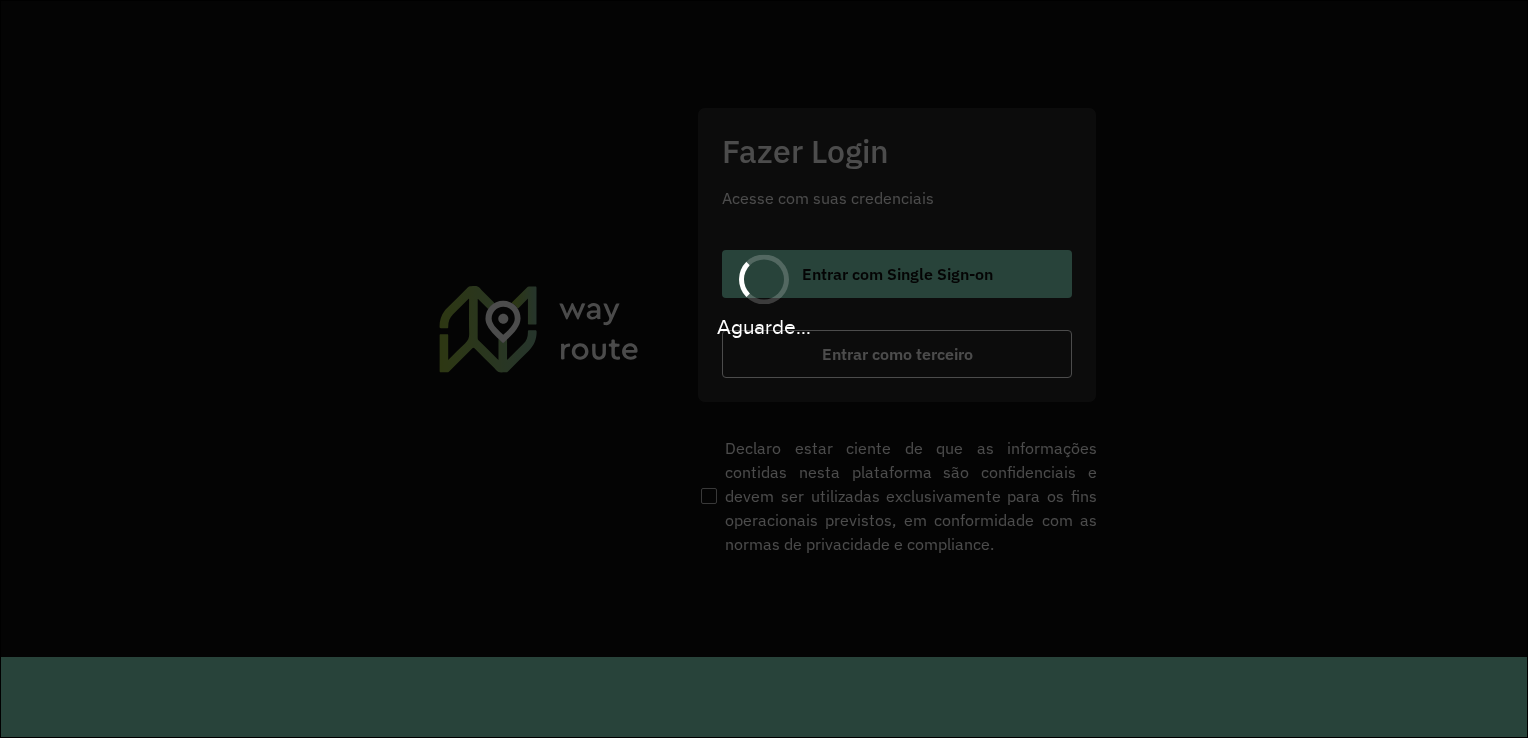 scroll, scrollTop: 0, scrollLeft: 0, axis: both 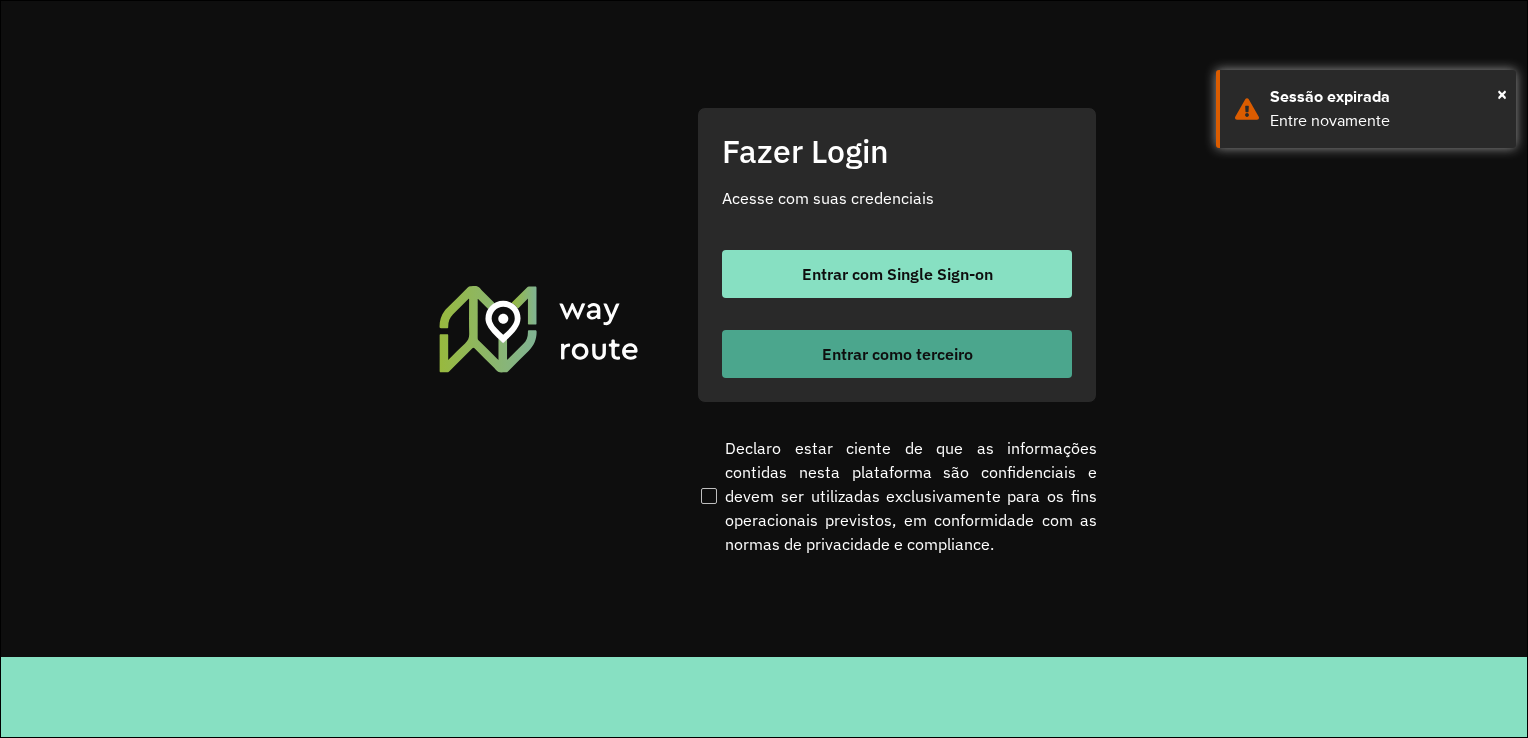 click on "Entrar como terceiro" at bounding box center (897, 354) 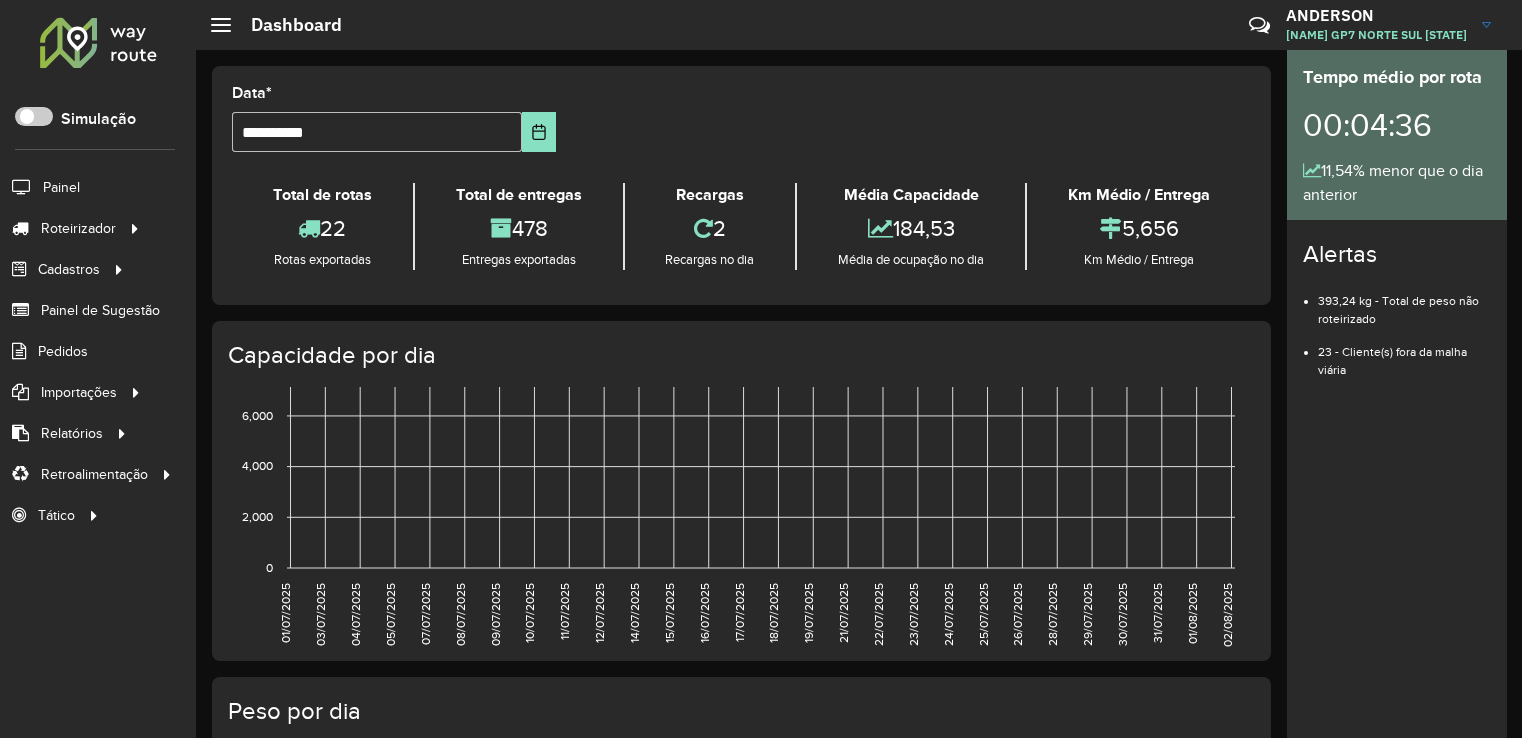 scroll, scrollTop: 0, scrollLeft: 0, axis: both 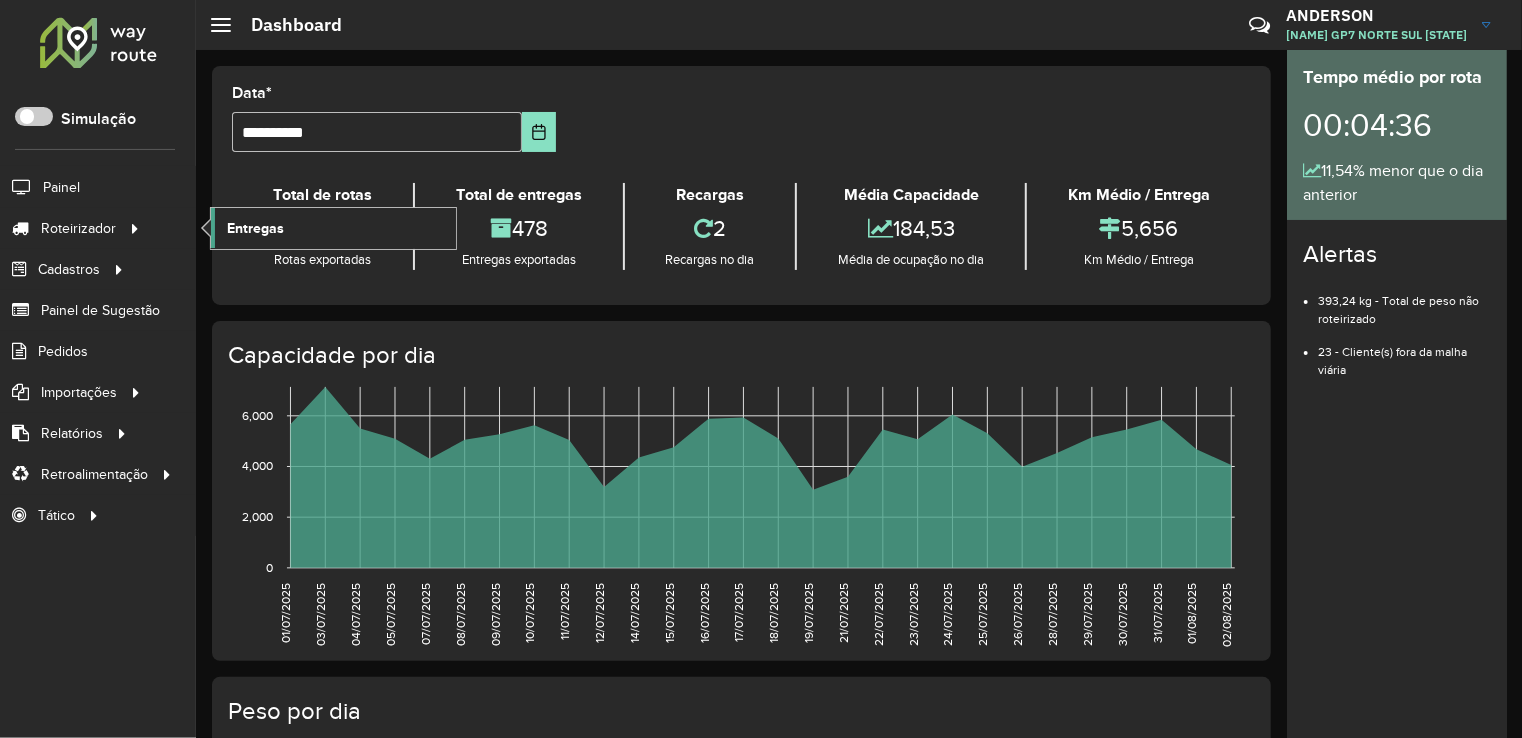 click on "Entregas" 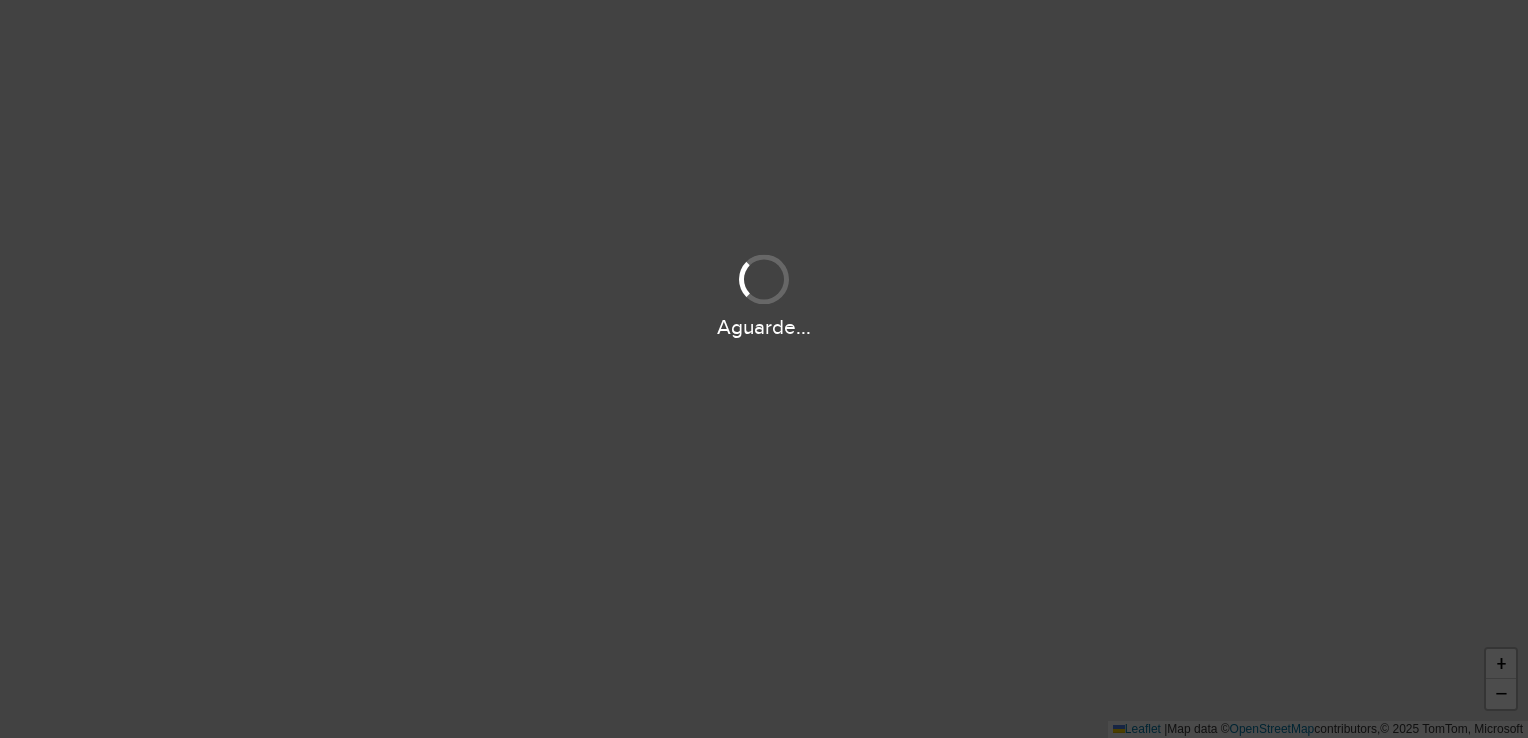 scroll, scrollTop: 0, scrollLeft: 0, axis: both 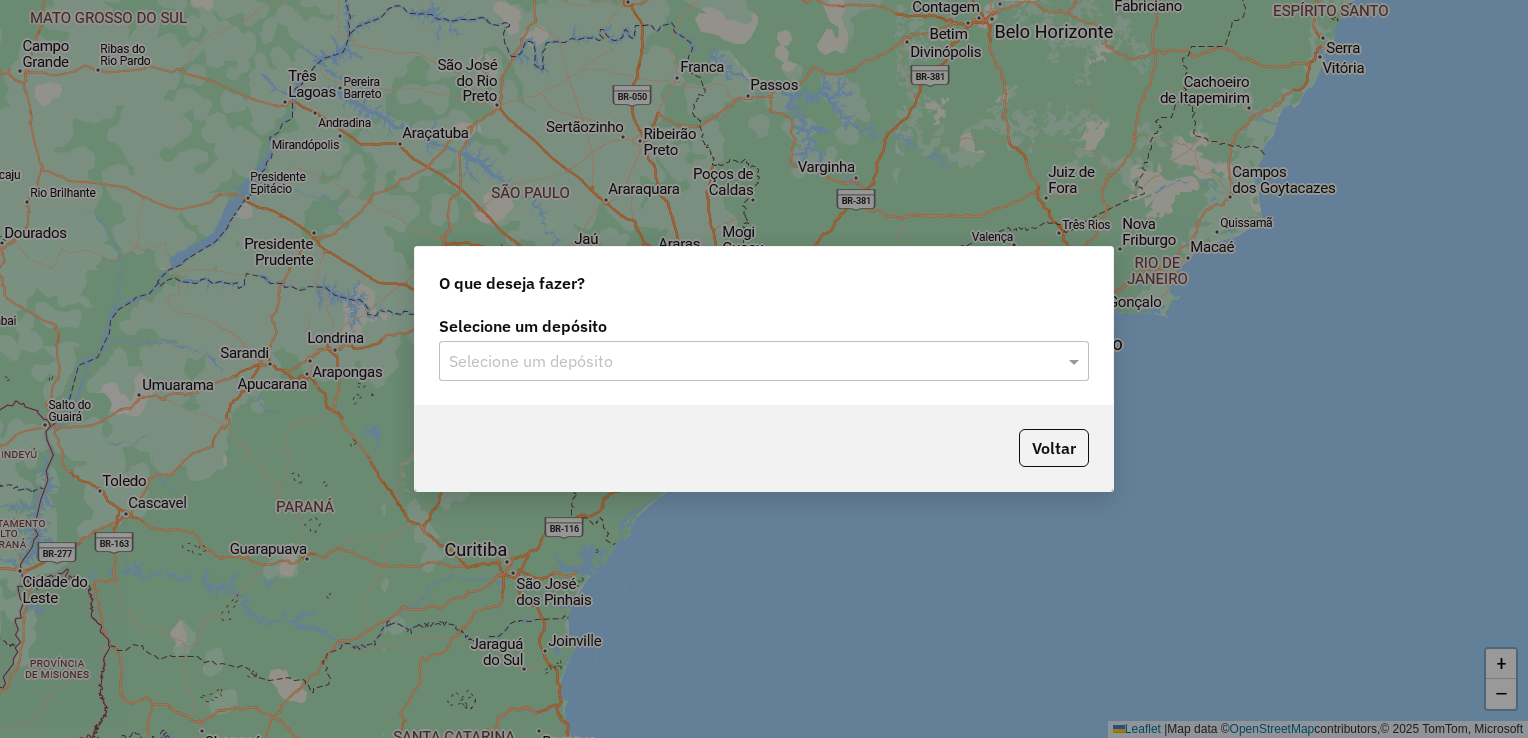 click on "Selecione um depósito" 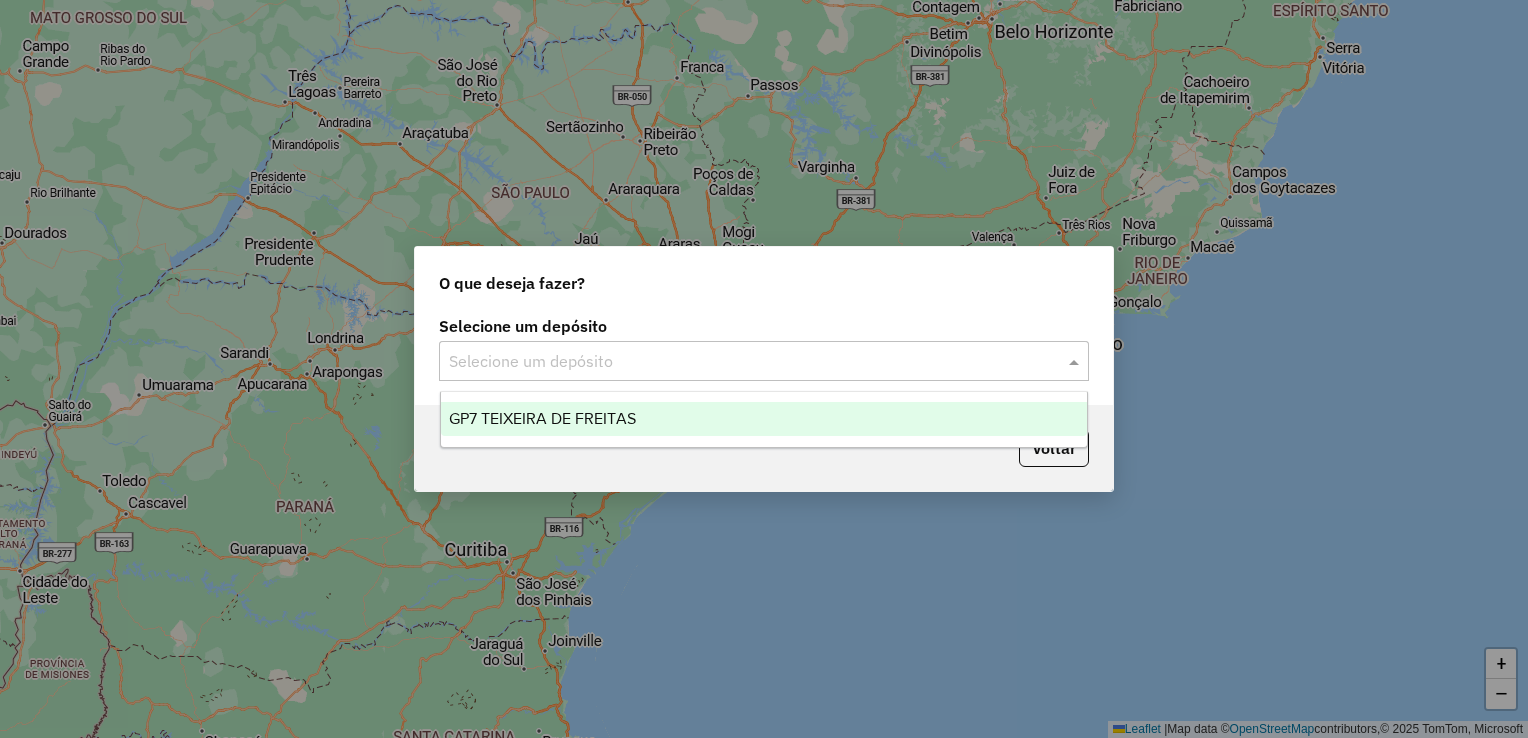 click on "GP7 TEIXEIRA DE FREITAS" at bounding box center [542, 418] 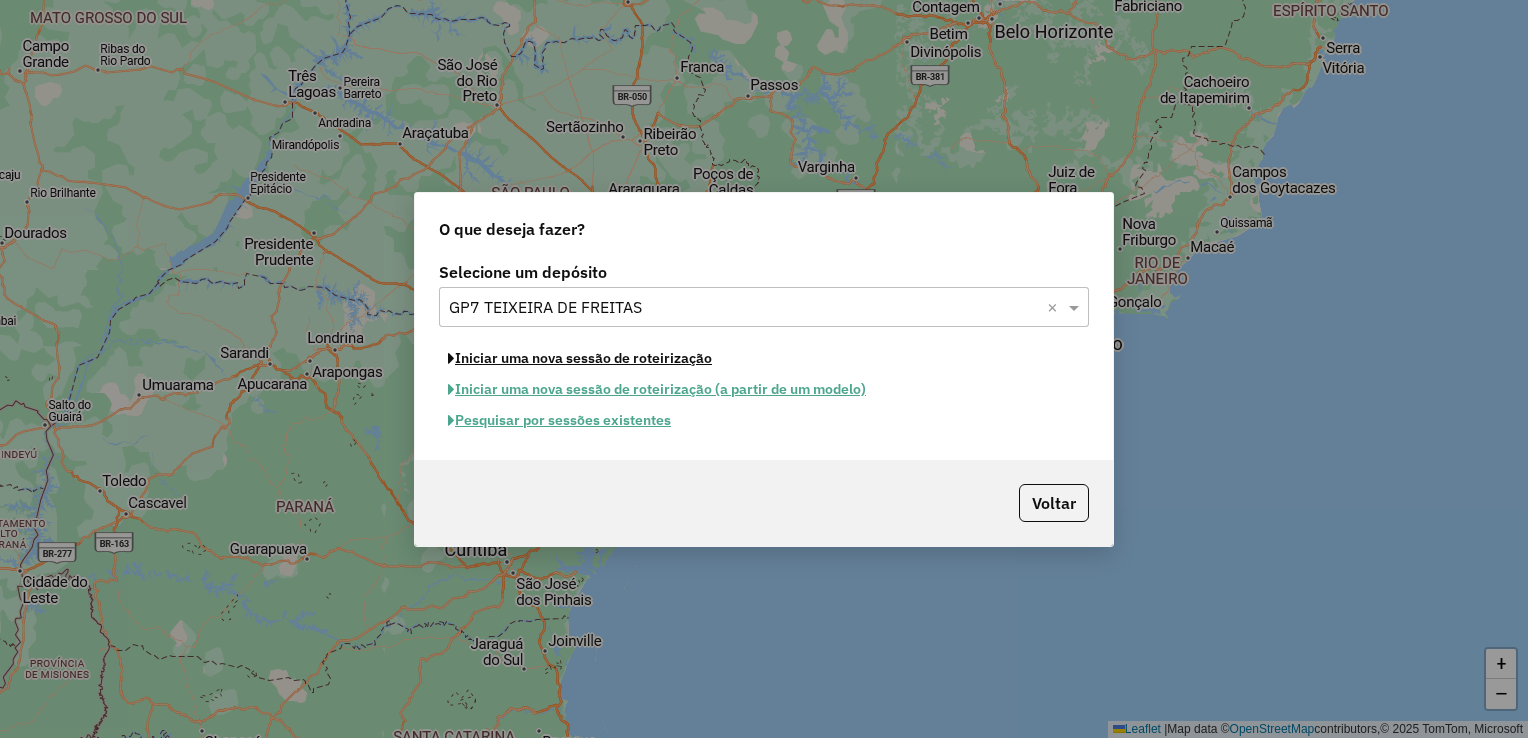 click on "Iniciar uma nova sessão de roteirização" 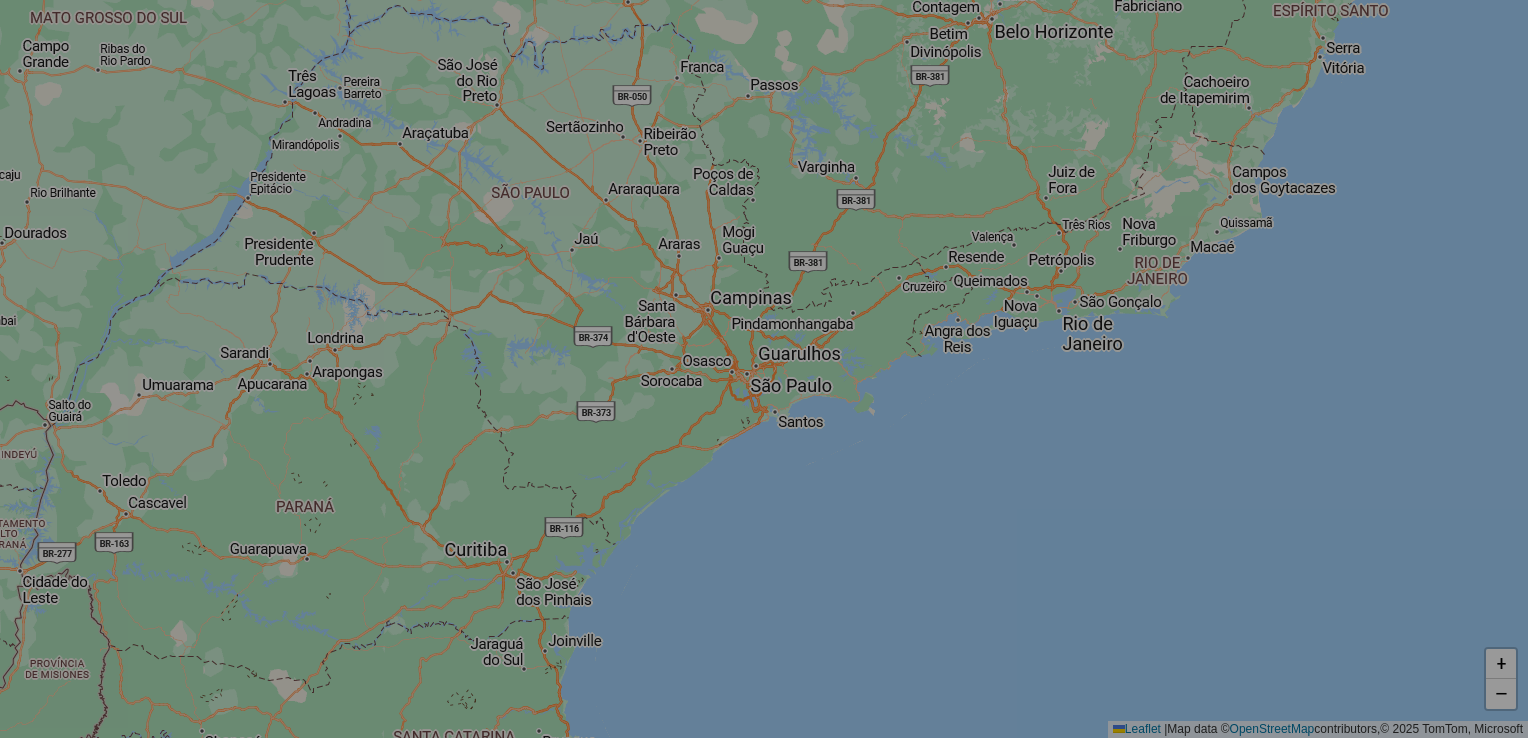 select on "*" 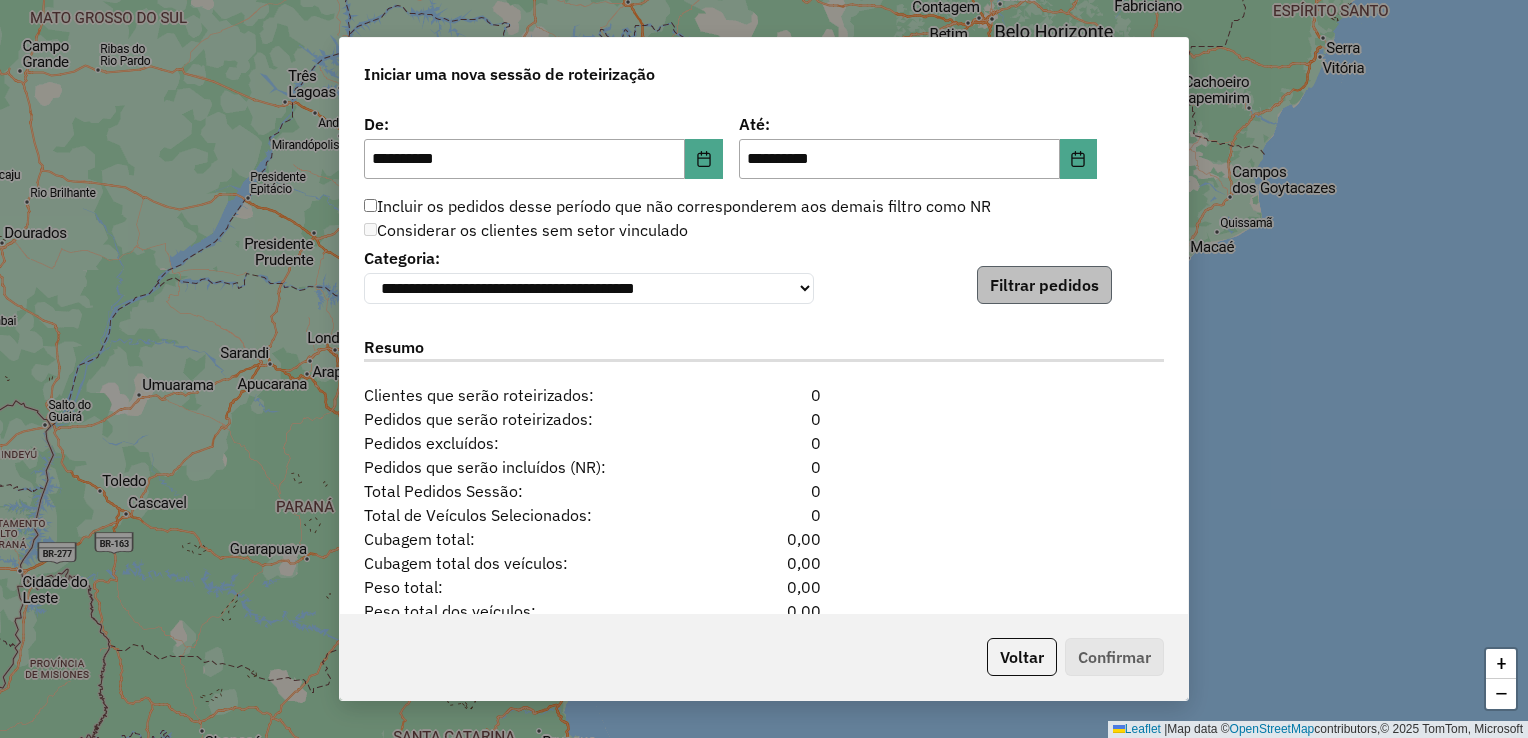scroll, scrollTop: 2021, scrollLeft: 0, axis: vertical 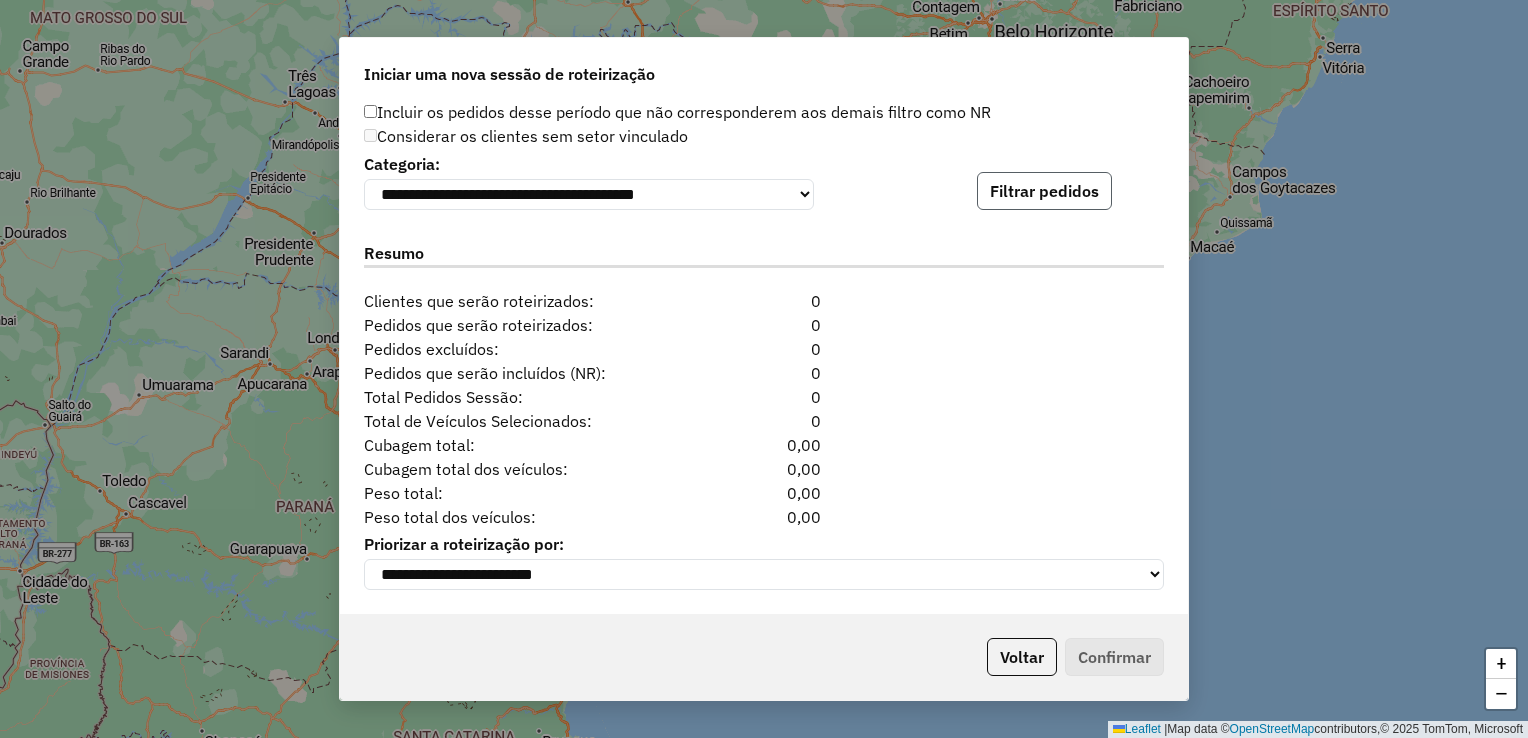 click on "Filtrar pedidos" 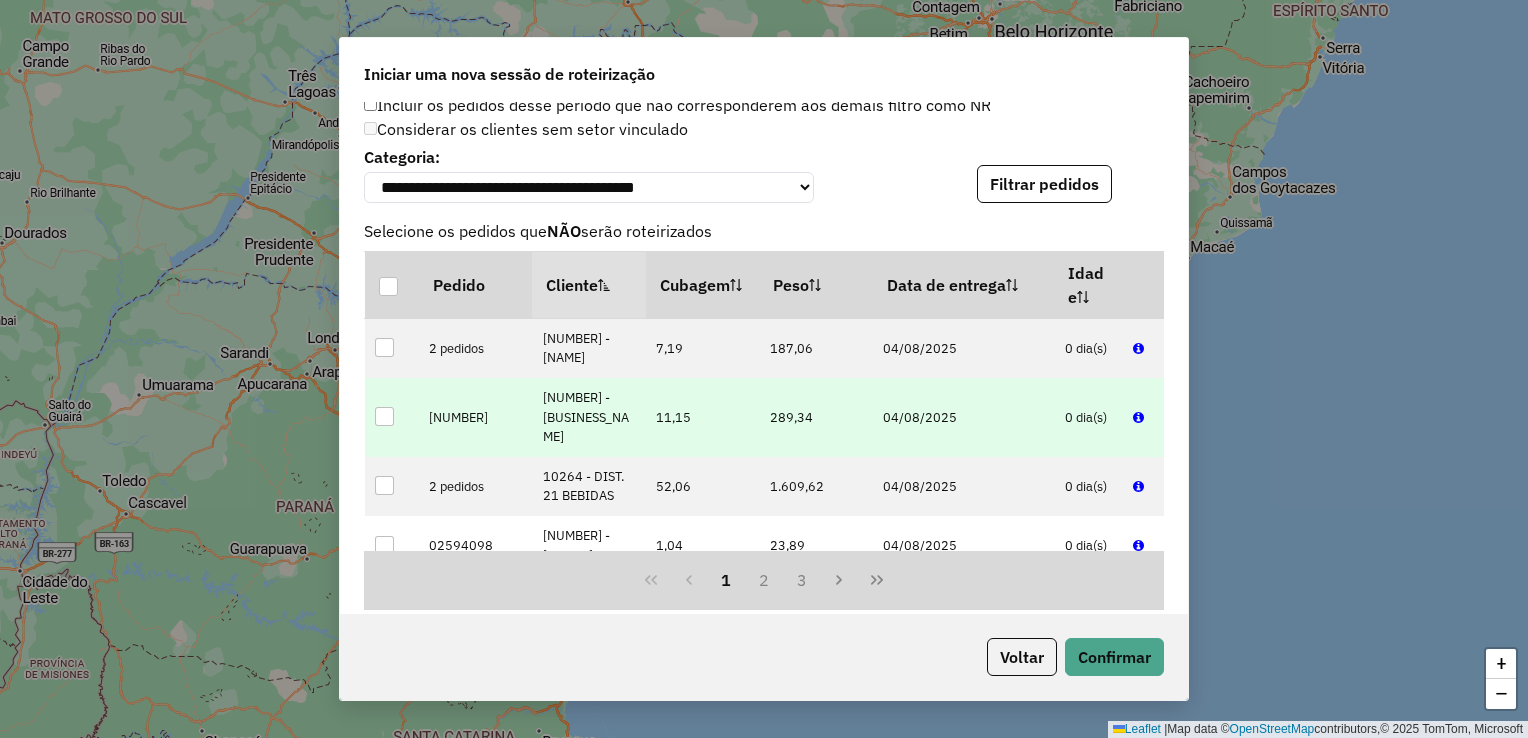 scroll, scrollTop: 800, scrollLeft: 0, axis: vertical 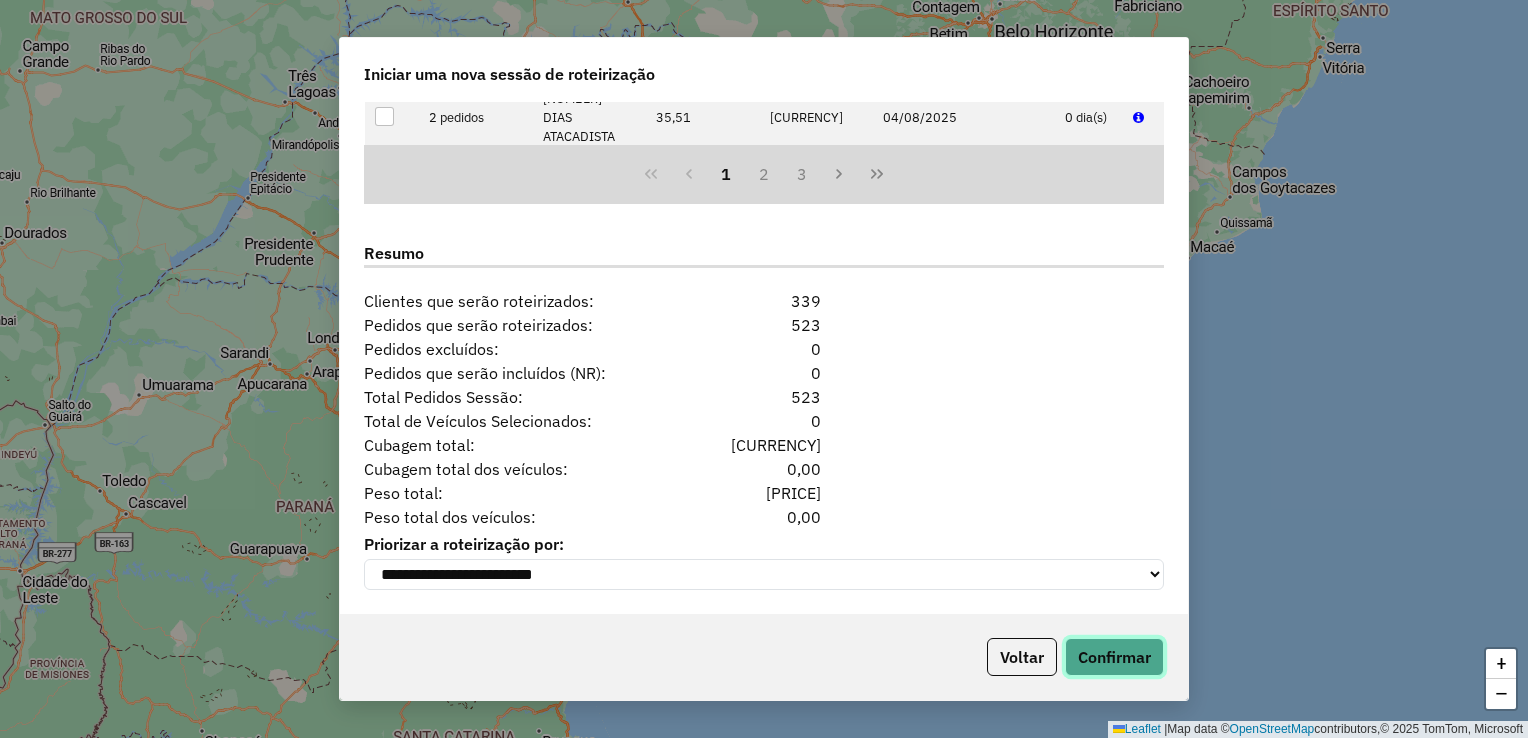 click on "Confirmar" 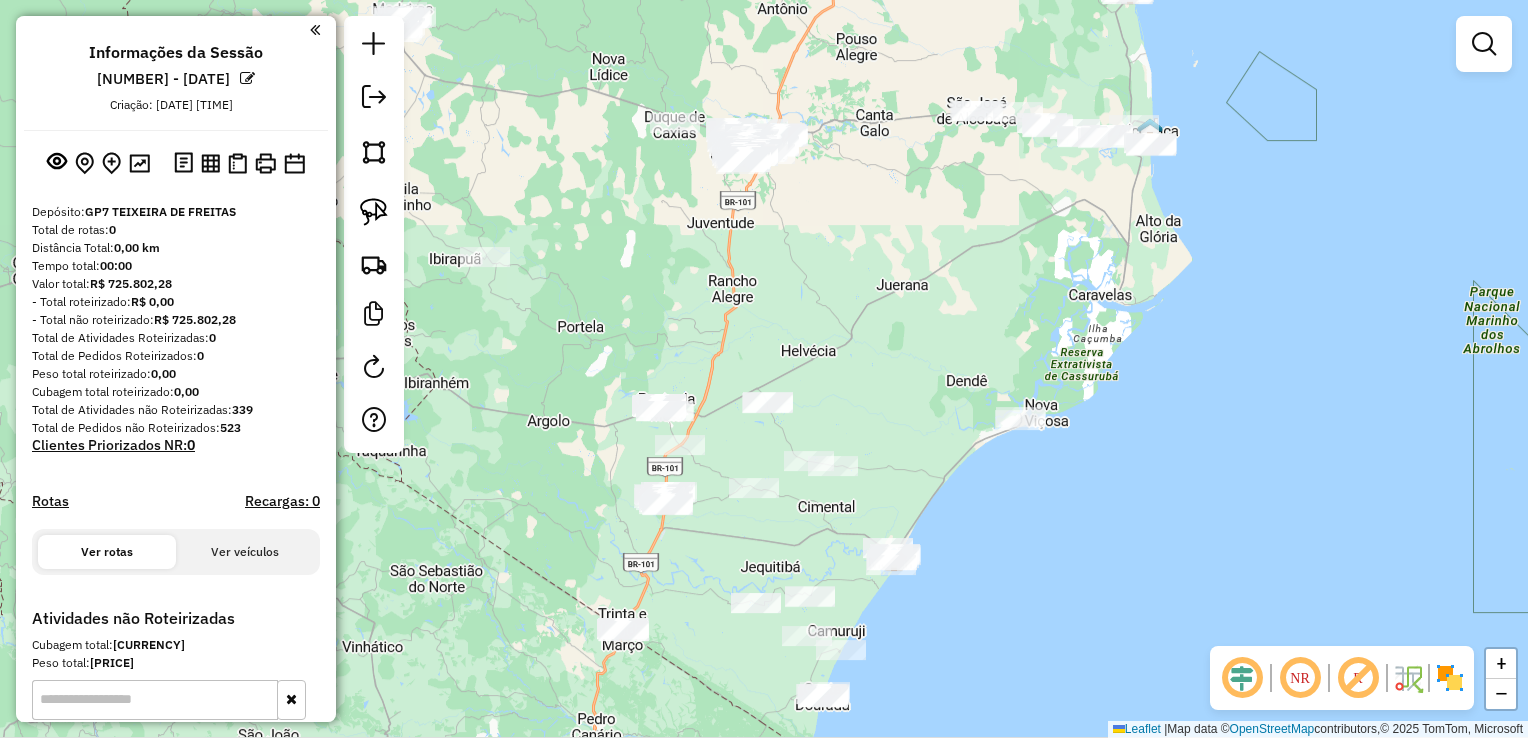 drag, startPoint x: 816, startPoint y: 536, endPoint x: 812, endPoint y: 266, distance: 270.02963 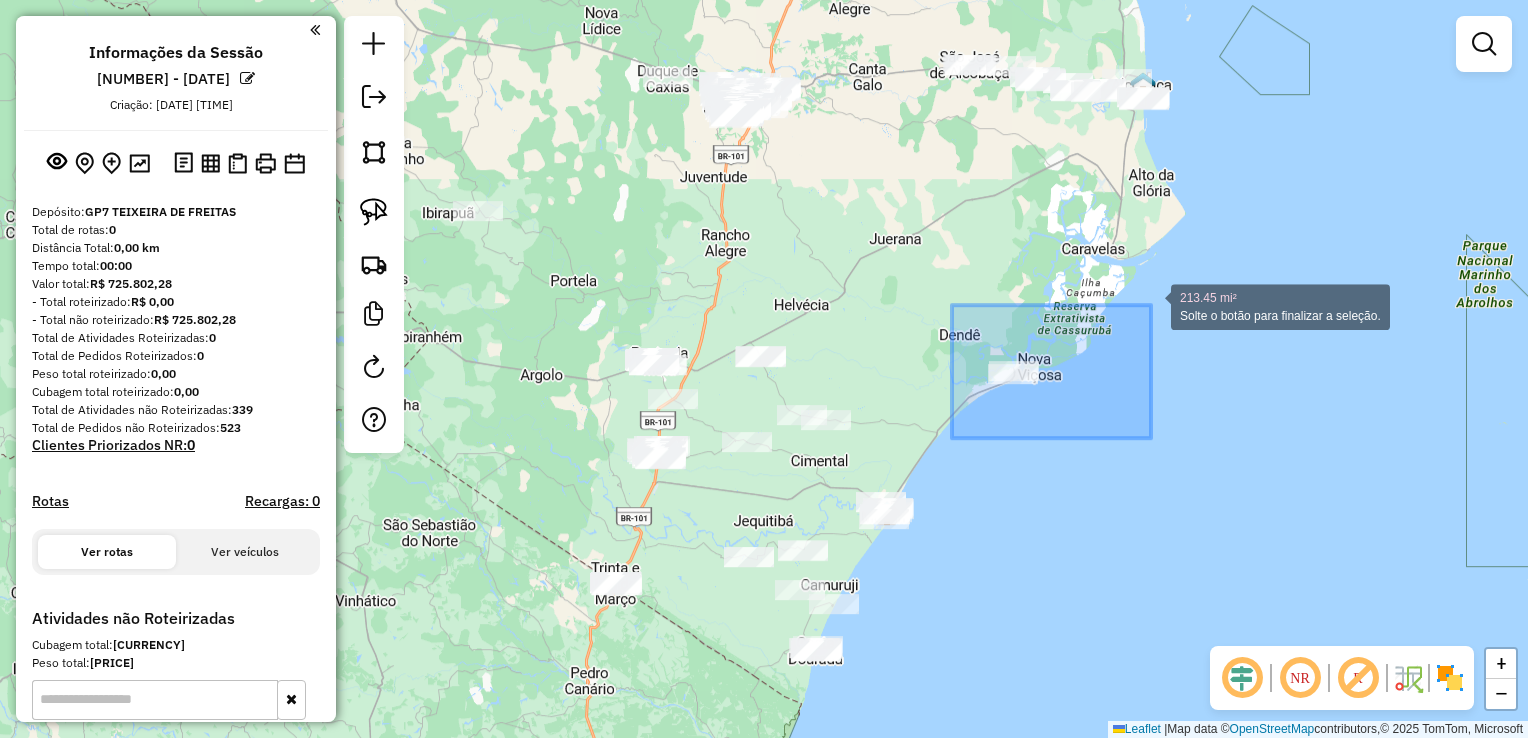drag, startPoint x: 1045, startPoint y: 380, endPoint x: 1150, endPoint y: 306, distance: 128.45622 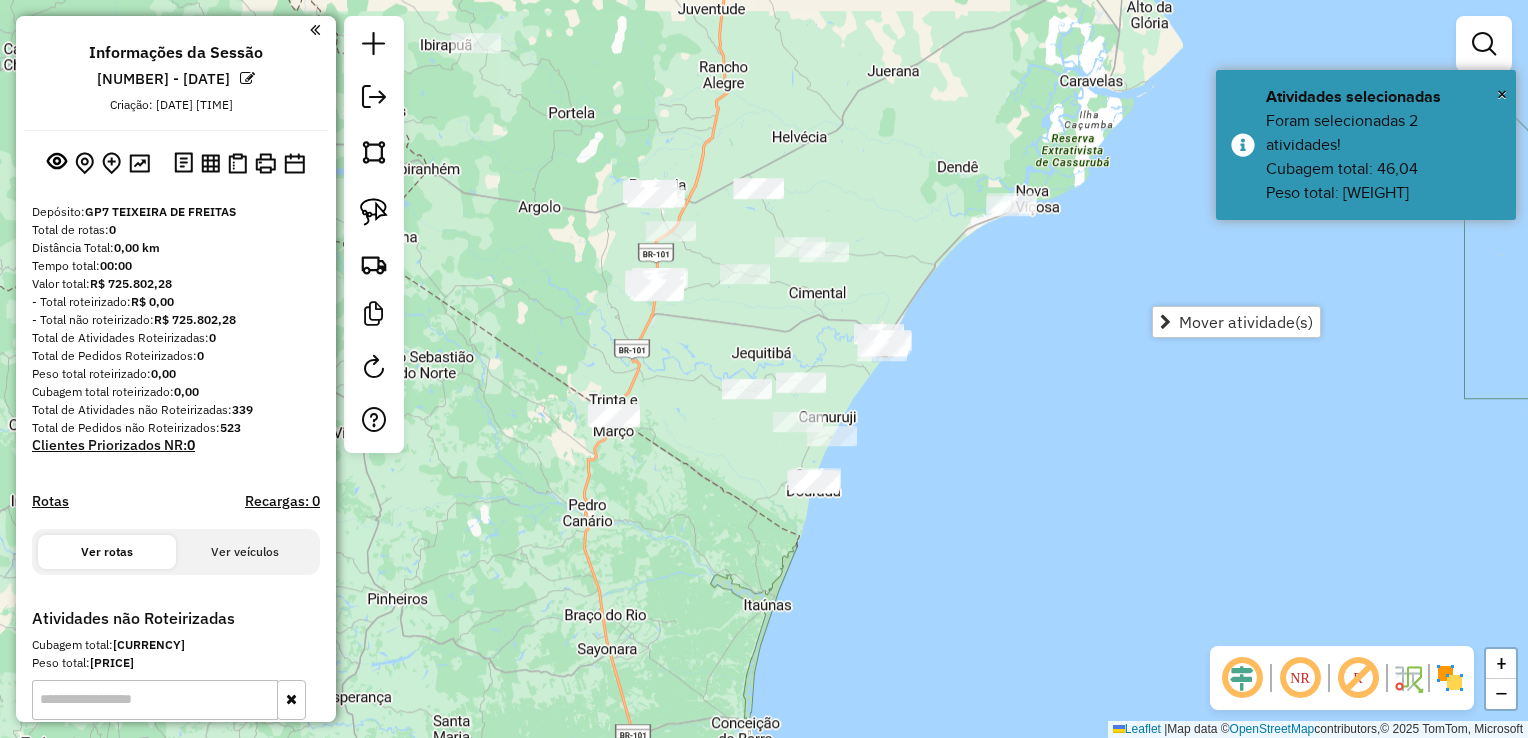 drag, startPoint x: 907, startPoint y: 403, endPoint x: 905, endPoint y: 235, distance: 168.0119 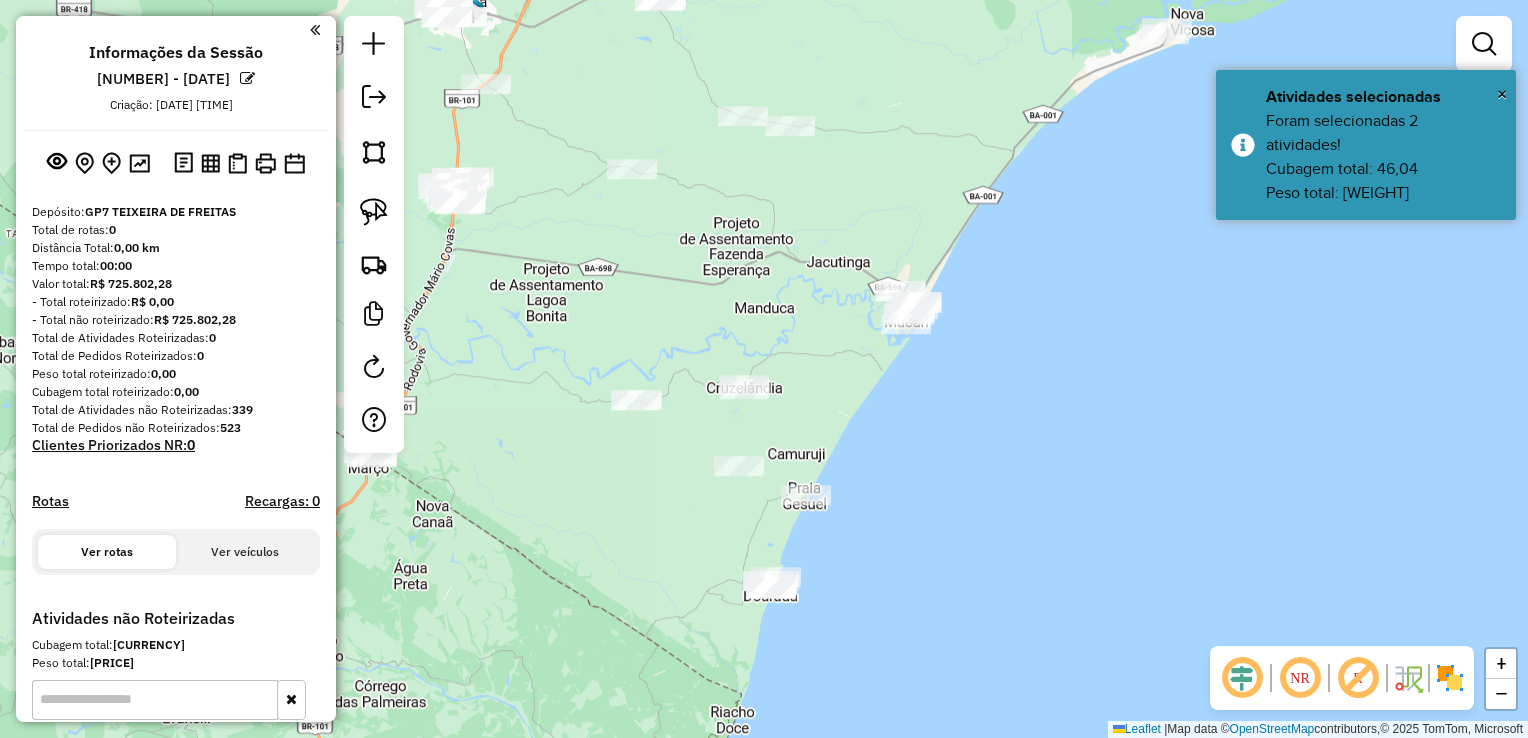 drag, startPoint x: 894, startPoint y: 422, endPoint x: 859, endPoint y: 375, distance: 58.60034 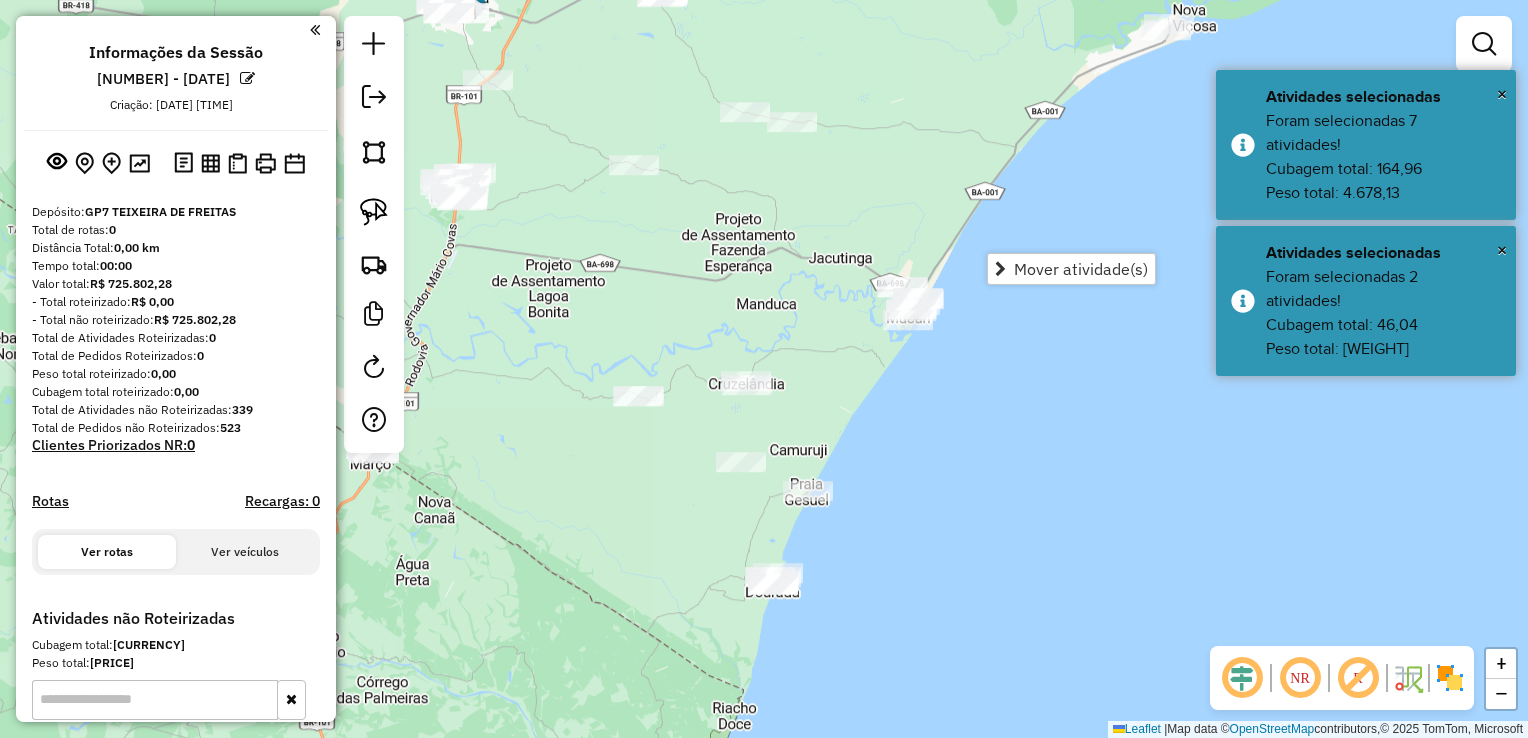 drag, startPoint x: 648, startPoint y: 263, endPoint x: 878, endPoint y: 213, distance: 235.37204 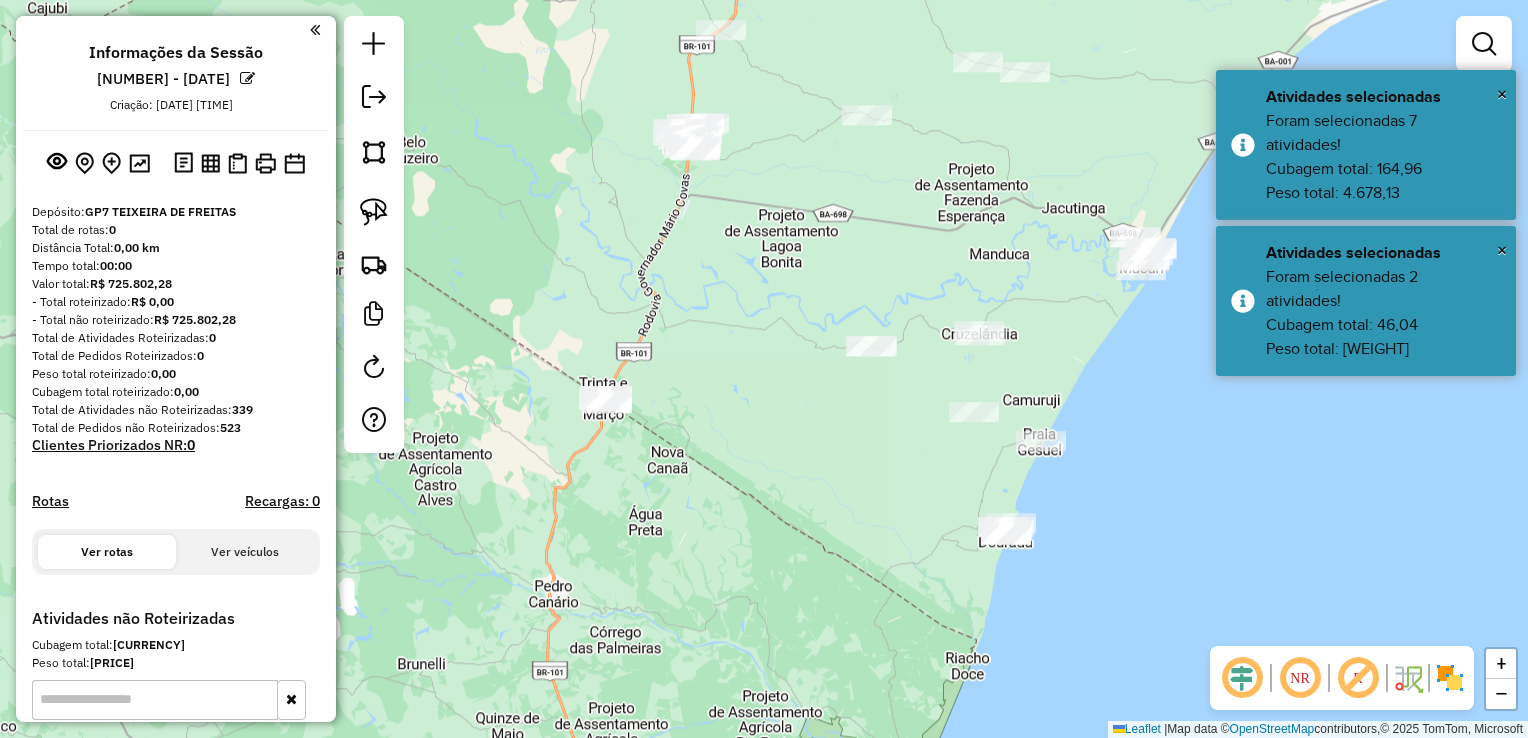 drag, startPoint x: 768, startPoint y: 530, endPoint x: 783, endPoint y: 526, distance: 15.524175 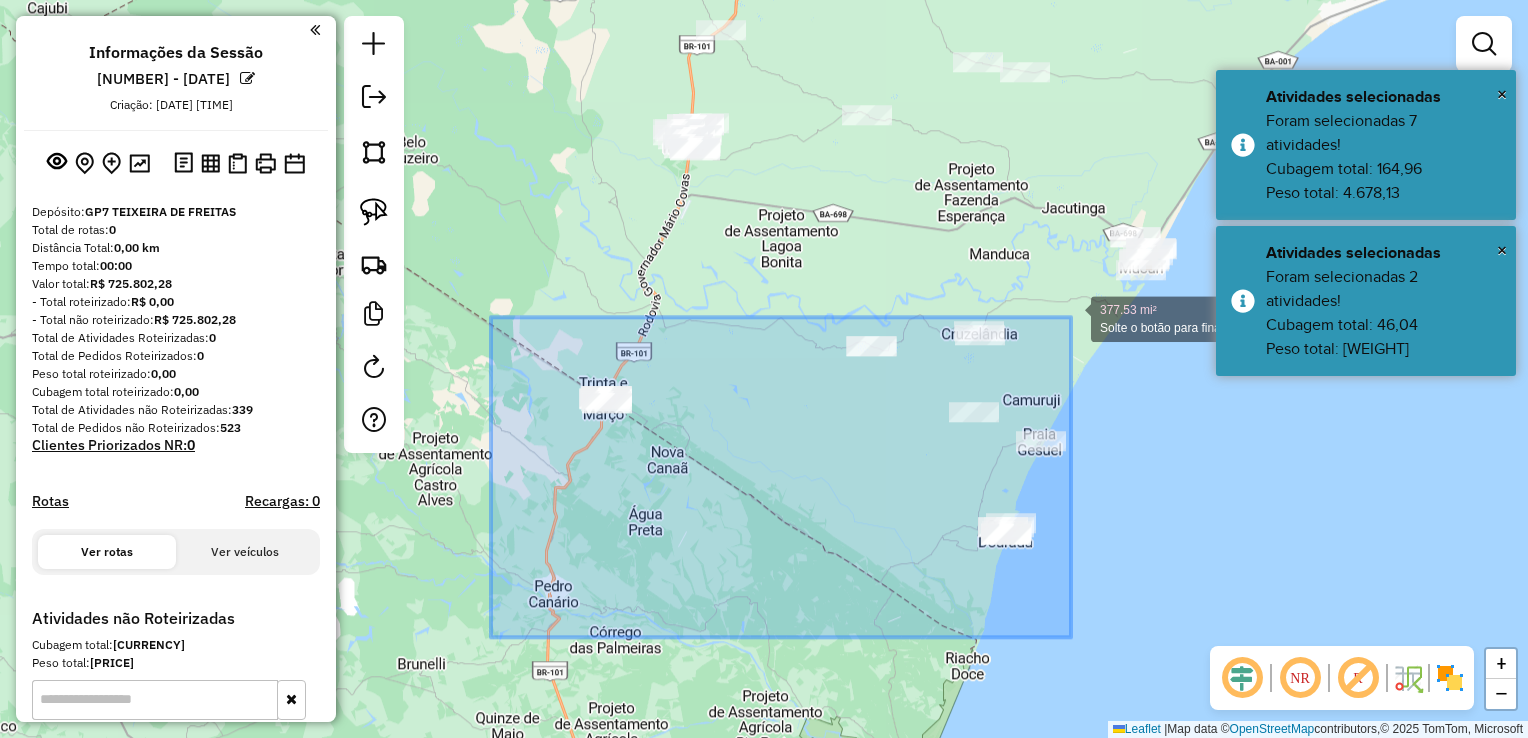 drag, startPoint x: 496, startPoint y: 640, endPoint x: 1071, endPoint y: 317, distance: 659.51044 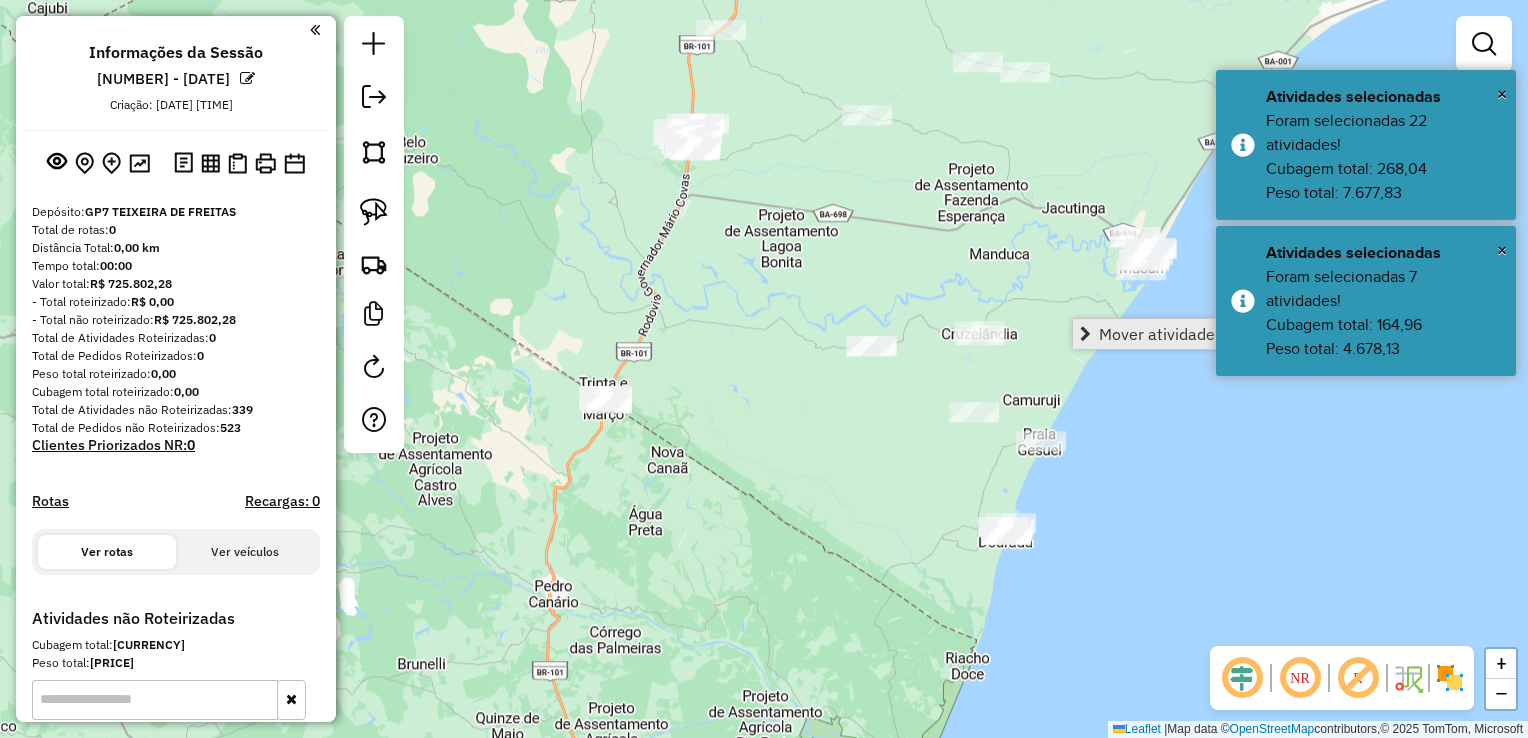 click on "Mover atividade(s)" at bounding box center (1166, 334) 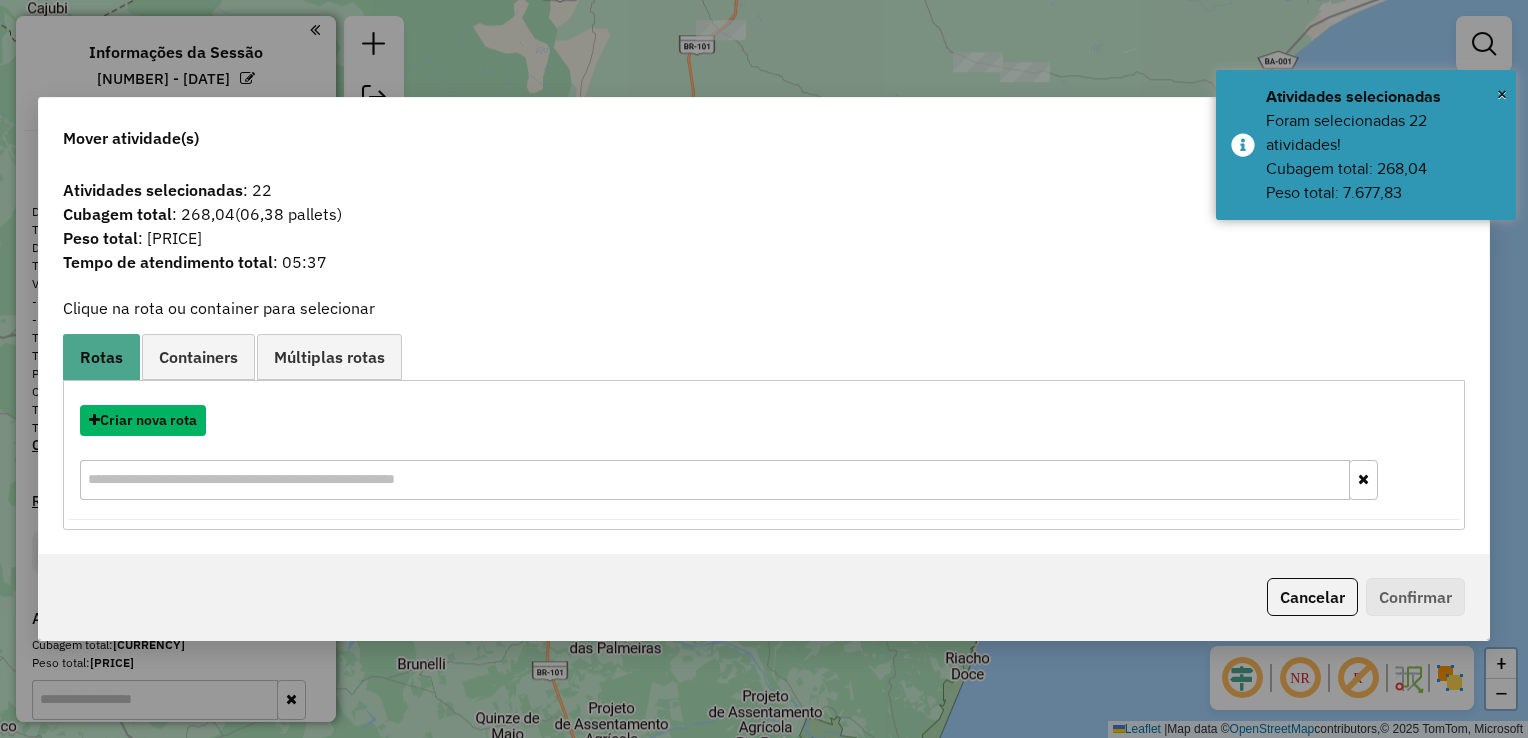 click on "Criar nova rota" at bounding box center [143, 420] 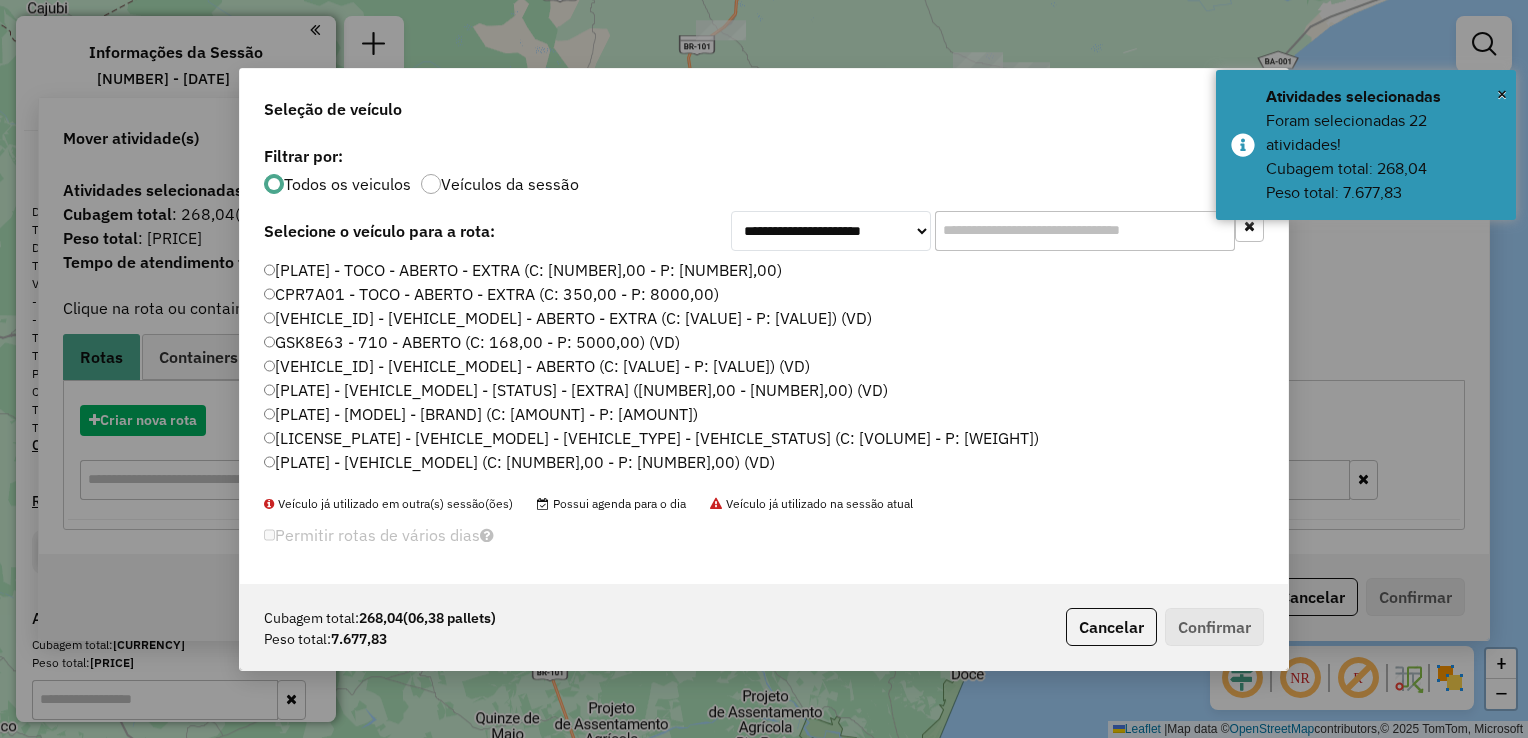 scroll, scrollTop: 10, scrollLeft: 6, axis: both 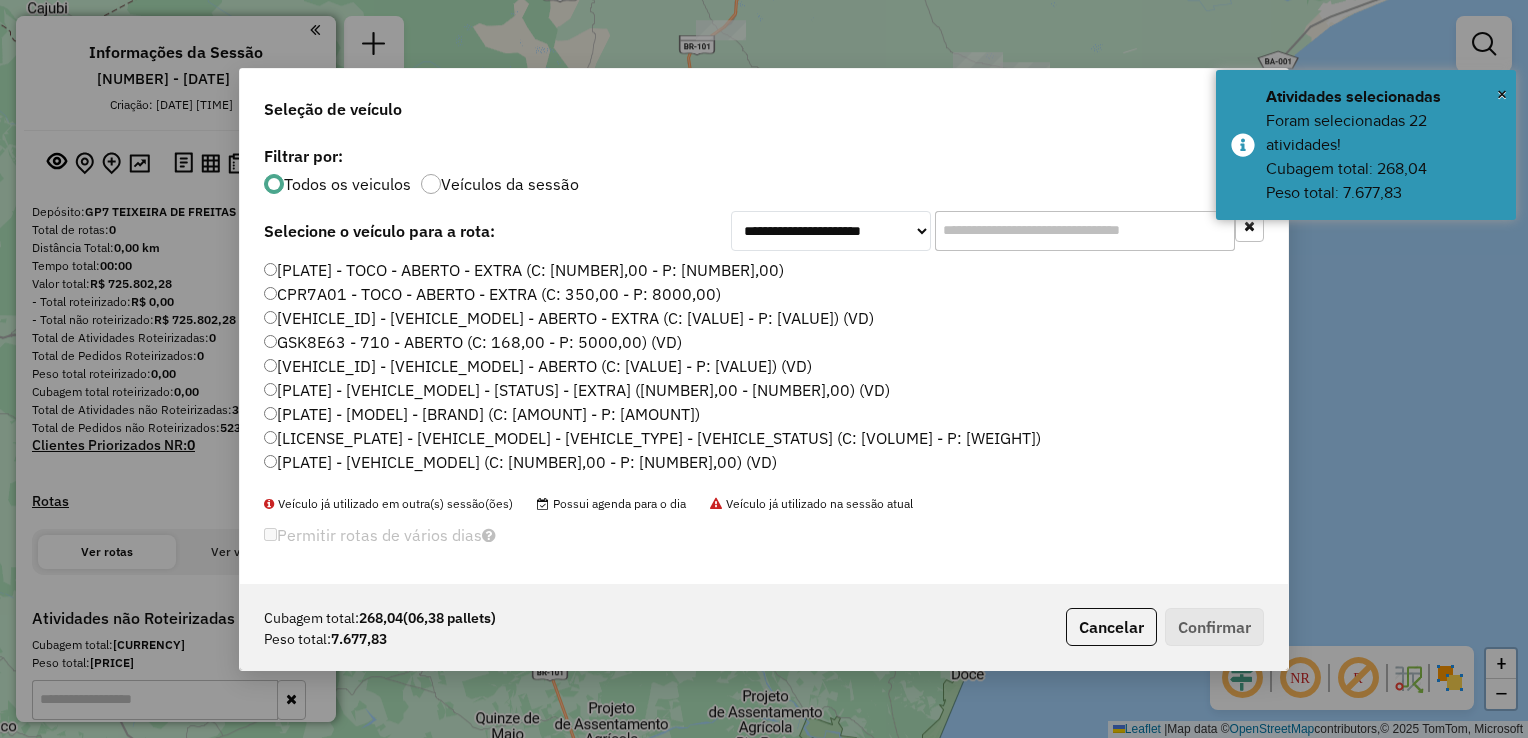 click 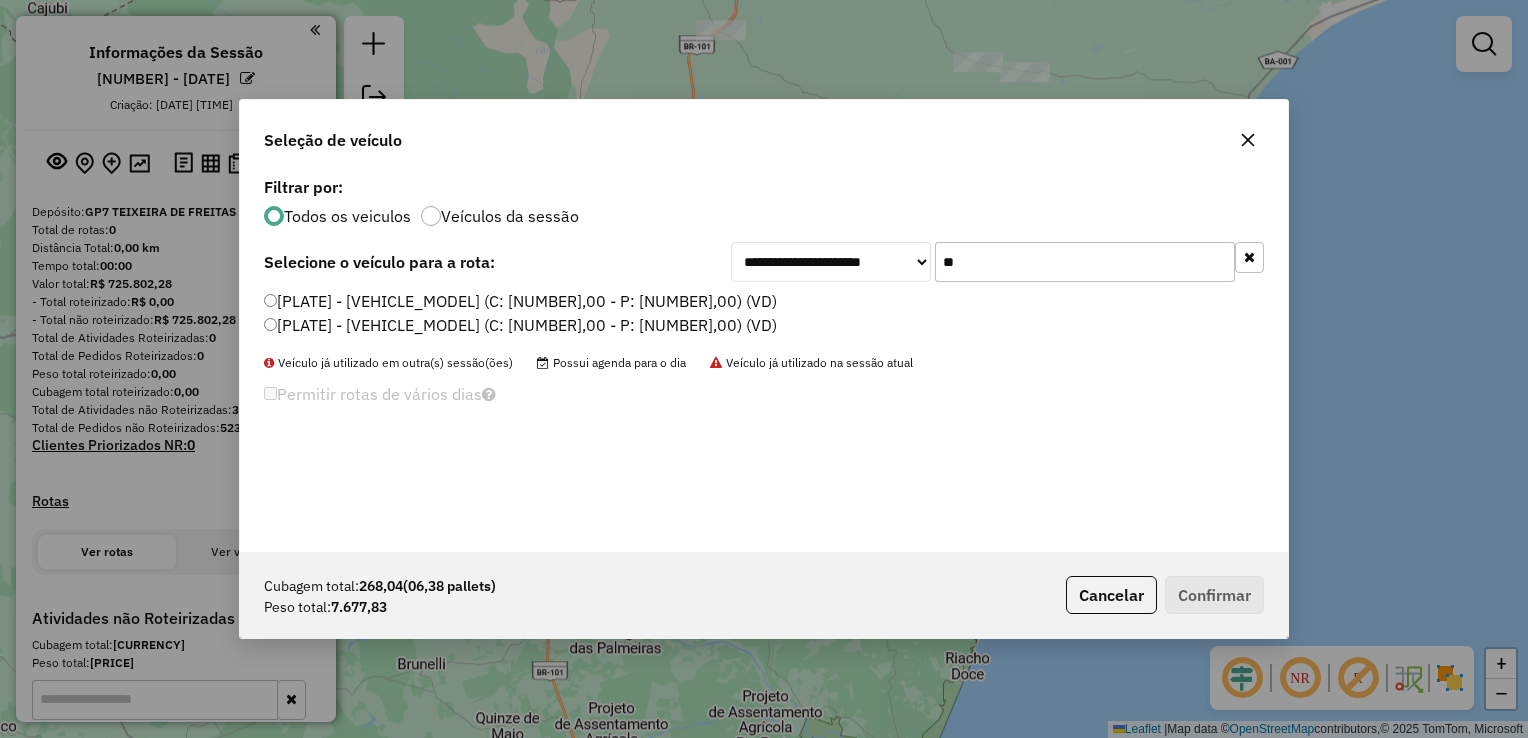 type on "**" 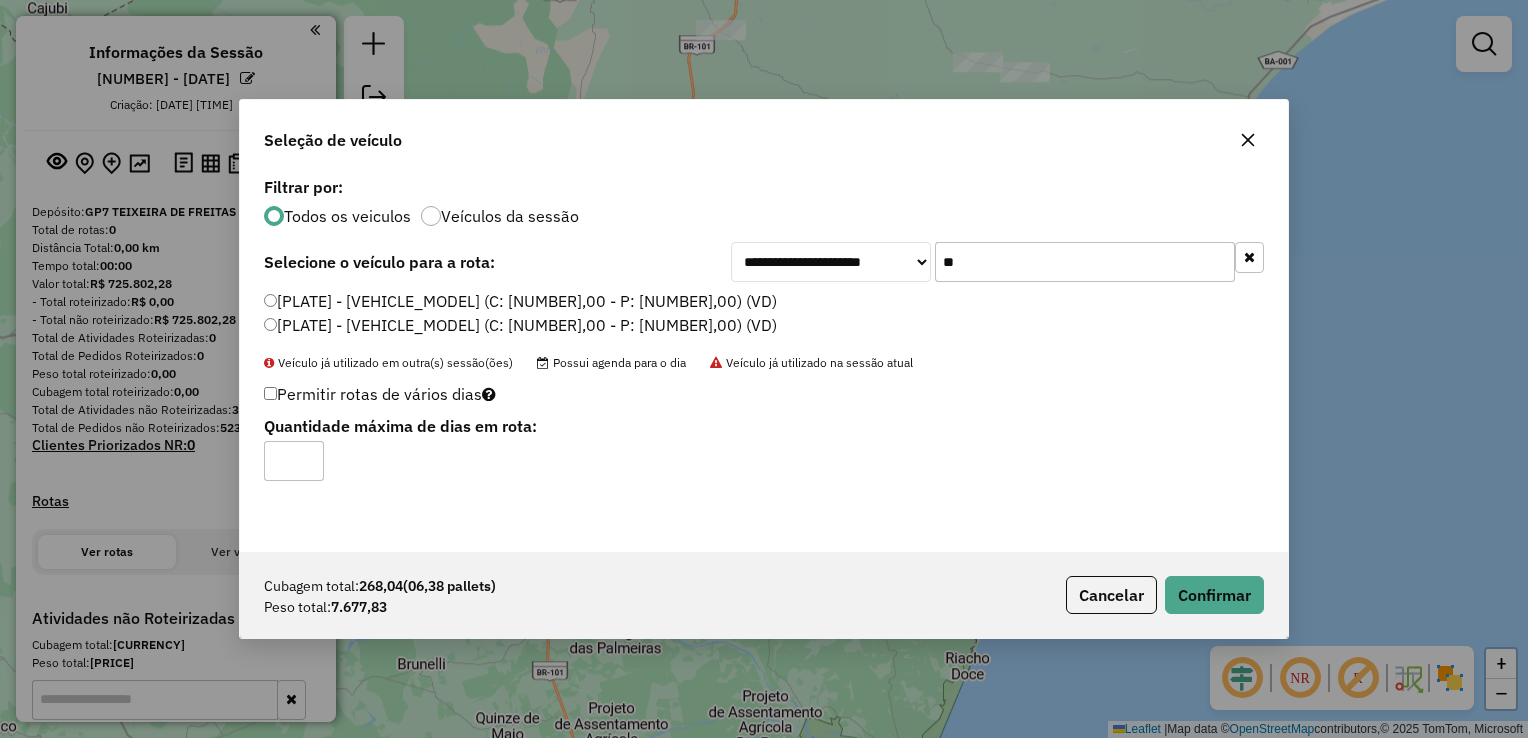 type on "*" 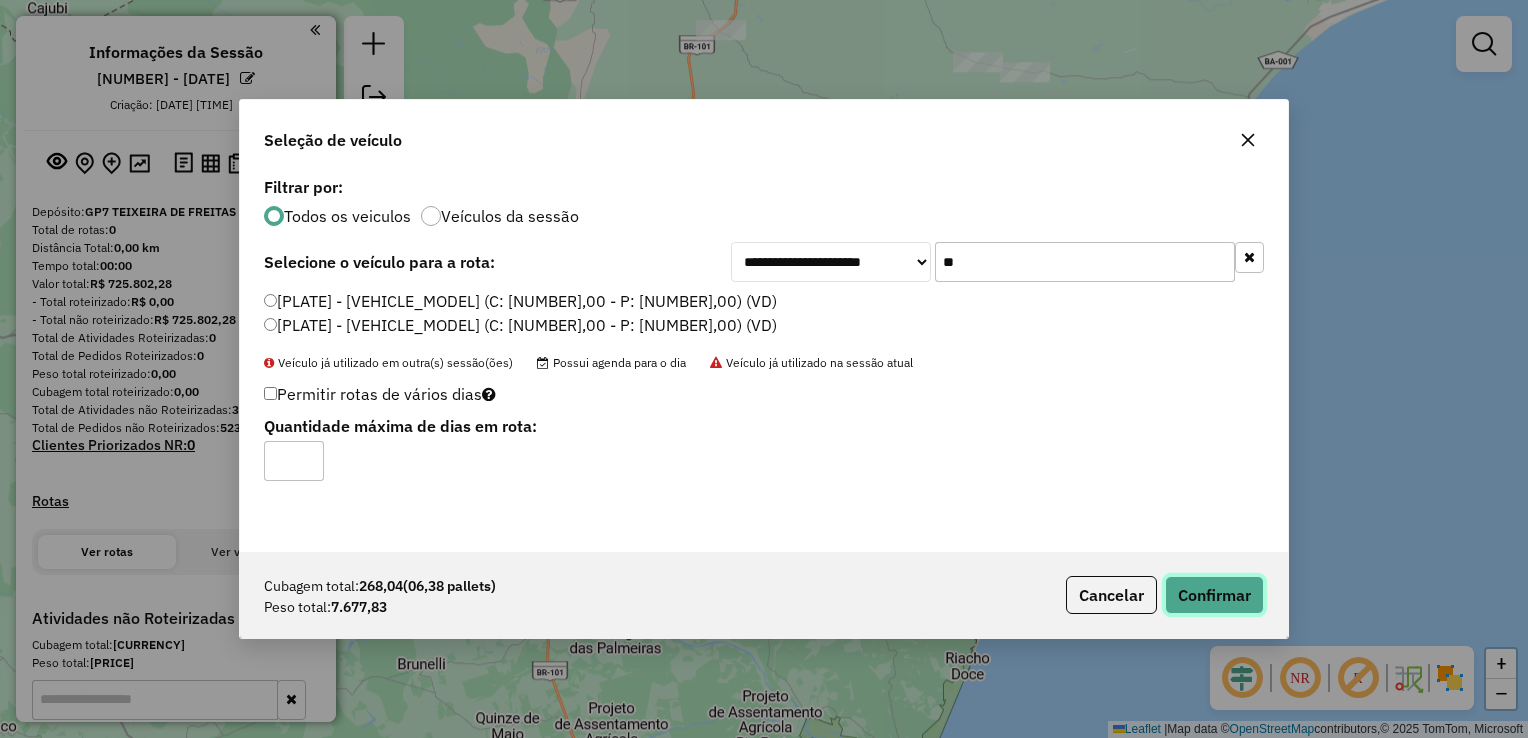 click on "Confirmar" 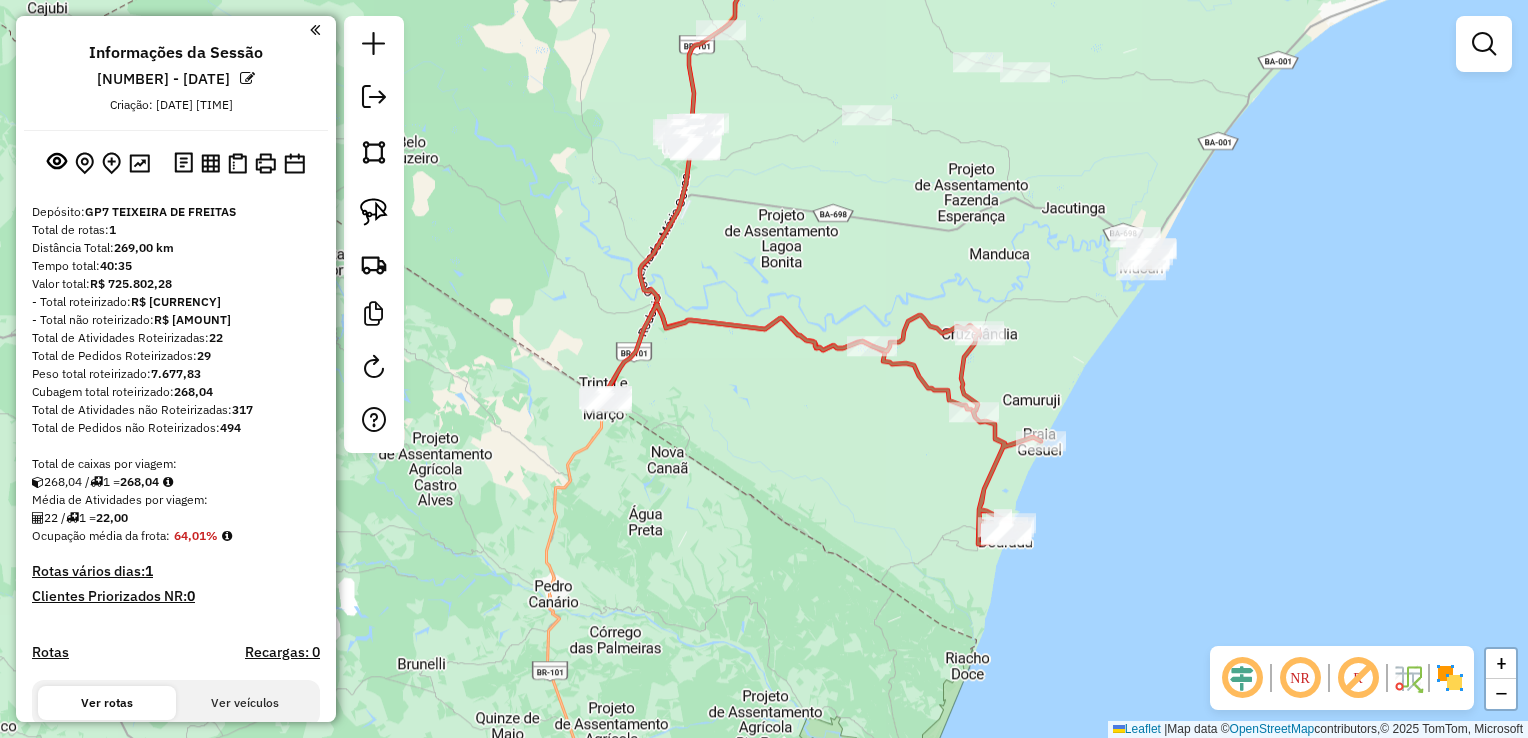 drag, startPoint x: 749, startPoint y: 218, endPoint x: 800, endPoint y: 383, distance: 172.70206 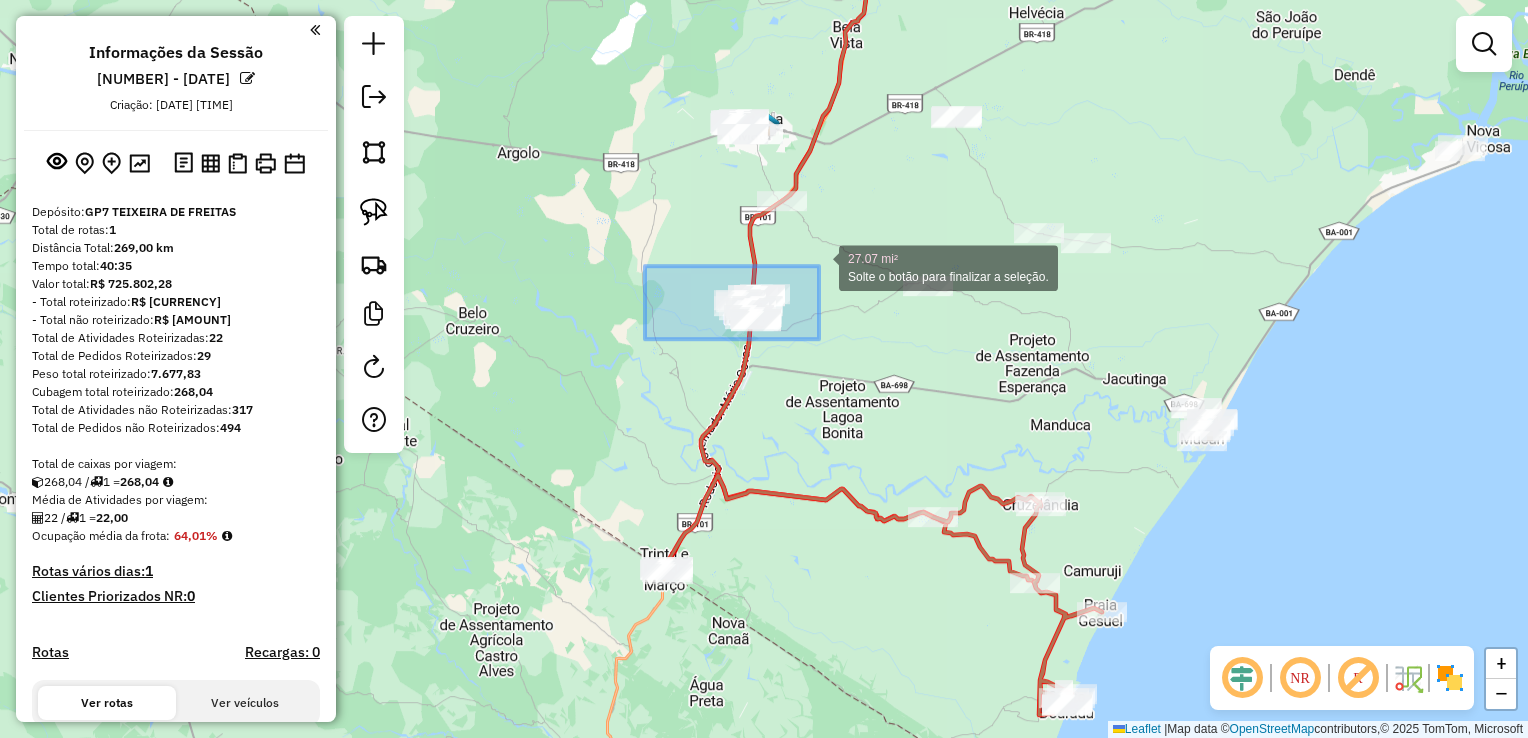 drag, startPoint x: 645, startPoint y: 339, endPoint x: 817, endPoint y: 266, distance: 186.8502 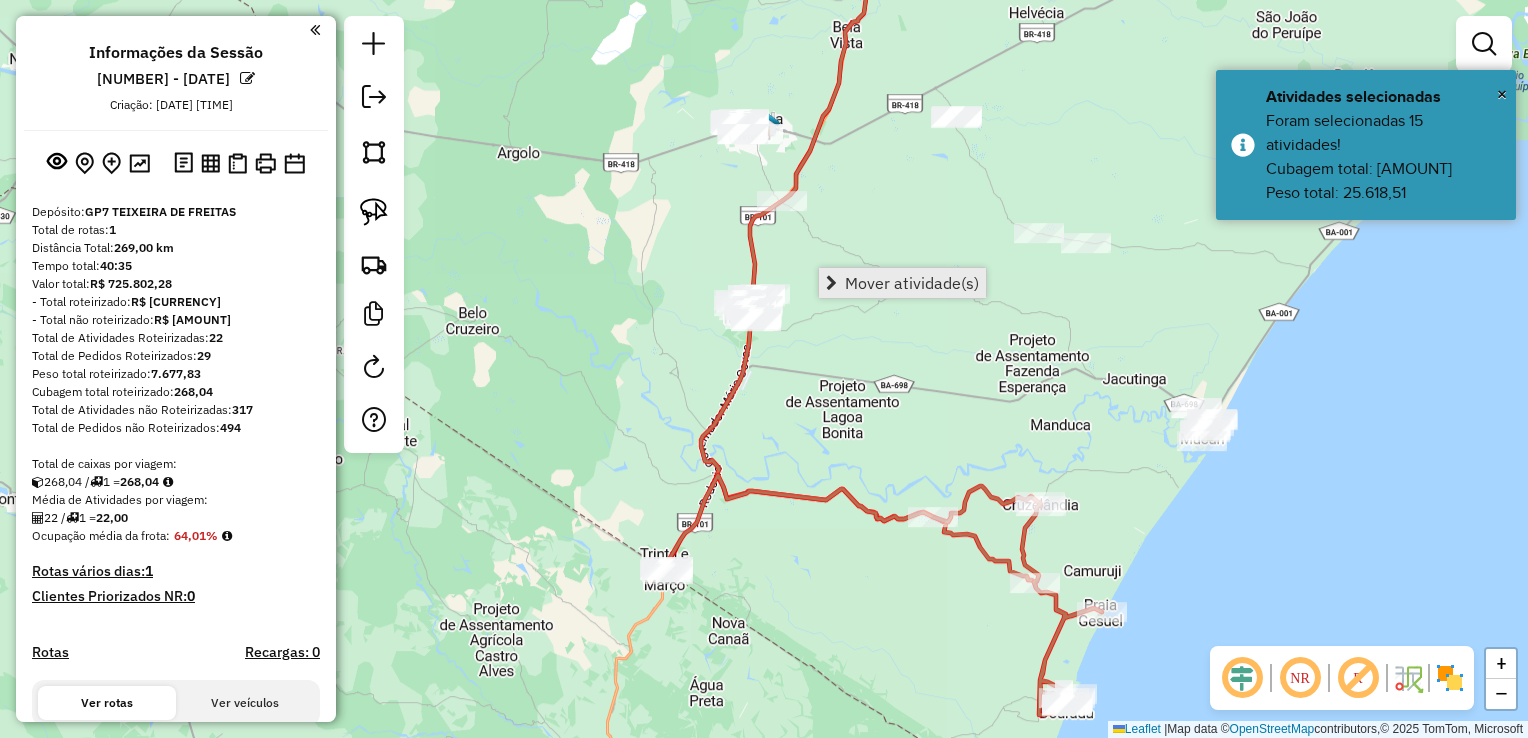 click on "Mover atividade(s)" at bounding box center [912, 283] 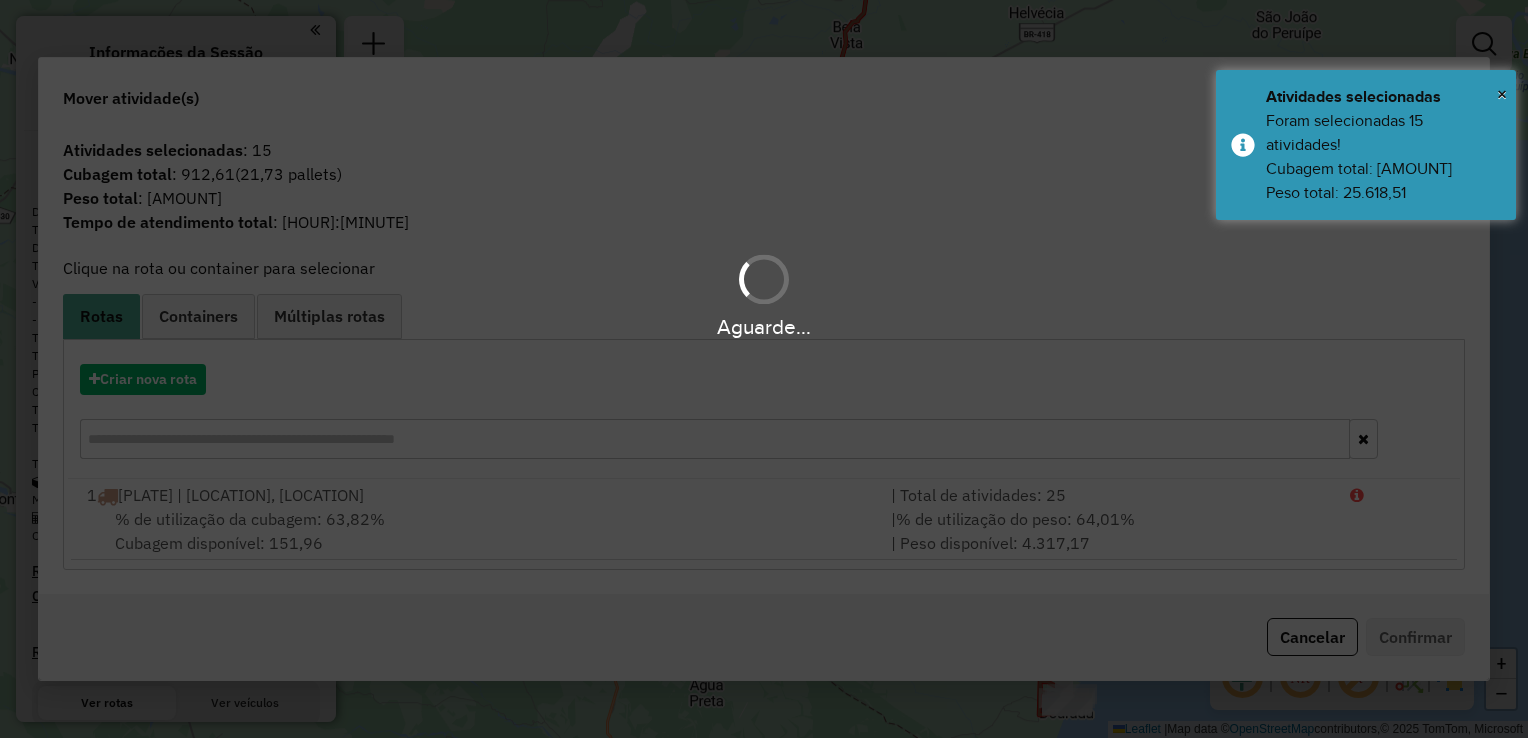 click on "Aguarde..." at bounding box center [764, 369] 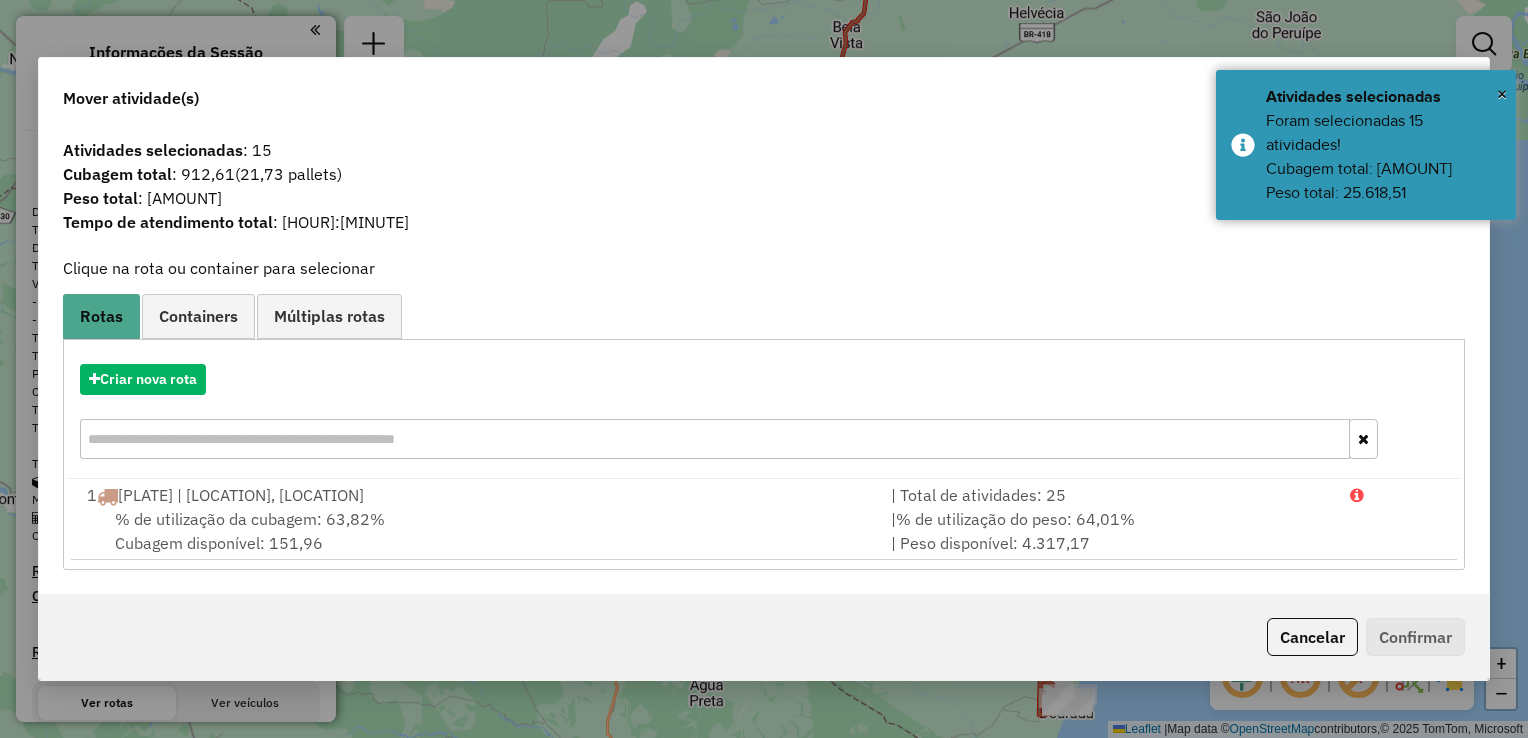 click on "% de utilização da cubagem: 63,82%" at bounding box center (250, 519) 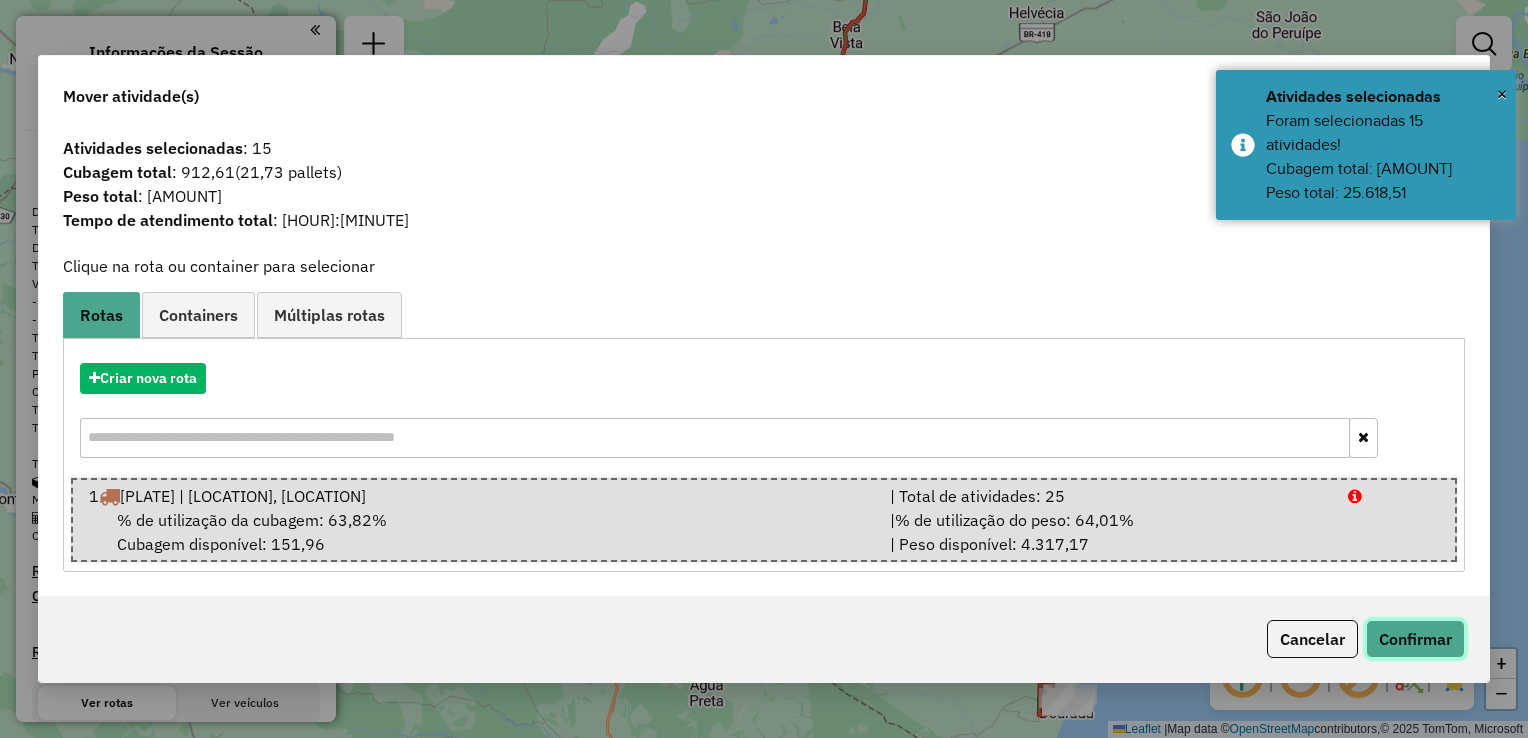 click on "Confirmar" 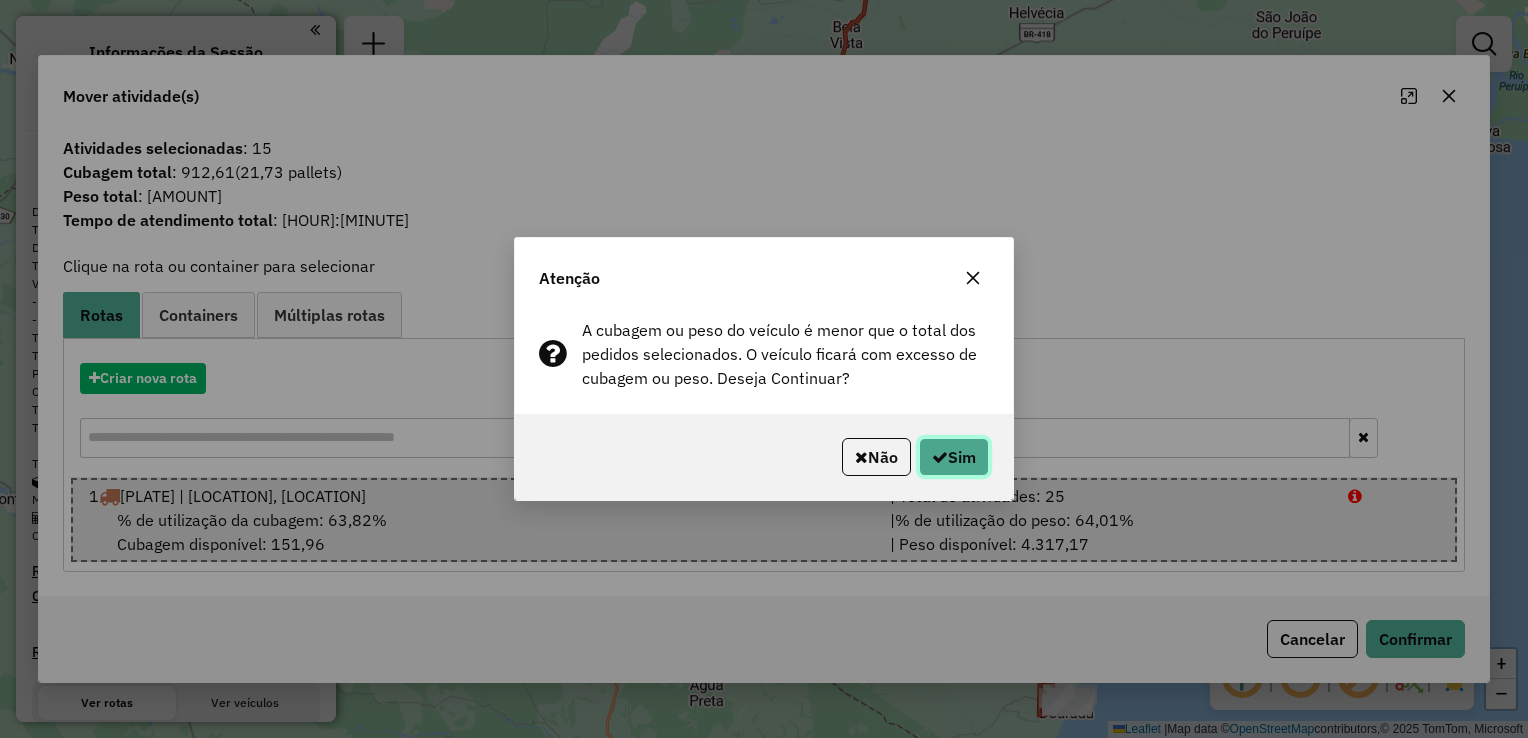 click 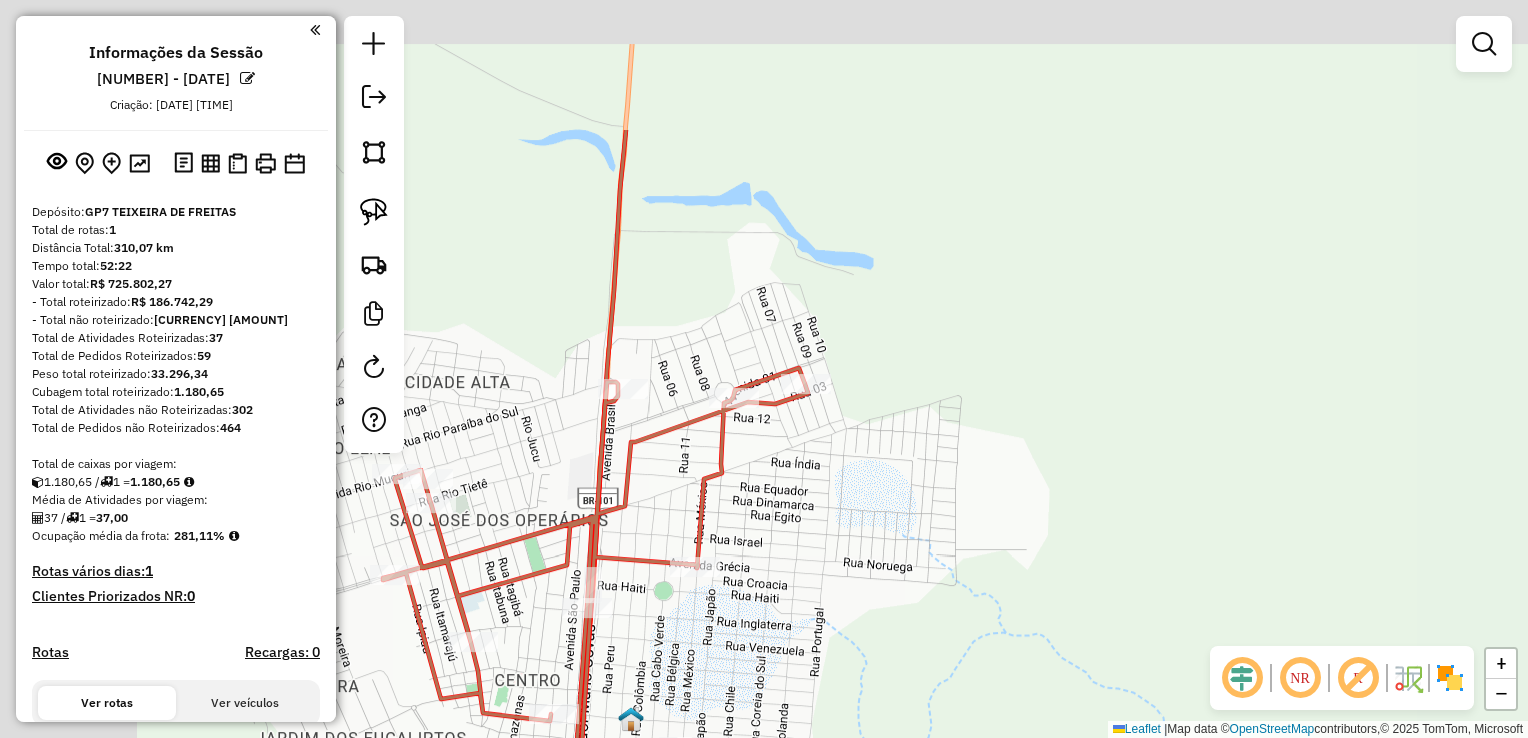 drag, startPoint x: 690, startPoint y: 250, endPoint x: 962, endPoint y: 454, distance: 340 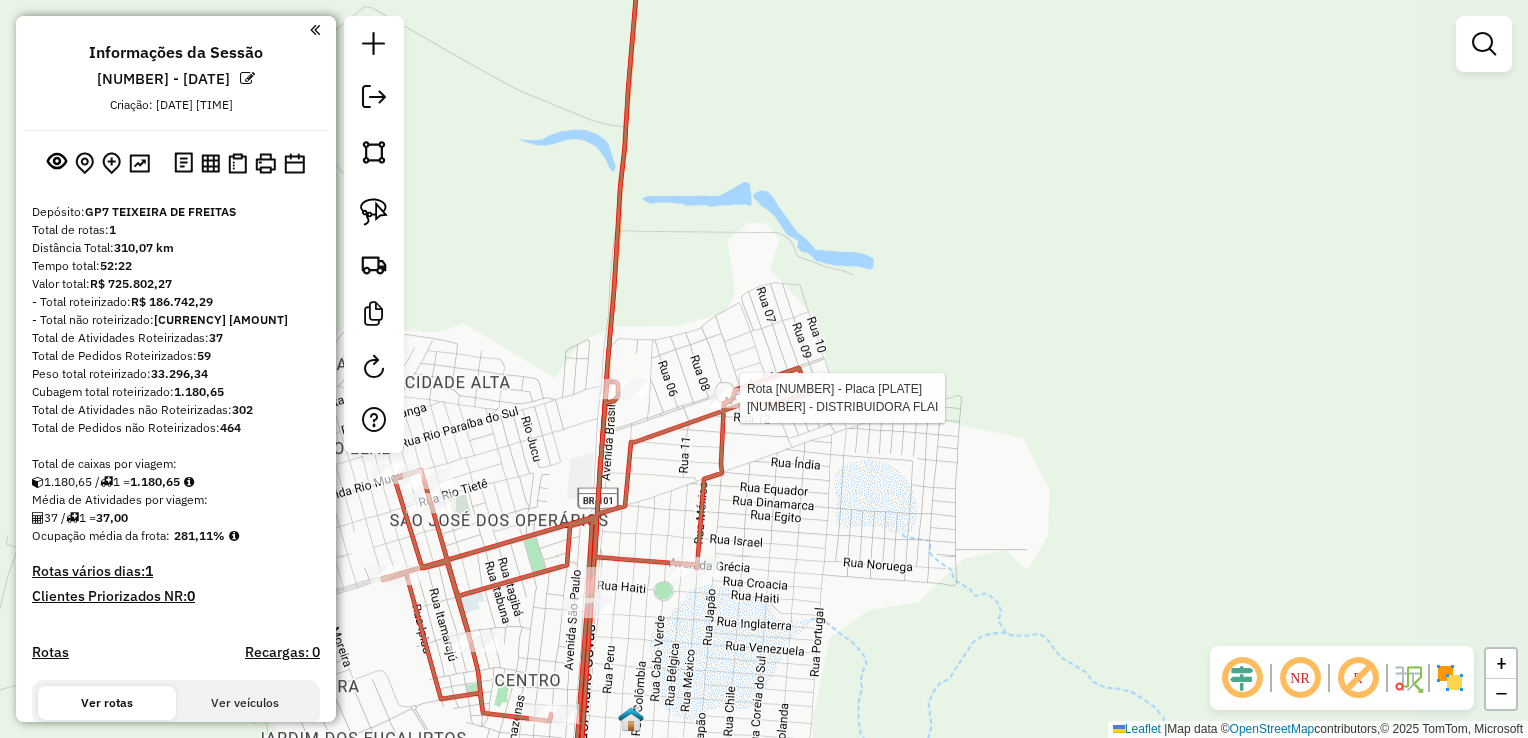 select on "**********" 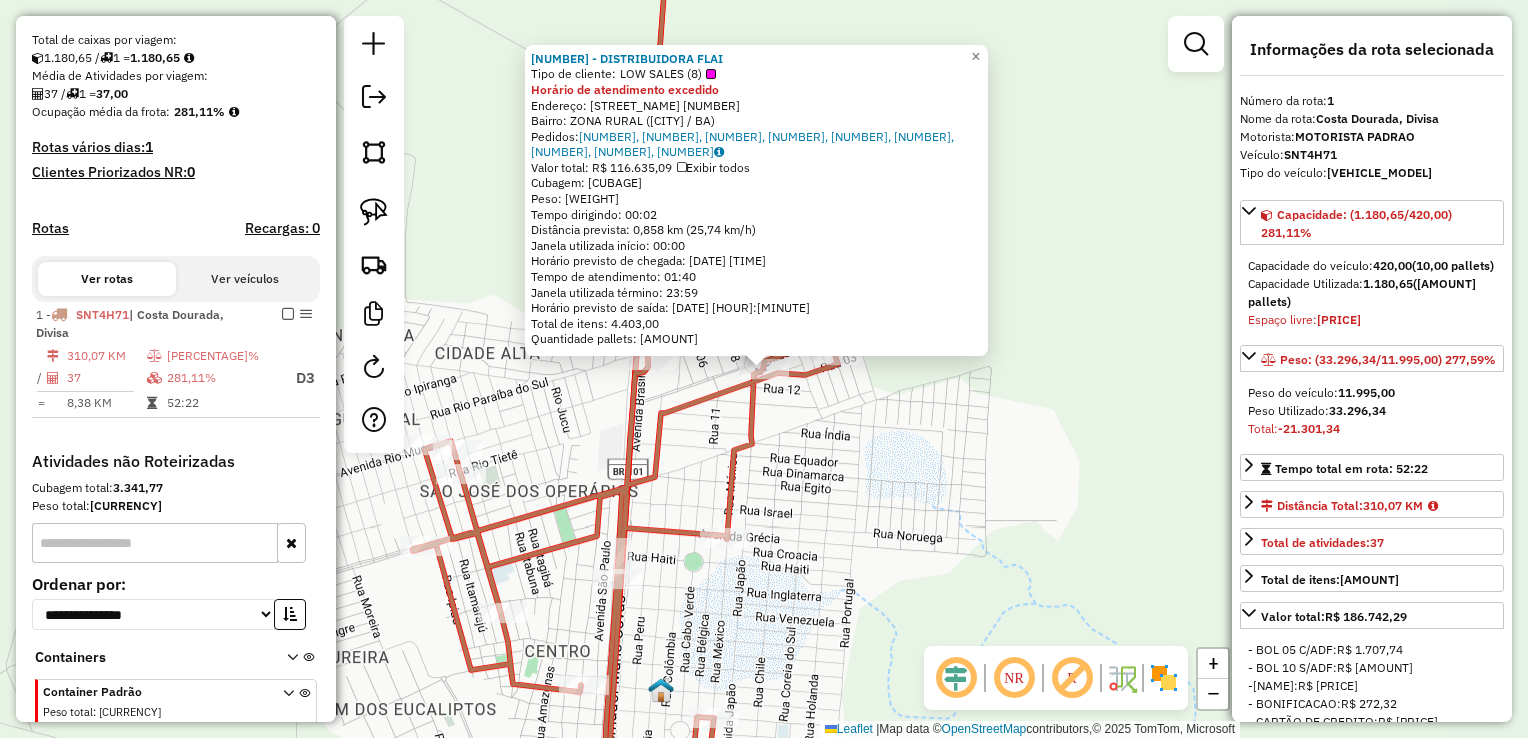 scroll, scrollTop: 512, scrollLeft: 0, axis: vertical 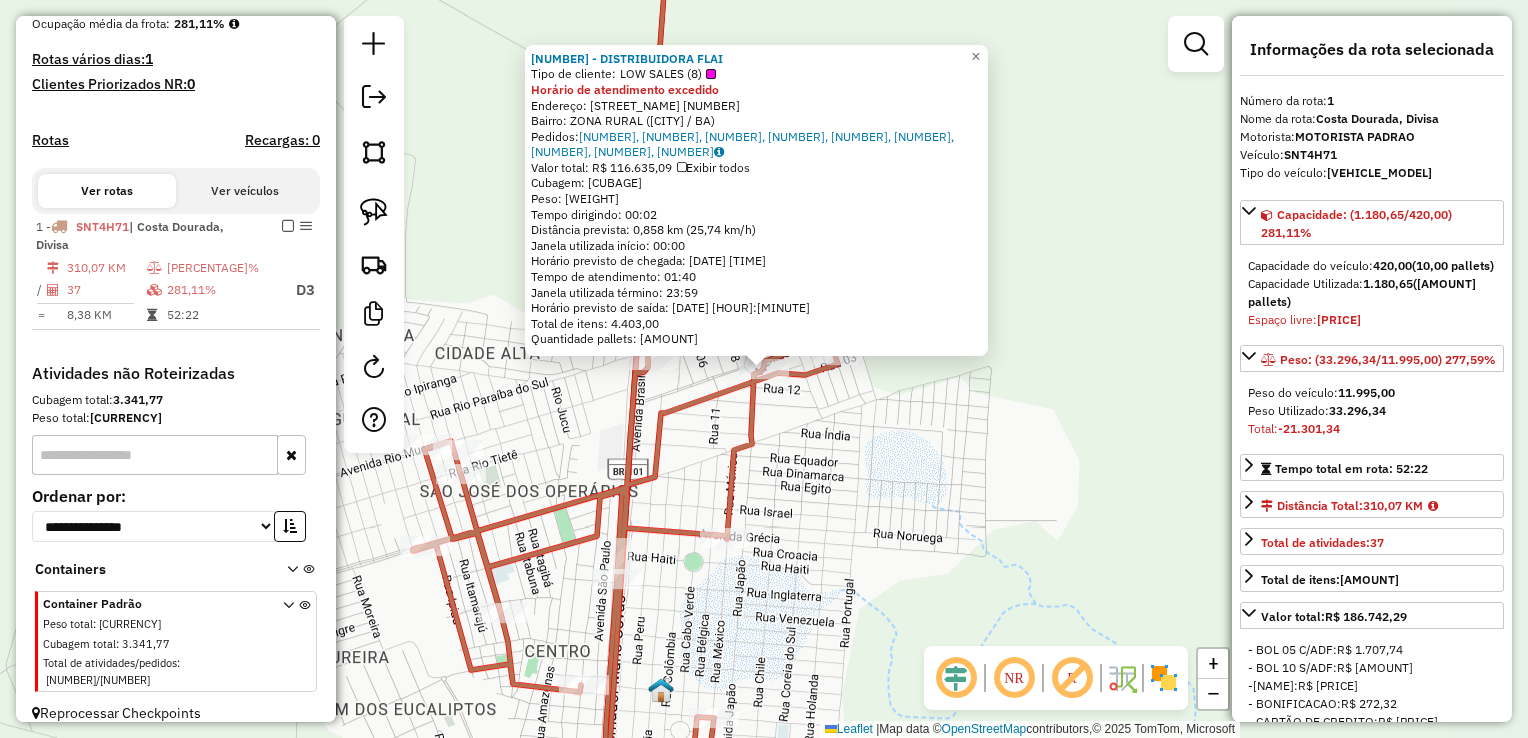 click on "10723 - DISTRIBUIDORA FLAI  Tipo de cliente:   LOW SALES	 (8)  Horário de atendimento excedido  Endereço:  PAULO FREIRE 160   Bairro: ZONA RURAL (MUCURI / BA)   Pedidos:  02594013, 02594018, 02594448, 02594449, 02594433, 02594435, 02594436, 02594434, 02594459   Valor total: R$ 116.635,09   Exibir todos   Cubagem: 754,95  Peso: 21.332,46  Tempo dirigindo: 00:02   Distância prevista: 0,858 km (25,74 km/h)   Janela utilizada início: 00:00   Horário previsto de chegada: 05/08/2025 22:30   Tempo de atendimento: 01:40   Janela utilizada término: 23:59   Horário previsto de saída: 06/08/2025 00:10   Total de itens: 4.403,00   Quantidade pallets: 17,975  × Janela de atendimento Grade de atendimento Capacidade Transportadoras Veículos Cliente Pedidos  Rotas Selecione os dias de semana para filtrar as janelas de atendimento  Seg   Ter   Qua   Qui   Sex   Sáb   Dom  Informe o período da janela de atendimento: De: Até:  Filtrar exatamente a janela do cliente  Considerar janela de atendimento padrão   Seg  +" 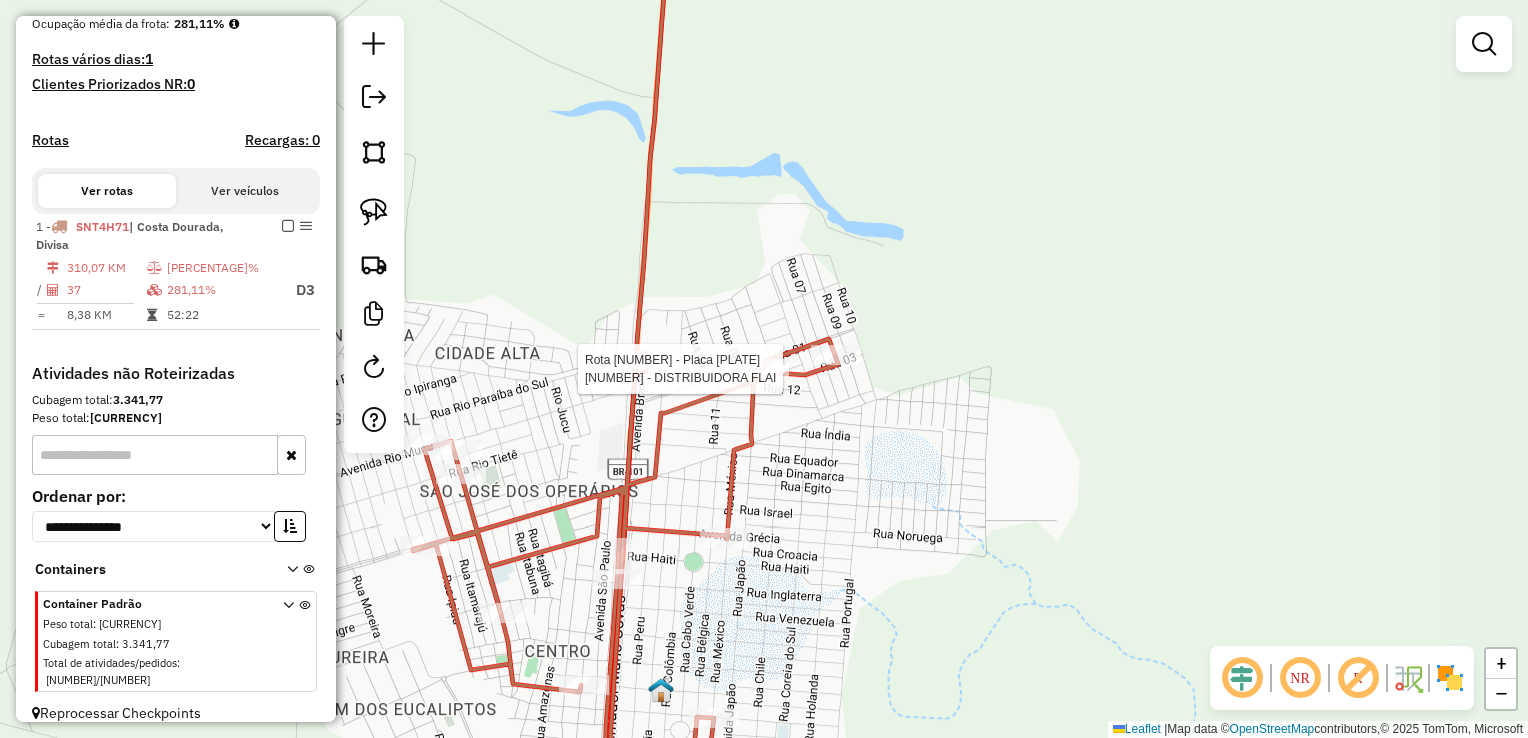 select on "**********" 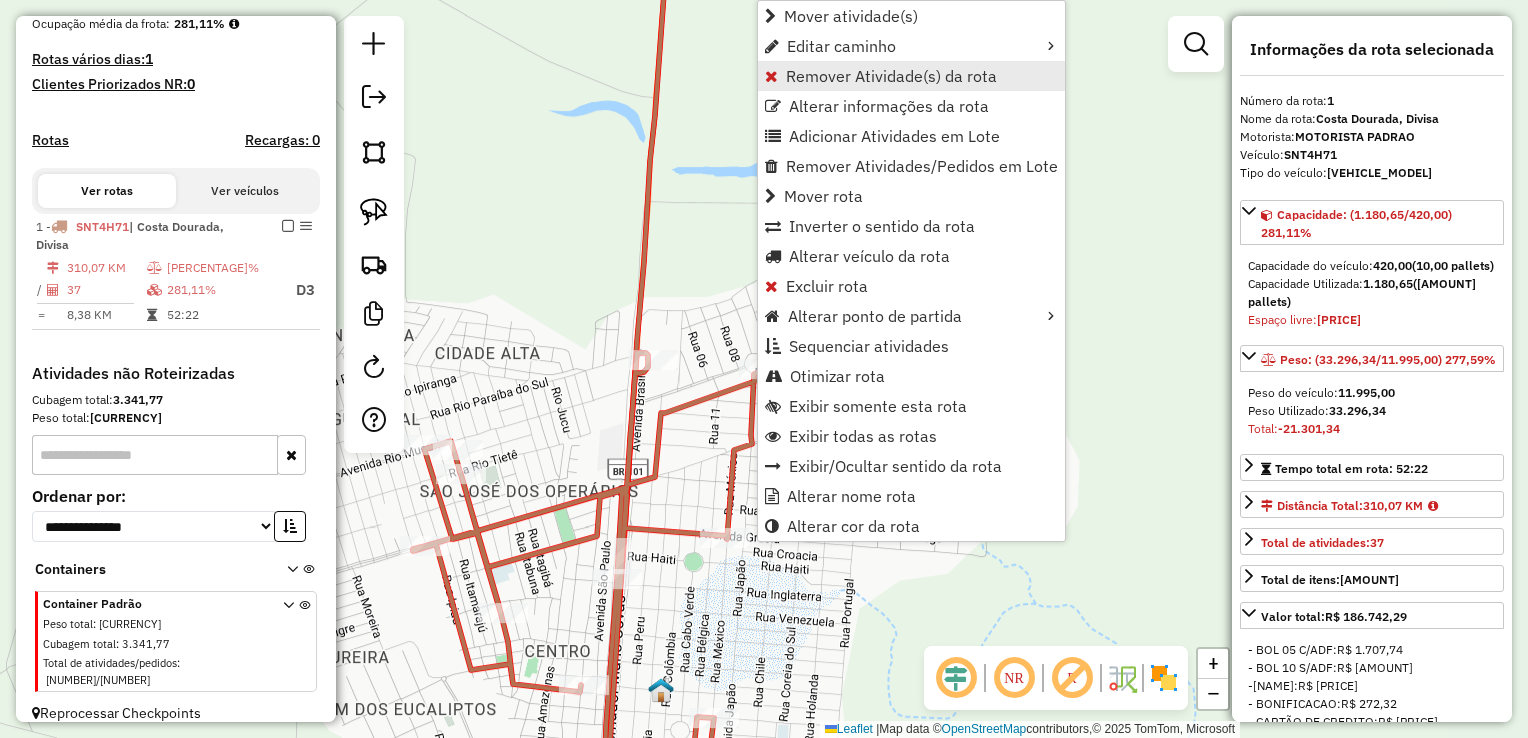 click on "Remover Atividade(s) da rota" at bounding box center [911, 76] 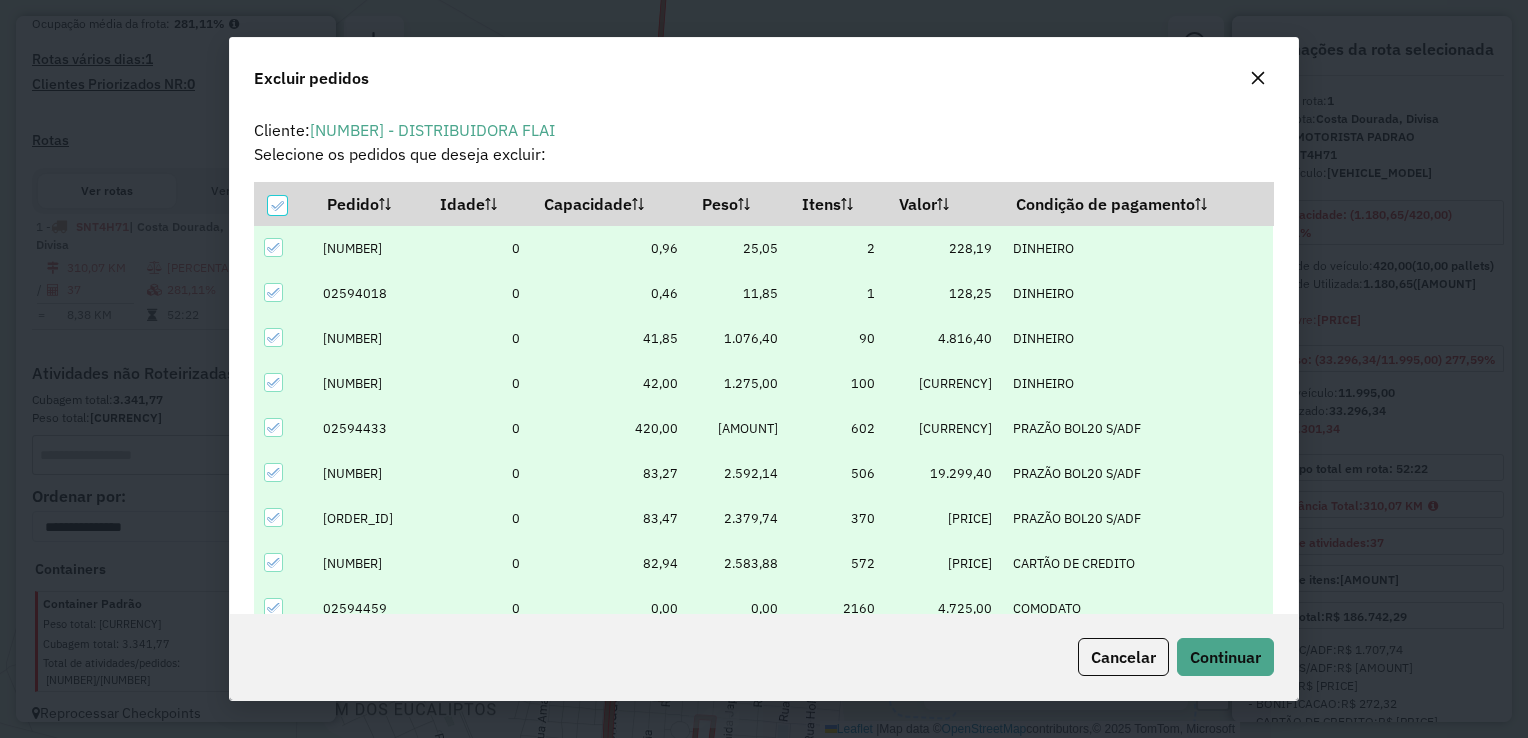 scroll, scrollTop: 69, scrollLeft: 0, axis: vertical 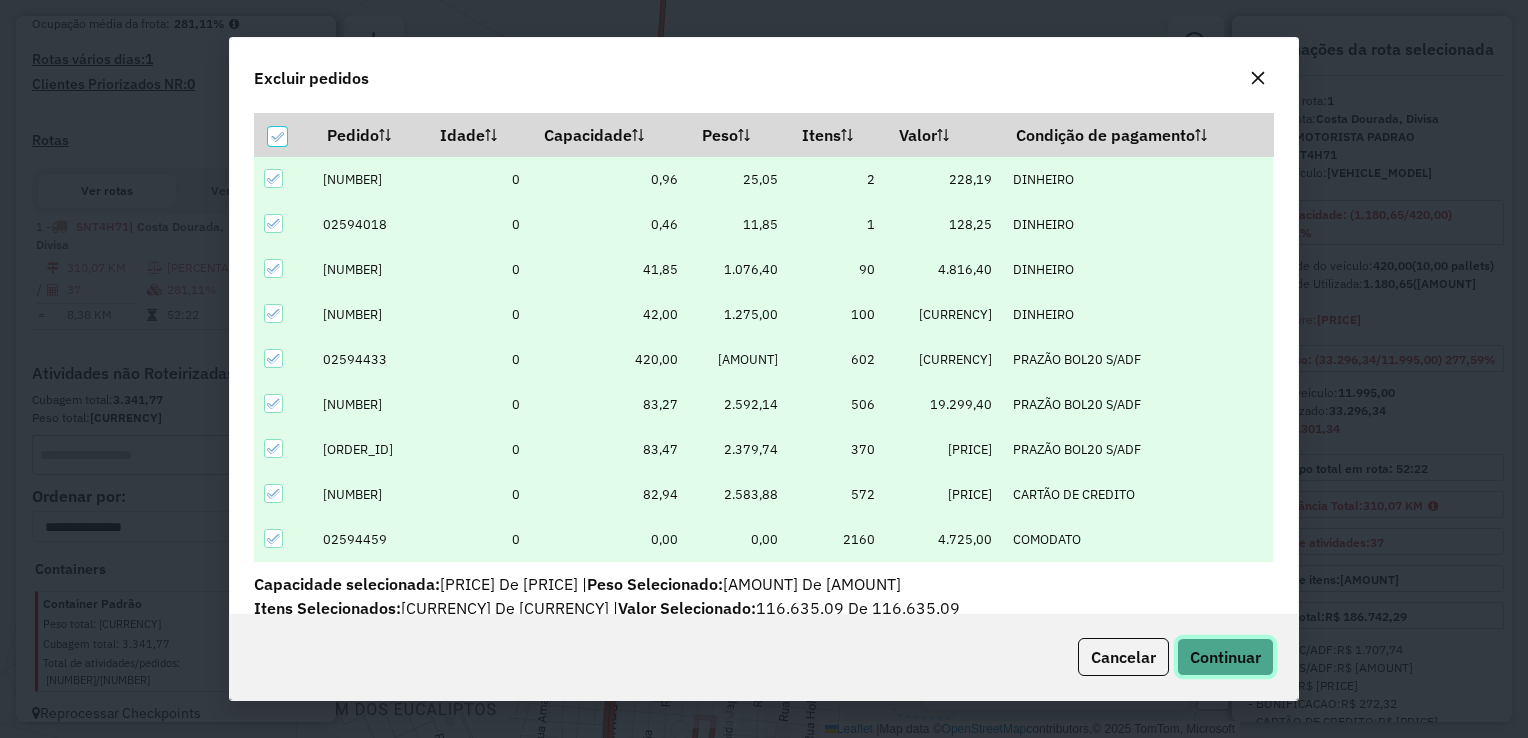 click on "Continuar" 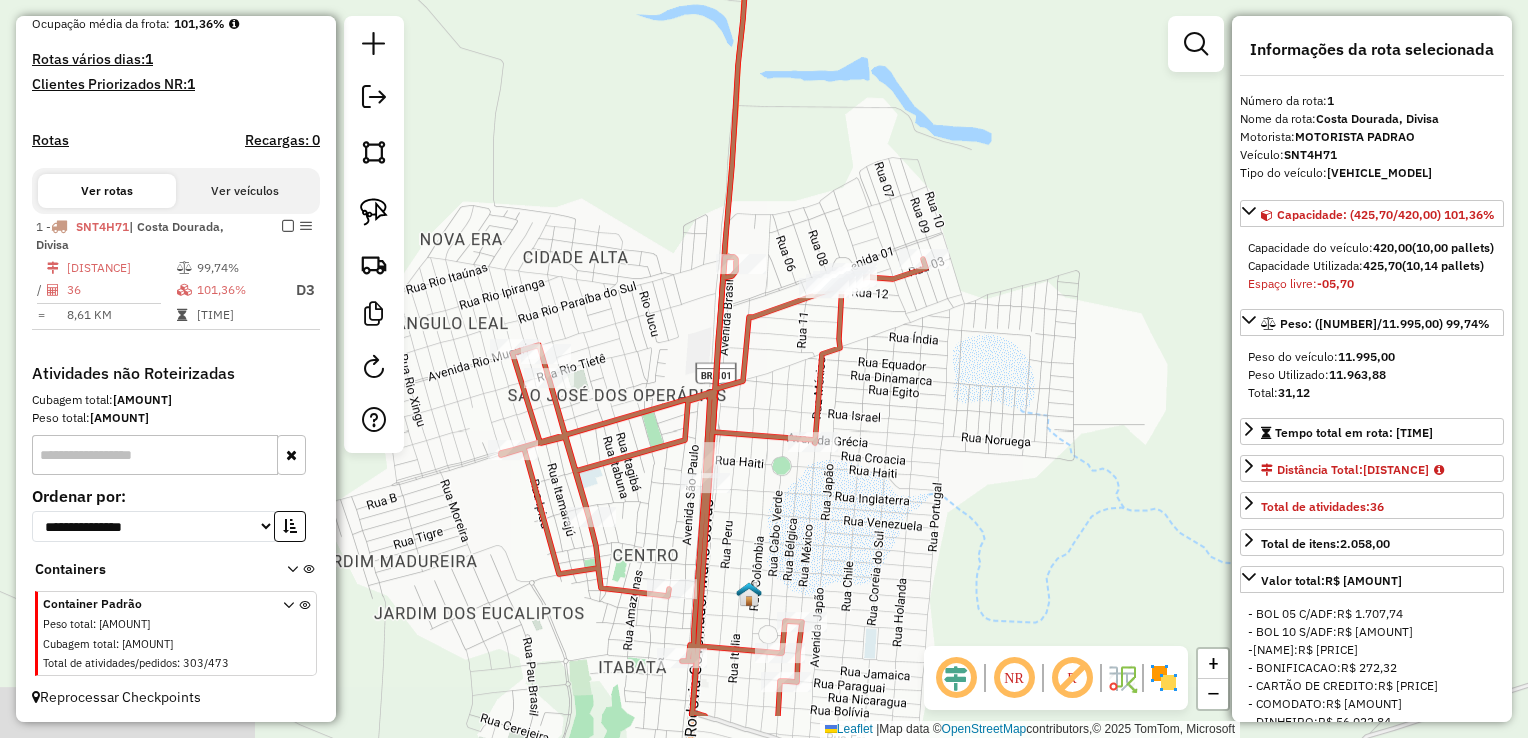 drag, startPoint x: 929, startPoint y: 460, endPoint x: 888, endPoint y: 368, distance: 100.72239 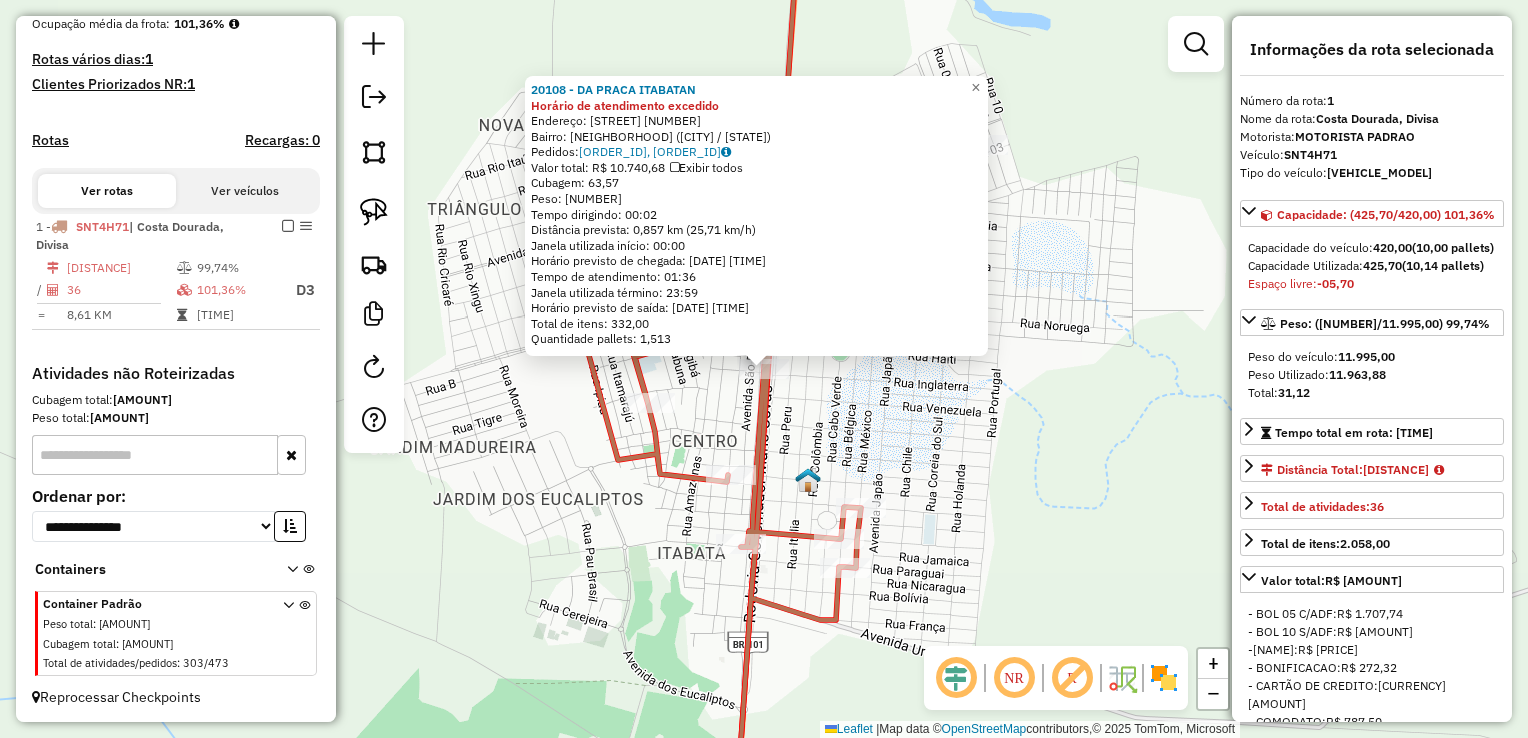 click on "20108 - DA PRACA ITABATAN Horário de atendimento excedido  Endereço:  AV ESPIRITO SANTO 677   Bairro: CENTRO (ITABATAN / BA)   Pedidos:  02594360, 02594466   Valor total: R$ 10.740,68   Exibir todos   Cubagem: 63,57  Peso: 1.886,05  Tempo dirigindo: 00:02   Distância prevista: 0,857 km (25,71 km/h)   Janela utilizada início: 00:00   Horário previsto de chegada: 05/08/2025 20:34   Tempo de atendimento: 01:36   Janela utilizada término: 23:59   Horário previsto de saída: 05/08/2025 22:10   Total de itens: 332,00   Quantidade pallets: 1,513  × Janela de atendimento Grade de atendimento Capacidade Transportadoras Veículos Cliente Pedidos  Rotas Selecione os dias de semana para filtrar as janelas de atendimento  Seg   Ter   Qua   Qui   Sex   Sáb   Dom  Informe o período da janela de atendimento: De: Até:  Filtrar exatamente a janela do cliente  Considerar janela de atendimento padrão  Selecione os dias de semana para filtrar as grades de atendimento  Seg   Ter   Qua   Qui   Sex   Sáb   Dom   De:  +" 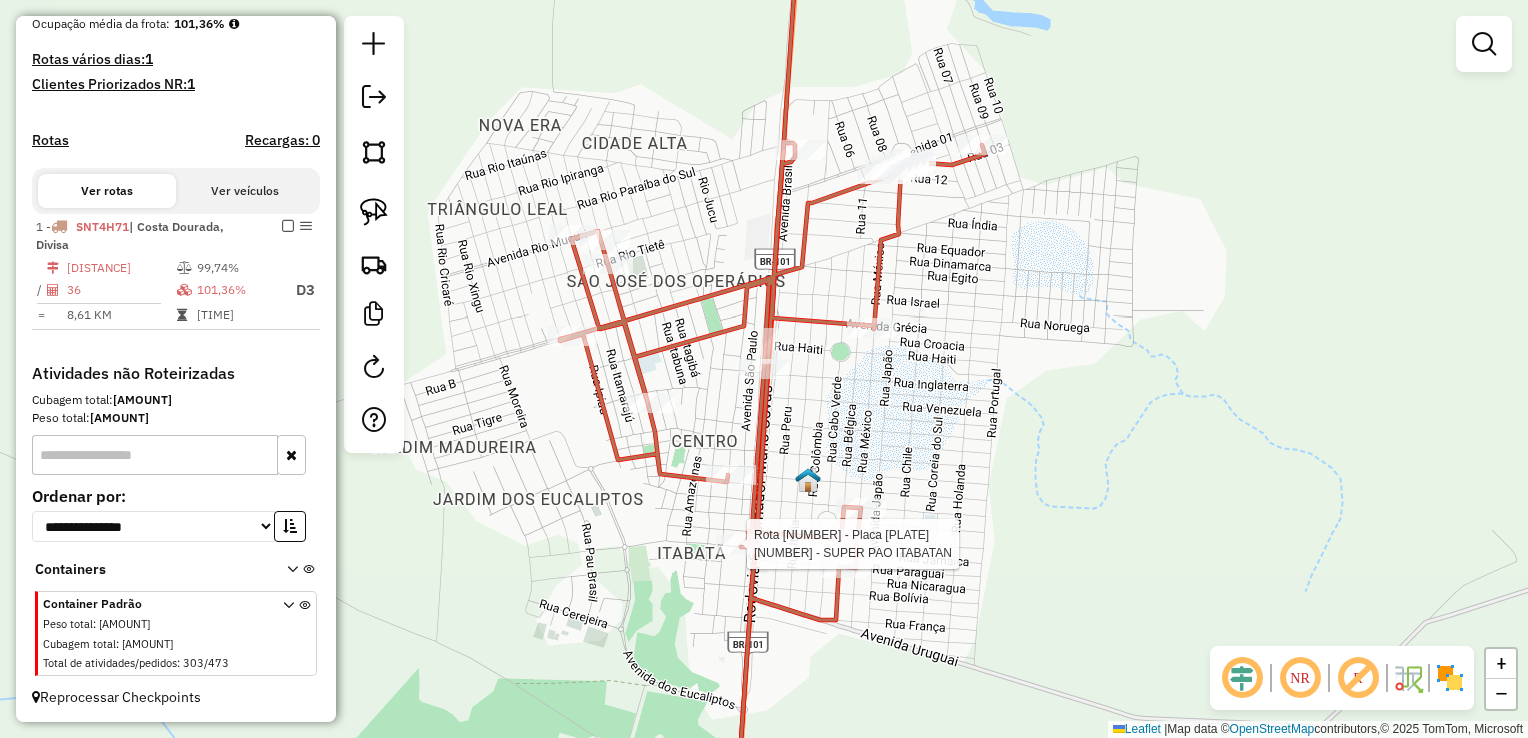 click 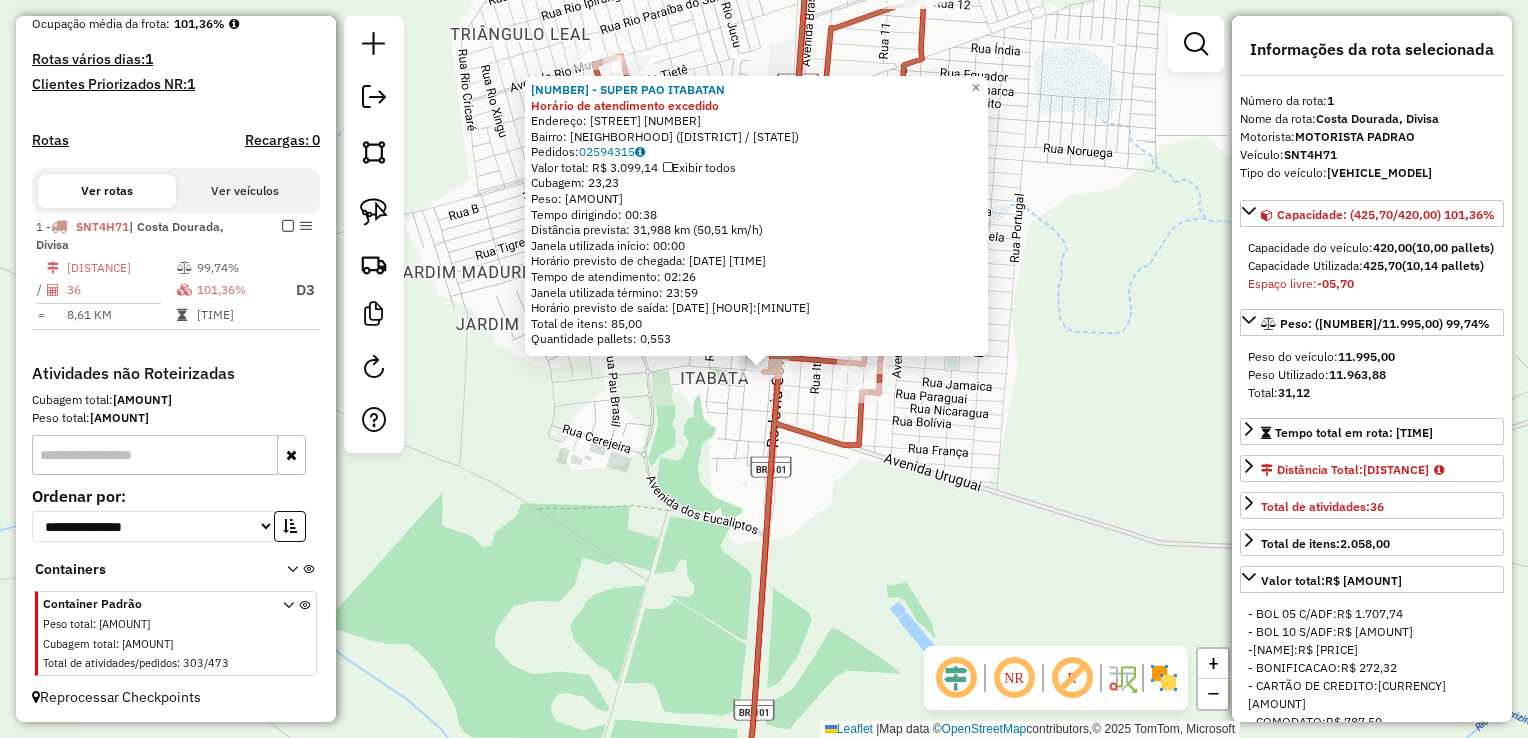 click on "6842 - SUPER PAO ITABATAN Horário de atendimento excedido  Endereço:  ESPIRITO SANTO 401   Bairro: ITABATAN (MUCURI / BA)   Pedidos:  02594315   Valor total: R$ 3.099,14   Exibir todos   Cubagem: 23,23  Peso: 507,28  Tempo dirigindo: 00:38   Distância prevista: 31,988 km (50,51 km/h)   Janela utilizada início: 00:00   Horário previsto de chegada: 05/08/2025 18:06   Tempo de atendimento: 02:26   Janela utilizada término: 23:59   Horário previsto de saída: 05/08/2025 20:32   Total de itens: 85,00   Quantidade pallets: 0,553  × Janela de atendimento Grade de atendimento Capacidade Transportadoras Veículos Cliente Pedidos  Rotas Selecione os dias de semana para filtrar as janelas de atendimento  Seg   Ter   Qua   Qui   Sex   Sáb   Dom  Informe o período da janela de atendimento: De: Até:  Filtrar exatamente a janela do cliente  Considerar janela de atendimento padrão  Selecione os dias de semana para filtrar as grades de atendimento  Seg   Ter   Qua   Qui   Sex   Sáb   Dom   Peso mínimo:   De:  +" 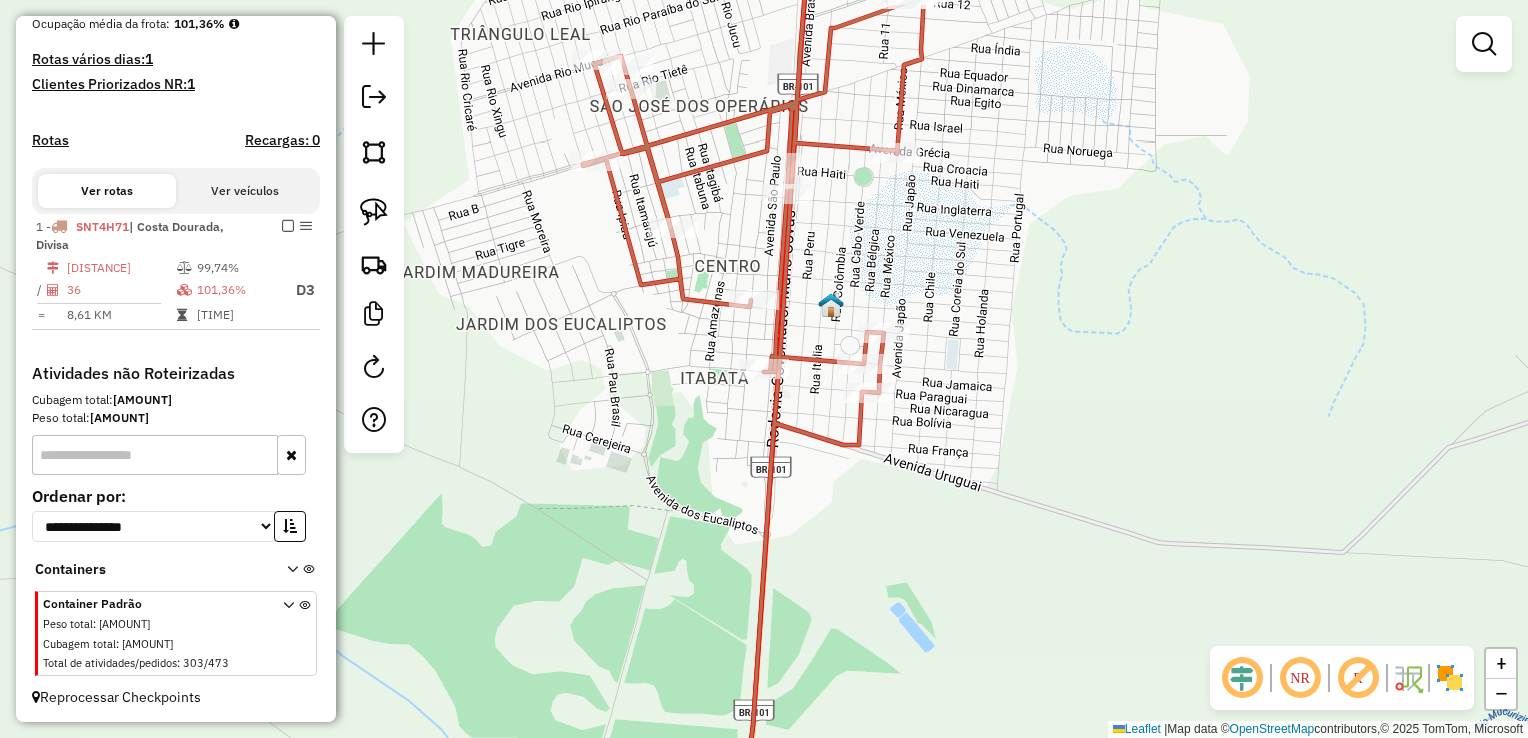 select on "**********" 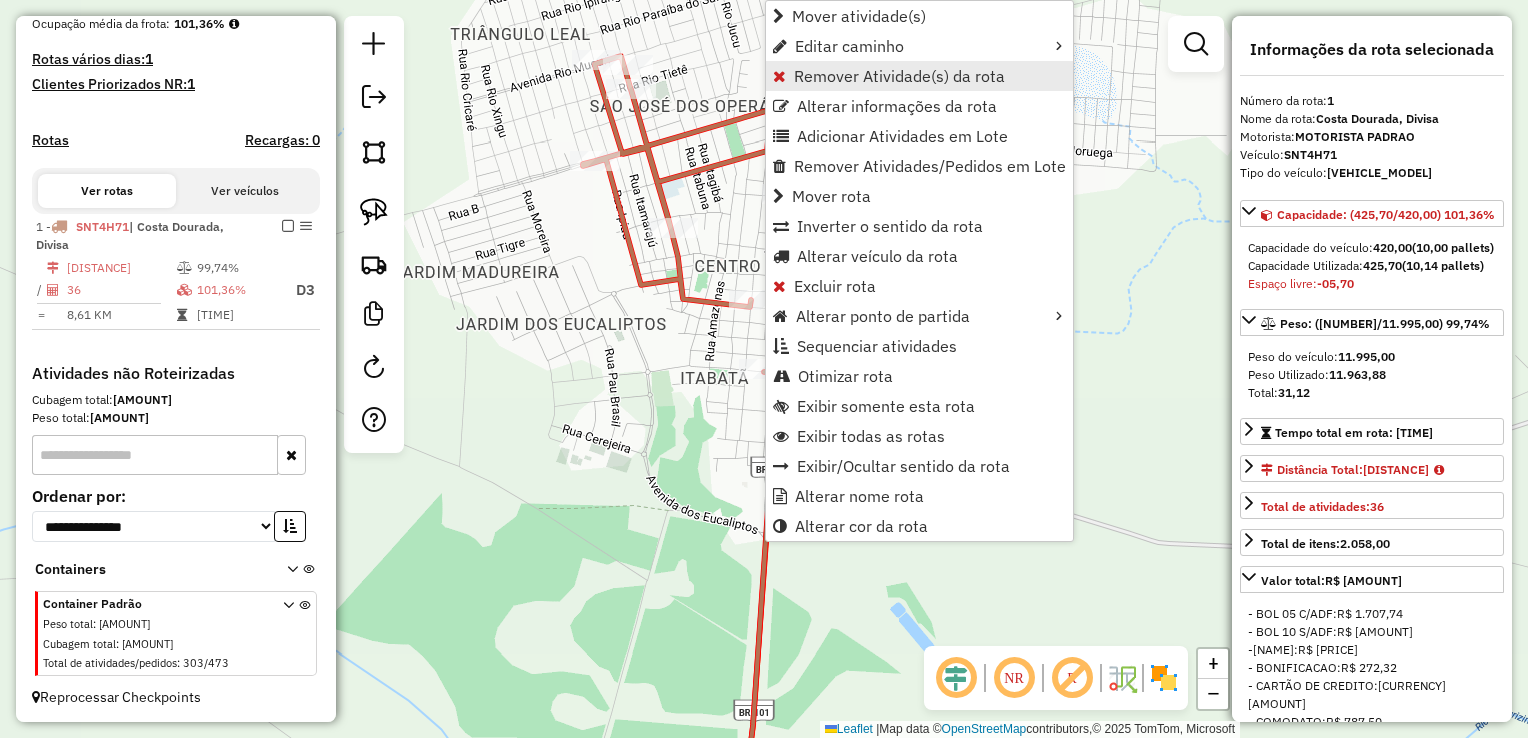 click on "Remover Atividade(s) da rota" at bounding box center (899, 76) 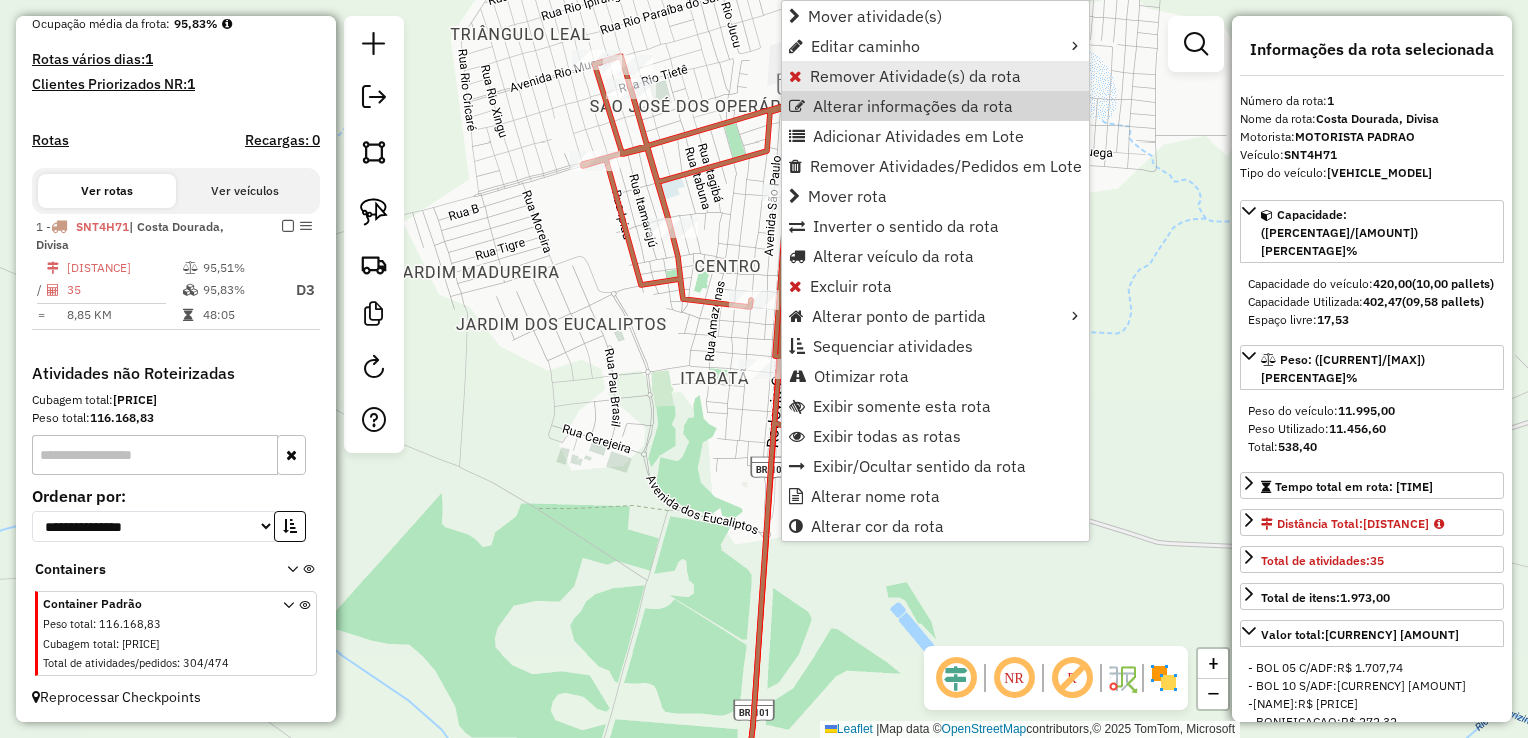 click on "Remover Atividade(s) da rota" at bounding box center (935, 76) 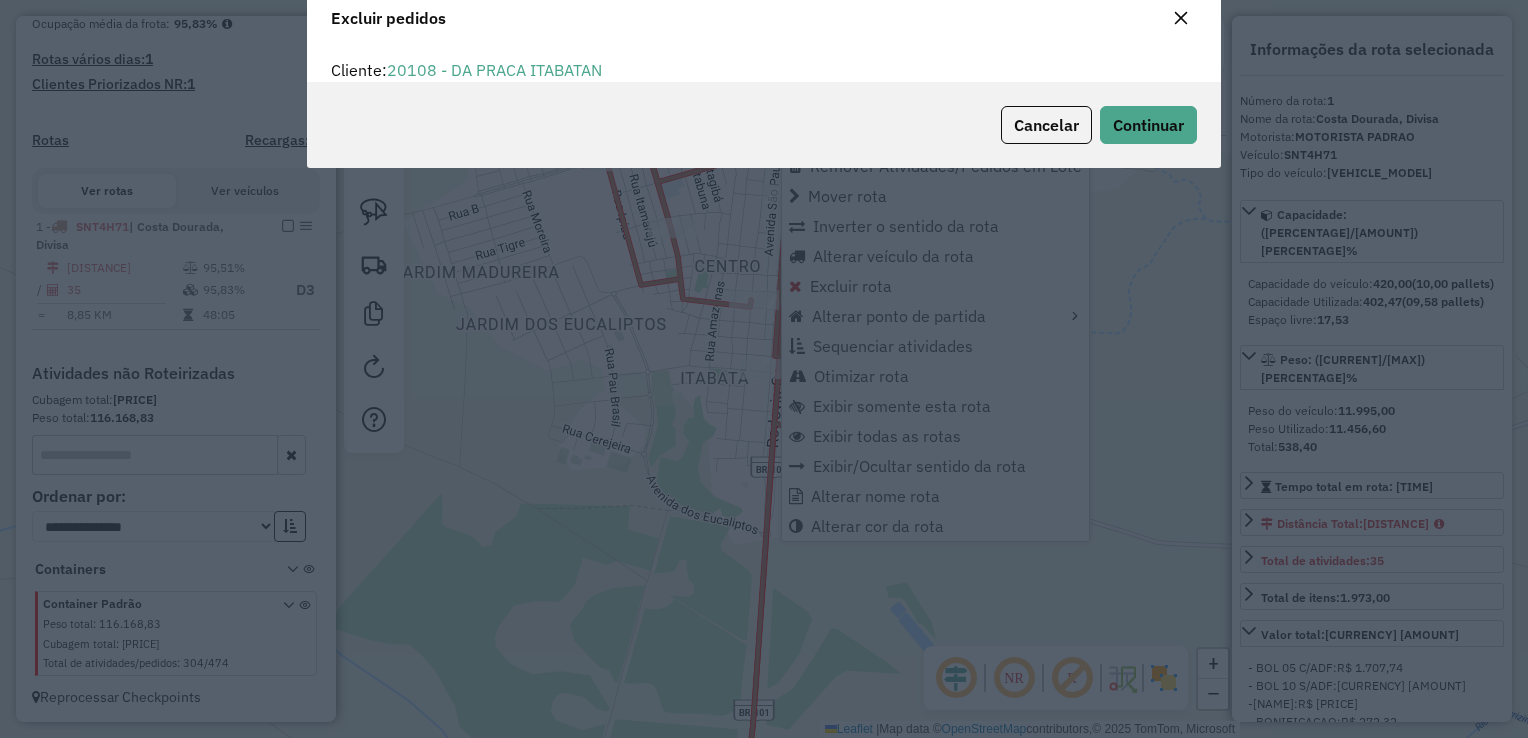 scroll, scrollTop: 10, scrollLeft: 6, axis: both 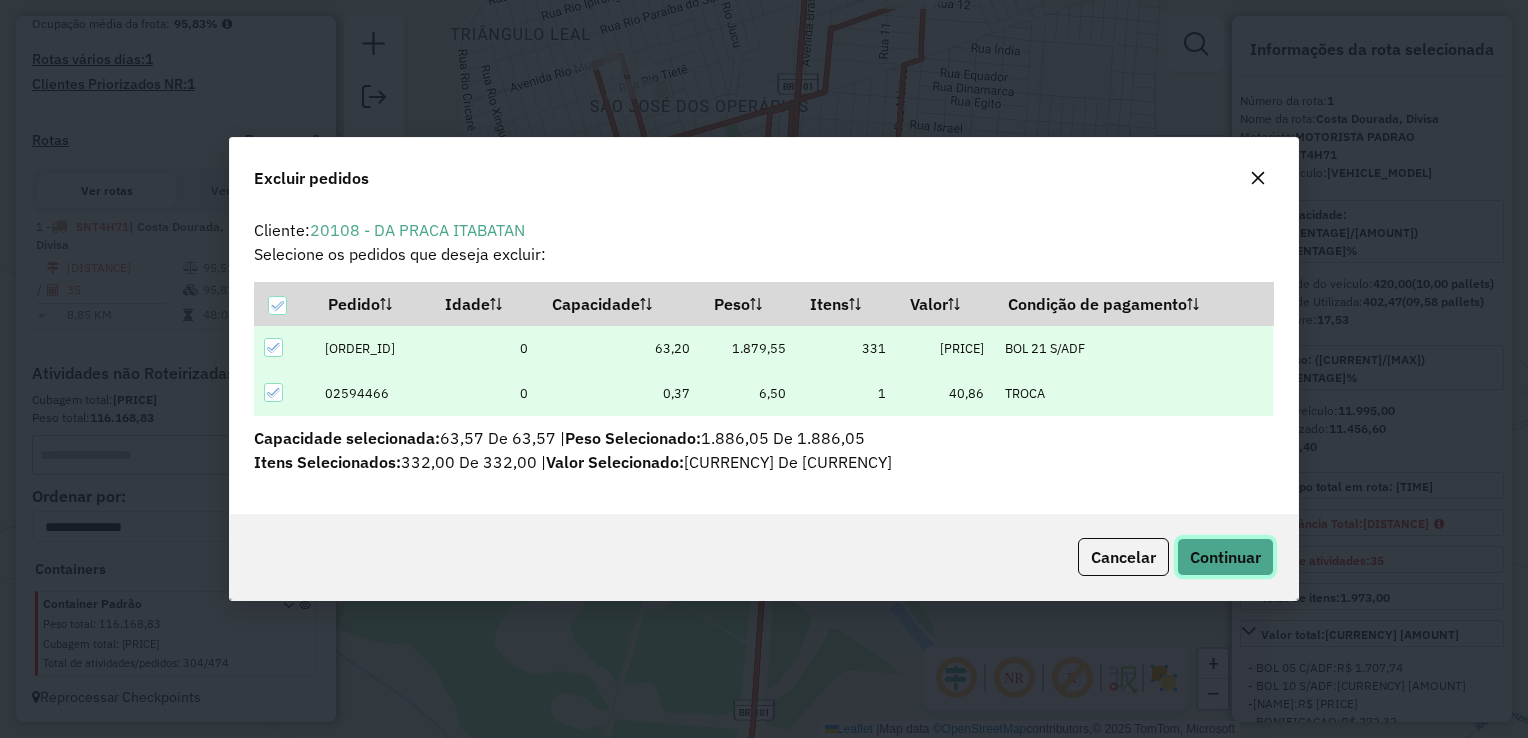 click on "Continuar" 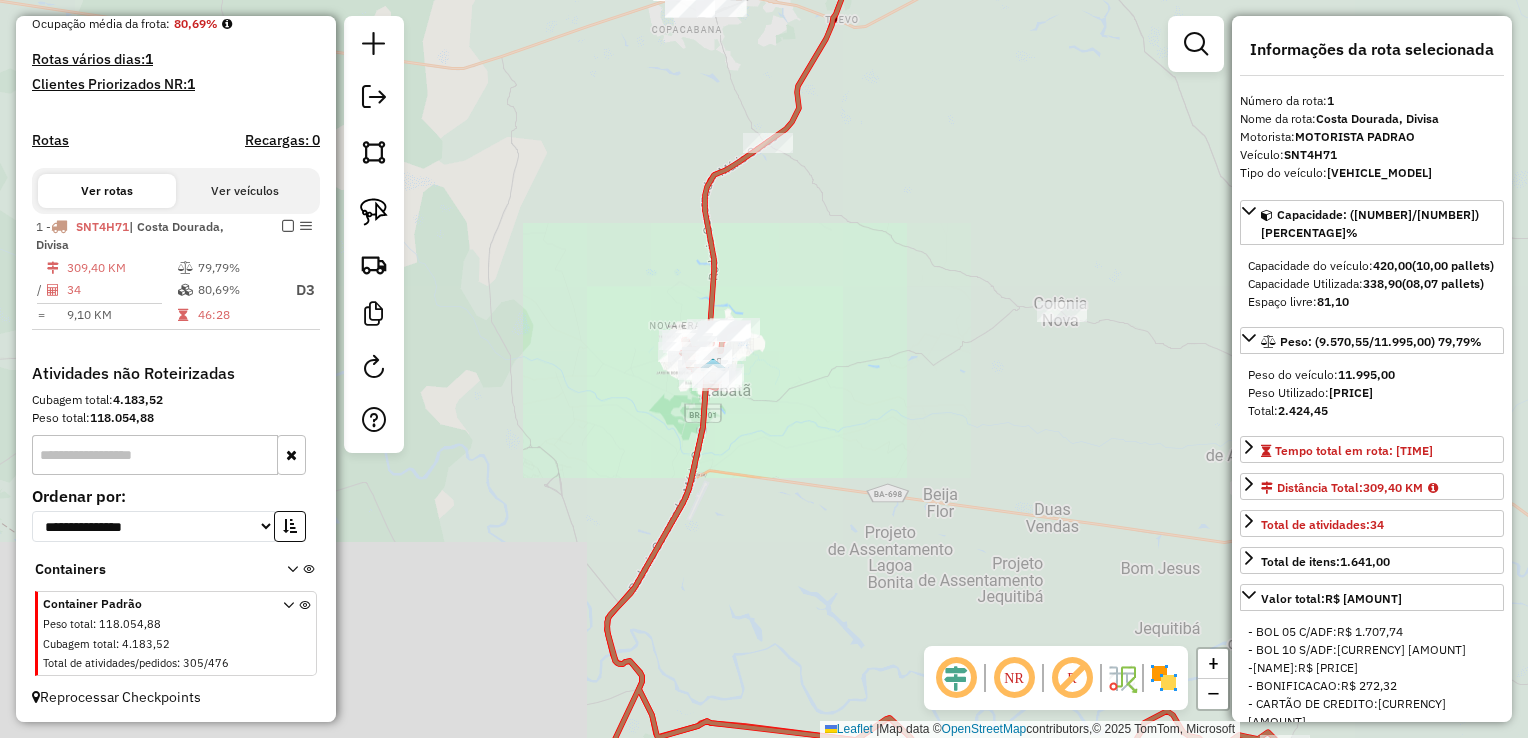 click on "Janela de atendimento Grade de atendimento Capacidade Transportadoras Veículos Cliente Pedidos  Rotas Selecione os dias de semana para filtrar as janelas de atendimento  Seg   Ter   Qua   Qui   Sex   Sáb   Dom  Informe o período da janela de atendimento: De: Até:  Filtrar exatamente a janela do cliente  Considerar janela de atendimento padrão  Selecione os dias de semana para filtrar as grades de atendimento  Seg   Ter   Qua   Qui   Sex   Sáb   Dom   Considerar clientes sem dia de atendimento cadastrado  Clientes fora do dia de atendimento selecionado Filtrar as atividades entre os valores definidos abaixo:  Peso mínimo:   Peso máximo:   Cubagem mínima:   Cubagem máxima:   De:   Até:  Filtrar as atividades entre o tempo de atendimento definido abaixo:  De:   Até:   Considerar capacidade total dos clientes não roteirizados Transportadora: Selecione um ou mais itens Tipo de veículo: Selecione um ou mais itens Veículo: Selecione um ou mais itens Motorista: Selecione um ou mais itens Nome: Rótulo:" 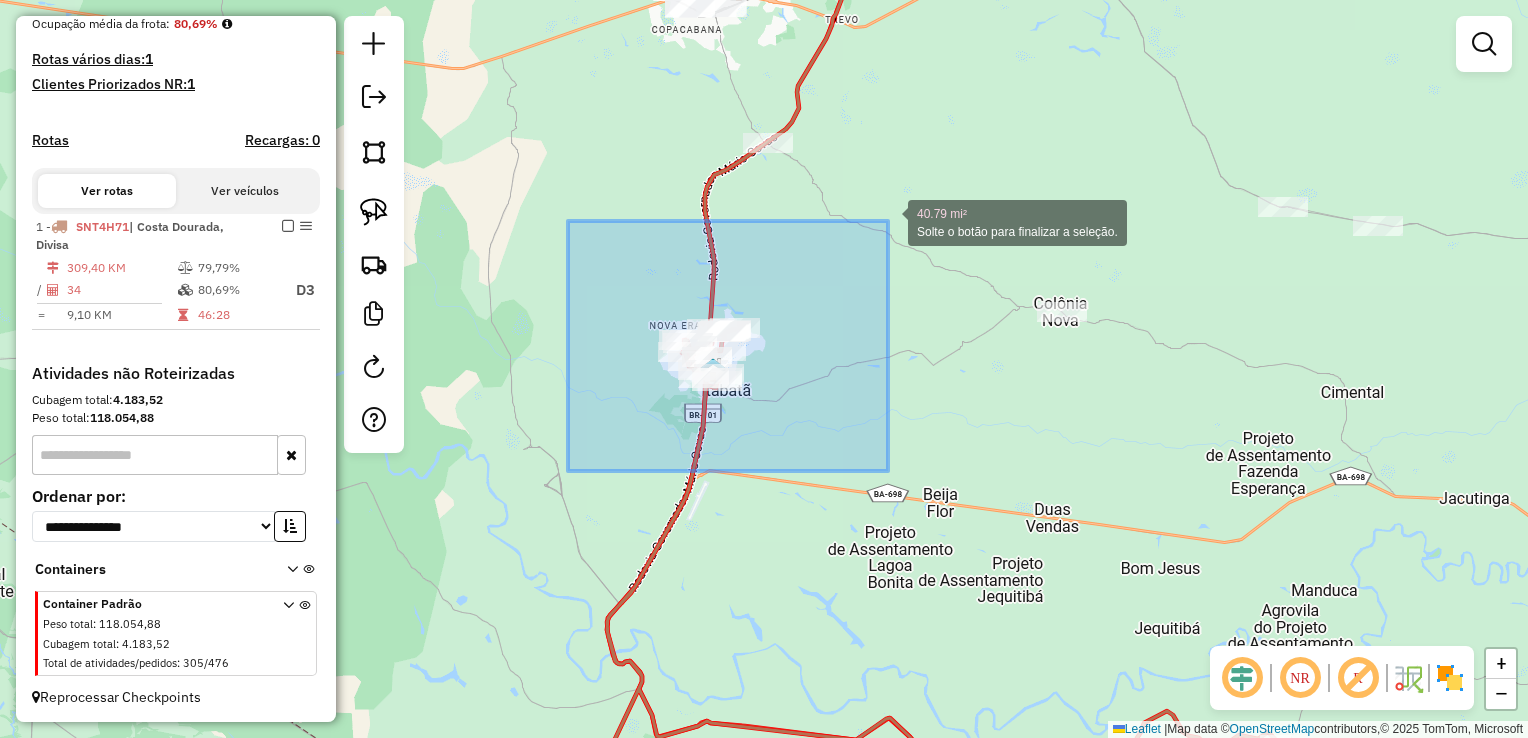 drag, startPoint x: 600, startPoint y: 446, endPoint x: 462, endPoint y: 452, distance: 138.13037 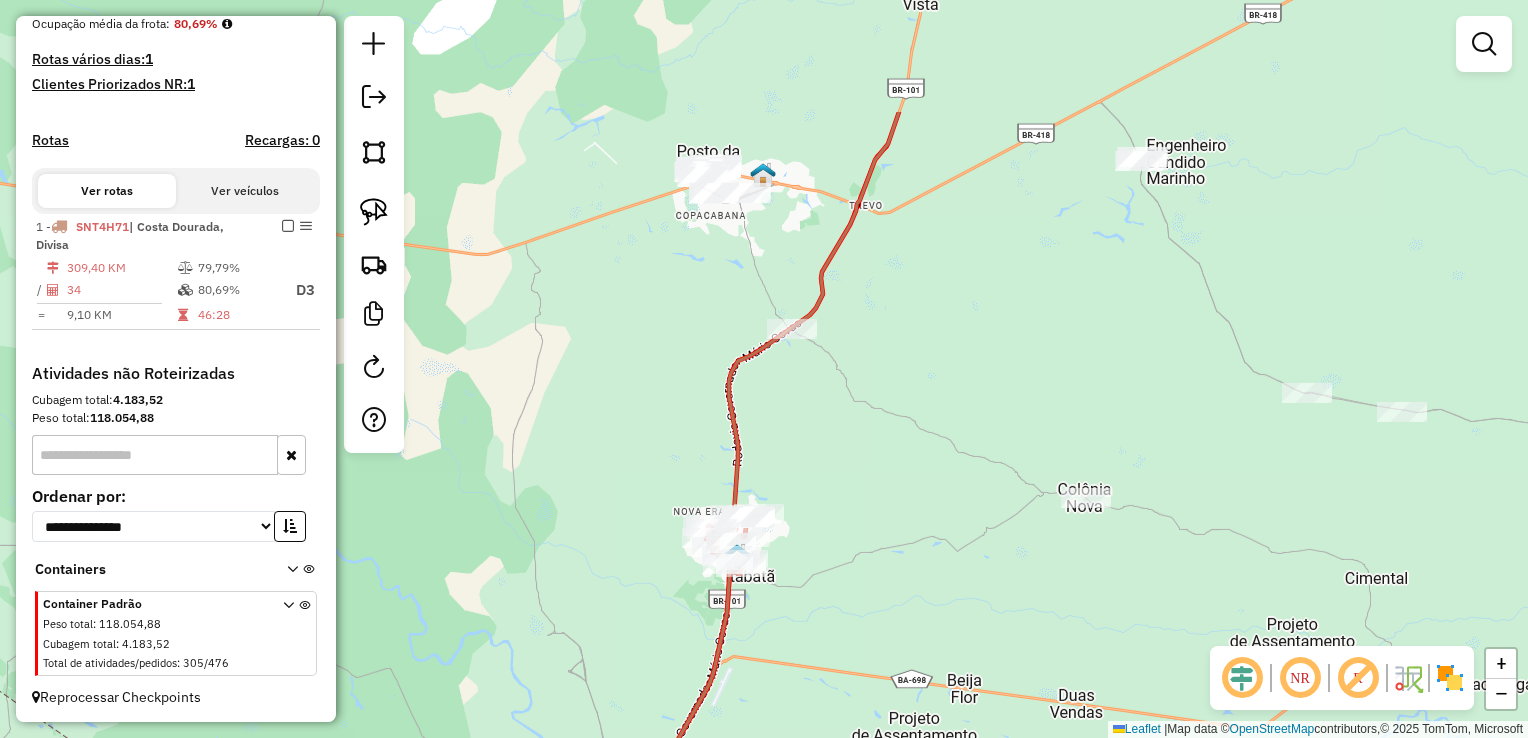 drag, startPoint x: 800, startPoint y: 202, endPoint x: 804, endPoint y: 351, distance: 149.05368 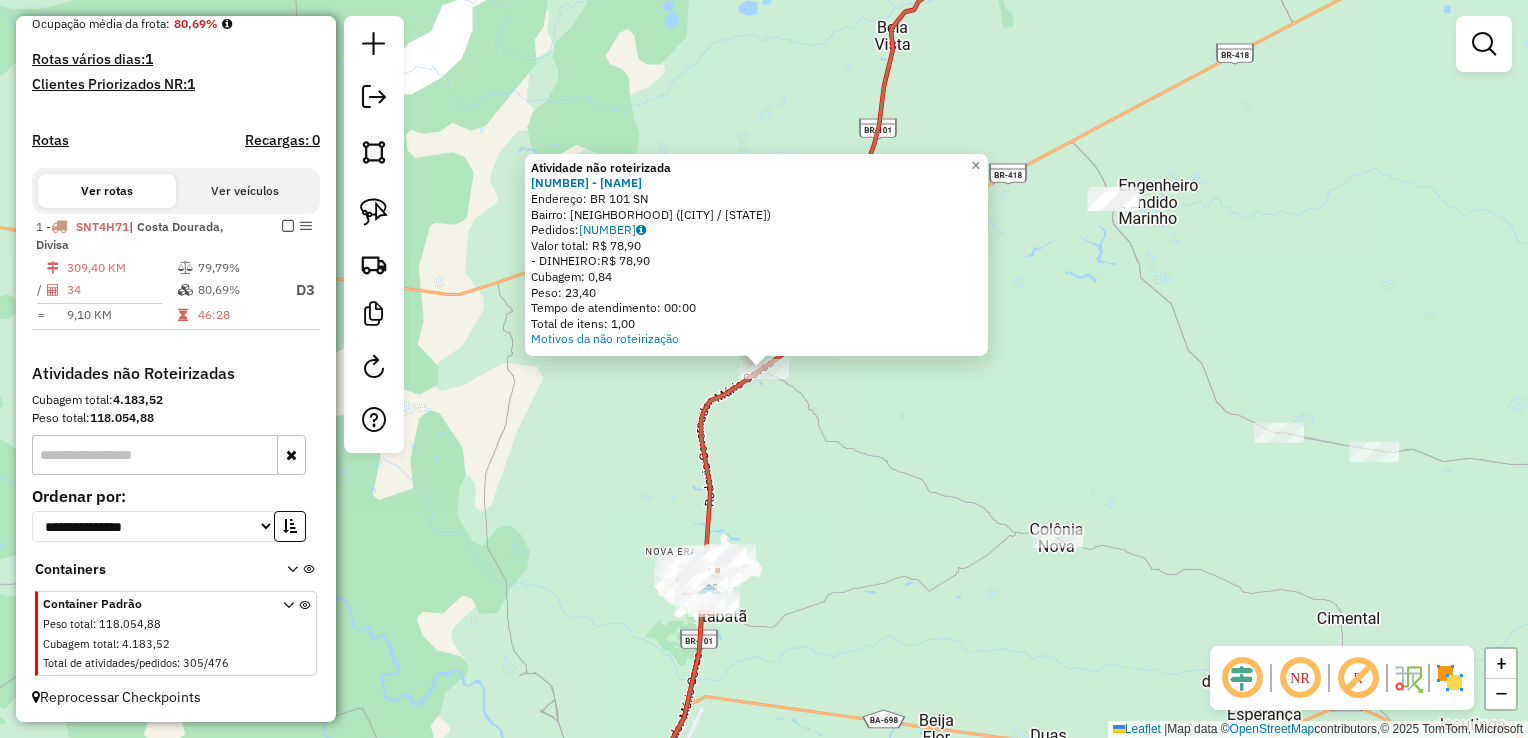 click on "Atividade não roteirizada 18129 - BAR DA ANAJULIA  Endereço:  BR 101 SN   Bairro: J OLIDEL (NOVA VICOSA / BA)   Pedidos:  02594194   Valor total: R$ 78,90   - DINHEIRO:  R$ 78,90   Cubagem: 0,84   Peso: 23,40   Tempo de atendimento: 00:00   Total de itens: 1,00  Motivos da não roteirização × Janela de atendimento Grade de atendimento Capacidade Transportadoras Veículos Cliente Pedidos  Rotas Selecione os dias de semana para filtrar as janelas de atendimento  Seg   Ter   Qua   Qui   Sex   Sáb   Dom  Informe o período da janela de atendimento: De: Até:  Filtrar exatamente a janela do cliente  Considerar janela de atendimento padrão  Selecione os dias de semana para filtrar as grades de atendimento  Seg   Ter   Qua   Qui   Sex   Sáb   Dom   Considerar clientes sem dia de atendimento cadastrado  Clientes fora do dia de atendimento selecionado Filtrar as atividades entre os valores definidos abaixo:  Peso mínimo:   Peso máximo:   Cubagem mínima:   Cubagem máxima:   De:   Até:   De:   Até:  Nome:" 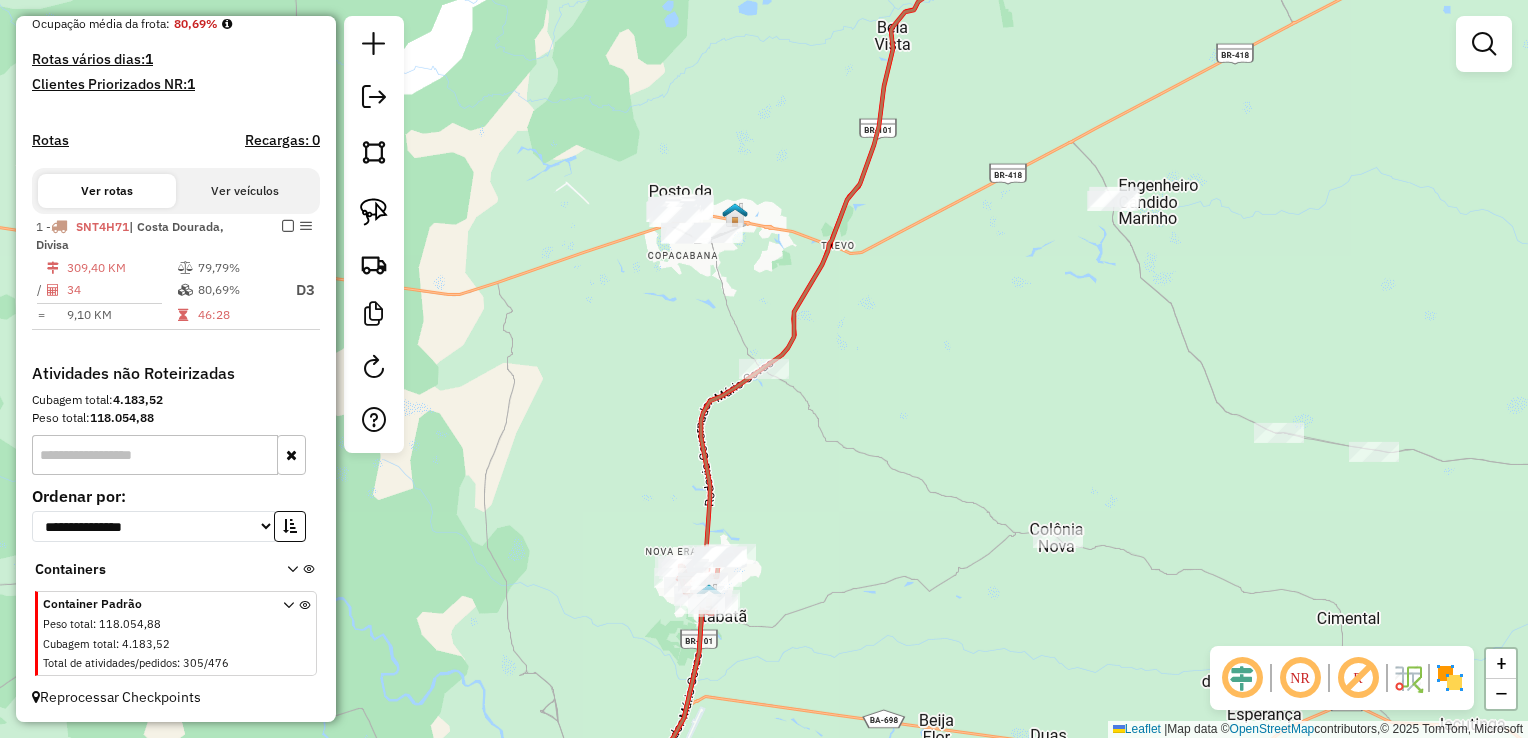 drag, startPoint x: 735, startPoint y: 458, endPoint x: 848, endPoint y: 284, distance: 207.47289 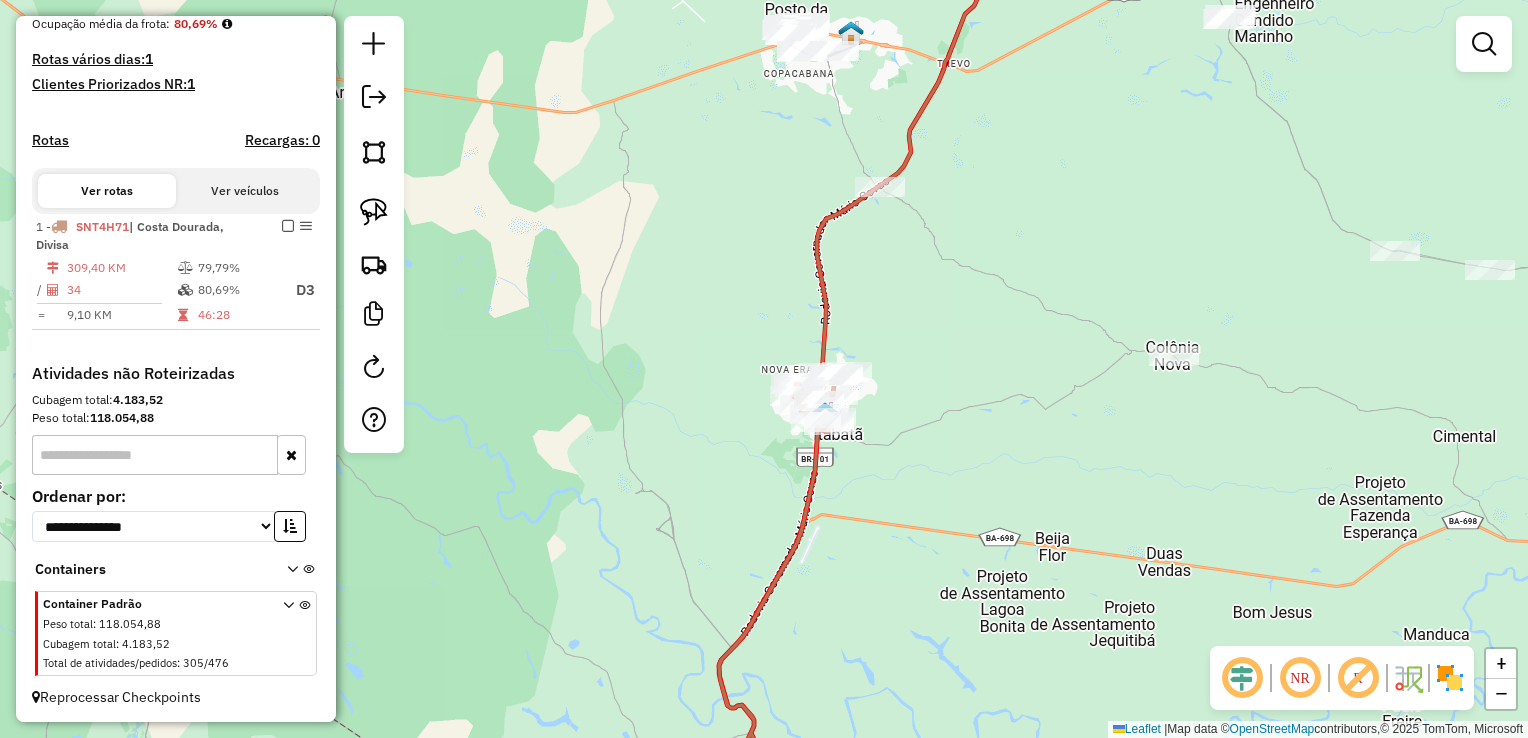 drag, startPoint x: 663, startPoint y: 395, endPoint x: 716, endPoint y: 416, distance: 57.00877 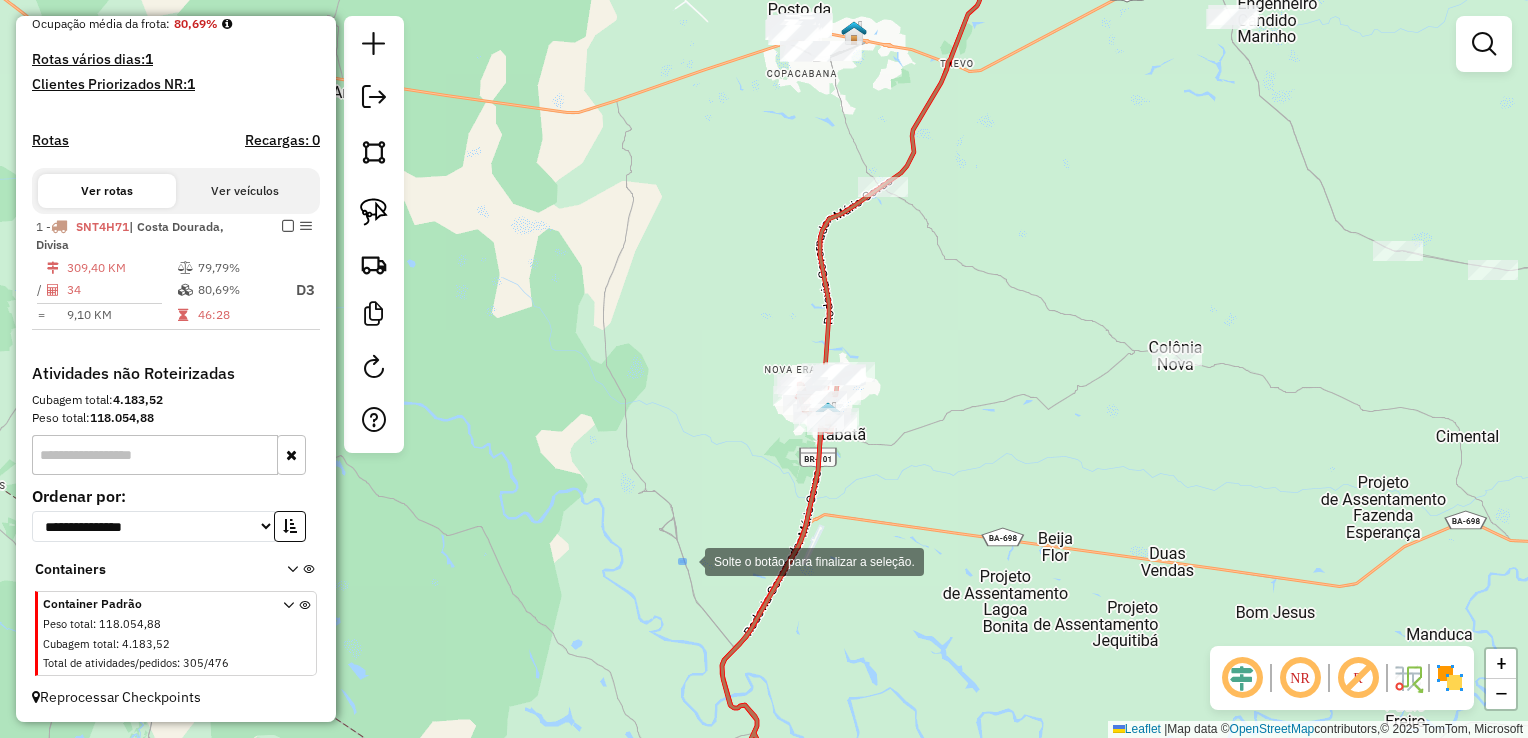 drag, startPoint x: 685, startPoint y: 560, endPoint x: 952, endPoint y: 274, distance: 391.26077 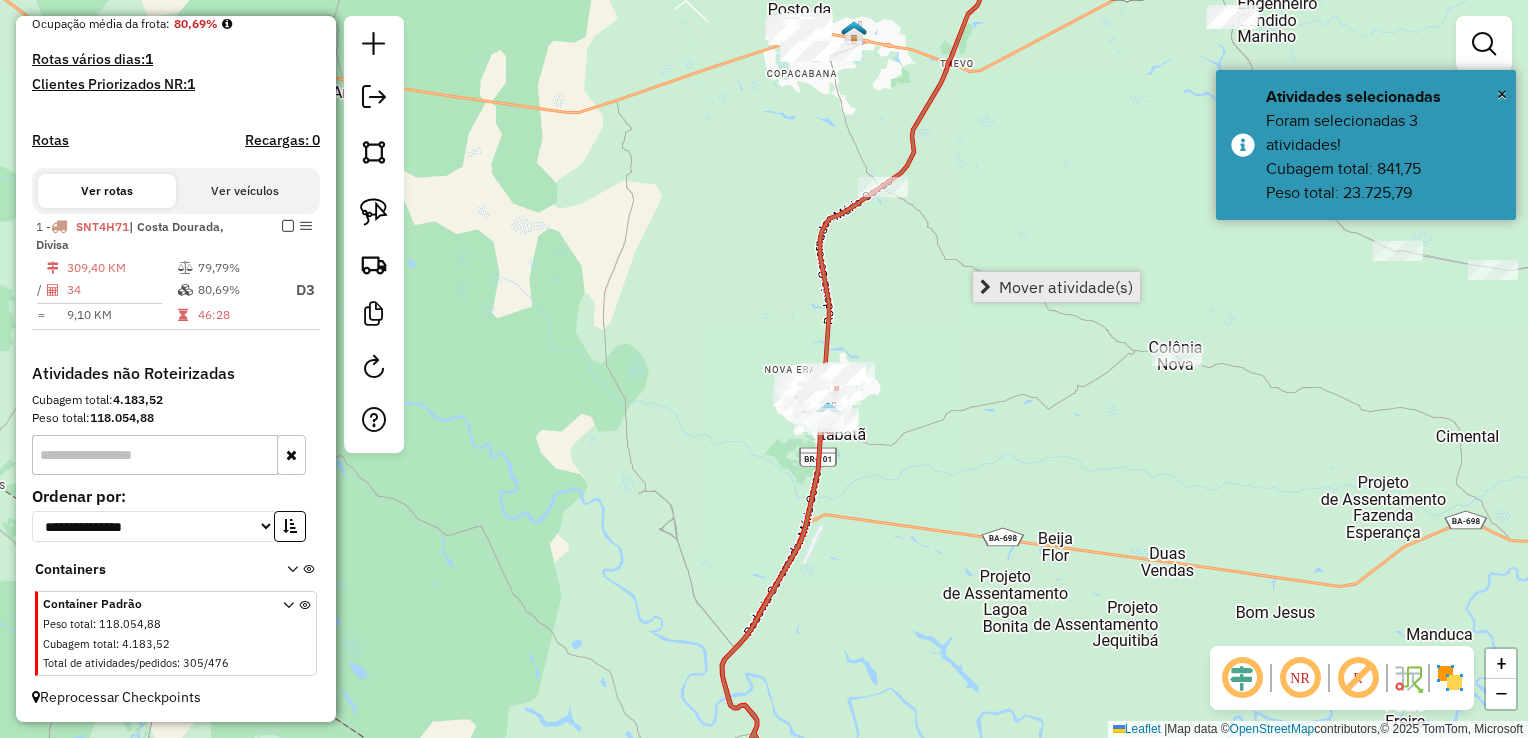 click on "Mover atividade(s)" at bounding box center (1066, 287) 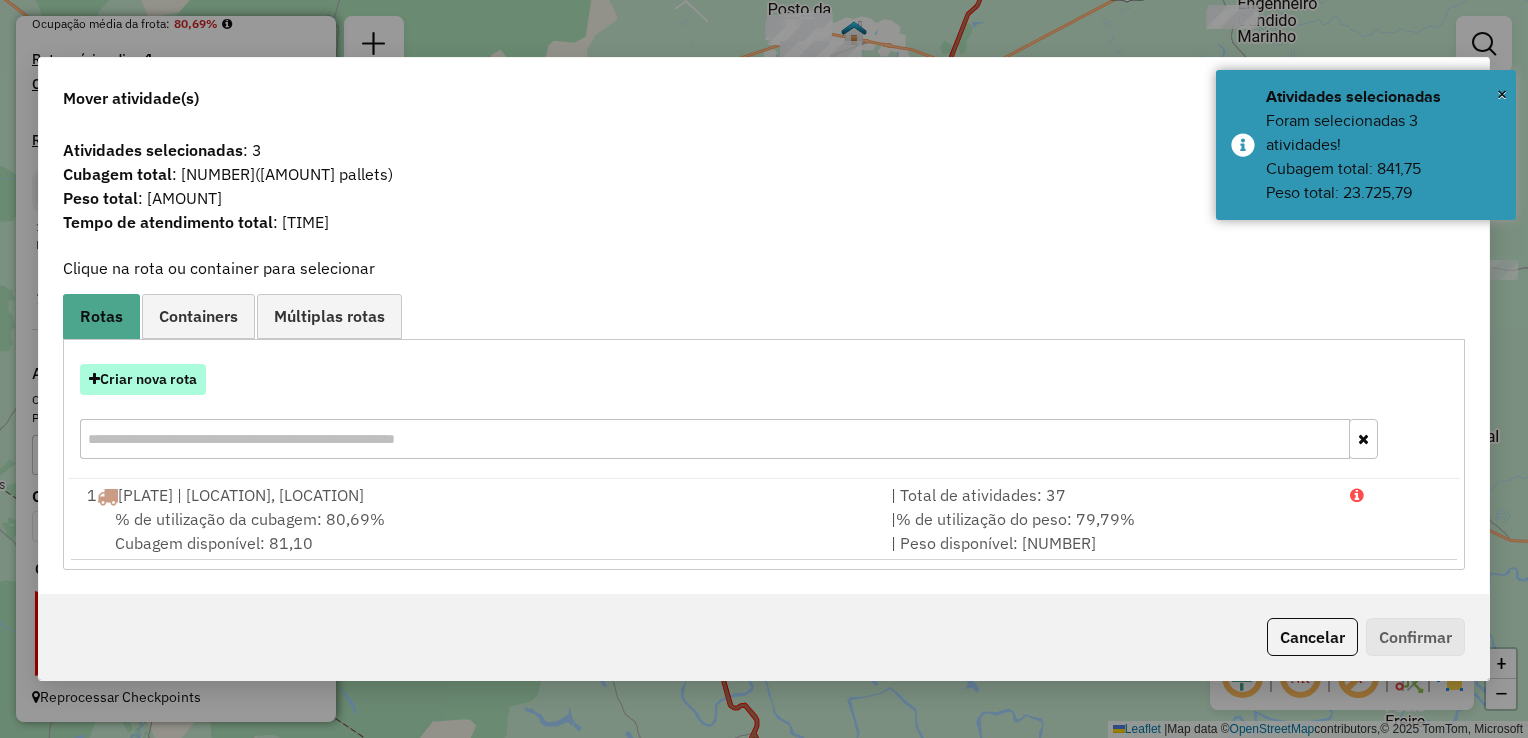 click on "Criar nova rota" at bounding box center [143, 379] 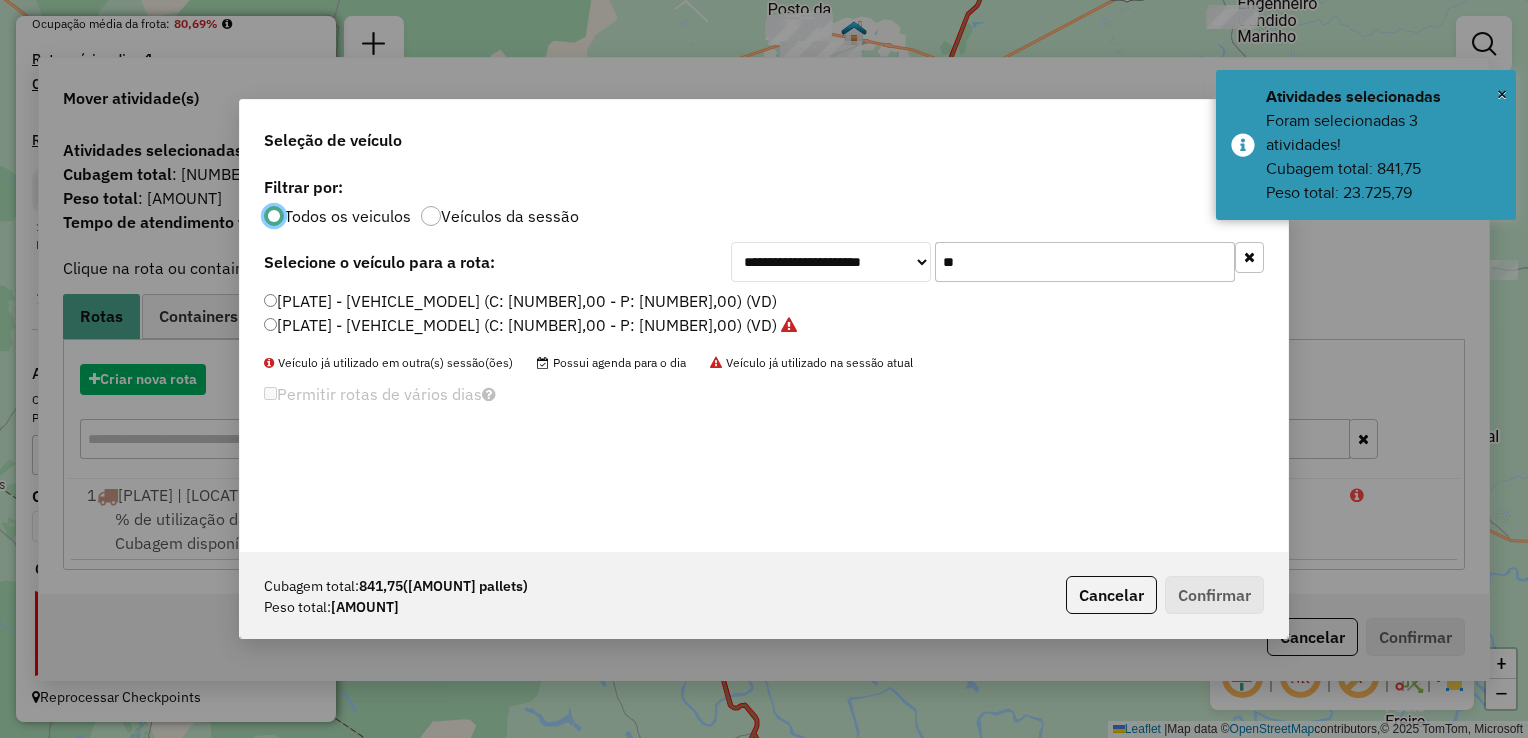 scroll, scrollTop: 10, scrollLeft: 6, axis: both 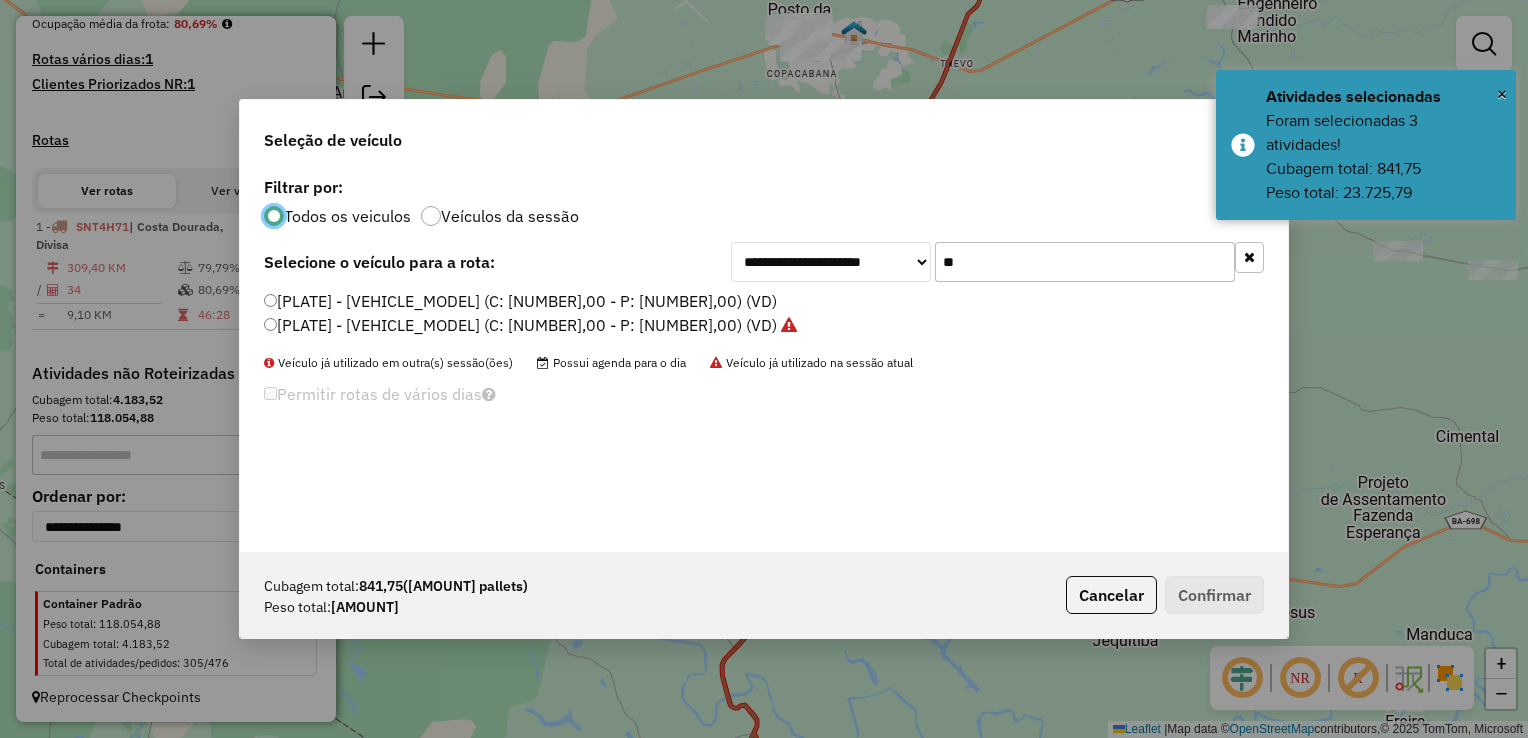 click on "**" 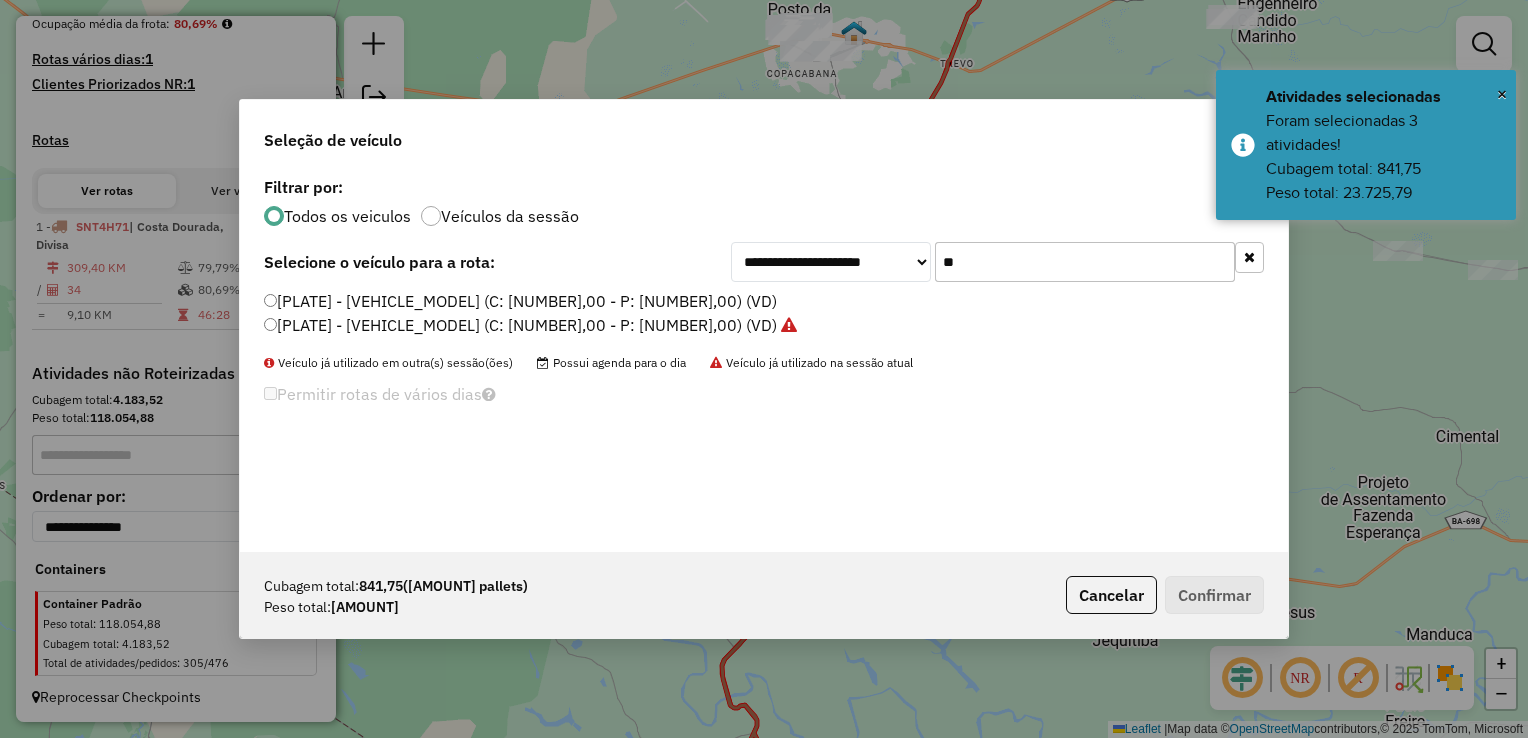 click on "**" 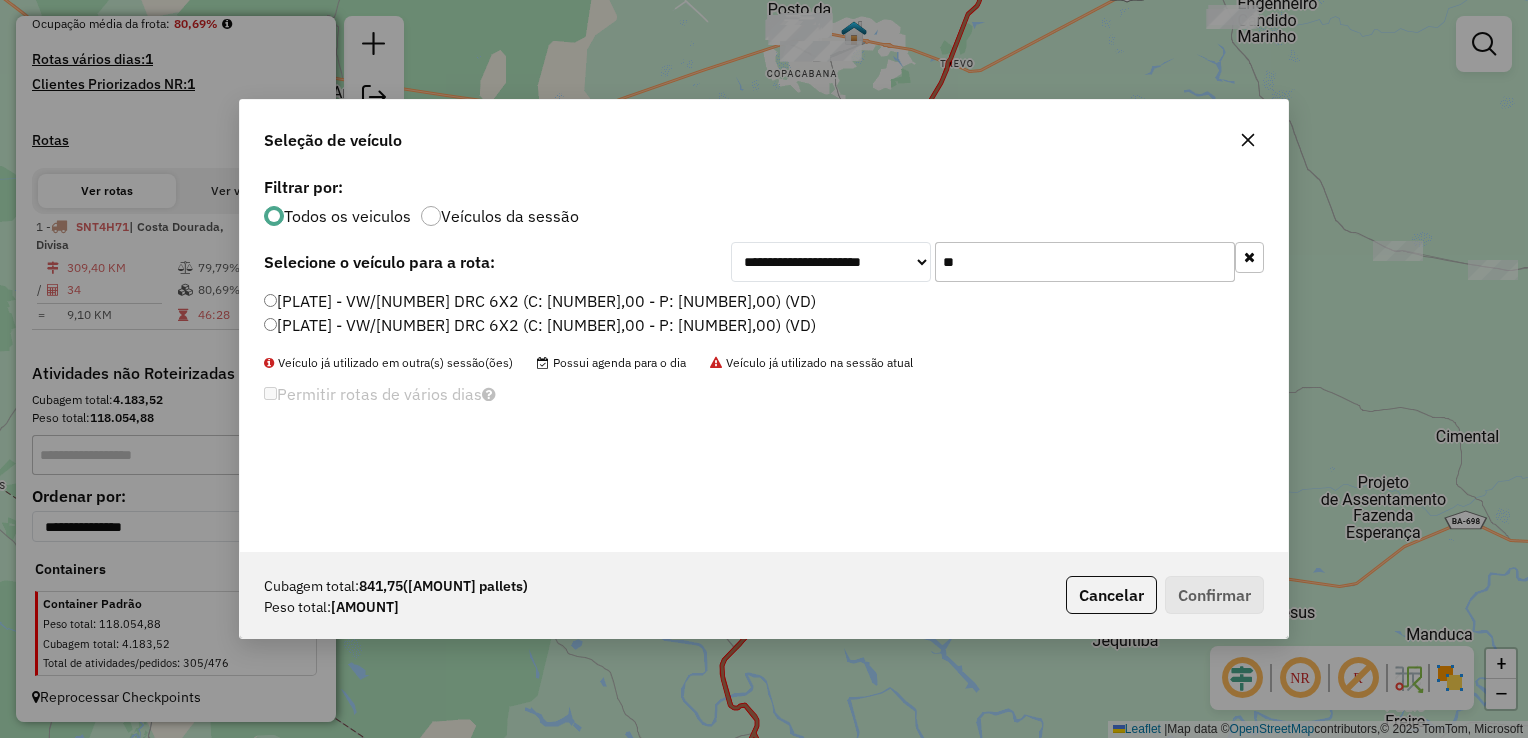 type on "*" 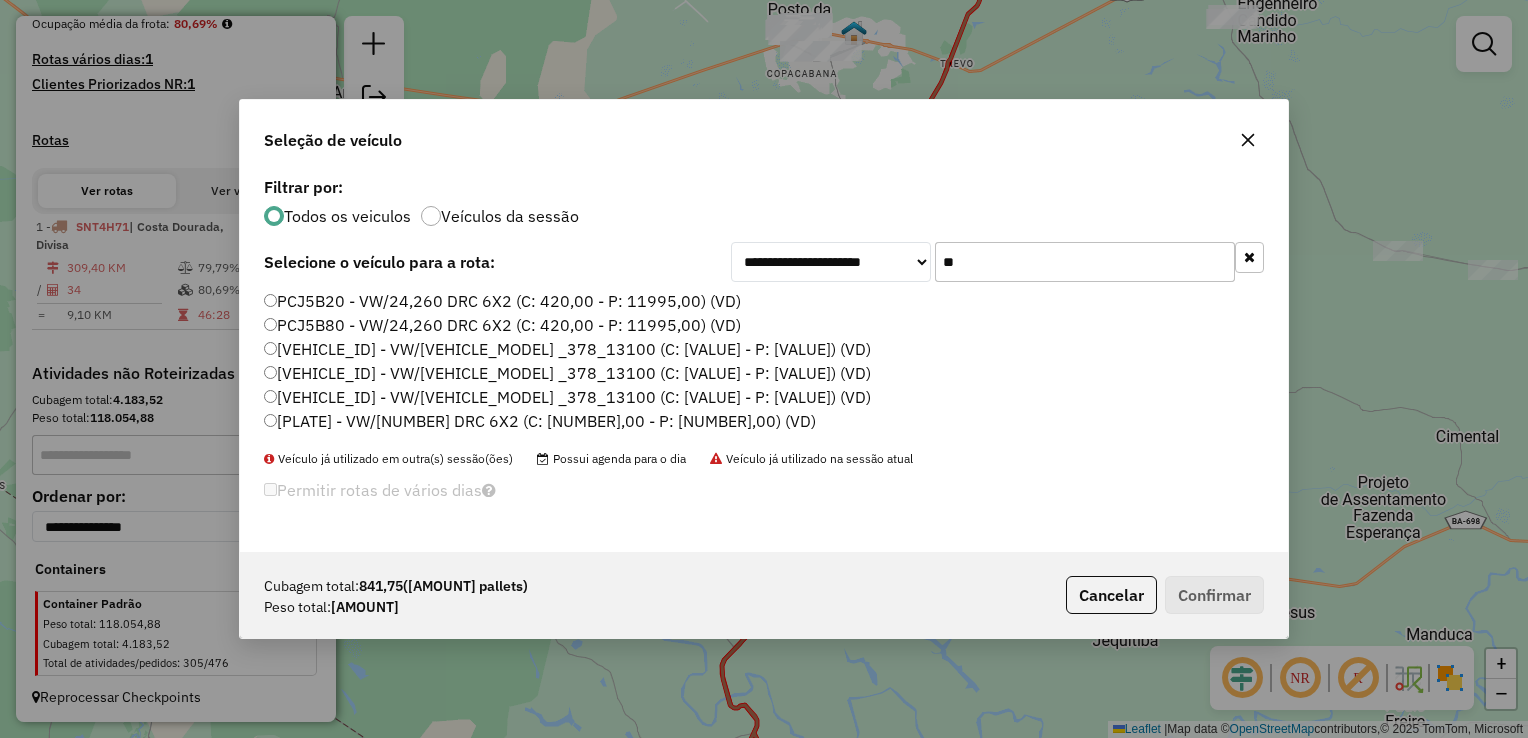 type on "**" 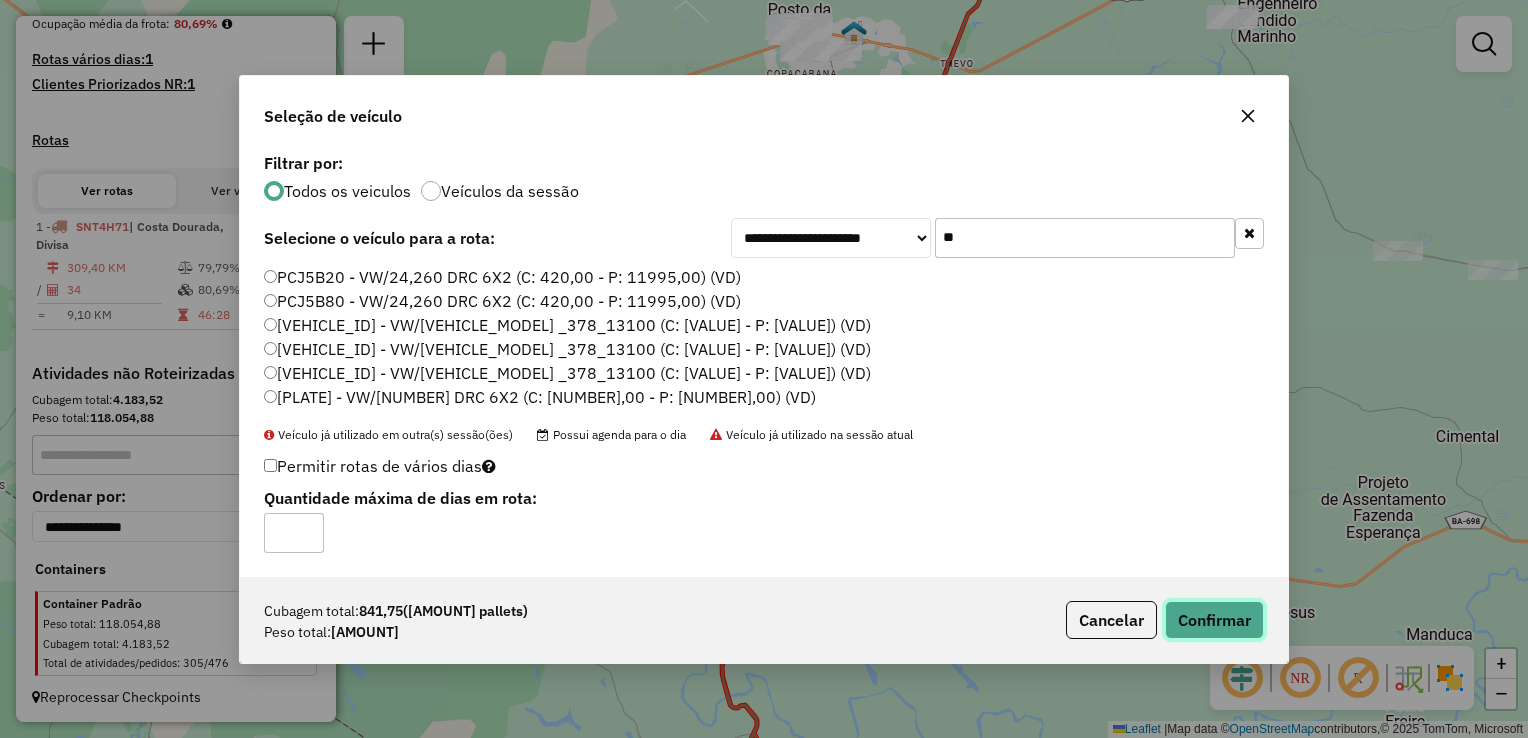 click on "Confirmar" 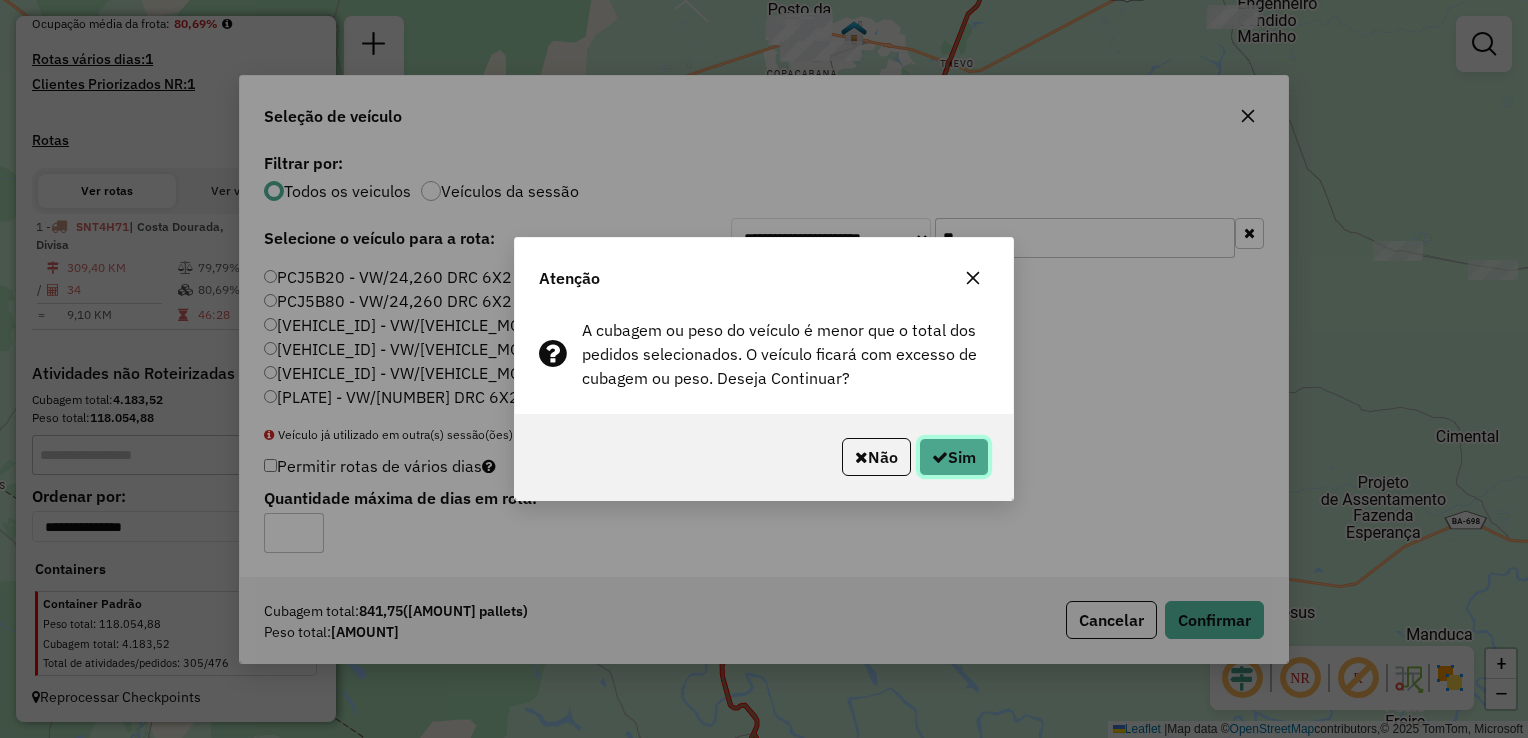 click 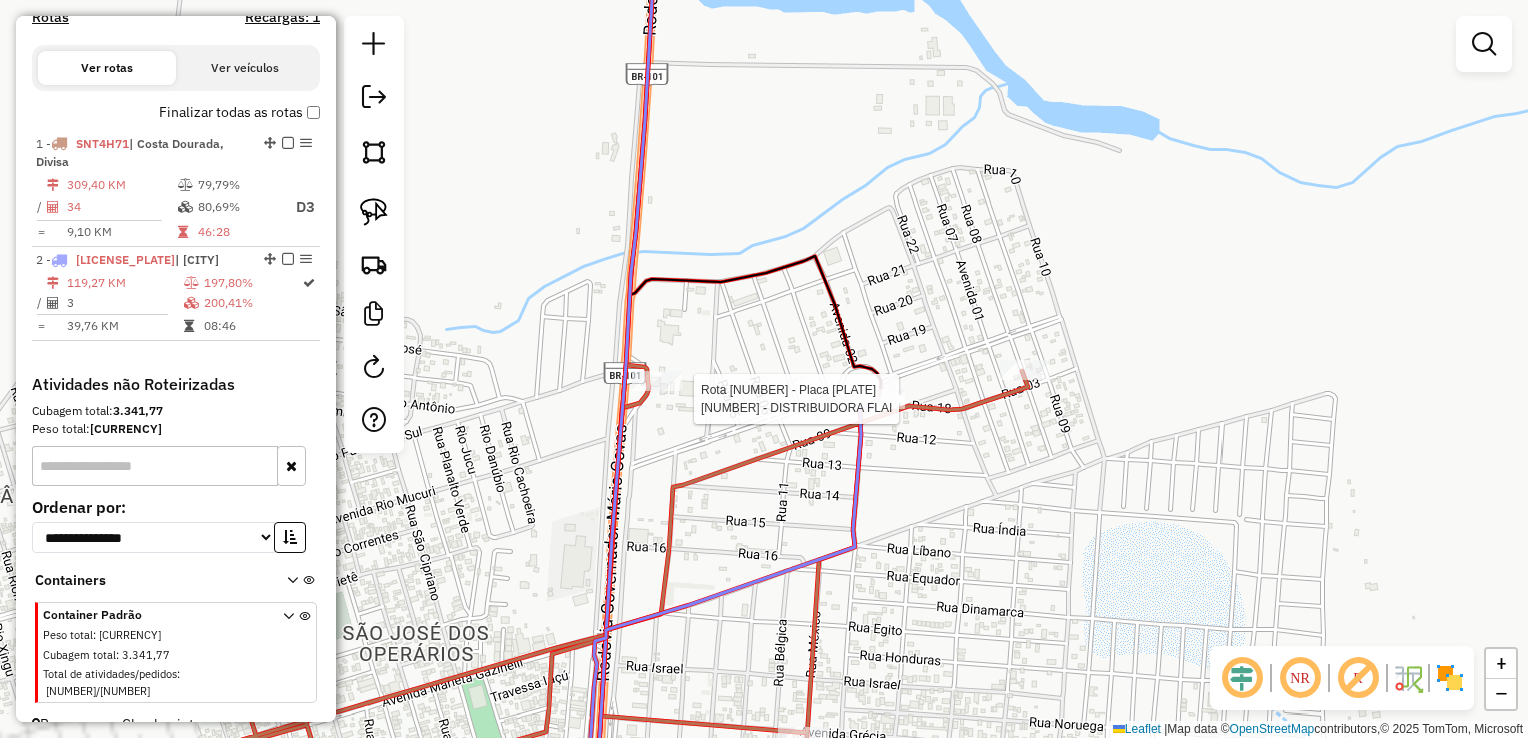 select on "**********" 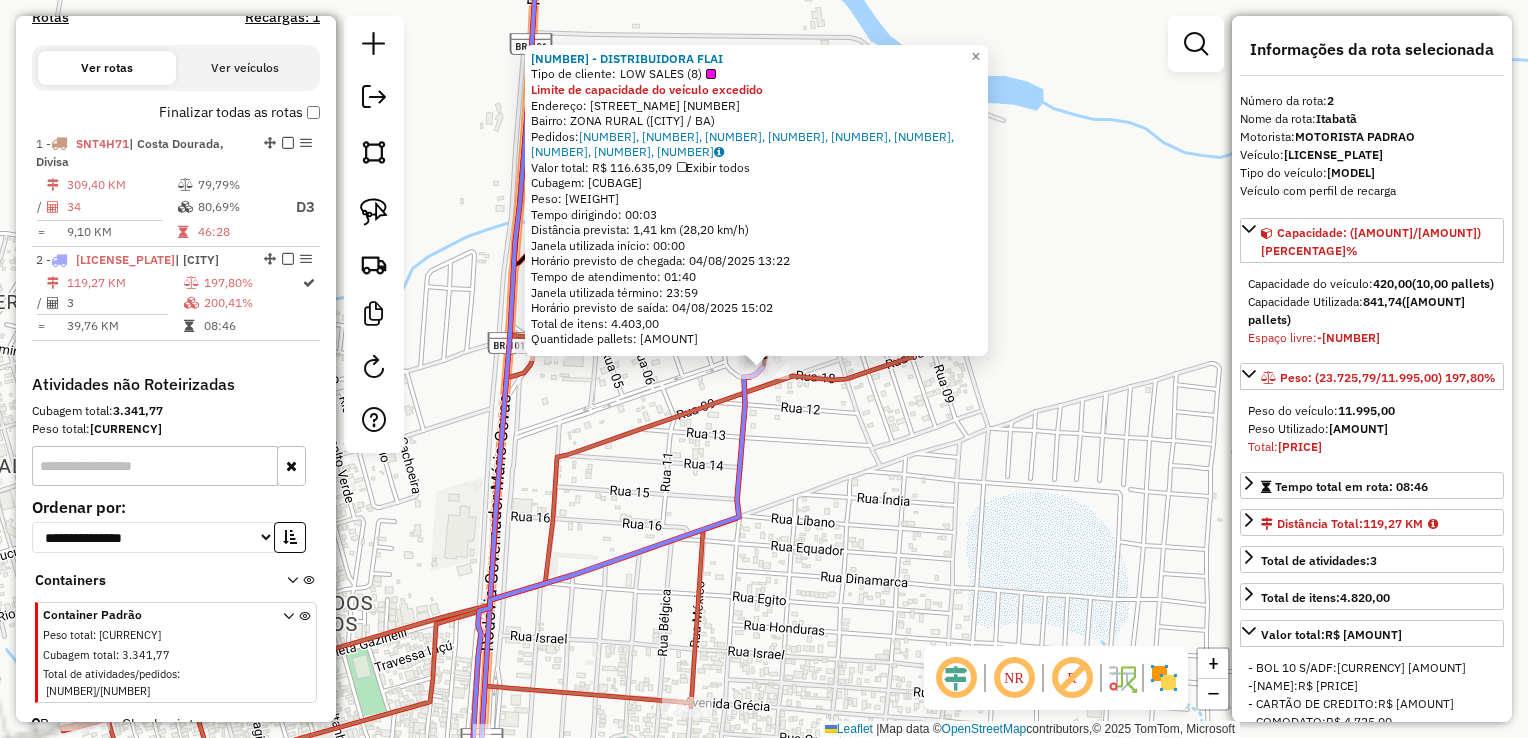 scroll, scrollTop: 645, scrollLeft: 0, axis: vertical 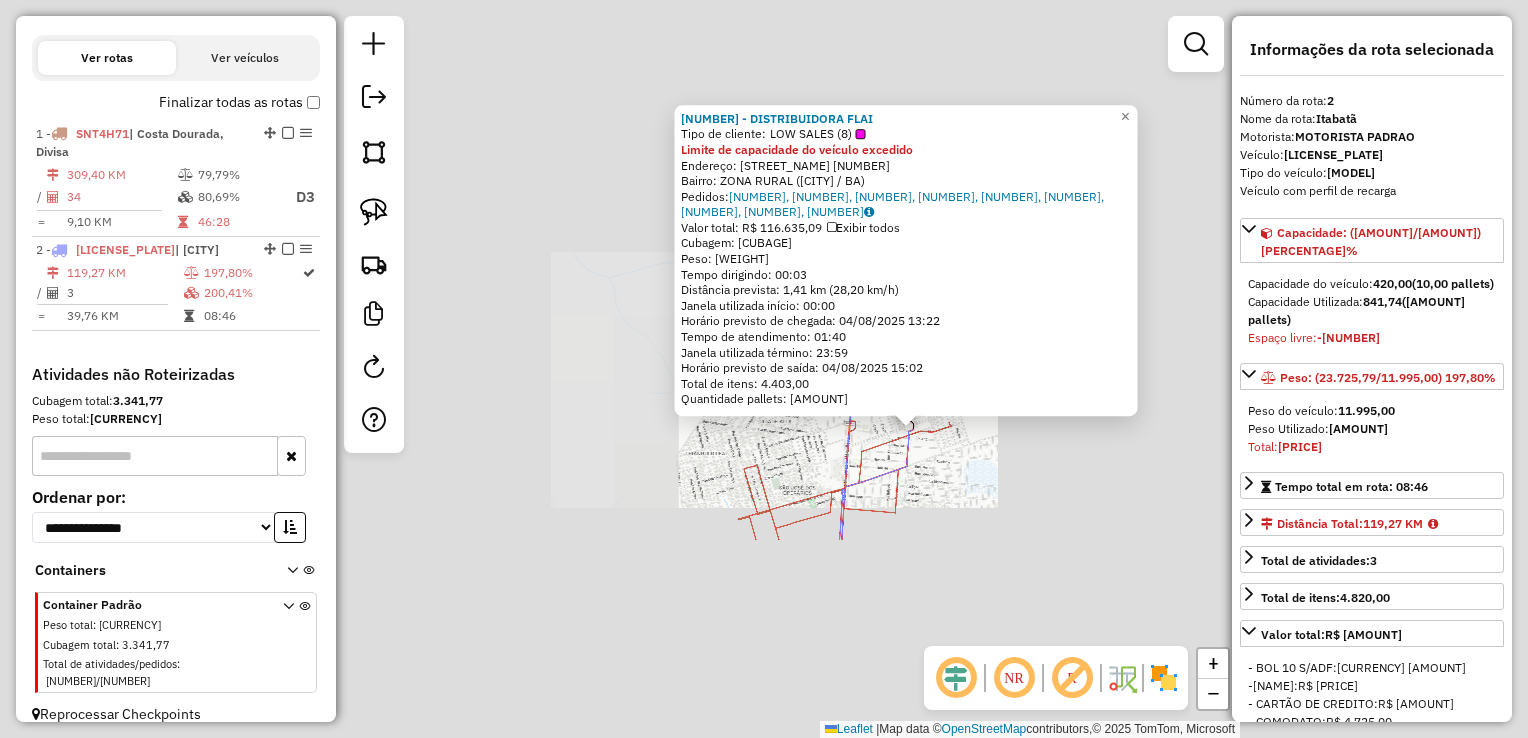 click on "10723 - DISTRIBUIDORA FLAI  Tipo de cliente:   LOW SALES	 (8)  Limite de capacidade do veículo excedido  Endereço:  PAULO FREIRE 160   Bairro: ZONA RURAL (MUCURI / BA)   Pedidos:  02594013, 02594018, 02594448, 02594449, 02594433, 02594435, 02594436, 02594434, 02594459   Valor total: R$ 116.635,09   Exibir todos   Cubagem: 754,95  Peso: 21.332,46  Tempo dirigindo: 00:03   Distância prevista: 1,41 km (28,20 km/h)   Janela utilizada início: 00:00   Horário previsto de chegada: 04/08/2025 13:22   Tempo de atendimento: 01:40   Janela utilizada término: 23:59   Horário previsto de saída: 04/08/2025 15:02   Total de itens: 4.403,00   Quantidade pallets: 17,975  × Janela de atendimento Grade de atendimento Capacidade Transportadoras Veículos Cliente Pedidos  Rotas Selecione os dias de semana para filtrar as janelas de atendimento  Seg   Ter   Qua   Qui   Sex   Sáb   Dom  Informe o período da janela de atendimento: De: Até:  Filtrar exatamente a janela do cliente  Considerar janela de atendimento padrão" 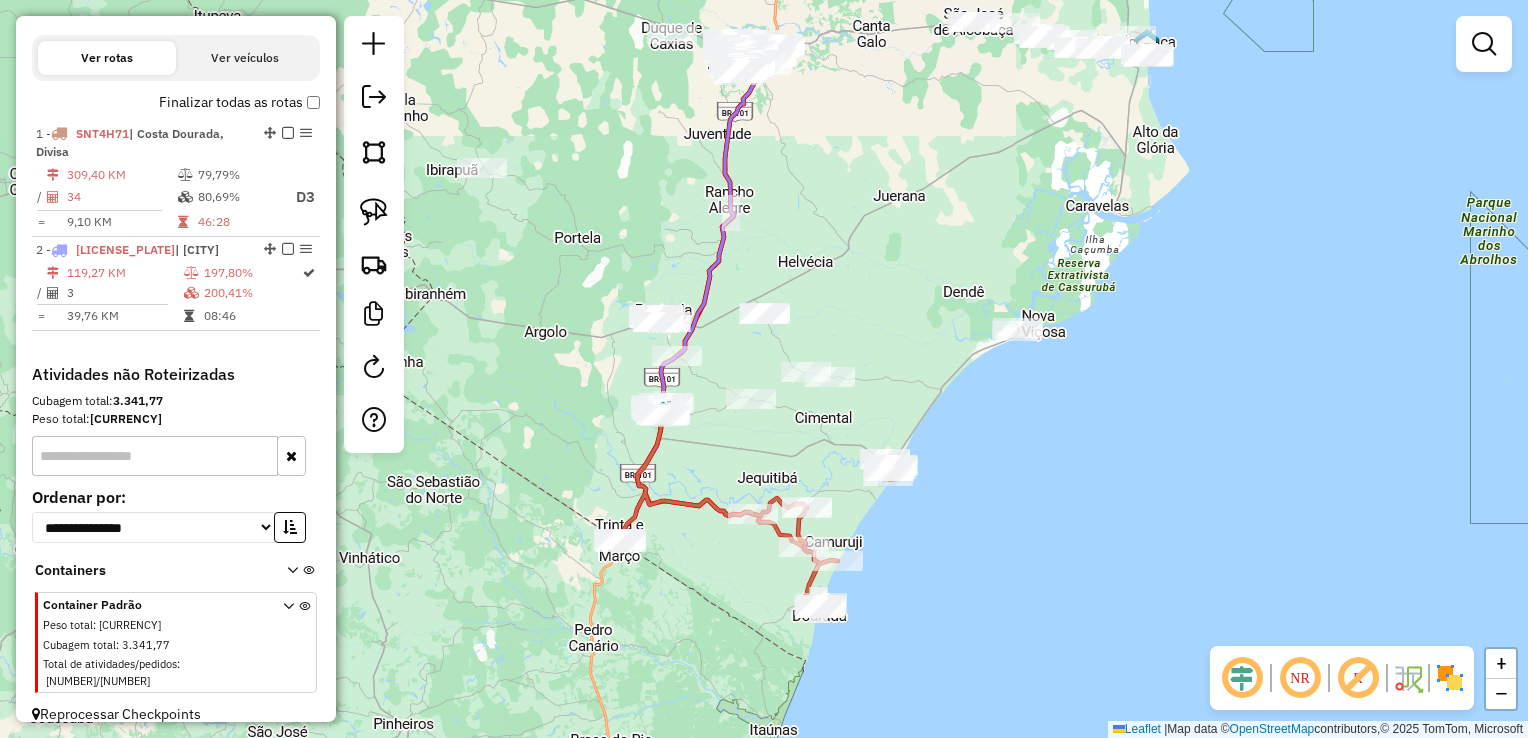 click on "Janela de atendimento Grade de atendimento Capacidade Transportadoras Veículos Cliente Pedidos  Rotas Selecione os dias de semana para filtrar as janelas de atendimento  Seg   Ter   Qua   Qui   Sex   Sáb   Dom  Informe o período da janela de atendimento: De: Até:  Filtrar exatamente a janela do cliente  Considerar janela de atendimento padrão  Selecione os dias de semana para filtrar as grades de atendimento  Seg   Ter   Qua   Qui   Sex   Sáb   Dom   Considerar clientes sem dia de atendimento cadastrado  Clientes fora do dia de atendimento selecionado Filtrar as atividades entre os valores definidos abaixo:  Peso mínimo:   Peso máximo:   Cubagem mínima:   Cubagem máxima:   De:   Até:  Filtrar as atividades entre o tempo de atendimento definido abaixo:  De:   Até:   Considerar capacidade total dos clientes não roteirizados Transportadora: Selecione um ou mais itens Tipo de veículo: Selecione um ou mais itens Veículo: Selecione um ou mais itens Motorista: Selecione um ou mais itens Nome: Rótulo:" 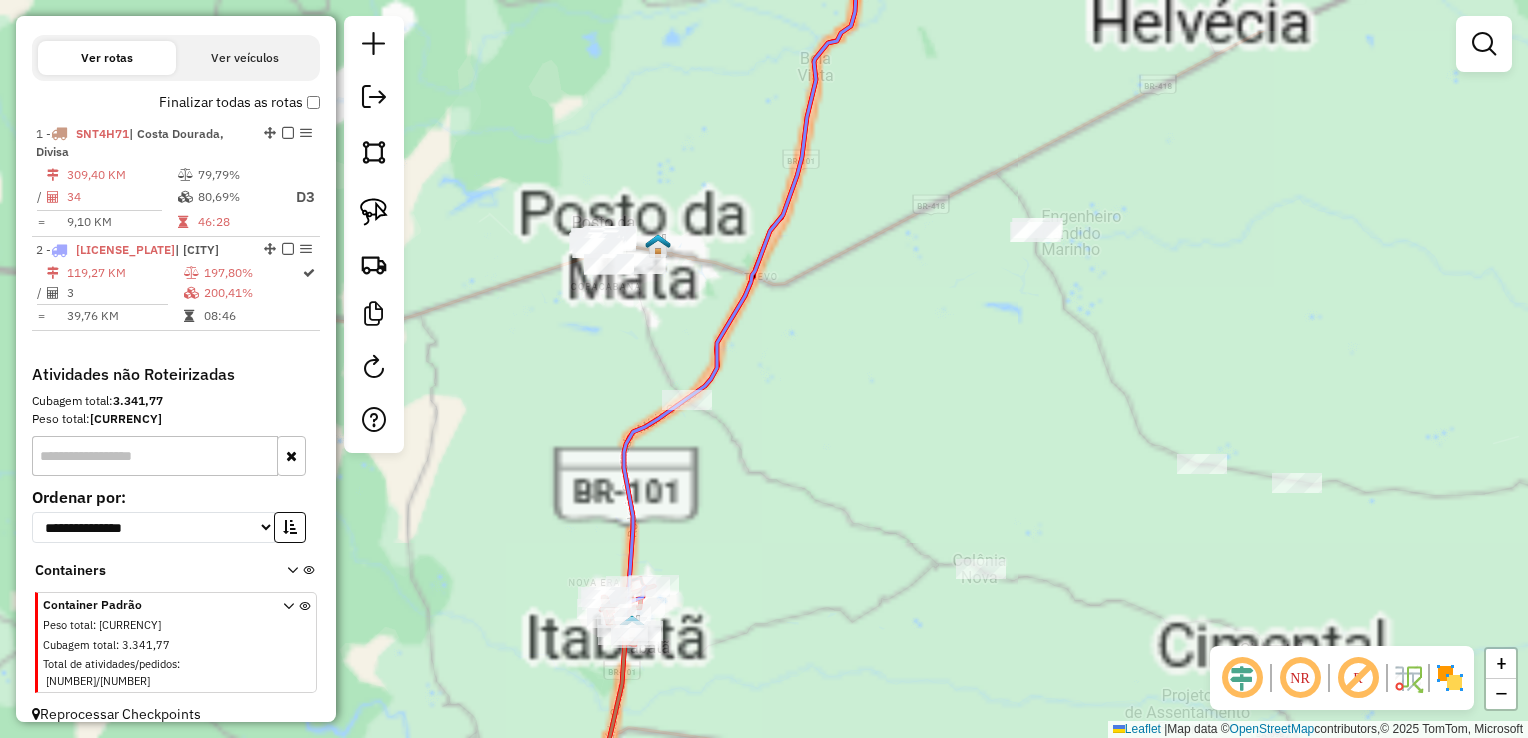 click on "Janela de atendimento Grade de atendimento Capacidade Transportadoras Veículos Cliente Pedidos  Rotas Selecione os dias de semana para filtrar as janelas de atendimento  Seg   Ter   Qua   Qui   Sex   Sáb   Dom  Informe o período da janela de atendimento: De: Até:  Filtrar exatamente a janela do cliente  Considerar janela de atendimento padrão  Selecione os dias de semana para filtrar as grades de atendimento  Seg   Ter   Qua   Qui   Sex   Sáb   Dom   Considerar clientes sem dia de atendimento cadastrado  Clientes fora do dia de atendimento selecionado Filtrar as atividades entre os valores definidos abaixo:  Peso mínimo:   Peso máximo:   Cubagem mínima:   Cubagem máxima:   De:   Até:  Filtrar as atividades entre o tempo de atendimento definido abaixo:  De:   Até:   Considerar capacidade total dos clientes não roteirizados Transportadora: Selecione um ou mais itens Tipo de veículo: Selecione um ou mais itens Veículo: Selecione um ou mais itens Motorista: Selecione um ou mais itens Nome: Rótulo:" 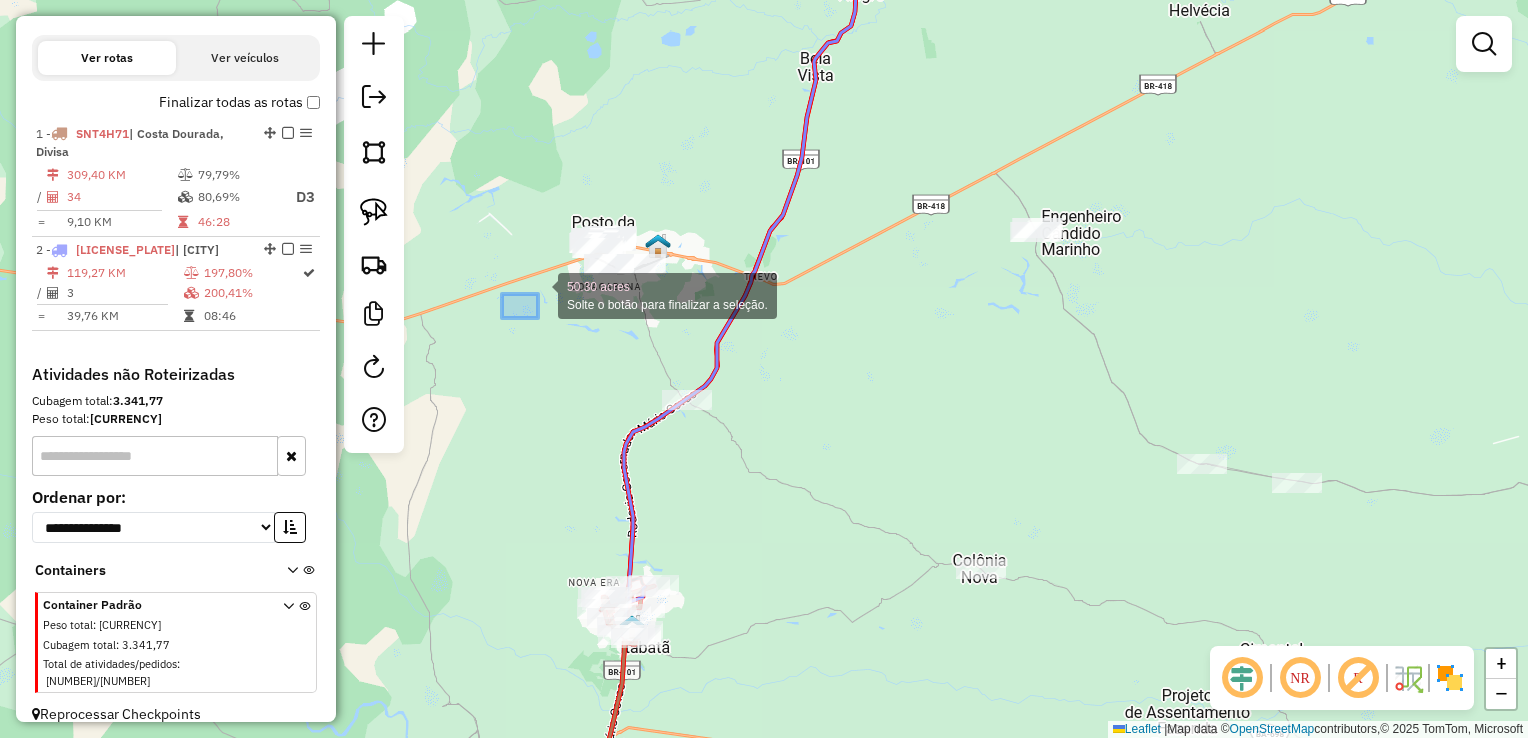 drag, startPoint x: 508, startPoint y: 314, endPoint x: 832, endPoint y: 122, distance: 376.61652 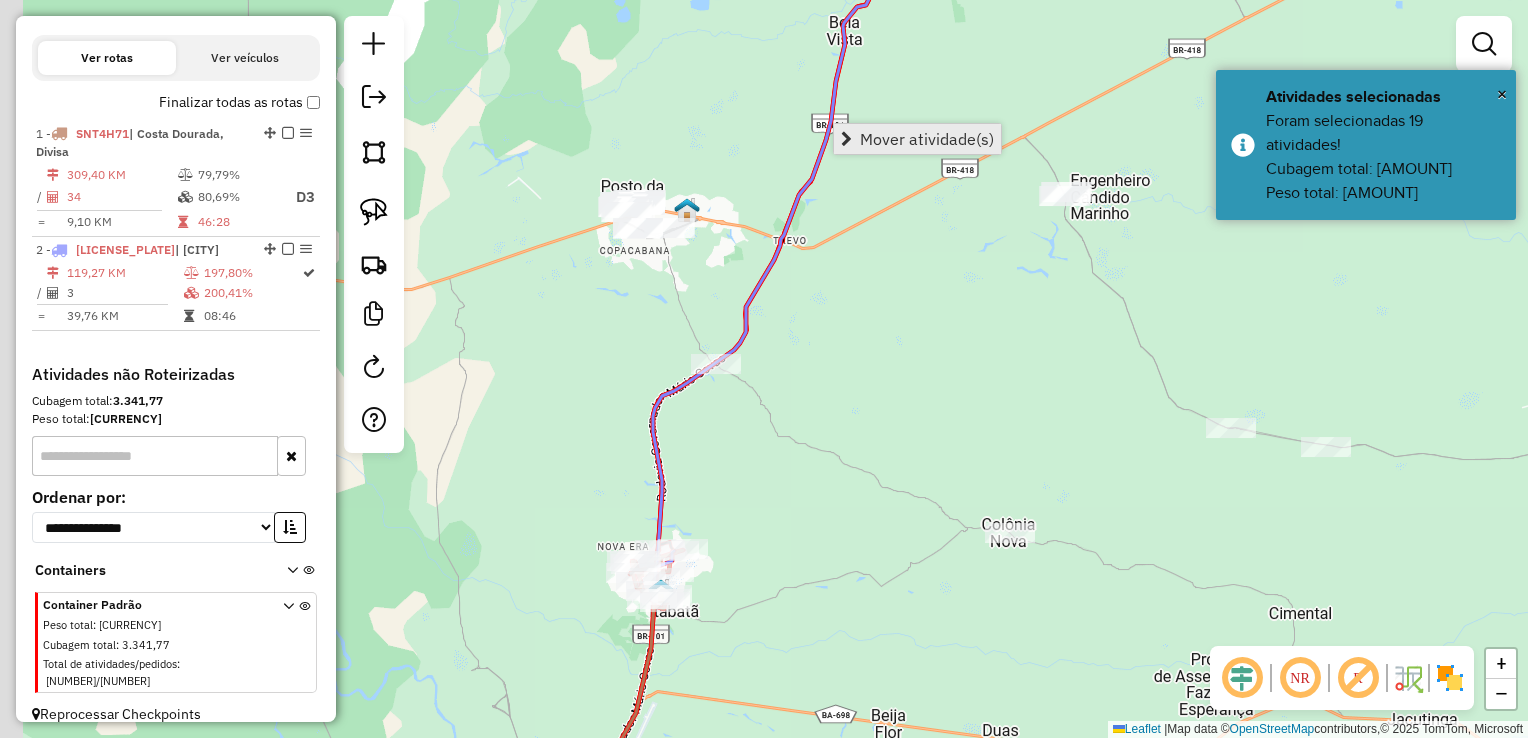 drag, startPoint x: 832, startPoint y: 332, endPoint x: 888, endPoint y: 141, distance: 199.04019 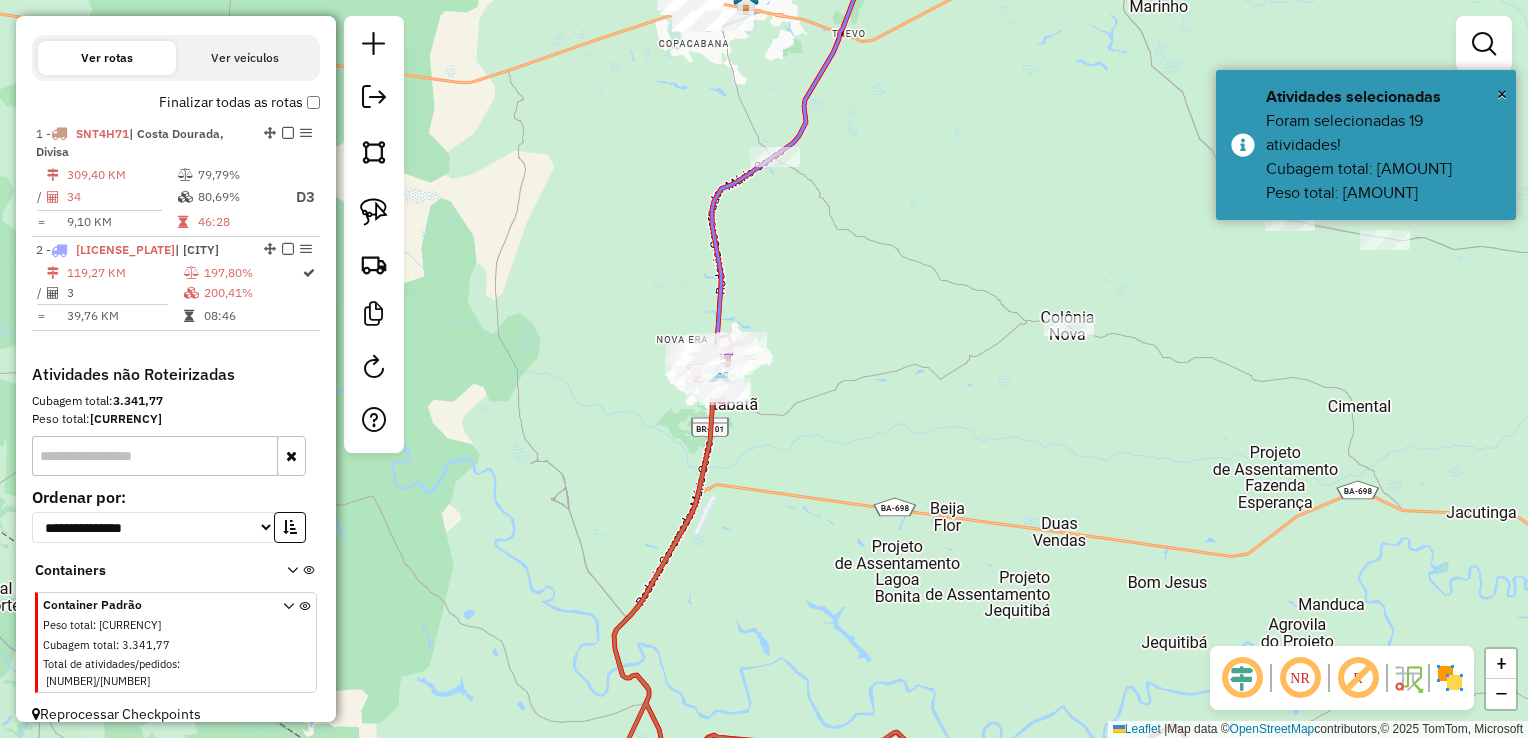 click on "Janela de atendimento Grade de atendimento Capacidade Transportadoras Veículos Cliente Pedidos  Rotas Selecione os dias de semana para filtrar as janelas de atendimento  Seg   Ter   Qua   Qui   Sex   Sáb   Dom  Informe o período da janela de atendimento: De: Até:  Filtrar exatamente a janela do cliente  Considerar janela de atendimento padrão  Selecione os dias de semana para filtrar as grades de atendimento  Seg   Ter   Qua   Qui   Sex   Sáb   Dom   Considerar clientes sem dia de atendimento cadastrado  Clientes fora do dia de atendimento selecionado Filtrar as atividades entre os valores definidos abaixo:  Peso mínimo:   Peso máximo:   Cubagem mínima:   Cubagem máxima:   De:   Até:  Filtrar as atividades entre o tempo de atendimento definido abaixo:  De:   Até:   Considerar capacidade total dos clientes não roteirizados Transportadora: Selecione um ou mais itens Tipo de veículo: Selecione um ou mais itens Veículo: Selecione um ou mais itens Motorista: Selecione um ou mais itens Nome: Rótulo:" 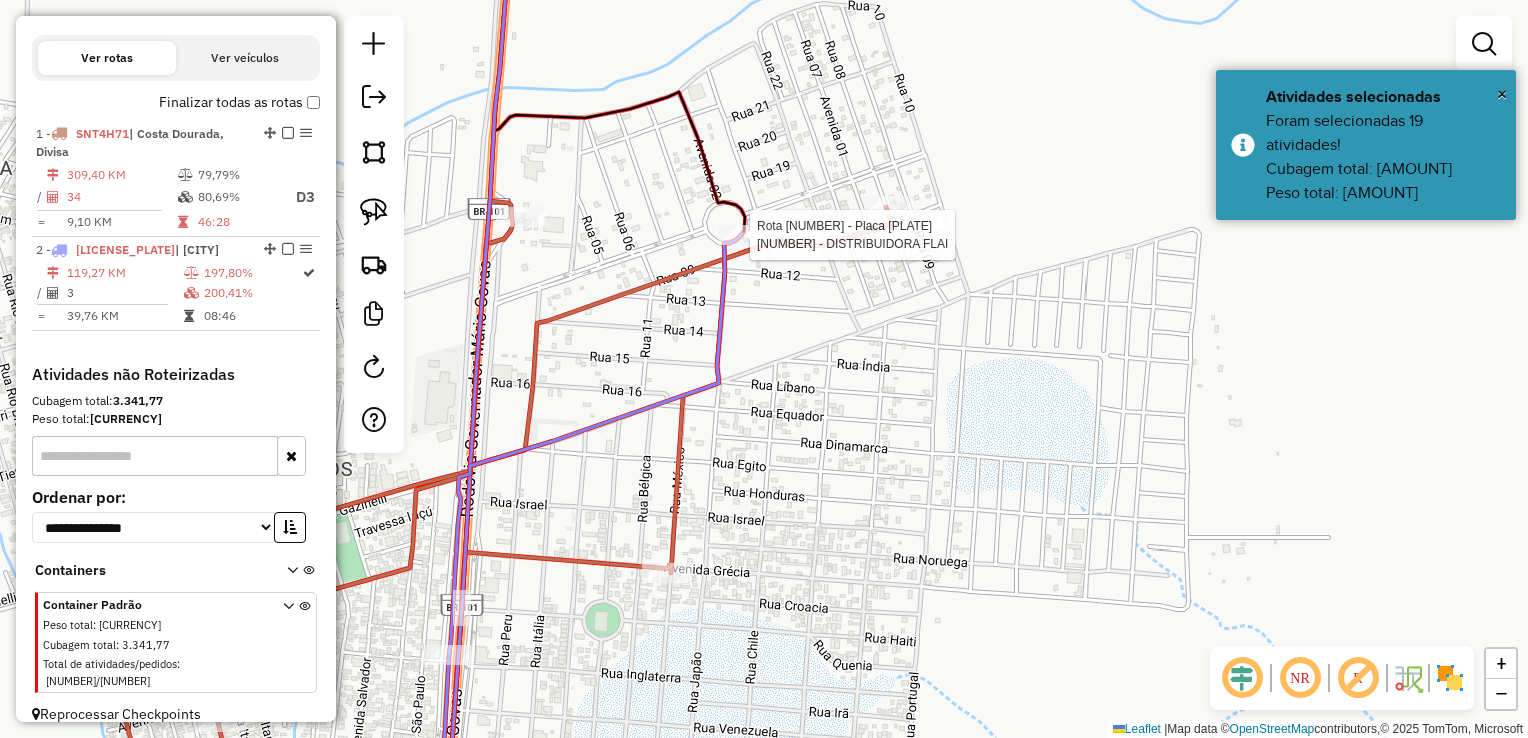 select on "**********" 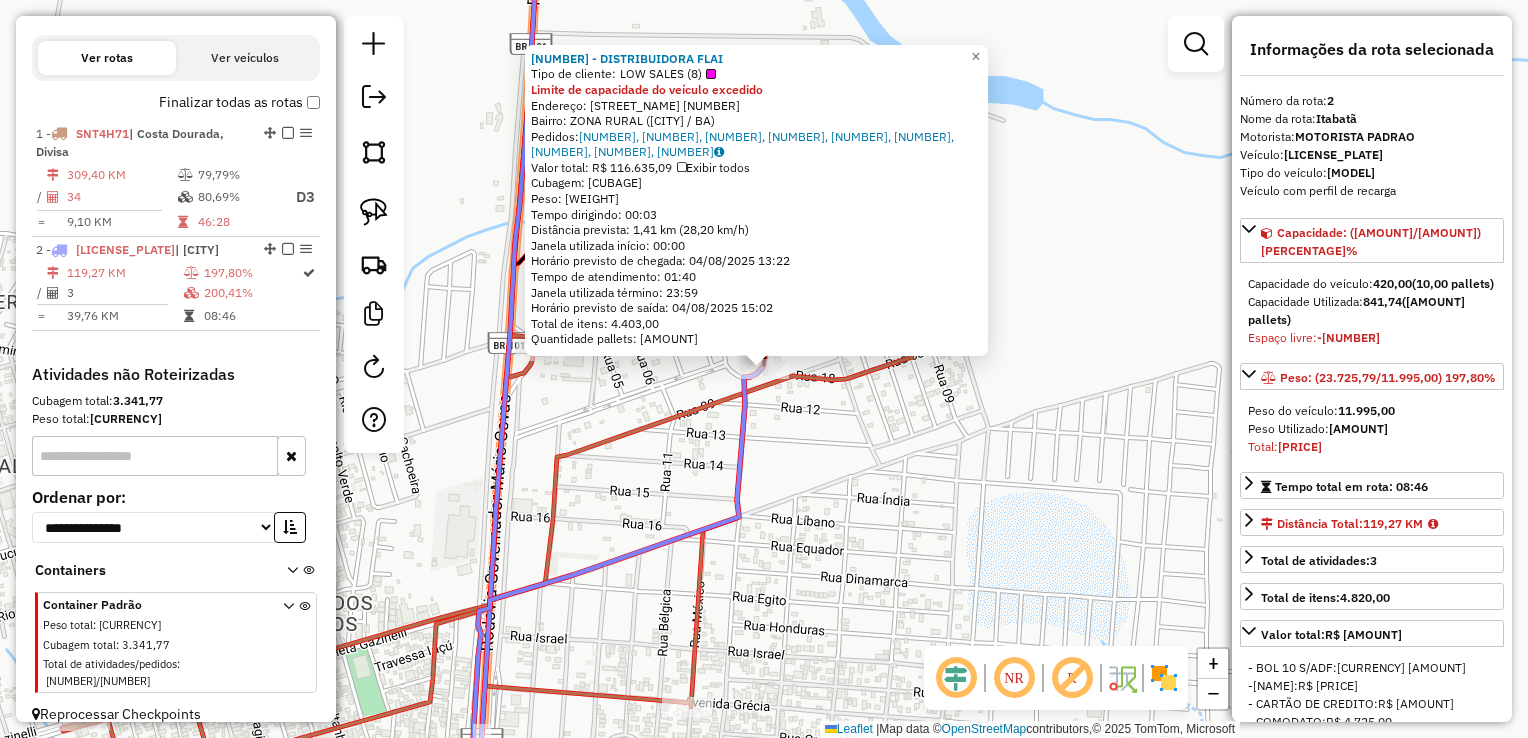 click on "10723 - DISTRIBUIDORA FLAI  Tipo de cliente:   LOW SALES	 (8)  Limite de capacidade do veículo excedido  Endereço:  PAULO FREIRE 160   Bairro: ZONA RURAL (MUCURI / BA)   Pedidos:  02594013, 02594018, 02594448, 02594449, 02594433, 02594435, 02594436, 02594434, 02594459   Valor total: R$ 116.635,09   Exibir todos   Cubagem: 754,95  Peso: 21.332,46  Tempo dirigindo: 00:03   Distância prevista: 1,41 km (28,20 km/h)   Janela utilizada início: 00:00   Horário previsto de chegada: 04/08/2025 13:22   Tempo de atendimento: 01:40   Janela utilizada término: 23:59   Horário previsto de saída: 04/08/2025 15:02   Total de itens: 4.403,00   Quantidade pallets: 17,975  × Janela de atendimento Grade de atendimento Capacidade Transportadoras Veículos Cliente Pedidos  Rotas Selecione os dias de semana para filtrar as janelas de atendimento  Seg   Ter   Qua   Qui   Sex   Sáb   Dom  Informe o período da janela de atendimento: De: Até:  Filtrar exatamente a janela do cliente  Considerar janela de atendimento padrão" 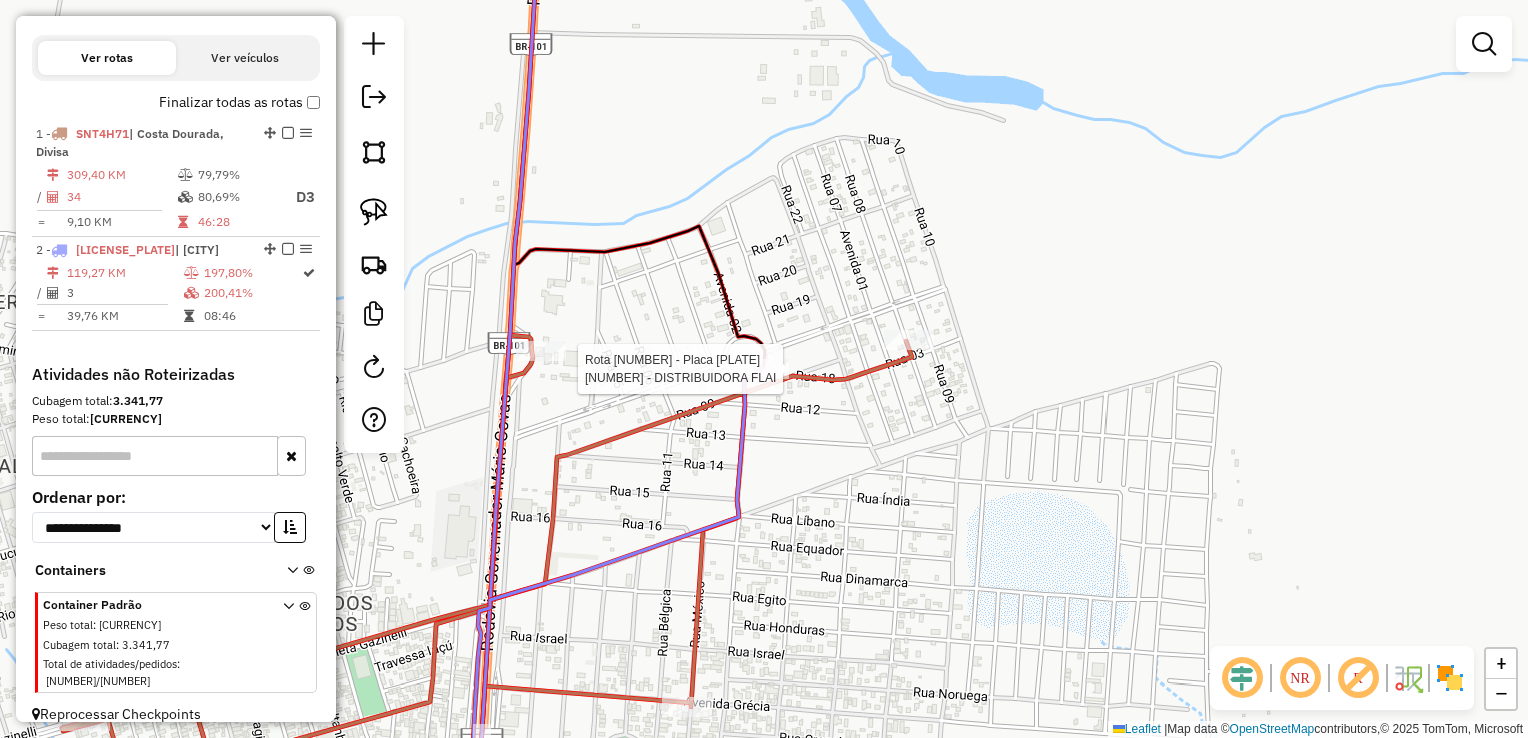 select on "**********" 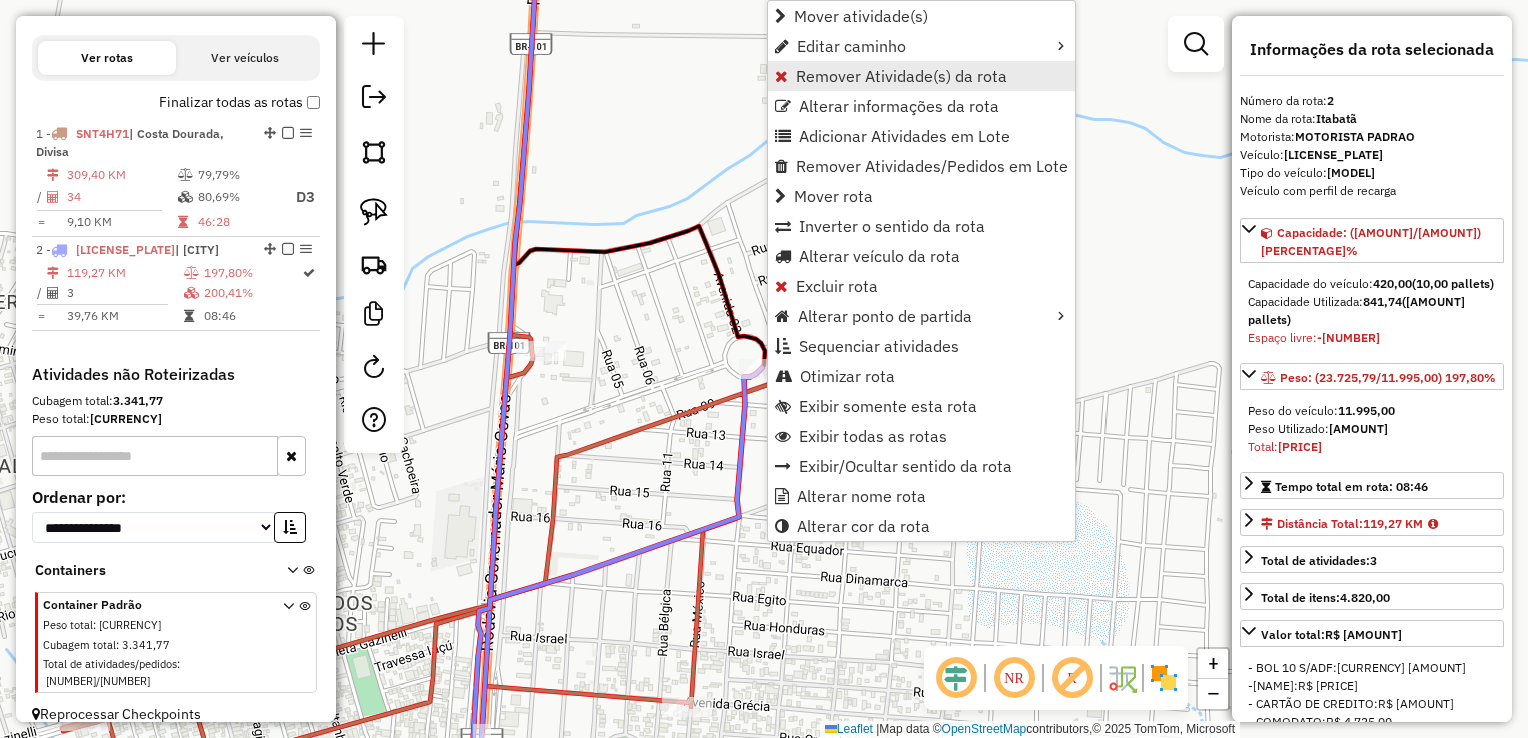 click on "Remover Atividade(s) da rota" at bounding box center [901, 76] 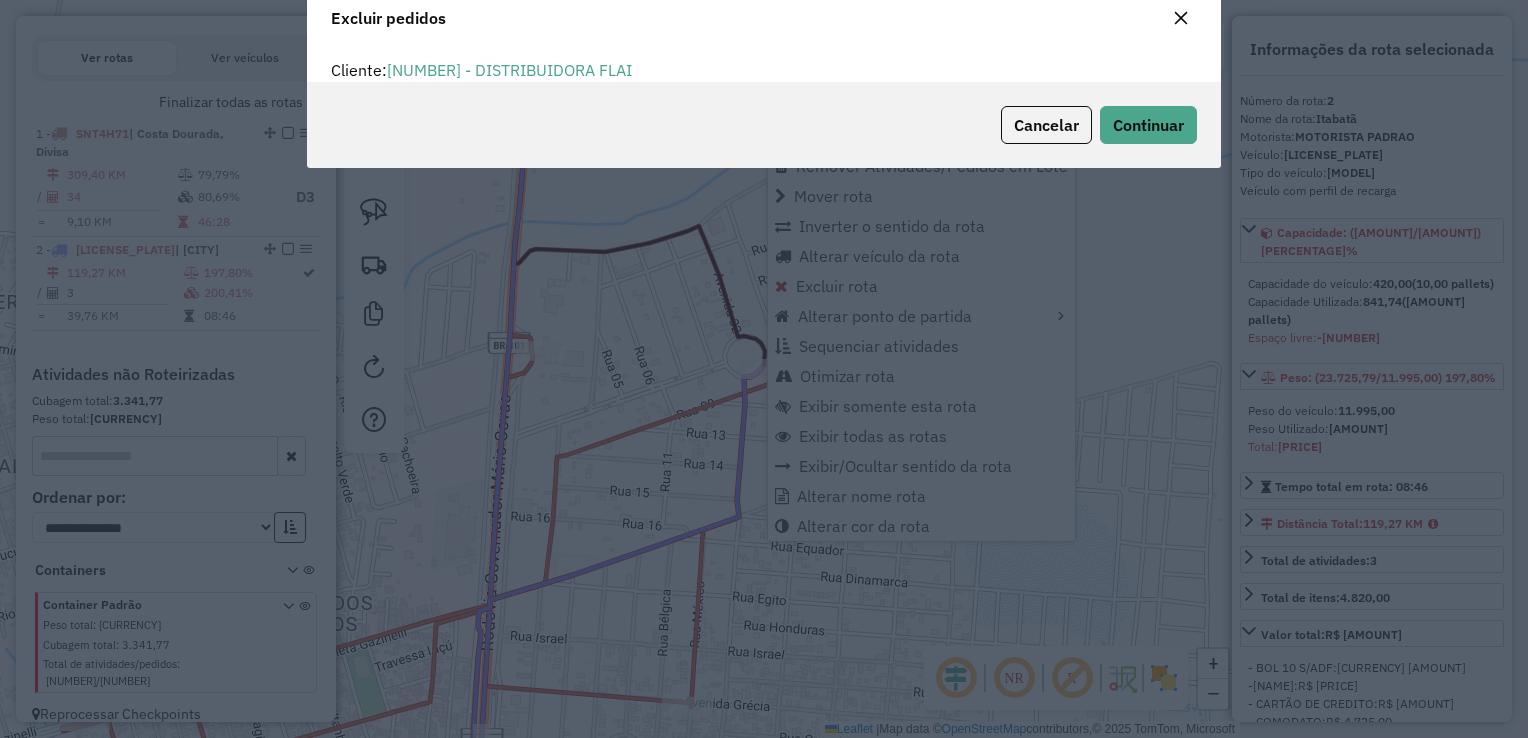scroll, scrollTop: 10, scrollLeft: 6, axis: both 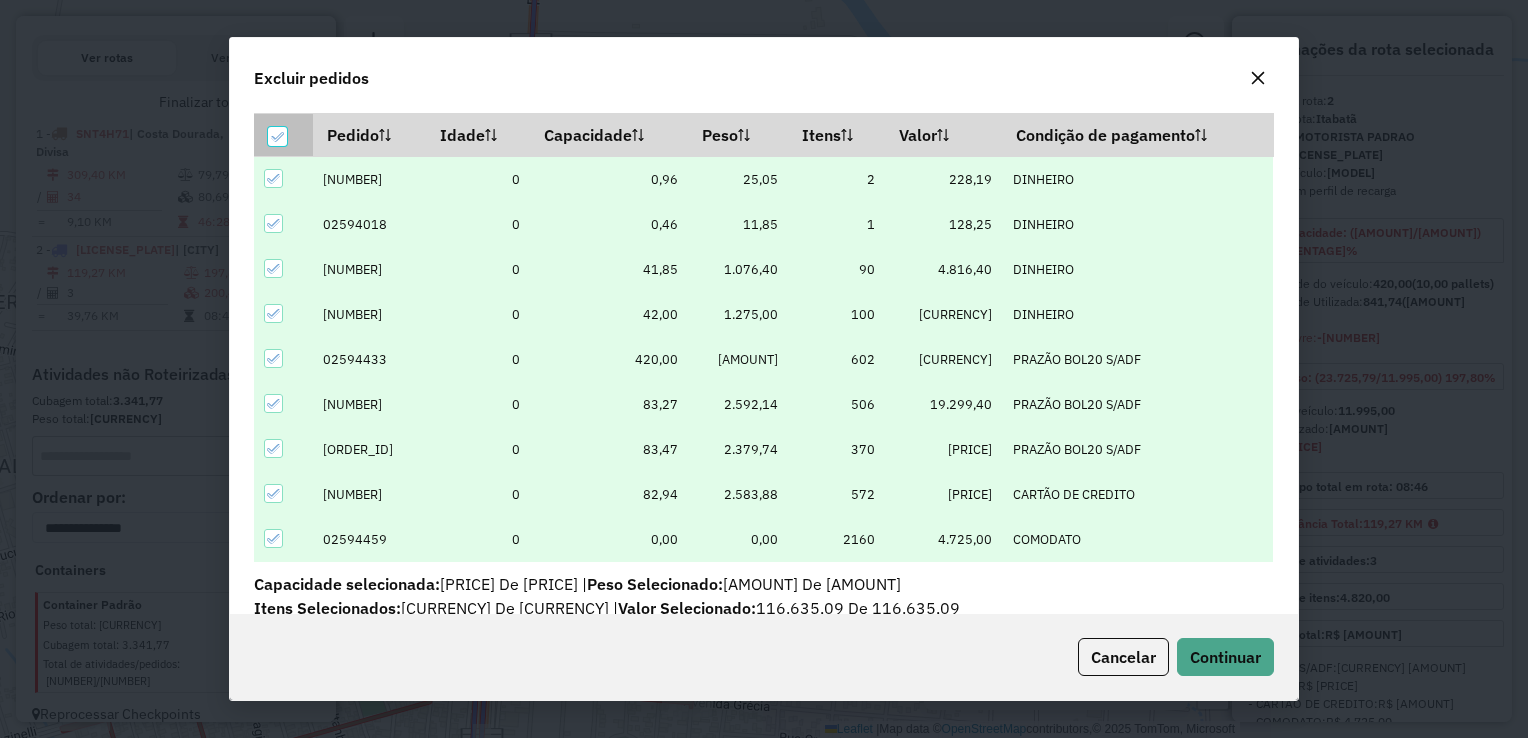 click 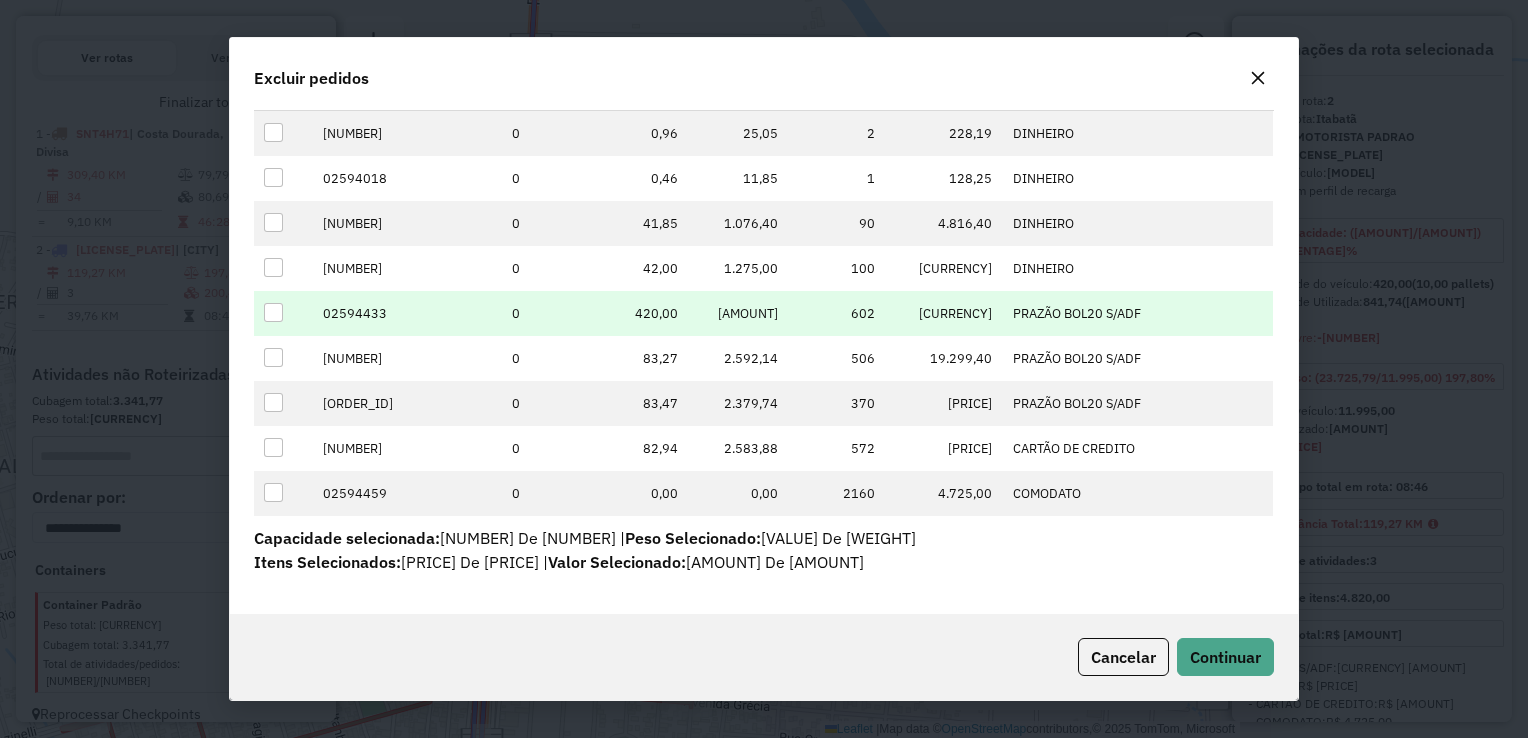 scroll, scrollTop: 15, scrollLeft: 0, axis: vertical 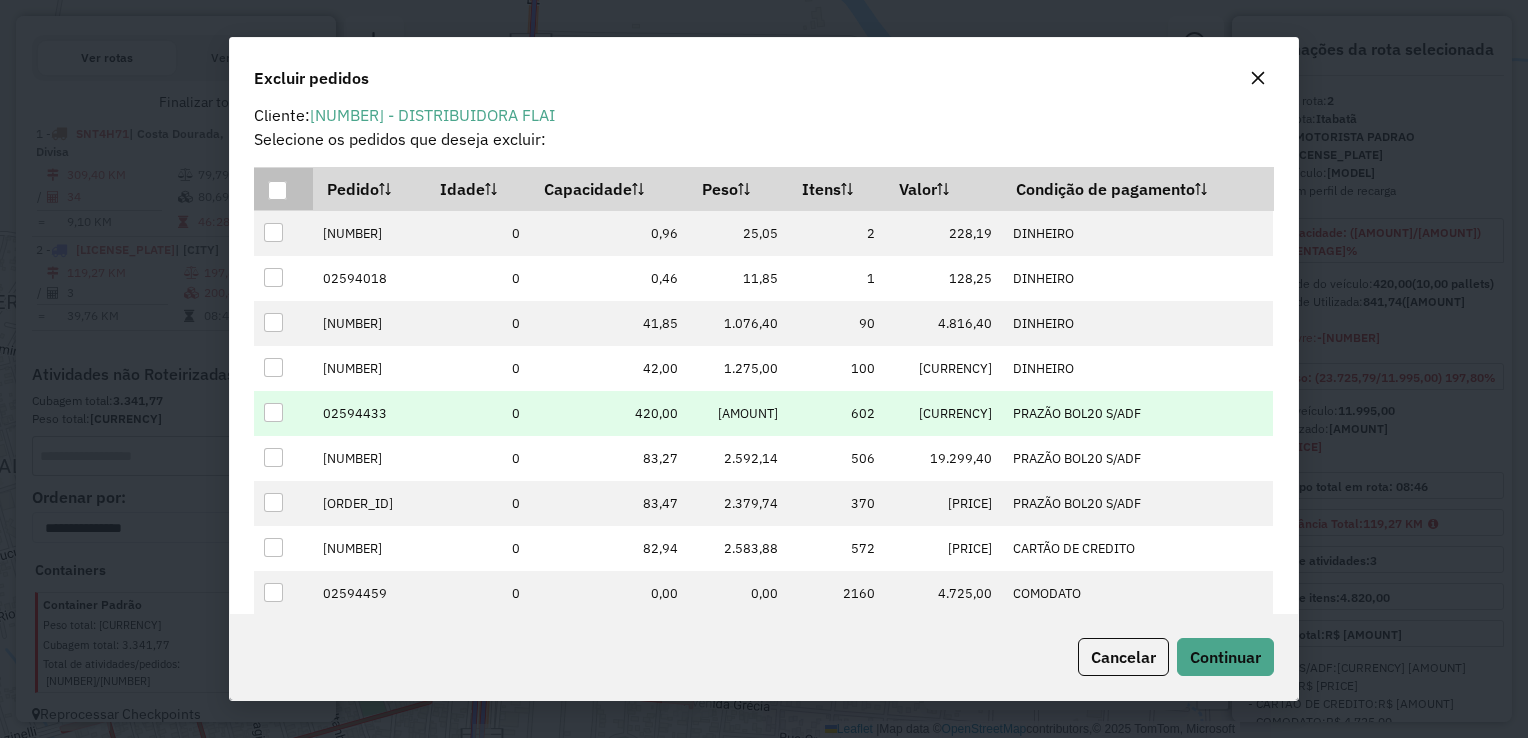 drag, startPoint x: 791, startPoint y: 410, endPoint x: 691, endPoint y: 416, distance: 100.17984 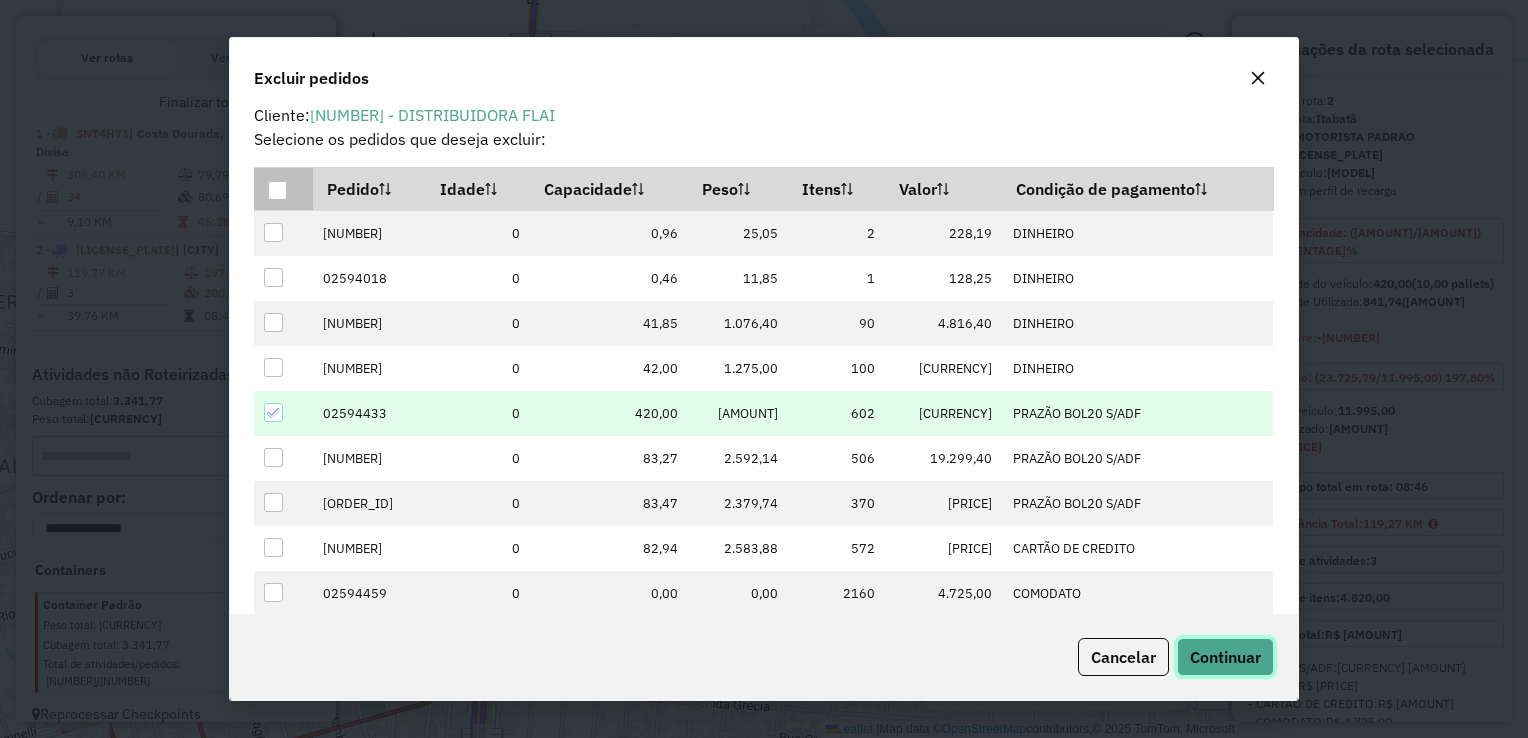 click on "Continuar" 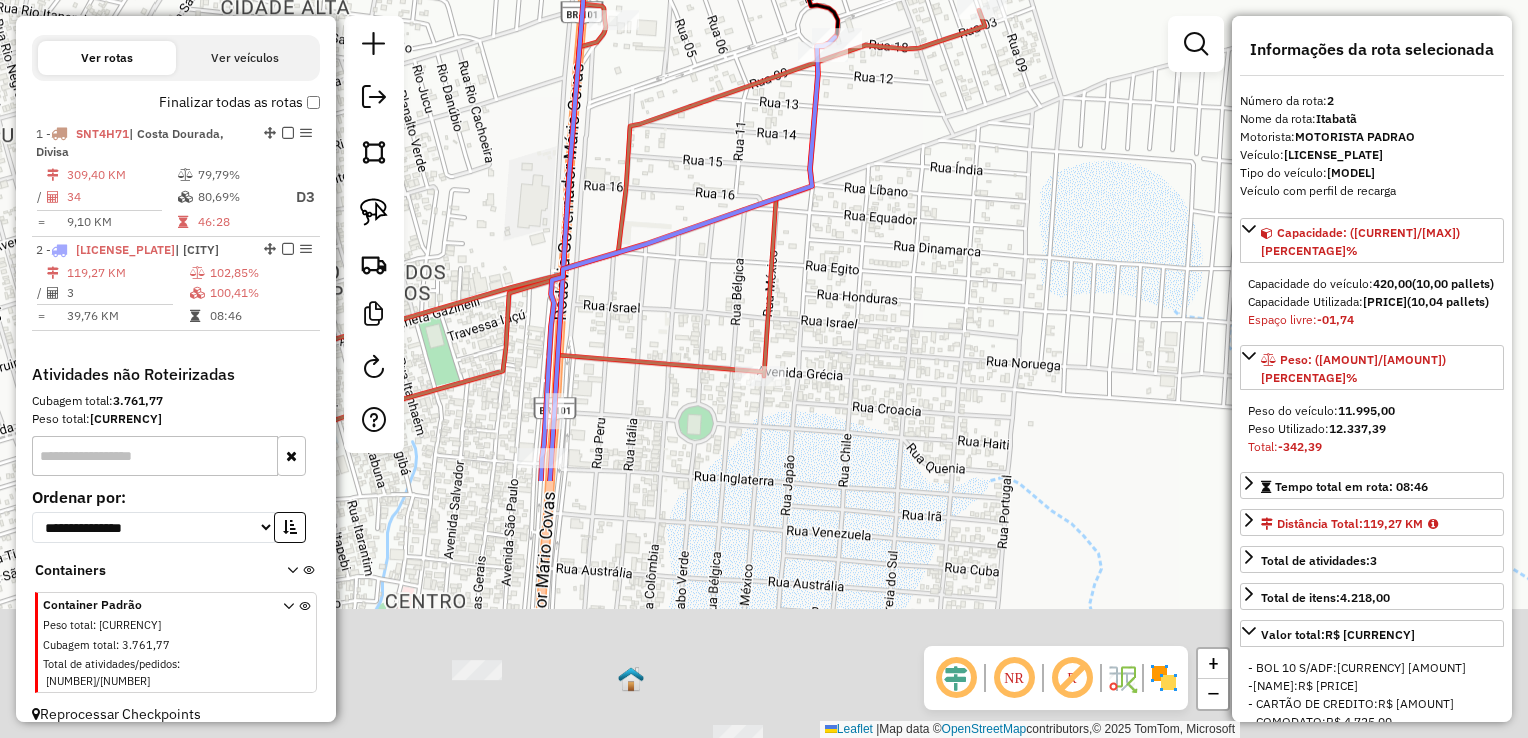 drag, startPoint x: 847, startPoint y: 507, endPoint x: 936, endPoint y: 147, distance: 370.83823 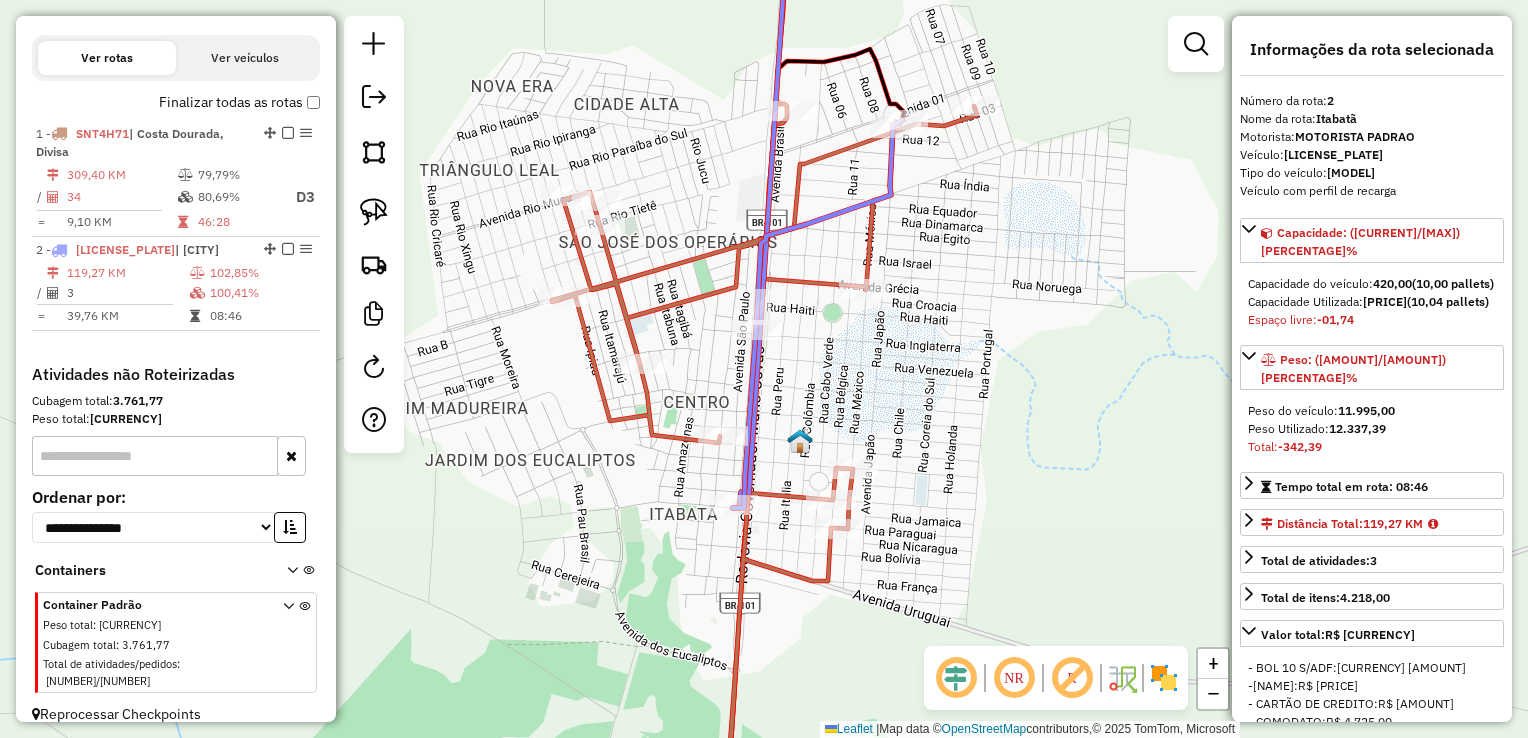 click on "Janela de atendimento Grade de atendimento Capacidade Transportadoras Veículos Cliente Pedidos  Rotas Selecione os dias de semana para filtrar as janelas de atendimento  Seg   Ter   Qua   Qui   Sex   Sáb   Dom  Informe o período da janela de atendimento: De: Até:  Filtrar exatamente a janela do cliente  Considerar janela de atendimento padrão  Selecione os dias de semana para filtrar as grades de atendimento  Seg   Ter   Qua   Qui   Sex   Sáb   Dom   Considerar clientes sem dia de atendimento cadastrado  Clientes fora do dia de atendimento selecionado Filtrar as atividades entre os valores definidos abaixo:  Peso mínimo:   Peso máximo:   Cubagem mínima:   Cubagem máxima:   De:   Até:  Filtrar as atividades entre o tempo de atendimento definido abaixo:  De:   Até:   Considerar capacidade total dos clientes não roteirizados Transportadora: Selecione um ou mais itens Tipo de veículo: Selecione um ou mais itens Veículo: Selecione um ou mais itens Motorista: Selecione um ou mais itens Nome: Rótulo:" 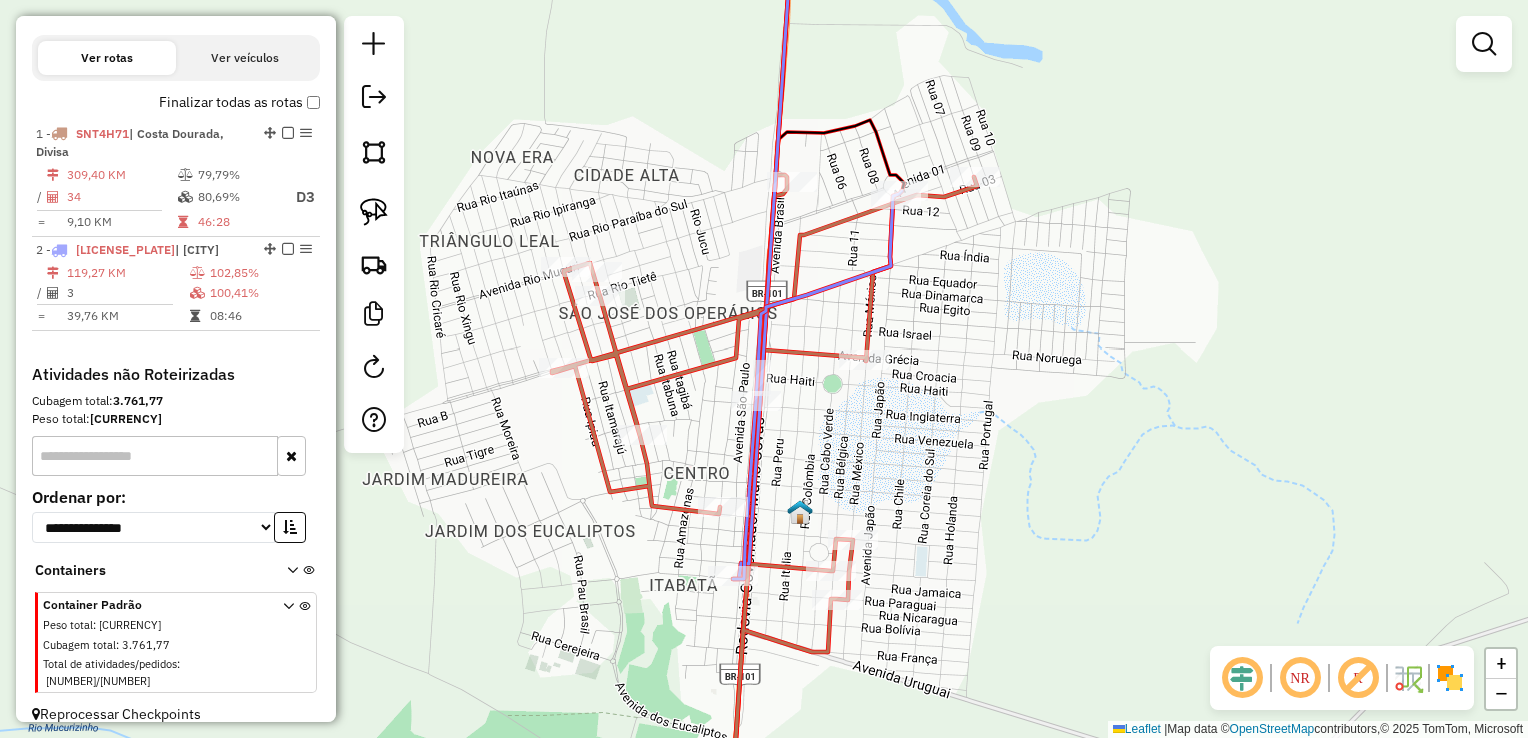 drag, startPoint x: 976, startPoint y: 195, endPoint x: 976, endPoint y: 269, distance: 74 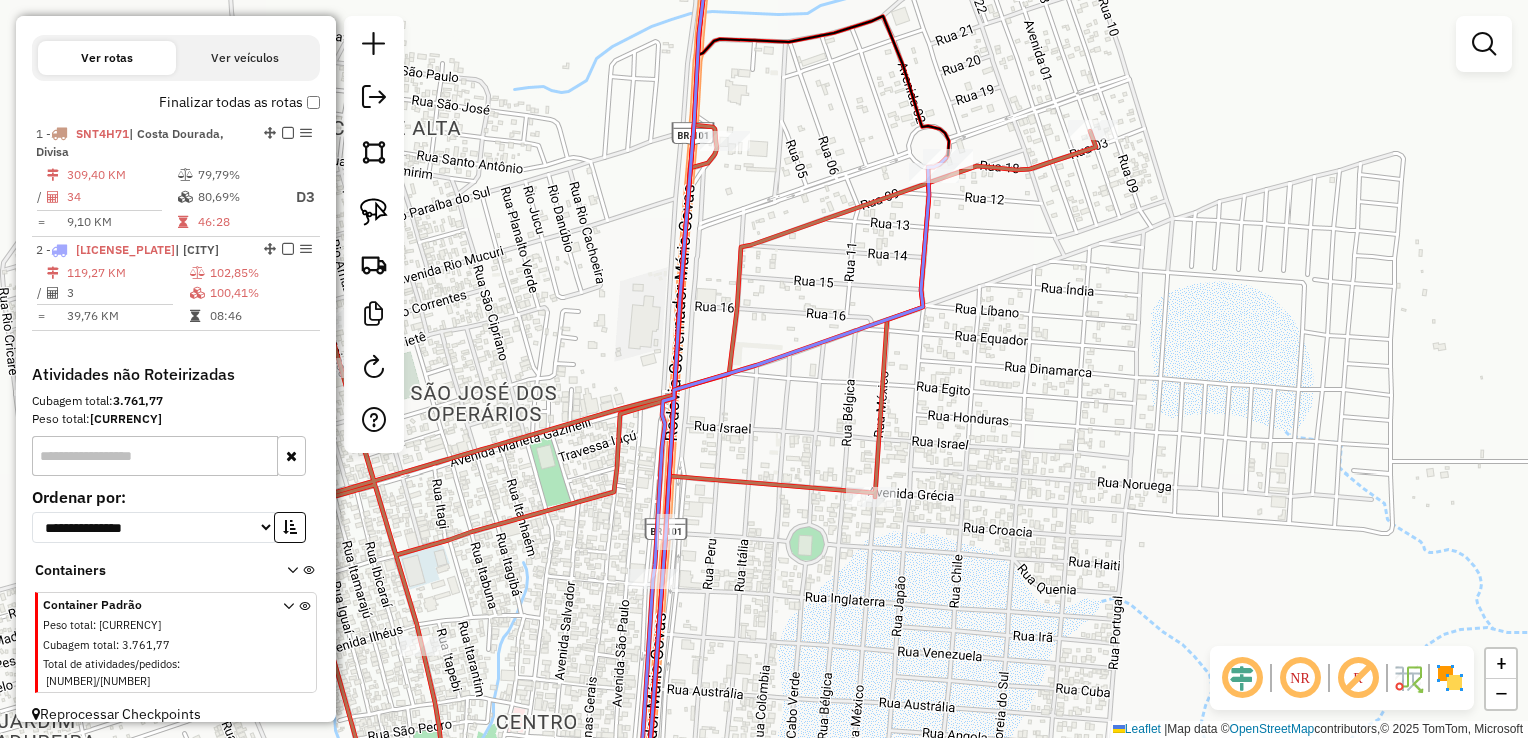 click 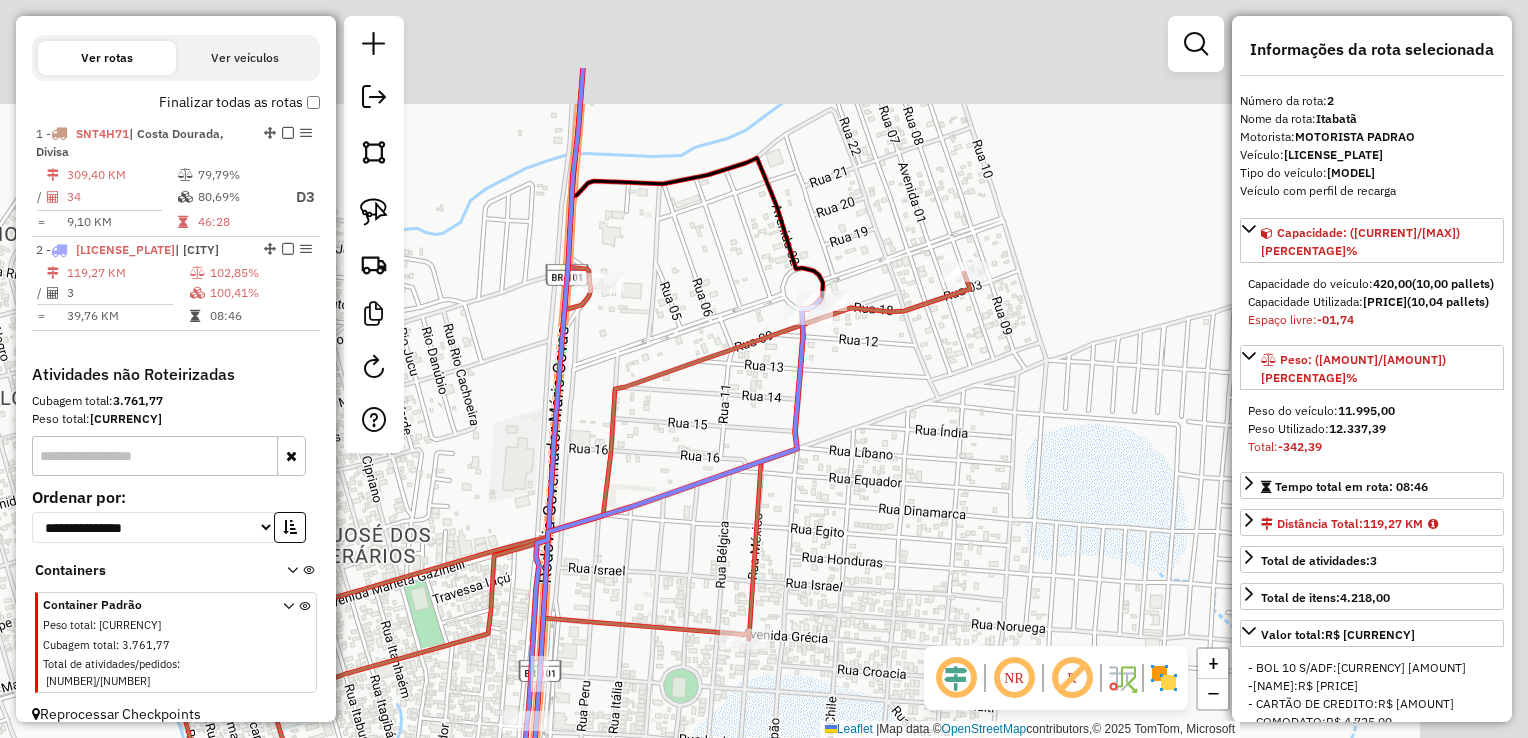 drag, startPoint x: 905, startPoint y: 234, endPoint x: 777, endPoint y: 379, distance: 193.41406 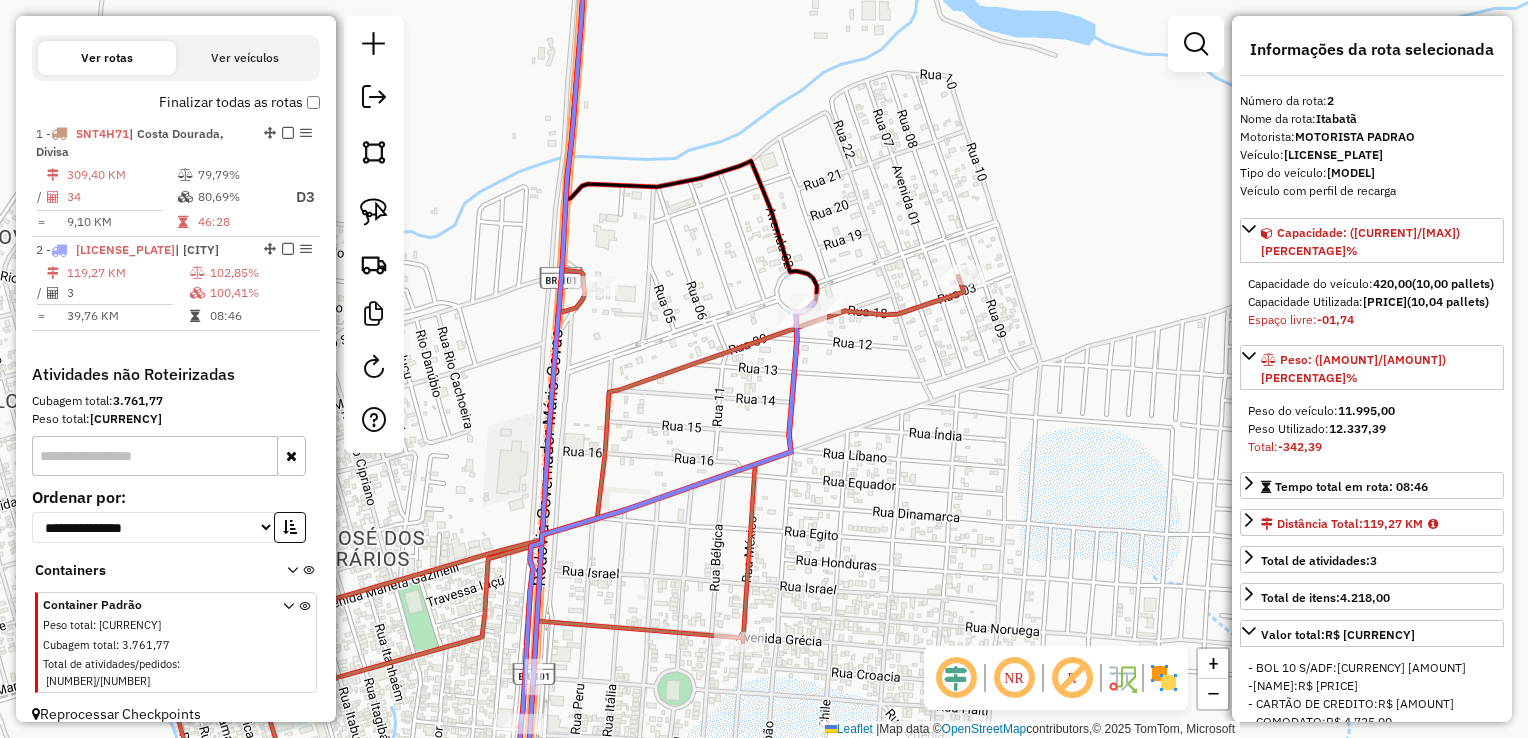 click on "Janela de atendimento Grade de atendimento Capacidade Transportadoras Veículos Cliente Pedidos  Rotas Selecione os dias de semana para filtrar as janelas de atendimento  Seg   Ter   Qua   Qui   Sex   Sáb   Dom  Informe o período da janela de atendimento: De: Até:  Filtrar exatamente a janela do cliente  Considerar janela de atendimento padrão  Selecione os dias de semana para filtrar as grades de atendimento  Seg   Ter   Qua   Qui   Sex   Sáb   Dom   Considerar clientes sem dia de atendimento cadastrado  Clientes fora do dia de atendimento selecionado Filtrar as atividades entre os valores definidos abaixo:  Peso mínimo:   Peso máximo:   Cubagem mínima:   Cubagem máxima:   De:   Até:  Filtrar as atividades entre o tempo de atendimento definido abaixo:  De:   Até:   Considerar capacidade total dos clientes não roteirizados Transportadora: Selecione um ou mais itens Tipo de veículo: Selecione um ou mais itens Veículo: Selecione um ou mais itens Motorista: Selecione um ou mais itens Nome: Rótulo:" 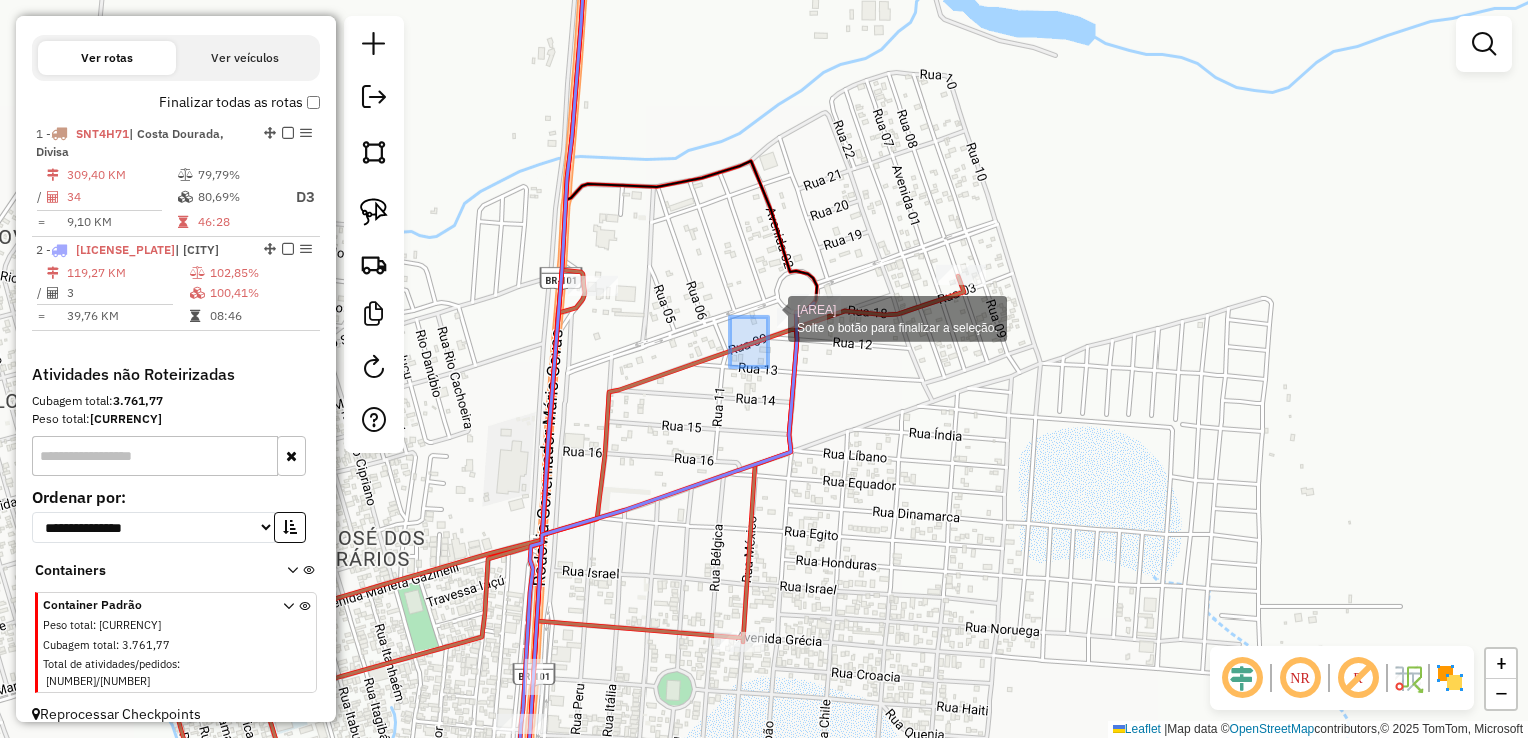drag, startPoint x: 768, startPoint y: 317, endPoint x: 870, endPoint y: 177, distance: 173.21663 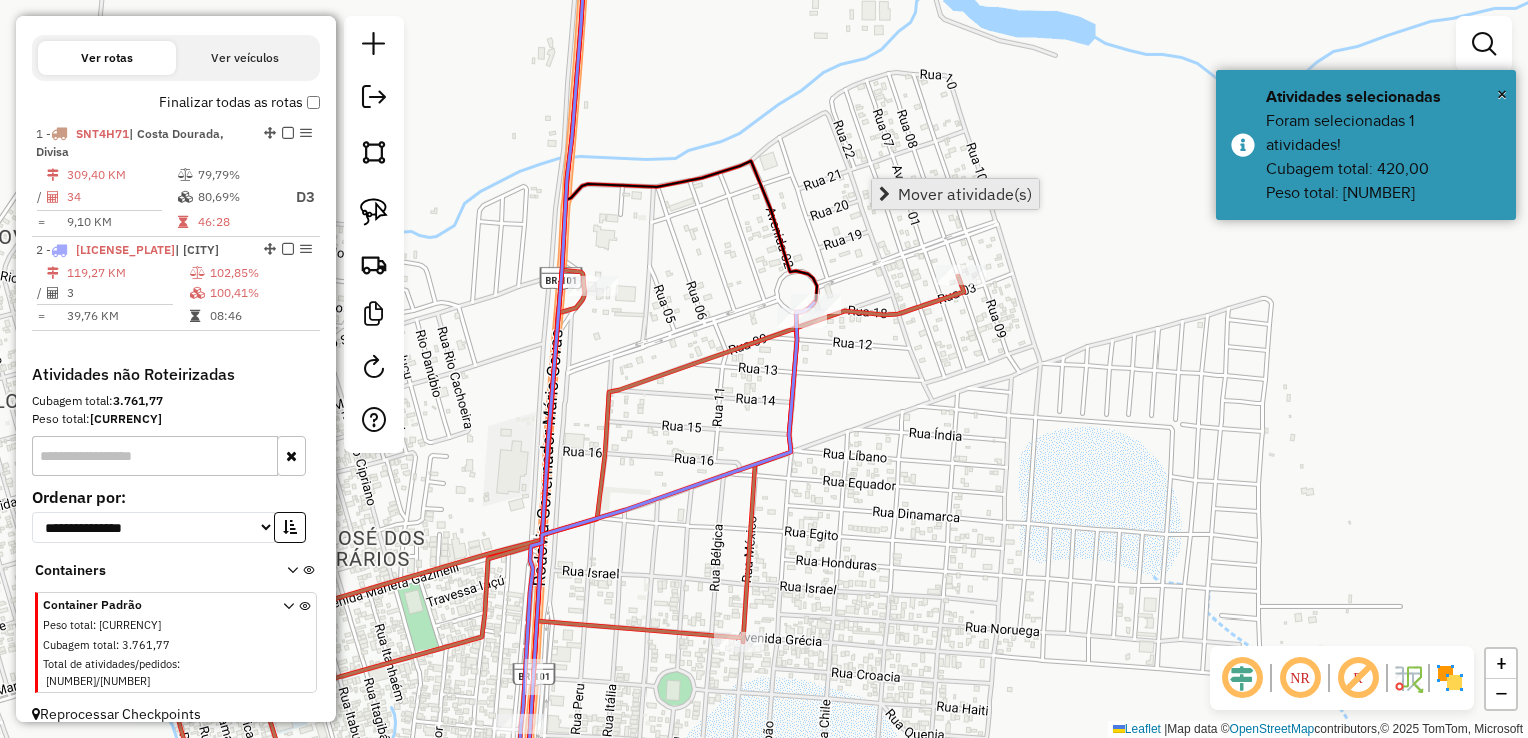 click on "Mover atividade(s)" at bounding box center [965, 194] 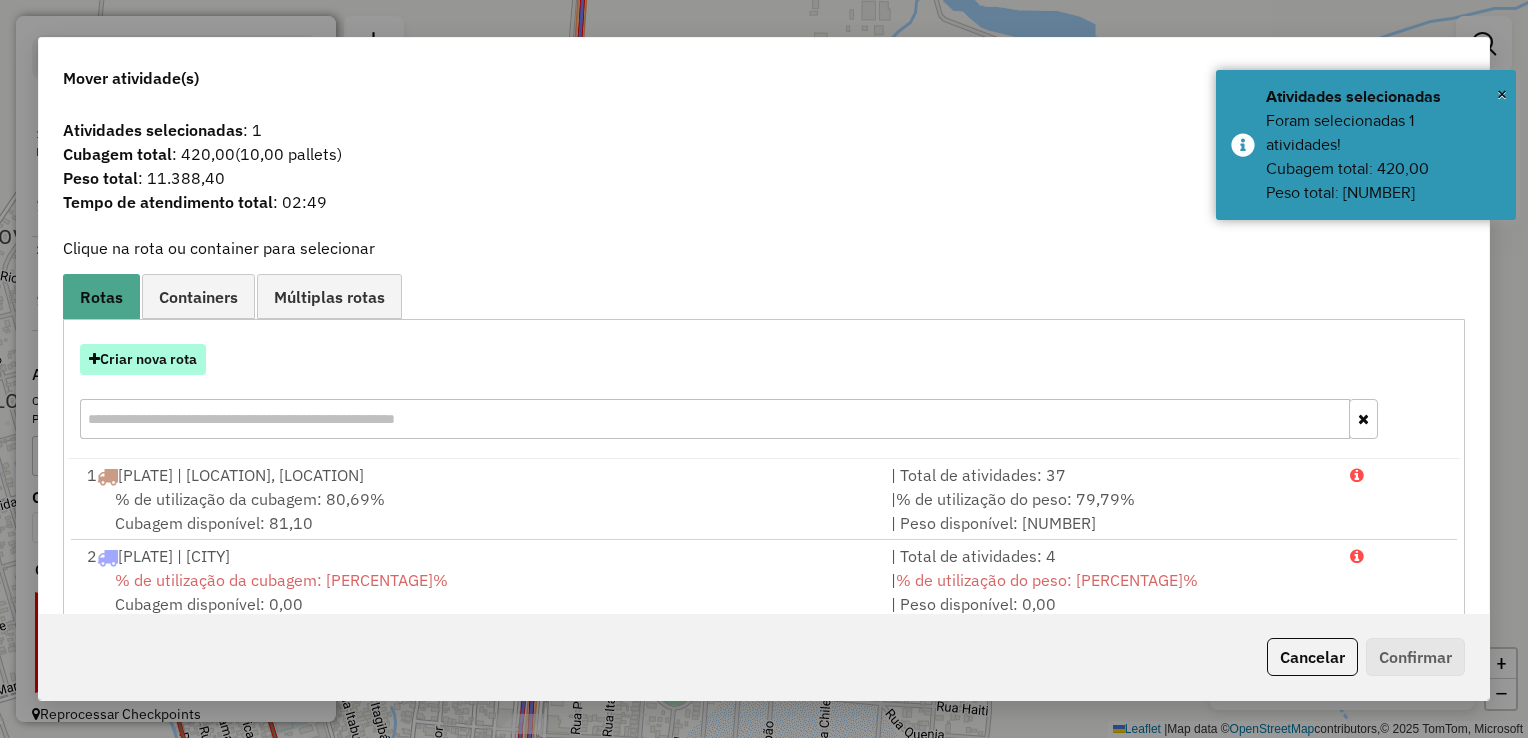 click on "Criar nova rota" at bounding box center [143, 359] 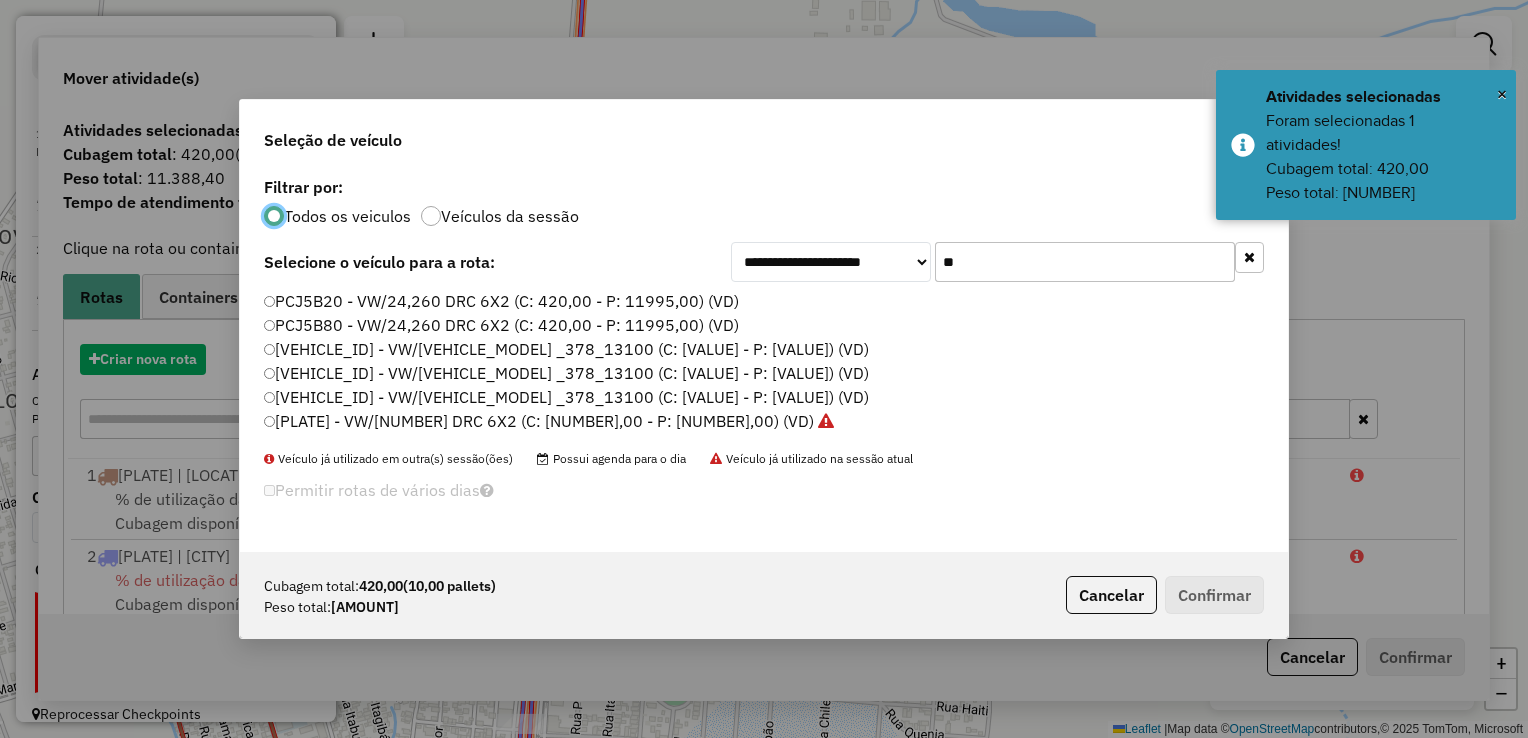 scroll, scrollTop: 10, scrollLeft: 6, axis: both 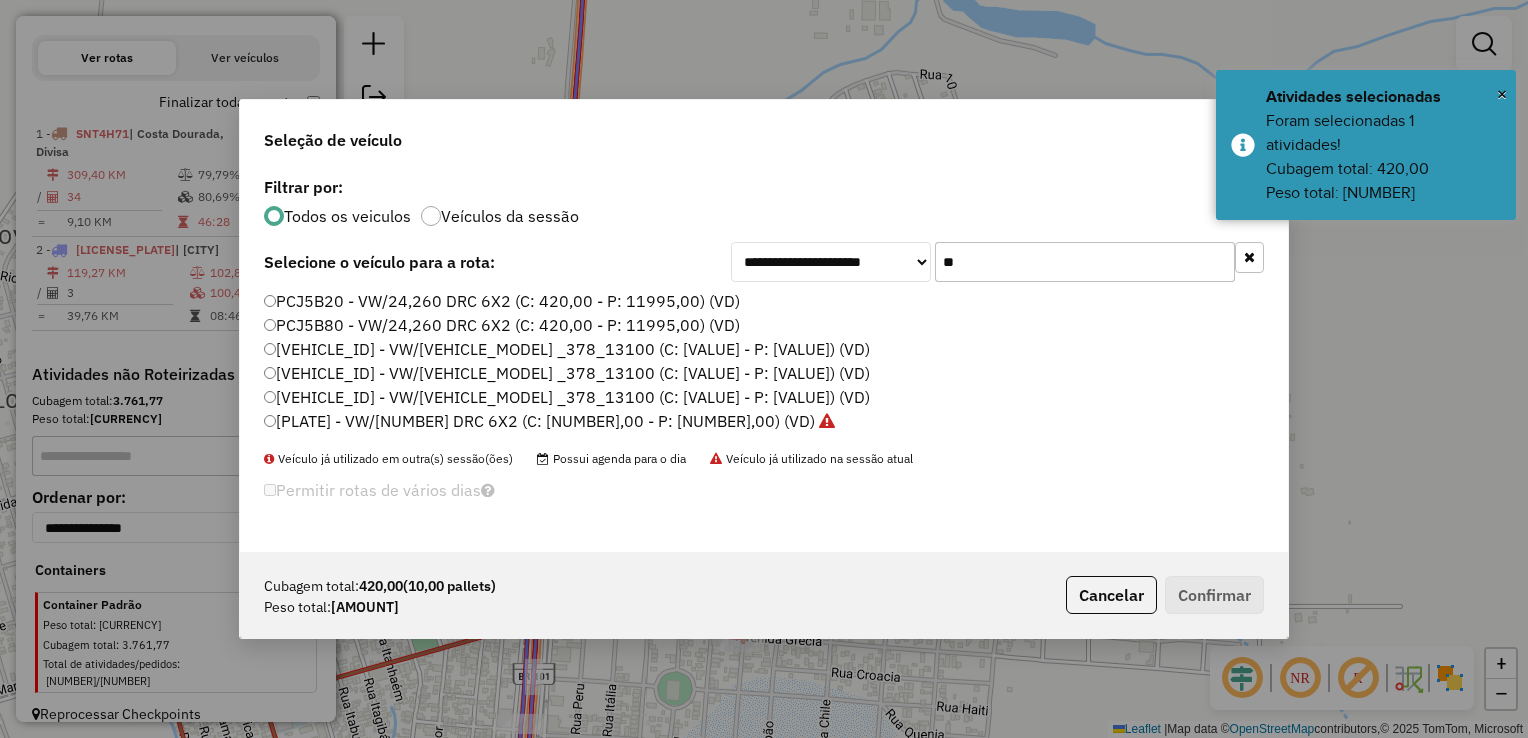 click on "**" 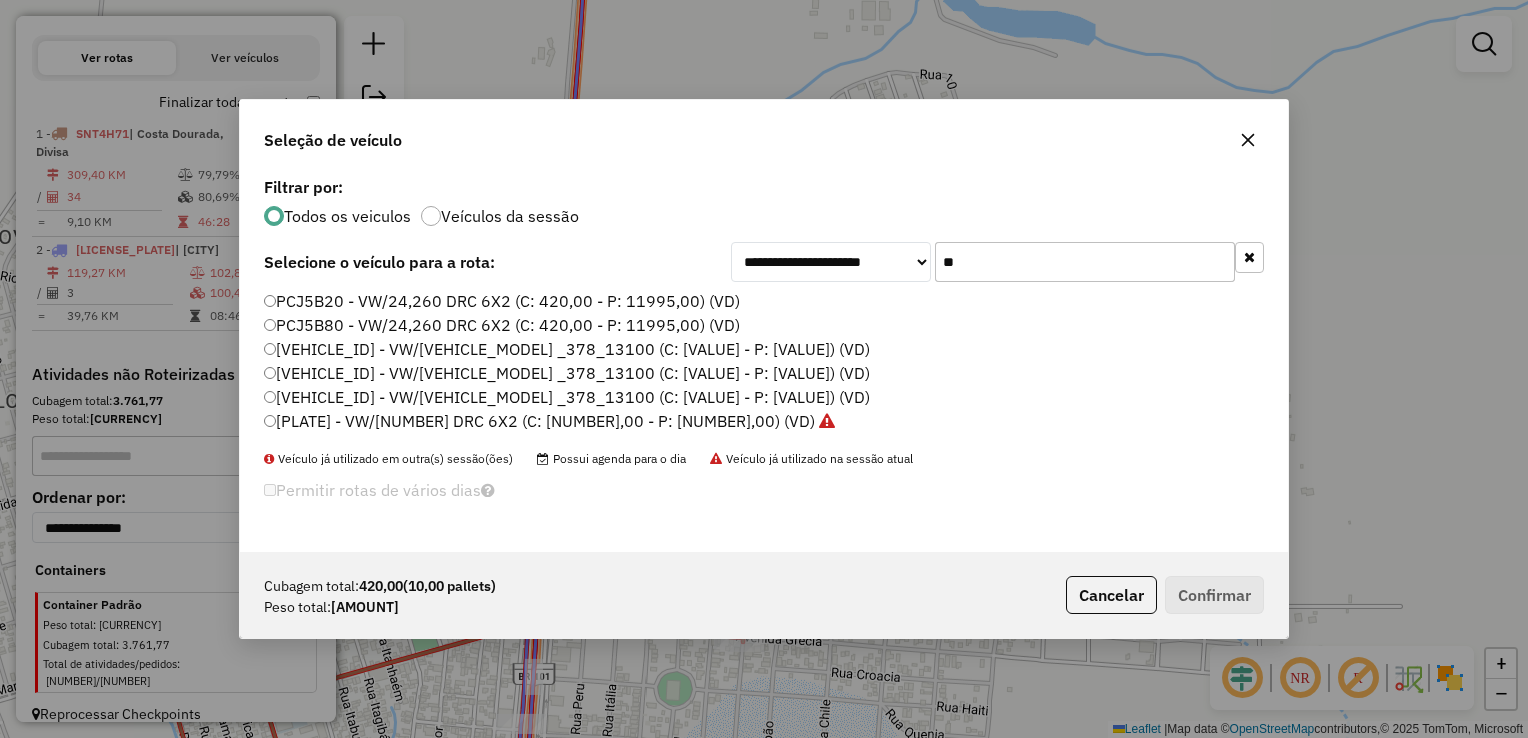 click 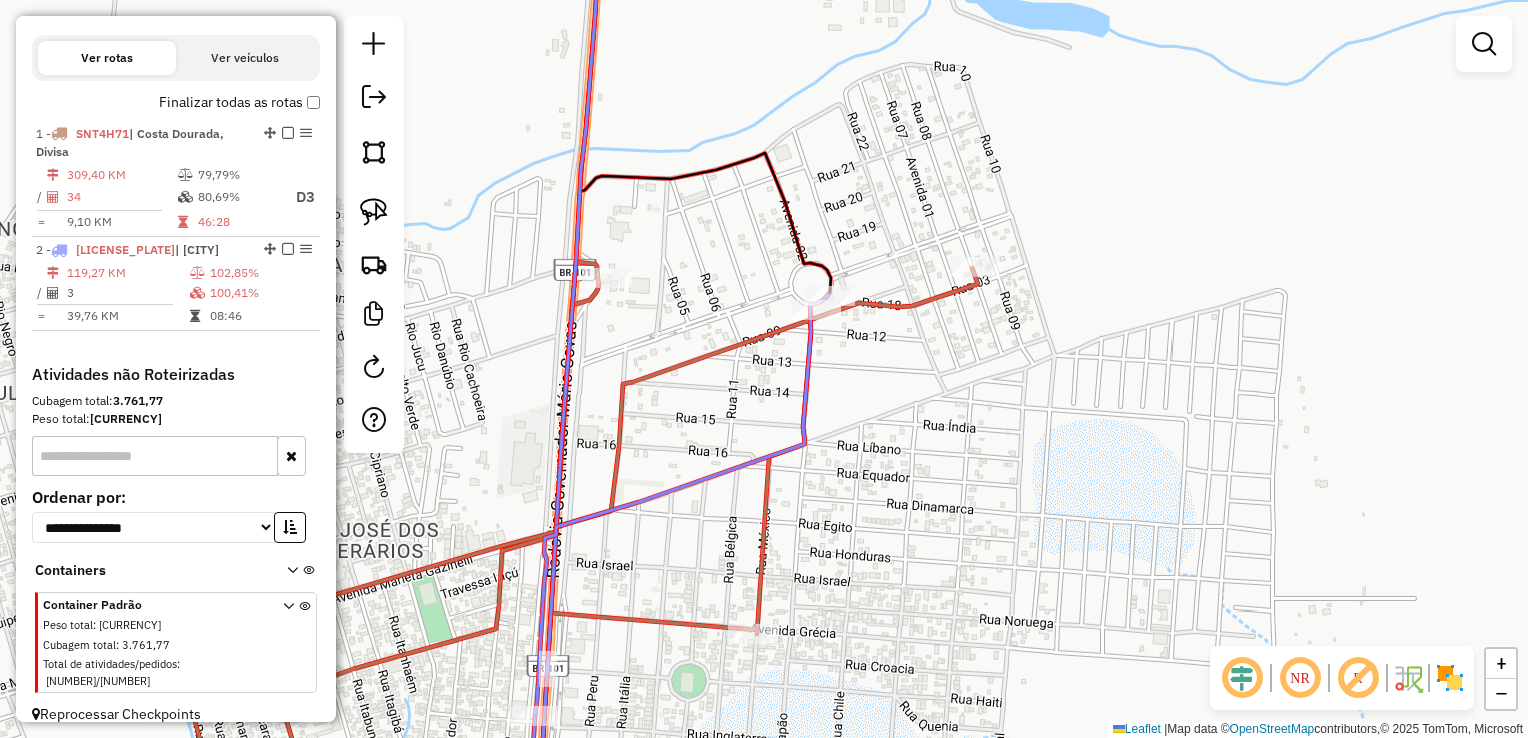 drag, startPoint x: 551, startPoint y: 467, endPoint x: 789, endPoint y: 167, distance: 382.94125 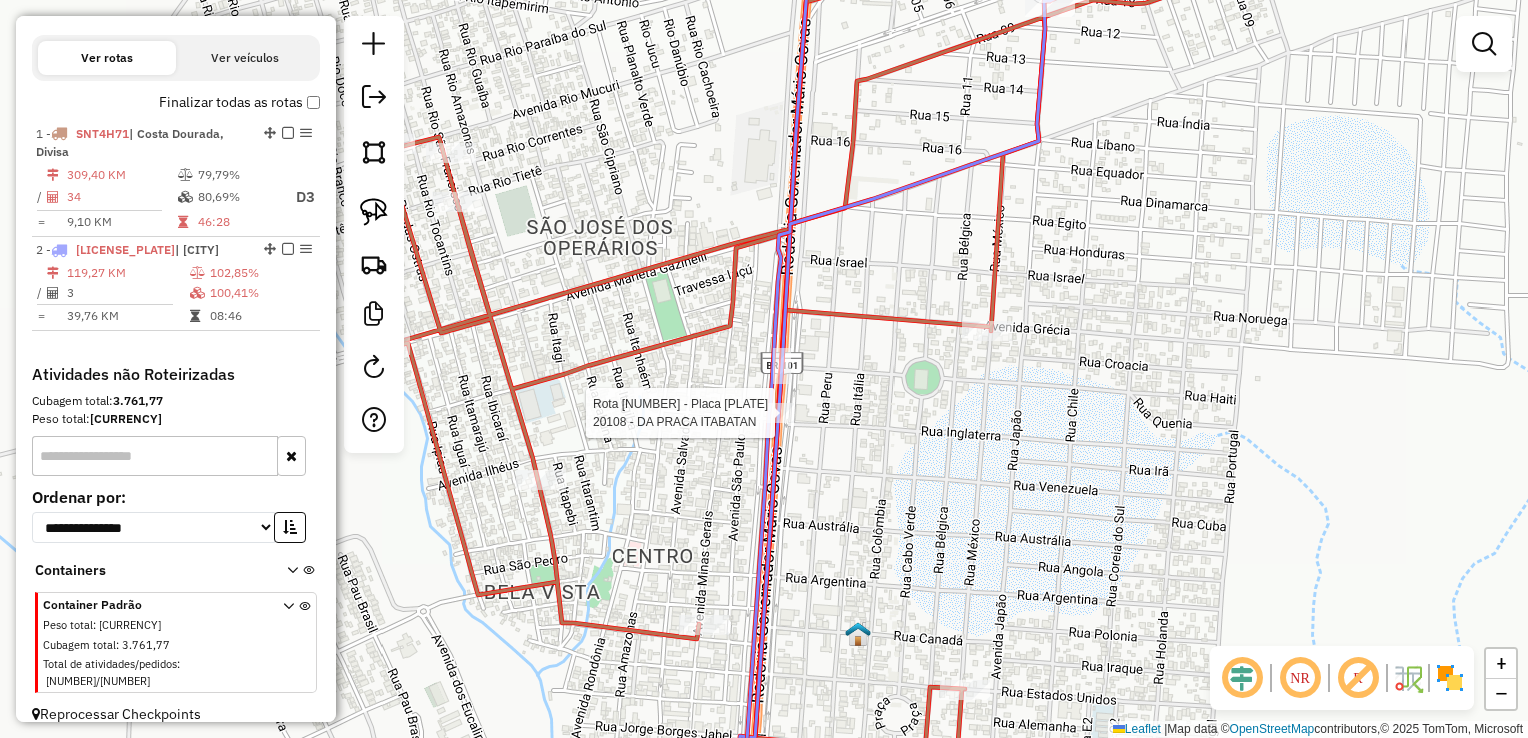 select on "**********" 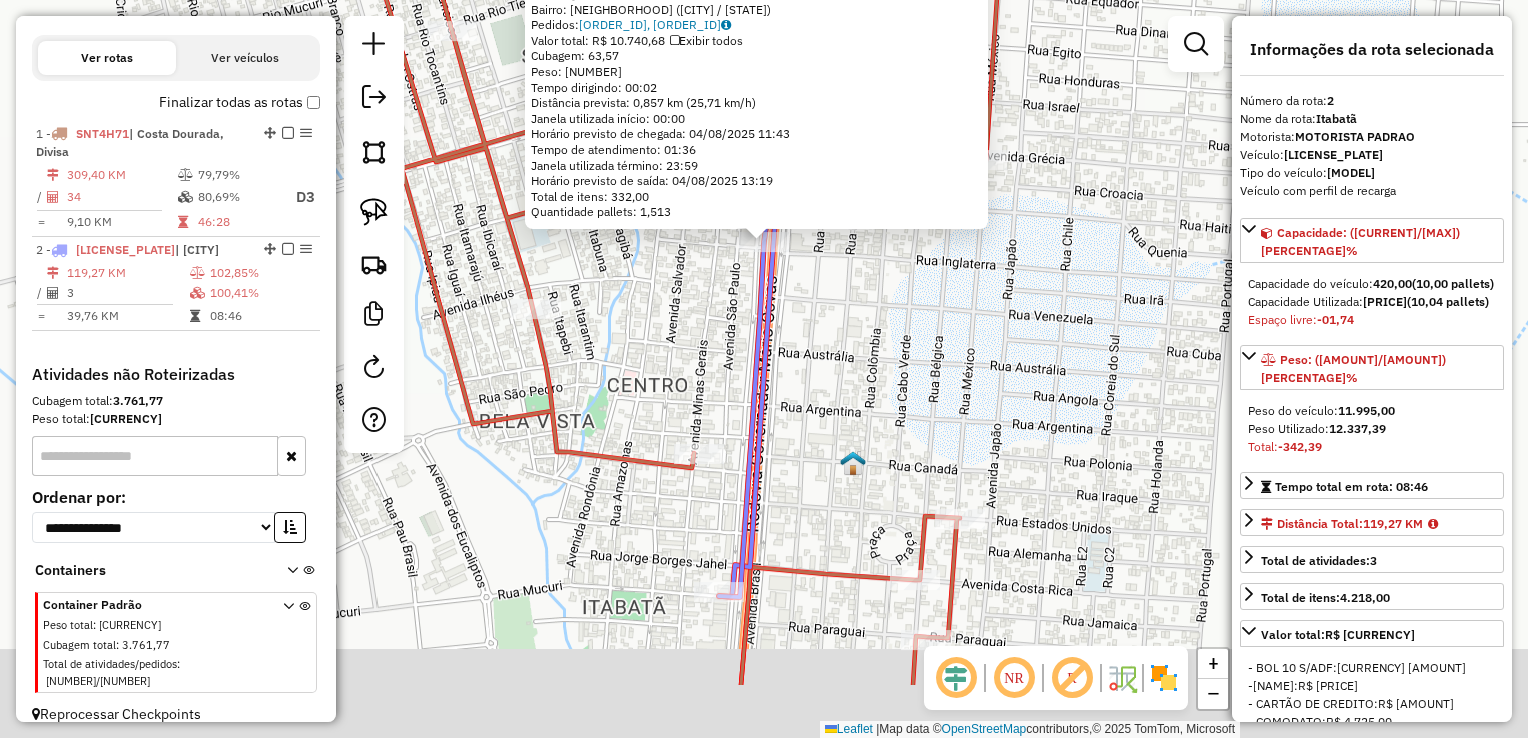 drag, startPoint x: 708, startPoint y: 325, endPoint x: 724, endPoint y: 282, distance: 45.88028 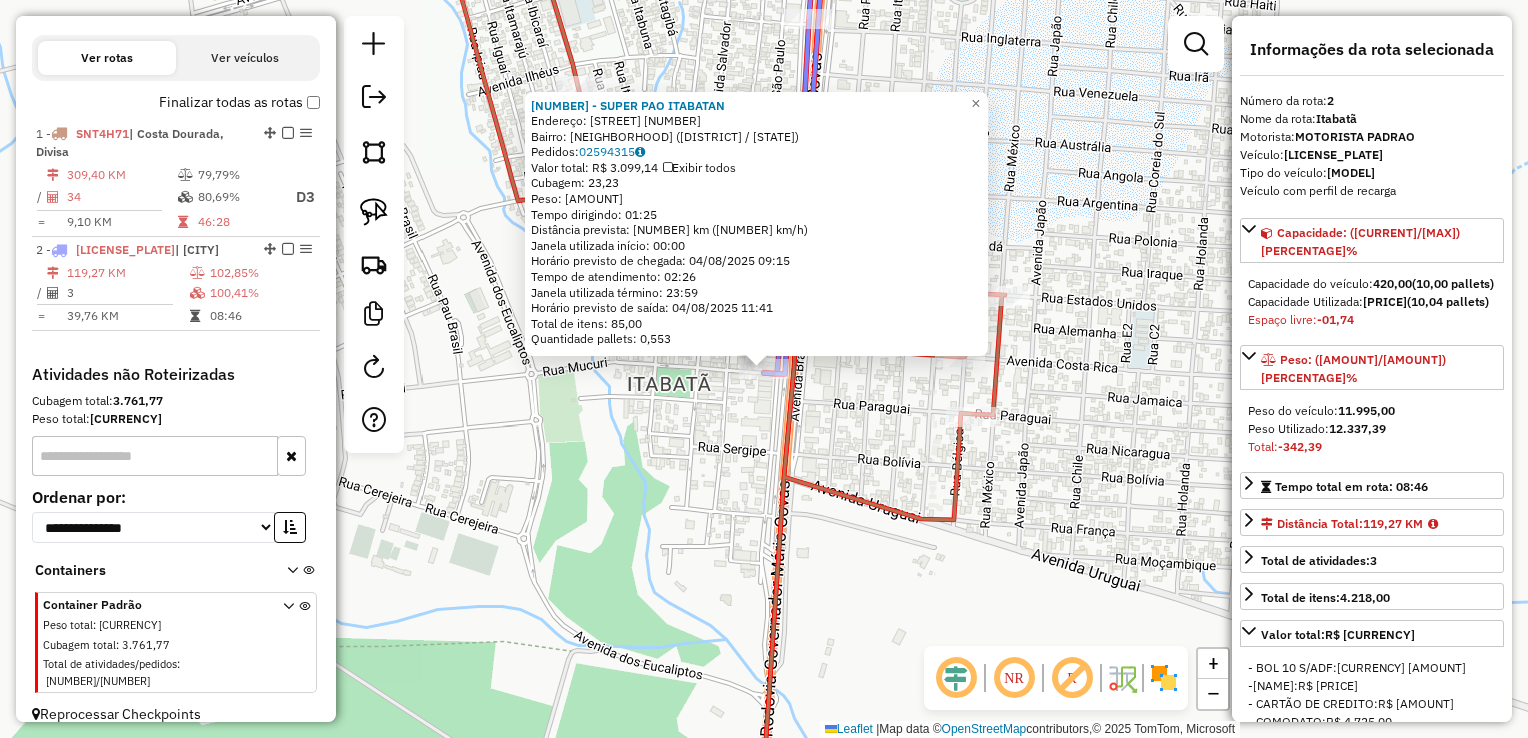 click on "6842 - SUPER PAO ITABATAN  Endereço:  ESPIRITO SANTO 401   Bairro: ITABATAN (MUCURI / BA)   Pedidos:  02594315   Valor total: R$ 3.099,14   Exibir todos   Cubagem: 23,23  Peso: 507,28  Tempo dirigindo: 01:25   Distância prevista: 59,124 km (41,73 km/h)   Janela utilizada início: 00:00   Horário previsto de chegada: 04/08/2025 09:15   Tempo de atendimento: 02:26   Janela utilizada término: 23:59   Horário previsto de saída: 04/08/2025 11:41   Total de itens: 85,00   Quantidade pallets: 0,553  × Janela de atendimento Grade de atendimento Capacidade Transportadoras Veículos Cliente Pedidos  Rotas Selecione os dias de semana para filtrar as janelas de atendimento  Seg   Ter   Qua   Qui   Sex   Sáb   Dom  Informe o período da janela de atendimento: De: Até:  Filtrar exatamente a janela do cliente  Considerar janela de atendimento padrão  Selecione os dias de semana para filtrar as grades de atendimento  Seg   Ter   Qua   Qui   Sex   Sáb   Dom   Considerar clientes sem dia de atendimento cadastrado +" 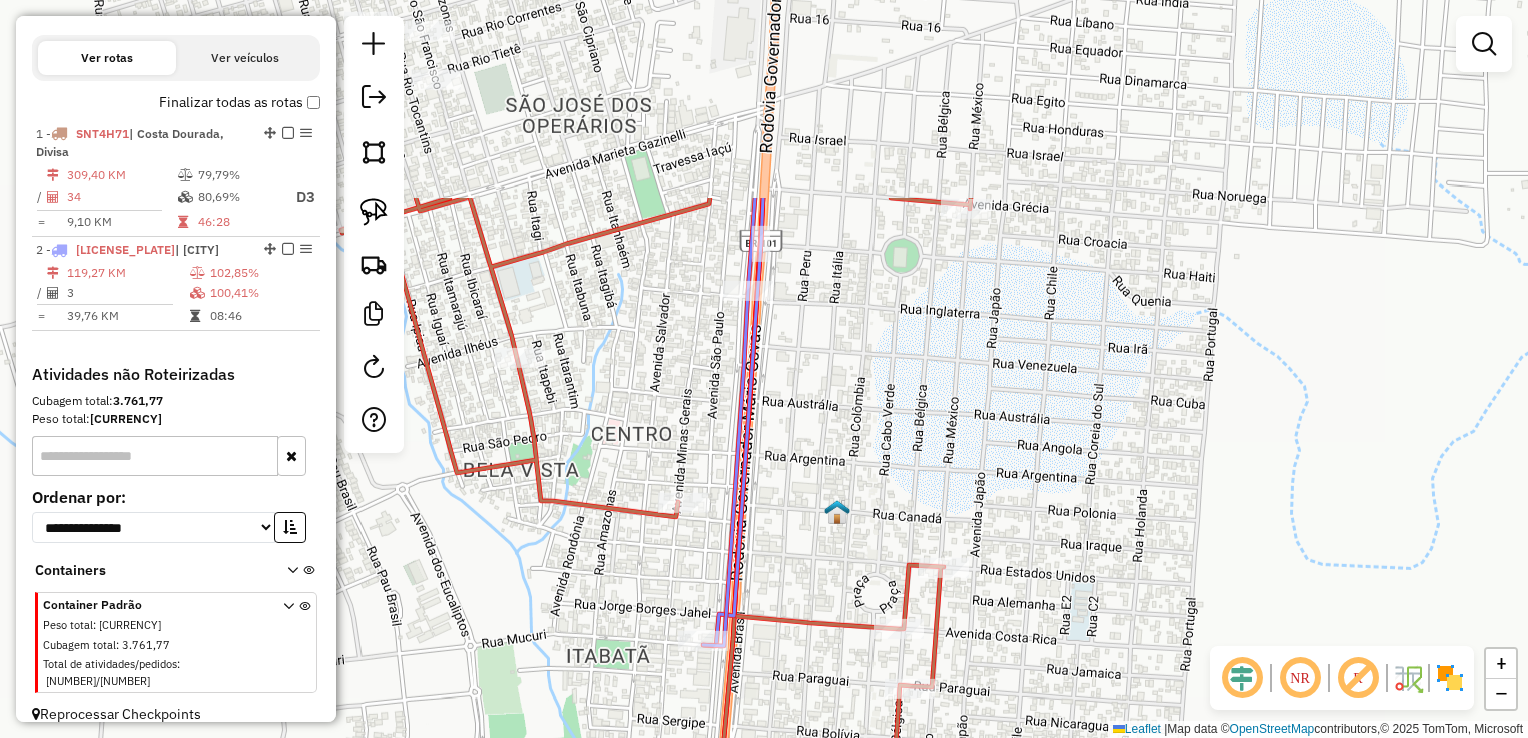 drag, startPoint x: 987, startPoint y: 87, endPoint x: 915, endPoint y: 382, distance: 303.65936 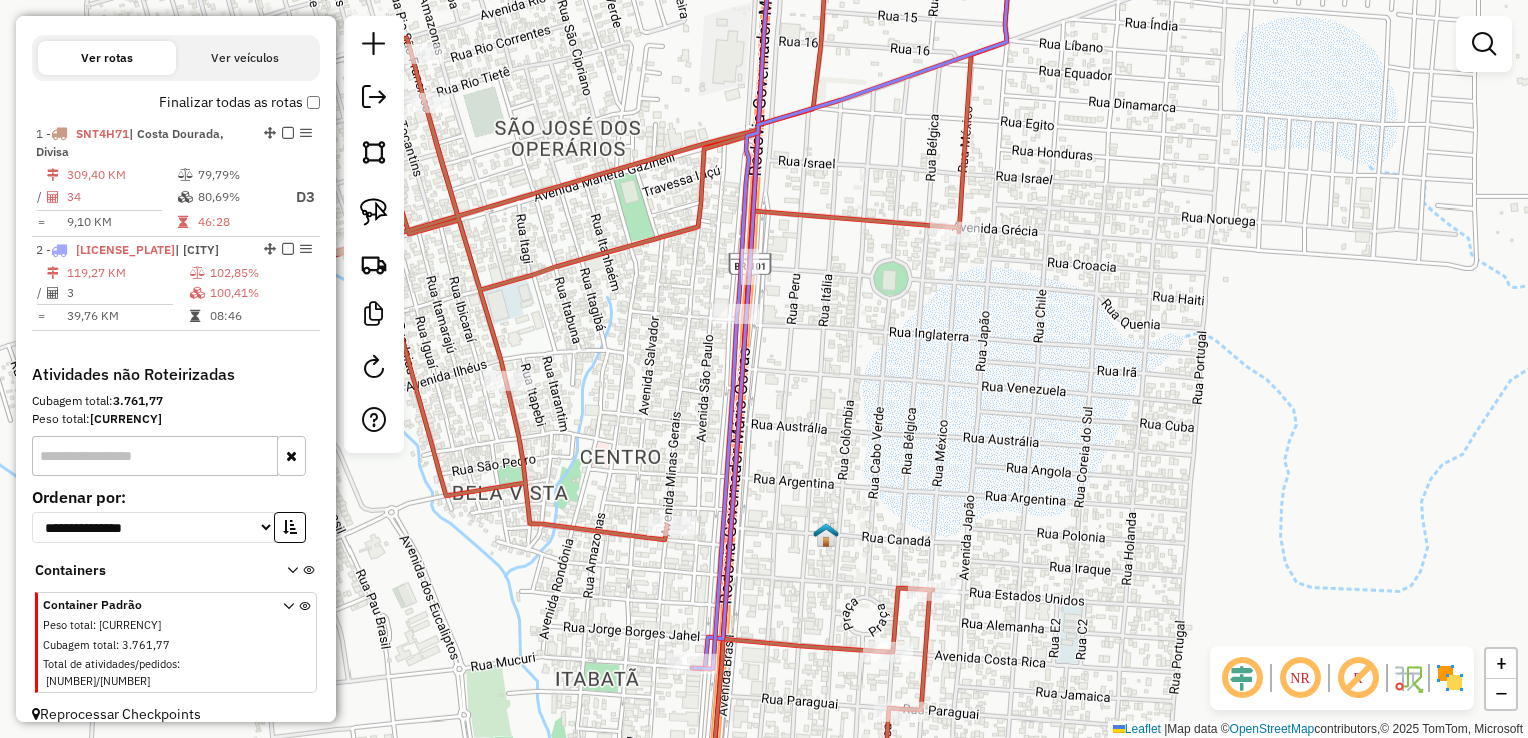 click 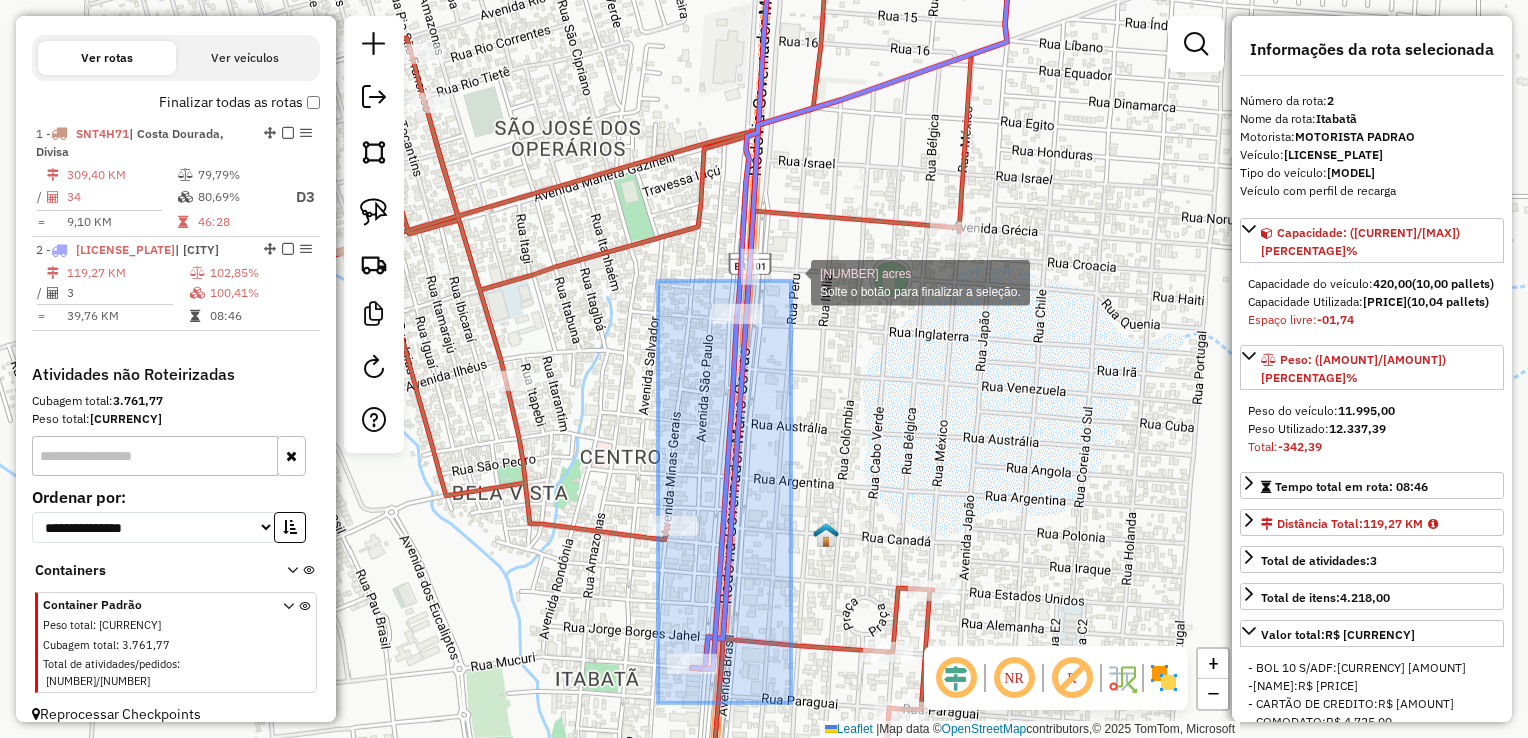 drag, startPoint x: 658, startPoint y: 703, endPoint x: 791, endPoint y: 281, distance: 442.46243 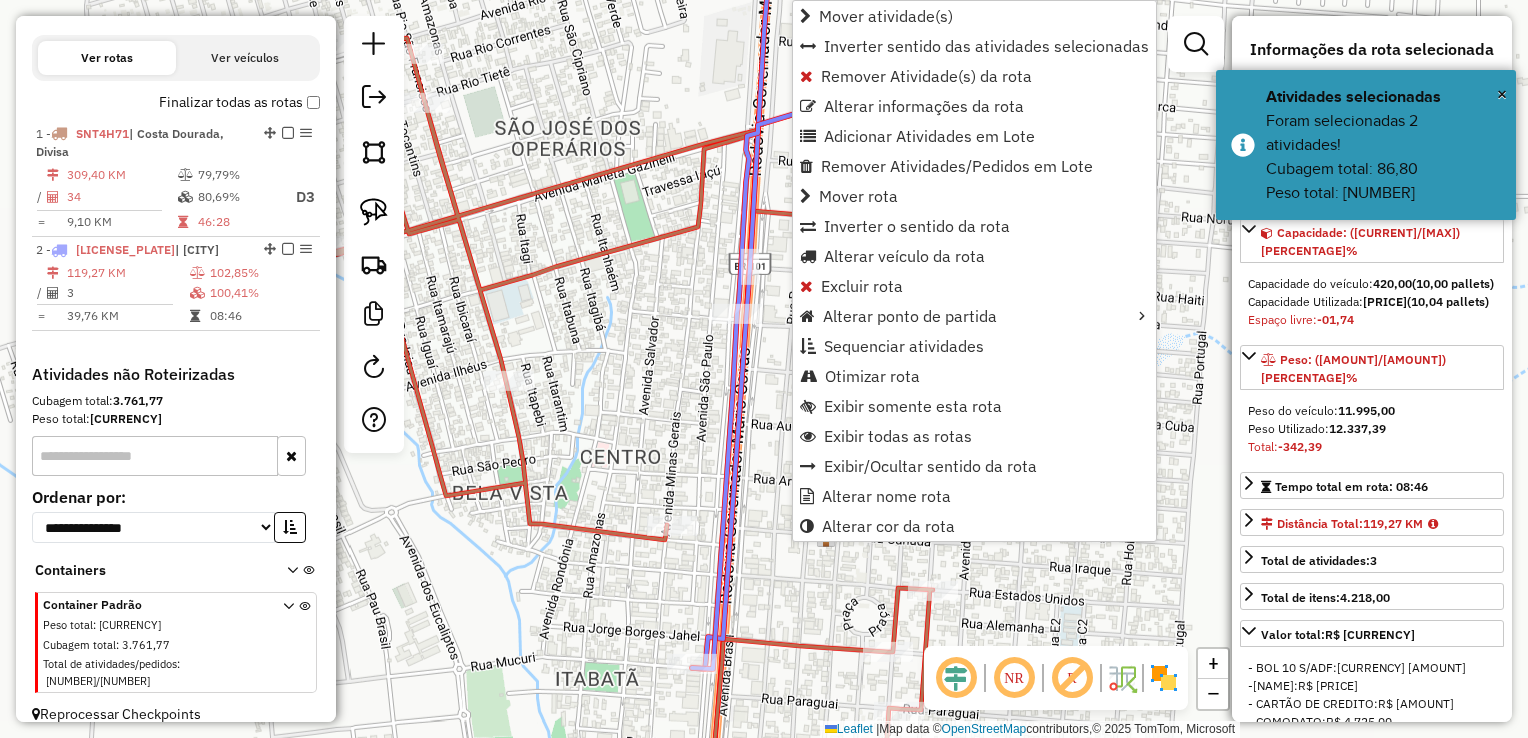 click on "Janela de atendimento Grade de atendimento Capacidade Transportadoras Veículos Cliente Pedidos  Rotas Selecione os dias de semana para filtrar as janelas de atendimento  Seg   Ter   Qua   Qui   Sex   Sáb   Dom  Informe o período da janela de atendimento: De: Até:  Filtrar exatamente a janela do cliente  Considerar janela de atendimento padrão  Selecione os dias de semana para filtrar as grades de atendimento  Seg   Ter   Qua   Qui   Sex   Sáb   Dom   Considerar clientes sem dia de atendimento cadastrado  Clientes fora do dia de atendimento selecionado Filtrar as atividades entre os valores definidos abaixo:  Peso mínimo:   Peso máximo:   Cubagem mínima:   Cubagem máxima:   De:   Até:  Filtrar as atividades entre o tempo de atendimento definido abaixo:  De:   Até:   Considerar capacidade total dos clientes não roteirizados Transportadora: Selecione um ou mais itens Tipo de veículo: Selecione um ou mais itens Veículo: Selecione um ou mais itens Motorista: Selecione um ou mais itens Nome: Rótulo:" 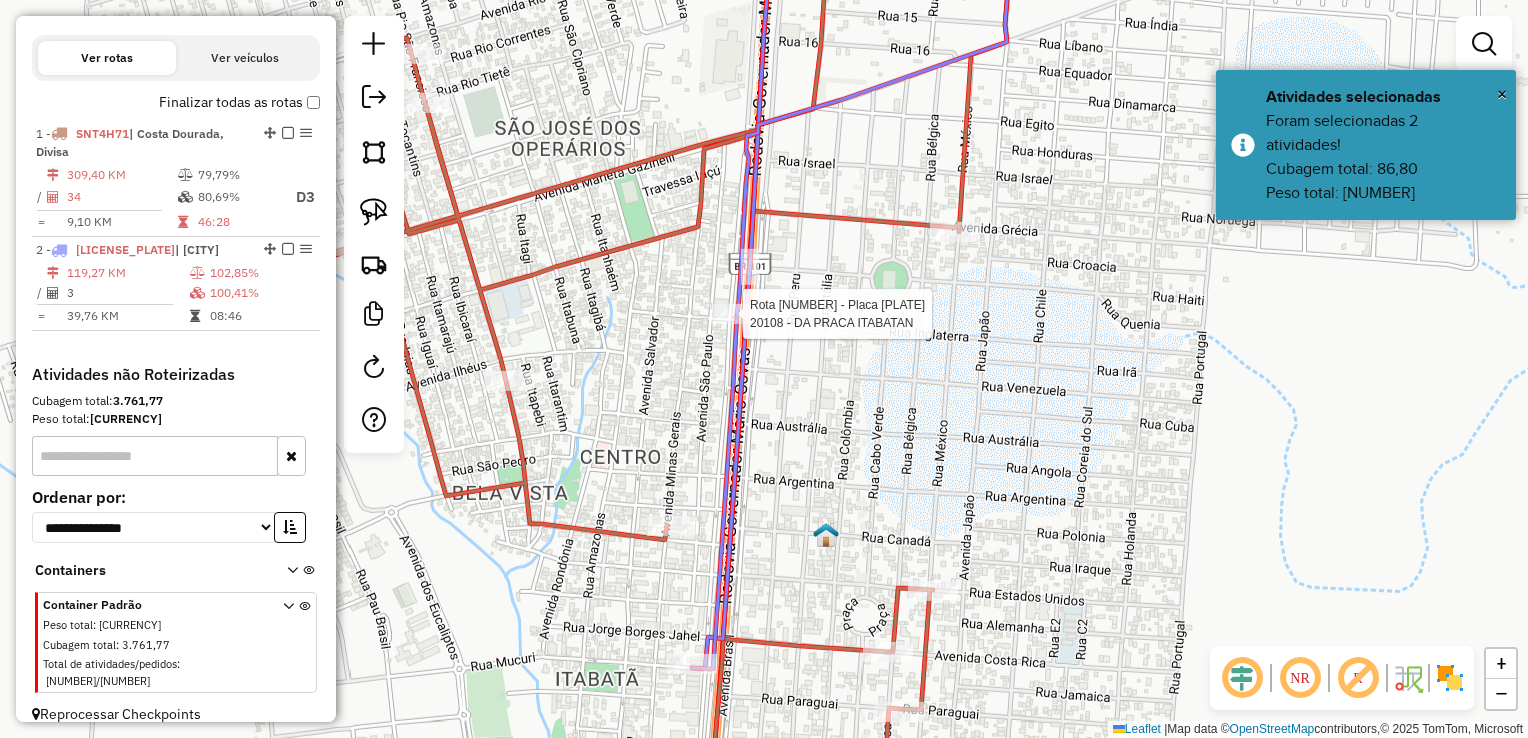 select on "**********" 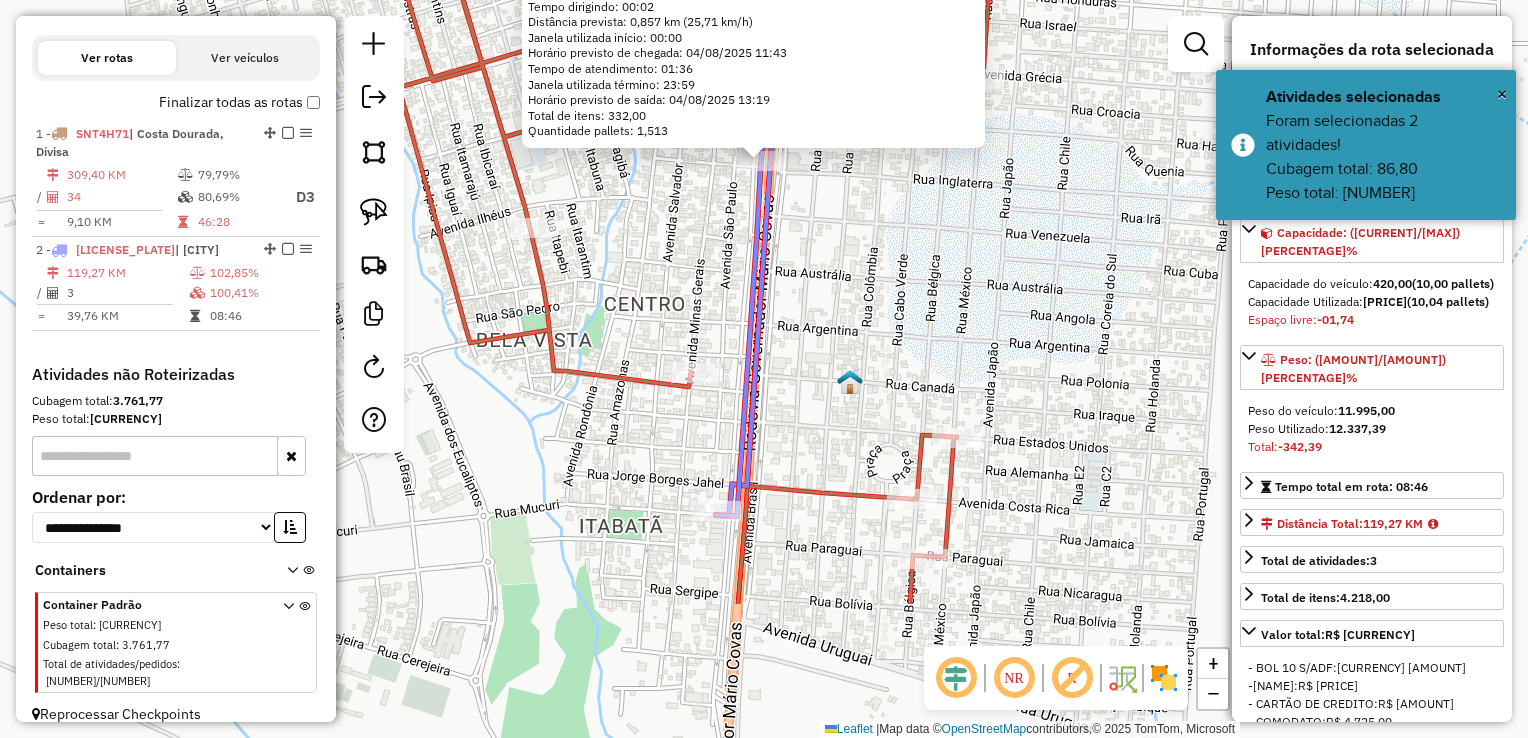 drag, startPoint x: 703, startPoint y: 486, endPoint x: 699, endPoint y: 276, distance: 210.03809 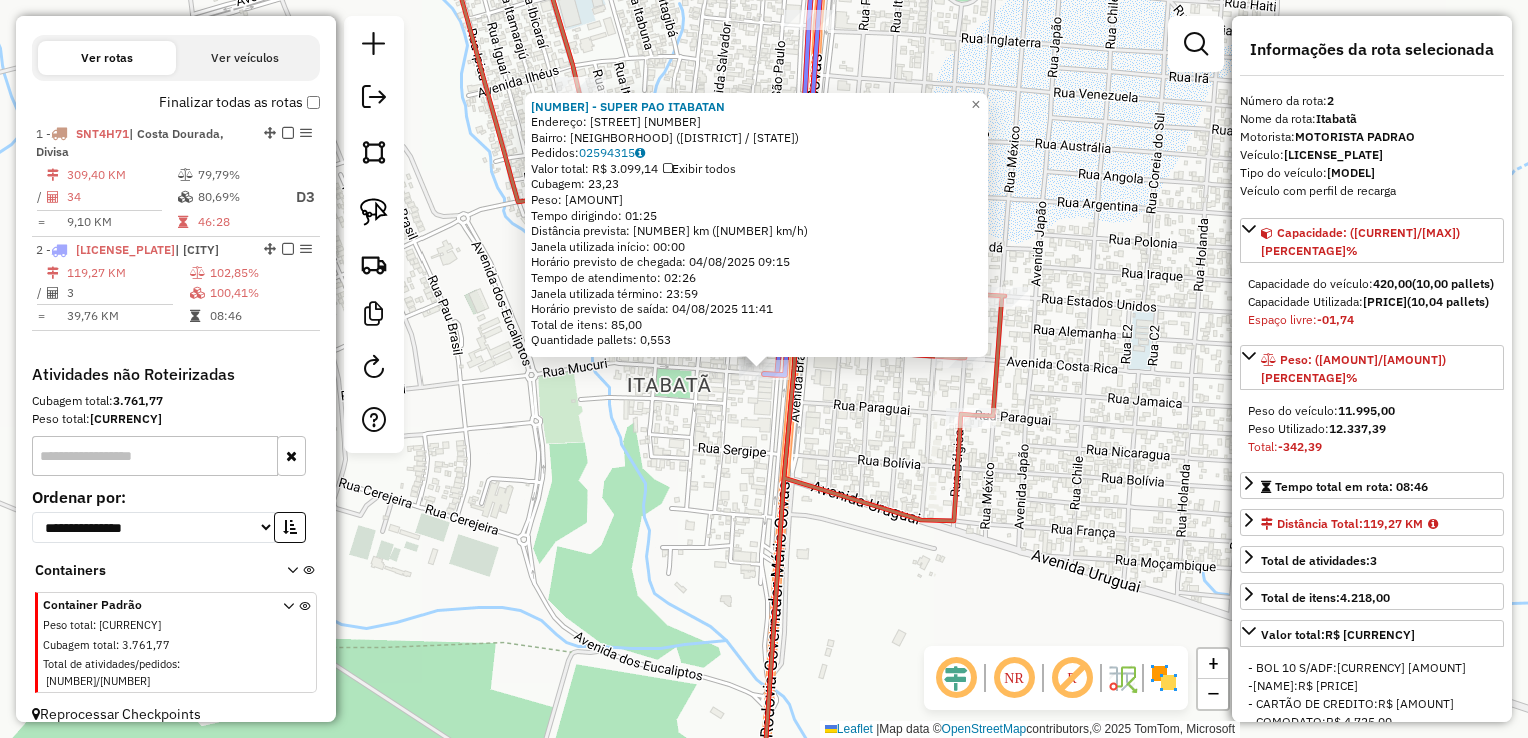 click on "6842 - SUPER PAO ITABATAN  Endereço:  ESPIRITO SANTO 401   Bairro: ITABATAN (MUCURI / BA)   Pedidos:  02594315   Valor total: R$ 3.099,14   Exibir todos   Cubagem: 23,23  Peso: 507,28  Tempo dirigindo: 01:25   Distância prevista: 59,124 km (41,73 km/h)   Janela utilizada início: 00:00   Horário previsto de chegada: 04/08/2025 09:15   Tempo de atendimento: 02:26   Janela utilizada término: 23:59   Horário previsto de saída: 04/08/2025 11:41   Total de itens: 85,00   Quantidade pallets: 0,553  × Janela de atendimento Grade de atendimento Capacidade Transportadoras Veículos Cliente Pedidos  Rotas Selecione os dias de semana para filtrar as janelas de atendimento  Seg   Ter   Qua   Qui   Sex   Sáb   Dom  Informe o período da janela de atendimento: De: Até:  Filtrar exatamente a janela do cliente  Considerar janela de atendimento padrão  Selecione os dias de semana para filtrar as grades de atendimento  Seg   Ter   Qua   Qui   Sex   Sáb   Dom   Considerar clientes sem dia de atendimento cadastrado +" 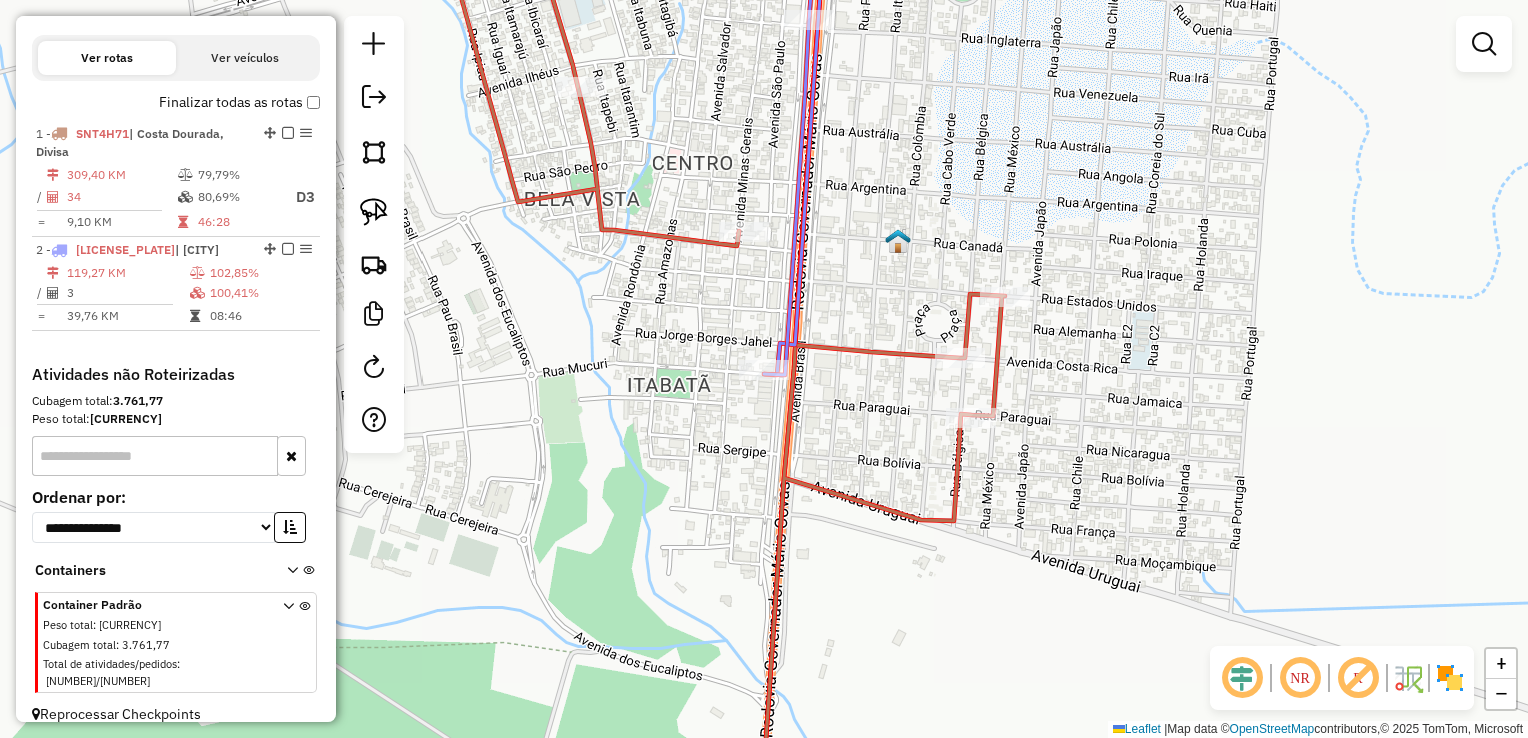 click 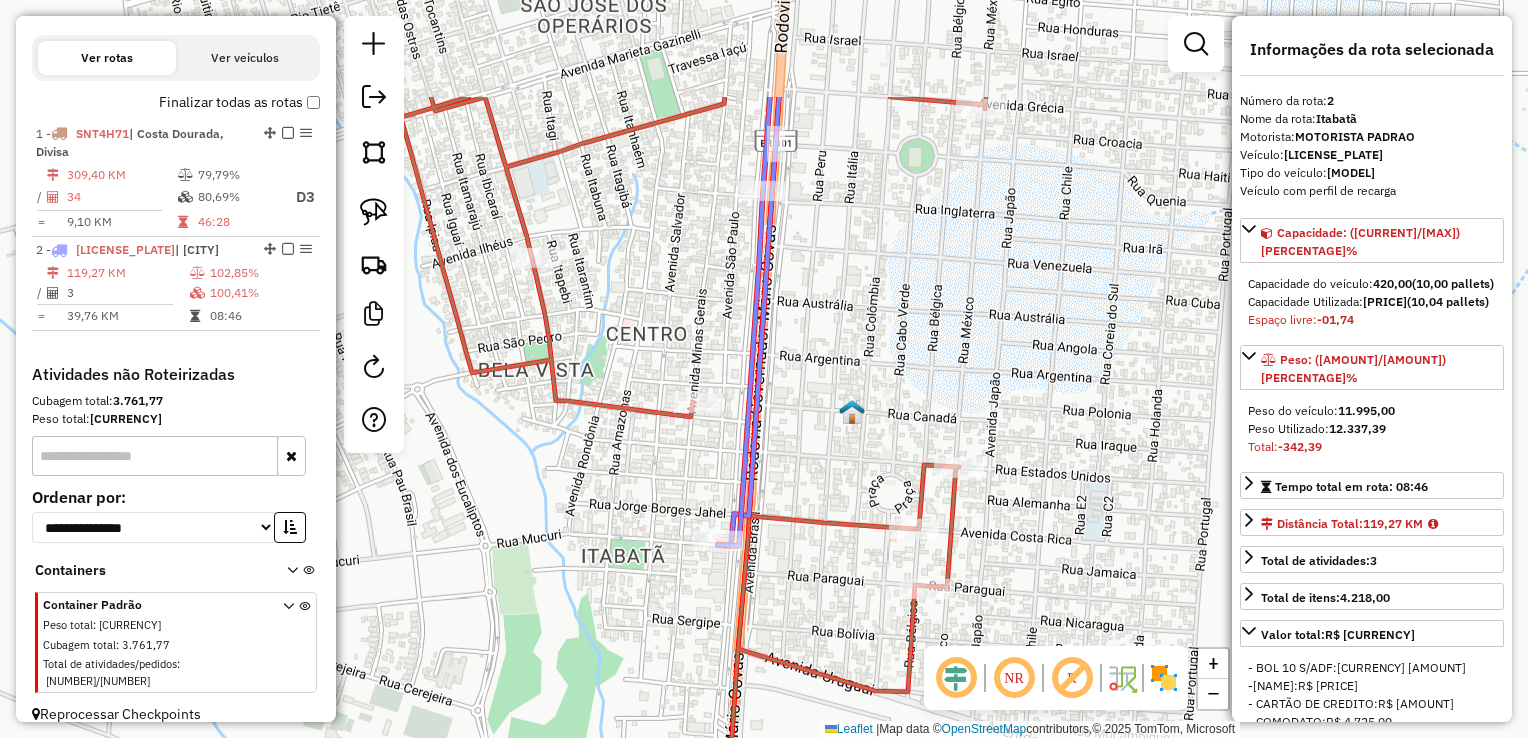 drag, startPoint x: 773, startPoint y: 226, endPoint x: 745, endPoint y: 314, distance: 92.34717 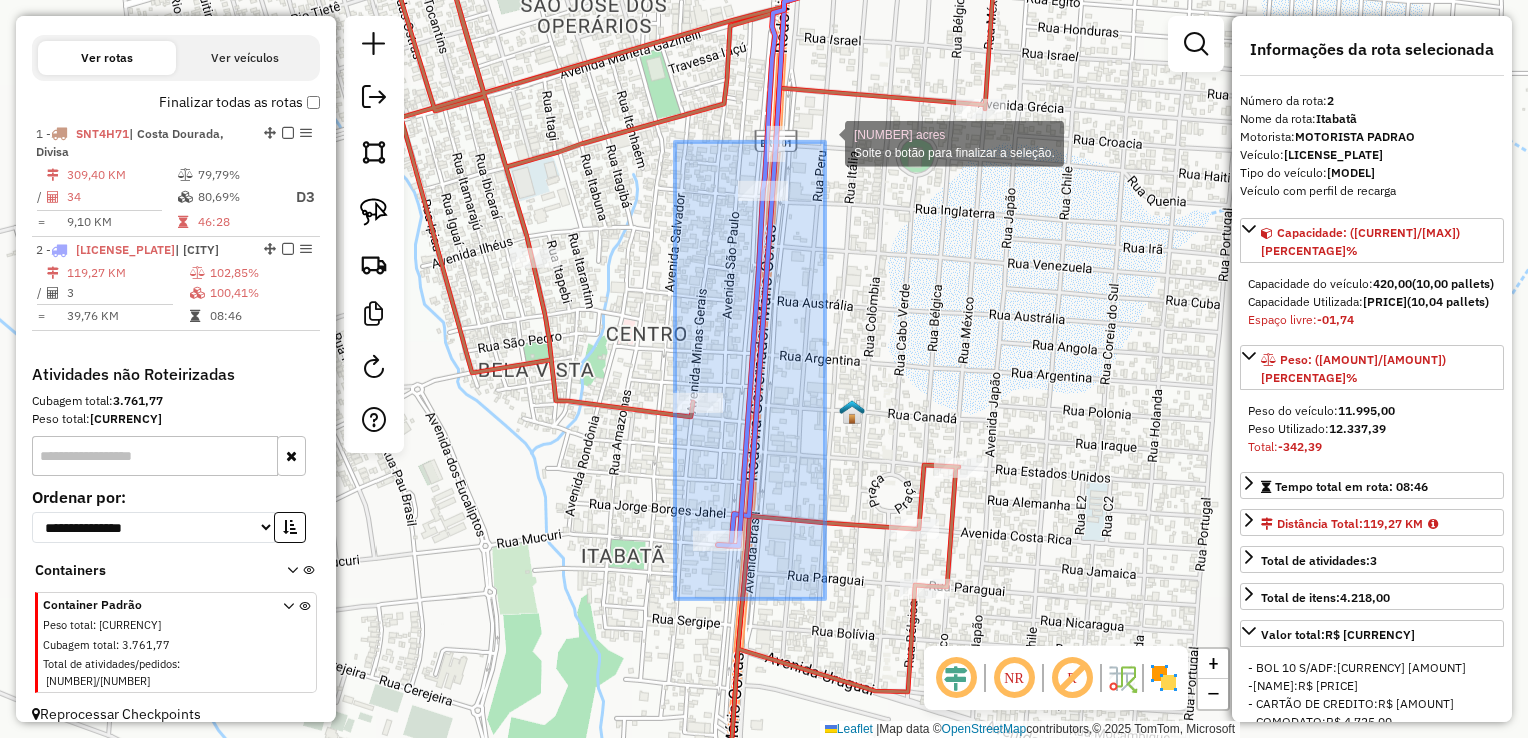drag, startPoint x: 726, startPoint y: 475, endPoint x: 825, endPoint y: 142, distance: 347.40466 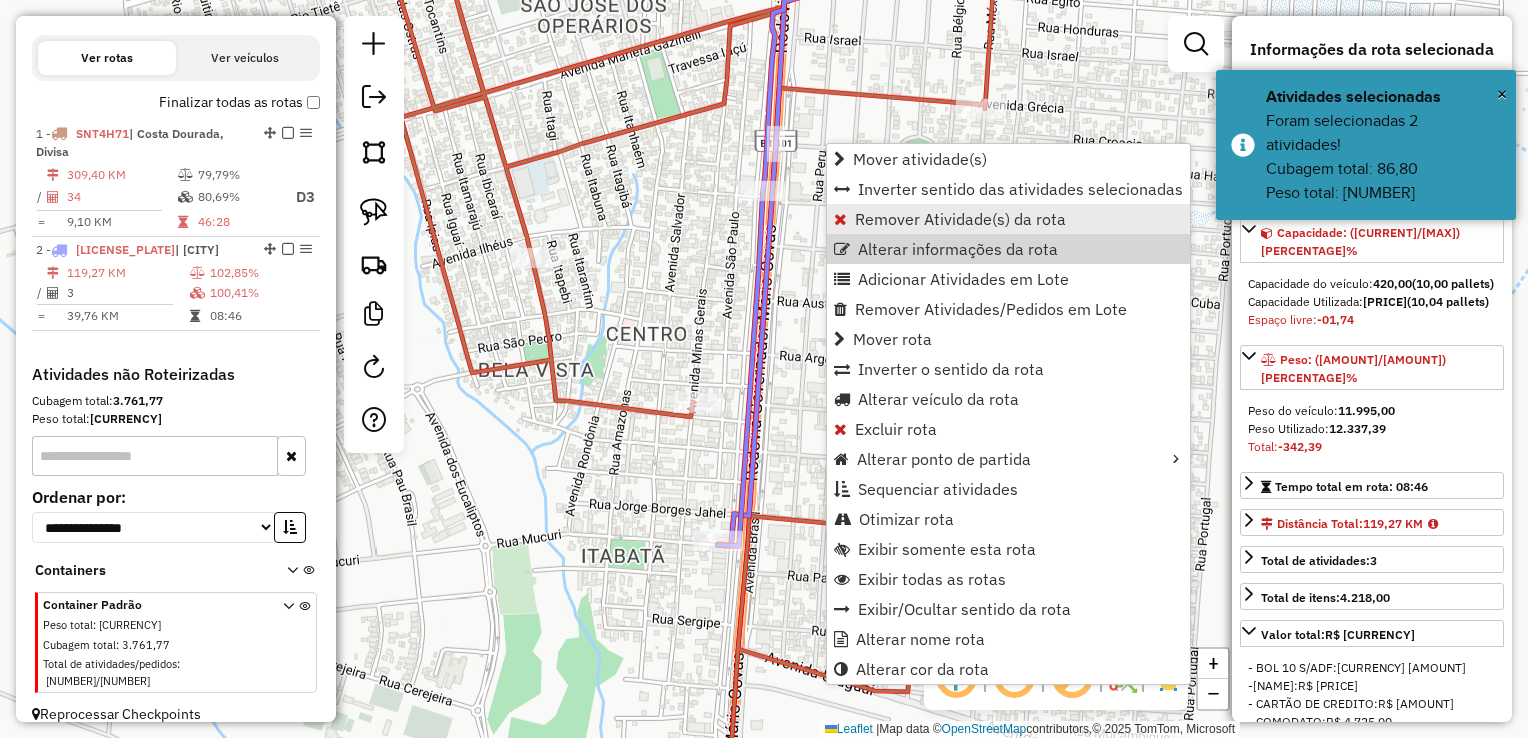 click on "Remover Atividade(s) da rota" at bounding box center (960, 219) 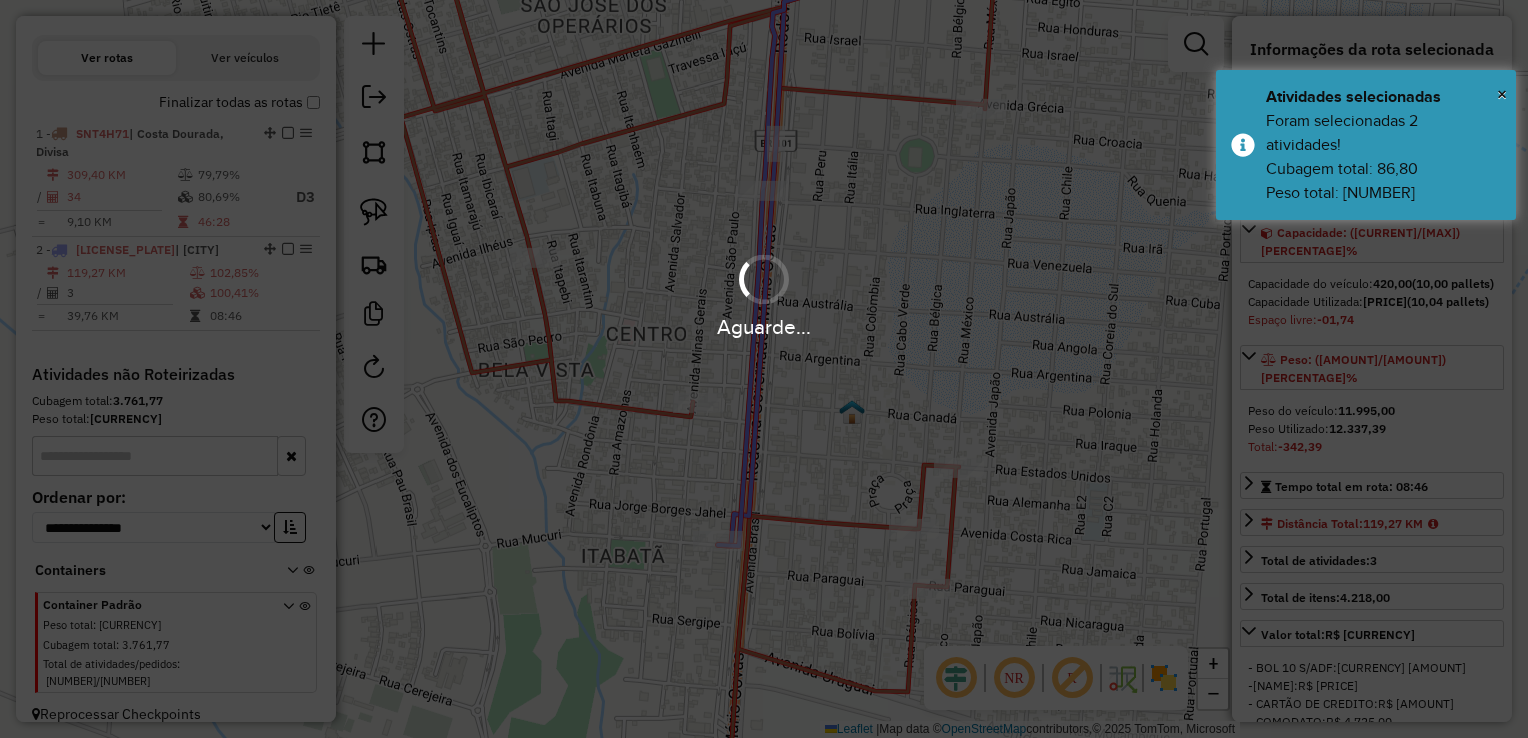 scroll, scrollTop: 670, scrollLeft: 0, axis: vertical 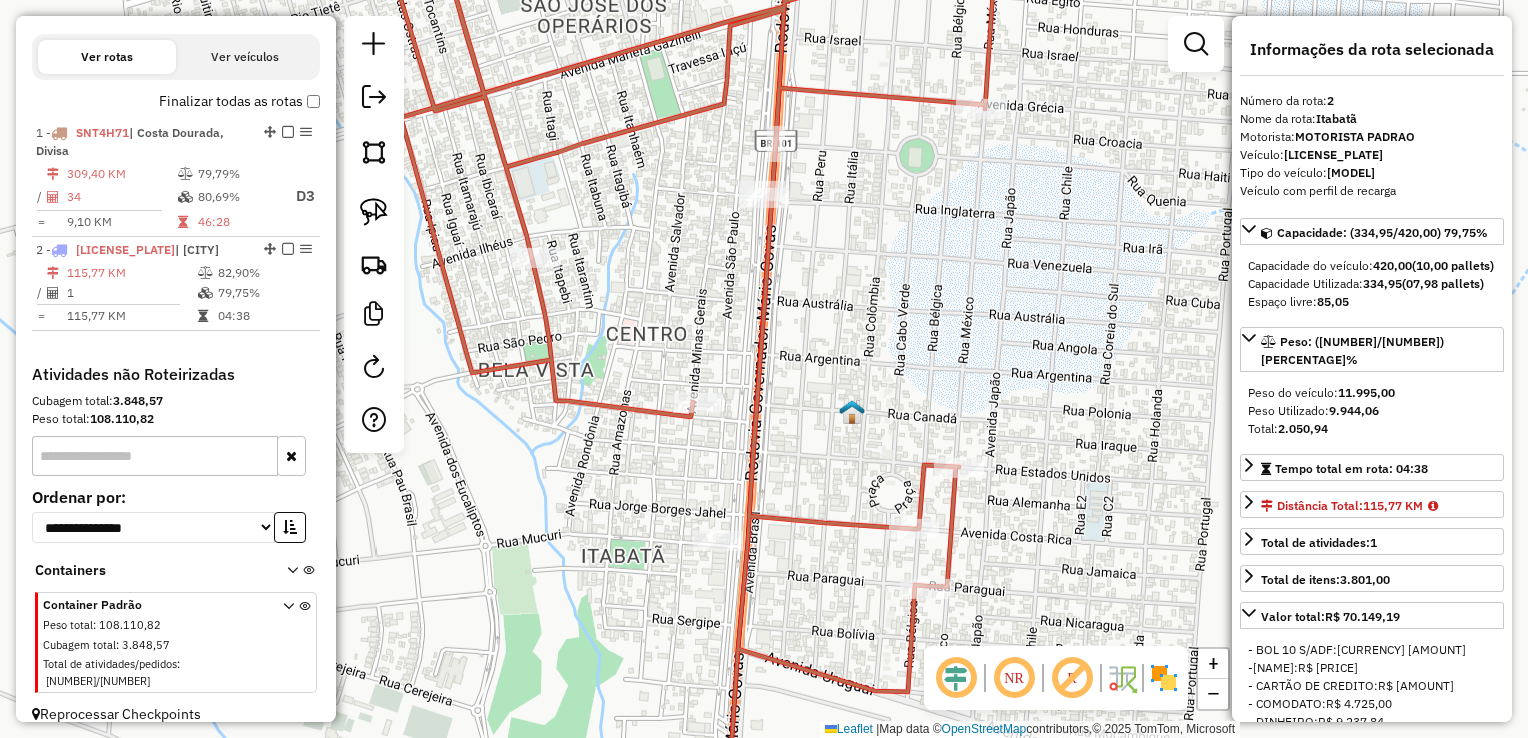 click 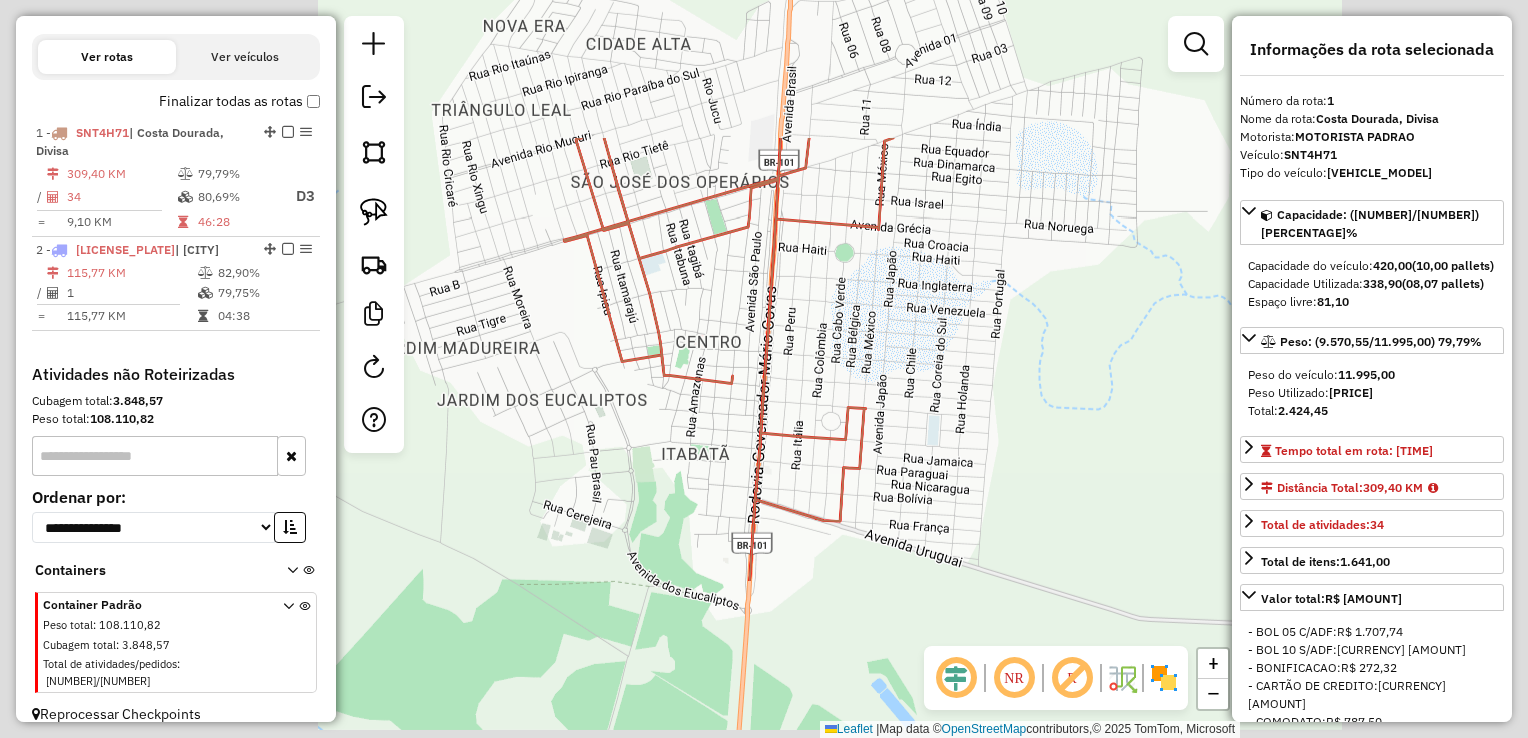 click on "Janela de atendimento Grade de atendimento Capacidade Transportadoras Veículos Cliente Pedidos  Rotas Selecione os dias de semana para filtrar as janelas de atendimento  Seg   Ter   Qua   Qui   Sex   Sáb   Dom  Informe o período da janela de atendimento: De: Até:  Filtrar exatamente a janela do cliente  Considerar janela de atendimento padrão  Selecione os dias de semana para filtrar as grades de atendimento  Seg   Ter   Qua   Qui   Sex   Sáb   Dom   Considerar clientes sem dia de atendimento cadastrado  Clientes fora do dia de atendimento selecionado Filtrar as atividades entre os valores definidos abaixo:  Peso mínimo:   Peso máximo:   Cubagem mínima:   Cubagem máxima:   De:   Até:  Filtrar as atividades entre o tempo de atendimento definido abaixo:  De:   Até:   Considerar capacidade total dos clientes não roteirizados Transportadora: Selecione um ou mais itens Tipo de veículo: Selecione um ou mais itens Veículo: Selecione um ou mais itens Motorista: Selecione um ou mais itens Nome: Rótulo:" 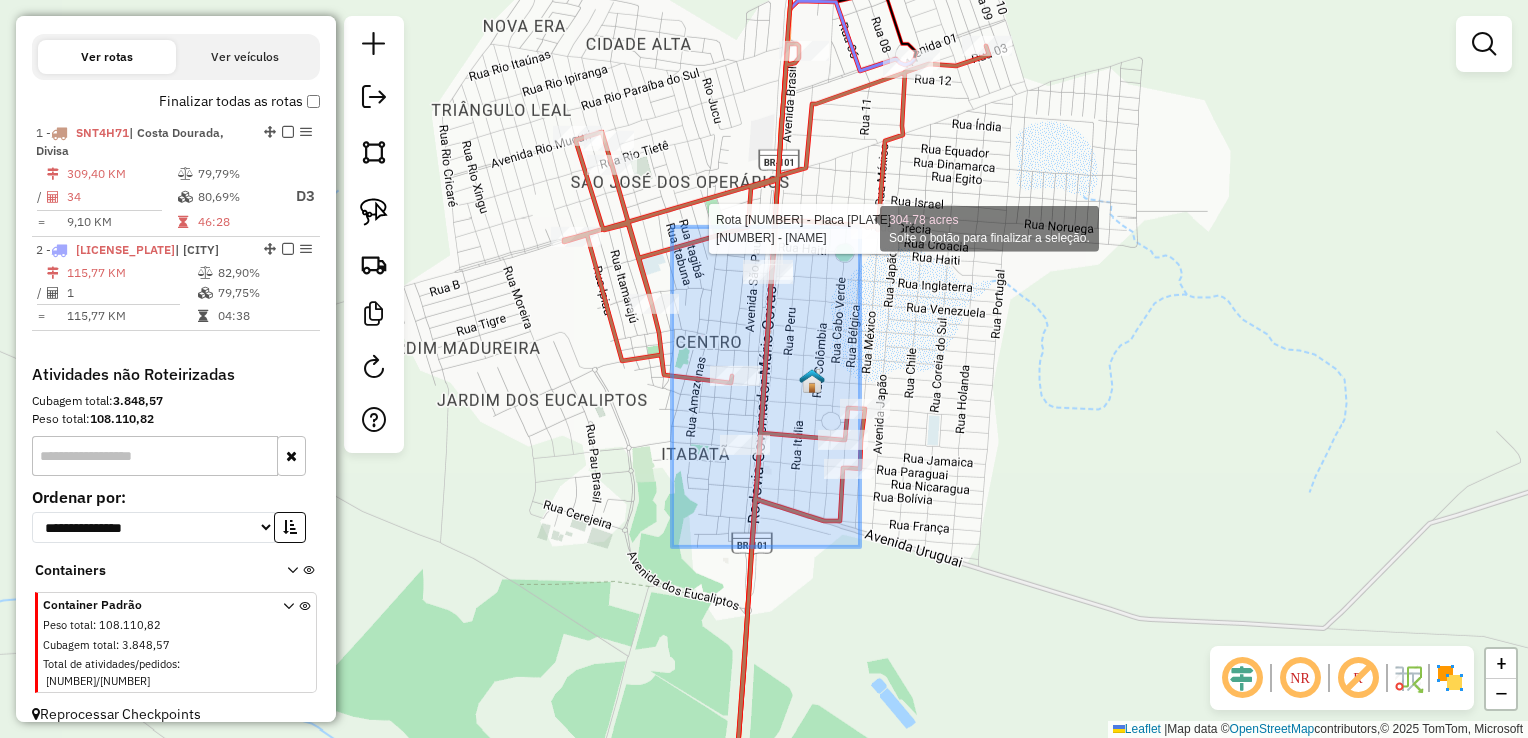click on "Rota 1 - Placa SNT4H71  18763 - MERCEARIA LIVIA 304.78 acres Solte o botão para finalizar a seleção. Janela de atendimento Grade de atendimento Capacidade Transportadoras Veículos Cliente Pedidos  Rotas Selecione os dias de semana para filtrar as janelas de atendimento  Seg   Ter   Qua   Qui   Sex   Sáb   Dom  Informe o período da janela de atendimento: De: Até:  Filtrar exatamente a janela do cliente  Considerar janela de atendimento padrão  Selecione os dias de semana para filtrar as grades de atendimento  Seg   Ter   Qua   Qui   Sex   Sáb   Dom   Considerar clientes sem dia de atendimento cadastrado  Clientes fora do dia de atendimento selecionado Filtrar as atividades entre os valores definidos abaixo:  Peso mínimo:   Peso máximo:   Cubagem mínima:   Cubagem máxima:   De:   Até:  Filtrar as atividades entre o tempo de atendimento definido abaixo:  De:   Até:   Considerar capacidade total dos clientes não roteirizados Transportadora: Selecione um ou mais itens Tipo de veículo: Veículo: +" 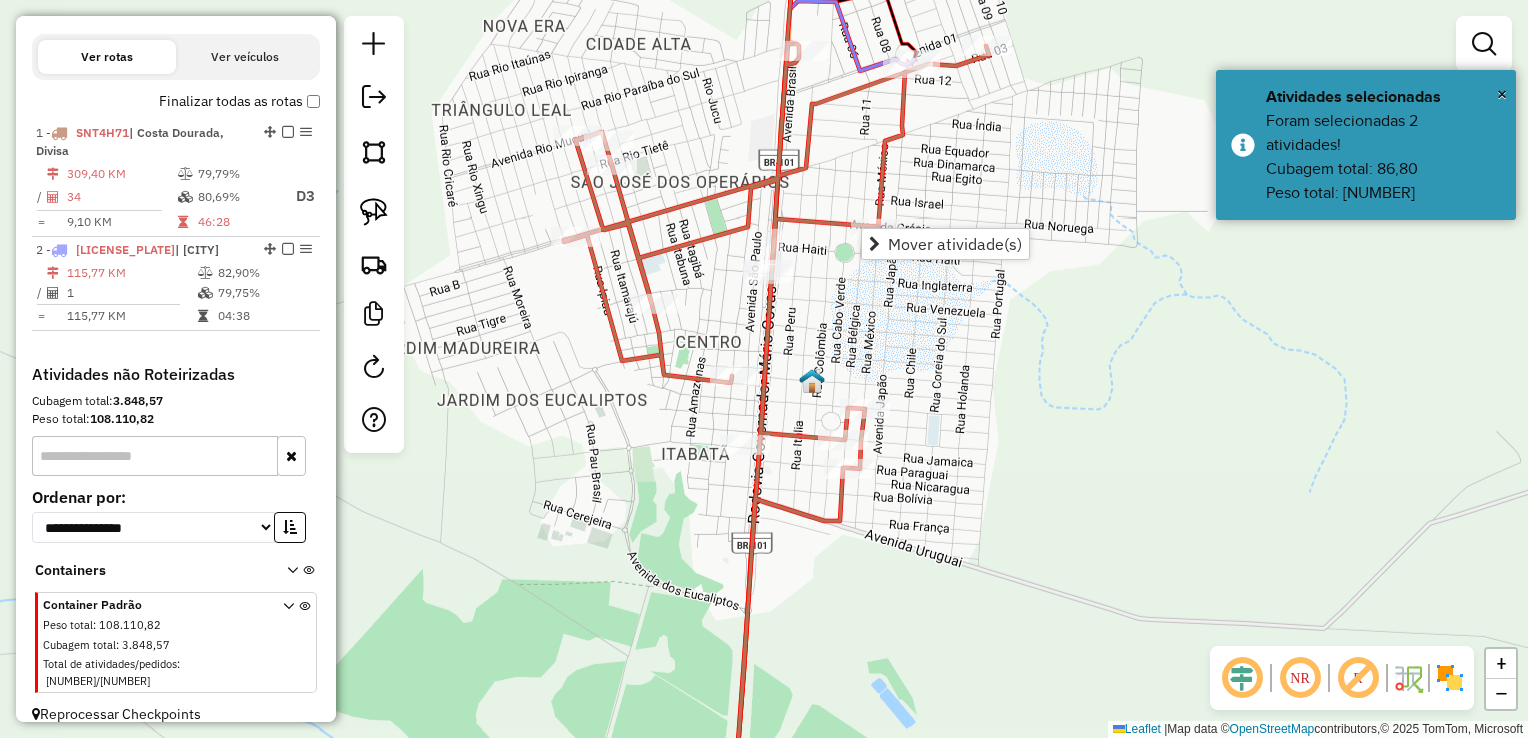 click on "Janela de atendimento Grade de atendimento Capacidade Transportadoras Veículos Cliente Pedidos  Rotas Selecione os dias de semana para filtrar as janelas de atendimento  Seg   Ter   Qua   Qui   Sex   Sáb   Dom  Informe o período da janela de atendimento: De: Até:  Filtrar exatamente a janela do cliente  Considerar janela de atendimento padrão  Selecione os dias de semana para filtrar as grades de atendimento  Seg   Ter   Qua   Qui   Sex   Sáb   Dom   Considerar clientes sem dia de atendimento cadastrado  Clientes fora do dia de atendimento selecionado Filtrar as atividades entre os valores definidos abaixo:  Peso mínimo:   Peso máximo:   Cubagem mínima:   Cubagem máxima:   De:   Até:  Filtrar as atividades entre o tempo de atendimento definido abaixo:  De:   Até:   Considerar capacidade total dos clientes não roteirizados Transportadora: Selecione um ou mais itens Tipo de veículo: Selecione um ou mais itens Veículo: Selecione um ou mais itens Motorista: Selecione um ou mais itens Nome: Rótulo:" 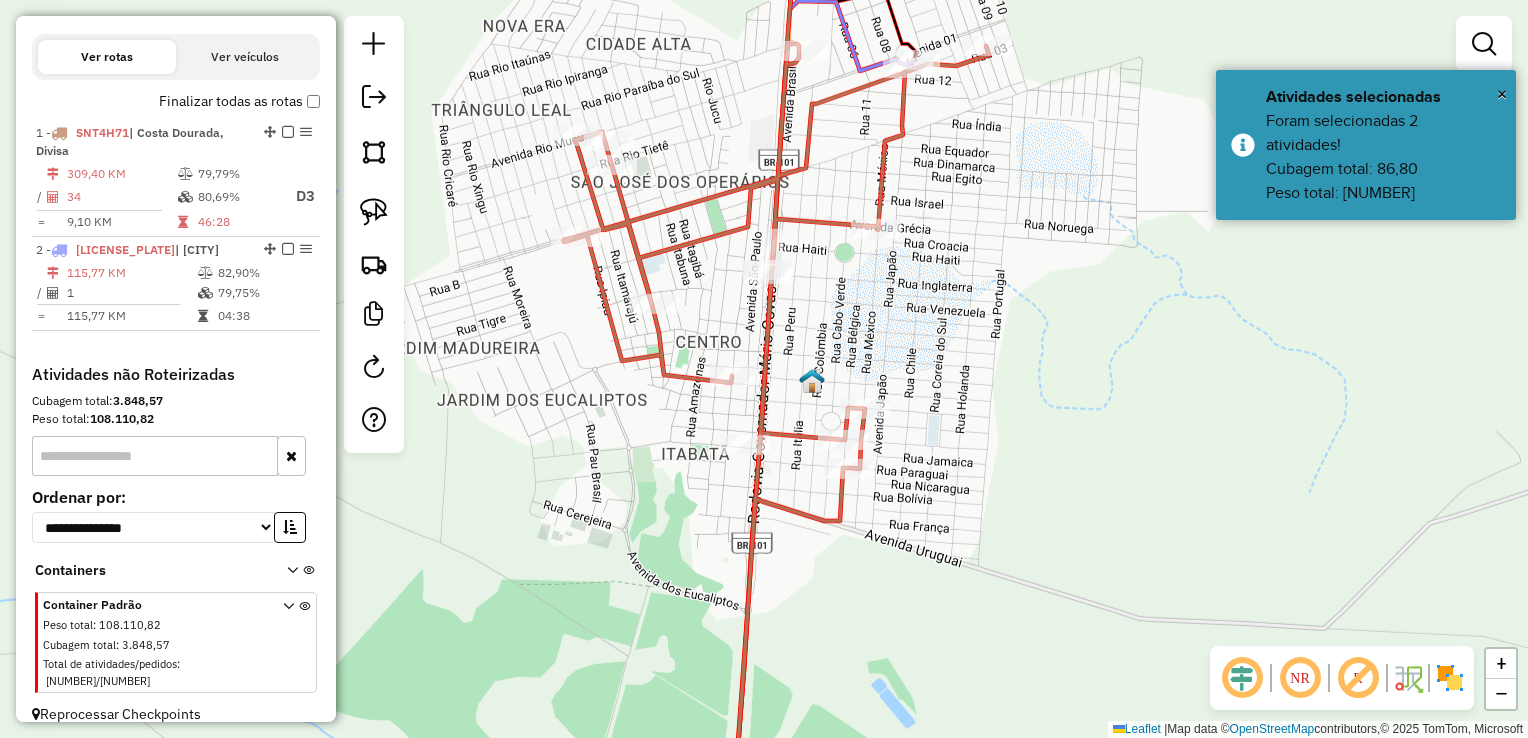 drag, startPoint x: 952, startPoint y: 151, endPoint x: 943, endPoint y: 338, distance: 187.21645 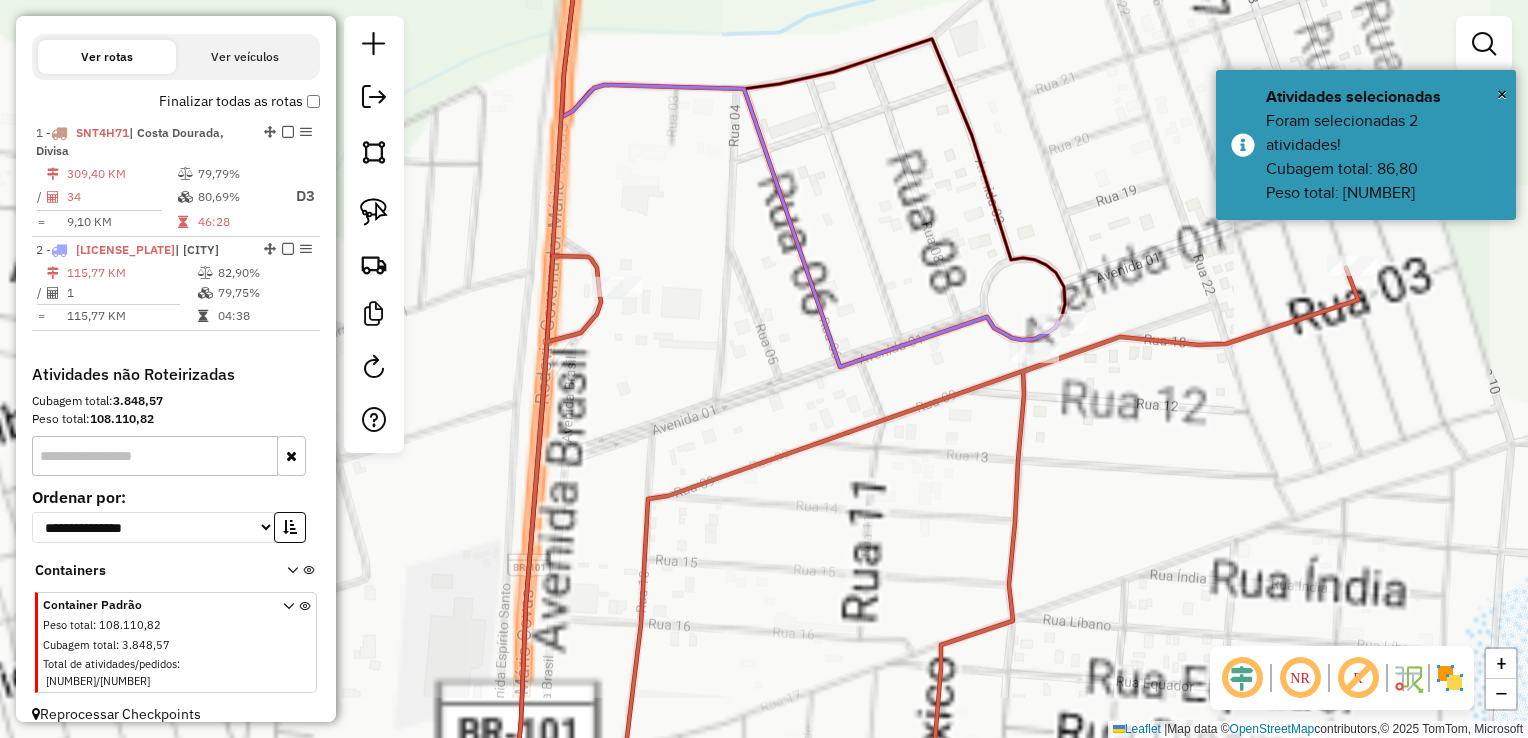 click 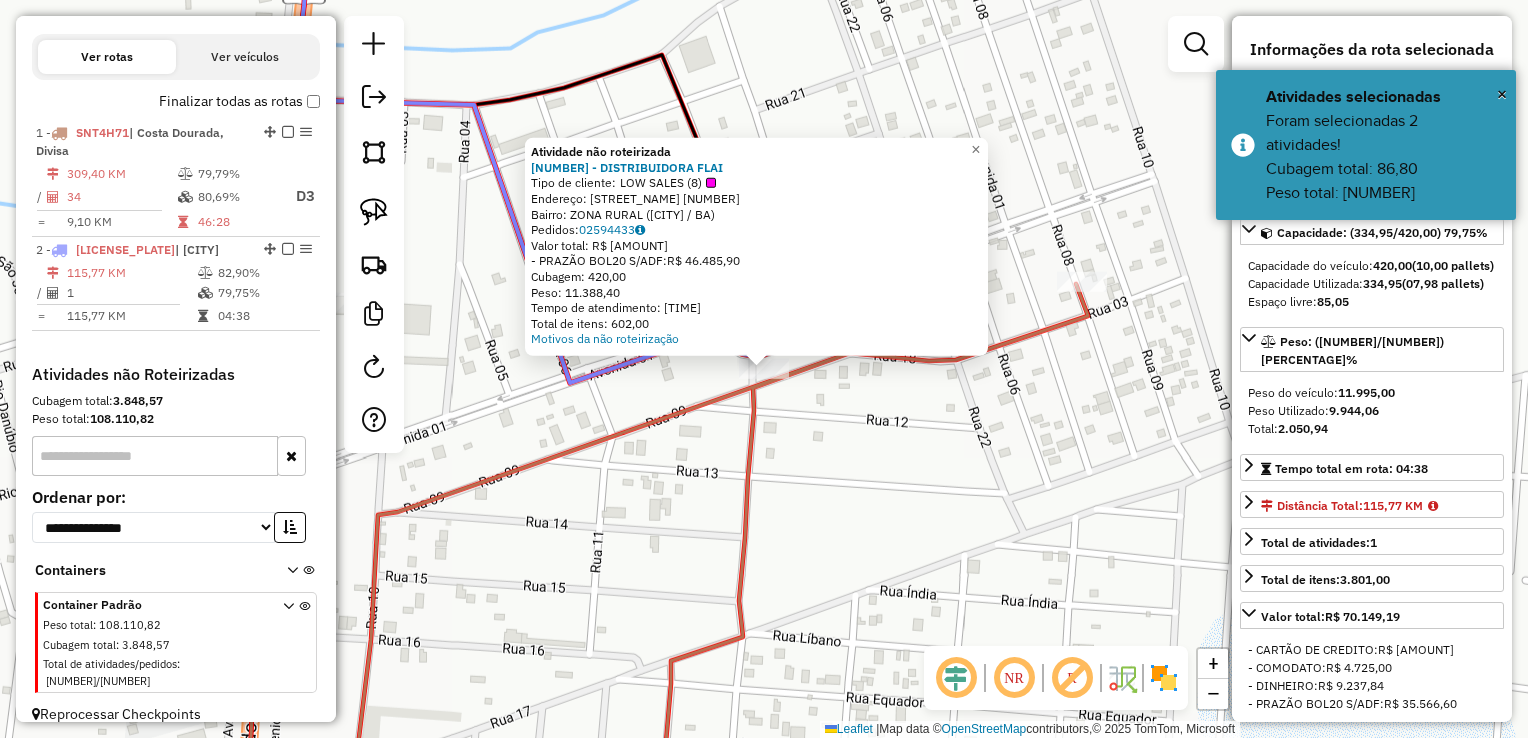 click on "Atividade não roteirizada 10723 - DISTRIBUIDORA FLAI  Tipo de cliente:   LOW SALES	 (8)   Endereço:  PAULO FREIRE 160   Bairro: ZONA RURAL (MUCURI / BA)   Pedidos:  02594433   Valor total: R$ 46.485,90   - PRAZÃO BOL20 S/ADF:  R$ 46.485,90   Cubagem: 420,00   Peso: 11.388,40   Tempo de atendimento: 02:49   Total de itens: 602,00  Motivos da não roteirização × Janela de atendimento Grade de atendimento Capacidade Transportadoras Veículos Cliente Pedidos  Rotas Selecione os dias de semana para filtrar as janelas de atendimento  Seg   Ter   Qua   Qui   Sex   Sáb   Dom  Informe o período da janela de atendimento: De: Até:  Filtrar exatamente a janela do cliente  Considerar janela de atendimento padrão  Selecione os dias de semana para filtrar as grades de atendimento  Seg   Ter   Qua   Qui   Sex   Sáb   Dom   Considerar clientes sem dia de atendimento cadastrado  Clientes fora do dia de atendimento selecionado Filtrar as atividades entre os valores definidos abaixo:  Peso mínimo:   Peso máximo:  +" 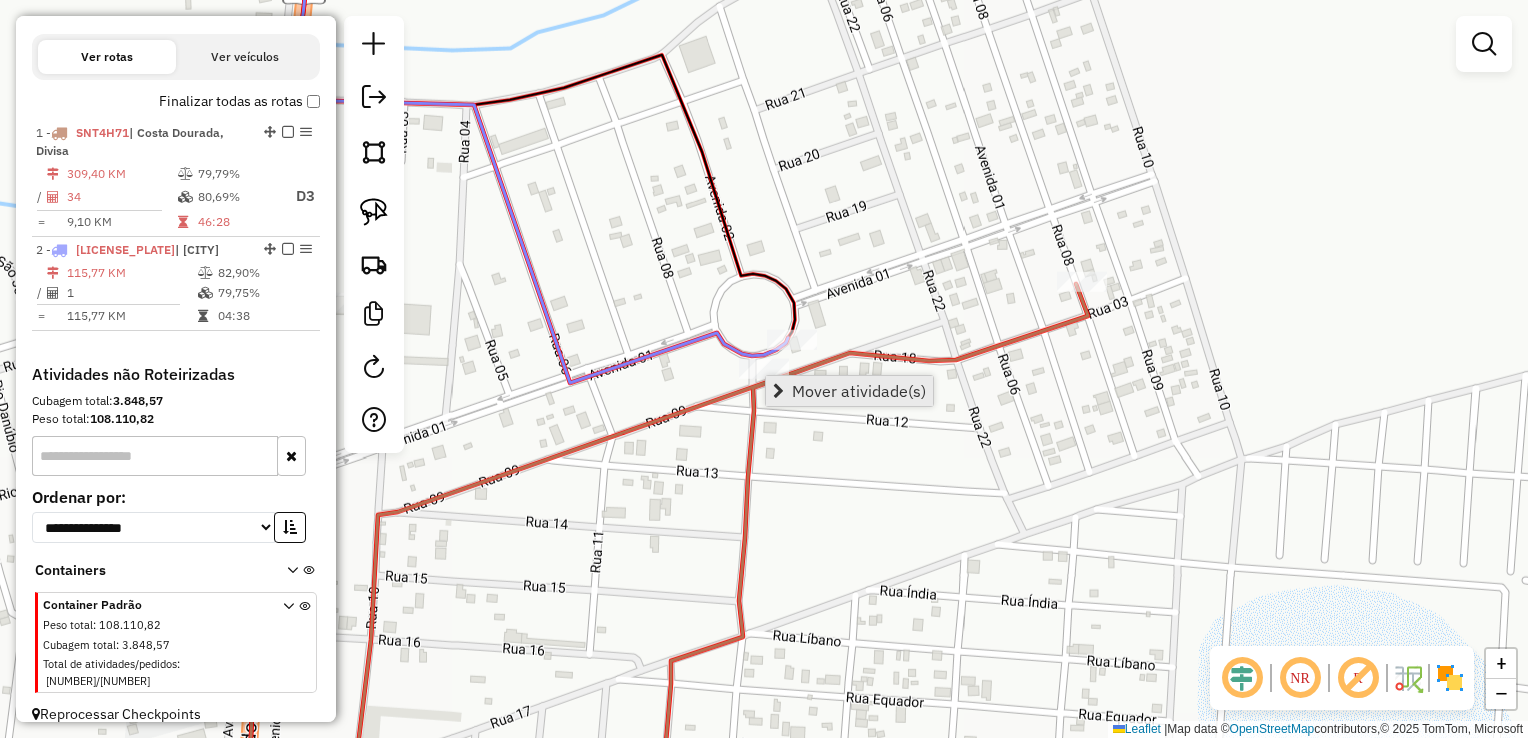 click on "Mover atividade(s)" at bounding box center (859, 391) 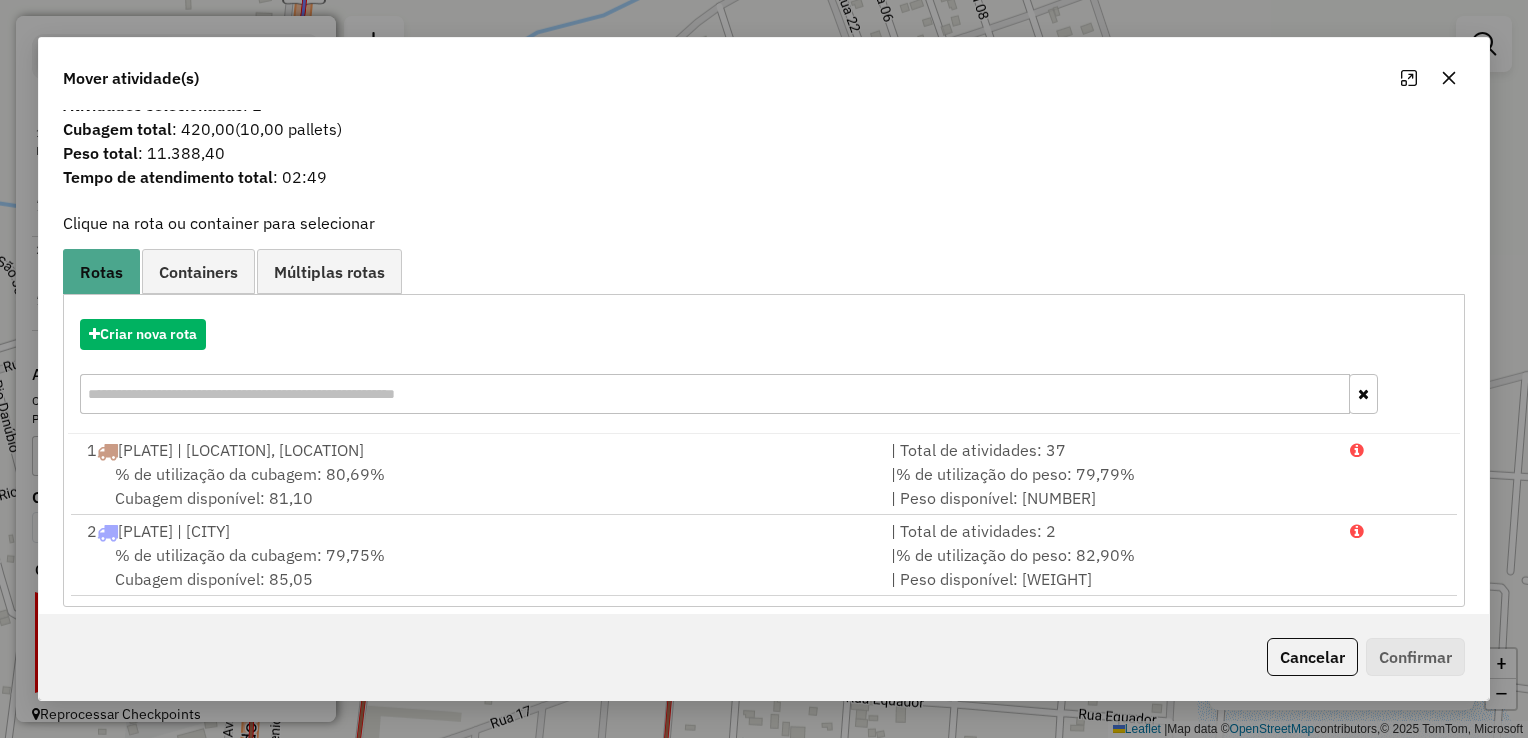 scroll, scrollTop: 40, scrollLeft: 0, axis: vertical 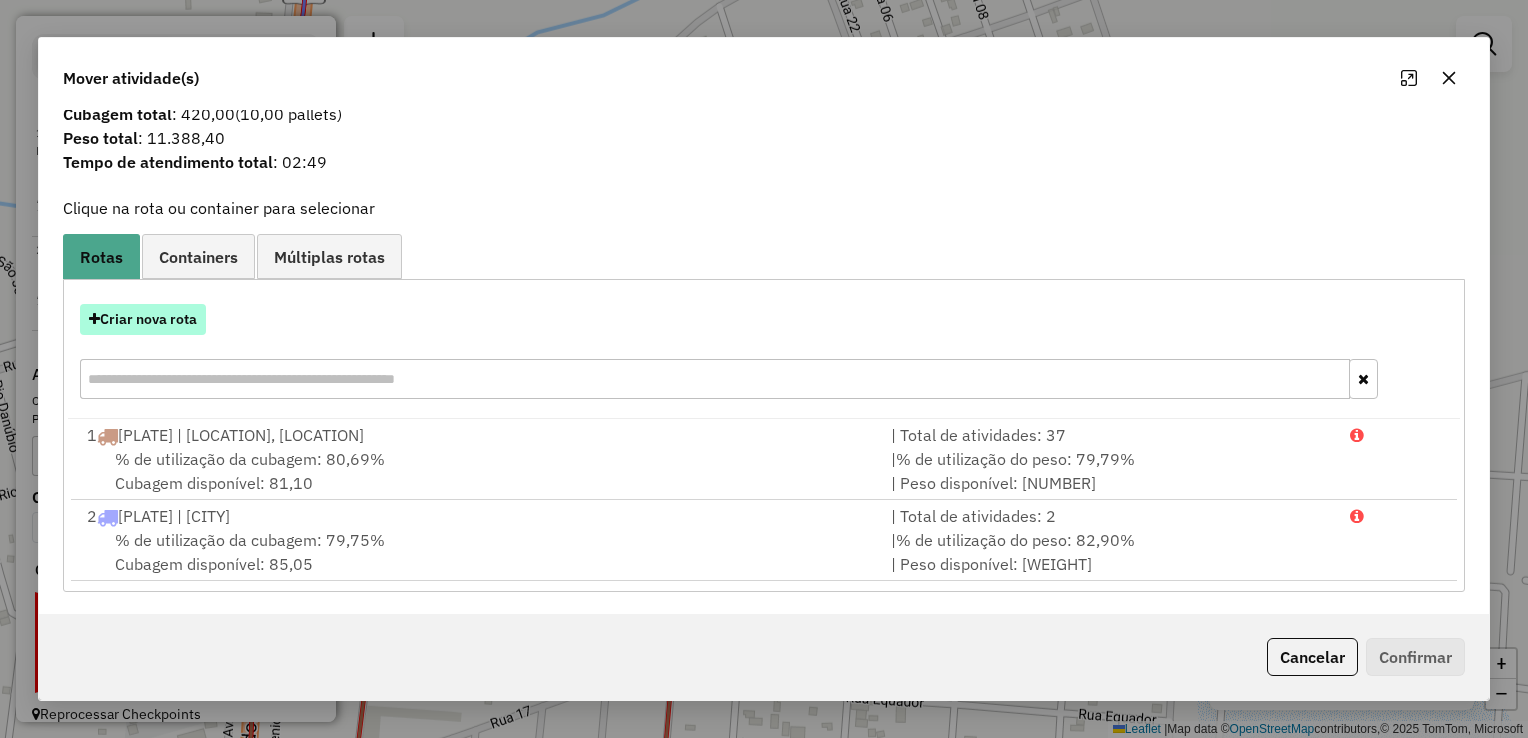 click on "Criar nova rota" at bounding box center [143, 319] 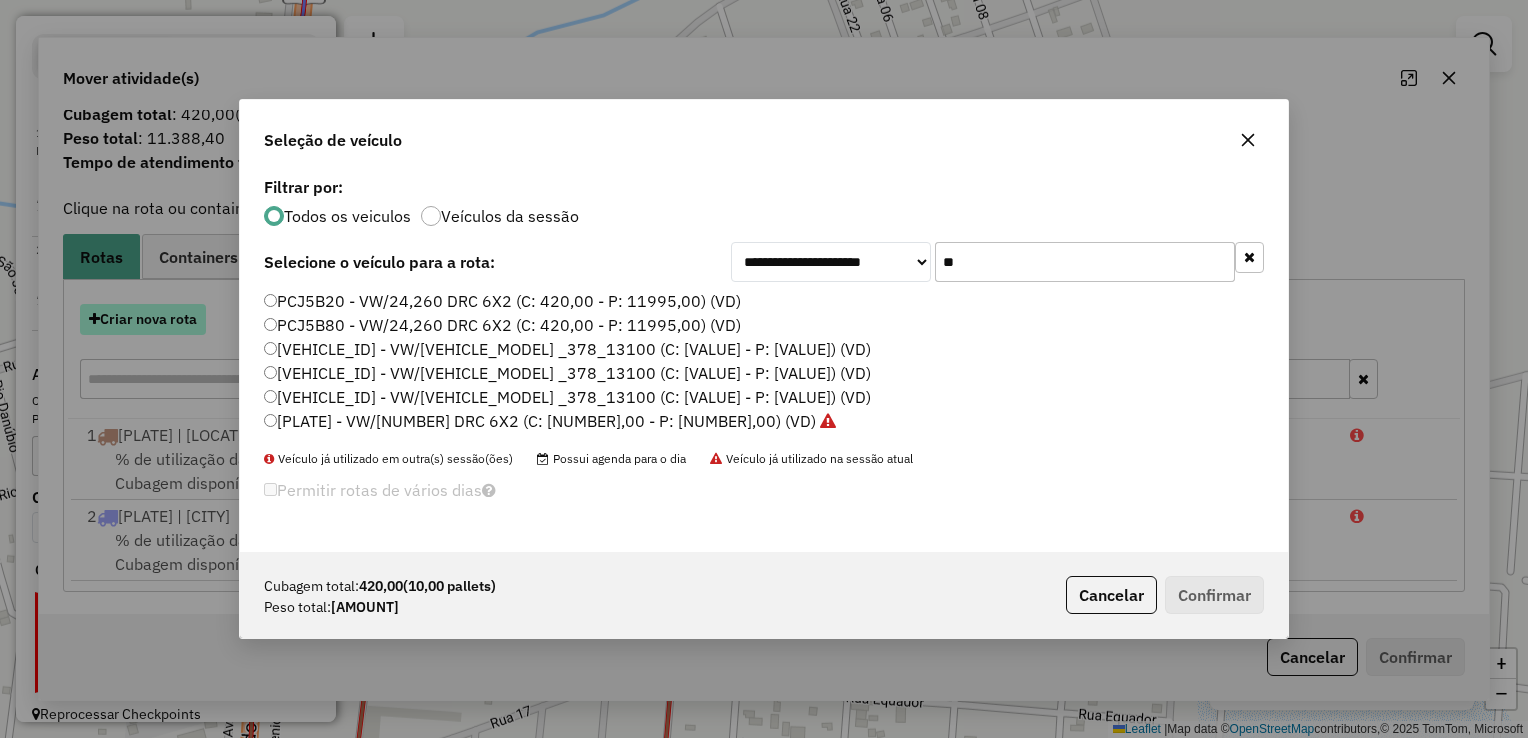 scroll, scrollTop: 10, scrollLeft: 6, axis: both 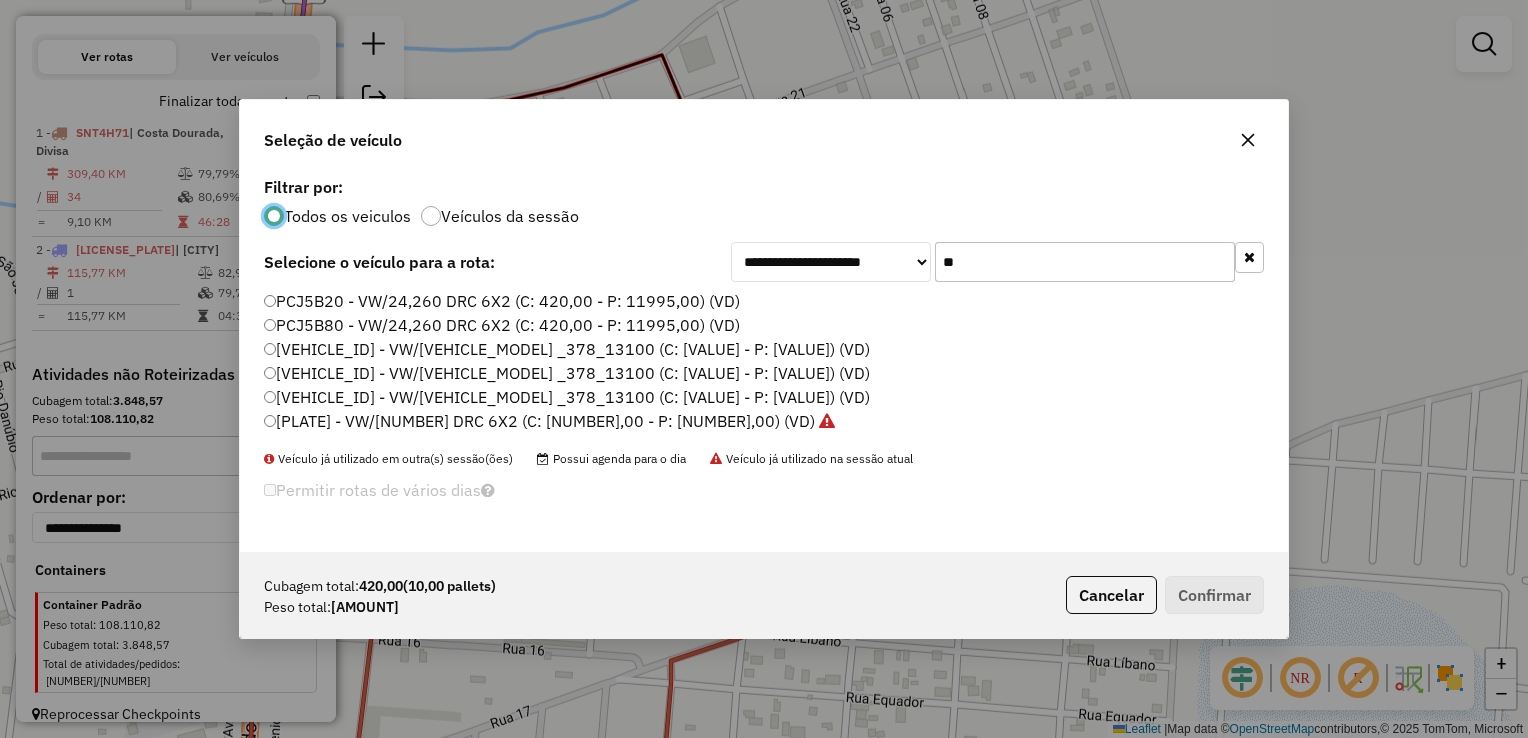 click on "**********" 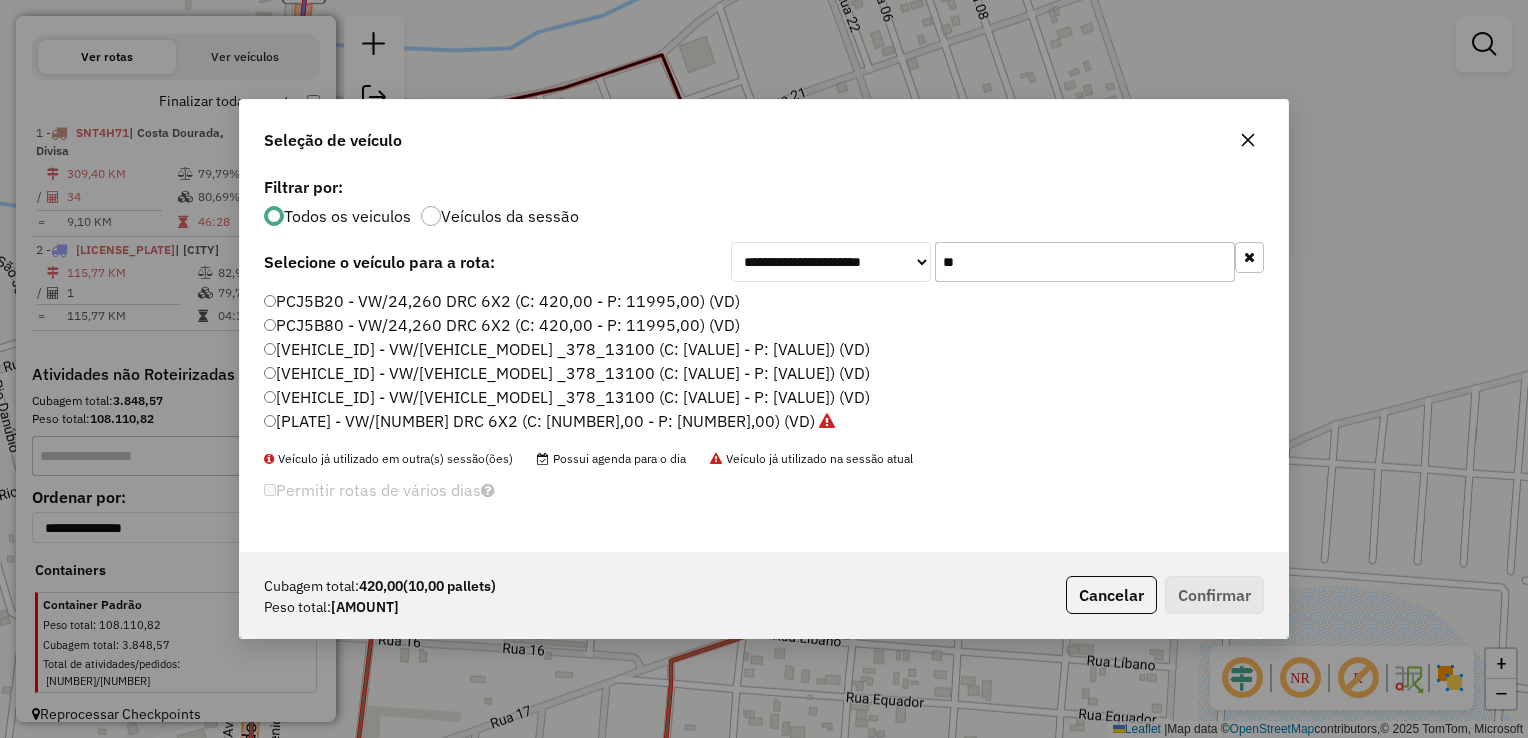 click on "**********" 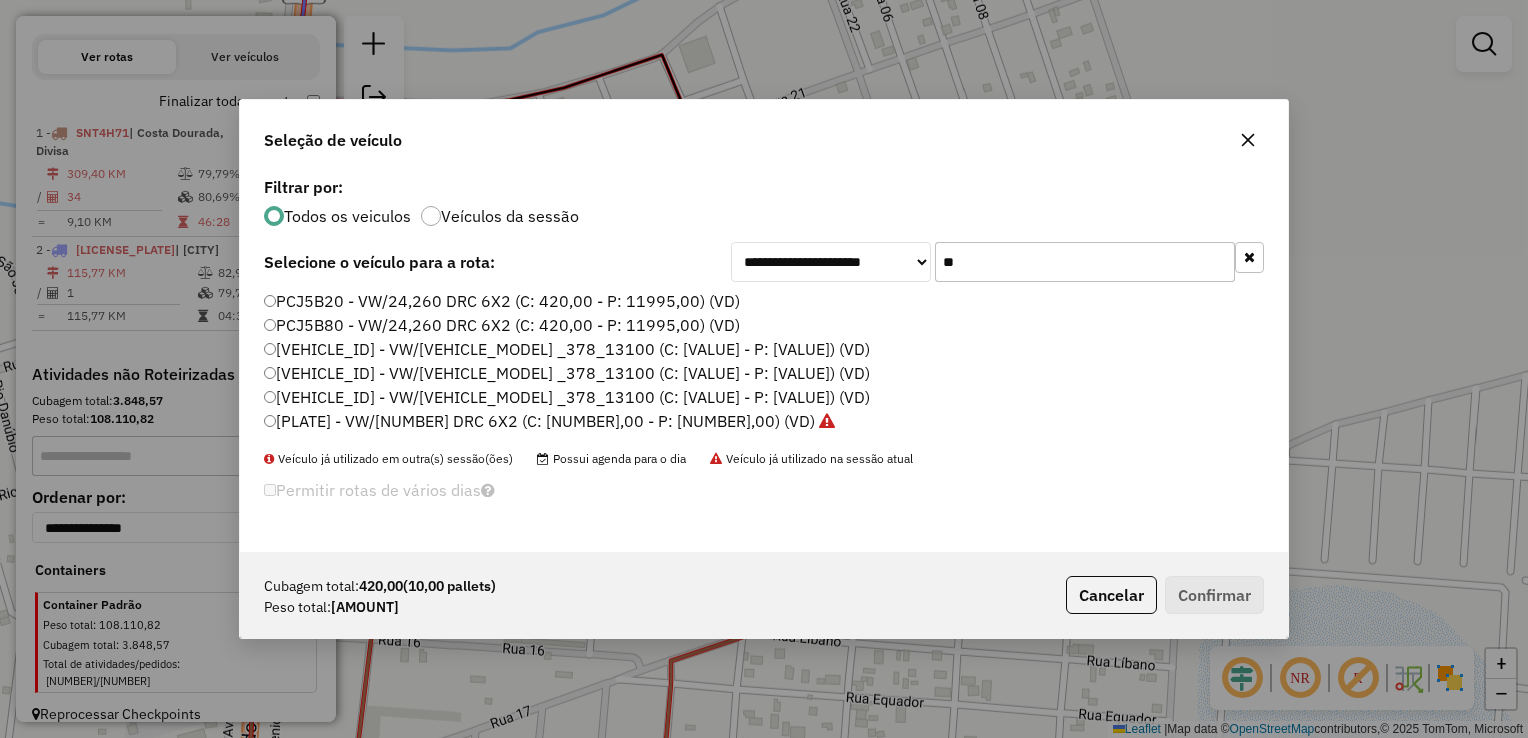 drag, startPoint x: 992, startPoint y: 239, endPoint x: 984, endPoint y: 269, distance: 31.04835 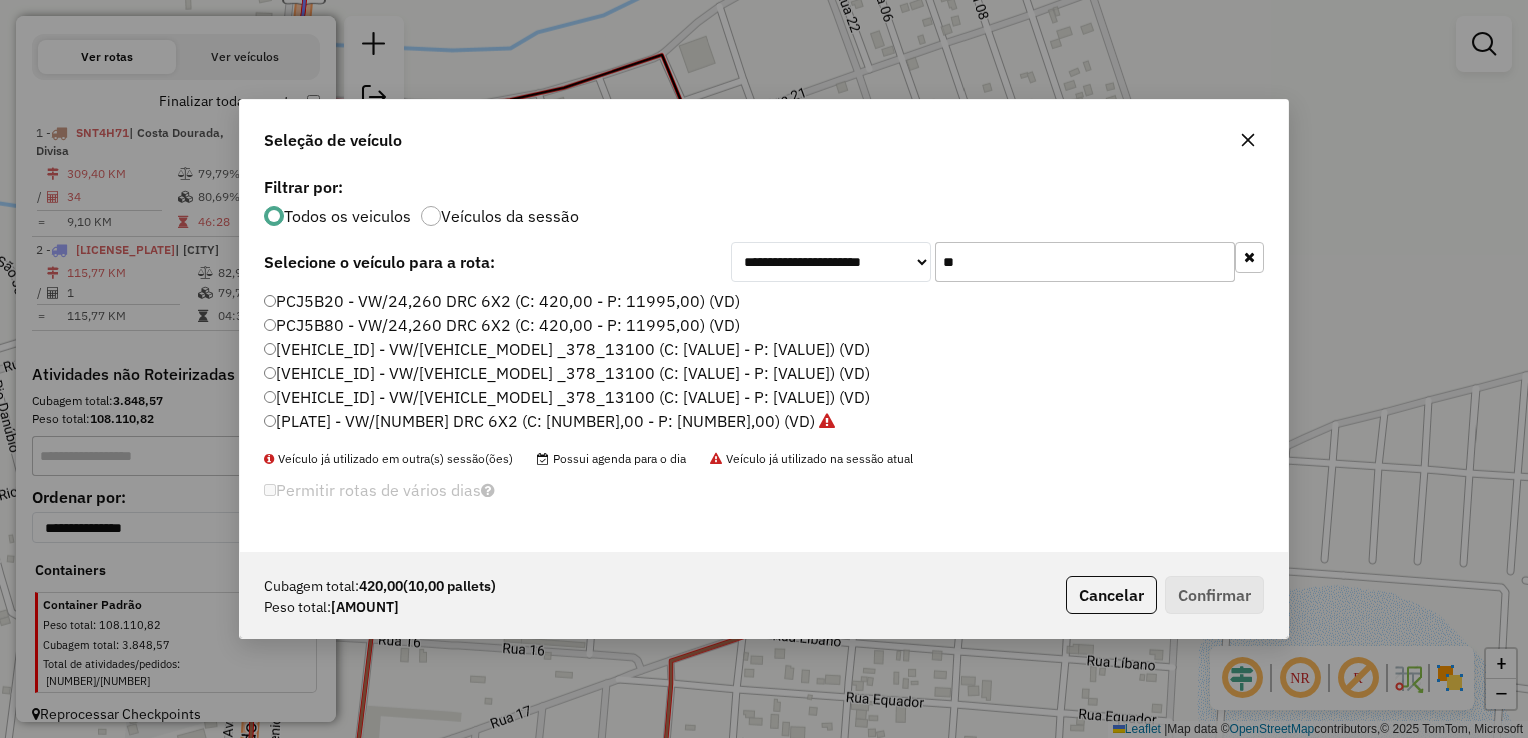 click on "**" 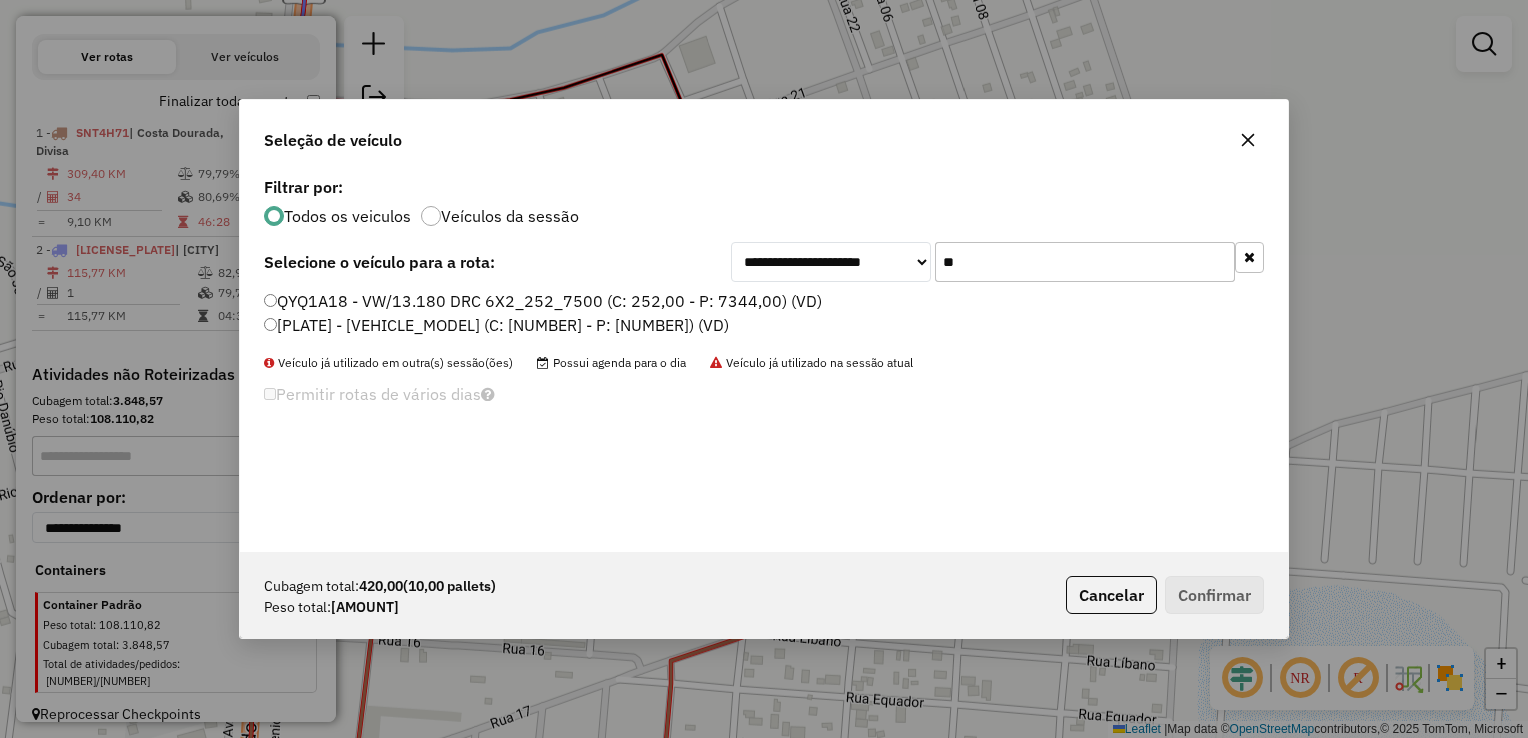 type on "**" 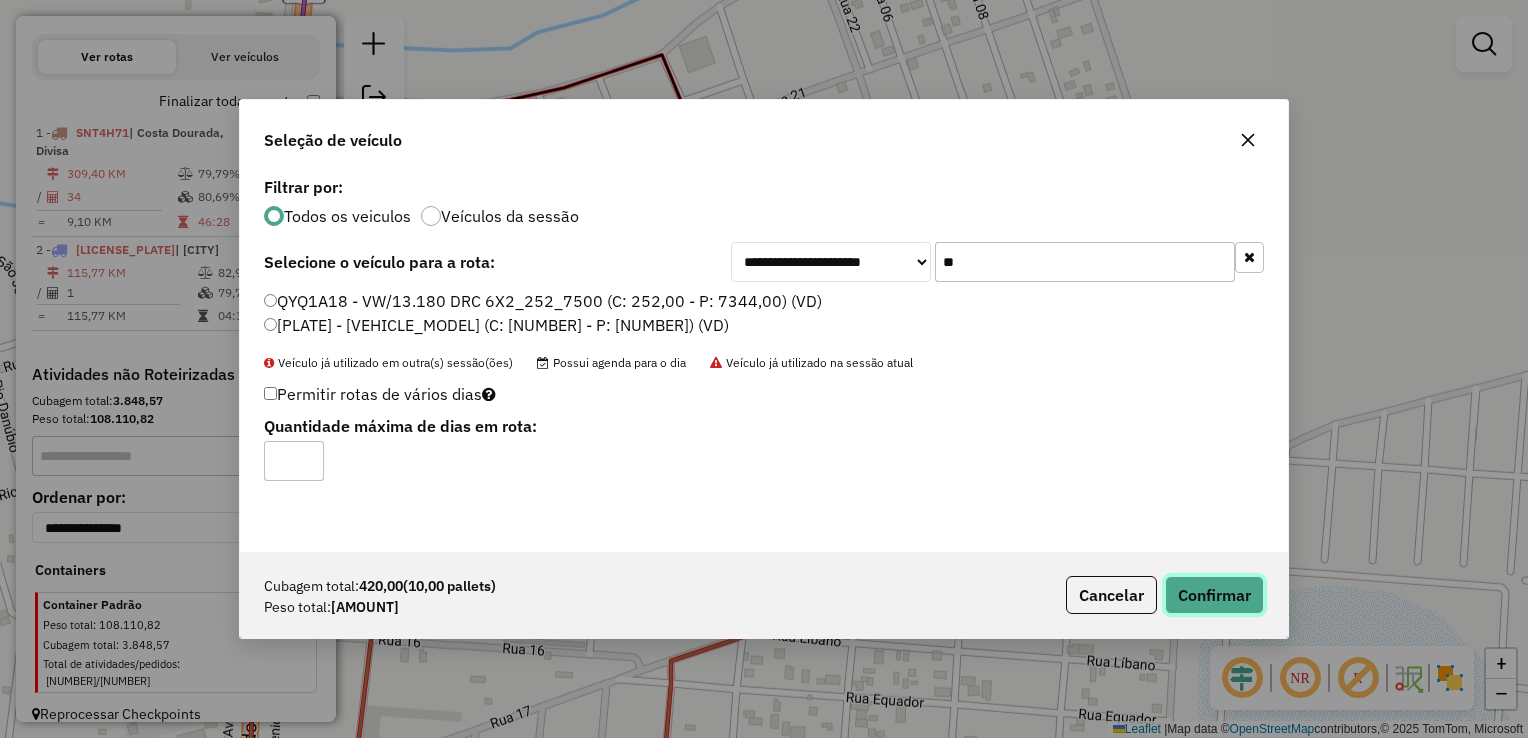 click on "Confirmar" 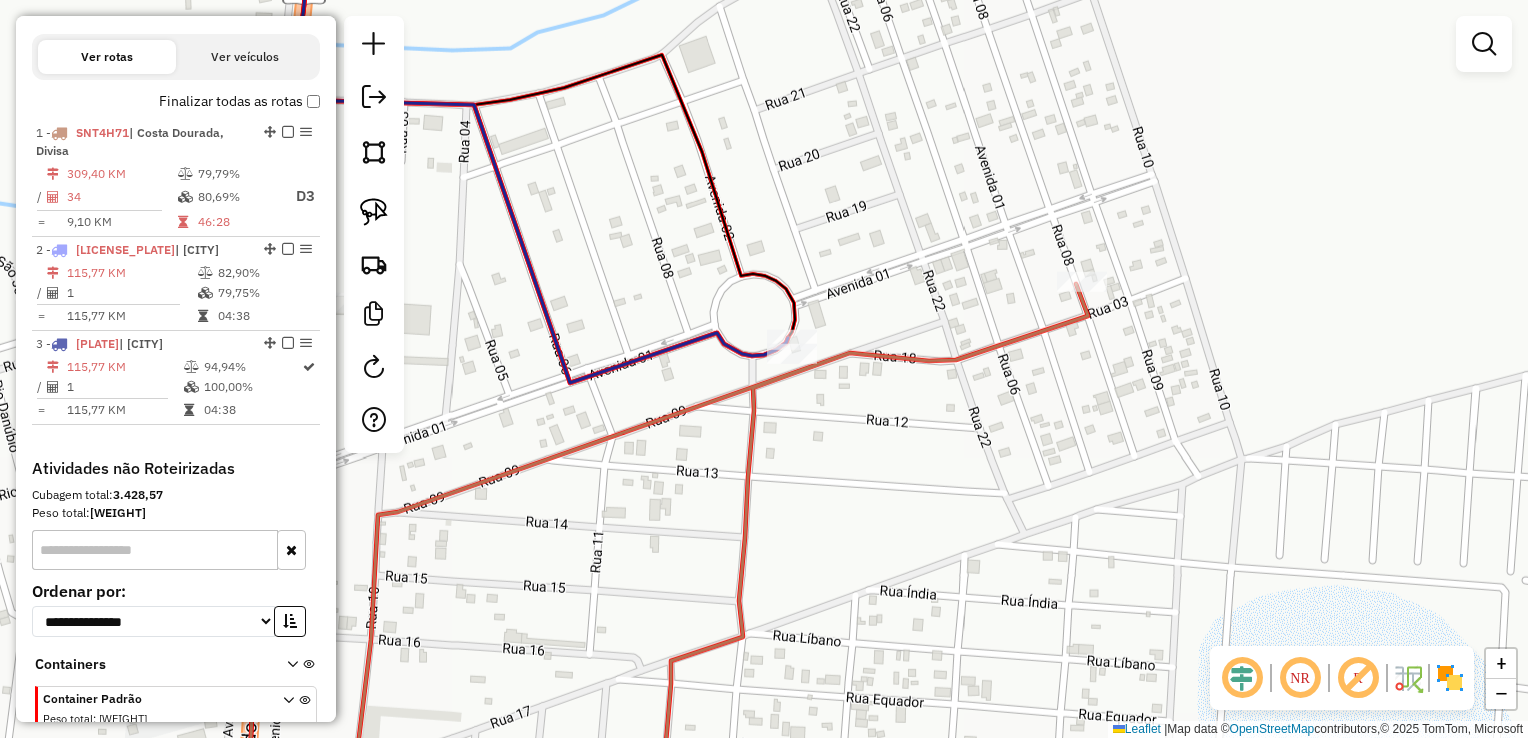 drag, startPoint x: 988, startPoint y: 401, endPoint x: 1064, endPoint y: 78, distance: 331.82074 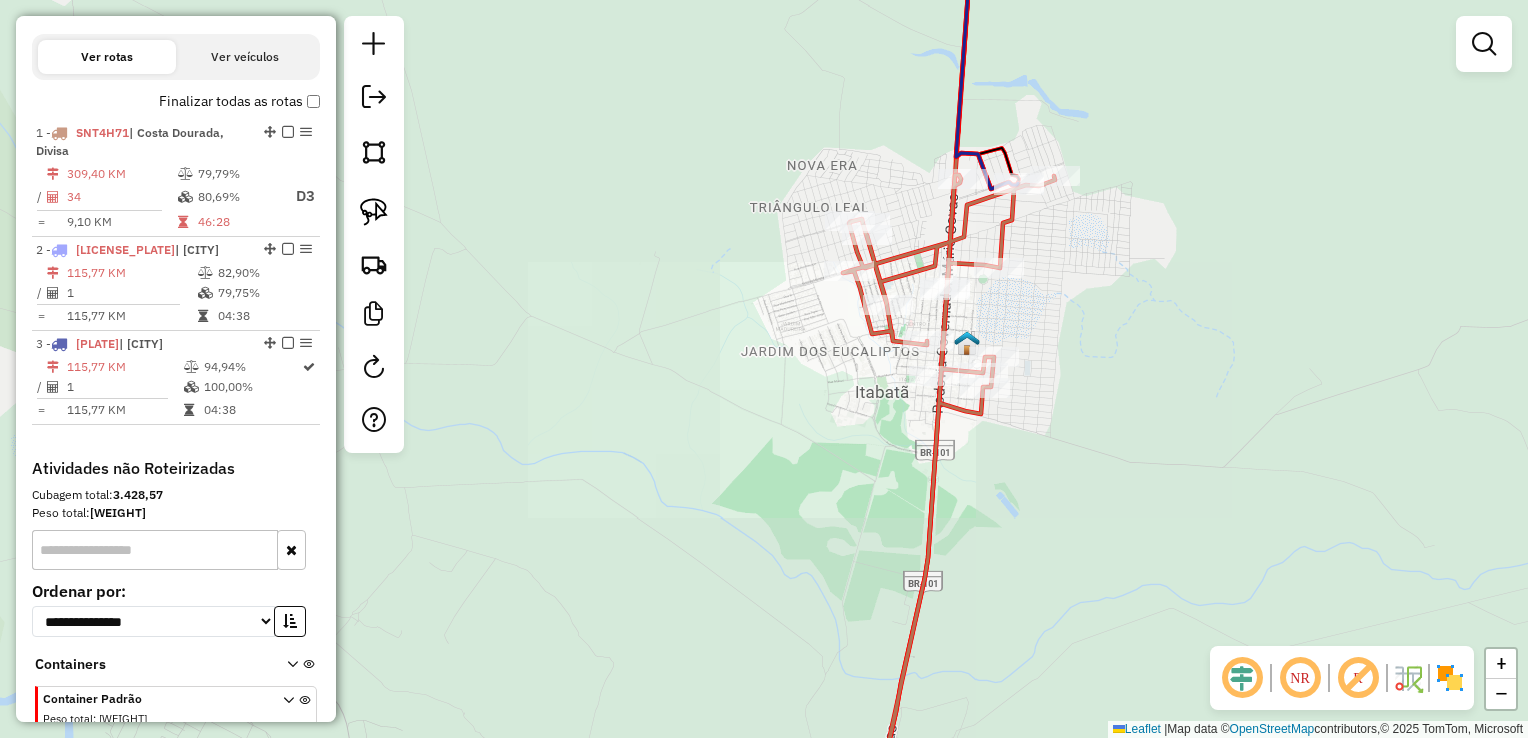 click on "Janela de atendimento Grade de atendimento Capacidade Transportadoras Veículos Cliente Pedidos  Rotas Selecione os dias de semana para filtrar as janelas de atendimento  Seg   Ter   Qua   Qui   Sex   Sáb   Dom  Informe o período da janela de atendimento: De: Até:  Filtrar exatamente a janela do cliente  Considerar janela de atendimento padrão  Selecione os dias de semana para filtrar as grades de atendimento  Seg   Ter   Qua   Qui   Sex   Sáb   Dom   Considerar clientes sem dia de atendimento cadastrado  Clientes fora do dia de atendimento selecionado Filtrar as atividades entre os valores definidos abaixo:  Peso mínimo:   Peso máximo:   Cubagem mínima:   Cubagem máxima:   De:   Até:  Filtrar as atividades entre o tempo de atendimento definido abaixo:  De:   Até:   Considerar capacidade total dos clientes não roteirizados Transportadora: Selecione um ou mais itens Tipo de veículo: Selecione um ou mais itens Veículo: Selecione um ou mais itens Motorista: Selecione um ou mais itens Nome: Rótulo:" 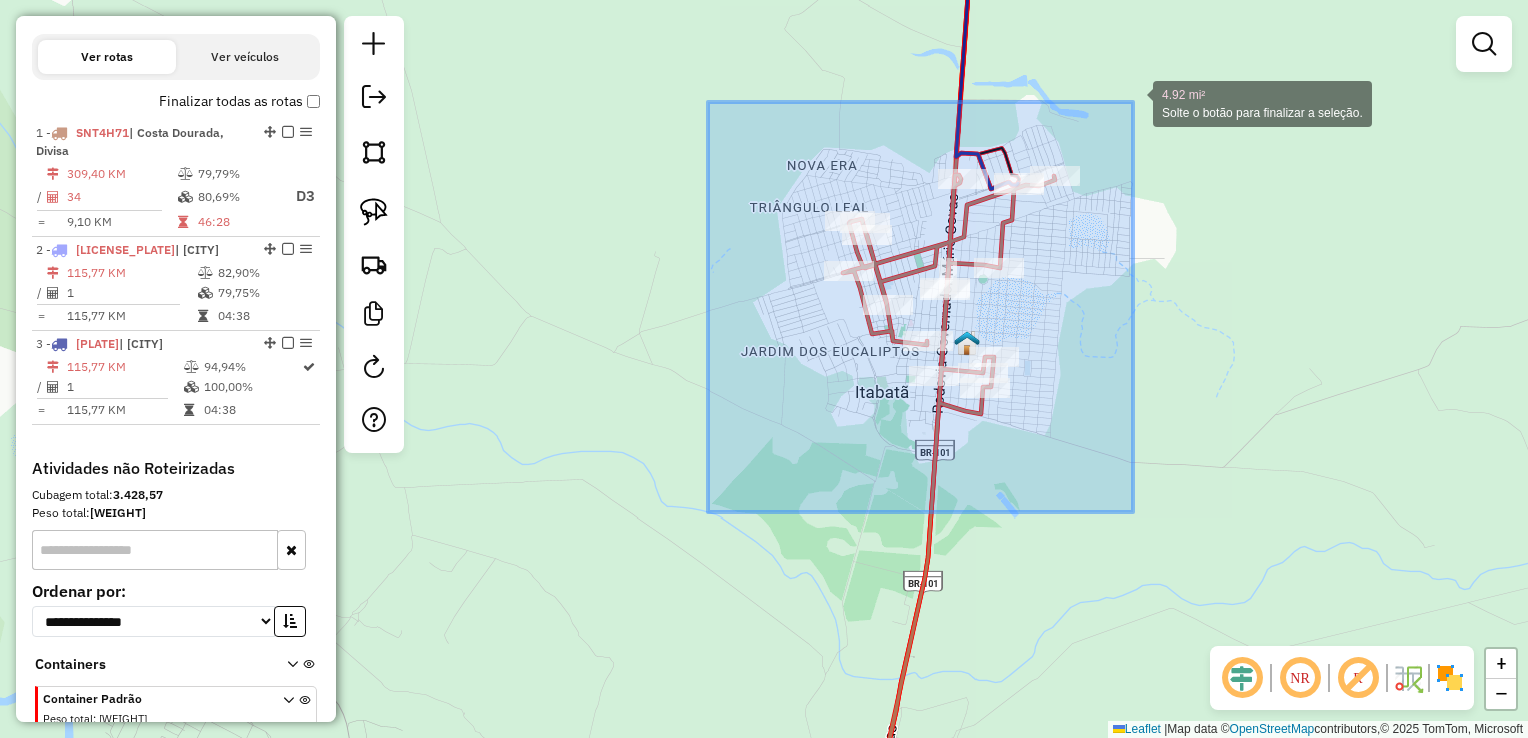 drag, startPoint x: 868, startPoint y: 408, endPoint x: 1148, endPoint y: 71, distance: 438.14267 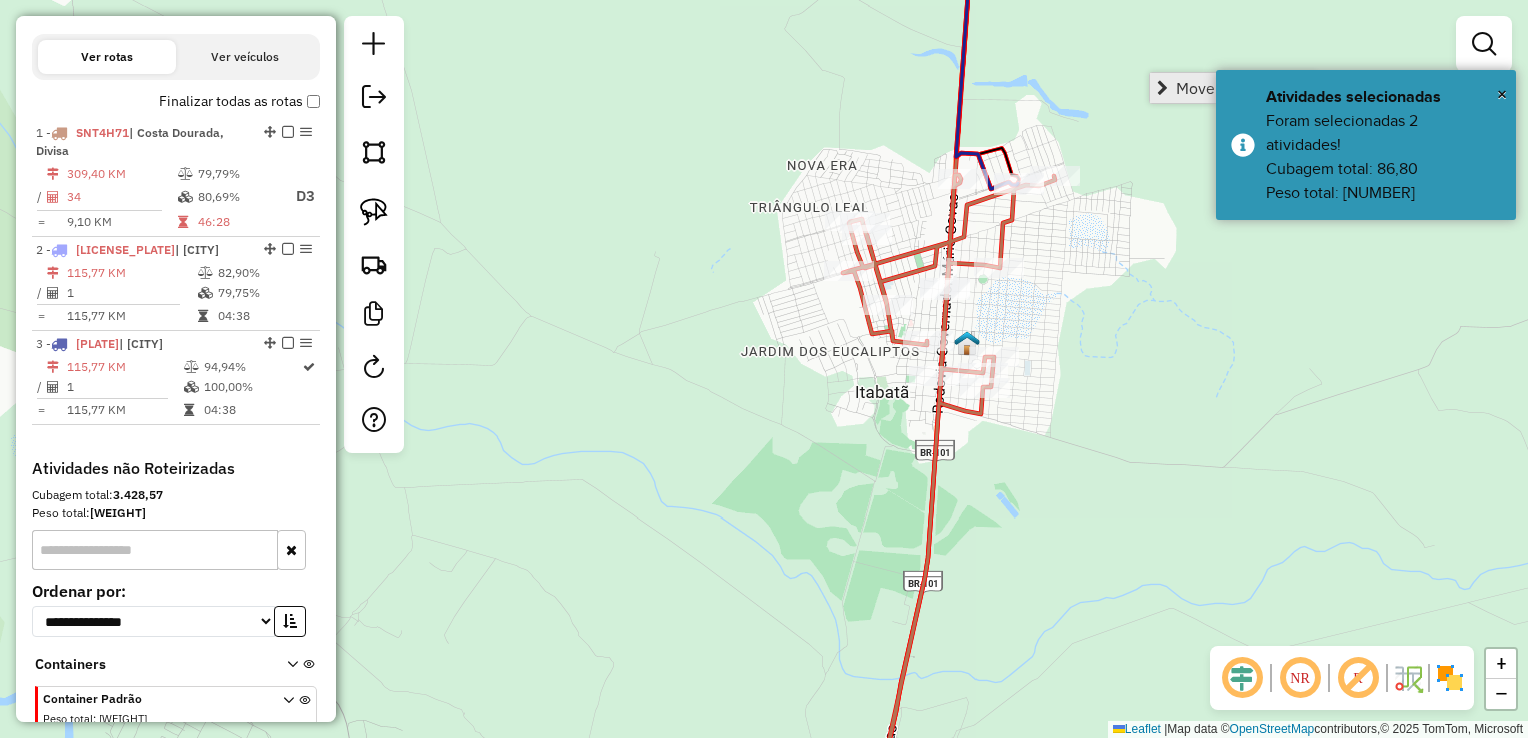 click at bounding box center (1162, 88) 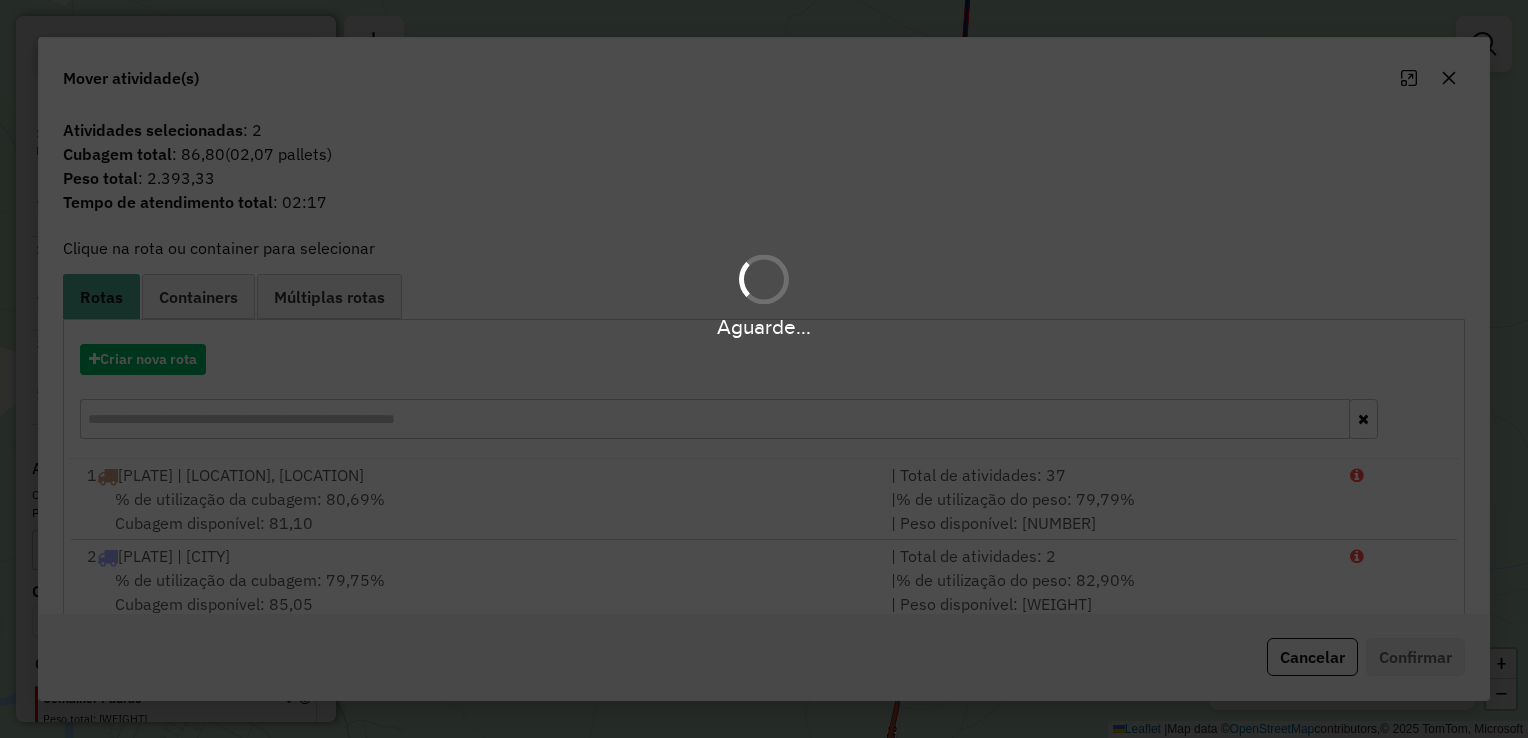 click on "Aguarde..." at bounding box center (764, 369) 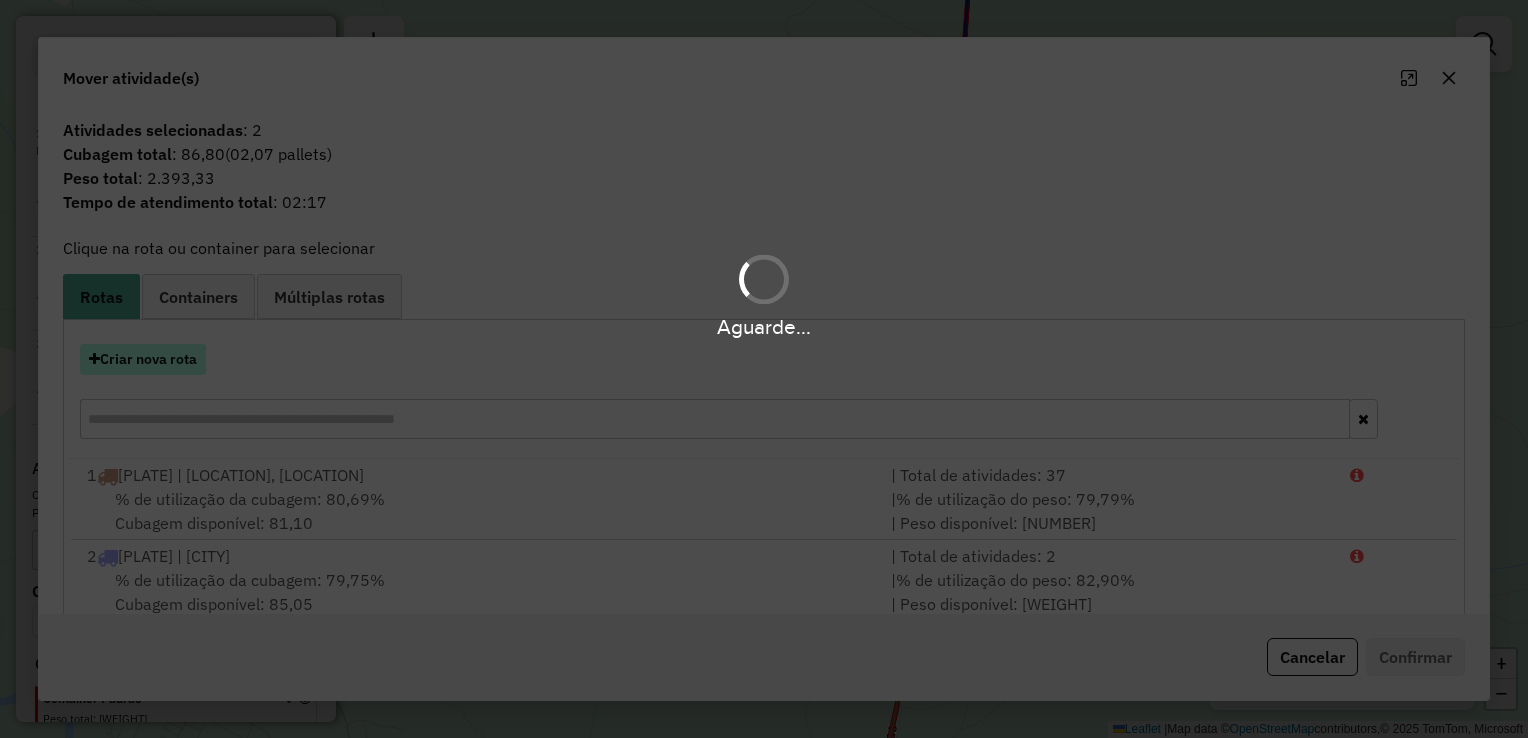 click on "Criar nova rota" at bounding box center (143, 359) 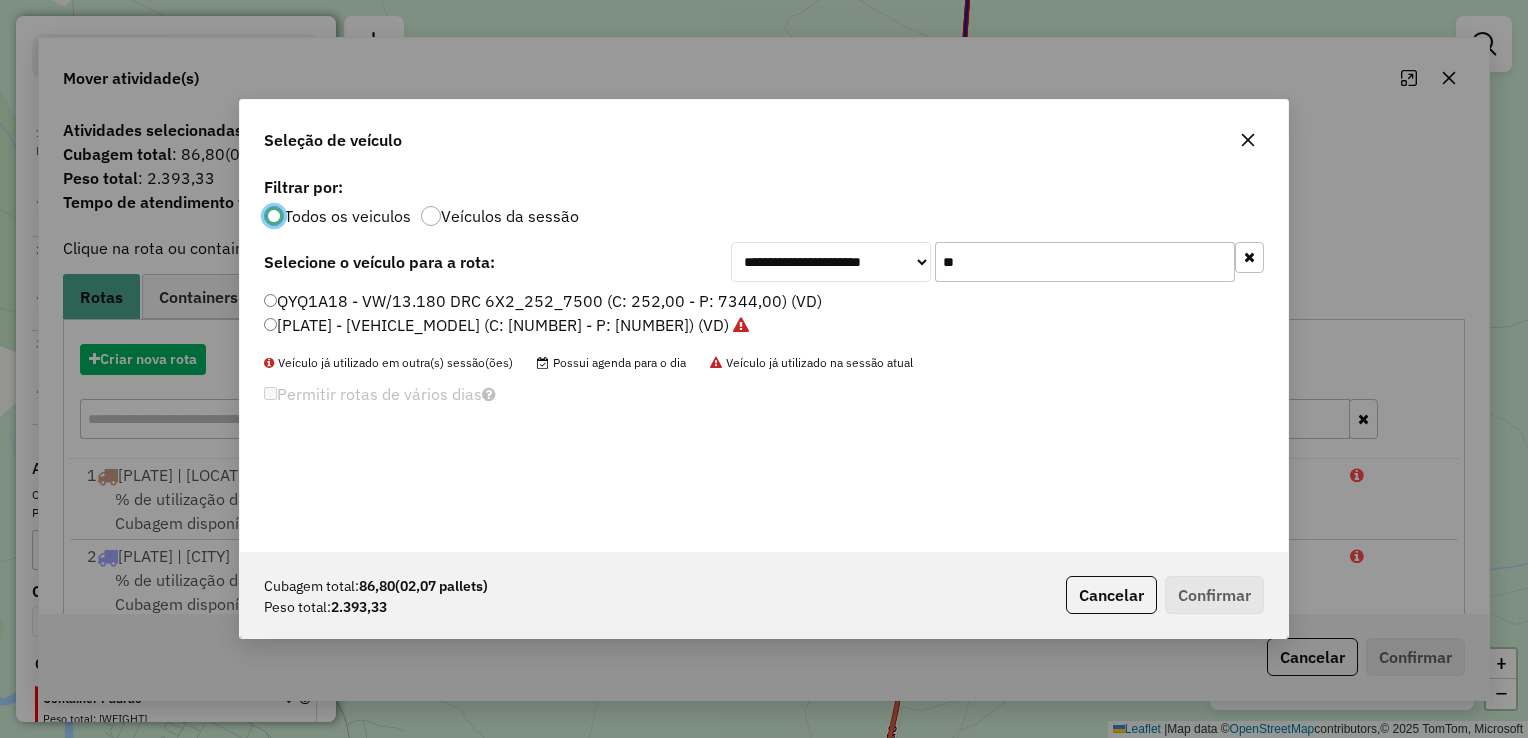 scroll, scrollTop: 10, scrollLeft: 6, axis: both 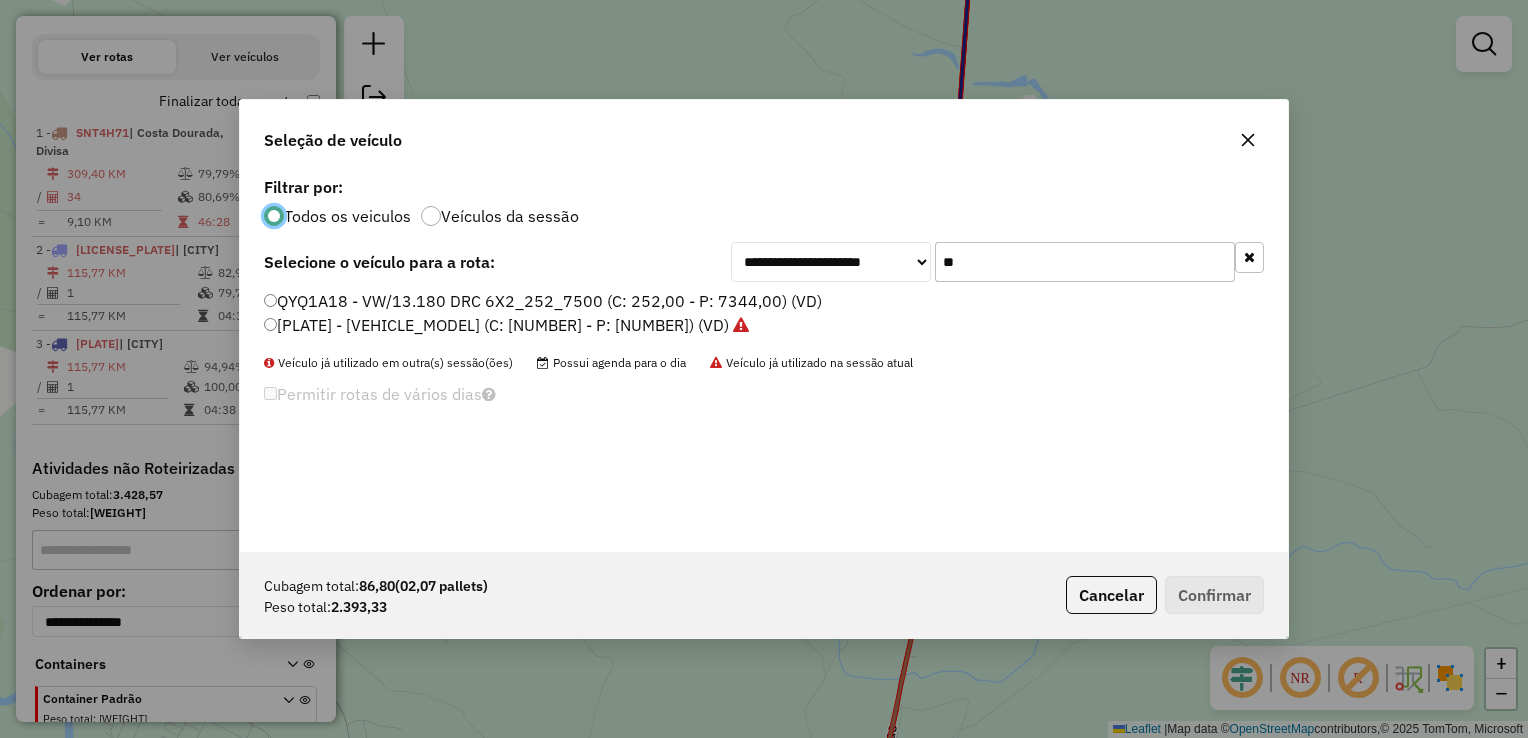 click on "**" 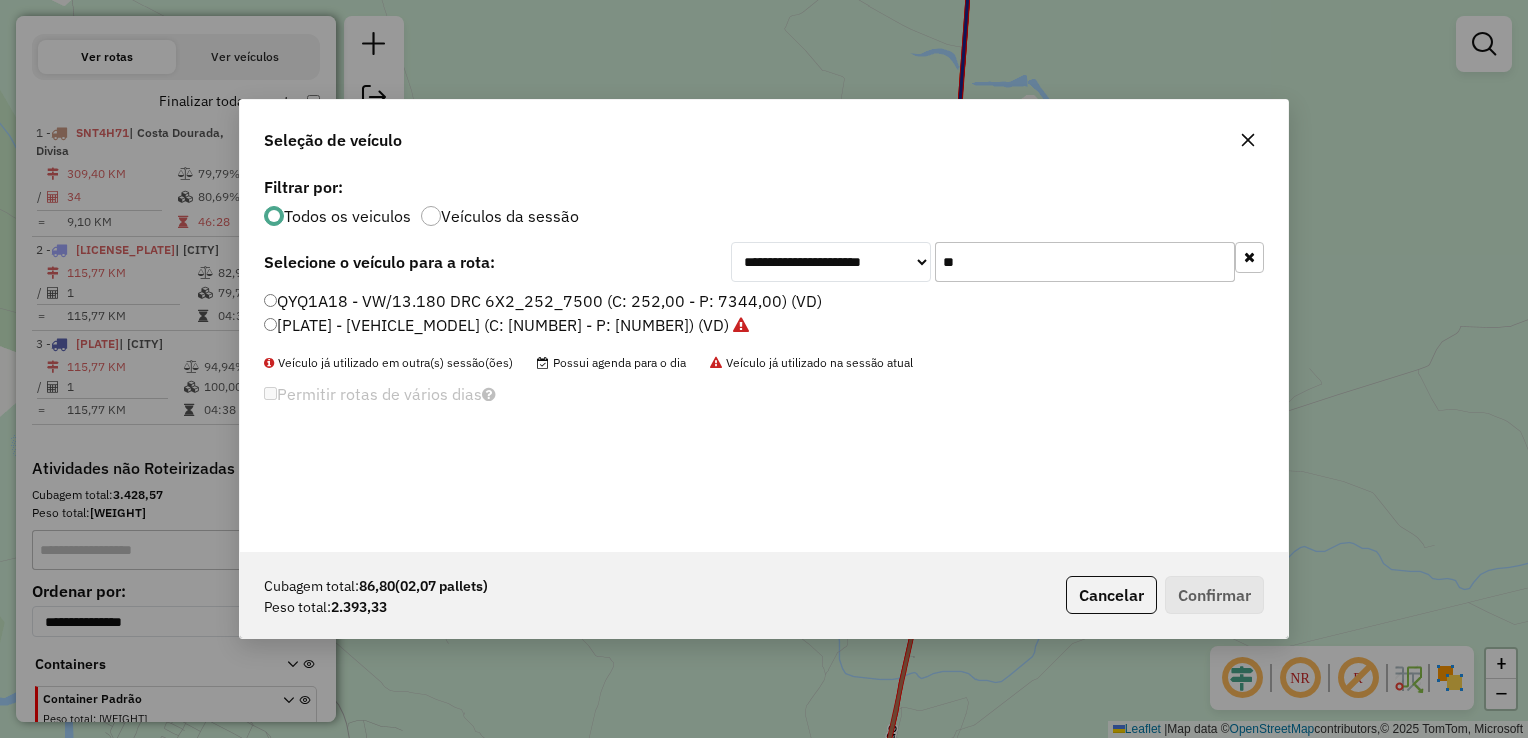 click on "**" 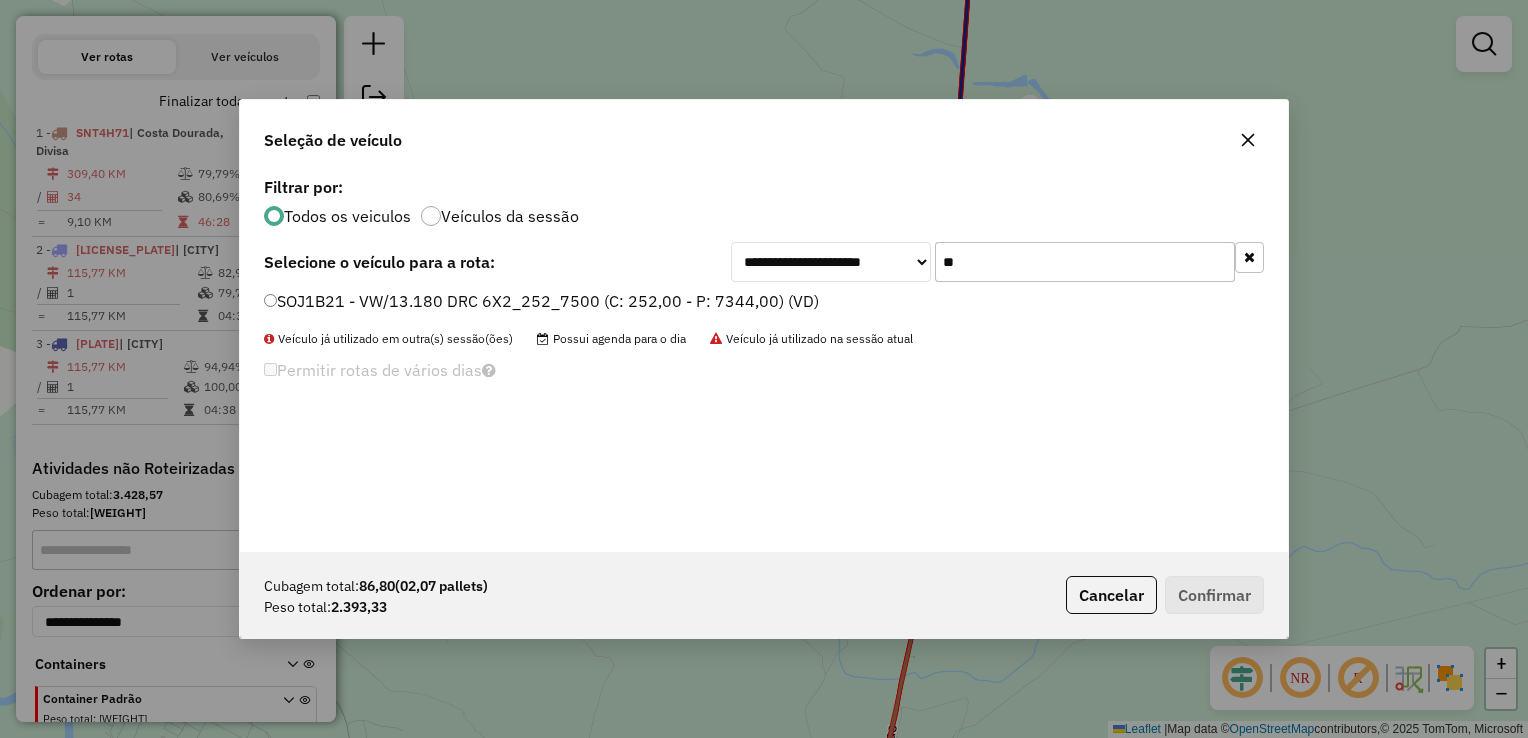 type on "**" 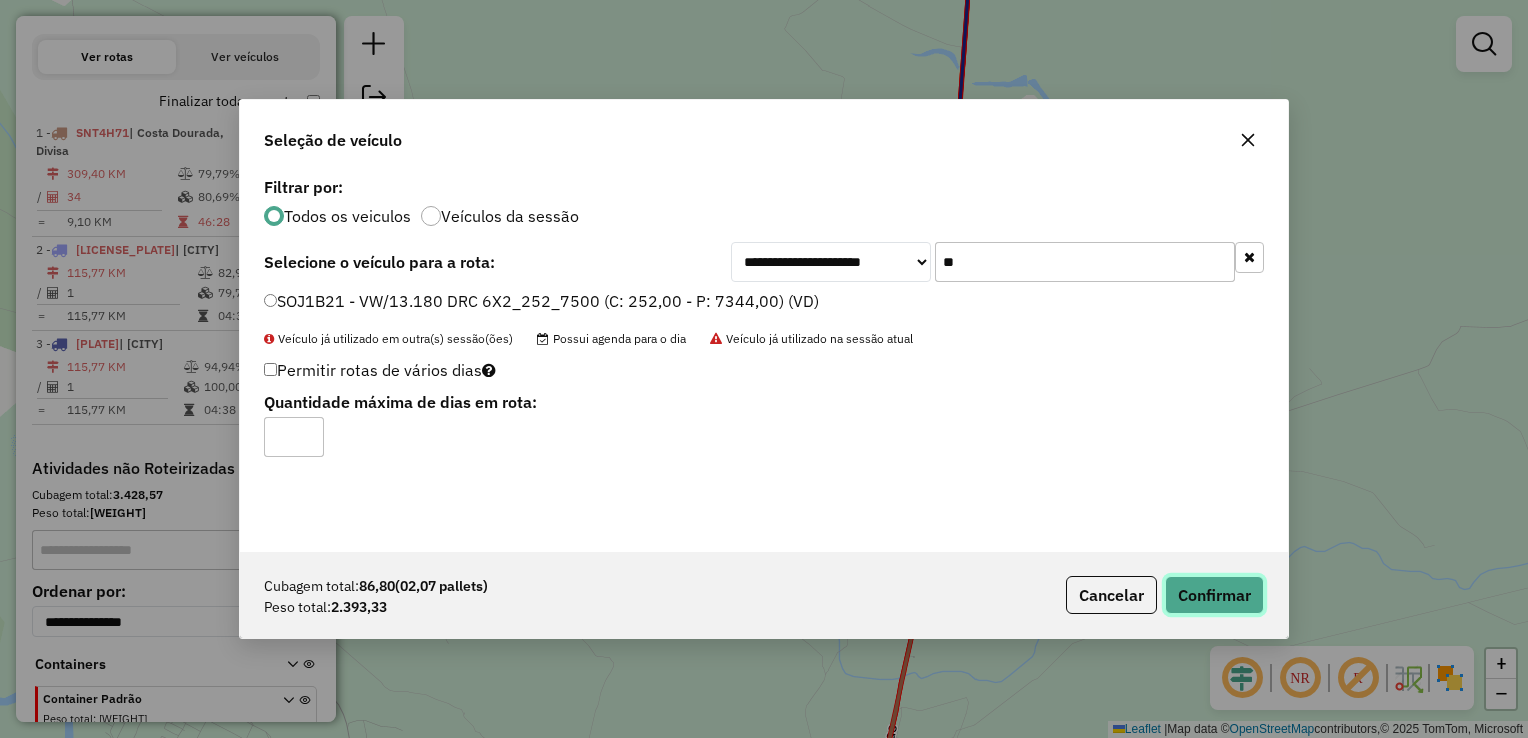 click on "Confirmar" 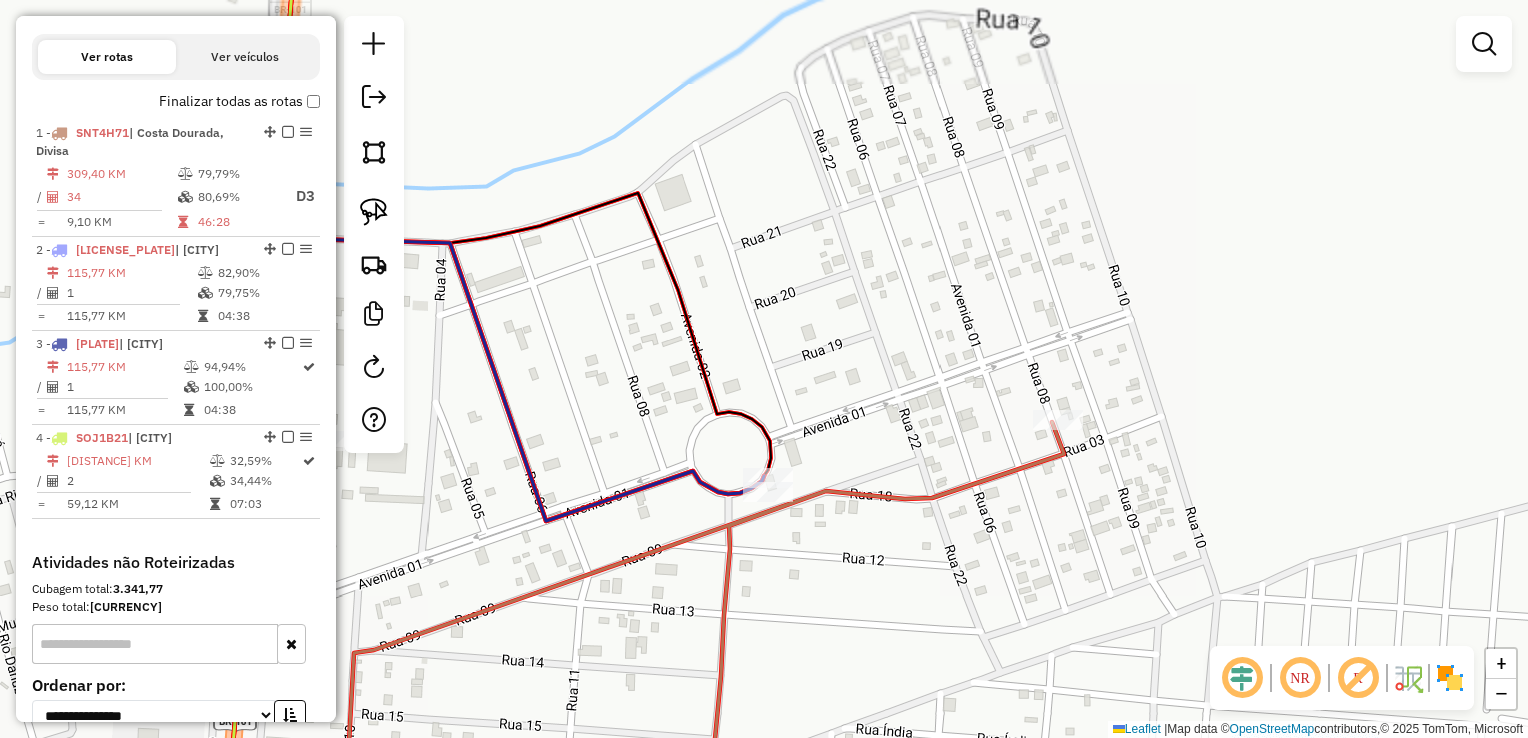 drag, startPoint x: 895, startPoint y: 326, endPoint x: 931, endPoint y: 271, distance: 65.734314 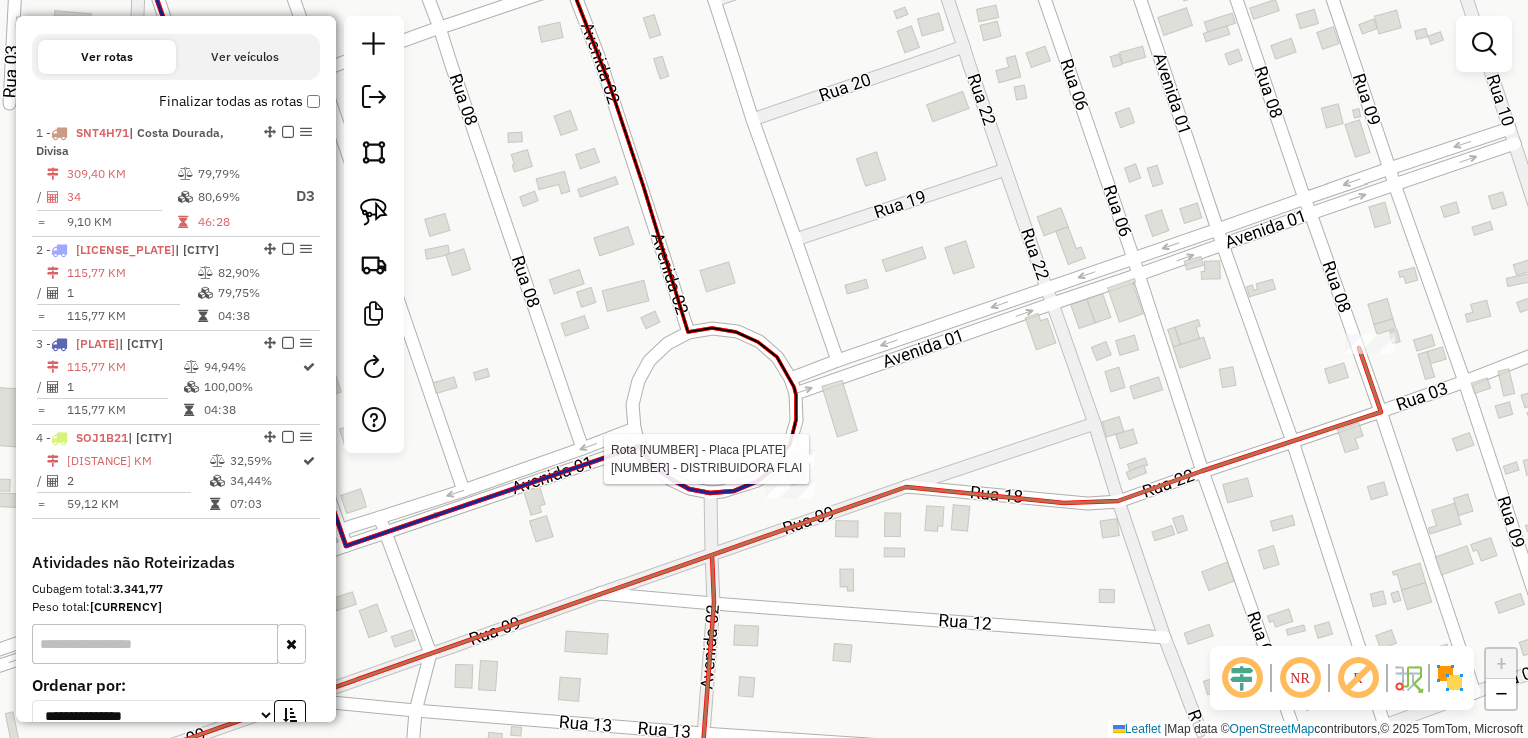 select on "**********" 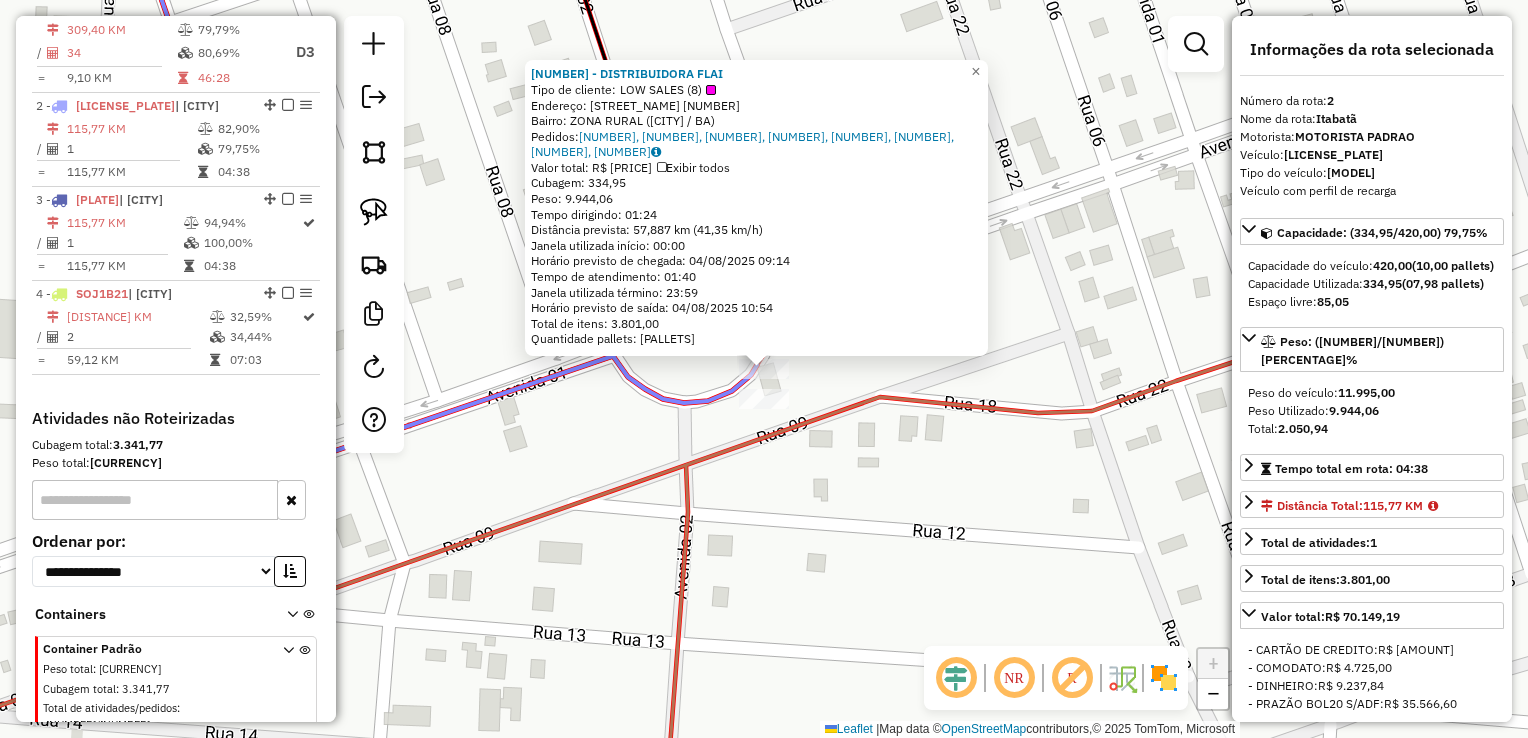 scroll, scrollTop: 858, scrollLeft: 0, axis: vertical 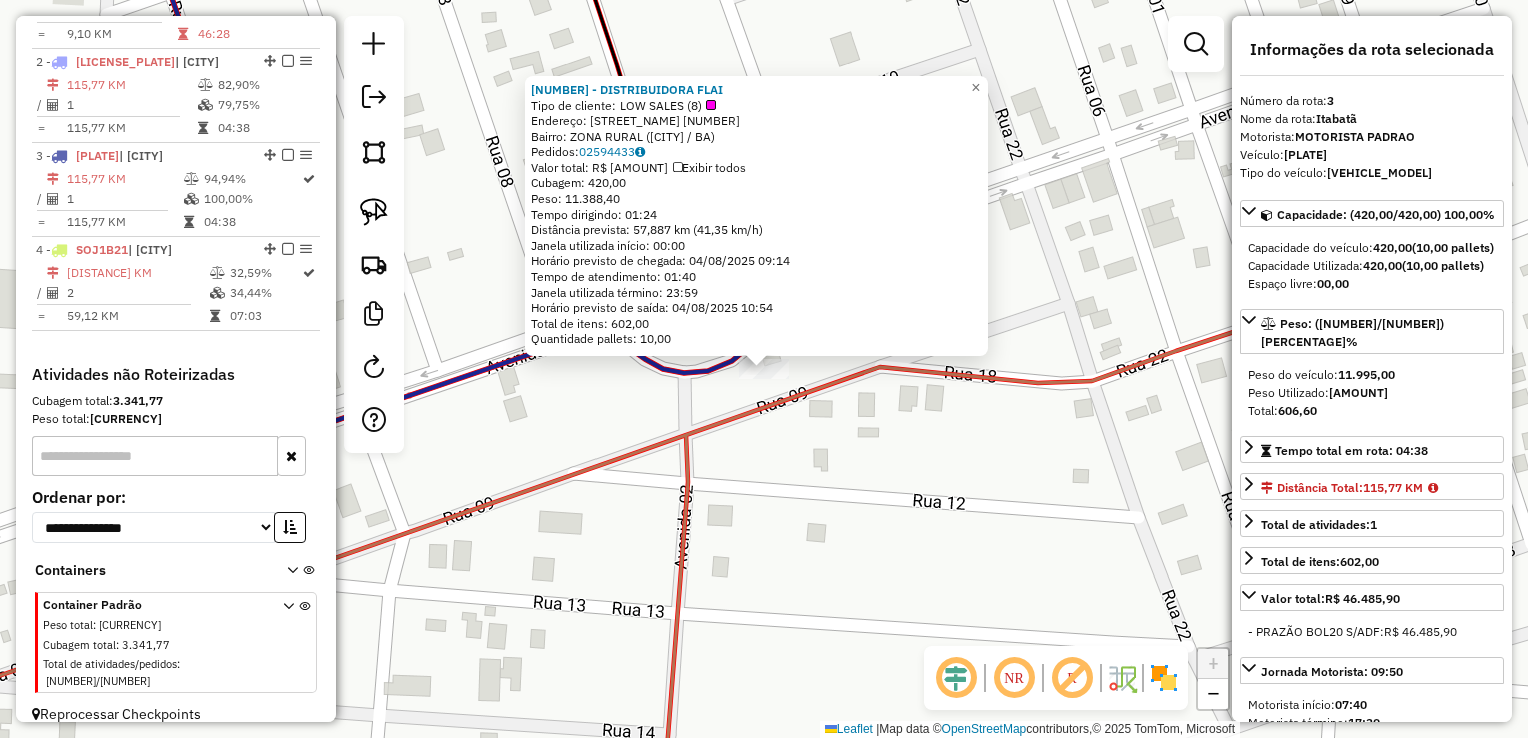 click on "10723 - DISTRIBUIDORA FLAI  Tipo de cliente:   LOW SALES	 (8)   Endereço:  PAULO FREIRE 160   Bairro: ZONA RURAL (MUCURI / BA)   Pedidos:  02594433   Valor total: R$ 46.485,90   Exibir todos   Cubagem: 420,00  Peso: 11.388,40  Tempo dirigindo: 01:24   Distância prevista: 57,887 km (41,35 km/h)   Janela utilizada início: 00:00   Horário previsto de chegada: 04/08/2025 09:14   Tempo de atendimento: 01:40   Janela utilizada término: 23:59   Horário previsto de saída: 04/08/2025 10:54   Total de itens: 602,00   Quantidade pallets: 10,00  × Janela de atendimento Grade de atendimento Capacidade Transportadoras Veículos Cliente Pedidos  Rotas Selecione os dias de semana para filtrar as janelas de atendimento  Seg   Ter   Qua   Qui   Sex   Sáb   Dom  Informe o período da janela de atendimento: De: Até:  Filtrar exatamente a janela do cliente  Considerar janela de atendimento padrão  Selecione os dias de semana para filtrar as grades de atendimento  Seg   Ter   Qua   Qui   Sex   Sáb   Dom   De:   Até:" 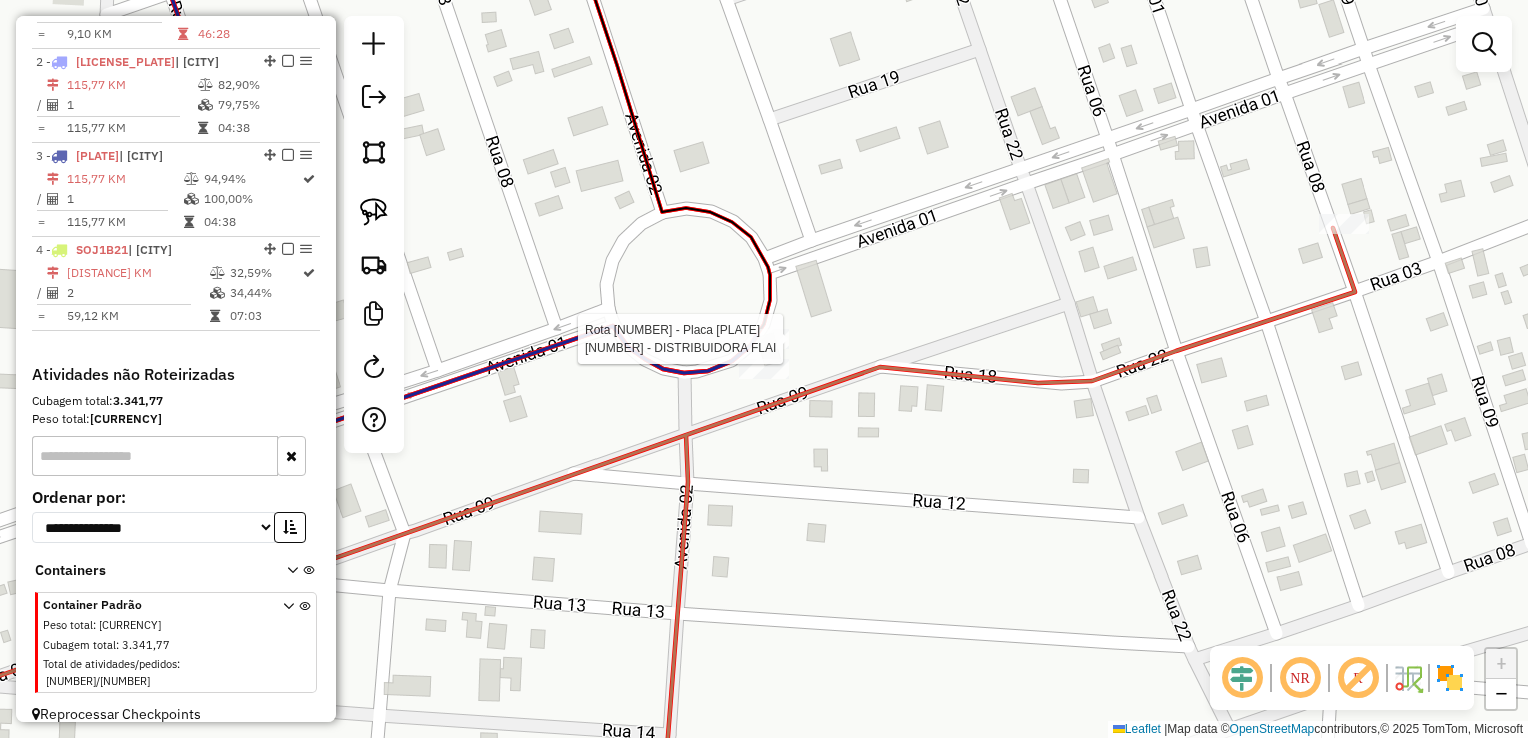 select on "**********" 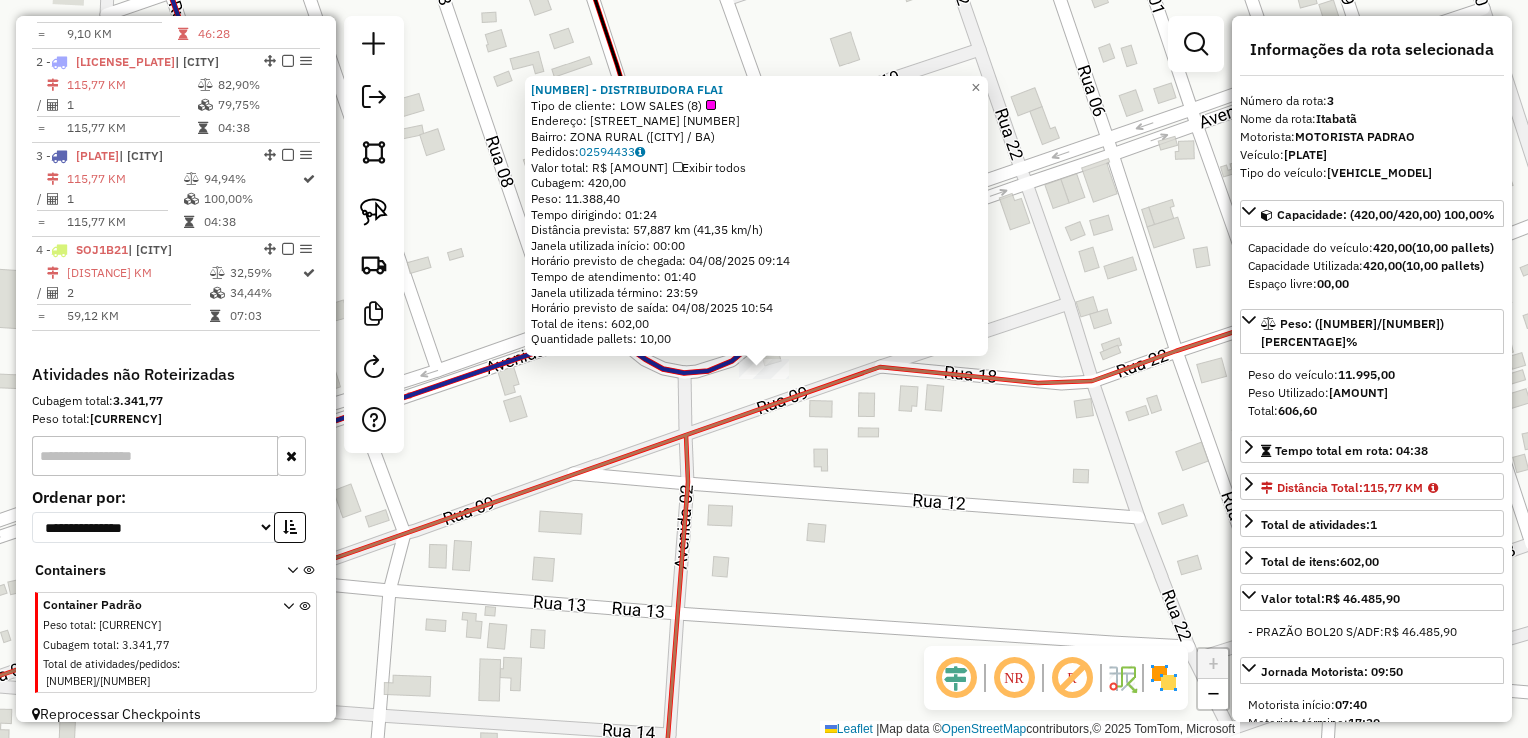 drag, startPoint x: 814, startPoint y: 434, endPoint x: 751, endPoint y: 426, distance: 63.505905 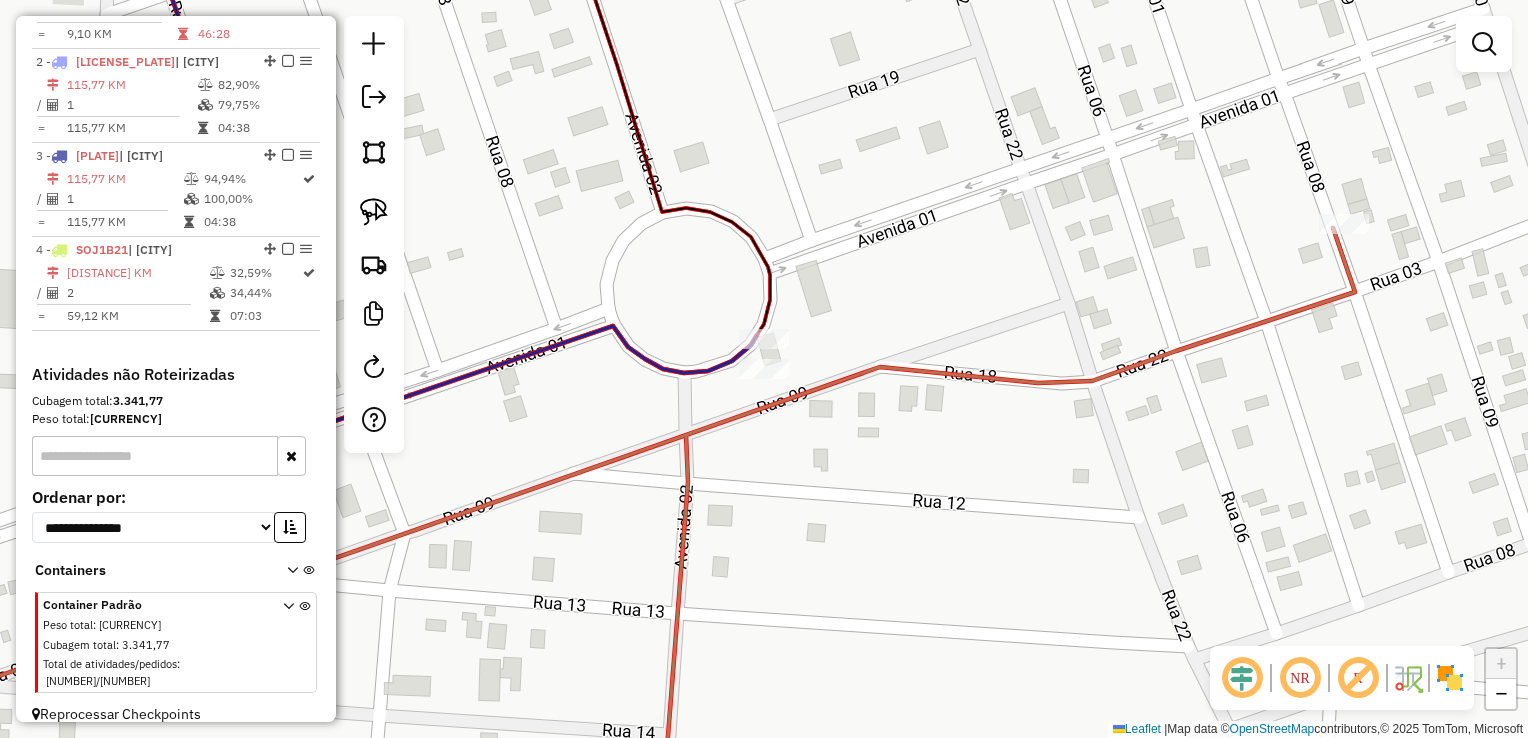 click 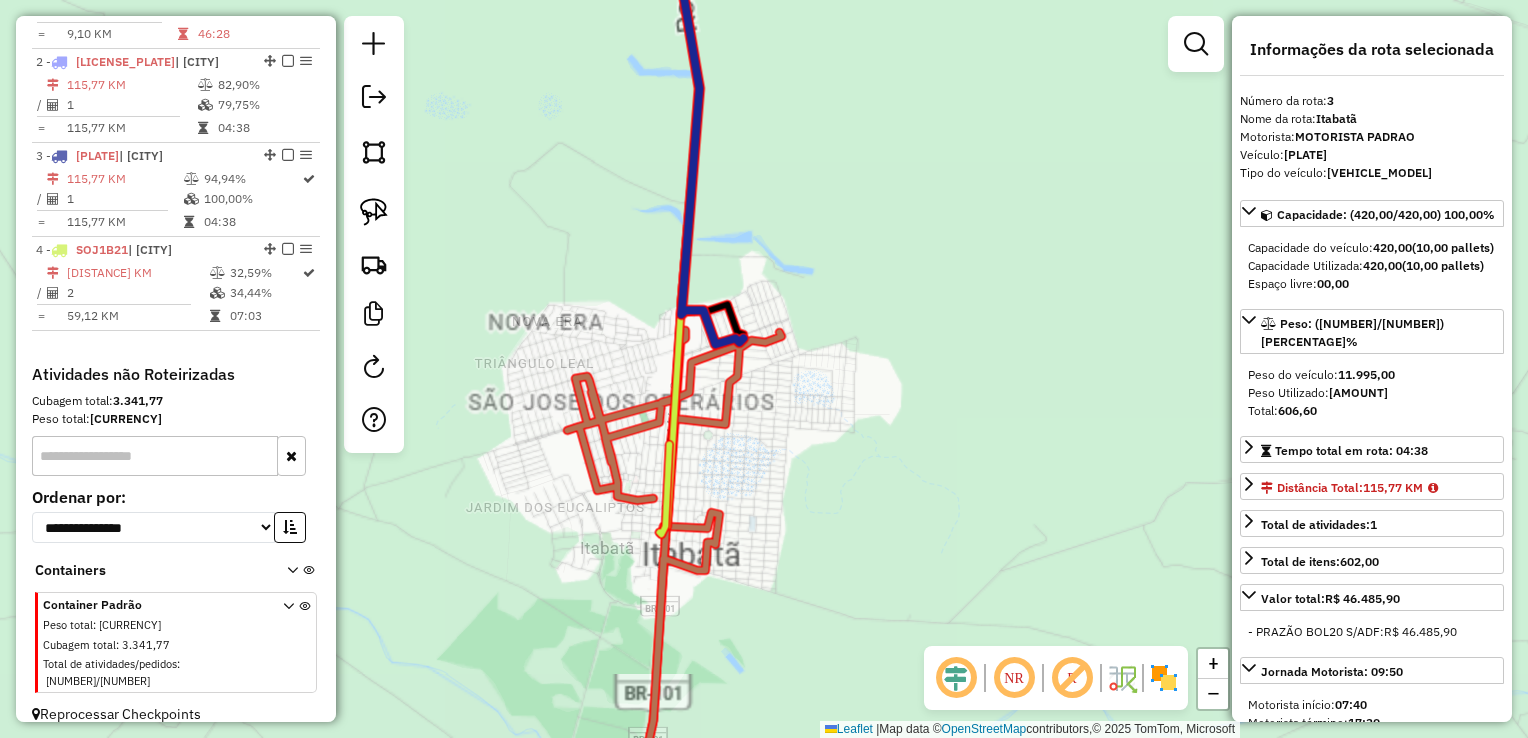 click on "Janela de atendimento Grade de atendimento Capacidade Transportadoras Veículos Cliente Pedidos  Rotas Selecione os dias de semana para filtrar as janelas de atendimento  Seg   Ter   Qua   Qui   Sex   Sáb   Dom  Informe o período da janela de atendimento: De: Até:  Filtrar exatamente a janela do cliente  Considerar janela de atendimento padrão  Selecione os dias de semana para filtrar as grades de atendimento  Seg   Ter   Qua   Qui   Sex   Sáb   Dom   Considerar clientes sem dia de atendimento cadastrado  Clientes fora do dia de atendimento selecionado Filtrar as atividades entre os valores definidos abaixo:  Peso mínimo:   Peso máximo:   Cubagem mínima:   Cubagem máxima:   De:   Até:  Filtrar as atividades entre o tempo de atendimento definido abaixo:  De:   Até:   Considerar capacidade total dos clientes não roteirizados Transportadora: Selecione um ou mais itens Tipo de veículo: Selecione um ou mais itens Veículo: Selecione um ou mais itens Motorista: Selecione um ou mais itens Nome: Rótulo:" 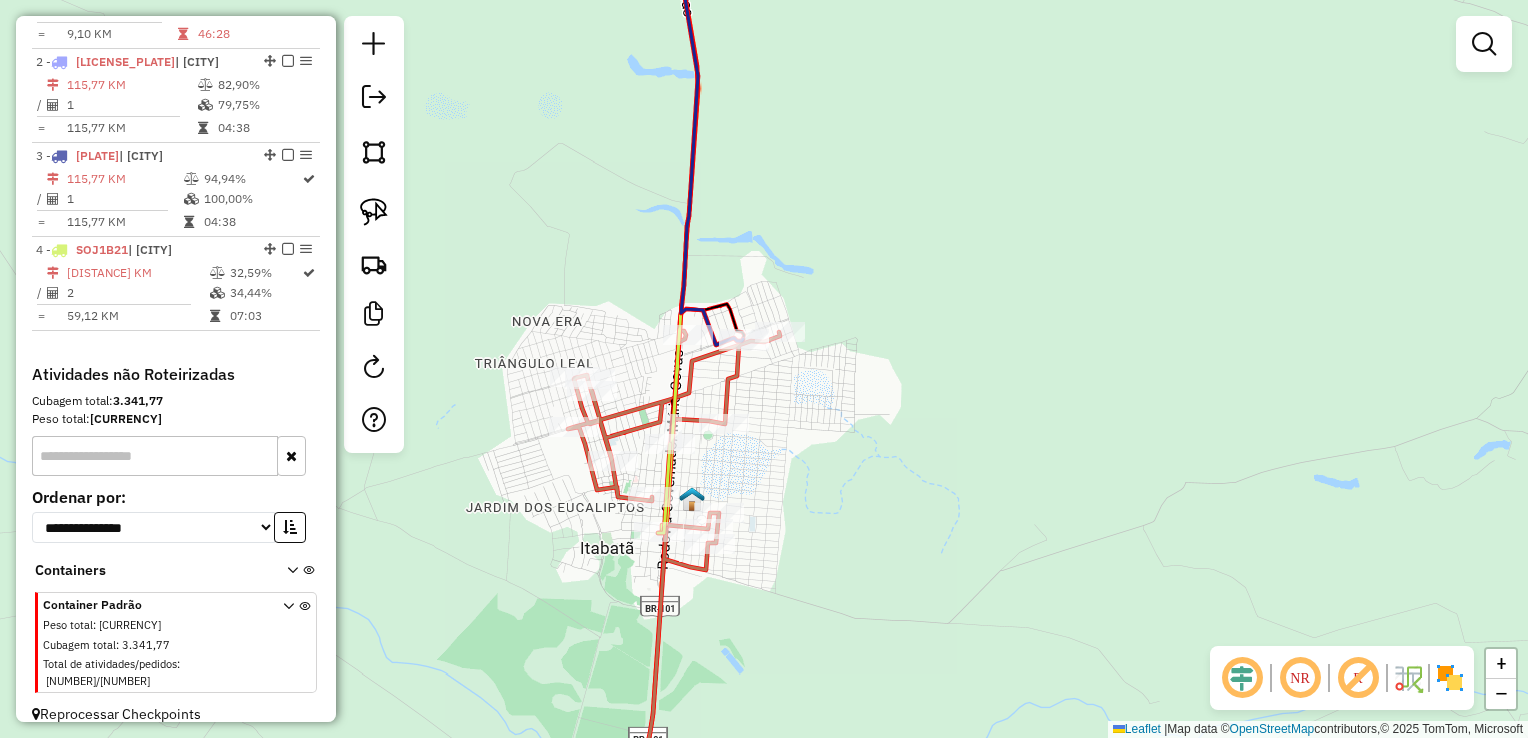 click 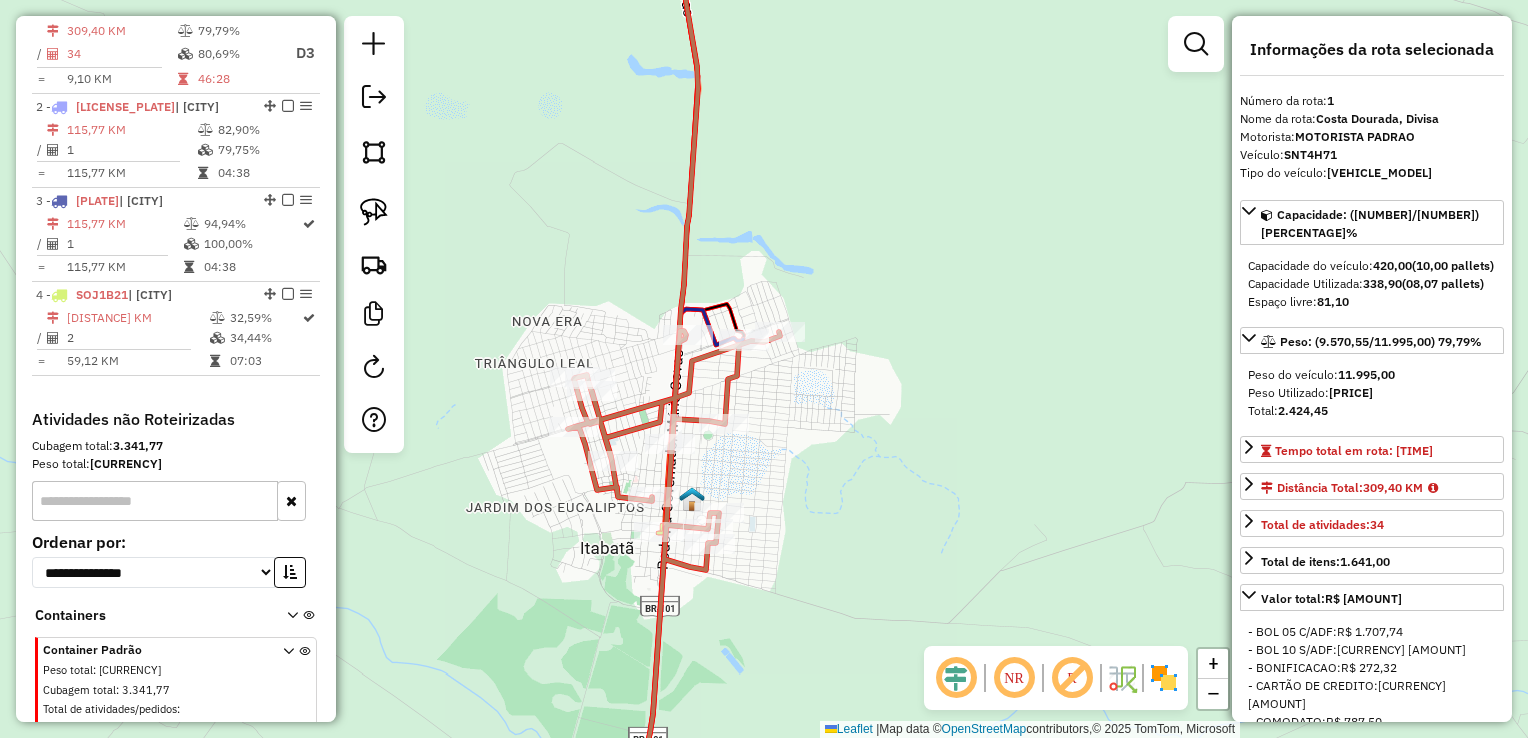 scroll, scrollTop: 774, scrollLeft: 0, axis: vertical 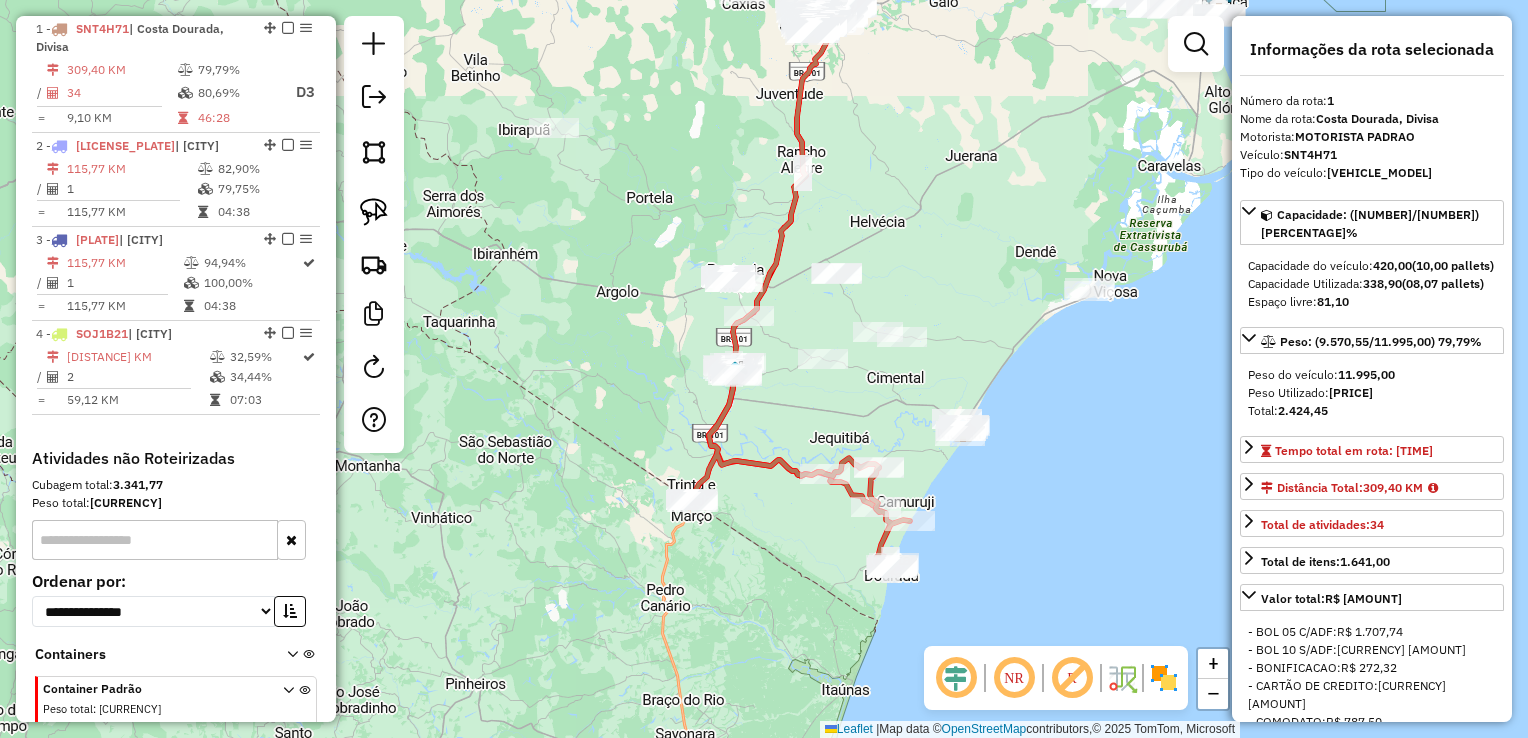 click on "Janela de atendimento Grade de atendimento Capacidade Transportadoras Veículos Cliente Pedidos  Rotas Selecione os dias de semana para filtrar as janelas de atendimento  Seg   Ter   Qua   Qui   Sex   Sáb   Dom  Informe o período da janela de atendimento: De: Até:  Filtrar exatamente a janela do cliente  Considerar janela de atendimento padrão  Selecione os dias de semana para filtrar as grades de atendimento  Seg   Ter   Qua   Qui   Sex   Sáb   Dom   Considerar clientes sem dia de atendimento cadastrado  Clientes fora do dia de atendimento selecionado Filtrar as atividades entre os valores definidos abaixo:  Peso mínimo:   Peso máximo:   Cubagem mínima:   Cubagem máxima:   De:   Até:  Filtrar as atividades entre o tempo de atendimento definido abaixo:  De:   Até:   Considerar capacidade total dos clientes não roteirizados Transportadora: Selecione um ou mais itens Tipo de veículo: Selecione um ou mais itens Veículo: Selecione um ou mais itens Motorista: Selecione um ou mais itens Nome: Rótulo:" 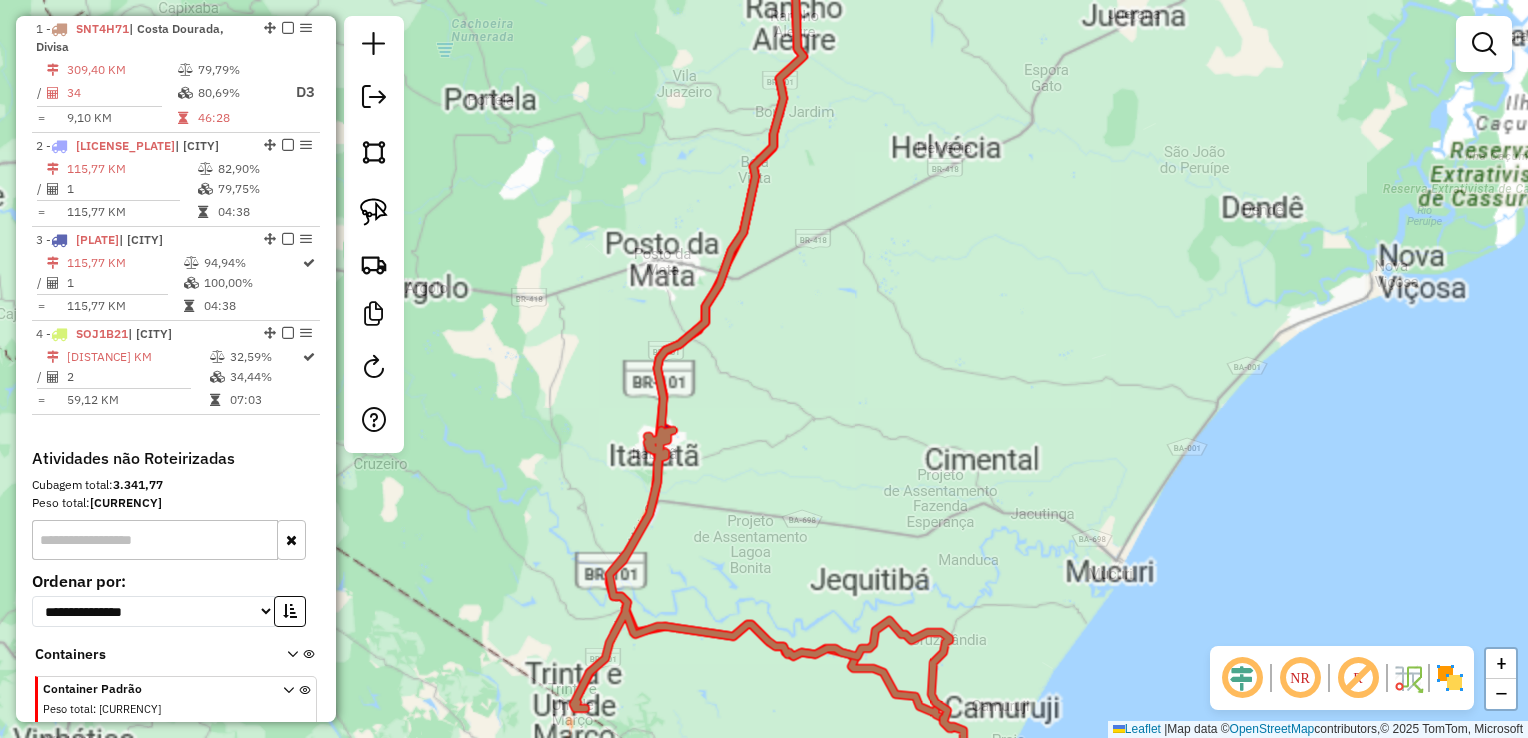 click on "Janela de atendimento Grade de atendimento Capacidade Transportadoras Veículos Cliente Pedidos  Rotas Selecione os dias de semana para filtrar as janelas de atendimento  Seg   Ter   Qua   Qui   Sex   Sáb   Dom  Informe o período da janela de atendimento: De: Até:  Filtrar exatamente a janela do cliente  Considerar janela de atendimento padrão  Selecione os dias de semana para filtrar as grades de atendimento  Seg   Ter   Qua   Qui   Sex   Sáb   Dom   Considerar clientes sem dia de atendimento cadastrado  Clientes fora do dia de atendimento selecionado Filtrar as atividades entre os valores definidos abaixo:  Peso mínimo:   Peso máximo:   Cubagem mínima:   Cubagem máxima:   De:   Até:  Filtrar as atividades entre o tempo de atendimento definido abaixo:  De:   Até:   Considerar capacidade total dos clientes não roteirizados Transportadora: Selecione um ou mais itens Tipo de veículo: Selecione um ou mais itens Veículo: Selecione um ou mais itens Motorista: Selecione um ou mais itens Nome: Rótulo:" 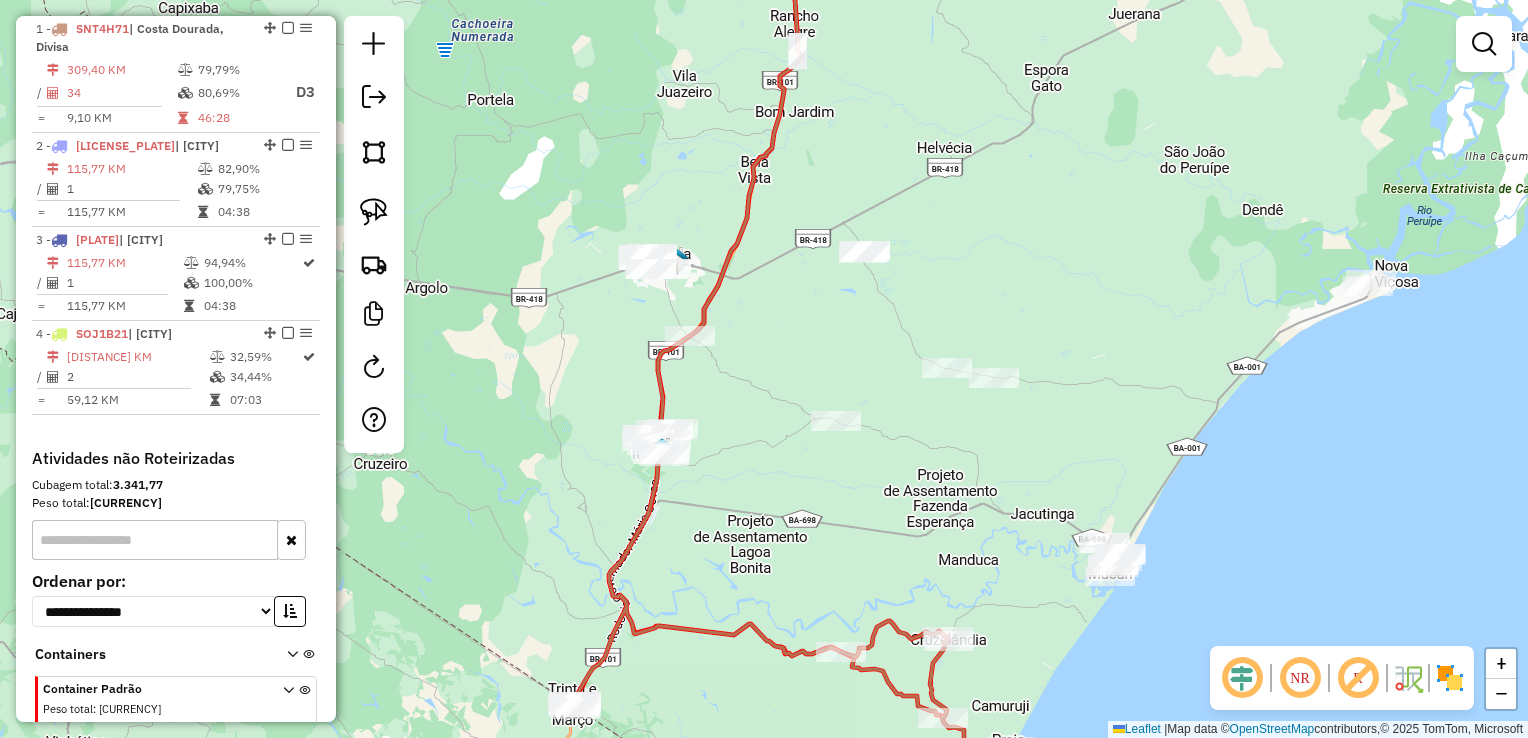 drag, startPoint x: 852, startPoint y: 338, endPoint x: 769, endPoint y: 330, distance: 83.38465 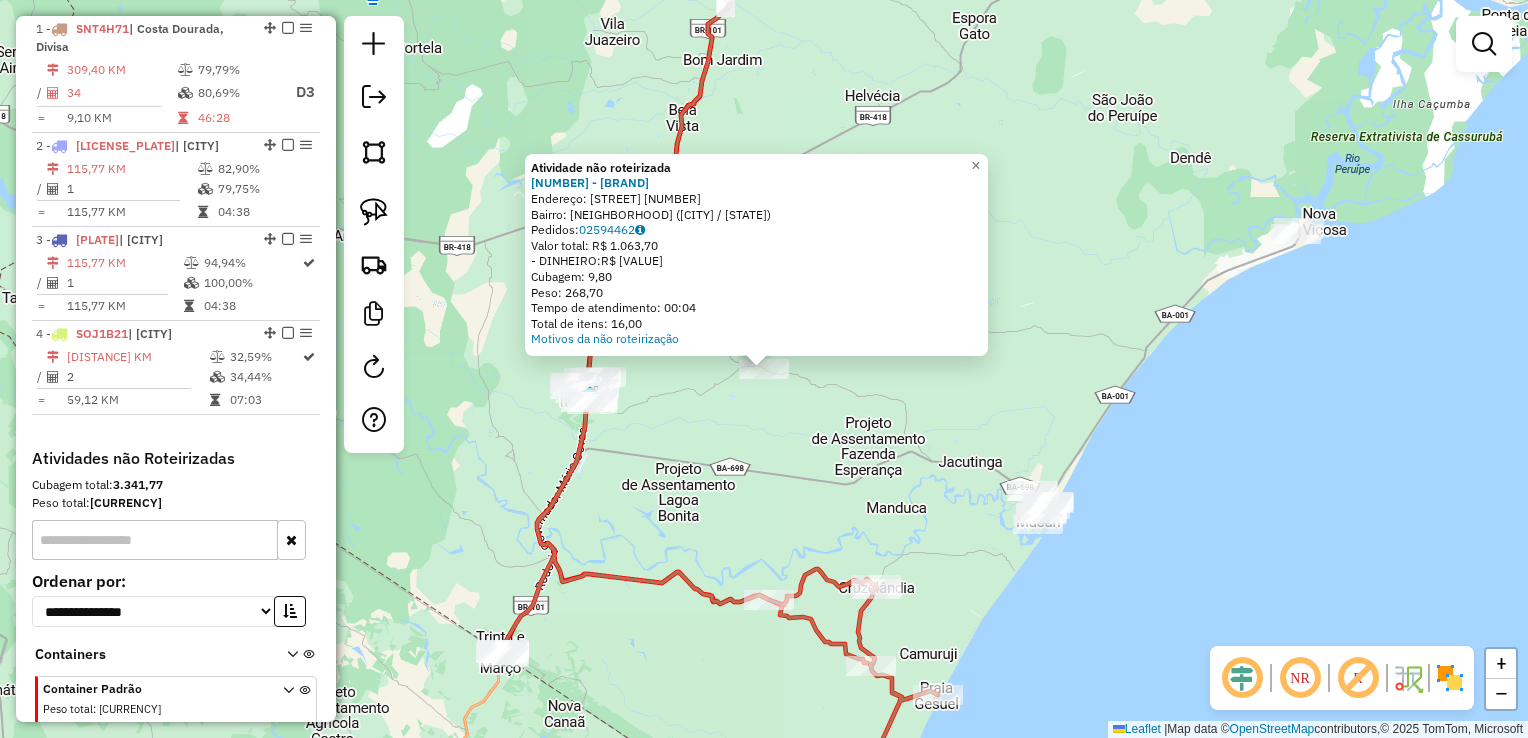 click on "Atividade não roteirizada 12355 - BAR DA ELIZABETE  Endereço:  MUCURI 29   Bairro: COLONIA NOVA (NOVA VICOSA / BA)   Pedidos:  02594462   Valor total: R$ 1.063,70   - DINHEIRO:  R$ 1.063,70   Cubagem: 9,80   Peso: 268,70   Tempo de atendimento: 00:04   Total de itens: 16,00  Motivos da não roteirização × Janela de atendimento Grade de atendimento Capacidade Transportadoras Veículos Cliente Pedidos  Rotas Selecione os dias de semana para filtrar as janelas de atendimento  Seg   Ter   Qua   Qui   Sex   Sáb   Dom  Informe o período da janela de atendimento: De: Até:  Filtrar exatamente a janela do cliente  Considerar janela de atendimento padrão  Selecione os dias de semana para filtrar as grades de atendimento  Seg   Ter   Qua   Qui   Sex   Sáb   Dom   Considerar clientes sem dia de atendimento cadastrado  Clientes fora do dia de atendimento selecionado Filtrar as atividades entre os valores definidos abaixo:  Peso mínimo:   Peso máximo:   Cubagem mínima:   Cubagem máxima:   De:   Até:   De:  +" 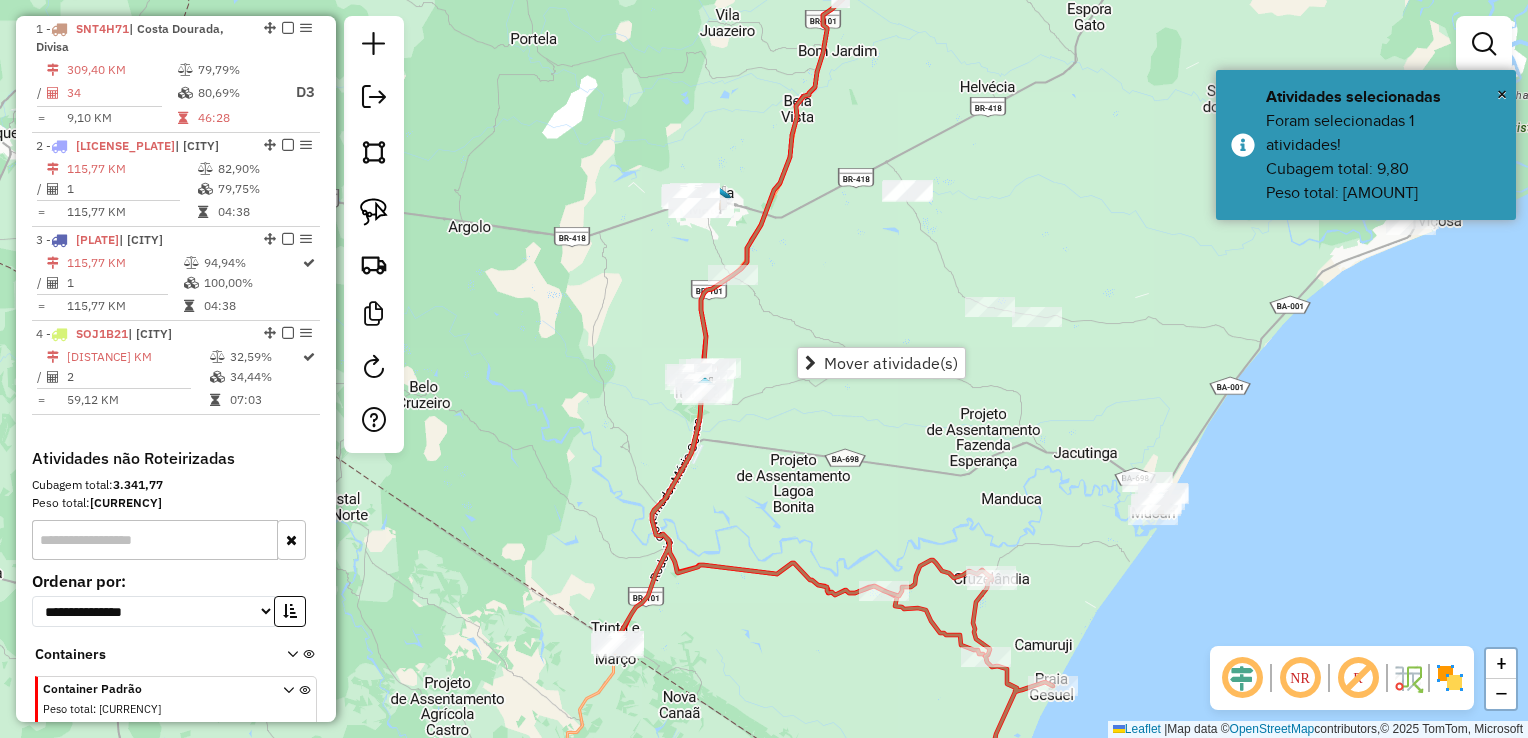 drag, startPoint x: 776, startPoint y: 350, endPoint x: 820, endPoint y: 342, distance: 44.72136 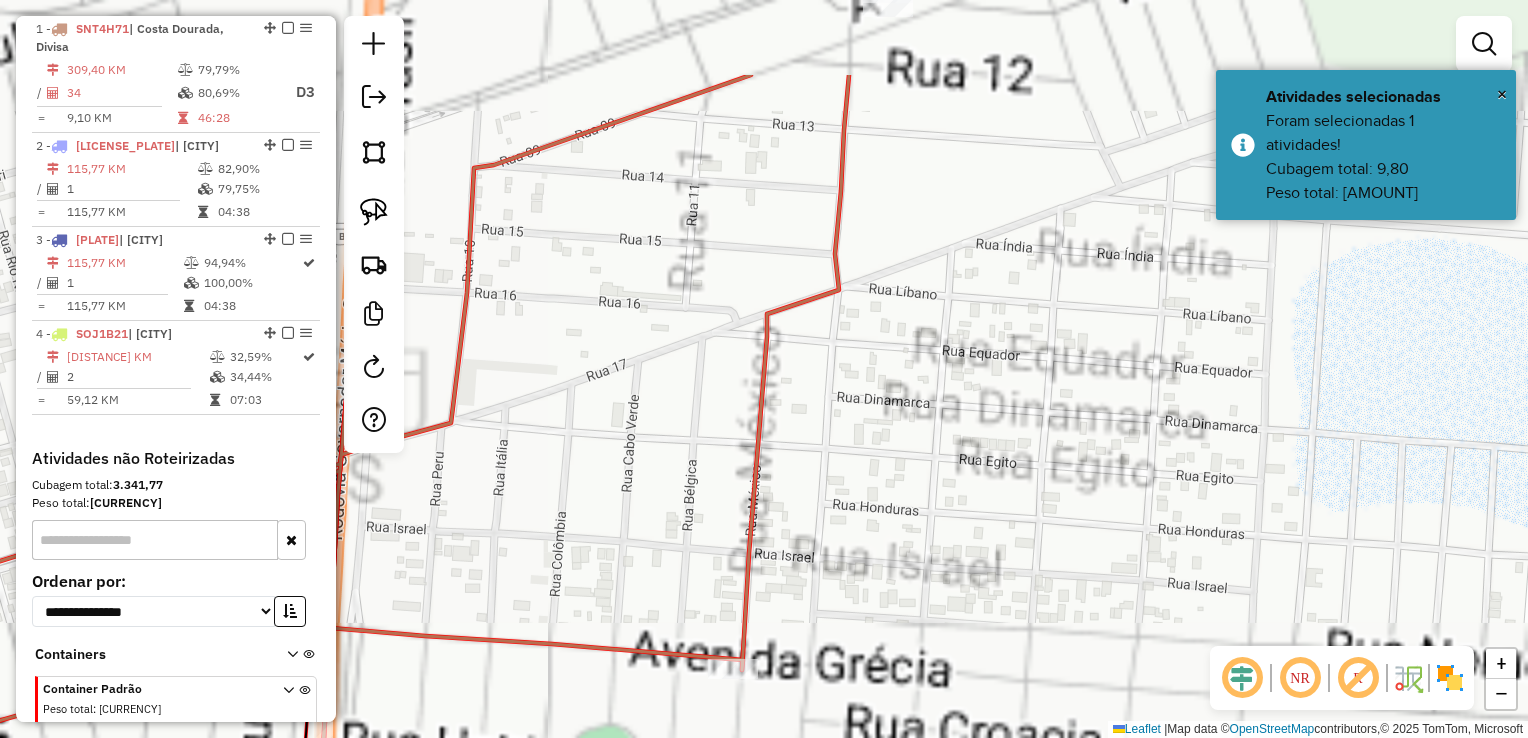 drag, startPoint x: 920, startPoint y: 65, endPoint x: 909, endPoint y: 303, distance: 238.25406 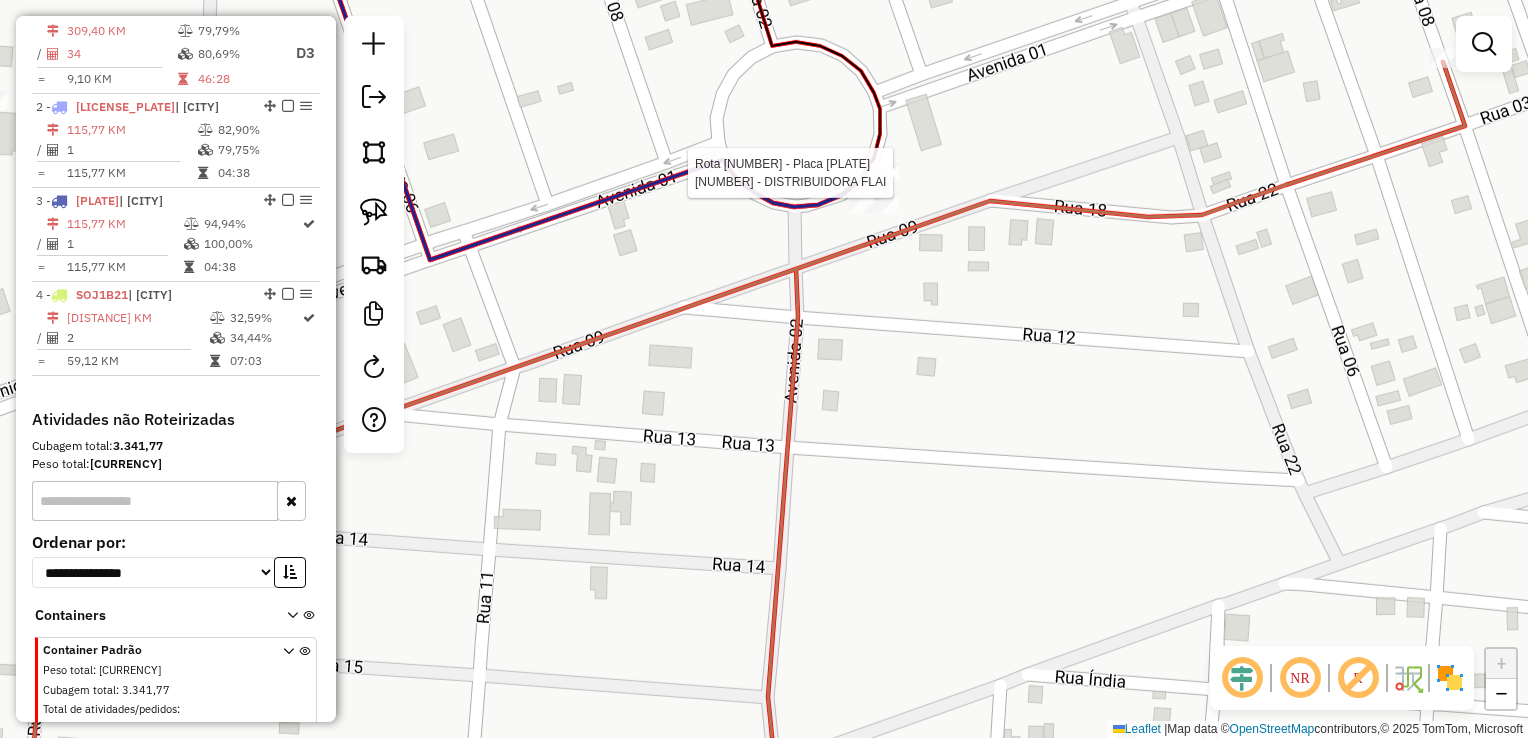 select on "**********" 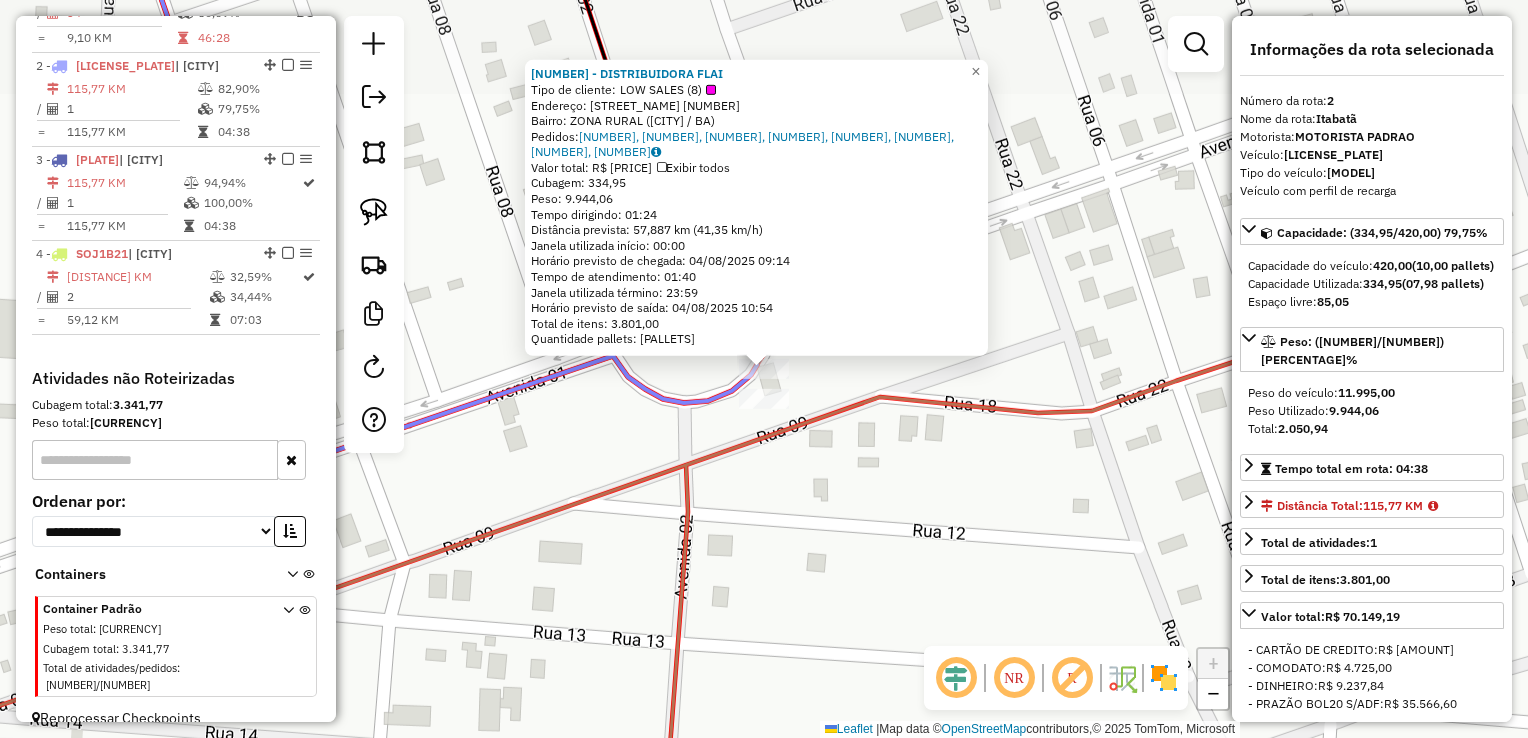scroll, scrollTop: 858, scrollLeft: 0, axis: vertical 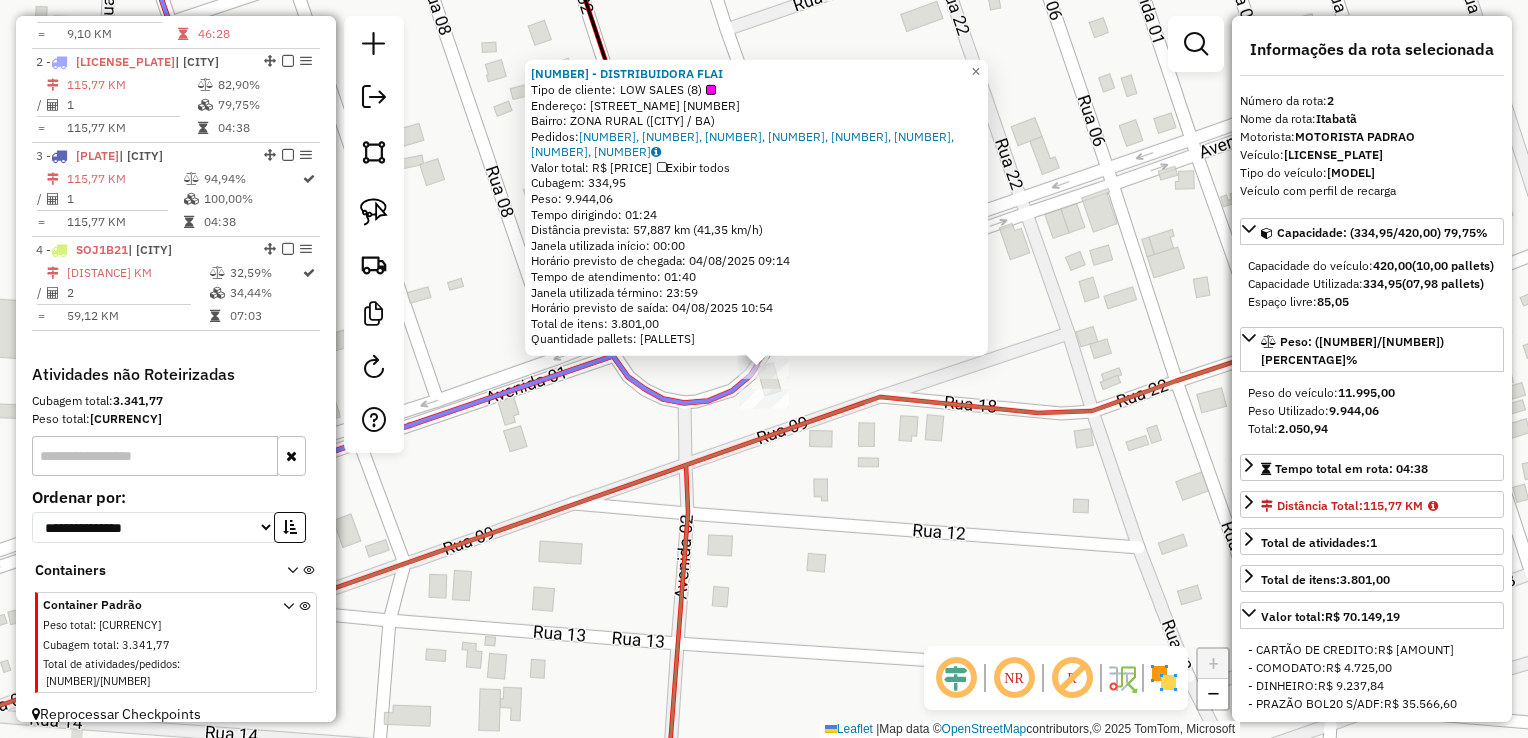 click on "10723 - DISTRIBUIDORA FLAI  Tipo de cliente:   LOW SALES	 (8)   Endereço:  PAULO FREIRE 160   Bairro: ZONA RURAL (MUCURI / BA)   Pedidos:  02594013, 02594018, 02594448, 02594449, 02594435, 02594436, 02594434, 02594459   Valor total: R$ 70.149,19   Exibir todos   Cubagem: 334,95  Peso: 9.944,06  Tempo dirigindo: 01:24   Distância prevista: 57,887 km (41,35 km/h)   Janela utilizada início: 00:00   Horário previsto de chegada: 04/08/2025 09:14   Tempo de atendimento: 01:40   Janela utilizada término: 23:59   Horário previsto de saída: 04/08/2025 10:54   Total de itens: 3.801,00   Quantidade pallets: 7,975  × Janela de atendimento Grade de atendimento Capacidade Transportadoras Veículos Cliente Pedidos  Rotas Selecione os dias de semana para filtrar as janelas de atendimento  Seg   Ter   Qua   Qui   Sex   Sáb   Dom  Informe o período da janela de atendimento: De: Até:  Filtrar exatamente a janela do cliente  Considerar janela de atendimento padrão   Seg   Ter   Qua   Qui   Sex   Sáb   Dom   De:  De:" 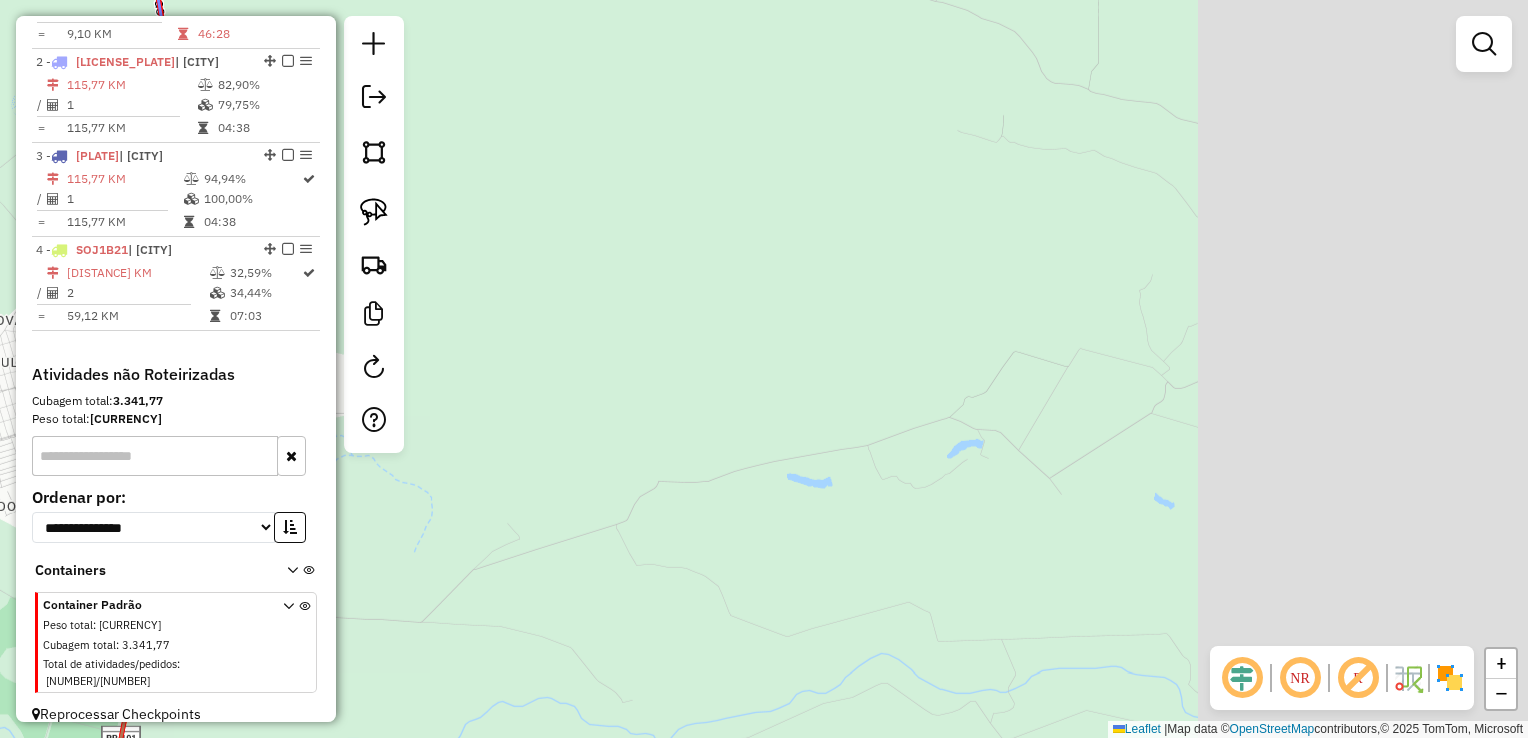 drag, startPoint x: 1029, startPoint y: 442, endPoint x: 644, endPoint y: 411, distance: 386.24603 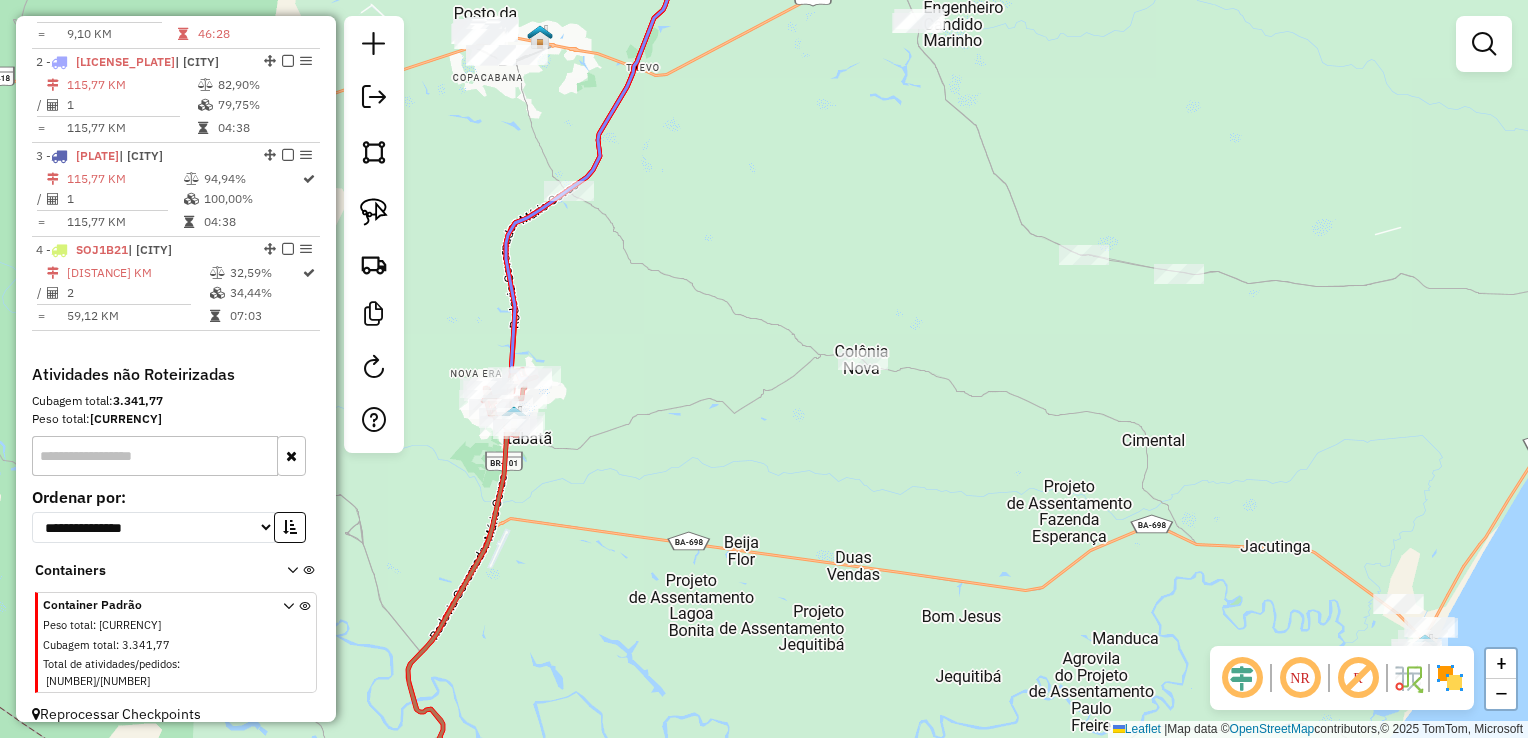 click on "Janela de atendimento Grade de atendimento Capacidade Transportadoras Veículos Cliente Pedidos  Rotas Selecione os dias de semana para filtrar as janelas de atendimento  Seg   Ter   Qua   Qui   Sex   Sáb   Dom  Informe o período da janela de atendimento: De: Até:  Filtrar exatamente a janela do cliente  Considerar janela de atendimento padrão  Selecione os dias de semana para filtrar as grades de atendimento  Seg   Ter   Qua   Qui   Sex   Sáb   Dom   Considerar clientes sem dia de atendimento cadastrado  Clientes fora do dia de atendimento selecionado Filtrar as atividades entre os valores definidos abaixo:  Peso mínimo:   Peso máximo:   Cubagem mínima:   Cubagem máxima:   De:   Até:  Filtrar as atividades entre o tempo de atendimento definido abaixo:  De:   Até:   Considerar capacidade total dos clientes não roteirizados Transportadora: Selecione um ou mais itens Tipo de veículo: Selecione um ou mais itens Veículo: Selecione um ou mais itens Motorista: Selecione um ou mais itens Nome: Rótulo:" 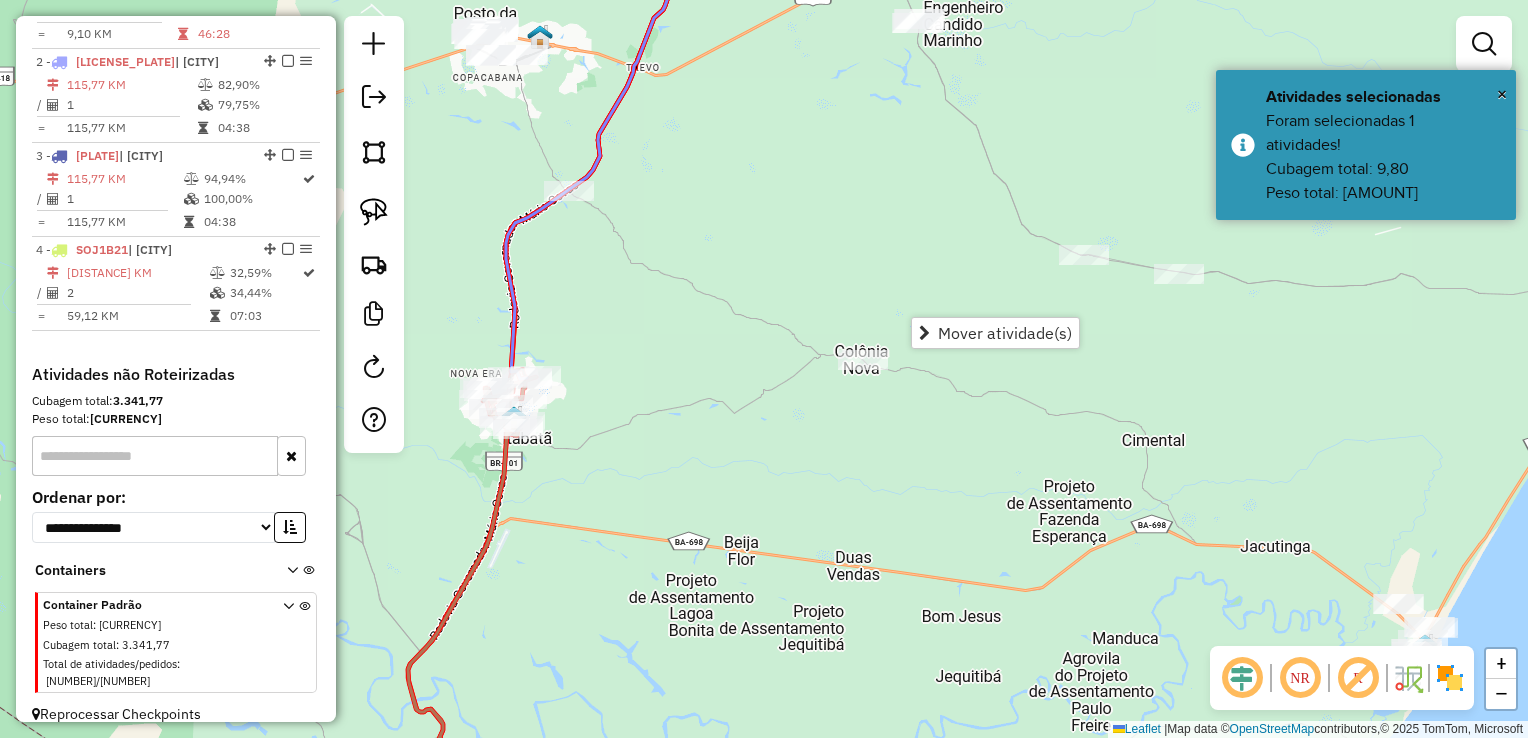 click on "Janela de atendimento Grade de atendimento Capacidade Transportadoras Veículos Cliente Pedidos  Rotas Selecione os dias de semana para filtrar as janelas de atendimento  Seg   Ter   Qua   Qui   Sex   Sáb   Dom  Informe o período da janela de atendimento: De: Até:  Filtrar exatamente a janela do cliente  Considerar janela de atendimento padrão  Selecione os dias de semana para filtrar as grades de atendimento  Seg   Ter   Qua   Qui   Sex   Sáb   Dom   Considerar clientes sem dia de atendimento cadastrado  Clientes fora do dia de atendimento selecionado Filtrar as atividades entre os valores definidos abaixo:  Peso mínimo:   Peso máximo:   Cubagem mínima:   Cubagem máxima:   De:   Até:  Filtrar as atividades entre o tempo de atendimento definido abaixo:  De:   Até:   Considerar capacidade total dos clientes não roteirizados Transportadora: Selecione um ou mais itens Tipo de veículo: Selecione um ou mais itens Veículo: Selecione um ou mais itens Motorista: Selecione um ou mais itens Nome: Rótulo:" 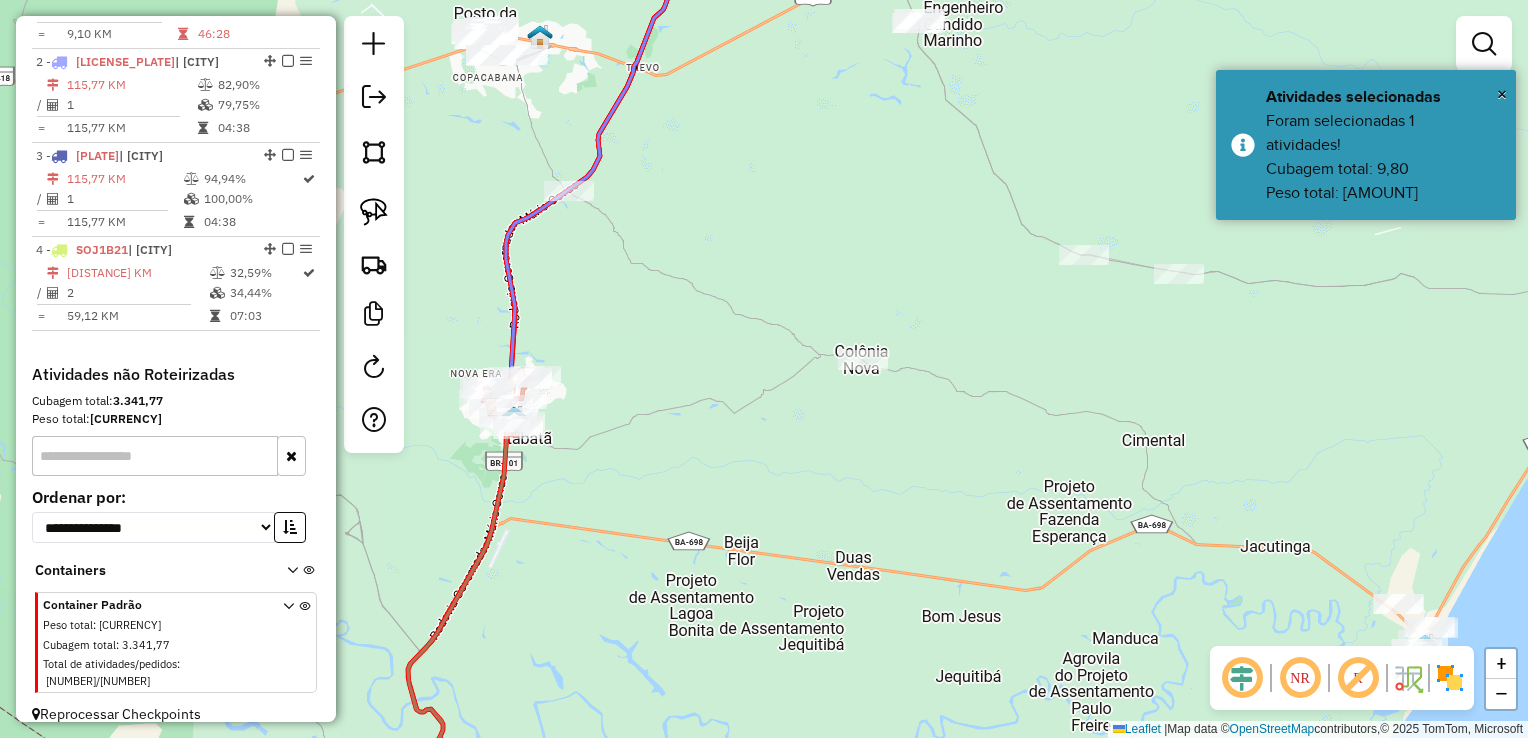 click on "Janela de atendimento Grade de atendimento Capacidade Transportadoras Veículos Cliente Pedidos  Rotas Selecione os dias de semana para filtrar as janelas de atendimento  Seg   Ter   Qua   Qui   Sex   Sáb   Dom  Informe o período da janela de atendimento: De: Até:  Filtrar exatamente a janela do cliente  Considerar janela de atendimento padrão  Selecione os dias de semana para filtrar as grades de atendimento  Seg   Ter   Qua   Qui   Sex   Sáb   Dom   Considerar clientes sem dia de atendimento cadastrado  Clientes fora do dia de atendimento selecionado Filtrar as atividades entre os valores definidos abaixo:  Peso mínimo:   Peso máximo:   Cubagem mínima:   Cubagem máxima:   De:   Até:  Filtrar as atividades entre o tempo de atendimento definido abaixo:  De:   Até:   Considerar capacidade total dos clientes não roteirizados Transportadora: Selecione um ou mais itens Tipo de veículo: Selecione um ou mais itens Veículo: Selecione um ou mais itens Motorista: Selecione um ou mais itens Nome: Rótulo:" 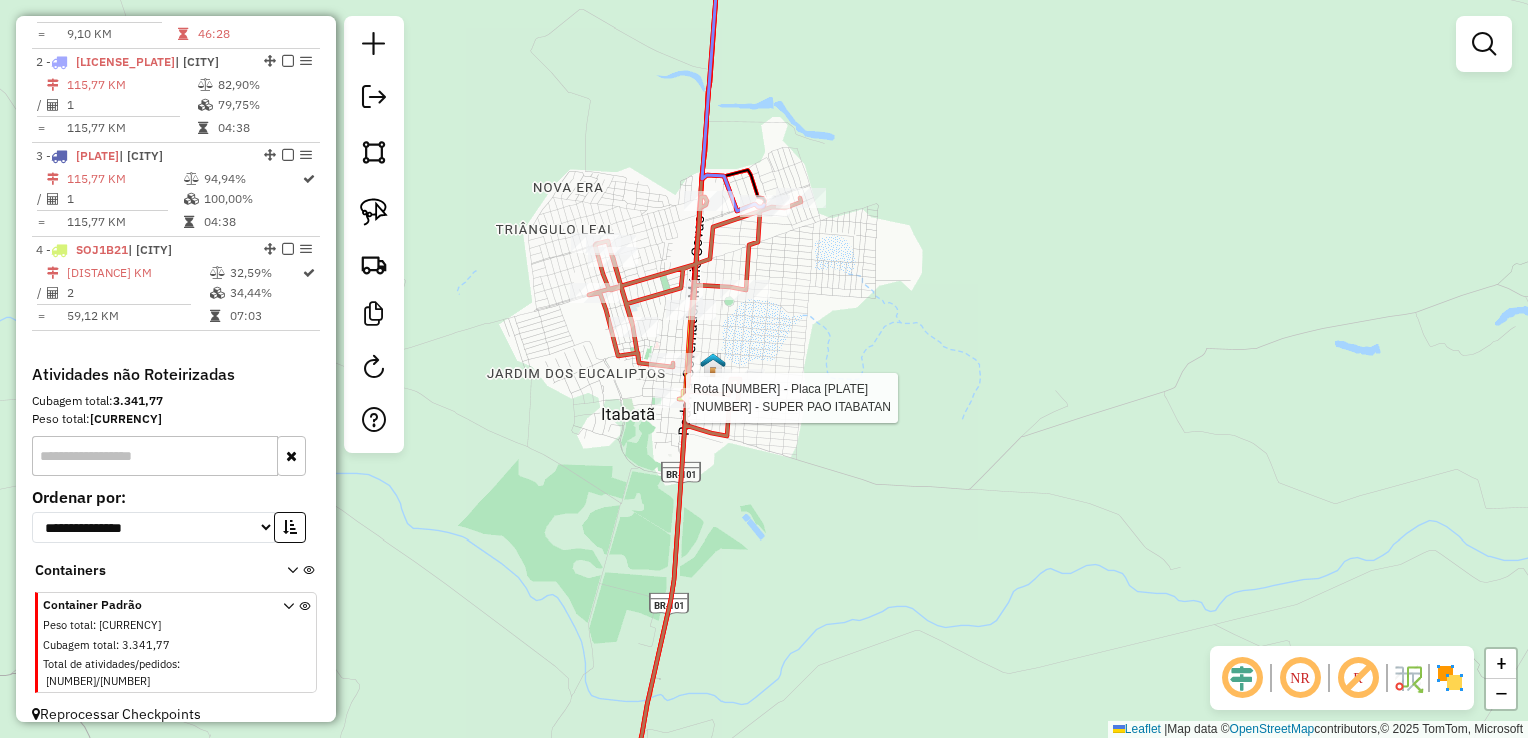 select on "**********" 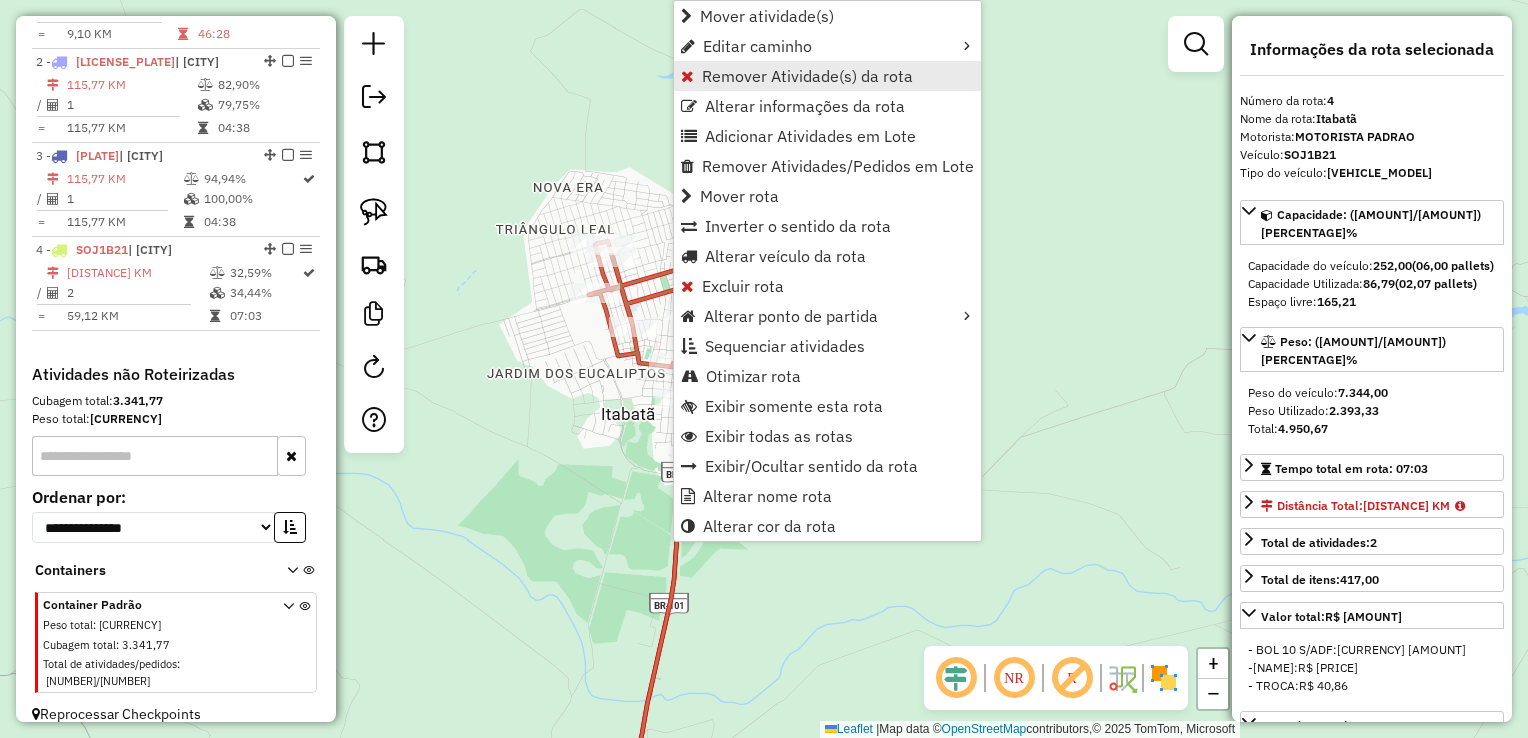click on "Remover Atividade(s) da rota" at bounding box center [807, 76] 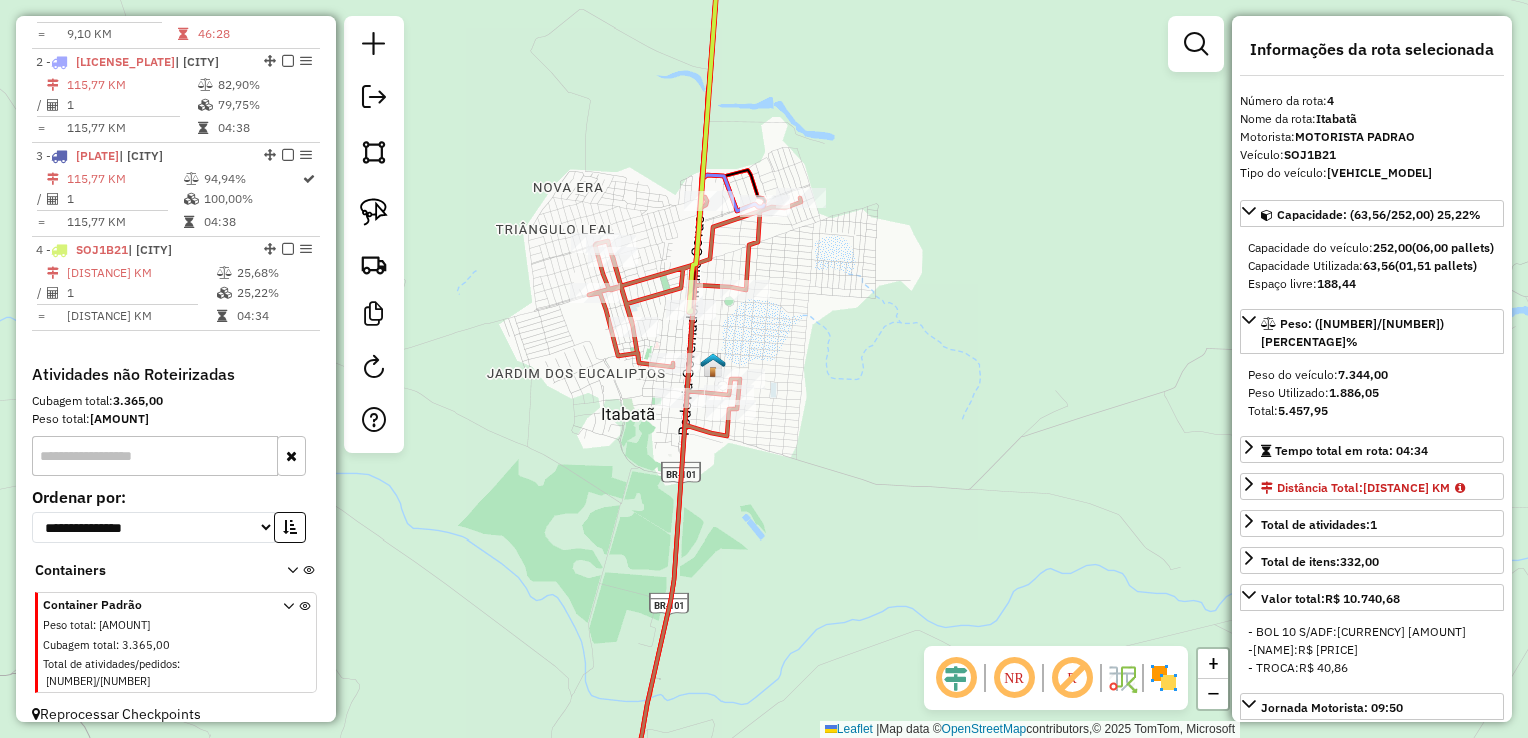click on "Janela de atendimento Grade de atendimento Capacidade Transportadoras Veículos Cliente Pedidos  Rotas Selecione os dias de semana para filtrar as janelas de atendimento  Seg   Ter   Qua   Qui   Sex   Sáb   Dom  Informe o período da janela de atendimento: De: Até:  Filtrar exatamente a janela do cliente  Considerar janela de atendimento padrão  Selecione os dias de semana para filtrar as grades de atendimento  Seg   Ter   Qua   Qui   Sex   Sáb   Dom   Considerar clientes sem dia de atendimento cadastrado  Clientes fora do dia de atendimento selecionado Filtrar as atividades entre os valores definidos abaixo:  Peso mínimo:   Peso máximo:   Cubagem mínima:   Cubagem máxima:   De:   Até:  Filtrar as atividades entre o tempo de atendimento definido abaixo:  De:   Até:   Considerar capacidade total dos clientes não roteirizados Transportadora: Selecione um ou mais itens Tipo de veículo: Selecione um ou mais itens Veículo: Selecione um ou mais itens Motorista: Selecione um ou mais itens Nome: Rótulo:" 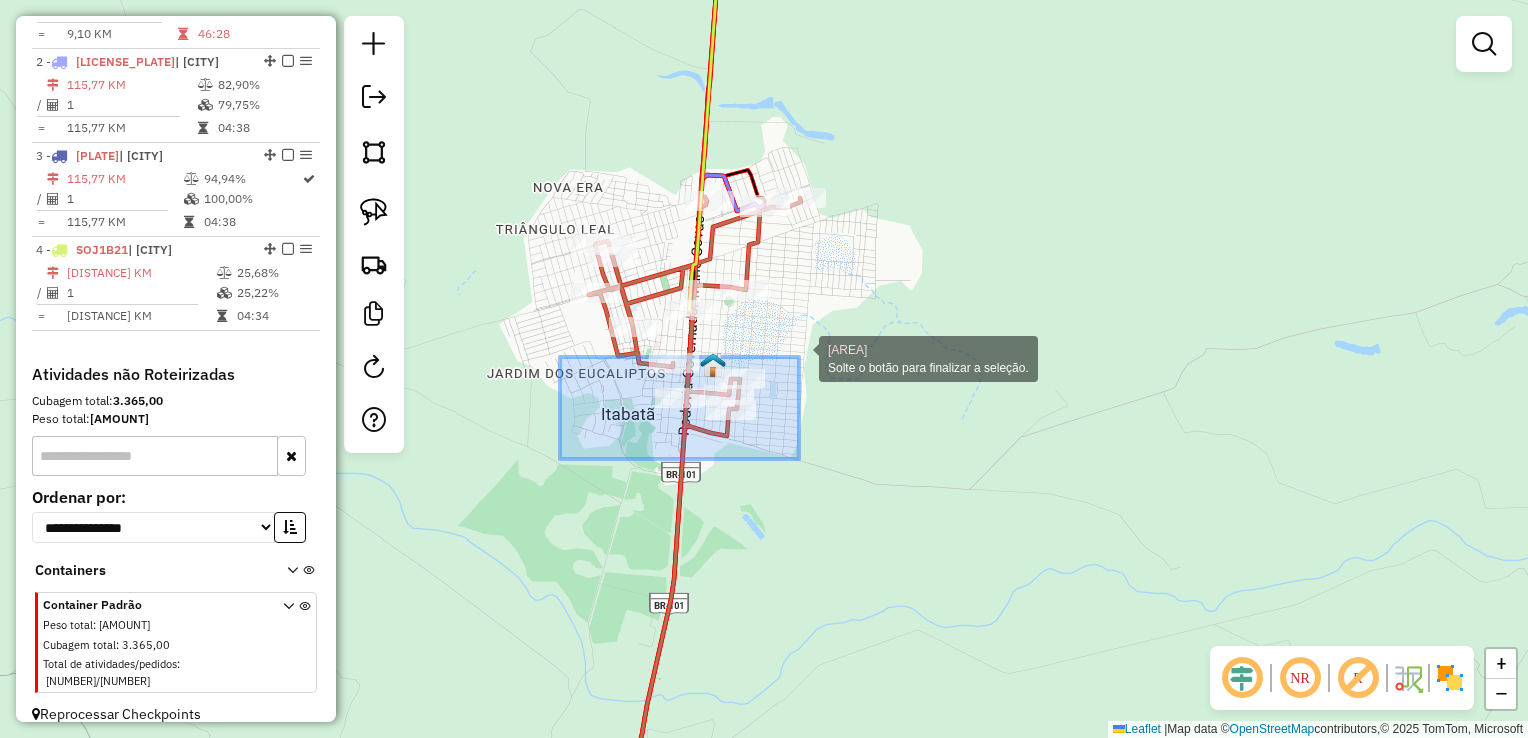 drag, startPoint x: 560, startPoint y: 459, endPoint x: 798, endPoint y: 358, distance: 258.544 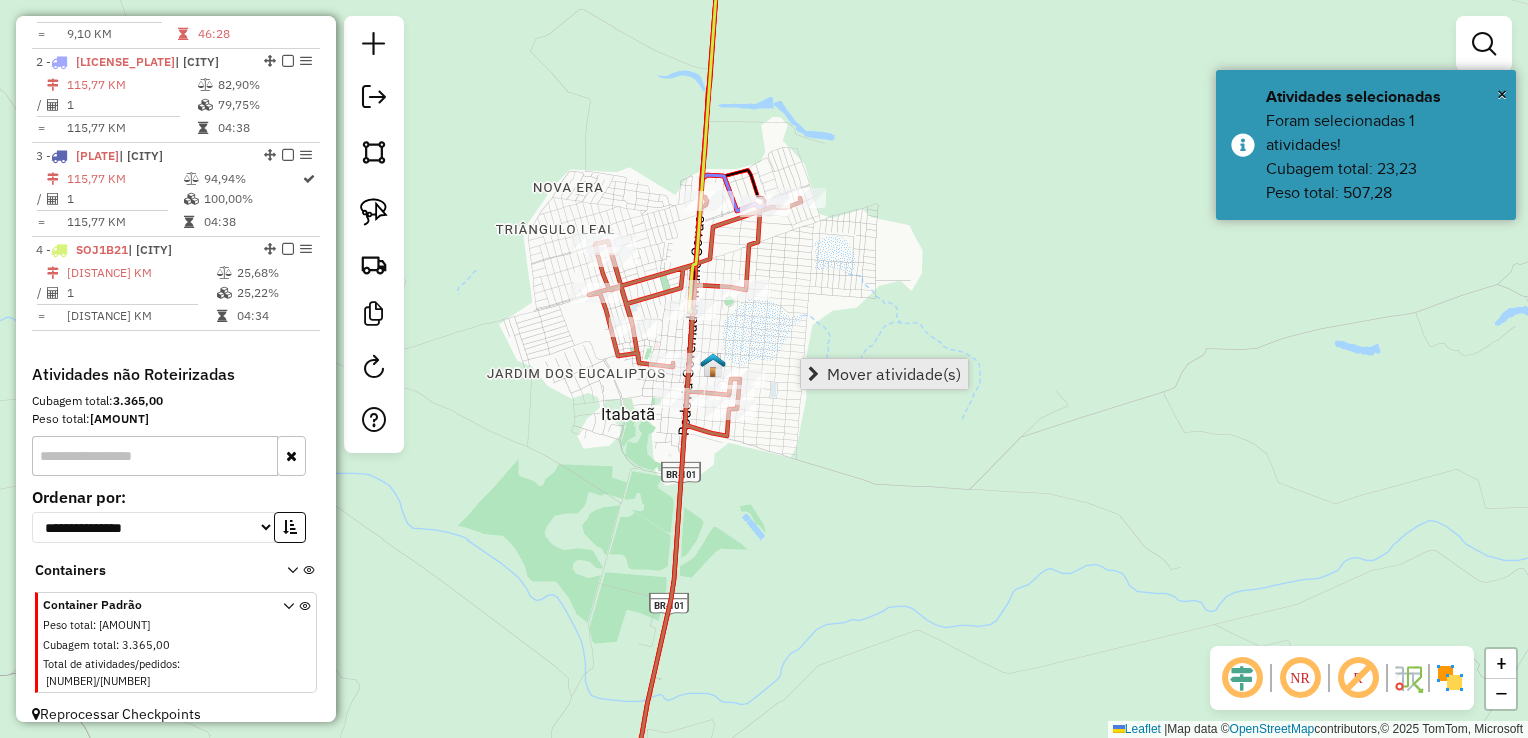 click on "Mover atividade(s)" at bounding box center [894, 374] 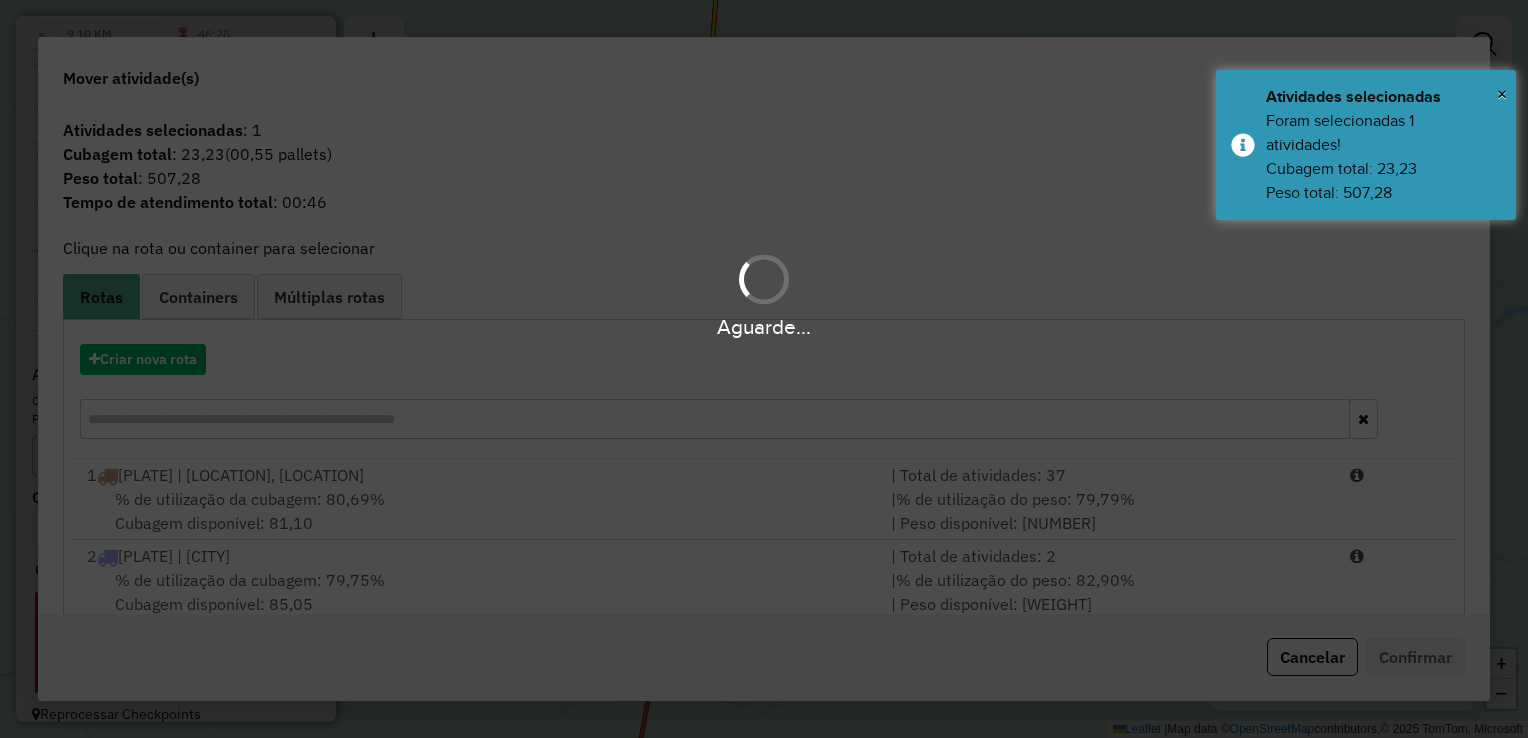 click on "Aguarde...  Pop-up bloqueado!  Seu navegador bloqueou automáticamente a abertura de uma nova janela.   Acesse as configurações e adicione o endereço do sistema a lista de permissão.   Fechar  Informações da Sessão 974458 - 04/08/2025     Criação: 02/08/2025 16:41   Depósito:  GP7 TEIXEIRA DE FREITAS  Total de rotas:  4  Distância Total:  657,51 km  Tempo total:  60:18  Valor total:  R$ 725.802,27  - Total roteirizado:  R$ 183.643,15  - Total não roteirizado:  R$ 542.159,12  Total de Atividades Roteirizadas:  37  Total de Pedidos Roteirizados:  58  Peso total roteirizado:  32.789,06  Cubagem total roteirizado:  1.157,41  Total de Atividades não Roteirizadas:  303  Total de Pedidos não Roteirizados:  465 Total de caixas por viagem:  1.157,41 /   4 =  289,35 Média de Atividades por viagem:  37 /   4 =  9,25 Ocupação média da frota:  72,32%   Rotas improdutivas:  2  Rotas vários dias:  1  Clientes Priorizados NR:  0 Rotas  Recargas: 1   Ver rotas   Ver veículos  Finalizar todas as rotas  / =" at bounding box center [764, 369] 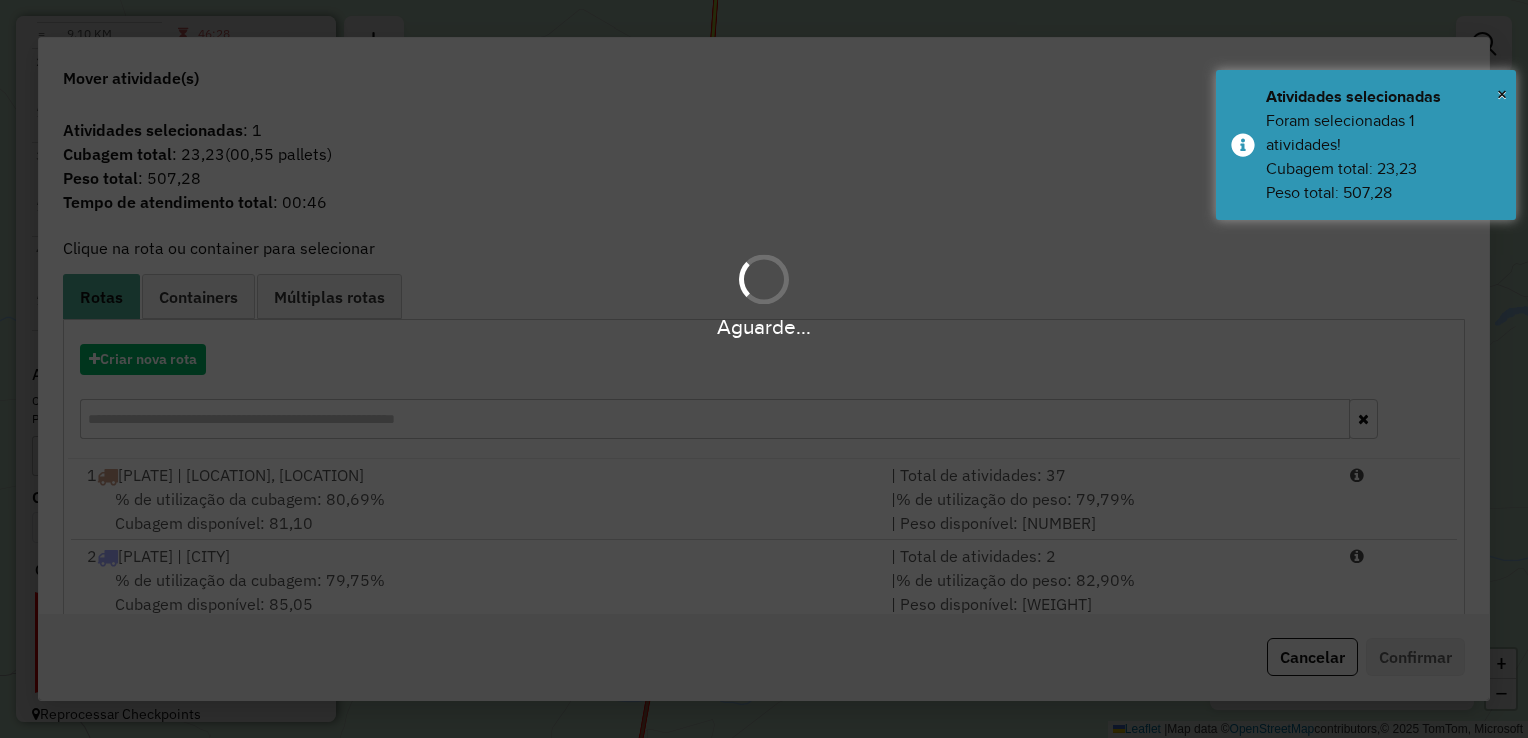 click at bounding box center [715, 419] 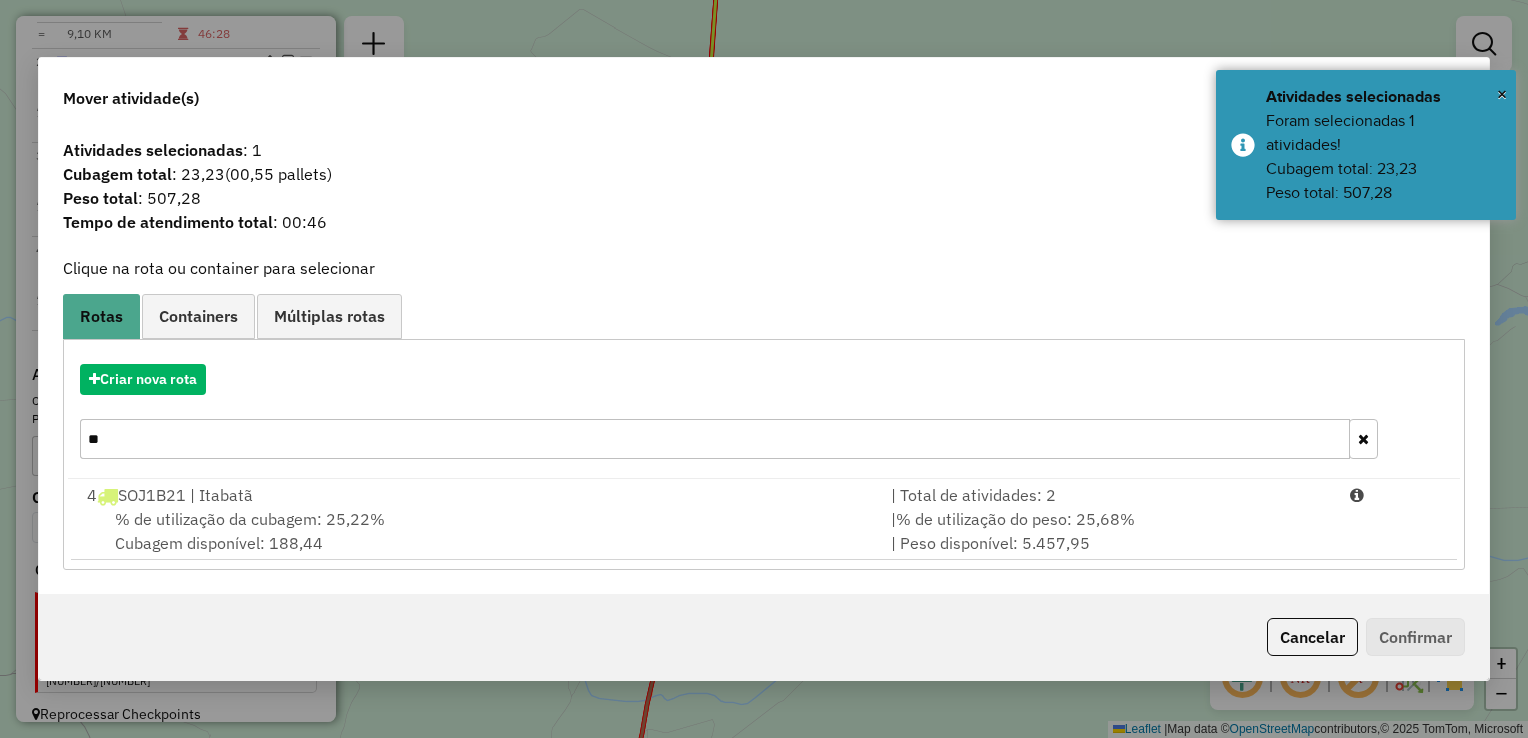 click on "**" at bounding box center (715, 439) 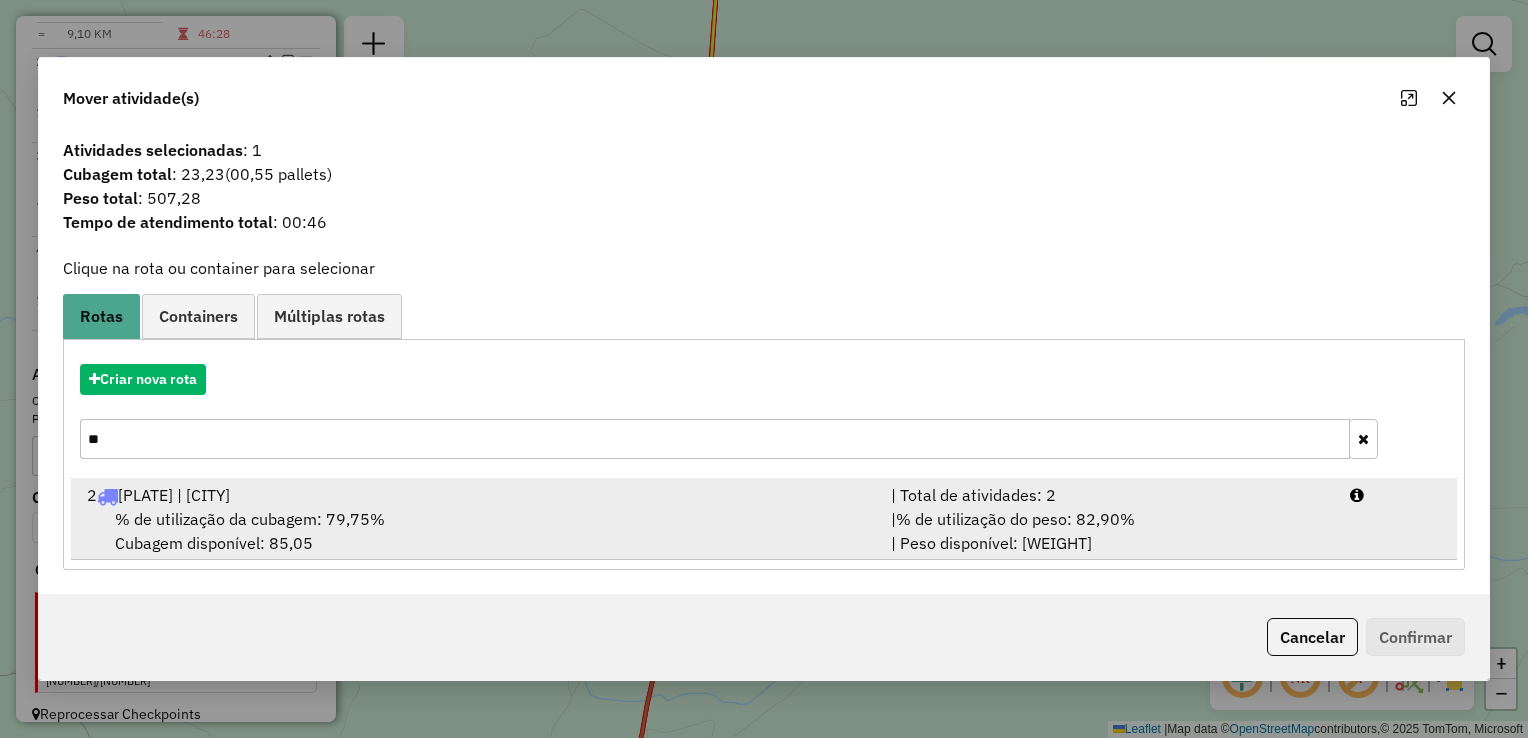 type on "**" 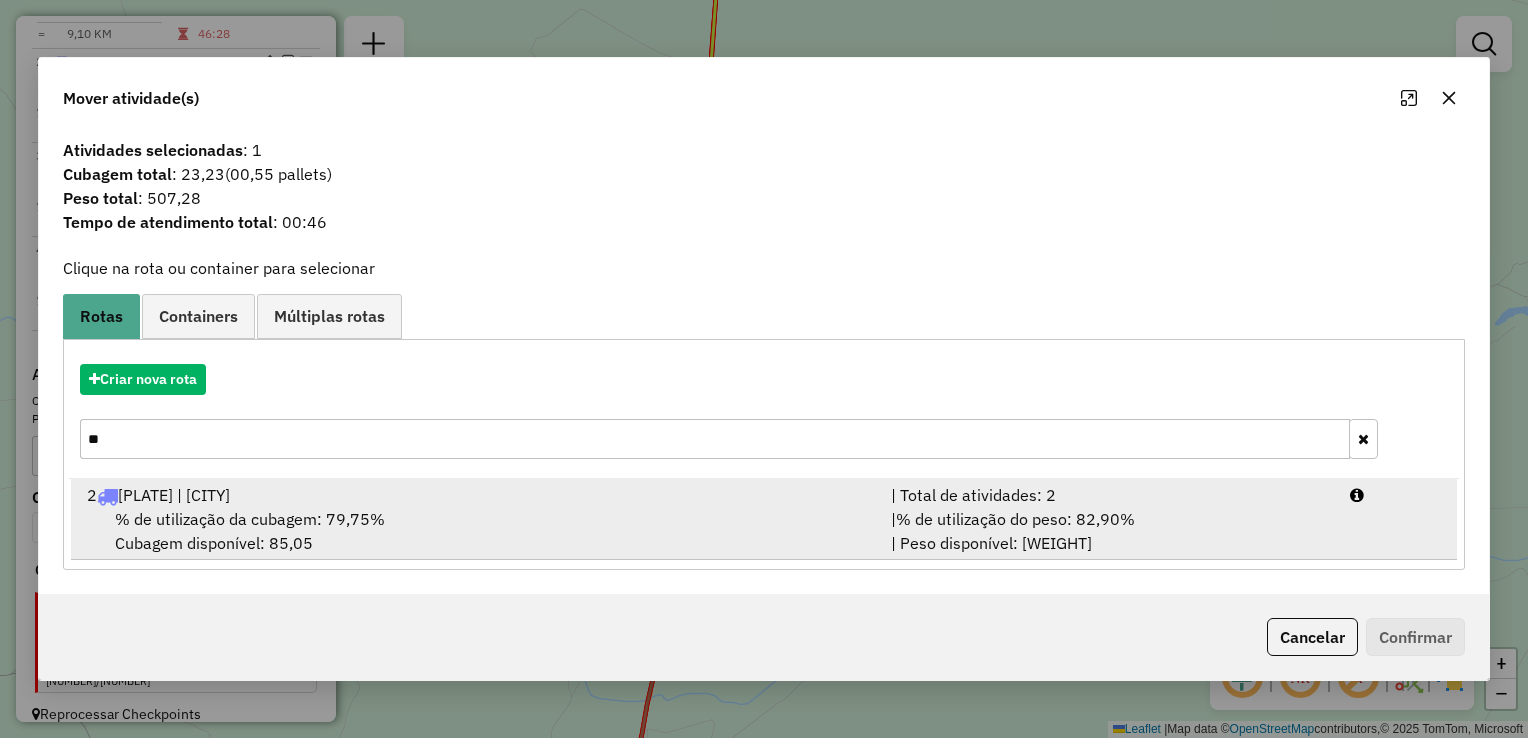 drag, startPoint x: 268, startPoint y: 498, endPoint x: 544, endPoint y: 479, distance: 276.6532 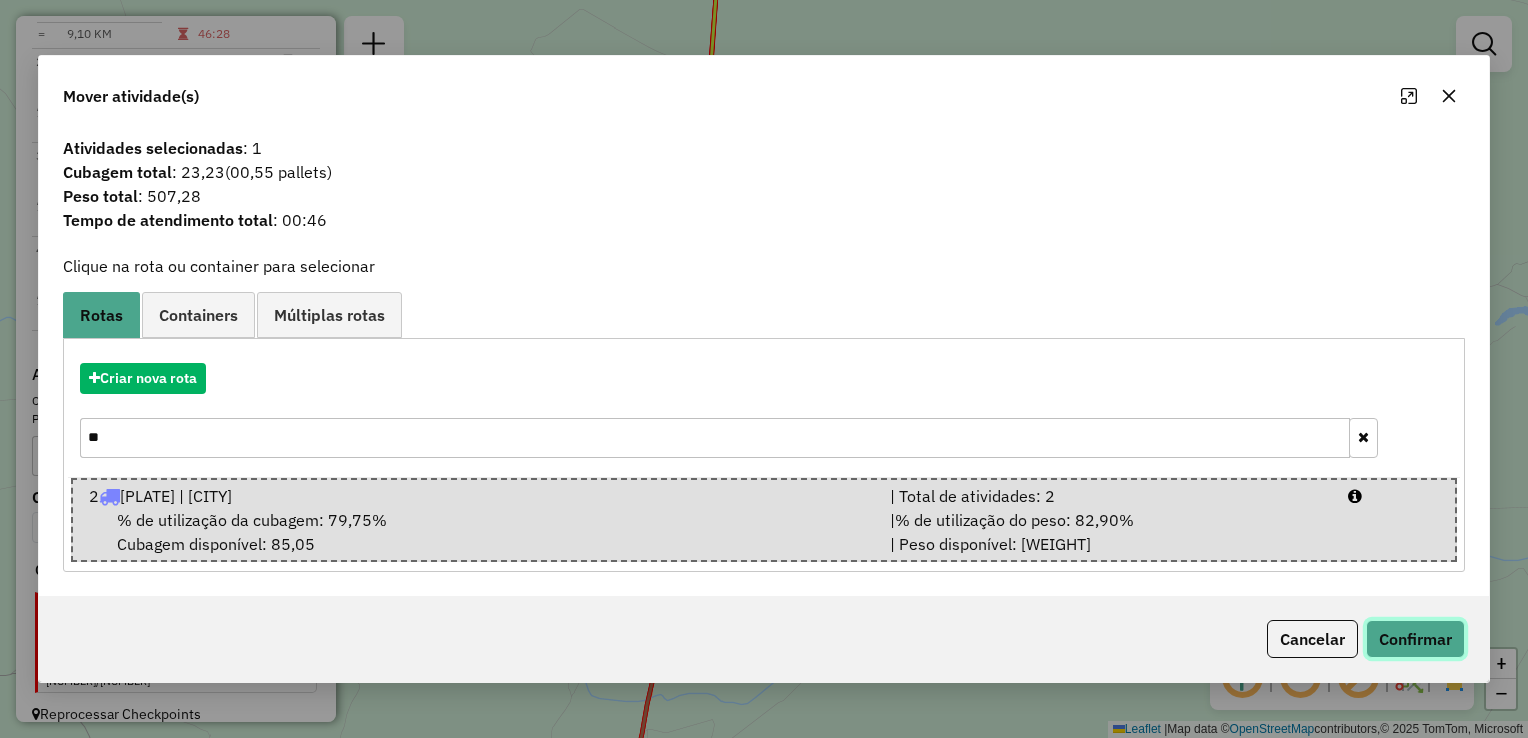 click on "Confirmar" 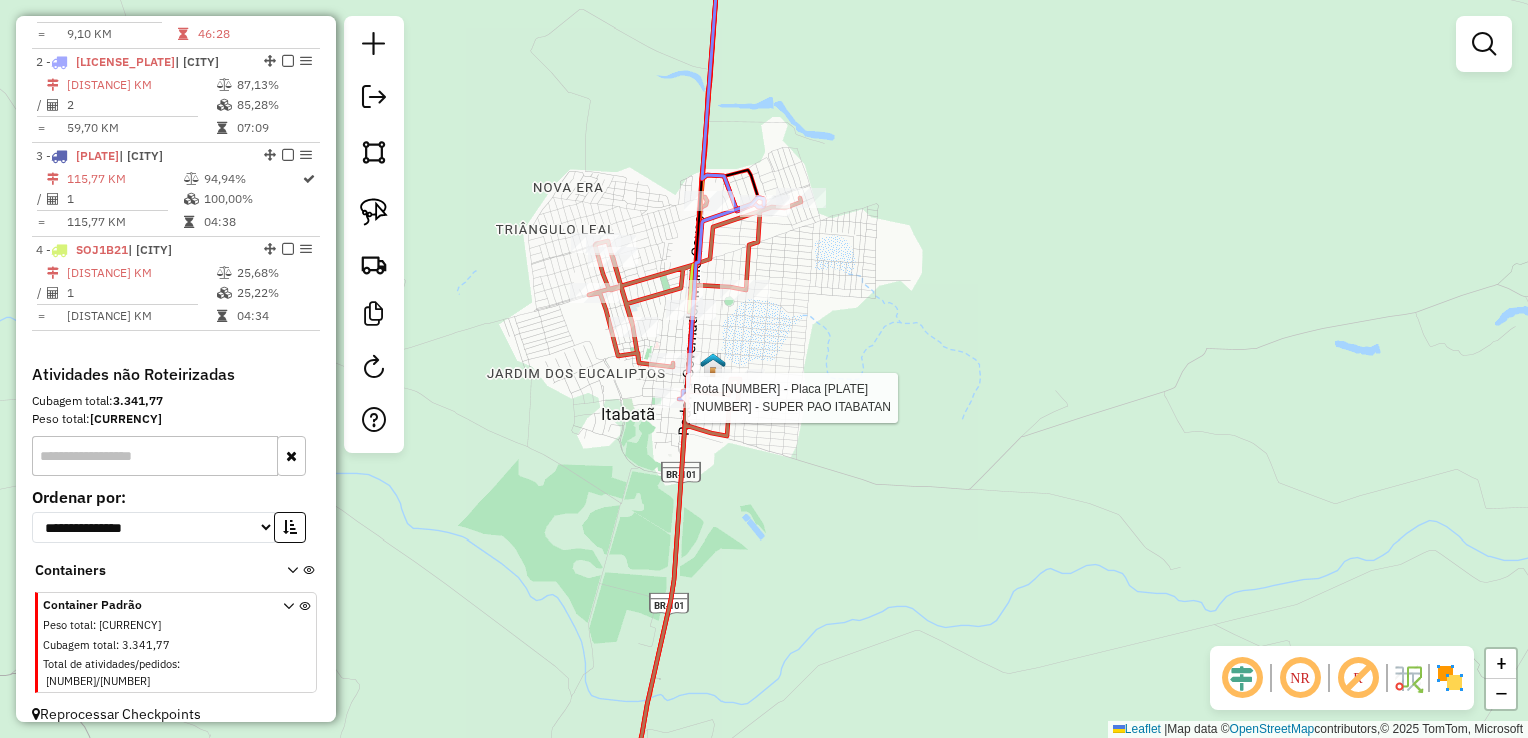 select on "**********" 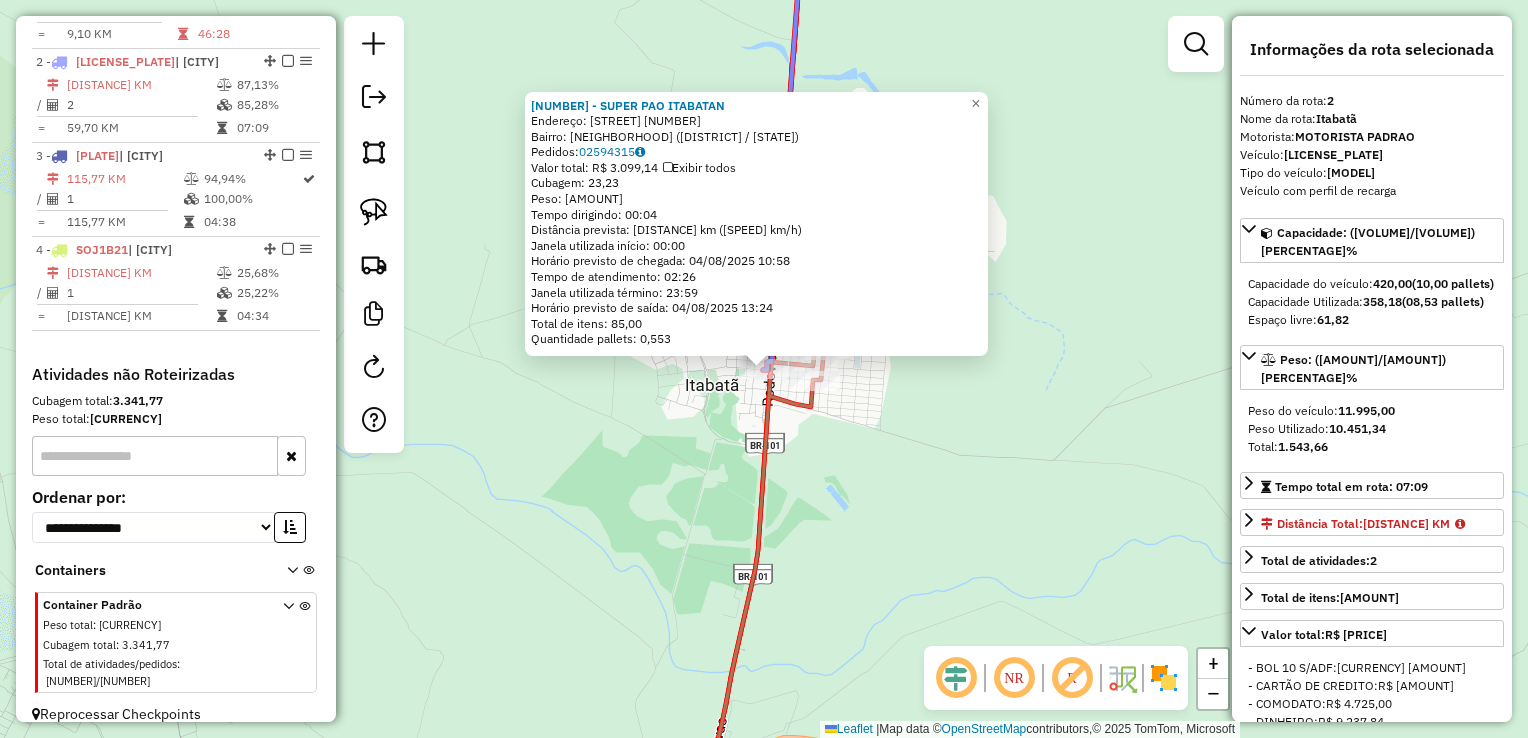 click on "6842 - SUPER PAO ITABATAN  Endereço:  ESPIRITO SANTO 401   Bairro: ITABATAN (MUCURI / BA)   Pedidos:  02594315   Valor total: R$ 3.099,14   Exibir todos   Cubagem: 23,23  Peso: 507,28  Tempo dirigindo: 00:04   Distância prevista: 2,391 km (35,87 km/h)   Janela utilizada início: 00:00   Horário previsto de chegada: 04/08/2025 10:58   Tempo de atendimento: 02:26   Janela utilizada término: 23:59   Horário previsto de saída: 04/08/2025 13:24   Total de itens: 85,00   Quantidade pallets: 0,553  × Janela de atendimento Grade de atendimento Capacidade Transportadoras Veículos Cliente Pedidos  Rotas Selecione os dias de semana para filtrar as janelas de atendimento  Seg   Ter   Qua   Qui   Sex   Sáb   Dom  Informe o período da janela de atendimento: De: Até:  Filtrar exatamente a janela do cliente  Considerar janela de atendimento padrão  Selecione os dias de semana para filtrar as grades de atendimento  Seg   Ter   Qua   Qui   Sex   Sáb   Dom   Considerar clientes sem dia de atendimento cadastrado De:" 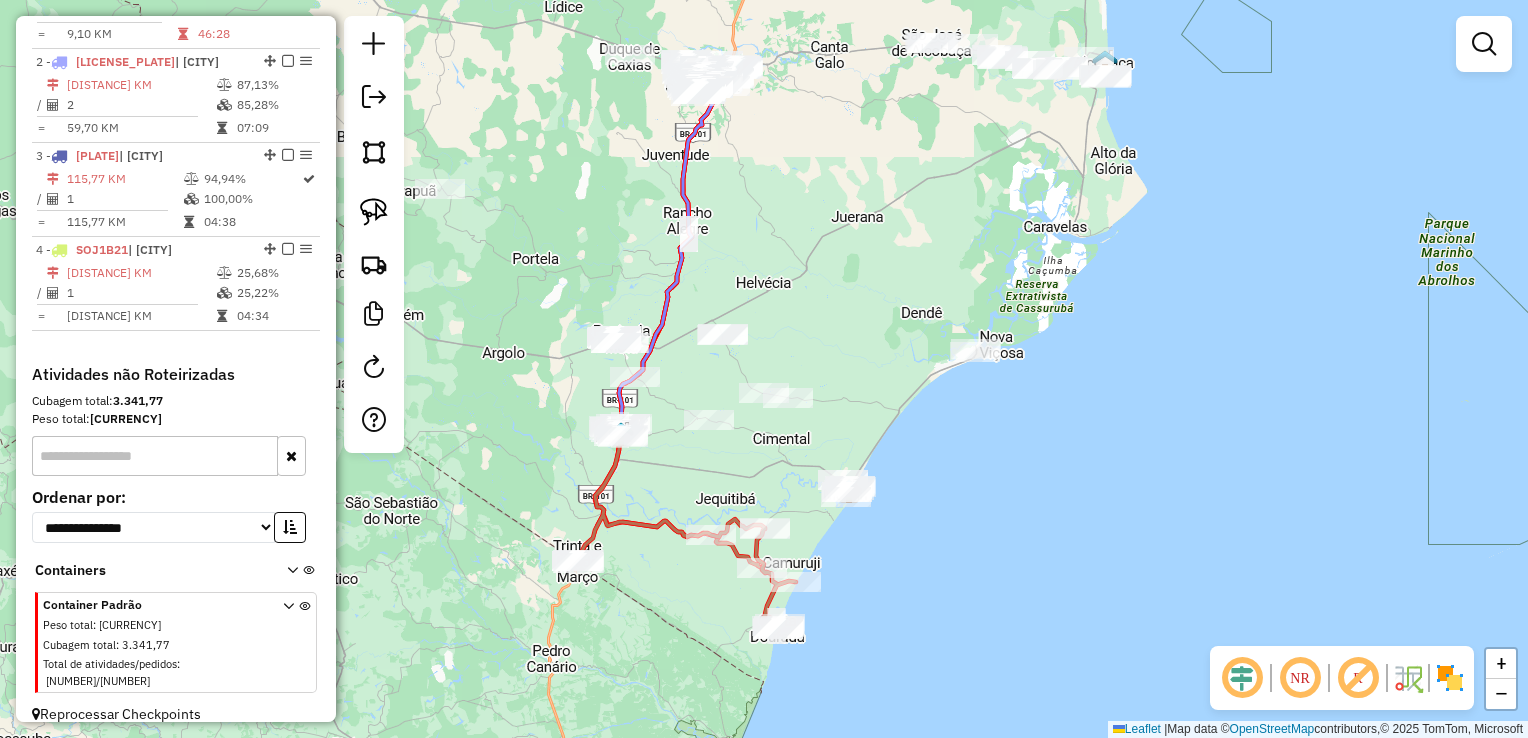 click on "Janela de atendimento Grade de atendimento Capacidade Transportadoras Veículos Cliente Pedidos  Rotas Selecione os dias de semana para filtrar as janelas de atendimento  Seg   Ter   Qua   Qui   Sex   Sáb   Dom  Informe o período da janela de atendimento: De: Até:  Filtrar exatamente a janela do cliente  Considerar janela de atendimento padrão  Selecione os dias de semana para filtrar as grades de atendimento  Seg   Ter   Qua   Qui   Sex   Sáb   Dom   Considerar clientes sem dia de atendimento cadastrado  Clientes fora do dia de atendimento selecionado Filtrar as atividades entre os valores definidos abaixo:  Peso mínimo:   Peso máximo:   Cubagem mínima:   Cubagem máxima:   De:   Até:  Filtrar as atividades entre o tempo de atendimento definido abaixo:  De:   Até:   Considerar capacidade total dos clientes não roteirizados Transportadora: Selecione um ou mais itens Tipo de veículo: Selecione um ou mais itens Veículo: Selecione um ou mais itens Motorista: Selecione um ou mais itens Nome: Rótulo:" 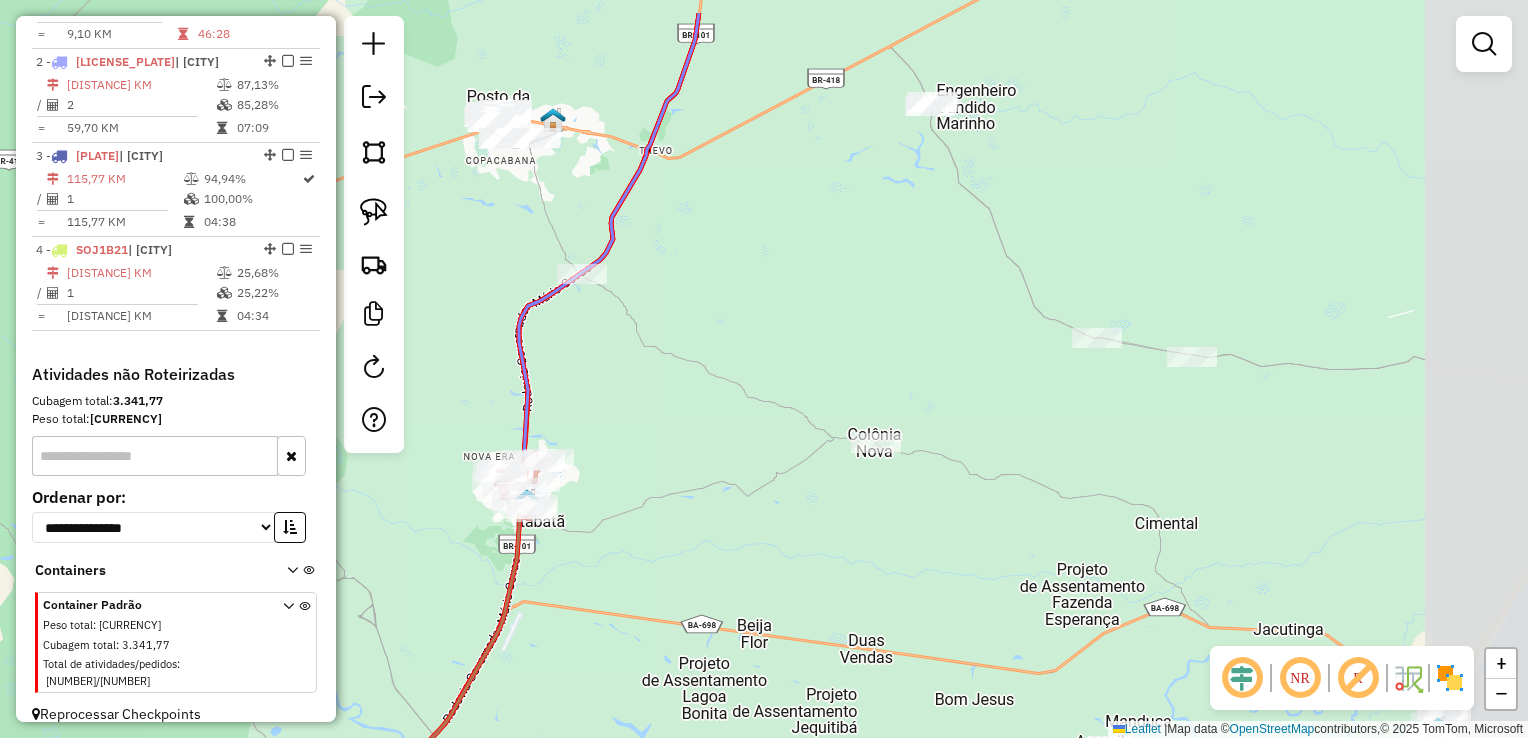 drag, startPoint x: 611, startPoint y: 415, endPoint x: 260, endPoint y: 502, distance: 361.62134 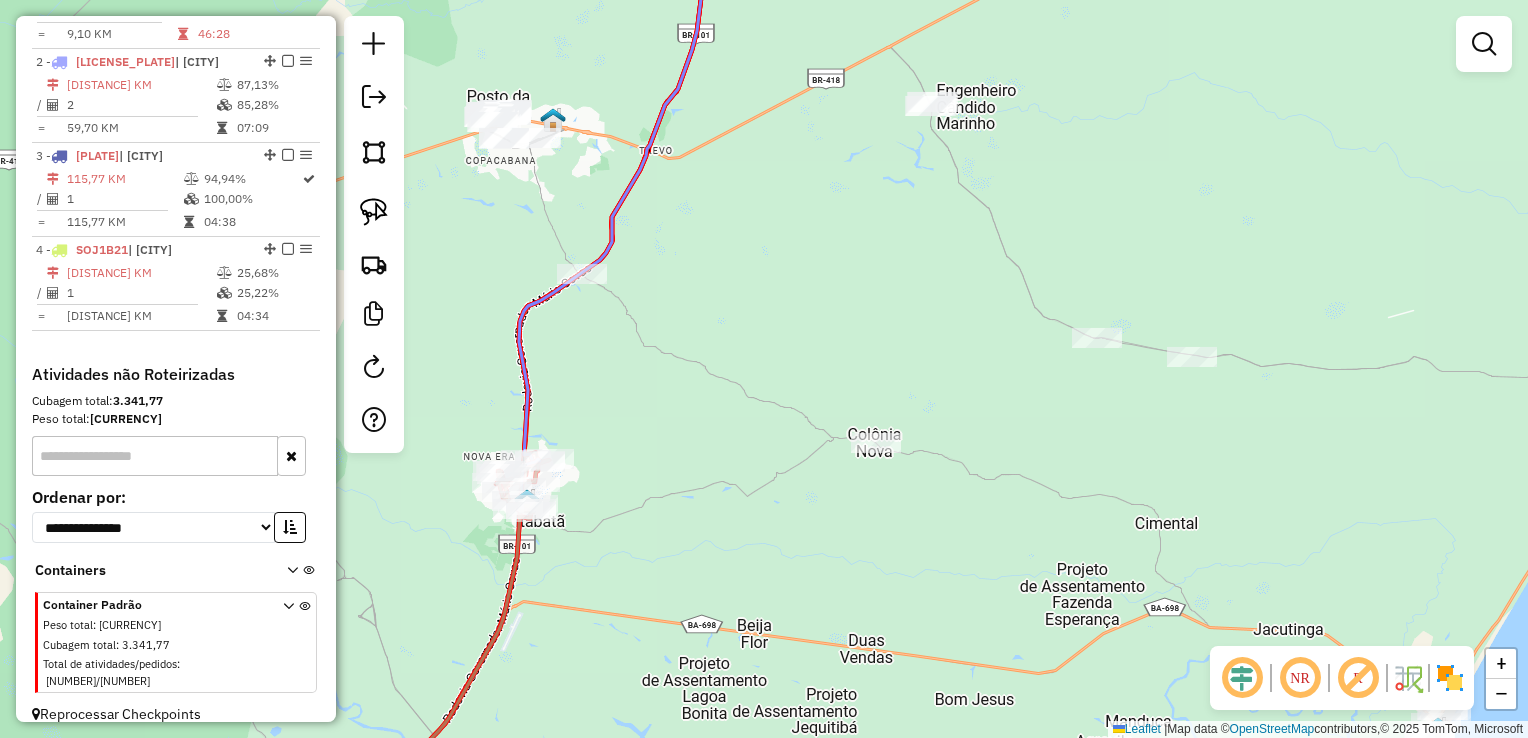 drag, startPoint x: 773, startPoint y: 322, endPoint x: 792, endPoint y: 330, distance: 20.615528 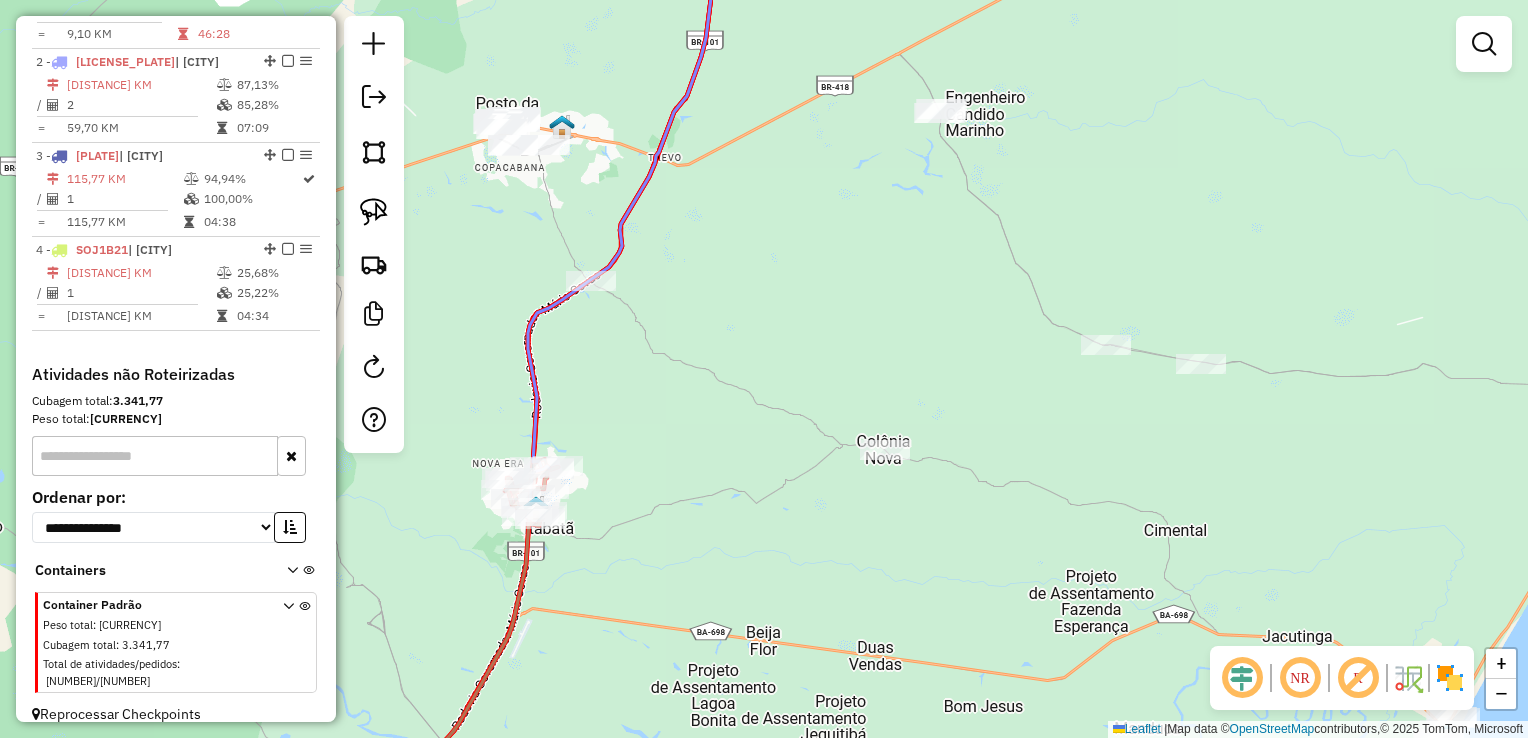 click on "Janela de atendimento Grade de atendimento Capacidade Transportadoras Veículos Cliente Pedidos  Rotas Selecione os dias de semana para filtrar as janelas de atendimento  Seg   Ter   Qua   Qui   Sex   Sáb   Dom  Informe o período da janela de atendimento: De: Até:  Filtrar exatamente a janela do cliente  Considerar janela de atendimento padrão  Selecione os dias de semana para filtrar as grades de atendimento  Seg   Ter   Qua   Qui   Sex   Sáb   Dom   Considerar clientes sem dia de atendimento cadastrado  Clientes fora do dia de atendimento selecionado Filtrar as atividades entre os valores definidos abaixo:  Peso mínimo:   Peso máximo:   Cubagem mínima:   Cubagem máxima:   De:   Até:  Filtrar as atividades entre o tempo de atendimento definido abaixo:  De:   Até:   Considerar capacidade total dos clientes não roteirizados Transportadora: Selecione um ou mais itens Tipo de veículo: Selecione um ou mais itens Veículo: Selecione um ou mais itens Motorista: Selecione um ou mais itens Nome: Rótulo:" 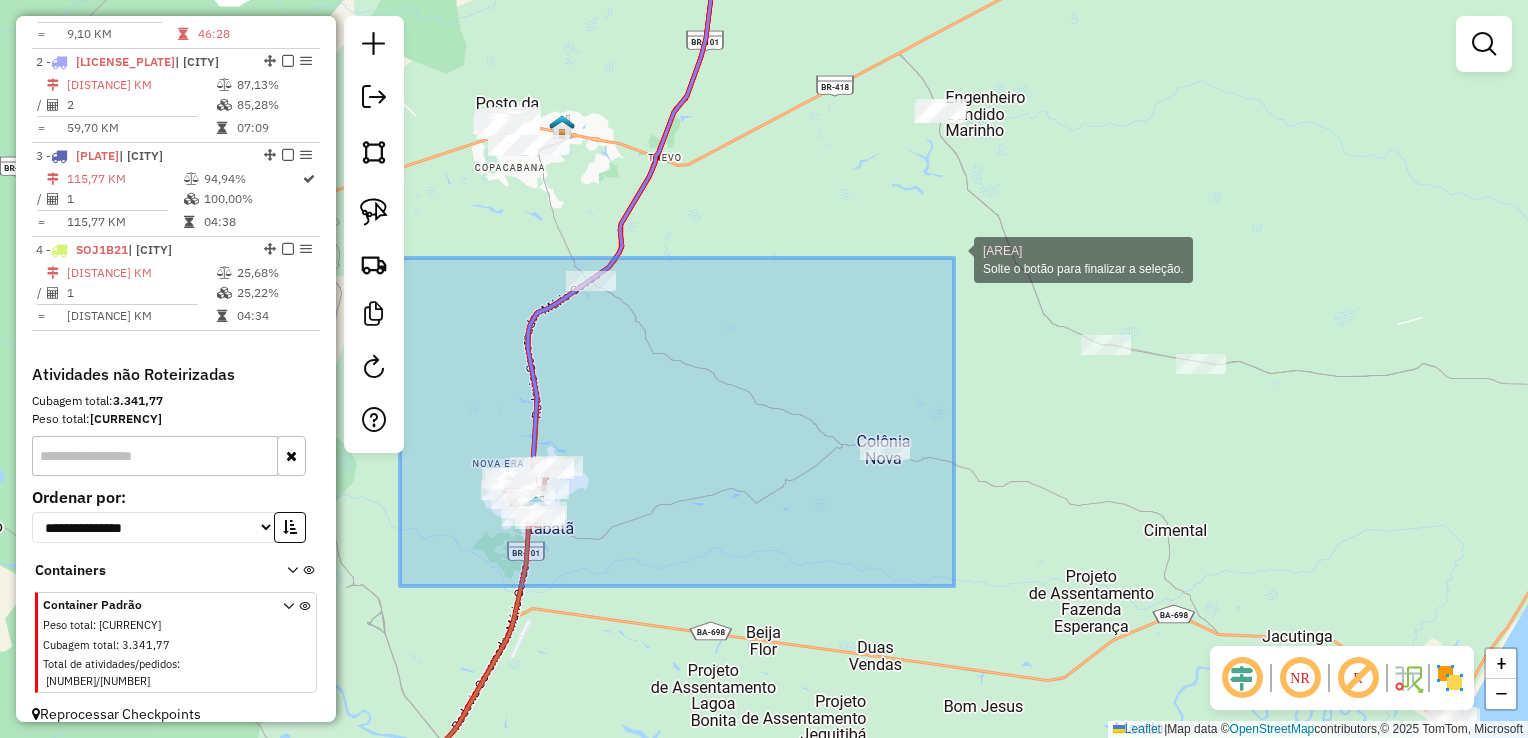 drag, startPoint x: 400, startPoint y: 586, endPoint x: 955, endPoint y: 257, distance: 645.18677 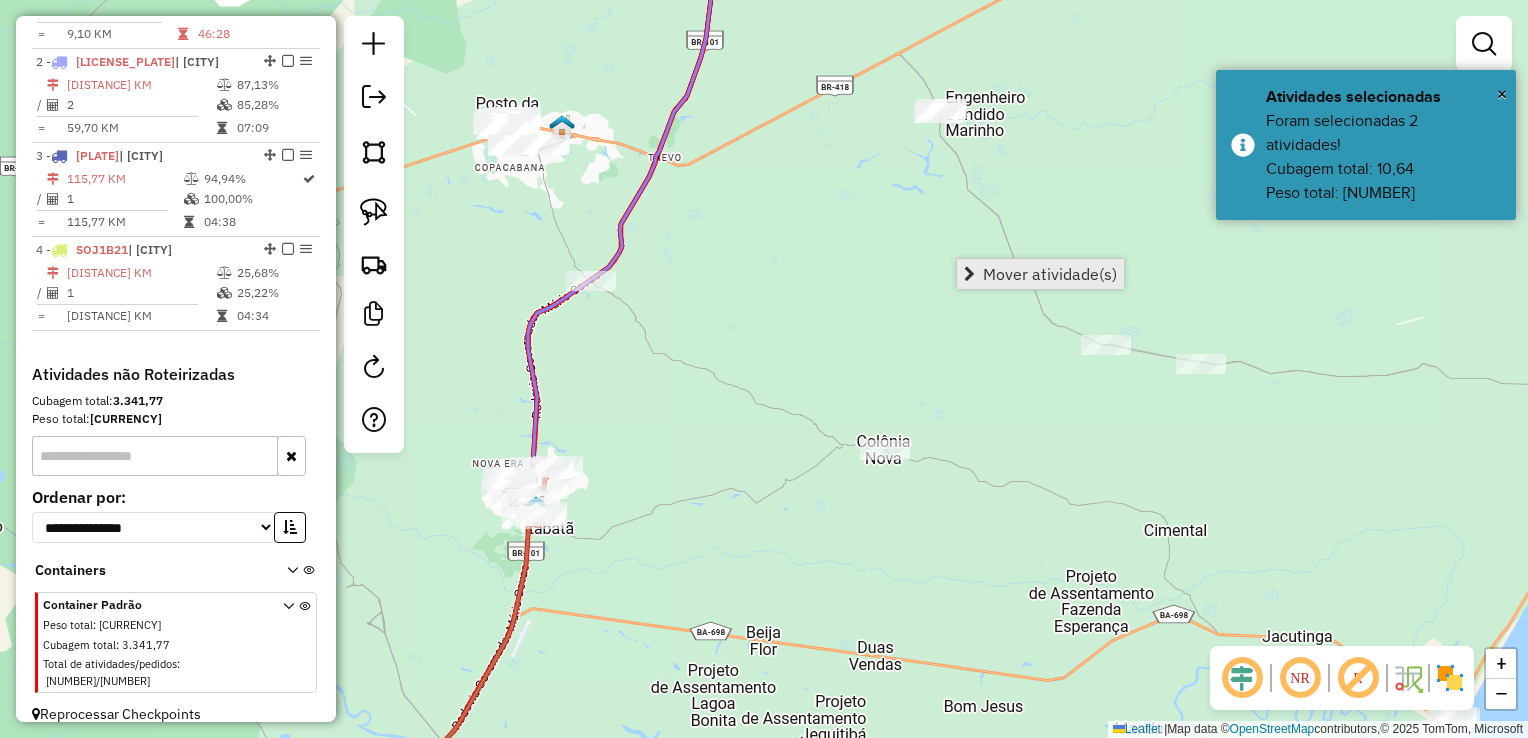 click at bounding box center (969, 274) 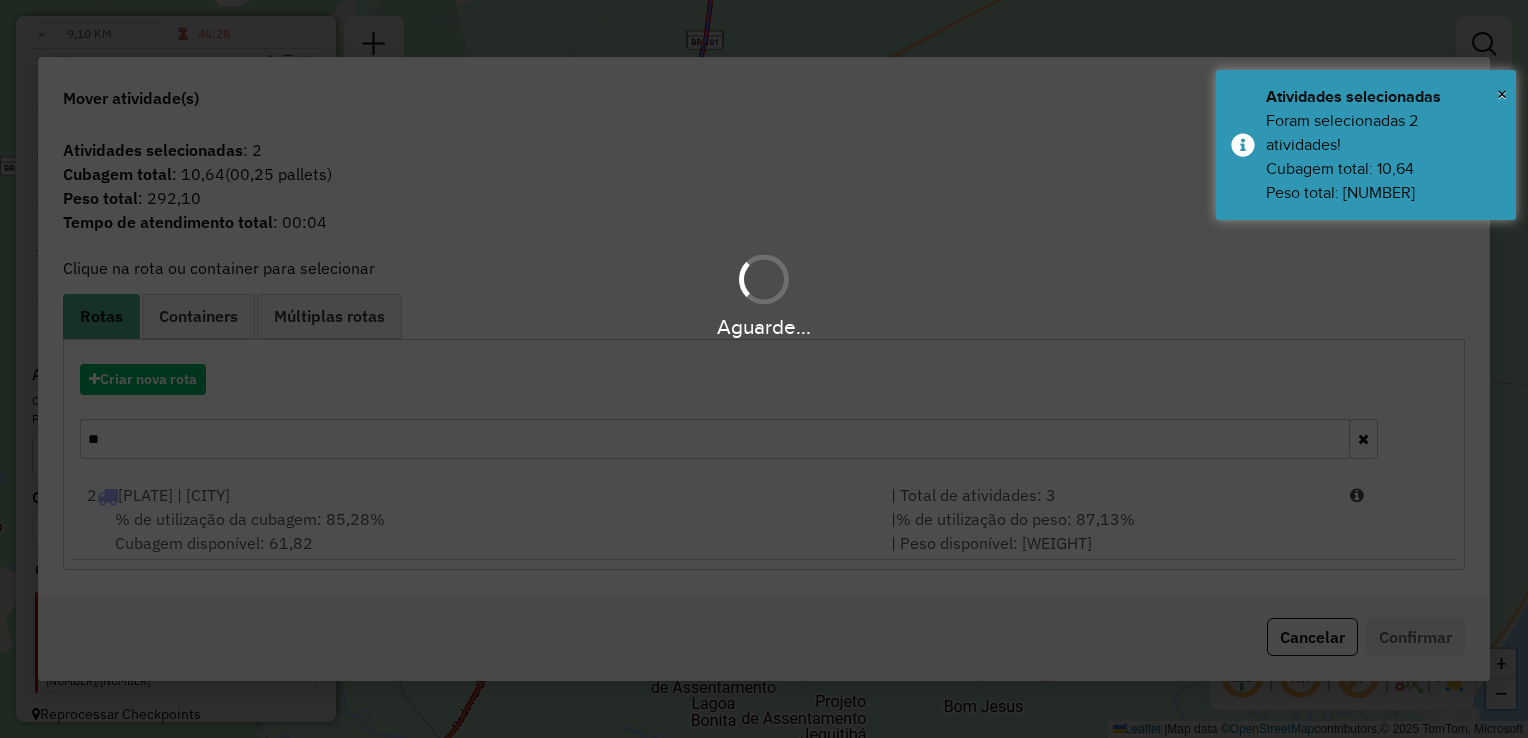 click on "Aguarde..." at bounding box center [764, 369] 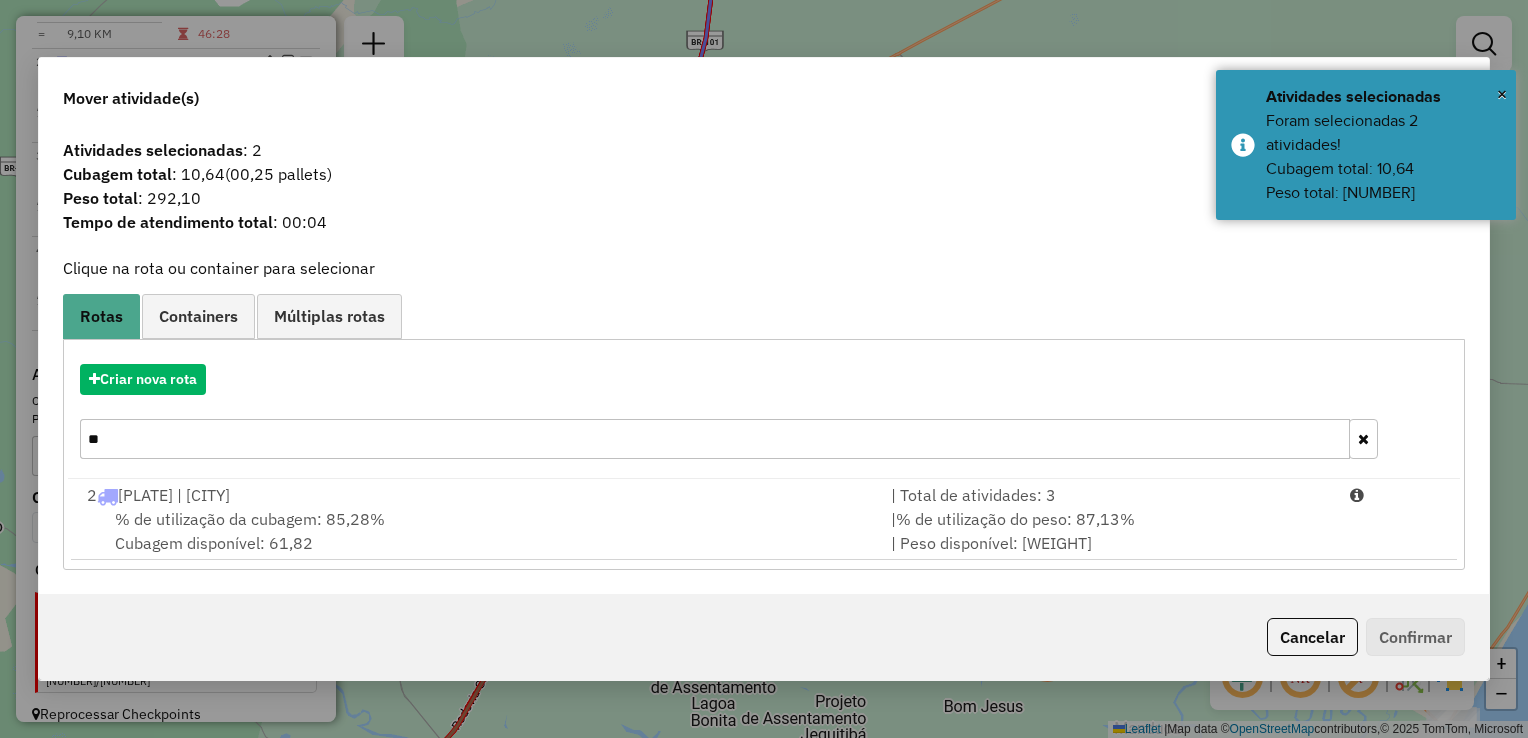 click on "**" at bounding box center (715, 439) 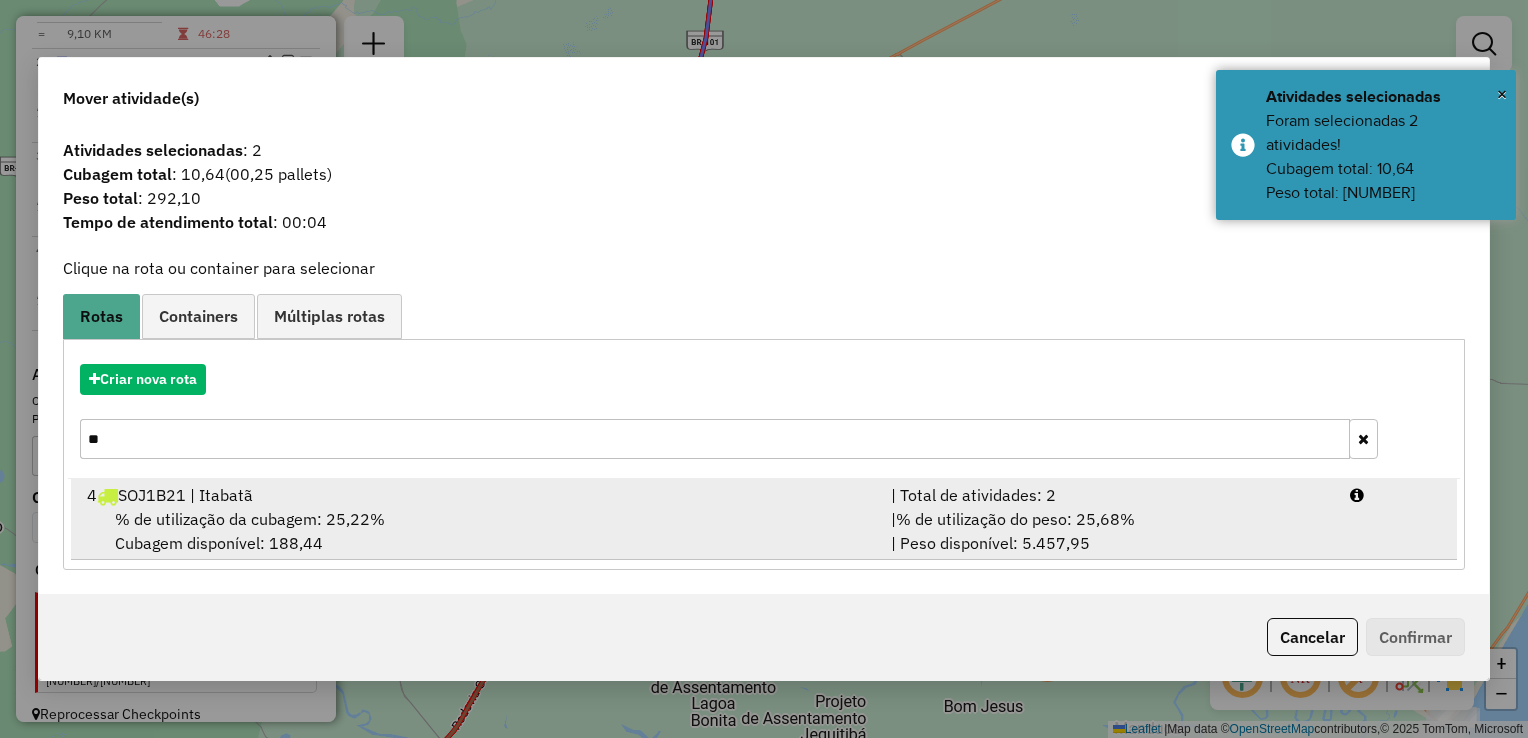 type on "**" 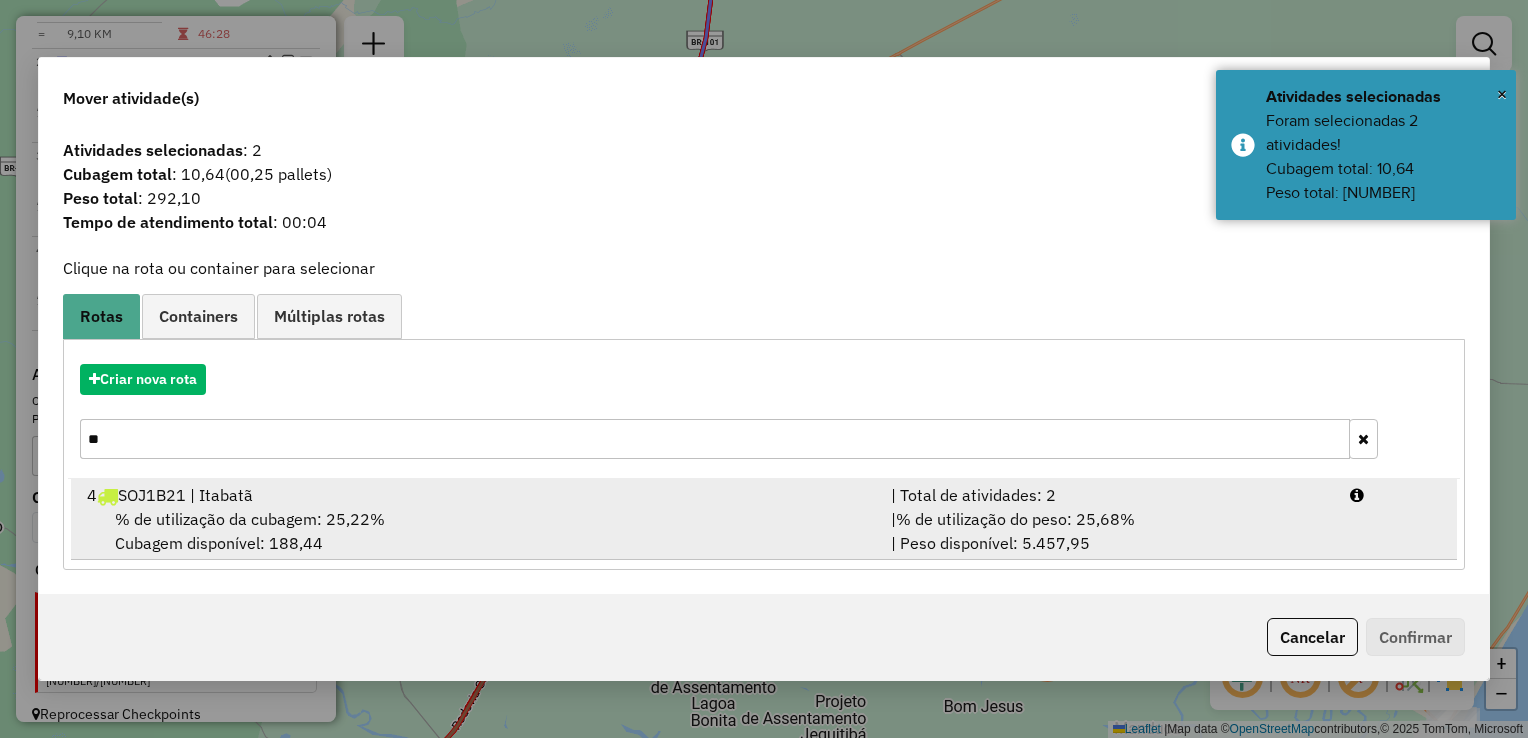 click on "4  SOJ1B21 | Itabatã" at bounding box center [477, 495] 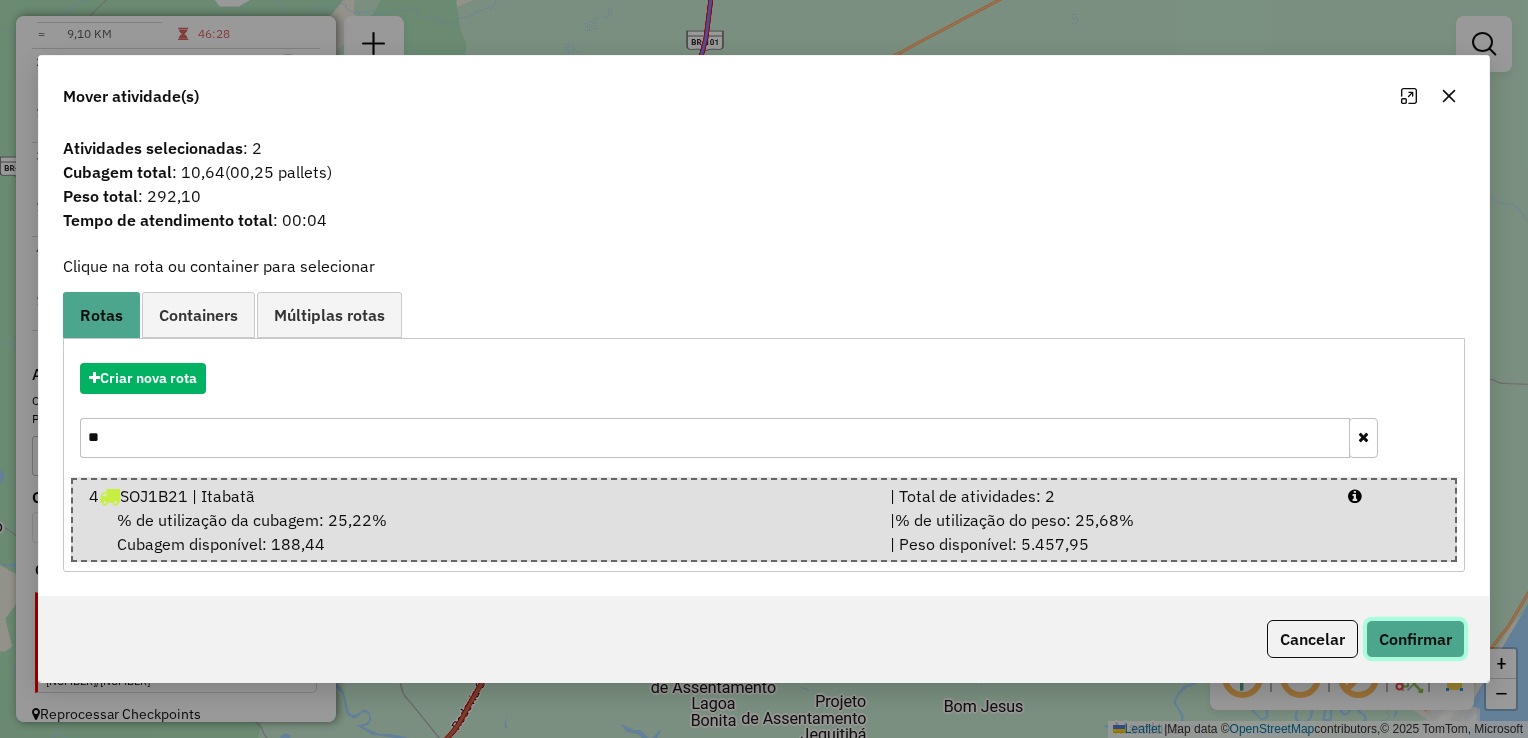 click on "Confirmar" 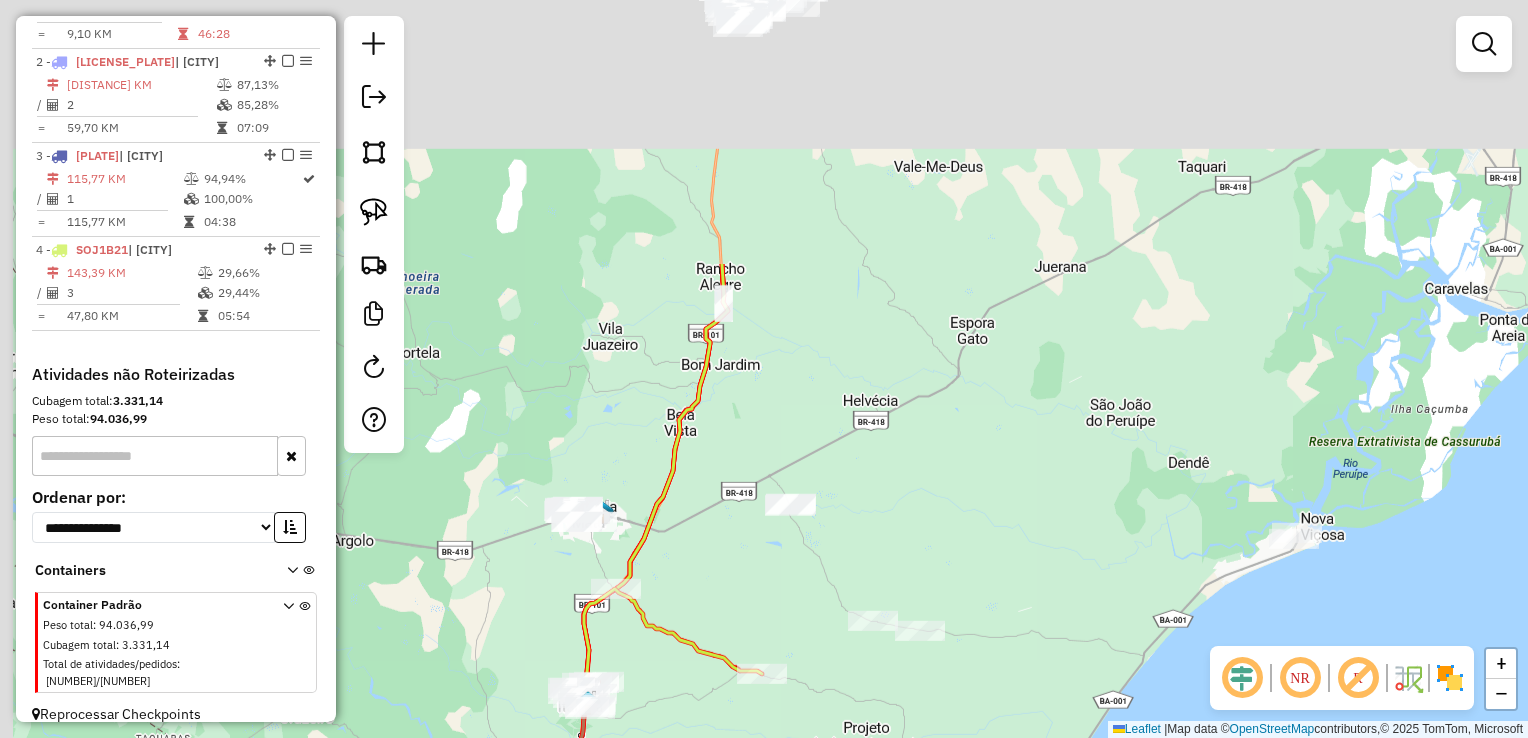 drag, startPoint x: 842, startPoint y: 120, endPoint x: 868, endPoint y: 448, distance: 329.02887 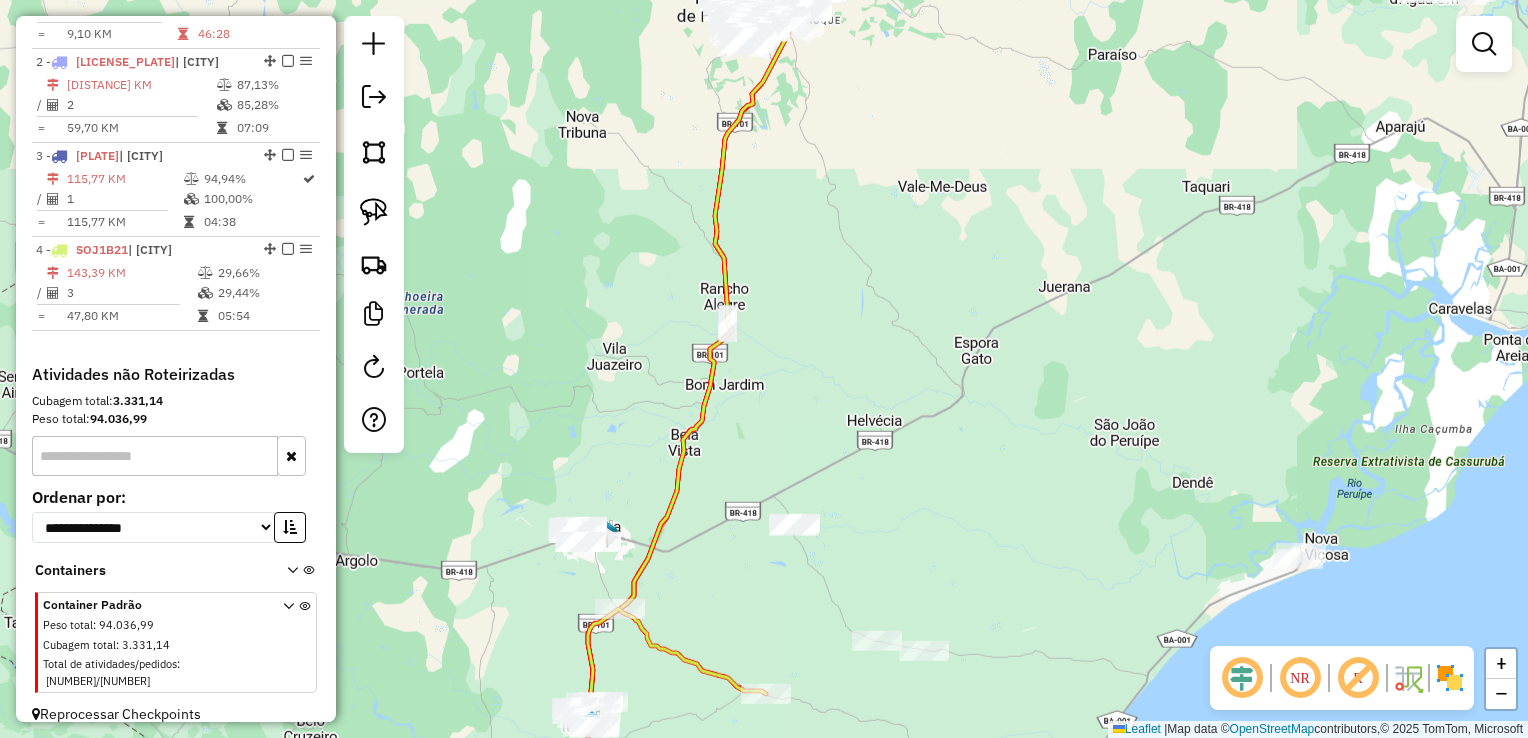 drag, startPoint x: 830, startPoint y: 122, endPoint x: 842, endPoint y: 225, distance: 103.69667 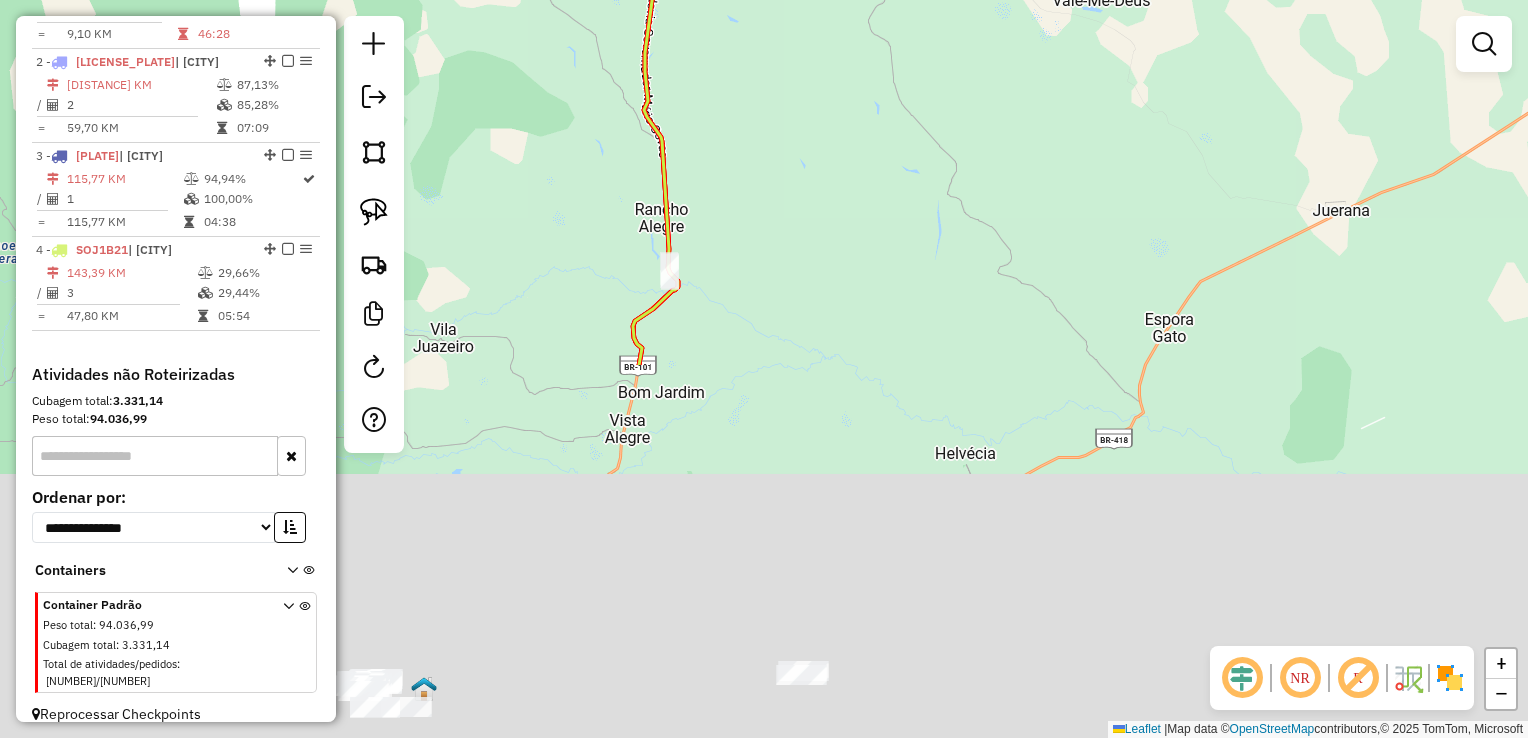 drag, startPoint x: 837, startPoint y: 240, endPoint x: 837, endPoint y: -34, distance: 274 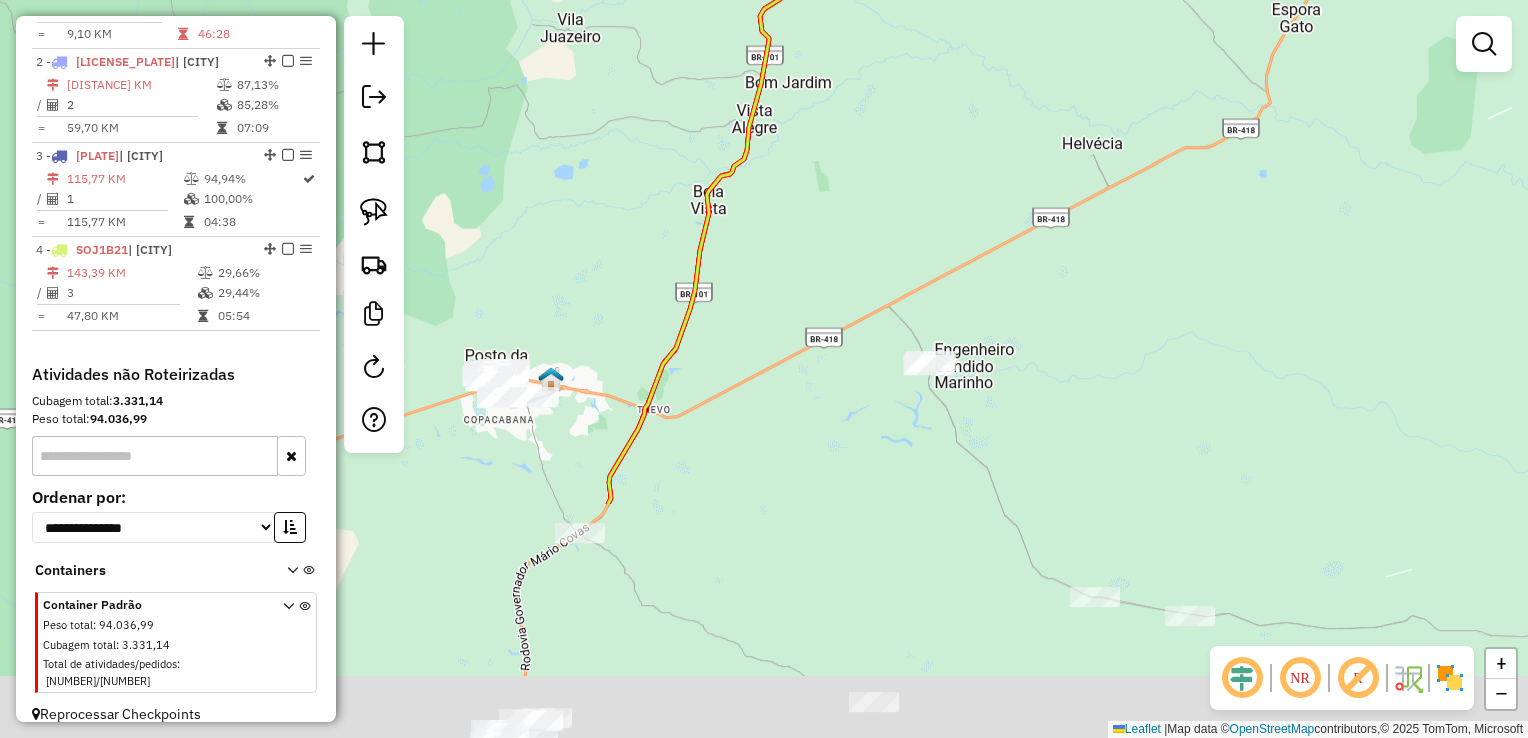 drag, startPoint x: 878, startPoint y: 287, endPoint x: 943, endPoint y: -74, distance: 366.8051 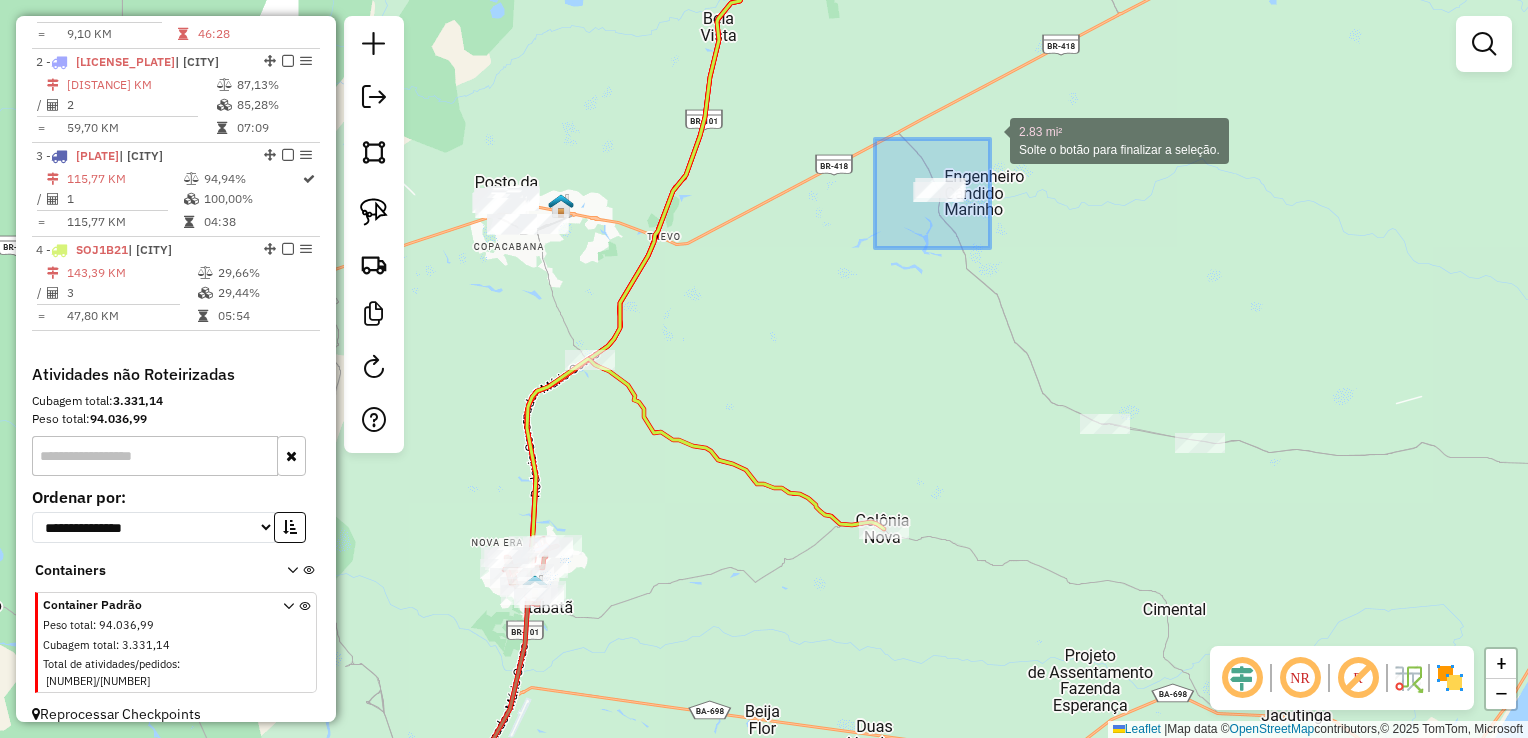 drag, startPoint x: 875, startPoint y: 248, endPoint x: 1019, endPoint y: 110, distance: 199.44925 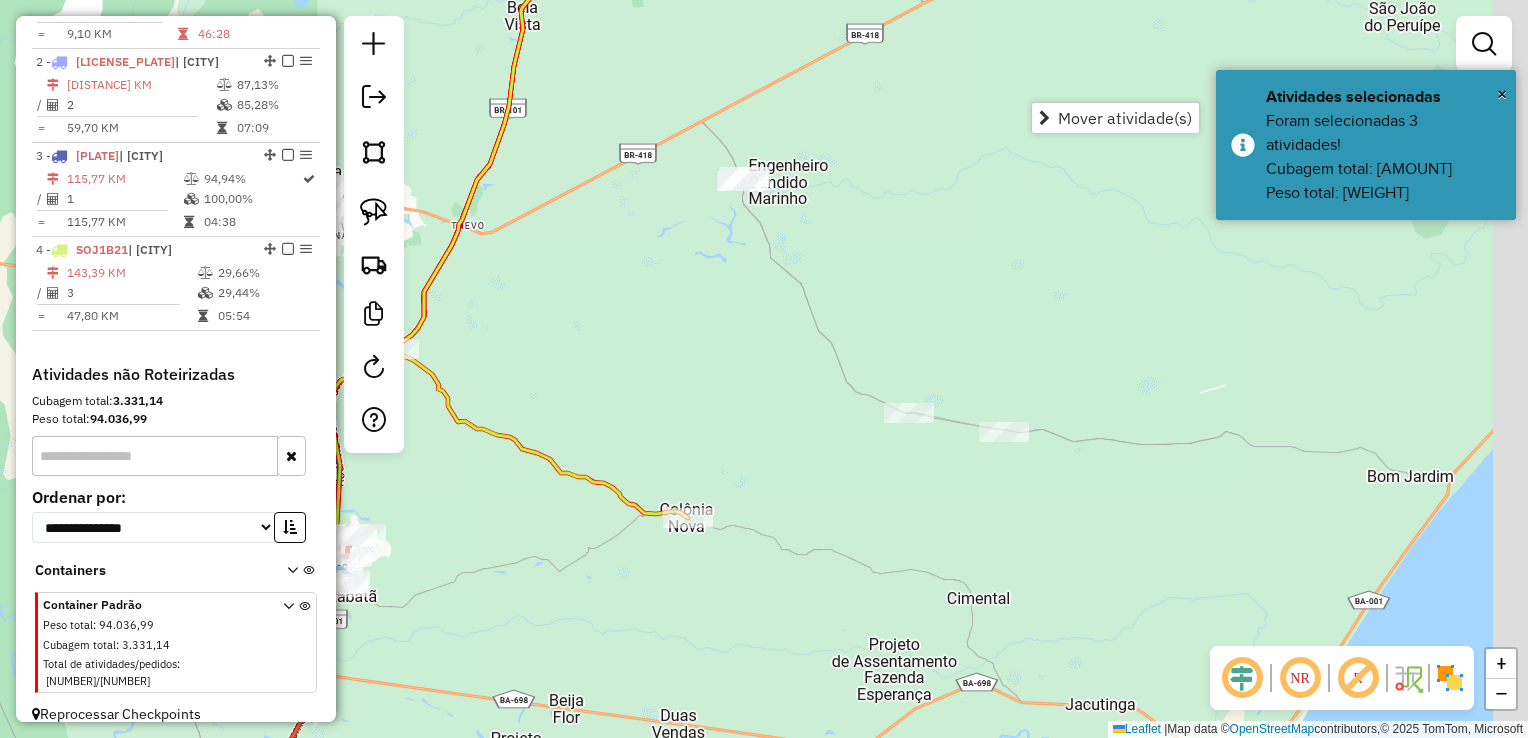 drag, startPoint x: 705, startPoint y: 265, endPoint x: 544, endPoint y: 203, distance: 172.52536 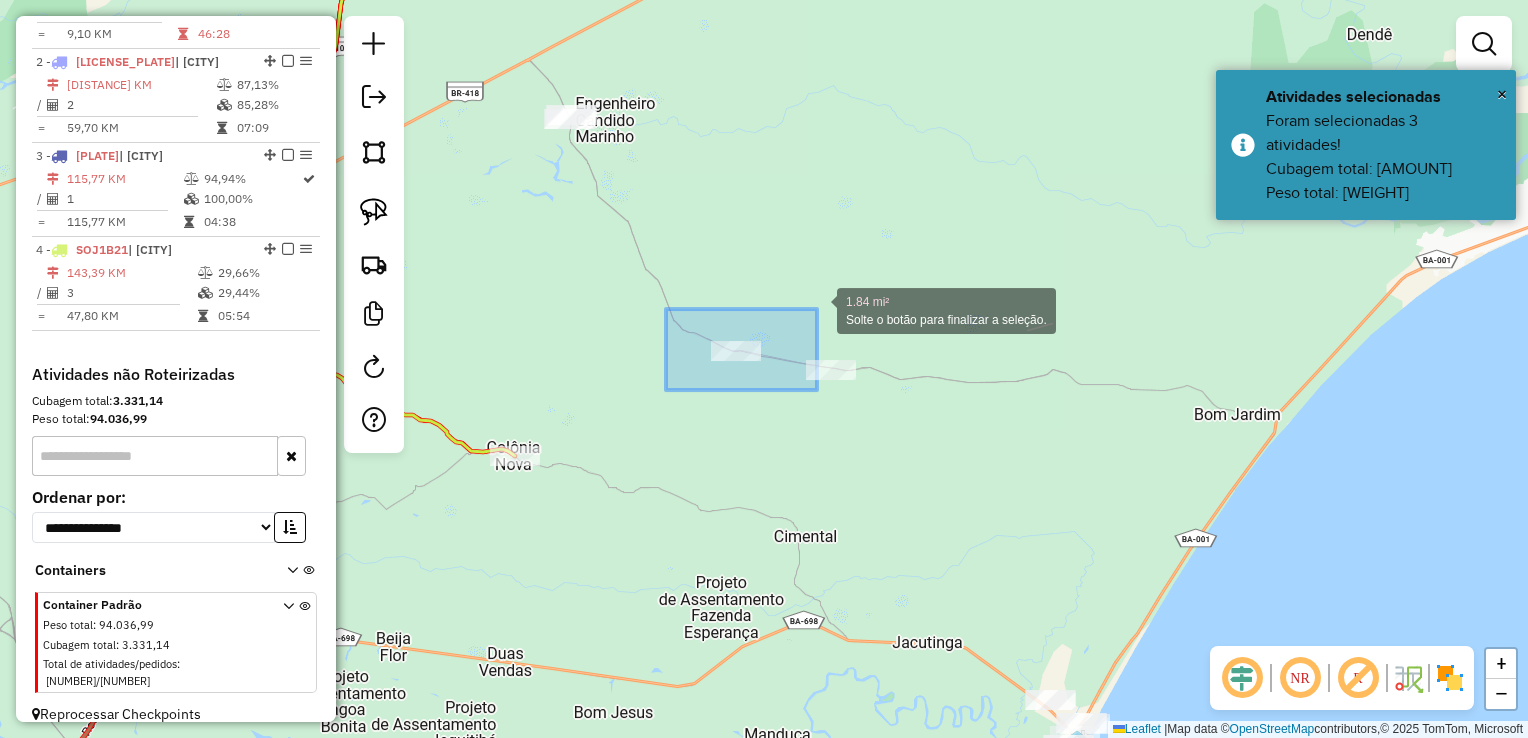 drag, startPoint x: 666, startPoint y: 390, endPoint x: 951, endPoint y: 248, distance: 318.41638 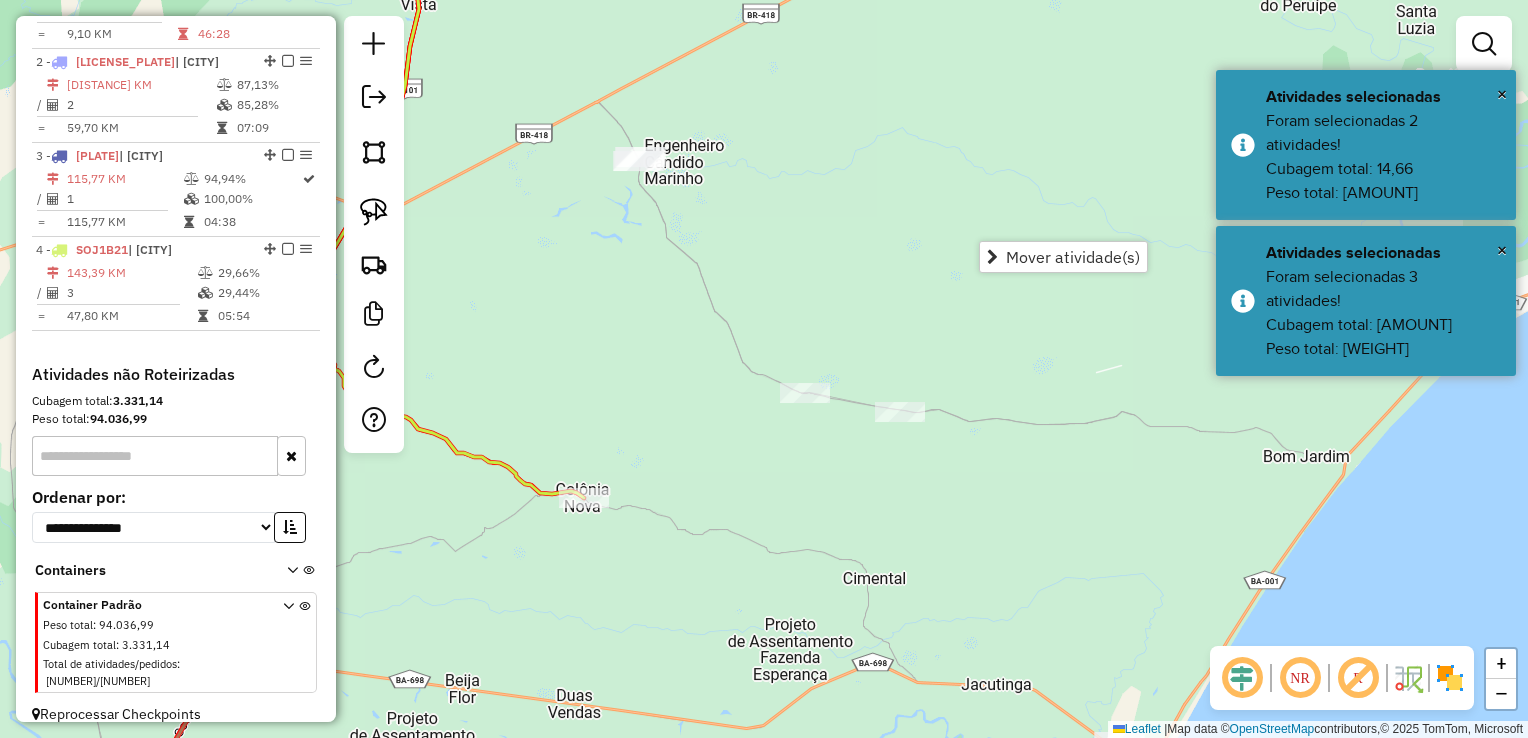 drag, startPoint x: 598, startPoint y: 295, endPoint x: 1066, endPoint y: 390, distance: 477.54477 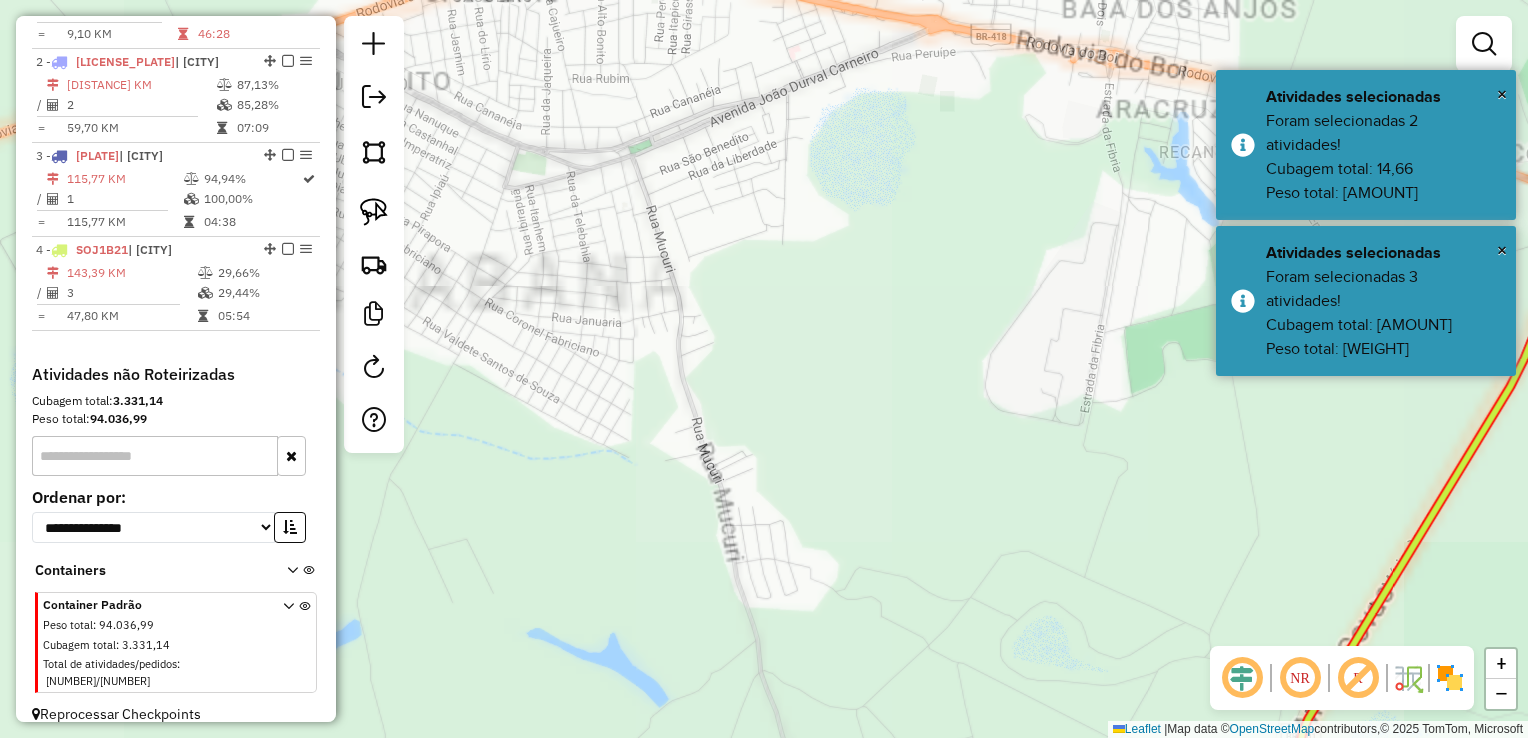 click on "Janela de atendimento Grade de atendimento Capacidade Transportadoras Veículos Cliente Pedidos  Rotas Selecione os dias de semana para filtrar as janelas de atendimento  Seg   Ter   Qua   Qui   Sex   Sáb   Dom  Informe o período da janela de atendimento: De: Até:  Filtrar exatamente a janela do cliente  Considerar janela de atendimento padrão  Selecione os dias de semana para filtrar as grades de atendimento  Seg   Ter   Qua   Qui   Sex   Sáb   Dom   Considerar clientes sem dia de atendimento cadastrado  Clientes fora do dia de atendimento selecionado Filtrar as atividades entre os valores definidos abaixo:  Peso mínimo:   Peso máximo:   Cubagem mínima:   Cubagem máxima:   De:   Até:  Filtrar as atividades entre o tempo de atendimento definido abaixo:  De:   Até:   Considerar capacidade total dos clientes não roteirizados Transportadora: Selecione um ou mais itens Tipo de veículo: Selecione um ou mais itens Veículo: Selecione um ou mais itens Motorista: Selecione um ou mais itens Nome: Rótulo:" 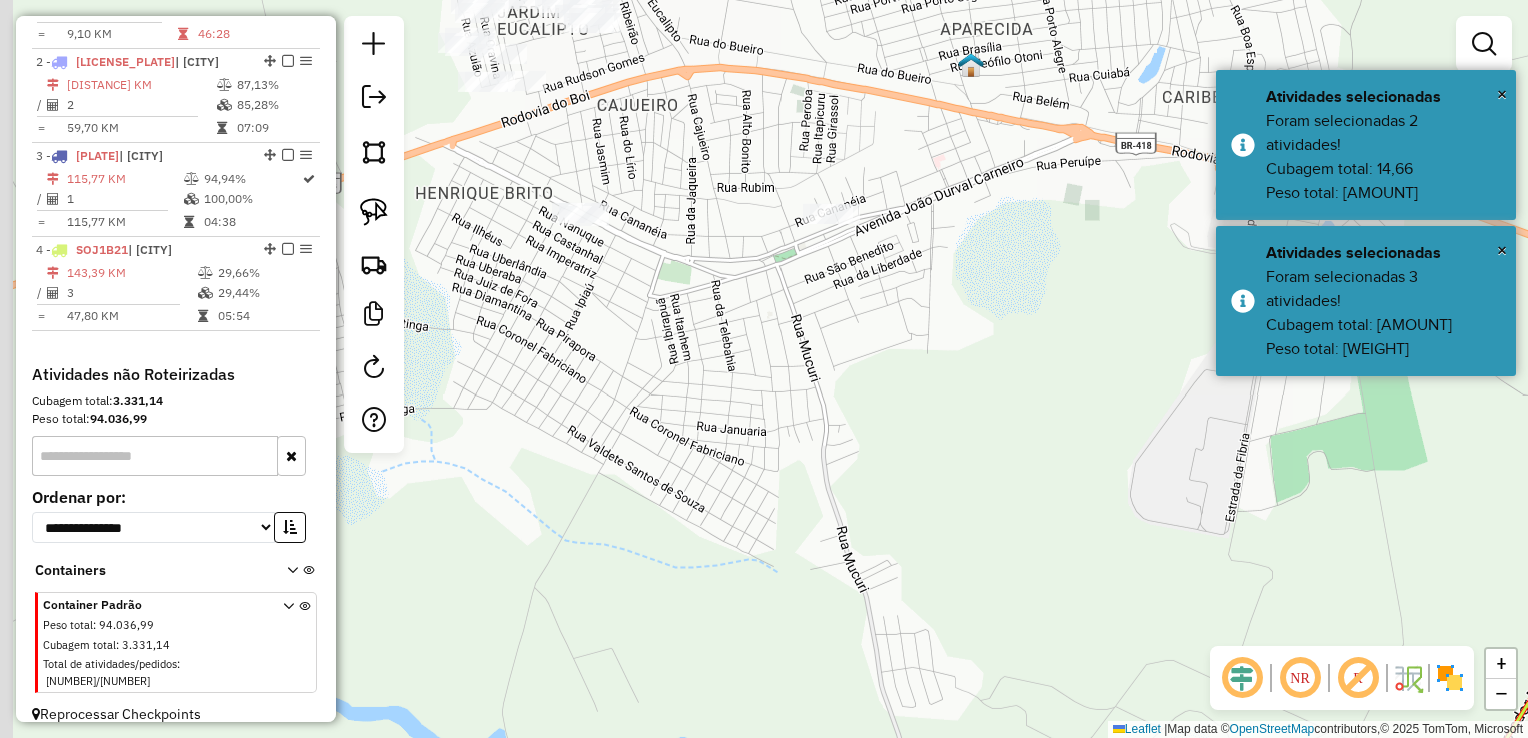 drag, startPoint x: 474, startPoint y: 86, endPoint x: 616, endPoint y: 197, distance: 180.23596 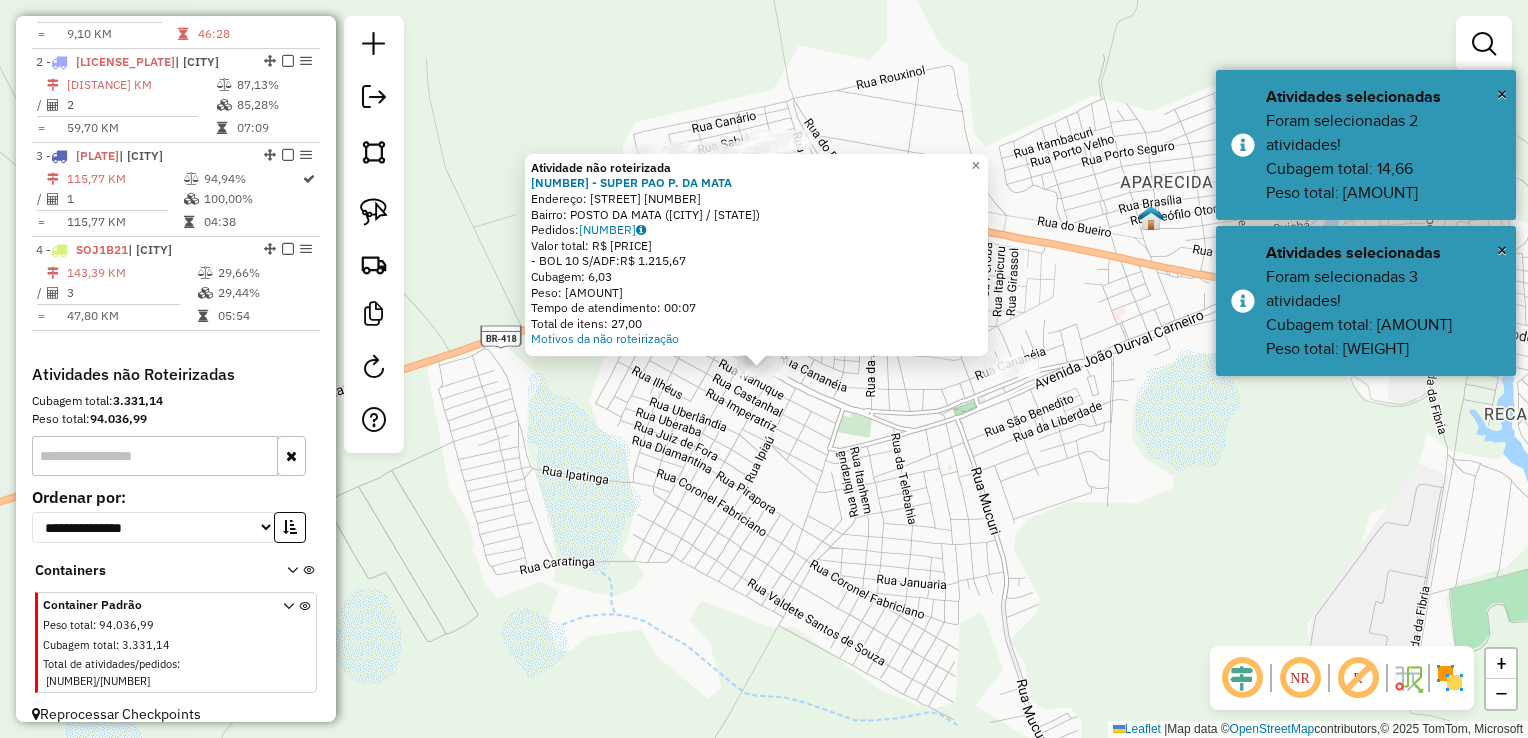 drag, startPoint x: 716, startPoint y: 406, endPoint x: 734, endPoint y: 406, distance: 18 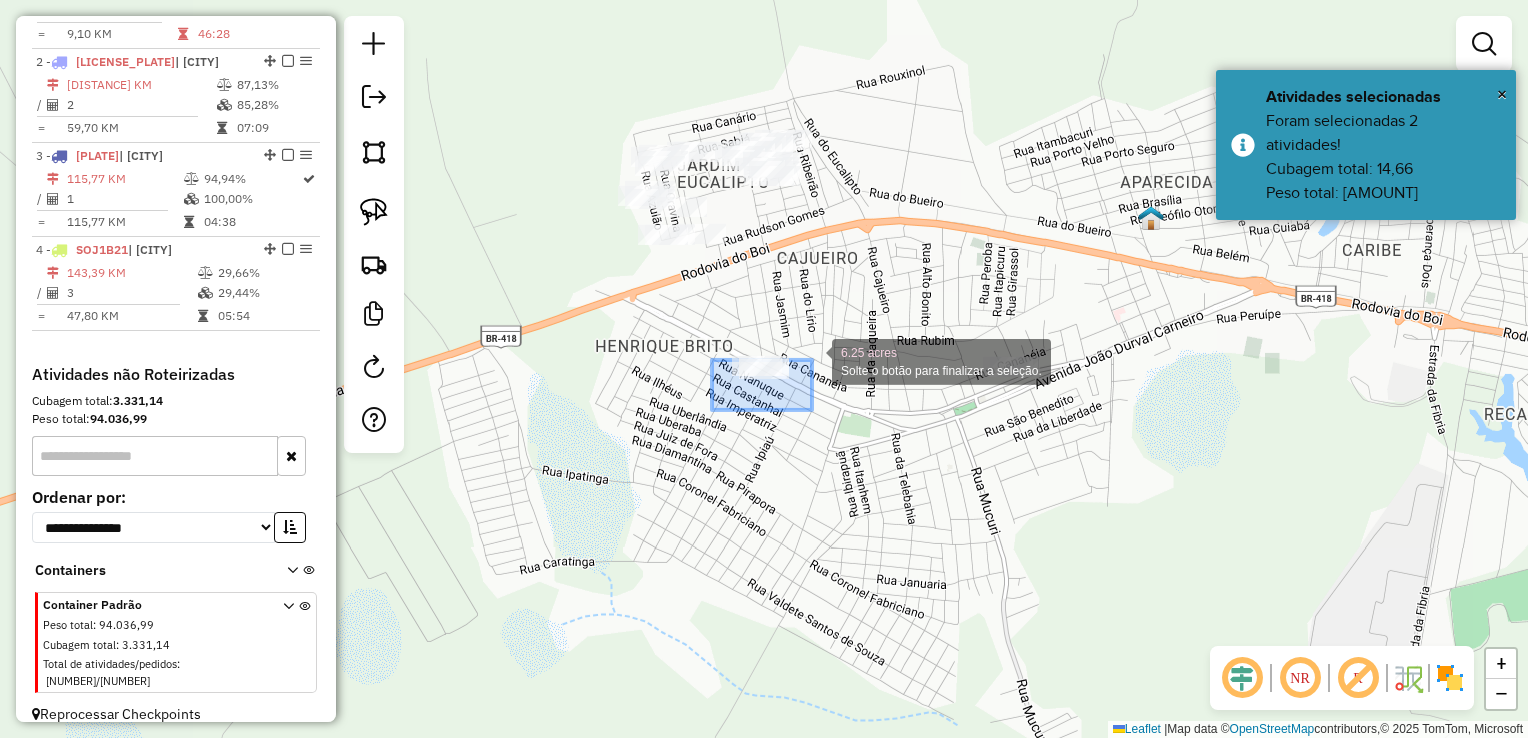 drag, startPoint x: 728, startPoint y: 402, endPoint x: 844, endPoint y: 335, distance: 133.95895 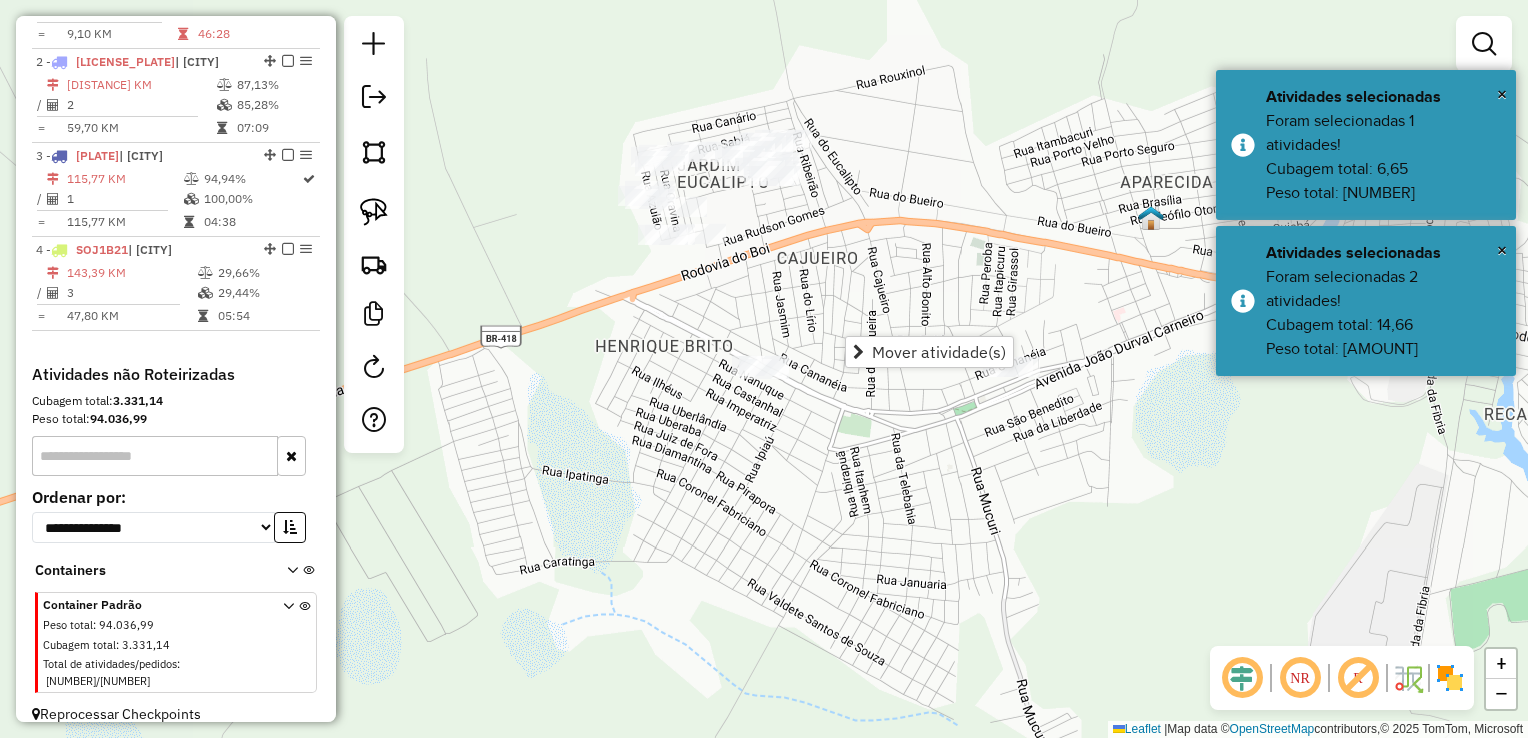 drag, startPoint x: 892, startPoint y: 500, endPoint x: 1063, endPoint y: 460, distance: 175.61606 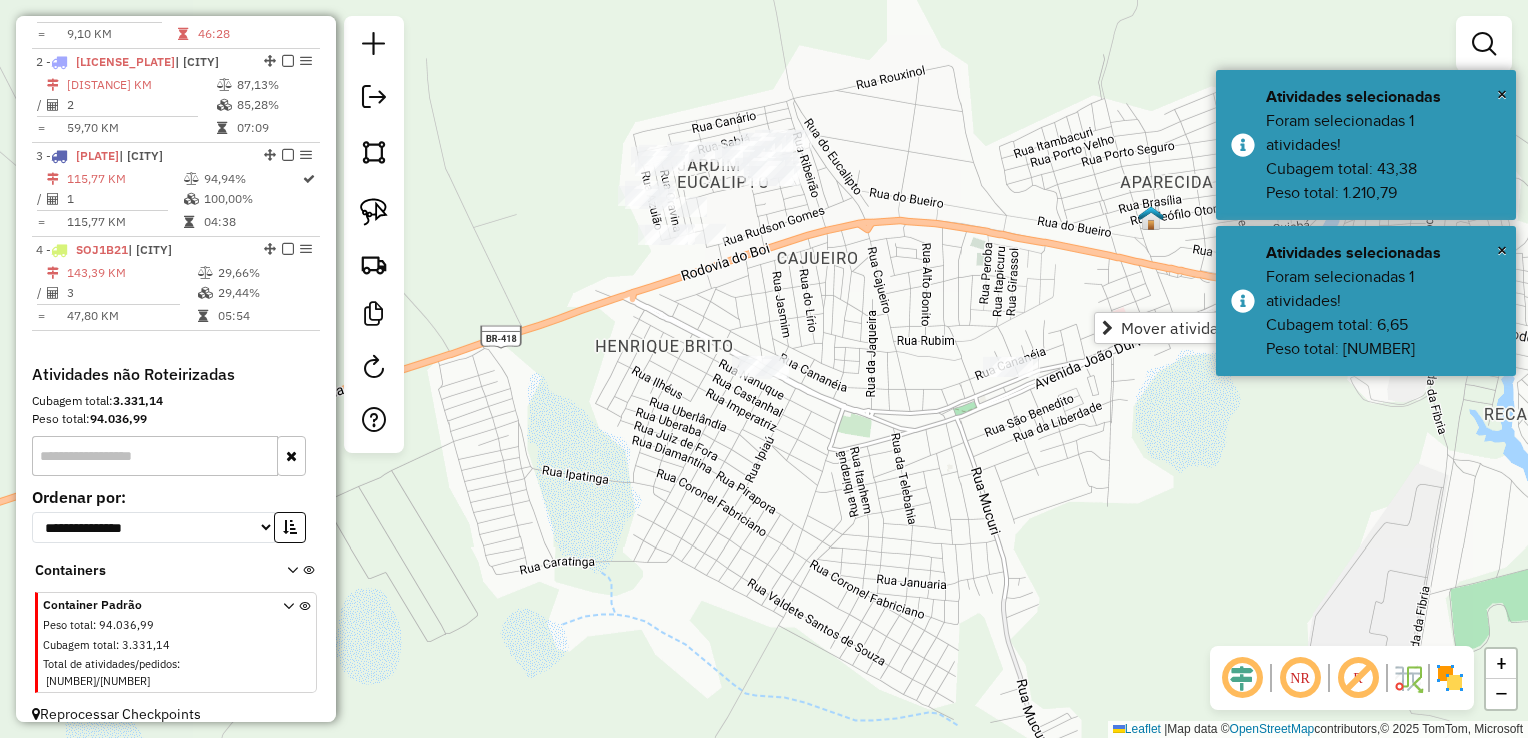 click on "Janela de atendimento Grade de atendimento Capacidade Transportadoras Veículos Cliente Pedidos  Rotas Selecione os dias de semana para filtrar as janelas de atendimento  Seg   Ter   Qua   Qui   Sex   Sáb   Dom  Informe o período da janela de atendimento: De: Até:  Filtrar exatamente a janela do cliente  Considerar janela de atendimento padrão  Selecione os dias de semana para filtrar as grades de atendimento  Seg   Ter   Qua   Qui   Sex   Sáb   Dom   Considerar clientes sem dia de atendimento cadastrado  Clientes fora do dia de atendimento selecionado Filtrar as atividades entre os valores definidos abaixo:  Peso mínimo:   Peso máximo:   Cubagem mínima:   Cubagem máxima:   De:   Até:  Filtrar as atividades entre o tempo de atendimento definido abaixo:  De:   Até:   Considerar capacidade total dos clientes não roteirizados Transportadora: Selecione um ou mais itens Tipo de veículo: Selecione um ou mais itens Veículo: Selecione um ou mais itens Motorista: Selecione um ou mais itens Nome: Rótulo:" 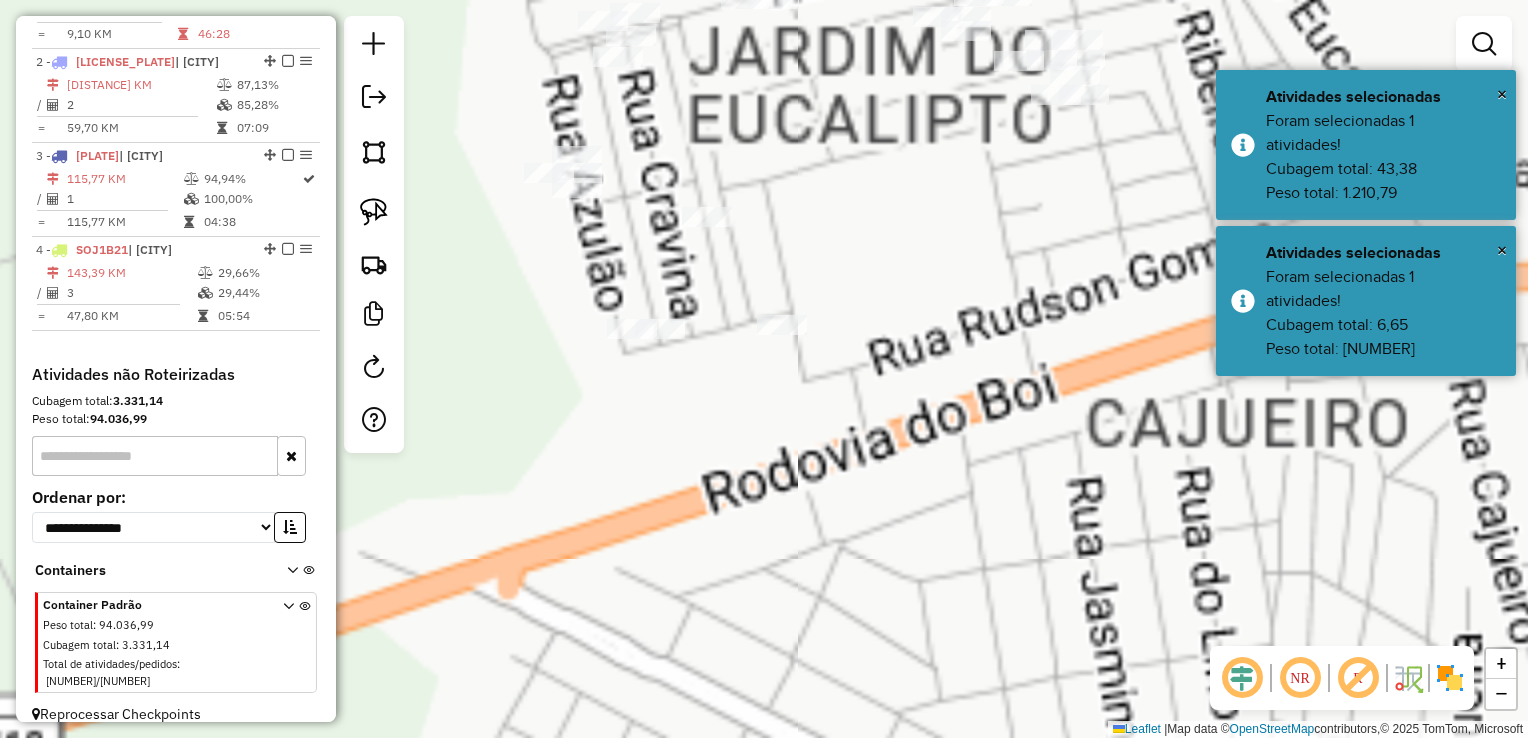 click on "Janela de atendimento Grade de atendimento Capacidade Transportadoras Veículos Cliente Pedidos  Rotas Selecione os dias de semana para filtrar as janelas de atendimento  Seg   Ter   Qua   Qui   Sex   Sáb   Dom  Informe o período da janela de atendimento: De: Até:  Filtrar exatamente a janela do cliente  Considerar janela de atendimento padrão  Selecione os dias de semana para filtrar as grades de atendimento  Seg   Ter   Qua   Qui   Sex   Sáb   Dom   Considerar clientes sem dia de atendimento cadastrado  Clientes fora do dia de atendimento selecionado Filtrar as atividades entre os valores definidos abaixo:  Peso mínimo:   Peso máximo:   Cubagem mínima:   Cubagem máxima:   De:   Até:  Filtrar as atividades entre o tempo de atendimento definido abaixo:  De:   Até:   Considerar capacidade total dos clientes não roteirizados Transportadora: Selecione um ou mais itens Tipo de veículo: Selecione um ou mais itens Veículo: Selecione um ou mais itens Motorista: Selecione um ou mais itens Nome: Rótulo:" 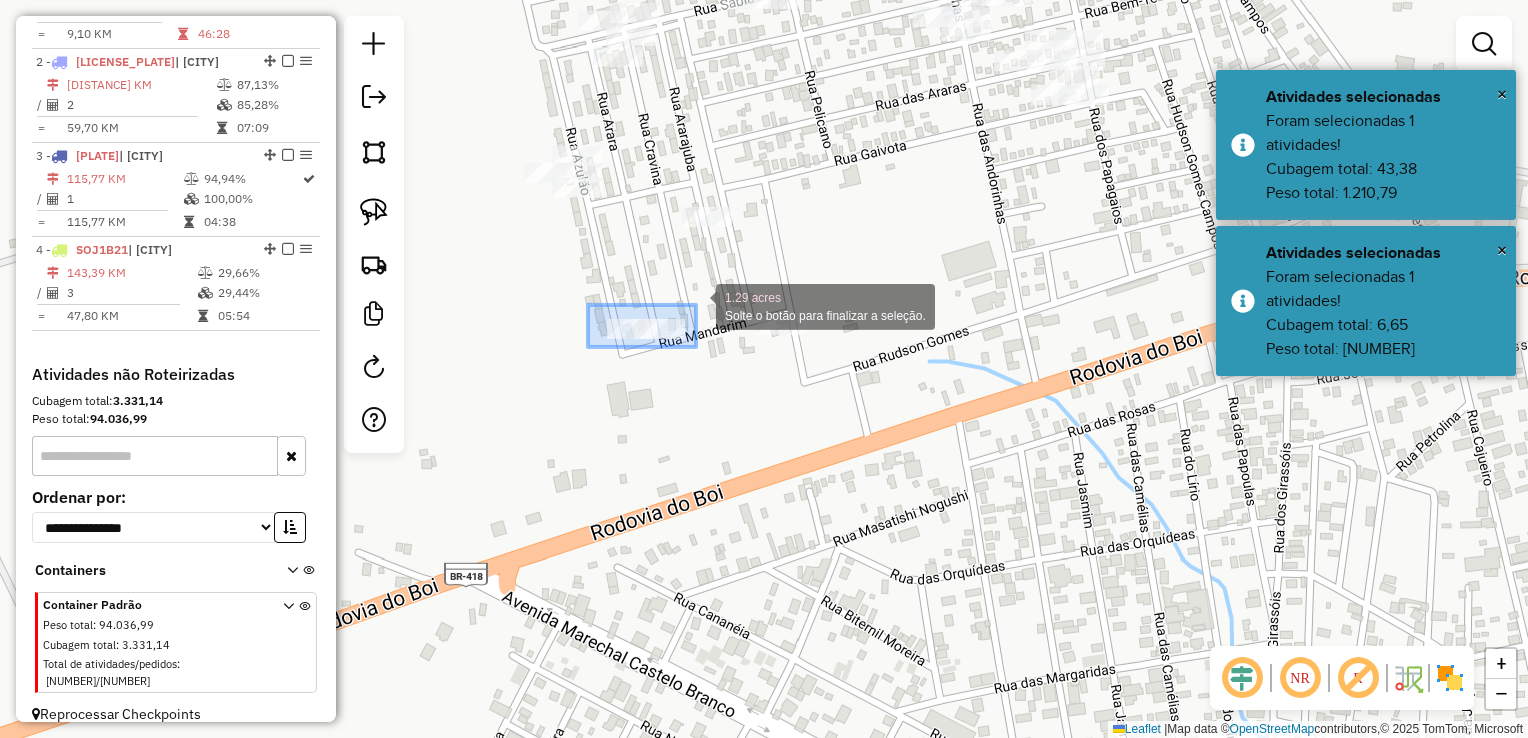 drag, startPoint x: 676, startPoint y: 317, endPoint x: 696, endPoint y: 305, distance: 23.323807 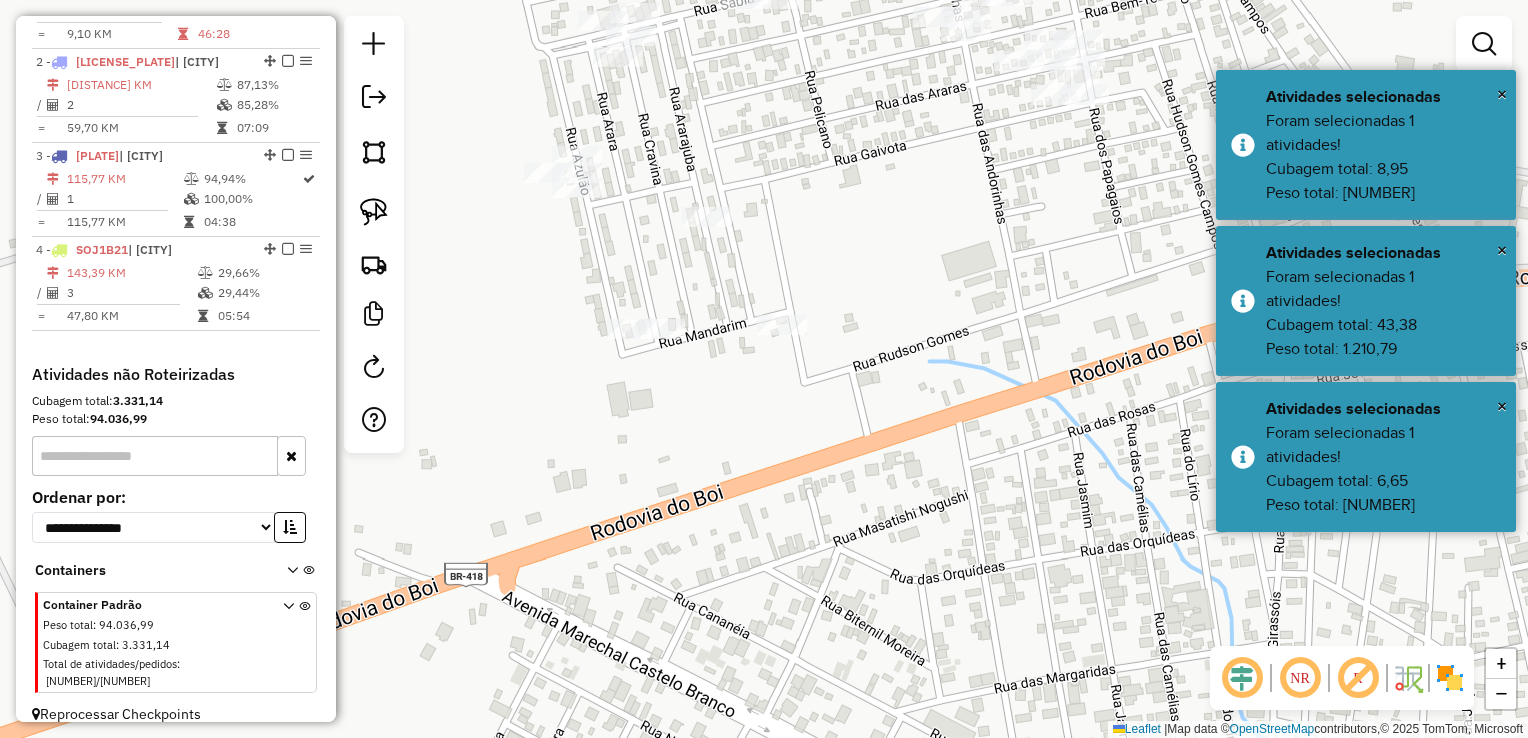 click on "Janela de atendimento Grade de atendimento Capacidade Transportadoras Veículos Cliente Pedidos  Rotas Selecione os dias de semana para filtrar as janelas de atendimento  Seg   Ter   Qua   Qui   Sex   Sáb   Dom  Informe o período da janela de atendimento: De: Até:  Filtrar exatamente a janela do cliente  Considerar janela de atendimento padrão  Selecione os dias de semana para filtrar as grades de atendimento  Seg   Ter   Qua   Qui   Sex   Sáb   Dom   Considerar clientes sem dia de atendimento cadastrado  Clientes fora do dia de atendimento selecionado Filtrar as atividades entre os valores definidos abaixo:  Peso mínimo:   Peso máximo:   Cubagem mínima:   Cubagem máxima:   De:   Até:  Filtrar as atividades entre o tempo de atendimento definido abaixo:  De:   Até:   Considerar capacidade total dos clientes não roteirizados Transportadora: Selecione um ou mais itens Tipo de veículo: Selecione um ou mais itens Veículo: Selecione um ou mais itens Motorista: Selecione um ou mais itens Nome: Rótulo:" 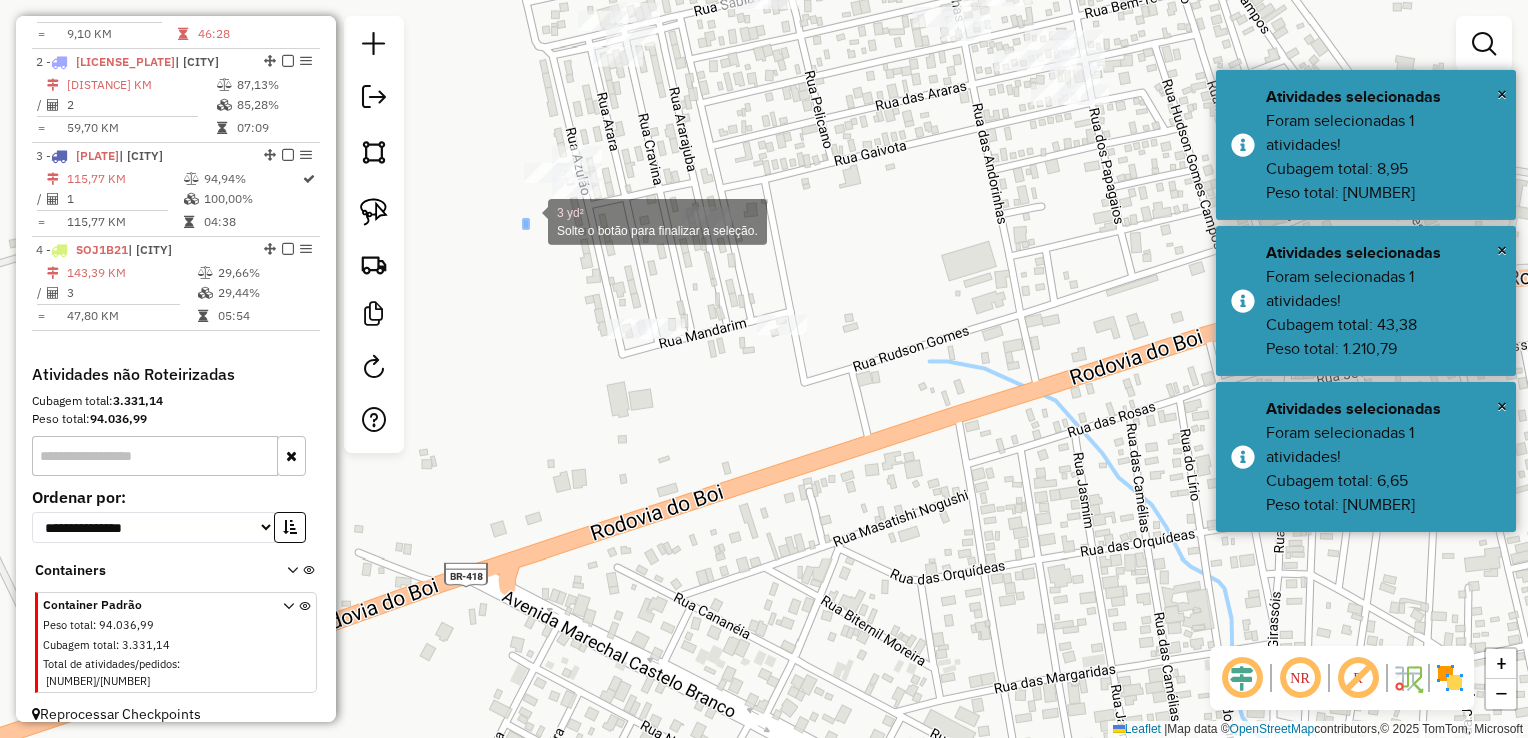 drag, startPoint x: 528, startPoint y: 220, endPoint x: 622, endPoint y: 137, distance: 125.39936 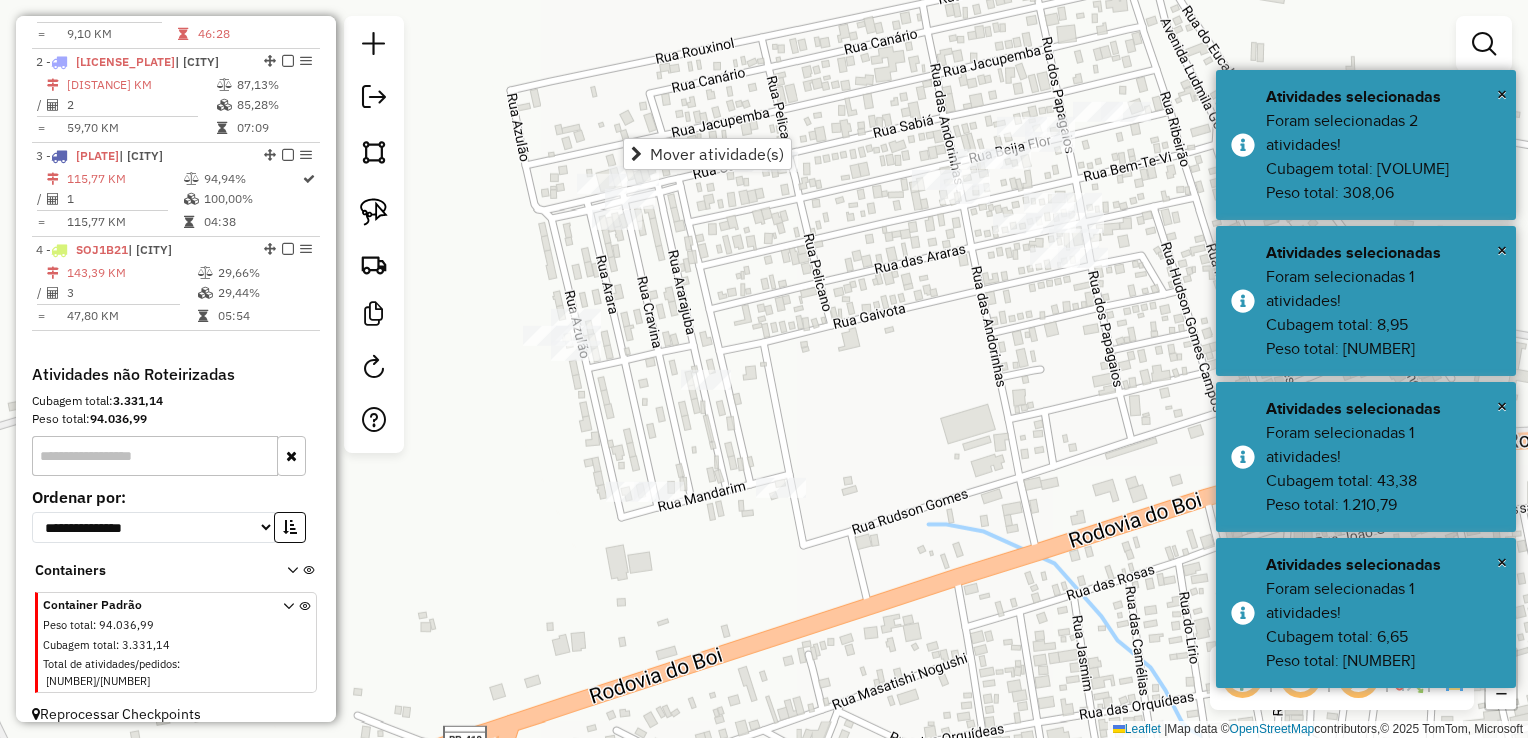 drag, startPoint x: 536, startPoint y: 122, endPoint x: 536, endPoint y: 258, distance: 136 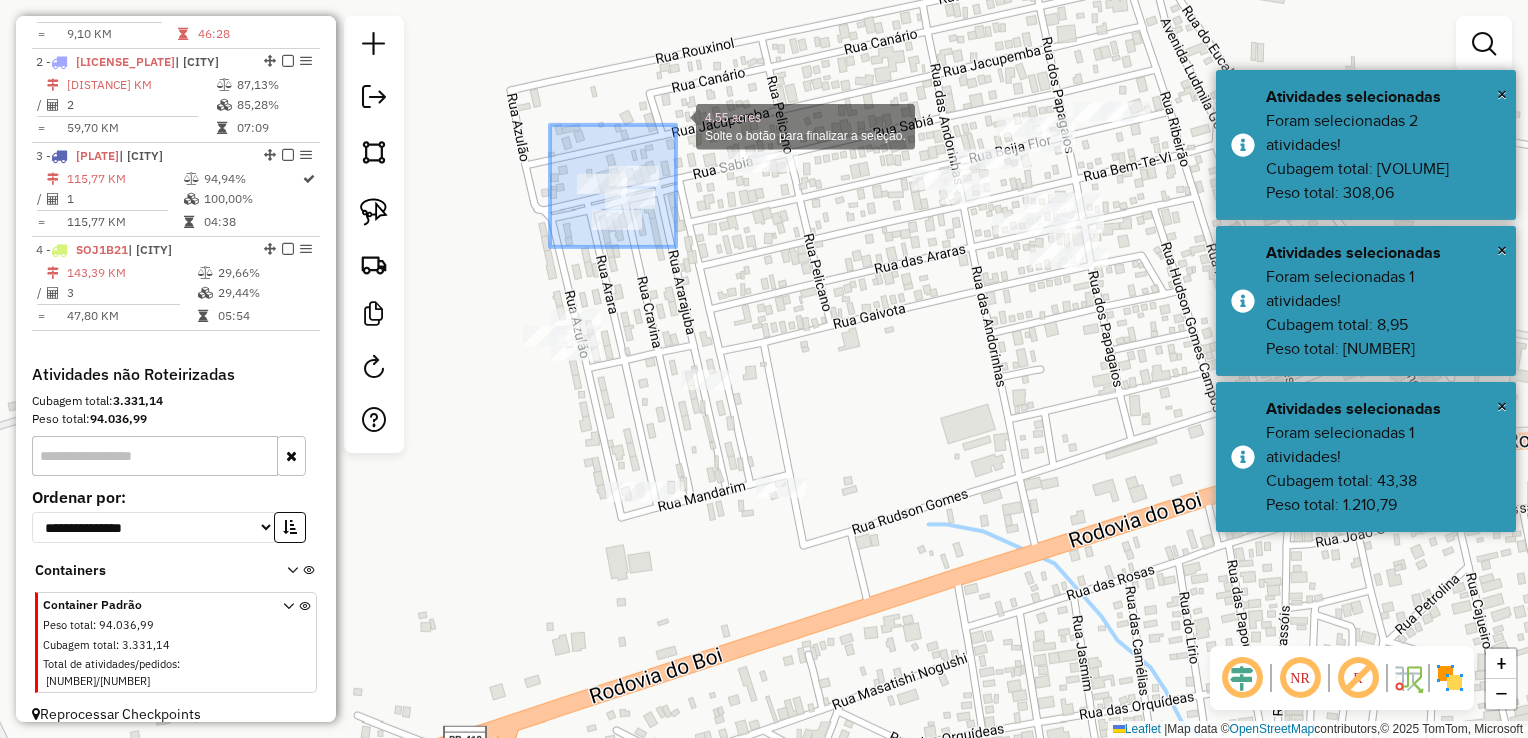 drag, startPoint x: 550, startPoint y: 247, endPoint x: 676, endPoint y: 124, distance: 176.08237 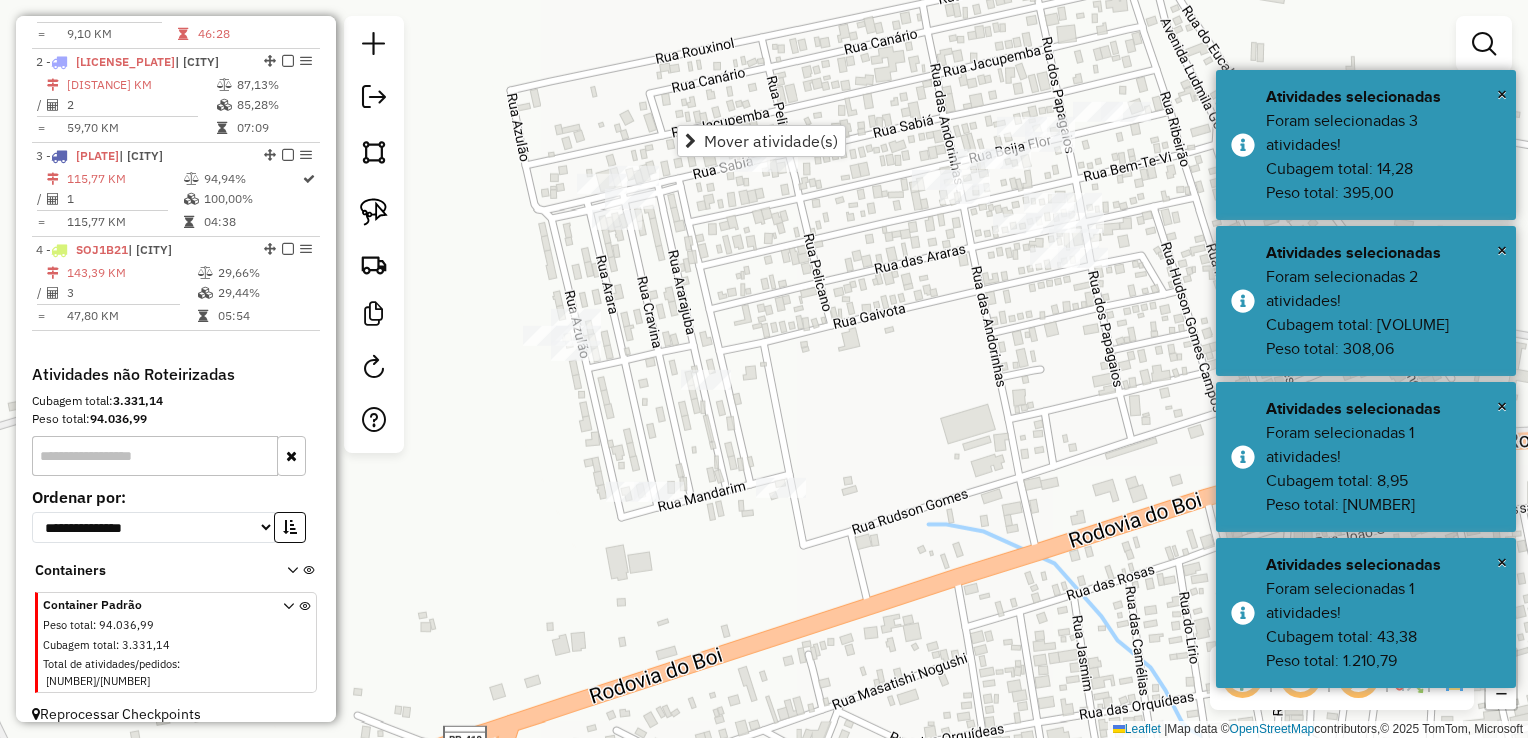 click on "Janela de atendimento Grade de atendimento Capacidade Transportadoras Veículos Cliente Pedidos  Rotas Selecione os dias de semana para filtrar as janelas de atendimento  Seg   Ter   Qua   Qui   Sex   Sáb   Dom  Informe o período da janela de atendimento: De: Até:  Filtrar exatamente a janela do cliente  Considerar janela de atendimento padrão  Selecione os dias de semana para filtrar as grades de atendimento  Seg   Ter   Qua   Qui   Sex   Sáb   Dom   Considerar clientes sem dia de atendimento cadastrado  Clientes fora do dia de atendimento selecionado Filtrar as atividades entre os valores definidos abaixo:  Peso mínimo:   Peso máximo:   Cubagem mínima:   Cubagem máxima:   De:   Até:  Filtrar as atividades entre o tempo de atendimento definido abaixo:  De:   Até:   Considerar capacidade total dos clientes não roteirizados Transportadora: Selecione um ou mais itens Tipo de veículo: Selecione um ou mais itens Veículo: Selecione um ou mais itens Motorista: Selecione um ou mais itens Nome: Rótulo:" 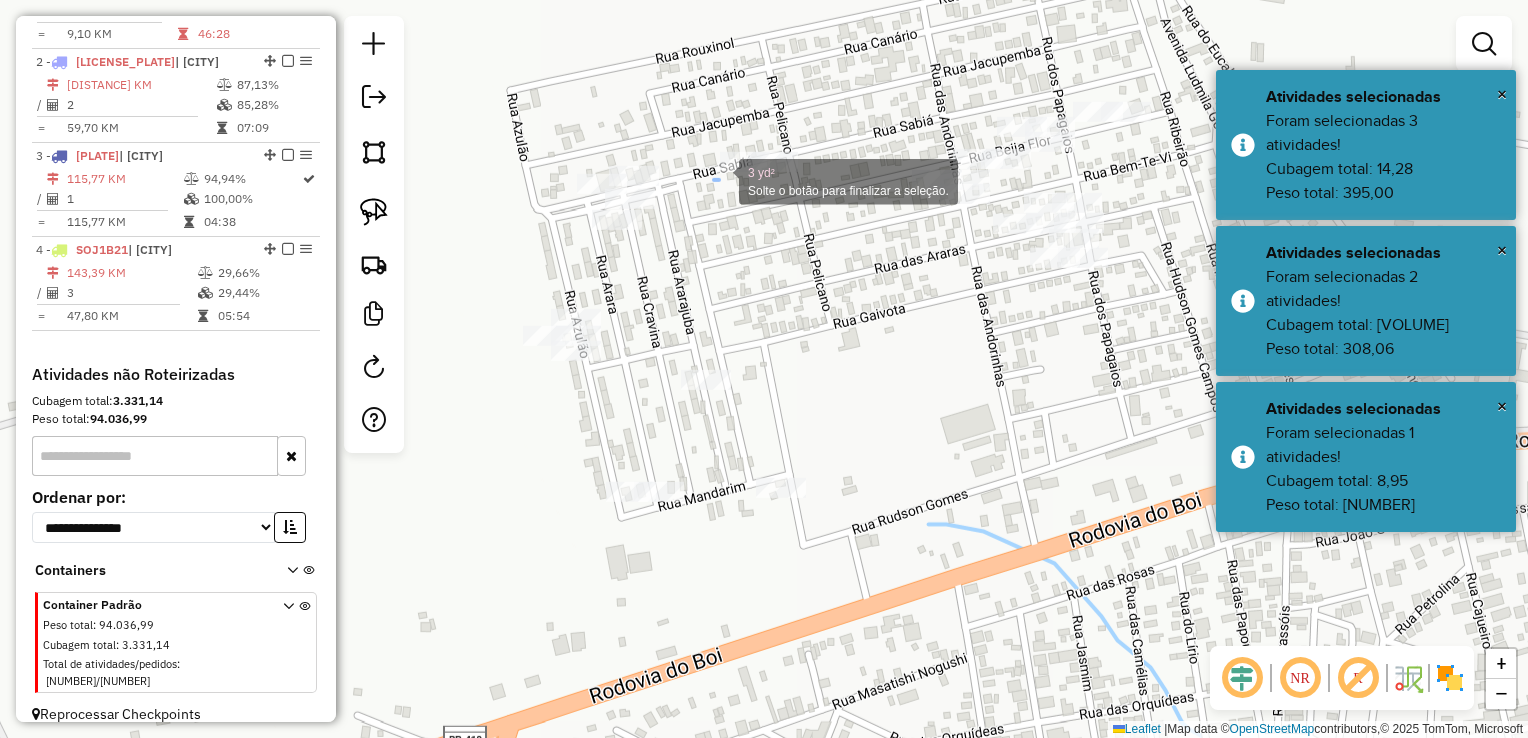 drag, startPoint x: 719, startPoint y: 180, endPoint x: 851, endPoint y: 105, distance: 151.81897 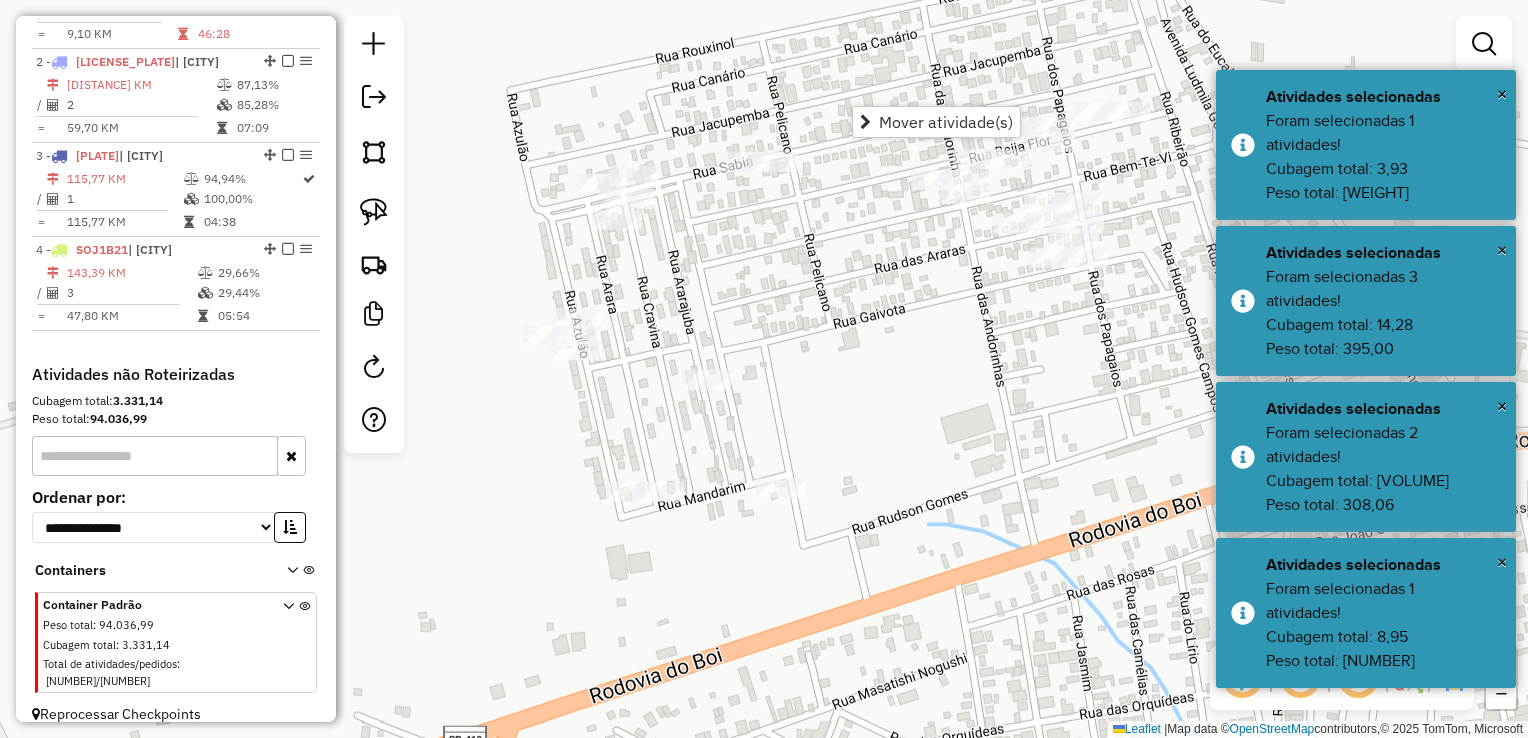 drag, startPoint x: 852, startPoint y: 294, endPoint x: 952, endPoint y: 298, distance: 100.07997 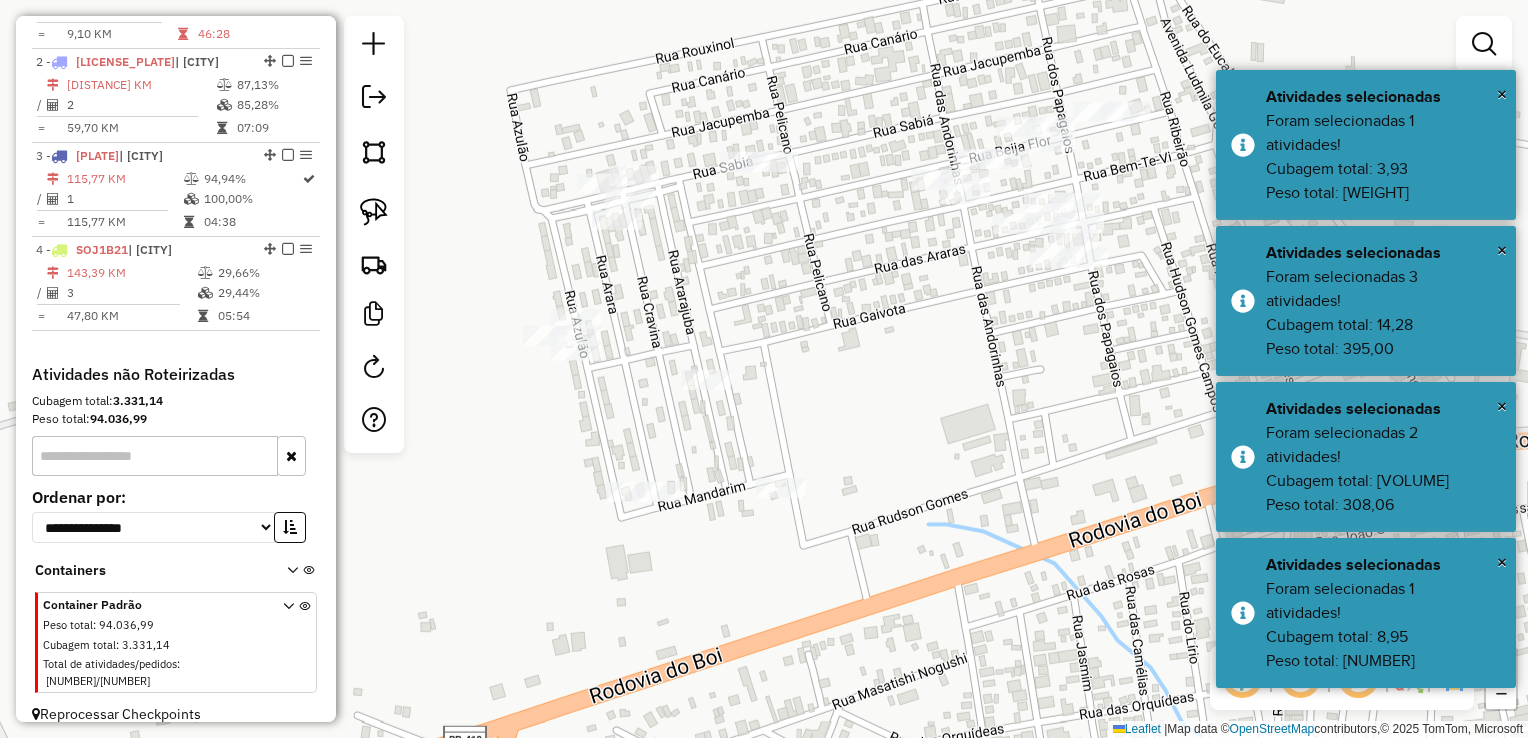 drag, startPoint x: 891, startPoint y: 314, endPoint x: 818, endPoint y: 311, distance: 73.061615 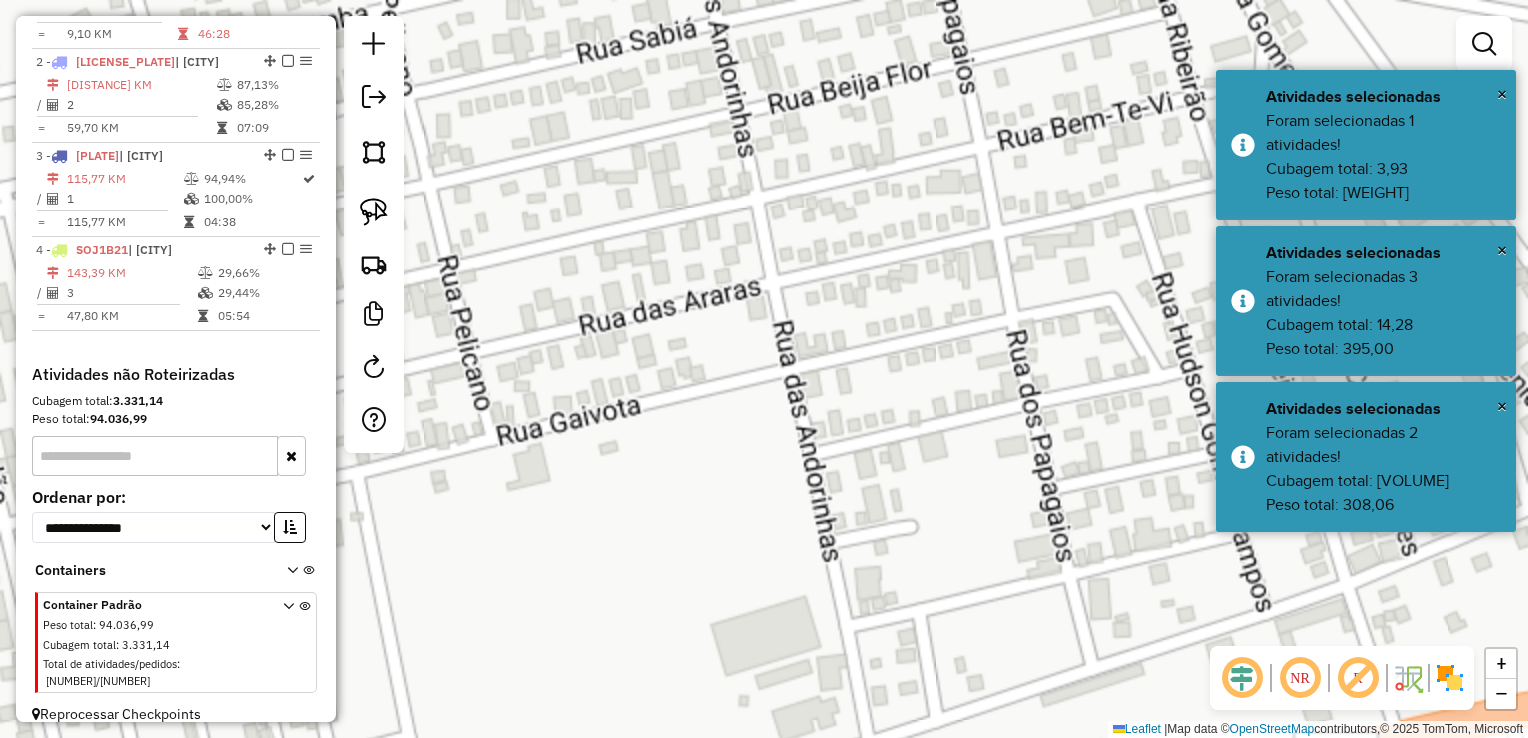 click on "Janela de atendimento Grade de atendimento Capacidade Transportadoras Veículos Cliente Pedidos  Rotas Selecione os dias de semana para filtrar as janelas de atendimento  Seg   Ter   Qua   Qui   Sex   Sáb   Dom  Informe o período da janela de atendimento: De: Até:  Filtrar exatamente a janela do cliente  Considerar janela de atendimento padrão  Selecione os dias de semana para filtrar as grades de atendimento  Seg   Ter   Qua   Qui   Sex   Sáb   Dom   Considerar clientes sem dia de atendimento cadastrado  Clientes fora do dia de atendimento selecionado Filtrar as atividades entre os valores definidos abaixo:  Peso mínimo:   Peso máximo:   Cubagem mínima:   Cubagem máxima:   De:   Até:  Filtrar as atividades entre o tempo de atendimento definido abaixo:  De:   Até:   Considerar capacidade total dos clientes não roteirizados Transportadora: Selecione um ou mais itens Tipo de veículo: Selecione um ou mais itens Veículo: Selecione um ou mais itens Motorista: Selecione um ou mais itens Nome: Rótulo:" 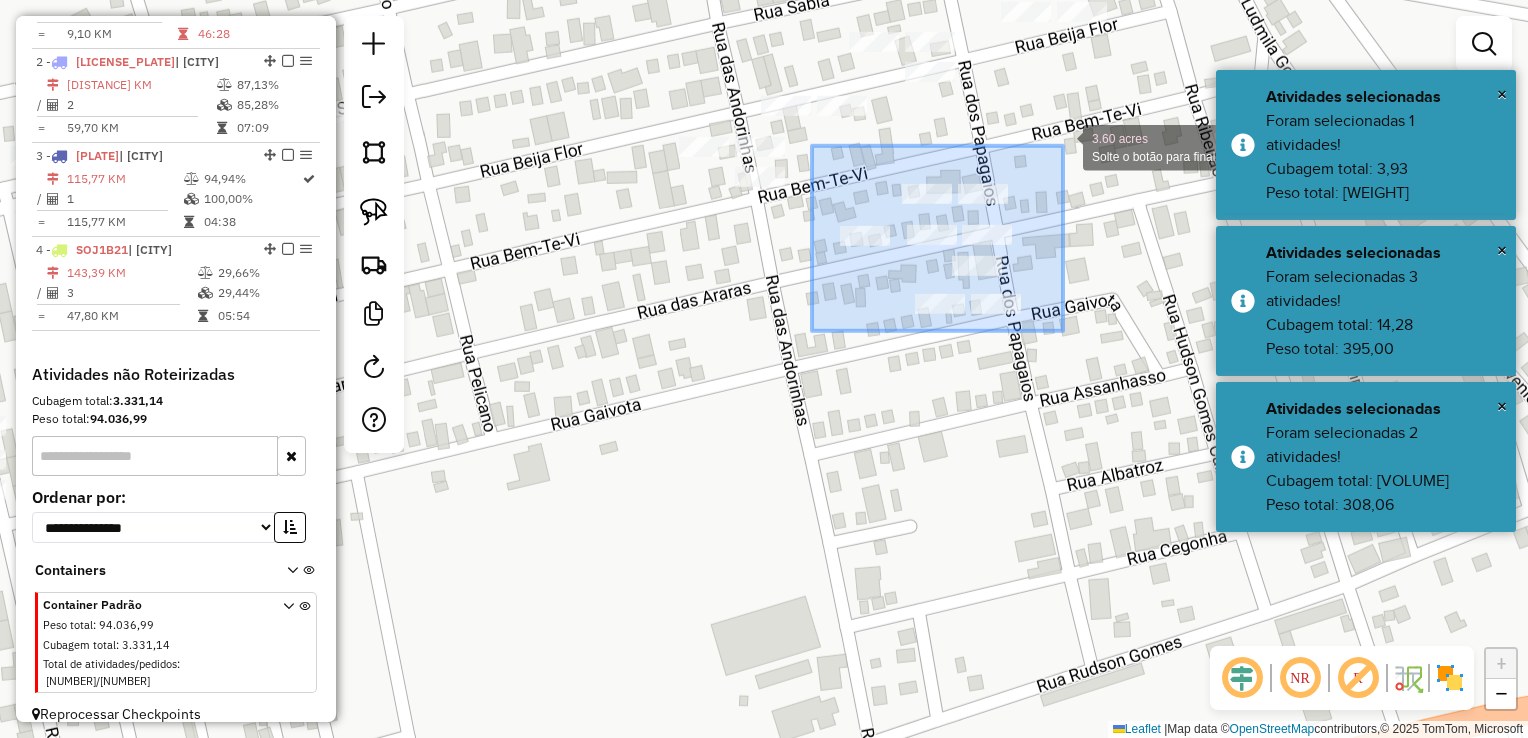 drag, startPoint x: 812, startPoint y: 331, endPoint x: 1064, endPoint y: 146, distance: 312.61636 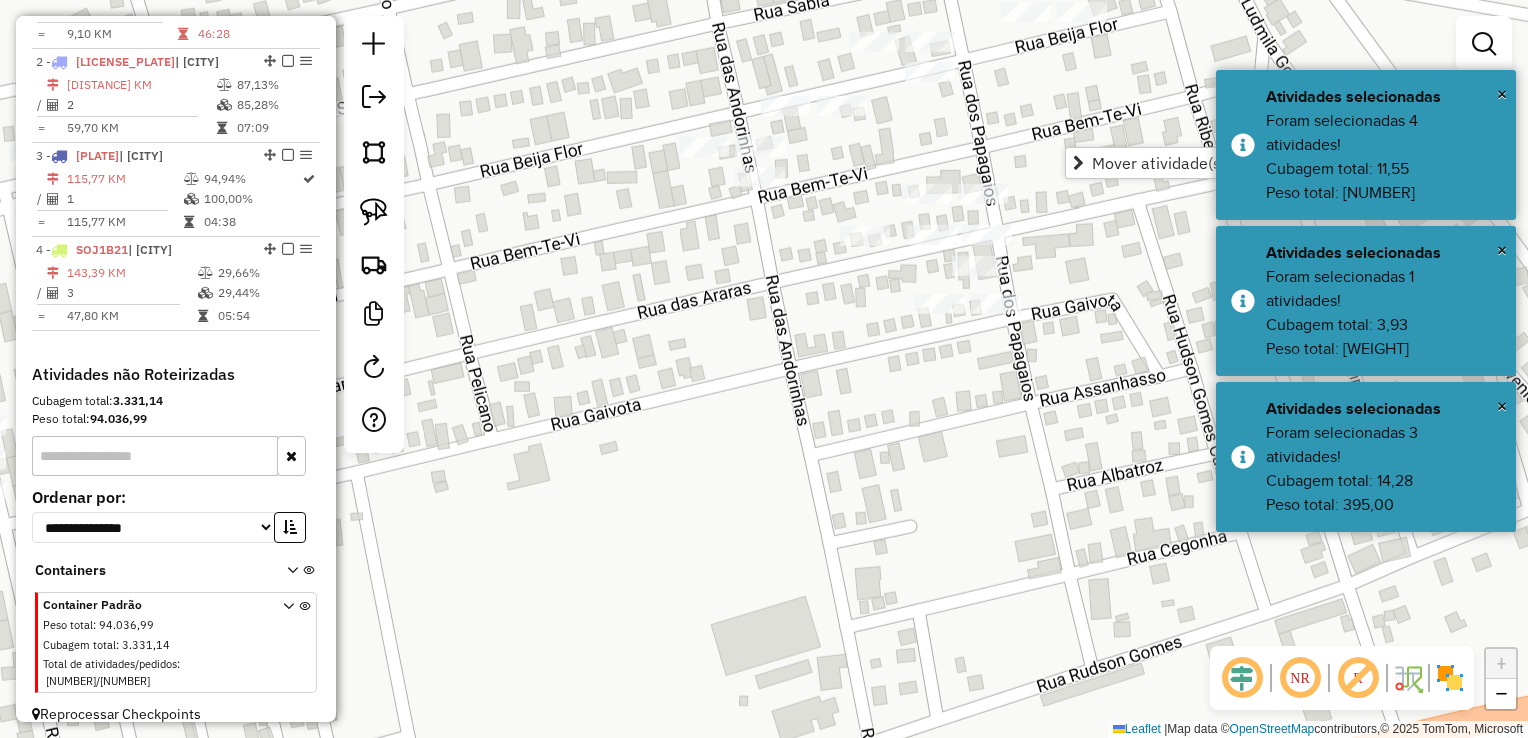 drag, startPoint x: 1024, startPoint y: 124, endPoint x: 980, endPoint y: 263, distance: 145.7978 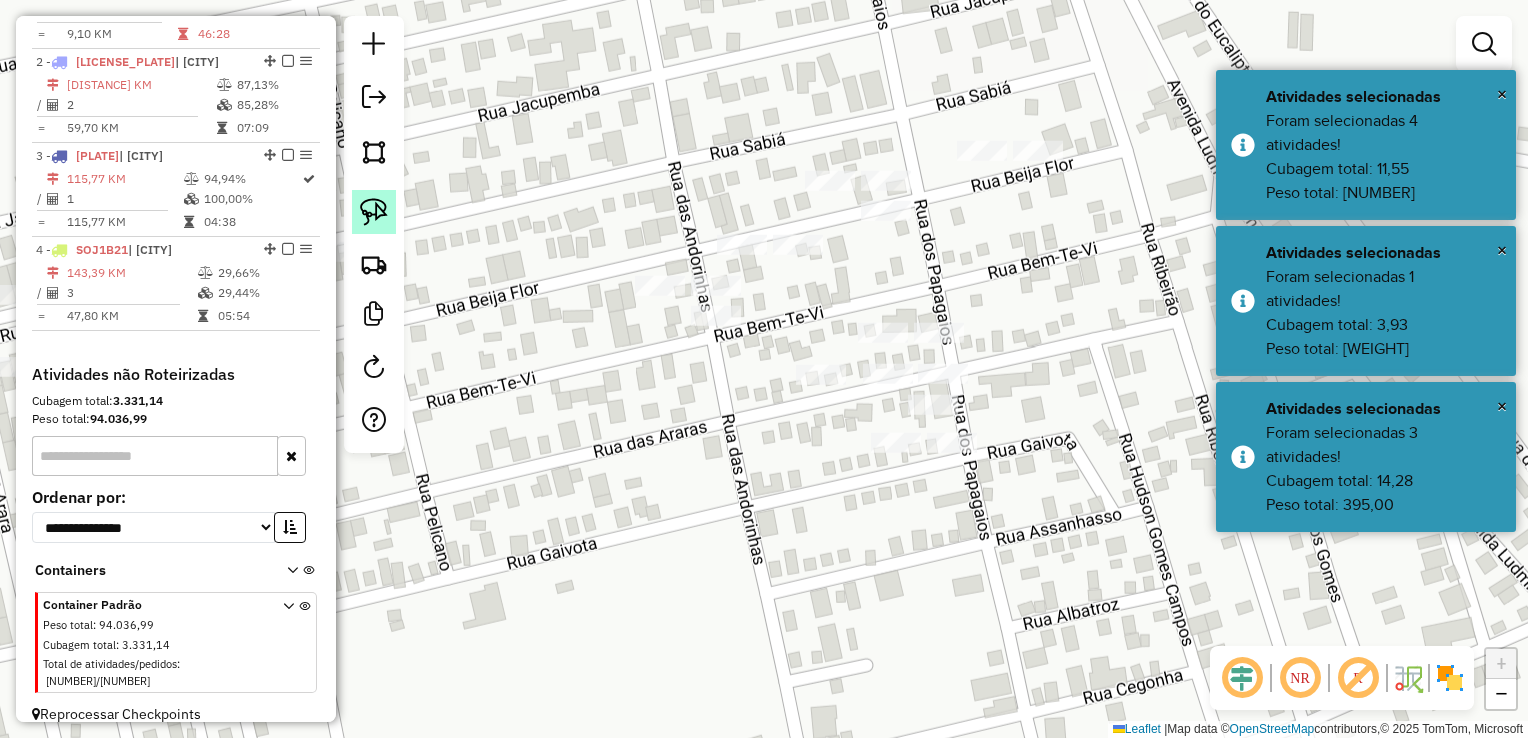 click 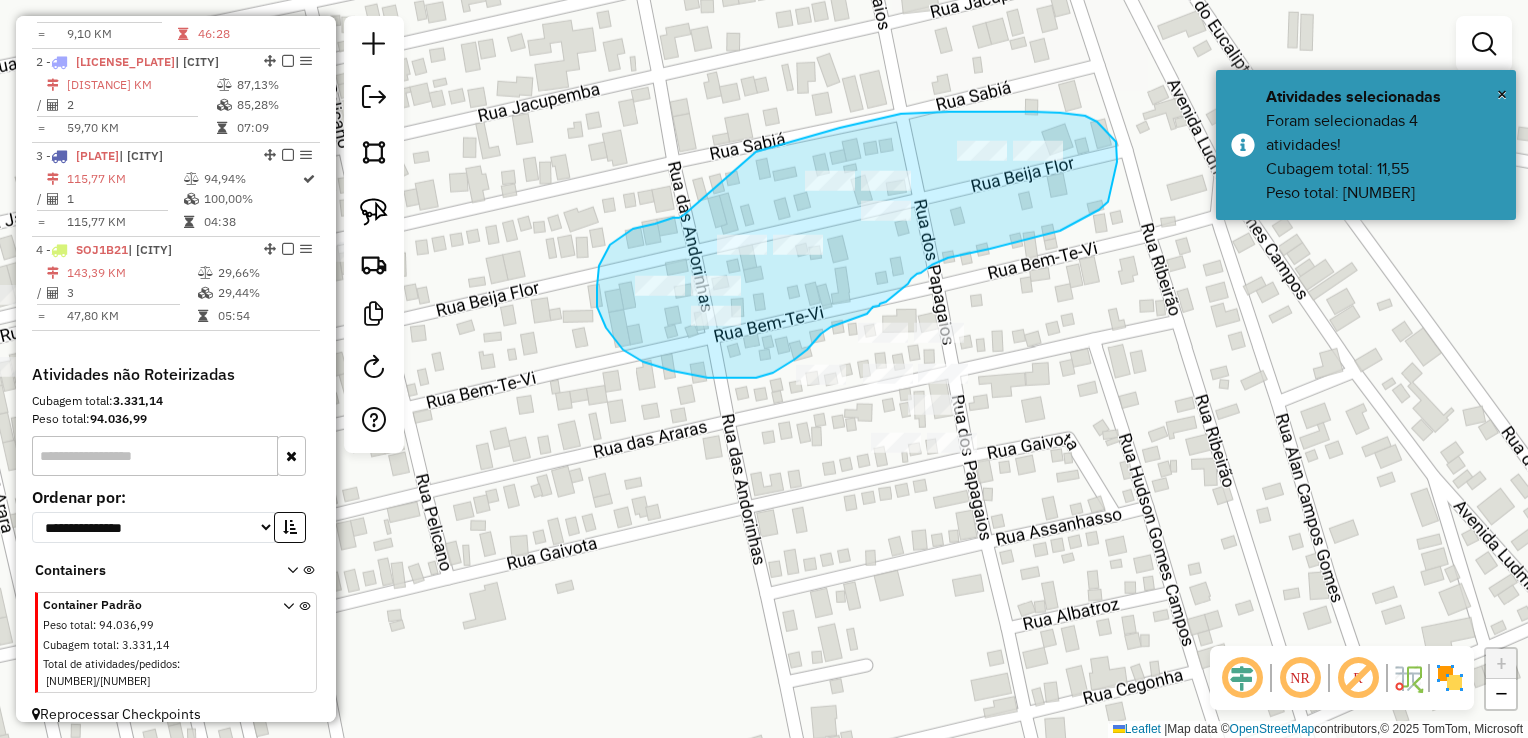 drag, startPoint x: 681, startPoint y: 216, endPoint x: 748, endPoint y: 155, distance: 90.60905 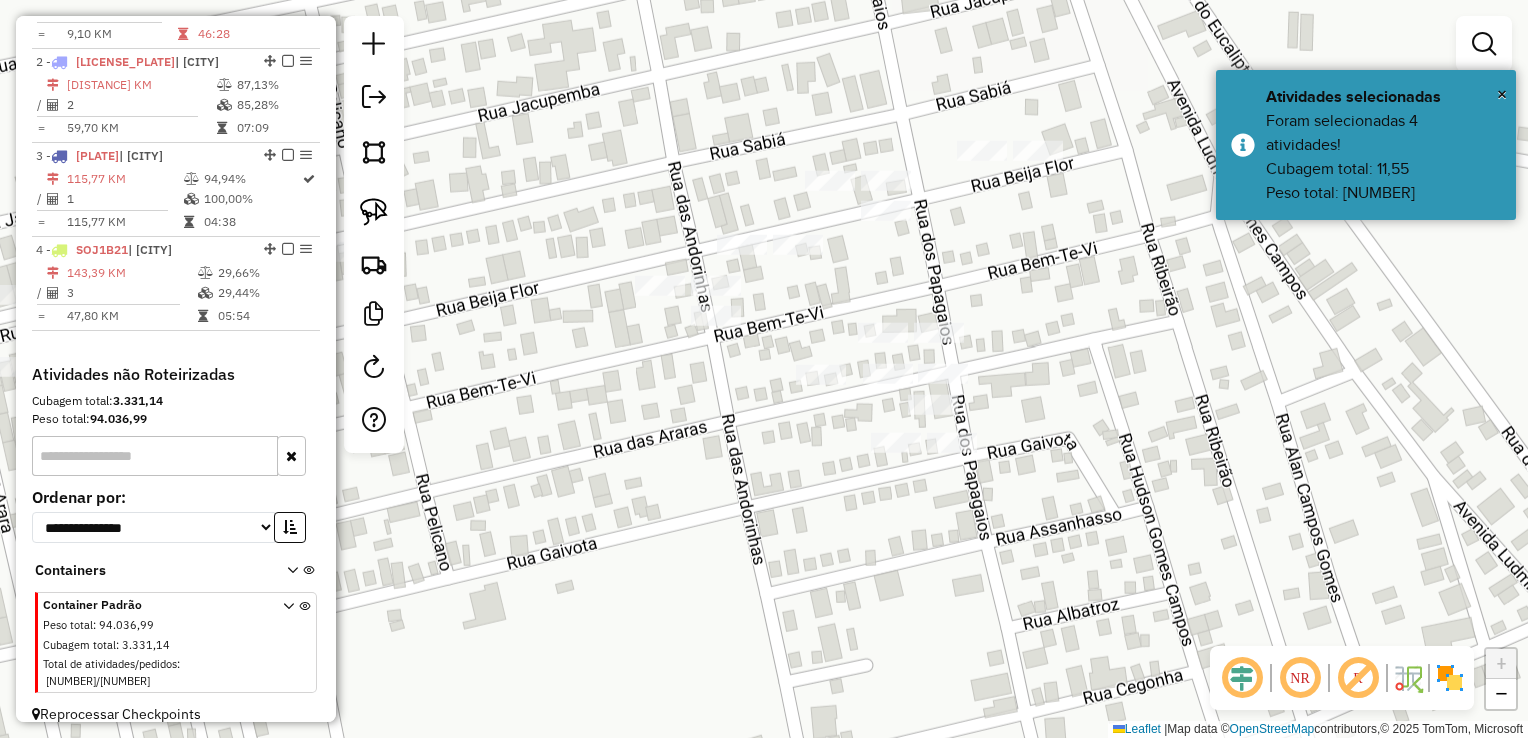 click on "Janela de atendimento Grade de atendimento Capacidade Transportadoras Veículos Cliente Pedidos  Rotas Selecione os dias de semana para filtrar as janelas de atendimento  Seg   Ter   Qua   Qui   Sex   Sáb   Dom  Informe o período da janela de atendimento: De: Até:  Filtrar exatamente a janela do cliente  Considerar janela de atendimento padrão  Selecione os dias de semana para filtrar as grades de atendimento  Seg   Ter   Qua   Qui   Sex   Sáb   Dom   Considerar clientes sem dia de atendimento cadastrado  Clientes fora do dia de atendimento selecionado Filtrar as atividades entre os valores definidos abaixo:  Peso mínimo:   Peso máximo:   Cubagem mínima:   Cubagem máxima:   De:   Até:  Filtrar as atividades entre o tempo de atendimento definido abaixo:  De:   Até:   Considerar capacidade total dos clientes não roteirizados Transportadora: Selecione um ou mais itens Tipo de veículo: Selecione um ou mais itens Veículo: Selecione um ou mais itens Motorista: Selecione um ou mais itens Nome: Rótulo:" 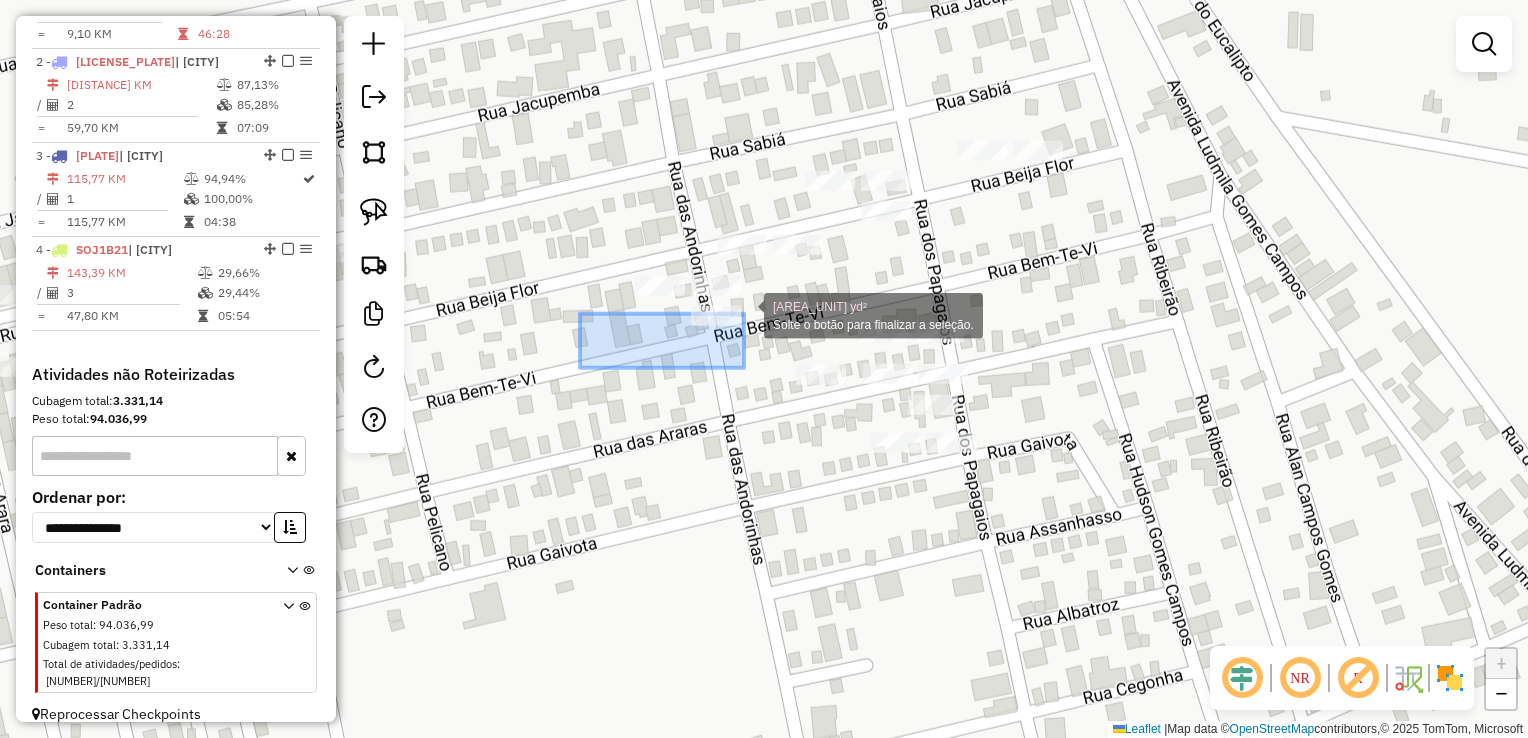drag, startPoint x: 585, startPoint y: 366, endPoint x: 744, endPoint y: 314, distance: 167.28719 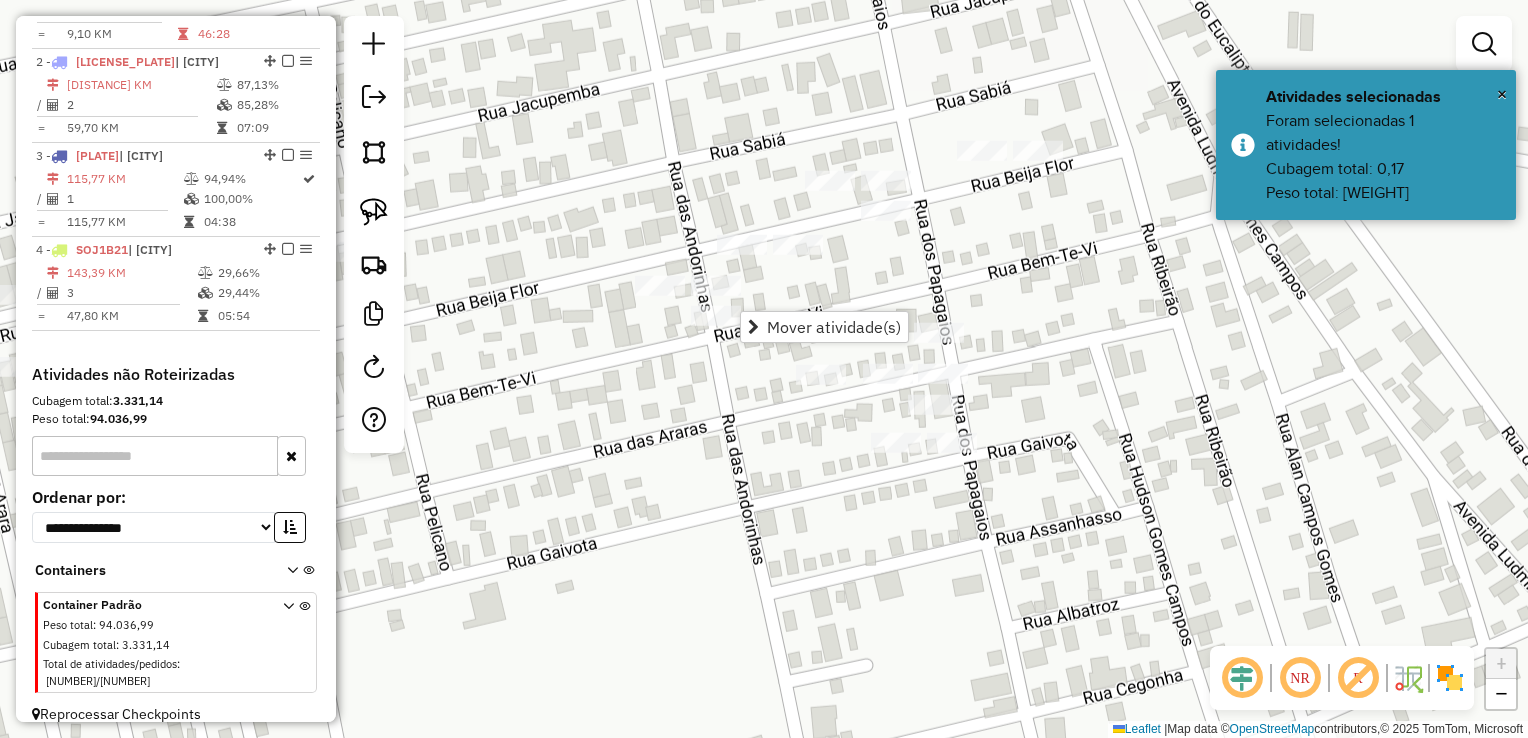 drag, startPoint x: 576, startPoint y: 337, endPoint x: 681, endPoint y: 337, distance: 105 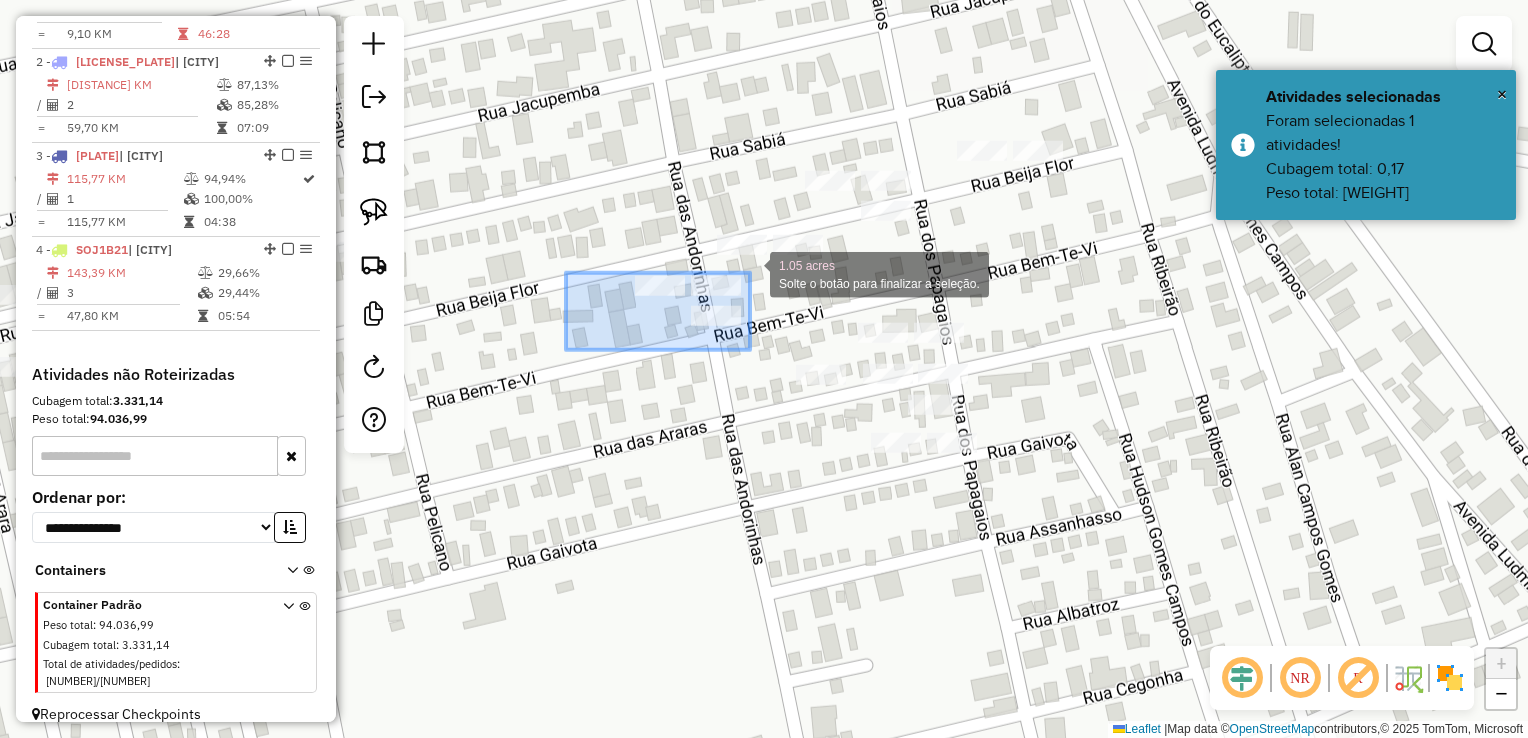 drag, startPoint x: 566, startPoint y: 350, endPoint x: 750, endPoint y: 273, distance: 199.46178 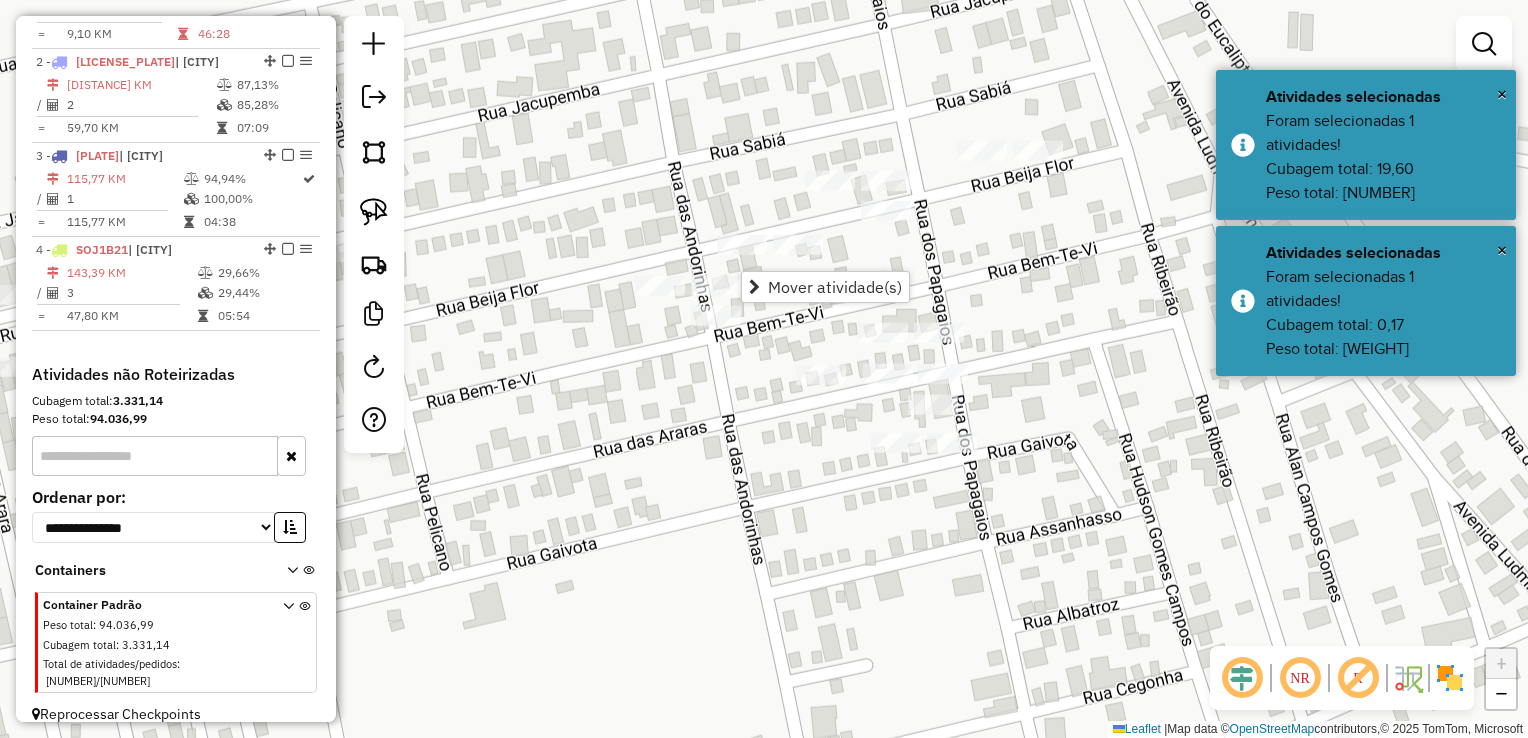 click on "Janela de atendimento Grade de atendimento Capacidade Transportadoras Veículos Cliente Pedidos  Rotas Selecione os dias de semana para filtrar as janelas de atendimento  Seg   Ter   Qua   Qui   Sex   Sáb   Dom  Informe o período da janela de atendimento: De: Até:  Filtrar exatamente a janela do cliente  Considerar janela de atendimento padrão  Selecione os dias de semana para filtrar as grades de atendimento  Seg   Ter   Qua   Qui   Sex   Sáb   Dom   Considerar clientes sem dia de atendimento cadastrado  Clientes fora do dia de atendimento selecionado Filtrar as atividades entre os valores definidos abaixo:  Peso mínimo:   Peso máximo:   Cubagem mínima:   Cubagem máxima:   De:   Até:  Filtrar as atividades entre o tempo de atendimento definido abaixo:  De:   Até:   Considerar capacidade total dos clientes não roteirizados Transportadora: Selecione um ou mais itens Tipo de veículo: Selecione um ou mais itens Veículo: Selecione um ou mais itens Motorista: Selecione um ou mais itens Nome: Rótulo:" 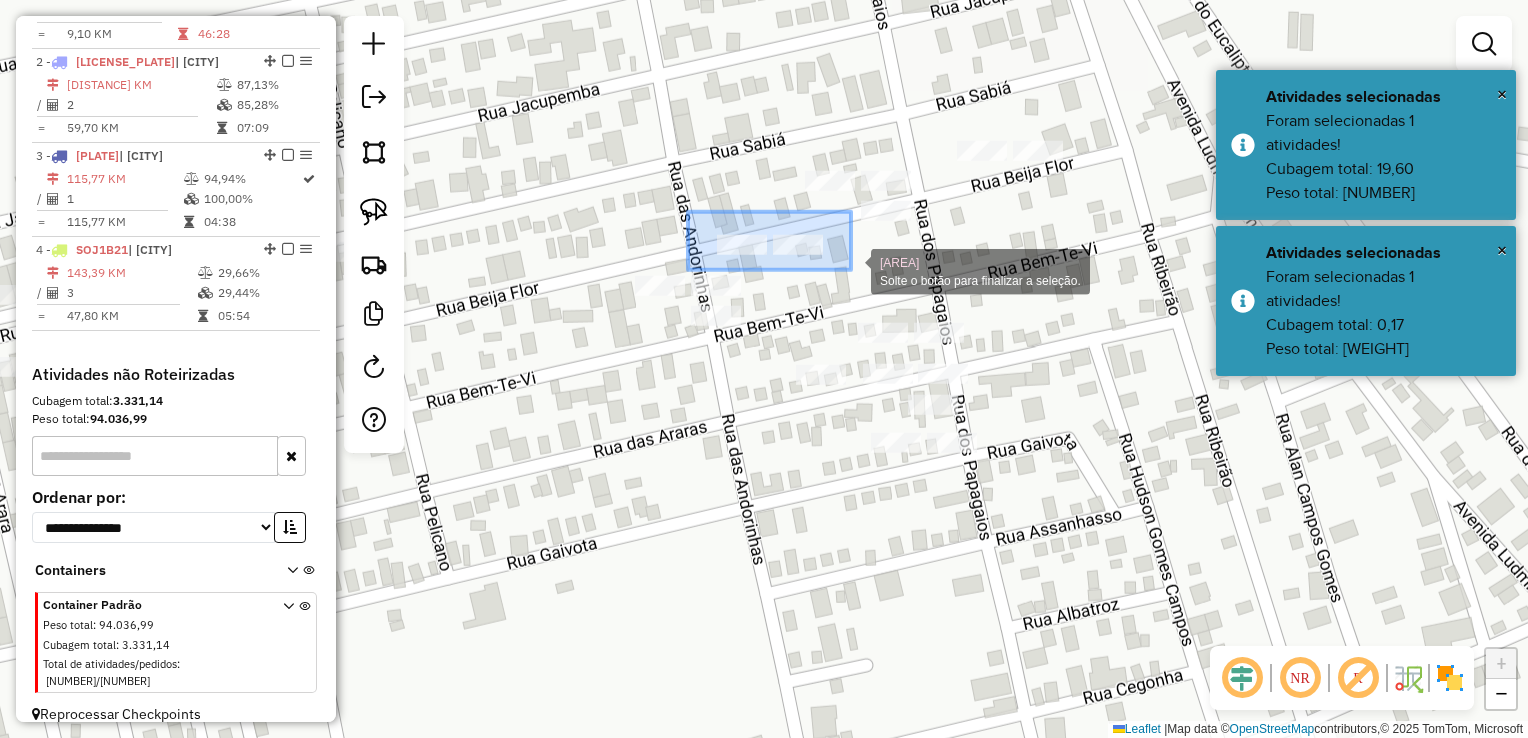 drag 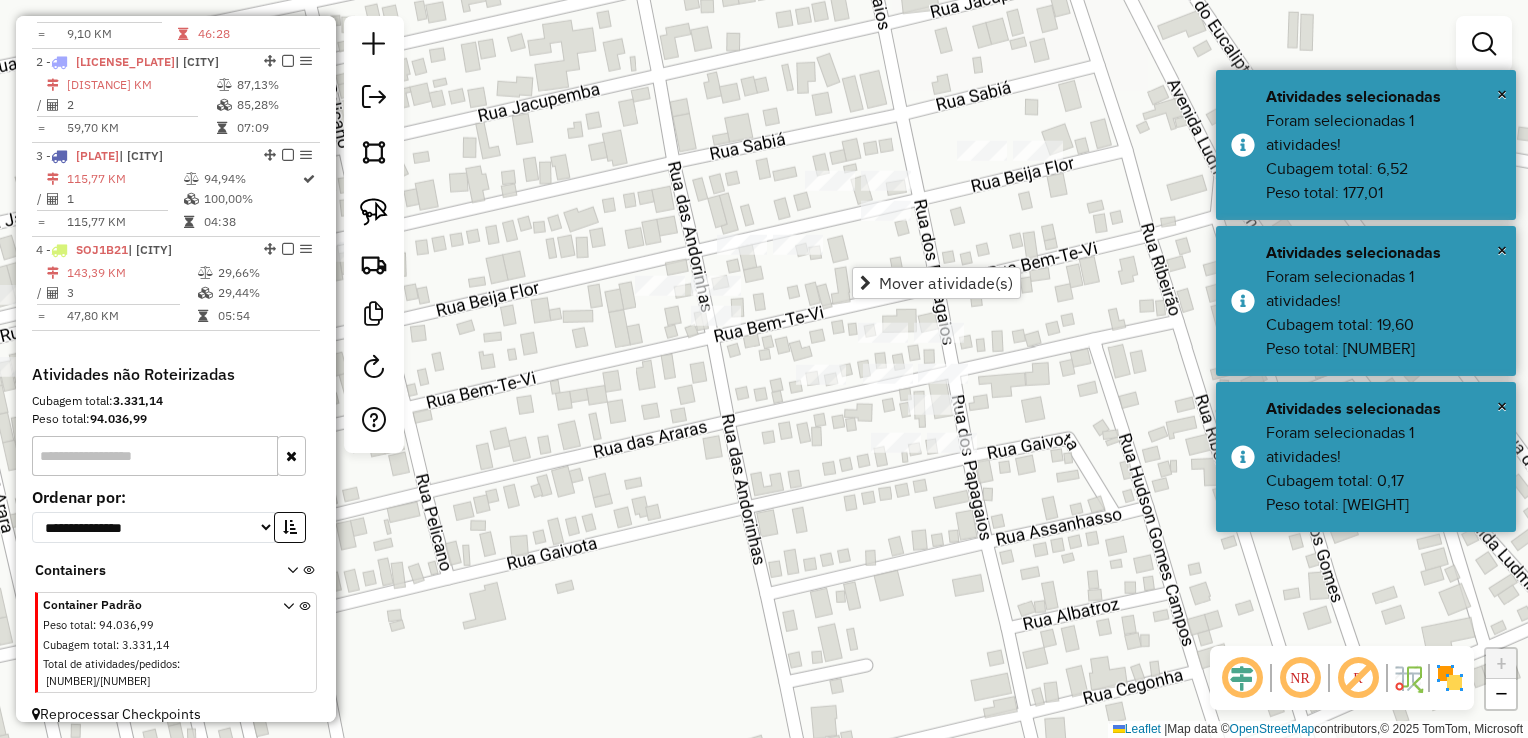 click on "Janela de atendimento Grade de atendimento Capacidade Transportadoras Veículos Cliente Pedidos  Rotas Selecione os dias de semana para filtrar as janelas de atendimento  Seg   Ter   Qua   Qui   Sex   Sáb   Dom  Informe o período da janela de atendimento: De: Até:  Filtrar exatamente a janela do cliente  Considerar janela de atendimento padrão  Selecione os dias de semana para filtrar as grades de atendimento  Seg   Ter   Qua   Qui   Sex   Sáb   Dom   Considerar clientes sem dia de atendimento cadastrado  Clientes fora do dia de atendimento selecionado Filtrar as atividades entre os valores definidos abaixo:  Peso mínimo:   Peso máximo:   Cubagem mínima:   Cubagem máxima:   De:   Até:  Filtrar as atividades entre o tempo de atendimento definido abaixo:  De:   Até:   Considerar capacidade total dos clientes não roteirizados Transportadora: Selecione um ou mais itens Tipo de veículo: Selecione um ou mais itens Veículo: Selecione um ou mais itens Motorista: Selecione um ou mais itens Nome: Rótulo:" 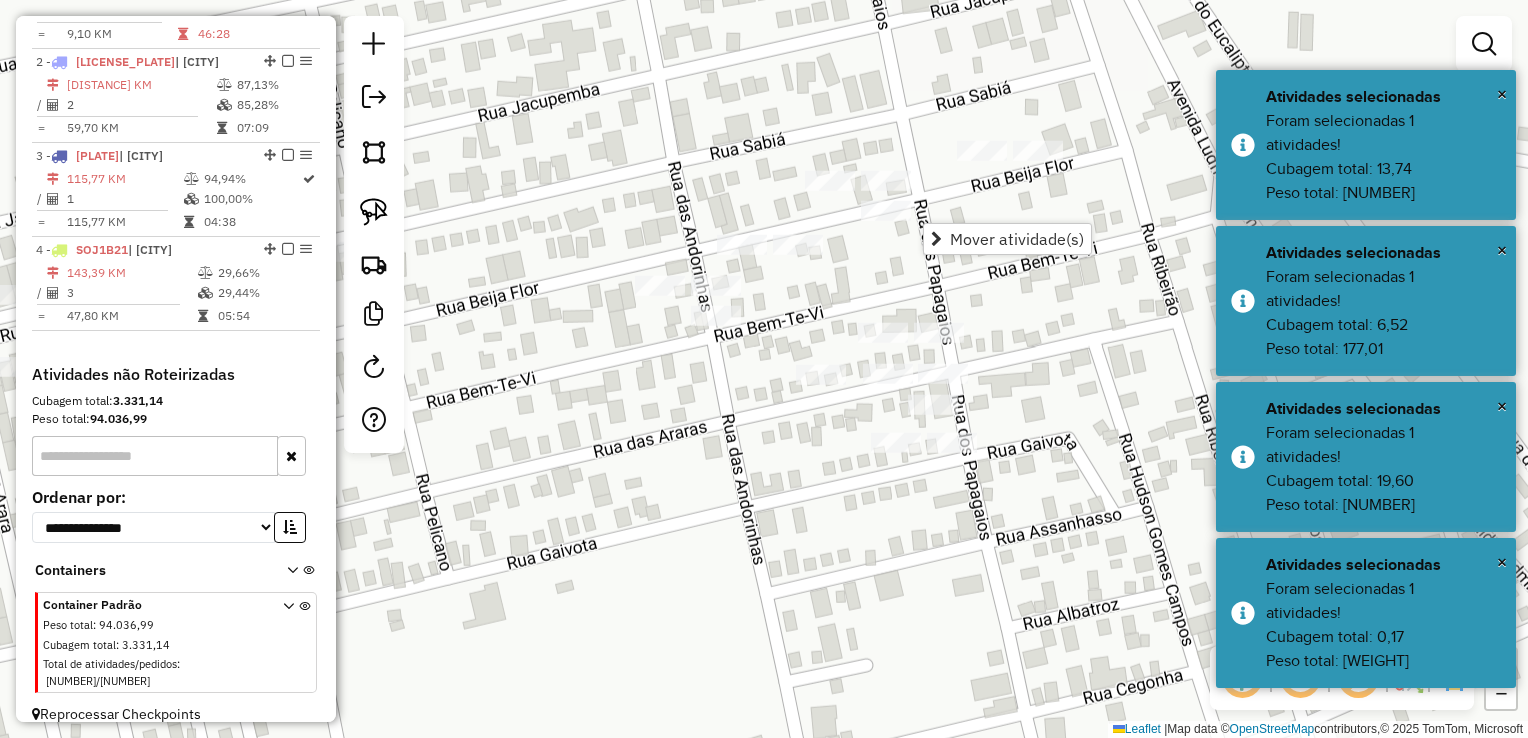 click on "Janela de atendimento Grade de atendimento Capacidade Transportadoras Veículos Cliente Pedidos  Rotas Selecione os dias de semana para filtrar as janelas de atendimento  Seg   Ter   Qua   Qui   Sex   Sáb   Dom  Informe o período da janela de atendimento: De: Até:  Filtrar exatamente a janela do cliente  Considerar janela de atendimento padrão  Selecione os dias de semana para filtrar as grades de atendimento  Seg   Ter   Qua   Qui   Sex   Sáb   Dom   Considerar clientes sem dia de atendimento cadastrado  Clientes fora do dia de atendimento selecionado Filtrar as atividades entre os valores definidos abaixo:  Peso mínimo:   Peso máximo:   Cubagem mínima:   Cubagem máxima:   De:   Até:  Filtrar as atividades entre o tempo de atendimento definido abaixo:  De:   Até:   Considerar capacidade total dos clientes não roteirizados Transportadora: Selecione um ou mais itens Tipo de veículo: Selecione um ou mais itens Veículo: Selecione um ou mais itens Motorista: Selecione um ou mais itens Nome: Rótulo:" 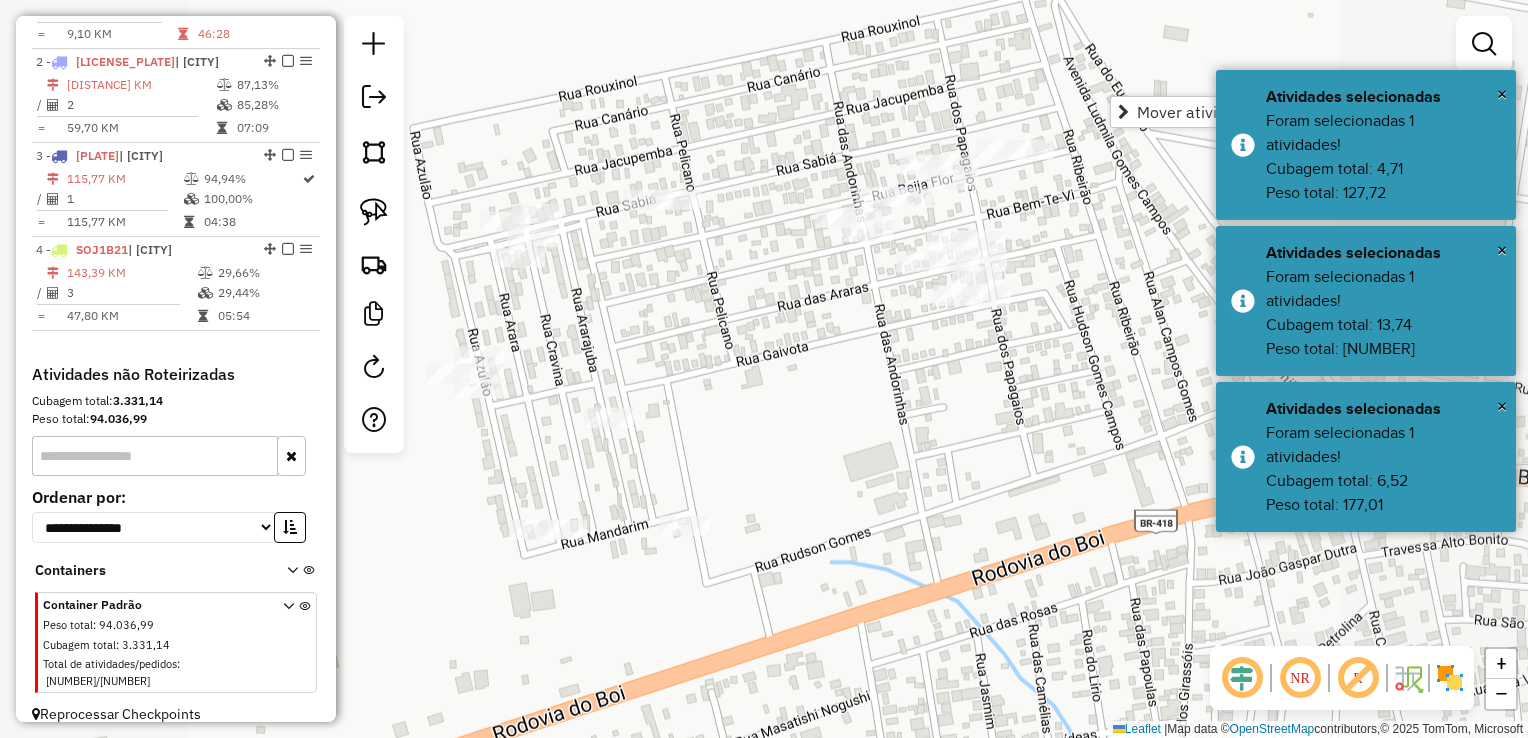 click on "Janela de atendimento Grade de atendimento Capacidade Transportadoras Veículos Cliente Pedidos  Rotas Selecione os dias de semana para filtrar as janelas de atendimento  Seg   Ter   Qua   Qui   Sex   Sáb   Dom  Informe o período da janela de atendimento: De: Até:  Filtrar exatamente a janela do cliente  Considerar janela de atendimento padrão  Selecione os dias de semana para filtrar as grades de atendimento  Seg   Ter   Qua   Qui   Sex   Sáb   Dom   Considerar clientes sem dia de atendimento cadastrado  Clientes fora do dia de atendimento selecionado Filtrar as atividades entre os valores definidos abaixo:  Peso mínimo:   Peso máximo:   Cubagem mínima:   Cubagem máxima:   De:   Até:  Filtrar as atividades entre o tempo de atendimento definido abaixo:  De:   Até:   Considerar capacidade total dos clientes não roteirizados Transportadora: Selecione um ou mais itens Tipo de veículo: Selecione um ou mais itens Veículo: Selecione um ou mais itens Motorista: Selecione um ou mais itens Nome: Rótulo:" 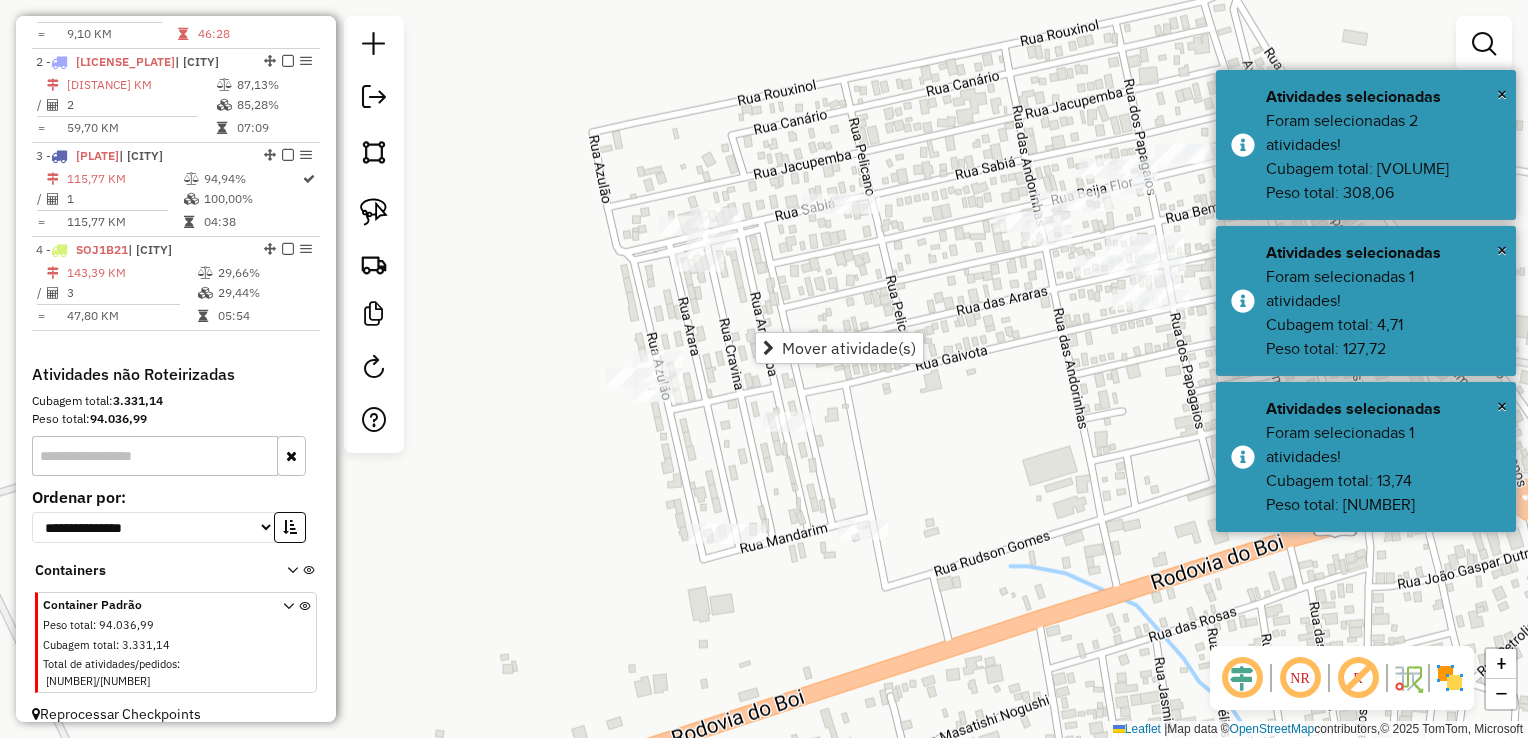 click on "Janela de atendimento Grade de atendimento Capacidade Transportadoras Veículos Cliente Pedidos  Rotas Selecione os dias de semana para filtrar as janelas de atendimento  Seg   Ter   Qua   Qui   Sex   Sáb   Dom  Informe o período da janela de atendimento: De: Até:  Filtrar exatamente a janela do cliente  Considerar janela de atendimento padrão  Selecione os dias de semana para filtrar as grades de atendimento  Seg   Ter   Qua   Qui   Sex   Sáb   Dom   Considerar clientes sem dia de atendimento cadastrado  Clientes fora do dia de atendimento selecionado Filtrar as atividades entre os valores definidos abaixo:  Peso mínimo:   Peso máximo:   Cubagem mínima:   Cubagem máxima:   De:   Até:  Filtrar as atividades entre o tempo de atendimento definido abaixo:  De:   Até:   Considerar capacidade total dos clientes não roteirizados Transportadora: Selecione um ou mais itens Tipo de veículo: Selecione um ou mais itens Veículo: Selecione um ou mais itens Motorista: Selecione um ou mais itens Nome: Rótulo:" 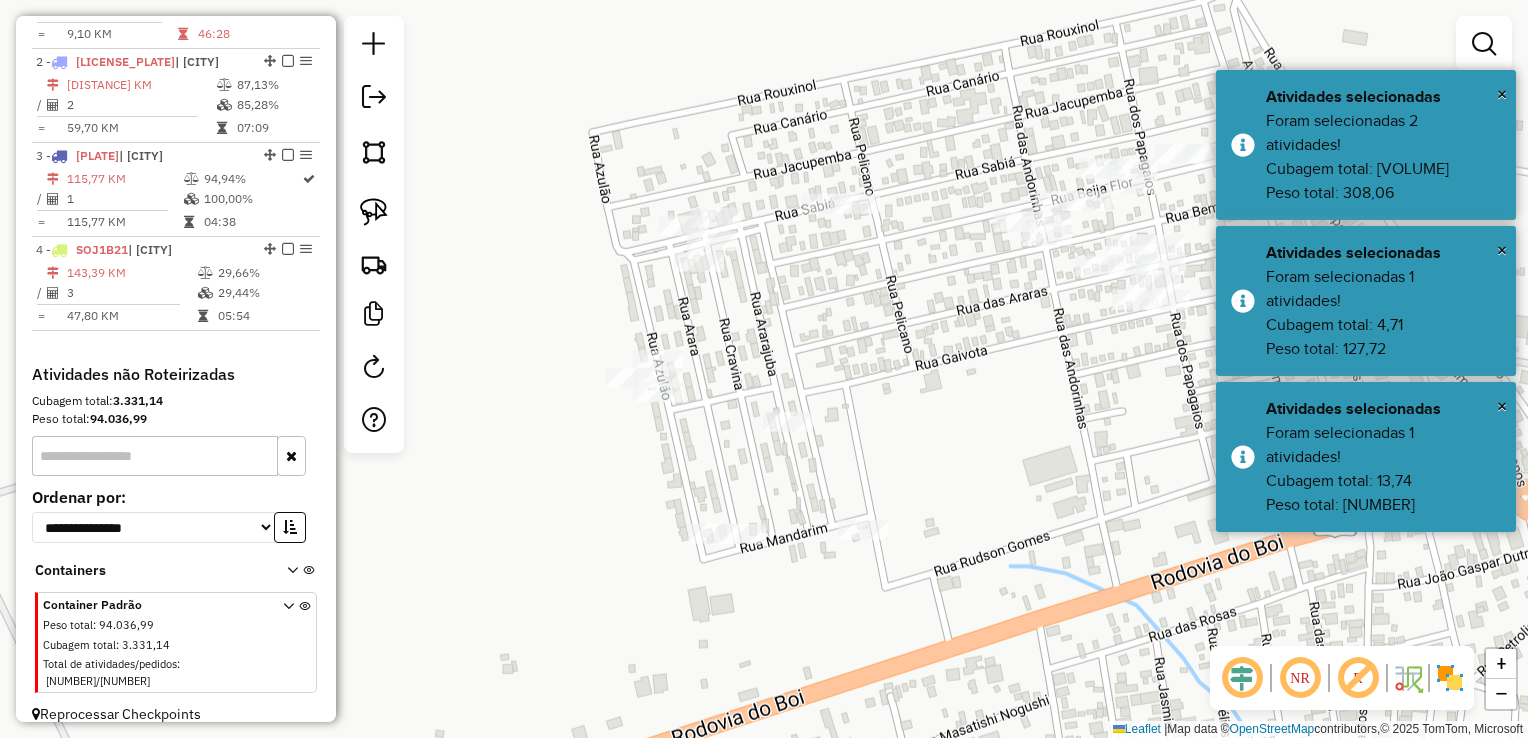 click on "Janela de atendimento Grade de atendimento Capacidade Transportadoras Veículos Cliente Pedidos  Rotas Selecione os dias de semana para filtrar as janelas de atendimento  Seg   Ter   Qua   Qui   Sex   Sáb   Dom  Informe o período da janela de atendimento: De: Até:  Filtrar exatamente a janela do cliente  Considerar janela de atendimento padrão  Selecione os dias de semana para filtrar as grades de atendimento  Seg   Ter   Qua   Qui   Sex   Sáb   Dom   Considerar clientes sem dia de atendimento cadastrado  Clientes fora do dia de atendimento selecionado Filtrar as atividades entre os valores definidos abaixo:  Peso mínimo:   Peso máximo:   Cubagem mínima:   Cubagem máxima:   De:   Até:  Filtrar as atividades entre o tempo de atendimento definido abaixo:  De:   Até:   Considerar capacidade total dos clientes não roteirizados Transportadora: Selecione um ou mais itens Tipo de veículo: Selecione um ou mais itens Veículo: Selecione um ou mais itens Motorista: Selecione um ou mais itens Nome: Rótulo:" 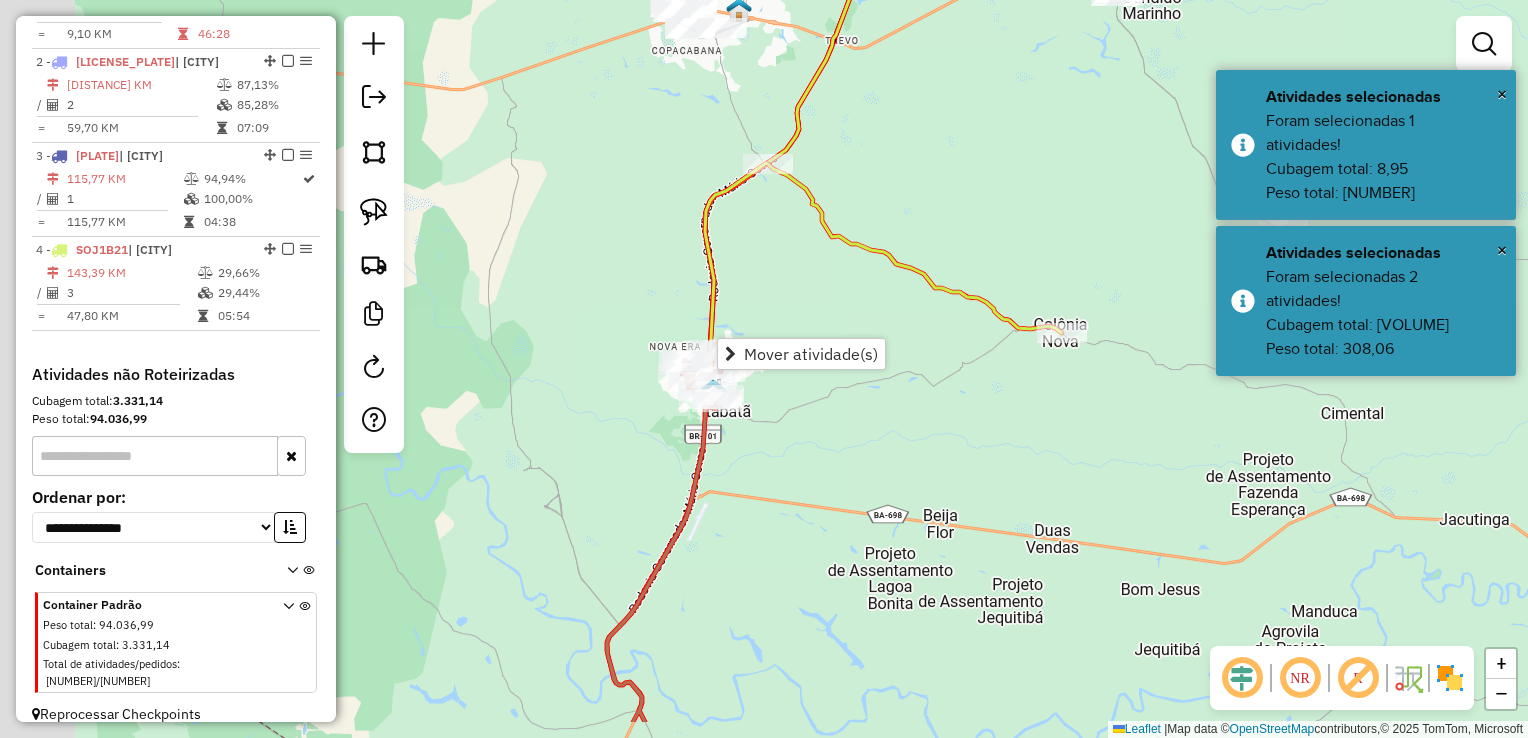 click on "Janela de atendimento Grade de atendimento Capacidade Transportadoras Veículos Cliente Pedidos  Rotas Selecione os dias de semana para filtrar as janelas de atendimento  Seg   Ter   Qua   Qui   Sex   Sáb   Dom  Informe o período da janela de atendimento: De: Até:  Filtrar exatamente a janela do cliente  Considerar janela de atendimento padrão  Selecione os dias de semana para filtrar as grades de atendimento  Seg   Ter   Qua   Qui   Sex   Sáb   Dom   Considerar clientes sem dia de atendimento cadastrado  Clientes fora do dia de atendimento selecionado Filtrar as atividades entre os valores definidos abaixo:  Peso mínimo:   Peso máximo:   Cubagem mínima:   Cubagem máxima:   De:   Até:  Filtrar as atividades entre o tempo de atendimento definido abaixo:  De:   Até:   Considerar capacidade total dos clientes não roteirizados Transportadora: Selecione um ou mais itens Tipo de veículo: Selecione um ou mais itens Veículo: Selecione um ou mais itens Motorista: Selecione um ou mais itens Nome: Rótulo:" 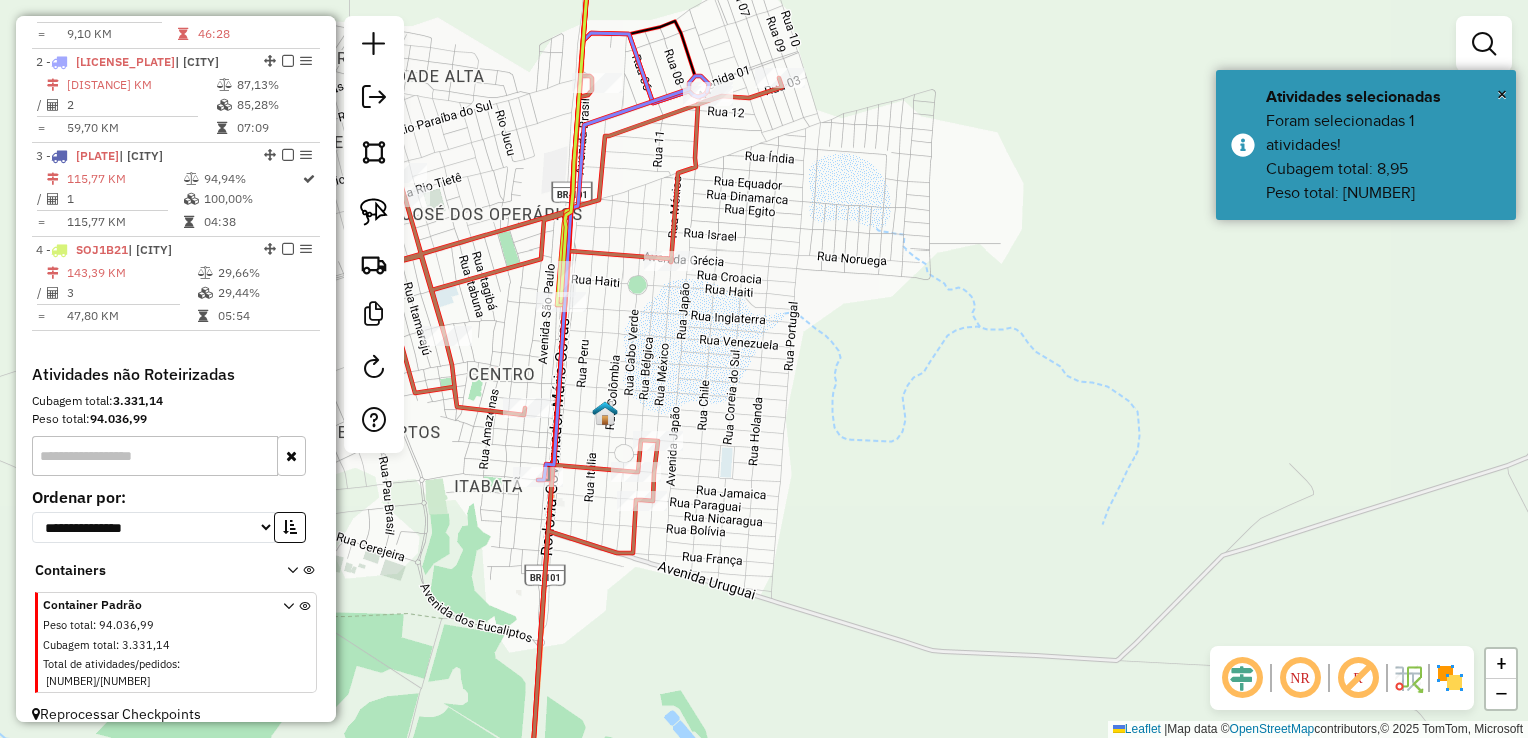 click 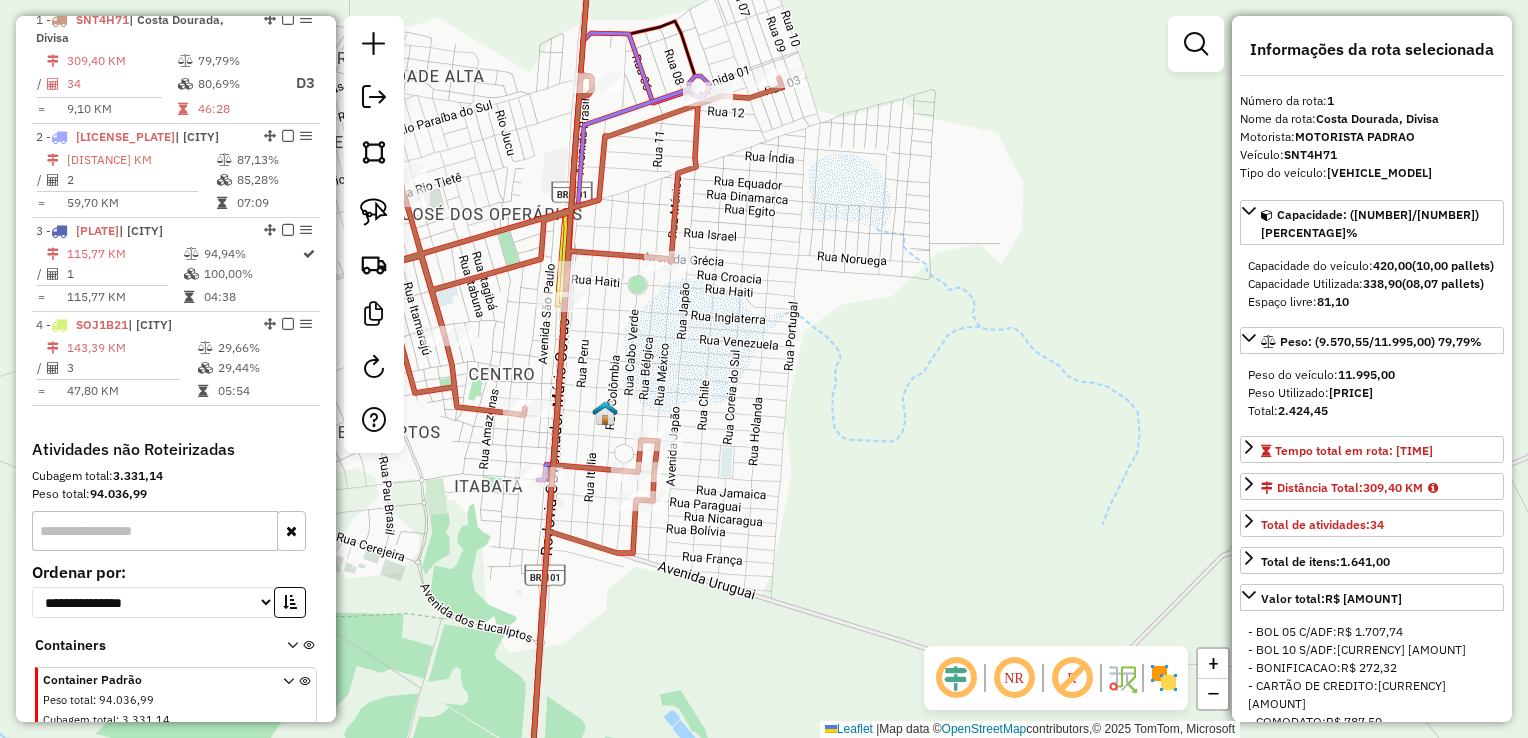 scroll, scrollTop: 774, scrollLeft: 0, axis: vertical 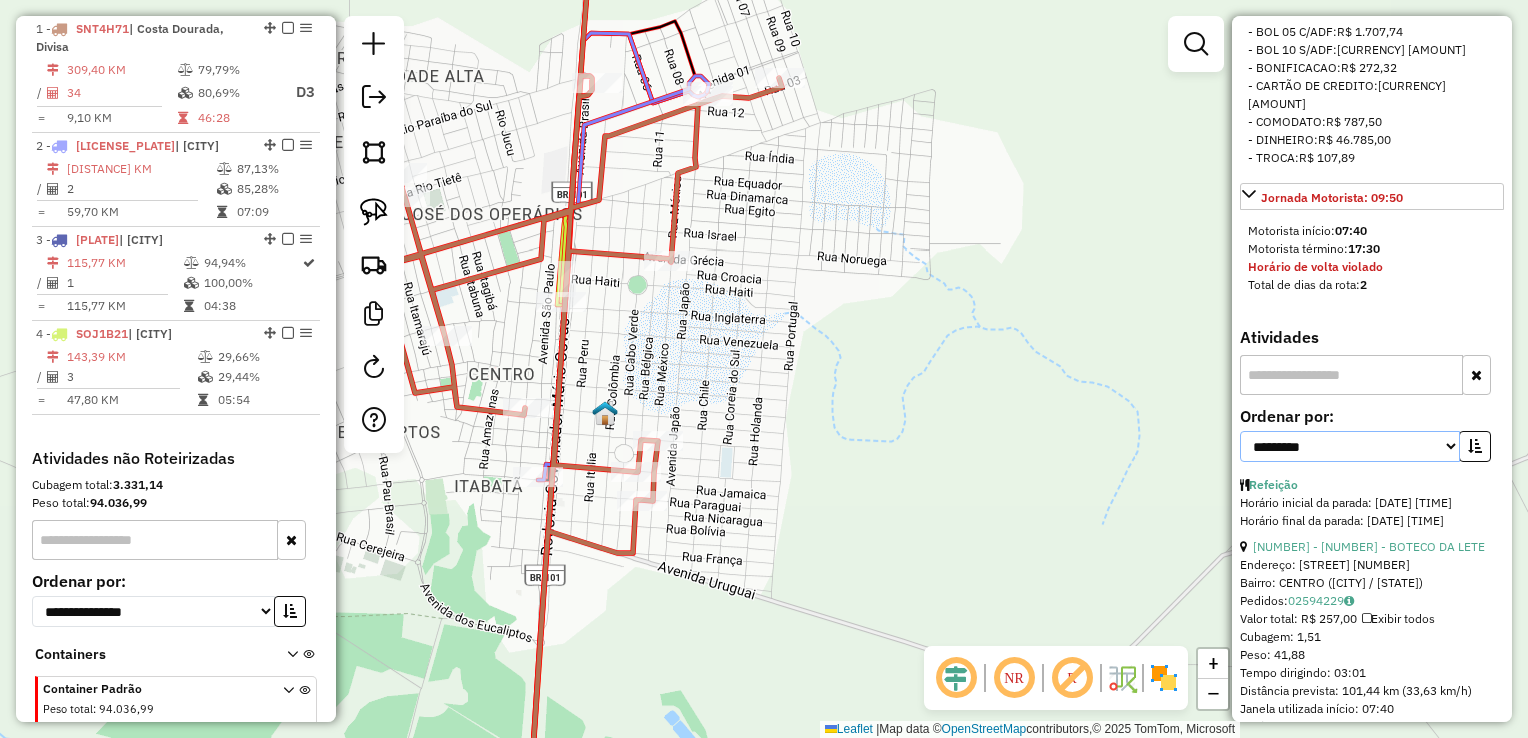 click on "**********" at bounding box center (1350, 446) 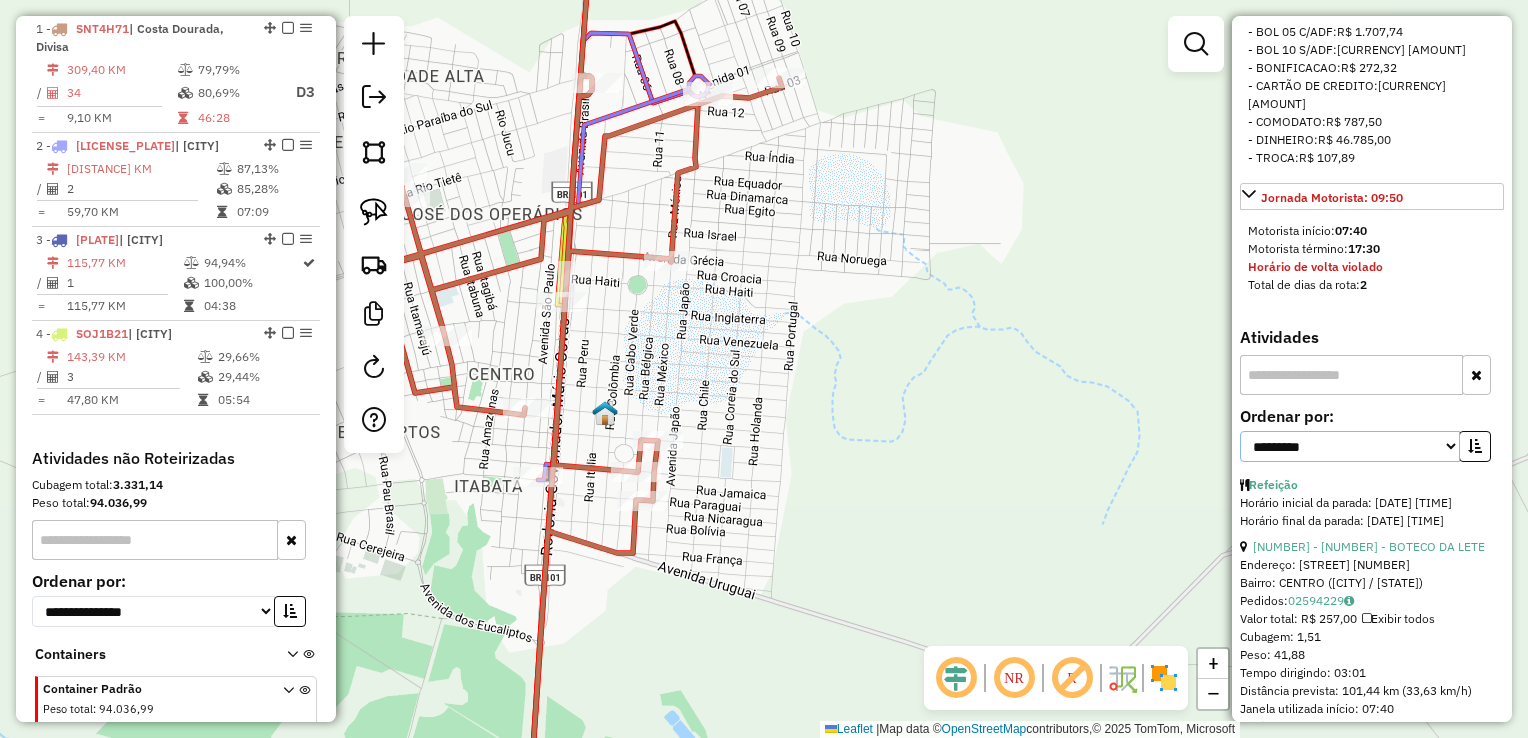 select on "*********" 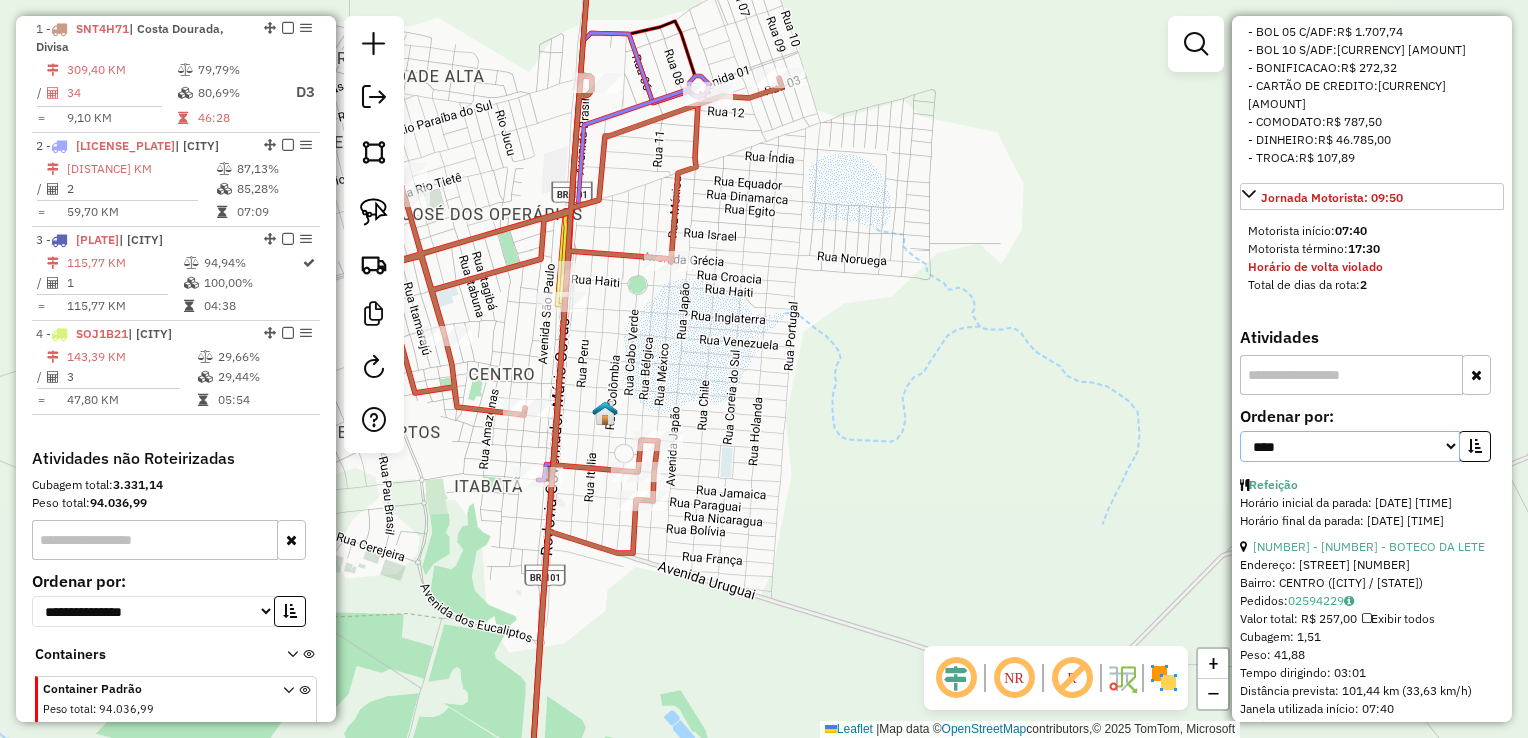 click on "**********" at bounding box center (1350, 446) 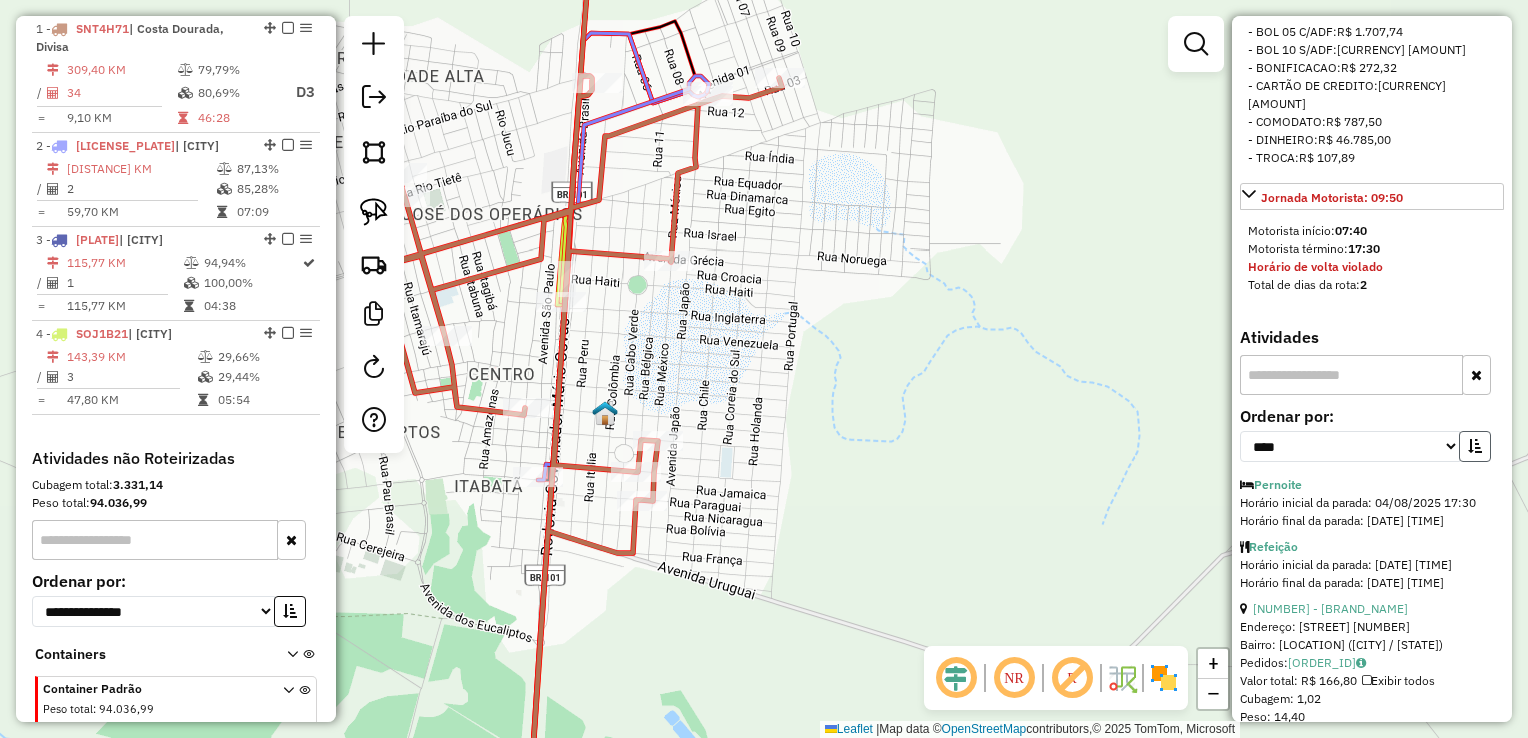 click at bounding box center (1475, 446) 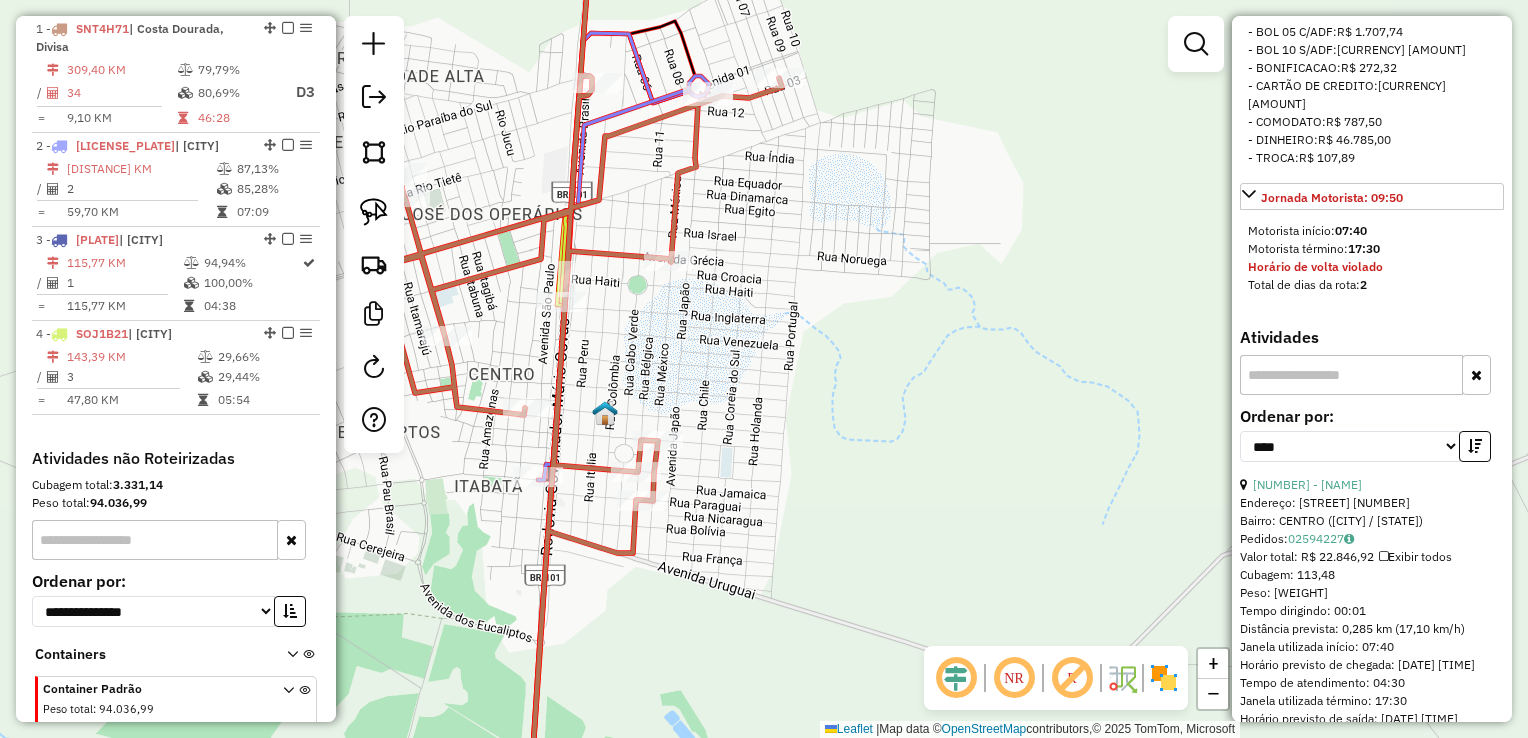 scroll, scrollTop: 1000, scrollLeft: 0, axis: vertical 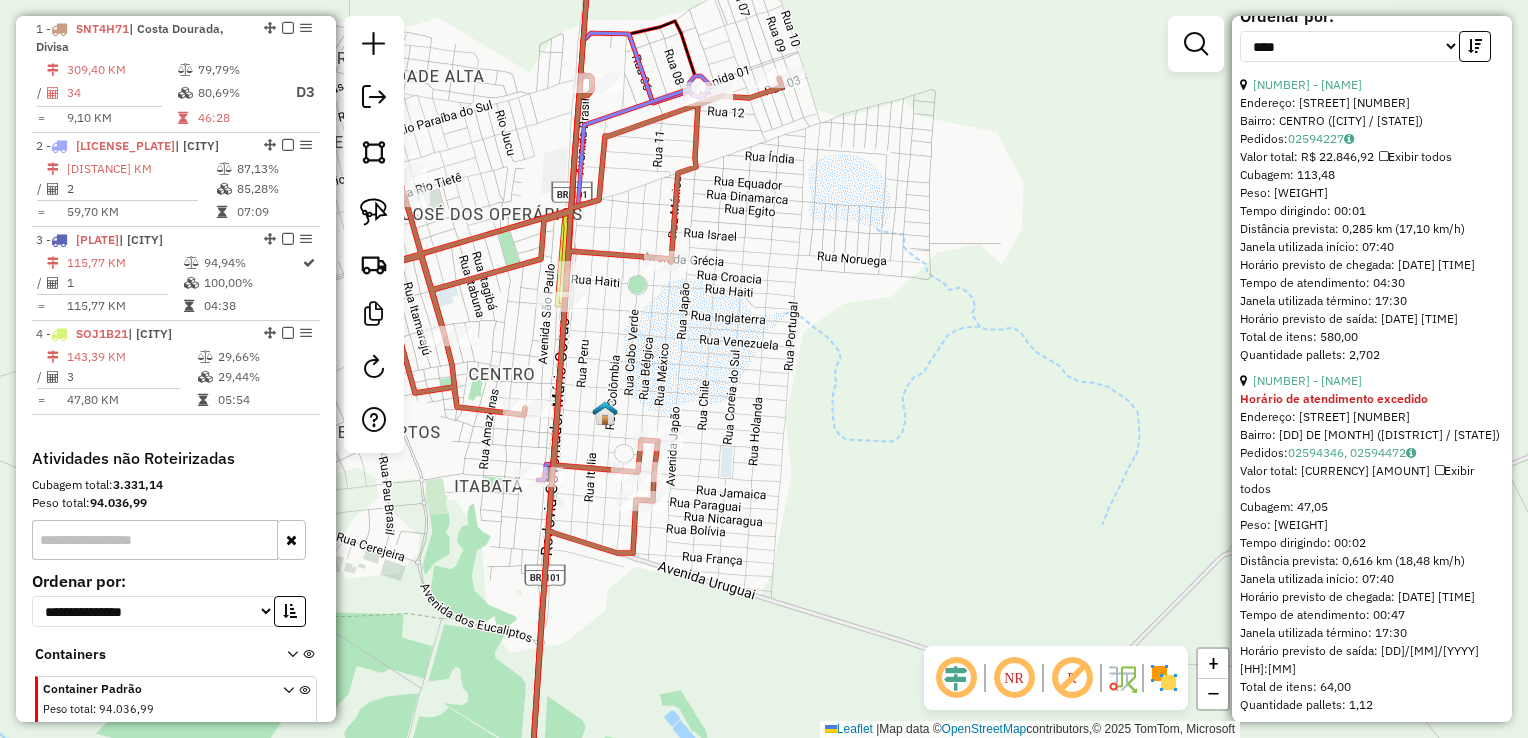 click on "32 - 9752 - BAR DA DETE" at bounding box center (1372, 381) 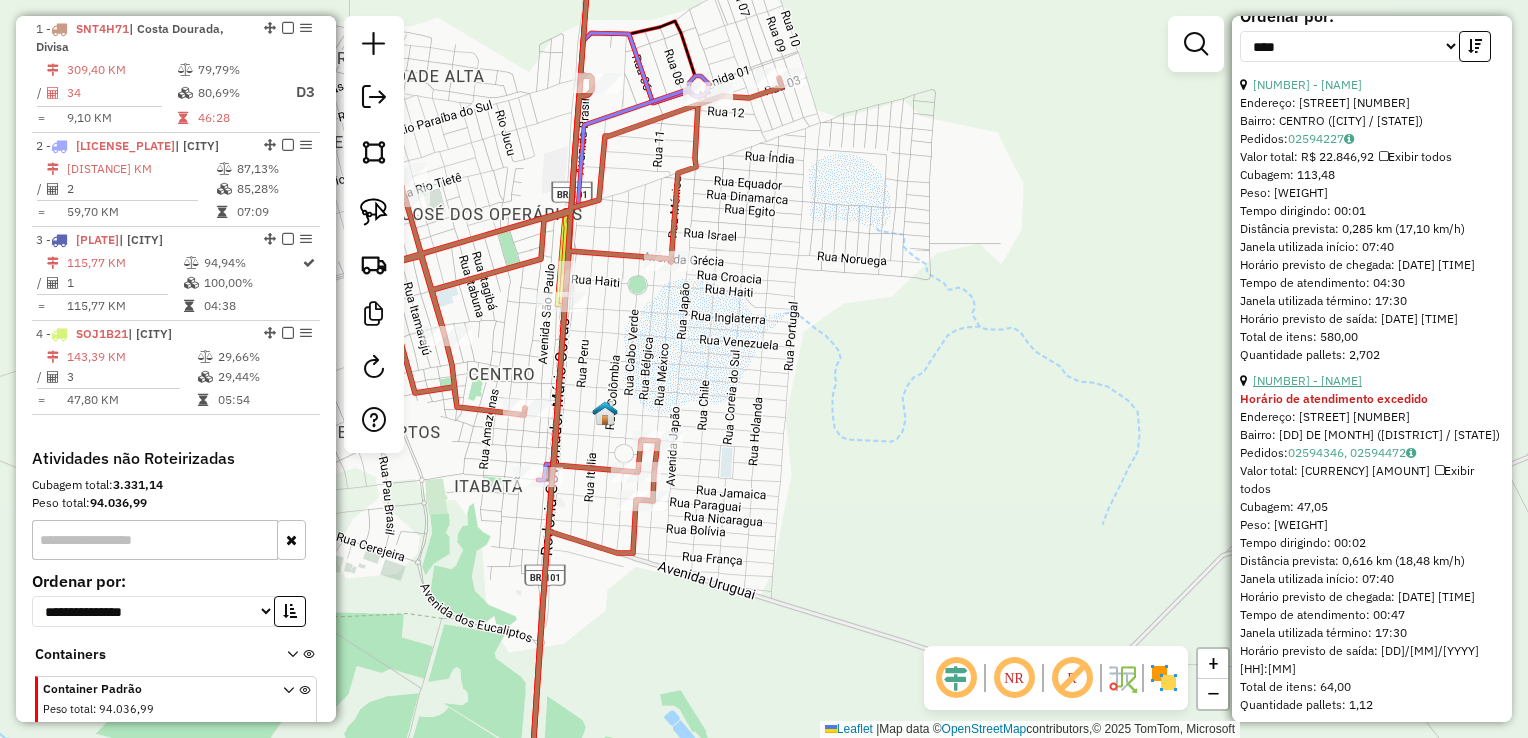 click on "32 - 9752 - BAR DA DETE" at bounding box center (1307, 380) 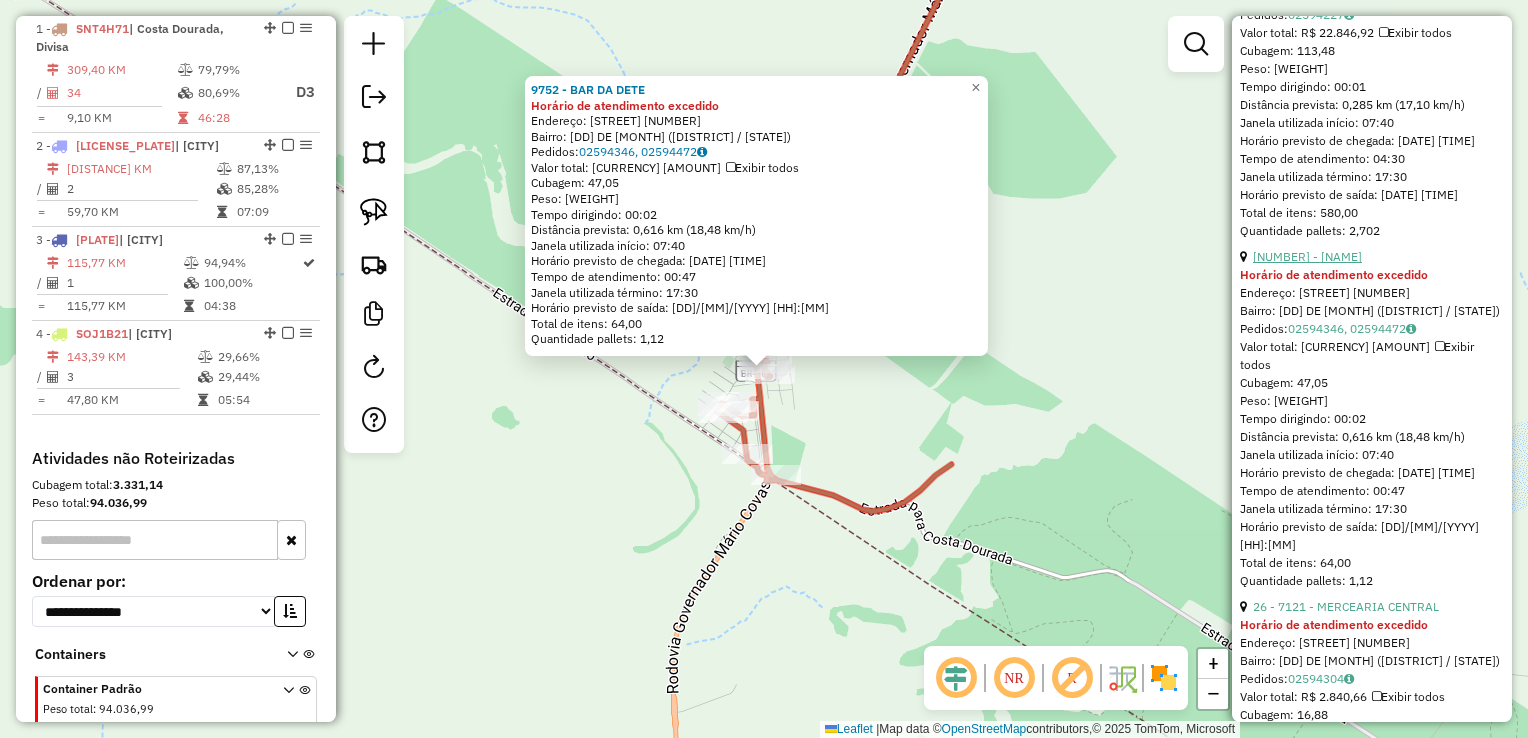 scroll, scrollTop: 1400, scrollLeft: 0, axis: vertical 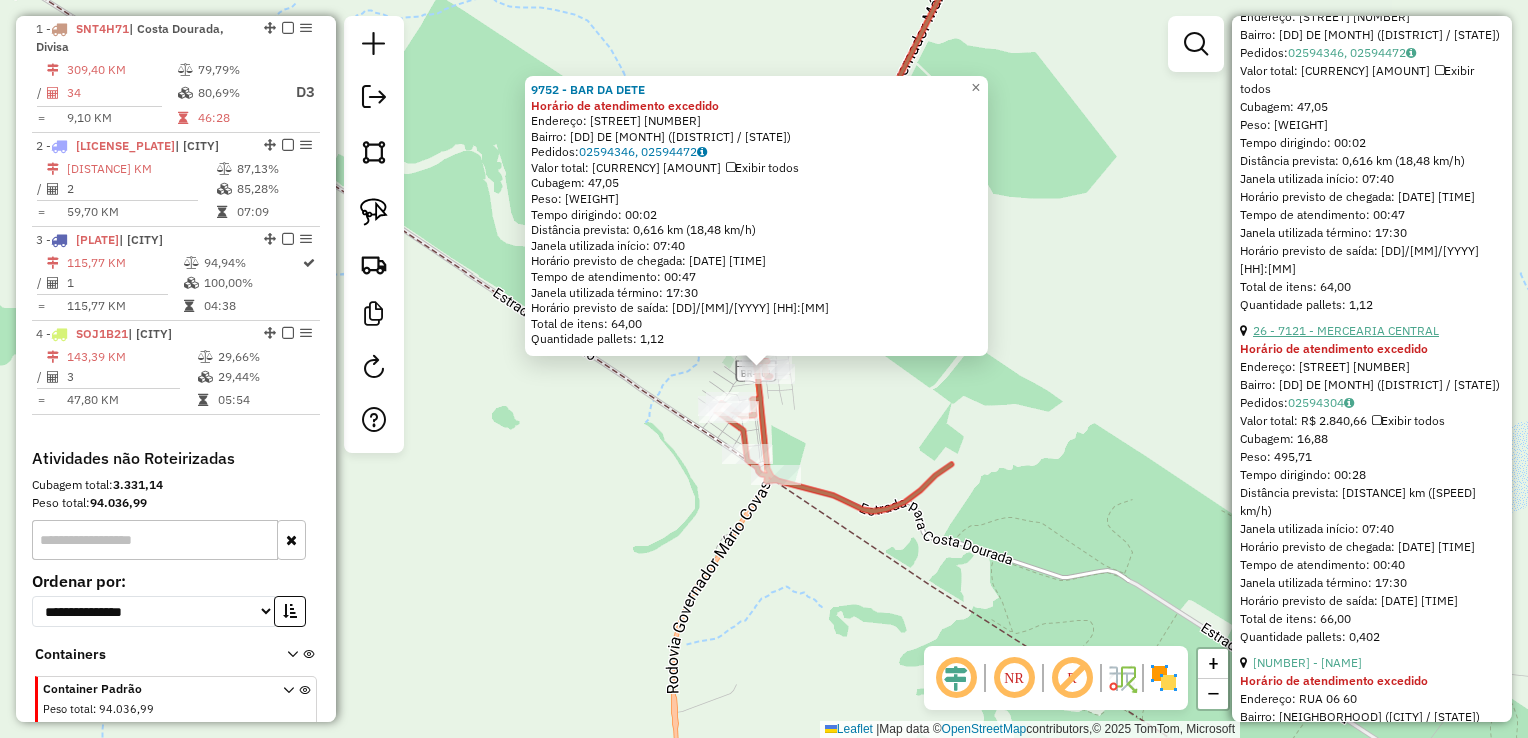 click on "26 - 7121 - MERCEARIA CENTRAL" at bounding box center (1346, 330) 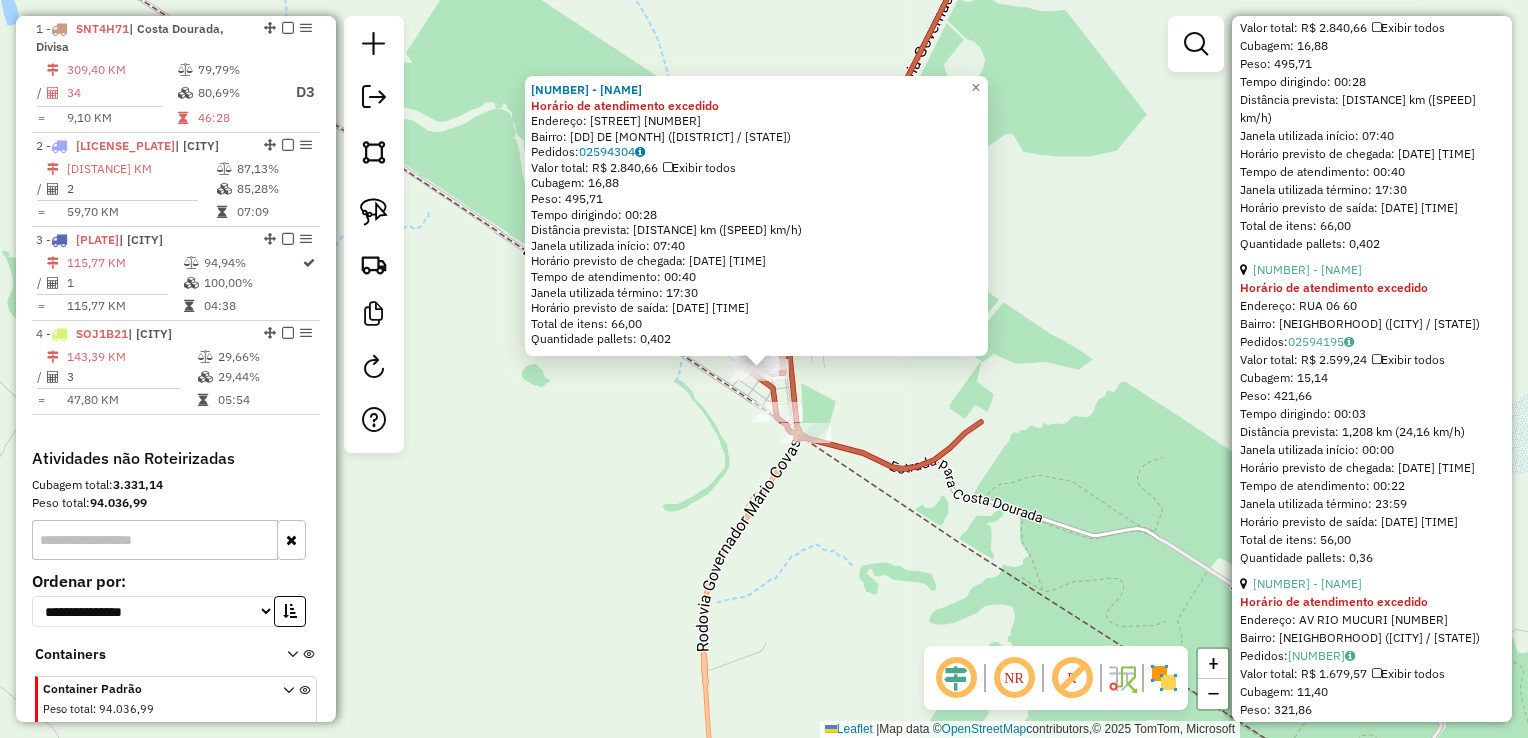 scroll, scrollTop: 1800, scrollLeft: 0, axis: vertical 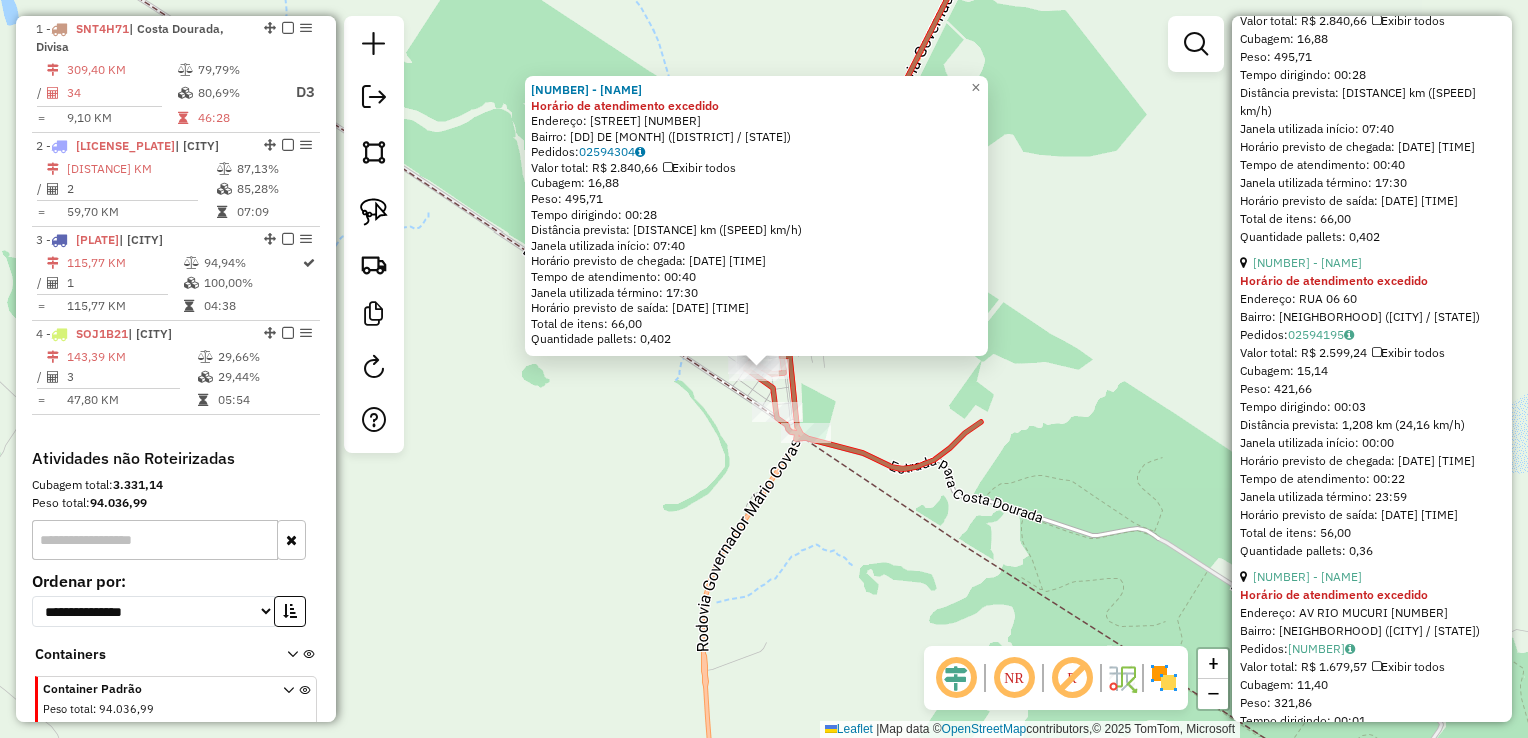 click on "12 - 19658 - SILVA SUPERMERCADO  Endereço:  RUA PRINCIPAL 34   Bairro: CENTRO (MUCURI / BA)   Pedidos:  02594227   Valor total: R$ 22.846,92   Exibir todos   Cubagem: 113,48  Peso: 3.426,43  Tempo dirigindo: 00:01   Distância prevista: 0,285 km (17,10 km/h)   Janela utilizada início: 07:40   Horário previsto de chegada: 05/08/2025 12:05   Tempo de atendimento: 04:30   Janela utilizada término: 17:30   Horário previsto de saída: 05/08/2025 16:35   Total de itens: 580,00   Quantidade pallets: 2,702     32 - 9752 - BAR DA DETE Horário de atendimento excedido  Endereço:  BELA VISTA 40   Bairro: 31 DE MARCO (MUCURI / BA)   Pedidos:  02594346, 02594472   Valor total: R$ 4.697,15   Exibir todos   Cubagem: 47,05  Peso: 1.304,24  Tempo dirigindo: 00:02   Distância prevista: 0,616 km (18,48 km/h)   Janela utilizada início: 07:40   Horário previsto de chegada: 06/08/2025 02:55   Tempo de atendimento: 00:47   Janela utilizada término: 17:30   Horário previsto de saída: 06/08/2025 03:42      Pedidos:" at bounding box center (1372, 4887) 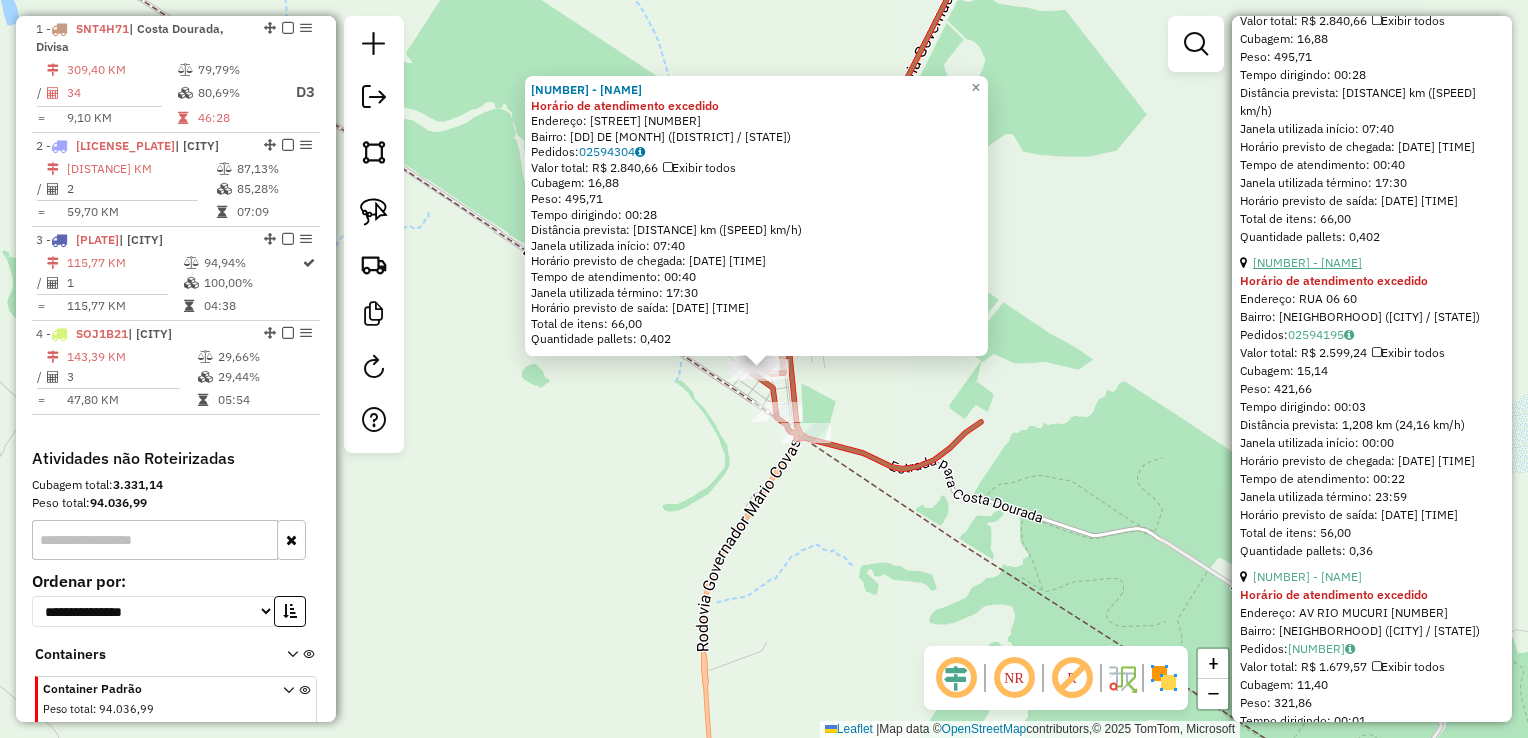click on "15 - 19512 - LUCIANO ALMEIDA" at bounding box center [1307, 262] 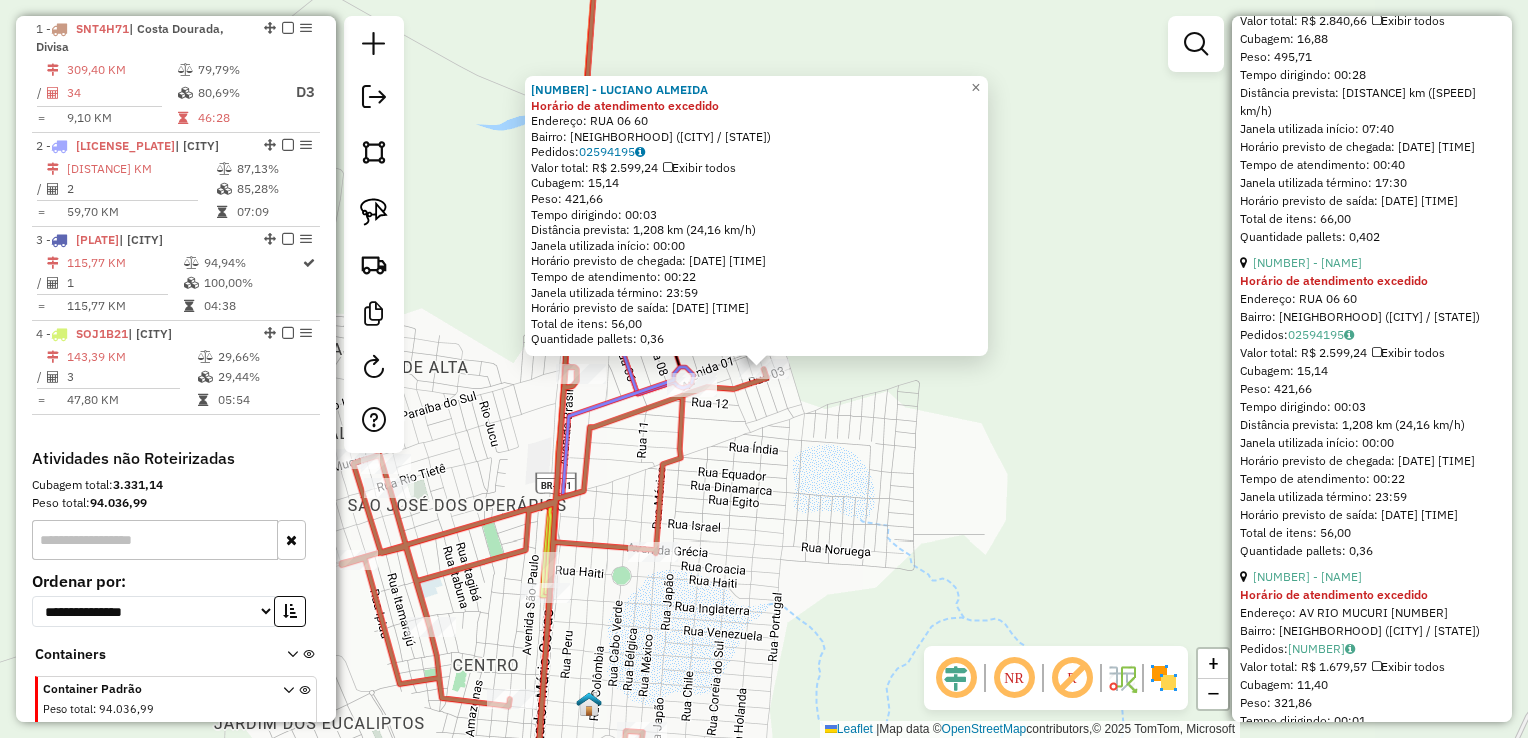 click on "Rota 1 - Placa SNT4H71  19512 - LUCIANO ALMEIDA 19512 - LUCIANO ALMEIDA Horário de atendimento excedido  Endereço:  RUA 06 60   Bairro: CENTRO (ITABATAN / BA)   Pedidos:  02594195   Valor total: R$ 2.599,24   Exibir todos   Cubagem: 15,14  Peso: 421,66  Tempo dirigindo: 00:03   Distância prevista: 1,208 km (24,16 km/h)   Janela utilizada início: 00:00   Horário previsto de chegada: 05/08/2025 18:27   Tempo de atendimento: 00:22   Janela utilizada término: 23:59   Horário previsto de saída: 05/08/2025 18:49   Total de itens: 56,00   Quantidade pallets: 0,36  × Janela de atendimento Grade de atendimento Capacidade Transportadoras Veículos Cliente Pedidos  Rotas Selecione os dias de semana para filtrar as janelas de atendimento  Seg   Ter   Qua   Qui   Sex   Sáb   Dom  Informe o período da janela de atendimento: De: Até:  Filtrar exatamente a janela do cliente  Considerar janela de atendimento padrão  Selecione os dias de semana para filtrar as grades de atendimento  Seg   Ter   Qua   Qui   Sex  +" 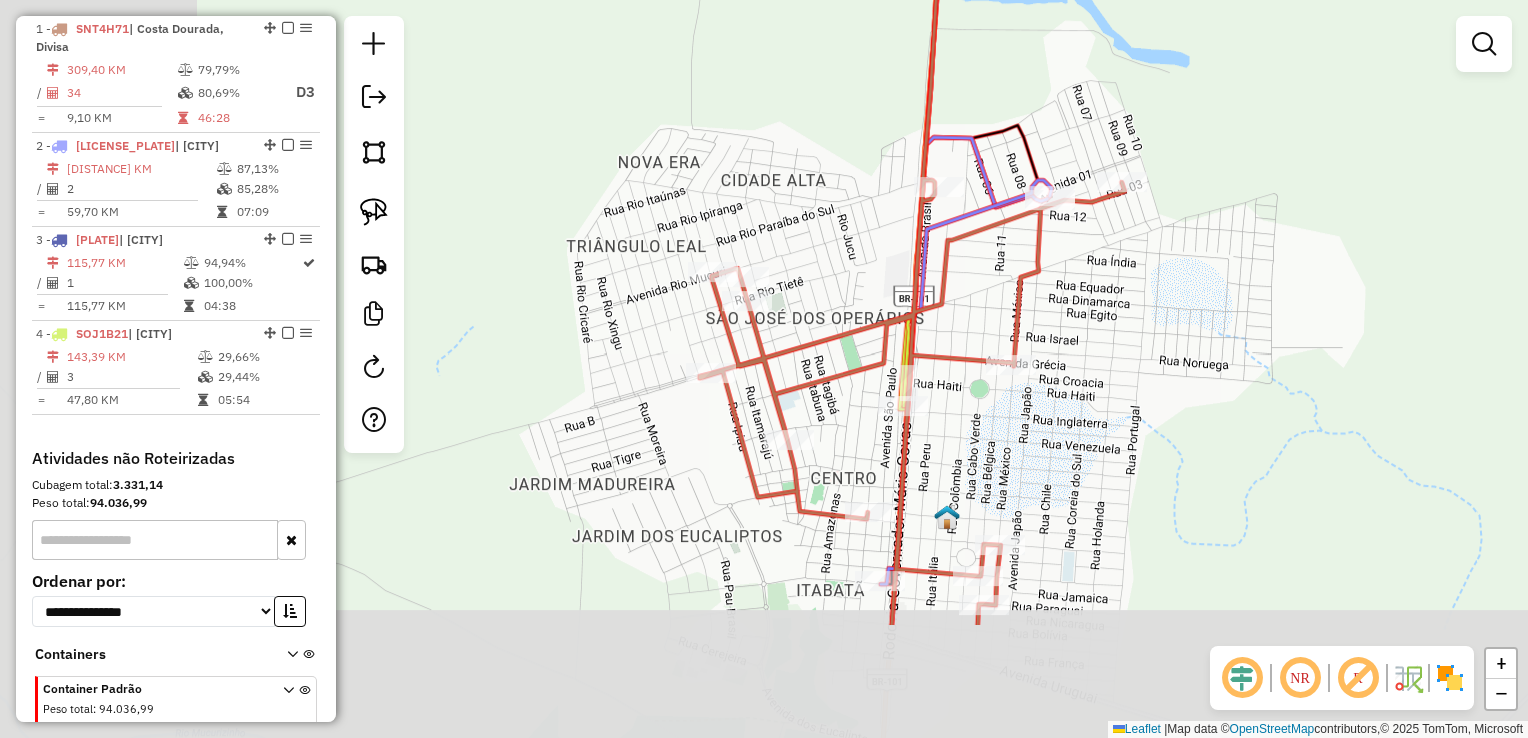 click on "Janela de atendimento Grade de atendimento Capacidade Transportadoras Veículos Cliente Pedidos  Rotas Selecione os dias de semana para filtrar as janelas de atendimento  Seg   Ter   Qua   Qui   Sex   Sáb   Dom  Informe o período da janela de atendimento: De: Até:  Filtrar exatamente a janela do cliente  Considerar janela de atendimento padrão  Selecione os dias de semana para filtrar as grades de atendimento  Seg   Ter   Qua   Qui   Sex   Sáb   Dom   Considerar clientes sem dia de atendimento cadastrado  Clientes fora do dia de atendimento selecionado Filtrar as atividades entre os valores definidos abaixo:  Peso mínimo:   Peso máximo:   Cubagem mínima:   Cubagem máxima:   De:   Até:  Filtrar as atividades entre o tempo de atendimento definido abaixo:  De:   Até:   Considerar capacidade total dos clientes não roteirizados Transportadora: Selecione um ou mais itens Tipo de veículo: Selecione um ou mais itens Veículo: Selecione um ou mais itens Motorista: Selecione um ou mais itens Nome: Rótulo:" 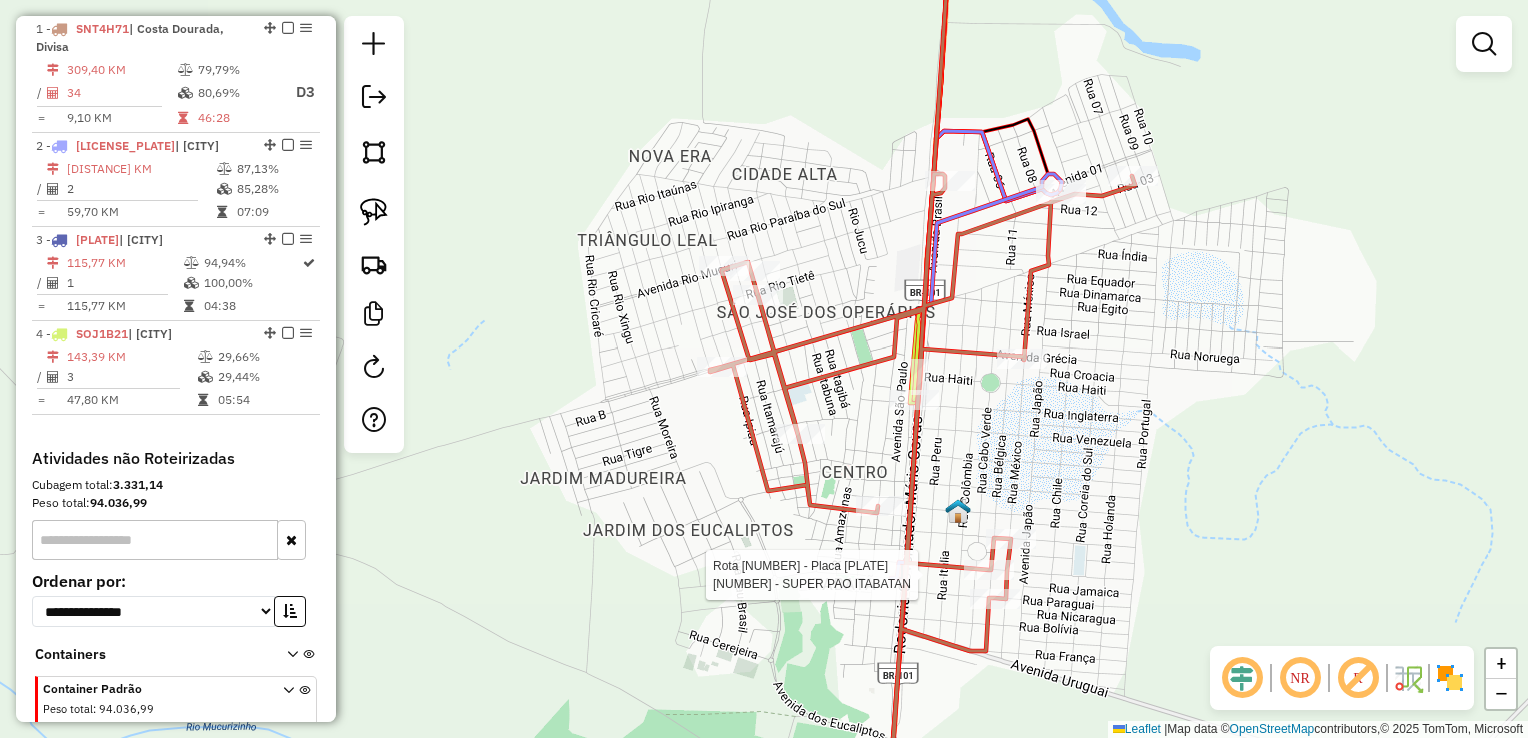 select on "*********" 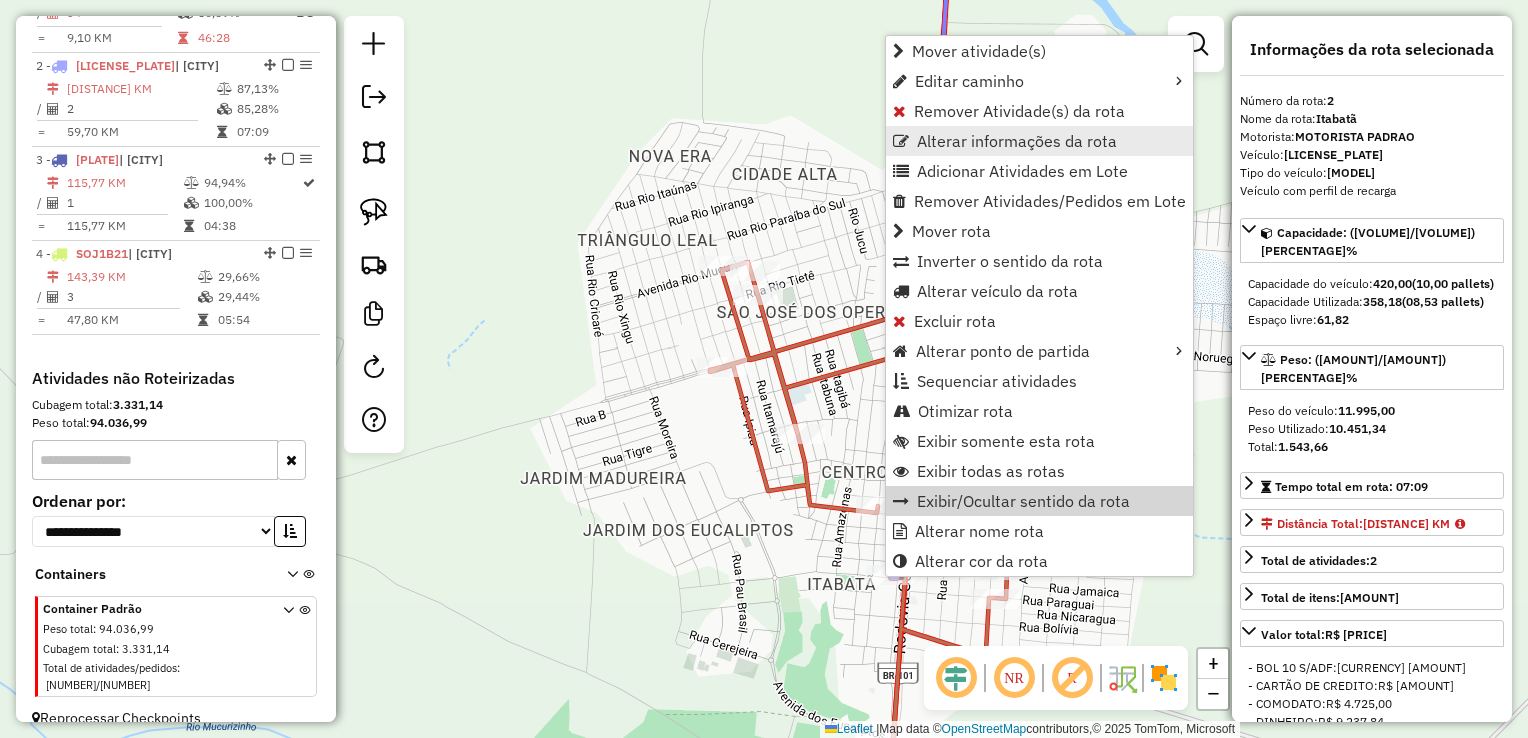 scroll, scrollTop: 858, scrollLeft: 0, axis: vertical 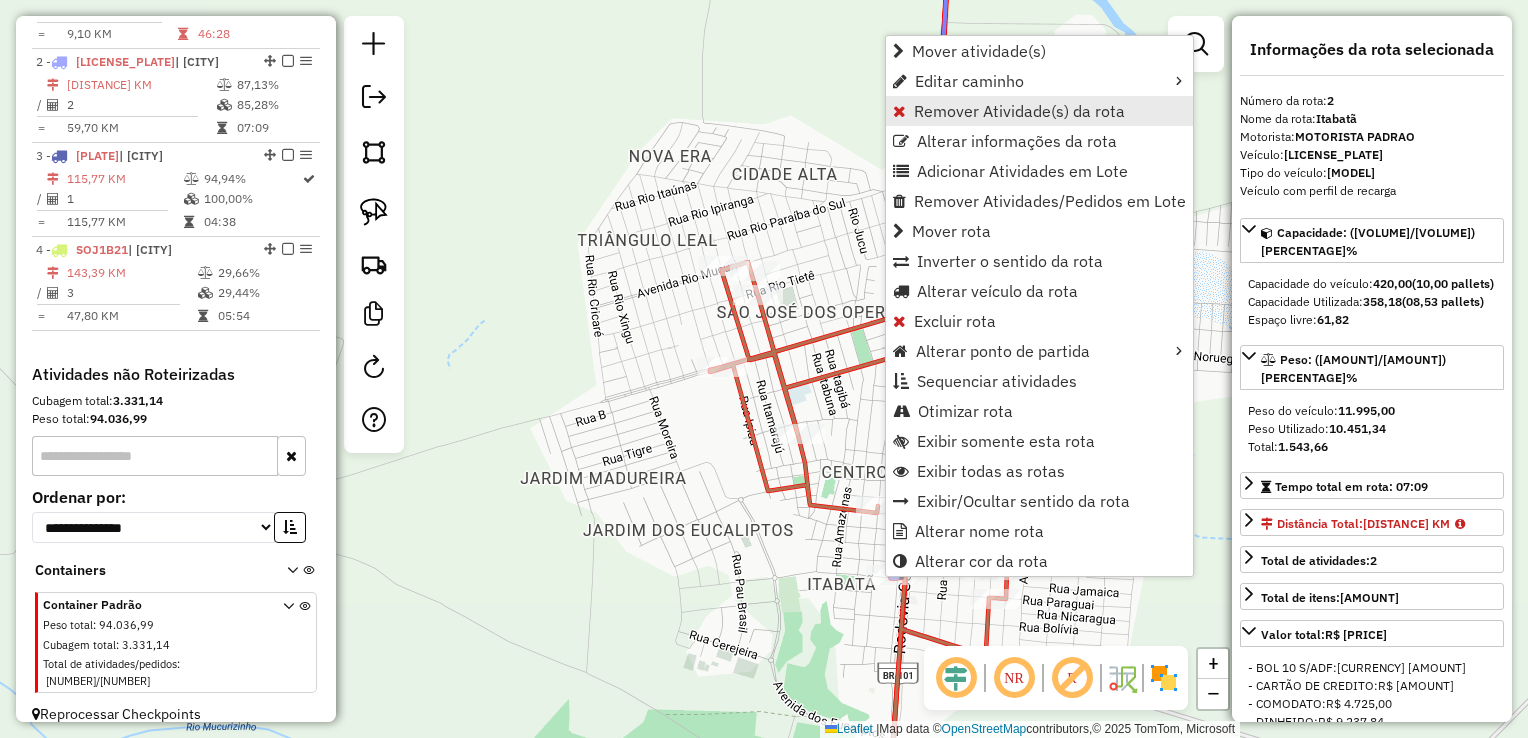 click on "Remover Atividade(s) da rota" at bounding box center (1019, 111) 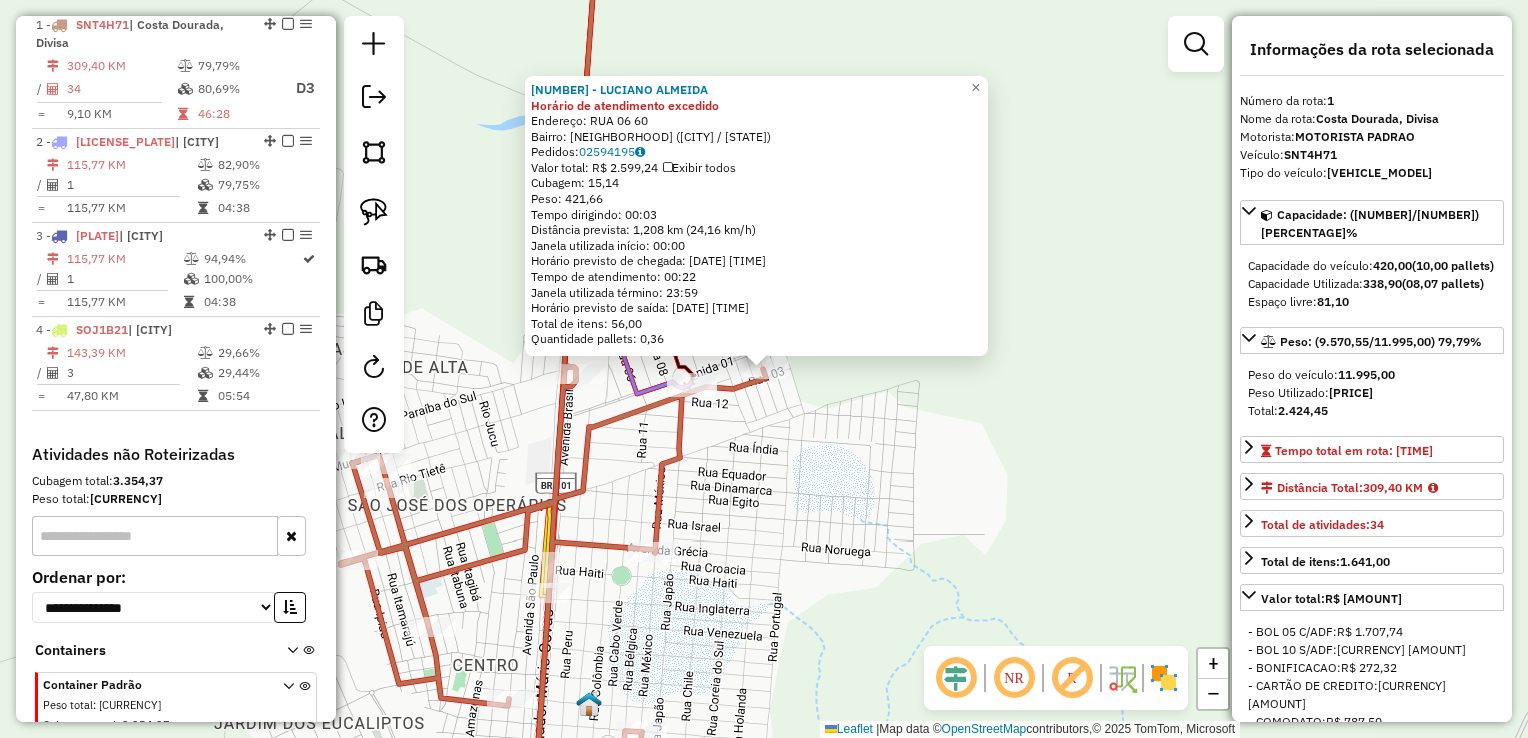 scroll, scrollTop: 774, scrollLeft: 0, axis: vertical 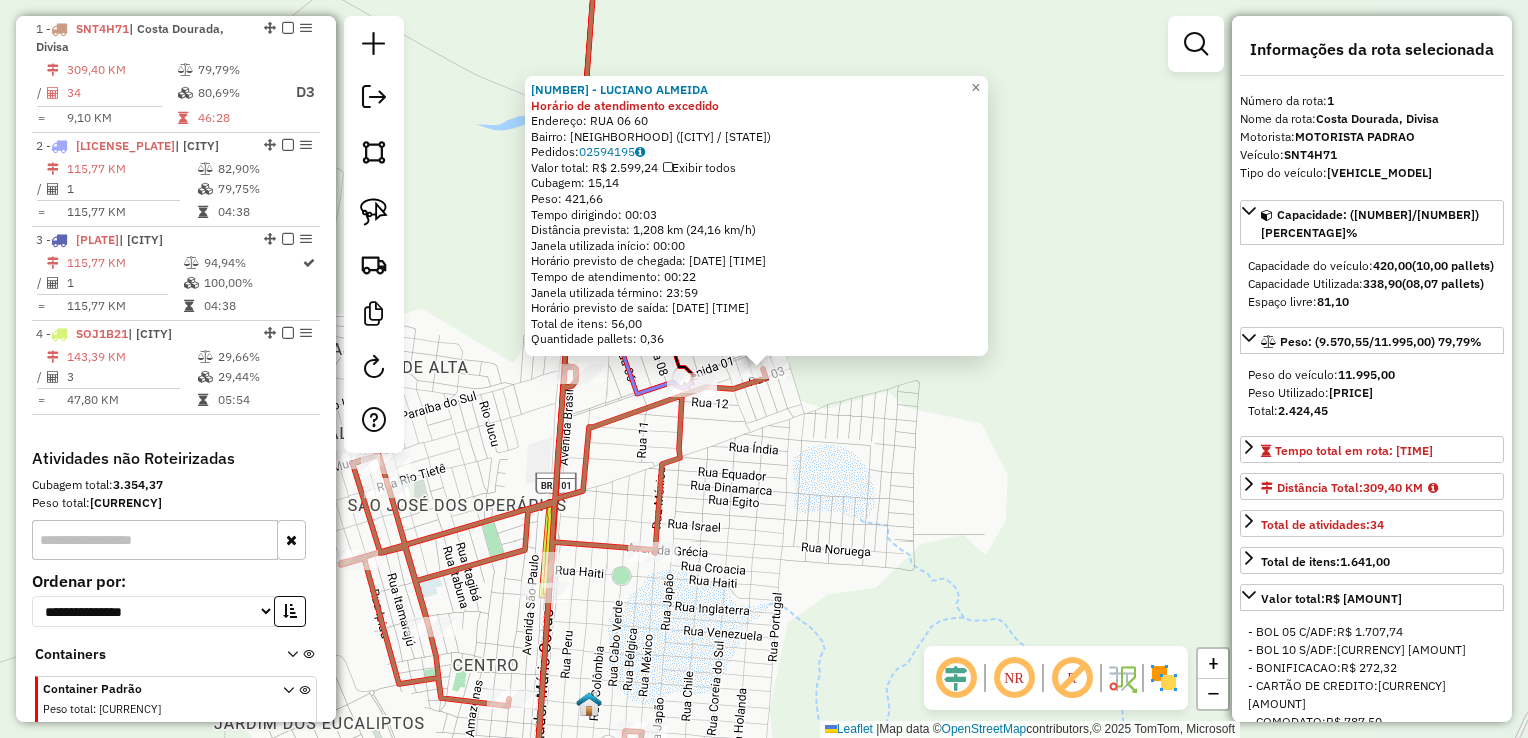 click on "19512 - LUCIANO ALMEIDA Horário de atendimento excedido  Endereço:  RUA 06 60   Bairro: CENTRO (ITABATAN / BA)   Pedidos:  02594195   Valor total: R$ 2.599,24   Exibir todos   Cubagem: 15,14  Peso: 421,66  Tempo dirigindo: 00:03   Distância prevista: 1,208 km (24,16 km/h)   Janela utilizada início: 00:00   Horário previsto de chegada: 05/08/2025 18:27   Tempo de atendimento: 00:22   Janela utilizada término: 23:59   Horário previsto de saída: 05/08/2025 18:49   Total de itens: 56,00   Quantidade pallets: 0,36  × Janela de atendimento Grade de atendimento Capacidade Transportadoras Veículos Cliente Pedidos  Rotas Selecione os dias de semana para filtrar as janelas de atendimento  Seg   Ter   Qua   Qui   Sex   Sáb   Dom  Informe o período da janela de atendimento: De: Até:  Filtrar exatamente a janela do cliente  Considerar janela de atendimento padrão  Selecione os dias de semana para filtrar as grades de atendimento  Seg   Ter   Qua   Qui   Sex   Sáb   Dom   Peso mínimo:   Peso máximo:   De:" 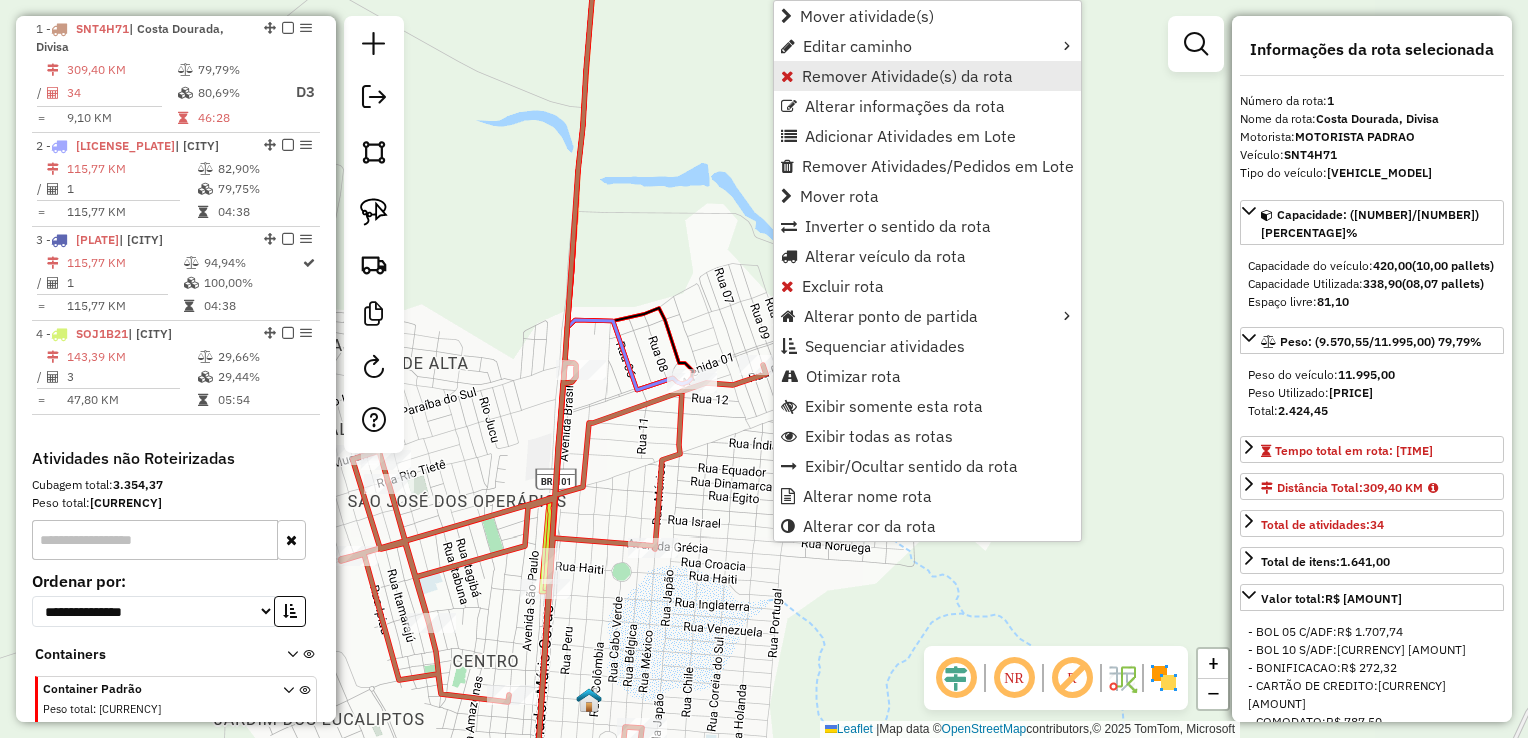 click on "Remover Atividade(s) da rota" at bounding box center [907, 76] 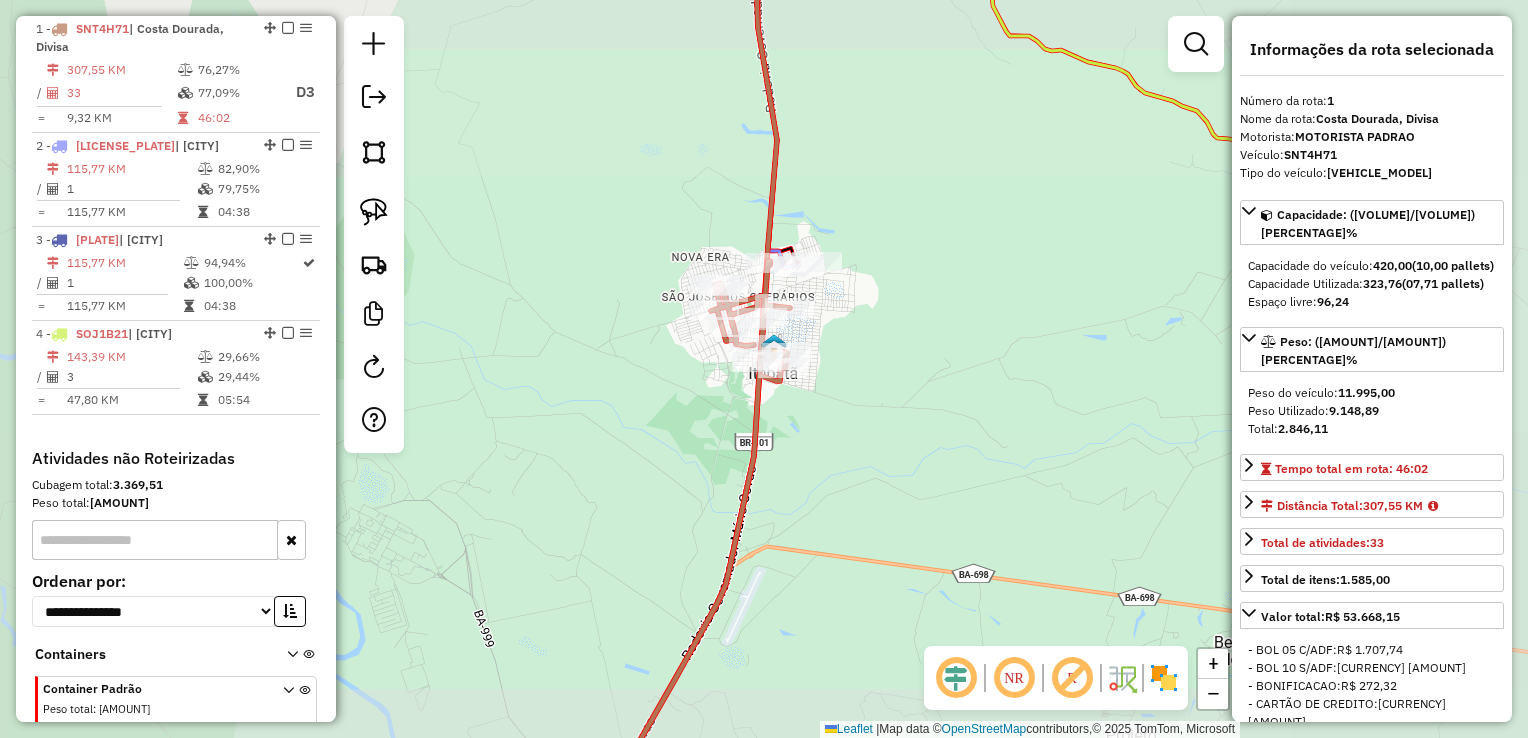 click on "Janela de atendimento Grade de atendimento Capacidade Transportadoras Veículos Cliente Pedidos  Rotas Selecione os dias de semana para filtrar as janelas de atendimento  Seg   Ter   Qua   Qui   Sex   Sáb   Dom  Informe o período da janela de atendimento: De: Até:  Filtrar exatamente a janela do cliente  Considerar janela de atendimento padrão  Selecione os dias de semana para filtrar as grades de atendimento  Seg   Ter   Qua   Qui   Sex   Sáb   Dom   Considerar clientes sem dia de atendimento cadastrado  Clientes fora do dia de atendimento selecionado Filtrar as atividades entre os valores definidos abaixo:  Peso mínimo:   Peso máximo:   Cubagem mínima:   Cubagem máxima:   De:   Até:  Filtrar as atividades entre o tempo de atendimento definido abaixo:  De:   Até:   Considerar capacidade total dos clientes não roteirizados Transportadora: Selecione um ou mais itens Tipo de veículo: Selecione um ou mais itens Veículo: Selecione um ou mais itens Motorista: Selecione um ou mais itens Nome: Rótulo:" 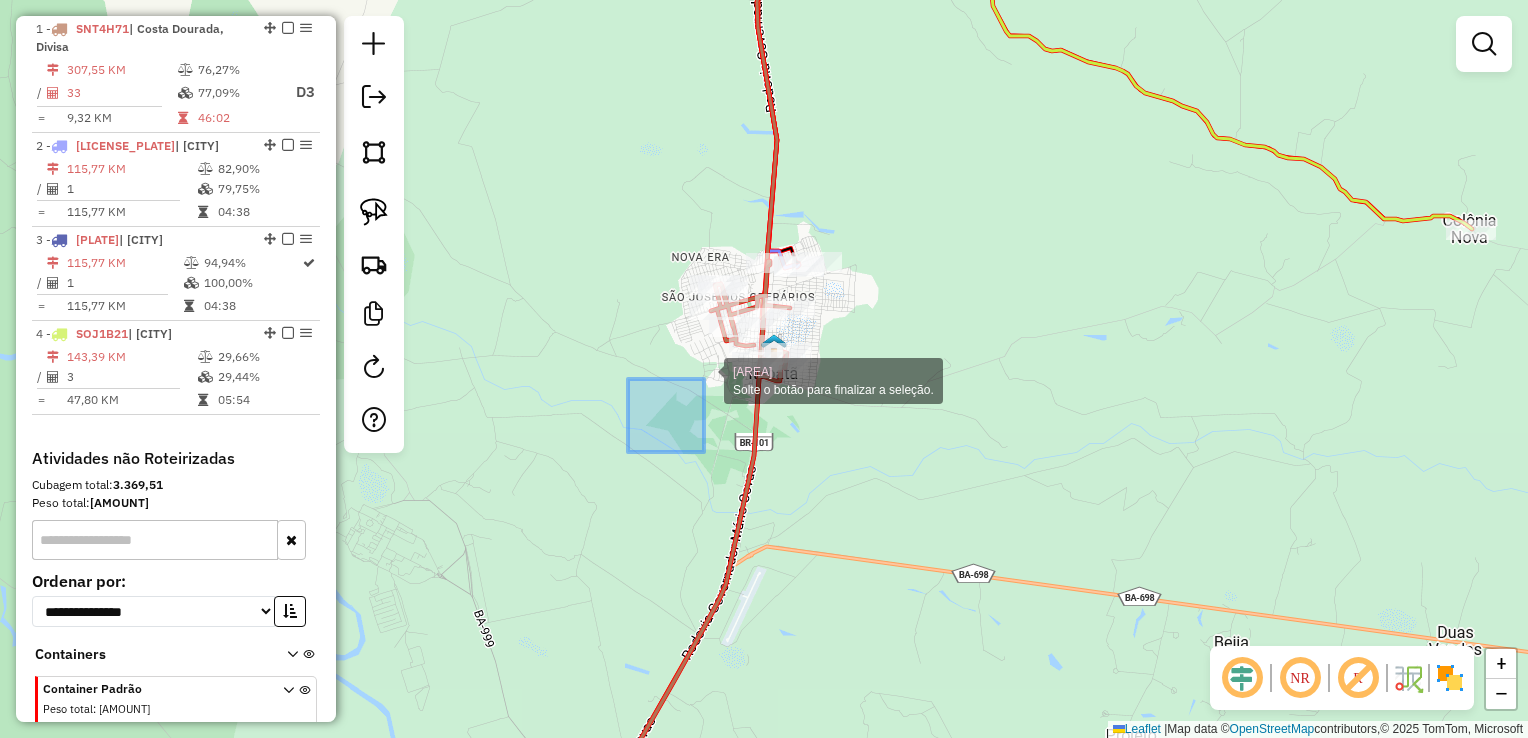 drag, startPoint x: 632, startPoint y: 451, endPoint x: 974, endPoint y: 107, distance: 485.0773 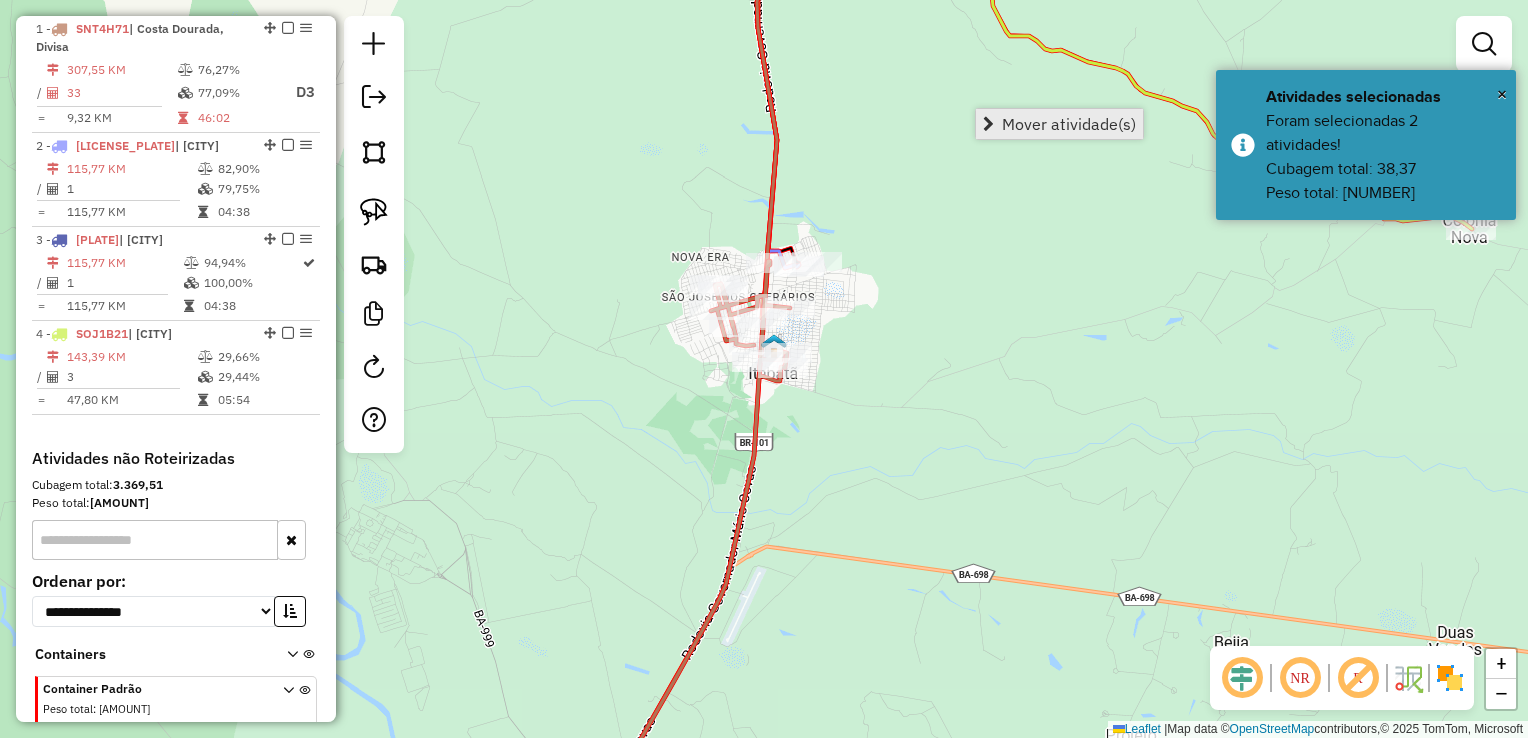 click on "Mover atividade(s)" at bounding box center (1069, 124) 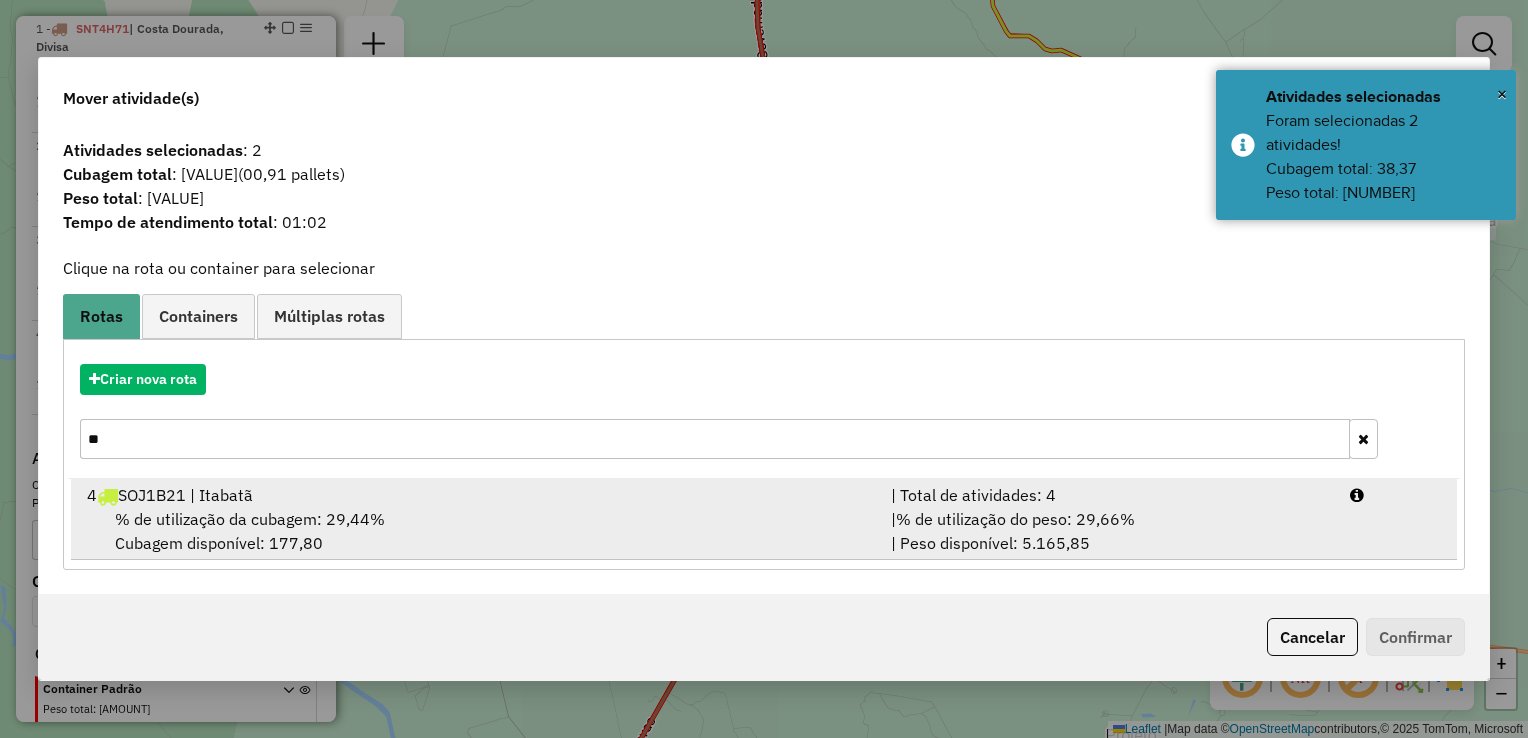 click on "% de utilização da cubagem: 29,44%  Cubagem disponível: 177,80" at bounding box center [477, 531] 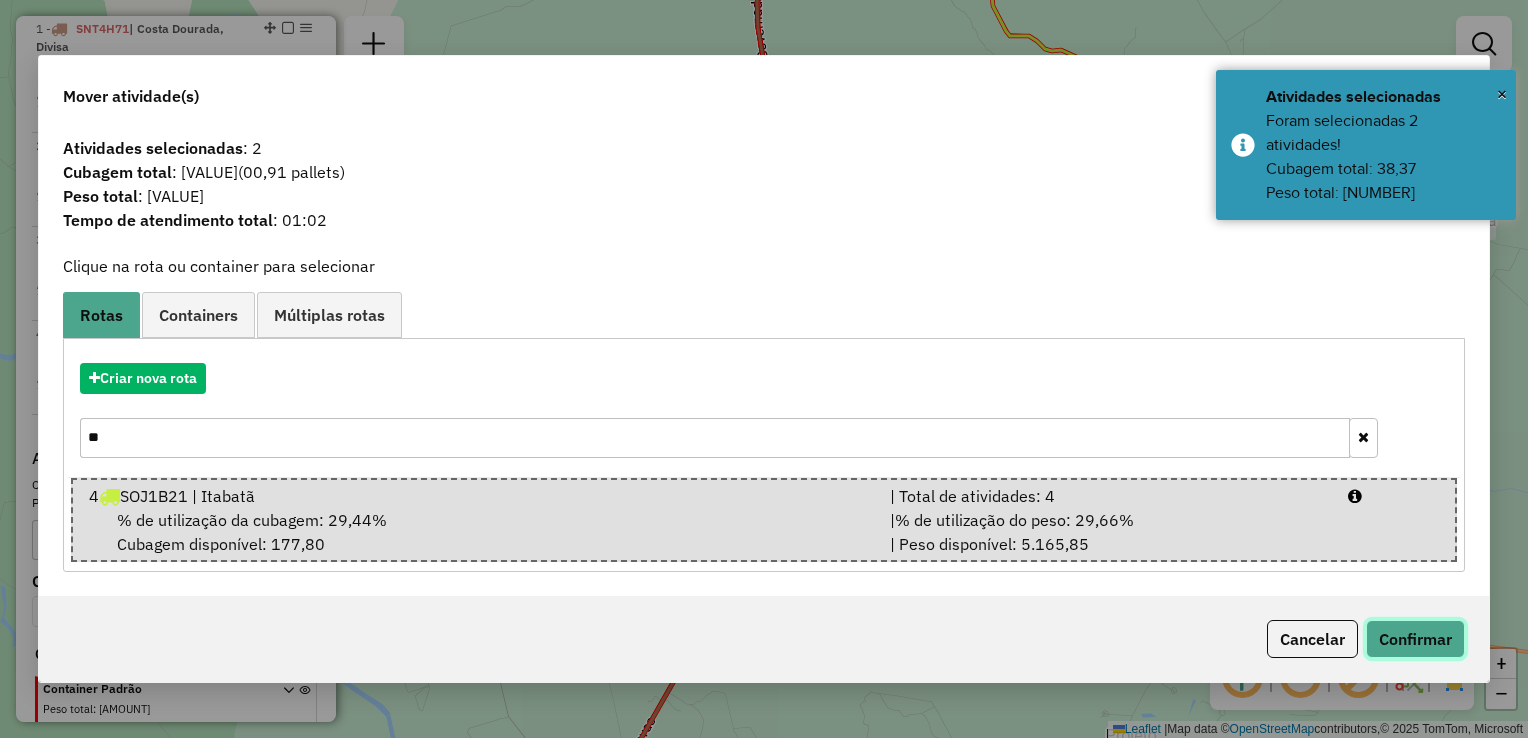 click on "Confirmar" 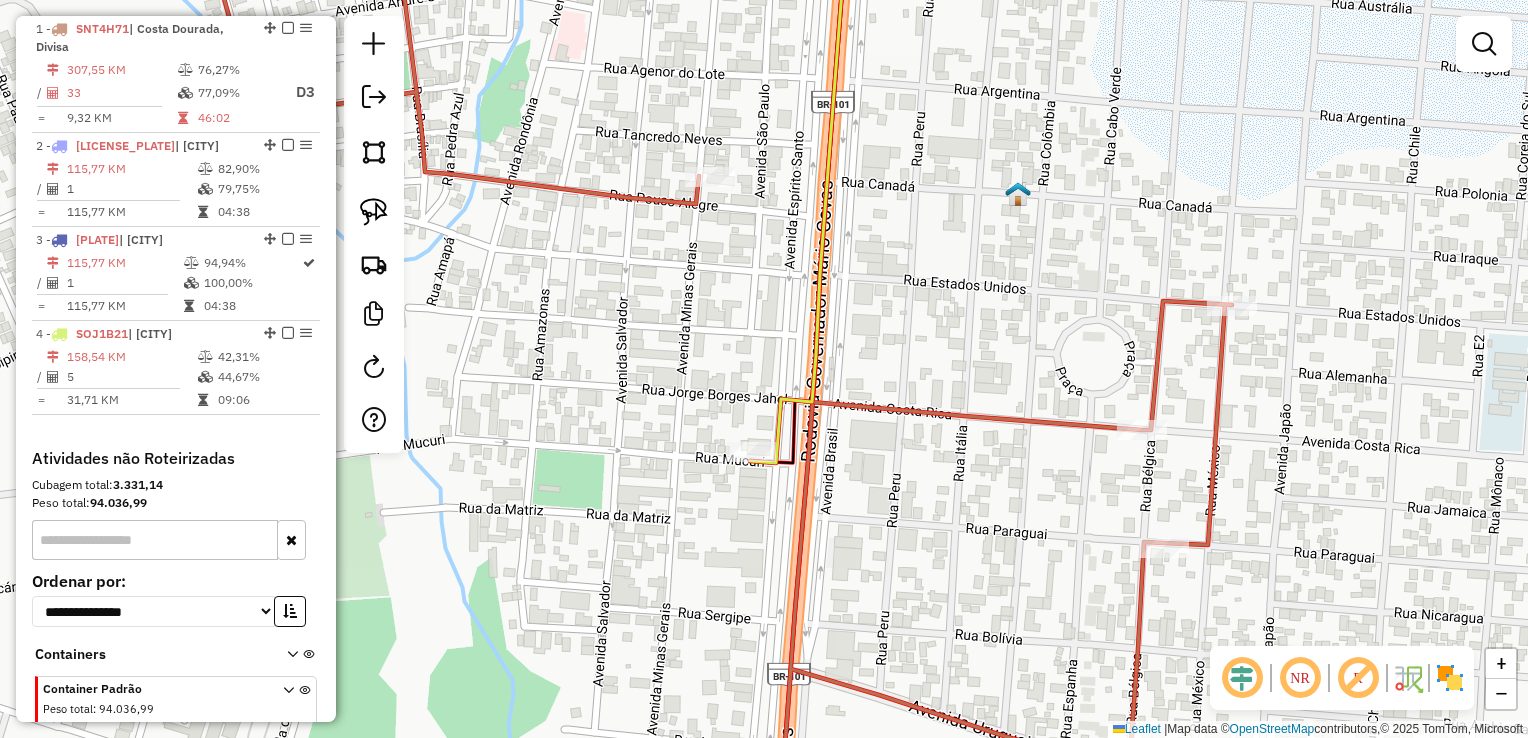 click 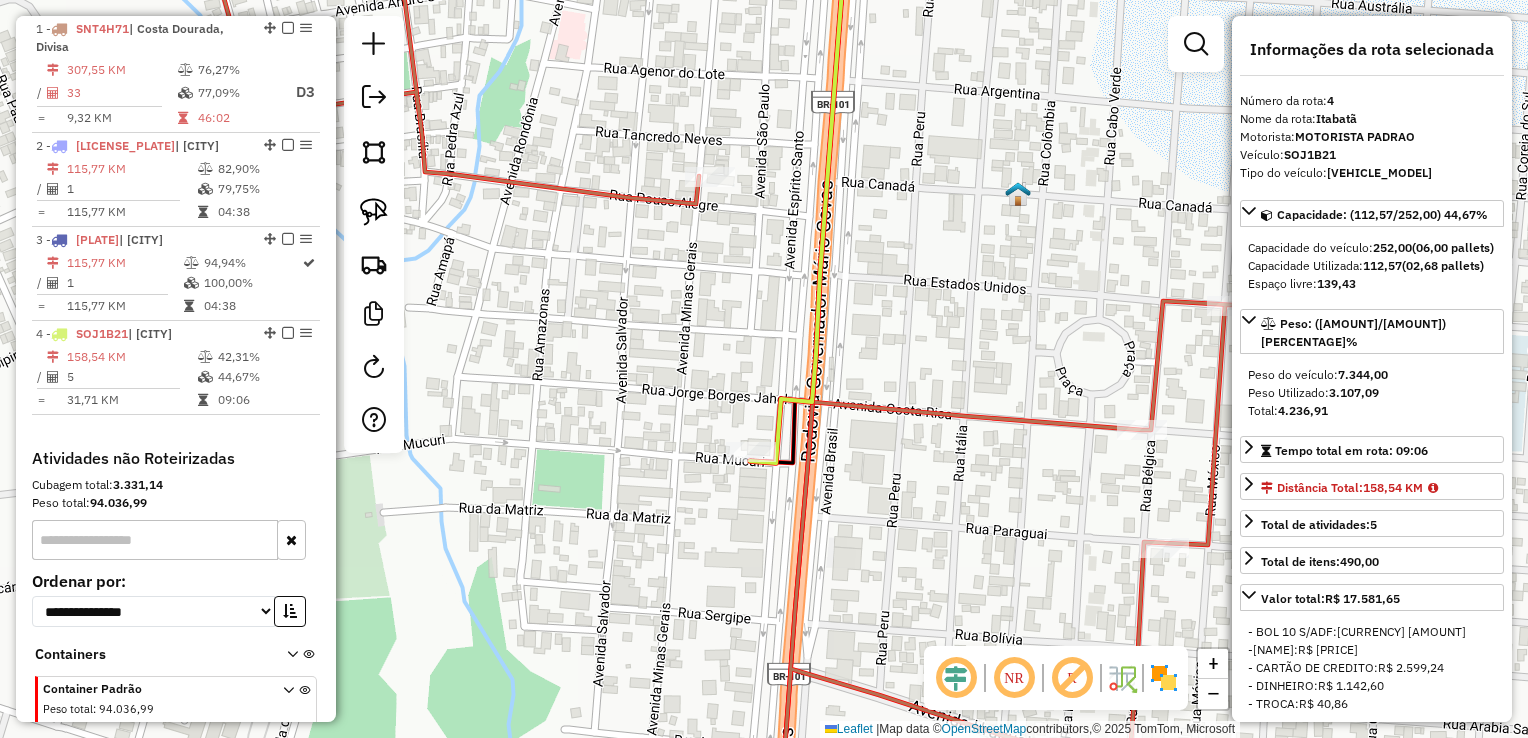 scroll, scrollTop: 858, scrollLeft: 0, axis: vertical 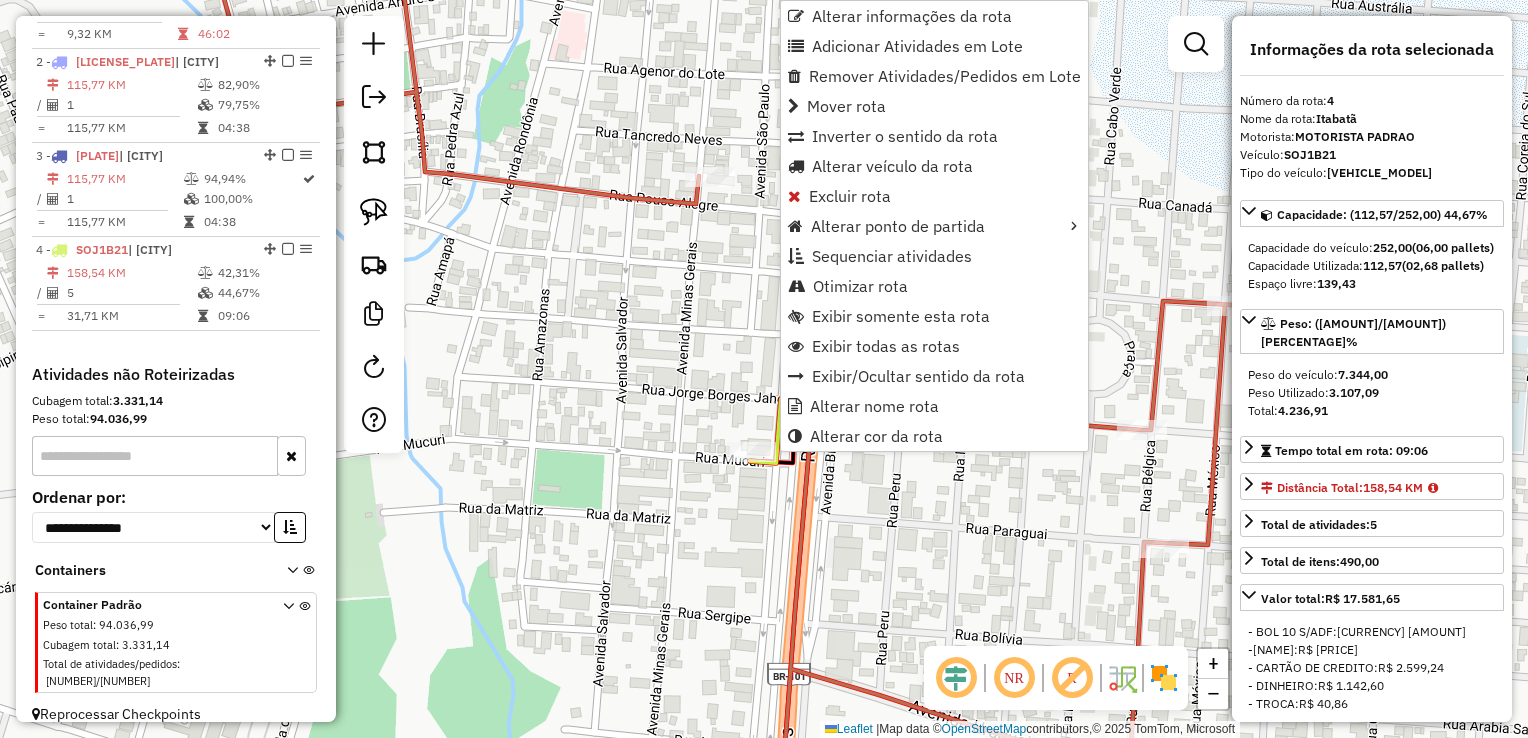 click on "Janela de atendimento Grade de atendimento Capacidade Transportadoras Veículos Cliente Pedidos  Rotas Selecione os dias de semana para filtrar as janelas de atendimento  Seg   Ter   Qua   Qui   Sex   Sáb   Dom  Informe o período da janela de atendimento: De: Até:  Filtrar exatamente a janela do cliente  Considerar janela de atendimento padrão  Selecione os dias de semana para filtrar as grades de atendimento  Seg   Ter   Qua   Qui   Sex   Sáb   Dom   Considerar clientes sem dia de atendimento cadastrado  Clientes fora do dia de atendimento selecionado Filtrar as atividades entre os valores definidos abaixo:  Peso mínimo:   Peso máximo:   Cubagem mínima:   Cubagem máxima:   De:   Até:  Filtrar as atividades entre o tempo de atendimento definido abaixo:  De:   Até:   Considerar capacidade total dos clientes não roteirizados Transportadora: Selecione um ou mais itens Tipo de veículo: Selecione um ou mais itens Veículo: Selecione um ou mais itens Motorista: Selecione um ou mais itens Nome: Rótulo:" 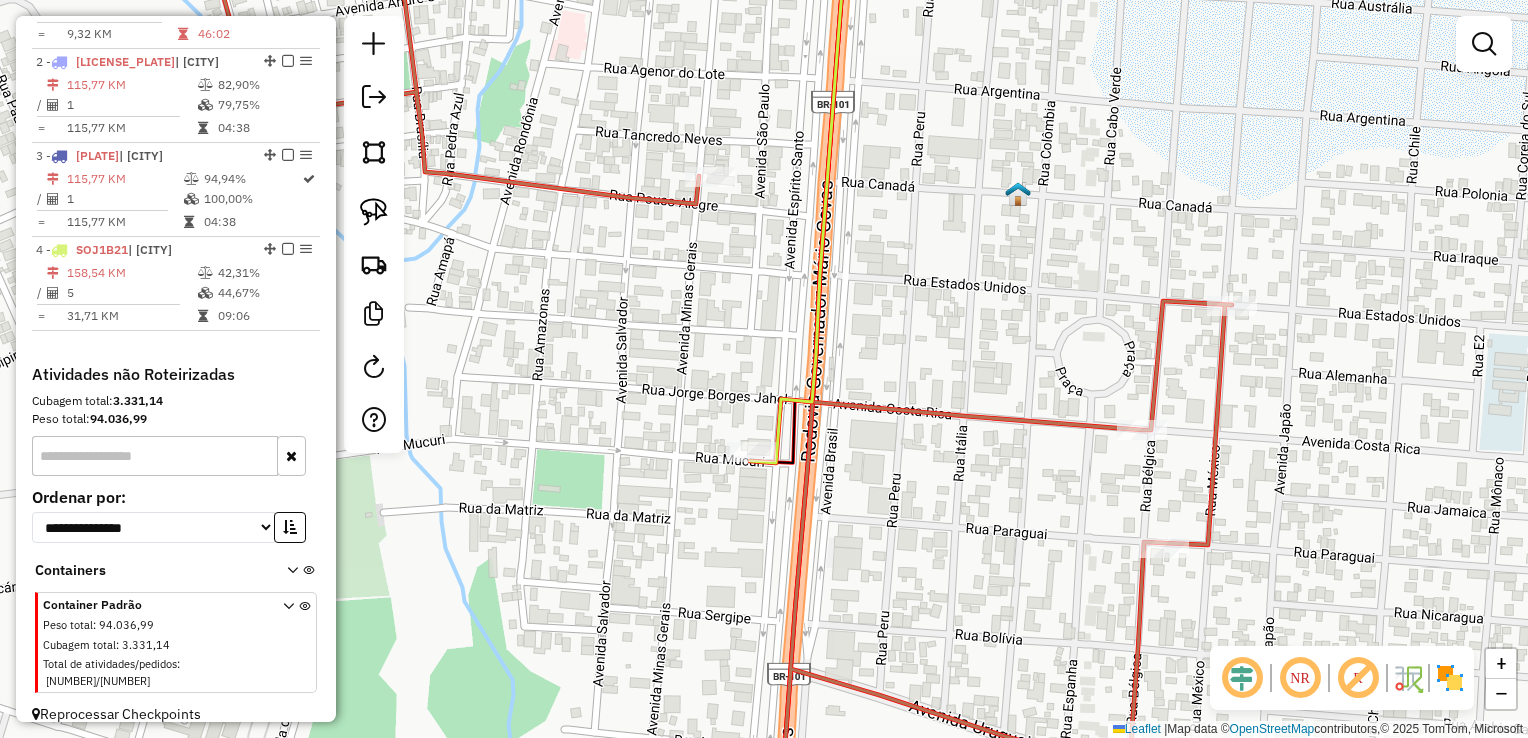click on "Janela de atendimento Grade de atendimento Capacidade Transportadoras Veículos Cliente Pedidos  Rotas Selecione os dias de semana para filtrar as janelas de atendimento  Seg   Ter   Qua   Qui   Sex   Sáb   Dom  Informe o período da janela de atendimento: De: Até:  Filtrar exatamente a janela do cliente  Considerar janela de atendimento padrão  Selecione os dias de semana para filtrar as grades de atendimento  Seg   Ter   Qua   Qui   Sex   Sáb   Dom   Considerar clientes sem dia de atendimento cadastrado  Clientes fora do dia de atendimento selecionado Filtrar as atividades entre os valores definidos abaixo:  Peso mínimo:   Peso máximo:   Cubagem mínima:   Cubagem máxima:   De:   Até:  Filtrar as atividades entre o tempo de atendimento definido abaixo:  De:   Até:   Considerar capacidade total dos clientes não roteirizados Transportadora: Selecione um ou mais itens Tipo de veículo: Selecione um ou mais itens Veículo: Selecione um ou mais itens Motorista: Selecione um ou mais itens Nome: Rótulo:" 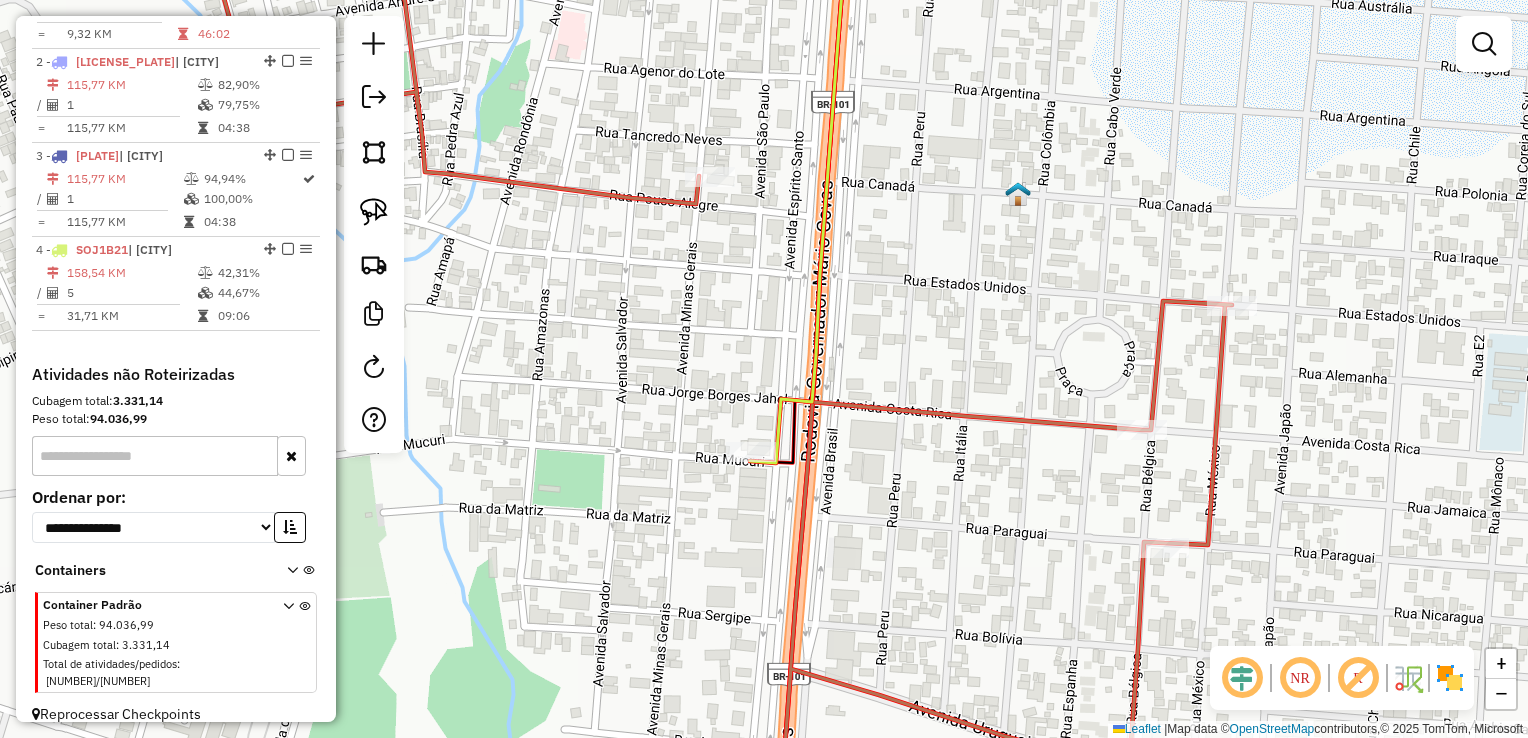 click 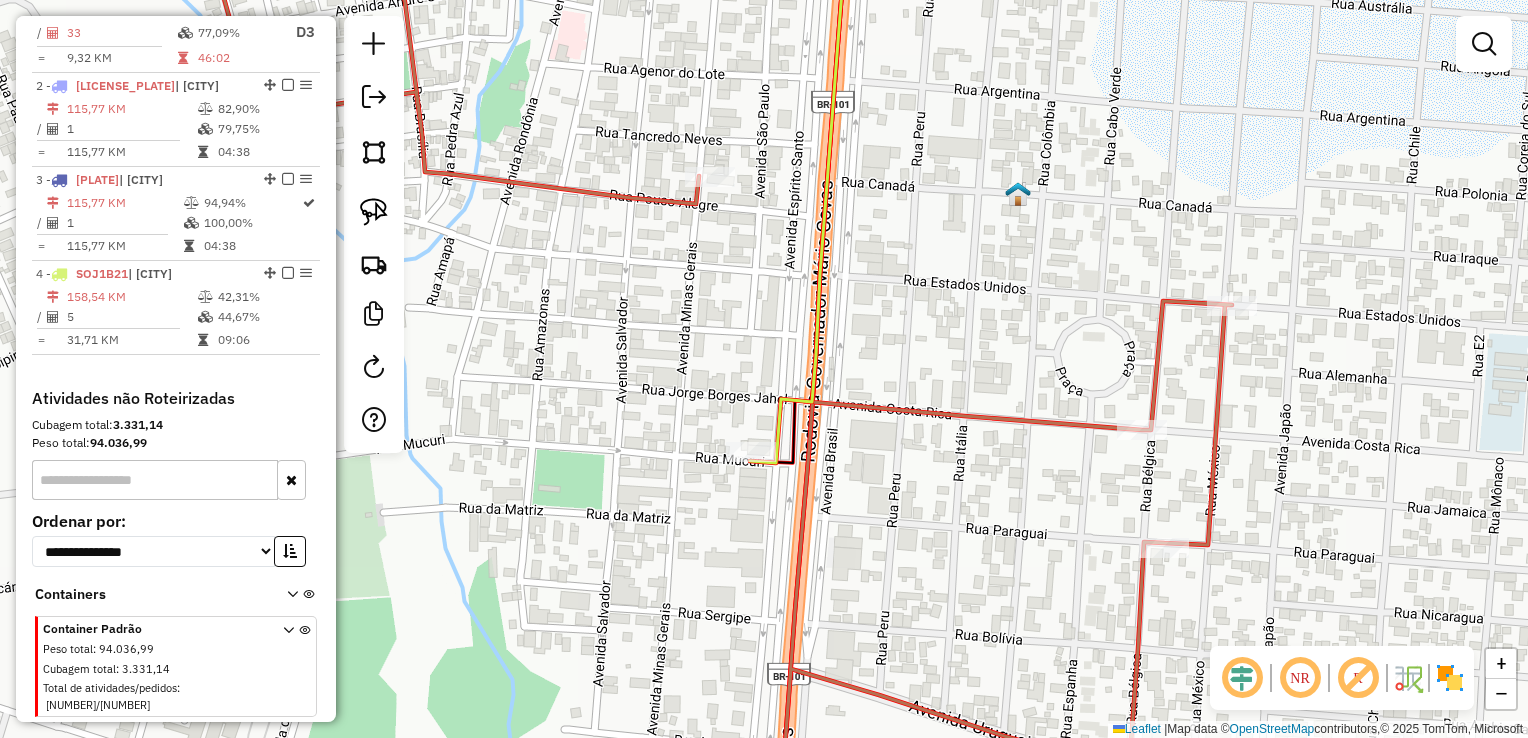 select on "*********" 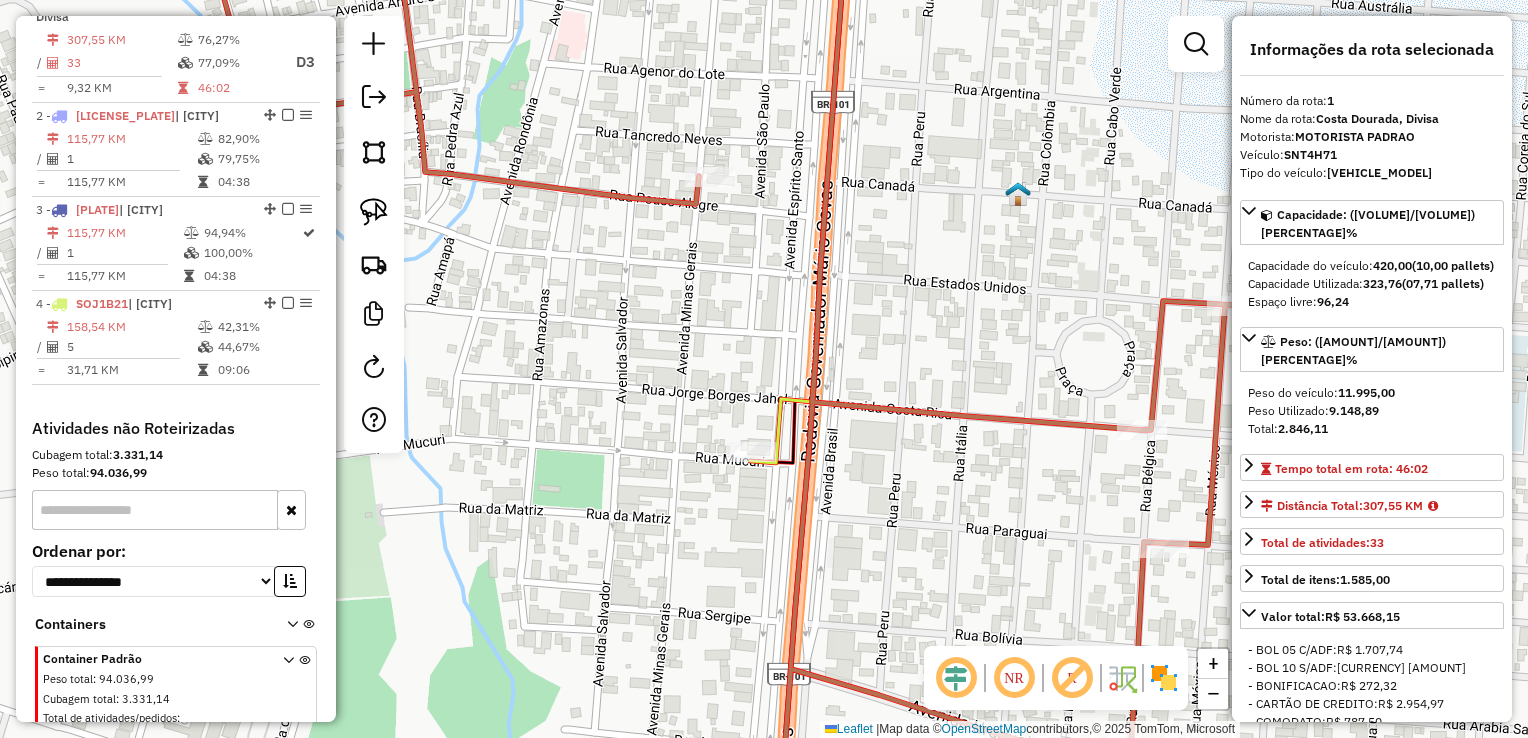 scroll, scrollTop: 774, scrollLeft: 0, axis: vertical 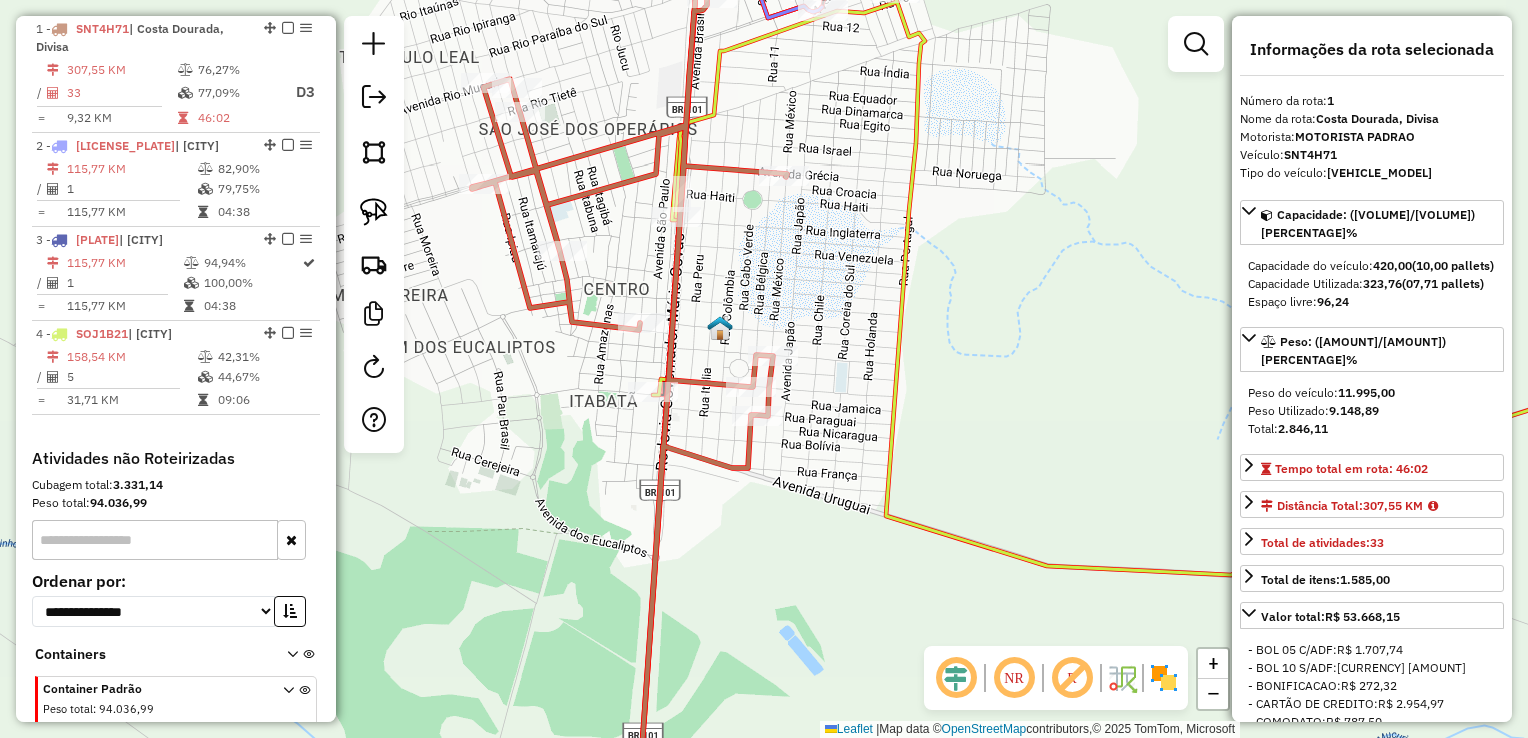 drag, startPoint x: 801, startPoint y: 73, endPoint x: 821, endPoint y: 300, distance: 227.87935 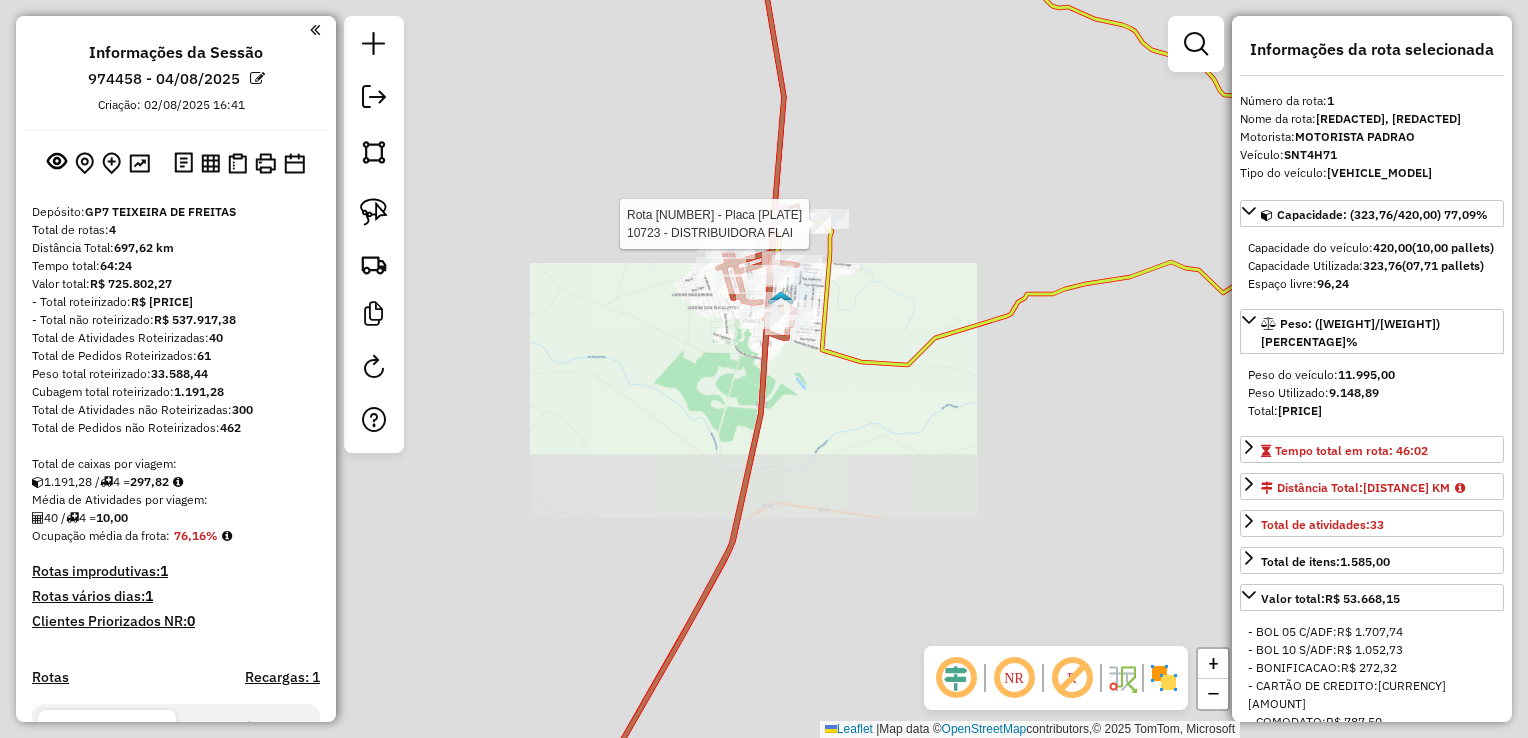 select on "*********" 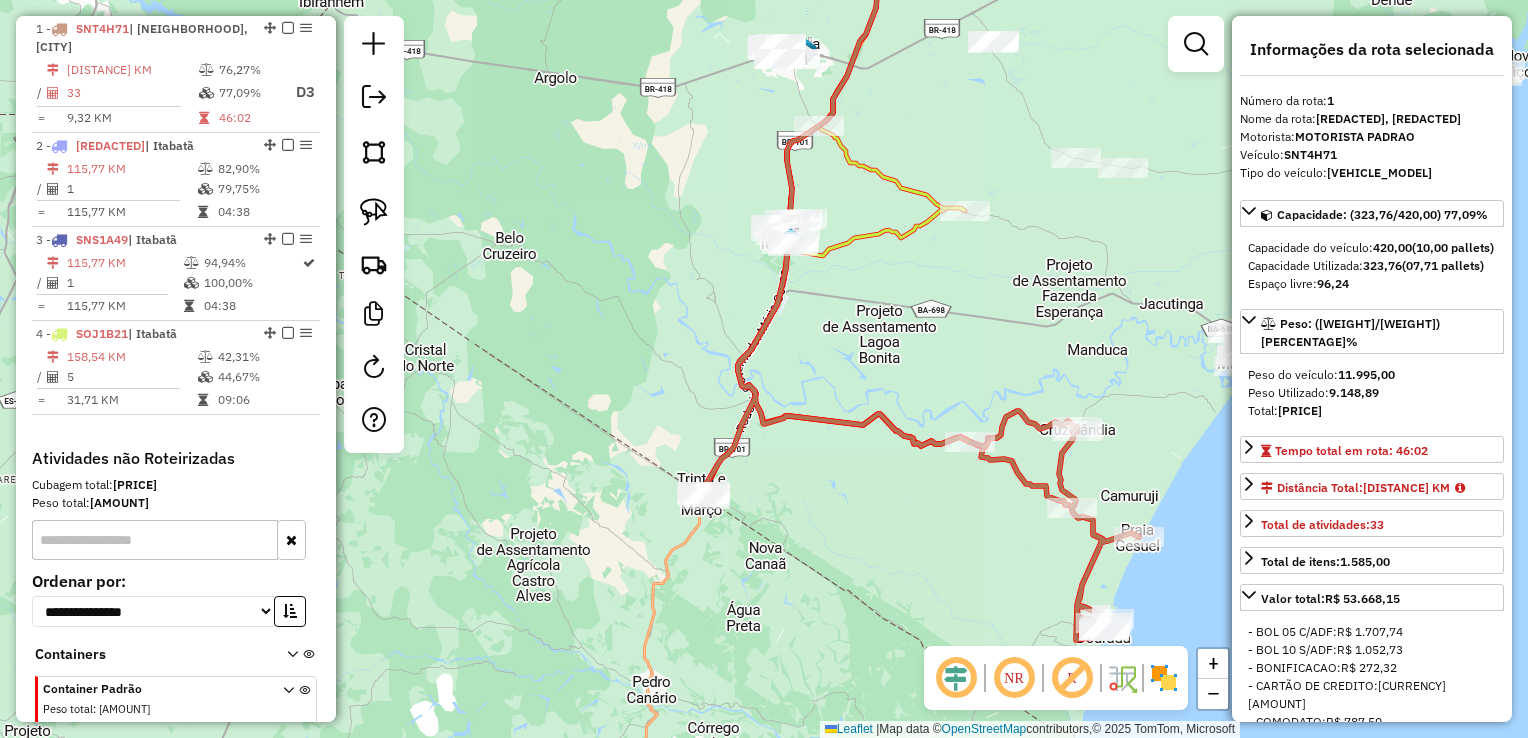 click on "Rota 1 - Placa SNT4H71 46141 - BOTECO DA LETE Rota 1 - Placa SNT4H71 47209 - PARADA ITABATAN Janela de atendimento Grade de atendimento Capacidade Transportadoras Veículos Cliente Pedidos Rotas Selecione os dias de semana para filtrar as janelas de atendimento Seg Ter Qua Qui Sex Sáb Dom Informe o período da janela de atendimento: De: Até: Filtrar exatamente a janela do cliente Considerar janela de atendimento padrão Selecione os dias de semana para filtrar as grades de atendimento Seg Ter Qua Qui Sex Sáb Dom Considerar clientes sem dia de atendimento cadastrado Clientes fora do dia de atendimento selecionado Filtrar as atividades entre os valores definidos abaixo: Peso mínimo: Peso máximo: Cubagem mínima: Cubagem máxima: De: Até: Filtrar as atividades entre o tempo de atendimento definido abaixo: De: Até: Considerar capacidade total dos clientes não roteirizados Transportadora: Selecione um ou mais itens Tipo de veículo: Selecione um ou mais itens Veículo: Selecione um ou mais itens Nome:" 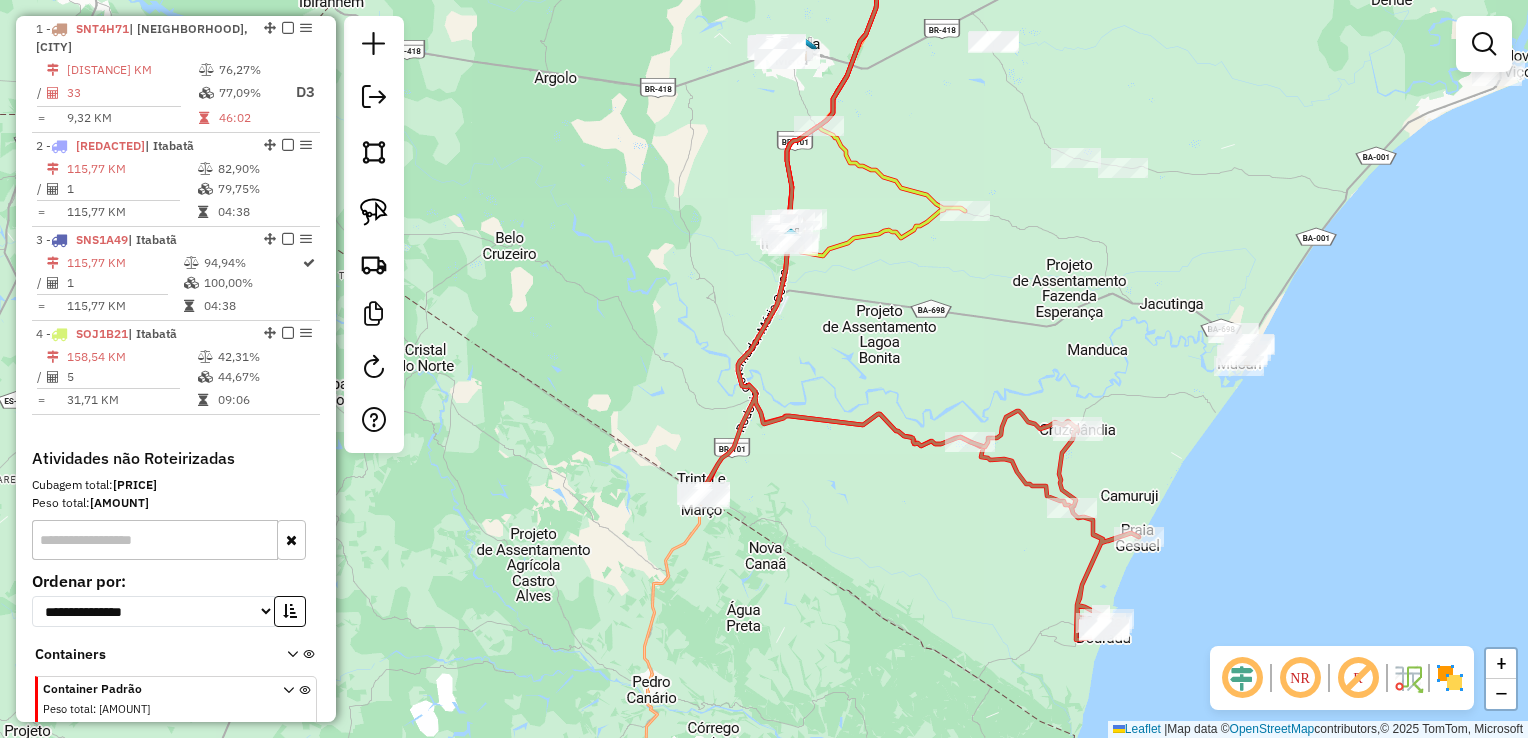 drag, startPoint x: 954, startPoint y: 115, endPoint x: 629, endPoint y: 270, distance: 360.06943 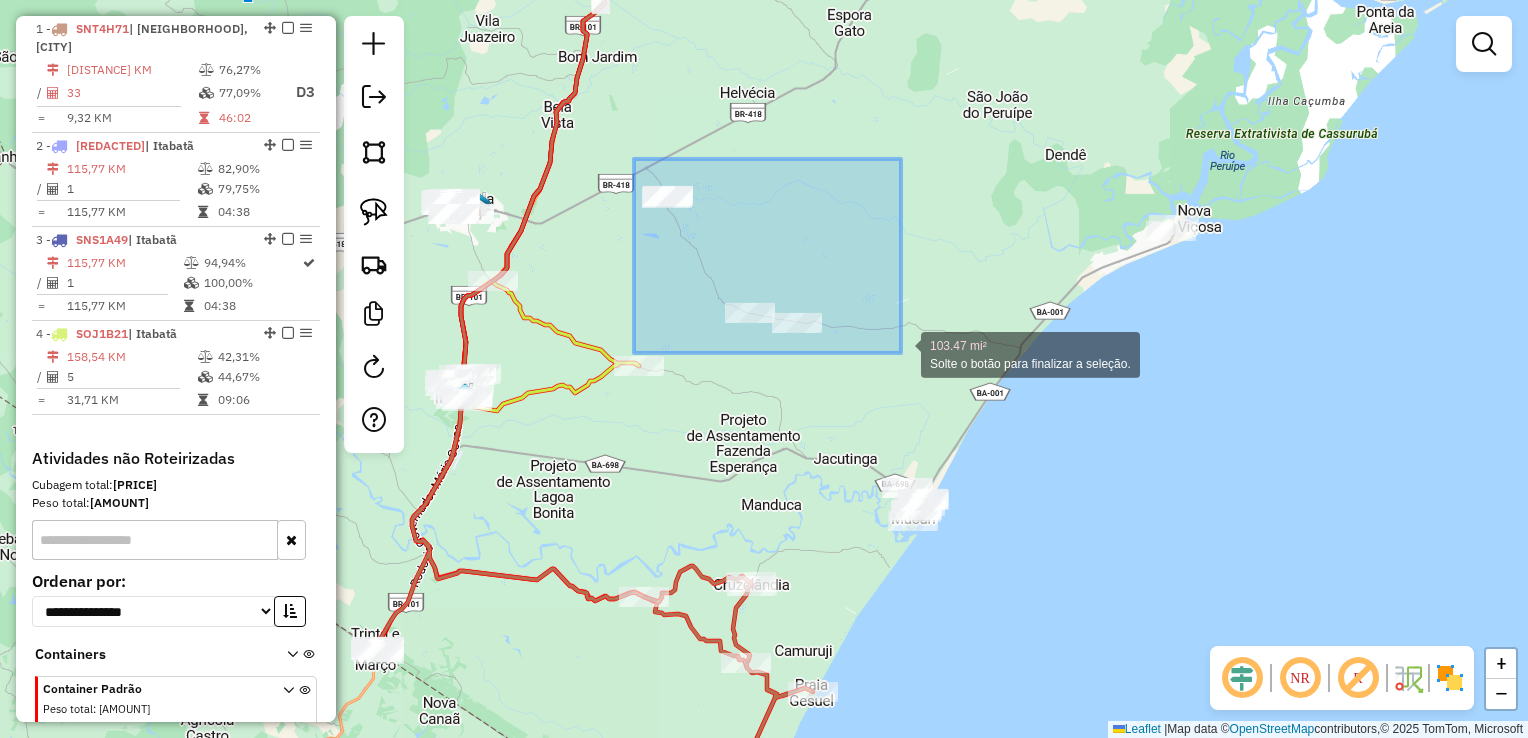 drag, startPoint x: 634, startPoint y: 159, endPoint x: 901, endPoint y: 353, distance: 330.03787 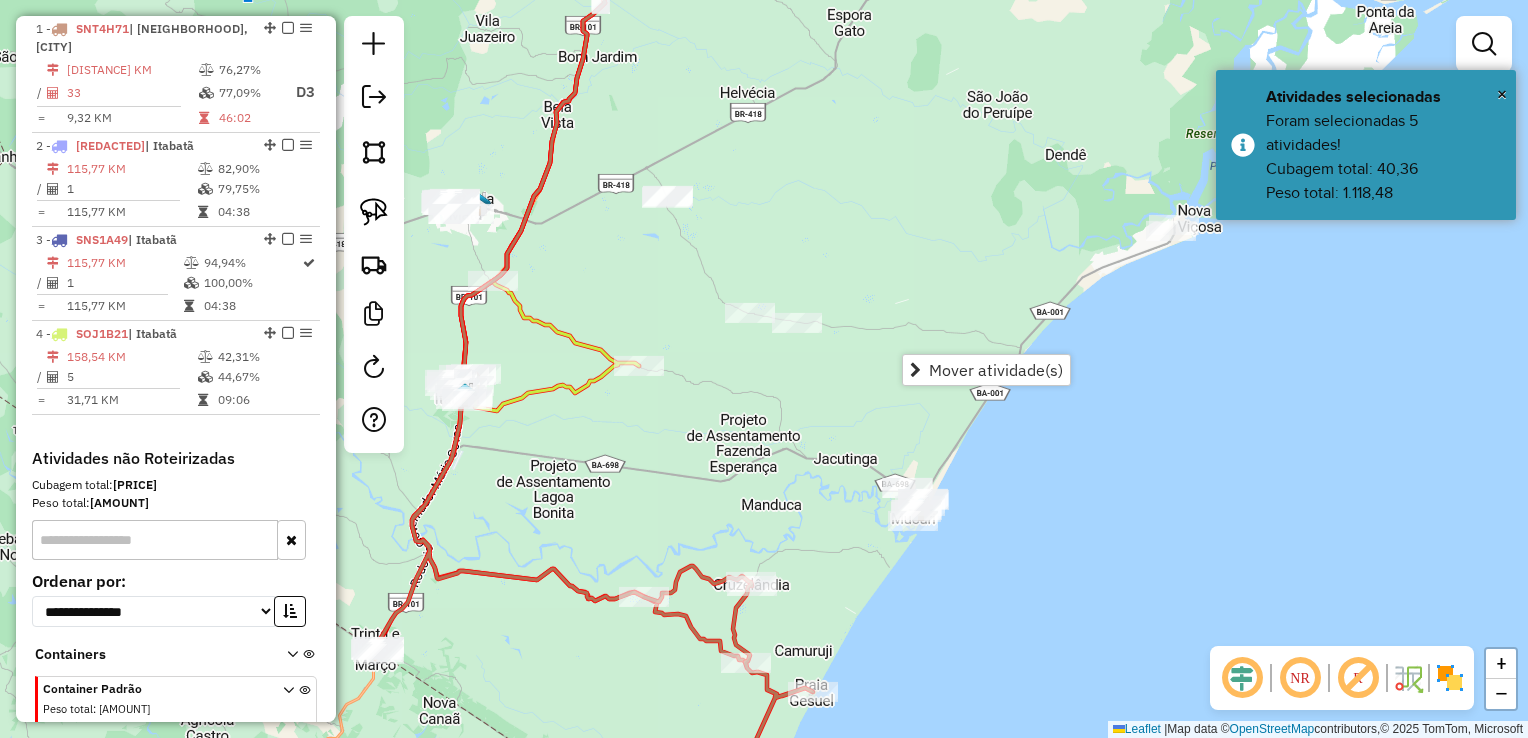 click on "Janela de atendimento Grade de atendimento Capacidade Transportadoras Veículos Cliente Pedidos  Rotas Selecione os dias de semana para filtrar as janelas de atendimento  Seg   Ter   Qua   Qui   Sex   Sáb   Dom  Informe o período da janela de atendimento: De: Até:  Filtrar exatamente a janela do cliente  Considerar janela de atendimento padrão  Selecione os dias de semana para filtrar as grades de atendimento  Seg   Ter   Qua   Qui   Sex   Sáb   Dom   Considerar clientes sem dia de atendimento cadastrado  Clientes fora do dia de atendimento selecionado Filtrar as atividades entre os valores definidos abaixo:  Peso mínimo:   Peso máximo:   Cubagem mínima:   Cubagem máxima:   De:   Até:  Filtrar as atividades entre o tempo de atendimento definido abaixo:  De:   Até:   Considerar capacidade total dos clientes não roteirizados Transportadora: Selecione um ou mais itens Tipo de veículo: Selecione um ou mais itens Veículo: Selecione um ou mais itens Motorista: Selecione um ou mais itens Nome: Rótulo:" 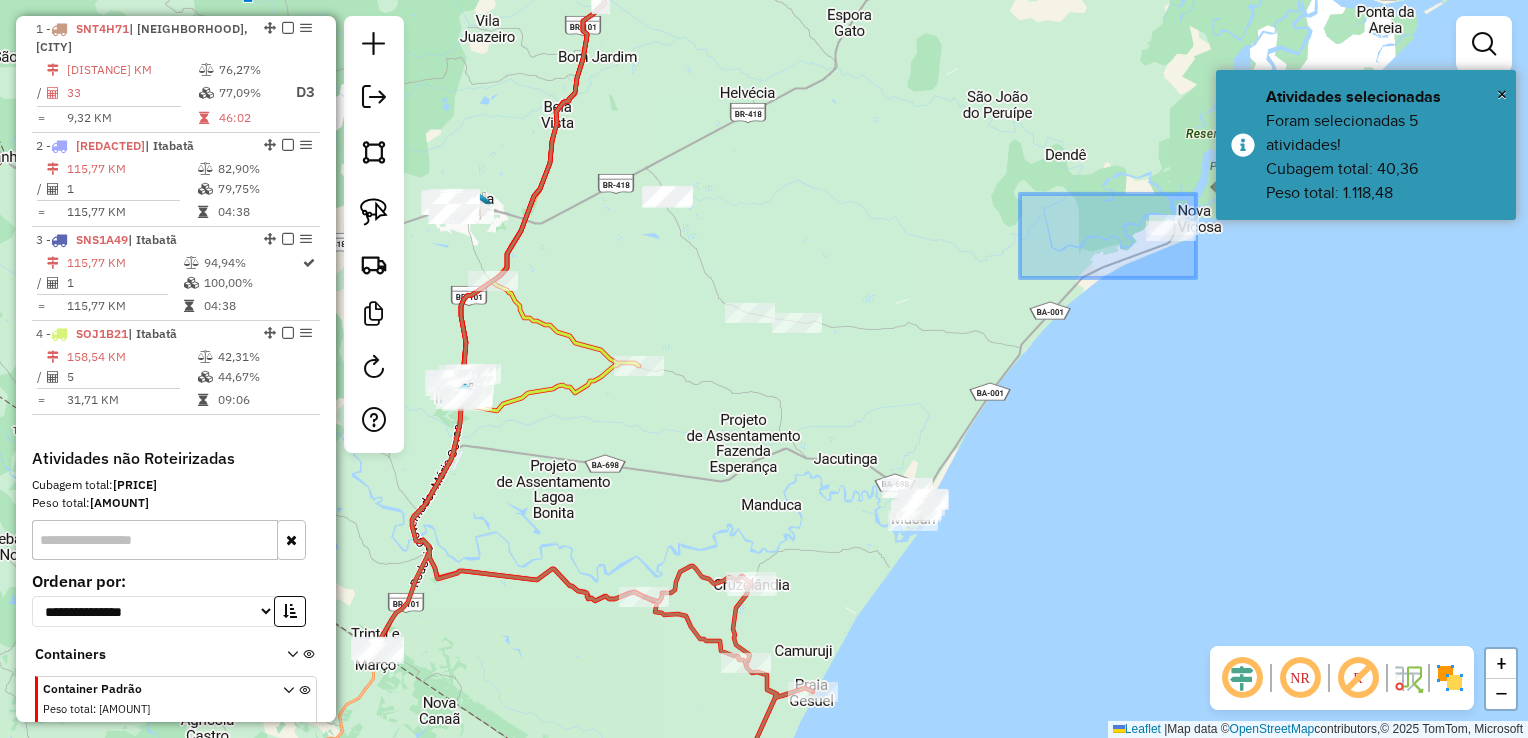 drag, startPoint x: 1020, startPoint y: 278, endPoint x: 1196, endPoint y: 194, distance: 195.01794 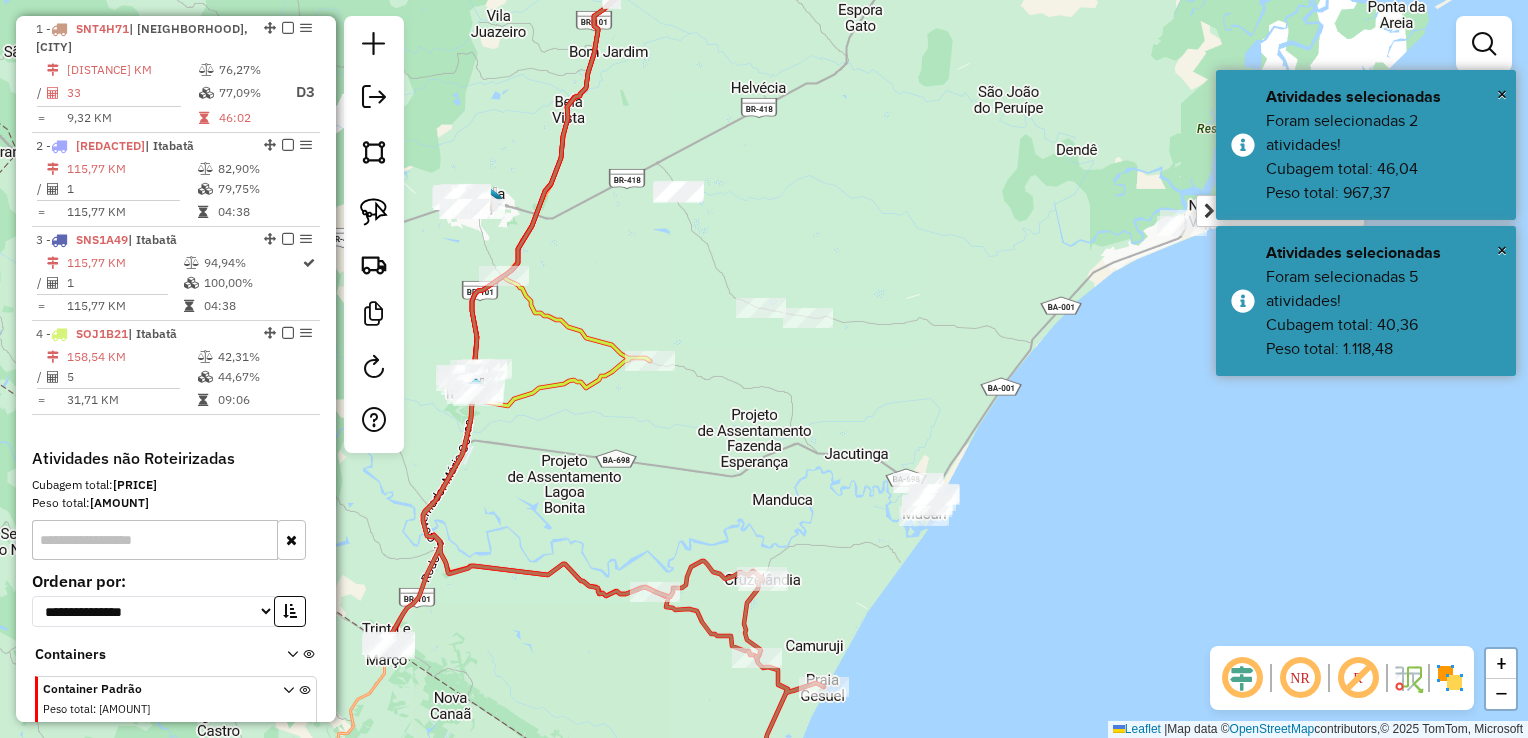 drag, startPoint x: 945, startPoint y: 316, endPoint x: 1000, endPoint y: 159, distance: 166.35504 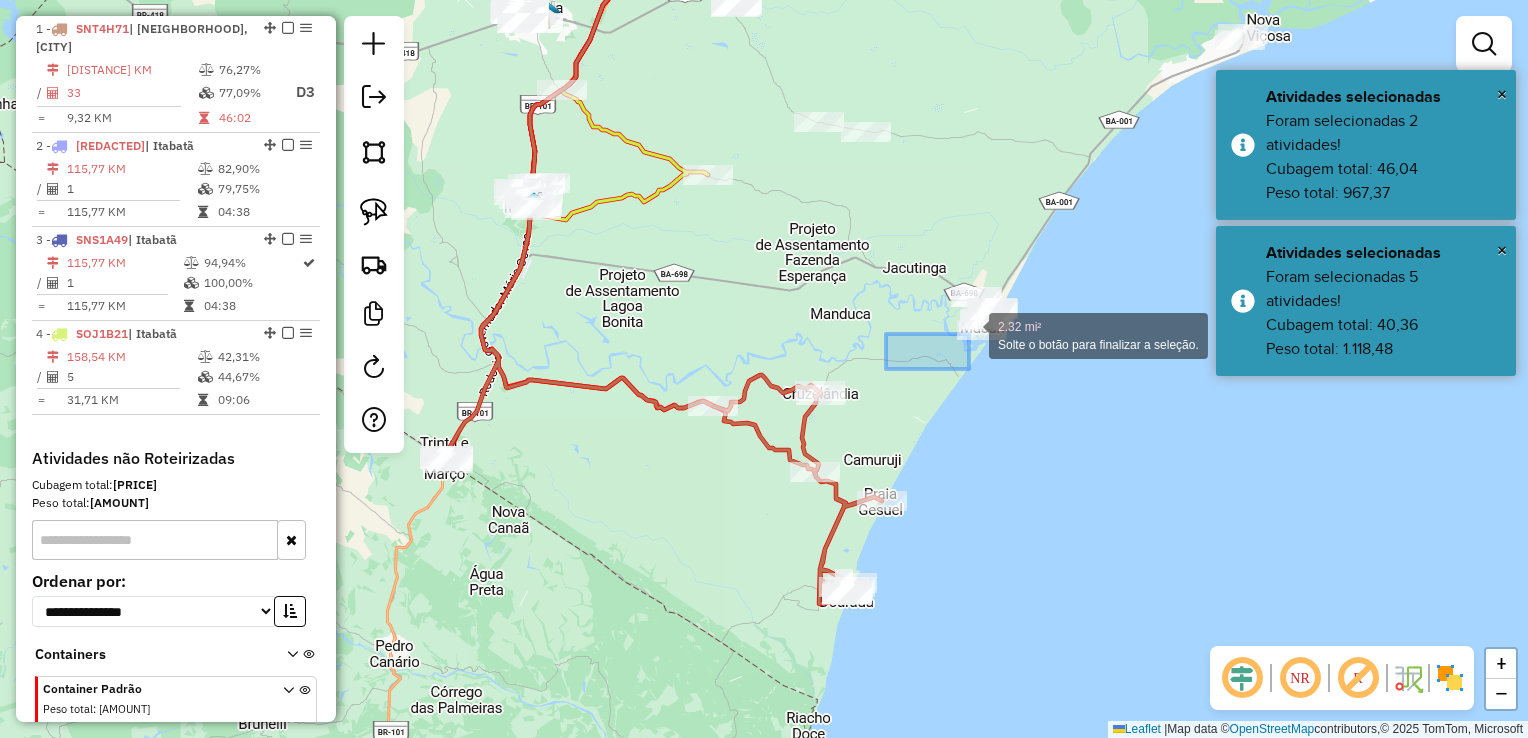 drag, startPoint x: 893, startPoint y: 366, endPoint x: 1049, endPoint y: 242, distance: 199.2787 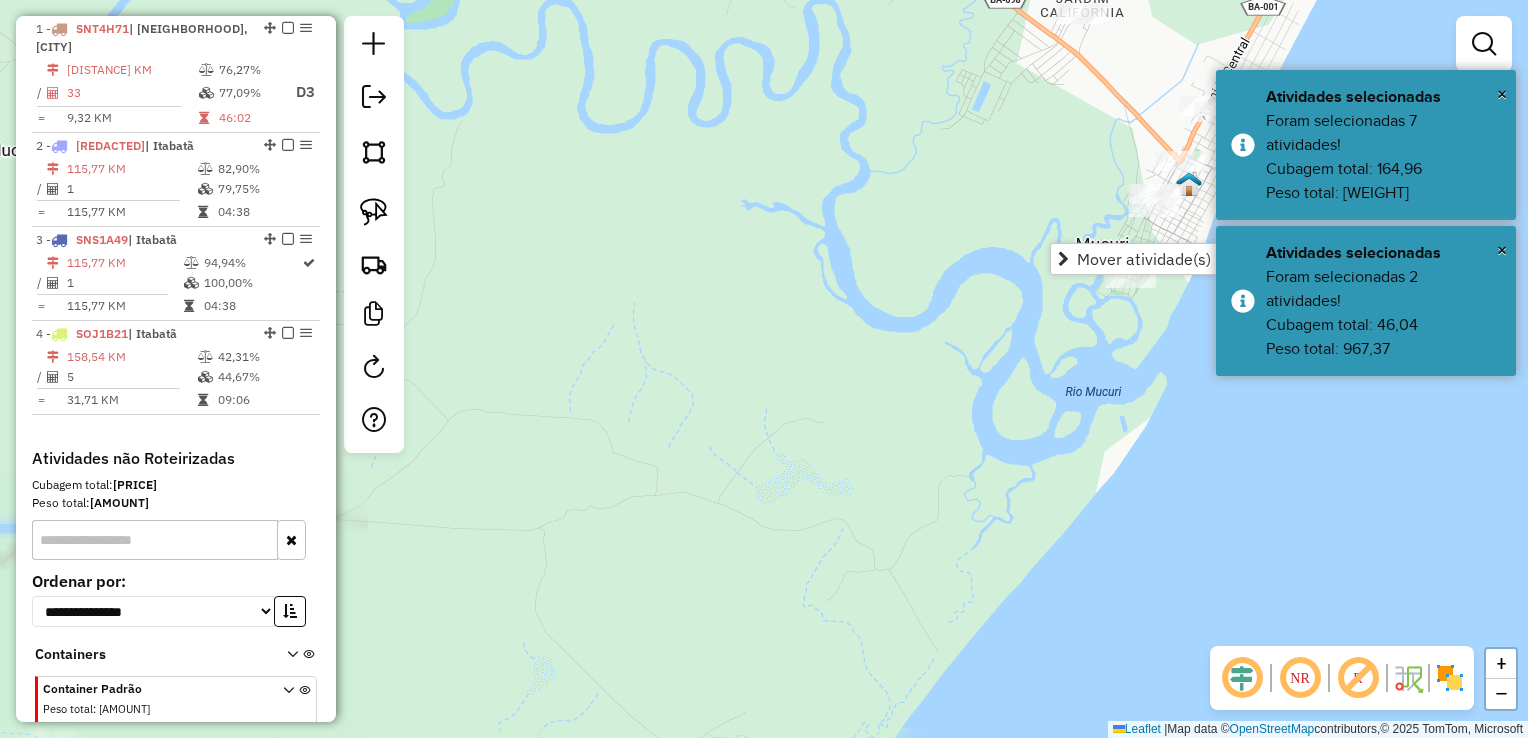 click on "Janela de atendimento Grade de atendimento Capacidade Transportadoras Veículos Cliente Pedidos  Rotas Selecione os dias de semana para filtrar as janelas de atendimento  Seg   Ter   Qua   Qui   Sex   Sáb   Dom  Informe o período da janela de atendimento: De: Até:  Filtrar exatamente a janela do cliente  Considerar janela de atendimento padrão  Selecione os dias de semana para filtrar as grades de atendimento  Seg   Ter   Qua   Qui   Sex   Sáb   Dom   Considerar clientes sem dia de atendimento cadastrado  Clientes fora do dia de atendimento selecionado Filtrar as atividades entre os valores definidos abaixo:  Peso mínimo:   Peso máximo:   Cubagem mínima:   Cubagem máxima:   De:   Até:  Filtrar as atividades entre o tempo de atendimento definido abaixo:  De:   Até:   Considerar capacidade total dos clientes não roteirizados Transportadora: Selecione um ou mais itens Tipo de veículo: Selecione um ou mais itens Veículo: Selecione um ou mais itens Motorista: Selecione um ou mais itens Nome: Rótulo:" 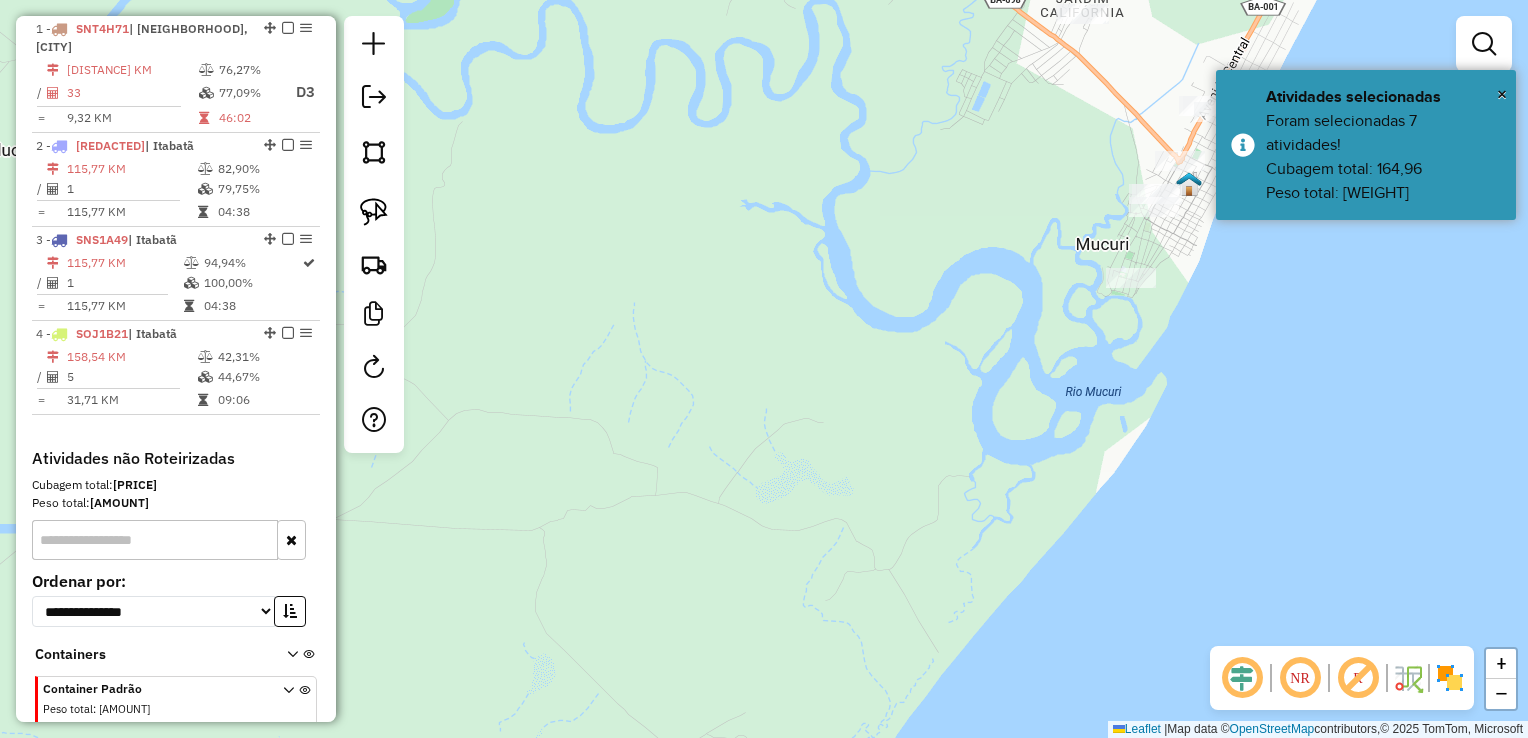 drag, startPoint x: 974, startPoint y: 260, endPoint x: 693, endPoint y: 446, distance: 336.9822 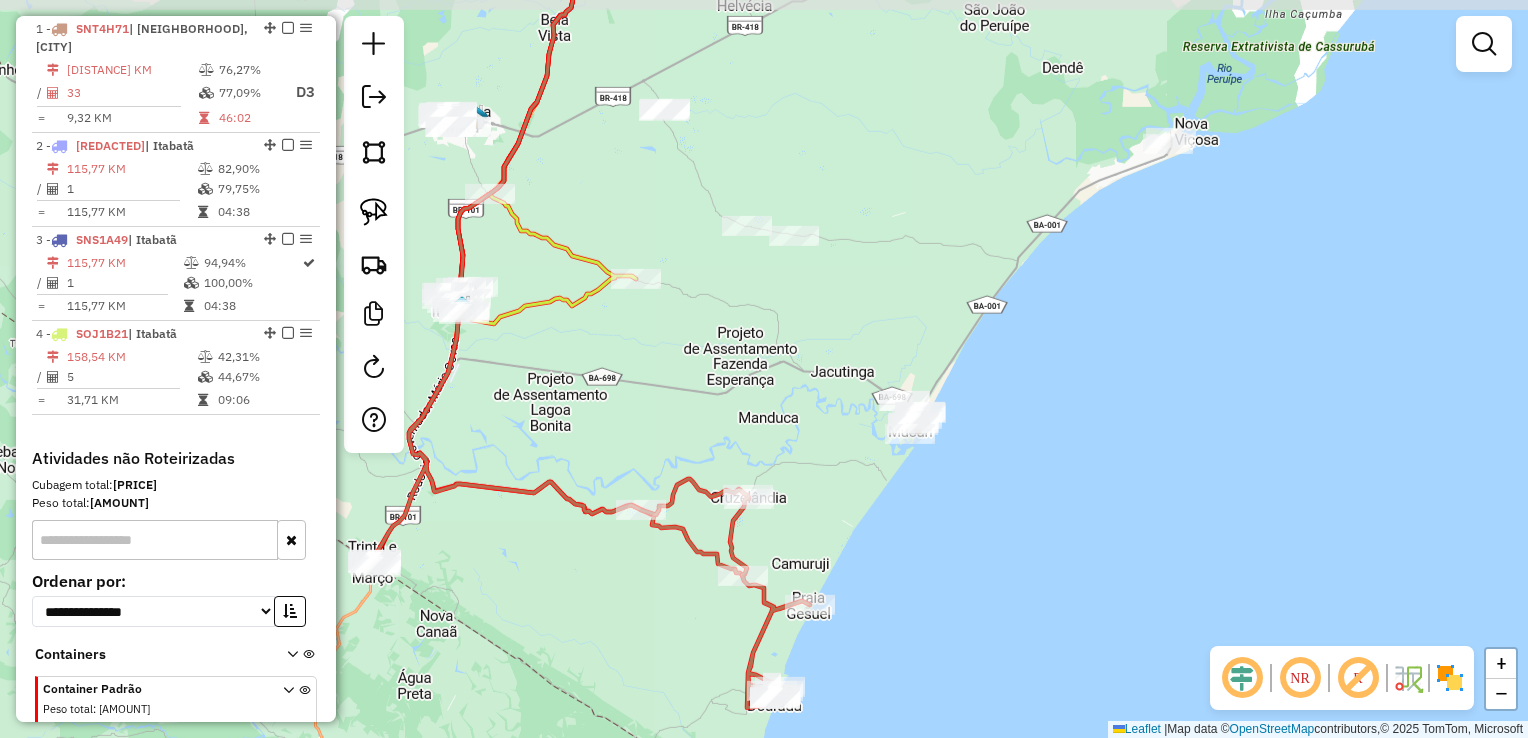 drag, startPoint x: 713, startPoint y: 302, endPoint x: 811, endPoint y: 338, distance: 104.40307 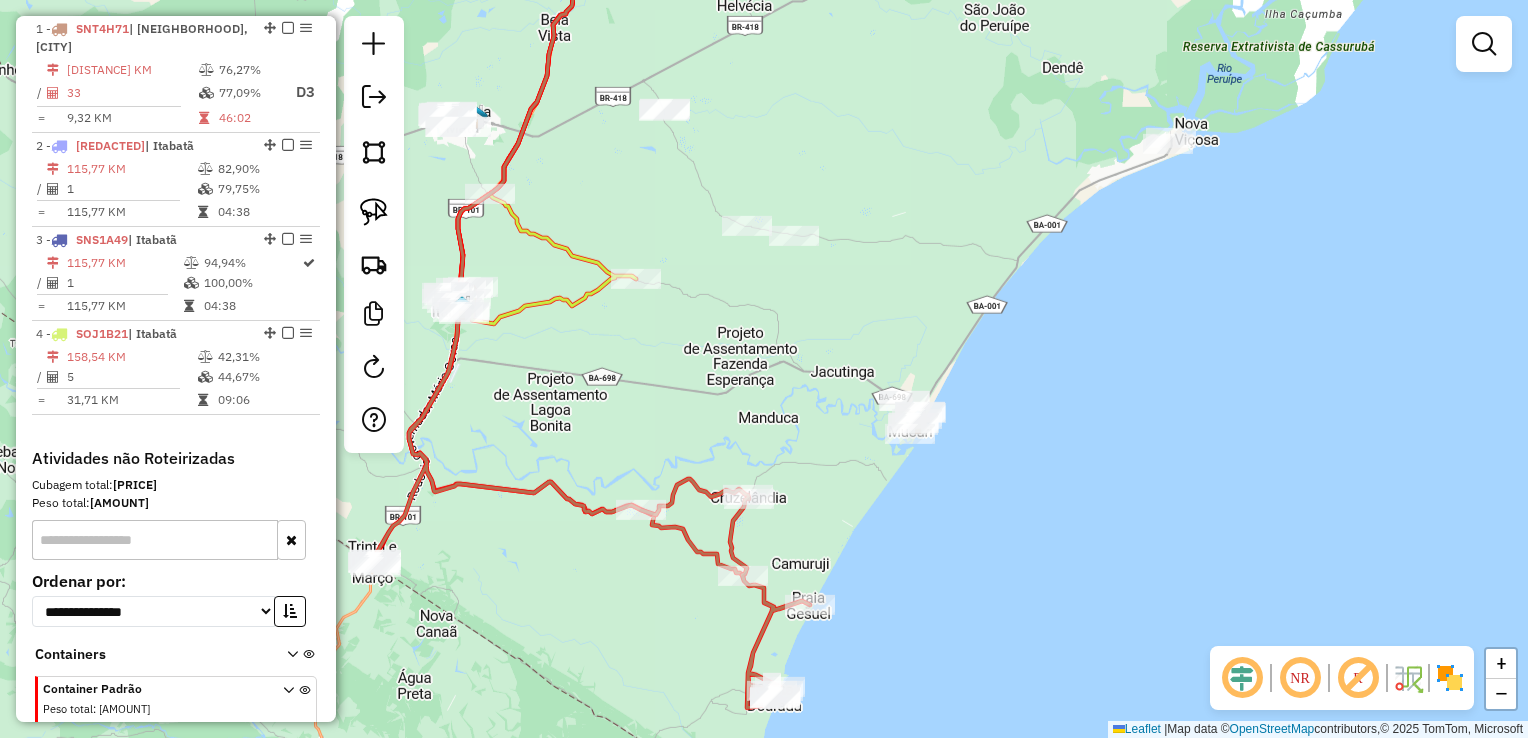 drag, startPoint x: 376, startPoint y: 217, endPoint x: 662, endPoint y: 269, distance: 290.68884 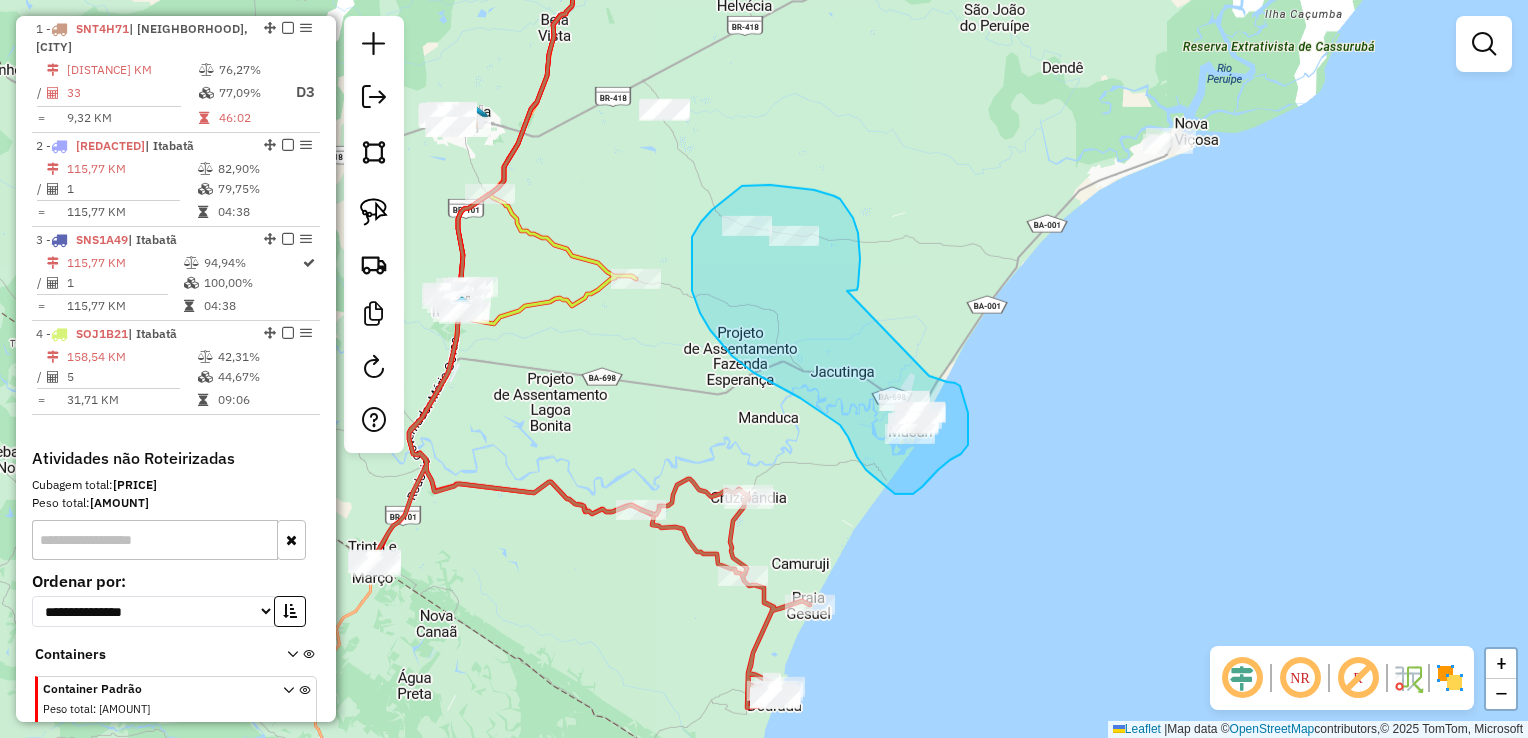 drag, startPoint x: 857, startPoint y: 290, endPoint x: 887, endPoint y: 367, distance: 82.637764 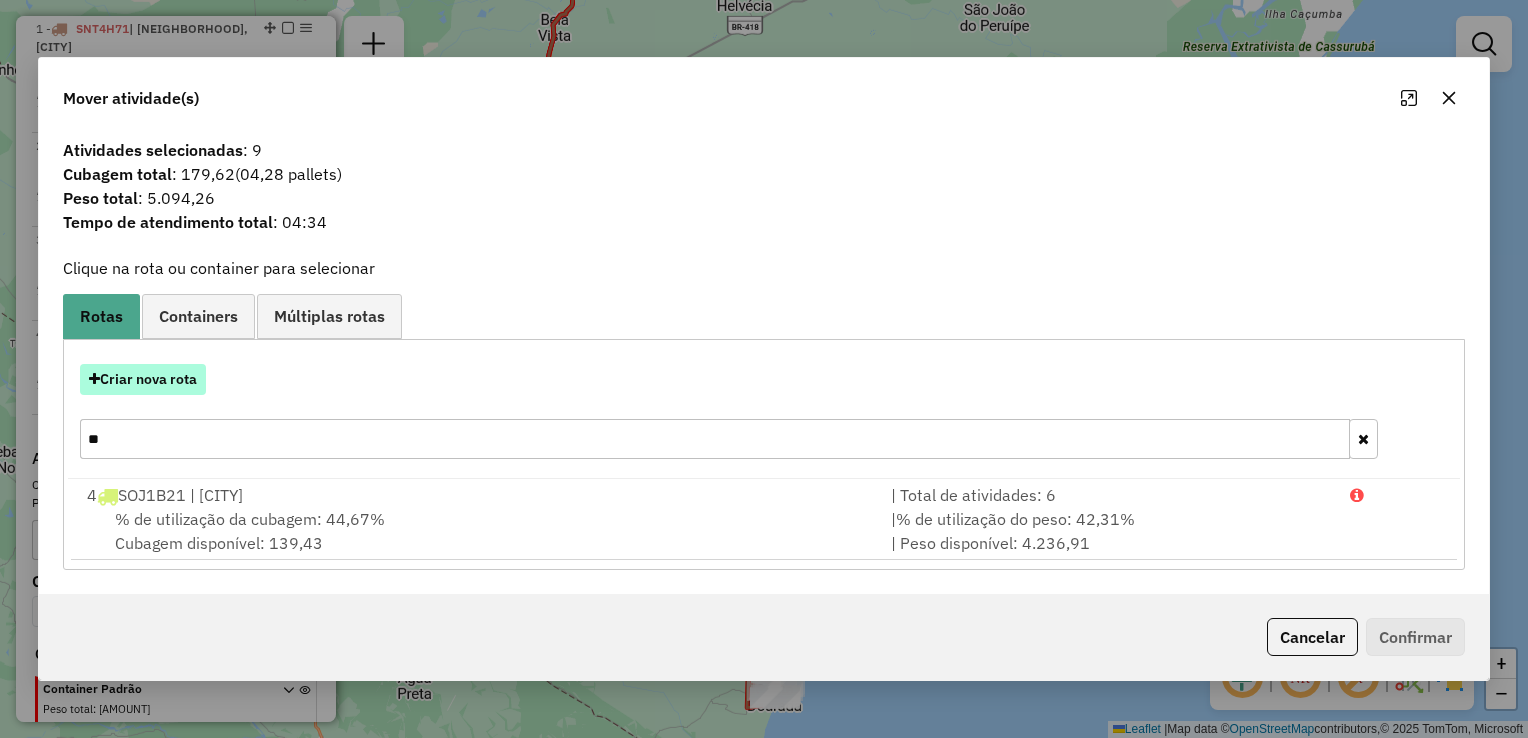 click on "Criar nova rota" at bounding box center (143, 379) 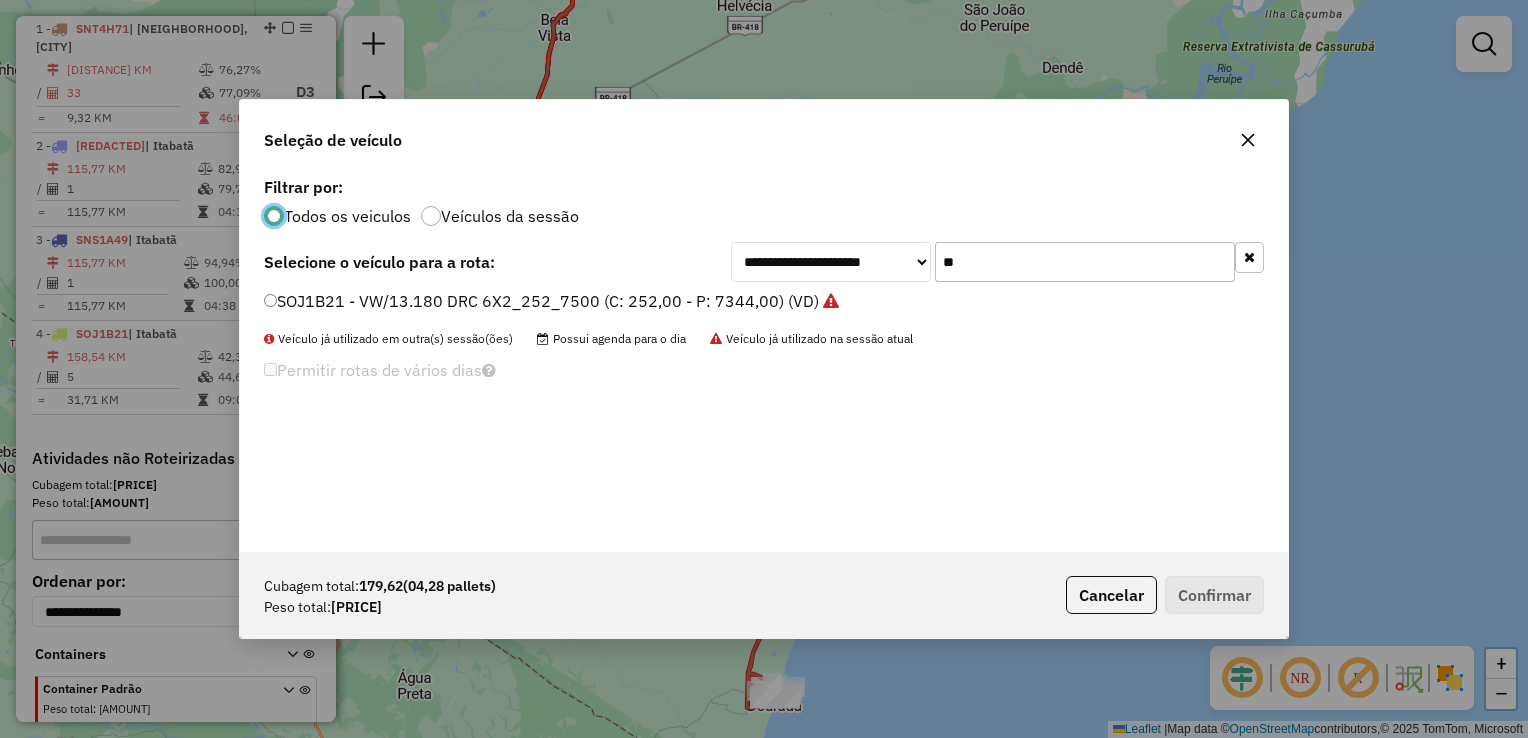 scroll, scrollTop: 10, scrollLeft: 6, axis: both 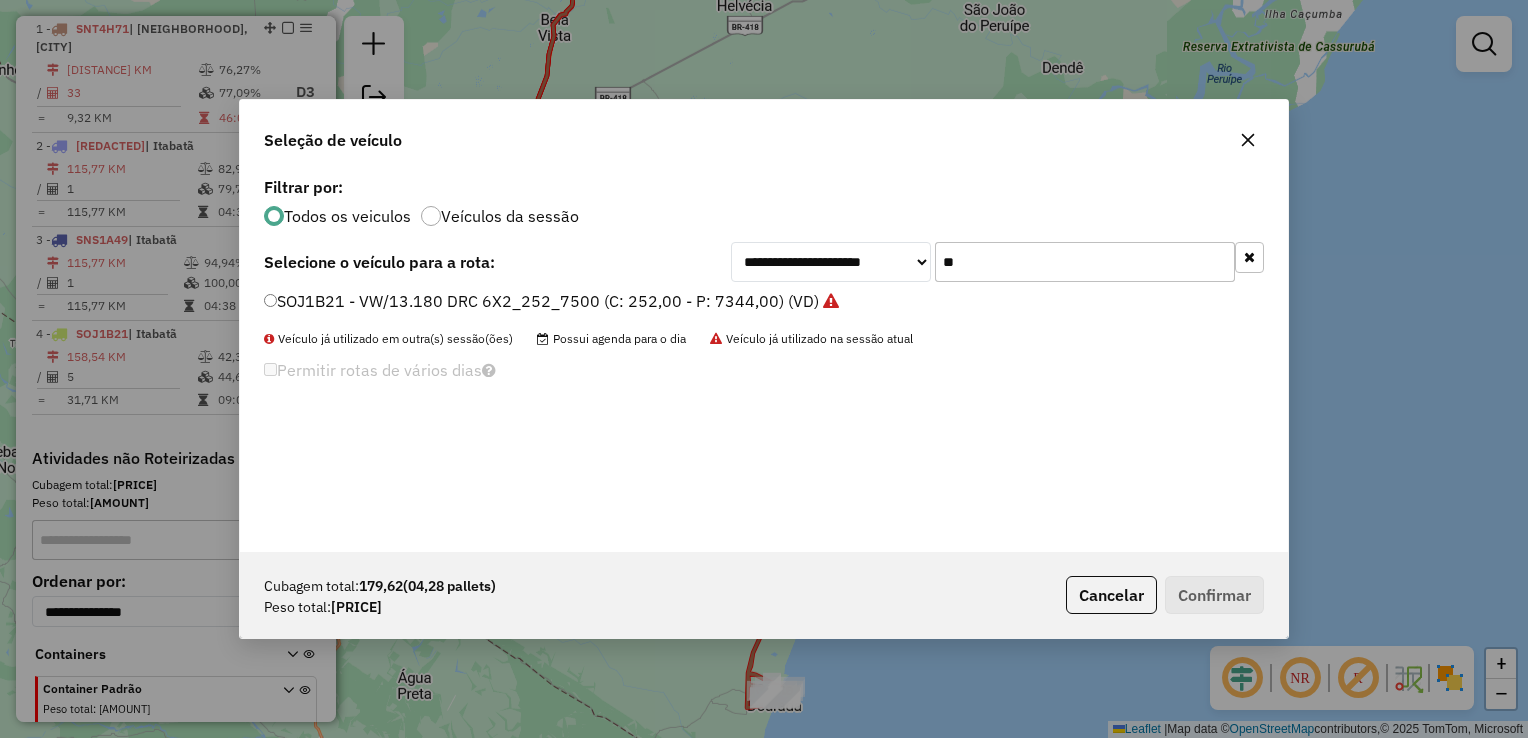 click on "**" 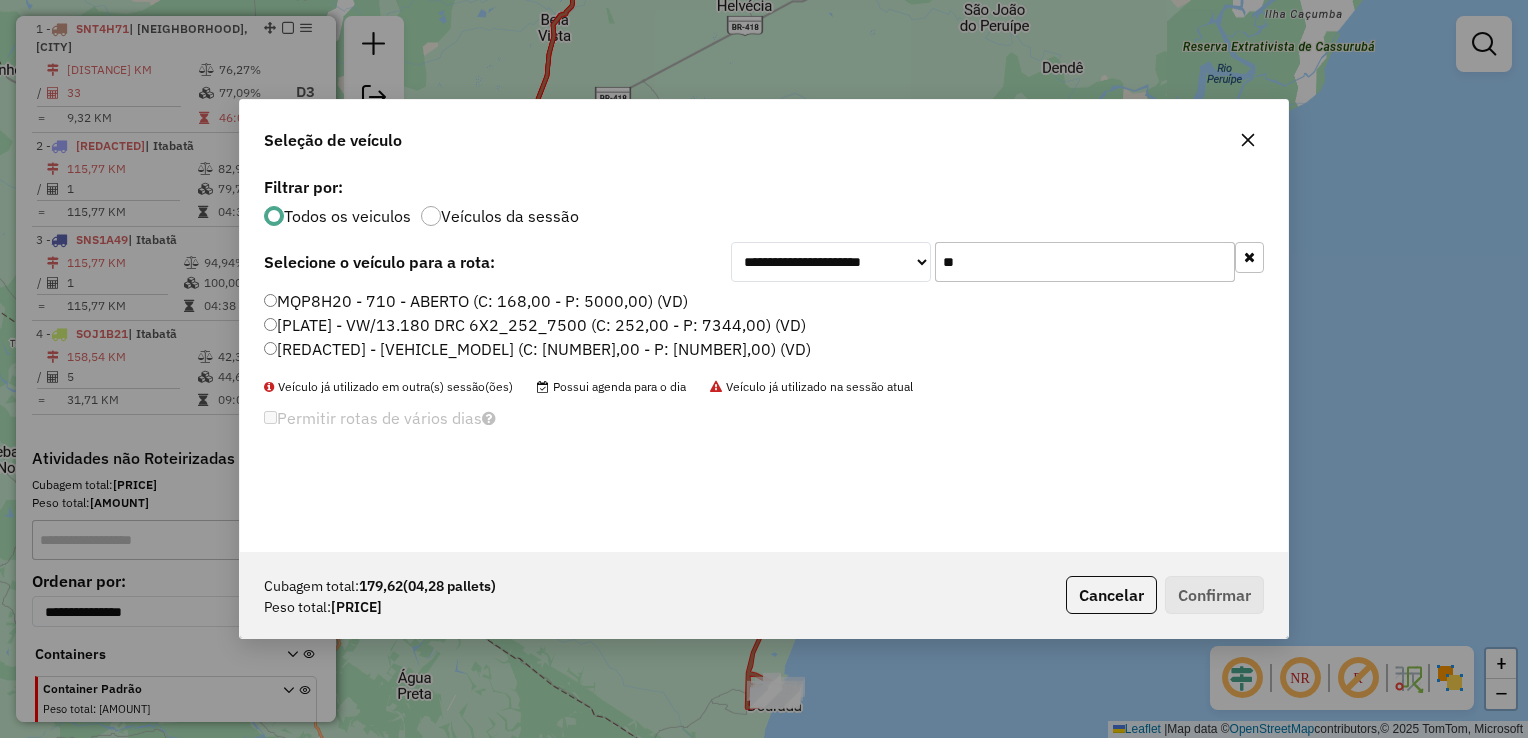 click on "**" 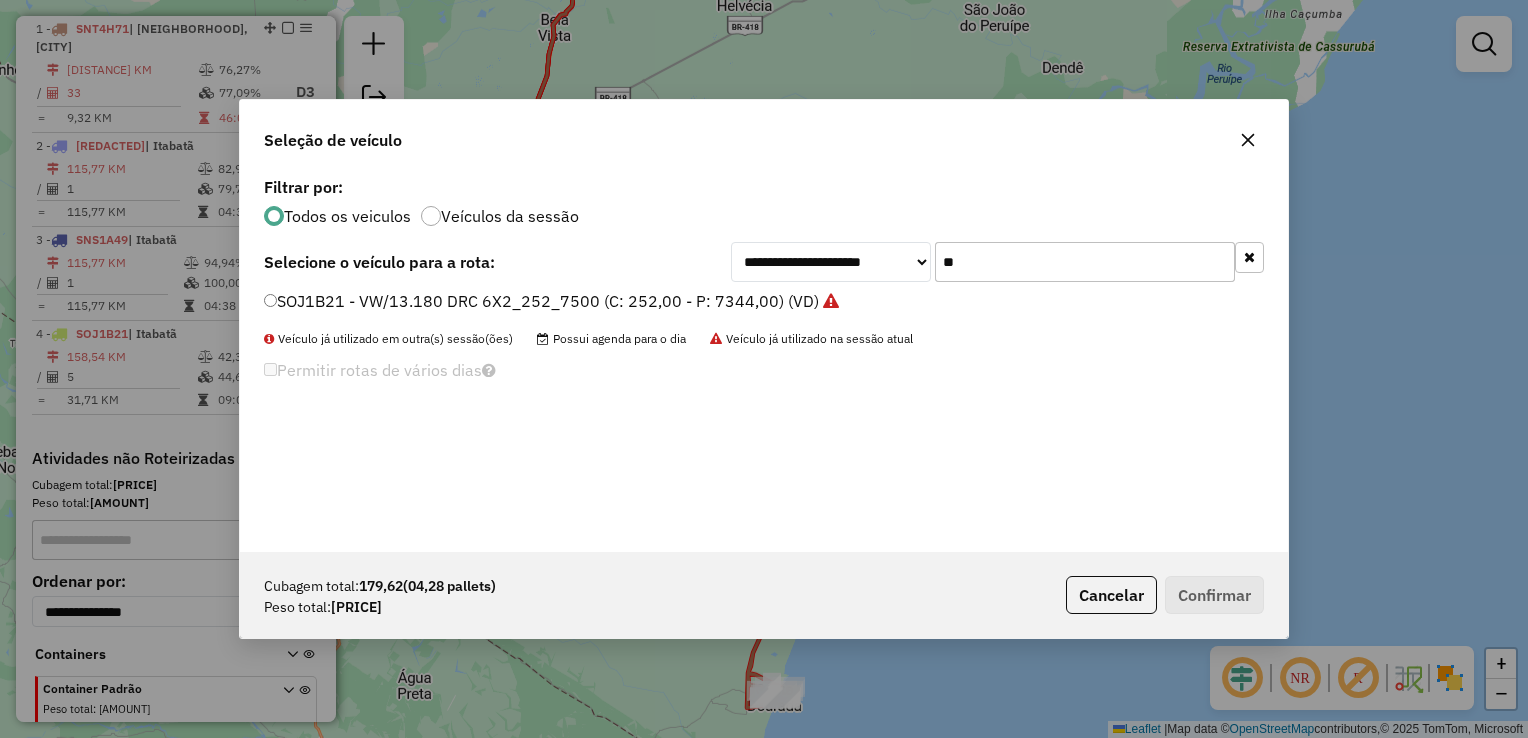 type on "**" 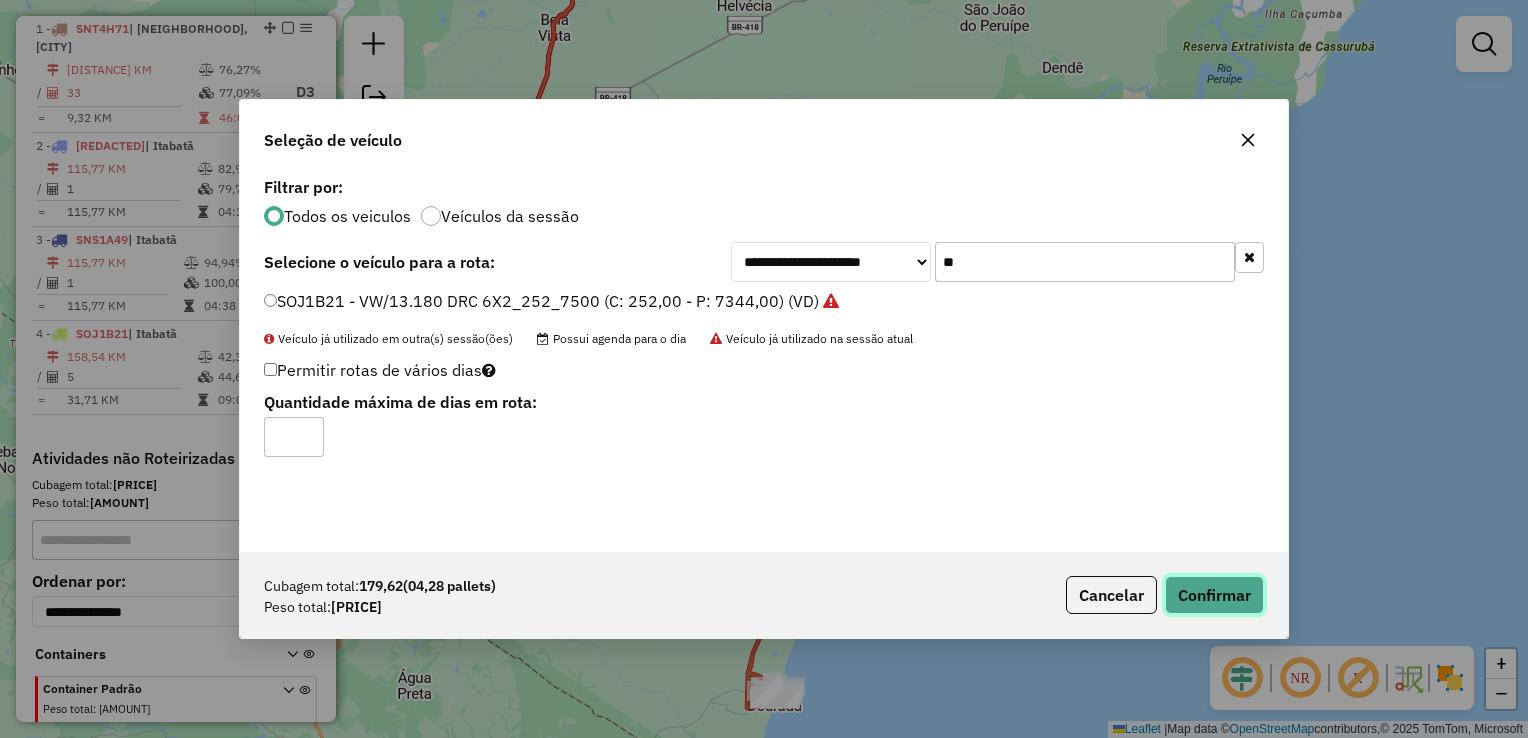 click on "Confirmar" 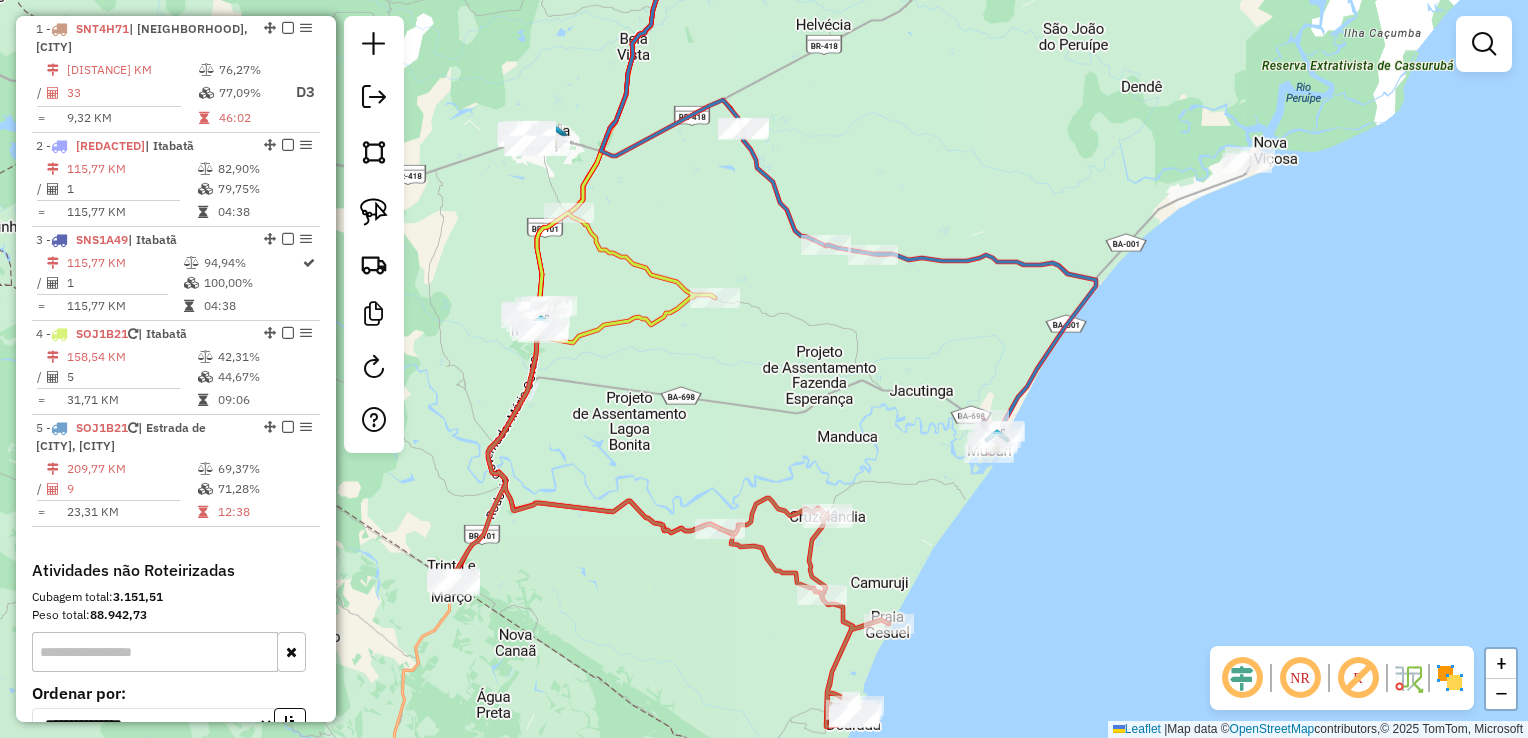 click on "Janela de atendimento Grade de atendimento Capacidade Transportadoras Veículos Cliente Pedidos  Rotas Selecione os dias de semana para filtrar as janelas de atendimento  Seg   Ter   Qua   Qui   Sex   Sáb   Dom  Informe o período da janela de atendimento: De: Até:  Filtrar exatamente a janela do cliente  Considerar janela de atendimento padrão  Selecione os dias de semana para filtrar as grades de atendimento  Seg   Ter   Qua   Qui   Sex   Sáb   Dom   Considerar clientes sem dia de atendimento cadastrado  Clientes fora do dia de atendimento selecionado Filtrar as atividades entre os valores definidos abaixo:  Peso mínimo:   Peso máximo:   Cubagem mínima:   Cubagem máxima:   De:   Até:  Filtrar as atividades entre o tempo de atendimento definido abaixo:  De:   Até:   Considerar capacidade total dos clientes não roteirizados Transportadora: Selecione um ou mais itens Tipo de veículo: Selecione um ou mais itens Veículo: Selecione um ou mais itens Motorista: Selecione um ou mais itens Nome: Rótulo:" 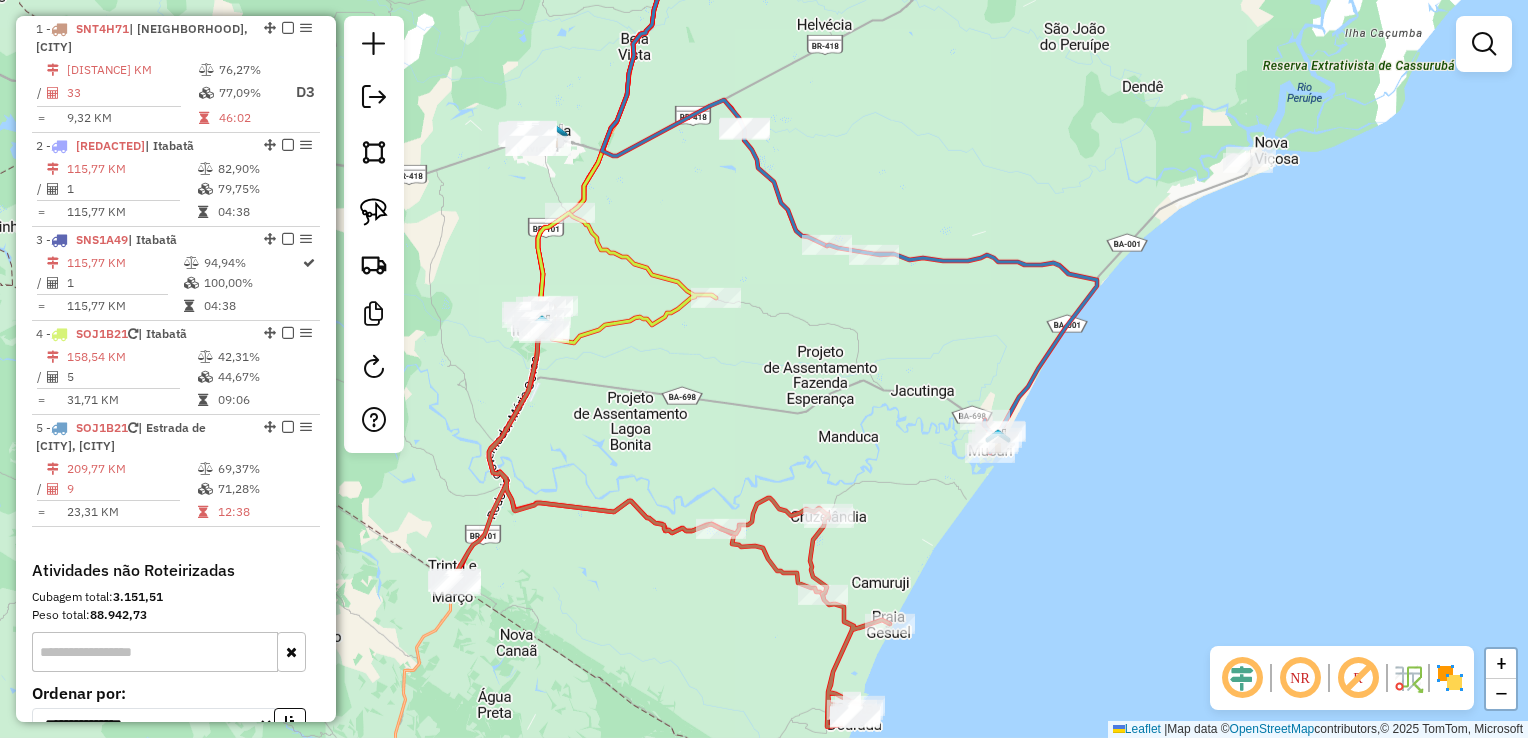 click on "Janela de atendimento Grade de atendimento Capacidade Transportadoras Veículos Cliente Pedidos  Rotas Selecione os dias de semana para filtrar as janelas de atendimento  Seg   Ter   Qua   Qui   Sex   Sáb   Dom  Informe o período da janela de atendimento: De: Até:  Filtrar exatamente a janela do cliente  Considerar janela de atendimento padrão  Selecione os dias de semana para filtrar as grades de atendimento  Seg   Ter   Qua   Qui   Sex   Sáb   Dom   Considerar clientes sem dia de atendimento cadastrado  Clientes fora do dia de atendimento selecionado Filtrar as atividades entre os valores definidos abaixo:  Peso mínimo:   Peso máximo:   Cubagem mínima:   Cubagem máxima:   De:   Até:  Filtrar as atividades entre o tempo de atendimento definido abaixo:  De:   Até:   Considerar capacidade total dos clientes não roteirizados Transportadora: Selecione um ou mais itens Tipo de veículo: Selecione um ou mais itens Veículo: Selecione um ou mais itens Motorista: Selecione um ou mais itens Nome: Rótulo:" 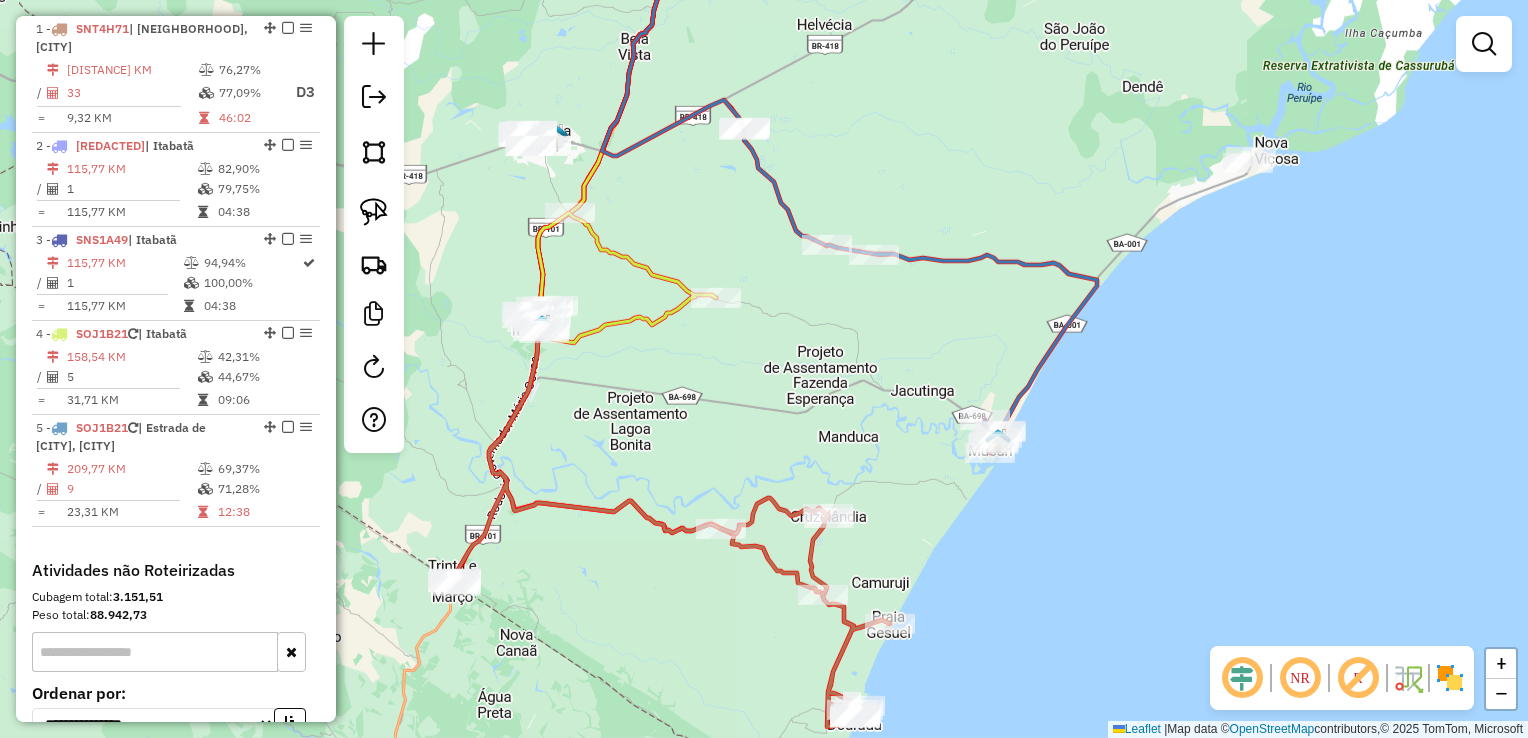 click 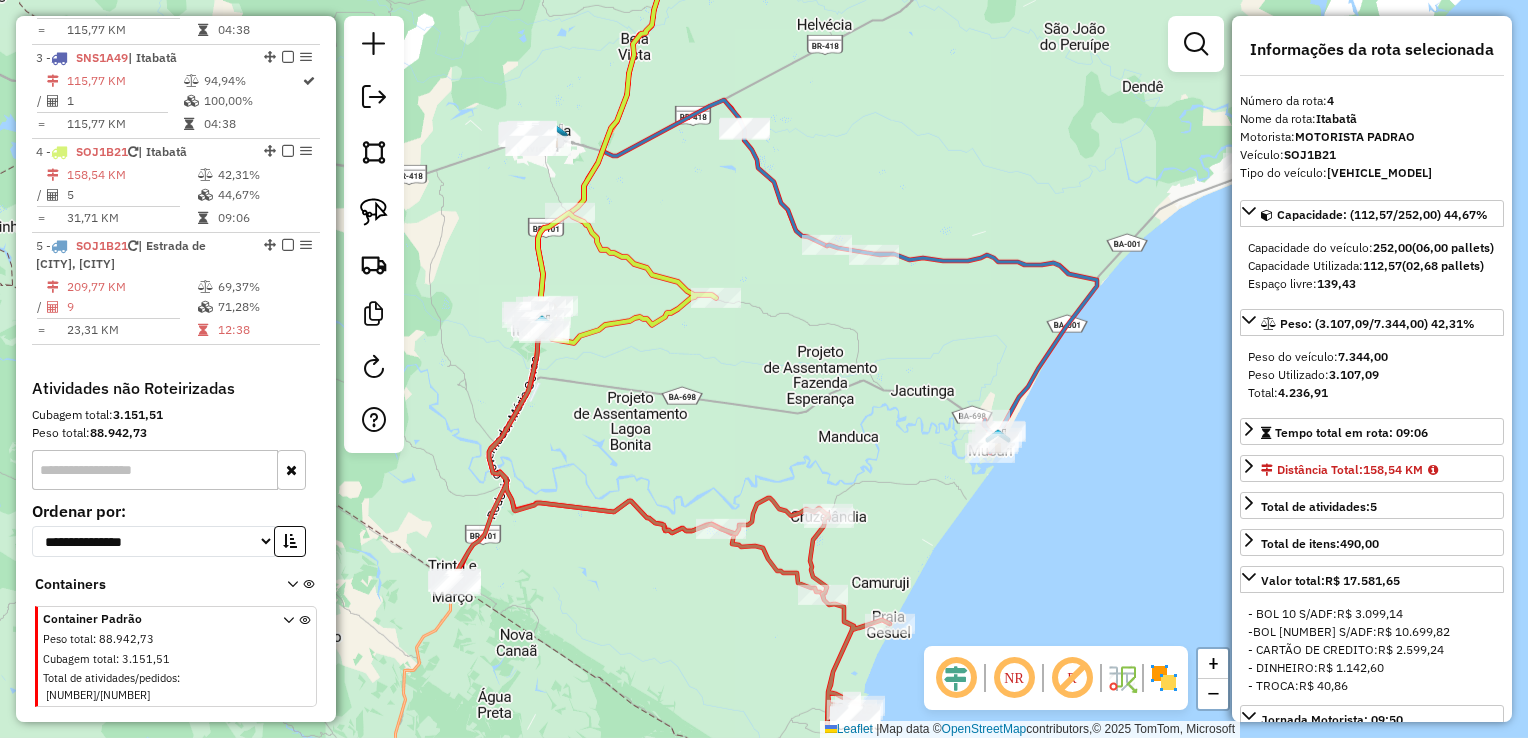 scroll, scrollTop: 970, scrollLeft: 0, axis: vertical 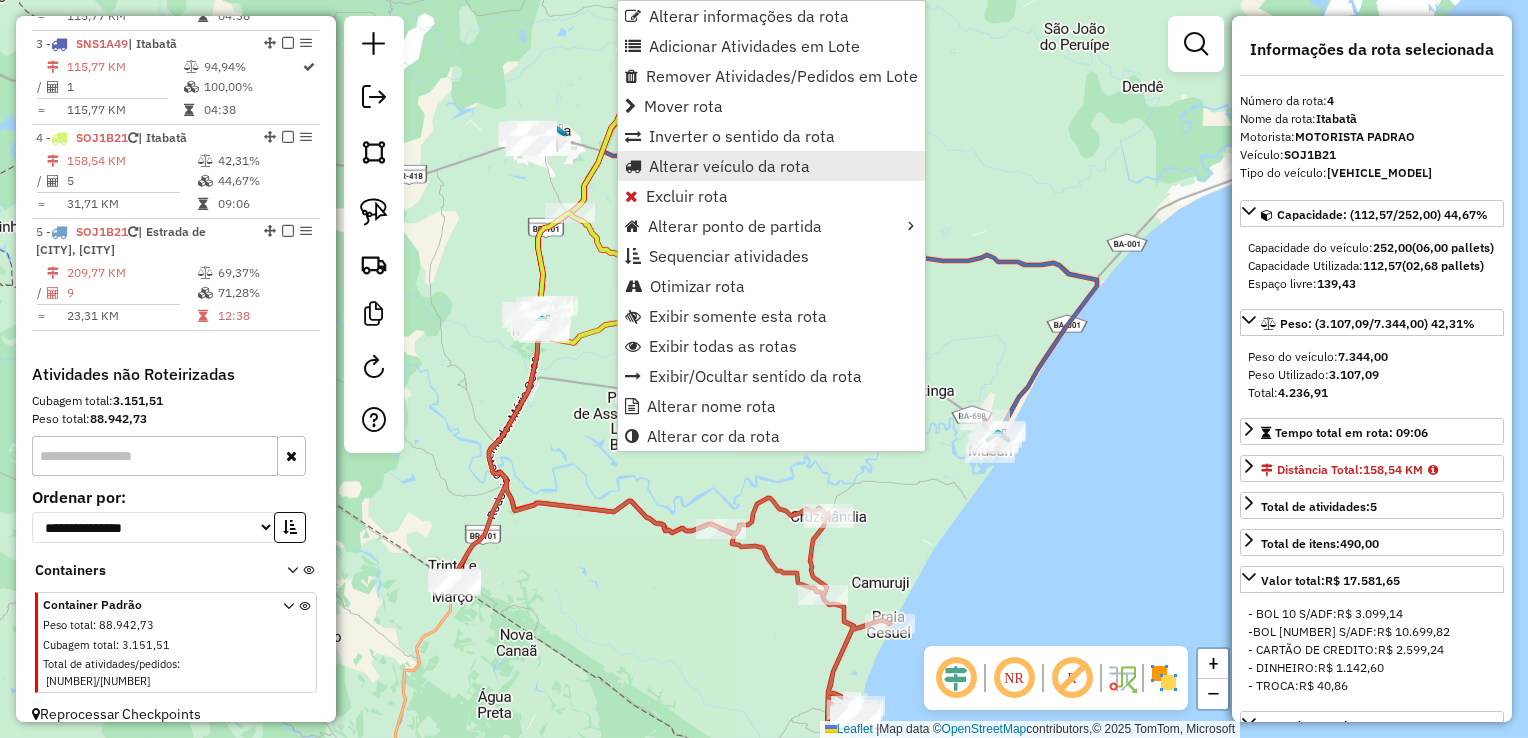 click on "Alterar veículo da rota" at bounding box center (729, 166) 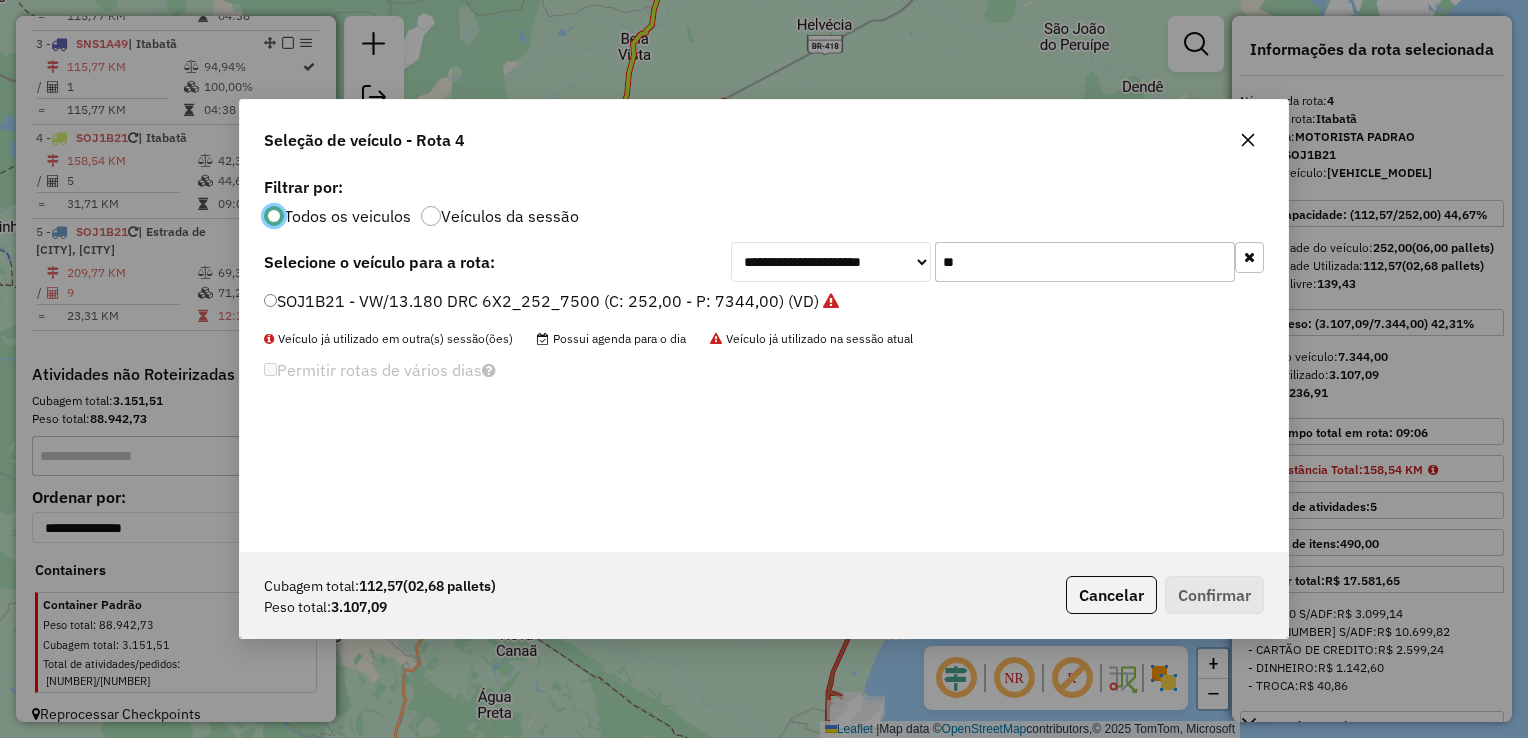 scroll, scrollTop: 10, scrollLeft: 6, axis: both 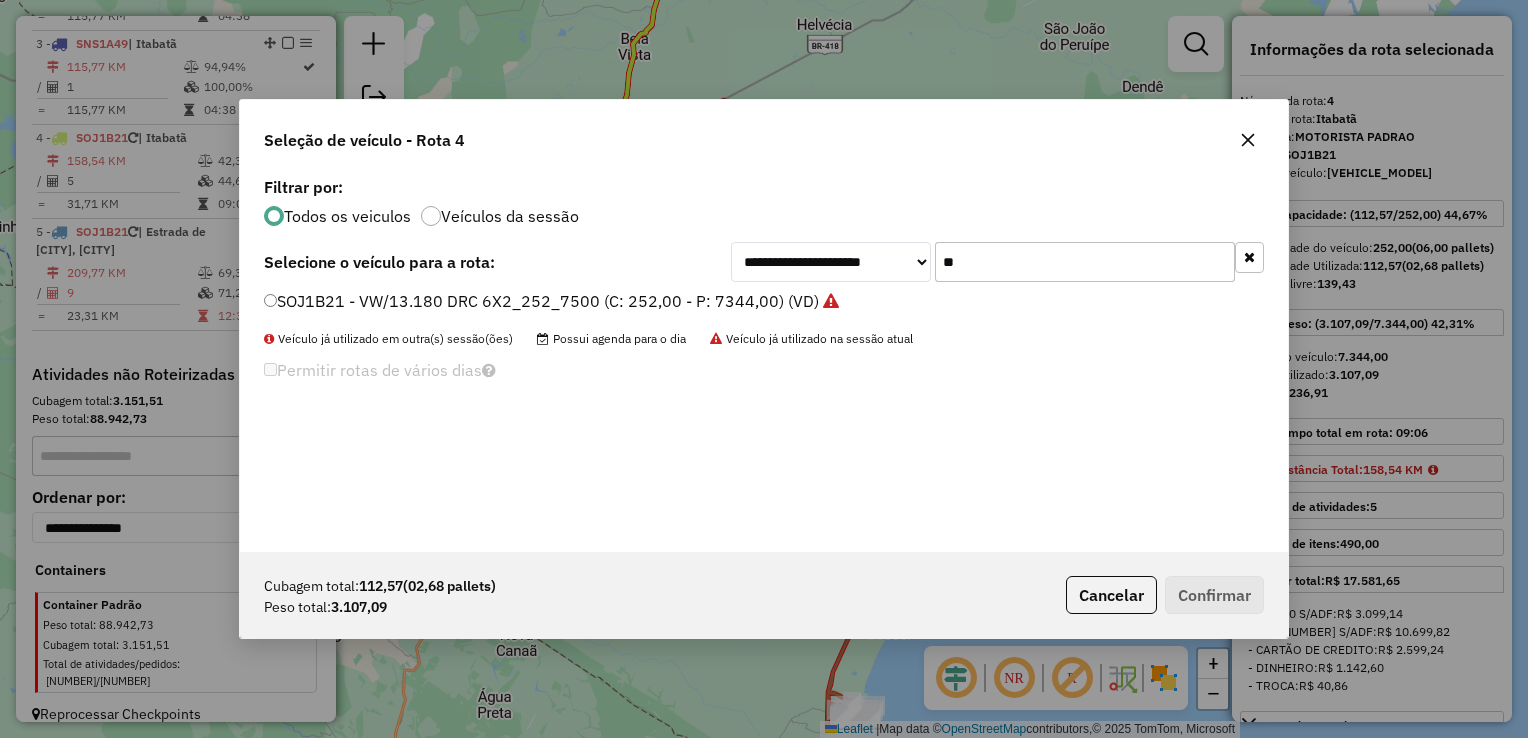 click on "**" 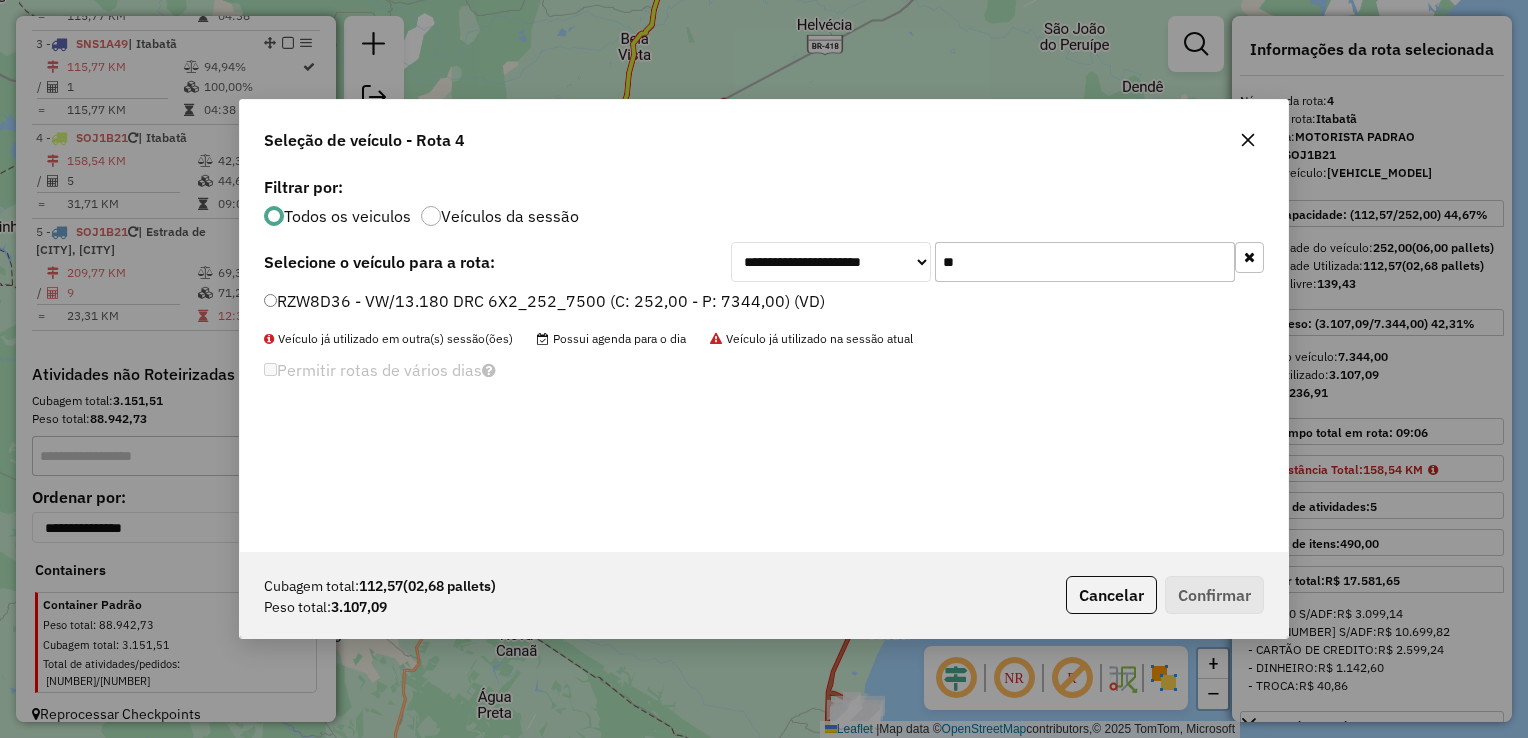 type on "**" 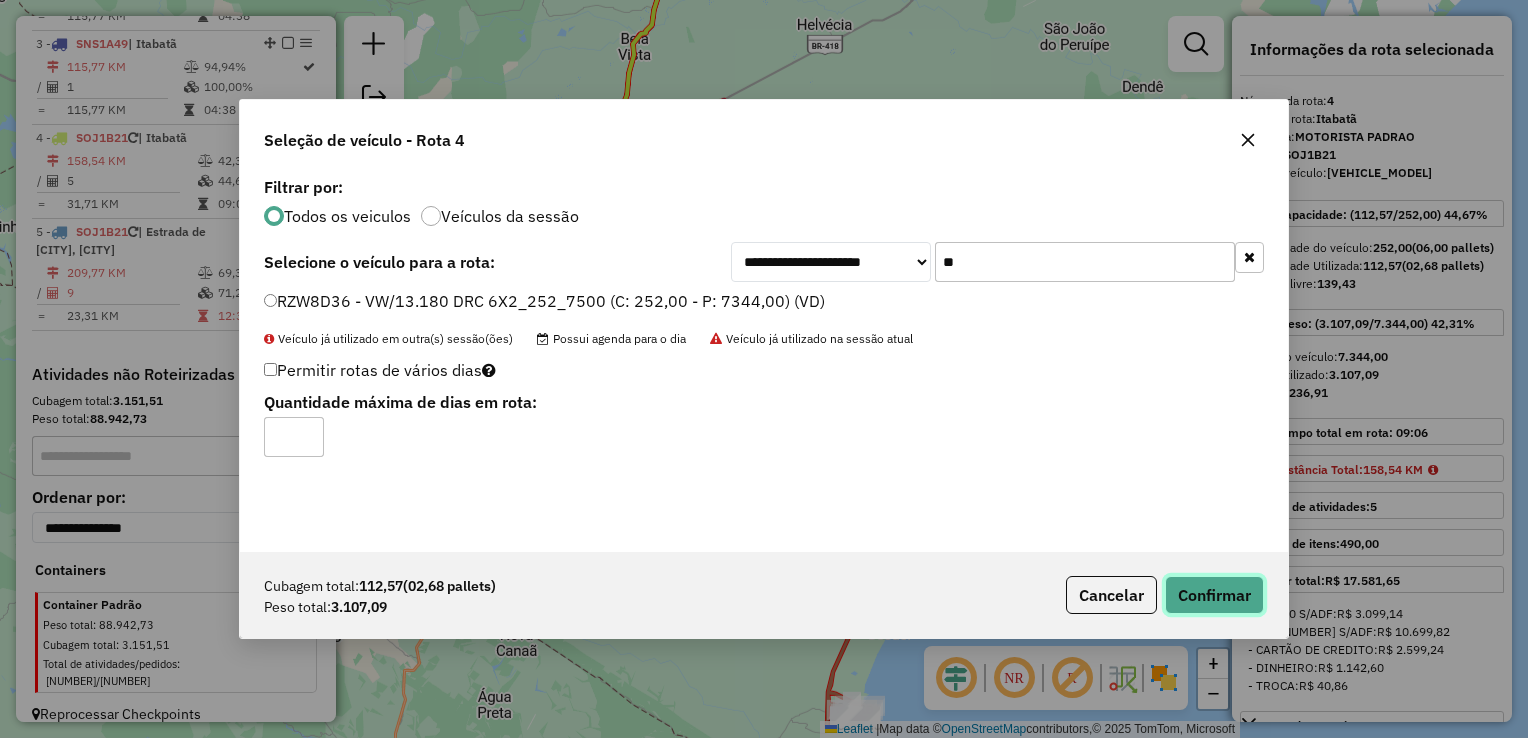 drag, startPoint x: 1216, startPoint y: 584, endPoint x: 1028, endPoint y: 643, distance: 197.0406 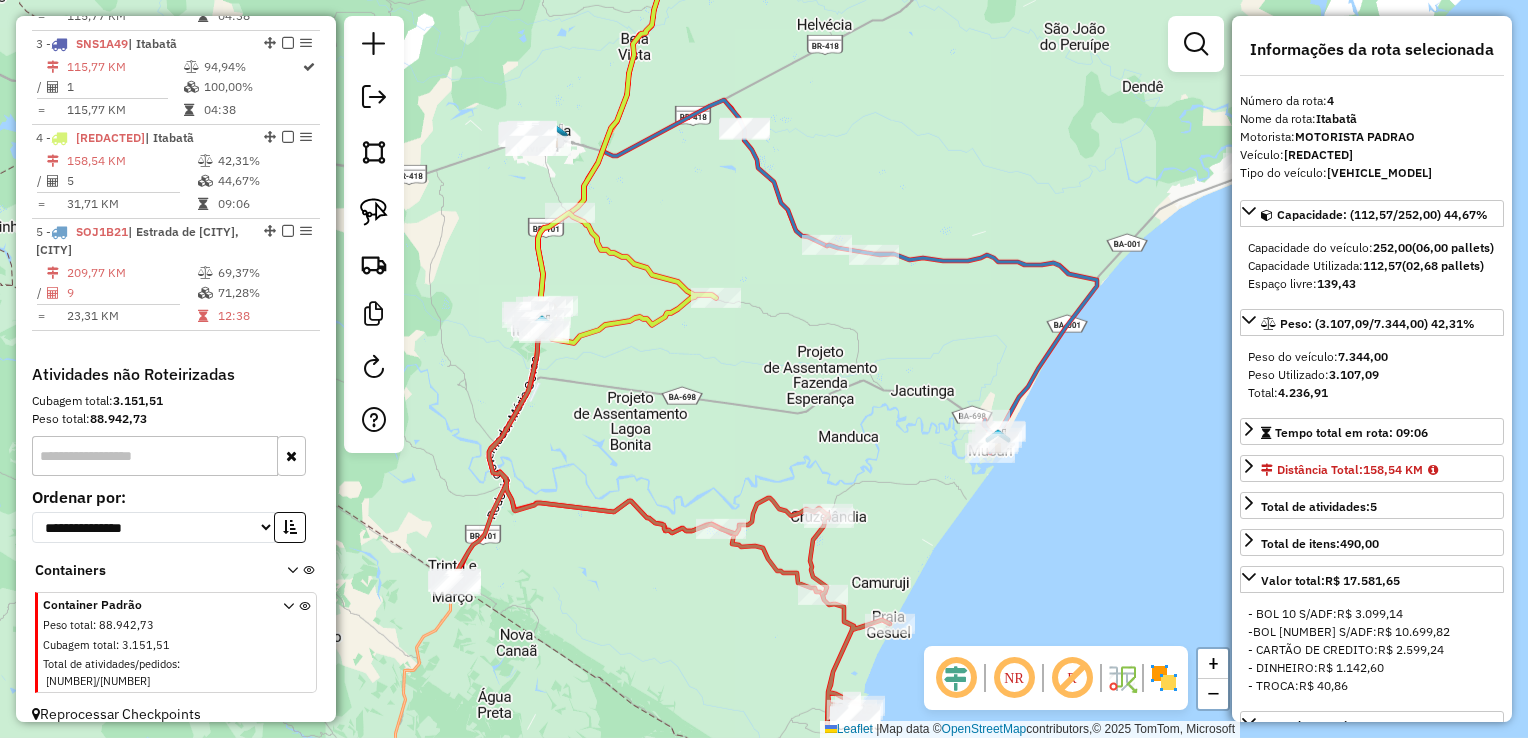 click 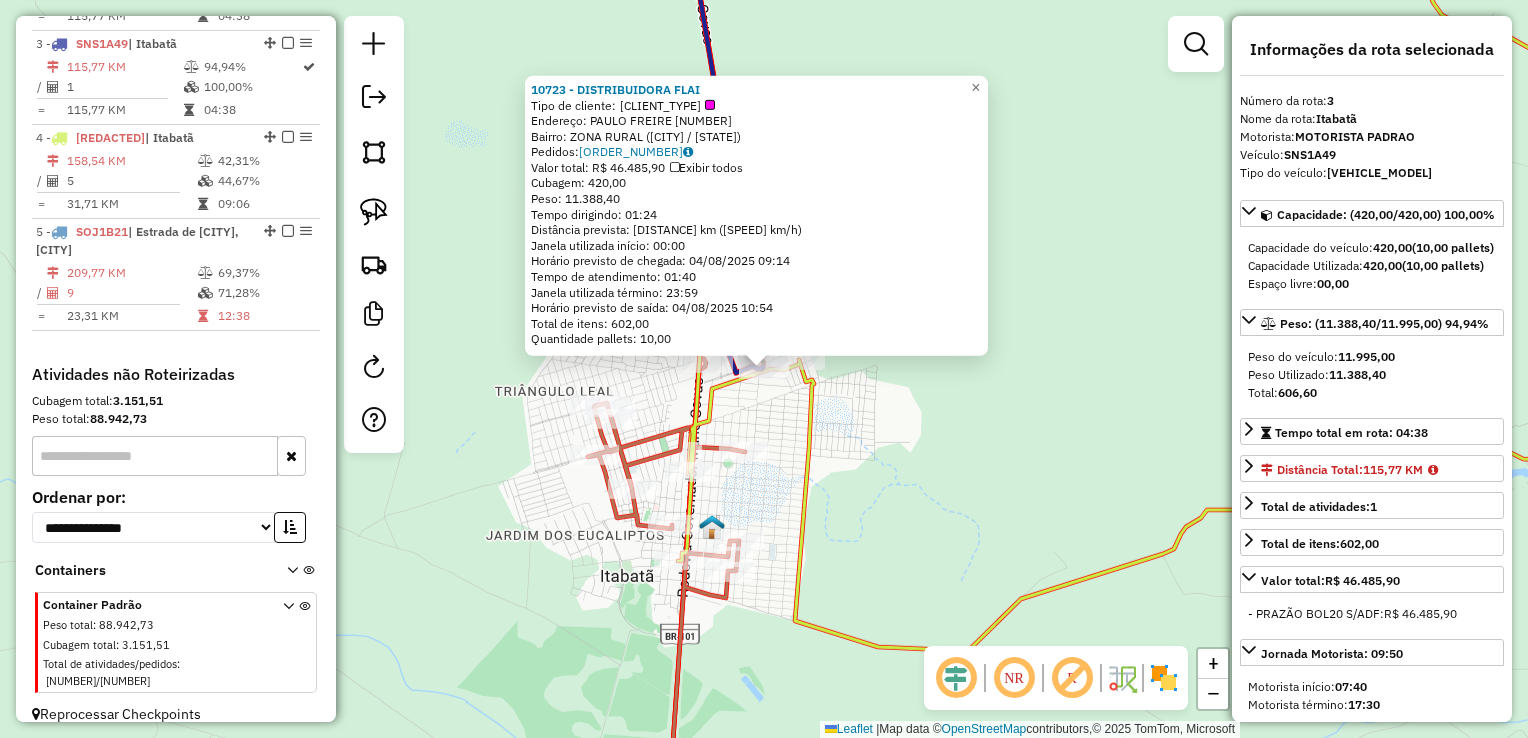 click 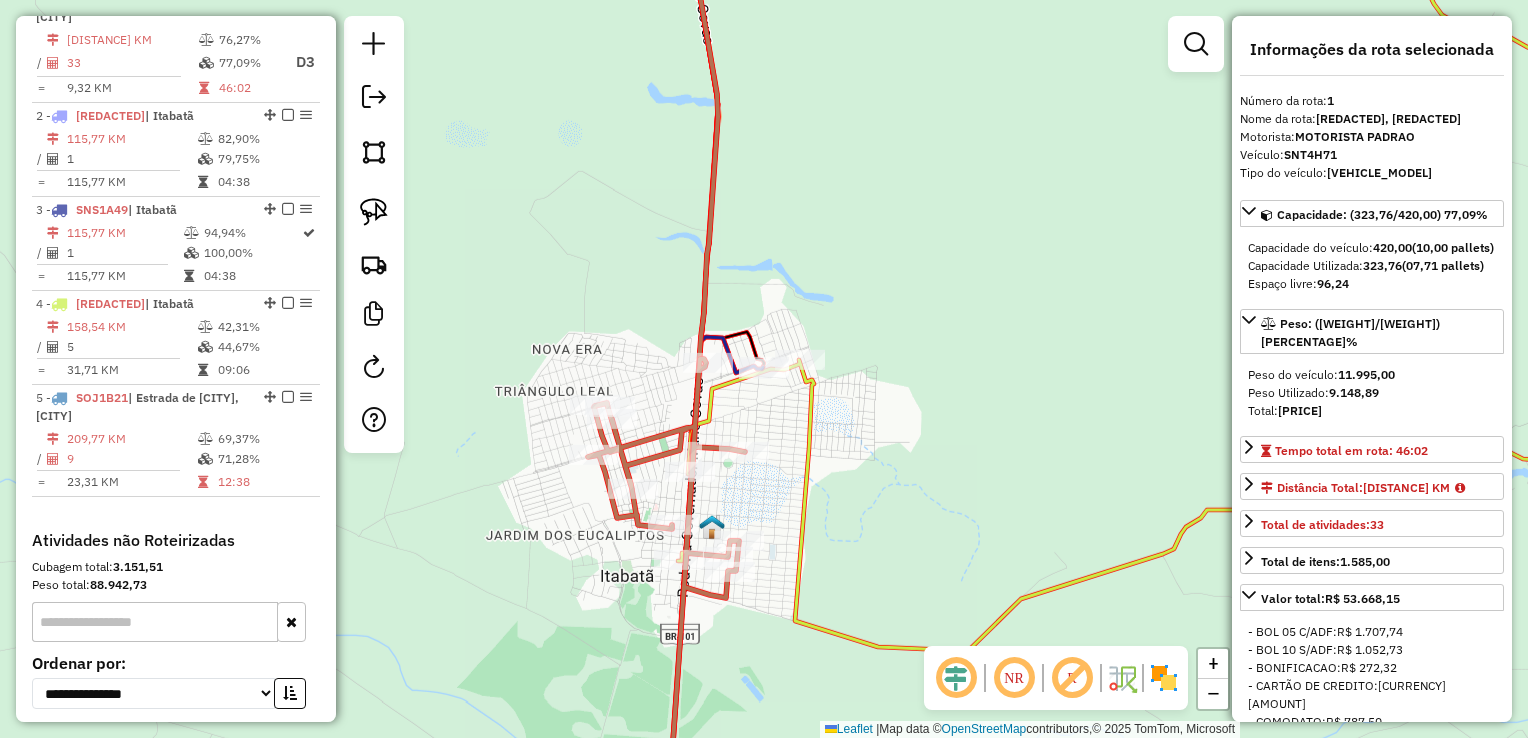 scroll, scrollTop: 774, scrollLeft: 0, axis: vertical 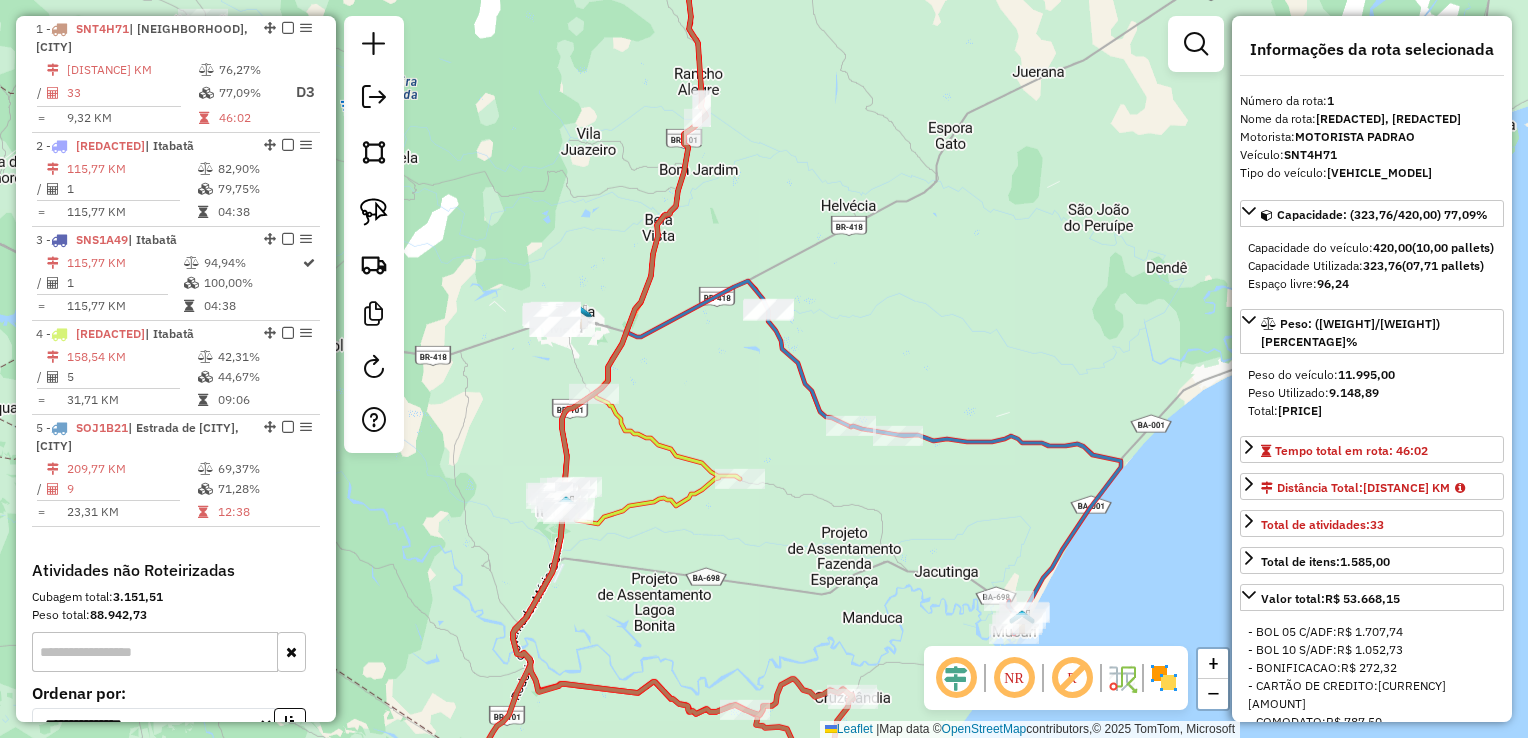 click on "Janela de atendimento Grade de atendimento Capacidade Transportadoras Veículos Cliente Pedidos  Rotas Selecione os dias de semana para filtrar as janelas de atendimento  Seg   Ter   Qua   Qui   Sex   Sáb   Dom  Informe o período da janela de atendimento: De: Até:  Filtrar exatamente a janela do cliente  Considerar janela de atendimento padrão  Selecione os dias de semana para filtrar as grades de atendimento  Seg   Ter   Qua   Qui   Sex   Sáb   Dom   Considerar clientes sem dia de atendimento cadastrado  Clientes fora do dia de atendimento selecionado Filtrar as atividades entre os valores definidos abaixo:  Peso mínimo:   Peso máximo:   Cubagem mínima:   Cubagem máxima:   De:   Até:  Filtrar as atividades entre o tempo de atendimento definido abaixo:  De:   Até:   Considerar capacidade total dos clientes não roteirizados Transportadora: Selecione um ou mais itens Tipo de veículo: Selecione um ou mais itens Veículo: Selecione um ou mais itens Motorista: Selecione um ou mais itens Nome: Rótulo:" 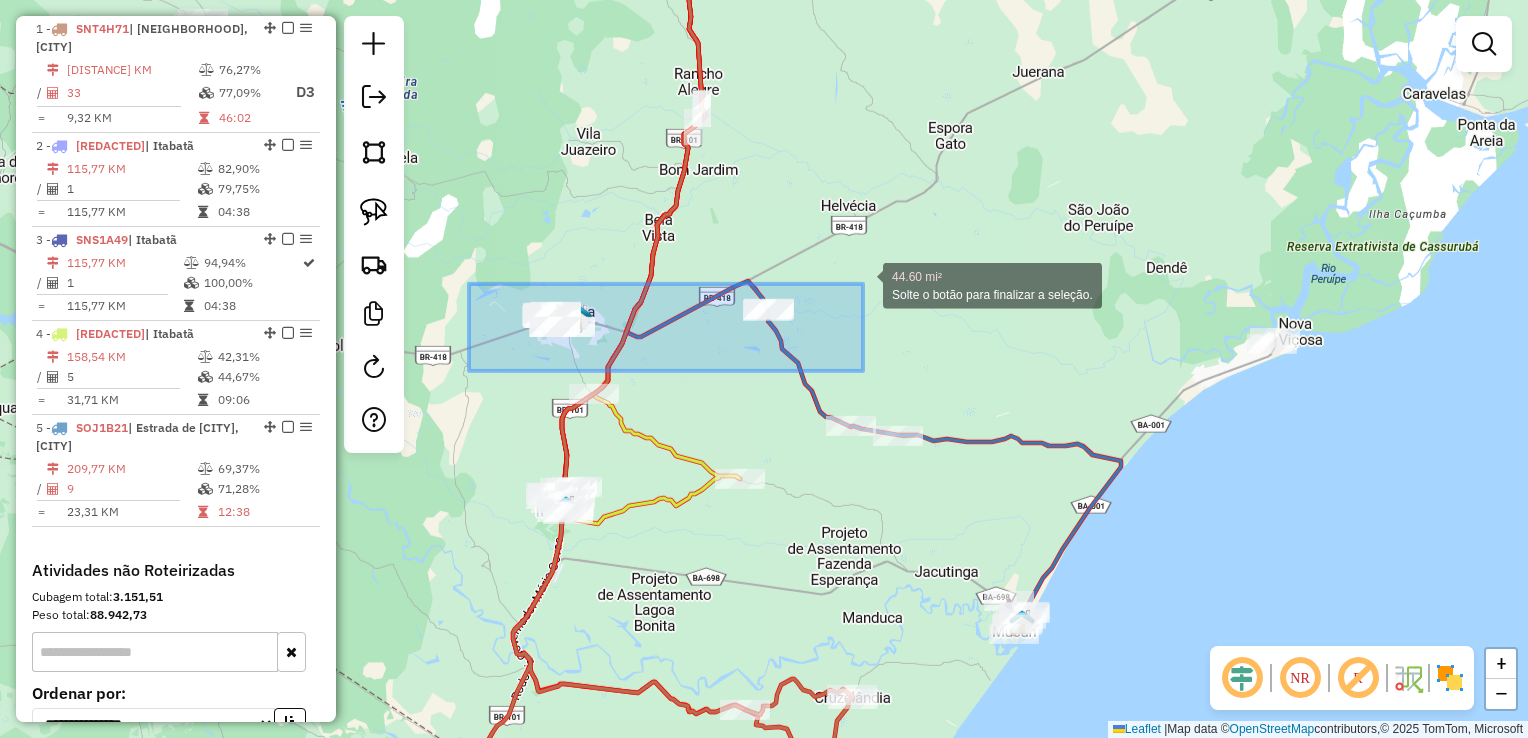 drag, startPoint x: 469, startPoint y: 371, endPoint x: 900, endPoint y: 254, distance: 446.59827 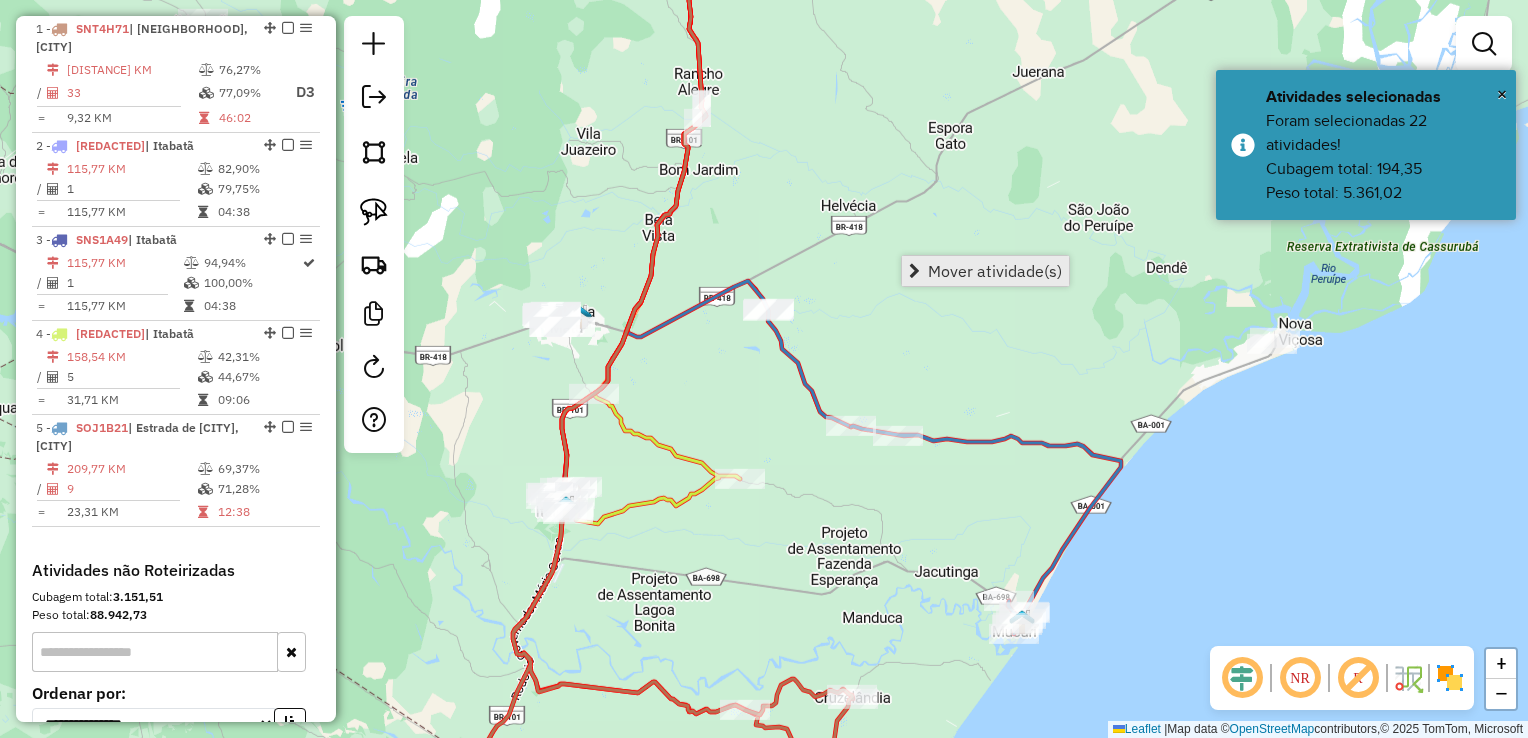click on "Mover atividade(s)" at bounding box center (985, 271) 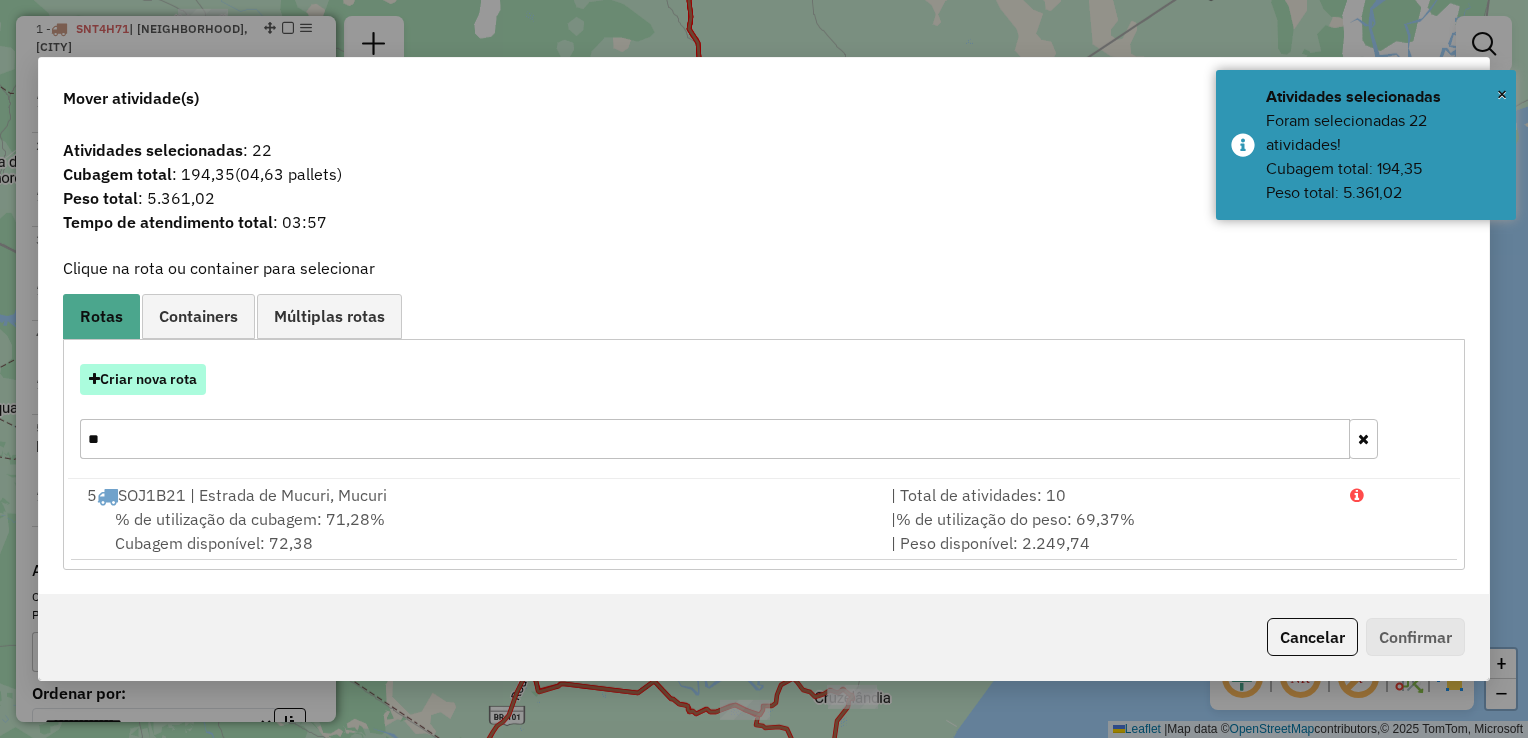 click on "Criar nova rota" at bounding box center [143, 379] 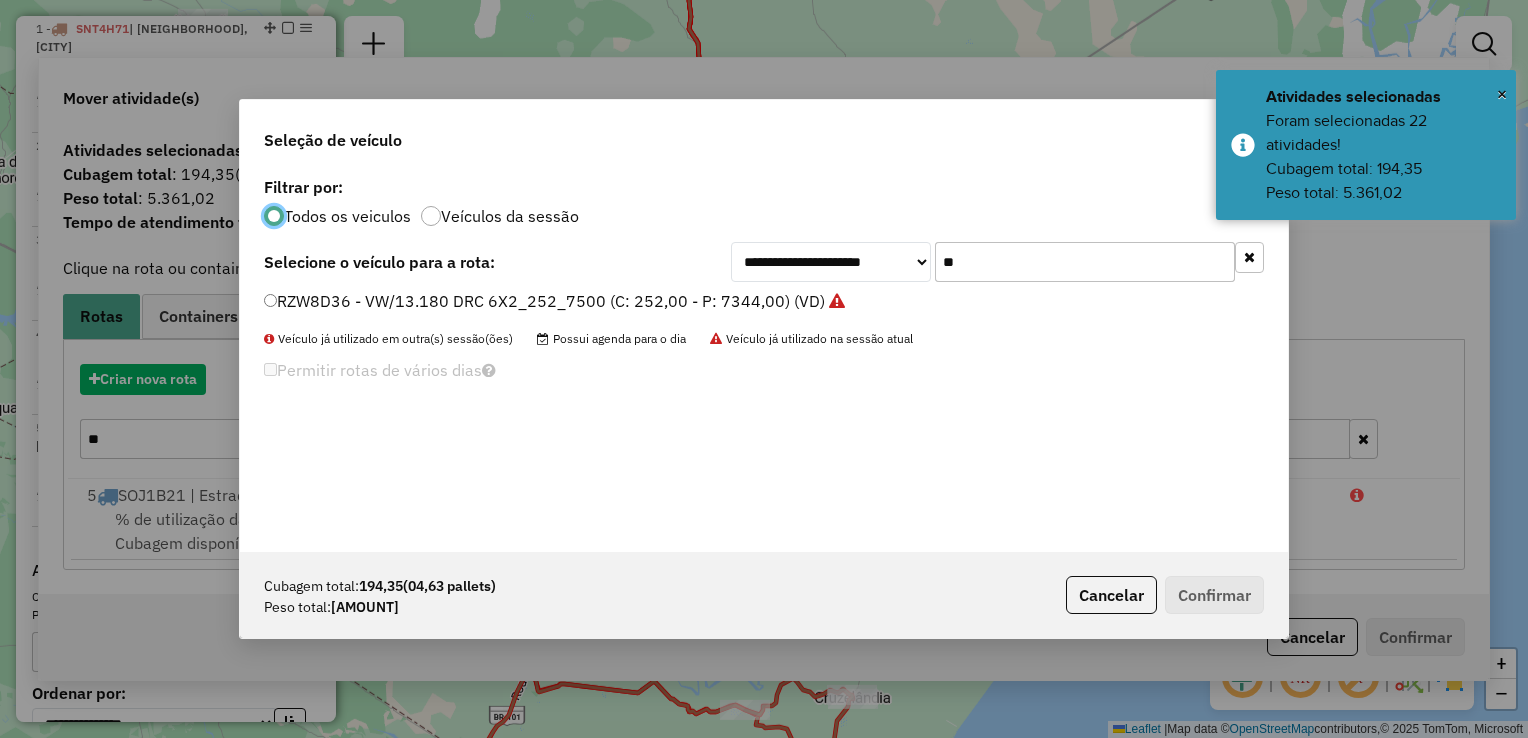 scroll, scrollTop: 10, scrollLeft: 6, axis: both 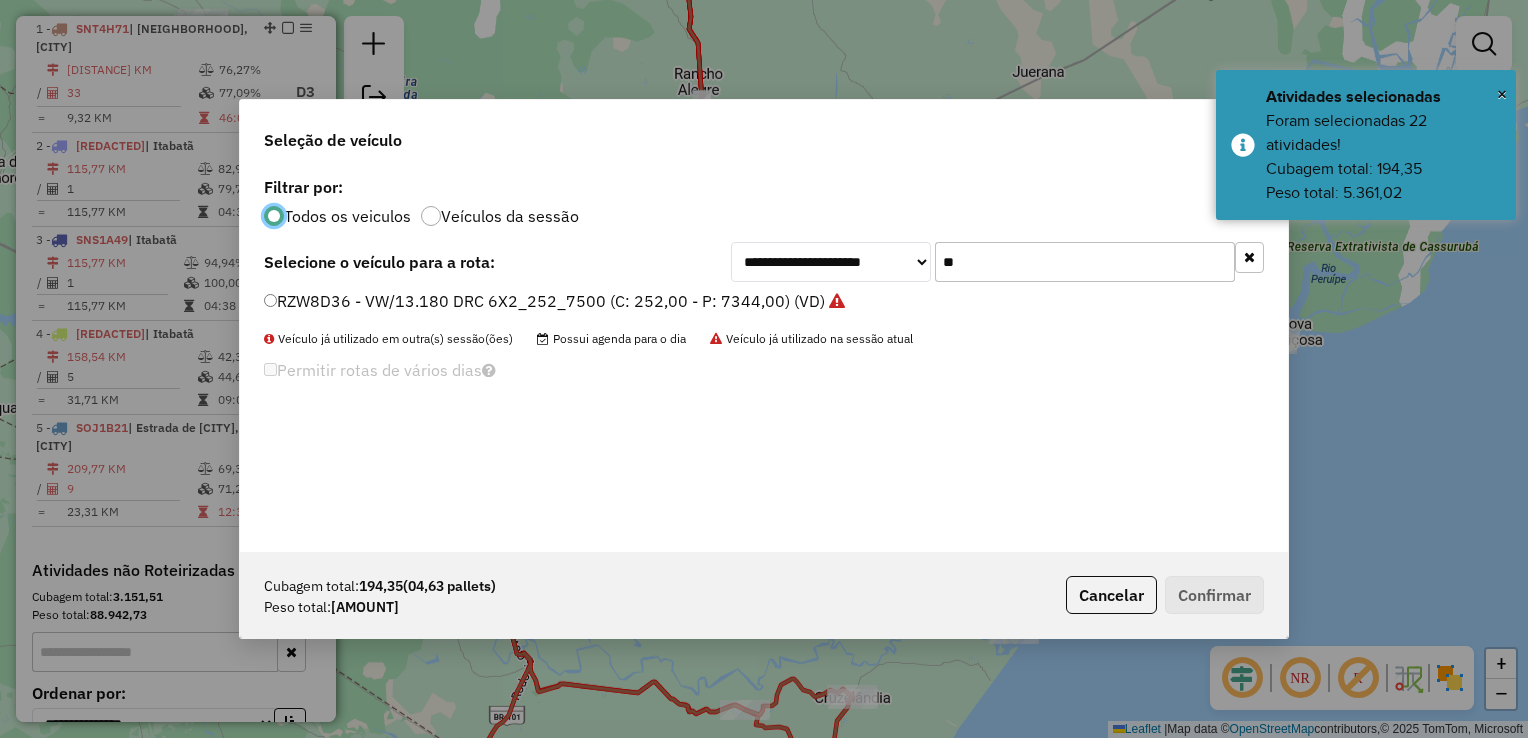 click on "**" 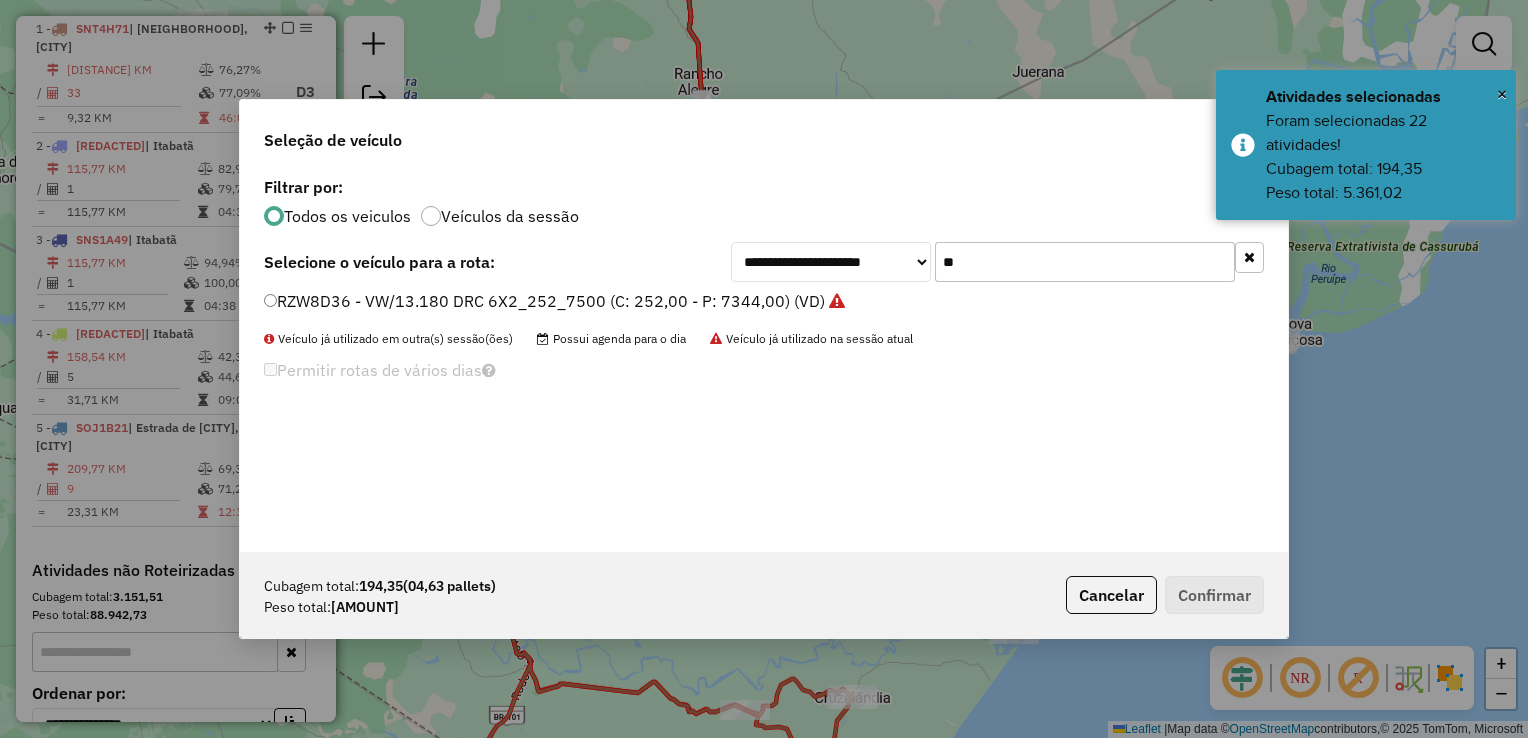 click on "**" 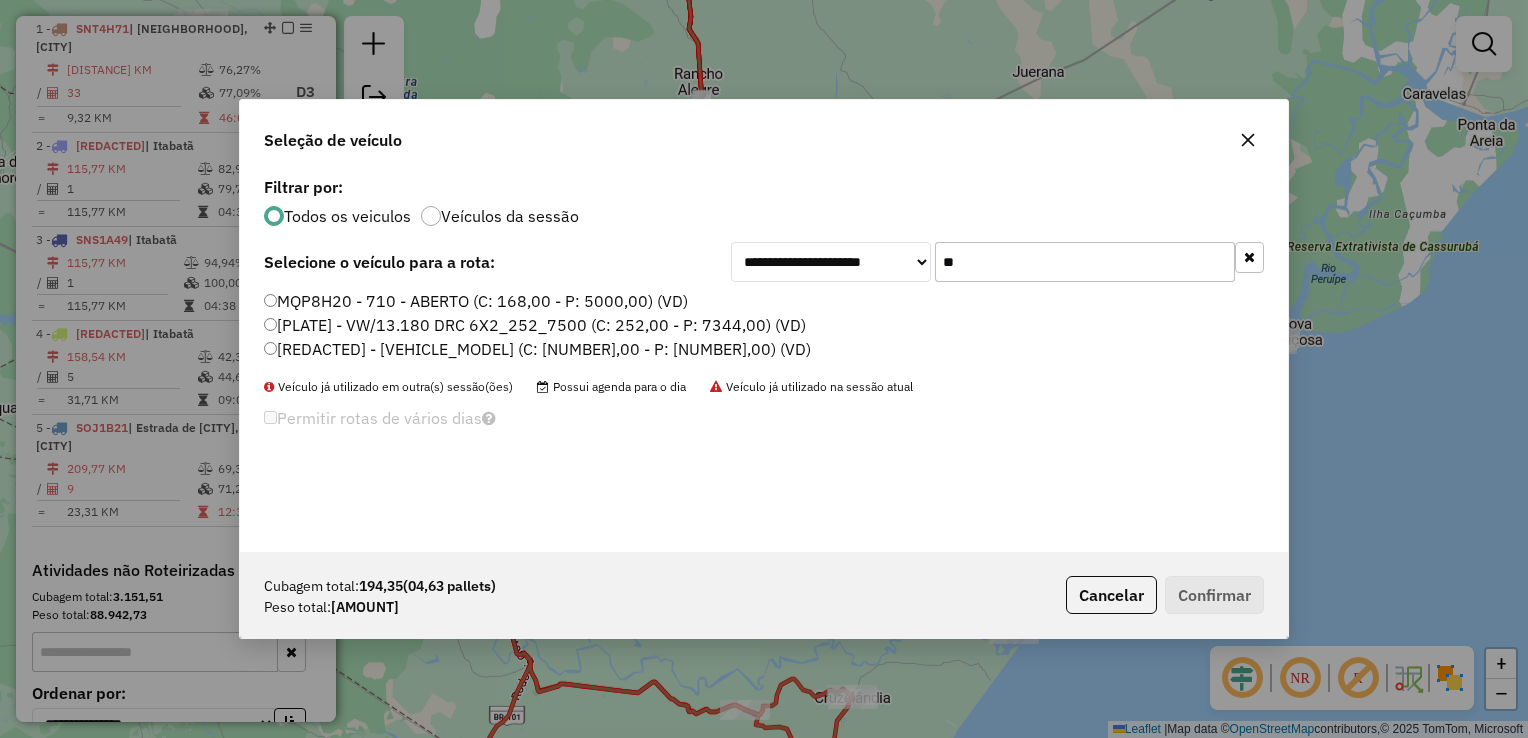 type on "**" 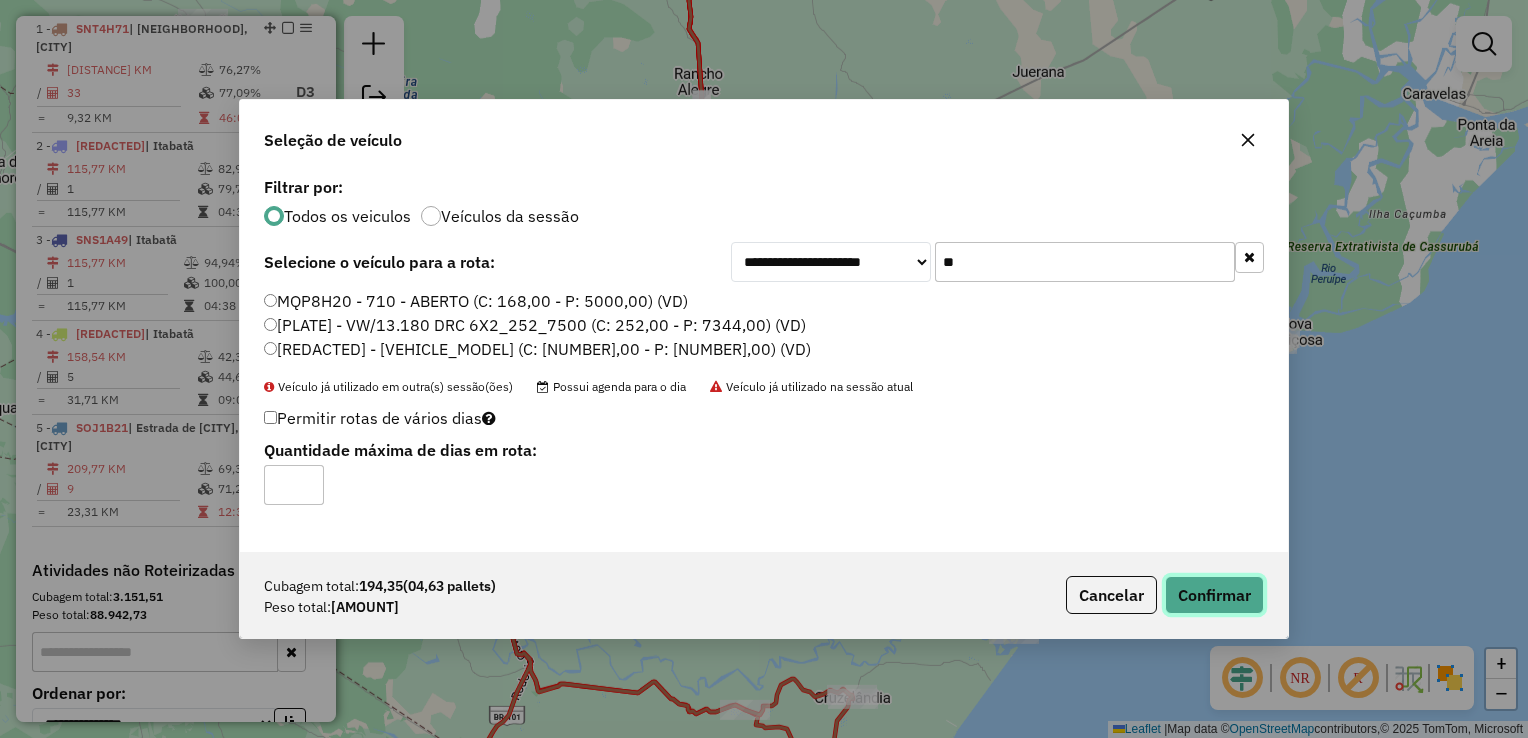 click on "Confirmar" 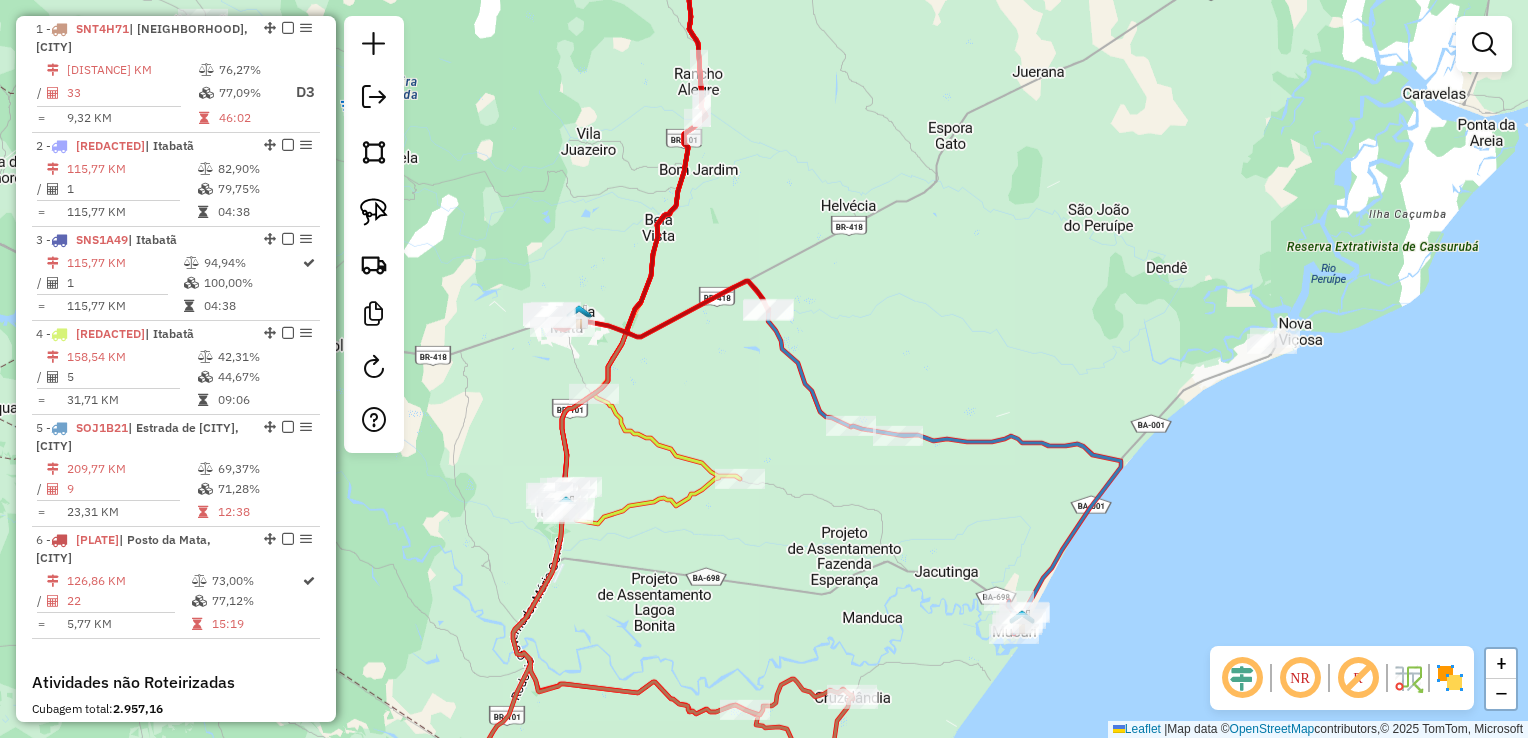 click 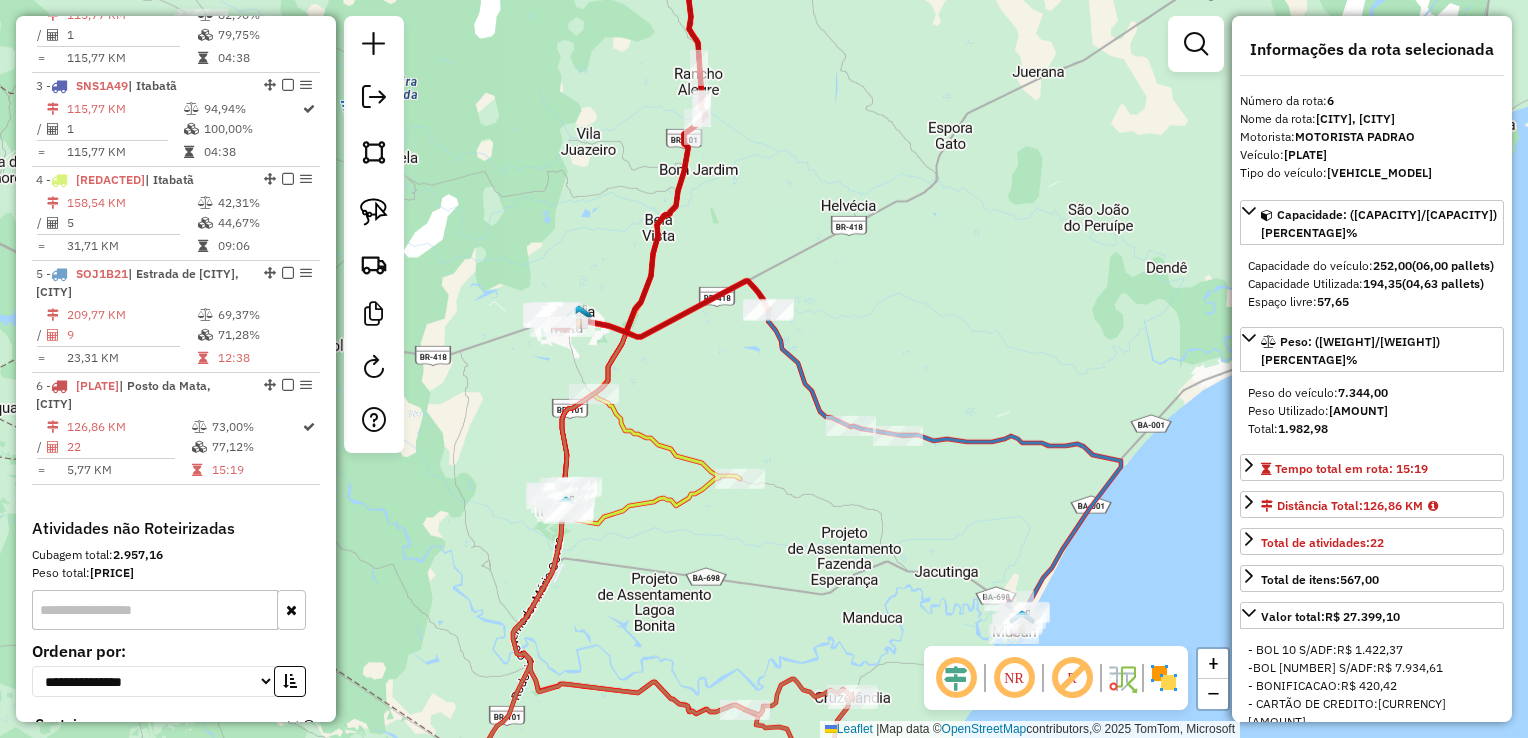 scroll, scrollTop: 1081, scrollLeft: 0, axis: vertical 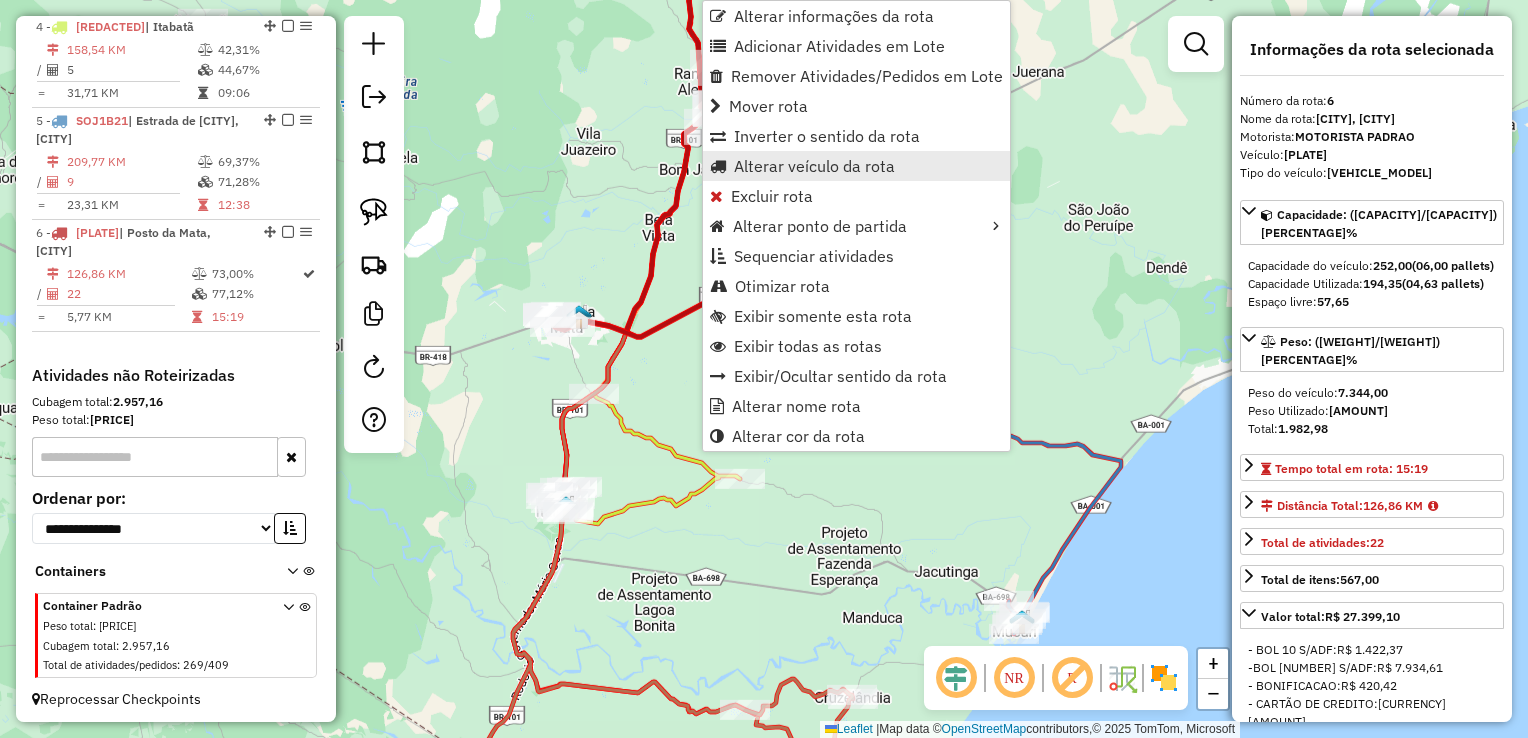 click on "Alterar veículo da rota" at bounding box center (856, 166) 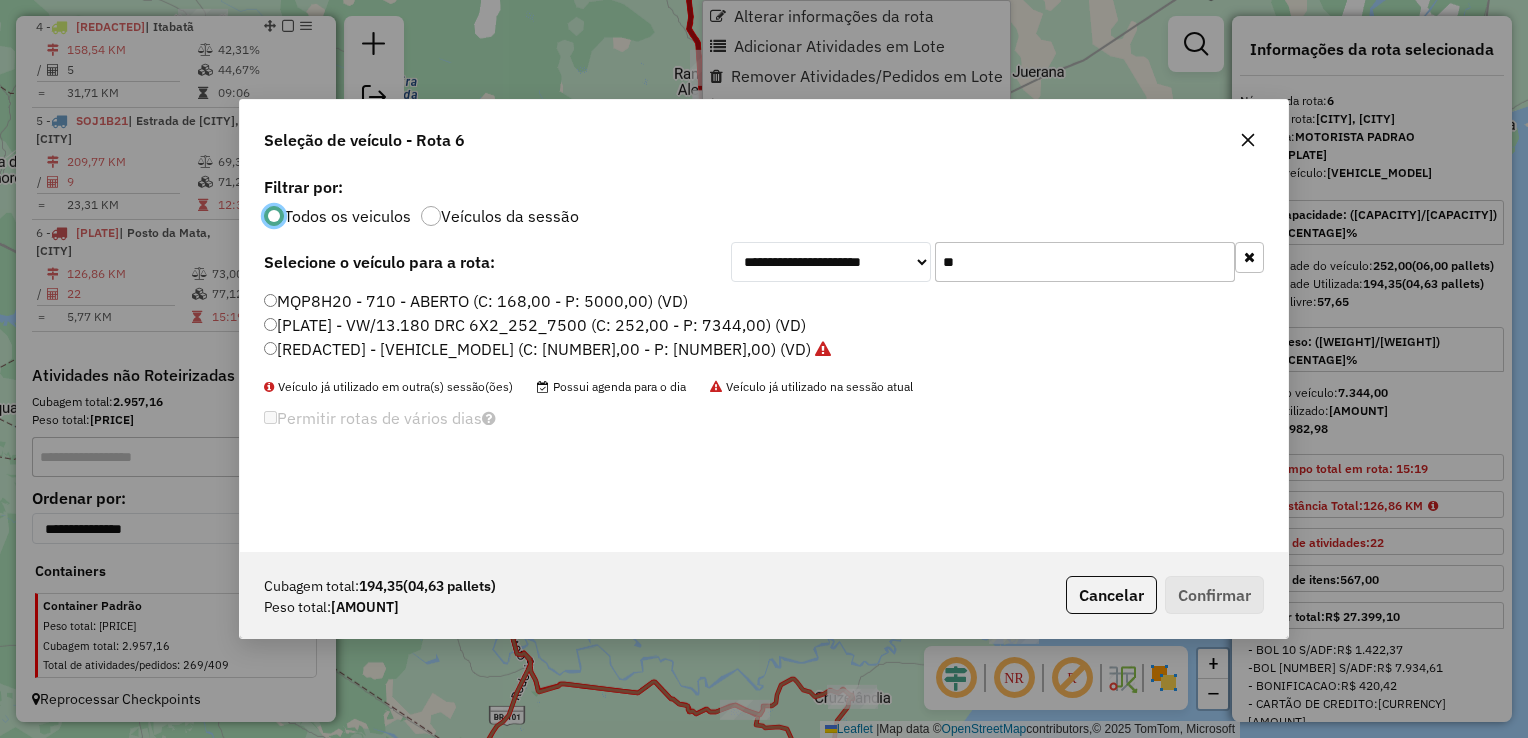 scroll, scrollTop: 10, scrollLeft: 6, axis: both 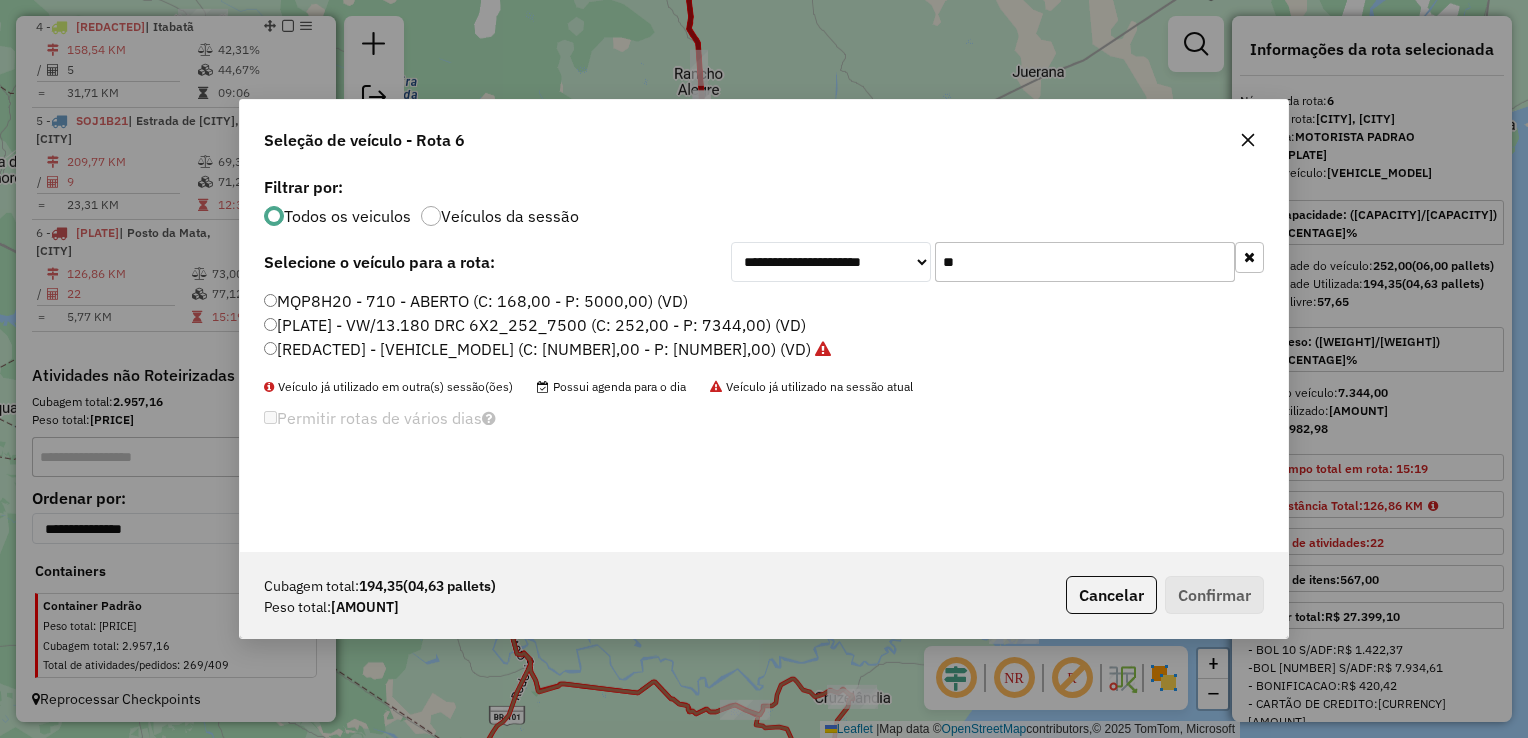 click on "**" 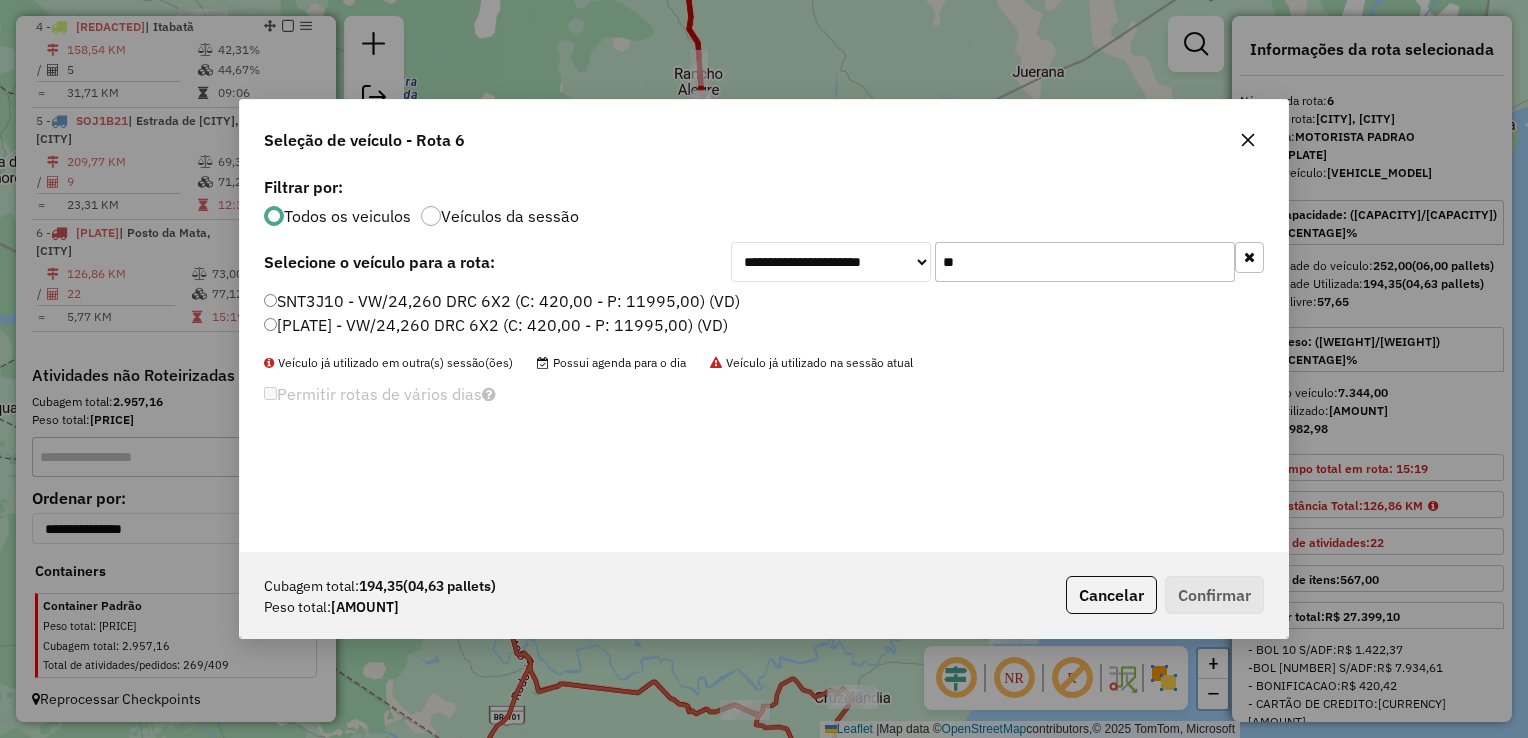type on "**" 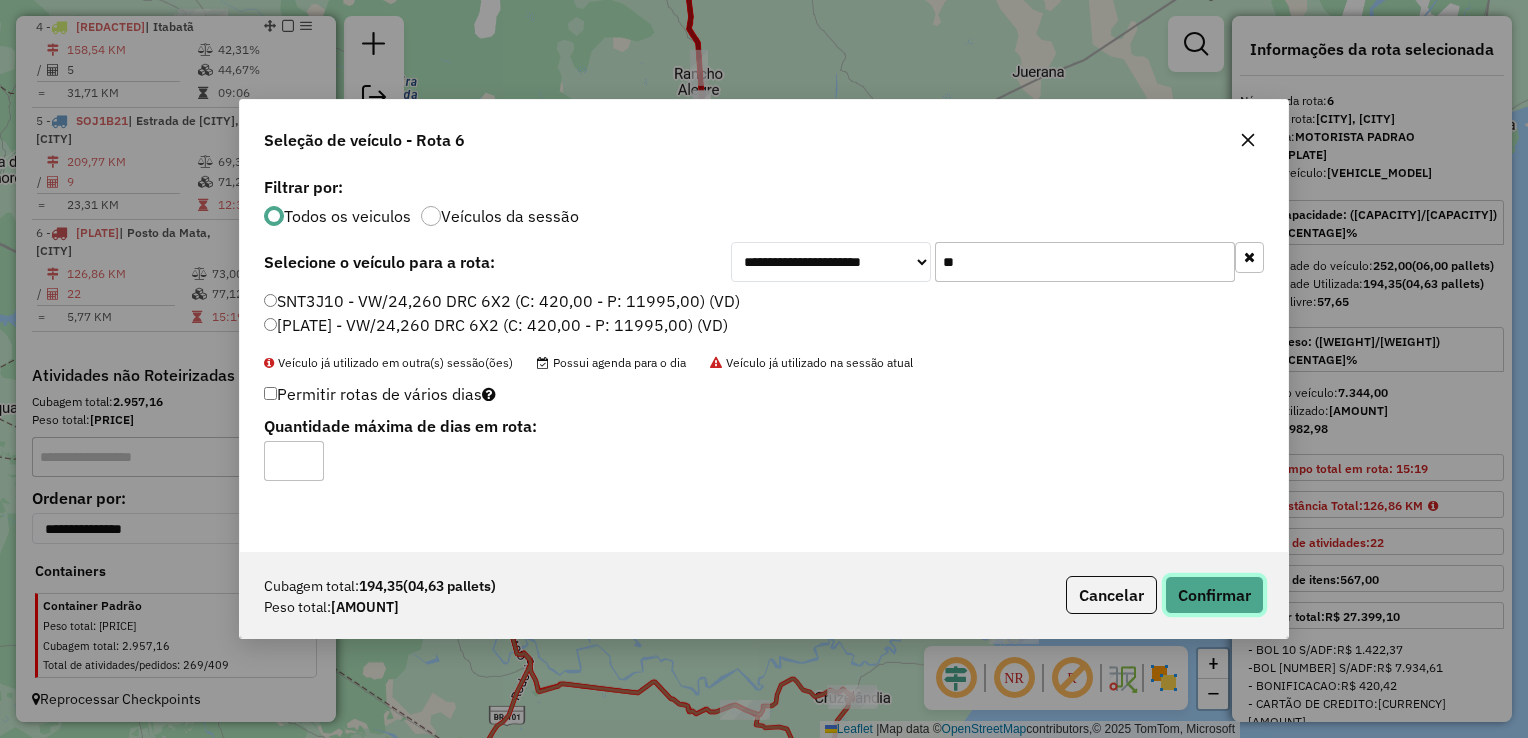 click on "Confirmar" 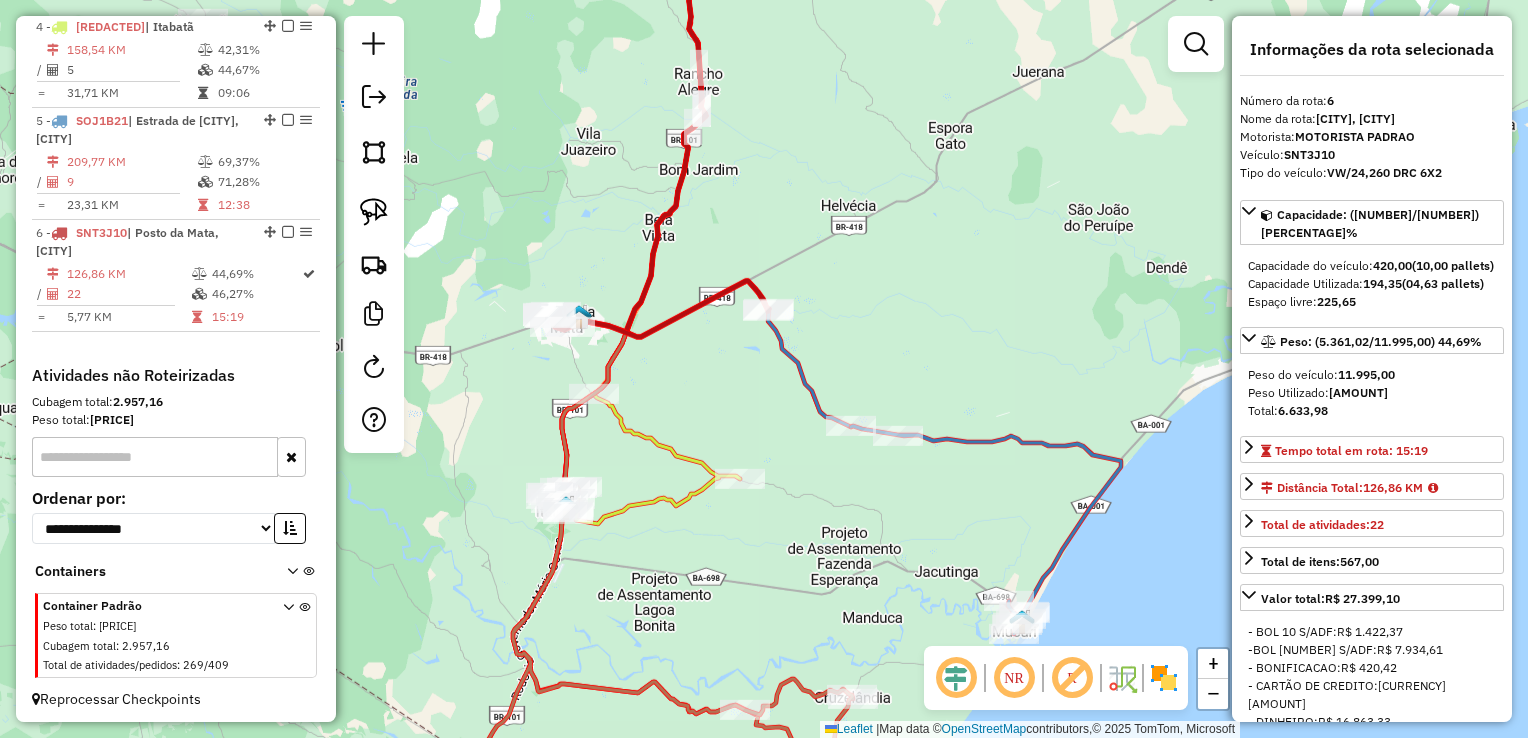 click 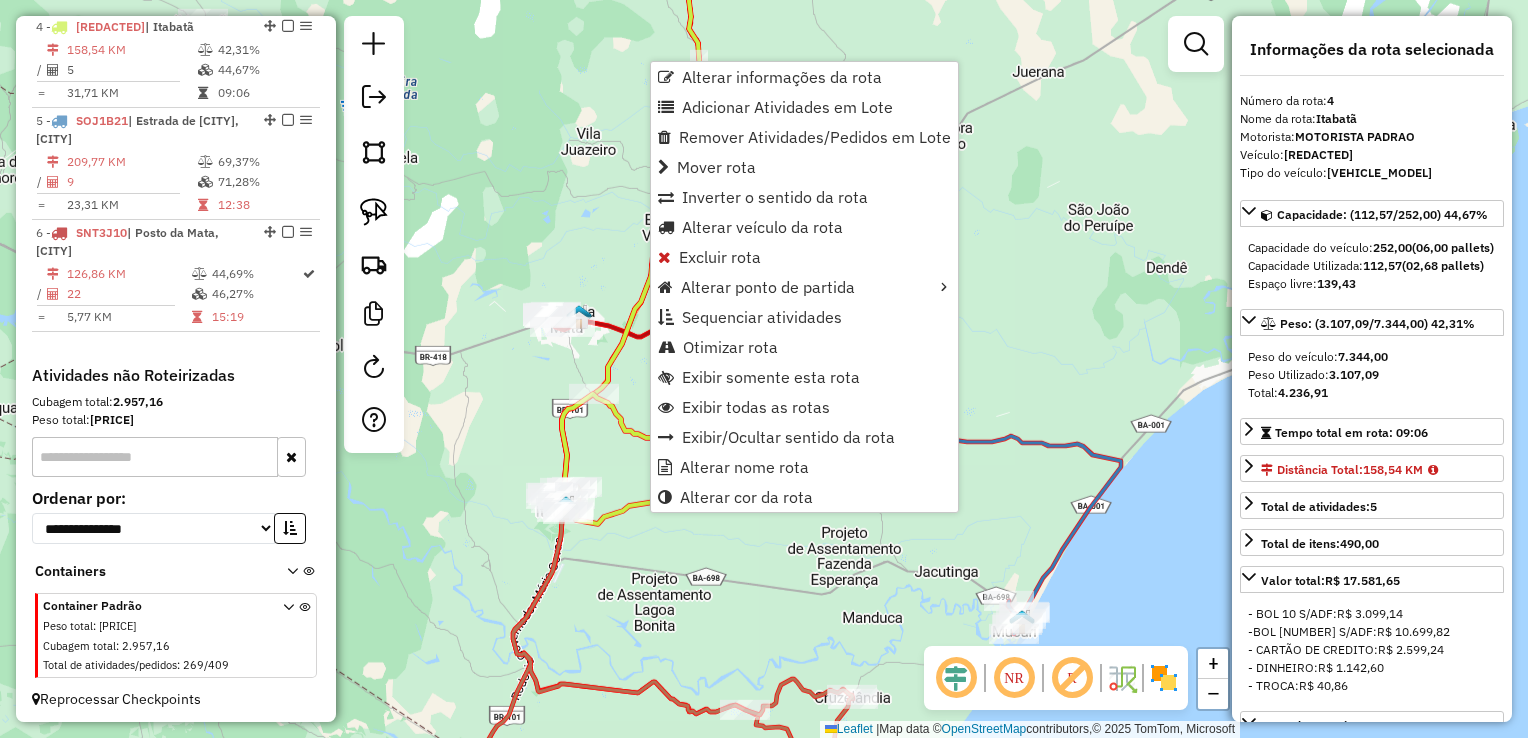 scroll, scrollTop: 1078, scrollLeft: 0, axis: vertical 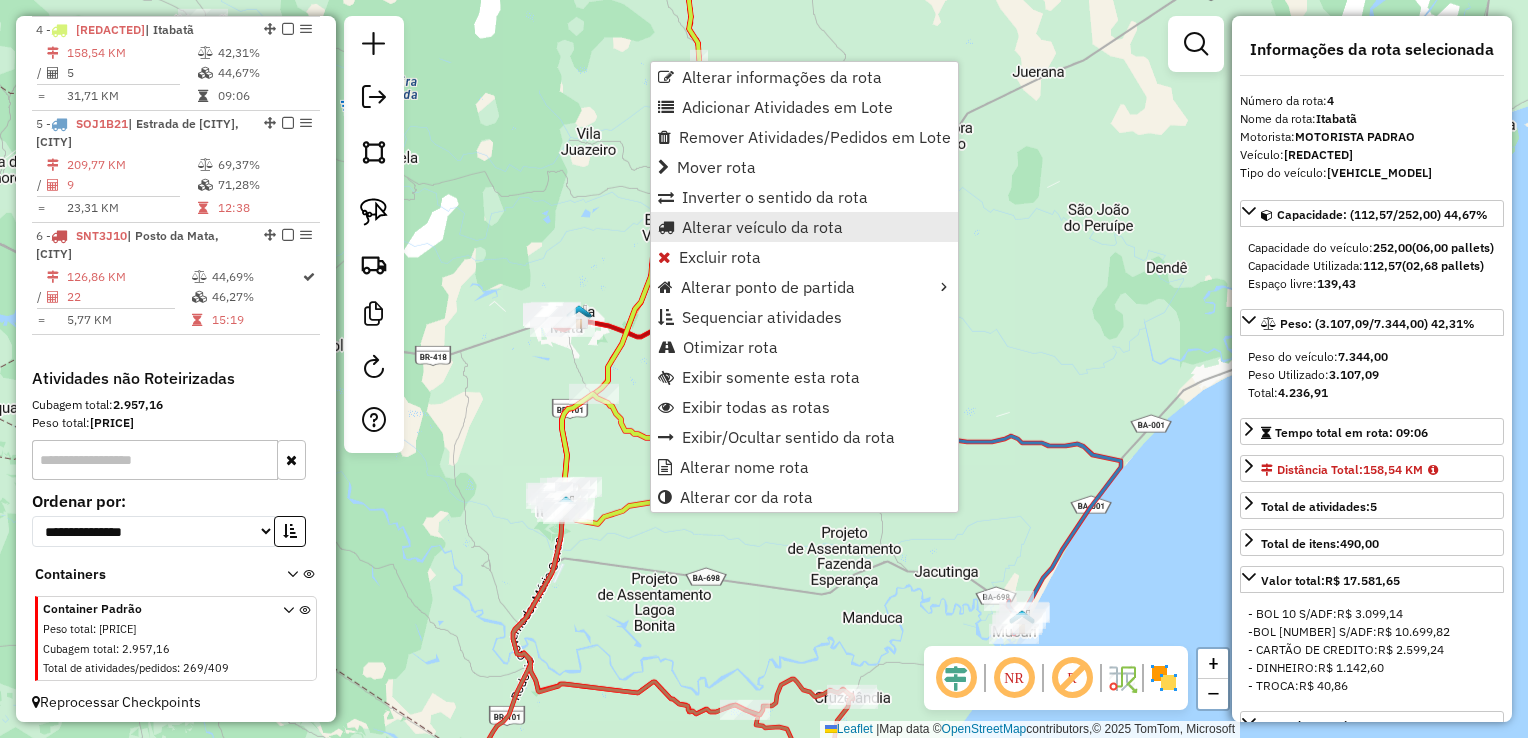 click on "Alterar veículo da rota" at bounding box center [762, 227] 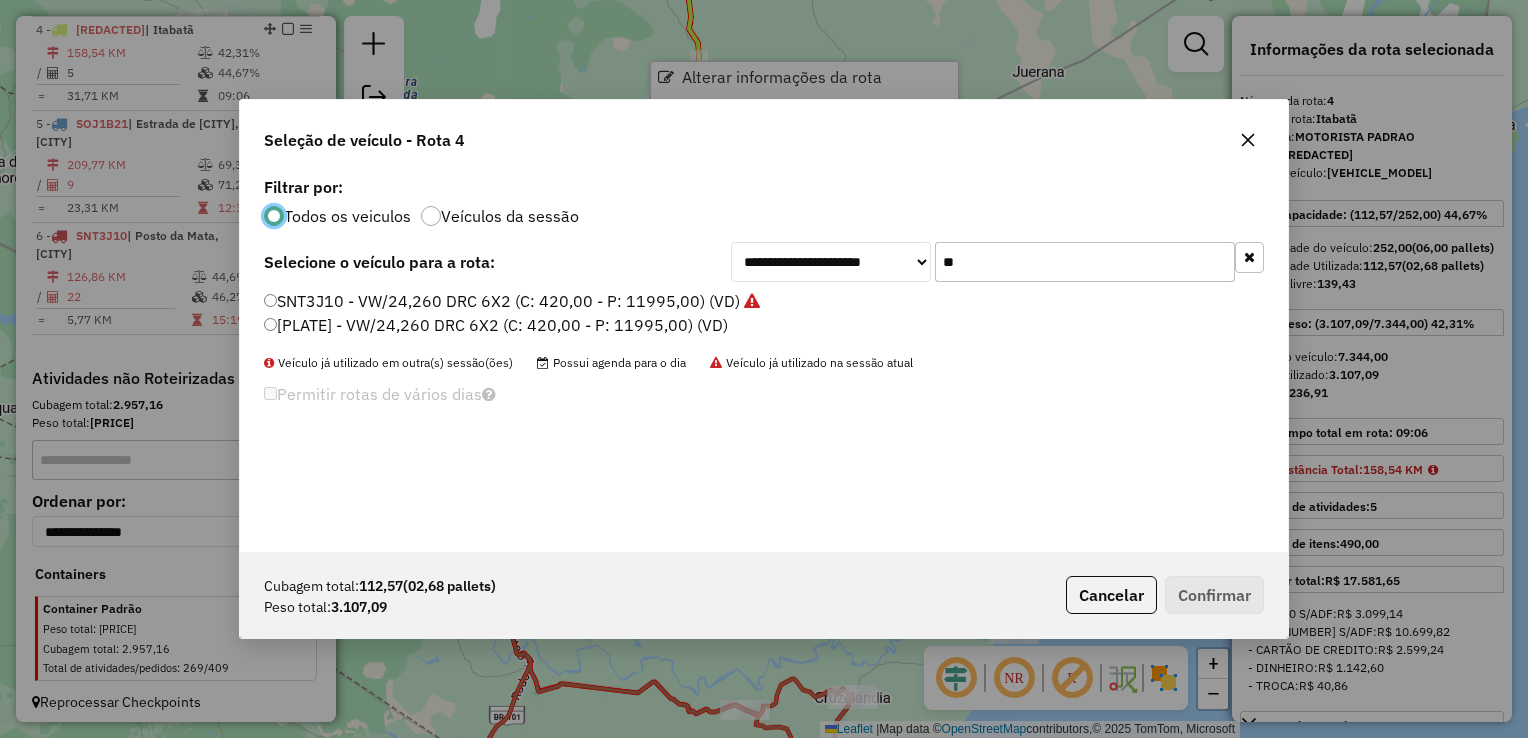 scroll, scrollTop: 10, scrollLeft: 6, axis: both 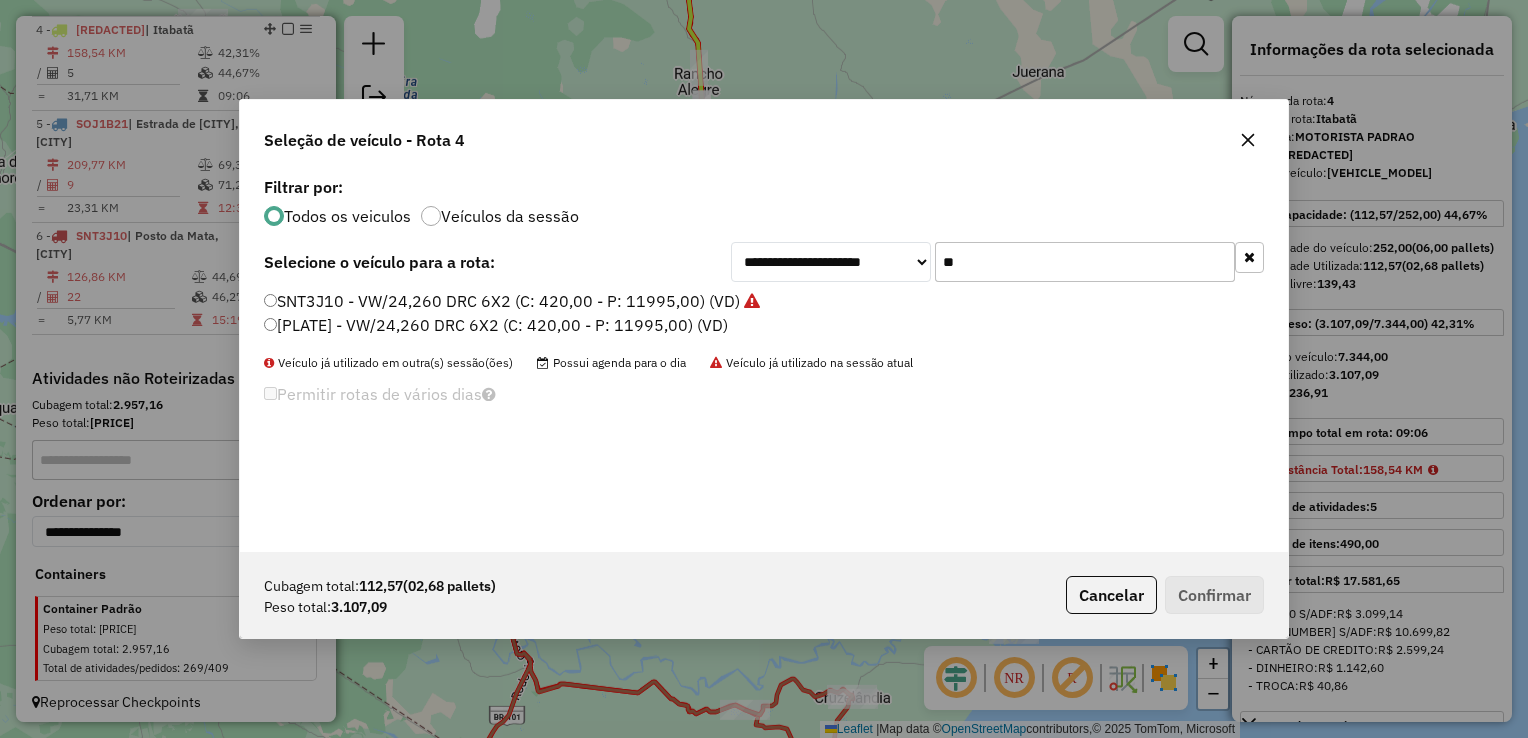 click on "**" 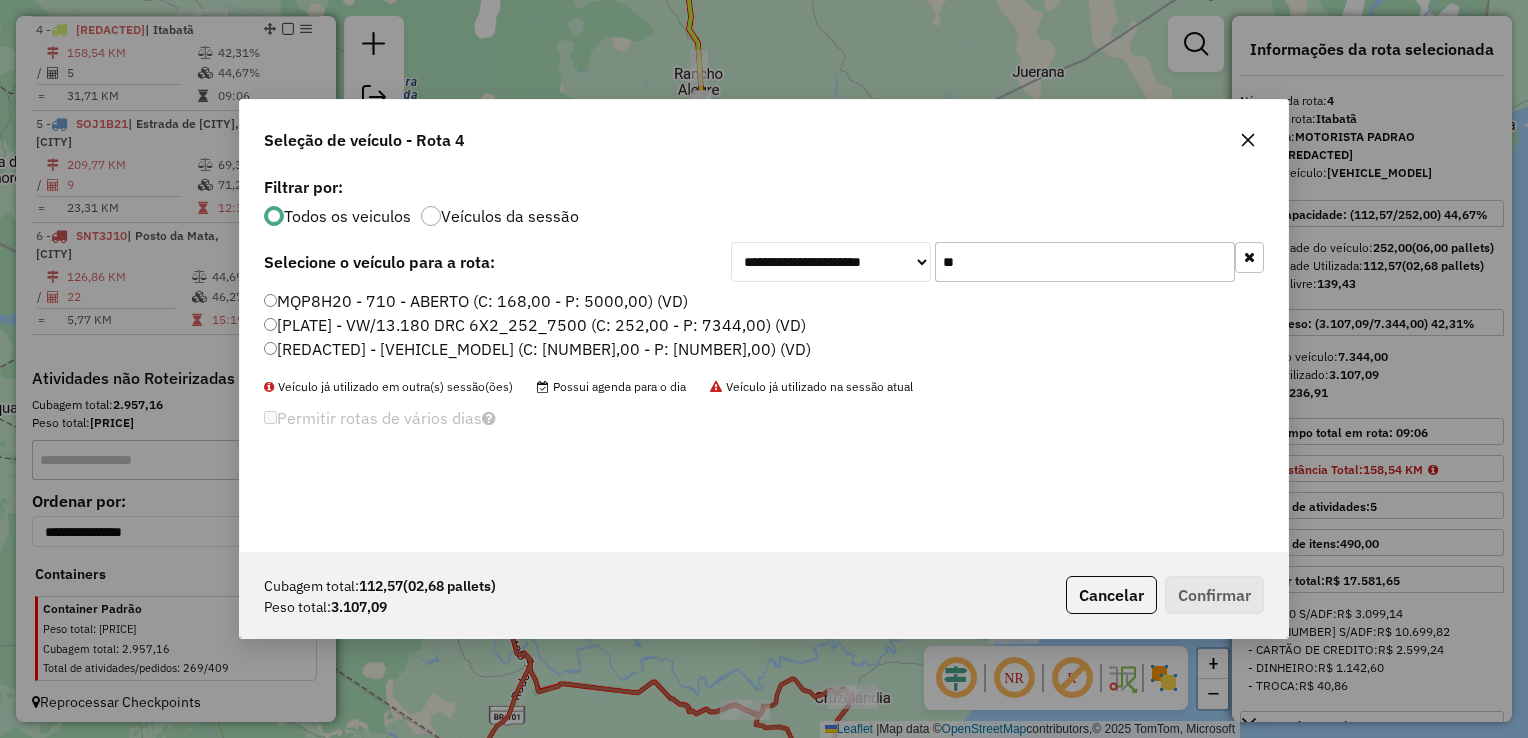 type on "**" 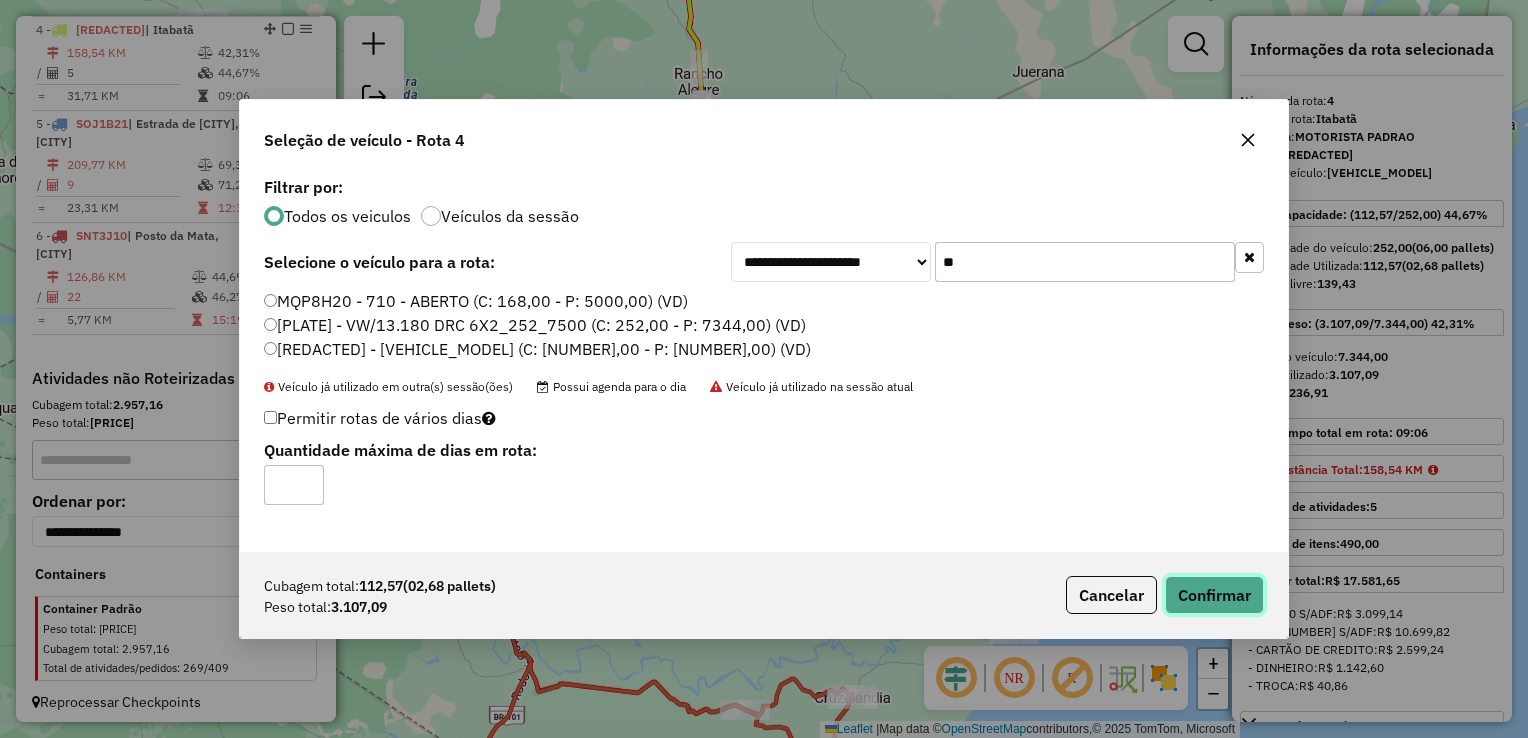 click on "Confirmar" 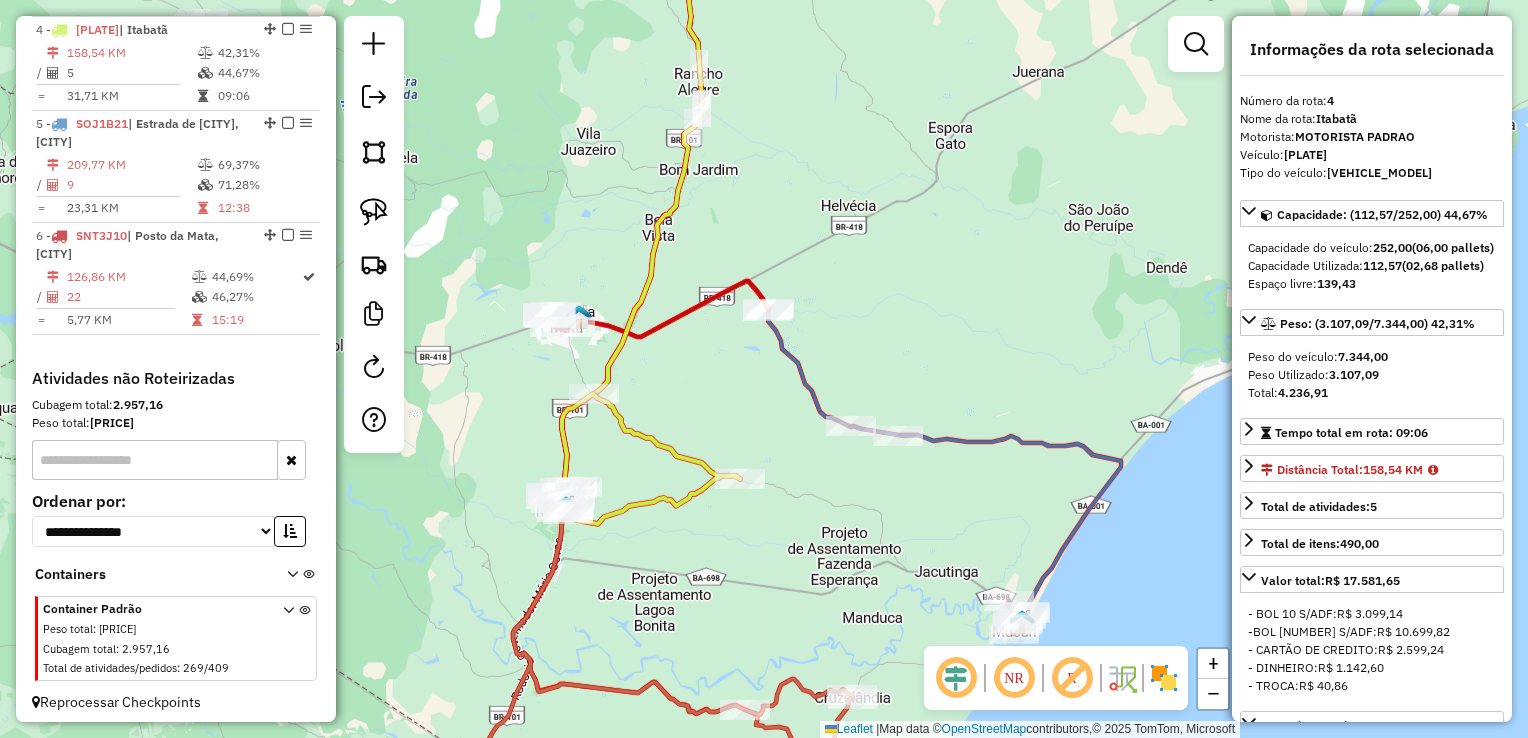 click 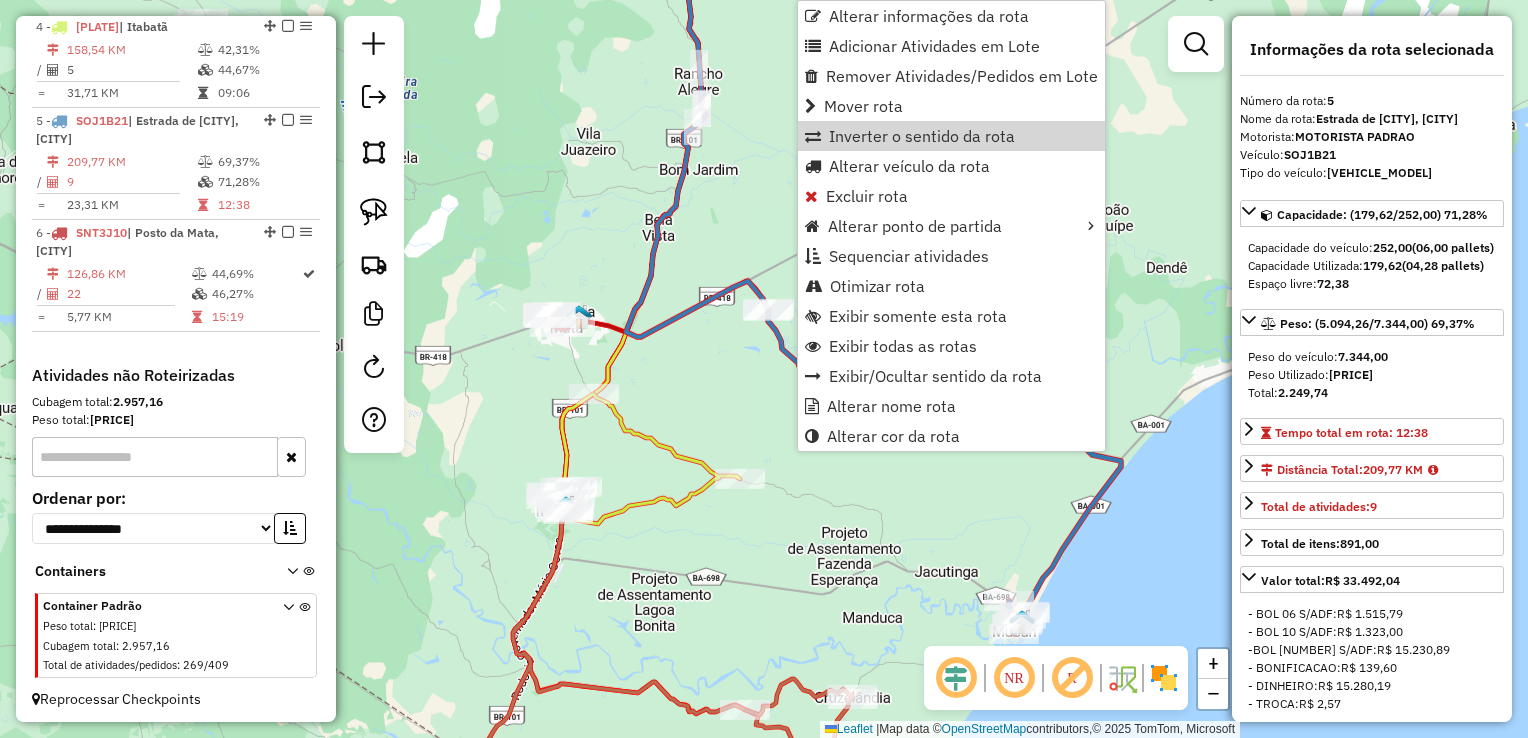 drag, startPoint x: 726, startPoint y: 397, endPoint x: 776, endPoint y: 369, distance: 57.306194 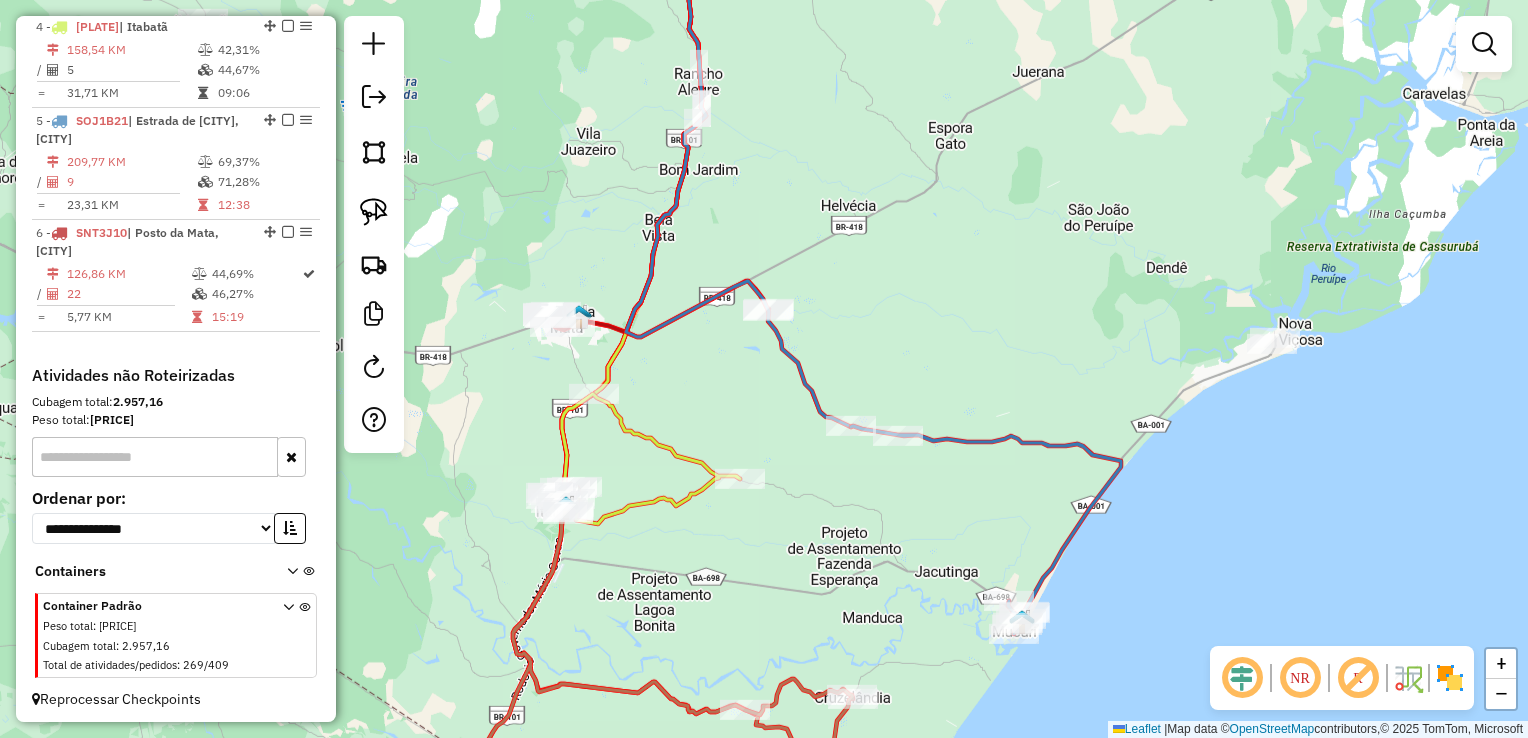 click 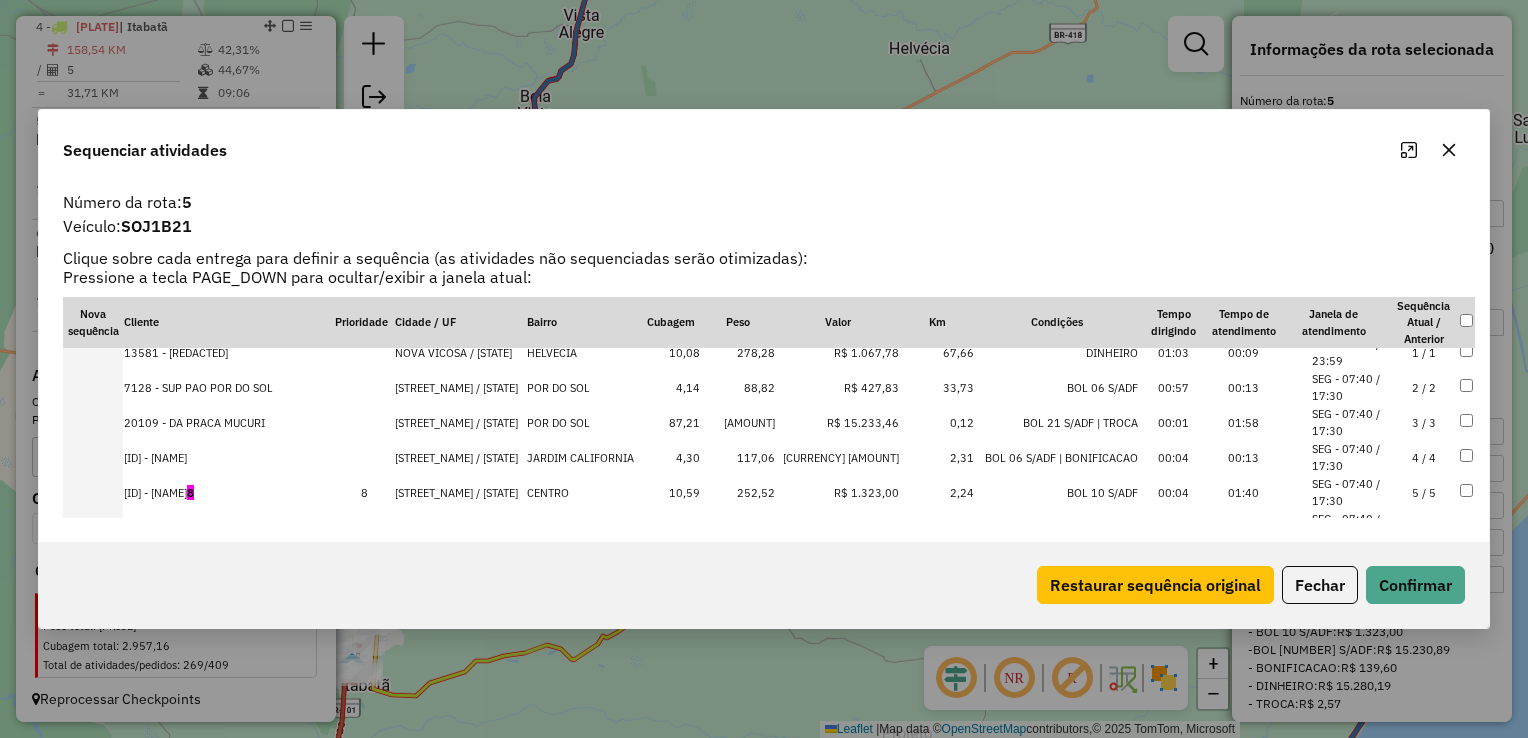 scroll, scrollTop: 0, scrollLeft: 0, axis: both 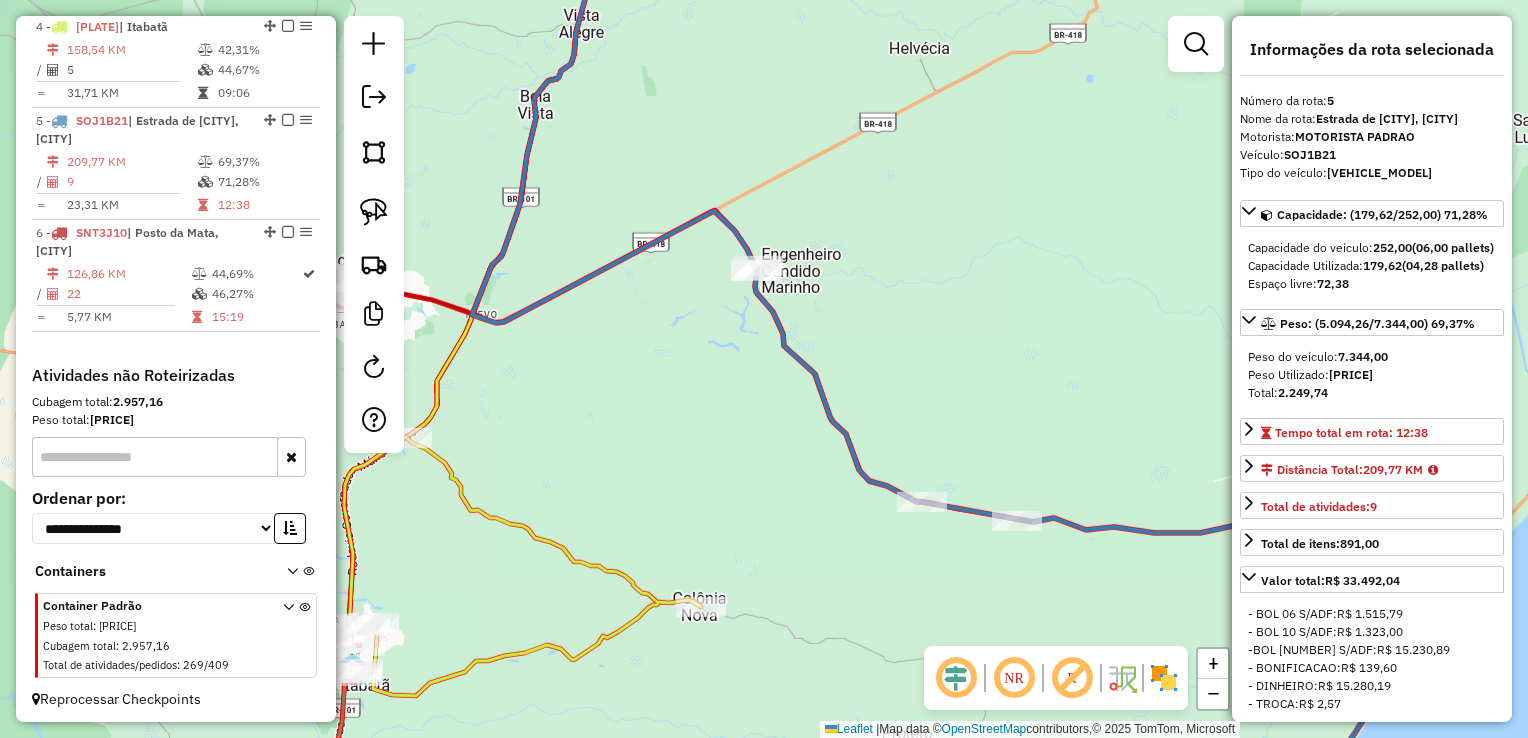 click 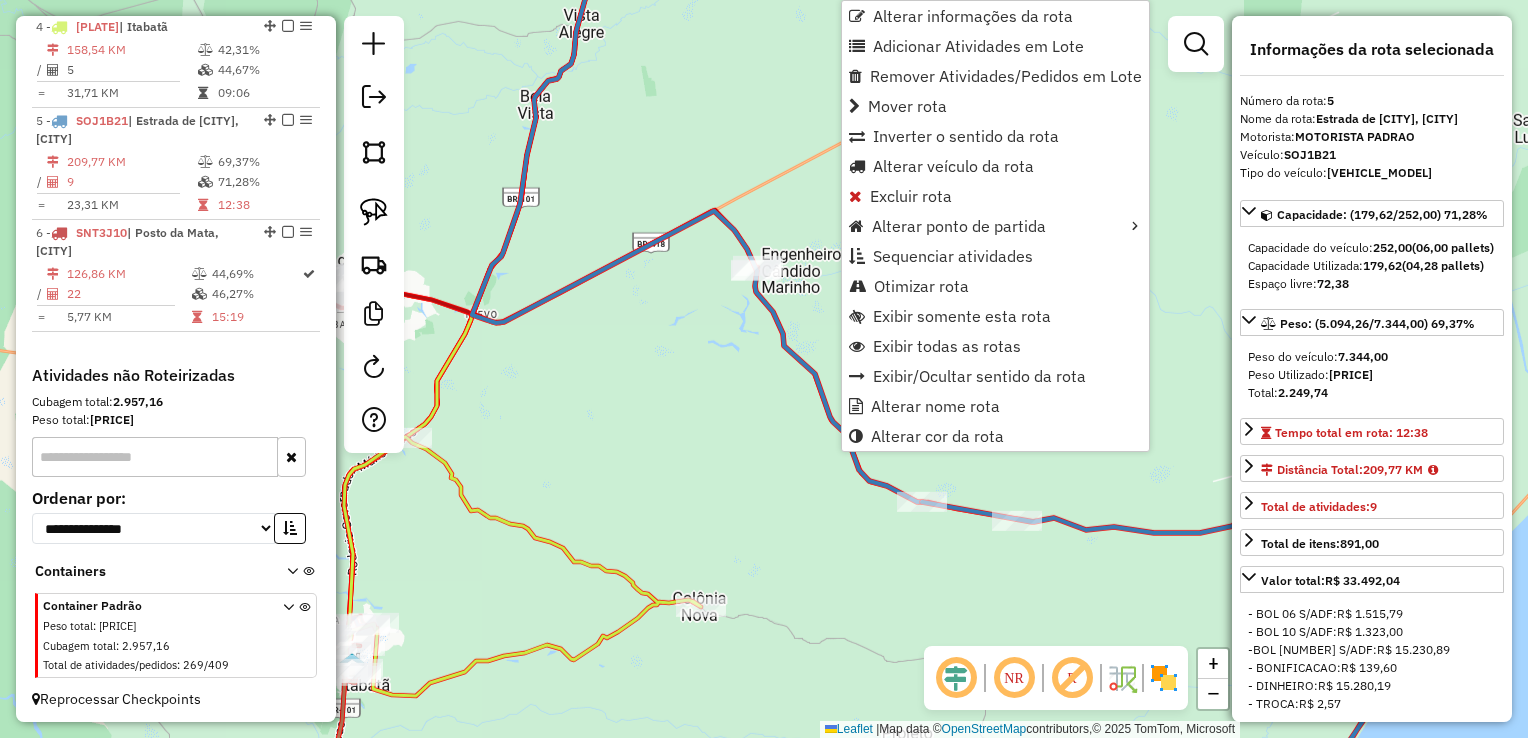 click on "Janela de atendimento Grade de atendimento Capacidade Transportadoras Veículos Cliente Pedidos  Rotas Selecione os dias de semana para filtrar as janelas de atendimento  Seg   Ter   Qua   Qui   Sex   Sáb   Dom  Informe o período da janela de atendimento: De: Até:  Filtrar exatamente a janela do cliente  Considerar janela de atendimento padrão  Selecione os dias de semana para filtrar as grades de atendimento  Seg   Ter   Qua   Qui   Sex   Sáb   Dom   Considerar clientes sem dia de atendimento cadastrado  Clientes fora do dia de atendimento selecionado Filtrar as atividades entre os valores definidos abaixo:  Peso mínimo:   Peso máximo:   Cubagem mínima:   Cubagem máxima:   De:   Até:  Filtrar as atividades entre o tempo de atendimento definido abaixo:  De:   Até:   Considerar capacidade total dos clientes não roteirizados Transportadora: Selecione um ou mais itens Tipo de veículo: Selecione um ou mais itens Veículo: Selecione um ou mais itens Motorista: Selecione um ou mais itens Nome: Rótulo:" 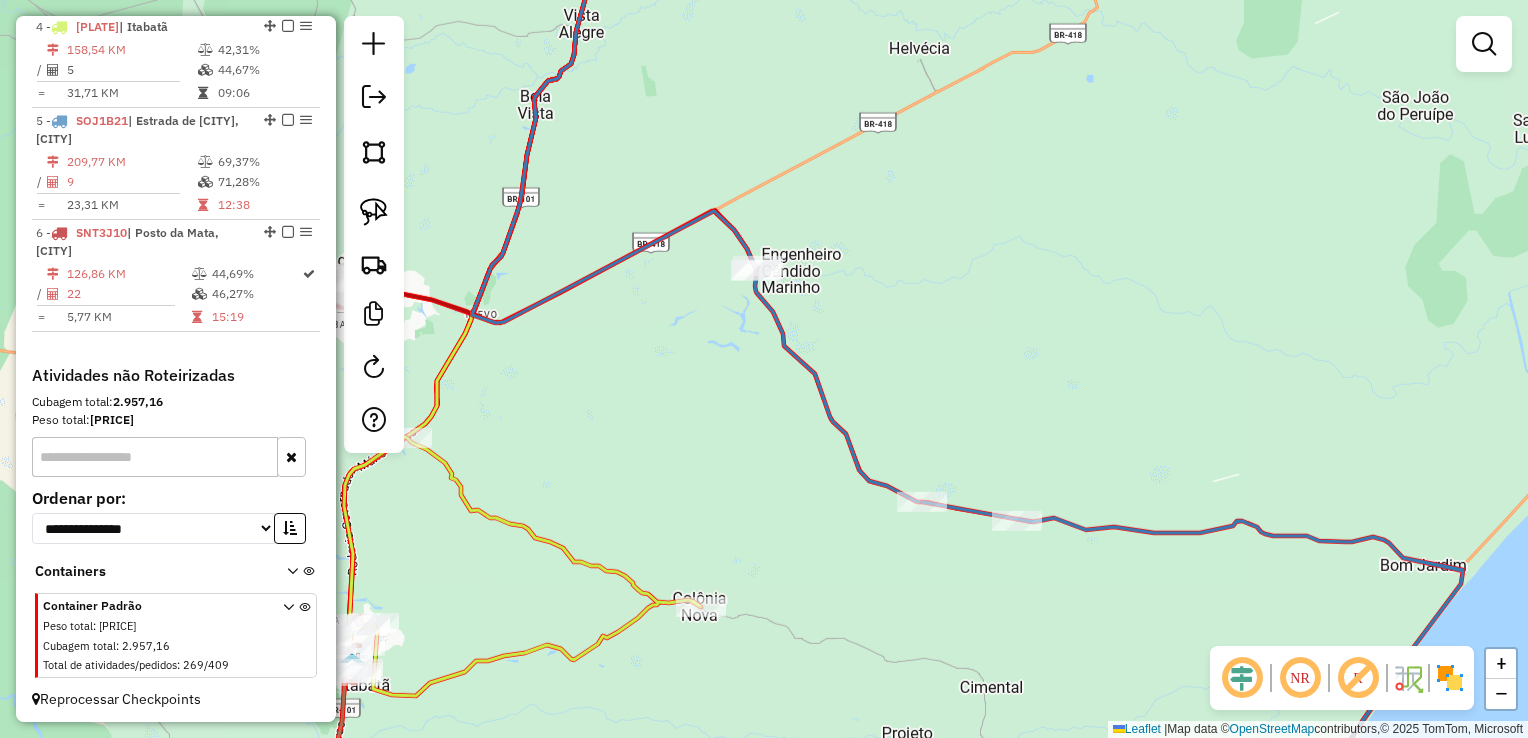 drag, startPoint x: 788, startPoint y: 487, endPoint x: 688, endPoint y: 278, distance: 231.6916 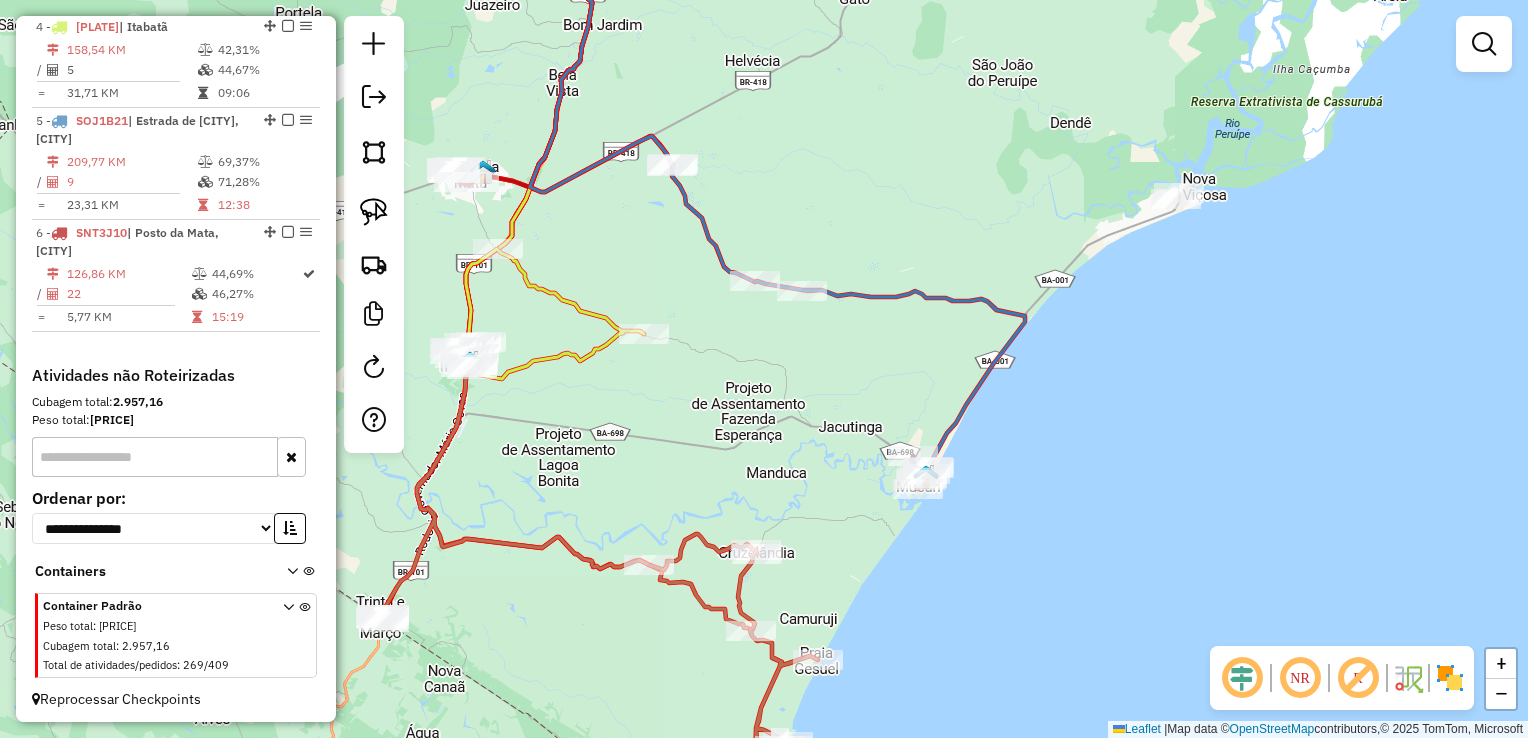 click 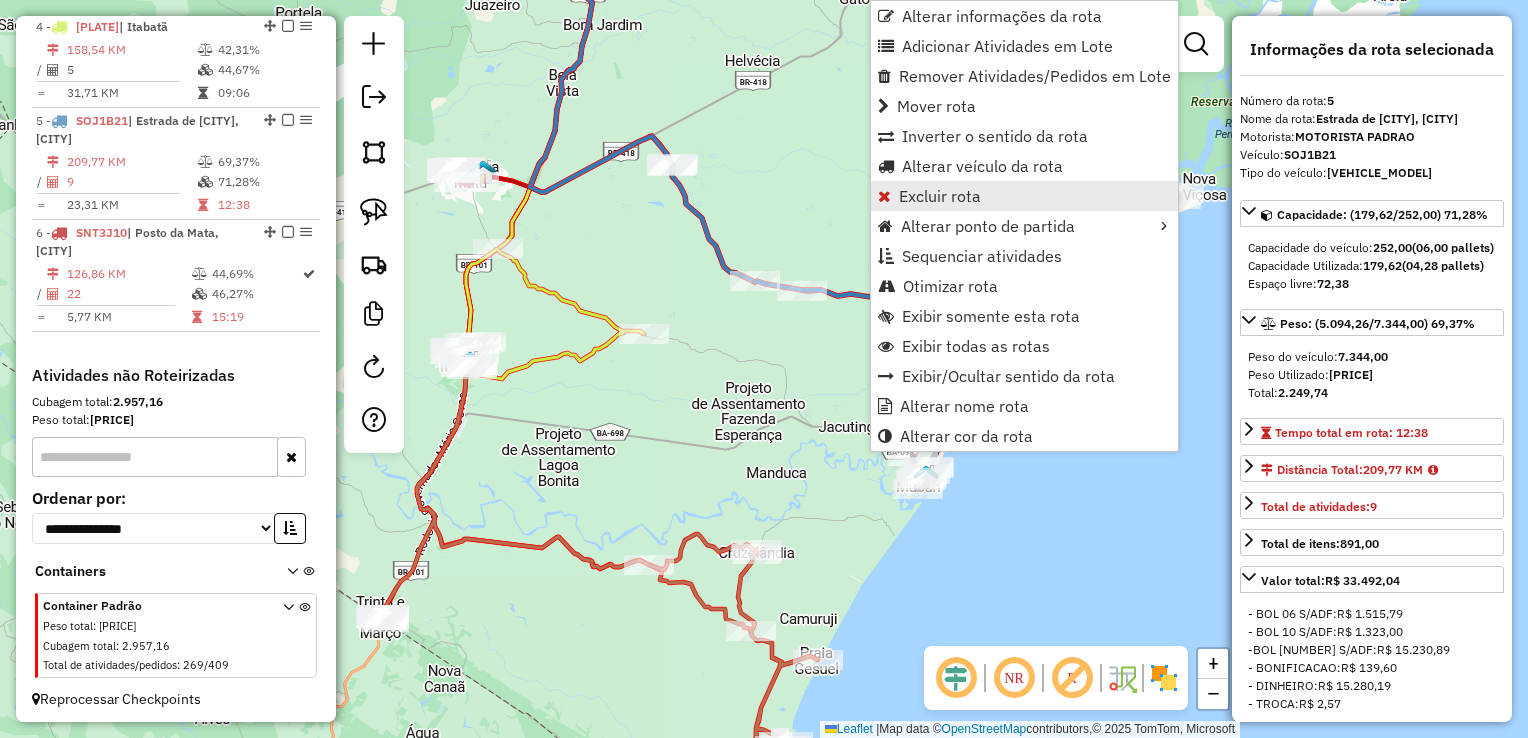click on "Excluir rota" at bounding box center (940, 196) 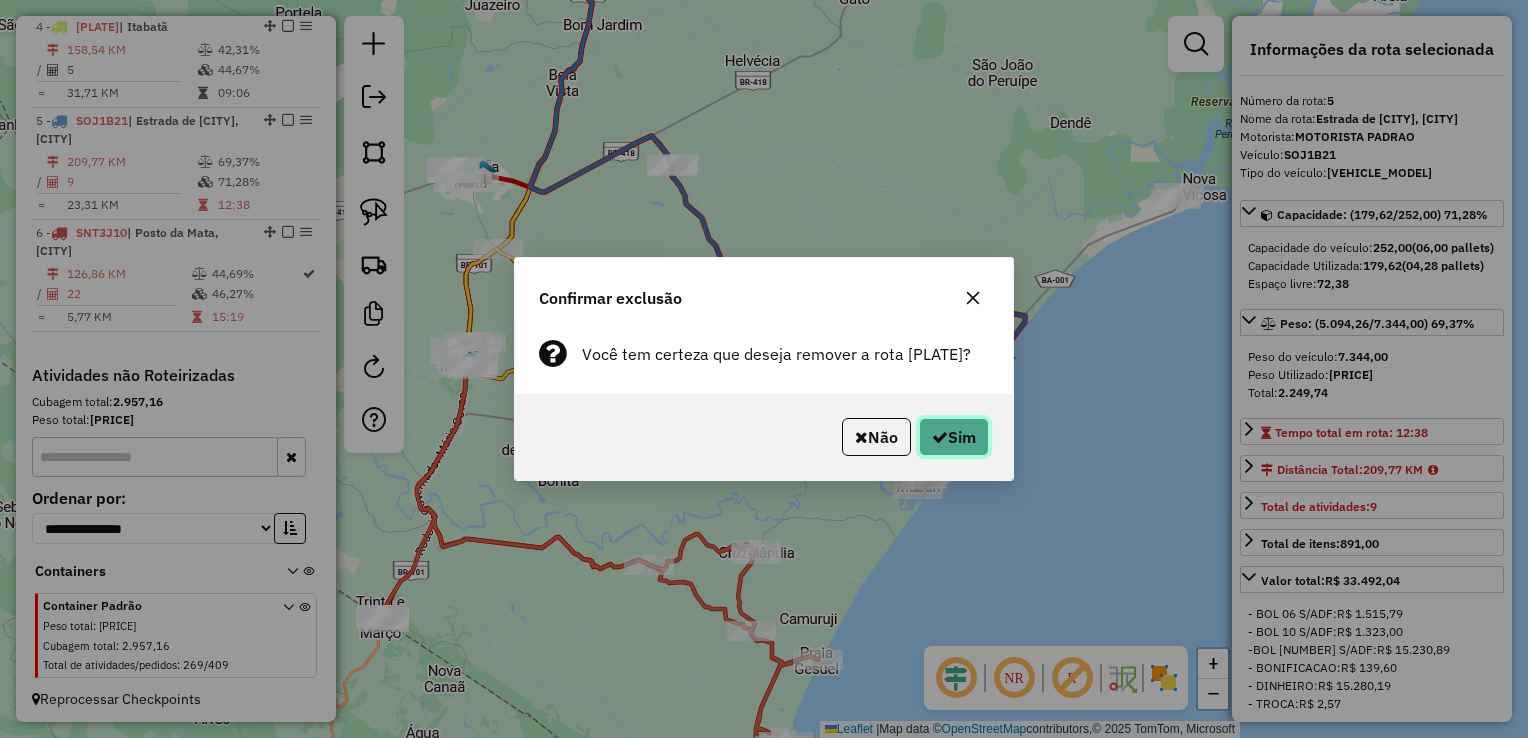 click on "Sim" 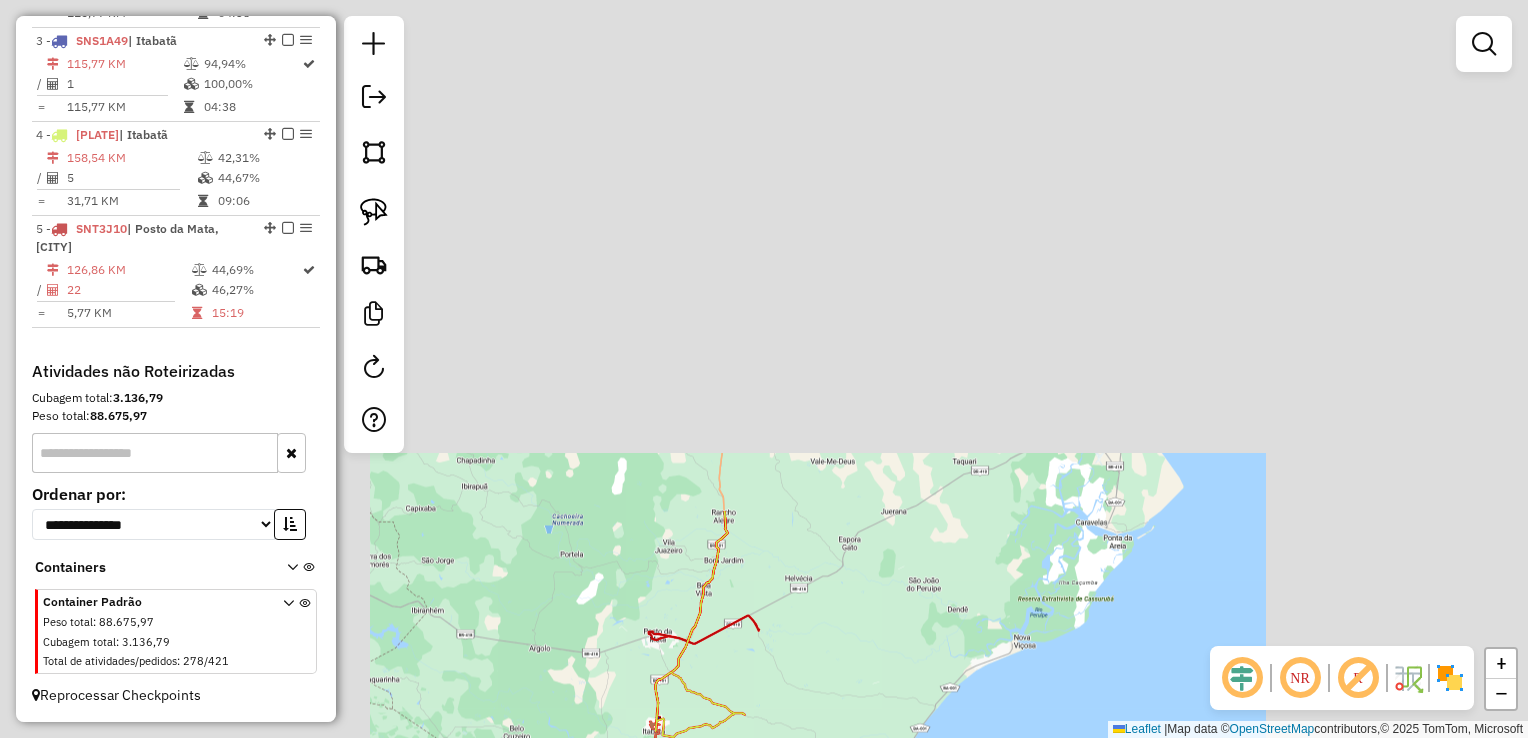 scroll, scrollTop: 970, scrollLeft: 0, axis: vertical 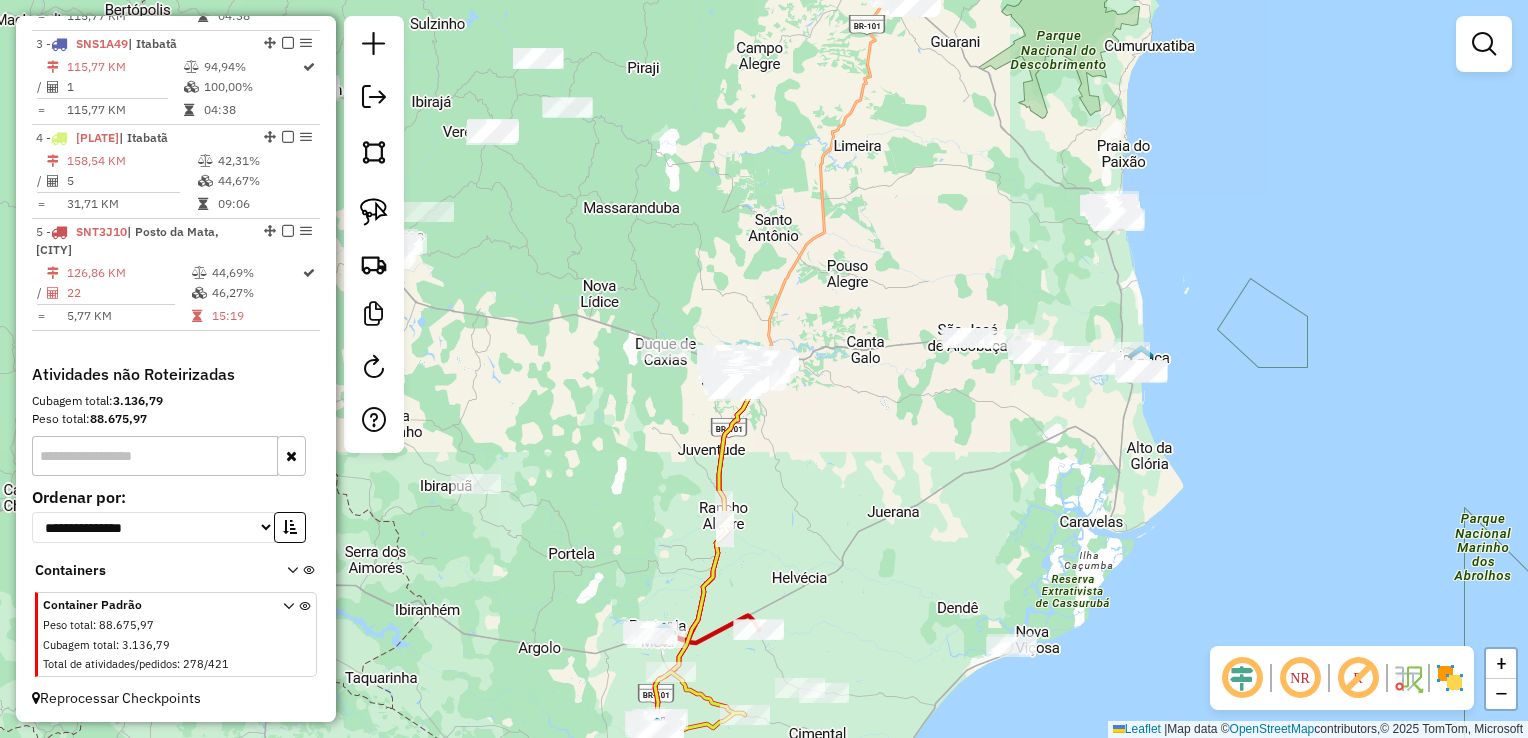drag, startPoint x: 920, startPoint y: 562, endPoint x: 923, endPoint y: 173, distance: 389.01157 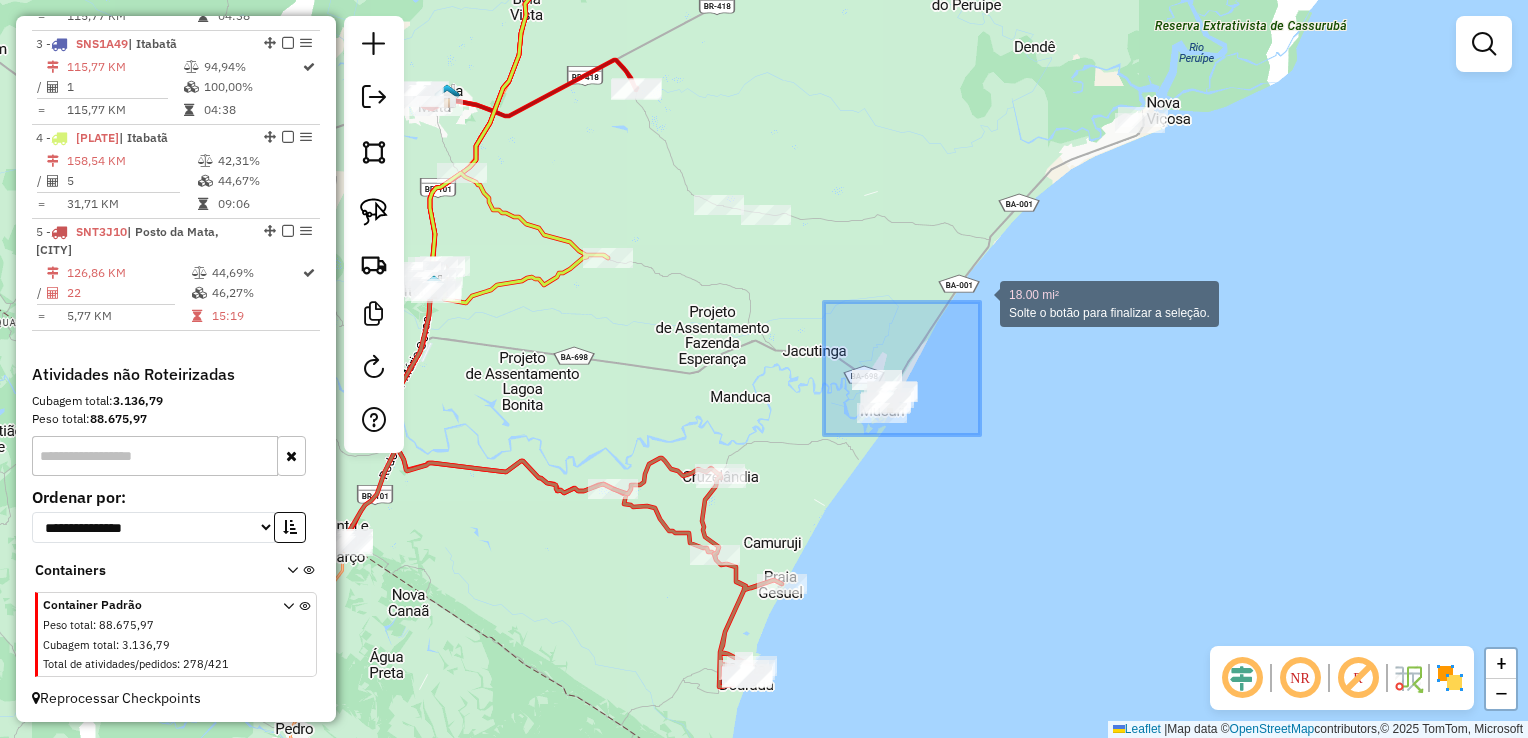 drag, startPoint x: 830, startPoint y: 434, endPoint x: 1022, endPoint y: 279, distance: 246.75696 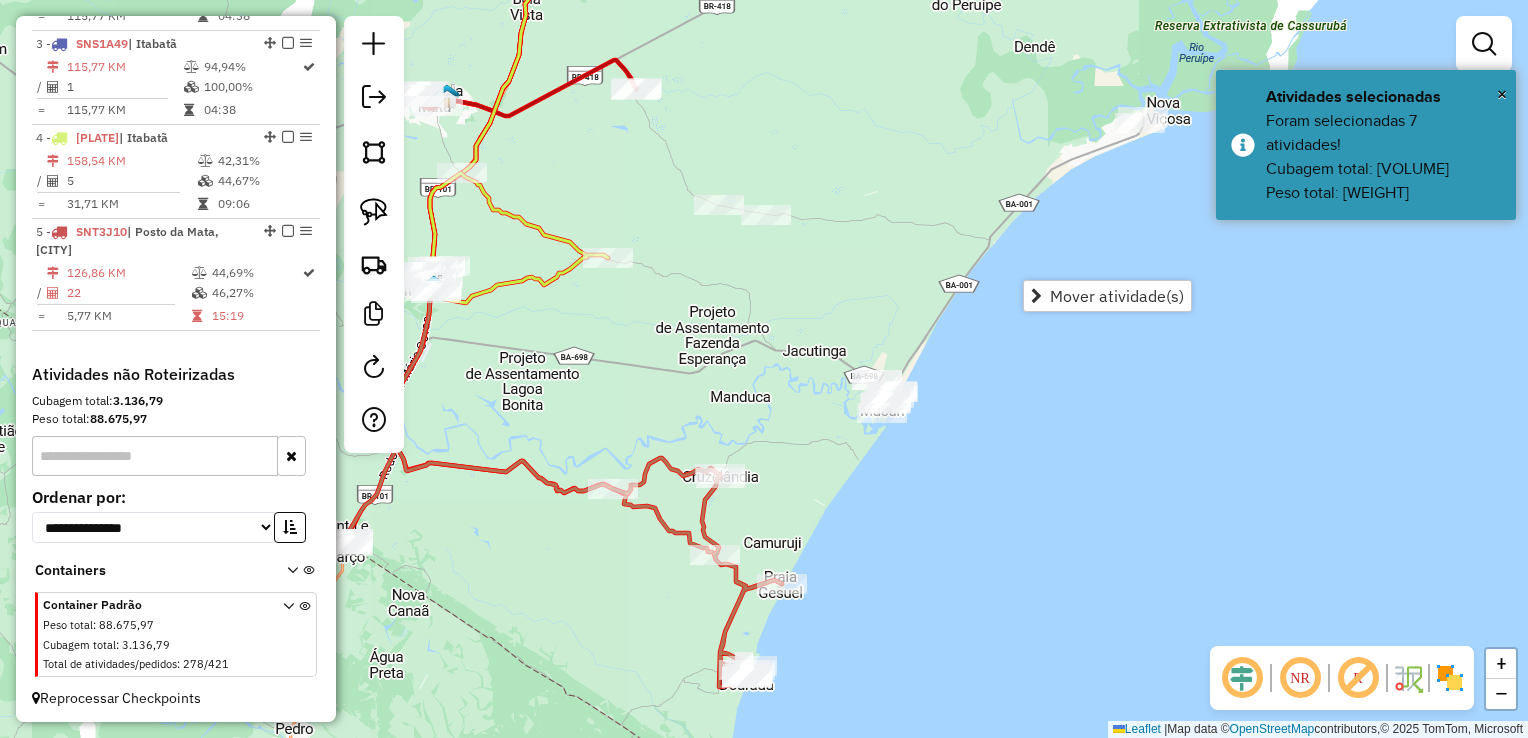 click on "Janela de atendimento Grade de atendimento Capacidade Transportadoras Veículos Cliente Pedidos  Rotas Selecione os dias de semana para filtrar as janelas de atendimento  Seg   Ter   Qua   Qui   Sex   Sáb   Dom  Informe o período da janela de atendimento: De: Até:  Filtrar exatamente a janela do cliente  Considerar janela de atendimento padrão  Selecione os dias de semana para filtrar as grades de atendimento  Seg   Ter   Qua   Qui   Sex   Sáb   Dom   Considerar clientes sem dia de atendimento cadastrado  Clientes fora do dia de atendimento selecionado Filtrar as atividades entre os valores definidos abaixo:  Peso mínimo:   Peso máximo:   Cubagem mínima:   Cubagem máxima:   De:   Até:  Filtrar as atividades entre o tempo de atendimento definido abaixo:  De:   Até:   Considerar capacidade total dos clientes não roteirizados Transportadora: Selecione um ou mais itens Tipo de veículo: Selecione um ou mais itens Veículo: Selecione um ou mais itens Motorista: Selecione um ou mais itens Nome: Rótulo:" 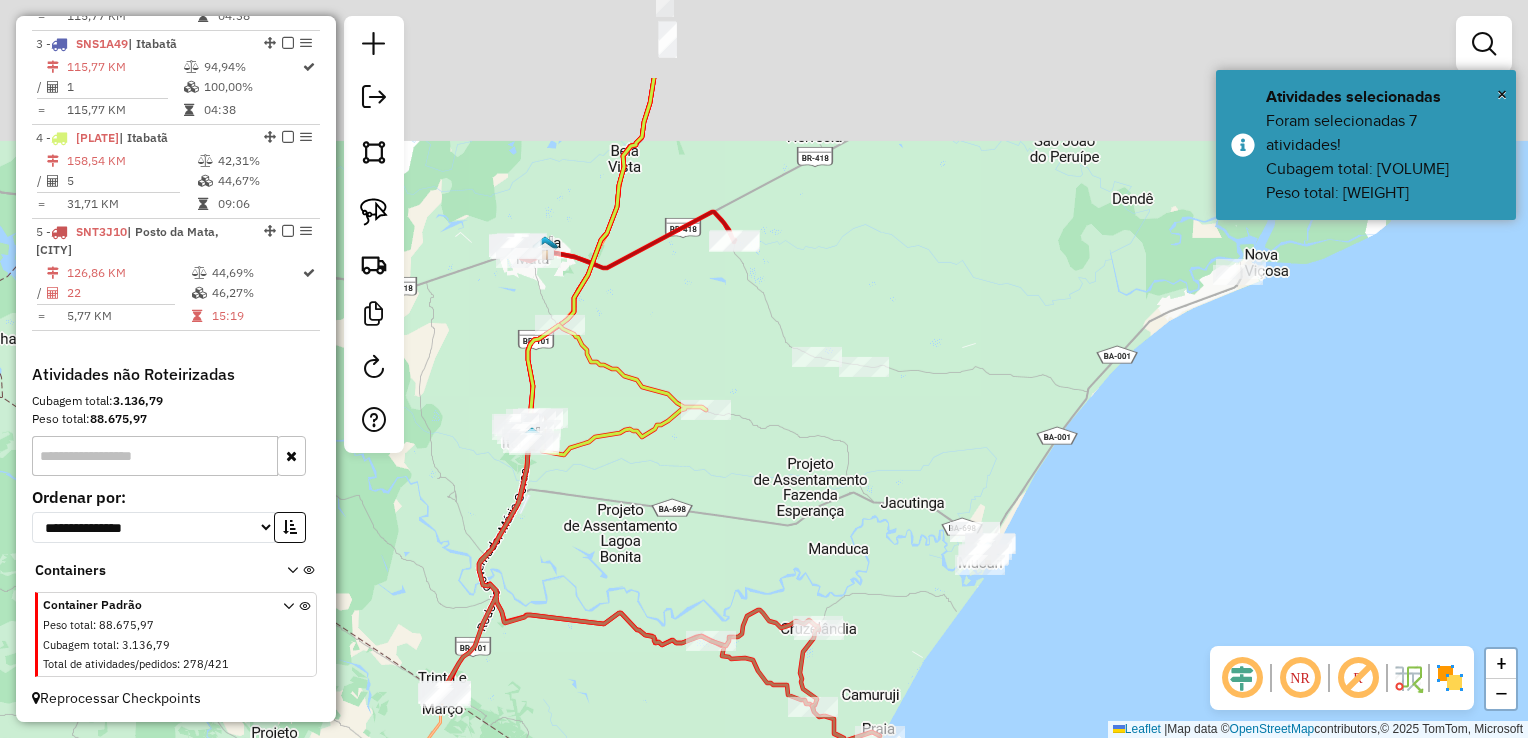 drag, startPoint x: 735, startPoint y: 290, endPoint x: 833, endPoint y: 442, distance: 180.85353 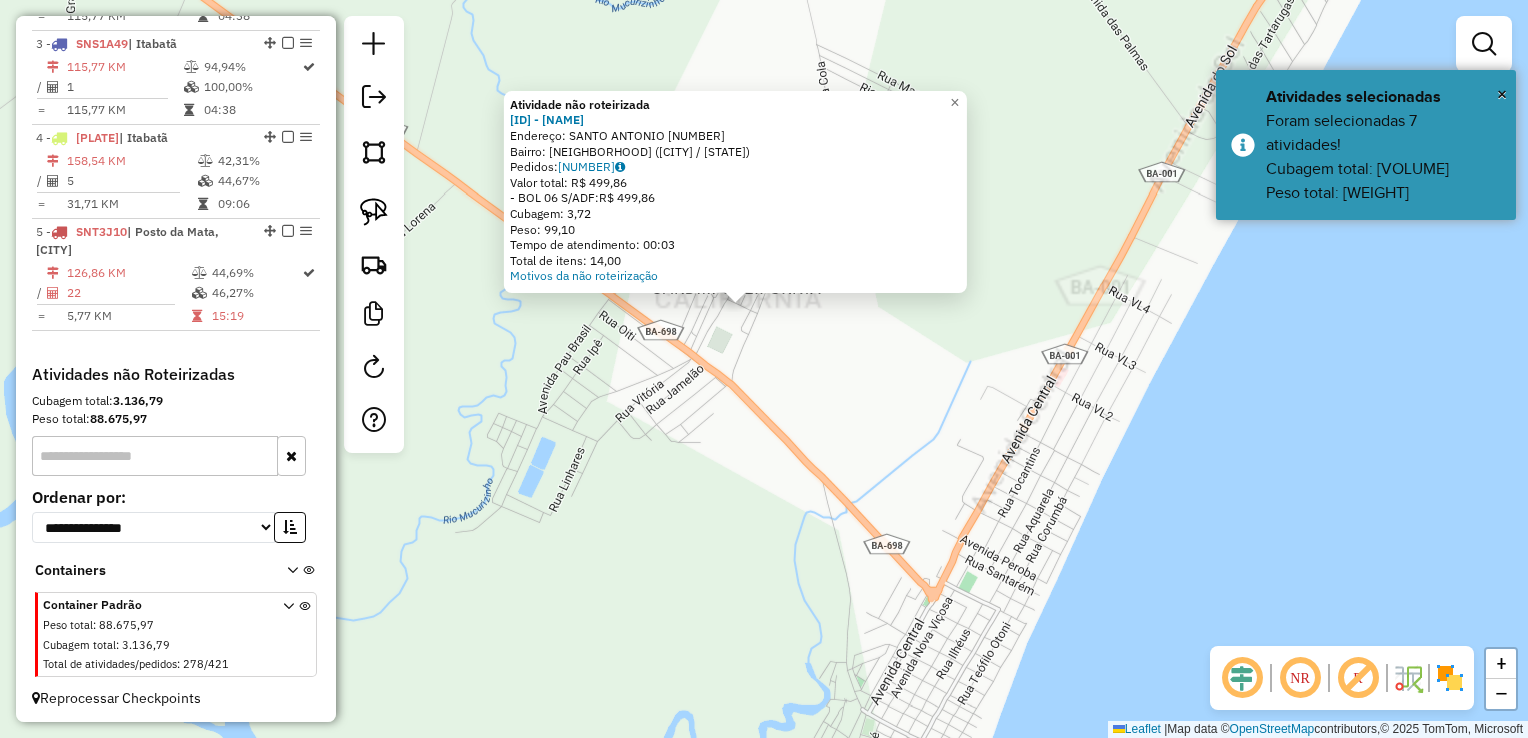 click on "Atividade não roteirizada 13826 - SUP PAO CALIFORNIA  Endereço:  SANTO ANTONIO 61   Bairro: JARDIM CALIFORNIA (MUCURI / BA)   Pedidos:  02594415   Valor total: R$ 499,86   - BOL 06 S/ADF:  R$ 499,86   Cubagem: 3,72   Peso: 99,10   Tempo de atendimento: 00:03   Total de itens: 14,00  Motivos da não roteirização × Janela de atendimento Grade de atendimento Capacidade Transportadoras Veículos Cliente Pedidos  Rotas Selecione os dias de semana para filtrar as janelas de atendimento  Seg   Ter   Qua   Qui   Sex   Sáb   Dom  Informe o período da janela de atendimento: De: Até:  Filtrar exatamente a janela do cliente  Considerar janela de atendimento padrão  Selecione os dias de semana para filtrar as grades de atendimento  Seg   Ter   Qua   Qui   Sex   Sáb   Dom   Considerar clientes sem dia de atendimento cadastrado  Clientes fora do dia de atendimento selecionado Filtrar as atividades entre os valores definidos abaixo:  Peso mínimo:   Peso máximo:   Cubagem mínima:   Cubagem máxima:   De:   Até:" 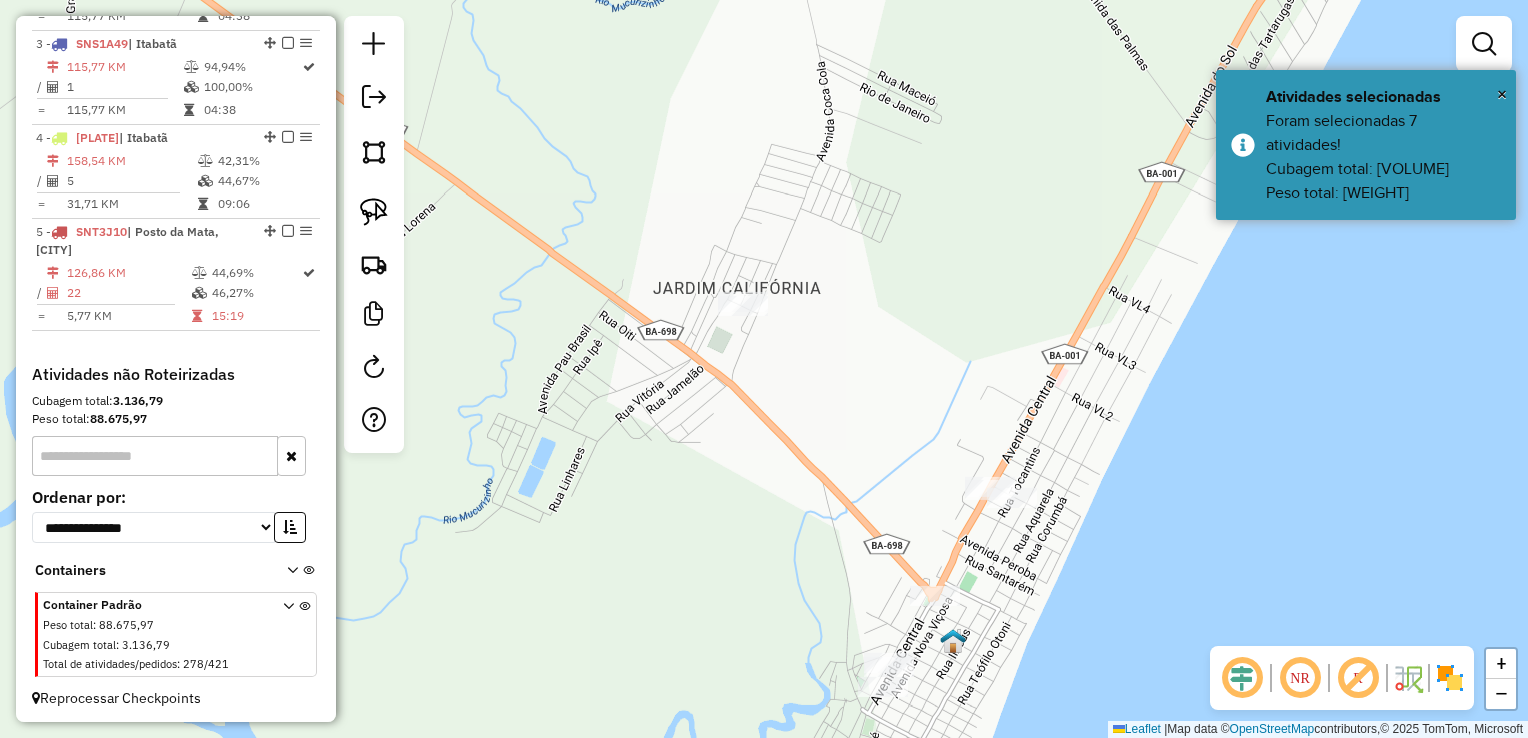 click on "Janela de atendimento Grade de atendimento Capacidade Transportadoras Veículos Cliente Pedidos  Rotas Selecione os dias de semana para filtrar as janelas de atendimento  Seg   Ter   Qua   Qui   Sex   Sáb   Dom  Informe o período da janela de atendimento: De: Até:  Filtrar exatamente a janela do cliente  Considerar janela de atendimento padrão  Selecione os dias de semana para filtrar as grades de atendimento  Seg   Ter   Qua   Qui   Sex   Sáb   Dom   Considerar clientes sem dia de atendimento cadastrado  Clientes fora do dia de atendimento selecionado Filtrar as atividades entre os valores definidos abaixo:  Peso mínimo:   Peso máximo:   Cubagem mínima:   Cubagem máxima:   De:   Até:  Filtrar as atividades entre o tempo de atendimento definido abaixo:  De:   Até:   Considerar capacidade total dos clientes não roteirizados Transportadora: Selecione um ou mais itens Tipo de veículo: Selecione um ou mais itens Veículo: Selecione um ou mais itens Motorista: Selecione um ou mais itens Nome: Rótulo:" 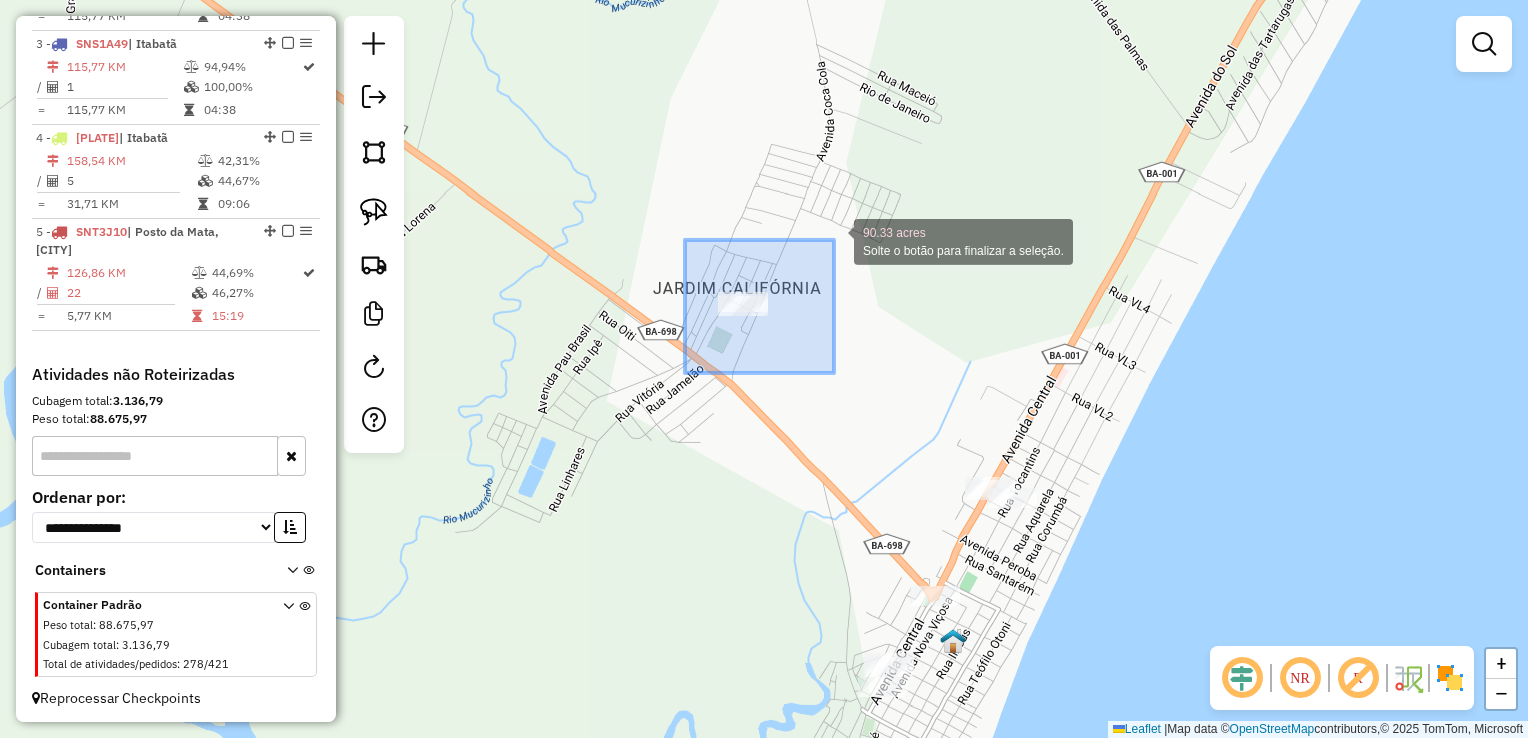 drag, startPoint x: 685, startPoint y: 373, endPoint x: 835, endPoint y: 239, distance: 201.13676 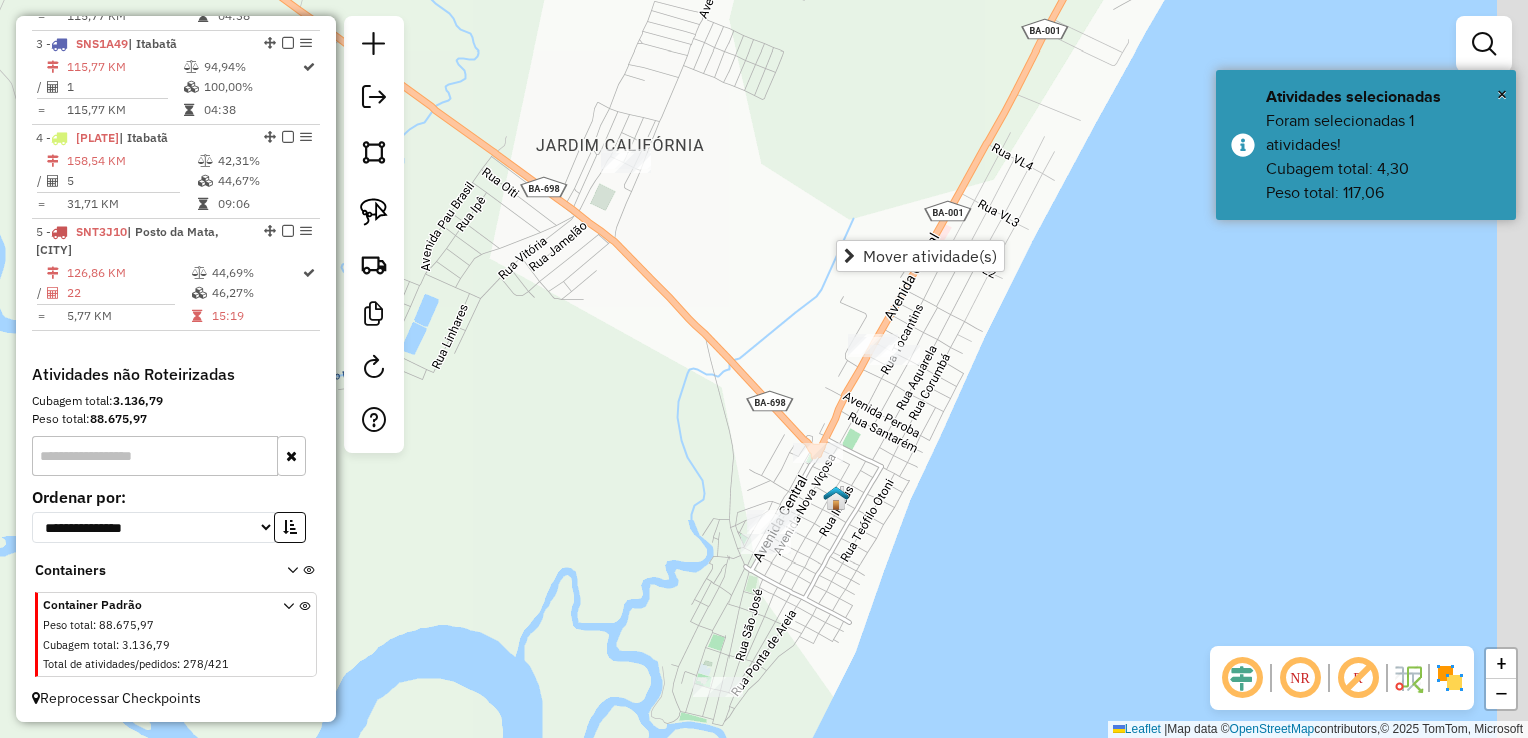 drag, startPoint x: 831, startPoint y: 467, endPoint x: 769, endPoint y: 356, distance: 127.141655 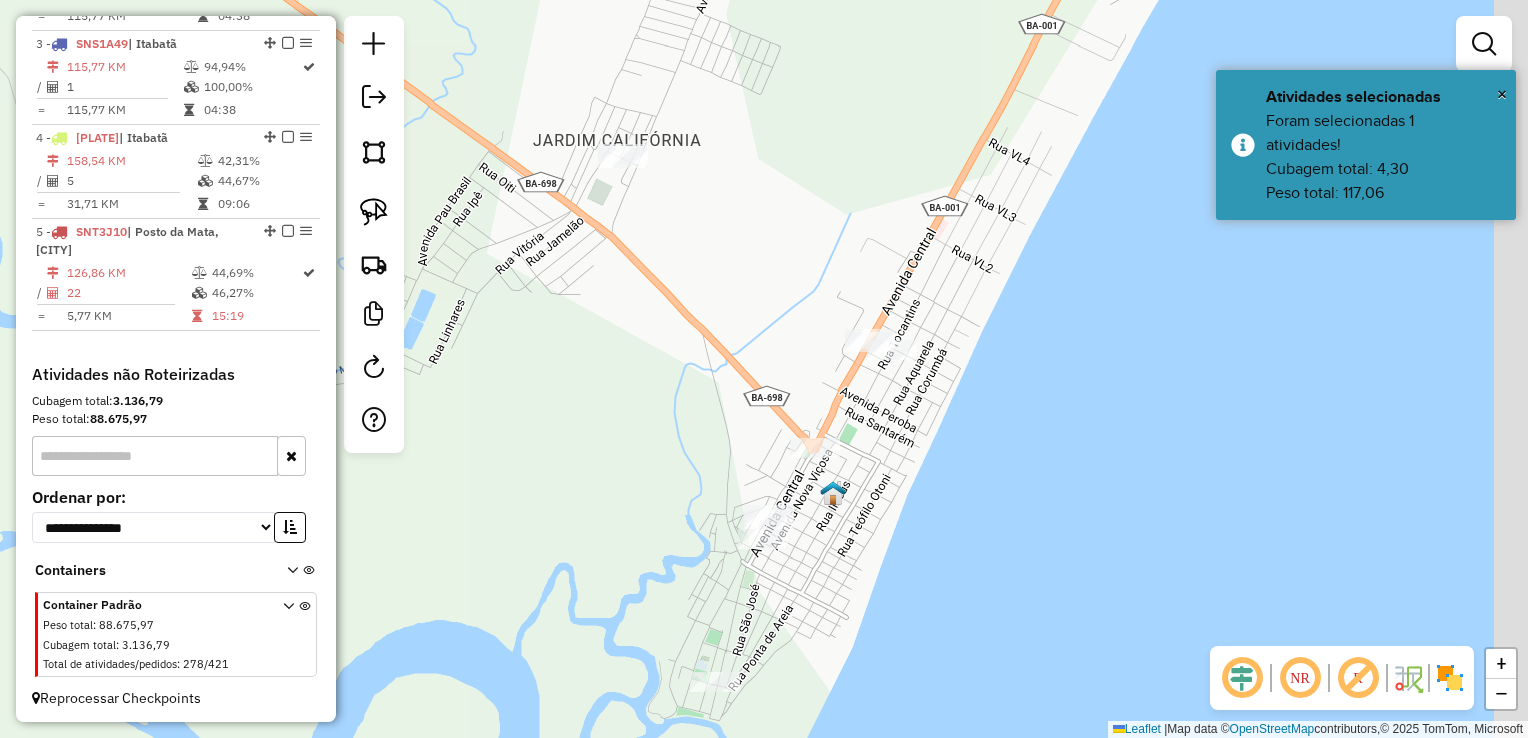 click on "Janela de atendimento Grade de atendimento Capacidade Transportadoras Veículos Cliente Pedidos  Rotas Selecione os dias de semana para filtrar as janelas de atendimento  Seg   Ter   Qua   Qui   Sex   Sáb   Dom  Informe o período da janela de atendimento: De: Até:  Filtrar exatamente a janela do cliente  Considerar janela de atendimento padrão  Selecione os dias de semana para filtrar as grades de atendimento  Seg   Ter   Qua   Qui   Sex   Sáb   Dom   Considerar clientes sem dia de atendimento cadastrado  Clientes fora do dia de atendimento selecionado Filtrar as atividades entre os valores definidos abaixo:  Peso mínimo:   Peso máximo:   Cubagem mínima:   Cubagem máxima:   De:   Até:  Filtrar as atividades entre o tempo de atendimento definido abaixo:  De:   Até:   Considerar capacidade total dos clientes não roteirizados Transportadora: Selecione um ou mais itens Tipo de veículo: Selecione um ou mais itens Veículo: Selecione um ou mais itens Motorista: Selecione um ou mais itens Nome: Rótulo:" 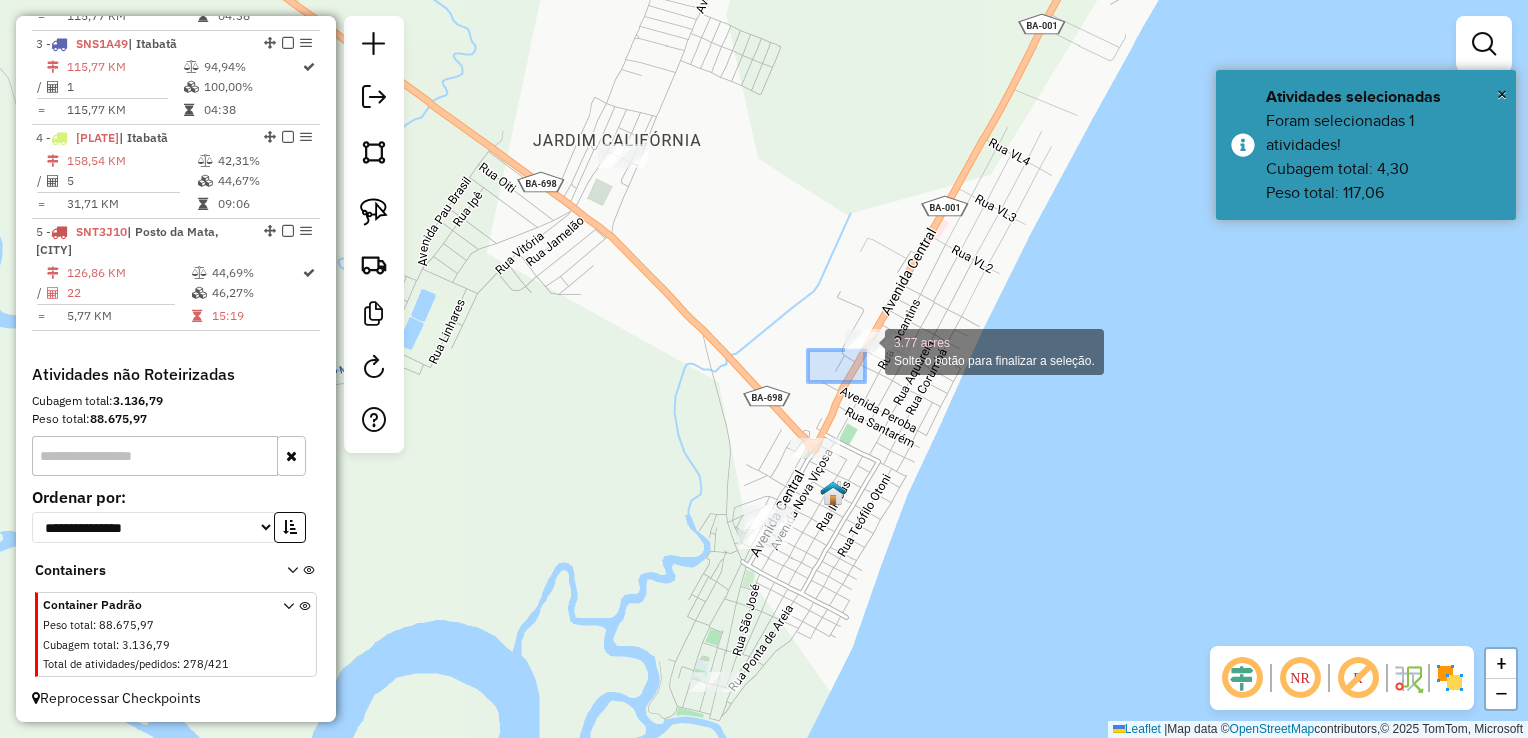 drag, startPoint x: 827, startPoint y: 374, endPoint x: 929, endPoint y: 290, distance: 132.13629 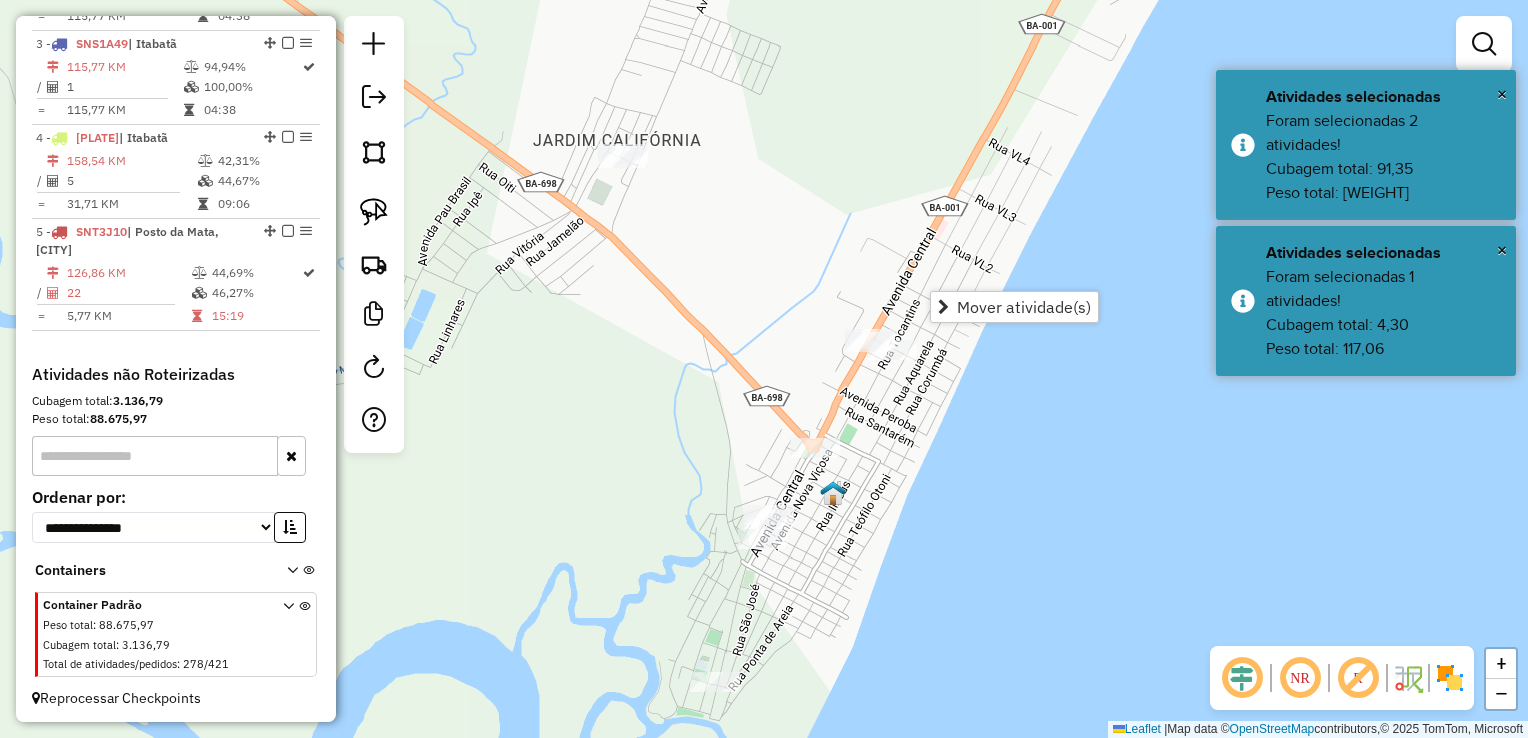drag, startPoint x: 737, startPoint y: 354, endPoint x: 785, endPoint y: 223, distance: 139.51703 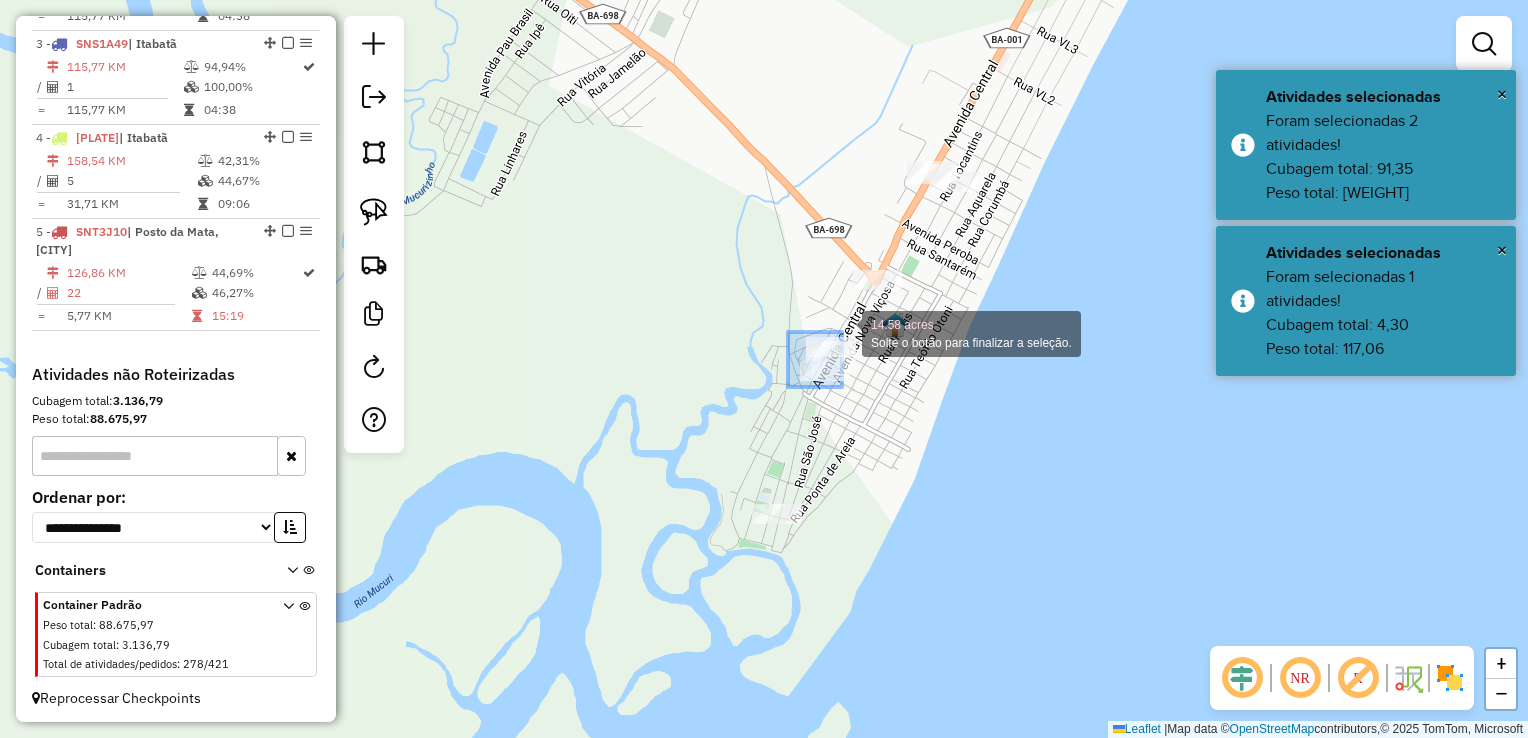 drag, startPoint x: 788, startPoint y: 387, endPoint x: 842, endPoint y: 331, distance: 77.7946 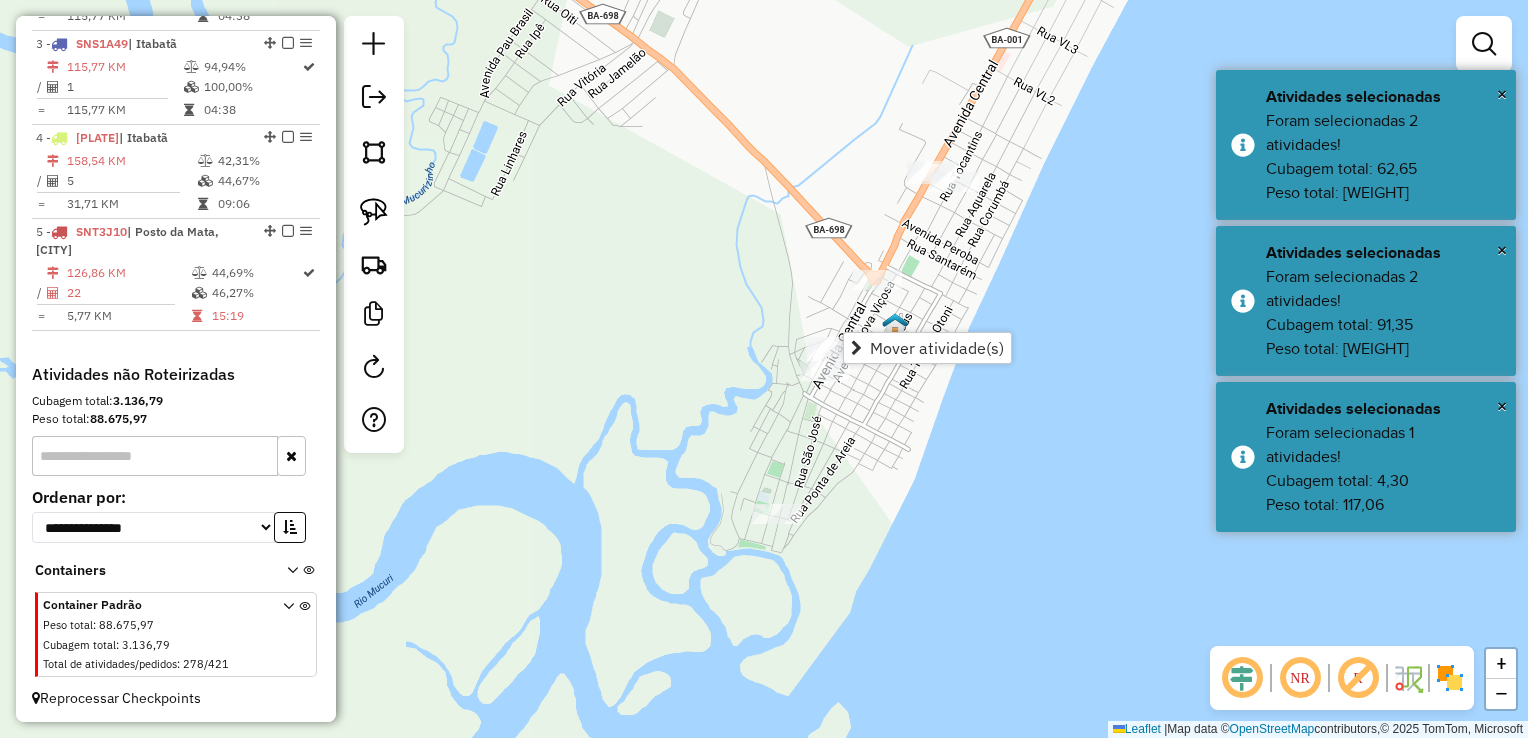 click on "Janela de atendimento Grade de atendimento Capacidade Transportadoras Veículos Cliente Pedidos  Rotas Selecione os dias de semana para filtrar as janelas de atendimento  Seg   Ter   Qua   Qui   Sex   Sáb   Dom  Informe o período da janela de atendimento: De: Até:  Filtrar exatamente a janela do cliente  Considerar janela de atendimento padrão  Selecione os dias de semana para filtrar as grades de atendimento  Seg   Ter   Qua   Qui   Sex   Sáb   Dom   Considerar clientes sem dia de atendimento cadastrado  Clientes fora do dia de atendimento selecionado Filtrar as atividades entre os valores definidos abaixo:  Peso mínimo:   Peso máximo:   Cubagem mínima:   Cubagem máxima:   De:   Até:  Filtrar as atividades entre o tempo de atendimento definido abaixo:  De:   Até:   Considerar capacidade total dos clientes não roteirizados Transportadora: Selecione um ou mais itens Tipo de veículo: Selecione um ou mais itens Veículo: Selecione um ou mais itens Motorista: Selecione um ou mais itens Nome: Rótulo:" 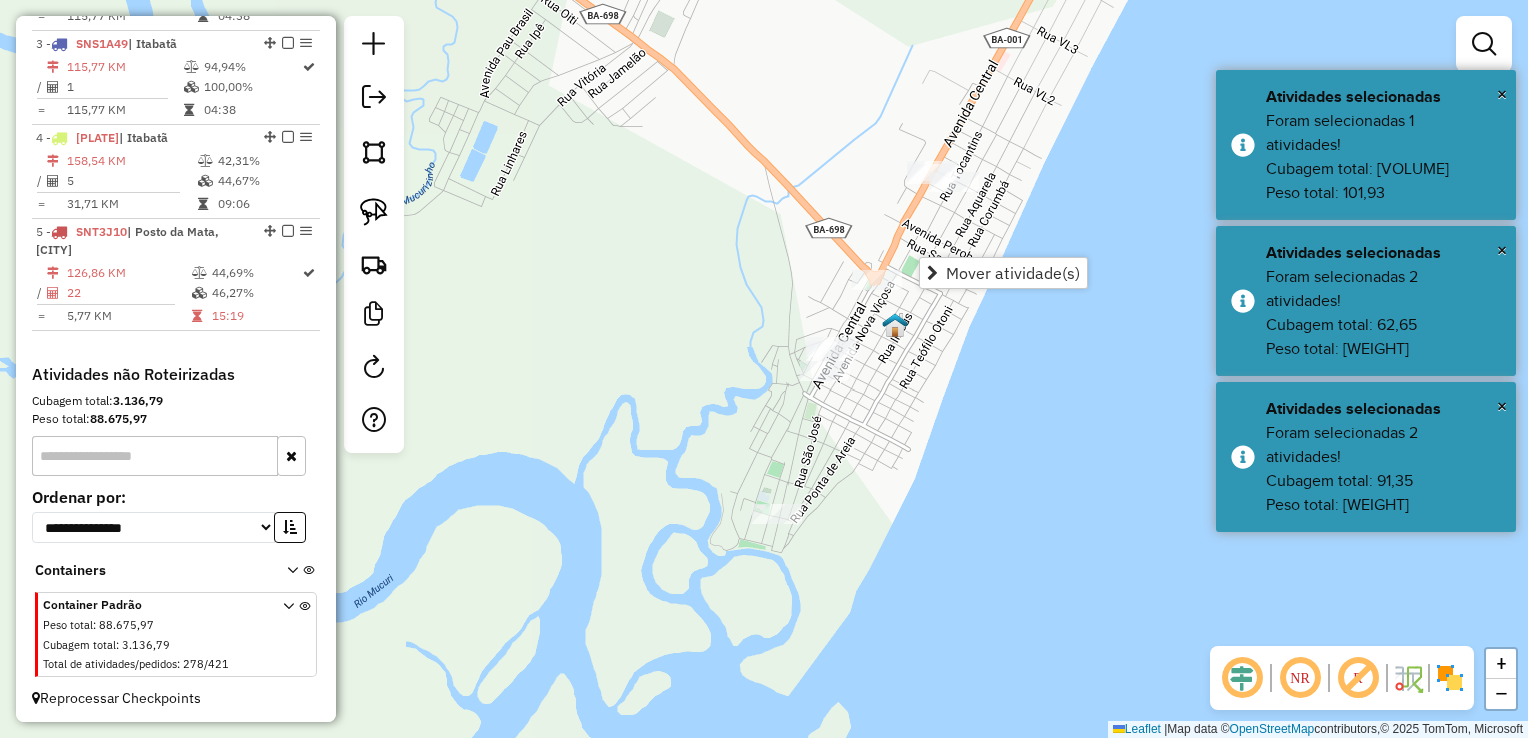 drag, startPoint x: 897, startPoint y: 412, endPoint x: 745, endPoint y: 495, distance: 173.18488 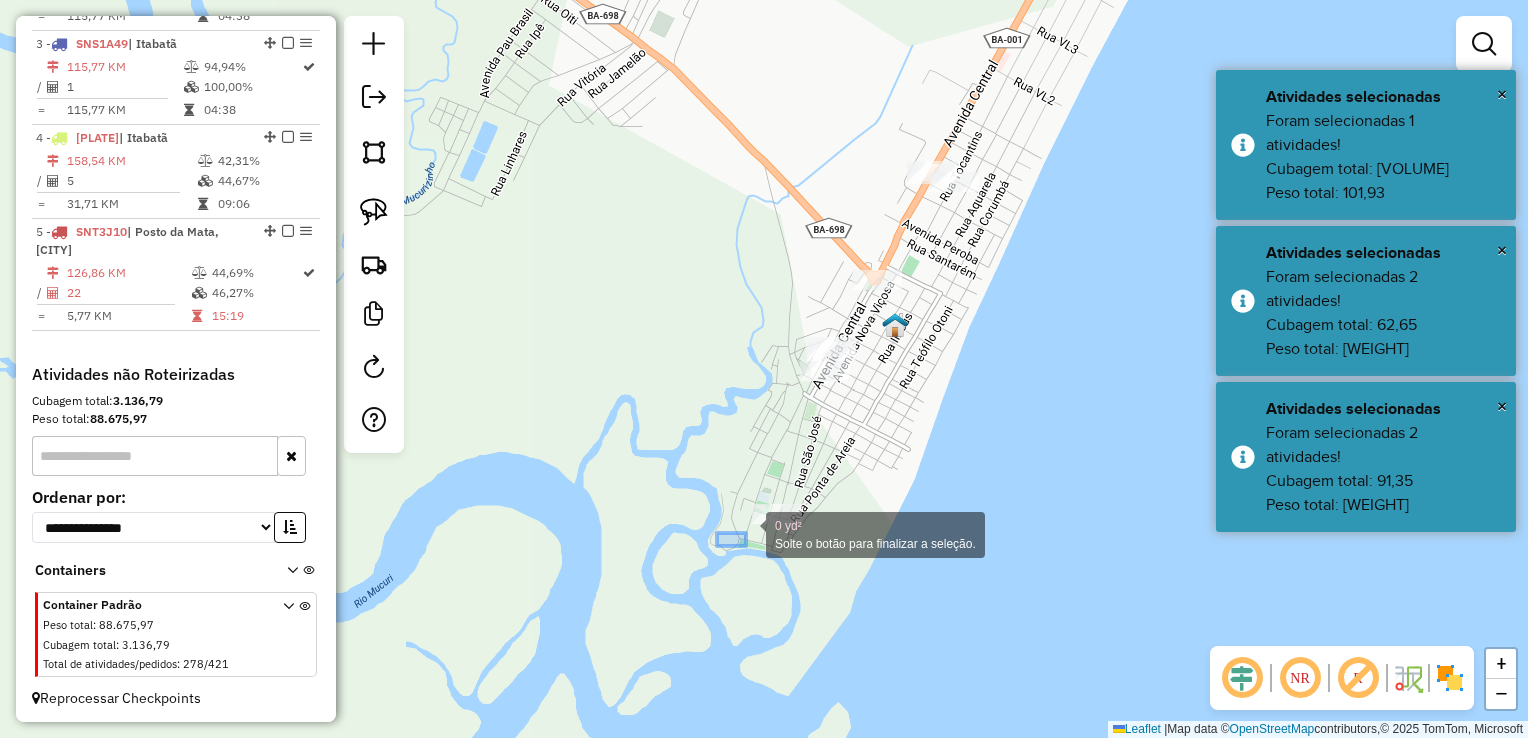 drag, startPoint x: 724, startPoint y: 546, endPoint x: 840, endPoint y: 466, distance: 140.91132 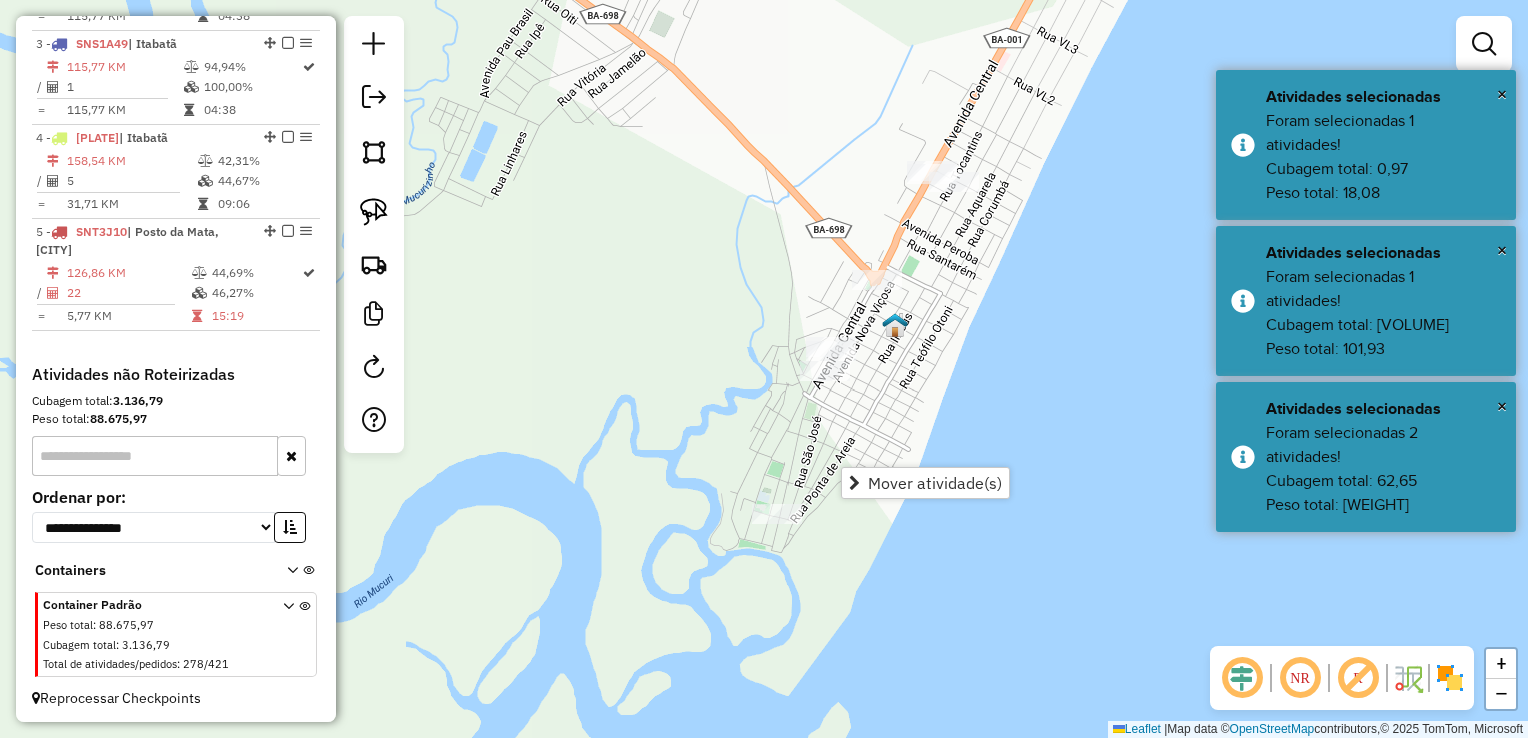 click on "Janela de atendimento Grade de atendimento Capacidade Transportadoras Veículos Cliente Pedidos  Rotas Selecione os dias de semana para filtrar as janelas de atendimento  Seg   Ter   Qua   Qui   Sex   Sáb   Dom  Informe o período da janela de atendimento: De: Até:  Filtrar exatamente a janela do cliente  Considerar janela de atendimento padrão  Selecione os dias de semana para filtrar as grades de atendimento  Seg   Ter   Qua   Qui   Sex   Sáb   Dom   Considerar clientes sem dia de atendimento cadastrado  Clientes fora do dia de atendimento selecionado Filtrar as atividades entre os valores definidos abaixo:  Peso mínimo:   Peso máximo:   Cubagem mínima:   Cubagem máxima:   De:   Até:  Filtrar as atividades entre o tempo de atendimento definido abaixo:  De:   Até:   Considerar capacidade total dos clientes não roteirizados Transportadora: Selecione um ou mais itens Tipo de veículo: Selecione um ou mais itens Veículo: Selecione um ou mais itens Motorista: Selecione um ou mais itens Nome: Rótulo:" 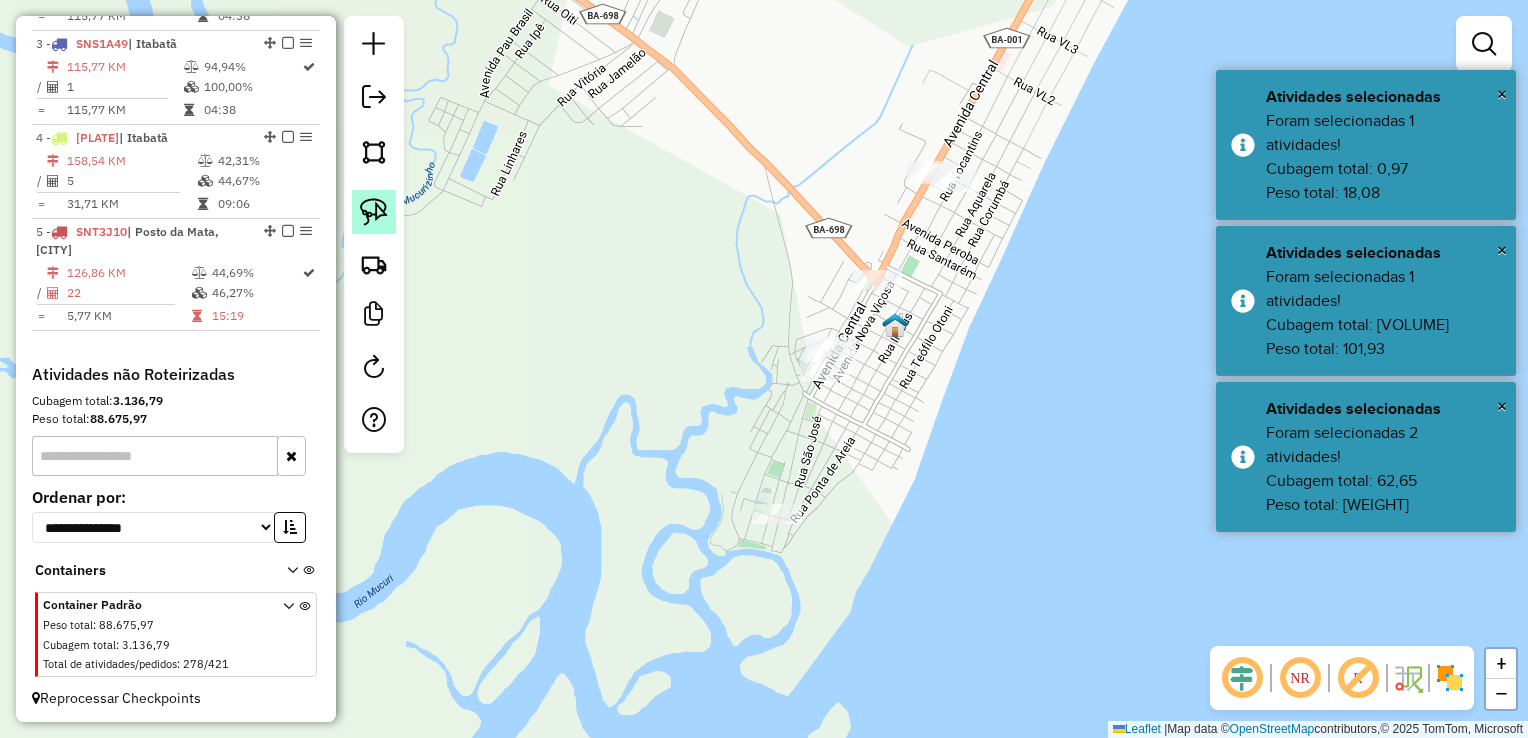 click 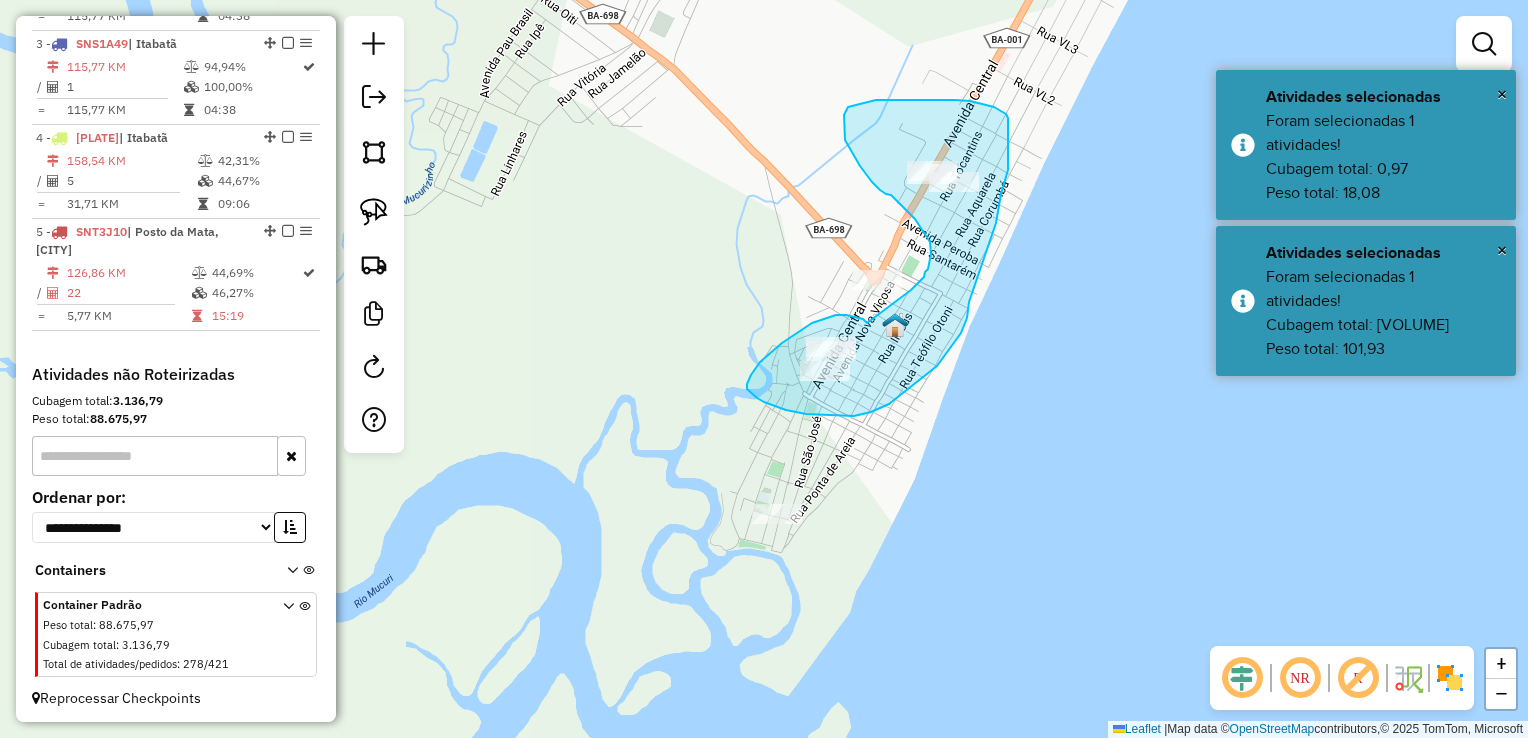 drag, startPoint x: 866, startPoint y: 322, endPoint x: 907, endPoint y: 291, distance: 51.40039 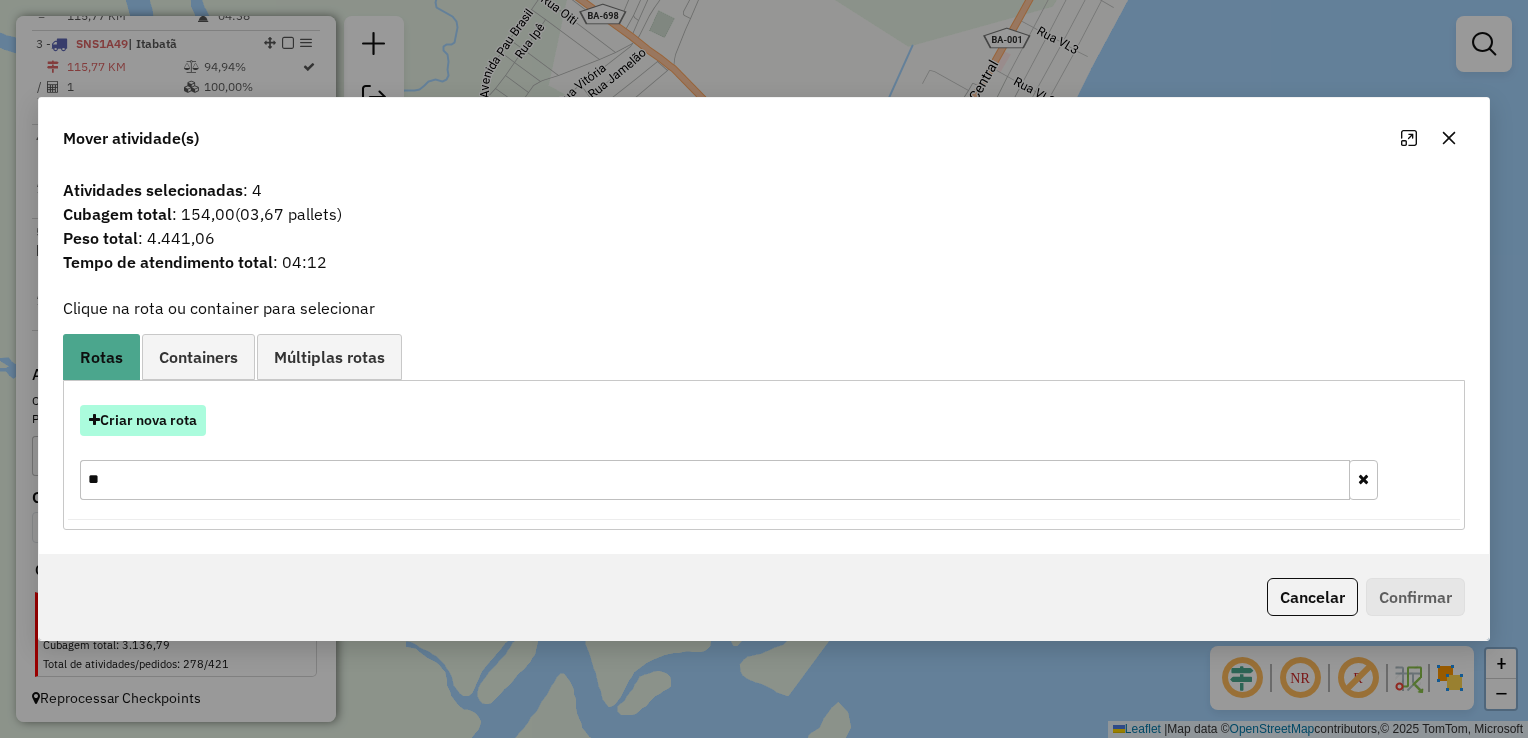 click on "Criar nova rota" at bounding box center (143, 420) 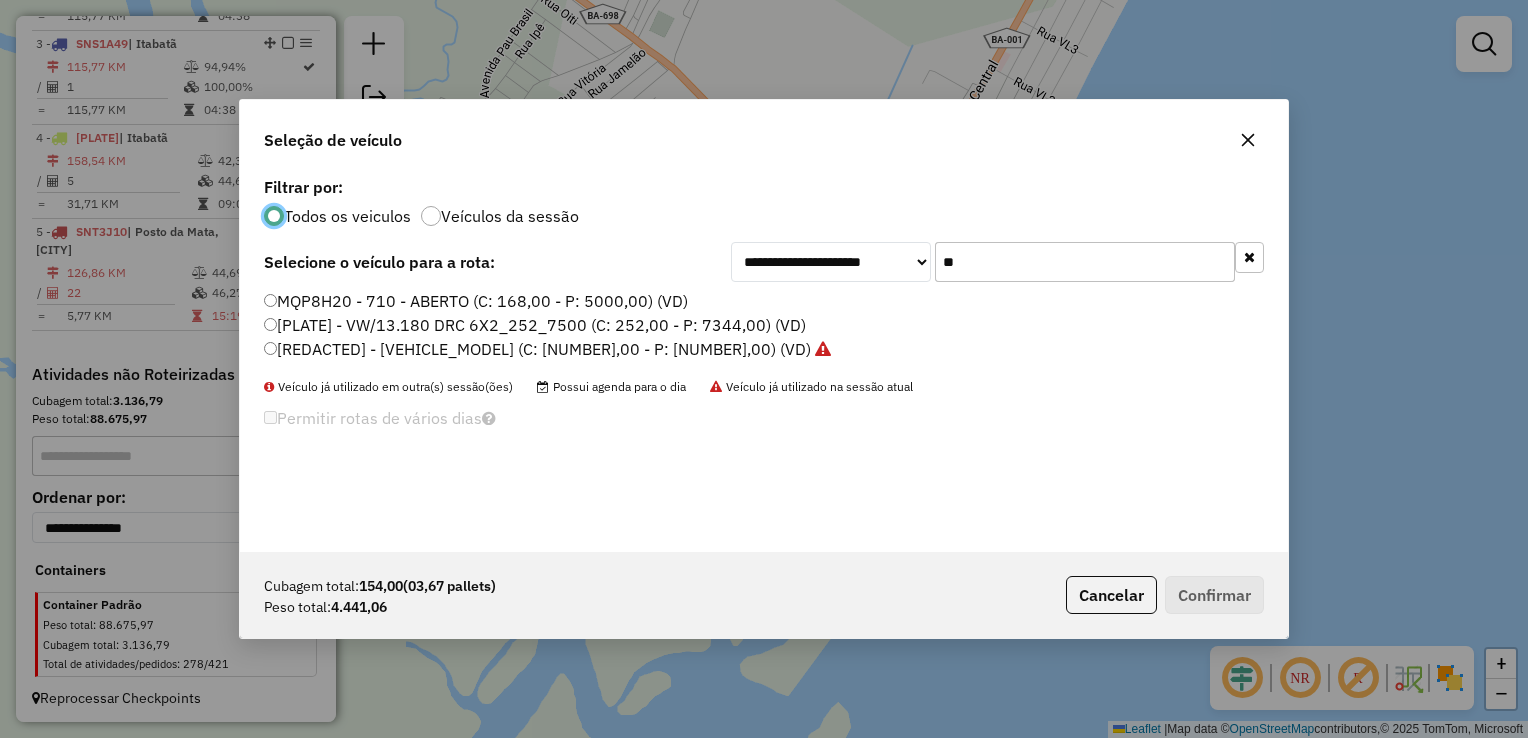 scroll, scrollTop: 10, scrollLeft: 6, axis: both 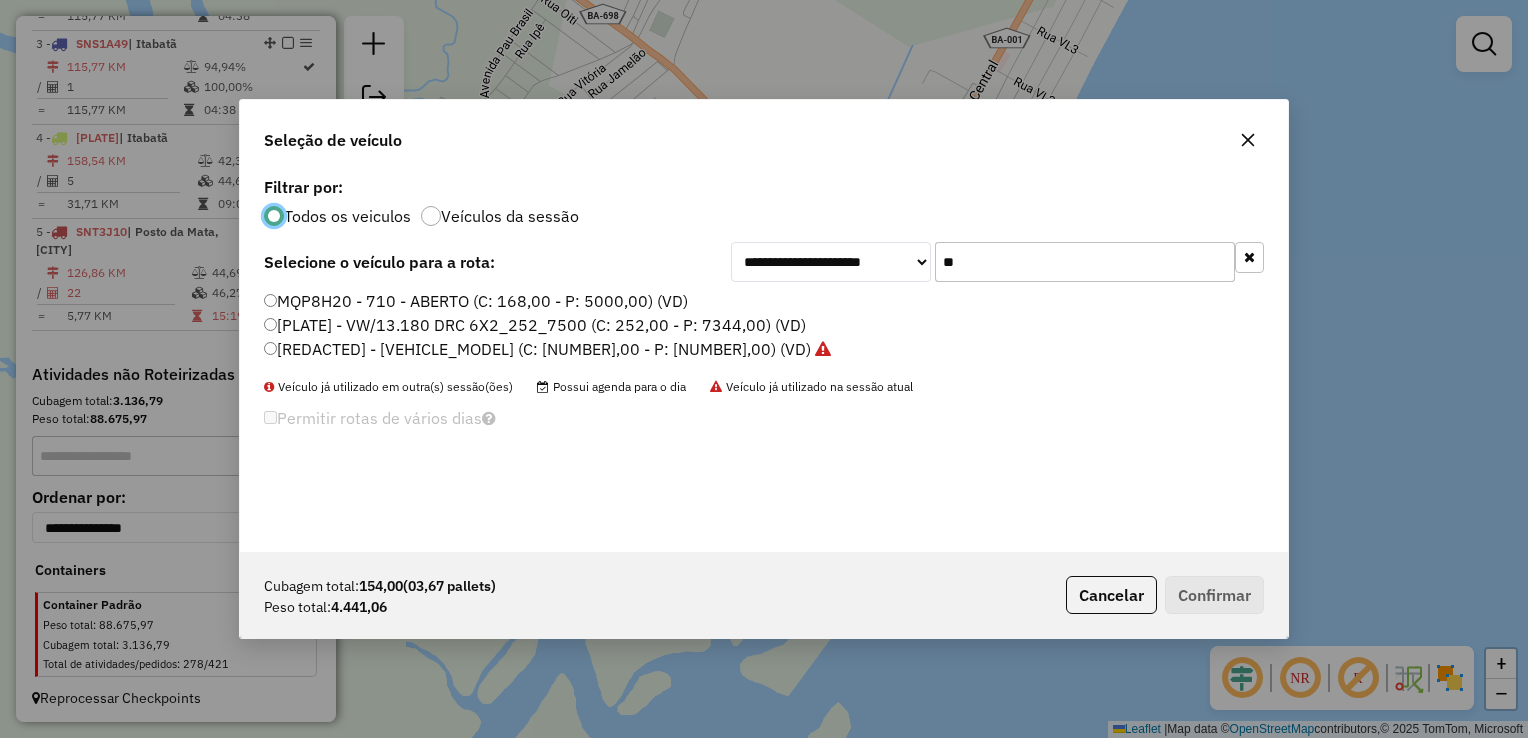 click on "**" 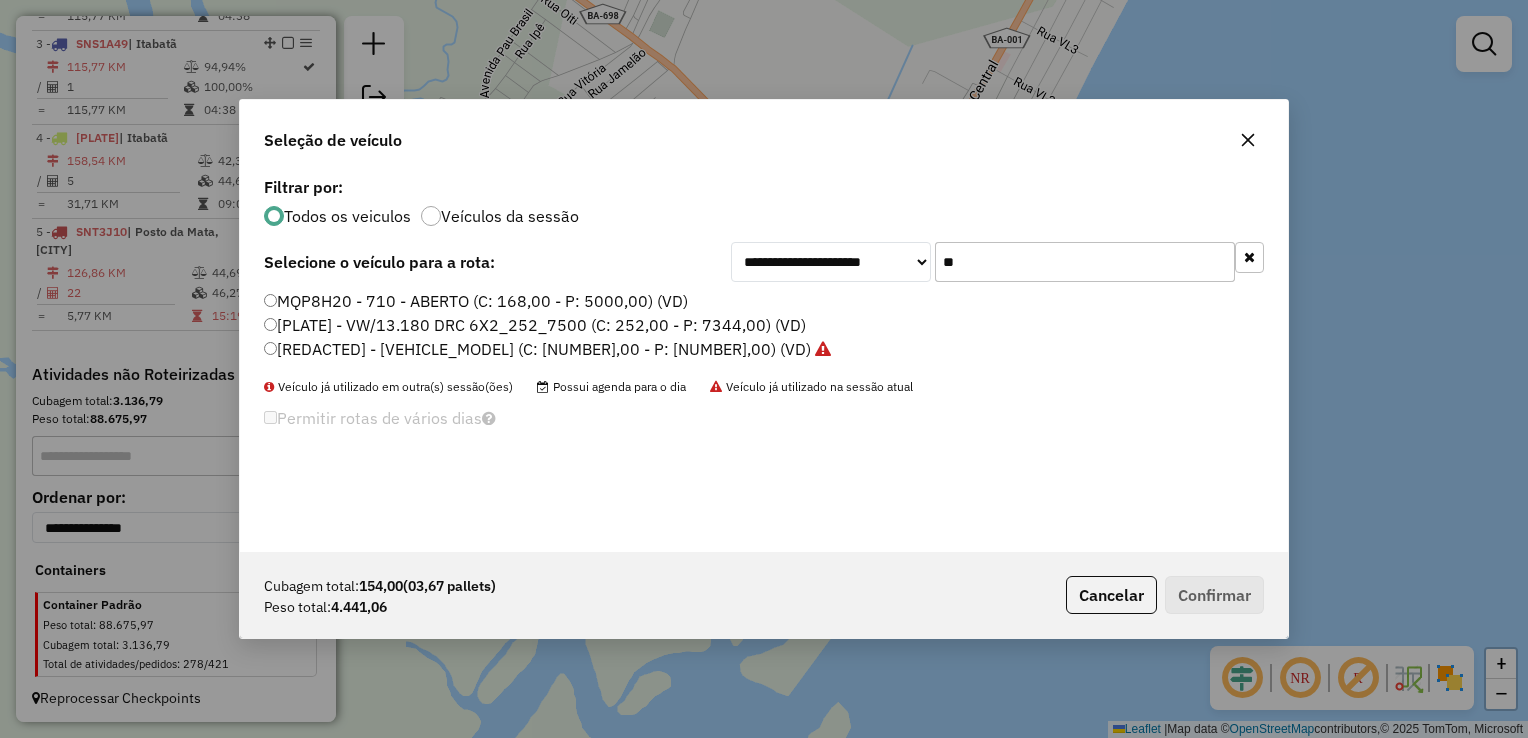 click on "**" 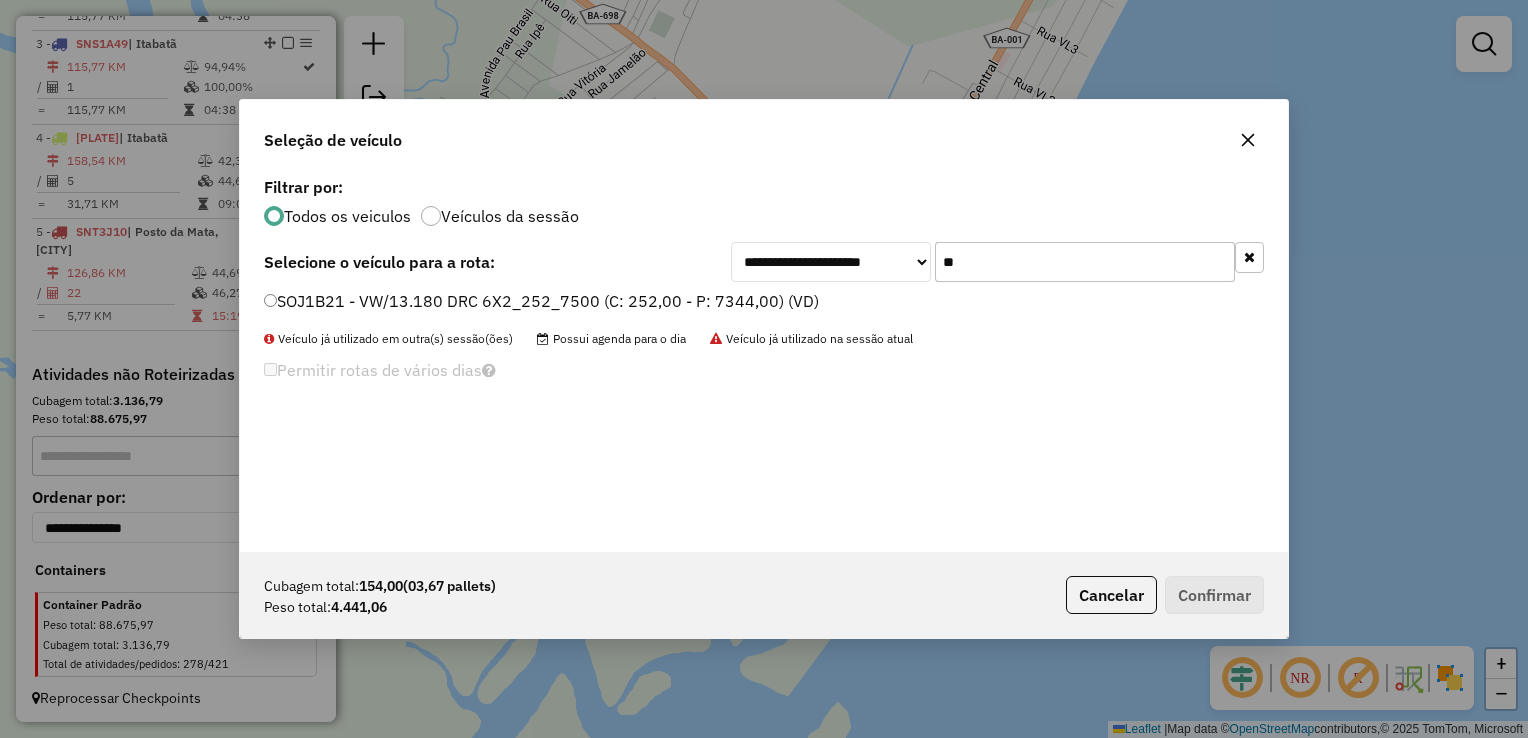 type on "**" 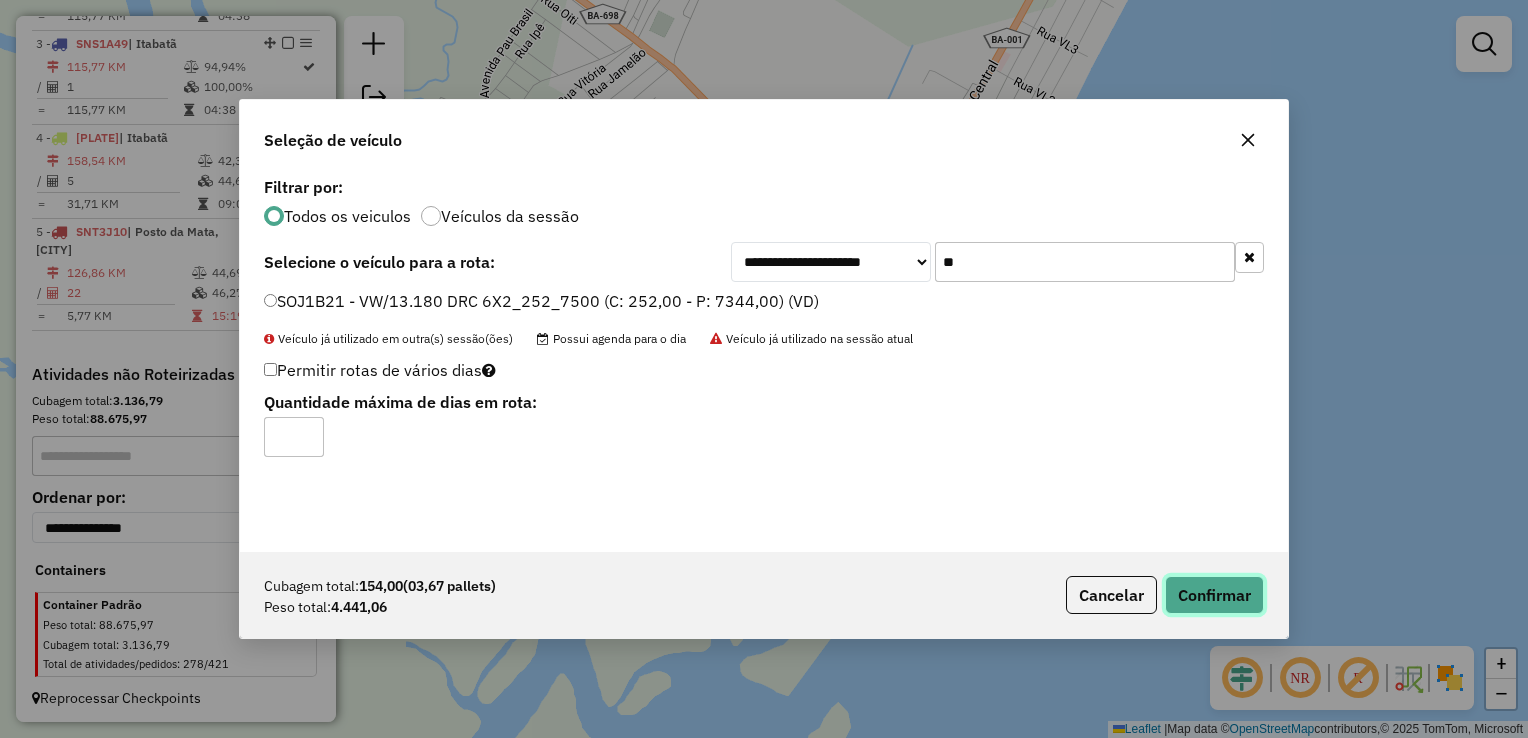 click on "Confirmar" 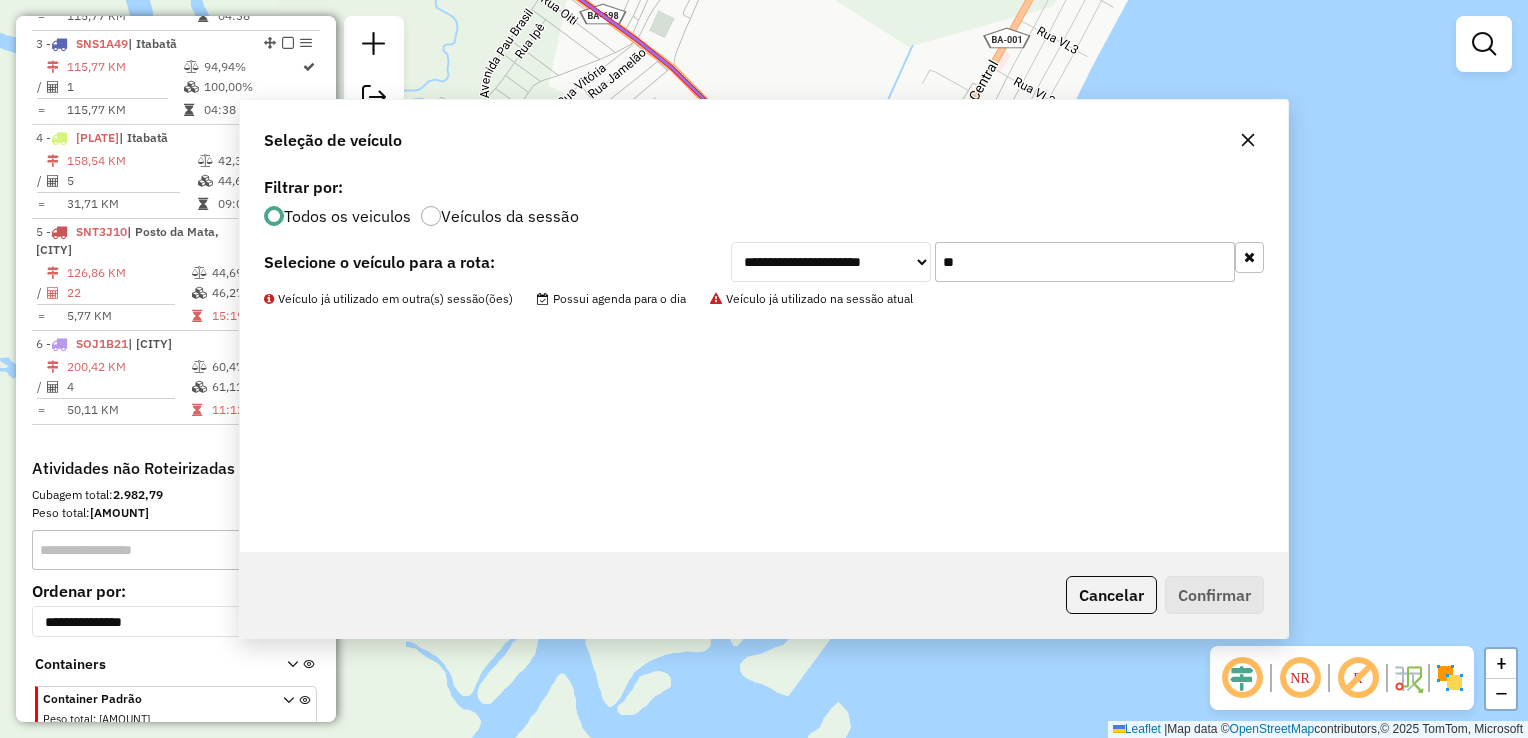 scroll, scrollTop: 1064, scrollLeft: 0, axis: vertical 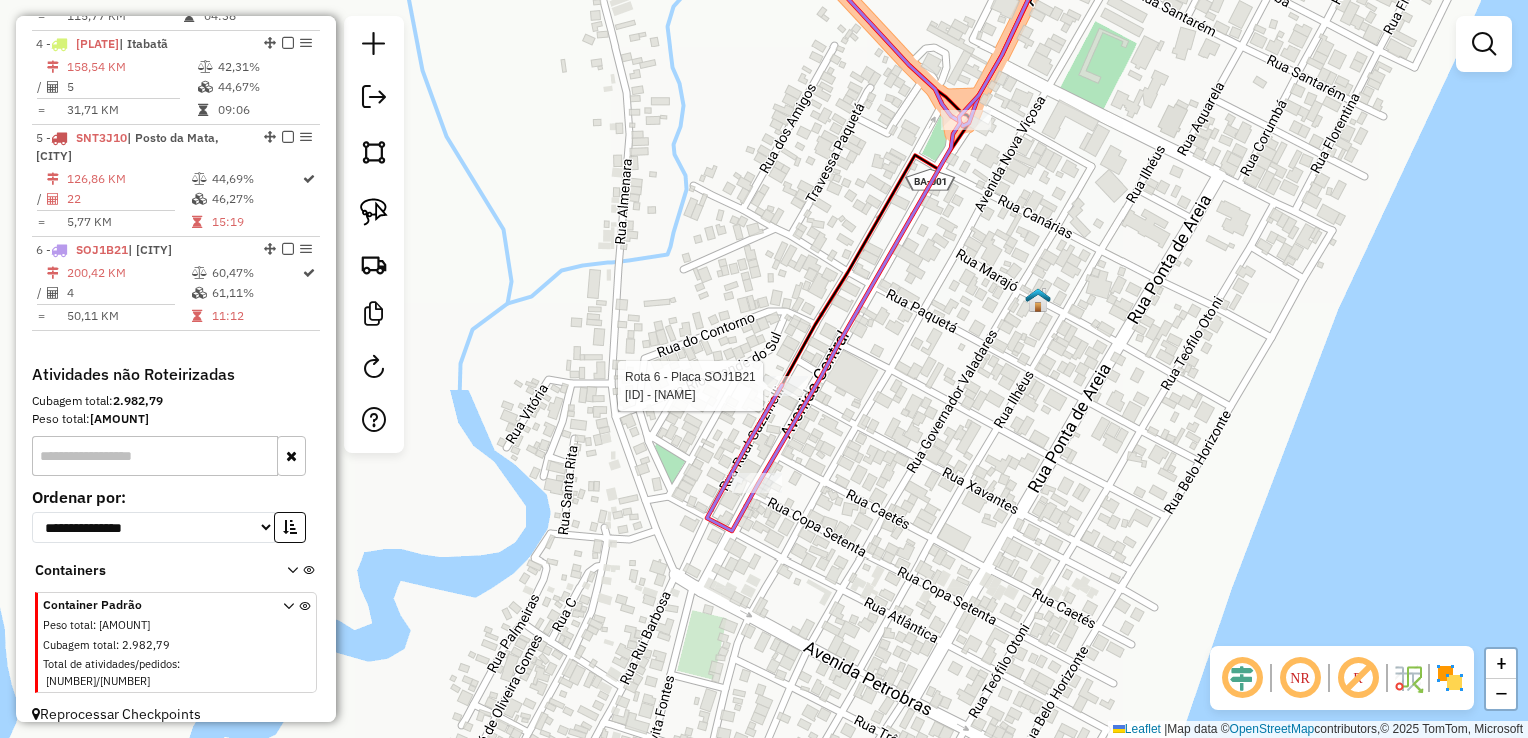 select on "*********" 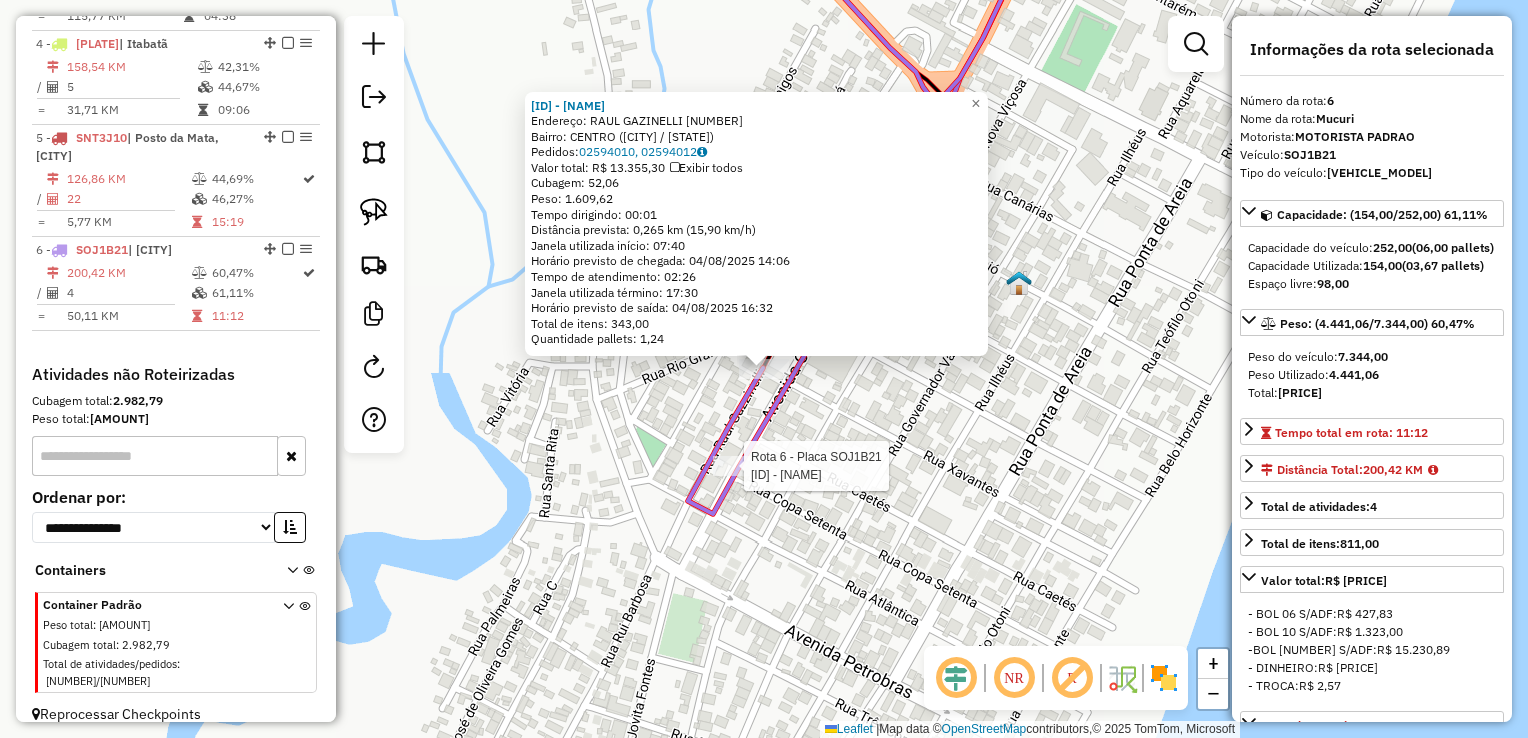 click 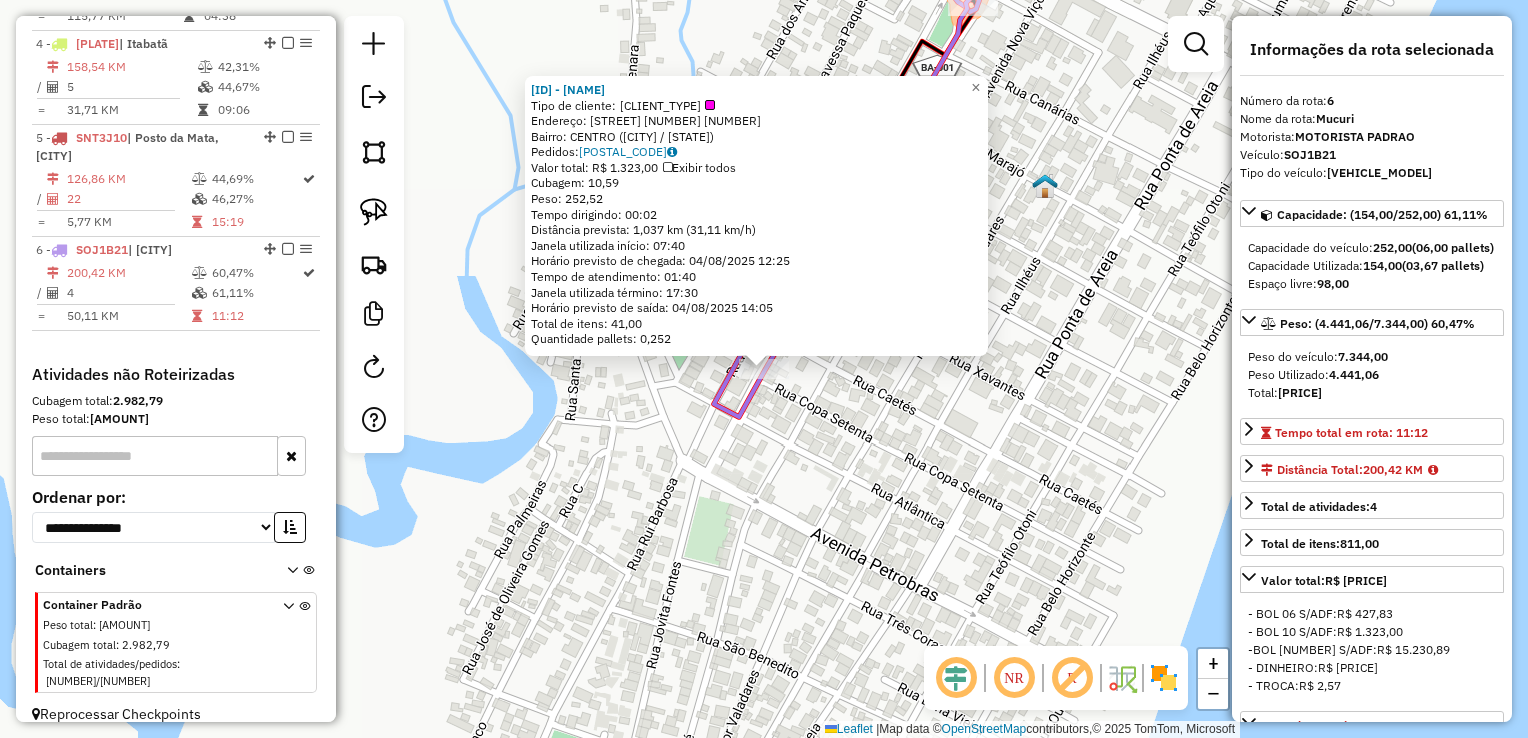 click on "5735 - SUPER PAO MUCURI  Tipo de cliente:   LOW SALES	 (8)   Endereço:  CENTRAL 97 97   Bairro: CENTRO (MUCURI / BA)   Pedidos:  02594300   Valor total: R$ 1.323,00   Exibir todos   Cubagem: 10,59  Peso: 252,52  Tempo dirigindo: 00:02   Distância prevista: 1,037 km (31,11 km/h)   Janela utilizada início: 07:40   Horário previsto de chegada: 04/08/2025 12:25   Tempo de atendimento: 01:40   Janela utilizada término: 17:30   Horário previsto de saída: 04/08/2025 14:05   Total de itens: 41,00   Quantidade pallets: 0,252  × Janela de atendimento Grade de atendimento Capacidade Transportadoras Veículos Cliente Pedidos  Rotas Selecione os dias de semana para filtrar as janelas de atendimento  Seg   Ter   Qua   Qui   Sex   Sáb   Dom  Informe o período da janela de atendimento: De: Até:  Filtrar exatamente a janela do cliente  Considerar janela de atendimento padrão  Selecione os dias de semana para filtrar as grades de atendimento  Seg   Ter   Qua   Qui   Sex   Sáb   Dom   Peso mínimo:   Peso máximo:" 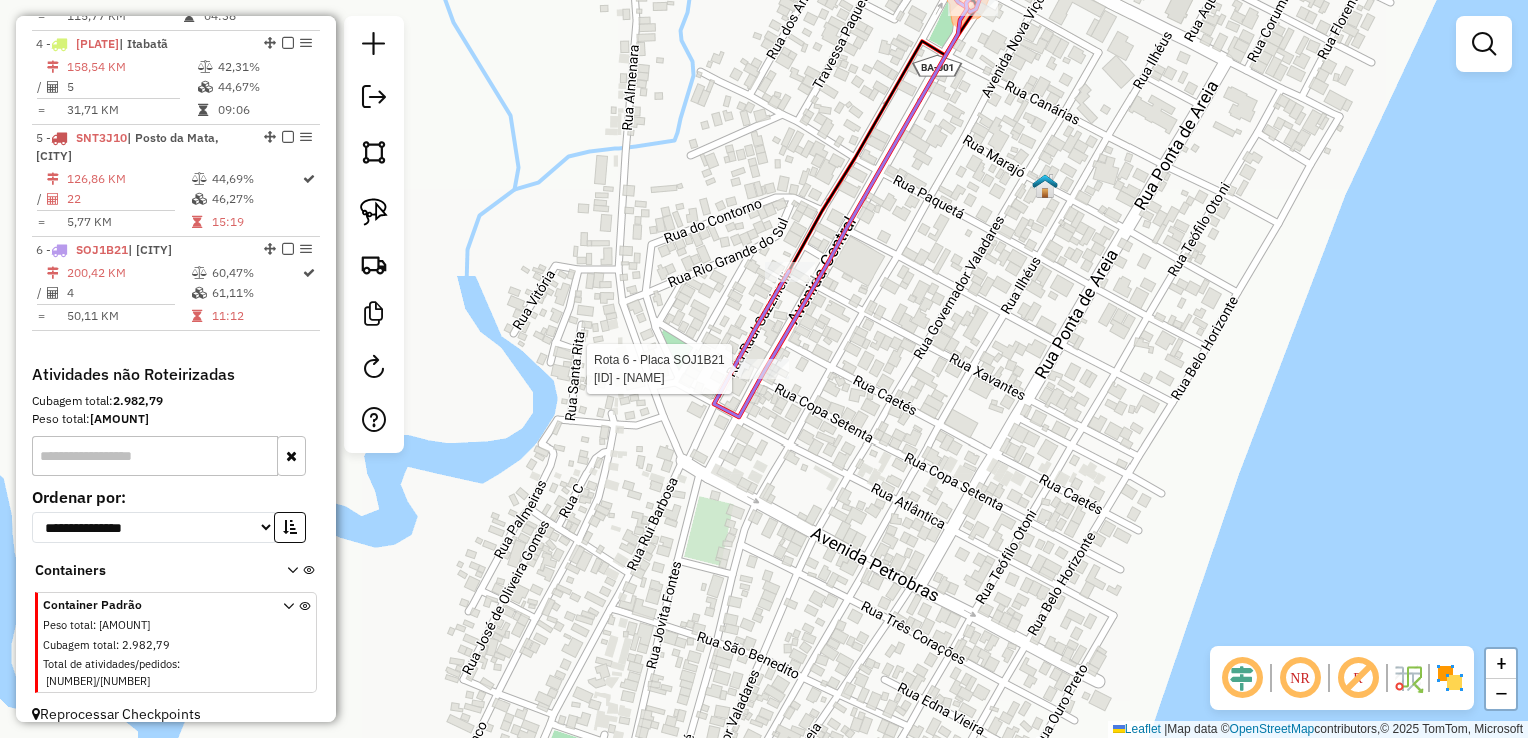 select on "*********" 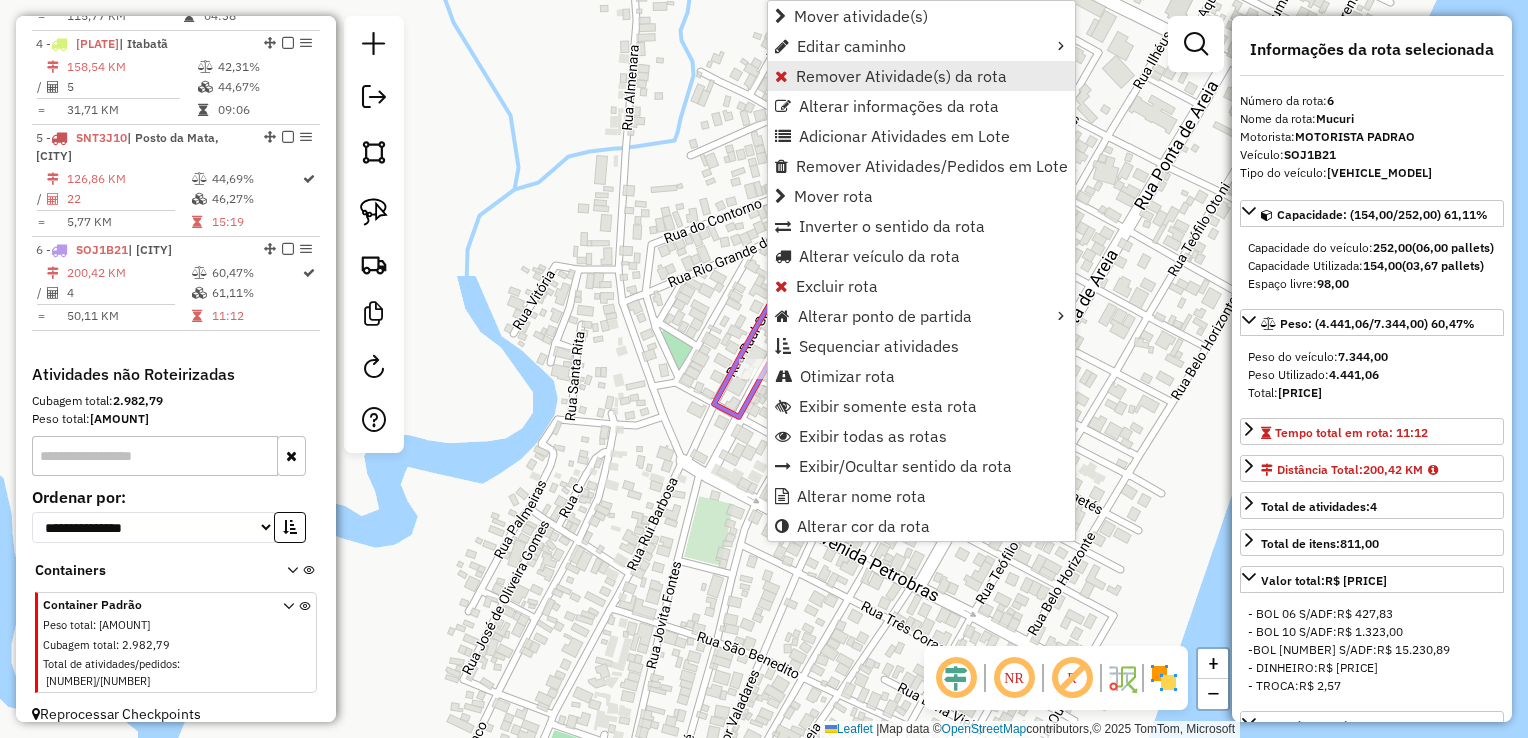 click on "Remover Atividade(s) da rota" at bounding box center (901, 76) 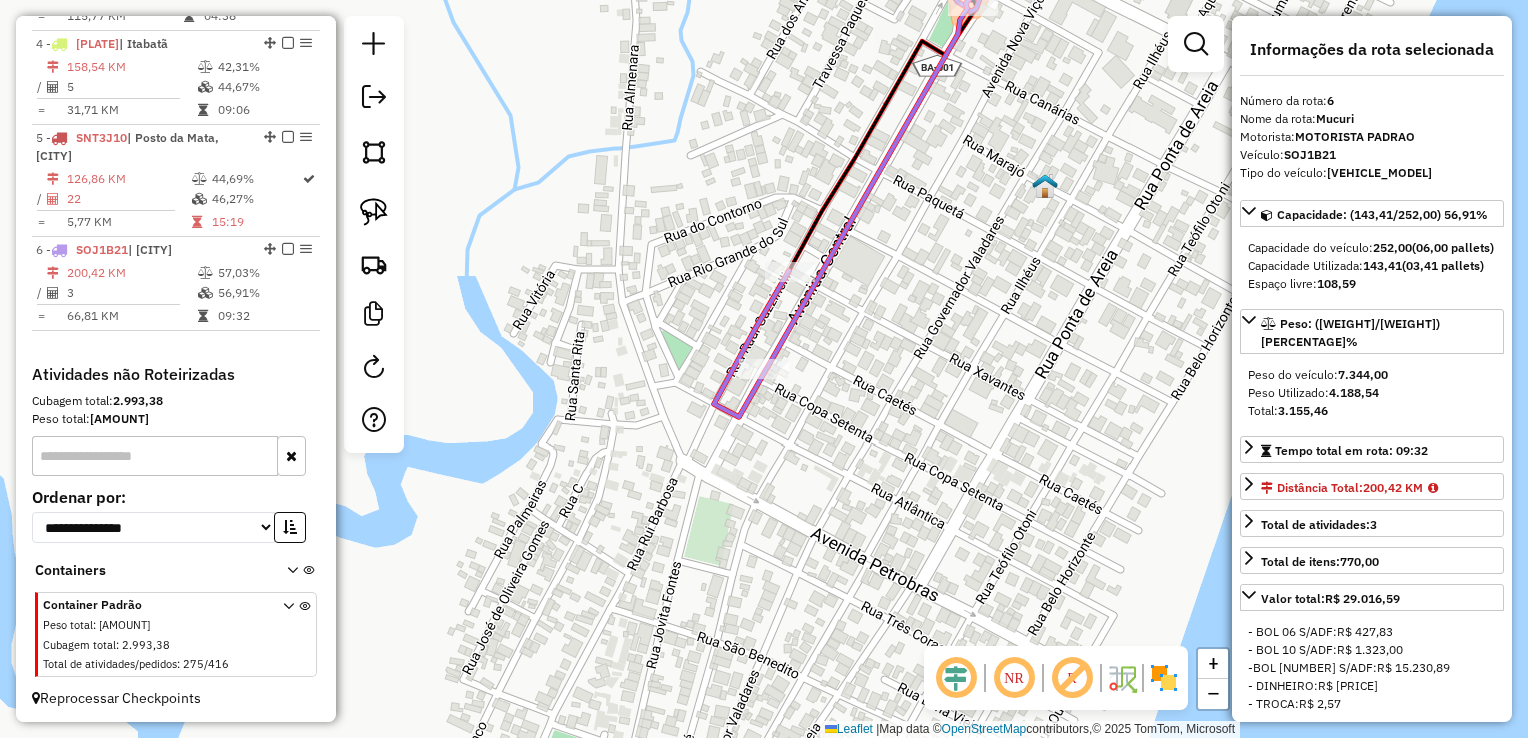 drag, startPoint x: 1014, startPoint y: 104, endPoint x: 725, endPoint y: 556, distance: 536.4932 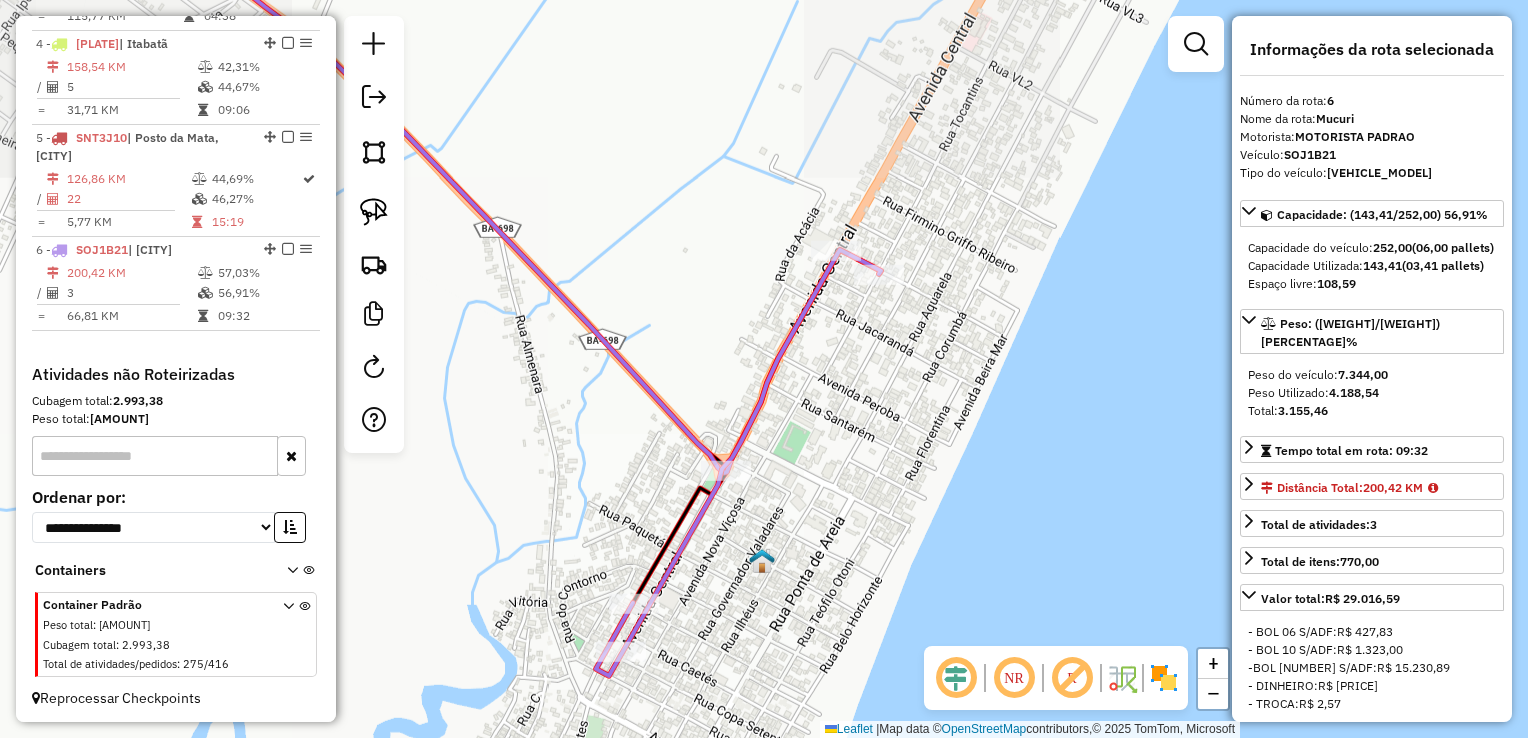 click on "Janela de atendimento Grade de atendimento Capacidade Transportadoras Veículos Cliente Pedidos  Rotas Selecione os dias de semana para filtrar as janelas de atendimento  Seg   Ter   Qua   Qui   Sex   Sáb   Dom  Informe o período da janela de atendimento: De: Até:  Filtrar exatamente a janela do cliente  Considerar janela de atendimento padrão  Selecione os dias de semana para filtrar as grades de atendimento  Seg   Ter   Qua   Qui   Sex   Sáb   Dom   Considerar clientes sem dia de atendimento cadastrado  Clientes fora do dia de atendimento selecionado Filtrar as atividades entre os valores definidos abaixo:  Peso mínimo:   Peso máximo:   Cubagem mínima:   Cubagem máxima:   De:   Até:  Filtrar as atividades entre o tempo de atendimento definido abaixo:  De:   Até:   Considerar capacidade total dos clientes não roteirizados Transportadora: Selecione um ou mais itens Tipo de veículo: Selecione um ou mais itens Veículo: Selecione um ou mais itens Motorista: Selecione um ou mais itens Nome: Rótulo:" 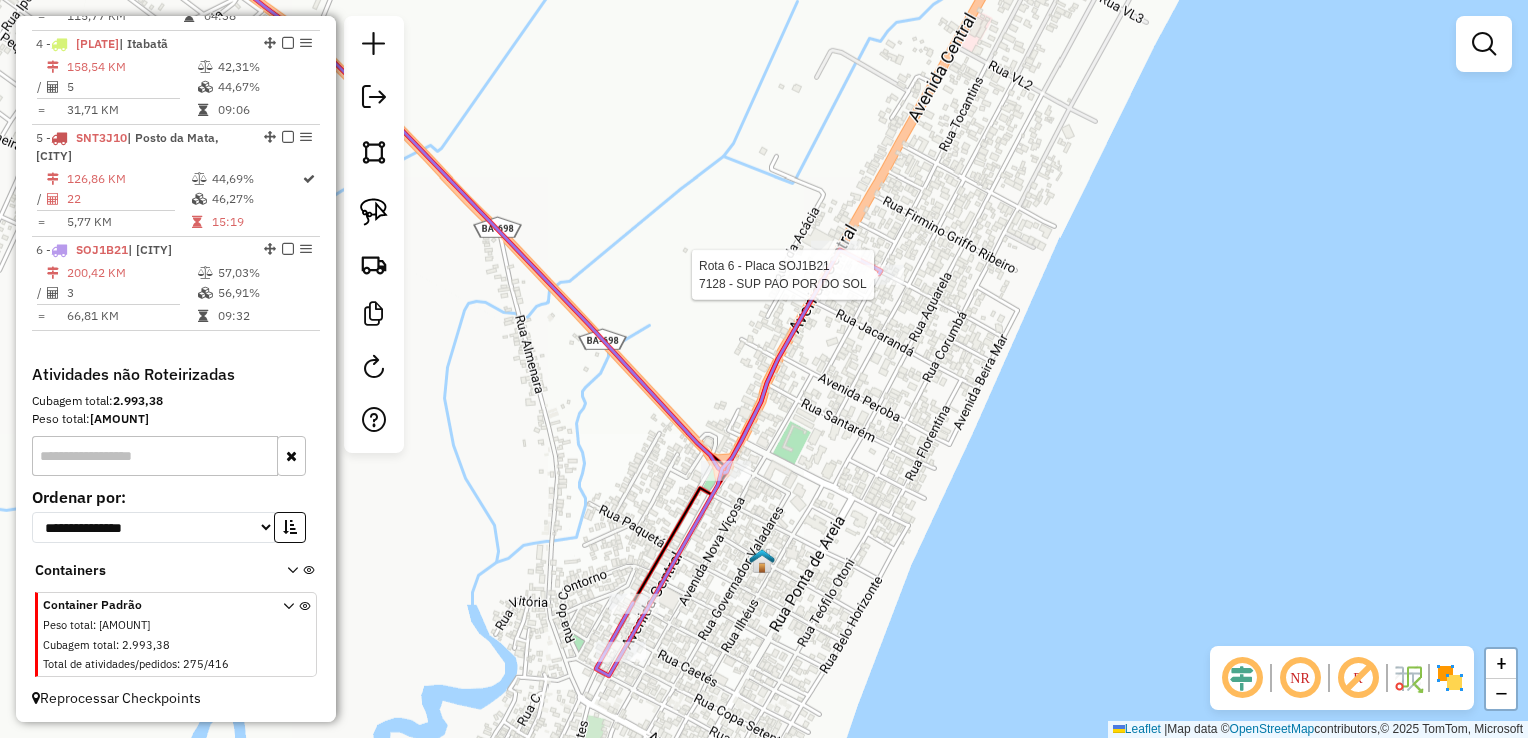 select on "*********" 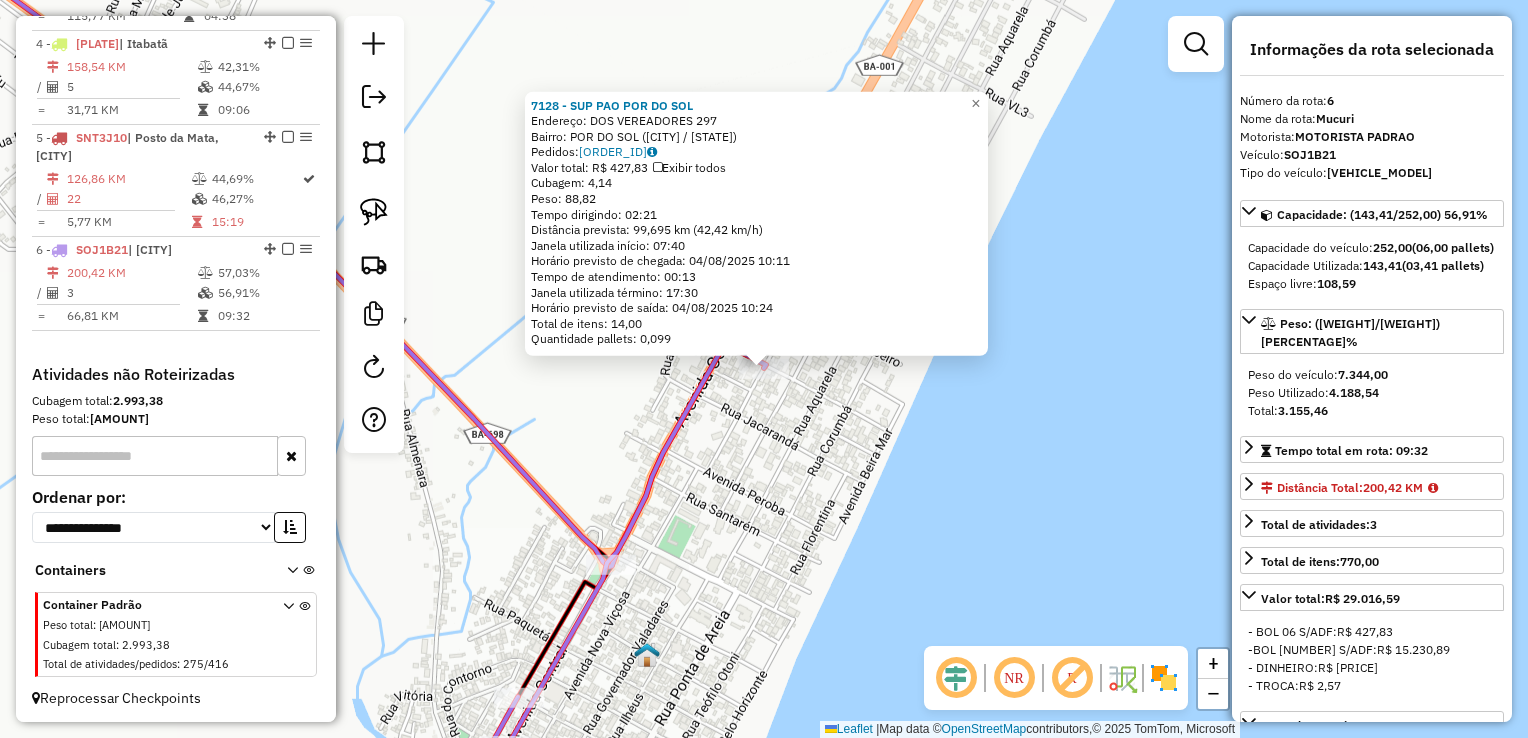 click on "7128 - SUP PAO POR DO SOL  Endereço:  DOS VEREADORES 297   Bairro: POR DO SOL (MUCURI / BA)   Pedidos:  02594431   Valor total: R$ 427,83   Exibir todos   Cubagem: 4,14  Peso: 88,82  Tempo dirigindo: 02:21   Distância prevista: 99,695 km (42,42 km/h)   Janela utilizada início: 07:40   Horário previsto de chegada: 04/08/2025 10:11   Tempo de atendimento: 00:13   Janela utilizada término: 17:30   Horário previsto de saída: 04/08/2025 10:24   Total de itens: 14,00   Quantidade pallets: 0,099  × Janela de atendimento Grade de atendimento Capacidade Transportadoras Veículos Cliente Pedidos  Rotas Selecione os dias de semana para filtrar as janelas de atendimento  Seg   Ter   Qua   Qui   Sex   Sáb   Dom  Informe o período da janela de atendimento: De: Até:  Filtrar exatamente a janela do cliente  Considerar janela de atendimento padrão  Selecione os dias de semana para filtrar as grades de atendimento  Seg   Ter   Qua   Qui   Sex   Sáb   Dom   Considerar clientes sem dia de atendimento cadastrado De:" 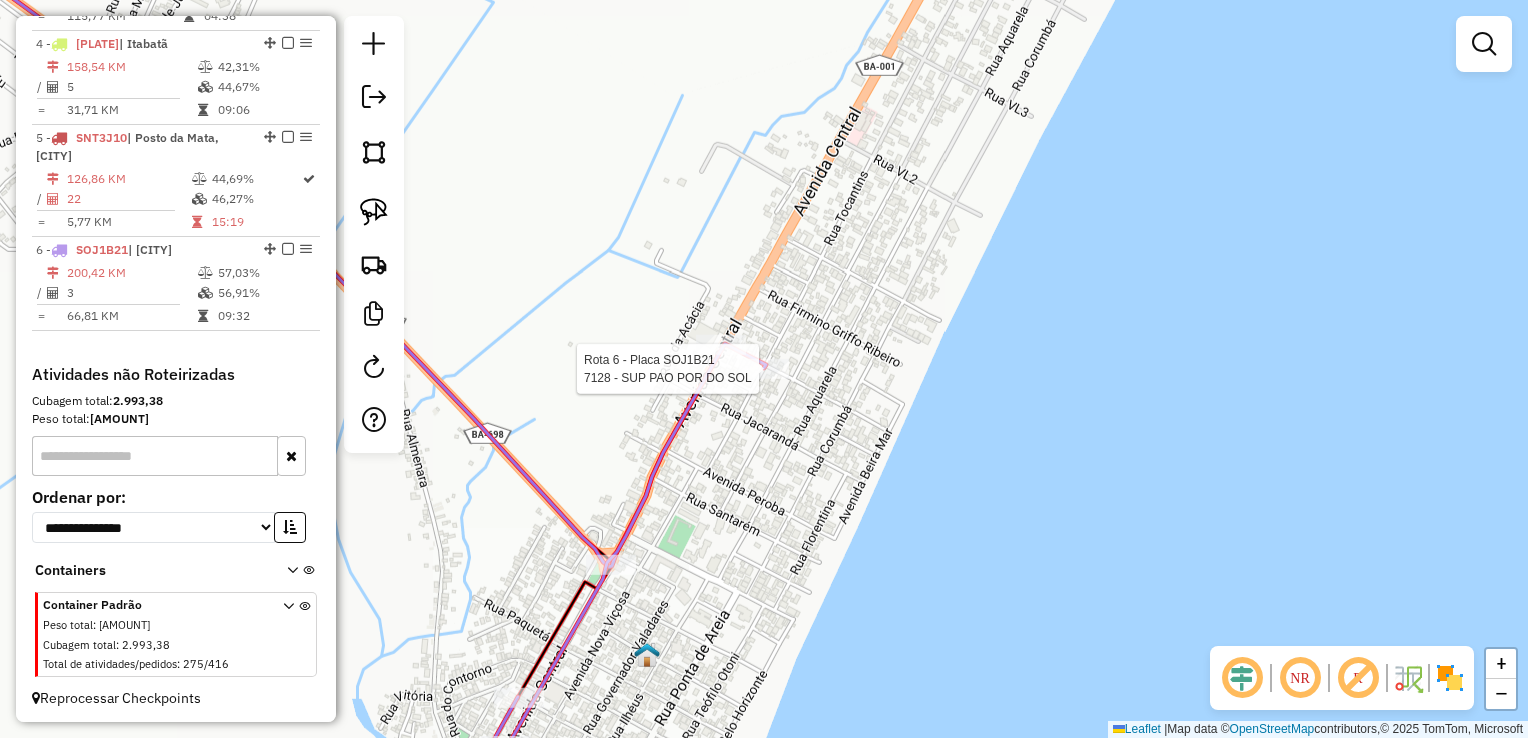 select on "*********" 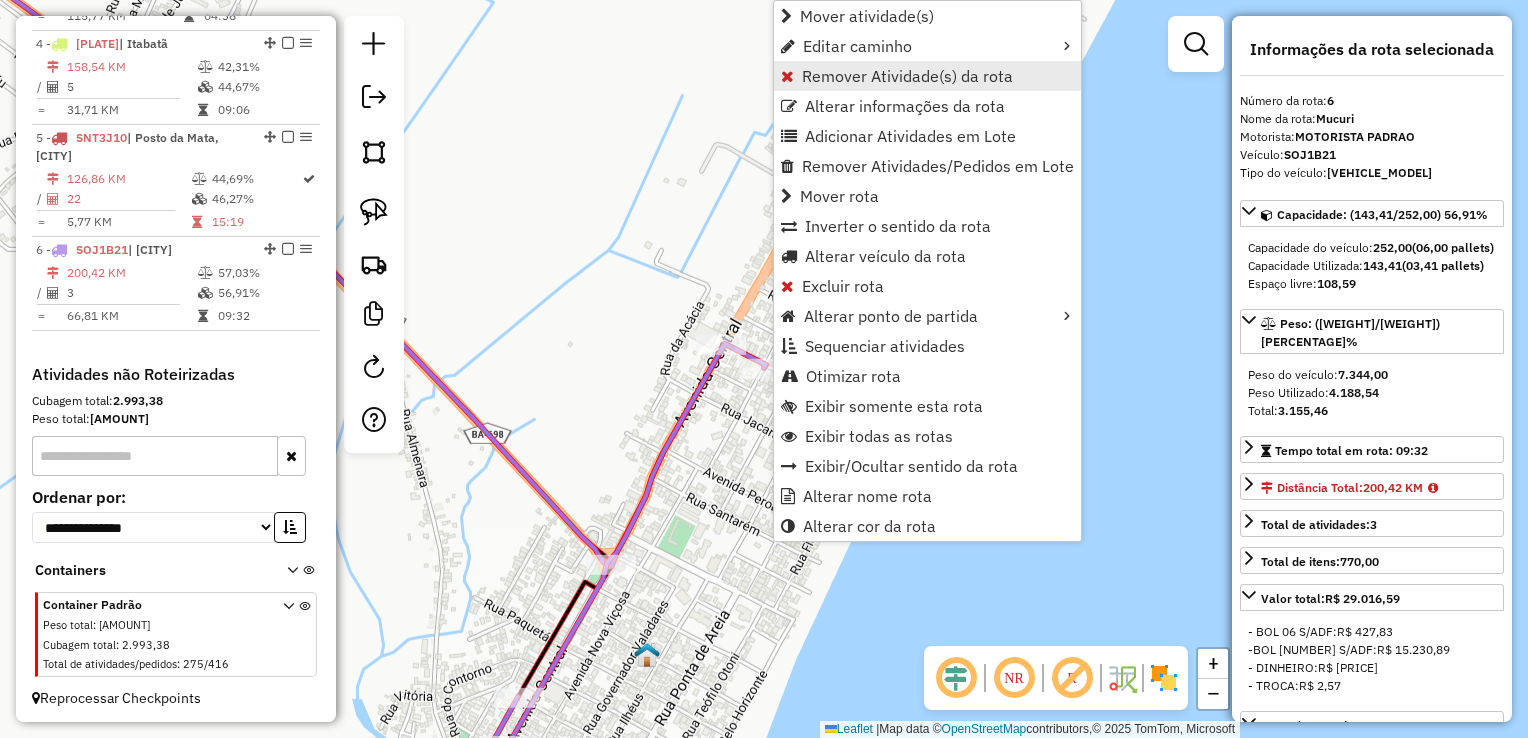 click on "Remover Atividade(s) da rota" at bounding box center (907, 76) 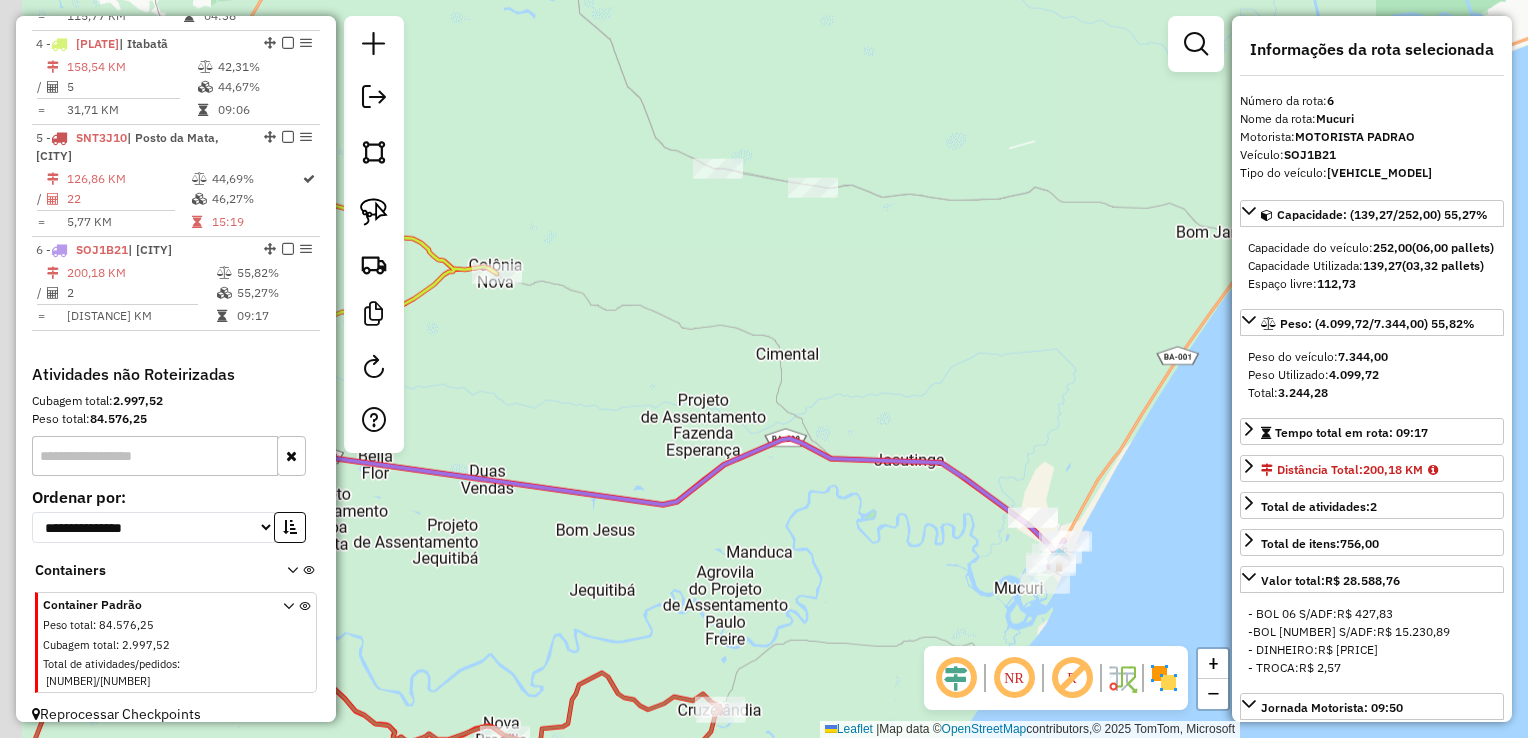drag, startPoint x: 784, startPoint y: 229, endPoint x: 983, endPoint y: 399, distance: 261.72696 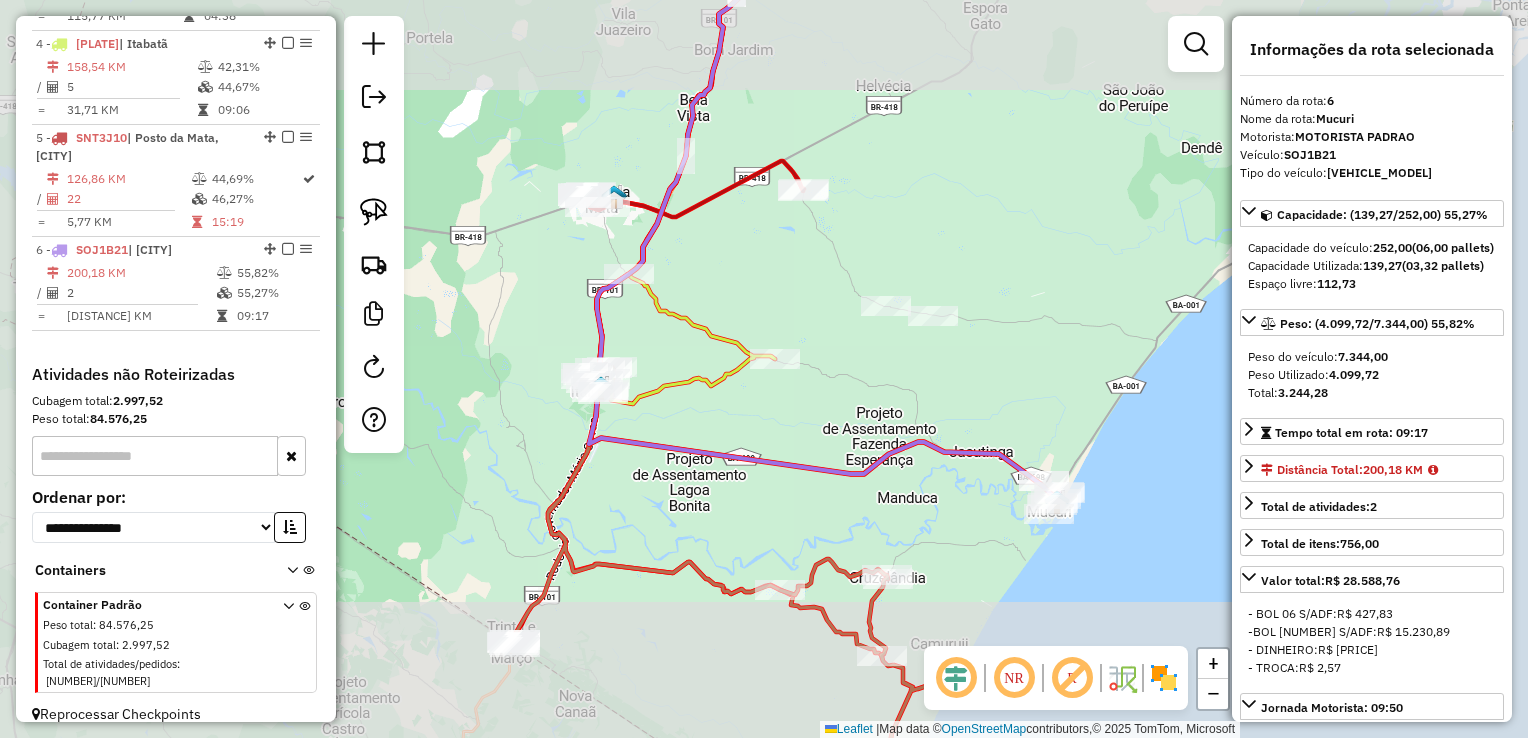 click on "Janela de atendimento Grade de atendimento Capacidade Transportadoras Veículos Cliente Pedidos  Rotas Selecione os dias de semana para filtrar as janelas de atendimento  Seg   Ter   Qua   Qui   Sex   Sáb   Dom  Informe o período da janela de atendimento: De: Até:  Filtrar exatamente a janela do cliente  Considerar janela de atendimento padrão  Selecione os dias de semana para filtrar as grades de atendimento  Seg   Ter   Qua   Qui   Sex   Sáb   Dom   Considerar clientes sem dia de atendimento cadastrado  Clientes fora do dia de atendimento selecionado Filtrar as atividades entre os valores definidos abaixo:  Peso mínimo:   Peso máximo:   Cubagem mínima:   Cubagem máxima:   De:   Até:  Filtrar as atividades entre o tempo de atendimento definido abaixo:  De:   Até:   Considerar capacidade total dos clientes não roteirizados Transportadora: Selecione um ou mais itens Tipo de veículo: Selecione um ou mais itens Veículo: Selecione um ou mais itens Motorista: Selecione um ou mais itens Nome: Rótulo:" 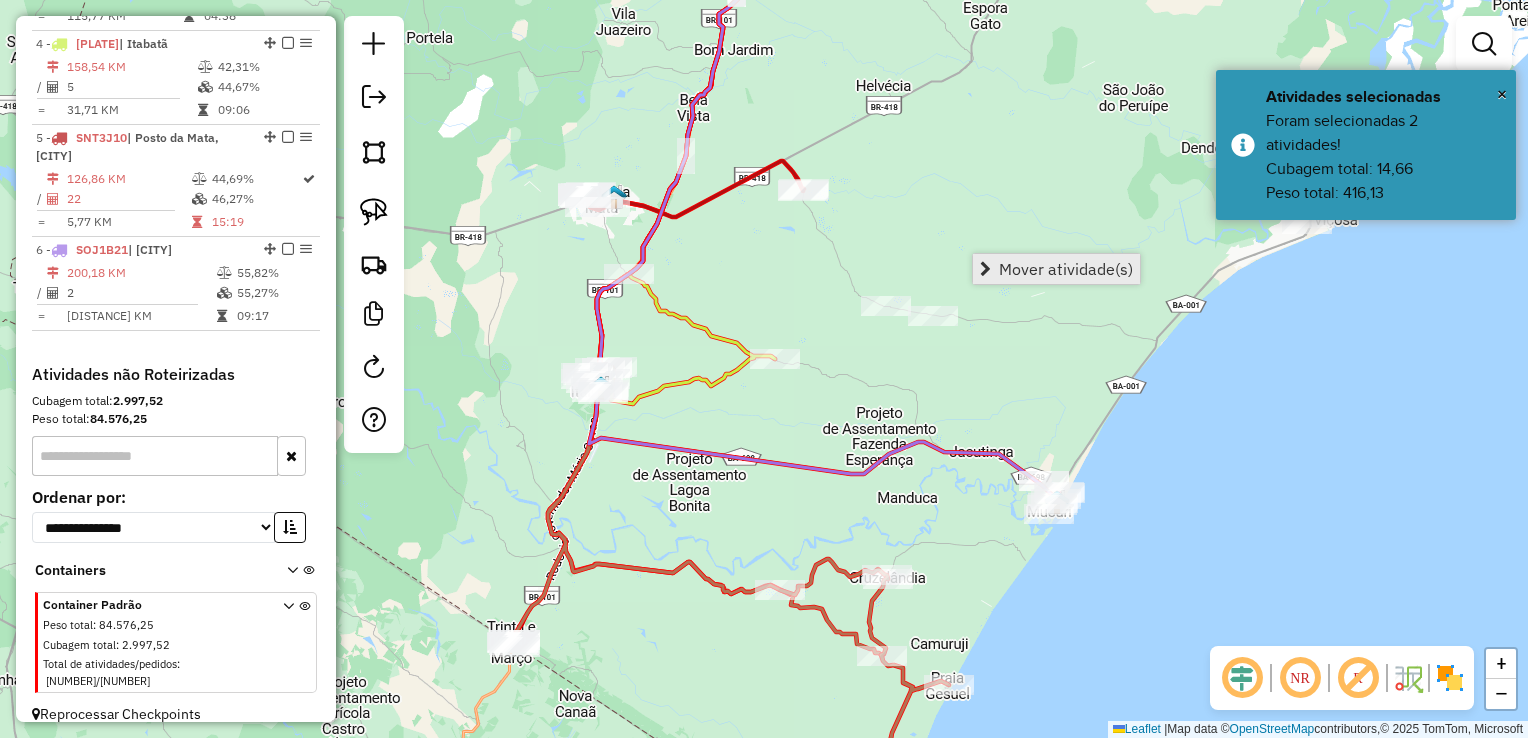 click on "Mover atividade(s)" at bounding box center [1066, 269] 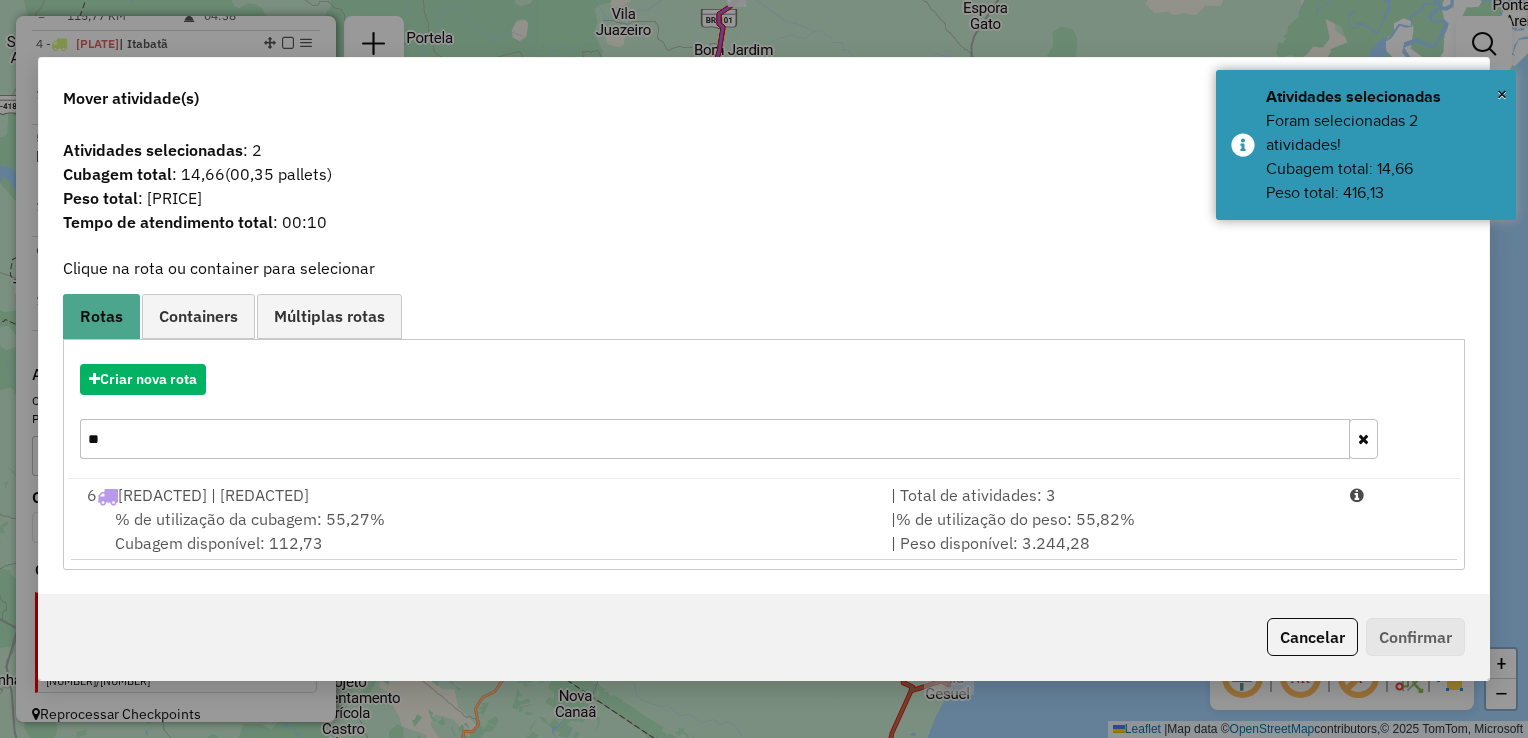click on "**" at bounding box center [715, 439] 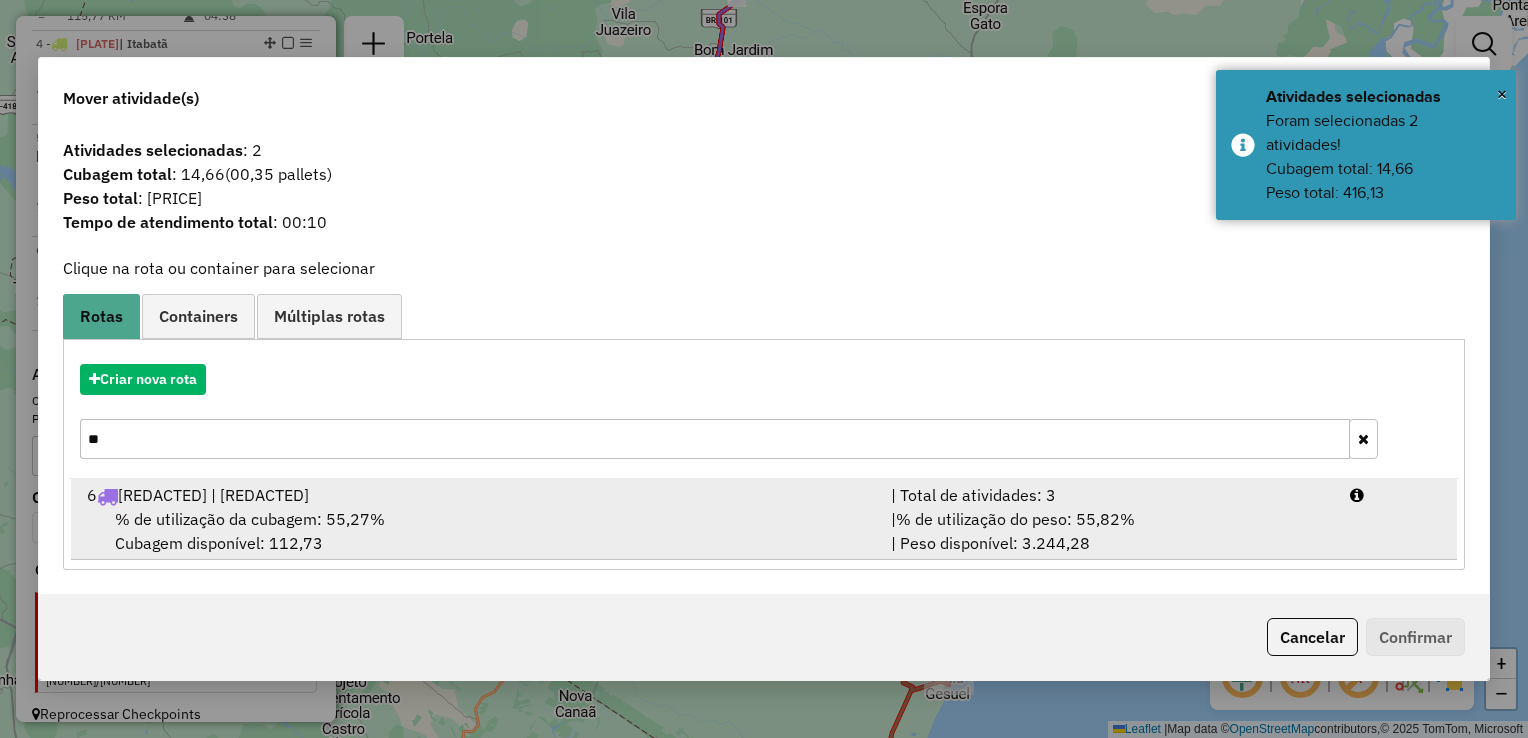 click on "6  SOJ1B21 | Mucuri  | Total de atividades: 3  % de utilização da cubagem: 55,27%  Cubagem disponível: 112,73   |  % de utilização do peso: 55,82%  | Peso disponível: 3.244,28" at bounding box center [764, 519] 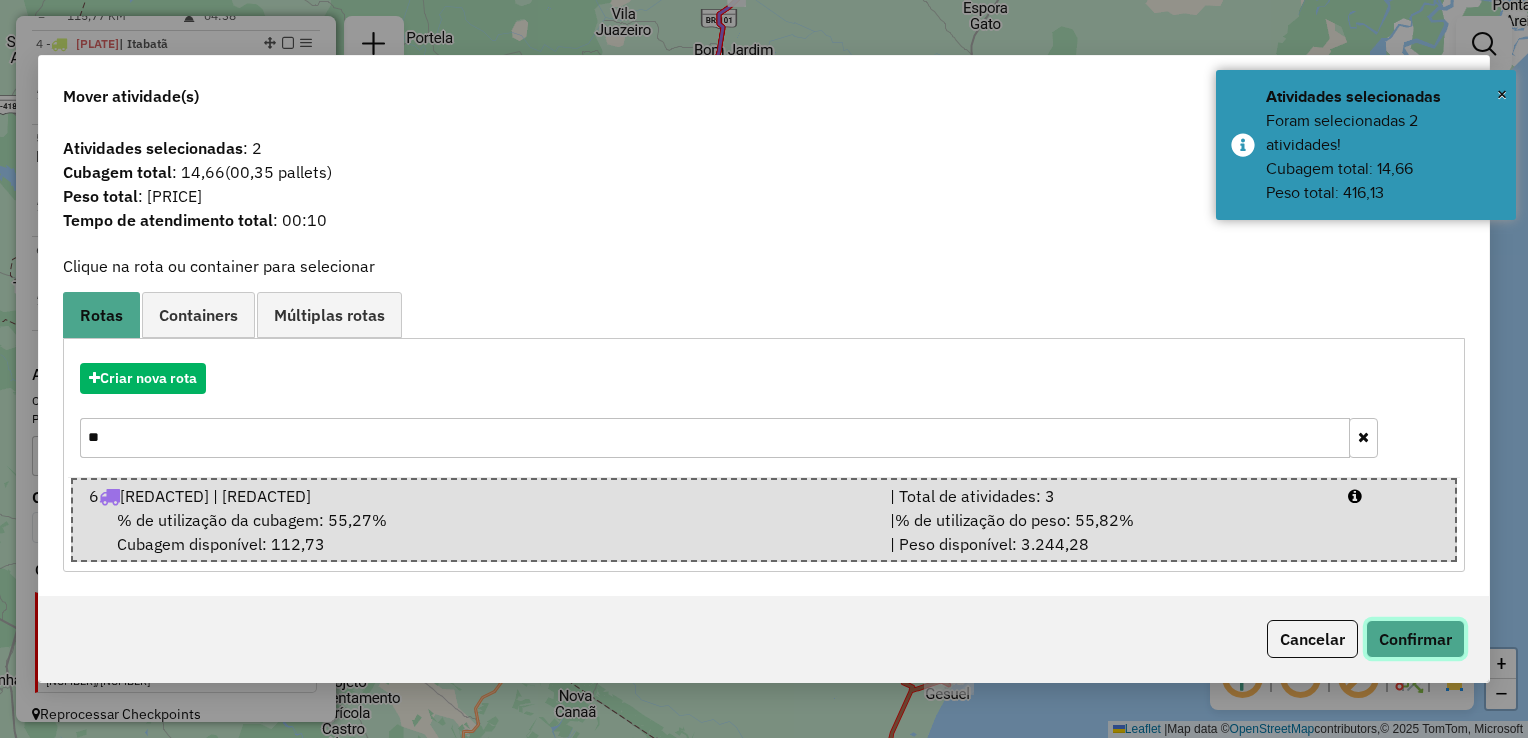 click on "Confirmar" 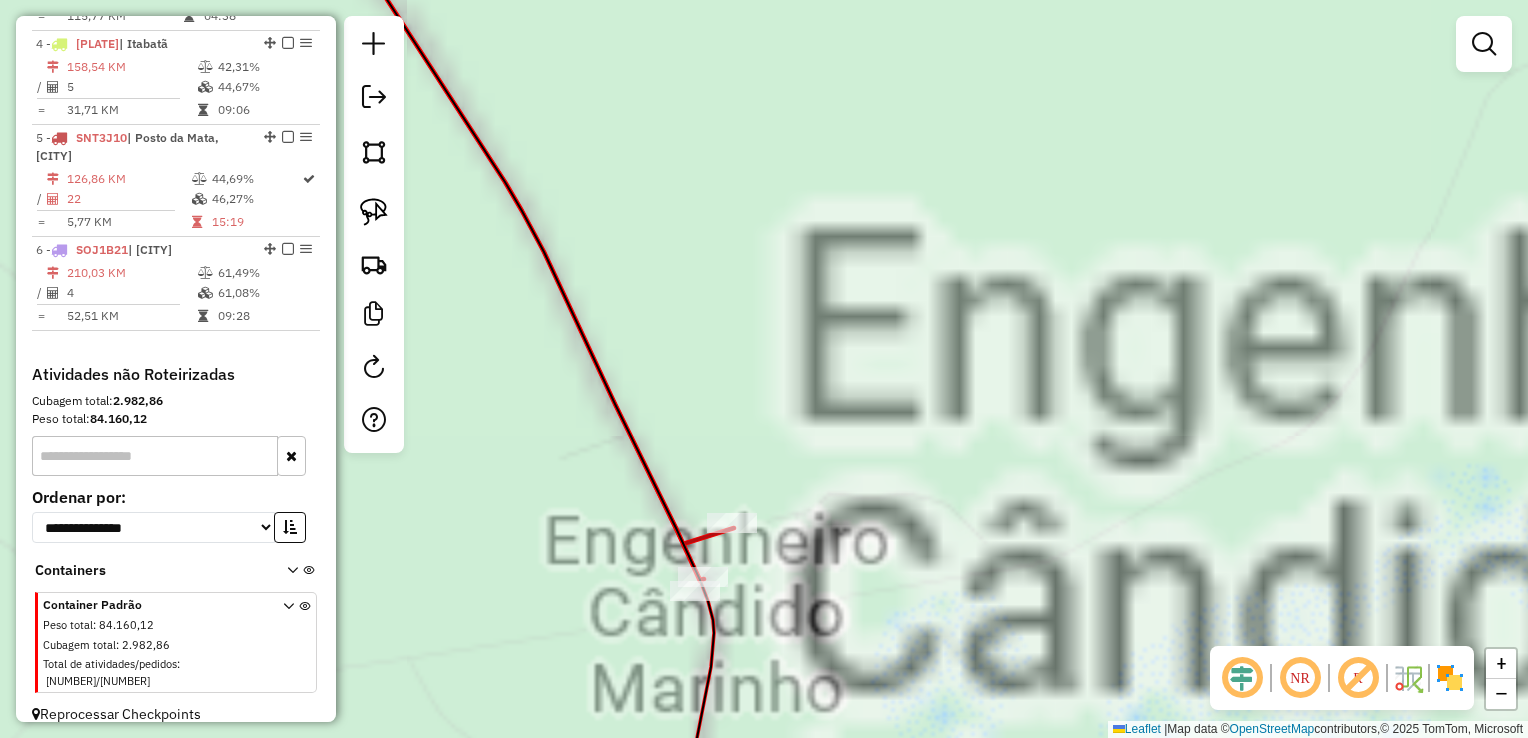 drag, startPoint x: 837, startPoint y: 376, endPoint x: 880, endPoint y: 239, distance: 143.58969 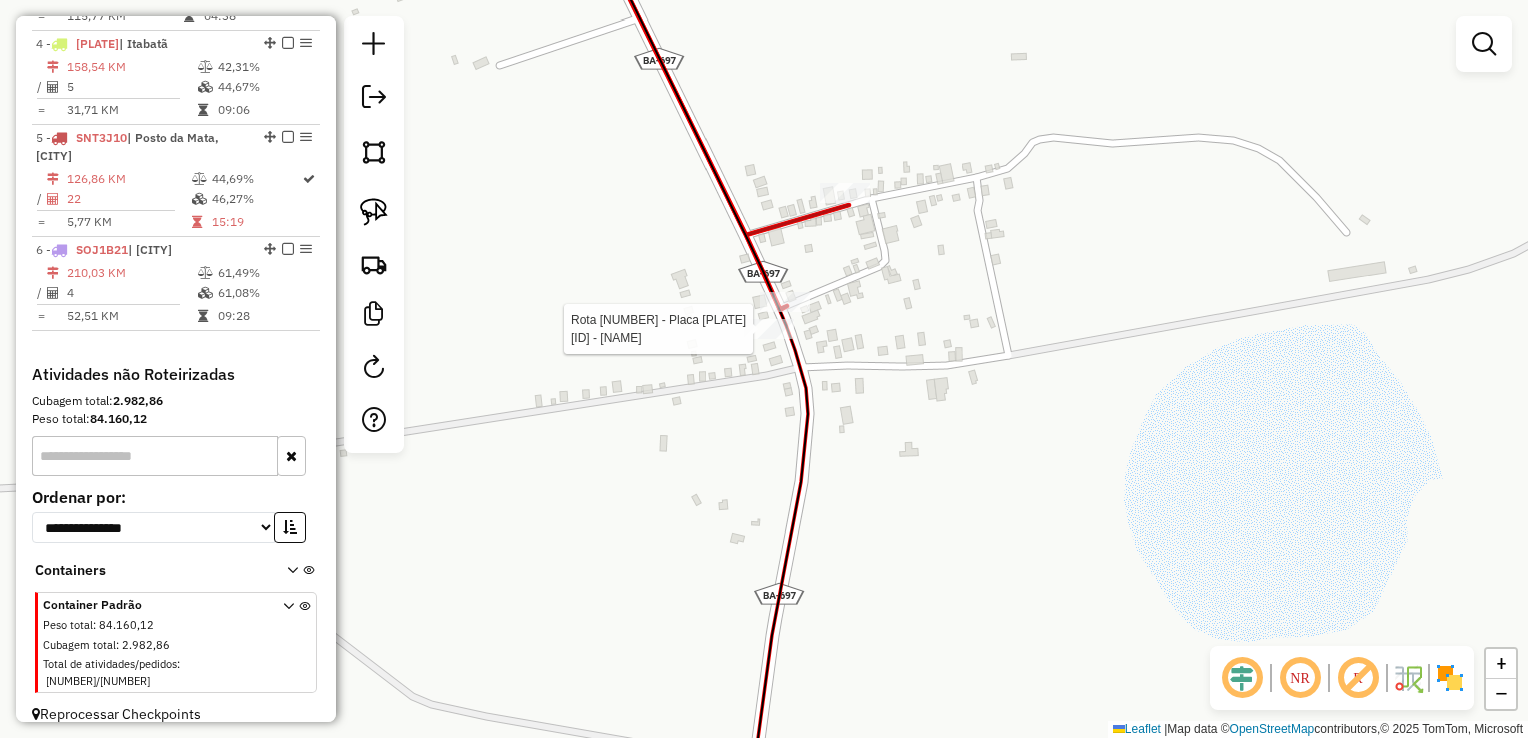 select on "*********" 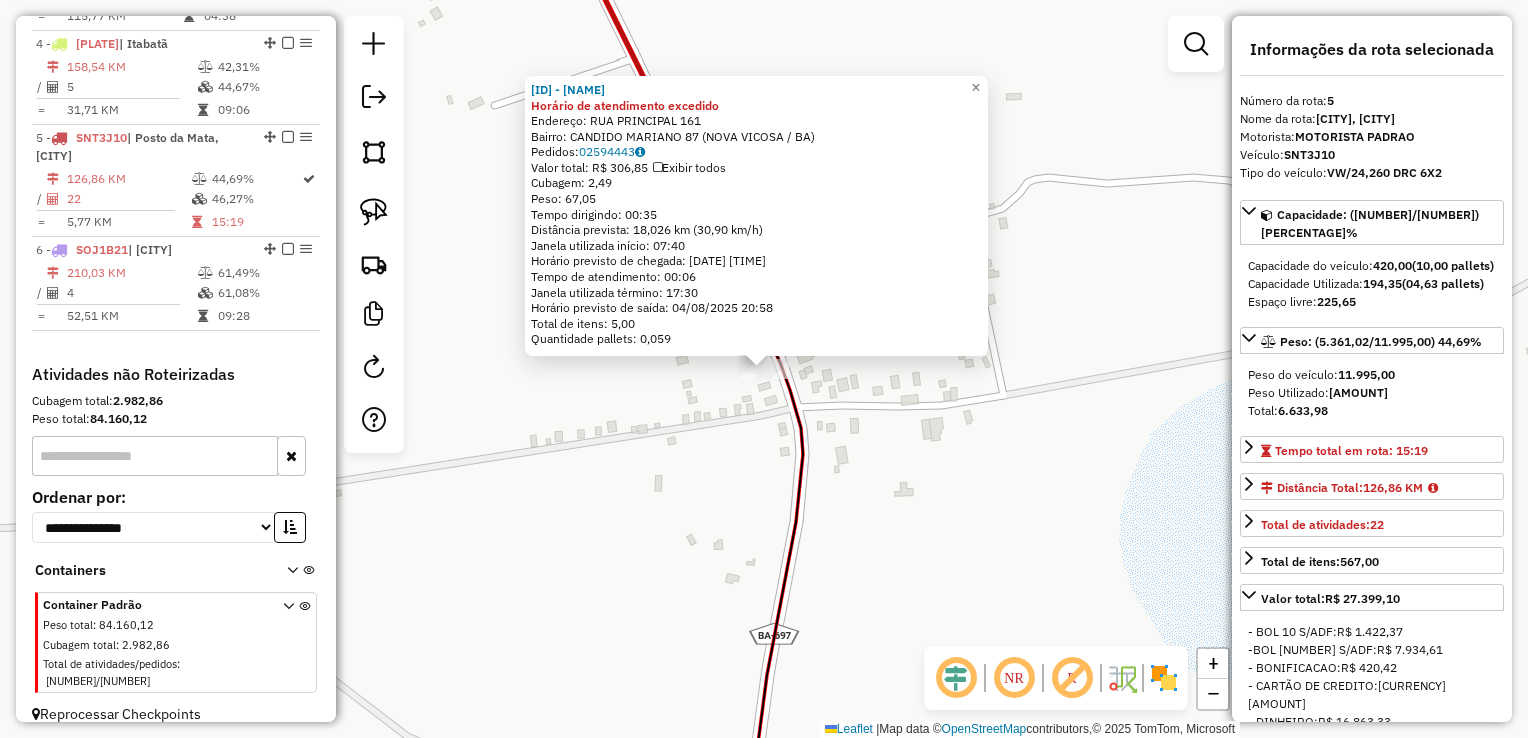 click on "20036 - BAR DO CELIO FERREIR Horário de atendimento excedido  Endereço:  RUA PRINCIPAL 161   Bairro: CANDIDO MARIANO 87 (NOVA VICOSA / BA)   Pedidos:  02594443   Valor total: R$ 306,85   Exibir todos   Cubagem: 2,49  Peso: 67,05  Tempo dirigindo: 00:35   Distância prevista: 18,026 km (30,90 km/h)   Janela utilizada início: 07:40   Horário previsto de chegada: 04/08/2025 20:52   Tempo de atendimento: 00:06   Janela utilizada término: 17:30   Horário previsto de saída: 04/08/2025 20:58   Total de itens: 5,00   Quantidade pallets: 0,059  × Janela de atendimento Grade de atendimento Capacidade Transportadoras Veículos Cliente Pedidos  Rotas Selecione os dias de semana para filtrar as janelas de atendimento  Seg   Ter   Qua   Qui   Sex   Sáb   Dom  Informe o período da janela de atendimento: De: Até:  Filtrar exatamente a janela do cliente  Considerar janela de atendimento padrão  Selecione os dias de semana para filtrar as grades de atendimento  Seg   Ter   Qua   Qui   Sex   Sáb   Dom   De:   De:" 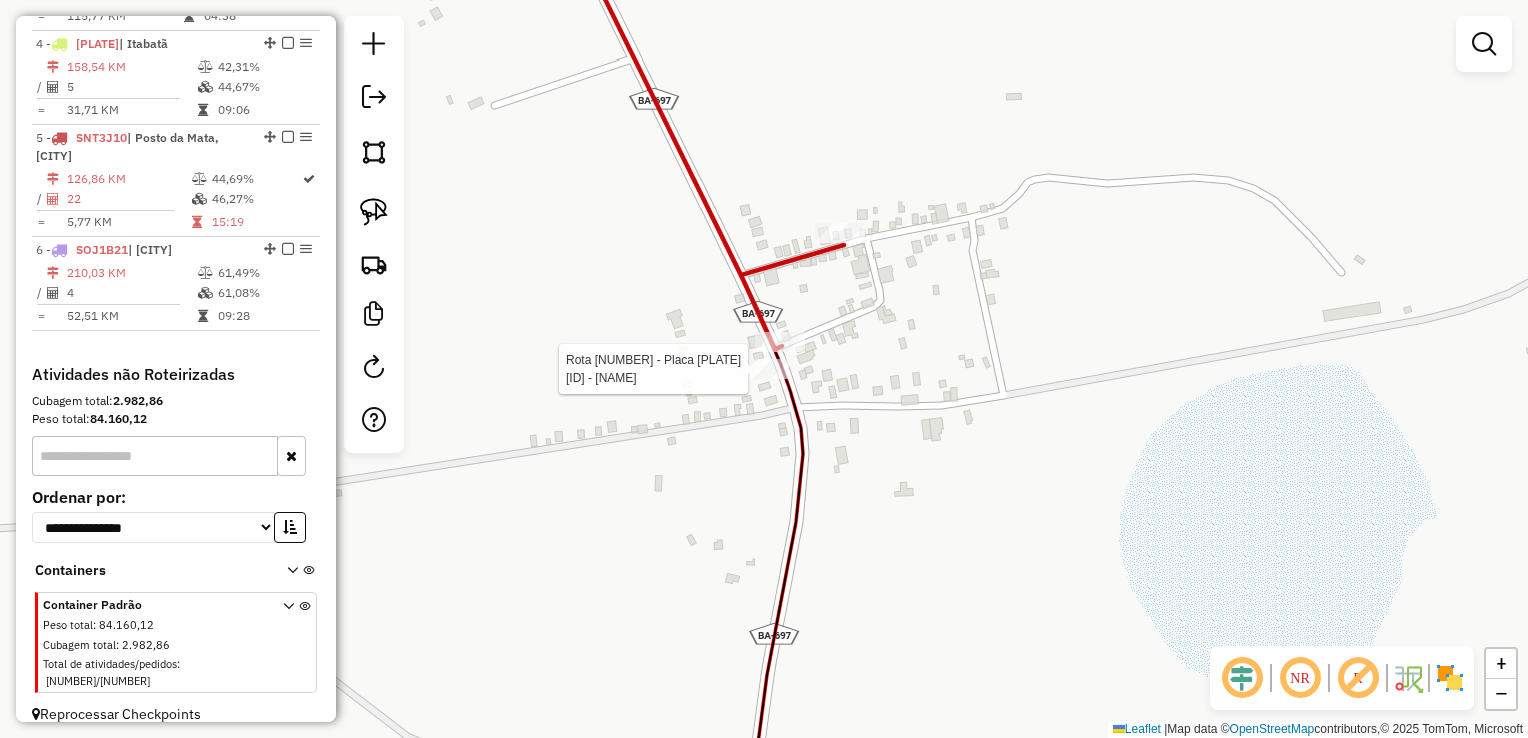 select on "*********" 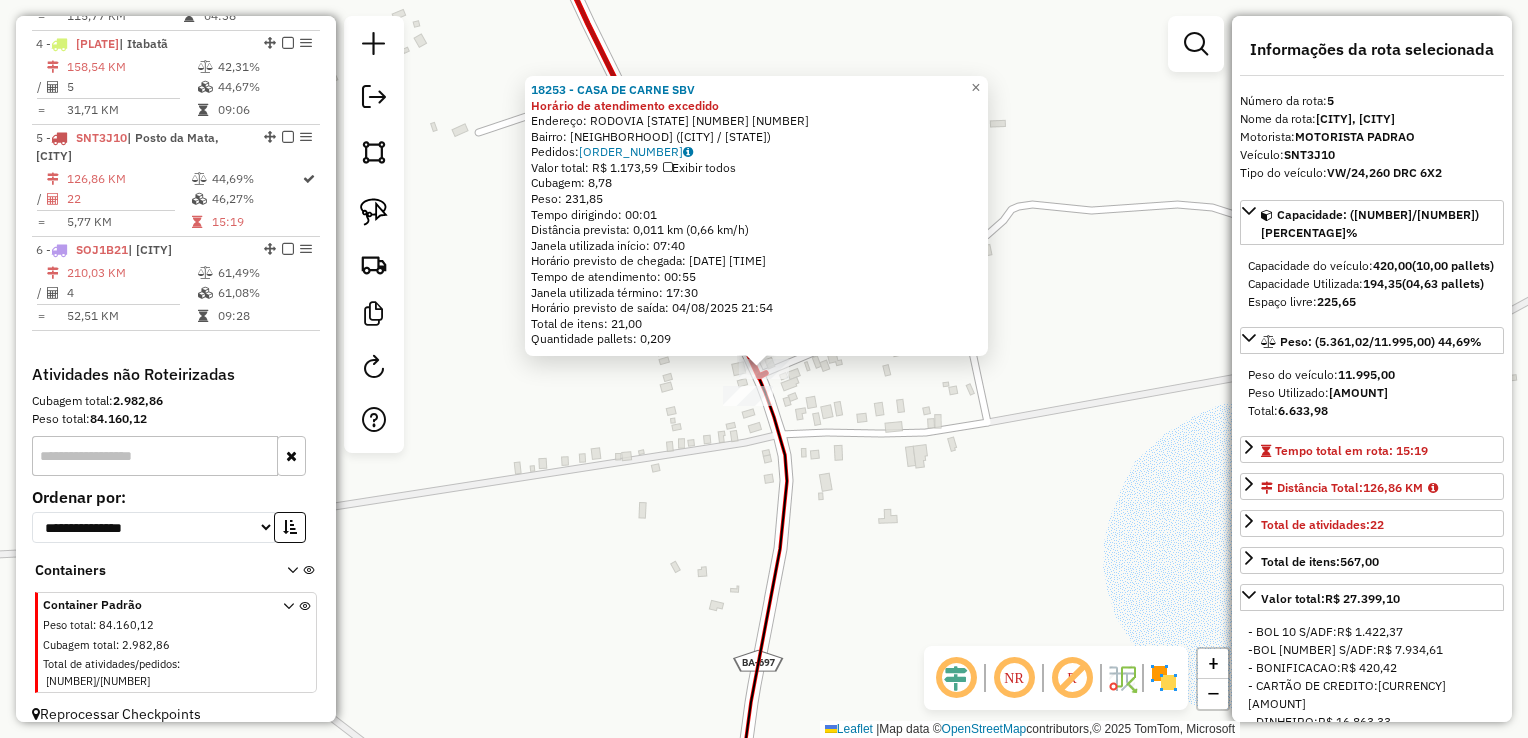 click on "Rota 5 - Placa SNT3J10  18253 - CASA DE CARNE SBV 18253 - CASA DE CARNE SBV Horário de atendimento excedido  Endereço:  BA-418 - COMUNIDADE 87 106   Bairro: HELVECIA (NOVA VICOSA / BA)   Pedidos:  02594374   Valor total: R$ 1.173,59   Exibir todos   Cubagem: 8,78  Peso: 231,85  Tempo dirigindo: 00:01   Distância prevista: 0,011 km (0,66 km/h)   Janela utilizada início: 07:40   Horário previsto de chegada: 04/08/2025 20:59   Tempo de atendimento: 00:55   Janela utilizada término: 17:30   Horário previsto de saída: 04/08/2025 21:54   Total de itens: 21,00   Quantidade pallets: 0,209  × Janela de atendimento Grade de atendimento Capacidade Transportadoras Veículos Cliente Pedidos  Rotas Selecione os dias de semana para filtrar as janelas de atendimento  Seg   Ter   Qua   Qui   Sex   Sáb   Dom  Informe o período da janela de atendimento: De: Até:  Filtrar exatamente a janela do cliente  Considerar janela de atendimento padrão  Selecione os dias de semana para filtrar as grades de atendimento  Seg  +" 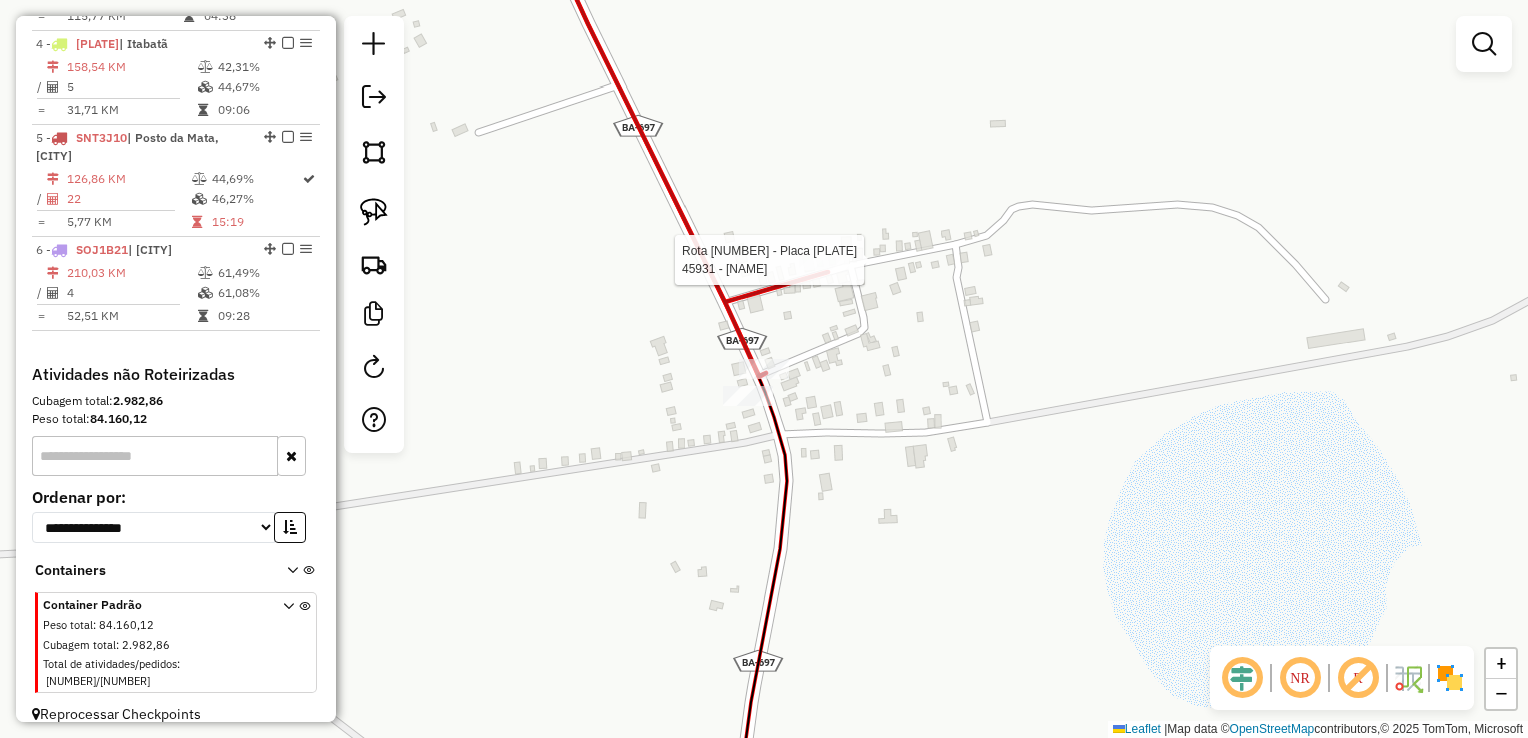 select on "*********" 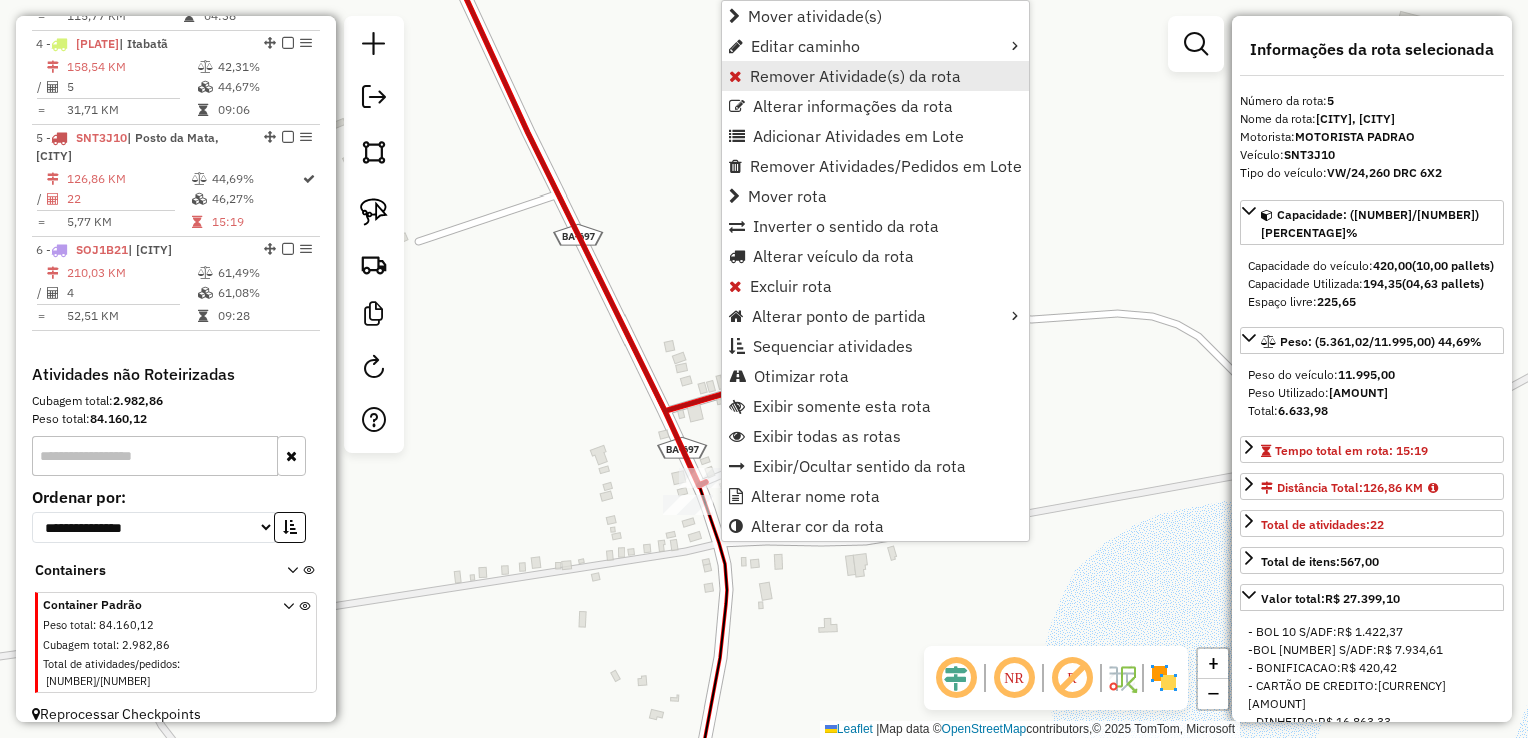 click on "Remover Atividade(s) da rota" at bounding box center (855, 76) 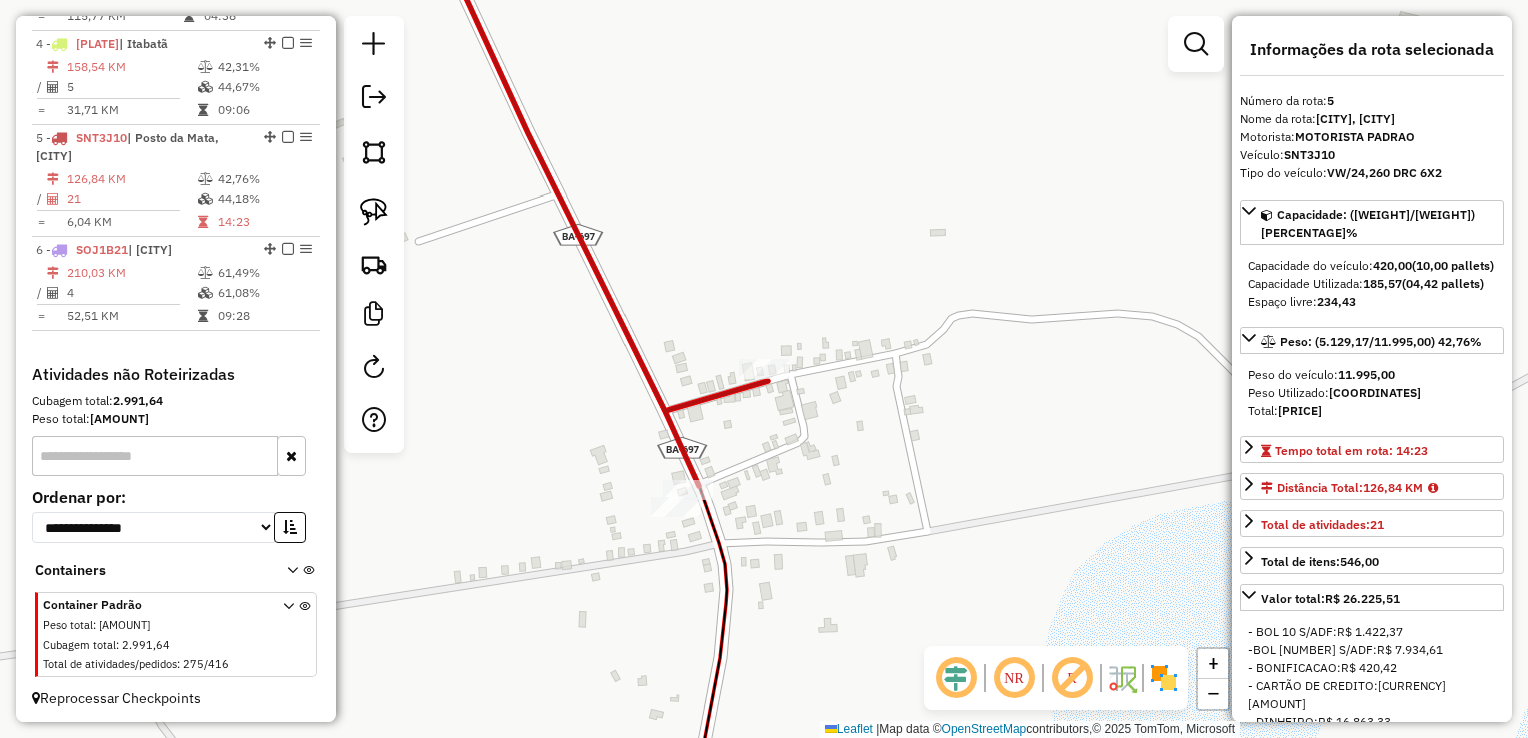 click 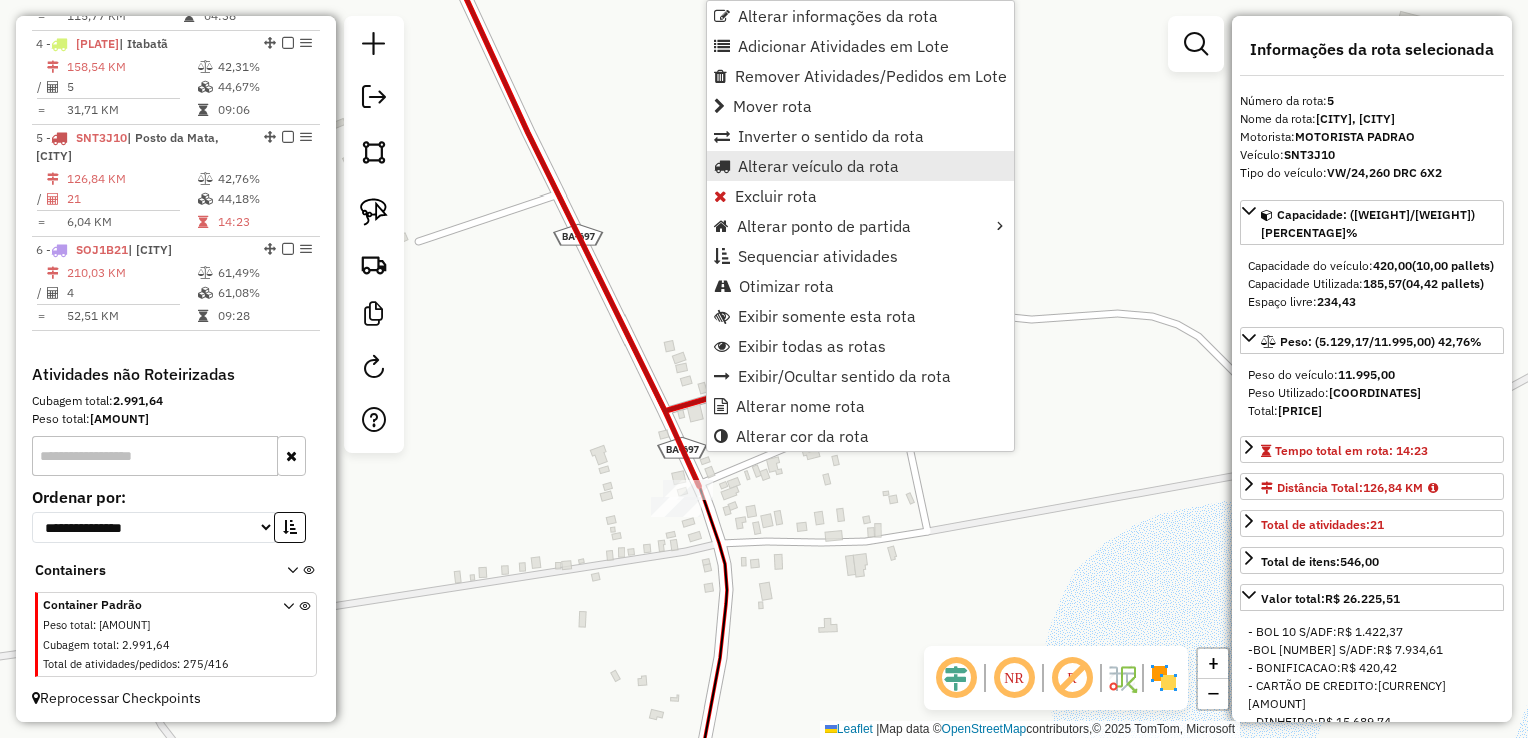 click on "Alterar veículo da rota" at bounding box center (818, 166) 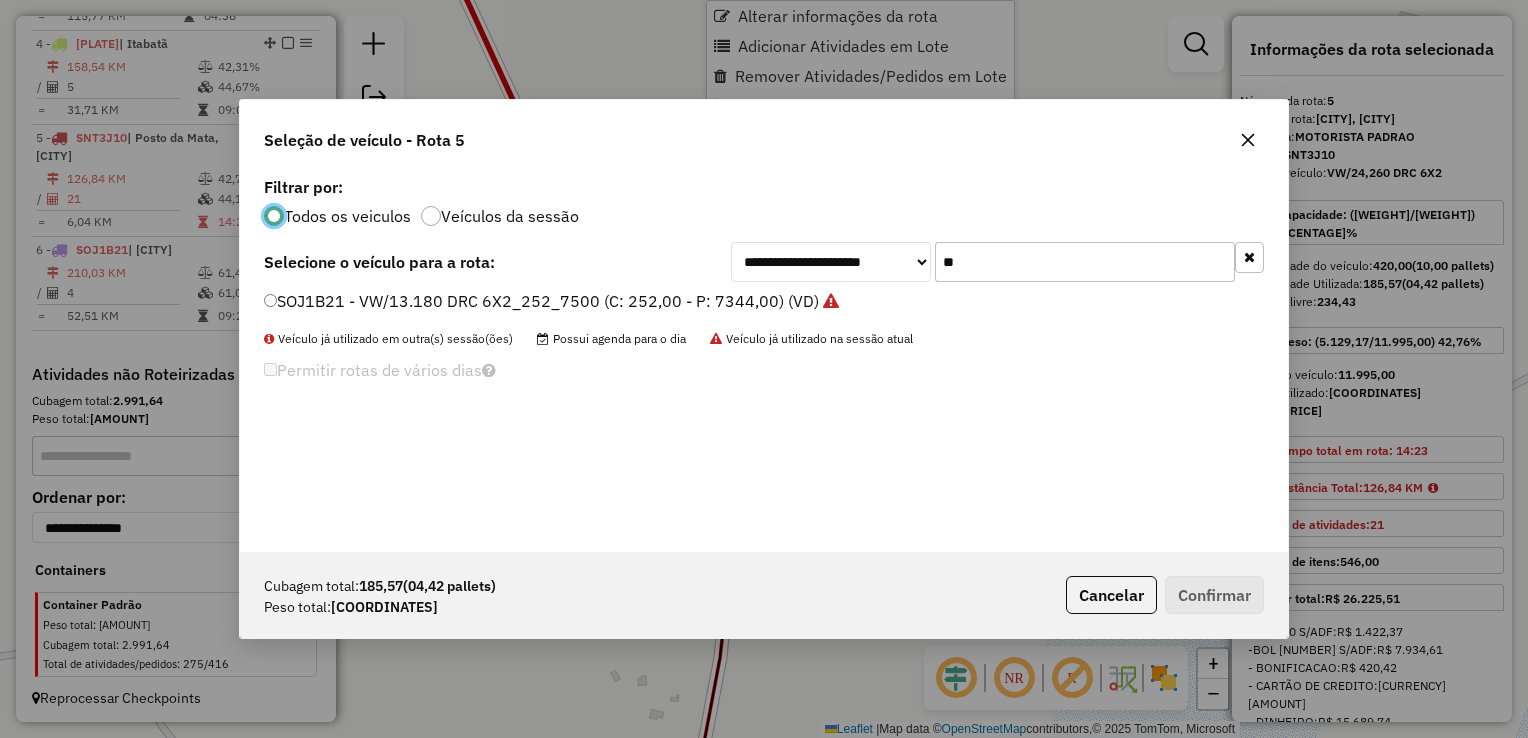 scroll, scrollTop: 10, scrollLeft: 6, axis: both 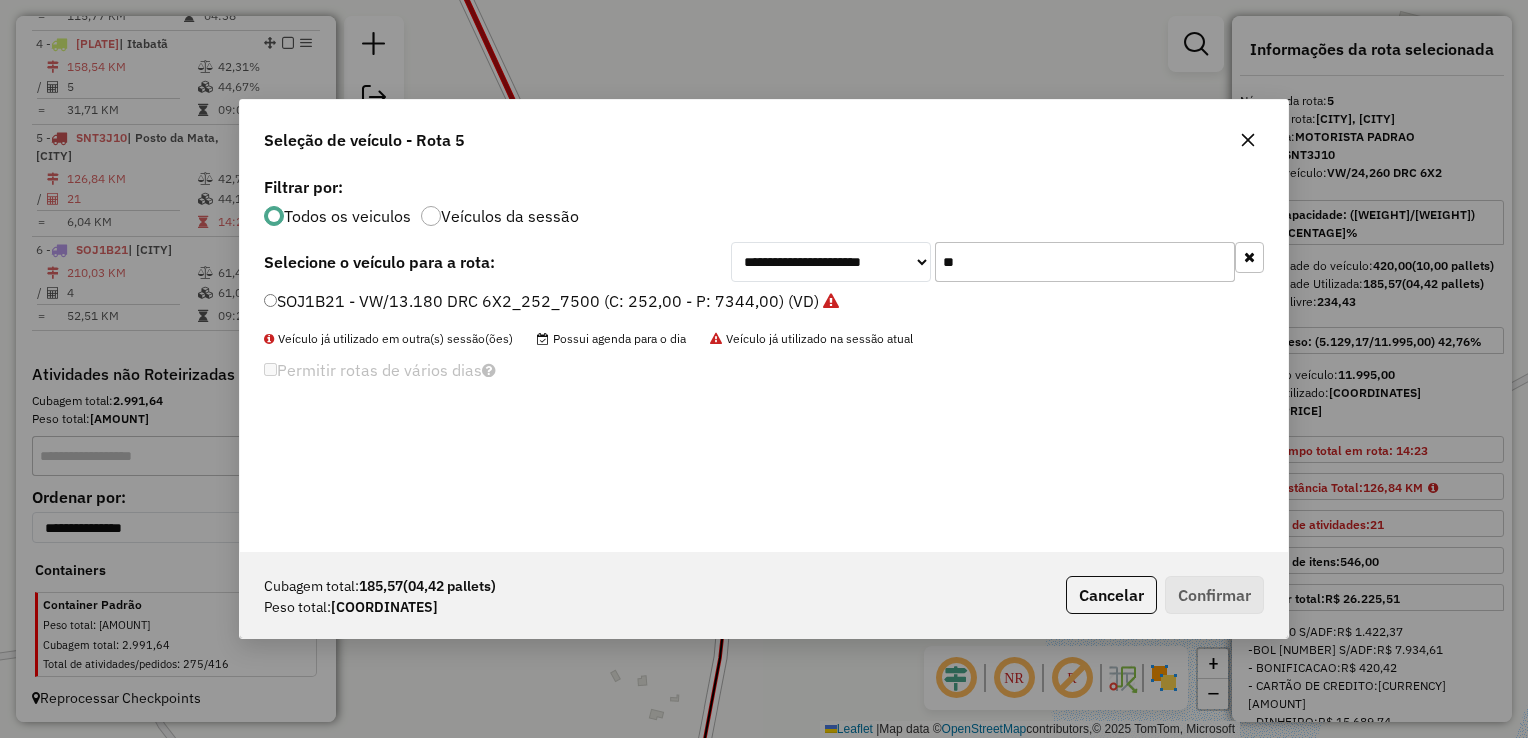 click on "**" 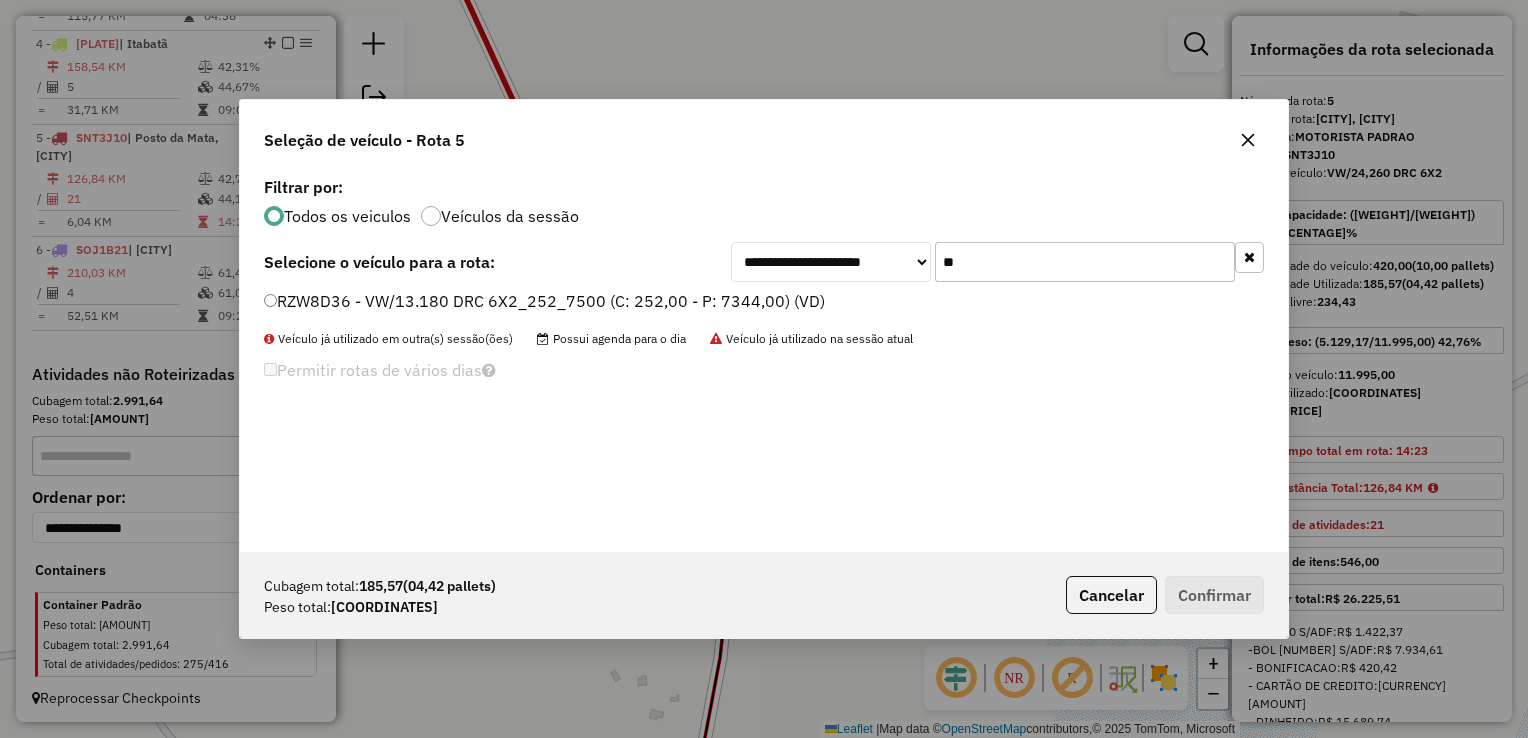 type on "**" 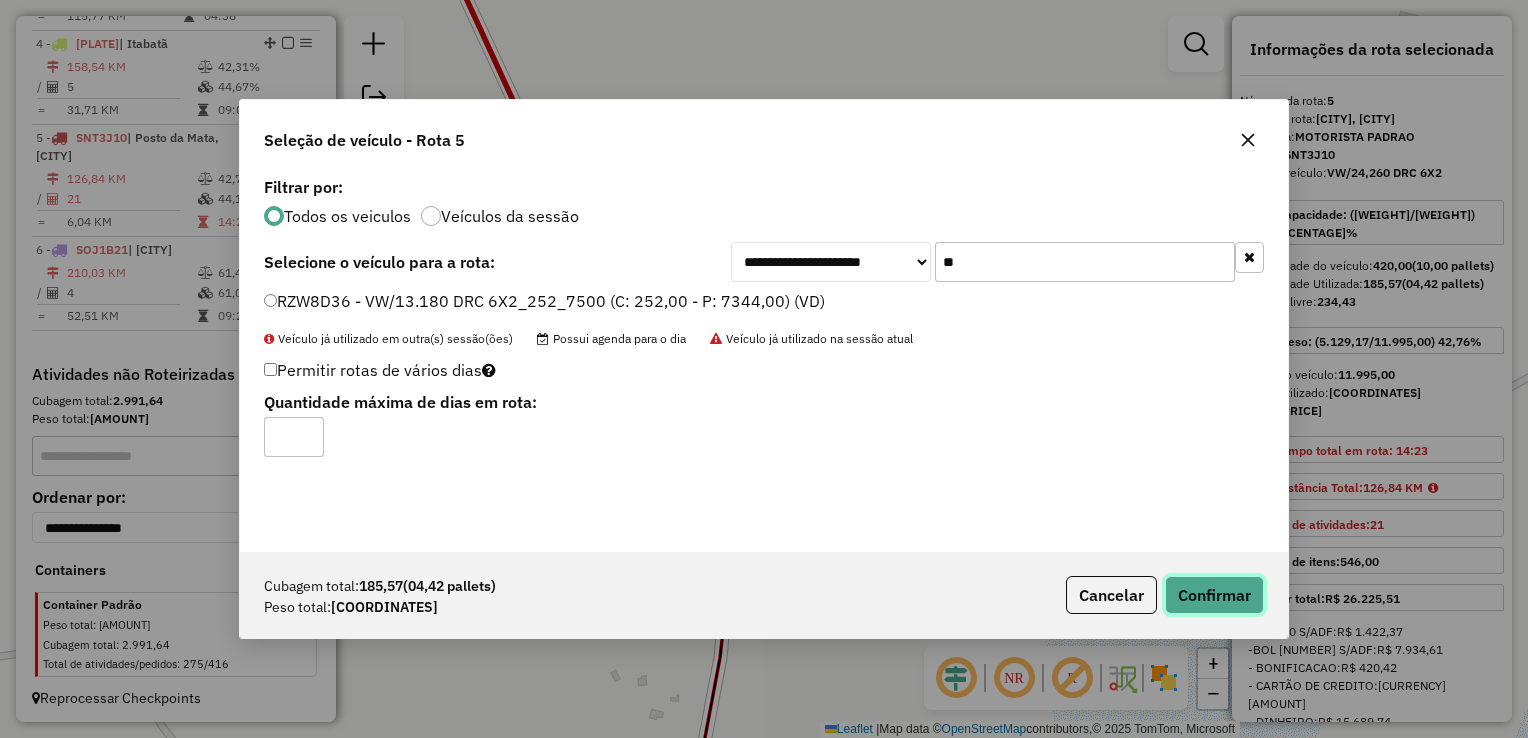 click on "Confirmar" 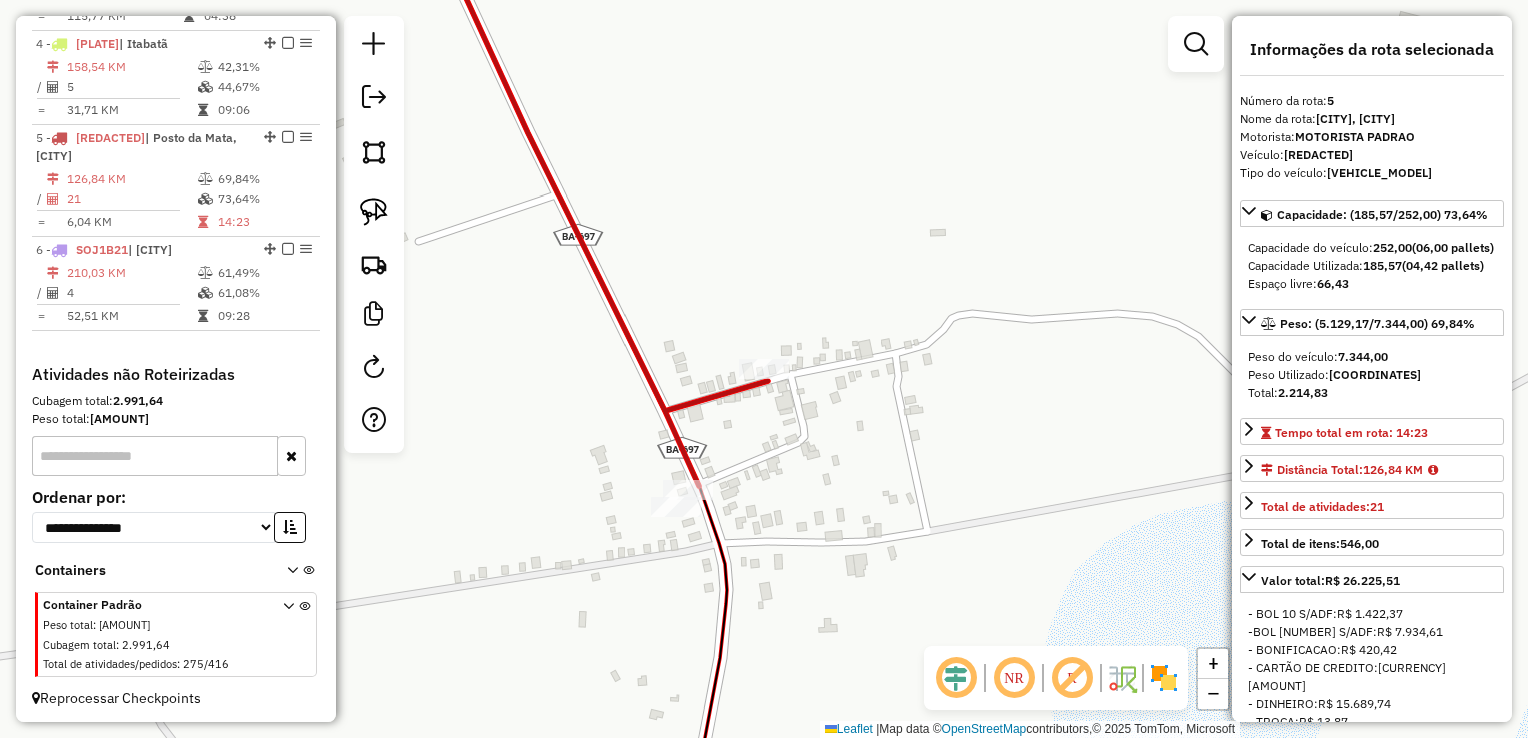 click on "Janela de atendimento Grade de atendimento Capacidade Transportadoras Veículos Cliente Pedidos  Rotas Selecione os dias de semana para filtrar as janelas de atendimento  Seg   Ter   Qua   Qui   Sex   Sáb   Dom  Informe o período da janela de atendimento: De: Até:  Filtrar exatamente a janela do cliente  Considerar janela de atendimento padrão  Selecione os dias de semana para filtrar as grades de atendimento  Seg   Ter   Qua   Qui   Sex   Sáb   Dom   Considerar clientes sem dia de atendimento cadastrado  Clientes fora do dia de atendimento selecionado Filtrar as atividades entre os valores definidos abaixo:  Peso mínimo:   Peso máximo:   Cubagem mínima:   Cubagem máxima:   De:   Até:  Filtrar as atividades entre o tempo de atendimento definido abaixo:  De:   Até:   Considerar capacidade total dos clientes não roteirizados Transportadora: Selecione um ou mais itens Tipo de veículo: Selecione um ou mais itens Veículo: Selecione um ou mais itens Motorista: Selecione um ou mais itens Nome: Rótulo:" 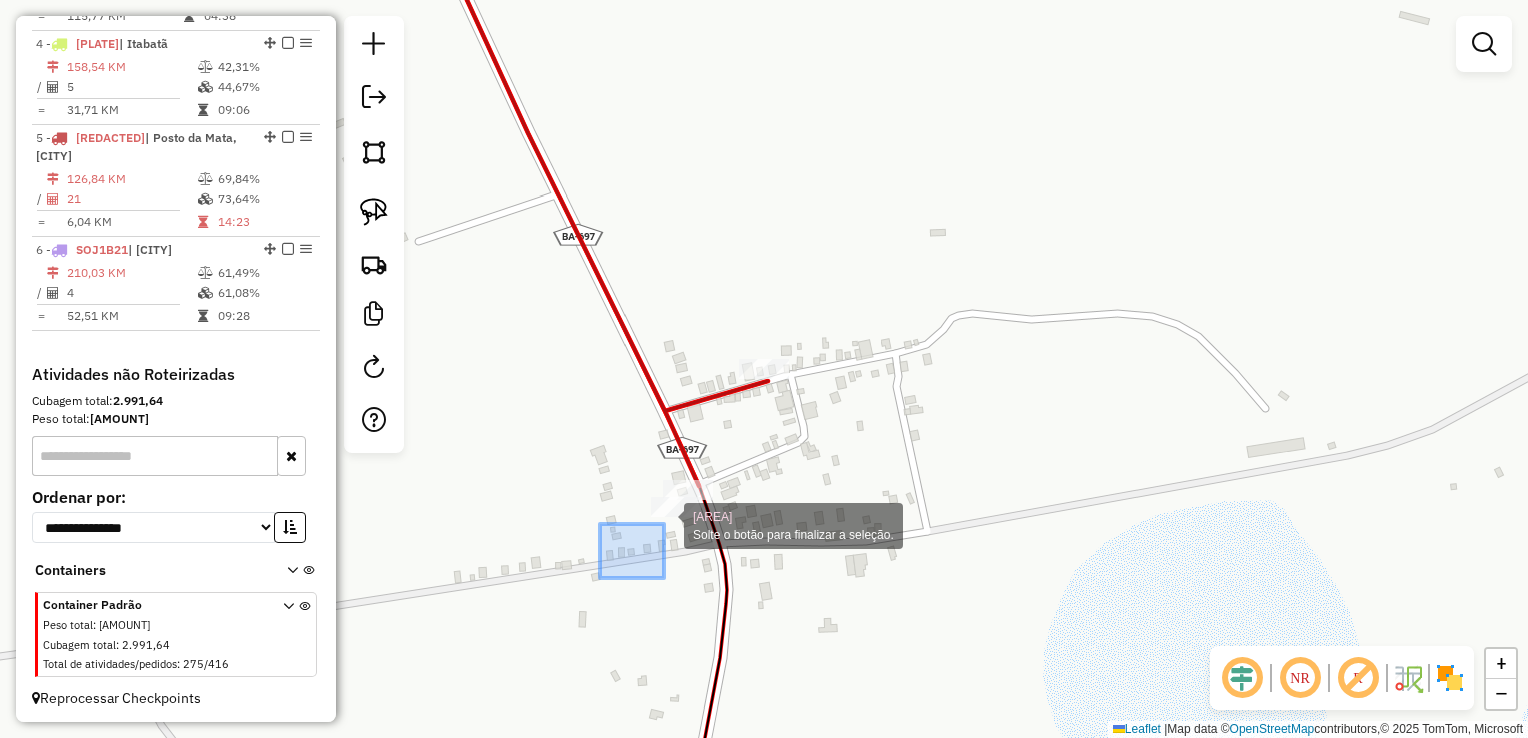 drag, startPoint x: 620, startPoint y: 561, endPoint x: 748, endPoint y: 454, distance: 166.83224 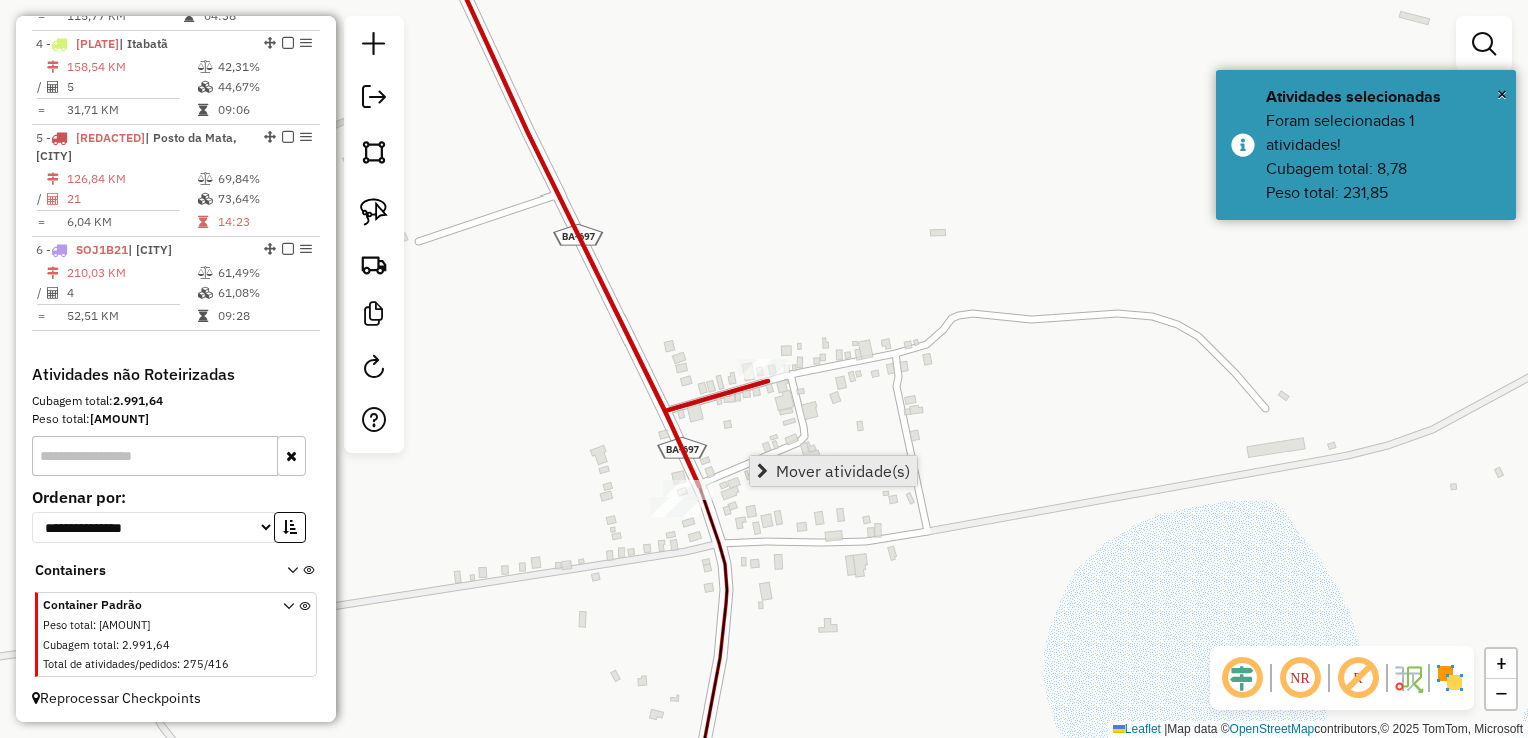 click on "Mover atividade(s)" at bounding box center [843, 471] 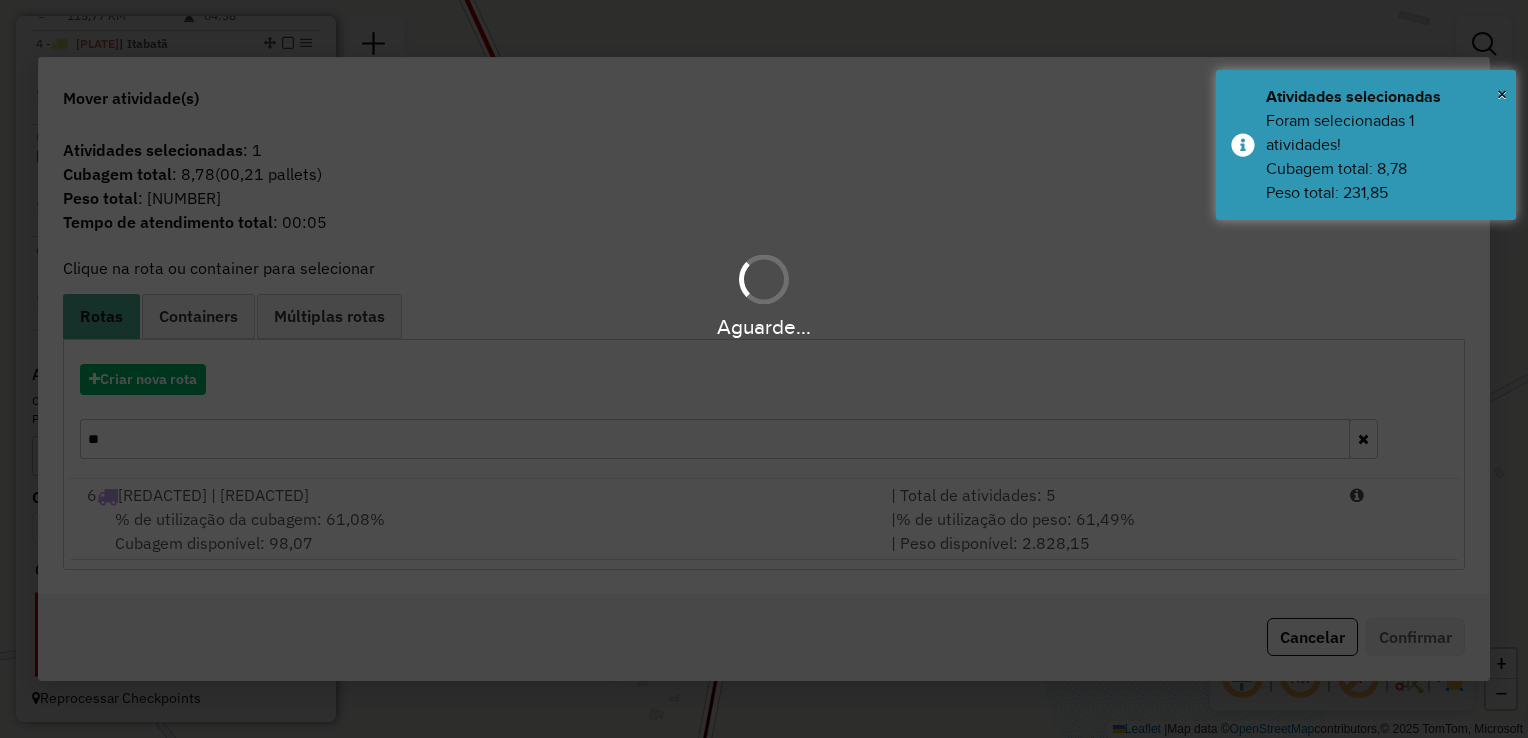 click on "Aguarde...  Pop-up bloqueado!  Seu navegador bloqueou automáticamente a abertura de uma nova janela.   Acesse as configurações e adicione o endereço do sistema a lista de permissão.   Fechar  Informações da Sessão 974458 - 04/08/2025     Criação: 02/08/2025 16:41   Depósito:  GP7 TEIXEIRA DE FREITAS  Total de rotas:  6  Distância Total:  1.034,50 km  Tempo total:  88:15  Valor total:  R$ 725.802,27  - Total roteirizado:  R$ 244.624,05  - Total não roteirizado:  R$ 481.178,22  Total de Atividades Roteirizadas:  65  Total de Pedidos Roteirizados:  107  Peso total roteirizado:  43.233,46  Cubagem total roteirizado:  1.530,78  Total de Atividades não Roteirizadas:  275  Total de Pedidos não Roteirizados:  416 Total de caixas por viagem:  1.530,78 /   6 =  255,13 Média de Atividades por viagem:  65 /   6 =  10,83 Ocupação média da frota:  73,30%   Rotas improdutivas:  1  Rotas vários dias:  1  Clientes Priorizados NR:  1 Rotas  Recargas: 1   Ver rotas   Ver veículos  Finalizar todas as rotas" at bounding box center (764, 369) 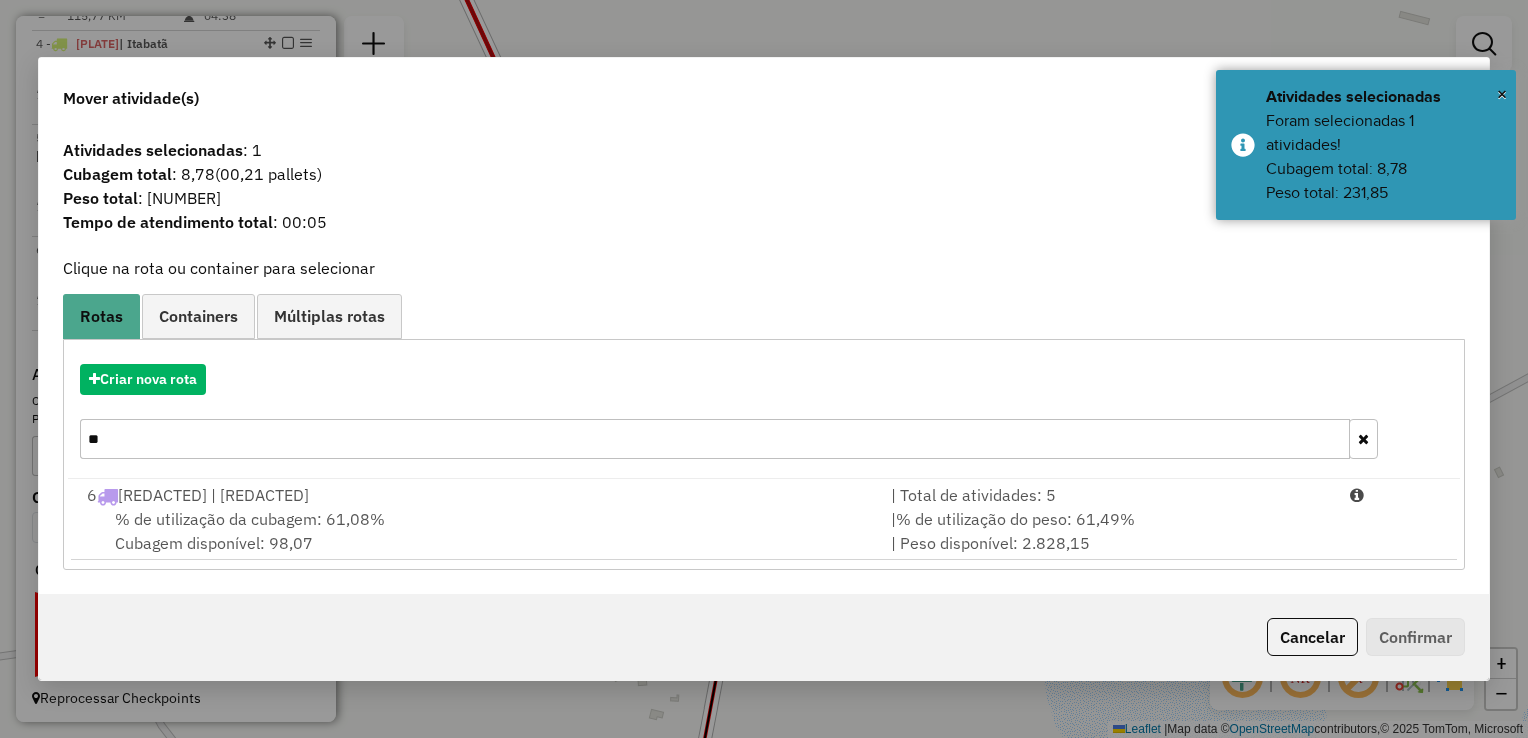 click on "**" at bounding box center (715, 439) 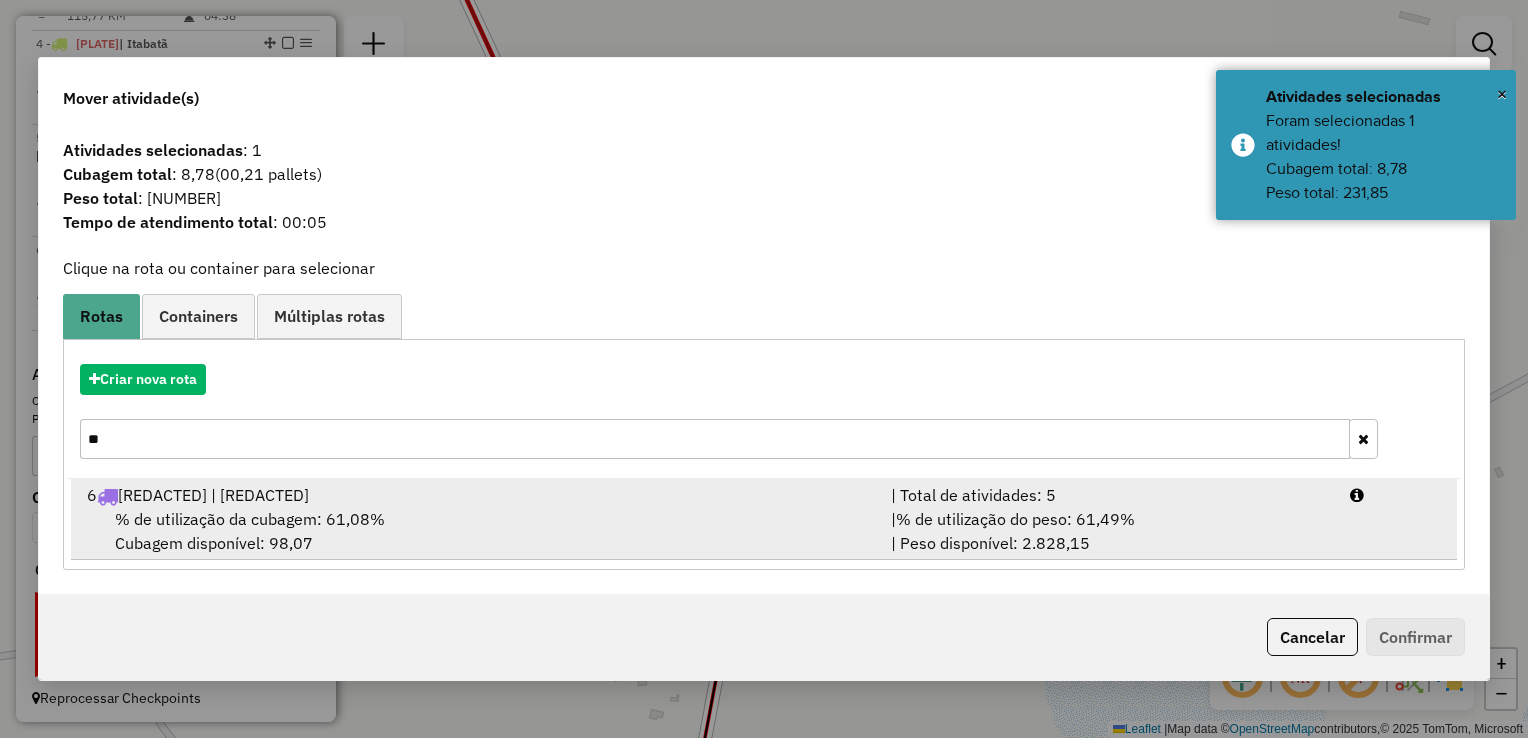 click on "% de utilização da cubagem: 61,08%  Cubagem disponível: 98,07" at bounding box center [477, 531] 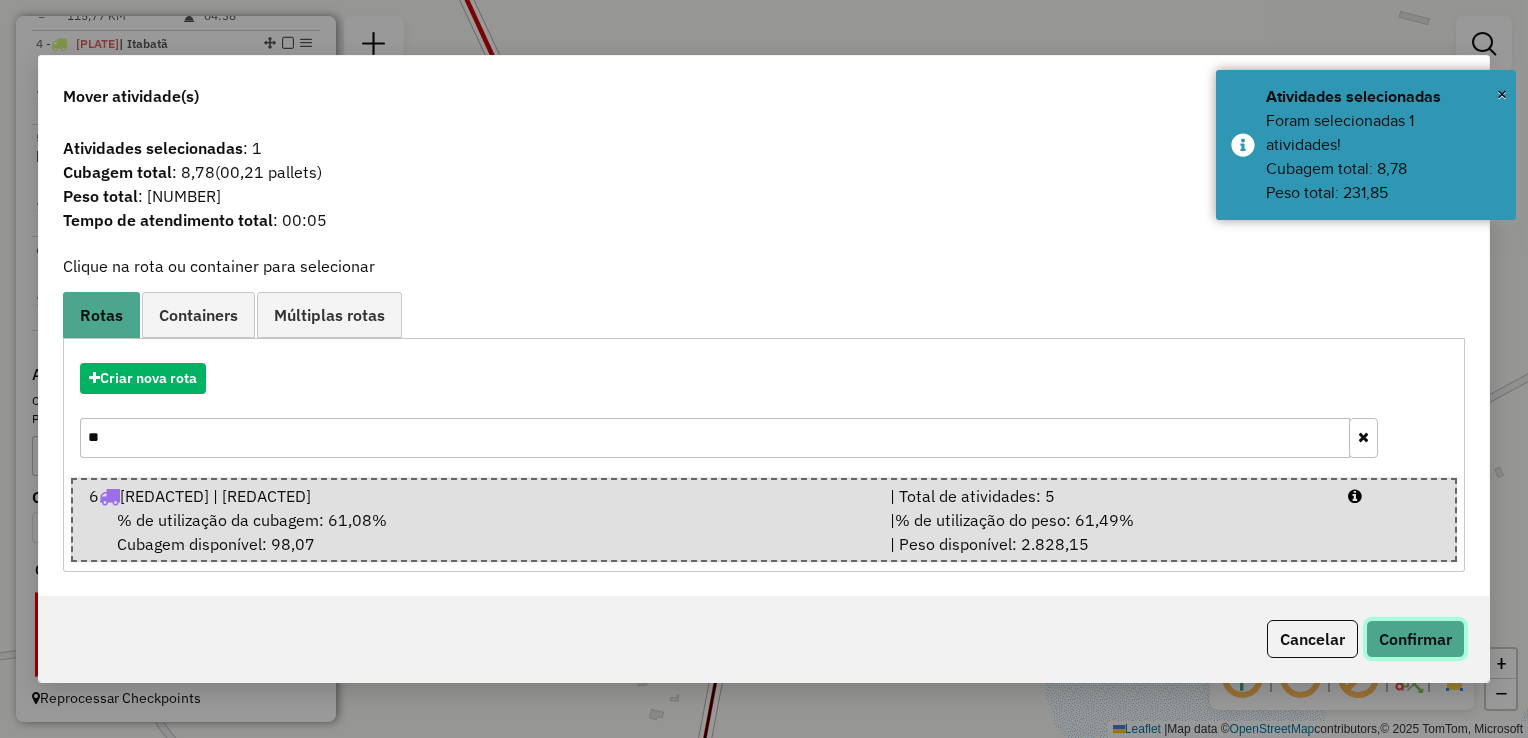 click on "Confirmar" 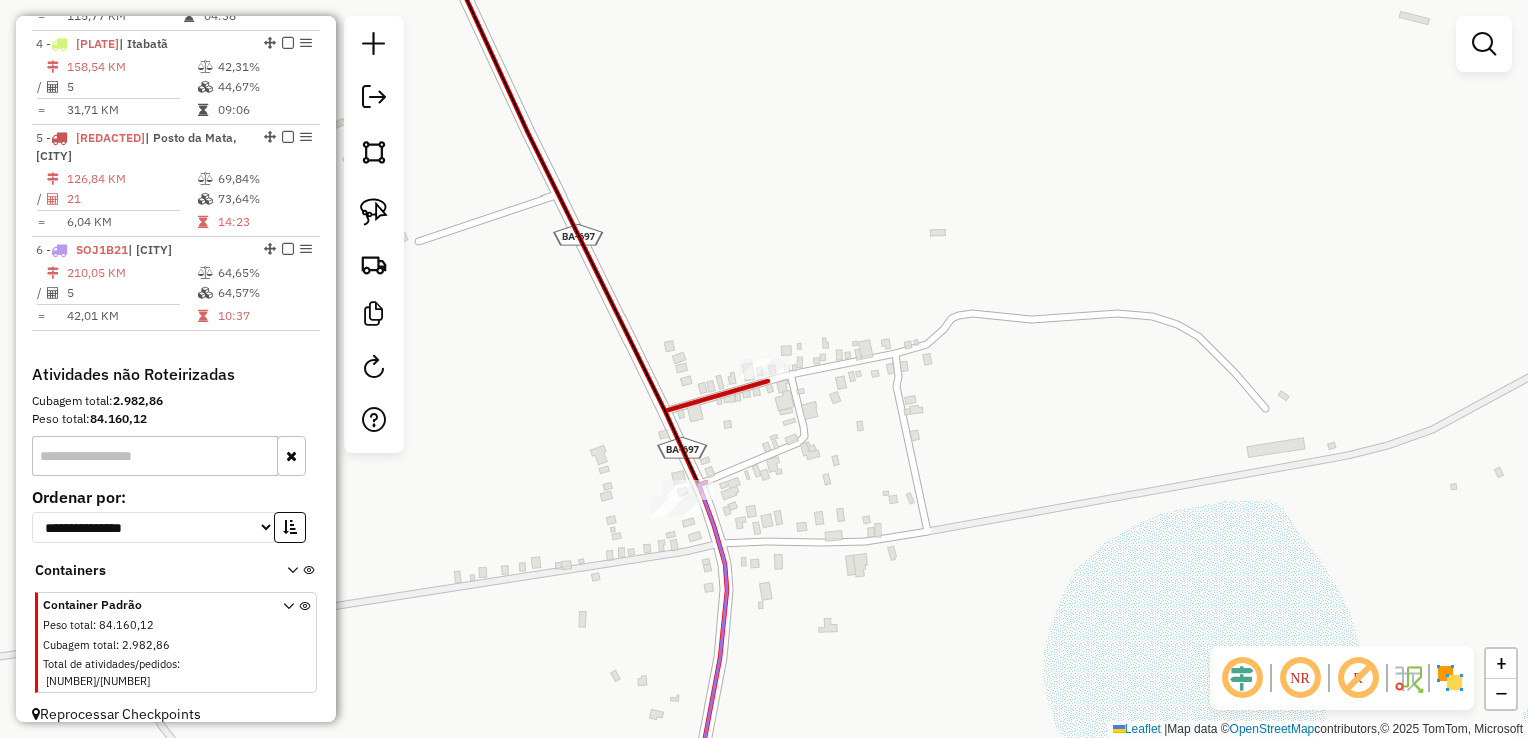 click 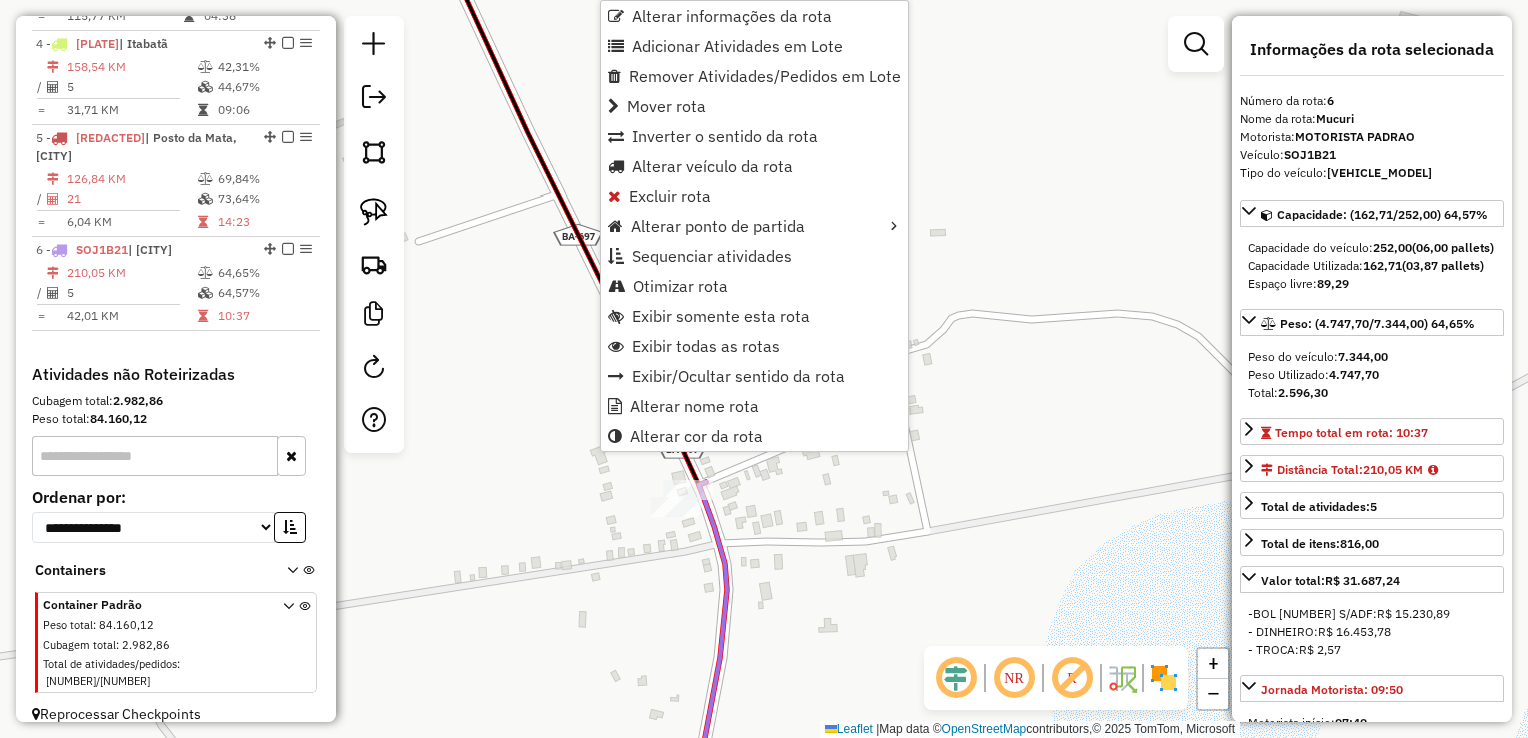 click on "Janela de atendimento Grade de atendimento Capacidade Transportadoras Veículos Cliente Pedidos  Rotas Selecione os dias de semana para filtrar as janelas de atendimento  Seg   Ter   Qua   Qui   Sex   Sáb   Dom  Informe o período da janela de atendimento: De: Até:  Filtrar exatamente a janela do cliente  Considerar janela de atendimento padrão  Selecione os dias de semana para filtrar as grades de atendimento  Seg   Ter   Qua   Qui   Sex   Sáb   Dom   Considerar clientes sem dia de atendimento cadastrado  Clientes fora do dia de atendimento selecionado Filtrar as atividades entre os valores definidos abaixo:  Peso mínimo:   Peso máximo:   Cubagem mínima:   Cubagem máxima:   De:   Até:  Filtrar as atividades entre o tempo de atendimento definido abaixo:  De:   Até:   Considerar capacidade total dos clientes não roteirizados Transportadora: Selecione um ou mais itens Tipo de veículo: Selecione um ou mais itens Veículo: Selecione um ou mais itens Motorista: Selecione um ou mais itens Nome: Rótulo:" 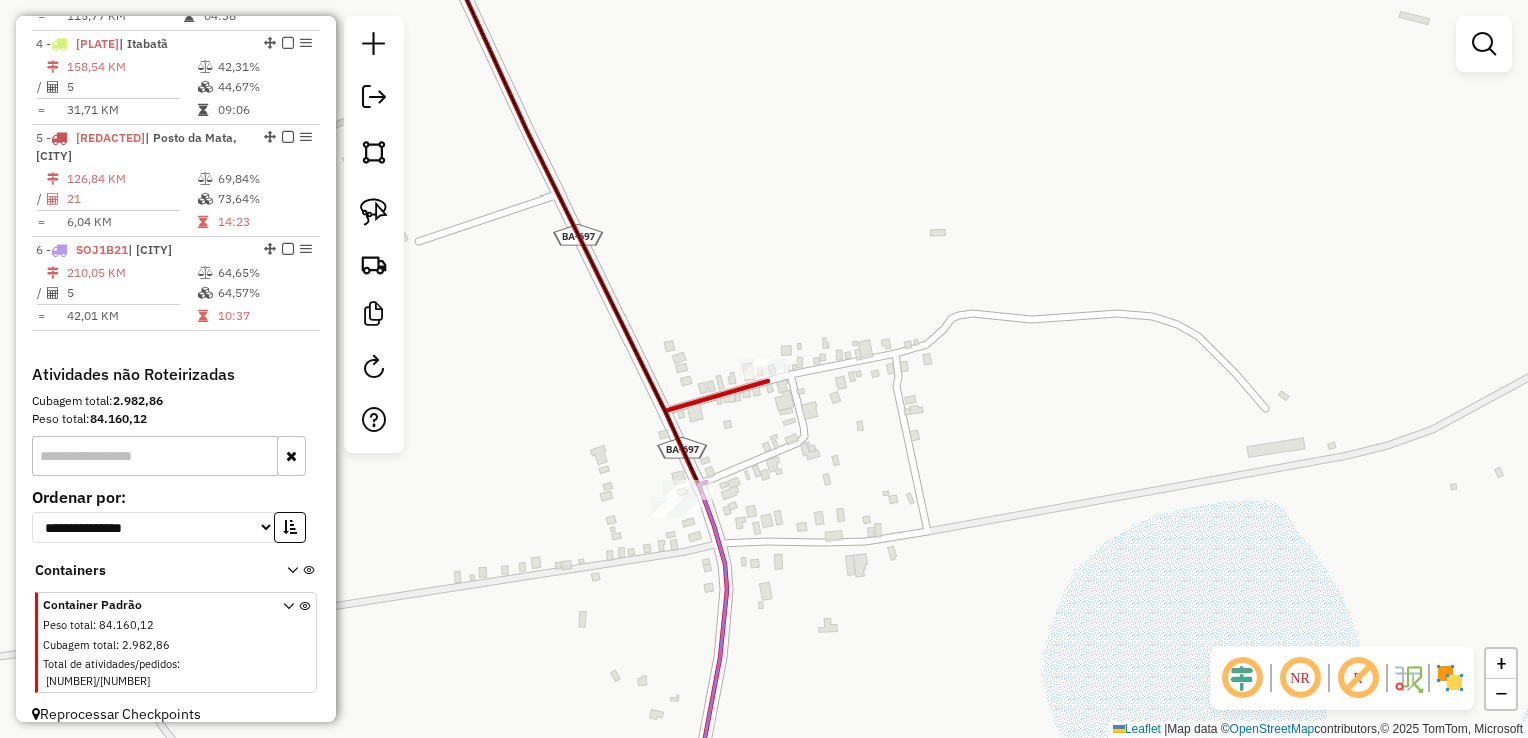 click 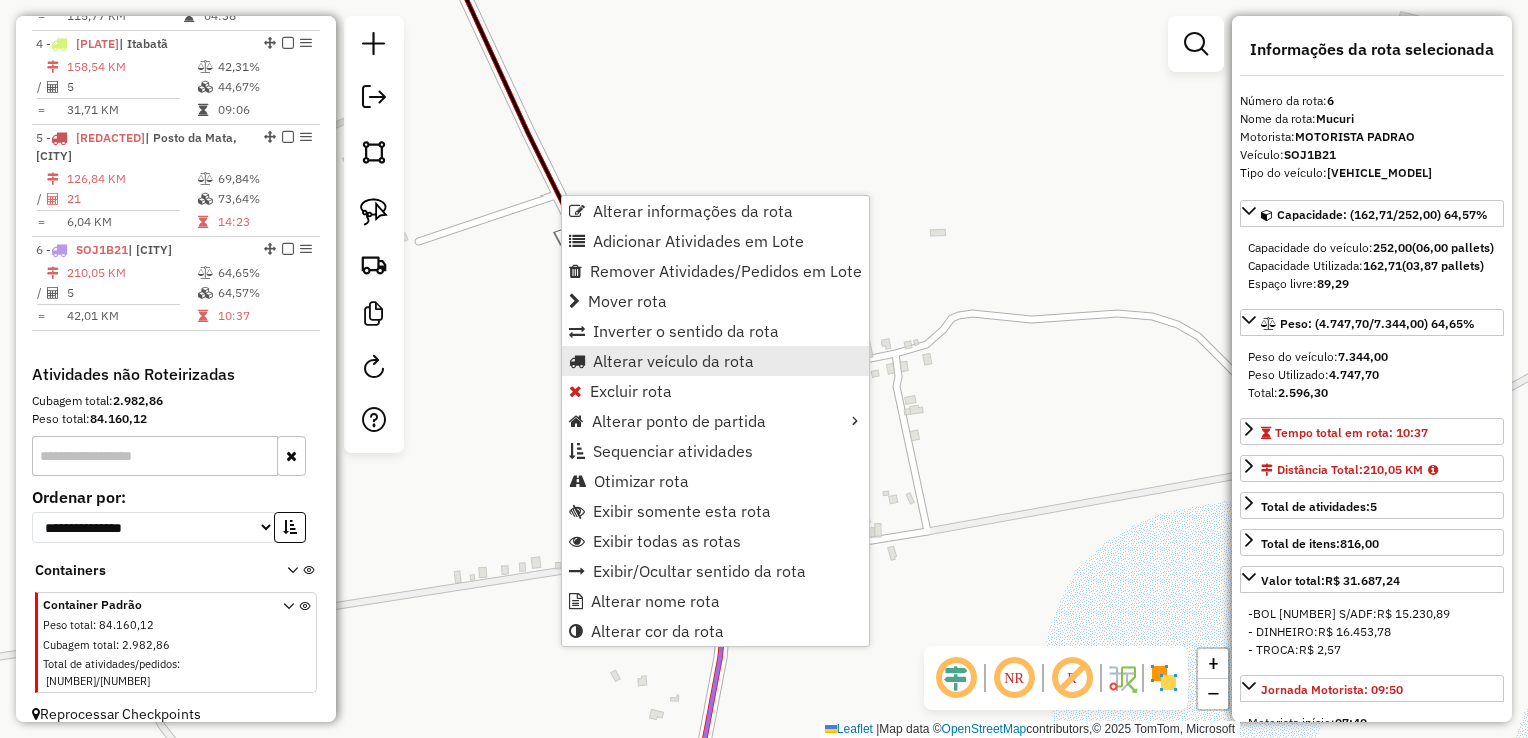 click on "Alterar veículo da rota" at bounding box center (673, 361) 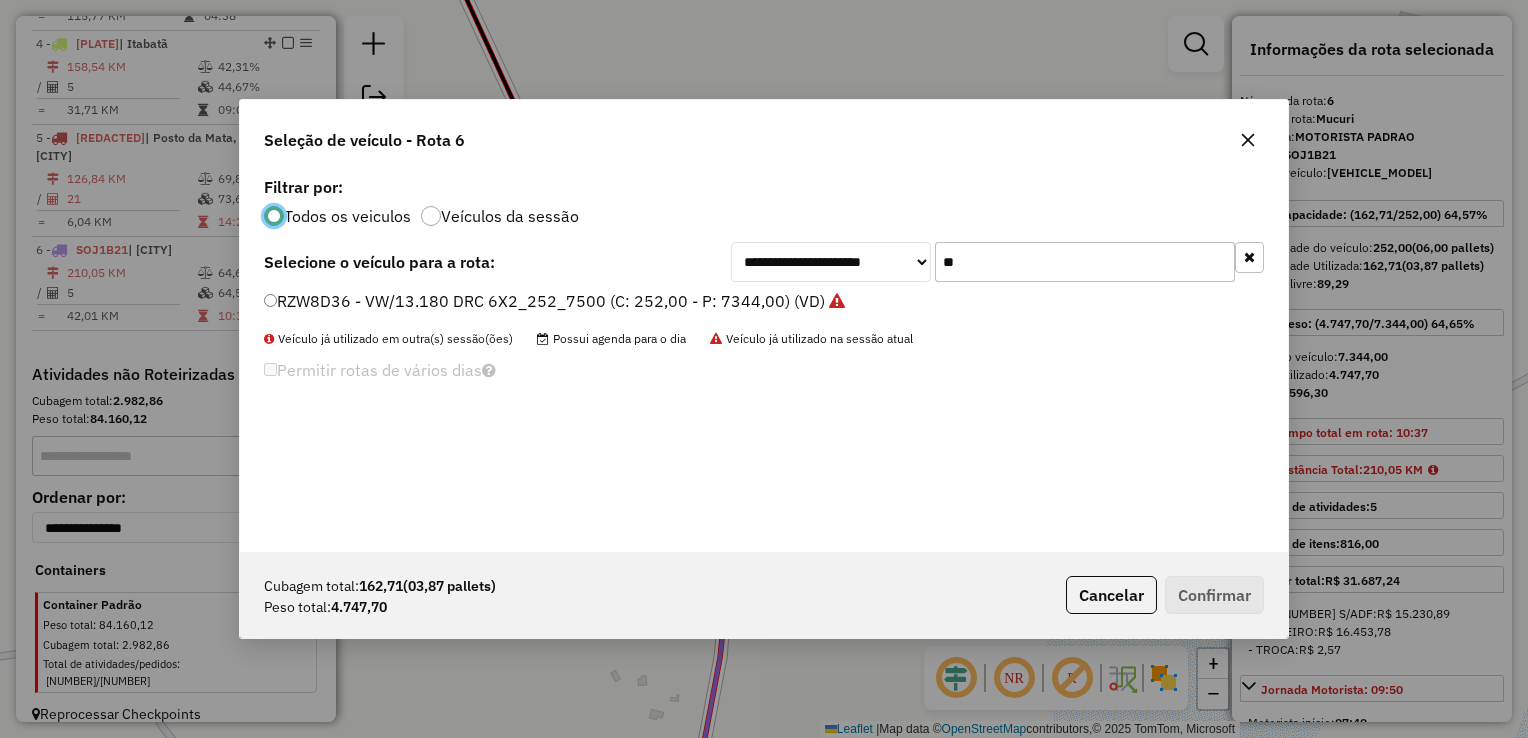 scroll, scrollTop: 10, scrollLeft: 6, axis: both 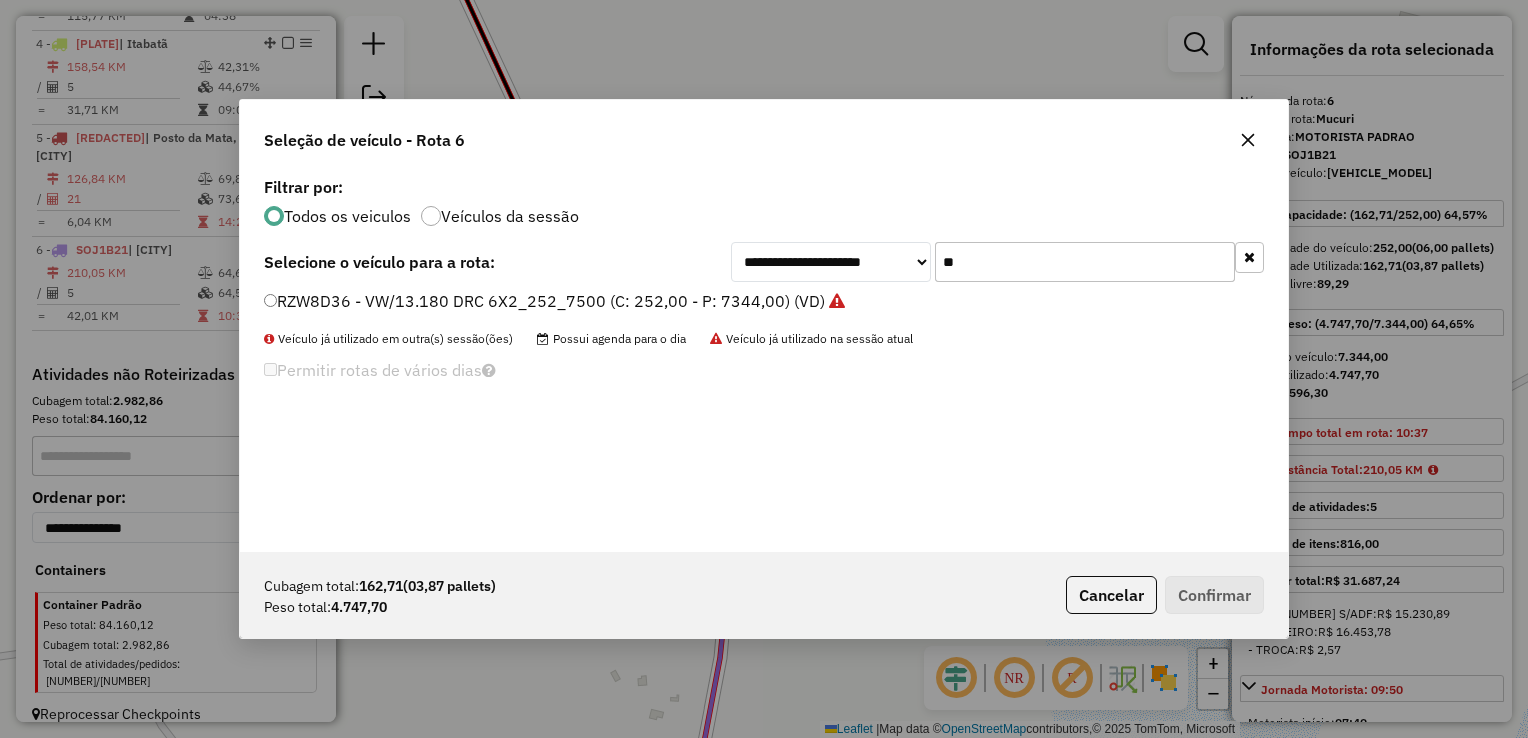 click on "**" 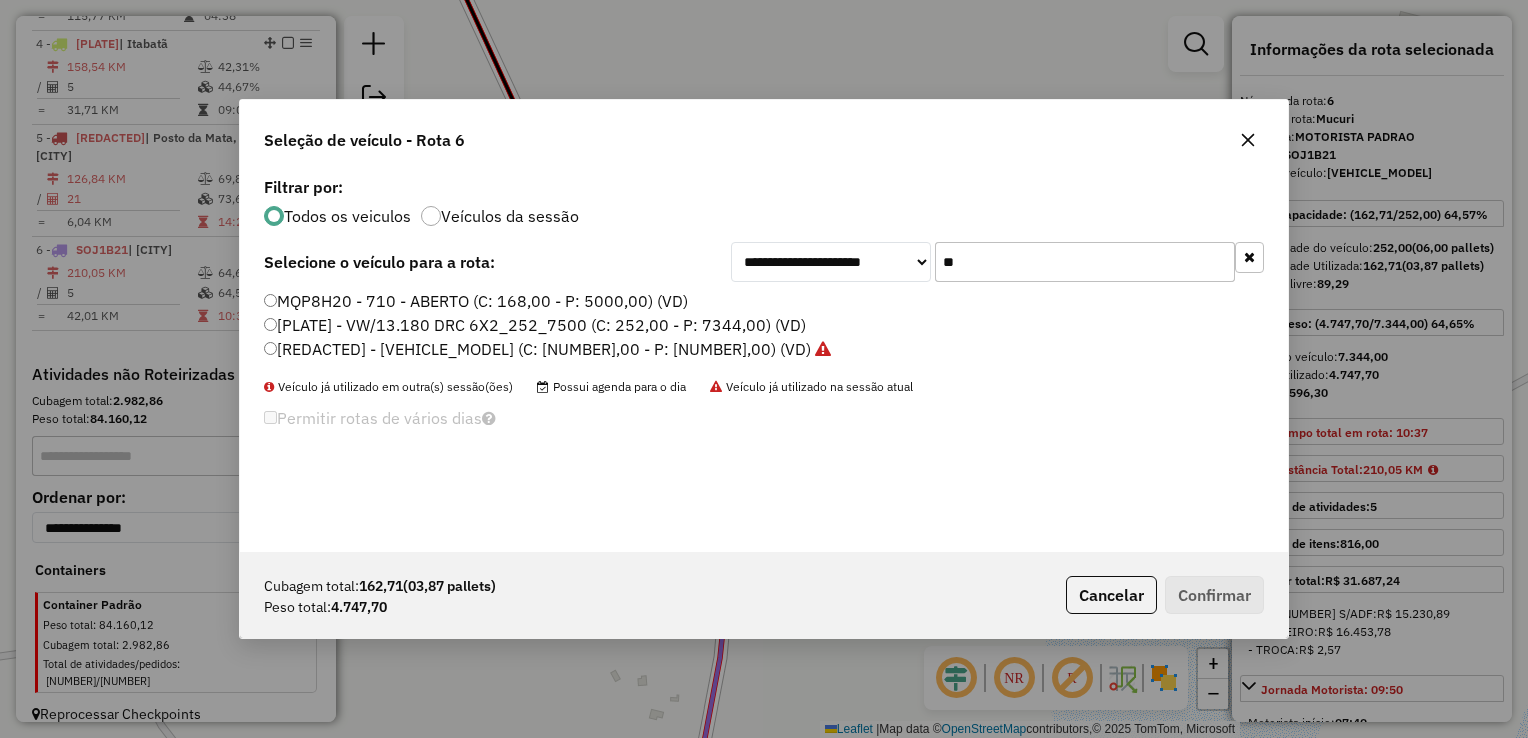 type on "**" 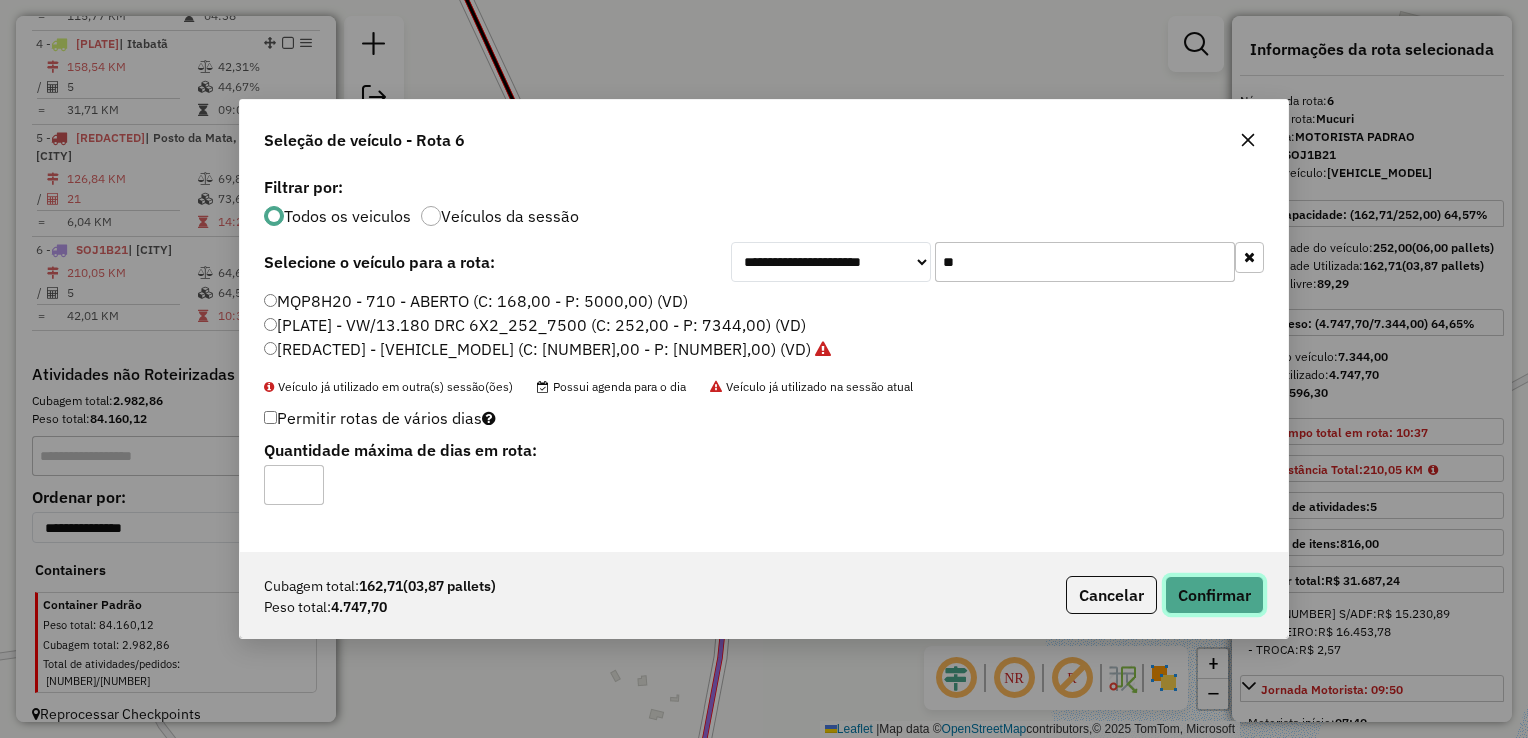 click on "Confirmar" 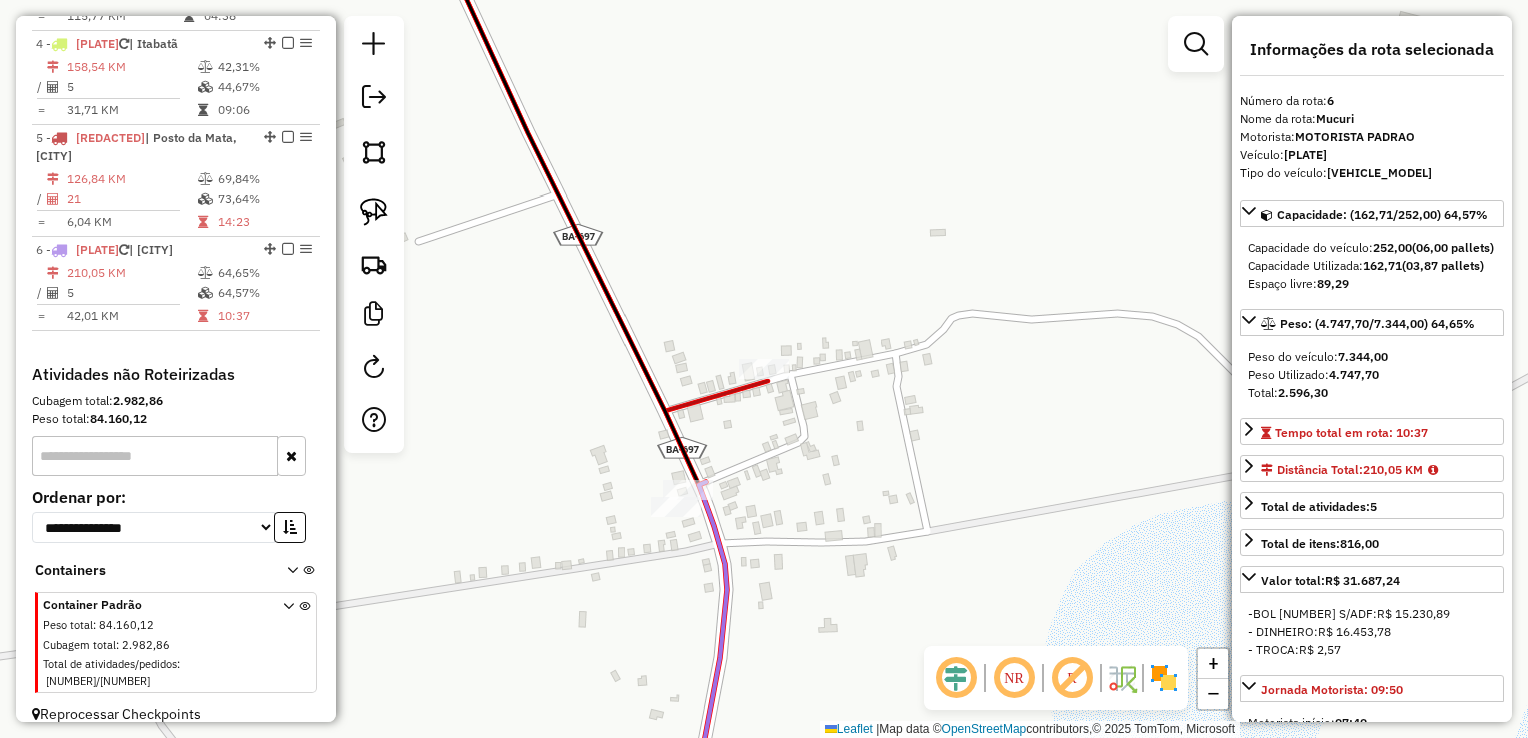 click 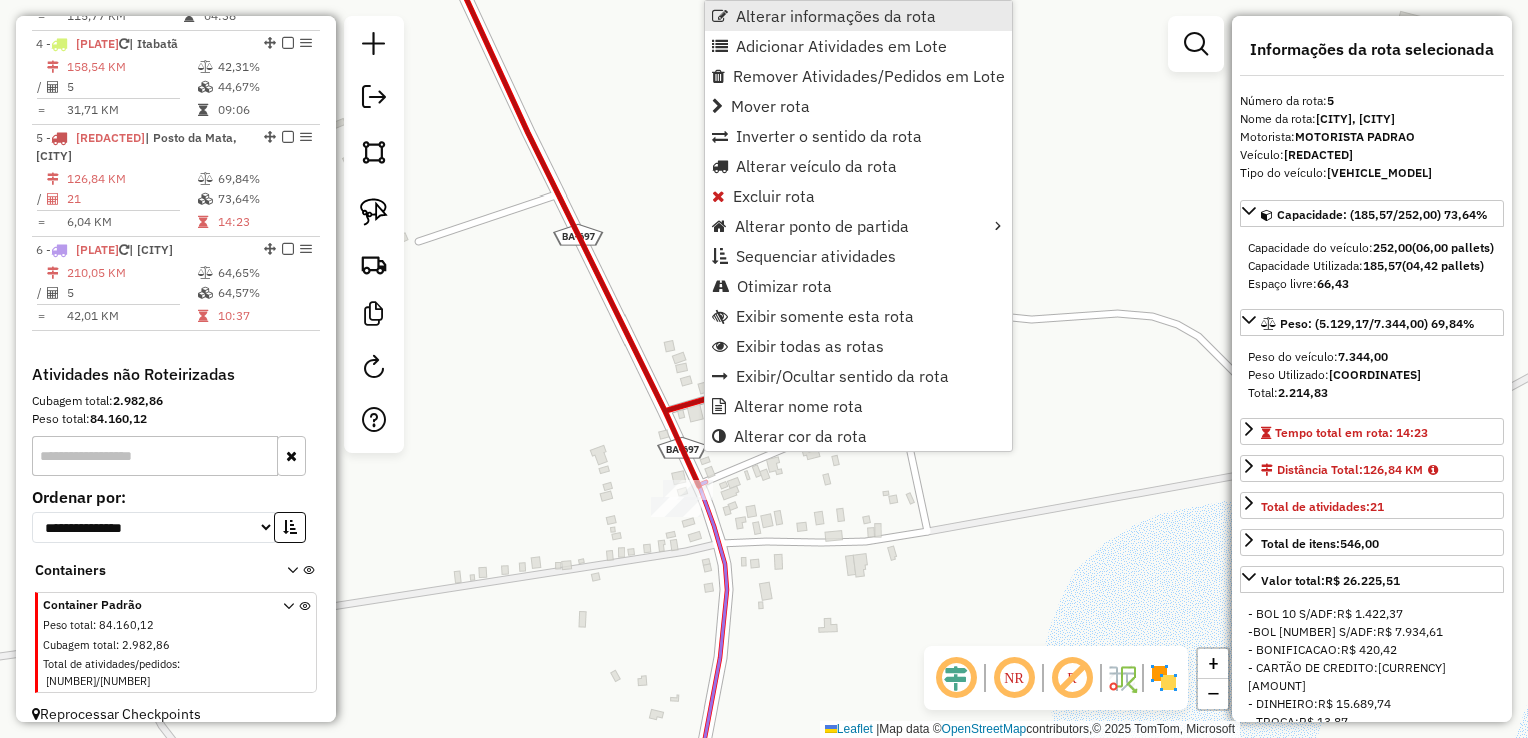 click on "Alterar informações da rota" at bounding box center (836, 16) 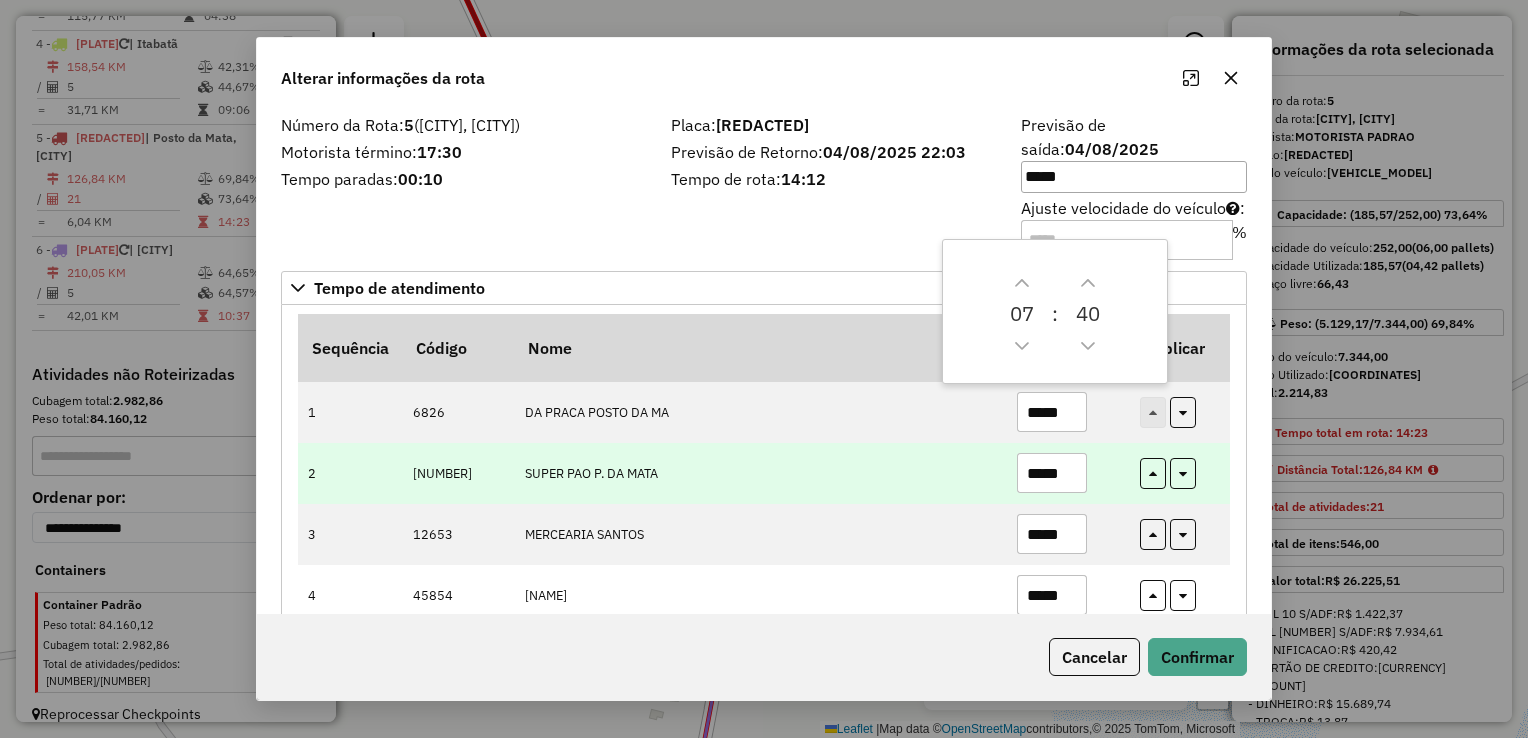 click on "*****" at bounding box center [1052, 473] 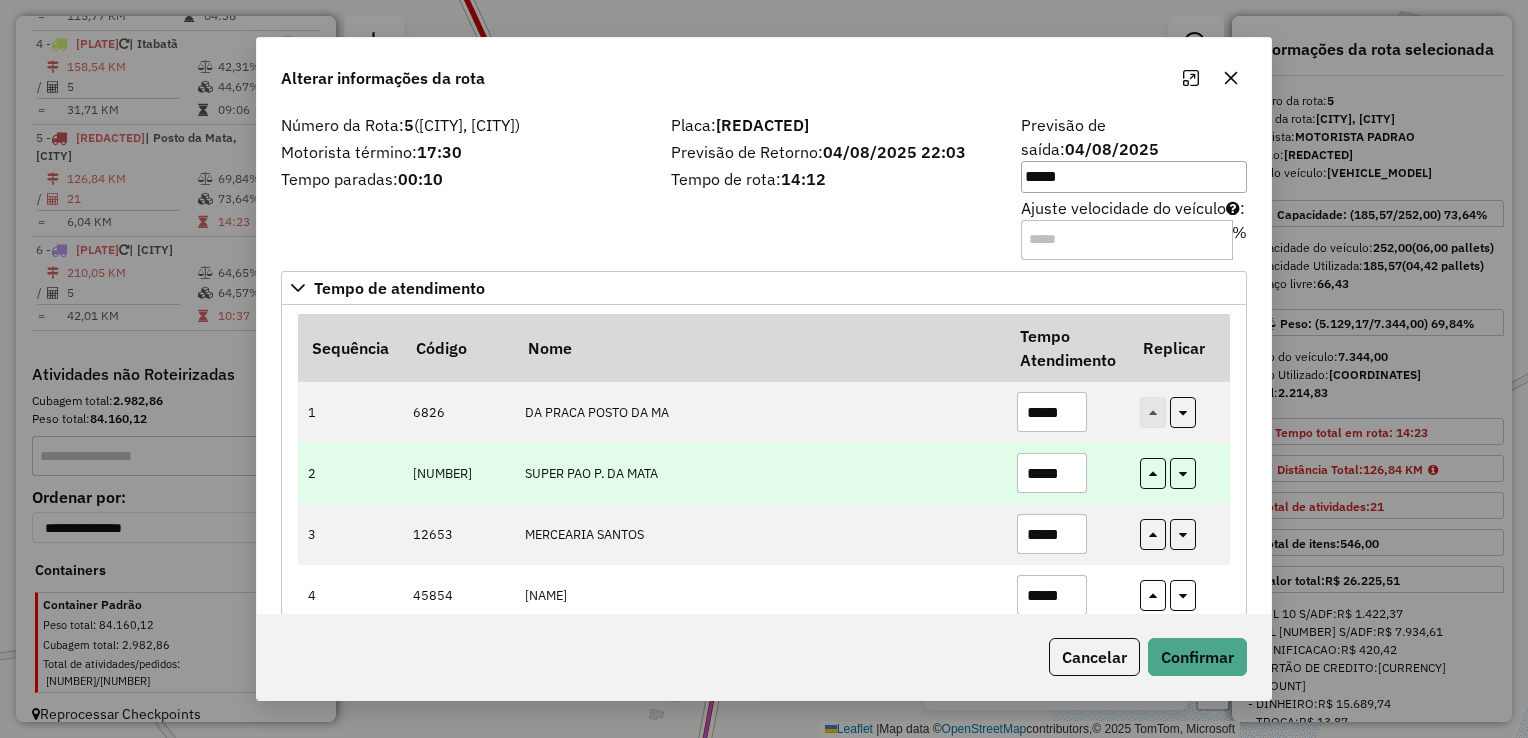 click on "*****" at bounding box center (1052, 473) 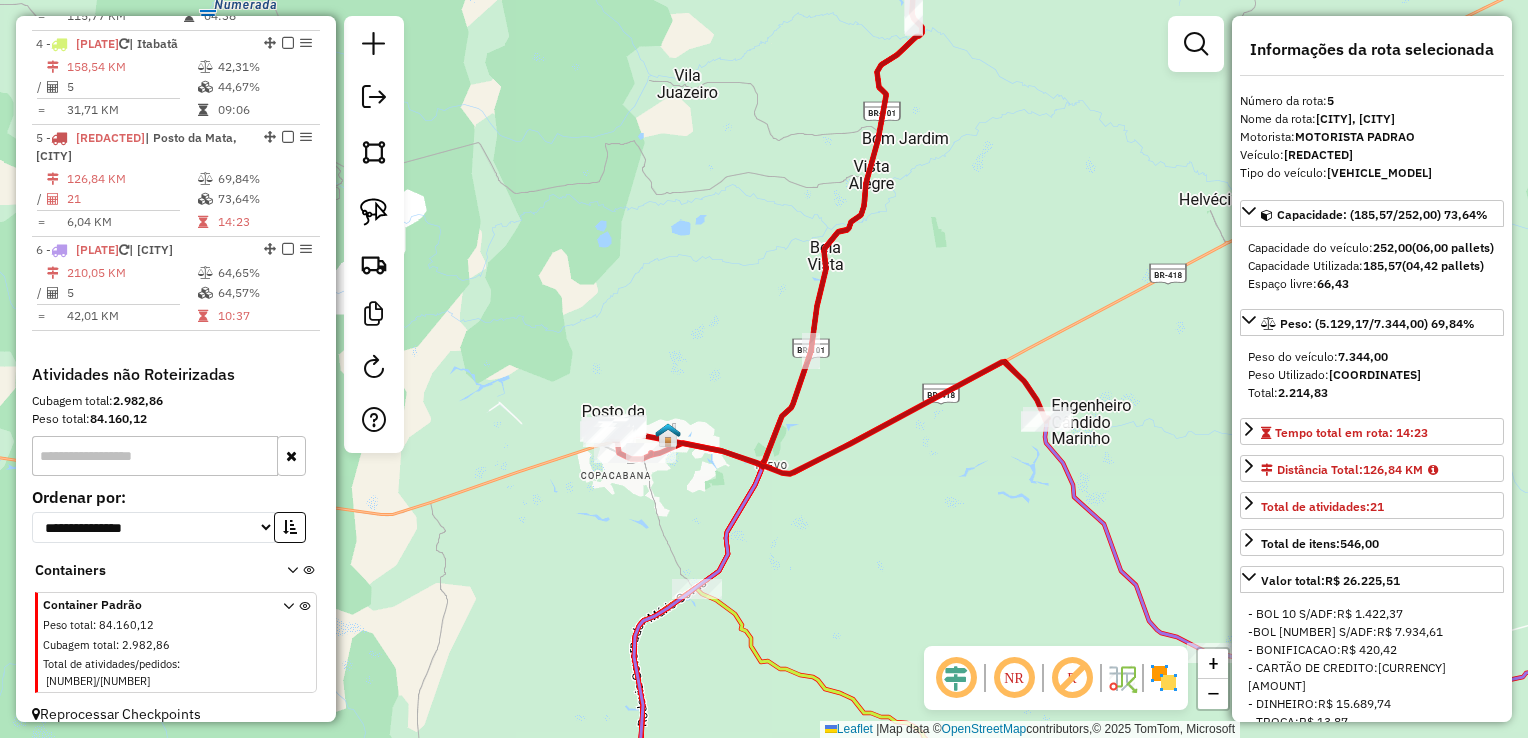 click on "Janela de atendimento Grade de atendimento Capacidade Transportadoras Veículos Cliente Pedidos  Rotas Selecione os dias de semana para filtrar as janelas de atendimento  Seg   Ter   Qua   Qui   Sex   Sáb   Dom  Informe o período da janela de atendimento: De: Até:  Filtrar exatamente a janela do cliente  Considerar janela de atendimento padrão  Selecione os dias de semana para filtrar as grades de atendimento  Seg   Ter   Qua   Qui   Sex   Sáb   Dom   Considerar clientes sem dia de atendimento cadastrado  Clientes fora do dia de atendimento selecionado Filtrar as atividades entre os valores definidos abaixo:  Peso mínimo:   Peso máximo:   Cubagem mínima:   Cubagem máxima:   De:   Até:  Filtrar as atividades entre o tempo de atendimento definido abaixo:  De:   Até:   Considerar capacidade total dos clientes não roteirizados Transportadora: Selecione um ou mais itens Tipo de veículo: Selecione um ou mais itens Veículo: Selecione um ou mais itens Motorista: Selecione um ou mais itens Nome: Rótulo:" 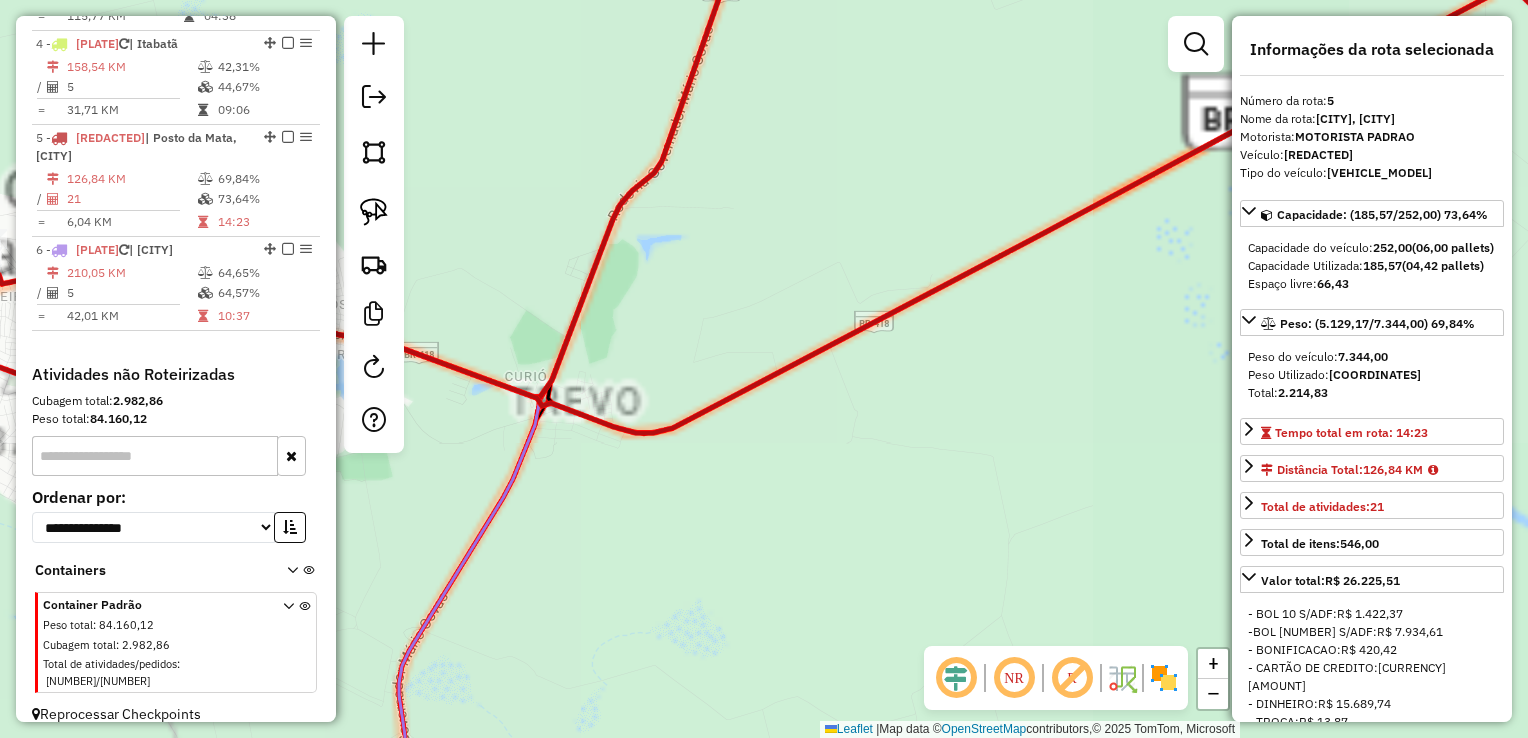 click on "Janela de atendimento Grade de atendimento Capacidade Transportadoras Veículos Cliente Pedidos  Rotas Selecione os dias de semana para filtrar as janelas de atendimento  Seg   Ter   Qua   Qui   Sex   Sáb   Dom  Informe o período da janela de atendimento: De: Até:  Filtrar exatamente a janela do cliente  Considerar janela de atendimento padrão  Selecione os dias de semana para filtrar as grades de atendimento  Seg   Ter   Qua   Qui   Sex   Sáb   Dom   Considerar clientes sem dia de atendimento cadastrado  Clientes fora do dia de atendimento selecionado Filtrar as atividades entre os valores definidos abaixo:  Peso mínimo:   Peso máximo:   Cubagem mínima:   Cubagem máxima:   De:   Até:  Filtrar as atividades entre o tempo de atendimento definido abaixo:  De:   Até:   Considerar capacidade total dos clientes não roteirizados Transportadora: Selecione um ou mais itens Tipo de veículo: Selecione um ou mais itens Veículo: Selecione um ou mais itens Motorista: Selecione um ou mais itens Nome: Rótulo:" 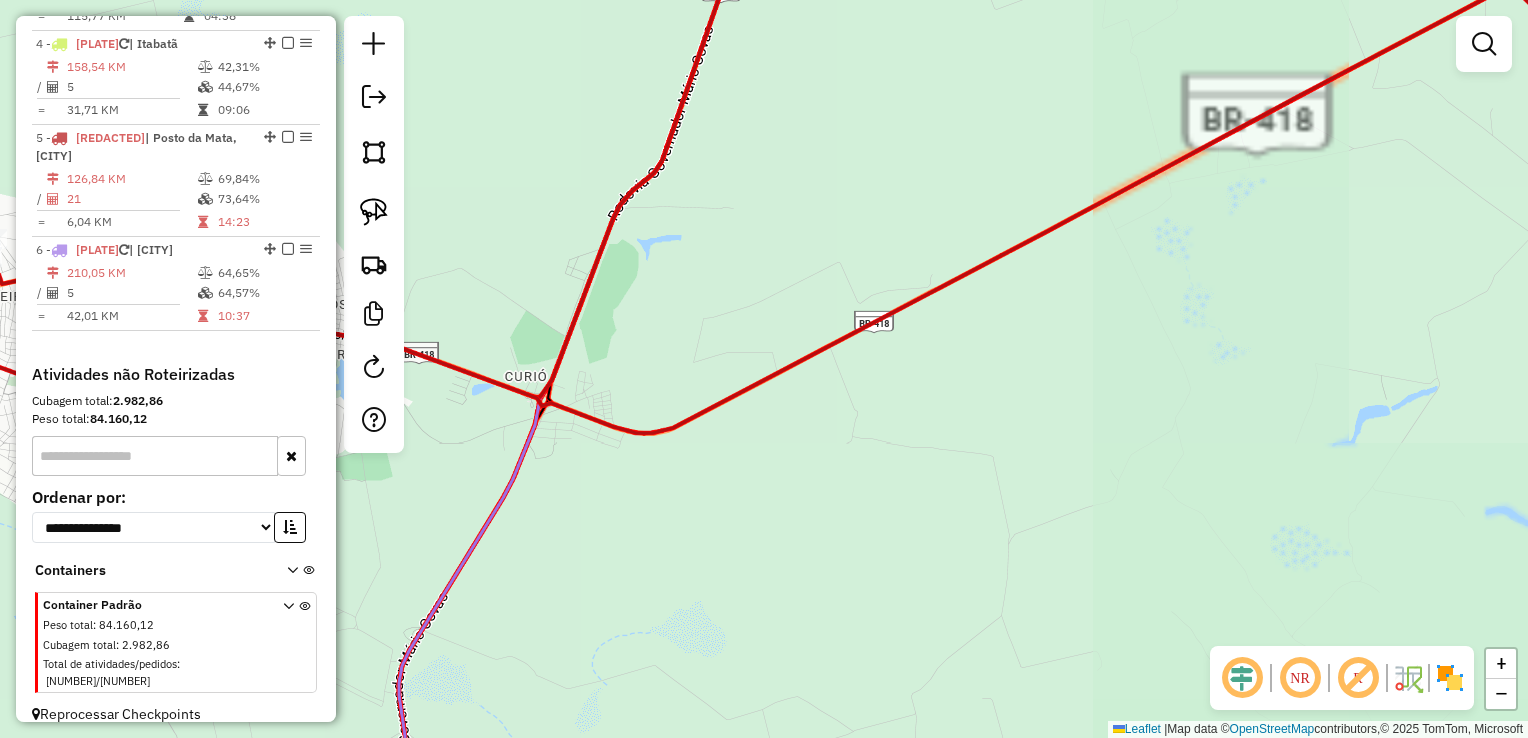 drag, startPoint x: 630, startPoint y: 478, endPoint x: 1235, endPoint y: 554, distance: 609.7549 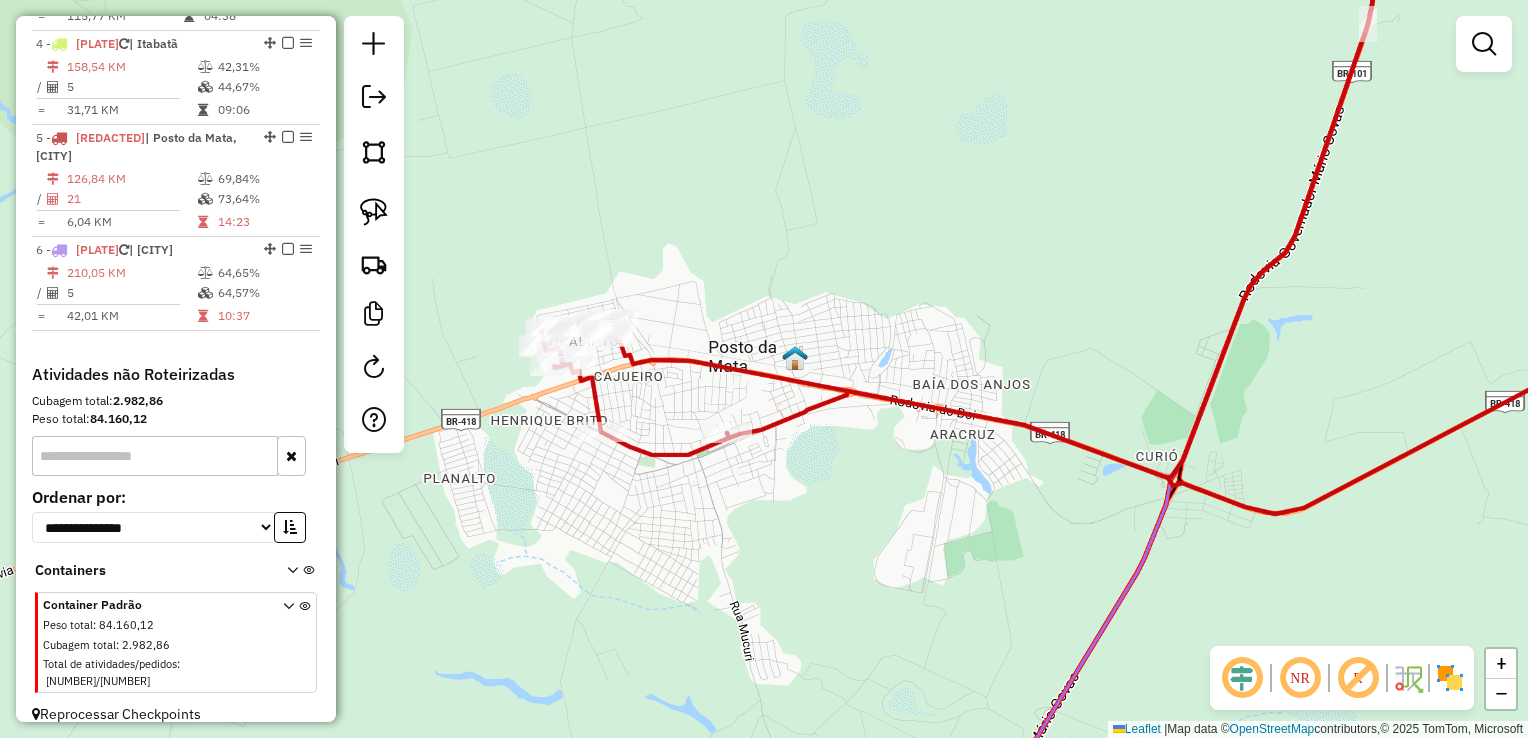 drag, startPoint x: 898, startPoint y: 540, endPoint x: 1013, endPoint y: 558, distance: 116.40017 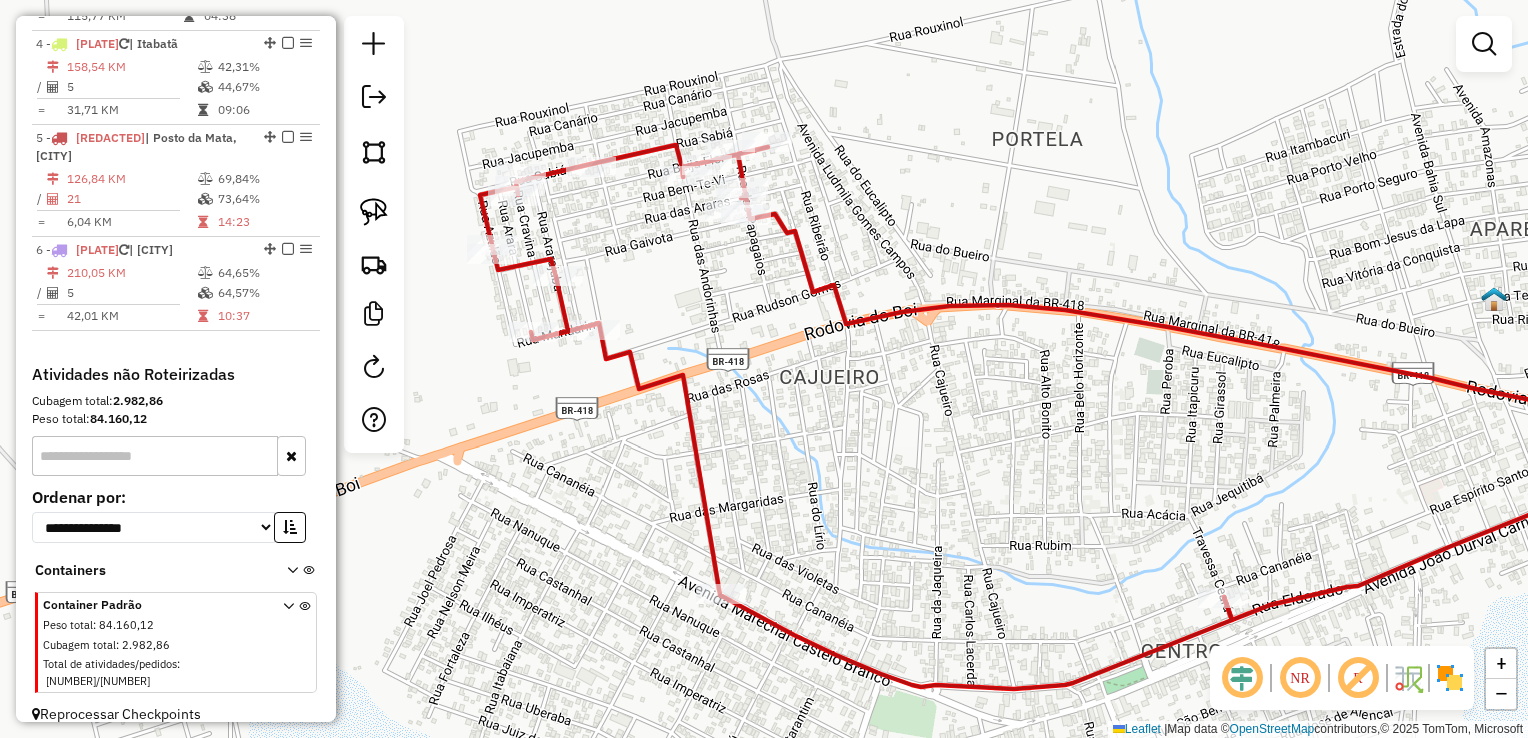 select on "*********" 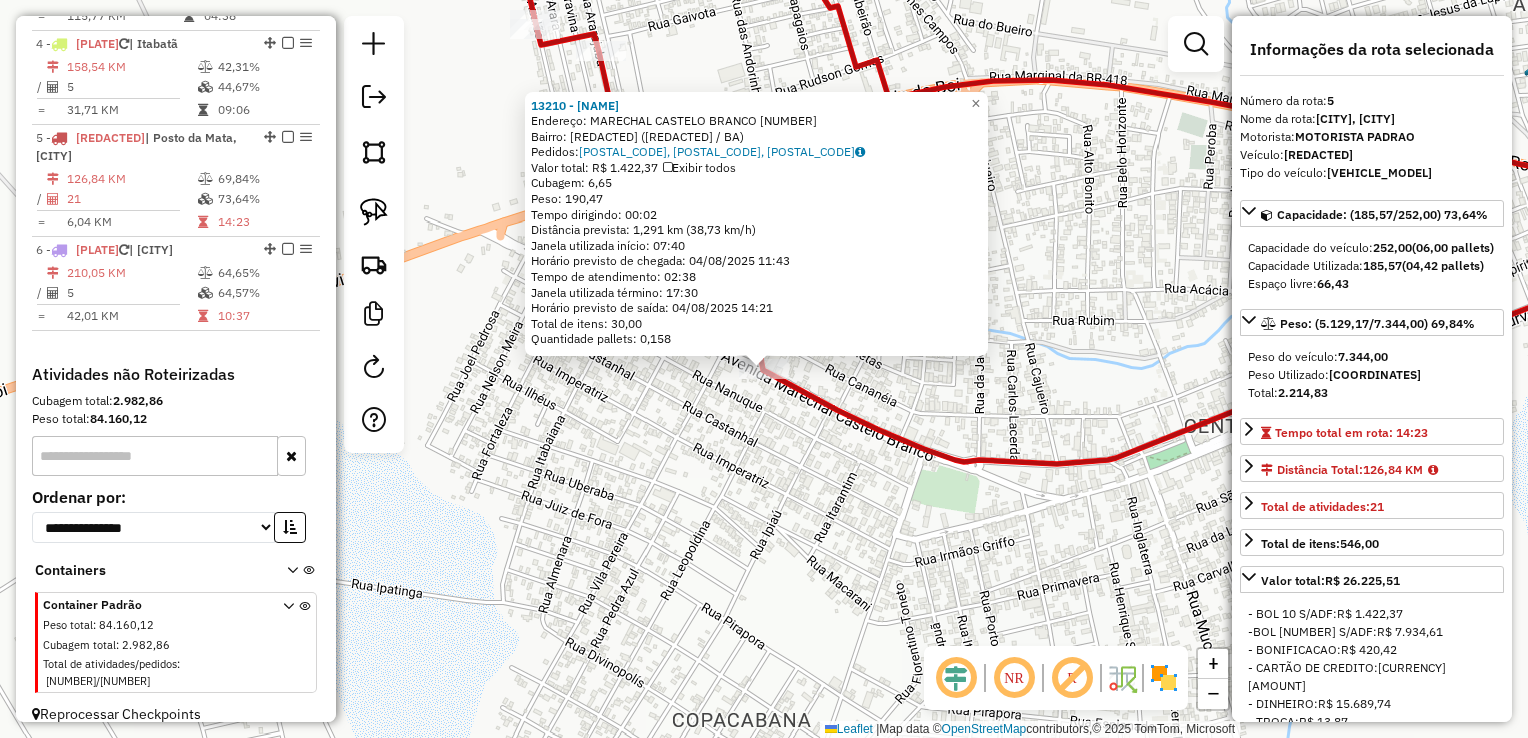 click on "13210 - SUPER PAO P. DA MATA  Endereço:  MARECHAL CASTELO BRANCO 2470   Bairro: POSTO DA MATA (NOVA VICOSA / BA)   Pedidos:  02594021, 02594321, 02594333   Valor total: R$ 1.422,37   Exibir todos   Cubagem: 6,65  Peso: 190,47  Tempo dirigindo: 00:02   Distância prevista: 1,291 km (38,73 km/h)   Janela utilizada início: 07:40   Horário previsto de chegada: 04/08/2025 11:43   Tempo de atendimento: 02:38   Janela utilizada término: 17:30   Horário previsto de saída: 04/08/2025 14:21   Total de itens: 30,00   Quantidade pallets: 0,158  × Janela de atendimento Grade de atendimento Capacidade Transportadoras Veículos Cliente Pedidos  Rotas Selecione os dias de semana para filtrar as janelas de atendimento  Seg   Ter   Qua   Qui   Sex   Sáb   Dom  Informe o período da janela de atendimento: De: Até:  Filtrar exatamente a janela do cliente  Considerar janela de atendimento padrão  Selecione os dias de semana para filtrar as grades de atendimento  Seg   Ter   Qua   Qui   Sex   Sáb   Dom   Peso mínimo:" 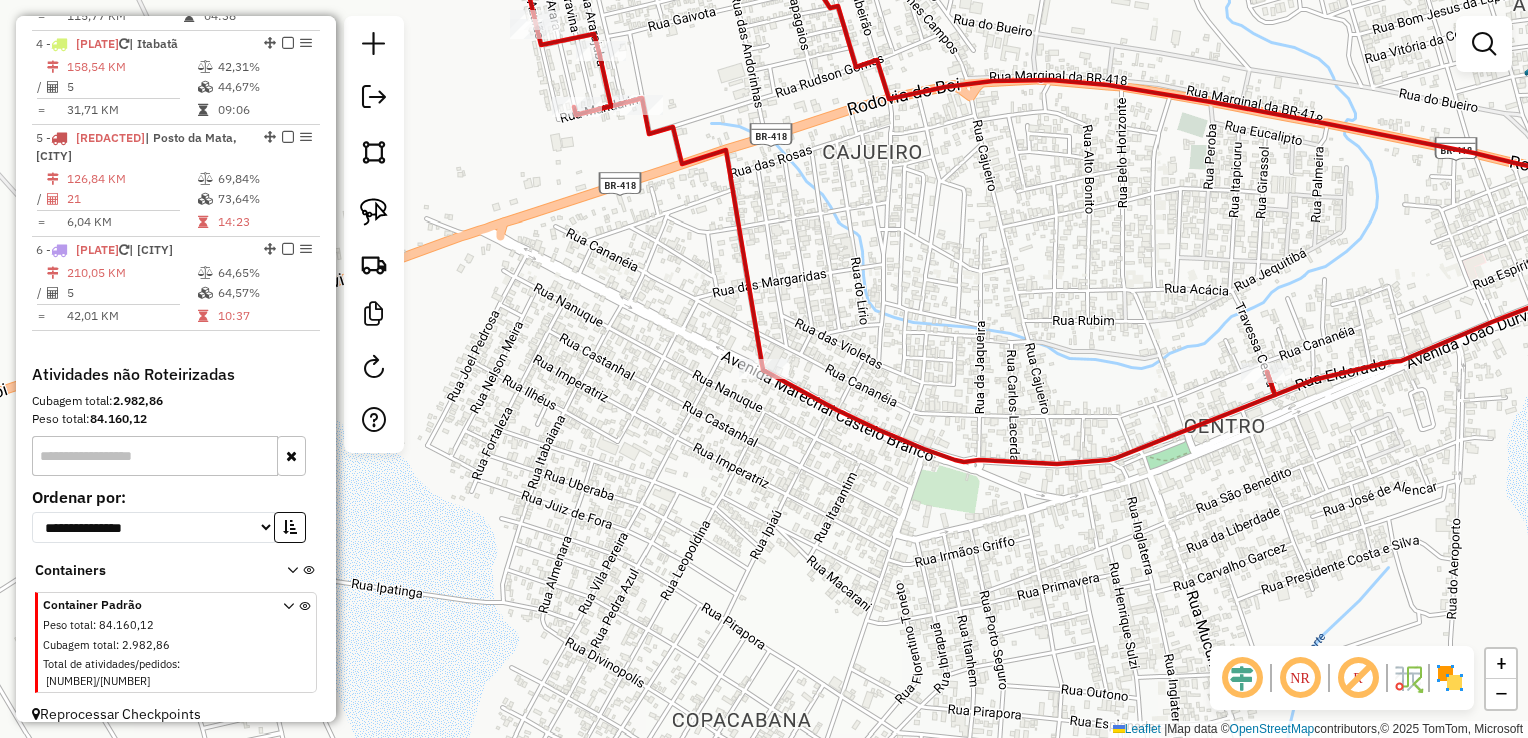 select on "*********" 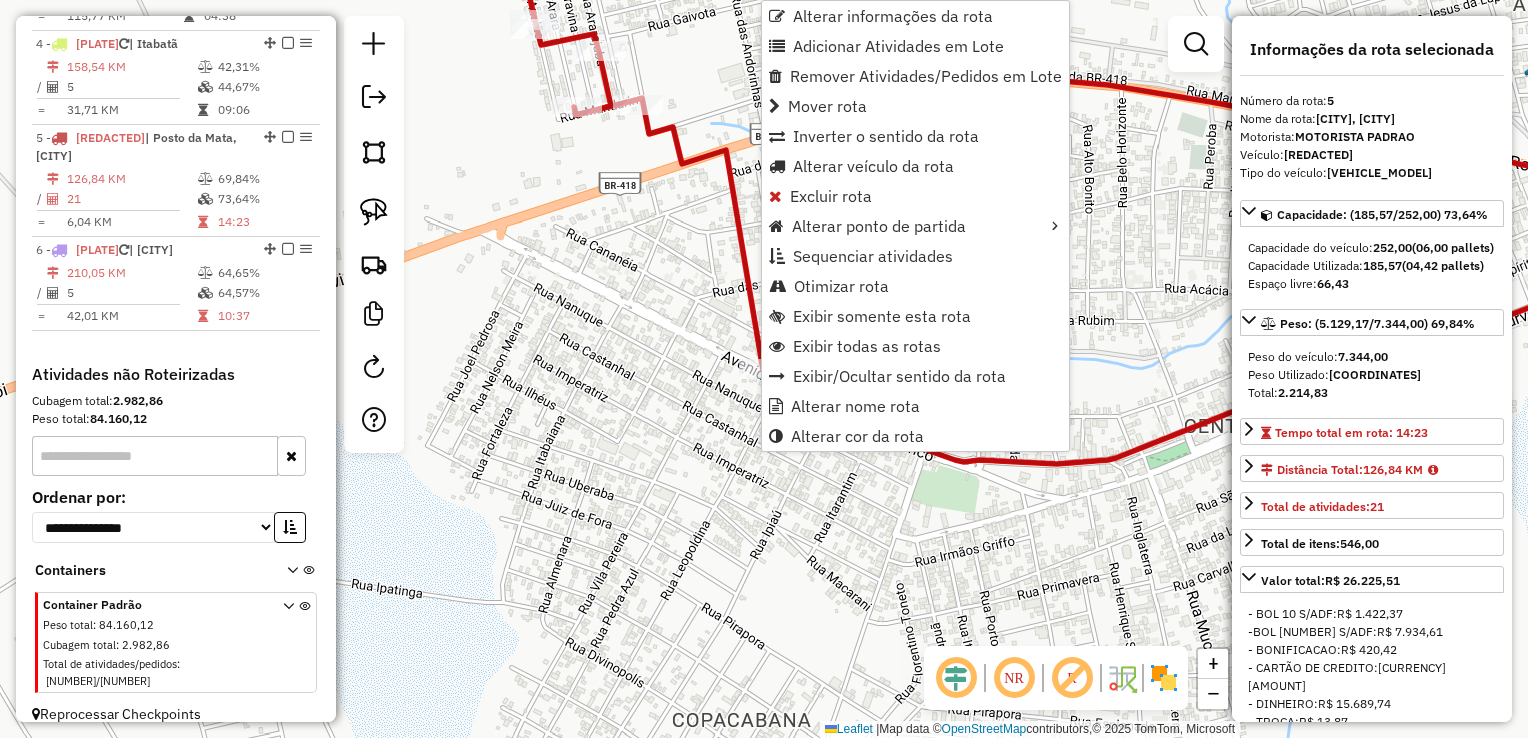 click on "Rota 5 - Placa RZW8D36  13210 - SUPER PAO P. DA MATA Janela de atendimento Grade de atendimento Capacidade Transportadoras Veículos Cliente Pedidos  Rotas Selecione os dias de semana para filtrar as janelas de atendimento  Seg   Ter   Qua   Qui   Sex   Sáb   Dom  Informe o período da janela de atendimento: De: Até:  Filtrar exatamente a janela do cliente  Considerar janela de atendimento padrão  Selecione os dias de semana para filtrar as grades de atendimento  Seg   Ter   Qua   Qui   Sex   Sáb   Dom   Considerar clientes sem dia de atendimento cadastrado  Clientes fora do dia de atendimento selecionado Filtrar as atividades entre os valores definidos abaixo:  Peso mínimo:   Peso máximo:   Cubagem mínima:   Cubagem máxima:   De:   Até:  Filtrar as atividades entre o tempo de atendimento definido abaixo:  De:   Até:   Considerar capacidade total dos clientes não roteirizados Transportadora: Selecione um ou mais itens Tipo de veículo: Selecione um ou mais itens Veículo: Selecione um ou mais itens" 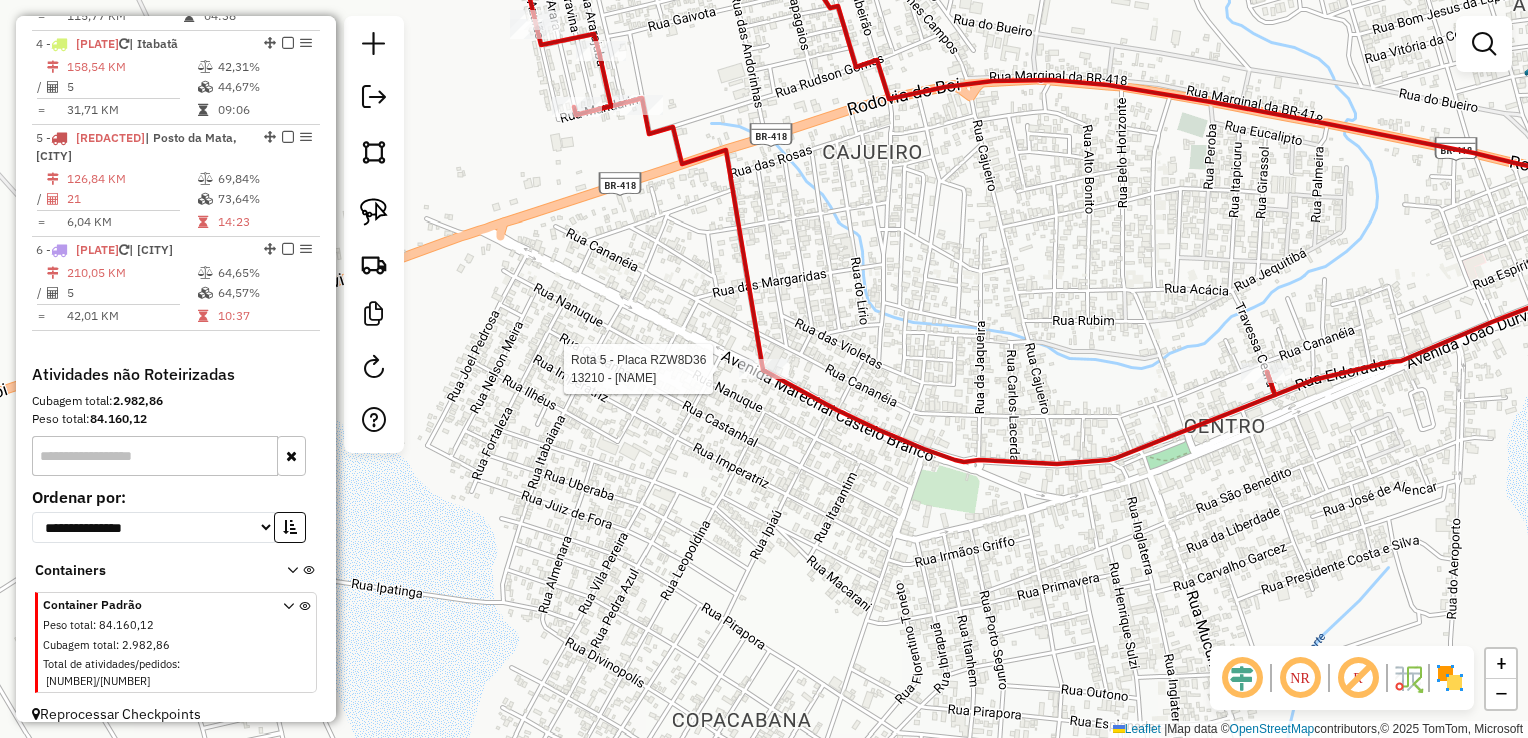 select on "*********" 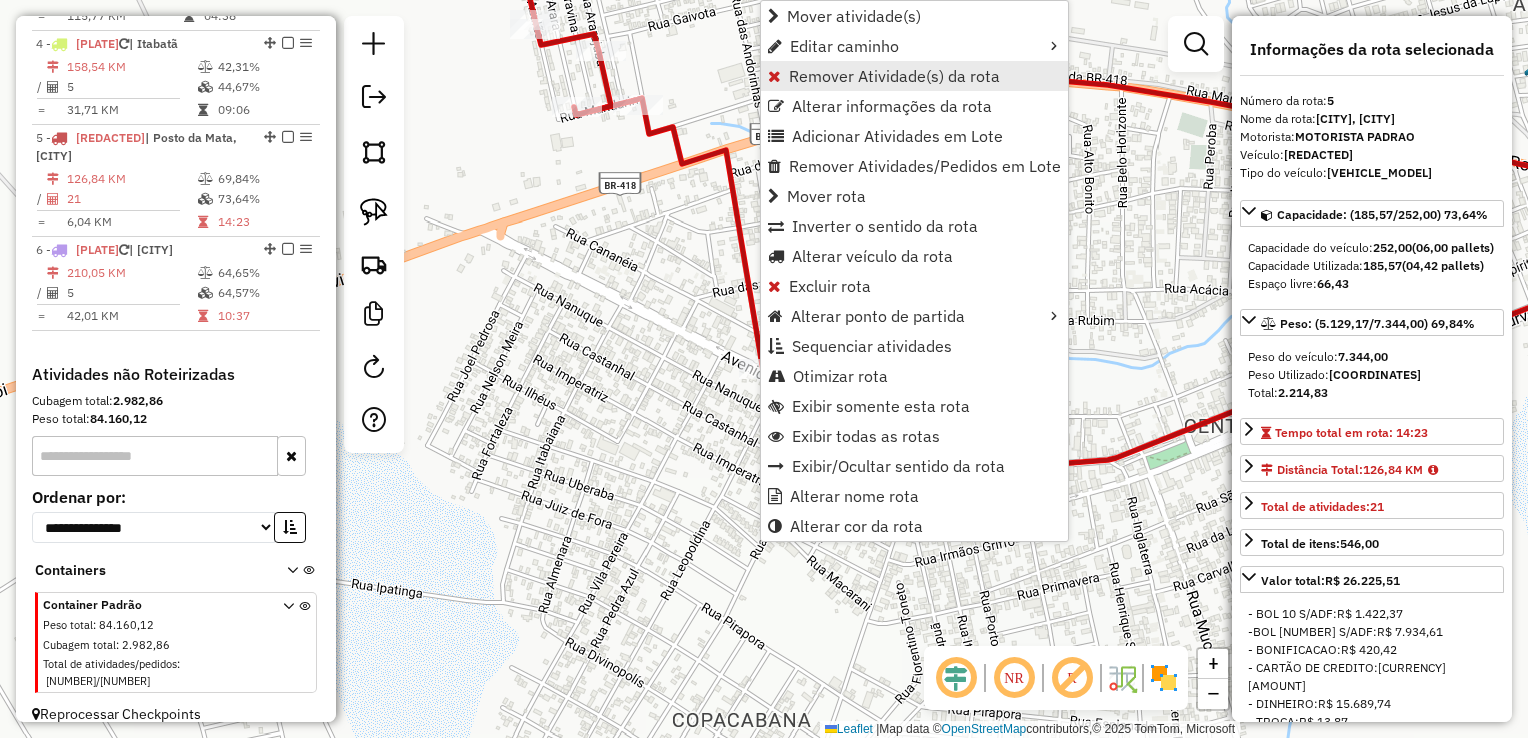 click on "Remover Atividade(s) da rota" at bounding box center (894, 76) 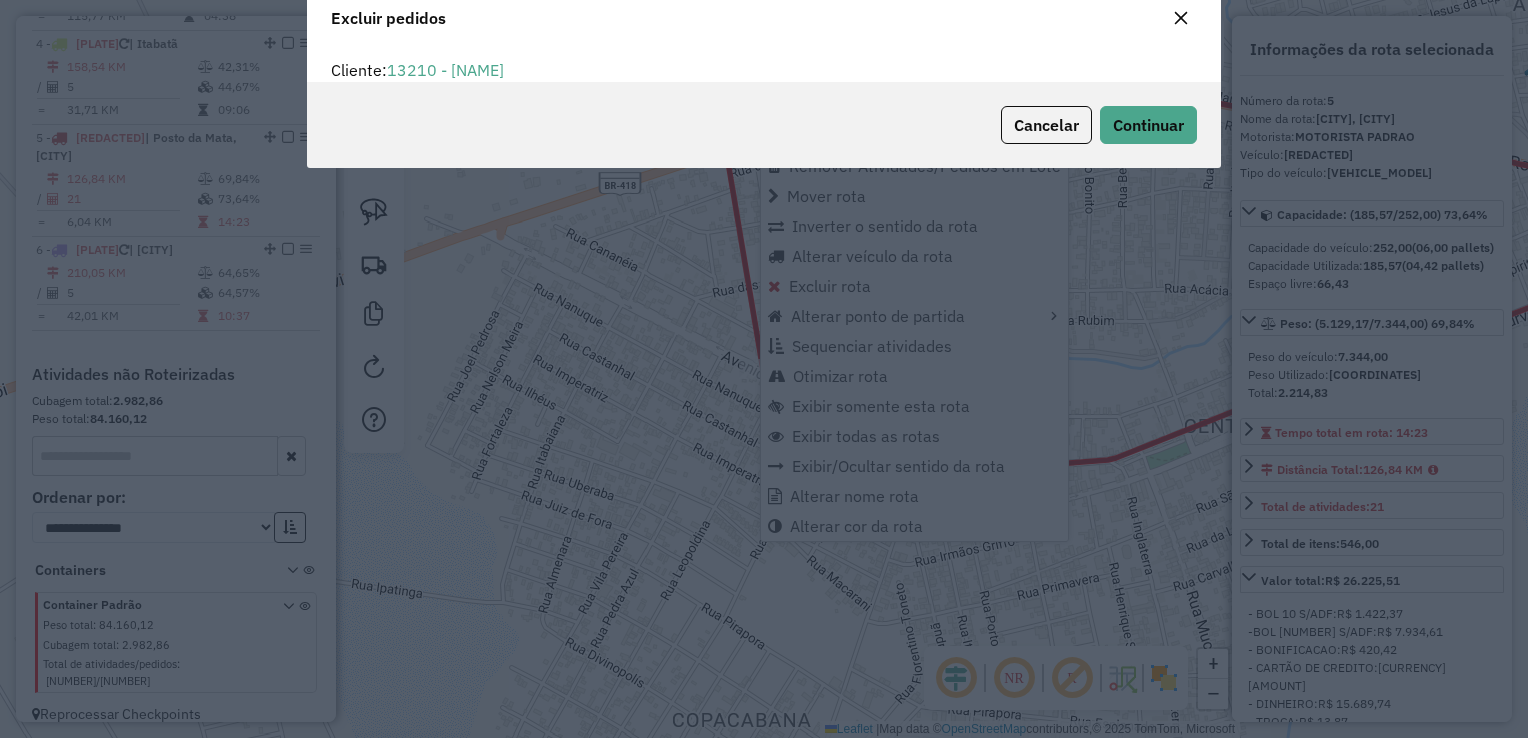 scroll, scrollTop: 10, scrollLeft: 6, axis: both 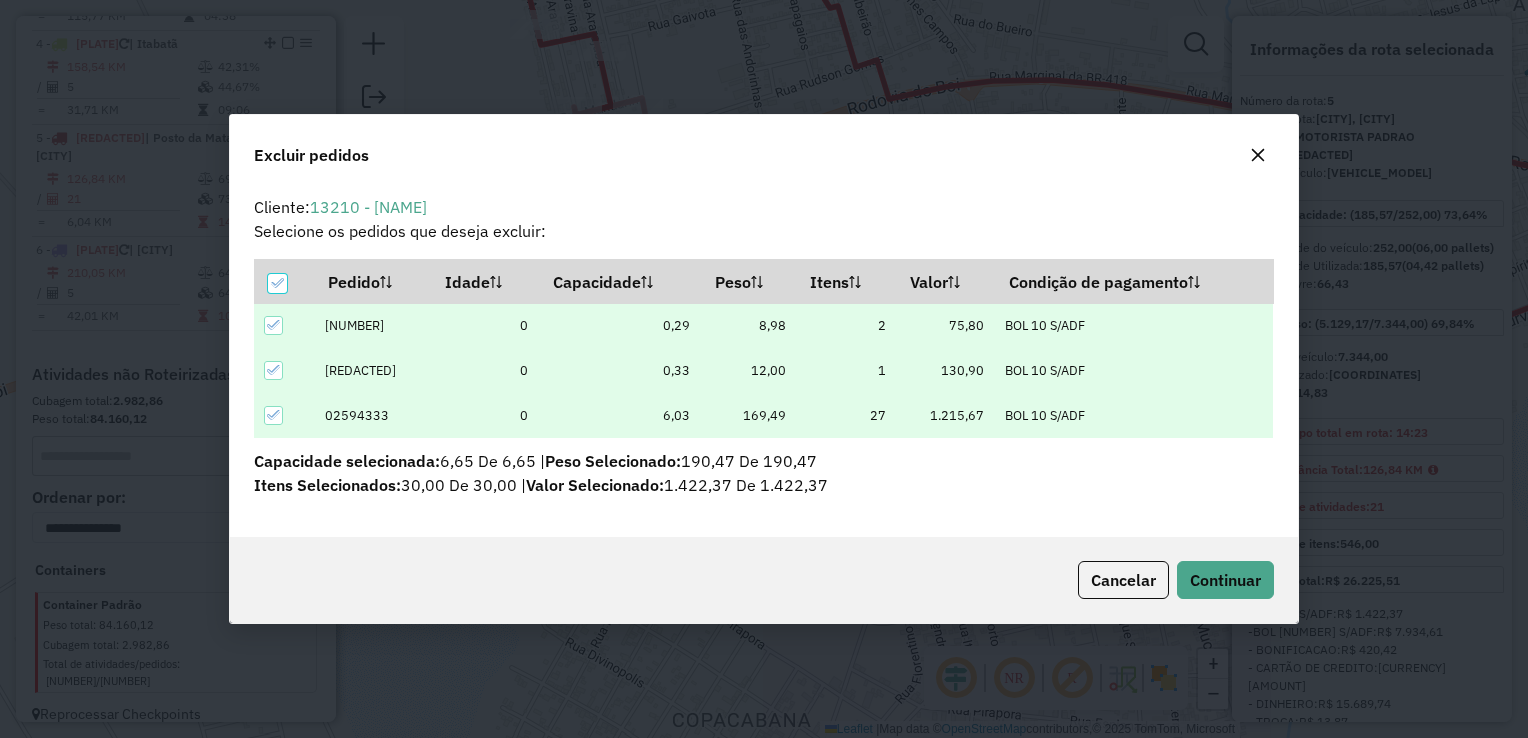 click on "Cancelar  Continuar" 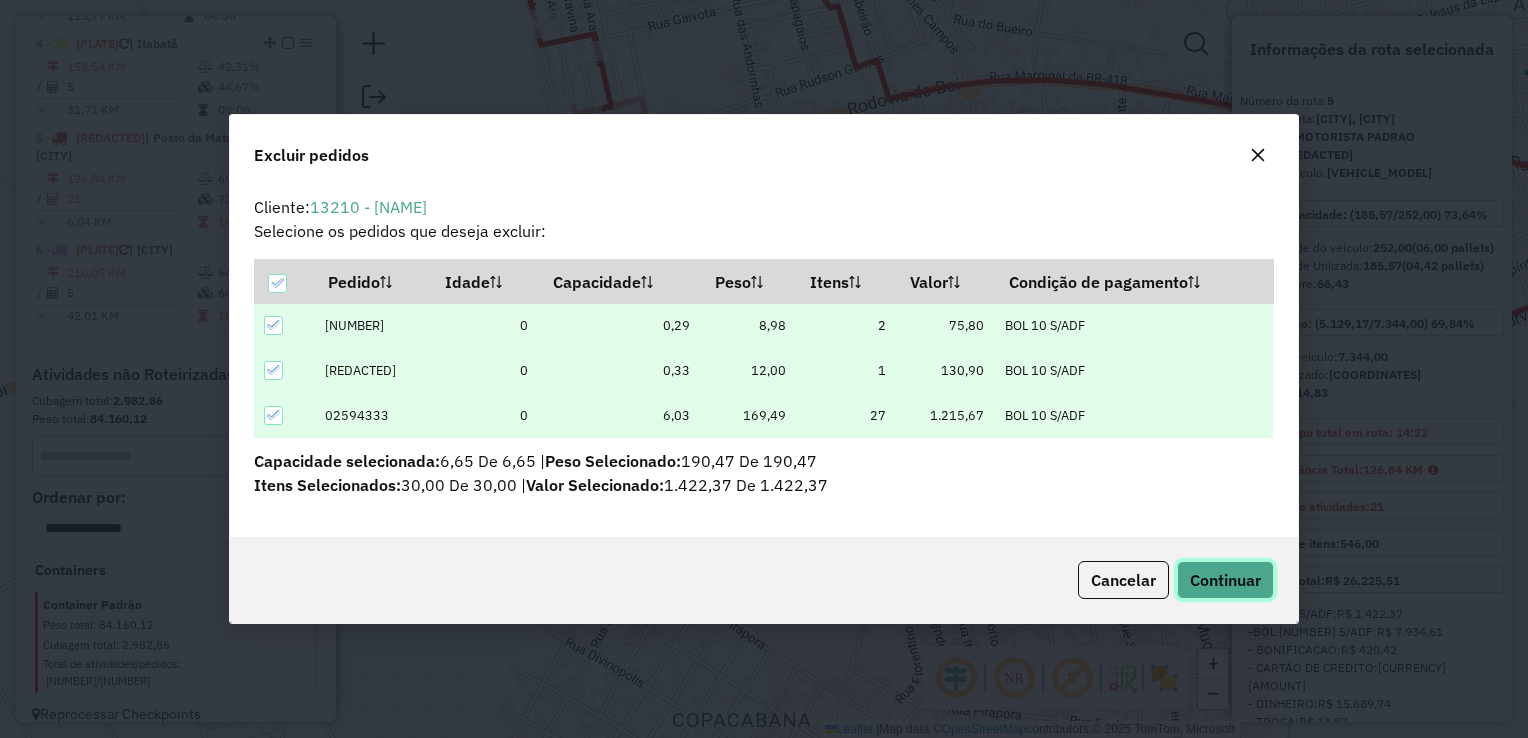 click on "Continuar" 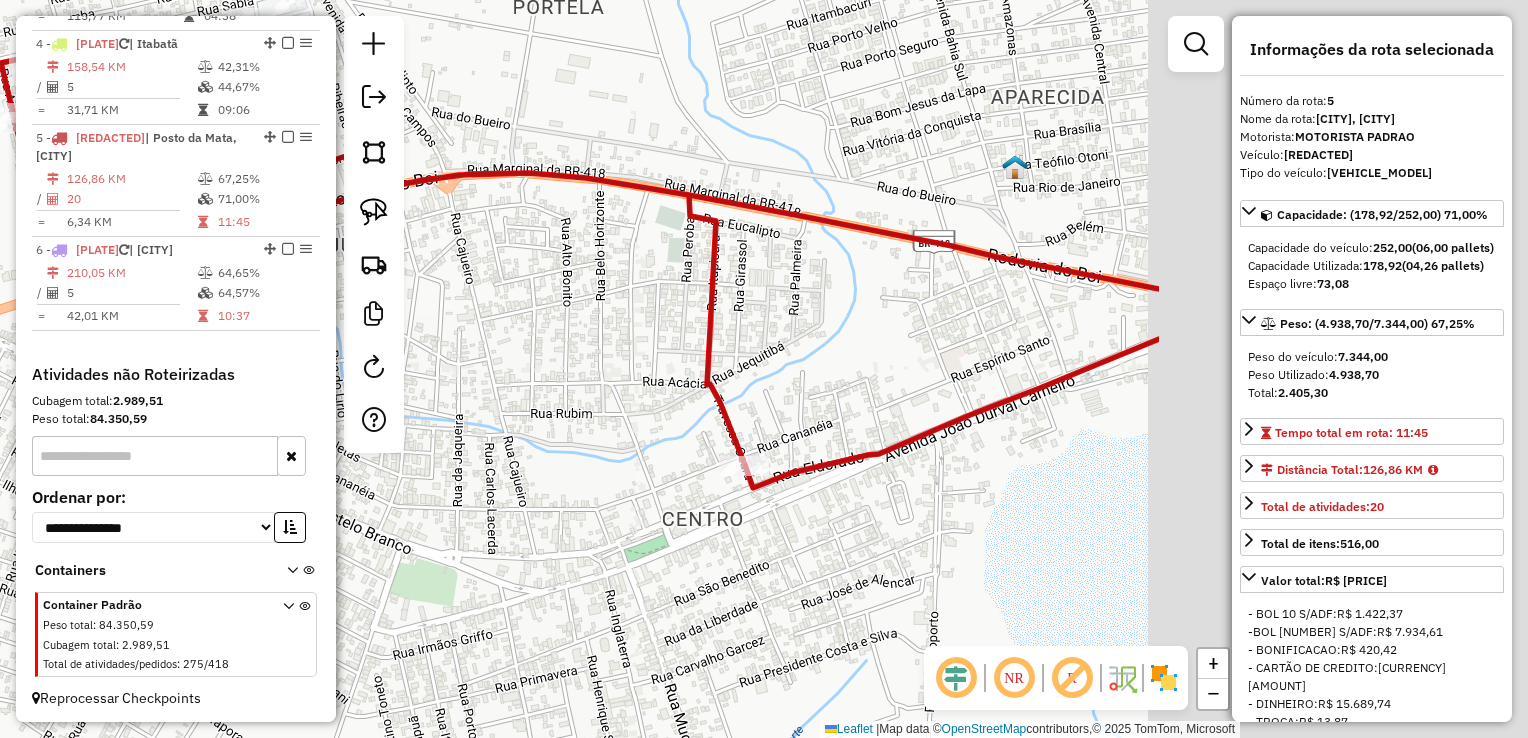drag, startPoint x: 1149, startPoint y: 378, endPoint x: 768, endPoint y: 458, distance: 389.30835 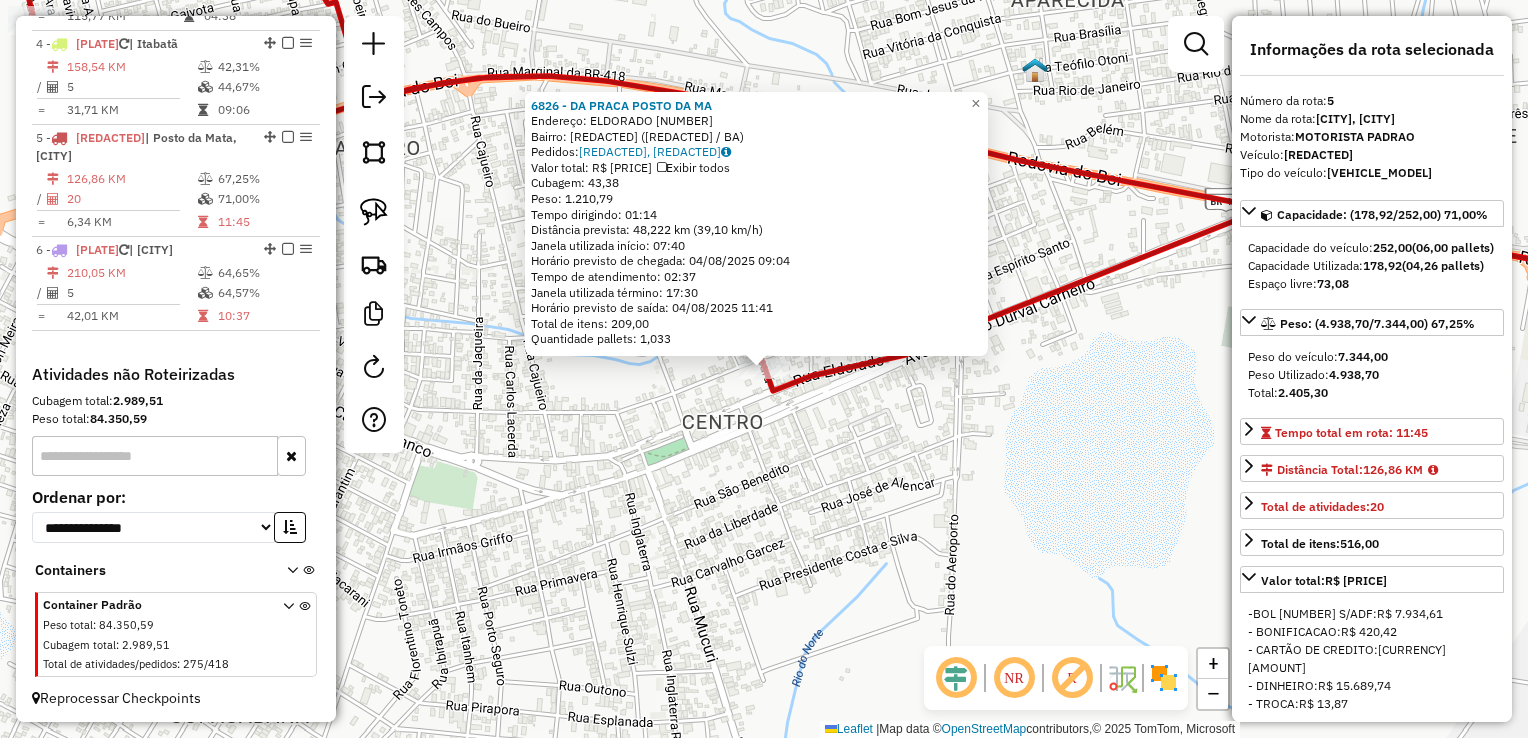 click on "6826 - DA PRACA POSTO DA MA  Endereço:  ELDORADO 1232   Bairro: POSTO DA MATA (NOVA VICOSA / BA)   Pedidos:  02594358, 02594471   Valor total: R$ 7.948,48   Exibir todos   Cubagem: 43,38  Peso: 1.210,79  Tempo dirigindo: 01:14   Distância prevista: 48,222 km (39,10 km/h)   Janela utilizada início: 07:40   Horário previsto de chegada: 04/08/2025 09:04   Tempo de atendimento: 02:37   Janela utilizada término: 17:30   Horário previsto de saída: 04/08/2025 11:41   Total de itens: 209,00   Quantidade pallets: 1,033  × Janela de atendimento Grade de atendimento Capacidade Transportadoras Veículos Cliente Pedidos  Rotas Selecione os dias de semana para filtrar as janelas de atendimento  Seg   Ter   Qua   Qui   Sex   Sáb   Dom  Informe o período da janela de atendimento: De: Até:  Filtrar exatamente a janela do cliente  Considerar janela de atendimento padrão  Selecione os dias de semana para filtrar as grades de atendimento  Seg   Ter   Qua   Qui   Sex   Sáb   Dom   Peso mínimo:   Peso máximo:   De:" 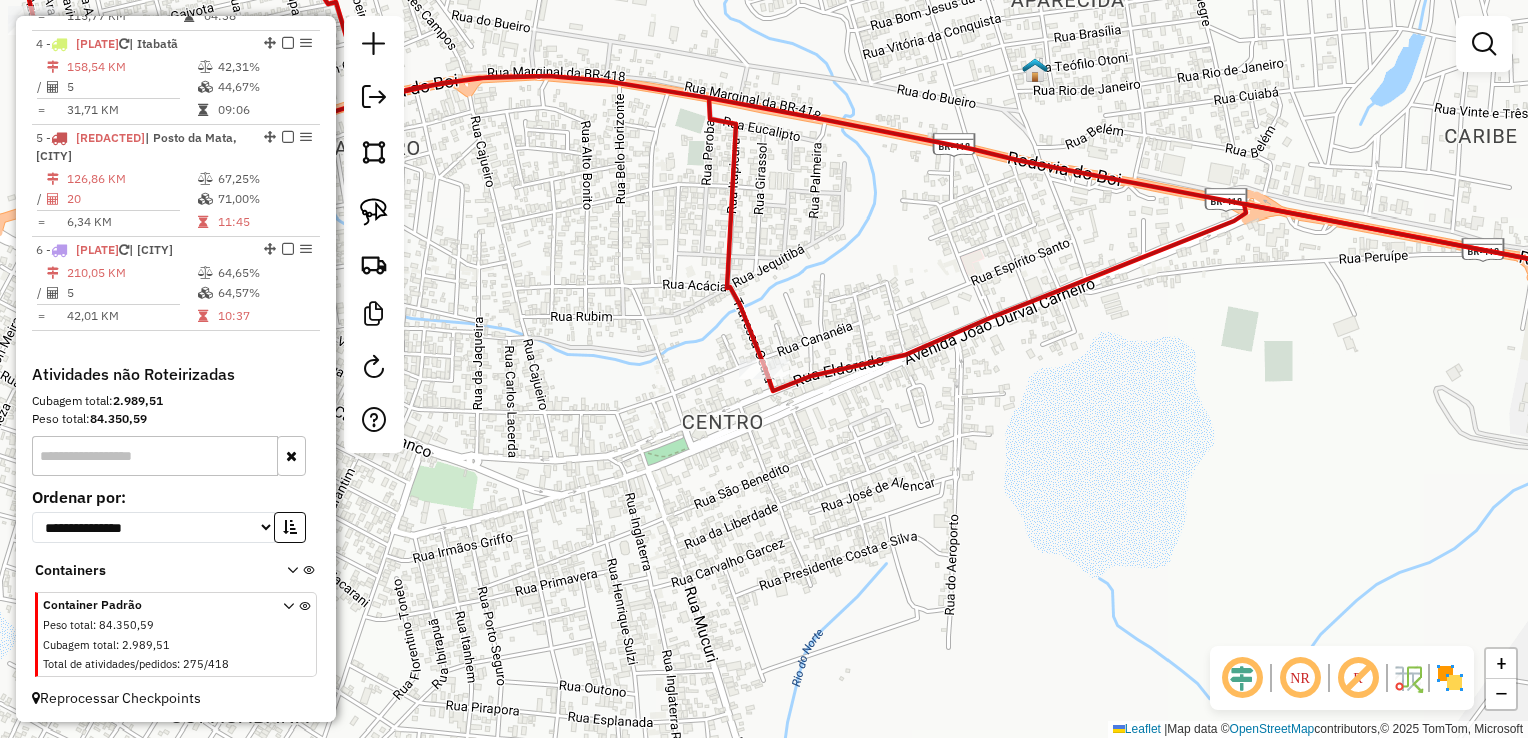click on "6826 - DA PRACA POSTO DA MA  Endereço:  ELDORADO 1232   Bairro: POSTO DA MATA (NOVA VICOSA / BA)   Pedidos:  02594358, 02594471   Valor total: R$ 7.948,48   Exibir todos   Cubagem: 43,38  Peso: 1.210,79  Tempo dirigindo: 01:14   Distância prevista: 48,222 km (39,10 km/h)   Janela utilizada início: 07:40   Horário previsto de chegada: 04/08/2025 09:04   Tempo de atendimento: 02:37   Janela utilizada término: 17:30   Horário previsto de saída: 04/08/2025 11:41   Total de itens: 209,00   Quantidade pallets: 1,033  × Janela de atendimento Grade de atendimento Capacidade Transportadoras Veículos Cliente Pedidos  Rotas Selecione os dias de semana para filtrar as janelas de atendimento  Seg   Ter   Qua   Qui   Sex   Sáb   Dom  Informe o período da janela de atendimento: De: Até:  Filtrar exatamente a janela do cliente  Considerar janela de atendimento padrão  Selecione os dias de semana para filtrar as grades de atendimento  Seg   Ter   Qua   Qui   Sex   Sáb   Dom   Peso mínimo:   Peso máximo:   De:" 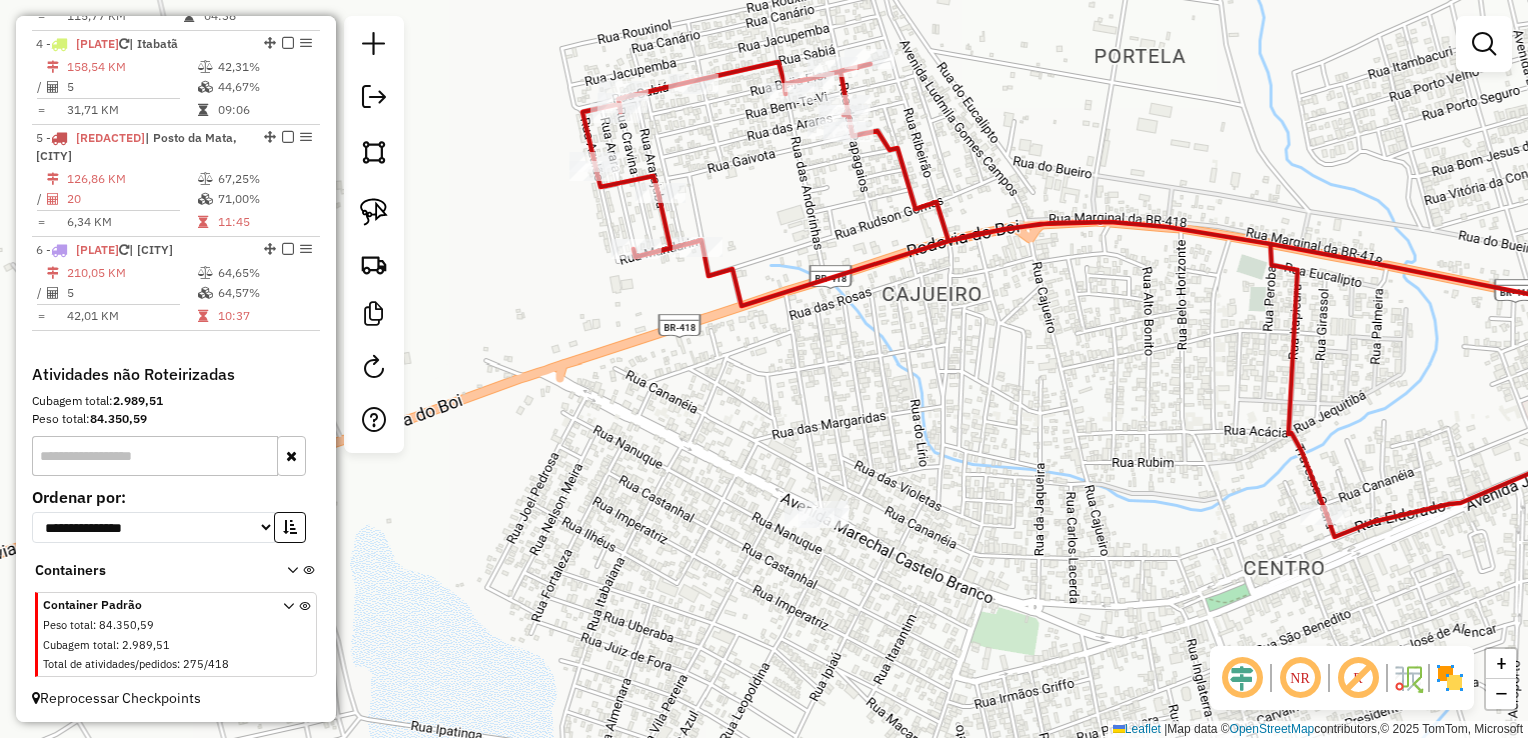 click on "Janela de atendimento Grade de atendimento Capacidade Transportadoras Veículos Cliente Pedidos  Rotas Selecione os dias de semana para filtrar as janelas de atendimento  Seg   Ter   Qua   Qui   Sex   Sáb   Dom  Informe o período da janela de atendimento: De: Até:  Filtrar exatamente a janela do cliente  Considerar janela de atendimento padrão  Selecione os dias de semana para filtrar as grades de atendimento  Seg   Ter   Qua   Qui   Sex   Sáb   Dom   Considerar clientes sem dia de atendimento cadastrado  Clientes fora do dia de atendimento selecionado Filtrar as atividades entre os valores definidos abaixo:  Peso mínimo:   Peso máximo:   Cubagem mínima:   Cubagem máxima:   De:   Até:  Filtrar as atividades entre o tempo de atendimento definido abaixo:  De:   Até:   Considerar capacidade total dos clientes não roteirizados Transportadora: Selecione um ou mais itens Tipo de veículo: Selecione um ou mais itens Veículo: Selecione um ou mais itens Motorista: Selecione um ou mais itens Nome: Rótulo:" 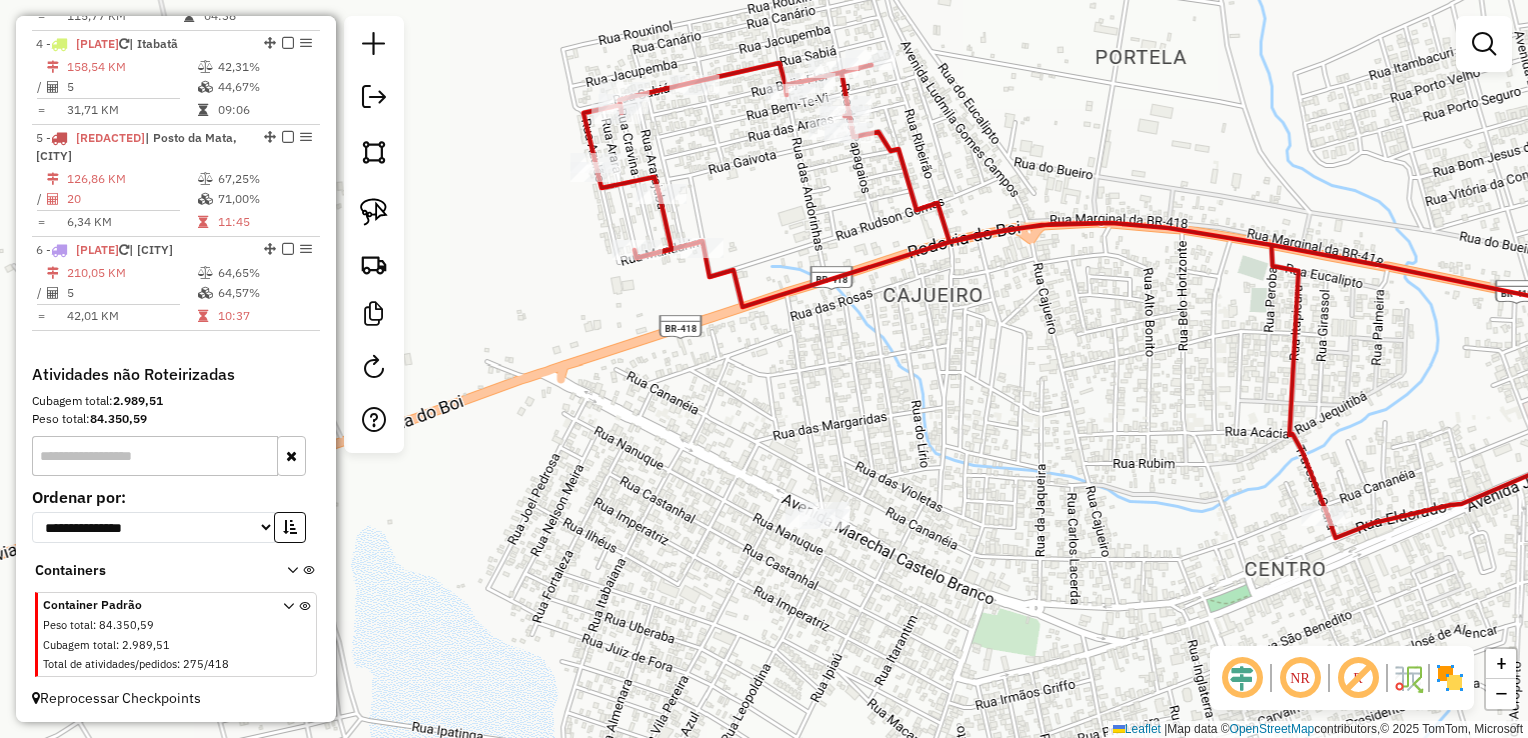 click 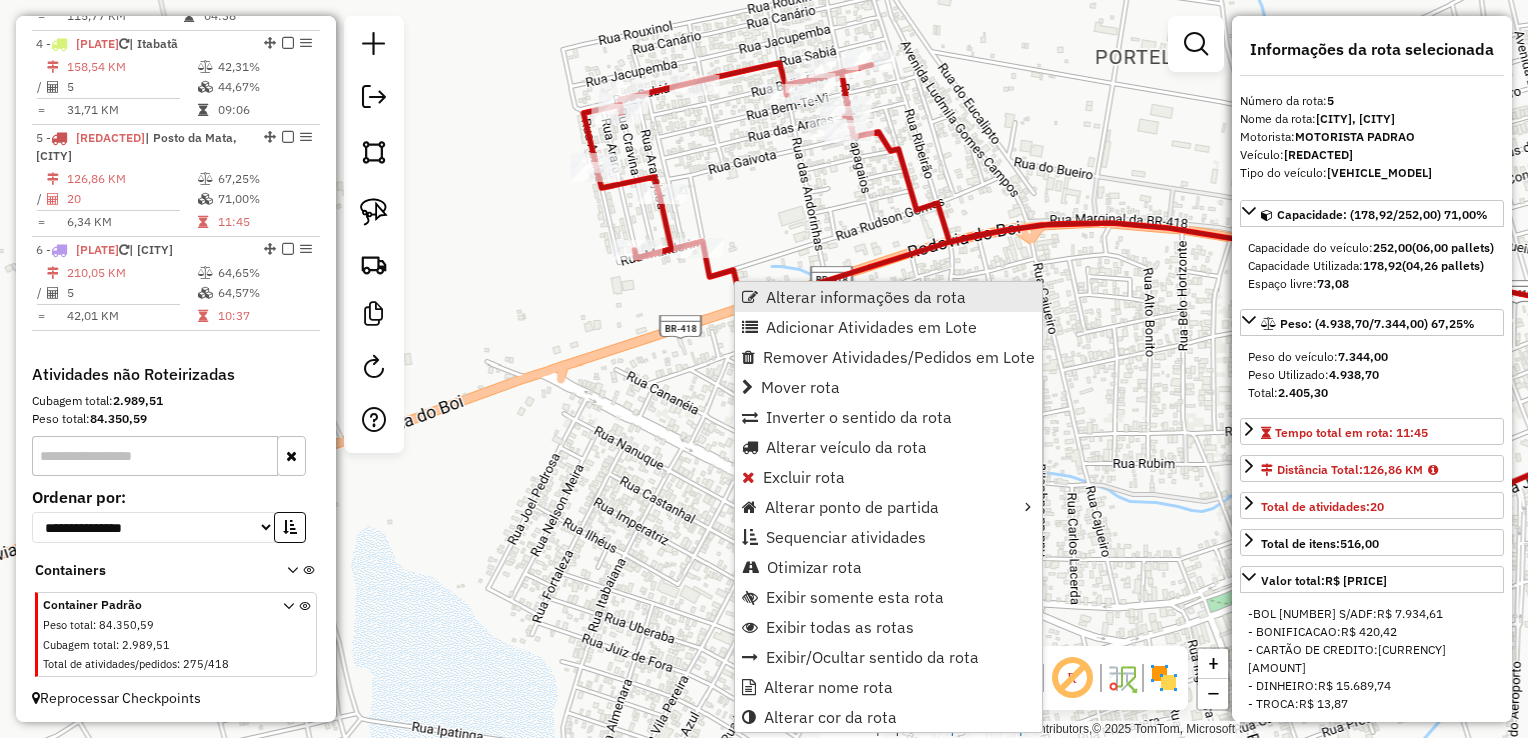 click on "Alterar informações da rota" at bounding box center (866, 297) 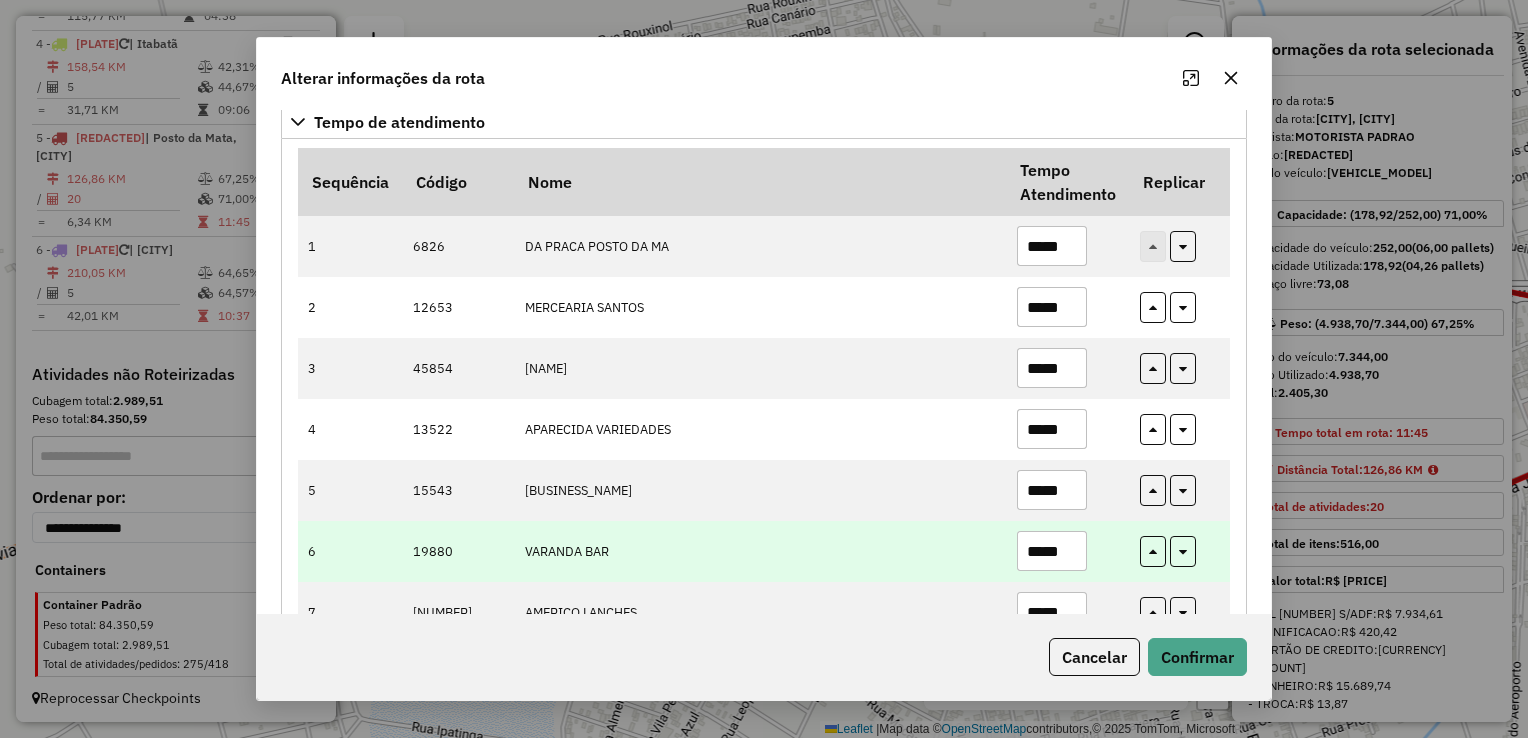 scroll, scrollTop: 200, scrollLeft: 0, axis: vertical 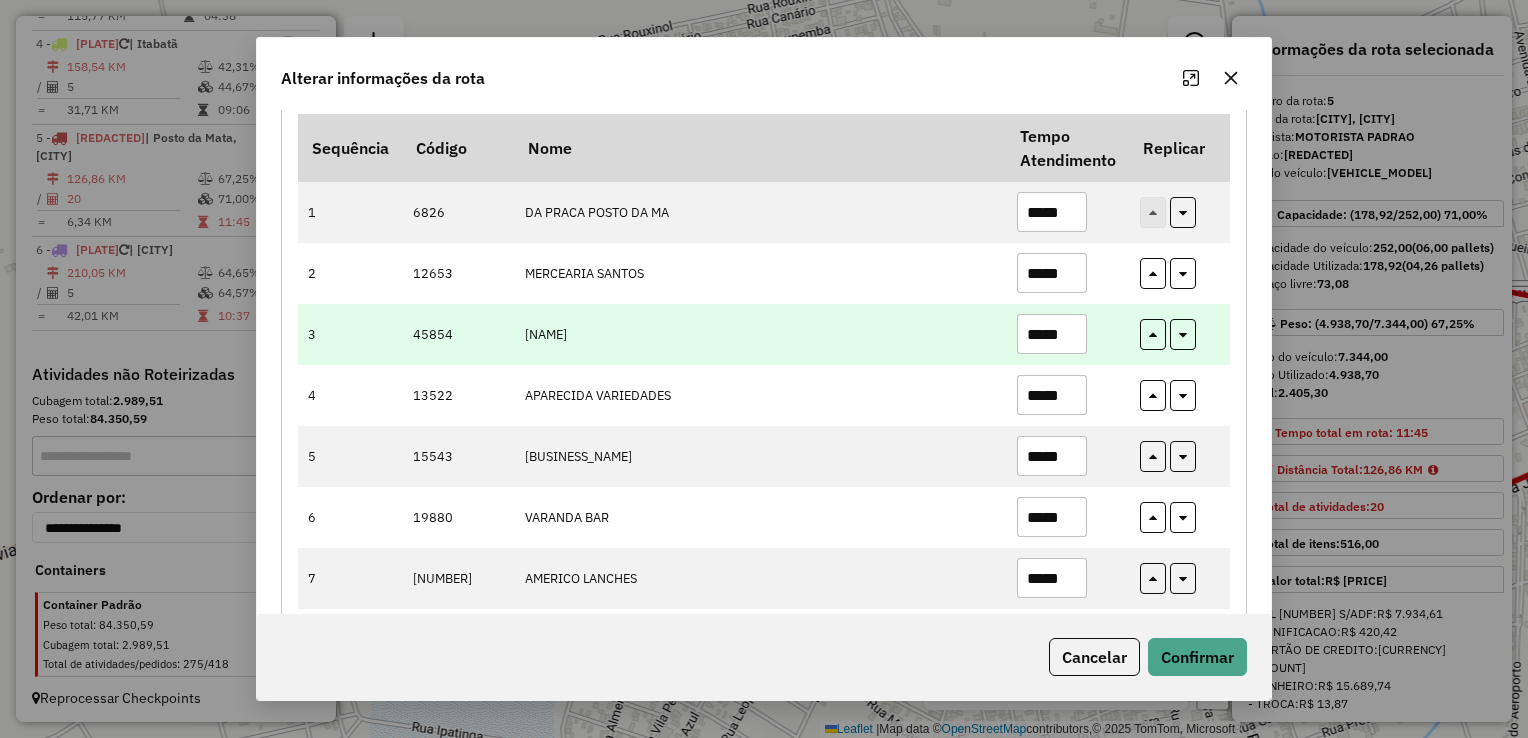 click on "*****" at bounding box center (1052, 334) 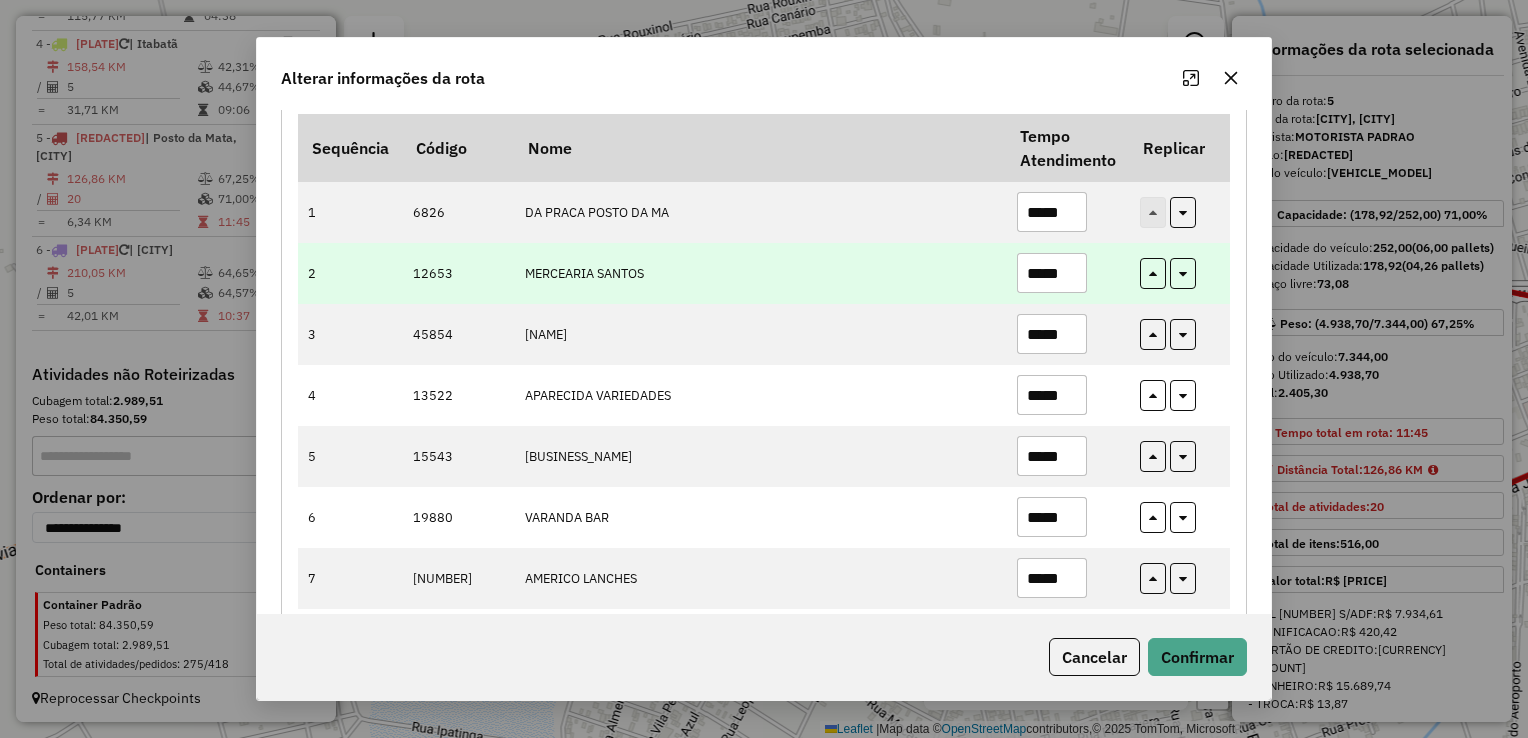 click on "*****" at bounding box center [1052, 273] 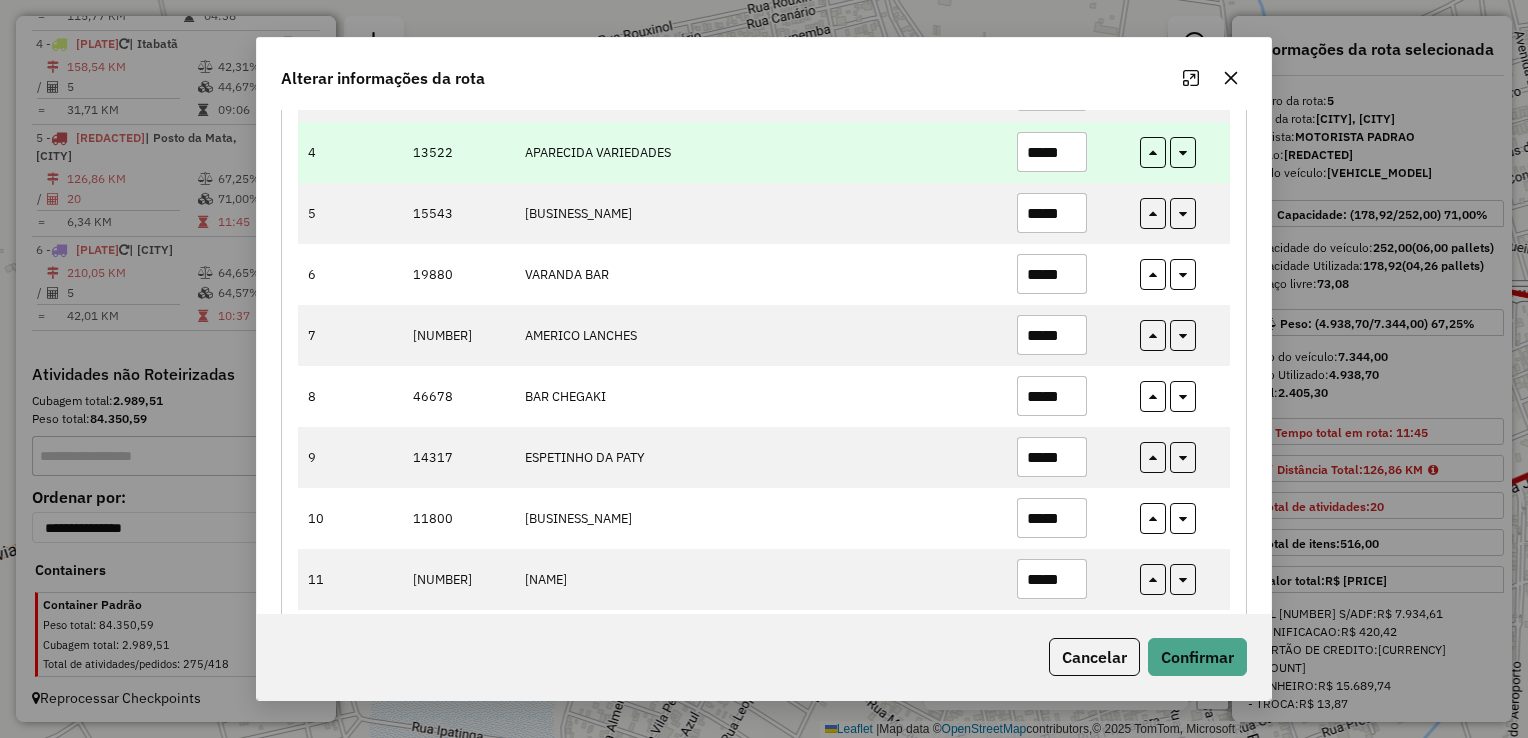 scroll, scrollTop: 500, scrollLeft: 0, axis: vertical 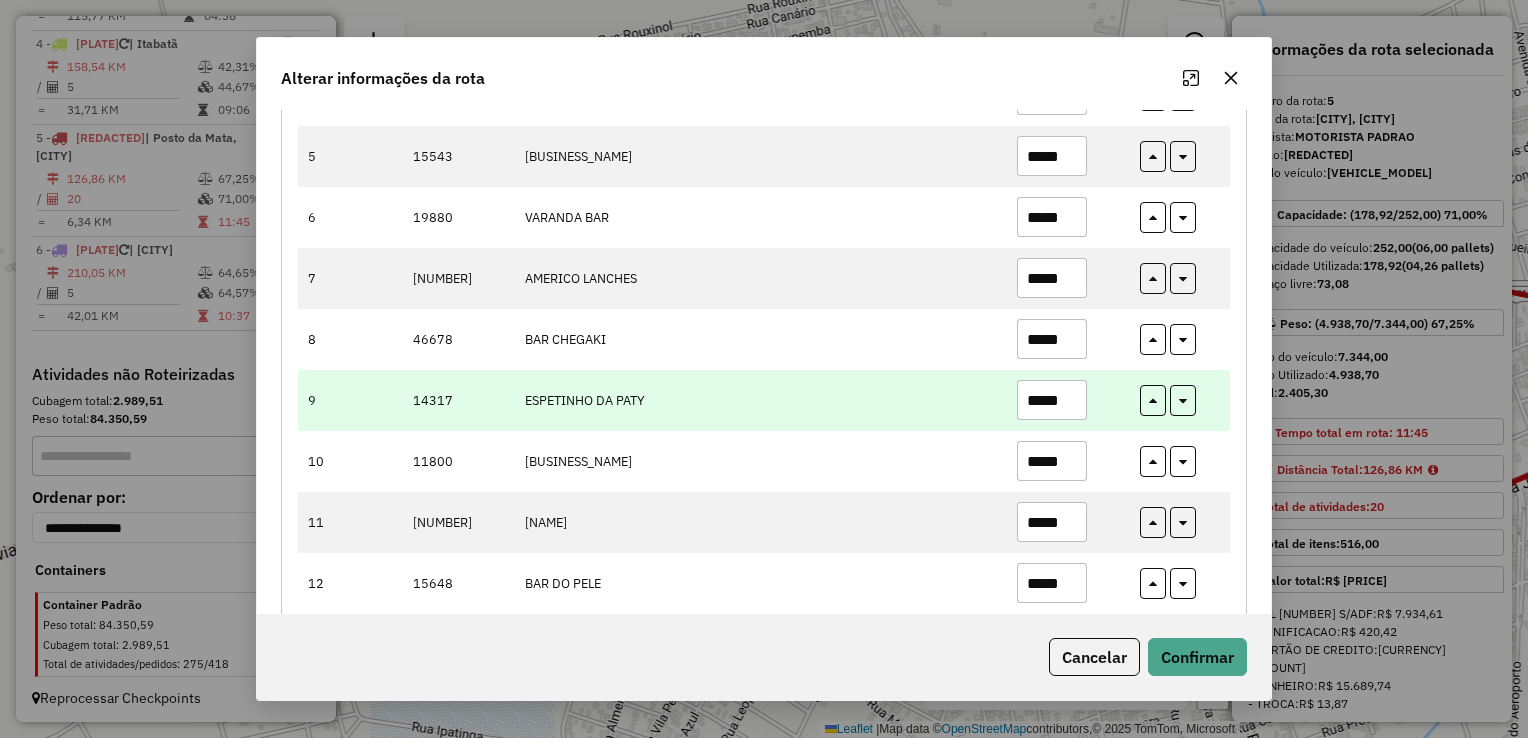 type on "*****" 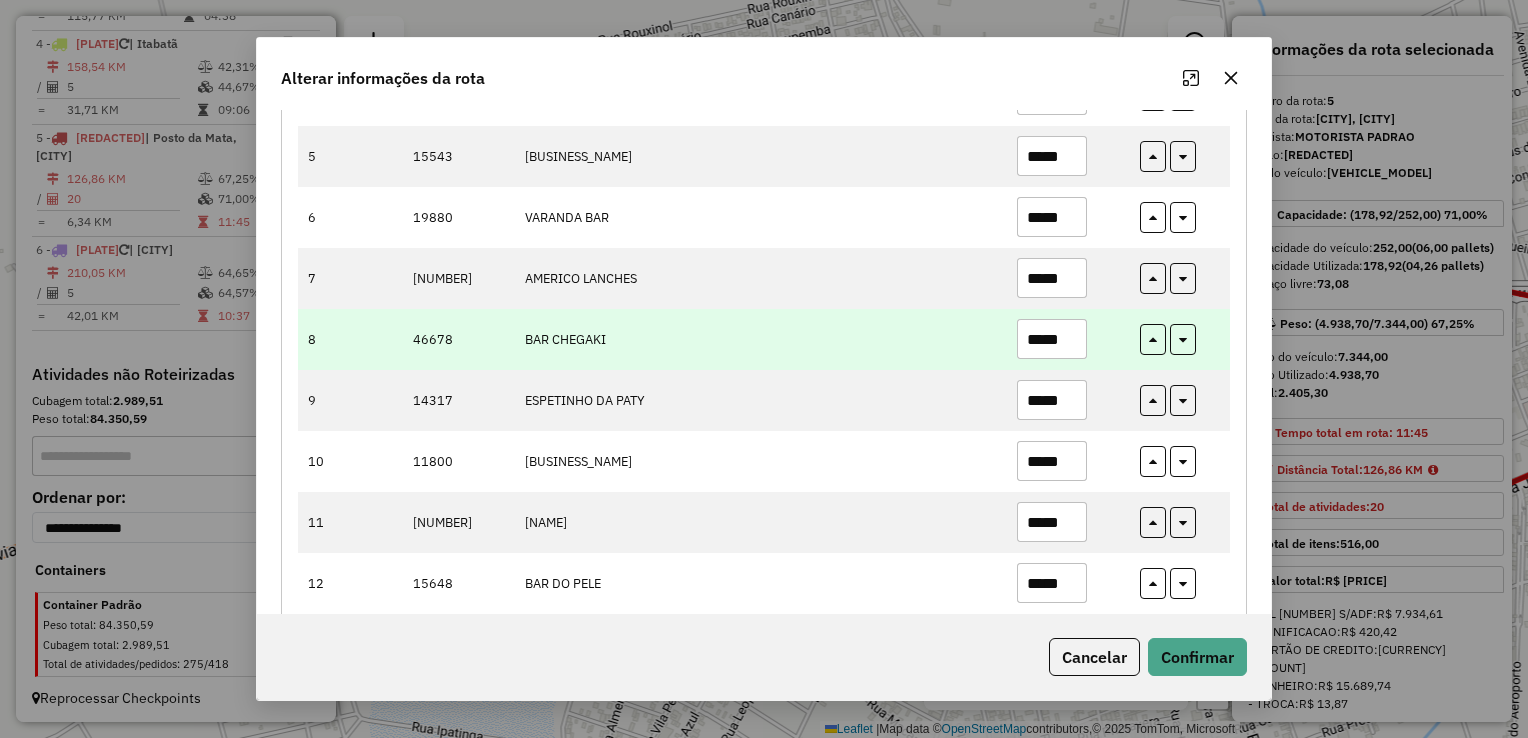 click on "*****" at bounding box center (1052, 339) 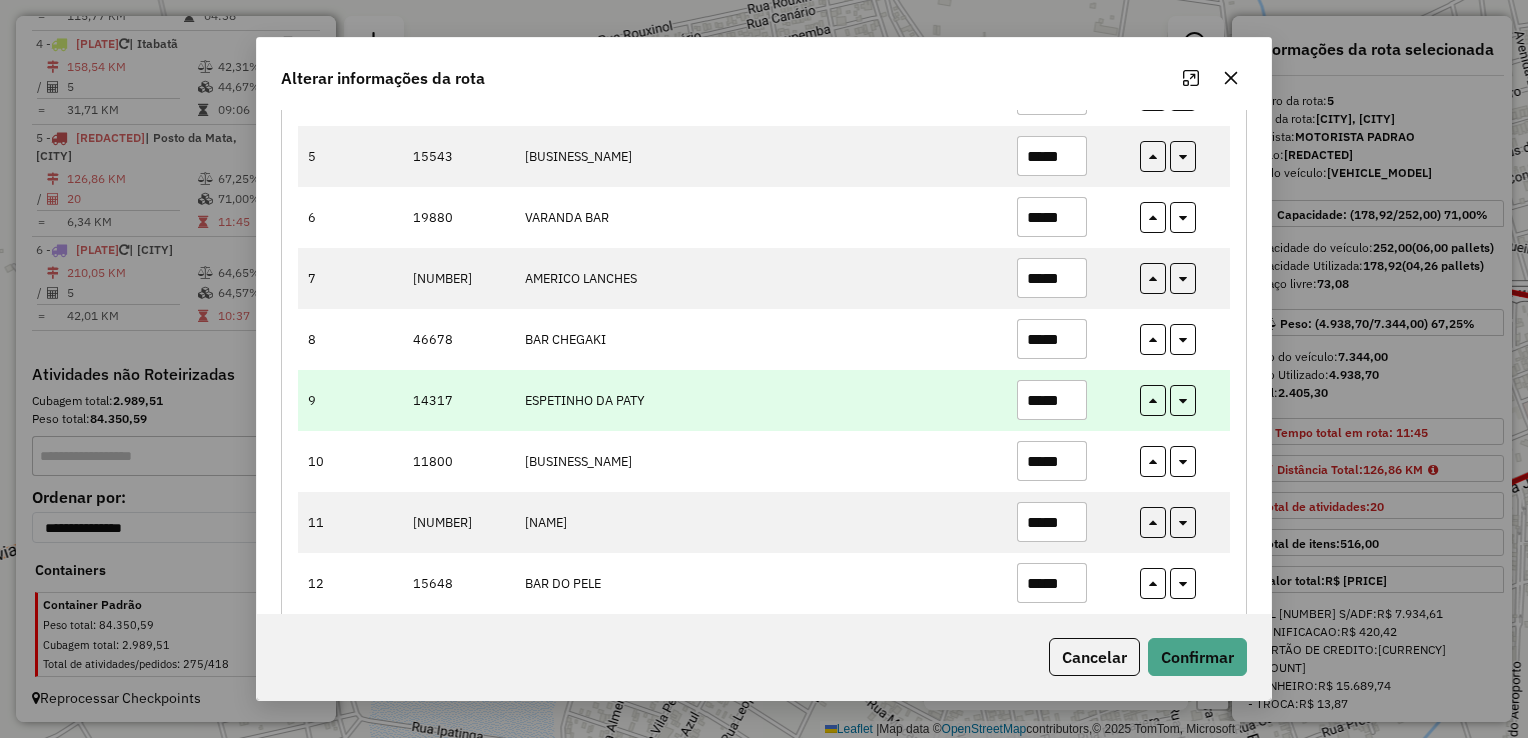 click on "*****" at bounding box center (1052, 400) 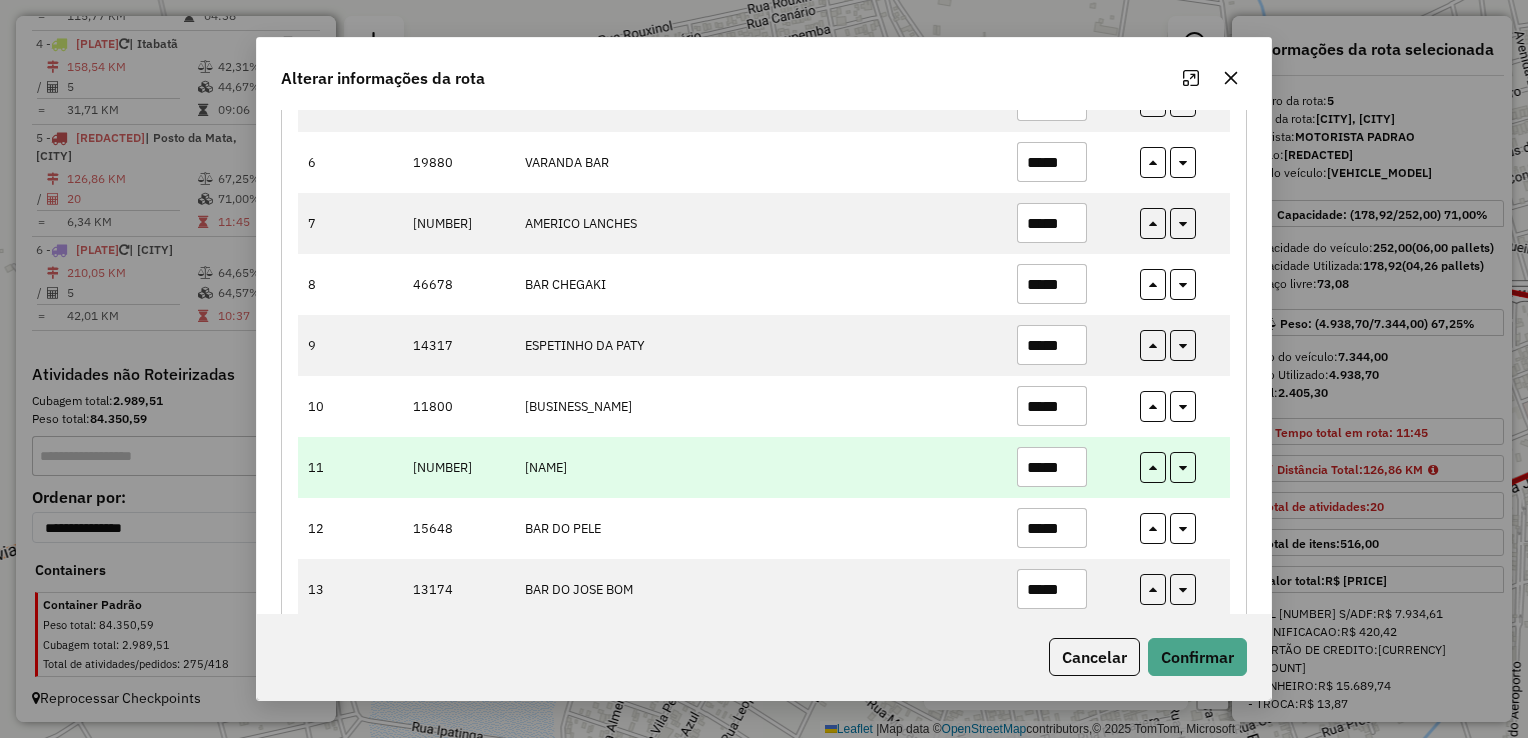 scroll, scrollTop: 600, scrollLeft: 0, axis: vertical 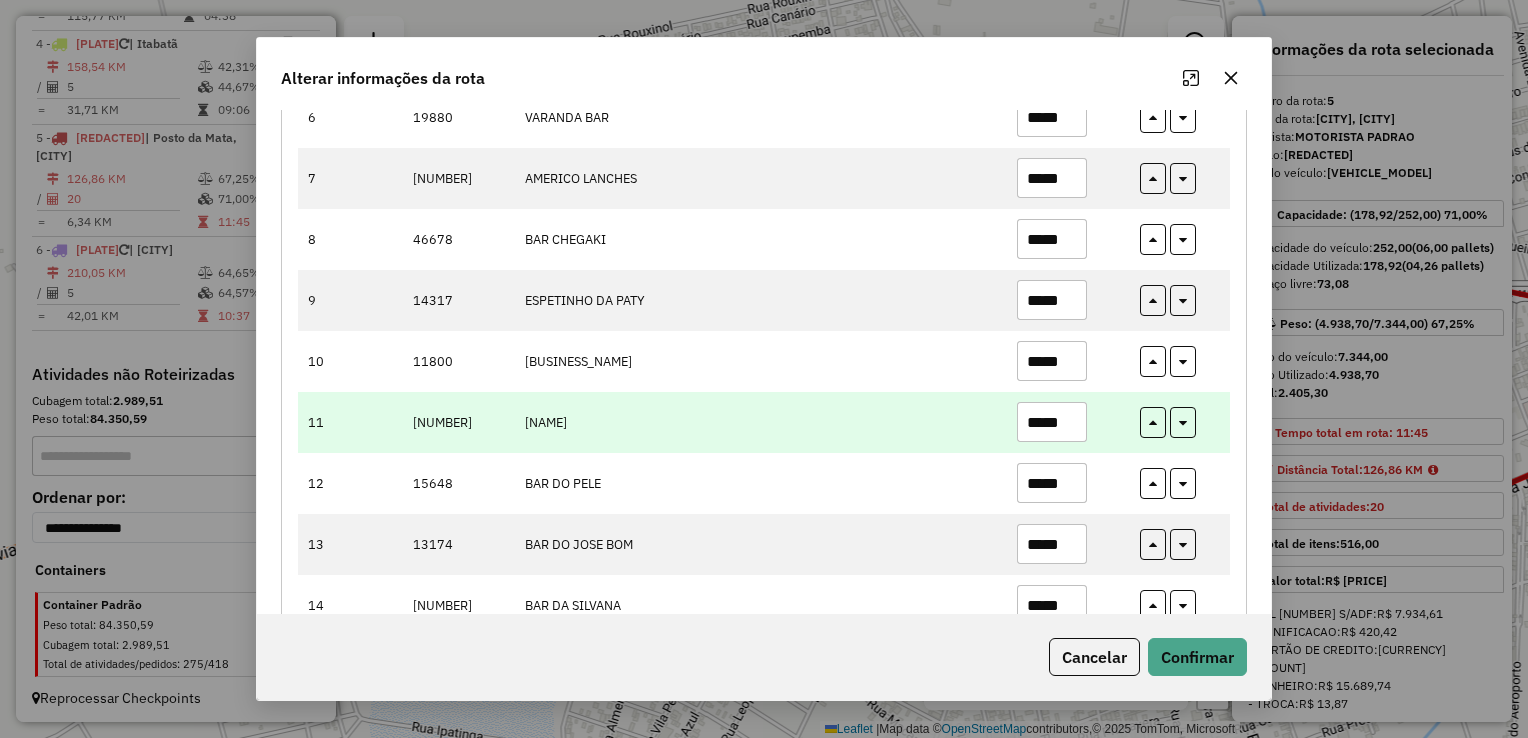 type on "*****" 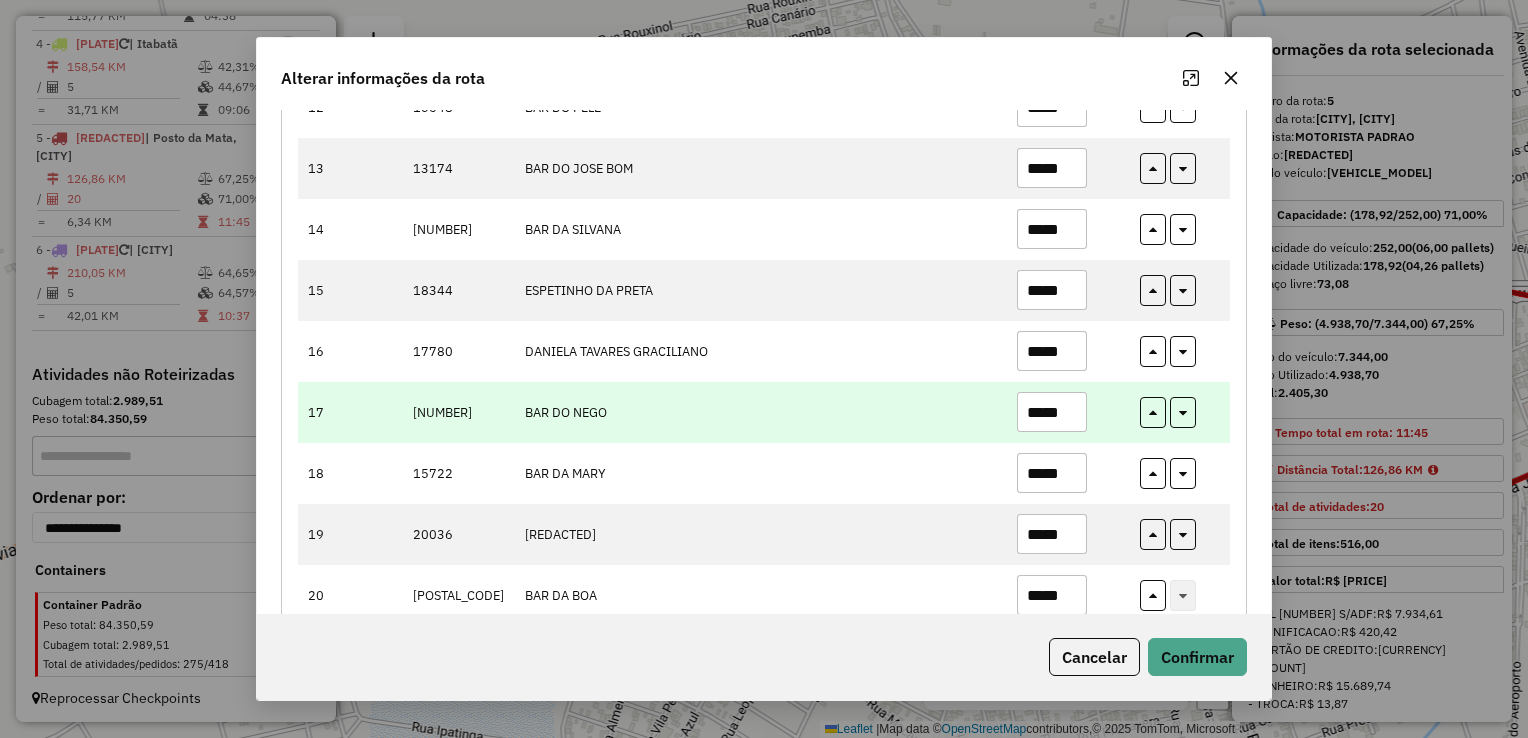scroll, scrollTop: 995, scrollLeft: 0, axis: vertical 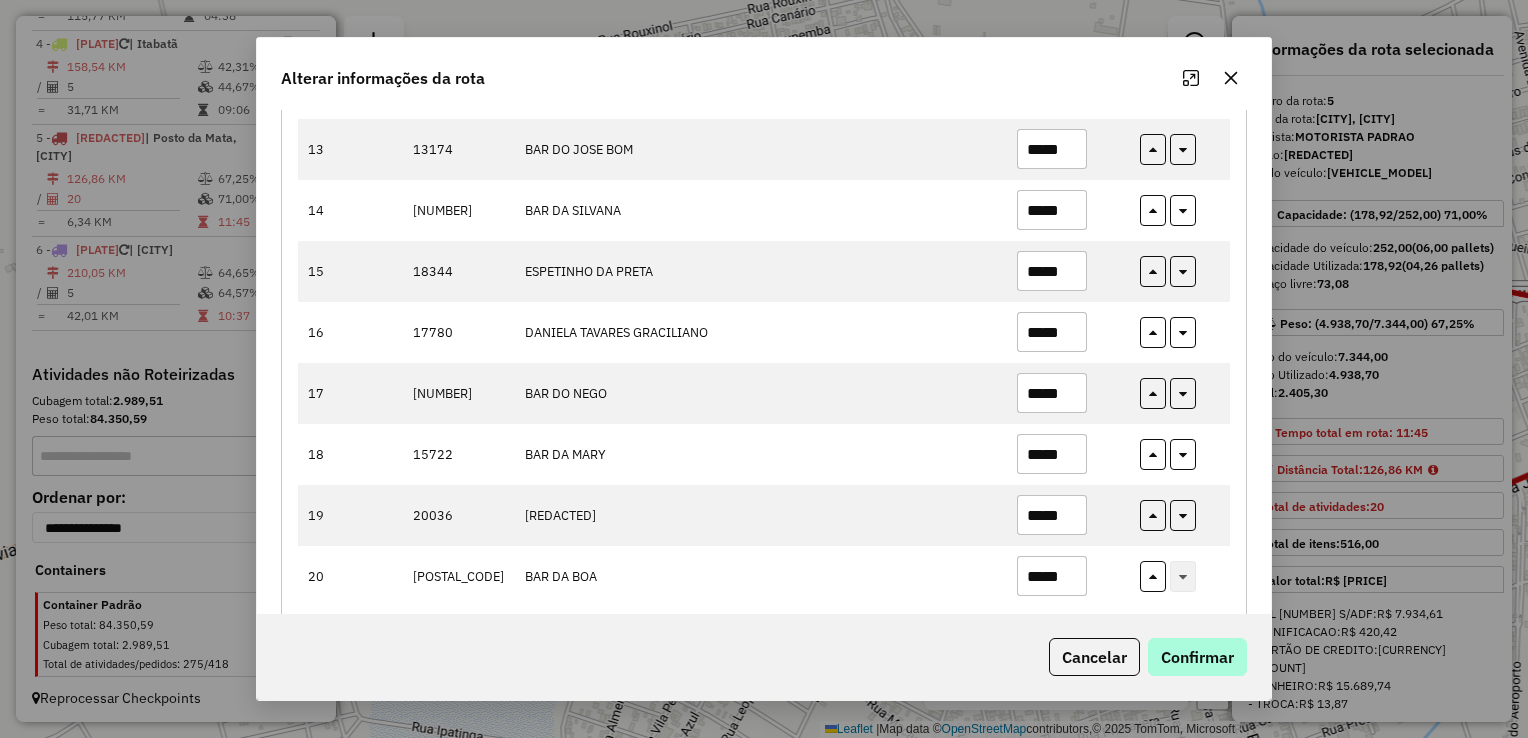 type on "*****" 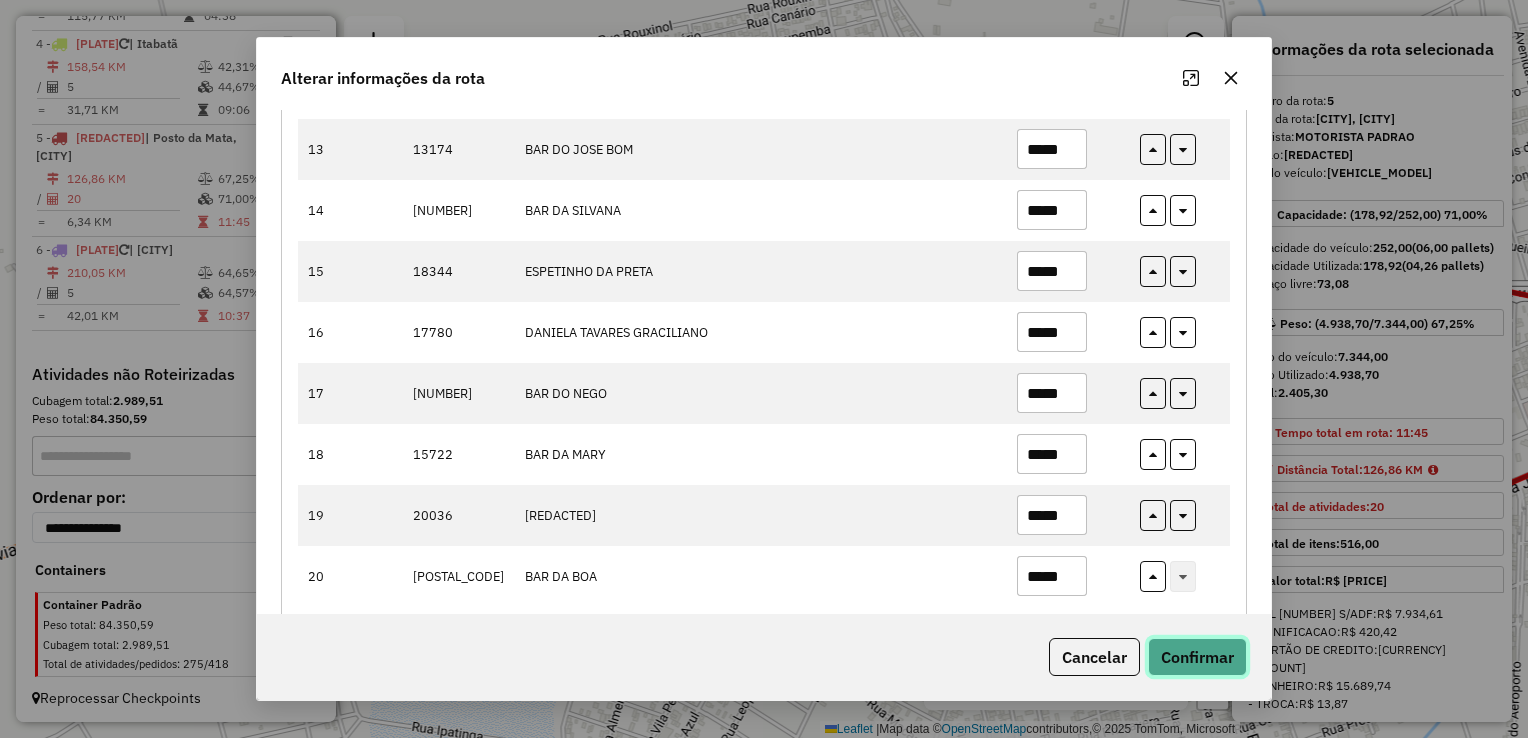 click on "Confirmar" 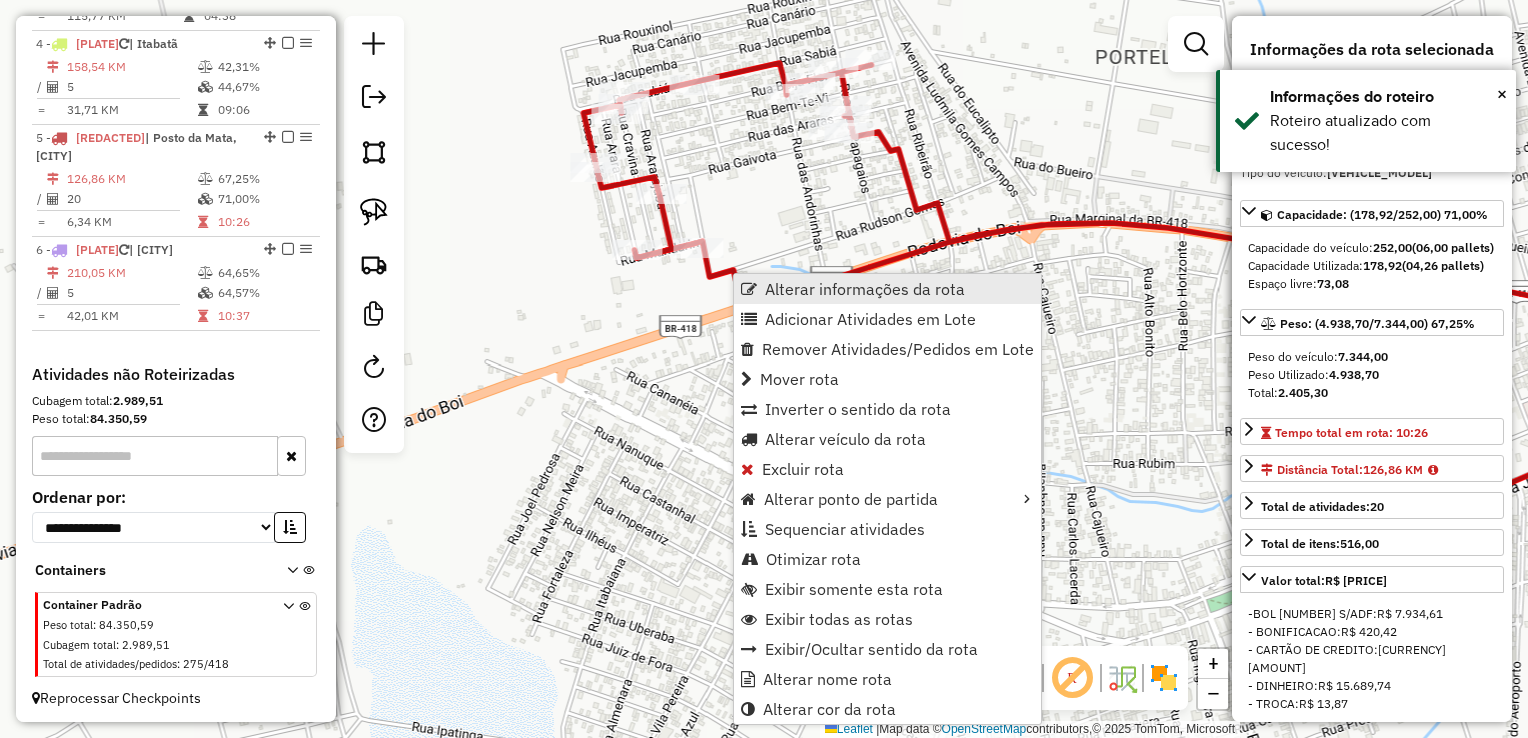 click on "Alterar informações da rota" at bounding box center (865, 289) 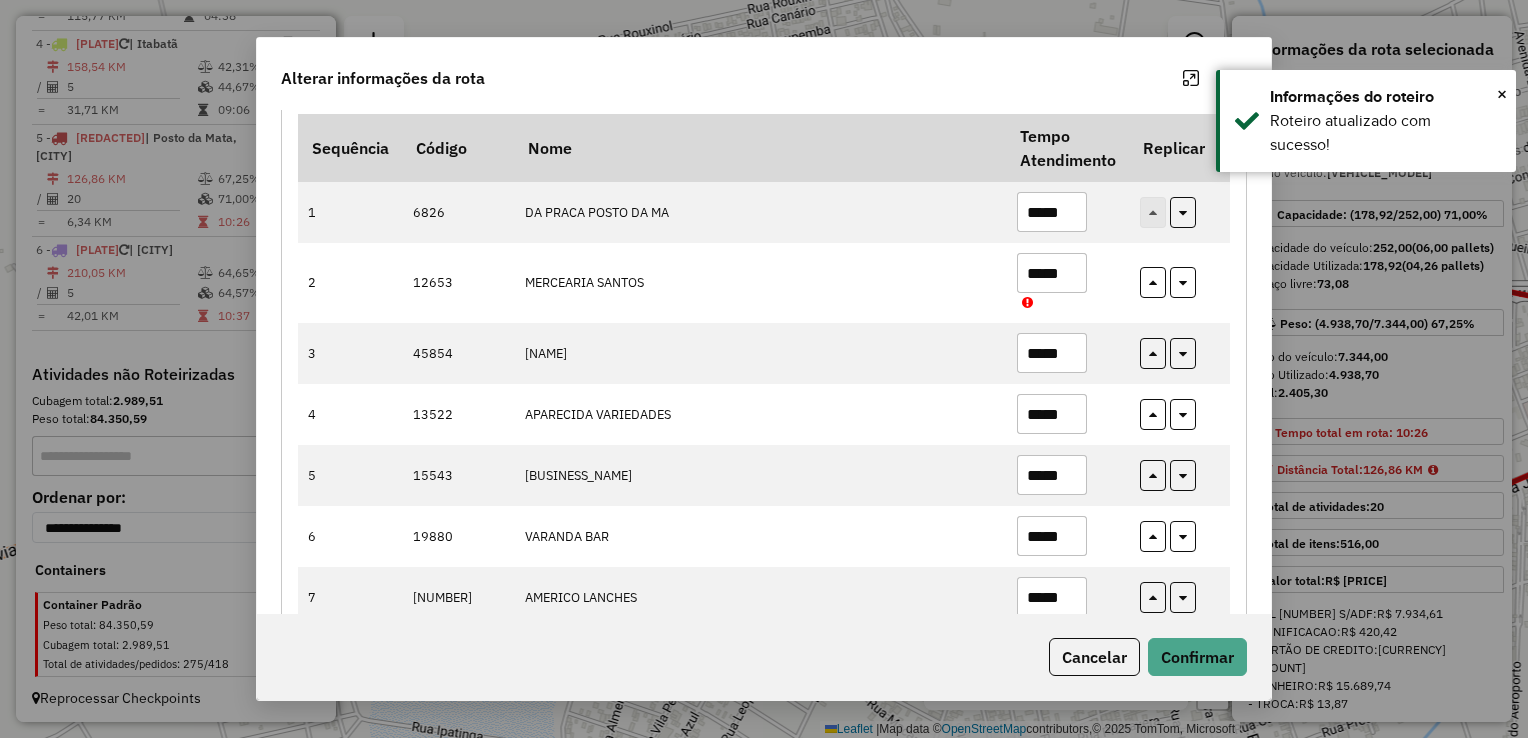 scroll, scrollTop: 200, scrollLeft: 0, axis: vertical 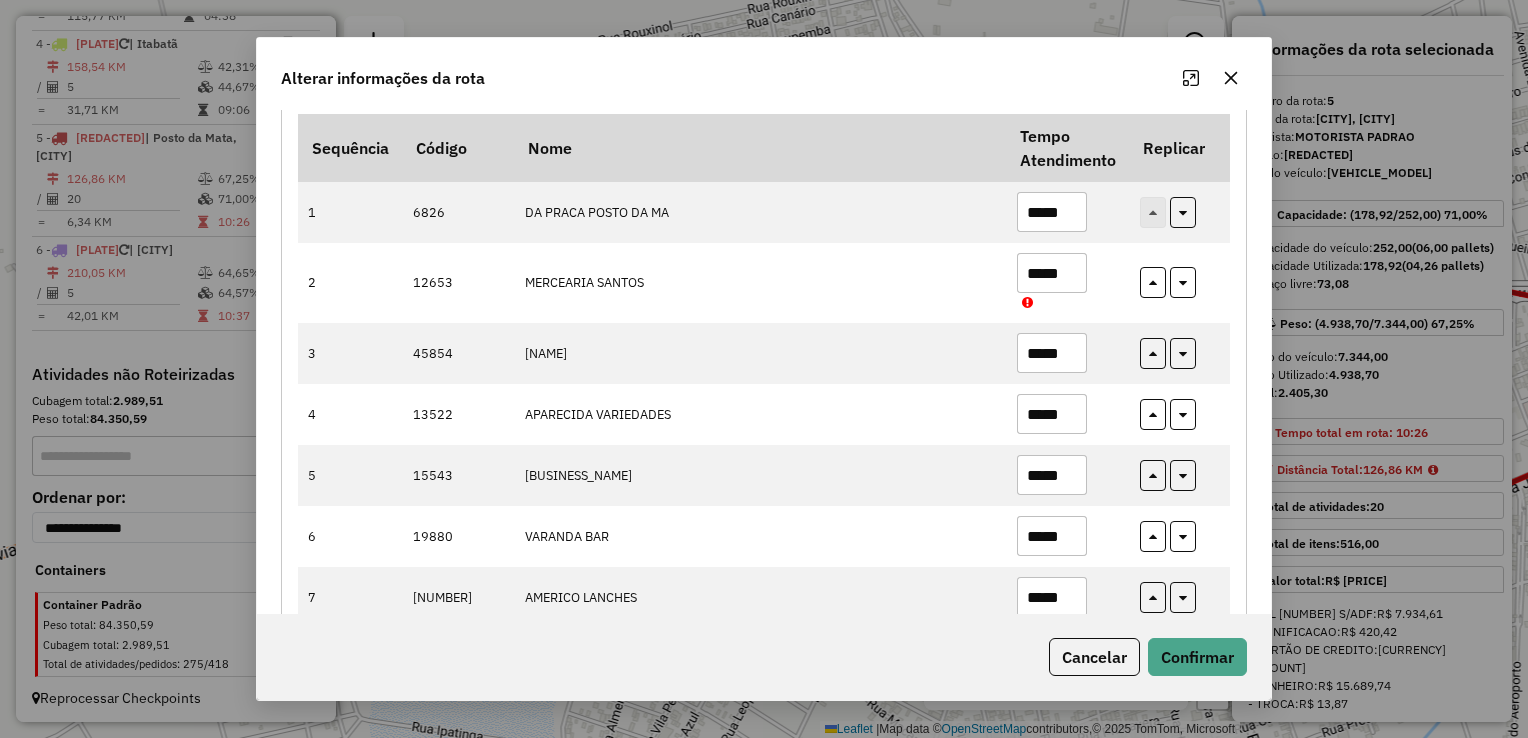 click on "*****" at bounding box center (1052, 475) 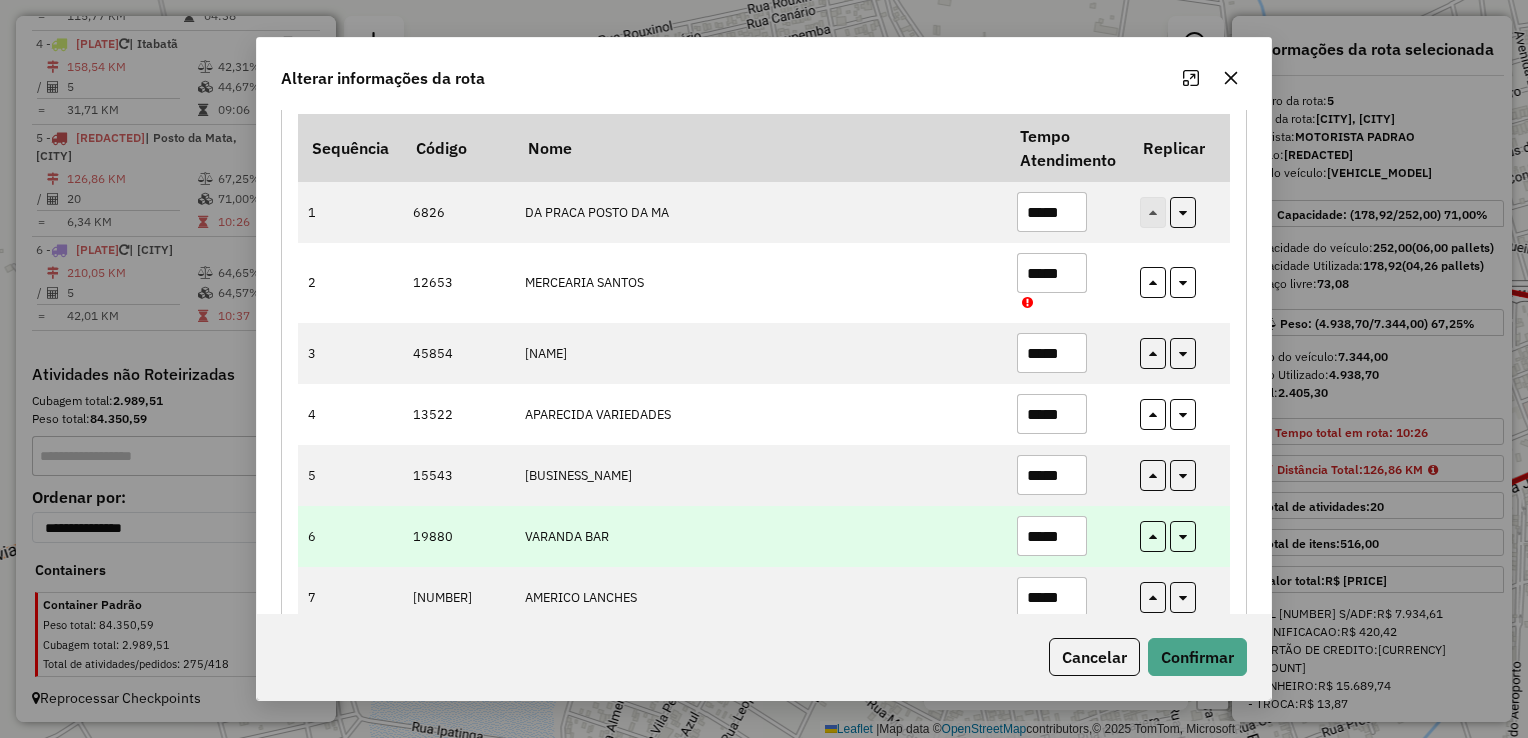 click on "*****" at bounding box center (1052, 536) 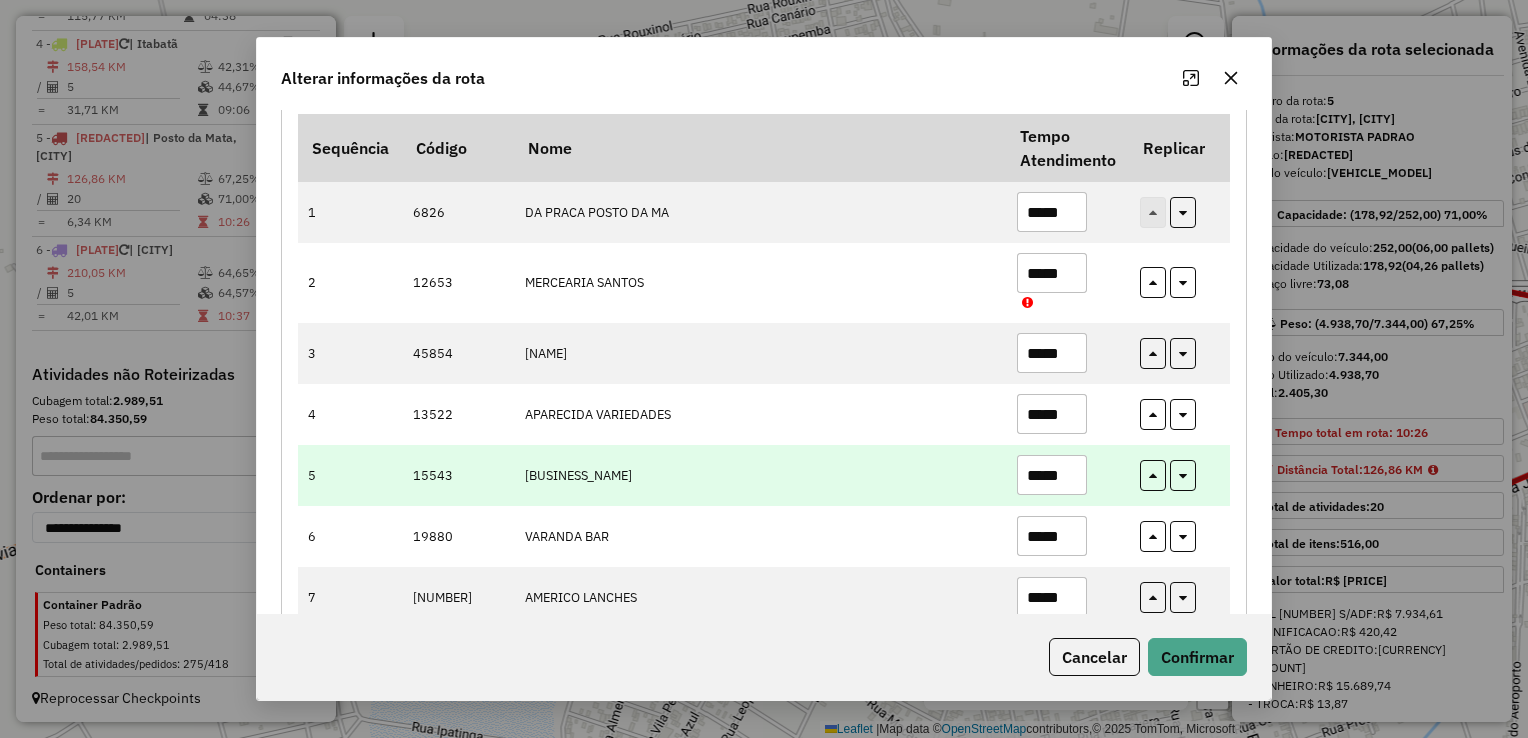 click on "*****" at bounding box center (1052, 475) 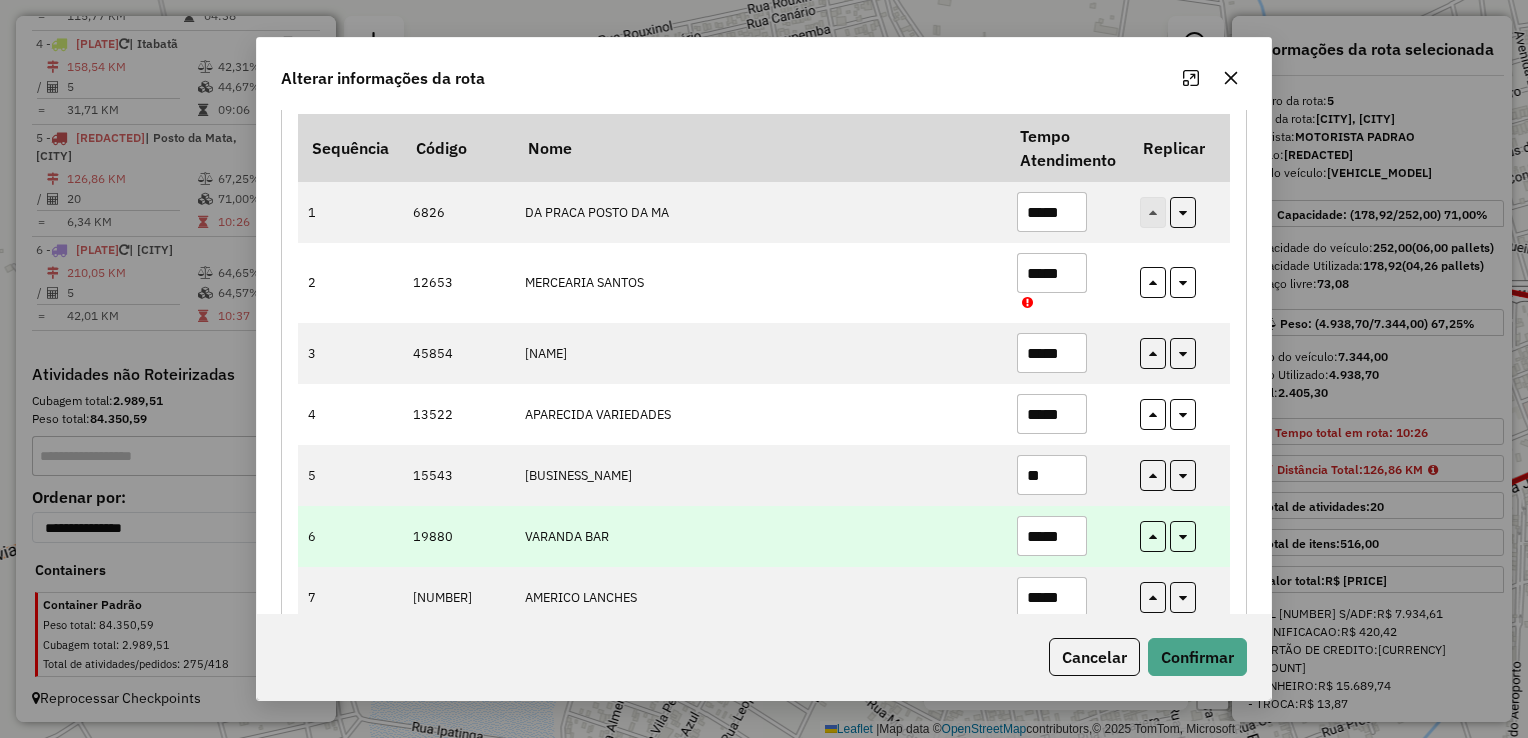 click on "*****" at bounding box center (1052, 536) 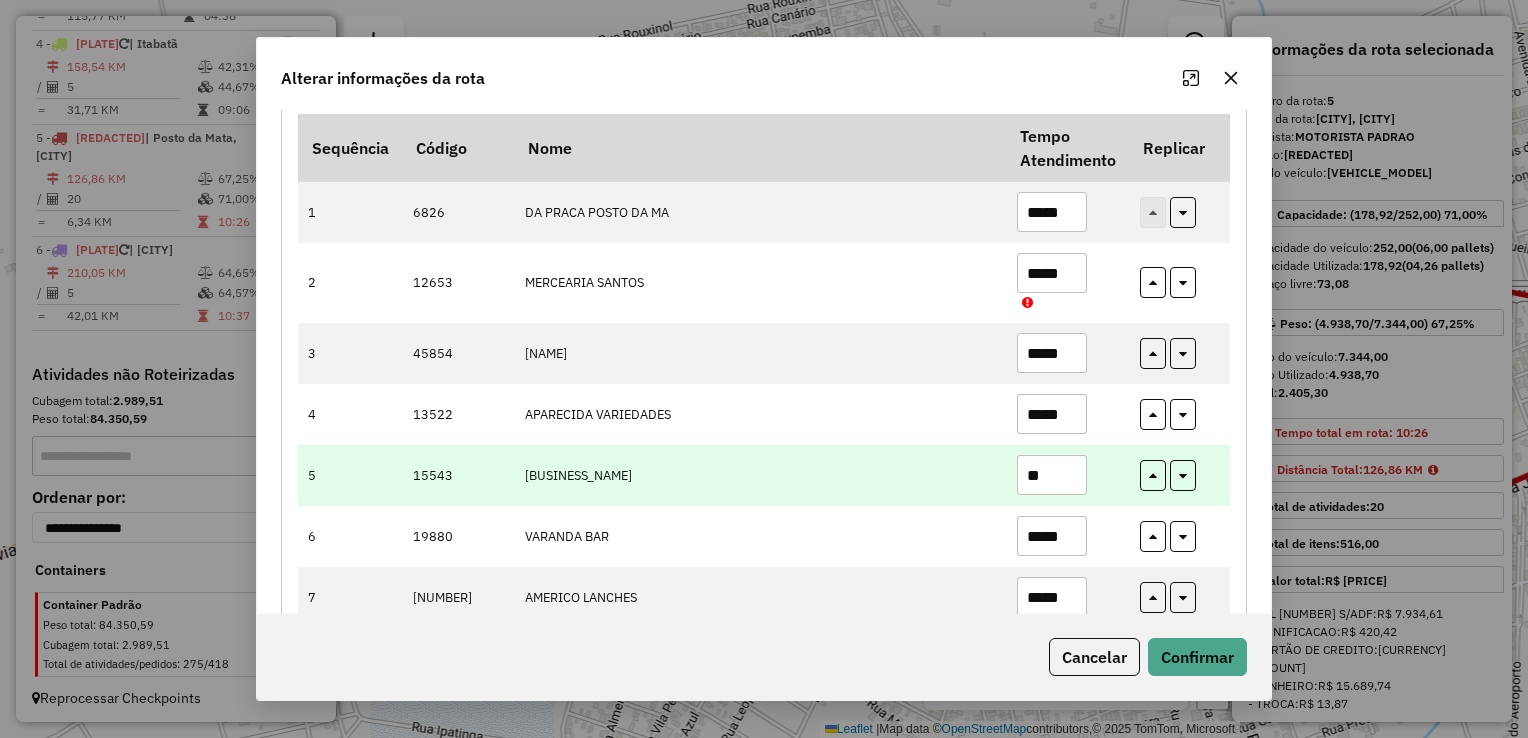 click on "**" at bounding box center (1052, 475) 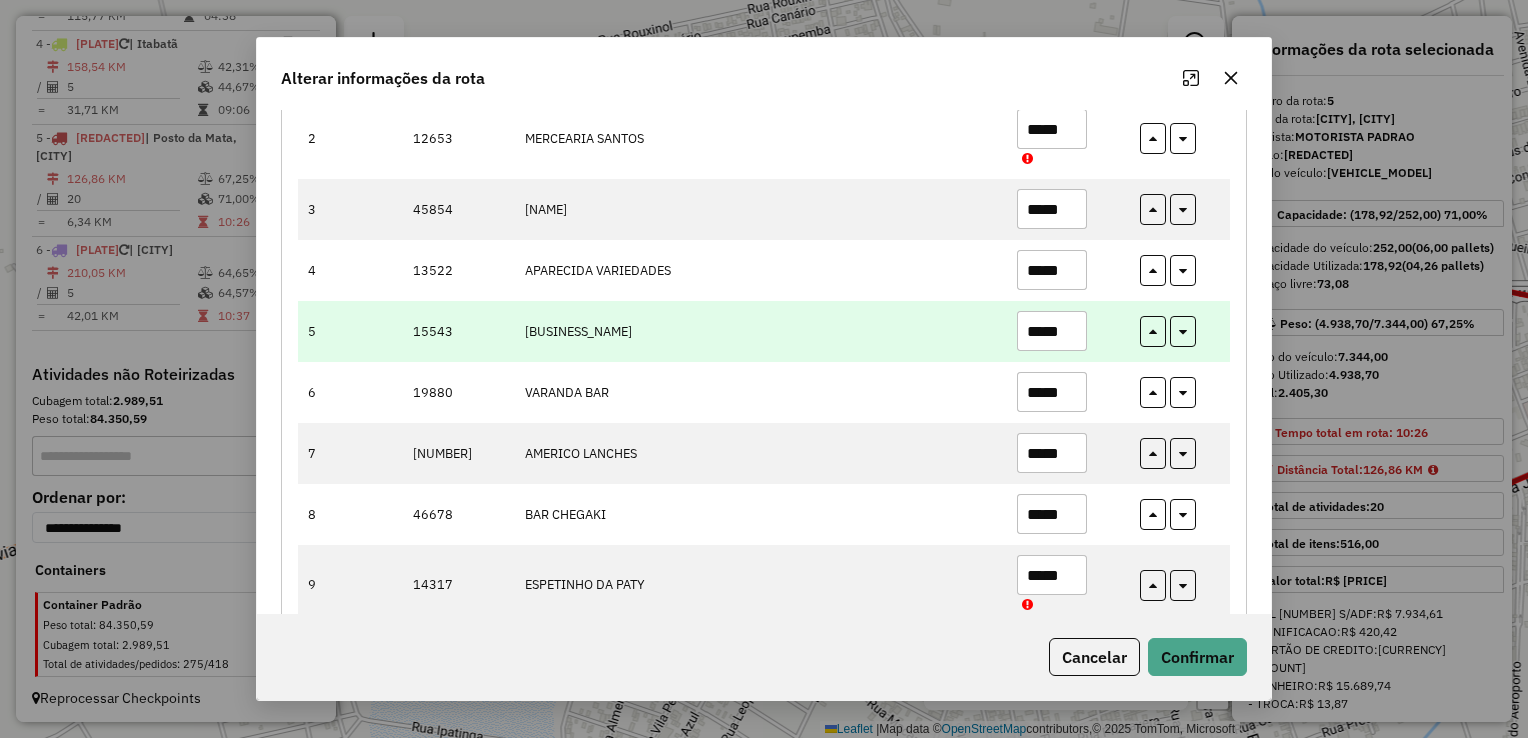 scroll, scrollTop: 400, scrollLeft: 0, axis: vertical 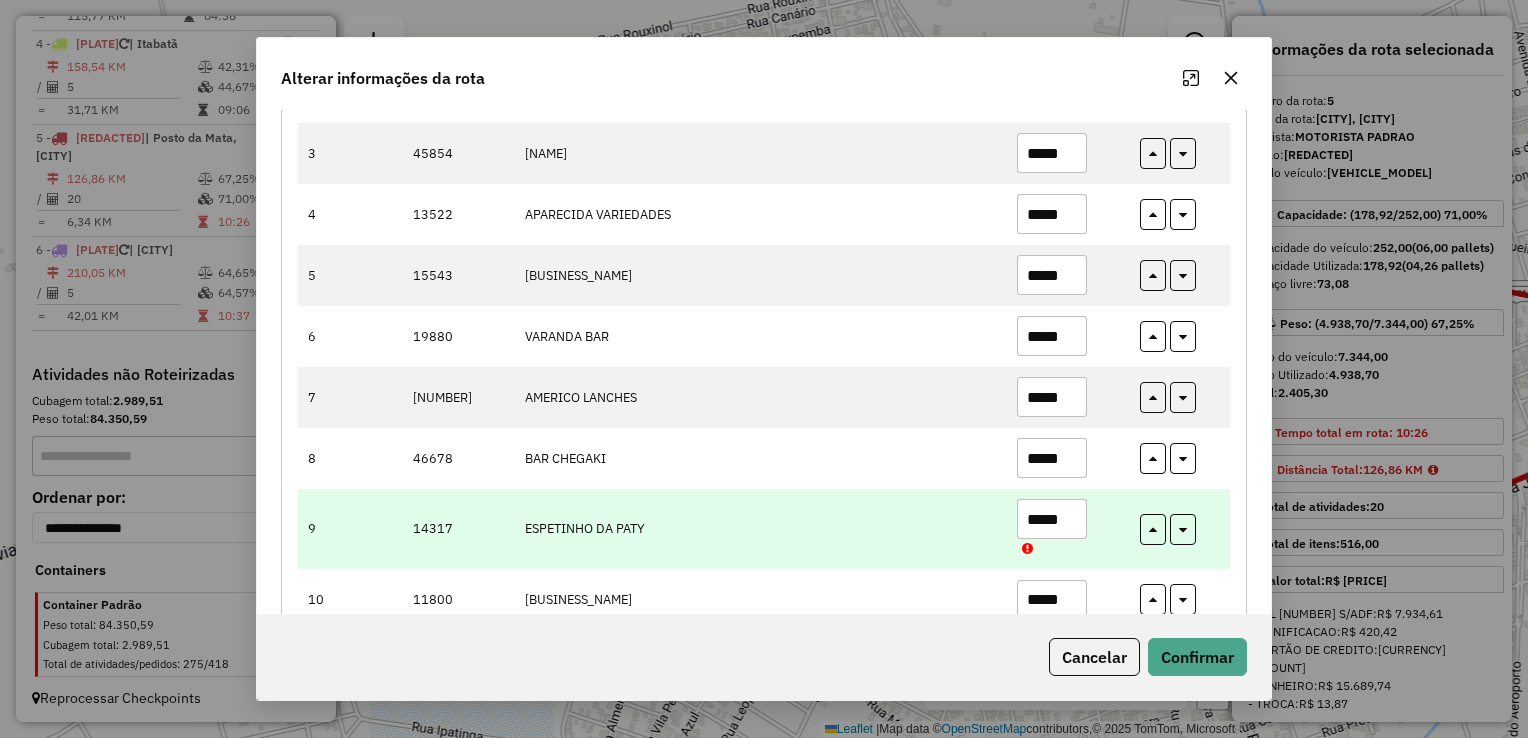 type on "*****" 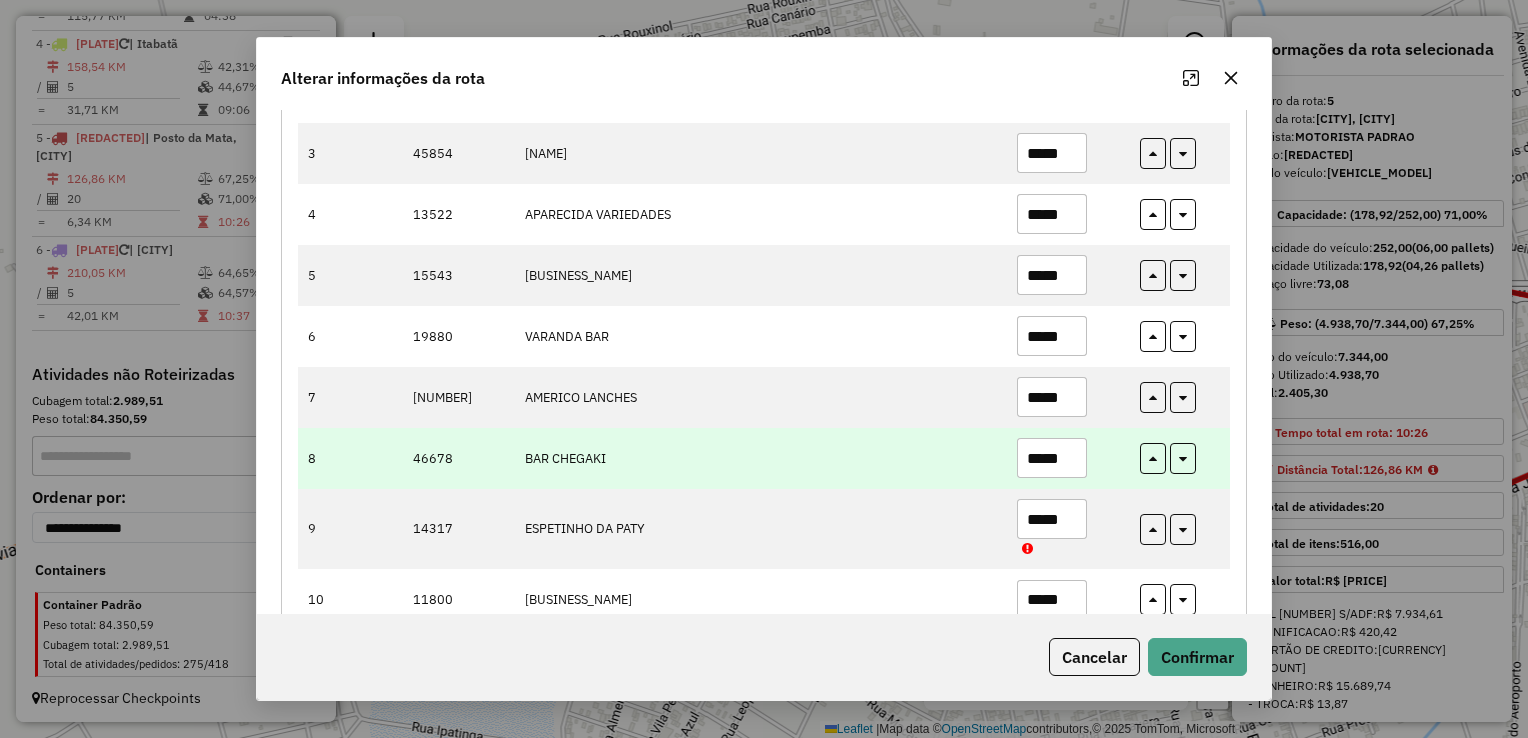 paste 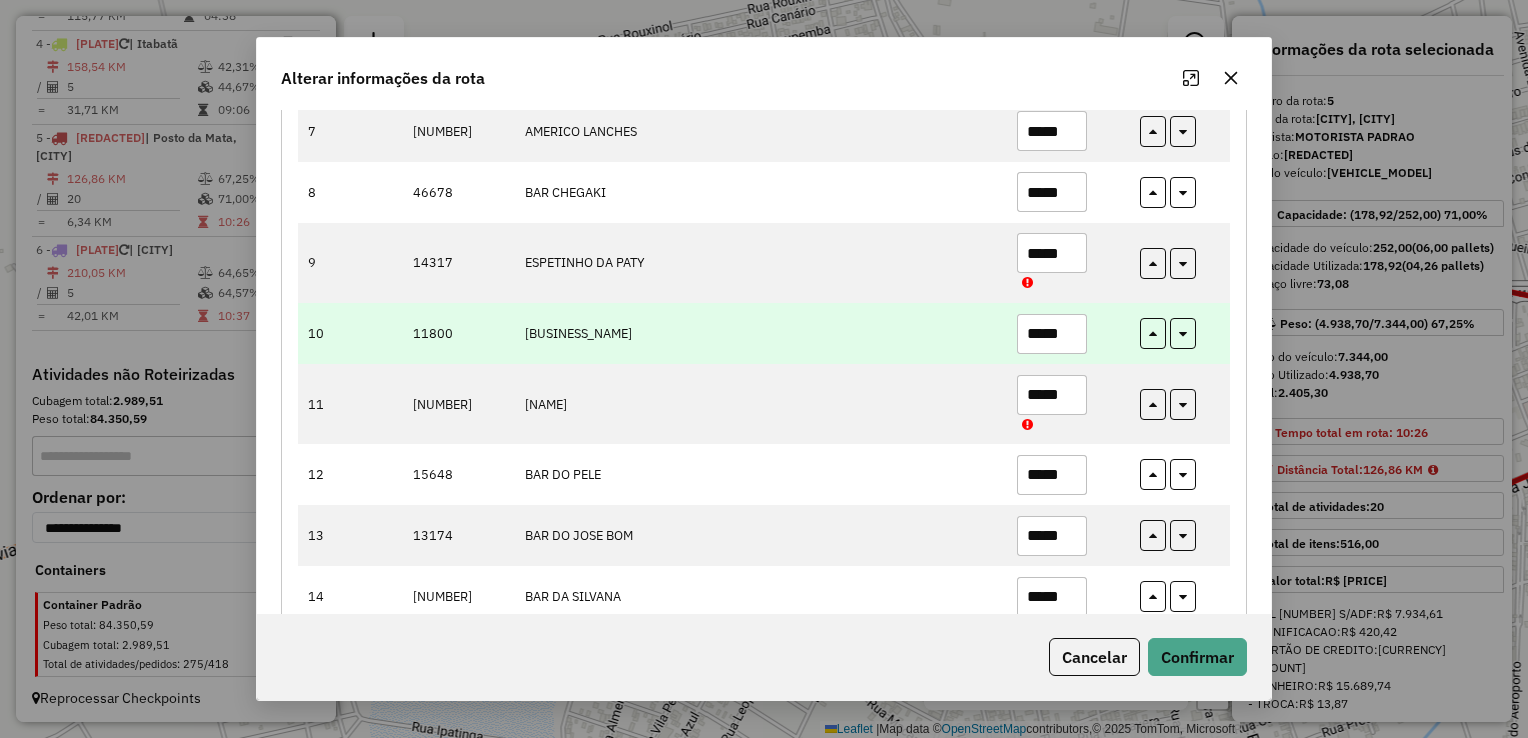 scroll, scrollTop: 700, scrollLeft: 0, axis: vertical 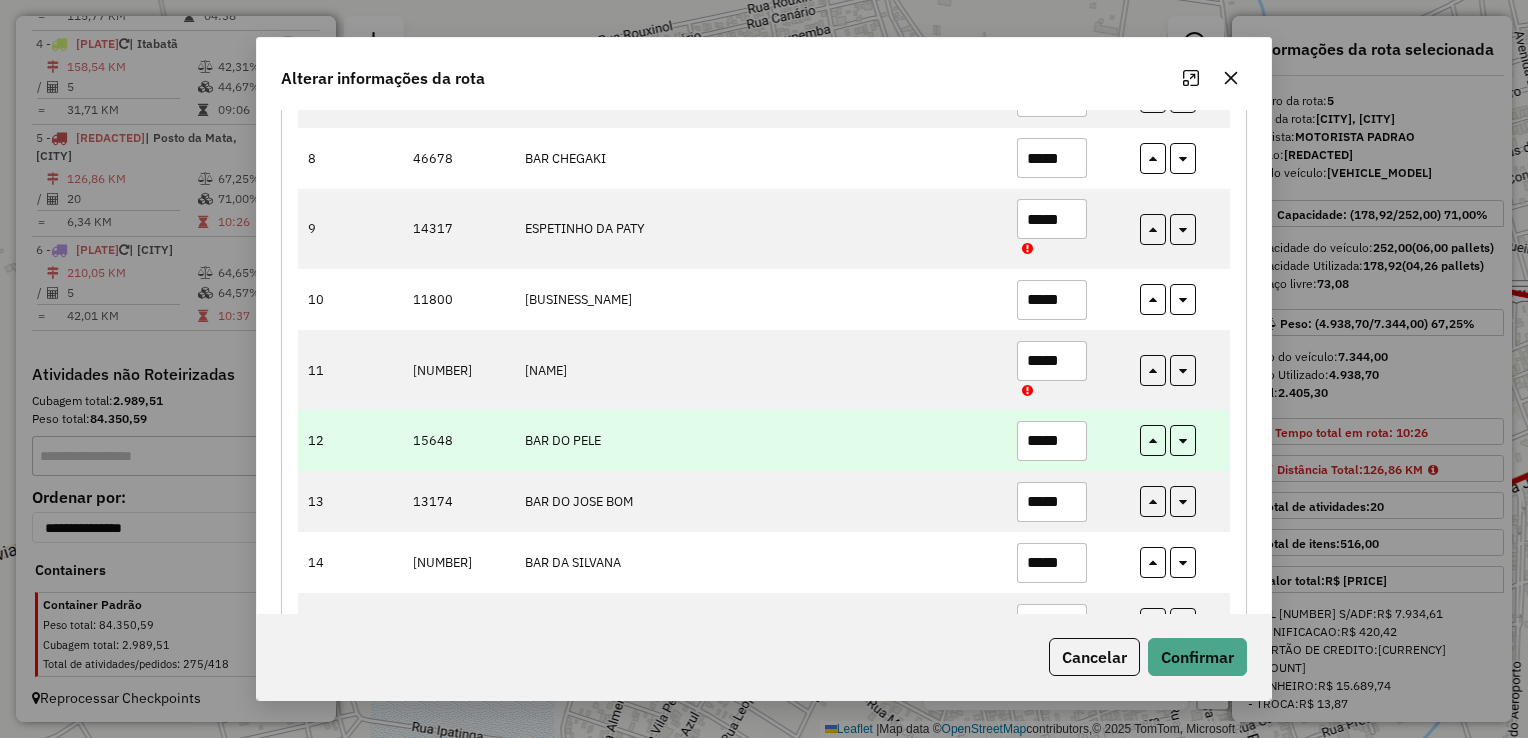 type on "*****" 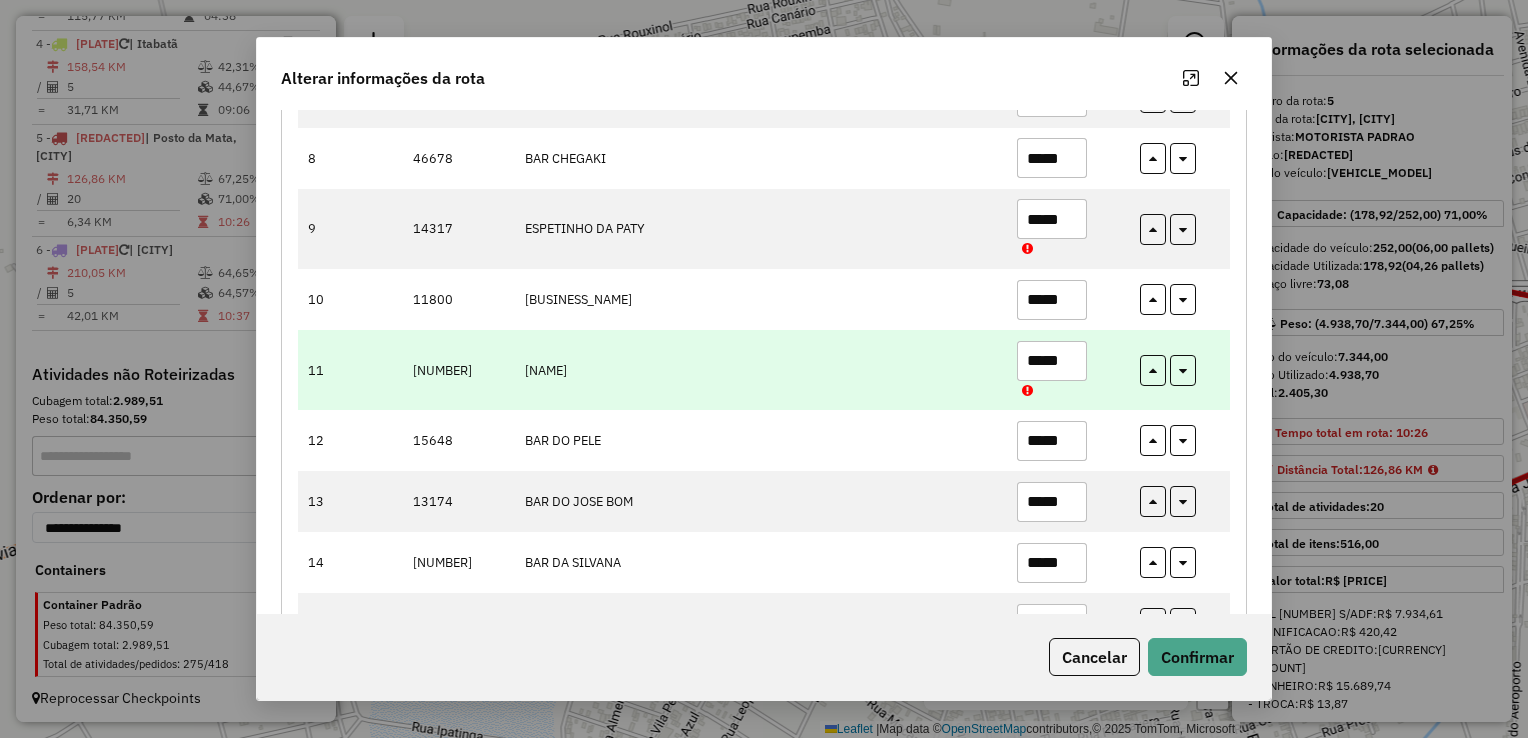 paste 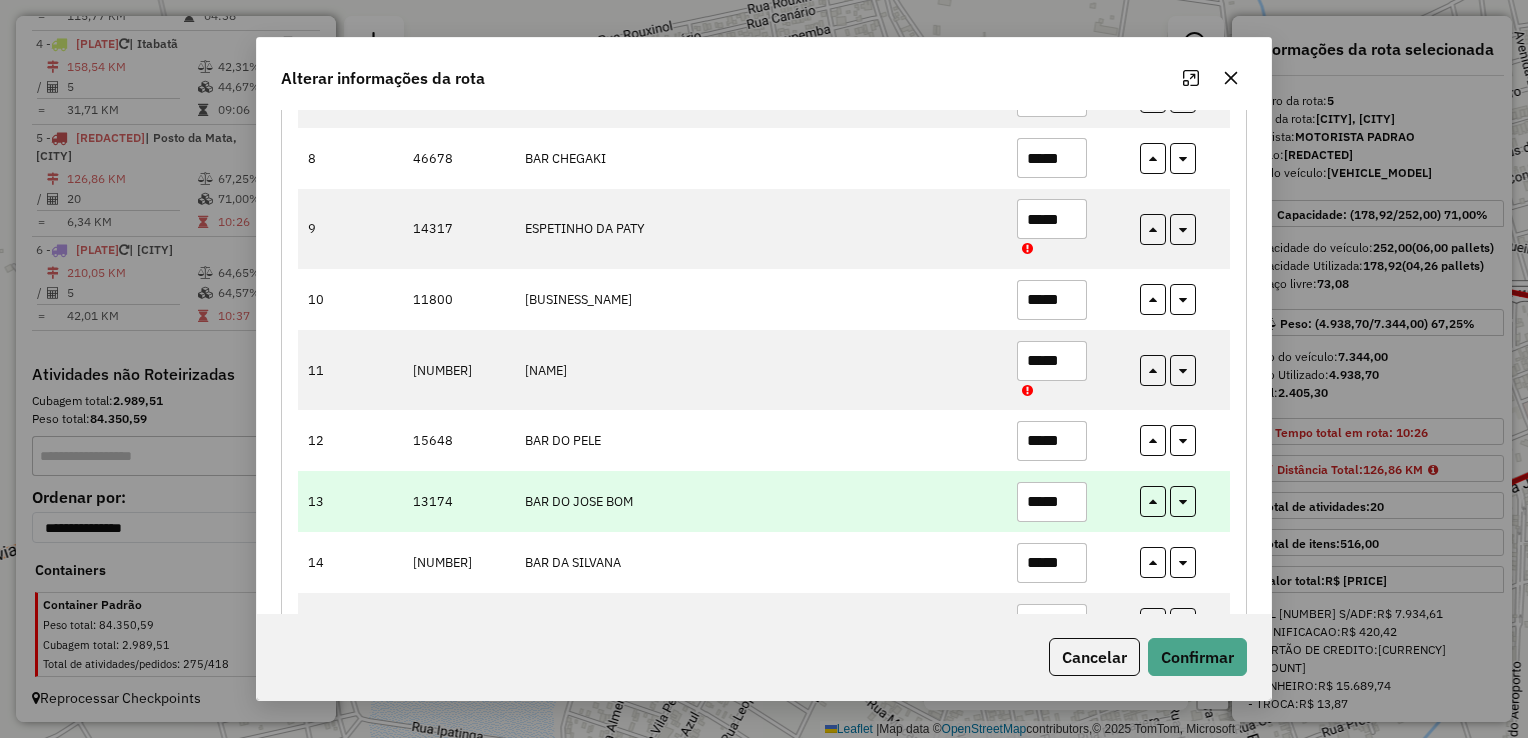 paste 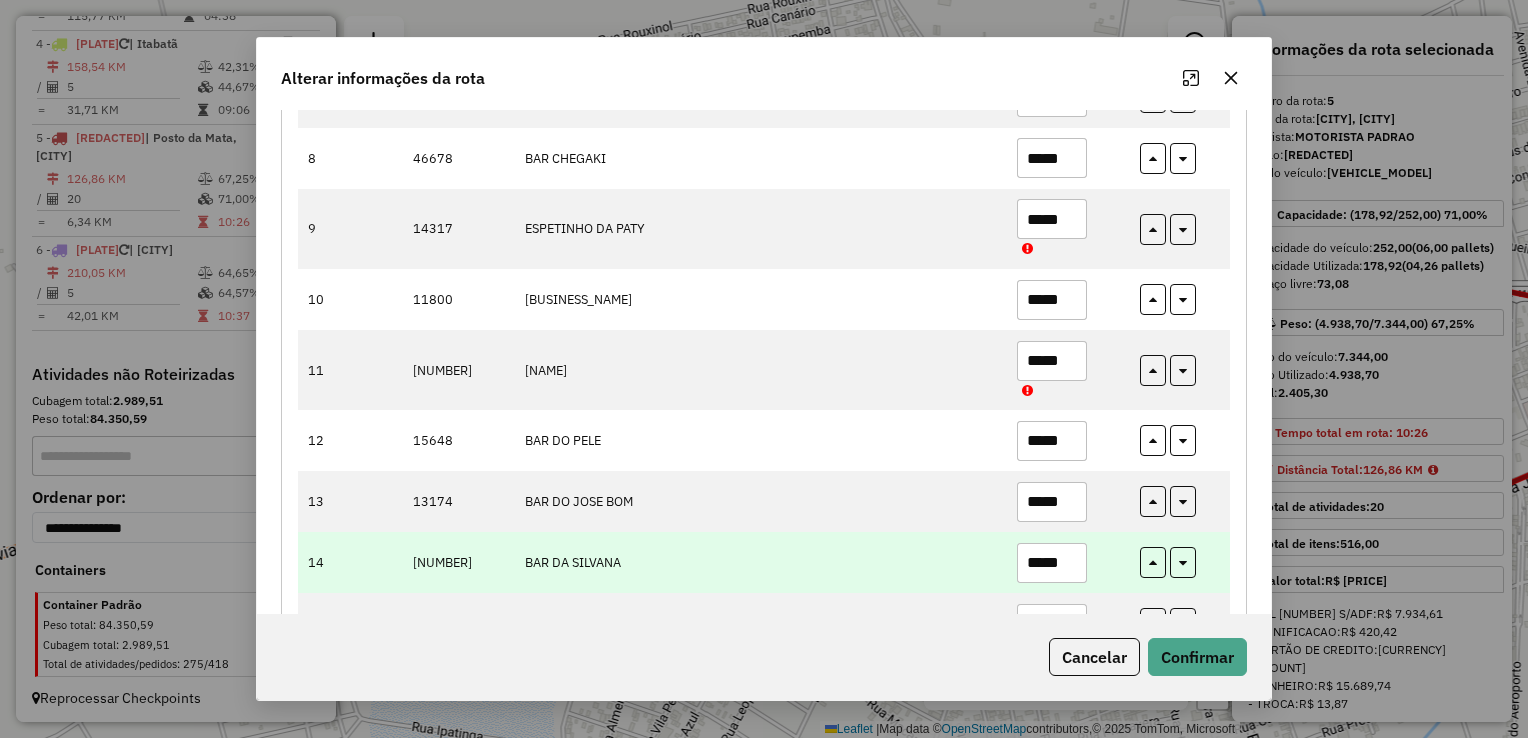 type on "*****" 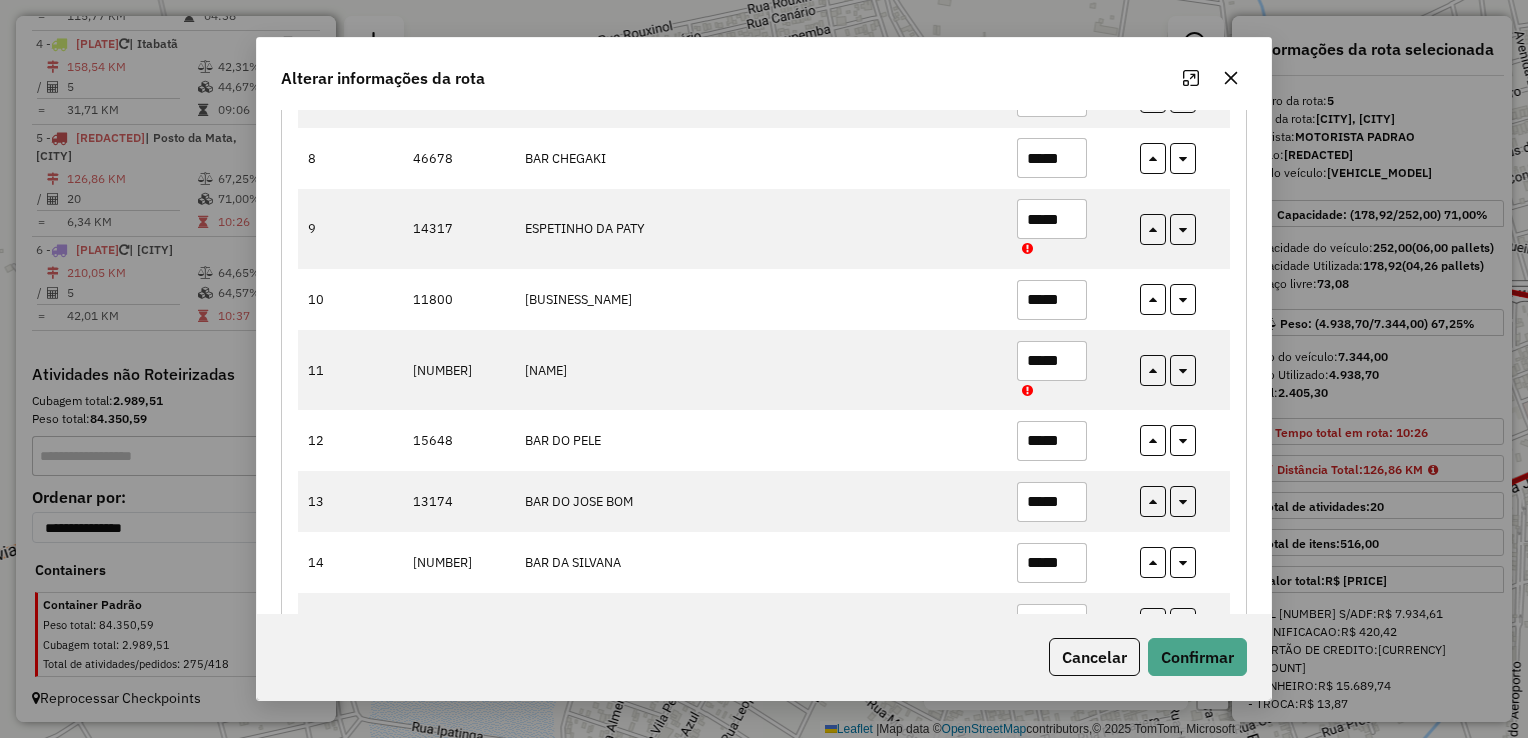 paste 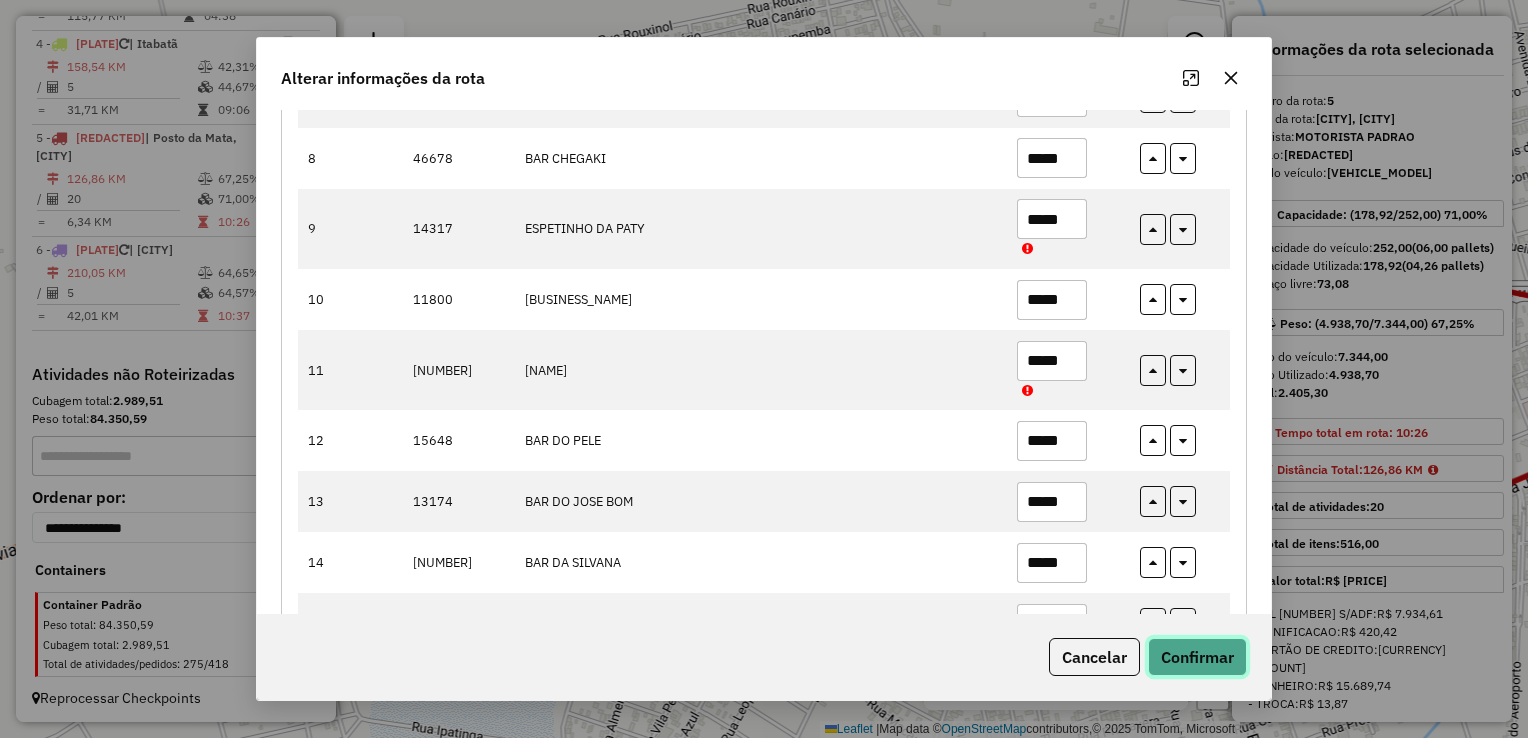 click on "Confirmar" 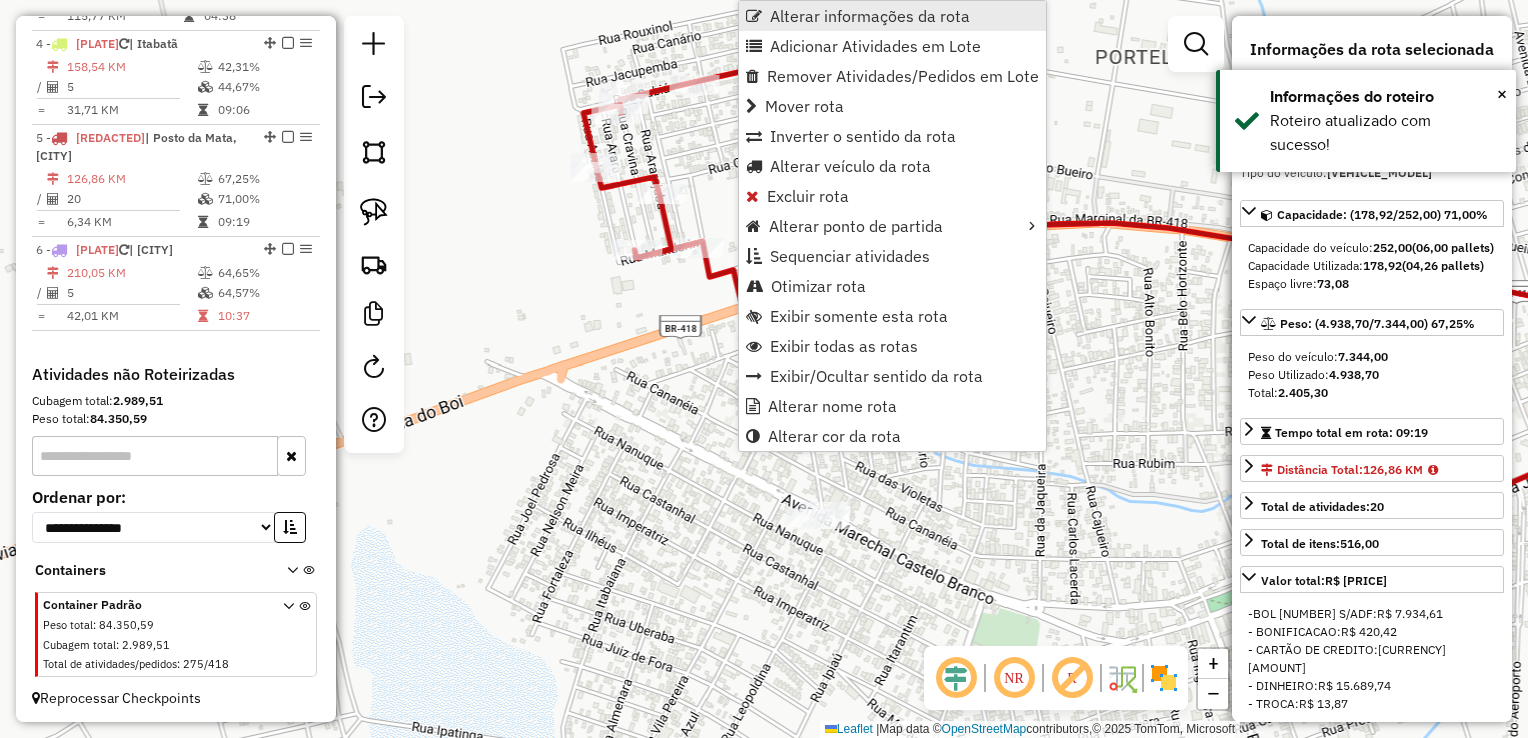 click on "Alterar informações da rota" at bounding box center [870, 16] 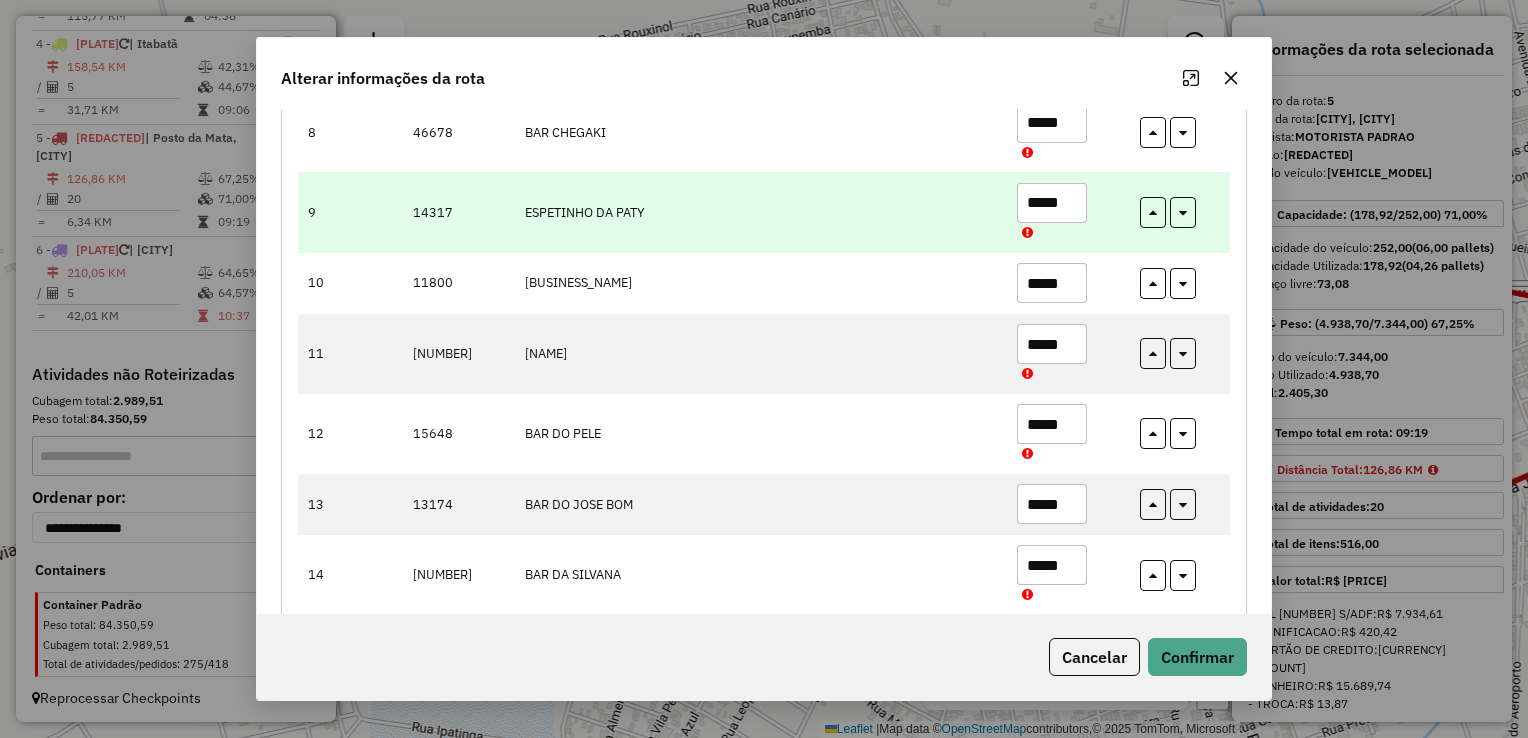 scroll, scrollTop: 800, scrollLeft: 0, axis: vertical 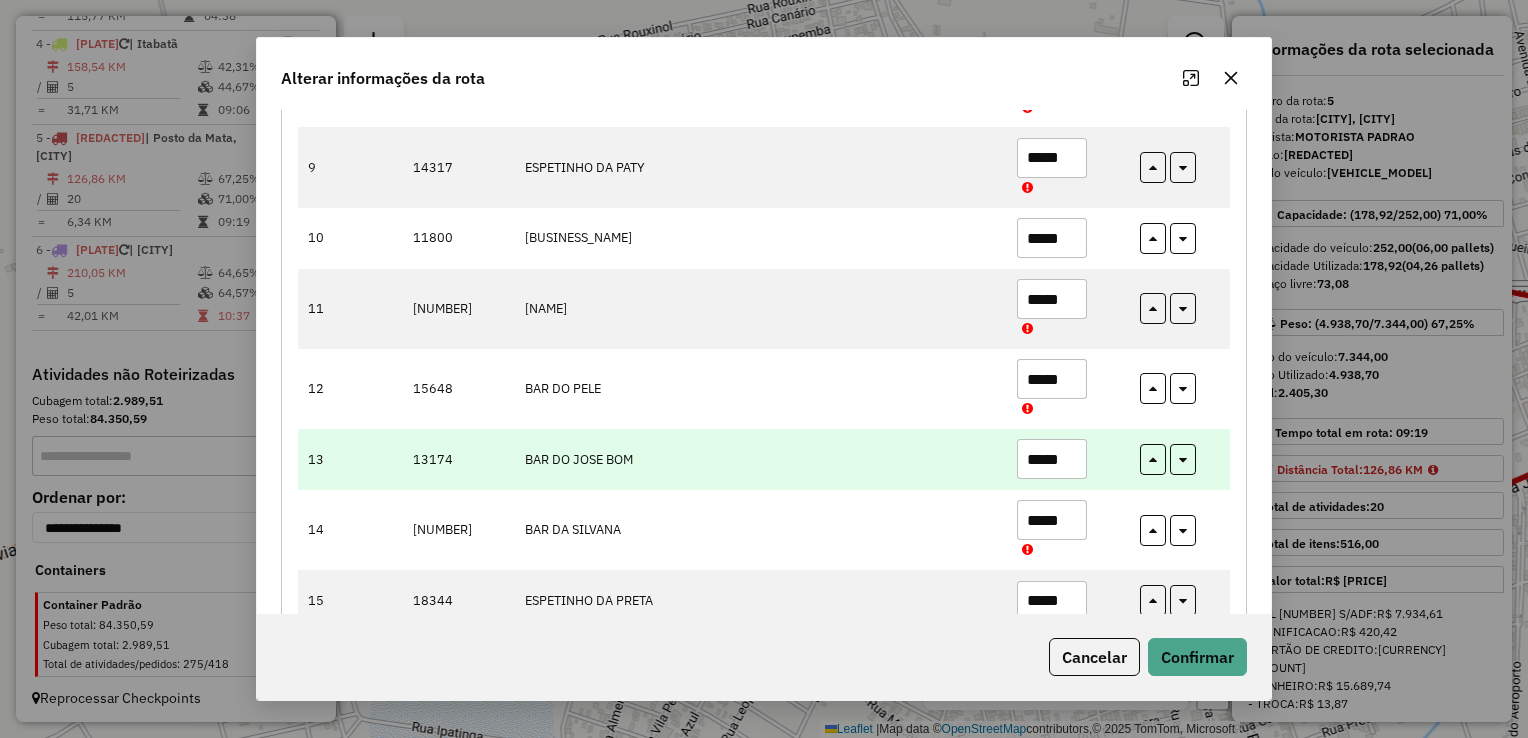 click on "*****" at bounding box center [1052, 459] 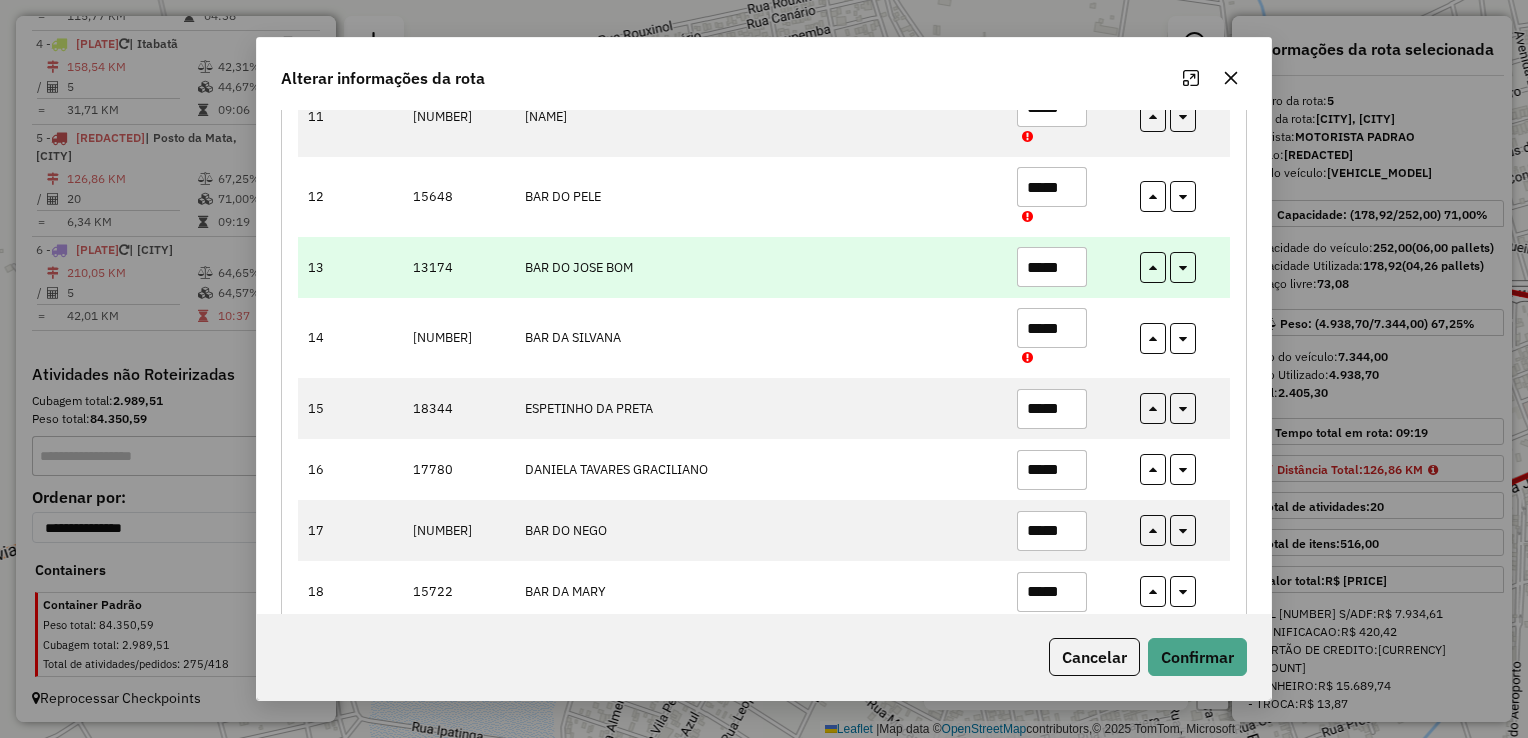 scroll, scrollTop: 1000, scrollLeft: 0, axis: vertical 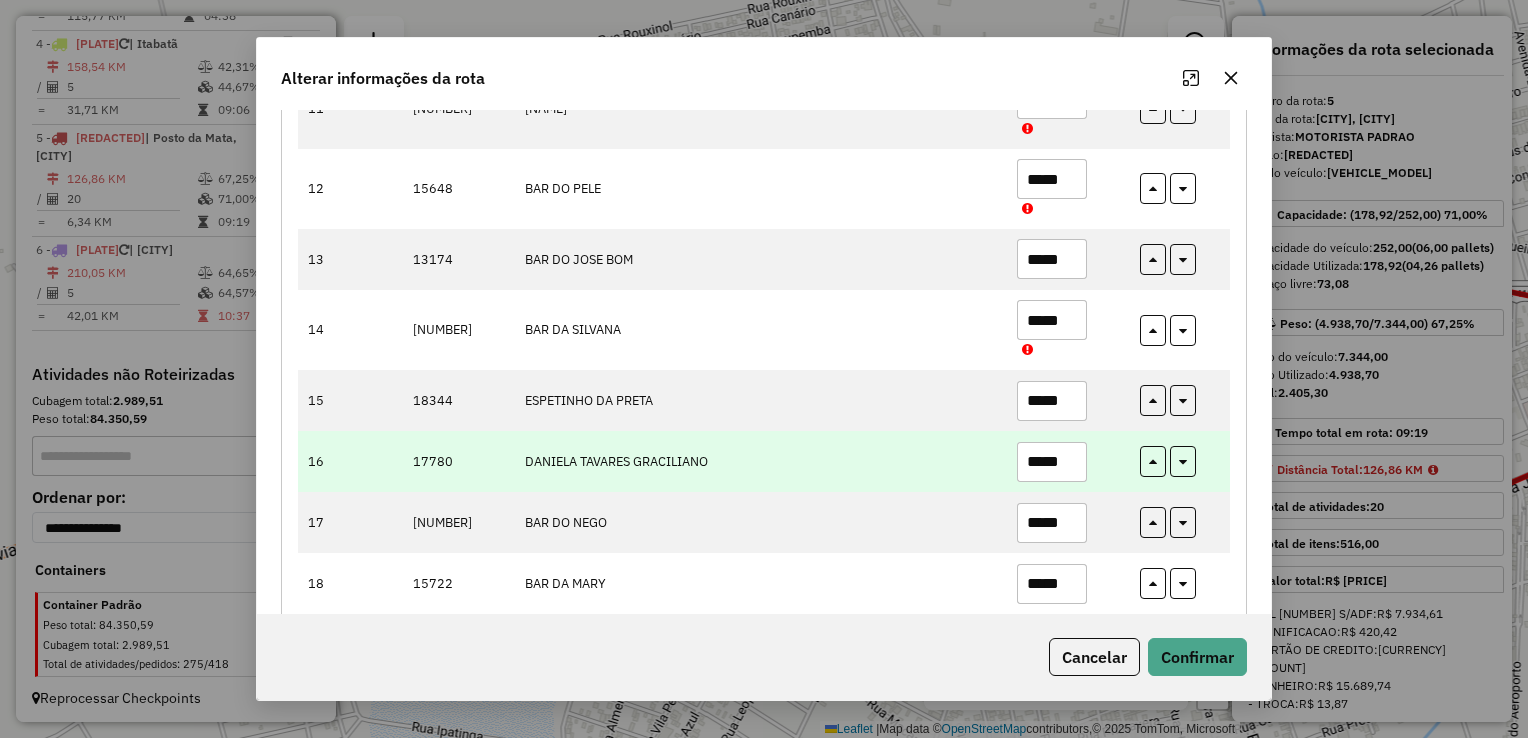 type on "*****" 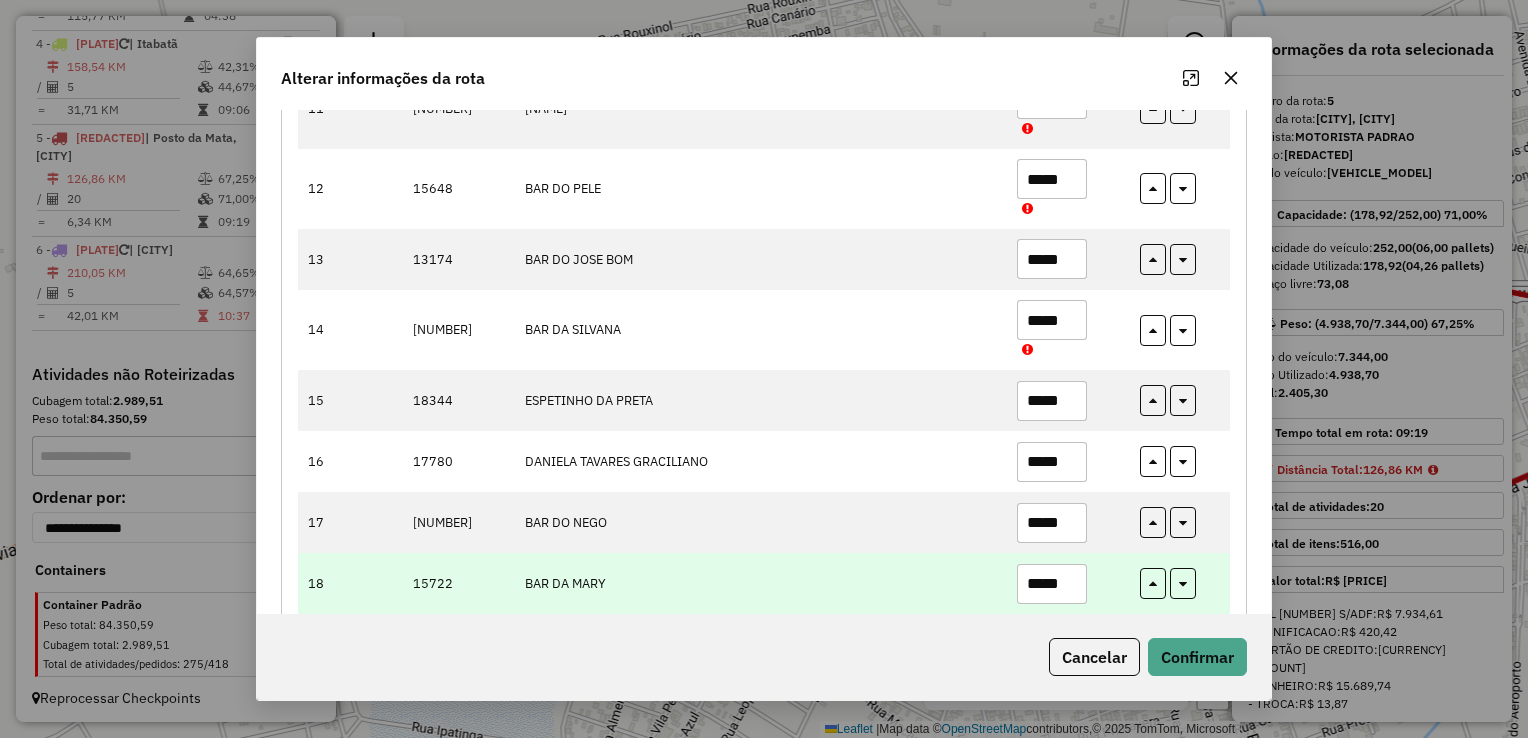 paste 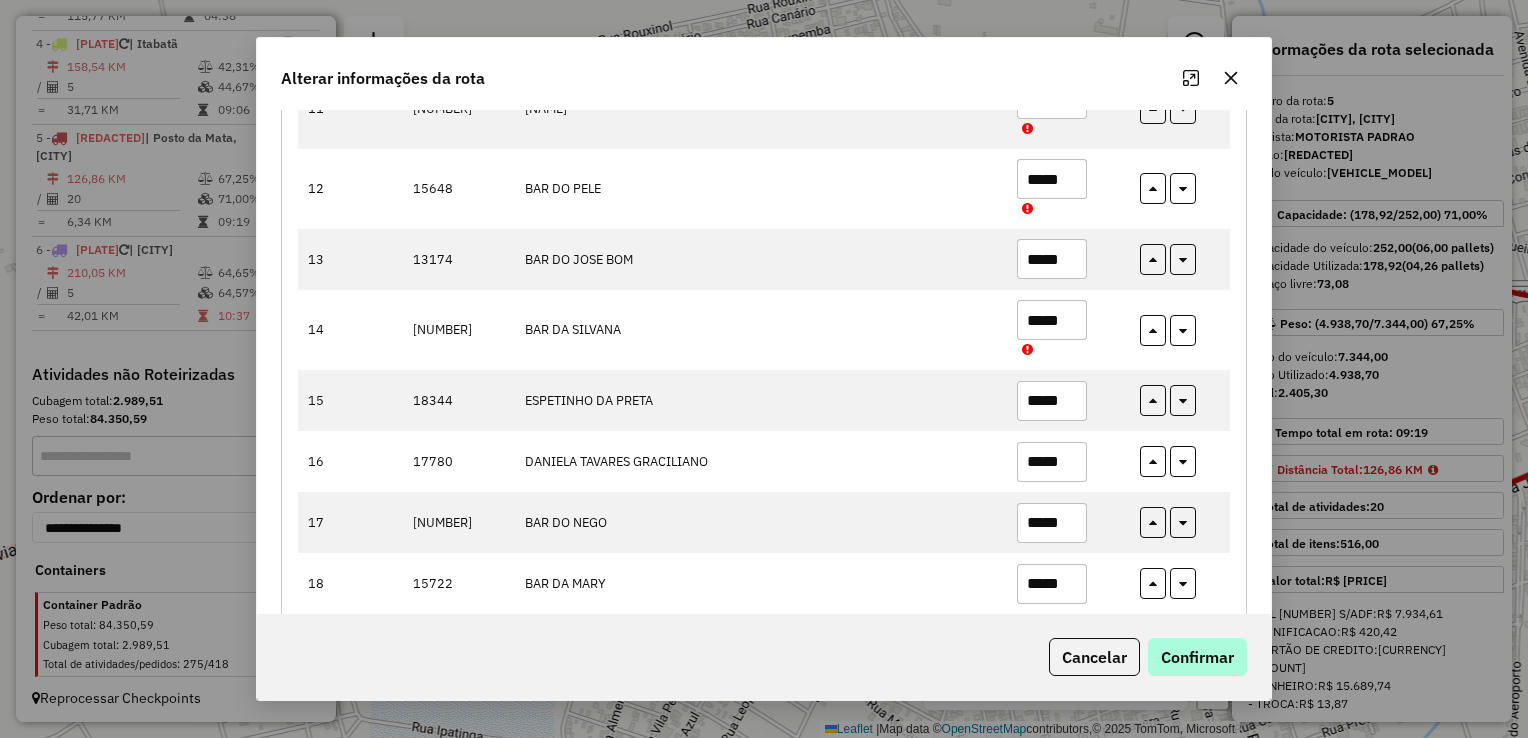 type on "*****" 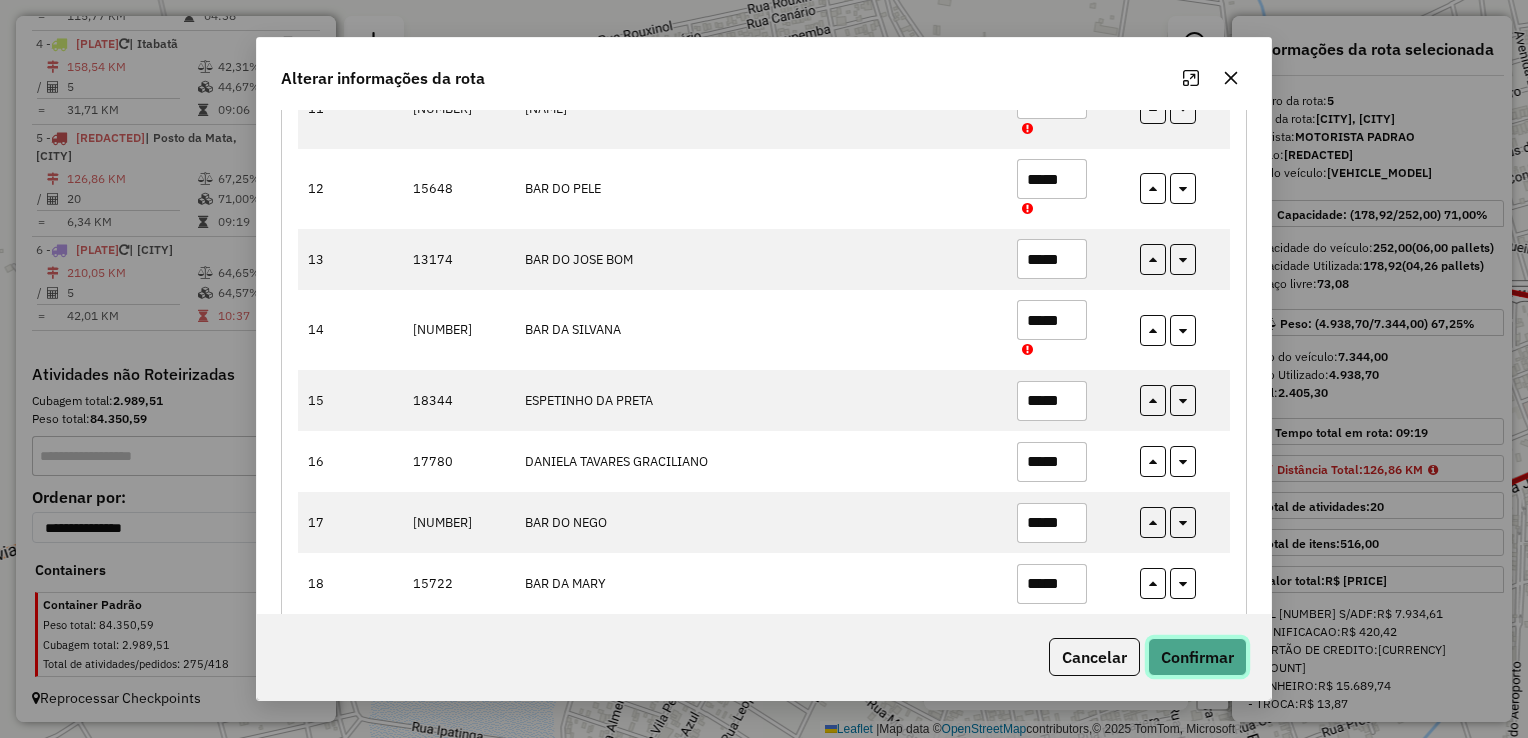 click on "Confirmar" 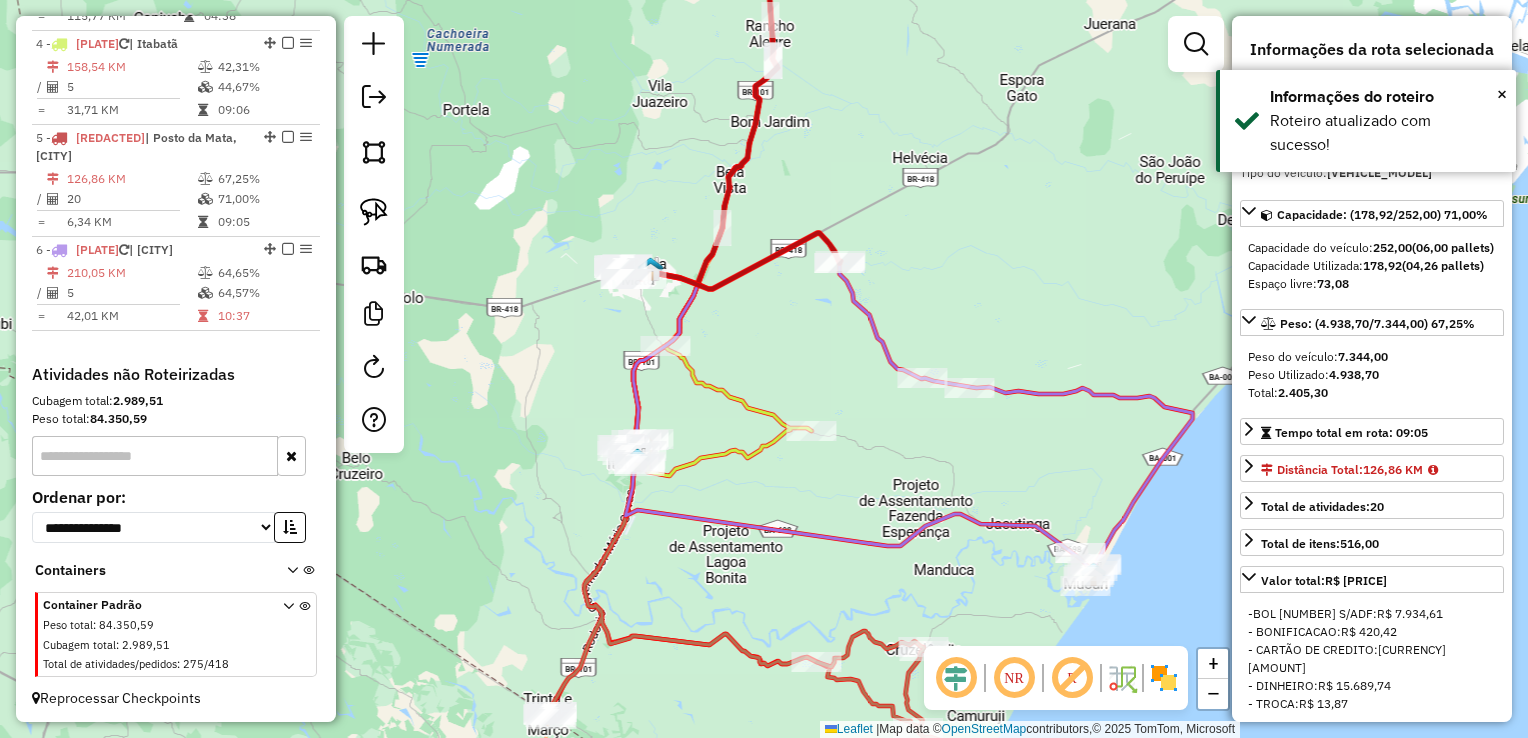 click 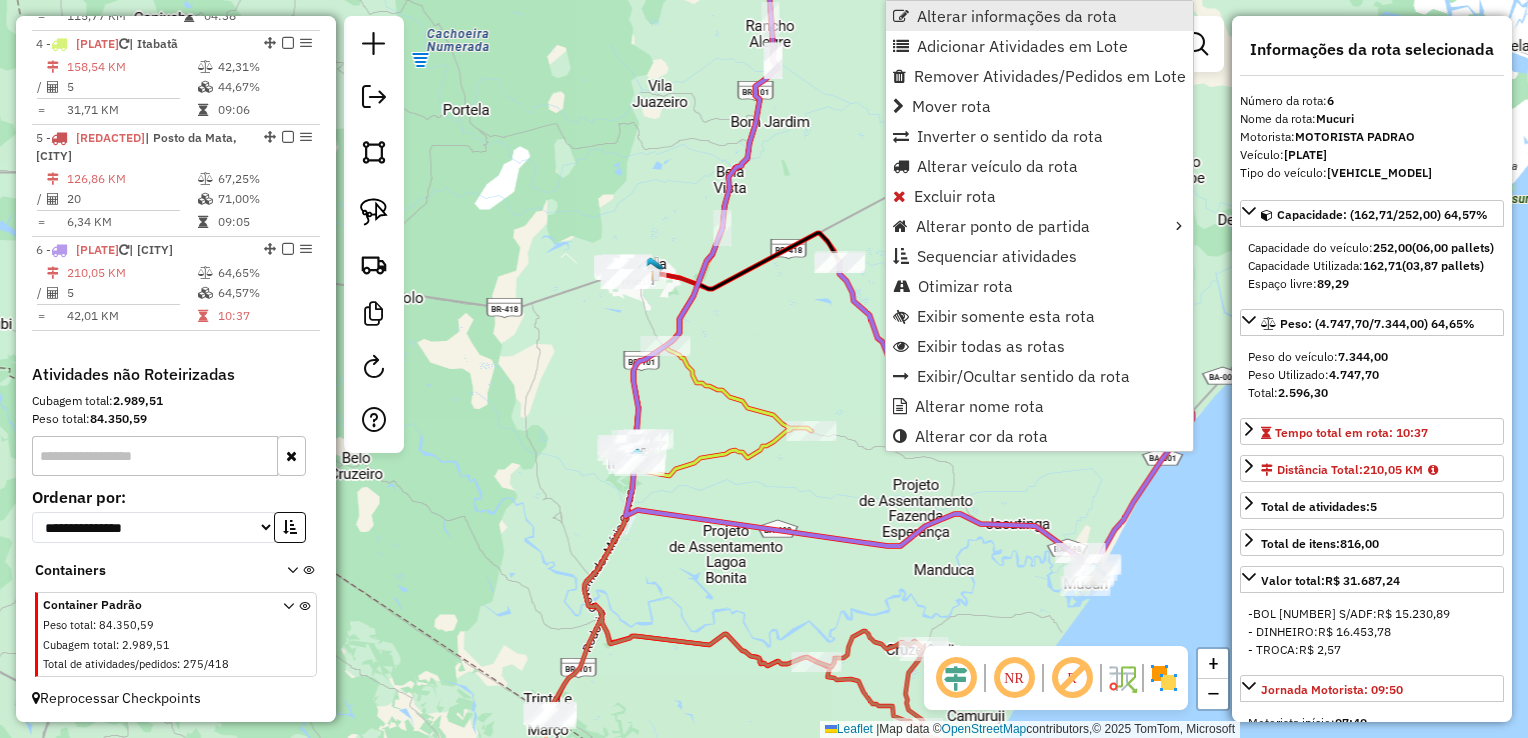 click on "Alterar informações da rota" at bounding box center (1017, 16) 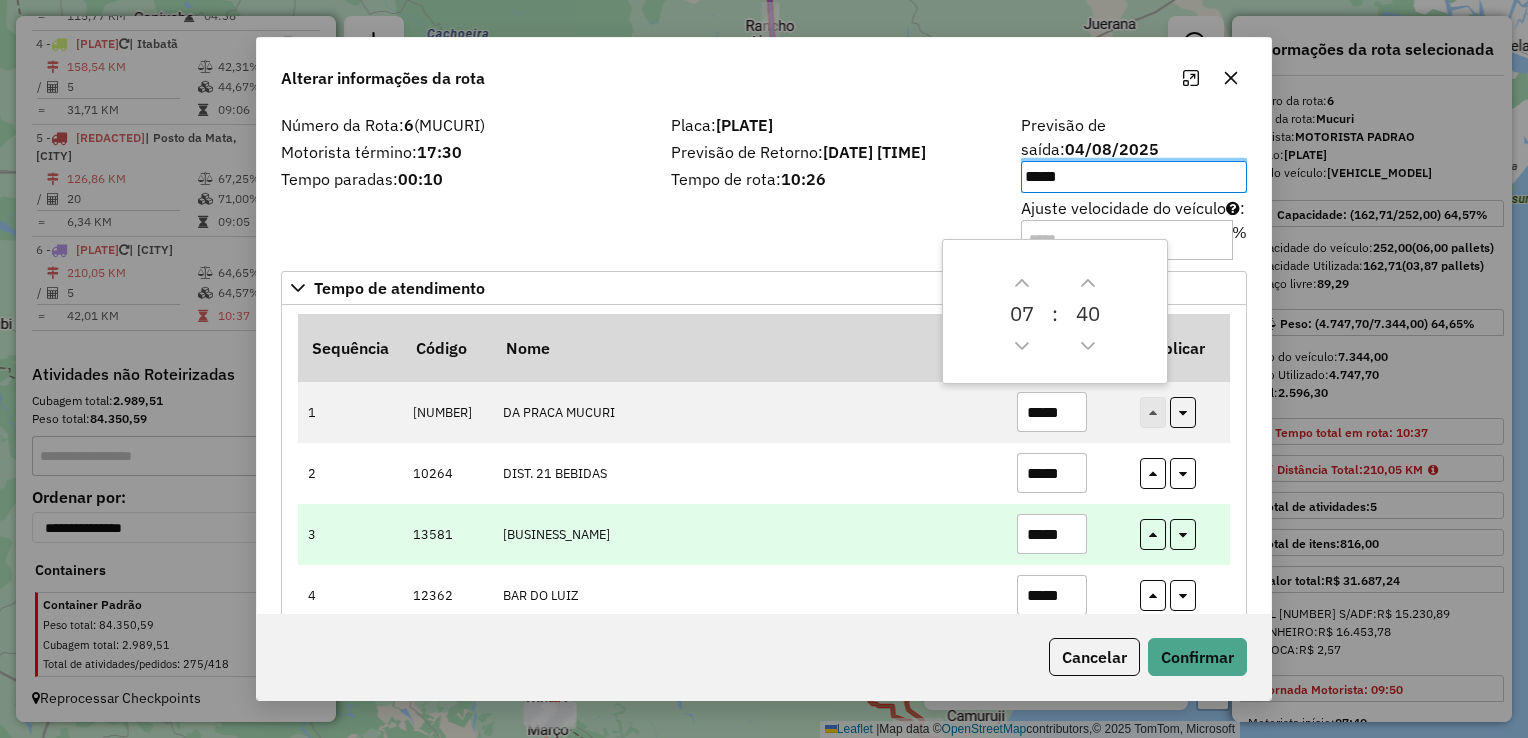 scroll, scrollTop: 83, scrollLeft: 0, axis: vertical 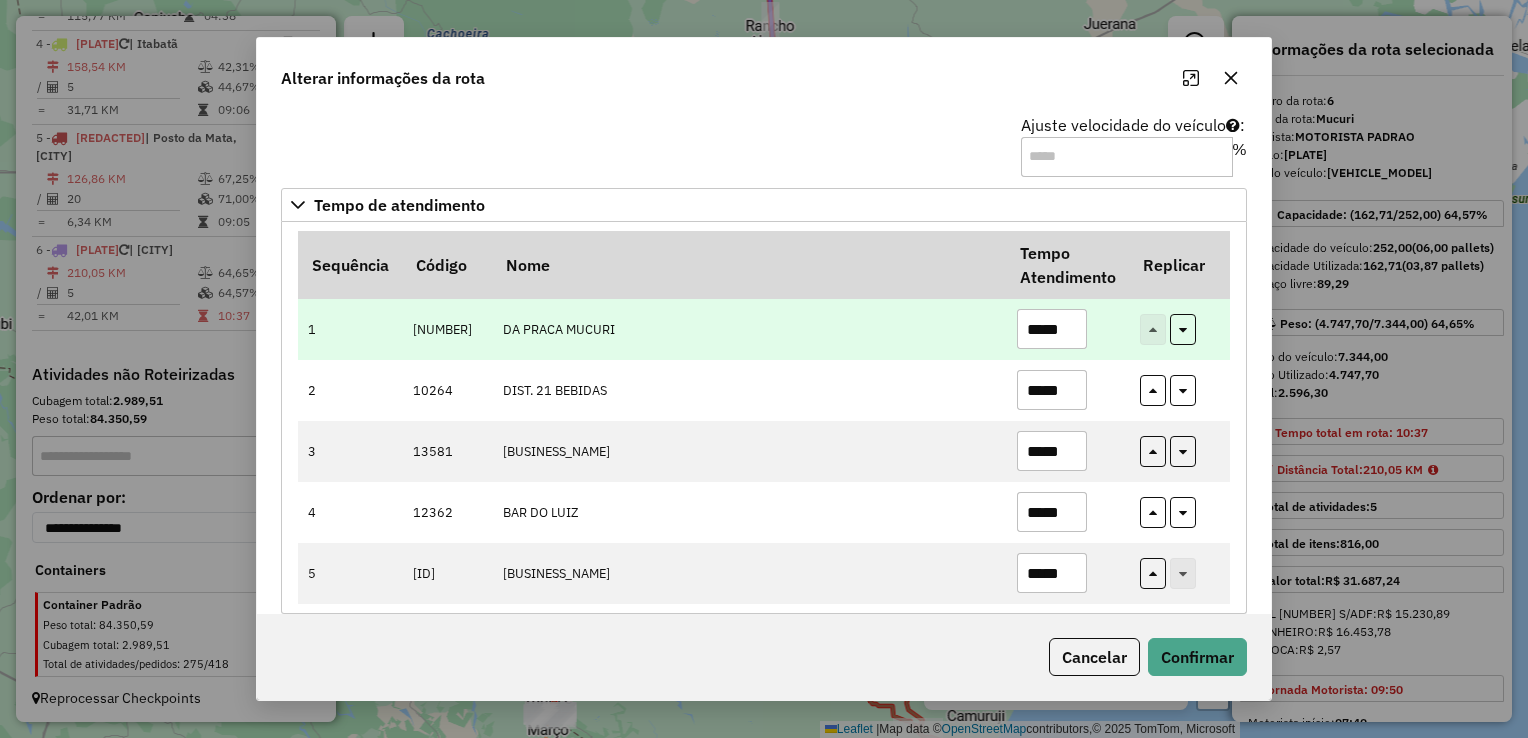 click on "*****" at bounding box center [1052, 329] 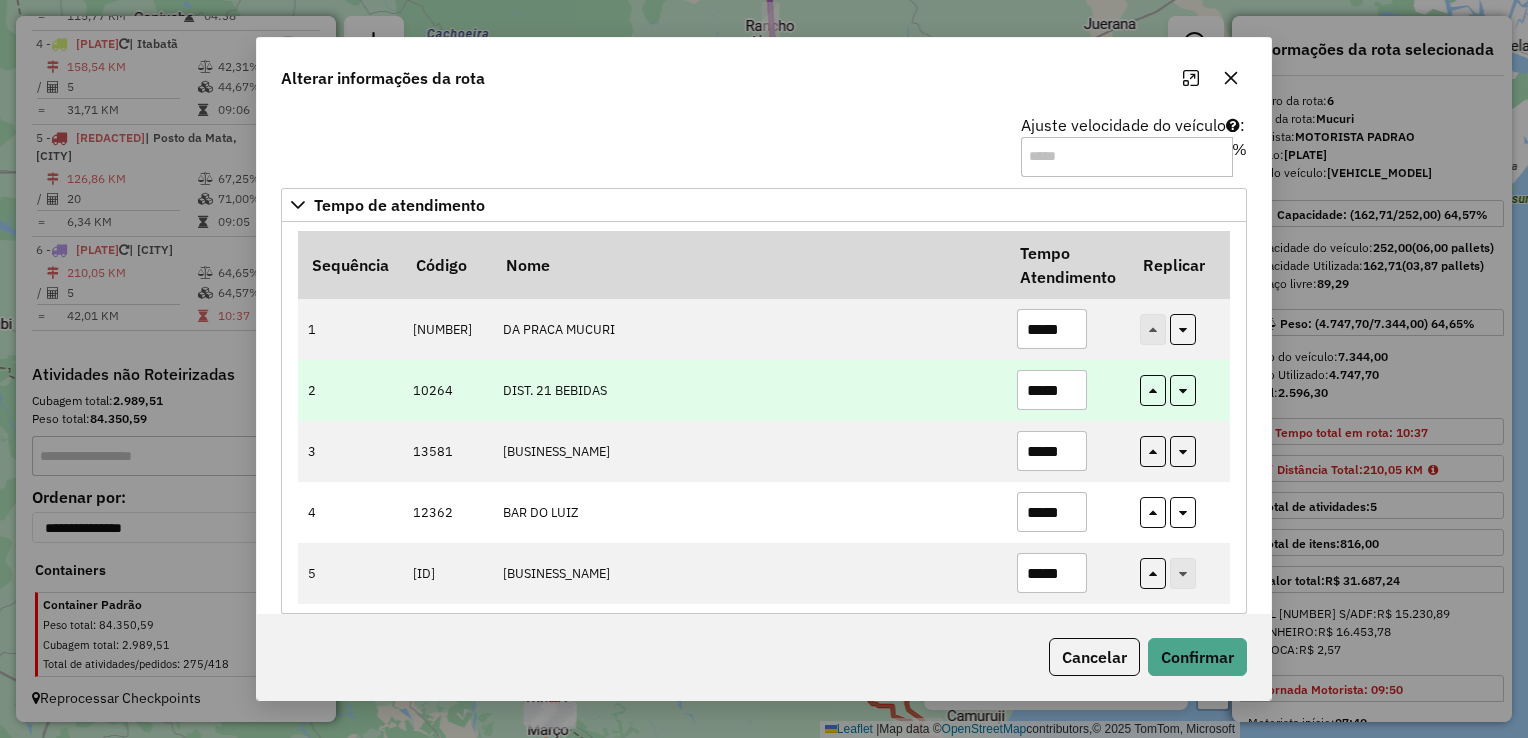 click on "*****" at bounding box center [1052, 390] 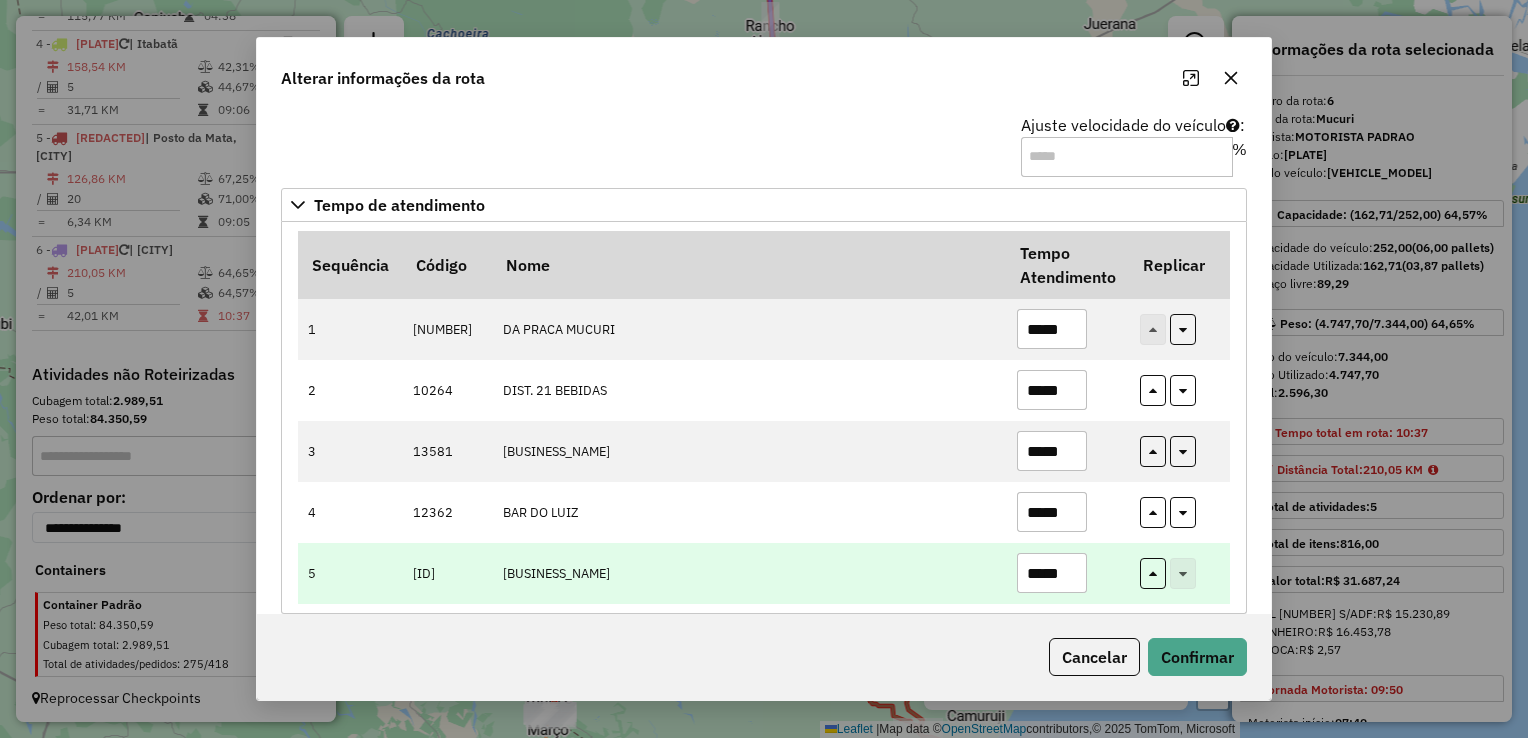 type on "*****" 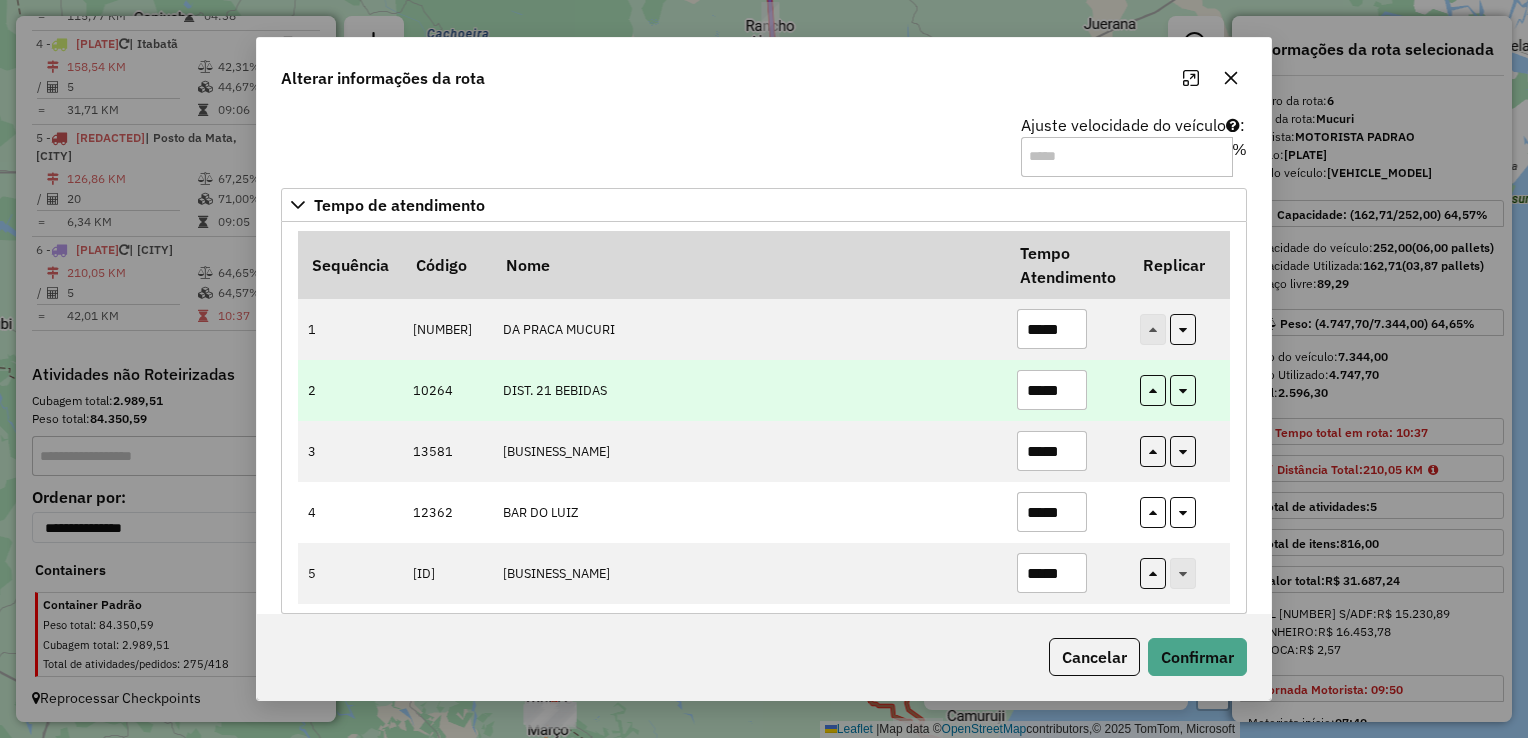 type on "*****" 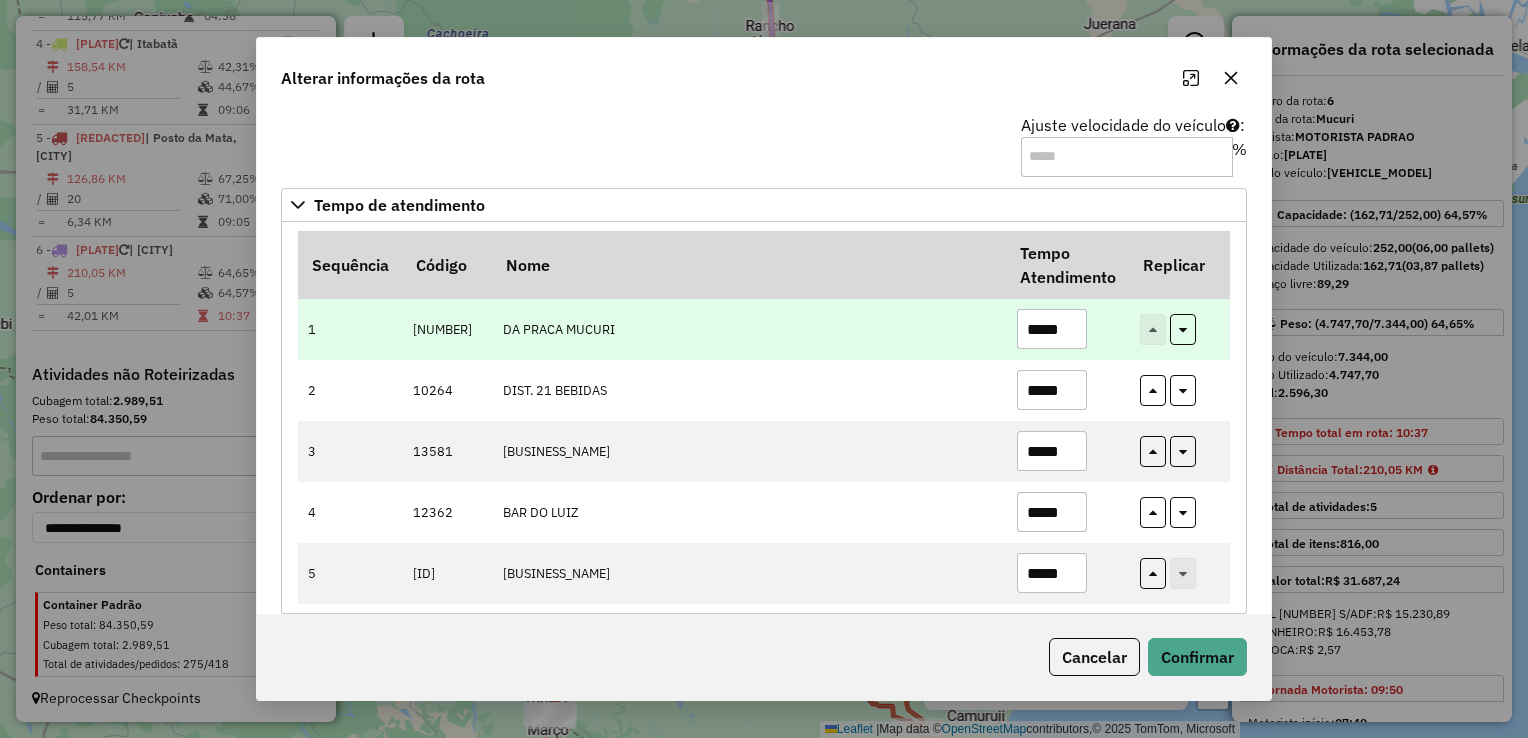 type on "*****" 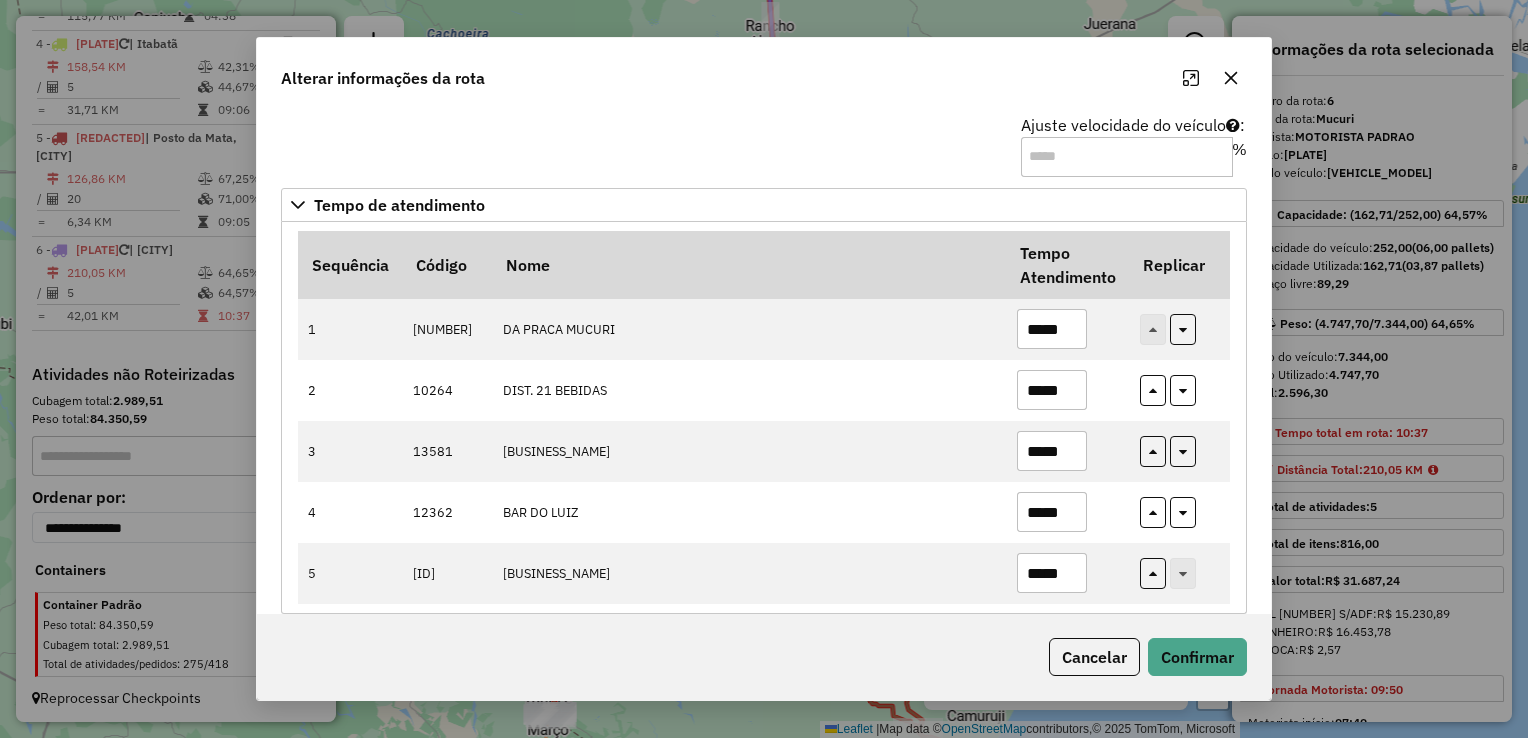 type on "*****" 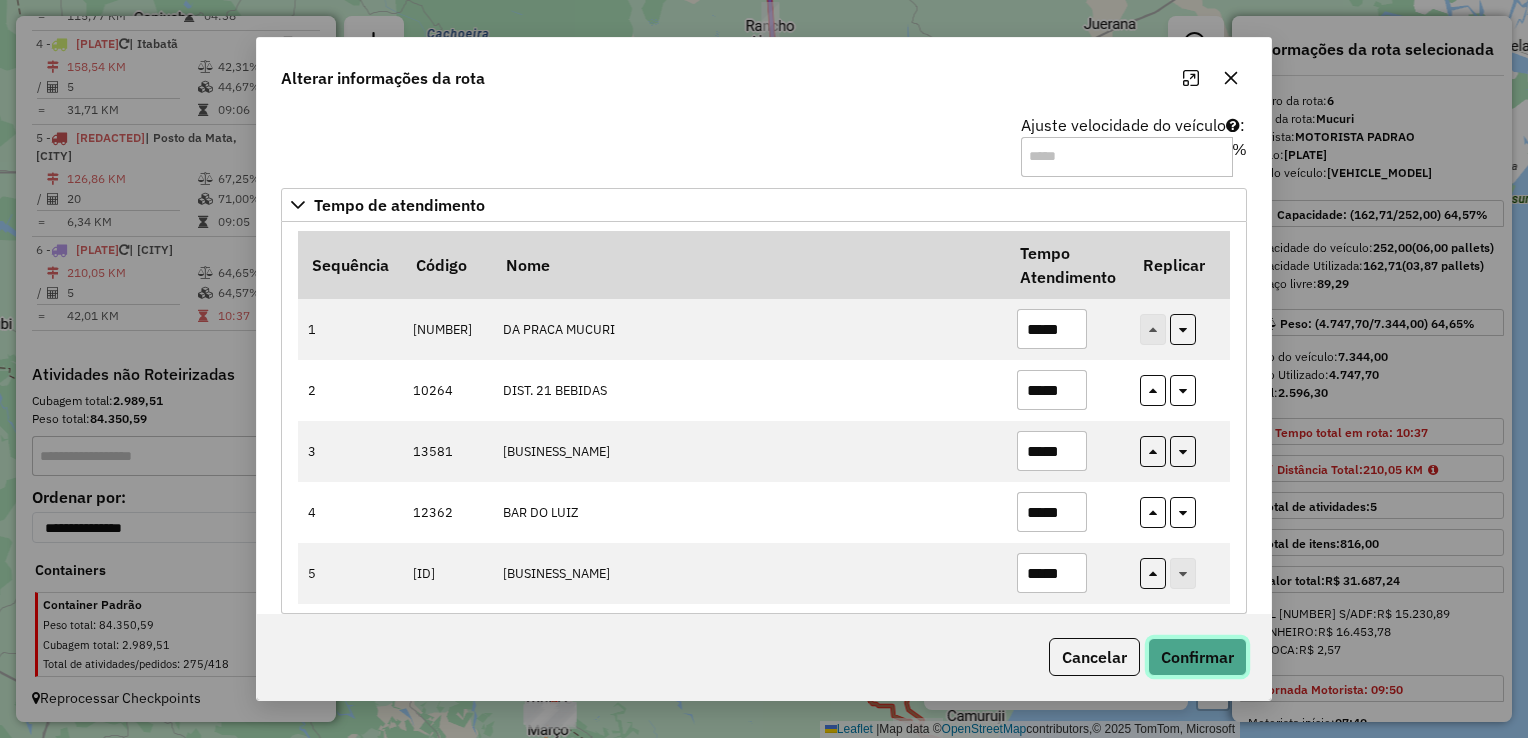 click on "Confirmar" 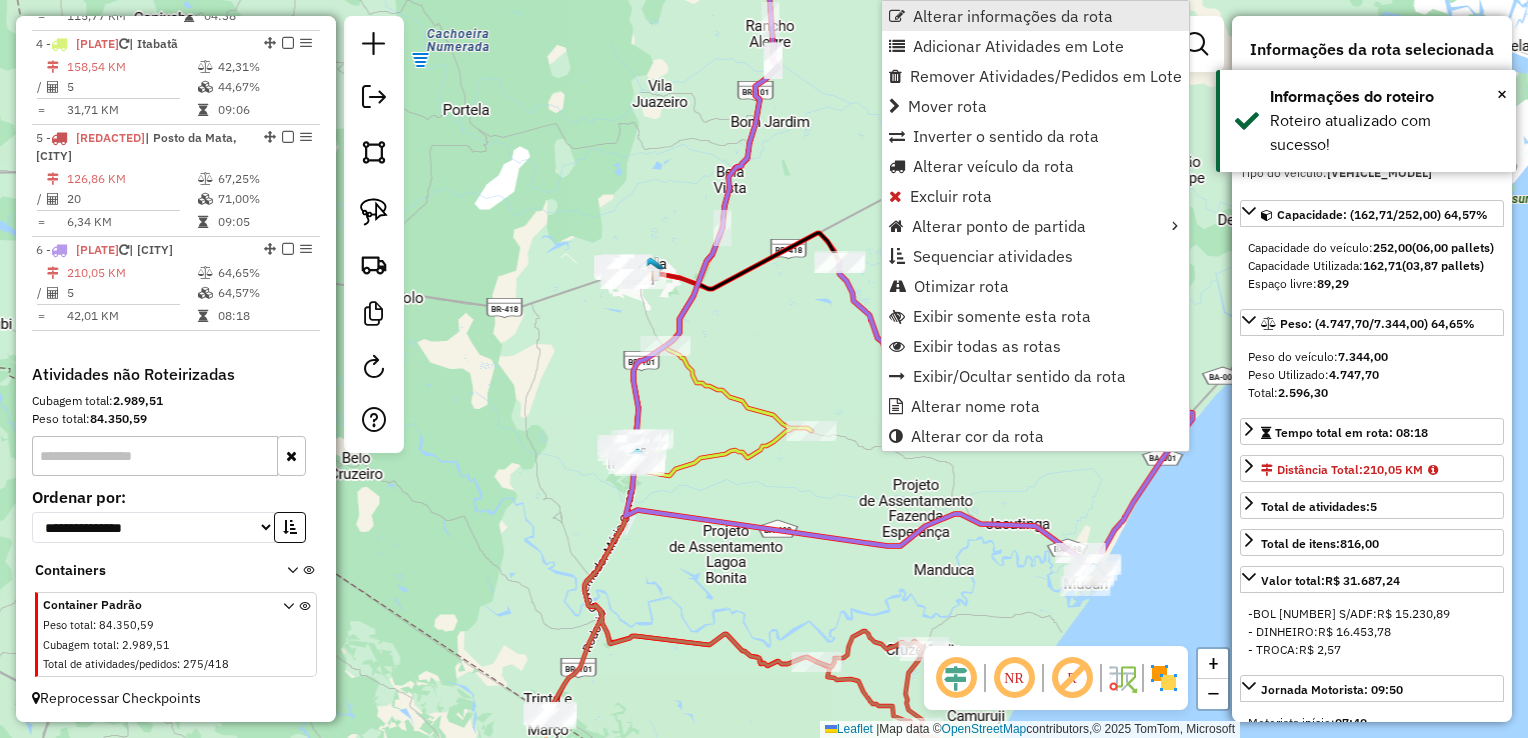 click on "Alterar informações da rota" at bounding box center [1013, 16] 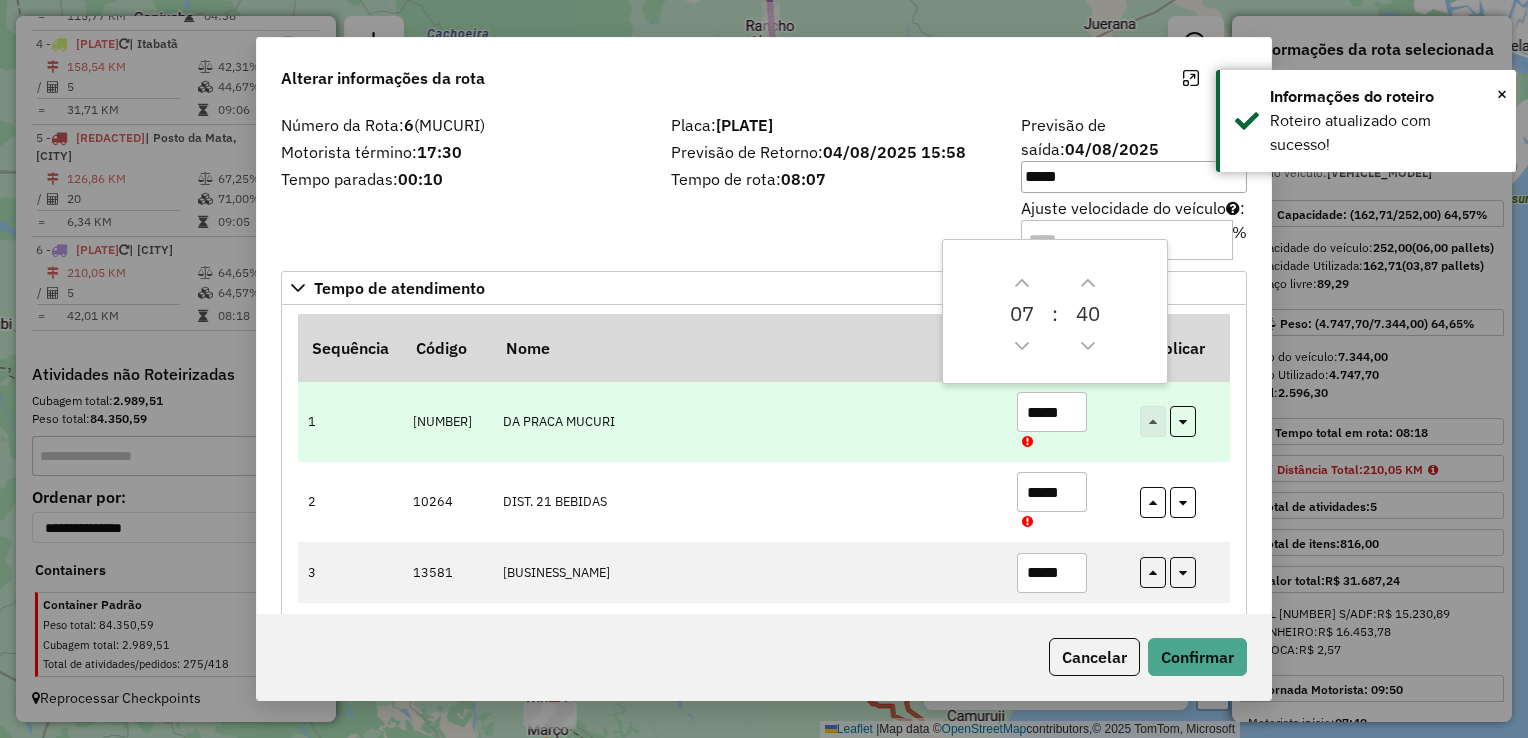 click on "*****" at bounding box center (1052, 412) 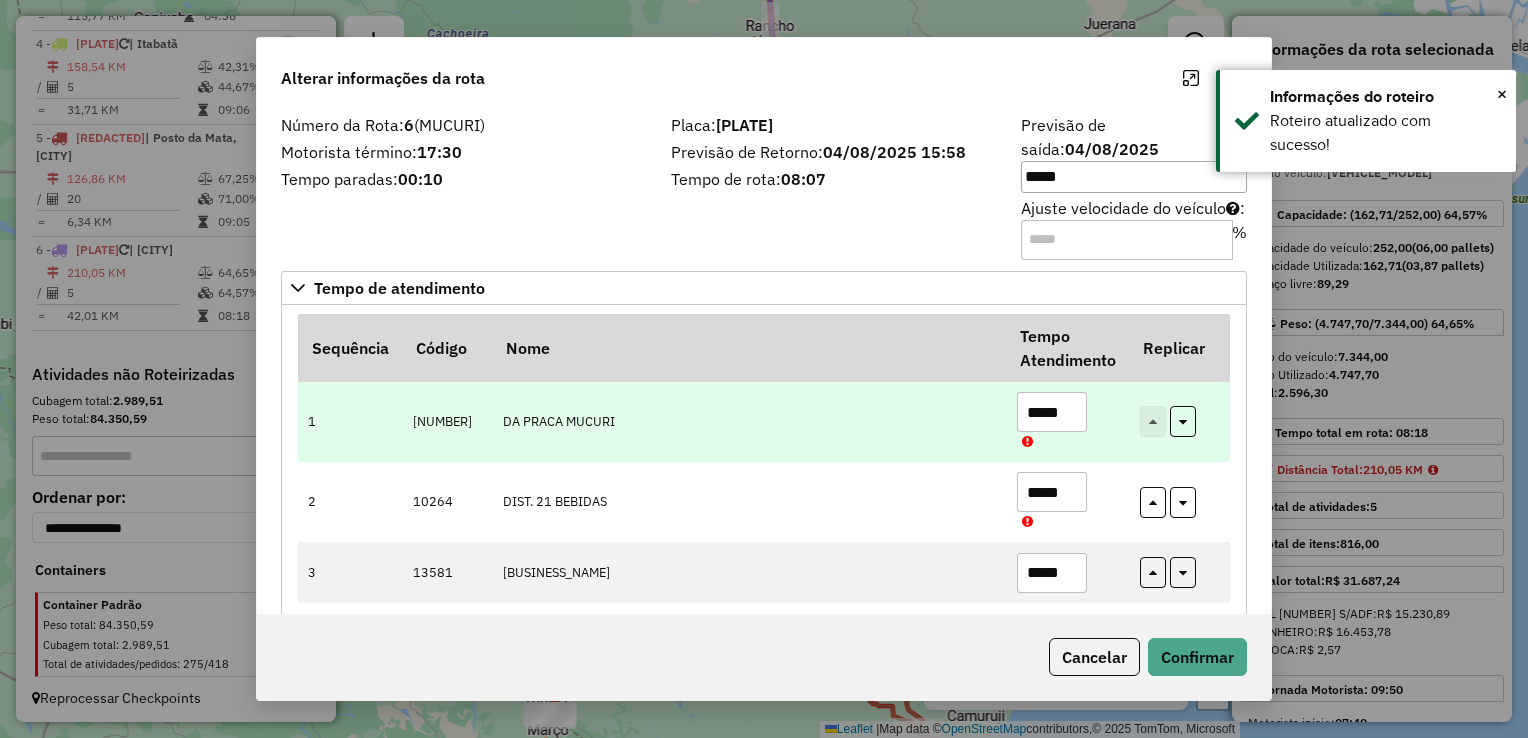 click on "*****" at bounding box center (1052, 412) 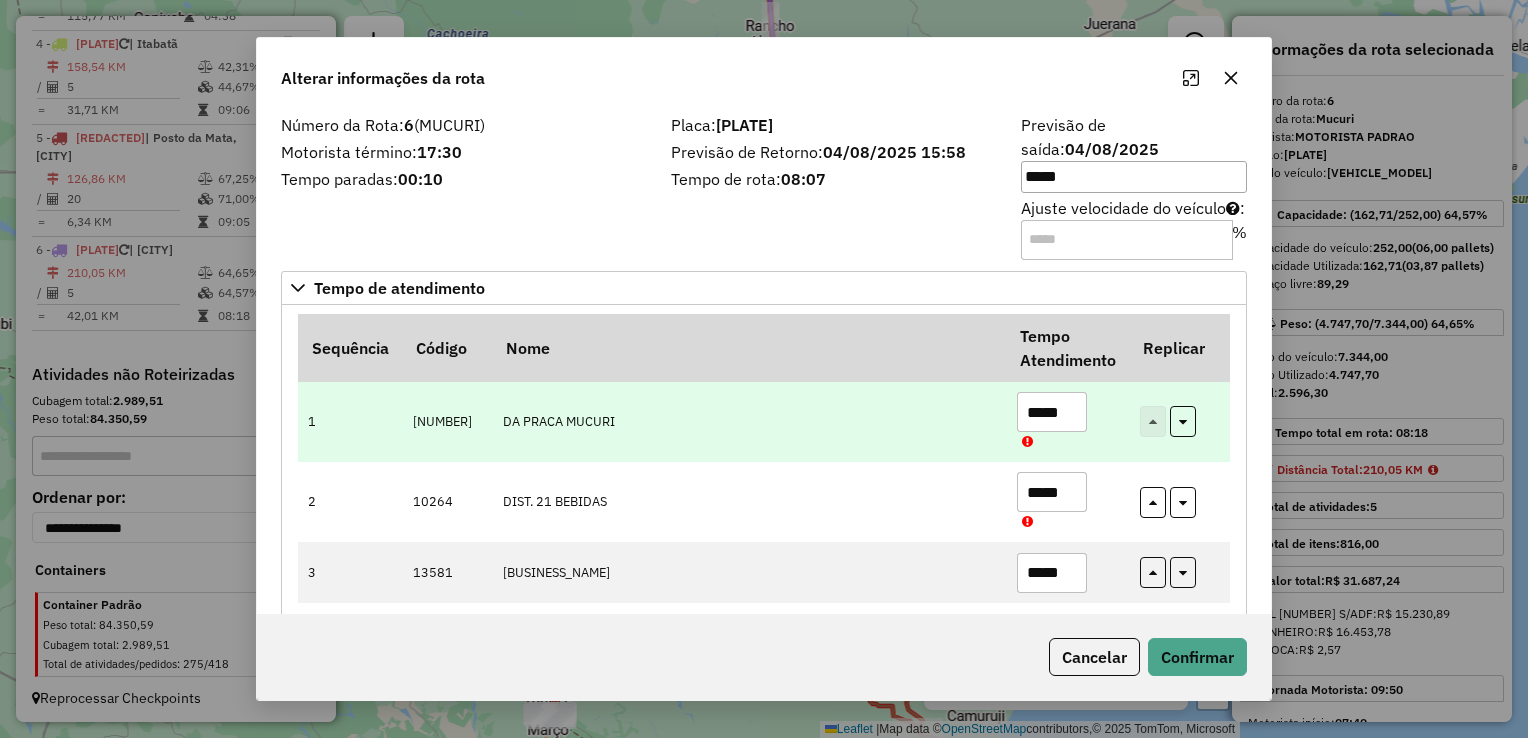 click on "*****" at bounding box center [1052, 412] 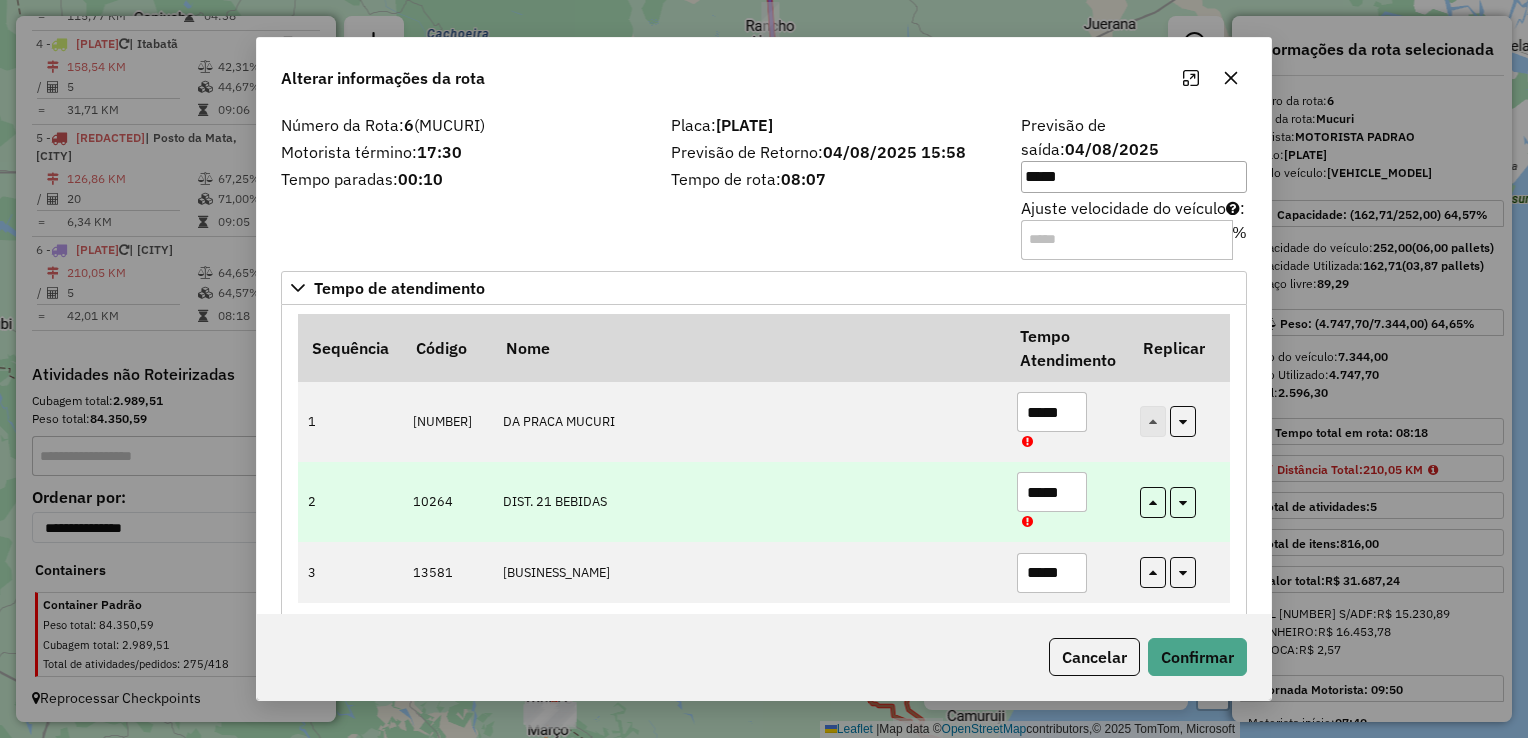 type on "*****" 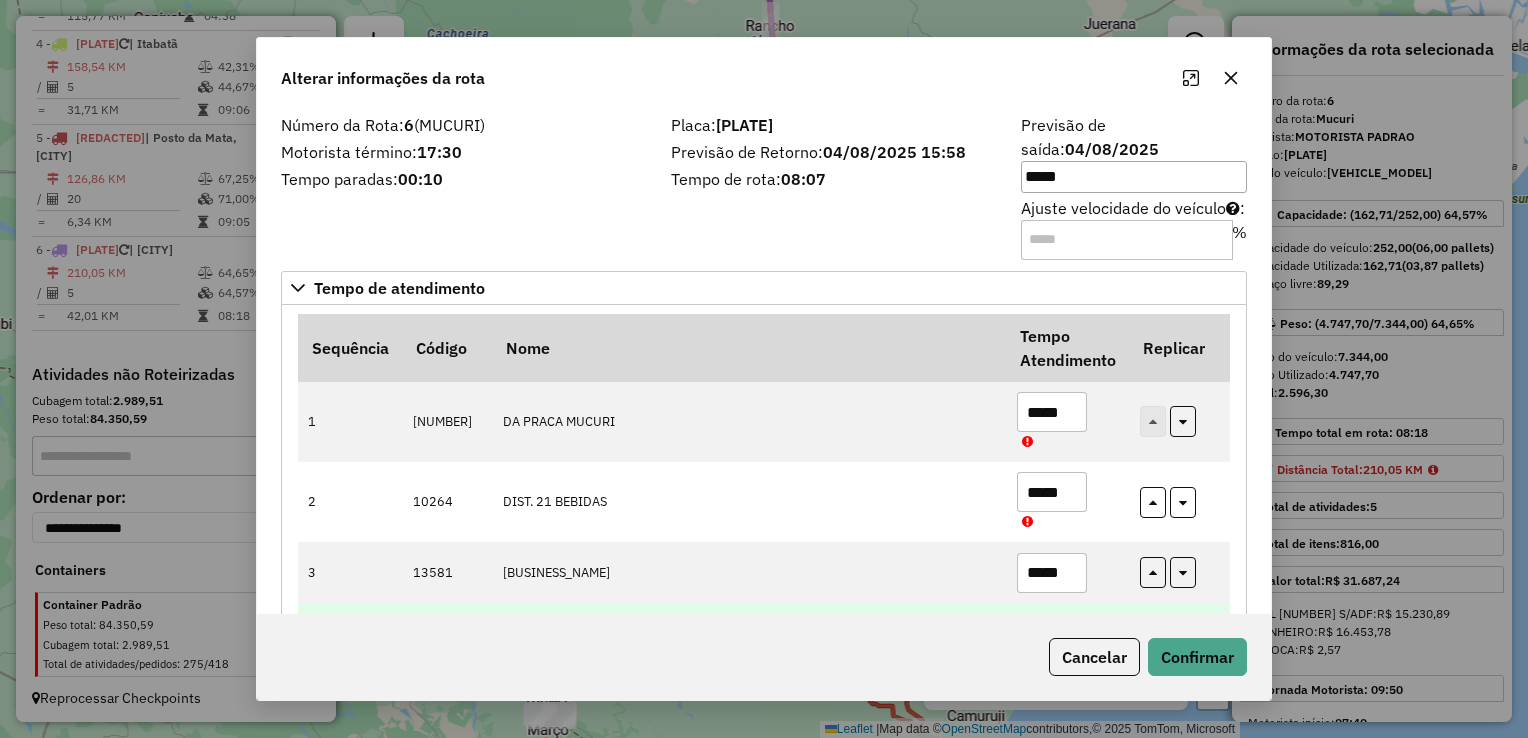 paste 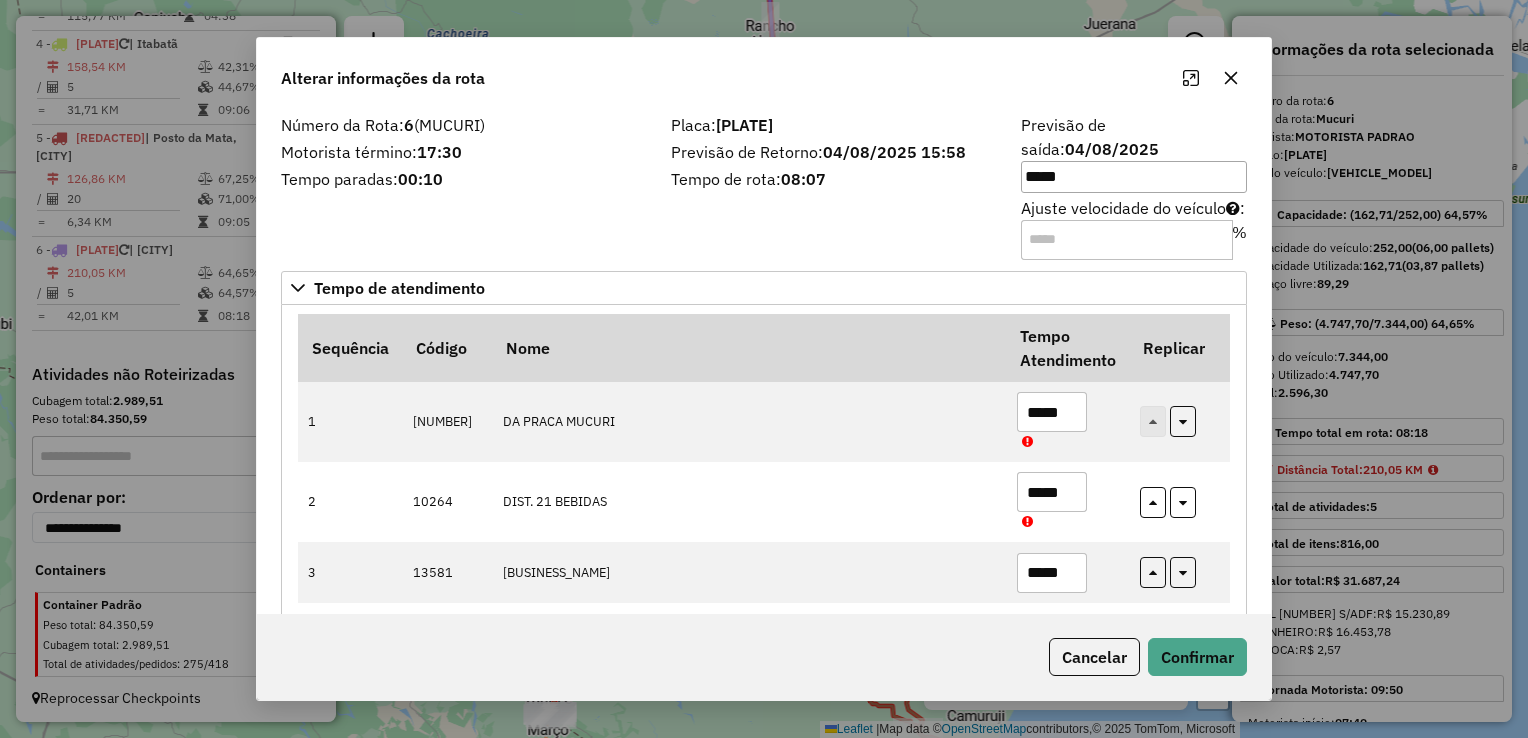 type on "*****" 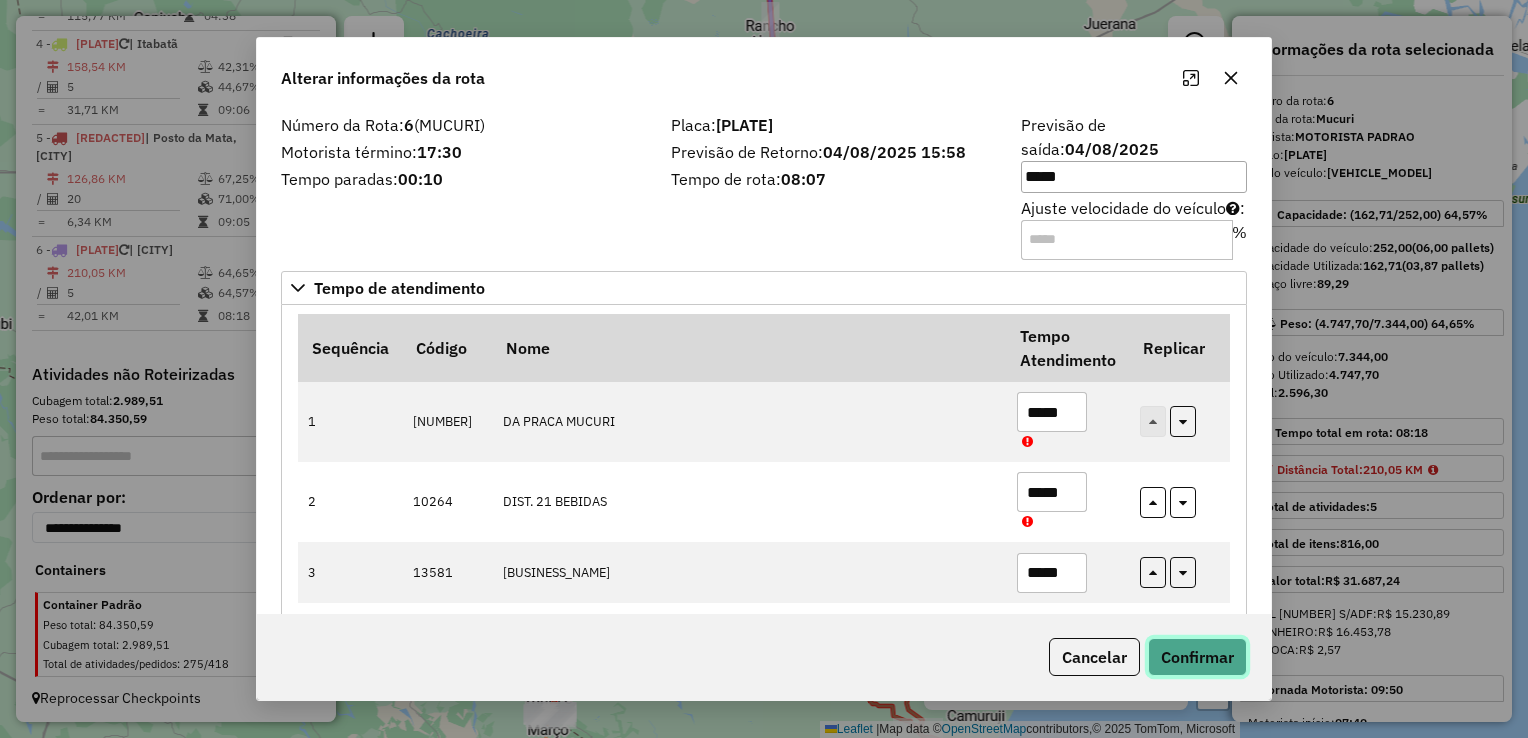 click on "Confirmar" 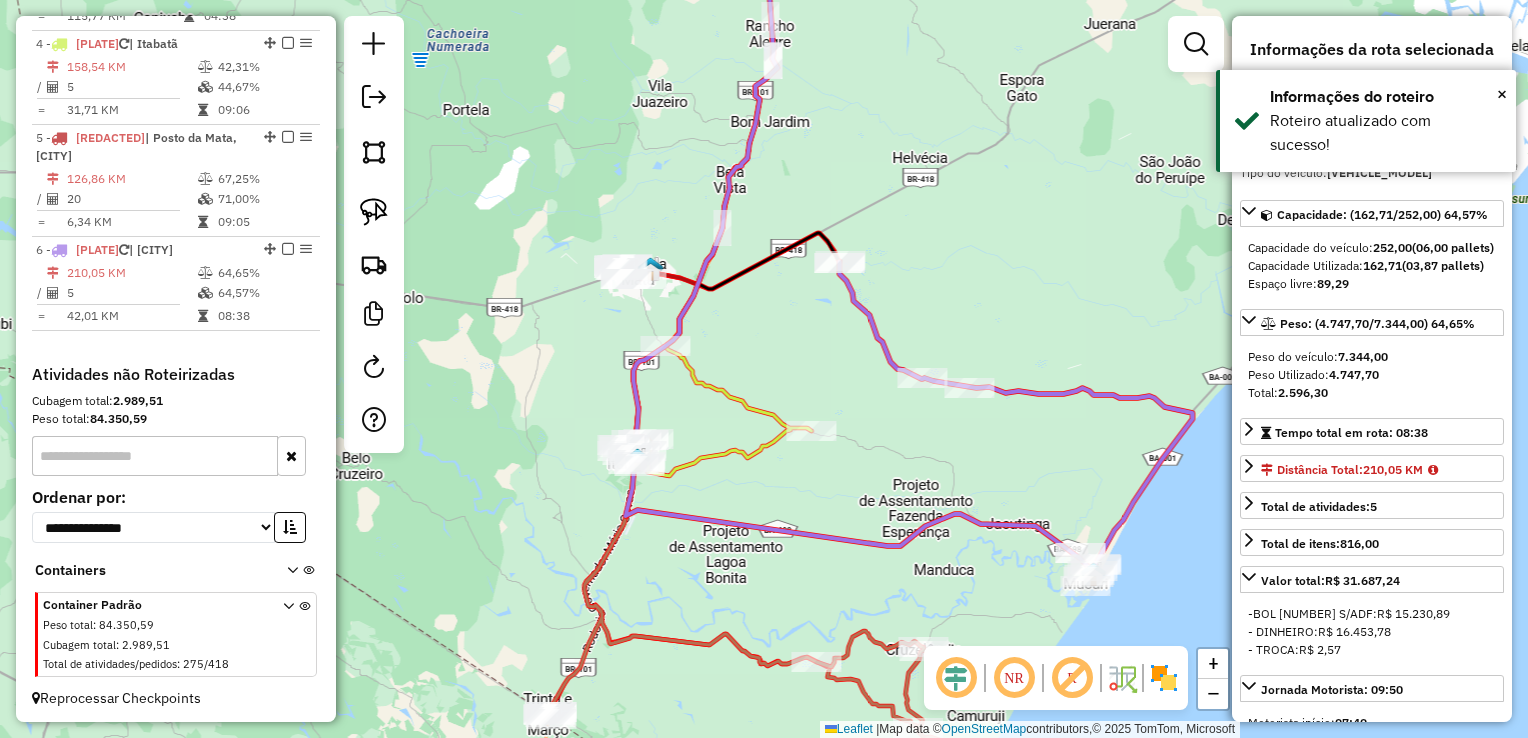 click 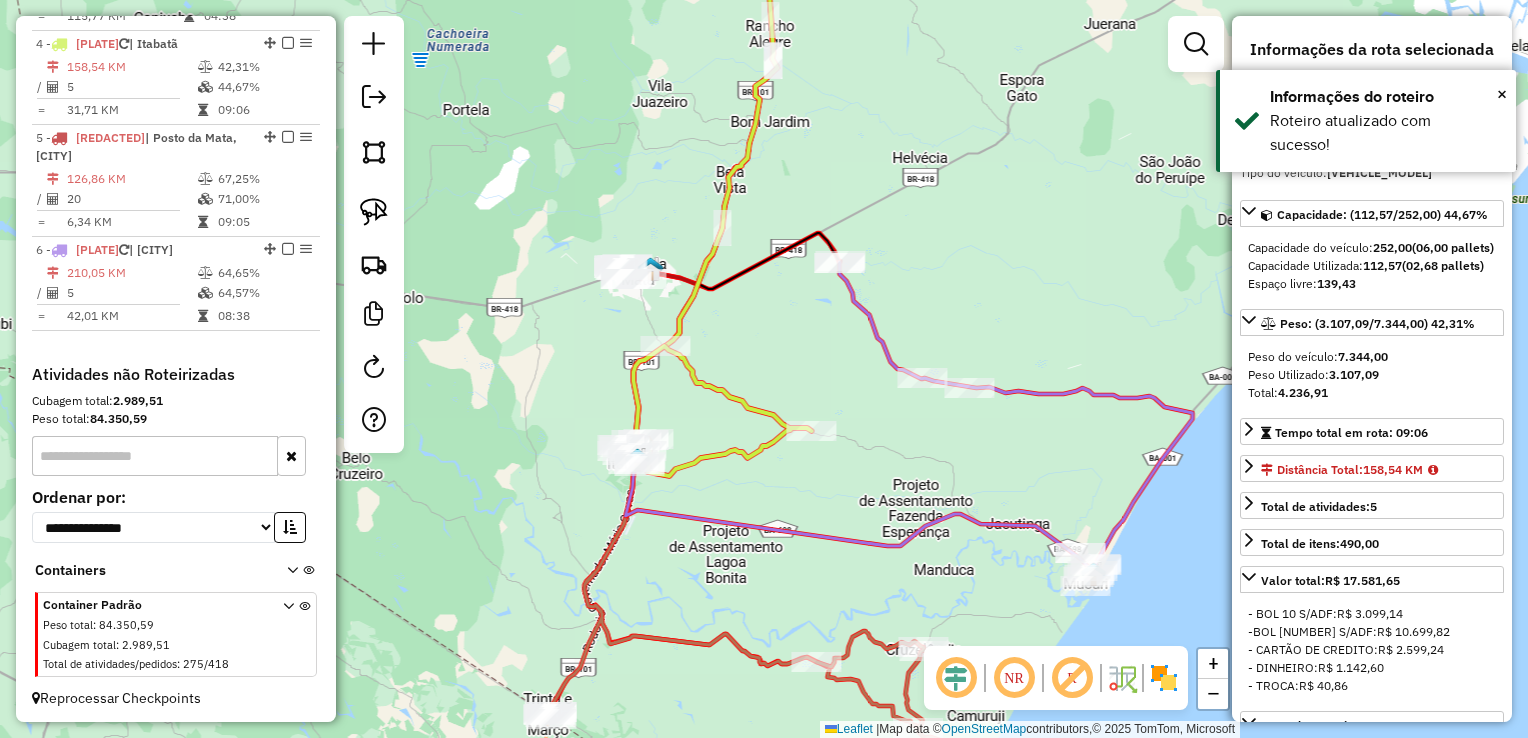 click 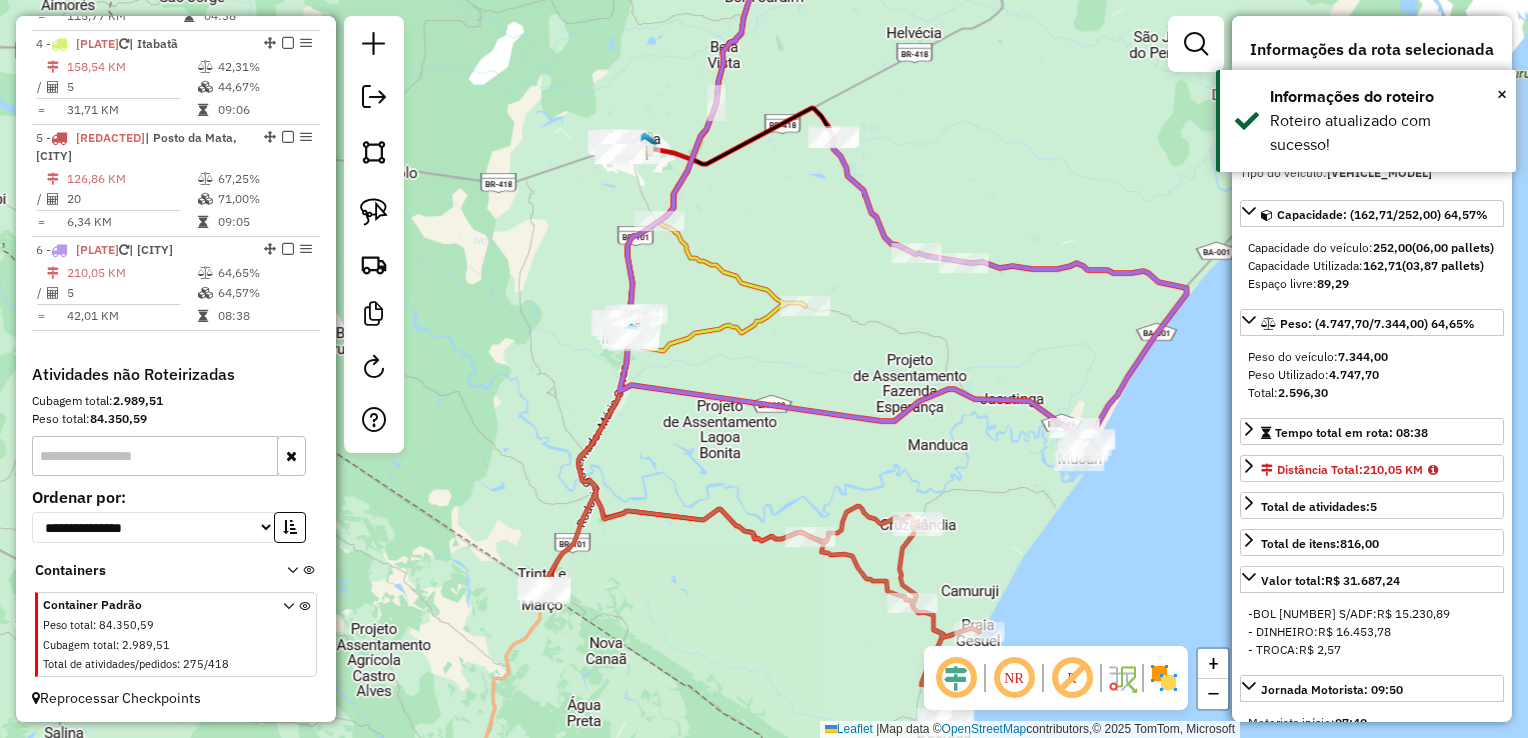drag, startPoint x: 793, startPoint y: 564, endPoint x: 787, endPoint y: 439, distance: 125.14392 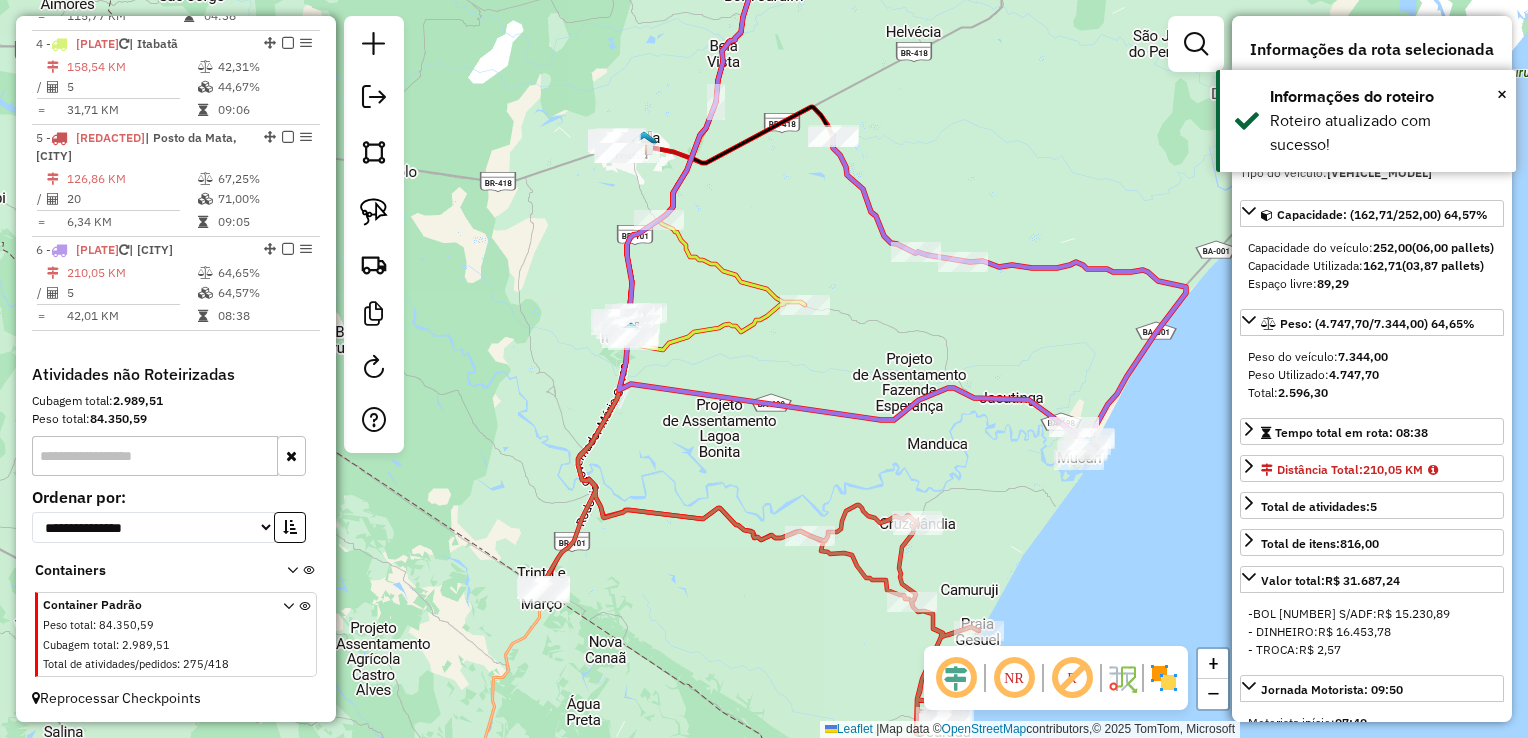 click 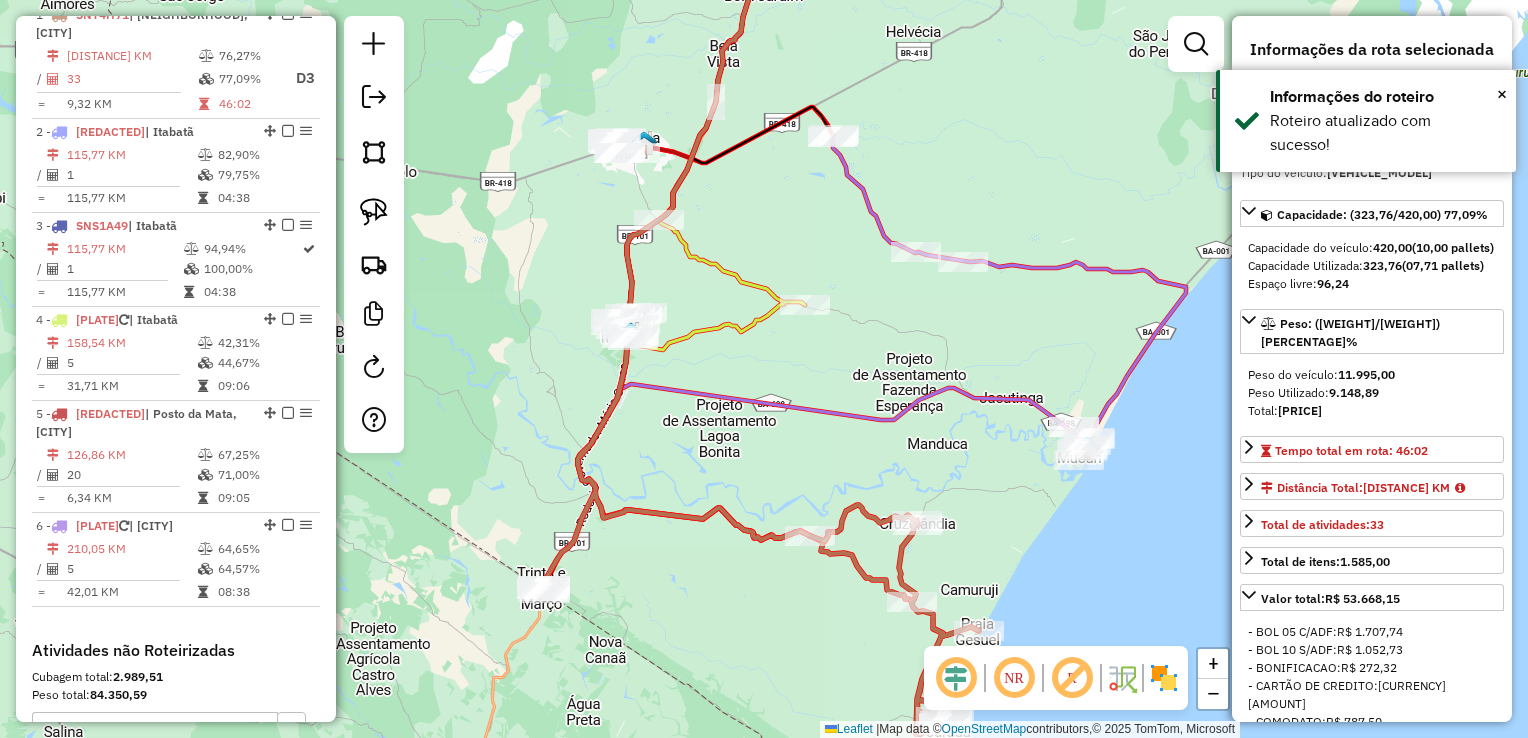 scroll, scrollTop: 774, scrollLeft: 0, axis: vertical 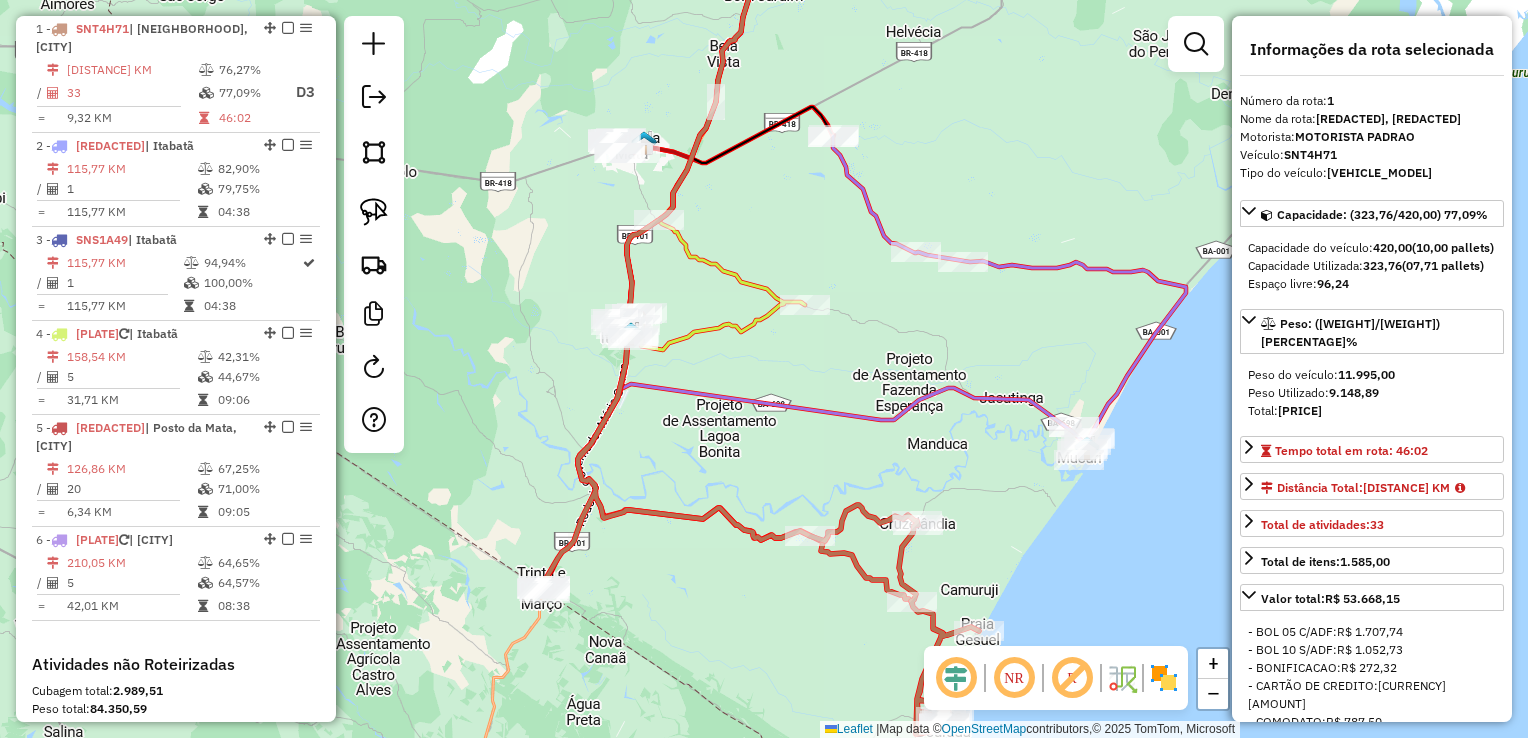 click on "Janela de atendimento Grade de atendimento Capacidade Transportadoras Veículos Cliente Pedidos  Rotas Selecione os dias de semana para filtrar as janelas de atendimento  Seg   Ter   Qua   Qui   Sex   Sáb   Dom  Informe o período da janela de atendimento: De: Até:  Filtrar exatamente a janela do cliente  Considerar janela de atendimento padrão  Selecione os dias de semana para filtrar as grades de atendimento  Seg   Ter   Qua   Qui   Sex   Sáb   Dom   Considerar clientes sem dia de atendimento cadastrado  Clientes fora do dia de atendimento selecionado Filtrar as atividades entre os valores definidos abaixo:  Peso mínimo:   Peso máximo:   Cubagem mínima:   Cubagem máxima:   De:   Até:  Filtrar as atividades entre o tempo de atendimento definido abaixo:  De:   Até:   Considerar capacidade total dos clientes não roteirizados Transportadora: Selecione um ou mais itens Tipo de veículo: Selecione um ou mais itens Veículo: Selecione um ou mais itens Motorista: Selecione um ou mais itens Nome: Rótulo:" 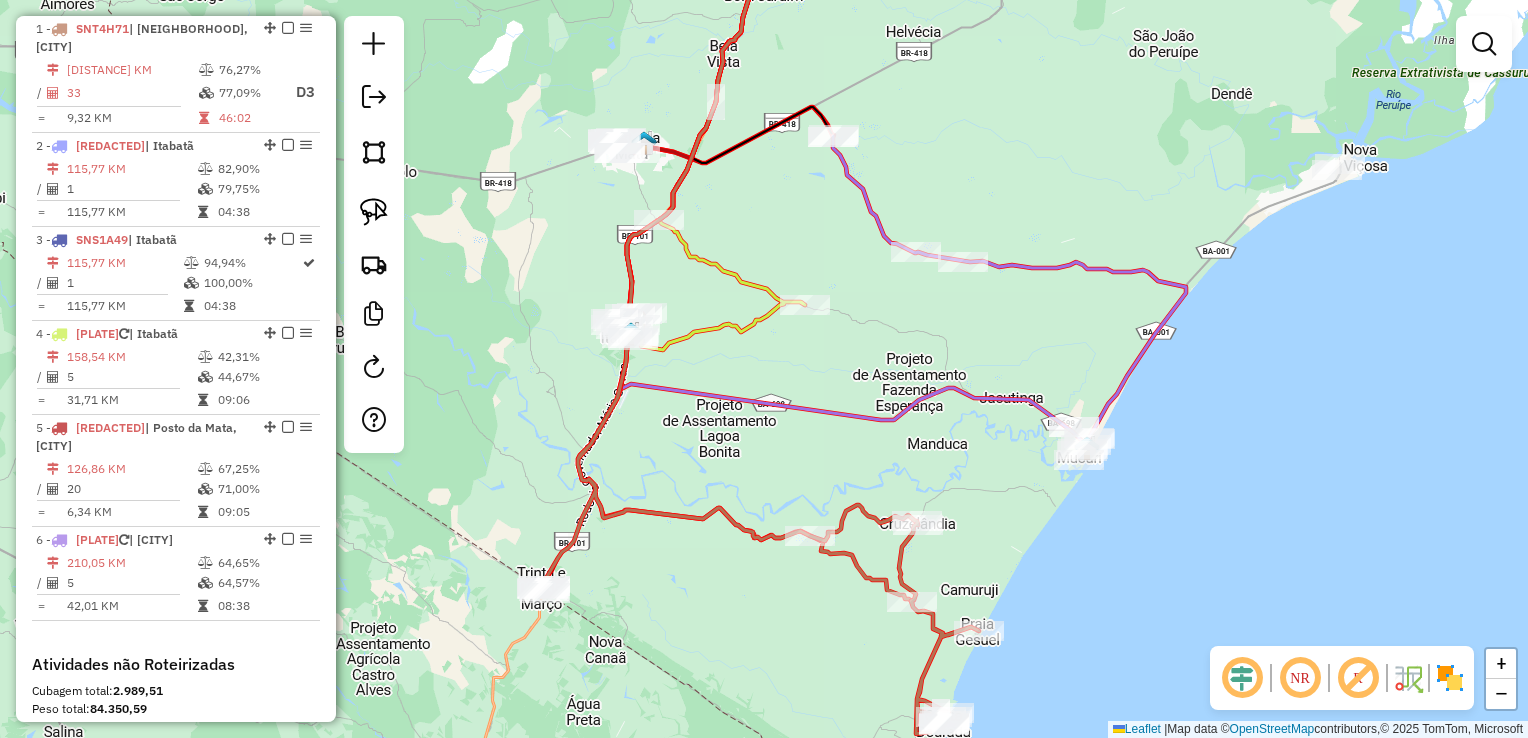 click 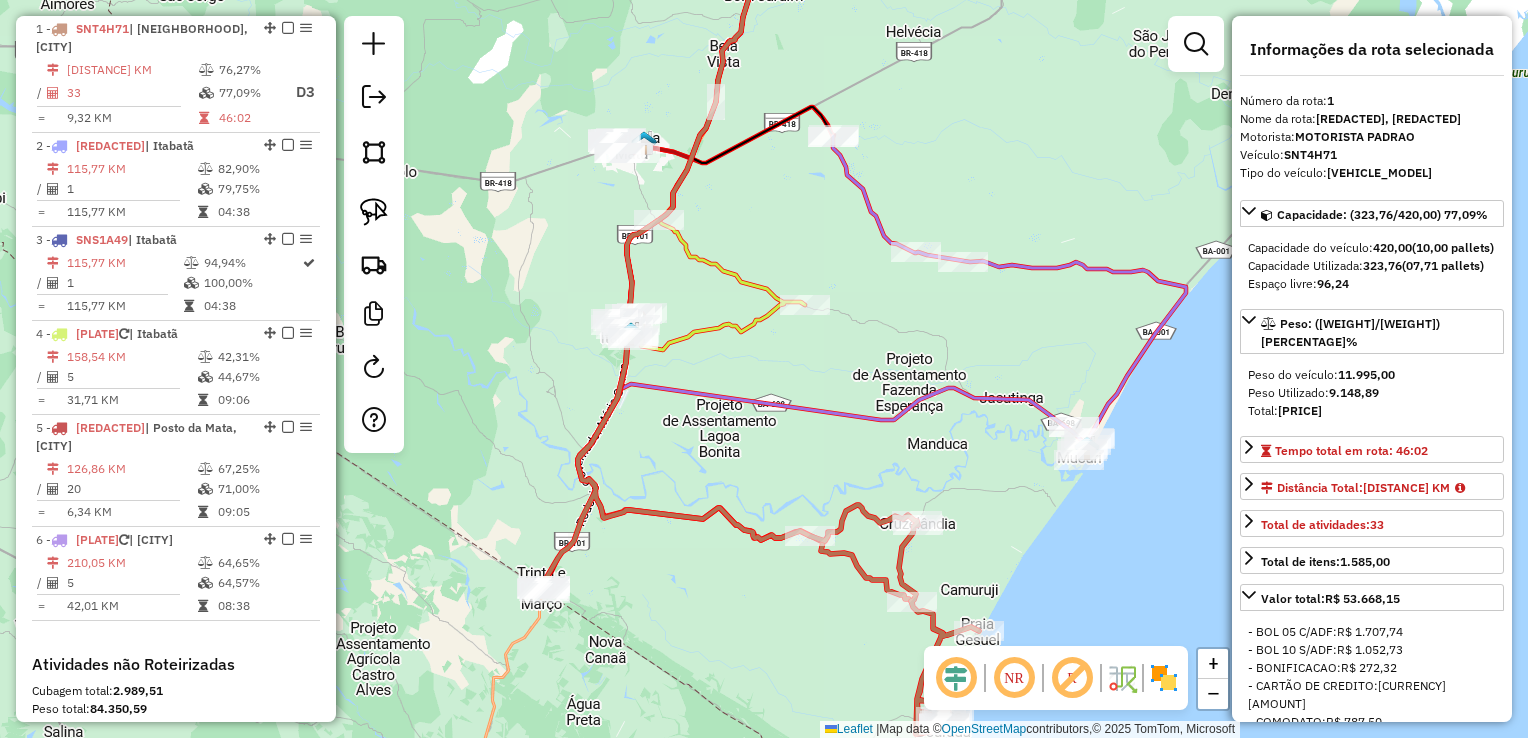 click 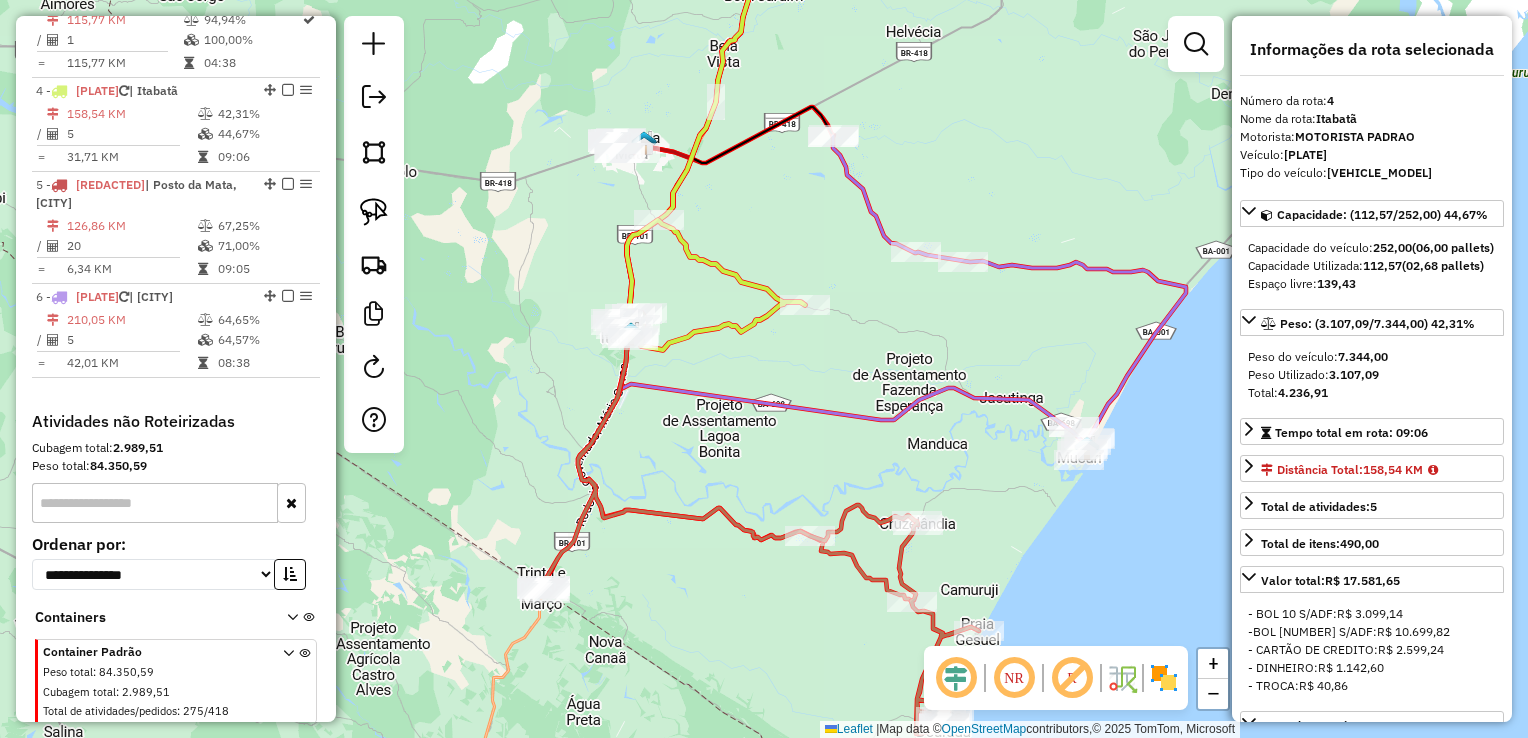 scroll, scrollTop: 1064, scrollLeft: 0, axis: vertical 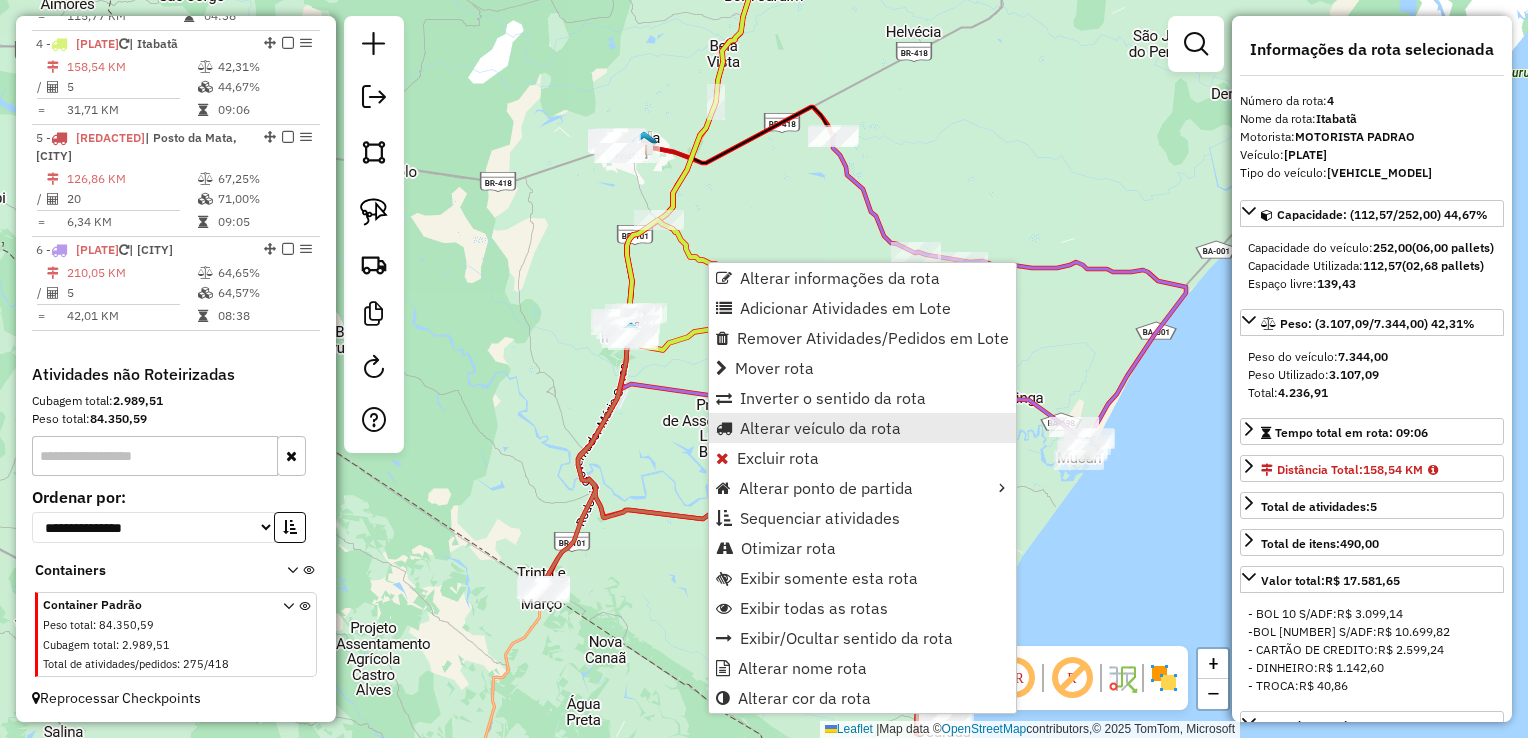 click on "Alterar veículo da rota" at bounding box center [820, 428] 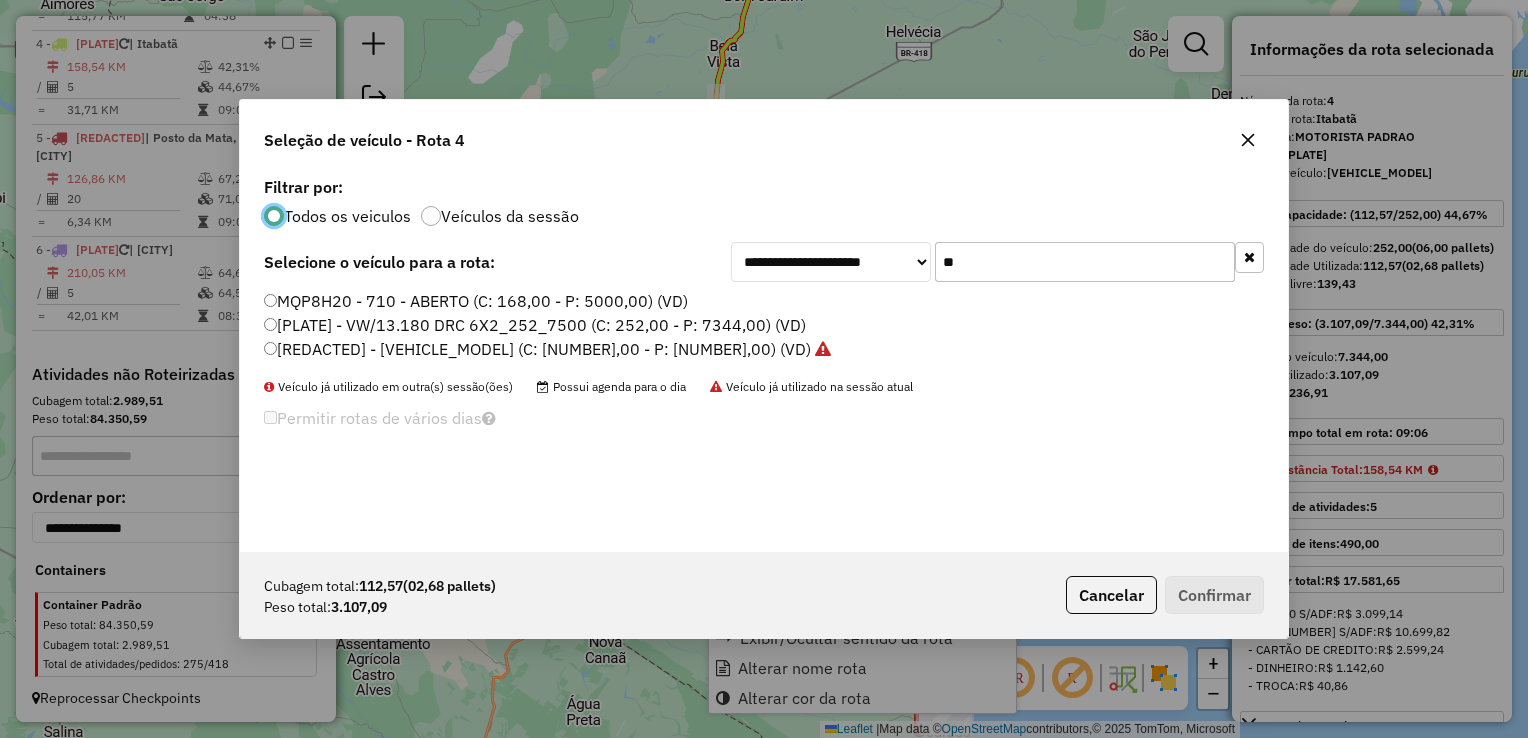 scroll, scrollTop: 10, scrollLeft: 6, axis: both 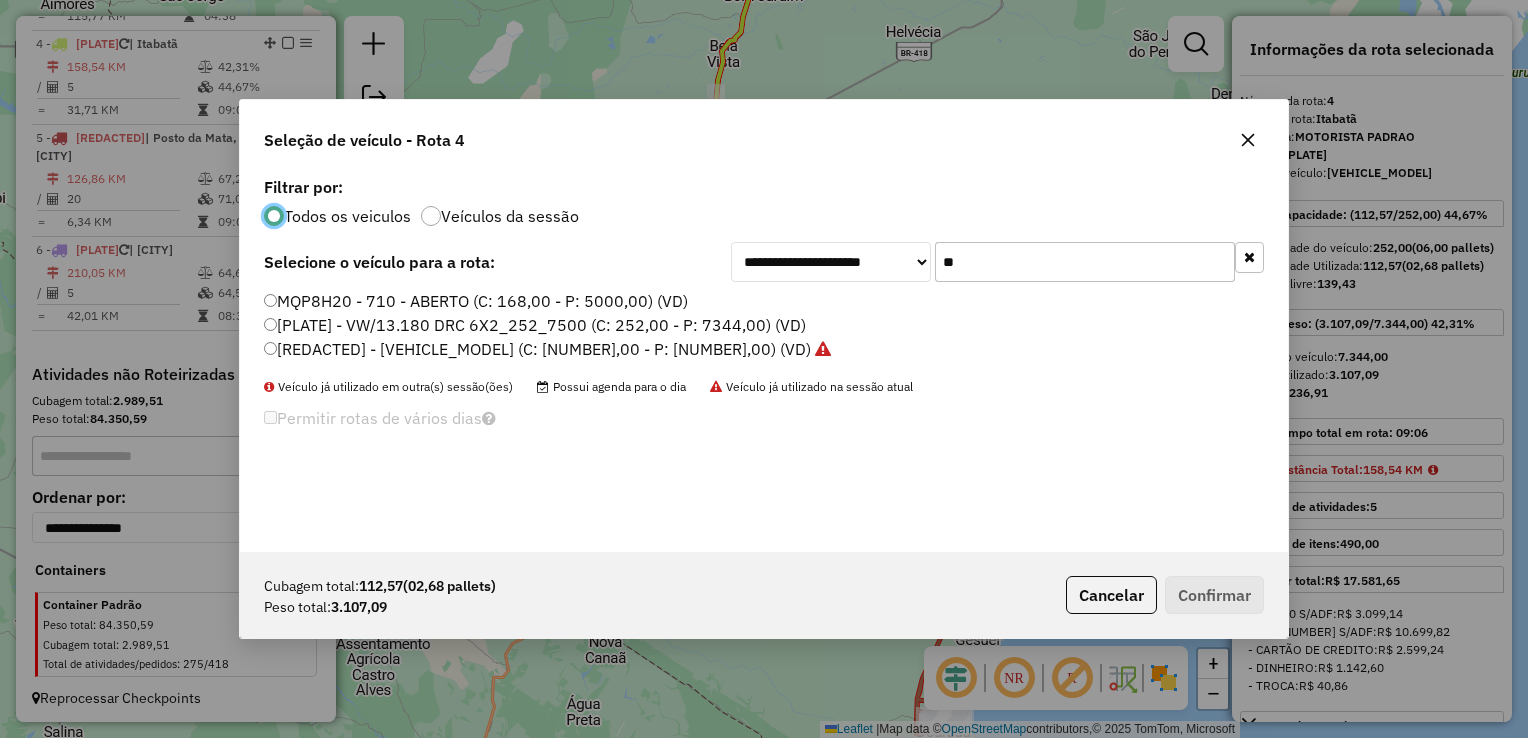 click on "**" 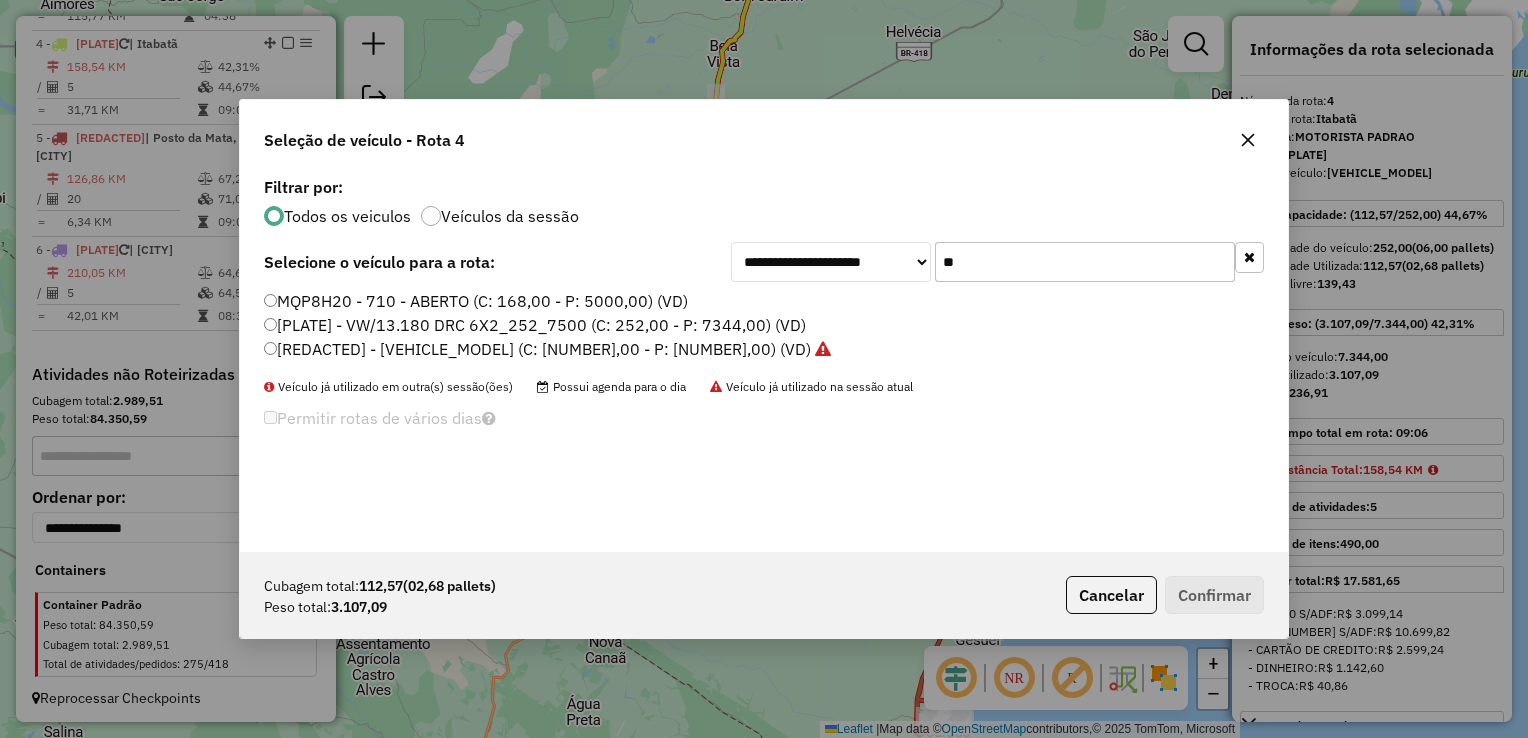 click on "**" 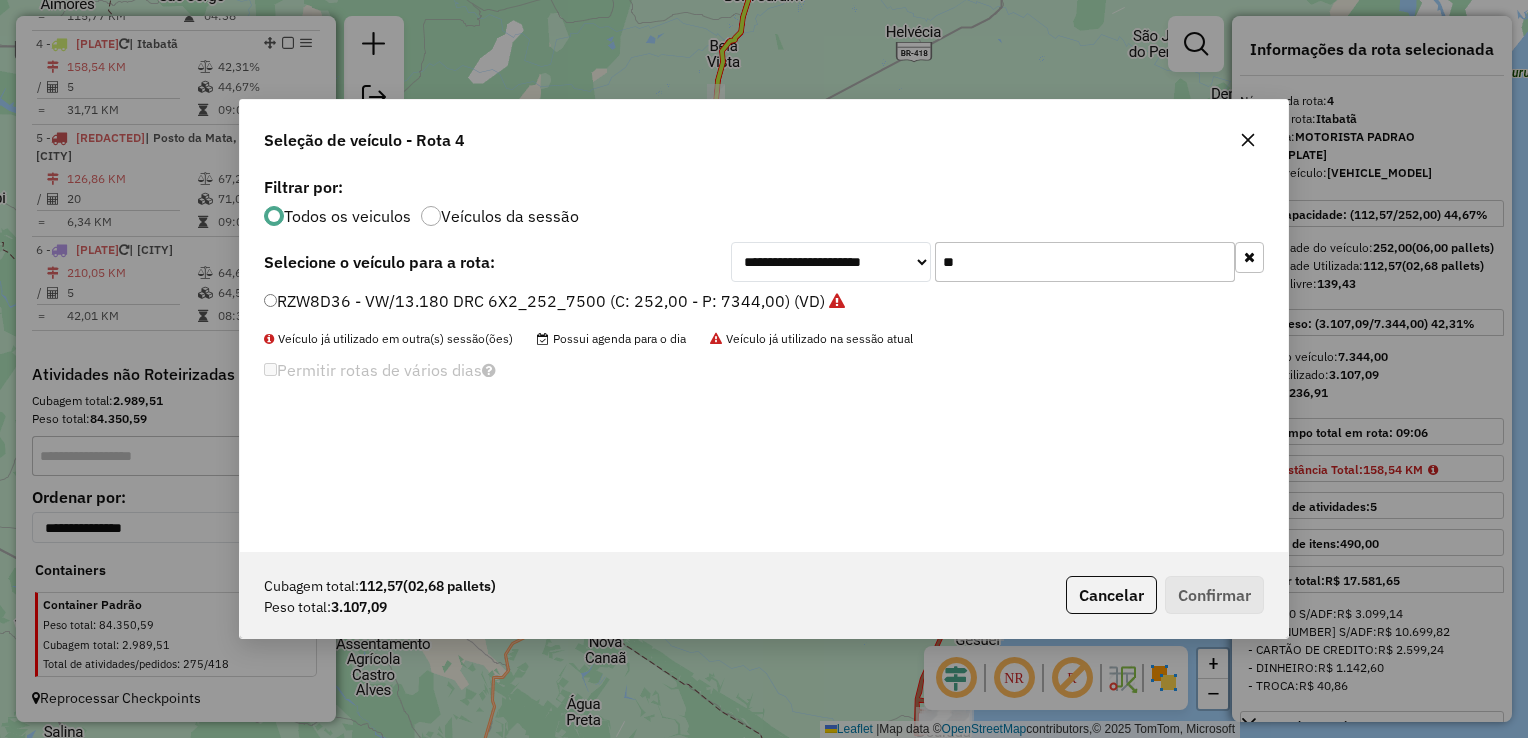 type on "**" 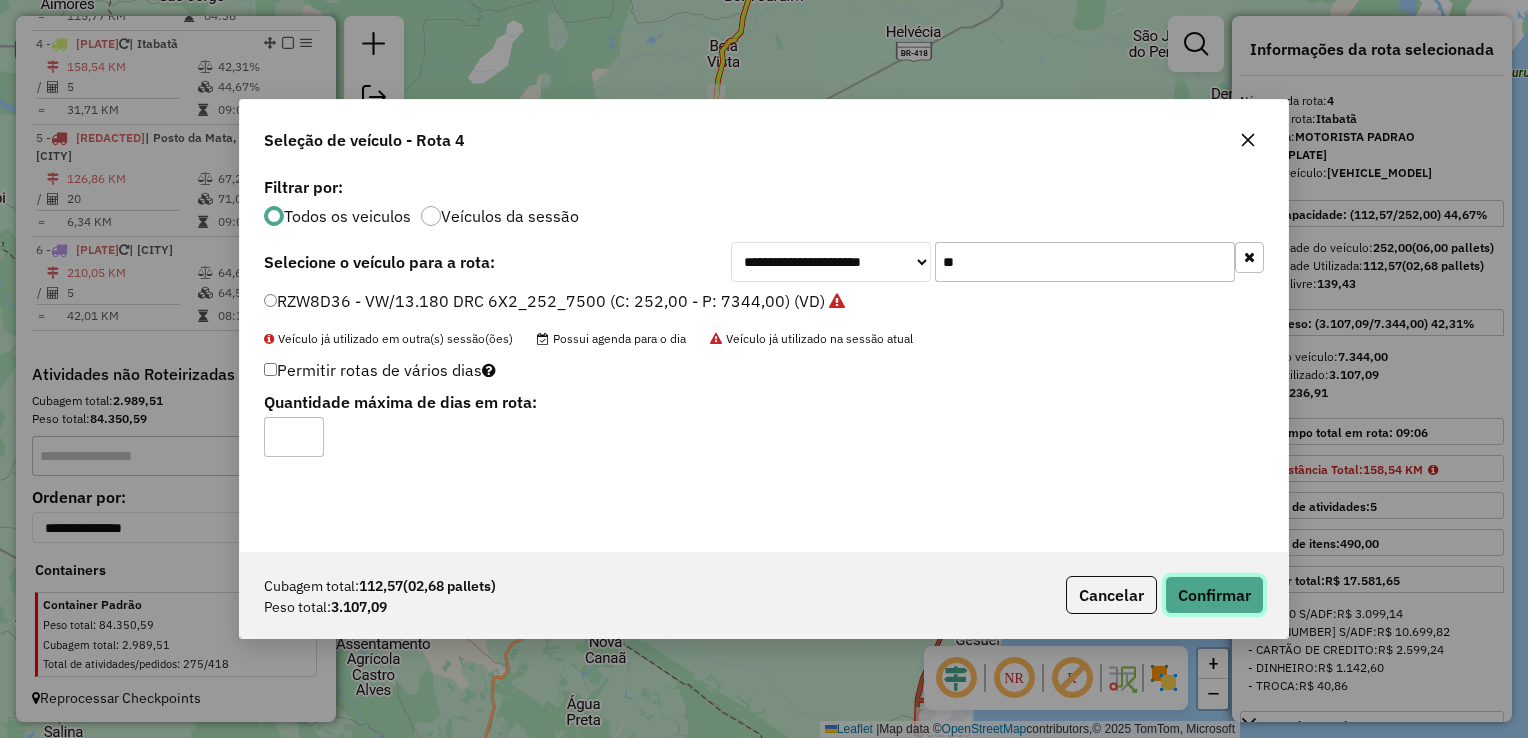 click on "Confirmar" 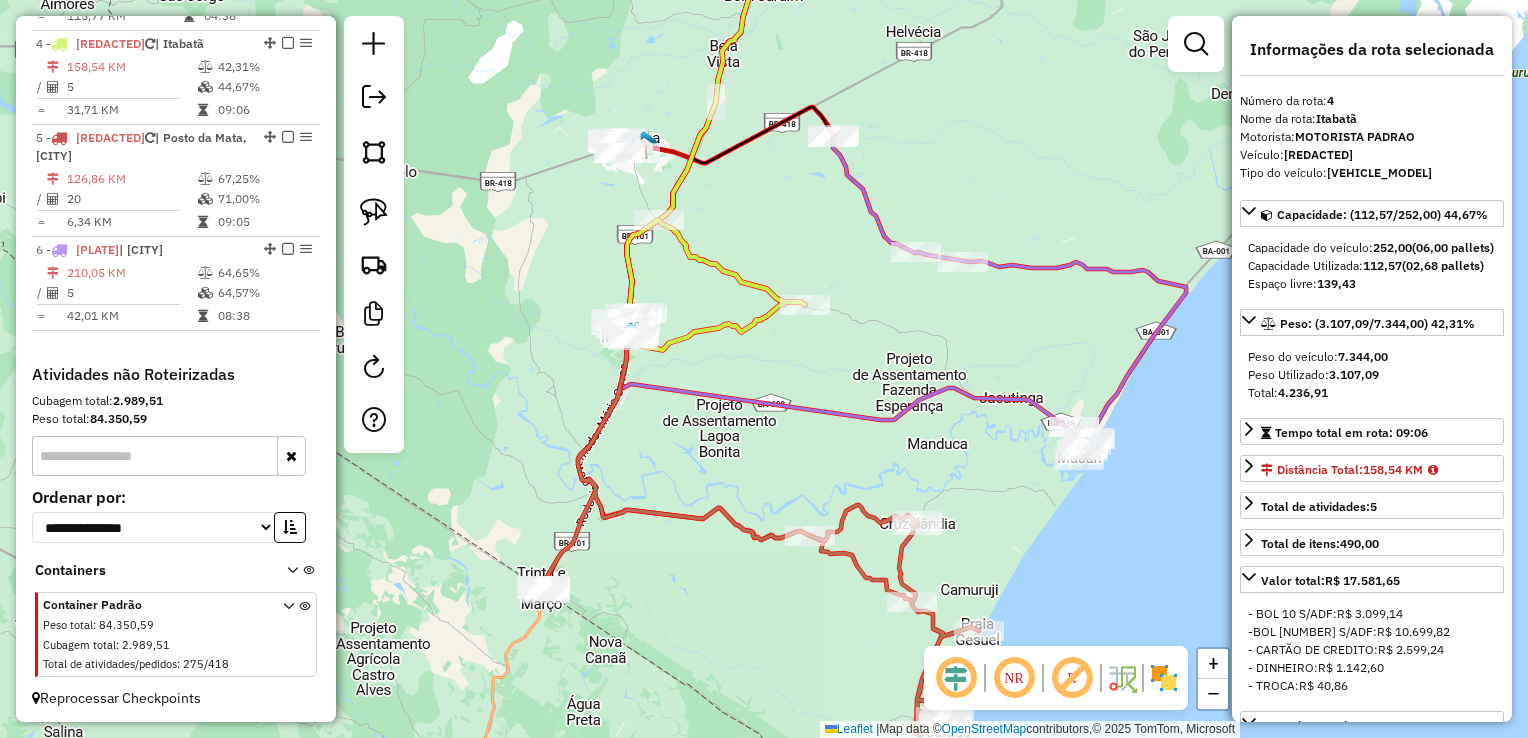 click 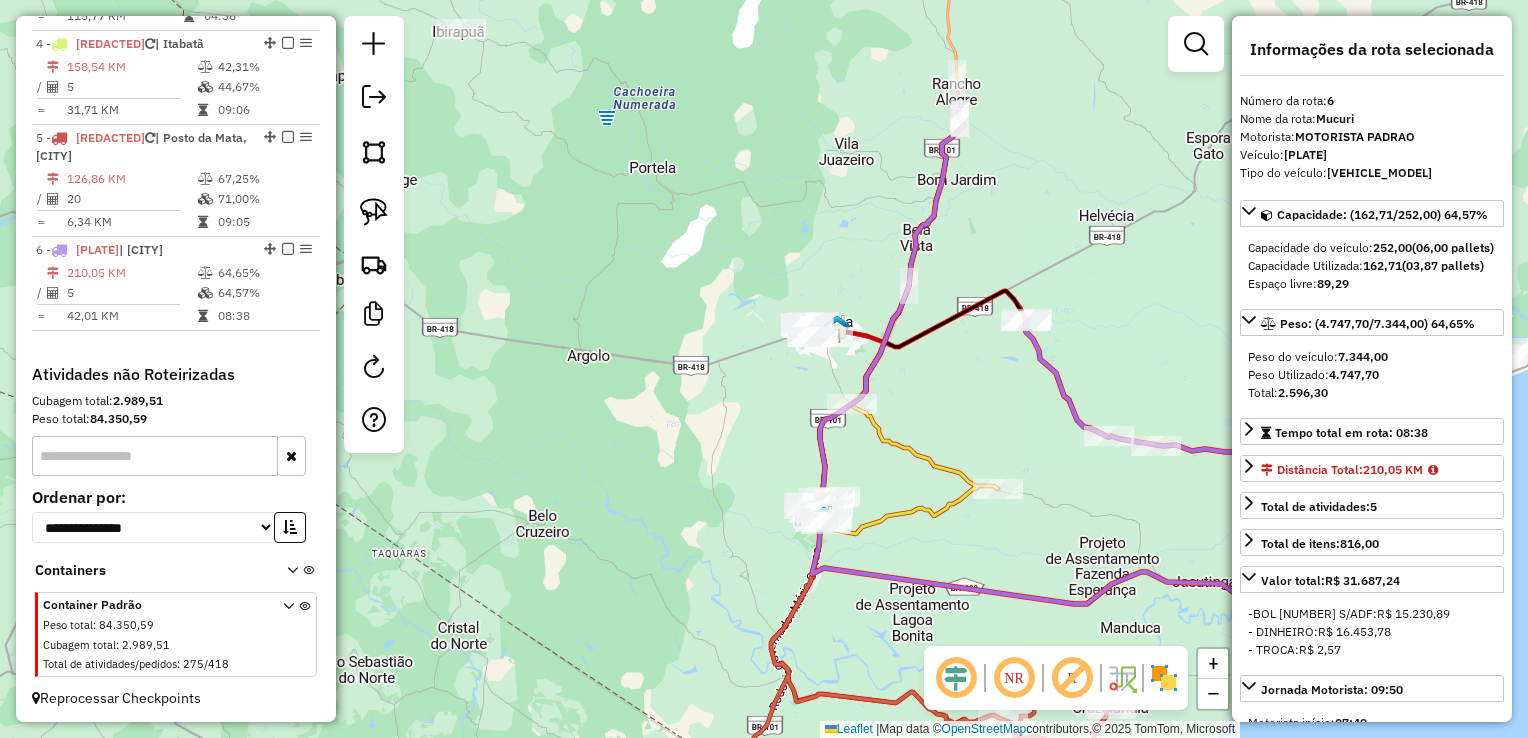 drag, startPoint x: 848, startPoint y: 282, endPoint x: 994, endPoint y: 394, distance: 184.01086 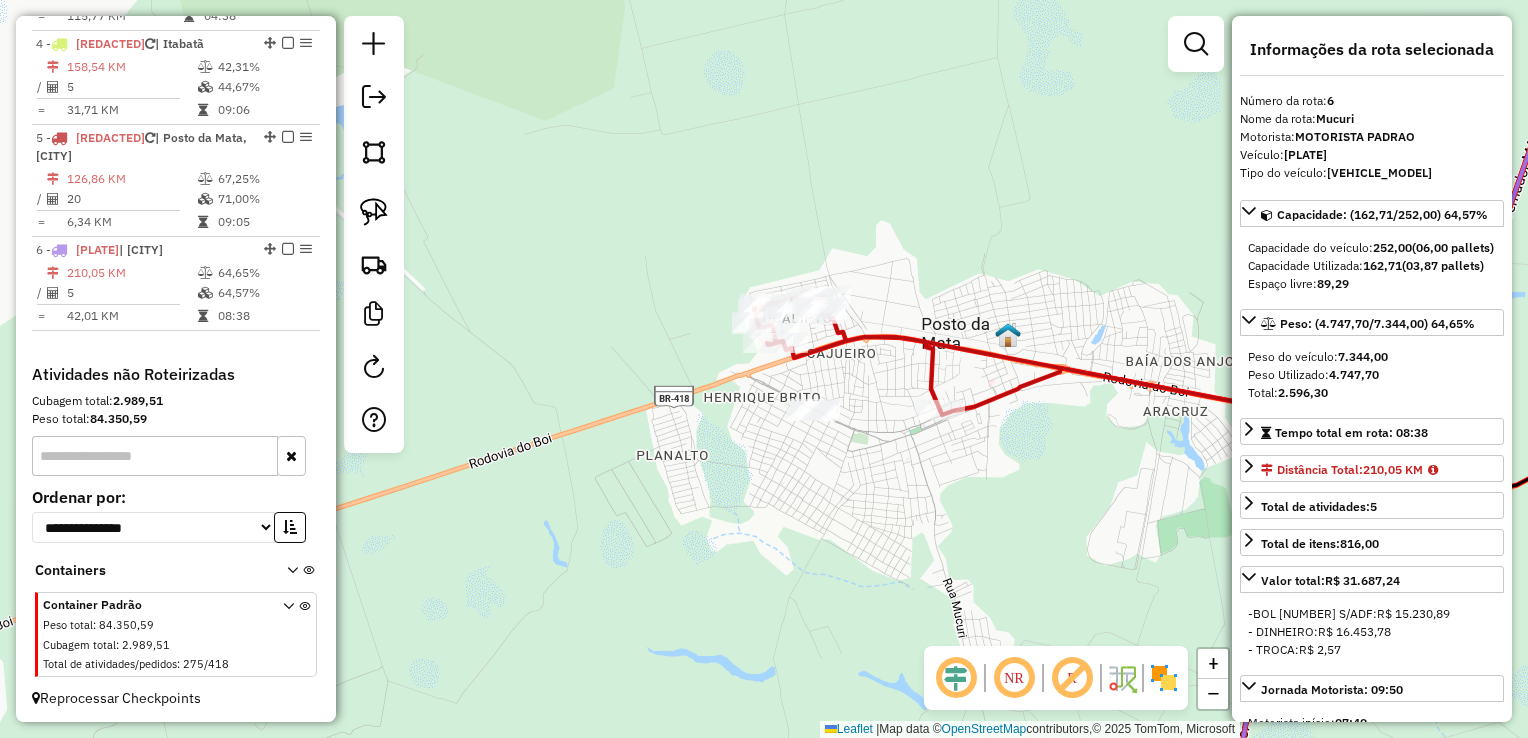 click on "Janela de atendimento Grade de atendimento Capacidade Transportadoras Veículos Cliente Pedidos  Rotas Selecione os dias de semana para filtrar as janelas de atendimento  Seg   Ter   Qua   Qui   Sex   Sáb   Dom  Informe o período da janela de atendimento: De: Até:  Filtrar exatamente a janela do cliente  Considerar janela de atendimento padrão  Selecione os dias de semana para filtrar as grades de atendimento  Seg   Ter   Qua   Qui   Sex   Sáb   Dom   Considerar clientes sem dia de atendimento cadastrado  Clientes fora do dia de atendimento selecionado Filtrar as atividades entre os valores definidos abaixo:  Peso mínimo:   Peso máximo:   Cubagem mínima:   Cubagem máxima:   De:   Até:  Filtrar as atividades entre o tempo de atendimento definido abaixo:  De:   Até:   Considerar capacidade total dos clientes não roteirizados Transportadora: Selecione um ou mais itens Tipo de veículo: Selecione um ou mais itens Veículo: Selecione um ou mais itens Motorista: Selecione um ou mais itens Nome: Rótulo:" 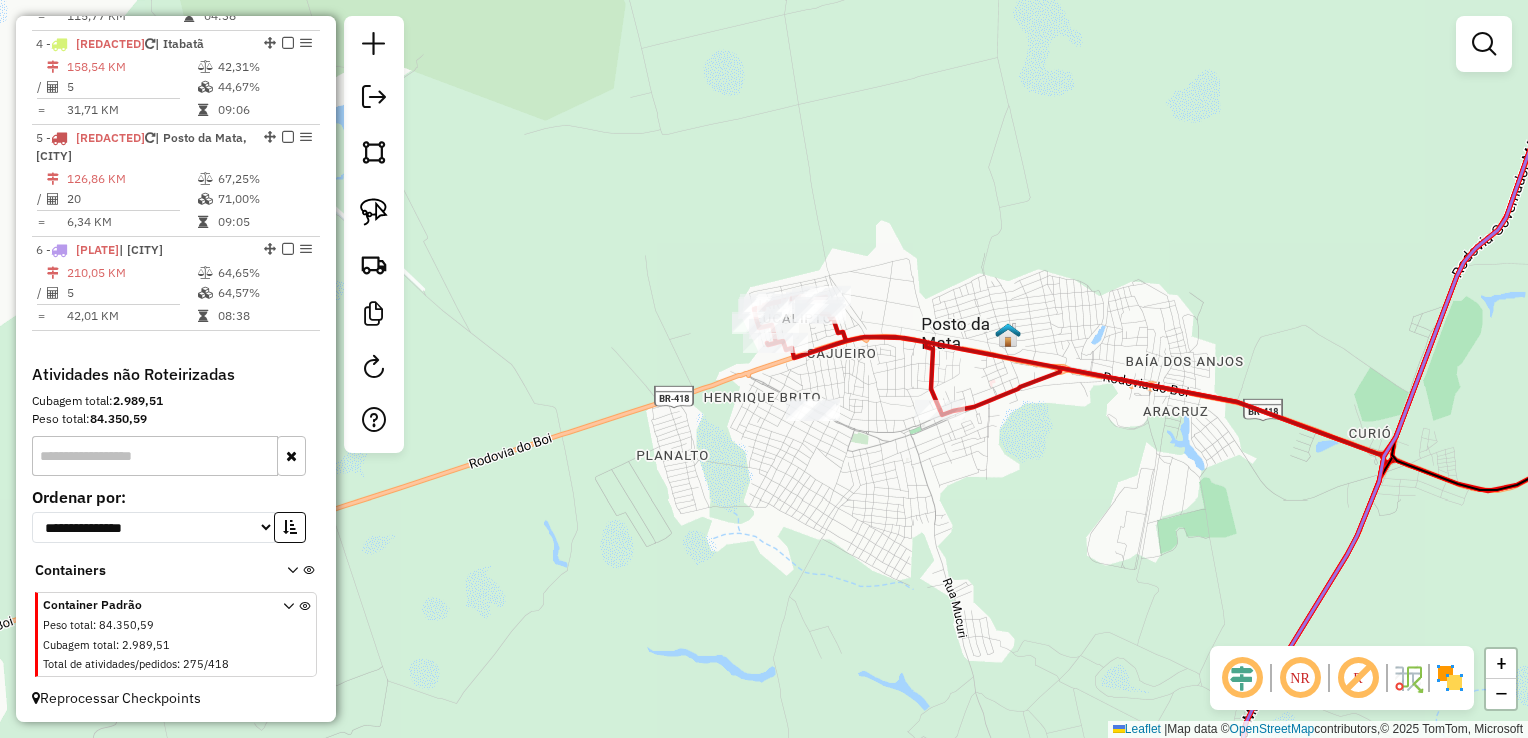 click 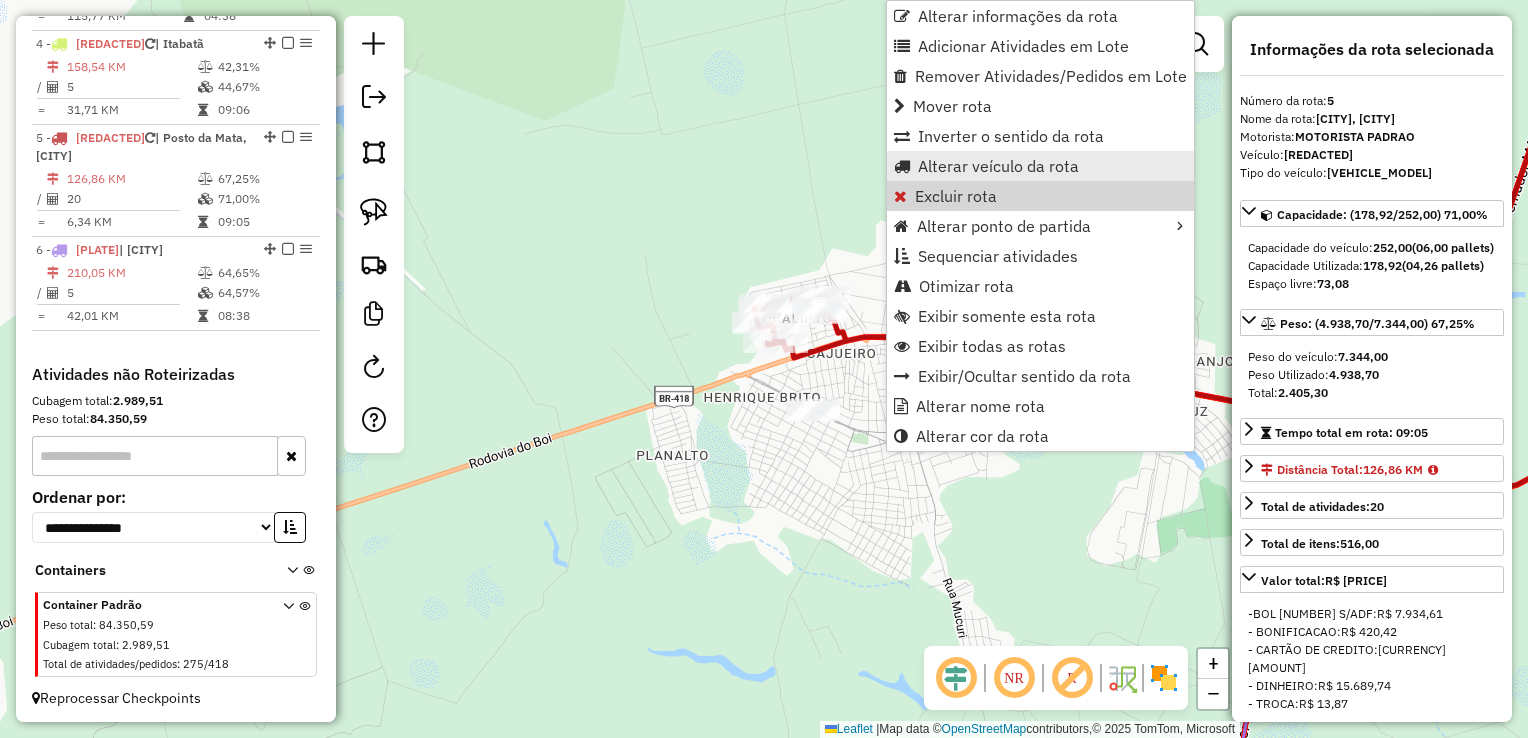 click on "Alterar veículo da rota" at bounding box center (998, 166) 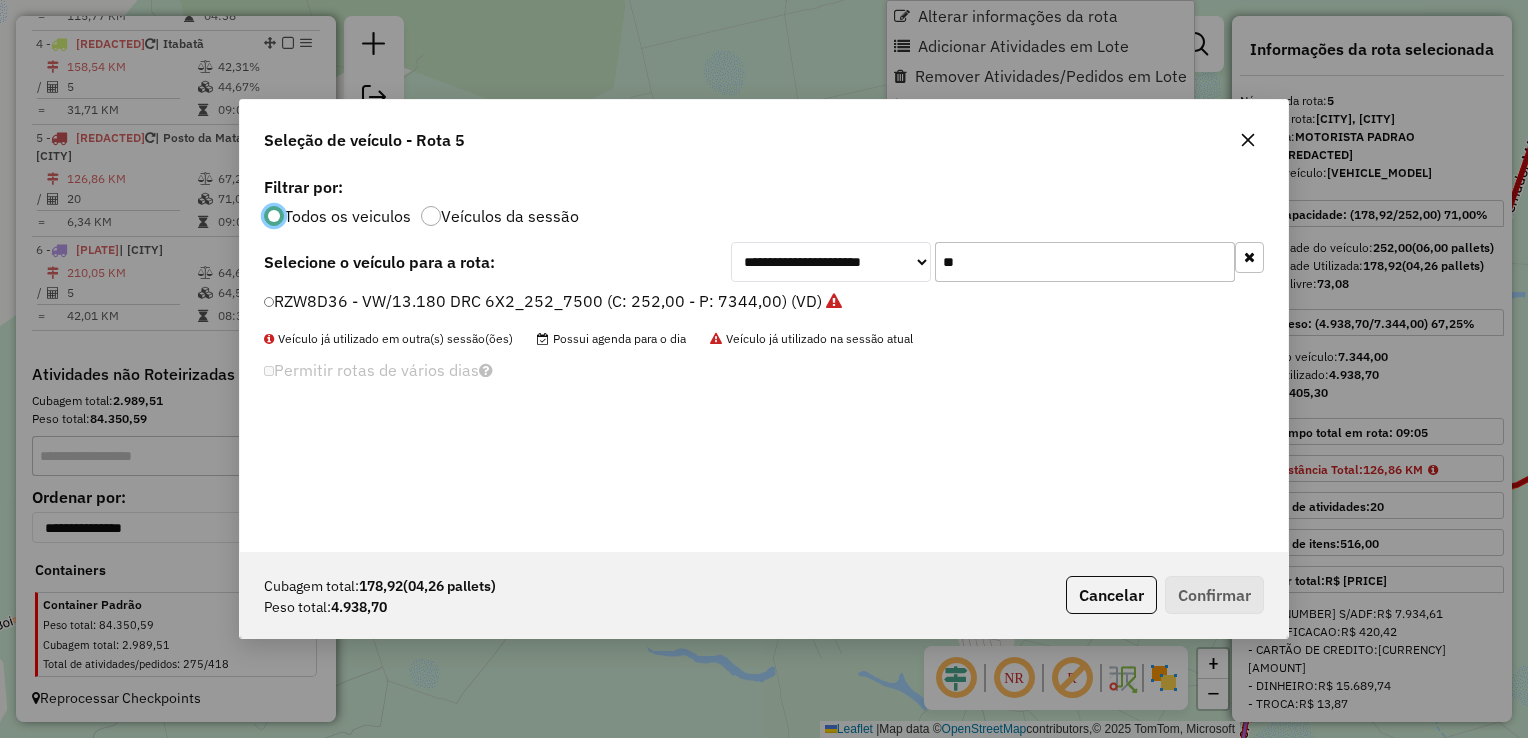 scroll, scrollTop: 10, scrollLeft: 6, axis: both 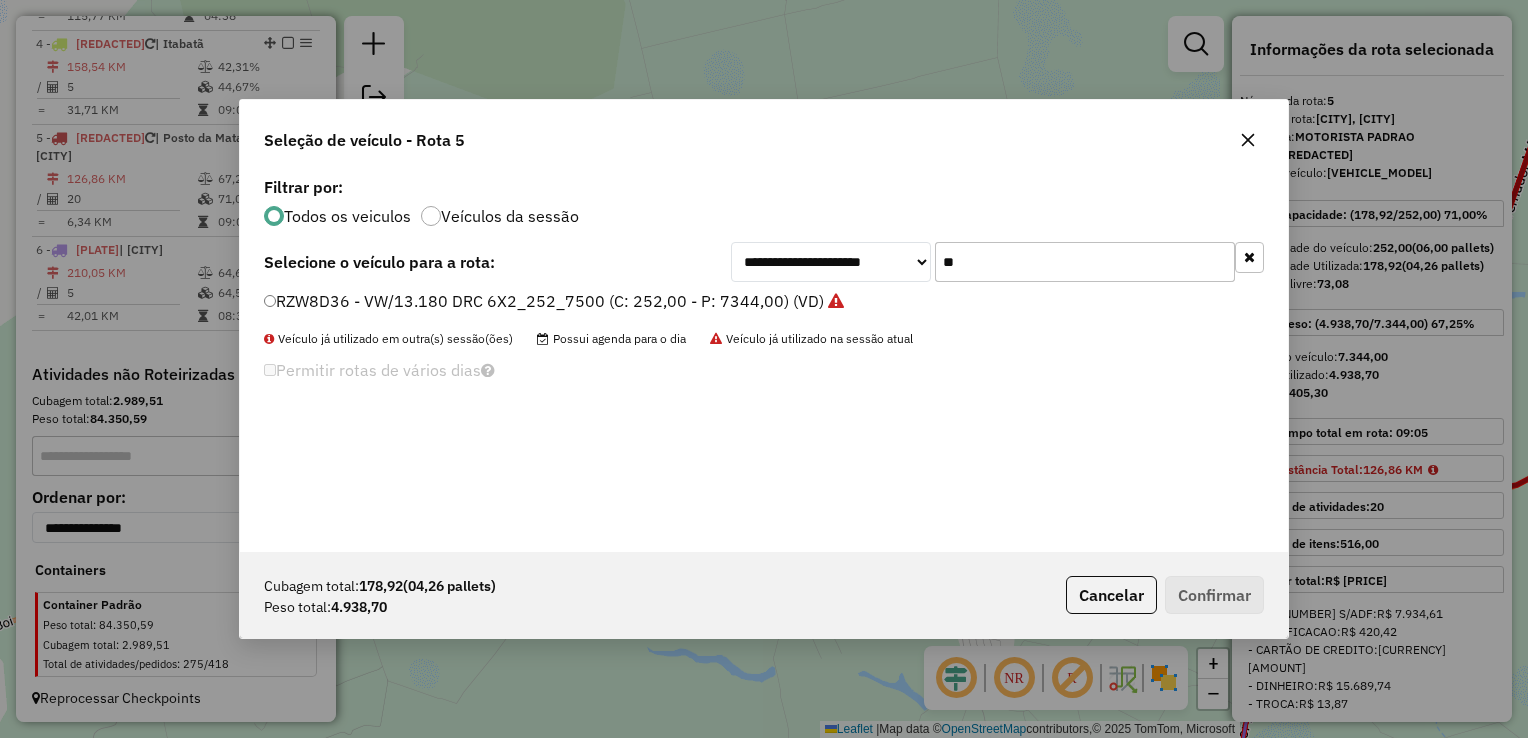 click on "**" 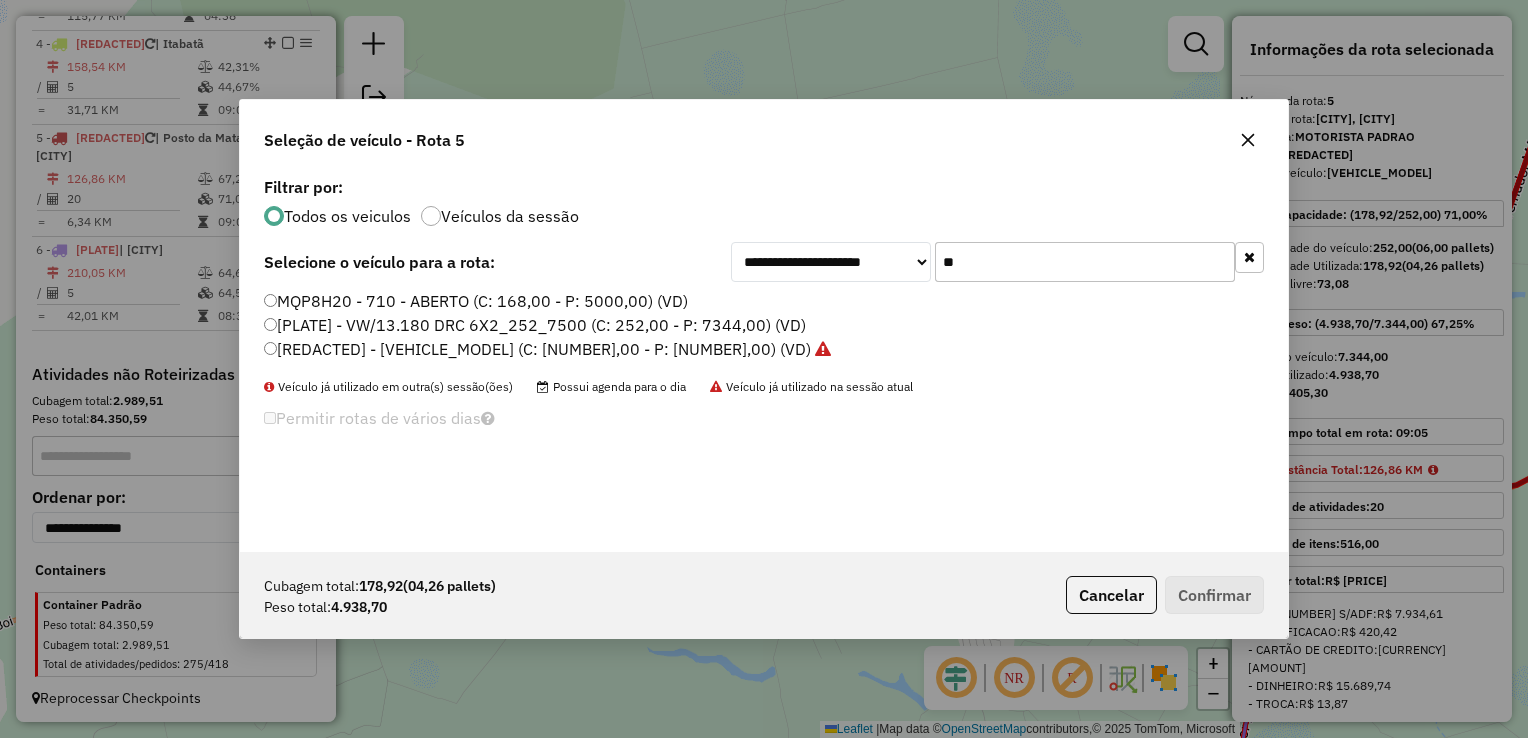 type on "**" 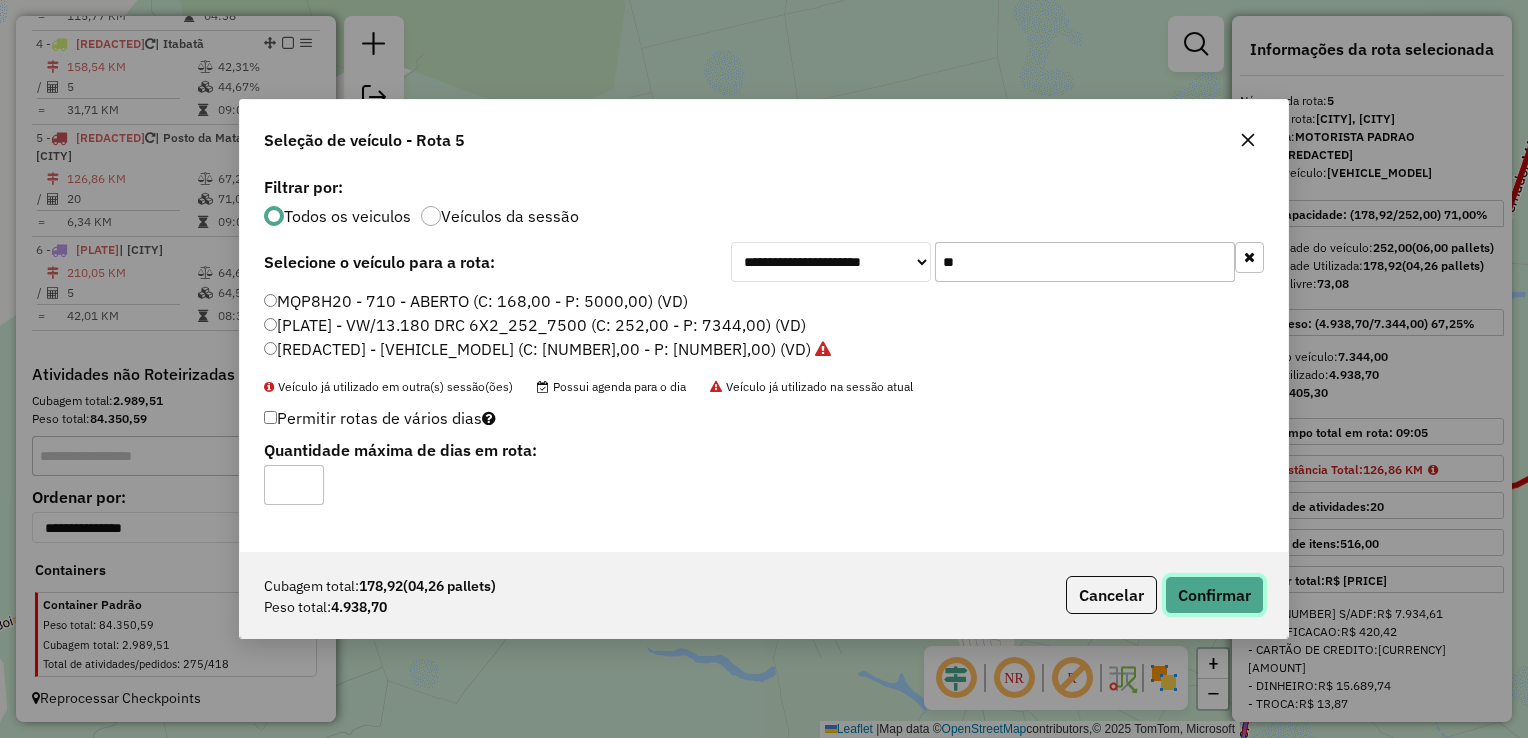 click on "Confirmar" 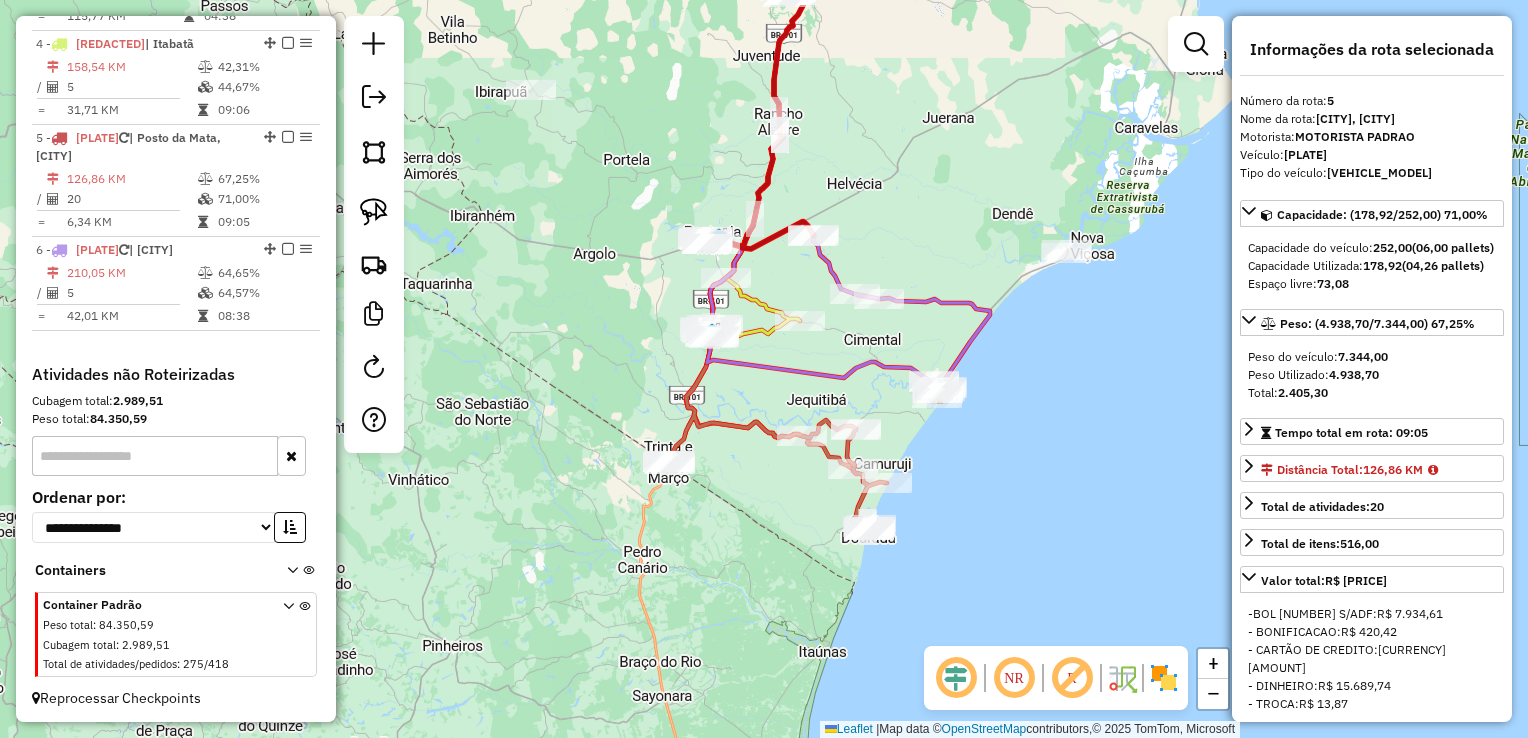 click 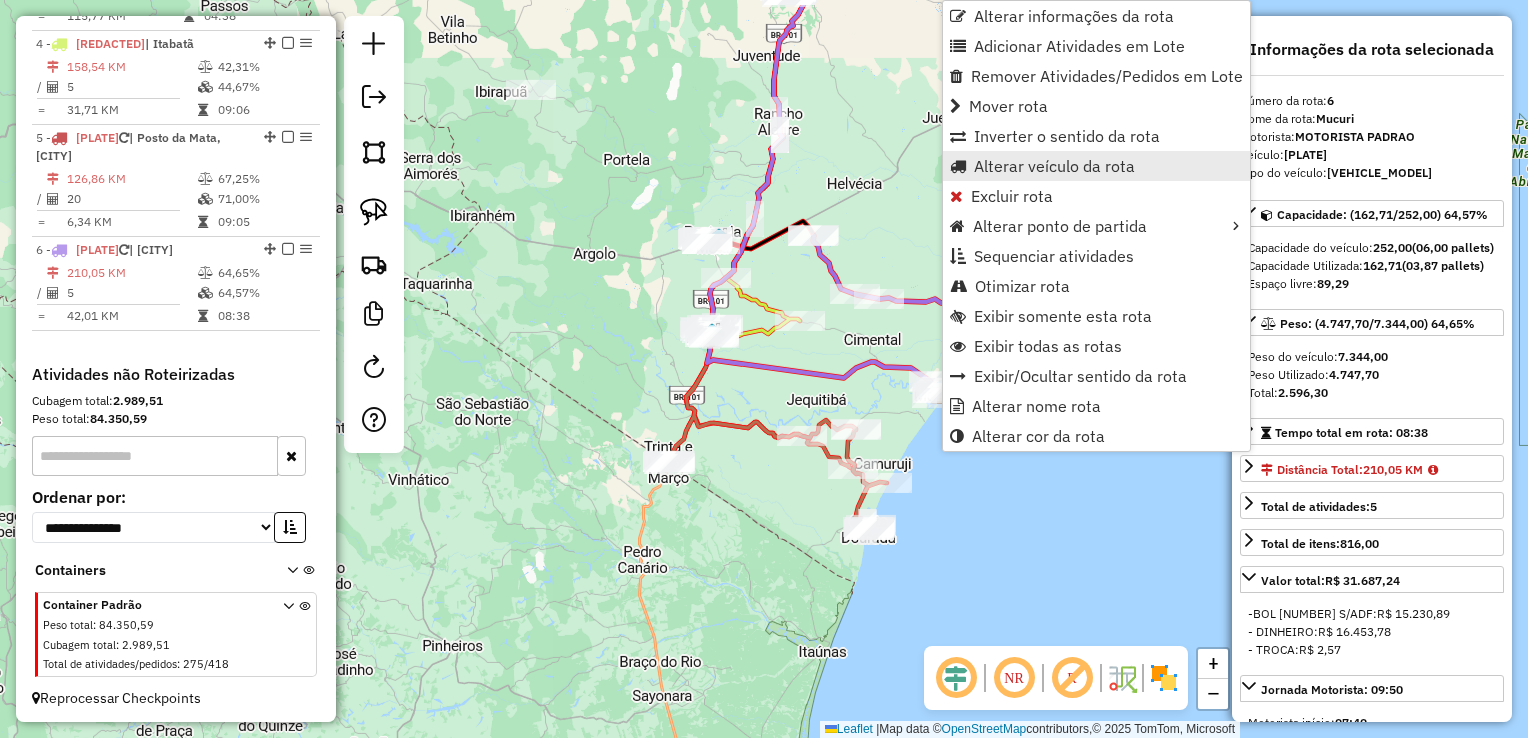 click on "Alterar veículo da rota" at bounding box center [1054, 166] 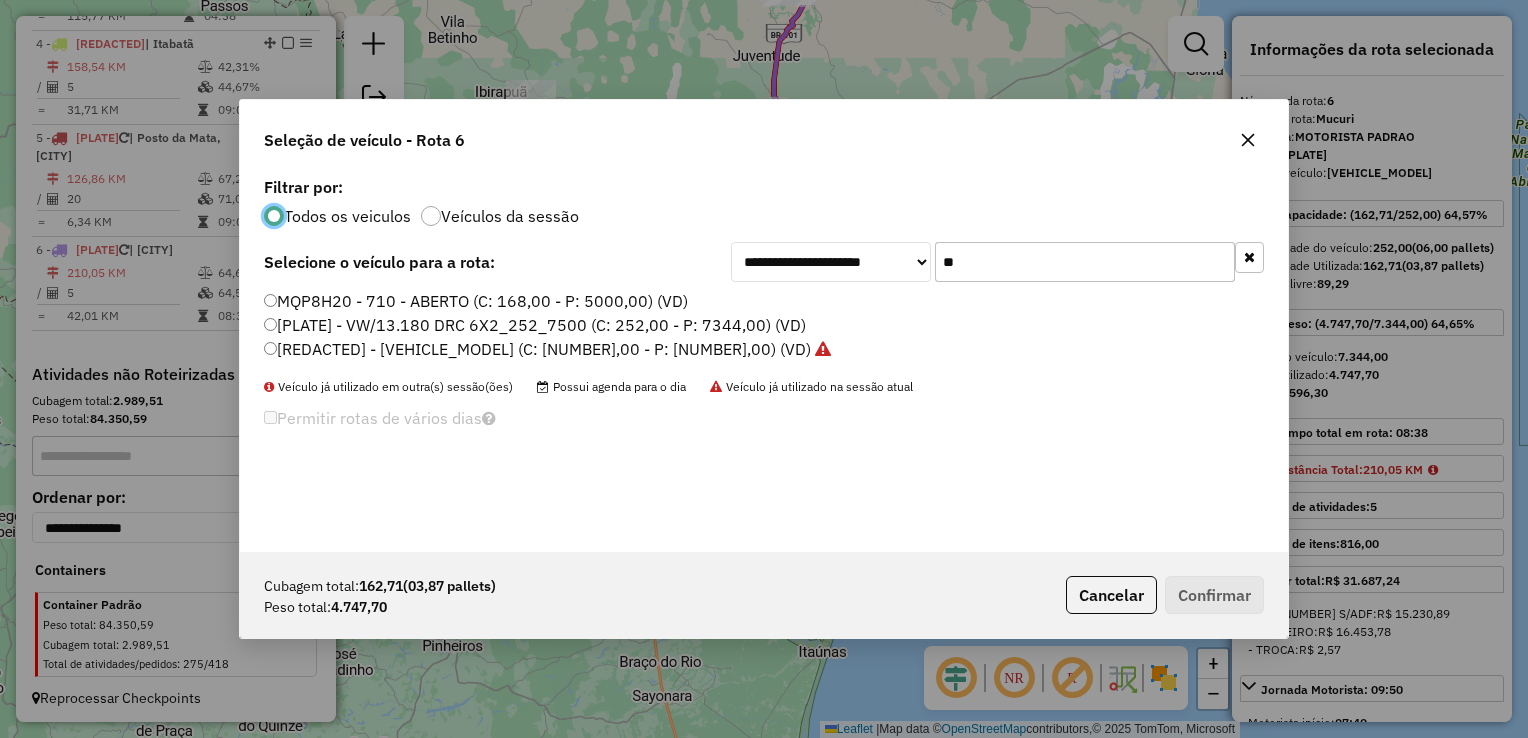 scroll, scrollTop: 10, scrollLeft: 6, axis: both 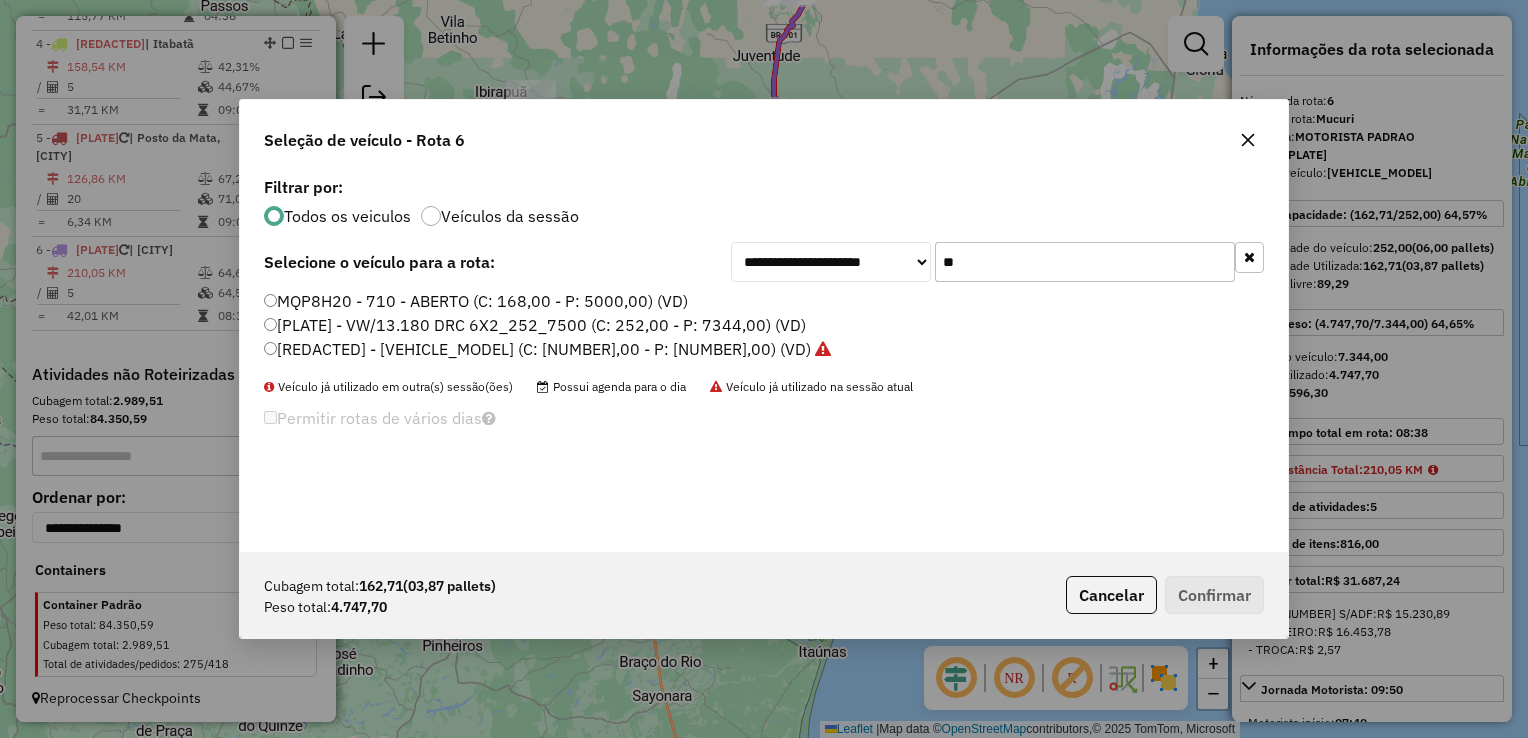 click on "**" 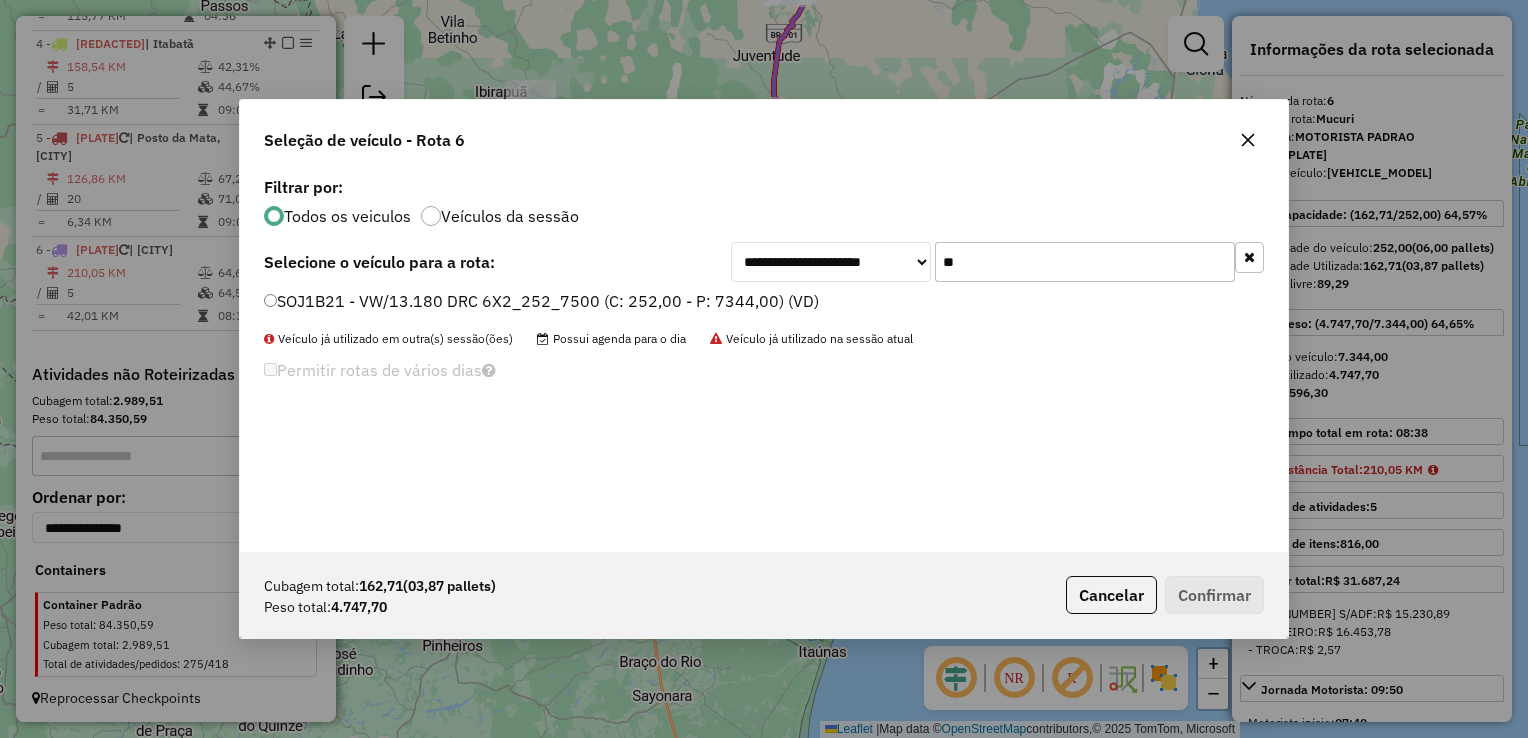 type on "**" 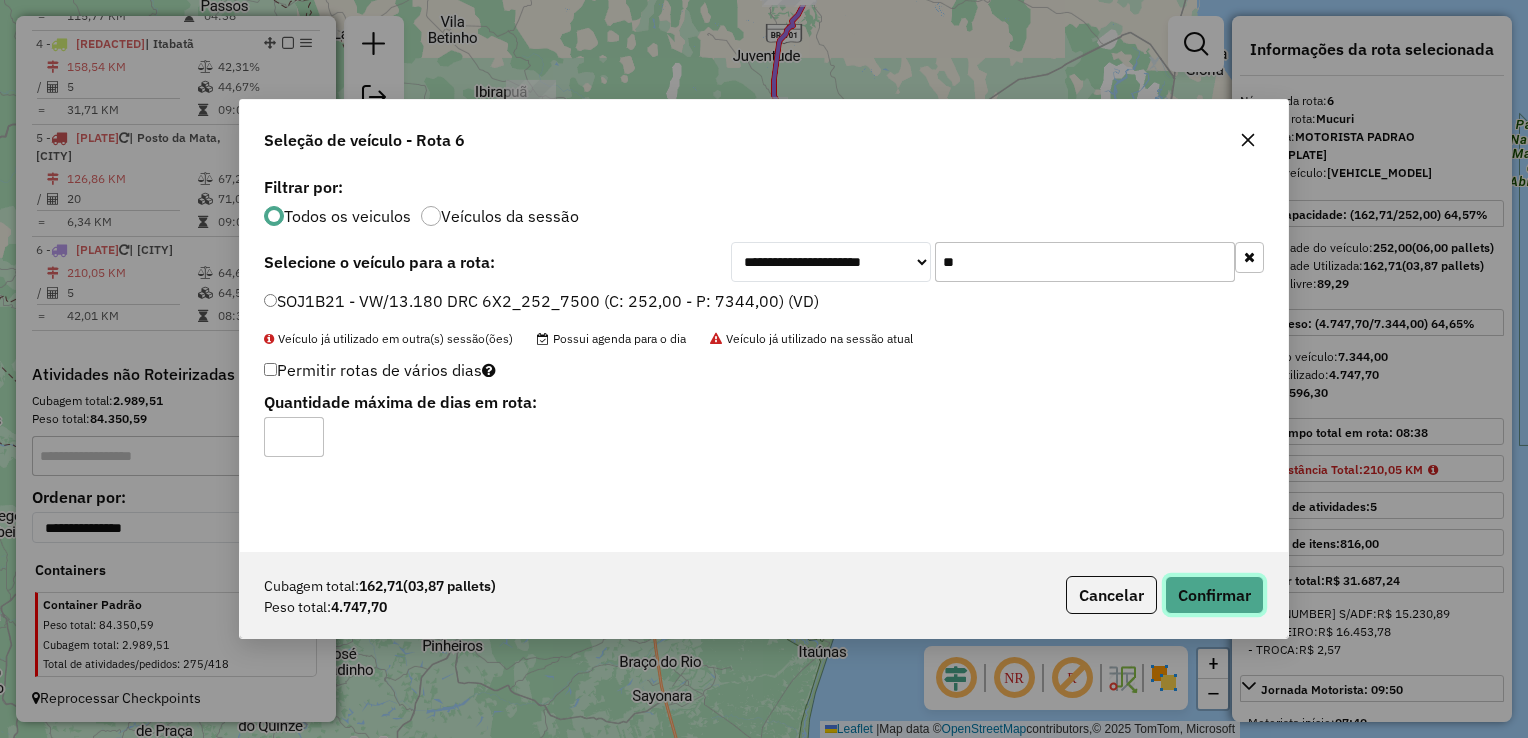 click on "Confirmar" 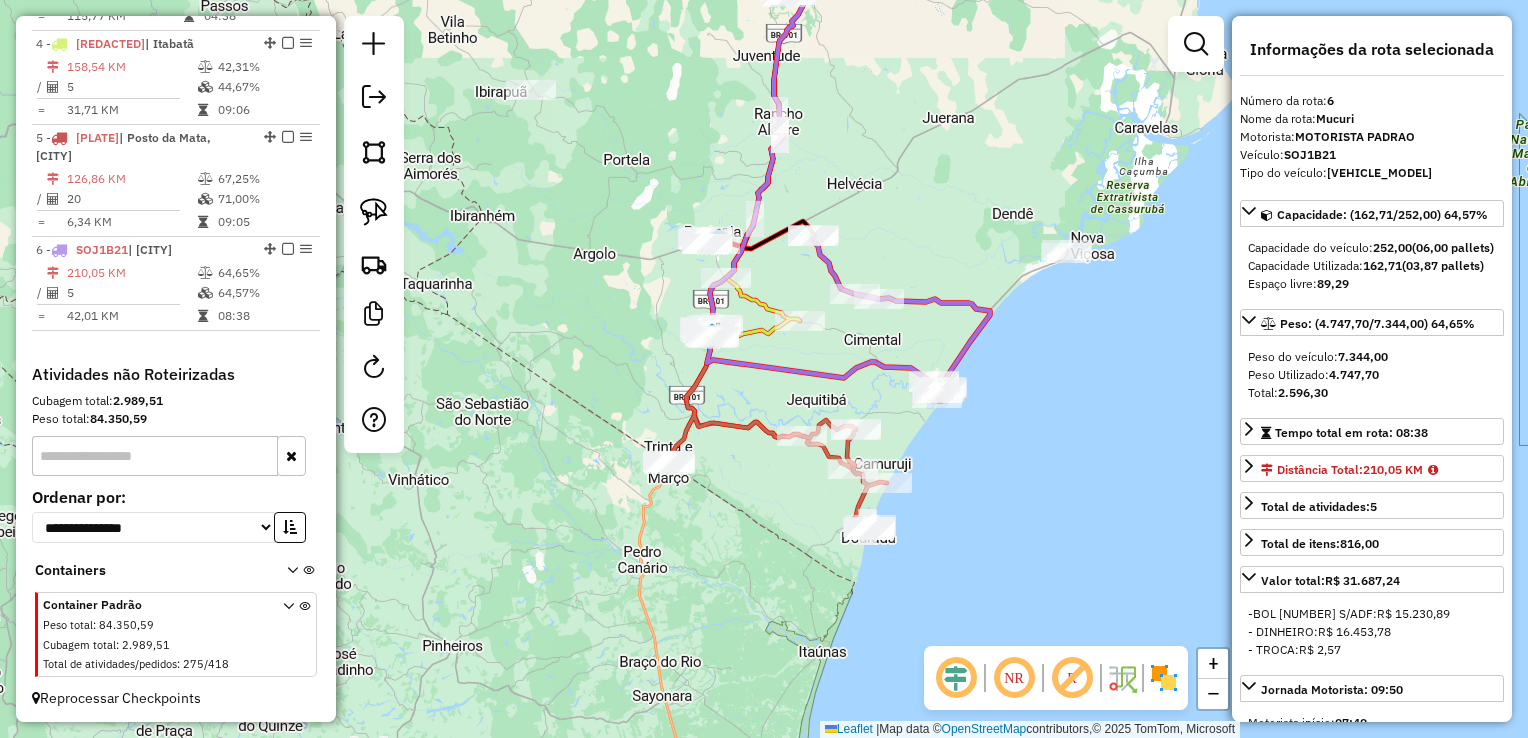 click 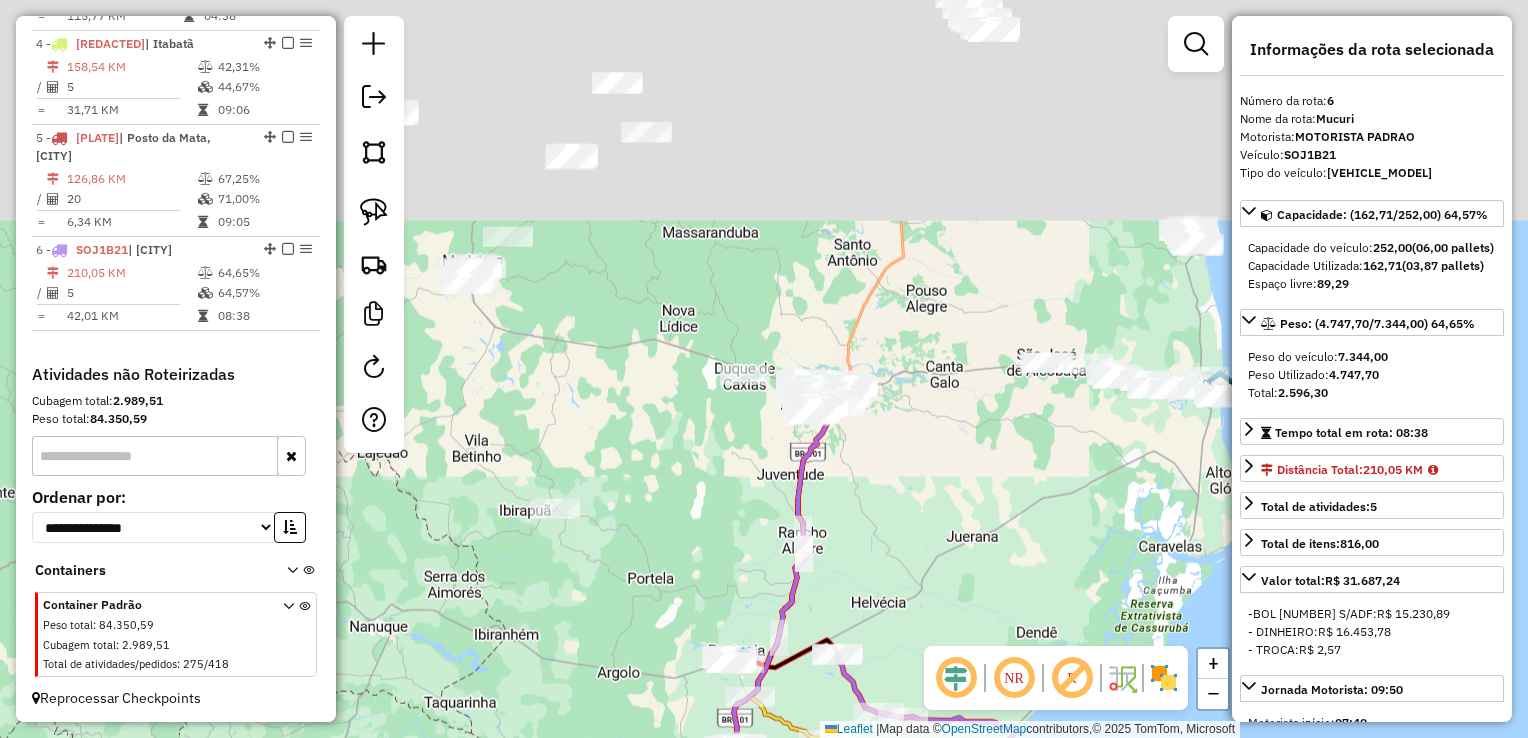 drag, startPoint x: 929, startPoint y: 208, endPoint x: 953, endPoint y: 627, distance: 419.6868 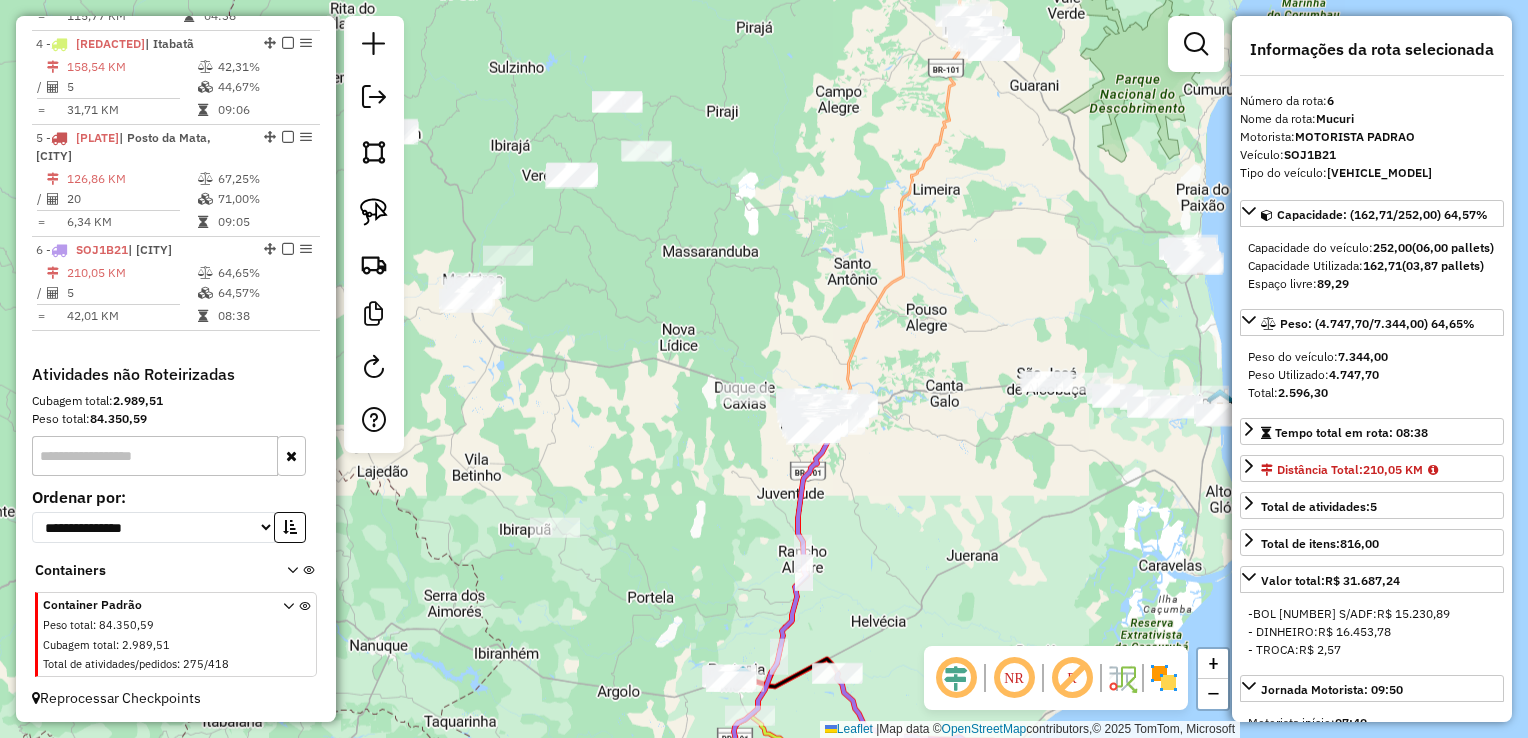 drag, startPoint x: 922, startPoint y: 449, endPoint x: 854, endPoint y: 532, distance: 107.298645 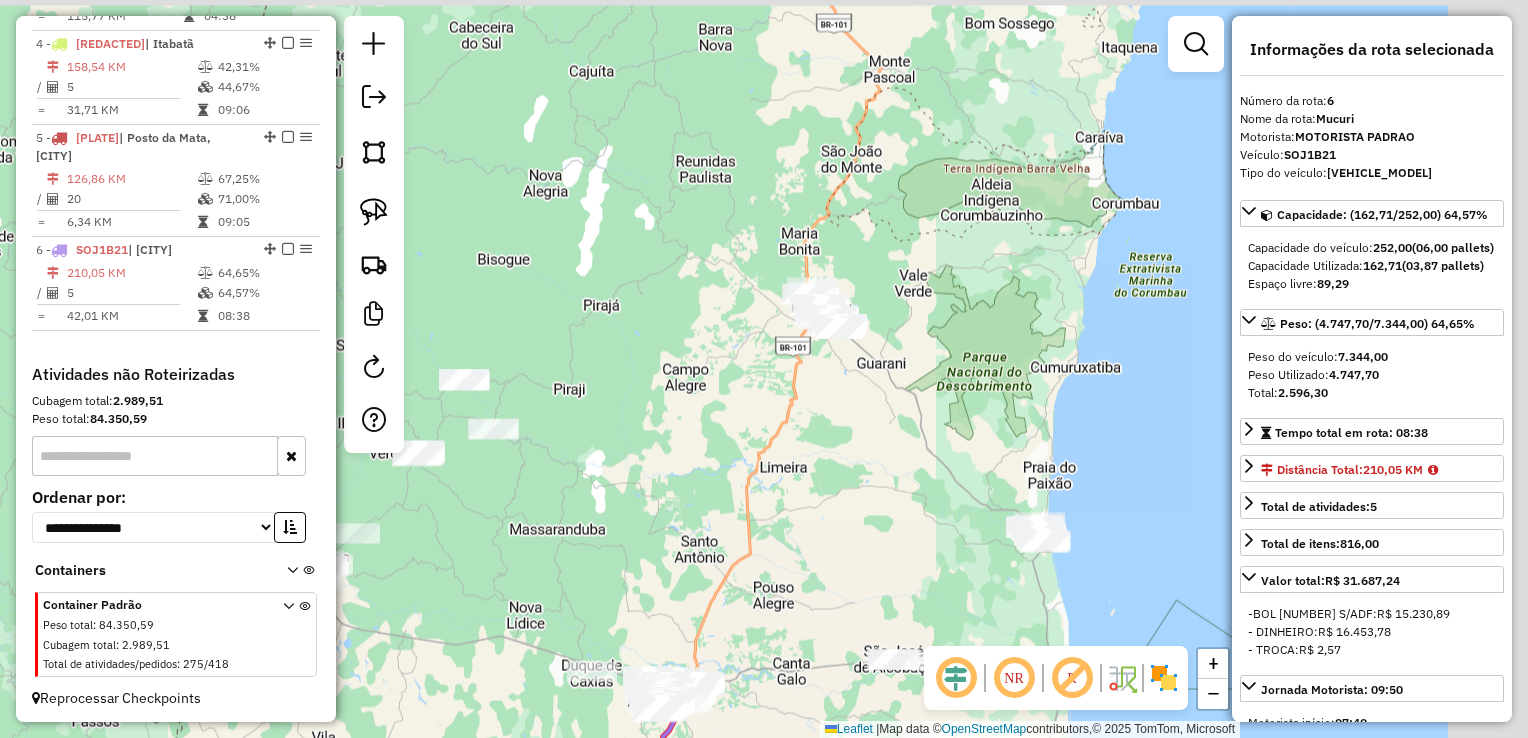 drag, startPoint x: 964, startPoint y: 281, endPoint x: 868, endPoint y: 454, distance: 197.85095 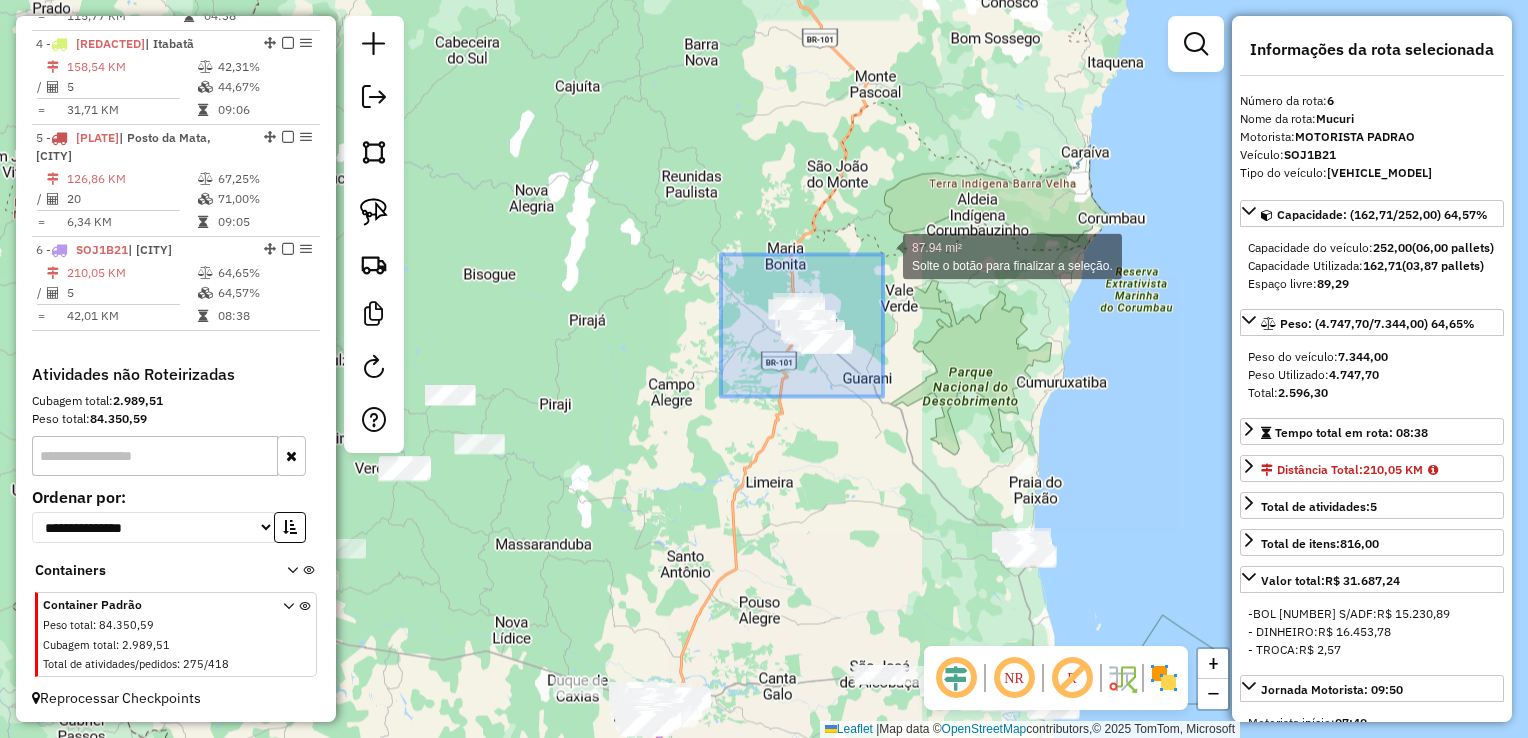 drag, startPoint x: 883, startPoint y: 255, endPoint x: 935, endPoint y: 219, distance: 63.245552 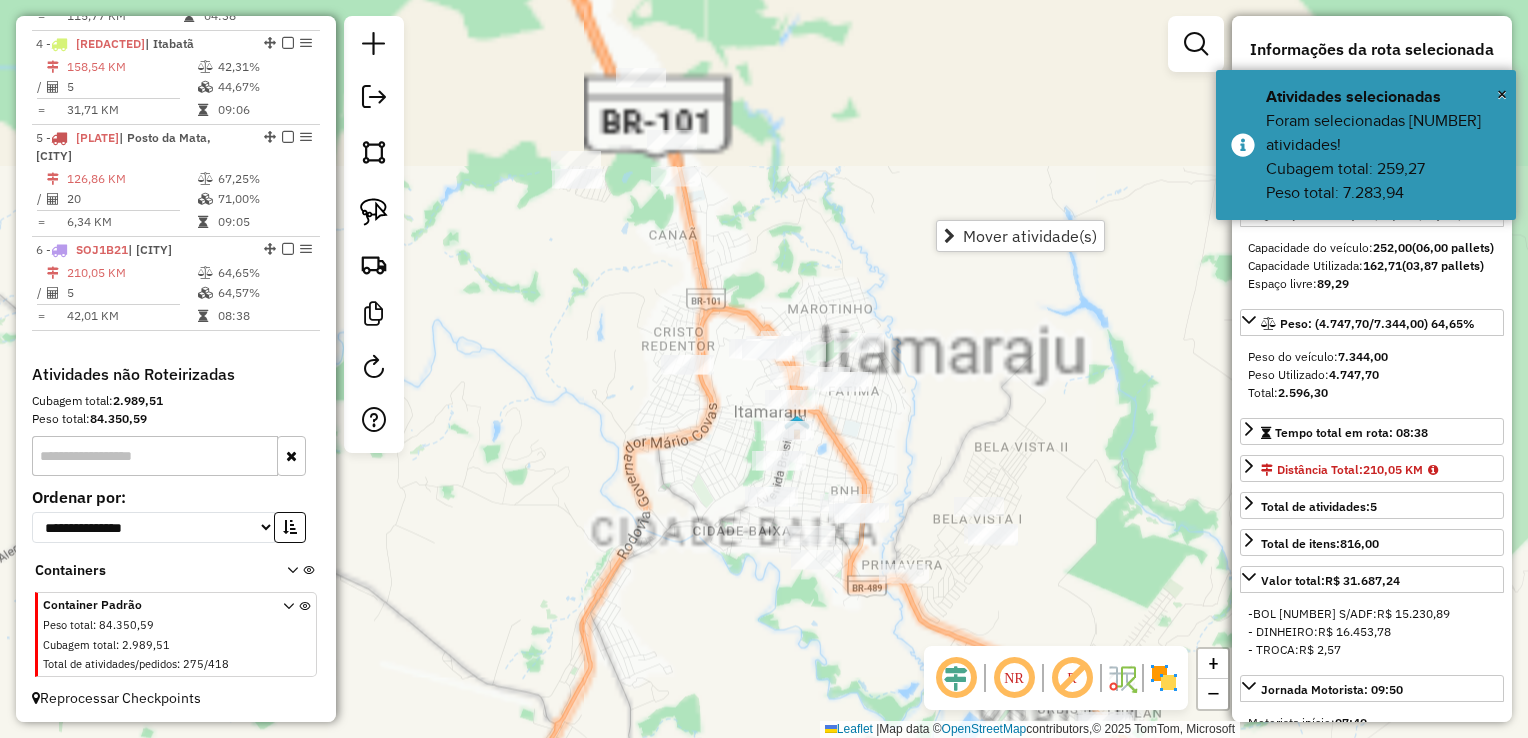 click on "Janela de atendimento Grade de atendimento Capacidade Transportadoras Veículos Cliente Pedidos  Rotas Selecione os dias de semana para filtrar as janelas de atendimento  Seg   Ter   Qua   Qui   Sex   Sáb   Dom  Informe o período da janela de atendimento: De: Até:  Filtrar exatamente a janela do cliente  Considerar janela de atendimento padrão  Selecione os dias de semana para filtrar as grades de atendimento  Seg   Ter   Qua   Qui   Sex   Sáb   Dom   Considerar clientes sem dia de atendimento cadastrado  Clientes fora do dia de atendimento selecionado Filtrar as atividades entre os valores definidos abaixo:  Peso mínimo:   Peso máximo:   Cubagem mínima:   Cubagem máxima:   De:   Até:  Filtrar as atividades entre o tempo de atendimento definido abaixo:  De:   Até:   Considerar capacidade total dos clientes não roteirizados Transportadora: Selecione um ou mais itens Tipo de veículo: Selecione um ou mais itens Veículo: Selecione um ou mais itens Motorista: Selecione um ou mais itens Nome: Rótulo:" 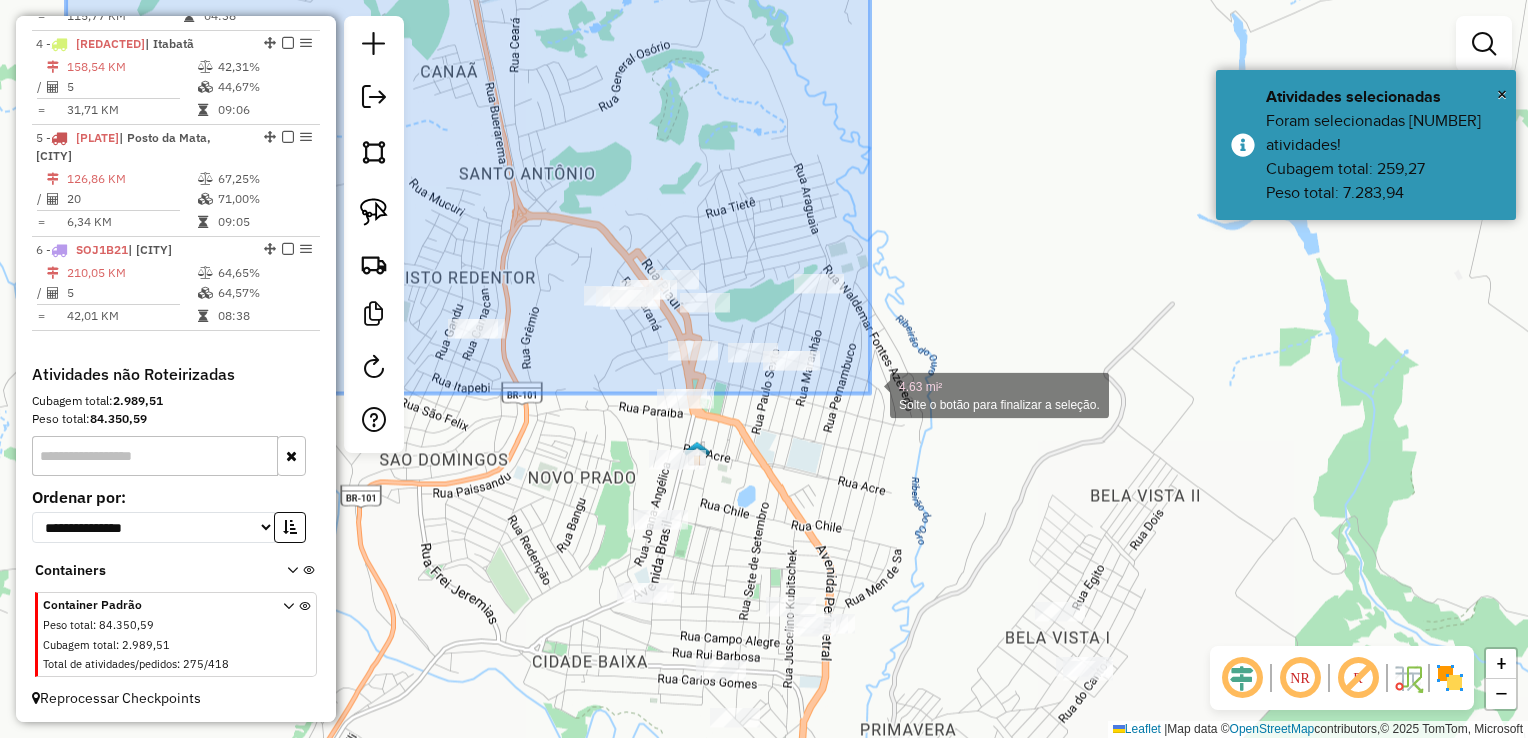 drag, startPoint x: 502, startPoint y: 52, endPoint x: 648, endPoint y: 236, distance: 234.8872 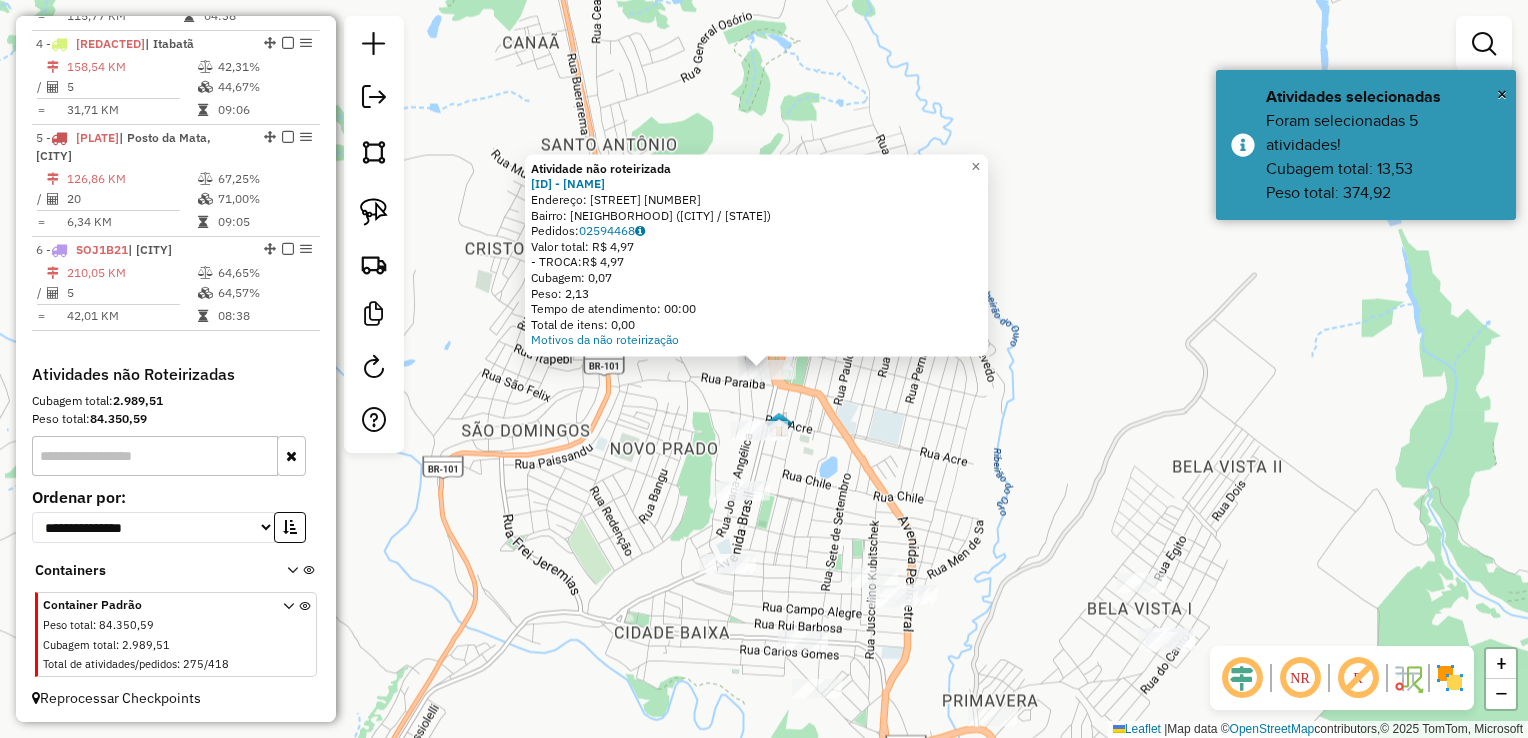 click on "Atividade não roteirizada 46908 - DA PRACA ITAMARAJU  Endereço:  Praca Castelo Branco 746   Bairro: CENTRO (ITAMARAJU / BA)   Pedidos:  02594468   Valor total: R$ 4,97   - TROCA:  R$ 4,97   Cubagem: 0,07   Peso: 2,13   Tempo de atendimento: 00:00   Total de itens: 0,00  Motivos da não roteirização × Janela de atendimento Grade de atendimento Capacidade Transportadoras Veículos Cliente Pedidos  Rotas Selecione os dias de semana para filtrar as janelas de atendimento  Seg   Ter   Qua   Qui   Sex   Sáb   Dom  Informe o período da janela de atendimento: De: Até:  Filtrar exatamente a janela do cliente  Considerar janela de atendimento padrão  Selecione os dias de semana para filtrar as grades de atendimento  Seg   Ter   Qua   Qui   Sex   Sáb   Dom   Considerar clientes sem dia de atendimento cadastrado  Clientes fora do dia de atendimento selecionado Filtrar as atividades entre os valores definidos abaixo:  Peso mínimo:   Peso máximo:   Cubagem mínima:   Cubagem máxima:   De:   Até:   De:  Nome:" 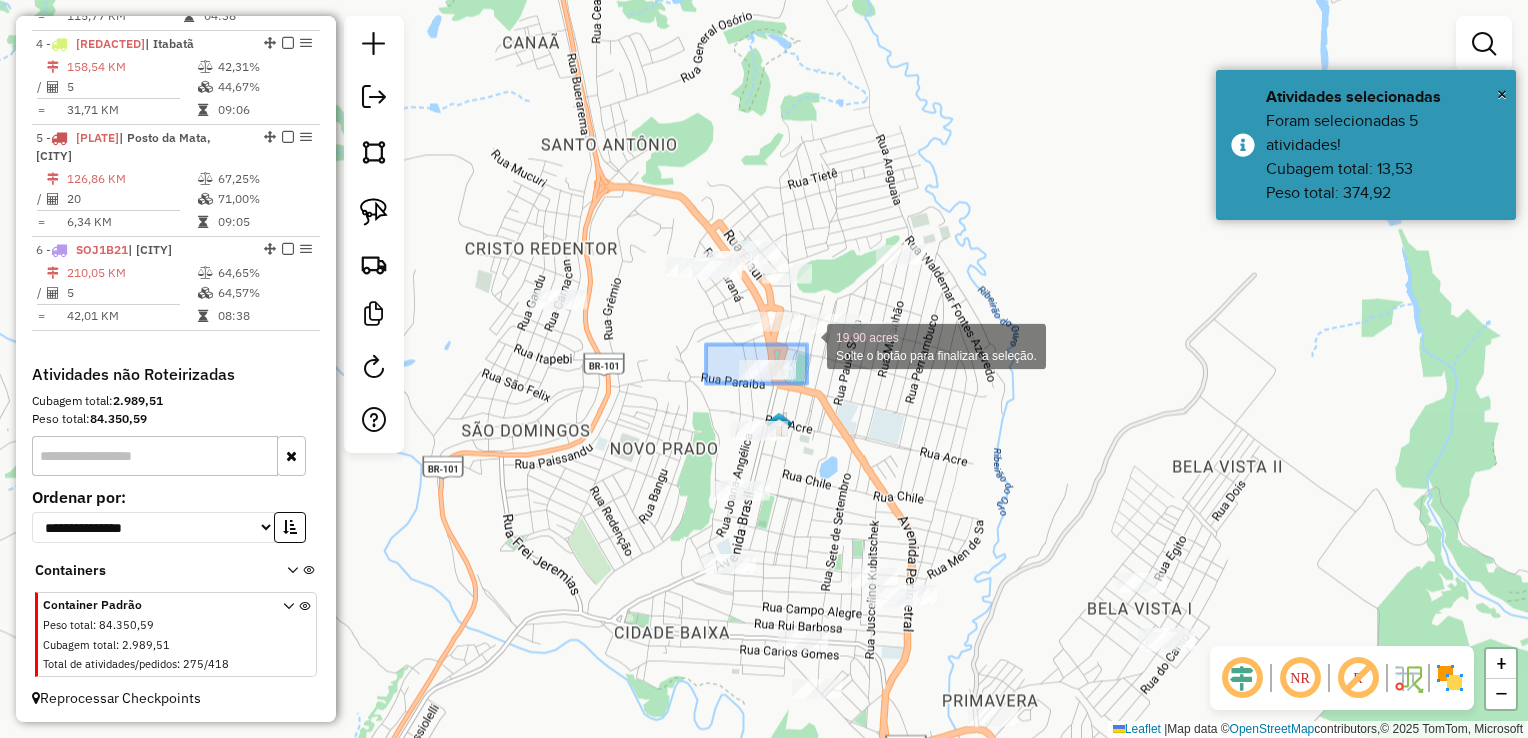 drag, startPoint x: 706, startPoint y: 384, endPoint x: 807, endPoint y: 345, distance: 108.26819 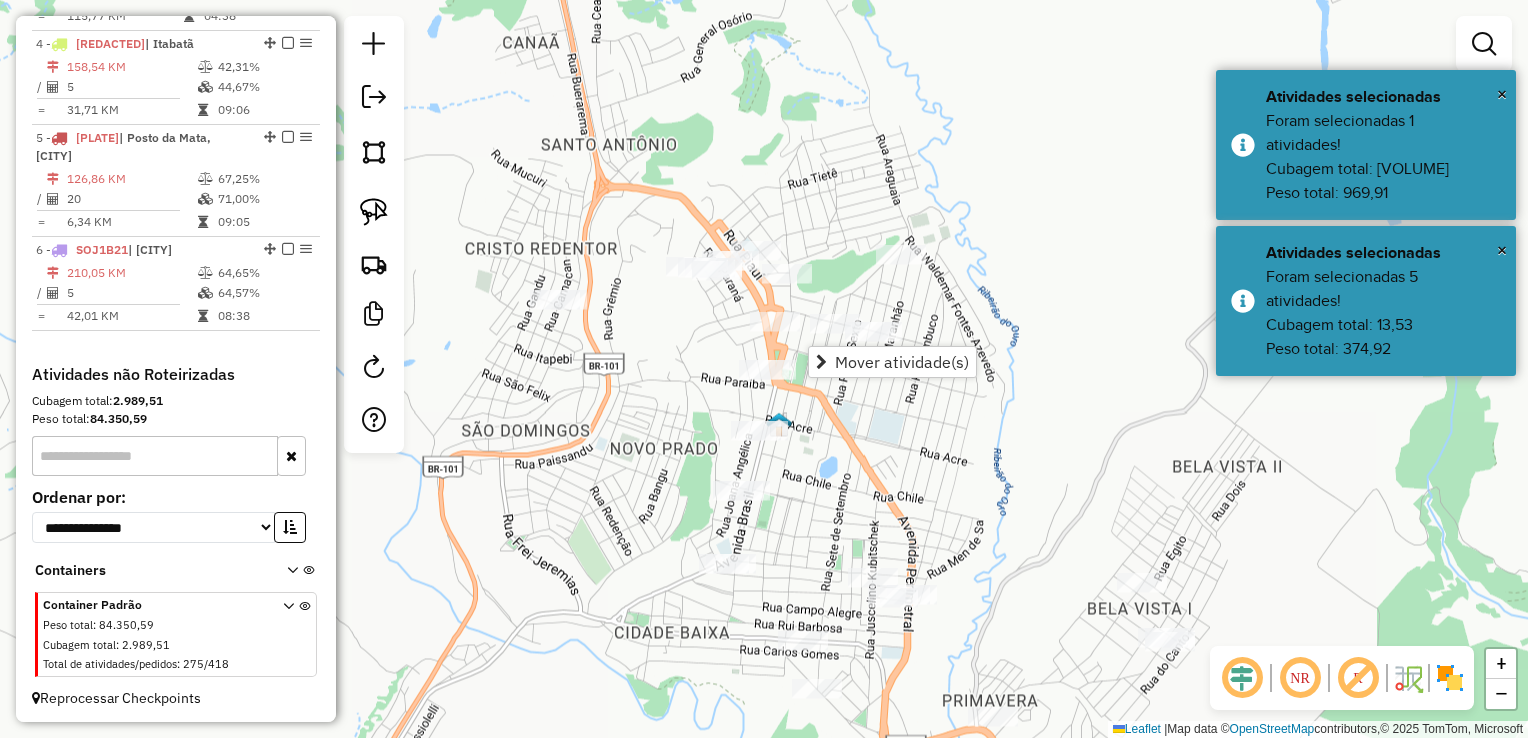 click on "Janela de atendimento Grade de atendimento Capacidade Transportadoras Veículos Cliente Pedidos  Rotas Selecione os dias de semana para filtrar as janelas de atendimento  Seg   Ter   Qua   Qui   Sex   Sáb   Dom  Informe o período da janela de atendimento: De: Até:  Filtrar exatamente a janela do cliente  Considerar janela de atendimento padrão  Selecione os dias de semana para filtrar as grades de atendimento  Seg   Ter   Qua   Qui   Sex   Sáb   Dom   Considerar clientes sem dia de atendimento cadastrado  Clientes fora do dia de atendimento selecionado Filtrar as atividades entre os valores definidos abaixo:  Peso mínimo:   Peso máximo:   Cubagem mínima:   Cubagem máxima:   De:   Até:  Filtrar as atividades entre o tempo de atendimento definido abaixo:  De:   Até:   Considerar capacidade total dos clientes não roteirizados Transportadora: Selecione um ou mais itens Tipo de veículo: Selecione um ou mais itens Veículo: Selecione um ou mais itens Motorista: Selecione um ou mais itens Nome: Rótulo:" 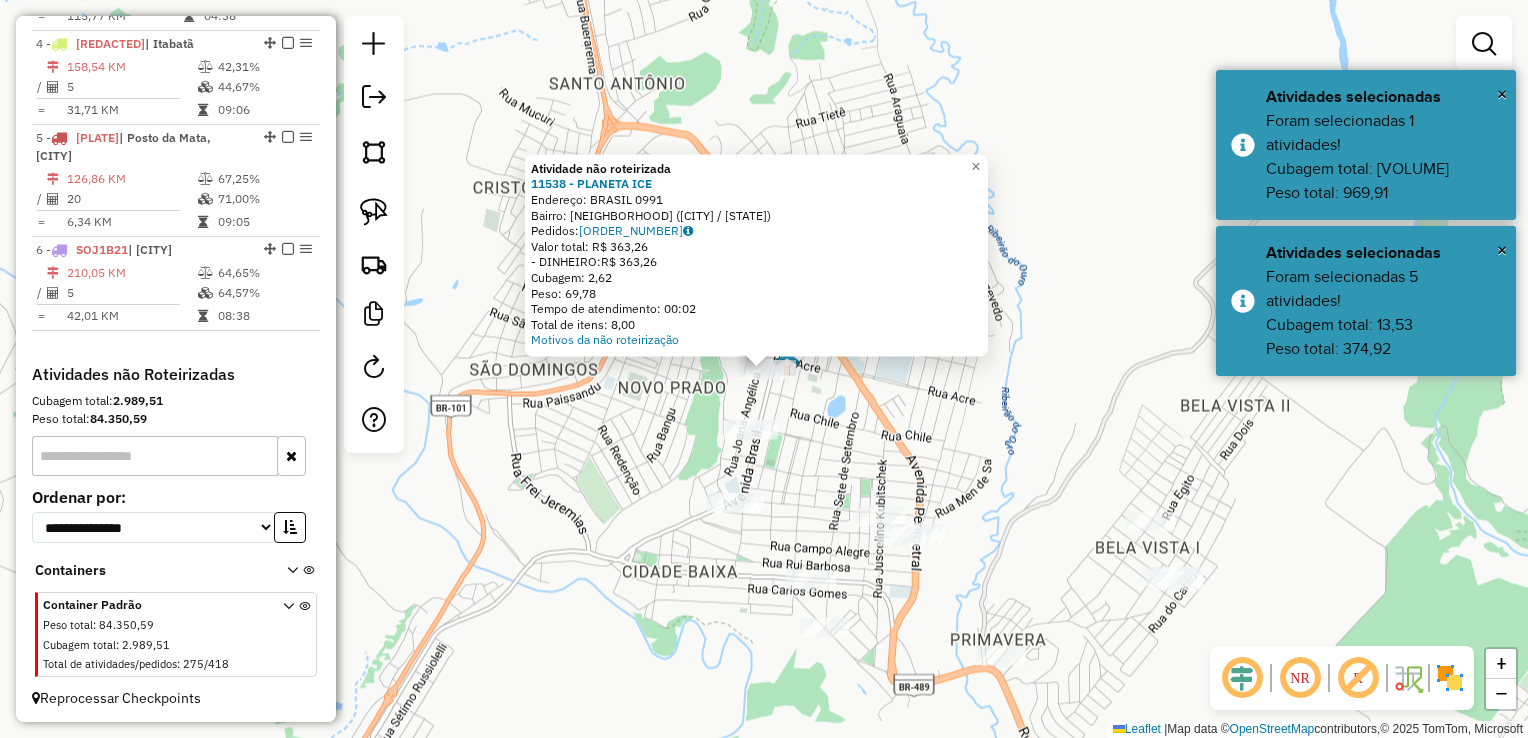 click on "Atividade não roteirizada 11538 - PLANETA ICE  Endereço:  BRASIL 0991   Bairro: CENTRO (ITAMARAJU / BA)   Pedidos:  02594316   Valor total: R$ 363,26   - DINHEIRO:  R$ 363,26   Cubagem: 2,62   Peso: 69,78   Tempo de atendimento: 00:02   Total de itens: 8,00  Motivos da não roteirização × Janela de atendimento Grade de atendimento Capacidade Transportadoras Veículos Cliente Pedidos  Rotas Selecione os dias de semana para filtrar as janelas de atendimento  Seg   Ter   Qua   Qui   Sex   Sáb   Dom  Informe o período da janela de atendimento: De: Até:  Filtrar exatamente a janela do cliente  Considerar janela de atendimento padrão  Selecione os dias de semana para filtrar as grades de atendimento  Seg   Ter   Qua   Qui   Sex   Sáb   Dom   Considerar clientes sem dia de atendimento cadastrado  Clientes fora do dia de atendimento selecionado Filtrar as atividades entre os valores definidos abaixo:  Peso mínimo:   Peso máximo:   Cubagem mínima:   Cubagem máxima:   De:   Até:   De:   Até:  Veículo:" 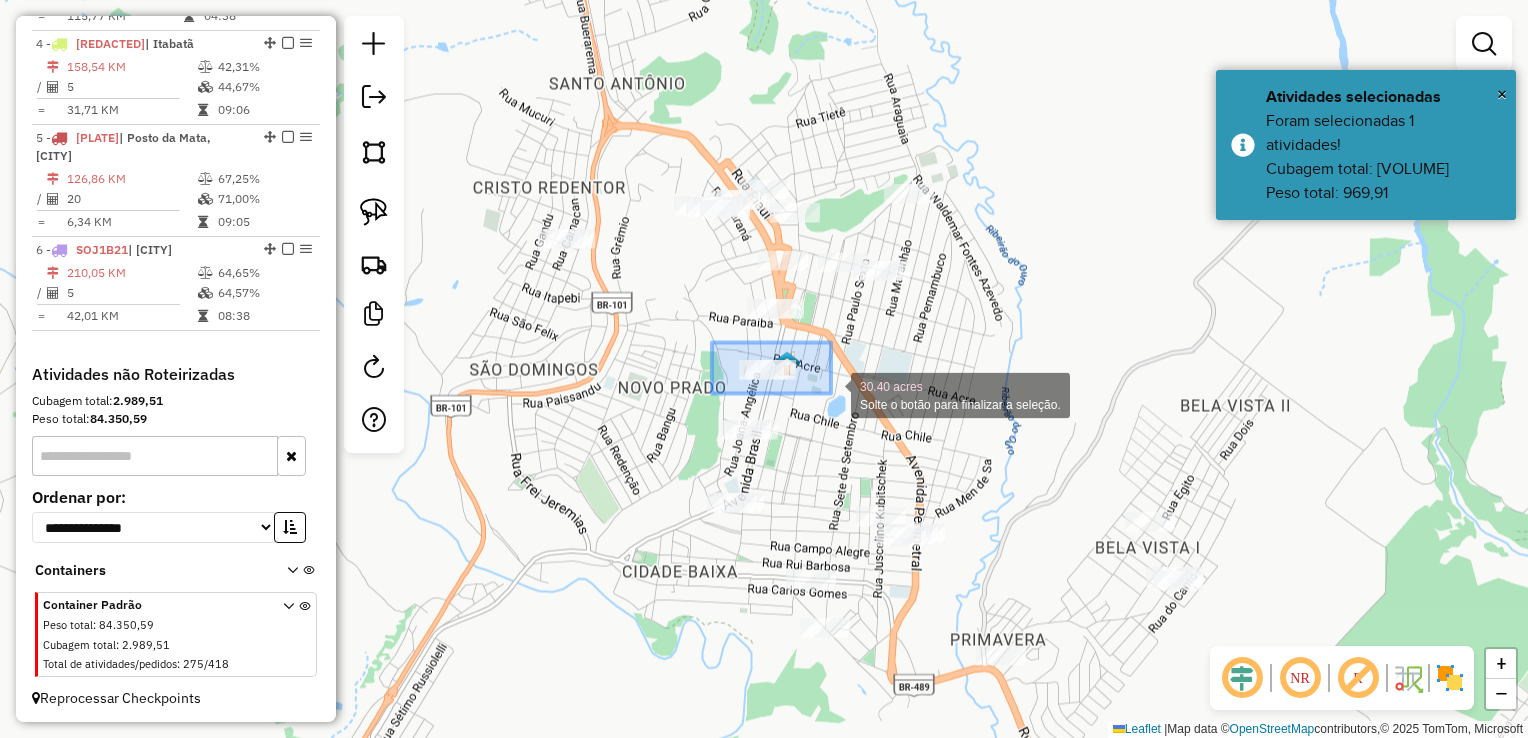 drag, startPoint x: 712, startPoint y: 343, endPoint x: 830, endPoint y: 393, distance: 128.15616 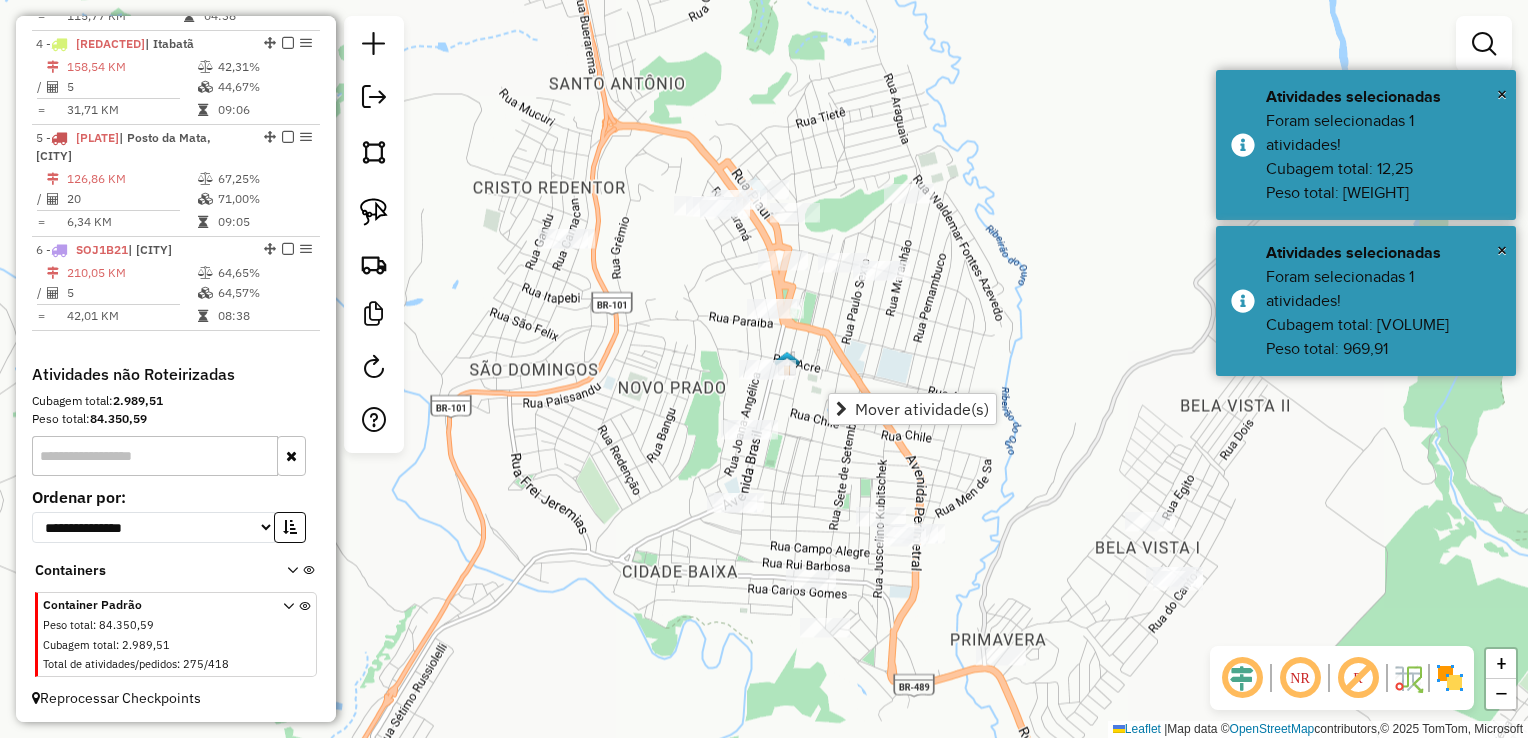 click on "Janela de atendimento Grade de atendimento Capacidade Transportadoras Veículos Cliente Pedidos  Rotas Selecione os dias de semana para filtrar as janelas de atendimento  Seg   Ter   Qua   Qui   Sex   Sáb   Dom  Informe o período da janela de atendimento: De: Até:  Filtrar exatamente a janela do cliente  Considerar janela de atendimento padrão  Selecione os dias de semana para filtrar as grades de atendimento  Seg   Ter   Qua   Qui   Sex   Sáb   Dom   Considerar clientes sem dia de atendimento cadastrado  Clientes fora do dia de atendimento selecionado Filtrar as atividades entre os valores definidos abaixo:  Peso mínimo:   Peso máximo:   Cubagem mínima:   Cubagem máxima:   De:   Até:  Filtrar as atividades entre o tempo de atendimento definido abaixo:  De:   Até:   Considerar capacidade total dos clientes não roteirizados Transportadora: Selecione um ou mais itens Tipo de veículo: Selecione um ou mais itens Veículo: Selecione um ou mais itens Motorista: Selecione um ou mais itens Nome: Rótulo:" 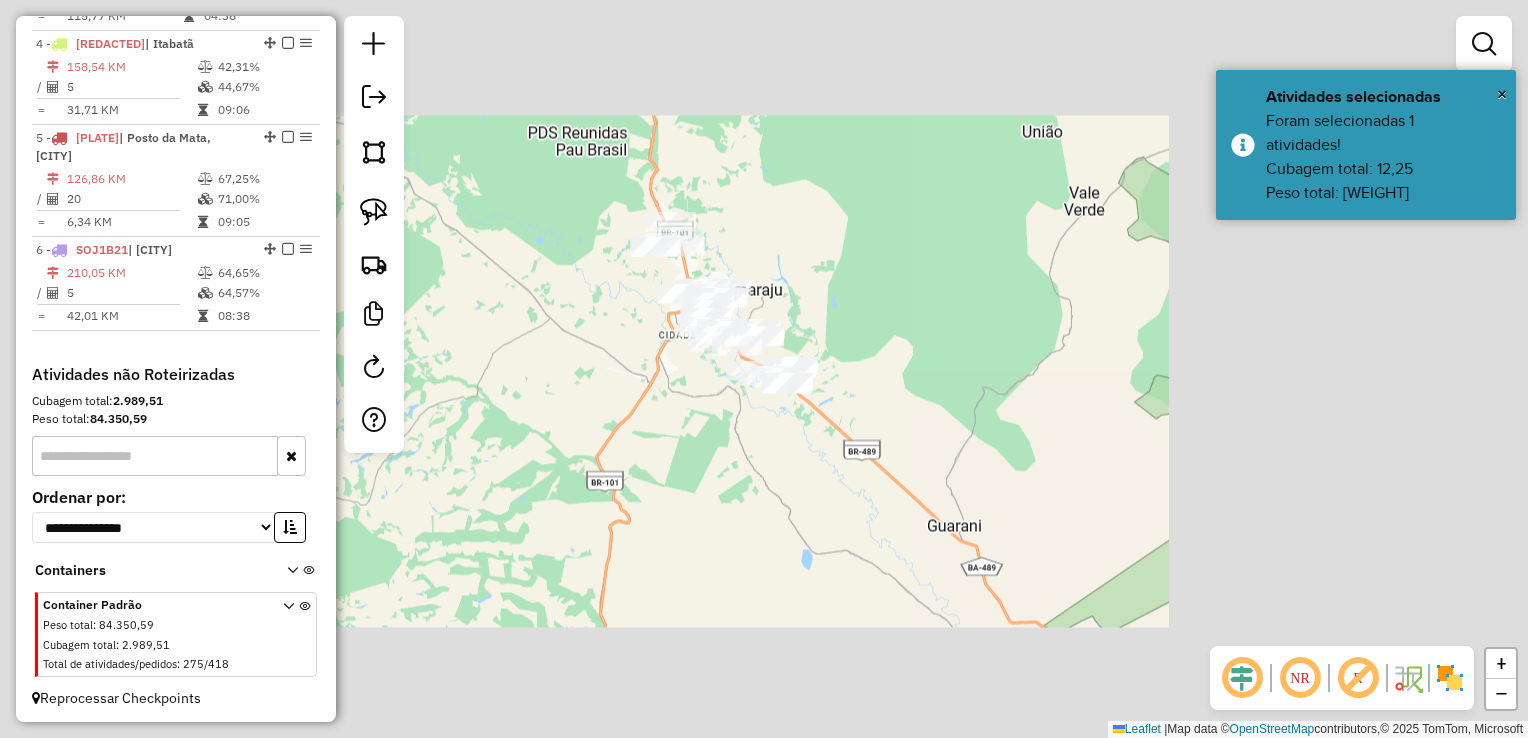 click on "Janela de atendimento Grade de atendimento Capacidade Transportadoras Veículos Cliente Pedidos  Rotas Selecione os dias de semana para filtrar as janelas de atendimento  Seg   Ter   Qua   Qui   Sex   Sáb   Dom  Informe o período da janela de atendimento: De: Até:  Filtrar exatamente a janela do cliente  Considerar janela de atendimento padrão  Selecione os dias de semana para filtrar as grades de atendimento  Seg   Ter   Qua   Qui   Sex   Sáb   Dom   Considerar clientes sem dia de atendimento cadastrado  Clientes fora do dia de atendimento selecionado Filtrar as atividades entre os valores definidos abaixo:  Peso mínimo:   Peso máximo:   Cubagem mínima:   Cubagem máxima:   De:   Até:  Filtrar as atividades entre o tempo de atendimento definido abaixo:  De:   Até:   Considerar capacidade total dos clientes não roteirizados Transportadora: Selecione um ou mais itens Tipo de veículo: Selecione um ou mais itens Veículo: Selecione um ou mais itens Motorista: Selecione um ou mais itens Nome: Rótulo:" 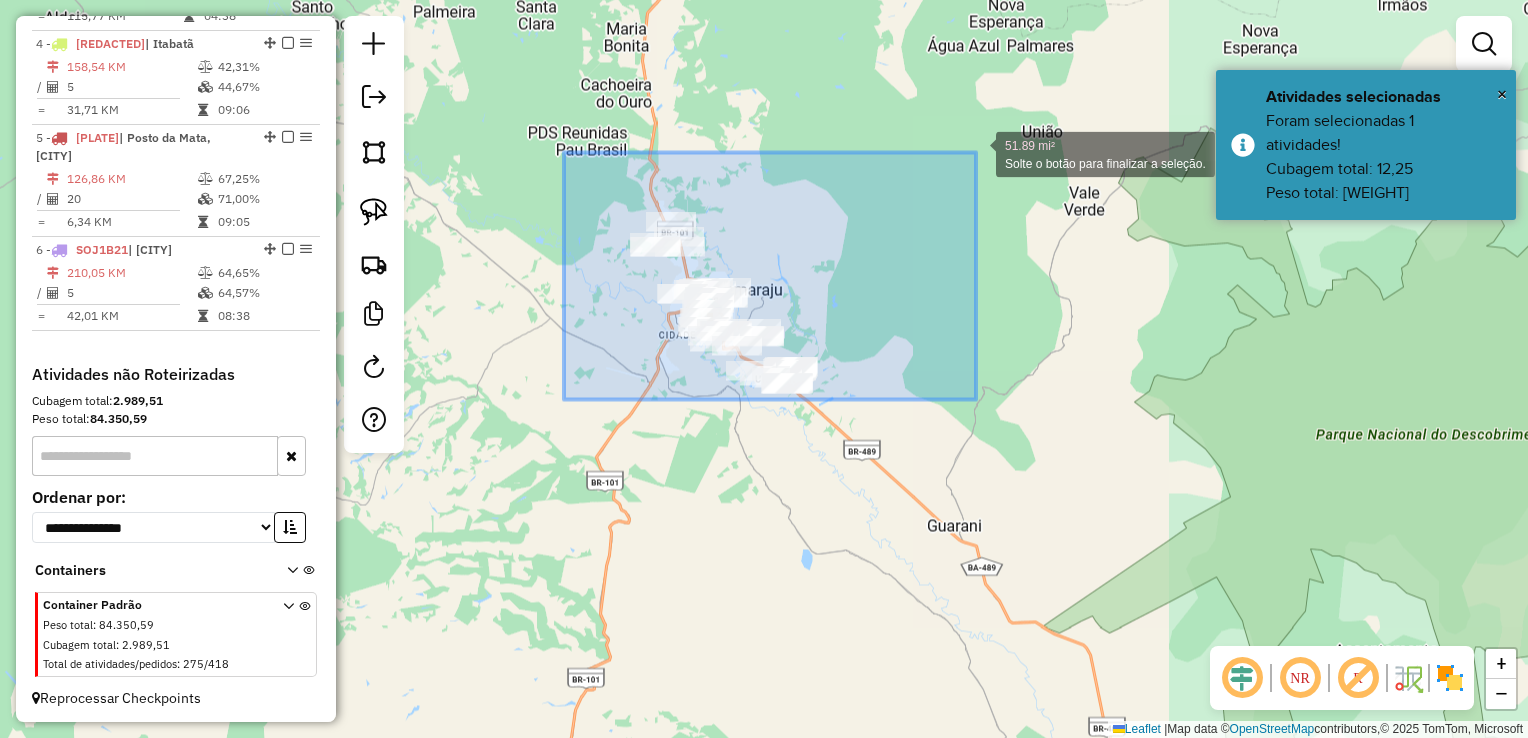 drag, startPoint x: 564, startPoint y: 400, endPoint x: 976, endPoint y: 153, distance: 480.36755 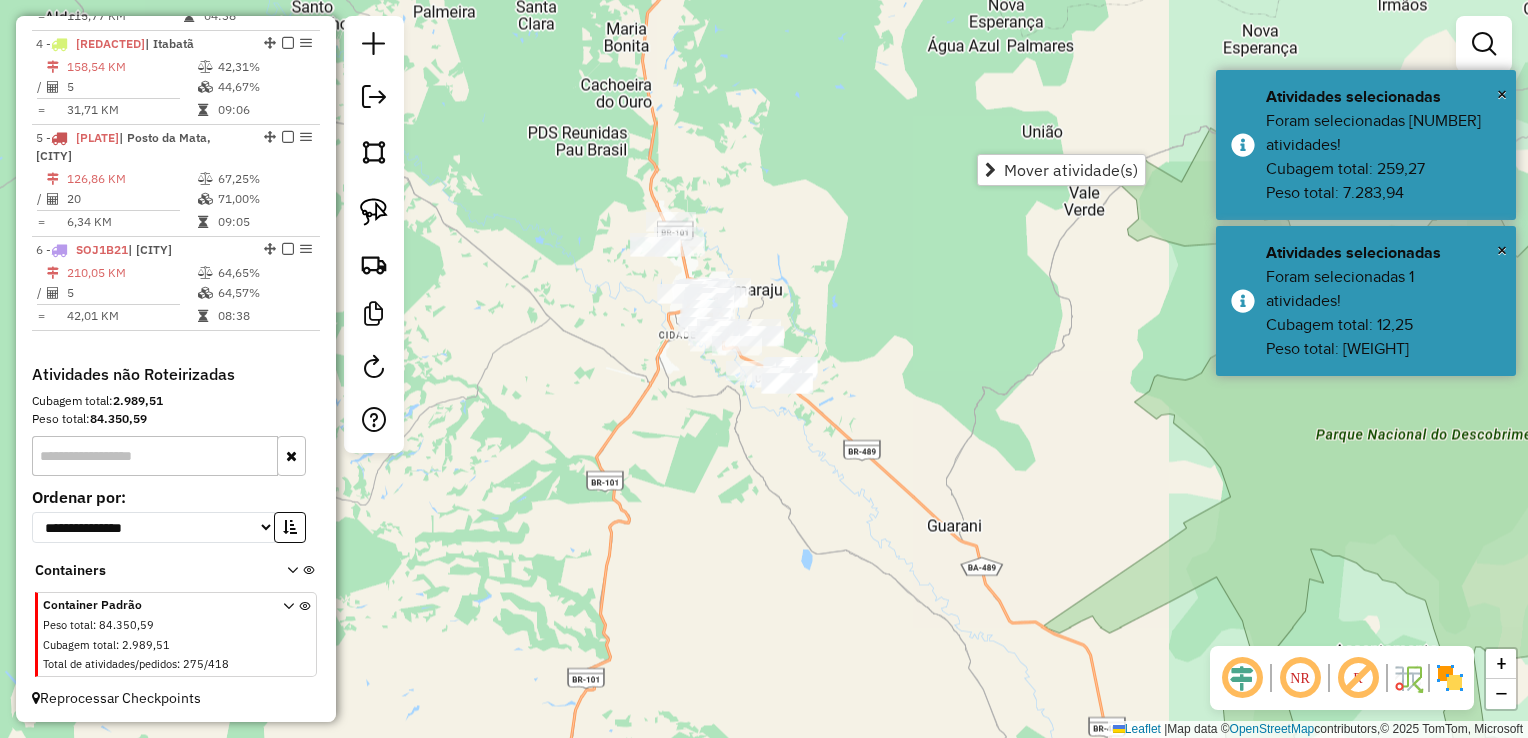 click on "Janela de atendimento Grade de atendimento Capacidade Transportadoras Veículos Cliente Pedidos  Rotas Selecione os dias de semana para filtrar as janelas de atendimento  Seg   Ter   Qua   Qui   Sex   Sáb   Dom  Informe o período da janela de atendimento: De: Até:  Filtrar exatamente a janela do cliente  Considerar janela de atendimento padrão  Selecione os dias de semana para filtrar as grades de atendimento  Seg   Ter   Qua   Qui   Sex   Sáb   Dom   Considerar clientes sem dia de atendimento cadastrado  Clientes fora do dia de atendimento selecionado Filtrar as atividades entre os valores definidos abaixo:  Peso mínimo:   Peso máximo:   Cubagem mínima:   Cubagem máxima:   De:   Até:  Filtrar as atividades entre o tempo de atendimento definido abaixo:  De:   Até:   Considerar capacidade total dos clientes não roteirizados Transportadora: Selecione um ou mais itens Tipo de veículo: Selecione um ou mais itens Veículo: Selecione um ou mais itens Motorista: Selecione um ou mais itens Nome: Rótulo:" 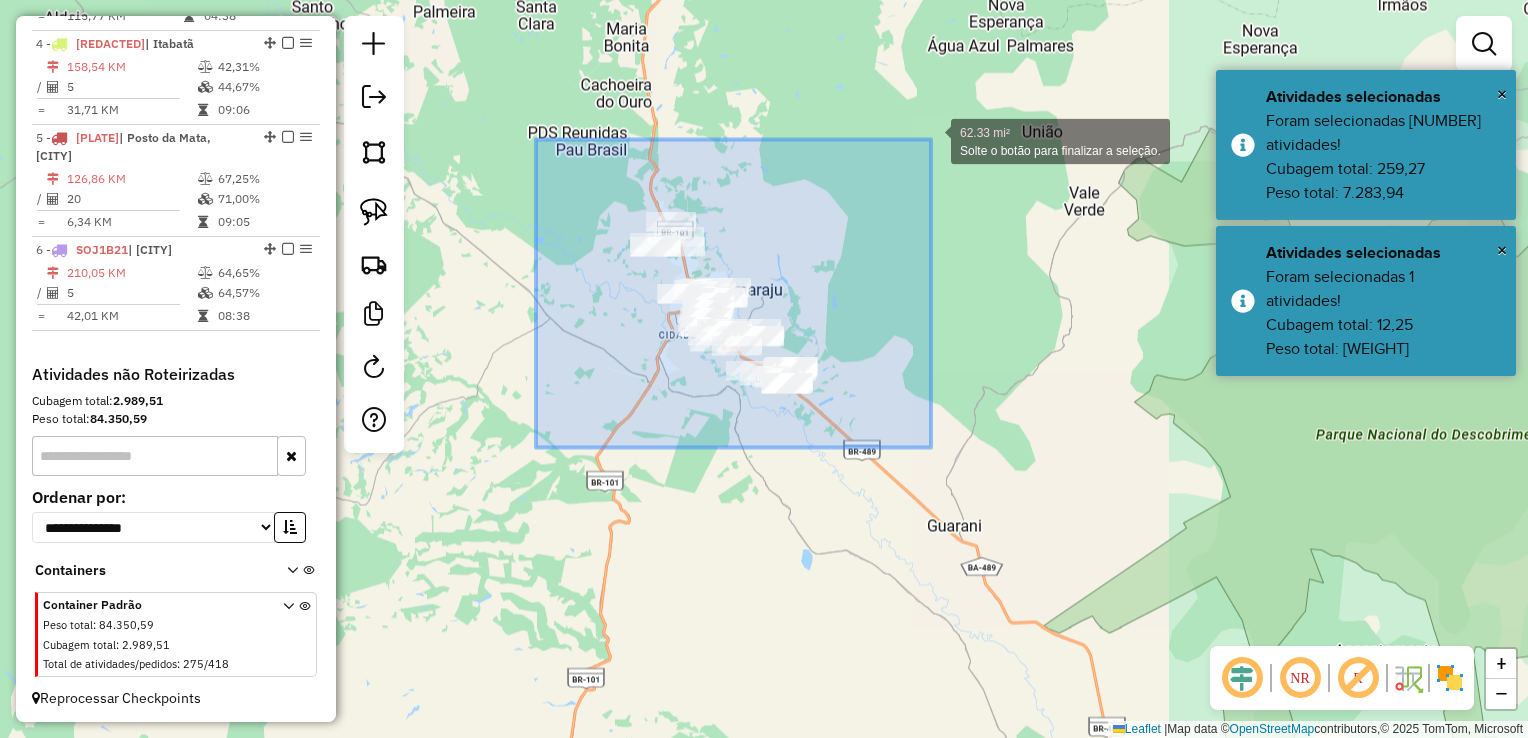 drag, startPoint x: 636, startPoint y: 379, endPoint x: 930, endPoint y: 141, distance: 378.25916 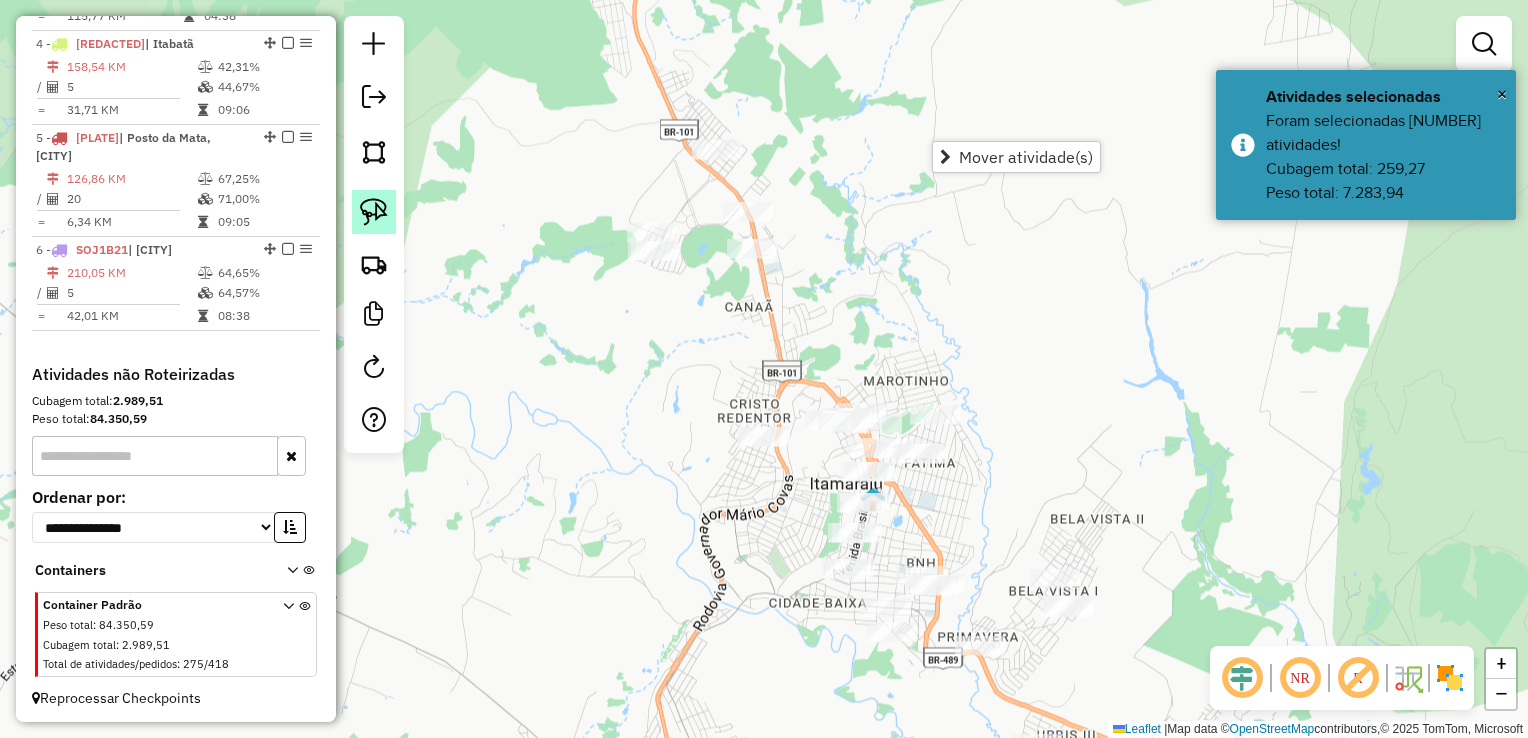 click 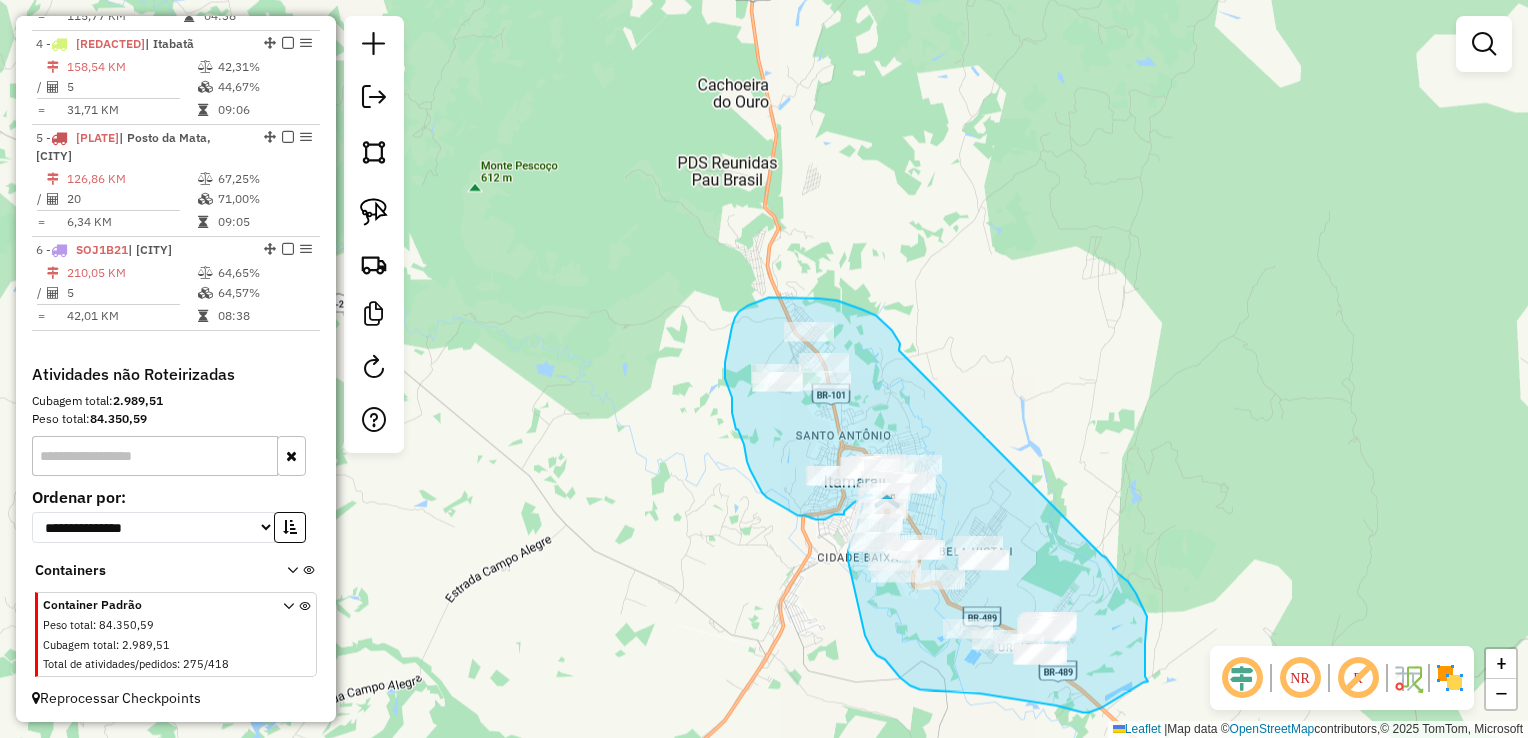 drag, startPoint x: 900, startPoint y: 179, endPoint x: 1098, endPoint y: 551, distance: 421.41193 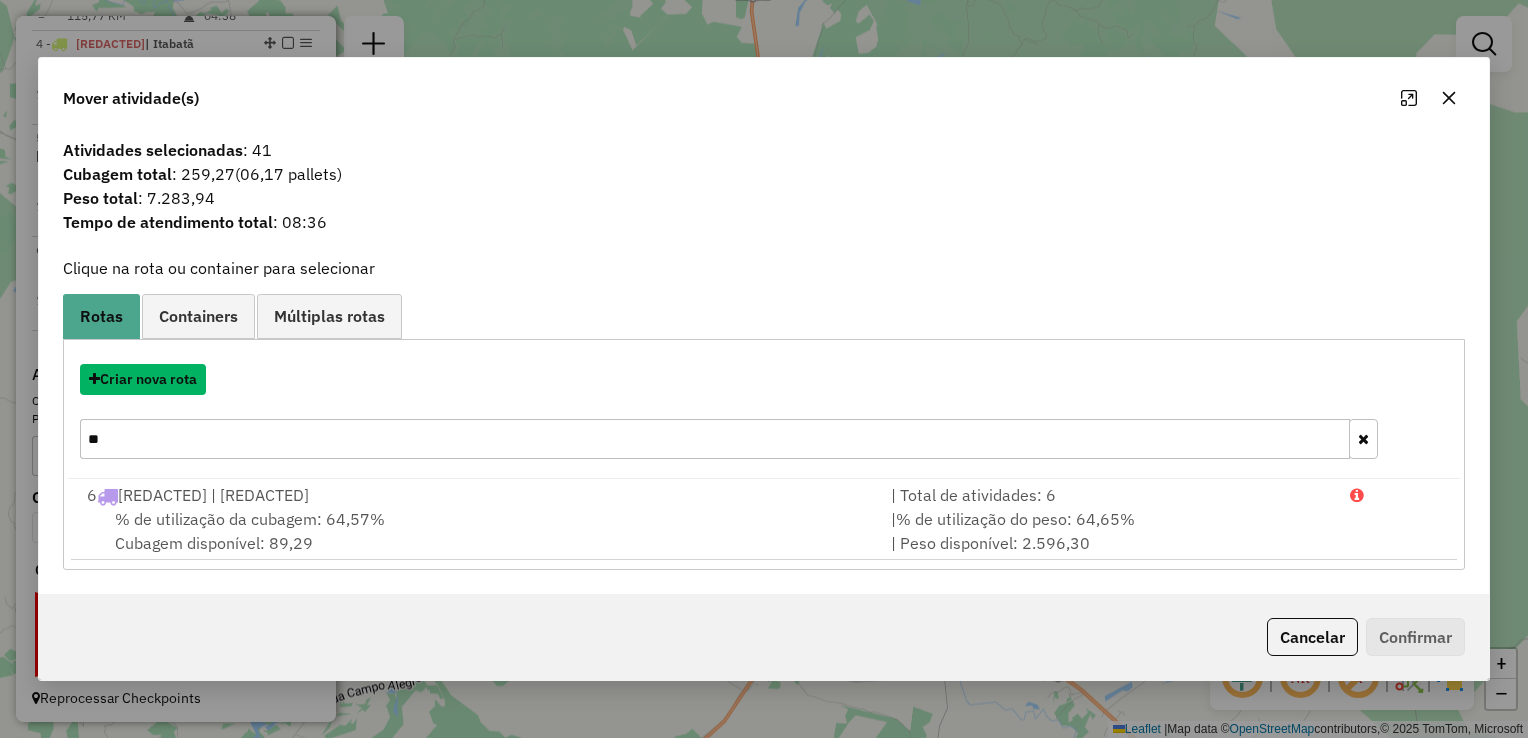 click on "Criar nova rota" at bounding box center [143, 379] 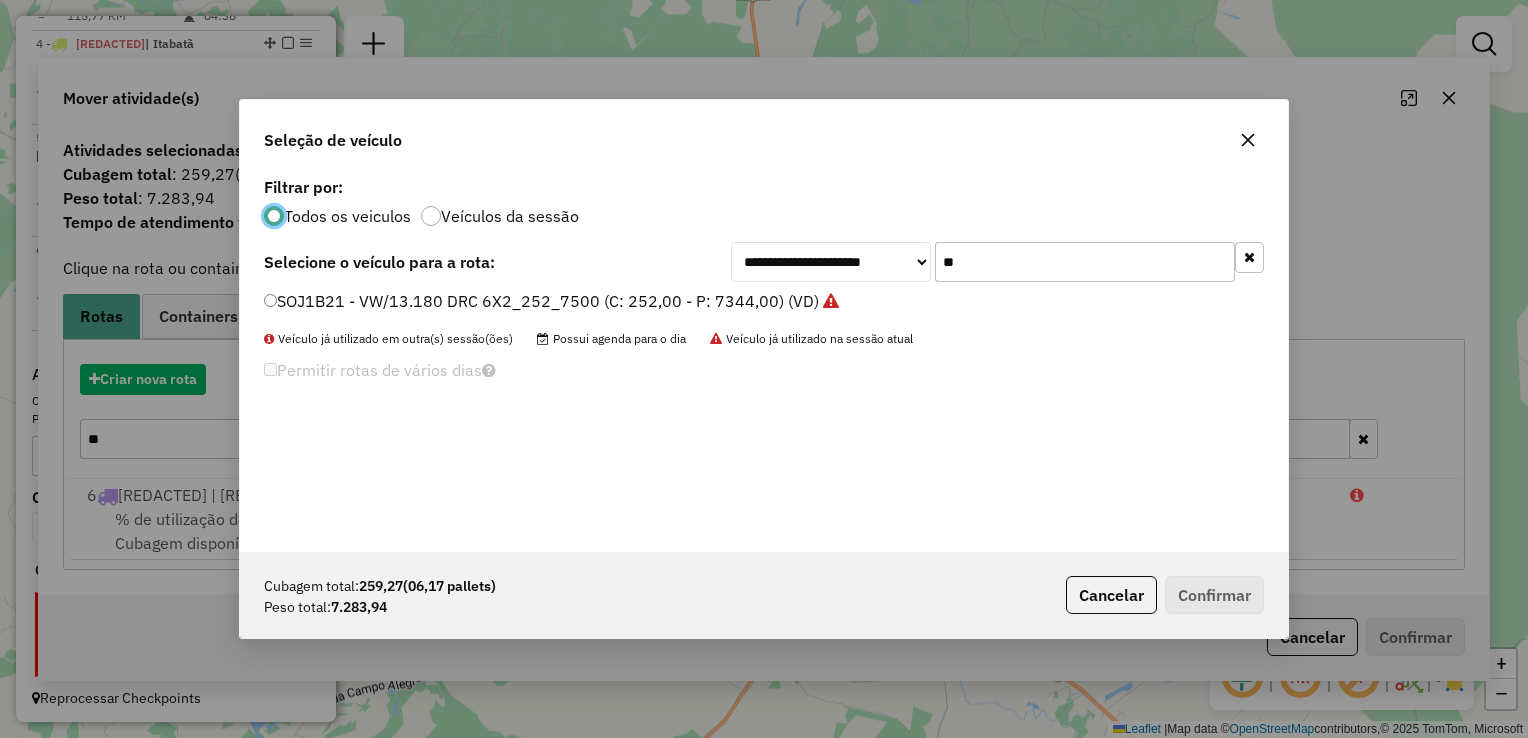 scroll, scrollTop: 10, scrollLeft: 6, axis: both 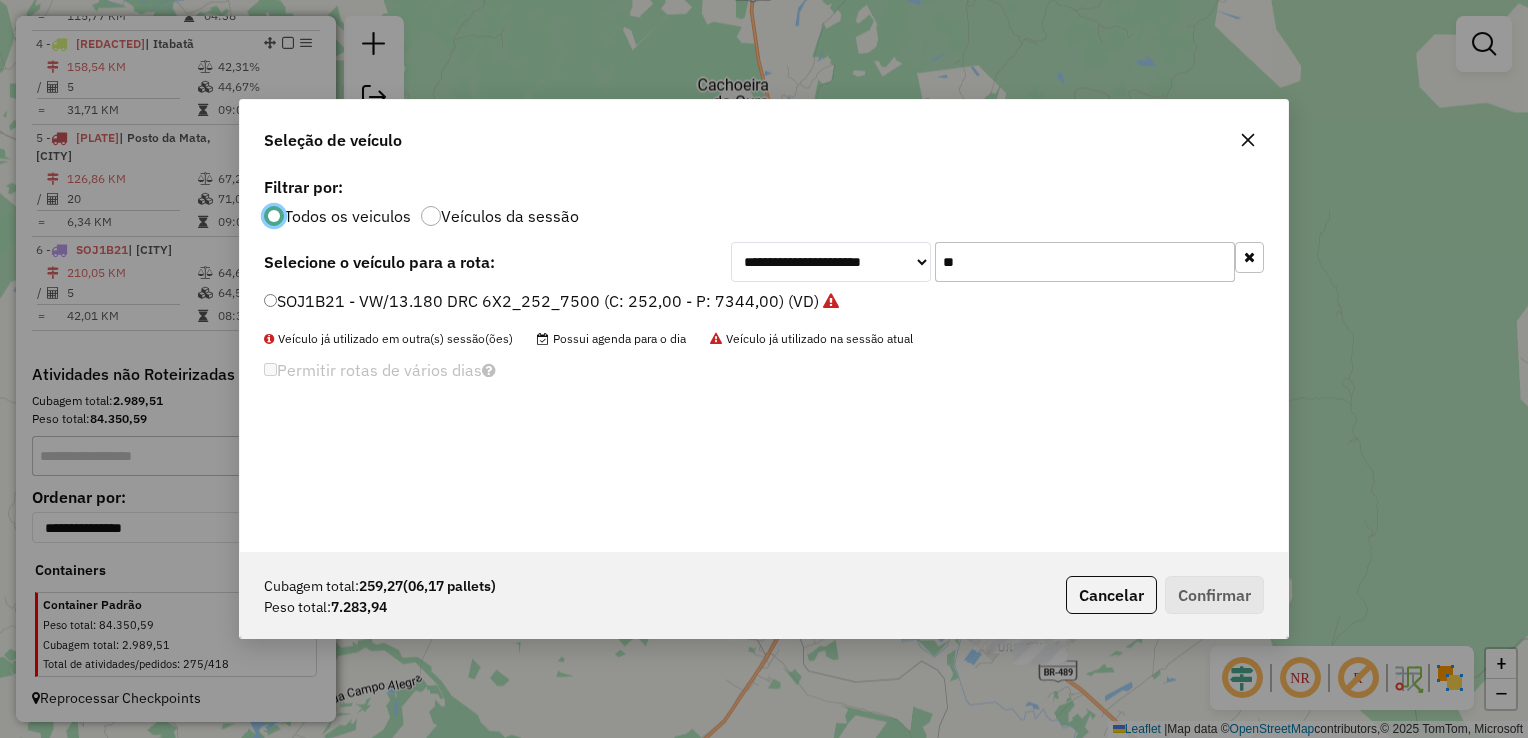 click on "**" 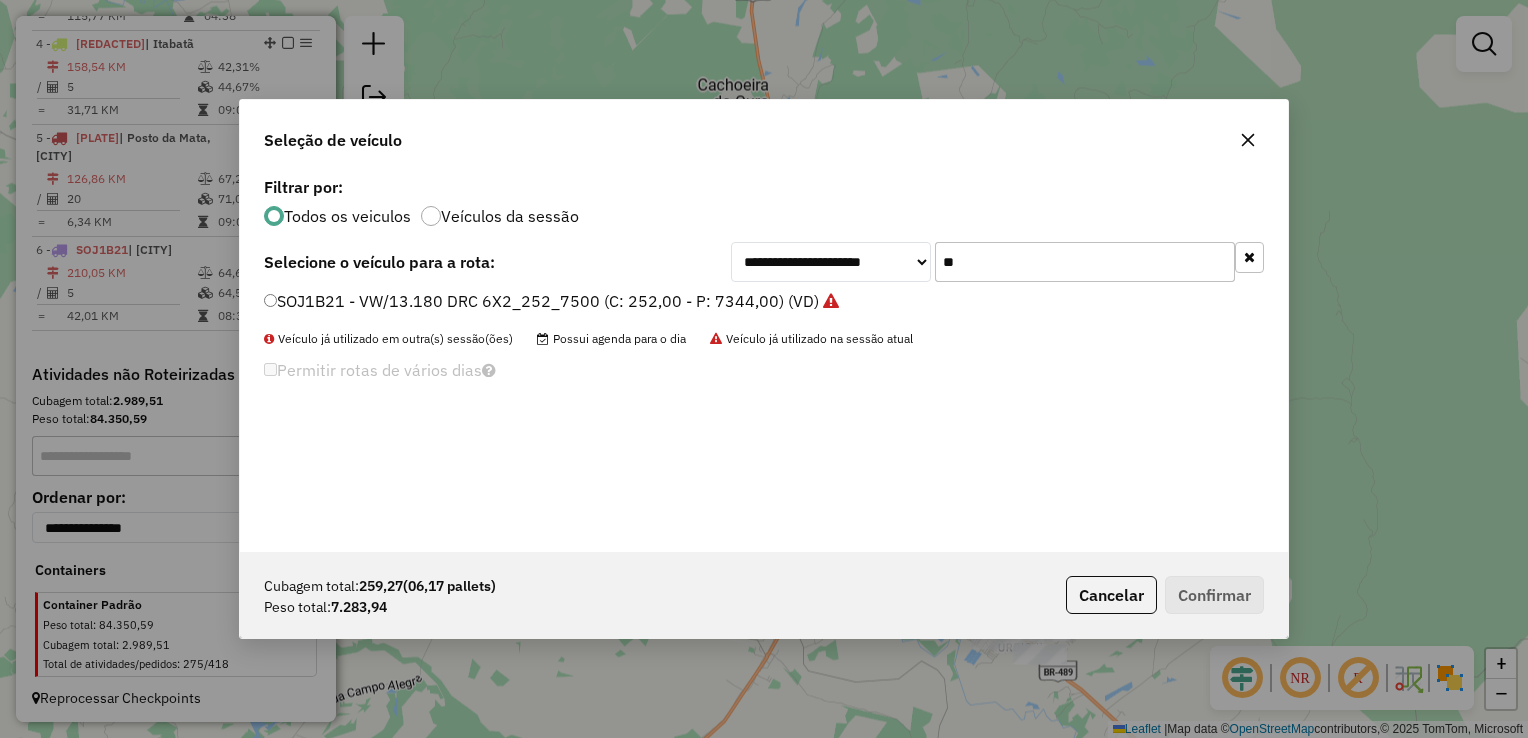 click on "**" 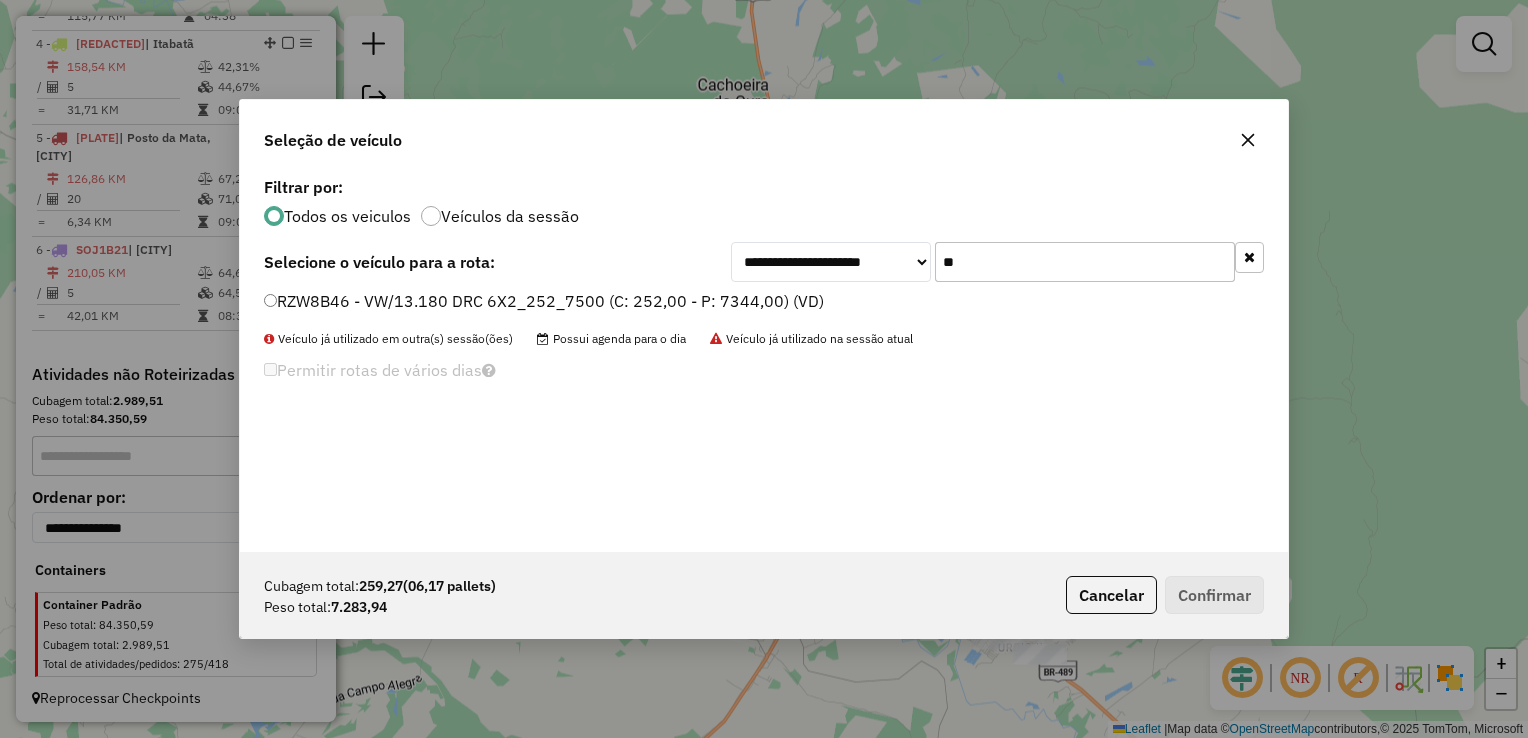 type on "**" 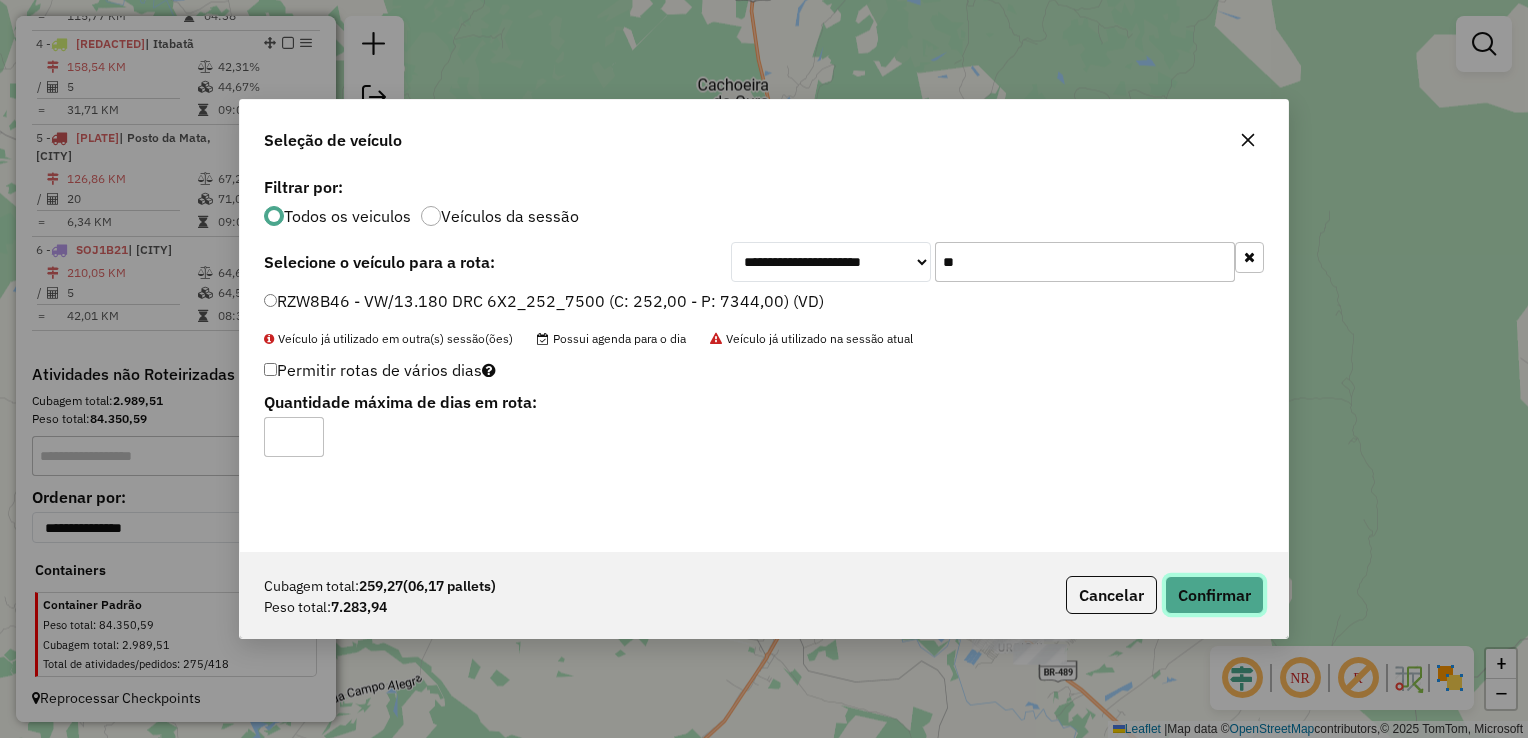 click on "Confirmar" 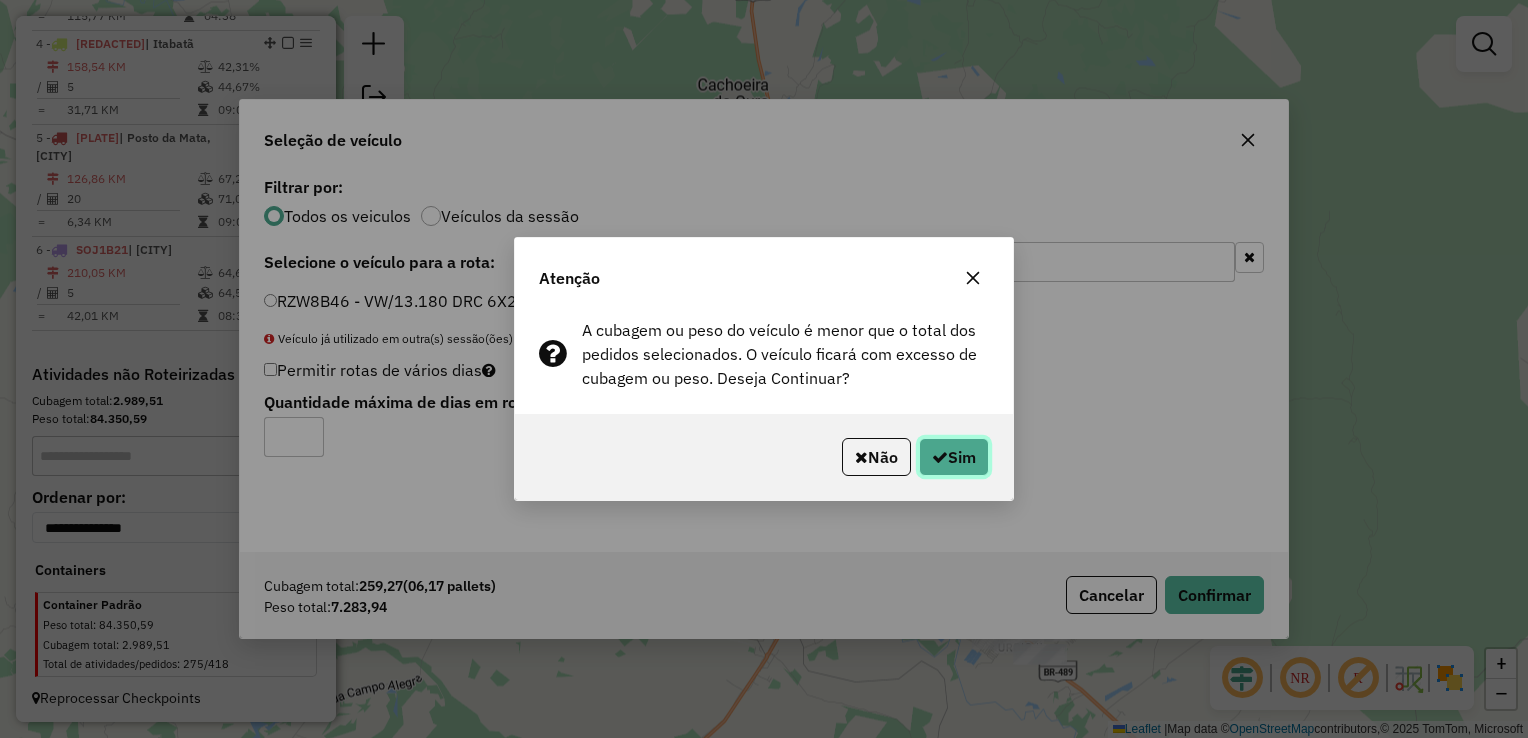 click on "Sim" 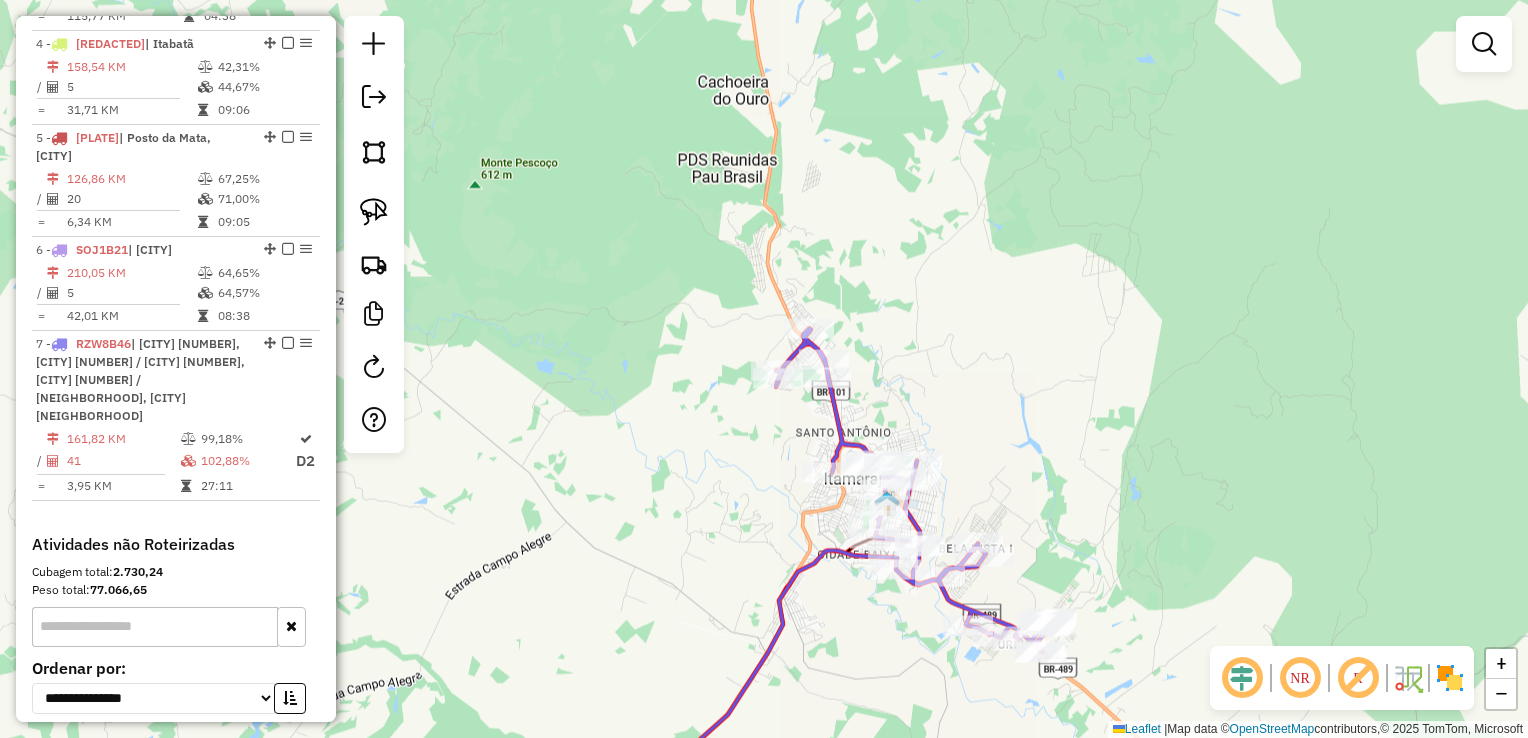drag, startPoint x: 668, startPoint y: 531, endPoint x: 600, endPoint y: 242, distance: 296.89224 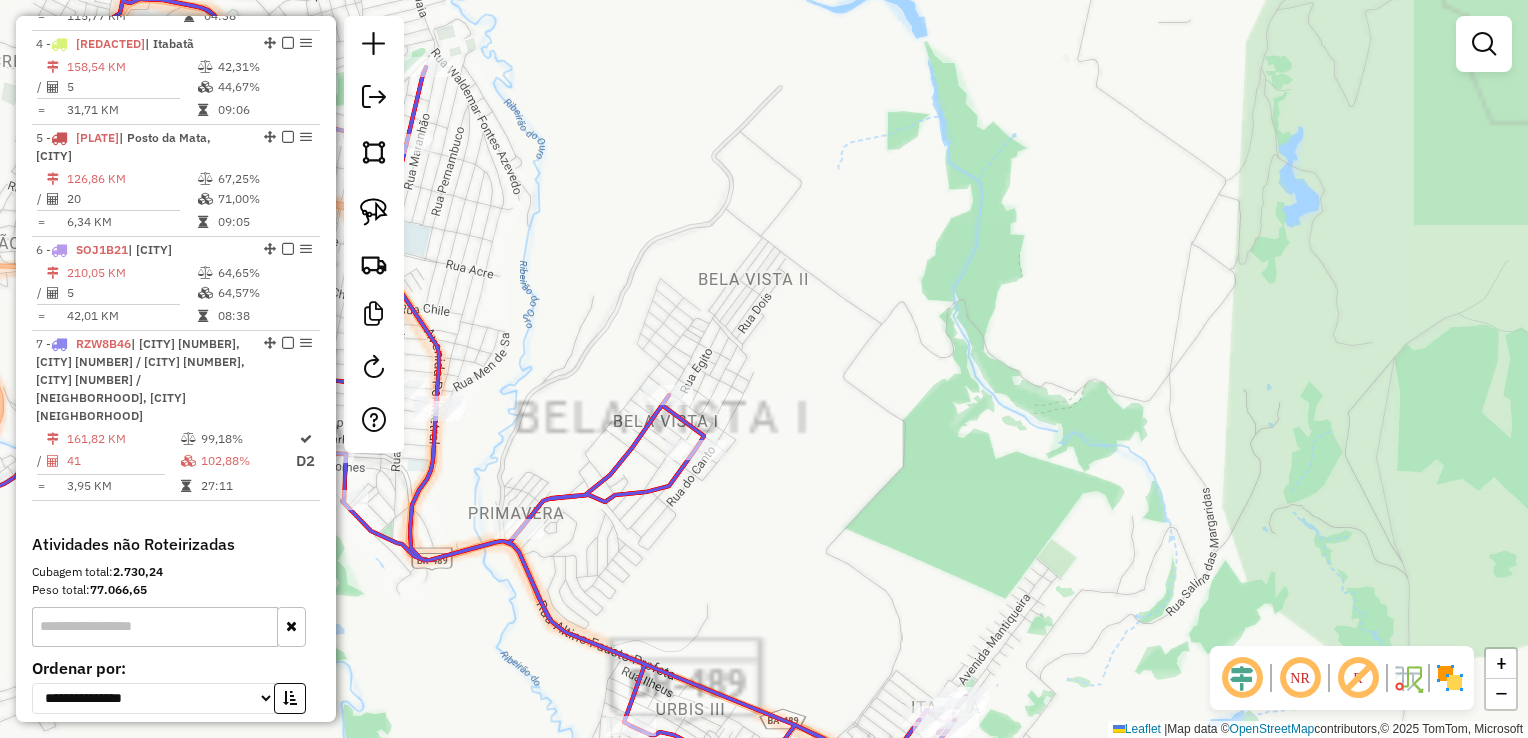 drag, startPoint x: 891, startPoint y: 491, endPoint x: 1196, endPoint y: 71, distance: 519.06165 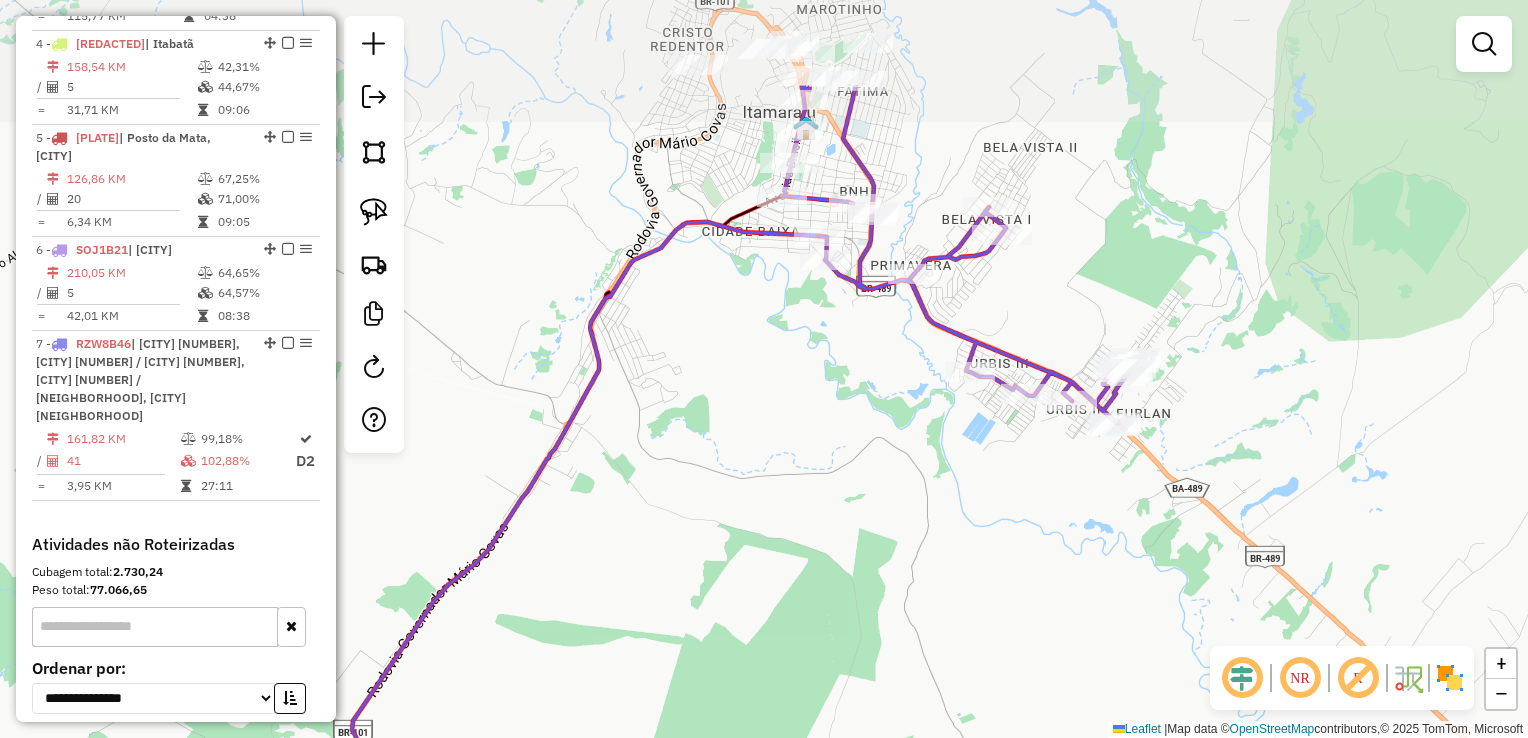 drag, startPoint x: 852, startPoint y: 220, endPoint x: 773, endPoint y: 379, distance: 177.54436 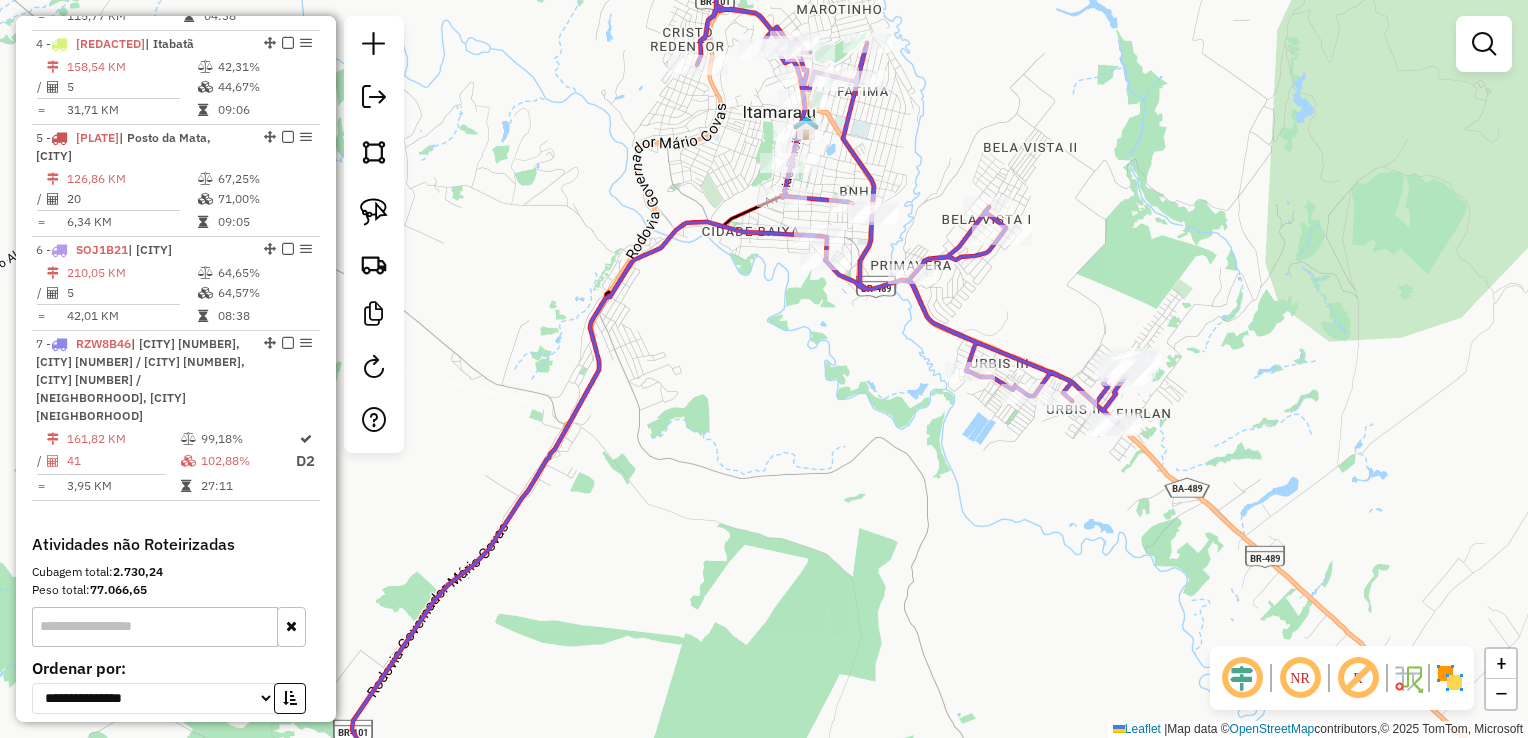 click 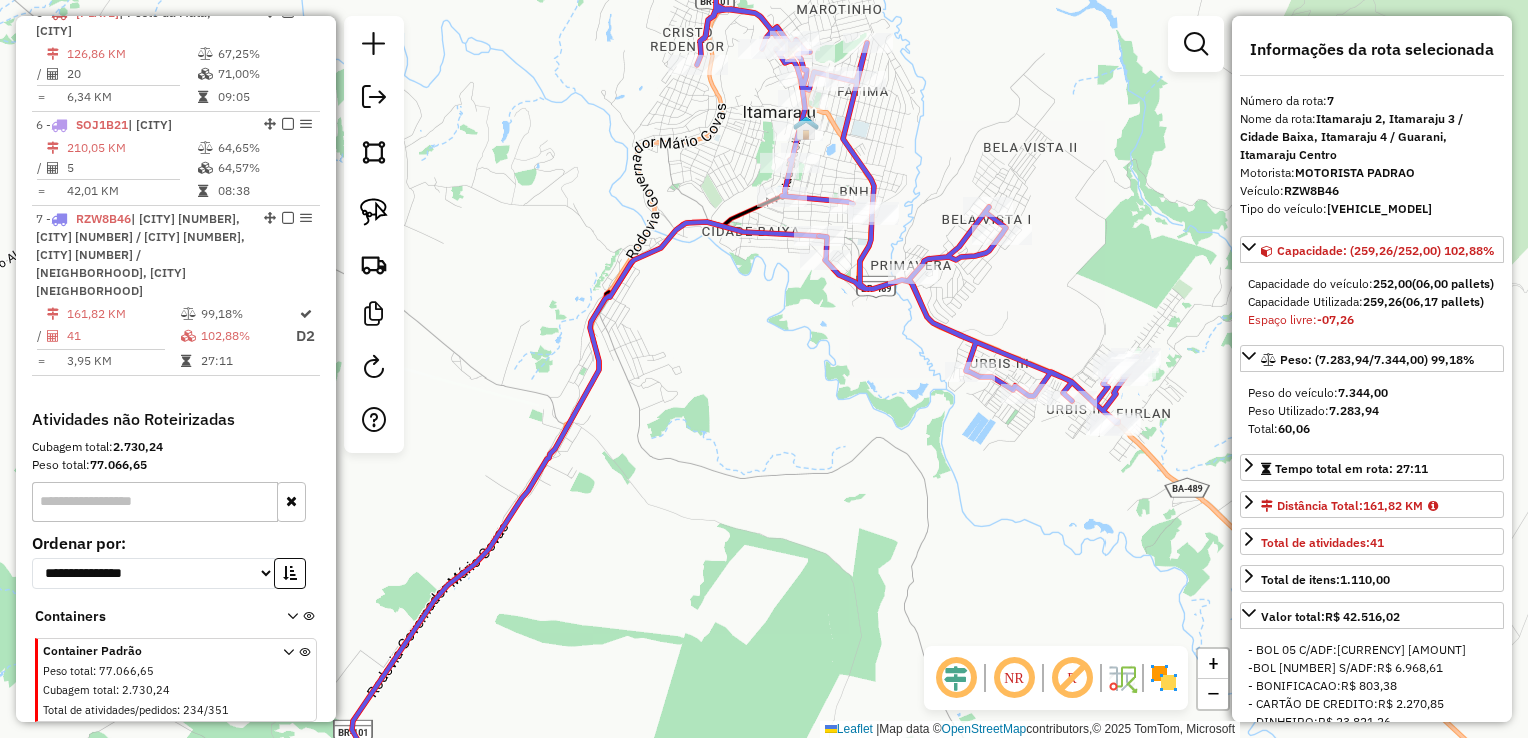 scroll, scrollTop: 1216, scrollLeft: 0, axis: vertical 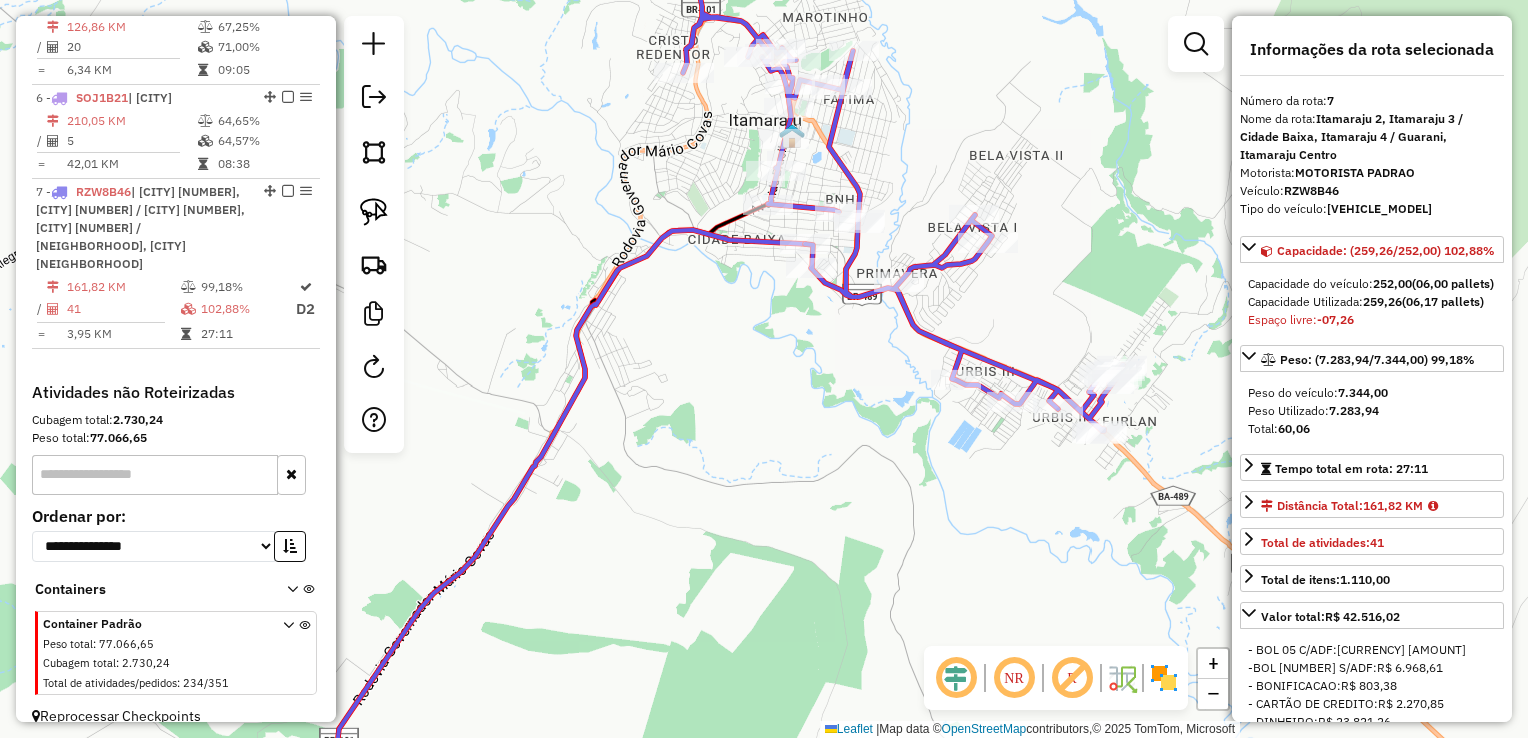 drag, startPoint x: 988, startPoint y: 314, endPoint x: 794, endPoint y: 341, distance: 195.86986 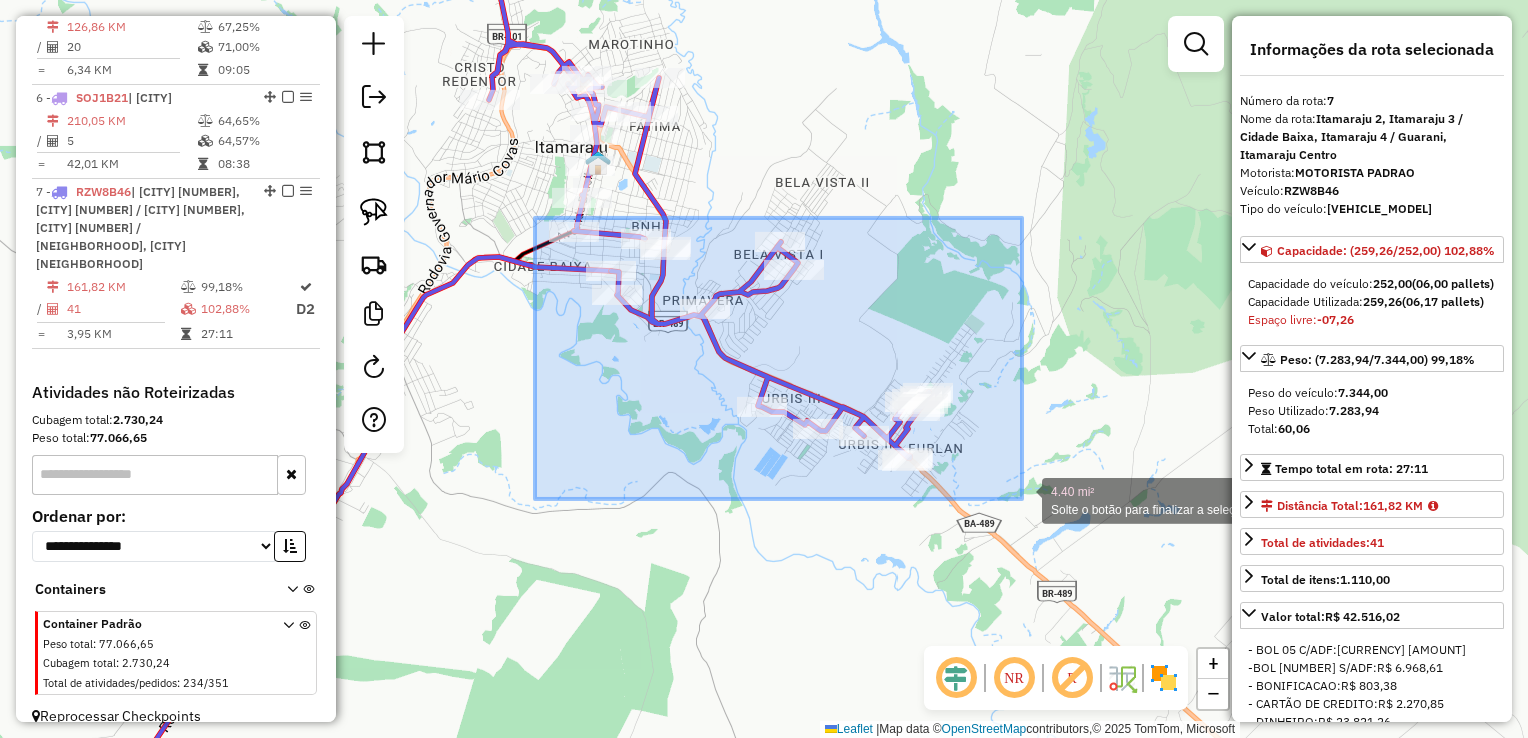 drag, startPoint x: 535, startPoint y: 218, endPoint x: 897, endPoint y: 518, distance: 470.15317 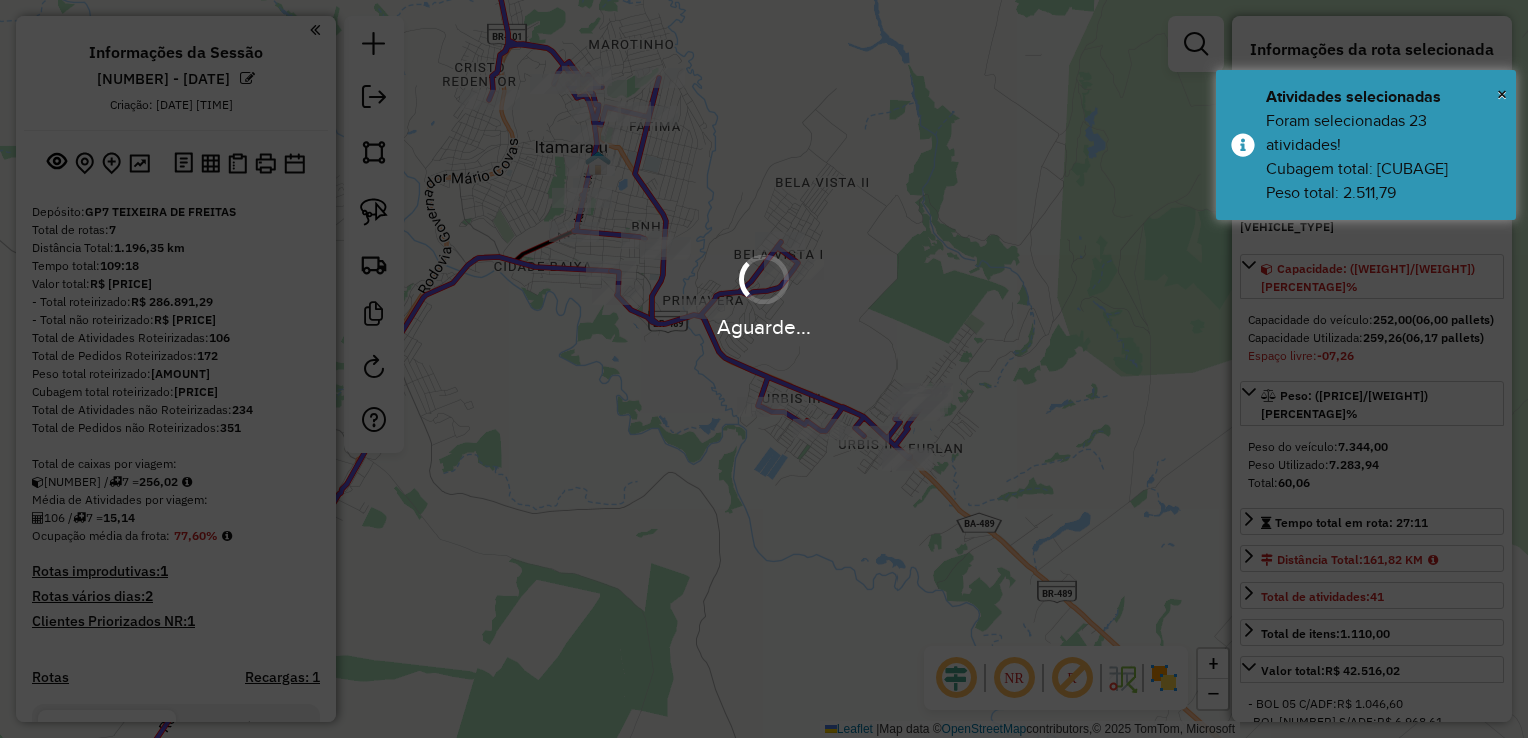 select on "*********" 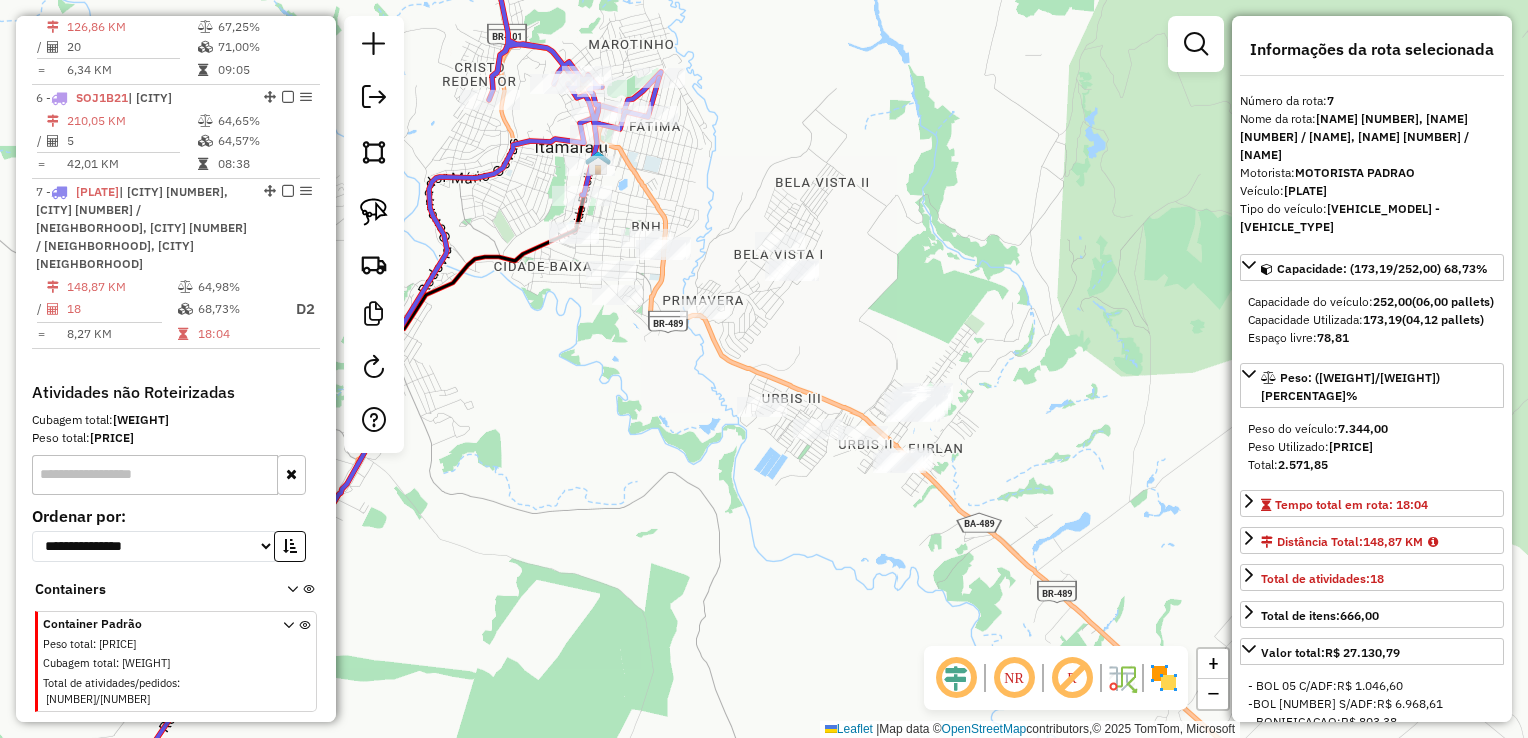 click on "Rota 7 - Placa RZW8B46  11538 - PLANETA ICE Rota 7 - Placa RZW8B46  45908 - RESTAURANTE AVENIDA Janela de atendimento Grade de atendimento Capacidade Transportadoras Veículos Cliente Pedidos  Rotas Selecione os dias de semana para filtrar as janelas de atendimento  Seg   Ter   Qua   Qui   Sex   Sáb   Dom  Informe o período da janela de atendimento: De: Até:  Filtrar exatamente a janela do cliente  Considerar janela de atendimento padrão  Selecione os dias de semana para filtrar as grades de atendimento  Seg   Ter   Qua   Qui   Sex   Sáb   Dom   Considerar clientes sem dia de atendimento cadastrado  Clientes fora do dia de atendimento selecionado Filtrar as atividades entre os valores definidos abaixo:  Peso mínimo:   Peso máximo:   Cubagem mínima:   Cubagem máxima:   De:   Até:  Filtrar as atividades entre o tempo de atendimento definido abaixo:  De:   Até:   Considerar capacidade total dos clientes não roteirizados Transportadora: Selecione um ou mais itens Tipo de veículo: Veículo: Motorista:" 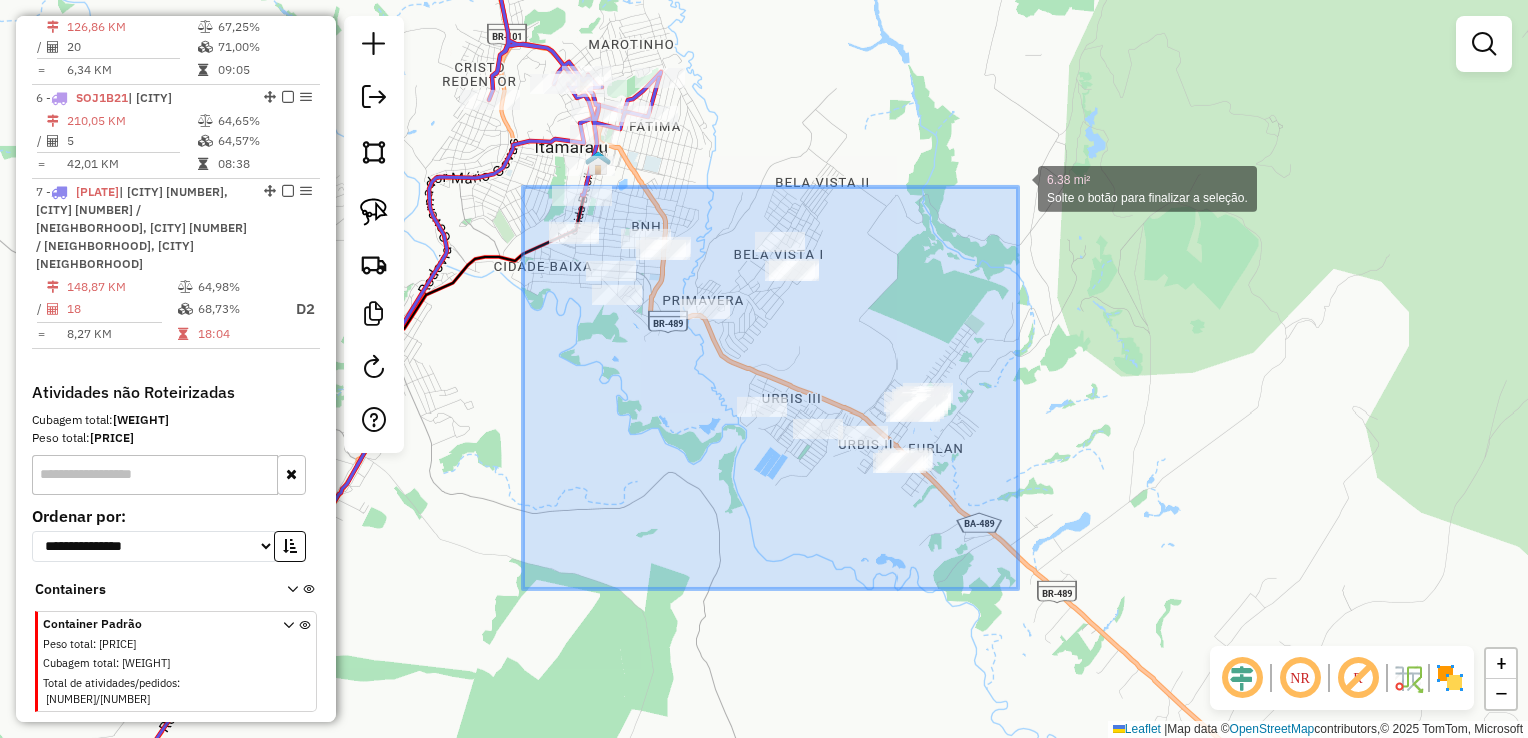 drag, startPoint x: 548, startPoint y: 592, endPoint x: 1019, endPoint y: 184, distance: 623.14124 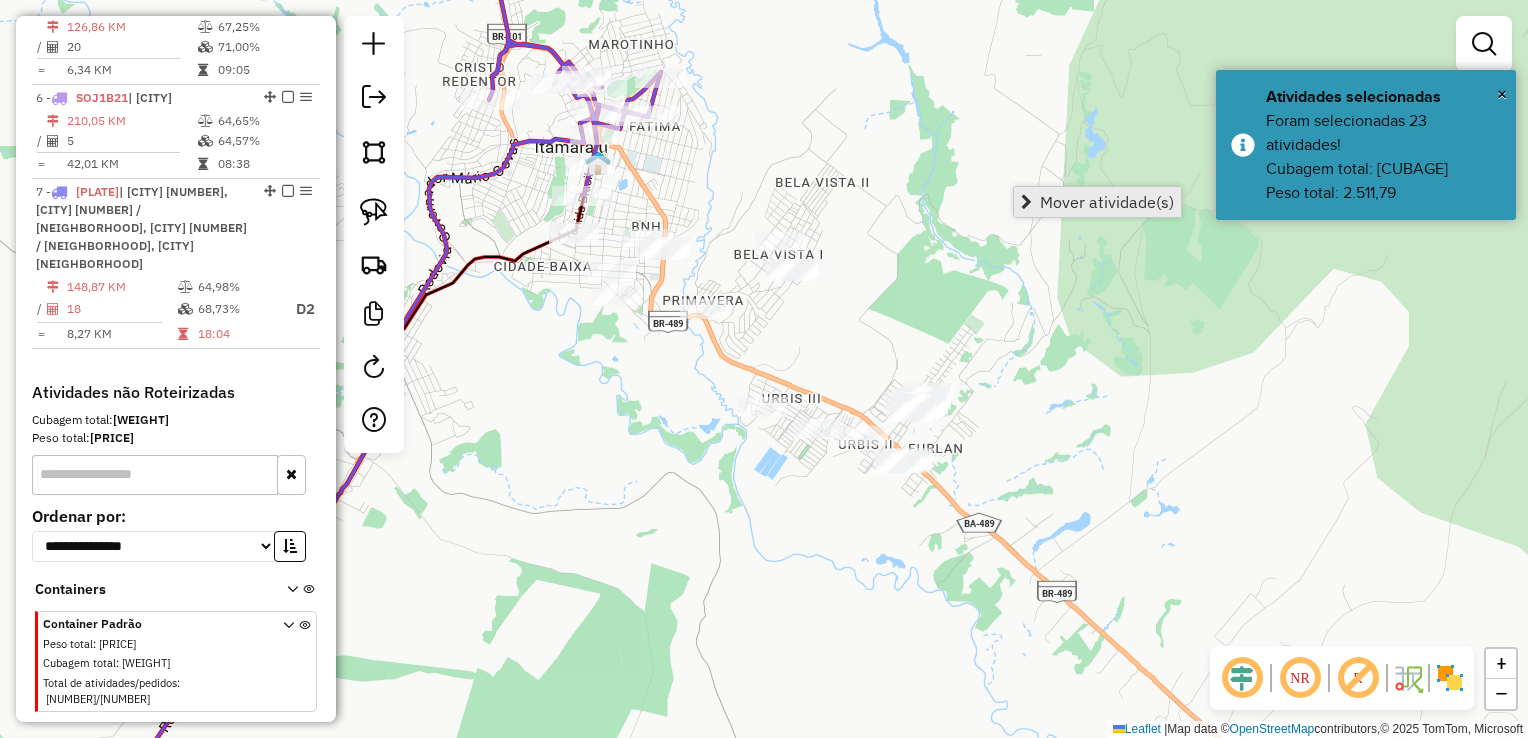 click at bounding box center (1026, 202) 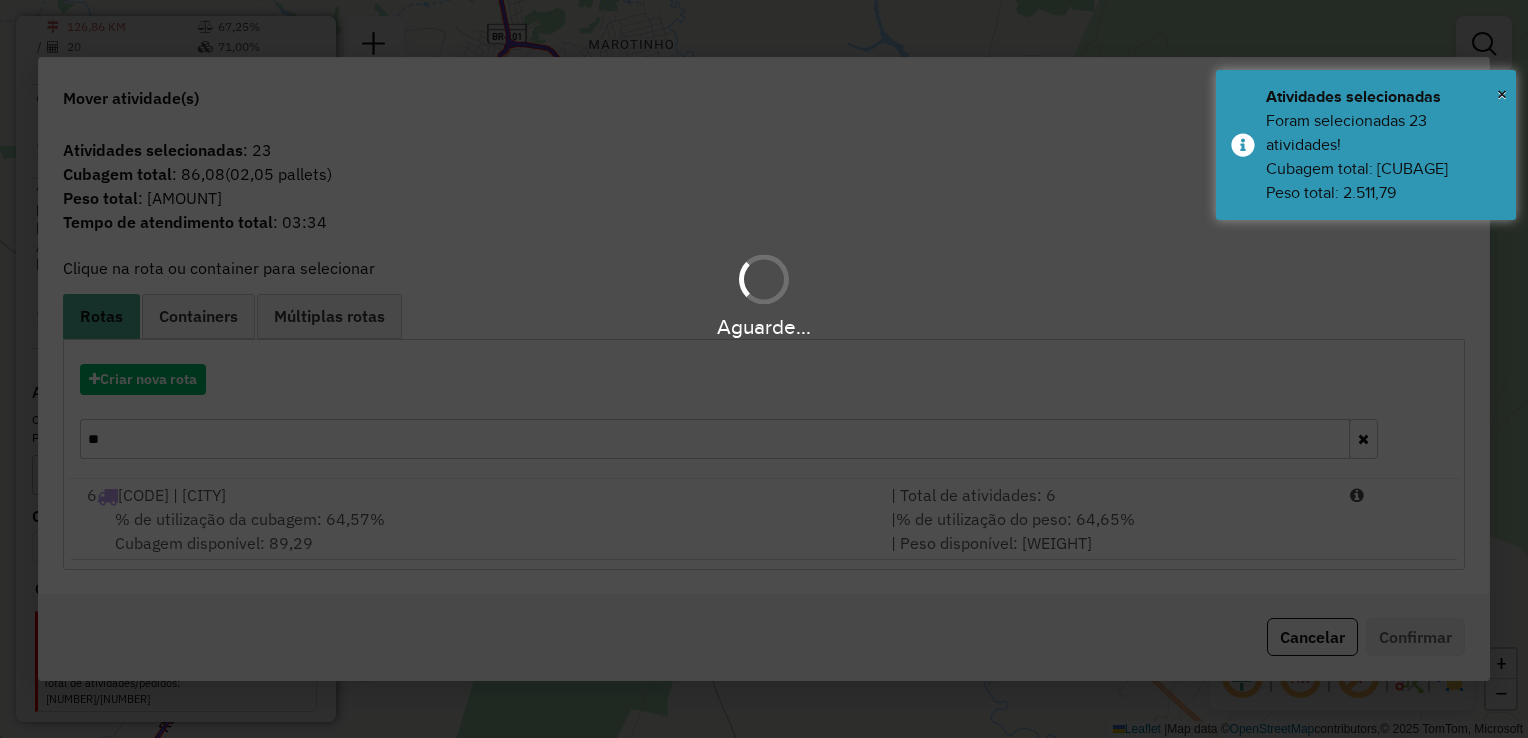 click on "Aguarde..." at bounding box center (764, 369) 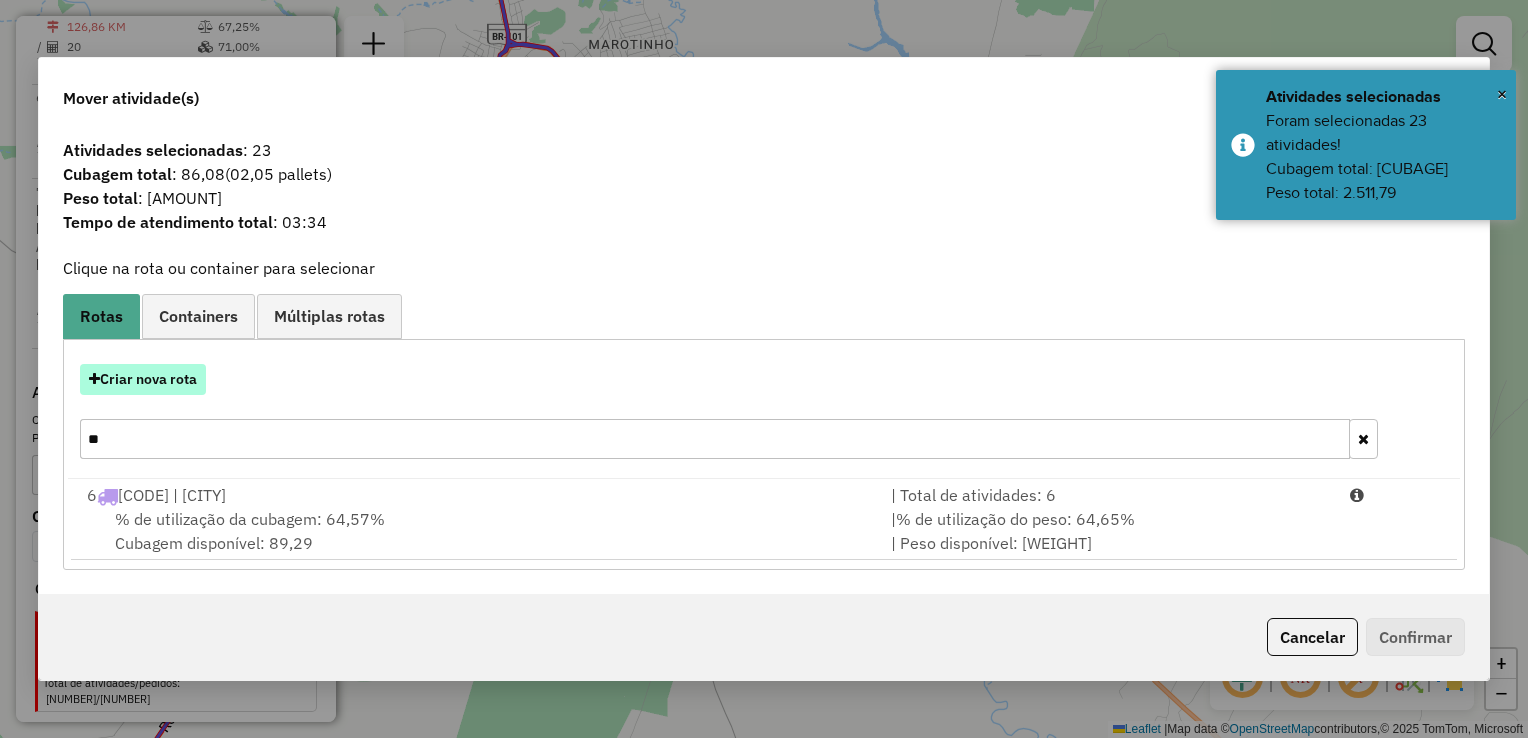 click on "Criar nova rota" at bounding box center [143, 379] 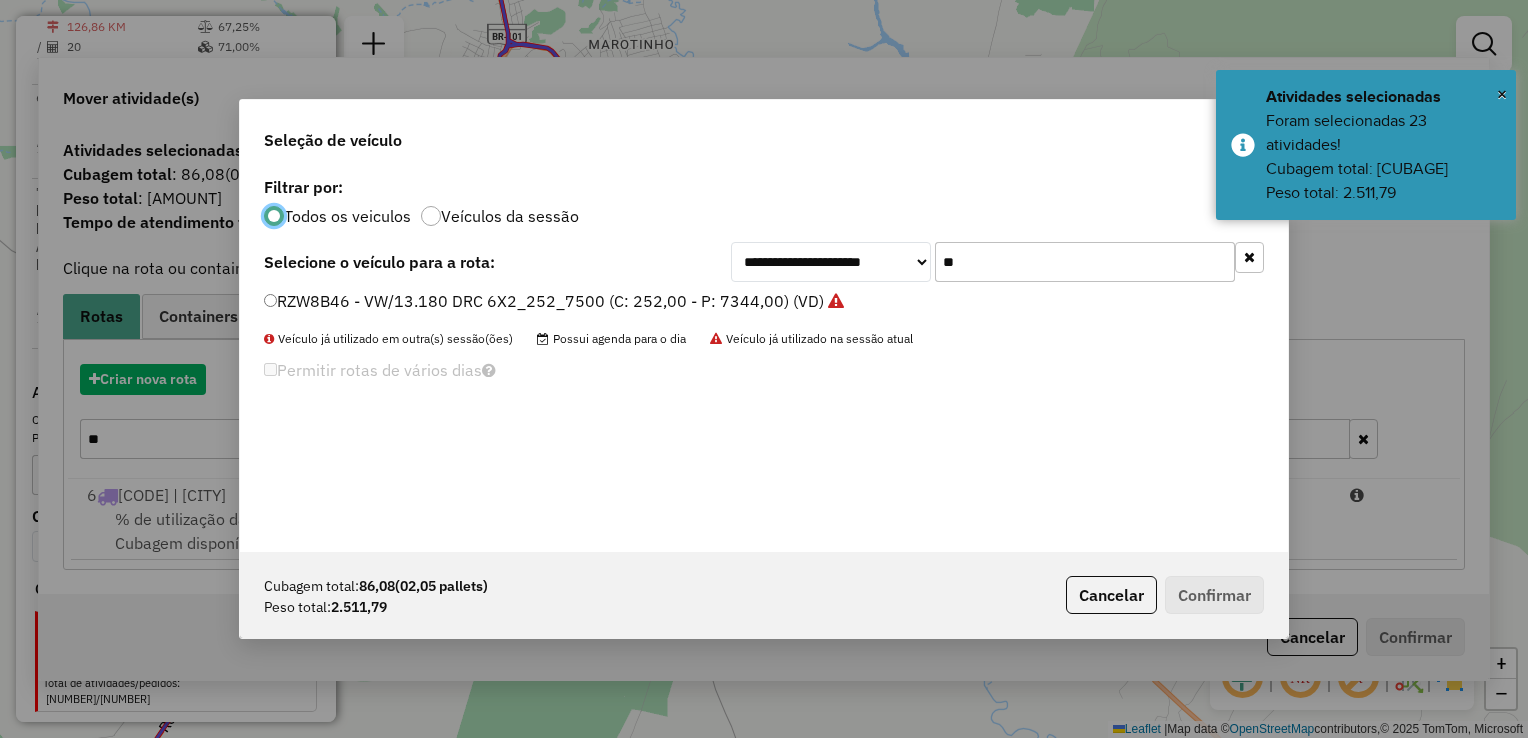 scroll, scrollTop: 10, scrollLeft: 6, axis: both 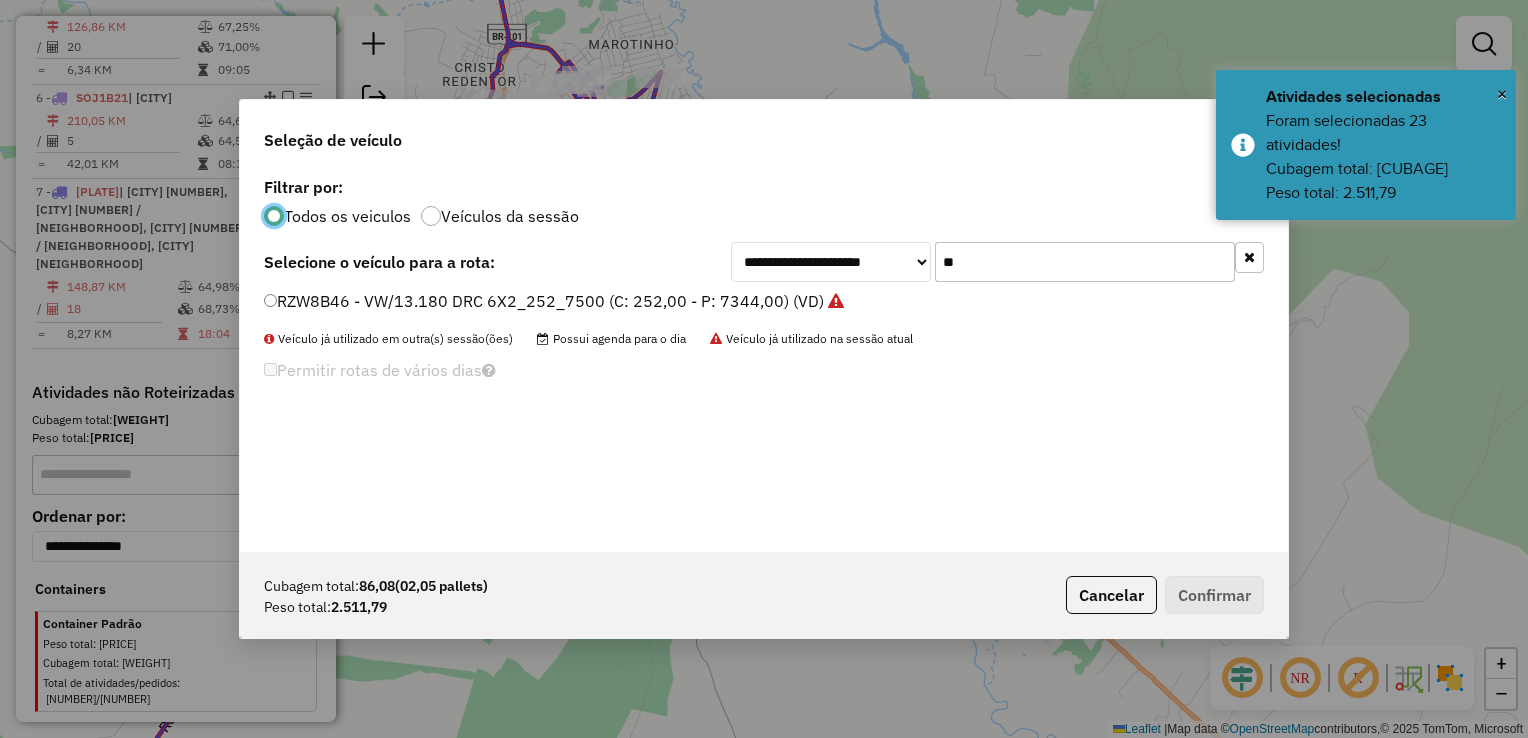 click on "**" 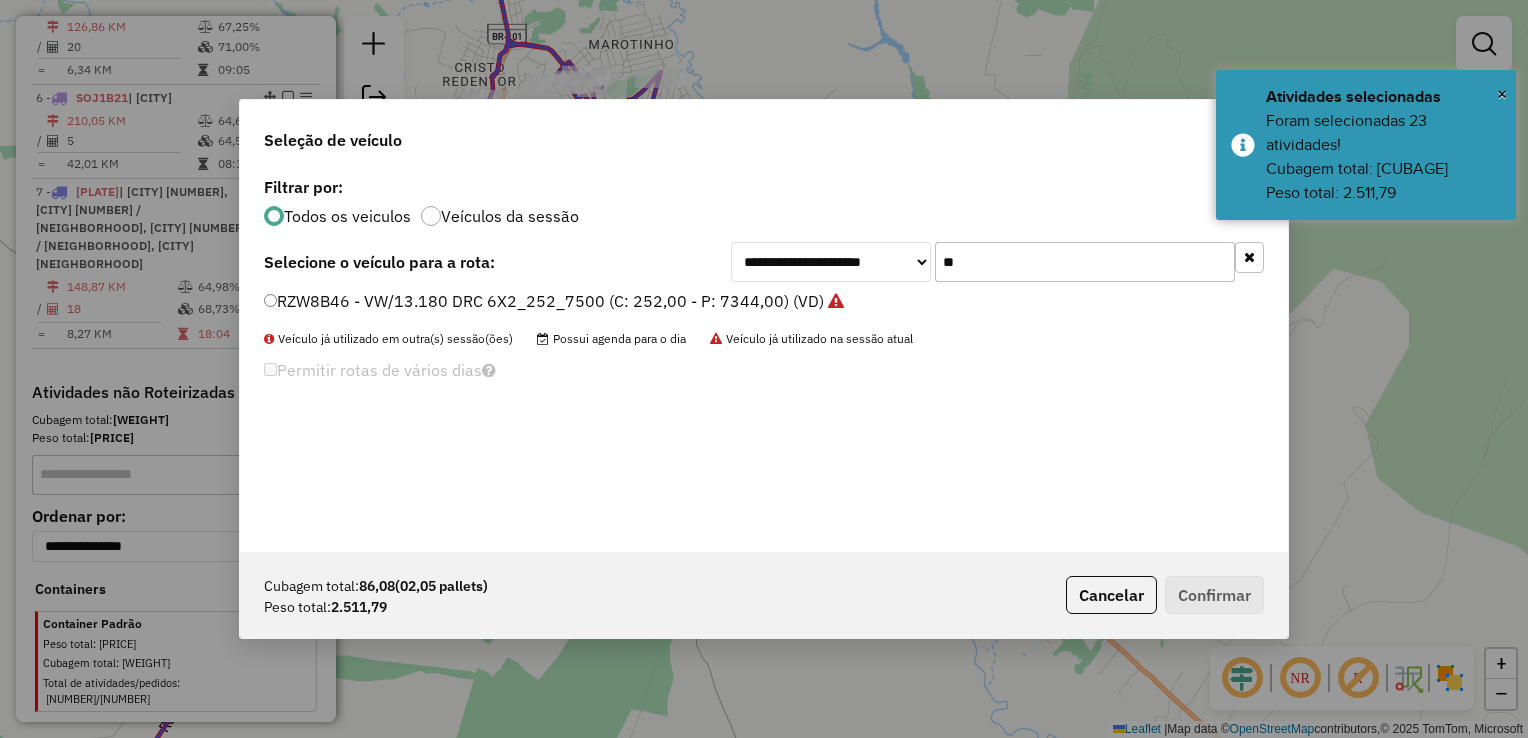click on "**" 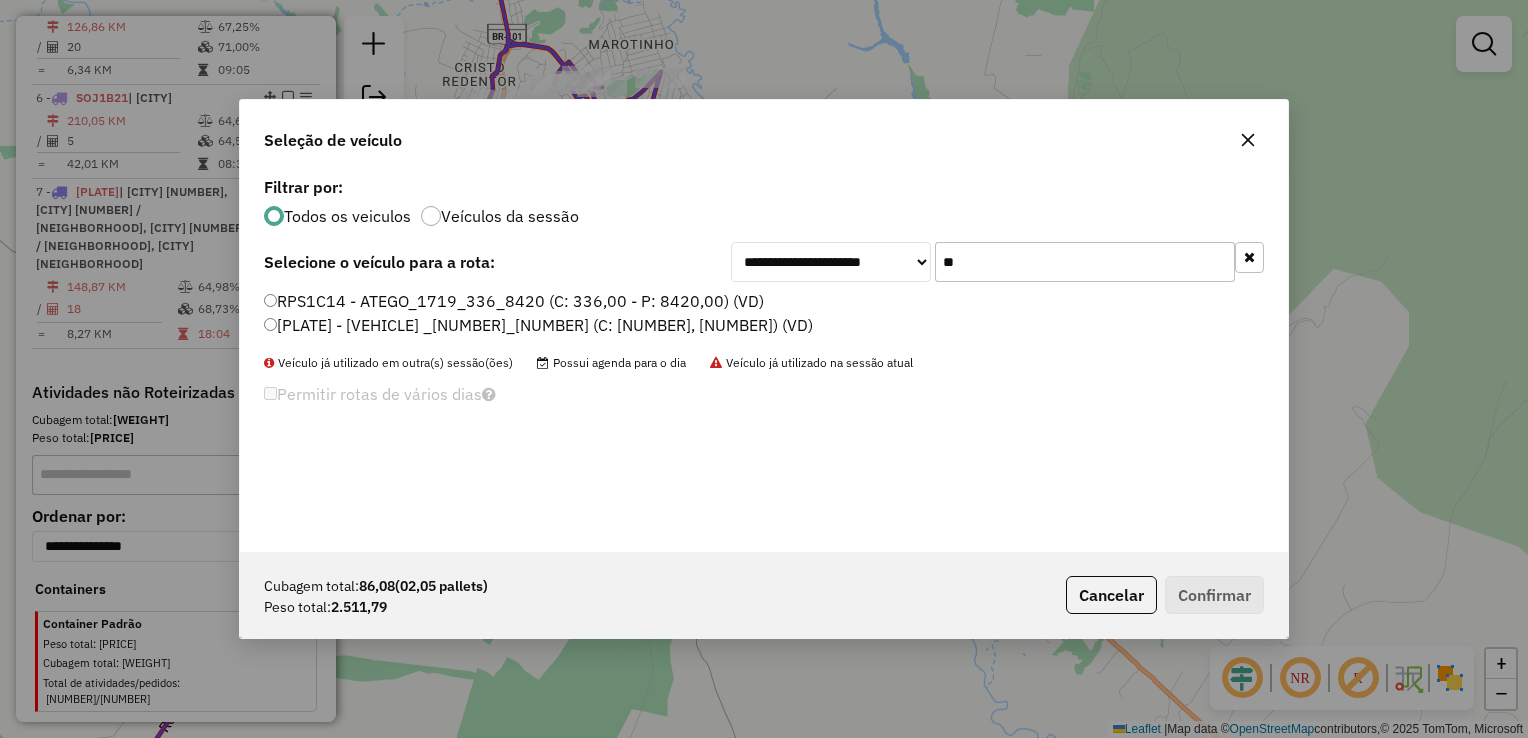 type on "**" 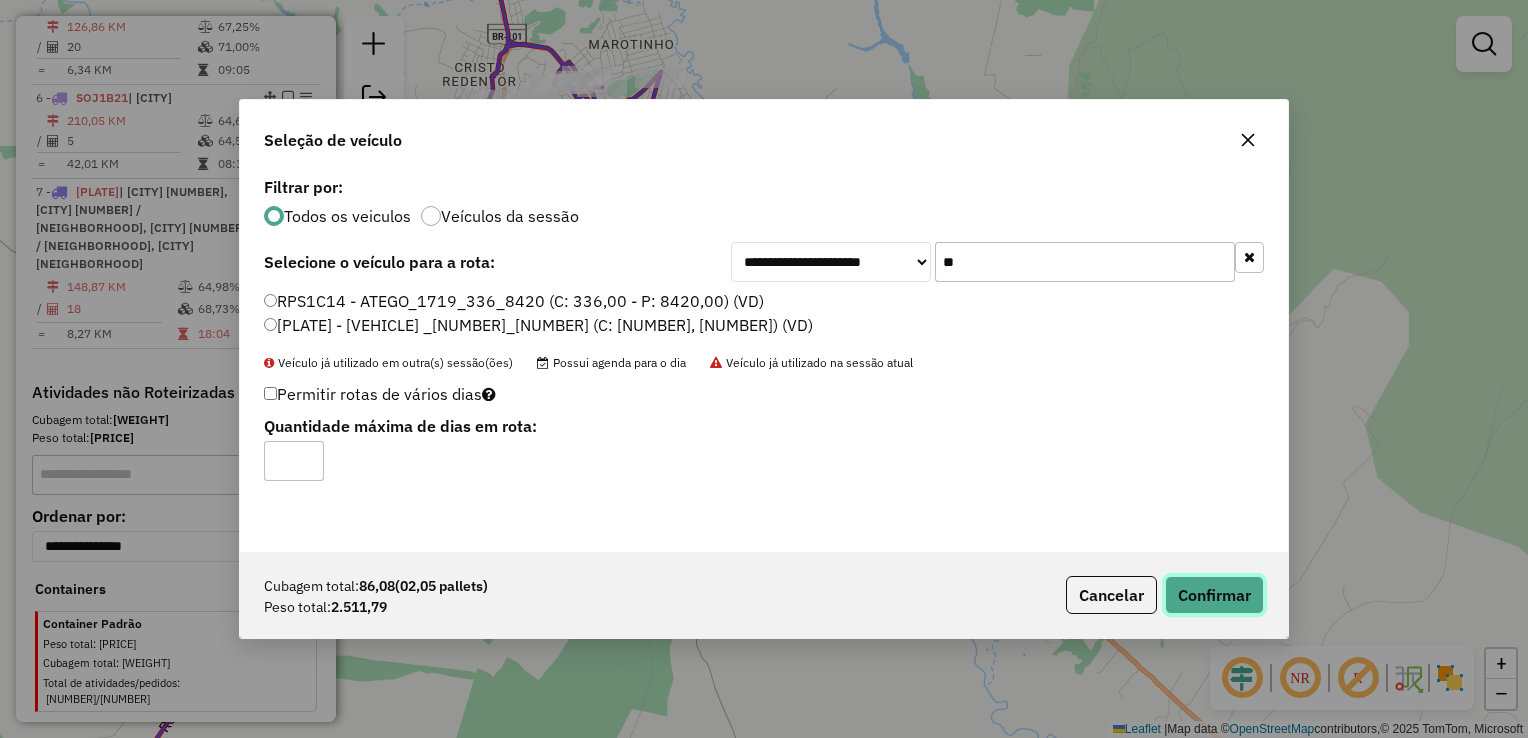 click on "Confirmar" 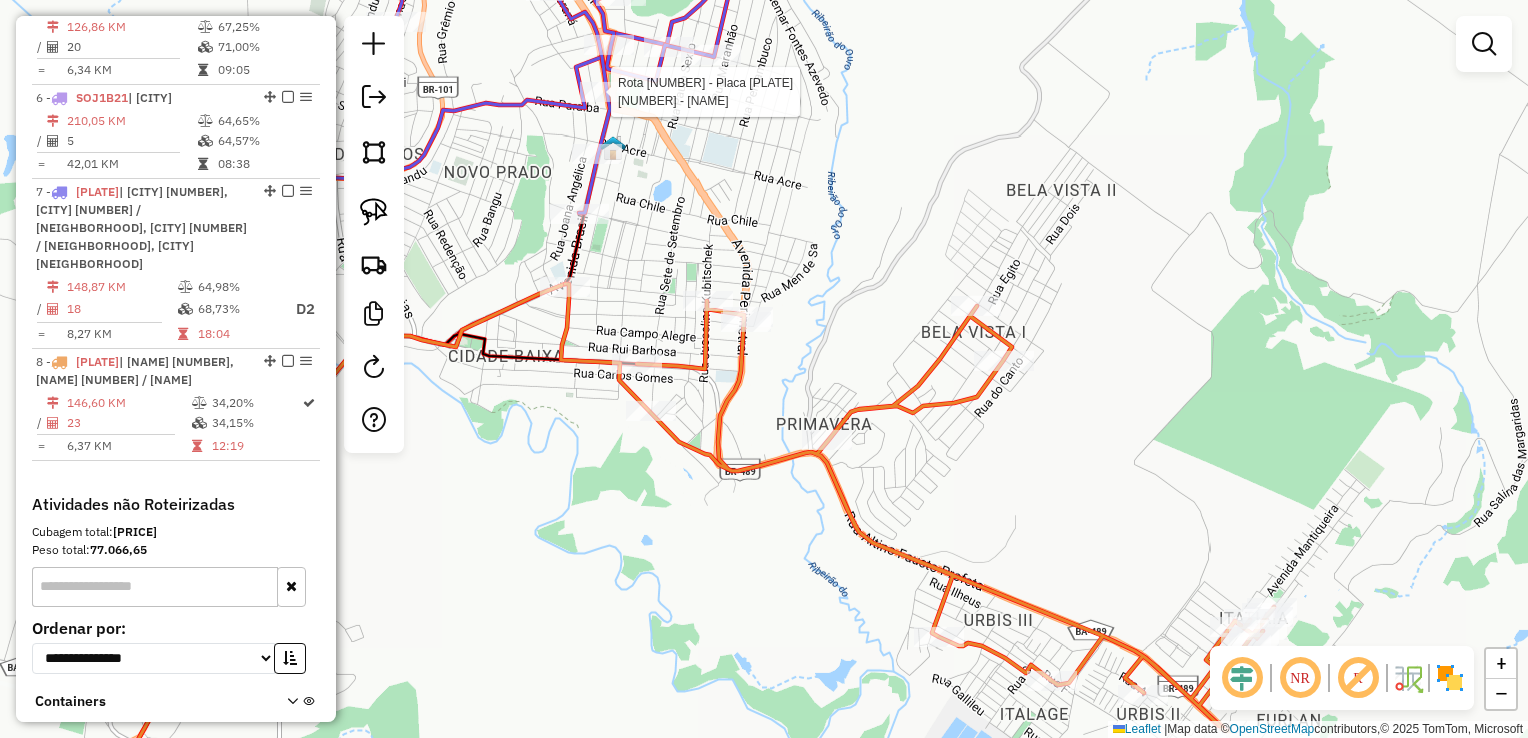 select on "*********" 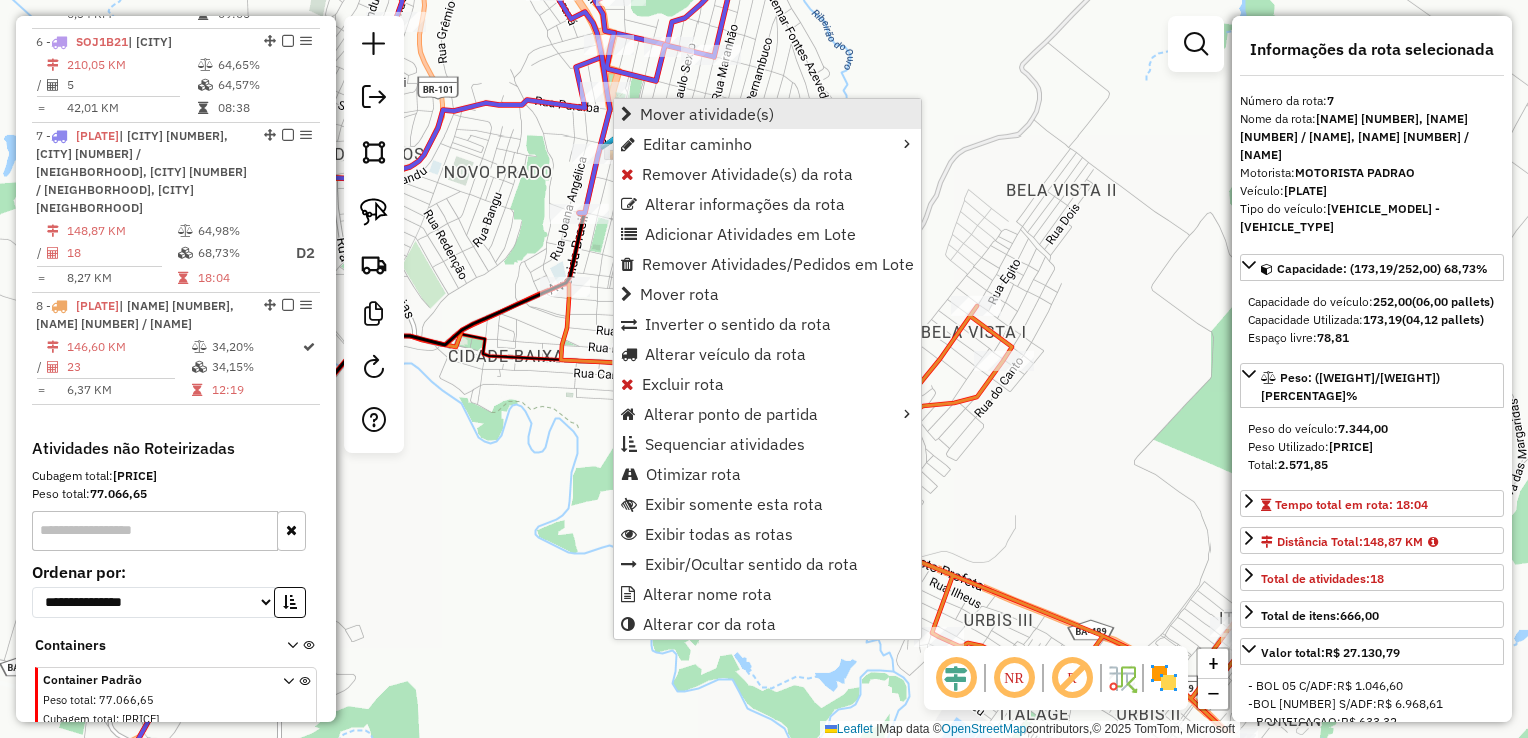 scroll, scrollTop: 1328, scrollLeft: 0, axis: vertical 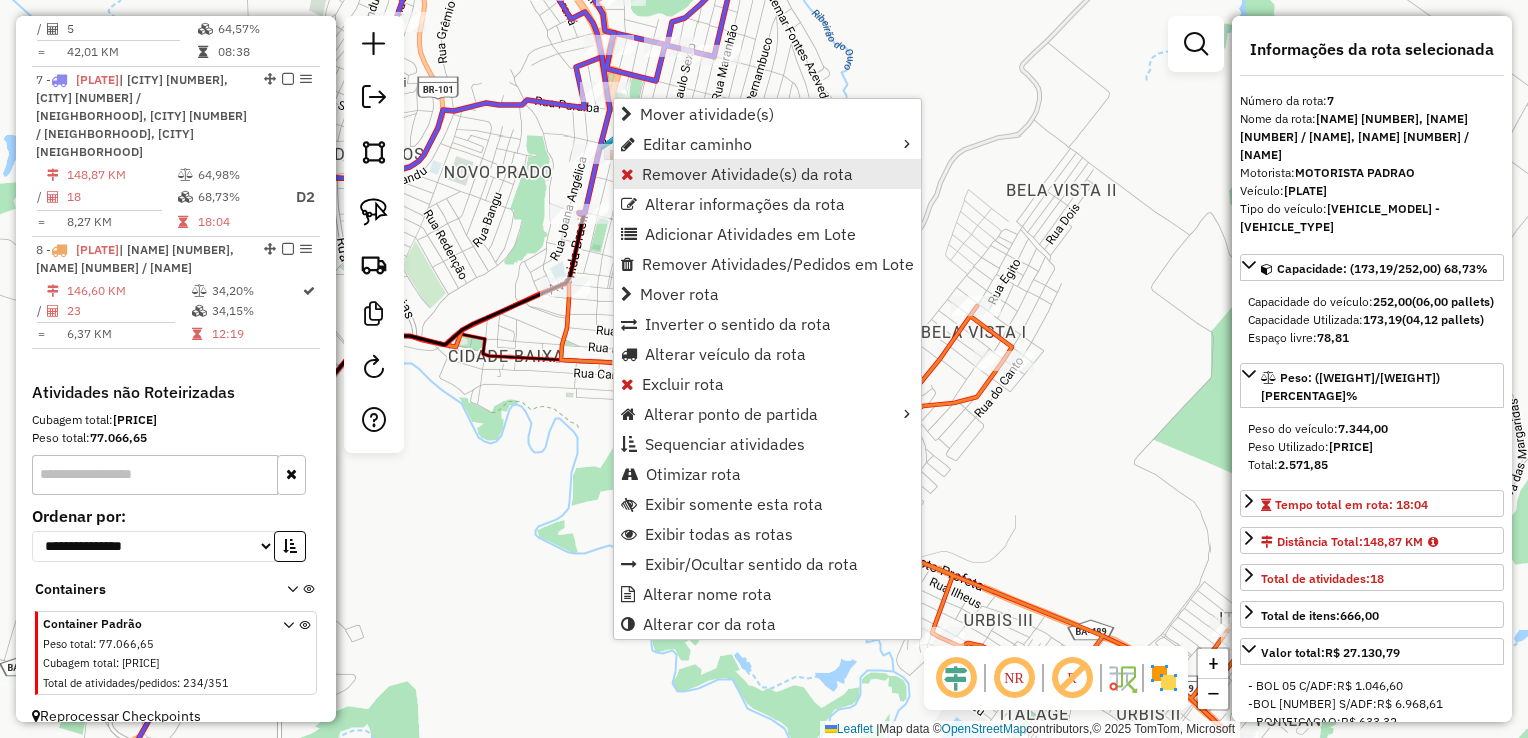 click on "Remover Atividade(s) da rota" at bounding box center (747, 174) 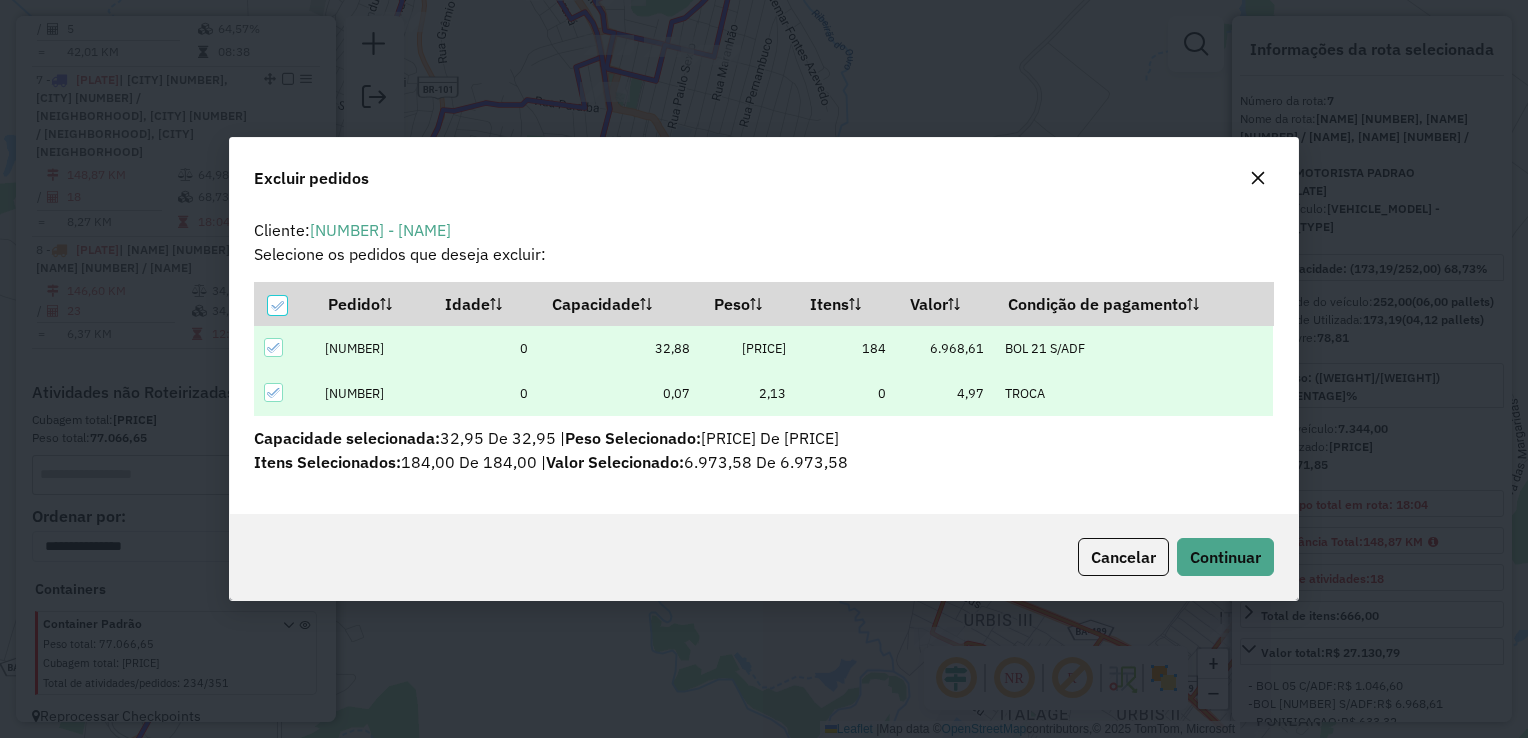 scroll, scrollTop: 0, scrollLeft: 0, axis: both 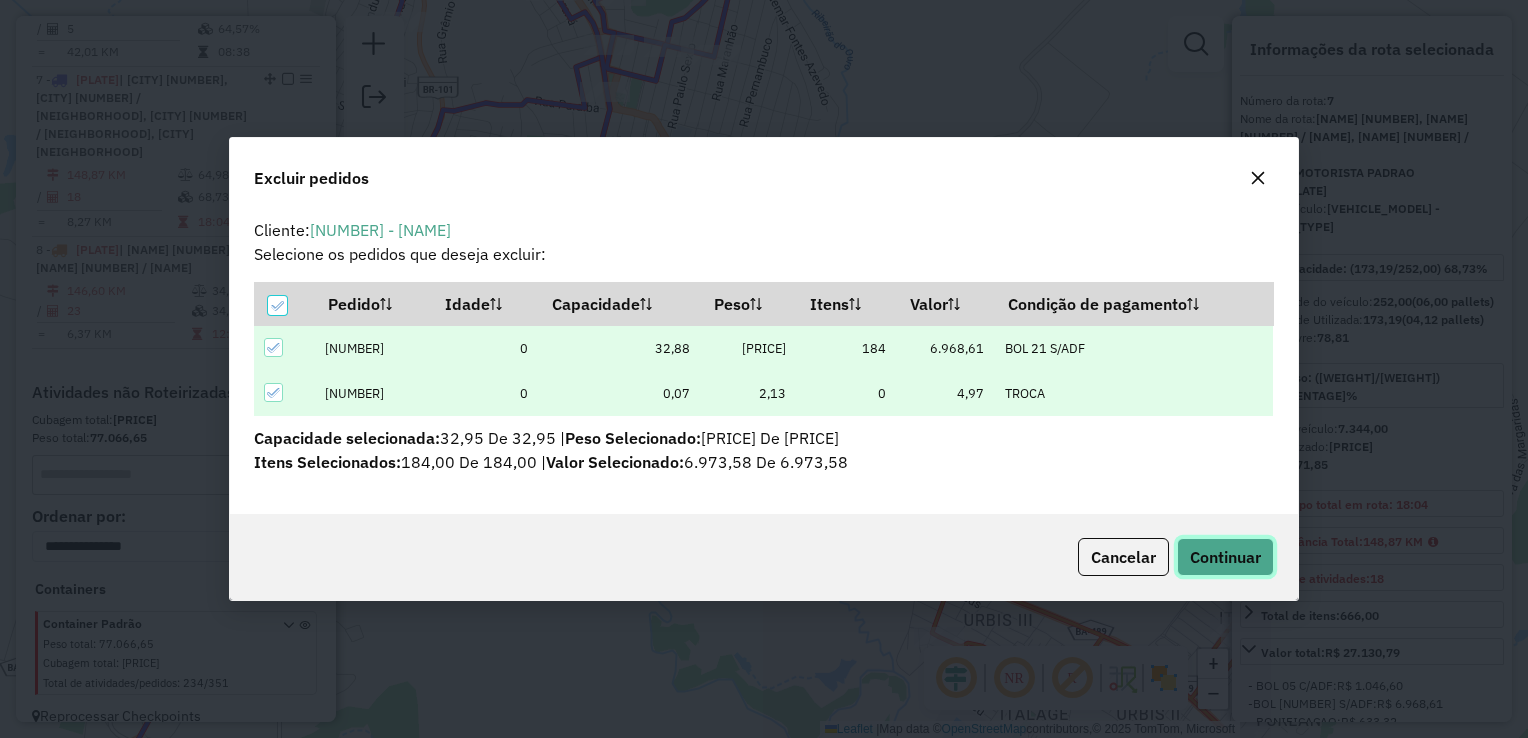 click on "Continuar" 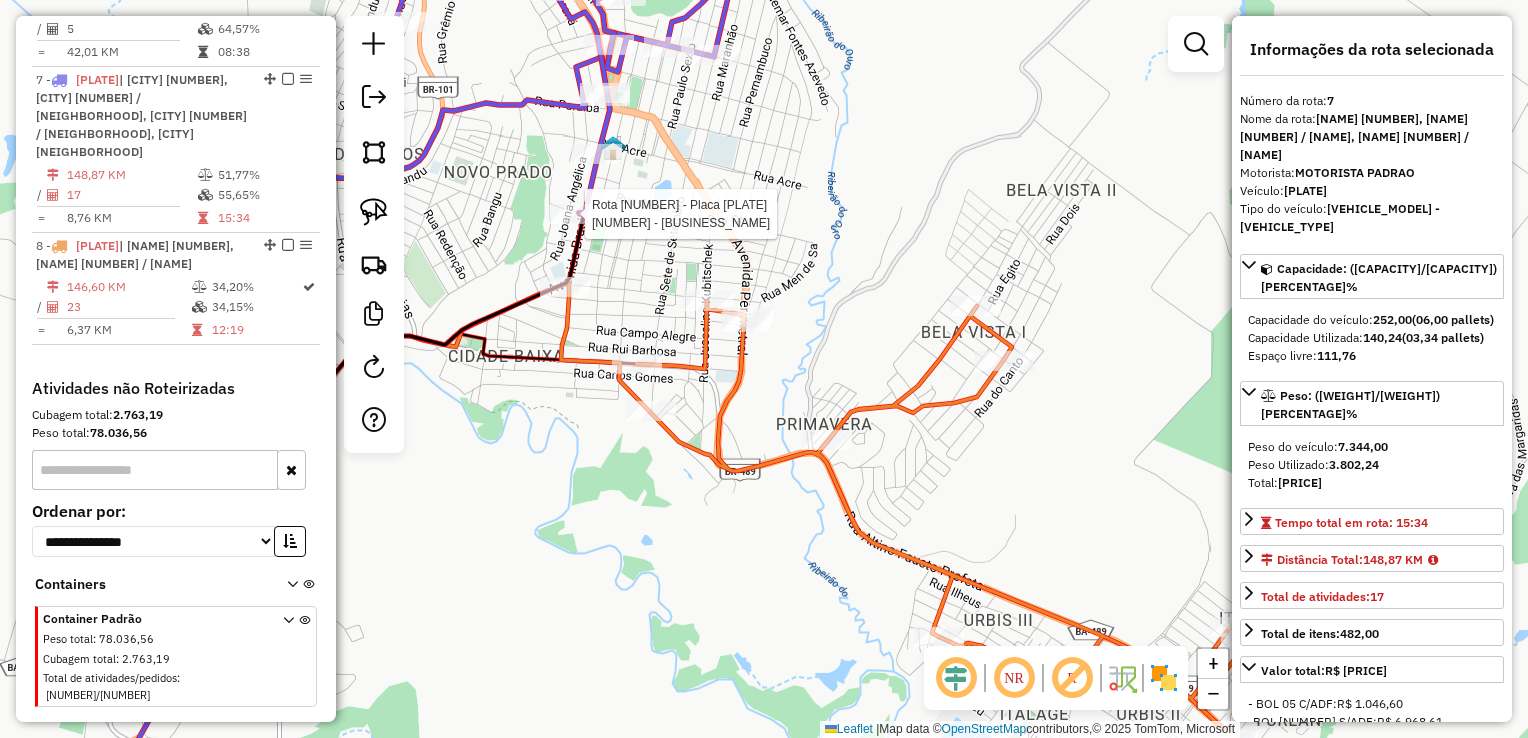scroll, scrollTop: 1323, scrollLeft: 0, axis: vertical 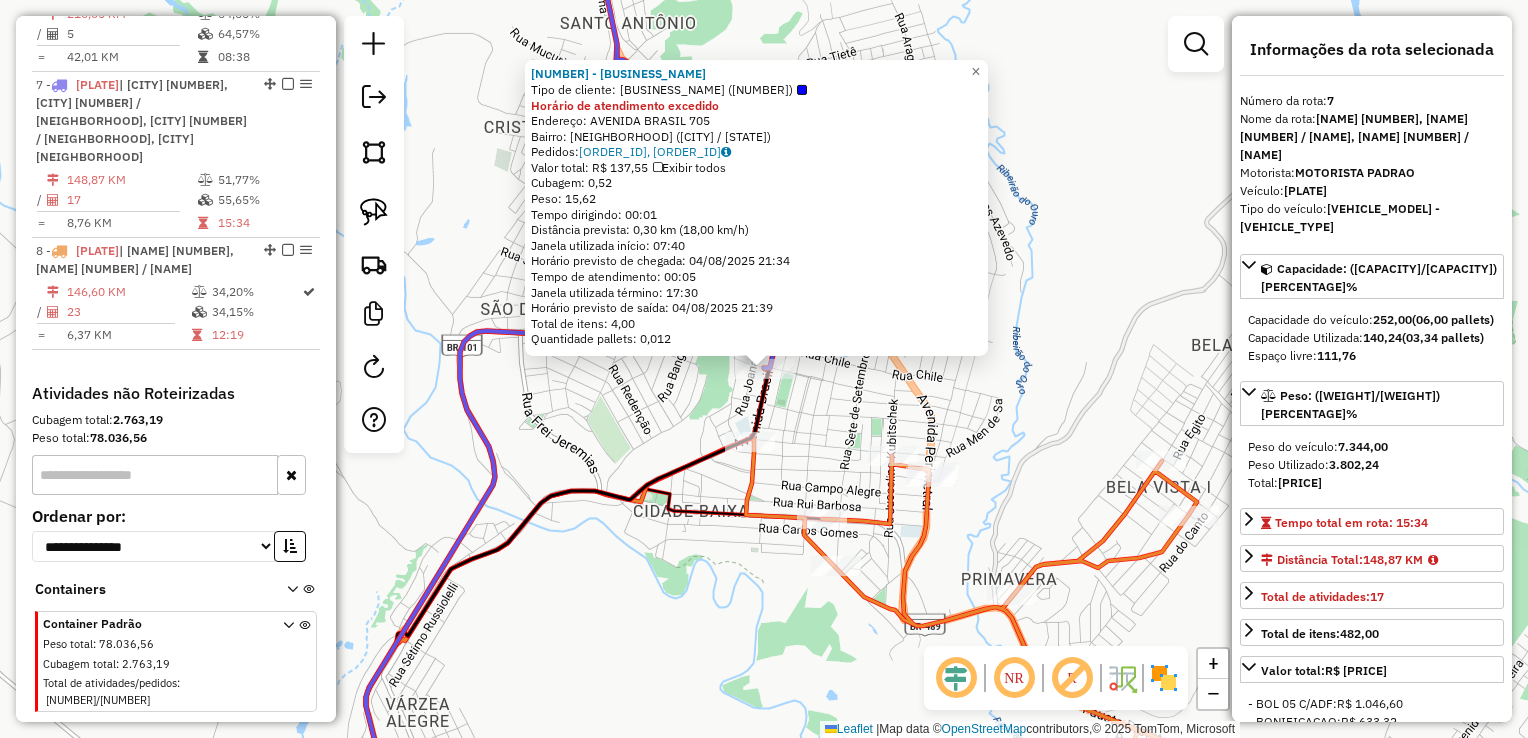 click on "45908 - RESTAURANTE AVENIDA  Tipo de cliente:   WINNER (5)  Horário de atendimento excedido  Endereço:  AVENIDA BRASIL 705   Bairro: CENTRO (ITAMARAJU / BA)   Pedidos:  02593315, 02593316   Valor total: R$ 137,55   Exibir todos   Cubagem: 0,52  Peso: 15,62  Tempo dirigindo: 00:01   Distância prevista: 0,30 km (18,00 km/h)   Janela utilizada início: 07:40   Horário previsto de chegada: 04/08/2025 21:34   Tempo de atendimento: 00:05   Janela utilizada término: 17:30   Horário previsto de saída: 04/08/2025 21:39   Total de itens: 4,00   Quantidade pallets: 0,012  × Janela de atendimento Grade de atendimento Capacidade Transportadoras Veículos Cliente Pedidos  Rotas Selecione os dias de semana para filtrar as janelas de atendimento  Seg   Ter   Qua   Qui   Sex   Sáb   Dom  Informe o período da janela de atendimento: De: Até:  Filtrar exatamente a janela do cliente  Considerar janela de atendimento padrão  Selecione os dias de semana para filtrar as grades de atendimento  Seg   Ter   Qua   Qui   Sex" 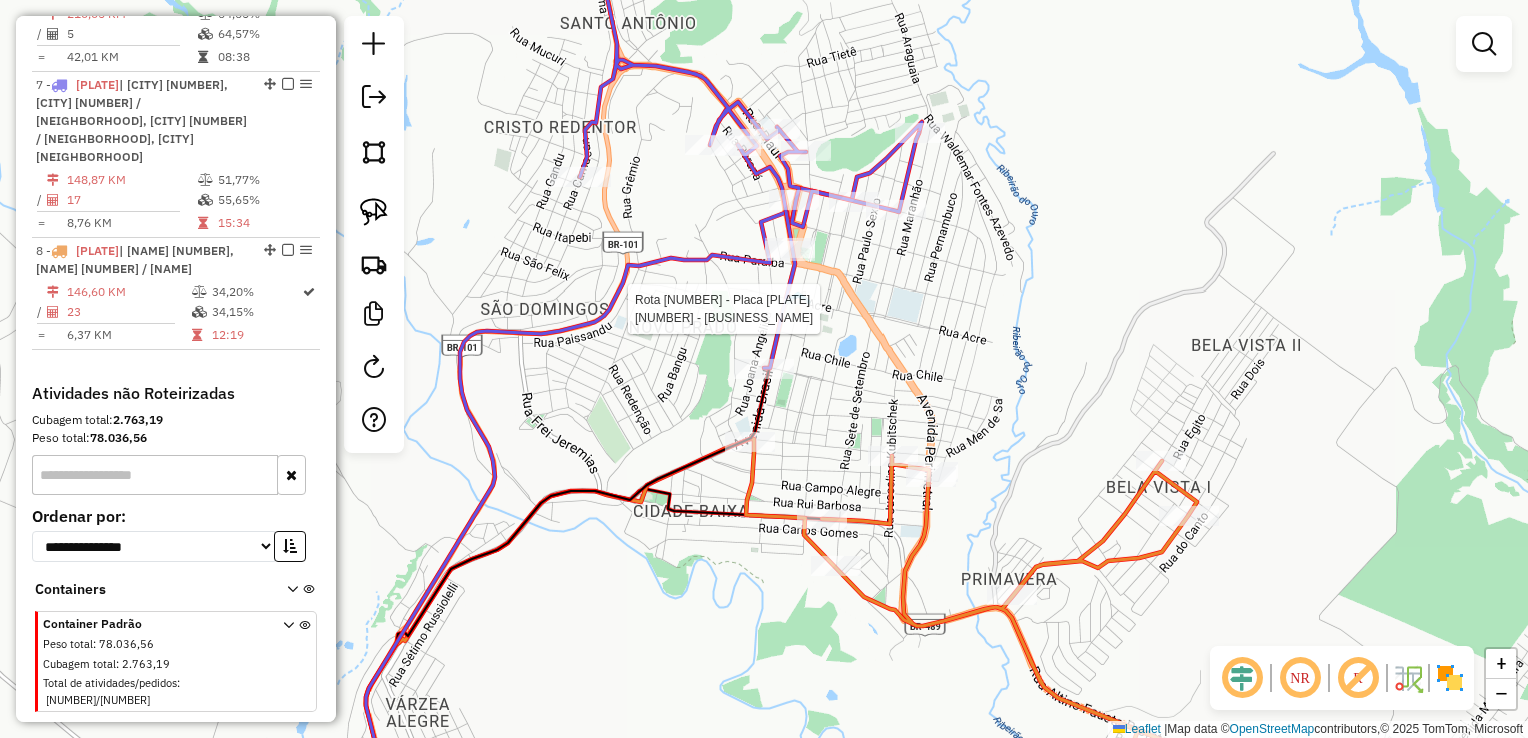 select on "*********" 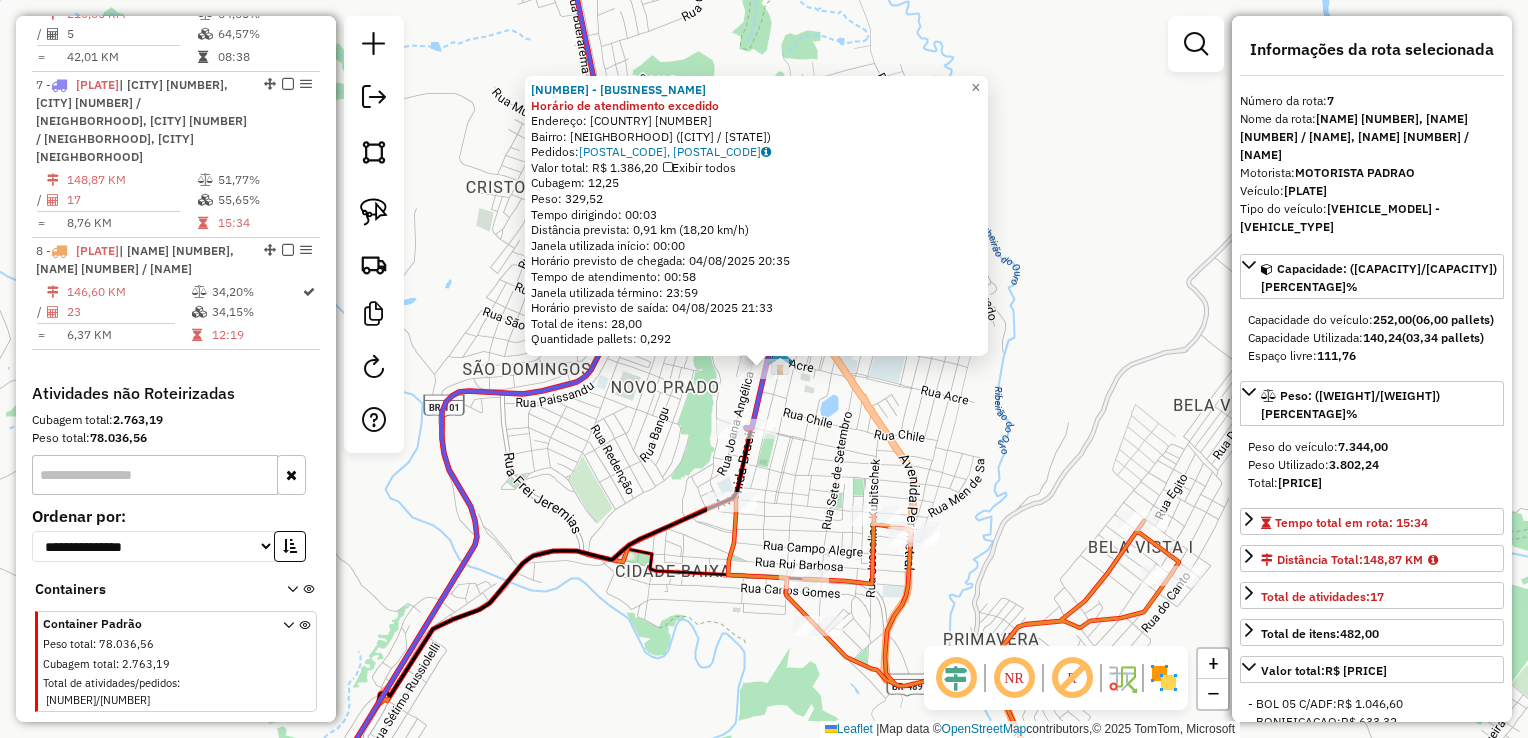 click on "11538 - PLANETA ICE Horário de atendimento excedido  Endereço:  BRASIL 0991   Bairro: CENTRO (ITAMARAJU / BA)   Pedidos:  02593985, 02594316   Valor total: R$ 1.386,20   Exibir todos   Cubagem: 12,25  Peso: 329,52  Tempo dirigindo: 00:03   Distância prevista: 0,91 km (18,20 km/h)   Janela utilizada início: 00:00   Horário previsto de chegada: 04/08/2025 20:35   Tempo de atendimento: 00:58   Janela utilizada término: 23:59   Horário previsto de saída: 04/08/2025 21:33   Total de itens: 28,00   Quantidade pallets: 0,292  × Janela de atendimento Grade de atendimento Capacidade Transportadoras Veículos Cliente Pedidos  Rotas Selecione os dias de semana para filtrar as janelas de atendimento  Seg   Ter   Qua   Qui   Sex   Sáb   Dom  Informe o período da janela de atendimento: De: Até:  Filtrar exatamente a janela do cliente  Considerar janela de atendimento padrão  Selecione os dias de semana para filtrar as grades de atendimento  Seg   Ter   Qua   Qui   Sex   Sáb   Dom   Peso mínimo:   De:   De:" 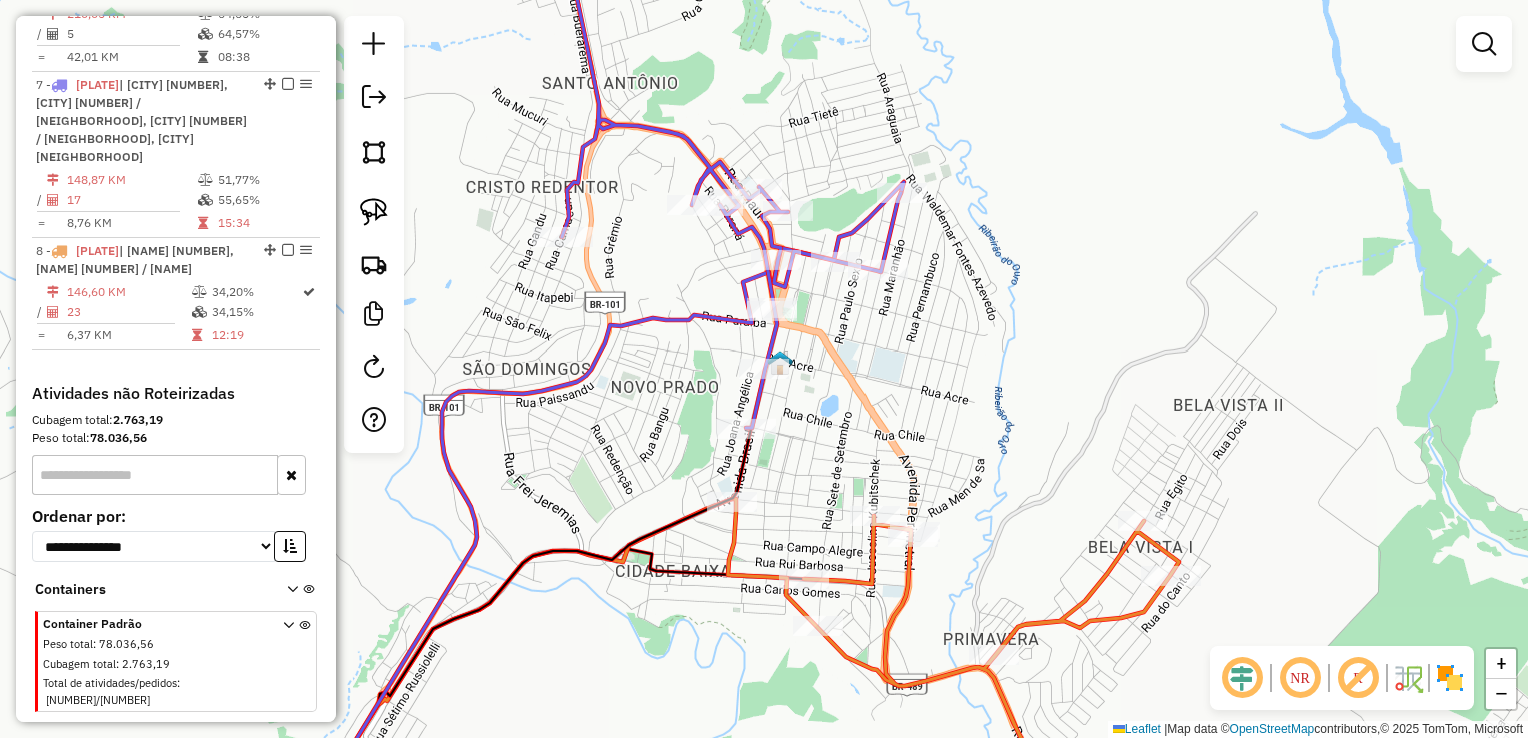 click 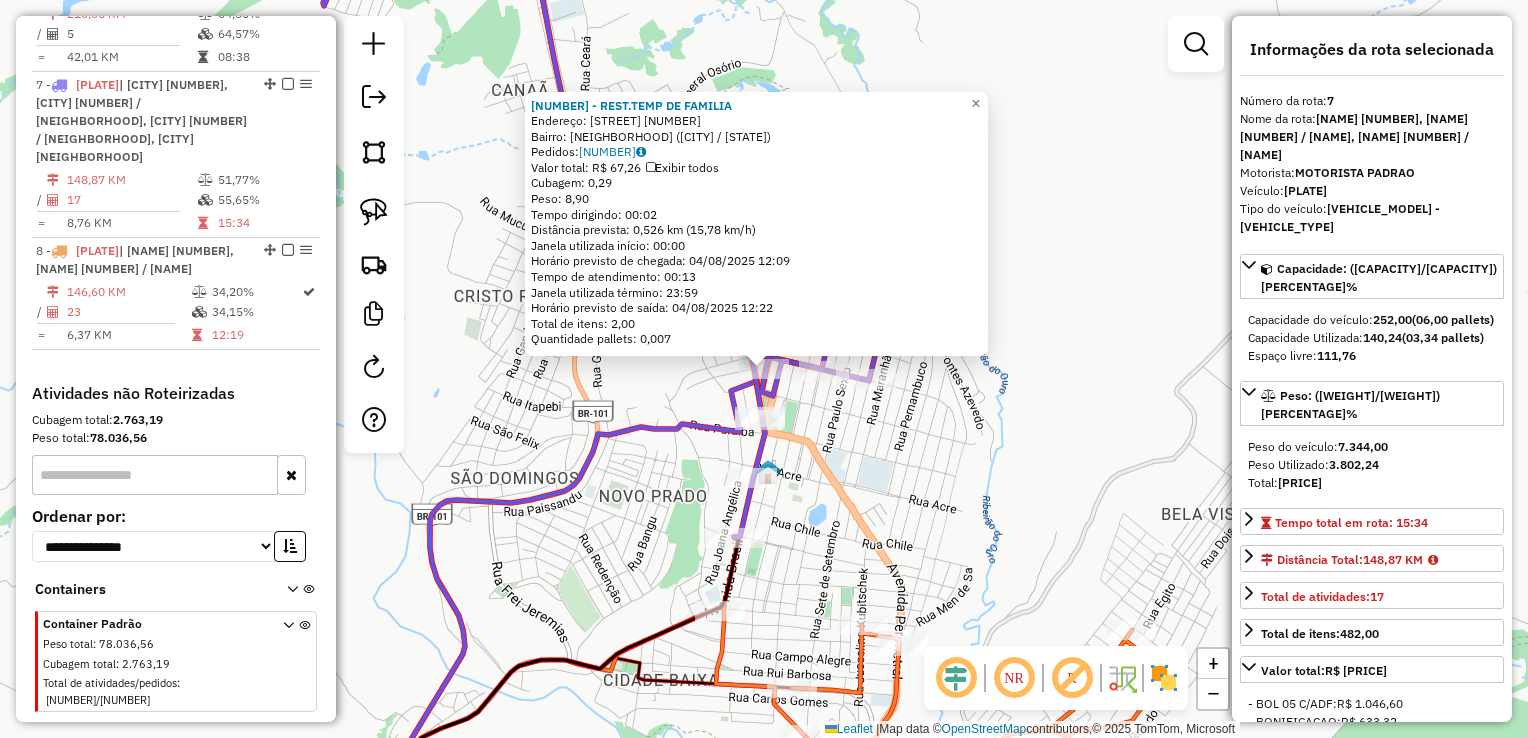 click on "16577 - REST.TEMP DE FAMILIA  Endereço:  ALVARENGA PEIXOTO 89   Bairro: CENTRO (ITAMARAJU / BA)   Pedidos:  02593885   Valor total: R$ 67,26   Exibir todos   Cubagem: 0,29  Peso: 8,90  Tempo dirigindo: 00:02   Distância prevista: 0,526 km (15,78 km/h)   Janela utilizada início: 00:00   Horário previsto de chegada: 04/08/2025 12:09   Tempo de atendimento: 00:13   Janela utilizada término: 23:59   Horário previsto de saída: 04/08/2025 12:22   Total de itens: 2,00   Quantidade pallets: 0,007  × Janela de atendimento Grade de atendimento Capacidade Transportadoras Veículos Cliente Pedidos  Rotas Selecione os dias de semana para filtrar as janelas de atendimento  Seg   Ter   Qua   Qui   Sex   Sáb   Dom  Informe o período da janela de atendimento: De: Até:  Filtrar exatamente a janela do cliente  Considerar janela de atendimento padrão  Selecione os dias de semana para filtrar as grades de atendimento  Seg   Ter   Qua   Qui   Sex   Sáb   Dom   Considerar clientes sem dia de atendimento cadastrado De:" 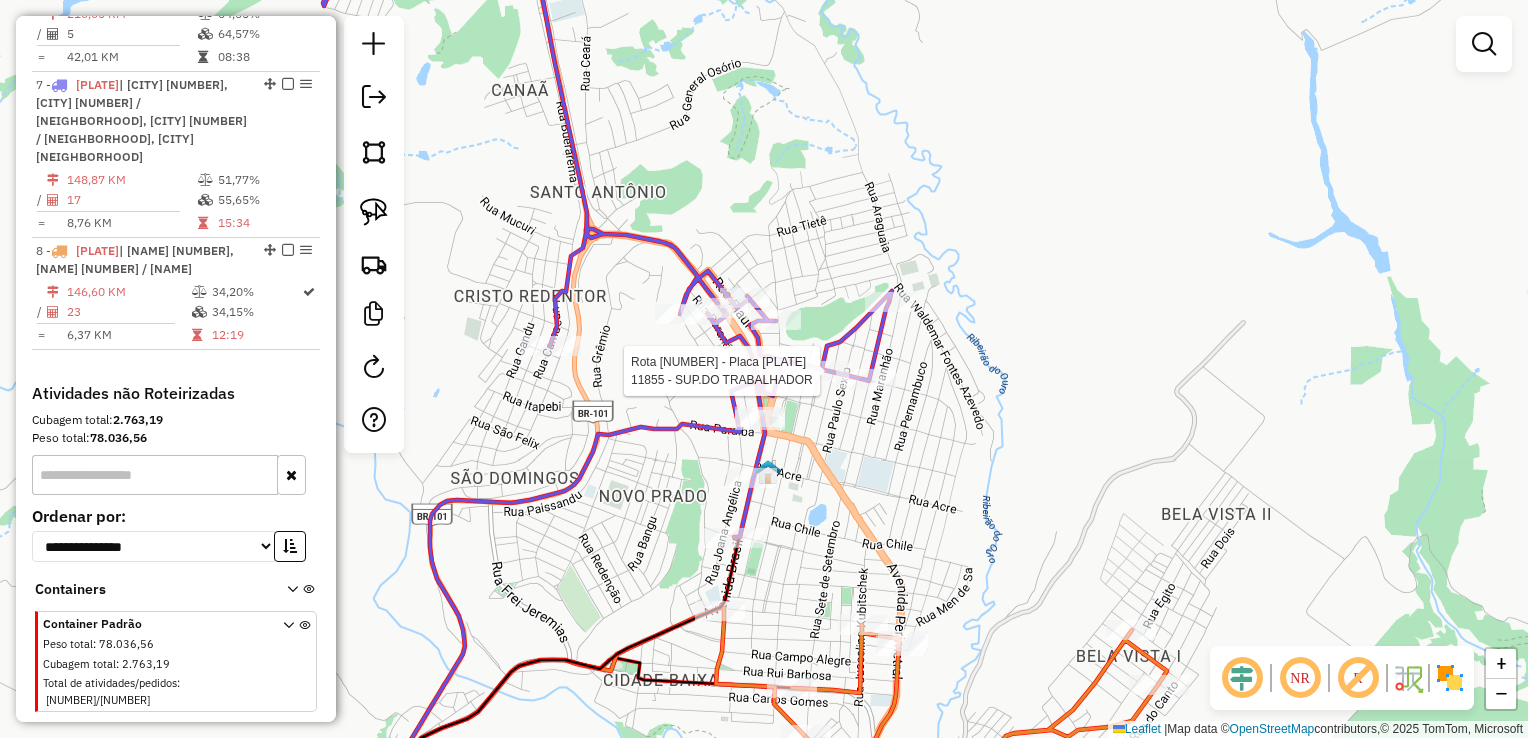 select on "*********" 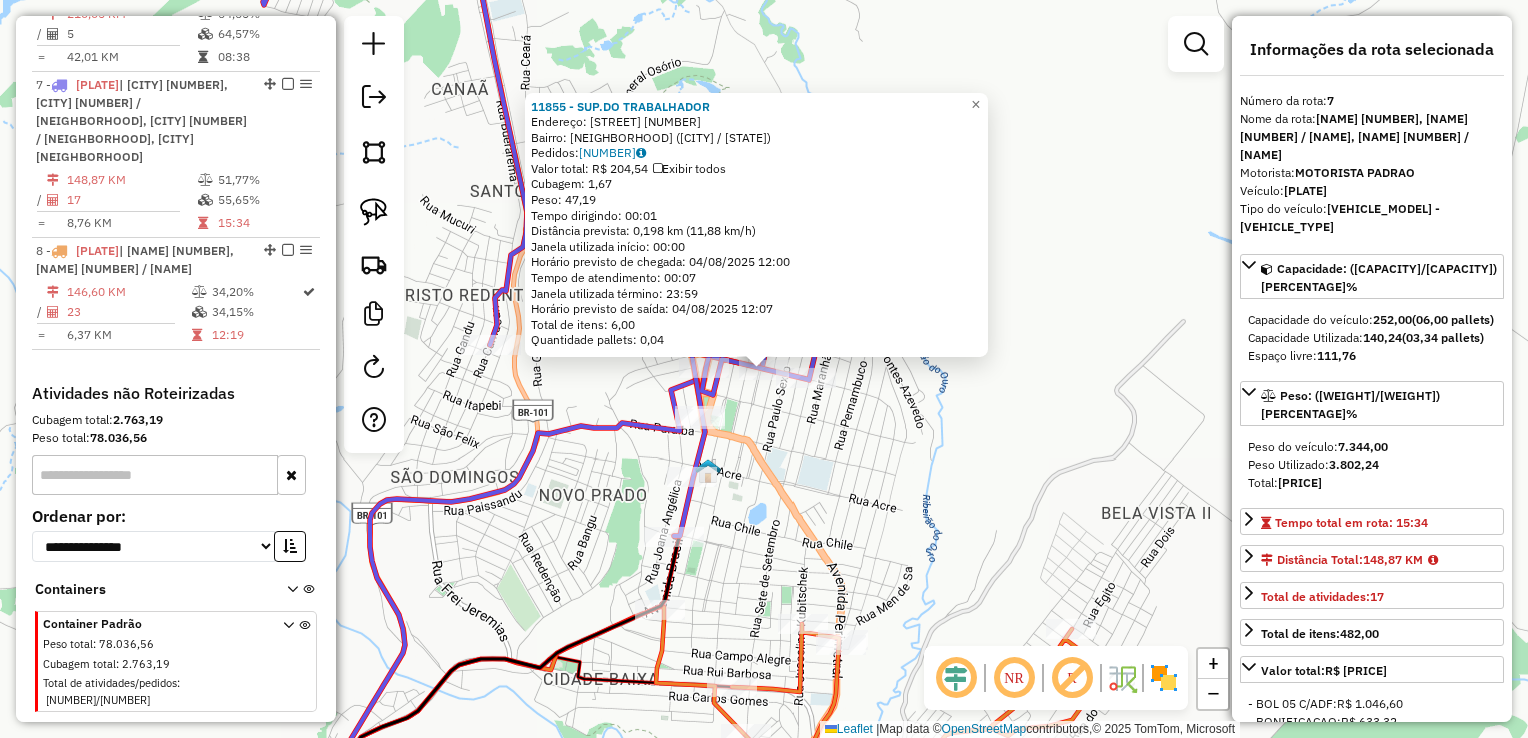 click on "11855 - SUP.DO TRABALHADOR  Endereço:  PRICESA ISABEL 158   Bairro: CENTRO (ITAMARAJU / BA)   Pedidos:  02593990   Valor total: R$ 204,54   Exibir todos   Cubagem: 1,67  Peso: 47,19  Tempo dirigindo: 00:01   Distância prevista: 0,198 km (11,88 km/h)   Janela utilizada início: 00:00   Horário previsto de chegada: 04/08/2025 12:00   Tempo de atendimento: 00:07   Janela utilizada término: 23:59   Horário previsto de saída: 04/08/2025 12:07   Total de itens: 6,00   Quantidade pallets: 0,04  × Janela de atendimento Grade de atendimento Capacidade Transportadoras Veículos Cliente Pedidos  Rotas Selecione os dias de semana para filtrar as janelas de atendimento  Seg   Ter   Qua   Qui   Sex   Sáb   Dom  Informe o período da janela de atendimento: De: Até:  Filtrar exatamente a janela do cliente  Considerar janela de atendimento padrão  Selecione os dias de semana para filtrar as grades de atendimento  Seg   Ter   Qua   Qui   Sex   Sáb   Dom   Considerar clientes sem dia de atendimento cadastrado  De:  +" 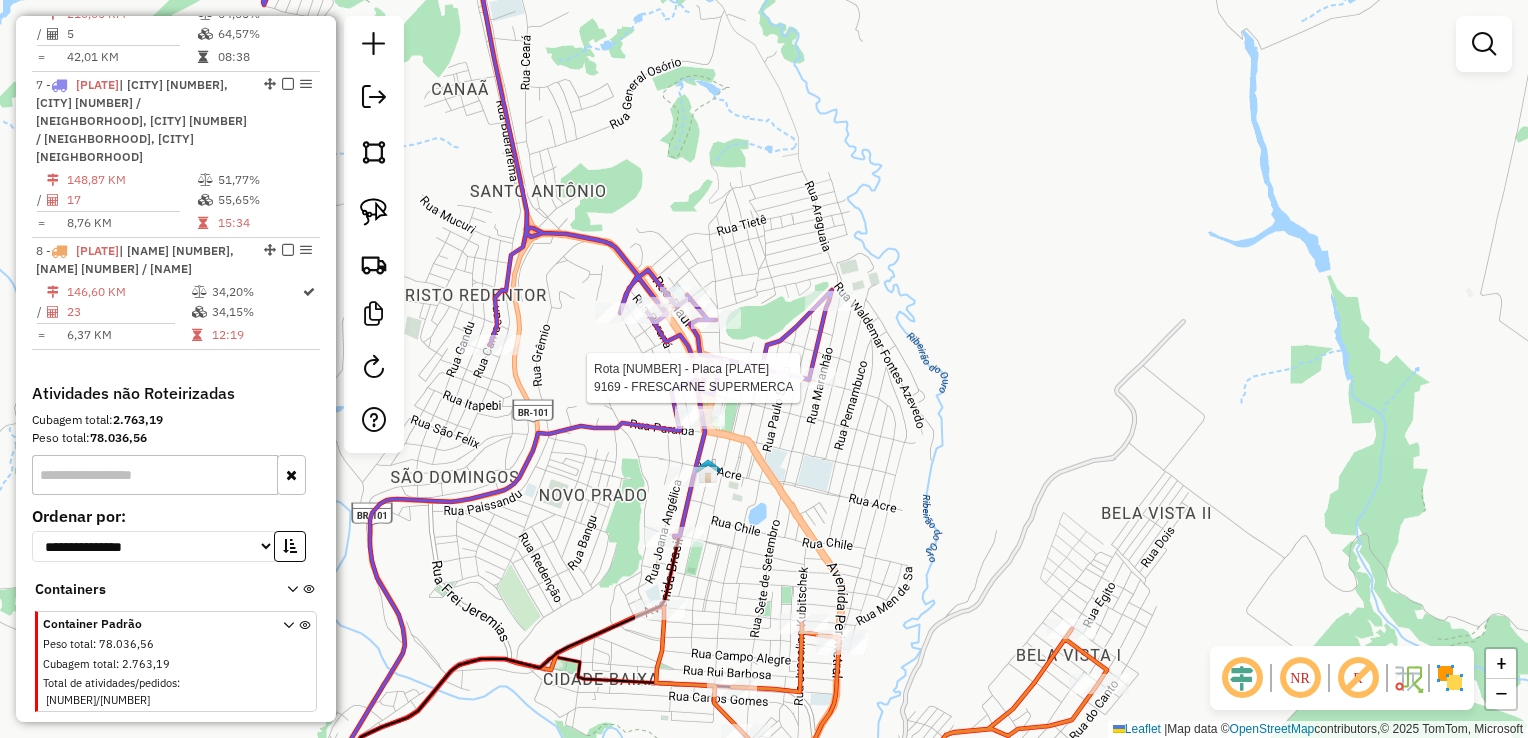 select on "*********" 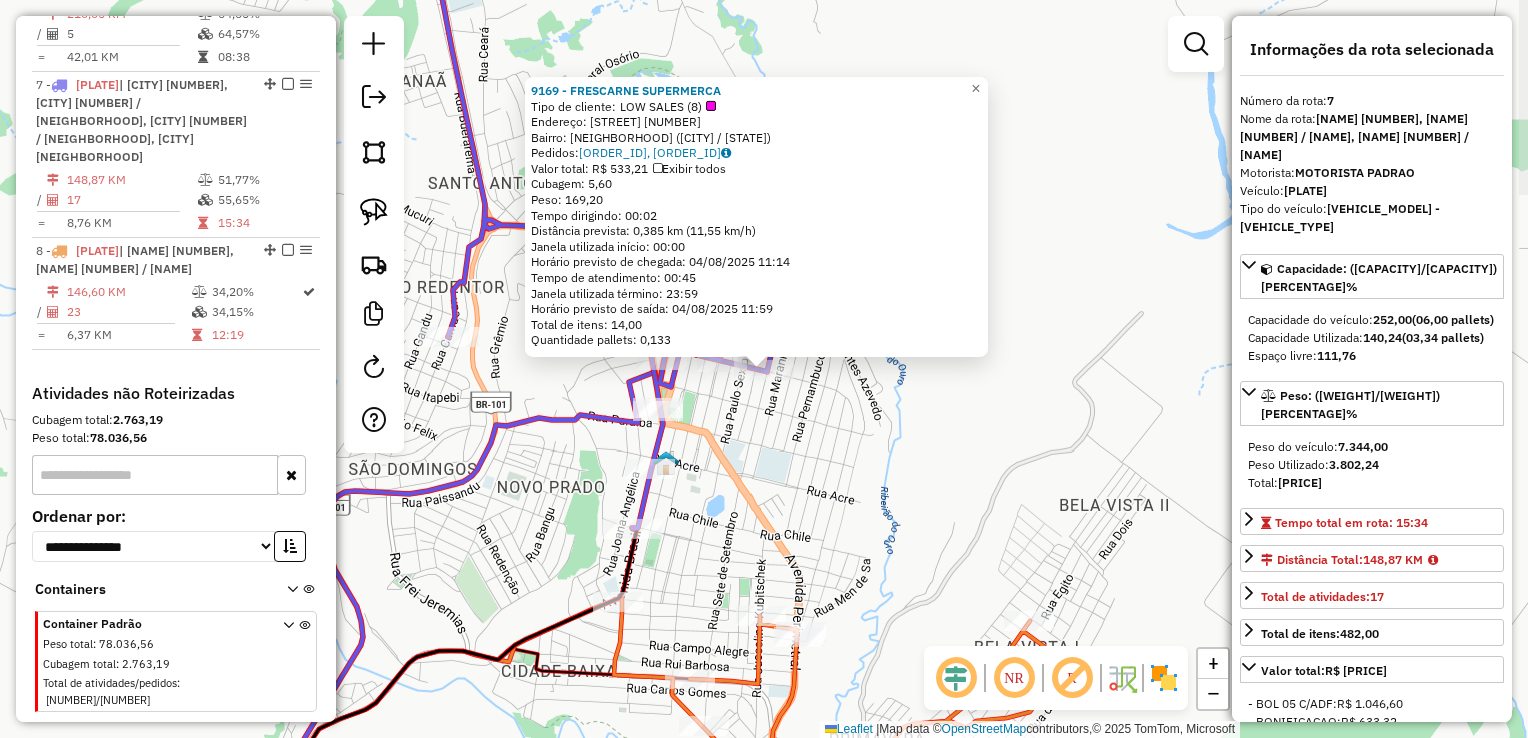 click on "9169 - FRESCARNE SUPERMERCA  Tipo de cliente:   LOW SALES	 (8)   Endereço:  AMAZONAS 361   Bairro: FATIMA (ITAMARAJU / BA)   Pedidos:  02592051, 02593979   Valor total: R$ 533,21   Exibir todos   Cubagem: 5,60  Peso: 169,20  Tempo dirigindo: 00:02   Distância prevista: 0,385 km (11,55 km/h)   Janela utilizada início: 00:00   Horário previsto de chegada: 04/08/2025 11:14   Tempo de atendimento: 00:45   Janela utilizada término: 23:59   Horário previsto de saída: 04/08/2025 11:59   Total de itens: 14,00   Quantidade pallets: 0,133  × Janela de atendimento Grade de atendimento Capacidade Transportadoras Veículos Cliente Pedidos  Rotas Selecione os dias de semana para filtrar as janelas de atendimento  Seg   Ter   Qua   Qui   Sex   Sáb   Dom  Informe o período da janela de atendimento: De: Até:  Filtrar exatamente a janela do cliente  Considerar janela de atendimento padrão  Selecione os dias de semana para filtrar as grades de atendimento  Seg   Ter   Qua   Qui   Sex   Sáb   Dom   Peso mínimo:  +" 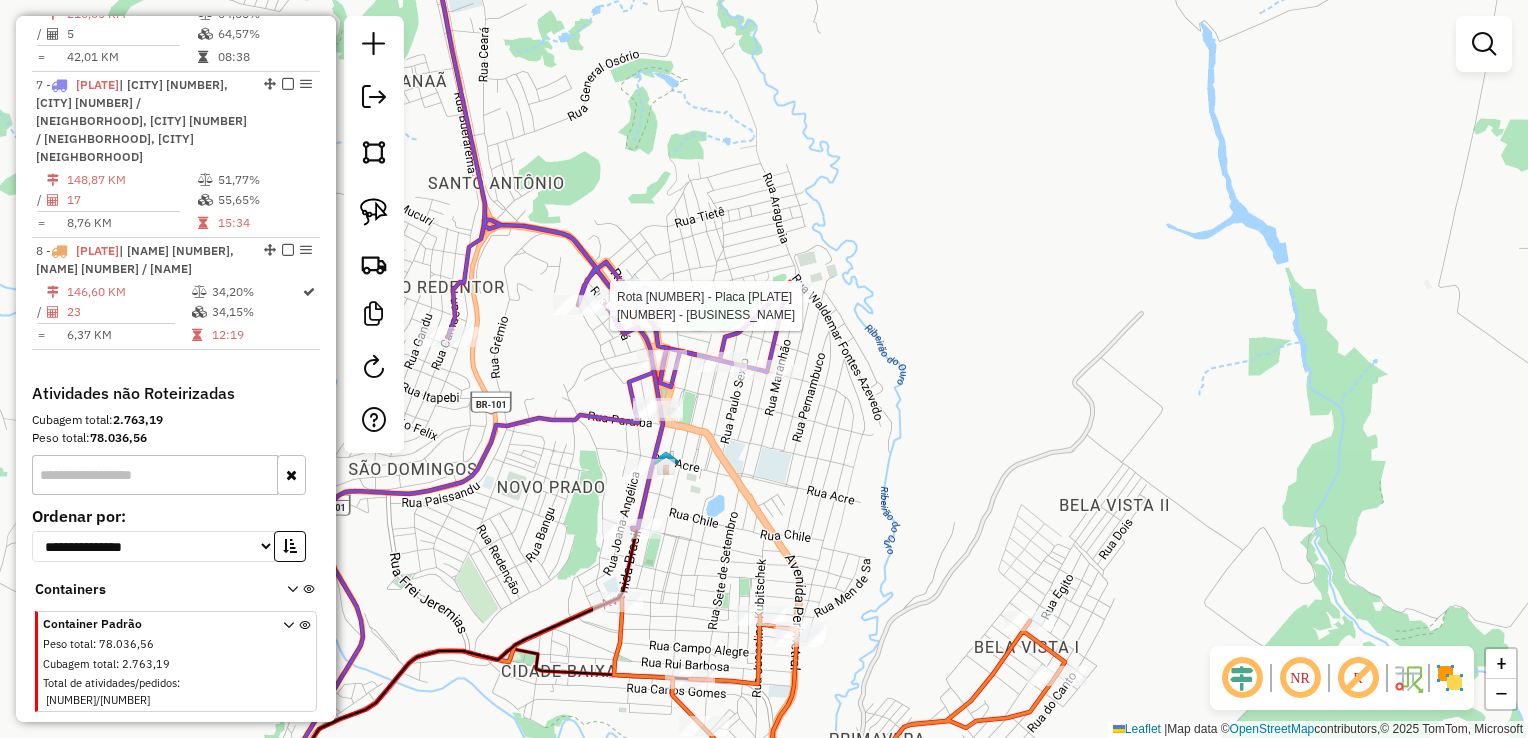 click 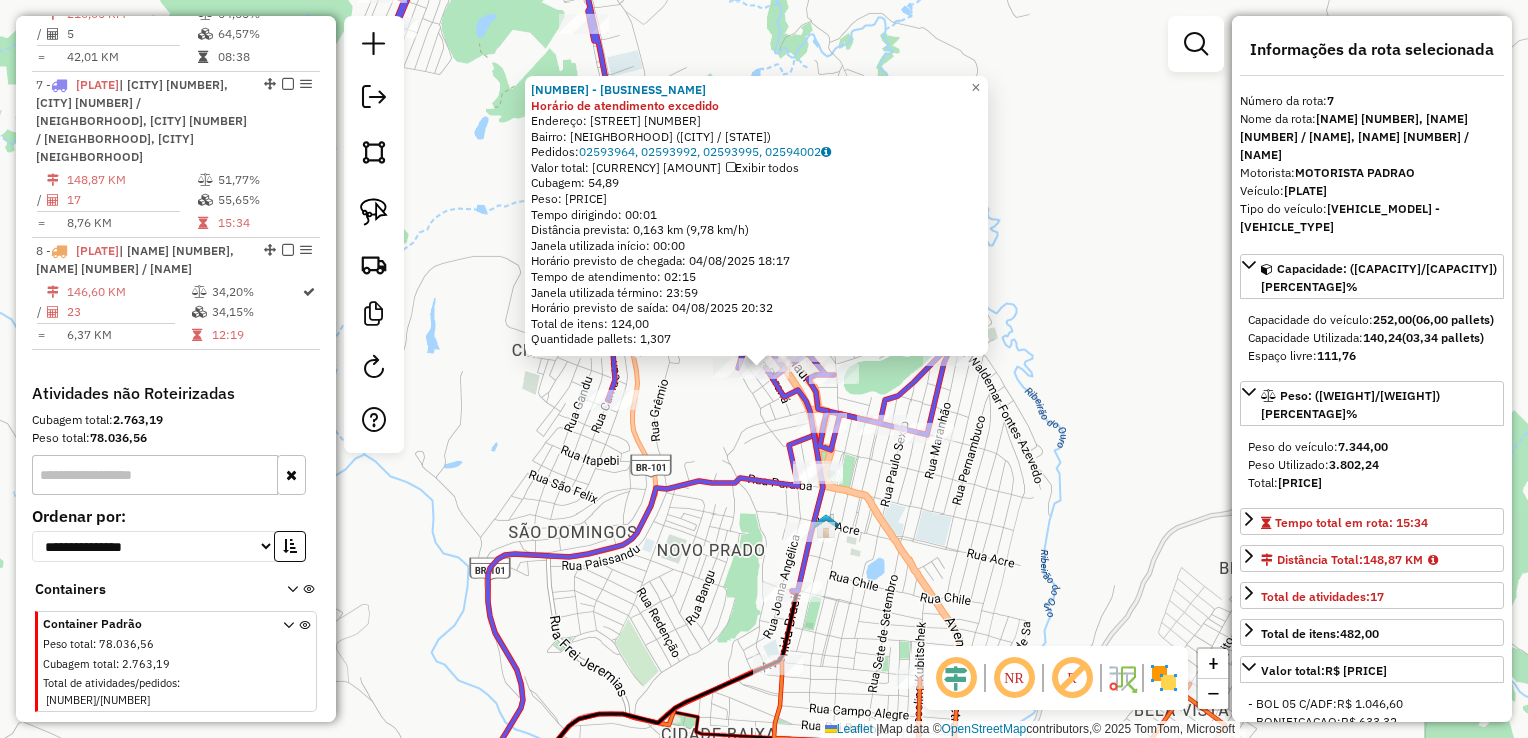 click on "18887 - BETO BEER Horário de atendimento excedido  Endereço:  VISTA ALEGRE 271   Bairro: CENTRO (ITAMARAJU / BA)   Pedidos:  02593964, 02593992, 02593995, 02594002   Valor total: R$ 6.967,93   Exibir todos   Cubagem: 54,89  Peso: 1.419,65  Tempo dirigindo: 00:01   Distância prevista: 0,163 km (9,78 km/h)   Janela utilizada início: 00:00   Horário previsto de chegada: 04/08/2025 18:17   Tempo de atendimento: 02:15   Janela utilizada término: 23:59   Horário previsto de saída: 04/08/2025 20:32   Total de itens: 124,00   Quantidade pallets: 1,307  × Janela de atendimento Grade de atendimento Capacidade Transportadoras Veículos Cliente Pedidos  Rotas Selecione os dias de semana para filtrar as janelas de atendimento  Seg   Ter   Qua   Qui   Sex   Sáb   Dom  Informe o período da janela de atendimento: De: Até:  Filtrar exatamente a janela do cliente  Considerar janela de atendimento padrão  Selecione os dias de semana para filtrar as grades de atendimento  Seg   Ter   Qua   Qui   Sex   Sáb   Dom  +" 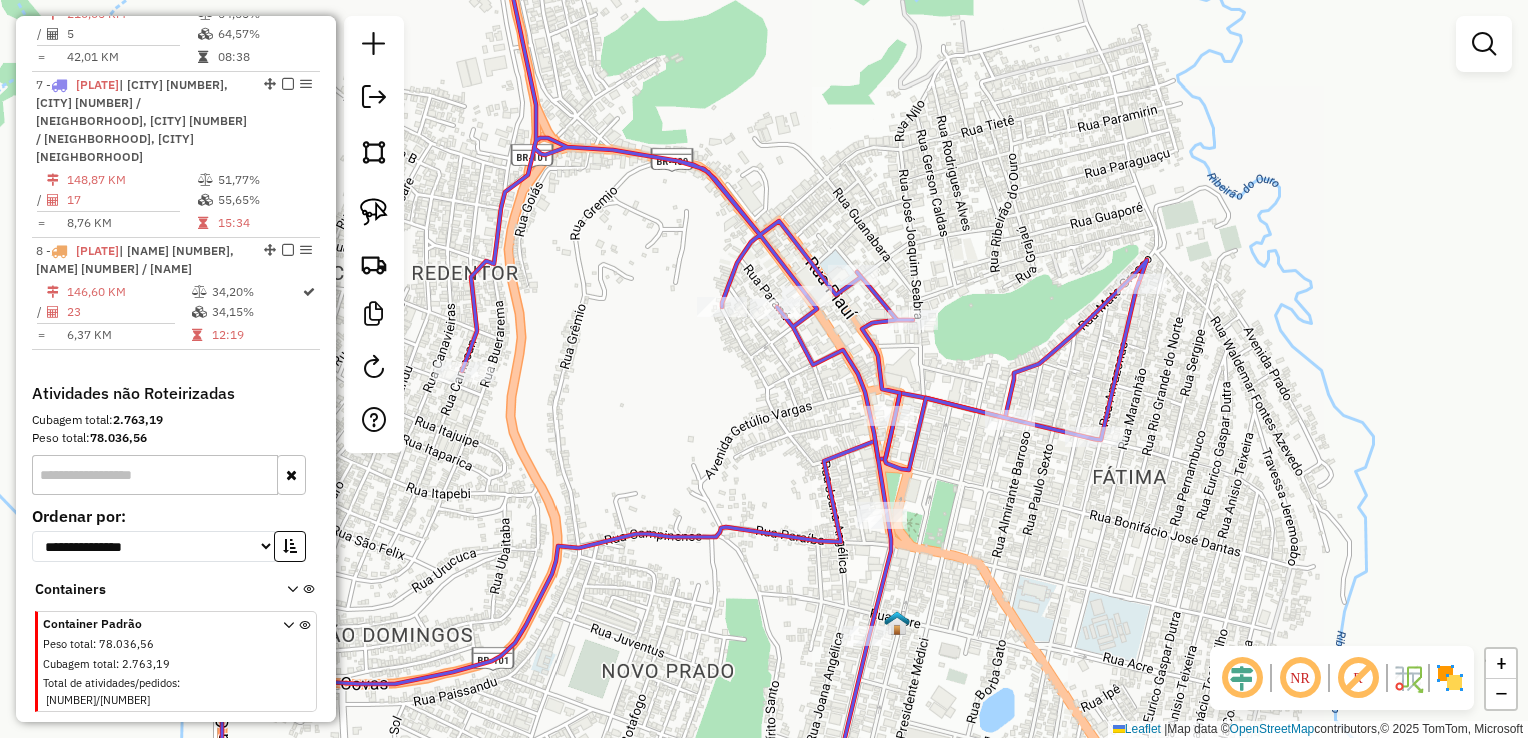 click 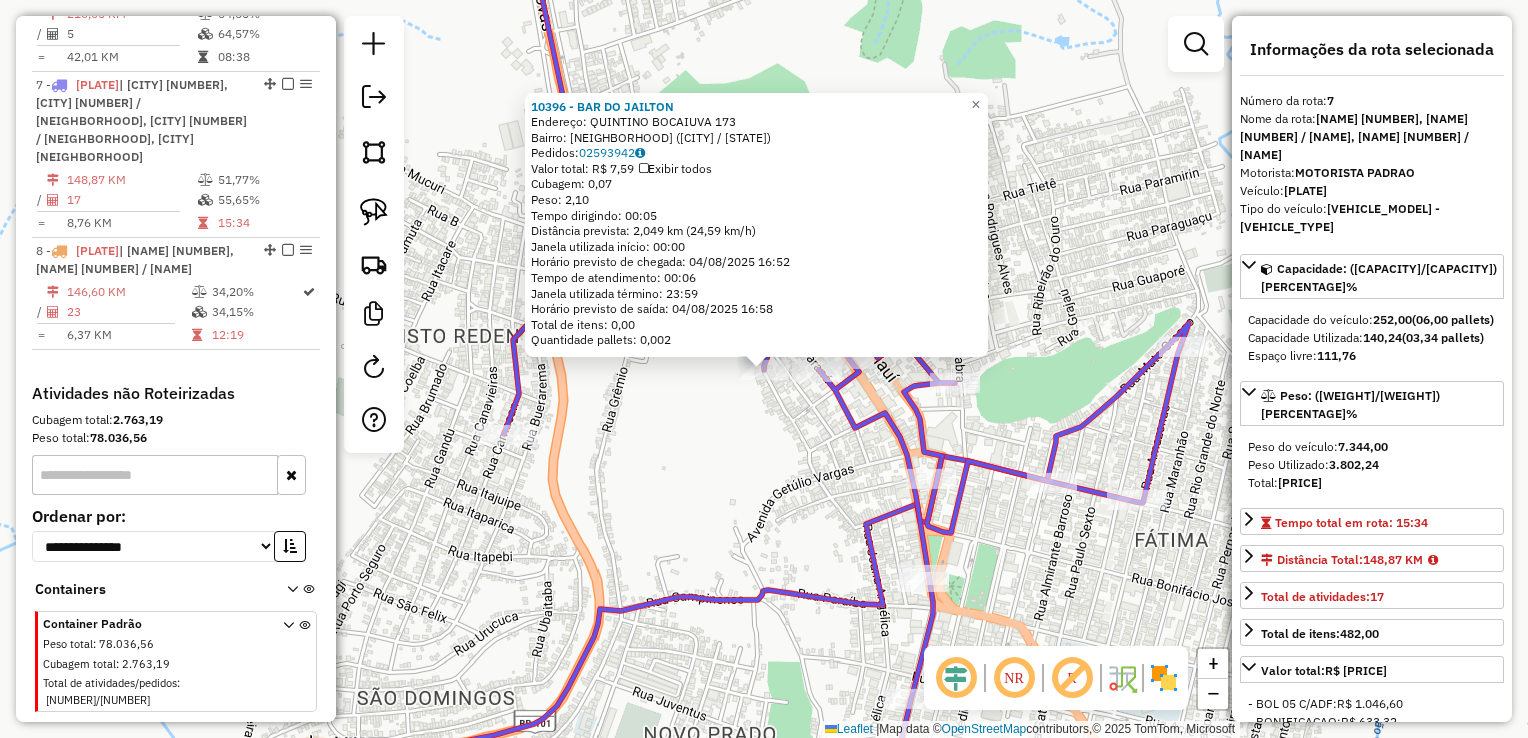 click on "Rota 7 - Placa RZW8B46  10396 - BAR DO JAILTON × 10396 - BAR DO JAILTON  Endereço:  QUINTINO BOCAIUVA 173   Bairro: CENTRO (ITAMARAJU / BA)   Pedidos:  02593942   Valor total: R$ 7,59   Exibir todos   Cubagem: 0,07  Peso: 2,10  Tempo dirigindo: 00:05   Distância prevista: 2,049 km (24,59 km/h)   Janela utilizada início: 00:00   Horário previsto de chegada: 04/08/2025 16:52   Tempo de atendimento: 00:06   Janela utilizada término: 23:59   Horário previsto de saída: 04/08/2025 16:58   Total de itens: 0,00   Quantidade pallets: 0,002  × Janela de atendimento Grade de atendimento Capacidade Transportadoras Veículos Cliente Pedidos  Rotas Selecione os dias de semana para filtrar as janelas de atendimento  Seg   Ter   Qua   Qui   Sex   Sáb   Dom  Informe o período da janela de atendimento: De: Até:  Filtrar exatamente a janela do cliente  Considerar janela de atendimento padrão  Selecione os dias de semana para filtrar as grades de atendimento  Seg   Ter   Qua   Qui   Sex   Sáb   Dom   Peso mínimo:" 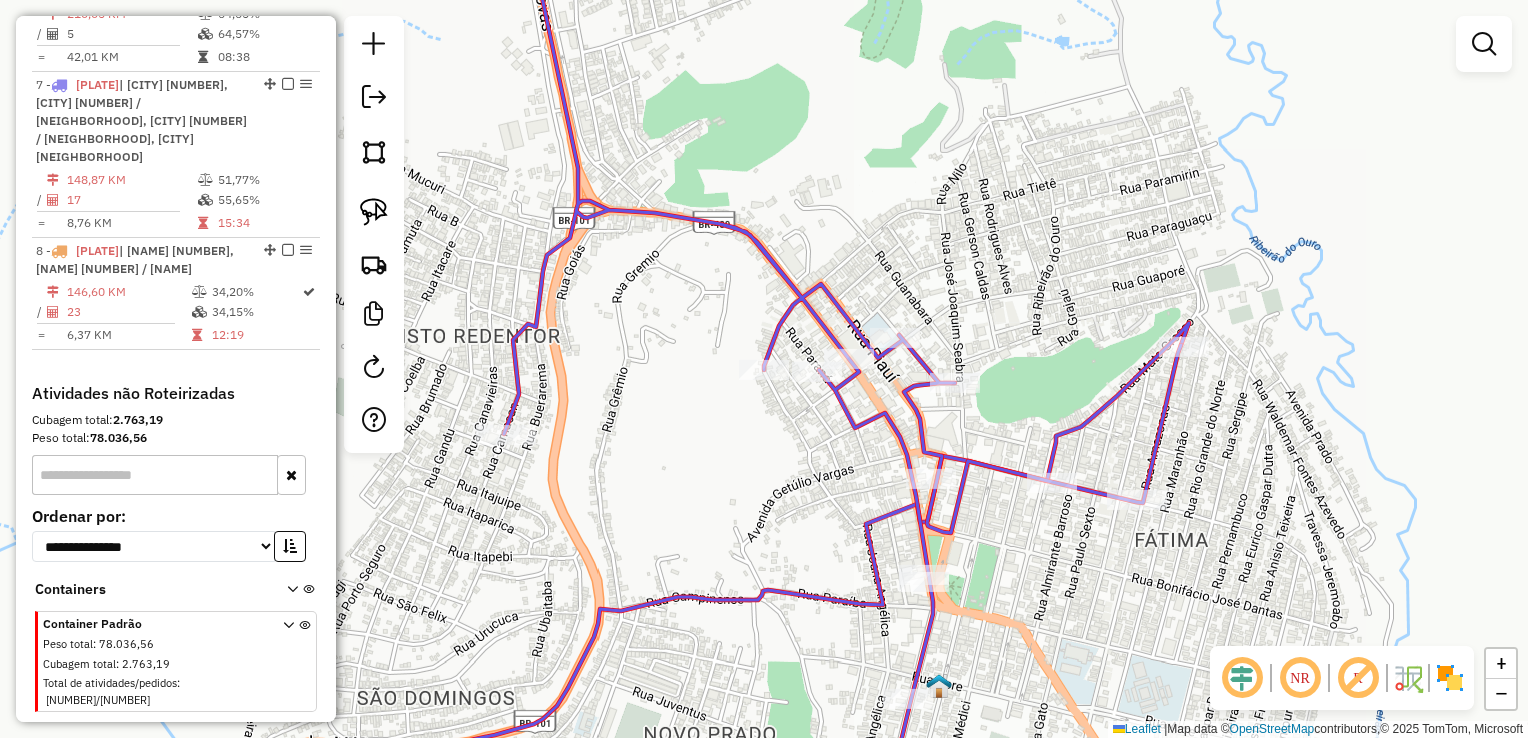 drag, startPoint x: 752, startPoint y: 485, endPoint x: 651, endPoint y: 254, distance: 252.11505 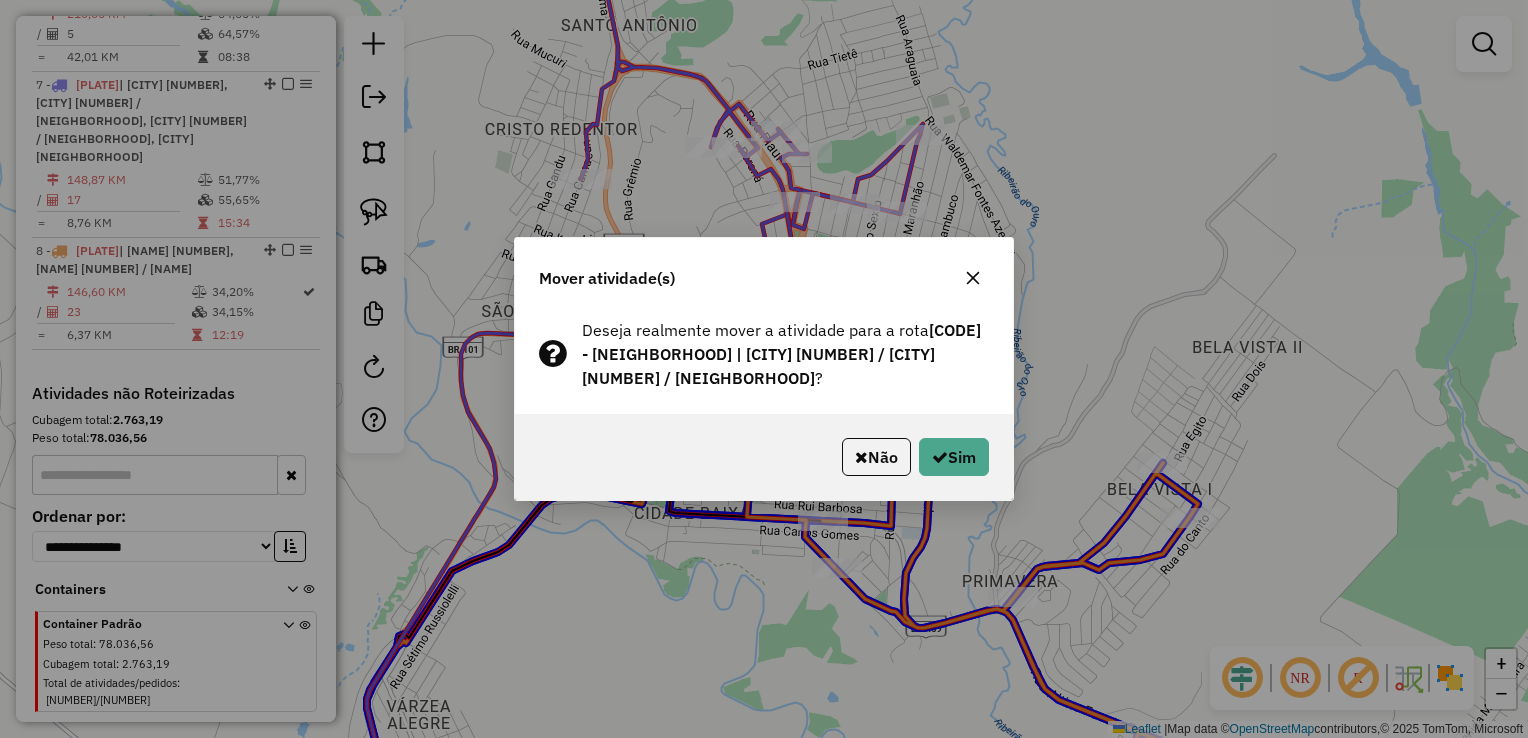 click on "Não   Sim" 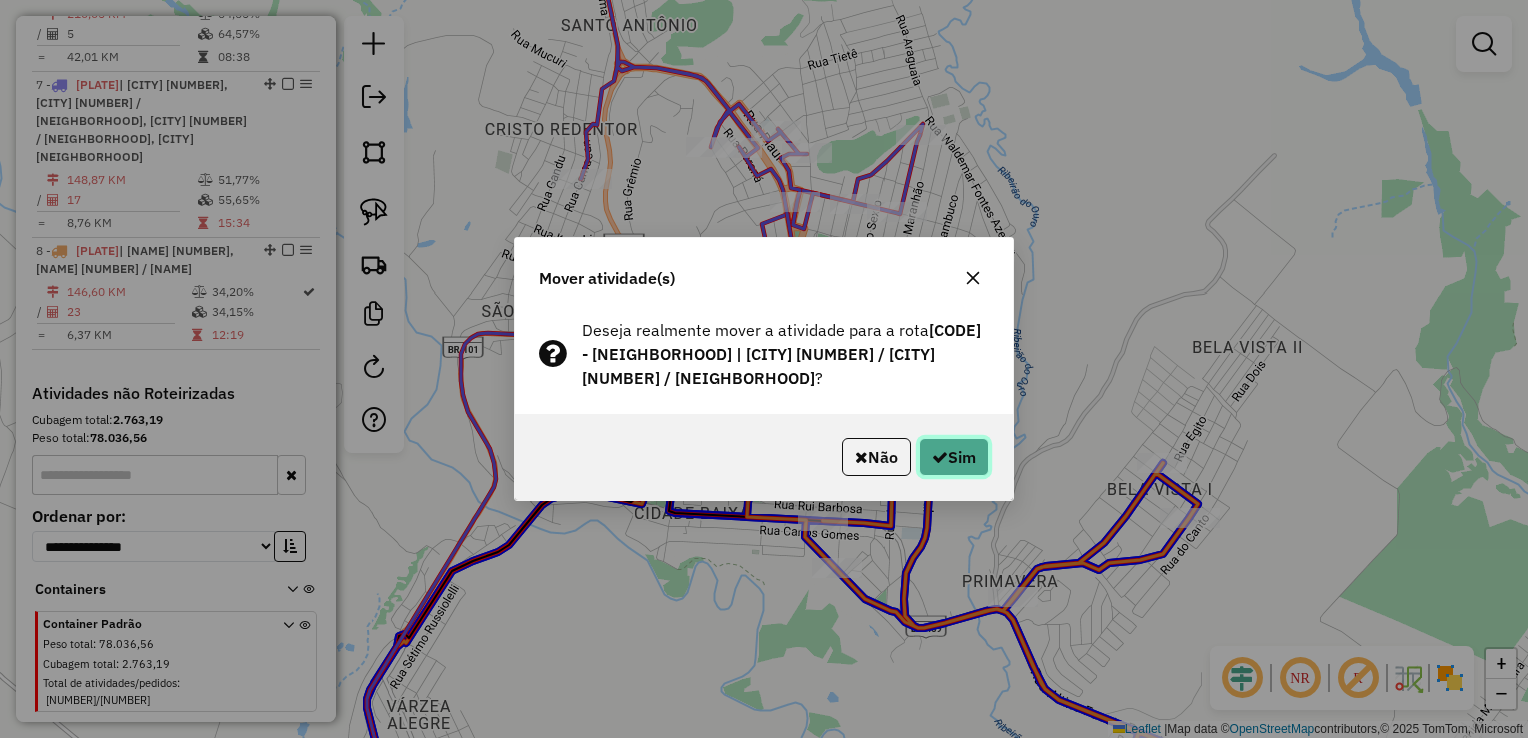 click on "Sim" 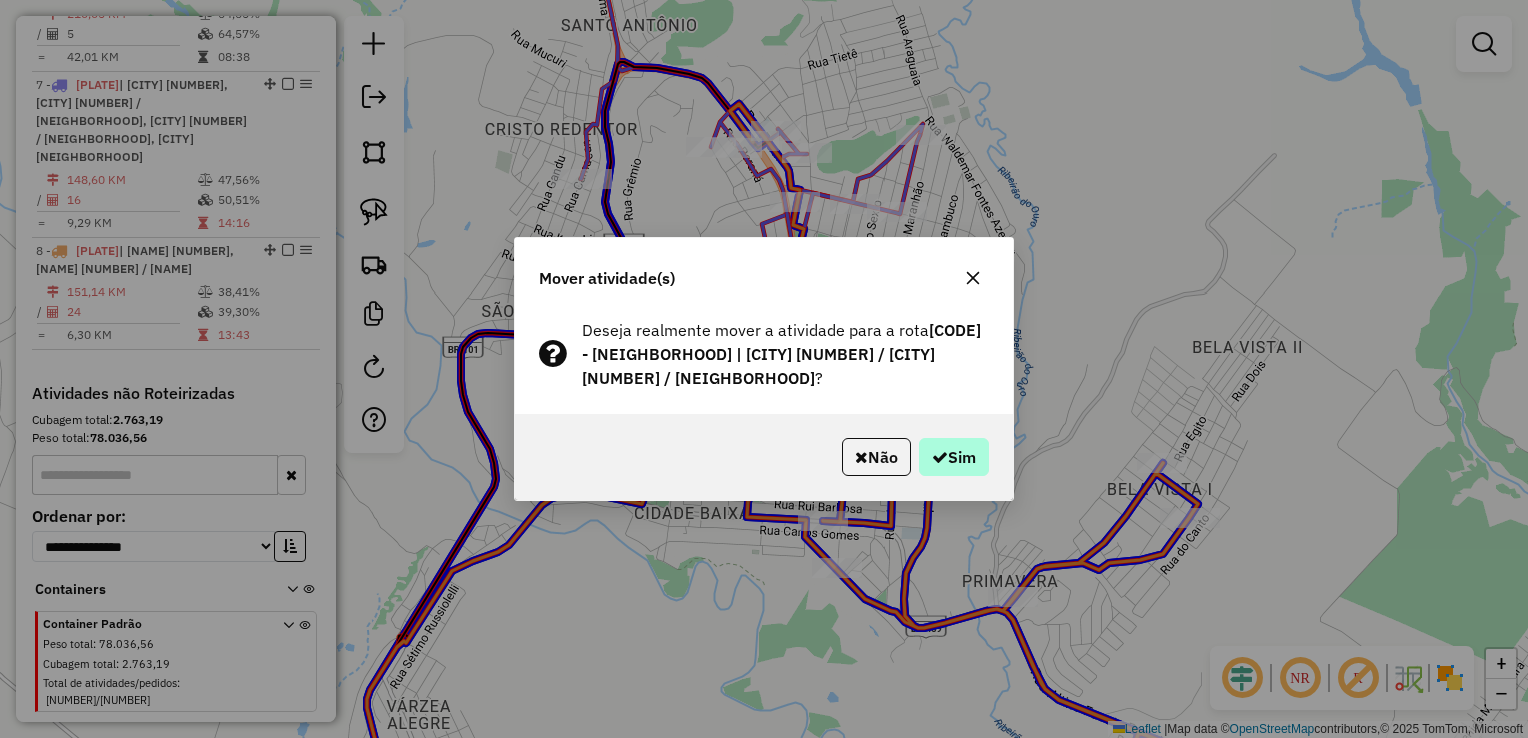 click on "Não   Sim" 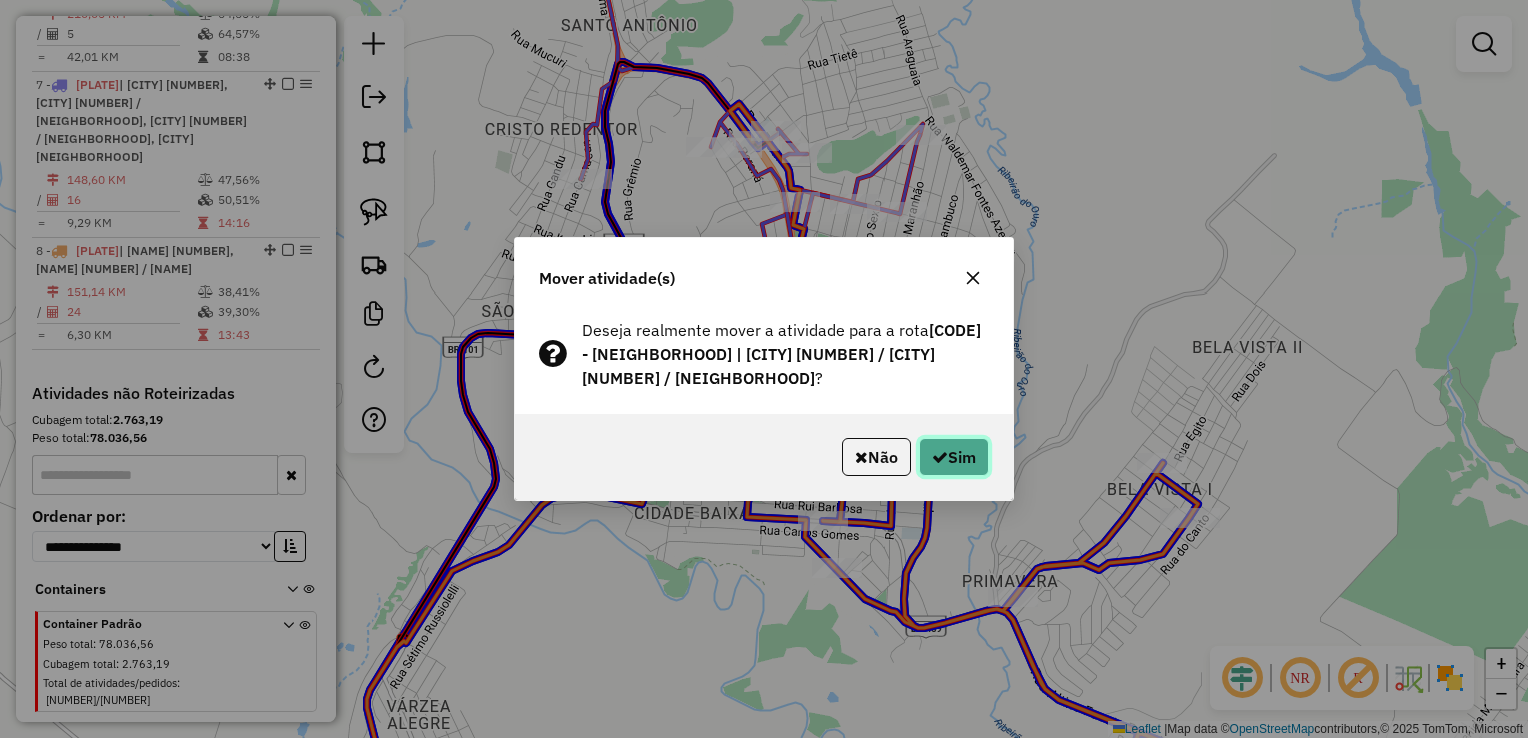 click on "Sim" 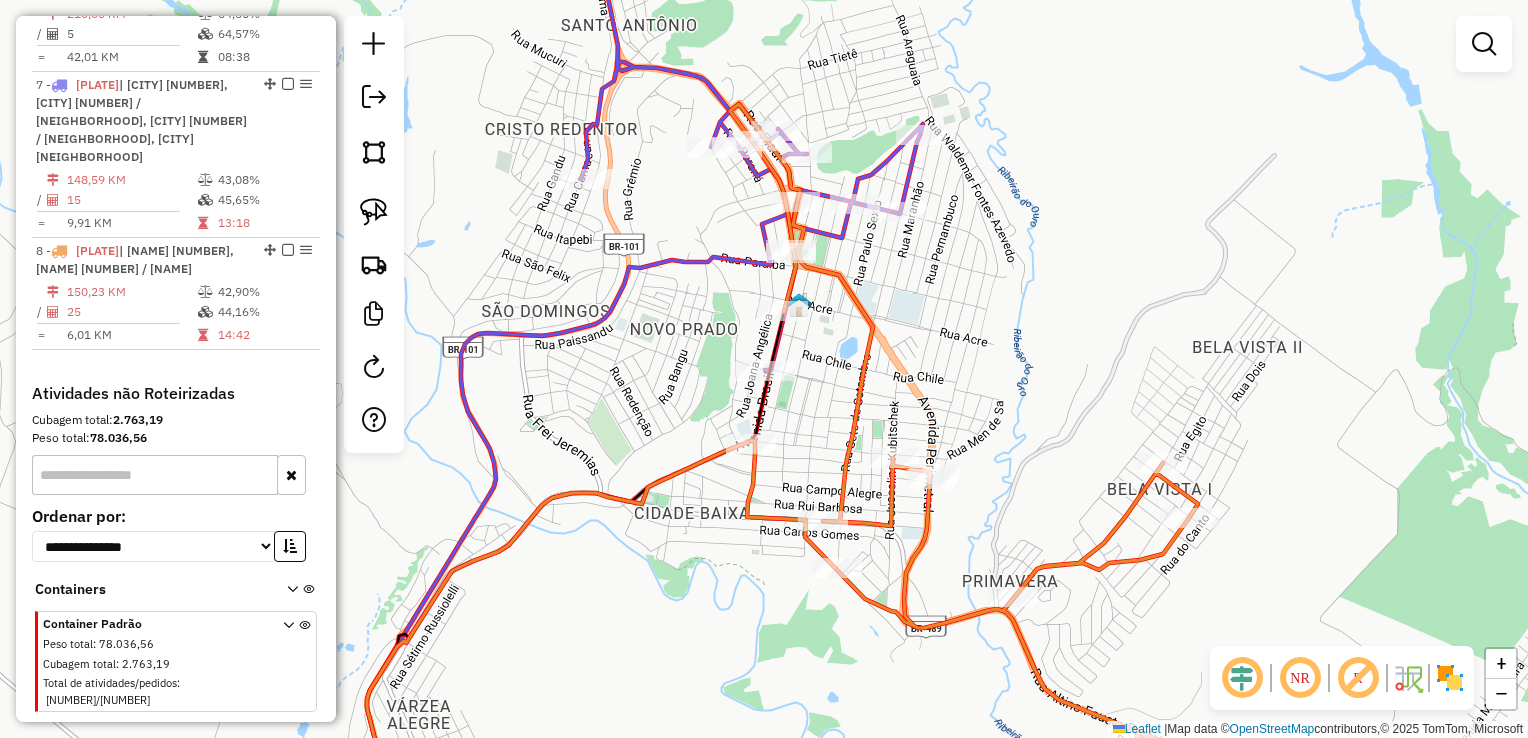 click 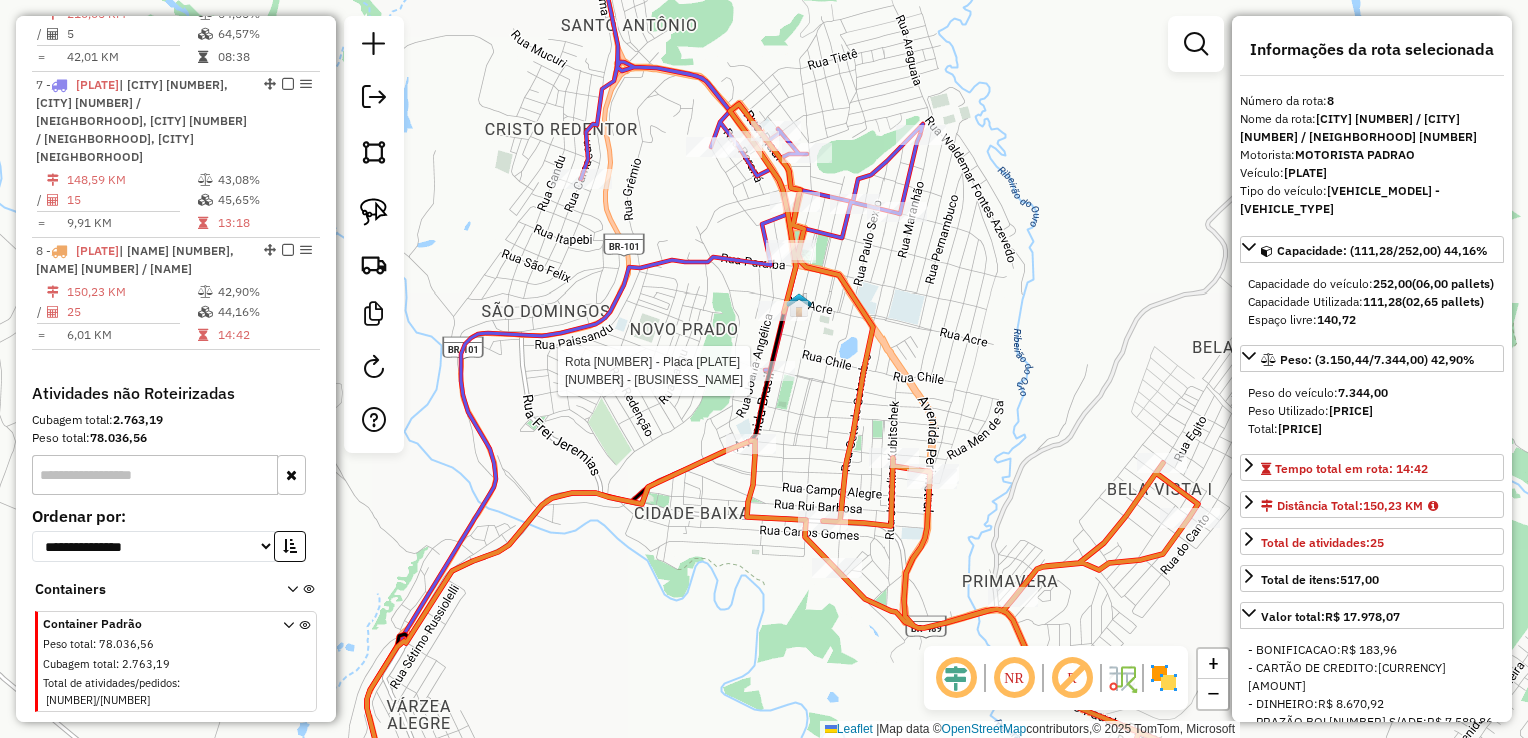 click on "Rota 7 - Placa RZW8B46  45908 - RESTAURANTE AVENIDA Janela de atendimento Grade de atendimento Capacidade Transportadoras Veículos Cliente Pedidos  Rotas Selecione os dias de semana para filtrar as janelas de atendimento  Seg   Ter   Qua   Qui   Sex   Sáb   Dom  Informe o período da janela de atendimento: De: Até:  Filtrar exatamente a janela do cliente  Considerar janela de atendimento padrão  Selecione os dias de semana para filtrar as grades de atendimento  Seg   Ter   Qua   Qui   Sex   Sáb   Dom   Considerar clientes sem dia de atendimento cadastrado  Clientes fora do dia de atendimento selecionado Filtrar as atividades entre os valores definidos abaixo:  Peso mínimo:   Peso máximo:   Cubagem mínima:   Cubagem máxima:   De:   Até:  Filtrar as atividades entre o tempo de atendimento definido abaixo:  De:   Até:   Considerar capacidade total dos clientes não roteirizados Transportadora: Selecione um ou mais itens Tipo de veículo: Selecione um ou mais itens Veículo: Selecione um ou mais itens" 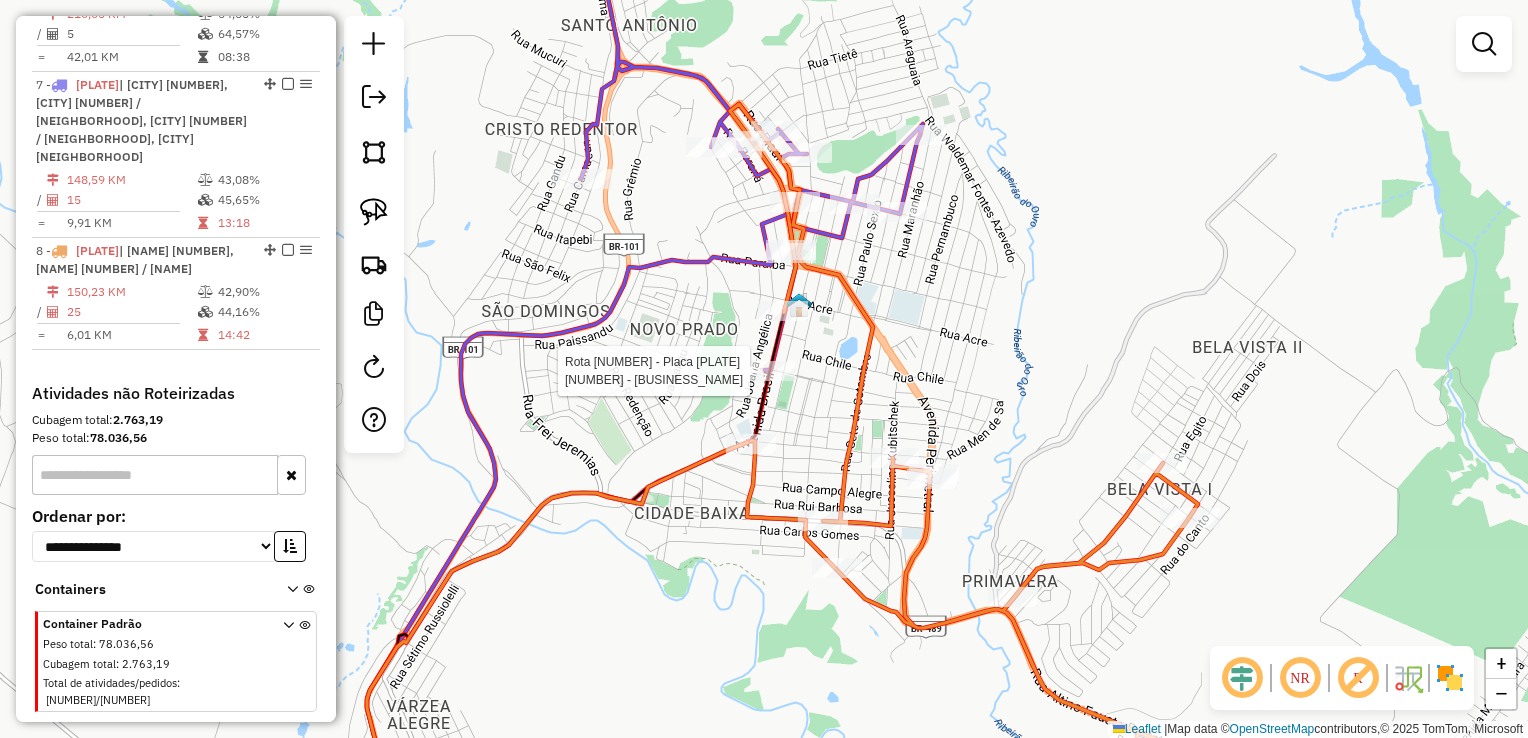 select on "*********" 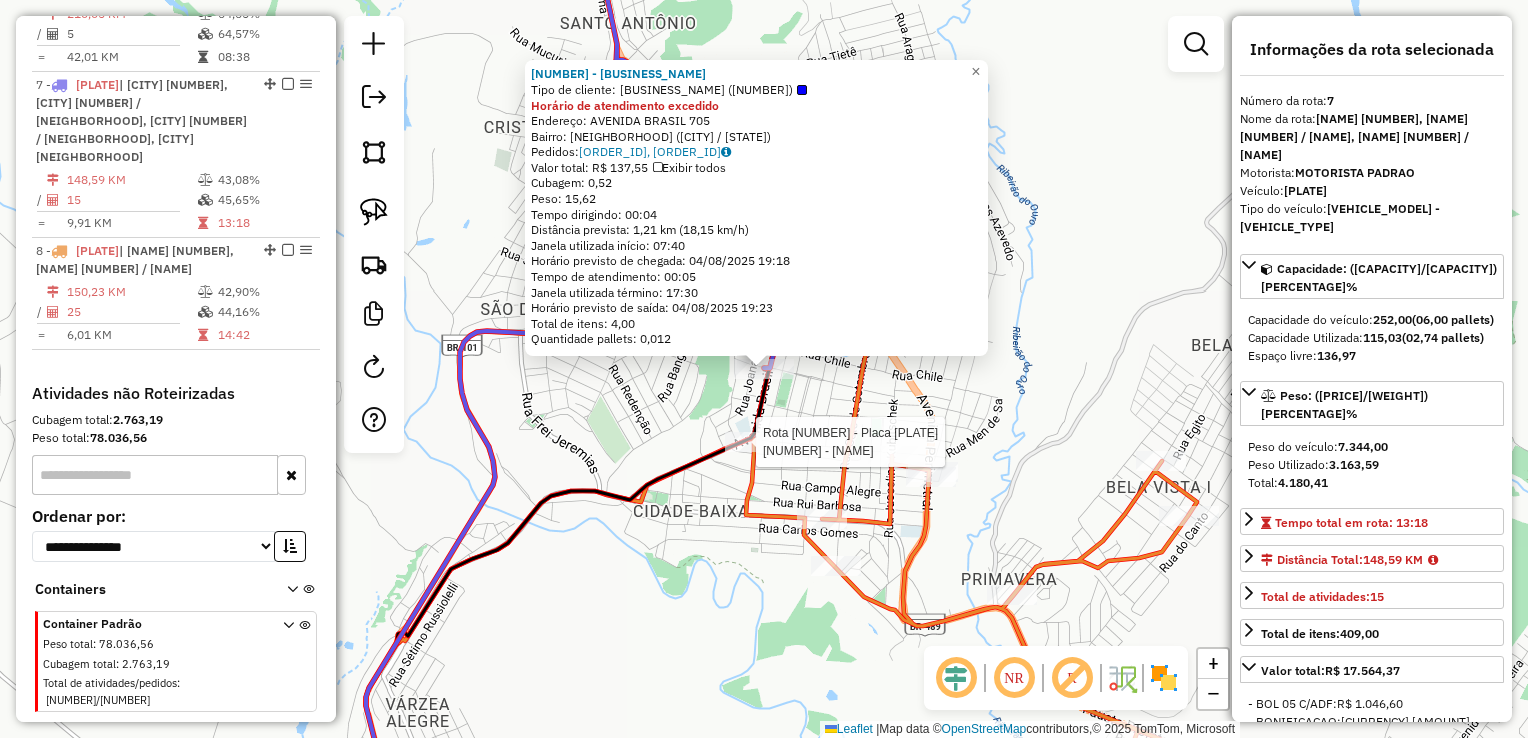 click 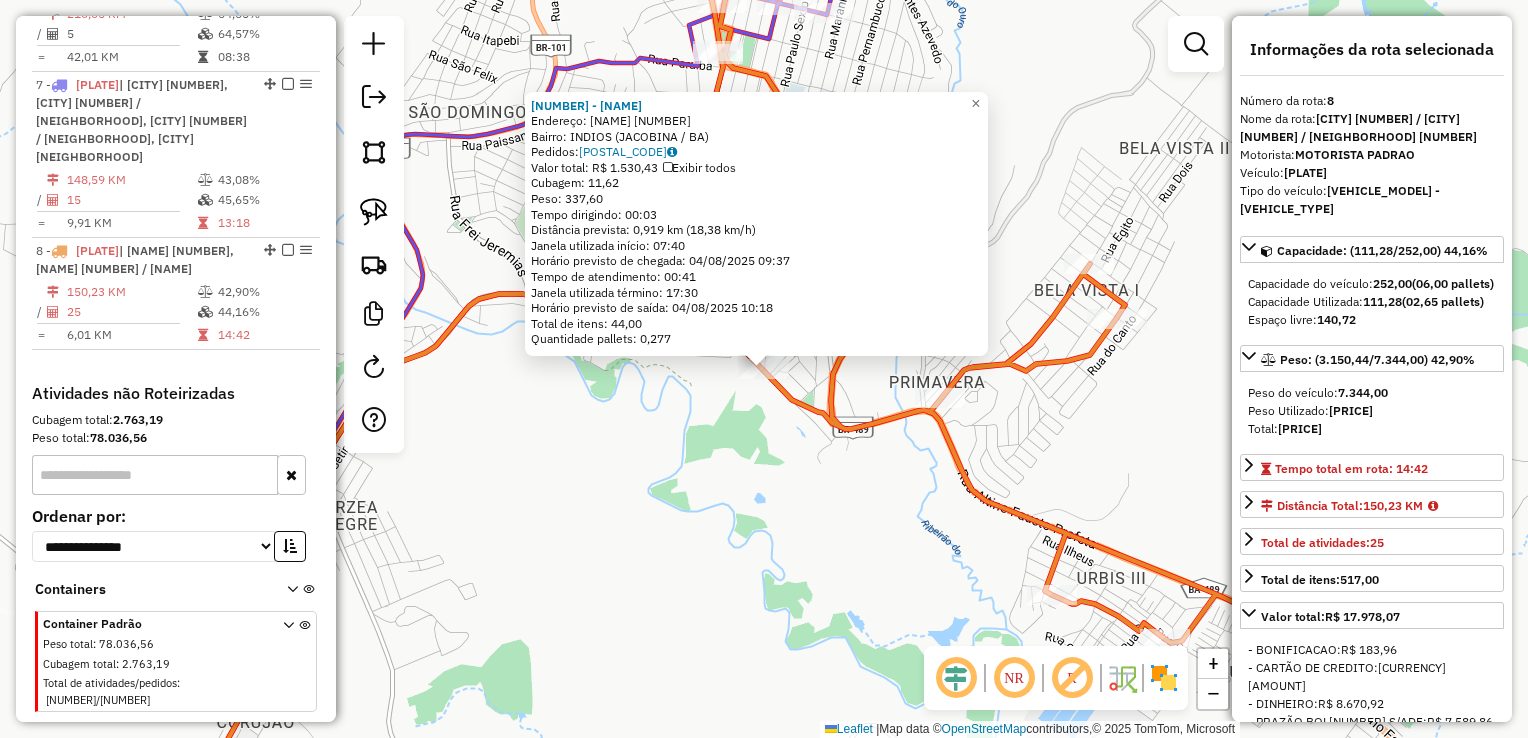 click on "47791 - MARCIO  TEIXEIRA  Endereço:  Avenida Lomanto Junior 264   Bairro: INDIOS (JACOBINA / BA)   Pedidos:  02594379   Valor total: R$ 1.530,43   Exibir todos   Cubagem: 11,62  Peso: 337,60  Tempo dirigindo: 00:03   Distância prevista: 0,919 km (18,38 km/h)   Janela utilizada início: 07:40   Horário previsto de chegada: 04/08/2025 09:37   Tempo de atendimento: 00:41   Janela utilizada término: 17:30   Horário previsto de saída: 04/08/2025 10:18   Total de itens: 44,00   Quantidade pallets: 0,277  × Janela de atendimento Grade de atendimento Capacidade Transportadoras Veículos Cliente Pedidos  Rotas Selecione os dias de semana para filtrar as janelas de atendimento  Seg   Ter   Qua   Qui   Sex   Sáb   Dom  Informe o período da janela de atendimento: De: Até:  Filtrar exatamente a janela do cliente  Considerar janela de atendimento padrão  Selecione os dias de semana para filtrar as grades de atendimento  Seg   Ter   Qua   Qui   Sex   Sáb   Dom   Clientes fora do dia de atendimento selecionado +" 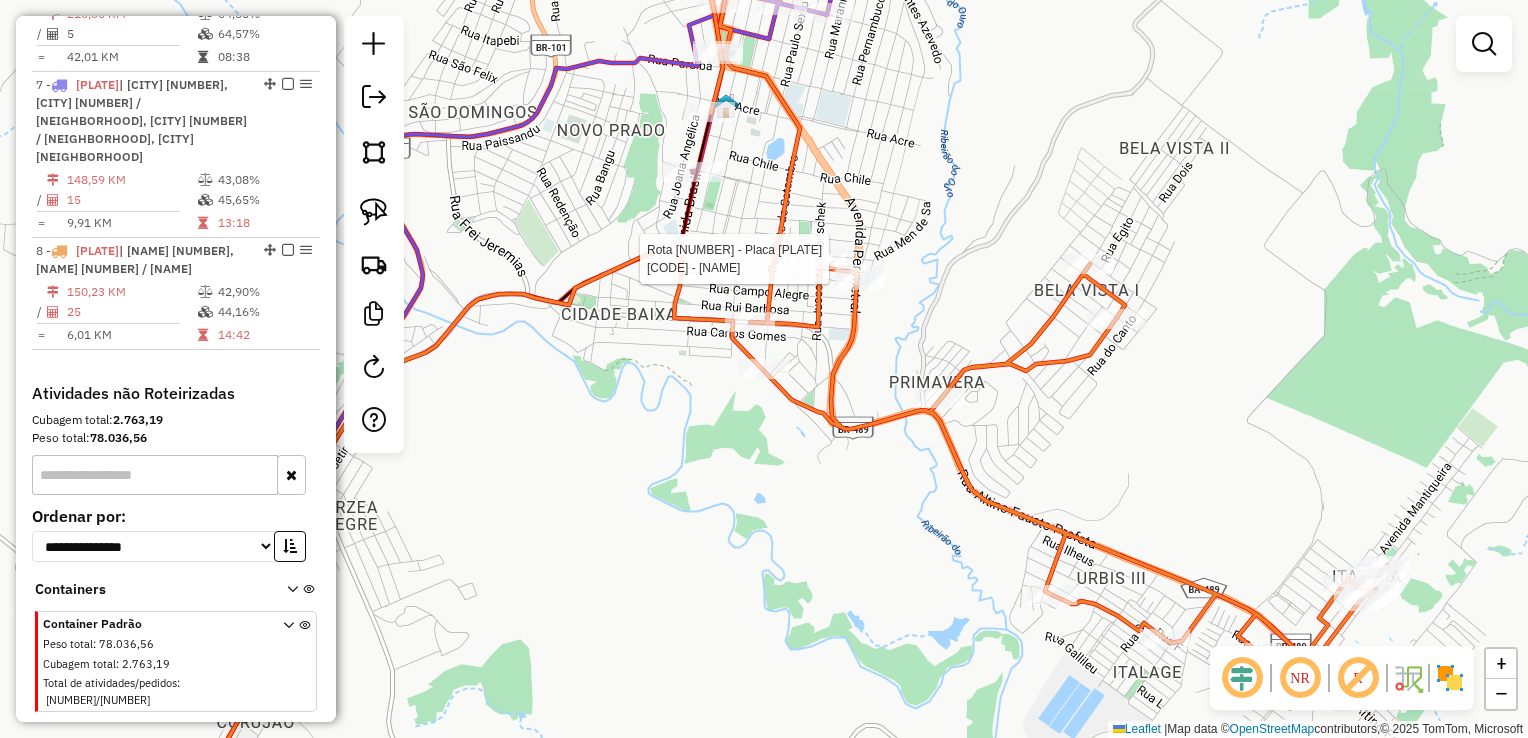 select on "*********" 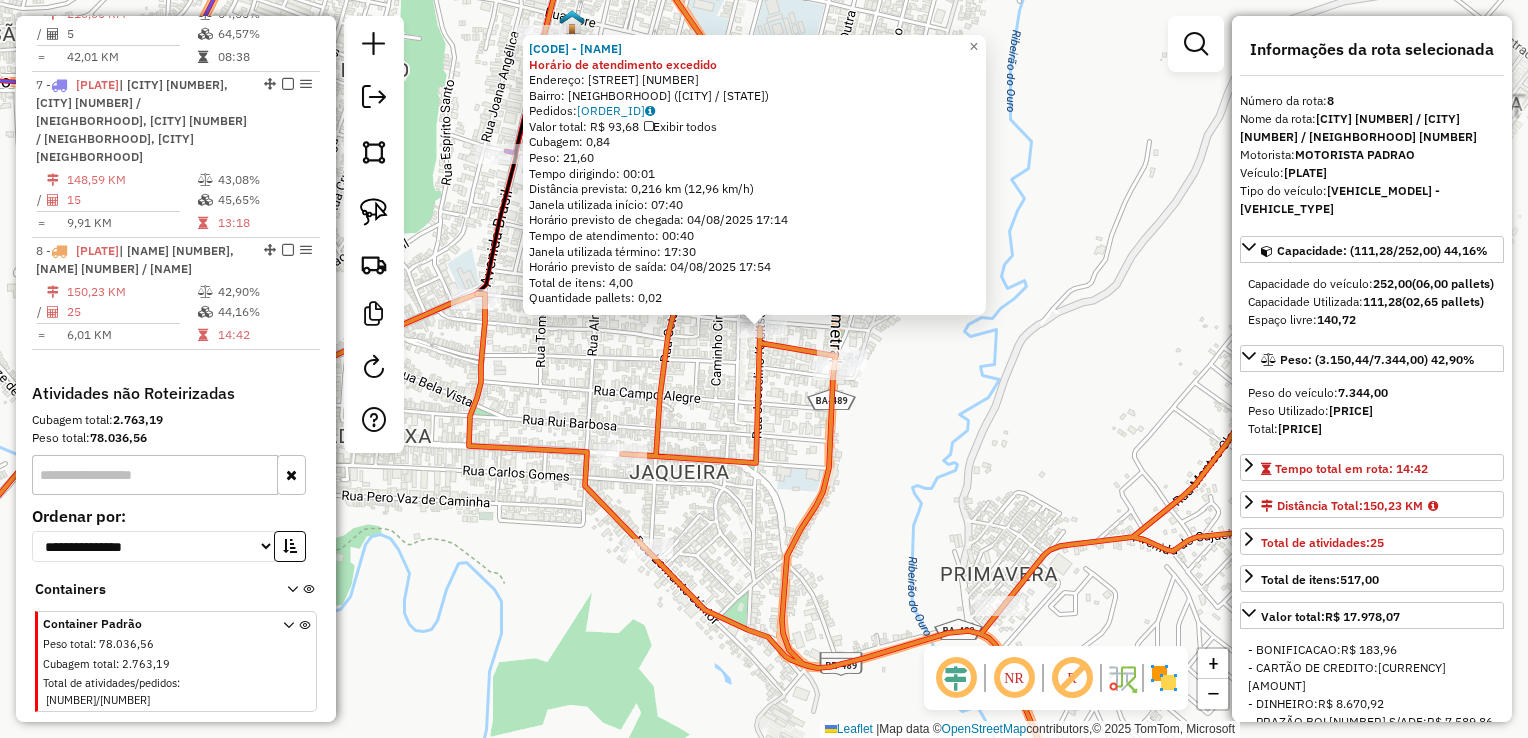 click 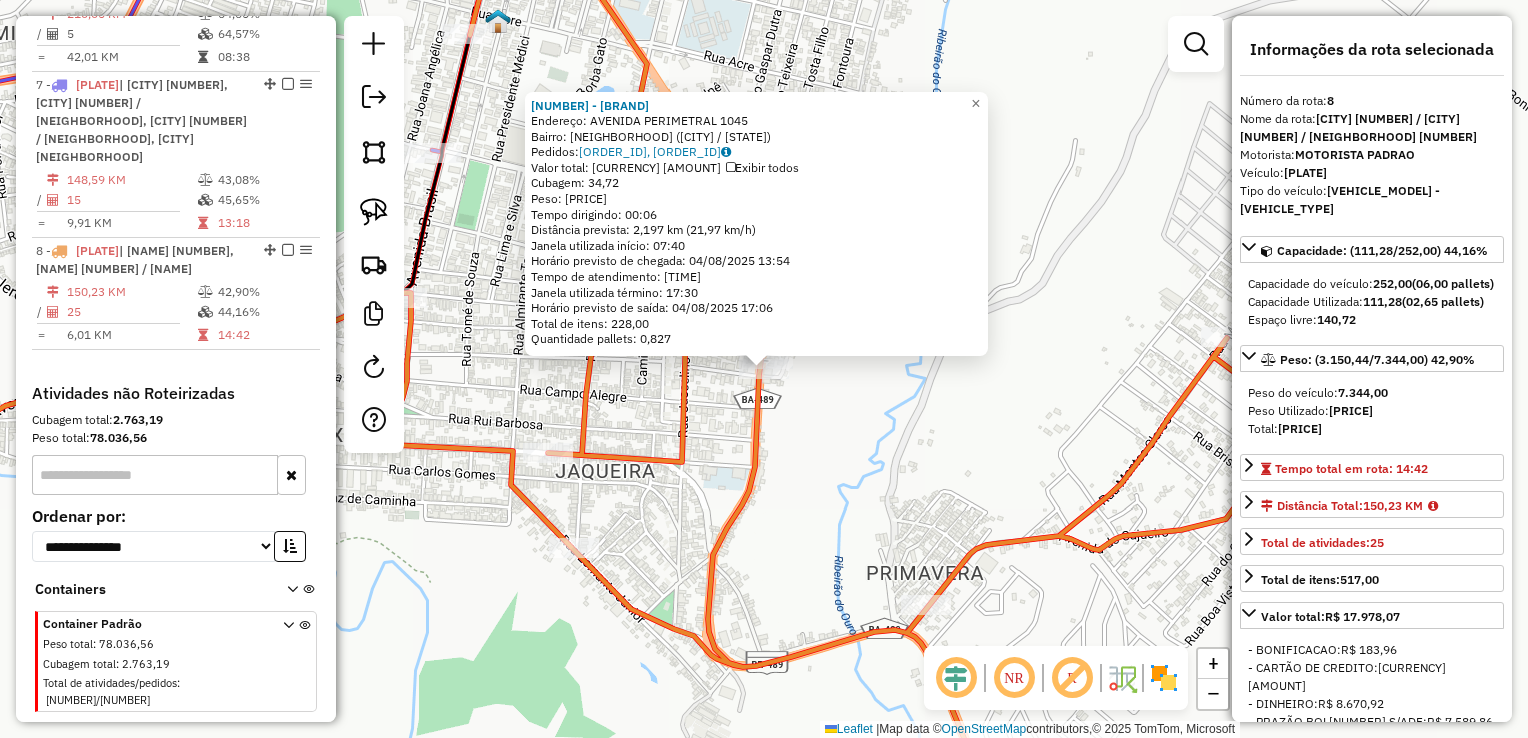 click on "45909 - NO PONTO DISTRIBUIDO  Endereço:  AVENIDA PERIMETRAL 1045   Bairro: CENTRO (ITAMARAJU / BA)   Pedidos:  02594344, 02594011   Valor total: R$ 7.620,90   Exibir todos   Cubagem: 34,72  Peso: 1.070,18  Tempo dirigindo: 00:06   Distância prevista: 2,197 km (21,97 km/h)   Janela utilizada início: 07:40   Horário previsto de chegada: 04/08/2025 13:54   Tempo de atendimento: 03:12   Janela utilizada término: 17:30   Horário previsto de saída: 04/08/2025 17:06   Total de itens: 228,00   Quantidade pallets: 0,827  × Janela de atendimento Grade de atendimento Capacidade Transportadoras Veículos Cliente Pedidos  Rotas Selecione os dias de semana para filtrar as janelas de atendimento  Seg   Ter   Qua   Qui   Sex   Sáb   Dom  Informe o período da janela de atendimento: De: Até:  Filtrar exatamente a janela do cliente  Considerar janela de atendimento padrão  Selecione os dias de semana para filtrar as grades de atendimento  Seg   Ter   Qua   Qui   Sex   Sáb   Dom   Peso mínimo:   Peso máximo:  De:" 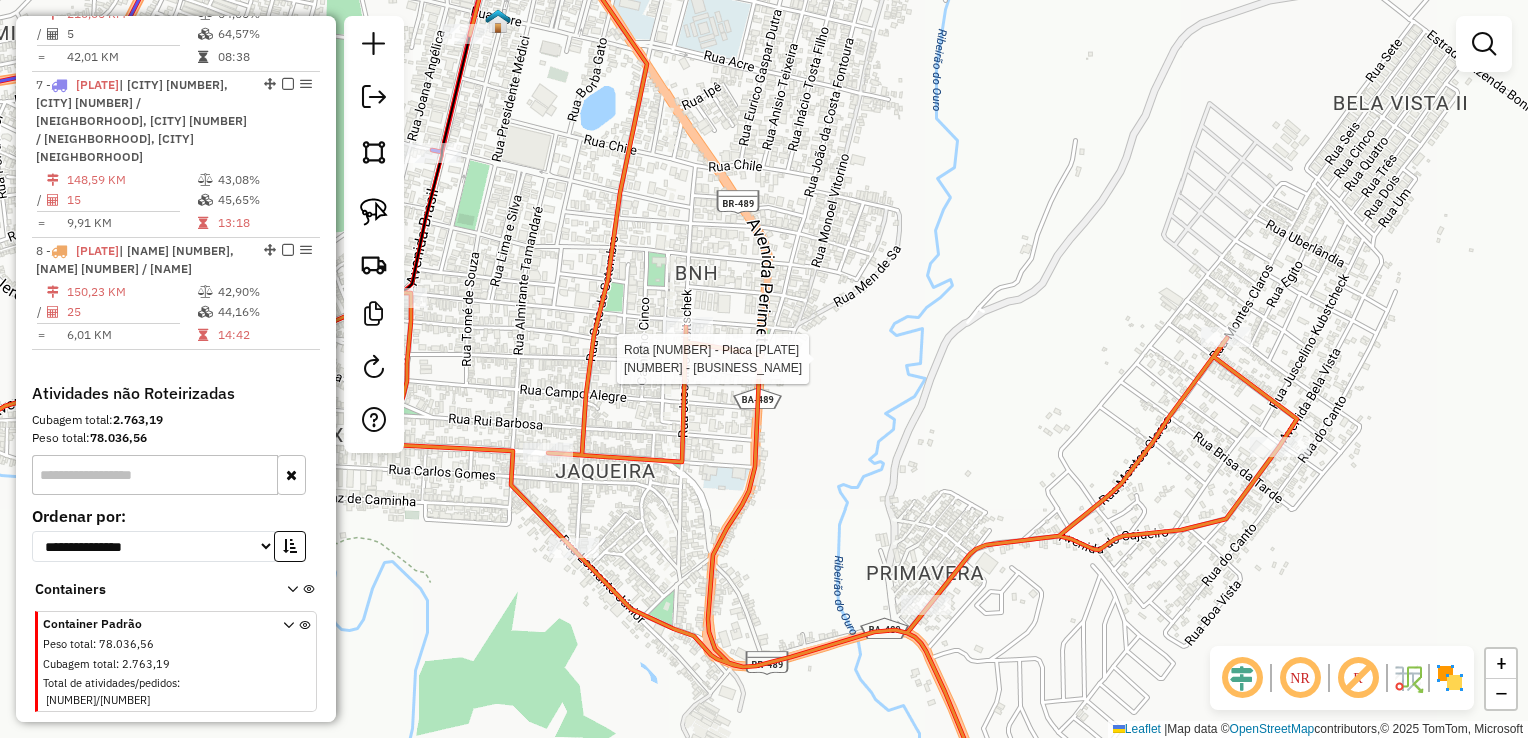 select on "*********" 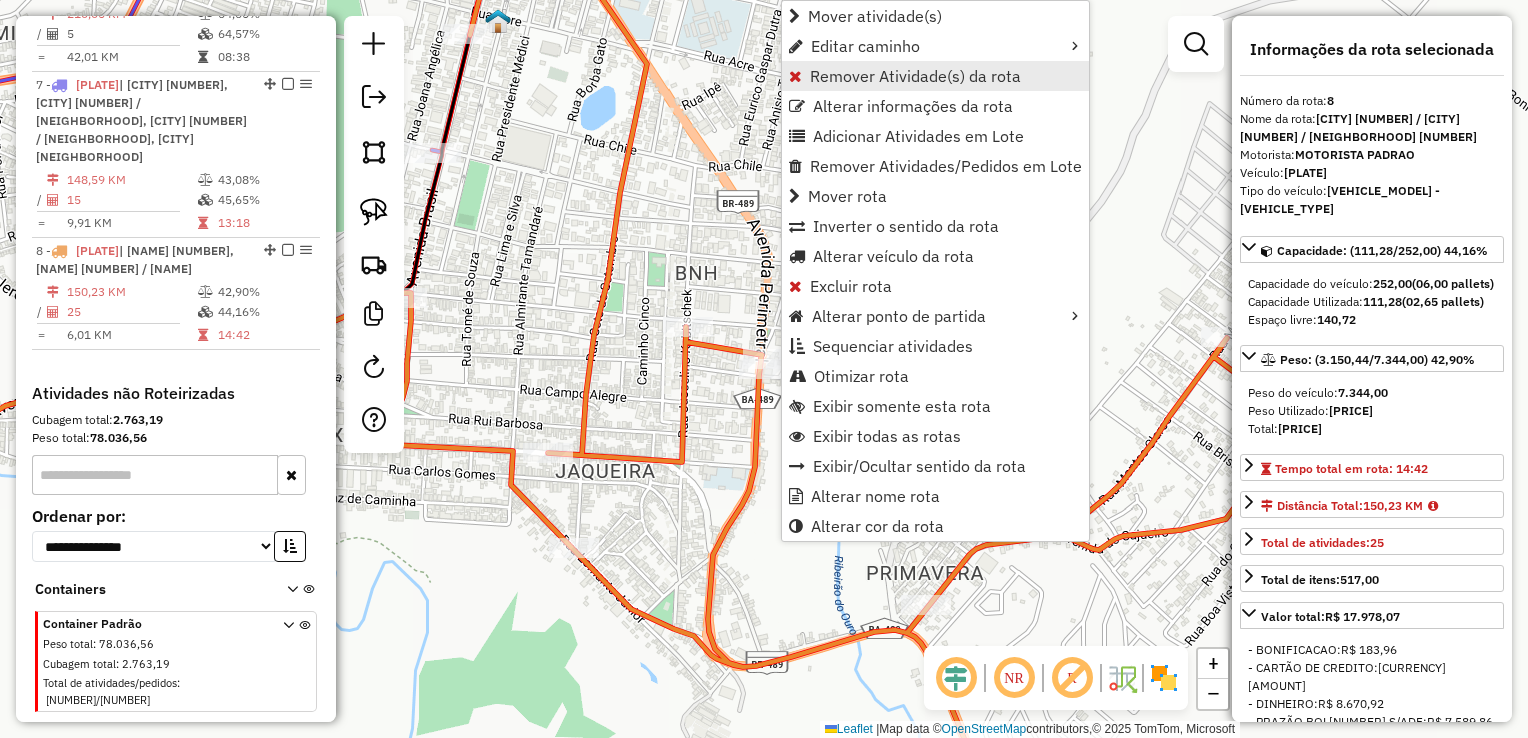 click on "Remover Atividade(s) da rota" at bounding box center [915, 76] 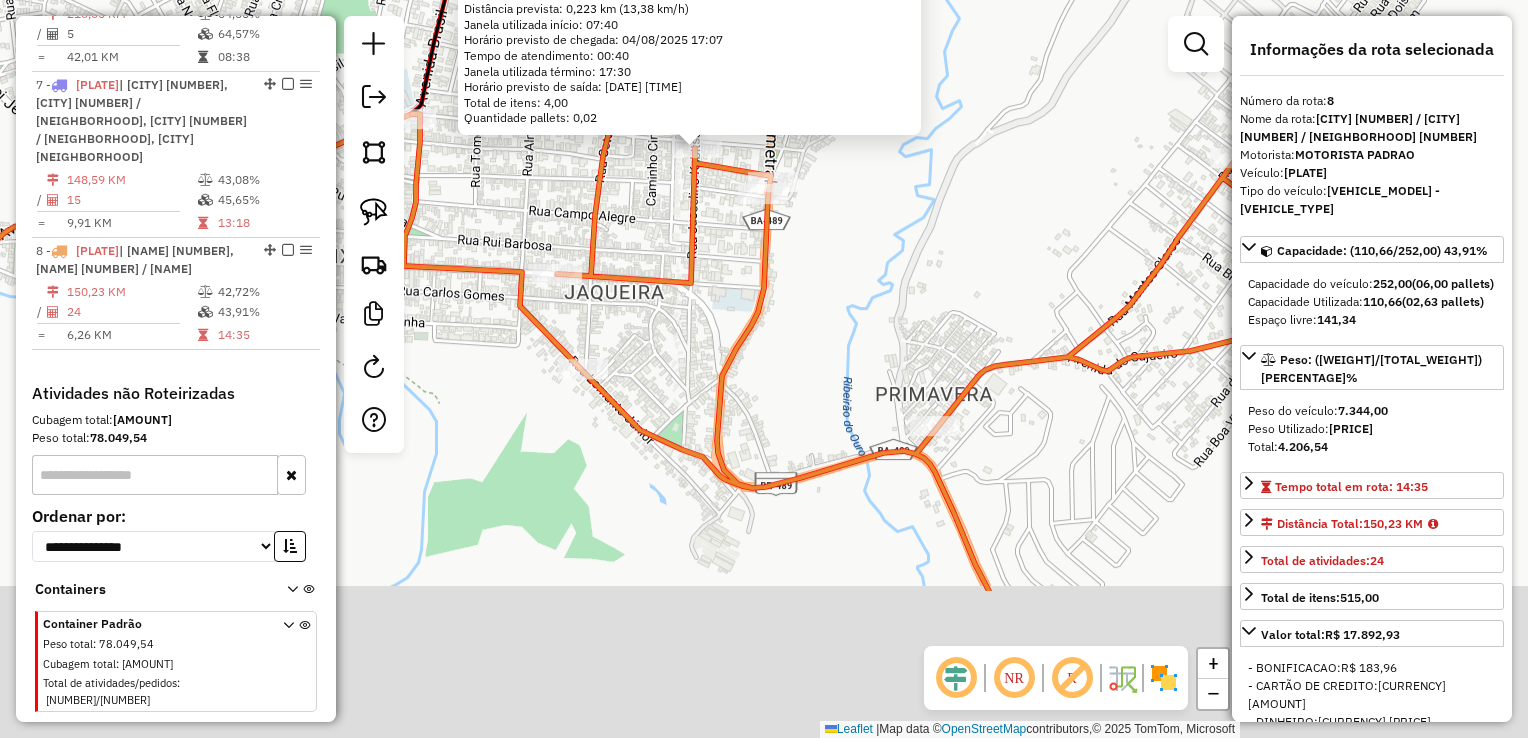 drag, startPoint x: 752, startPoint y: 494, endPoint x: 680, endPoint y: 266, distance: 239.09831 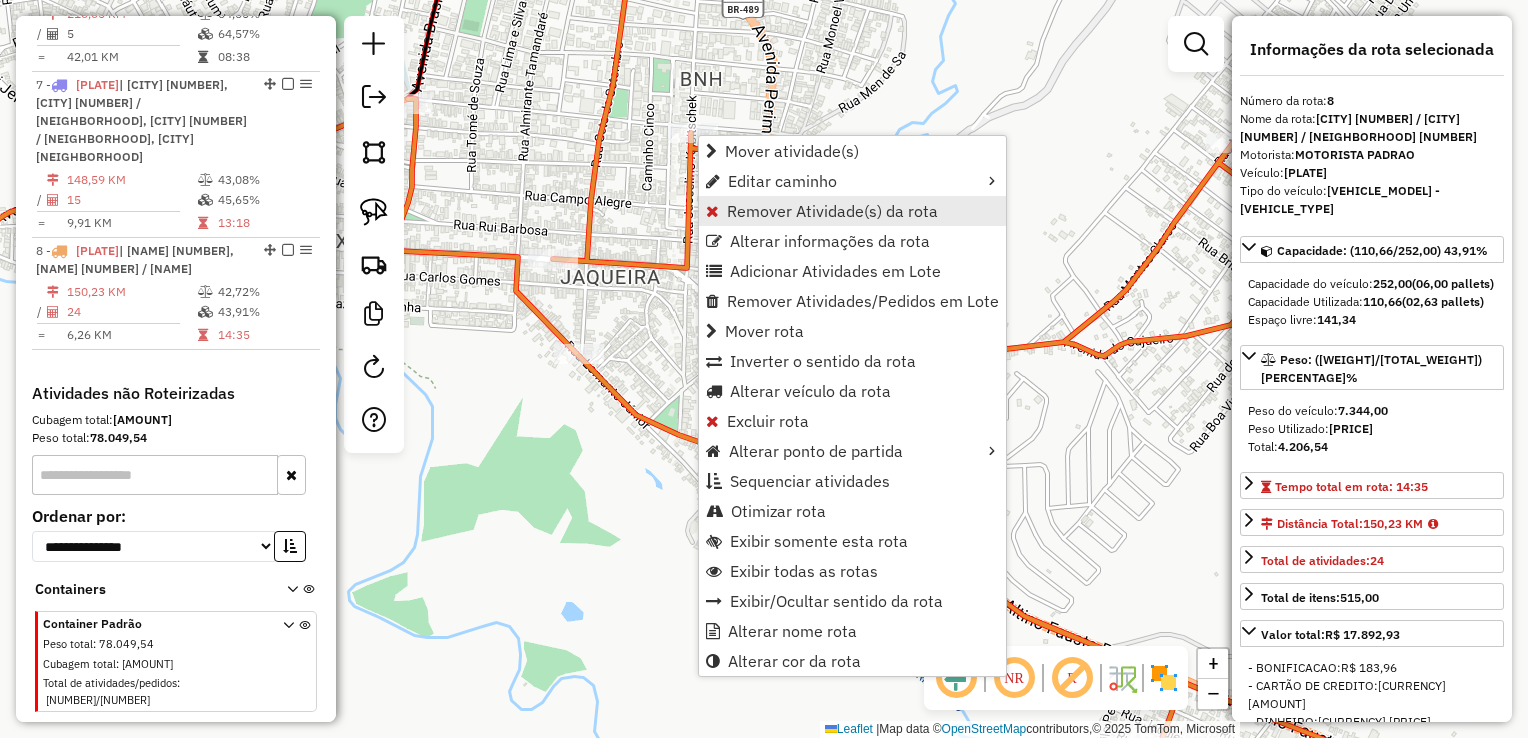 click on "Remover Atividade(s) da rota" at bounding box center (832, 211) 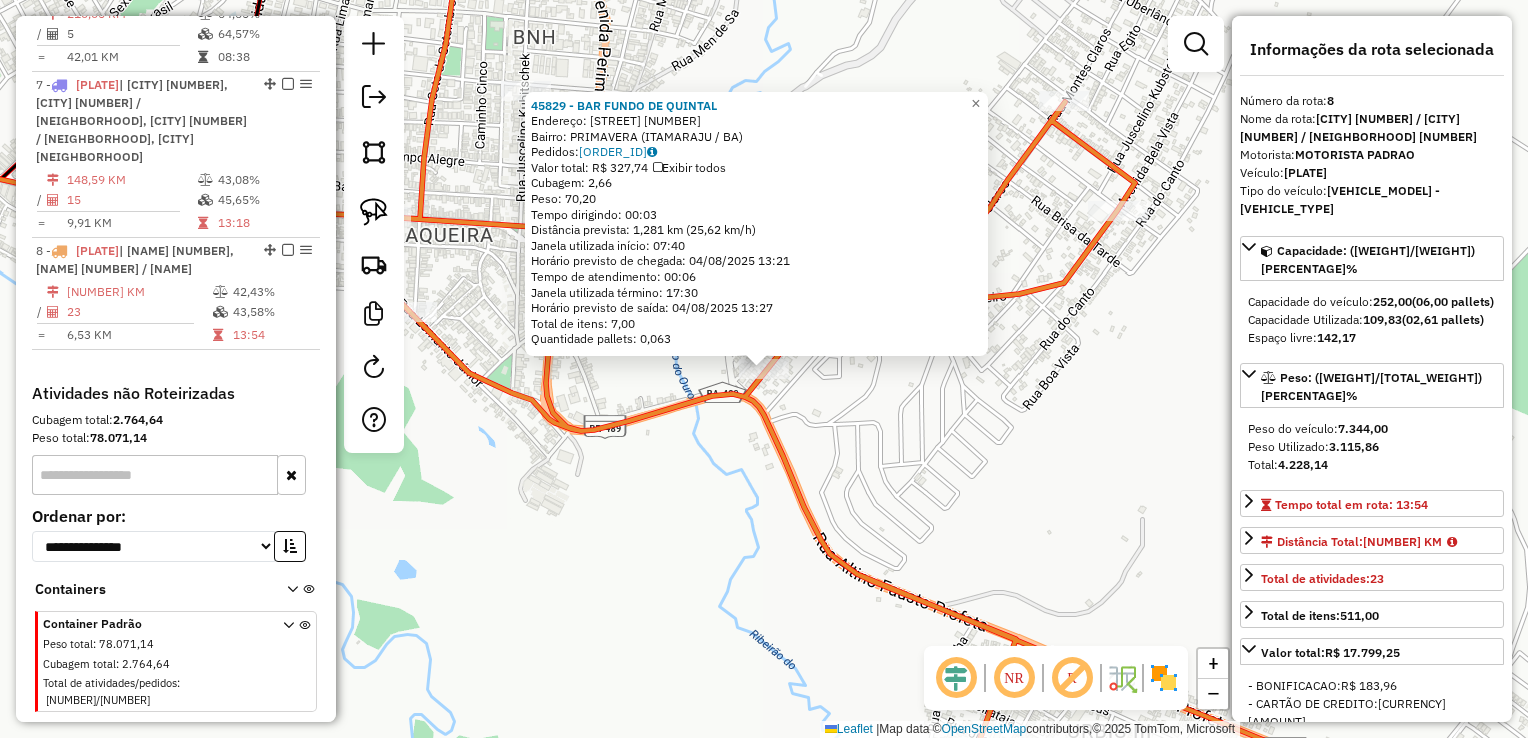 click on "45829 - BAR FUNDO DE QUINTAL  Endereço:  RUA DAS ROSAS 125   Bairro: PRIMAVERA (ITAMARAJU / BA)   Pedidos:  02594148   Valor total: R$ 327,74   Exibir todos   Cubagem: 2,66  Peso: 70,20  Tempo dirigindo: 00:03   Distância prevista: 1,281 km (25,62 km/h)   Janela utilizada início: 07:40   Horário previsto de chegada: 04/08/2025 13:21   Tempo de atendimento: 00:06   Janela utilizada término: 17:30   Horário previsto de saída: 04/08/2025 13:27   Total de itens: 7,00   Quantidade pallets: 0,063  × Janela de atendimento Grade de atendimento Capacidade Transportadoras Veículos Cliente Pedidos  Rotas Selecione os dias de semana para filtrar as janelas de atendimento  Seg   Ter   Qua   Qui   Sex   Sáb   Dom  Informe o período da janela de atendimento: De: Até:  Filtrar exatamente a janela do cliente  Considerar janela de atendimento padrão  Selecione os dias de semana para filtrar as grades de atendimento  Seg   Ter   Qua   Qui   Sex   Sáb   Dom   Considerar clientes sem dia de atendimento cadastrado +" 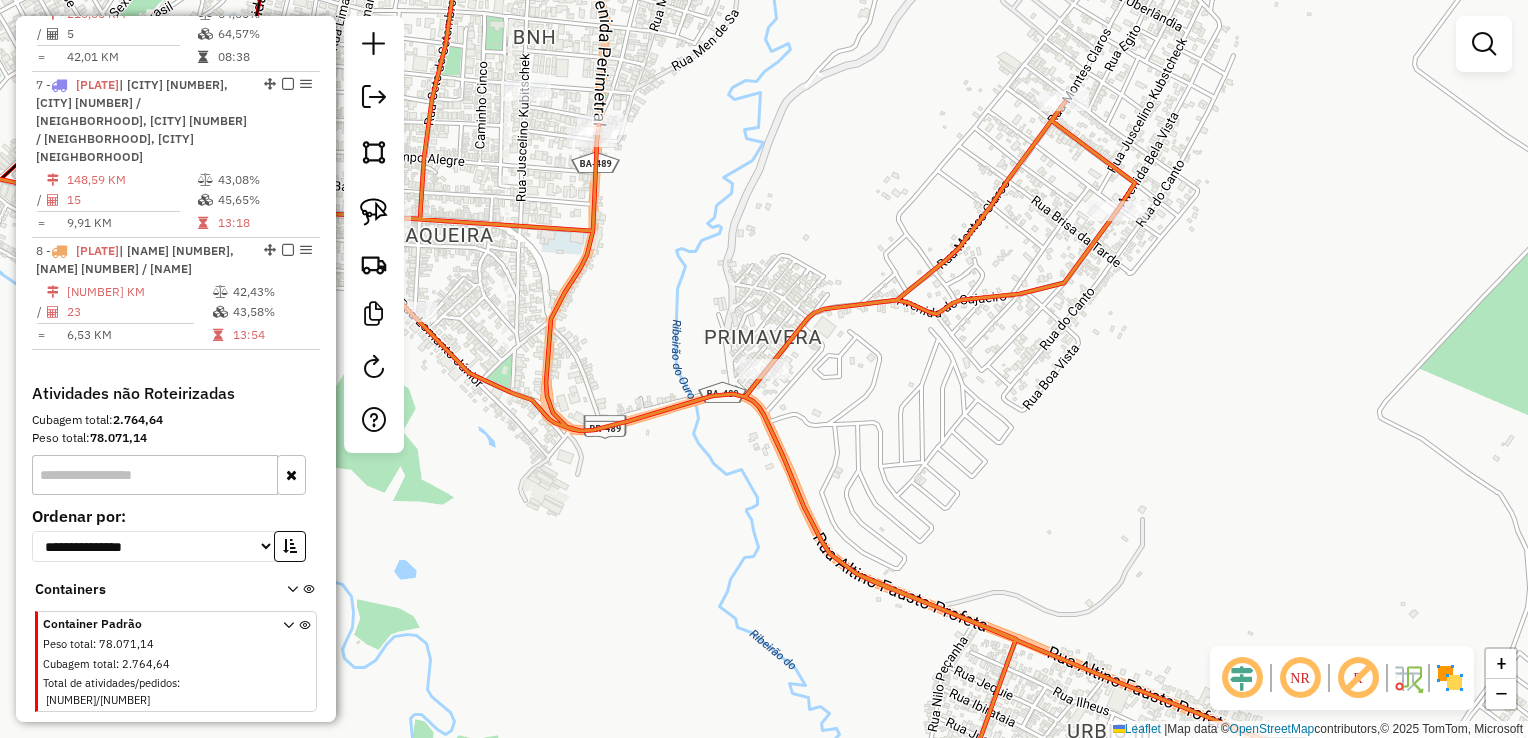 select on "*********" 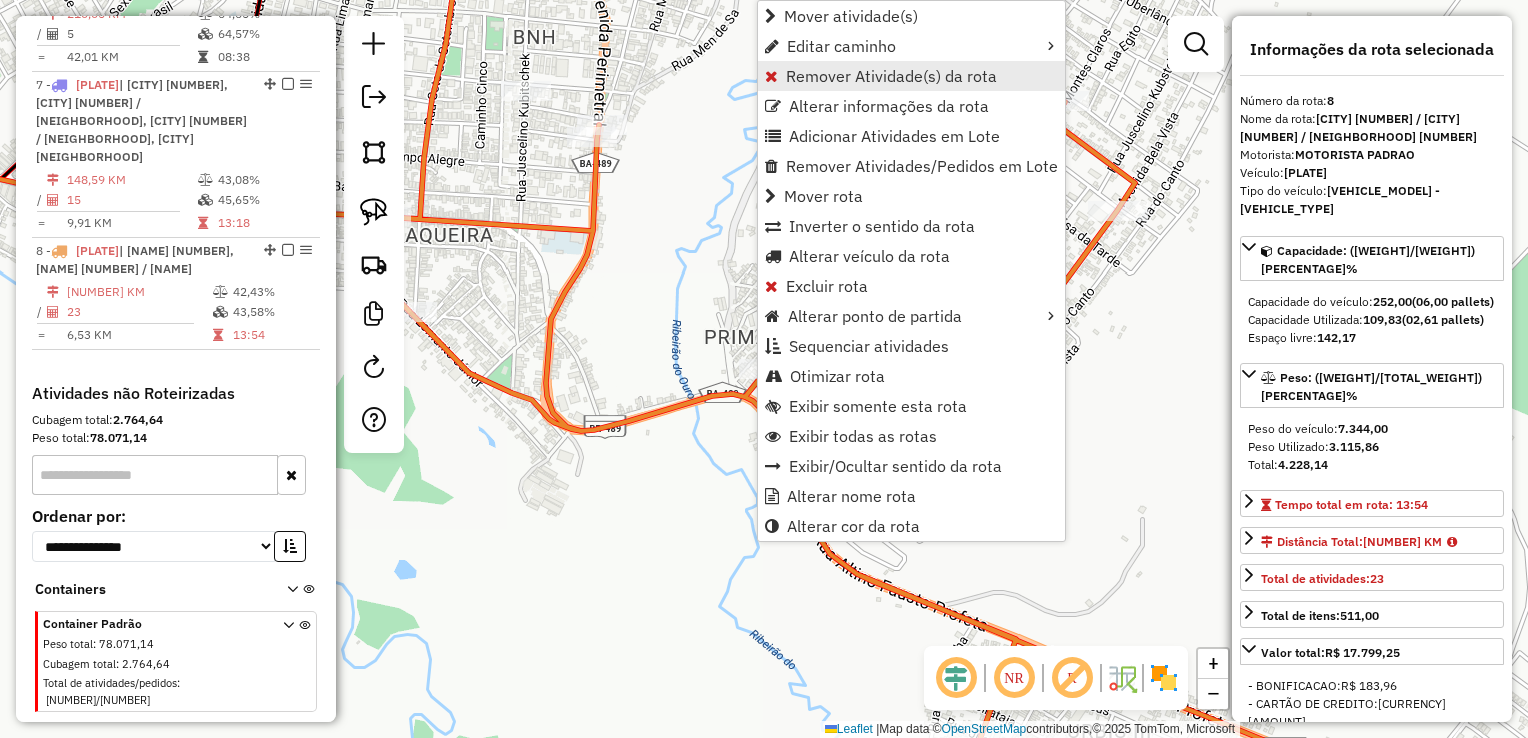 click on "Remover Atividade(s) da rota" at bounding box center [891, 76] 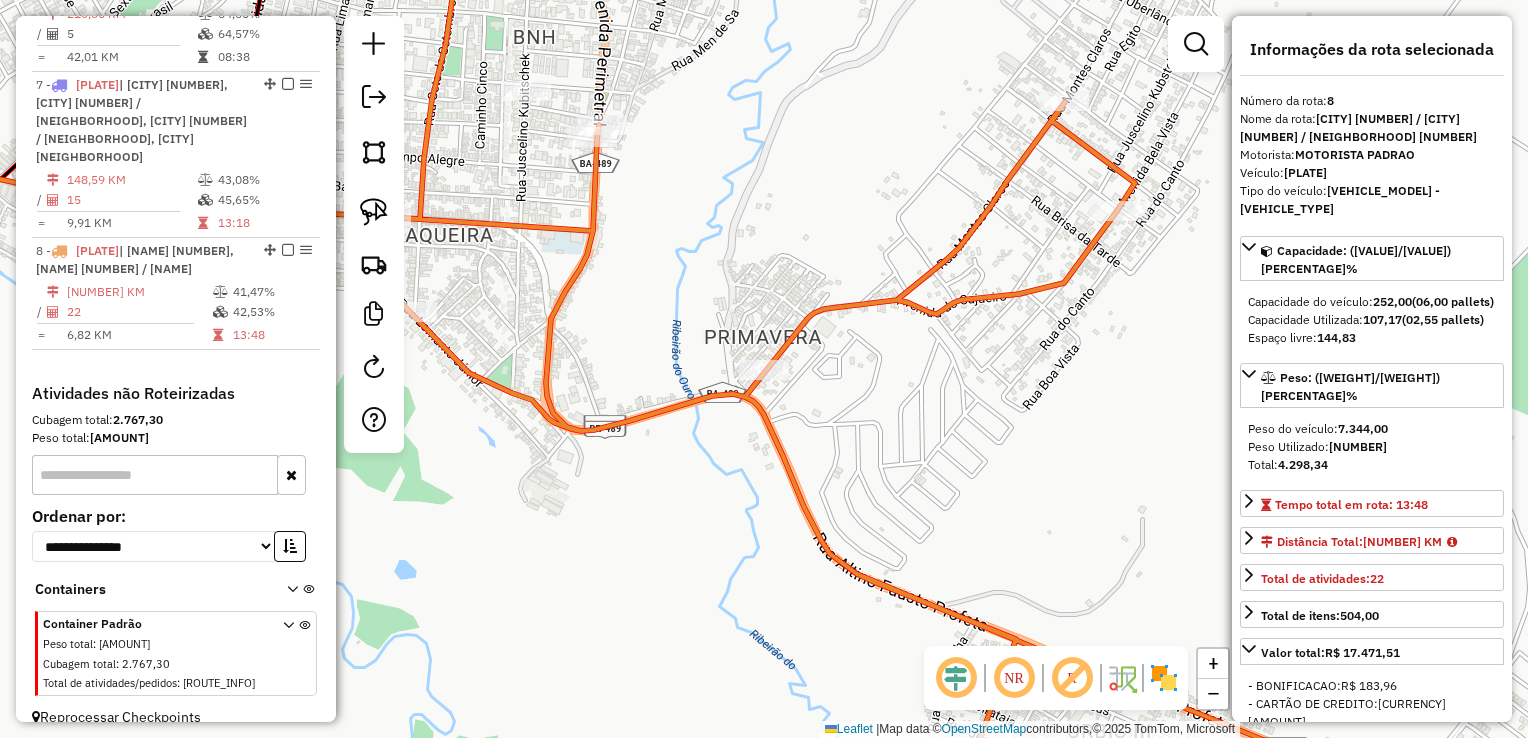 drag, startPoint x: 472, startPoint y: 246, endPoint x: 664, endPoint y: 340, distance: 213.77559 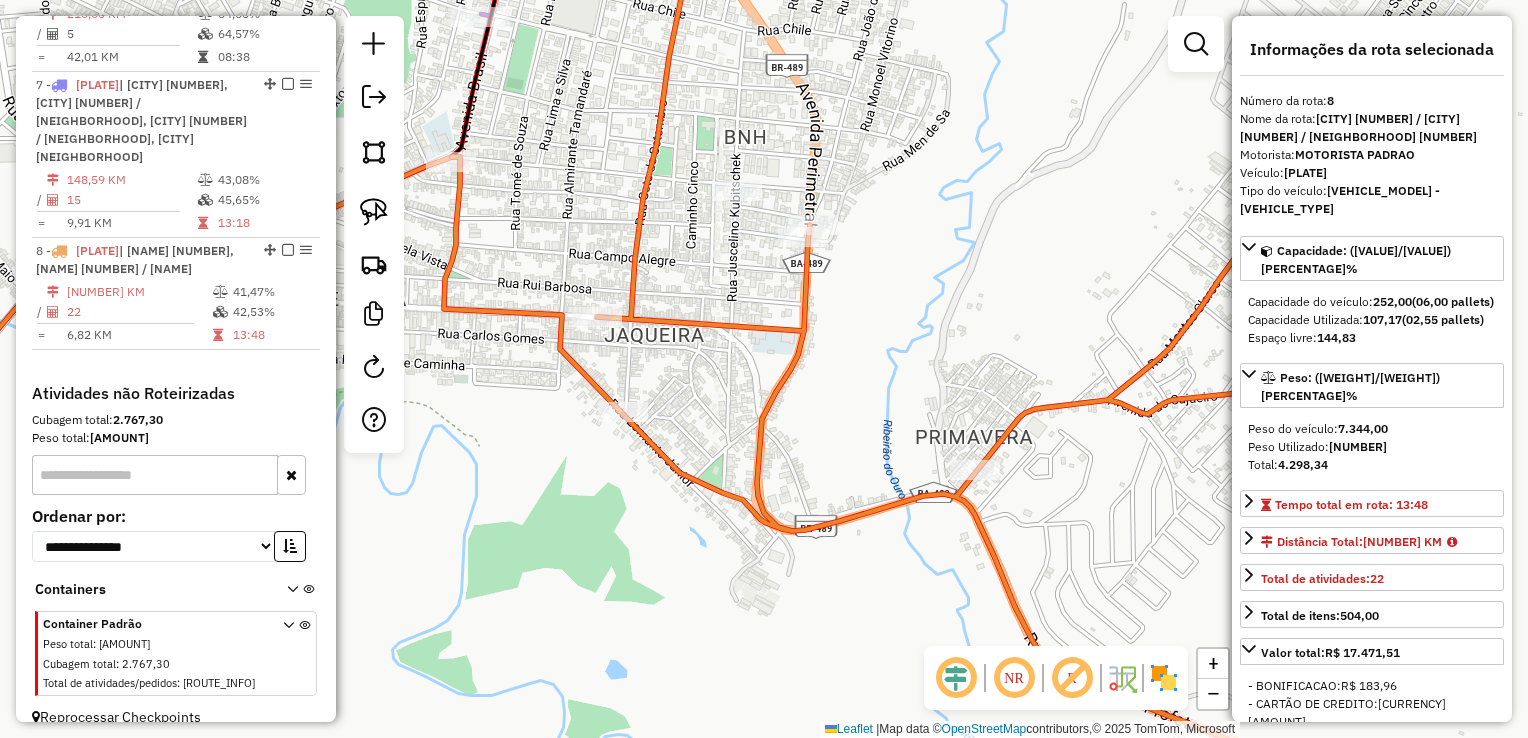 click 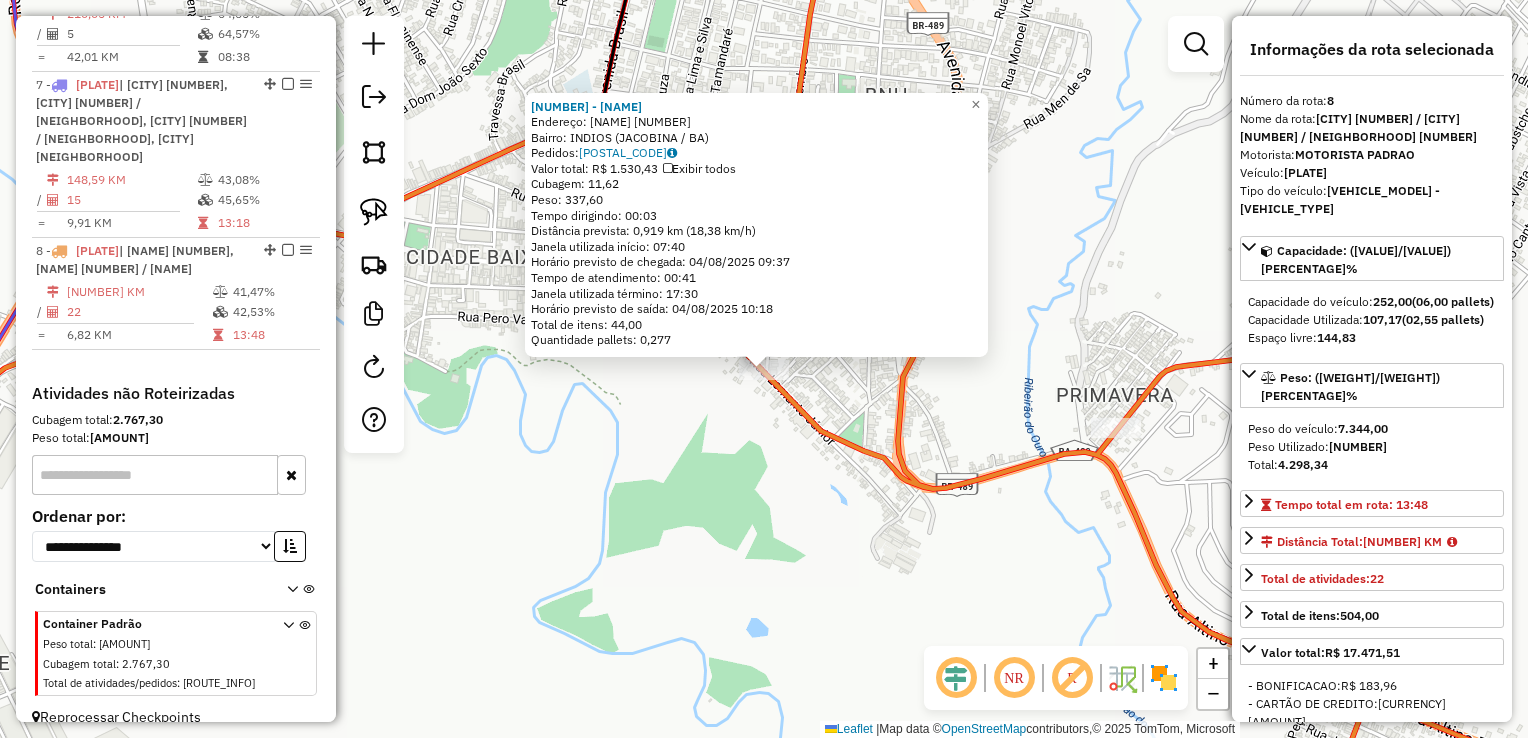 click on "47791 - MARCIO  TEIXEIRA  Endereço:  Avenida Lomanto Junior 264   Bairro: INDIOS (JACOBINA / BA)   Pedidos:  02594379   Valor total: R$ 1.530,43   Exibir todos   Cubagem: 11,62  Peso: 337,60  Tempo dirigindo: 00:03   Distância prevista: 0,919 km (18,38 km/h)   Janela utilizada início: 07:40   Horário previsto de chegada: 04/08/2025 09:37   Tempo de atendimento: 00:41   Janela utilizada término: 17:30   Horário previsto de saída: 04/08/2025 10:18   Total de itens: 44,00   Quantidade pallets: 0,277  × Janela de atendimento Grade de atendimento Capacidade Transportadoras Veículos Cliente Pedidos  Rotas Selecione os dias de semana para filtrar as janelas de atendimento  Seg   Ter   Qua   Qui   Sex   Sáb   Dom  Informe o período da janela de atendimento: De: Até:  Filtrar exatamente a janela do cliente  Considerar janela de atendimento padrão  Selecione os dias de semana para filtrar as grades de atendimento  Seg   Ter   Qua   Qui   Sex   Sáb   Dom   Clientes fora do dia de atendimento selecionado +" 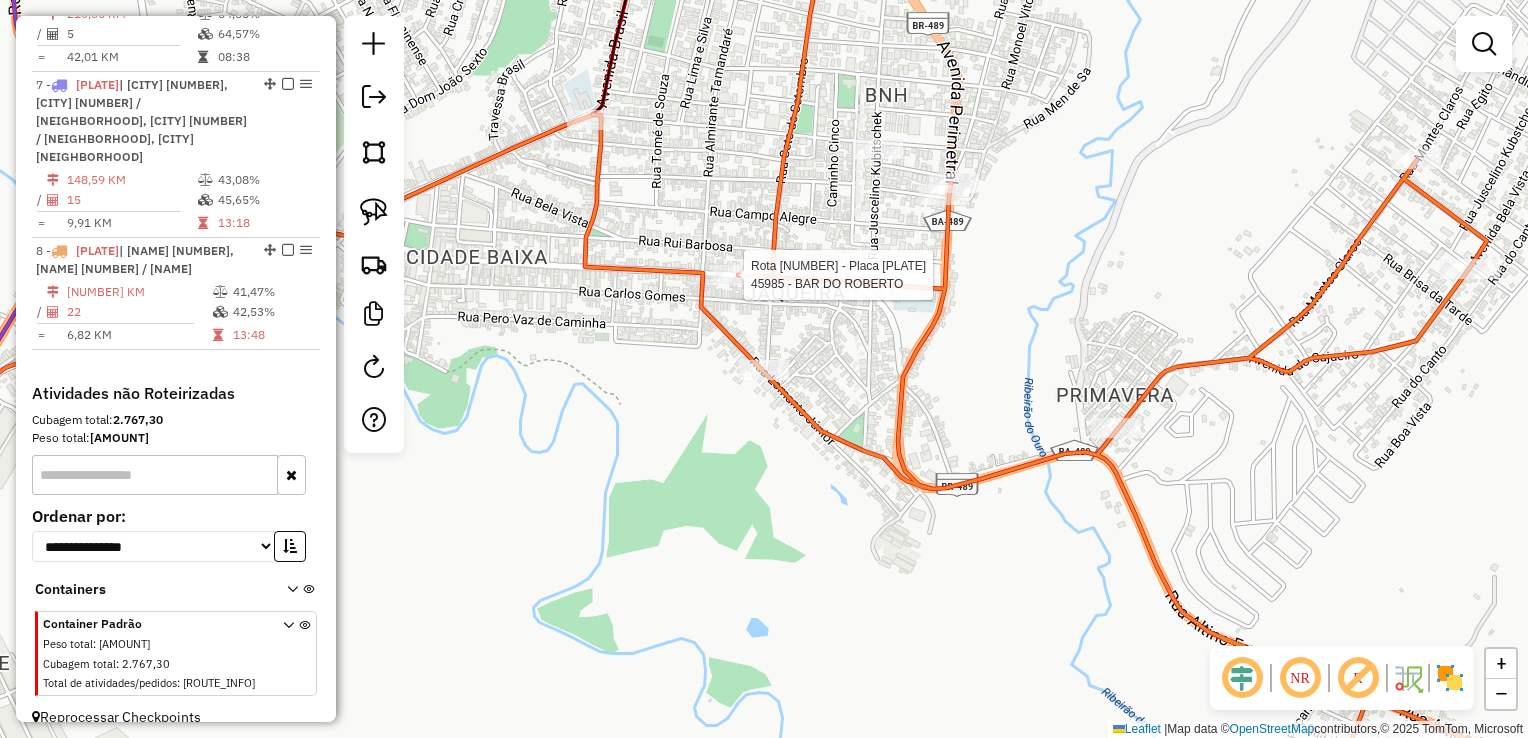 select on "*********" 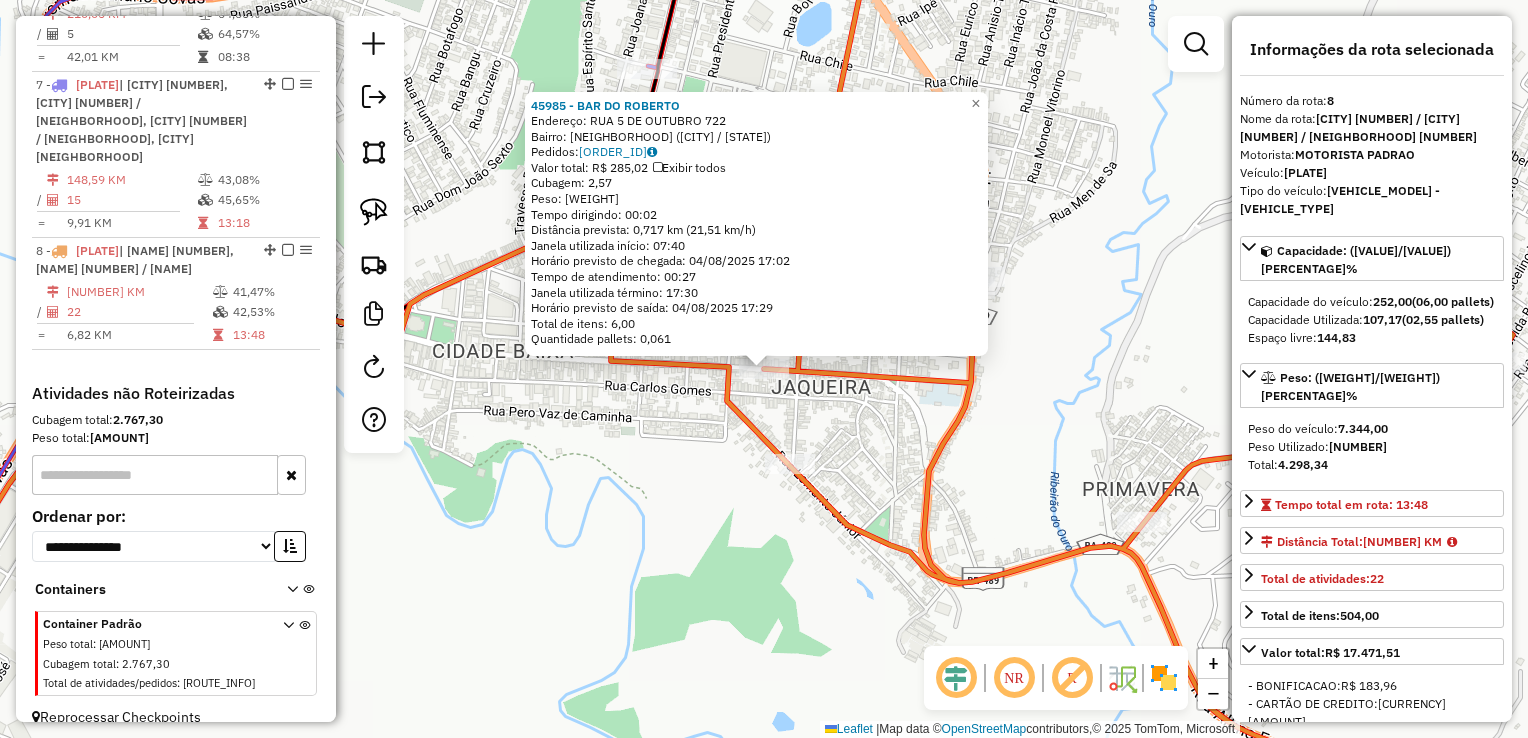 click on "45985 - BAR DO ROBERTO  Endereço:  RUA 5 DE OUTUBRO 722   Bairro: CENTRO (ITAMARAJU / BA)   Pedidos:  02594062   Valor total: R$ 285,02   Exibir todos   Cubagem: 2,57  Peso: 66,02  Tempo dirigindo: 00:02   Distância prevista: 0,717 km (21,51 km/h)   Janela utilizada início: 07:40   Horário previsto de chegada: 04/08/2025 17:02   Tempo de atendimento: 00:27   Janela utilizada término: 17:30   Horário previsto de saída: 04/08/2025 17:29   Total de itens: 6,00   Quantidade pallets: 0,061  × Janela de atendimento Grade de atendimento Capacidade Transportadoras Veículos Cliente Pedidos  Rotas Selecione os dias de semana para filtrar as janelas de atendimento  Seg   Ter   Qua   Qui   Sex   Sáb   Dom  Informe o período da janela de atendimento: De: Até:  Filtrar exatamente a janela do cliente  Considerar janela de atendimento padrão  Selecione os dias de semana para filtrar as grades de atendimento  Seg   Ter   Qua   Qui   Sex   Sáb   Dom   Considerar clientes sem dia de atendimento cadastrado  De:  +" 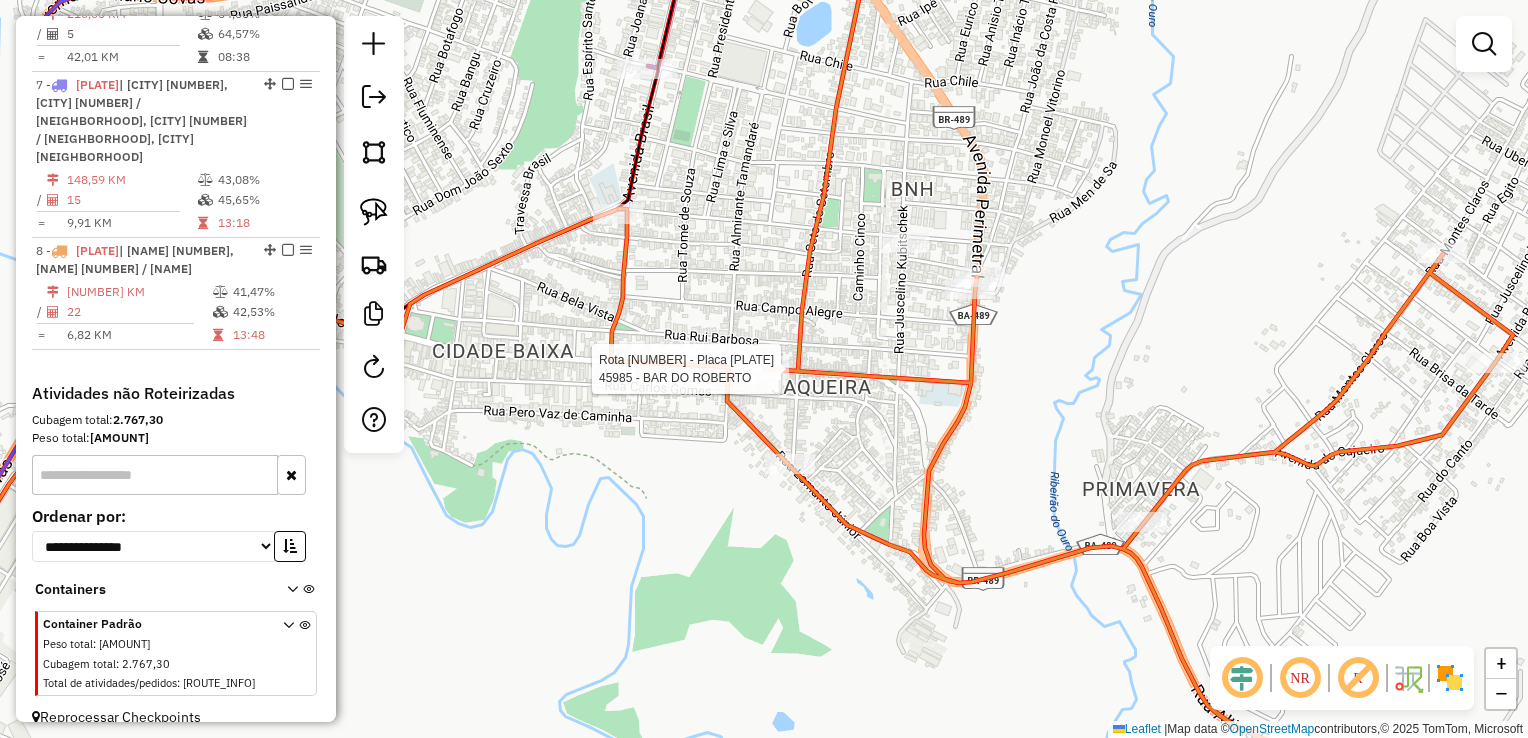 select on "*********" 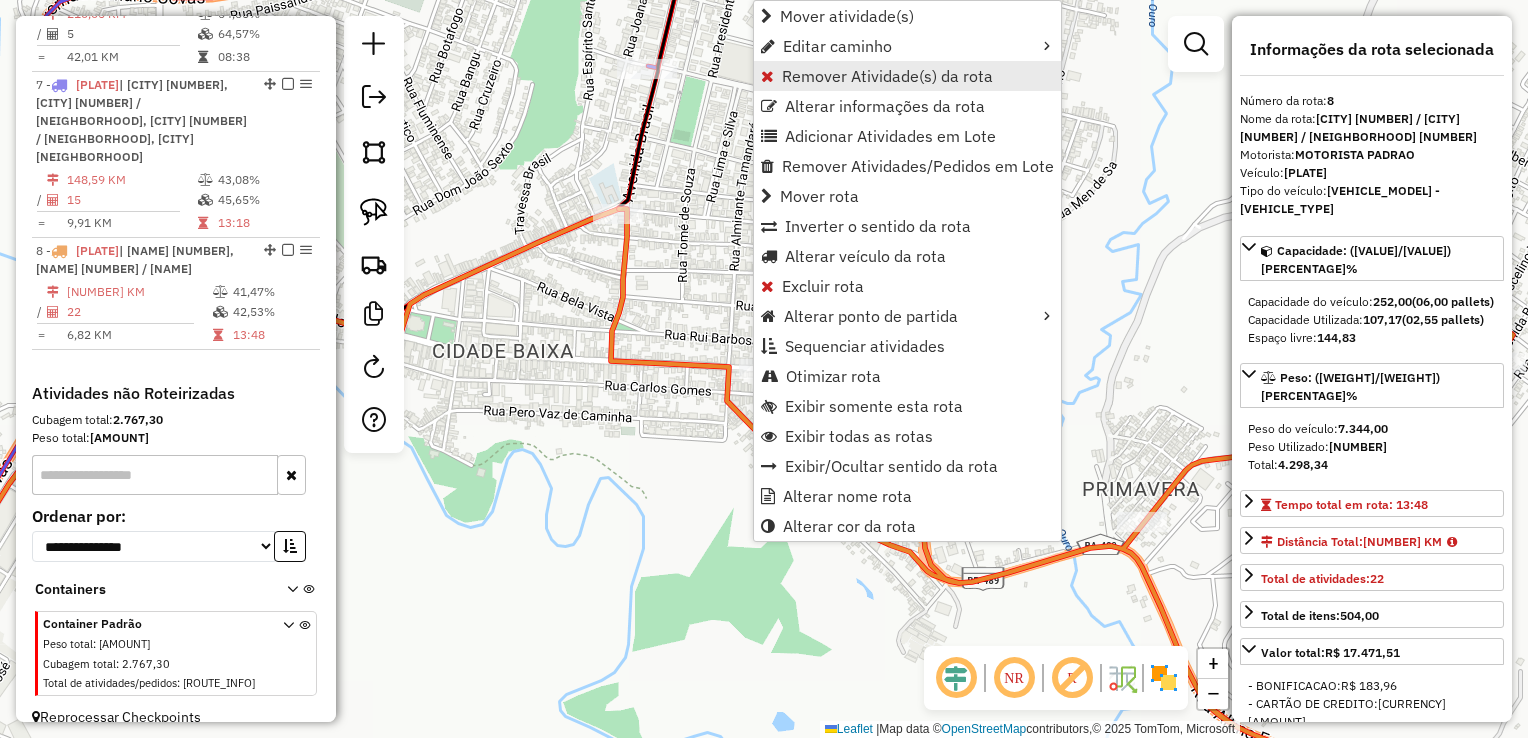 click on "Remover Atividade(s) da rota" at bounding box center [887, 76] 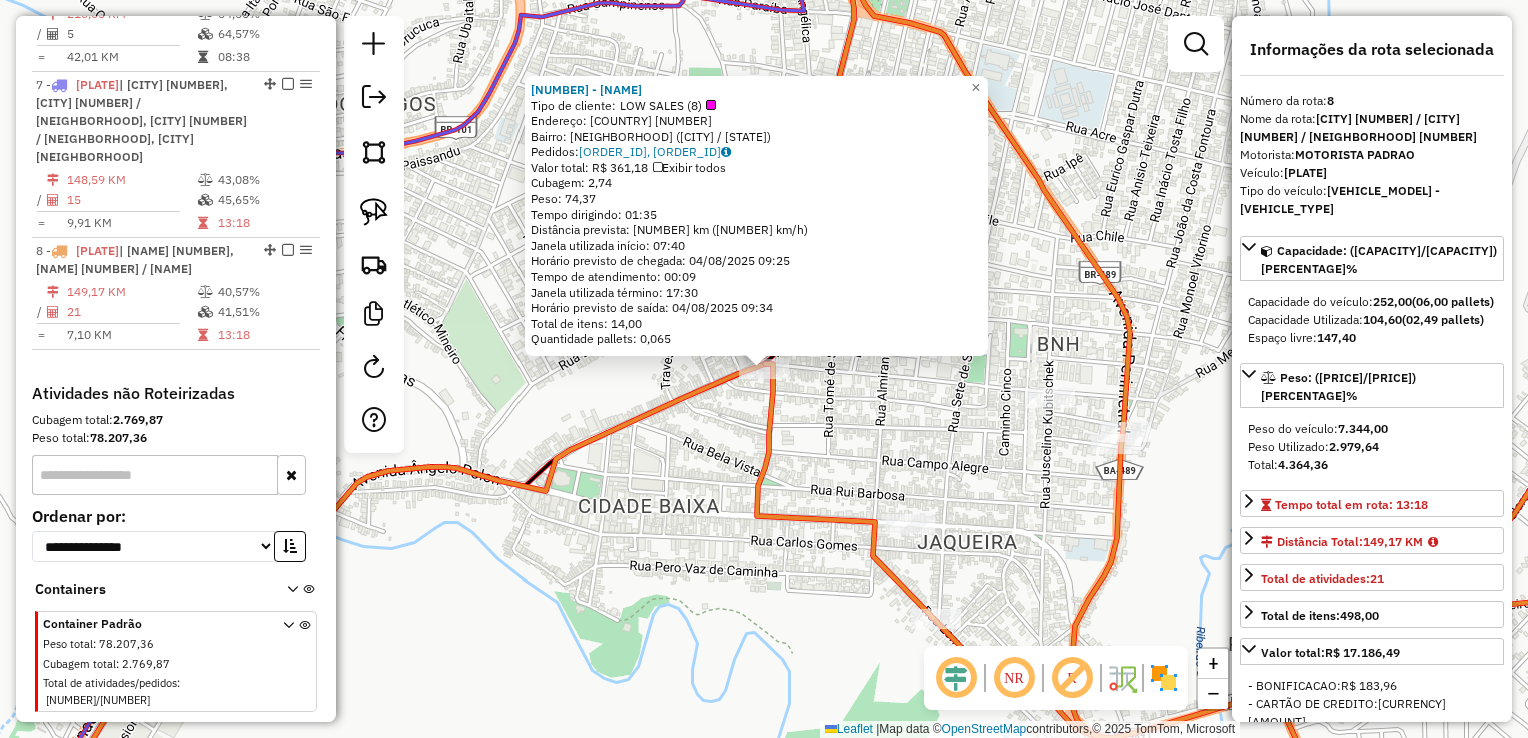 drag, startPoint x: 784, startPoint y: 409, endPoint x: 830, endPoint y: 450, distance: 61.6198 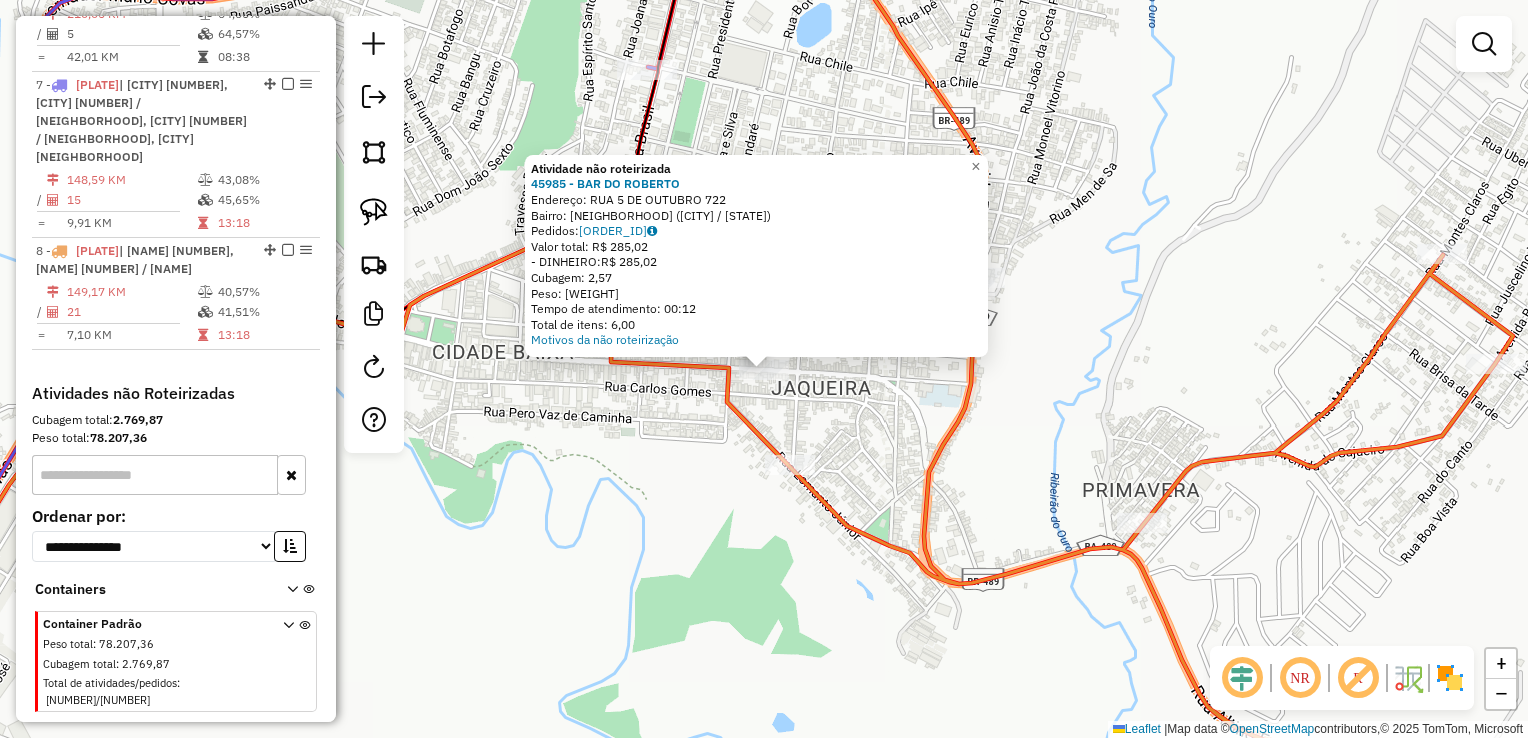 click on "Atividade não roteirizada 45985 - BAR DO ROBERTO  Endereço:  RUA 5 DE OUTUBRO 722   Bairro: CENTRO (ITAMARAJU / BA)   Pedidos:  02594062   Valor total: R$ 285,02   - DINHEIRO:  R$ 285,02   Cubagem: 2,57   Peso: 66,02   Tempo de atendimento: 00:12   Total de itens: 6,00  Motivos da não roteirização × Janela de atendimento Grade de atendimento Capacidade Transportadoras Veículos Cliente Pedidos  Rotas Selecione os dias de semana para filtrar as janelas de atendimento  Seg   Ter   Qua   Qui   Sex   Sáb   Dom  Informe o período da janela de atendimento: De: Até:  Filtrar exatamente a janela do cliente  Considerar janela de atendimento padrão  Selecione os dias de semana para filtrar as grades de atendimento  Seg   Ter   Qua   Qui   Sex   Sáb   Dom   Considerar clientes sem dia de atendimento cadastrado  Clientes fora do dia de atendimento selecionado Filtrar as atividades entre os valores definidos abaixo:  Peso mínimo:   Peso máximo:   Cubagem mínima:   Cubagem máxima:   De:   Até:   De:  Nome:" 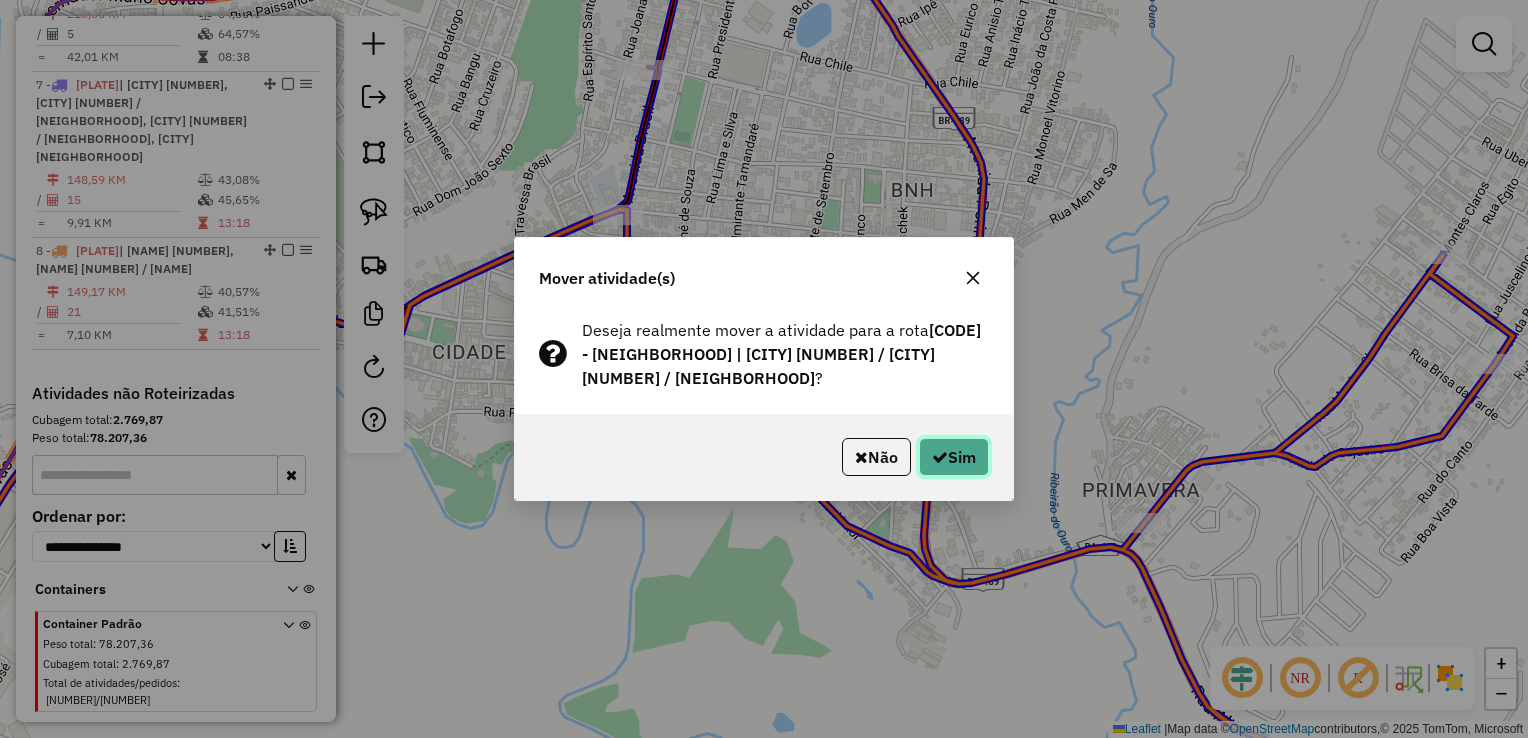 click on "Sim" 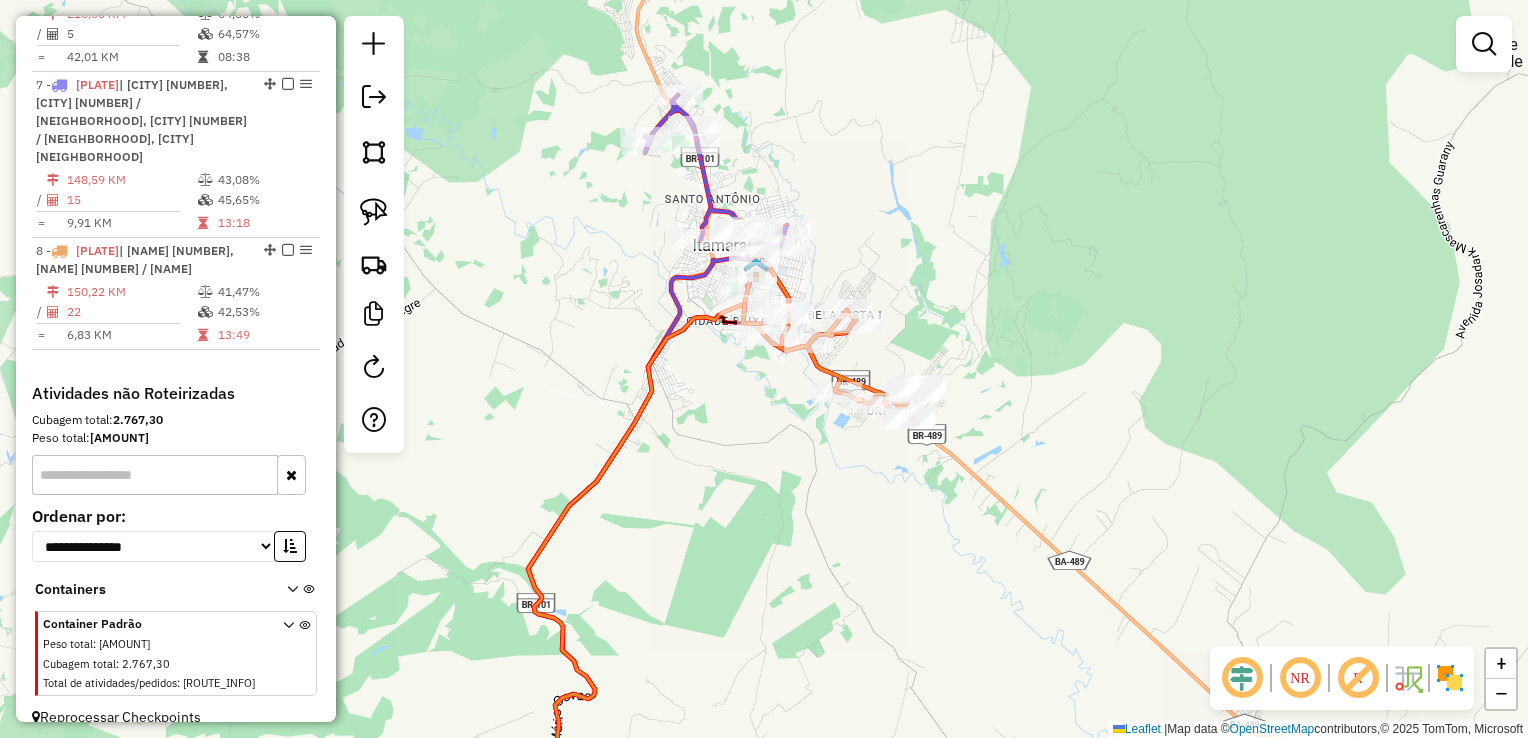 click on "Janela de atendimento Grade de atendimento Capacidade Transportadoras Veículos Cliente Pedidos  Rotas Selecione os dias de semana para filtrar as janelas de atendimento  Seg   Ter   Qua   Qui   Sex   Sáb   Dom  Informe o período da janela de atendimento: De: Até:  Filtrar exatamente a janela do cliente  Considerar janela de atendimento padrão  Selecione os dias de semana para filtrar as grades de atendimento  Seg   Ter   Qua   Qui   Sex   Sáb   Dom   Considerar clientes sem dia de atendimento cadastrado  Clientes fora do dia de atendimento selecionado Filtrar as atividades entre os valores definidos abaixo:  Peso mínimo:   Peso máximo:   Cubagem mínima:   Cubagem máxima:   De:   Até:  Filtrar as atividades entre o tempo de atendimento definido abaixo:  De:   Até:   Considerar capacidade total dos clientes não roteirizados Transportadora: Selecione um ou mais itens Tipo de veículo: Selecione um ou mais itens Veículo: Selecione um ou mais itens Motorista: Selecione um ou mais itens Nome: Rótulo:" 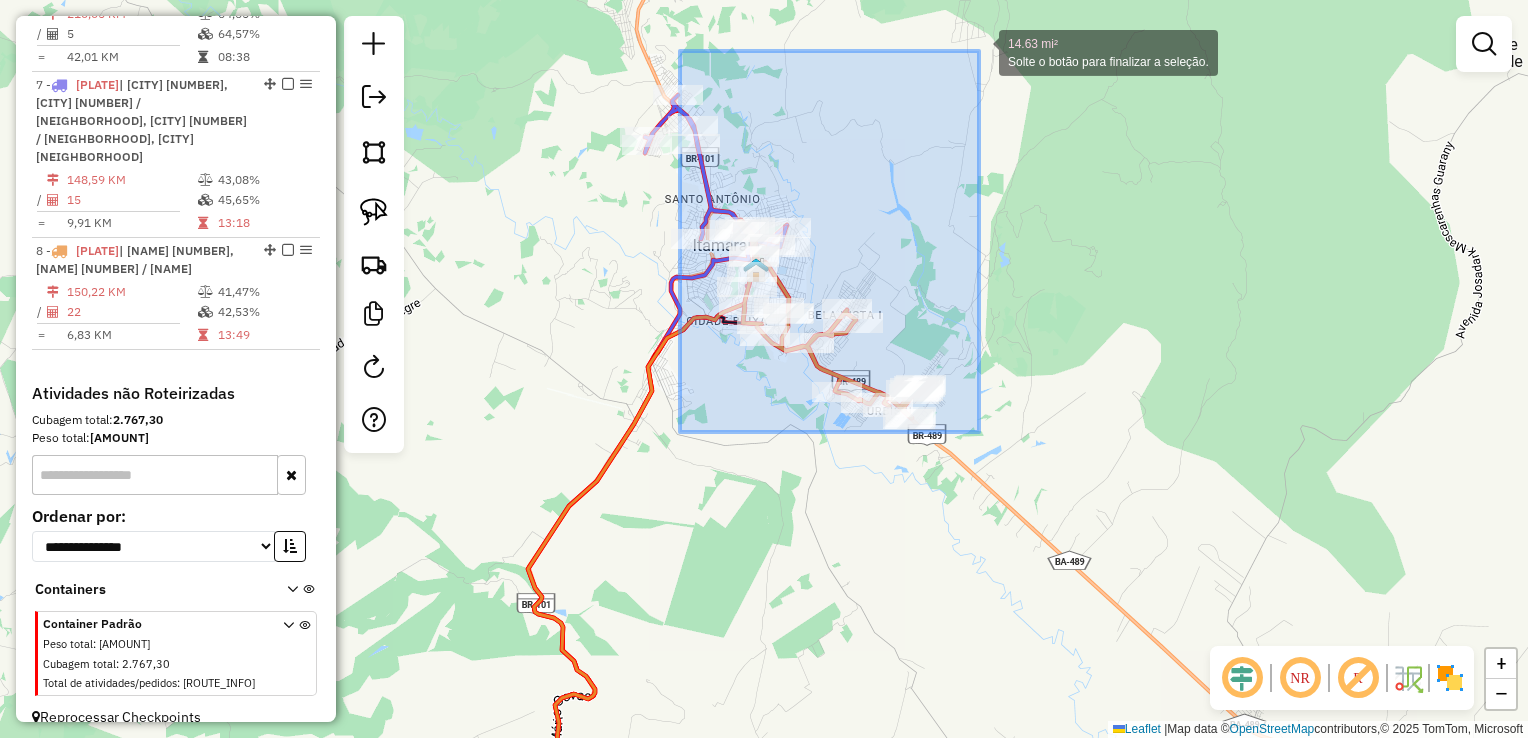 drag, startPoint x: 684, startPoint y: 432, endPoint x: 979, endPoint y: 51, distance: 481.8568 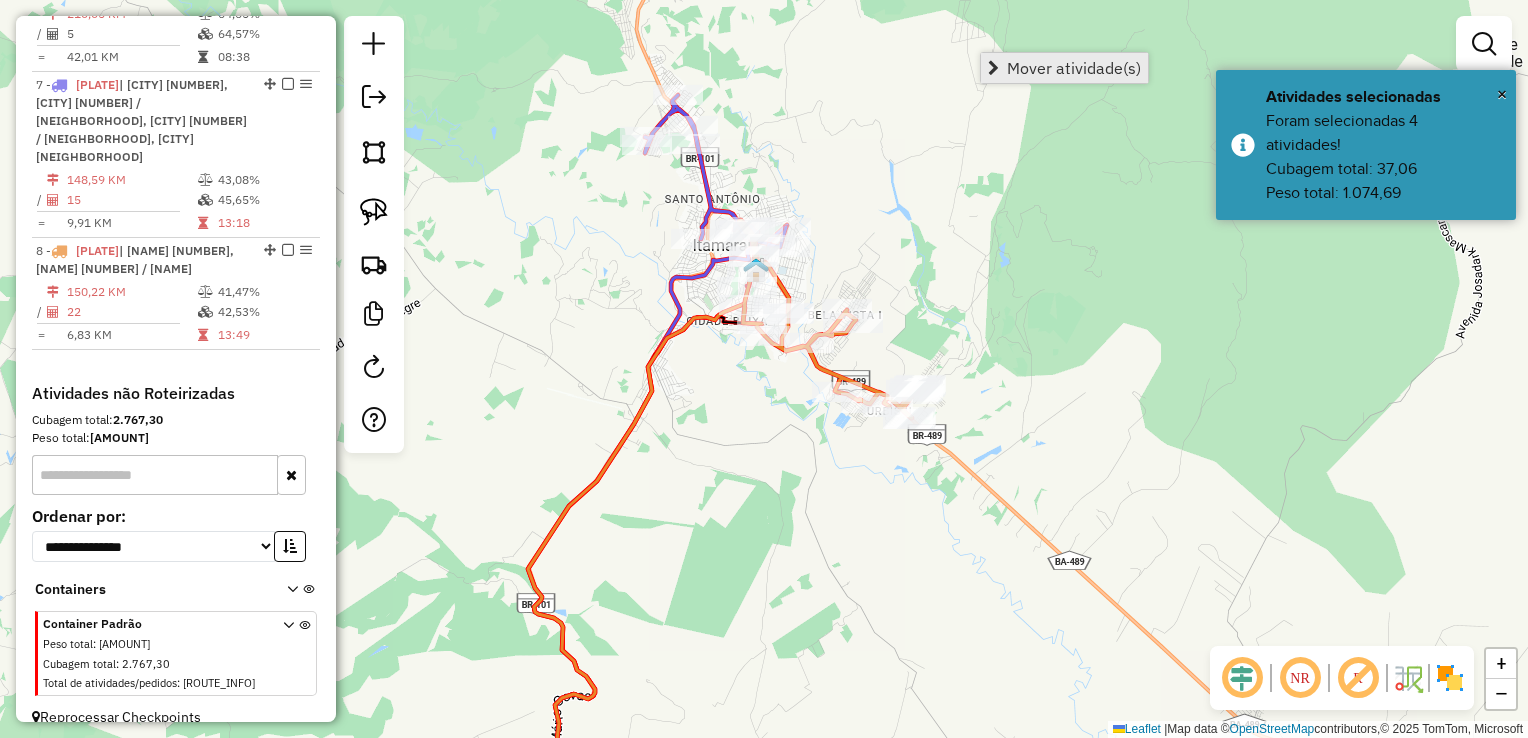 click on "Mover atividade(s)" at bounding box center [1064, 68] 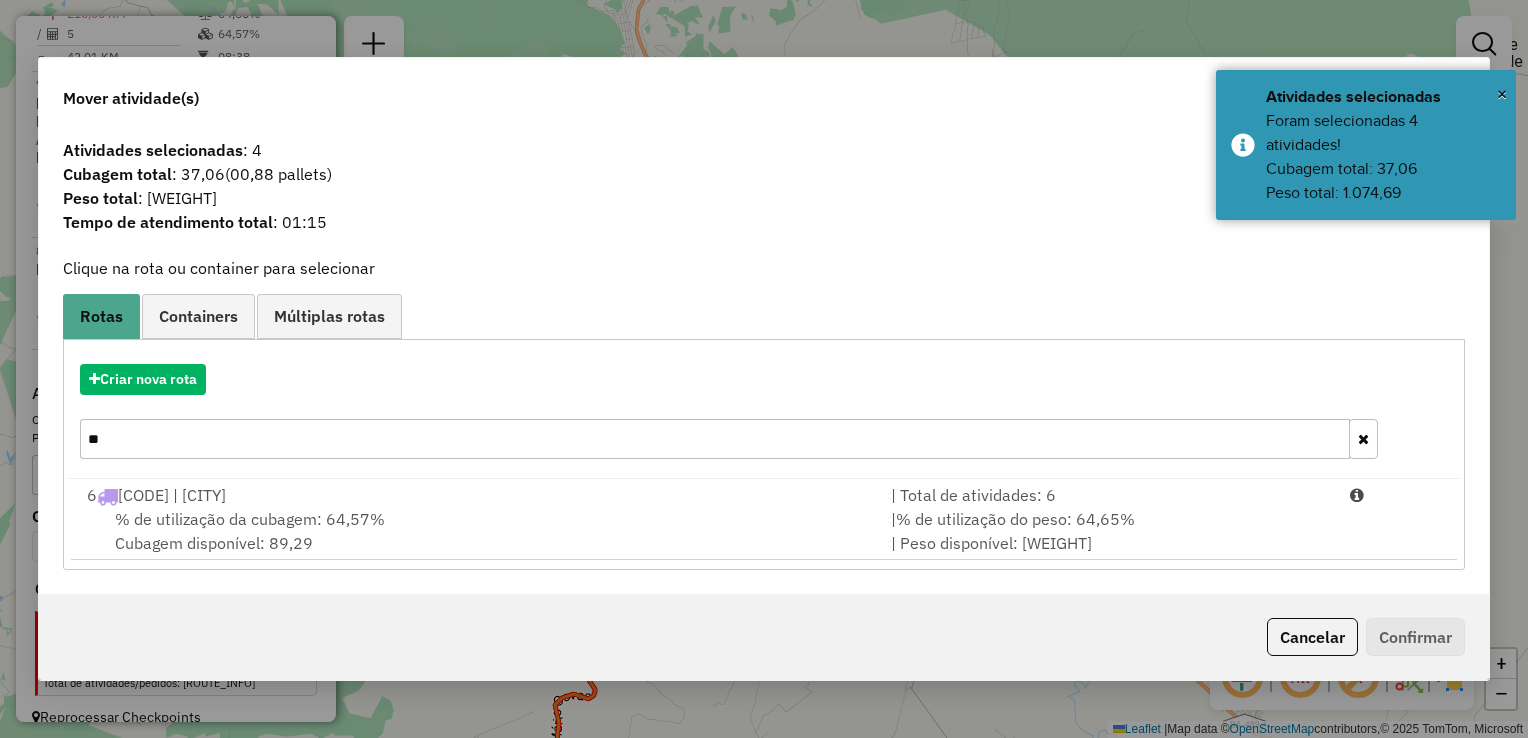 click on "**" at bounding box center (715, 439) 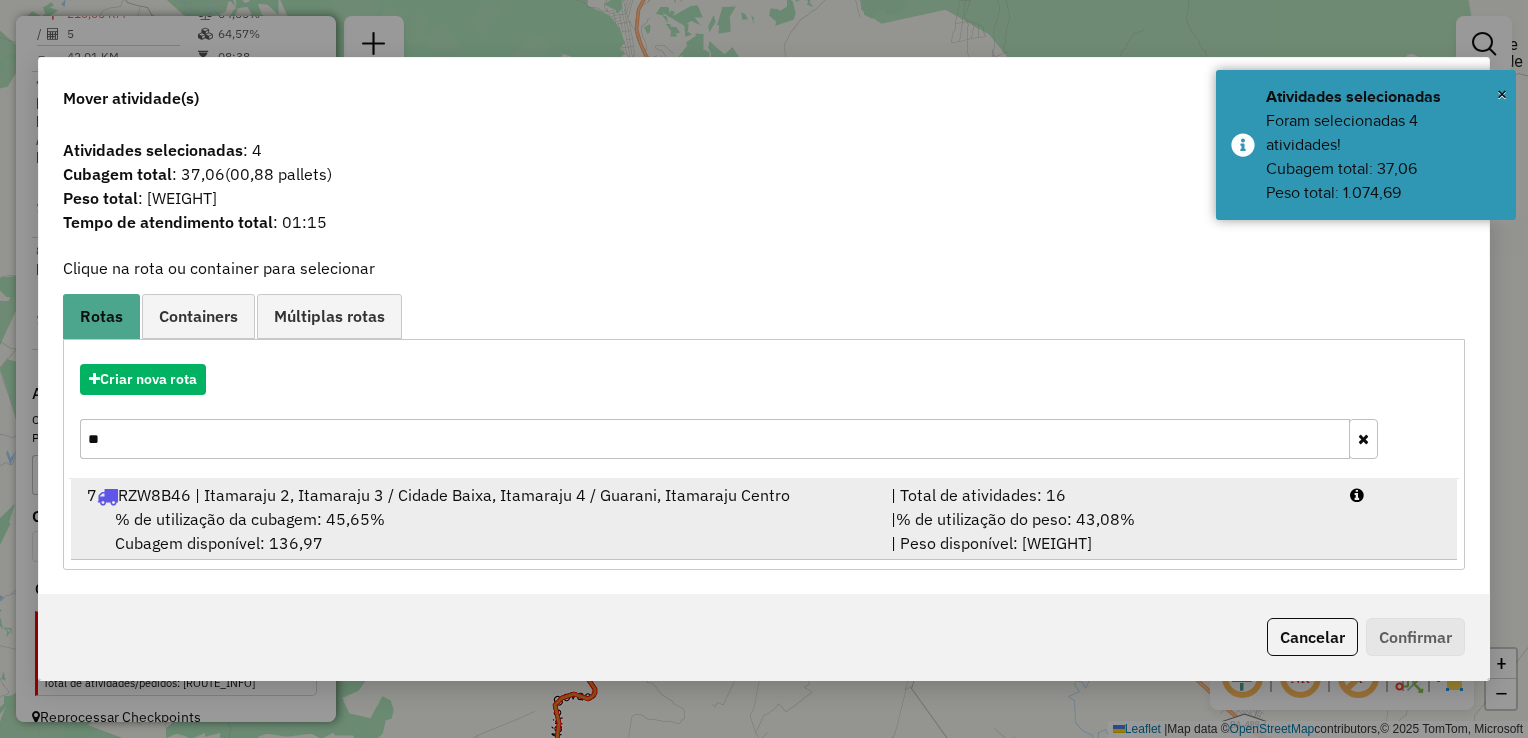 type on "**" 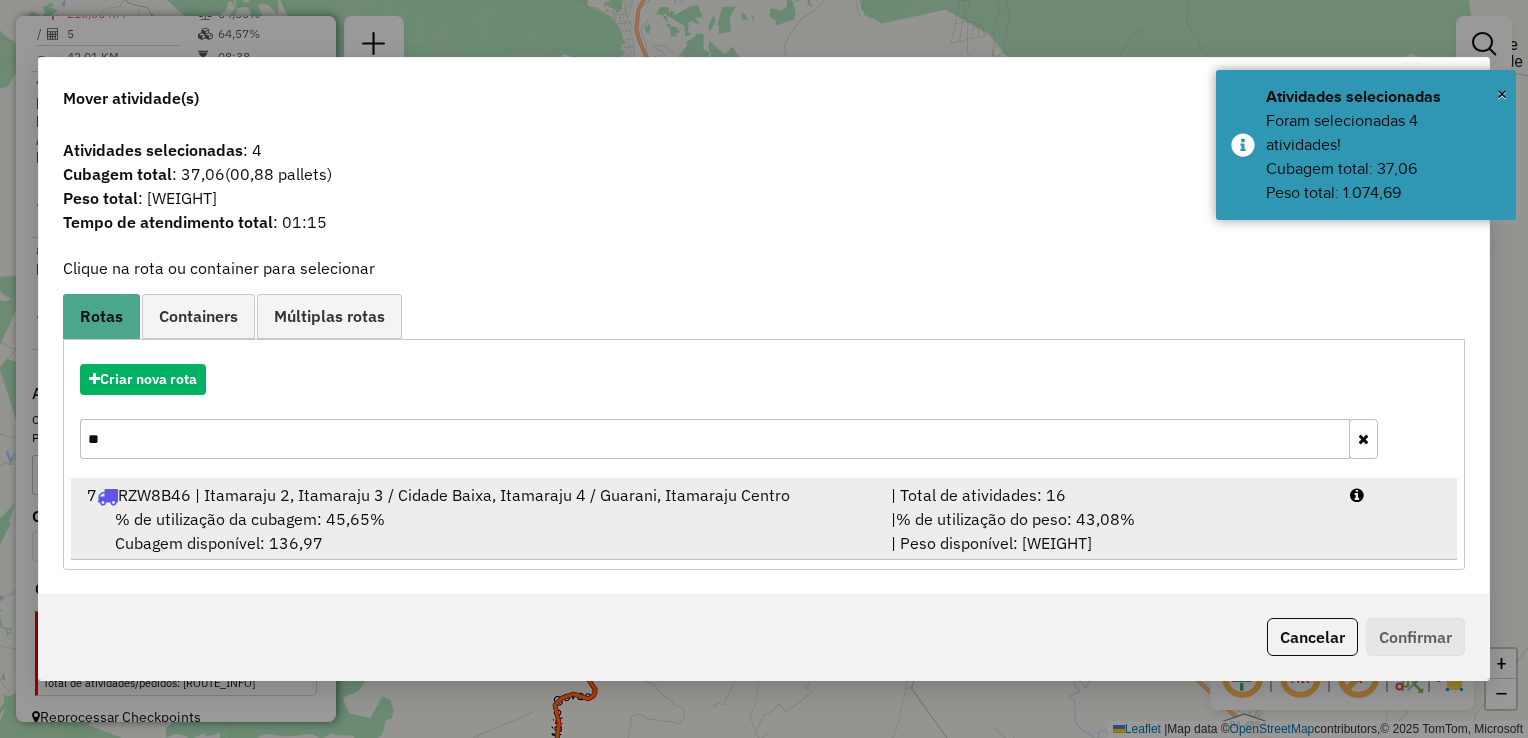 click on "|  % de utilização do peso: 43,08%  | Peso disponível: 4.180,41" at bounding box center (1108, 531) 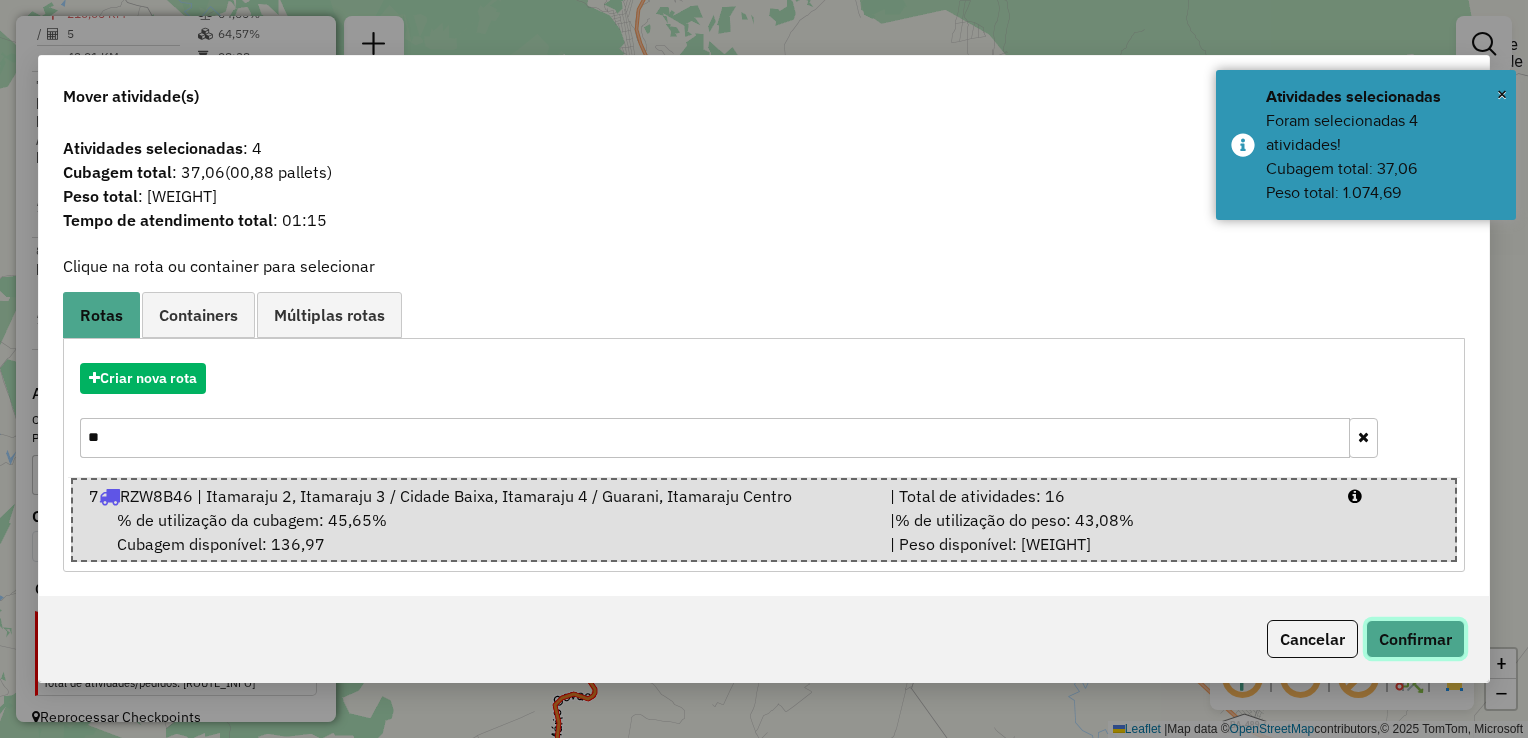 click on "Confirmar" 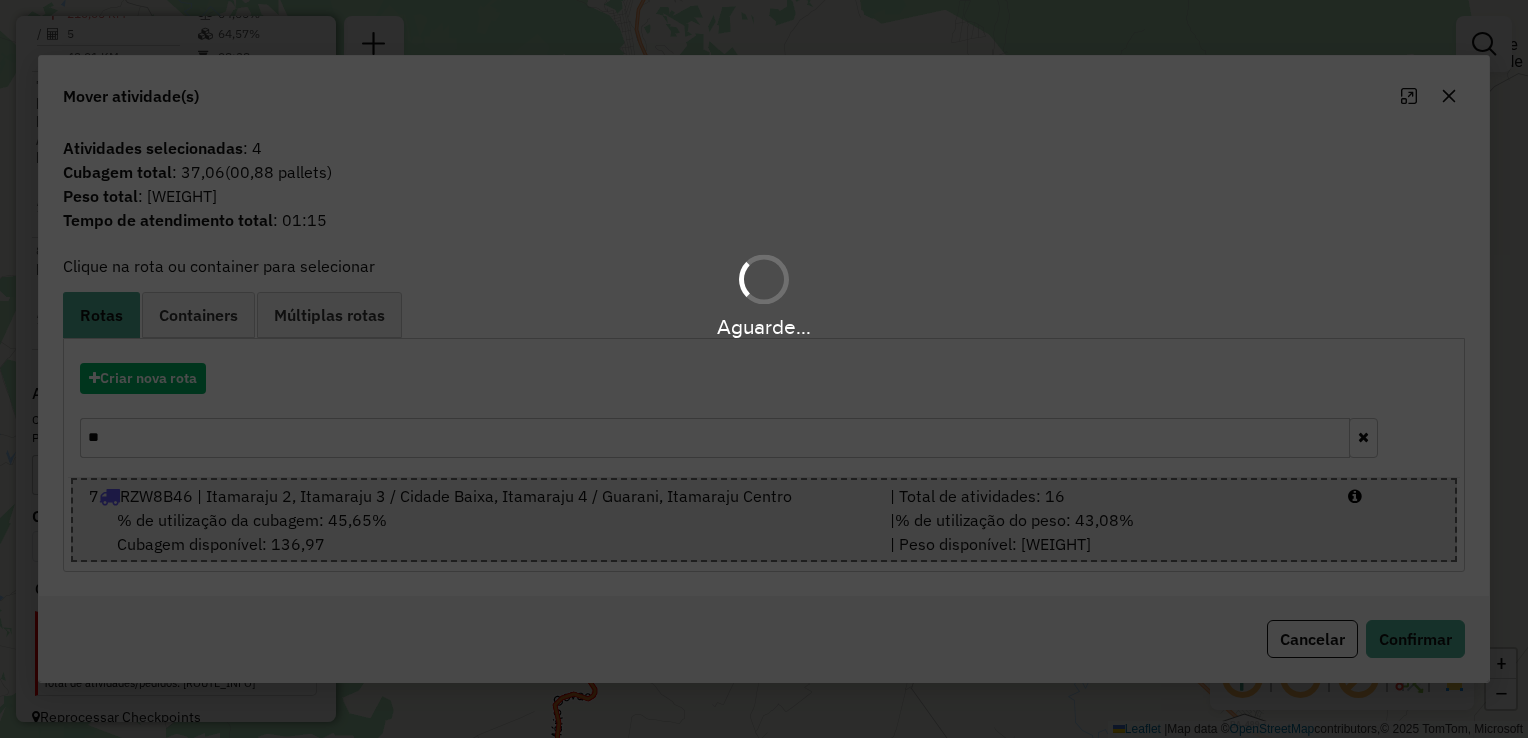 scroll, scrollTop: 1328, scrollLeft: 0, axis: vertical 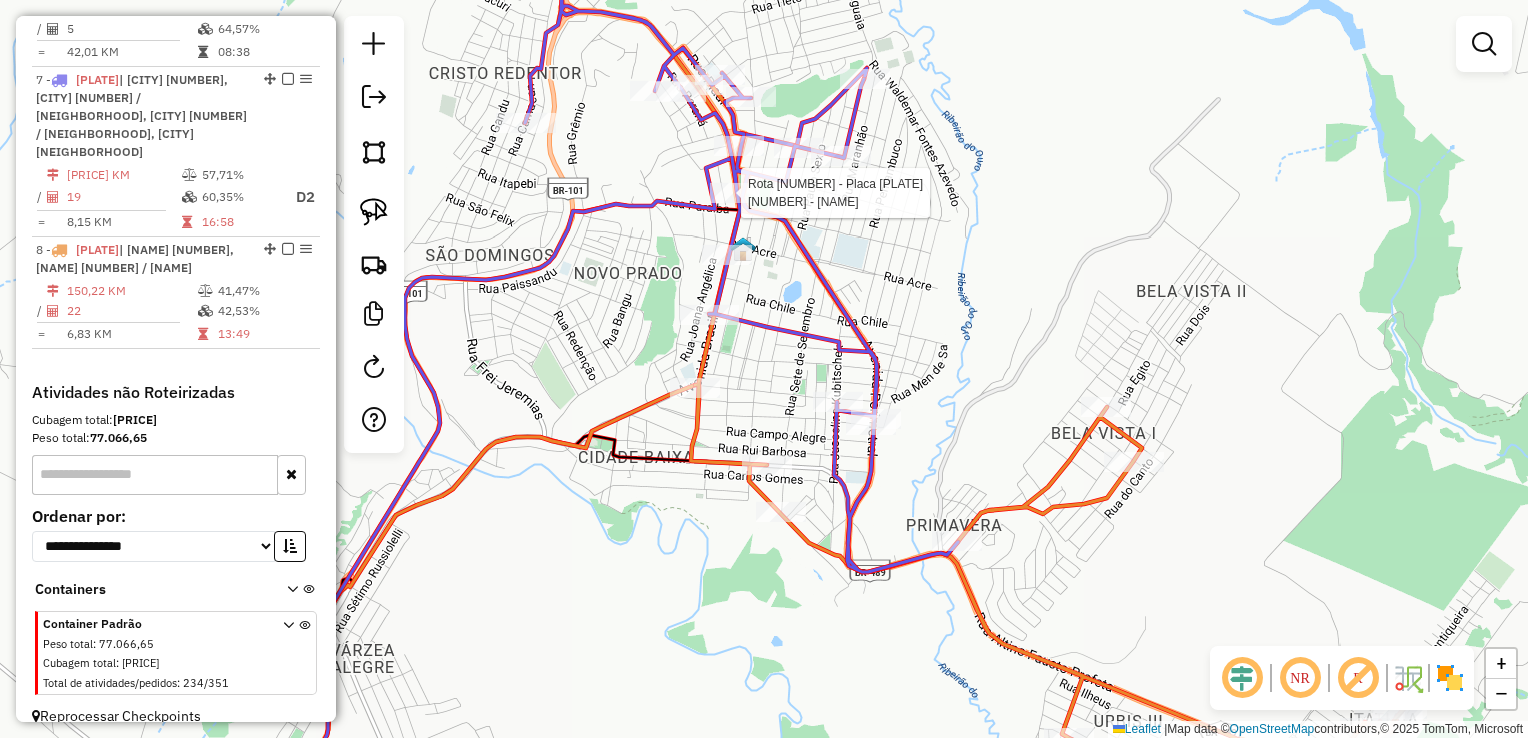 select on "*********" 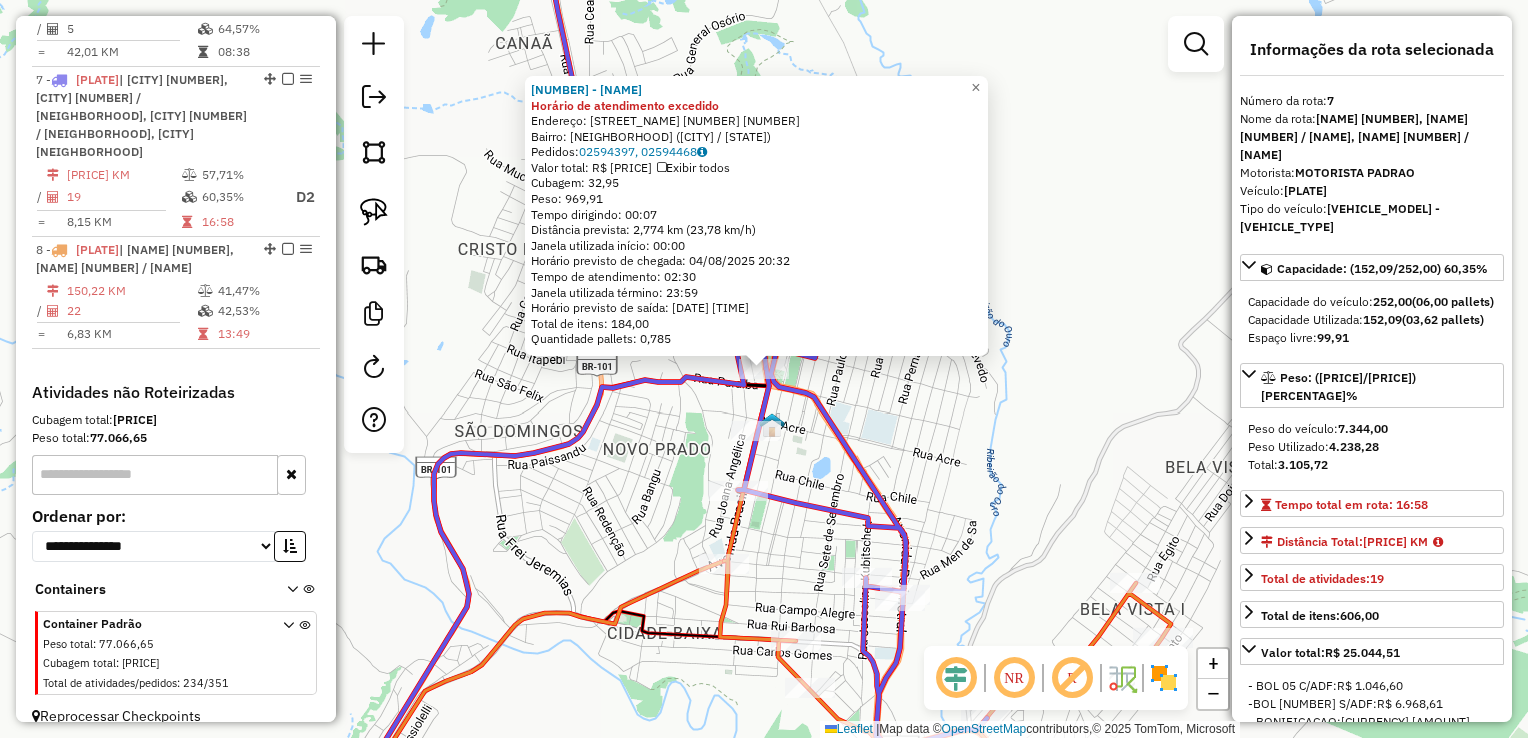 click on "46908 - DA PRACA ITAMARAJU Horário de atendimento excedido  Endereço:  Praca Castelo Branco 746   Bairro: CENTRO (ITAMARAJU / BA)   Pedidos:  02594397, 02594468   Valor total: R$ 6.973,58   Exibir todos   Cubagem: 32,95  Peso: 969,91  Tempo dirigindo: 00:07   Distância prevista: 2,774 km (23,78 km/h)   Janela utilizada início: 00:00   Horário previsto de chegada: 04/08/2025 20:32   Tempo de atendimento: 02:30   Janela utilizada término: 23:59   Horário previsto de saída: 04/08/2025 23:02   Total de itens: 184,00   Quantidade pallets: 0,785  × Janela de atendimento Grade de atendimento Capacidade Transportadoras Veículos Cliente Pedidos  Rotas Selecione os dias de semana para filtrar as janelas de atendimento  Seg   Ter   Qua   Qui   Sex   Sáb   Dom  Informe o período da janela de atendimento: De: Até:  Filtrar exatamente a janela do cliente  Considerar janela de atendimento padrão  Selecione os dias de semana para filtrar as grades de atendimento  Seg   Ter   Qua   Qui   Sex   Sáb   Dom   De:" 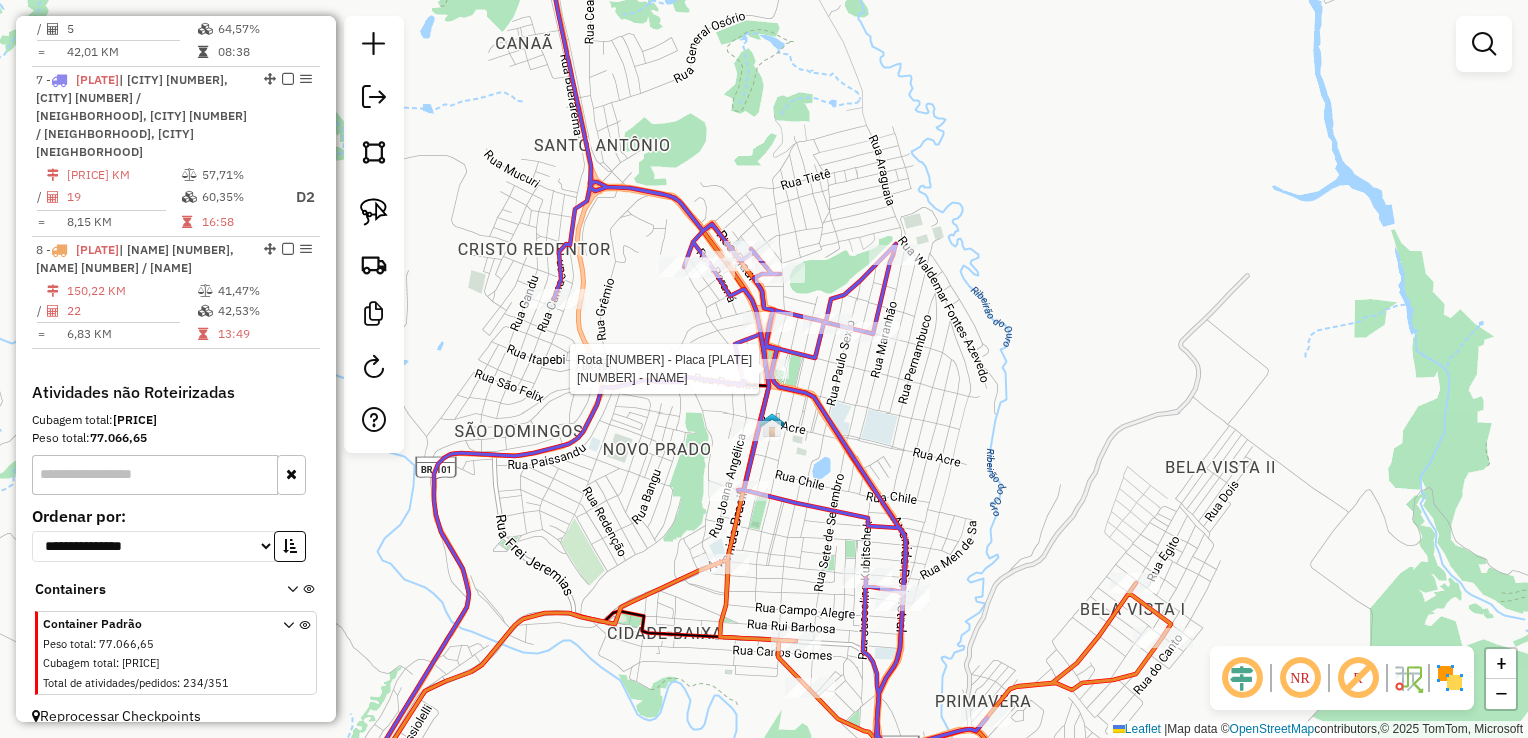 select on "*********" 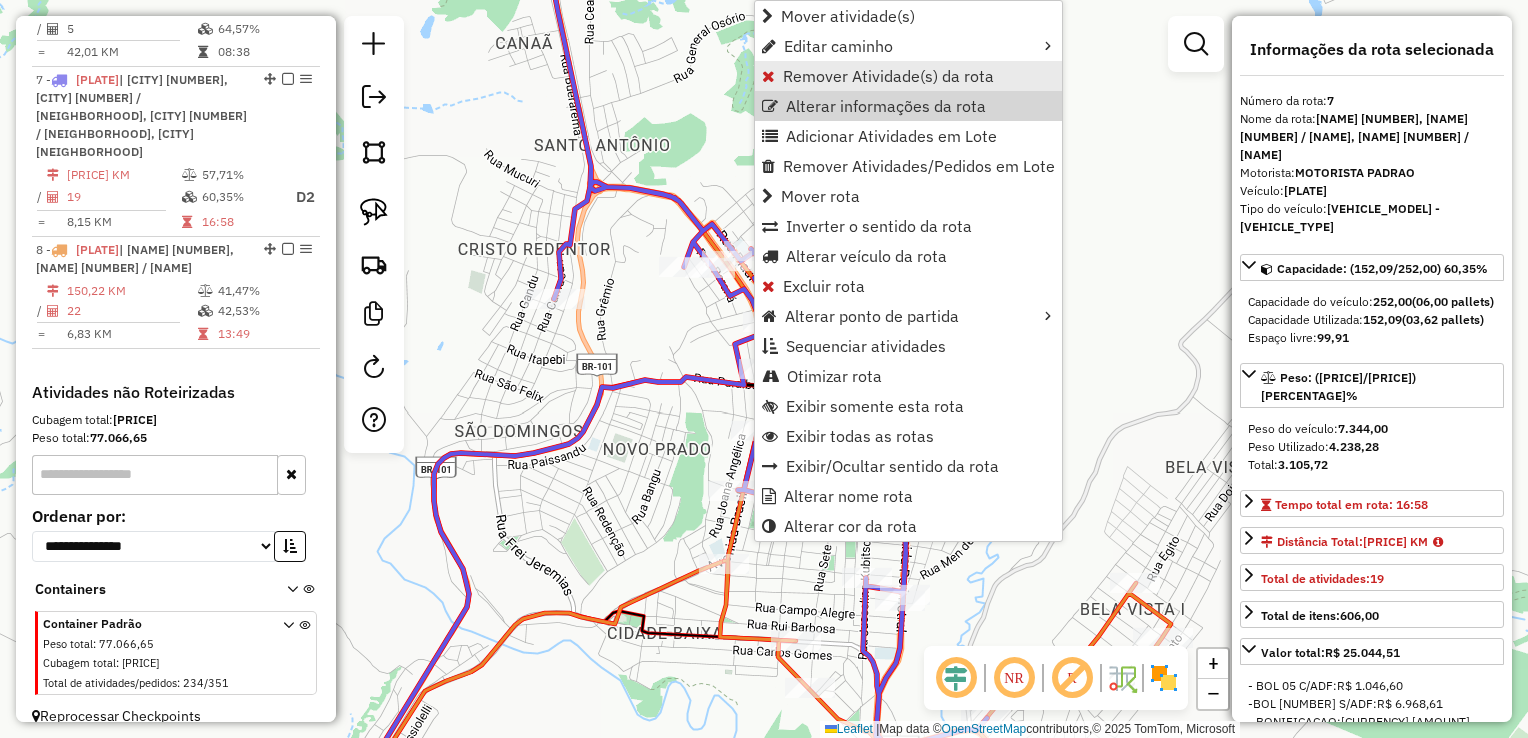 click on "Remover Atividade(s) da rota" at bounding box center [888, 76] 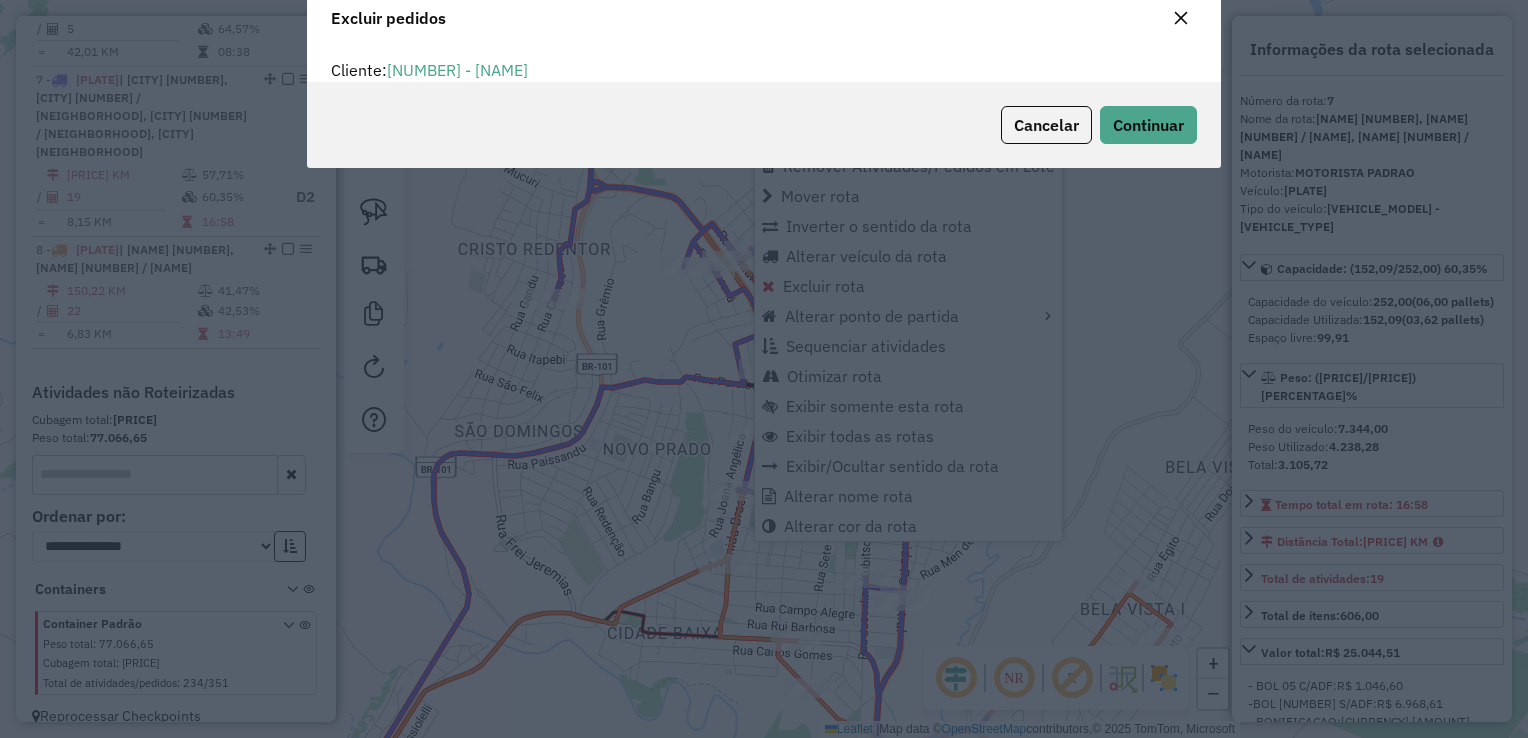 scroll, scrollTop: 10, scrollLeft: 6, axis: both 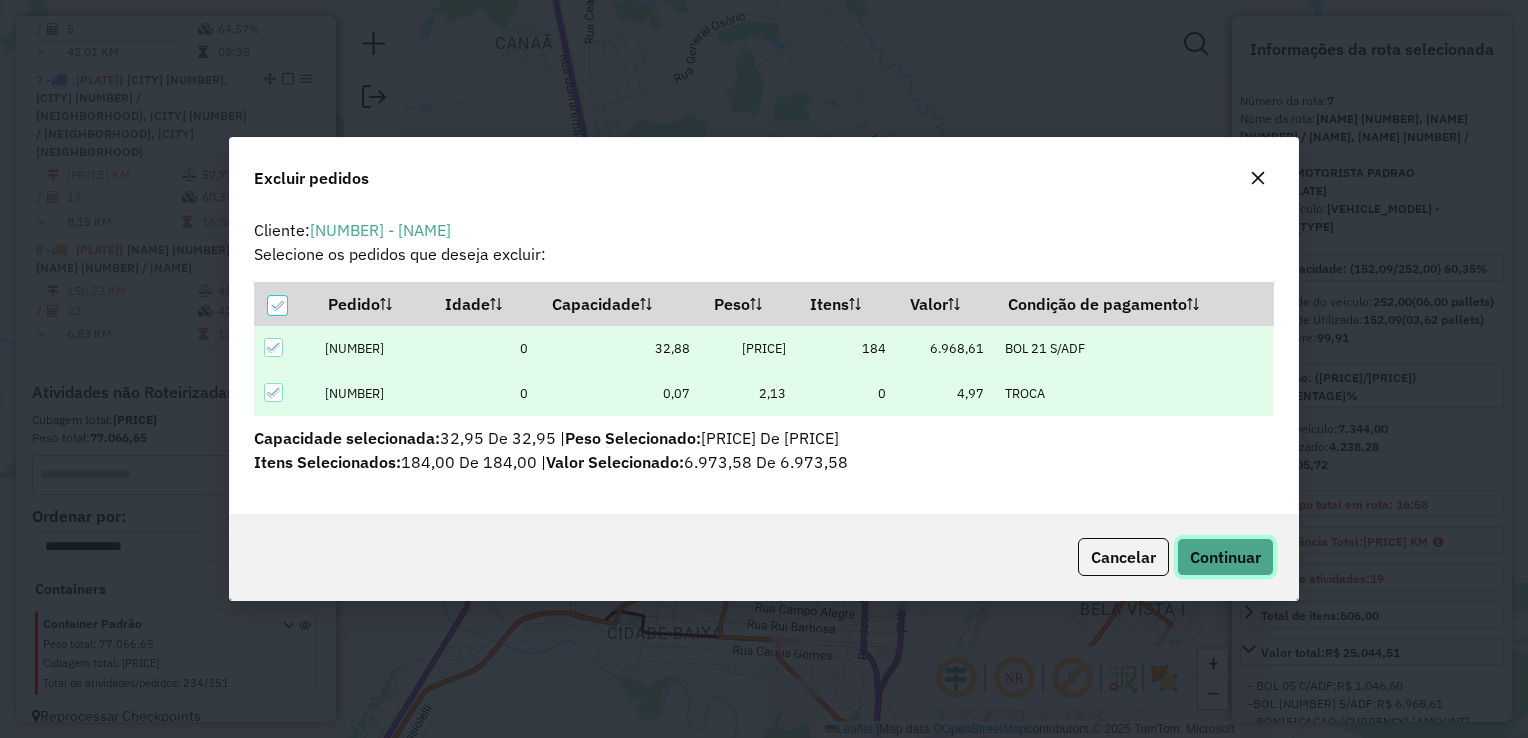 click on "Continuar" 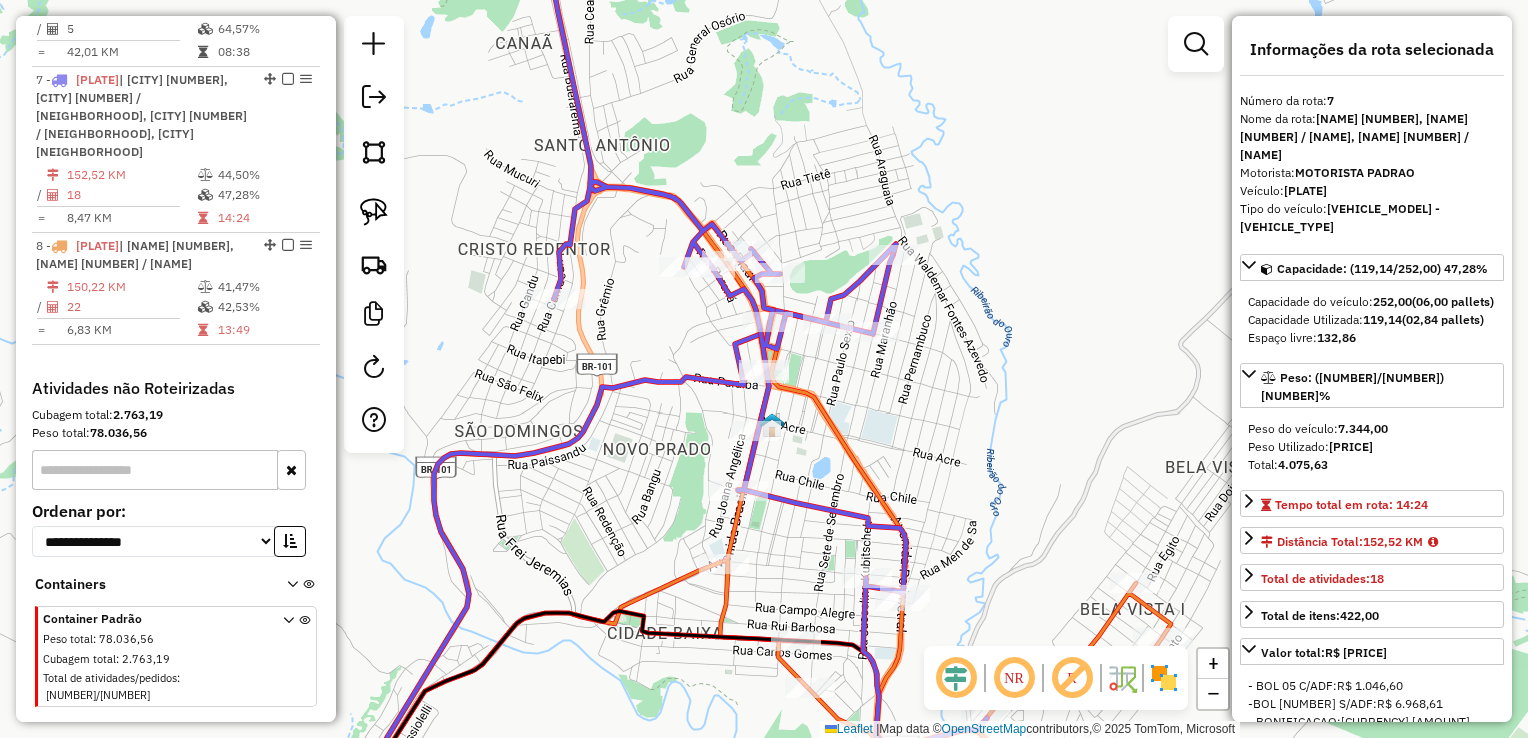 scroll, scrollTop: 1323, scrollLeft: 0, axis: vertical 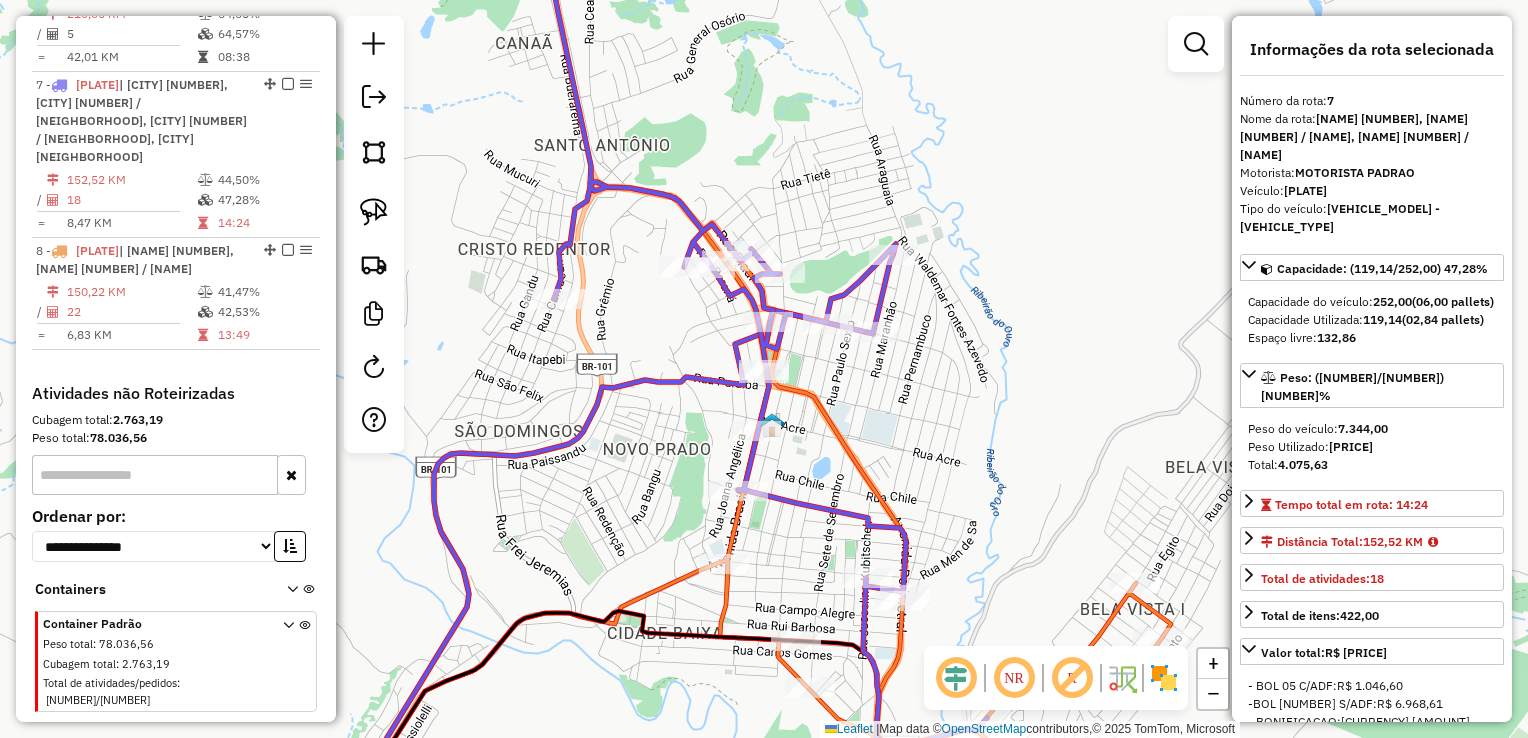 drag, startPoint x: 1010, startPoint y: 563, endPoint x: 889, endPoint y: 322, distance: 269.67017 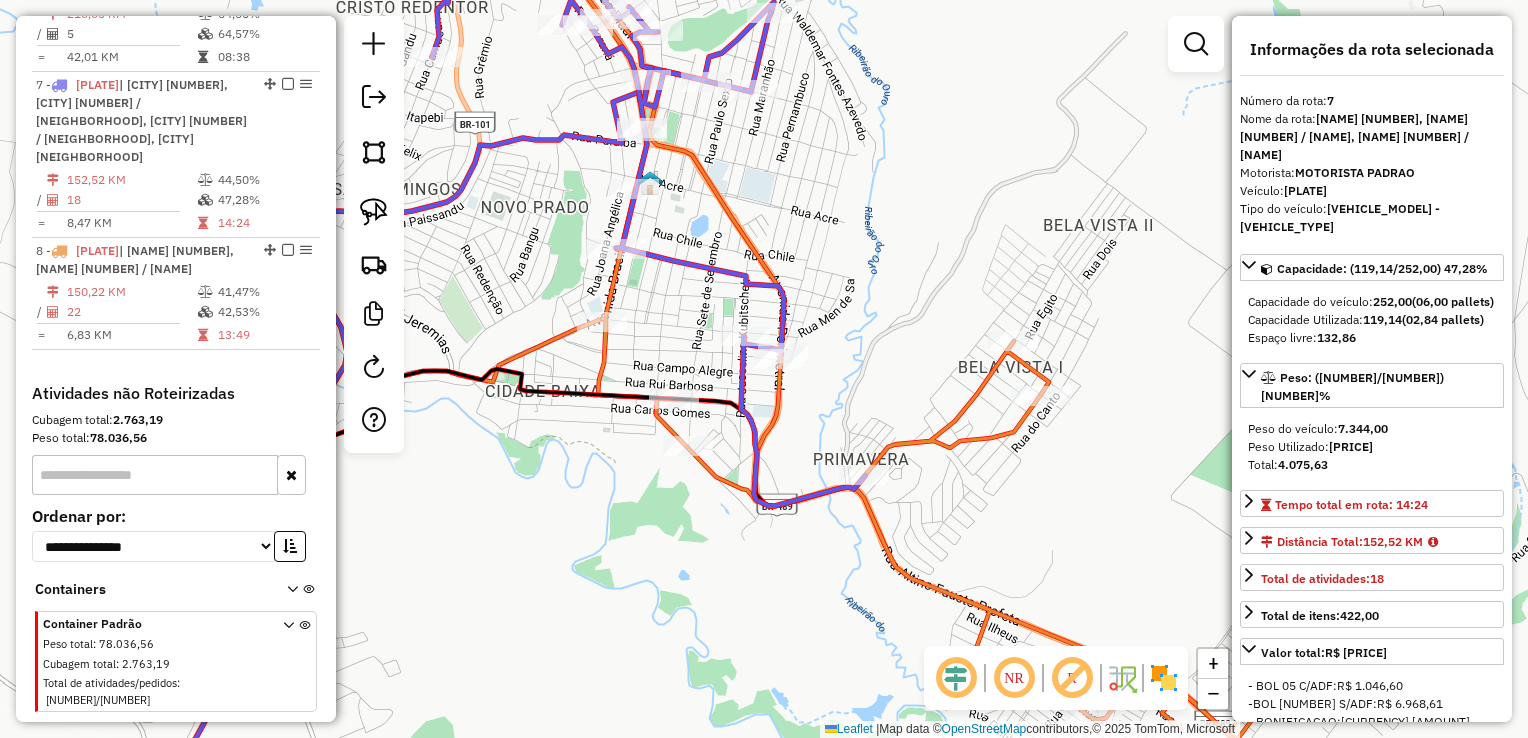 click 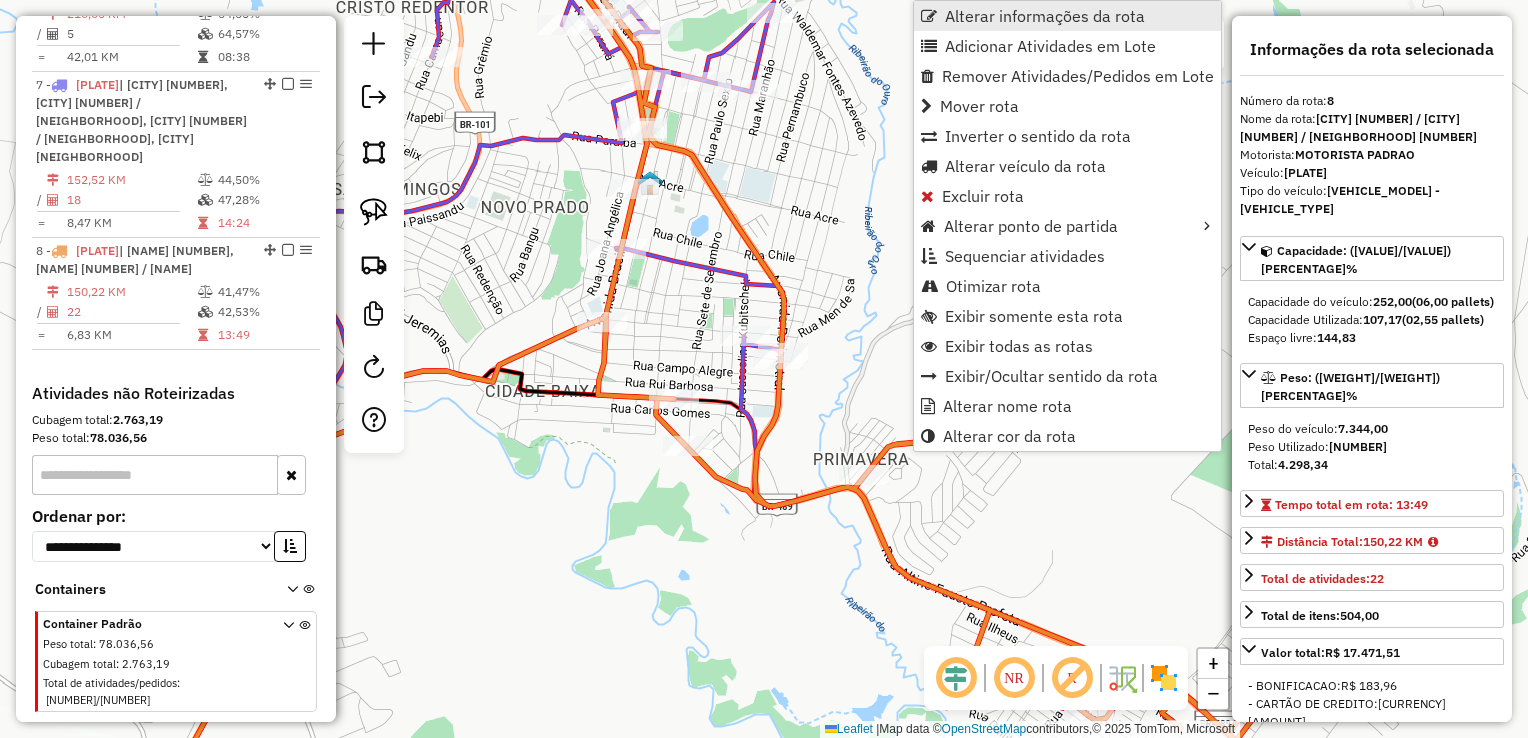 click on "Alterar informações da rota" at bounding box center (1045, 16) 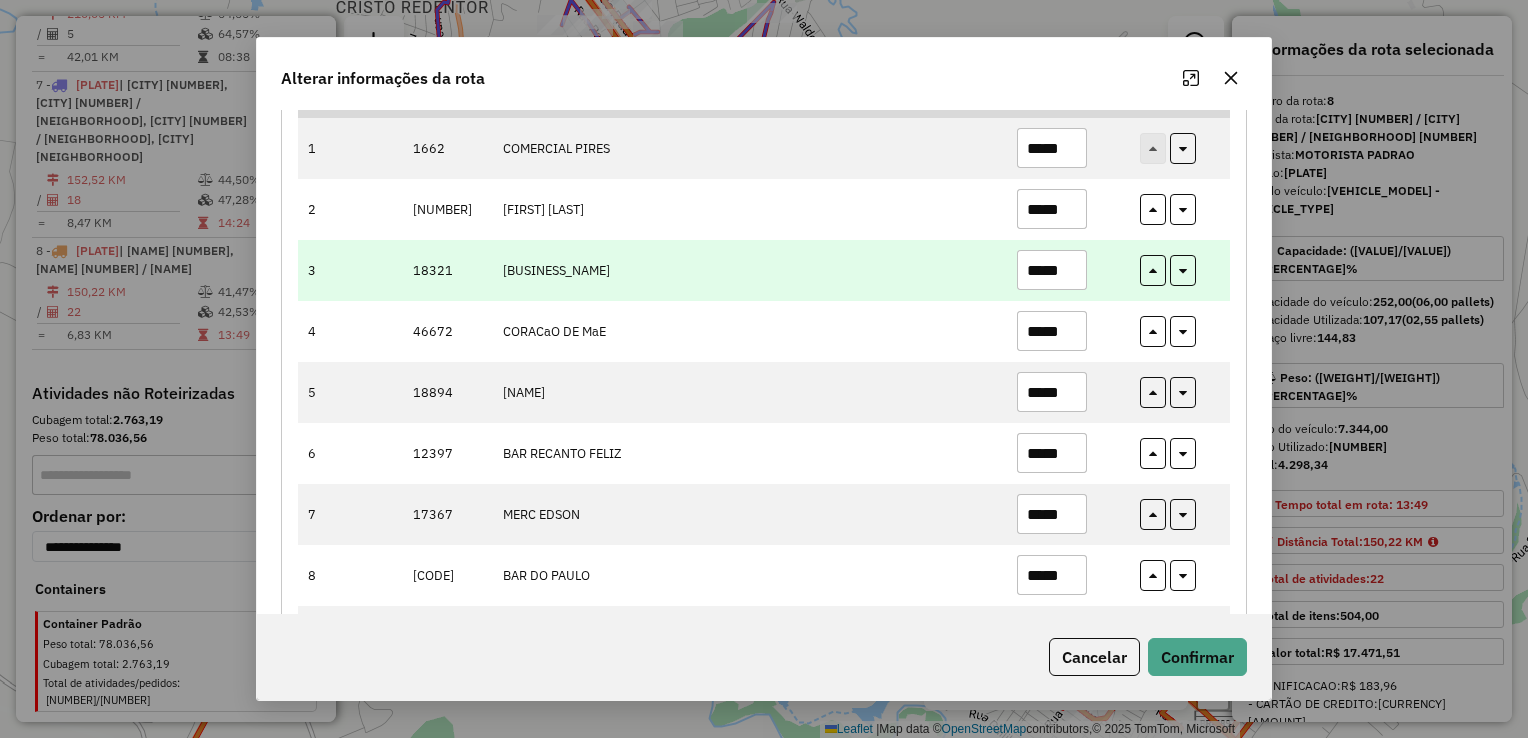 scroll, scrollTop: 300, scrollLeft: 0, axis: vertical 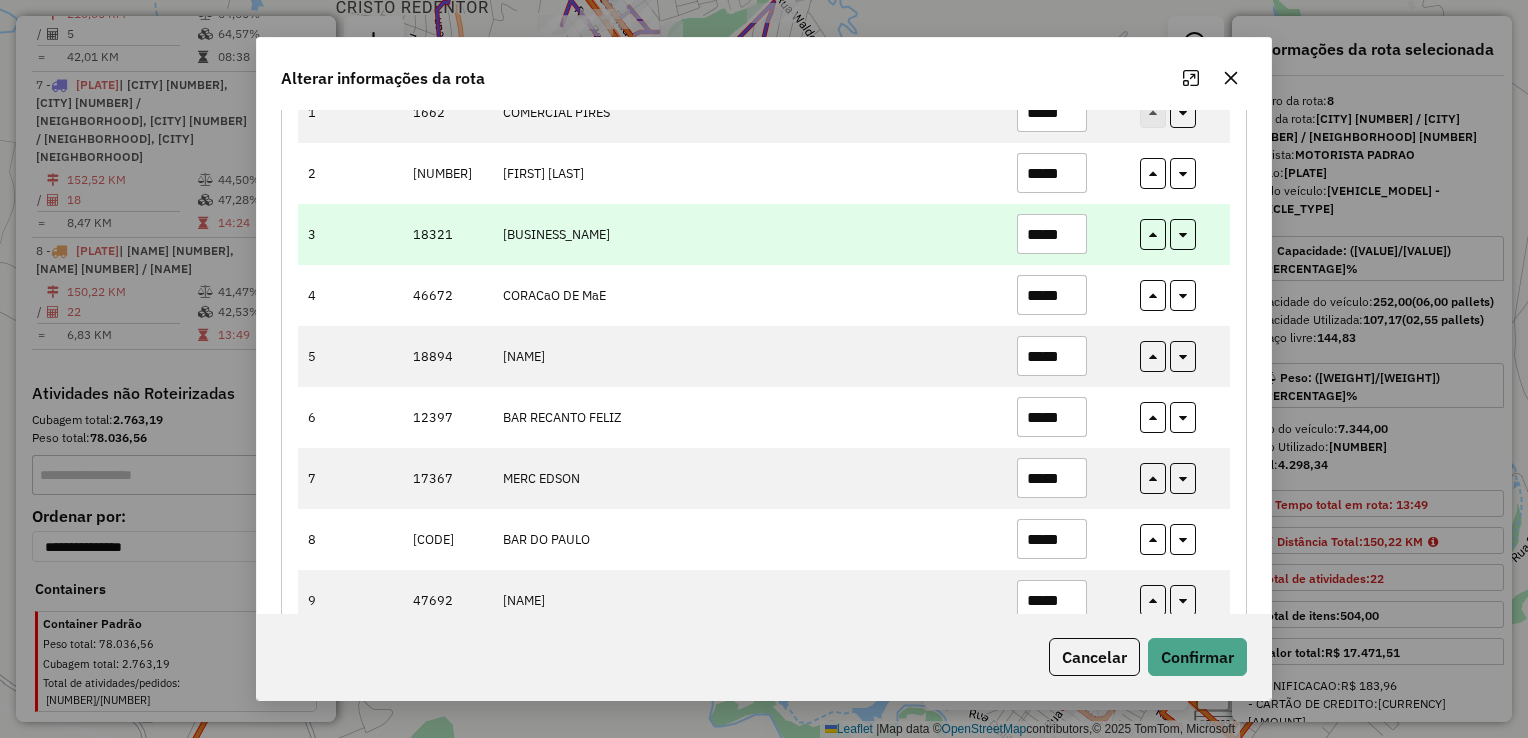 click on "*****" at bounding box center [1052, 234] 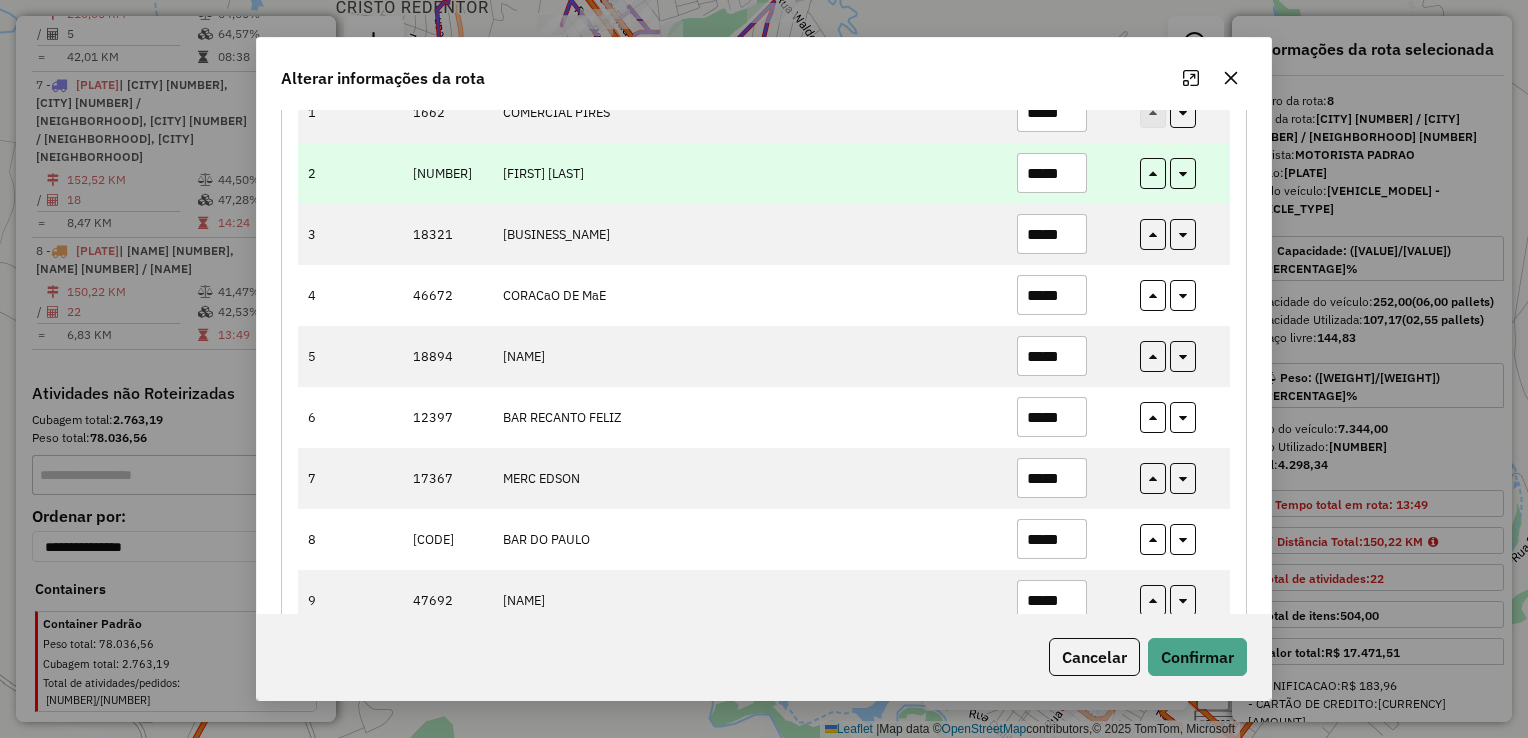 click on "*****" at bounding box center [1067, 173] 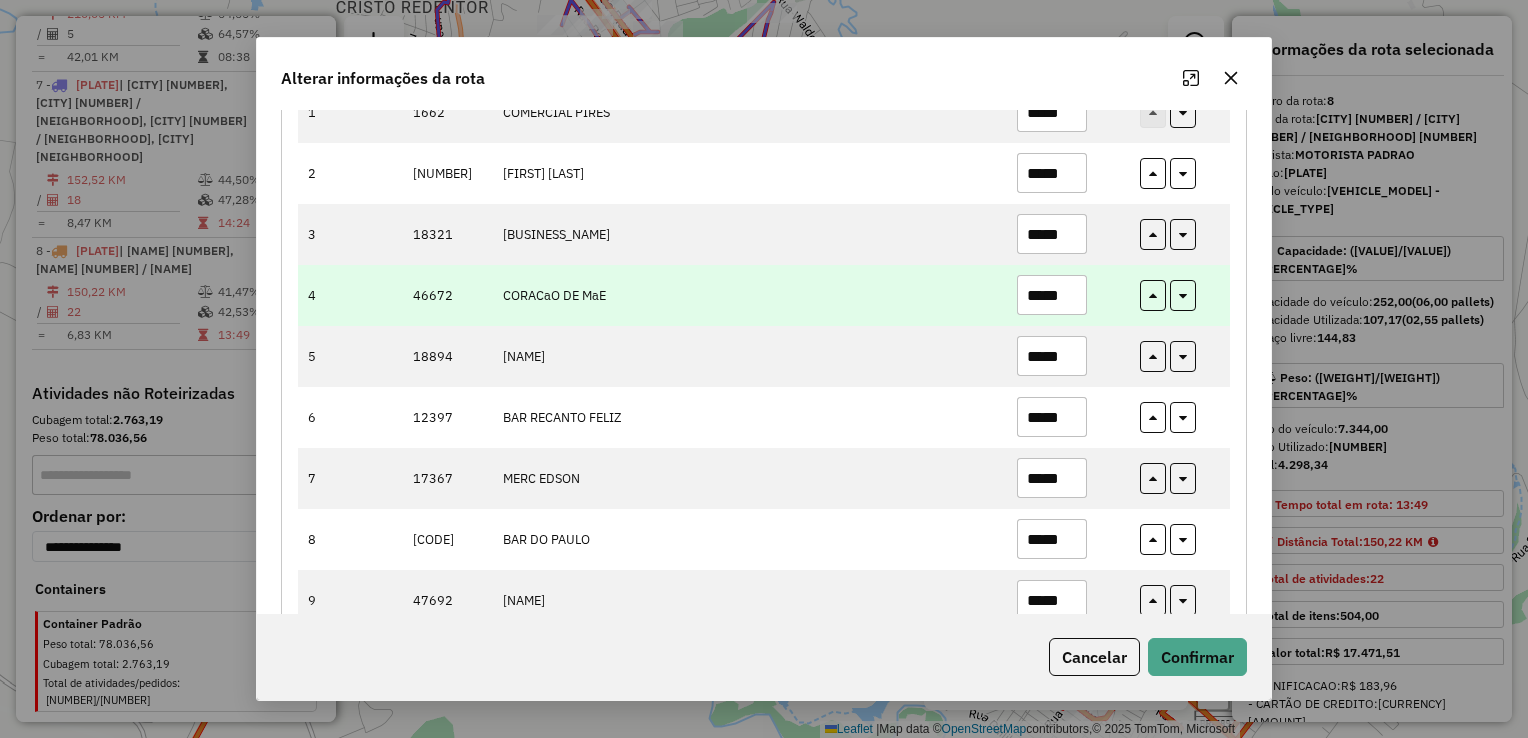 paste 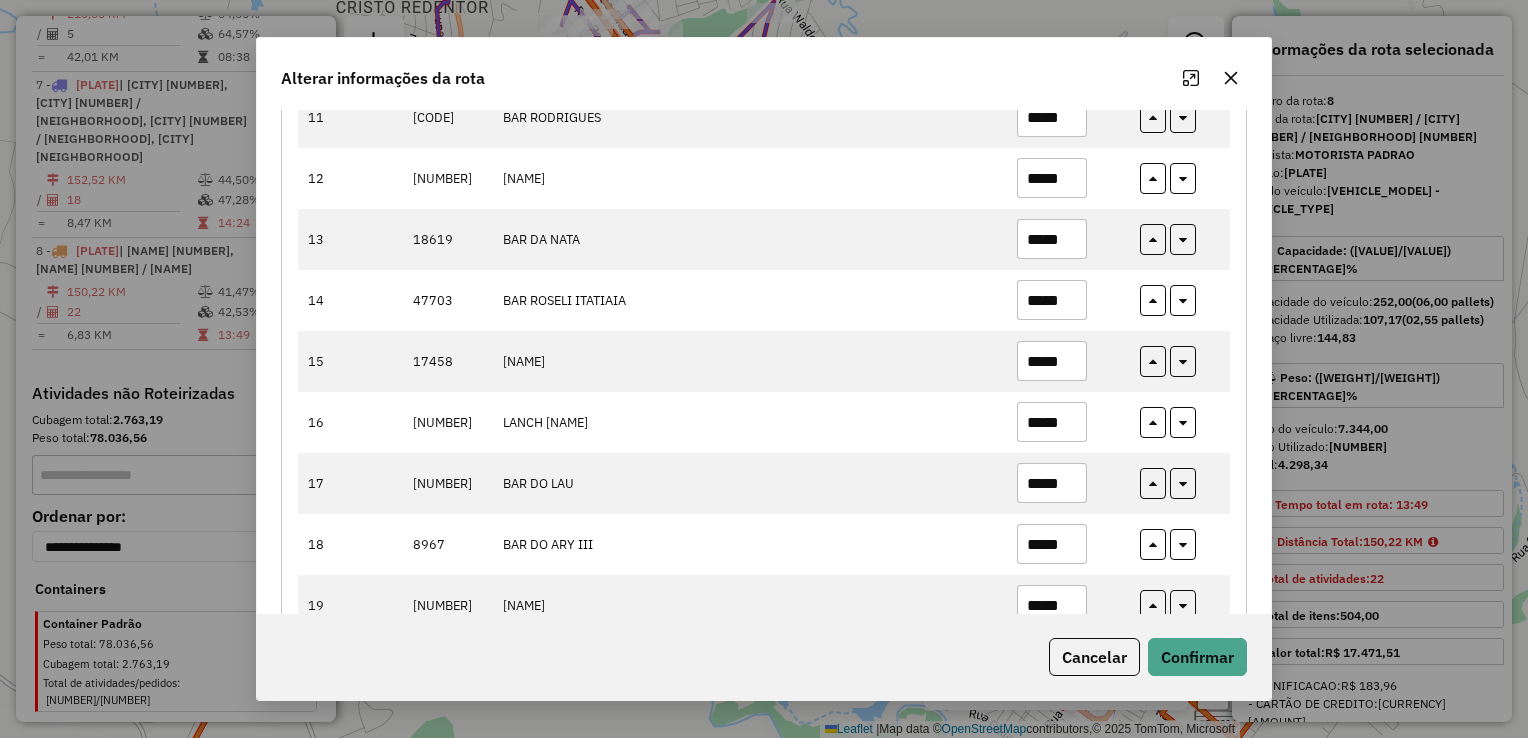 scroll, scrollTop: 1100, scrollLeft: 0, axis: vertical 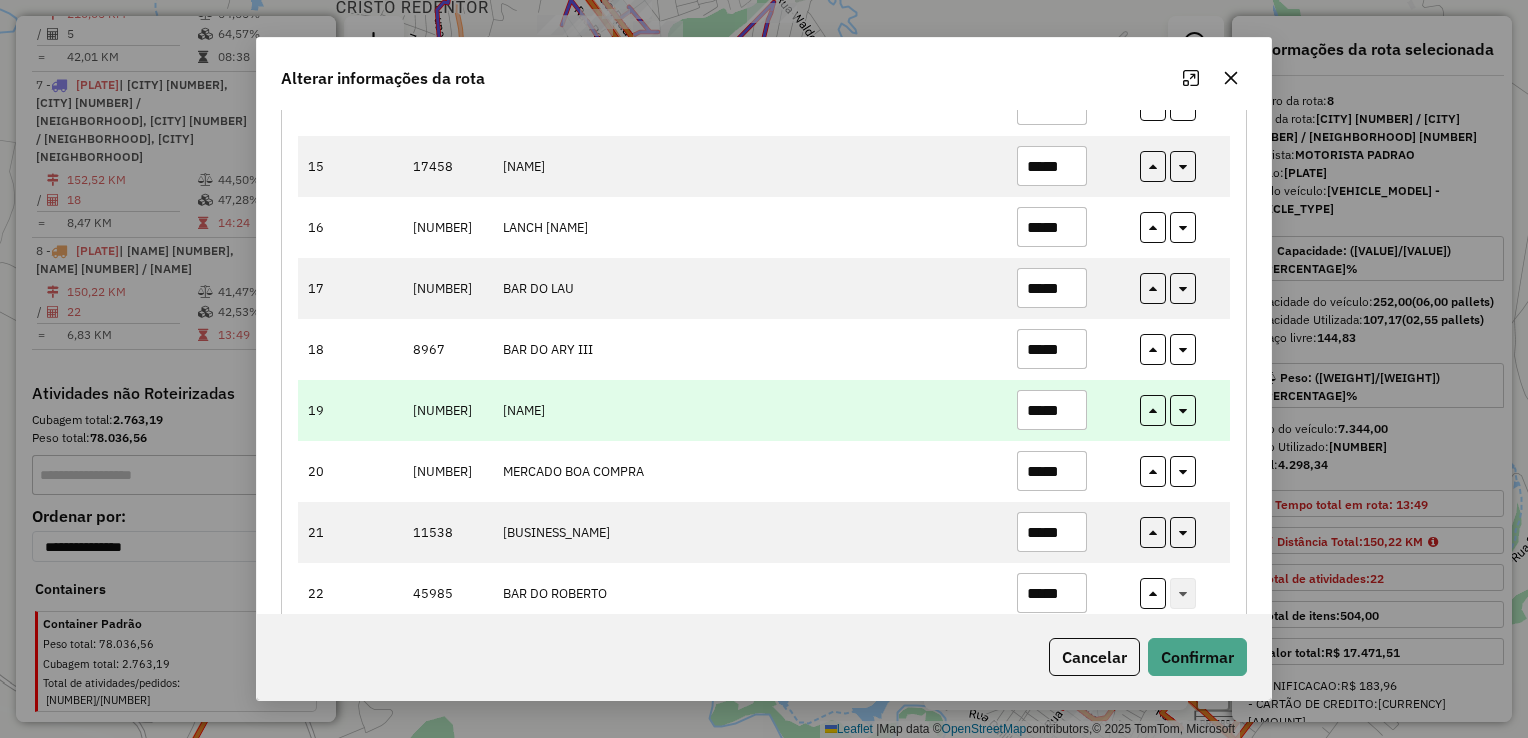 type on "*****" 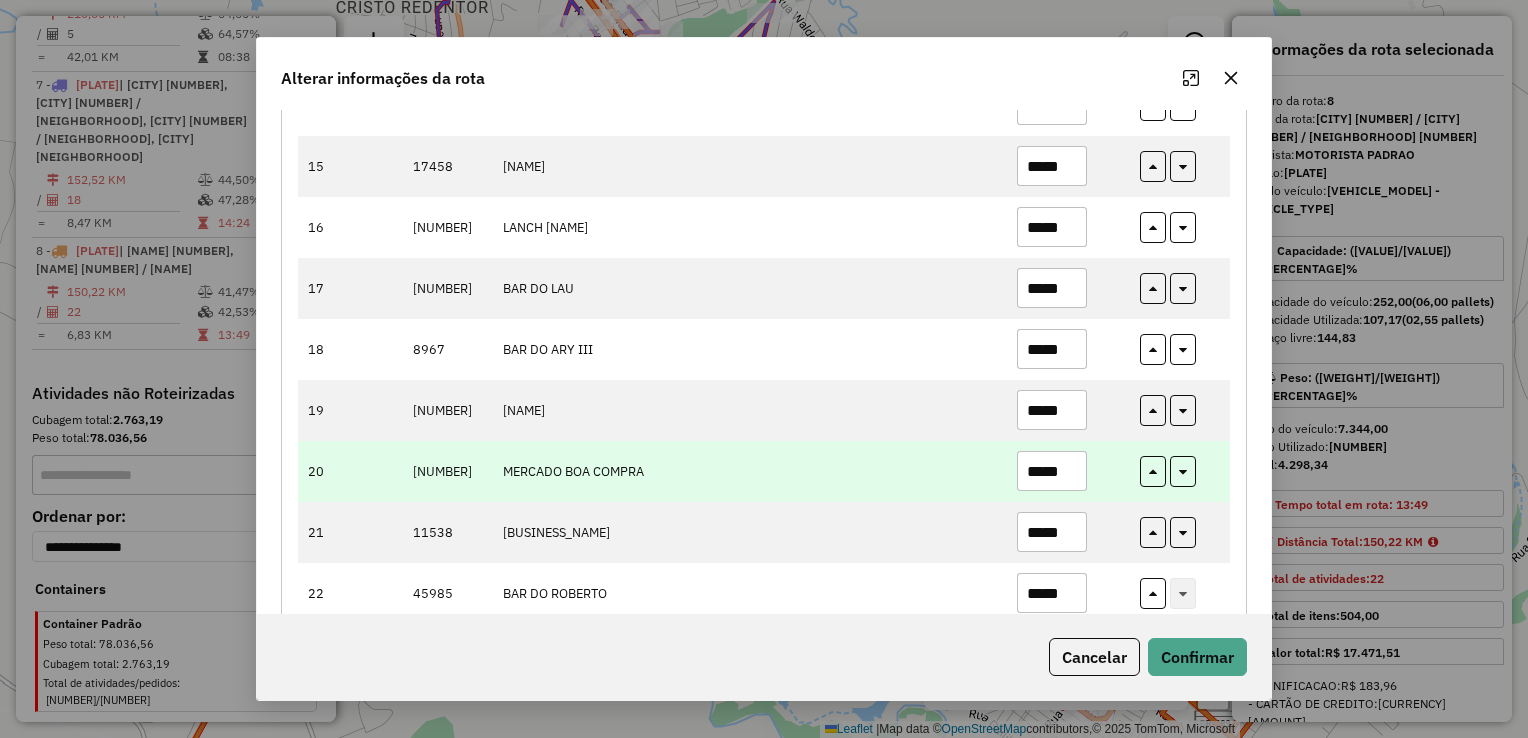type on "*****" 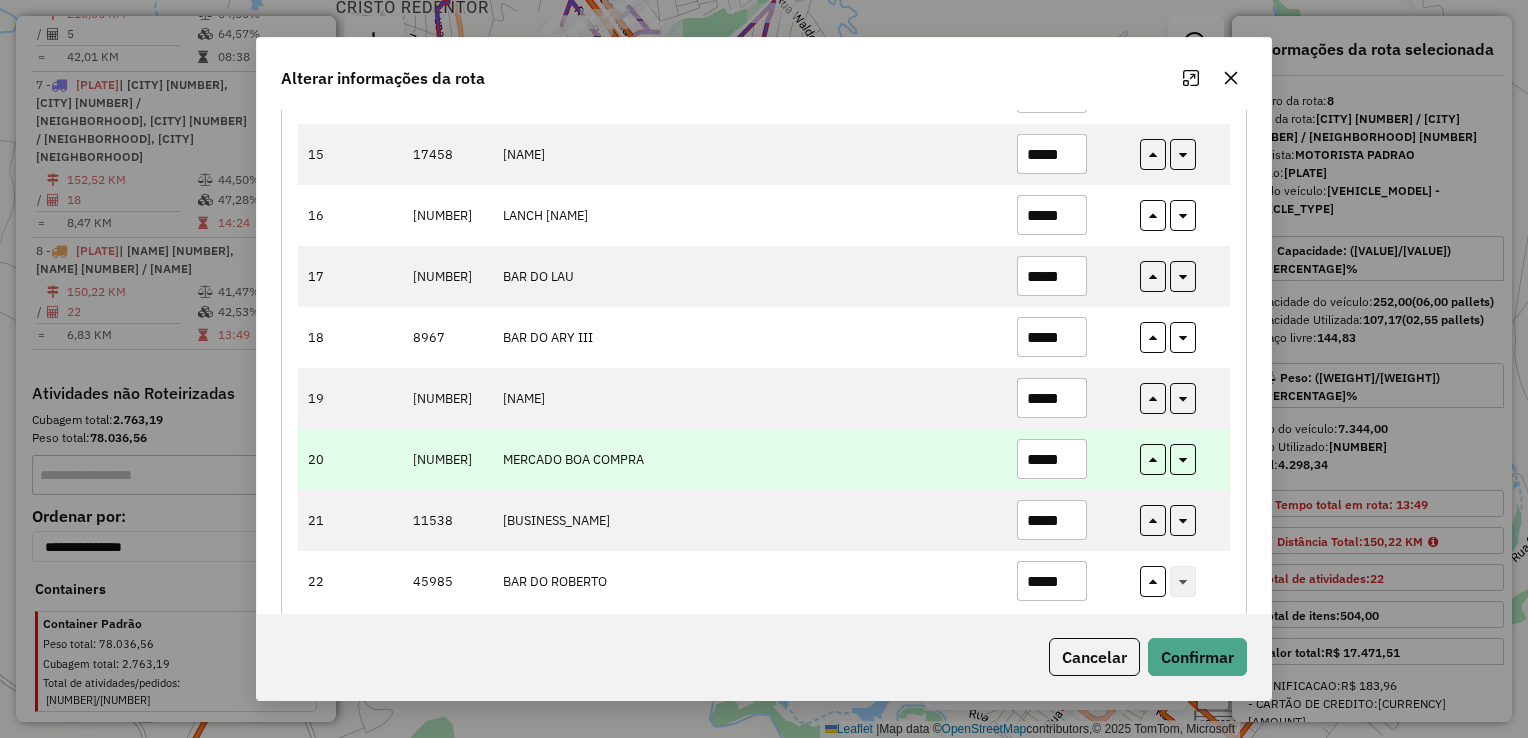 scroll, scrollTop: 1116, scrollLeft: 0, axis: vertical 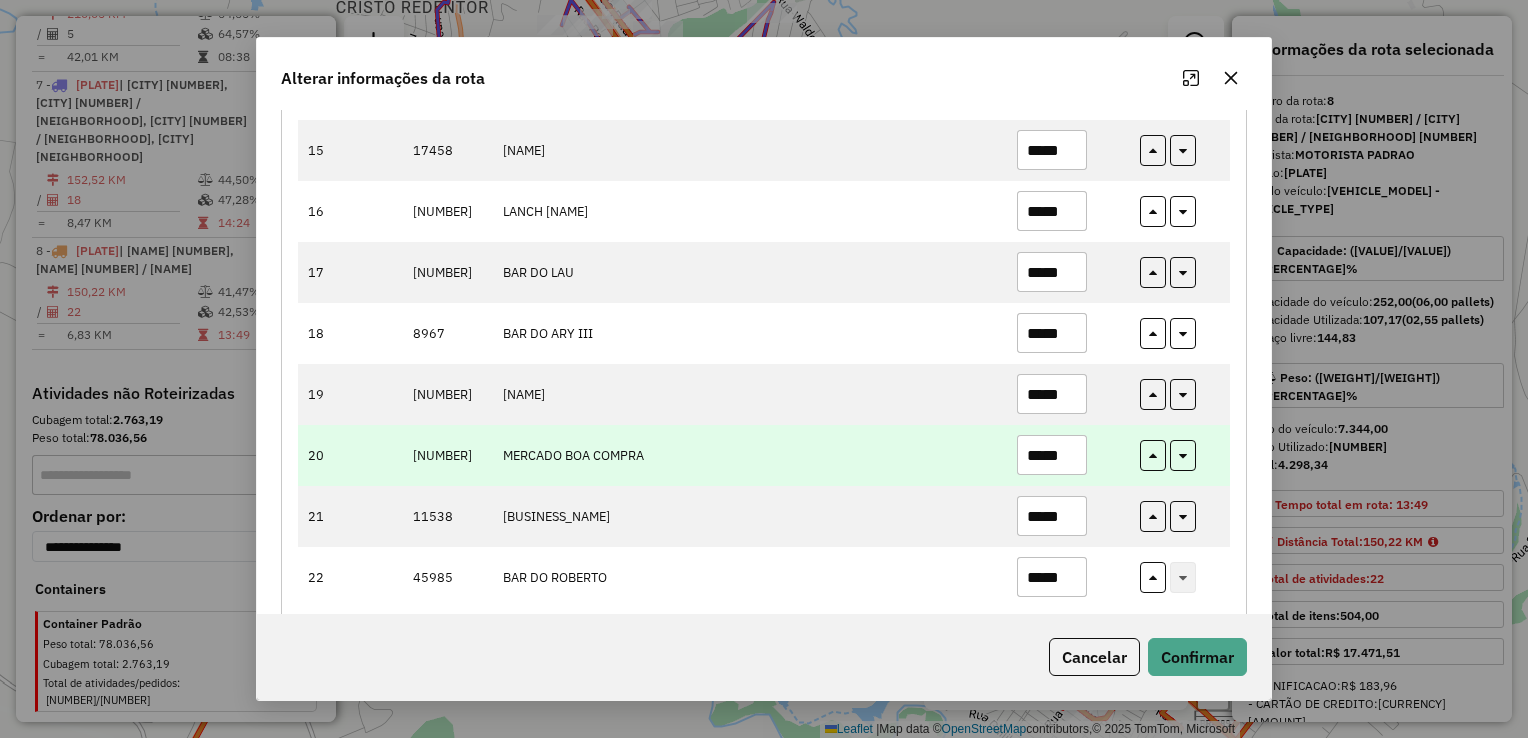 click on "*****" at bounding box center [1052, 455] 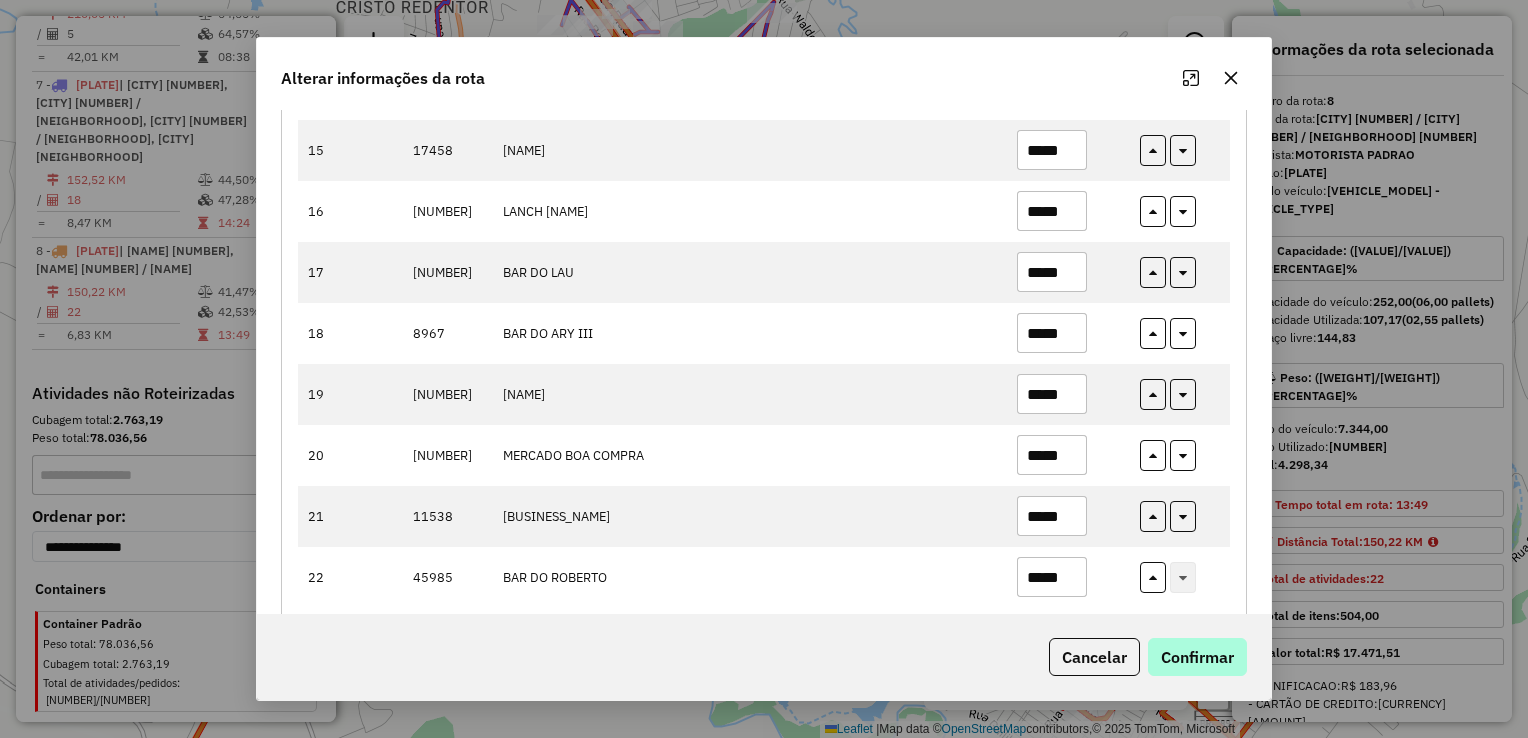 type on "*****" 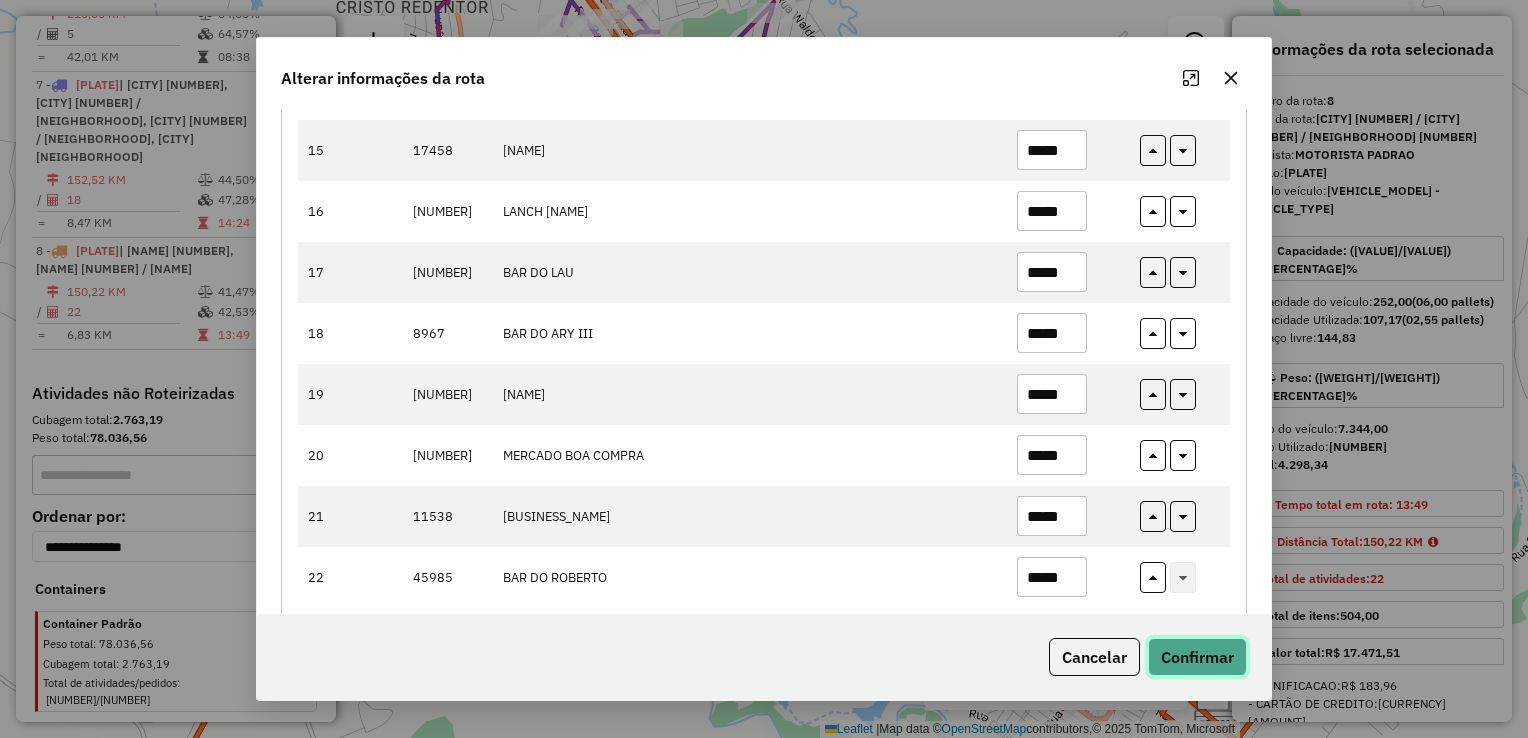 click on "Confirmar" 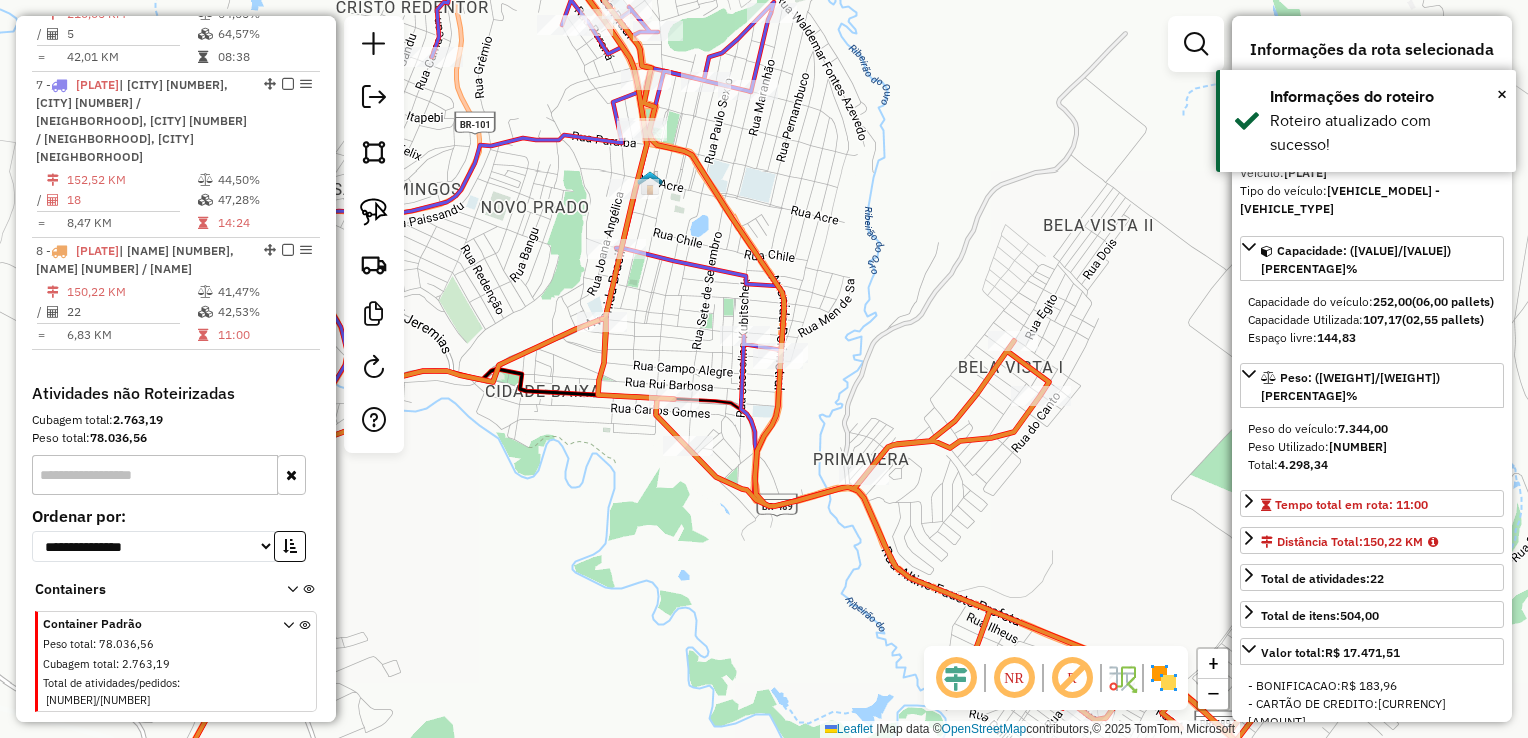 click 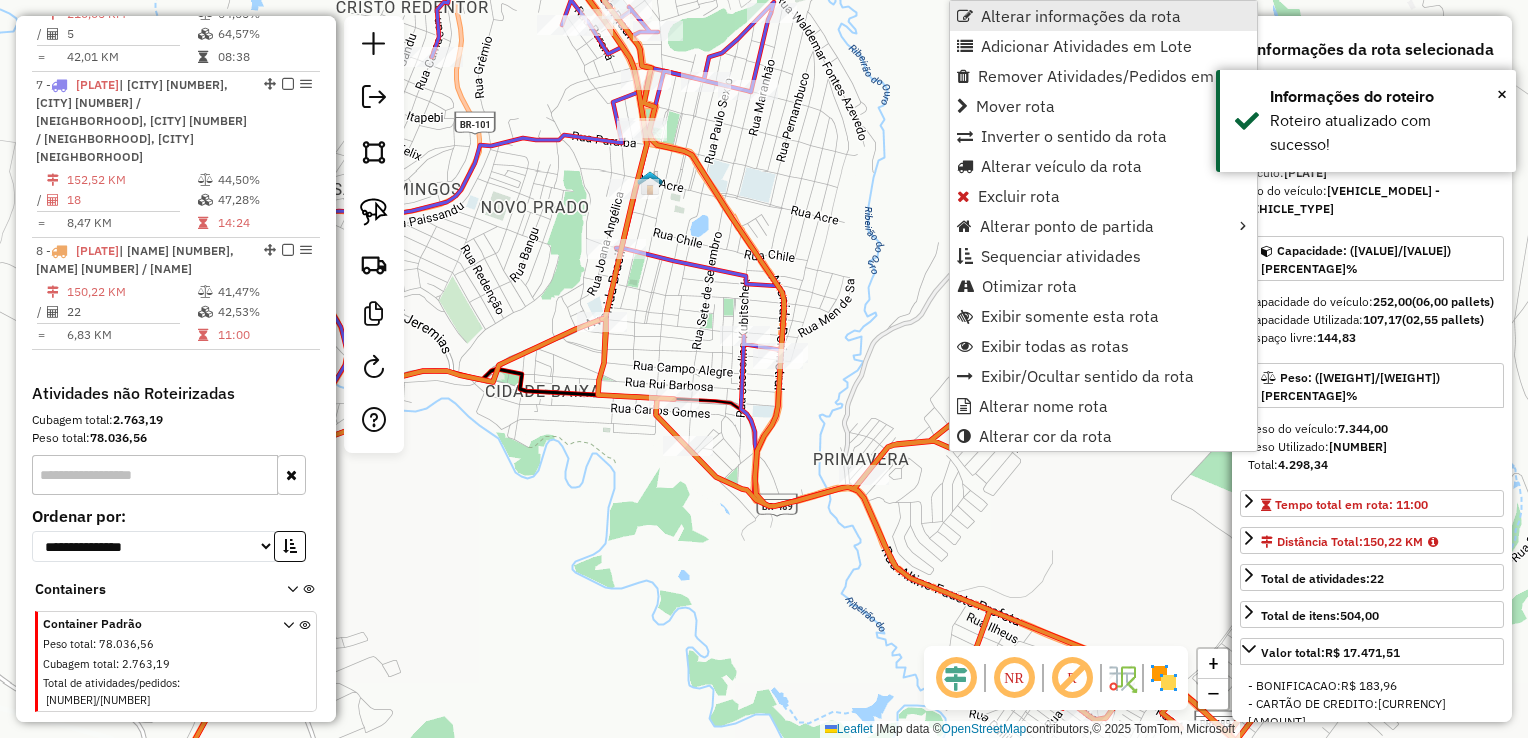 click on "Alterar informações da rota" at bounding box center (1081, 16) 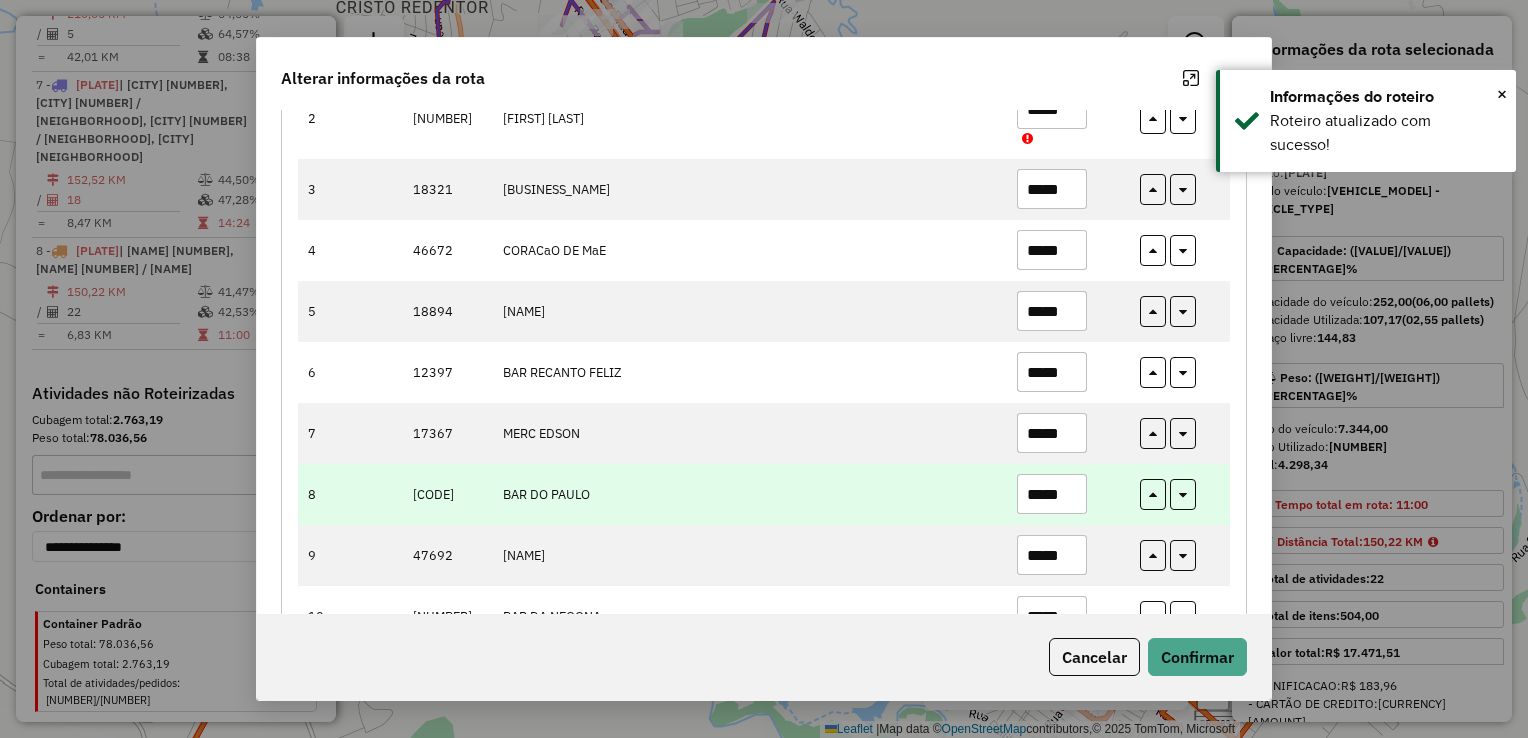 scroll, scrollTop: 400, scrollLeft: 0, axis: vertical 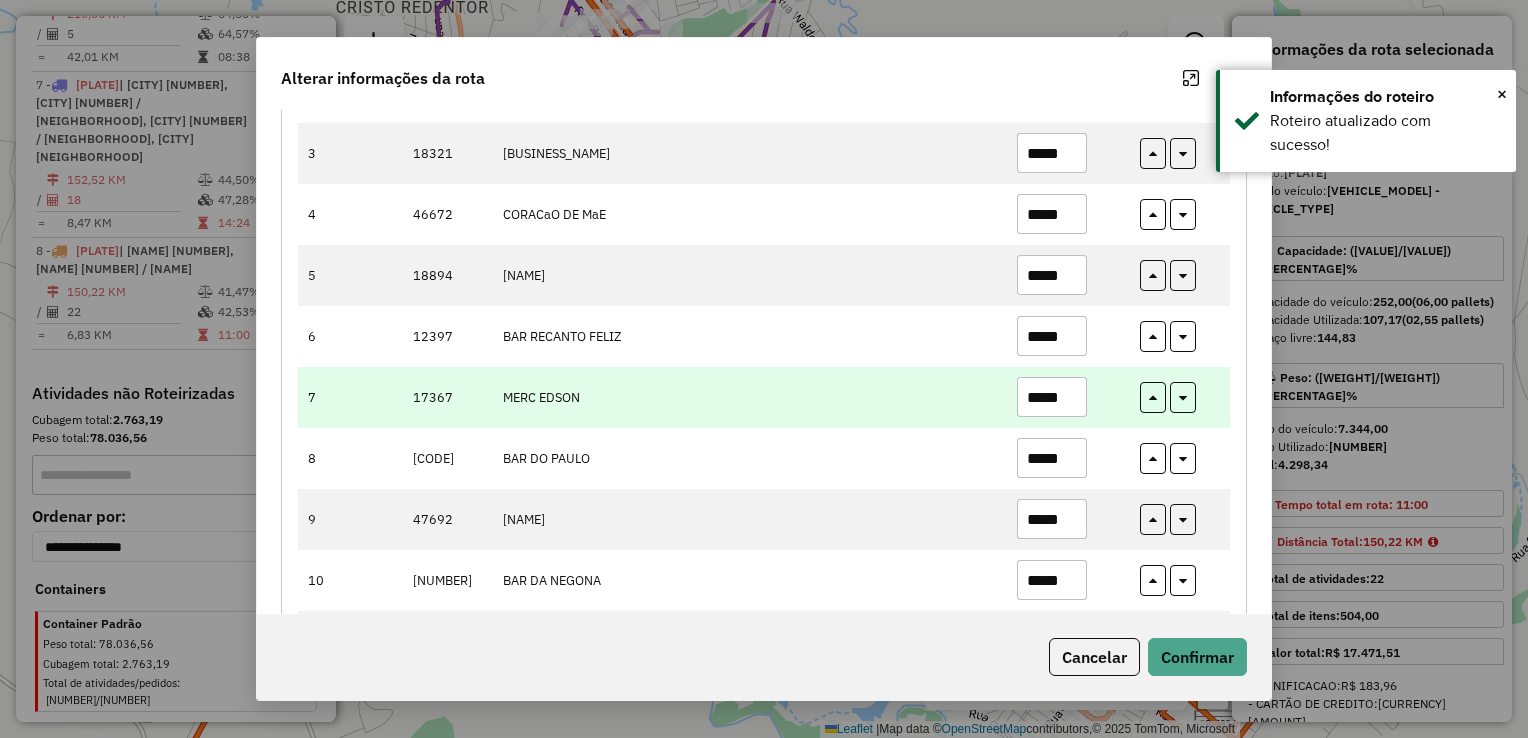 click on "*****" at bounding box center (1052, 397) 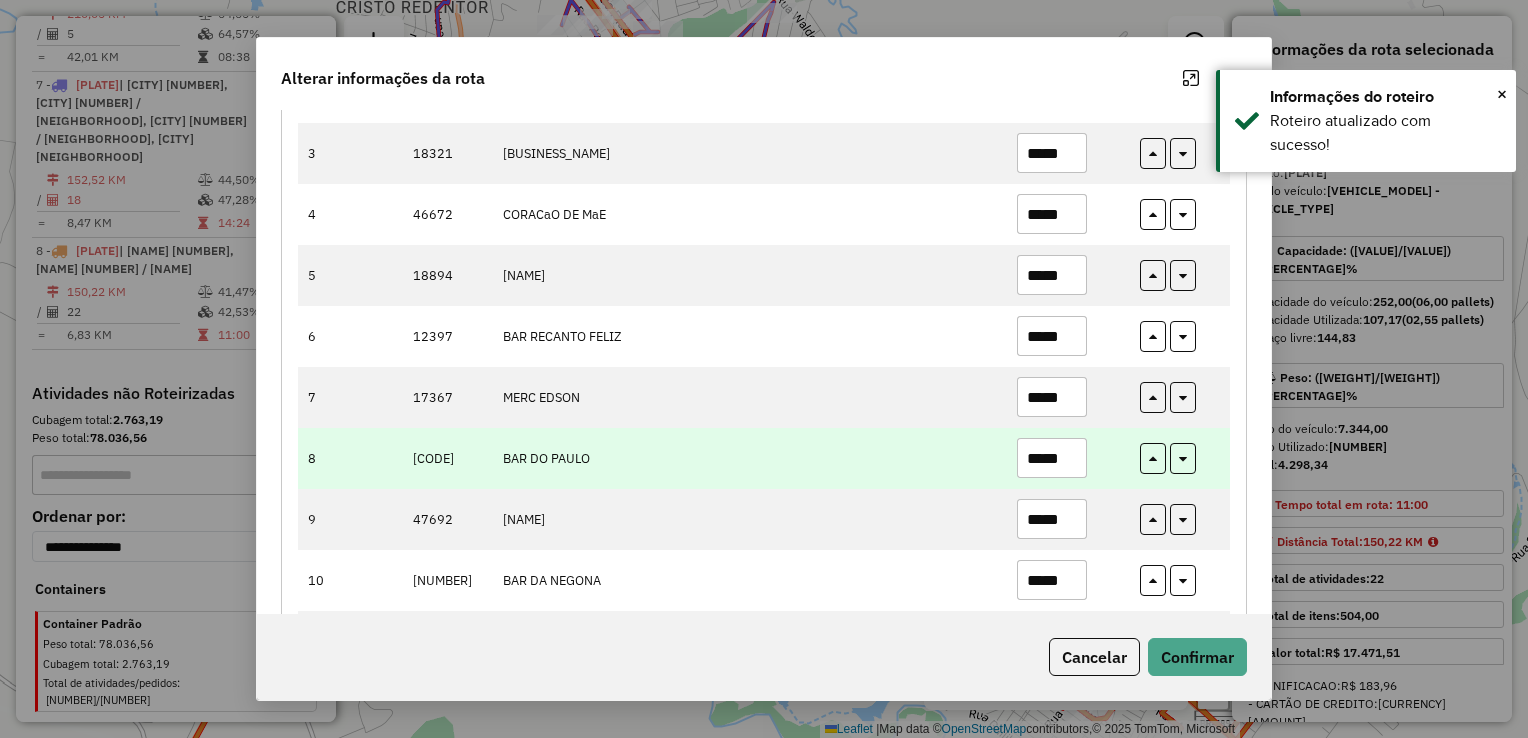 paste 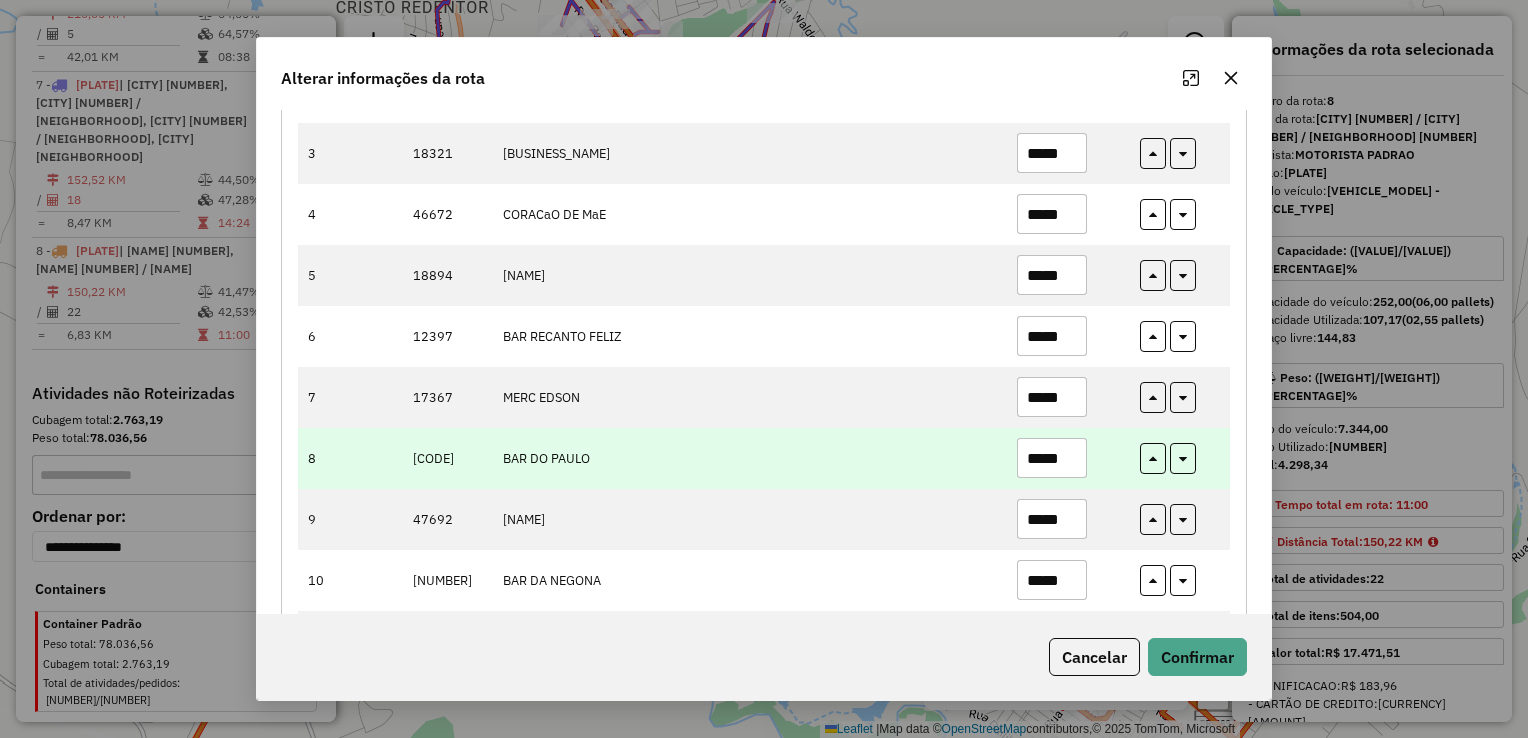 click on "*****" at bounding box center (1052, 458) 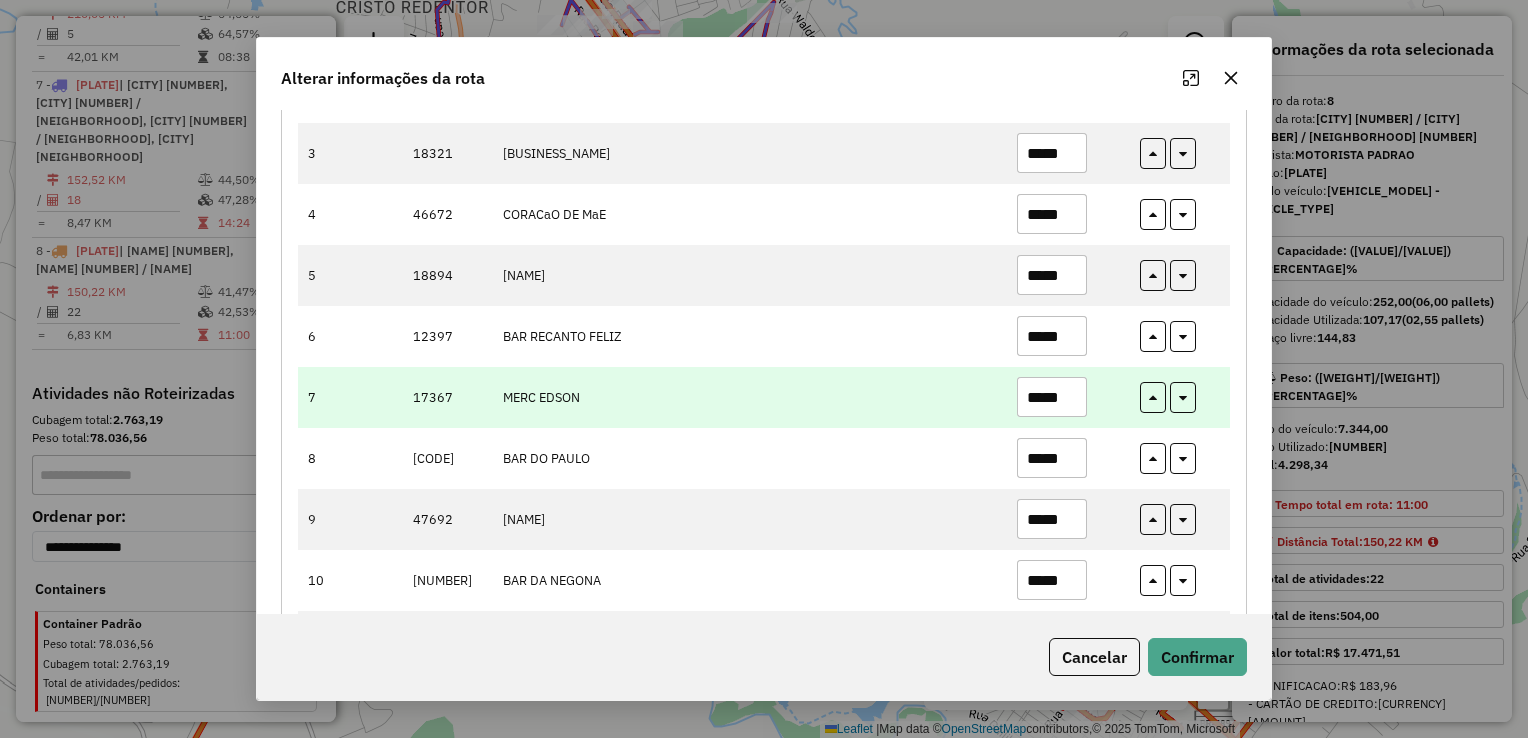 click on "*****" at bounding box center [1052, 397] 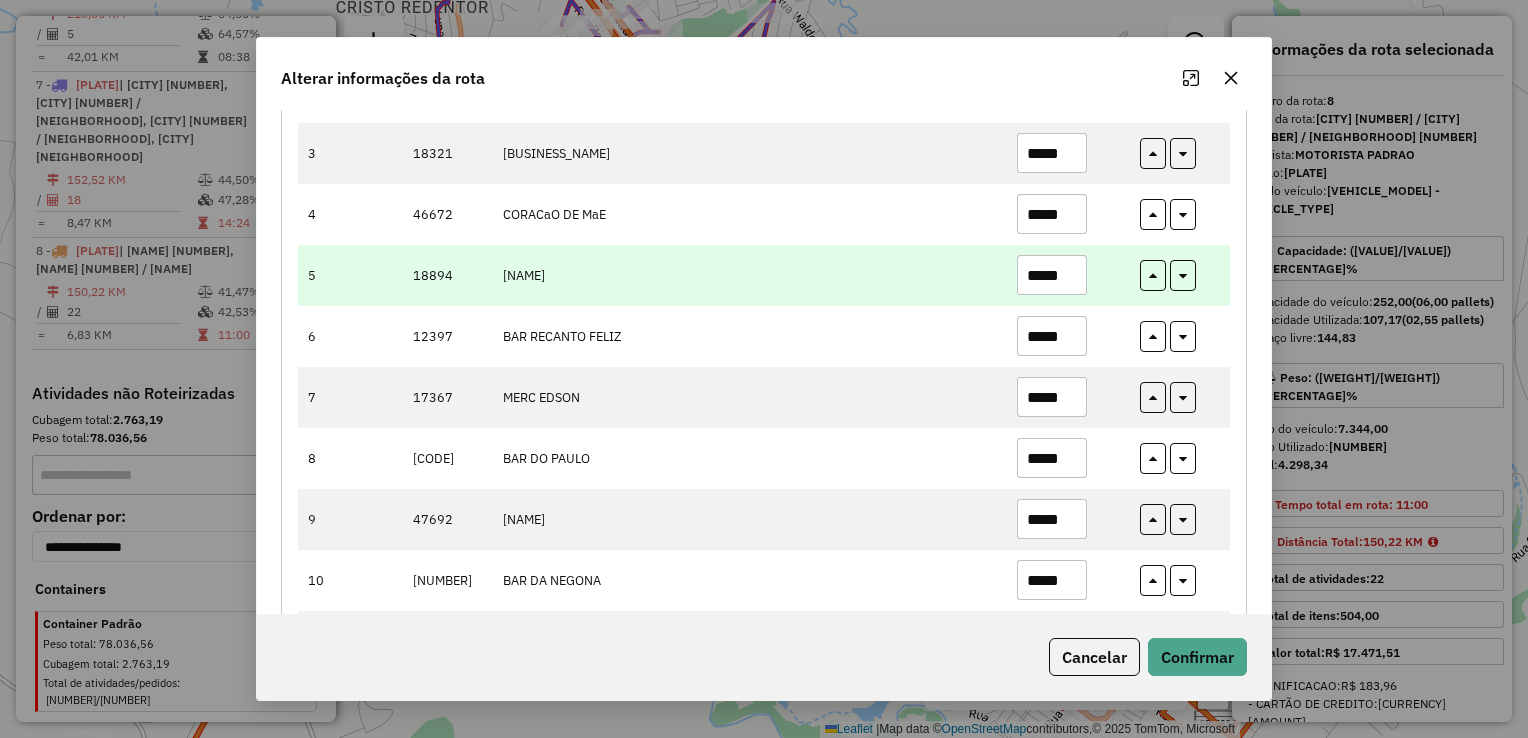 type on "*****" 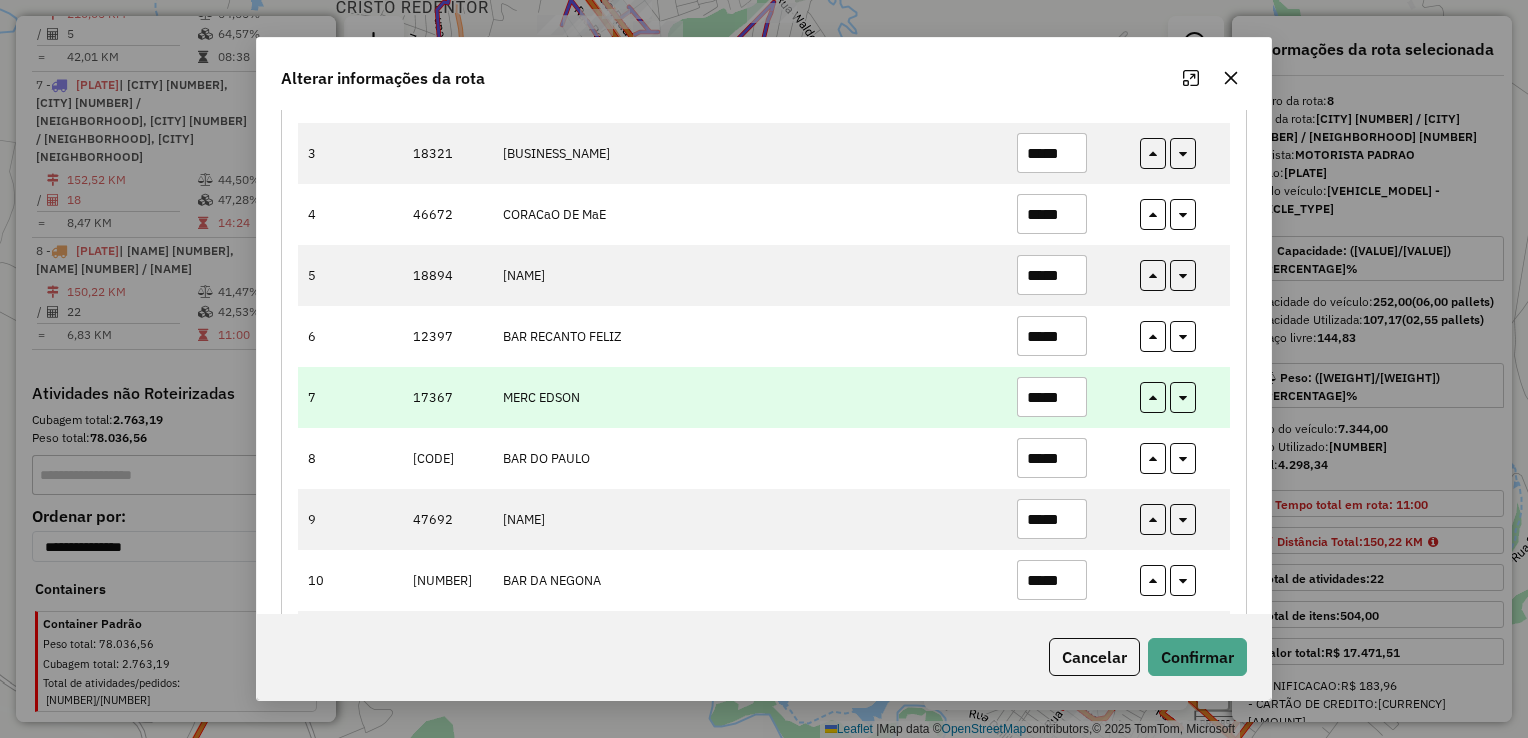 paste 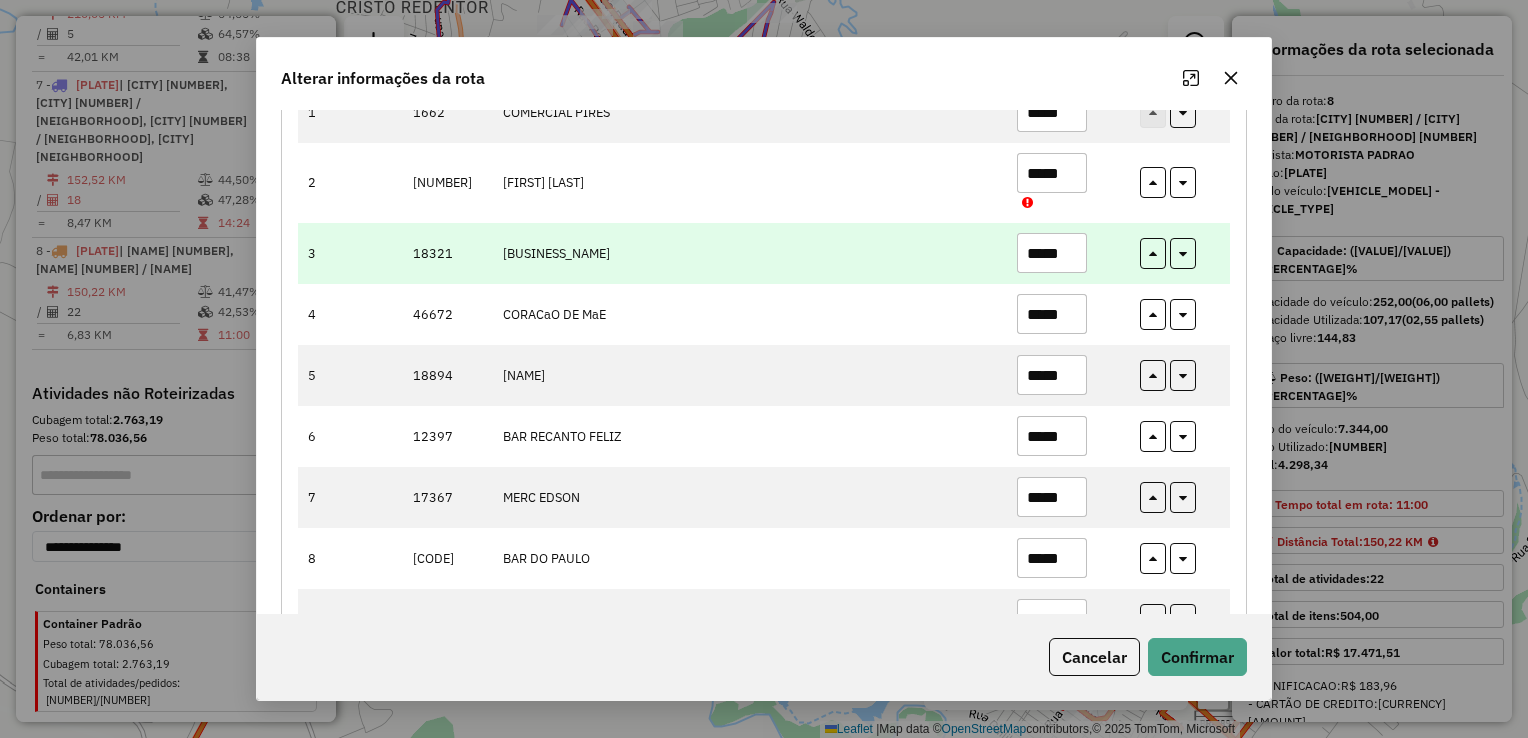 type on "*****" 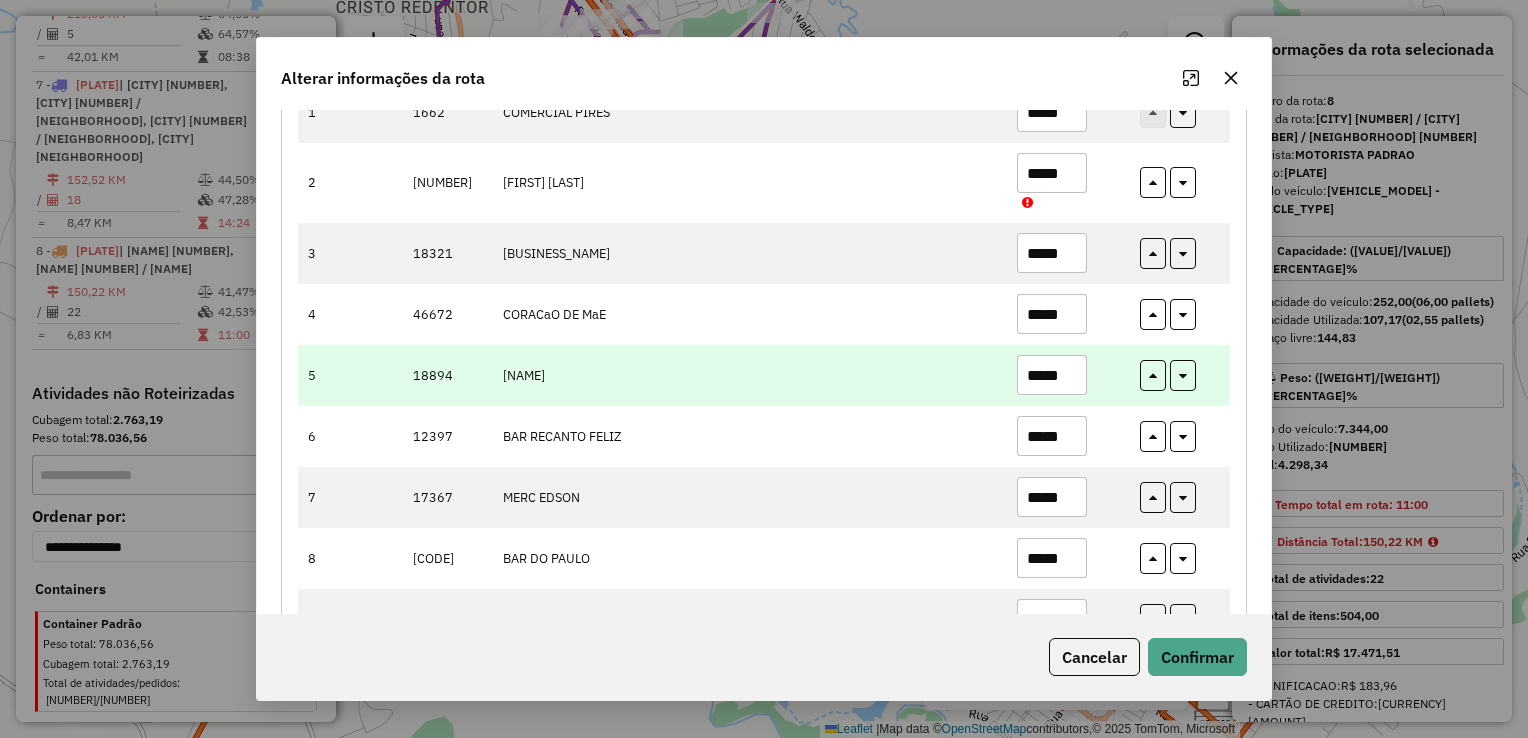 paste 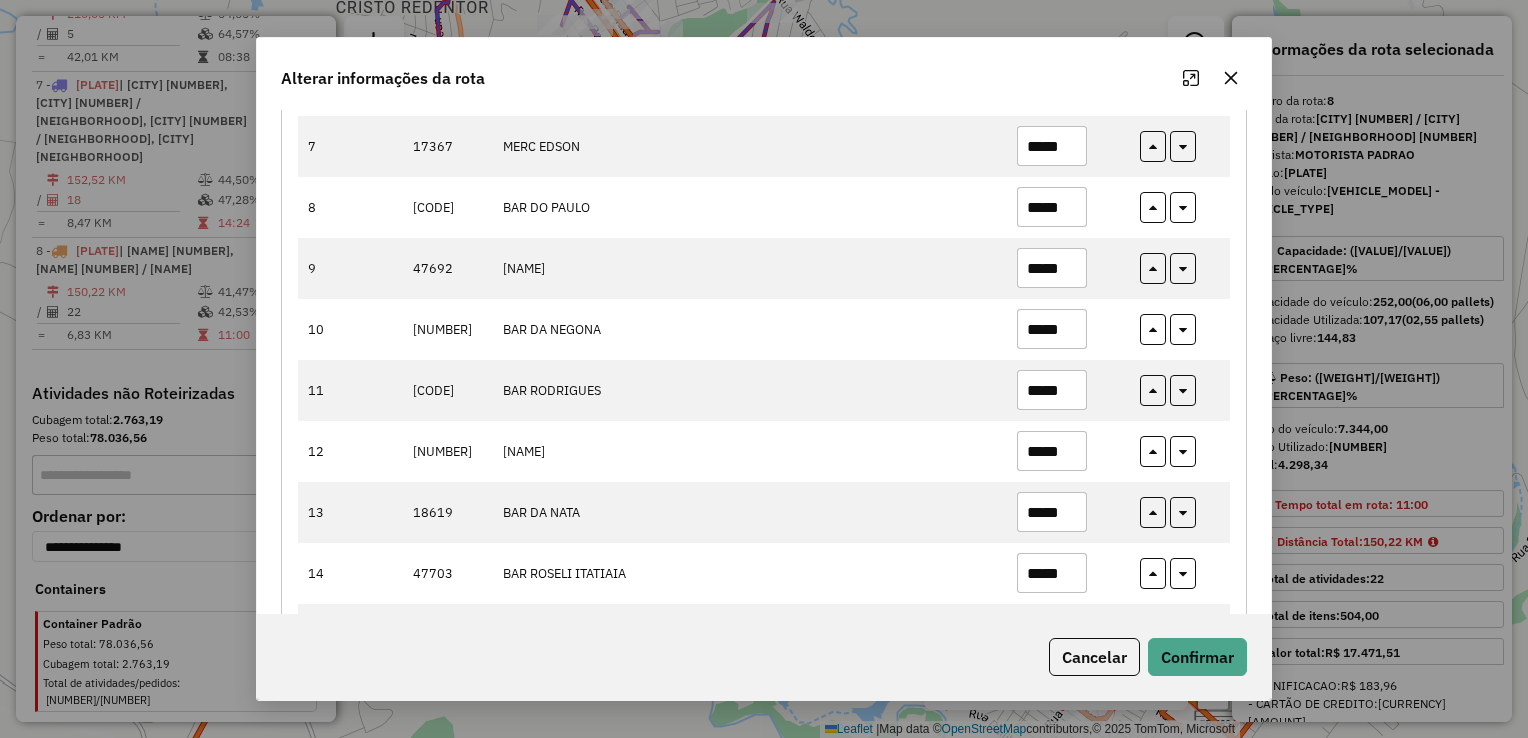 scroll, scrollTop: 700, scrollLeft: 0, axis: vertical 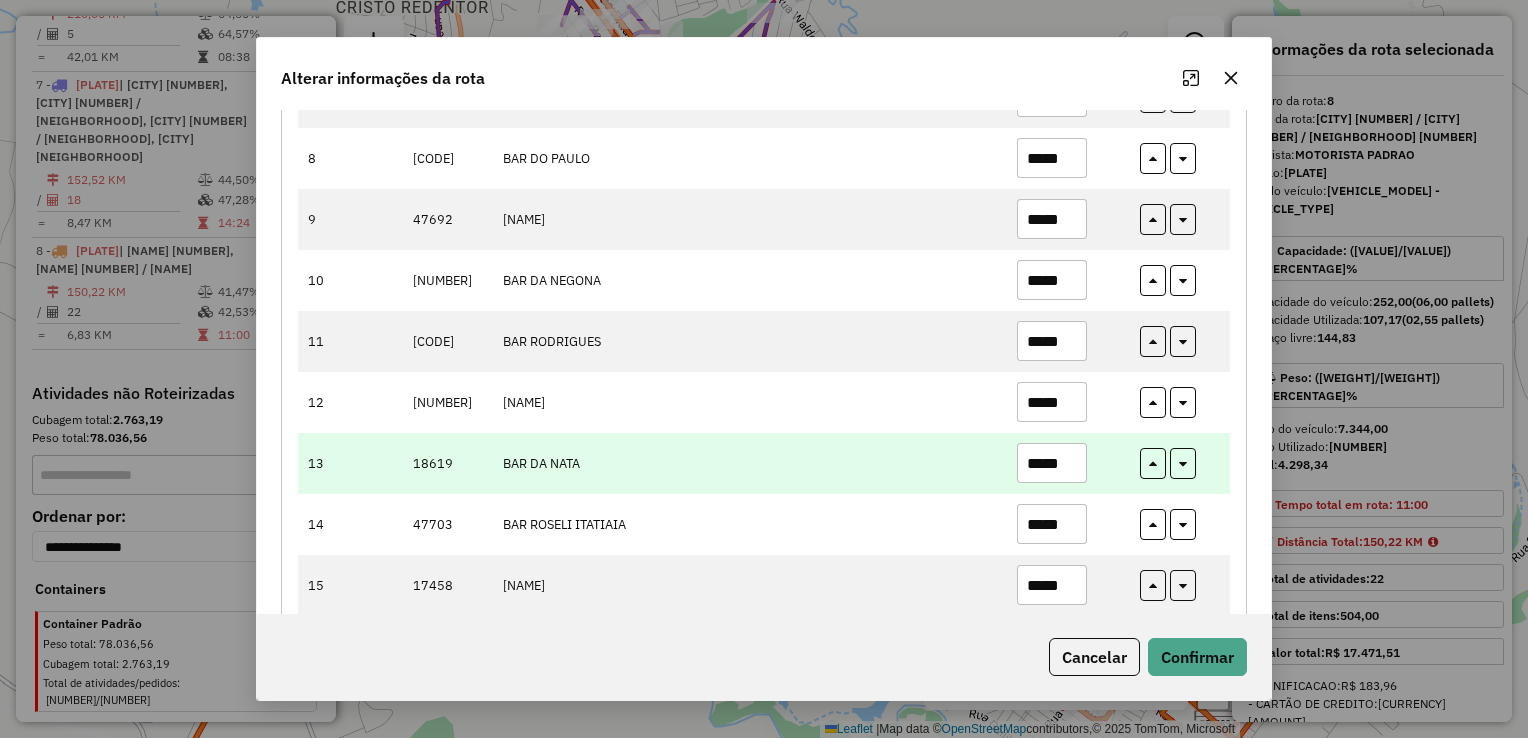 type on "*****" 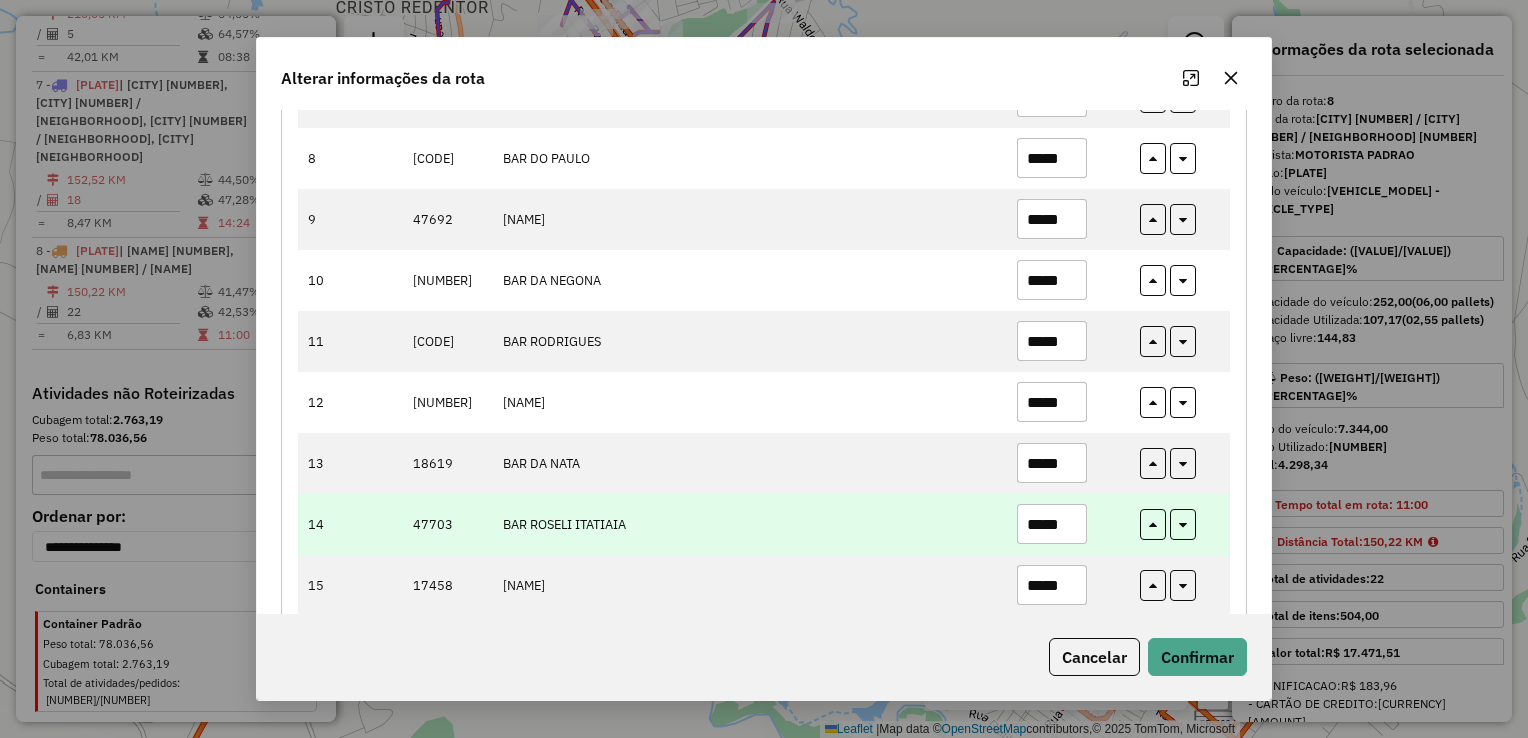paste 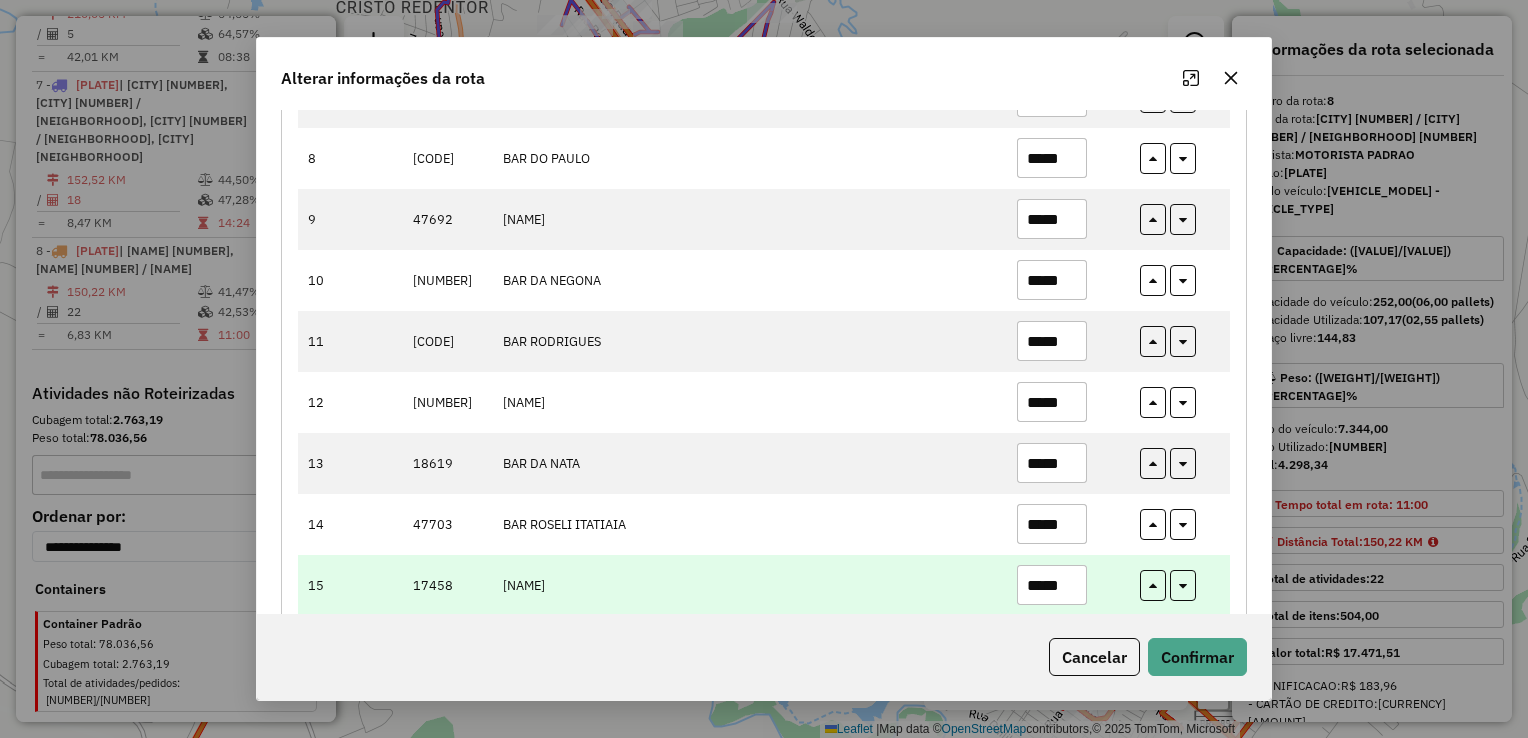 type on "*****" 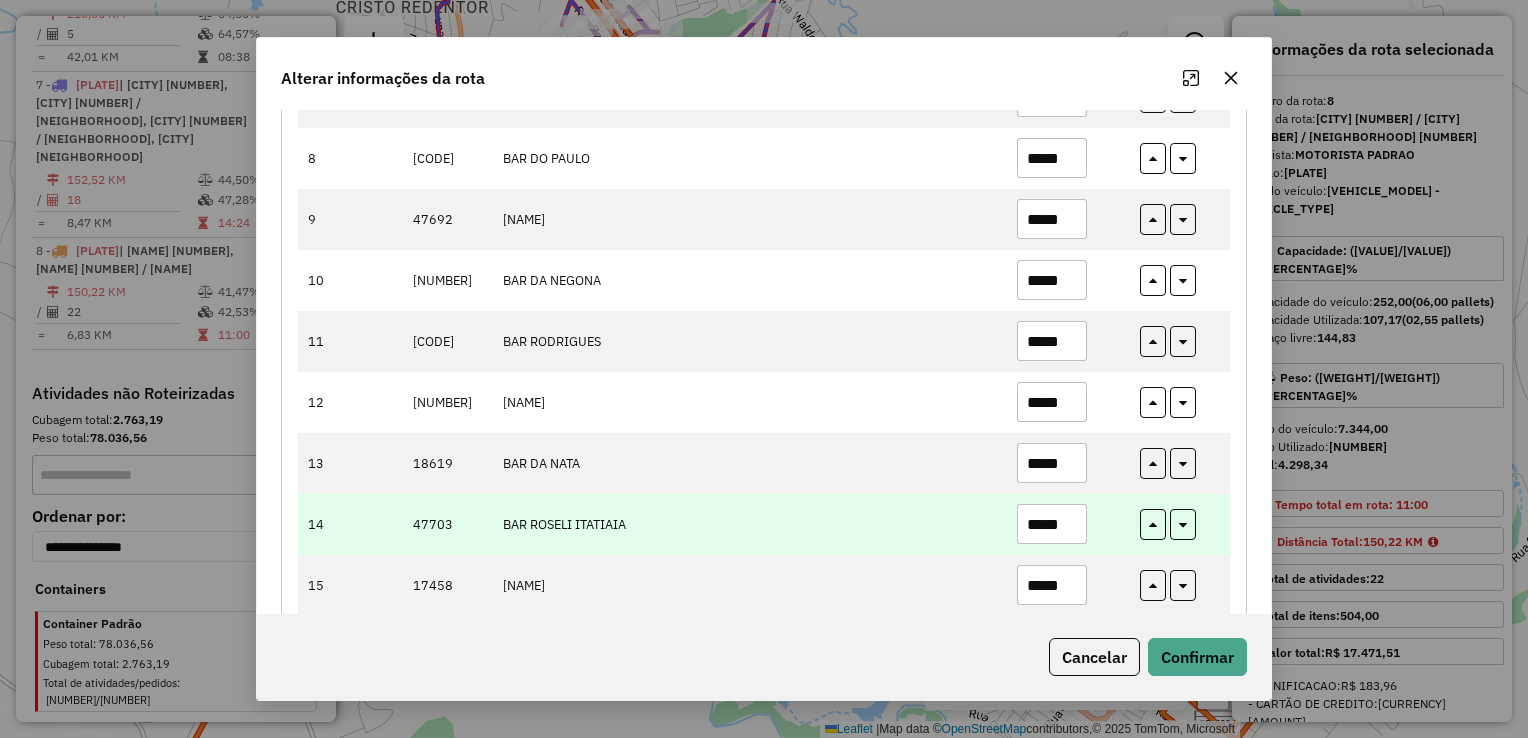 paste 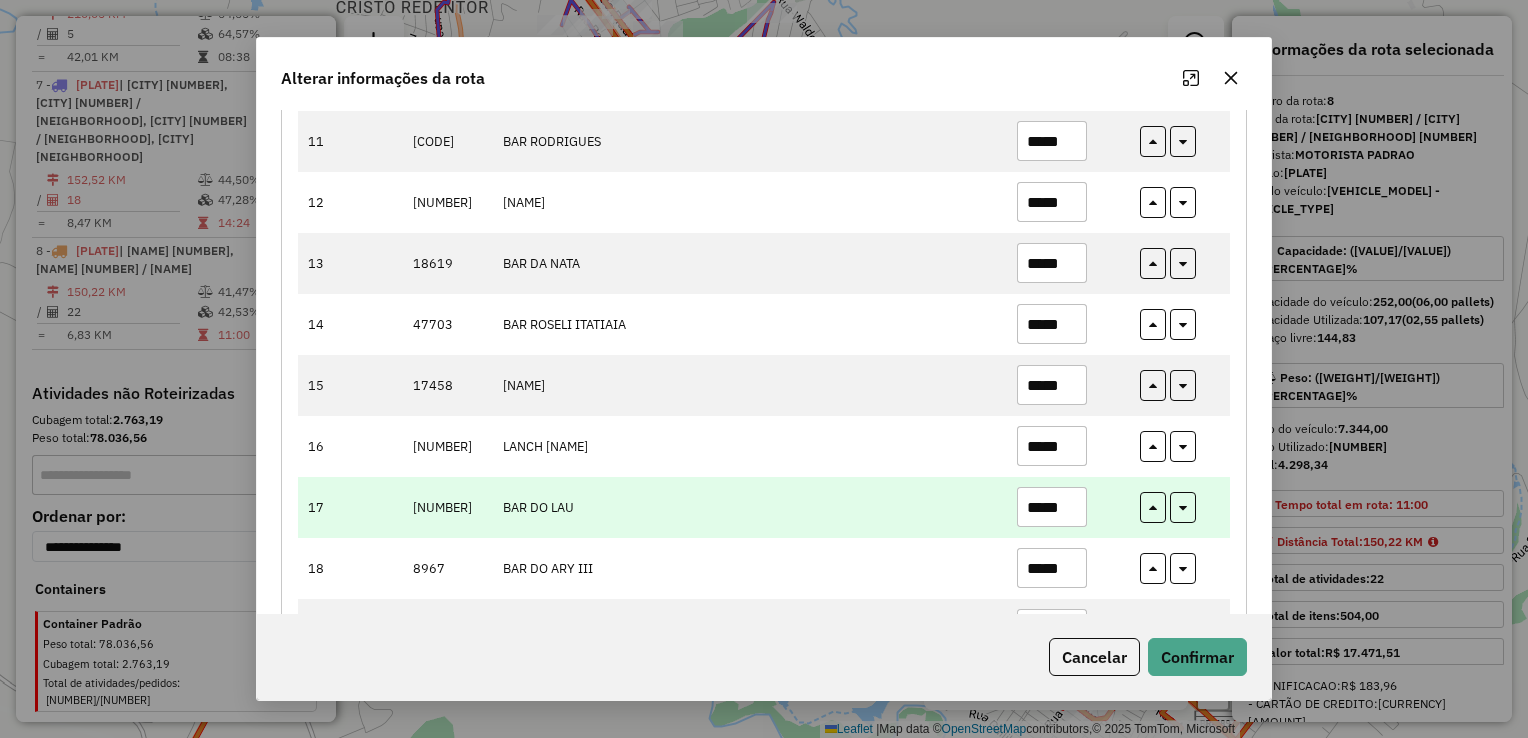 scroll, scrollTop: 1000, scrollLeft: 0, axis: vertical 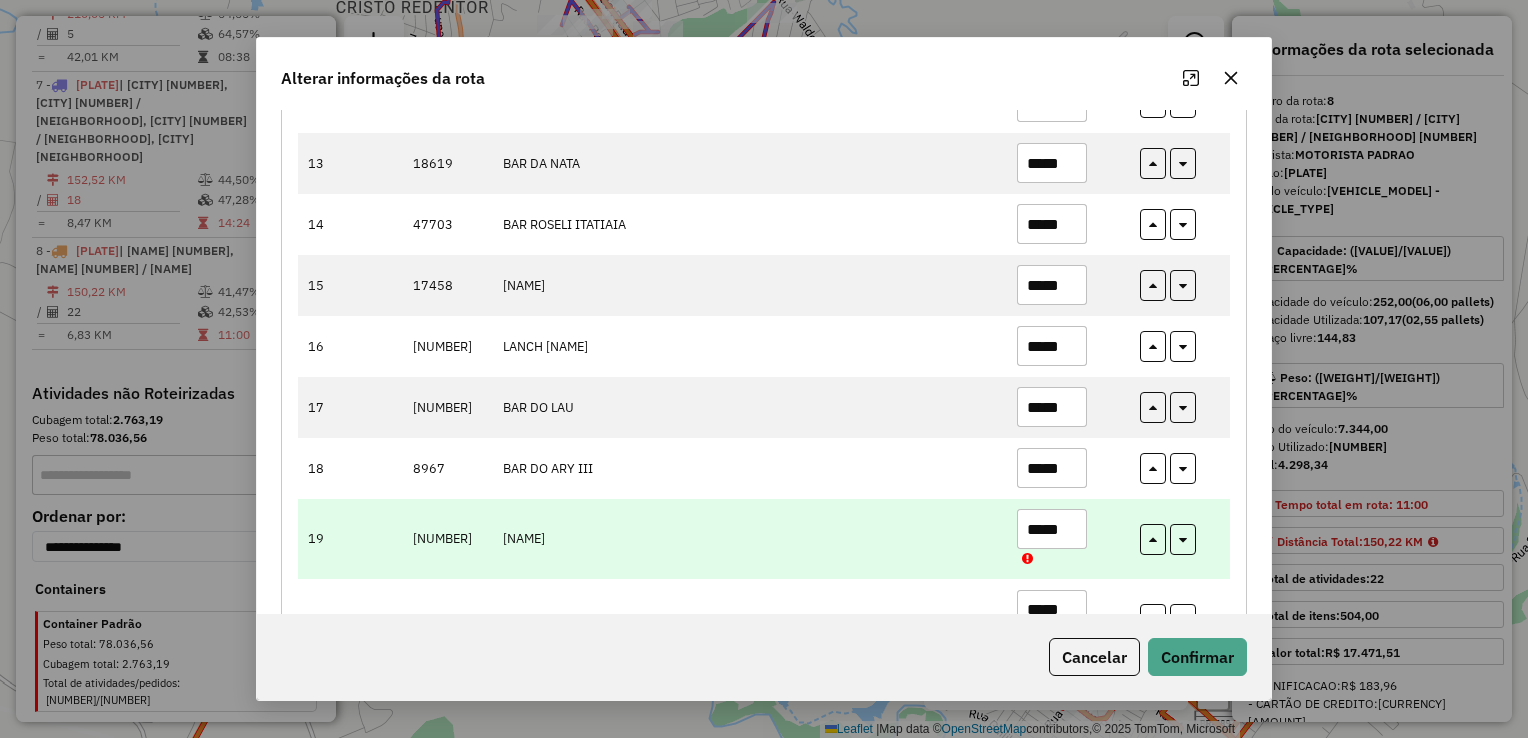 type on "*****" 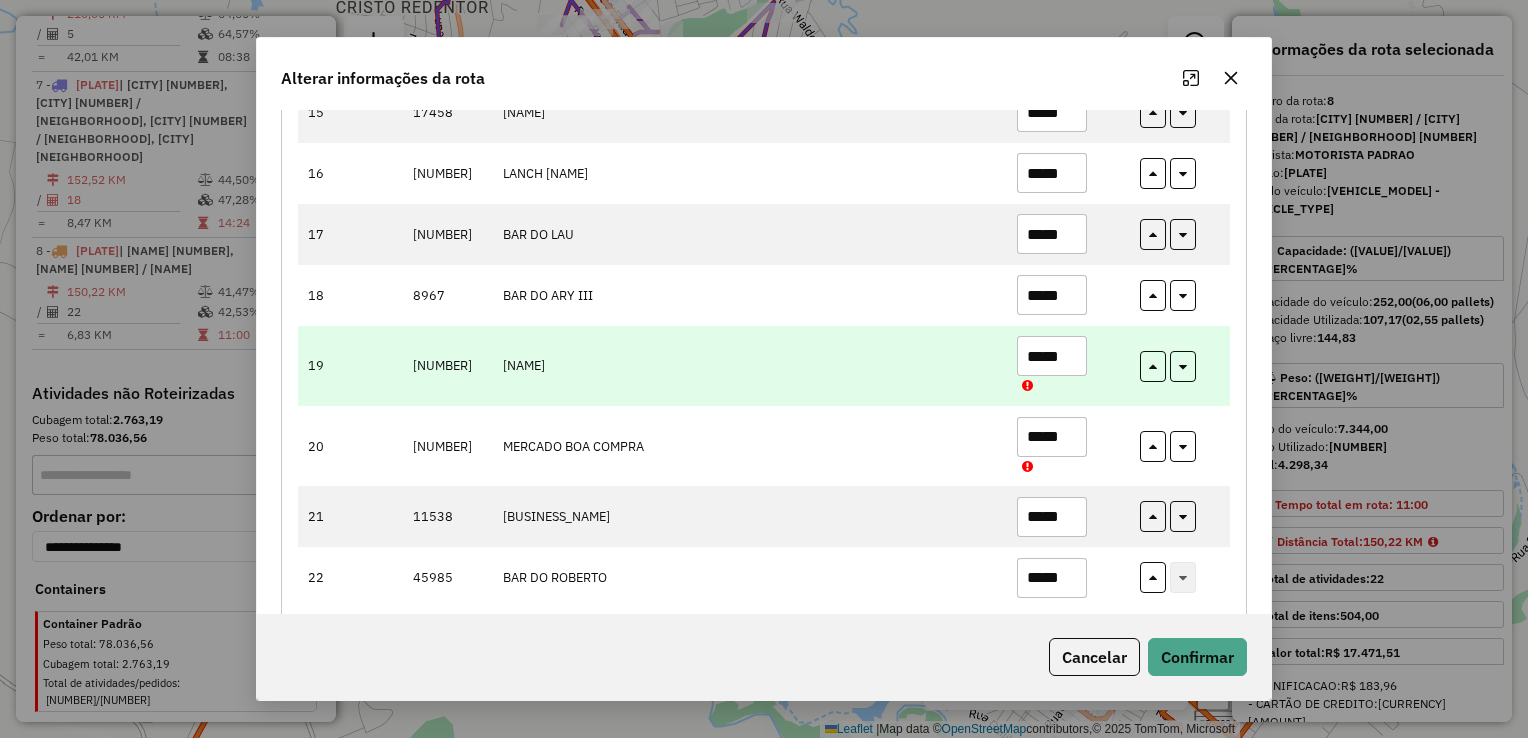 scroll, scrollTop: 1174, scrollLeft: 0, axis: vertical 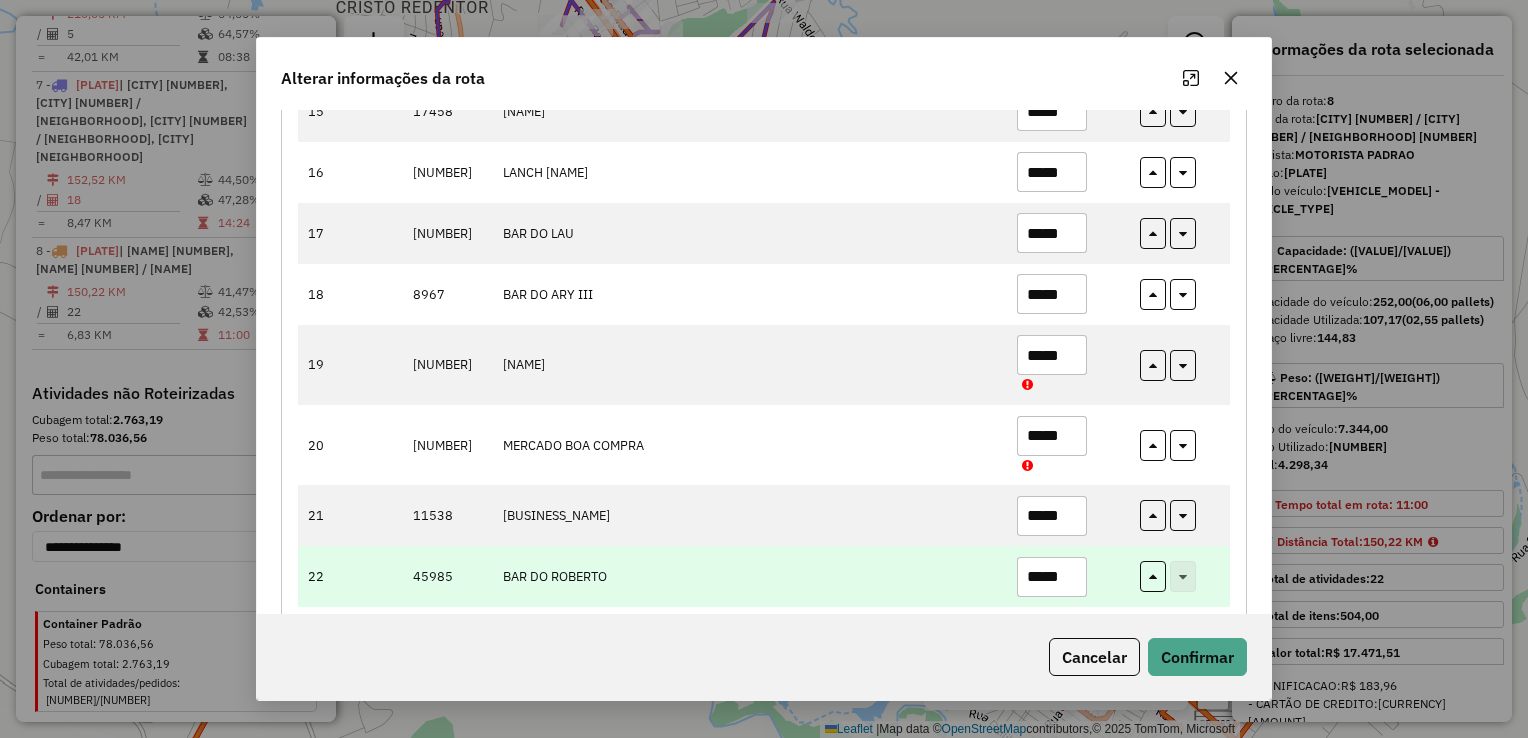 click on "*****" at bounding box center [1067, 576] 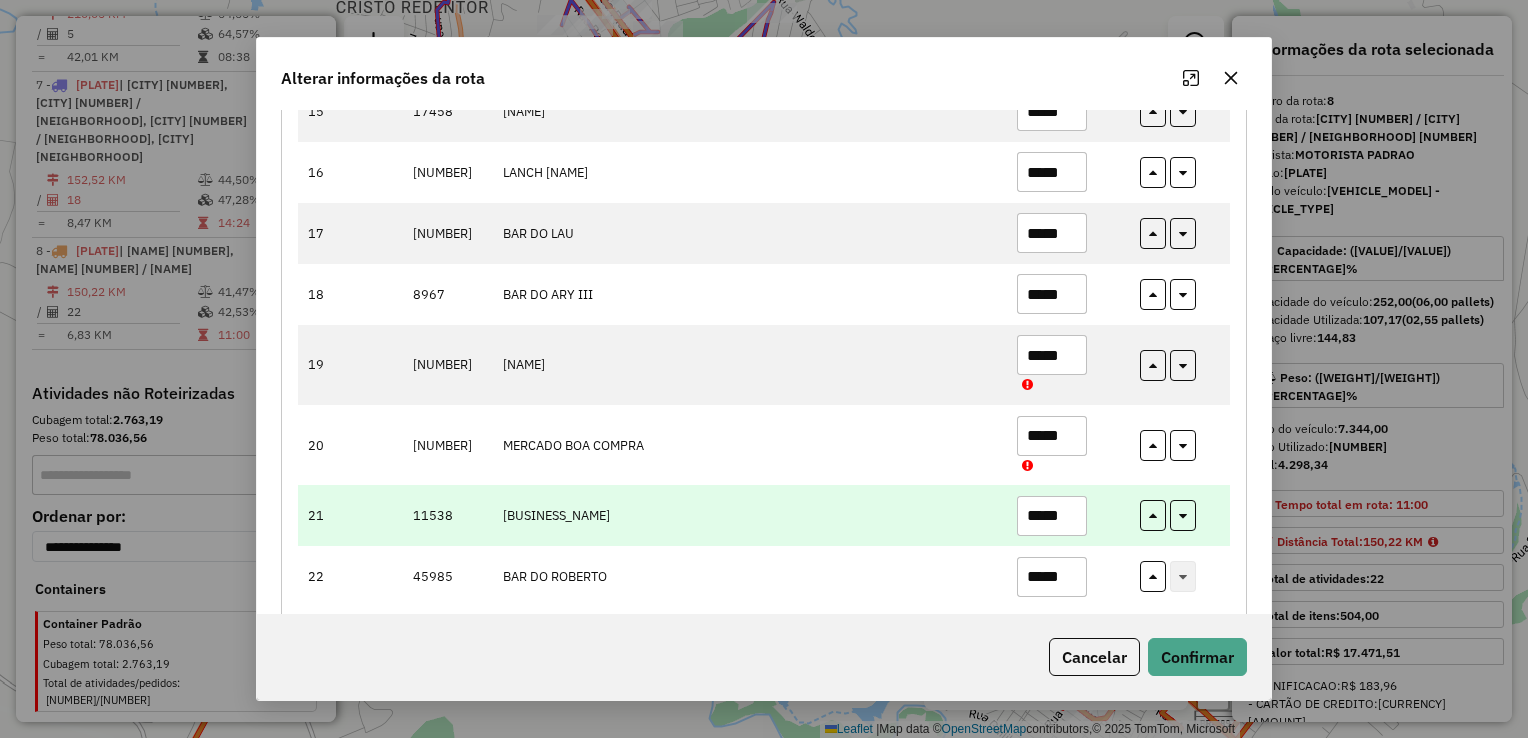type on "*****" 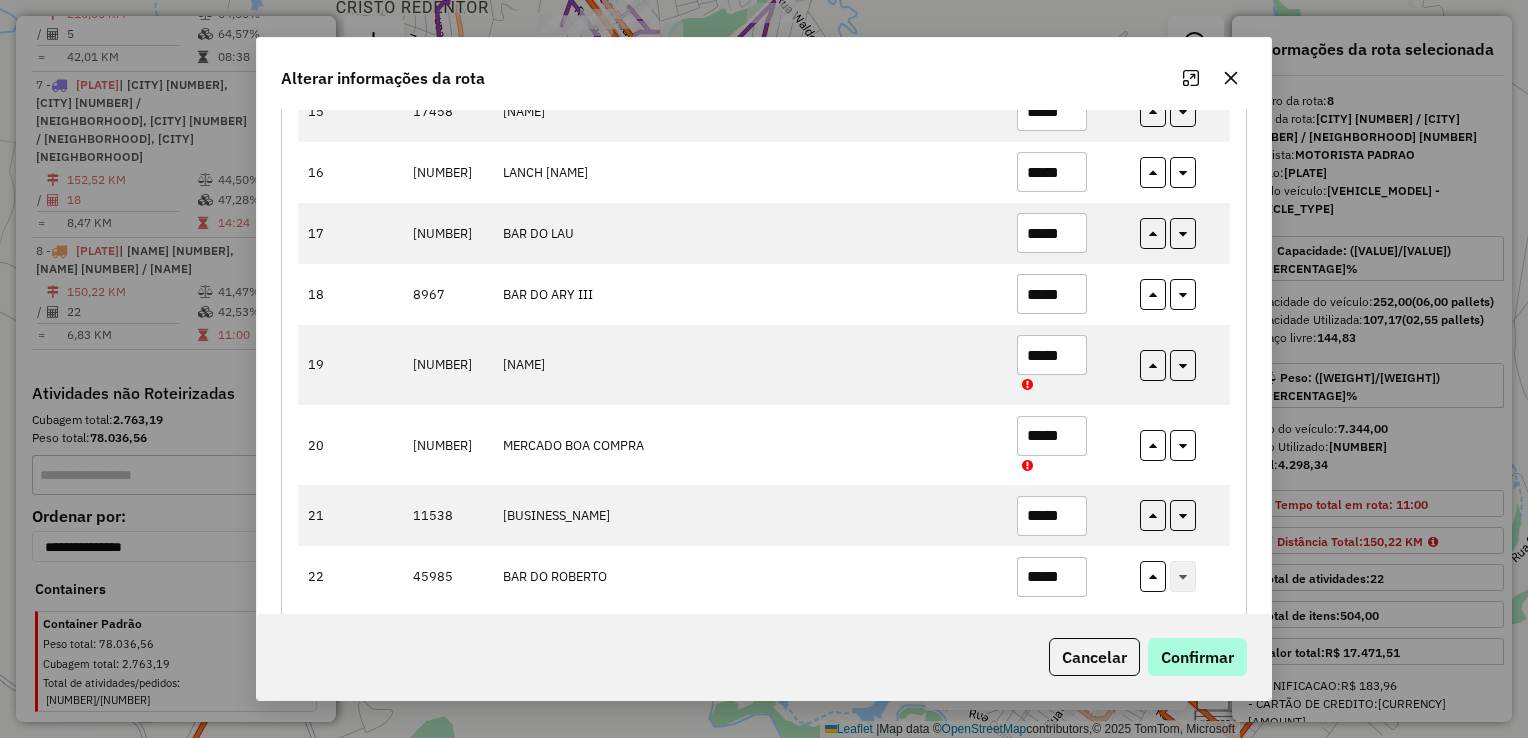 type on "*****" 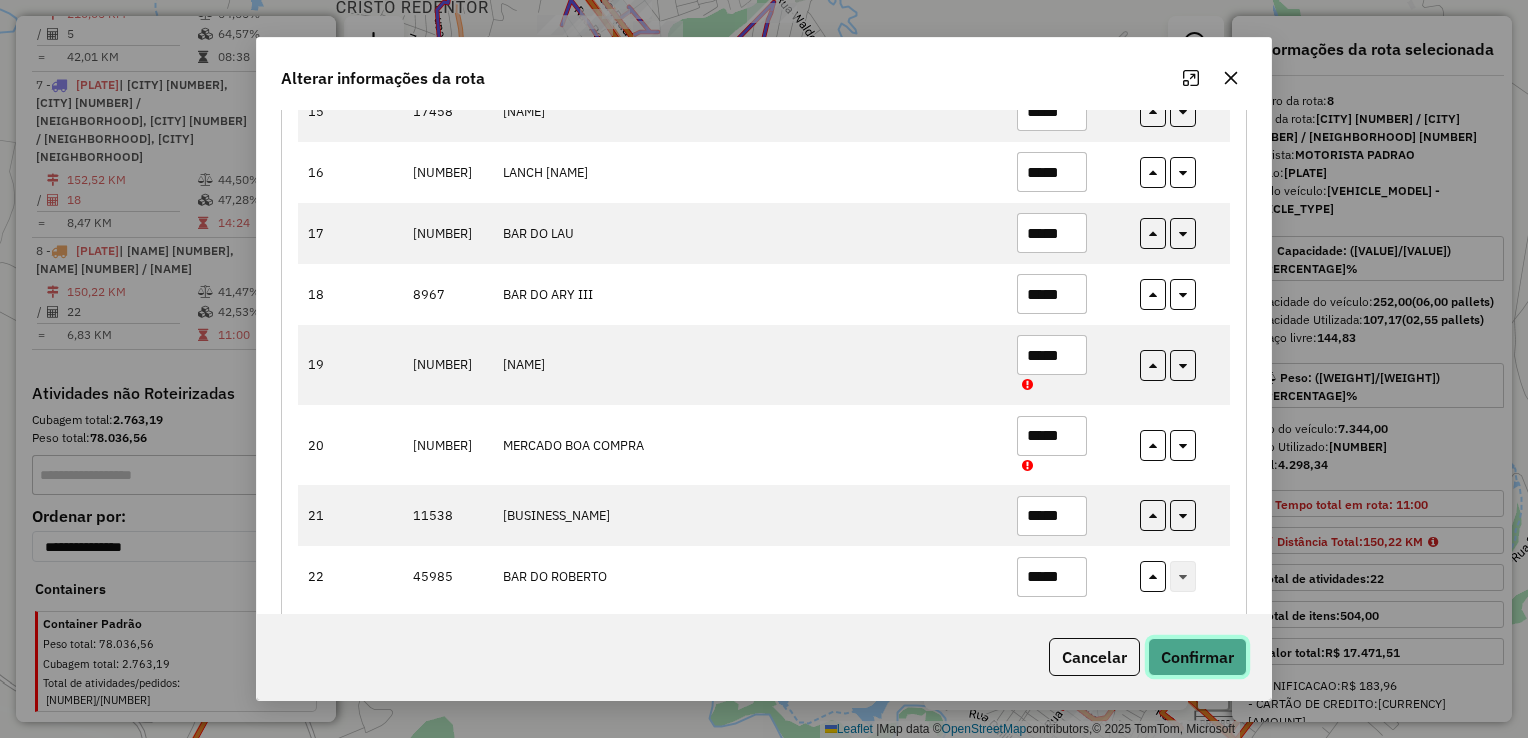 click on "Confirmar" 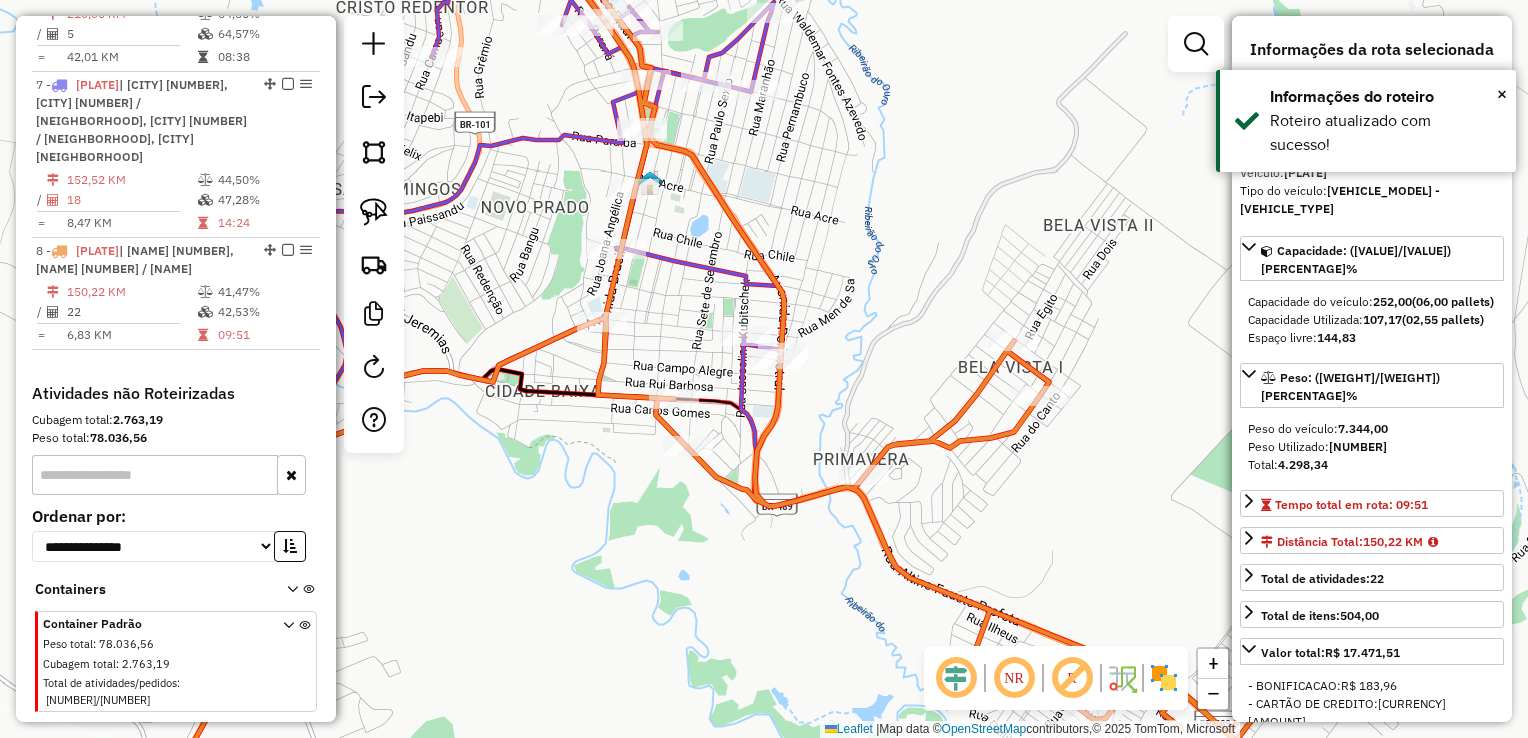 click 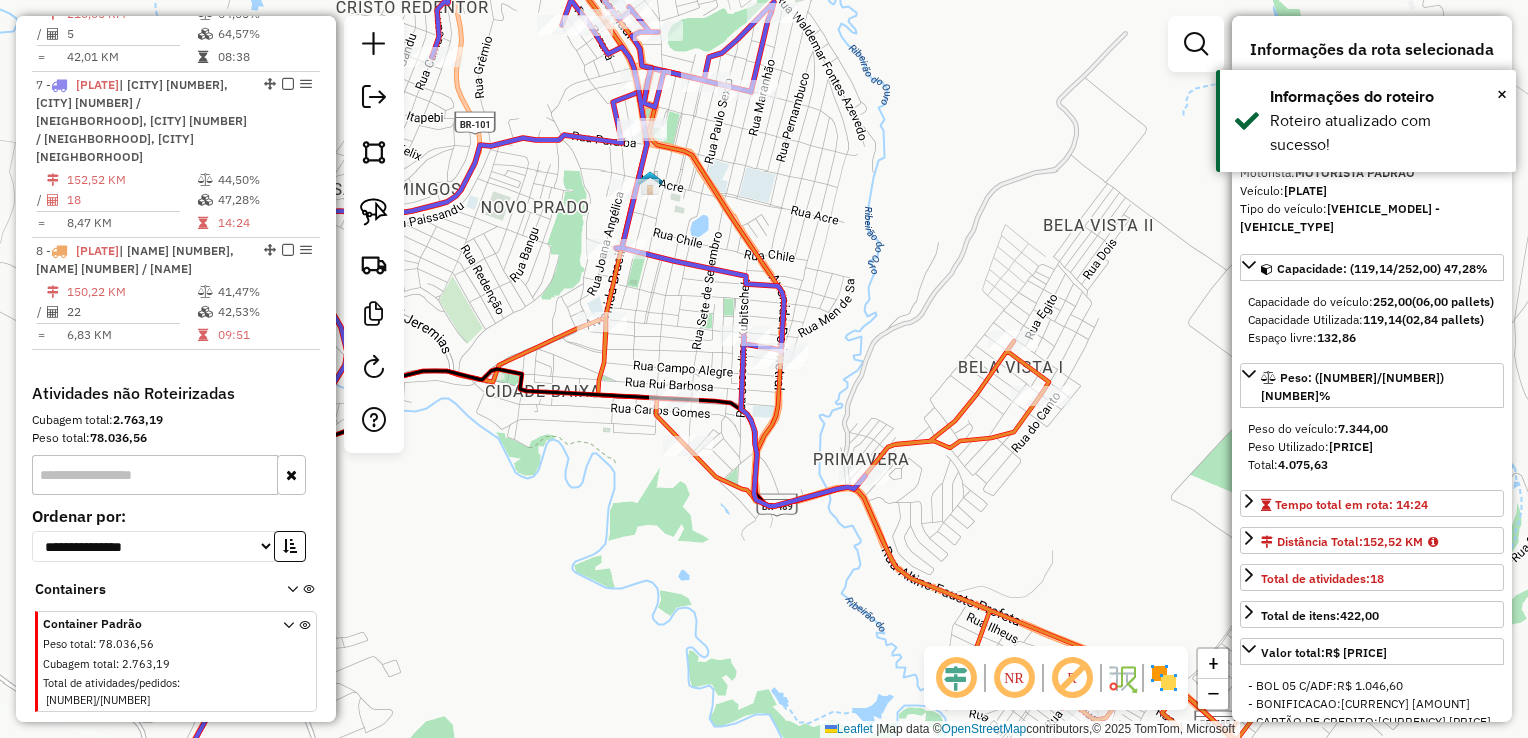 click 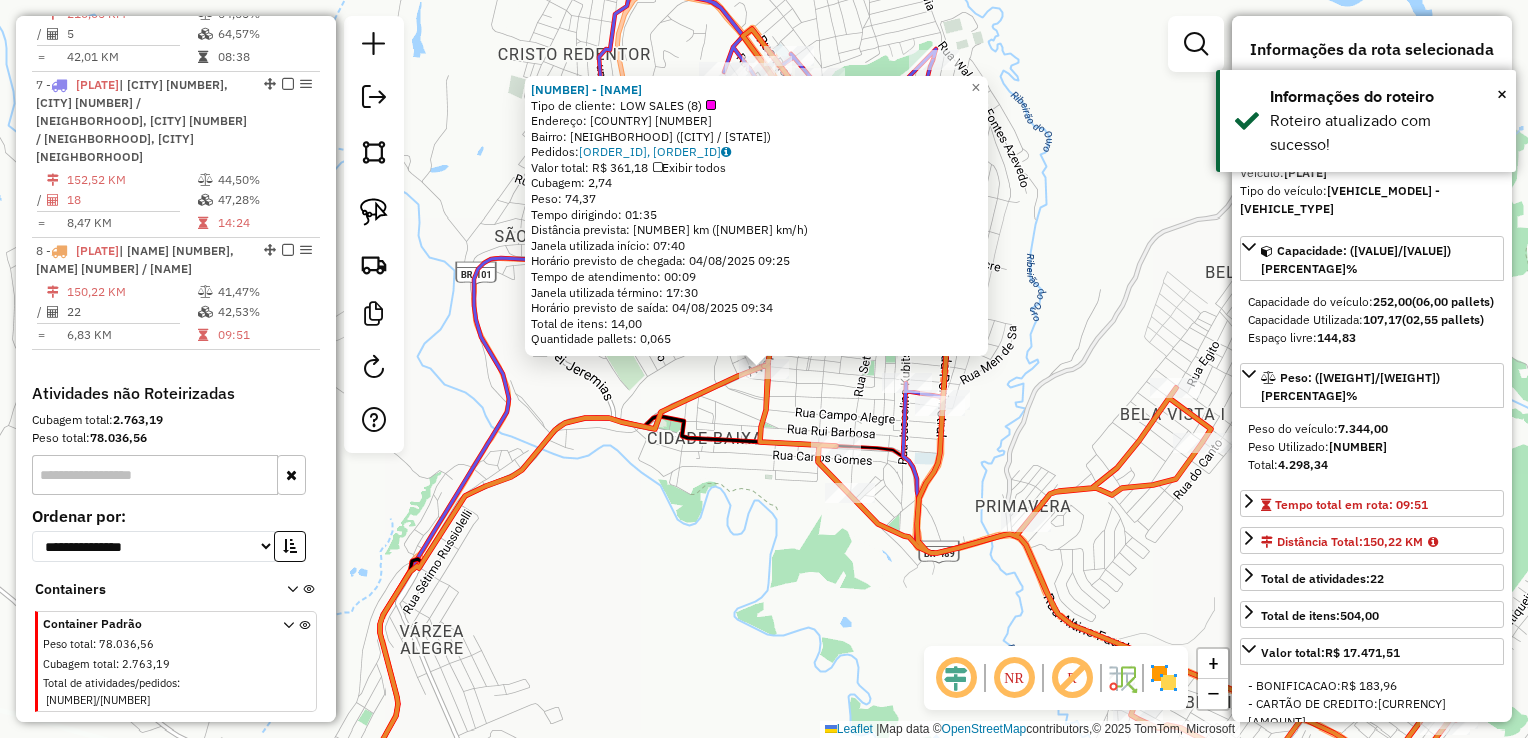 click on "1662 - COMERCIAL PIRES  Tipo de cliente:   LOW SALES	 (8)   Endereço:  BRASIL 000384   Bairro: CENTRO (ITAMARAJU / BA)   Pedidos:  02594383, 02594384   Valor total: R$ 361,18   Exibir todos   Cubagem: 2,74  Peso: 74,37  Tempo dirigindo: 01:35   Distância prevista: 66,346 km (41,90 km/h)   Janela utilizada início: 07:40   Horário previsto de chegada: 04/08/2025 09:25   Tempo de atendimento: 00:09   Janela utilizada término: 17:30   Horário previsto de saída: 04/08/2025 09:34   Total de itens: 14,00   Quantidade pallets: 0,065  × Janela de atendimento Grade de atendimento Capacidade Transportadoras Veículos Cliente Pedidos  Rotas Selecione os dias de semana para filtrar as janelas de atendimento  Seg   Ter   Qua   Qui   Sex   Sáb   Dom  Informe o período da janela de atendimento: De: Até:  Filtrar exatamente a janela do cliente  Considerar janela de atendimento padrão  Selecione os dias de semana para filtrar as grades de atendimento  Seg   Ter   Qua   Qui   Sex   Sáb   Dom   Peso mínimo:   De:" 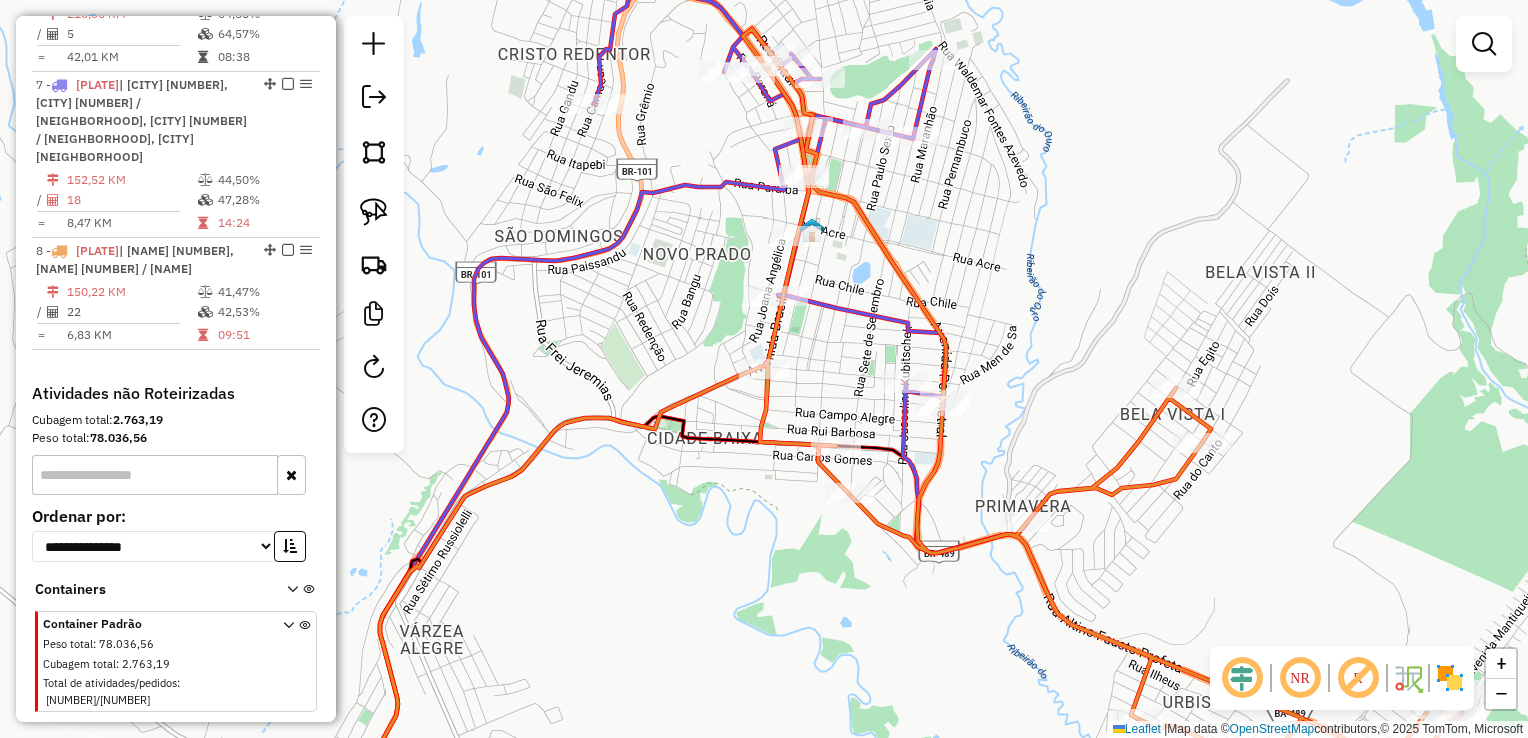 click 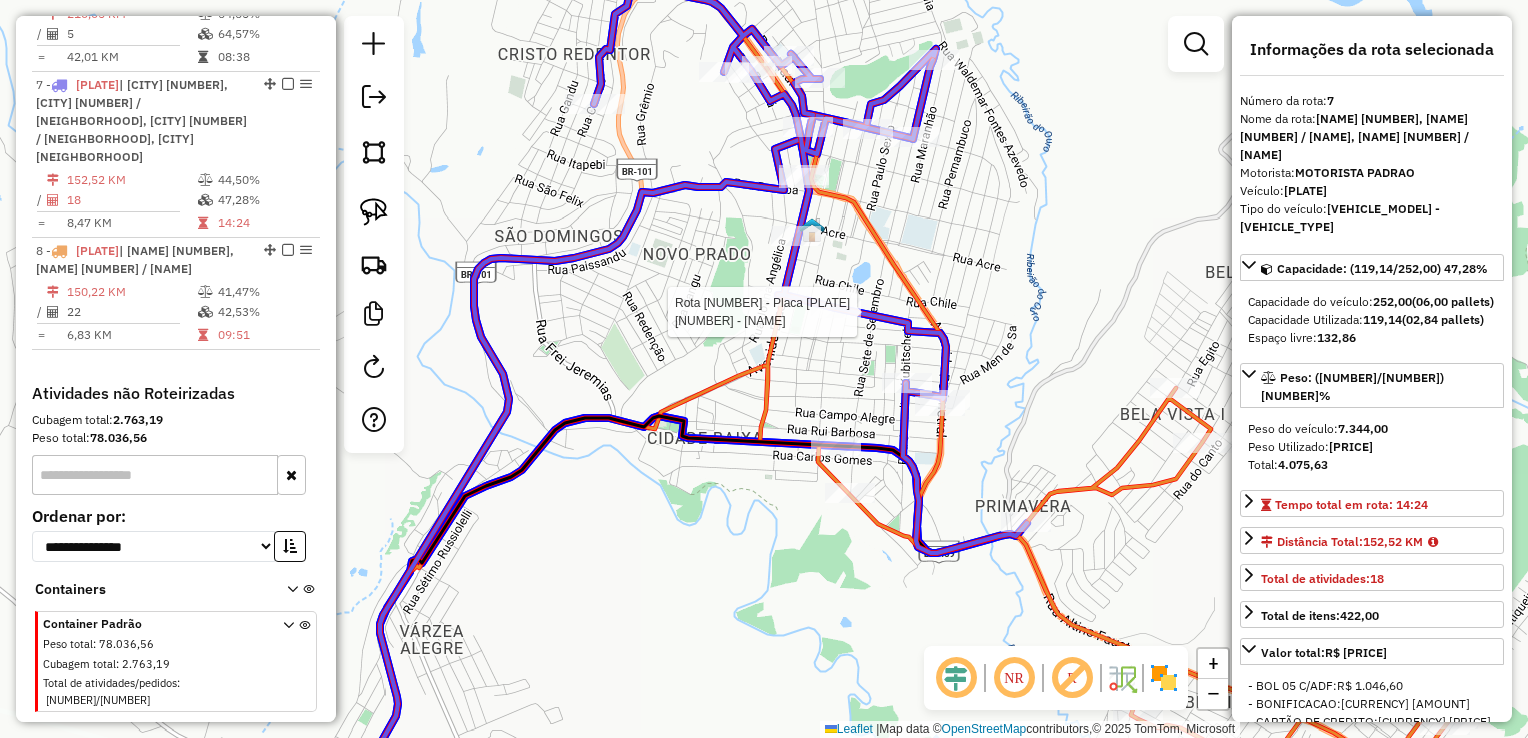 click 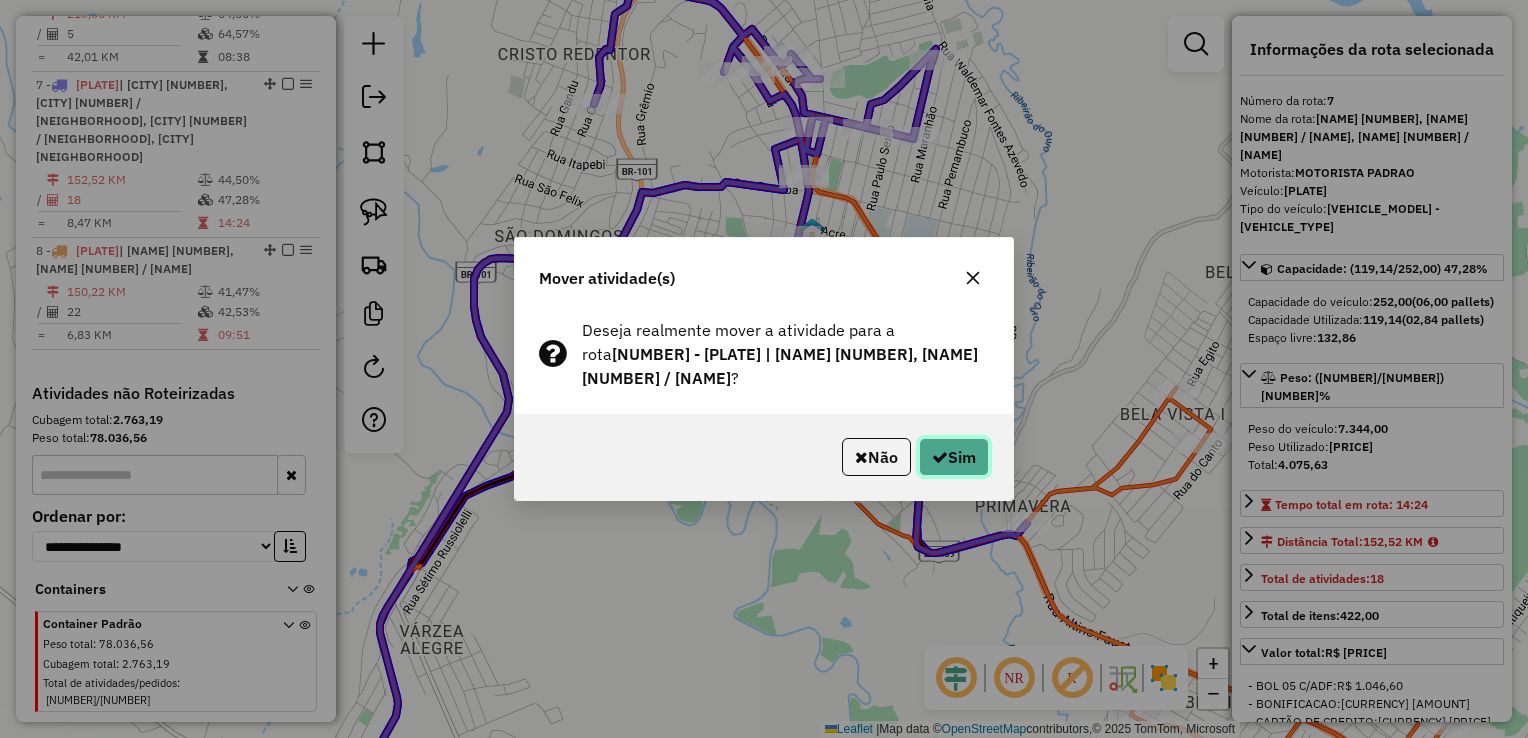 click on "Sim" 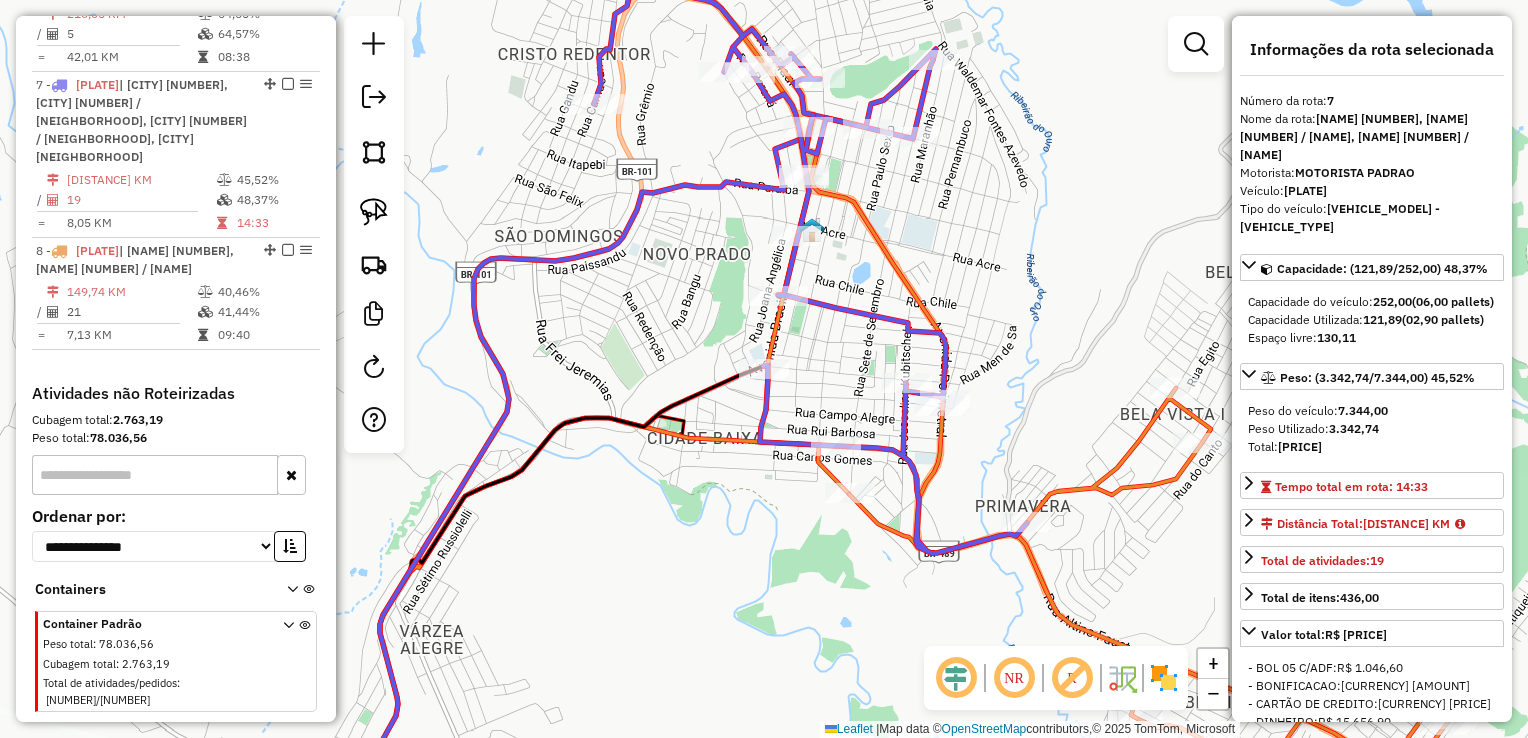 click 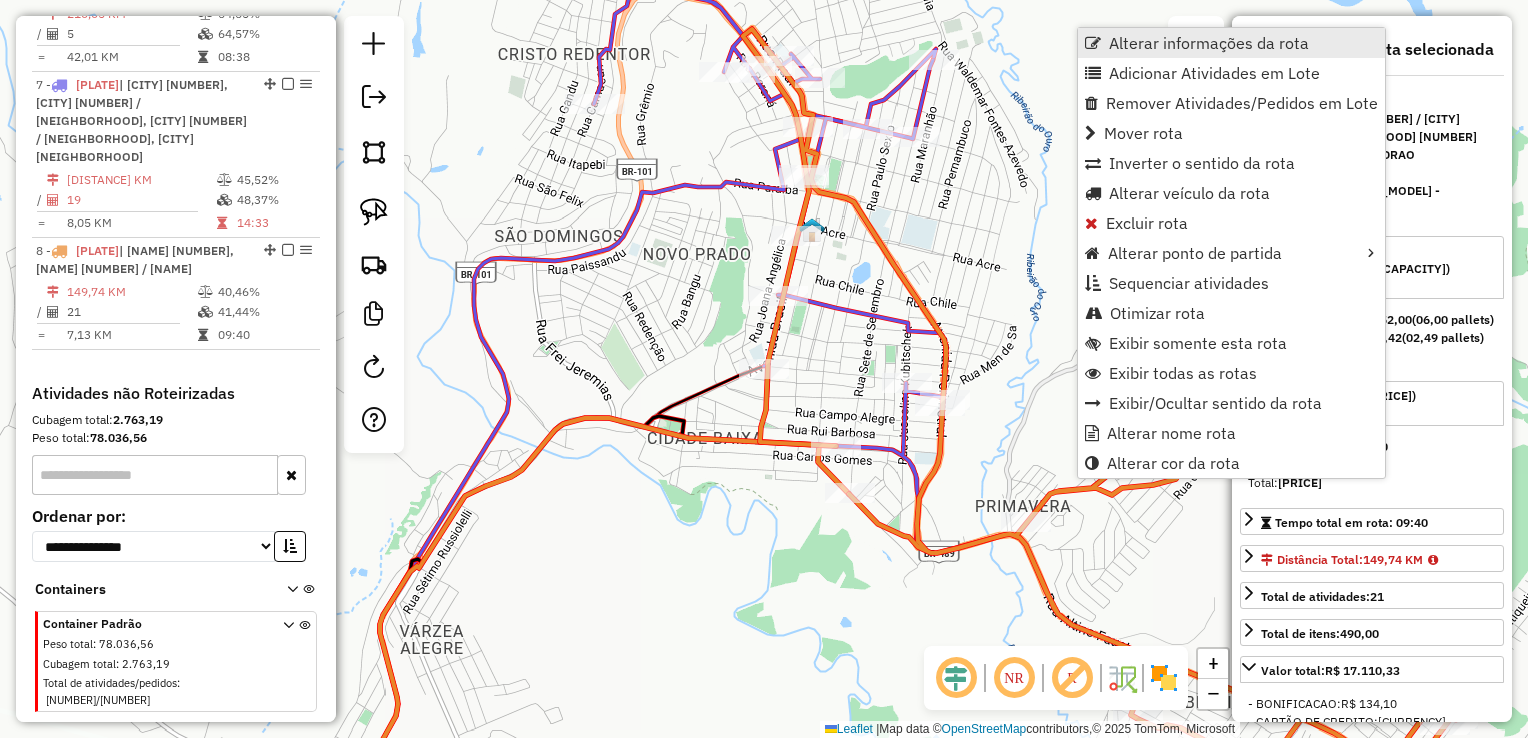 click on "Alterar informações da rota" at bounding box center (1209, 43) 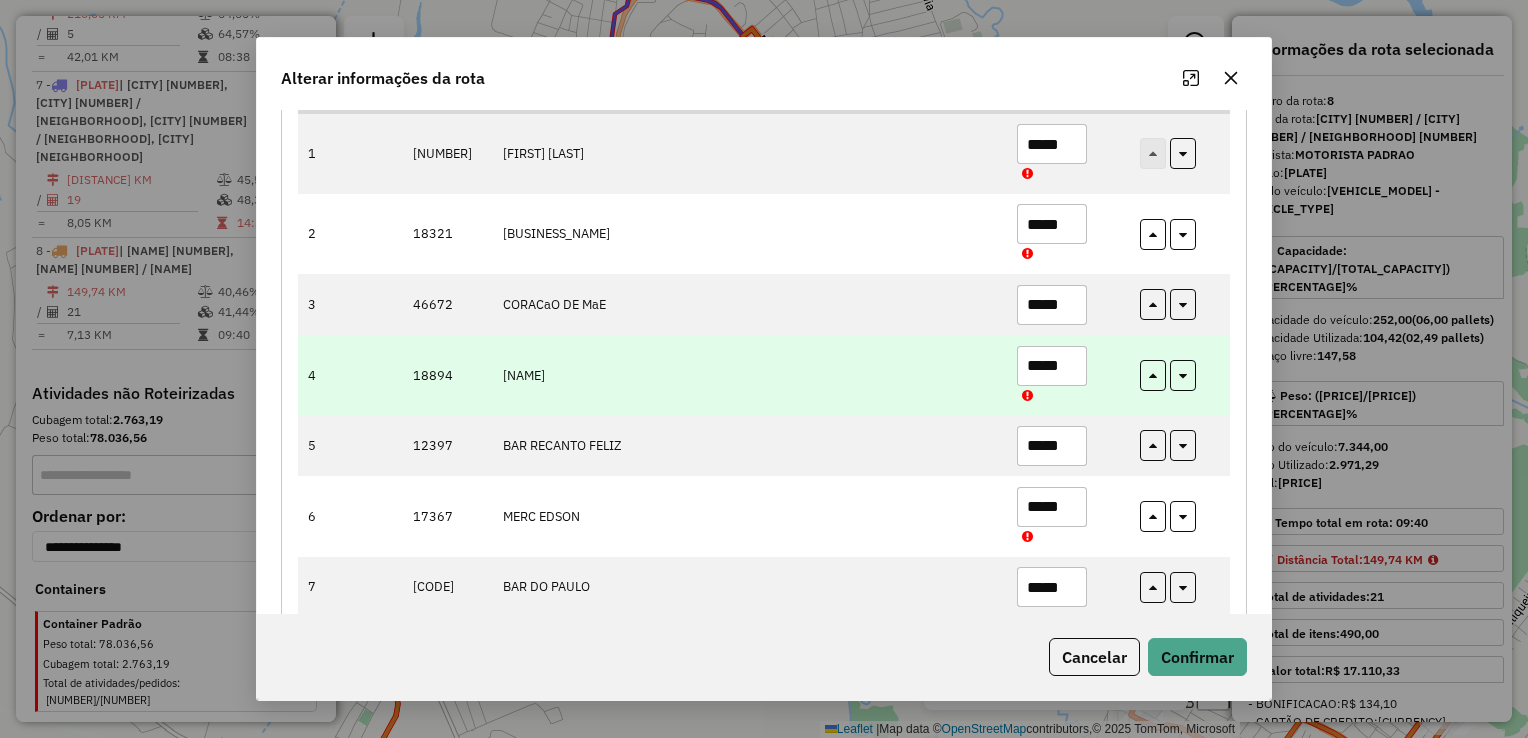 scroll, scrollTop: 300, scrollLeft: 0, axis: vertical 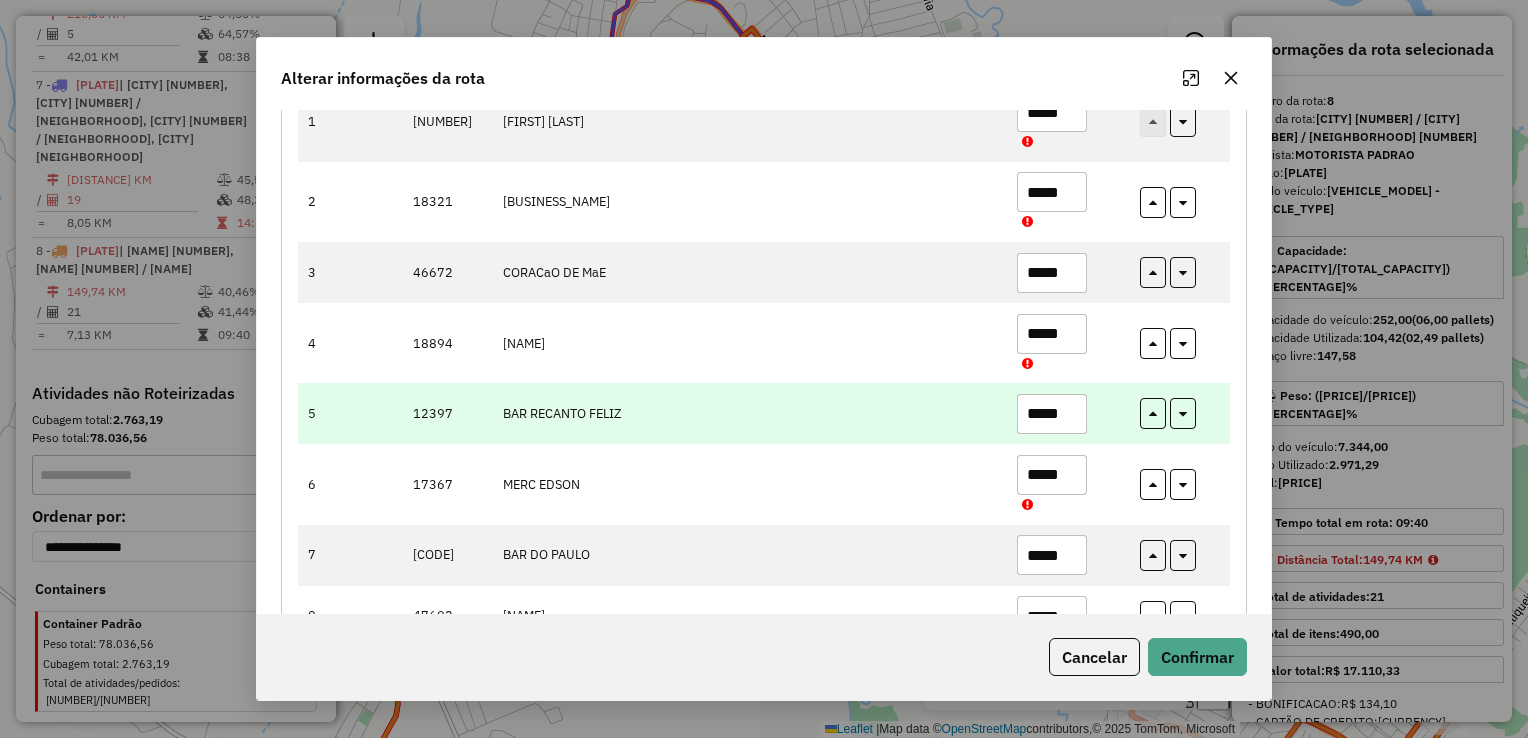 click on "*****" at bounding box center (1052, 414) 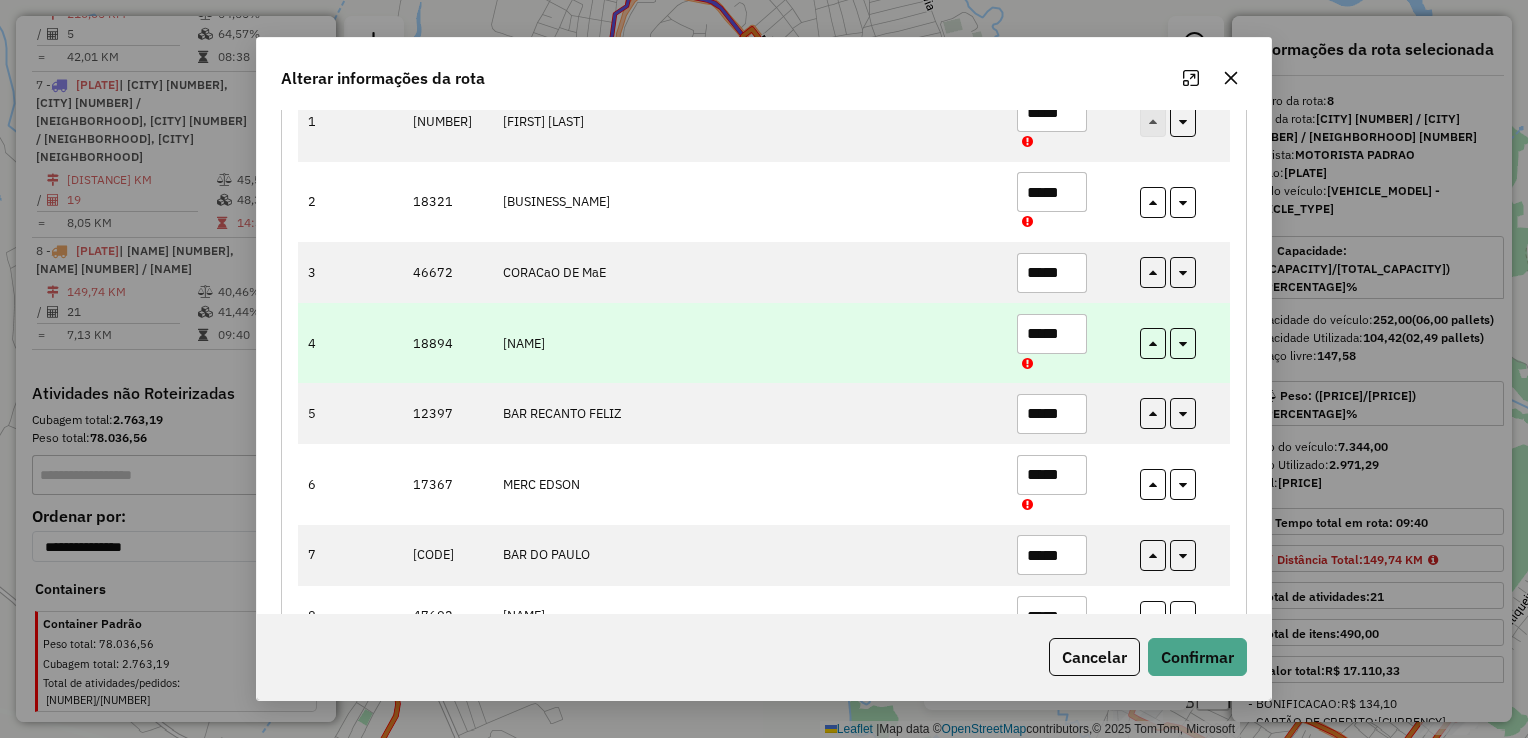 click on "*****" at bounding box center [1052, 334] 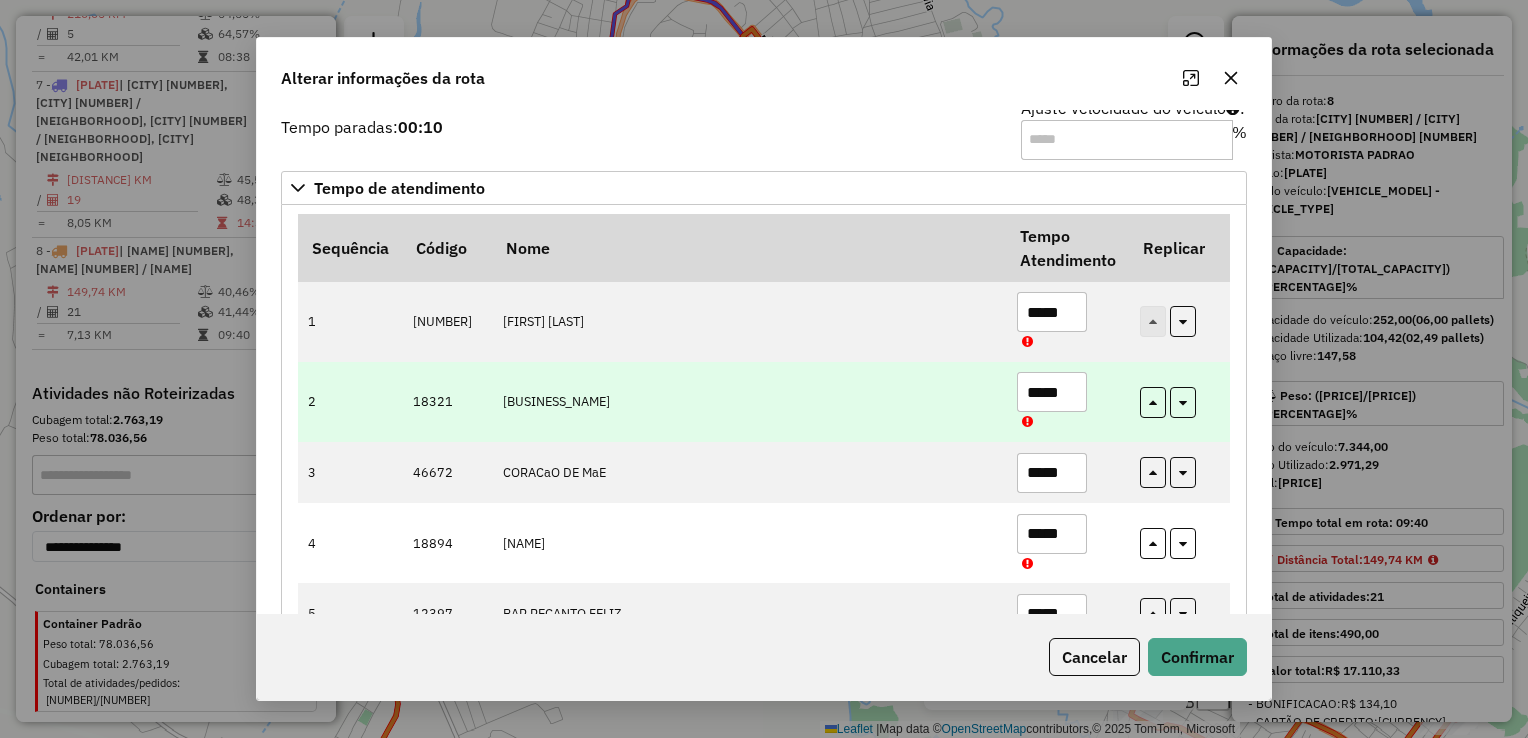 type on "*****" 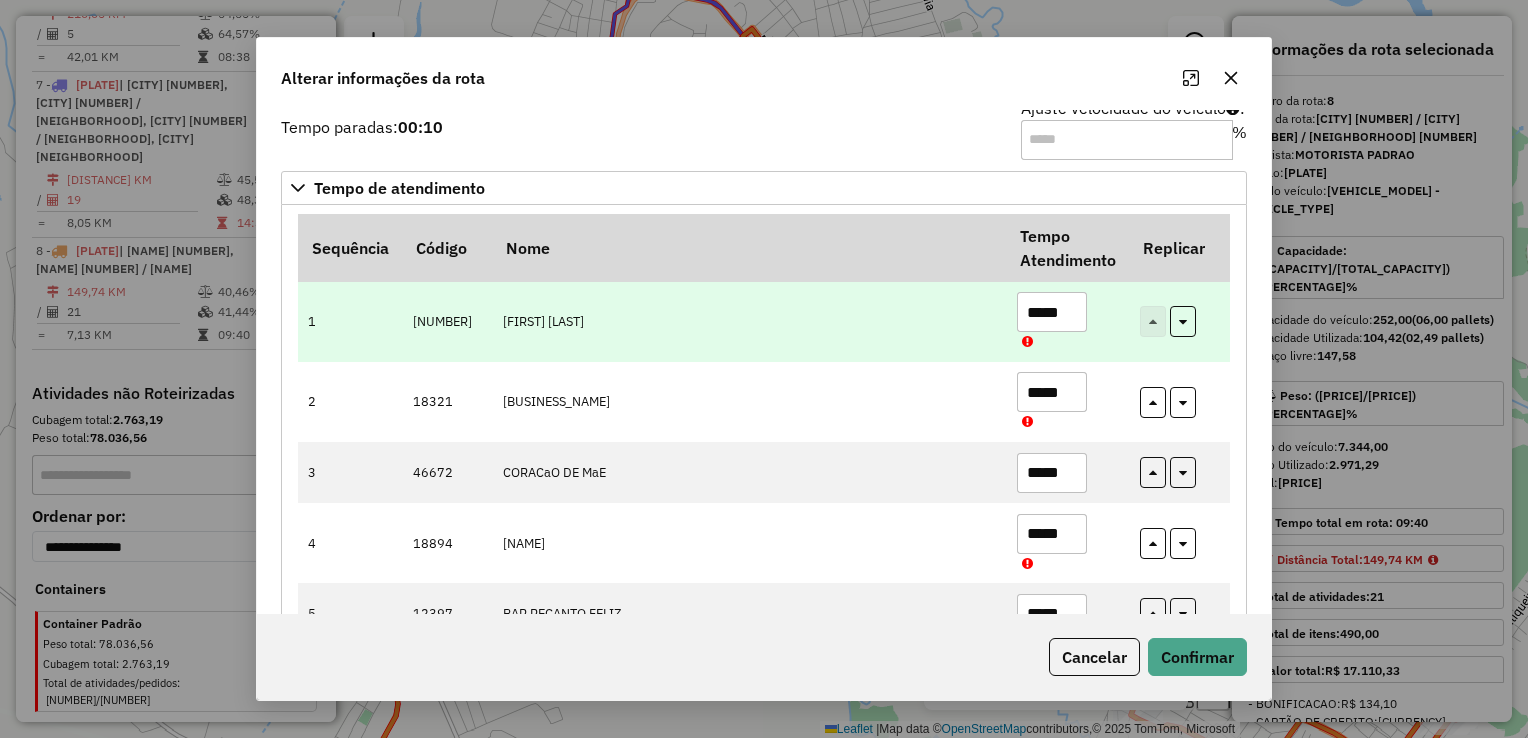 type on "*****" 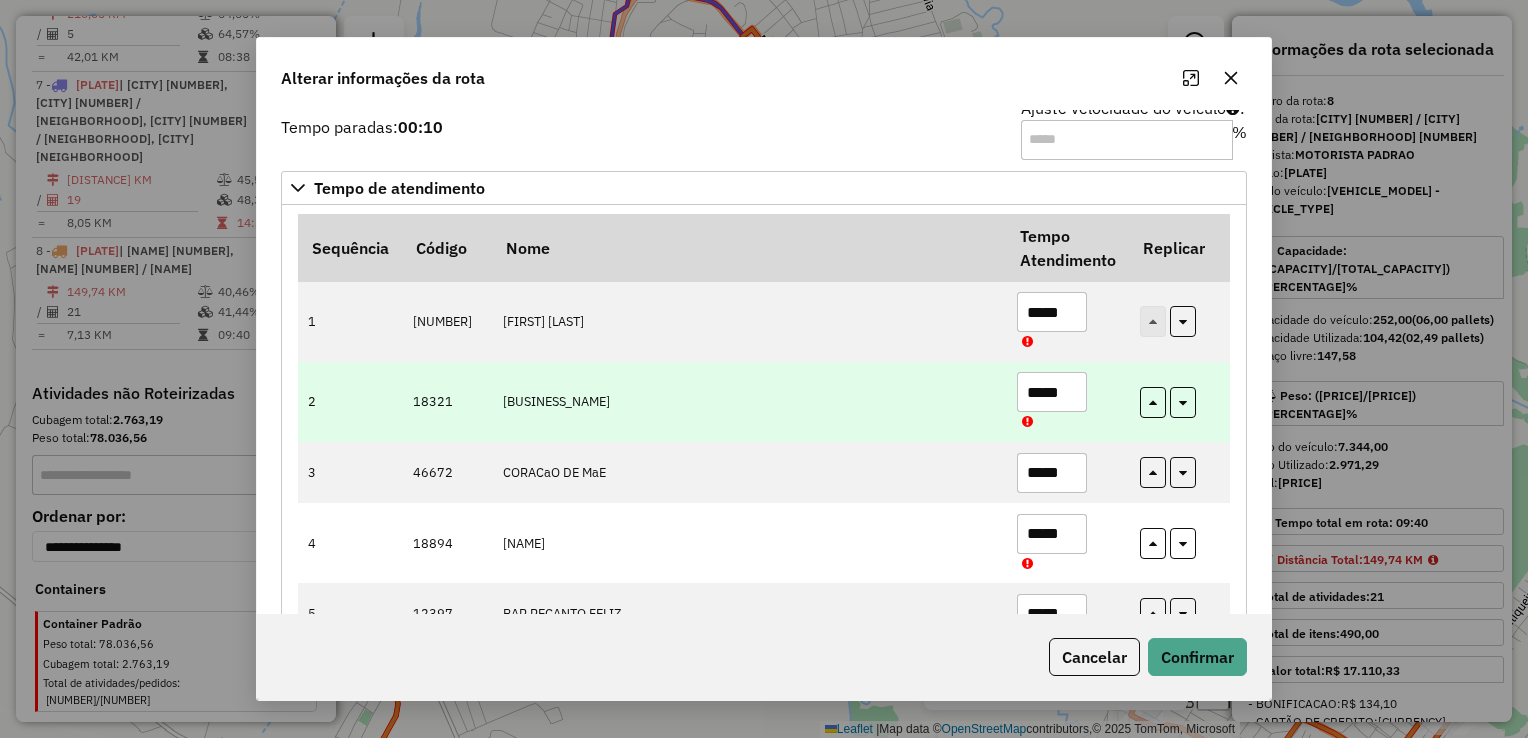 paste 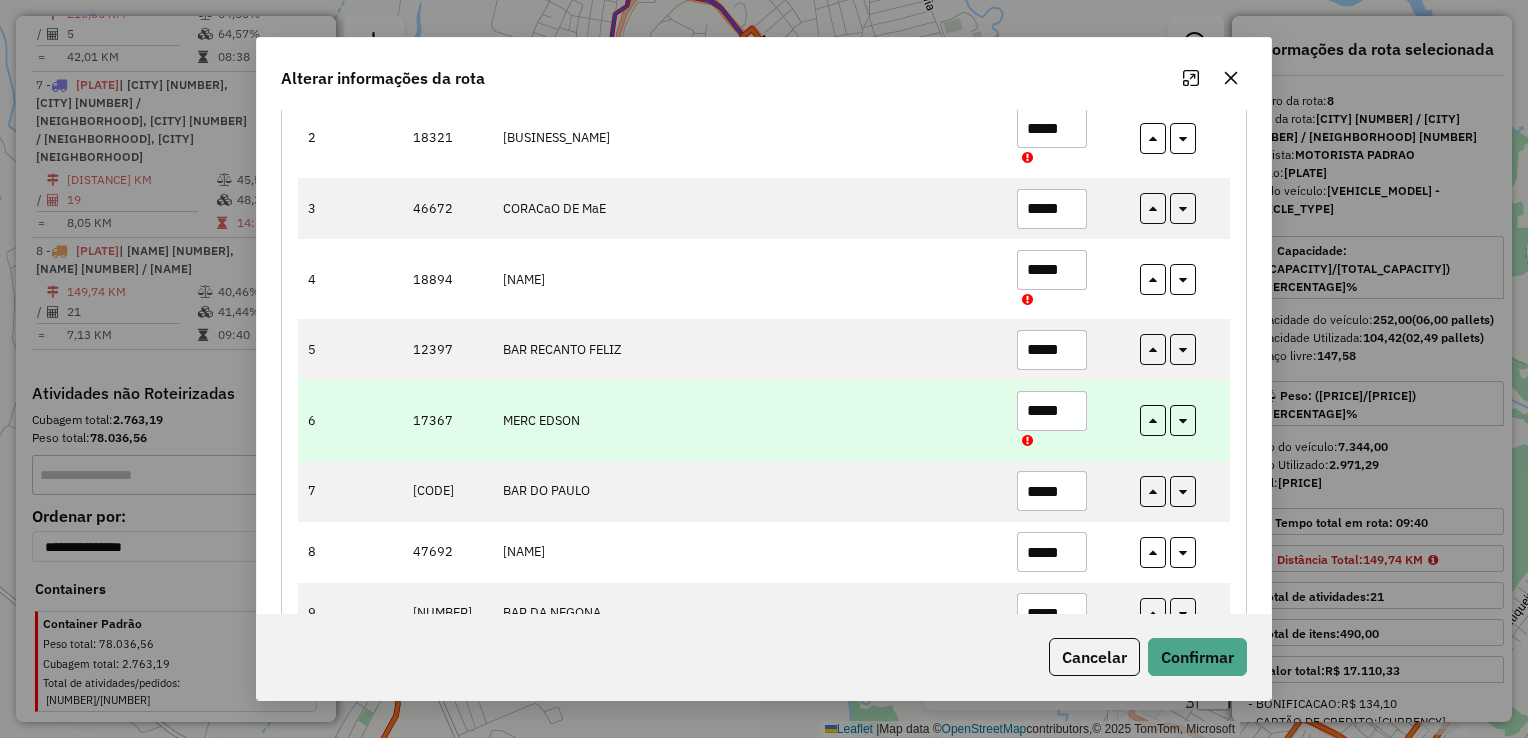 scroll, scrollTop: 400, scrollLeft: 0, axis: vertical 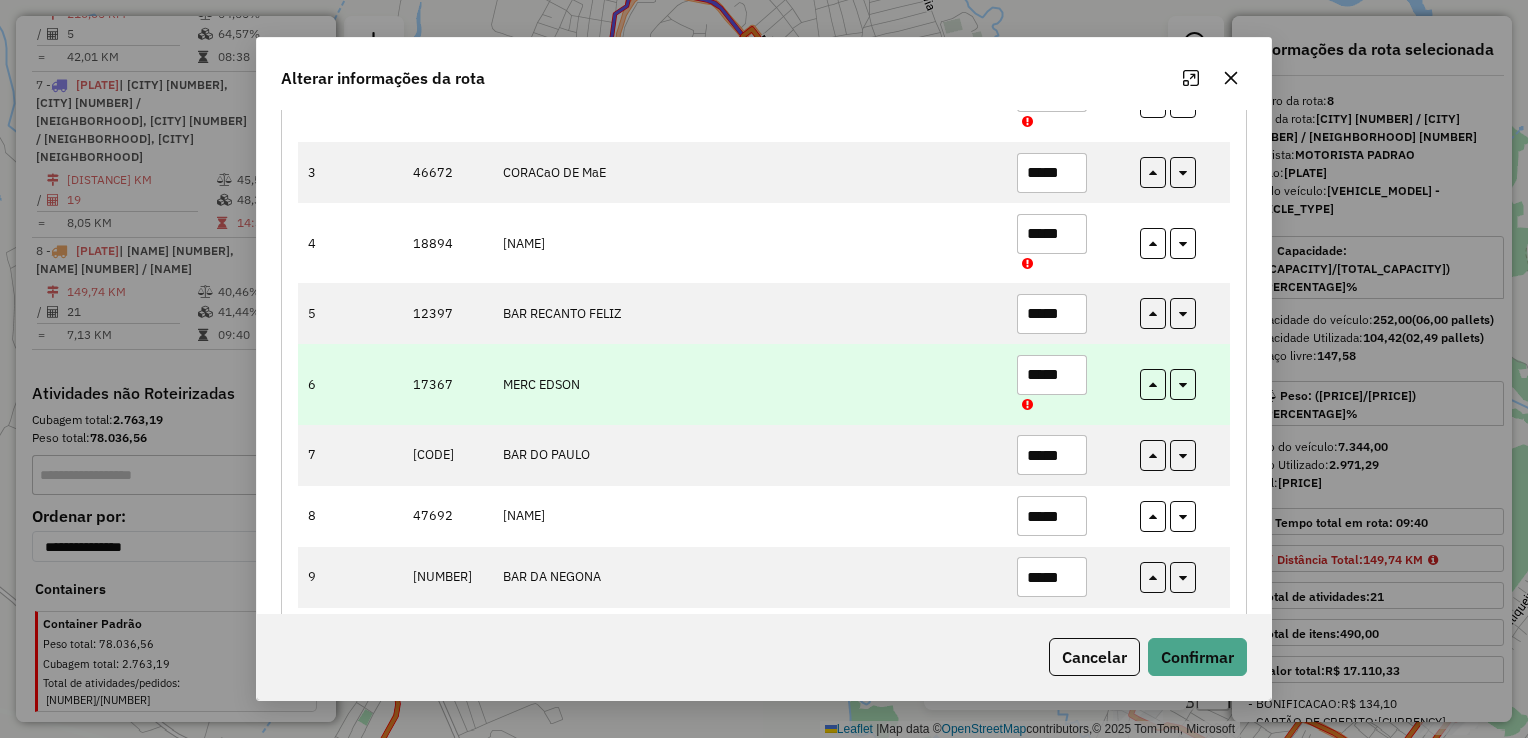 type on "*****" 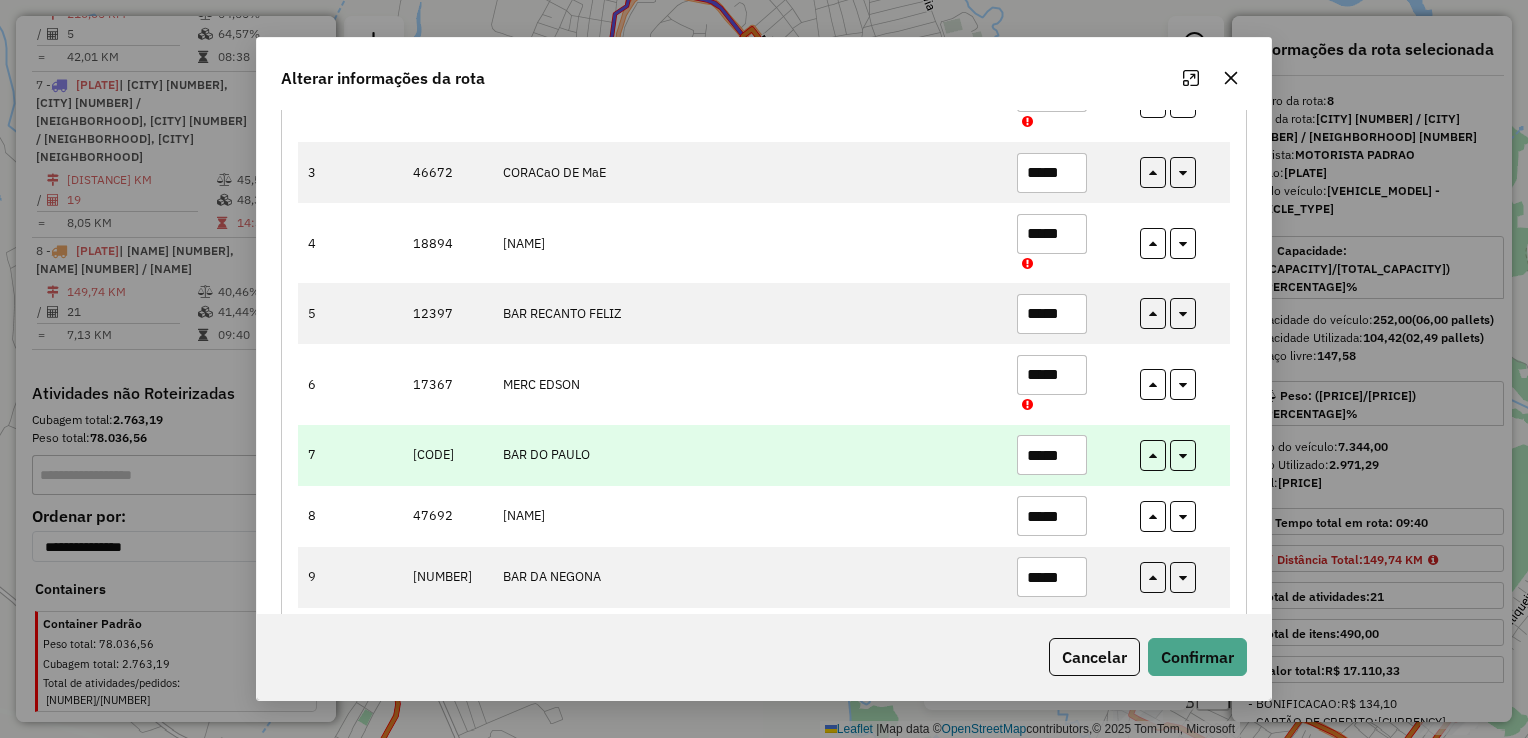 paste 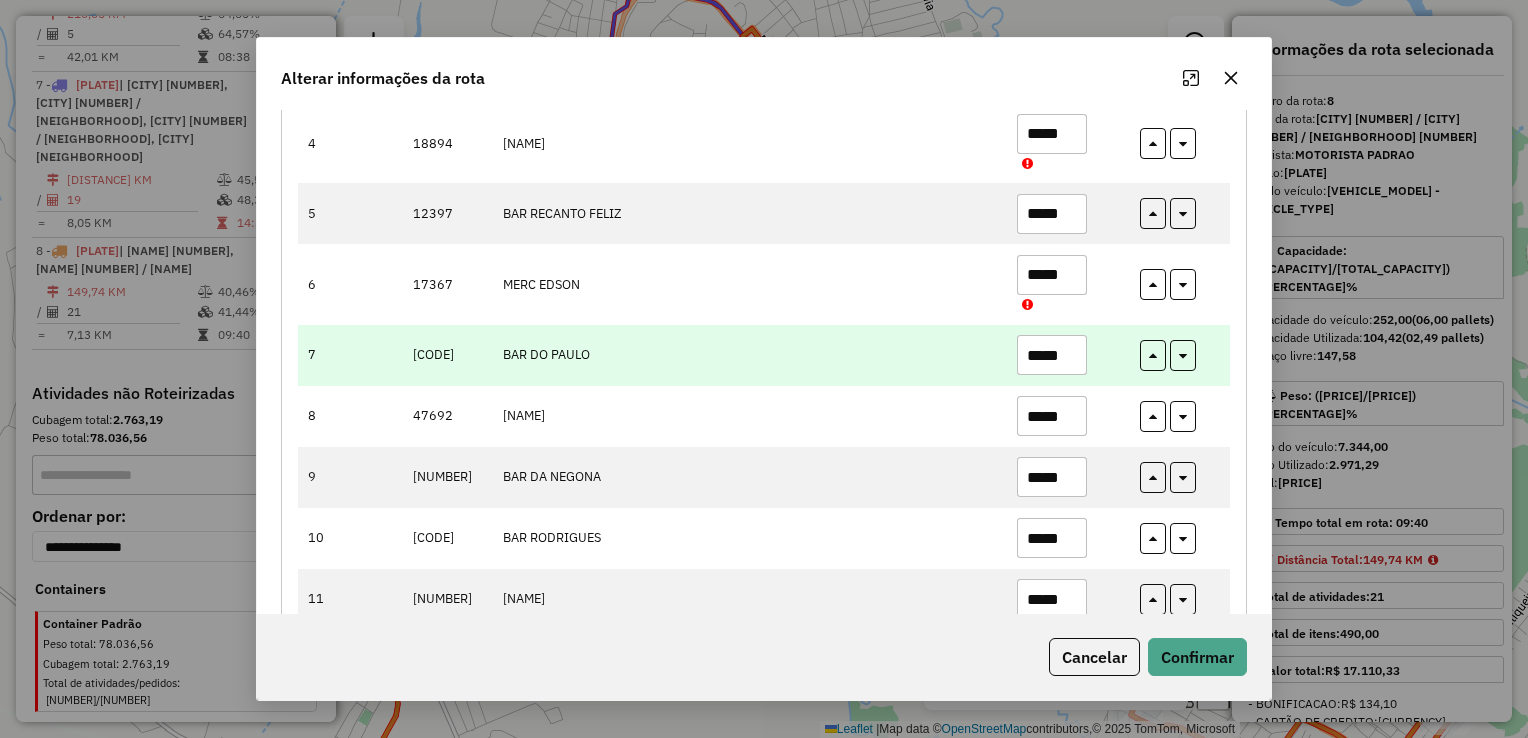 scroll, scrollTop: 600, scrollLeft: 0, axis: vertical 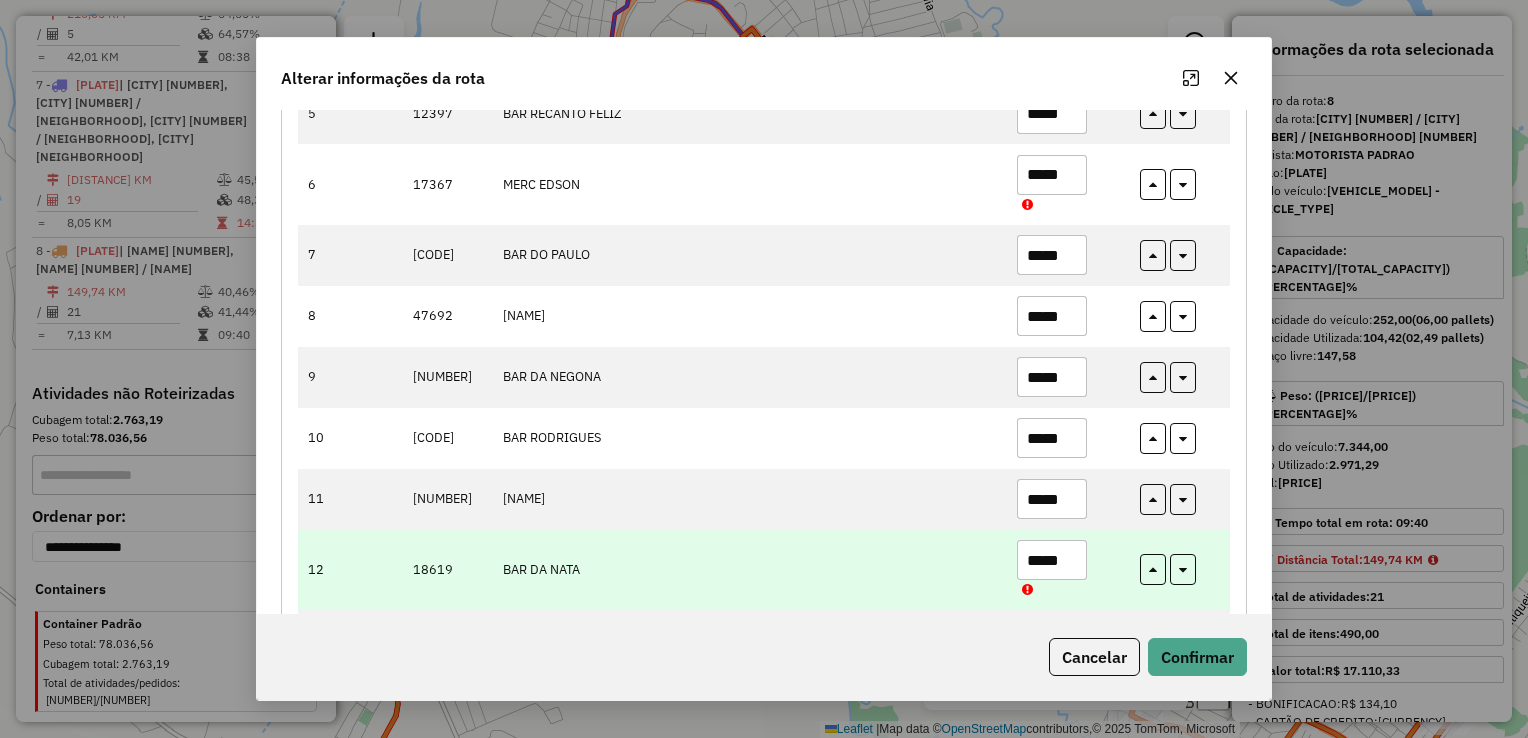 type on "*****" 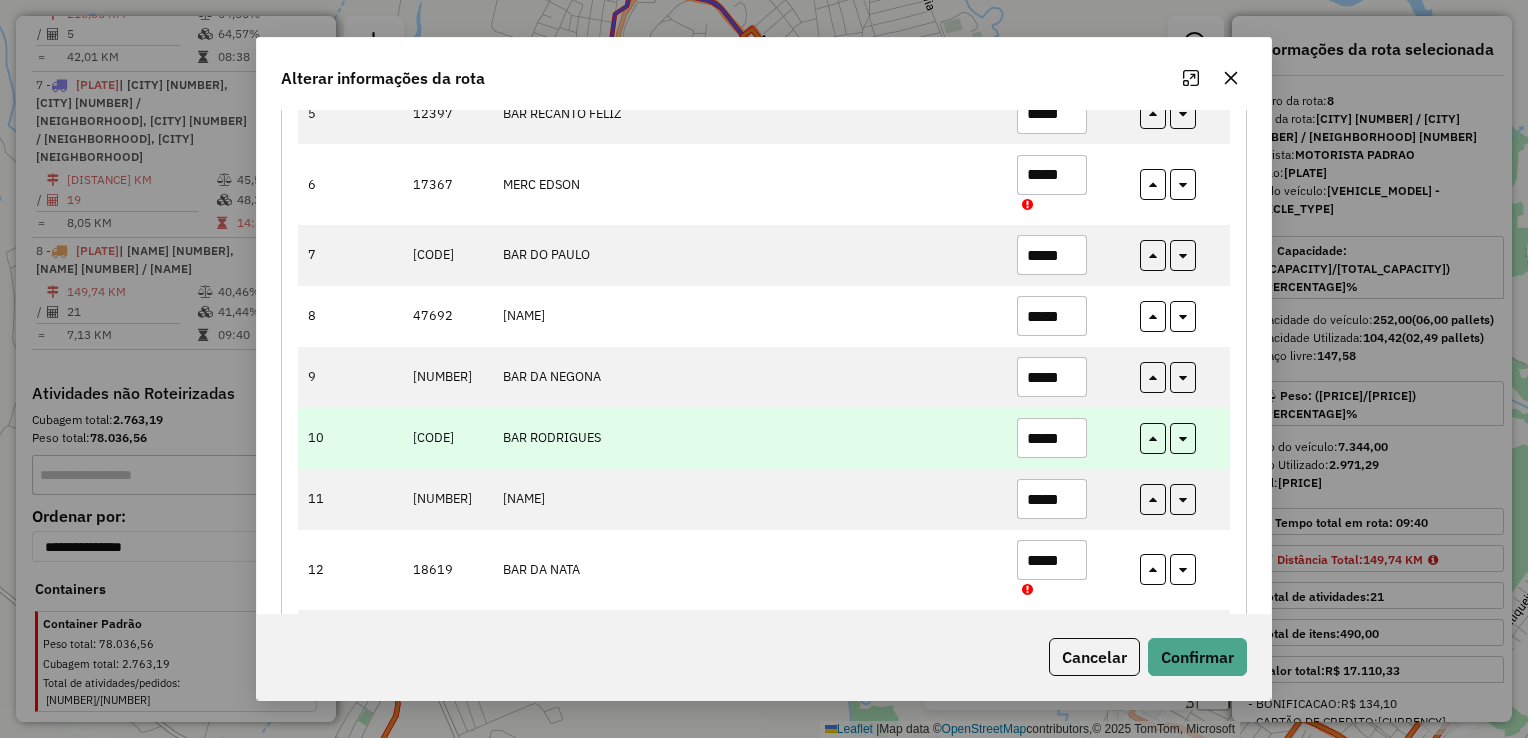 paste 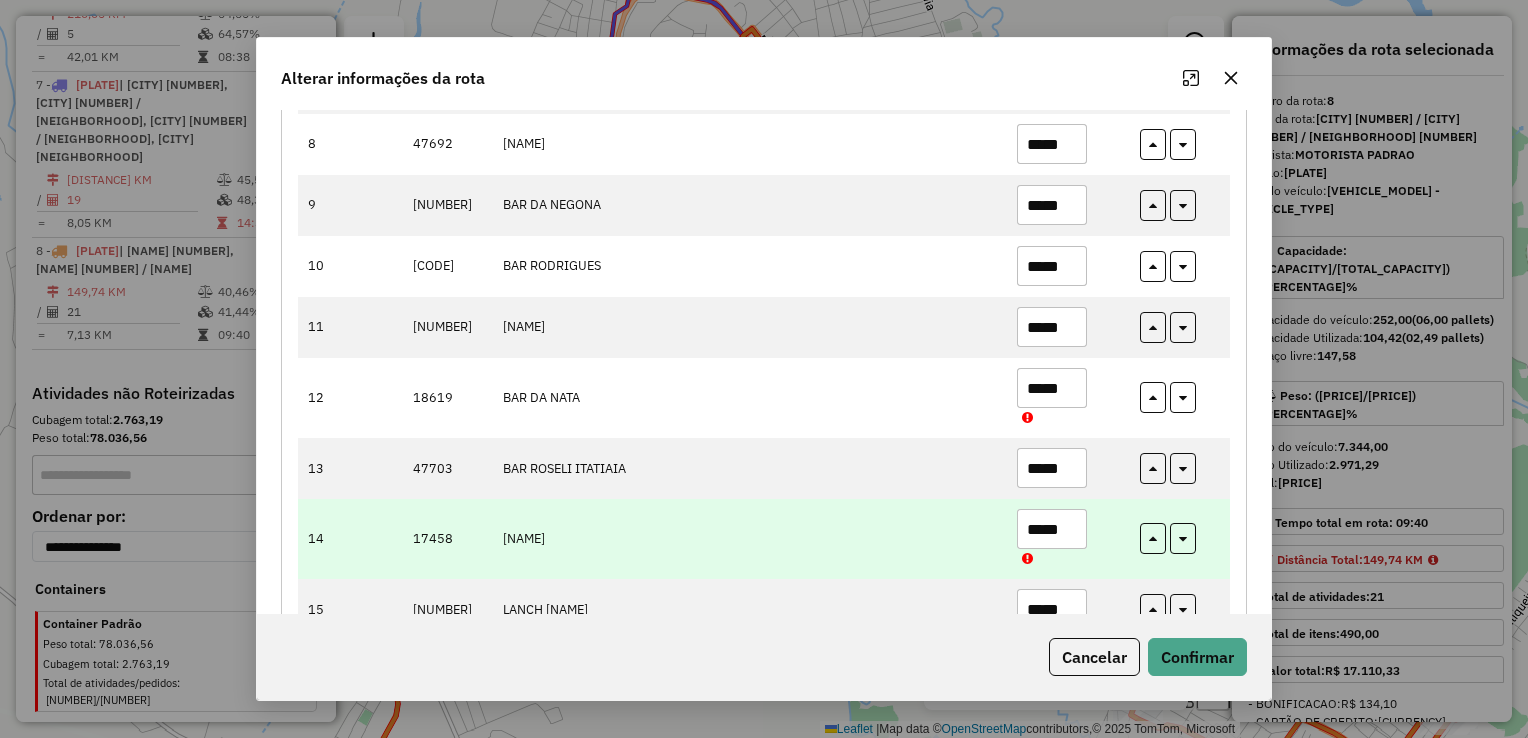 scroll, scrollTop: 800, scrollLeft: 0, axis: vertical 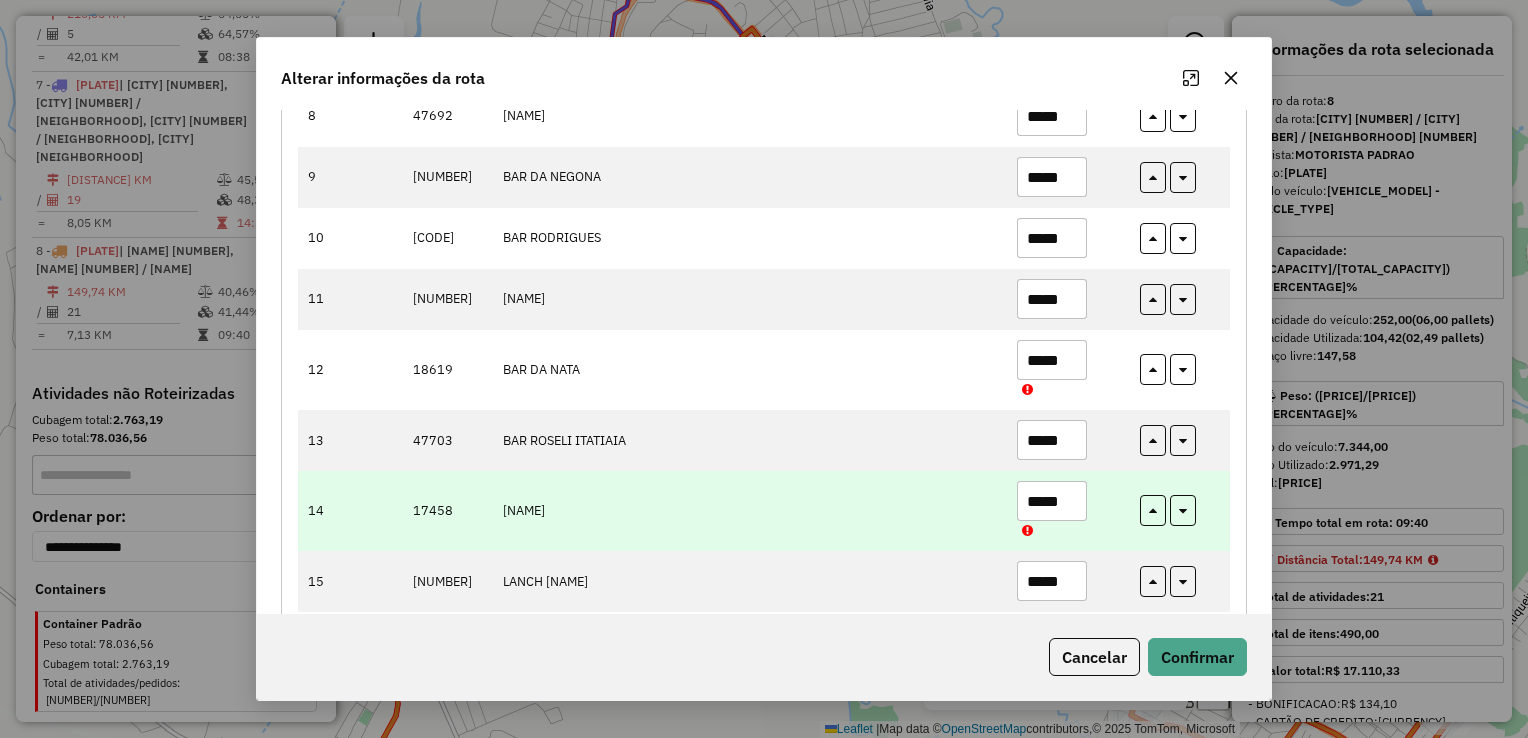type on "*****" 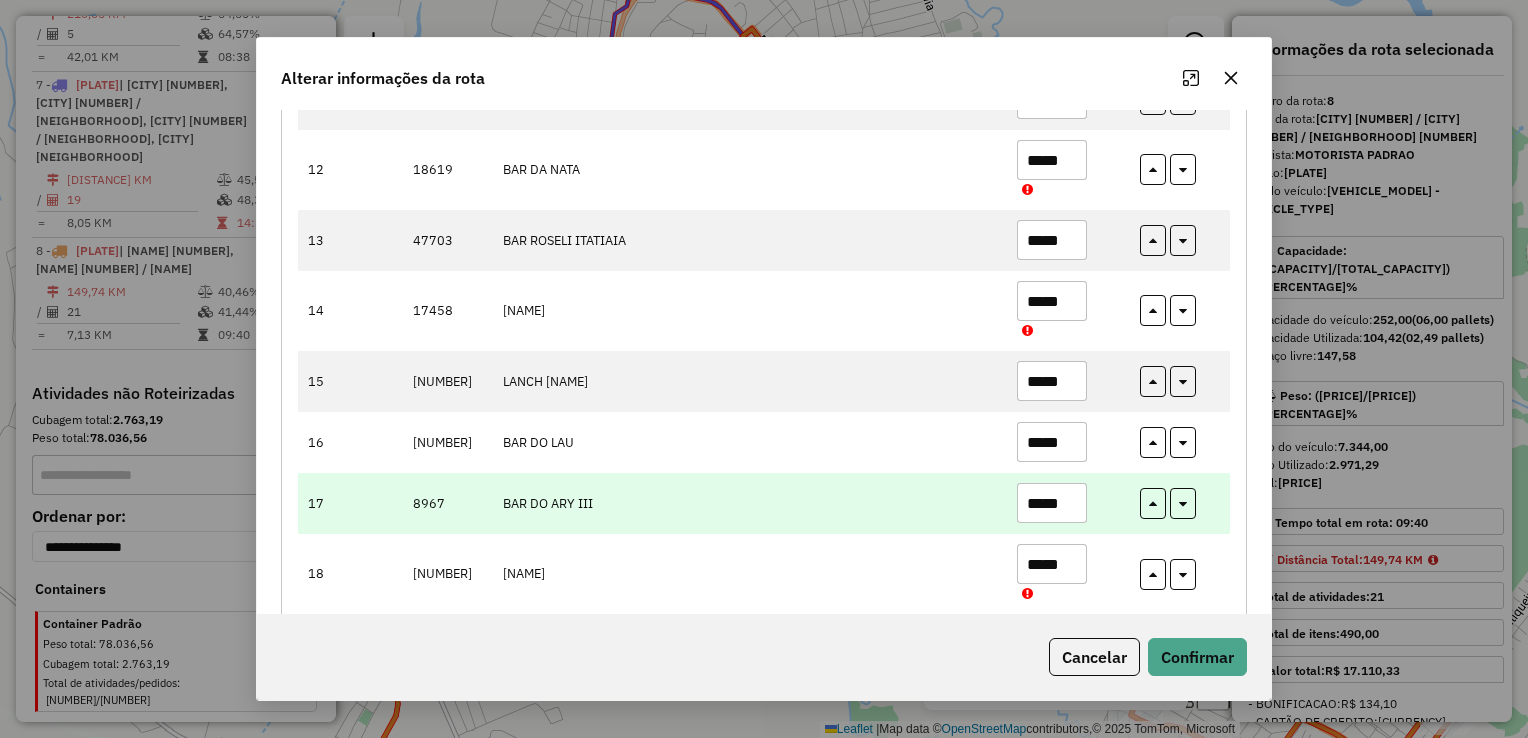 scroll, scrollTop: 1100, scrollLeft: 0, axis: vertical 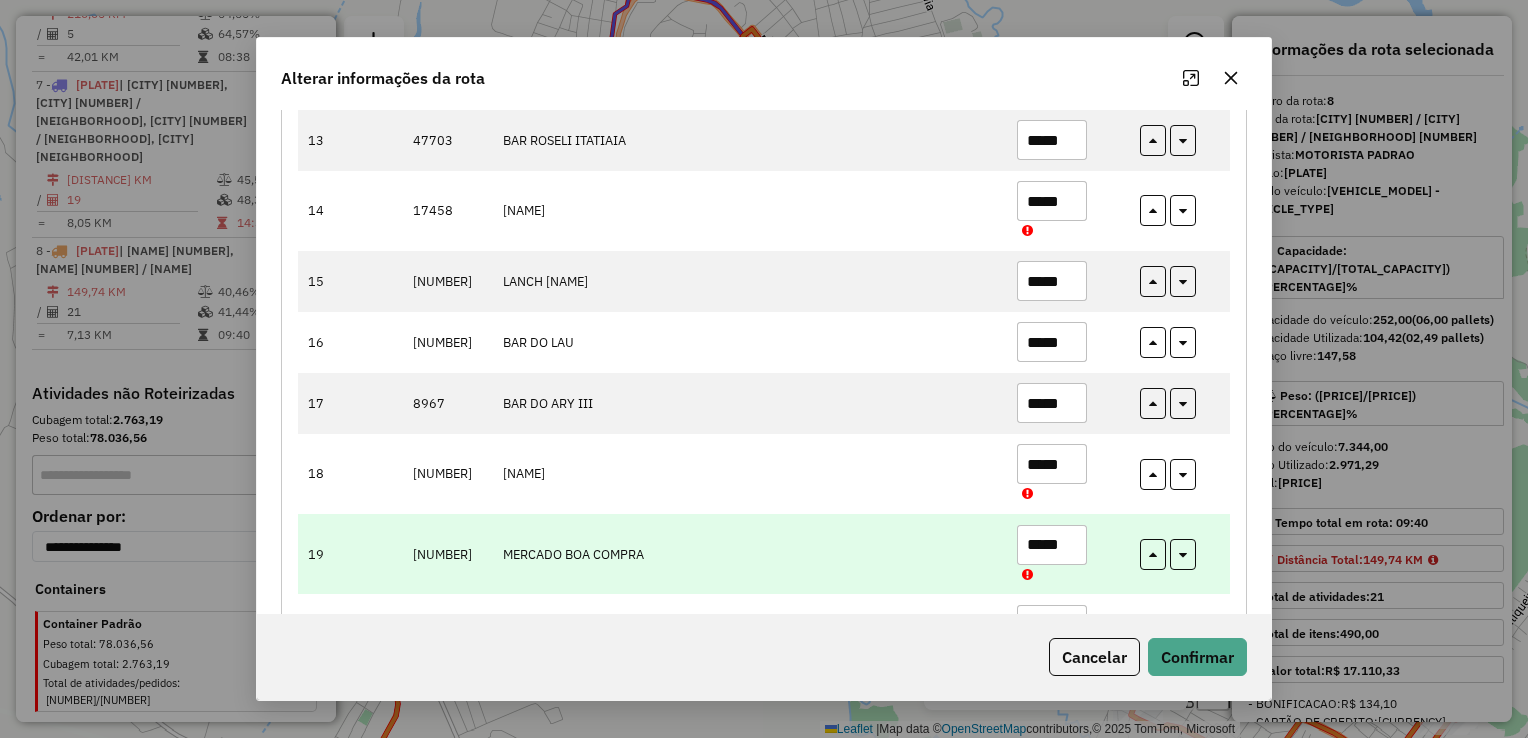 type on "*****" 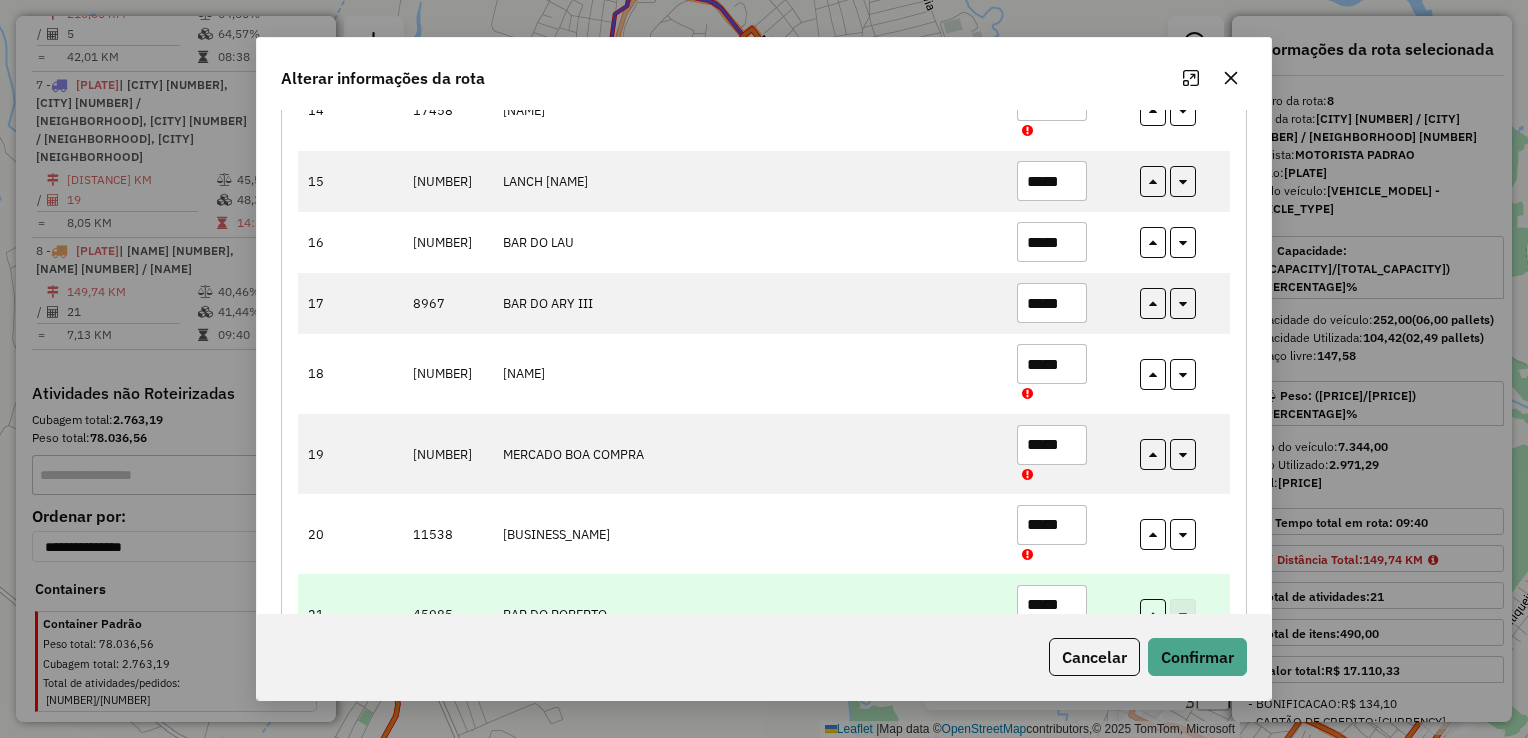 type on "*****" 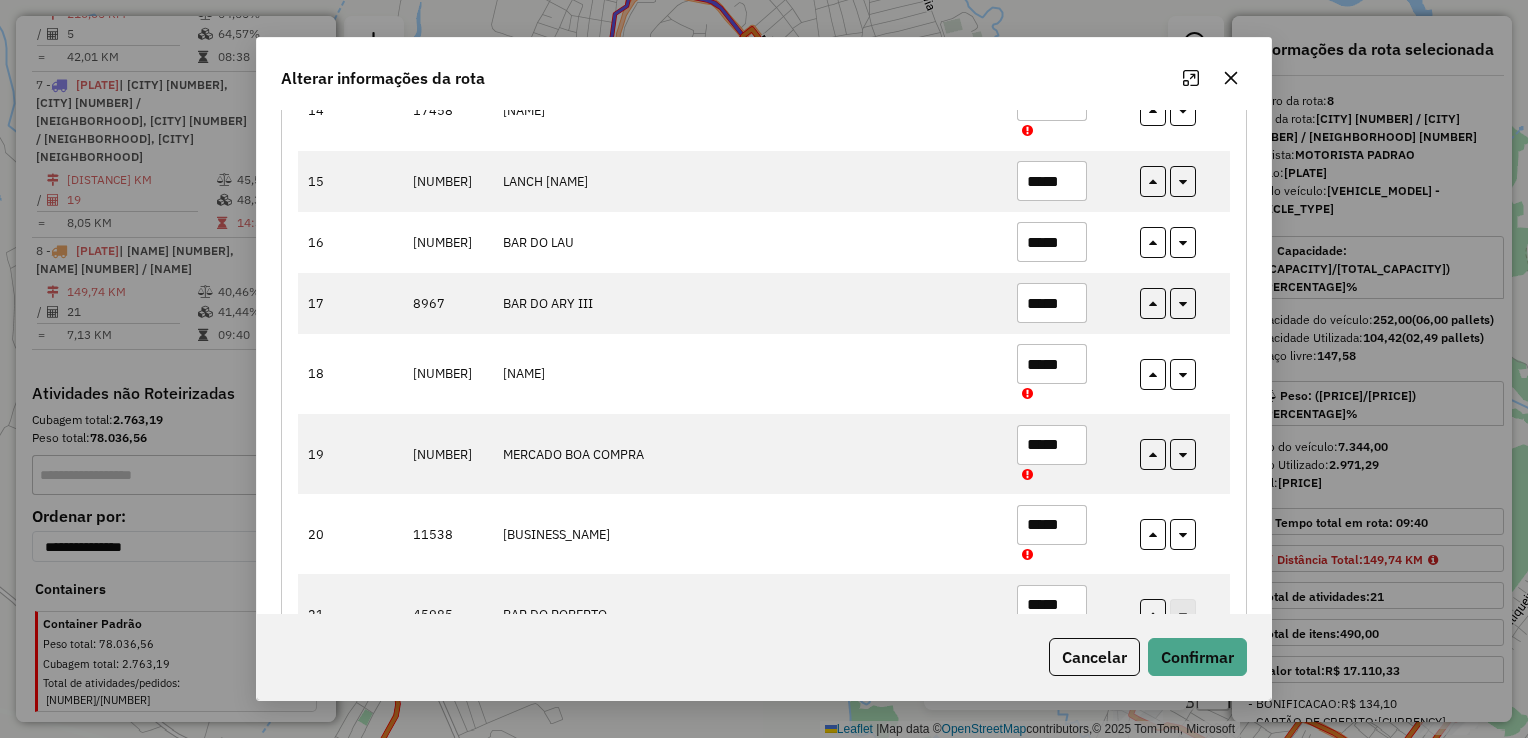 paste 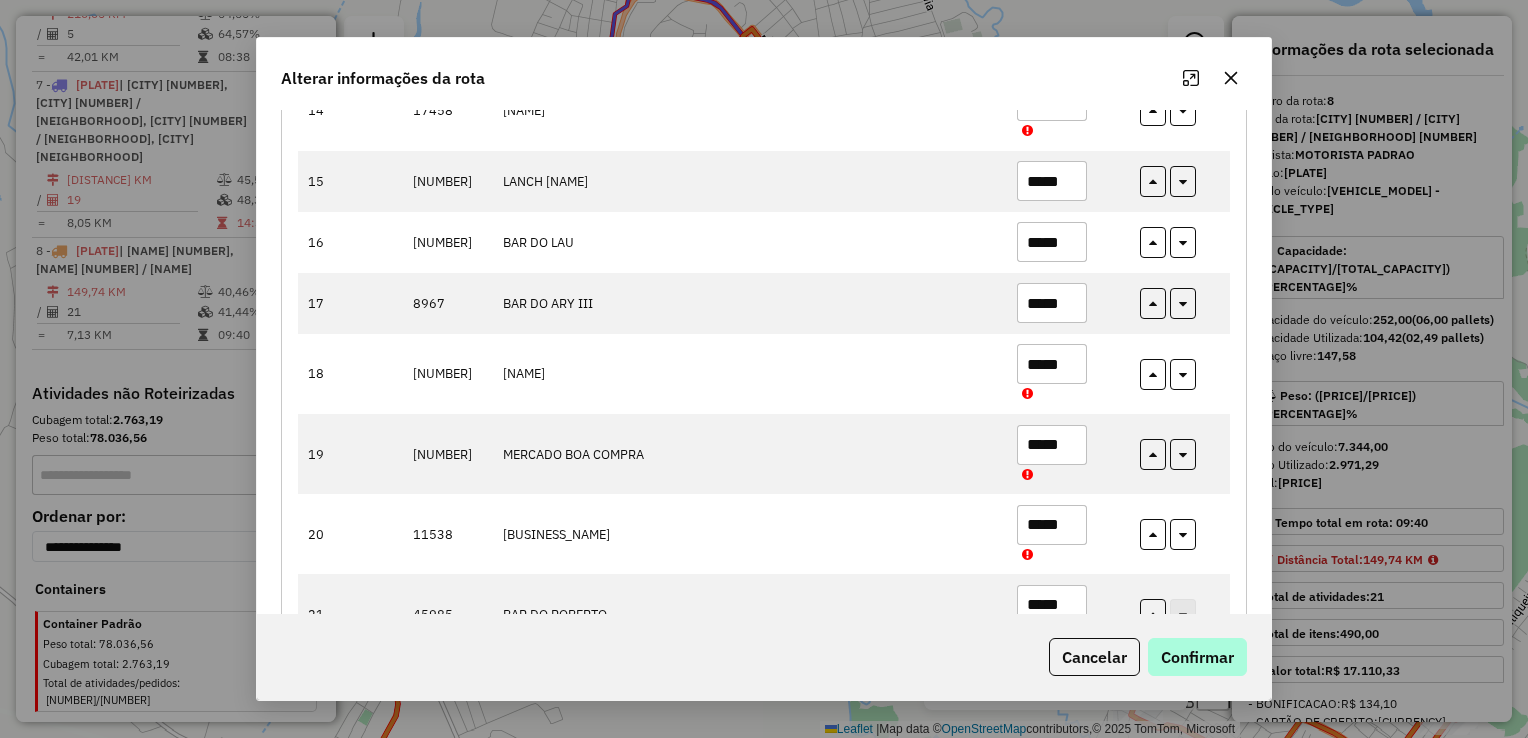 type on "*****" 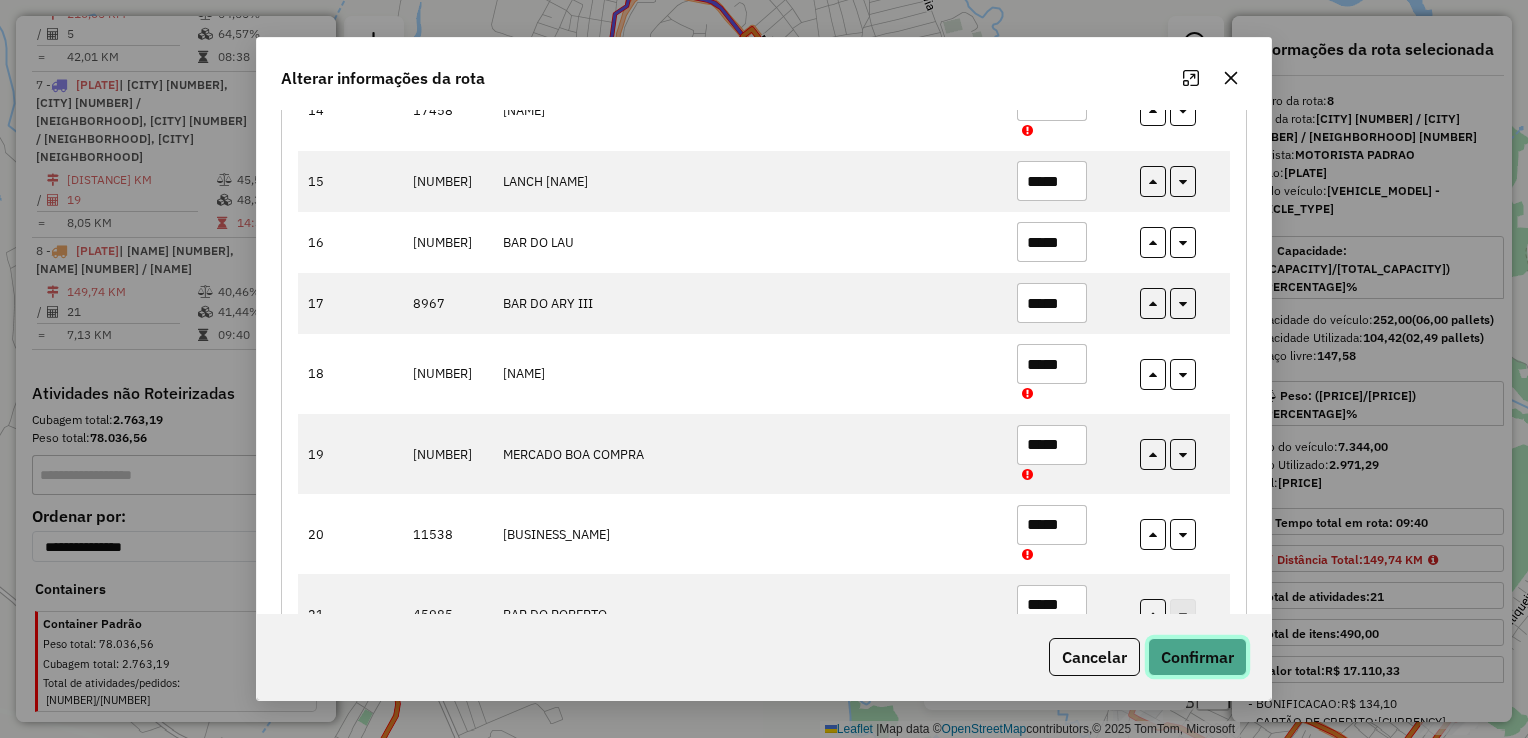 click on "Confirmar" 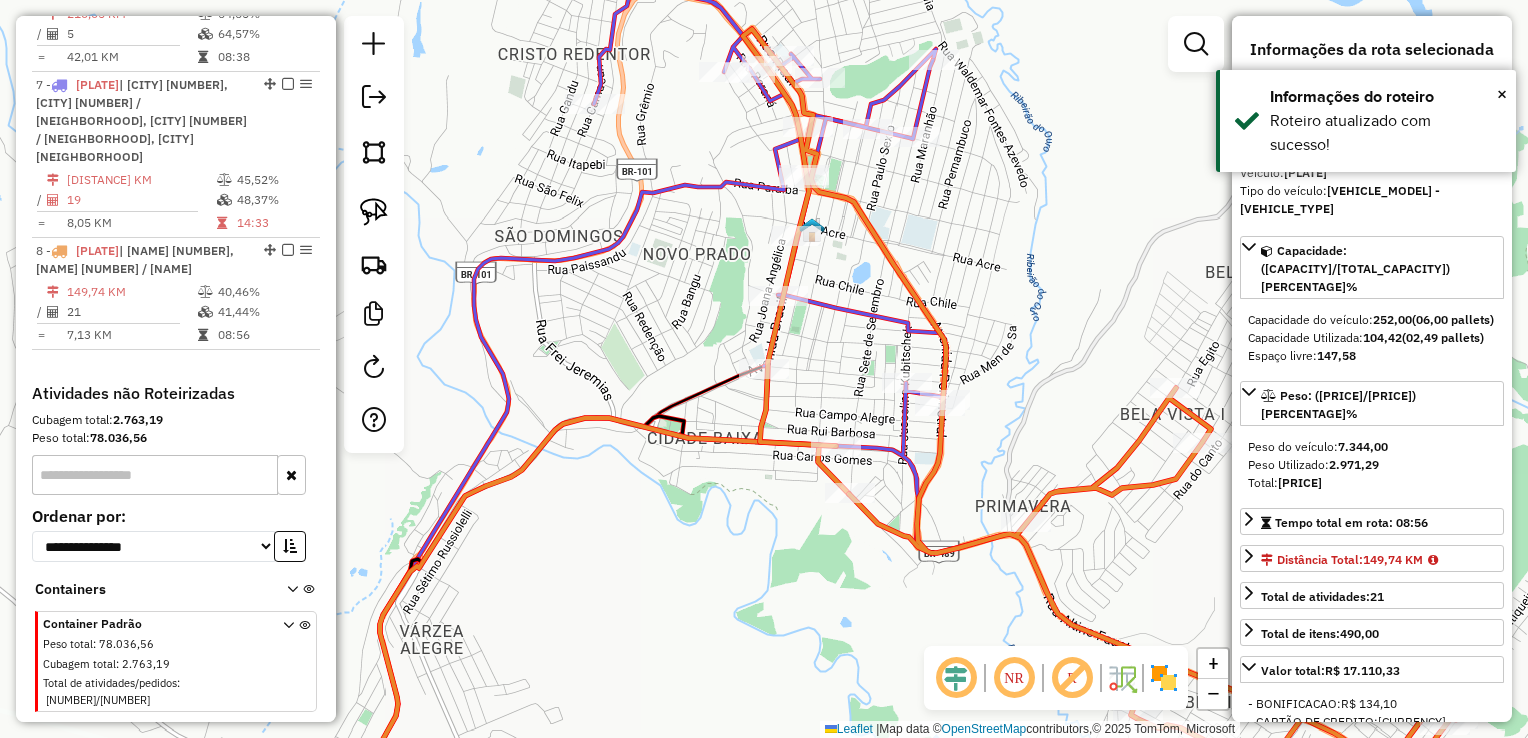click 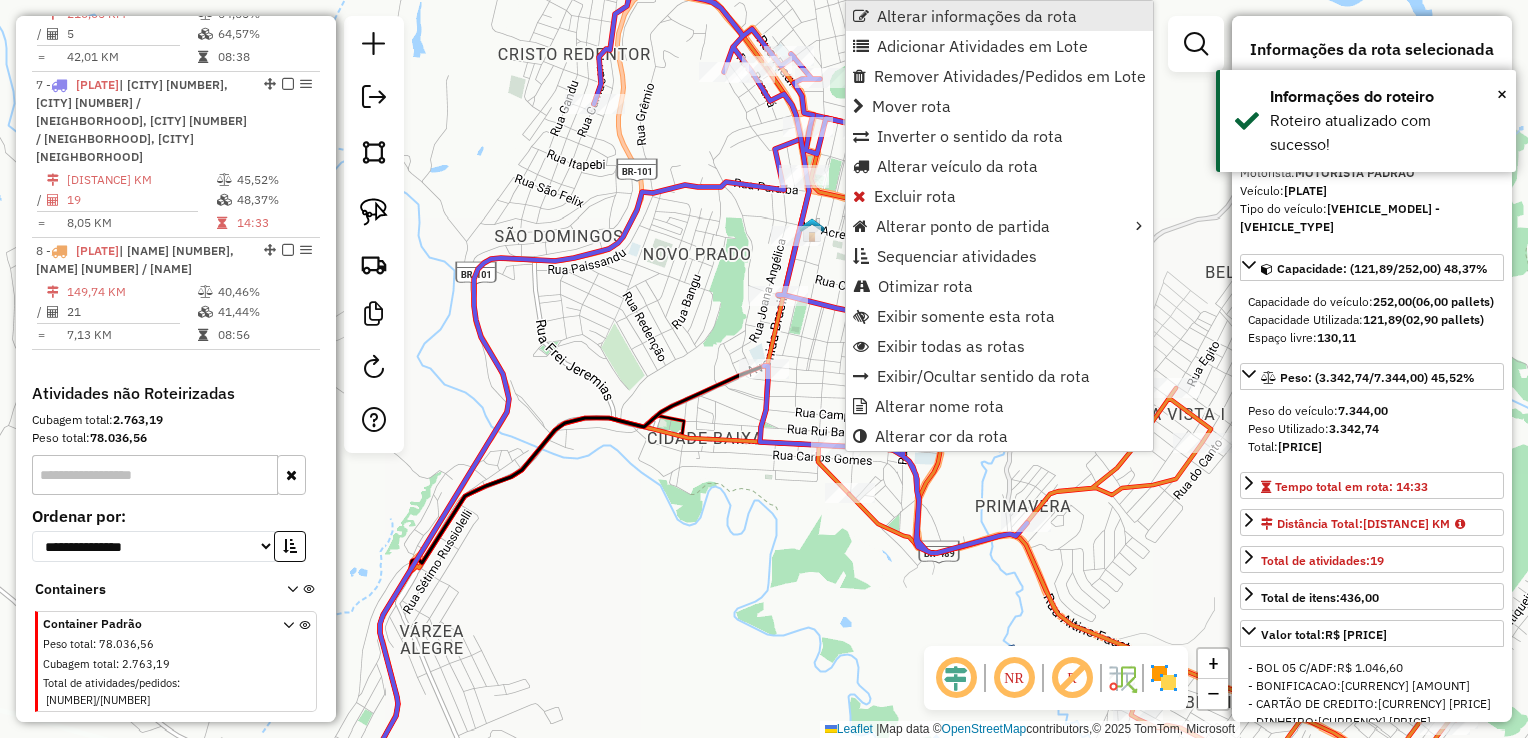 click on "Alterar informações da rota" at bounding box center (977, 16) 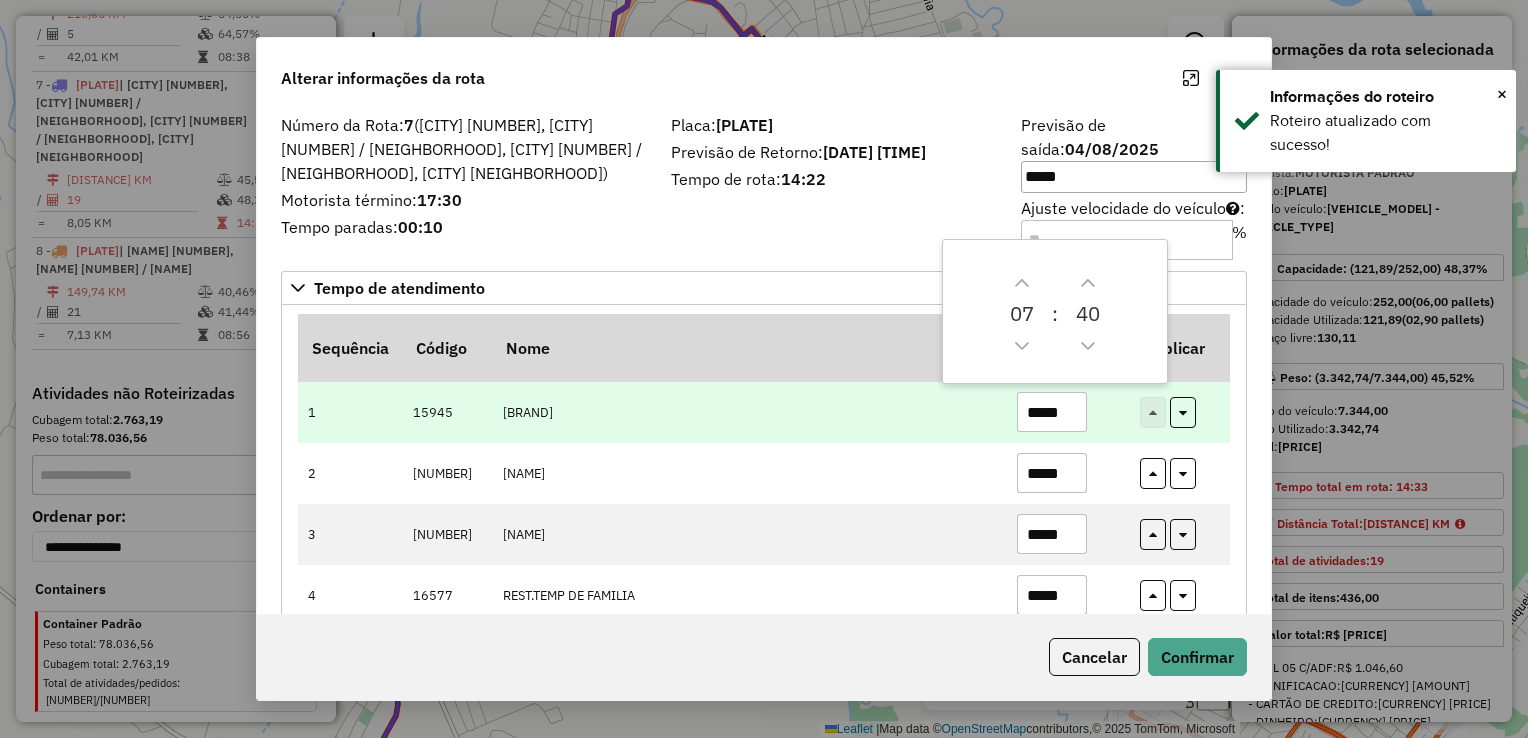 click on "*****" at bounding box center [1052, 412] 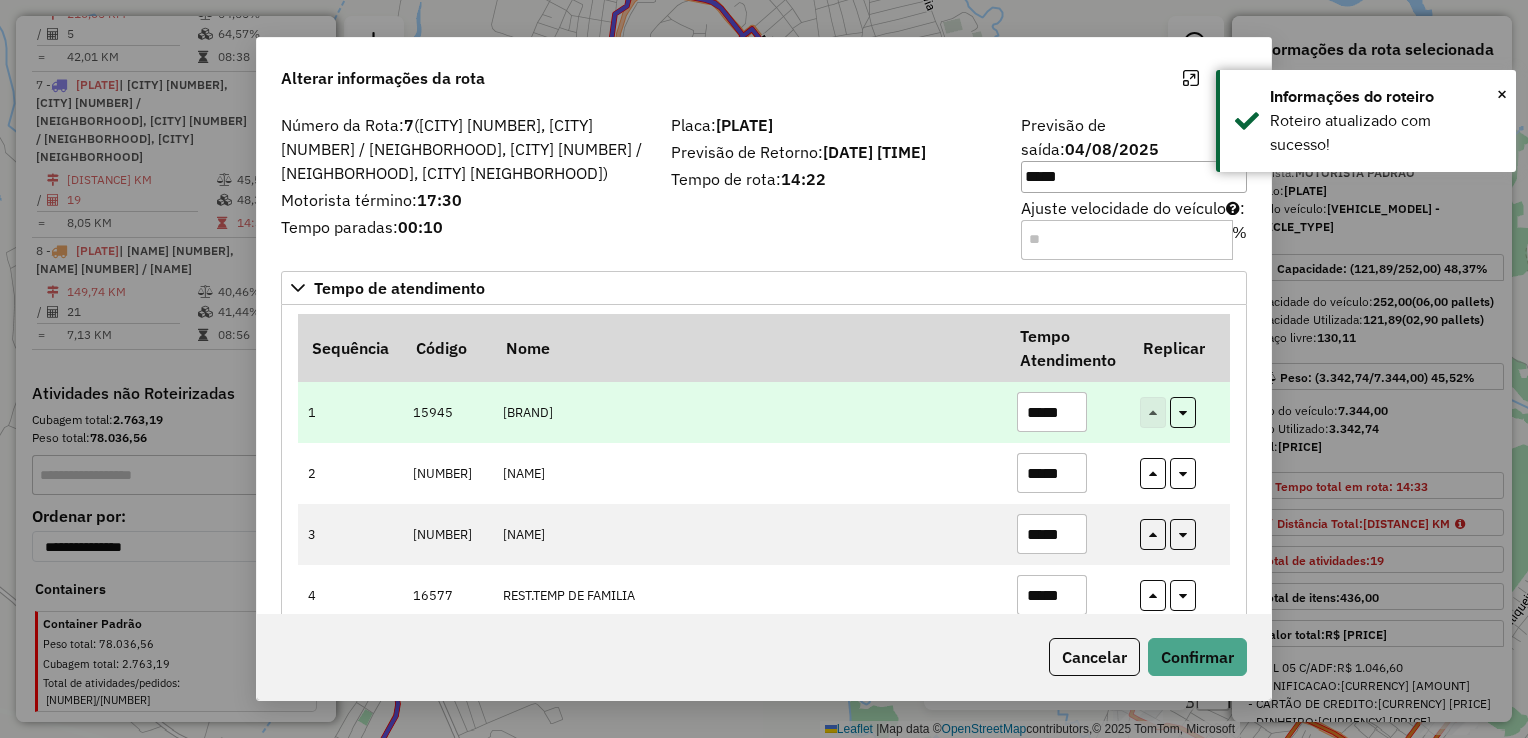 click on "*****" at bounding box center (1052, 412) 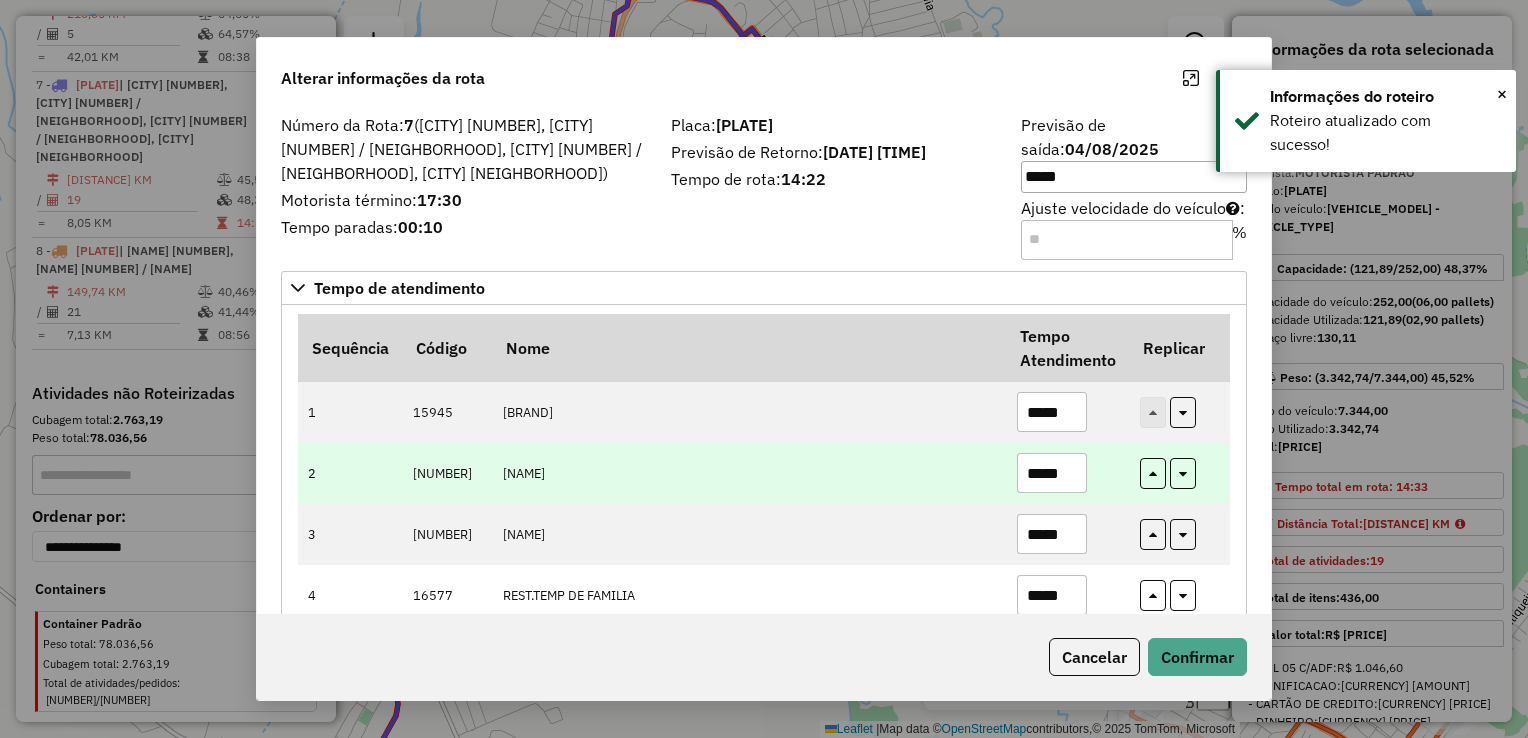 click on "*****" at bounding box center (1052, 473) 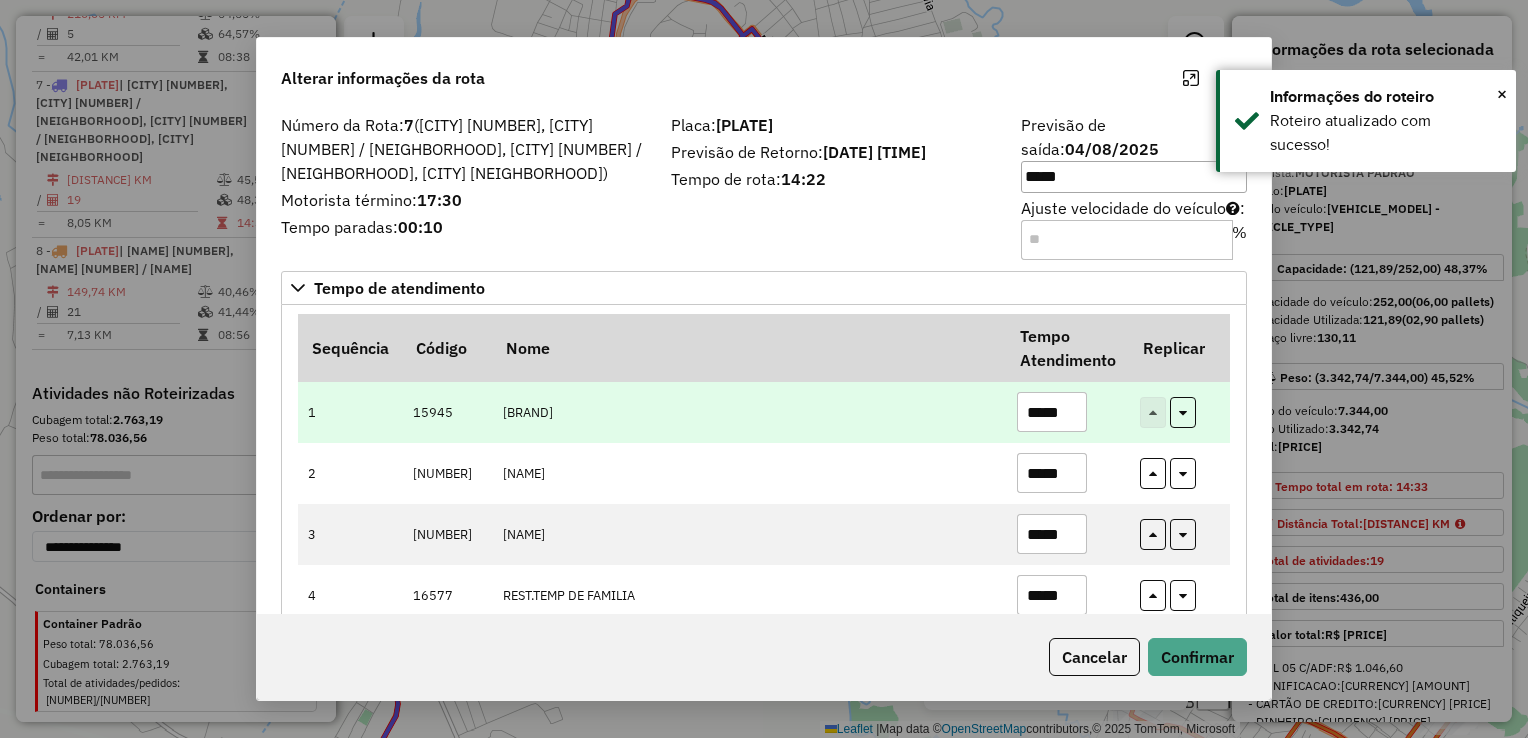 click on "*****" at bounding box center (1052, 412) 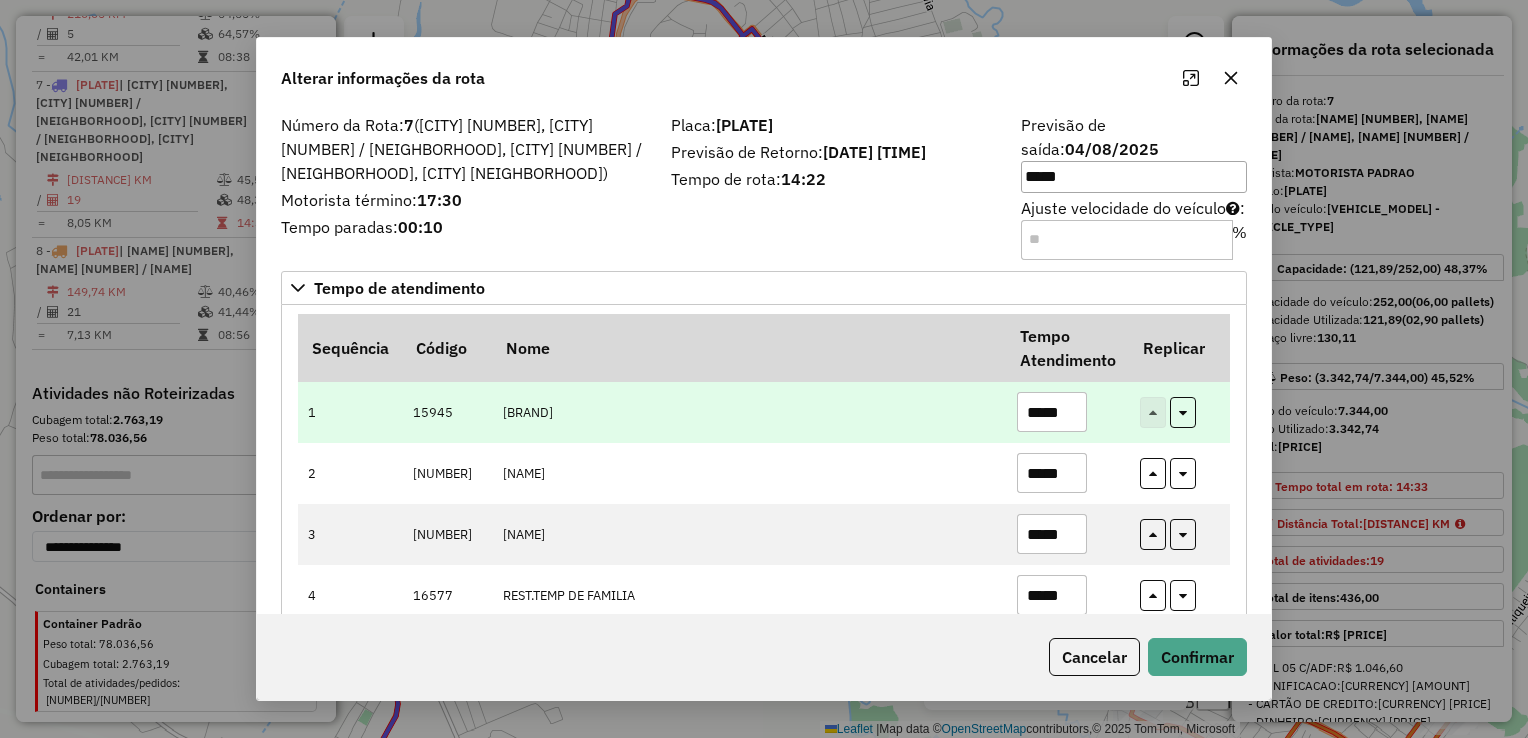 click on "*****" at bounding box center [1052, 412] 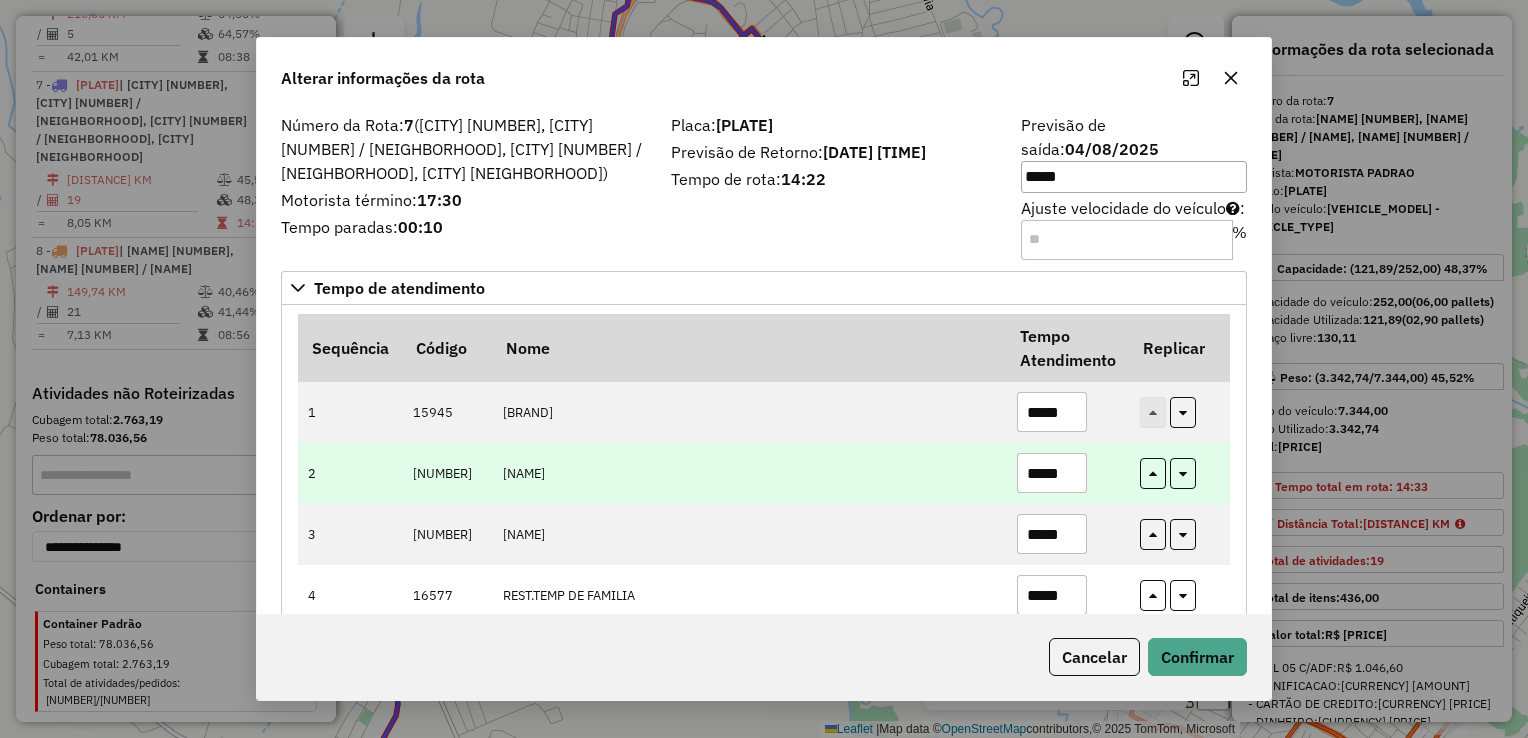 paste 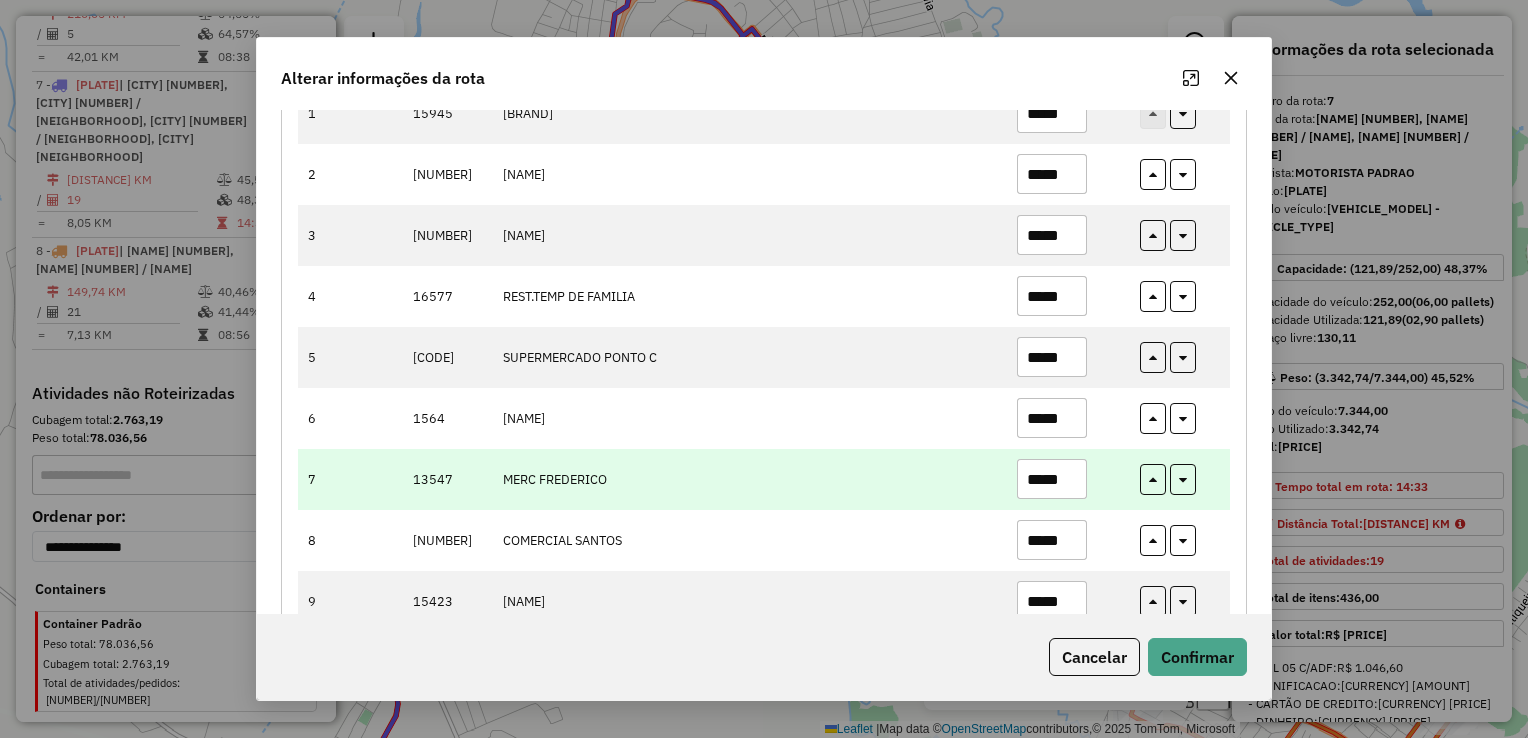 scroll, scrollTop: 300, scrollLeft: 0, axis: vertical 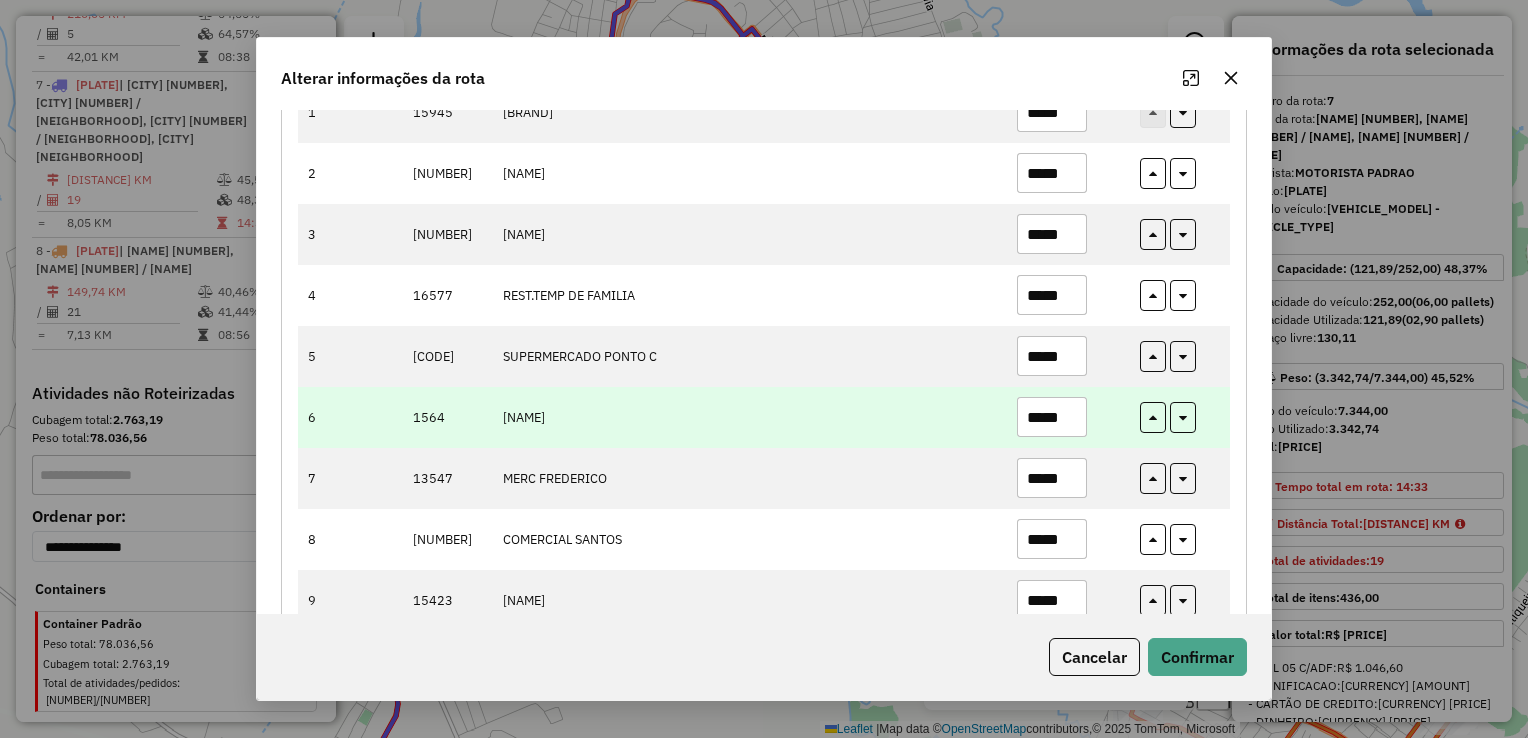 type on "*****" 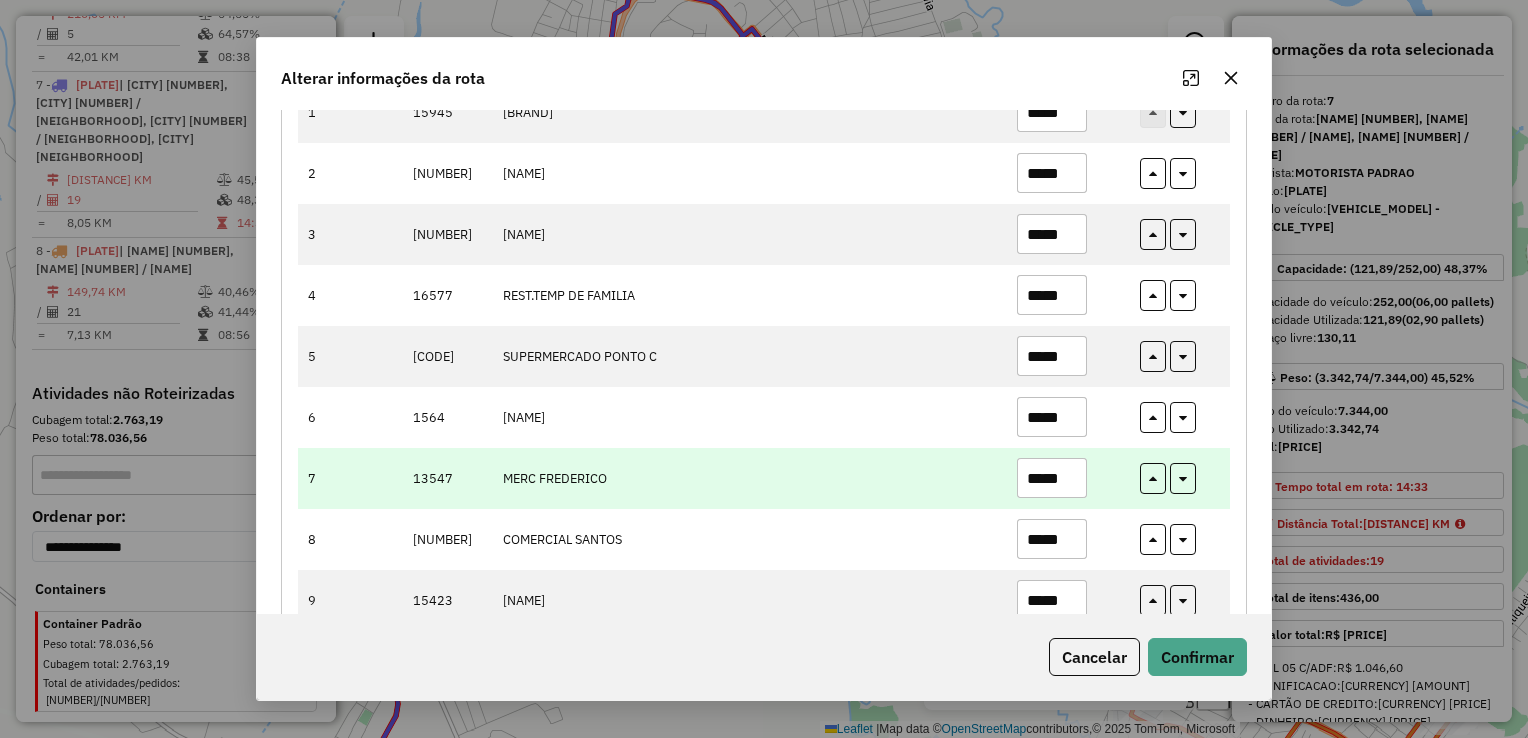type on "*****" 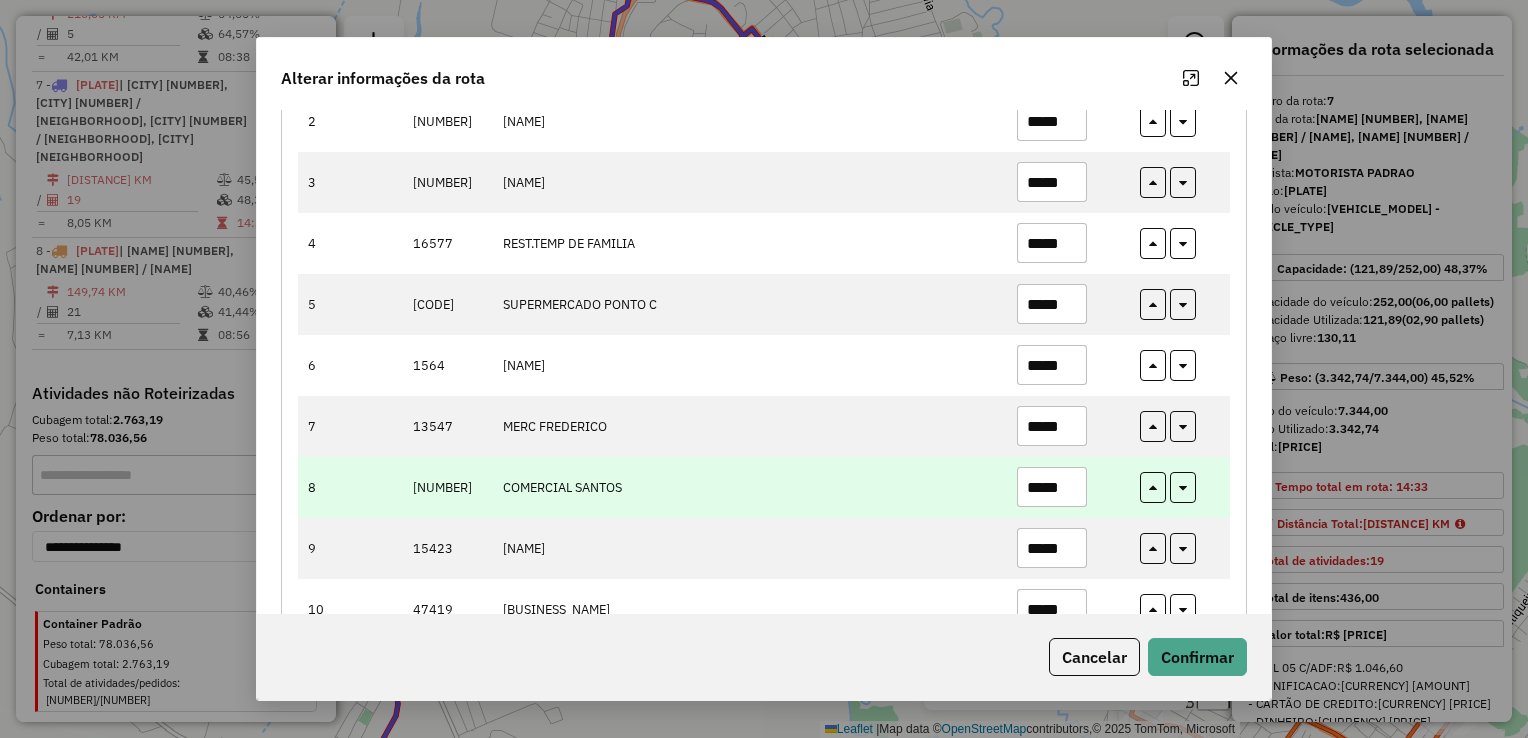 scroll, scrollTop: 400, scrollLeft: 0, axis: vertical 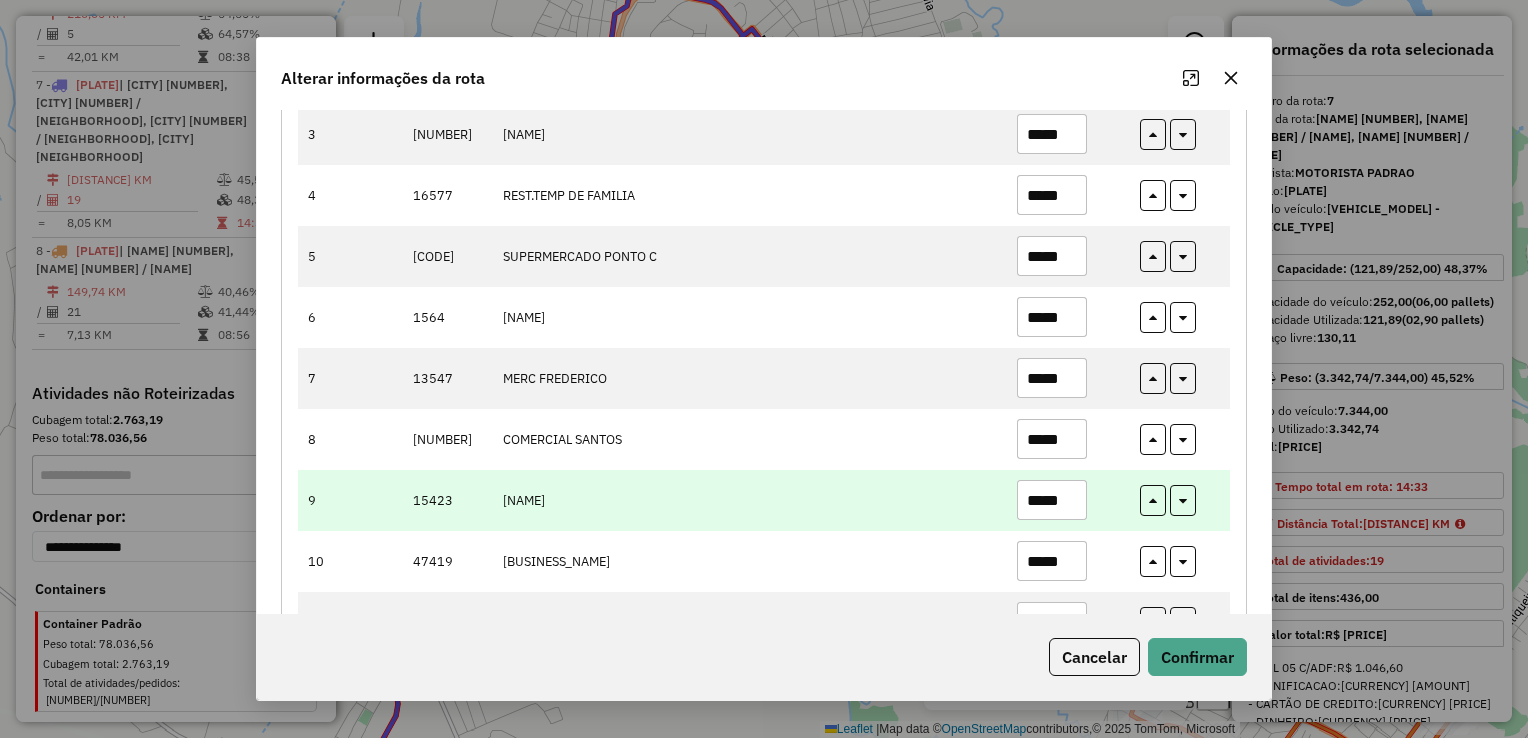 type on "*****" 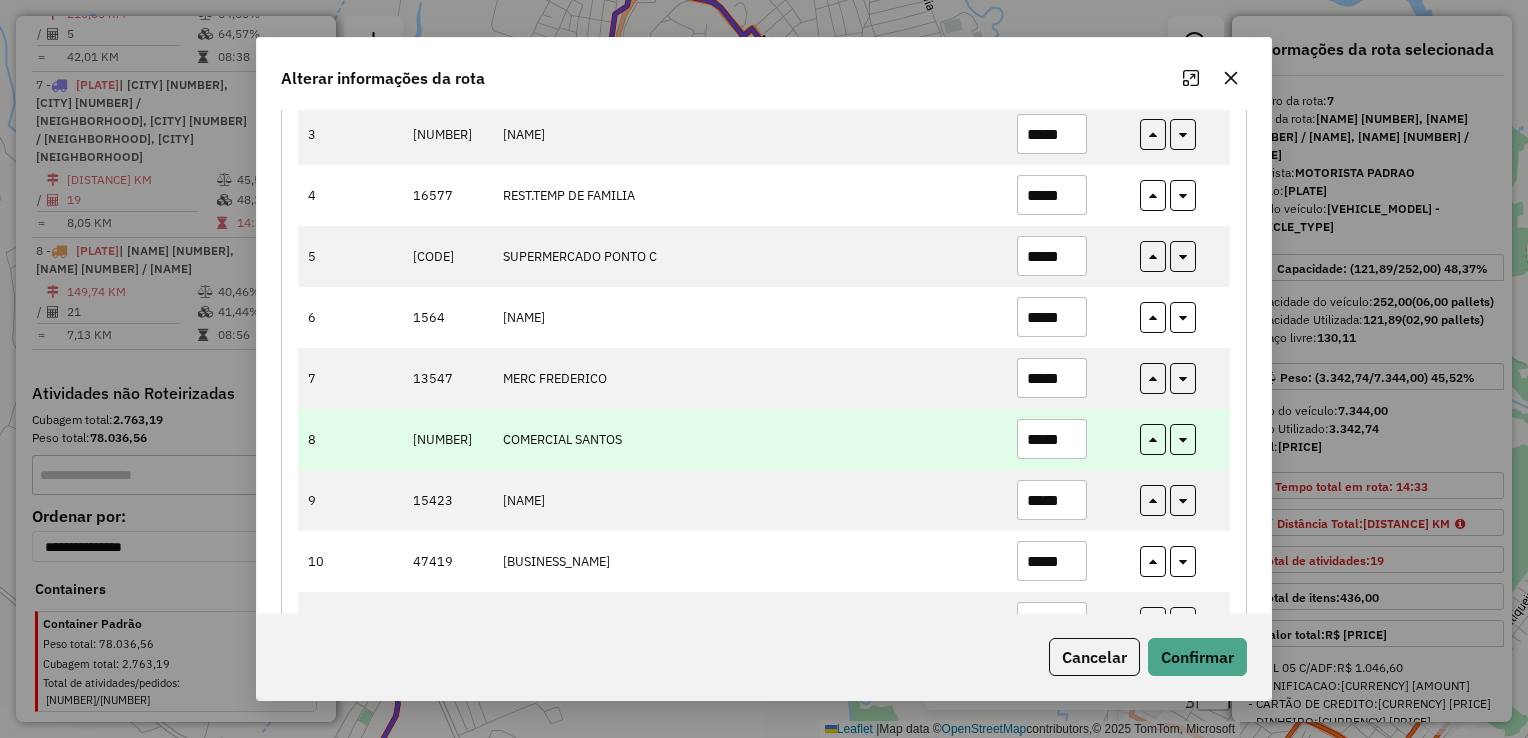 click on "*****" at bounding box center [1052, 439] 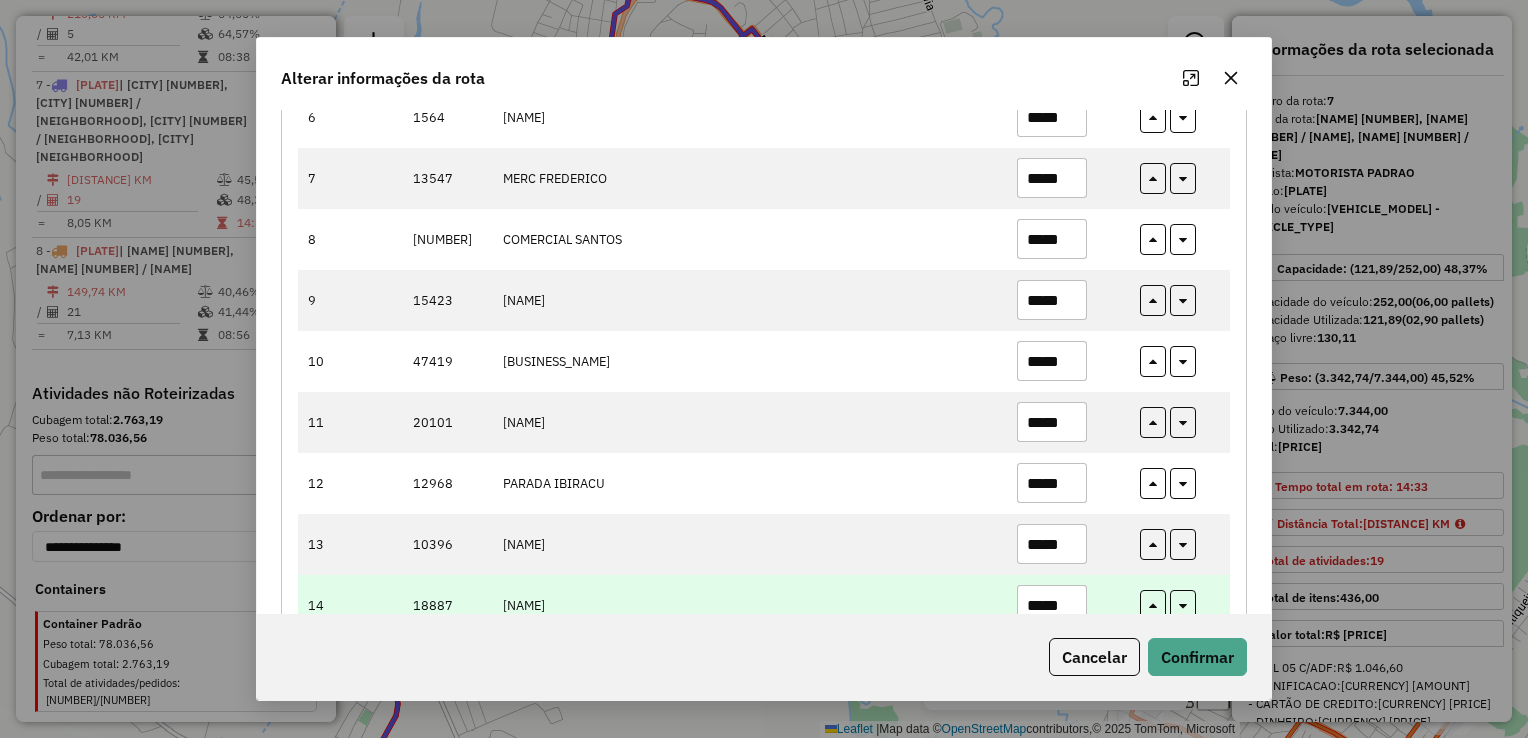 scroll, scrollTop: 700, scrollLeft: 0, axis: vertical 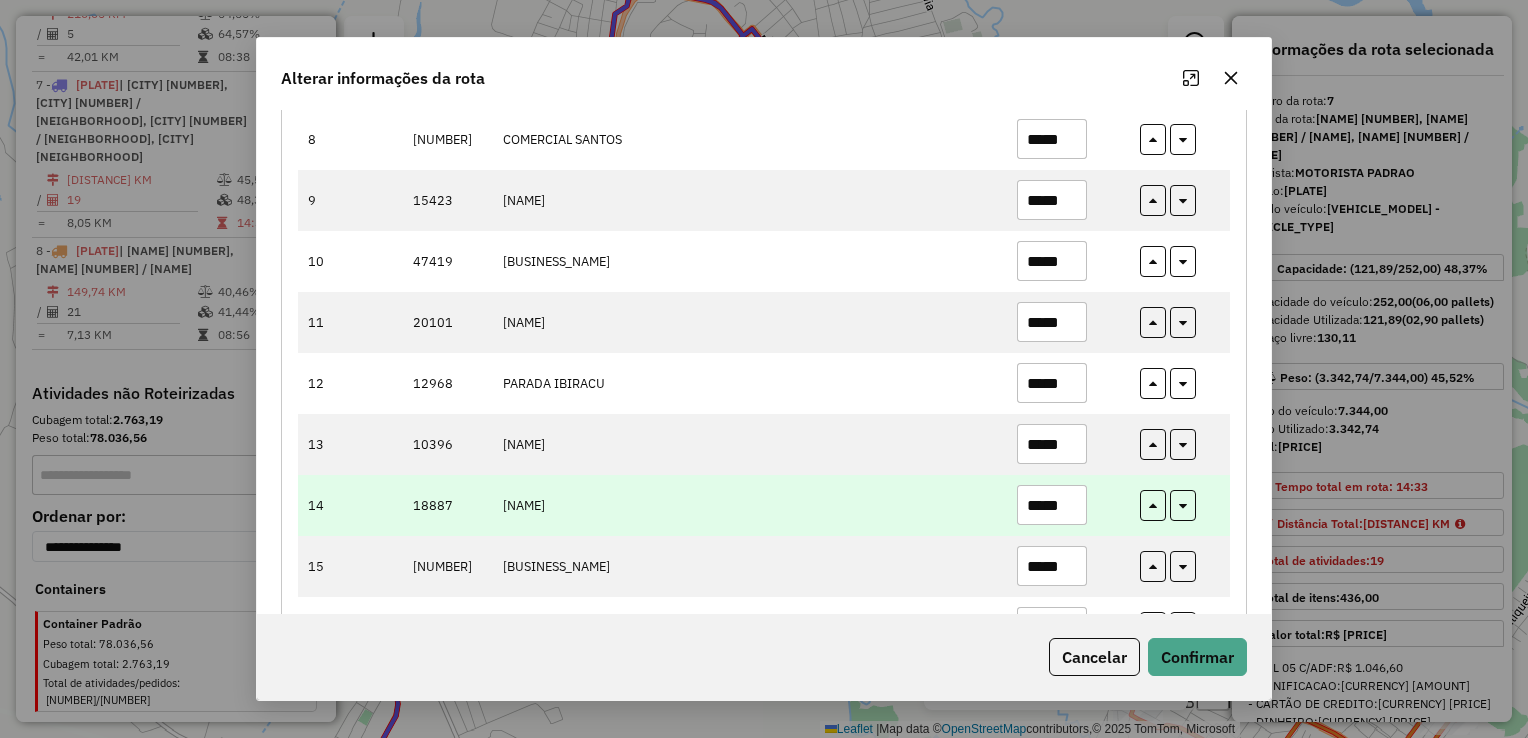 type on "*****" 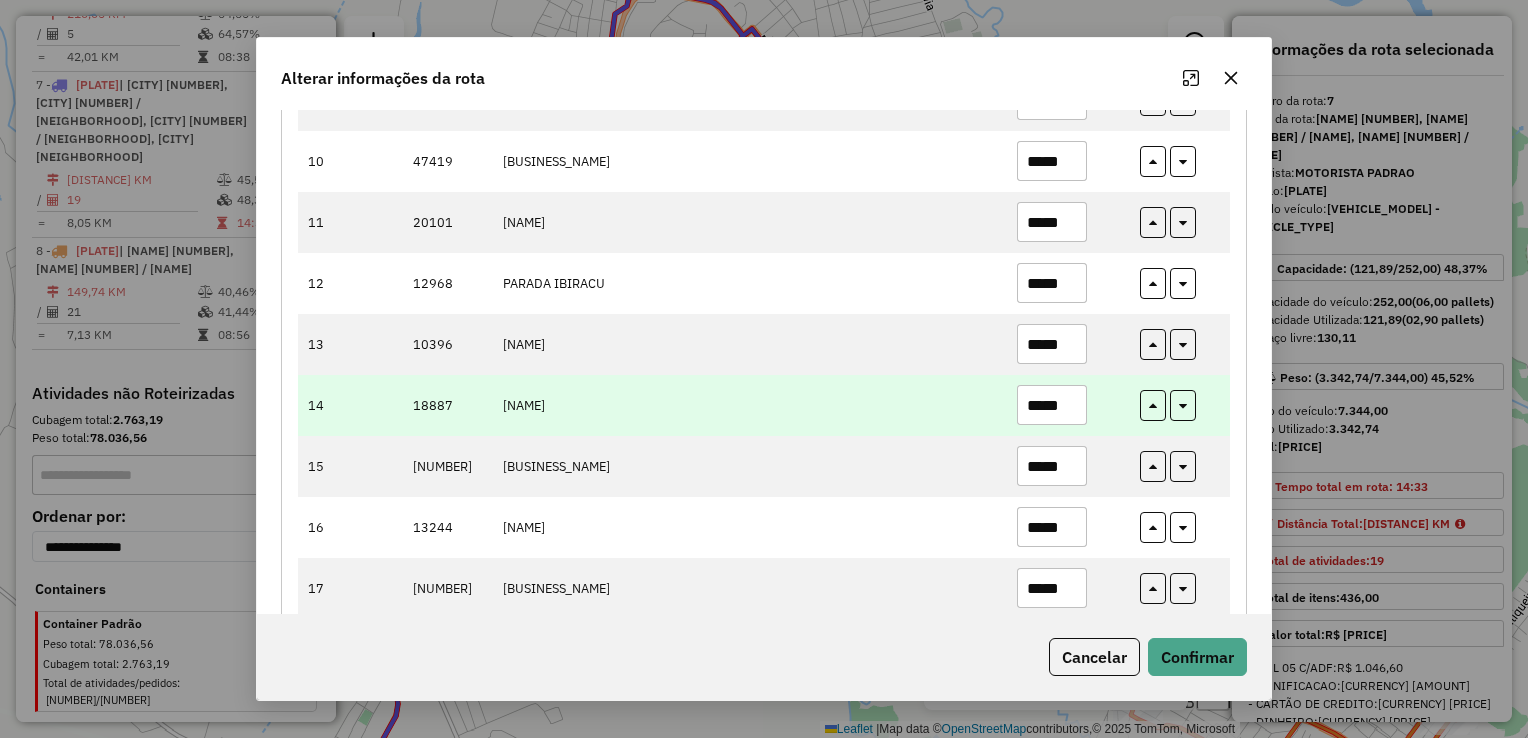 scroll, scrollTop: 900, scrollLeft: 0, axis: vertical 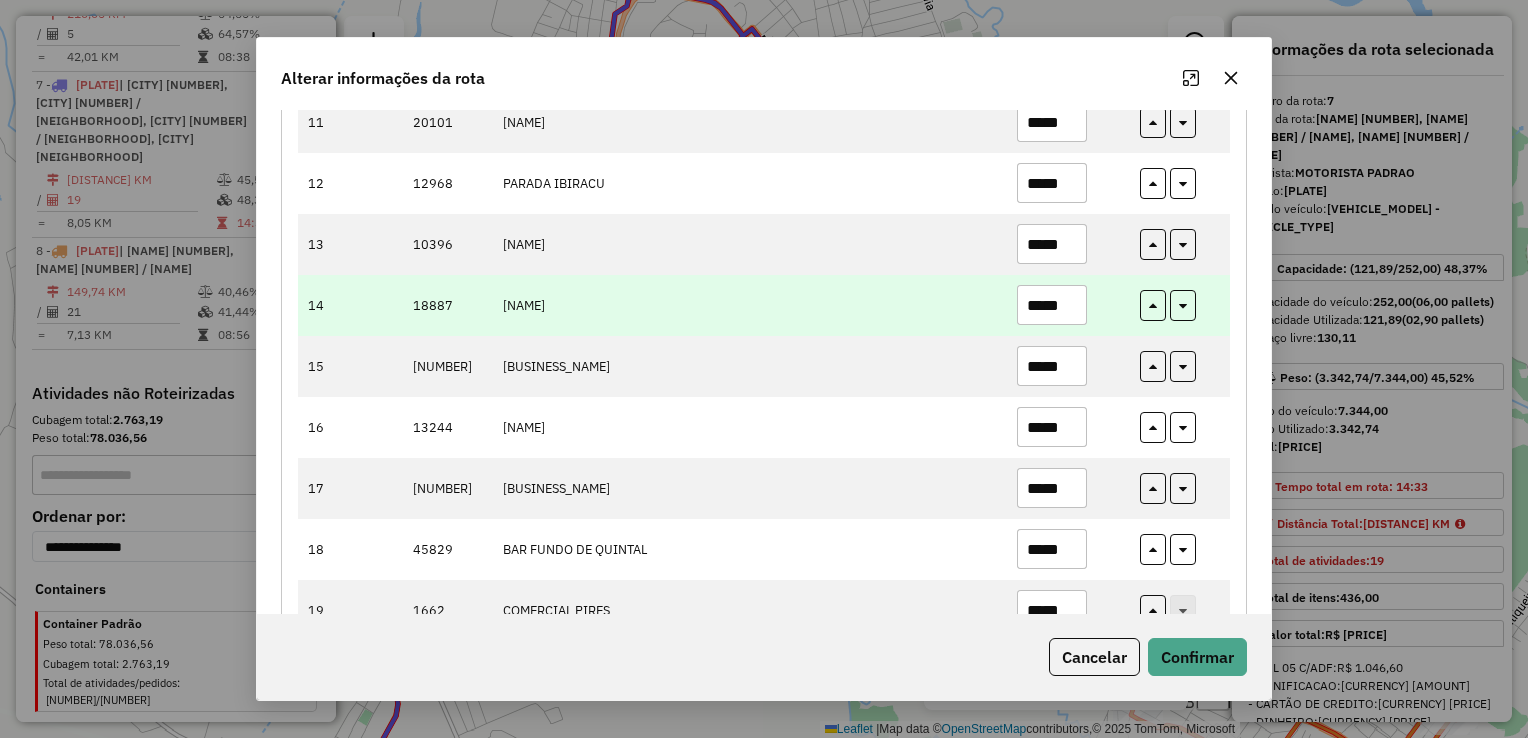 type on "*****" 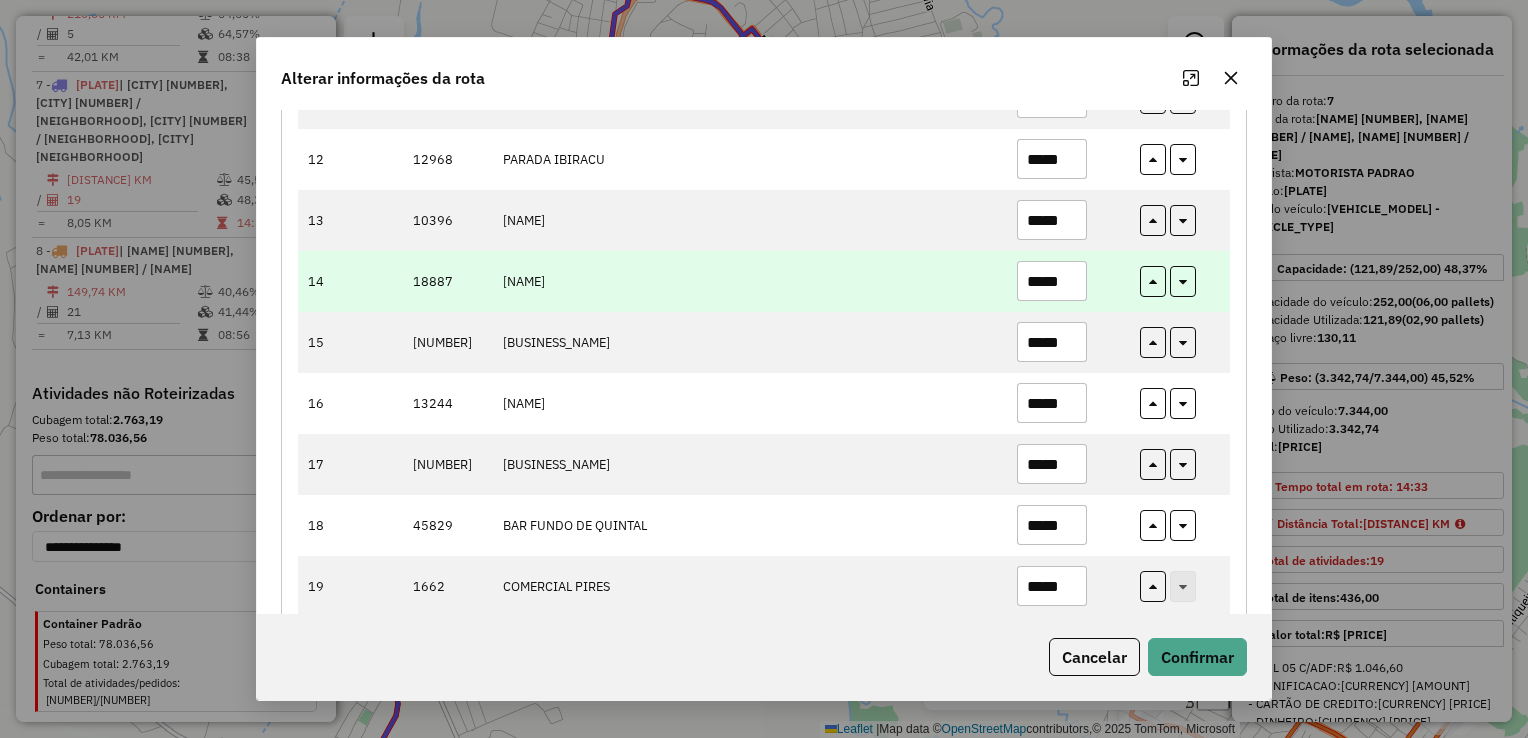 scroll, scrollTop: 937, scrollLeft: 0, axis: vertical 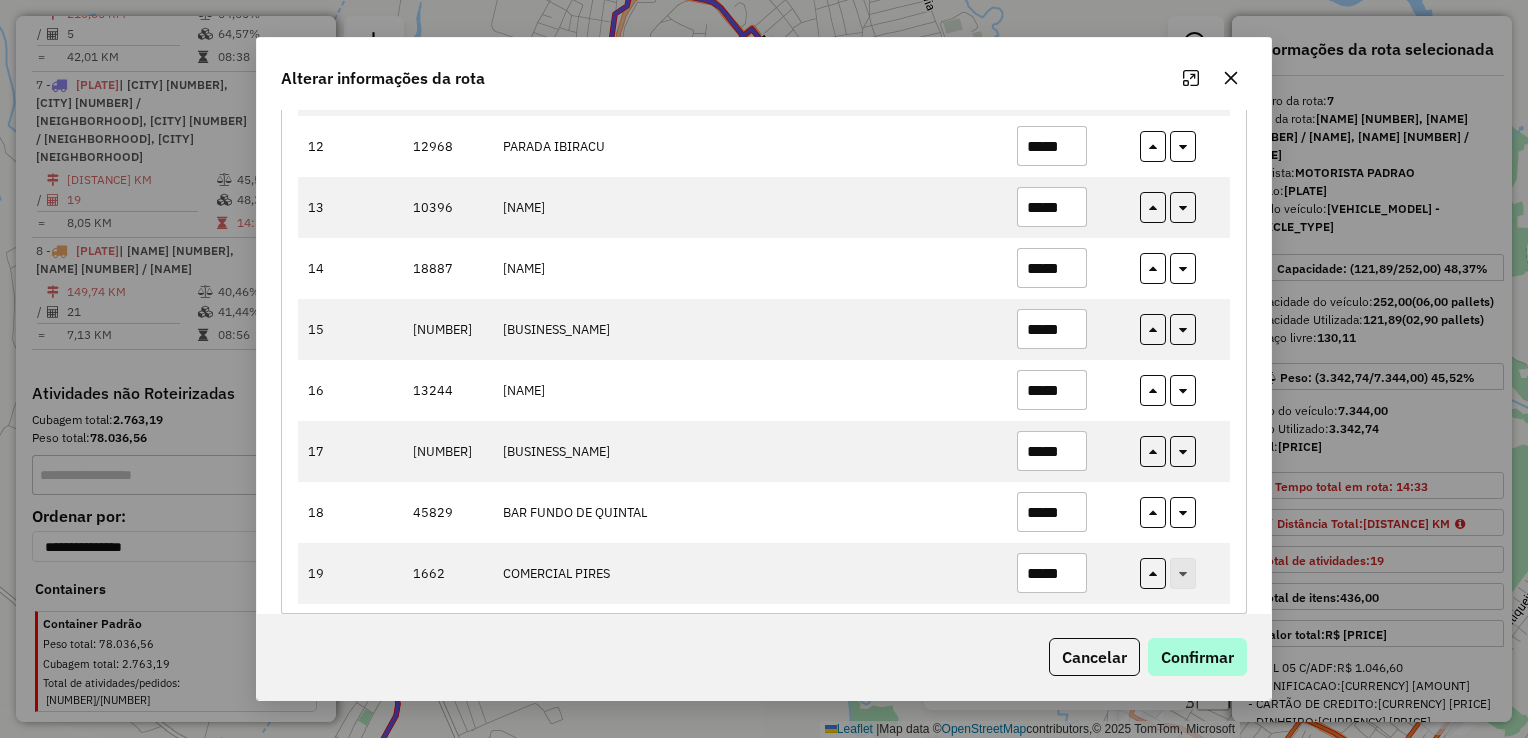 type on "*****" 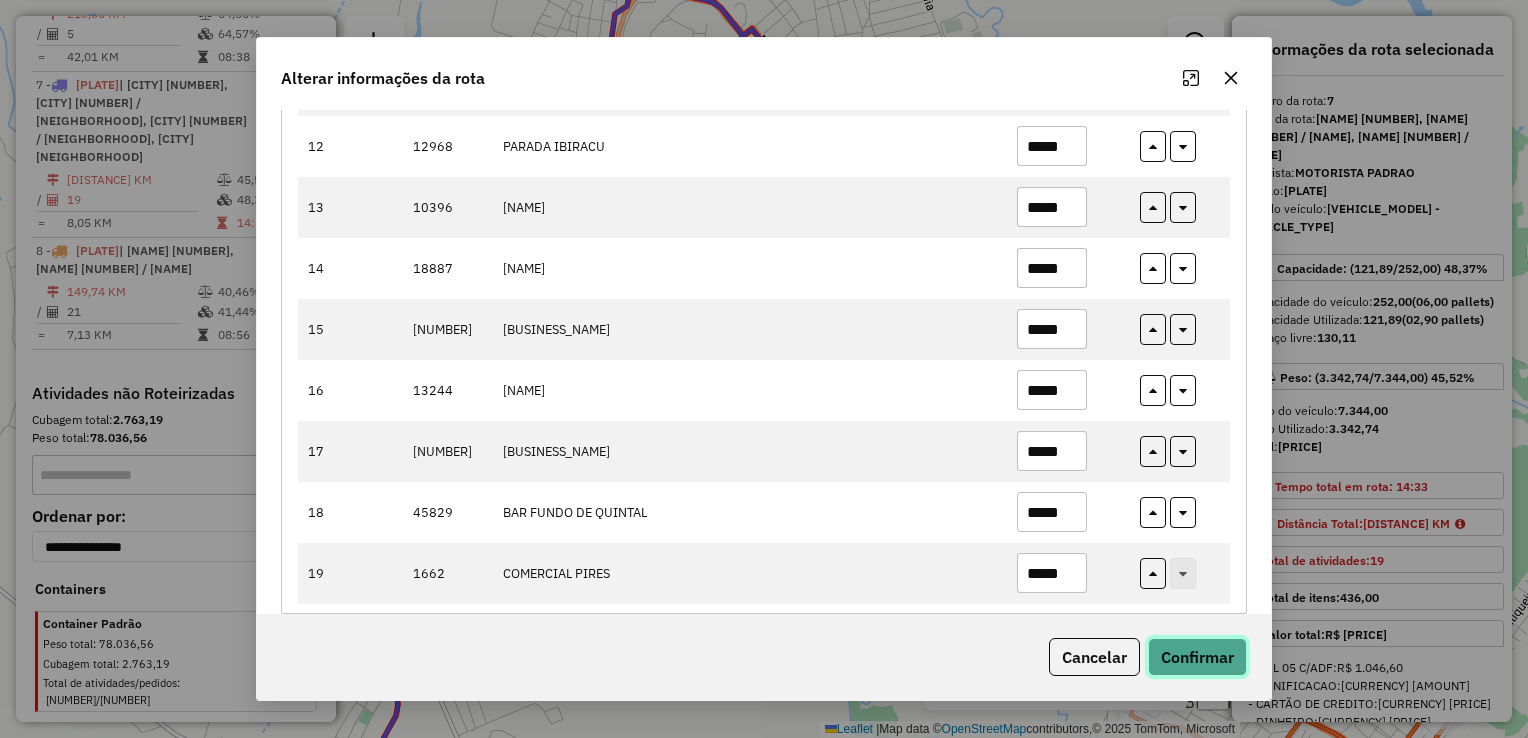 click on "Confirmar" 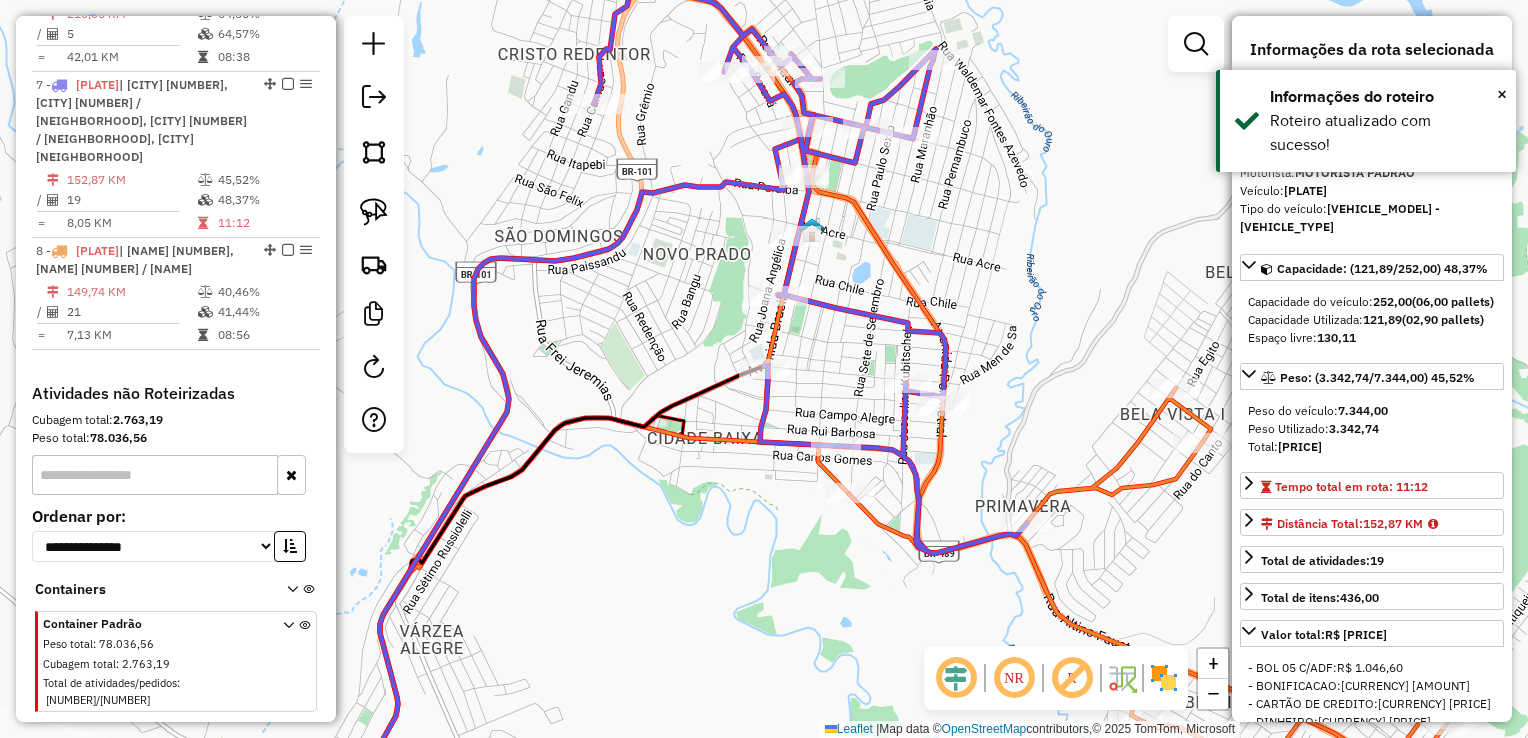 click 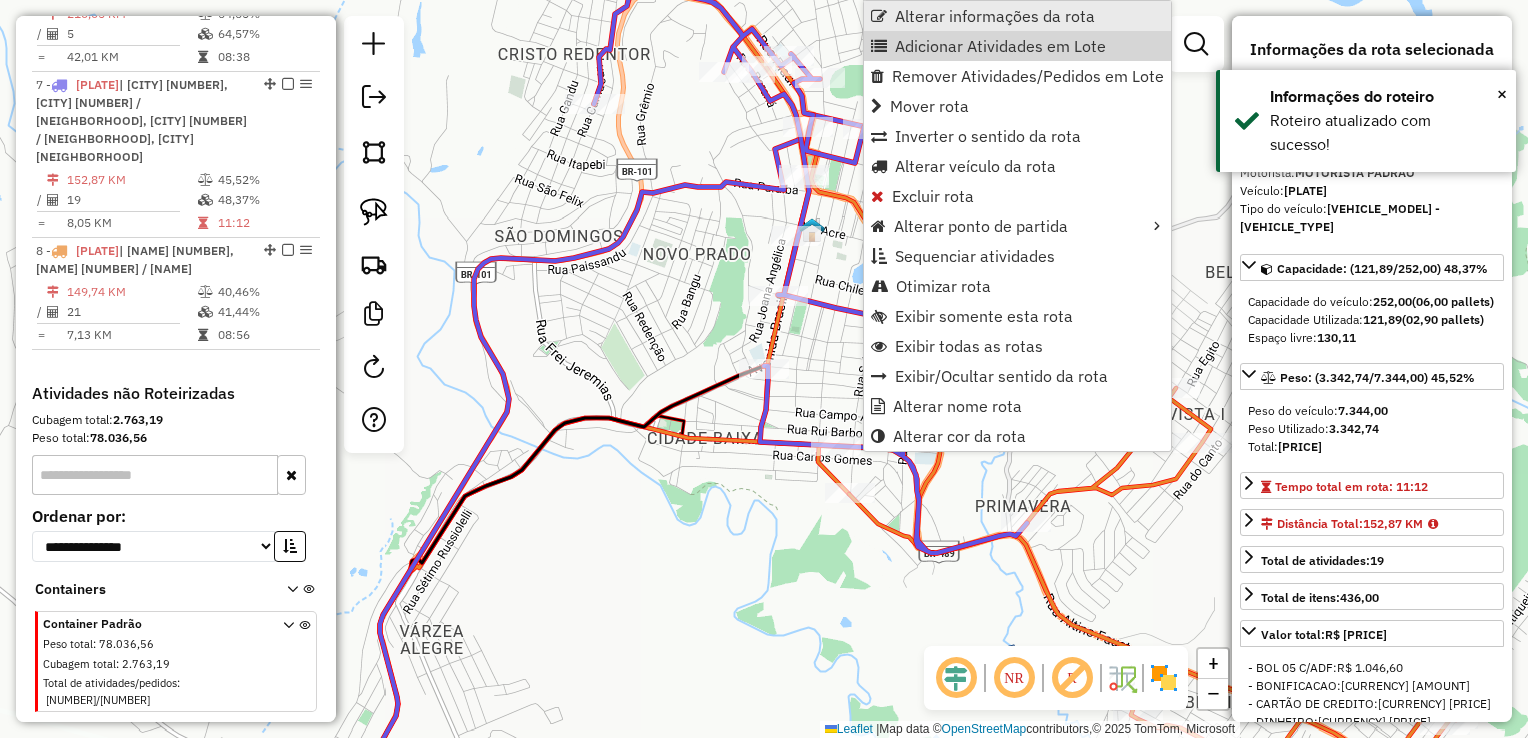 click on "Alterar informações da rota" at bounding box center [995, 16] 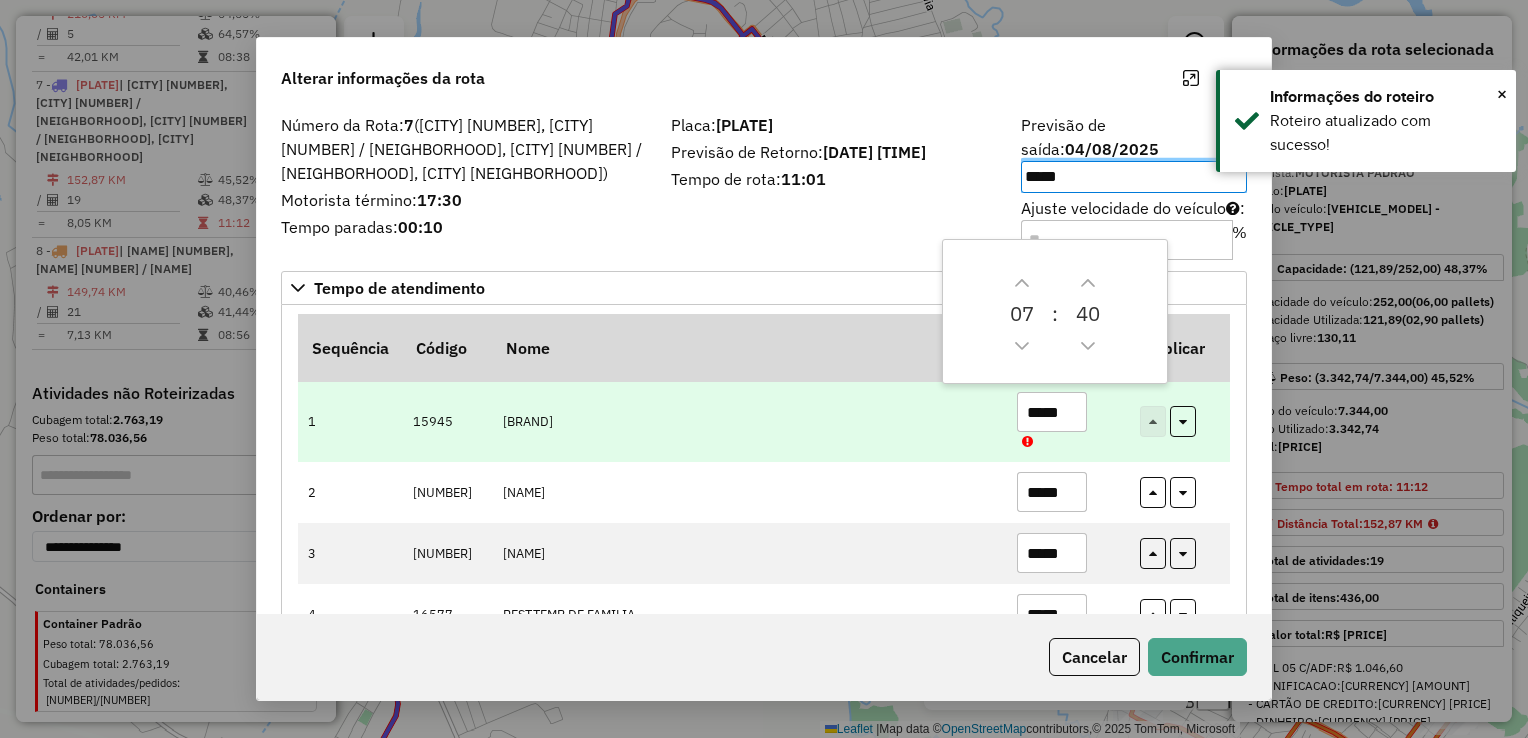click on "*****" at bounding box center [1052, 412] 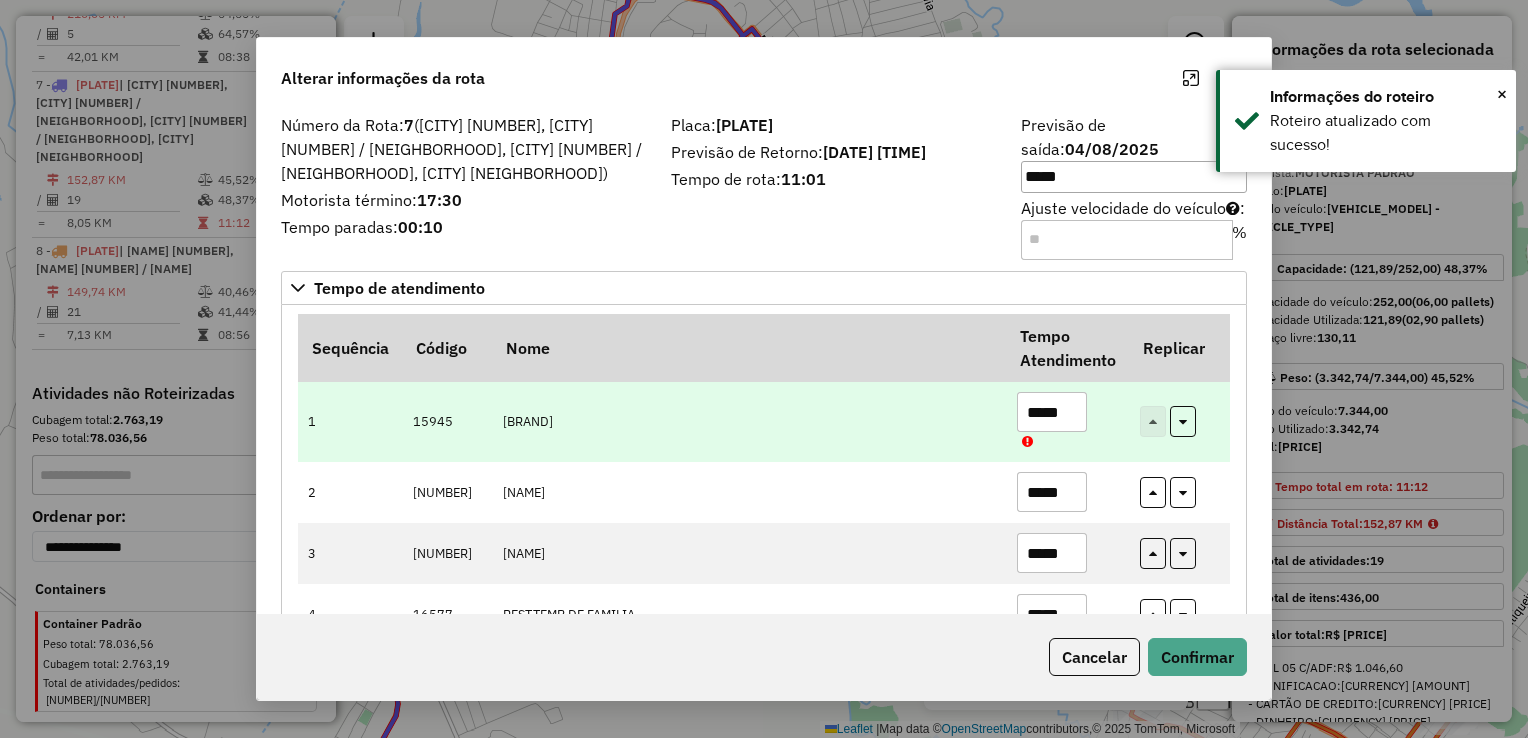 click on "*****" at bounding box center [1052, 412] 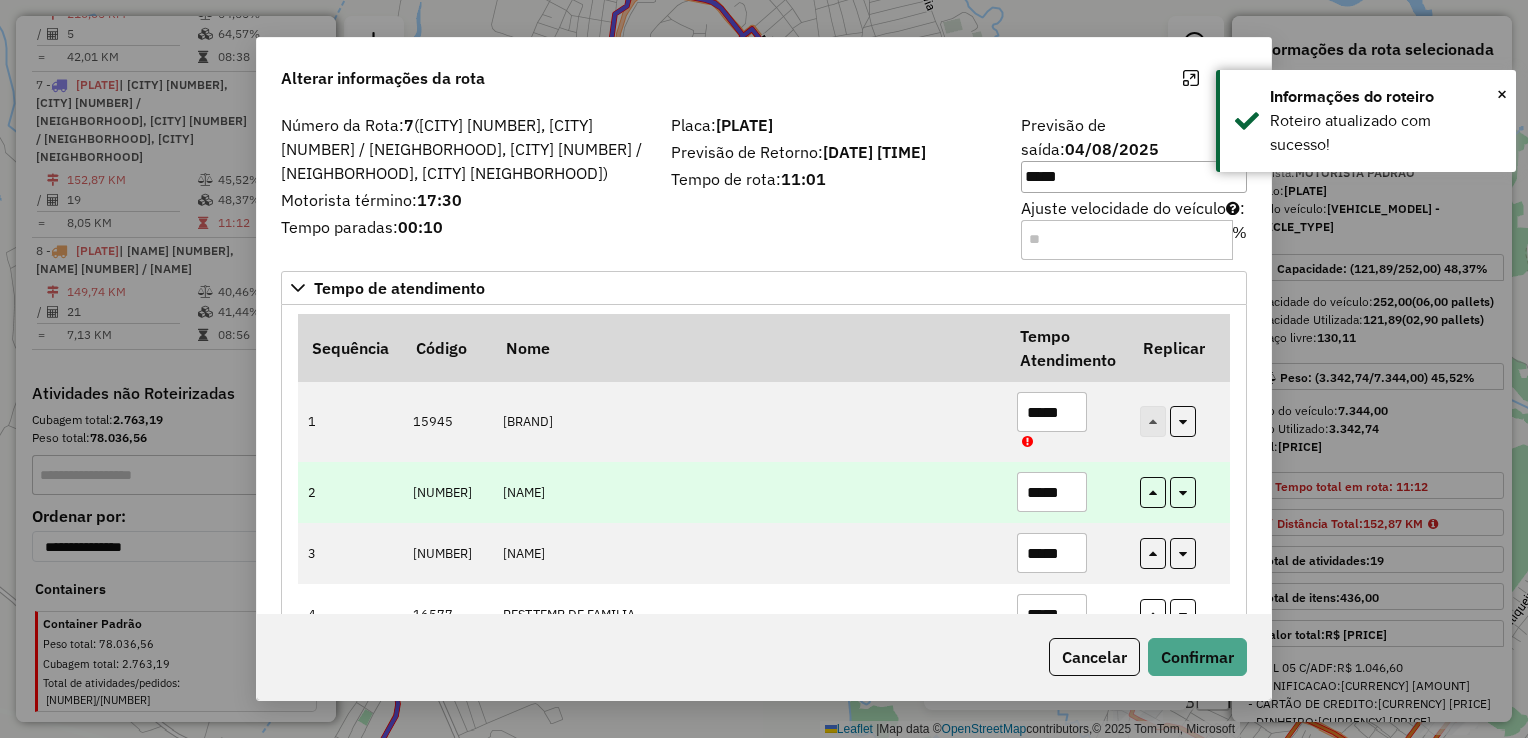 type on "*****" 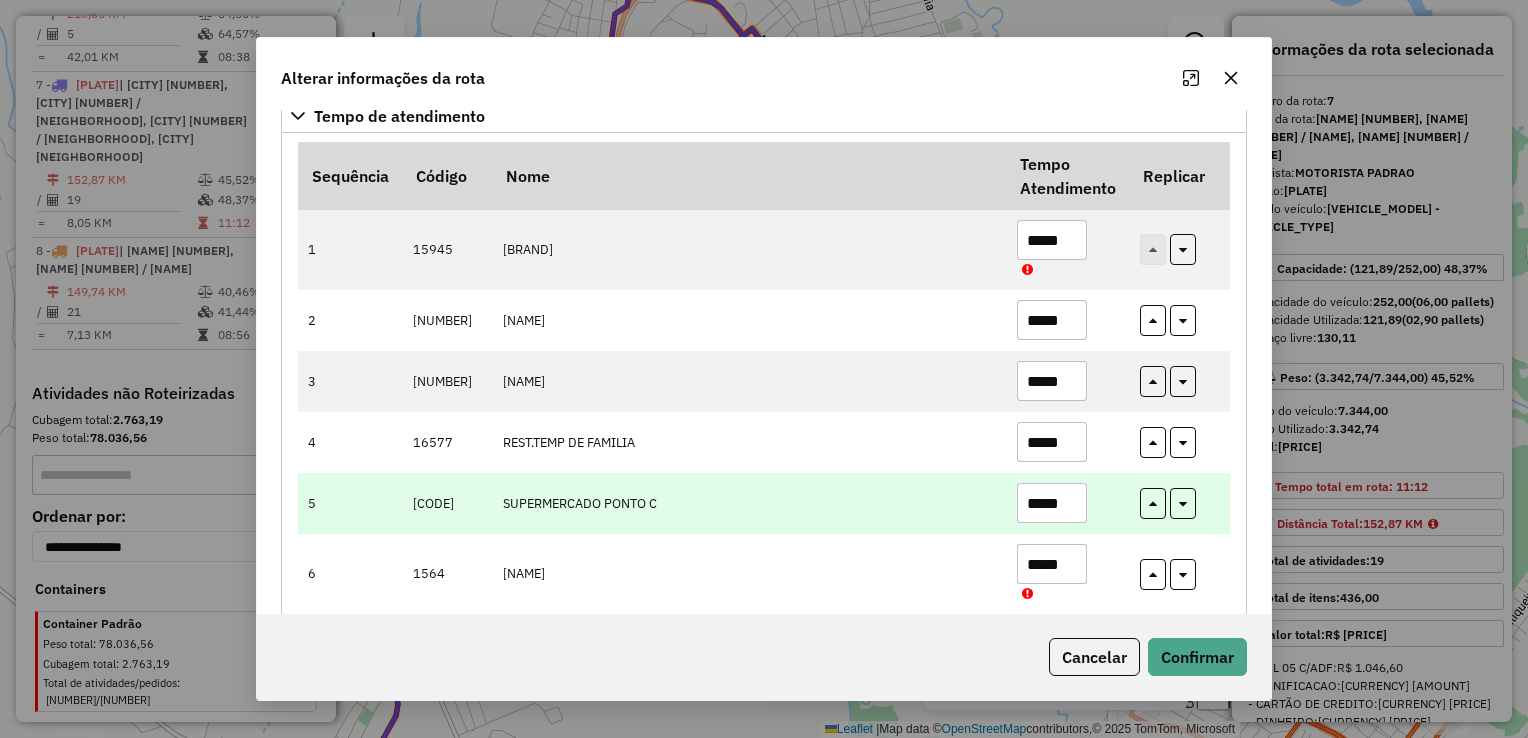 scroll, scrollTop: 200, scrollLeft: 0, axis: vertical 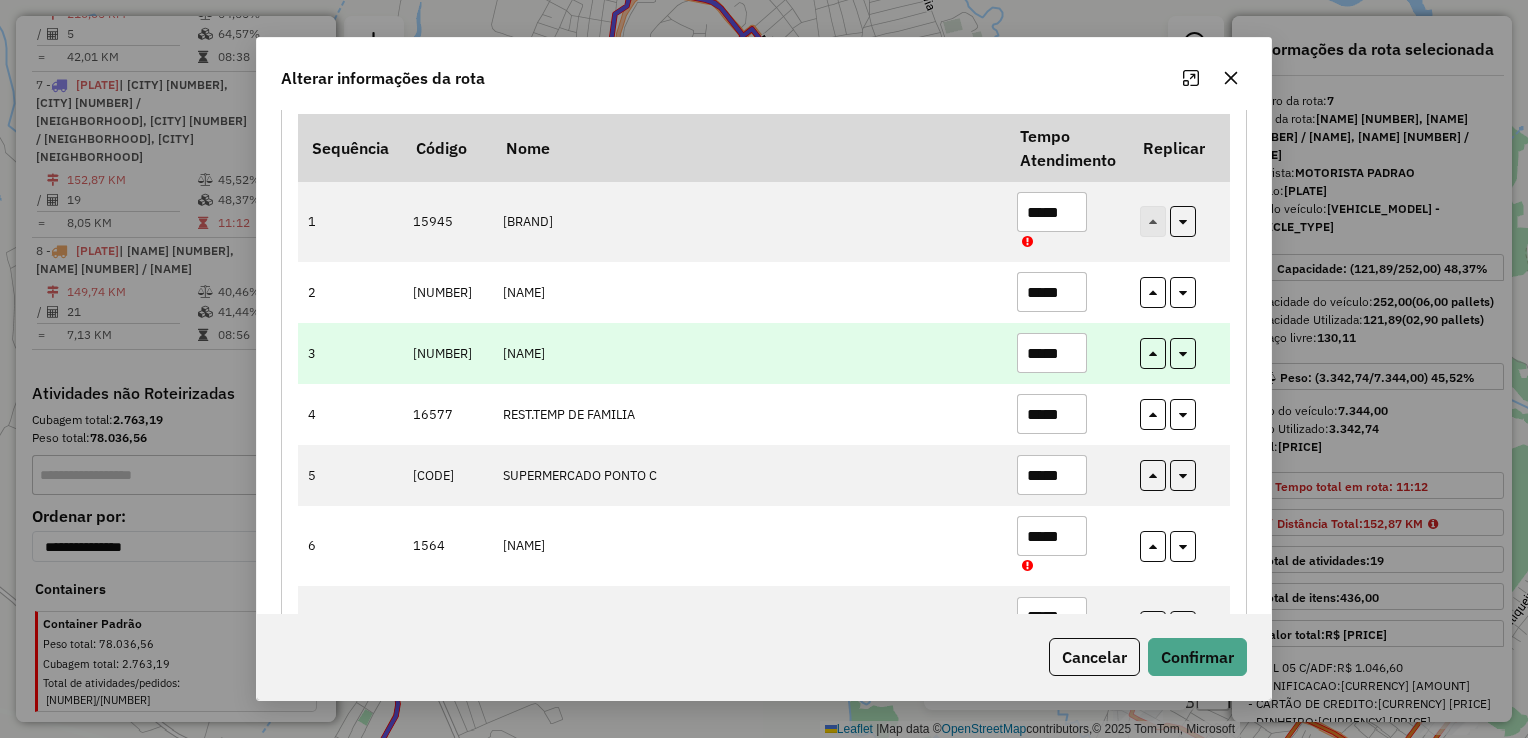 type on "*****" 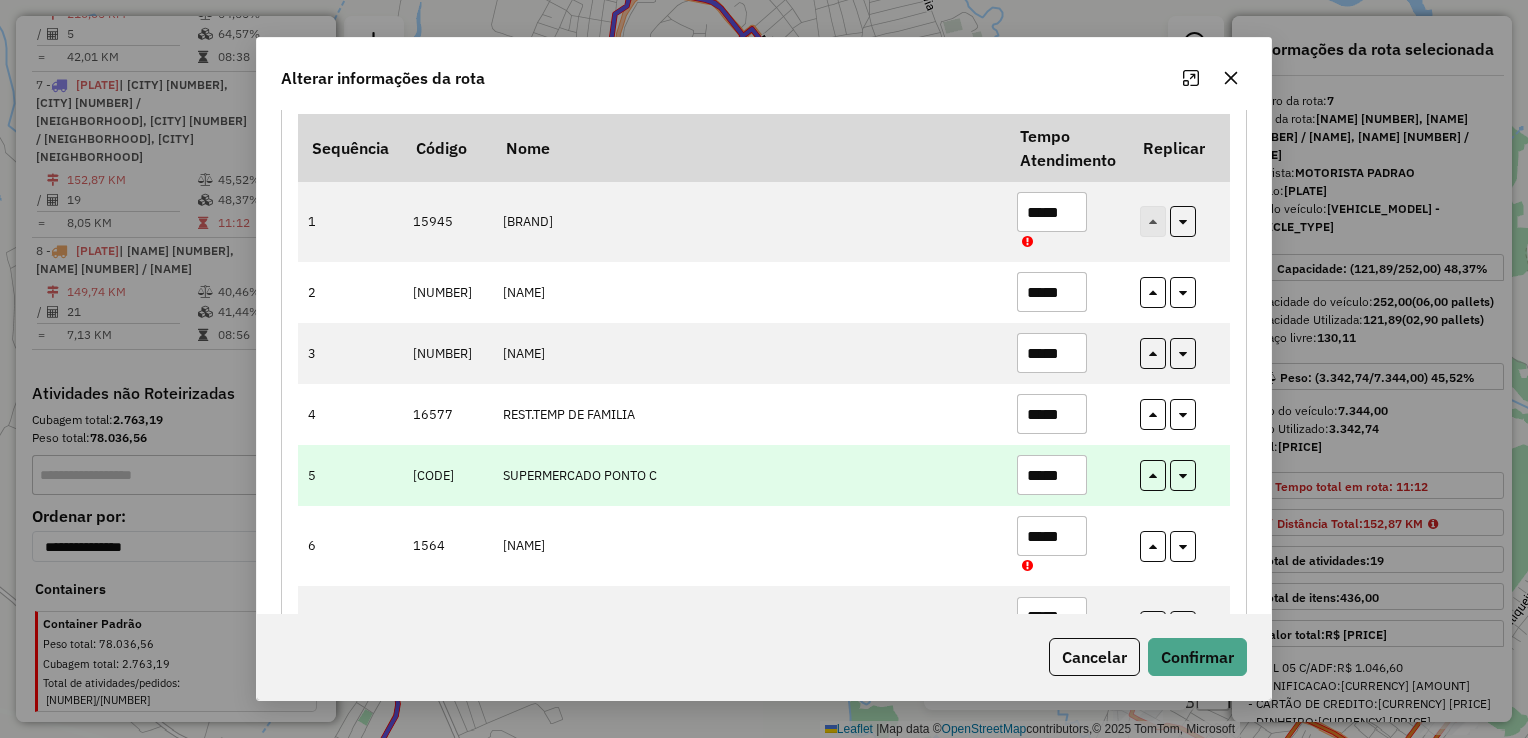 click on "*****" at bounding box center (1052, 475) 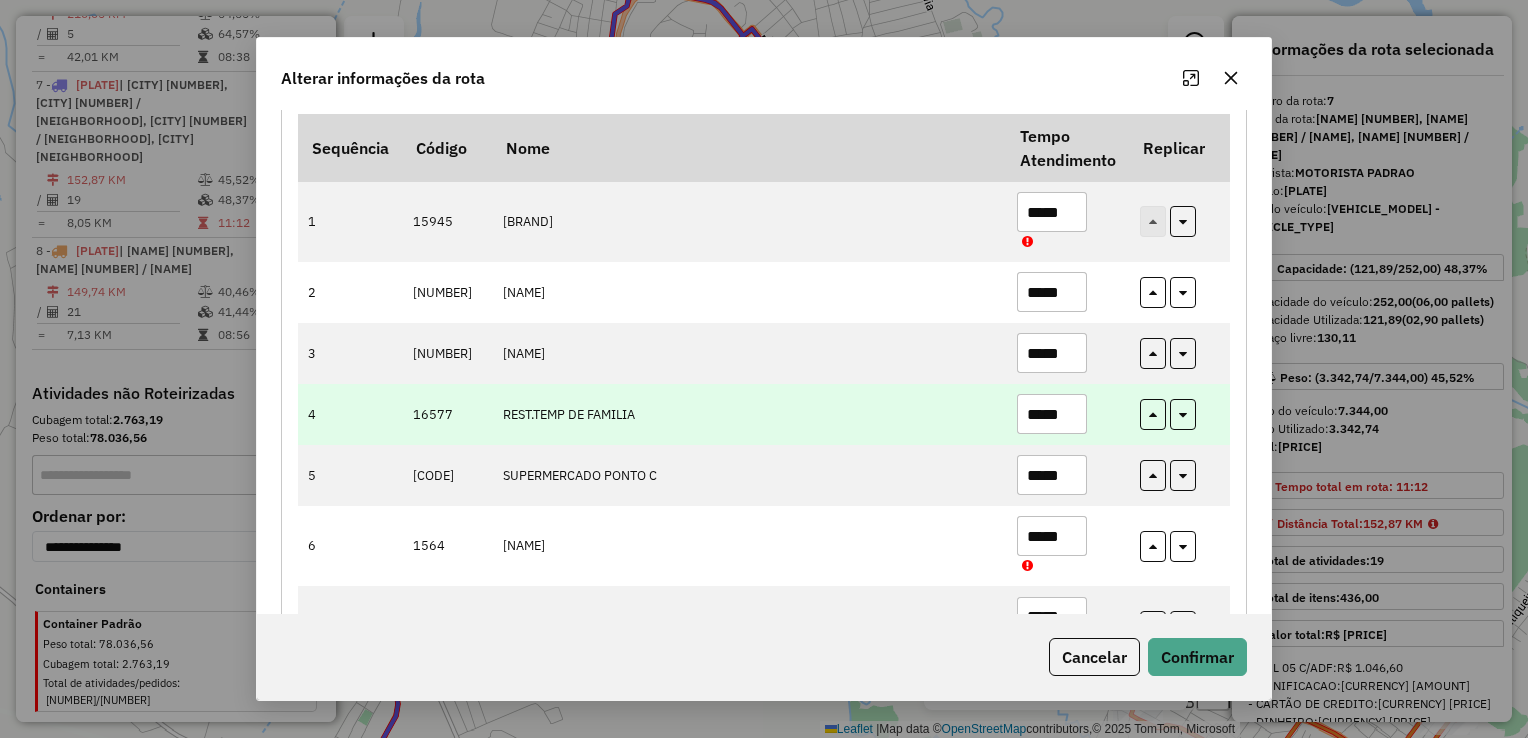 paste 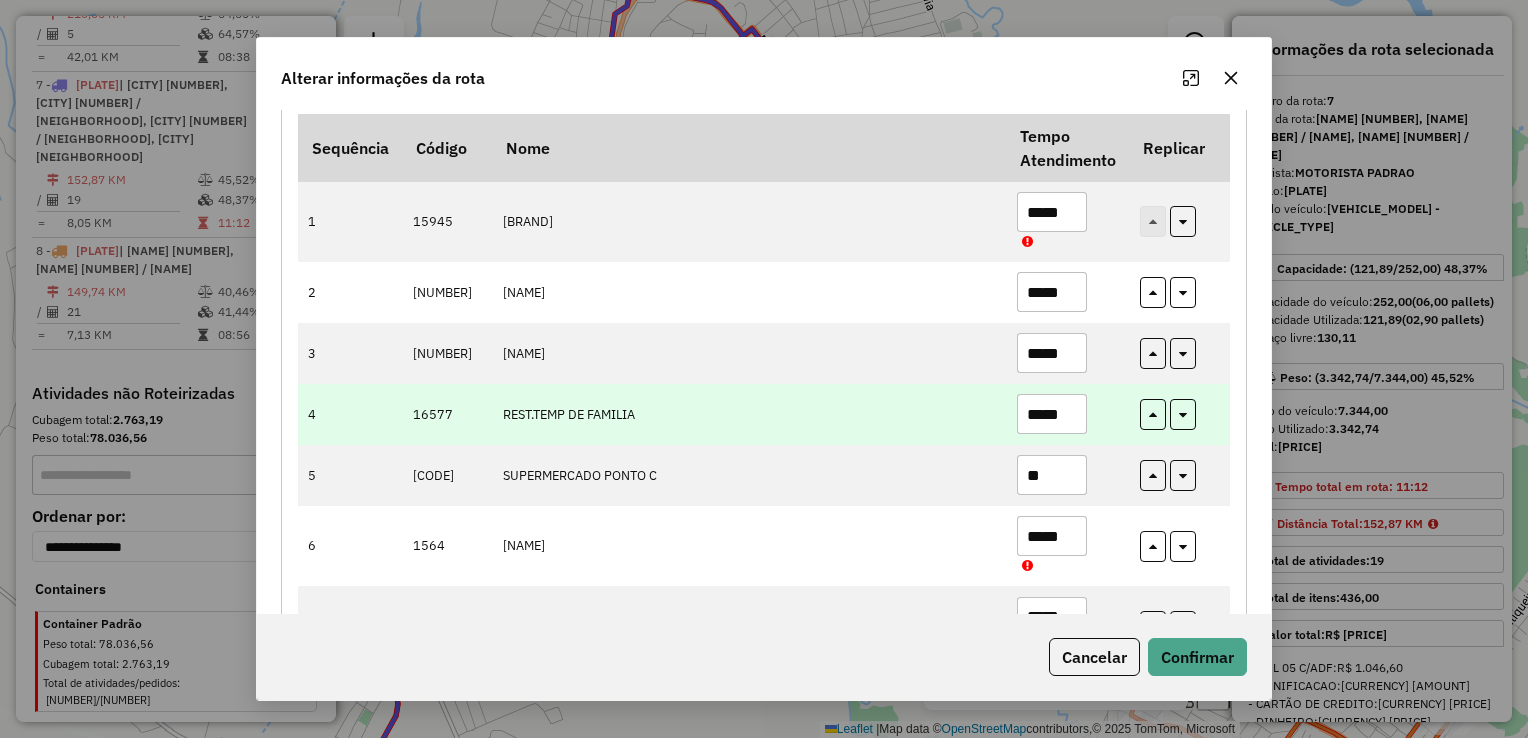 type on "**" 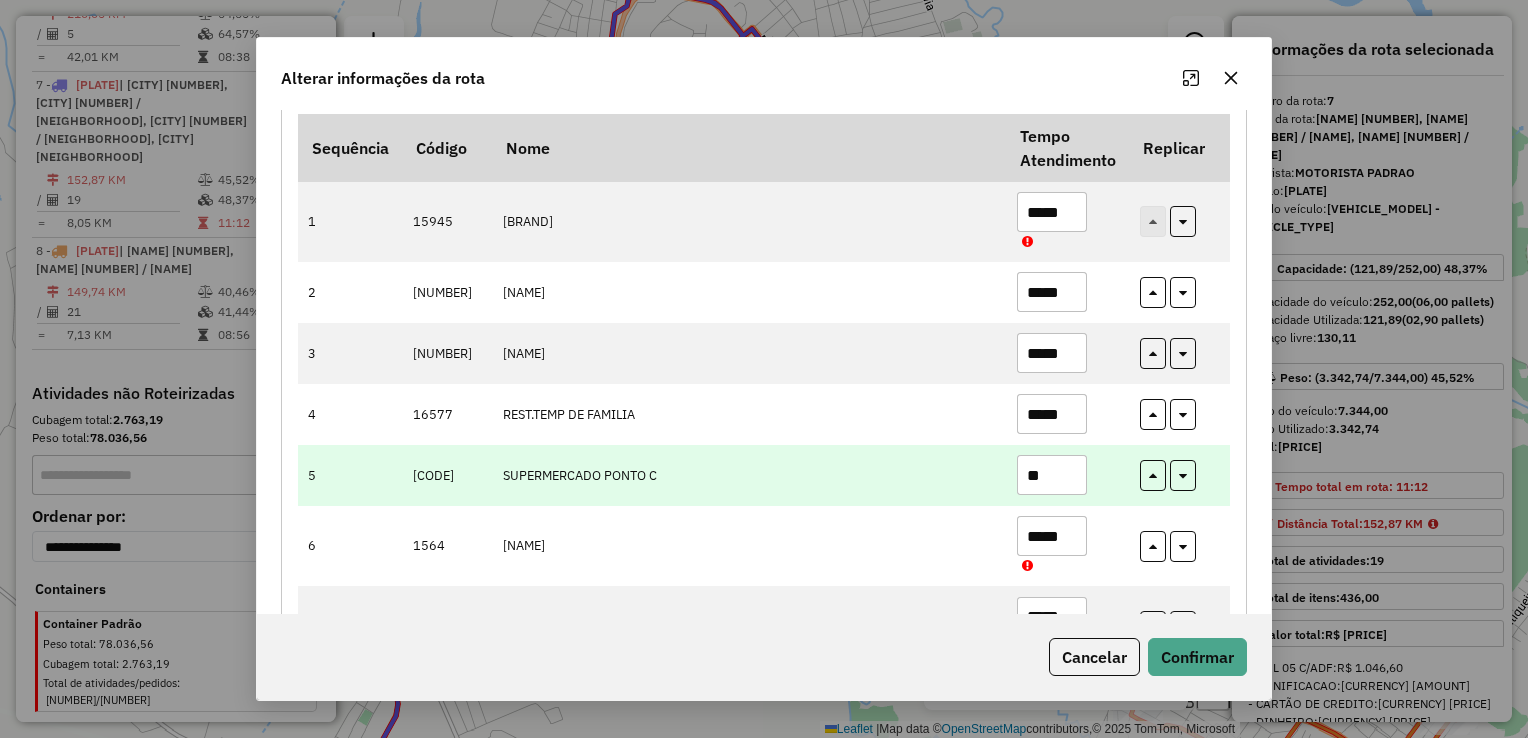 paste 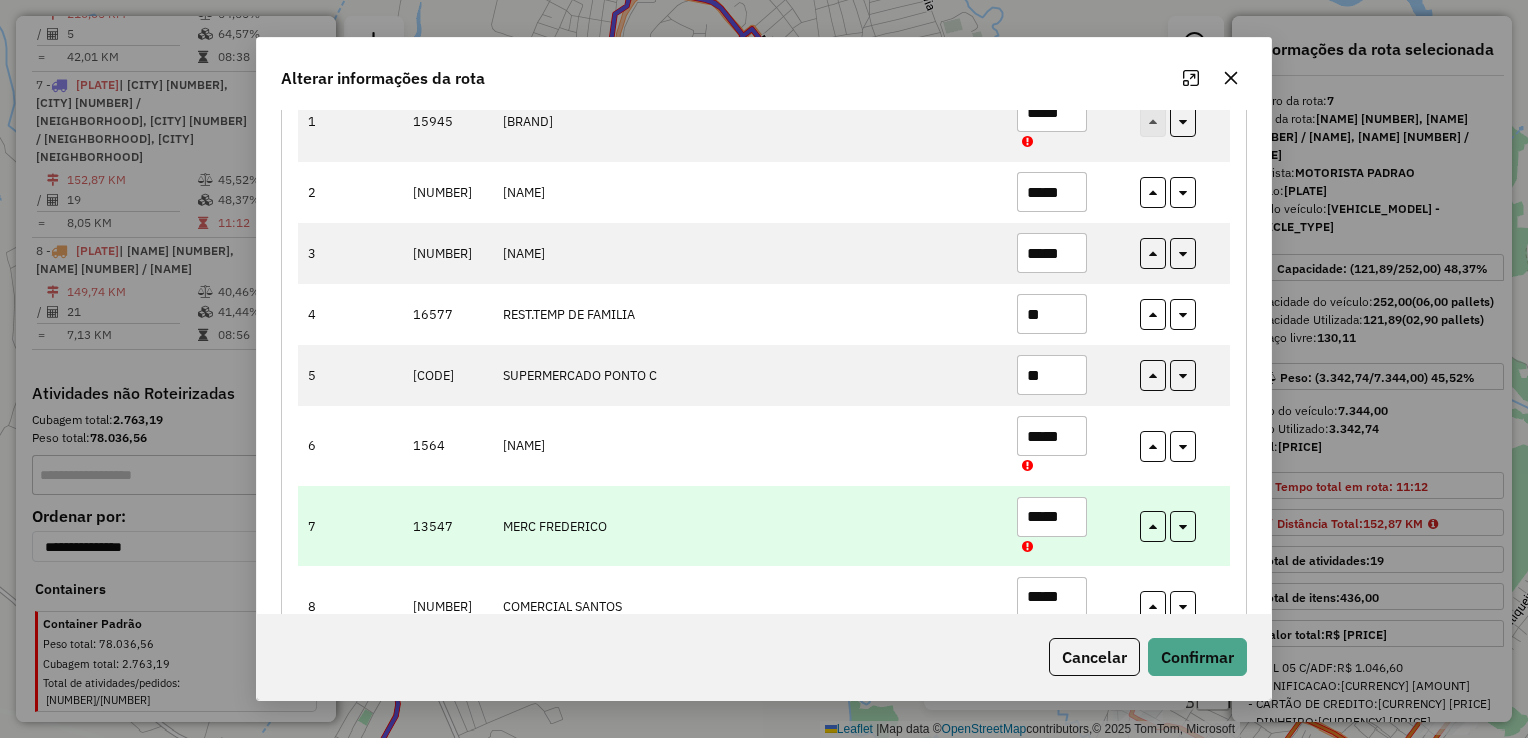 scroll, scrollTop: 400, scrollLeft: 0, axis: vertical 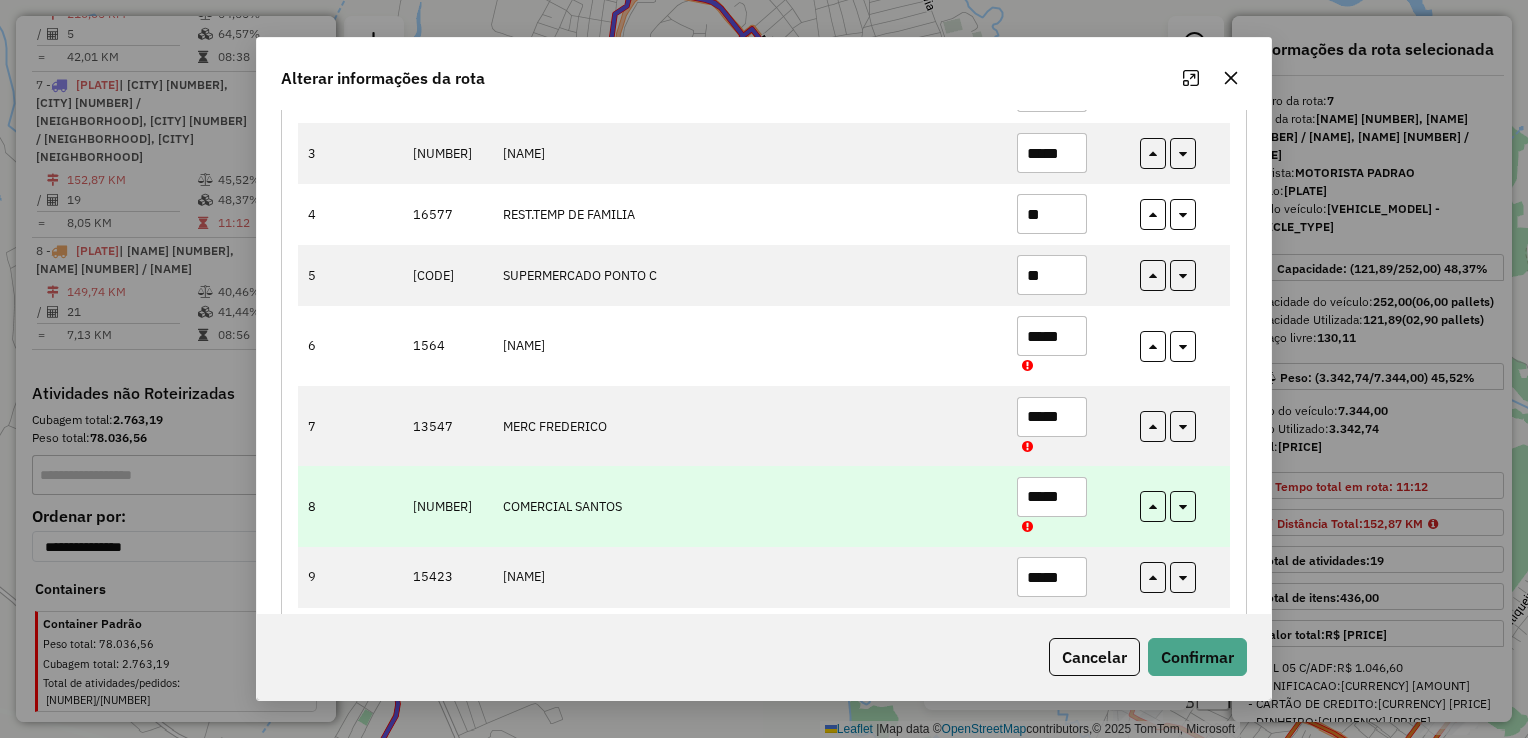 type on "**" 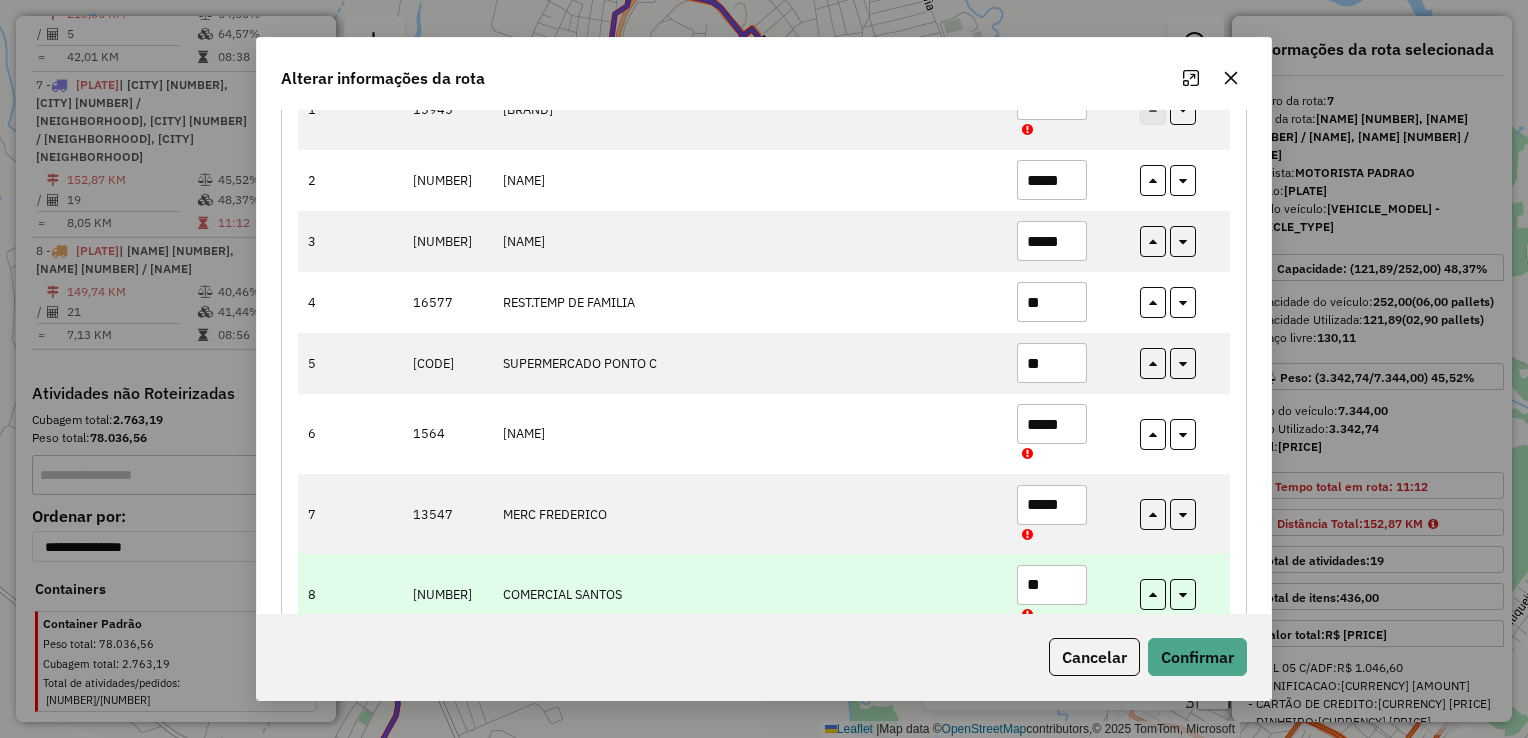 scroll, scrollTop: 300, scrollLeft: 0, axis: vertical 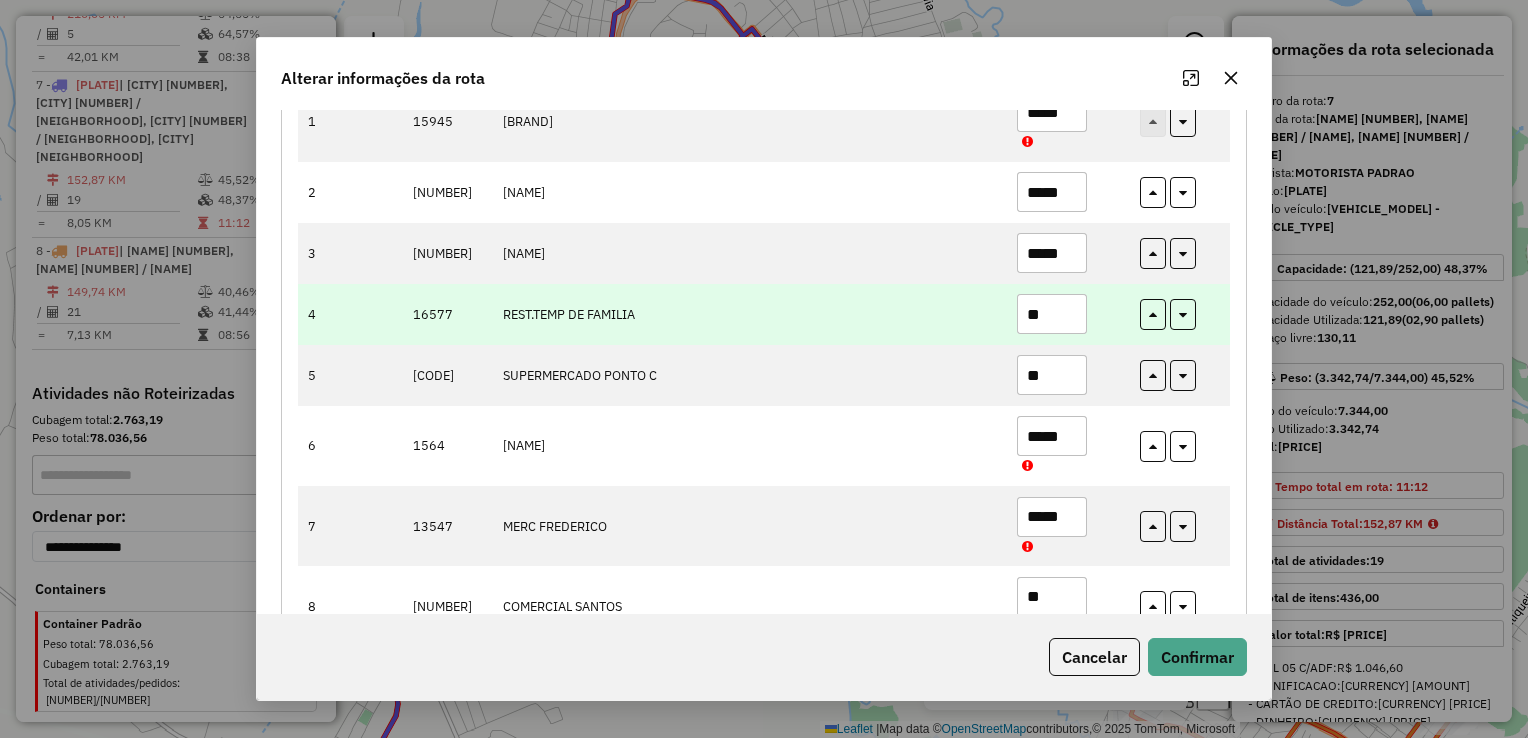 type on "**" 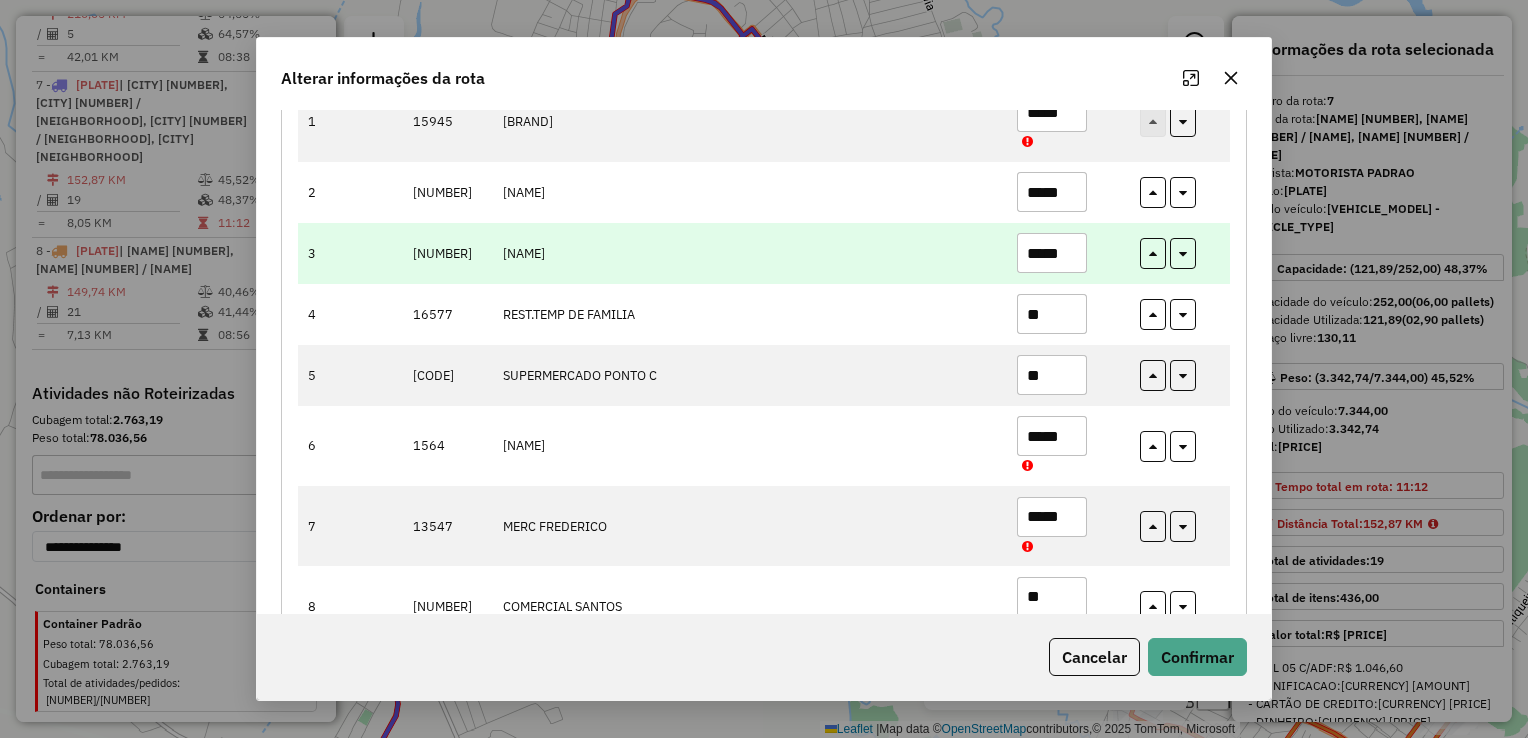 click on "*****" at bounding box center (1052, 253) 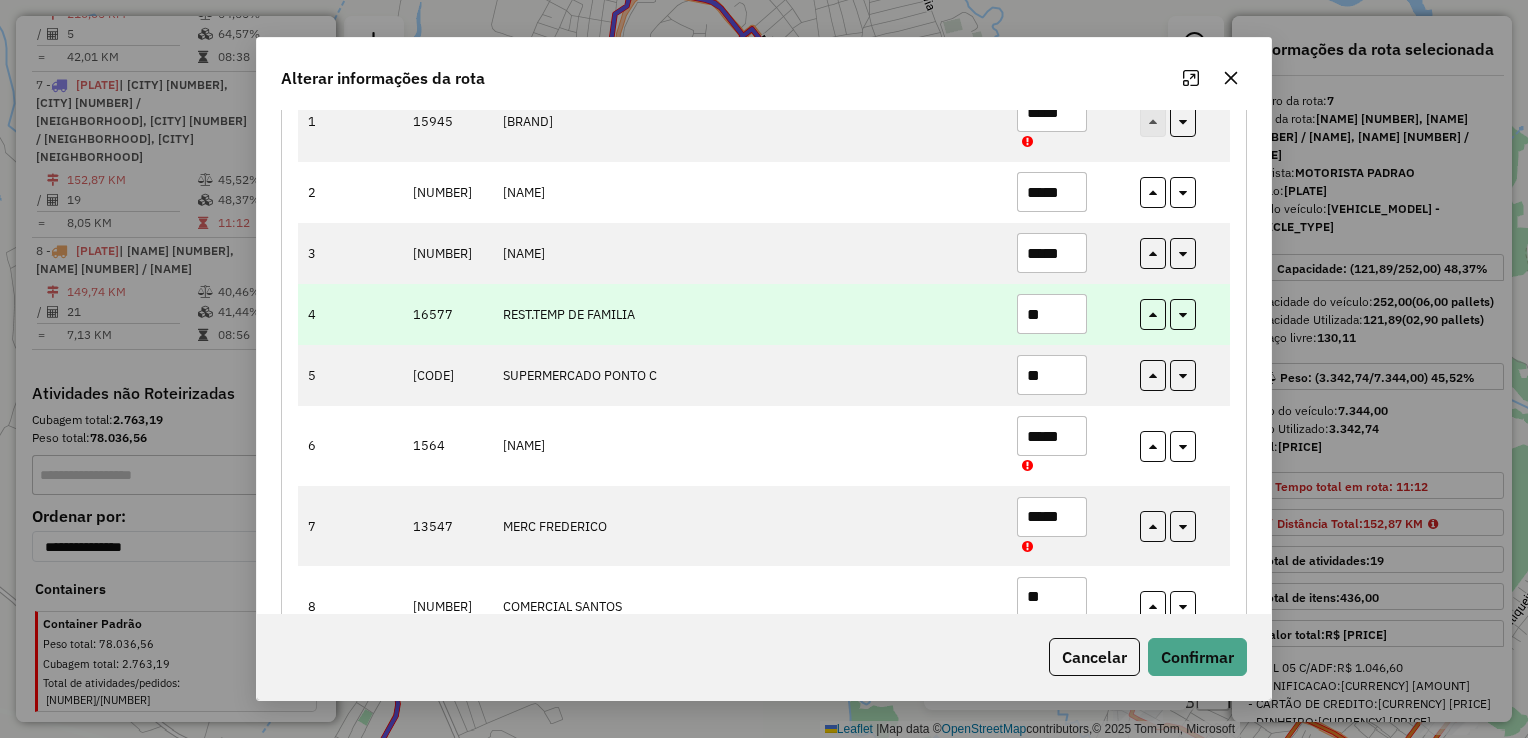 click on "**" at bounding box center [1052, 314] 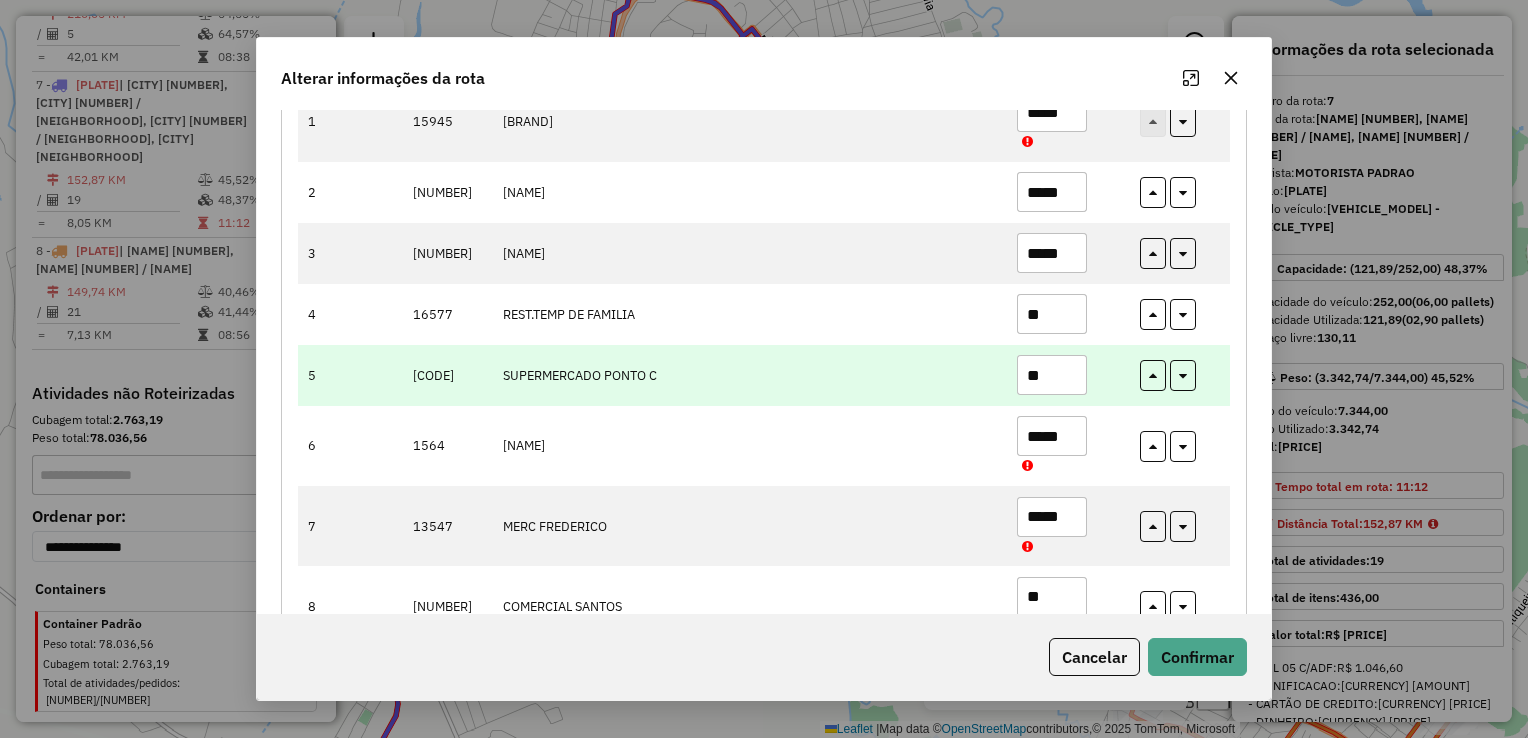 paste on "***" 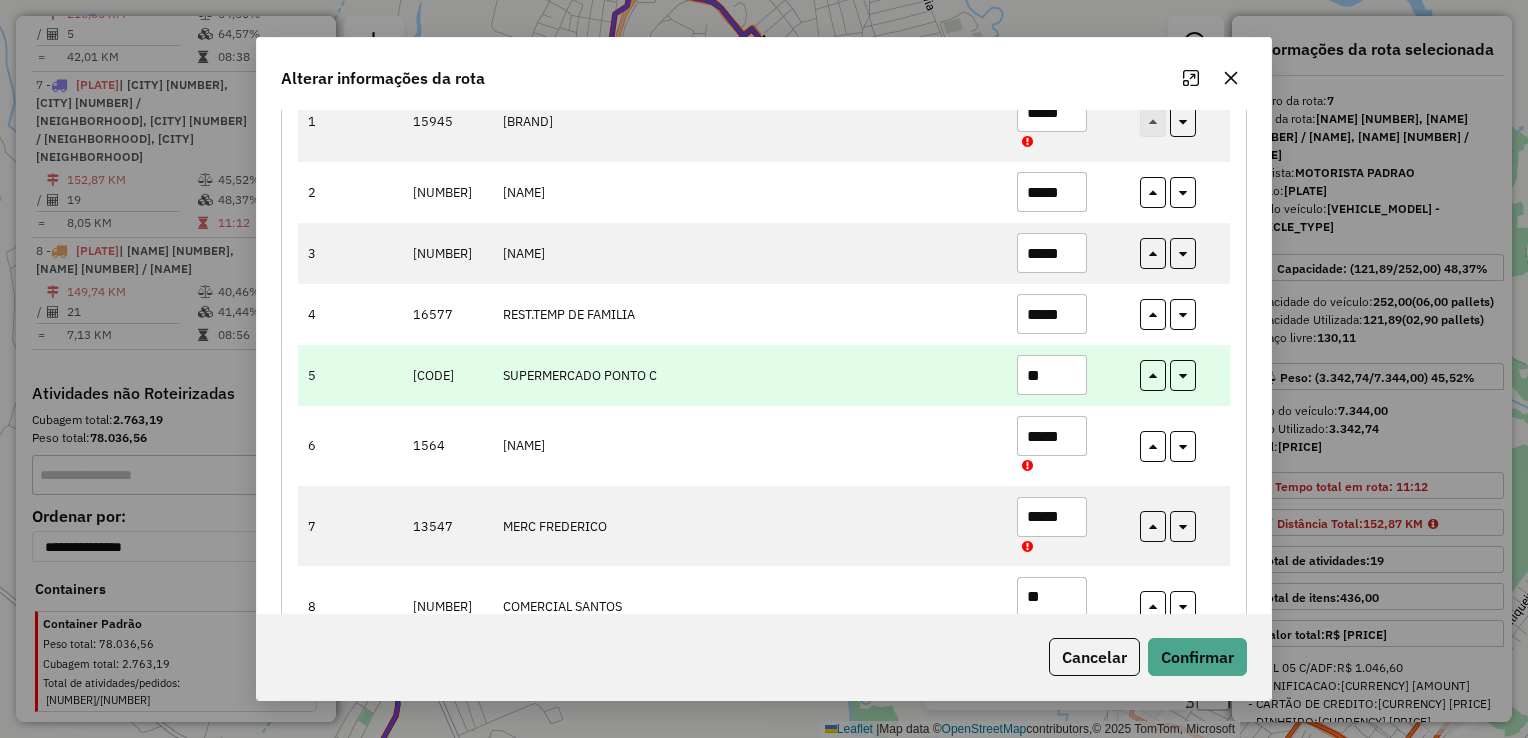type on "*****" 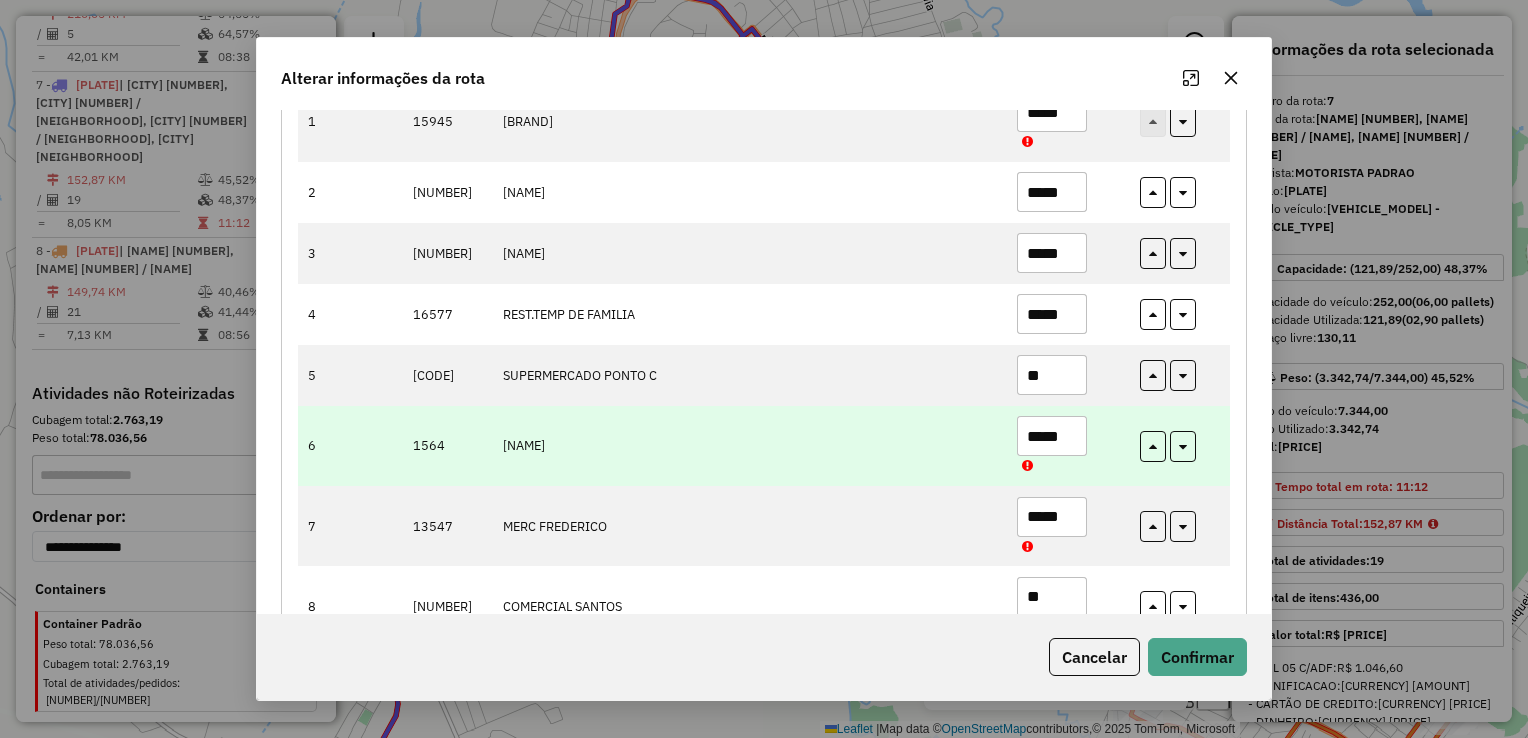 paste on "***" 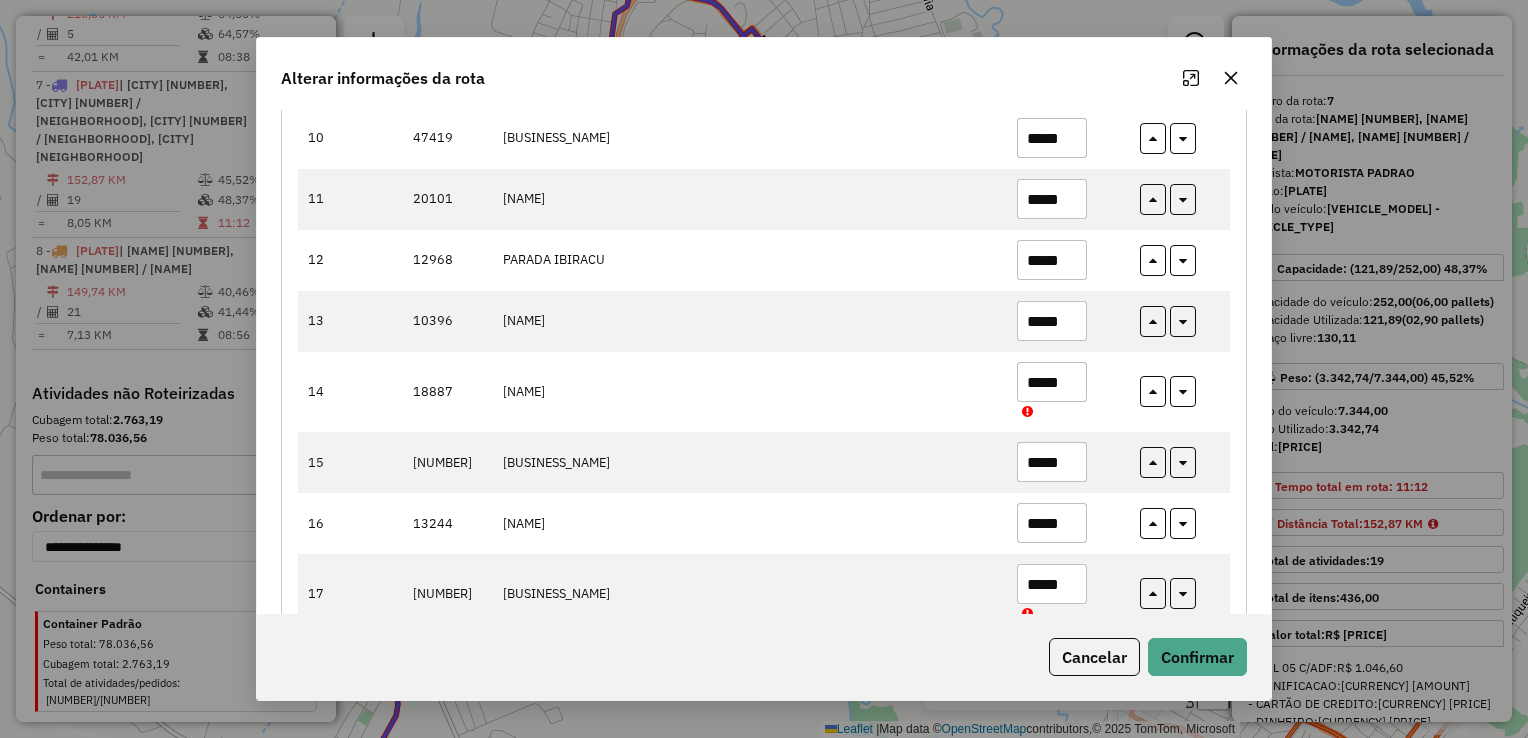scroll, scrollTop: 1000, scrollLeft: 0, axis: vertical 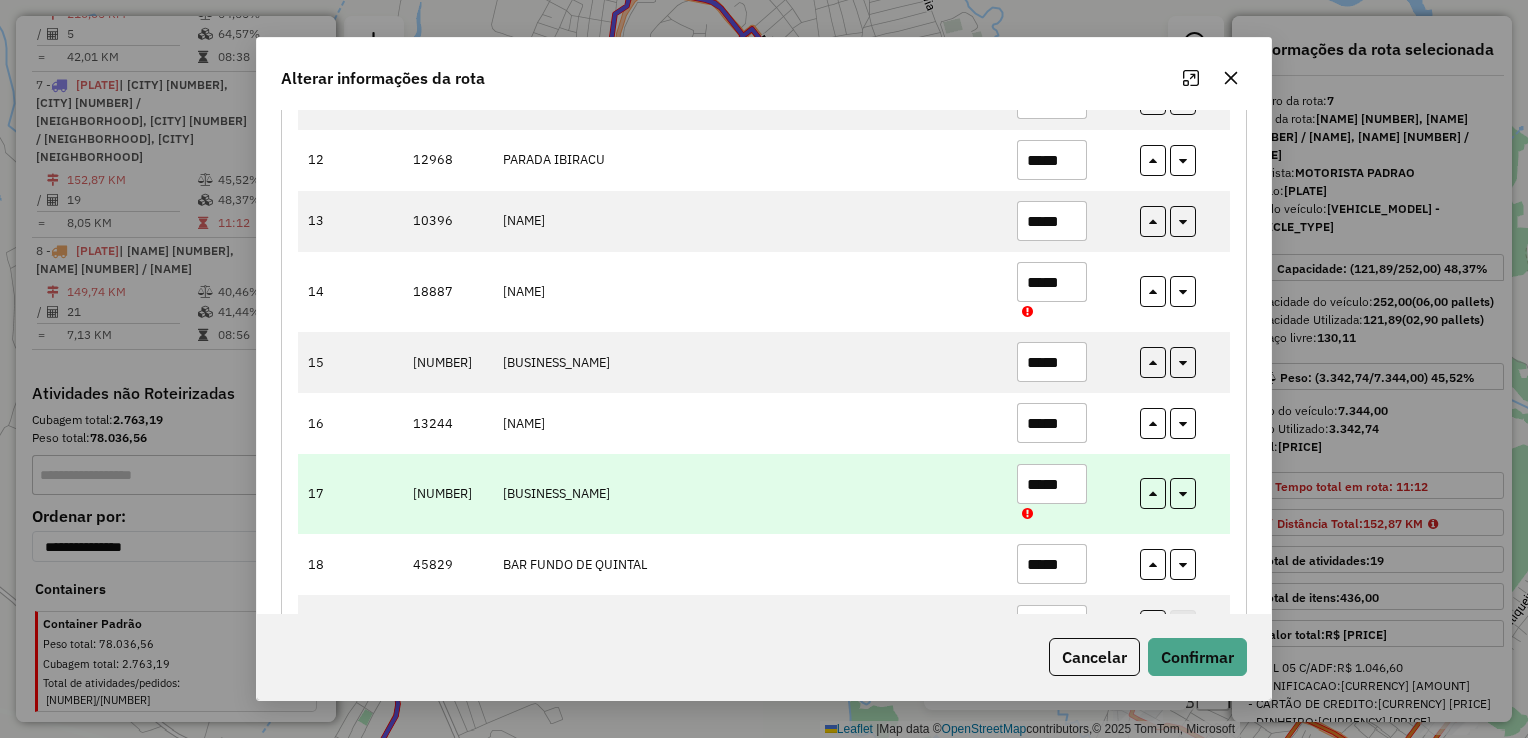 type on "*****" 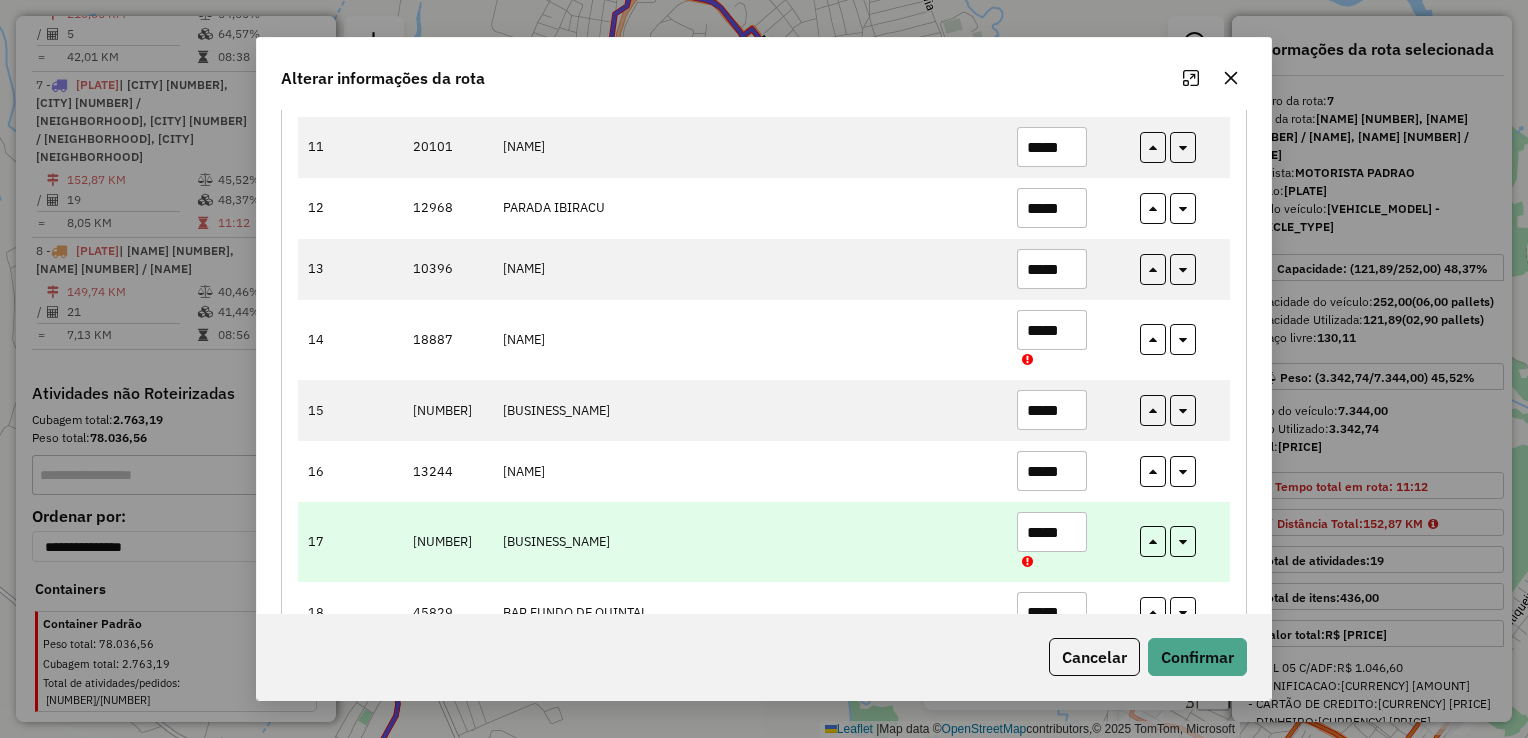 scroll, scrollTop: 852, scrollLeft: 0, axis: vertical 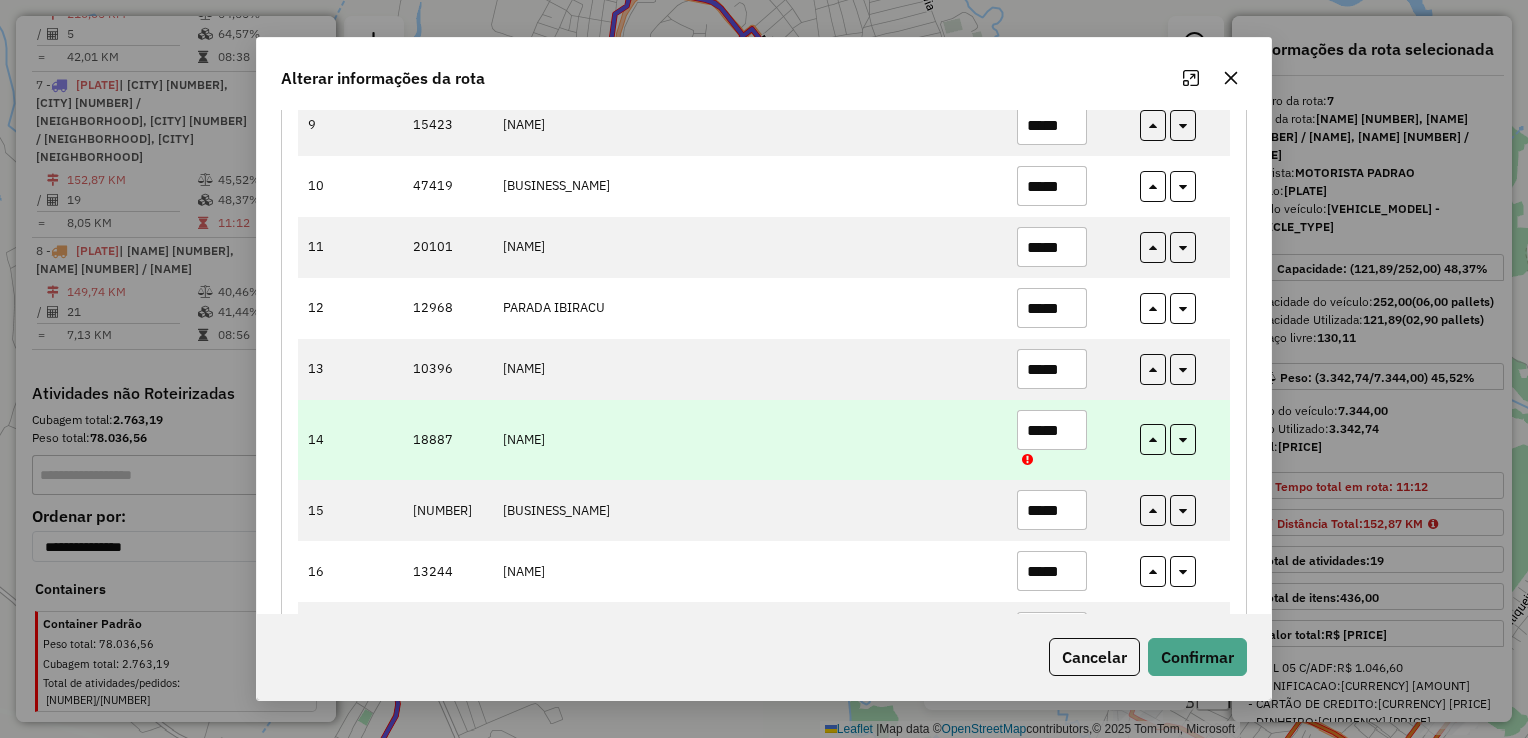 type on "*****" 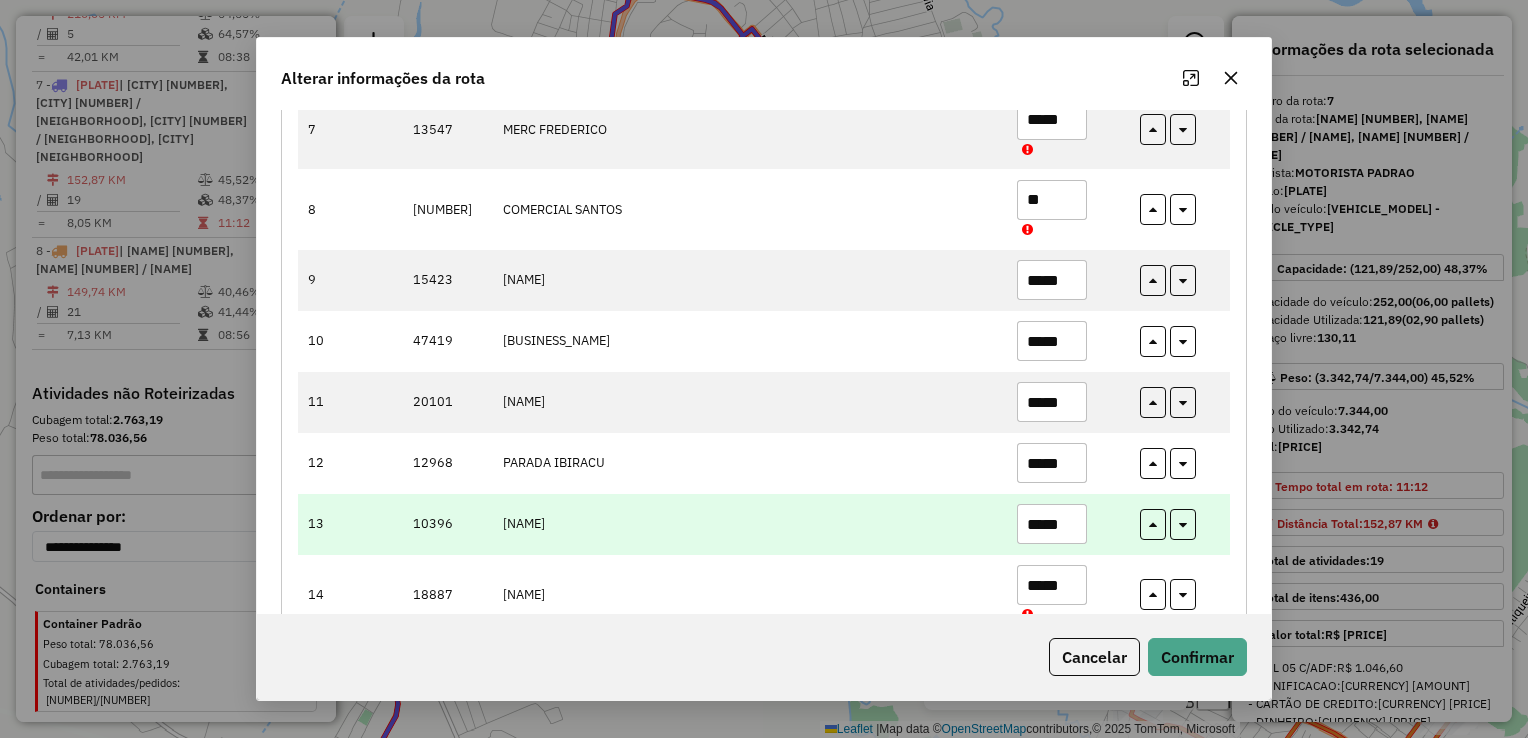 scroll, scrollTop: 652, scrollLeft: 0, axis: vertical 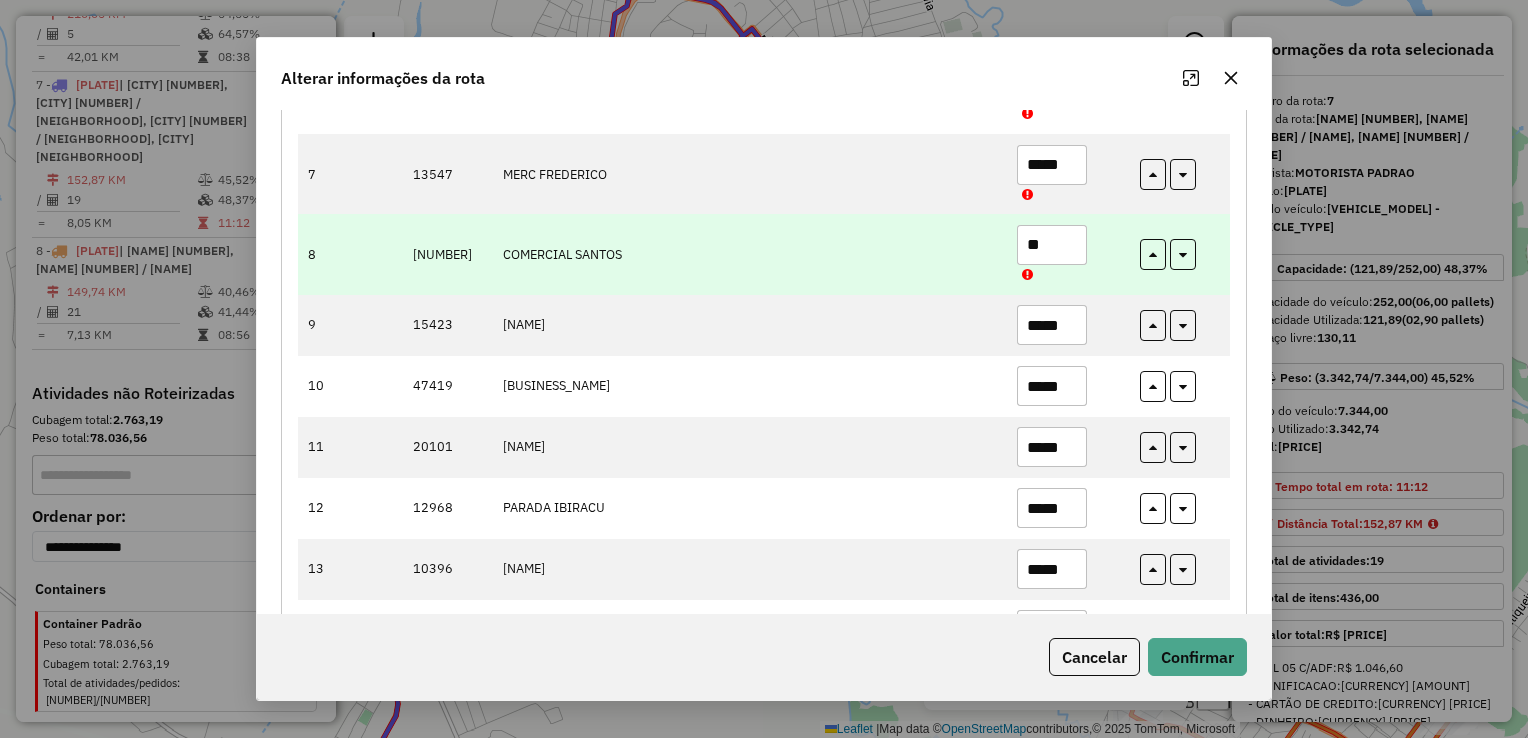 click on "**" at bounding box center [1052, 245] 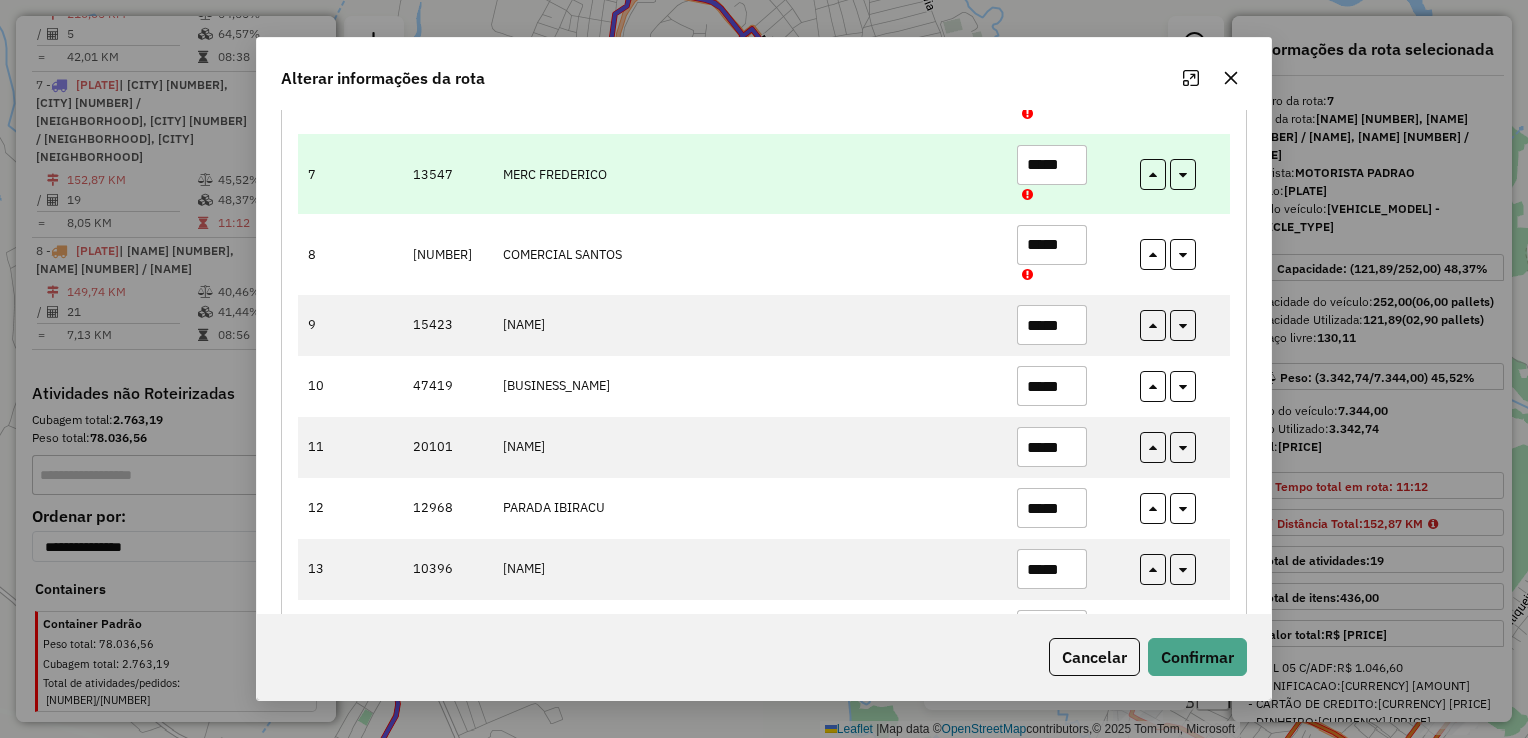 type on "*****" 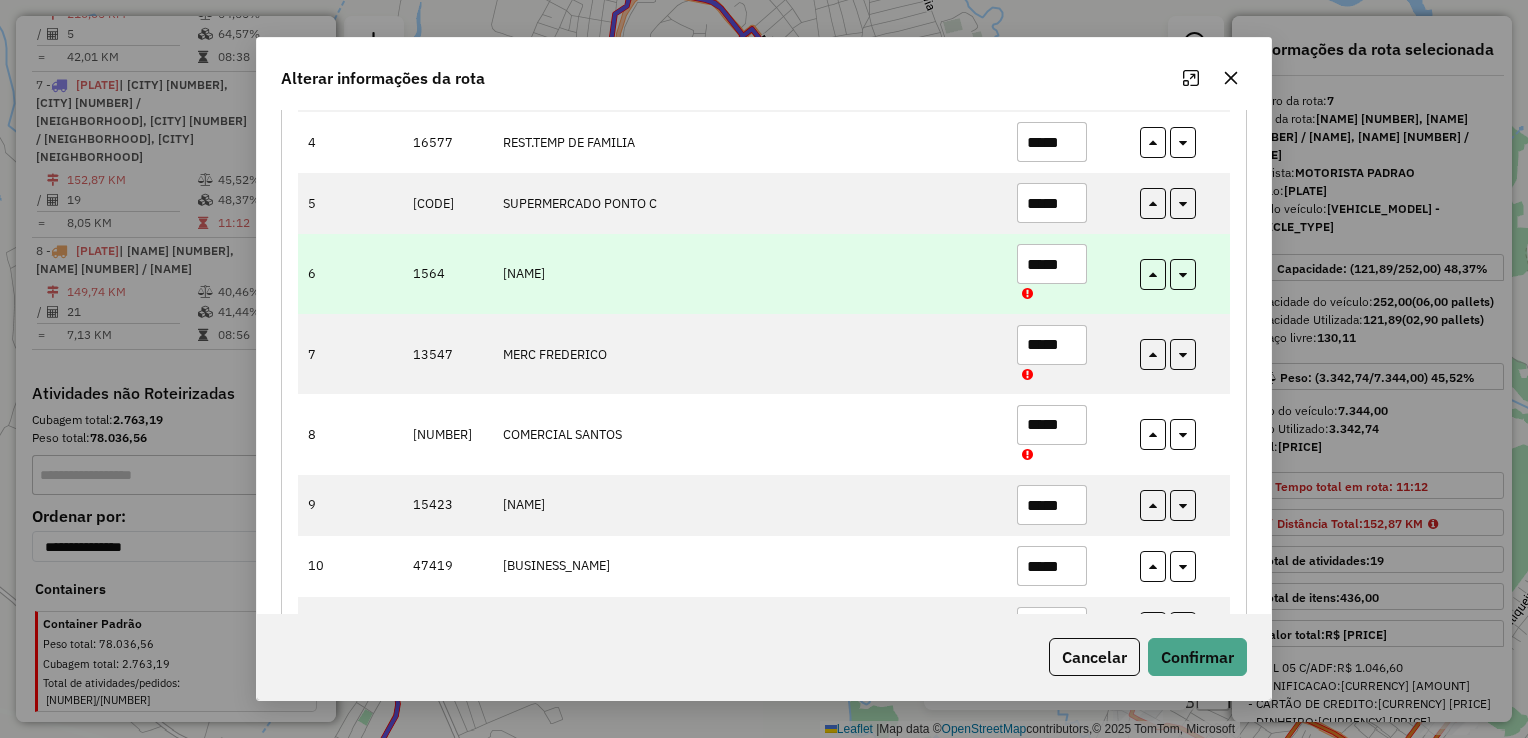 scroll, scrollTop: 452, scrollLeft: 0, axis: vertical 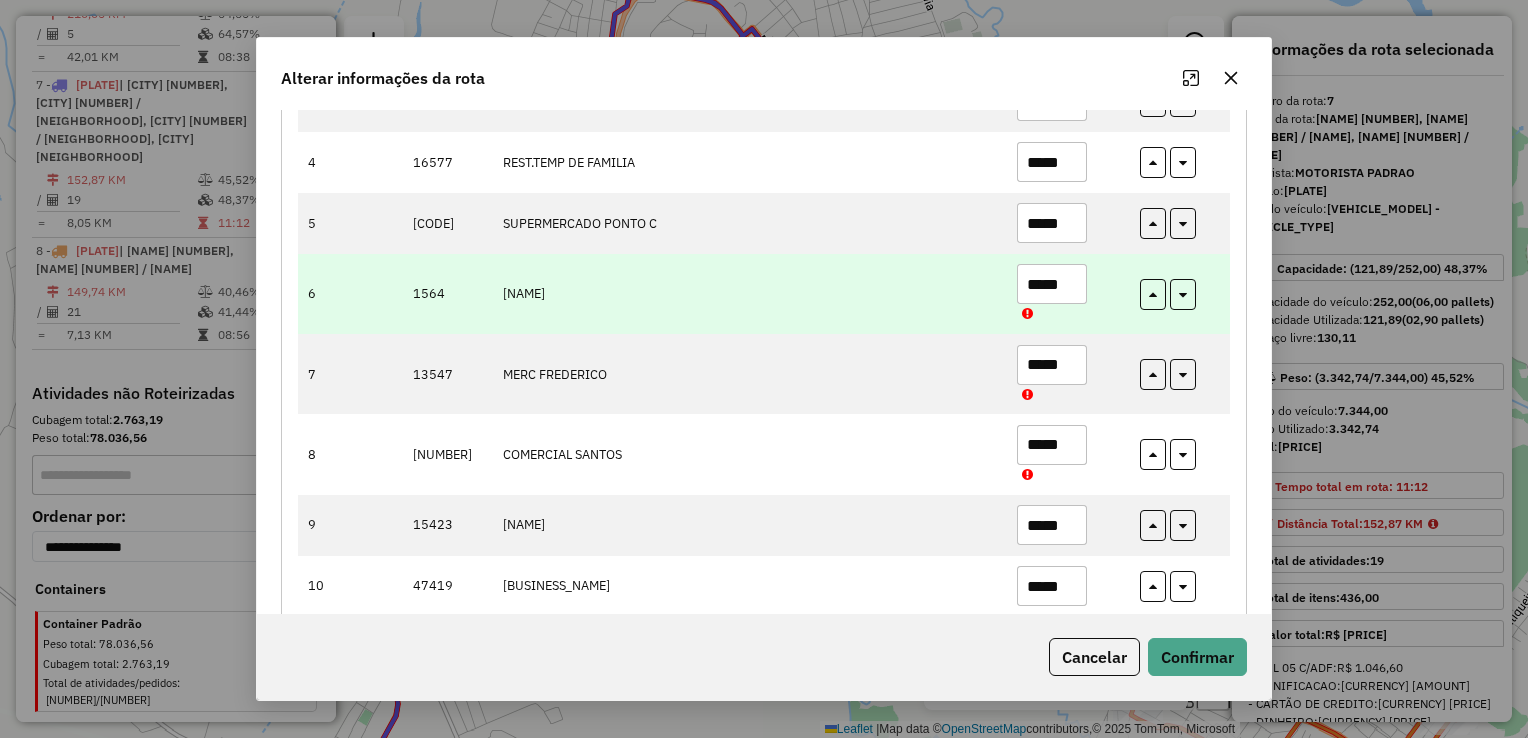 type on "*****" 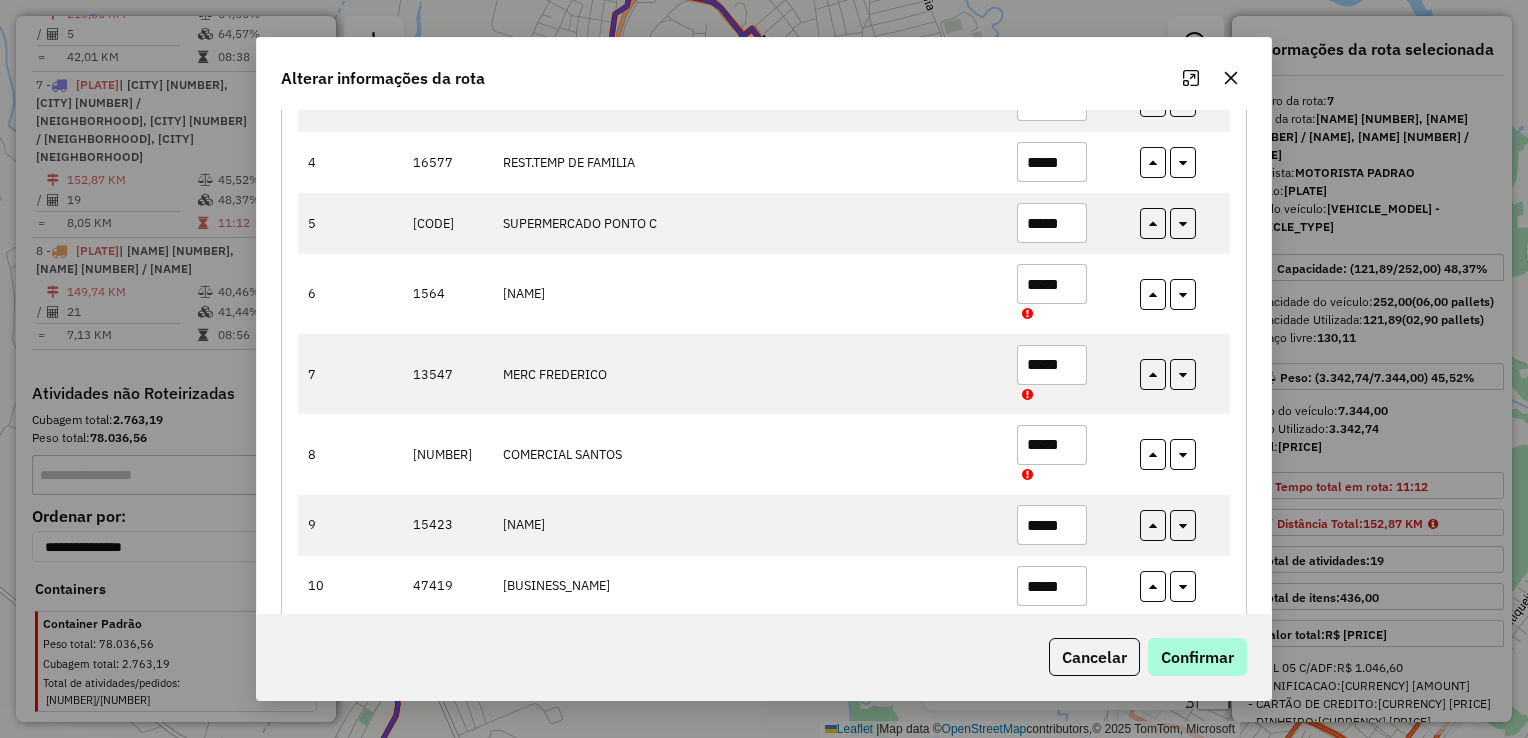 type on "*****" 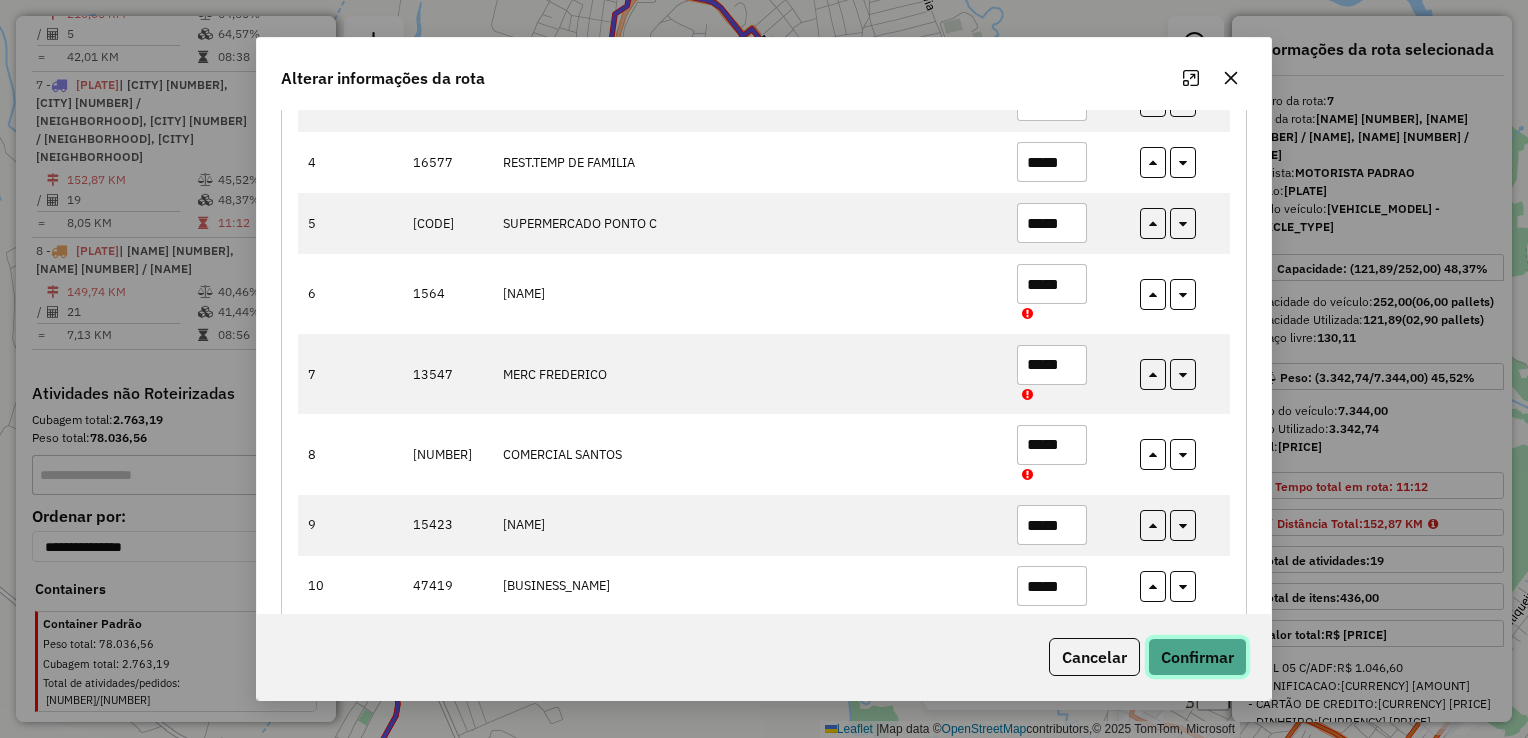 click on "Confirmar" 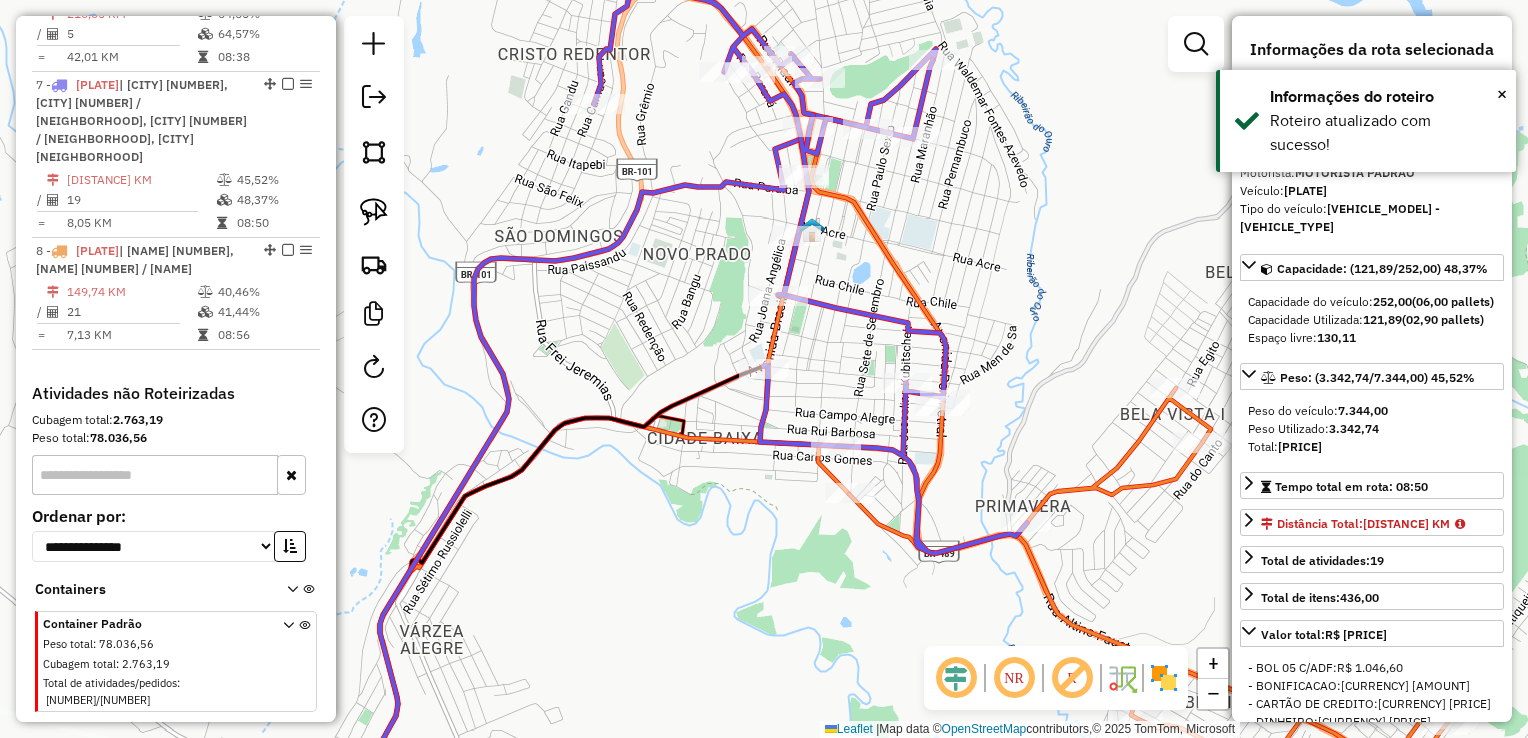 click 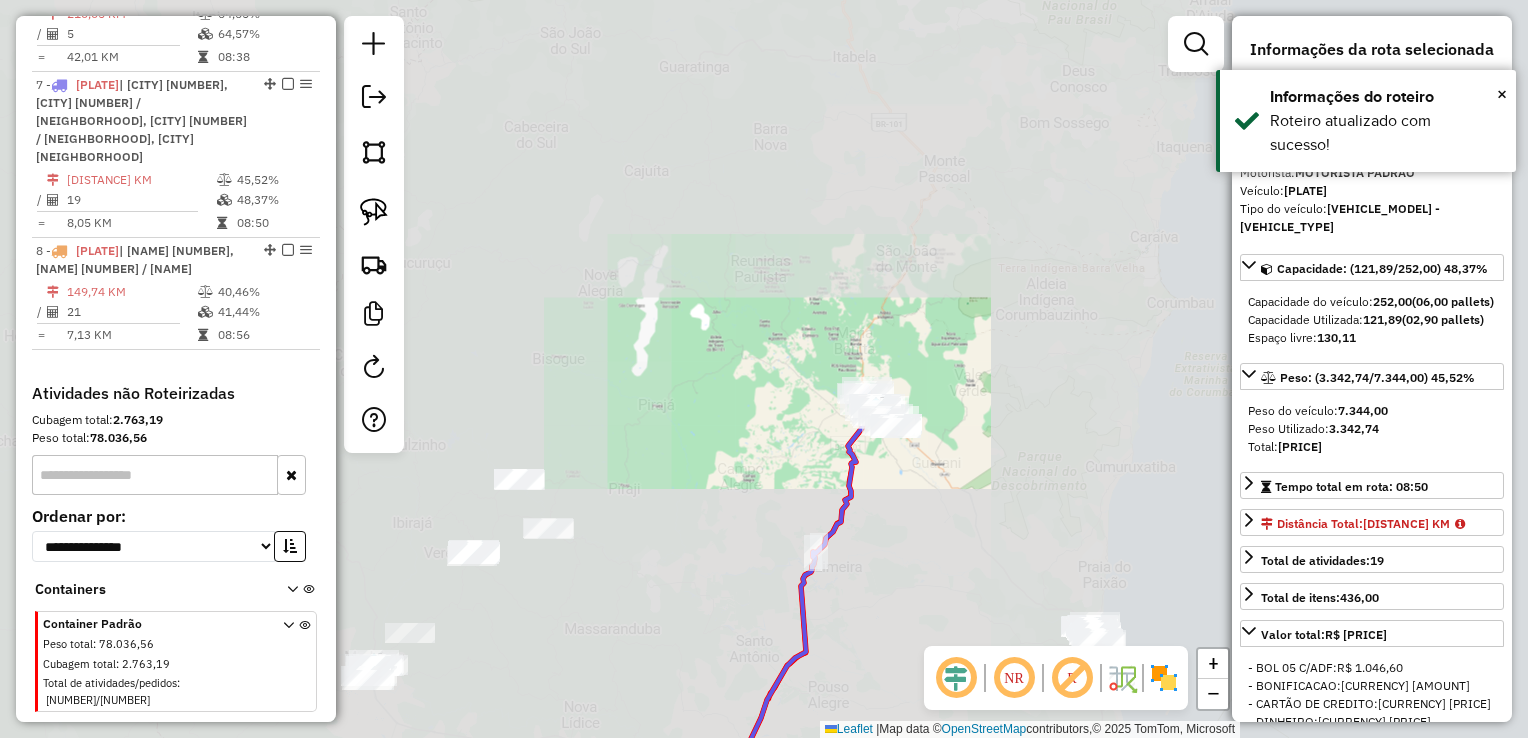 click on "Rota 8 - Placa SOJ1C31  18894 - ANTONIO GAS Janela de atendimento Grade de atendimento Capacidade Transportadoras Veículos Cliente Pedidos  Rotas Selecione os dias de semana para filtrar as janelas de atendimento  Seg   Ter   Qua   Qui   Sex   Sáb   Dom  Informe o período da janela de atendimento: De: Até:  Filtrar exatamente a janela do cliente  Considerar janela de atendimento padrão  Selecione os dias de semana para filtrar as grades de atendimento  Seg   Ter   Qua   Qui   Sex   Sáb   Dom   Considerar clientes sem dia de atendimento cadastrado  Clientes fora do dia de atendimento selecionado Filtrar as atividades entre os valores definidos abaixo:  Peso mínimo:   Peso máximo:   Cubagem mínima:   Cubagem máxima:   De:   Até:  Filtrar as atividades entre o tempo de atendimento definido abaixo:  De:   Até:   Considerar capacidade total dos clientes não roteirizados Transportadora: Selecione um ou mais itens Tipo de veículo: Selecione um ou mais itens Veículo: Selecione um ou mais itens Nome: +" 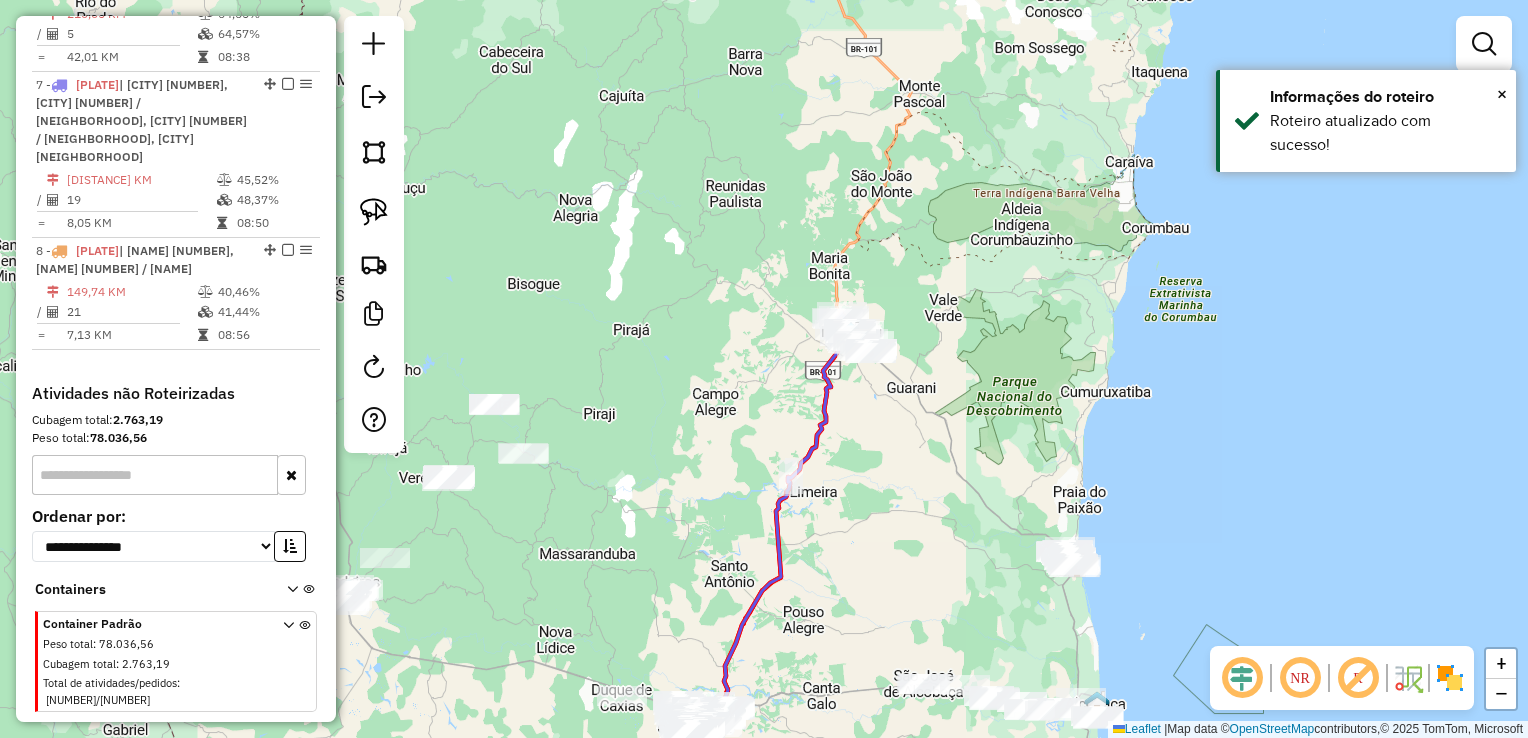 drag, startPoint x: 944, startPoint y: 549, endPoint x: 802, endPoint y: 282, distance: 302.41196 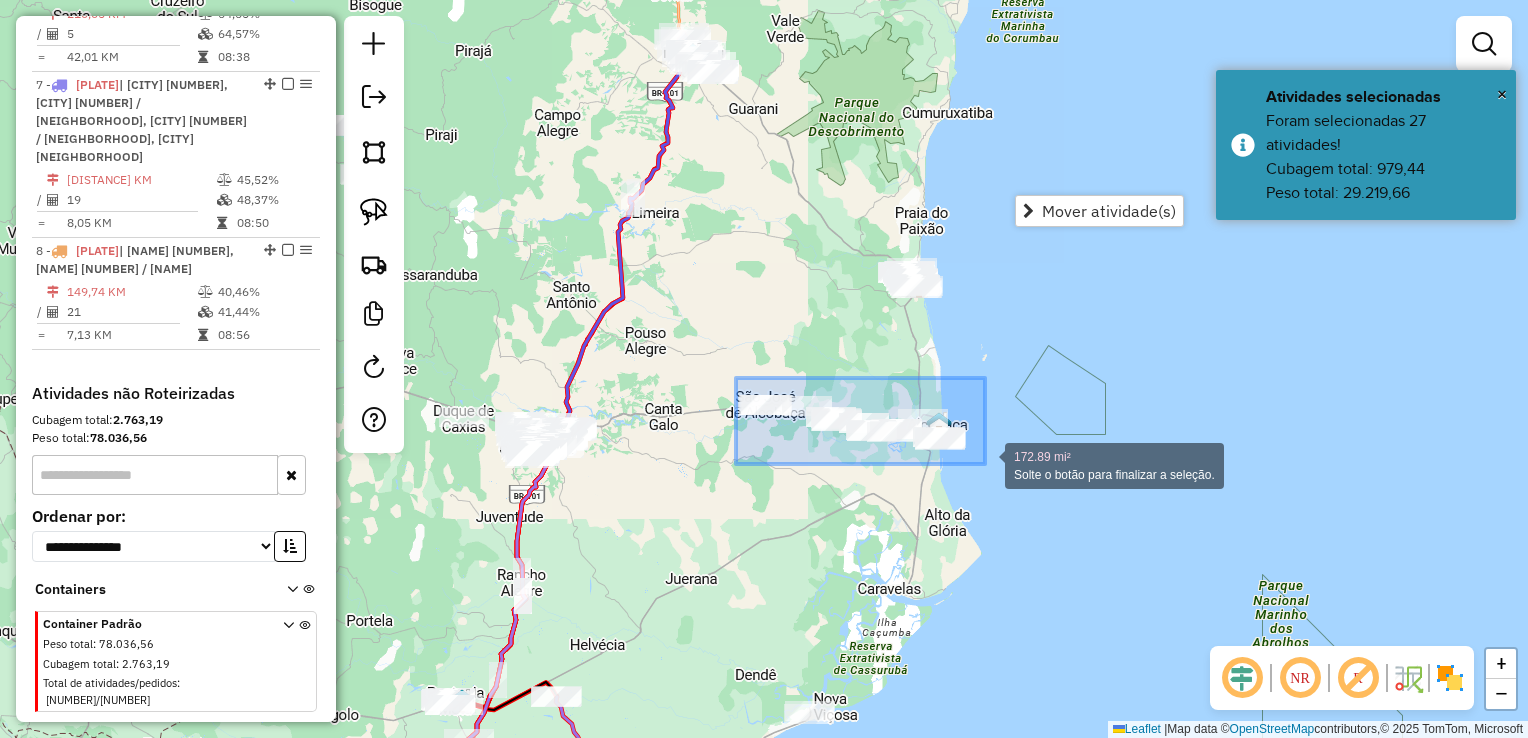 drag, startPoint x: 740, startPoint y: 377, endPoint x: 985, endPoint y: 464, distance: 259.98846 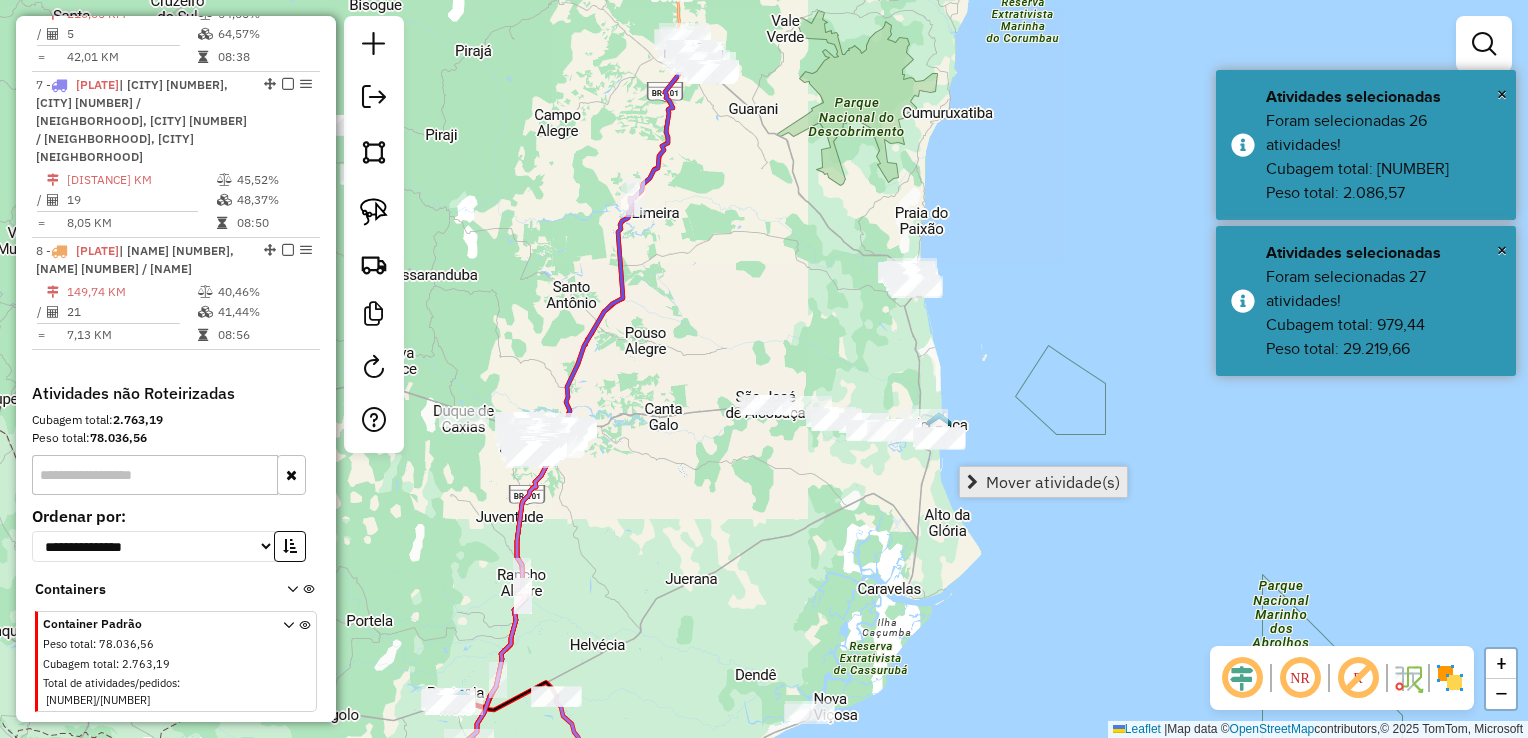 click on "Mover atividade(s)" at bounding box center [1053, 482] 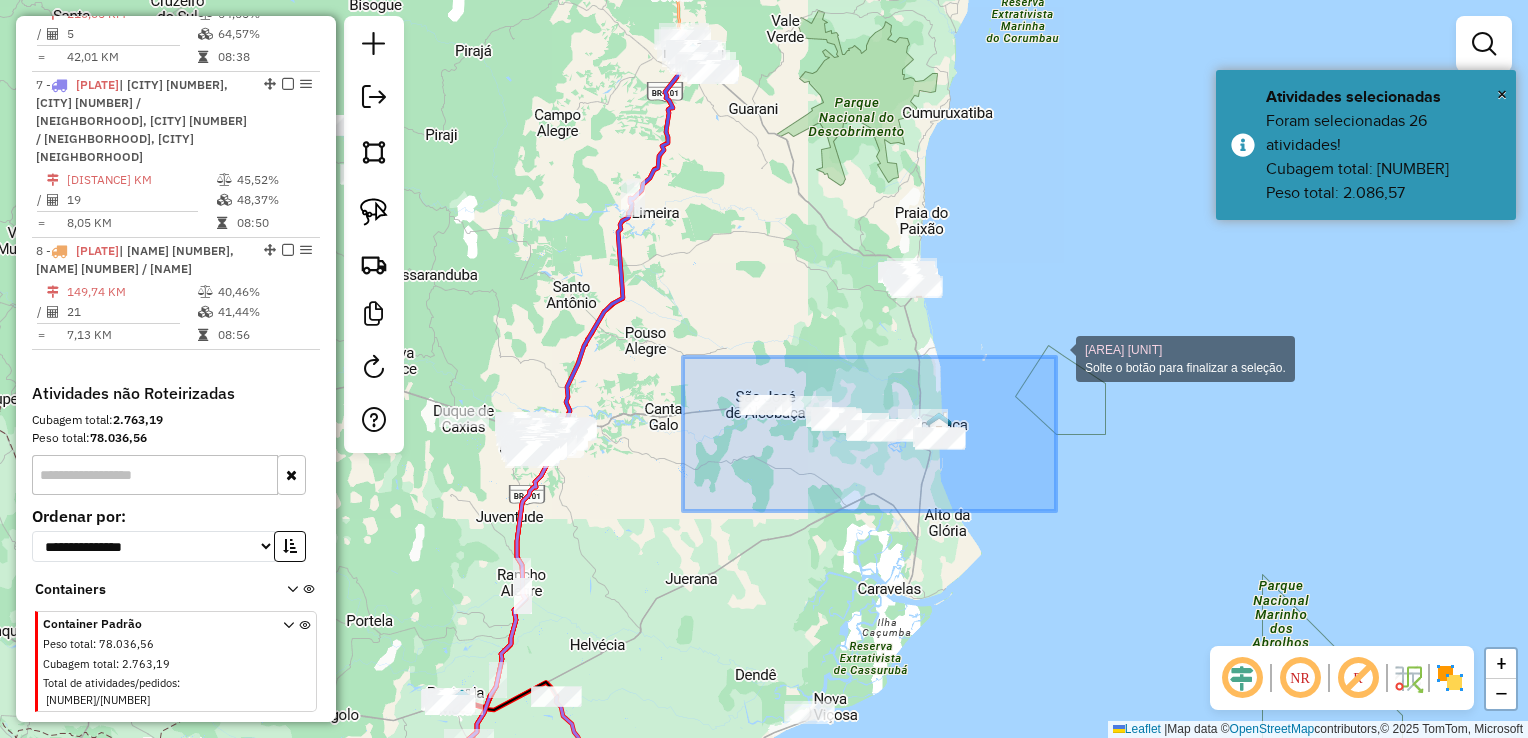 drag, startPoint x: 683, startPoint y: 511, endPoint x: 1027, endPoint y: 368, distance: 372.53857 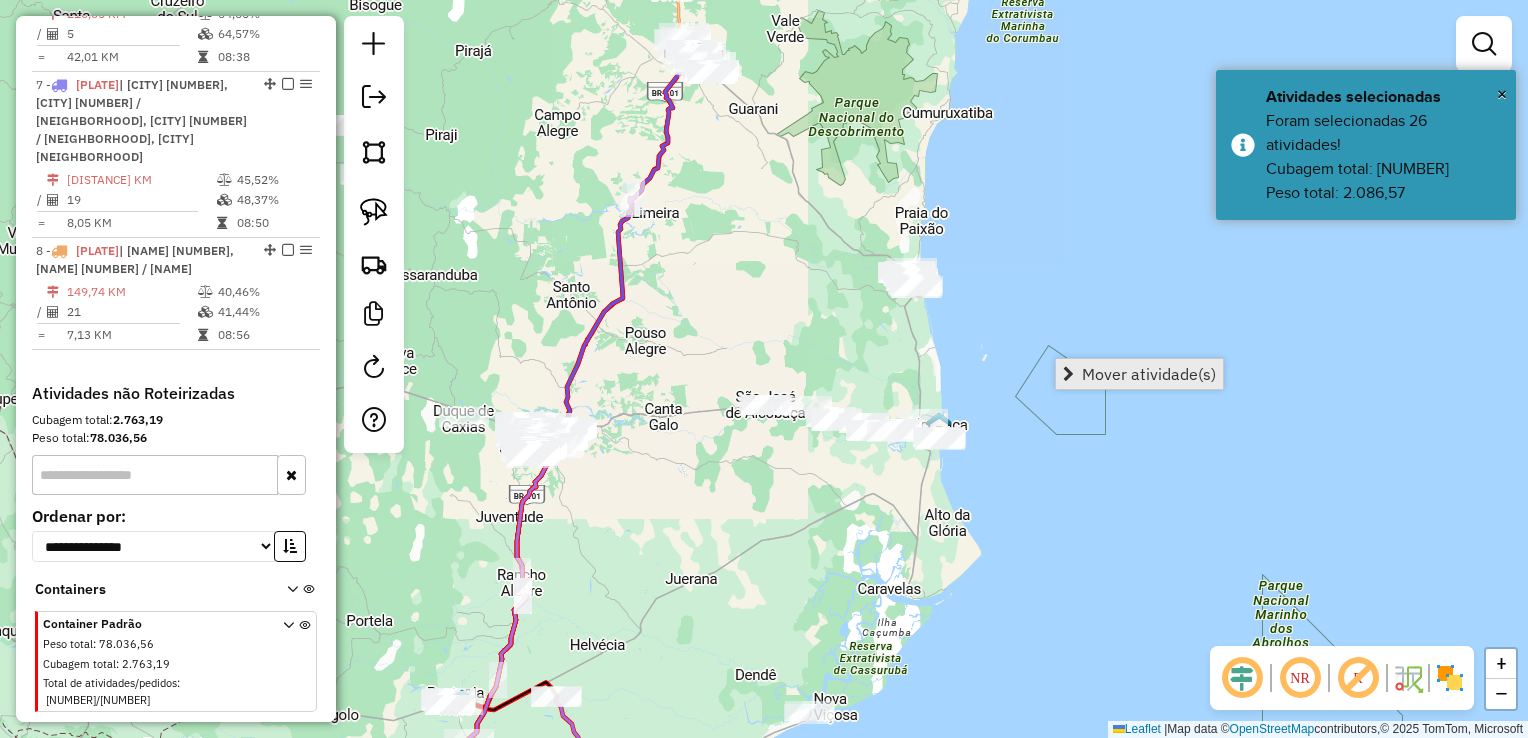 click on "Mover atividade(s)" at bounding box center [1149, 374] 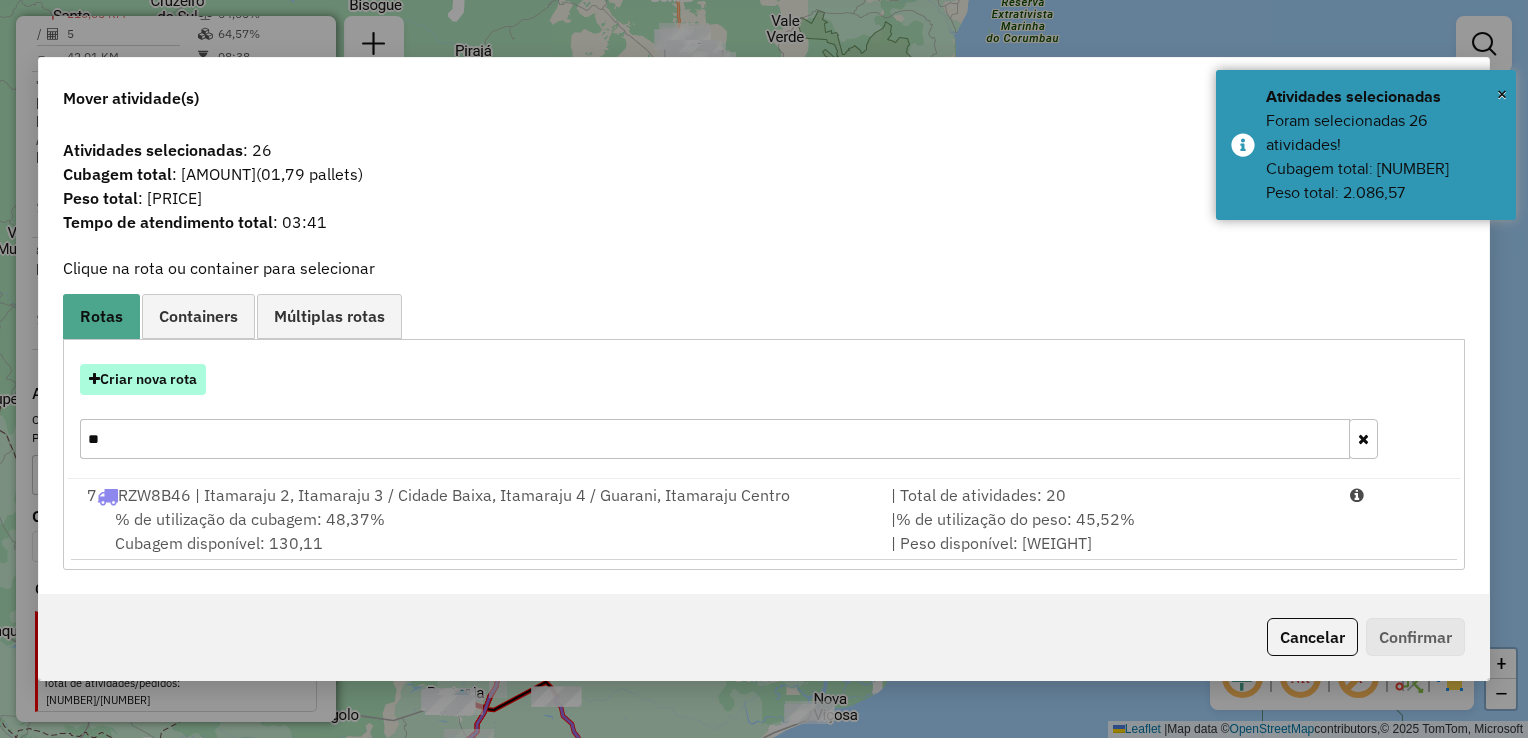 click on "Criar nova rota" at bounding box center (143, 379) 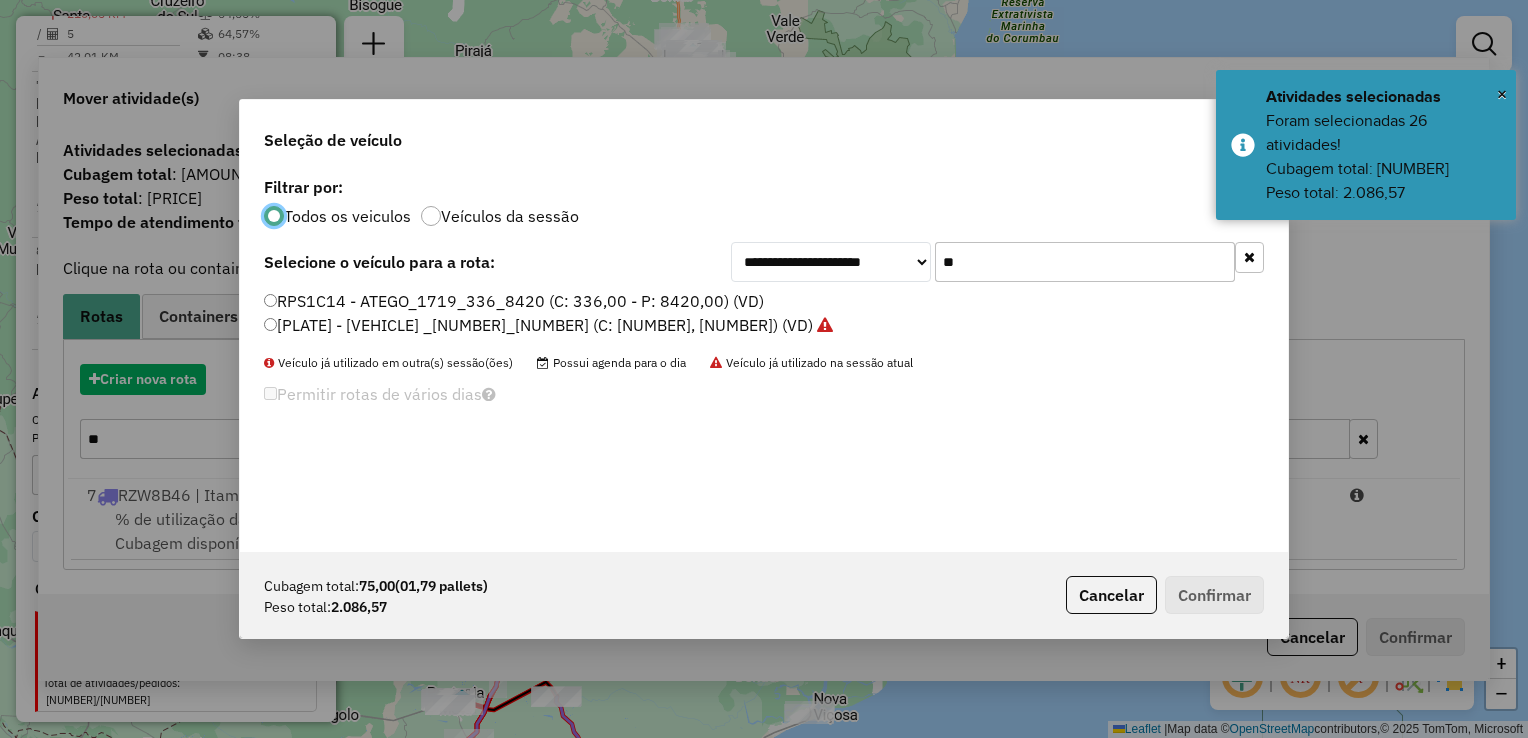 scroll, scrollTop: 10, scrollLeft: 6, axis: both 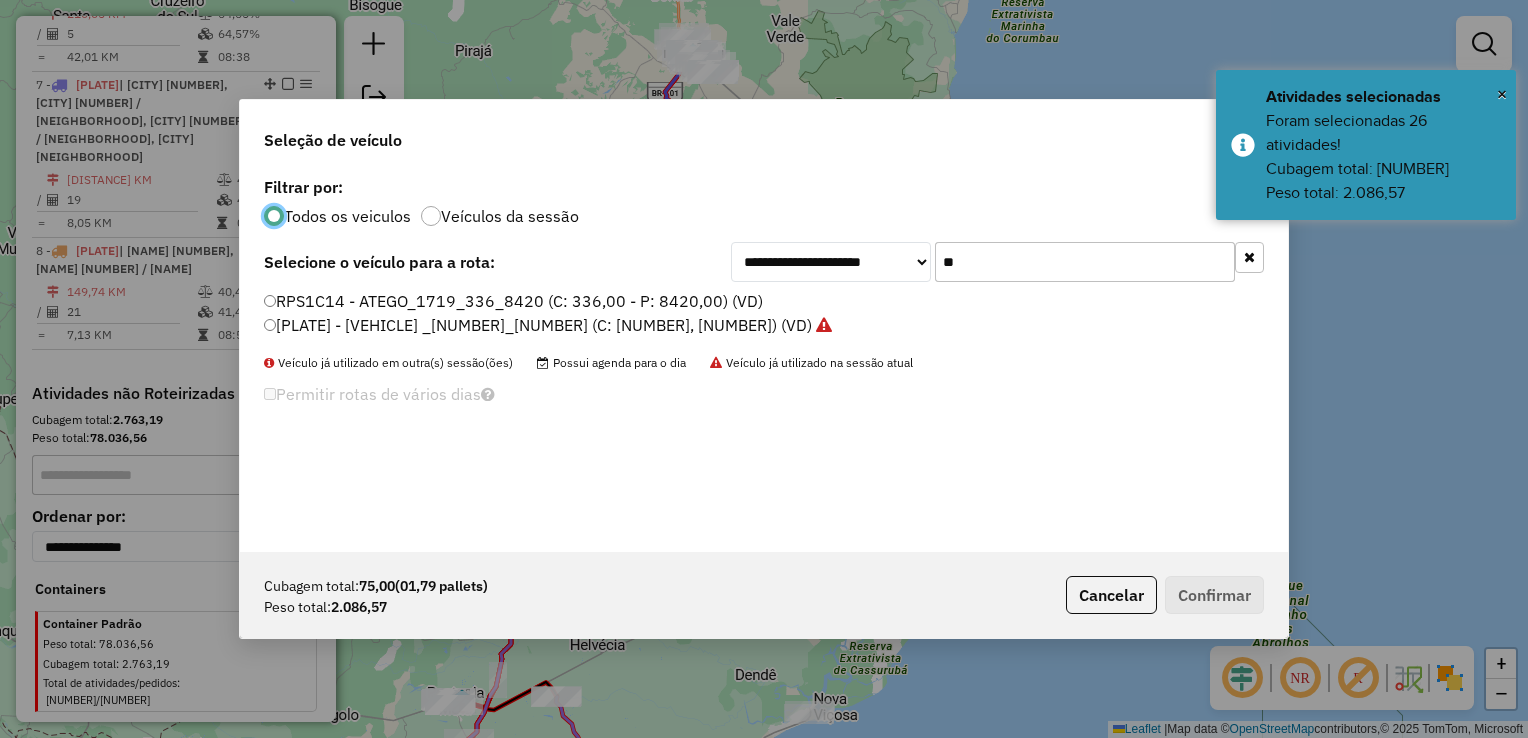 click on "**" 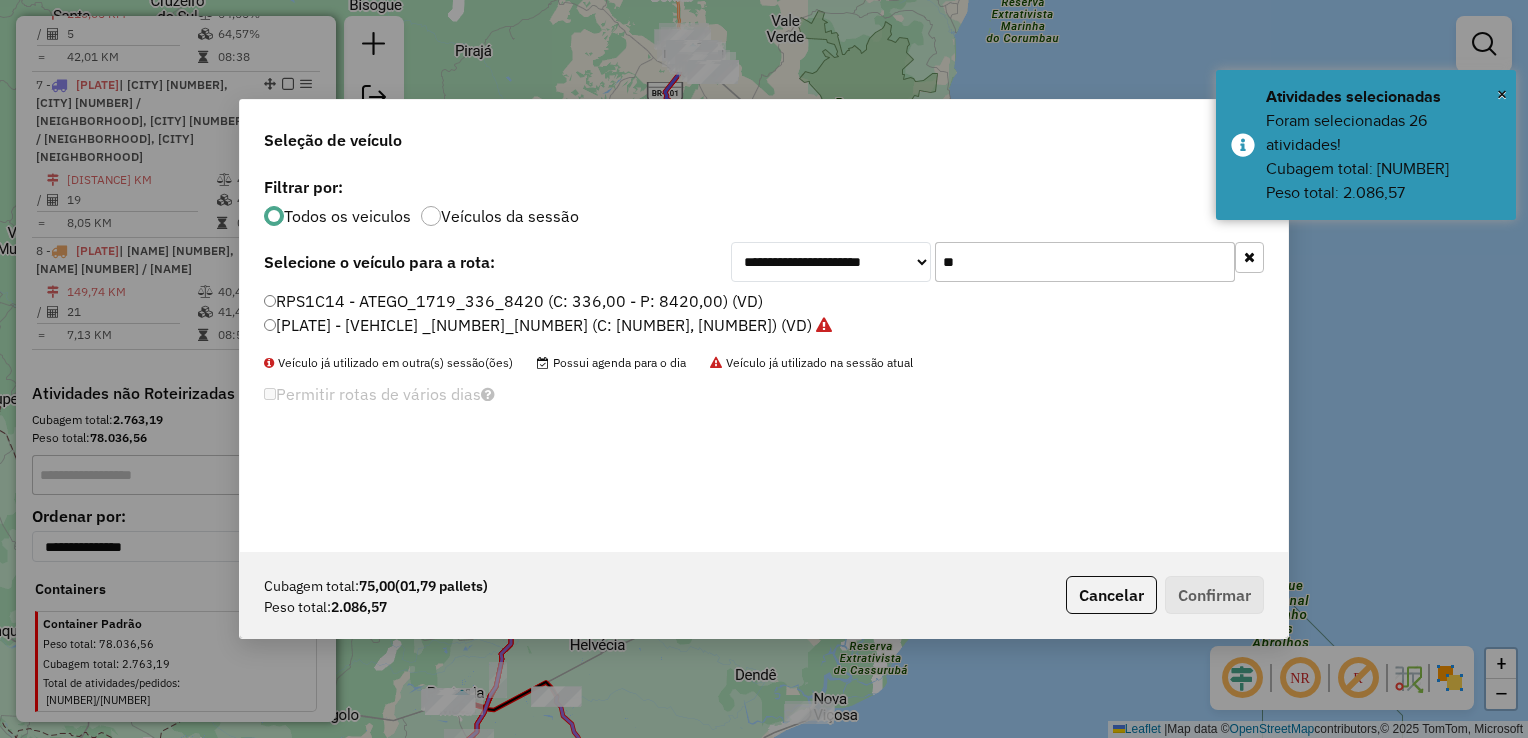 drag, startPoint x: 1068, startPoint y: 256, endPoint x: 1079, endPoint y: 252, distance: 11.7046995 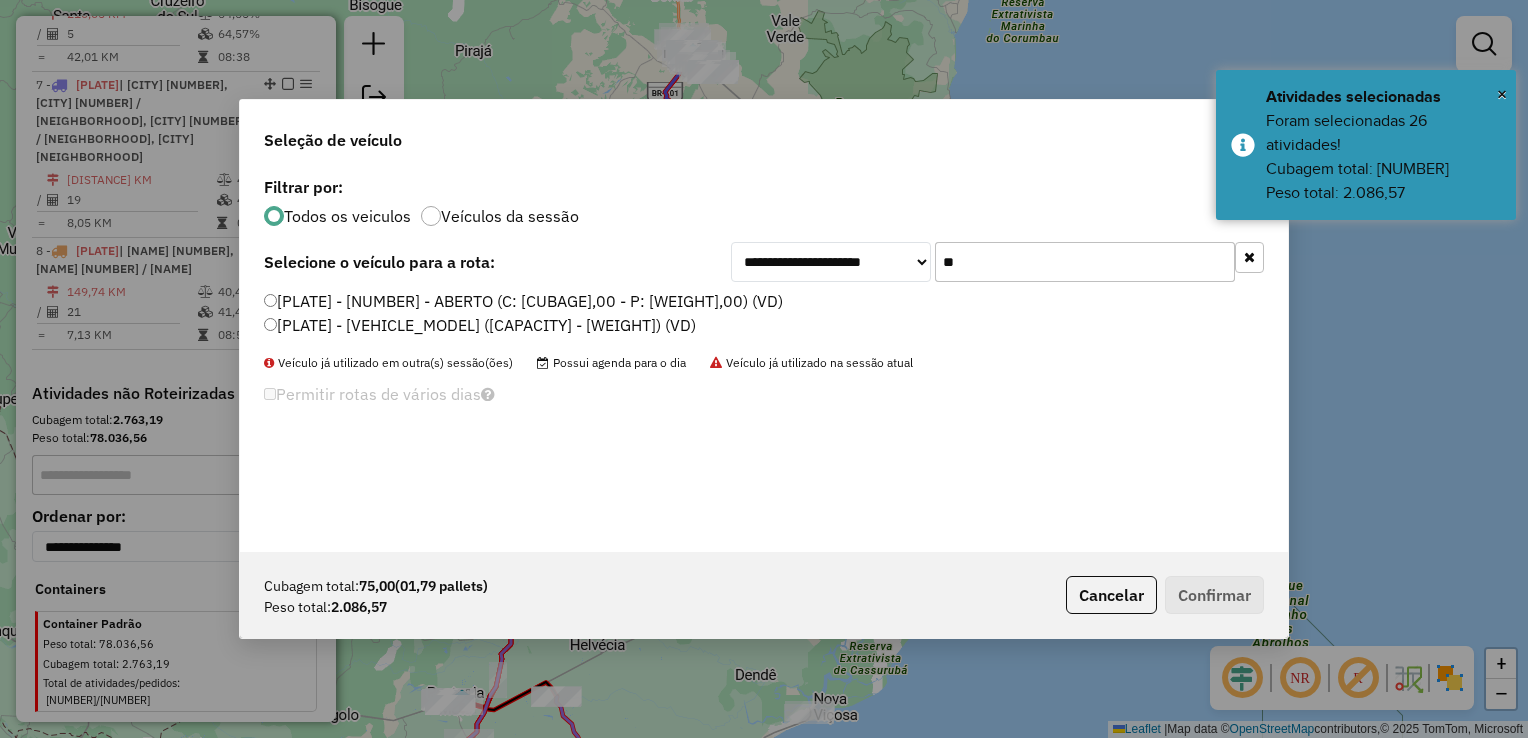 type on "*" 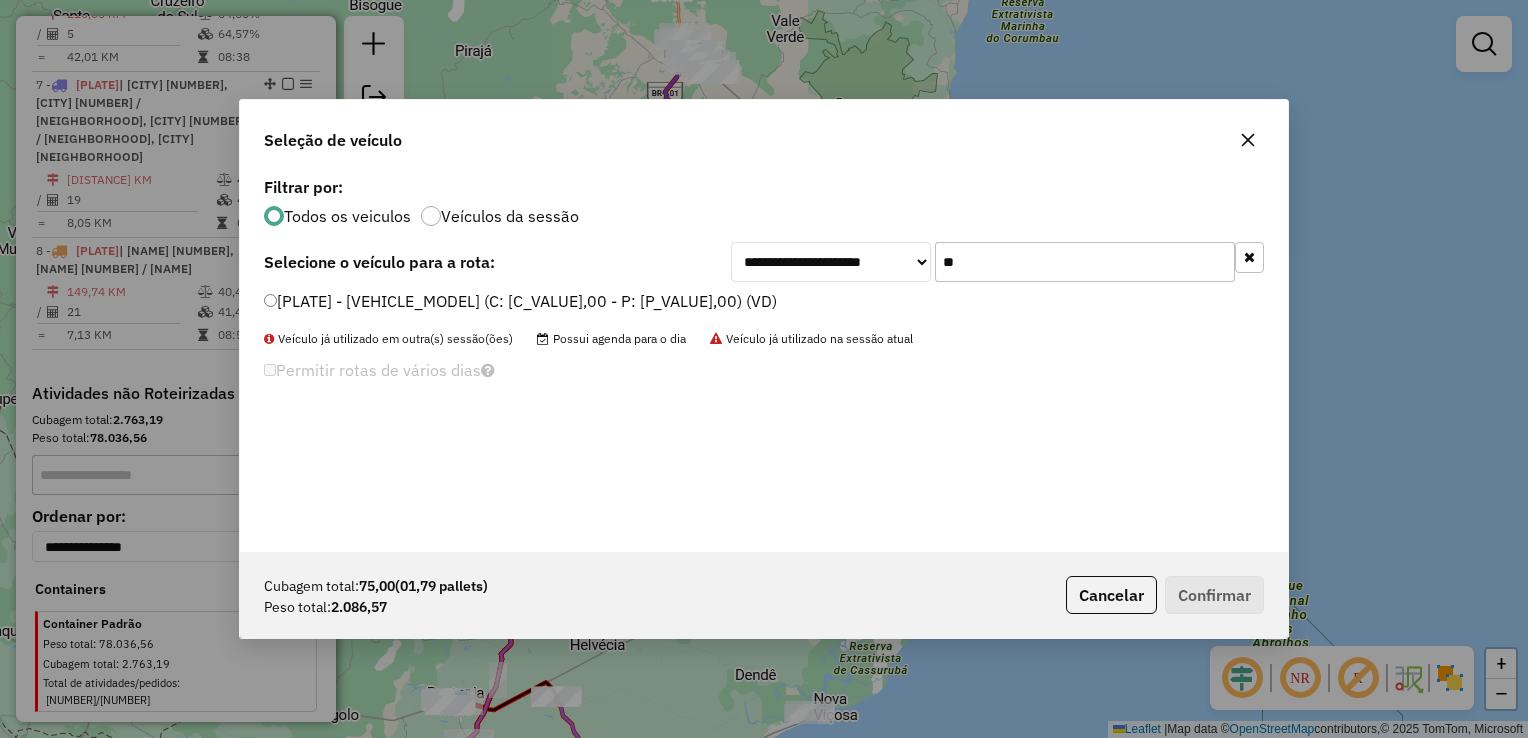 type on "**" 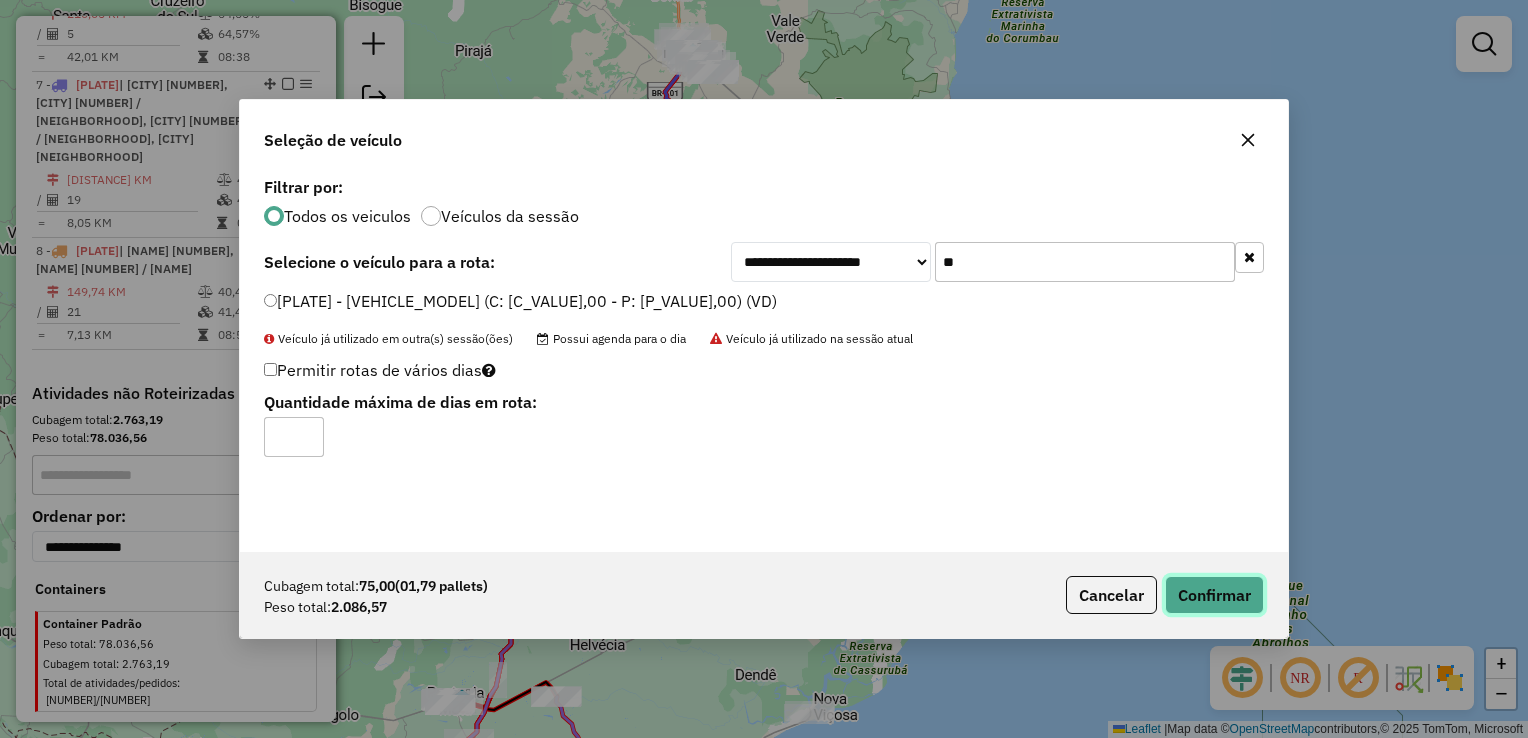 click on "Confirmar" 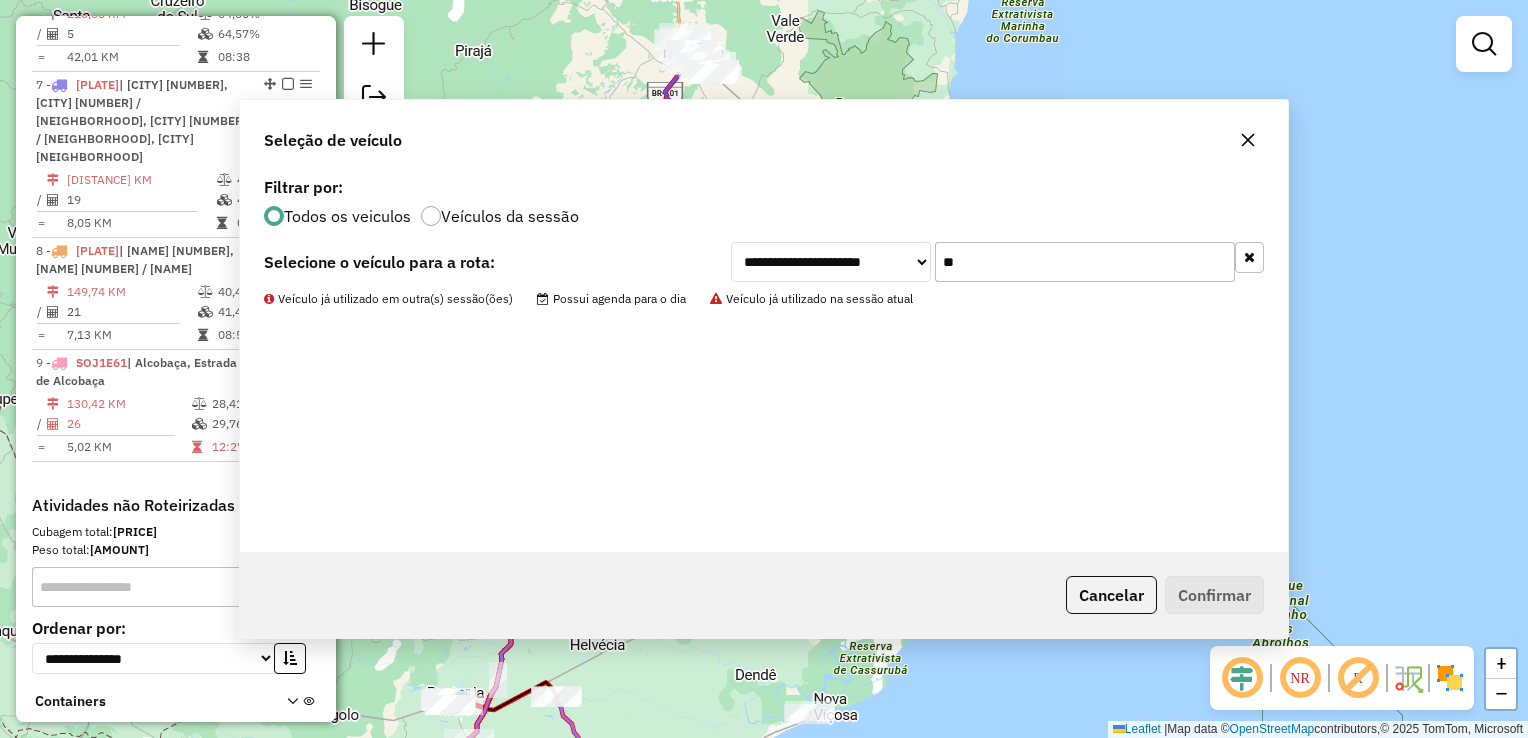 scroll, scrollTop: 1328, scrollLeft: 0, axis: vertical 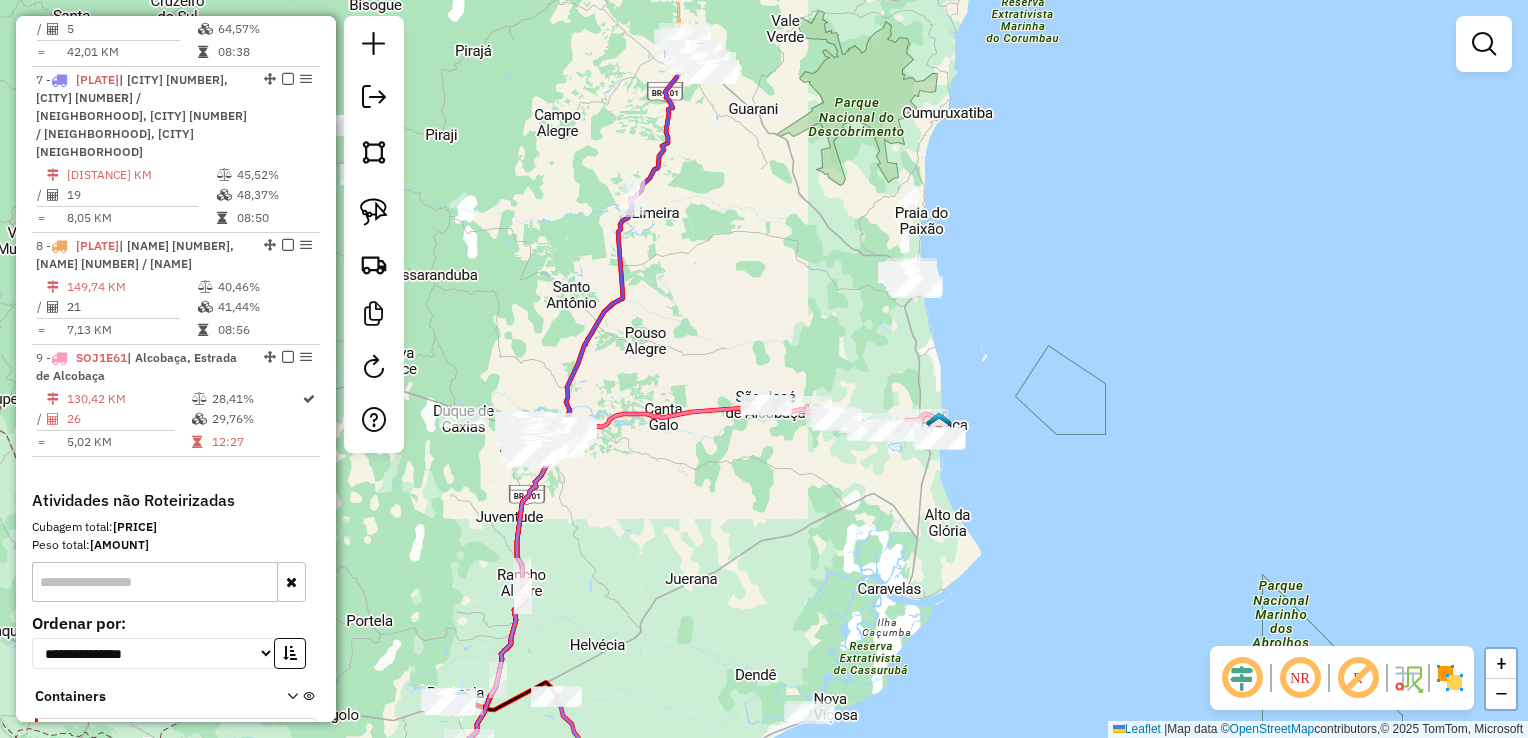click 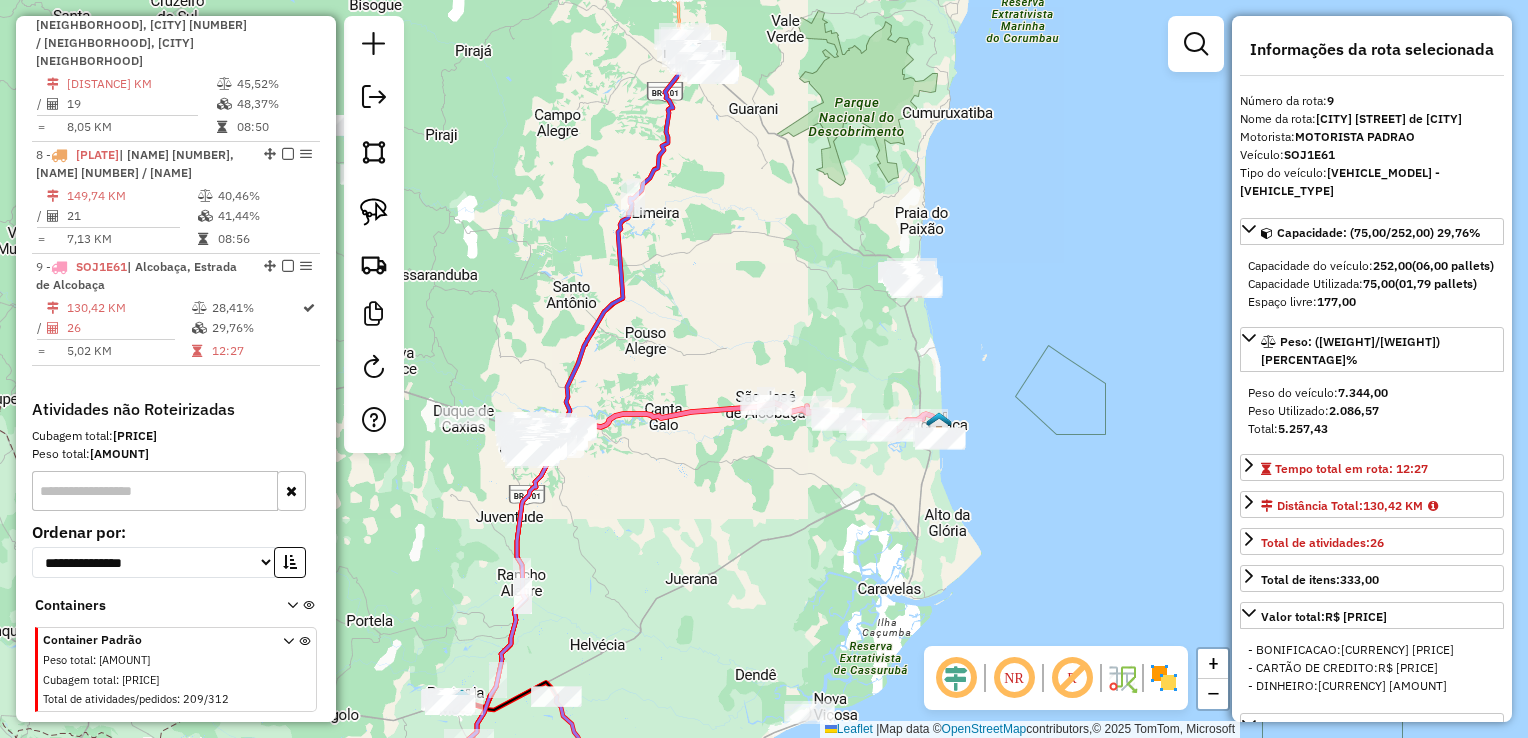 scroll, scrollTop: 1435, scrollLeft: 0, axis: vertical 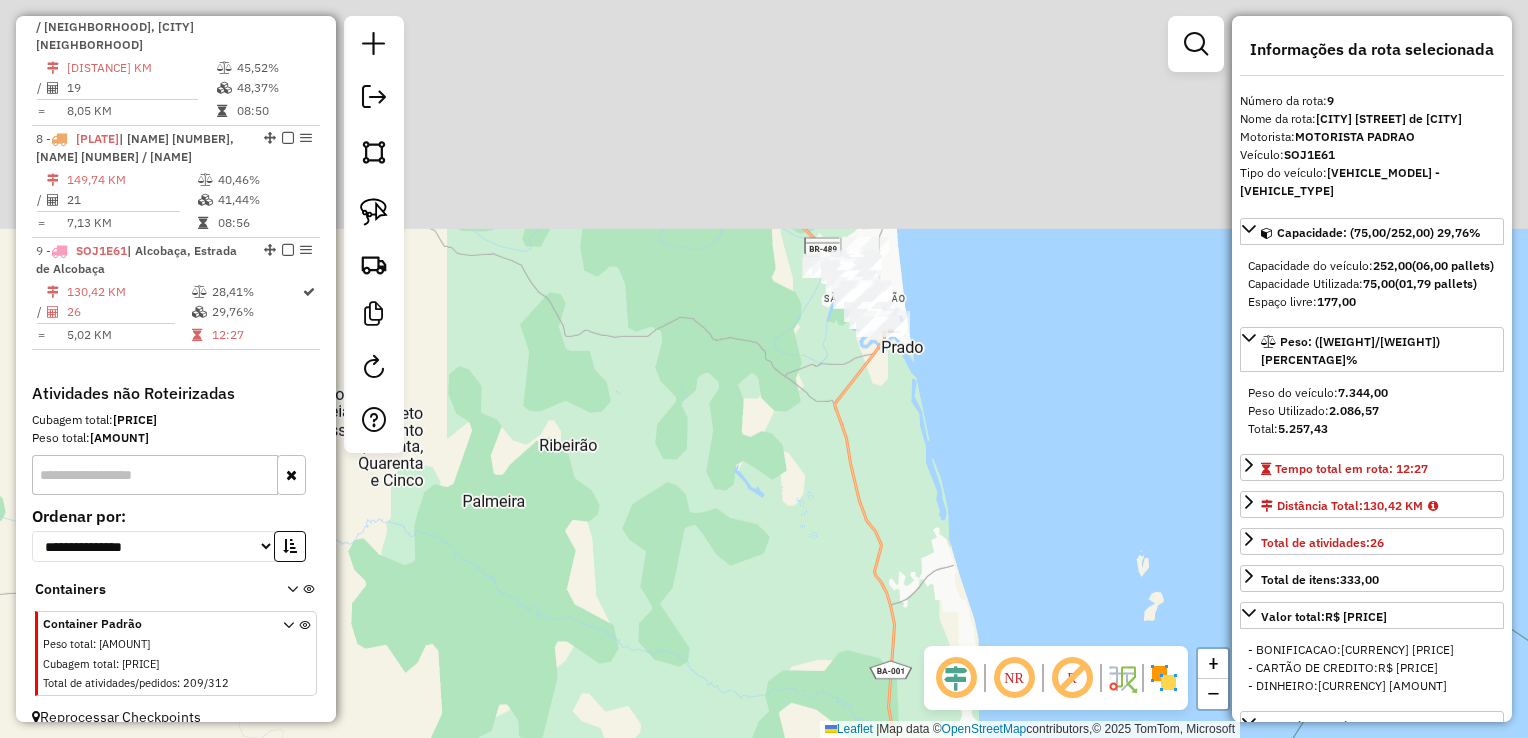 drag, startPoint x: 847, startPoint y: 580, endPoint x: 874, endPoint y: 653, distance: 77.83315 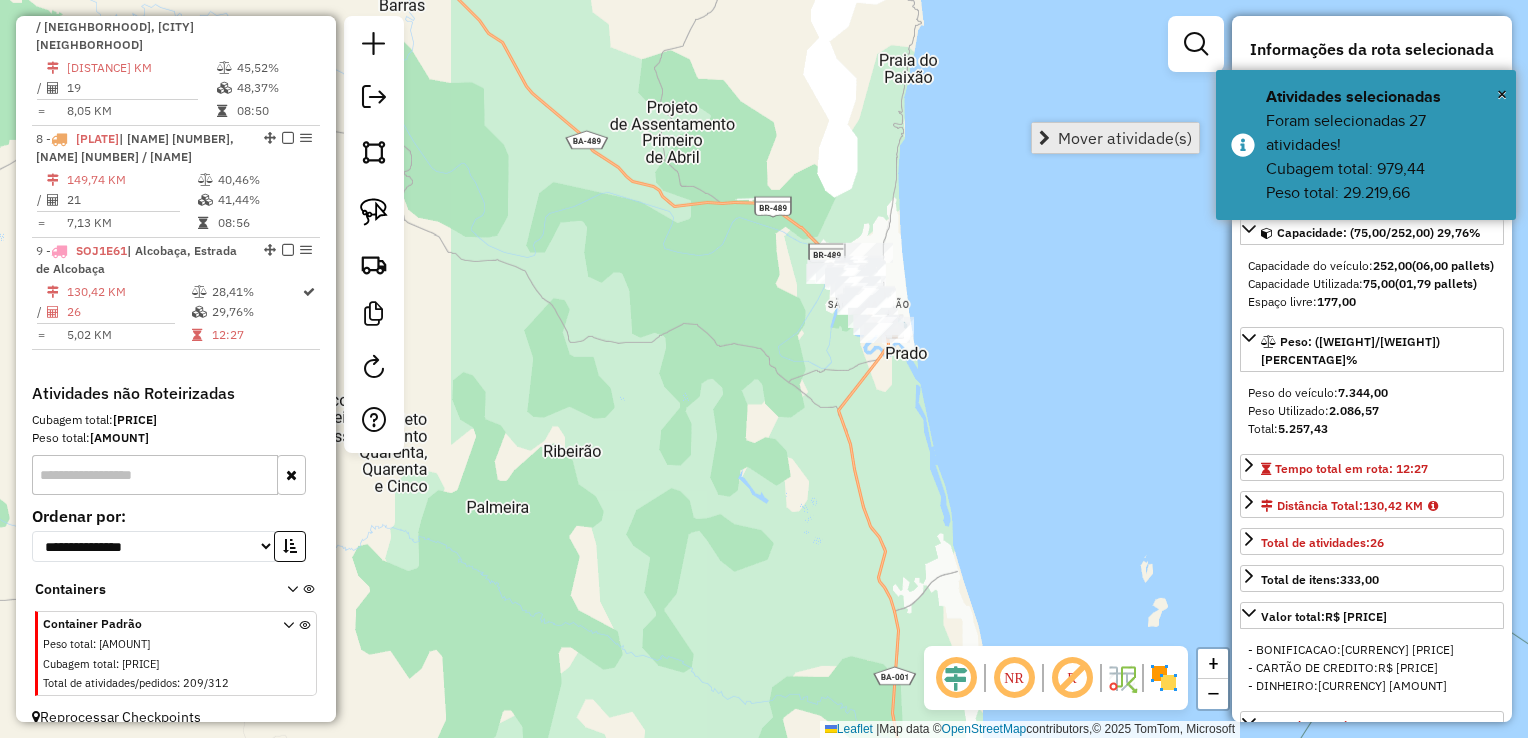 click on "Mover atividade(s)" at bounding box center (1125, 138) 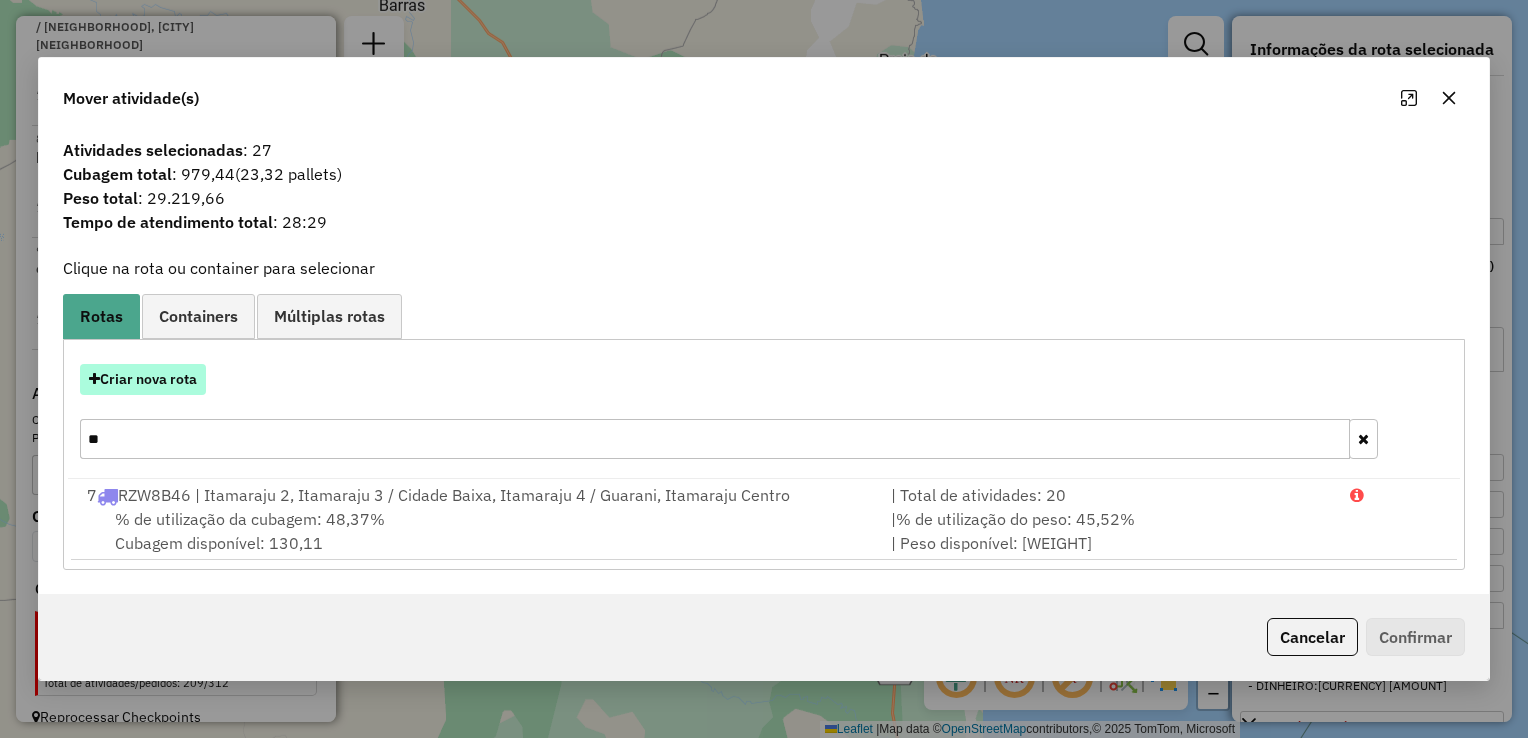 click on "Criar nova rota" at bounding box center [143, 379] 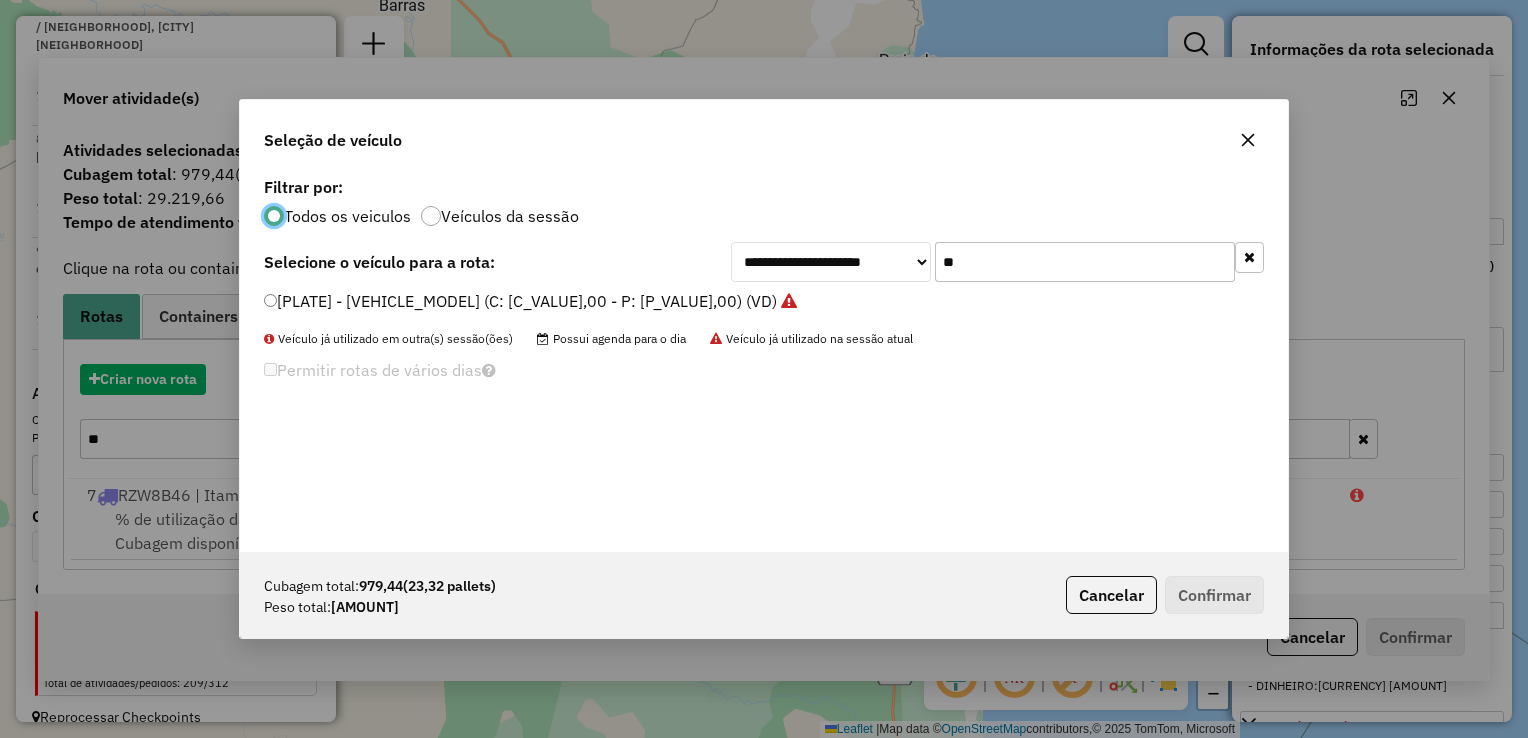 scroll, scrollTop: 10, scrollLeft: 6, axis: both 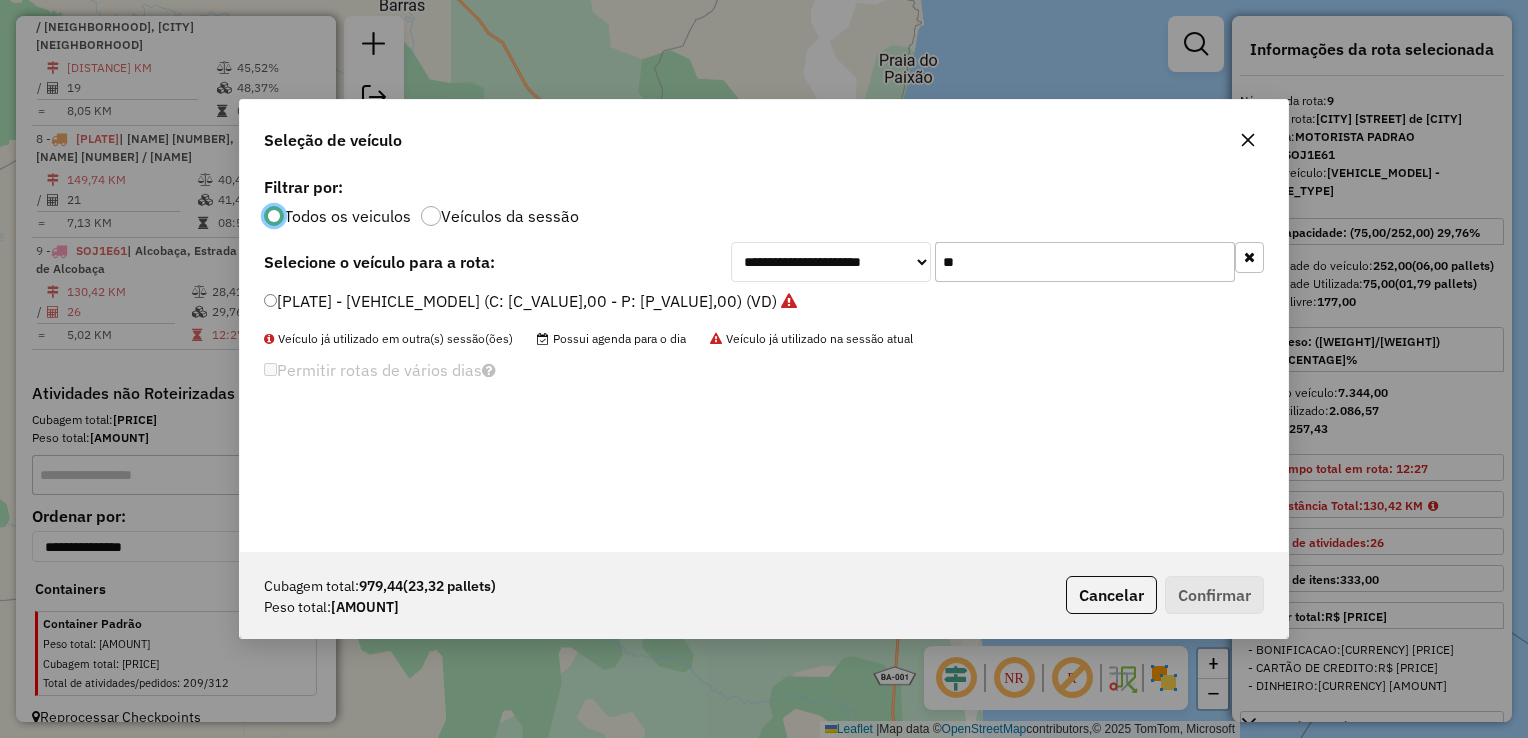 click on "**" 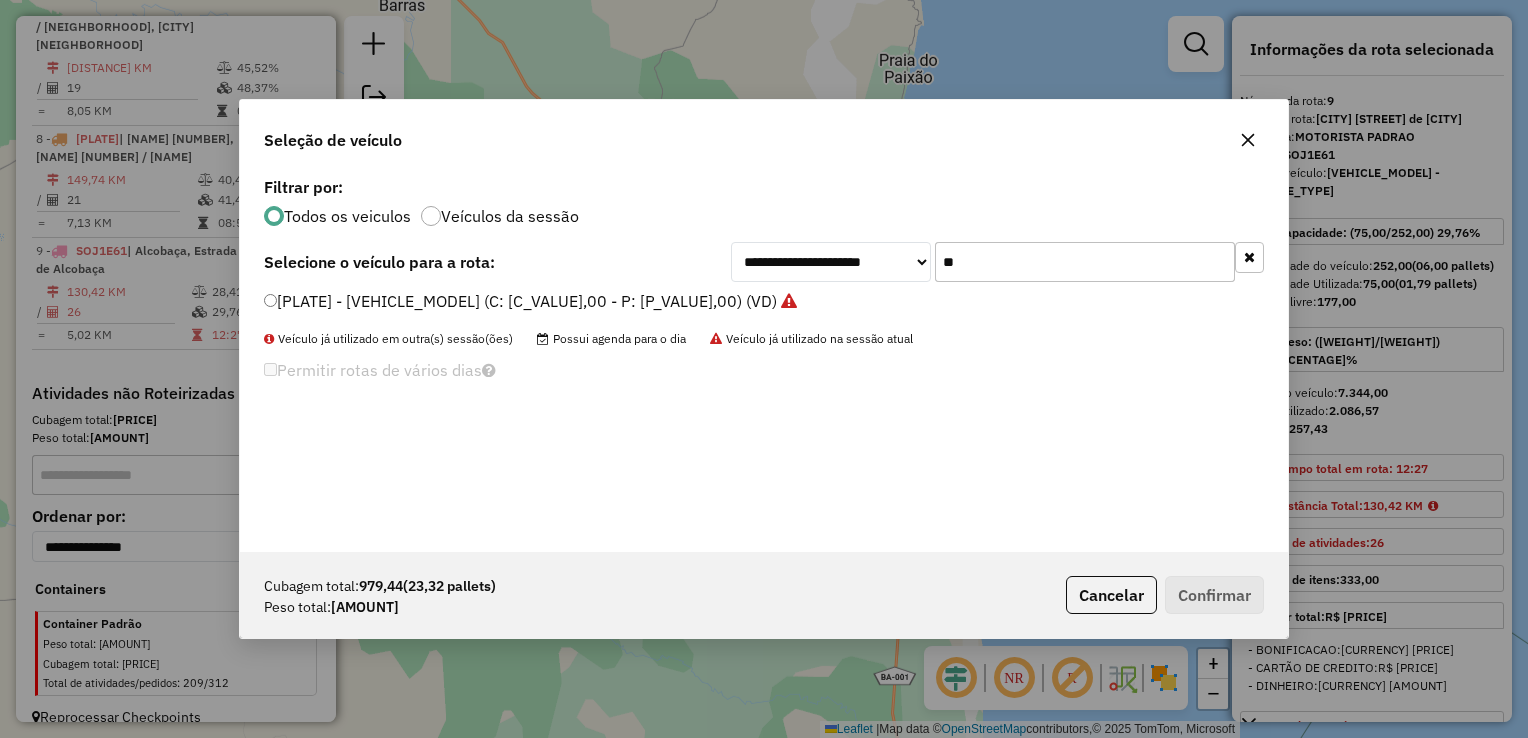 click on "**" 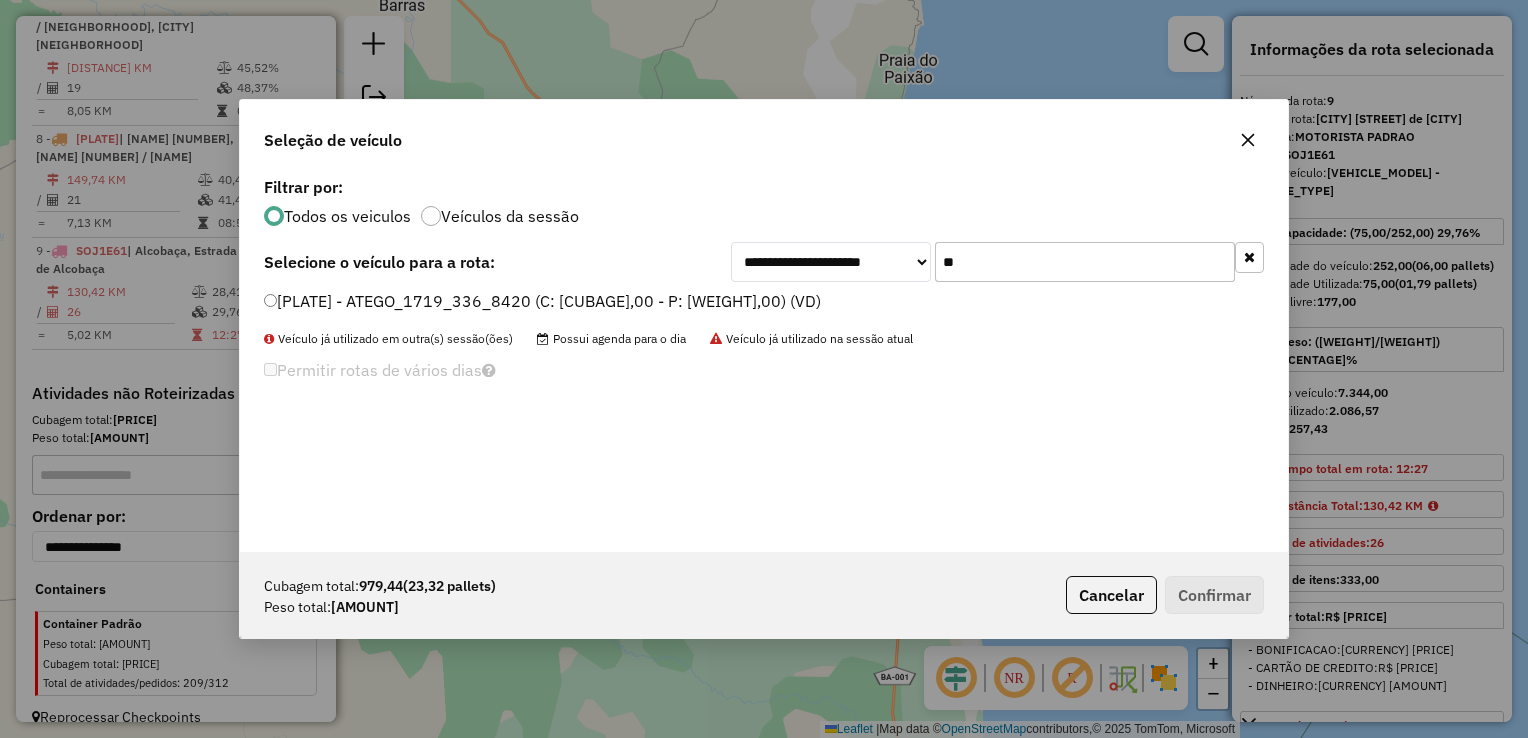 type on "**" 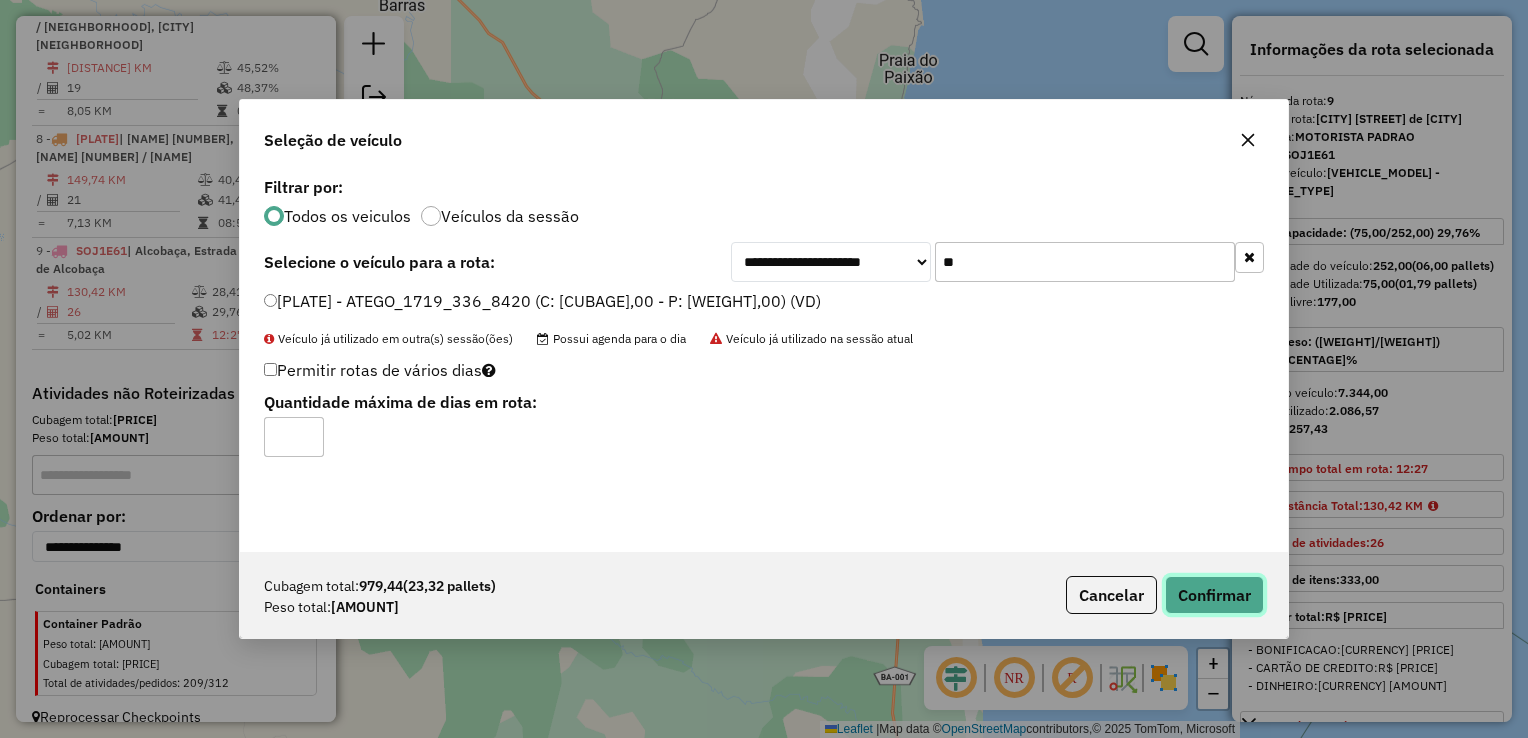 click on "Confirmar" 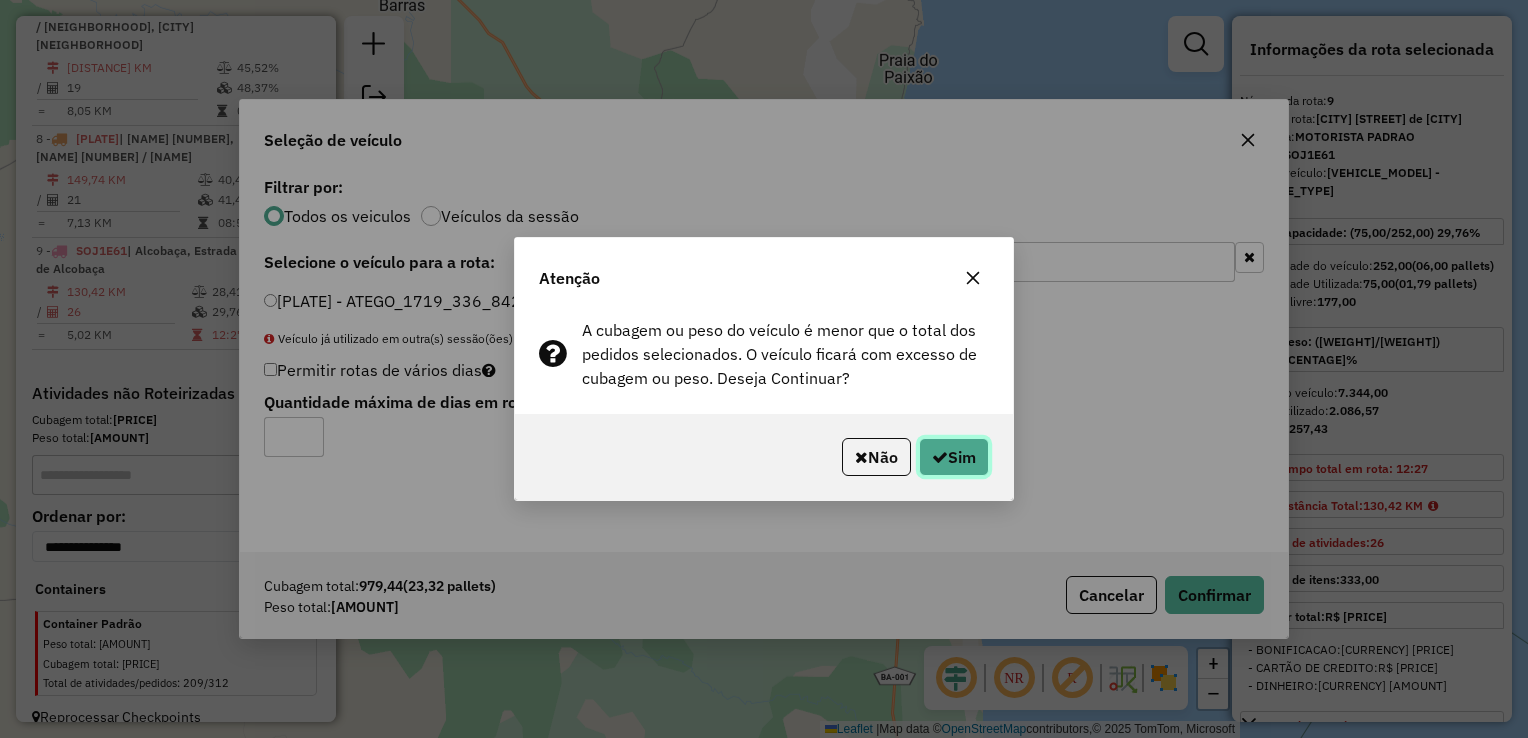 click on "Sim" 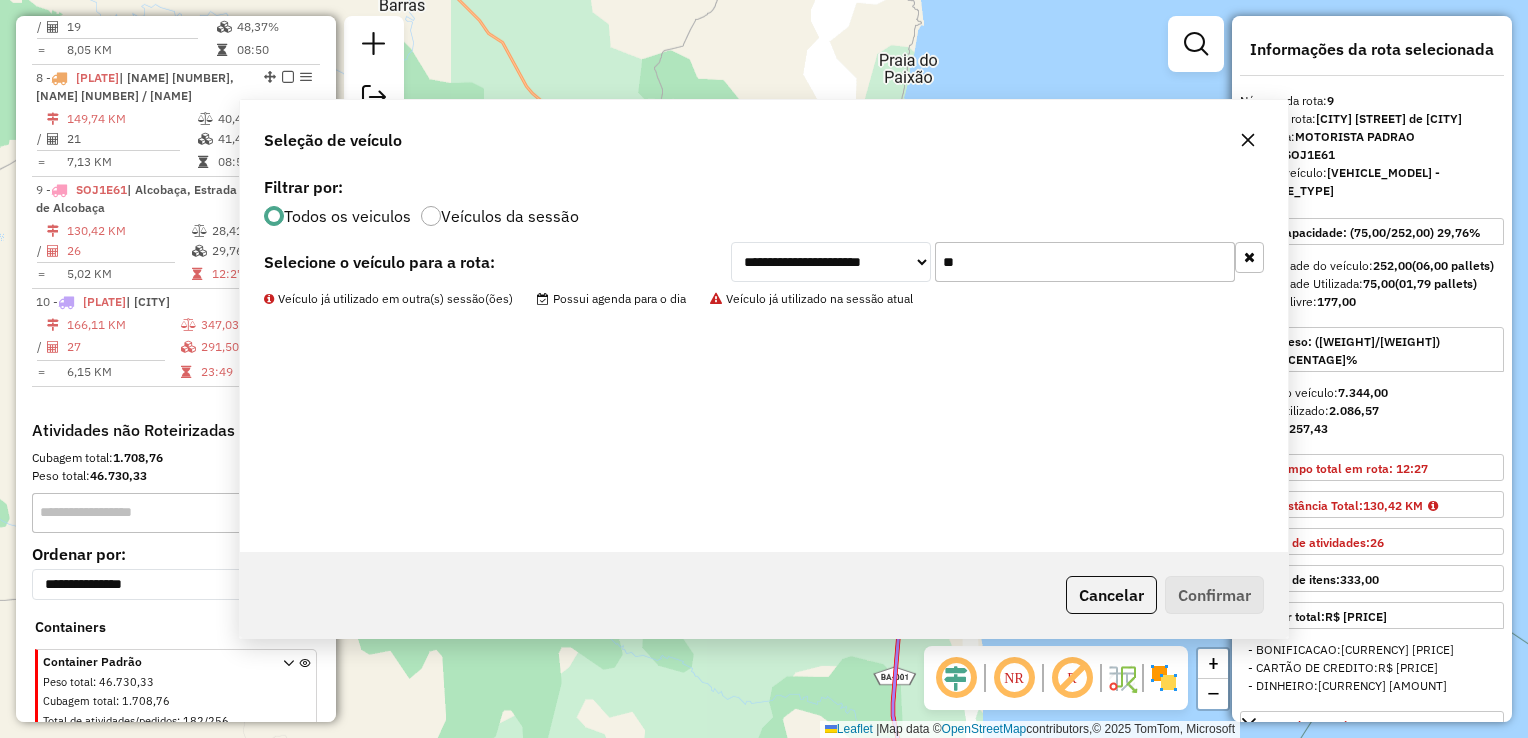scroll, scrollTop: 1533, scrollLeft: 0, axis: vertical 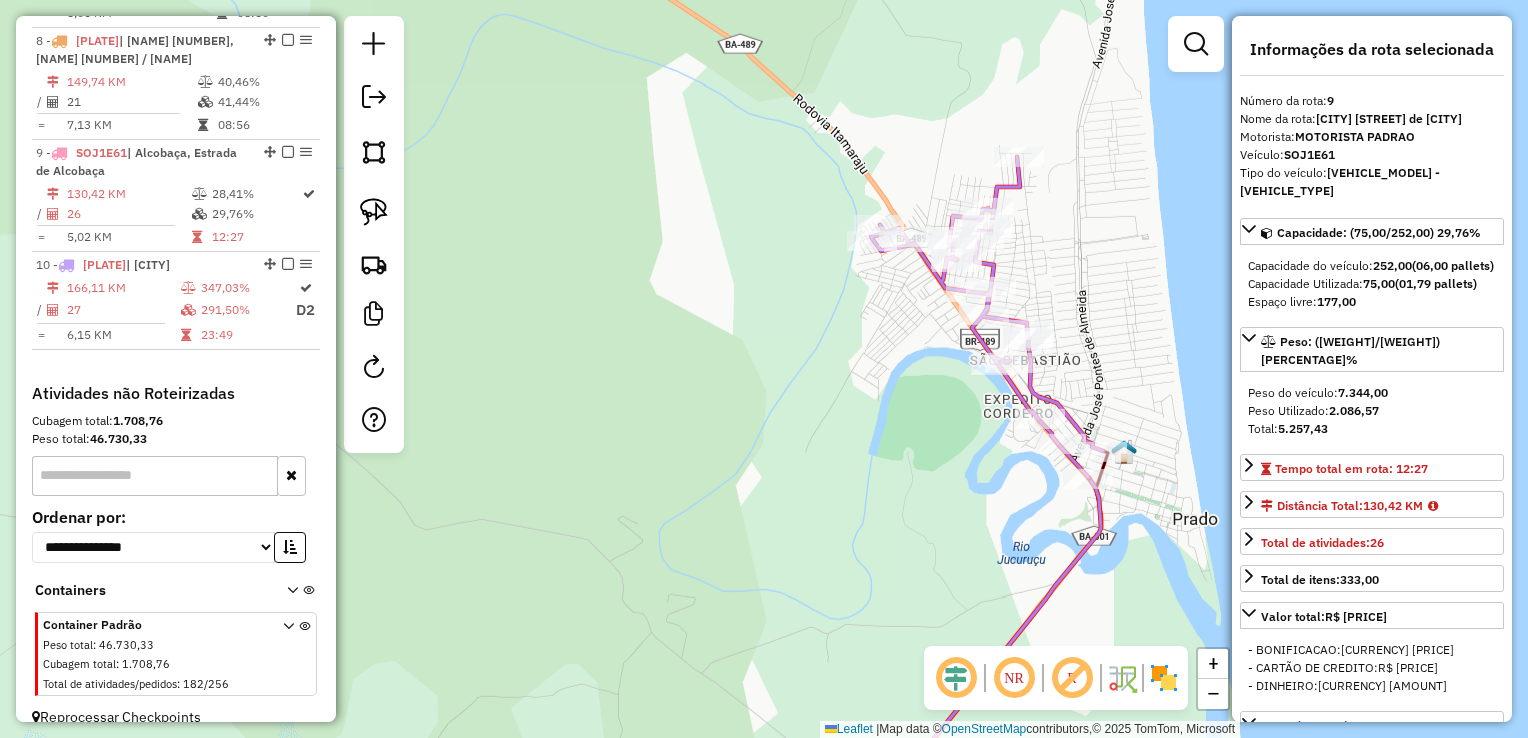 click 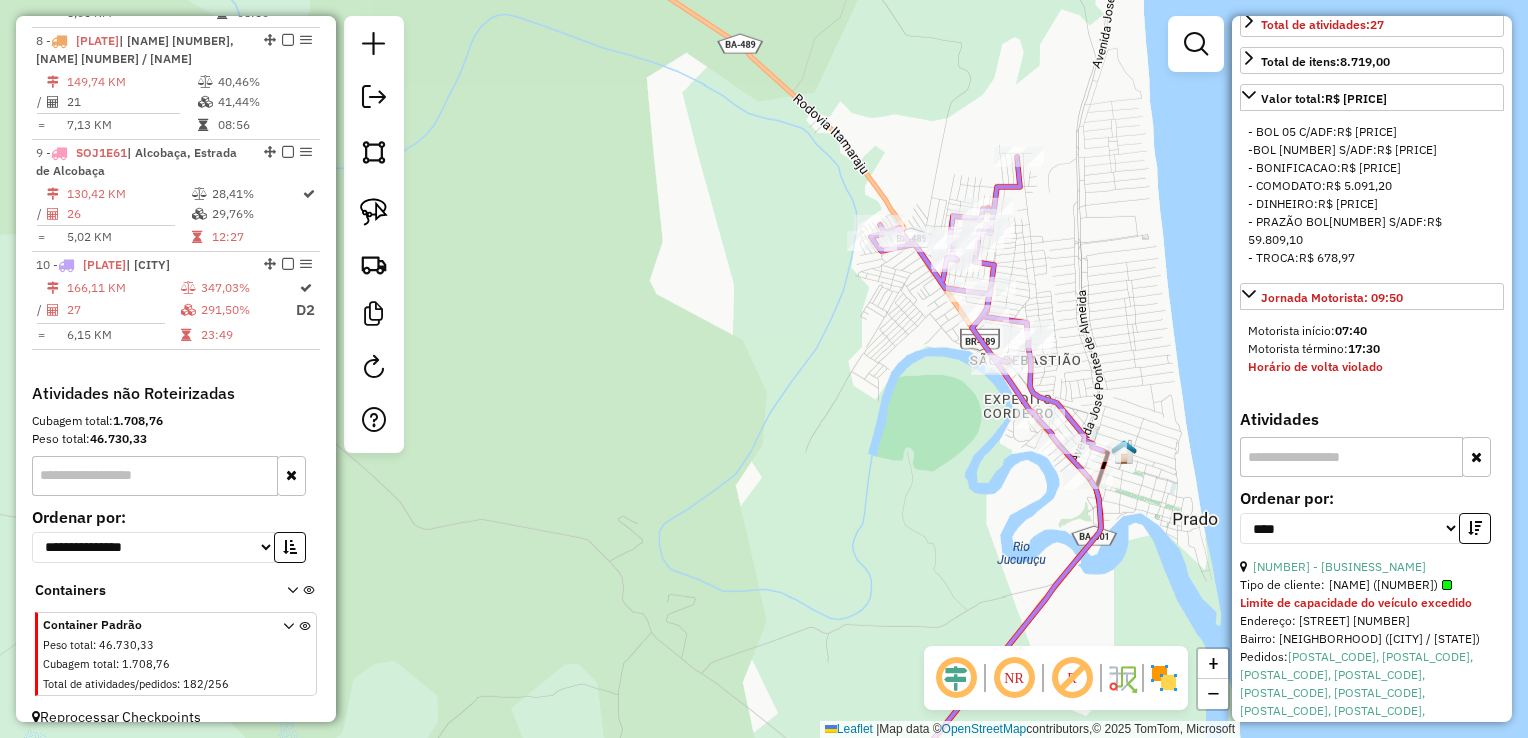 scroll, scrollTop: 600, scrollLeft: 0, axis: vertical 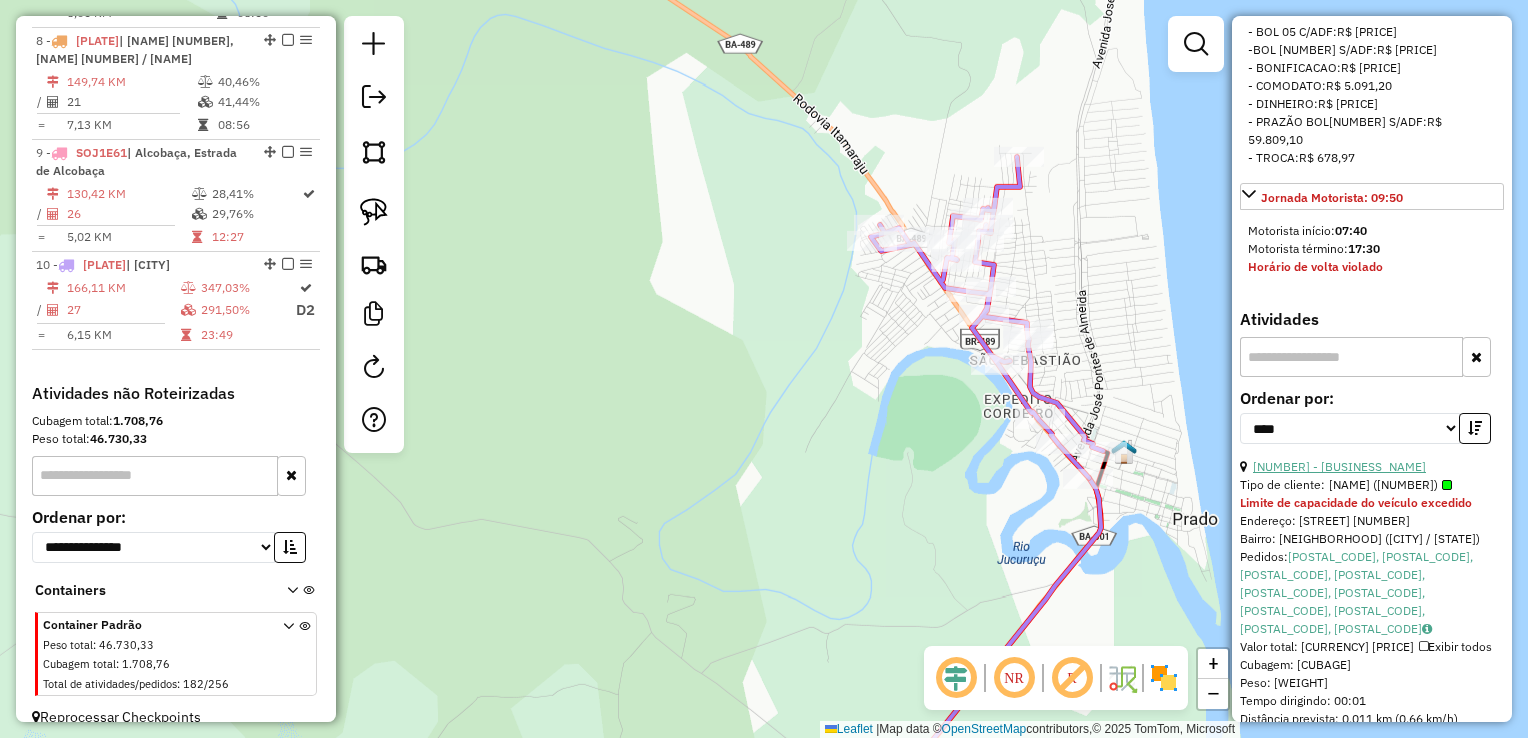 click on "17 - 17476 - ATACADO DO GORDO" at bounding box center (1339, 466) 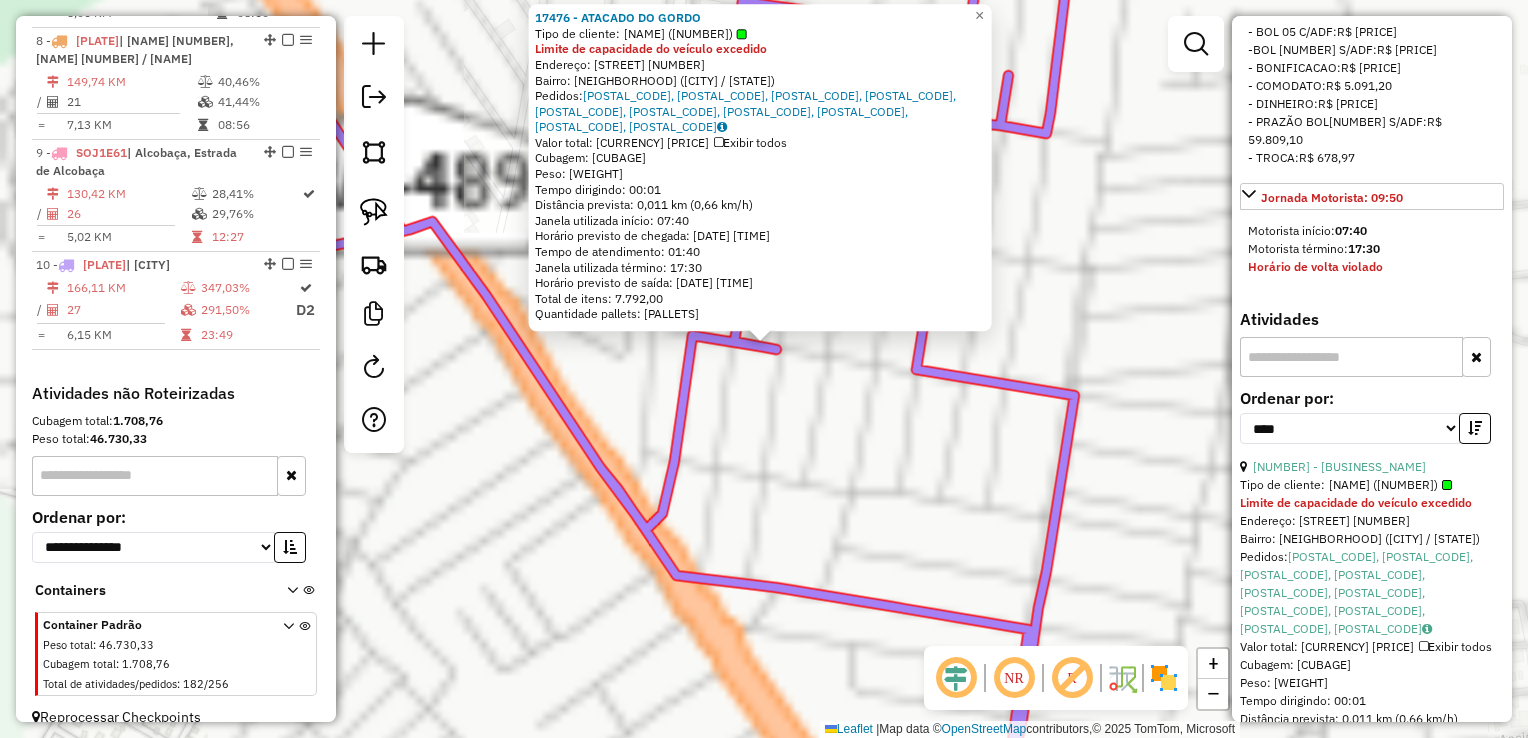 click on "17476 - ATACADO DO GORDO  Tipo de cliente:   GROWER (1)  Limite de capacidade do veículo excedido  Endereço:  AVENIDA SERGIPE 57   Bairro: SAO BRAZ (PRADO / BA)   Pedidos:  02594425, 02594426, 02594447, 02594446, 02594373, 02594406, 02594456, 02594457, 02594458, 02594463   Valor total: R$ 159.983,15   Exibir todos   Cubagem: 761,97  Peso: 23.045,75  Tempo dirigindo: 00:01   Distância prevista: 0,011 km (0,66 km/h)   Janela utilizada início: 07:40   Horário previsto de chegada: 04/08/2025 23:39   Tempo de atendimento: 01:40   Janela utilizada término: 17:30   Horário previsto de saída: 05/08/2025 01:19   Total de itens: 7.792,00   Quantidade pallets: 18,142  × Janela de atendimento Grade de atendimento Capacidade Transportadoras Veículos Cliente Pedidos  Rotas Selecione os dias de semana para filtrar as janelas de atendimento  Seg   Ter   Qua   Qui   Sex   Sáb   Dom  Informe o período da janela de atendimento: De: Até:  Filtrar exatamente a janela do cliente  Seg   Ter   Qua   Qui   Sex   Sáb  +" 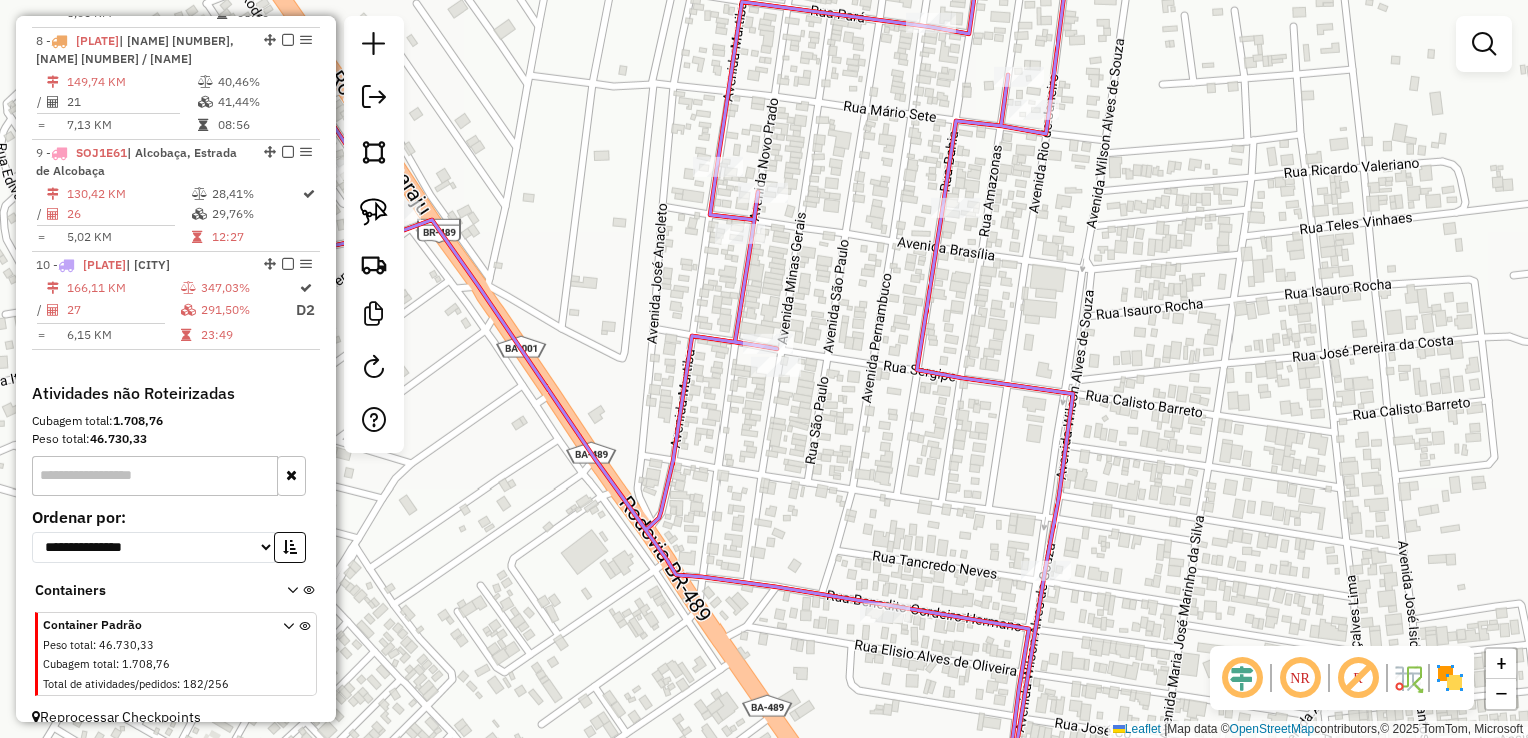 select on "*********" 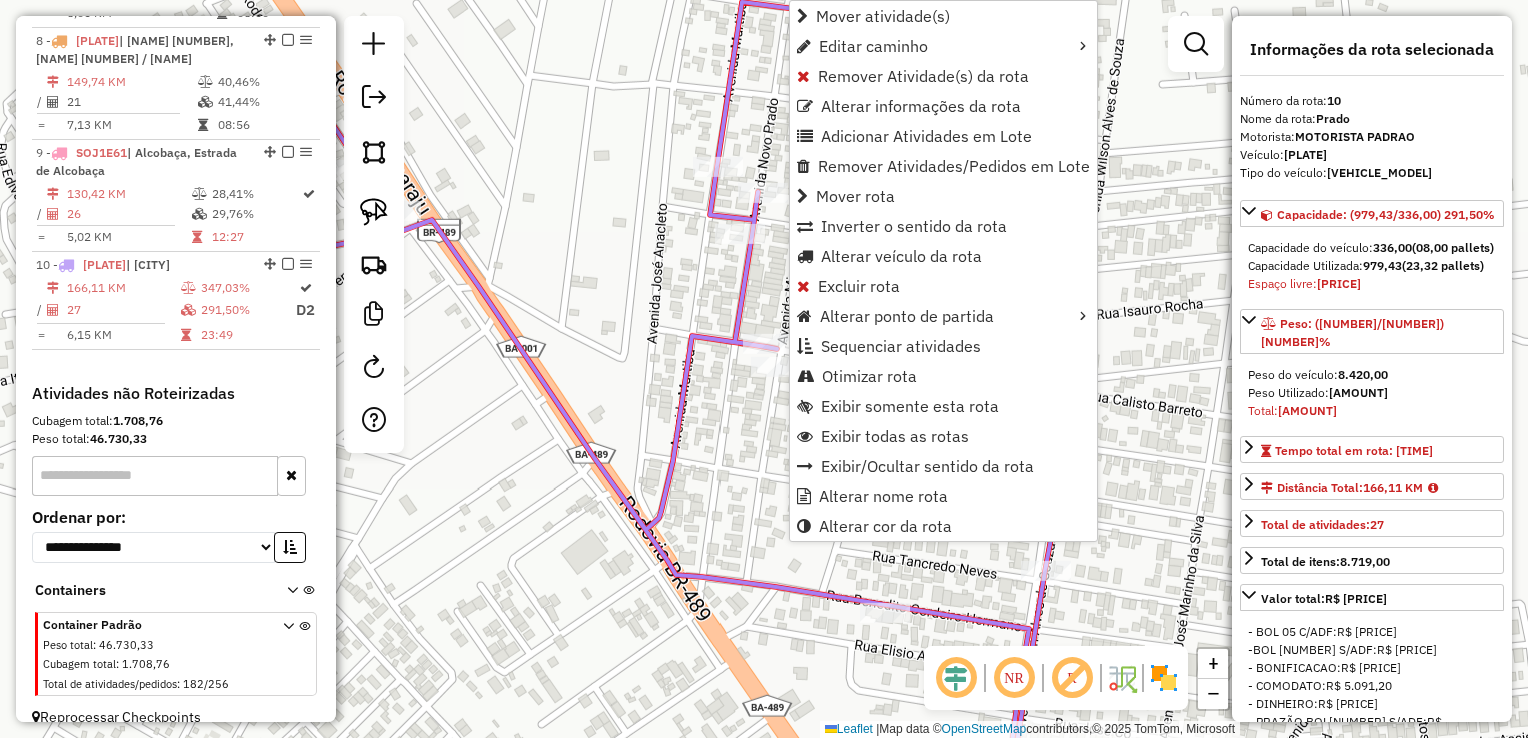 click on "Janela de atendimento Grade de atendimento Capacidade Transportadoras Veículos Cliente Pedidos  Rotas Selecione os dias de semana para filtrar as janelas de atendimento  Seg   Ter   Qua   Qui   Sex   Sáb   Dom  Informe o período da janela de atendimento: De: Até:  Filtrar exatamente a janela do cliente  Considerar janela de atendimento padrão  Selecione os dias de semana para filtrar as grades de atendimento  Seg   Ter   Qua   Qui   Sex   Sáb   Dom   Considerar clientes sem dia de atendimento cadastrado  Clientes fora do dia de atendimento selecionado Filtrar as atividades entre os valores definidos abaixo:  Peso mínimo:   Peso máximo:   Cubagem mínima:   Cubagem máxima:   De:   Até:  Filtrar as atividades entre o tempo de atendimento definido abaixo:  De:   Até:   Considerar capacidade total dos clientes não roteirizados Transportadora: Selecione um ou mais itens Tipo de veículo: Selecione um ou mais itens Veículo: Selecione um ou mais itens Motorista: Selecione um ou mais itens Nome: Rótulo:" 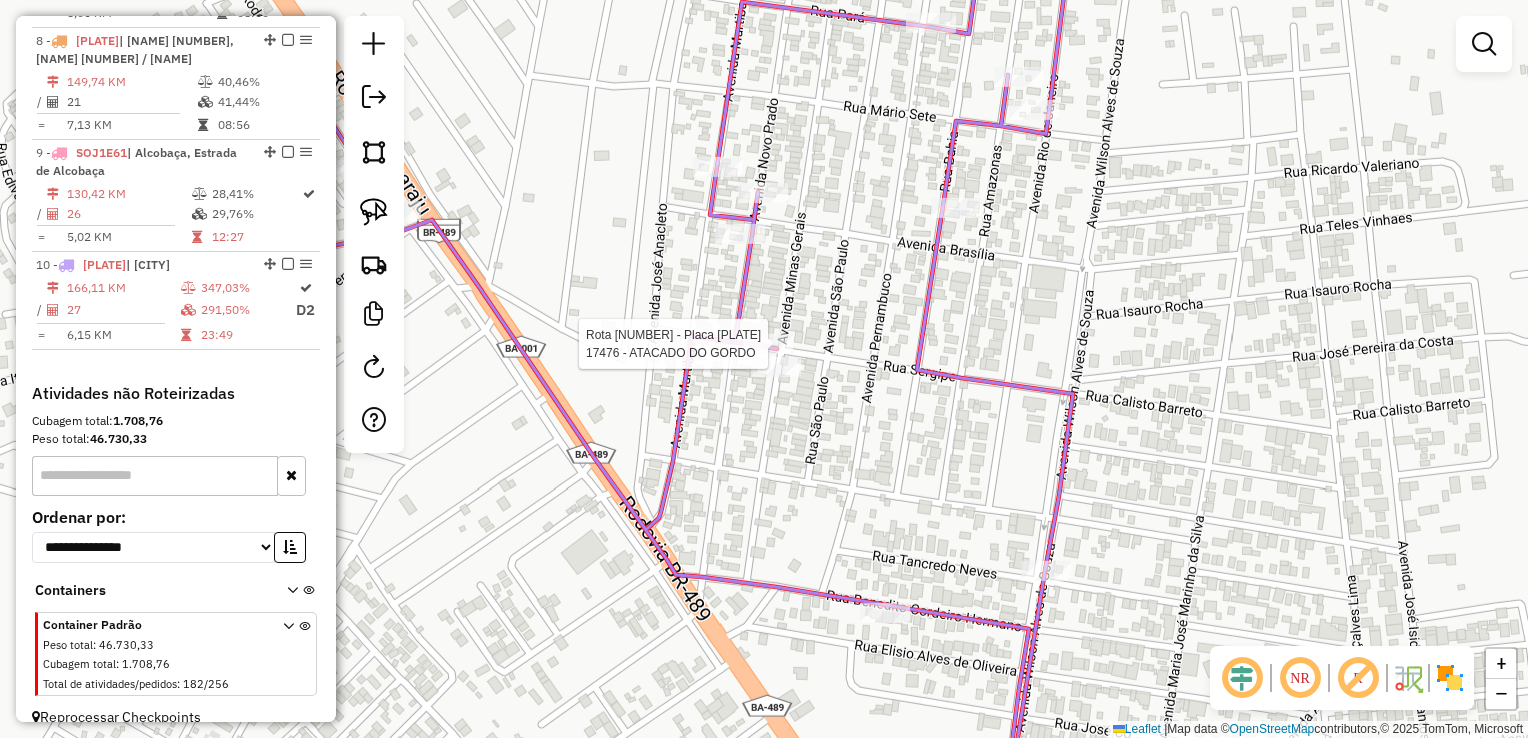 select on "*********" 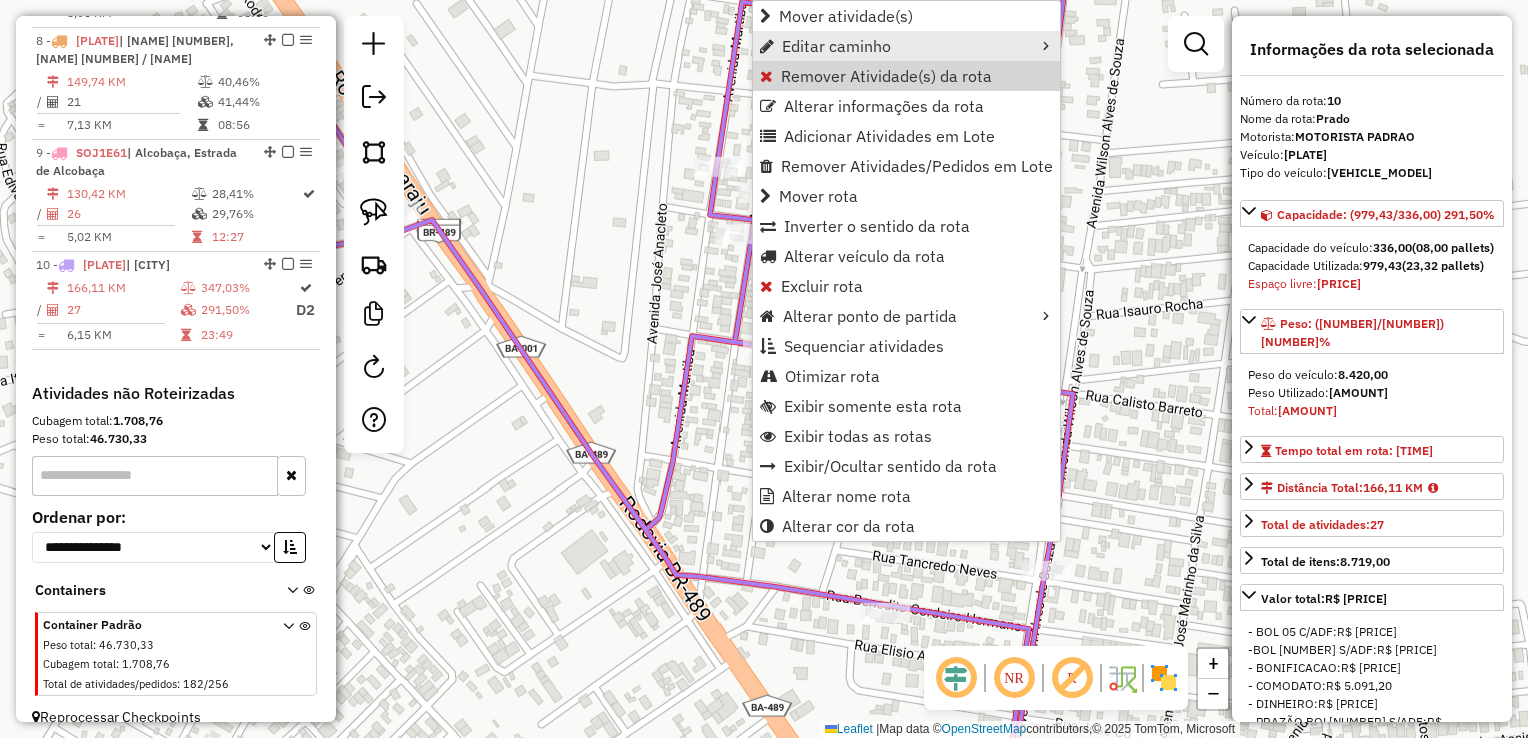click on "Editar caminho" at bounding box center (906, 46) 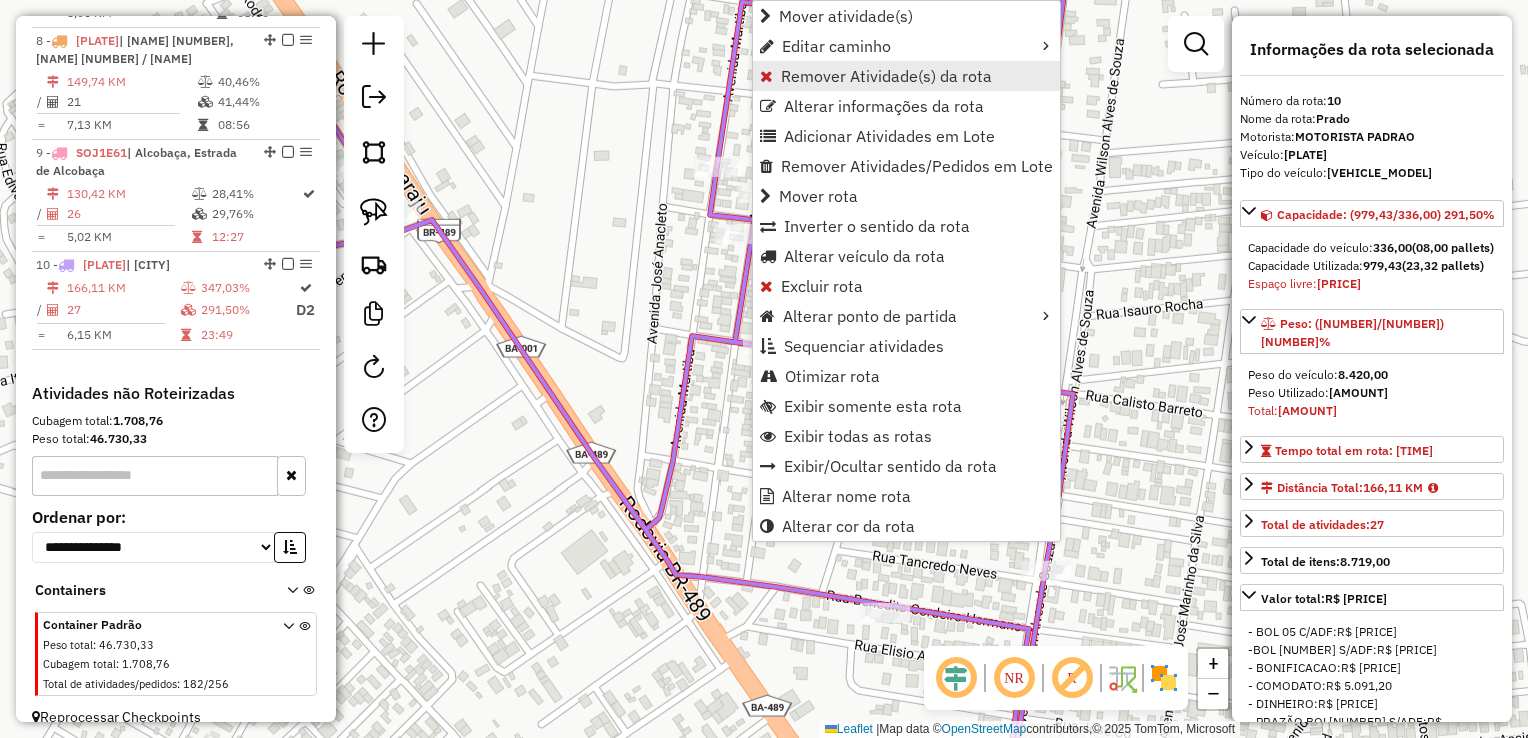 click on "Remover Atividade(s) da rota" at bounding box center [886, 76] 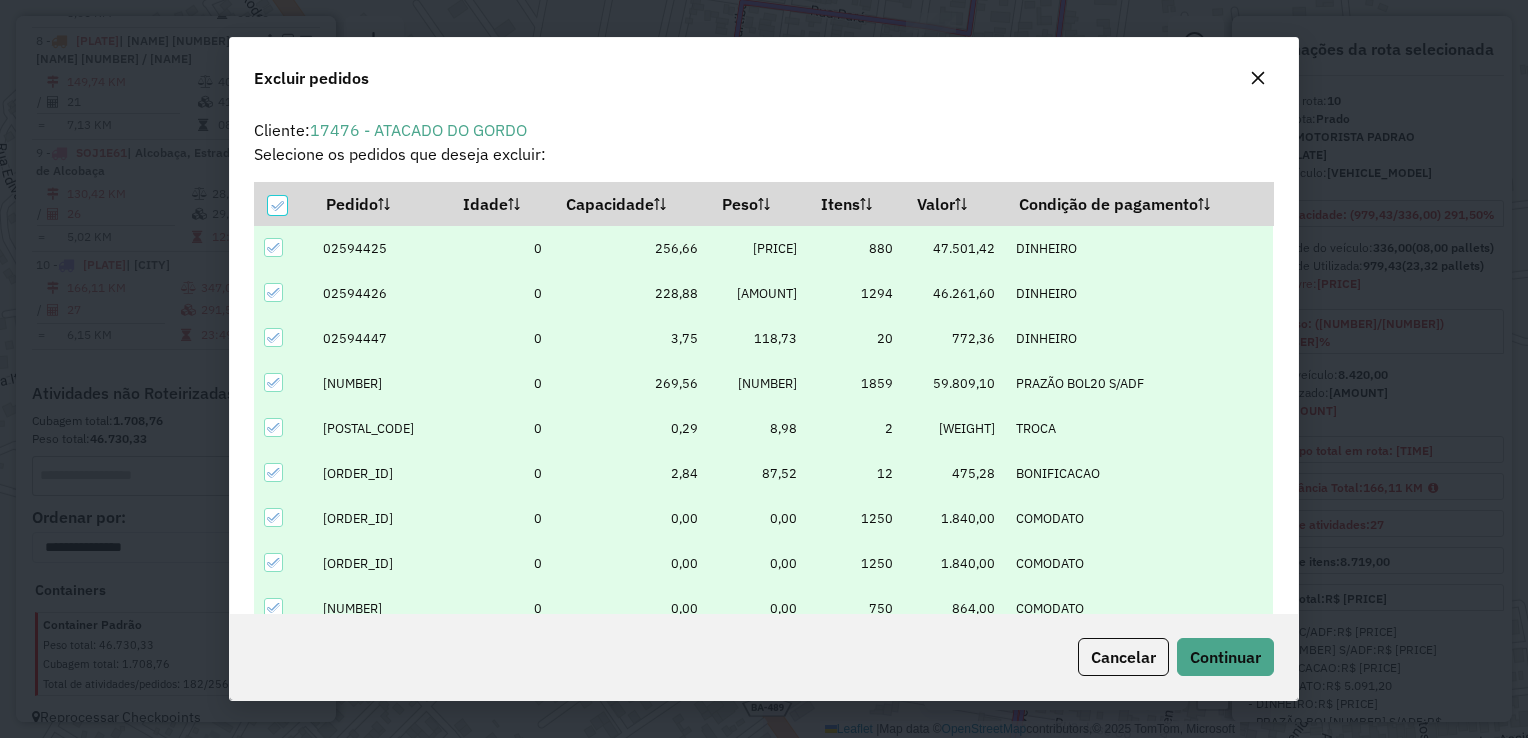 scroll, scrollTop: 69, scrollLeft: 0, axis: vertical 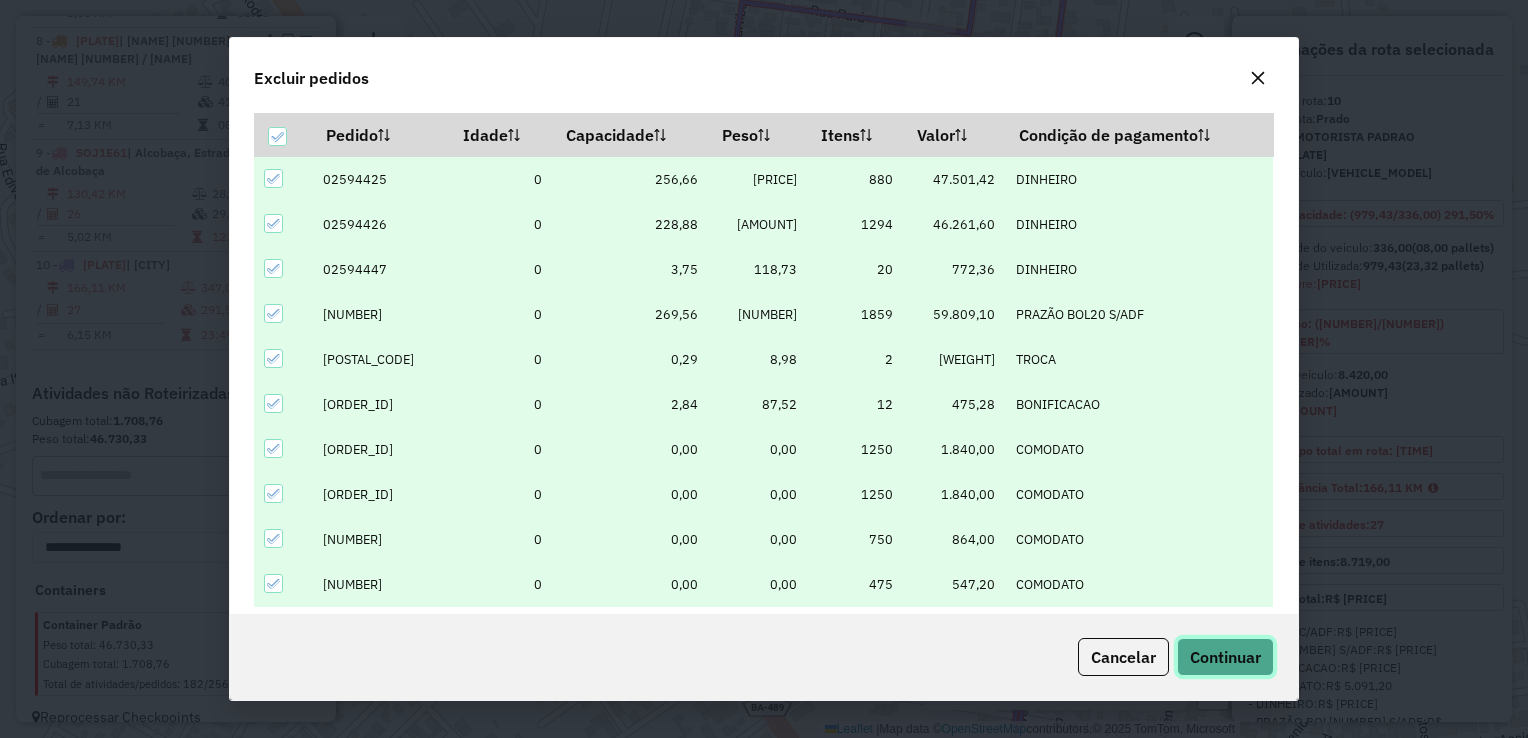 click on "Continuar" 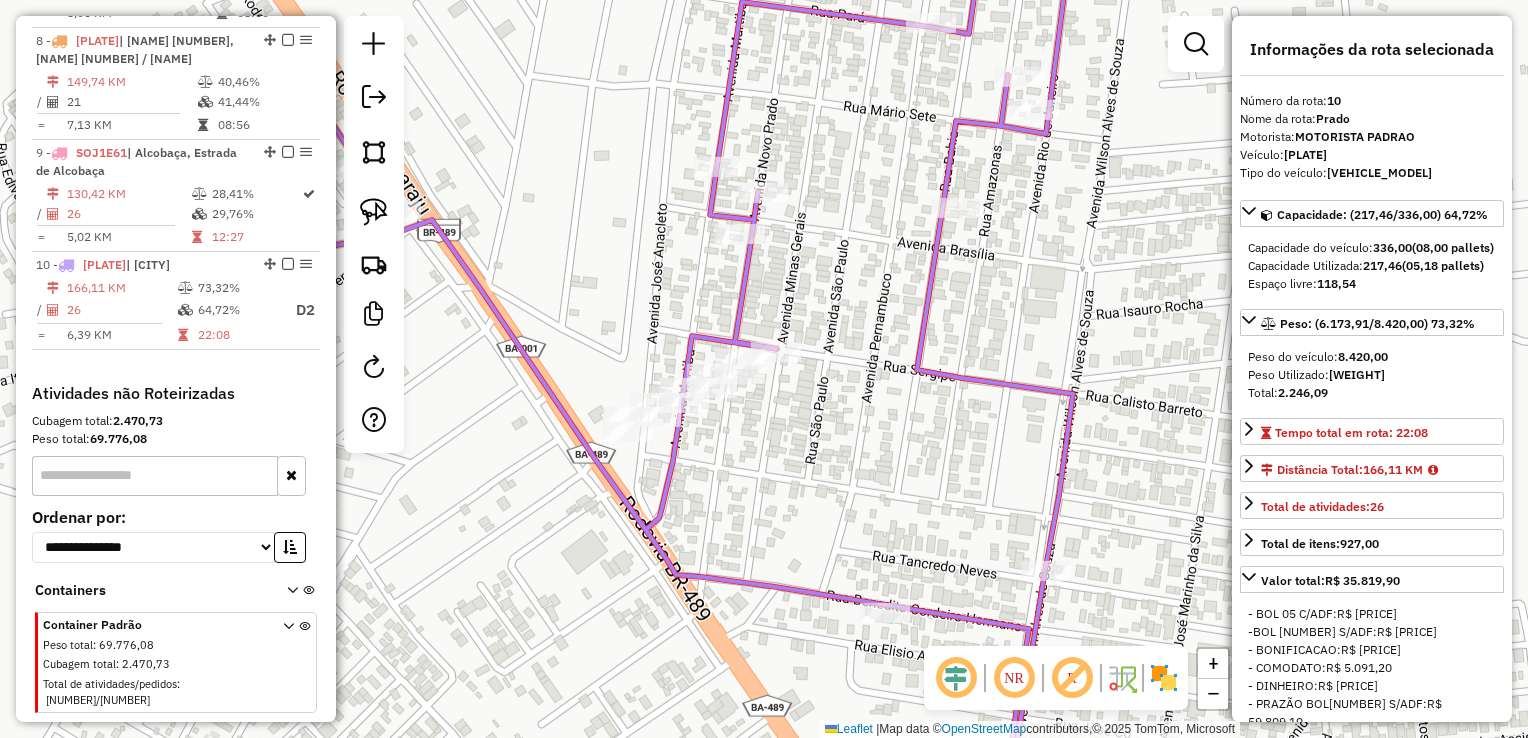 click 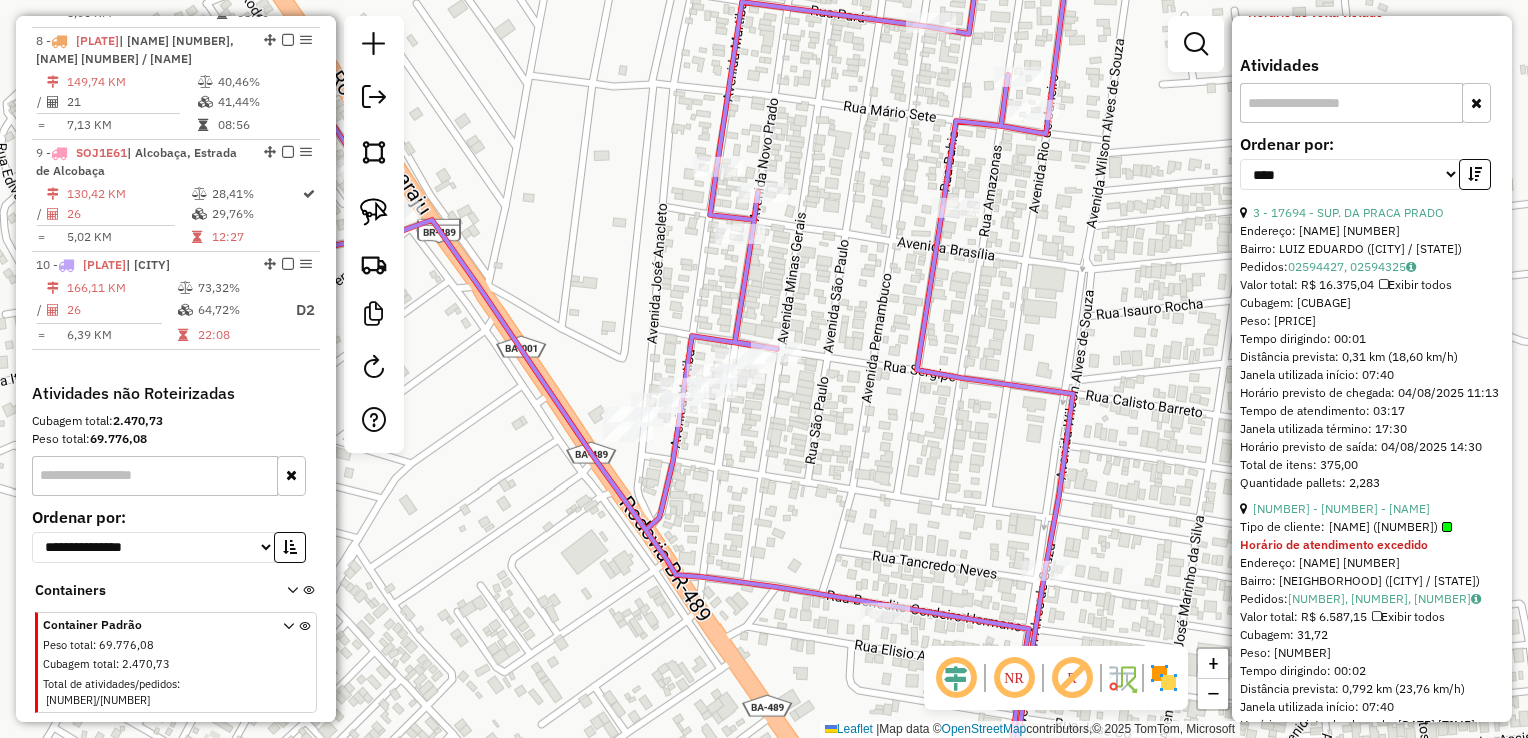scroll, scrollTop: 800, scrollLeft: 0, axis: vertical 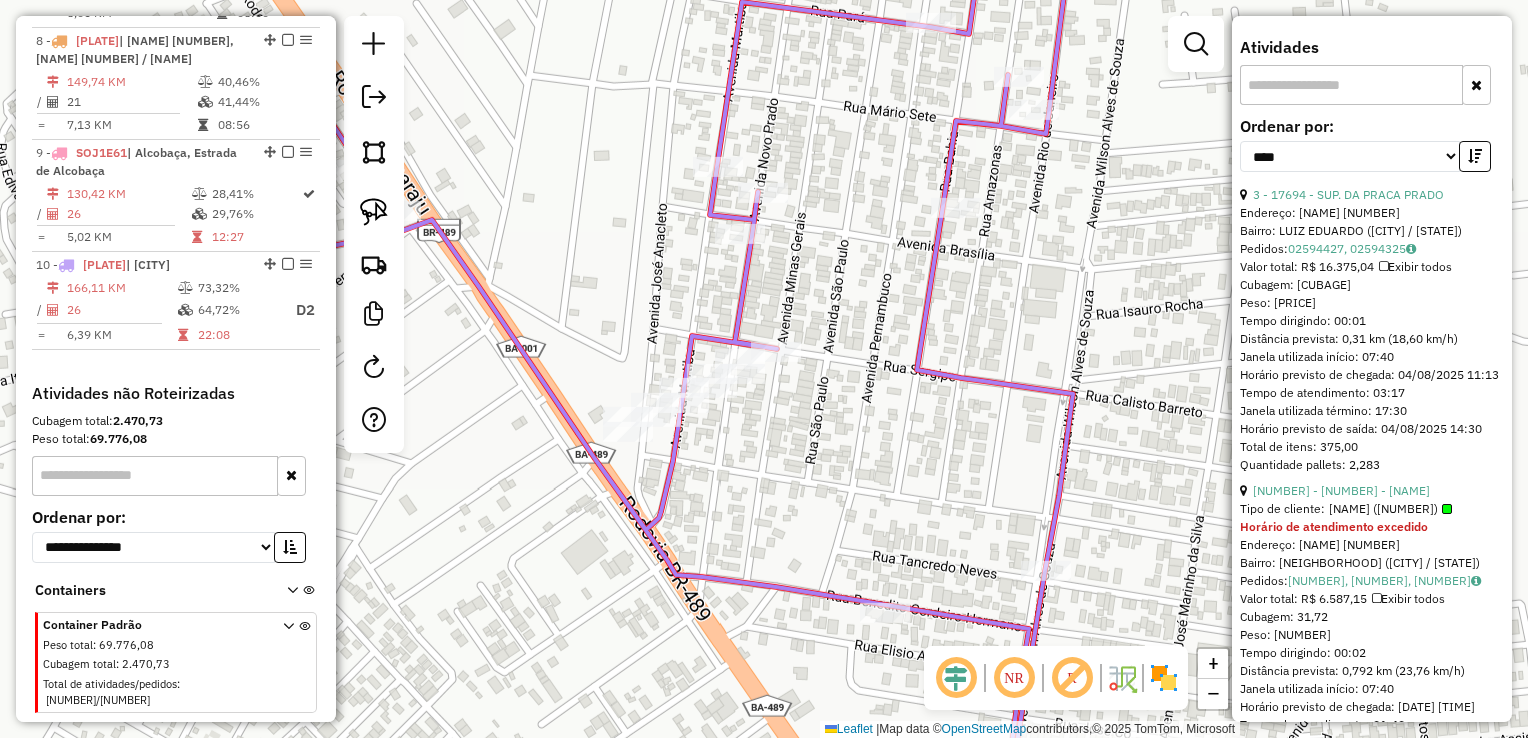 click on "**********" at bounding box center [1372, 152] 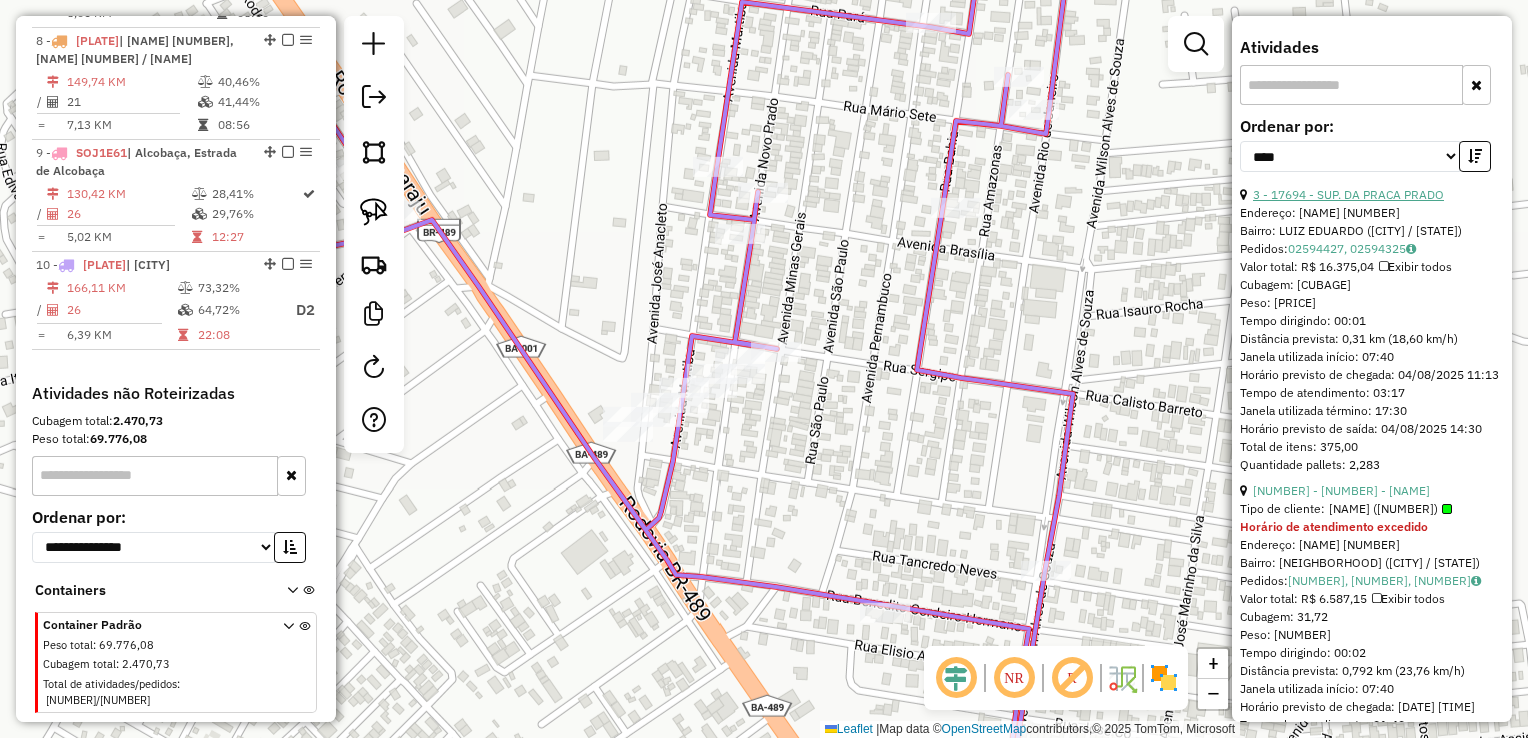 click on "3 - 17694 - SUP. DA PRACA PRADO" at bounding box center (1348, 194) 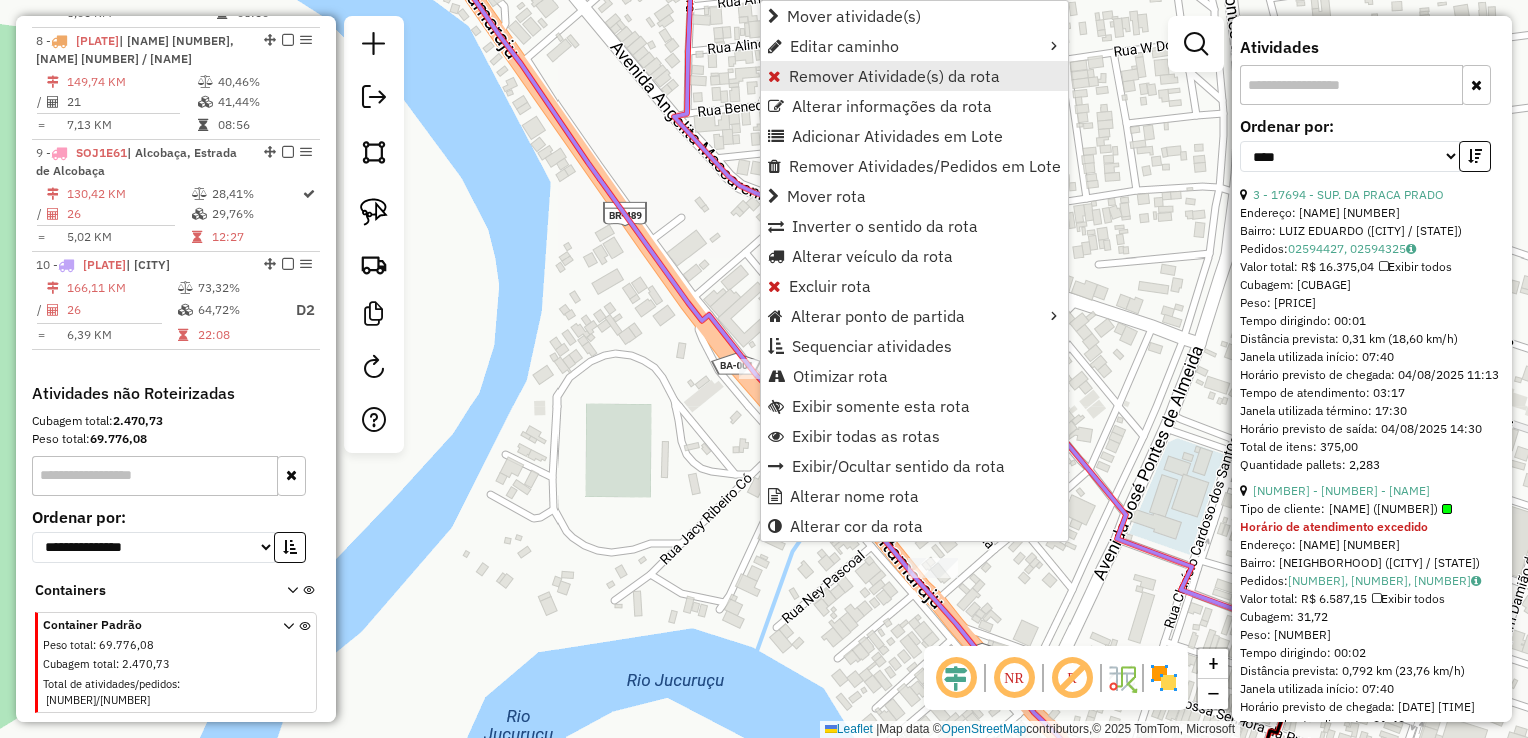 click on "Remover Atividade(s) da rota" at bounding box center [894, 76] 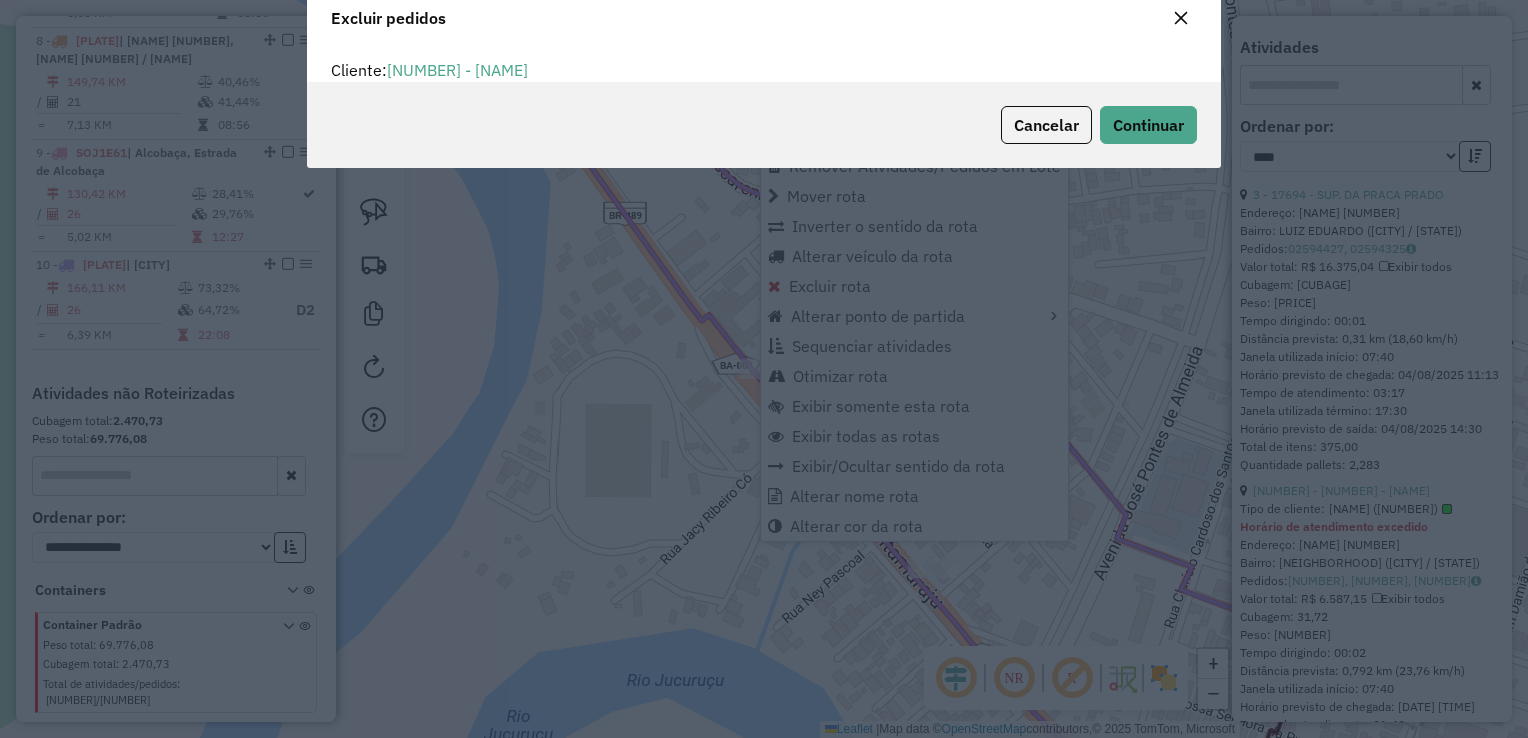 scroll, scrollTop: 69, scrollLeft: 0, axis: vertical 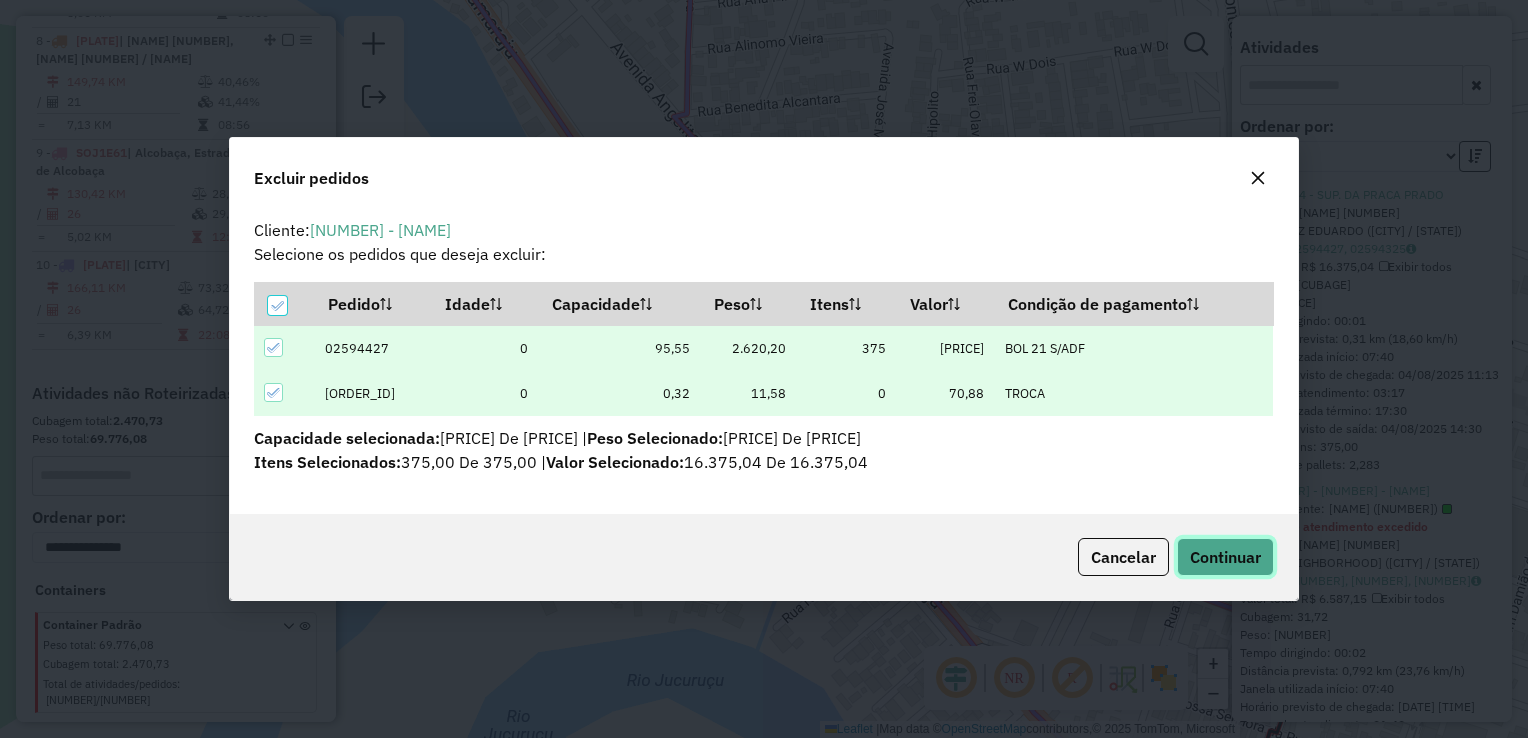 click on "Continuar" 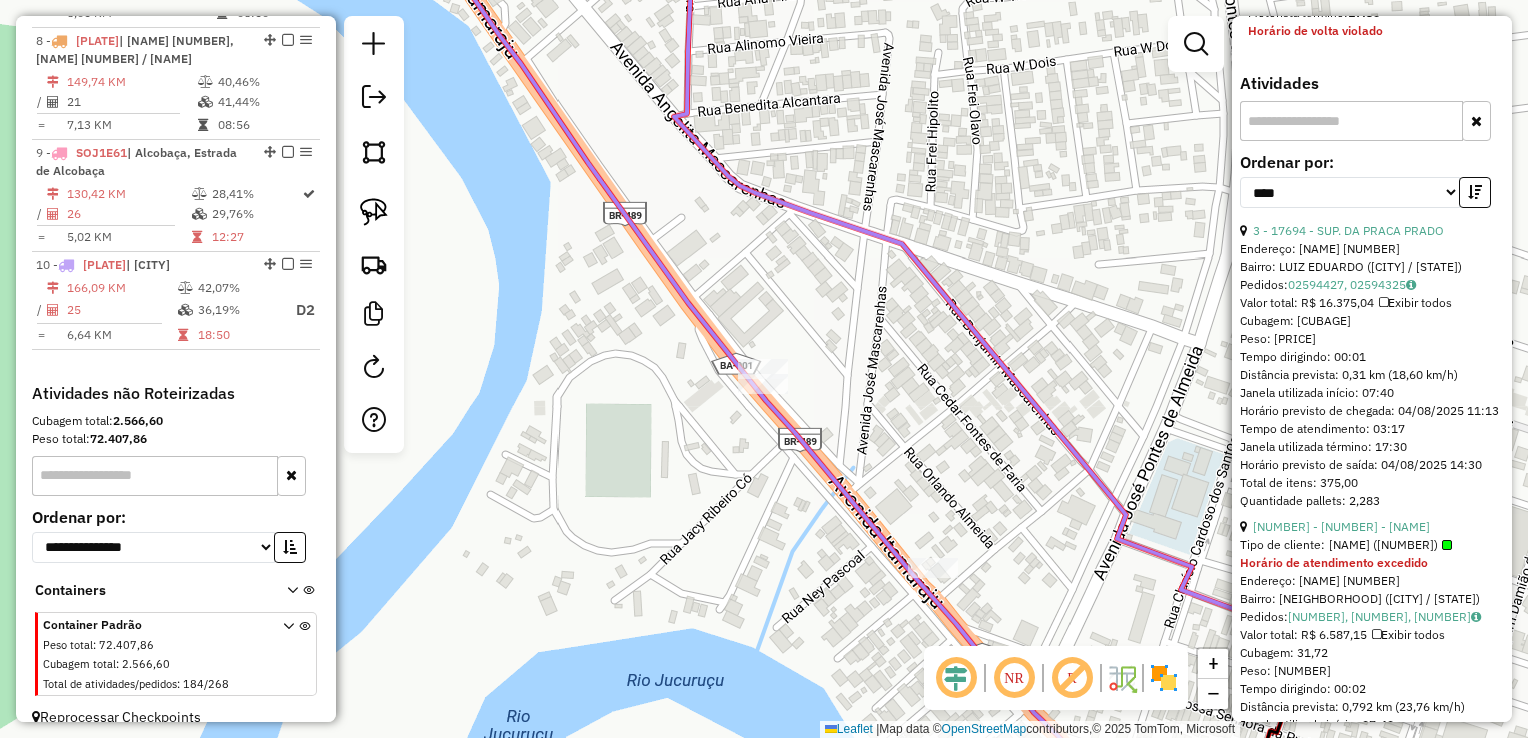 scroll, scrollTop: 0, scrollLeft: 0, axis: both 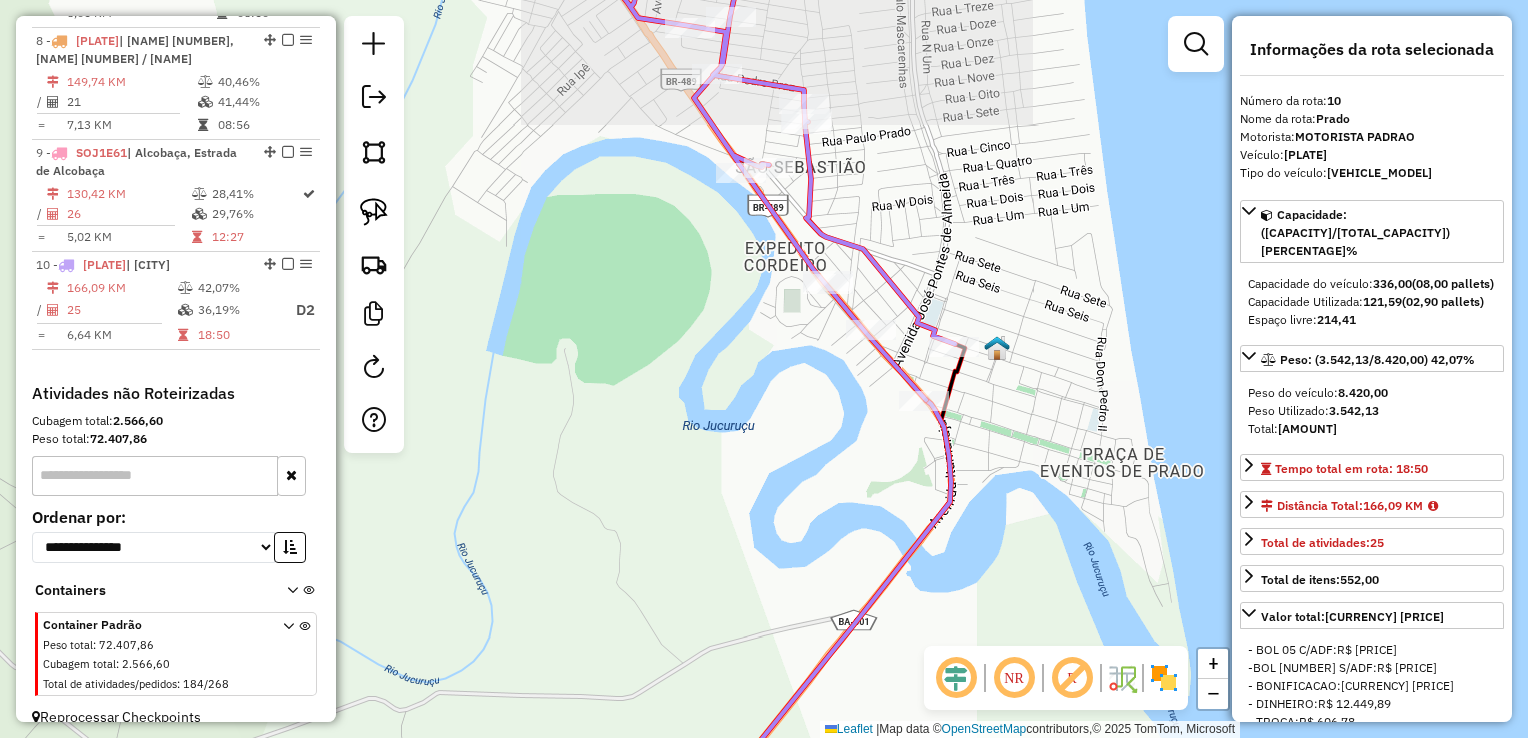 click 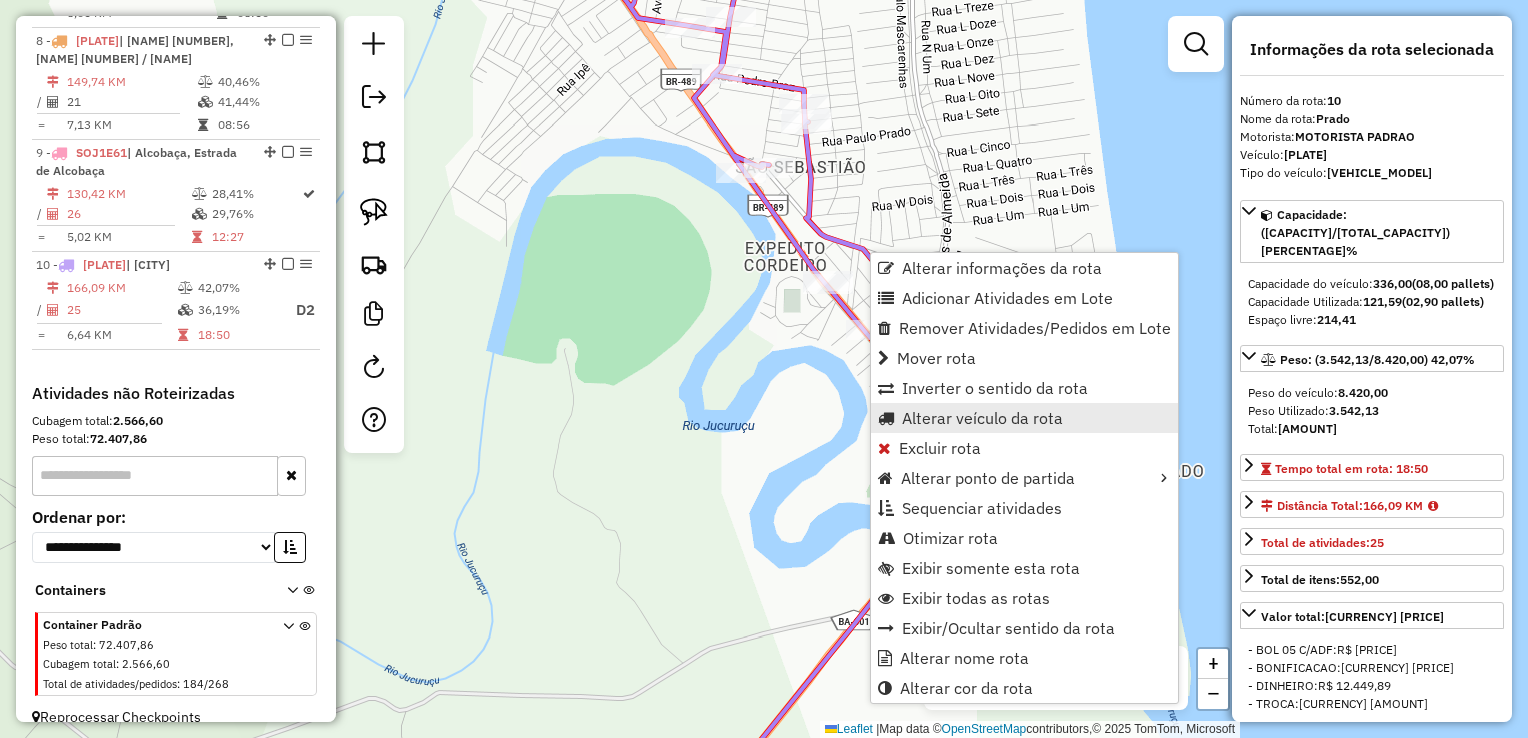 click on "Alterar veículo da rota" at bounding box center (982, 418) 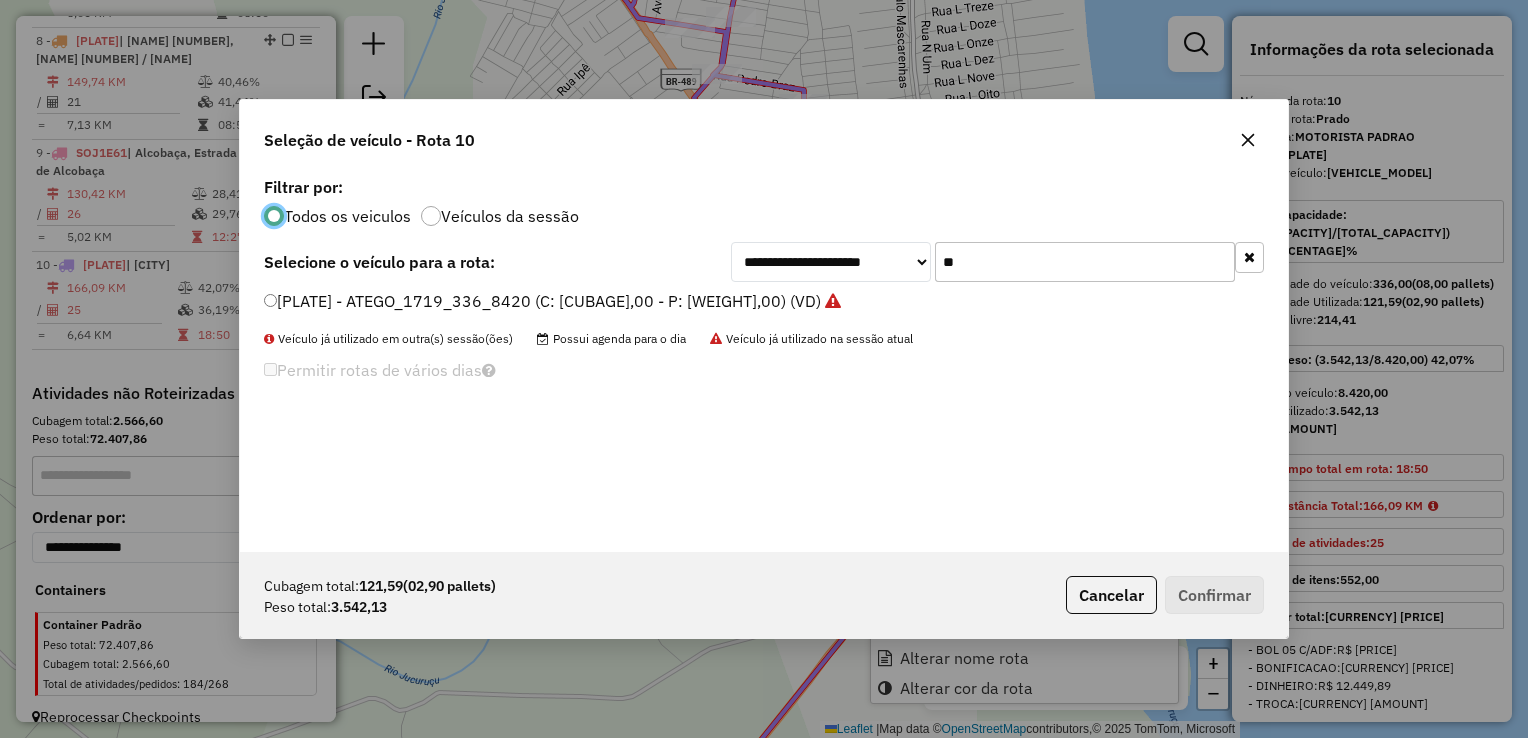 scroll, scrollTop: 10, scrollLeft: 6, axis: both 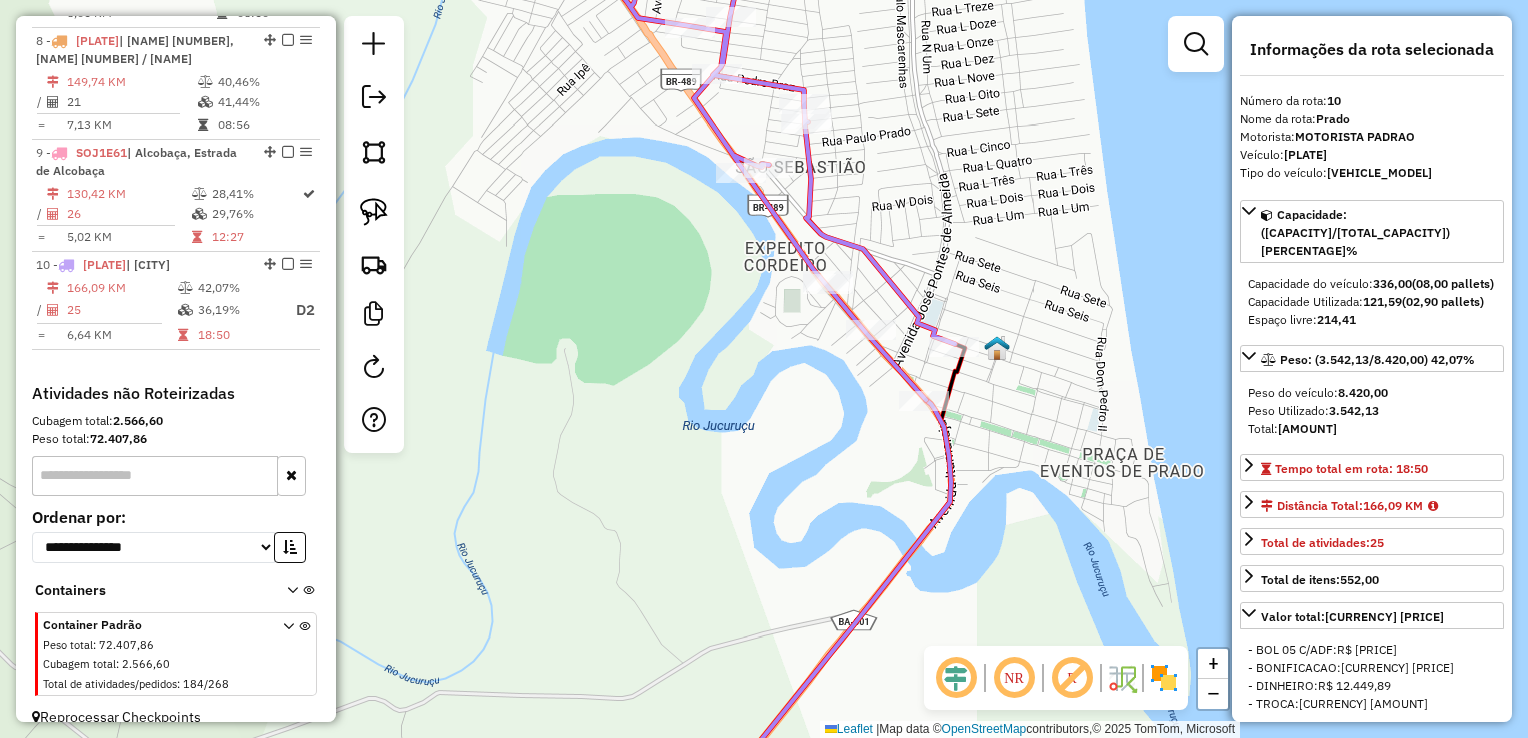 click 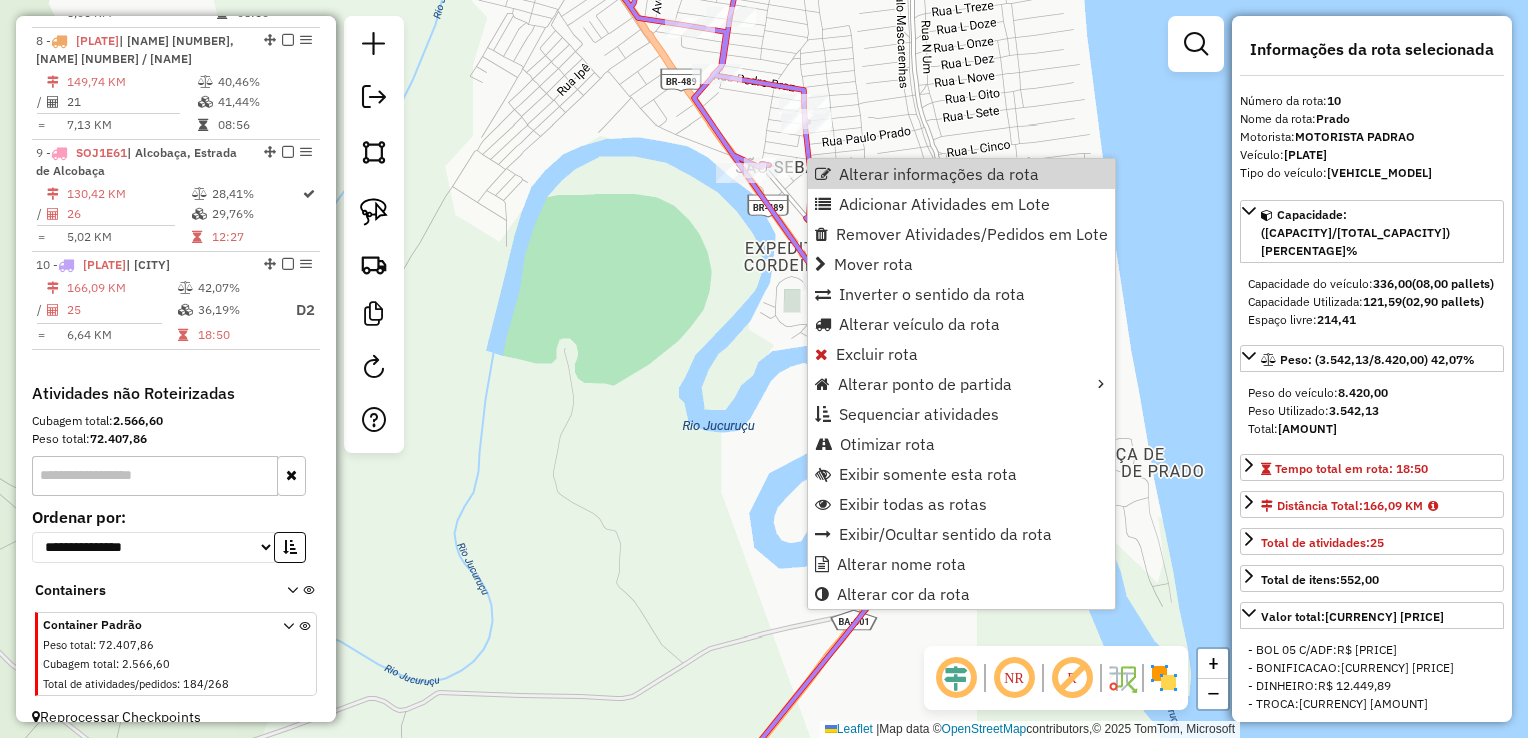 click on "Alterar informações da rota" at bounding box center (961, 174) 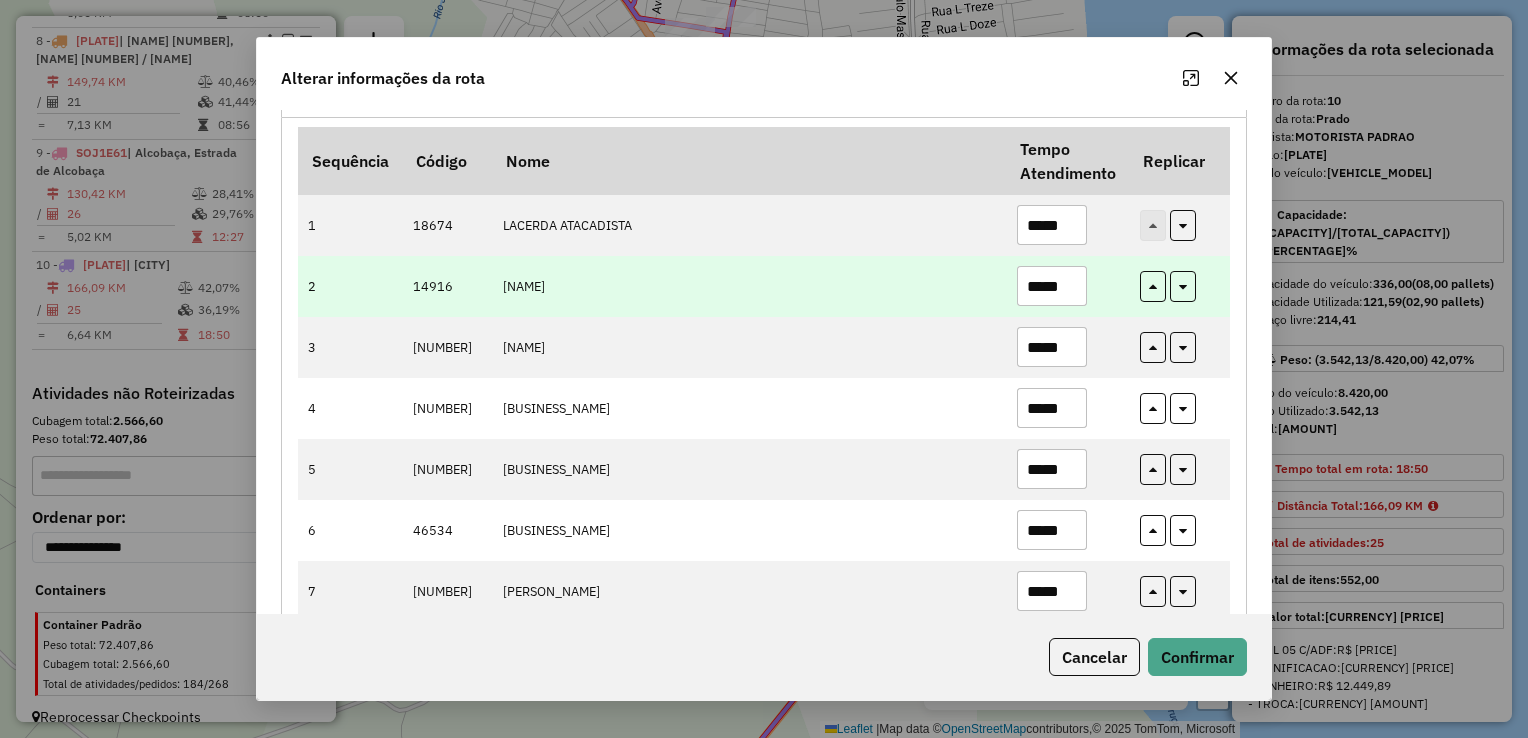 scroll, scrollTop: 200, scrollLeft: 0, axis: vertical 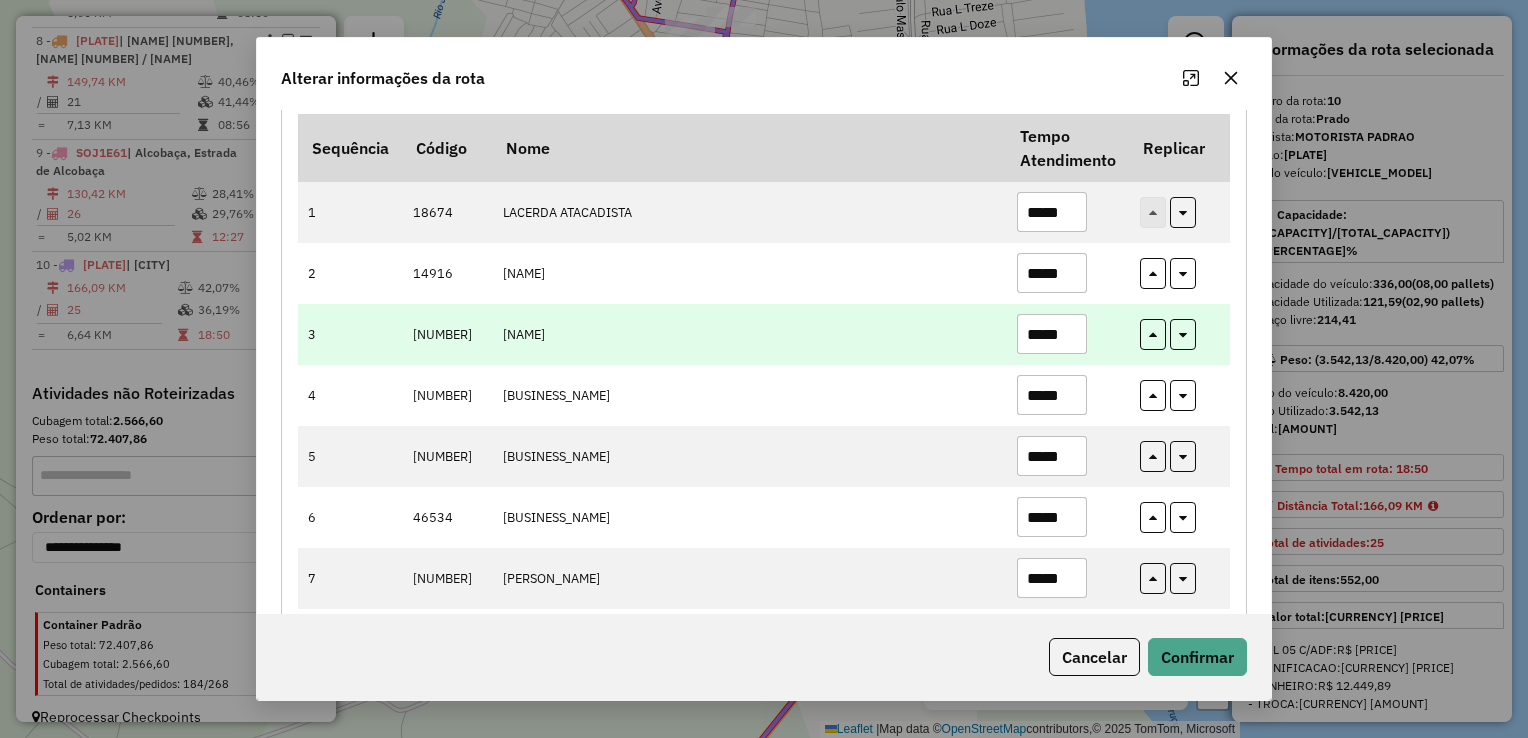 click on "*****" at bounding box center (1052, 334) 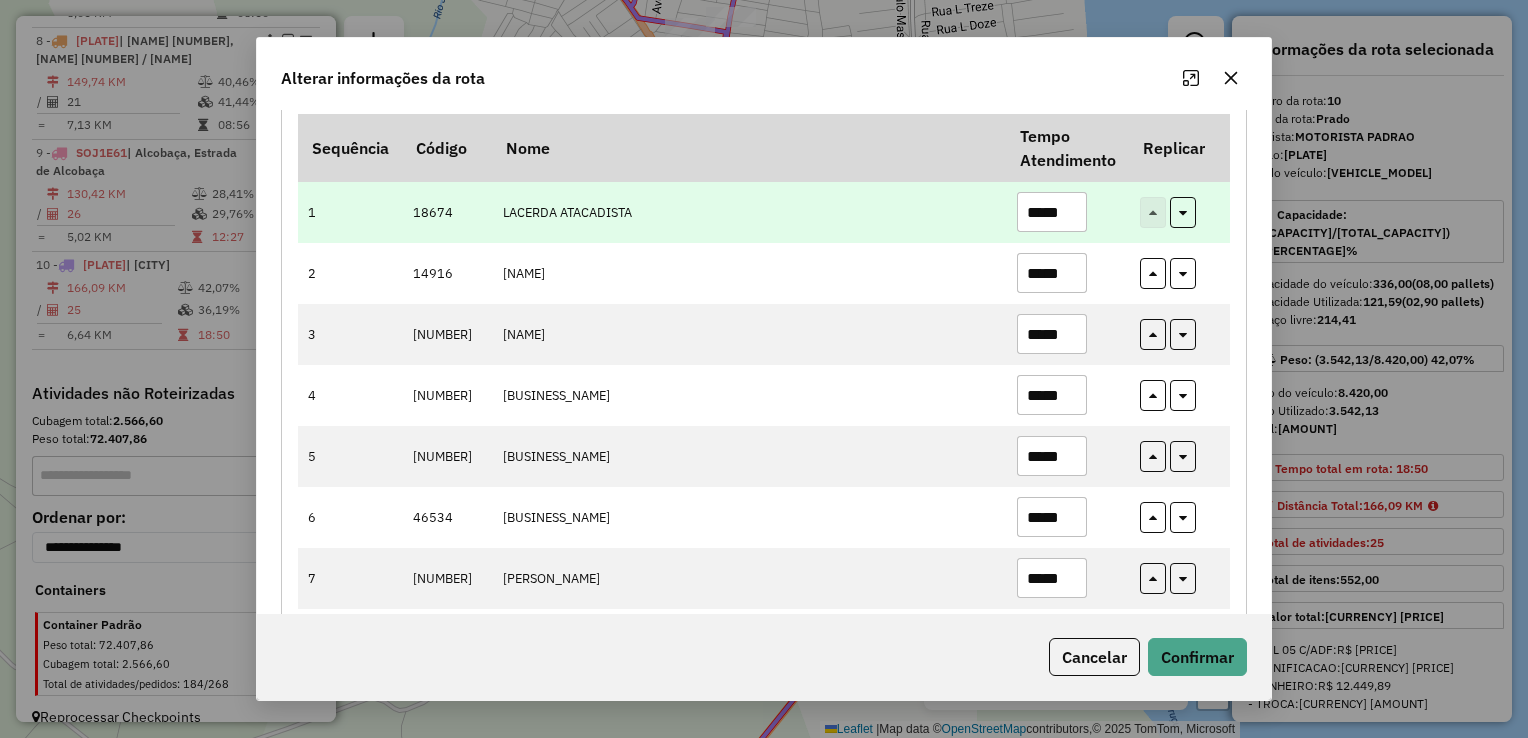 click on "*****" at bounding box center (1052, 212) 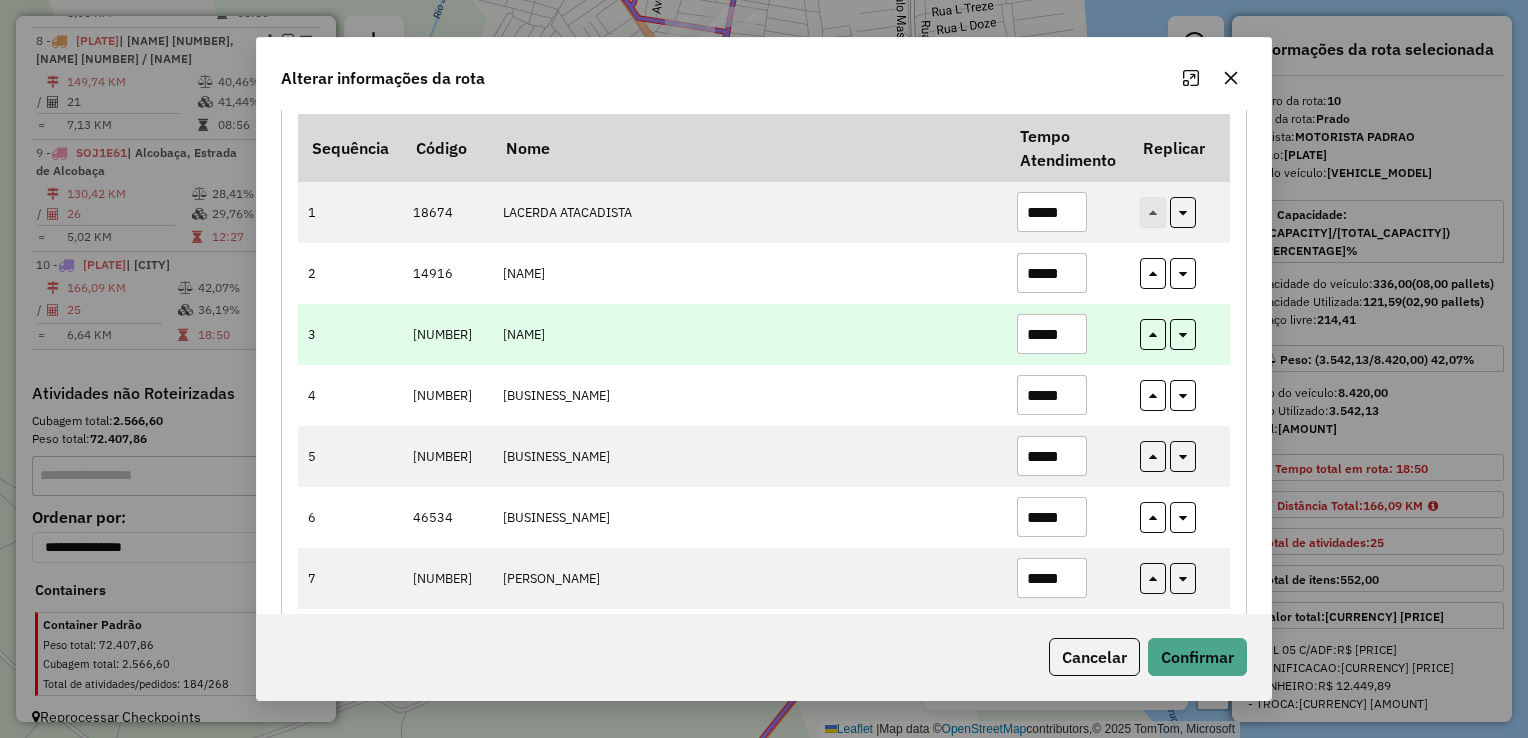 paste 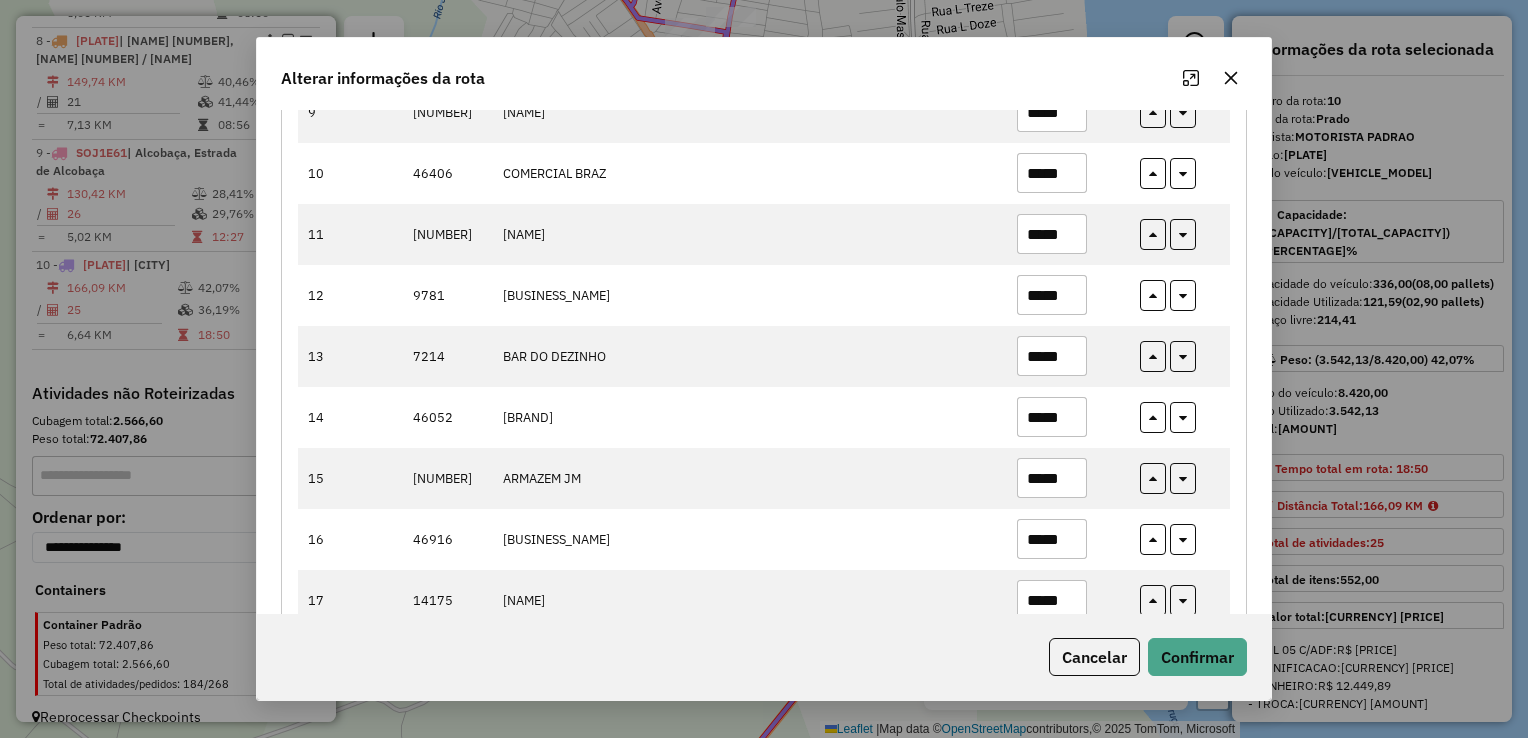 scroll, scrollTop: 800, scrollLeft: 0, axis: vertical 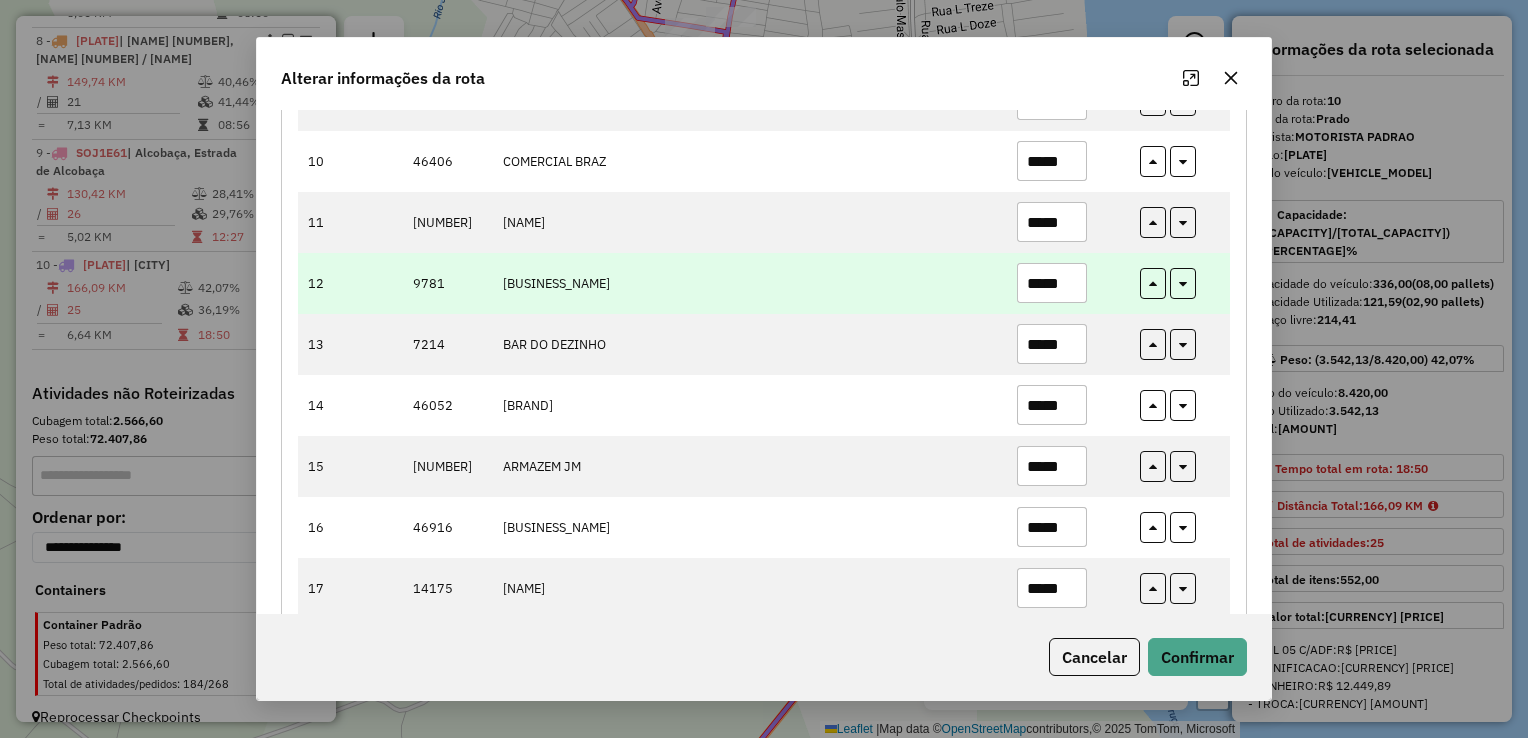 type on "*****" 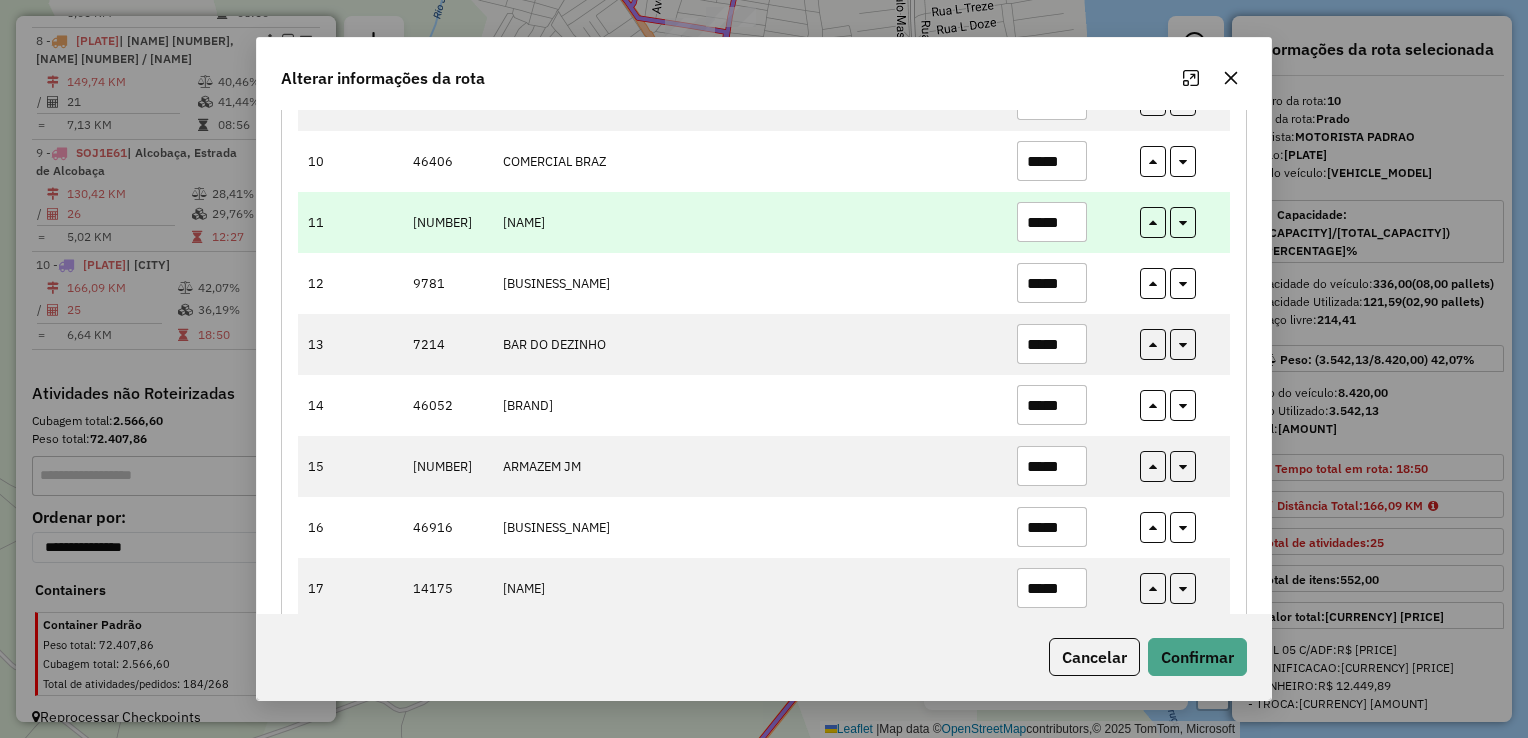 click on "*****" at bounding box center (1052, 222) 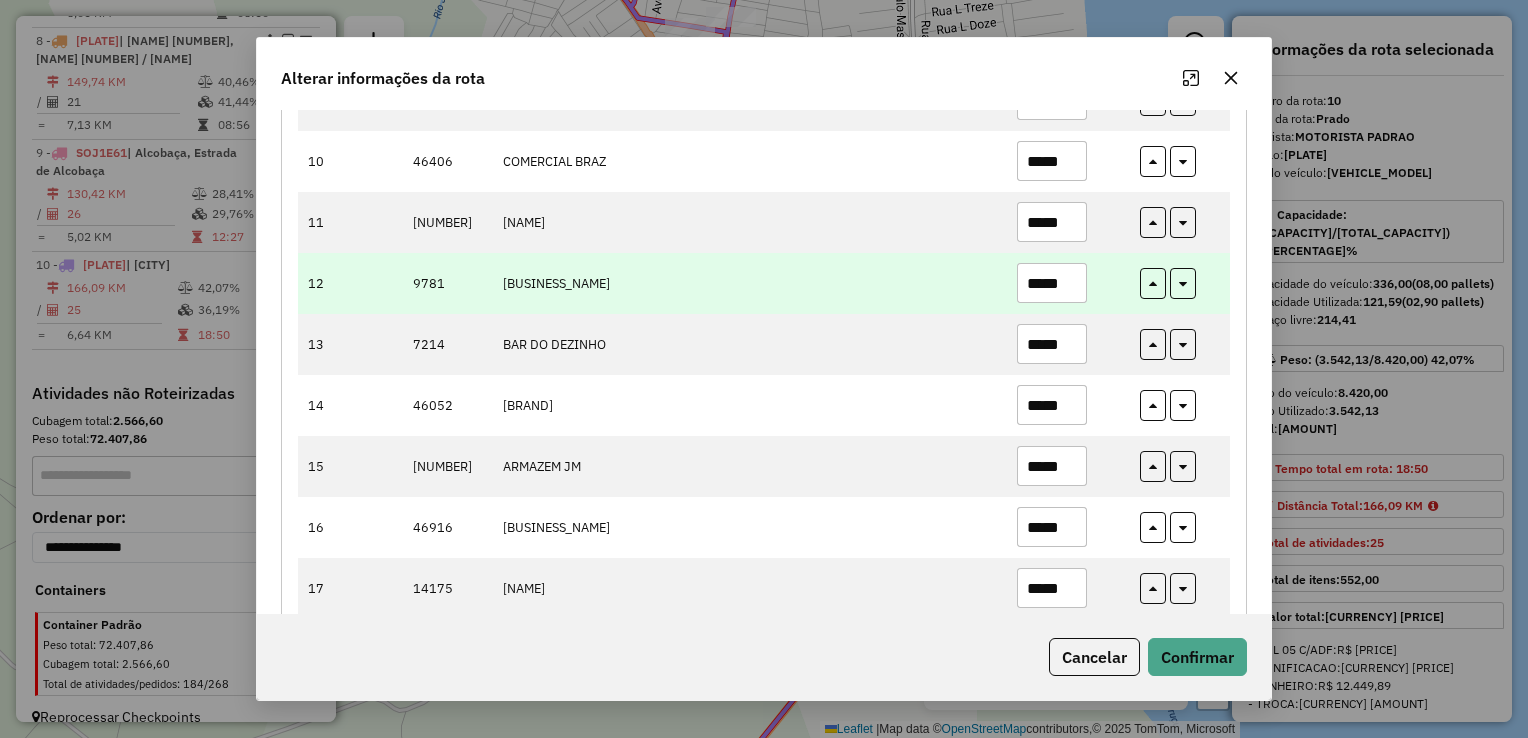 click on "*****" at bounding box center [1052, 283] 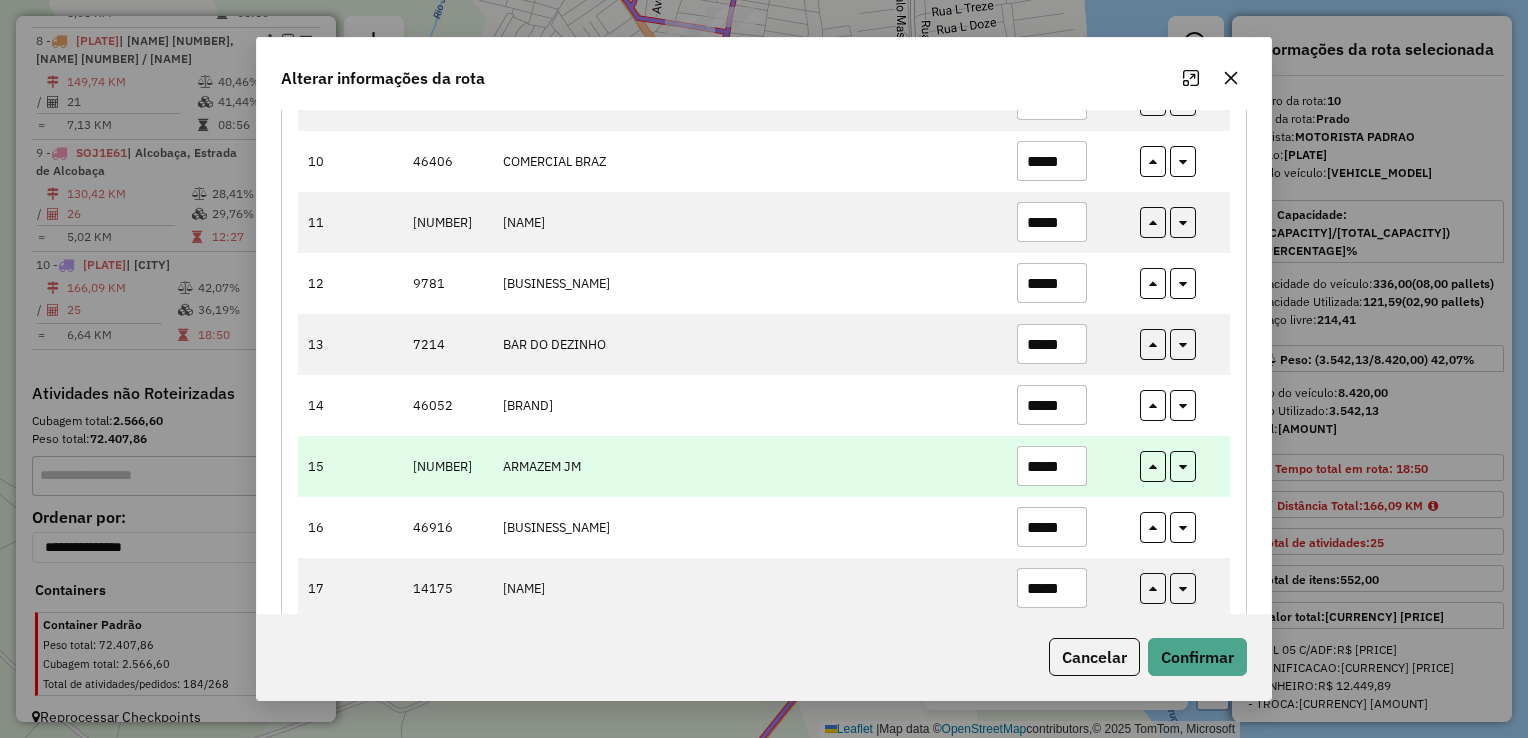 type on "*****" 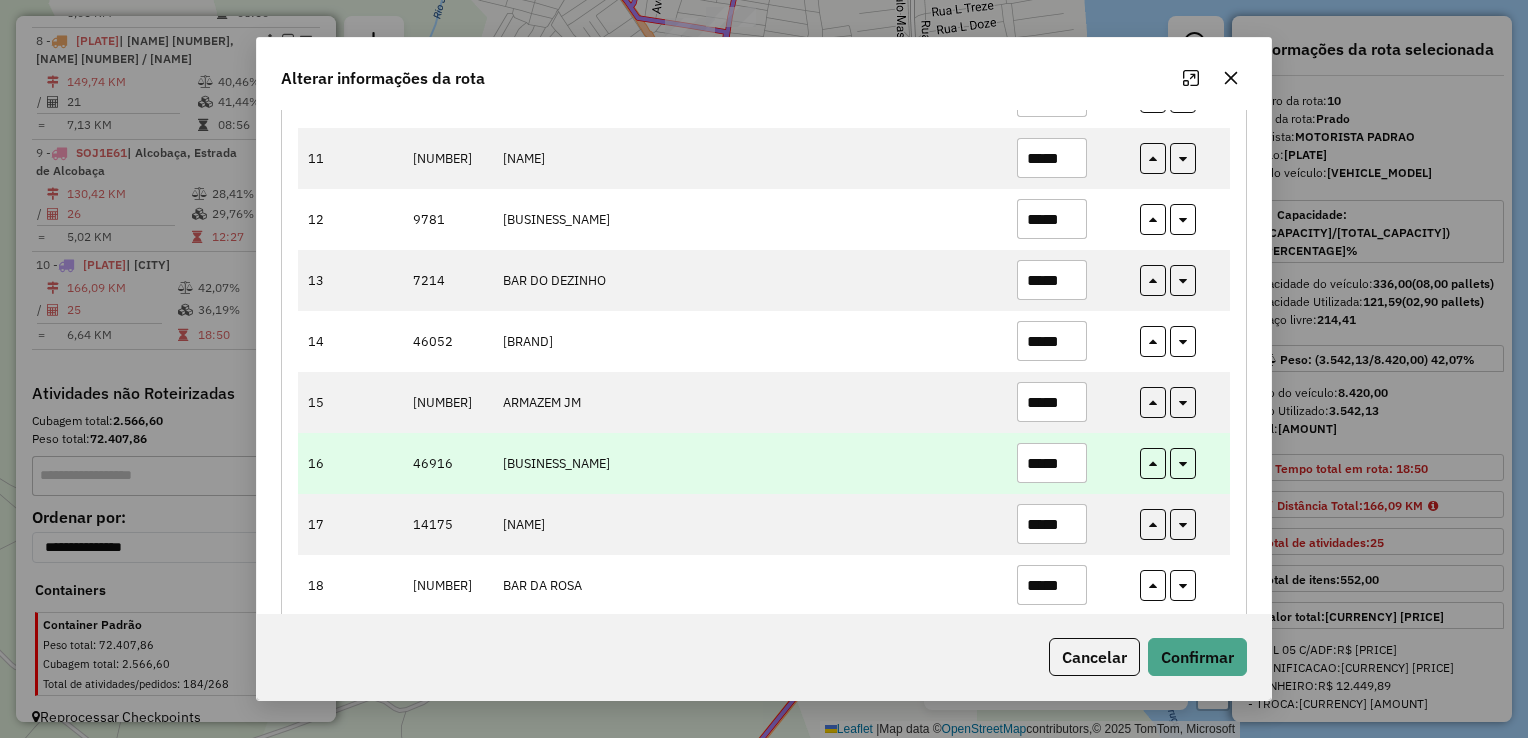 scroll, scrollTop: 900, scrollLeft: 0, axis: vertical 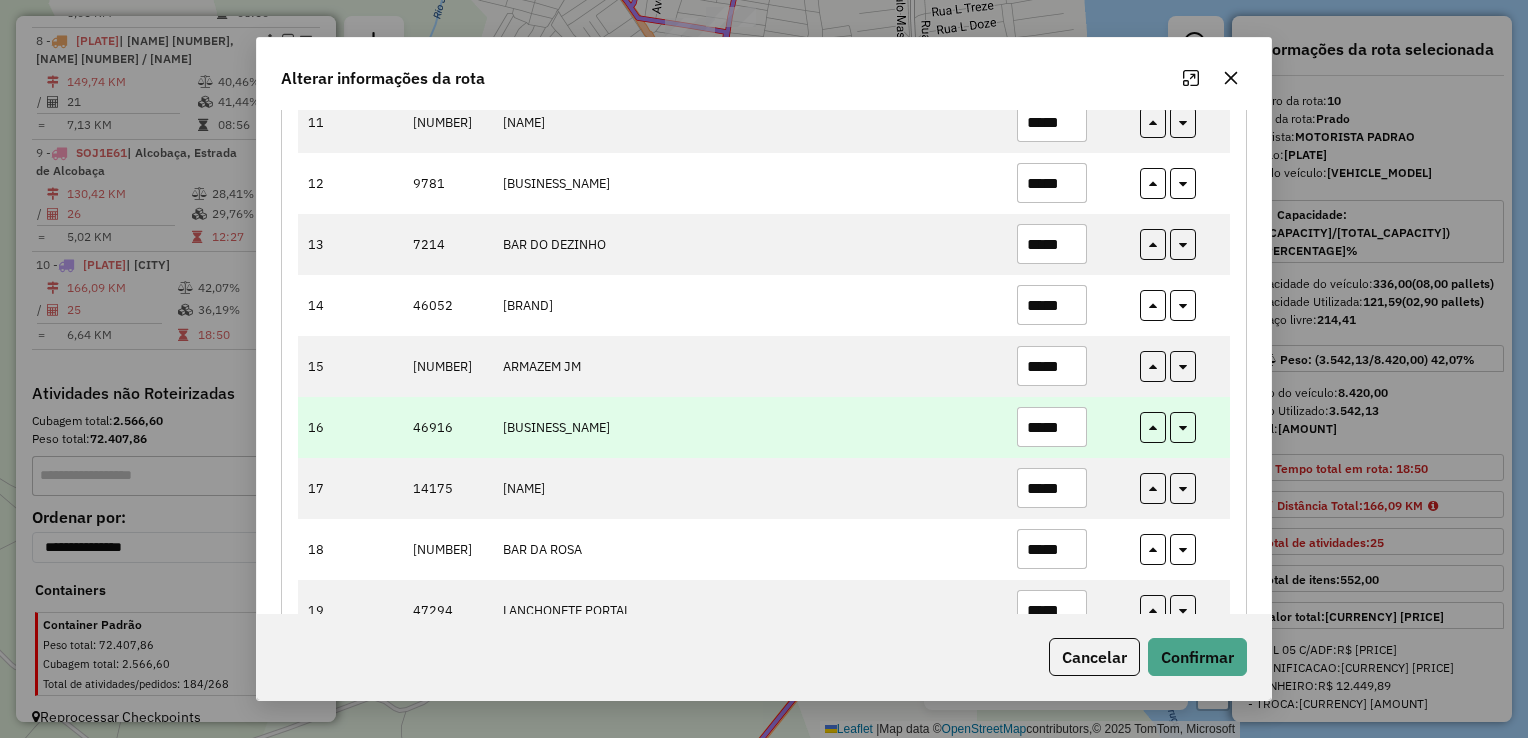type on "*****" 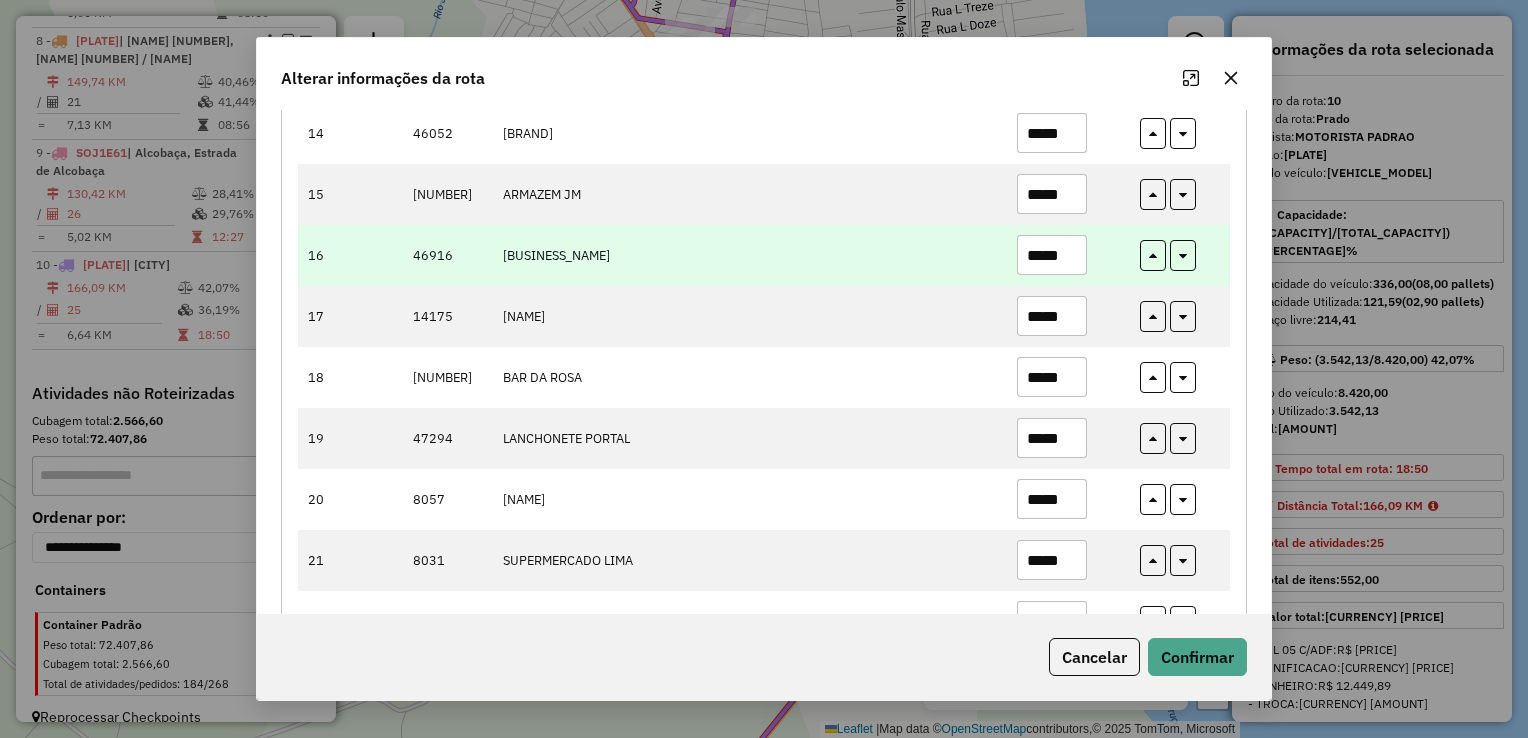 scroll, scrollTop: 1000, scrollLeft: 0, axis: vertical 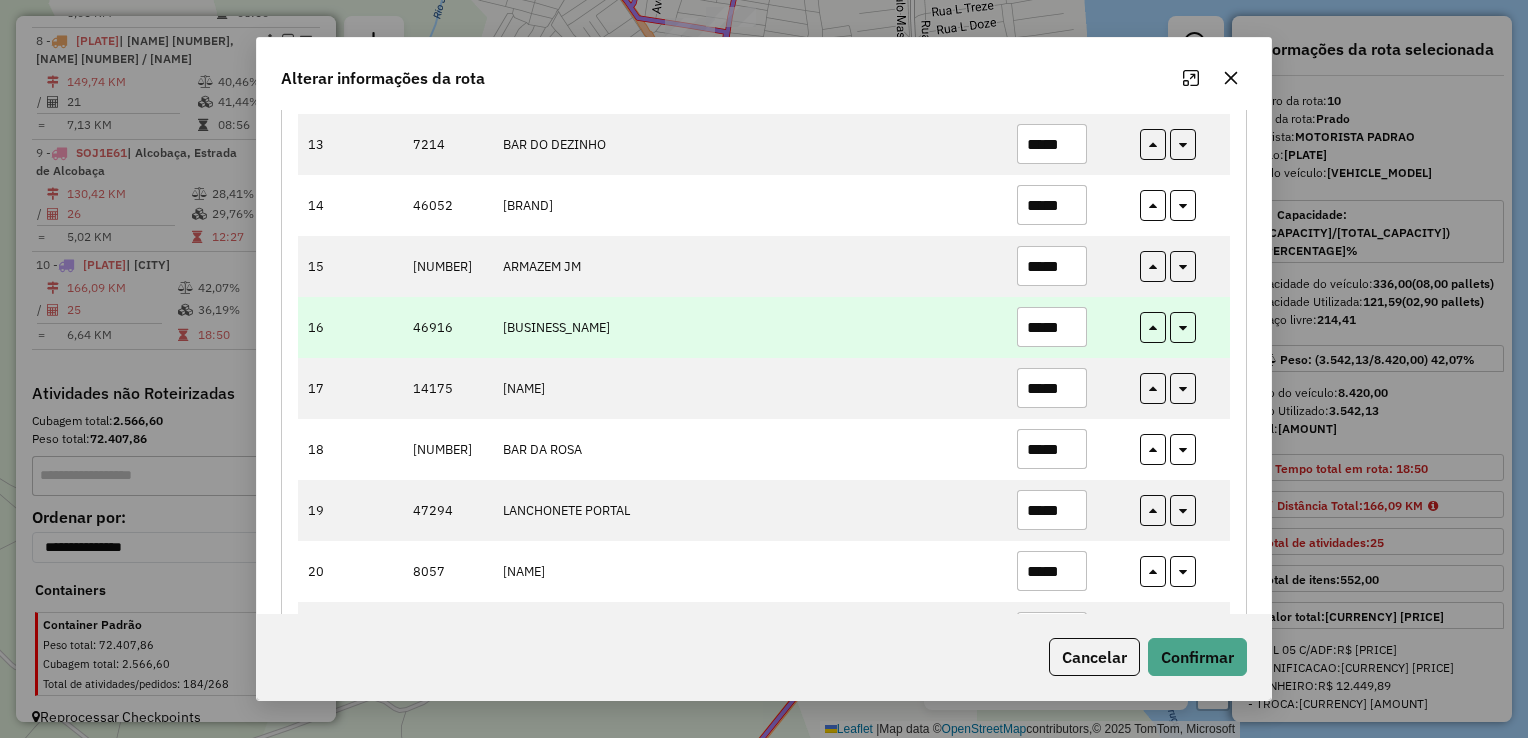click on "*****" at bounding box center [1052, 327] 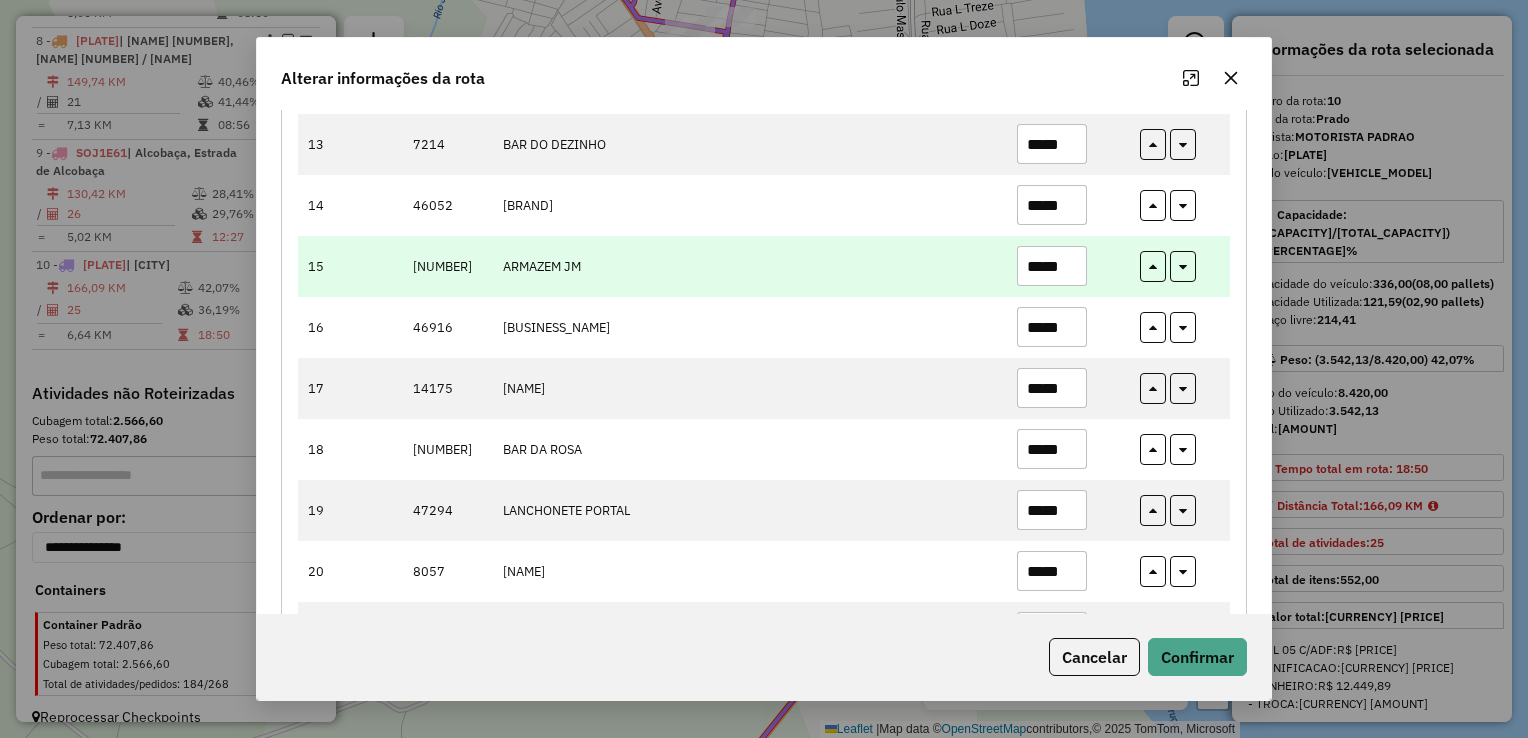 click on "*****" at bounding box center [1052, 266] 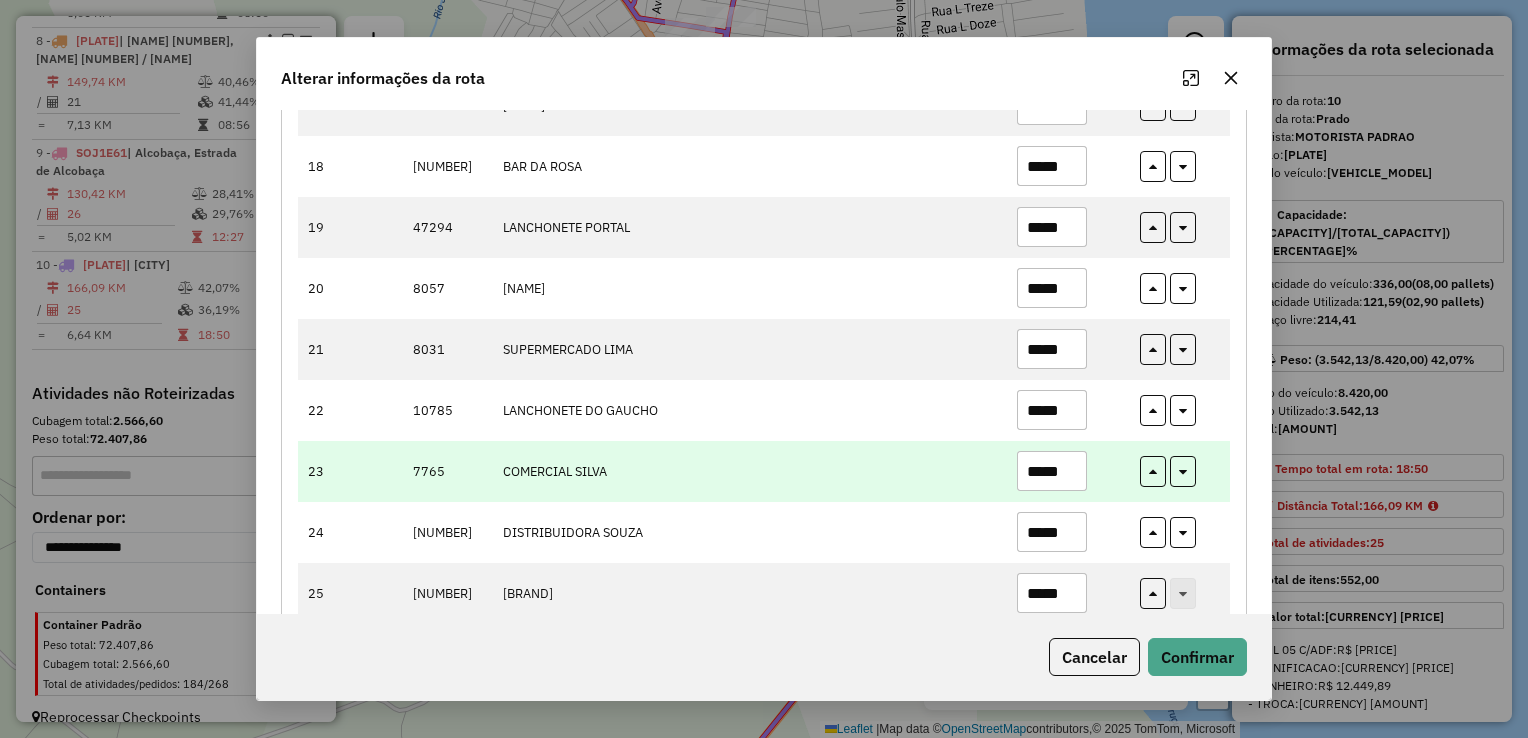 scroll, scrollTop: 1299, scrollLeft: 0, axis: vertical 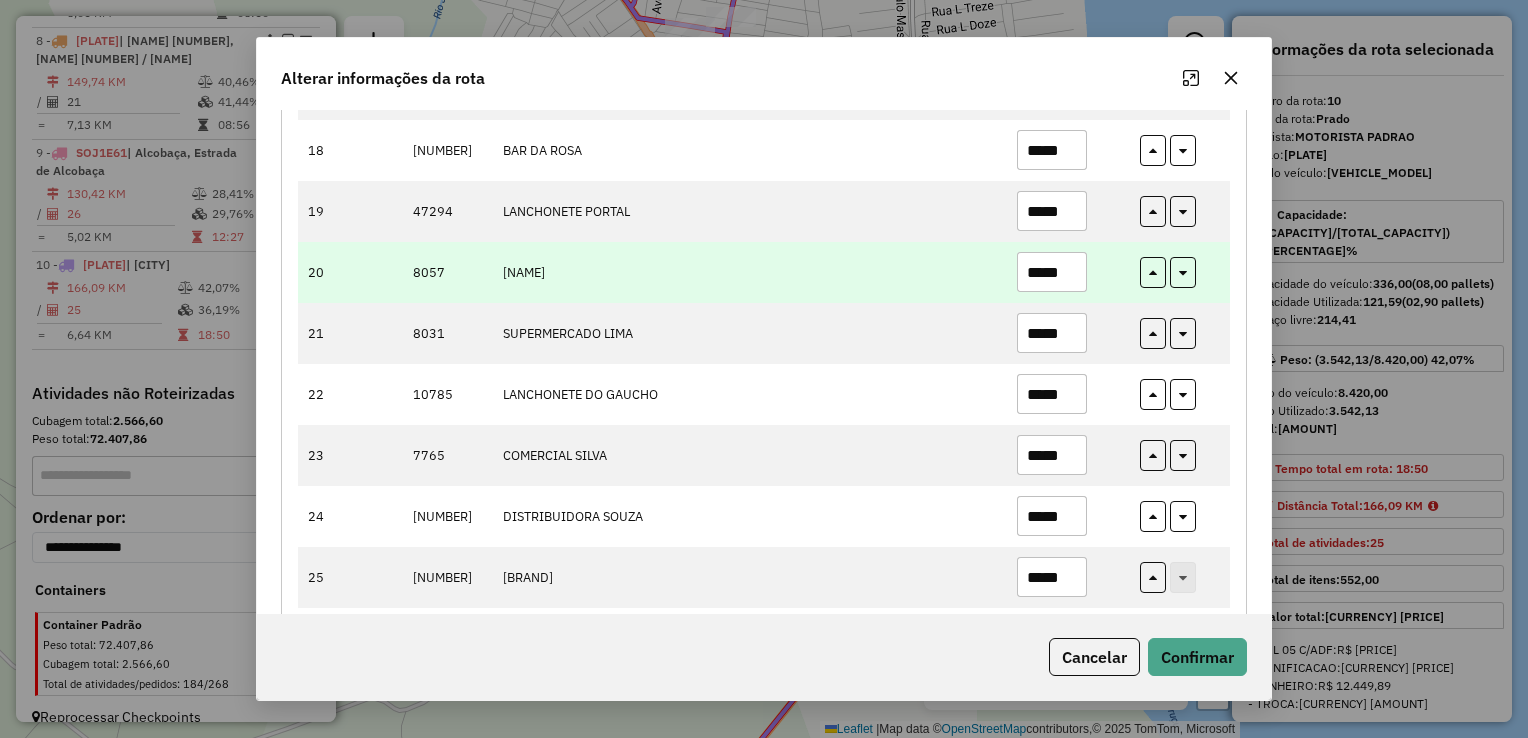 click on "*****" at bounding box center (1052, 272) 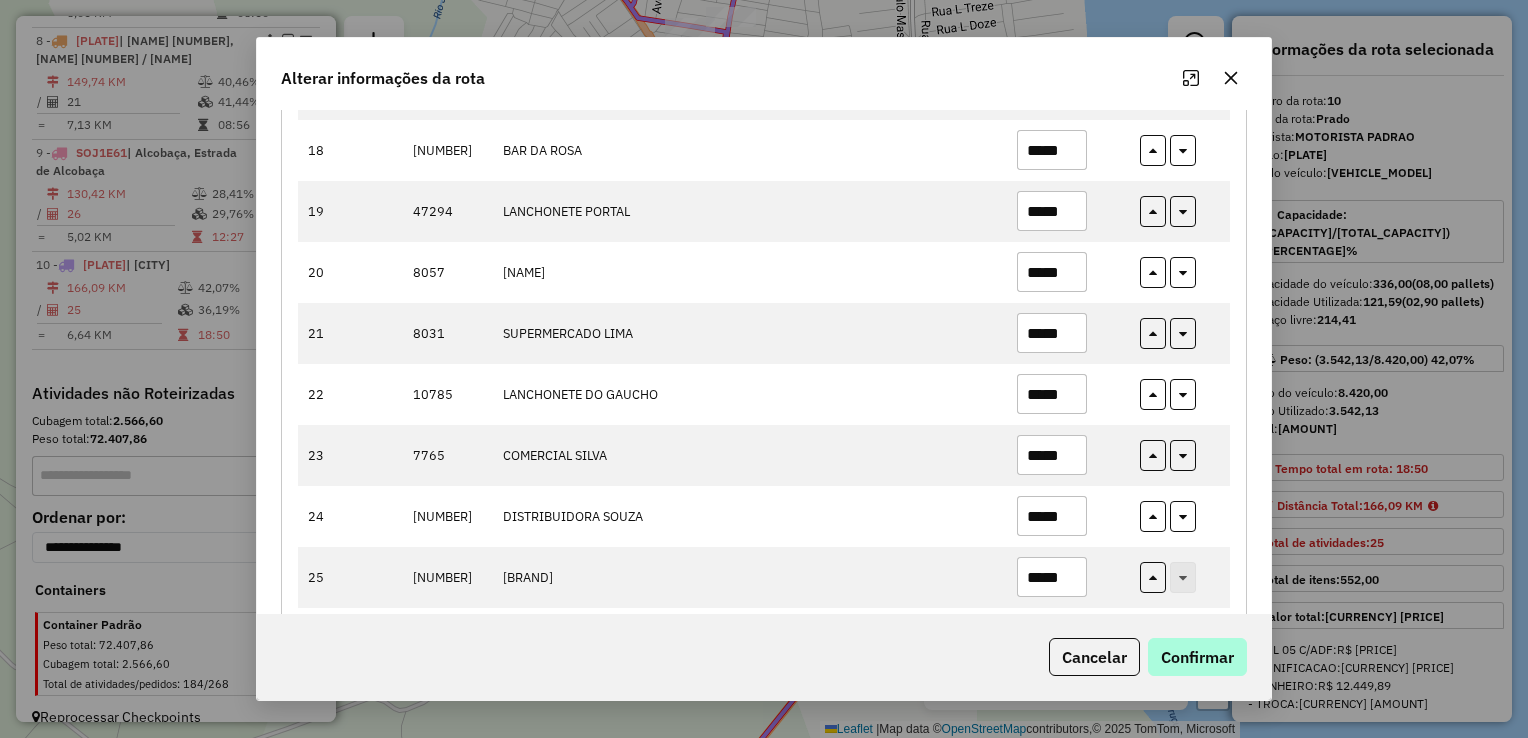 type on "*****" 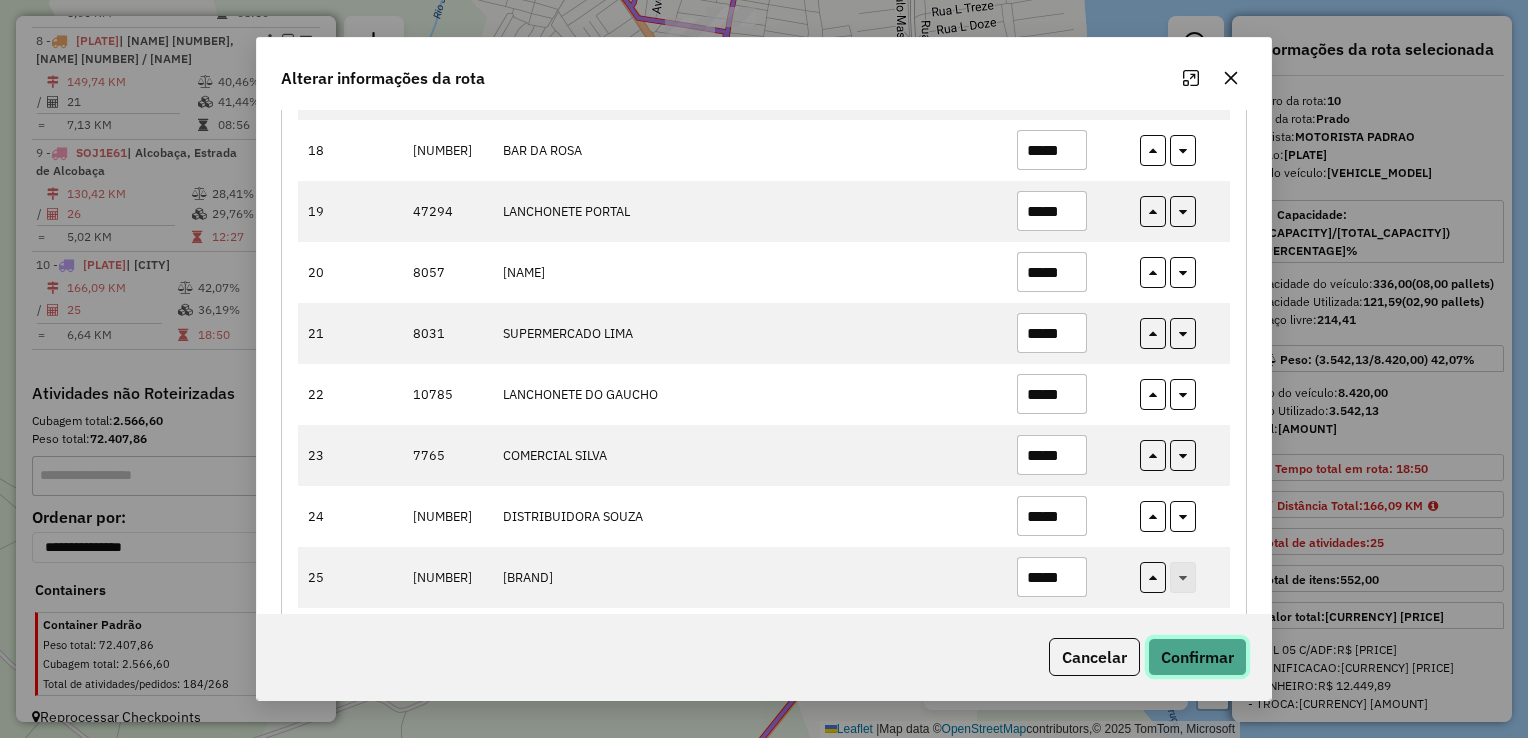 click on "Confirmar" 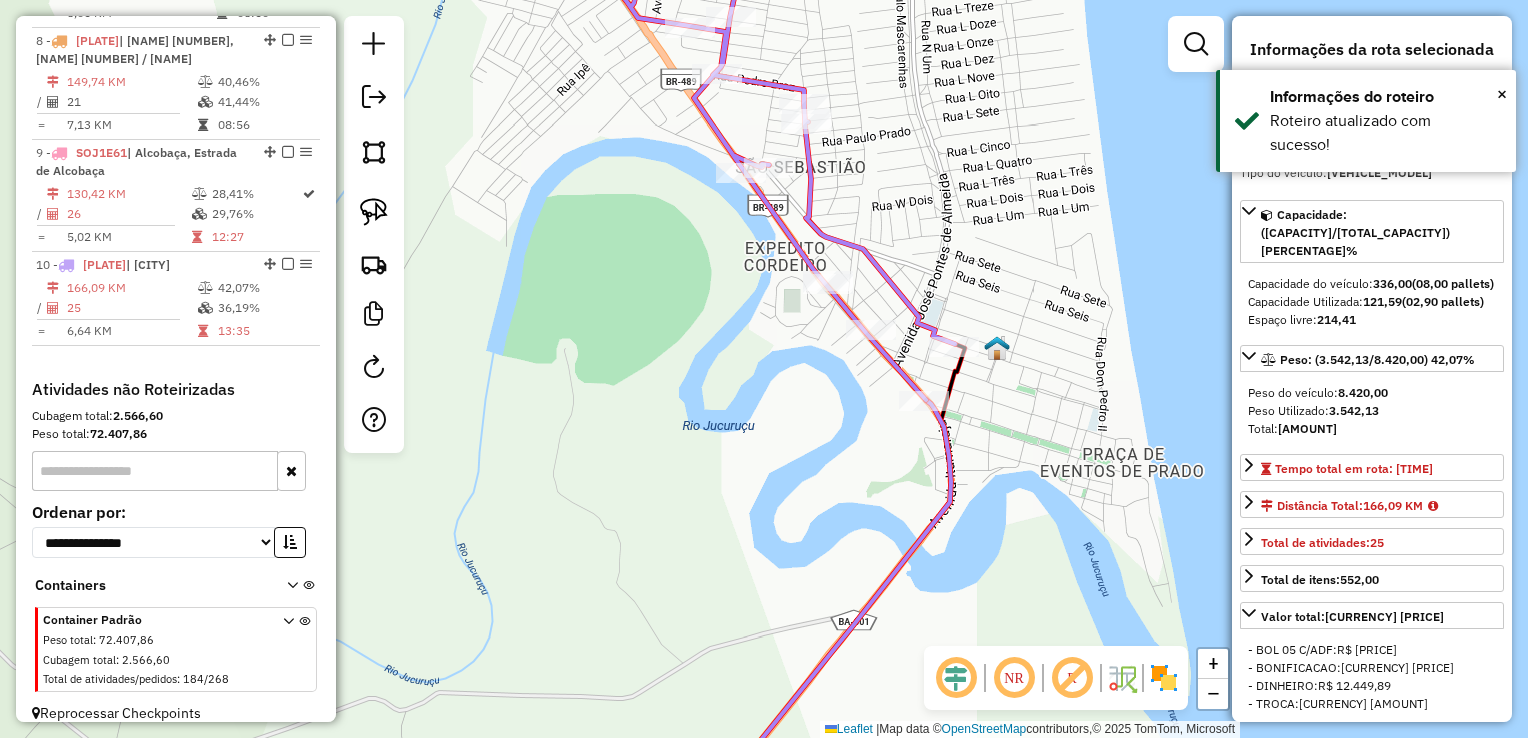 scroll, scrollTop: 1528, scrollLeft: 0, axis: vertical 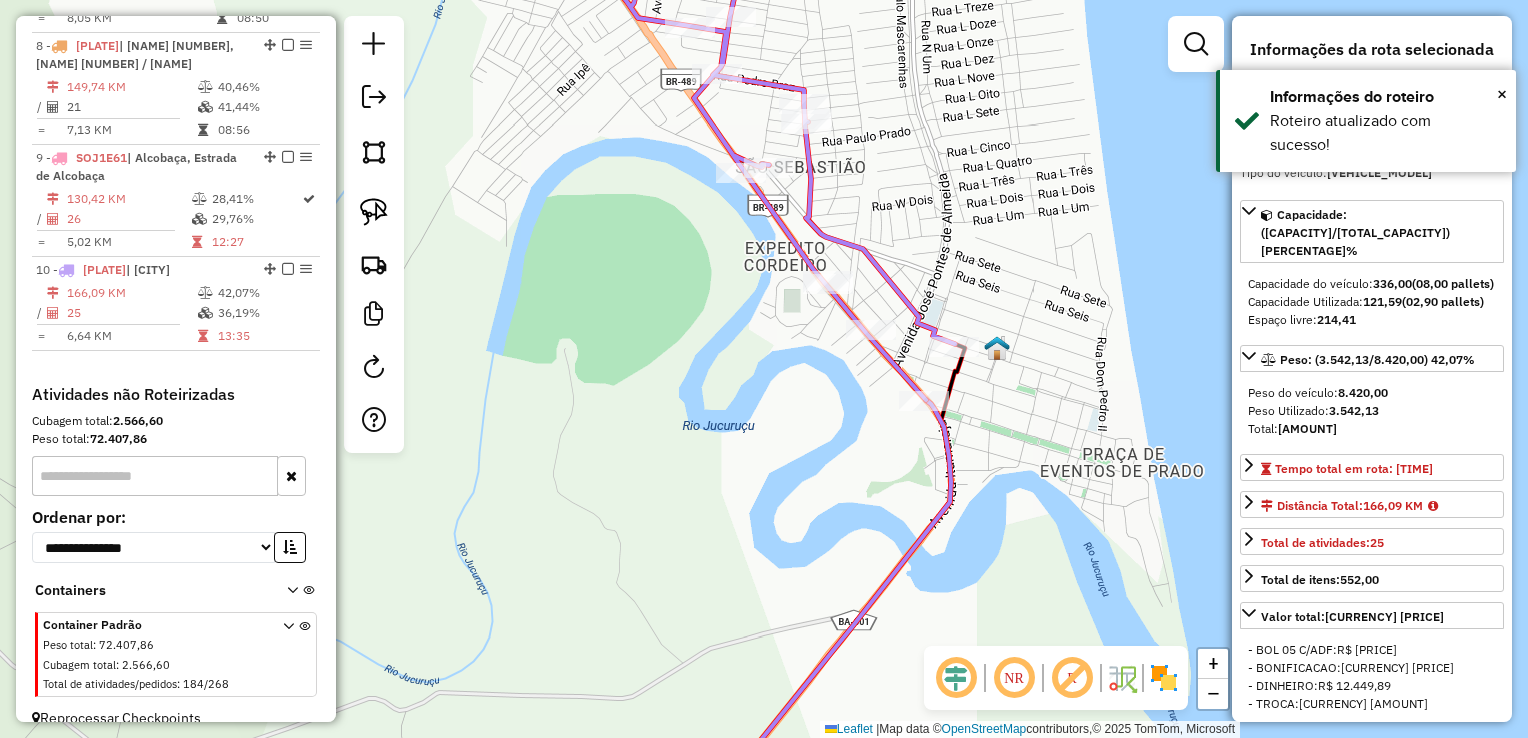 click 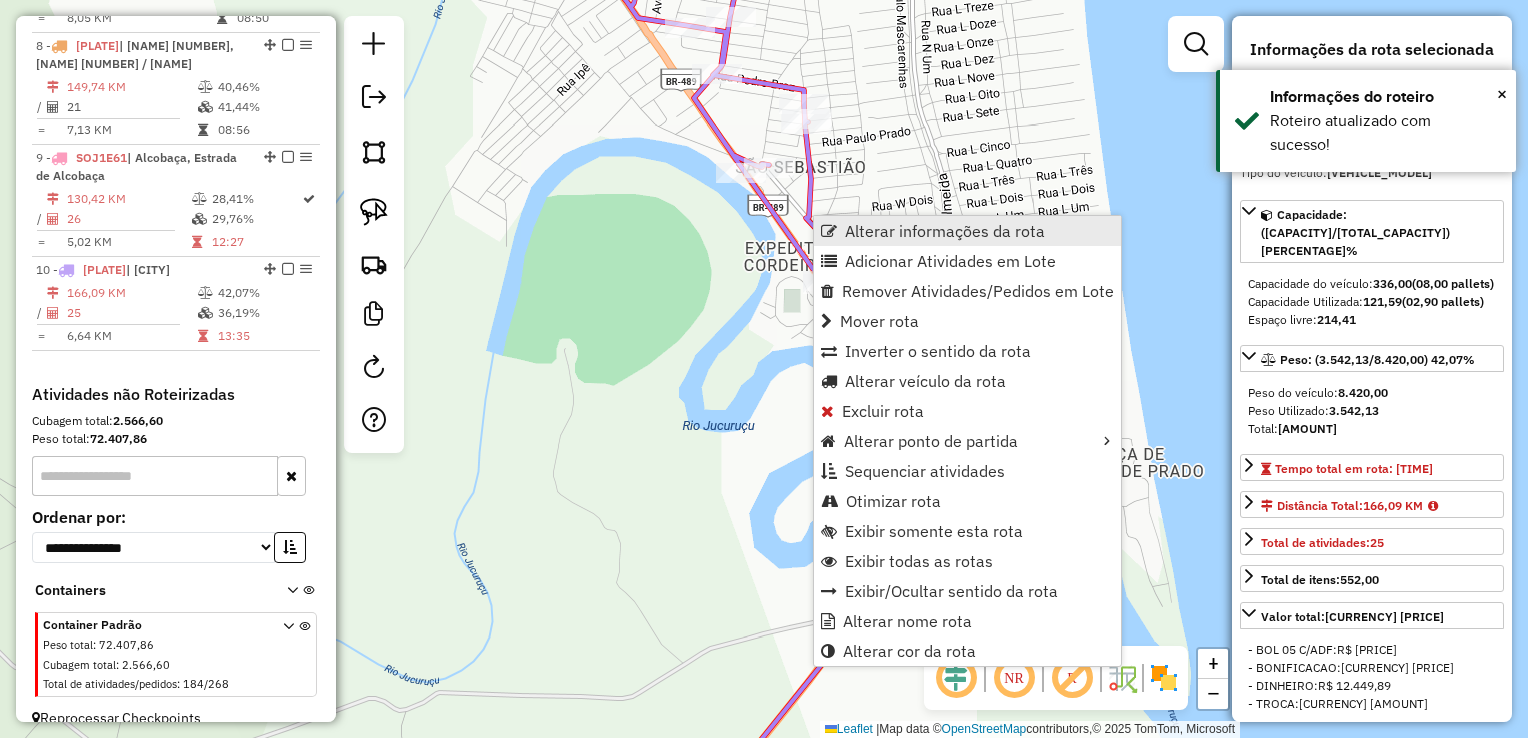click on "Alterar informações da rota" at bounding box center [967, 231] 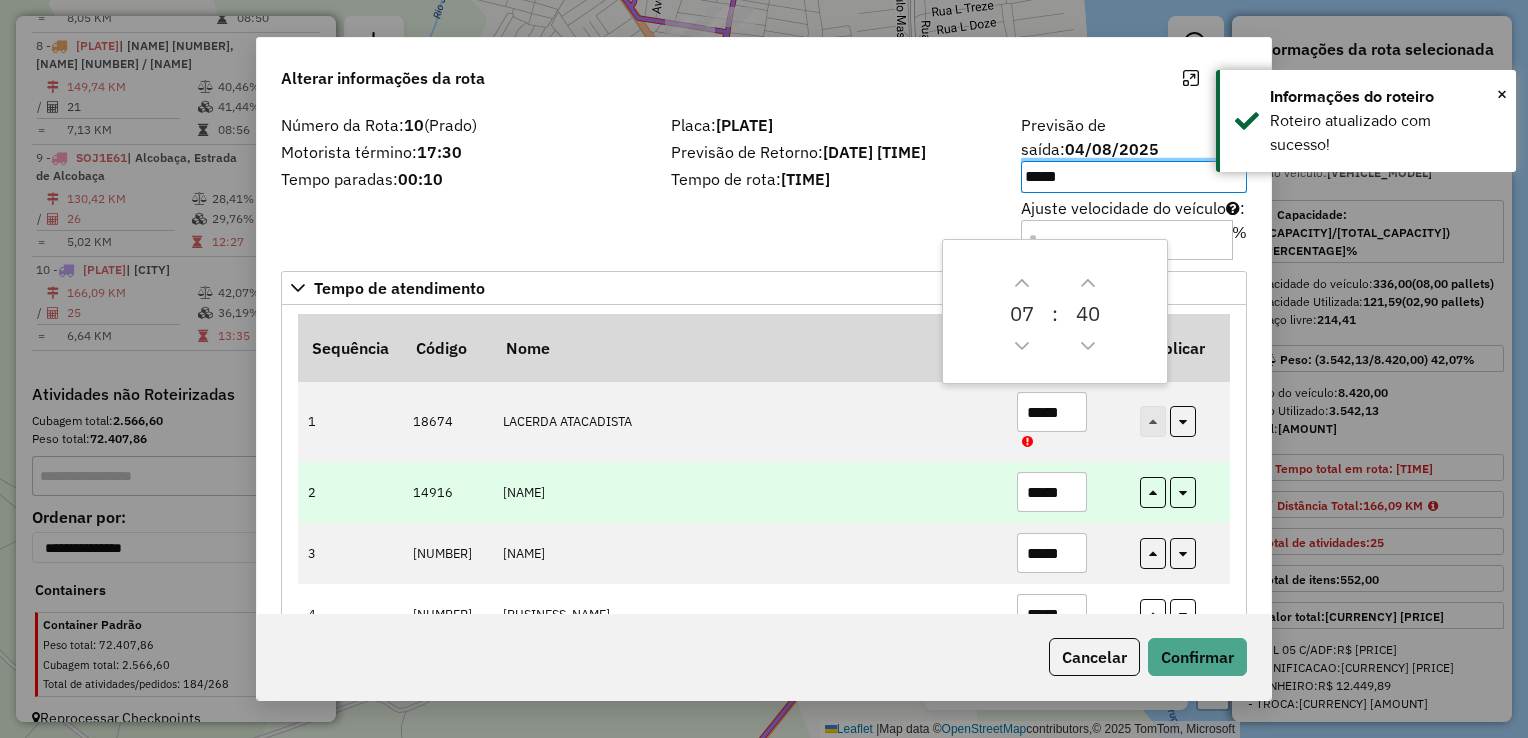 scroll, scrollTop: 100, scrollLeft: 0, axis: vertical 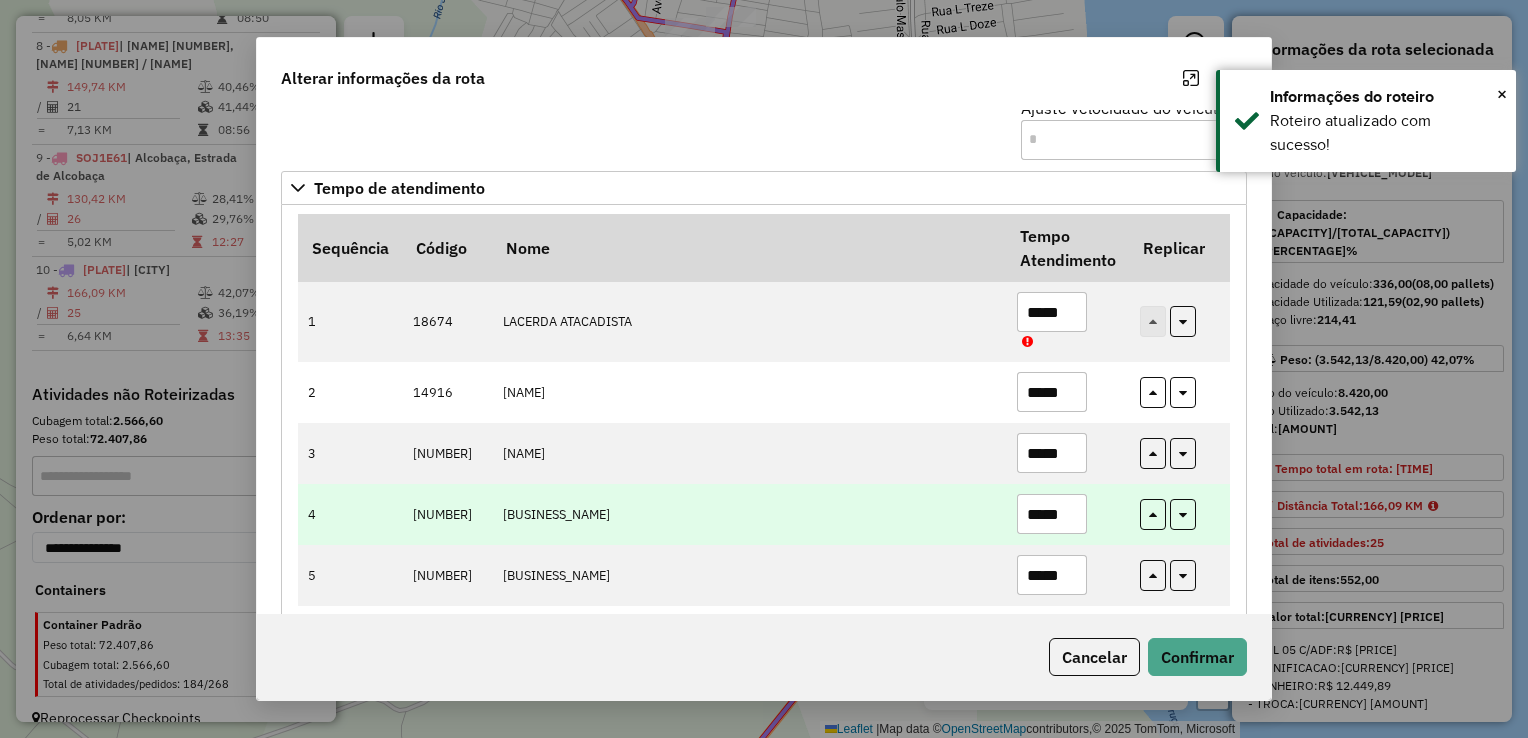 click on "*****" at bounding box center (1052, 514) 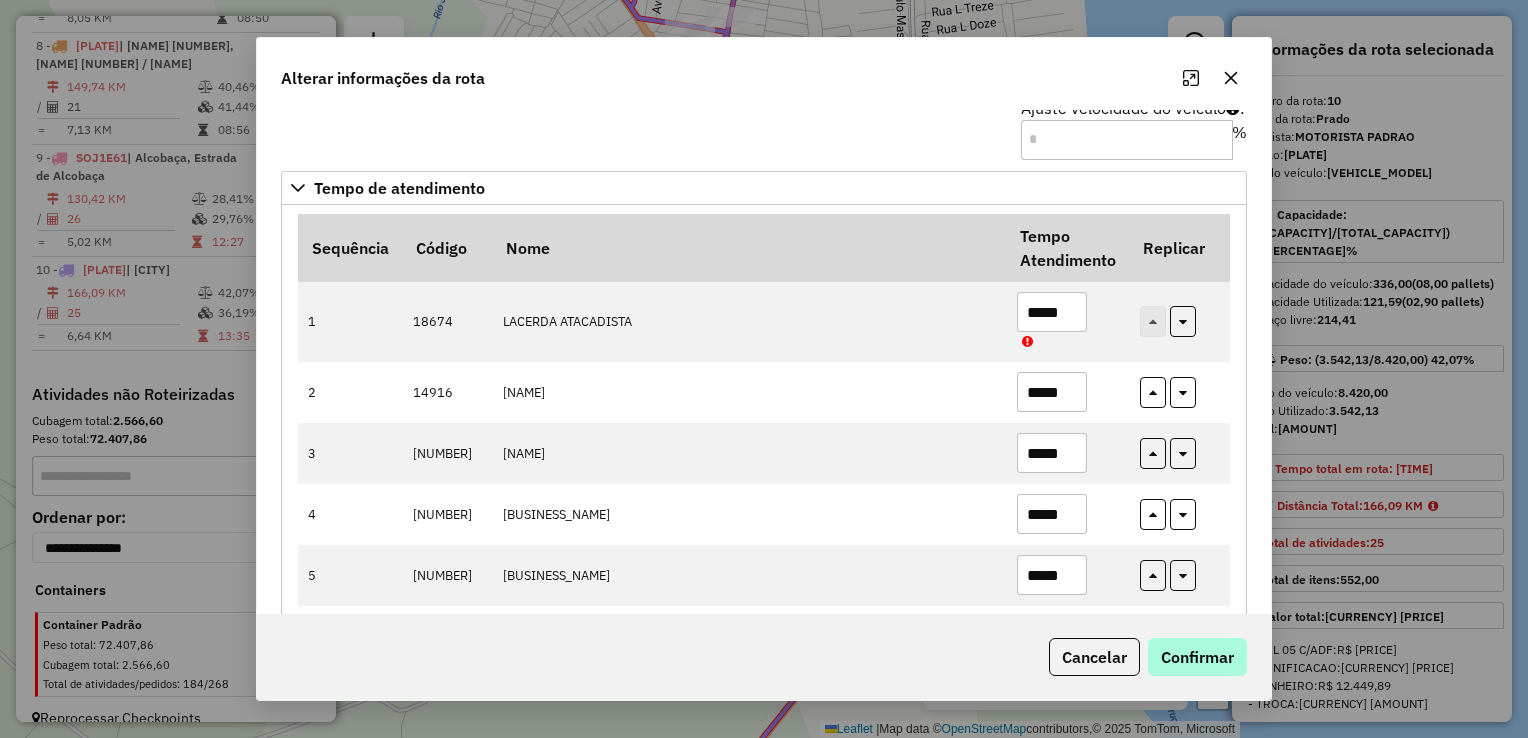 type on "*****" 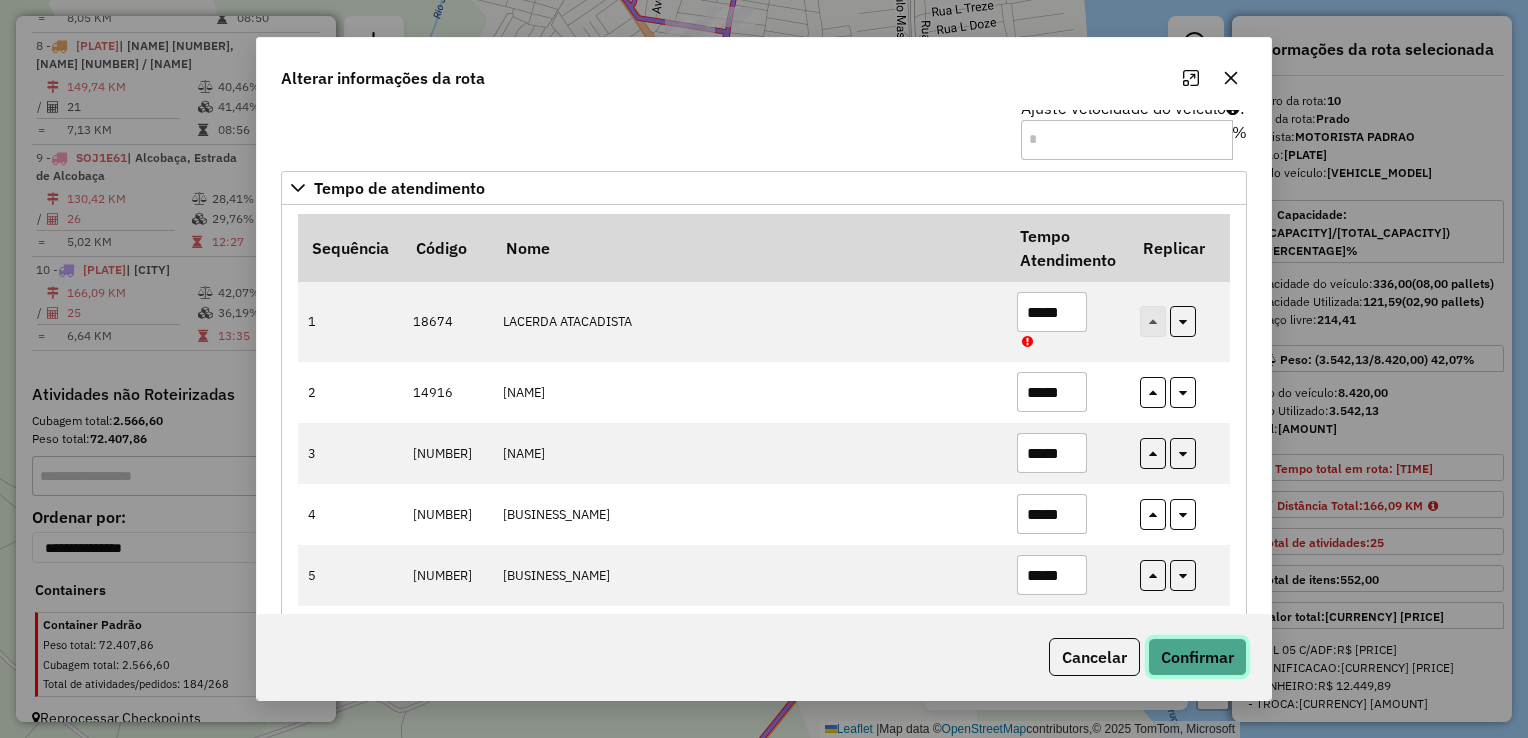 drag, startPoint x: 1200, startPoint y: 650, endPoint x: 1186, endPoint y: 650, distance: 14 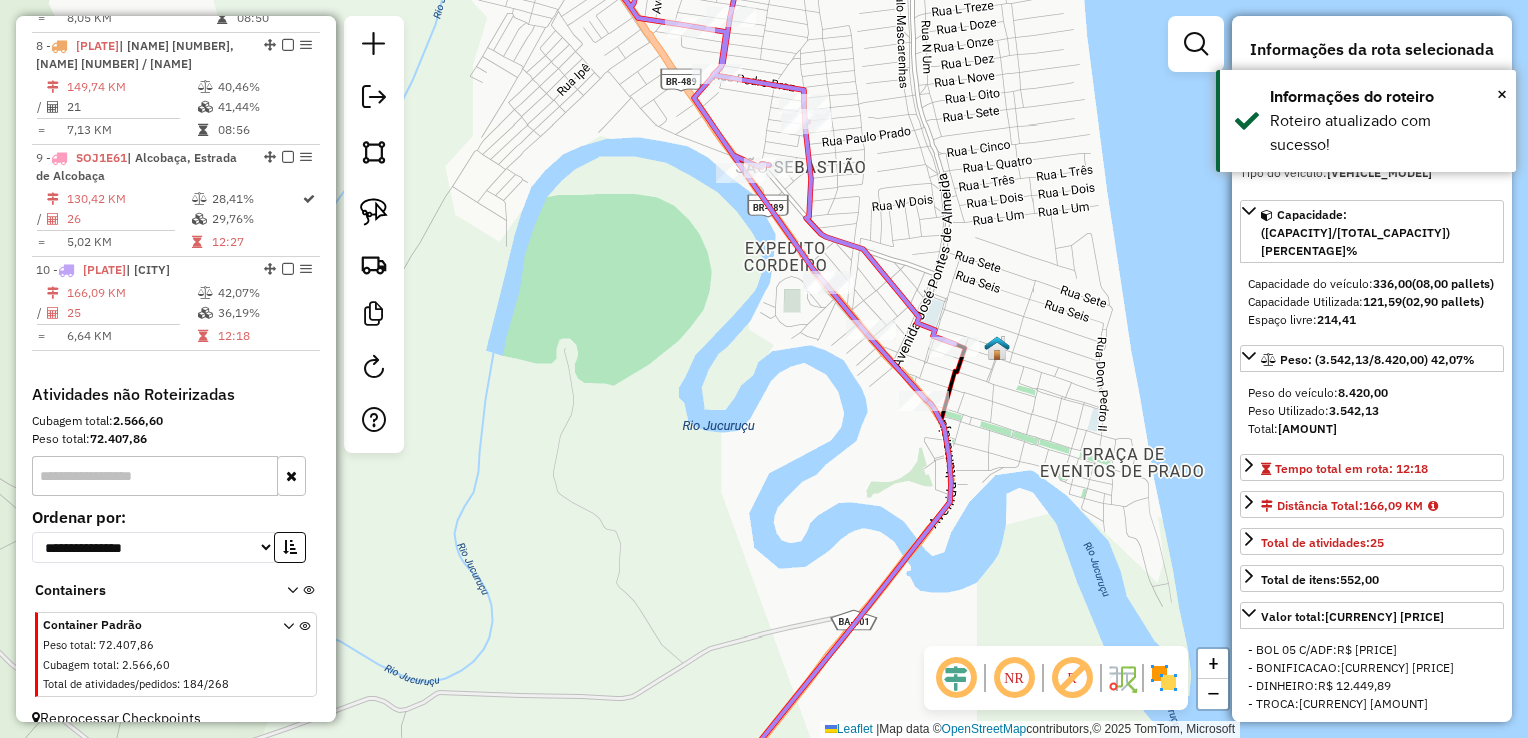 click 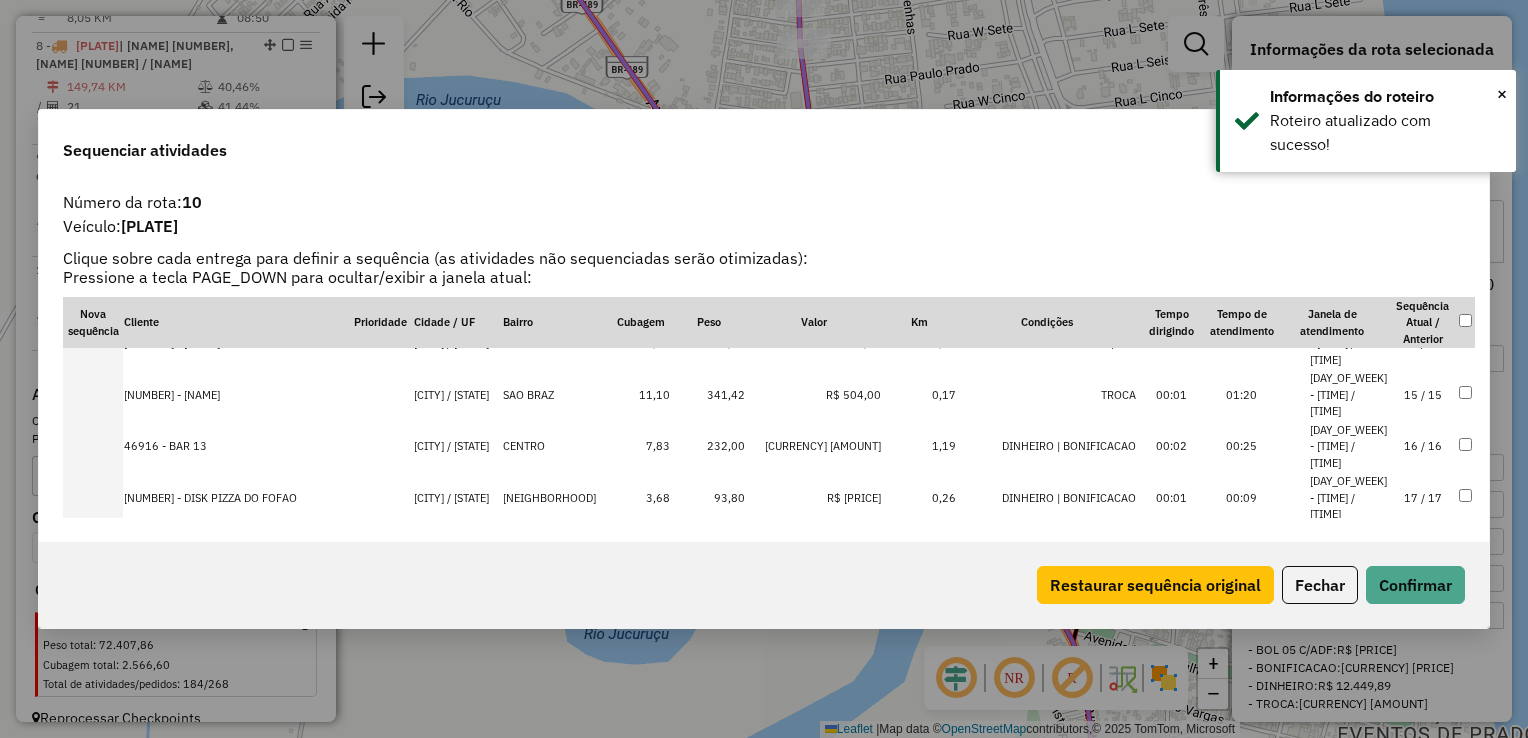 scroll, scrollTop: 723, scrollLeft: 0, axis: vertical 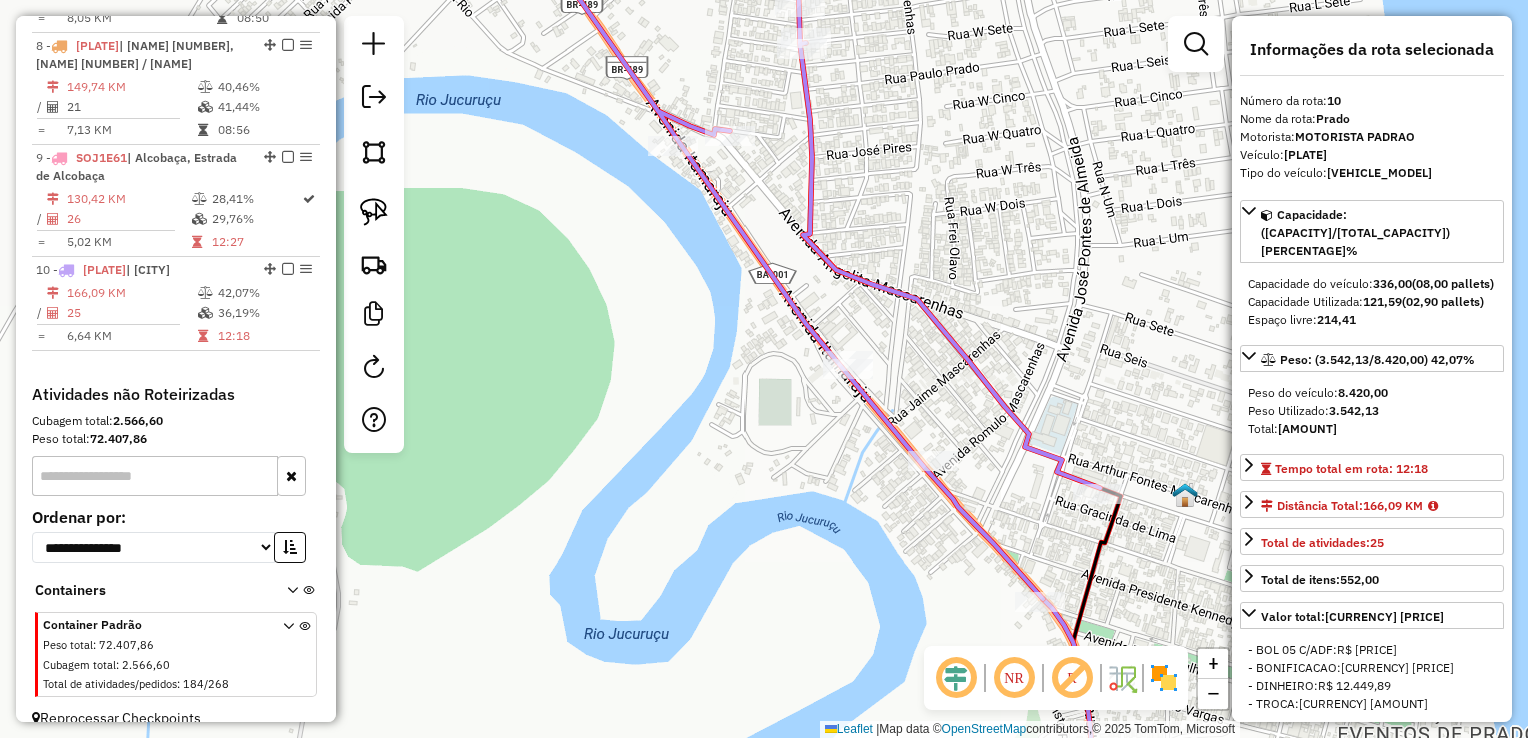 click 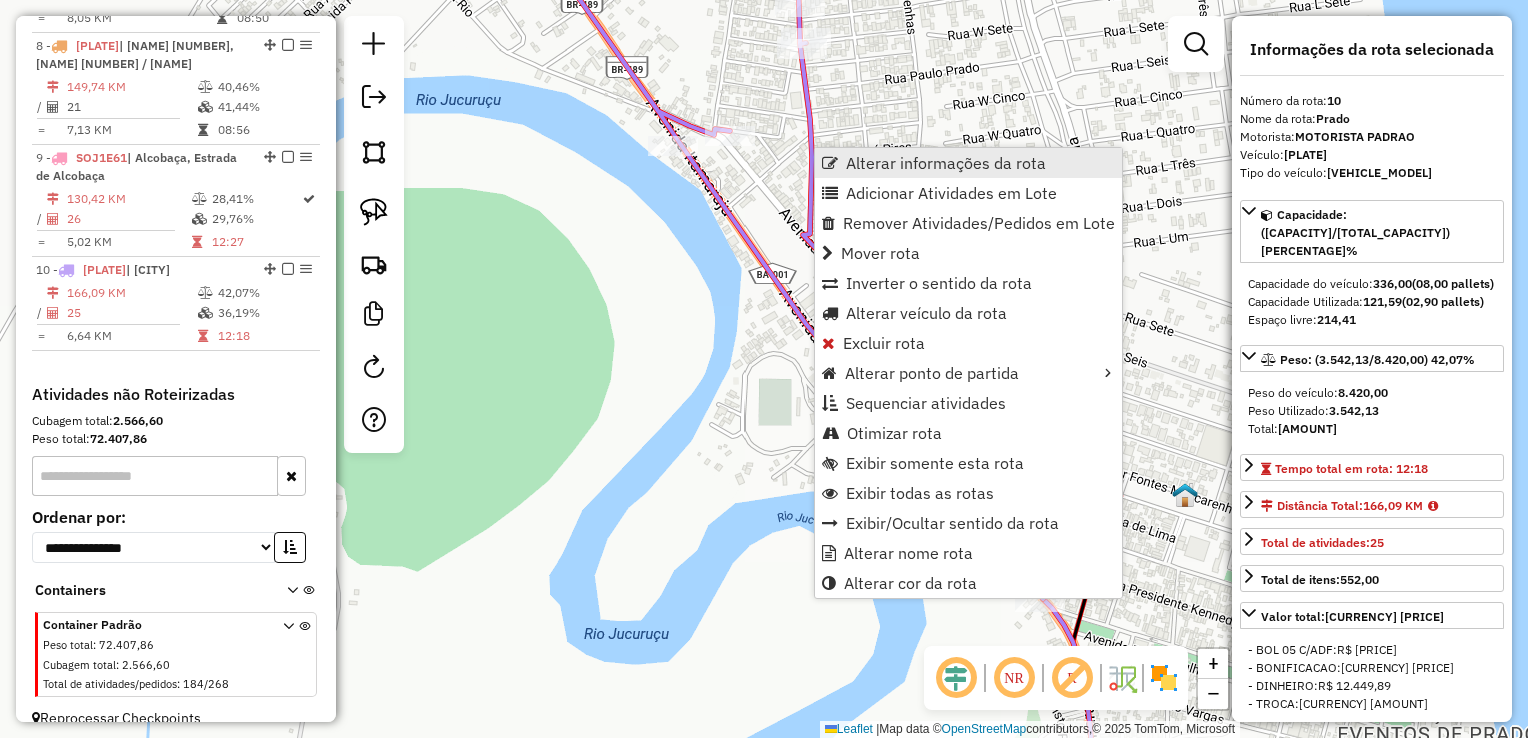 click on "Alterar informações da rota" at bounding box center (946, 163) 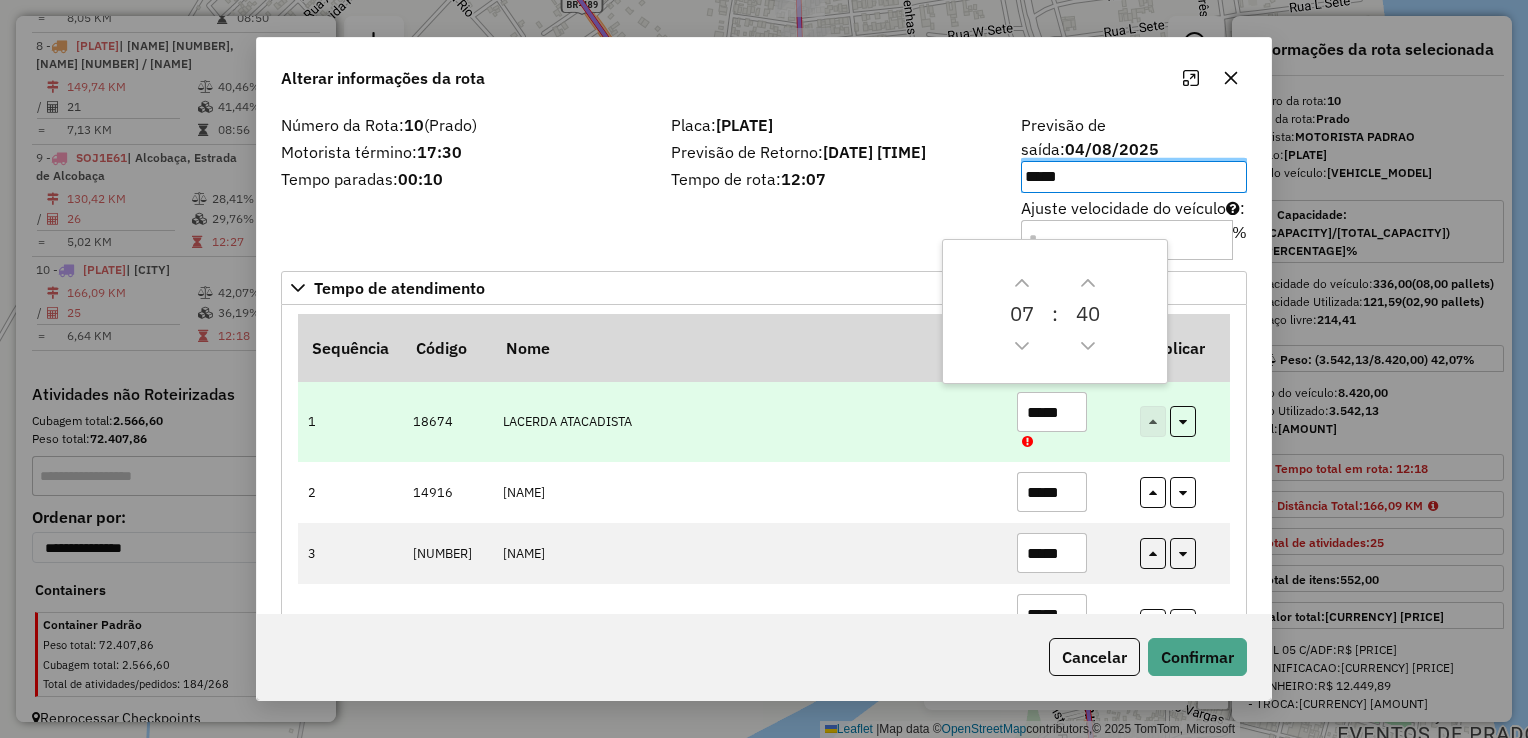 click on "*****" at bounding box center [1052, 412] 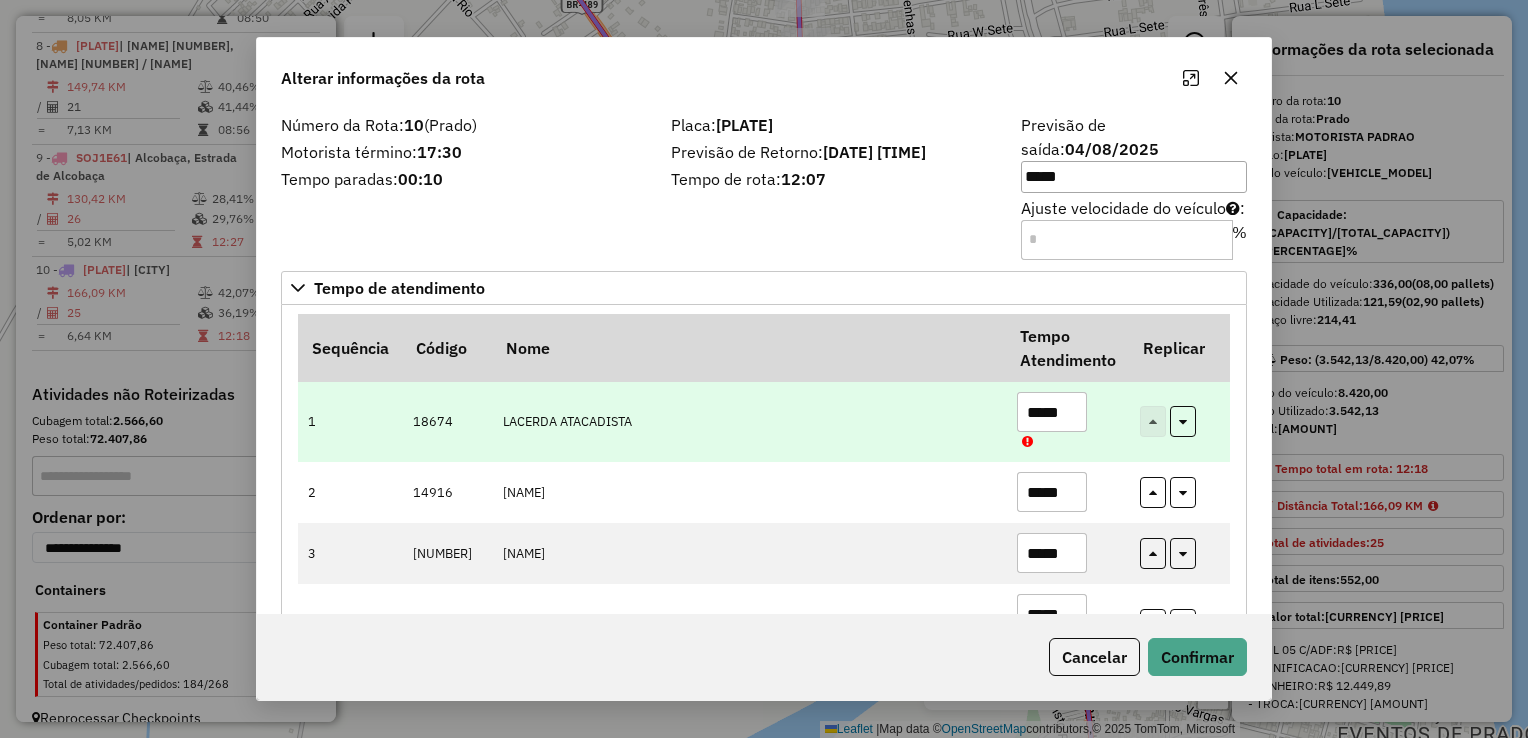 click on "*****" at bounding box center (1052, 412) 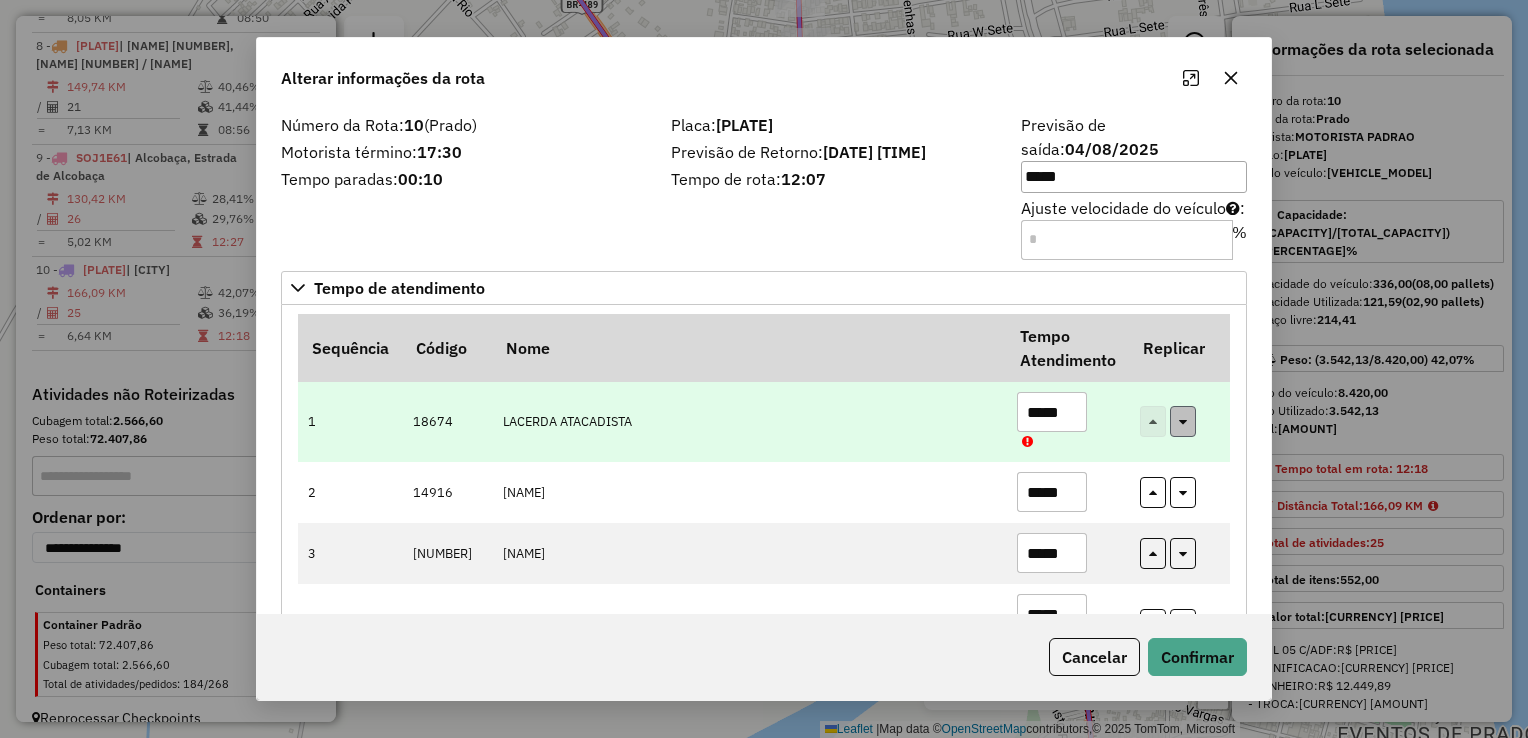 type on "*****" 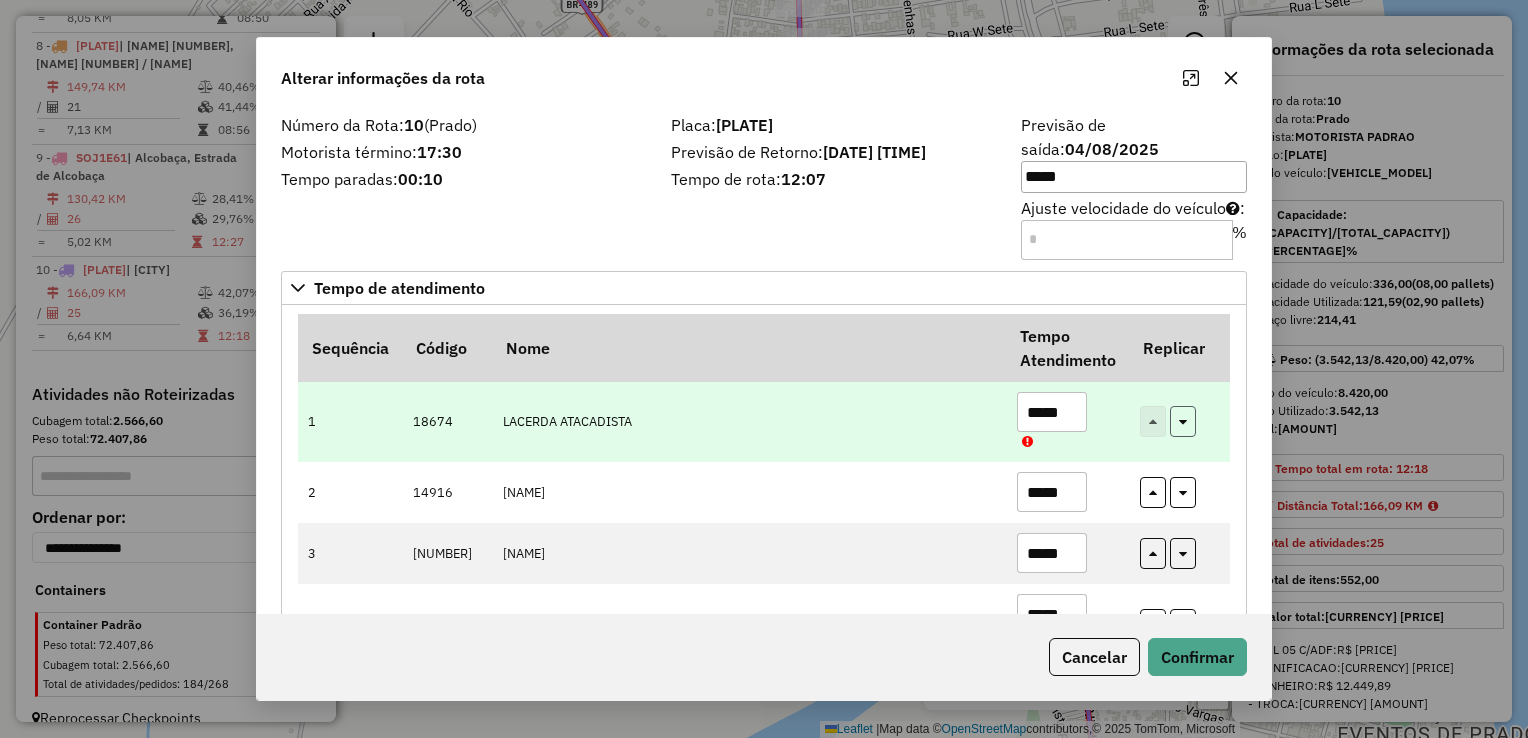 click at bounding box center [1183, 421] 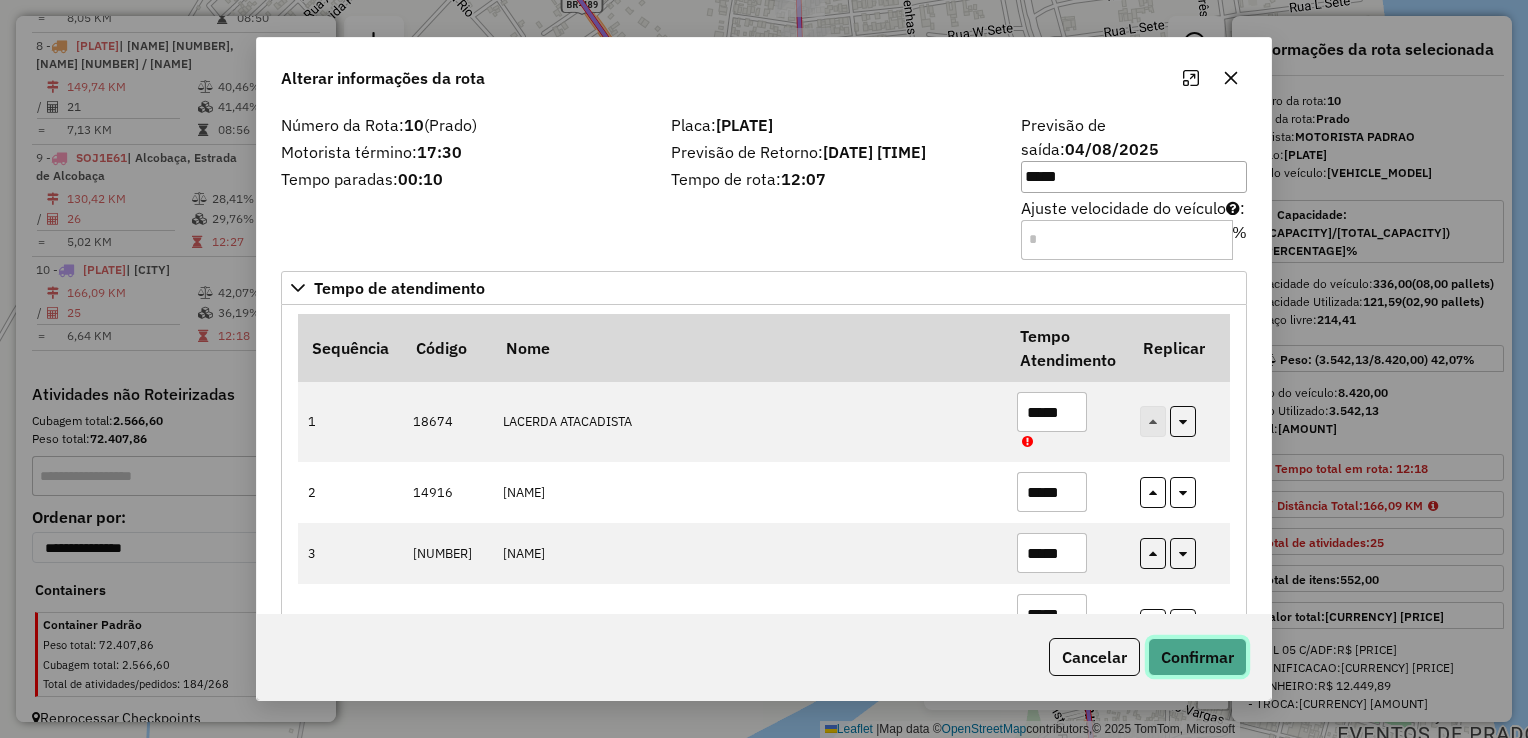 click on "Confirmar" 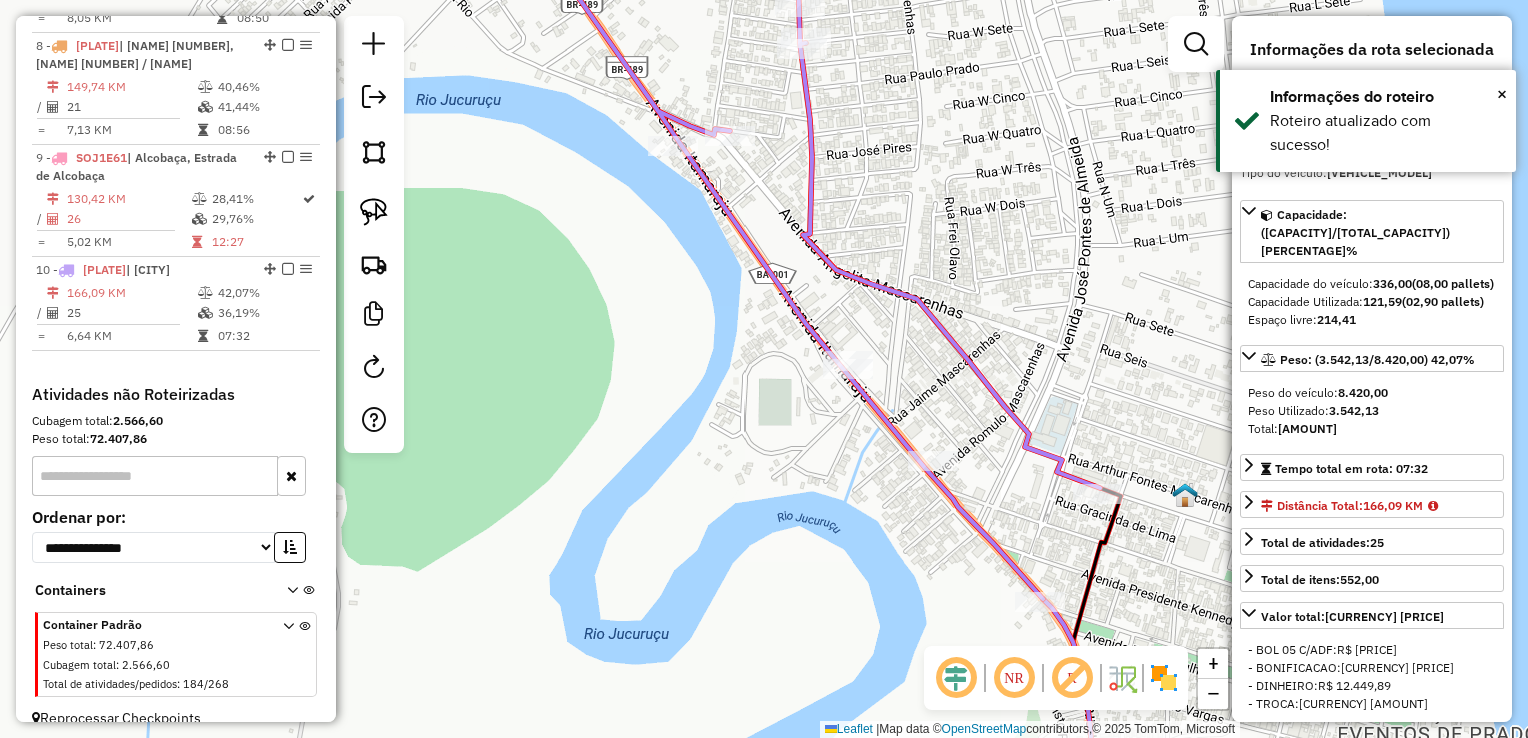 click 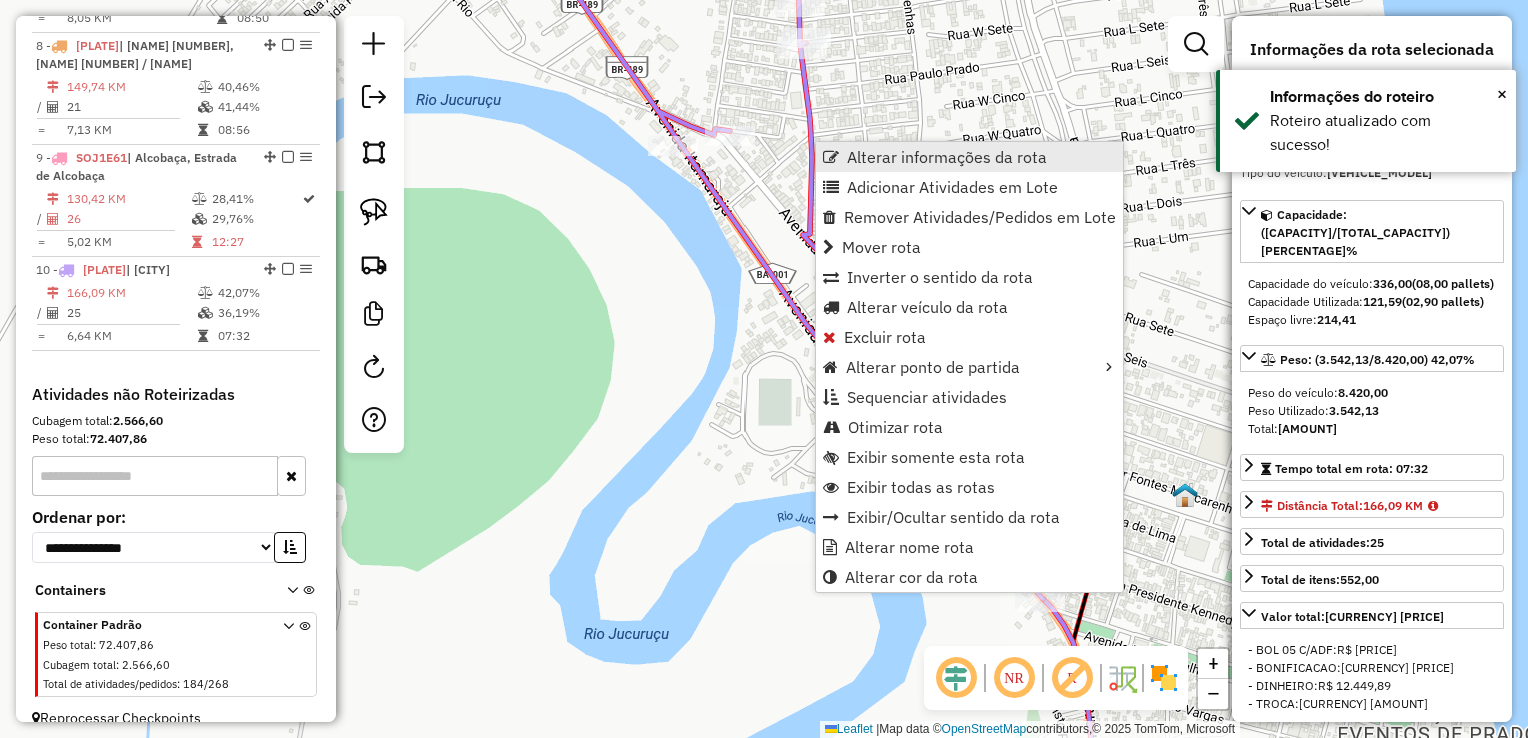 click on "Alterar informações da rota" at bounding box center (969, 157) 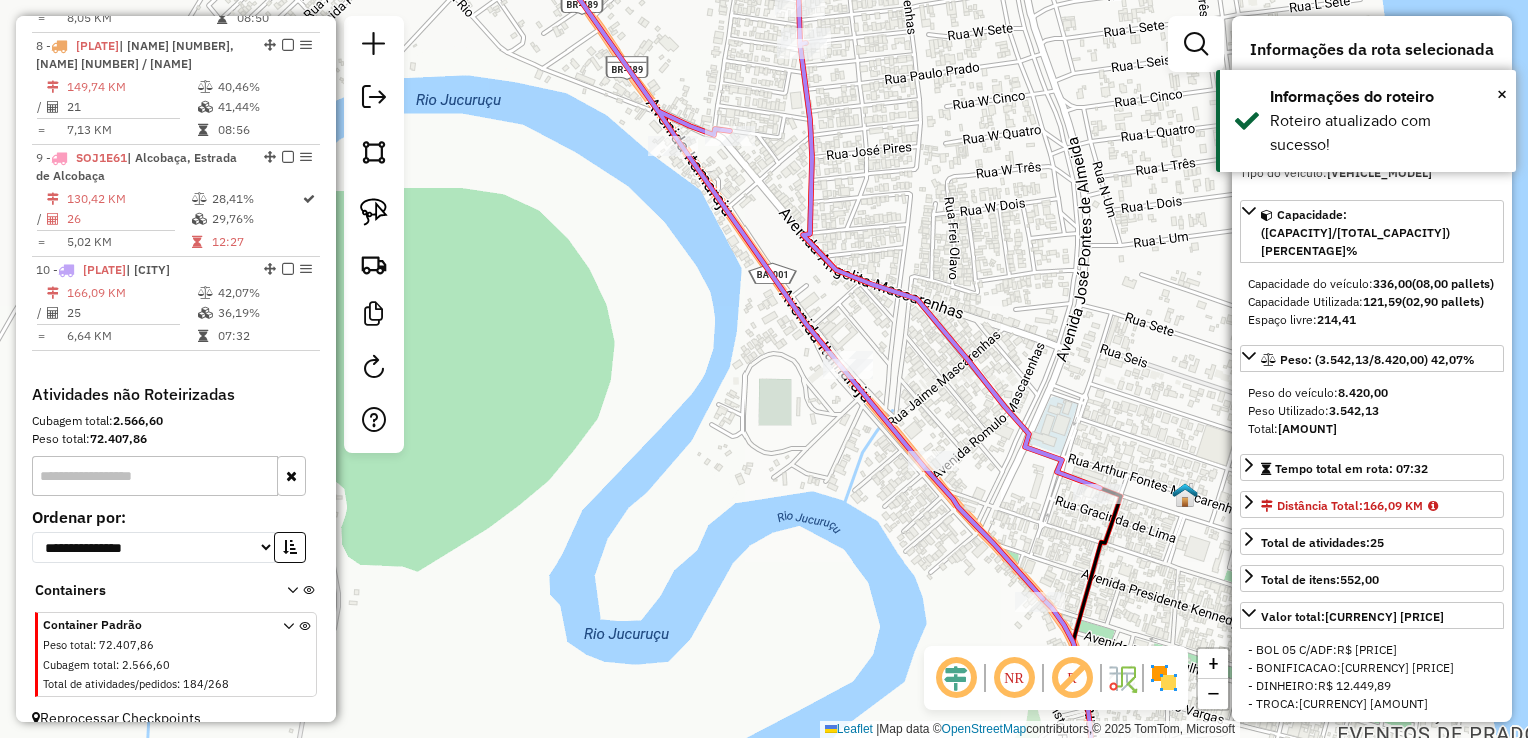 click on "Janela de atendimento Grade de atendimento Capacidade Transportadoras Veículos Cliente Pedidos  Rotas Selecione os dias de semana para filtrar as janelas de atendimento  Seg   Ter   Qua   Qui   Sex   Sáb   Dom  Informe o período da janela de atendimento: De: Até:  Filtrar exatamente a janela do cliente  Considerar janela de atendimento padrão  Selecione os dias de semana para filtrar as grades de atendimento  Seg   Ter   Qua   Qui   Sex   Sáb   Dom   Considerar clientes sem dia de atendimento cadastrado  Clientes fora do dia de atendimento selecionado Filtrar as atividades entre os valores definidos abaixo:  Peso mínimo:   Peso máximo:   Cubagem mínima:   Cubagem máxima:   De:   Até:  Filtrar as atividades entre o tempo de atendimento definido abaixo:  De:   Até:   Considerar capacidade total dos clientes não roteirizados Transportadora: Selecione um ou mais itens Tipo de veículo: Selecione um ou mais itens Veículo: Selecione um ou mais itens Motorista: Selecione um ou mais itens Nome: Rótulo:" 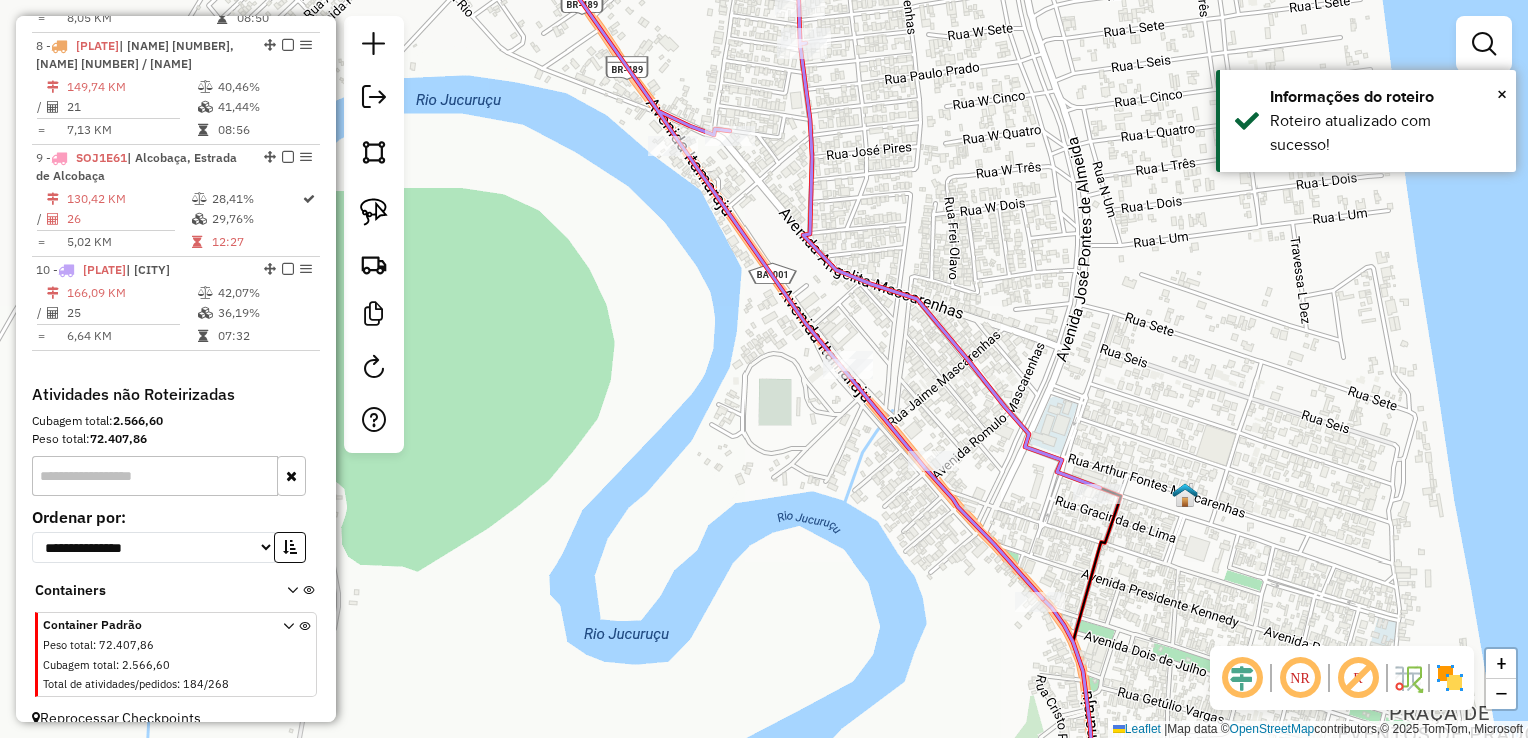 click on "Janela de atendimento Grade de atendimento Capacidade Transportadoras Veículos Cliente Pedidos  Rotas Selecione os dias de semana para filtrar as janelas de atendimento  Seg   Ter   Qua   Qui   Sex   Sáb   Dom  Informe o período da janela de atendimento: De: Até:  Filtrar exatamente a janela do cliente  Considerar janela de atendimento padrão  Selecione os dias de semana para filtrar as grades de atendimento  Seg   Ter   Qua   Qui   Sex   Sáb   Dom   Considerar clientes sem dia de atendimento cadastrado  Clientes fora do dia de atendimento selecionado Filtrar as atividades entre os valores definidos abaixo:  Peso mínimo:   Peso máximo:   Cubagem mínima:   Cubagem máxima:   De:   Até:  Filtrar as atividades entre o tempo de atendimento definido abaixo:  De:   Até:   Considerar capacidade total dos clientes não roteirizados Transportadora: Selecione um ou mais itens Tipo de veículo: Selecione um ou mais itens Veículo: Selecione um ou mais itens Motorista: Selecione um ou mais itens Nome: Rótulo:" 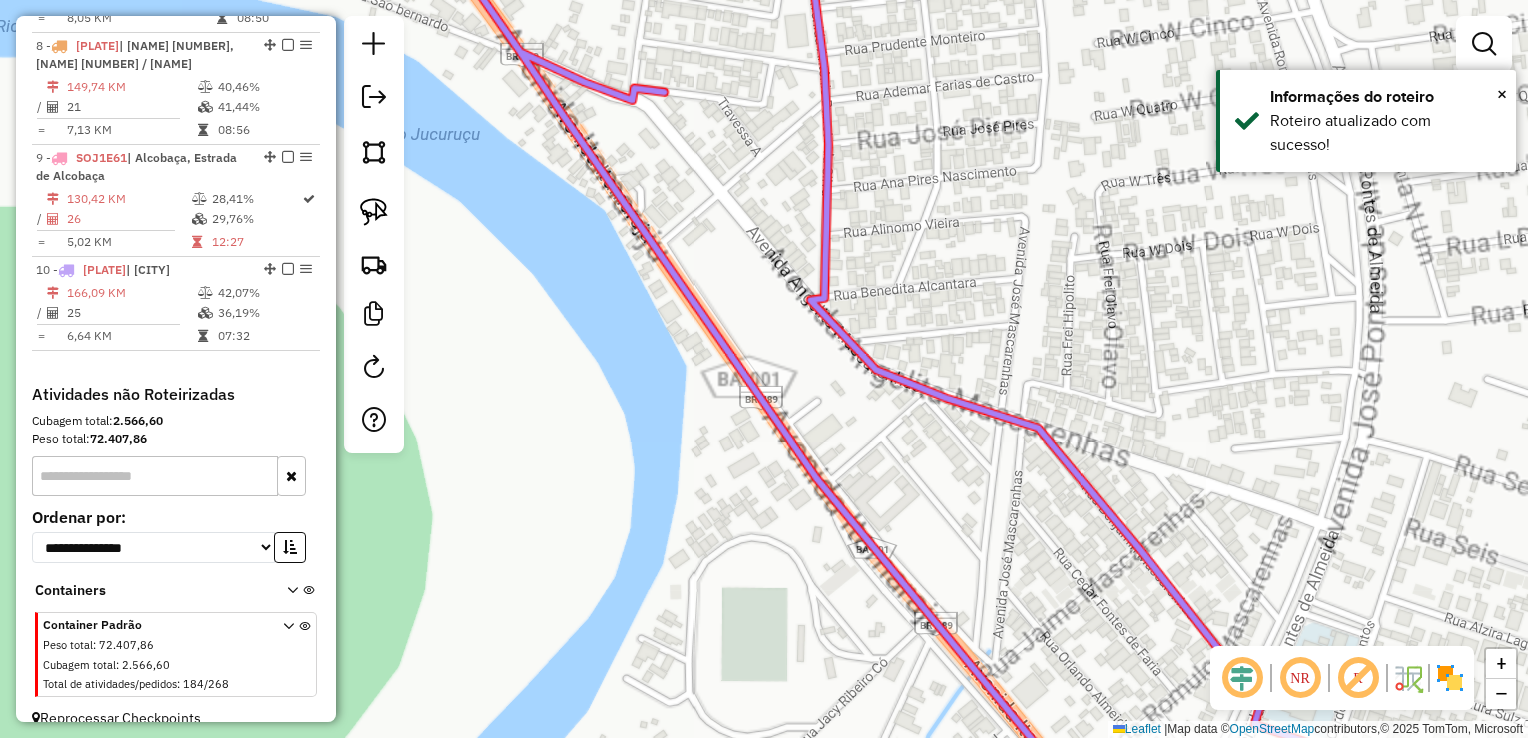 click on "Janela de atendimento Grade de atendimento Capacidade Transportadoras Veículos Cliente Pedidos  Rotas Selecione os dias de semana para filtrar as janelas de atendimento  Seg   Ter   Qua   Qui   Sex   Sáb   Dom  Informe o período da janela de atendimento: De: Até:  Filtrar exatamente a janela do cliente  Considerar janela de atendimento padrão  Selecione os dias de semana para filtrar as grades de atendimento  Seg   Ter   Qua   Qui   Sex   Sáb   Dom   Considerar clientes sem dia de atendimento cadastrado  Clientes fora do dia de atendimento selecionado Filtrar as atividades entre os valores definidos abaixo:  Peso mínimo:   Peso máximo:   Cubagem mínima:   Cubagem máxima:   De:   Até:  Filtrar as atividades entre o tempo de atendimento definido abaixo:  De:   Até:   Considerar capacidade total dos clientes não roteirizados Transportadora: Selecione um ou mais itens Tipo de veículo: Selecione um ou mais itens Veículo: Selecione um ou mais itens Motorista: Selecione um ou mais itens Nome: Rótulo:" 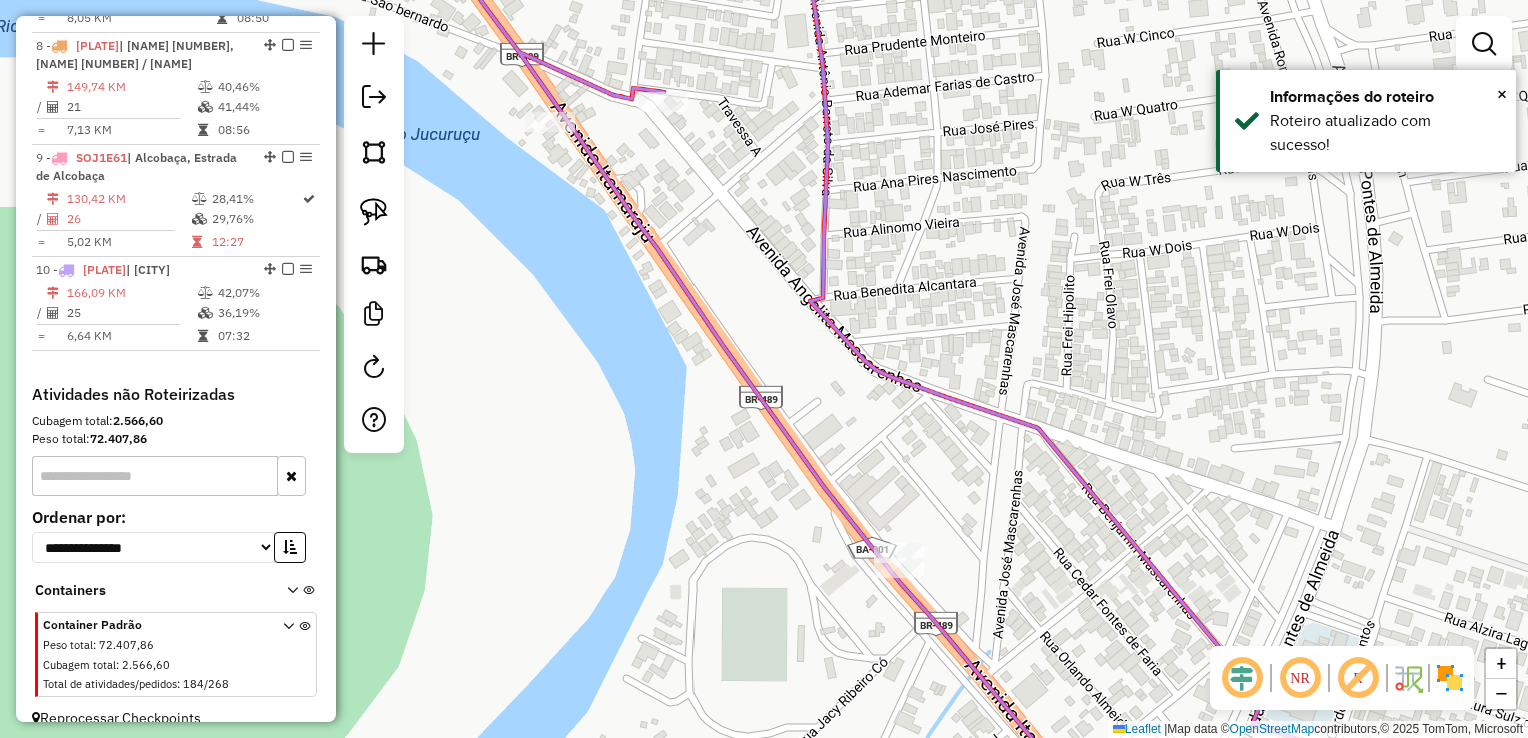 click 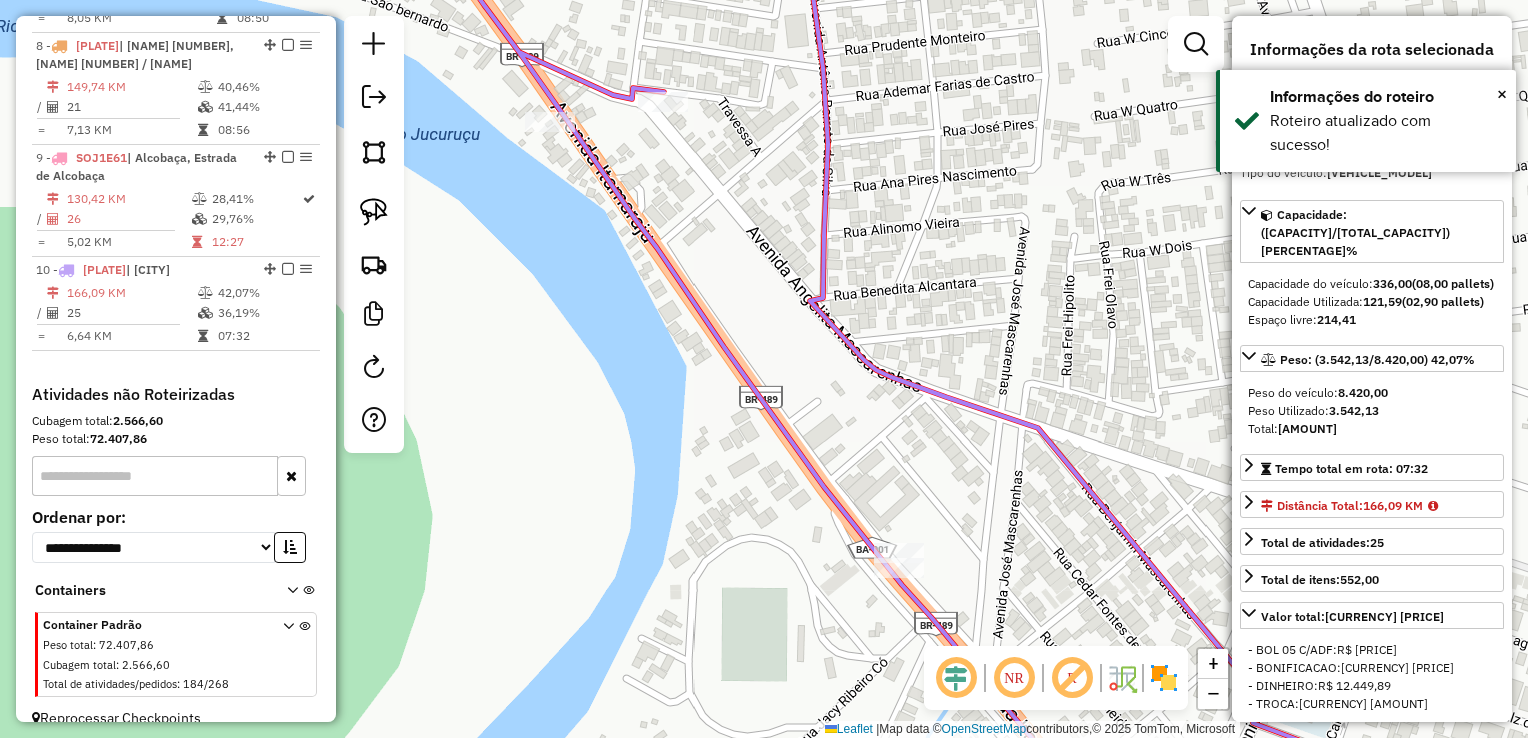 click 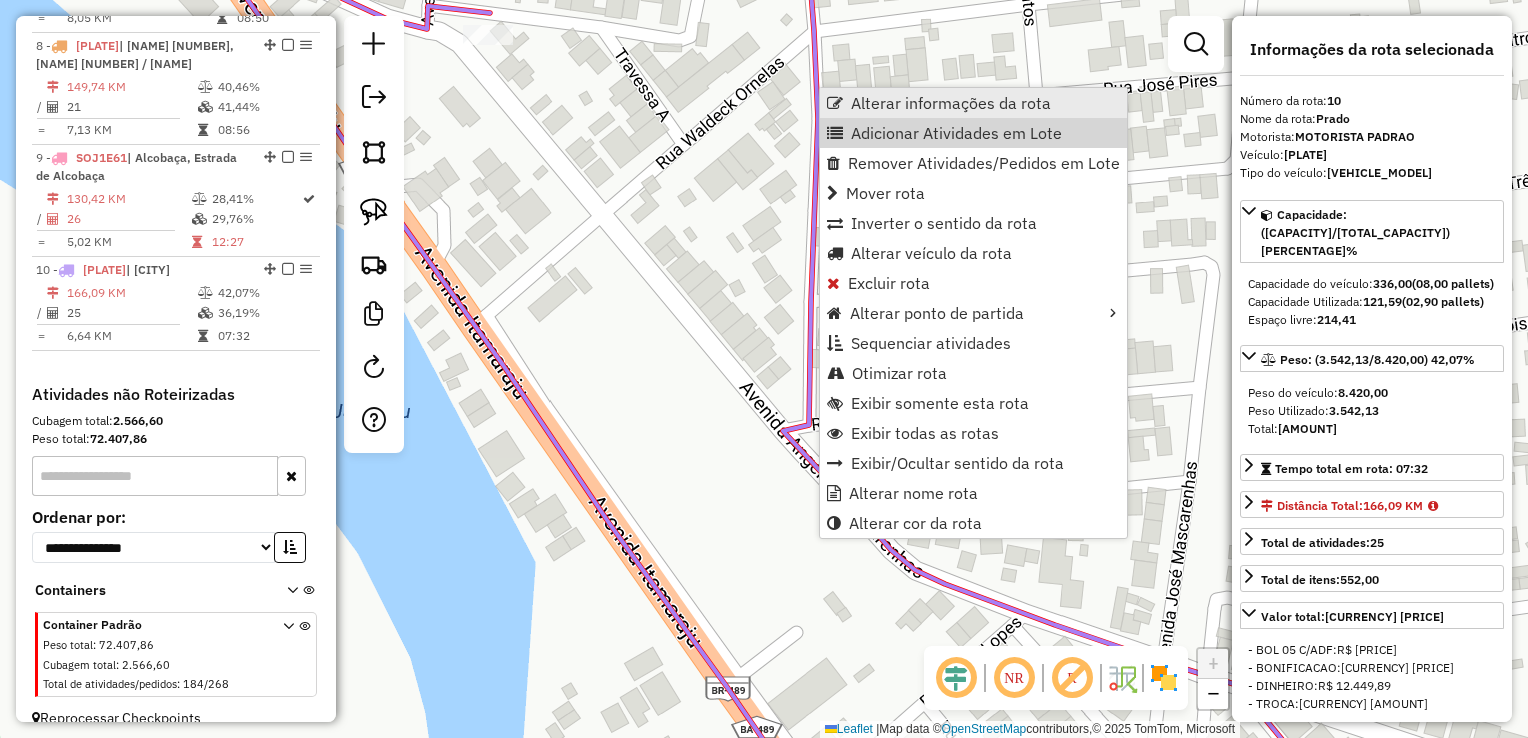 click on "Alterar informações da rota" at bounding box center (951, 103) 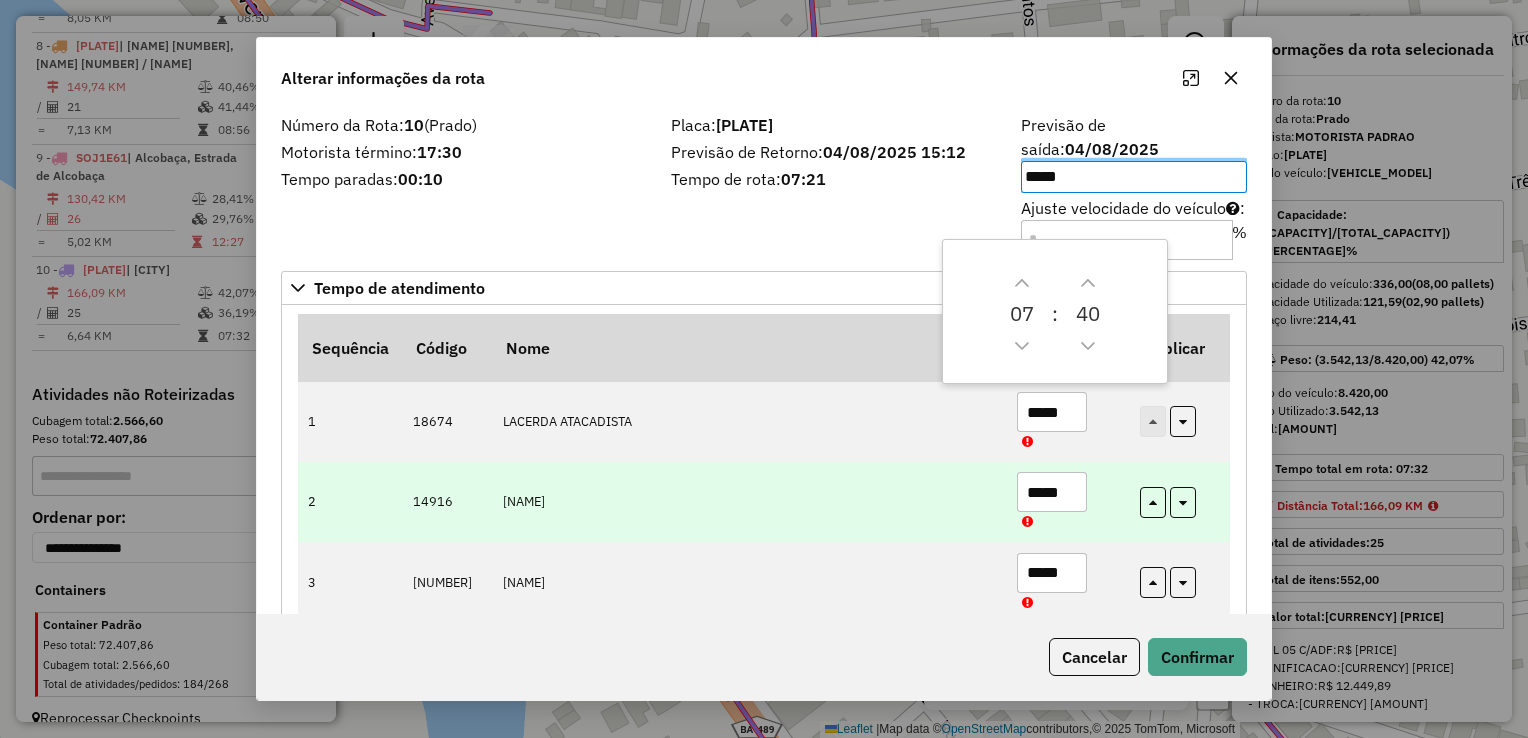 click on "*****" at bounding box center [1052, 492] 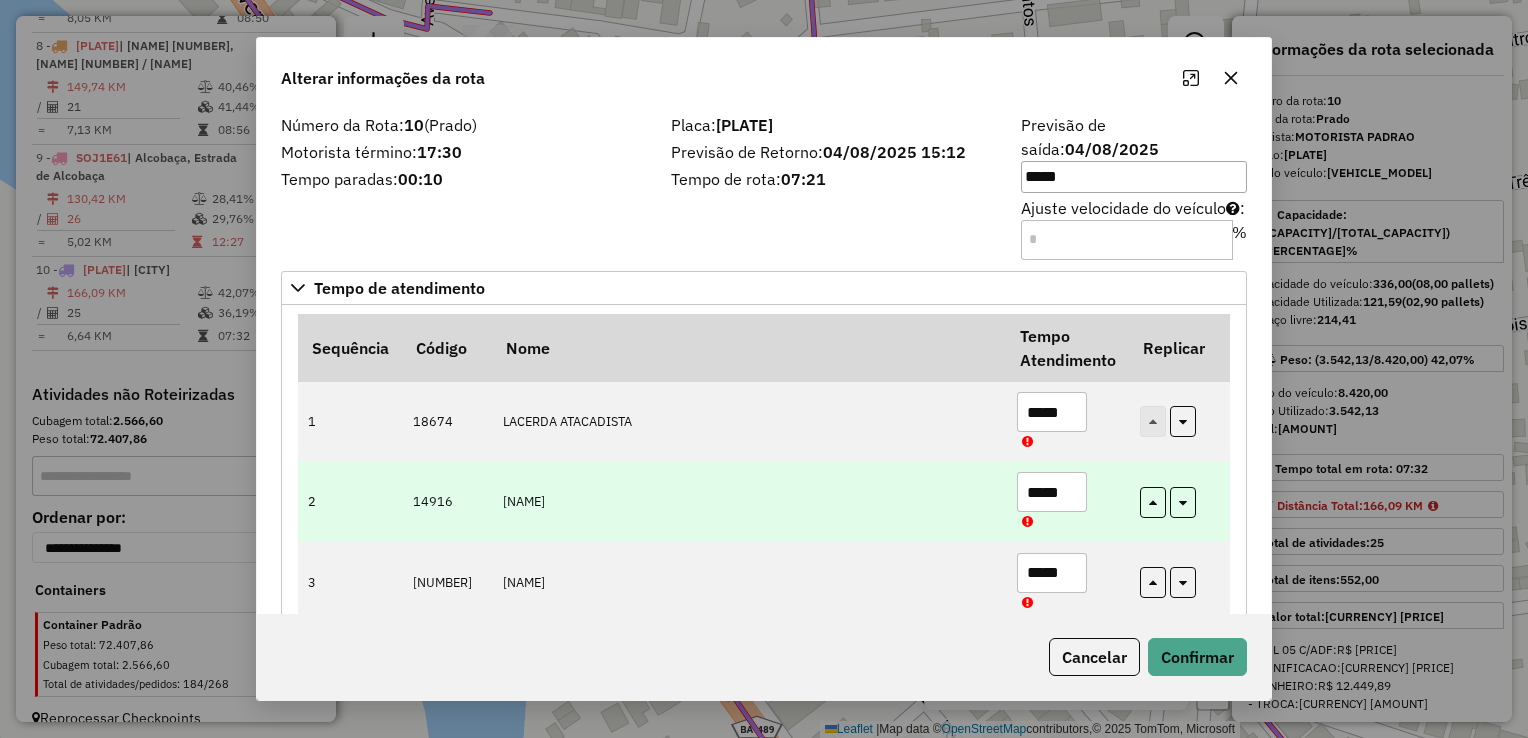 click on "*****" at bounding box center [1052, 492] 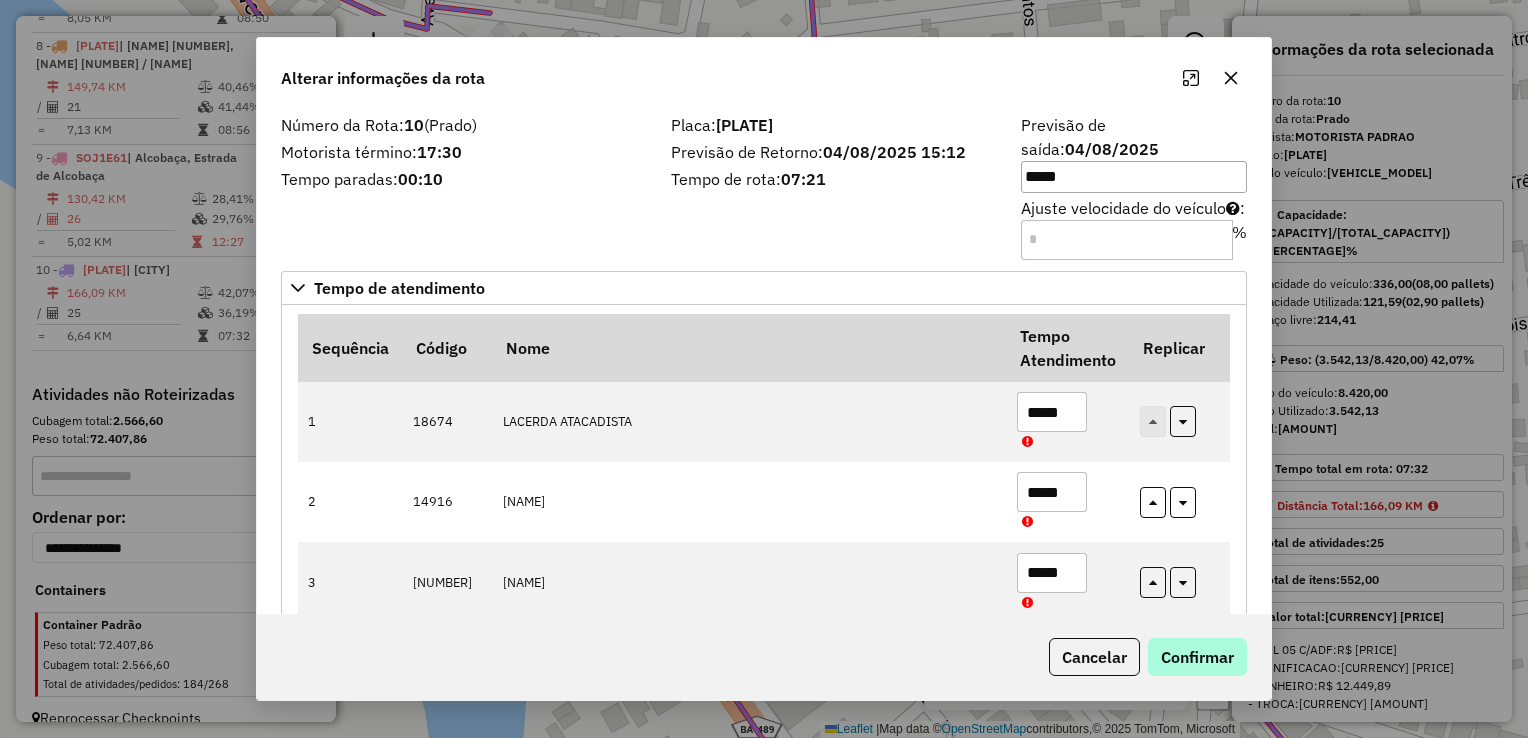 type on "*****" 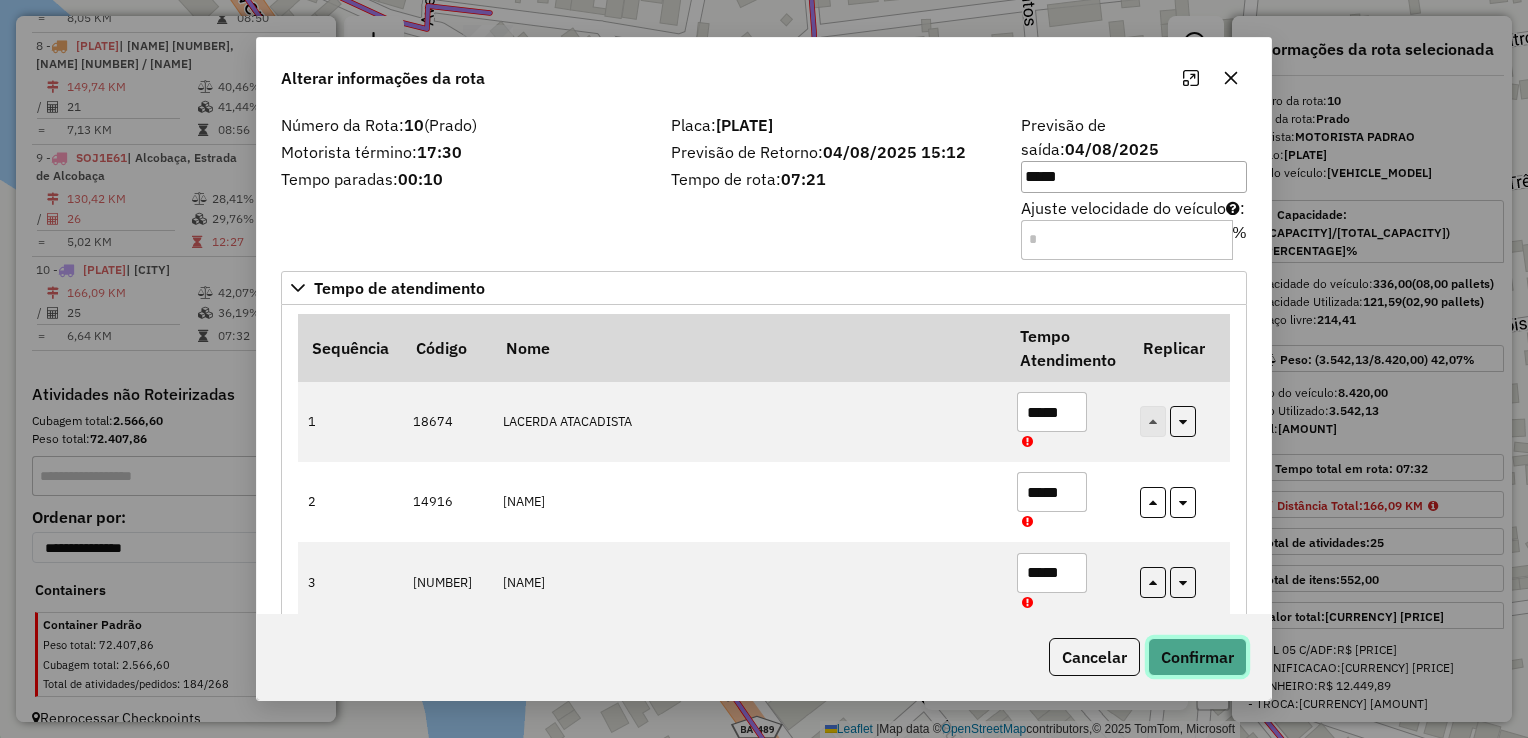 click on "Confirmar" 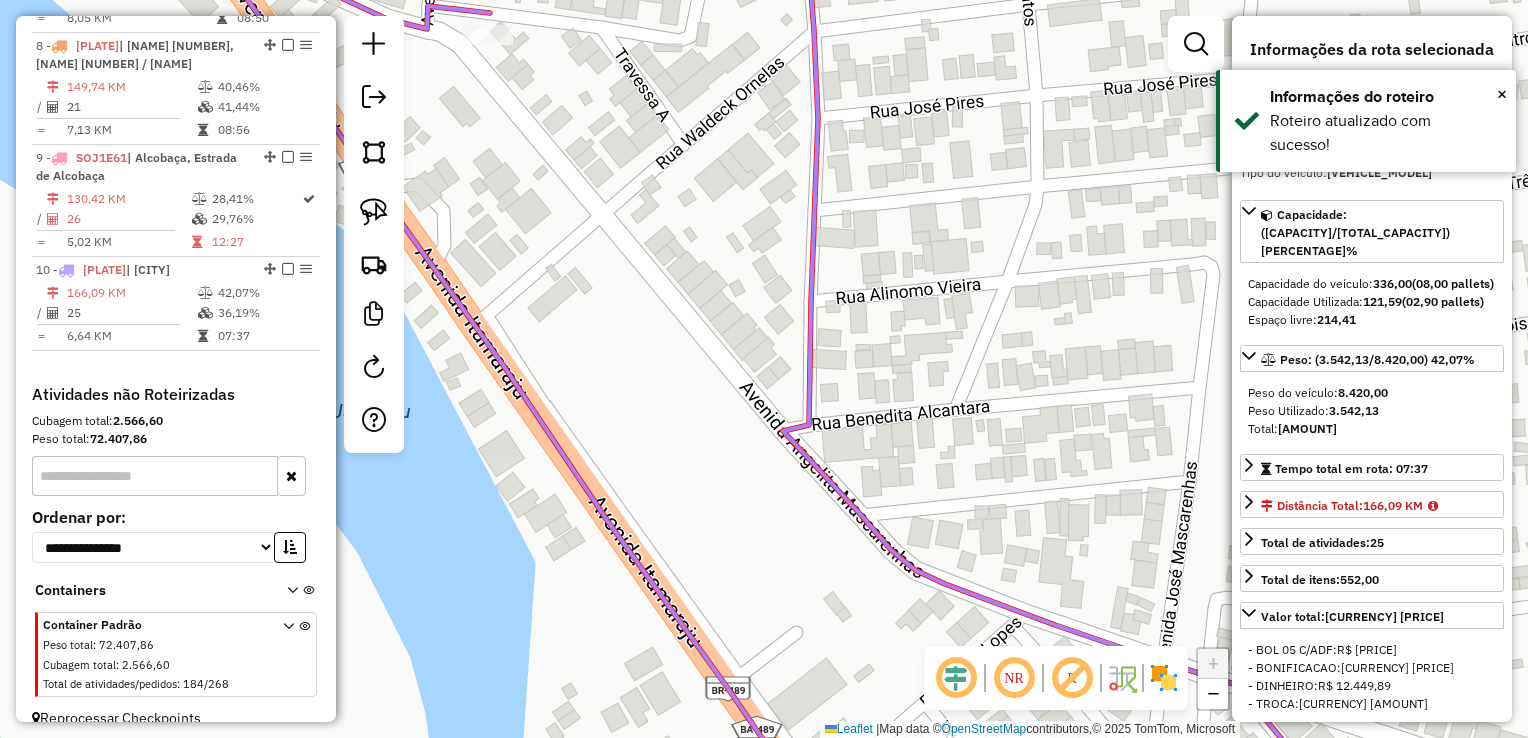 click 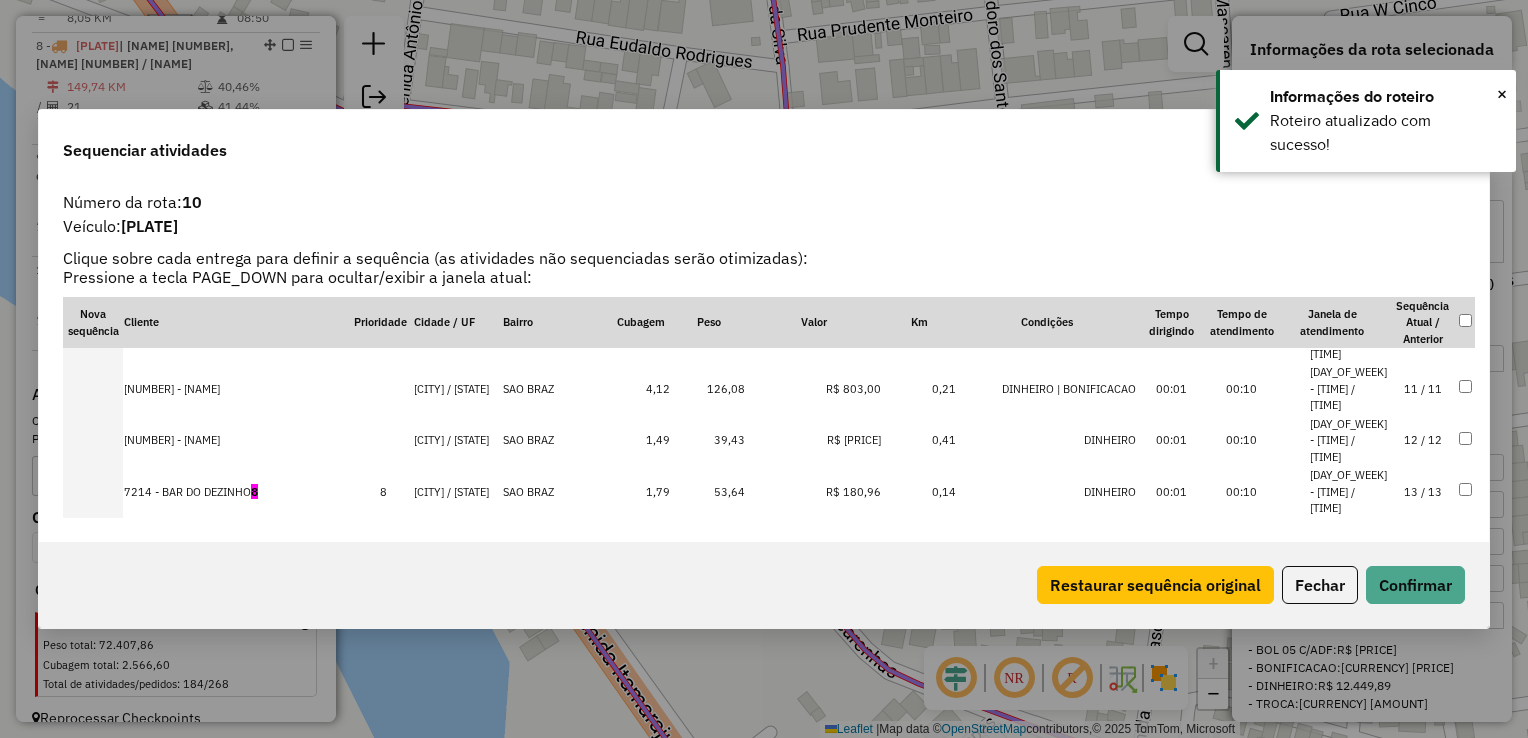scroll, scrollTop: 600, scrollLeft: 0, axis: vertical 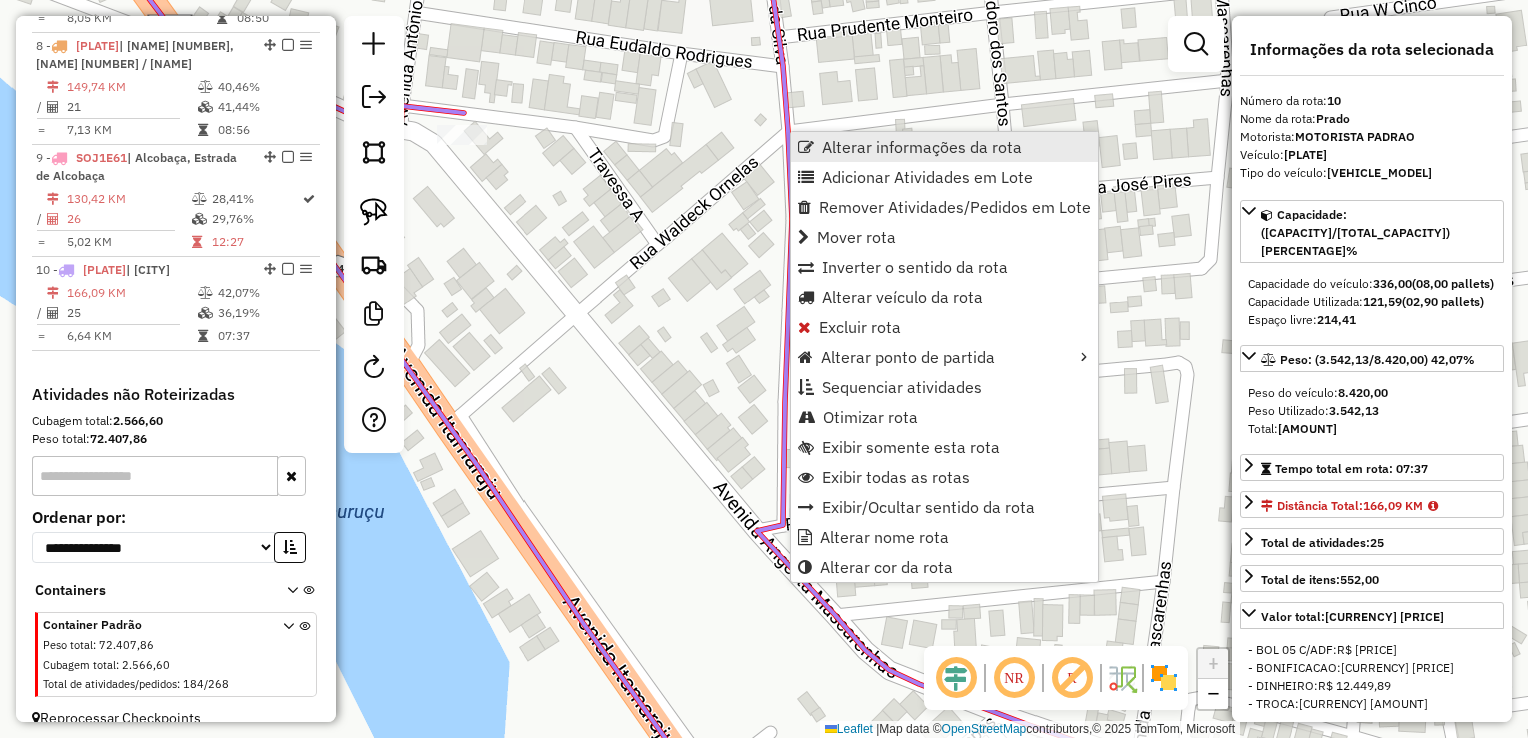 click on "Alterar informações da rota" at bounding box center [922, 147] 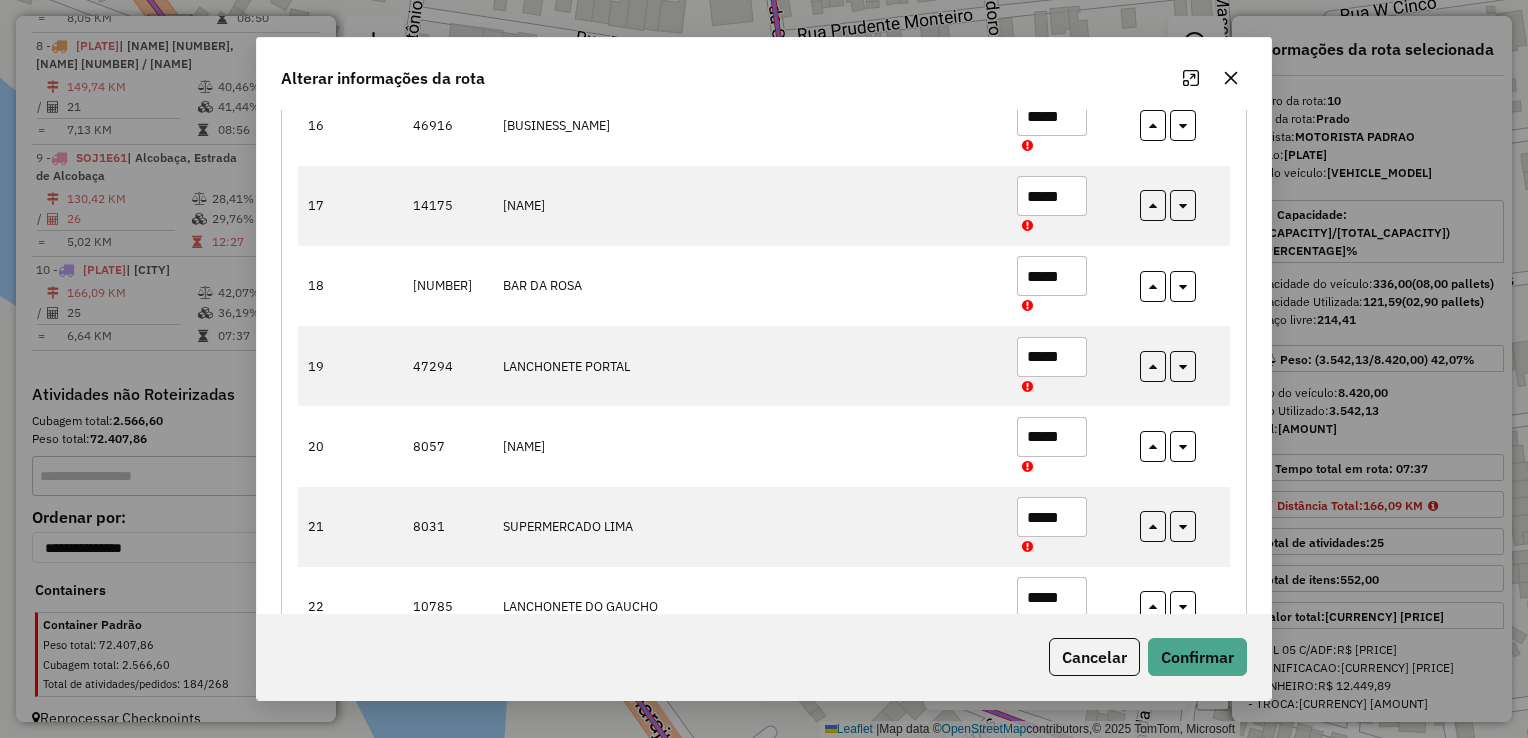scroll, scrollTop: 1500, scrollLeft: 0, axis: vertical 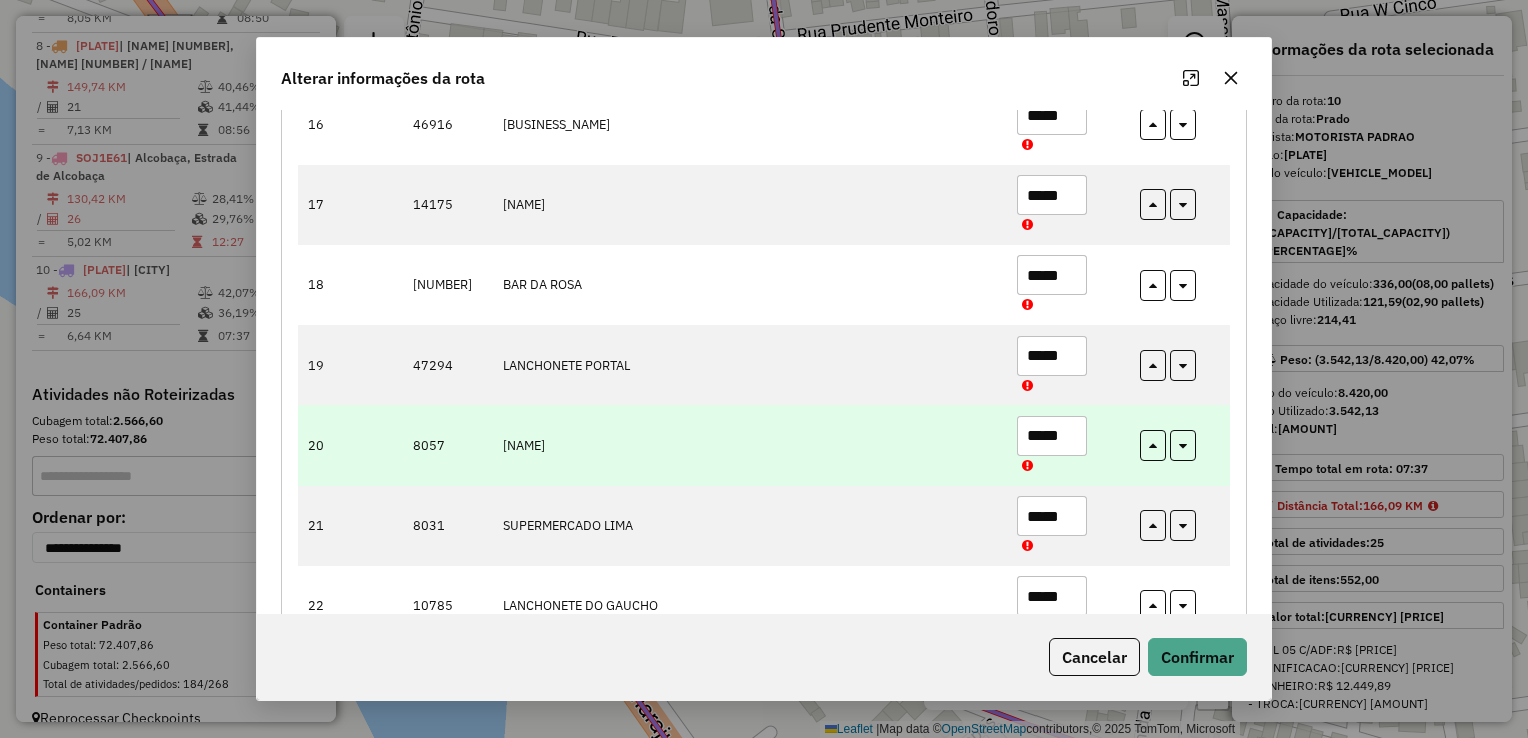 click on "*****" at bounding box center [1052, 436] 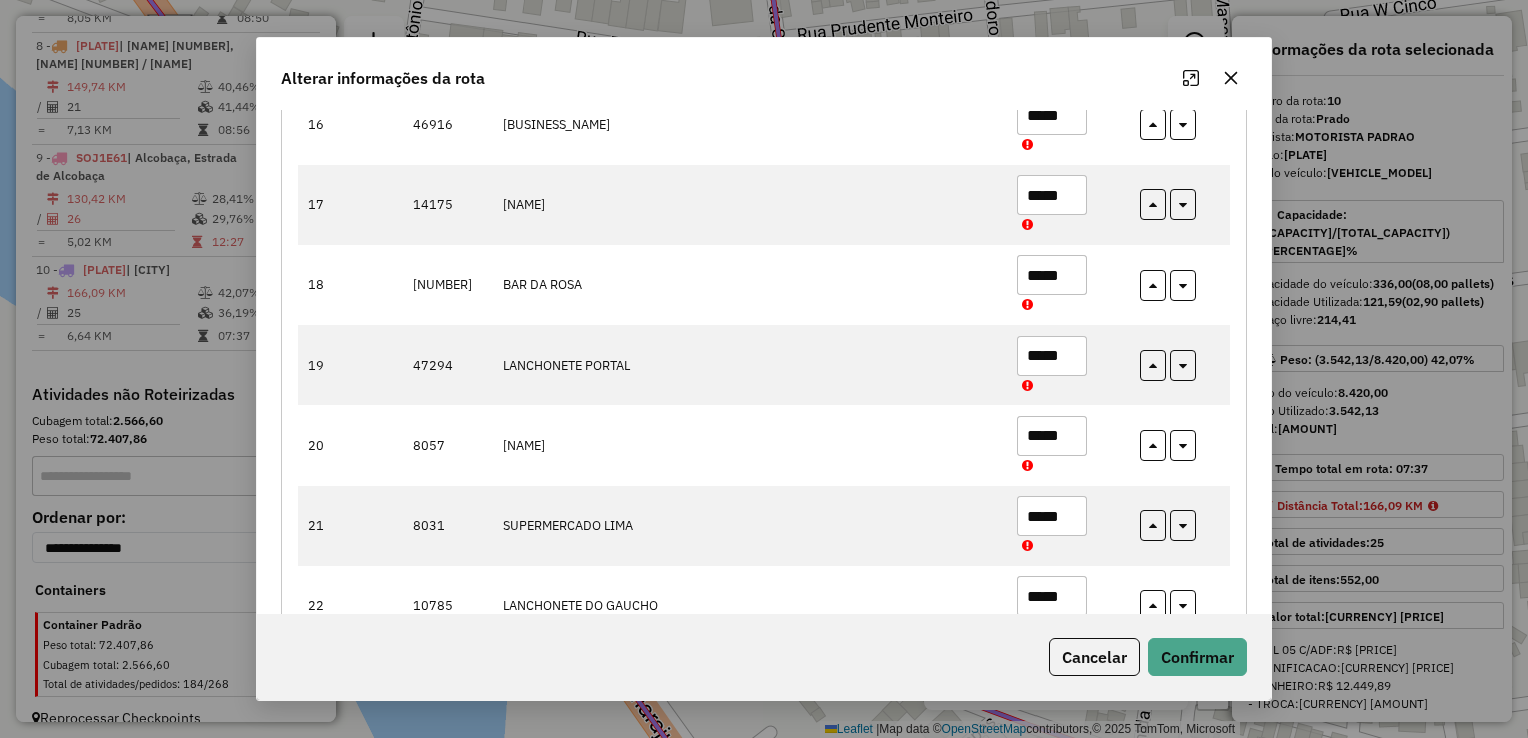 type on "*****" 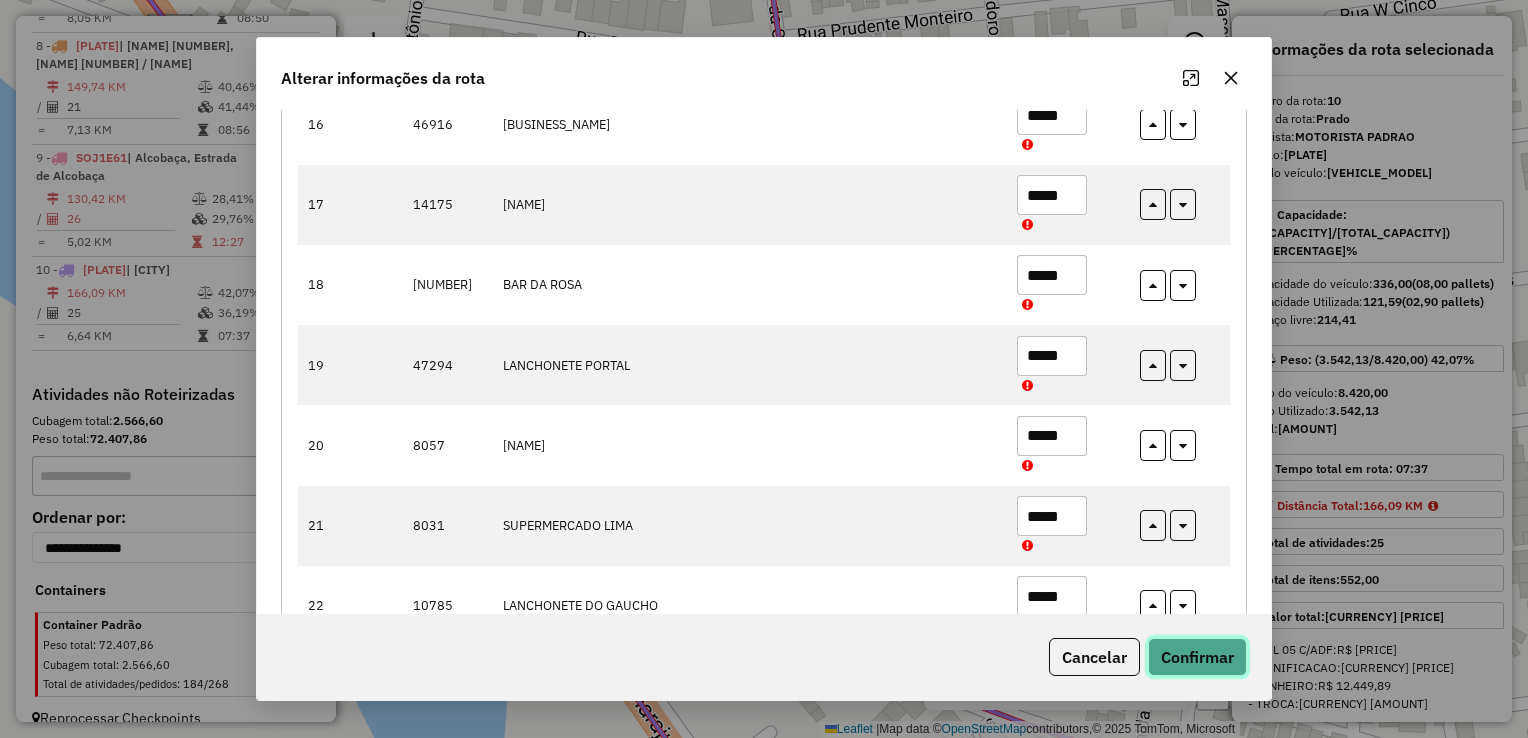 click on "Confirmar" 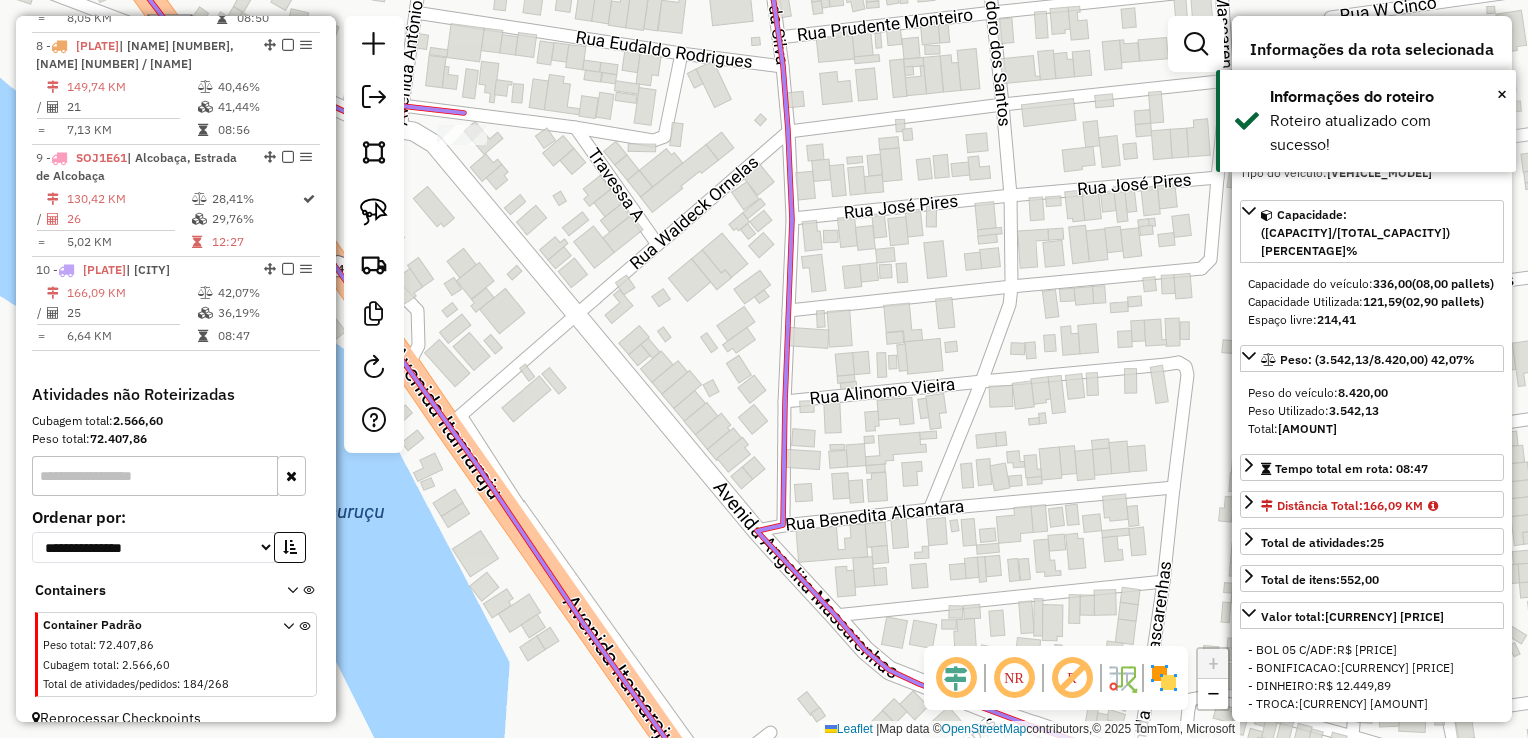 click 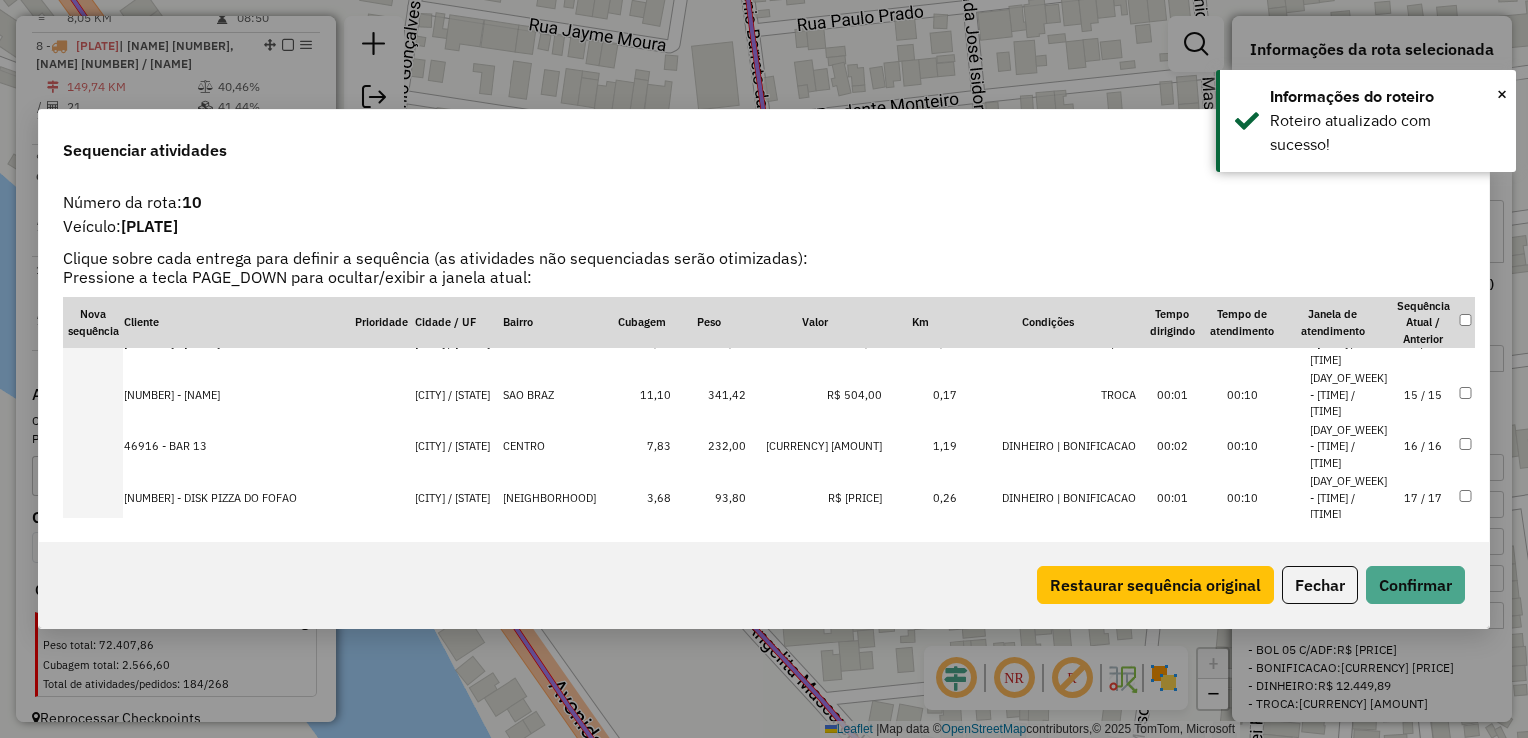 scroll, scrollTop: 723, scrollLeft: 0, axis: vertical 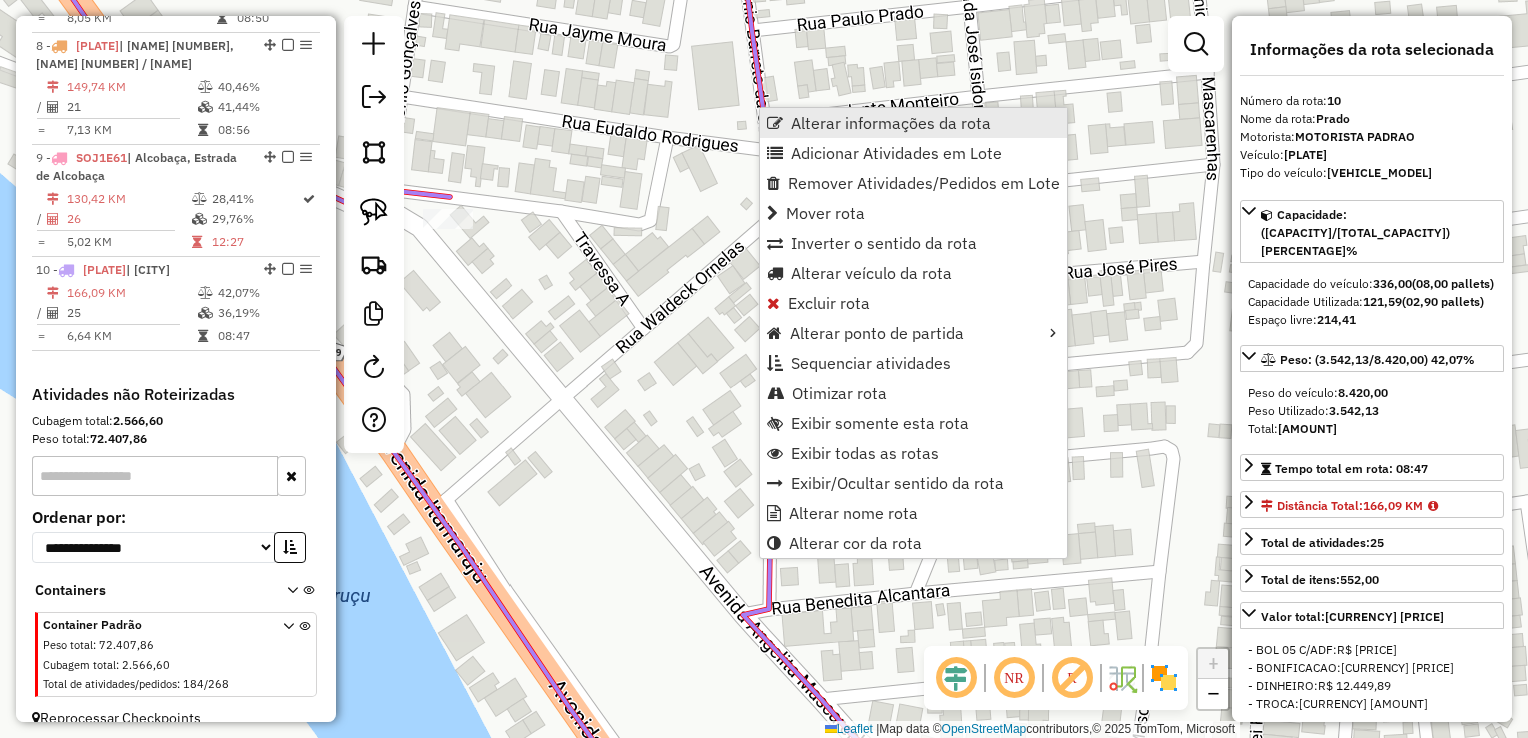 click on "Alterar informações da rota" at bounding box center [891, 123] 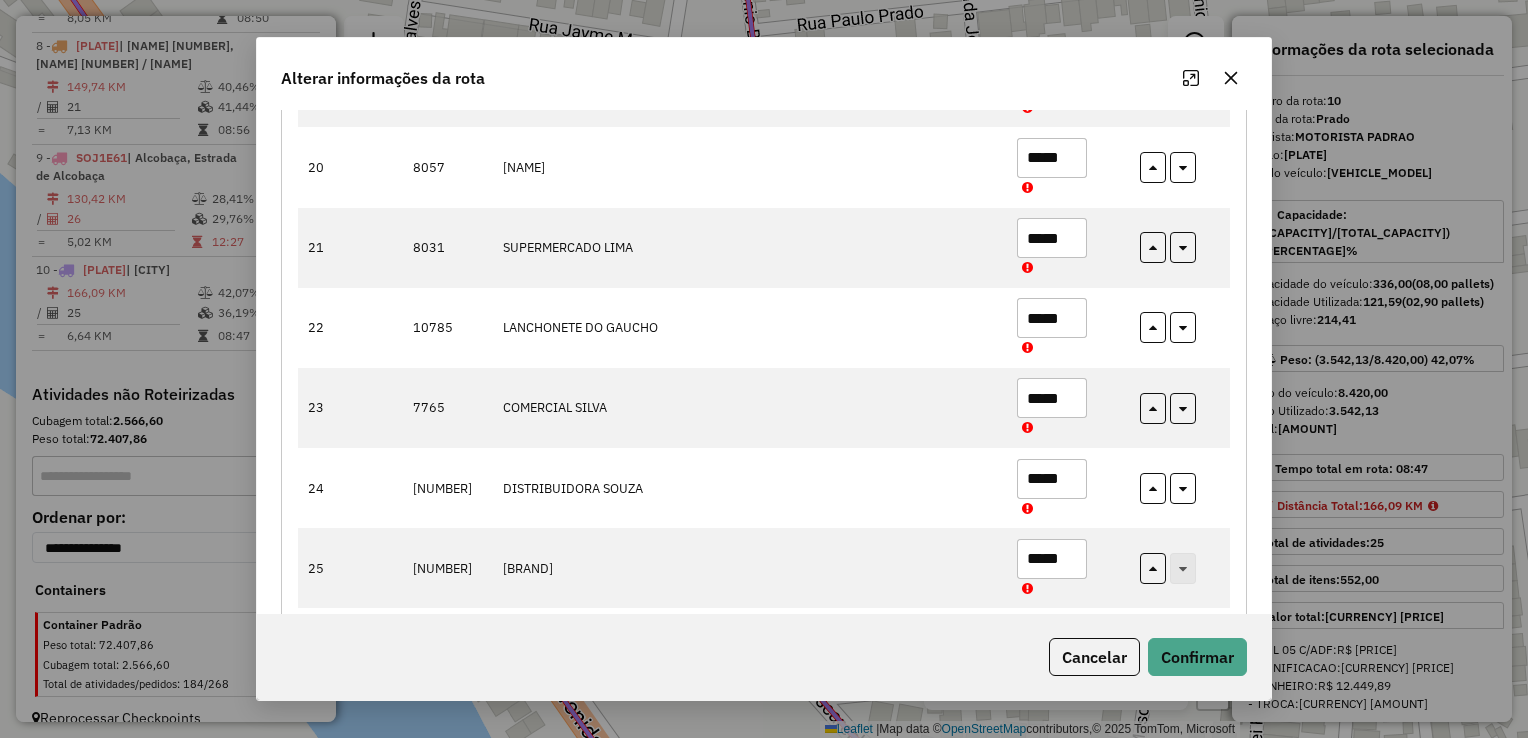 scroll, scrollTop: 1779, scrollLeft: 0, axis: vertical 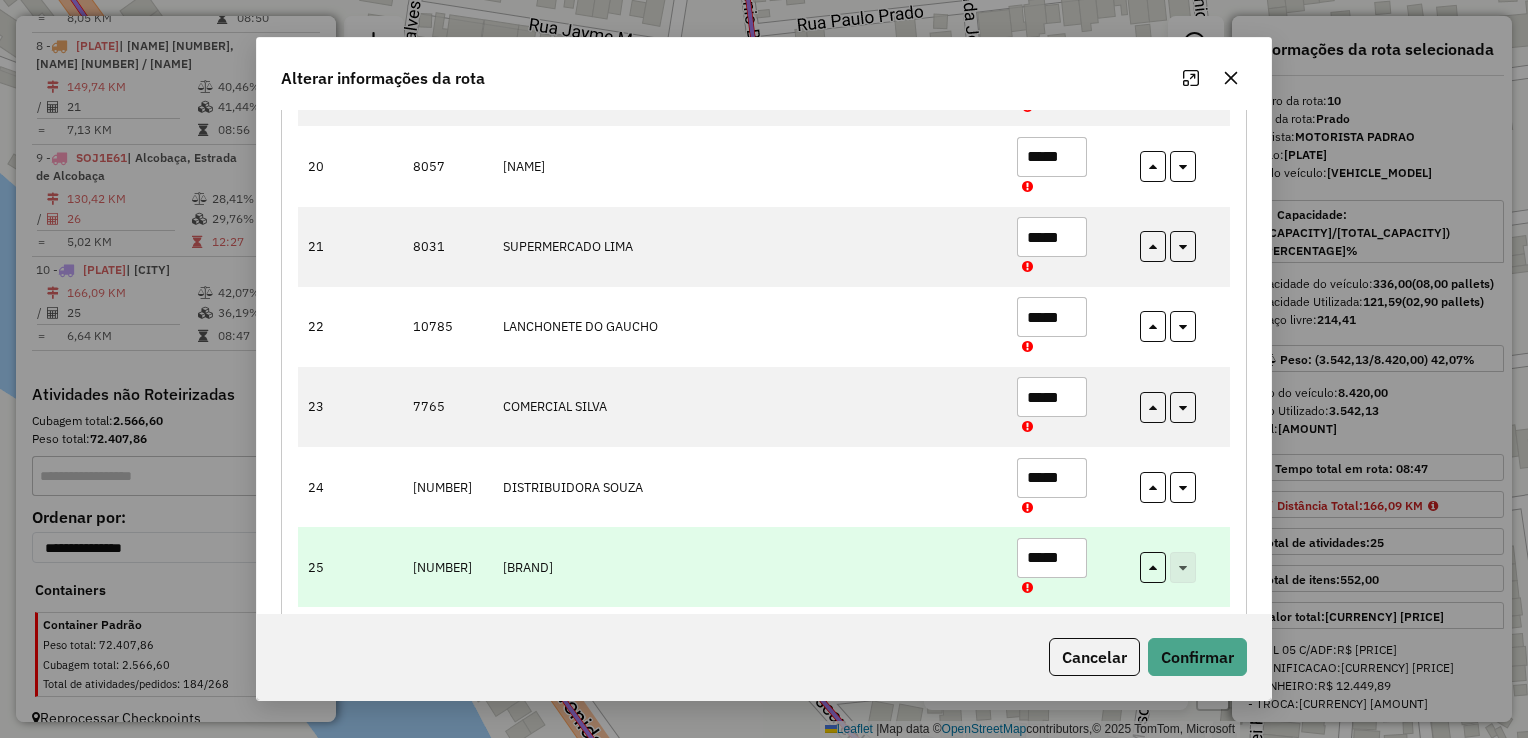 click on "*****" at bounding box center (1052, 558) 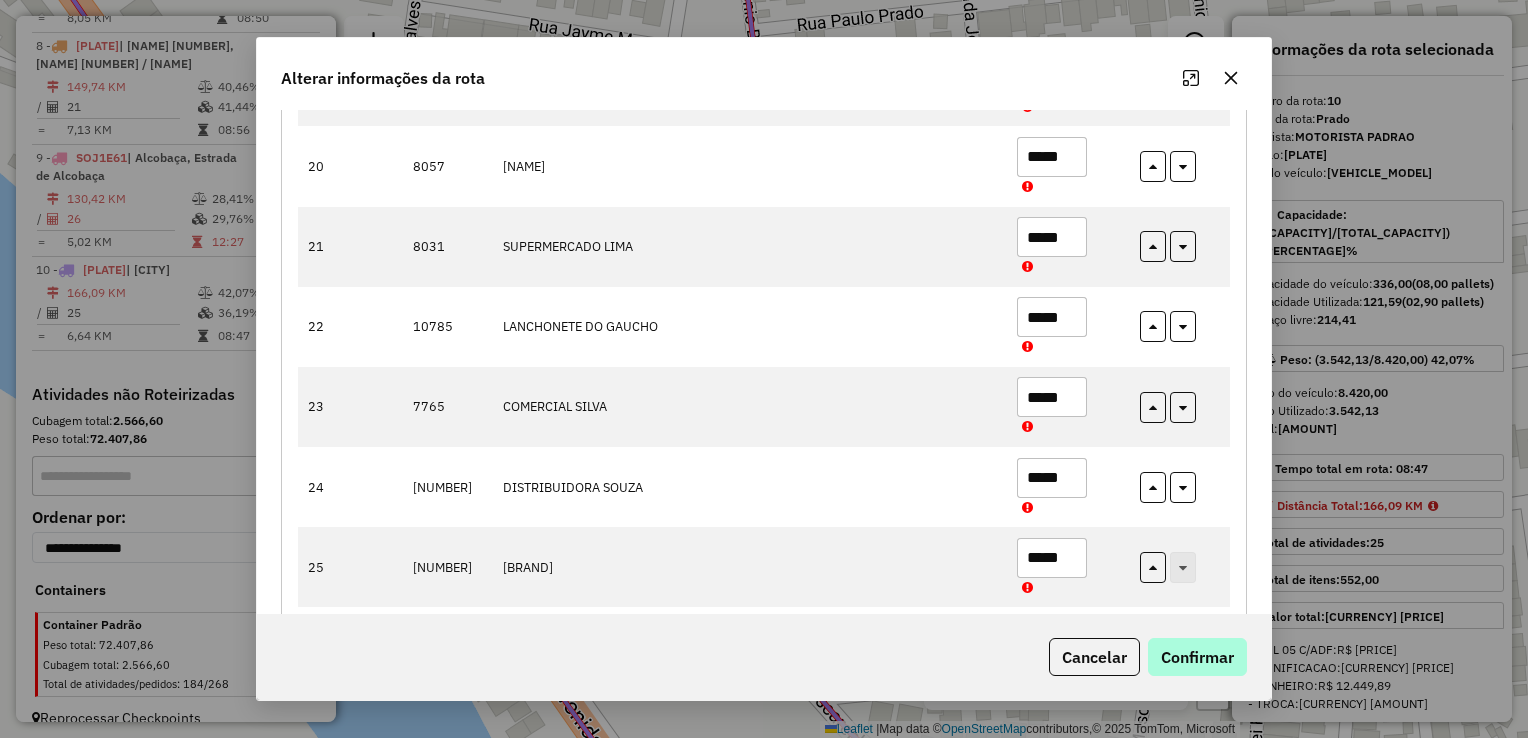 type on "*****" 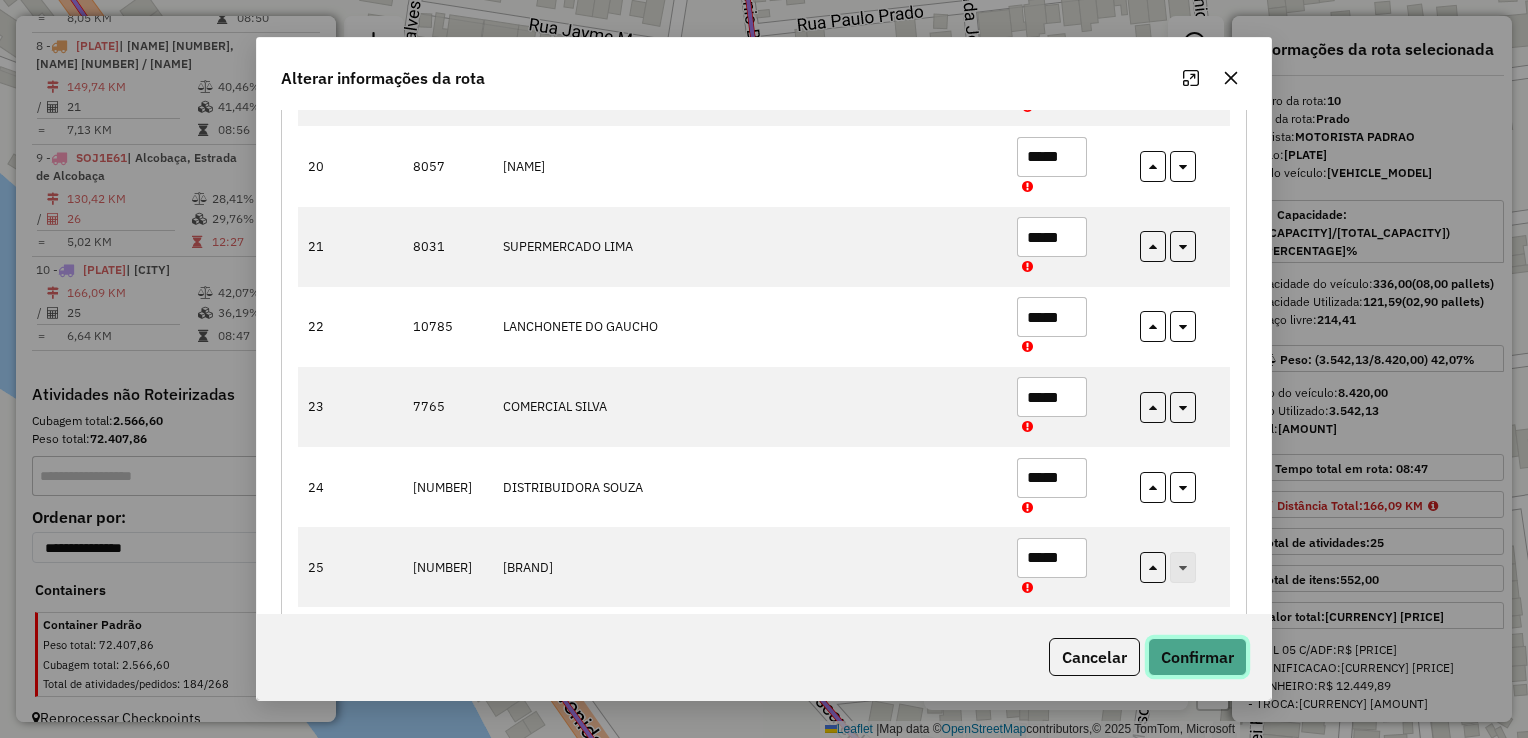 click on "Confirmar" 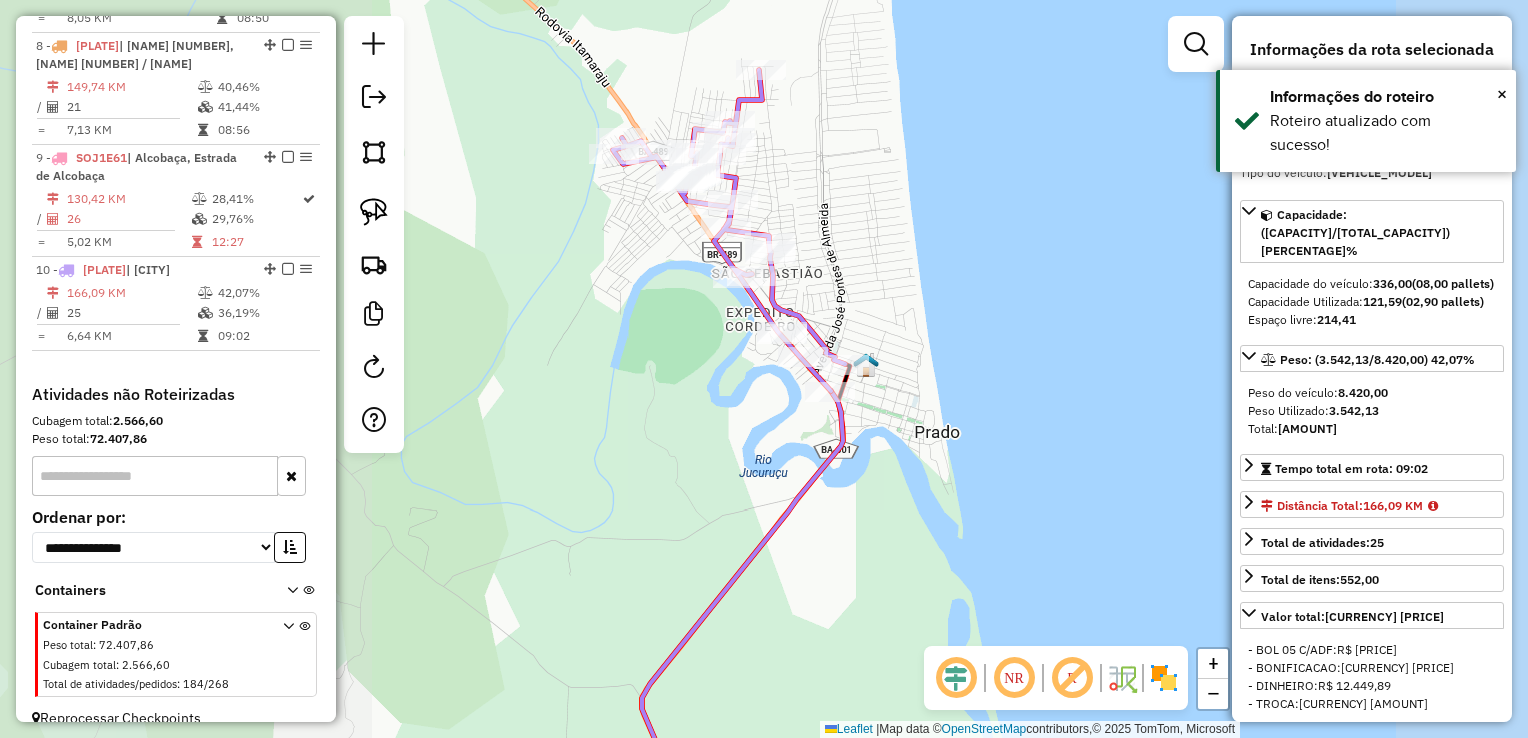 click on "Rota 10 - Placa RPR1D44  46917 - DISTRIB LIMA Janela de atendimento Grade de atendimento Capacidade Transportadoras Veículos Cliente Pedidos  Rotas Selecione os dias de semana para filtrar as janelas de atendimento  Seg   Ter   Qua   Qui   Sex   Sáb   Dom  Informe o período da janela de atendimento: De: Até:  Filtrar exatamente a janela do cliente  Considerar janela de atendimento padrão  Selecione os dias de semana para filtrar as grades de atendimento  Seg   Ter   Qua   Qui   Sex   Sáb   Dom   Considerar clientes sem dia de atendimento cadastrado  Clientes fora do dia de atendimento selecionado Filtrar as atividades entre os valores definidos abaixo:  Peso mínimo:   Peso máximo:   Cubagem mínima:   Cubagem máxima:   De:   Até:  Filtrar as atividades entre o tempo de atendimento definido abaixo:  De:   Até:   Considerar capacidade total dos clientes não roteirizados Transportadora: Selecione um ou mais itens Tipo de veículo: Selecione um ou mais itens Veículo: Selecione um ou mais itens Nome:" 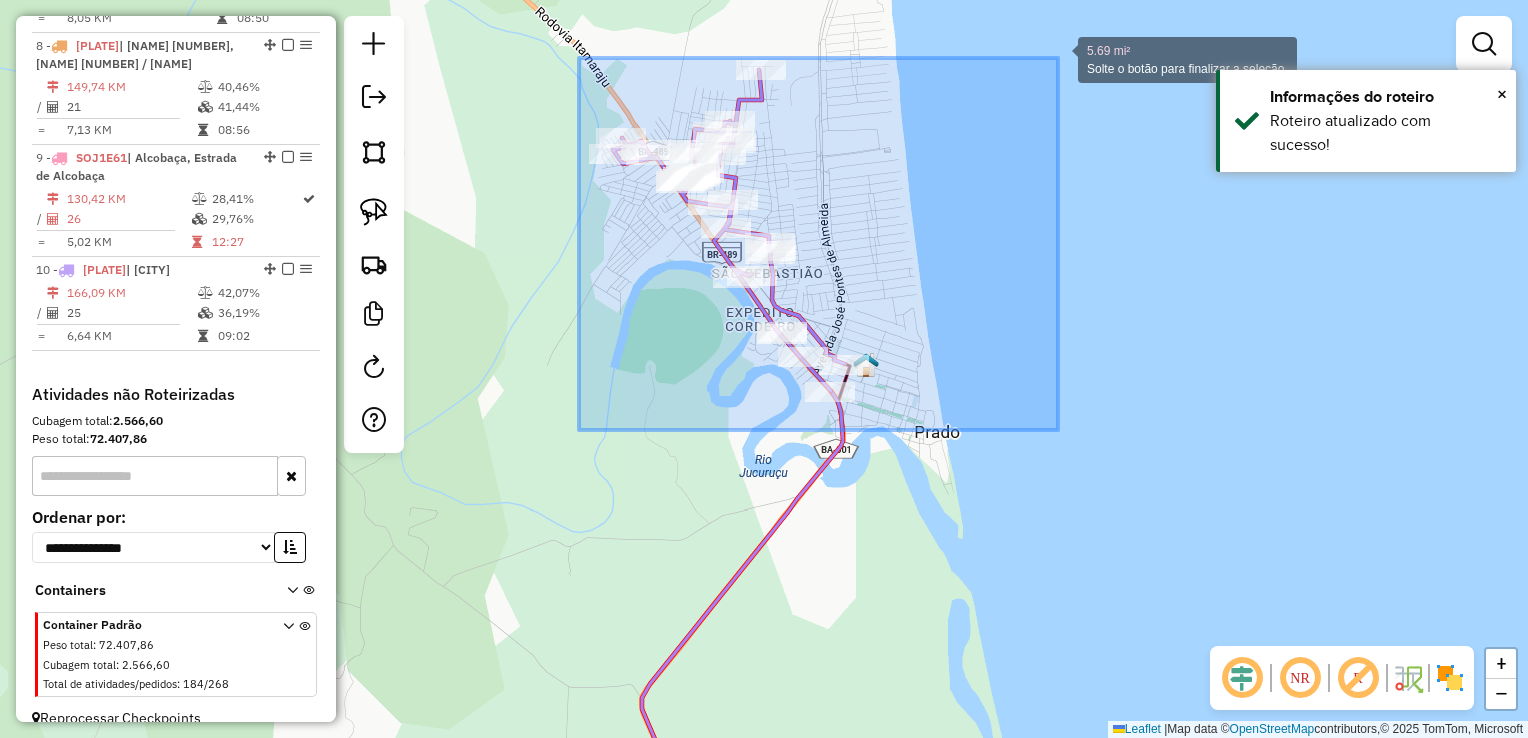 drag, startPoint x: 594, startPoint y: 418, endPoint x: 1058, endPoint y: 58, distance: 587.27844 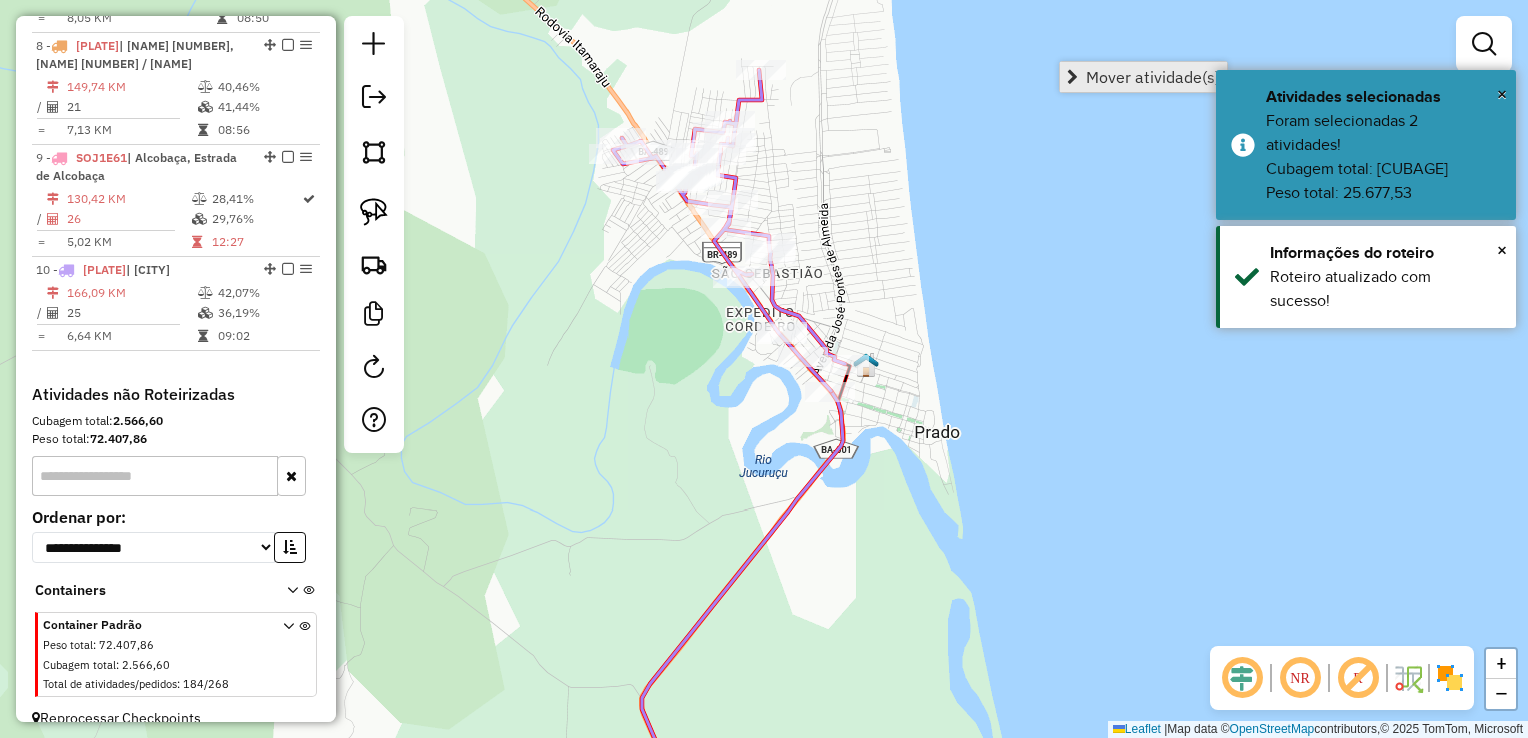 click on "Mover atividade(s)" at bounding box center [1153, 77] 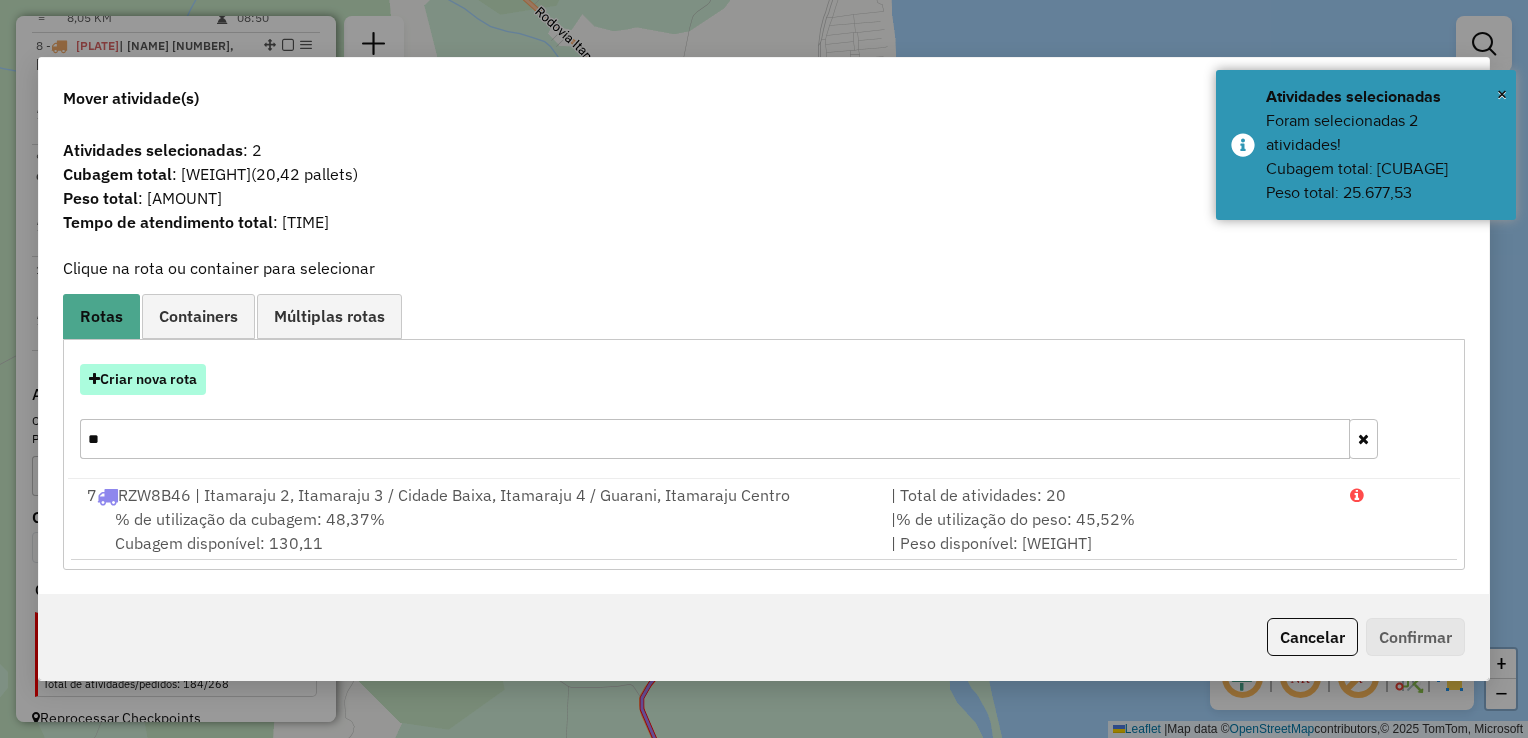 click on "Criar nova rota" at bounding box center (143, 379) 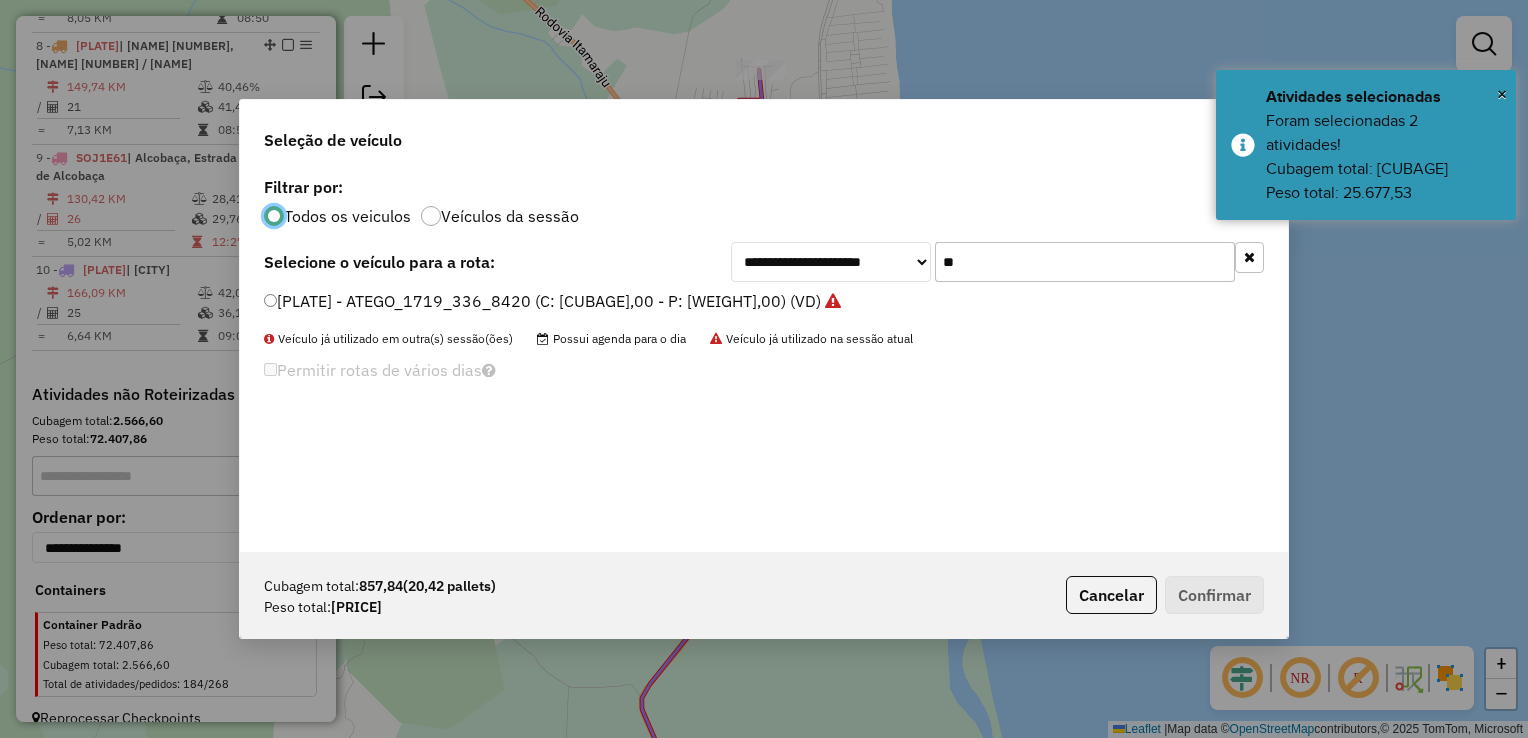 scroll, scrollTop: 10, scrollLeft: 6, axis: both 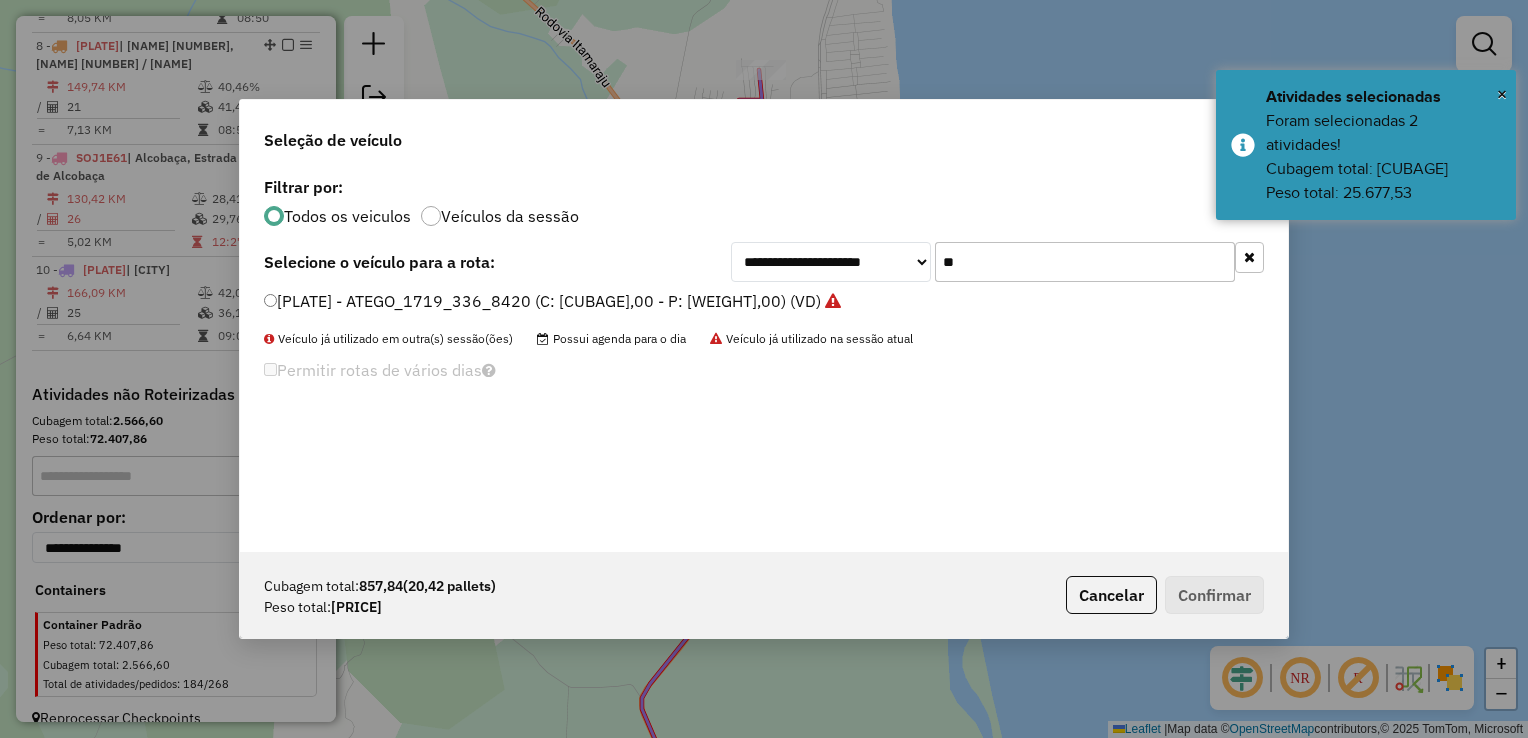 click on "**" 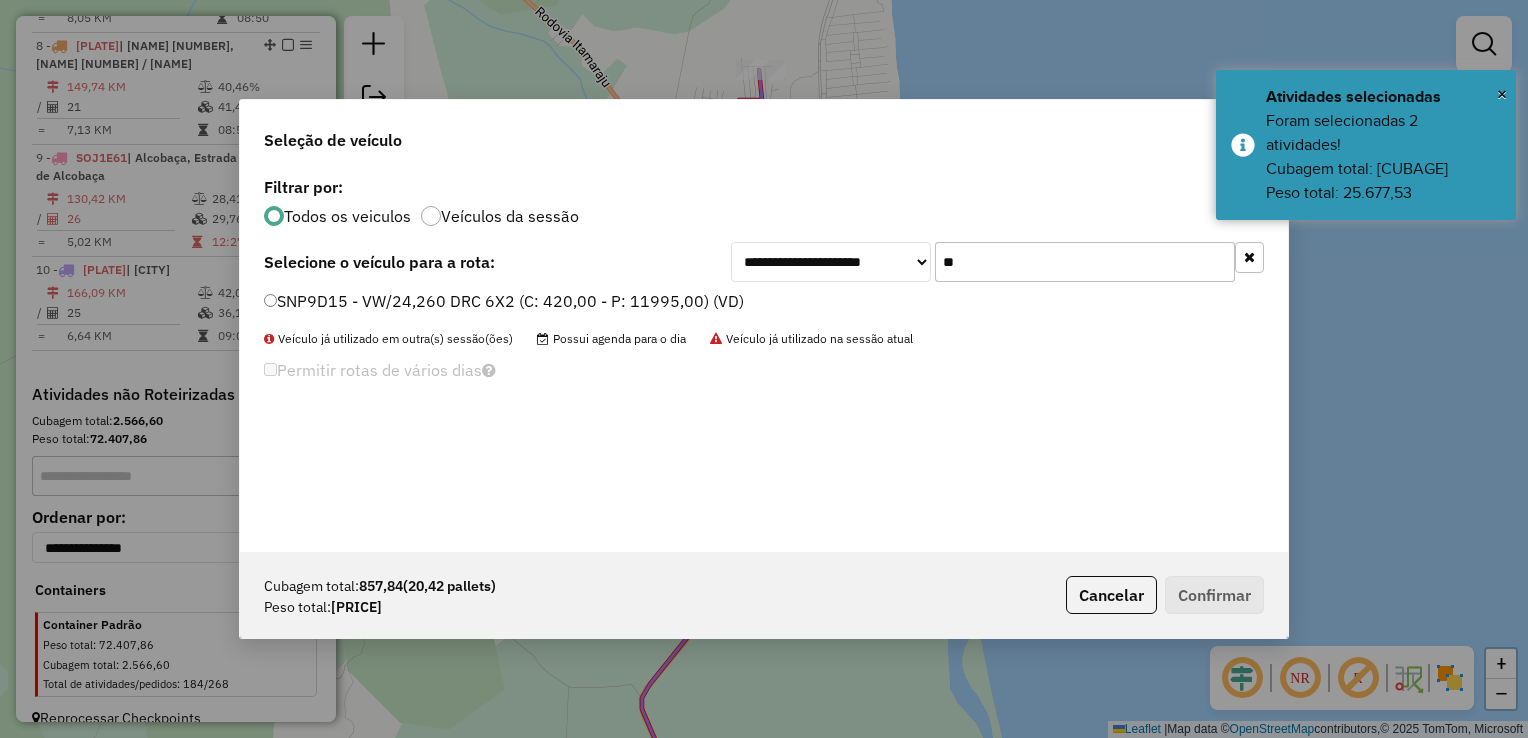 type on "**" 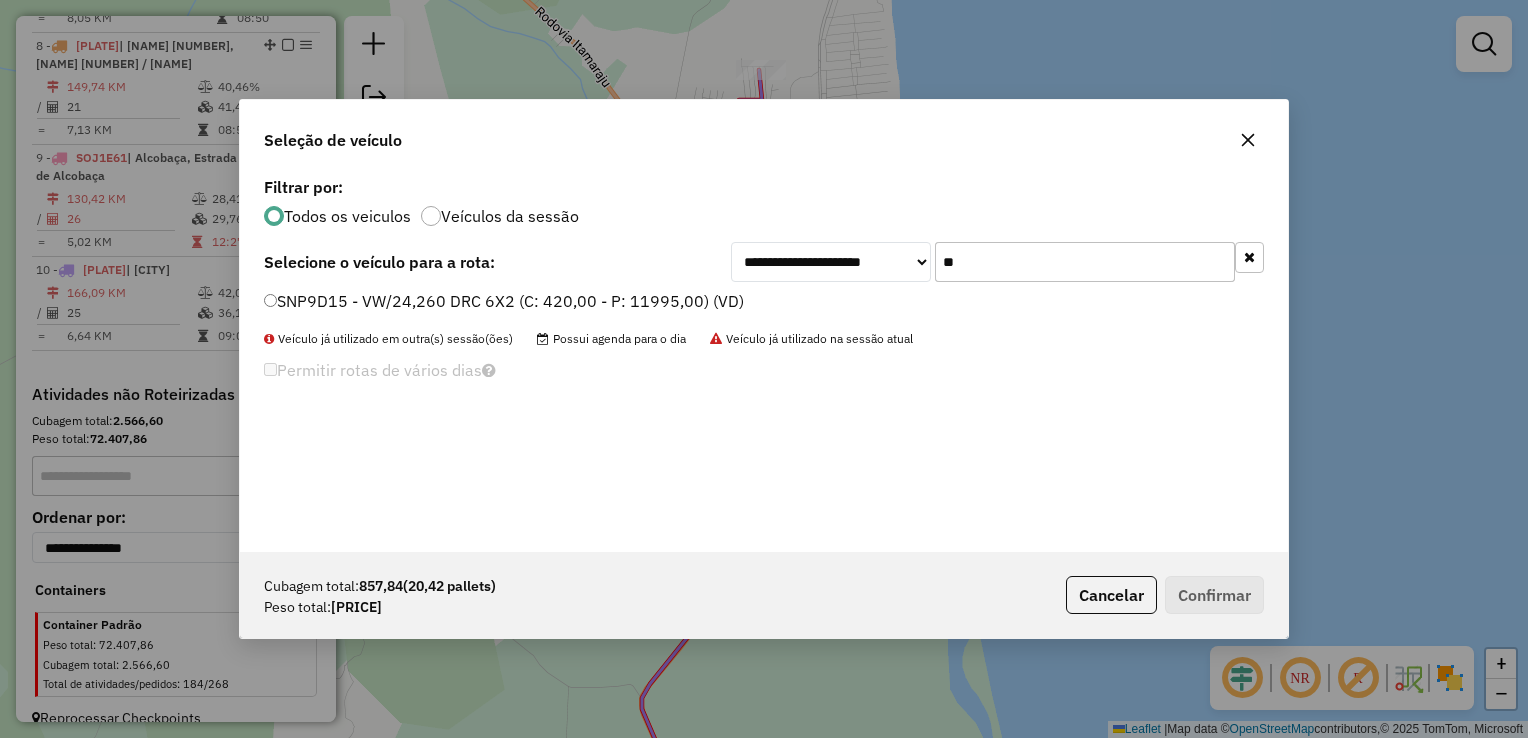 click on "SNP9D15 - VW/24,260 DRC 6X2 (C: 420,00 - P: 11995,00) (VD)" 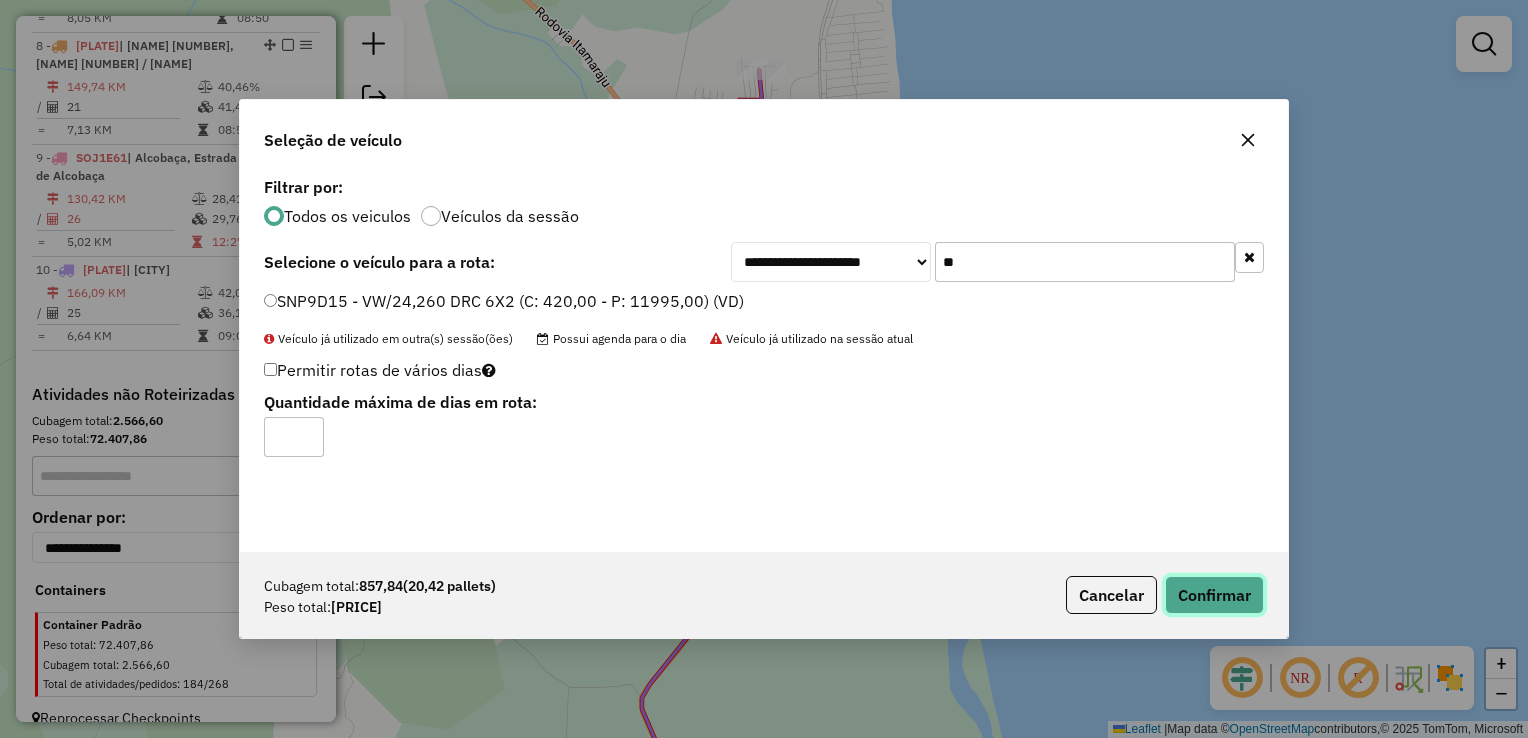 click on "Confirmar" 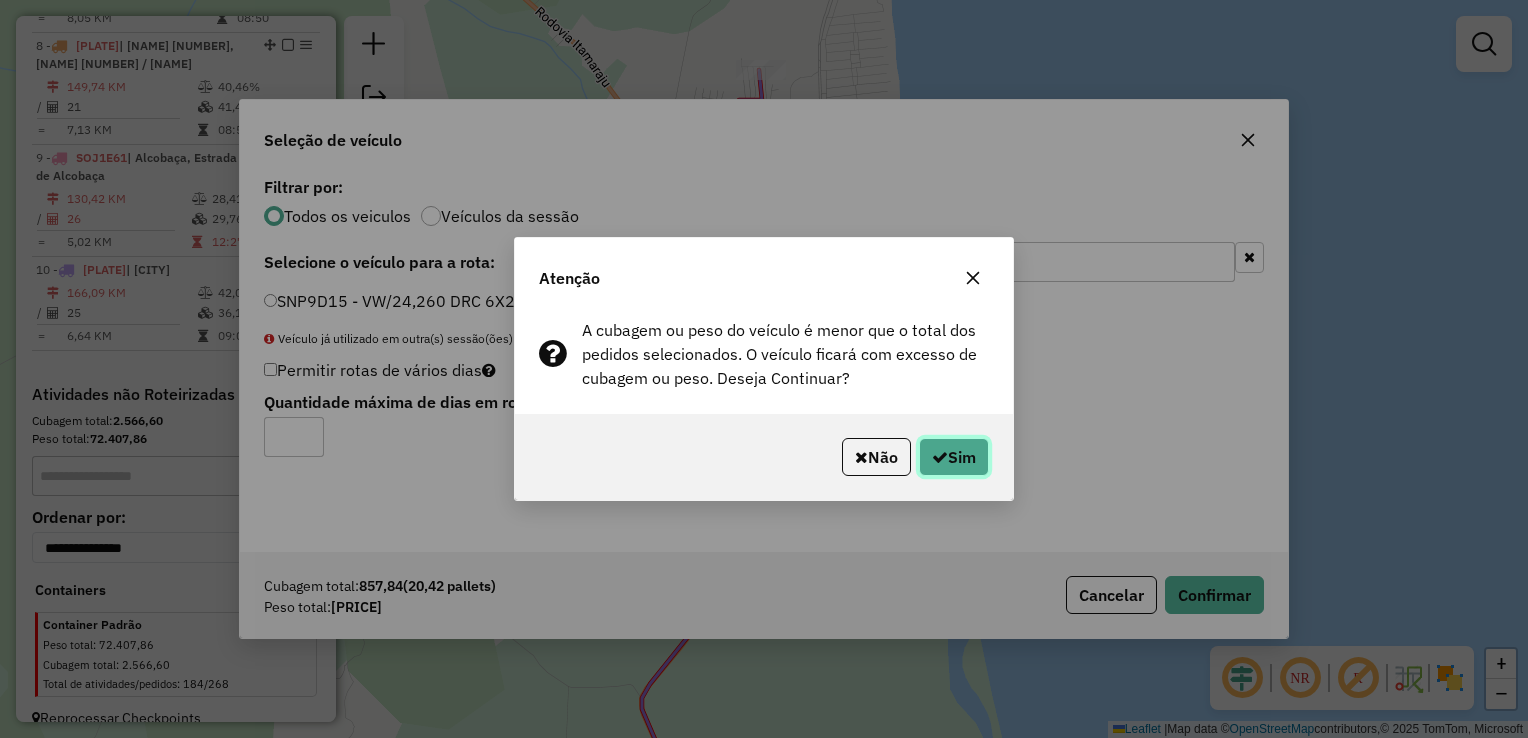click on "Sim" 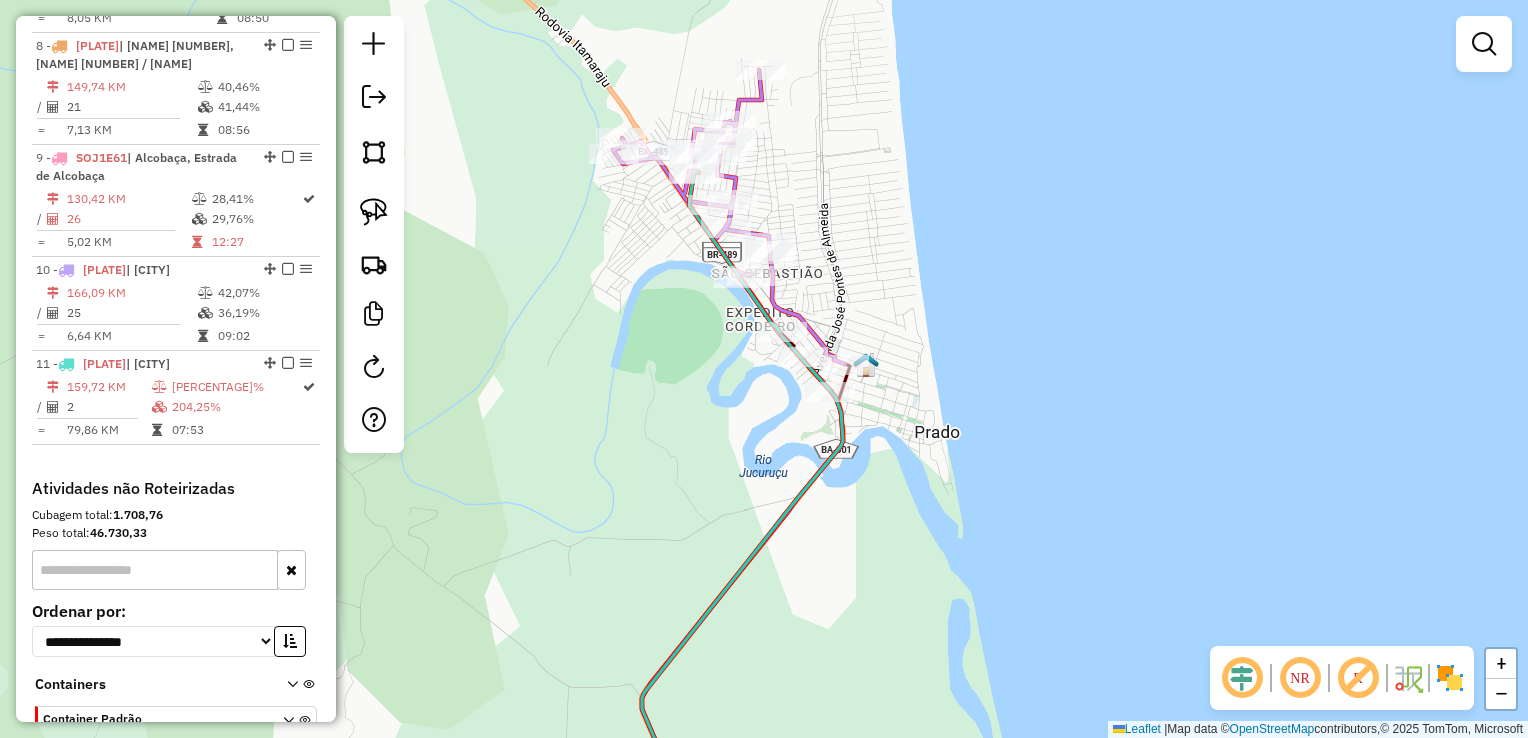scroll, scrollTop: 1533, scrollLeft: 0, axis: vertical 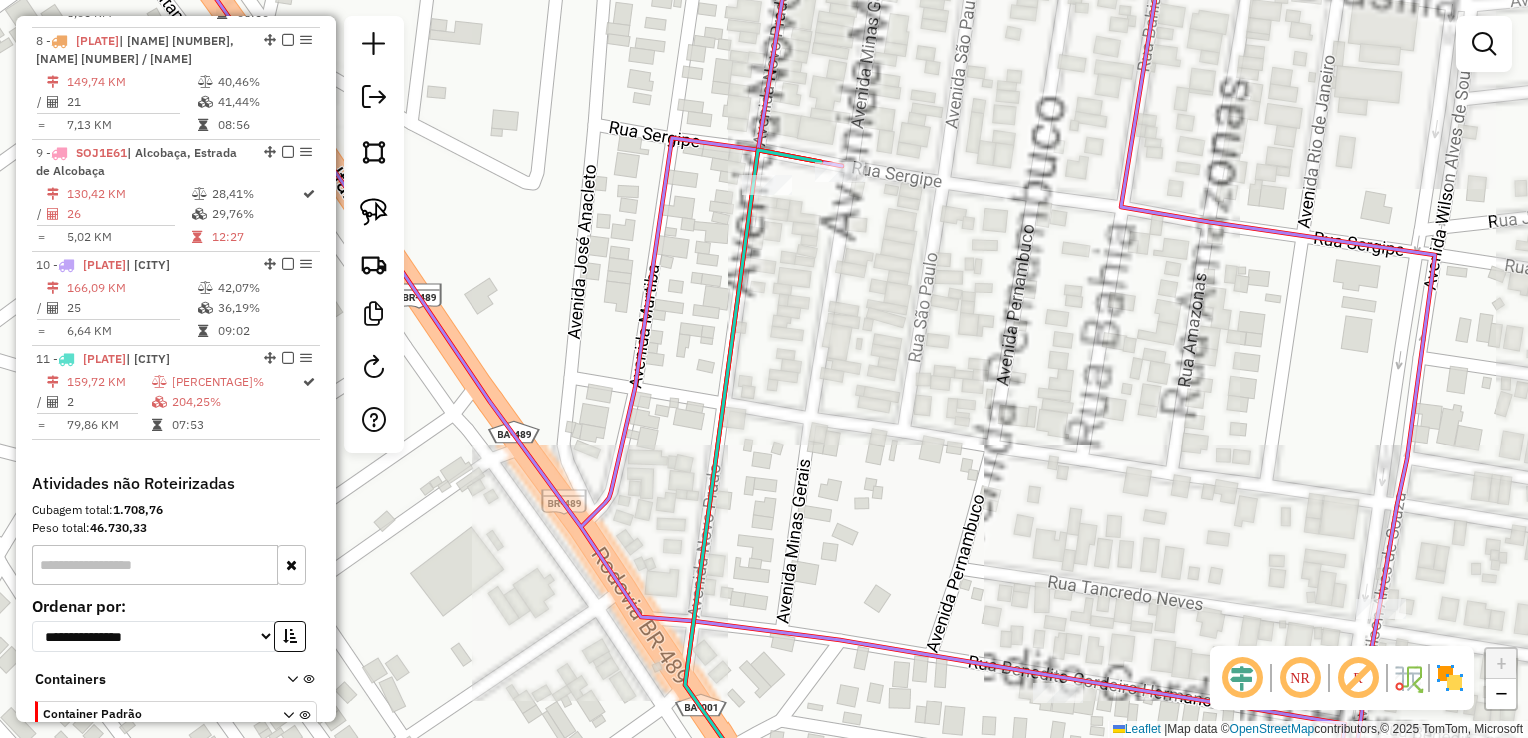 drag, startPoint x: 714, startPoint y: 197, endPoint x: 740, endPoint y: 190, distance: 26.925823 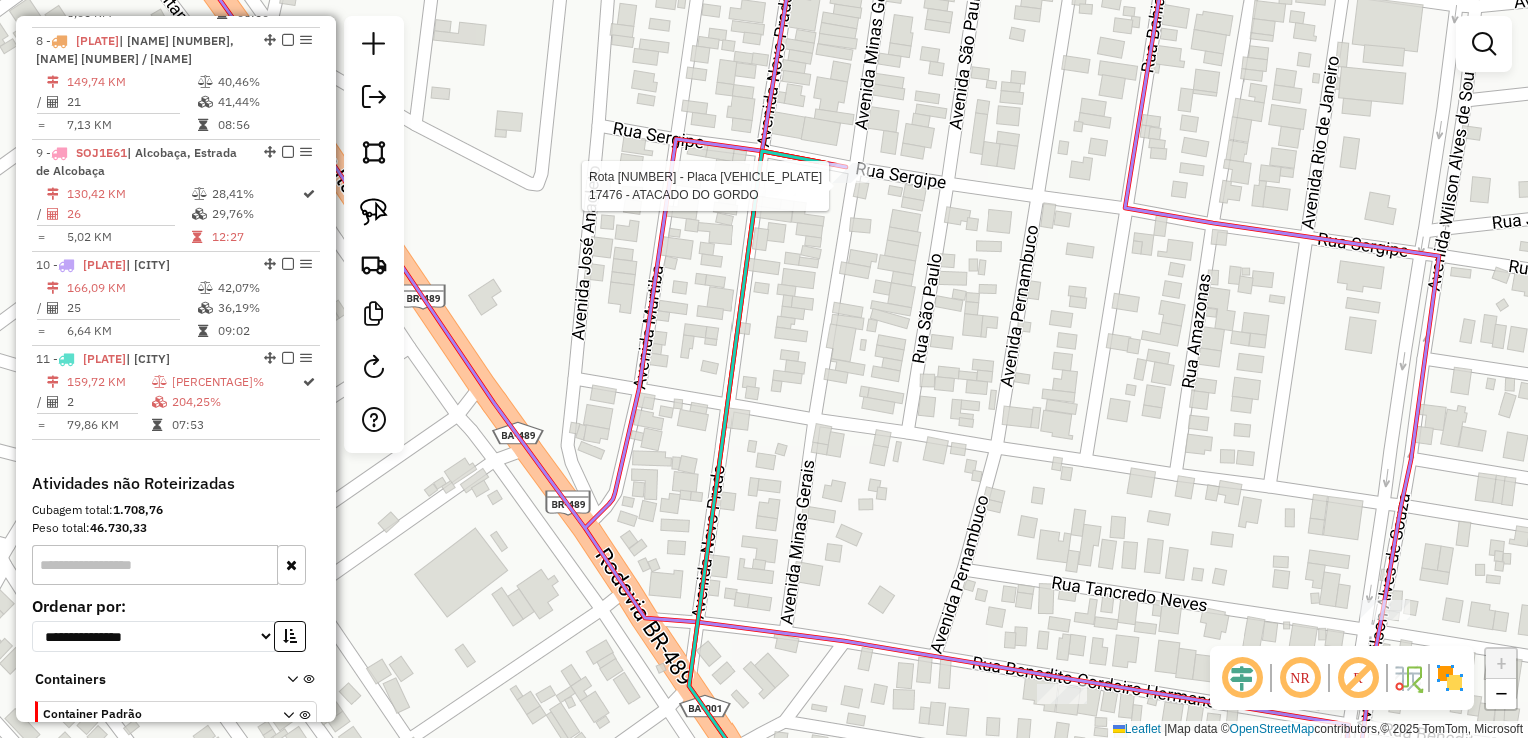 select on "*********" 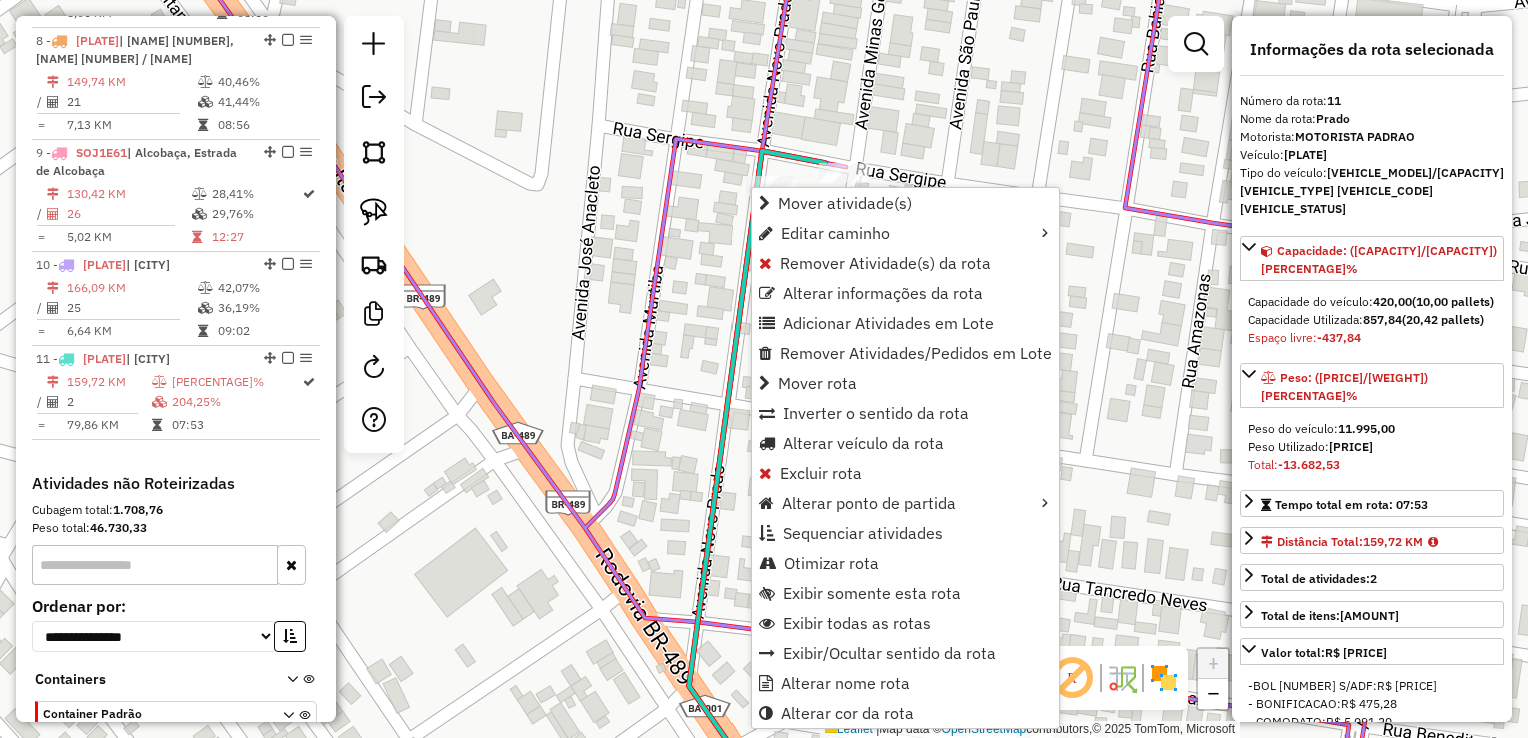scroll, scrollTop: 1623, scrollLeft: 0, axis: vertical 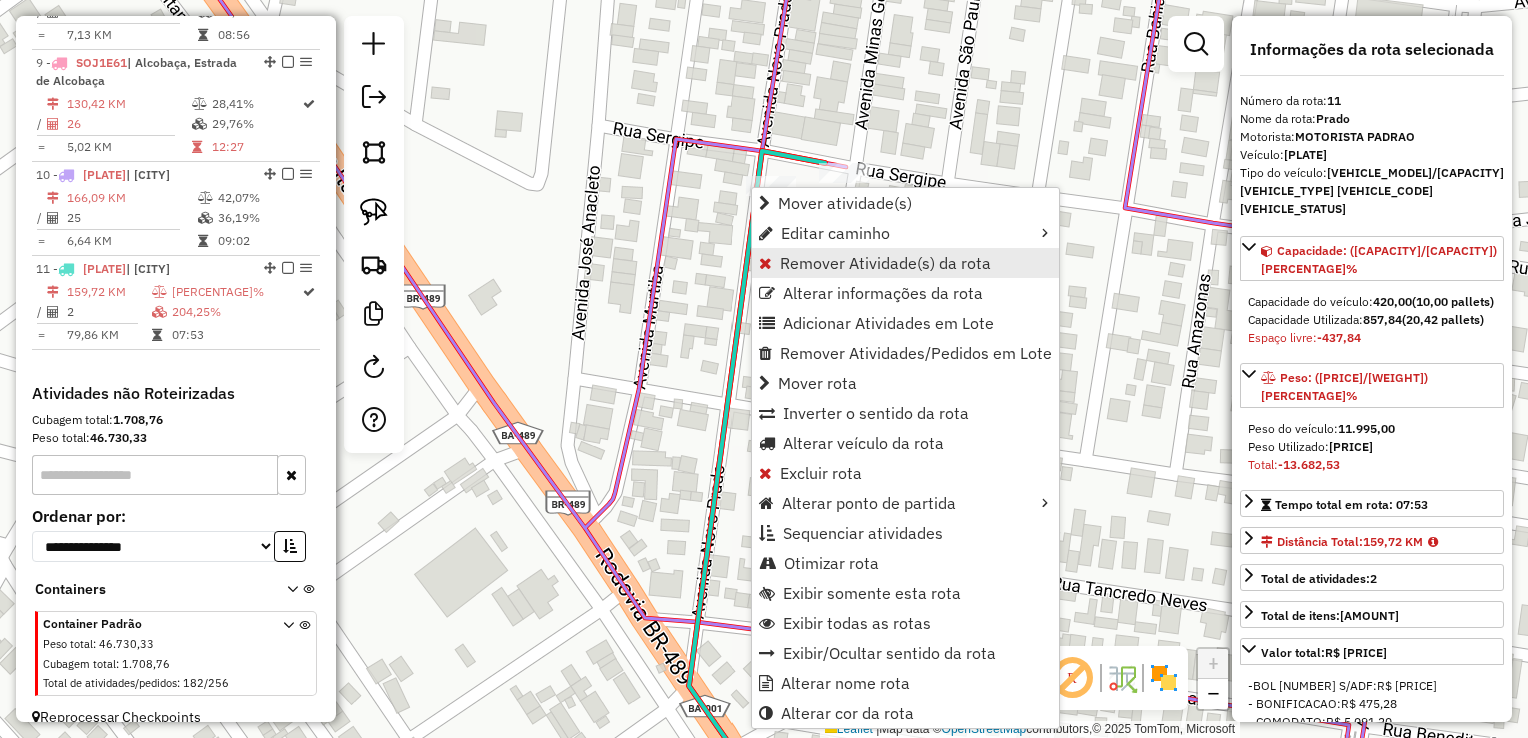 click on "Remover Atividade(s) da rota" at bounding box center (885, 263) 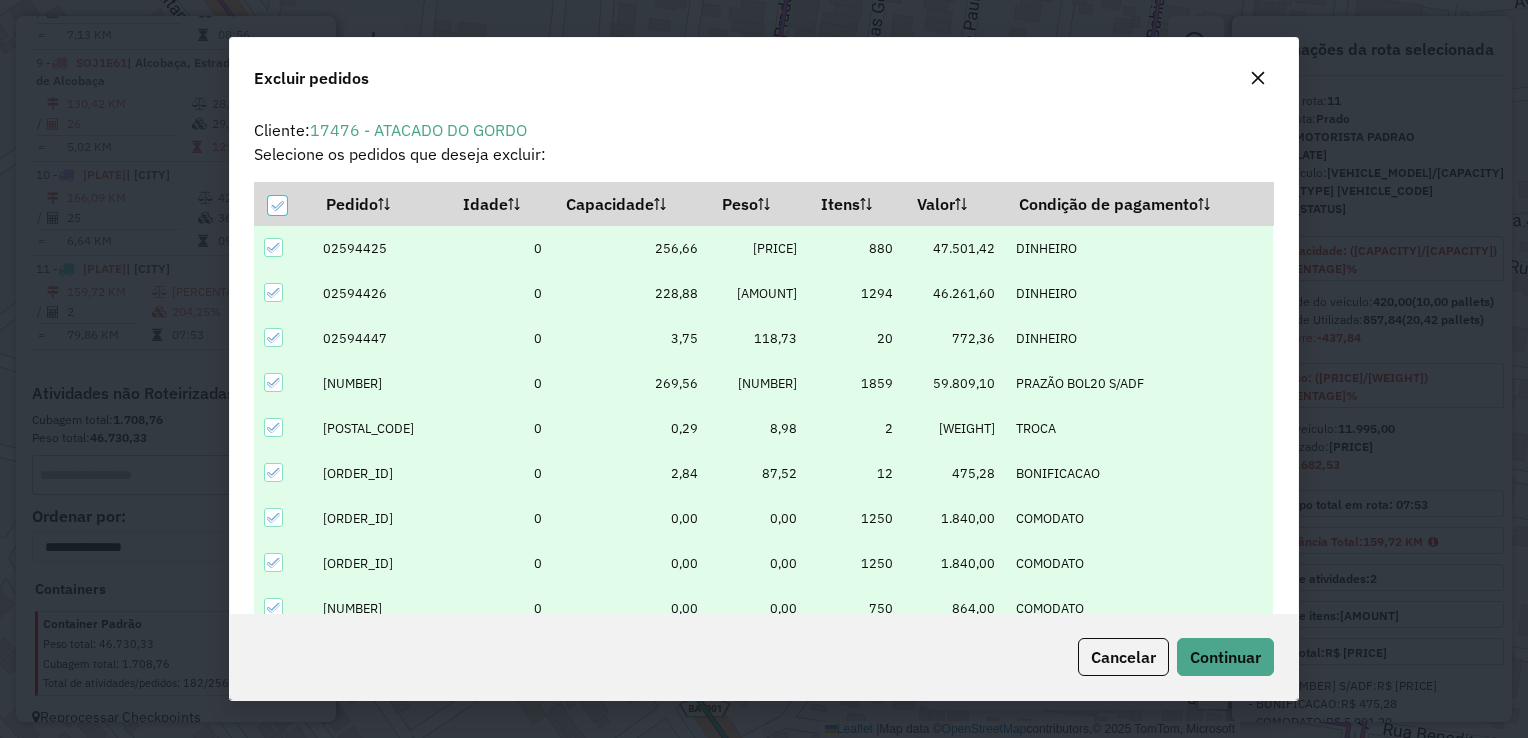 scroll, scrollTop: 69, scrollLeft: 0, axis: vertical 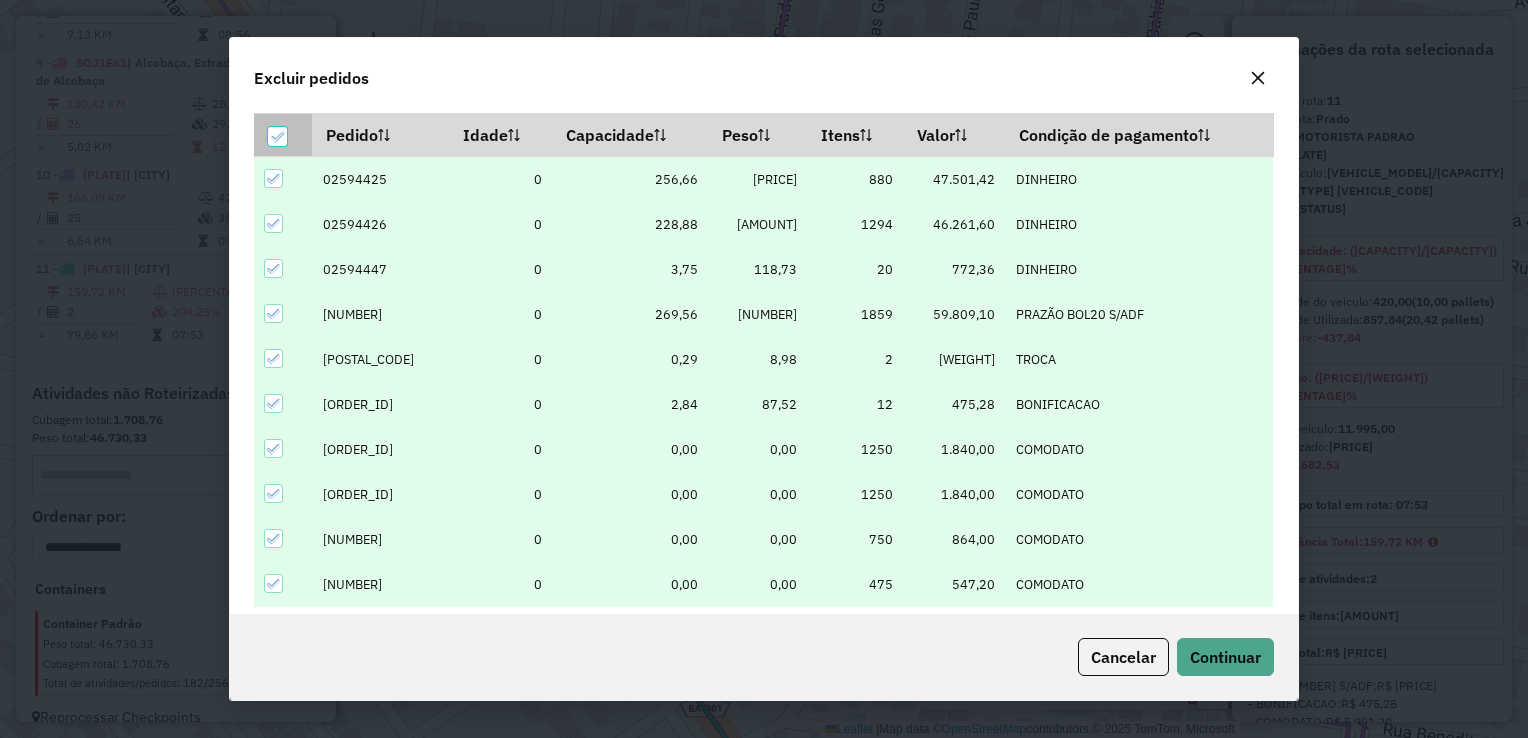 click 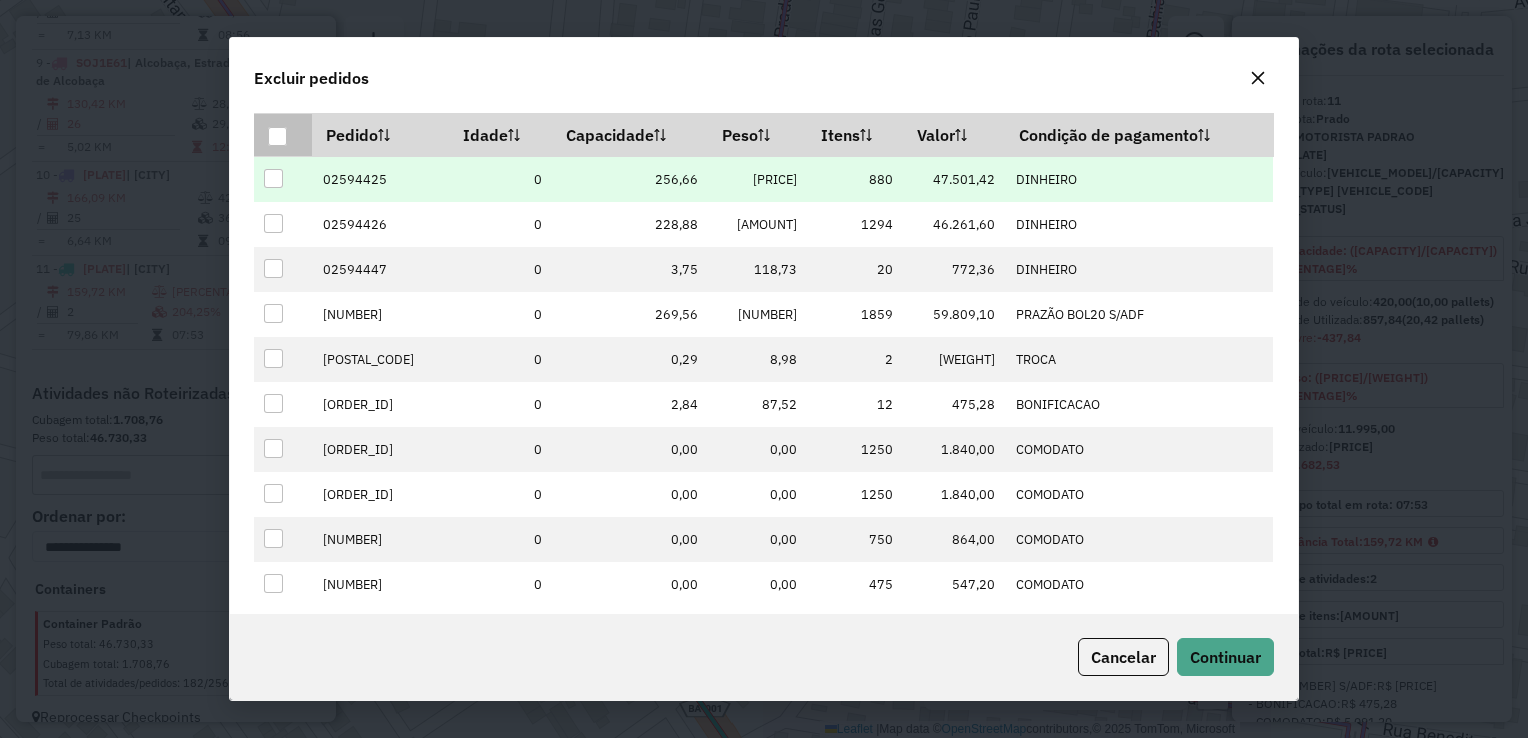click at bounding box center [273, 178] 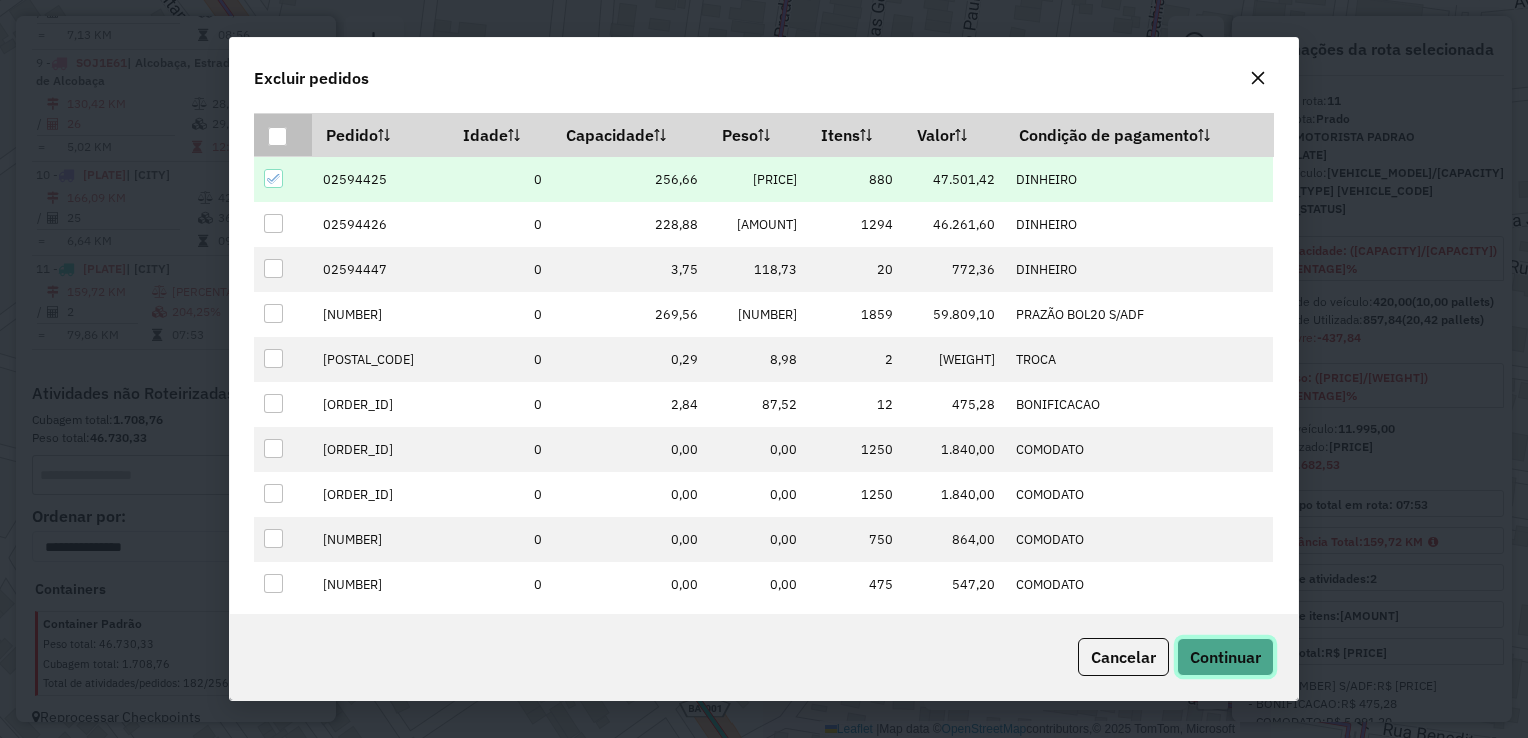 click on "Continuar" 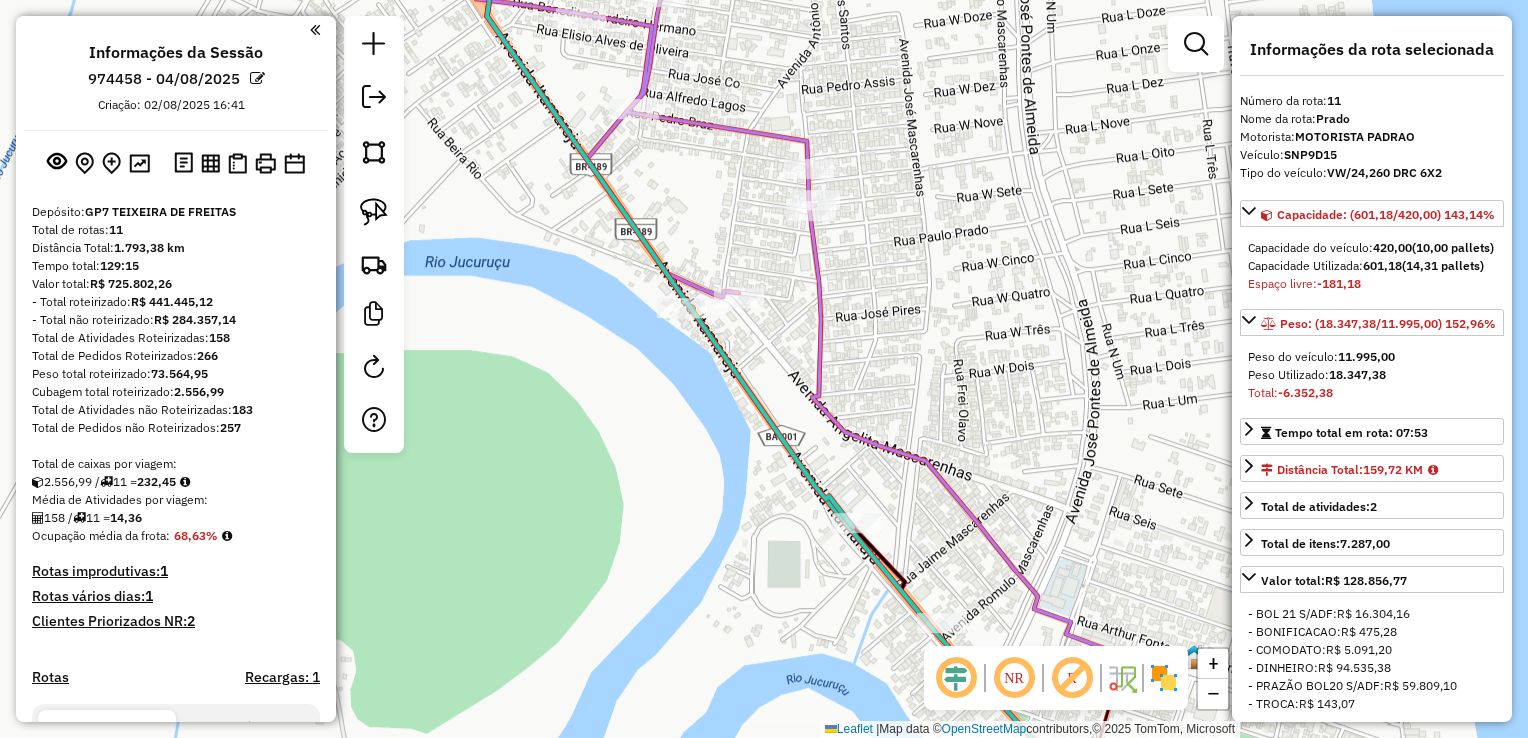 select on "*********" 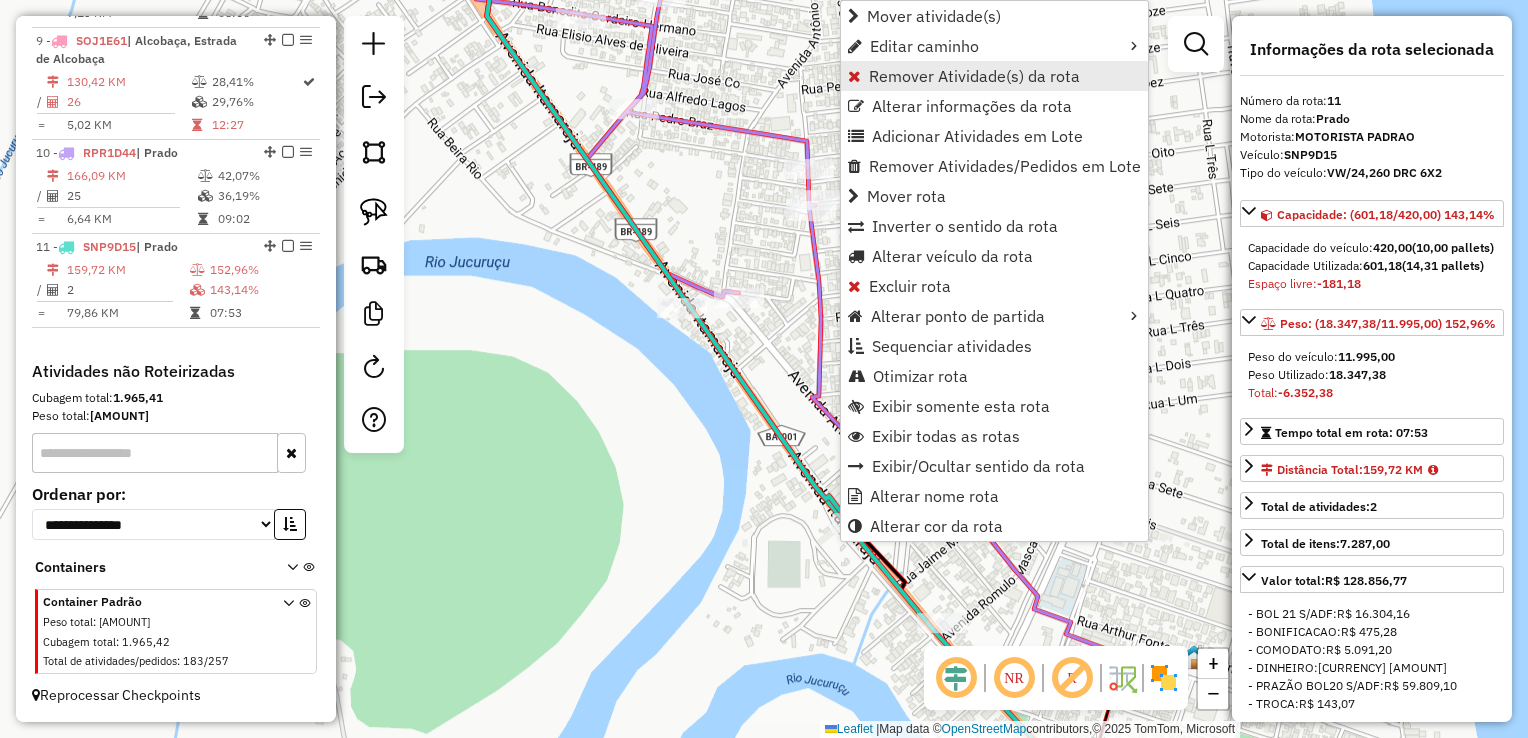 click on "Remover Atividade(s) da rota" at bounding box center (974, 76) 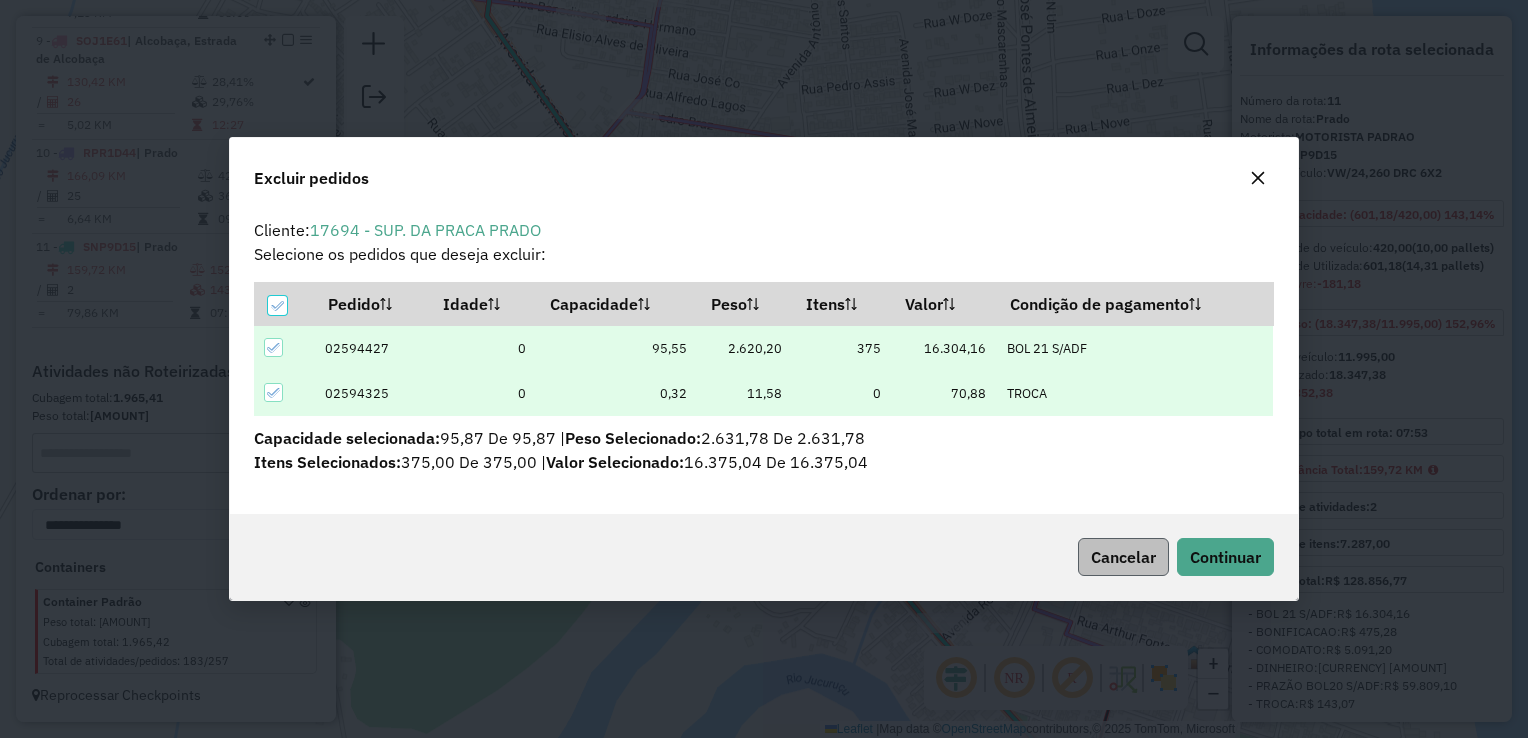 scroll, scrollTop: 0, scrollLeft: 0, axis: both 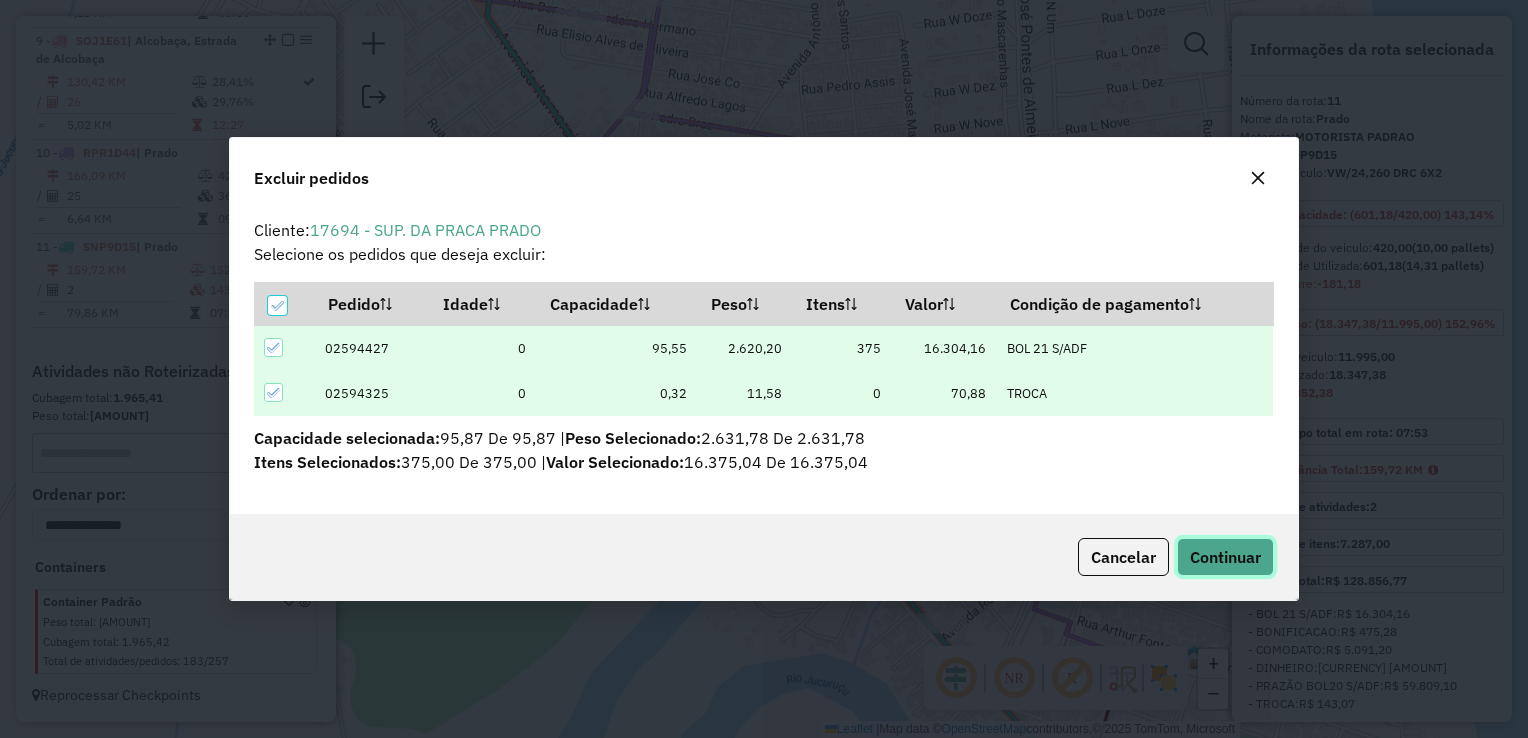 click on "Continuar" 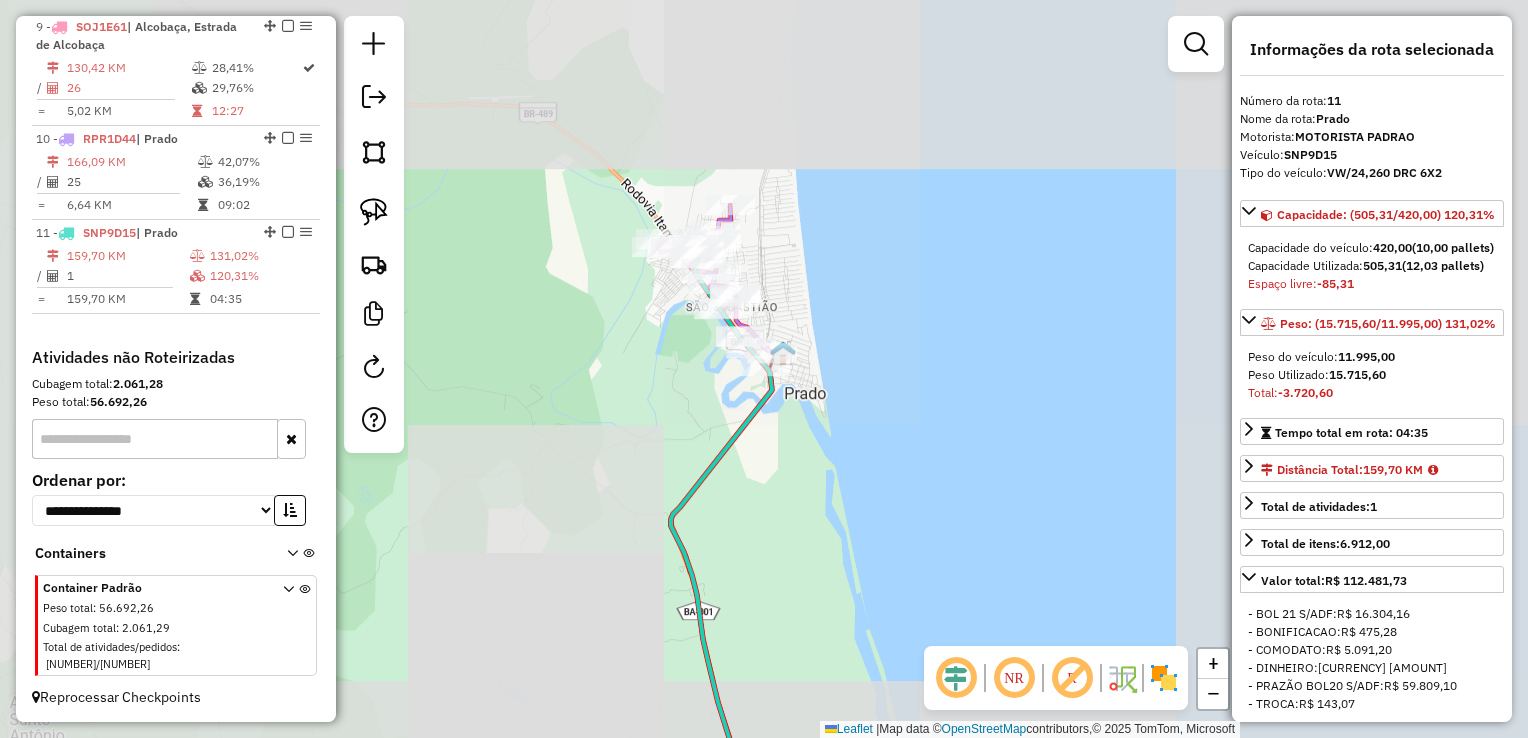 click on "Janela de atendimento Grade de atendimento Capacidade Transportadoras Veículos Cliente Pedidos  Rotas Selecione os dias de semana para filtrar as janelas de atendimento  Seg   Ter   Qua   Qui   Sex   Sáb   Dom  Informe o período da janela de atendimento: De: Até:  Filtrar exatamente a janela do cliente  Considerar janela de atendimento padrão  Selecione os dias de semana para filtrar as grades de atendimento  Seg   Ter   Qua   Qui   Sex   Sáb   Dom   Considerar clientes sem dia de atendimento cadastrado  Clientes fora do dia de atendimento selecionado Filtrar as atividades entre os valores definidos abaixo:  Peso mínimo:   Peso máximo:   Cubagem mínima:   Cubagem máxima:   De:   Até:  Filtrar as atividades entre o tempo de atendimento definido abaixo:  De:   Até:   Considerar capacidade total dos clientes não roteirizados Transportadora: Selecione um ou mais itens Tipo de veículo: Selecione um ou mais itens Veículo: Selecione um ou mais itens Motorista: Selecione um ou mais itens Nome: Rótulo:" 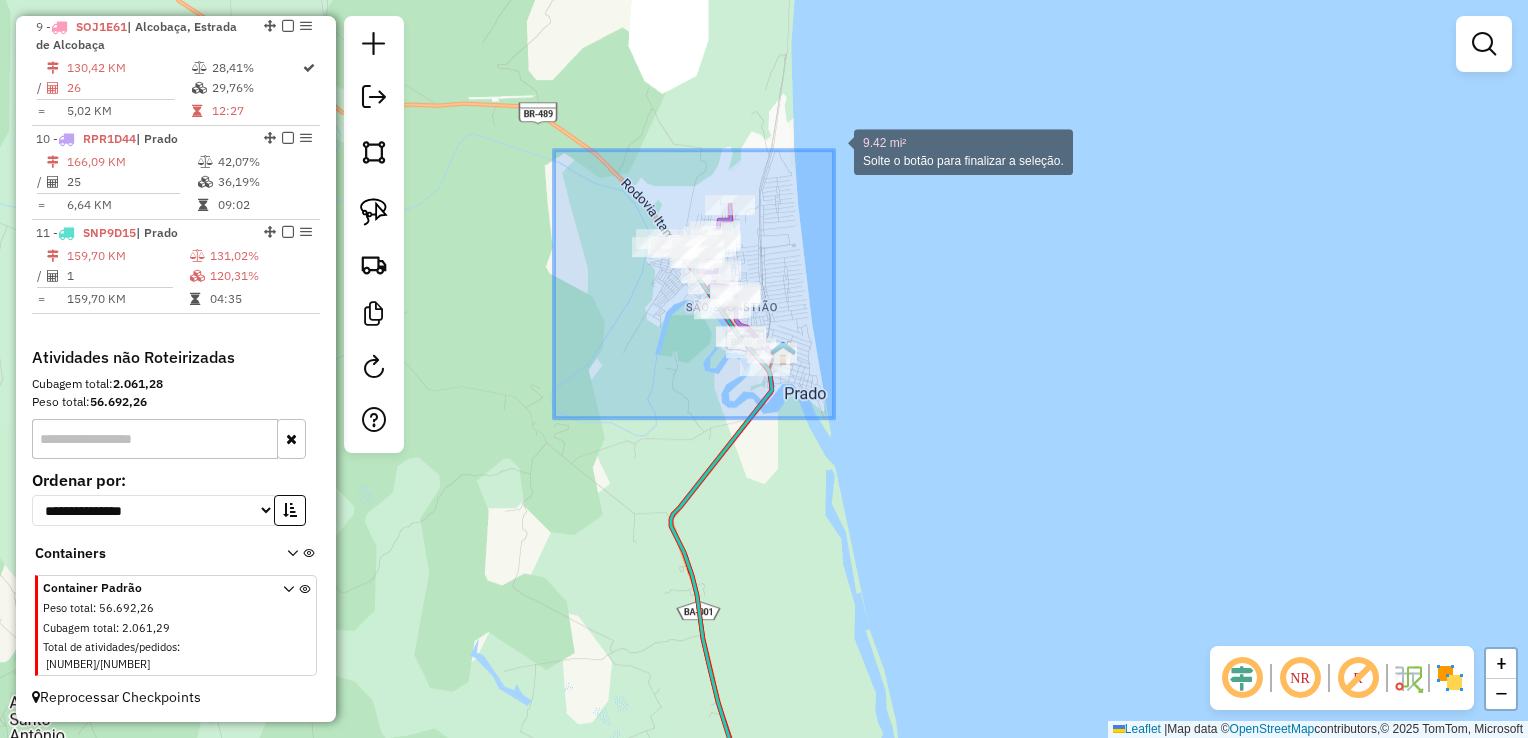 drag, startPoint x: 757, startPoint y: 257, endPoint x: 834, endPoint y: 150, distance: 131.82564 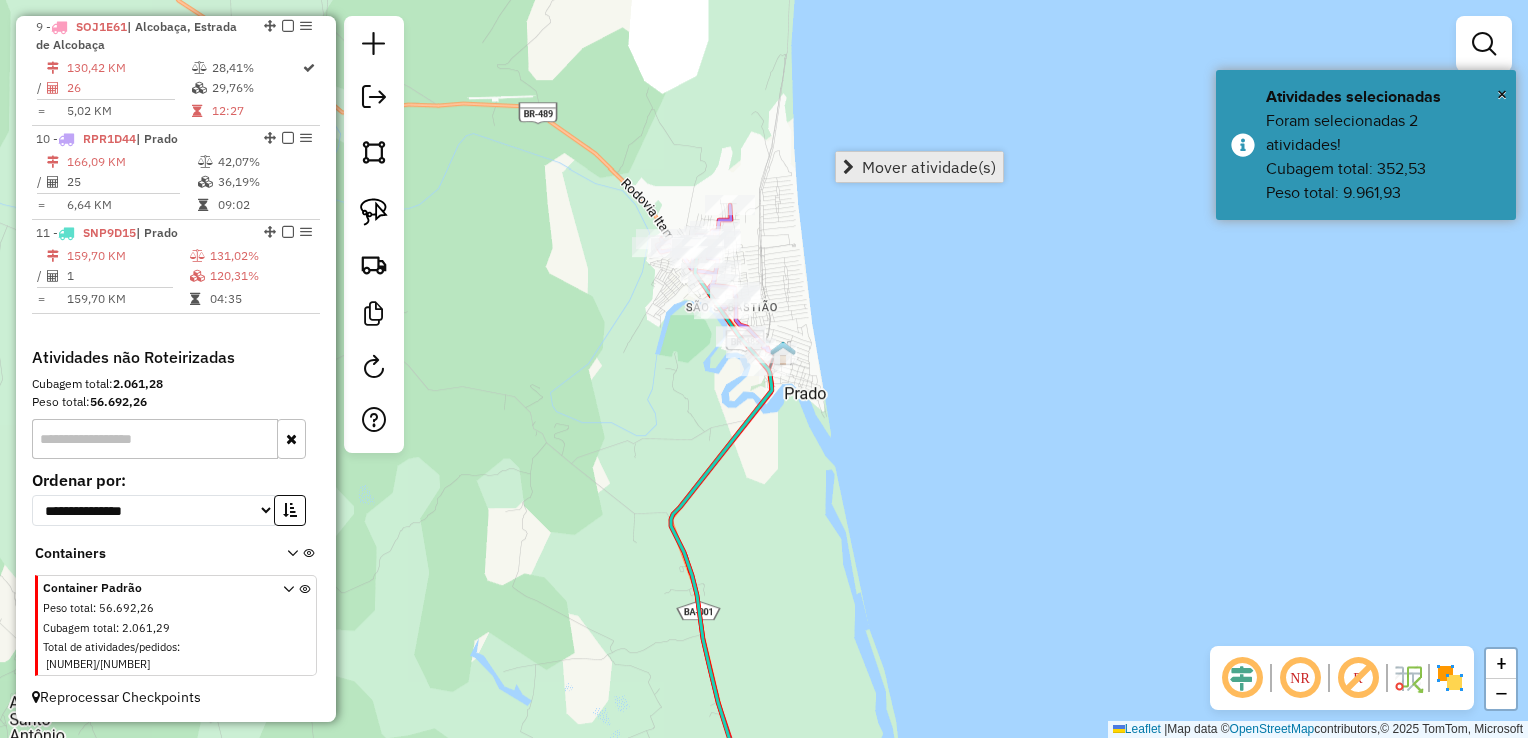 click on "Mover atividade(s)" at bounding box center [929, 167] 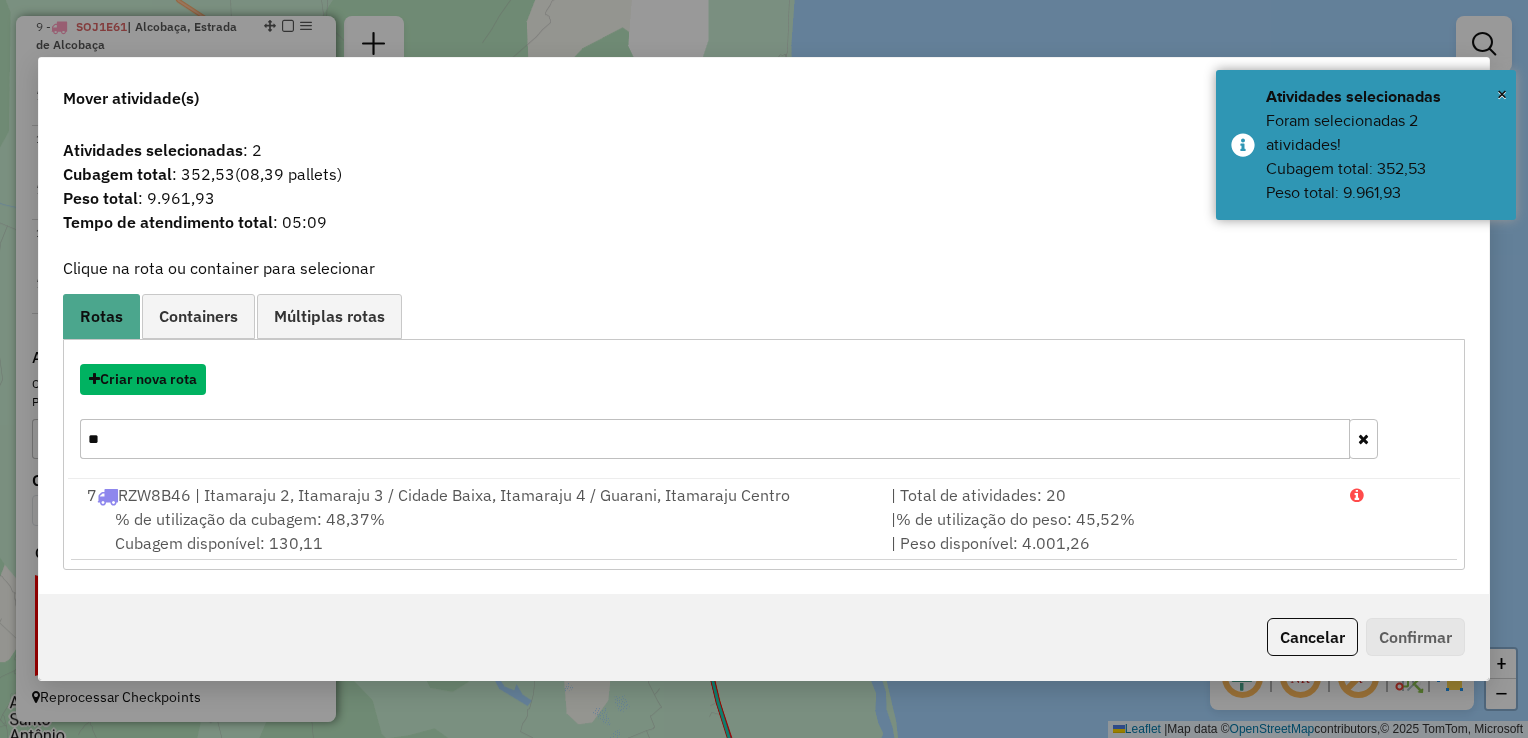 click on "Criar nova rota" at bounding box center (143, 379) 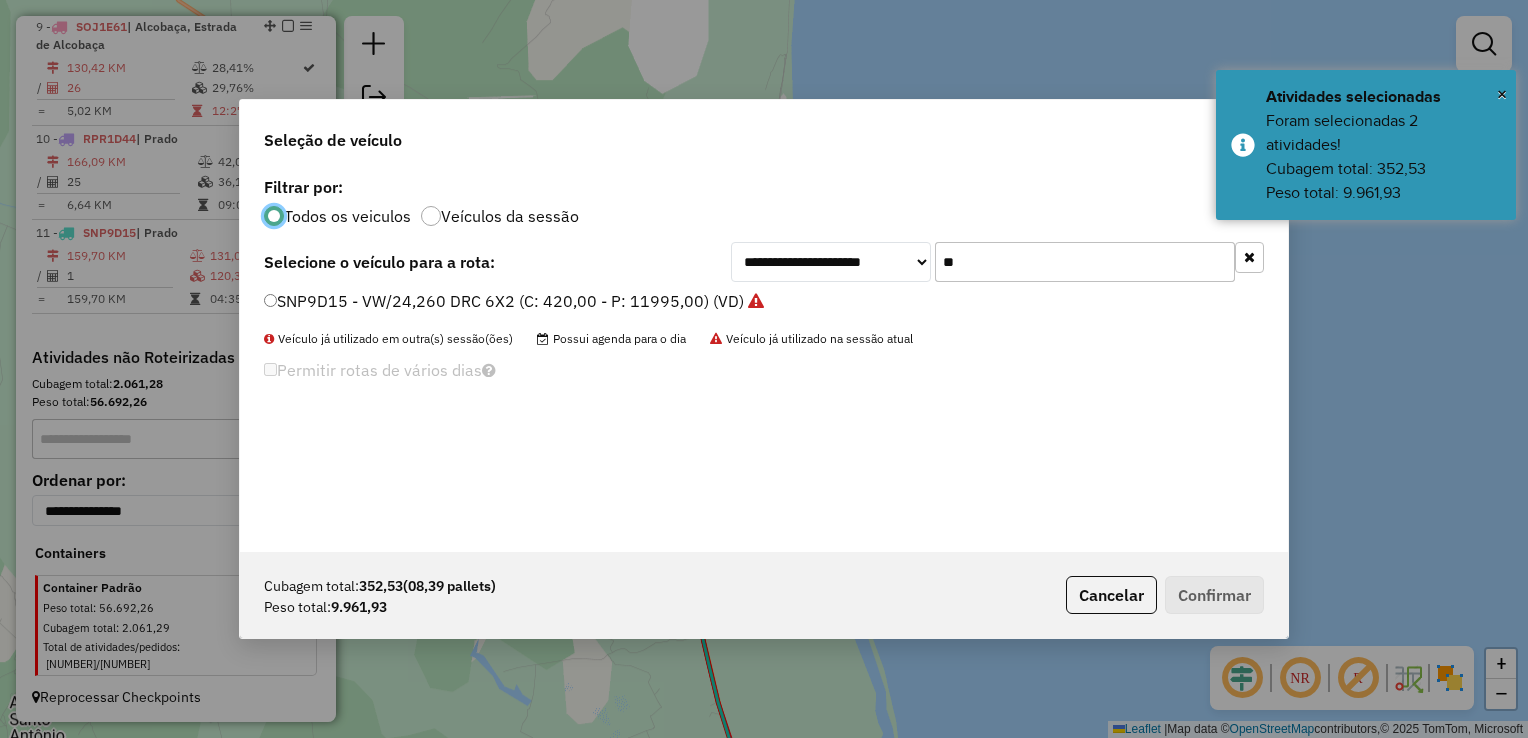 scroll, scrollTop: 10, scrollLeft: 6, axis: both 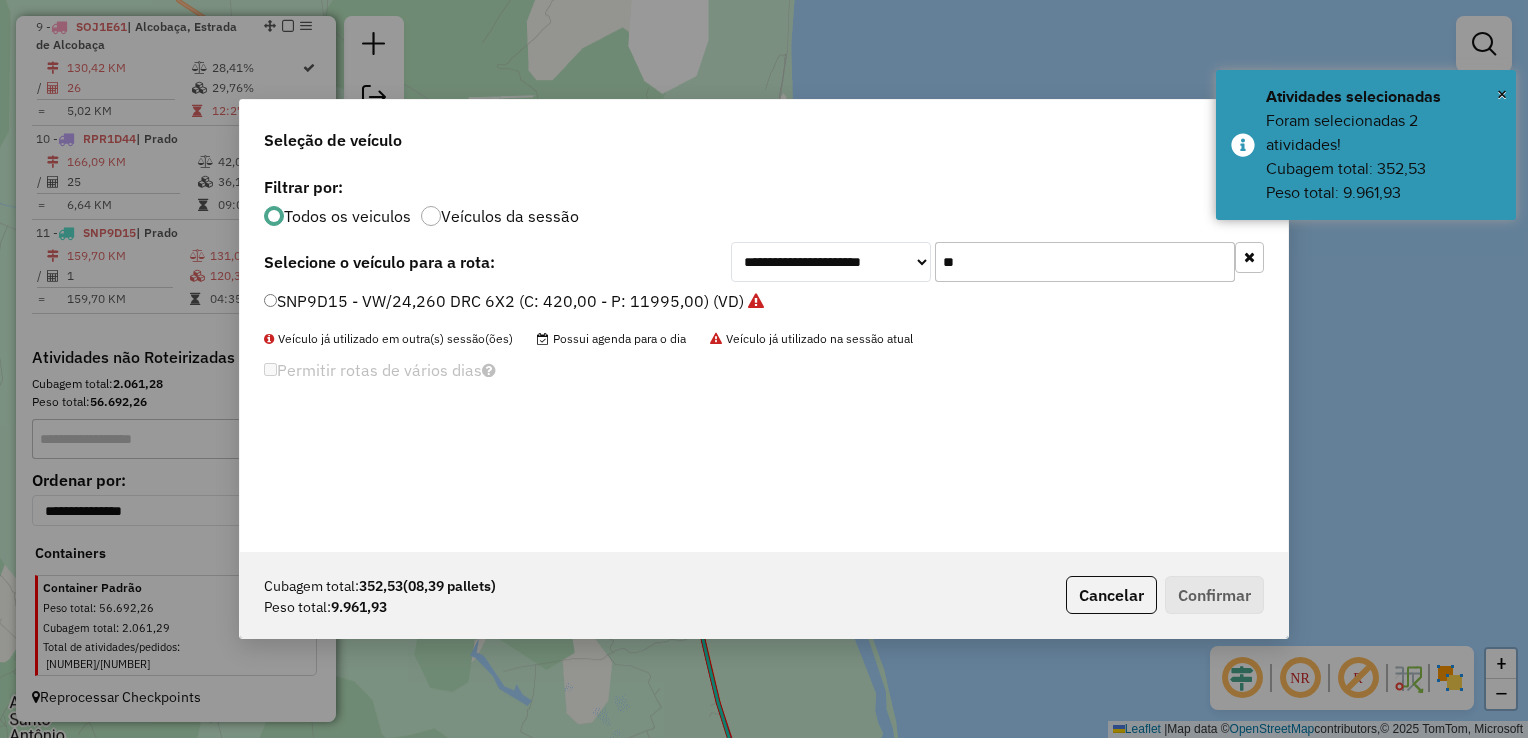 click on "**" 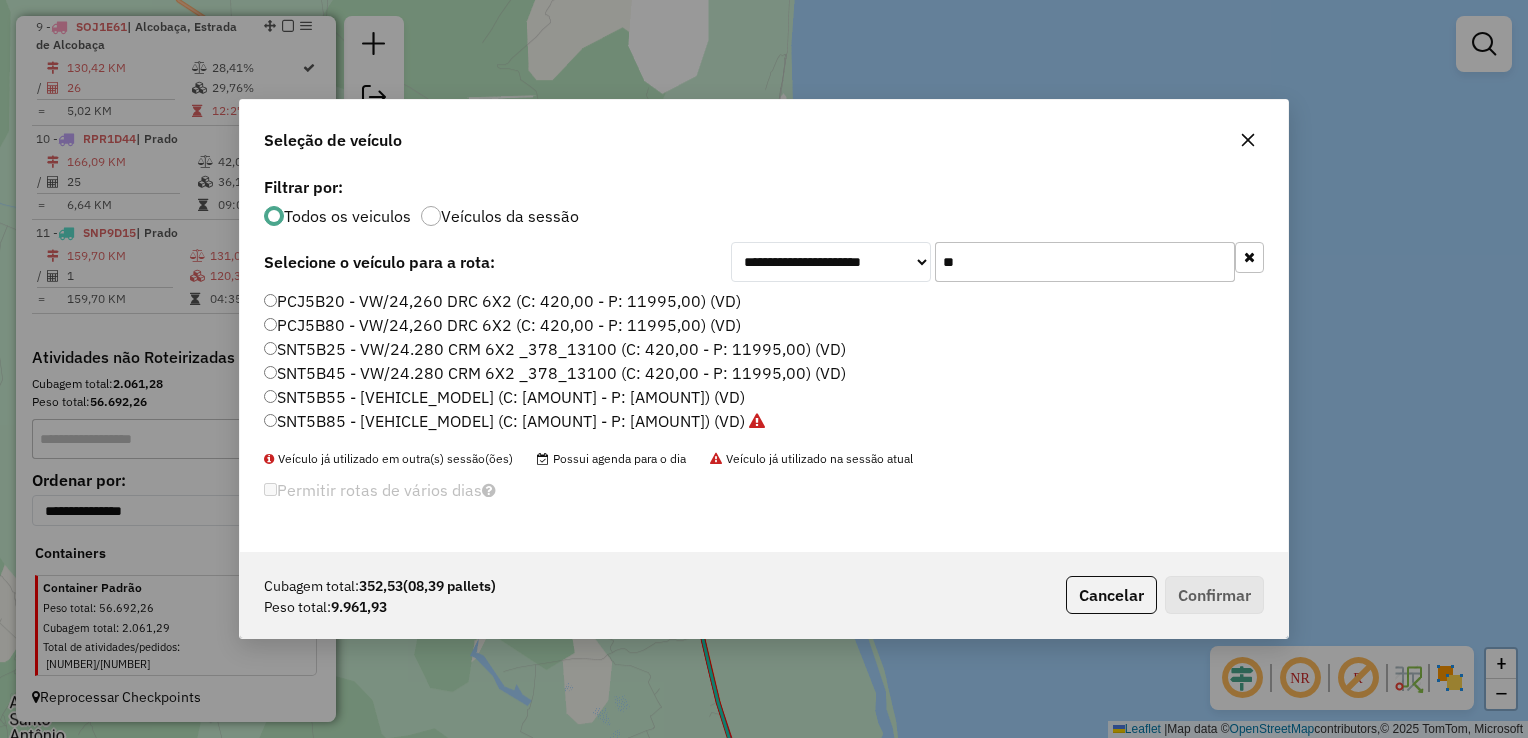 type on "**" 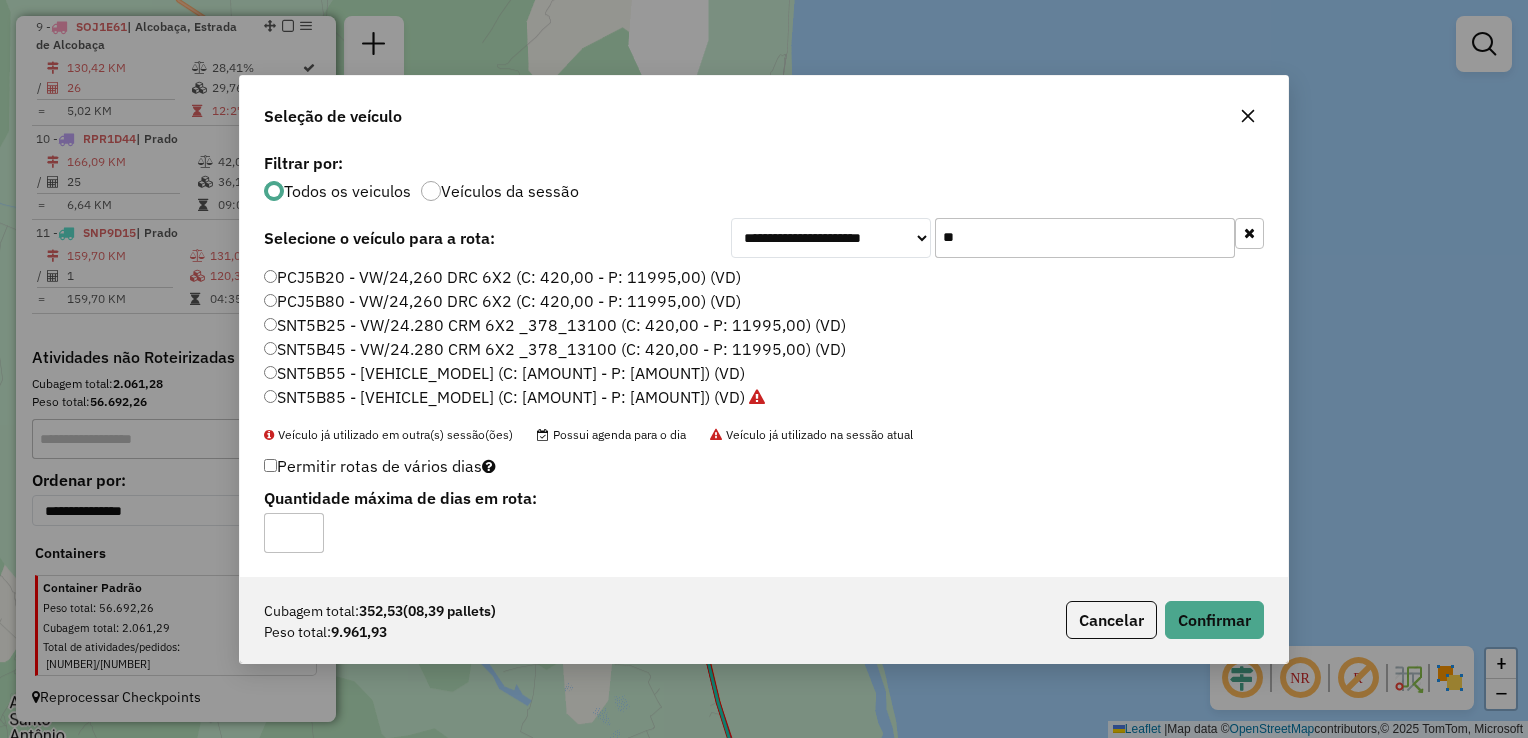 click on "Cubagem total:  352,53   (08,39 pallets)  Peso total: 9.961,93  Cancelar   Confirmar" 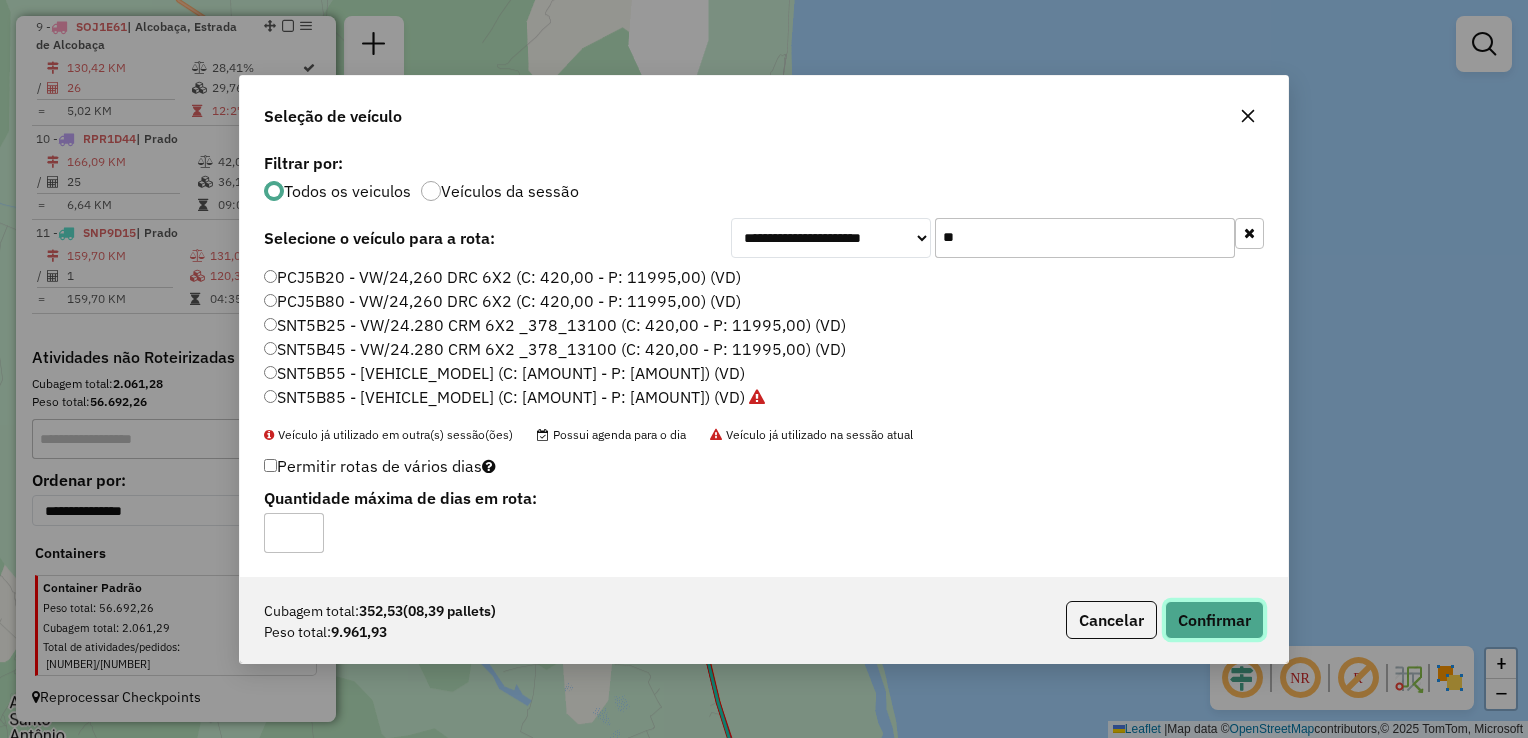 click on "Confirmar" 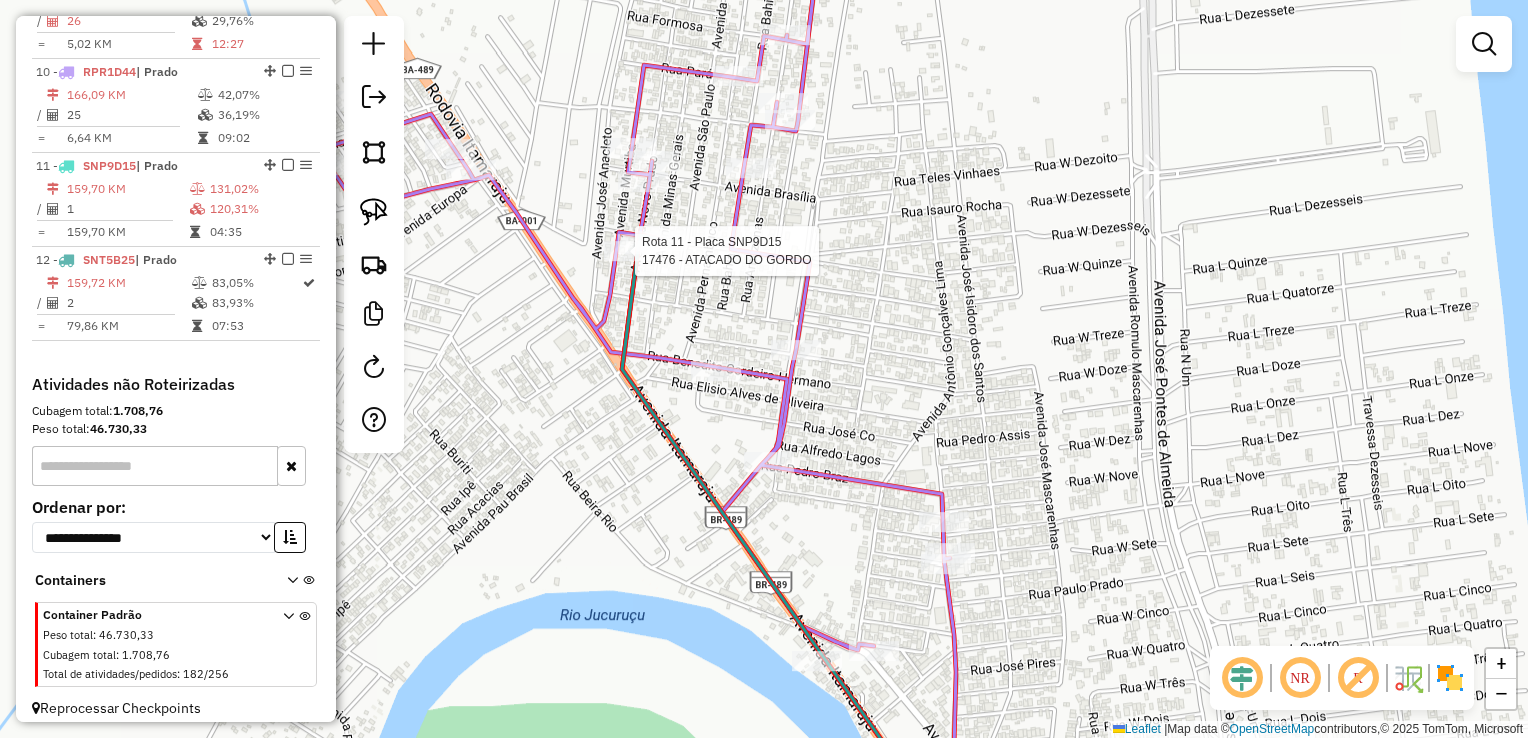 select on "*********" 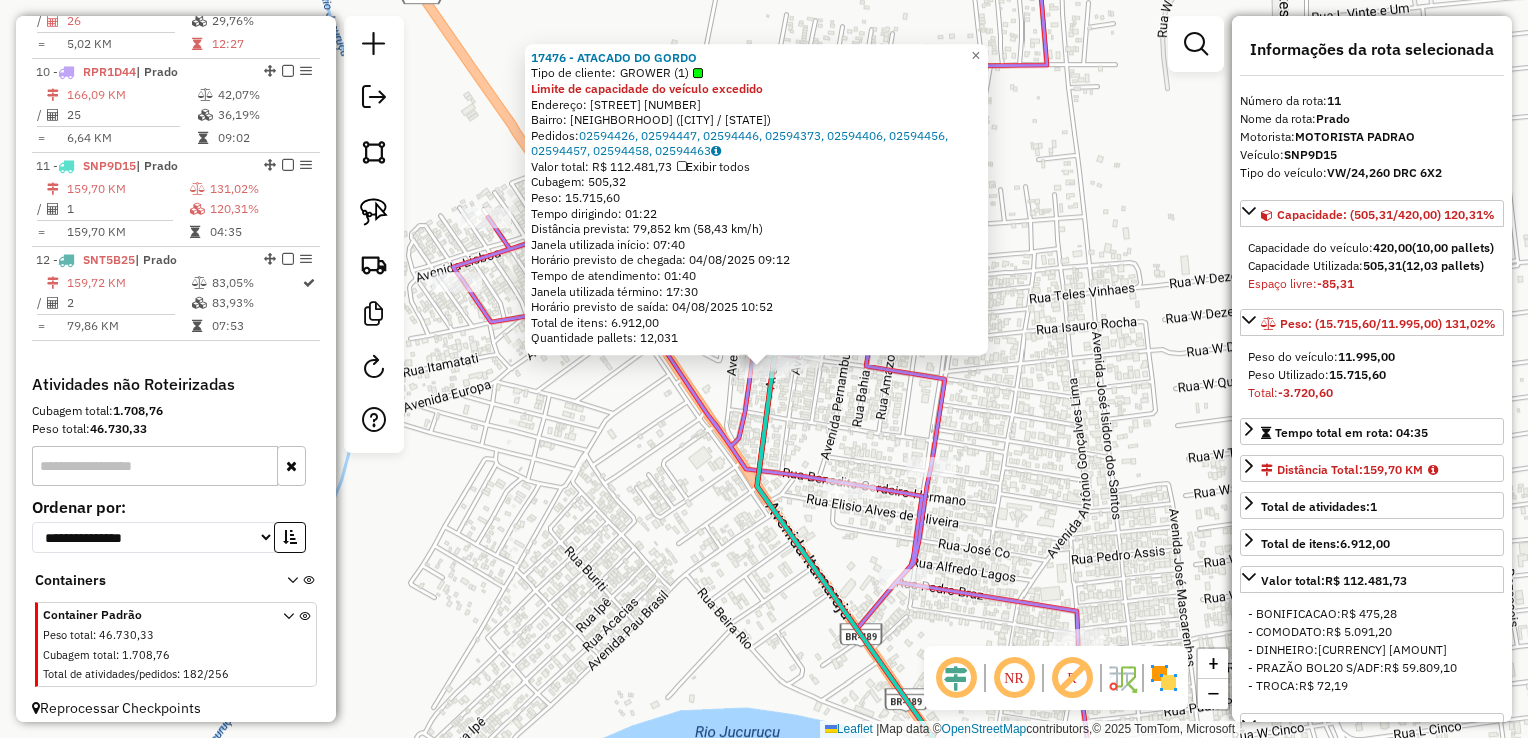 scroll, scrollTop: 1716, scrollLeft: 0, axis: vertical 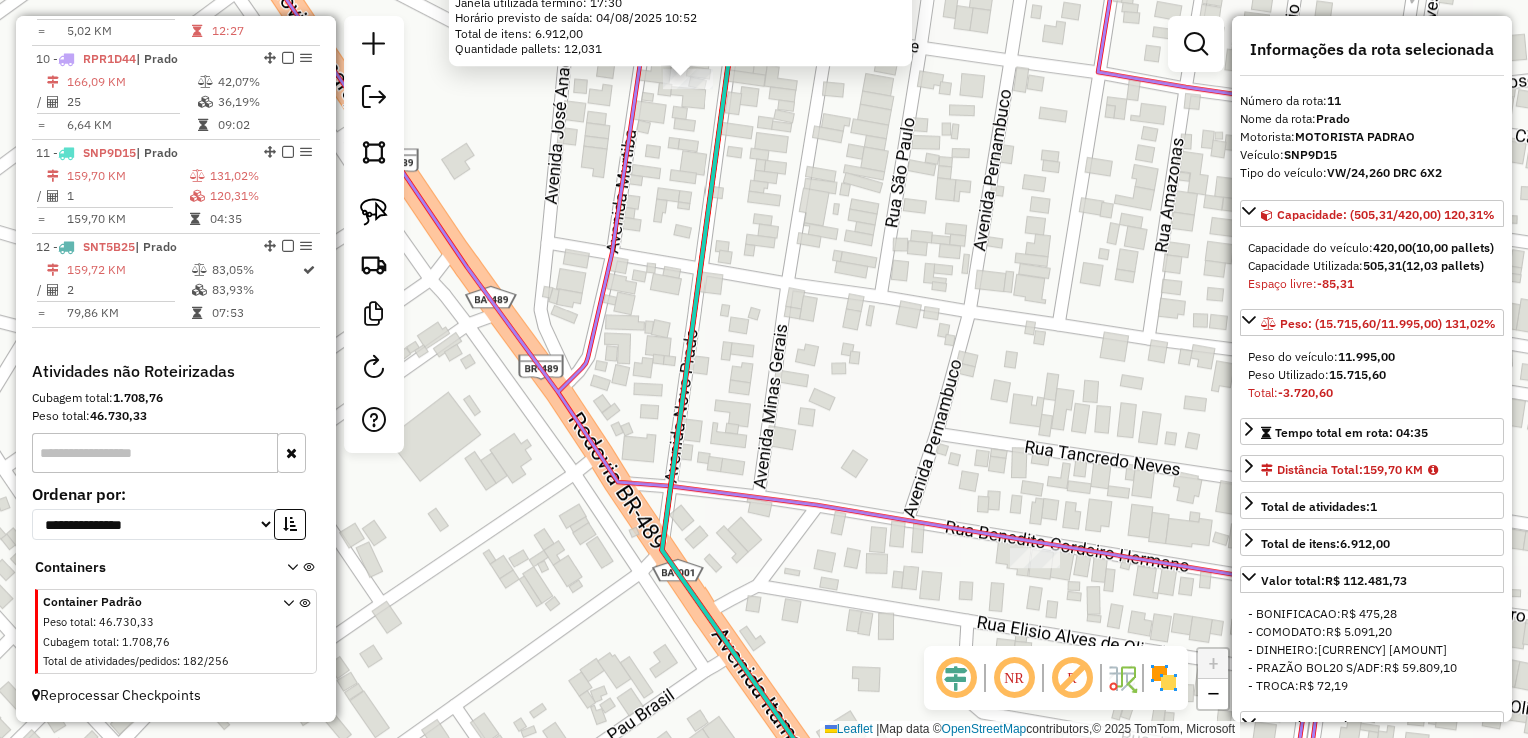 drag, startPoint x: 781, startPoint y: 141, endPoint x: 847, endPoint y: 382, distance: 249.87396 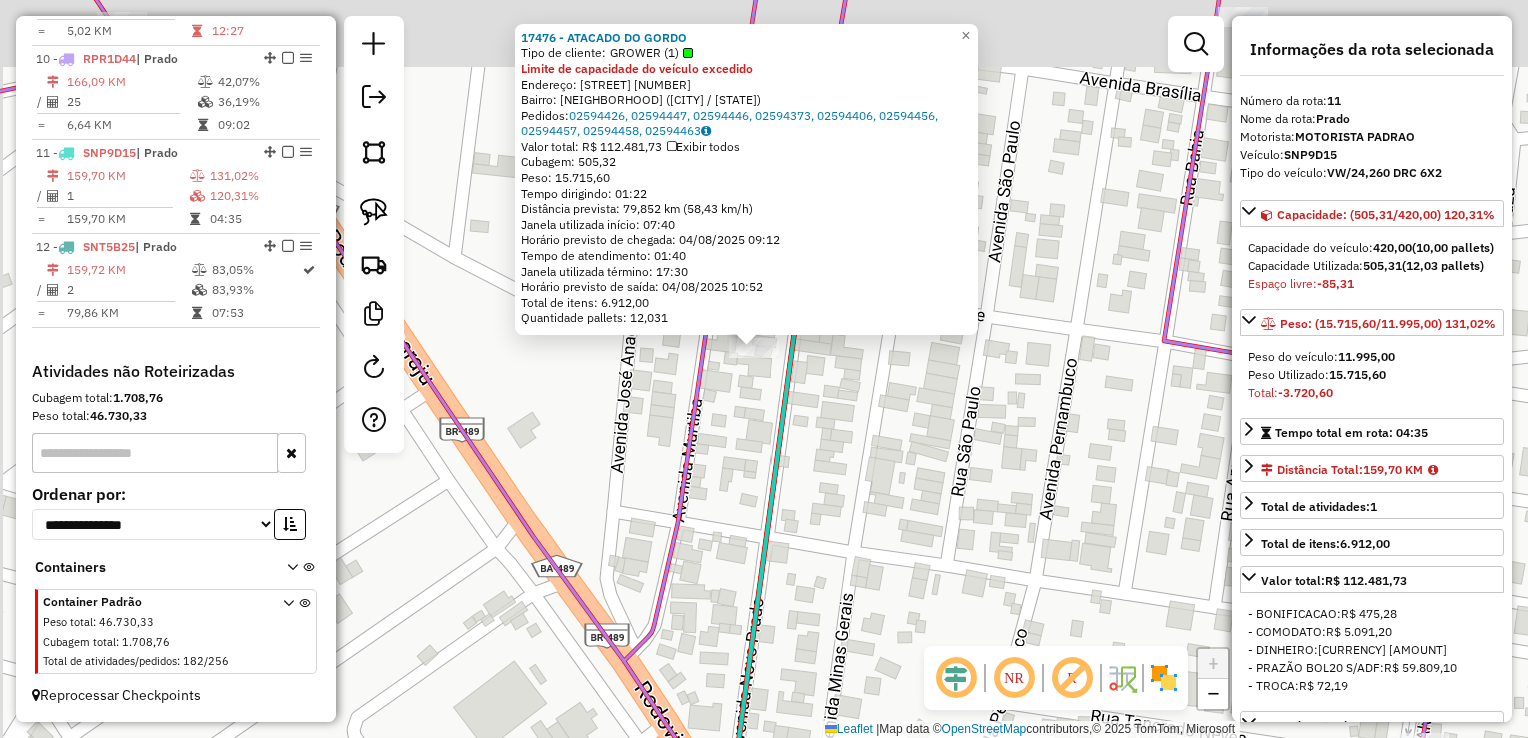 click on "[STORE_NAME] Tipo de cliente: GROWER ([NUMBER]) Endereço: [STREET_NAME] [NUMBER] Bairro: [NEIGHBORHOOD] ([CITY] / [STATE]) Pedidos: [ORDER_ID], [ORDER_ID], [ORDER_ID], [ORDER_ID], [ORDER_ID], [ORDER_ID], [ORDER_ID], [ORDER_ID], [ORDER_ID] Valor total: [CURRENCY] [AMOUNT] Exibir todos Cubagem: [AMOUNT] Peso: [AMOUNT] Tempo dirigindo: [TIME] Distância prevista: [AMOUNT] km ([SPEED] km/h) Janela utilizada início: [TIME] Horário previsto de chegada: [DATE] [TIME] Tempo de atendimento: [TIME] Janela utilizada término: [TIME] Horário previsto de saída: [DATE] [TIME] Total de itens: [AMOUNT] Quantidade pallets: [AMOUNT] × Janela de atendimento Grade de atendimento Capacidade Transportadoras Veículos Cliente Pedidos Rotas Selecione os dias de semana para filtrar as janelas de atendimento Seg Ter Qua Qui Sex Sáb Dom Informe o período da janela de atendimento: De: Até: Filtrar exatamente a janela do cliente Considerar janela de atendimento padrão Seg Ter Qua Qui Sex Sáb Dom Peso mínimo: De:" 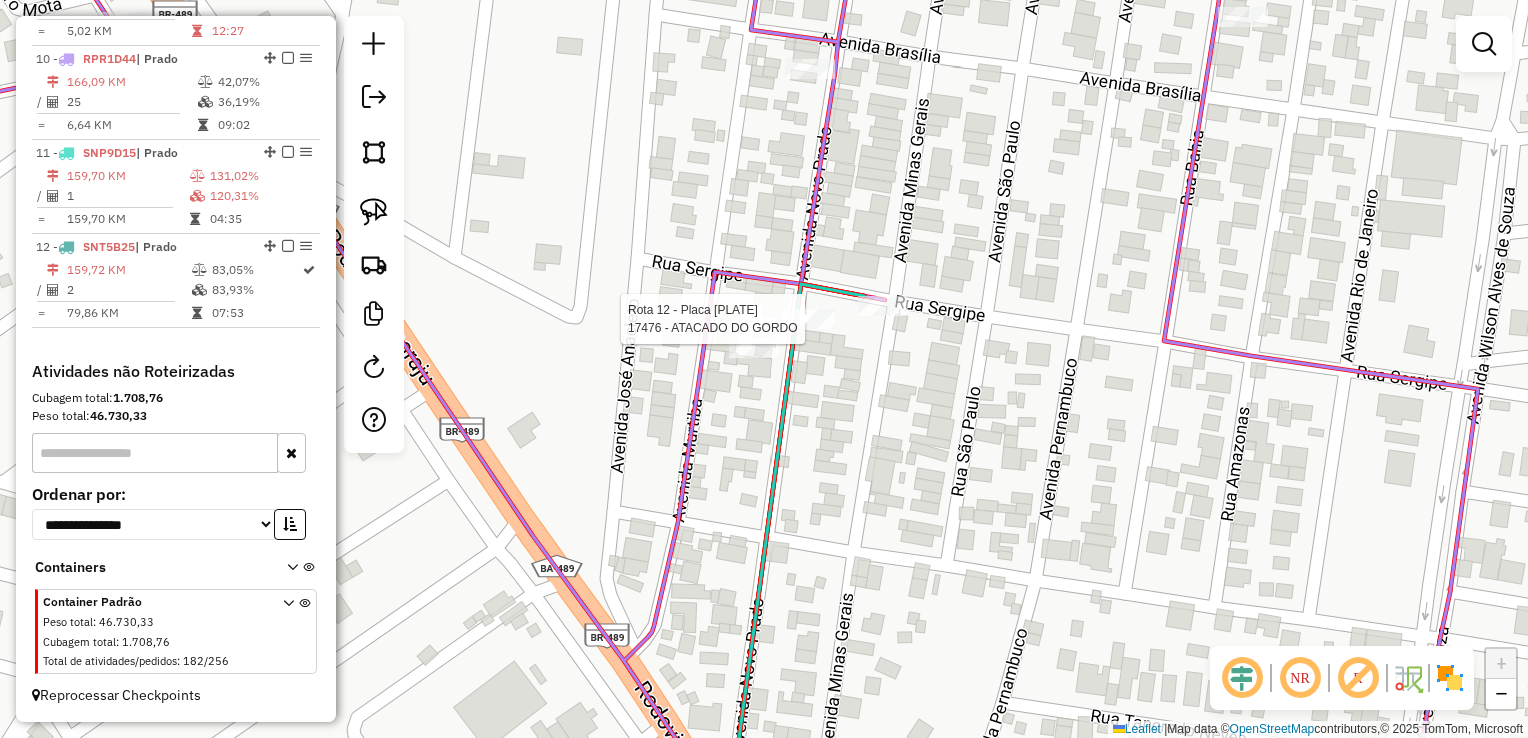 select on "*********" 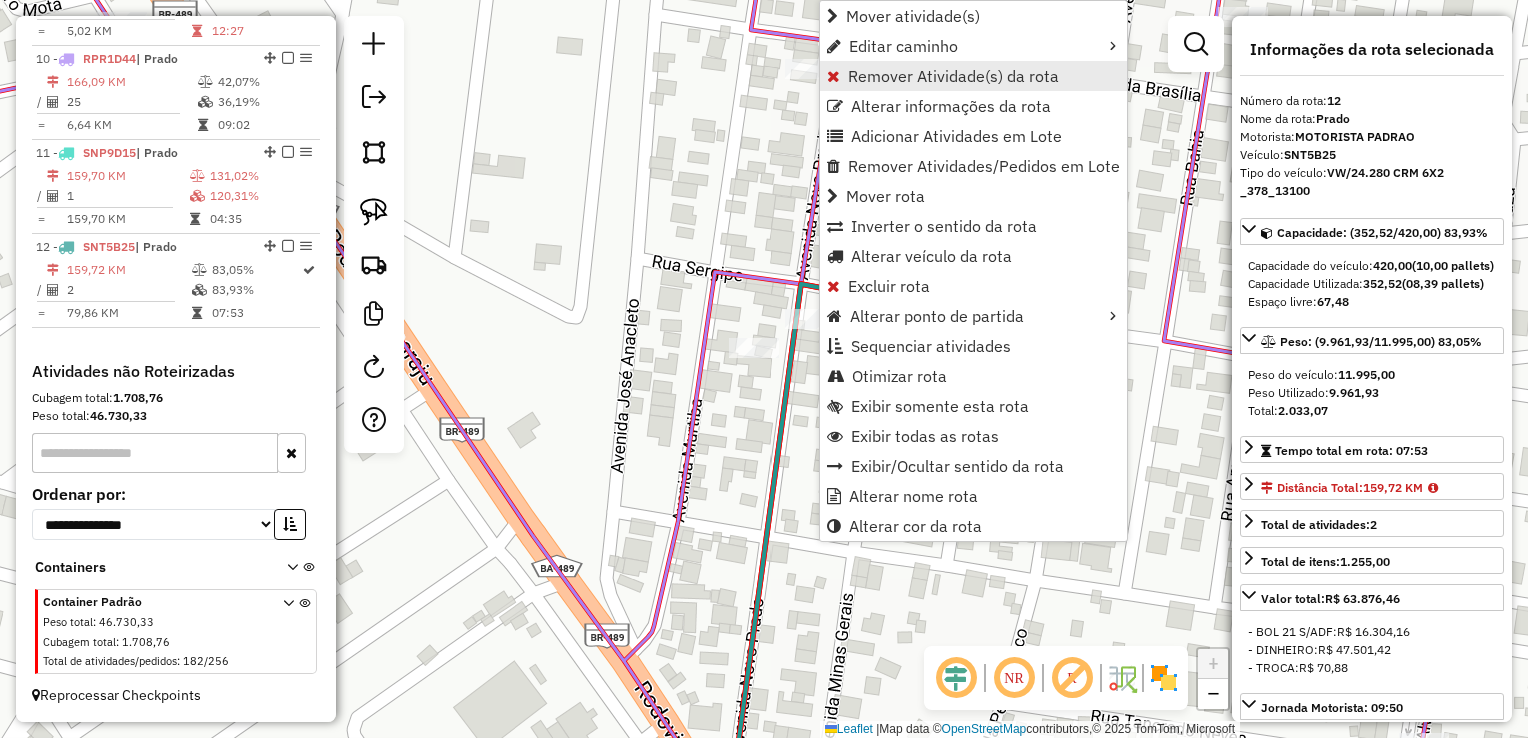 click on "Remover Atividade(s) da rota" at bounding box center (953, 76) 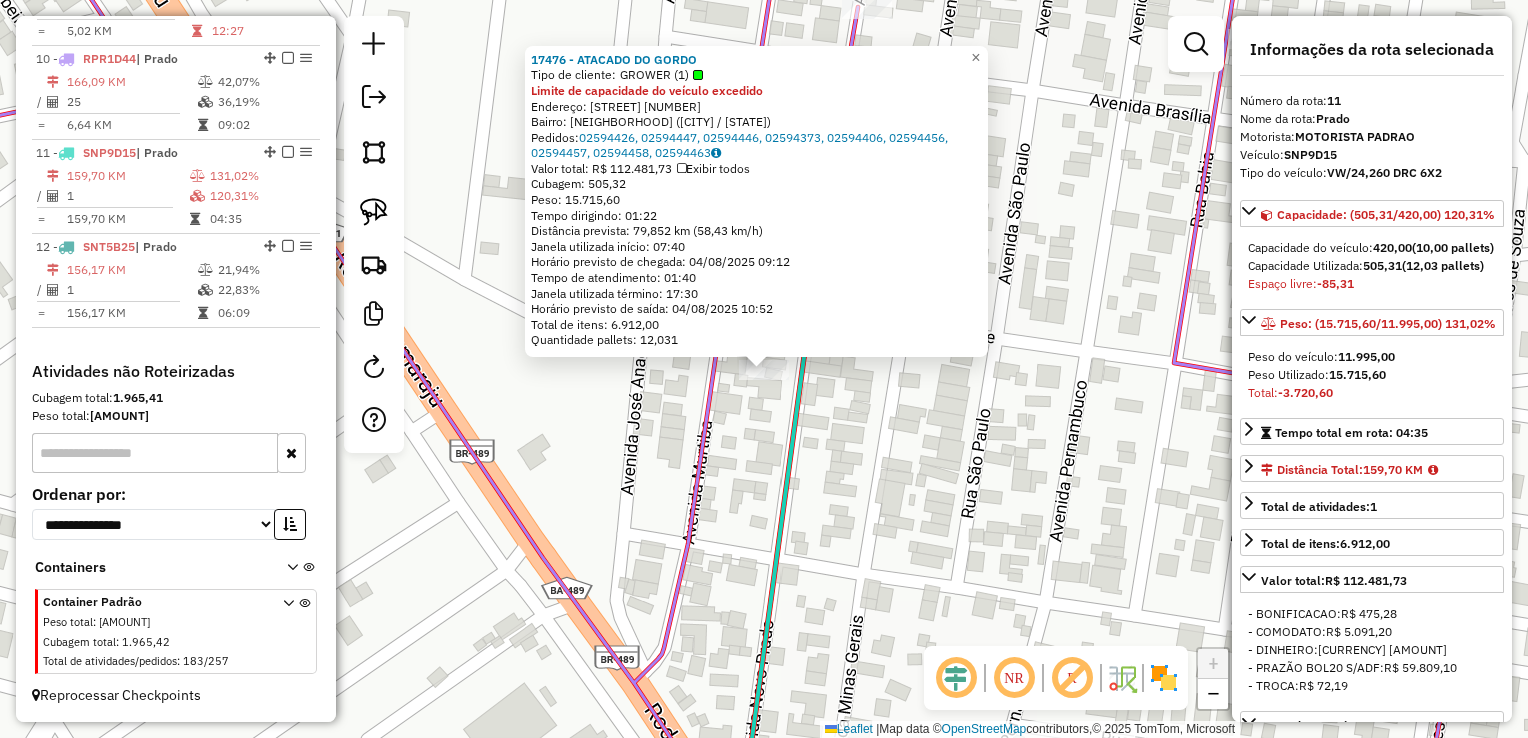 click on "[STORE_NAME] Tipo de cliente: GROWER ([NUMBER]) Endereço: [STREET_NAME] [NUMBER] Bairro: [NEIGHBORHOOD] ([CITY] / [STATE]) Pedidos: [ORDER_ID], [ORDER_ID], [ORDER_ID], [ORDER_ID], [ORDER_ID], [ORDER_ID], [ORDER_ID], [ORDER_ID], [ORDER_ID] Valor total: [CURRENCY] [AMOUNT] Exibir todos Cubagem: [AMOUNT] Peso: [AMOUNT] Tempo dirigindo: [TIME] Distância prevista: [AMOUNT] km ([SPEED] km/h) Janela utilizada início: [TIME] Horário previsto de chegada: [DATE] [TIME] Tempo de atendimento: [TIME] Janela utilizada término: [TIME] Horário previsto de saída: [DATE] [TIME] Total de itens: [AMOUNT] Quantidade pallets: [AMOUNT] × Janela de atendimento Grade de atendimento Capacidade Transportadoras Veículos Cliente Pedidos Rotas Selecione os dias de semana para filtrar as janelas de atendimento Seg Ter Qua Qui Sex Sáb Dom Informe o período da janela de atendimento: De: Até: Filtrar exatamente a janela do cliente Considerar janela de atendimento padrão Seg Ter Qua Qui Sex Sáb Dom Peso mínimo: De:" 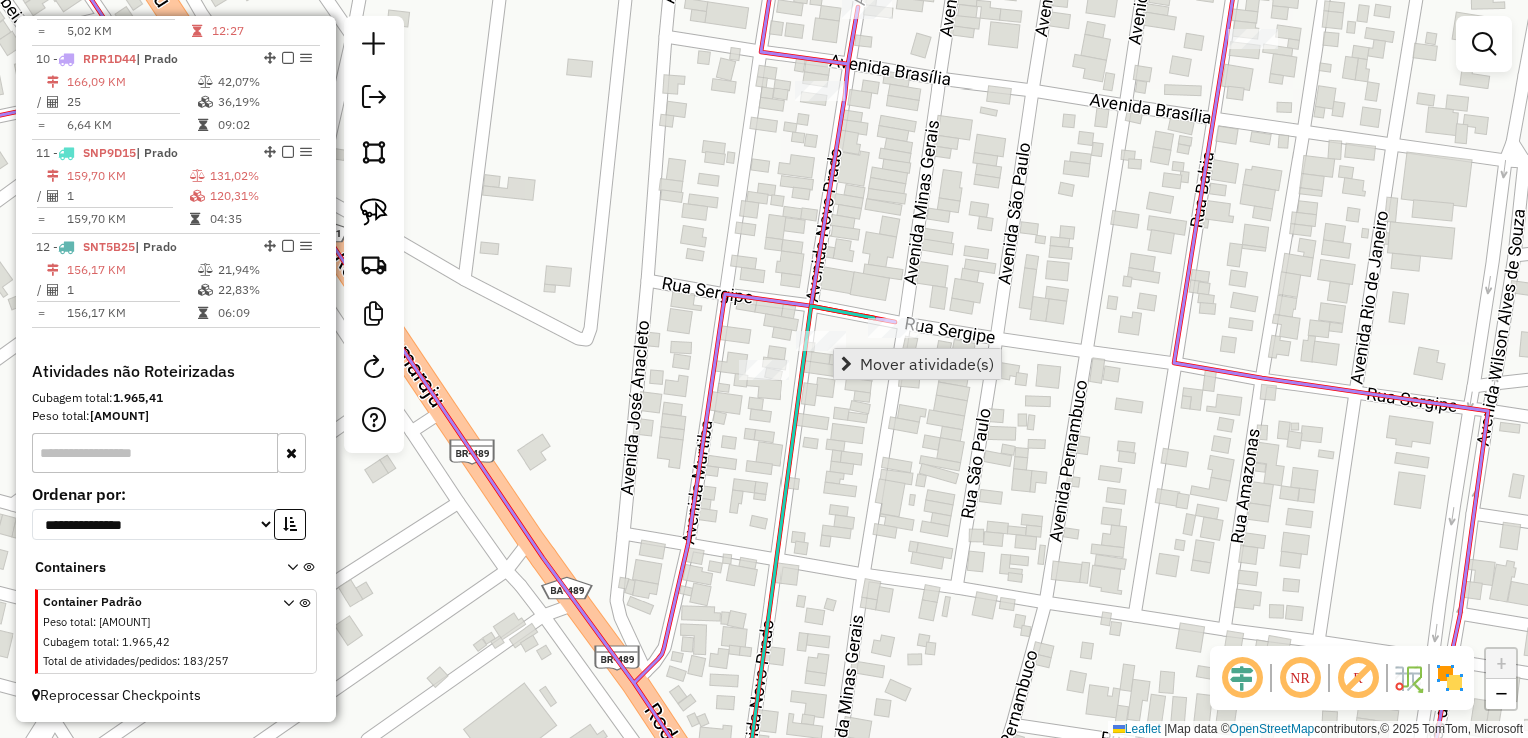 click on "Mover atividade(s)" at bounding box center [927, 364] 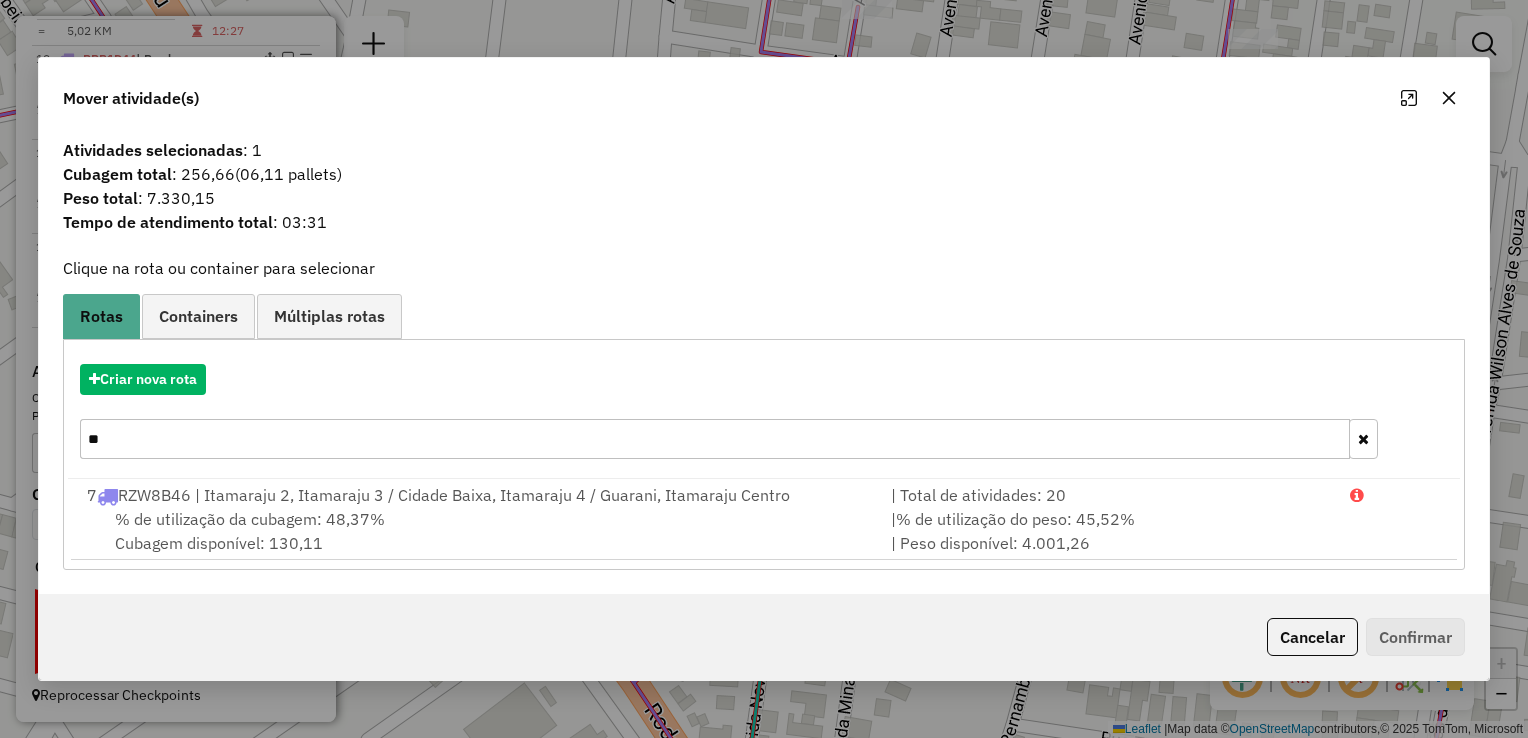click on "**" at bounding box center [715, 439] 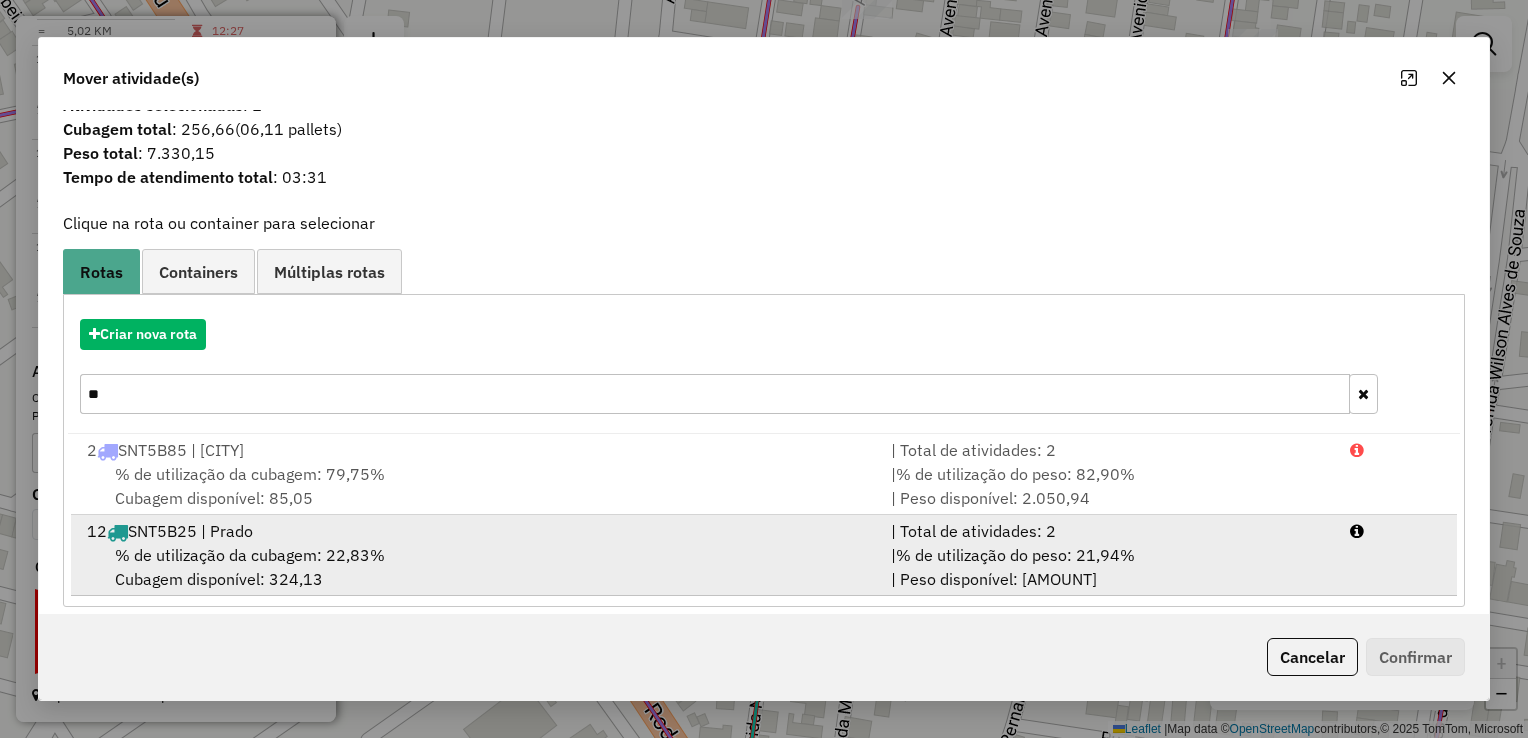 scroll, scrollTop: 40, scrollLeft: 0, axis: vertical 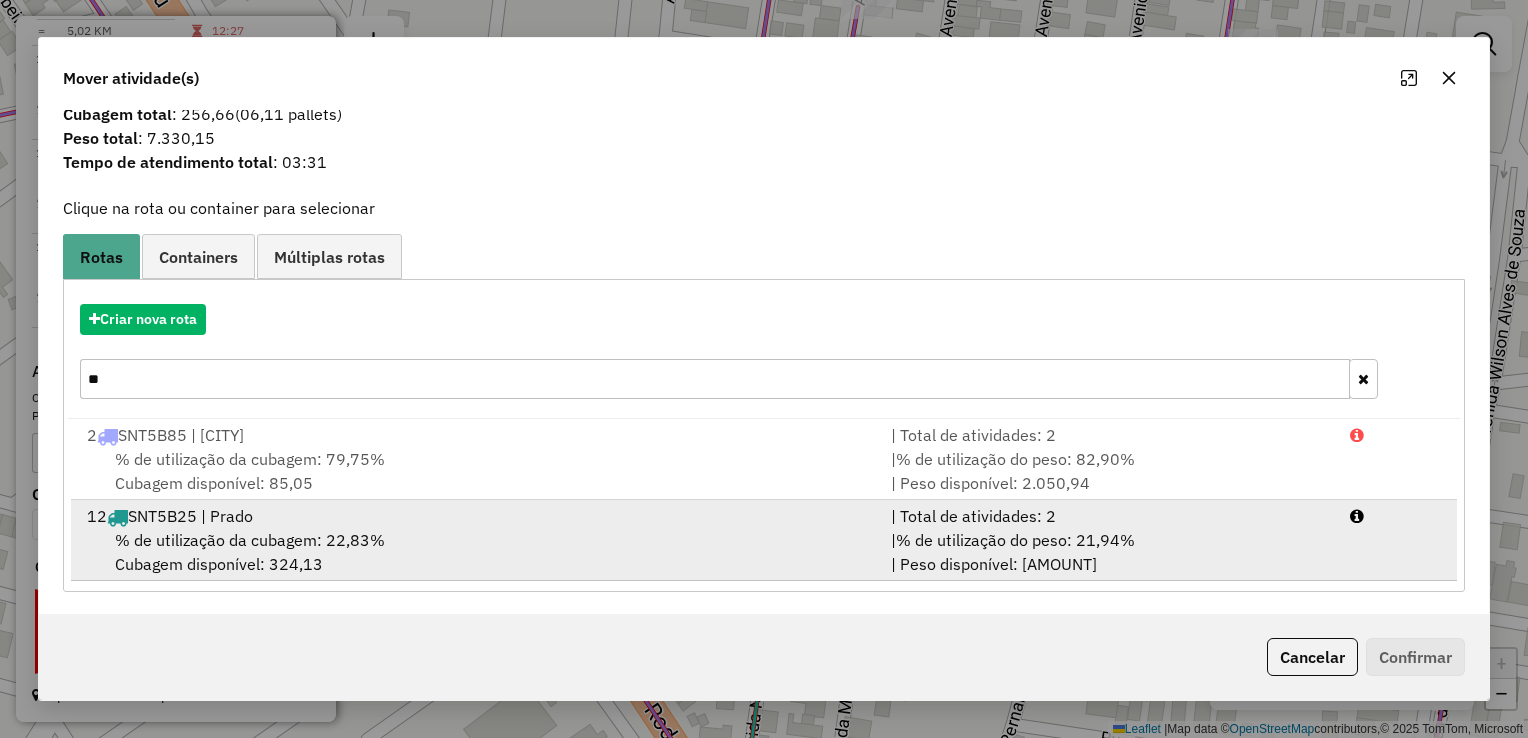 type on "**" 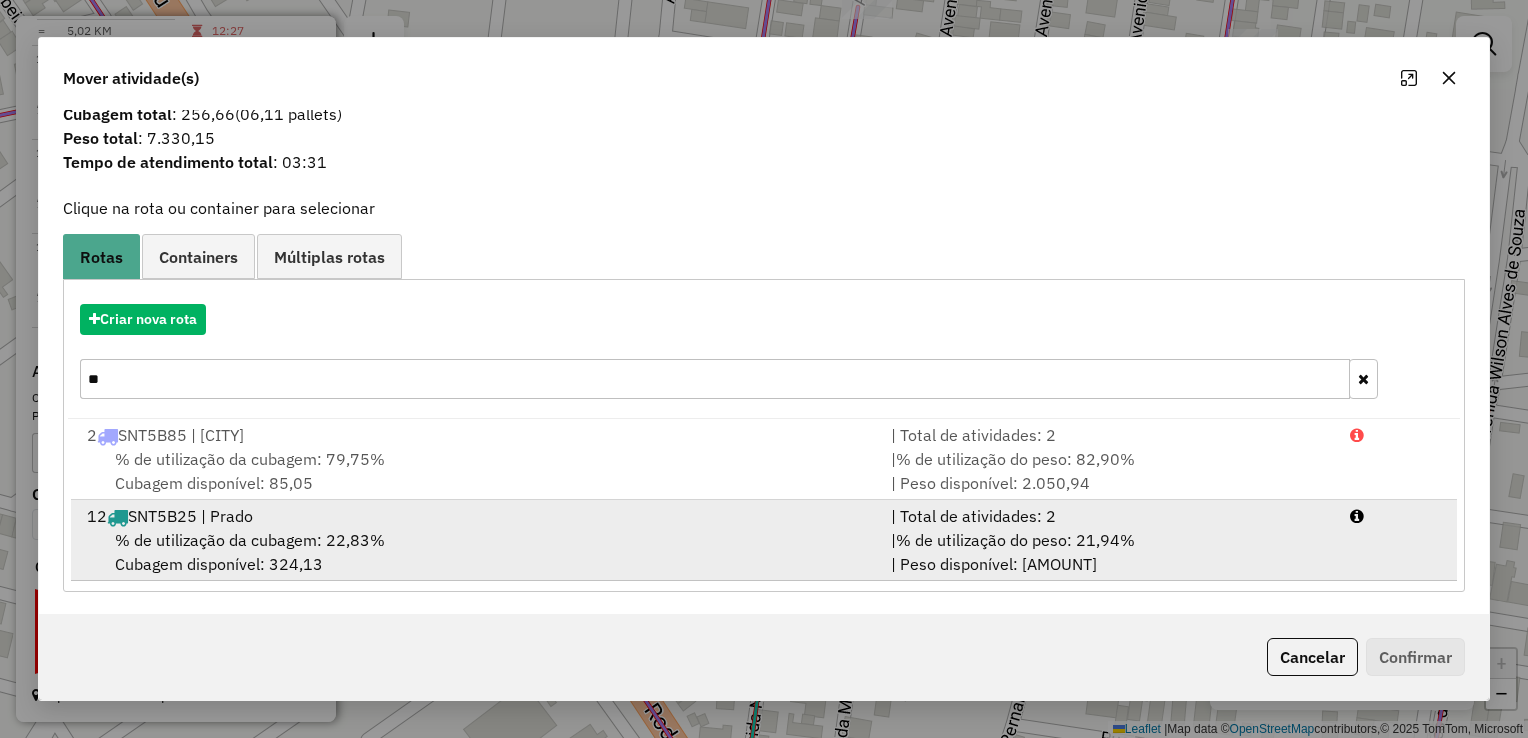 click on "% de utilização da cubagem: 22,83%  Cubagem disponível: 324,13" at bounding box center (477, 552) 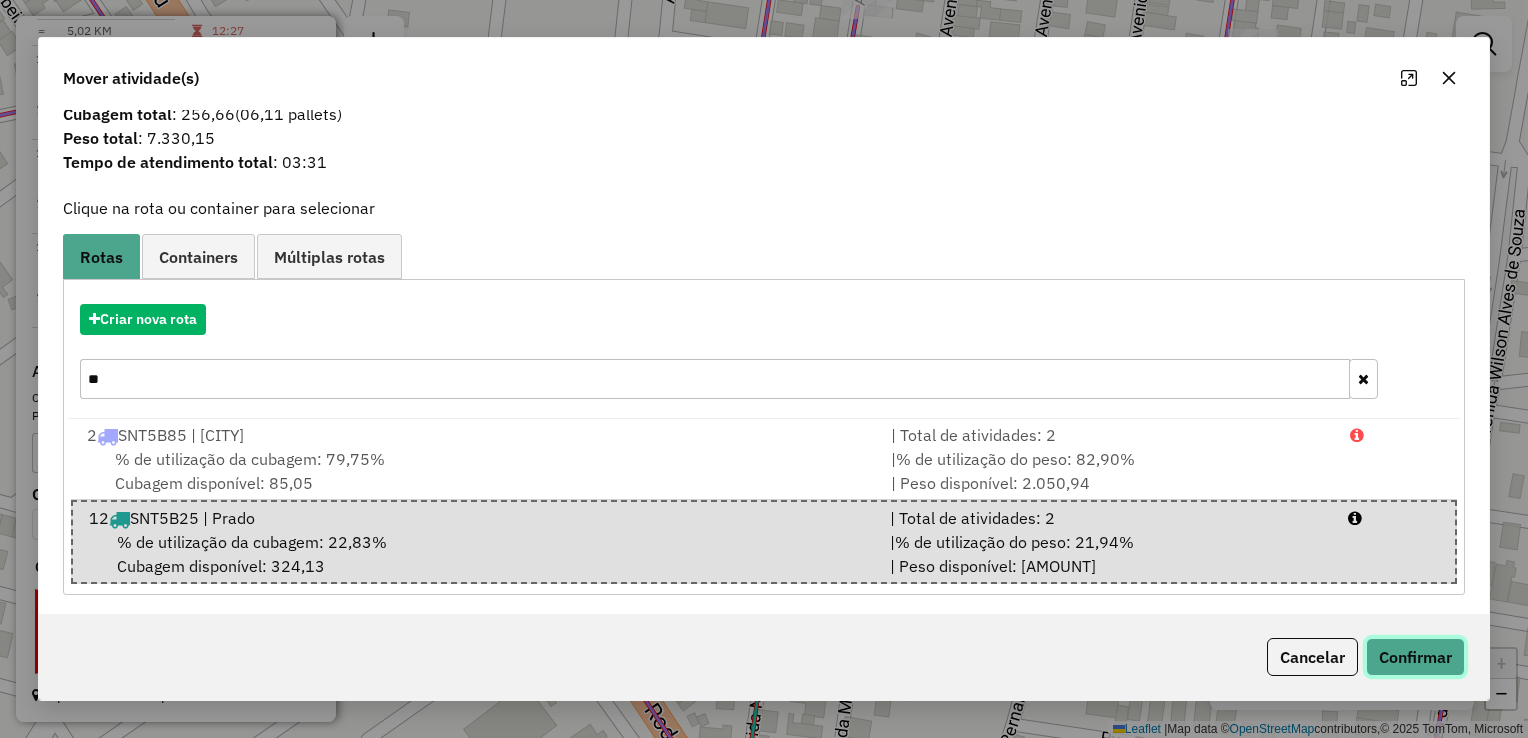 click on "Confirmar" 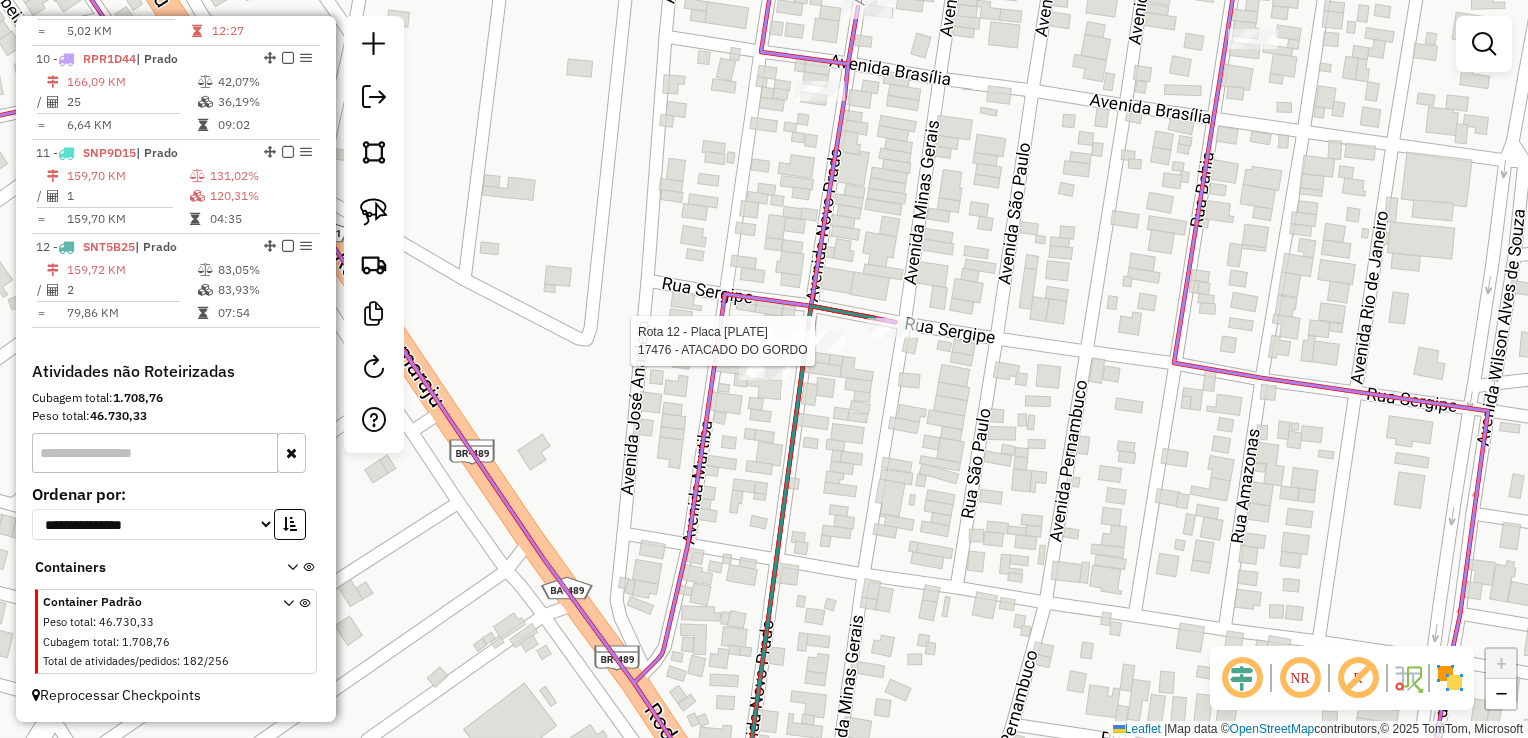 click 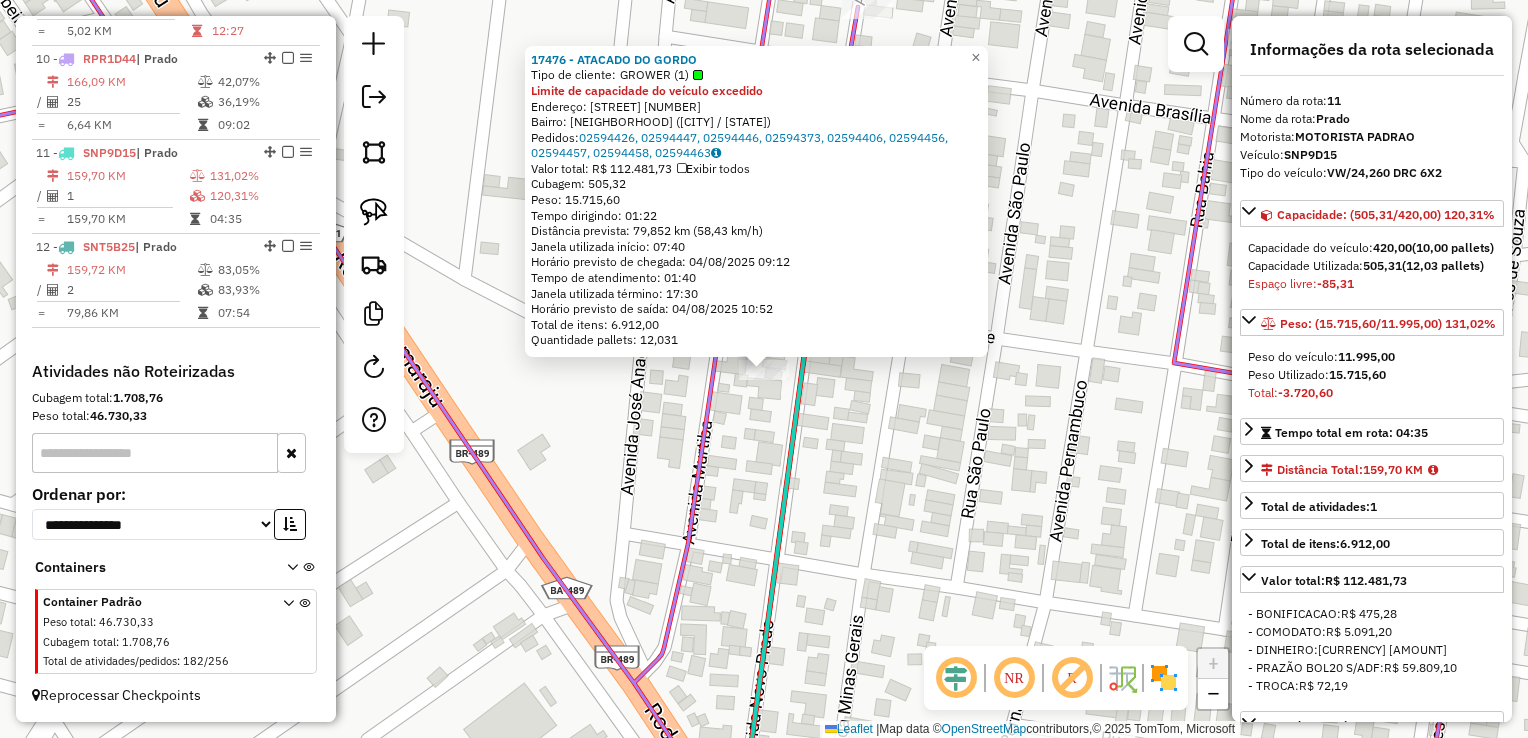 drag, startPoint x: 720, startPoint y: 430, endPoint x: 756, endPoint y: 401, distance: 46.227695 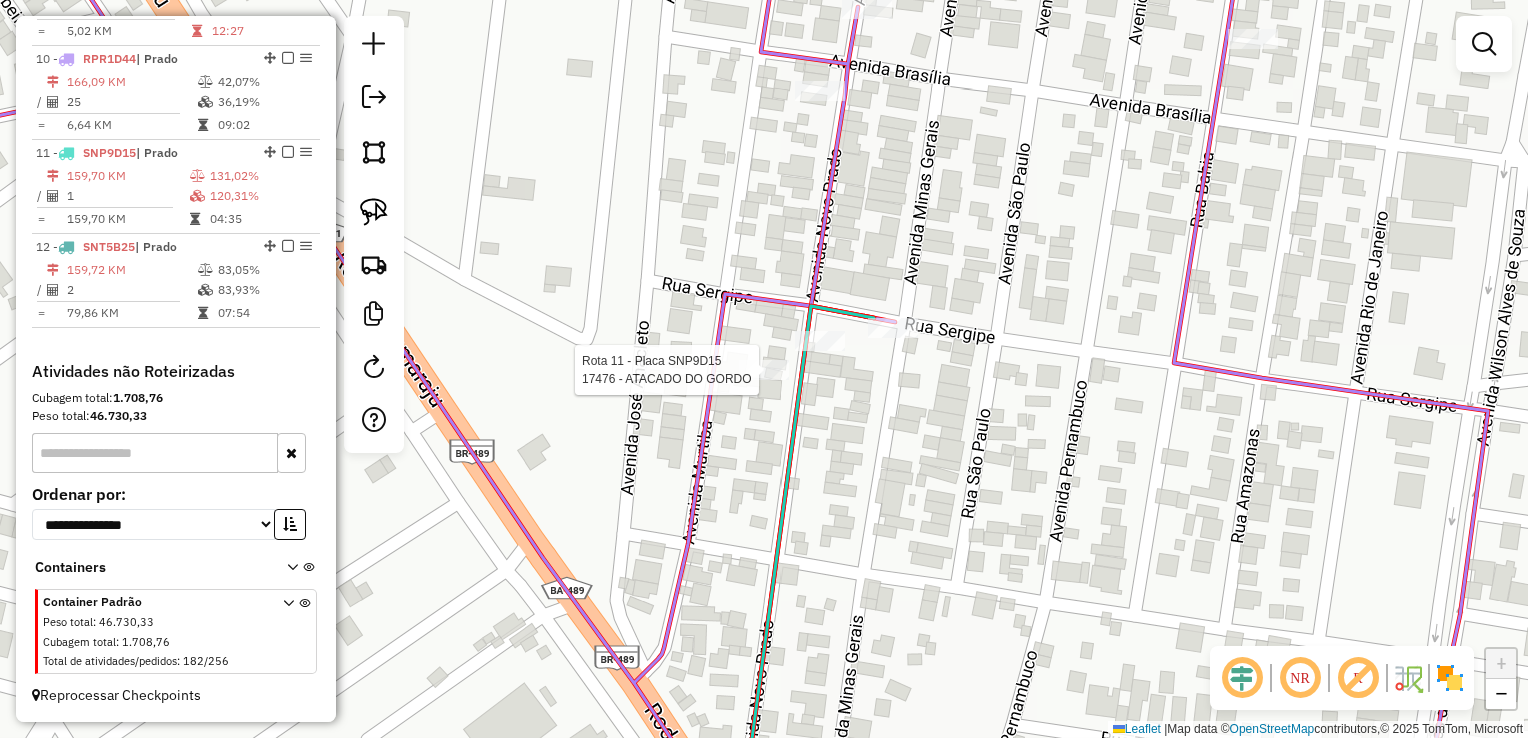 select on "*********" 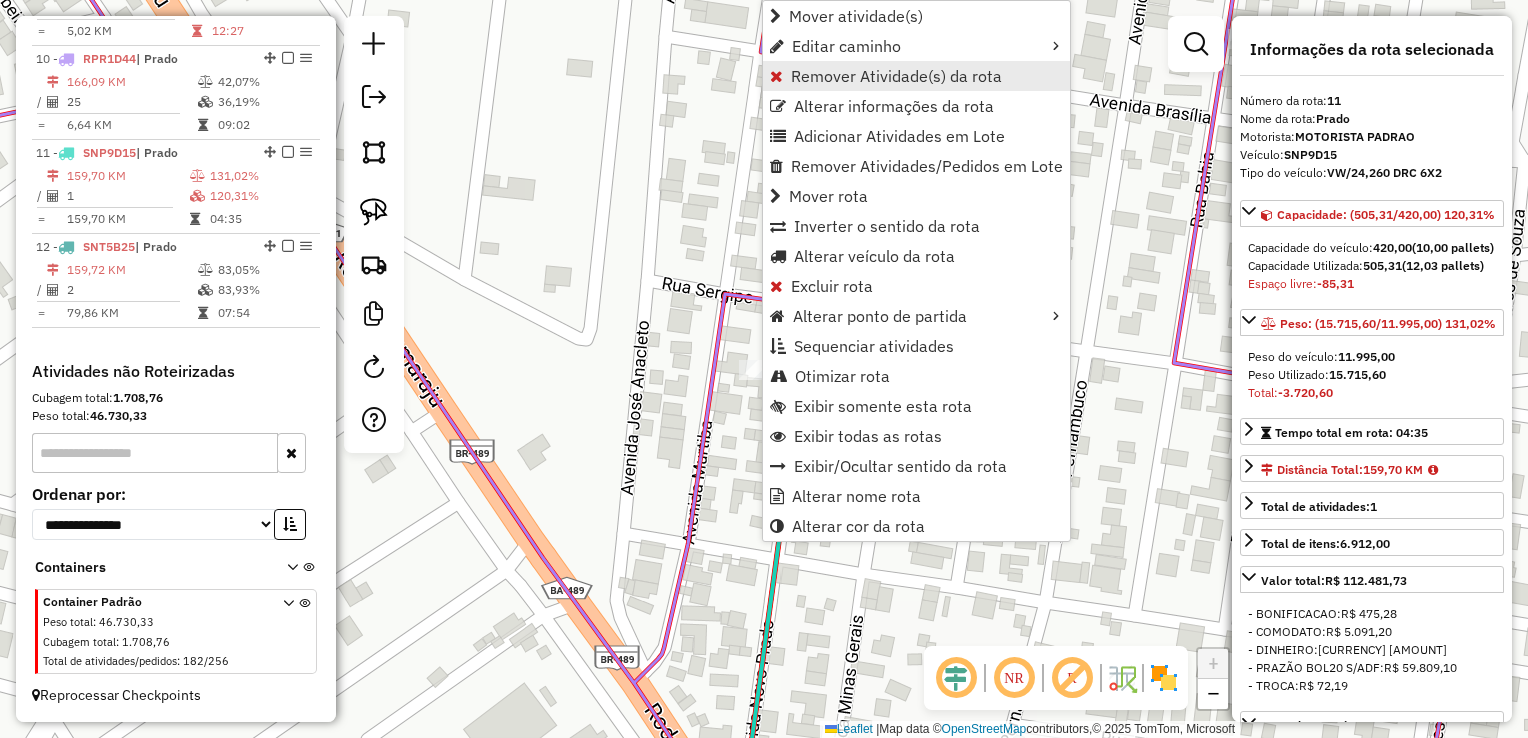 click on "Remover Atividade(s) da rota" at bounding box center [896, 76] 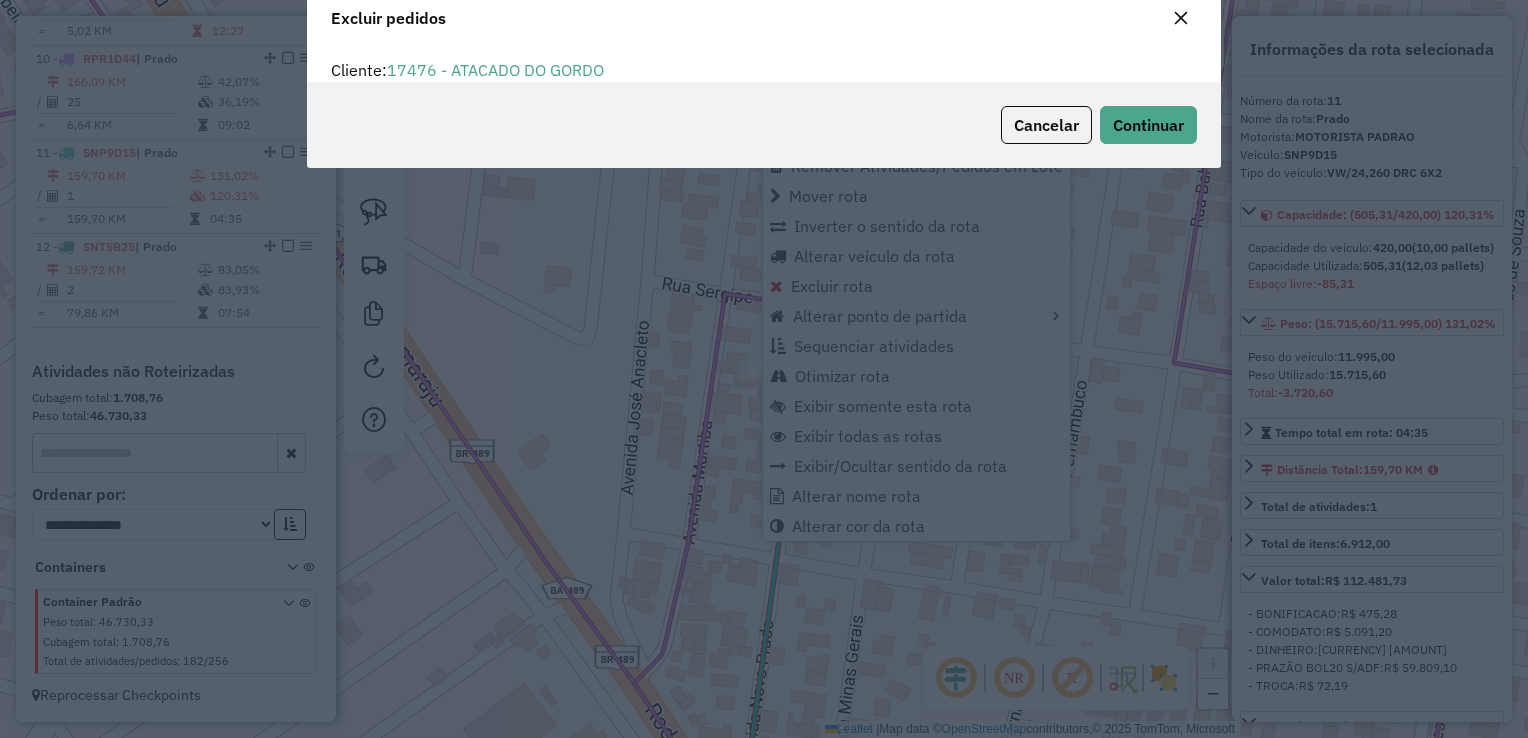 scroll, scrollTop: 69, scrollLeft: 0, axis: vertical 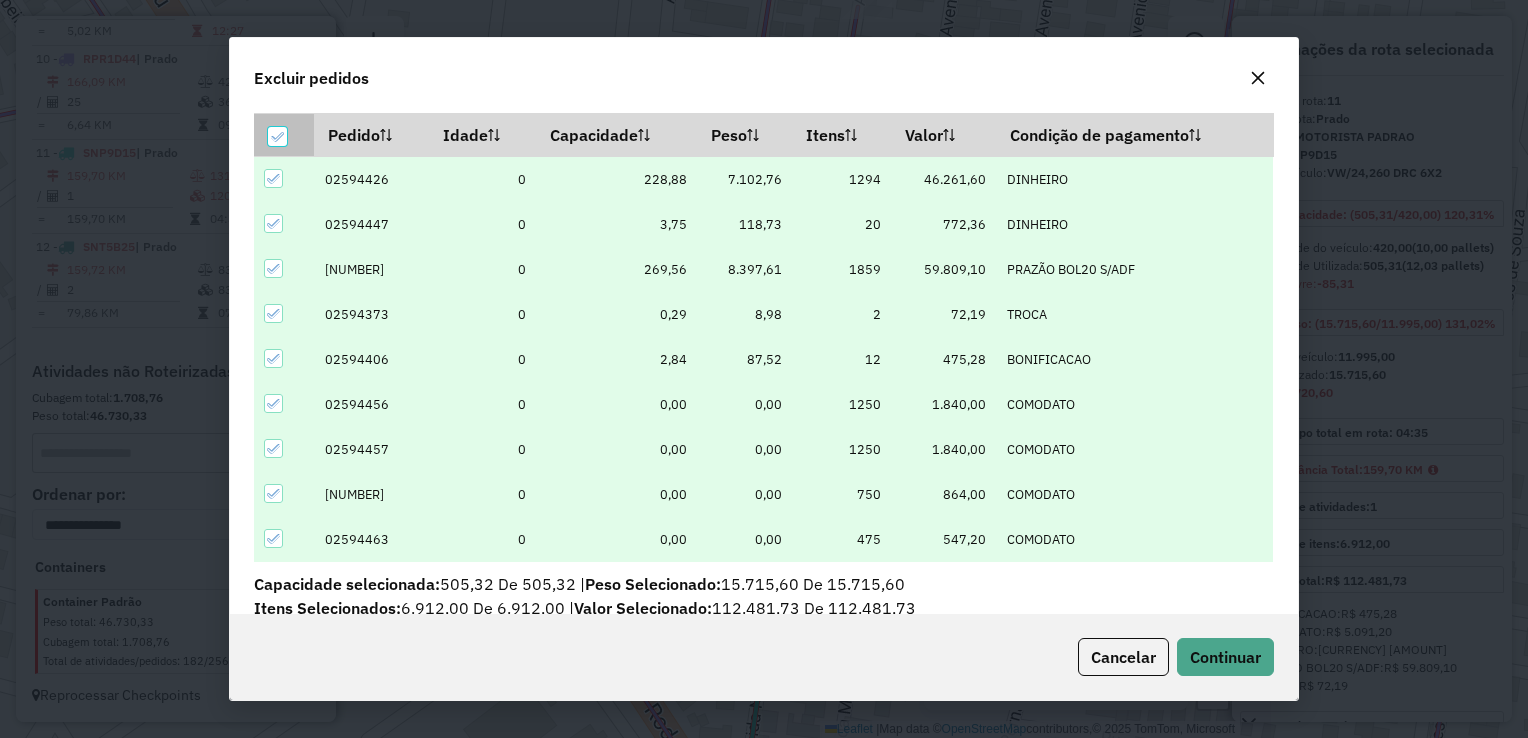 click at bounding box center (277, 136) 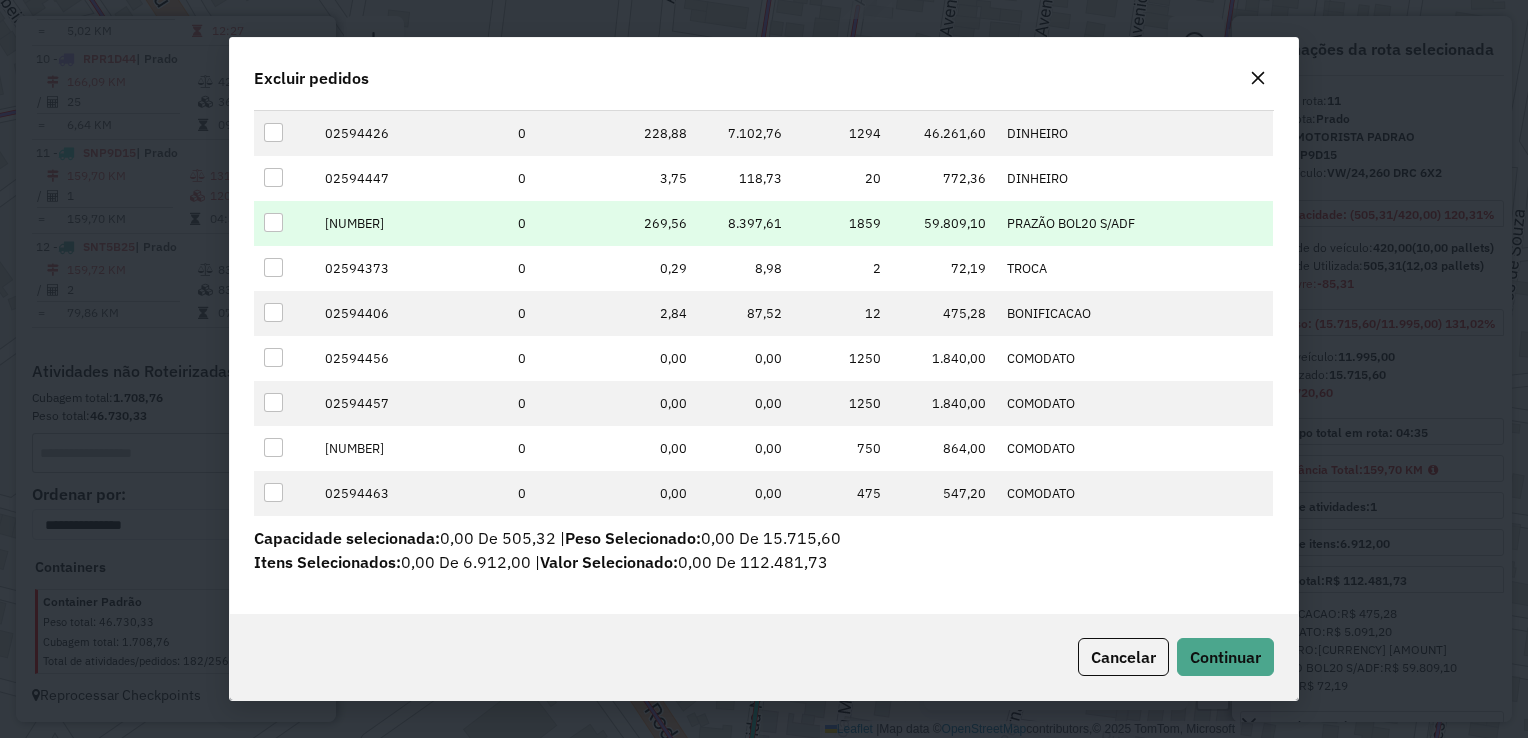 scroll, scrollTop: 15, scrollLeft: 0, axis: vertical 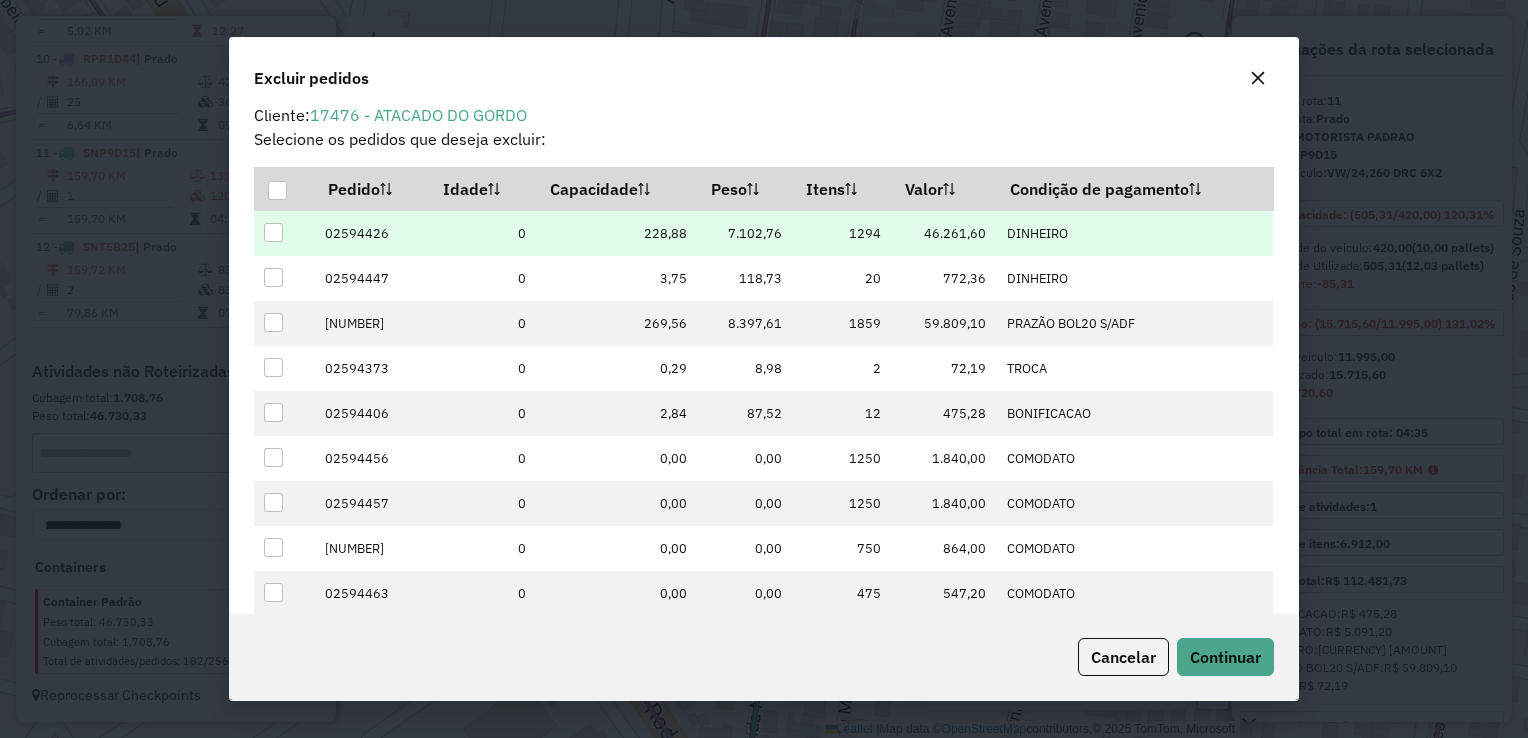 click at bounding box center [273, 232] 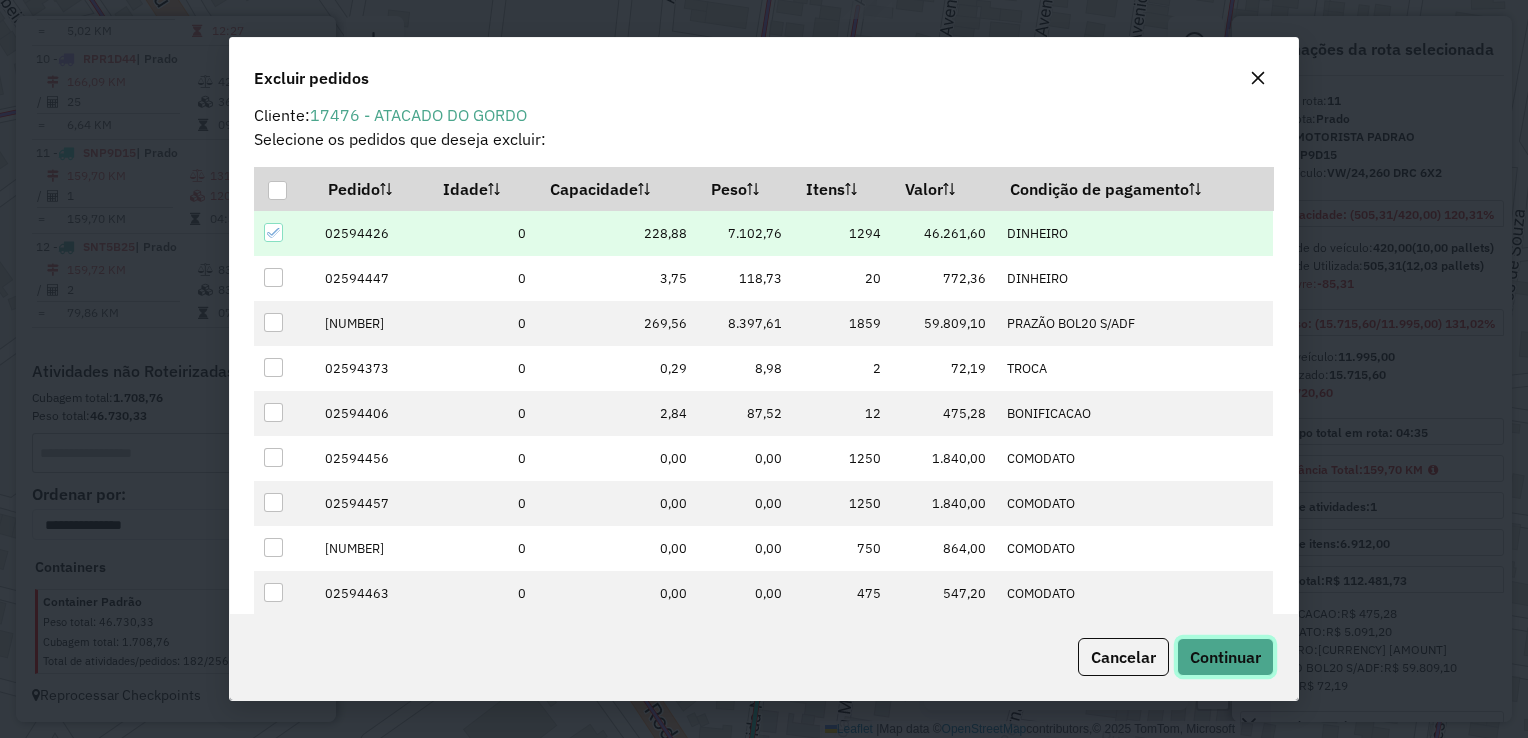 click on "Continuar" 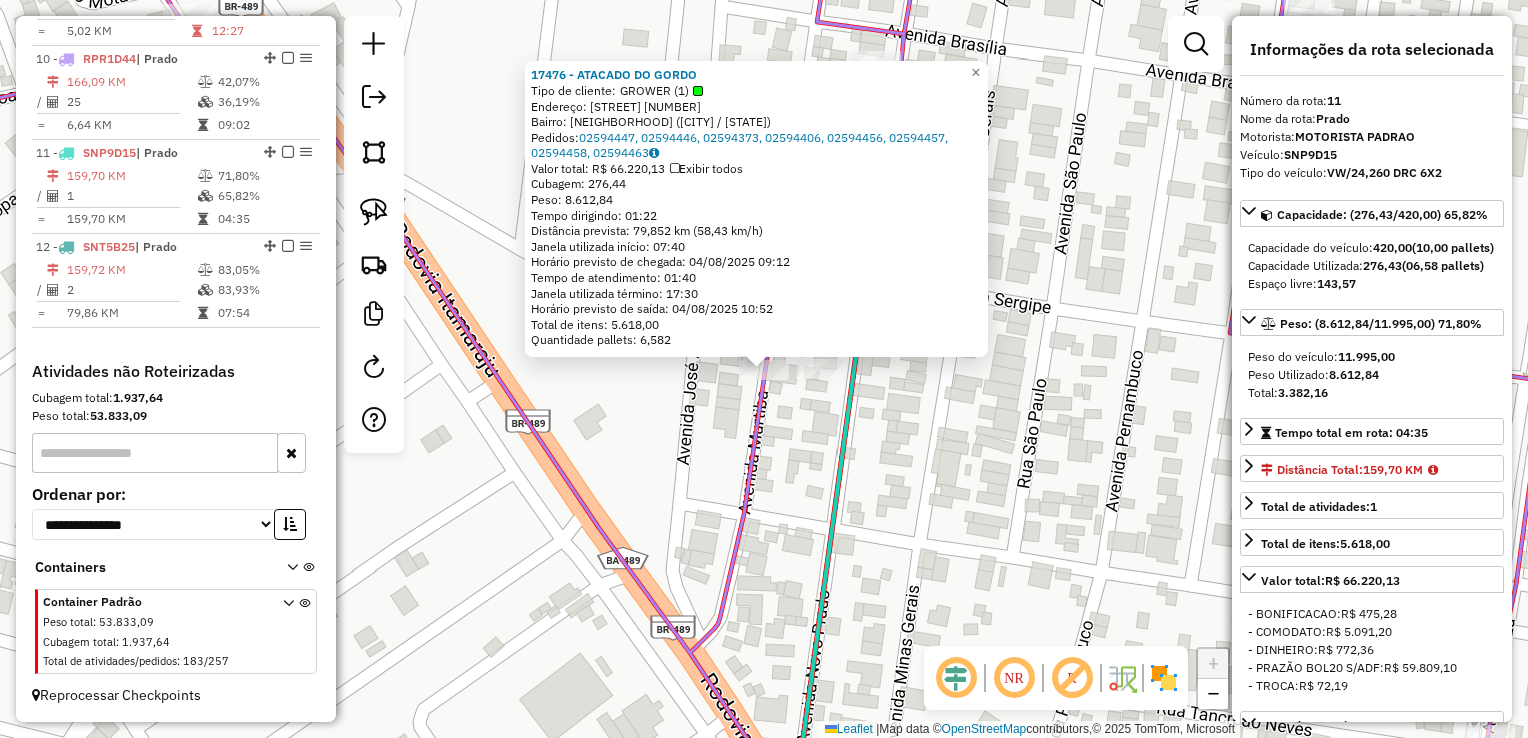 click on "17476 - ATACADO DO GORDO  Tipo de cliente:   GROWER (1)   Endereço:  AVENIDA SERGIPE 57   Bairro: SAO BRAZ (PRADO / BA)   Pedidos:  [ORDER_ID], [ORDER_ID], [ORDER_ID], [ORDER_ID], [ORDER_ID], [ORDER_ID], [ORDER_ID], [ORDER_ID]   Valor total: R$ 66.220,13   Exibir todos   Cubagem: 276,44  Peso: 8.612,84  Tempo dirigindo: 01:22   Distância prevista: 79,852 km (58,43 km/h)   Janela utilizada início: 07:40   Horário previsto de chegada: 04/08/2025 09:12   Tempo de atendimento: 01:40   Janela utilizada término: 17:30   Horário previsto de saída: 04/08/2025 10:52   Total de itens: 5.618,00   Quantidade pallets: 6,582  × Janela de atendimento Grade de atendimento Capacidade Transportadoras Veículos Cliente Pedidos  Rotas Selecione os dias de semana para filtrar as janelas de atendimento  Seg   Ter   Qua   Qui   Sex   Sáb   Dom  Informe o período da janela de atendimento: De: Até:  Filtrar exatamente a janela do cliente  Considerar janela de atendimento padrão   Seg   Ter   Qua   Qui   Sex   Sáb   Dom   Peso mínimo:" 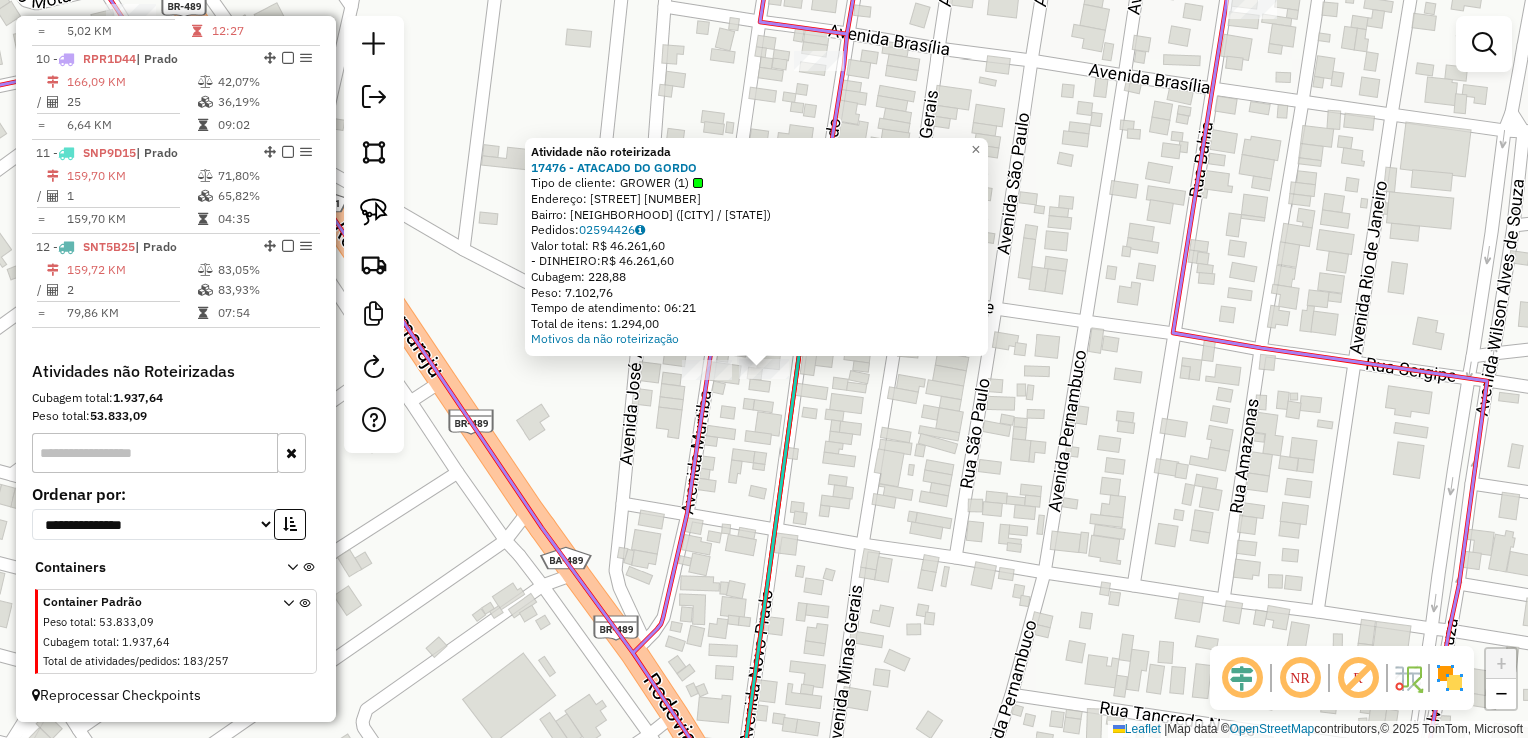 click on "Atividade não roteirizada [NUMBER] - [COMPANY]  Tipo de cliente:   GROWER ([NUMBER])   Endereço:  [STREET] [NUMBER]   Bairro: [NEIGHBORHOOD] ([CITY] / [STATE])   Pedidos:  [NUMBER]   Valor total: R$ [PRICE]   - DINHEIRO:  R$ [PRICE]   Cubagem: [NUMBER]  Peso: [NUMBER]  Tempo de atendimento: [TIME]   Total de itens: [NUMBER]  Motivos da não roteirização × Janela de atendimento Grade de atendimento Capacidade Transportadoras Veículos Cliente Pedidos  Rotas Selecione os dias de semana para filtrar as janelas de atendimento  Seg   Ter   Qua   Qui   Sex   Sáb   Dom  Informe o período da janela de atendimento: De: Até:  Filtrar exatamente a janela do cliente  Considerar janela de atendimento padrão  Selecione os dias de semana para filtrar as grades de atendimento  Seg   Ter   Qua   Qui   Sex   Sáb   Dom   Considerar clientes sem dia de atendimento cadastrado  Clientes fora do dia de atendimento selecionado Filtrar as atividades entre os valores definidos abaixo:  Peso mínimo:   Peso máximo:   Cubagem mínima:   Cubagem máxima:   De:   Até:  Filtrar as atividades entre o tempo de atendimento definido abaixo:  De:   Até:   Considerar capacidade total dos clientes não roteirizados Transportadora: Selecione um ou mais itens Tipo de veículo: Selecione um ou mais itens Veículo: Selecione um ou mais itens Nome:" 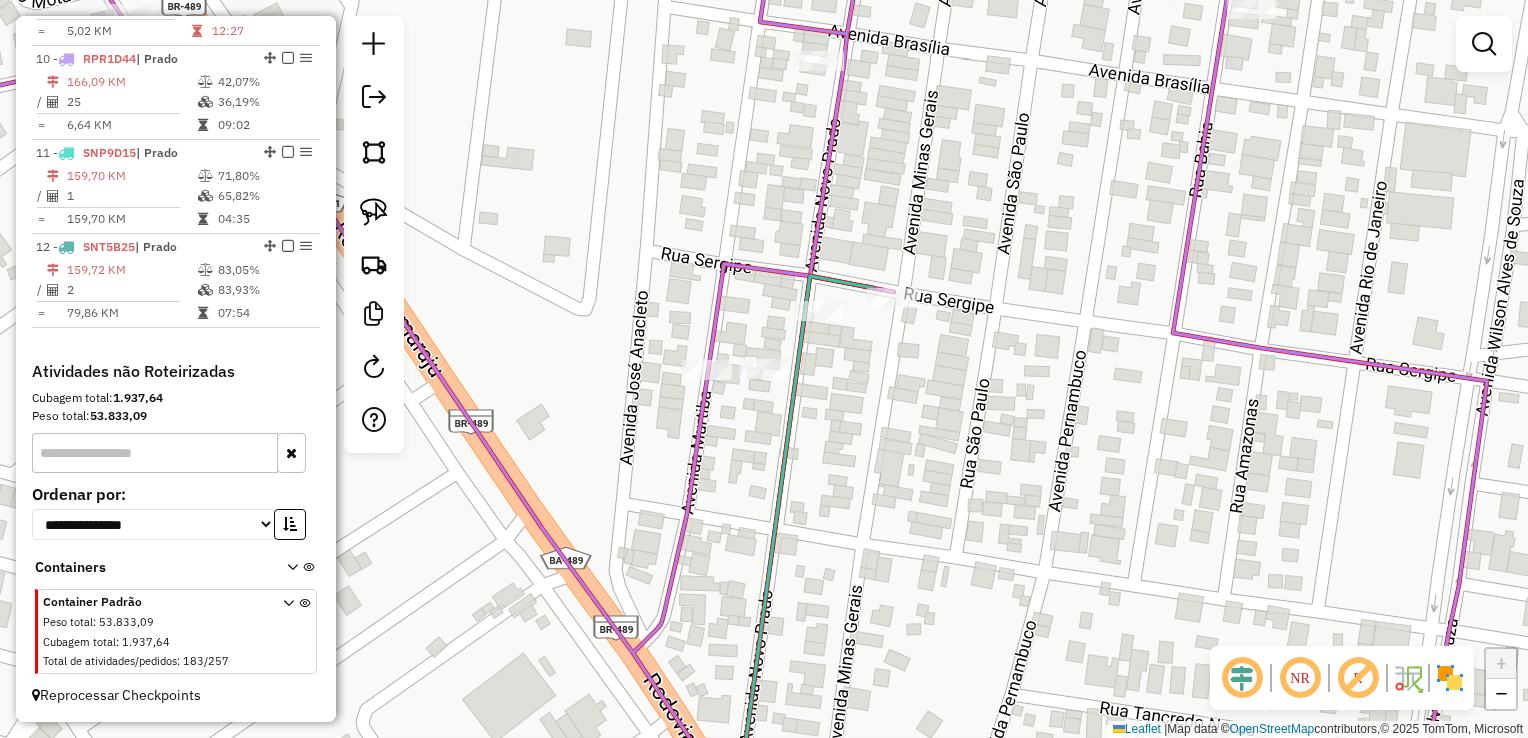 click 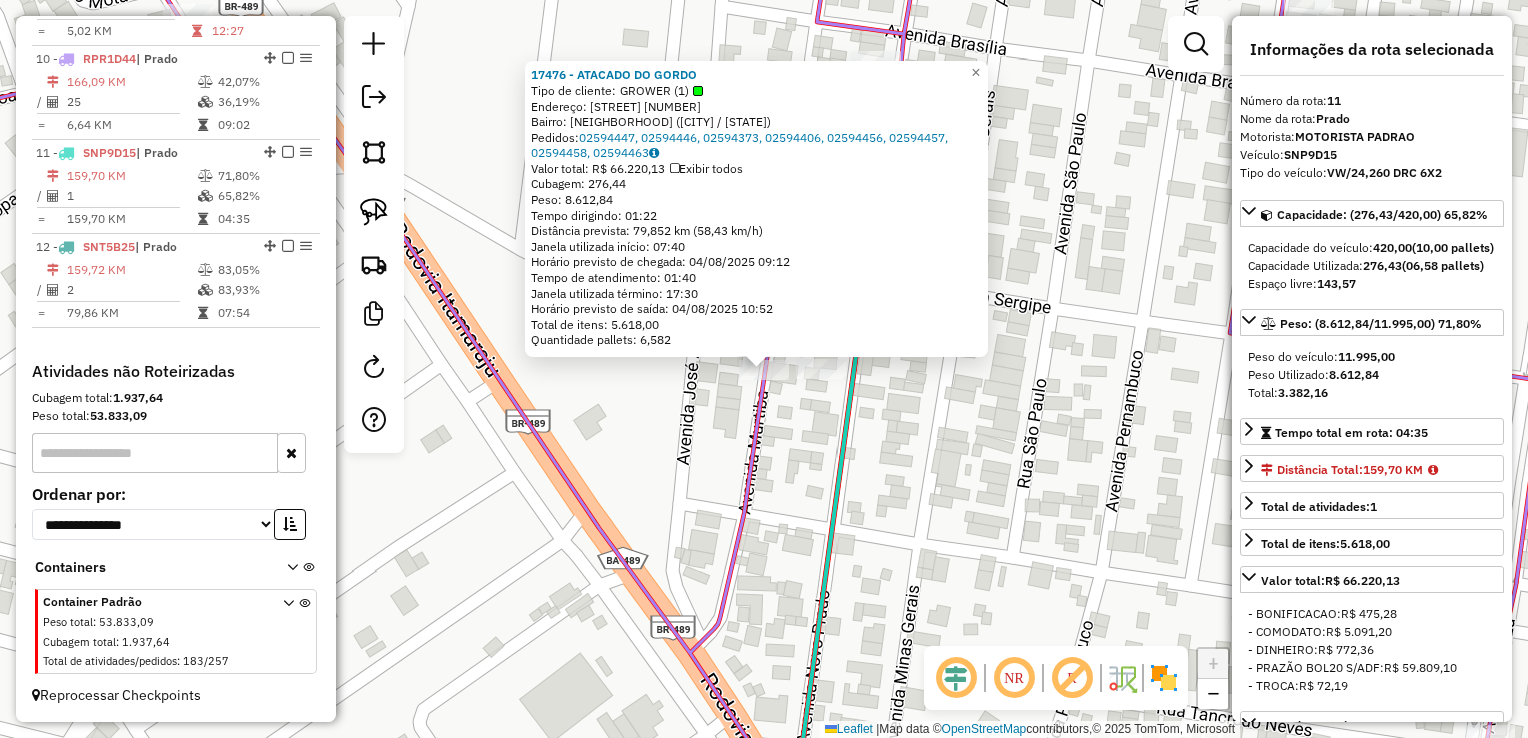 click on "17476 - ATACADO DO GORDO  Tipo de cliente:   GROWER (1)   Endereço:  AVENIDA SERGIPE 57   Bairro: SAO BRAZ (PRADO / BA)   Pedidos:  [ORDER_ID], [ORDER_ID], [ORDER_ID], [ORDER_ID], [ORDER_ID], [ORDER_ID], [ORDER_ID], [ORDER_ID]   Valor total: R$ 66.220,13   Exibir todos   Cubagem: 276,44  Peso: 8.612,84  Tempo dirigindo: 01:22   Distância prevista: 79,852 km (58,43 km/h)   Janela utilizada início: 07:40   Horário previsto de chegada: 04/08/2025 09:12   Tempo de atendimento: 01:40   Janela utilizada término: 17:30   Horário previsto de saída: 04/08/2025 10:52   Total de itens: 5.618,00   Quantidade pallets: 6,582  × Janela de atendimento Grade de atendimento Capacidade Transportadoras Veículos Cliente Pedidos  Rotas Selecione os dias de semana para filtrar as janelas de atendimento  Seg   Ter   Qua   Qui   Sex   Sáb   Dom  Informe o período da janela de atendimento: De: Até:  Filtrar exatamente a janela do cliente  Considerar janela de atendimento padrão   Seg   Ter   Qua   Qui   Sex   Sáb   Dom   Peso mínimo:" 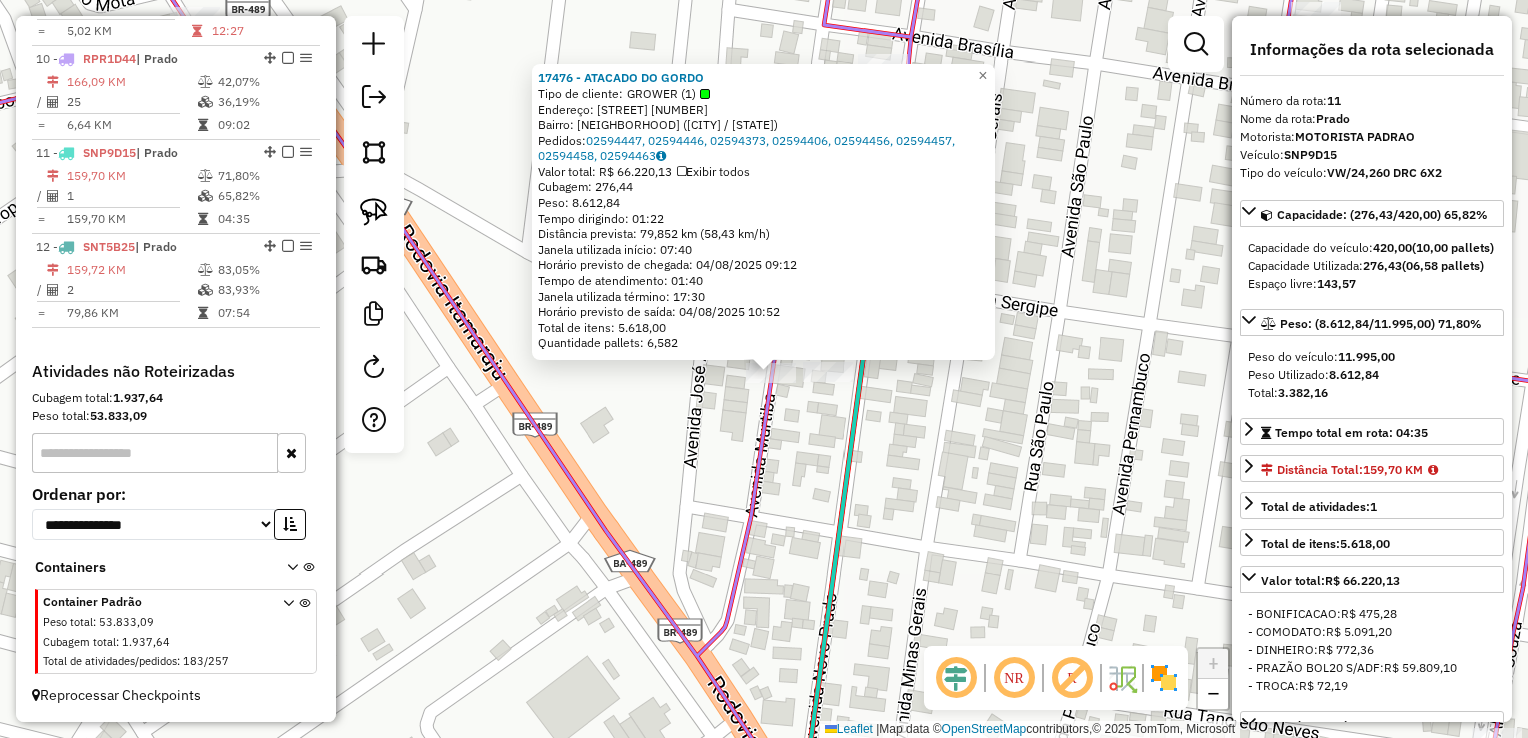 click on "17476 - ATACADO DO GORDO  Tipo de cliente:   GROWER (1)   Endereço:  AVENIDA SERGIPE 57   Bairro: SAO BRAZ (PRADO / BA)   Pedidos:  [ORDER_ID], [ORDER_ID], [ORDER_ID], [ORDER_ID], [ORDER_ID], [ORDER_ID], [ORDER_ID], [ORDER_ID]   Valor total: R$ 66.220,13   Exibir todos   Cubagem: 276,44  Peso: 8.612,84  Tempo dirigindo: 01:22   Distância prevista: 79,852 km (58,43 km/h)   Janela utilizada início: 07:40   Horário previsto de chegada: 04/08/2025 09:12   Tempo de atendimento: 01:40   Janela utilizada término: 17:30   Horário previsto de saída: 04/08/2025 10:52   Total de itens: 5.618,00   Quantidade pallets: 6,582  × Janela de atendimento Grade de atendimento Capacidade Transportadoras Veículos Cliente Pedidos  Rotas Selecione os dias de semana para filtrar as janelas de atendimento  Seg   Ter   Qua   Qui   Sex   Sáb   Dom  Informe o período da janela de atendimento: De: Até:  Filtrar exatamente a janela do cliente  Considerar janela de atendimento padrão   Seg   Ter   Qua   Qui   Sex   Sáb   Dom   Peso mínimo:" 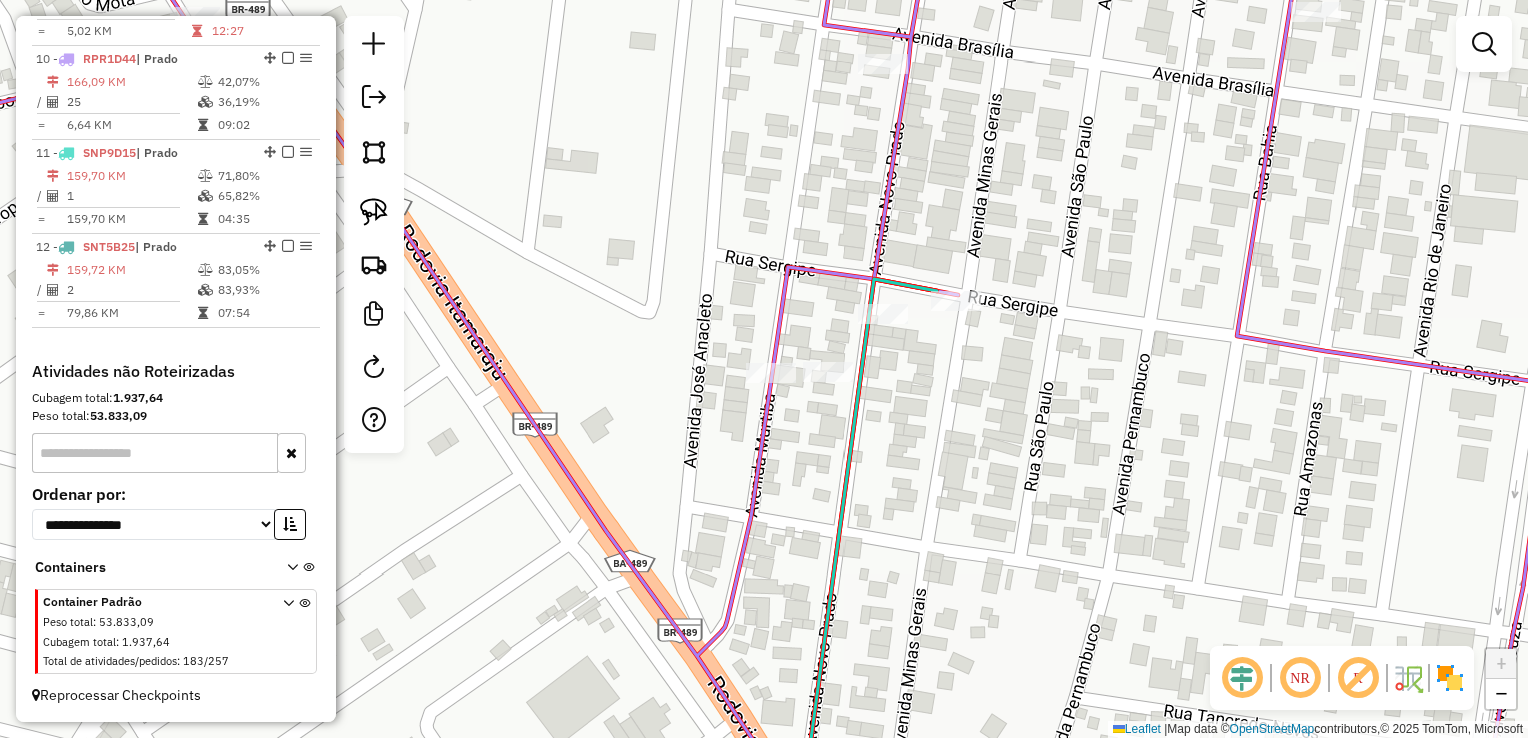 click on "Janela de atendimento Grade de atendimento Capacidade Transportadoras Veículos Cliente Pedidos  Rotas Selecione os dias de semana para filtrar as janelas de atendimento  Seg   Ter   Qua   Qui   Sex   Sáb   Dom  Informe o período da janela de atendimento: De: Até:  Filtrar exatamente a janela do cliente  Considerar janela de atendimento padrão  Selecione os dias de semana para filtrar as grades de atendimento  Seg   Ter   Qua   Qui   Sex   Sáb   Dom   Considerar clientes sem dia de atendimento cadastrado  Clientes fora do dia de atendimento selecionado Filtrar as atividades entre os valores definidos abaixo:  Peso mínimo:   Peso máximo:   Cubagem mínima:   Cubagem máxima:   De:   Até:  Filtrar as atividades entre o tempo de atendimento definido abaixo:  De:   Até:   Considerar capacidade total dos clientes não roteirizados Transportadora: Selecione um ou mais itens Tipo de veículo: Selecione um ou mais itens Veículo: Selecione um ou mais itens Motorista: Selecione um ou mais itens Nome: Rótulo:" 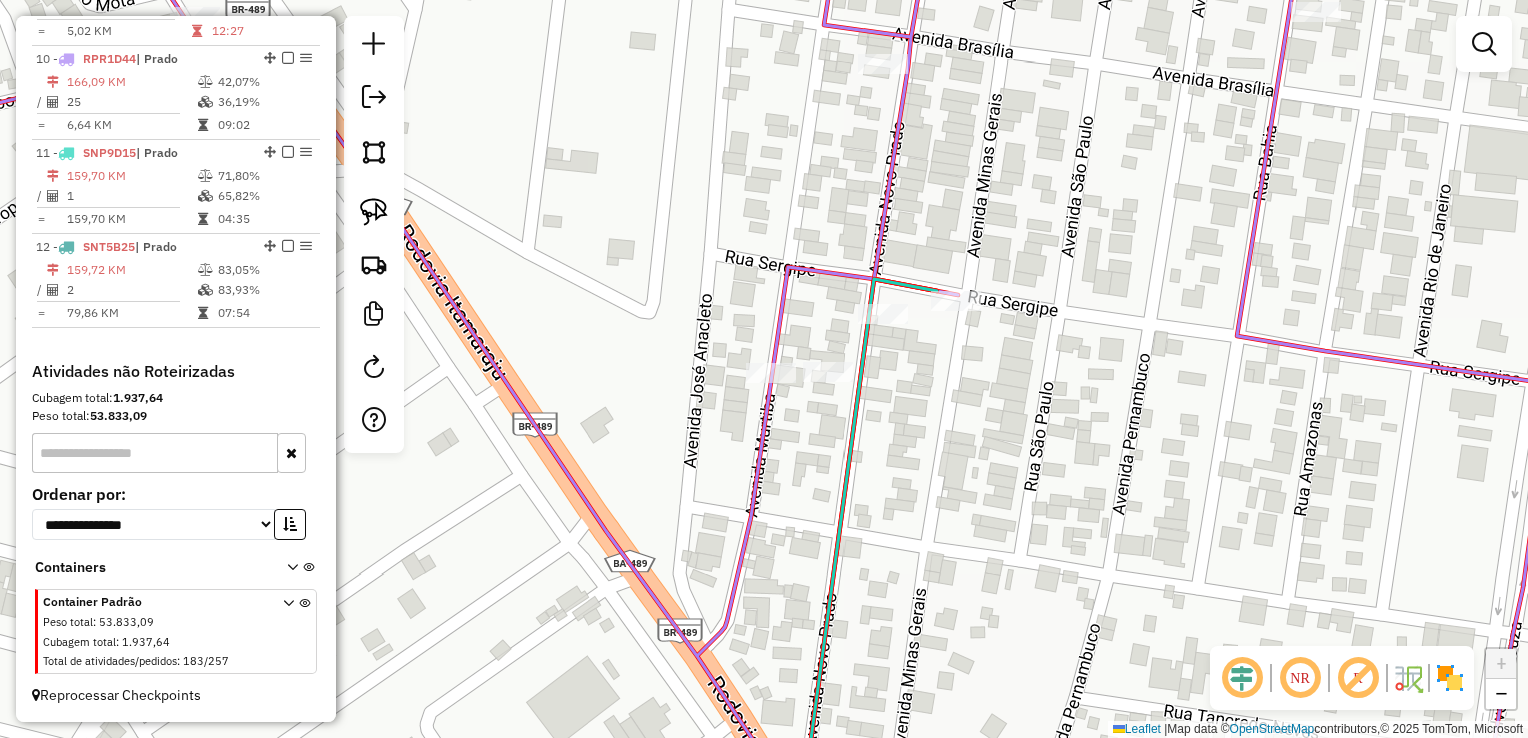 click 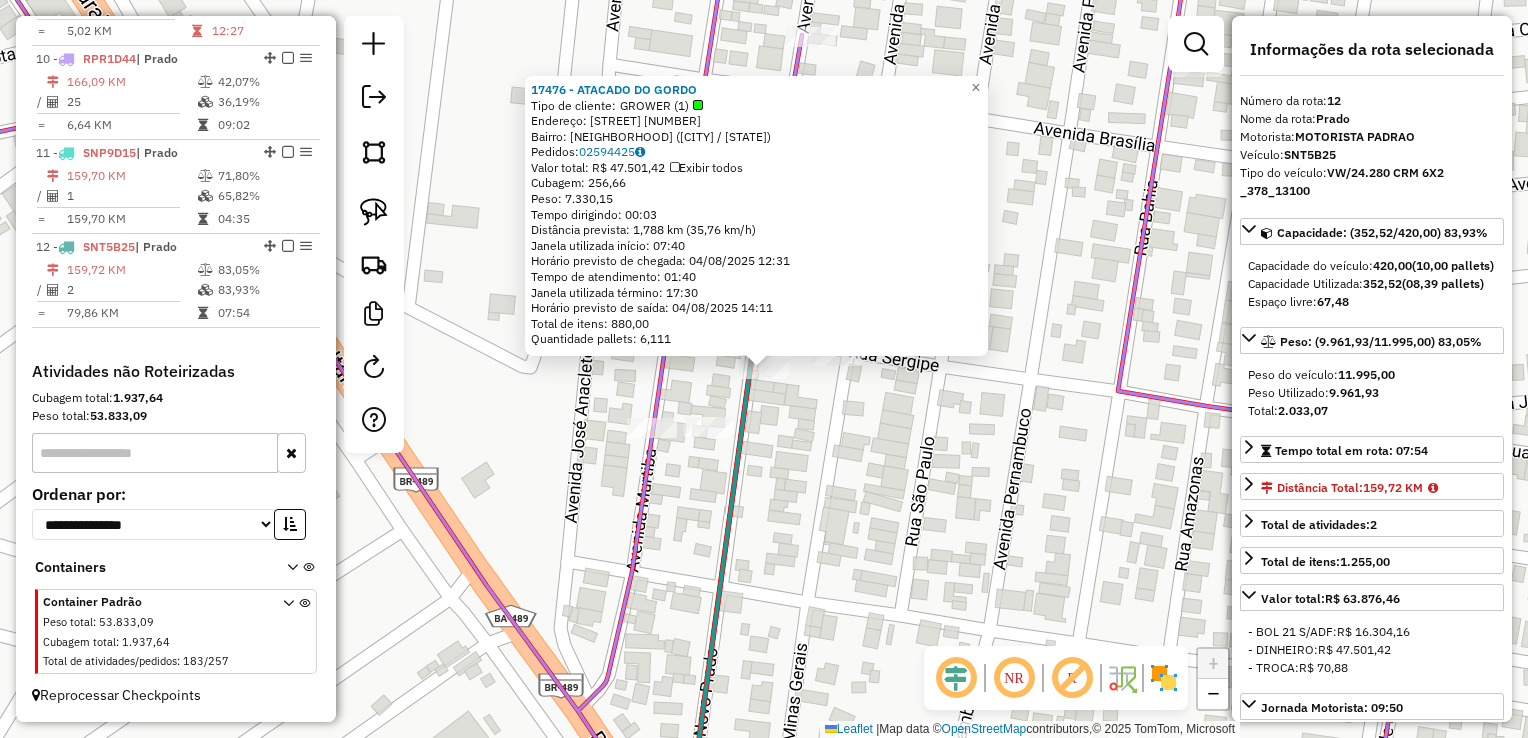 click 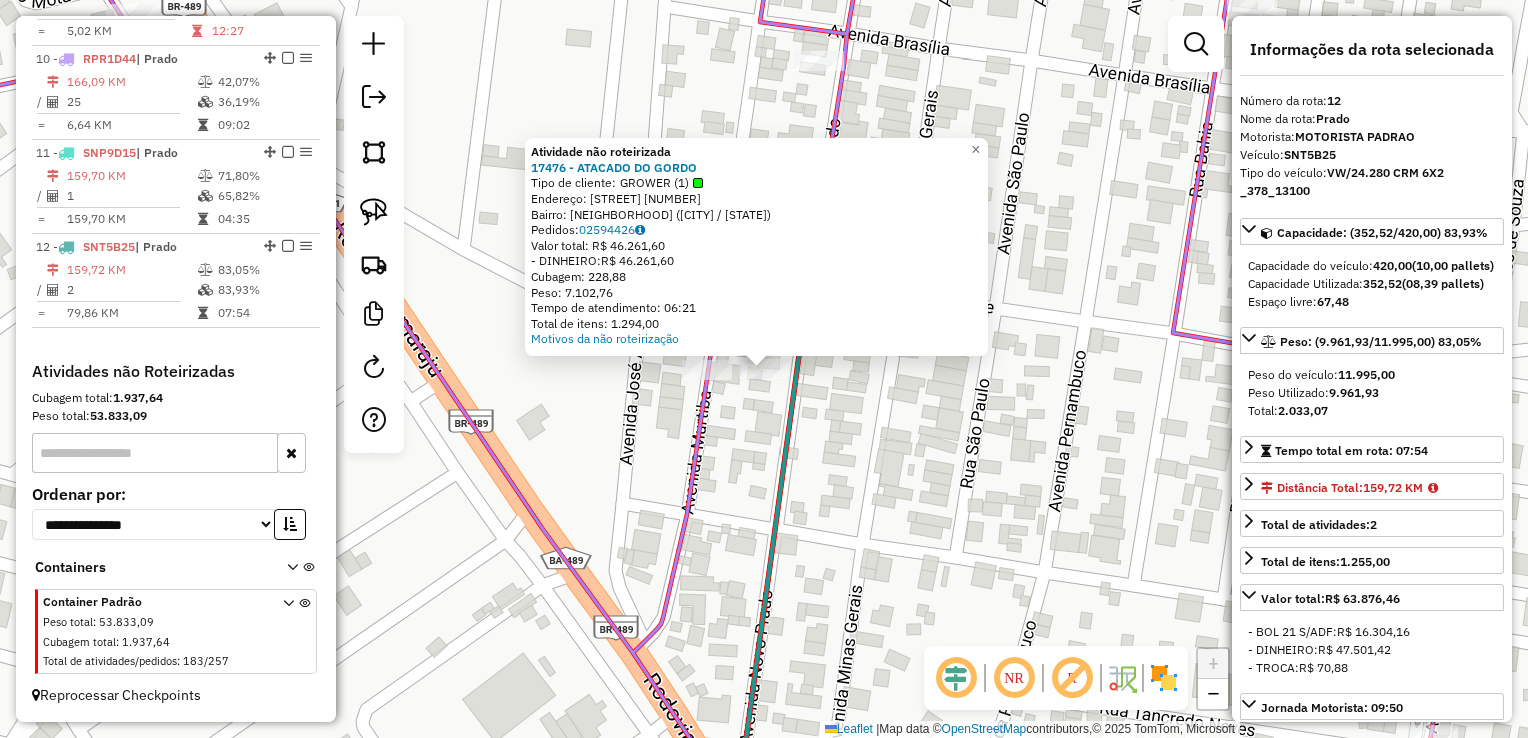 click on "Atividade não roteirizada [NUMBER] - [COMPANY]  Tipo de cliente:   GROWER ([NUMBER])   Endereço:  [STREET] [NUMBER]   Bairro: [NEIGHBORHOOD] ([CITY] / [STATE])   Pedidos:  [NUMBER]   Valor total: R$ [PRICE]   - DINHEIRO:  R$ [PRICE]   Cubagem: [NUMBER]  Peso: [NUMBER]  Tempo de atendimento: [TIME]   Total de itens: [NUMBER]  Motivos da não roteirização × Janela de atendimento Grade de atendimento Capacidade Transportadoras Veículos Cliente Pedidos  Rotas Selecione os dias de semana para filtrar as janelas de atendimento  Seg   Ter   Qua   Qui   Sex   Sáb   Dom  Informe o período da janela de atendimento: De: Até:  Filtrar exatamente a janela do cliente  Considerar janela de atendimento padrão  Selecione os dias de semana para filtrar as grades de atendimento  Seg   Ter   Qua   Qui   Sex   Sáb   Dom   Considerar clientes sem dia de atendimento cadastrado  Clientes fora do dia de atendimento selecionado Filtrar as atividades entre os valores definidos abaixo:  Peso mínimo:   Peso máximo:   Cubagem mínima:   Cubagem máxima:   De:   Até:  Filtrar as atividades entre o tempo de atendimento definido abaixo:  De:   Até:   Considerar capacidade total dos clientes não roteirizados Transportadora: Selecione um ou mais itens Tipo de veículo: Selecione um ou mais itens Veículo: Selecione um ou mais itens Nome:" 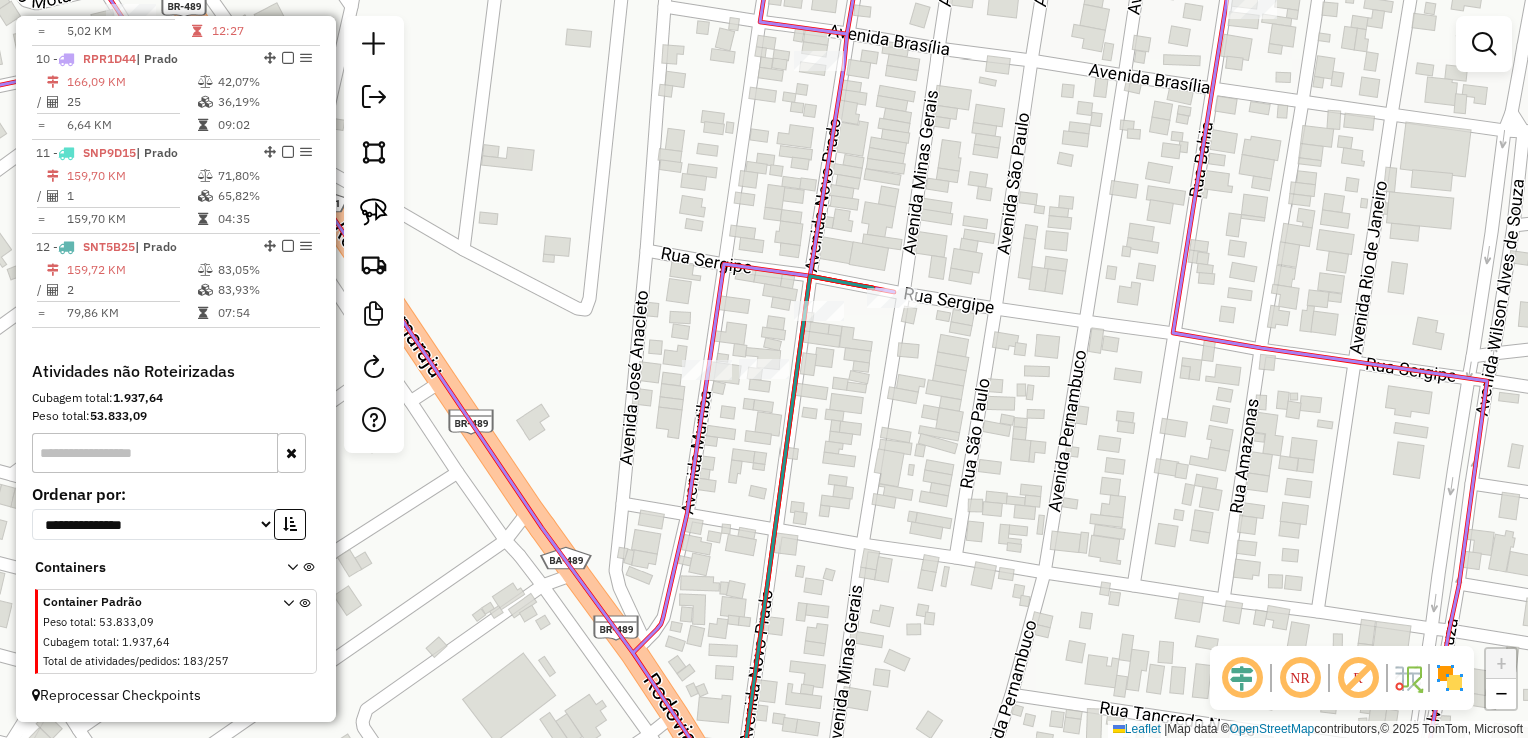 click 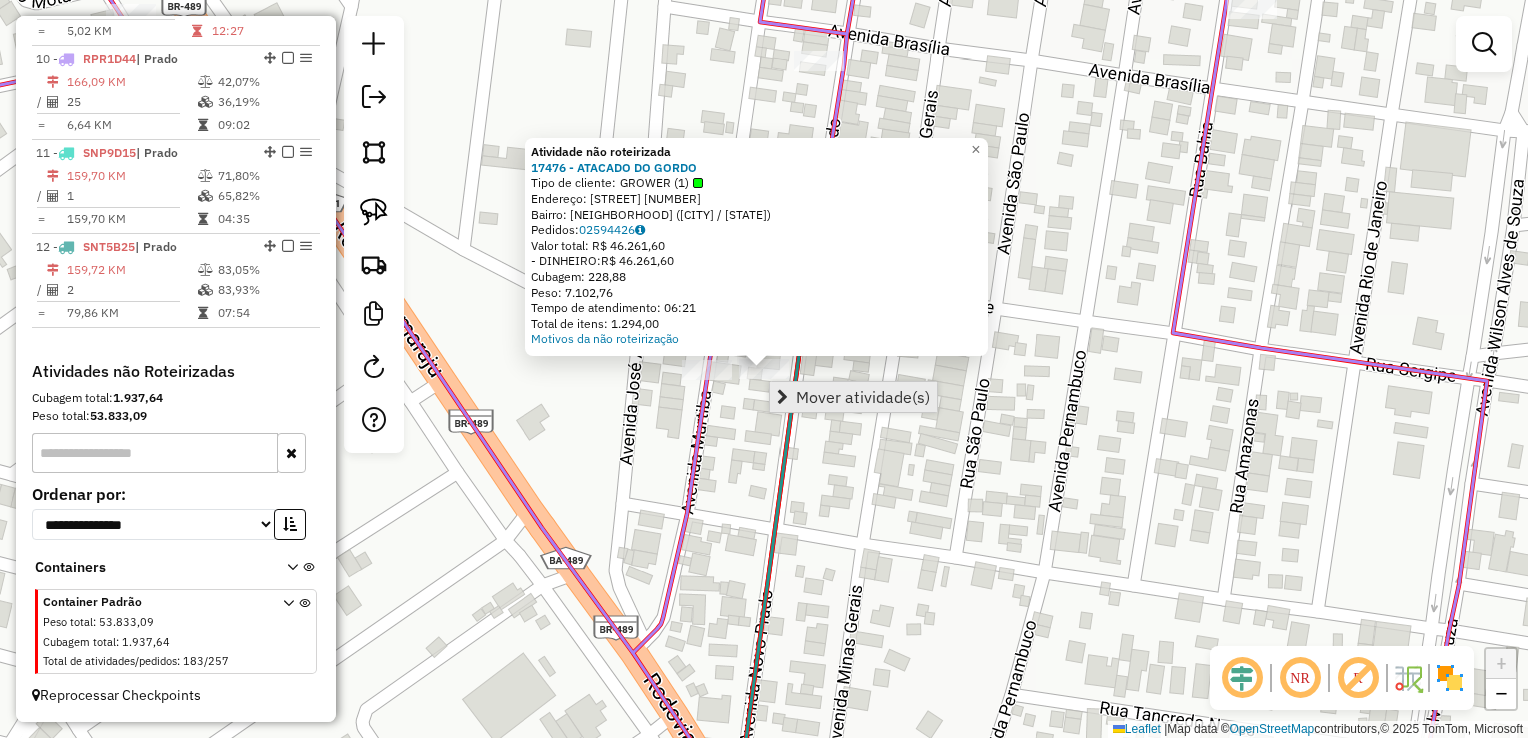 click on "Mover atividade(s)" at bounding box center (863, 397) 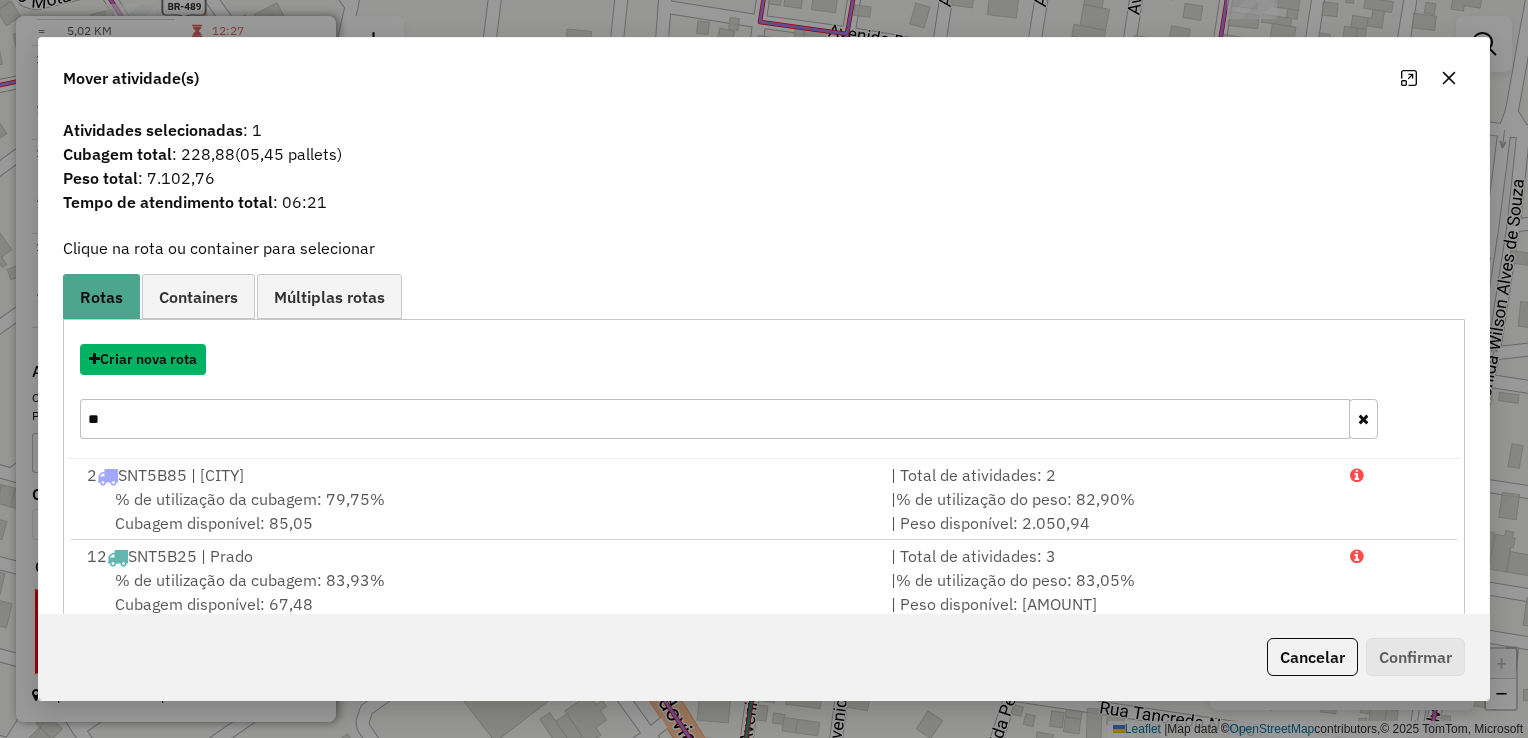 click on "Criar nova rota" at bounding box center (143, 359) 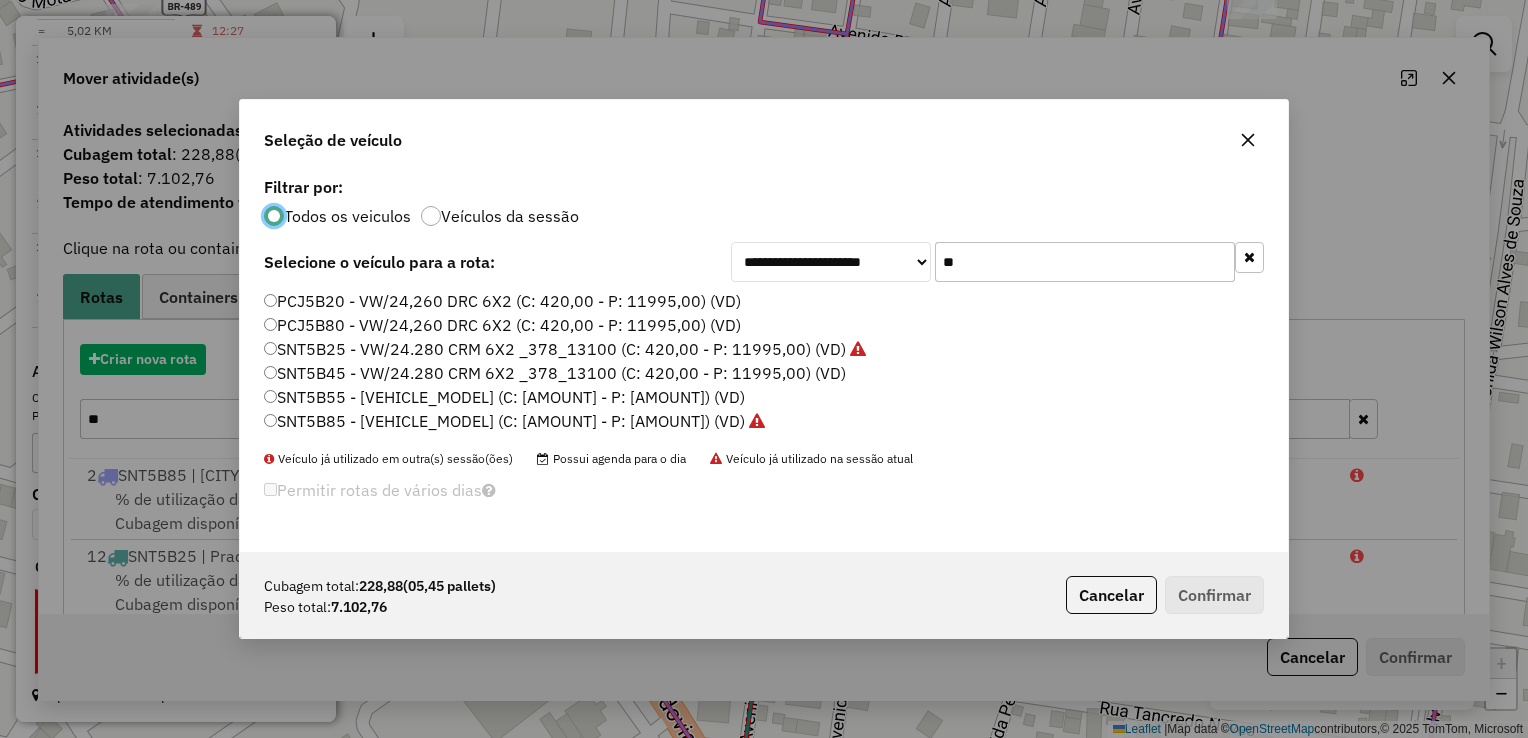 scroll, scrollTop: 10, scrollLeft: 6, axis: both 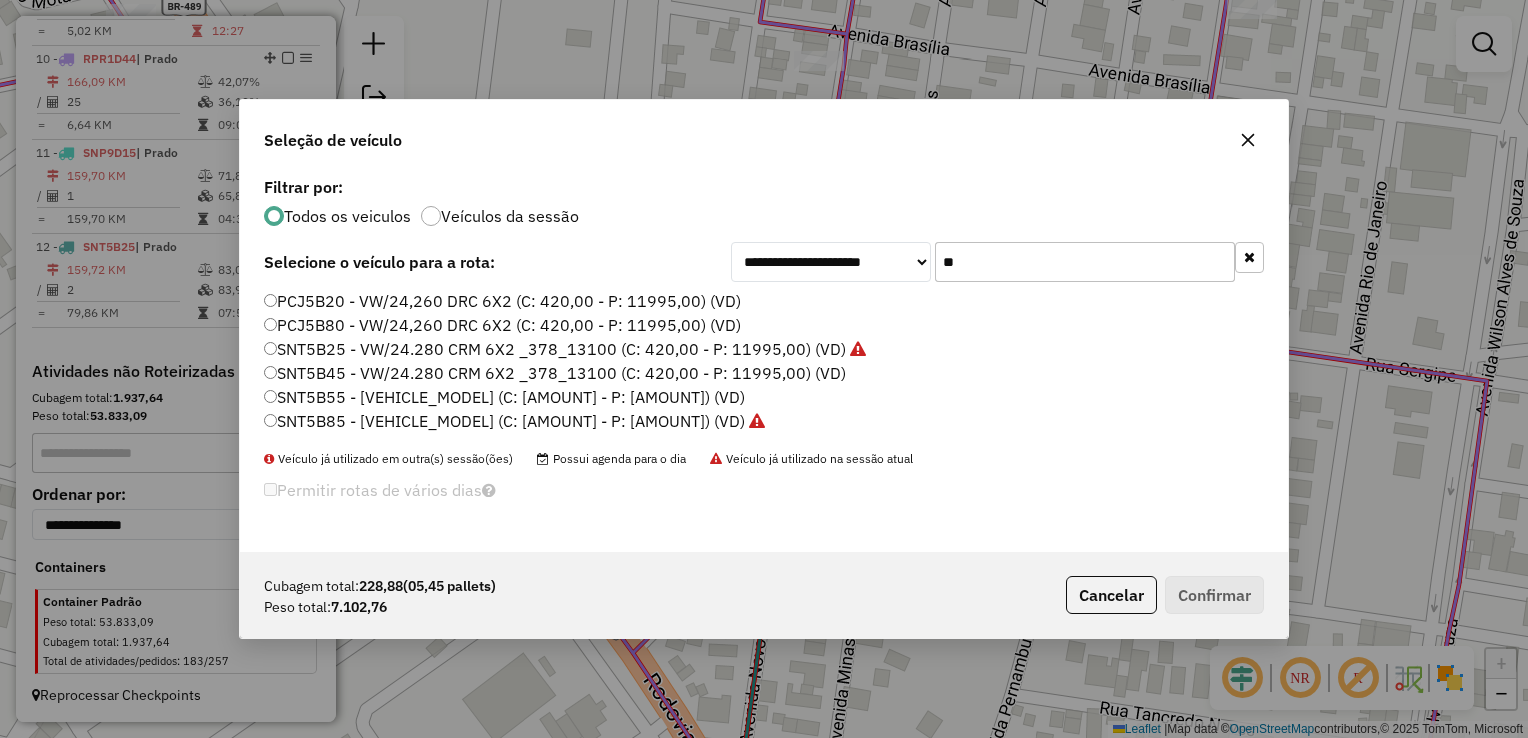 click on "**" 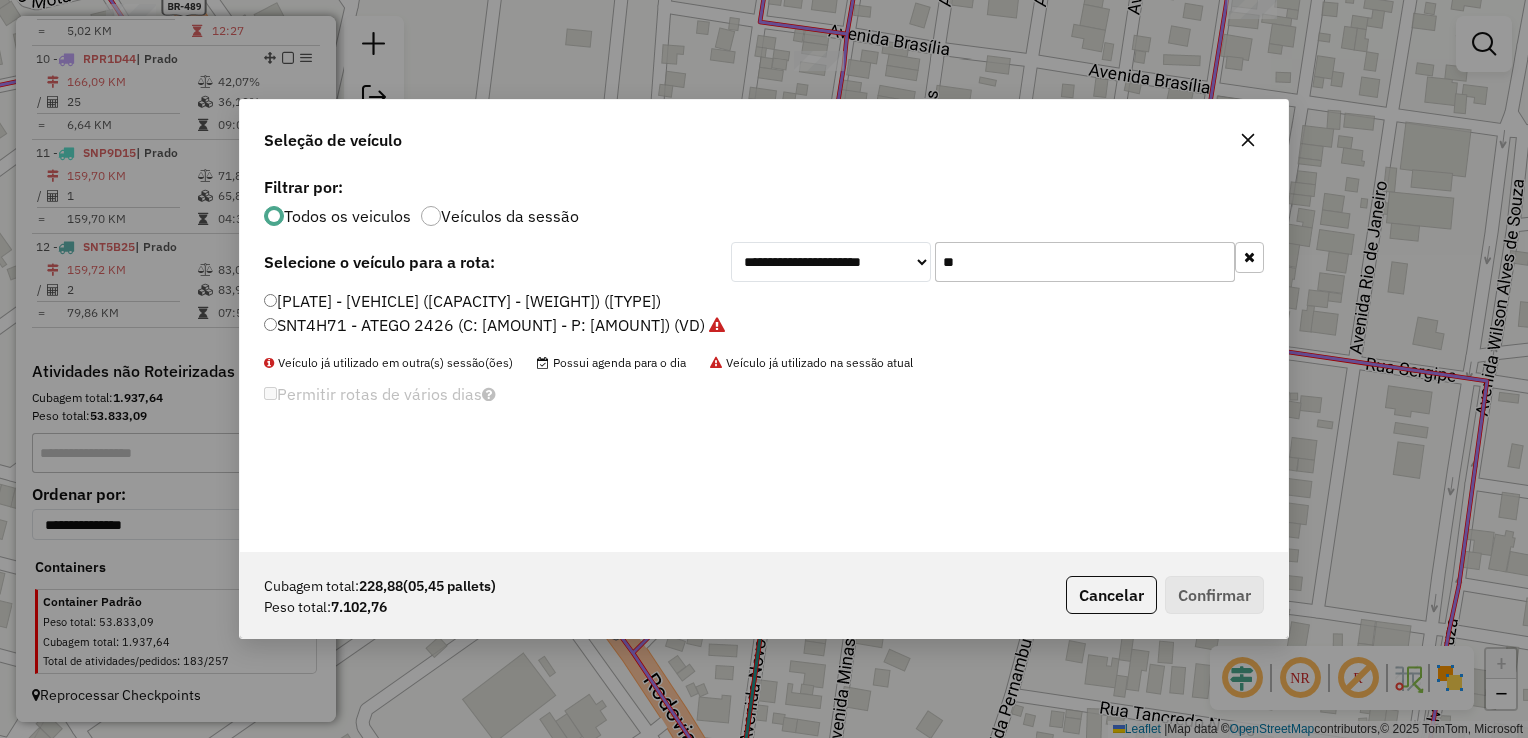 type on "**" 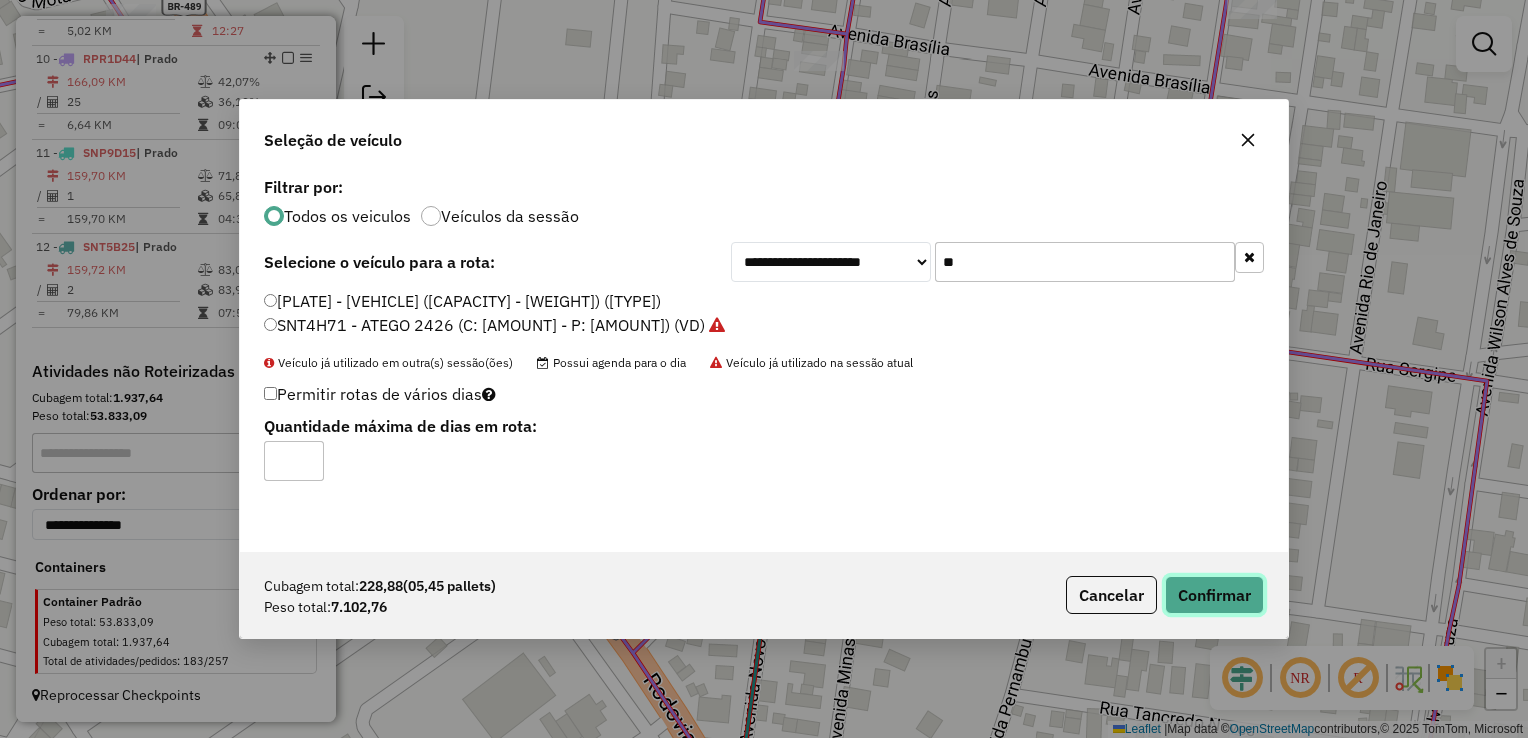 click on "Confirmar" 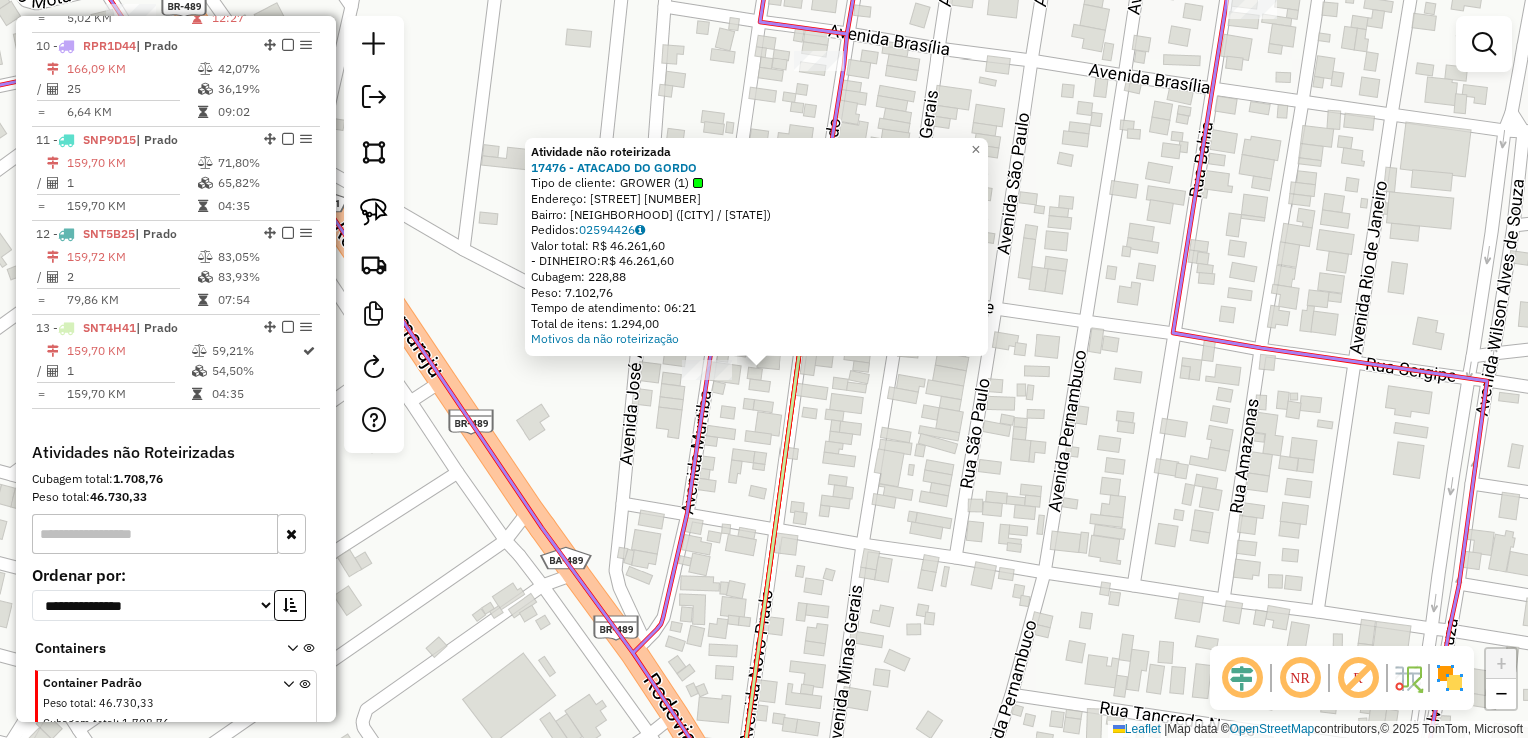 click on "Atividade não roteirizada 17476 - ATACADO DO GORDO  Tipo de cliente:   GROWER (1)   Endereço:  AVENIDA SERGIPE 57   Bairro: SAO BRAZ (PRADO / BA)   Pedidos:  02594426   Valor total: R$ 46.261,60   - DINHEIRO:  R$ 46.261,60   Cubagem: 228,88   Peso: 7.102,76   Tempo de atendimento: 06:21   Total de itens: 1.294,00  Motivos da não roteirização × Janela de atendimento Grade de atendimento Capacidade Transportadoras Veículos Cliente Pedidos  Rotas Selecione os dias de semana para filtrar as janelas de atendimento  Seg   Ter   Qua   Qui   Sex   Sáb   Dom  Informe o período da janela de atendimento: De: Até:  Filtrar exatamente a janela do cliente  Considerar janela de atendimento padrão  Selecione os dias de semana para filtrar as grades de atendimento  Seg   Ter   Qua   Qui   Sex   Sáb   Dom   Considerar clientes sem dia de atendimento cadastrado  Clientes fora do dia de atendimento selecionado Filtrar as atividades entre os valores definidos abaixo:  Peso mínimo:   Peso máximo:   Cubagem mínima:" 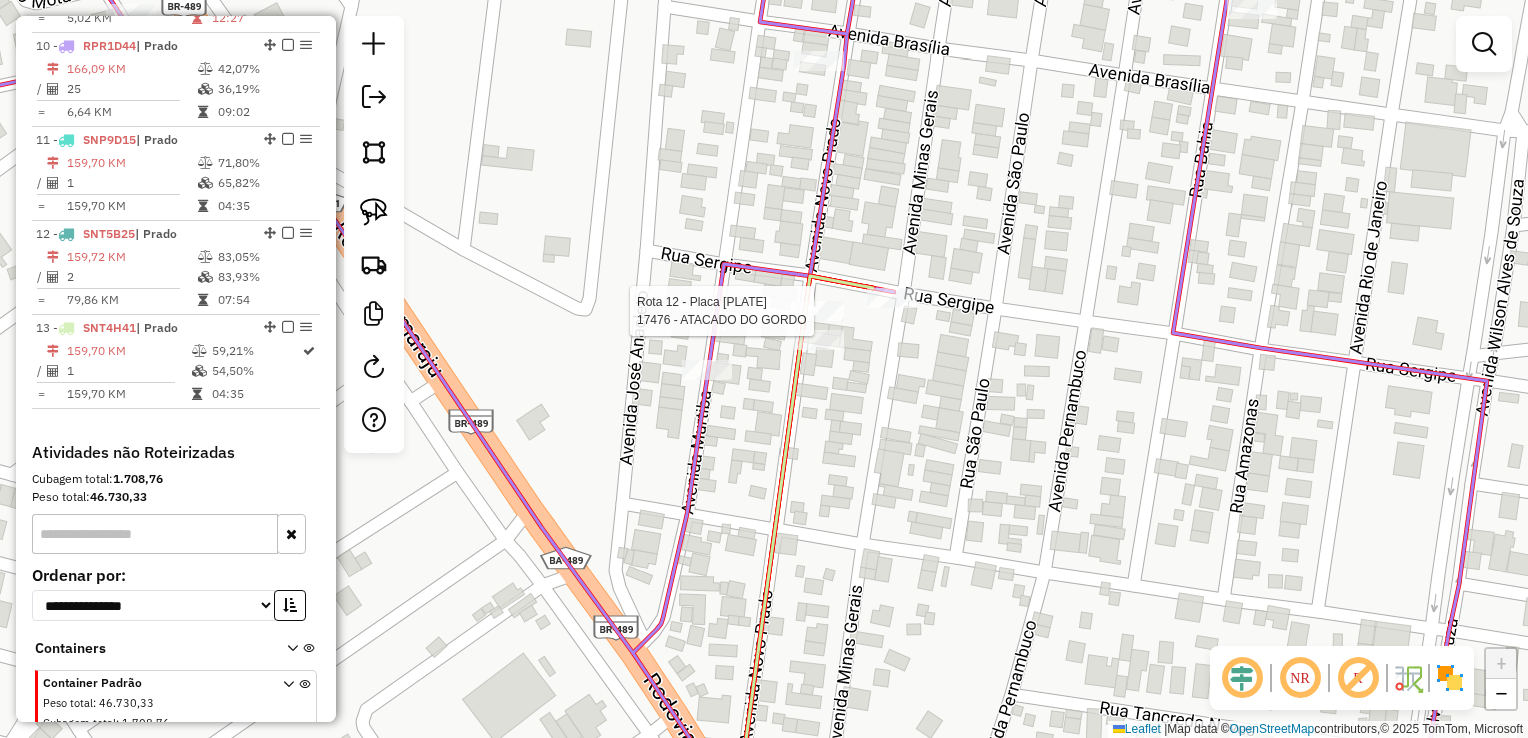select on "*********" 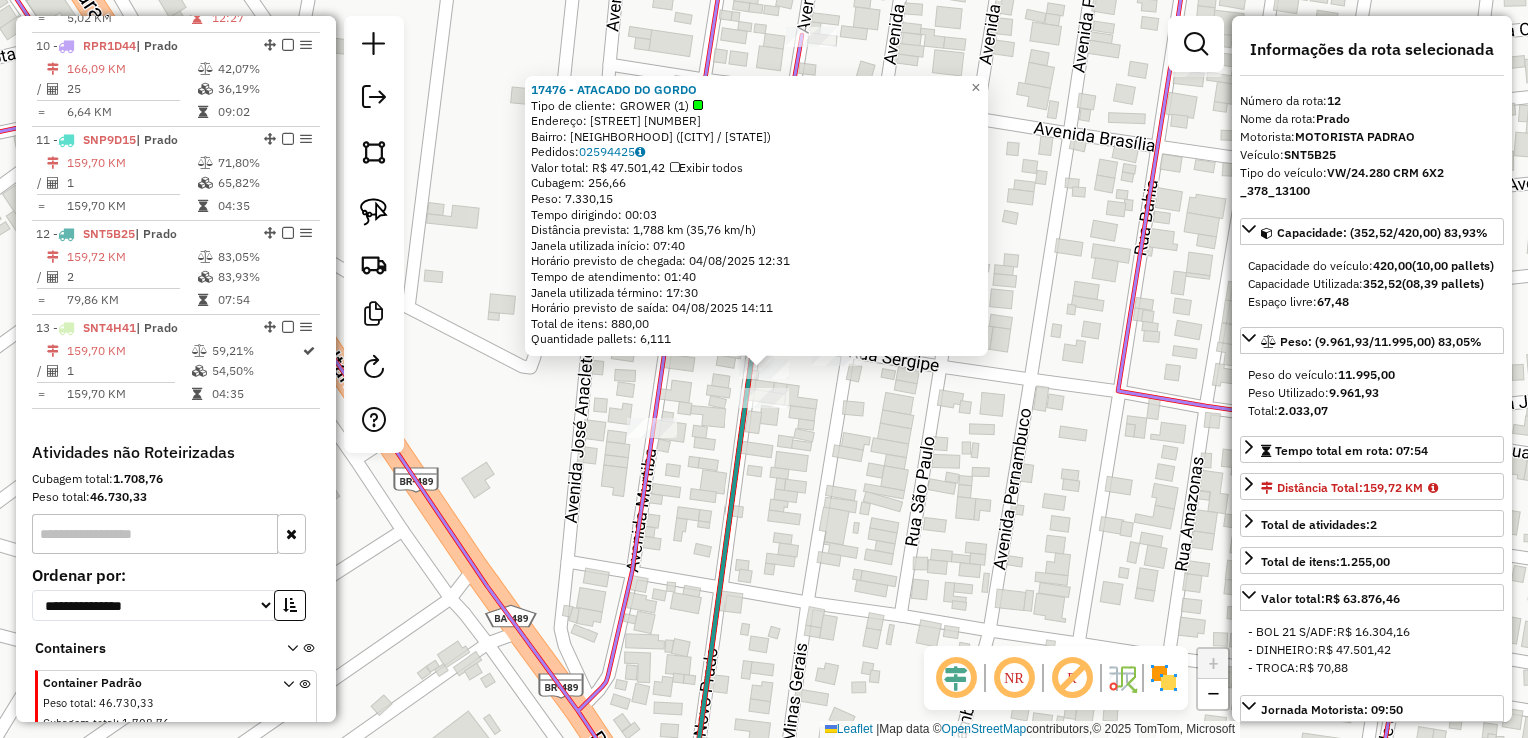 scroll, scrollTop: 1810, scrollLeft: 0, axis: vertical 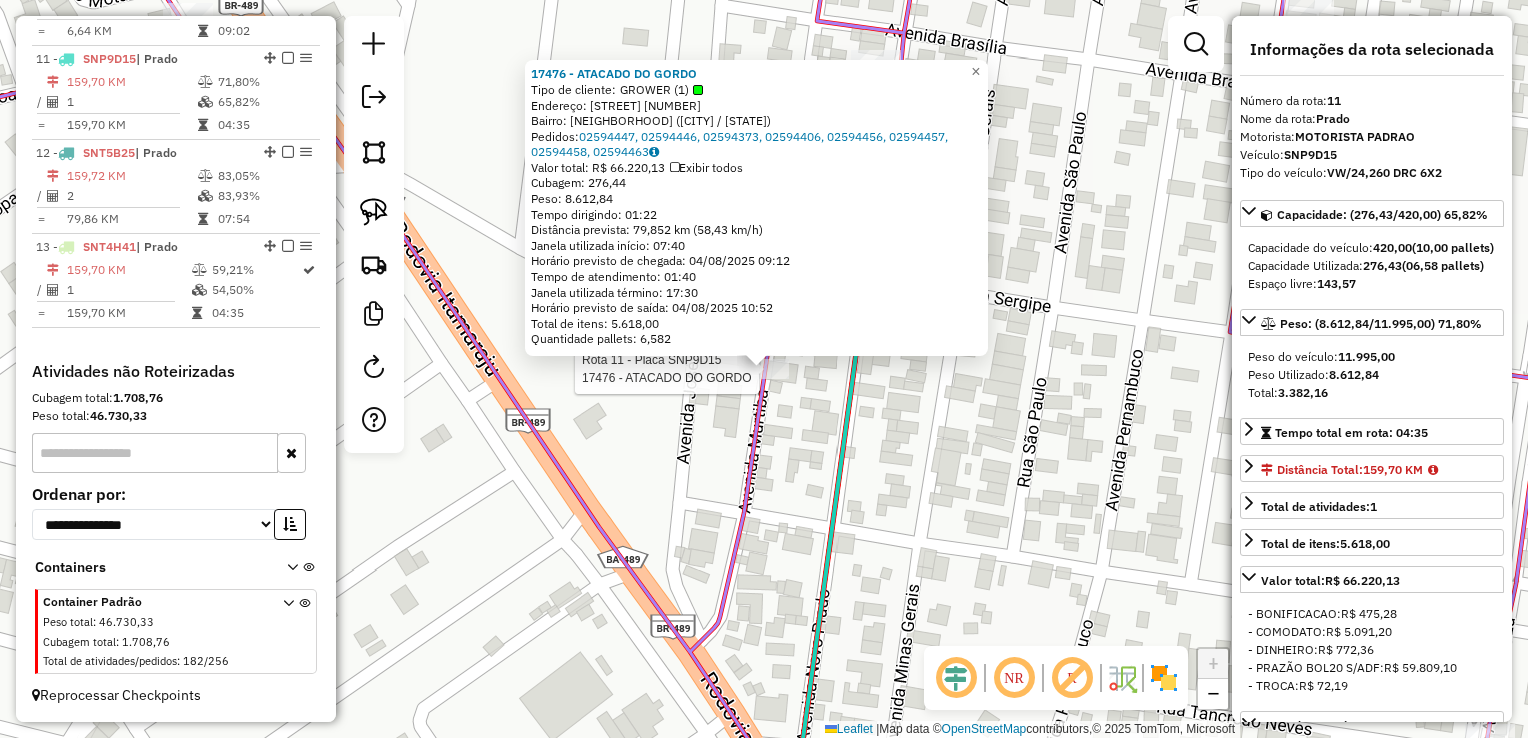 click on "Rota 11 - Placa SNP9D15  17476 - ATACADO DO GORDO 17476 - ATACADO DO GORDO  Tipo de cliente:   GROWER (1)   Endereço:  AVENIDA SERGIPE 57   Bairro: SAO BRAZ (PRADO / BA)   Pedidos:  02594447, 02594446, 02594373, 02594406, 02594456, 02594457, 02594458, 02594463   Valor total: R$ 66.220,13   Exibir todos   Cubagem: 276,44  Peso: 8.612,84  Tempo dirigindo: 01:22   Distância prevista: 79,852 km (58,43 km/h)   Janela utilizada início: 07:40   Horário previsto de chegada: 04/08/2025 09:12   Tempo de atendimento: 01:40   Janela utilizada término: 17:30   Horário previsto de saída: 04/08/2025 10:52   Total de itens: 5.618,00   Quantidade pallets: 6,582  × Janela de atendimento Grade de atendimento Capacidade Transportadoras Veículos Cliente Pedidos  Rotas Selecione os dias de semana para filtrar as janelas de atendimento  Seg   Ter   Qua   Qui   Sex   Sáb   Dom  Informe o período da janela de atendimento: De: Até:  Filtrar exatamente a janela do cliente  Considerar janela de atendimento padrão   Seg  De:" 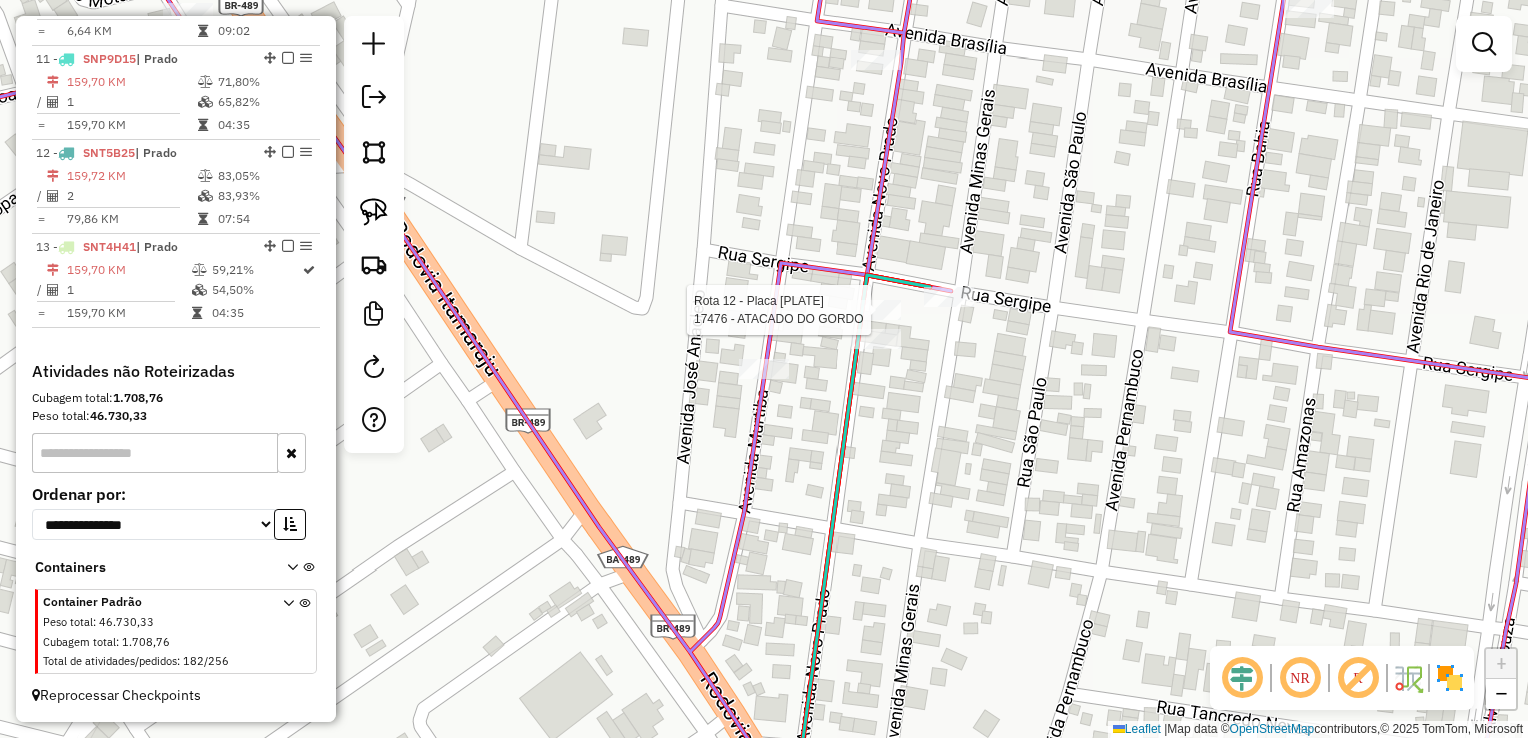 select on "*********" 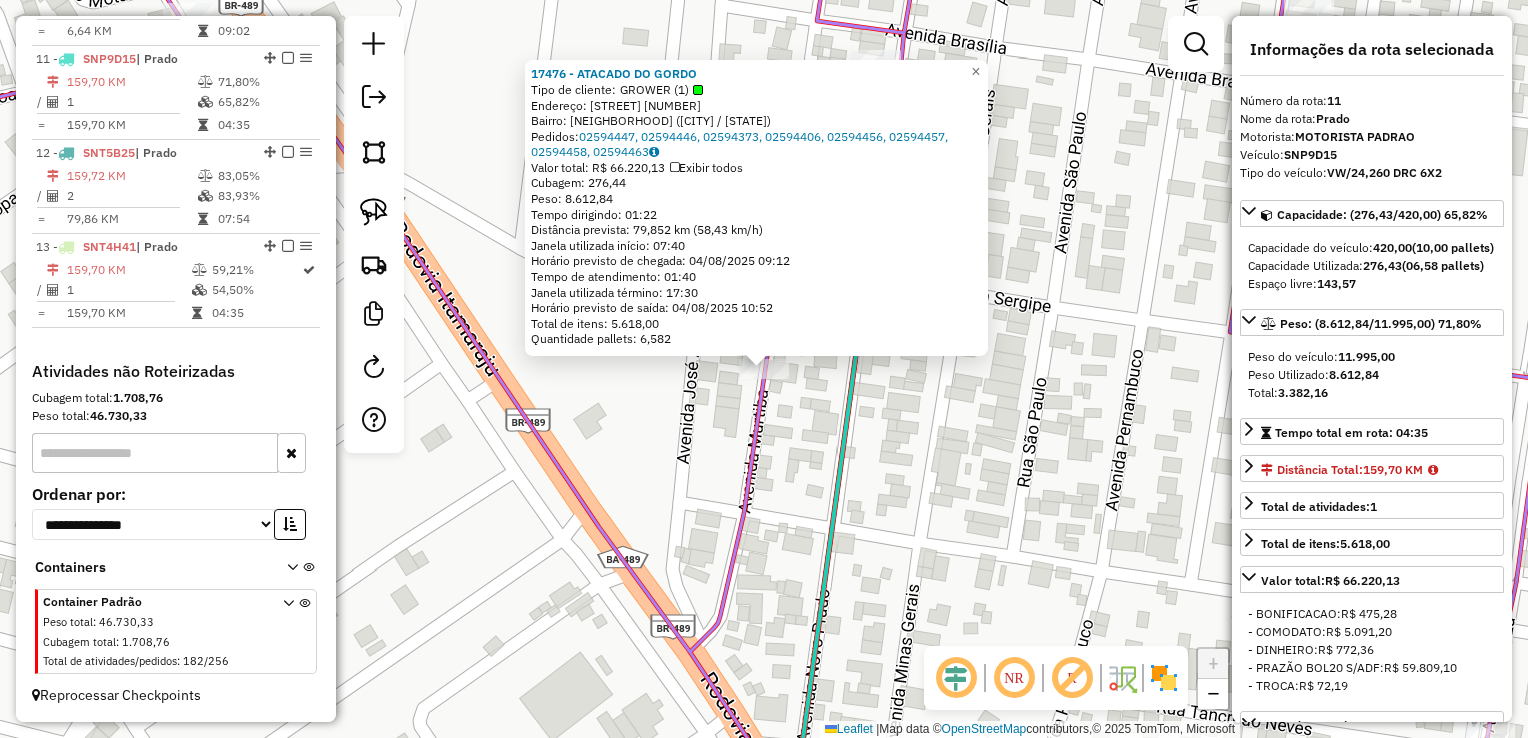 click on "17476 - ATACADO DO GORDO  Tipo de cliente:   GROWER (1)   Endereço:  AVENIDA SERGIPE 57   Bairro: SAO BRAZ (PRADO / BA)   Pedidos:  02594447, 02594446, 02594373, 02594406, 02594456, 02594457, 02594458, 02594463   Valor total: R$ 66.220,13   Exibir todos   Cubagem: 276,44  Peso: 8.612,84  Tempo dirigindo: 01:22   Distância prevista: 79,852 km (58,43 km/h)   Janela utilizada início: 07:40   Horário previsto de chegada: 04/08/2025 09:12   Tempo de atendimento: 01:40   Janela utilizada término: 17:30   Horário previsto de saída: 04/08/2025 10:52   Total de itens: 5.618,00   Quantidade pallets: 6,582  × Janela de atendimento Grade de atendimento Capacidade Transportadoras Veículos Cliente Pedidos  Rotas Selecione os dias de semana para filtrar as janelas de atendimento  Seg   Ter   Qua   Qui   Sex   Sáb   Dom  Informe o período da janela de atendimento: De: Até:  Filtrar exatamente a janela do cliente  Considerar janela de atendimento padrão   Seg   Ter   Qua   Qui   Sex   Sáb   Dom   Peso mínimo:" 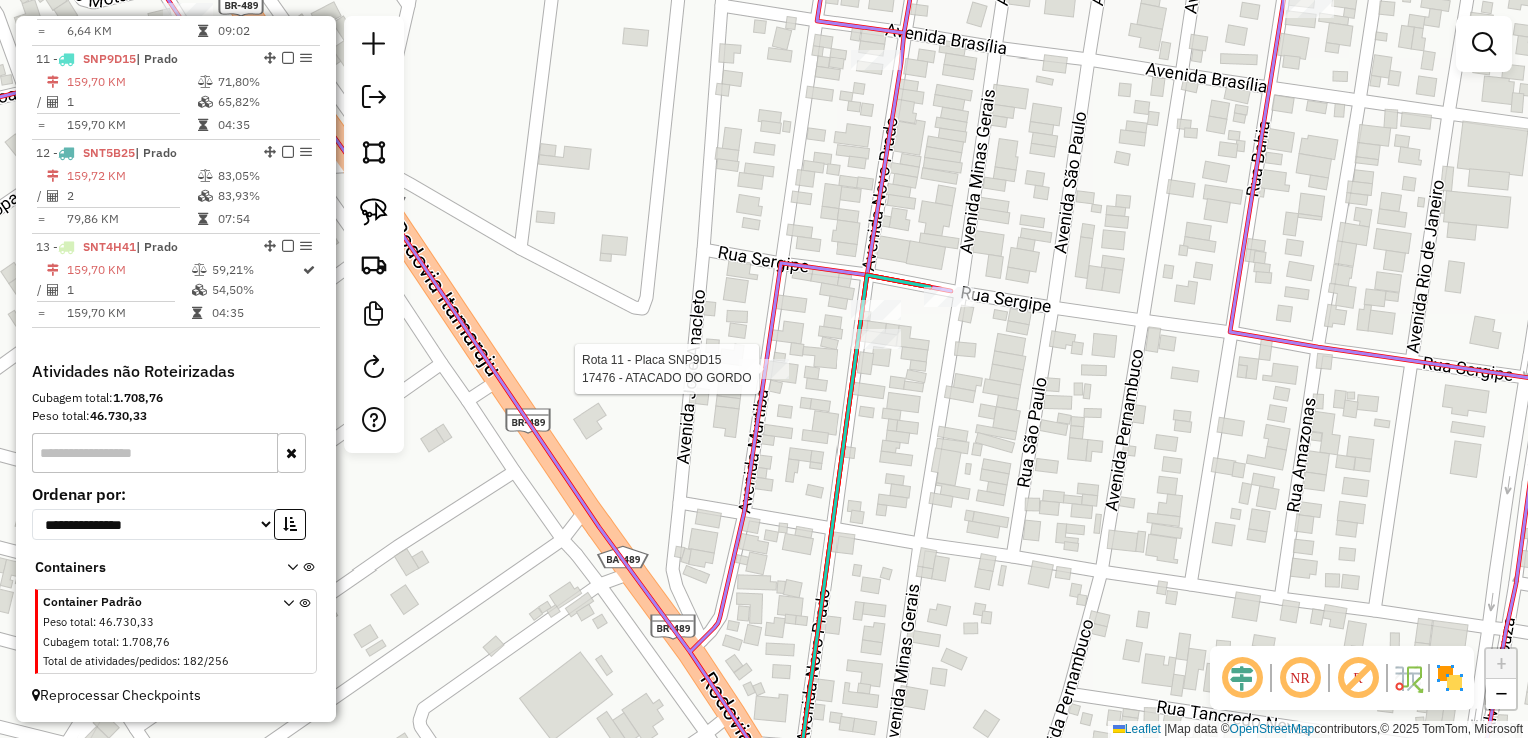 select on "*********" 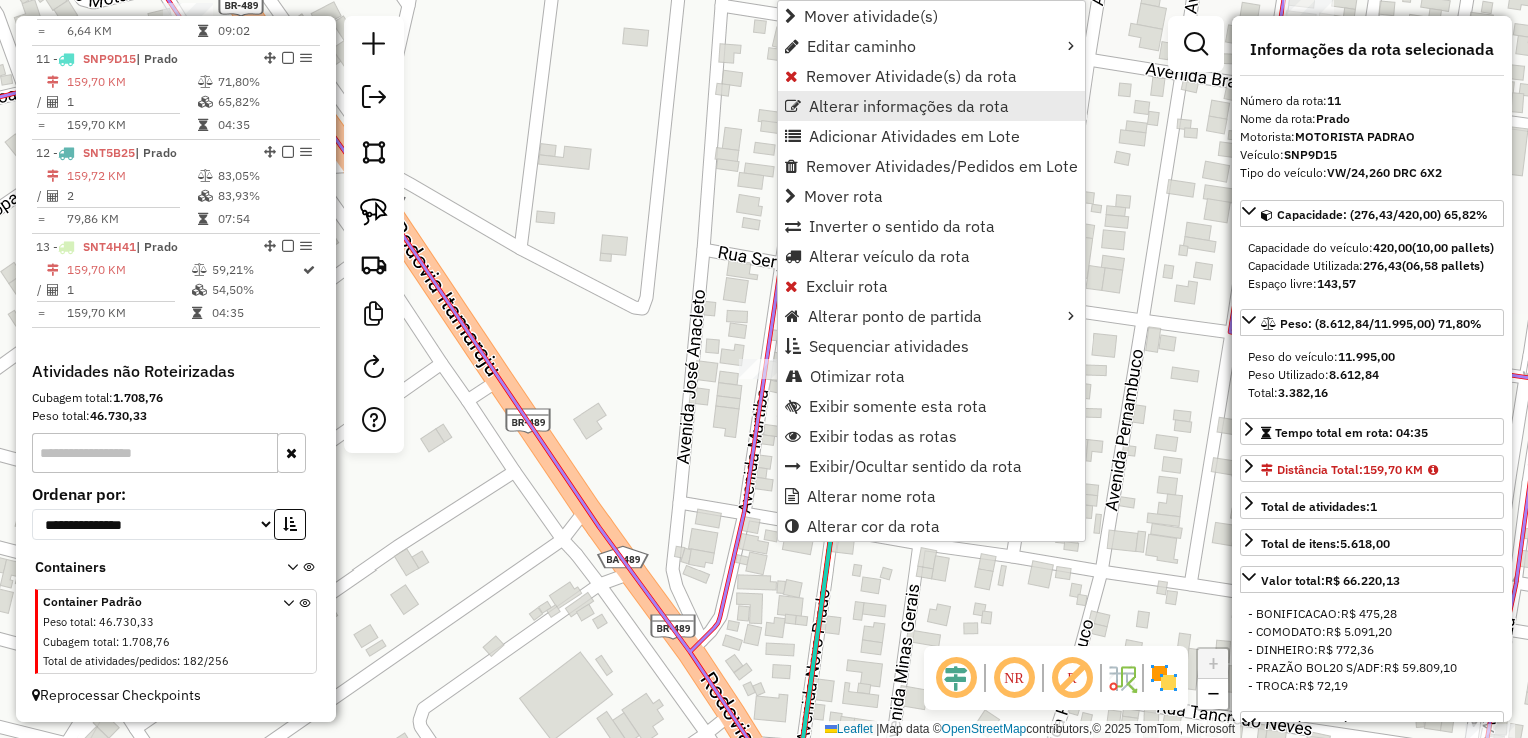 click on "Alterar informações da rota" at bounding box center (909, 106) 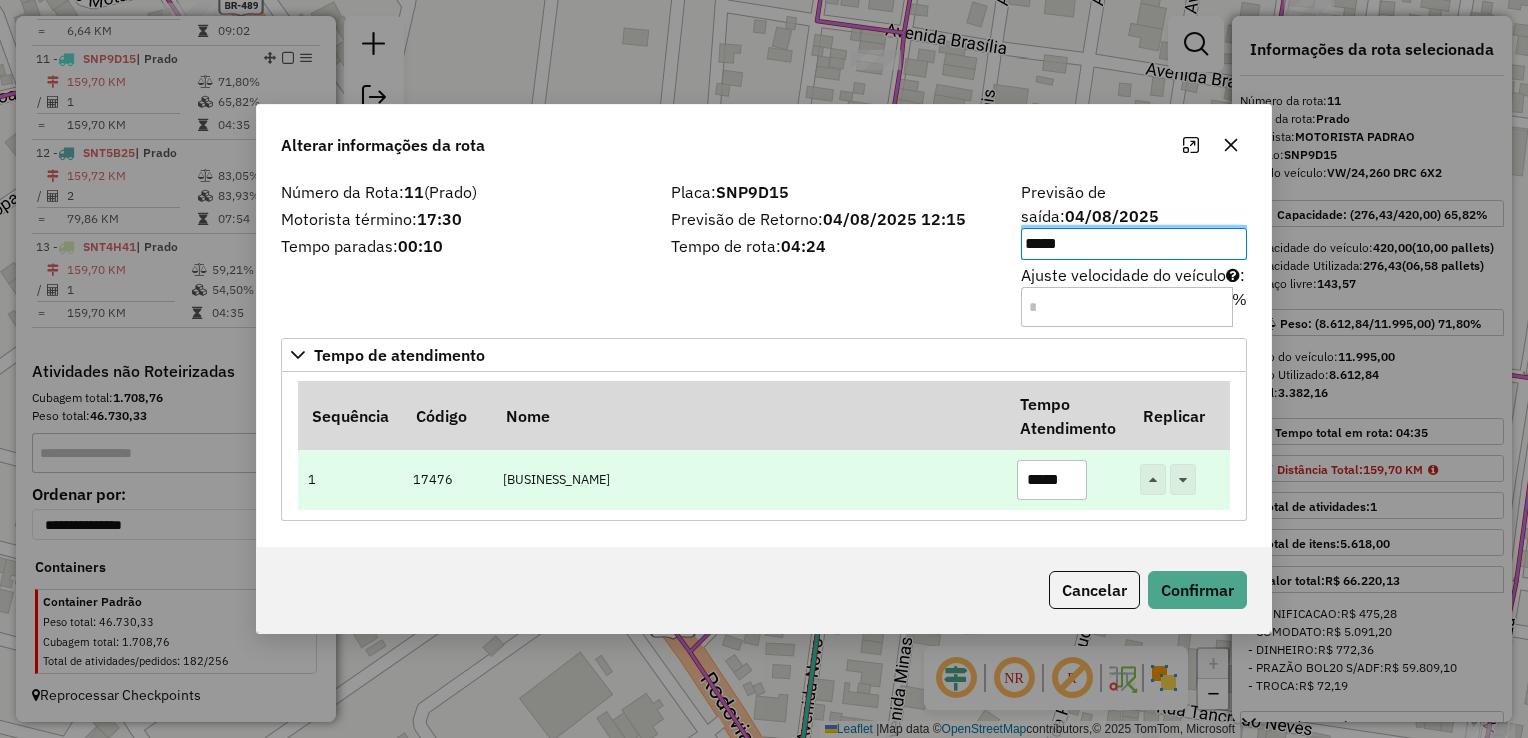 click on "*****" at bounding box center (1052, 480) 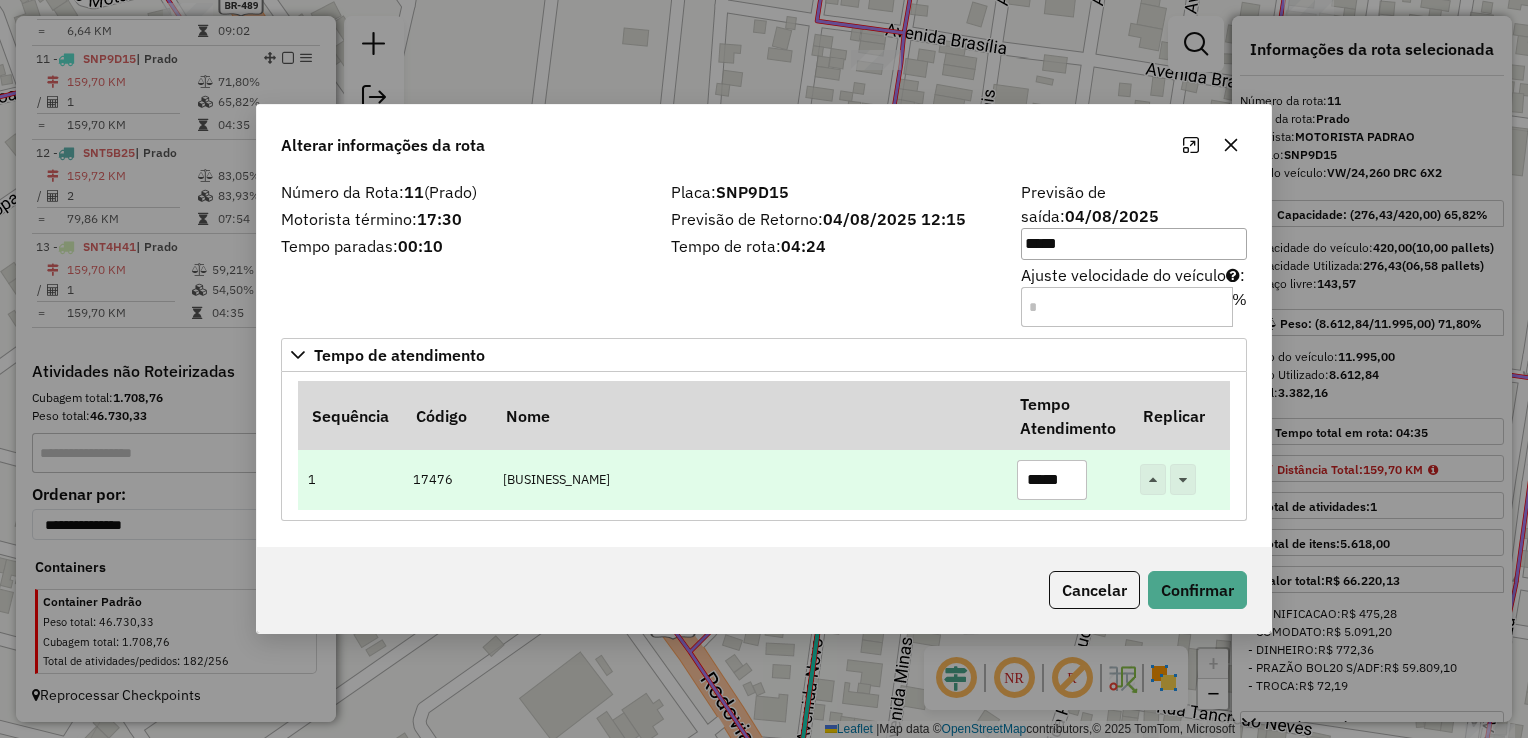 click on "*****" at bounding box center [1052, 480] 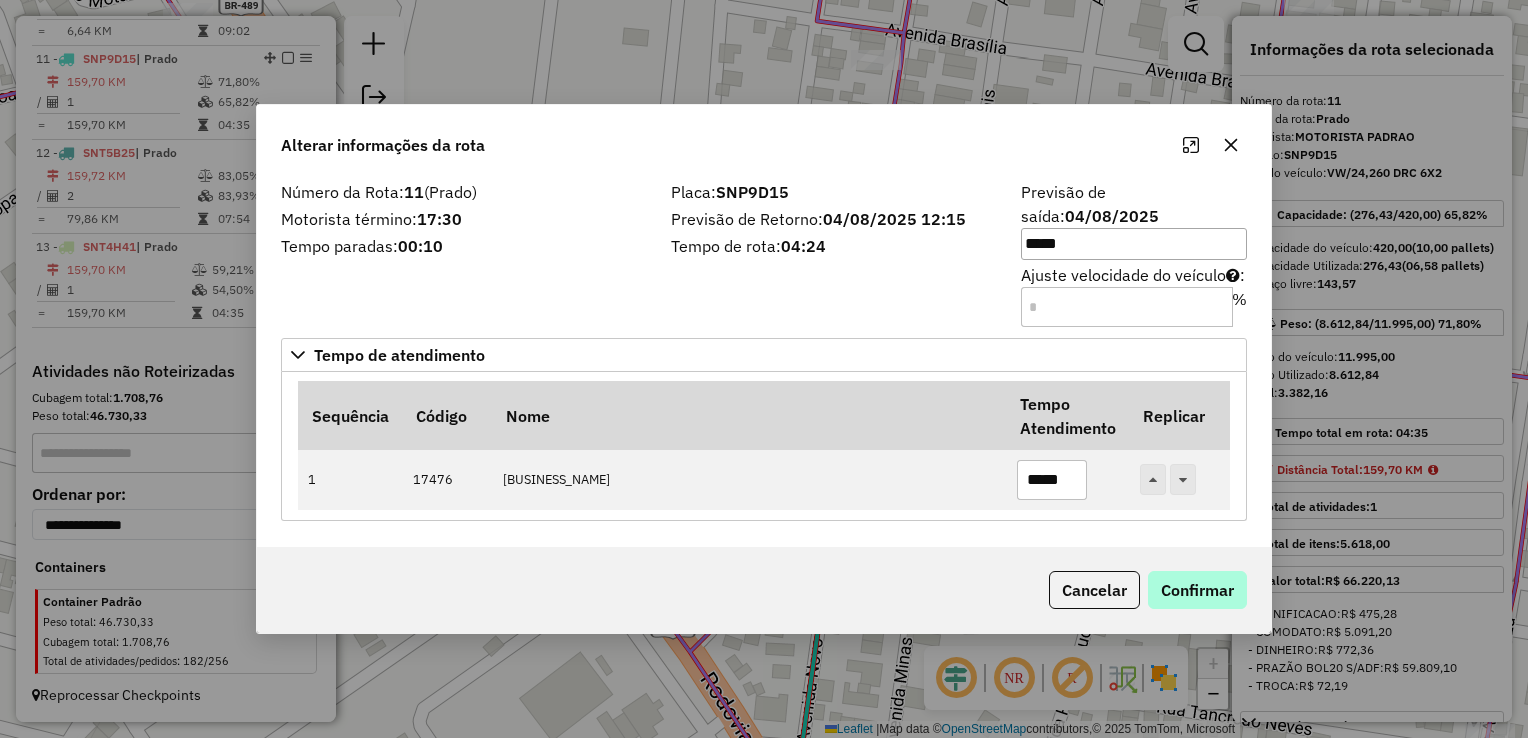 type on "*****" 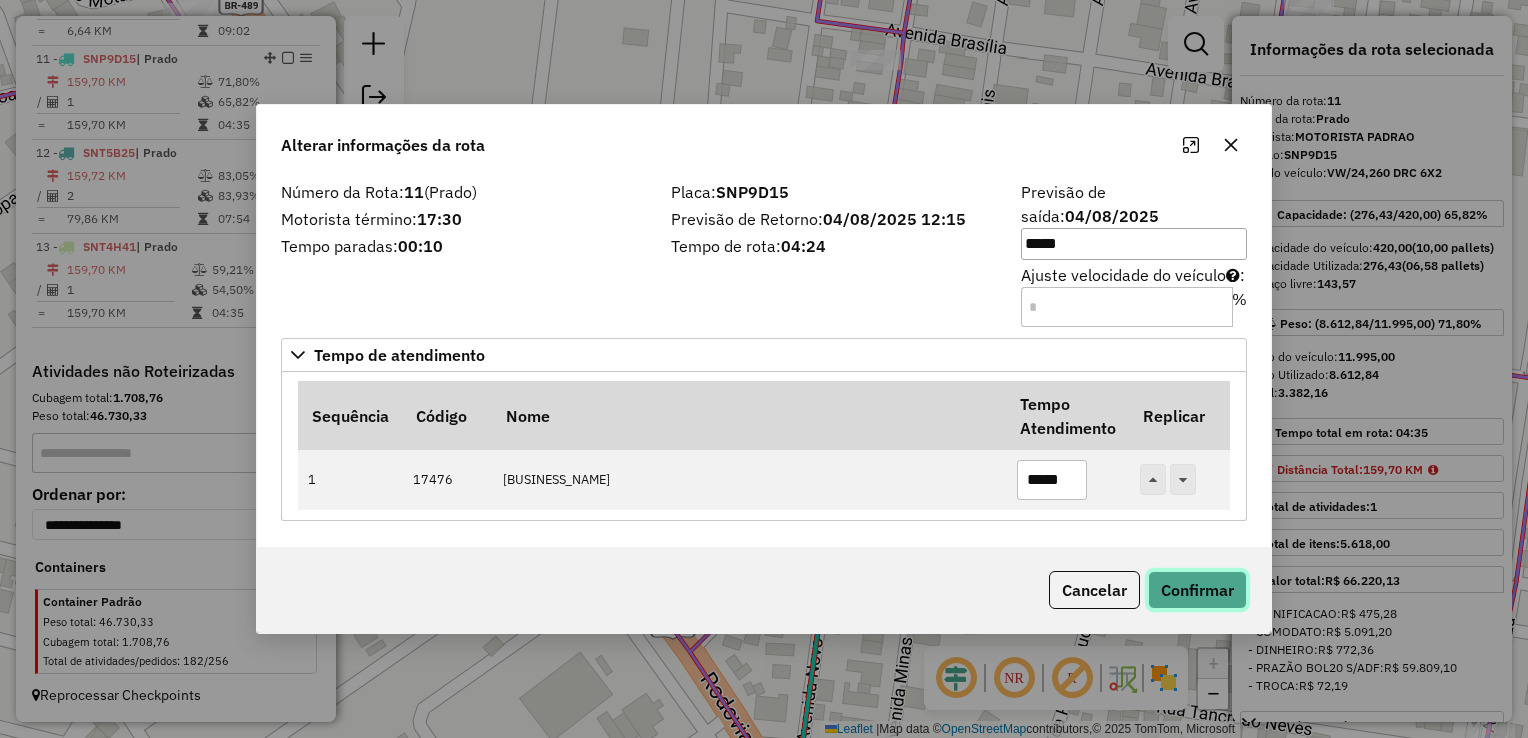 click on "Confirmar" 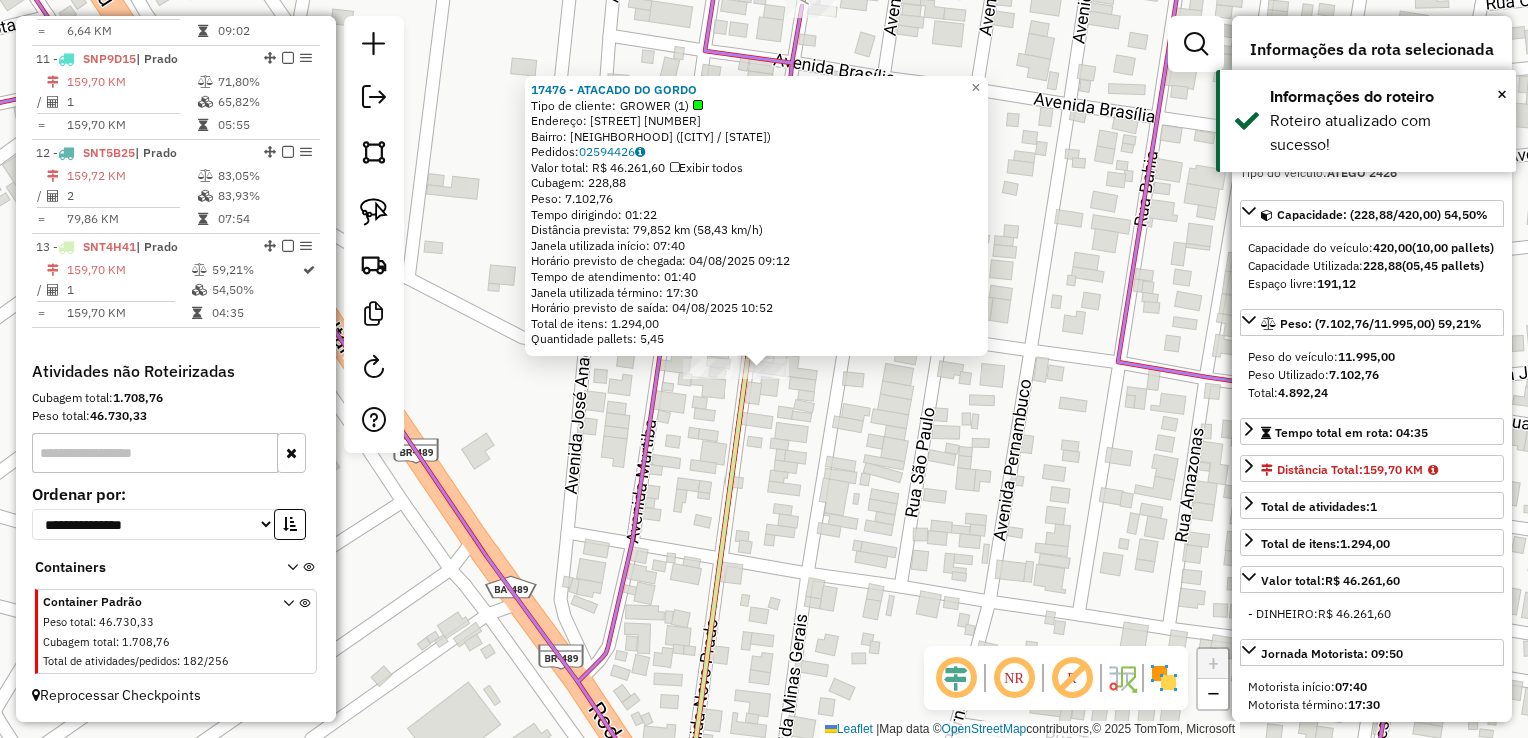 click on "17476 - ATACADO DO GORDO  Tipo de cliente:   GROWER (1)   Endereço:  AVENIDA SERGIPE 57   Bairro: SAO BRAZ (PRADO / BA)   Pedidos:  02594426   Valor total: R$ 46.261,60   Exibir todos   Cubagem: 228,88  Peso: 7.102,76  Tempo dirigindo: 01:22   Distância prevista: 79,852 km (58,43 km/h)   Janela utilizada início: 07:40   Horário previsto de chegada: 04/08/2025 09:12   Tempo de atendimento: 01:40   Janela utilizada término: 17:30   Horário previsto de saída: 04/08/2025 10:52   Total de itens: 1.294,00   Quantidade pallets: 5,45  × Janela de atendimento Grade de atendimento Capacidade Transportadoras Veículos Cliente Pedidos  Rotas Selecione os dias de semana para filtrar as janelas de atendimento  Seg   Ter   Qua   Qui   Sex   Sáb   Dom  Informe o período da janela de atendimento: De: Até:  Filtrar exatamente a janela do cliente  Considerar janela de atendimento padrão  Selecione os dias de semana para filtrar as grades de atendimento  Seg   Ter   Qua   Qui   Sex   Sáb   Dom   Peso mínimo:   De:" 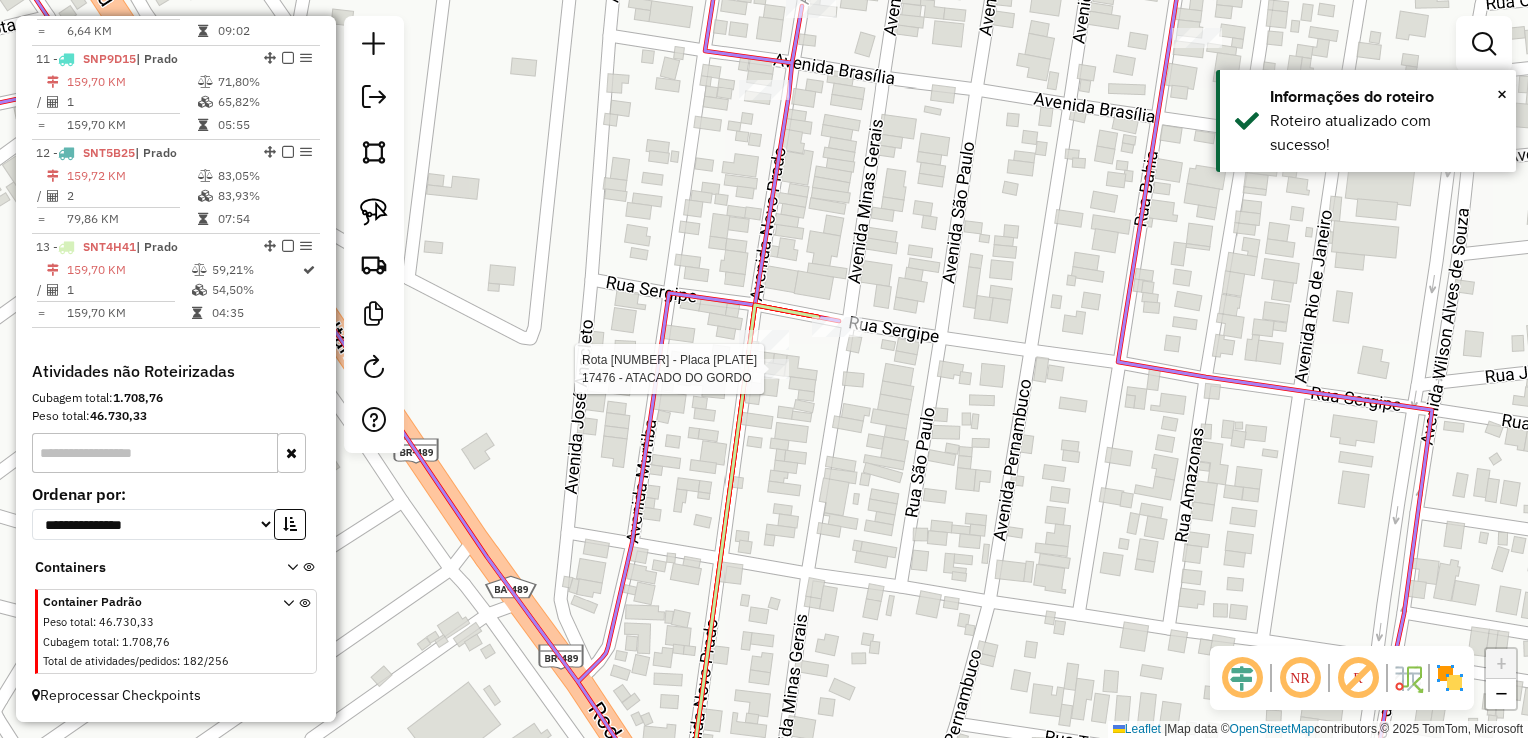 select on "*********" 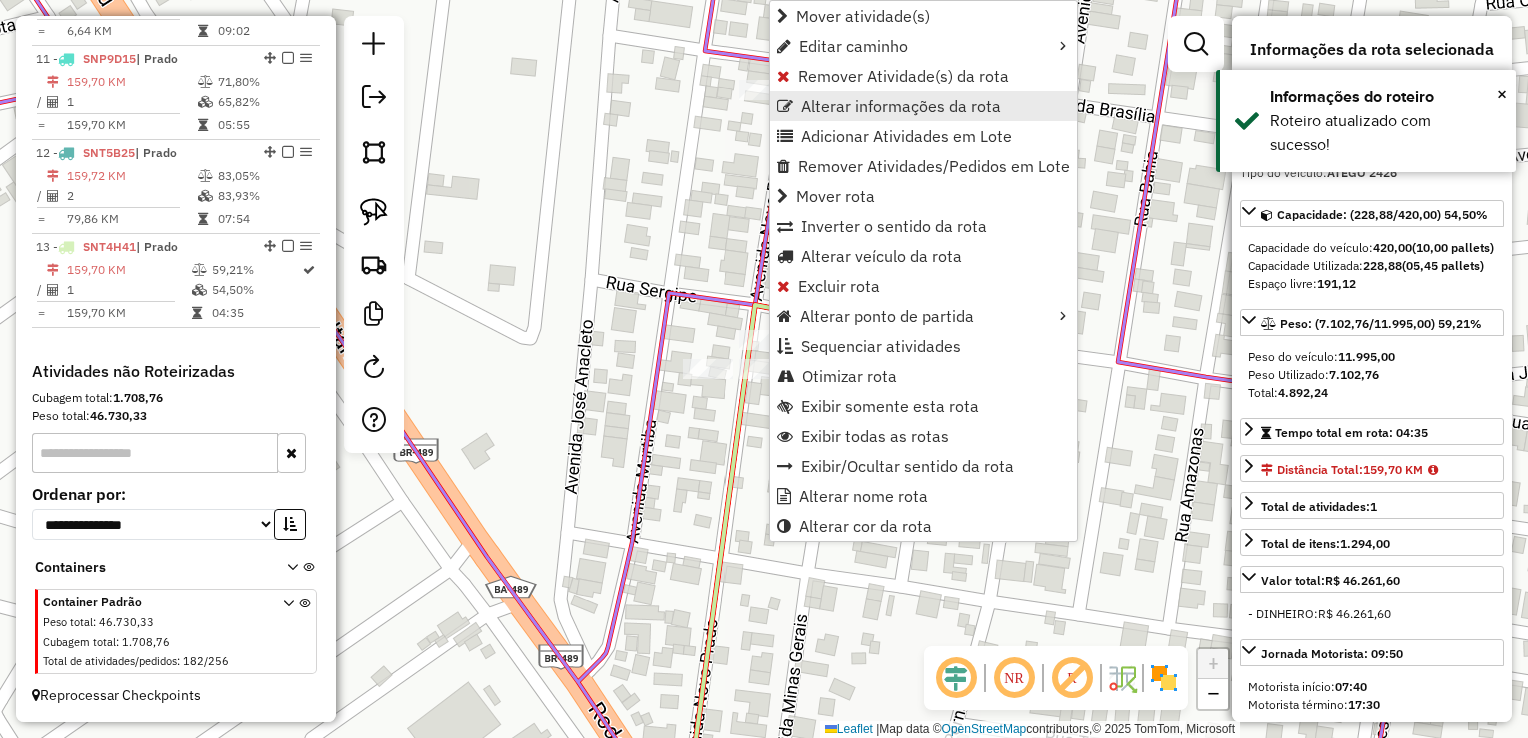 click on "Alterar informações da rota" at bounding box center [901, 106] 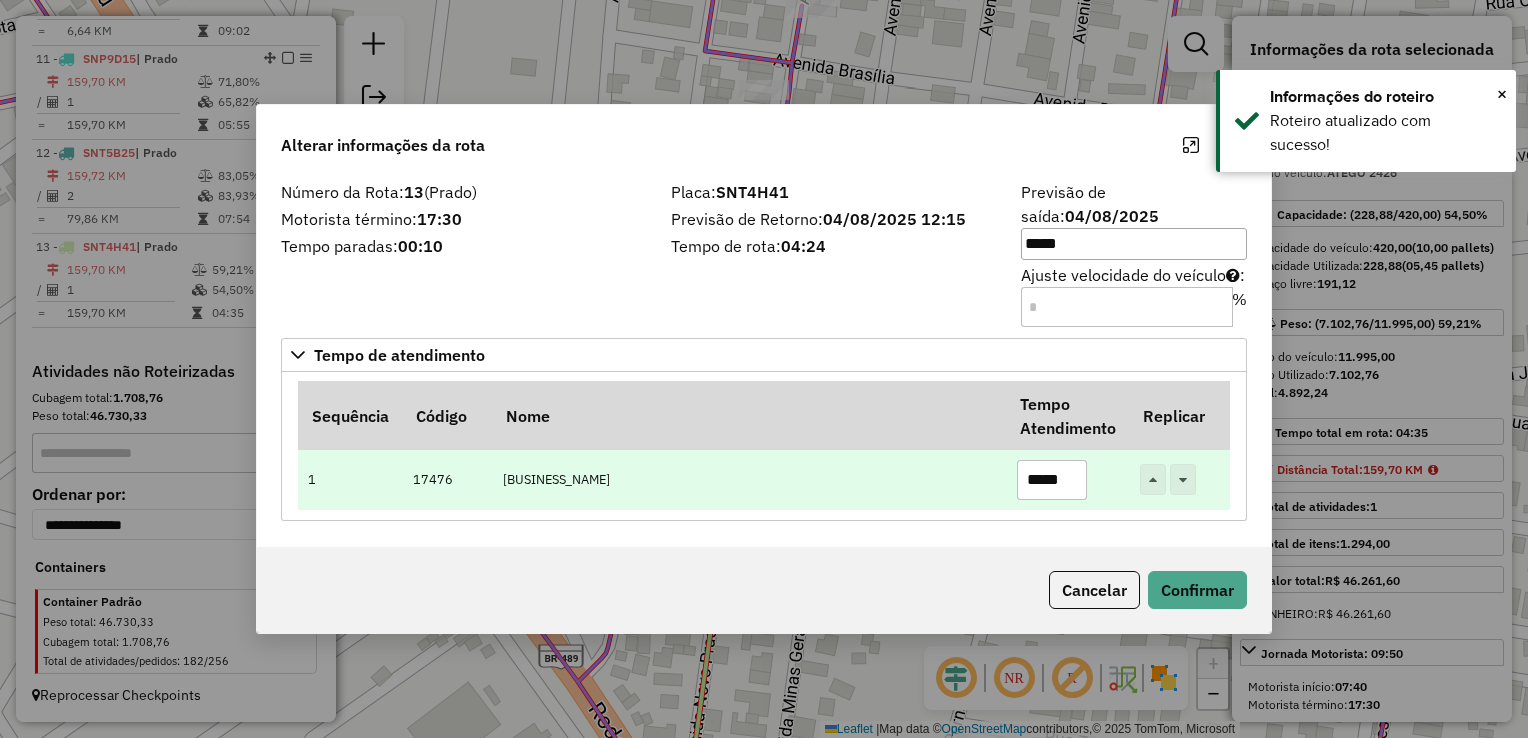 click on "*****" at bounding box center (1052, 480) 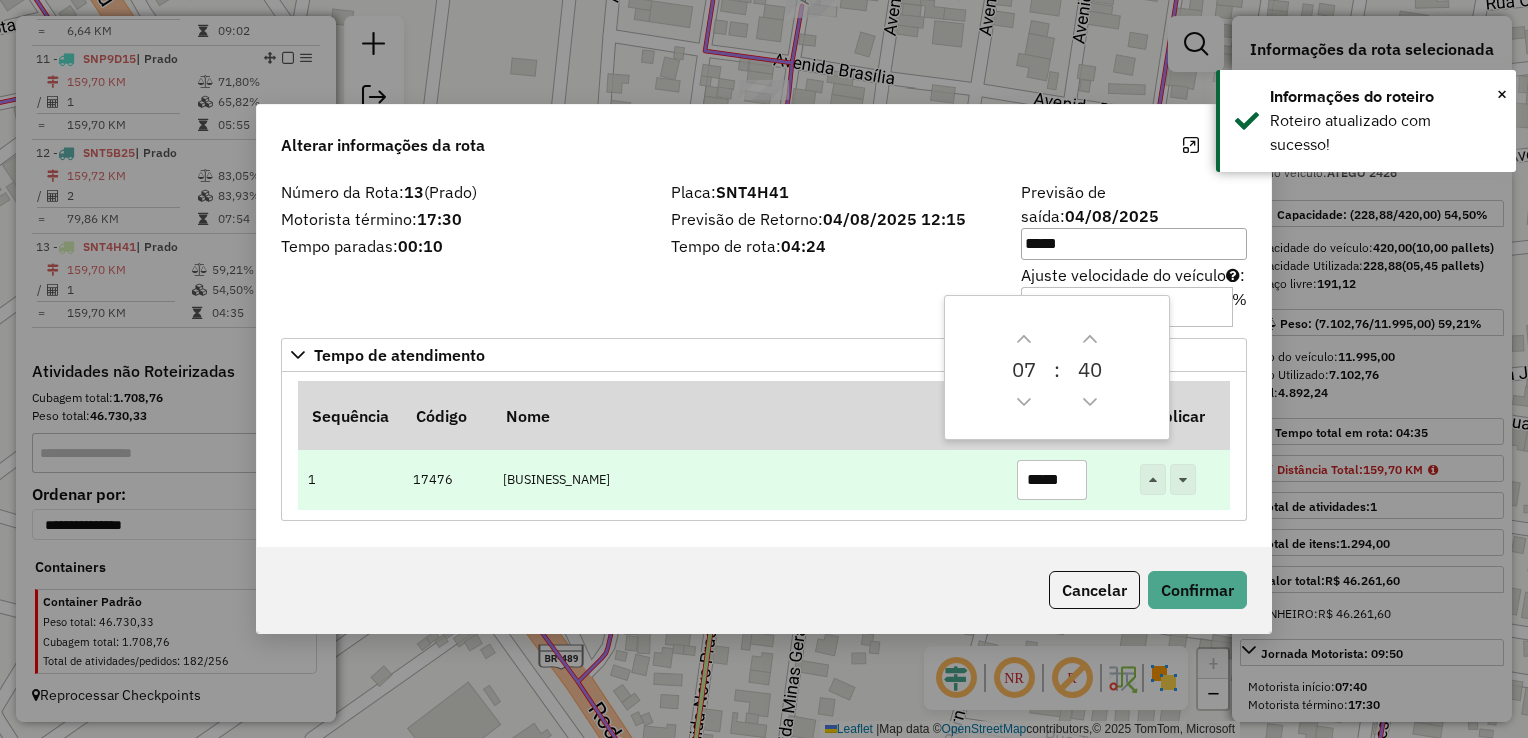 click on "*****" at bounding box center (1052, 480) 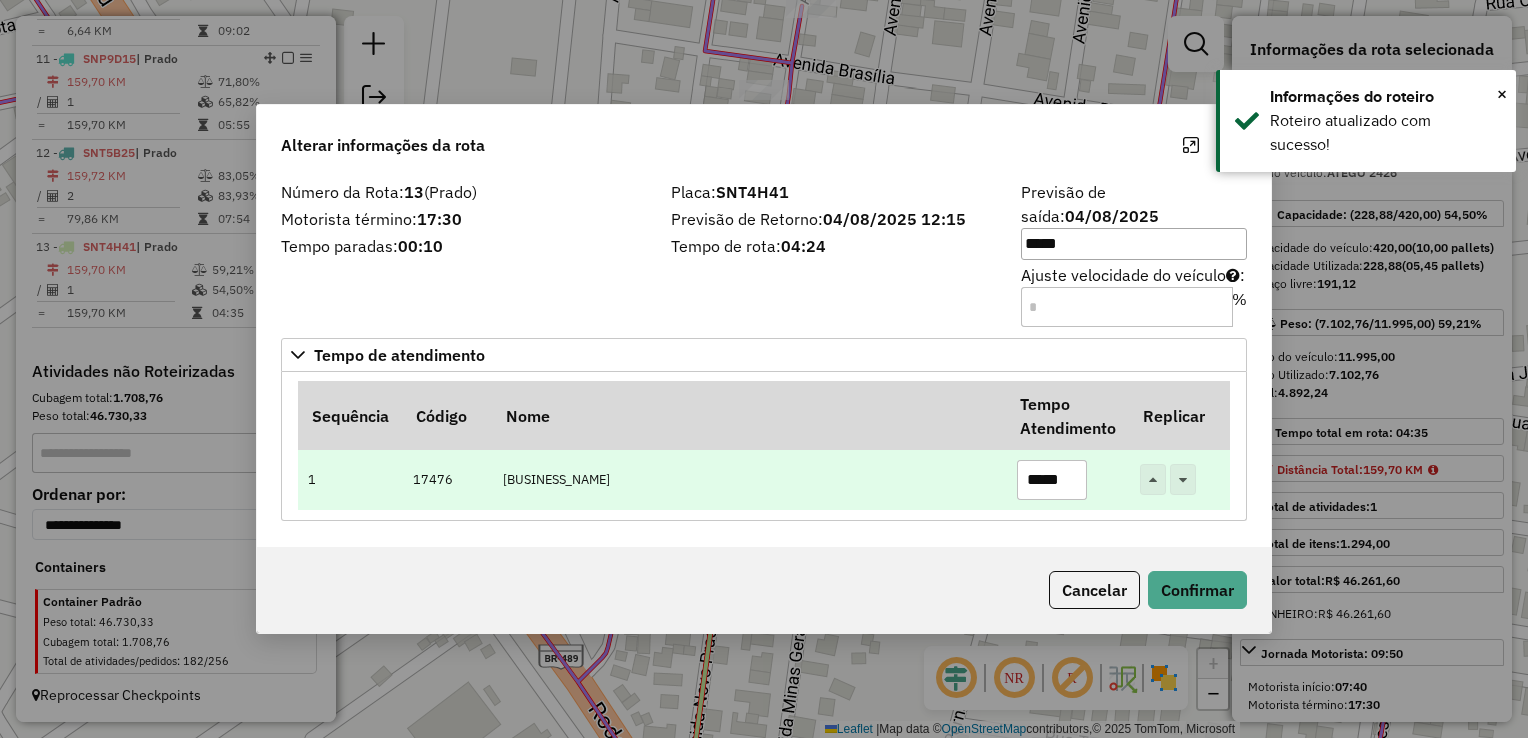 click on "*****" at bounding box center [1052, 480] 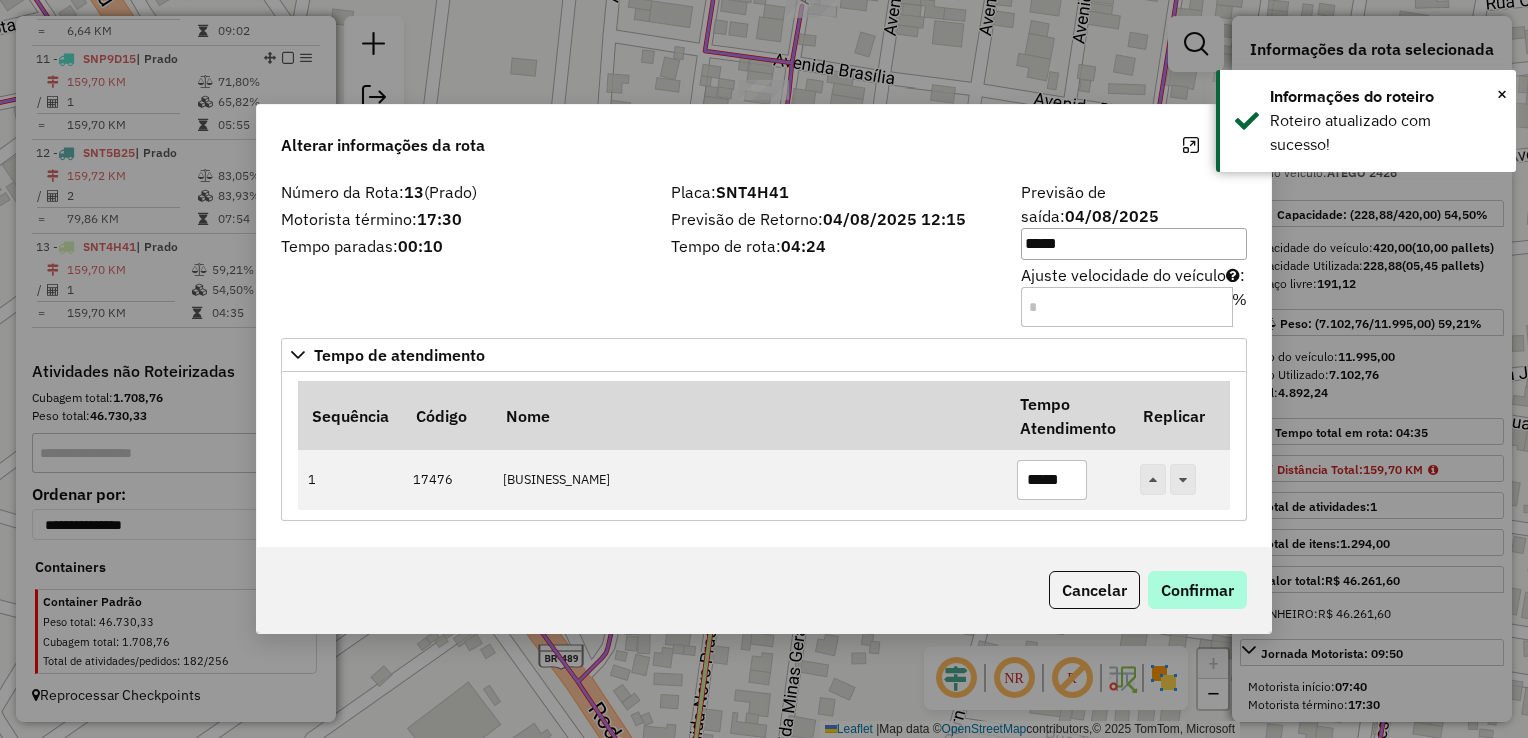 paste 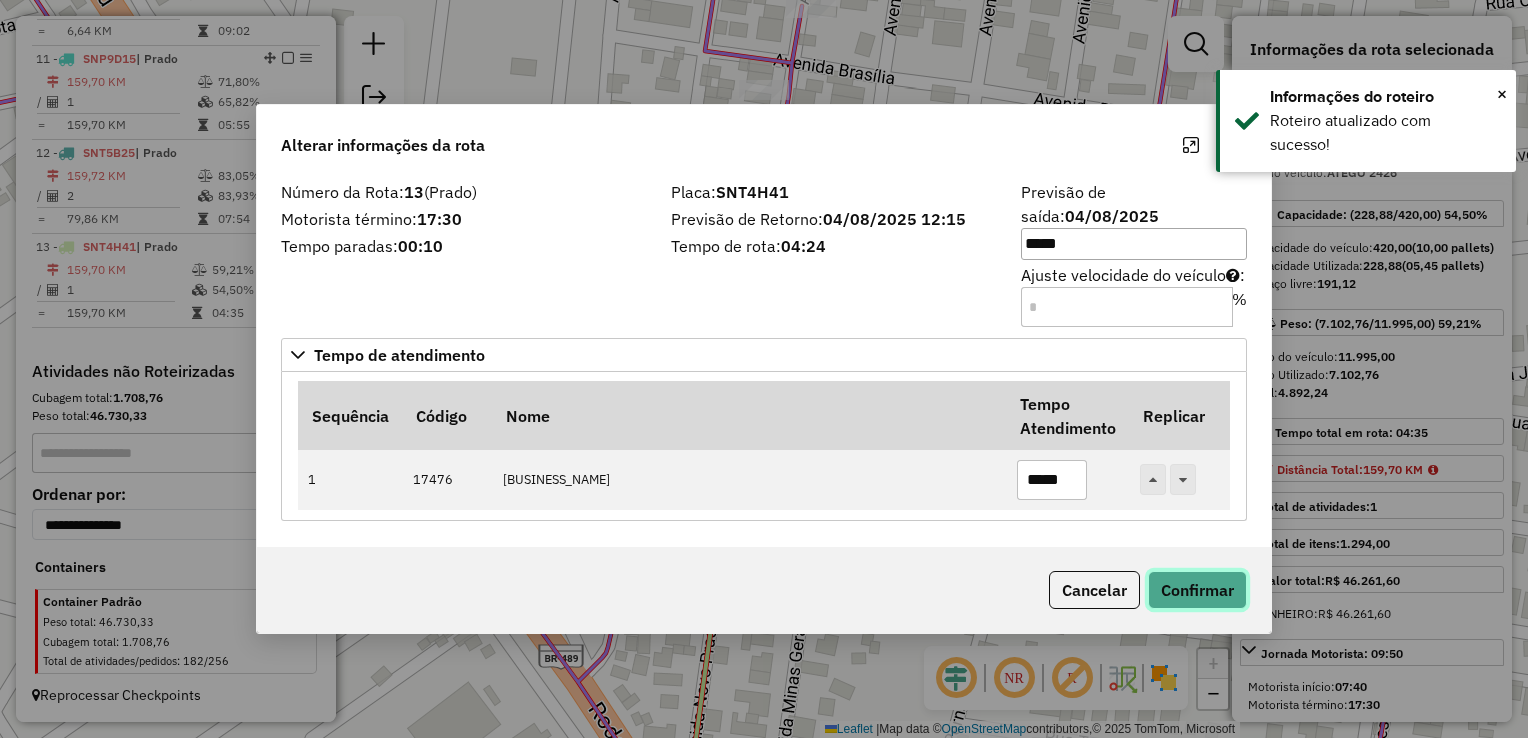 click on "Confirmar" 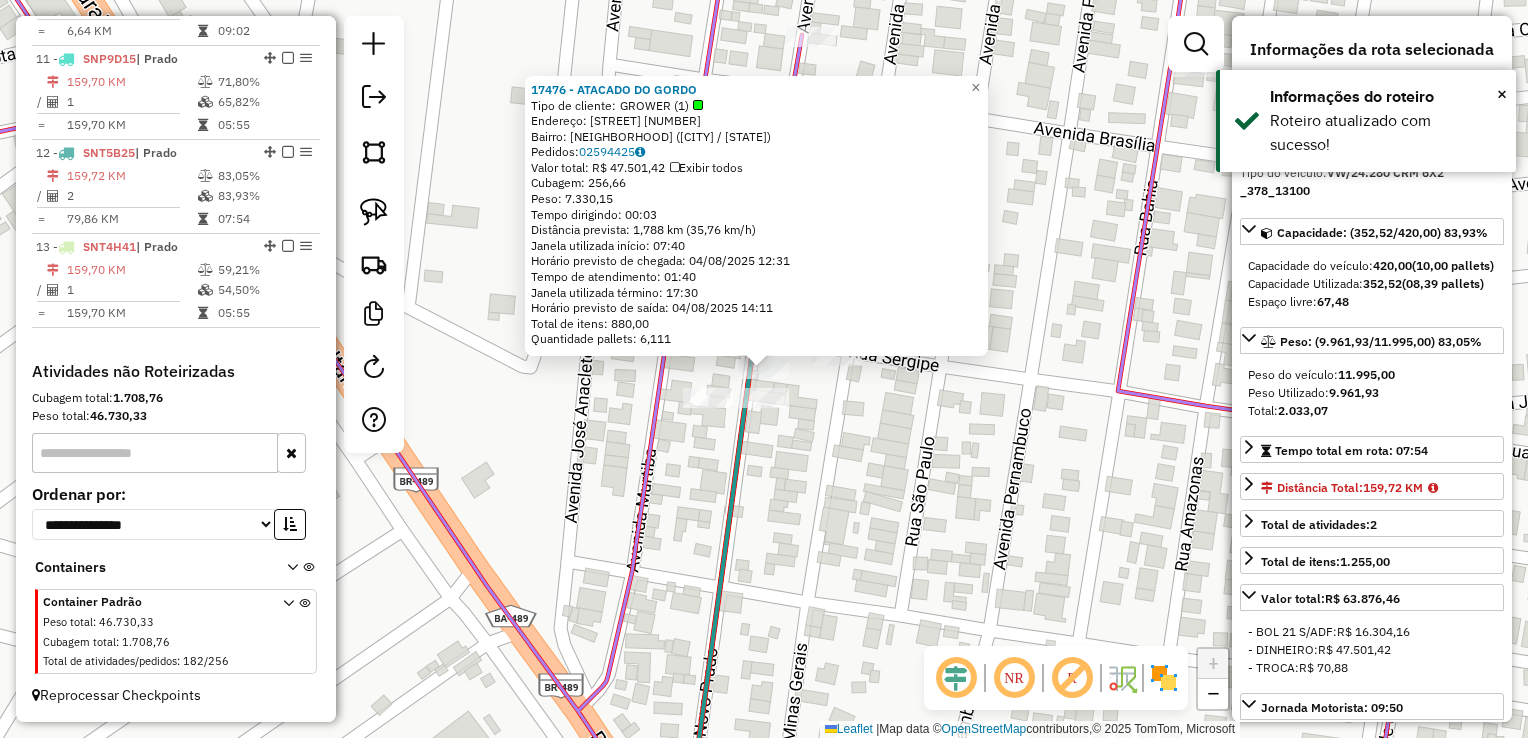 click on "17476 - ATACADO DO GORDO  Tipo de cliente:   GROWER (1)   Endereço:  AVENIDA SERGIPE 57   Bairro: SAO BRAZ (PRADO / BA)   Pedidos:  02594425   Valor total: R$ 47.501,42   Exibir todos   Cubagem: 256,66  Peso: 7.330,15  Tempo dirigindo: 00:03   Distância prevista: 1,788 km (35,76 km/h)   Janela utilizada início: 07:40   Horário previsto de chegada: 04/08/2025 12:31   Tempo de atendimento: 01:40   Janela utilizada término: 17:30   Horário previsto de saída: 04/08/2025 14:11   Total de itens: 880,00   Quantidade pallets: 6,111  × Janela de atendimento Grade de atendimento Capacidade Transportadoras Veículos Cliente Pedidos  Rotas Selecione os dias de semana para filtrar as janelas de atendimento  Seg   Ter   Qua   Qui   Sex   Sáb   Dom  Informe o período da janela de atendimento: De: Até:  Filtrar exatamente a janela do cliente  Considerar janela de atendimento padrão  Selecione os dias de semana para filtrar as grades de atendimento  Seg   Ter   Qua   Qui   Sex   Sáb   Dom   Peso mínimo:   De:  +" 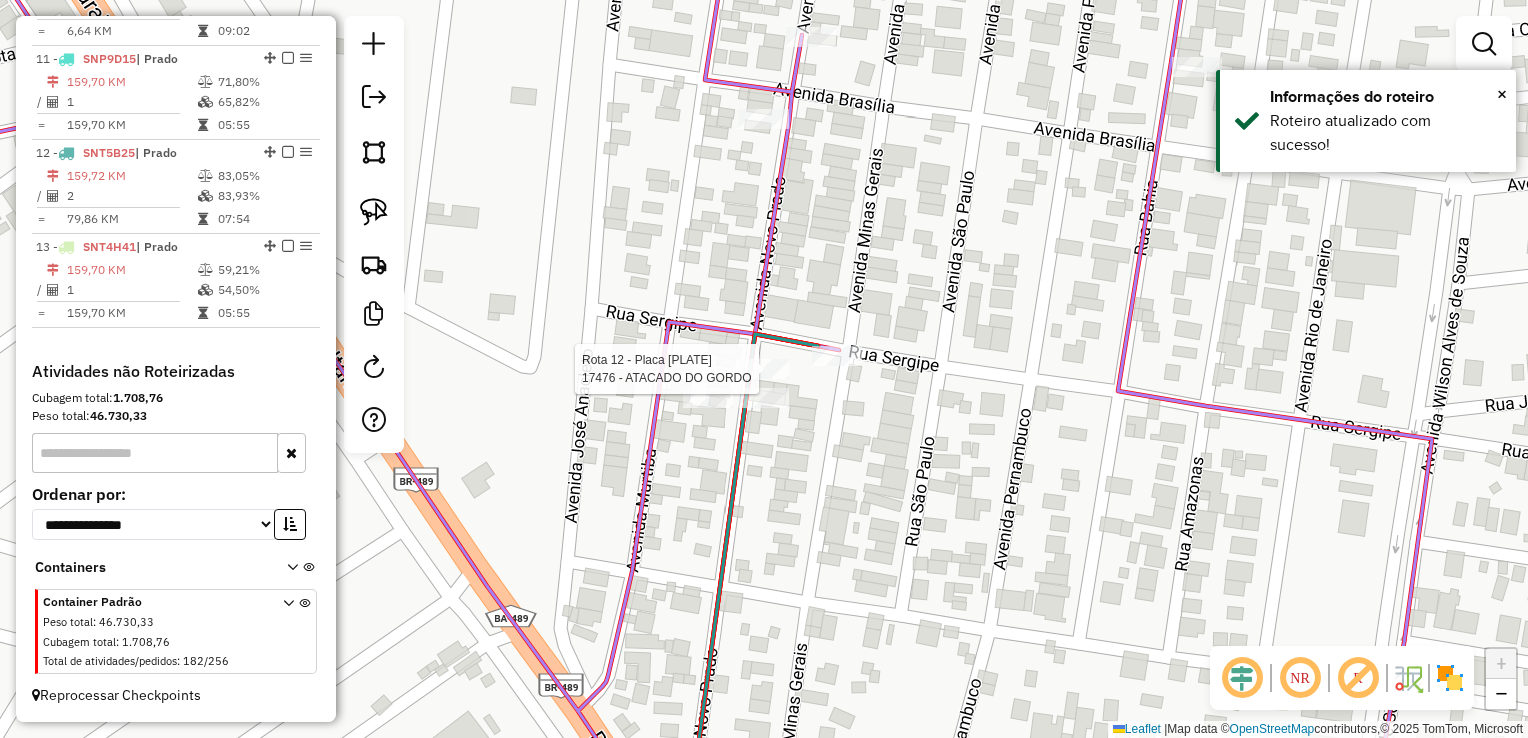 select on "*********" 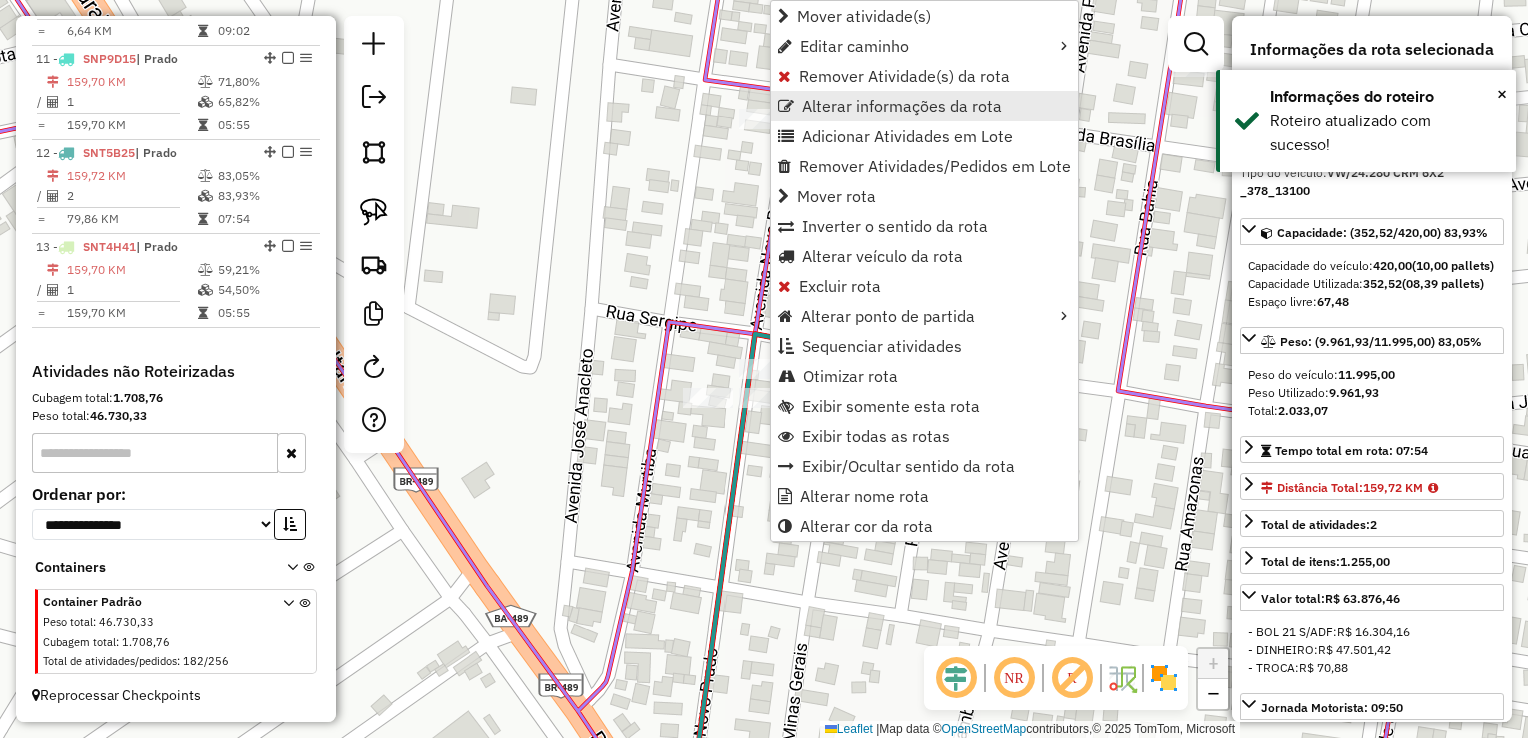 click on "Alterar informações da rota" at bounding box center [924, 106] 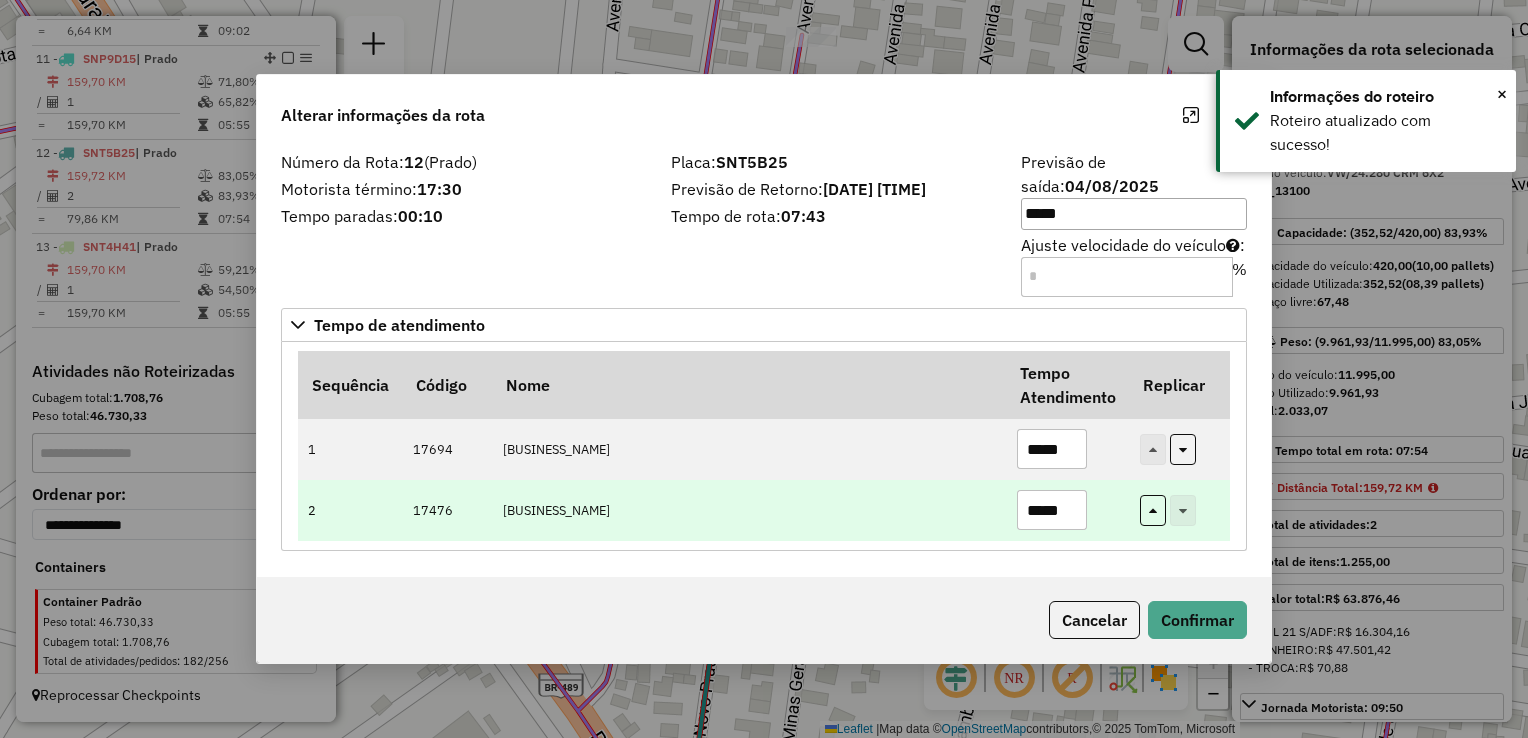 click on "*****" at bounding box center (1052, 510) 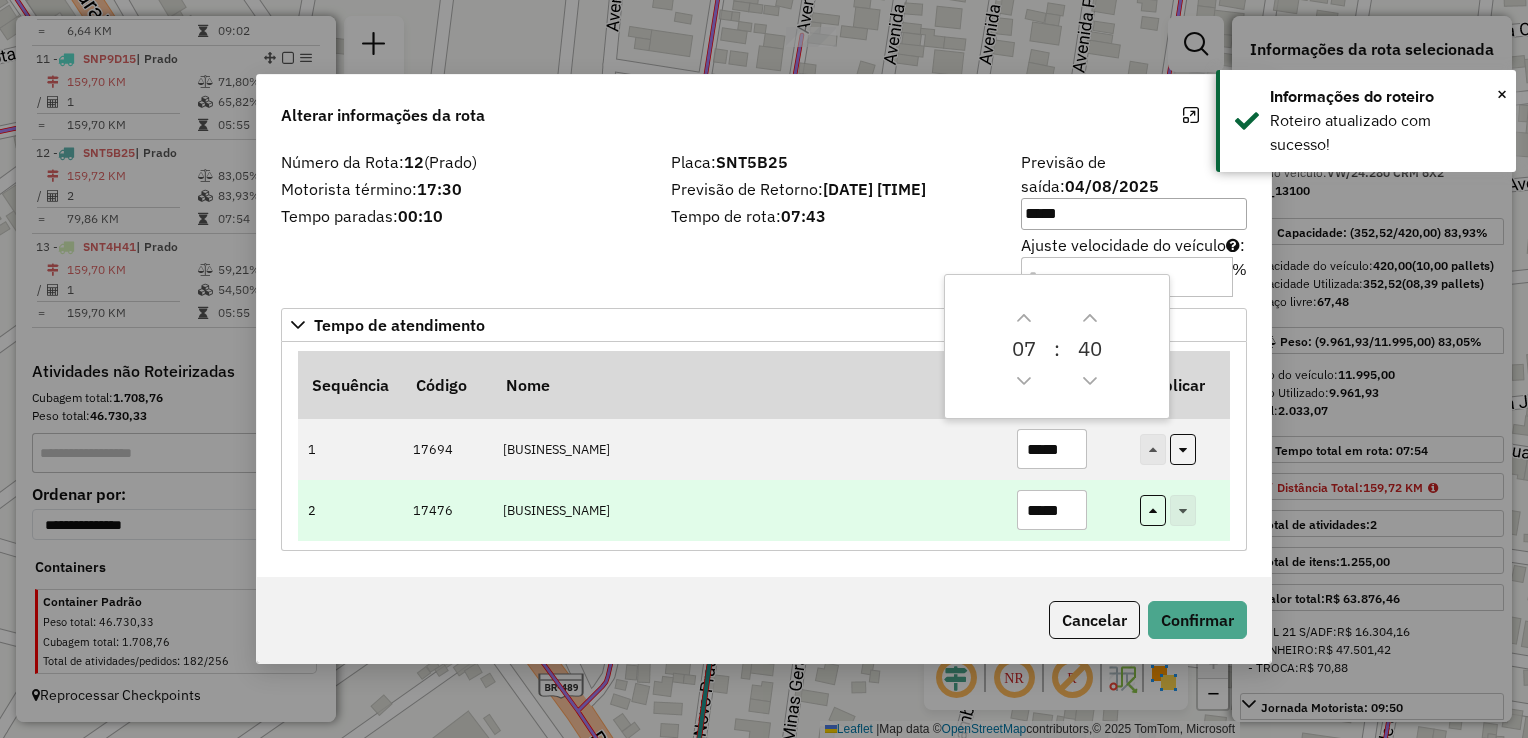 click on "*****" at bounding box center (1052, 510) 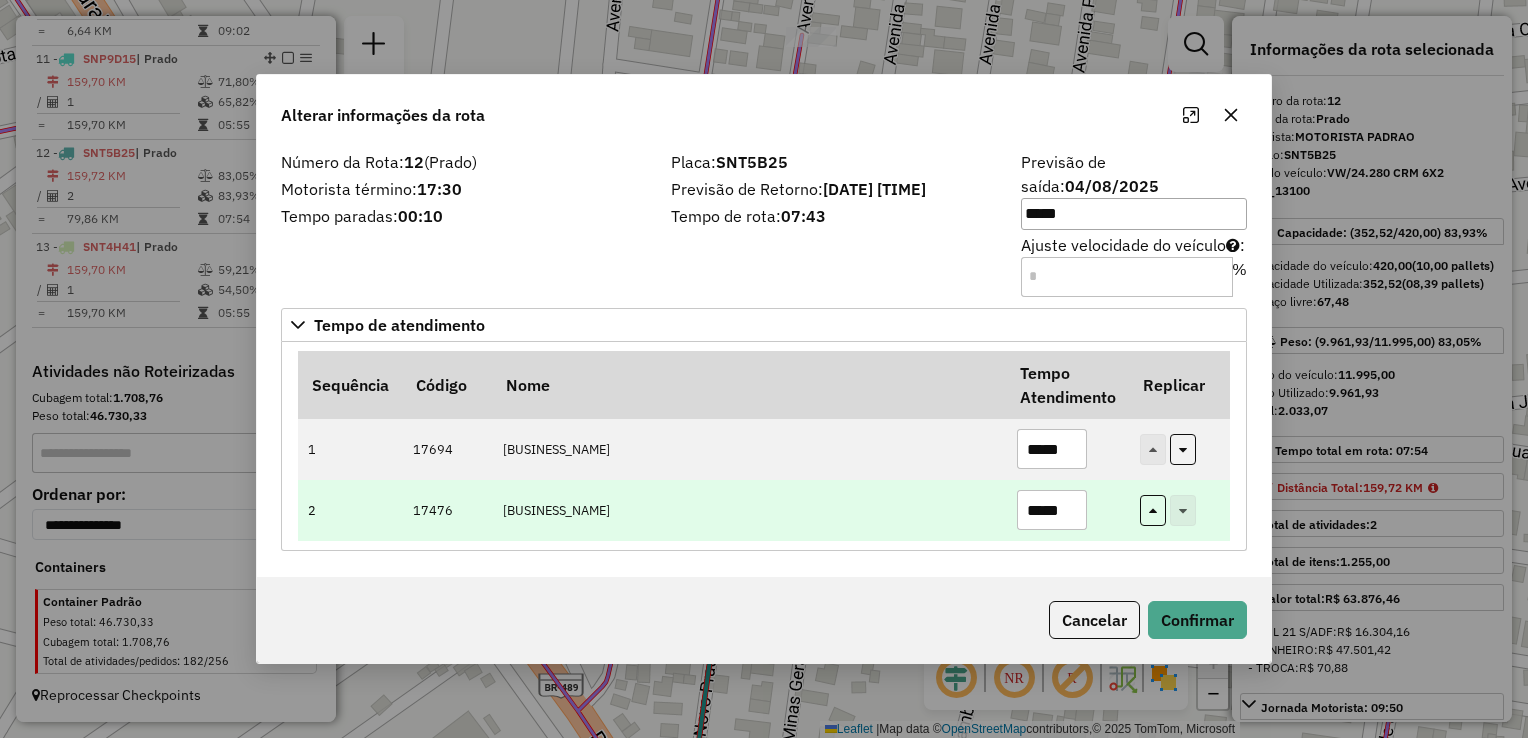 click on "*****" at bounding box center (1052, 510) 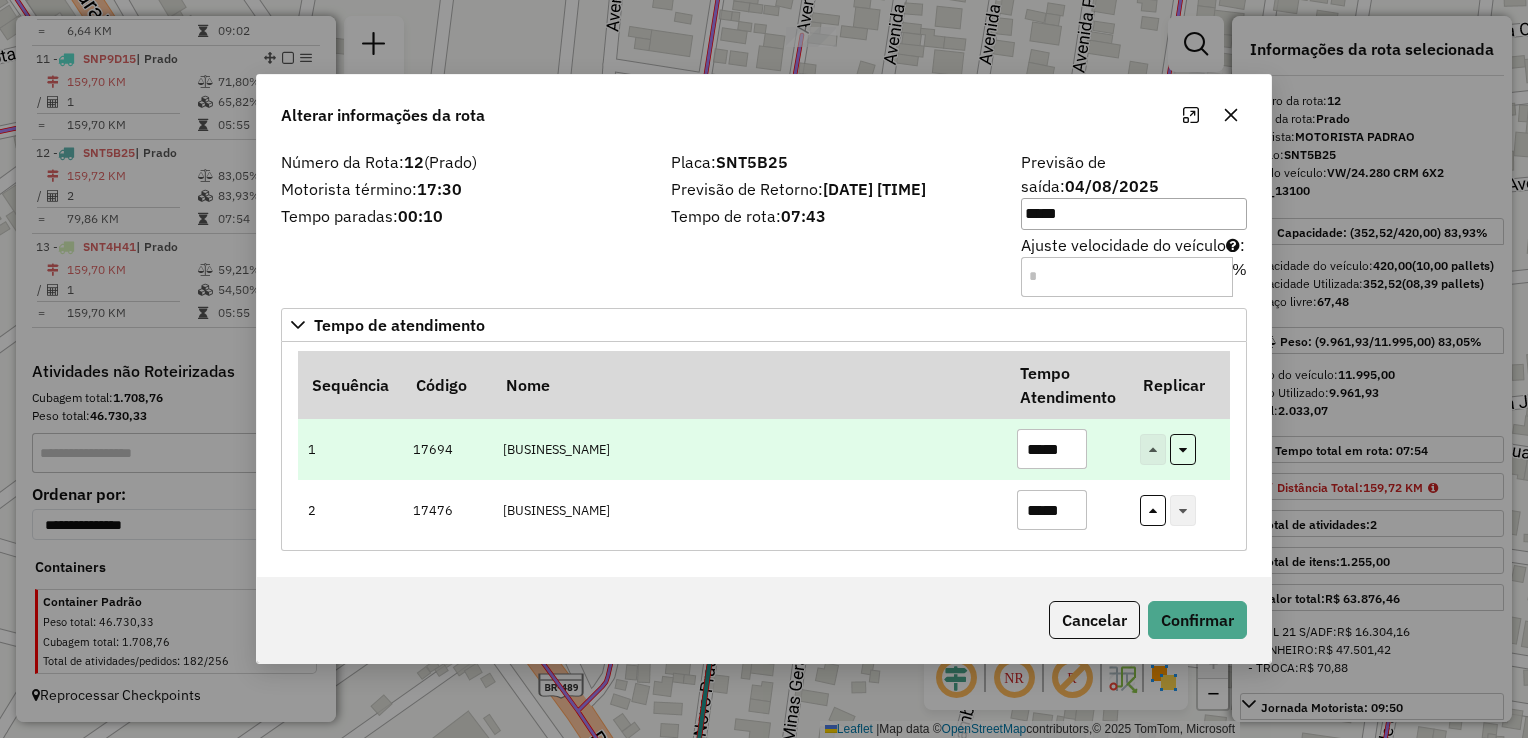 type on "*****" 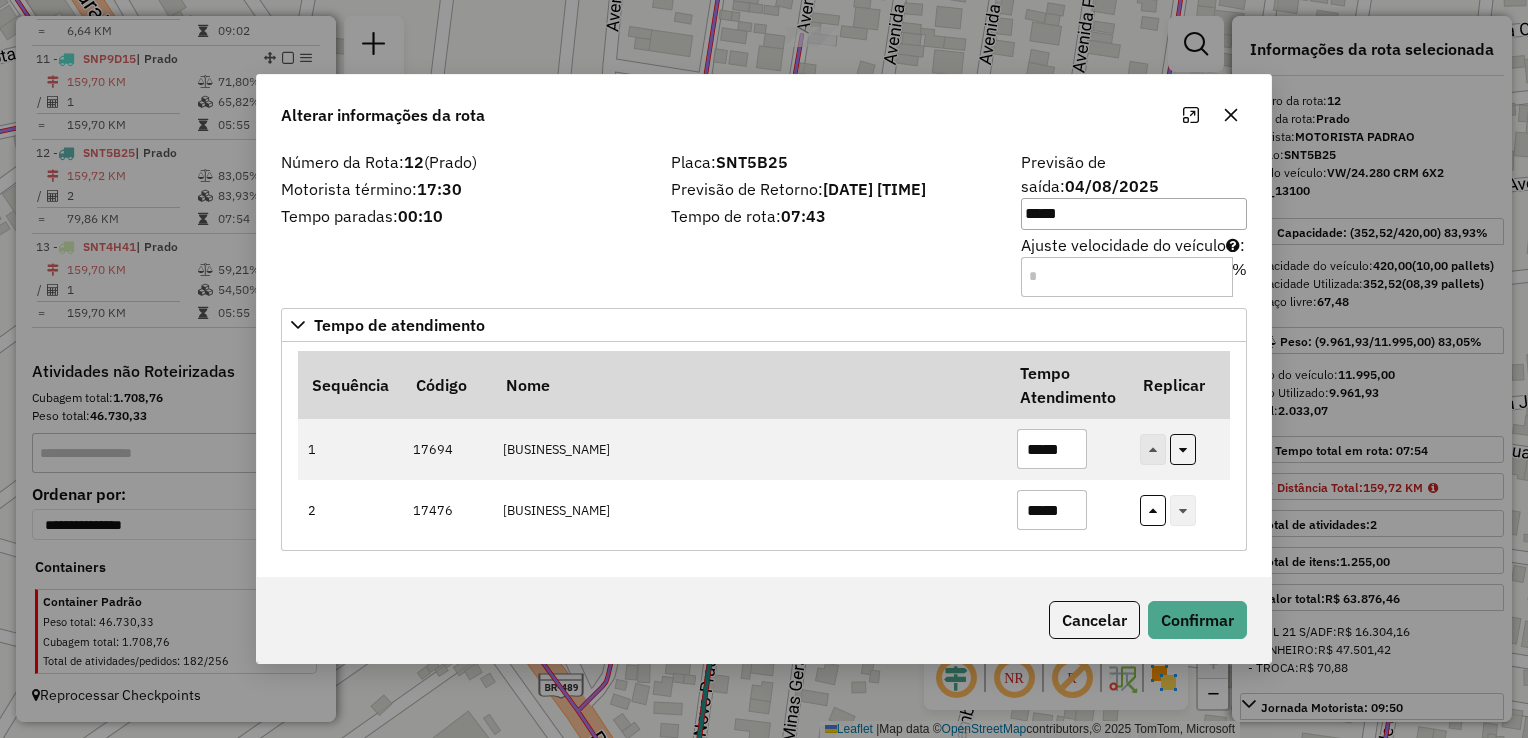 paste 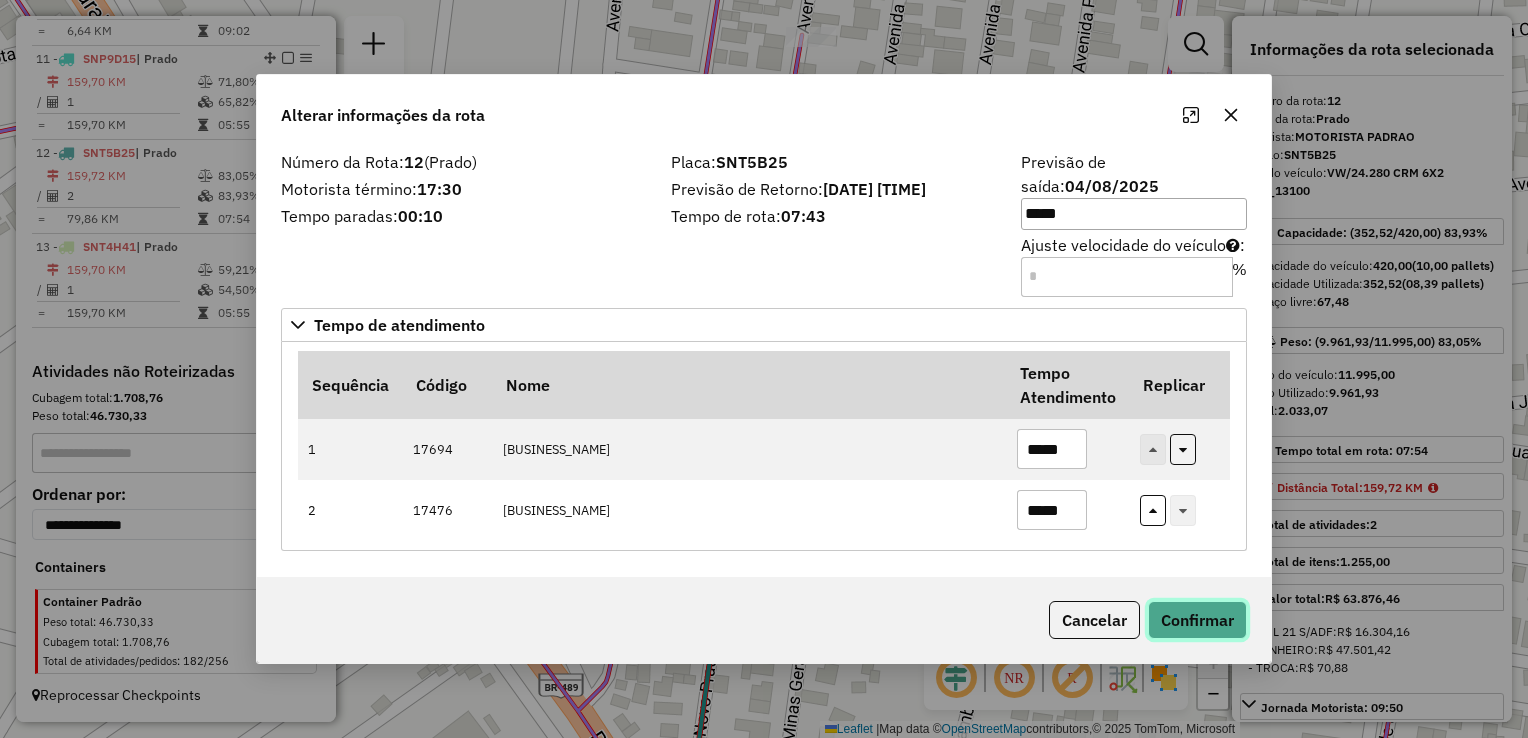 click on "Confirmar" 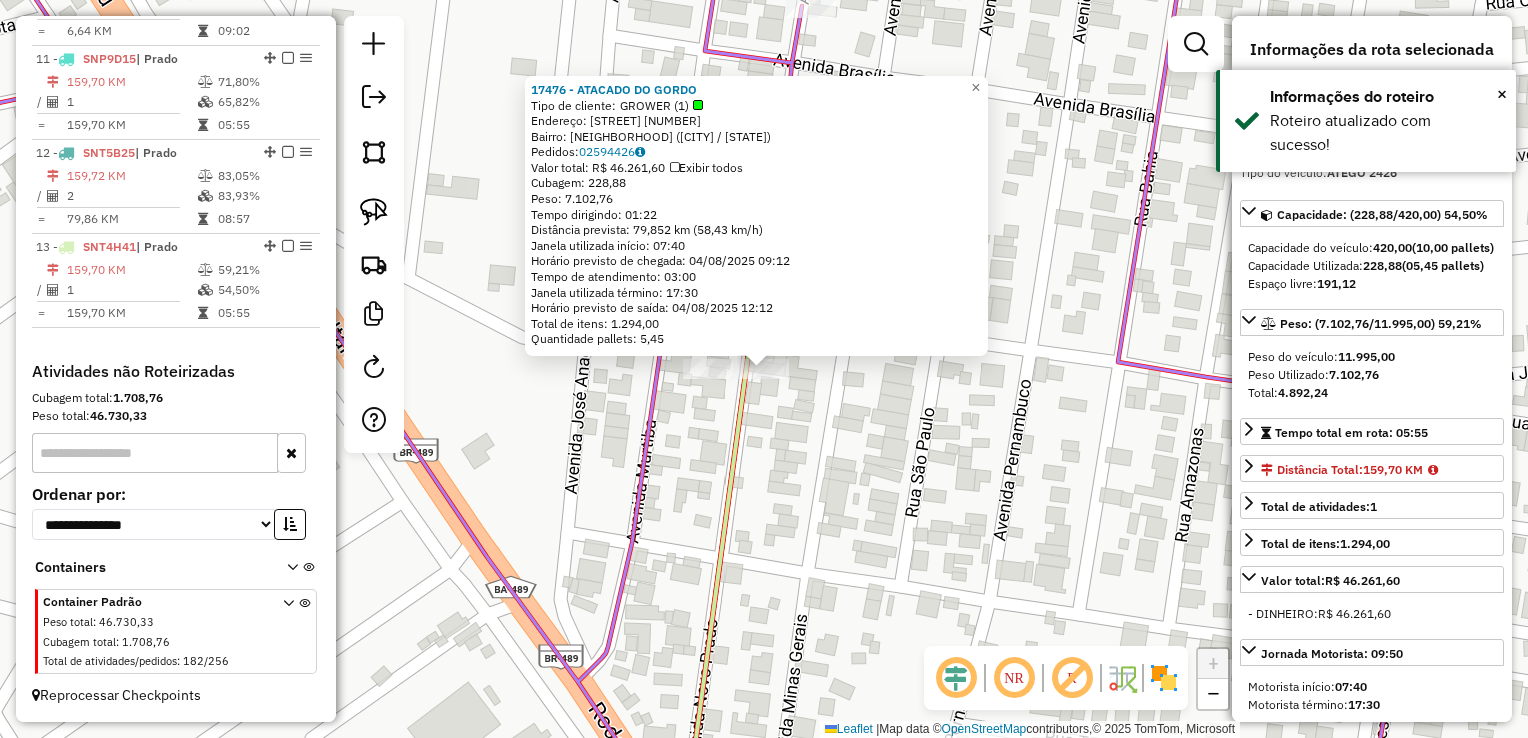 drag, startPoint x: 851, startPoint y: 442, endPoint x: 791, endPoint y: 418, distance: 64.62198 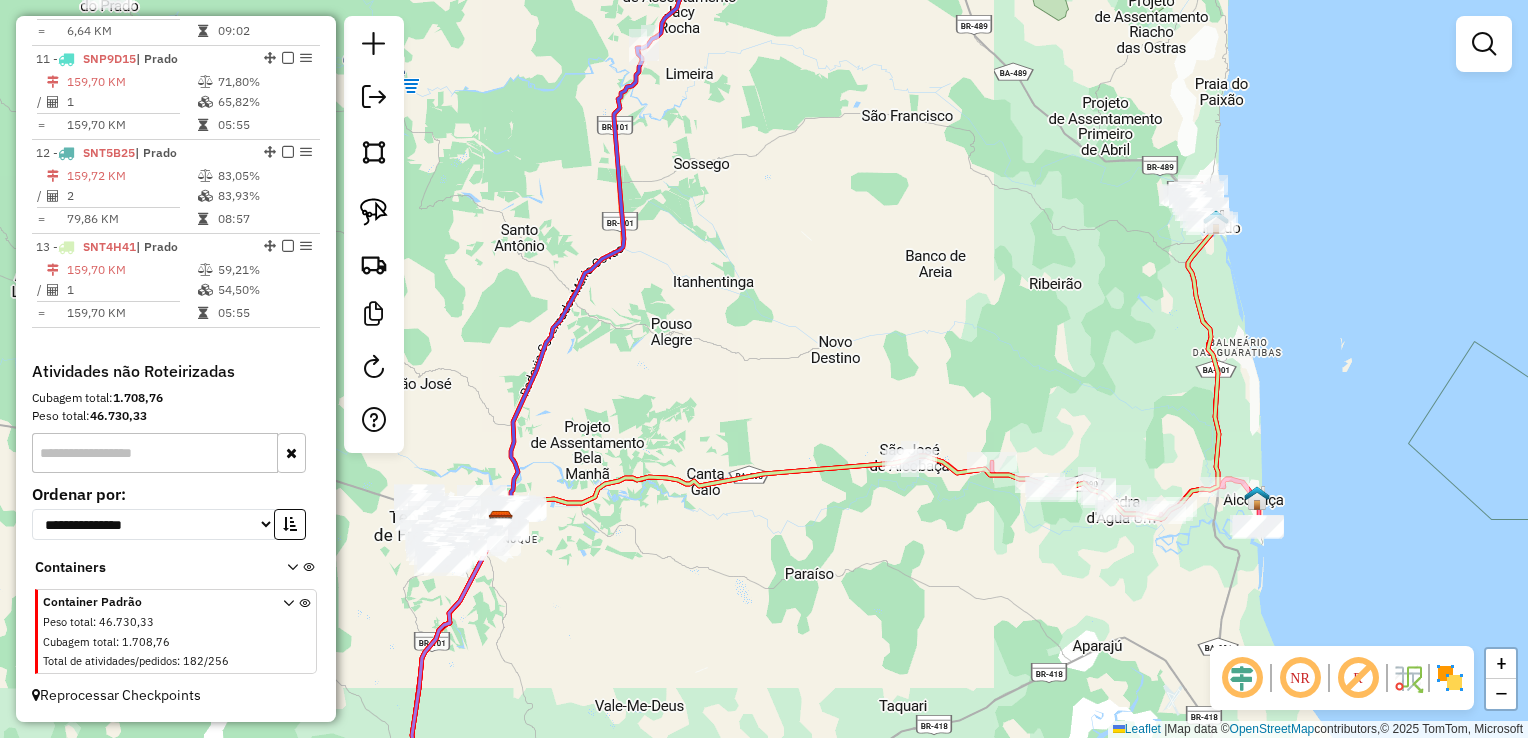 drag, startPoint x: 572, startPoint y: 514, endPoint x: 1097, endPoint y: 534, distance: 525.3808 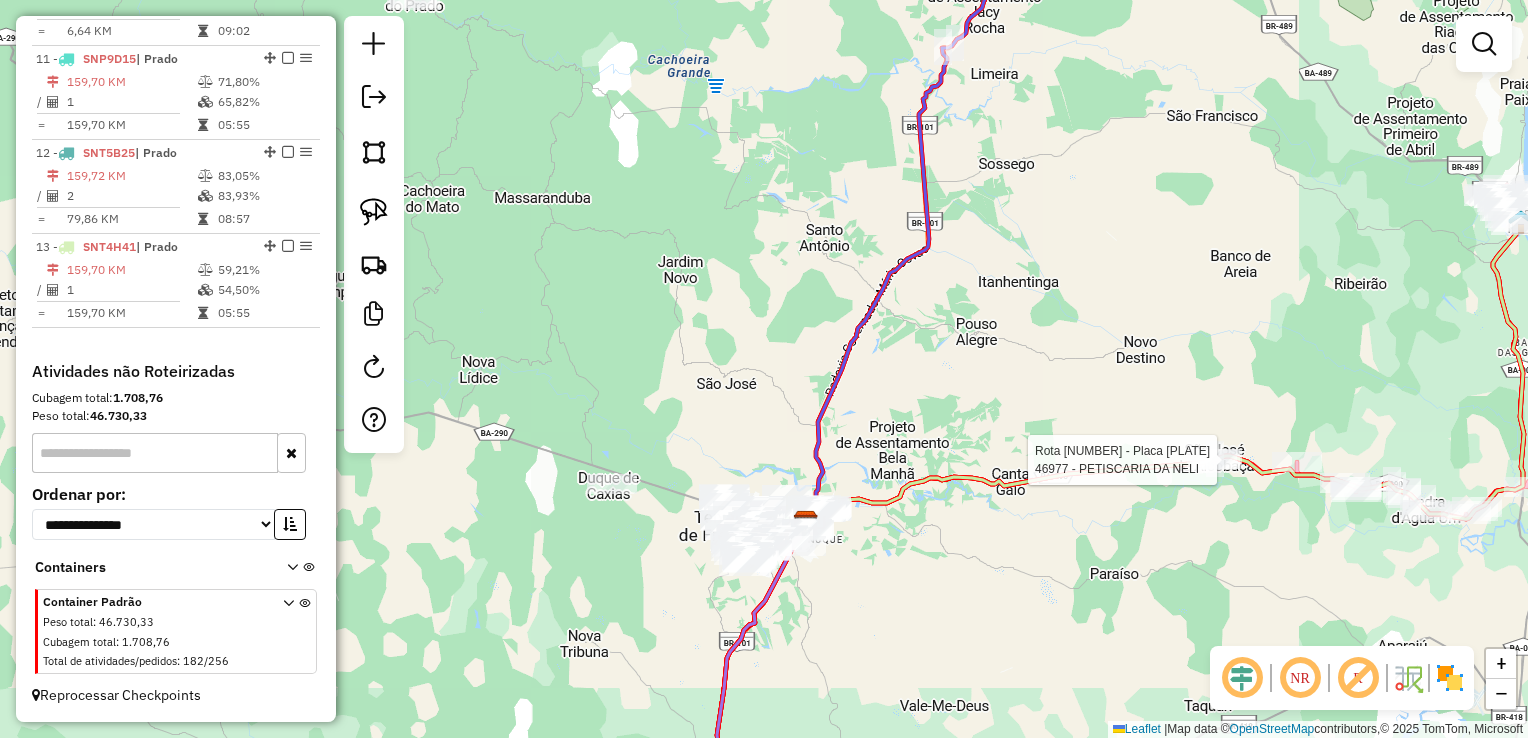 select on "*********" 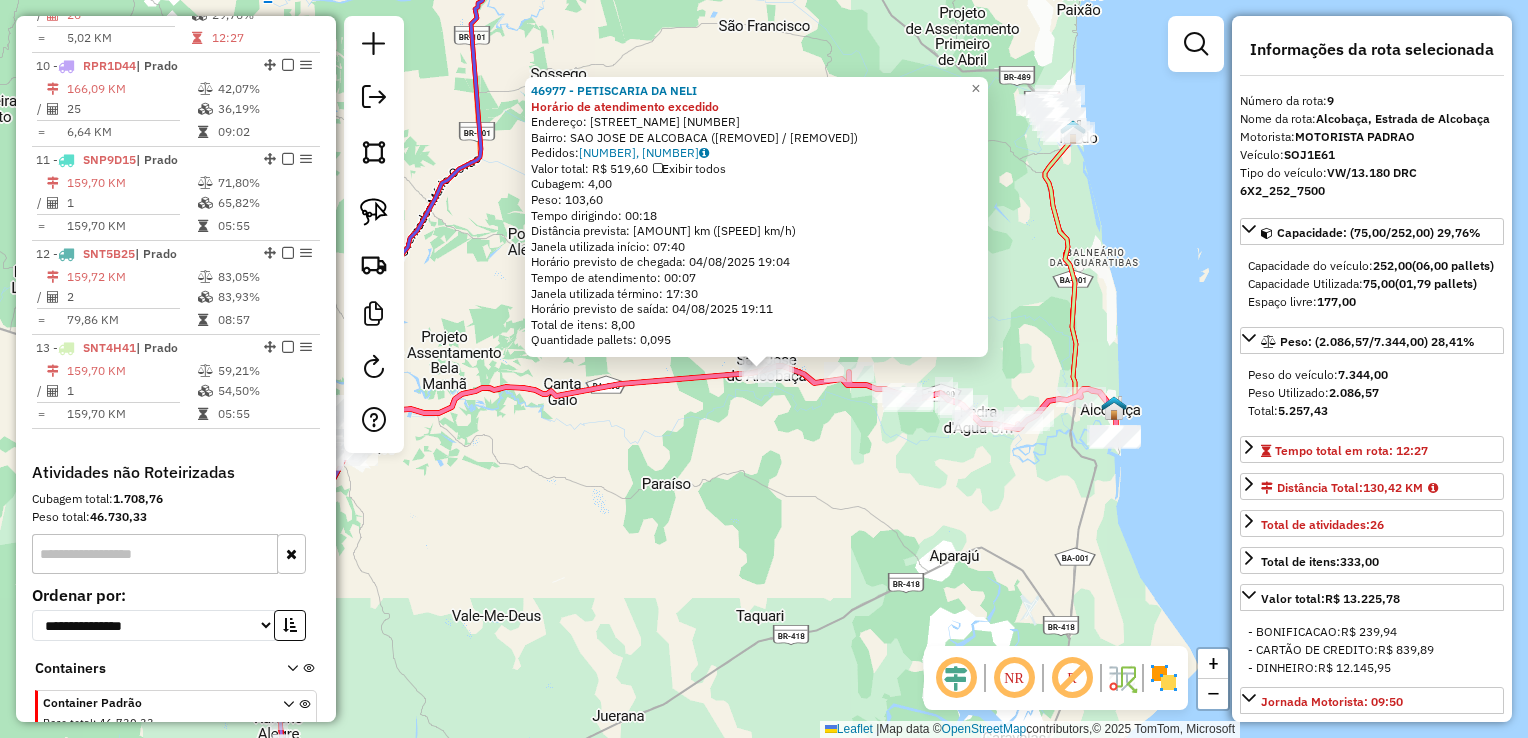 scroll, scrollTop: 1636, scrollLeft: 0, axis: vertical 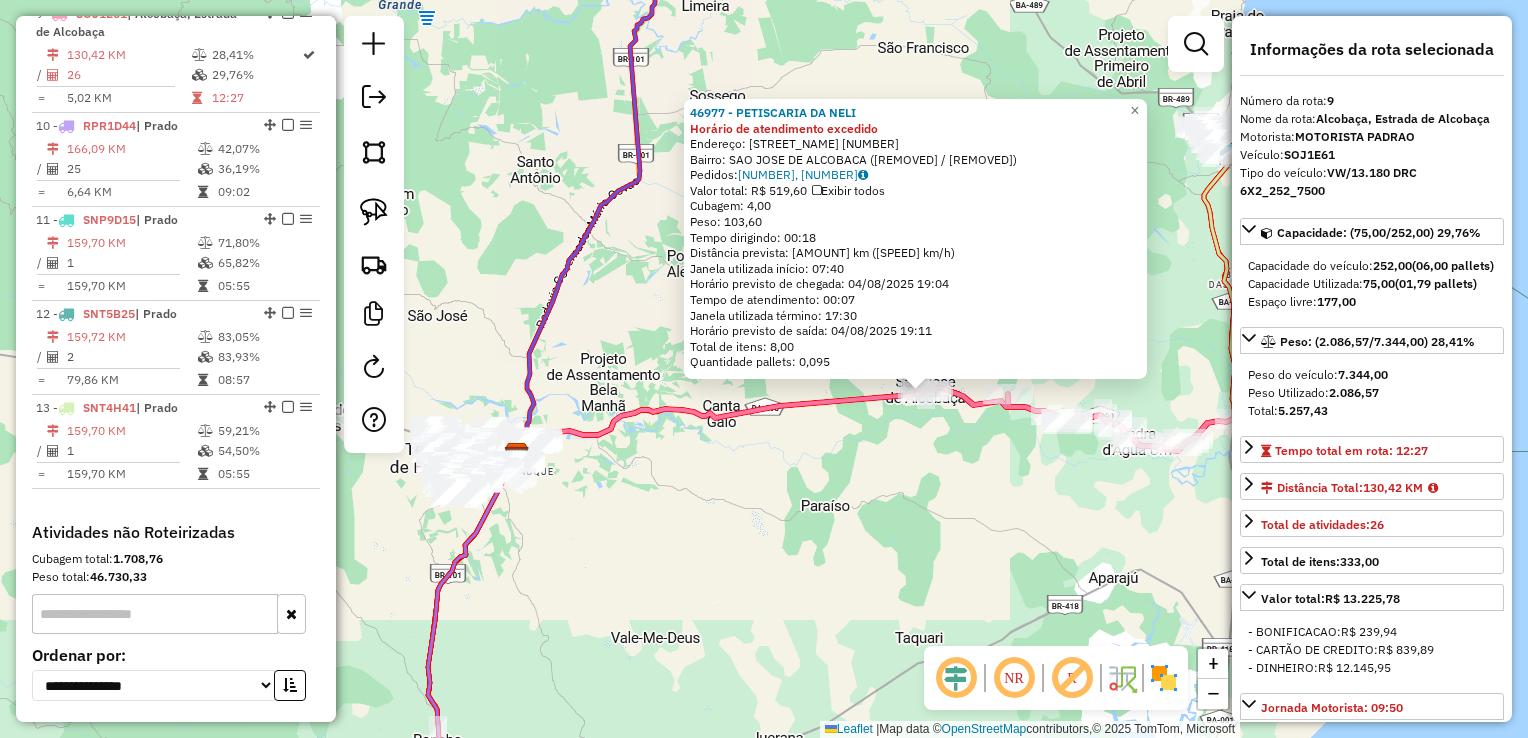 drag, startPoint x: 797, startPoint y: 523, endPoint x: 1154, endPoint y: 557, distance: 358.6154 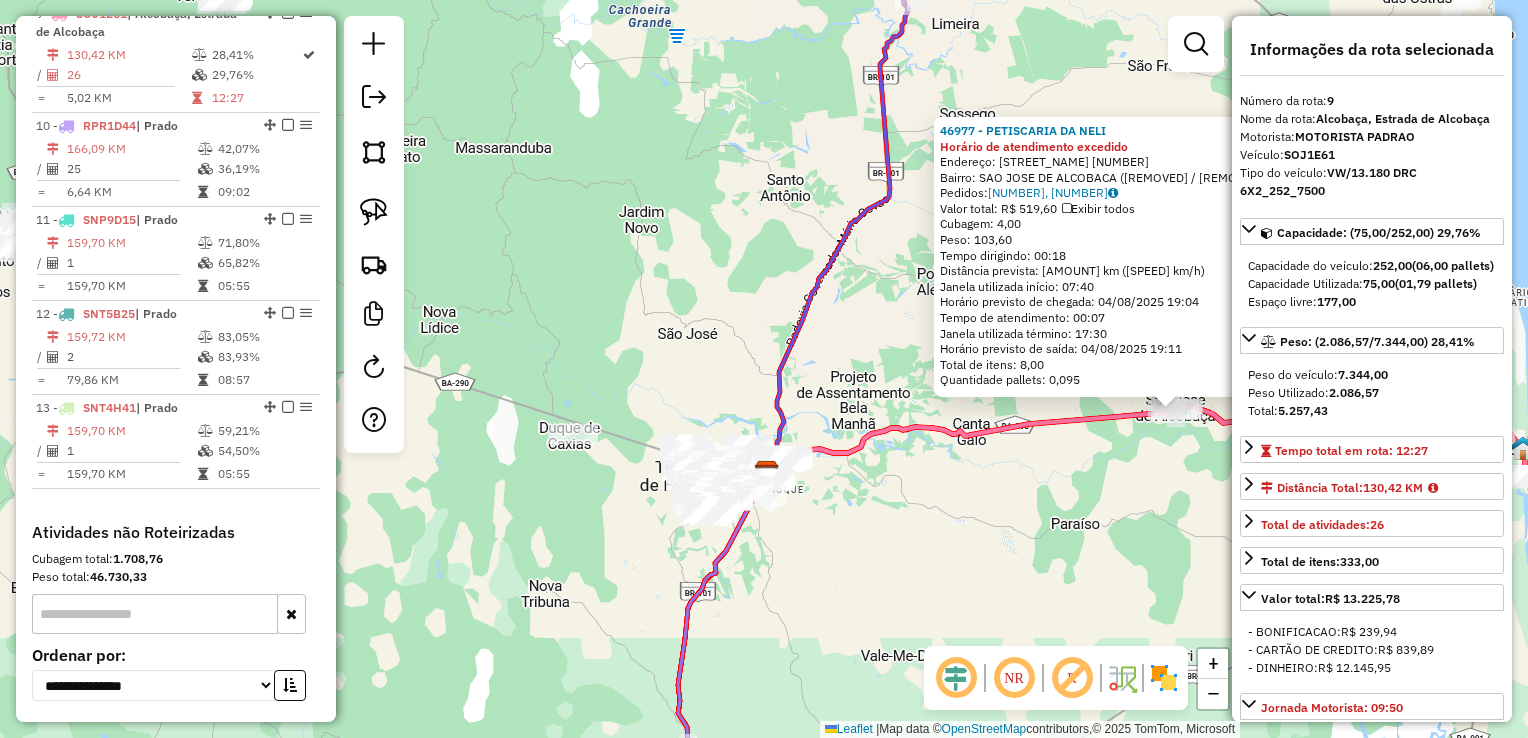 drag, startPoint x: 1108, startPoint y: 520, endPoint x: 760, endPoint y: 524, distance: 348.02298 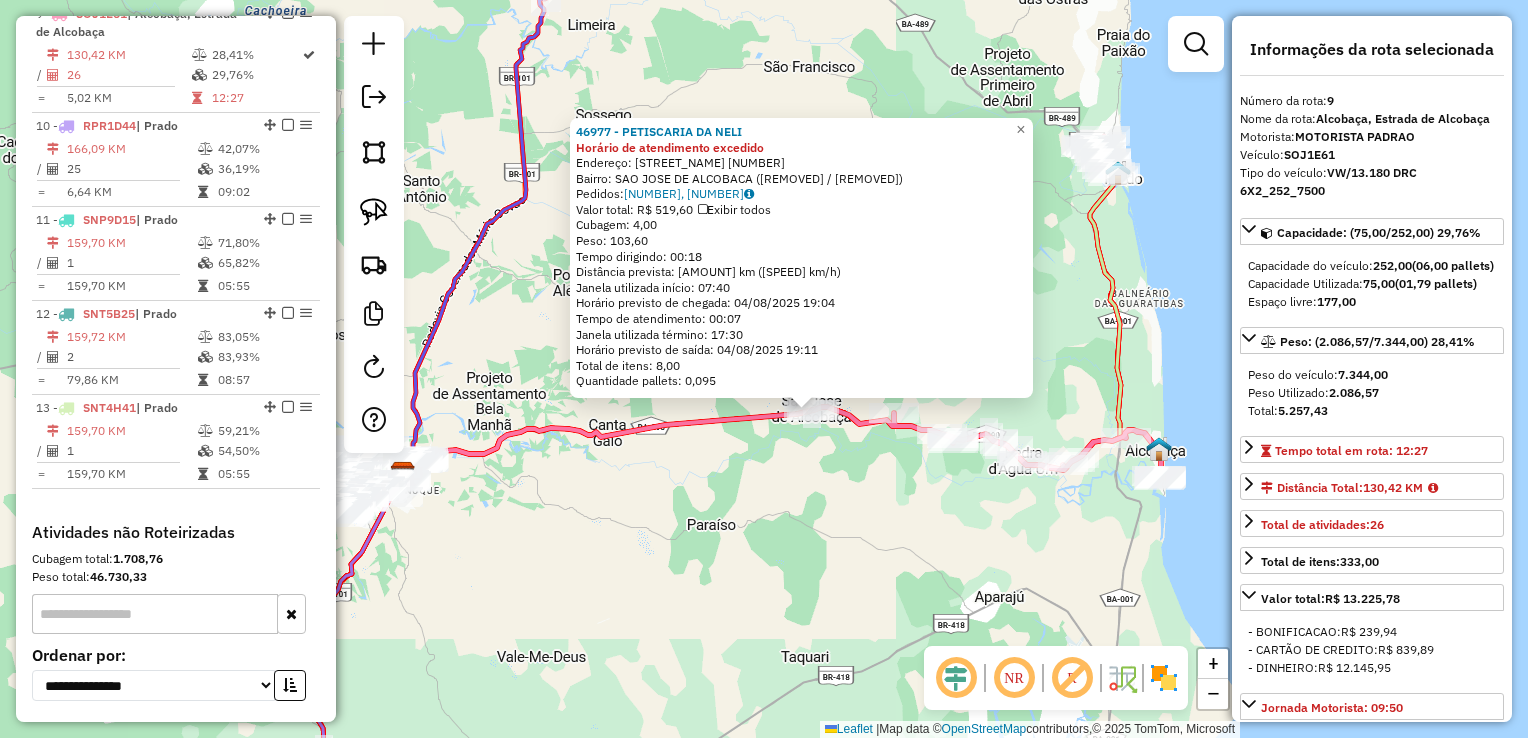 click 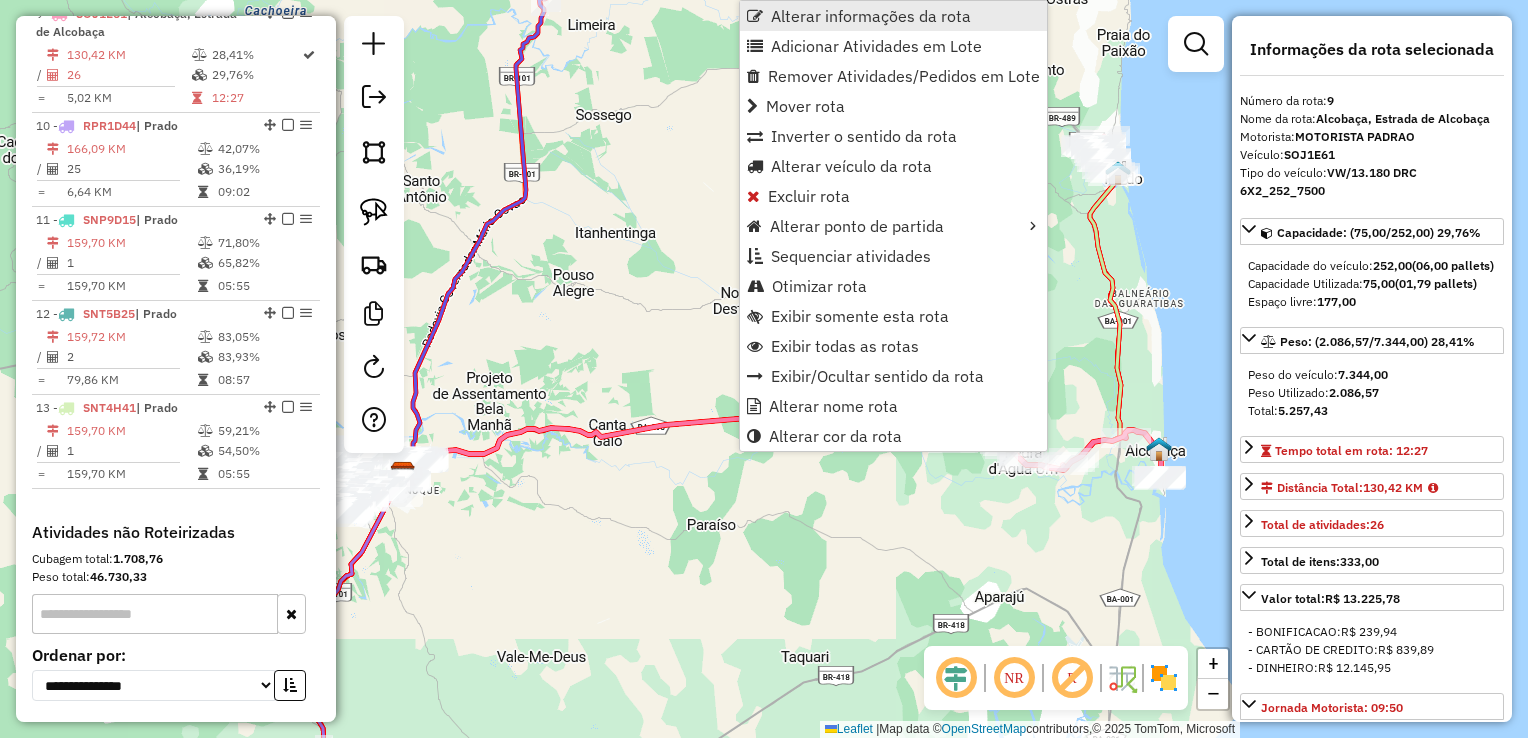 click on "Alterar informações da rota" at bounding box center [871, 16] 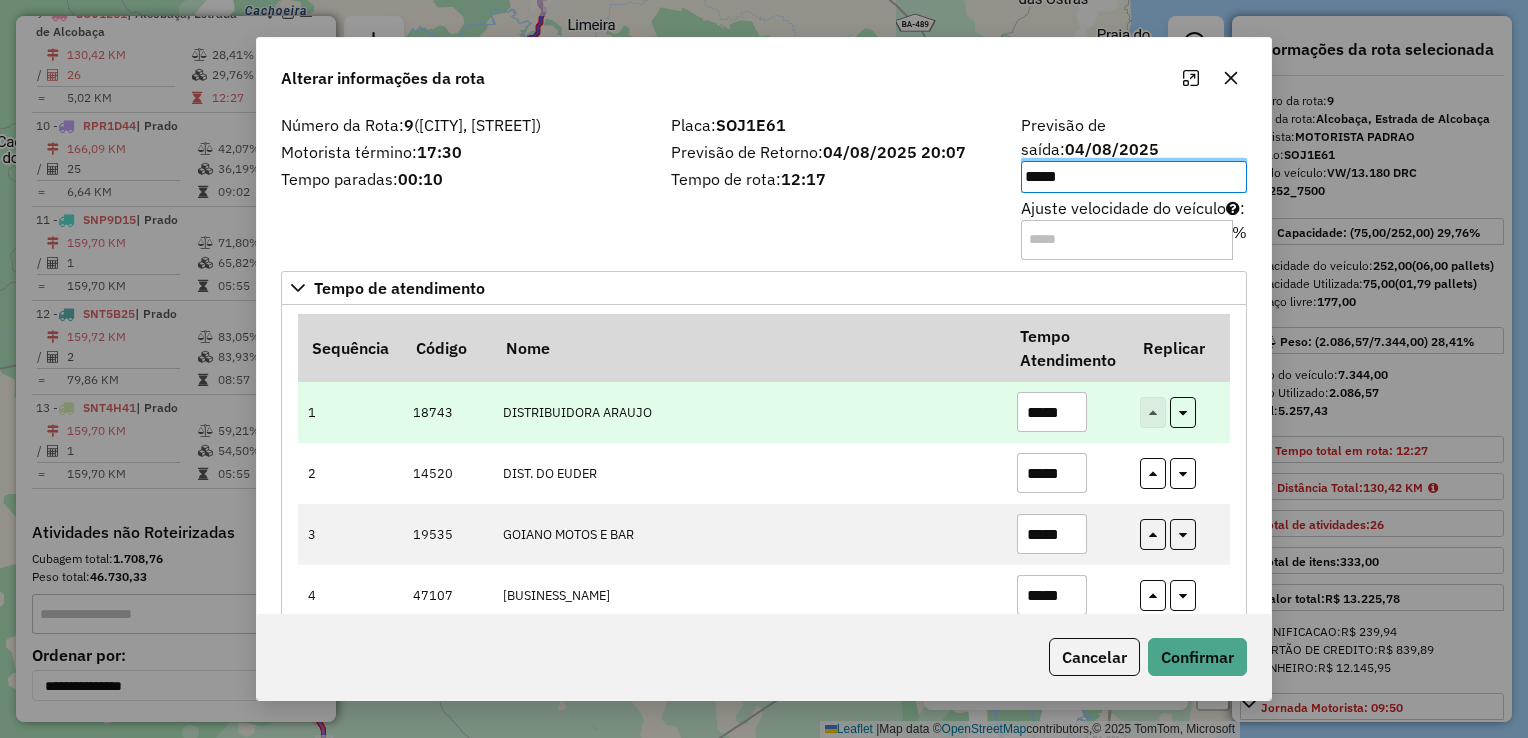click on "*****" at bounding box center [1067, 412] 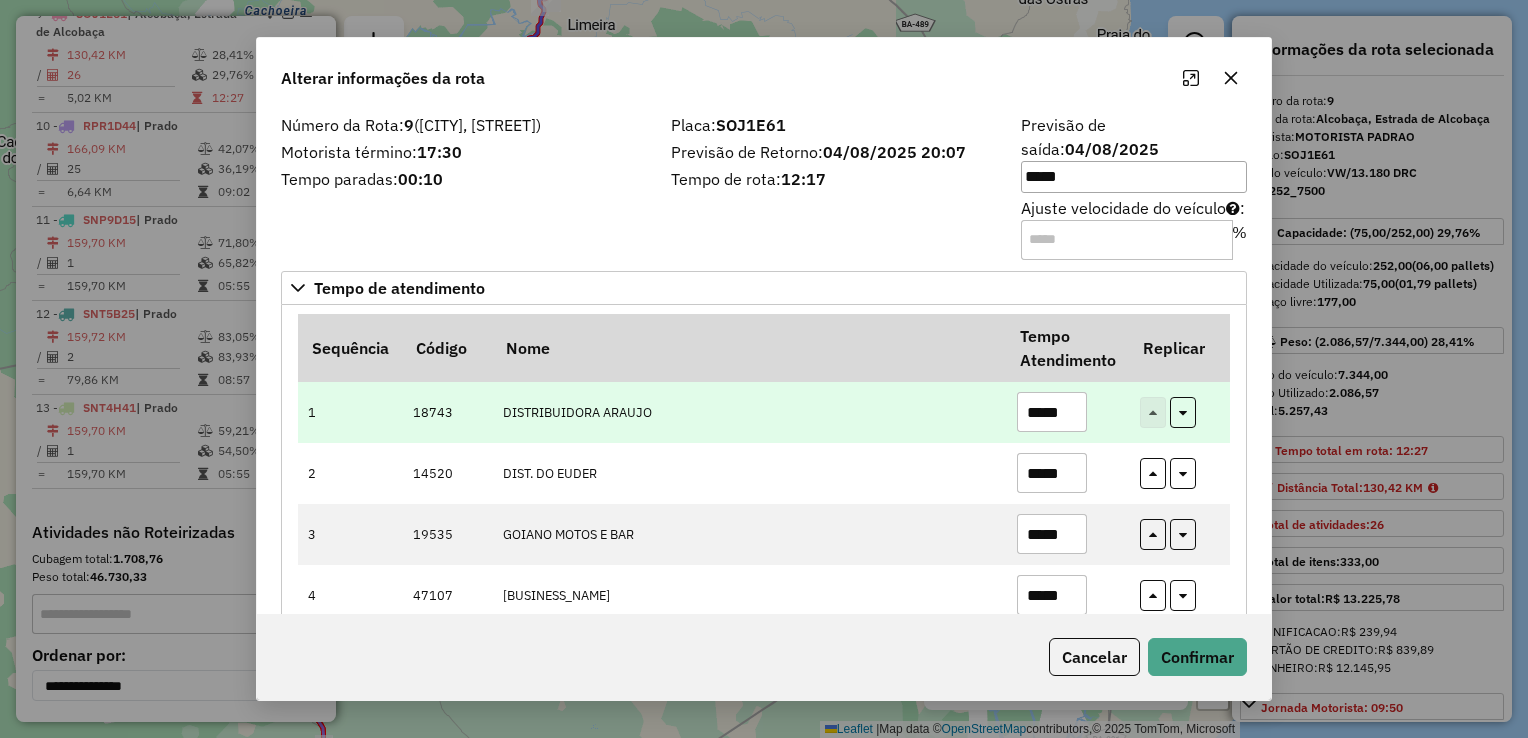 click on "*****" at bounding box center [1067, 412] 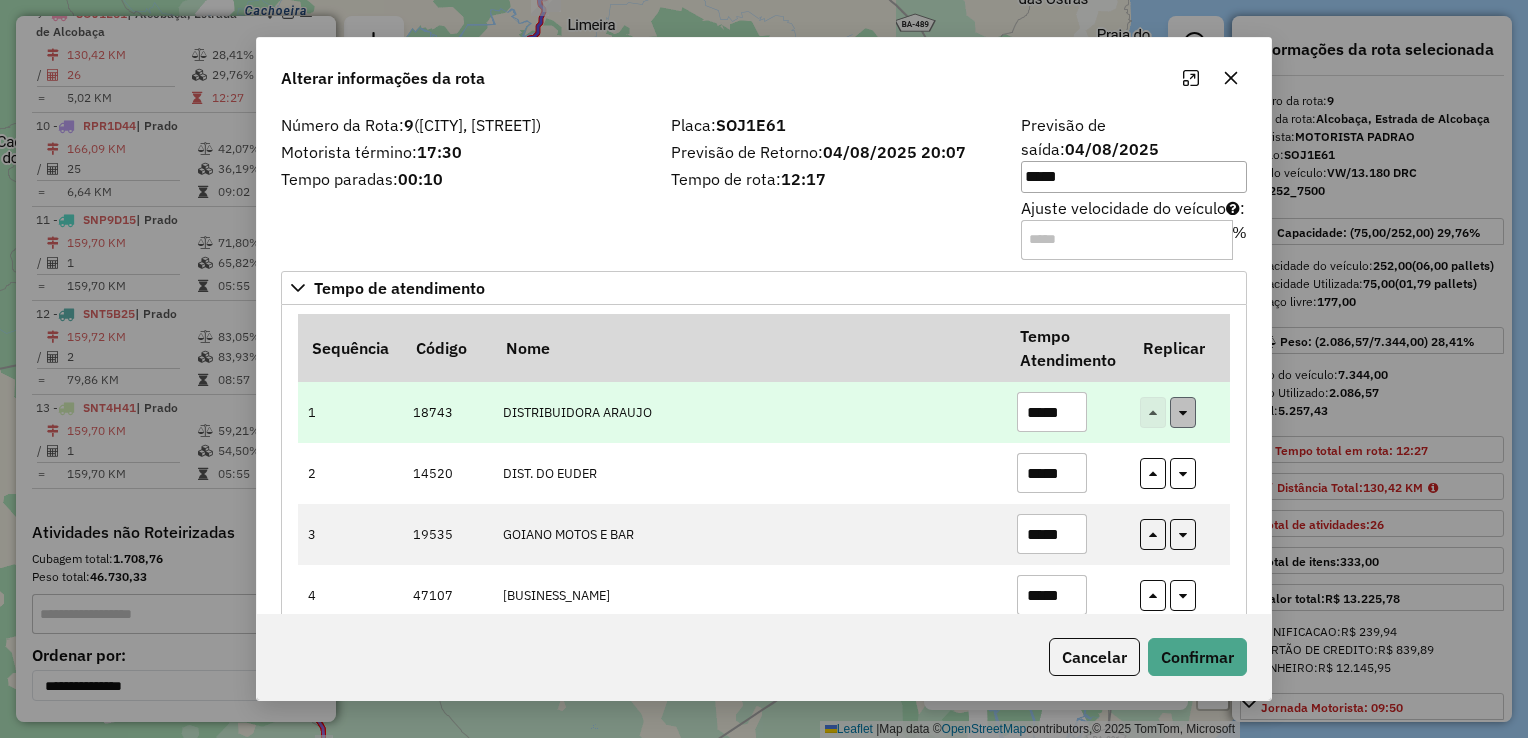 type on "*****" 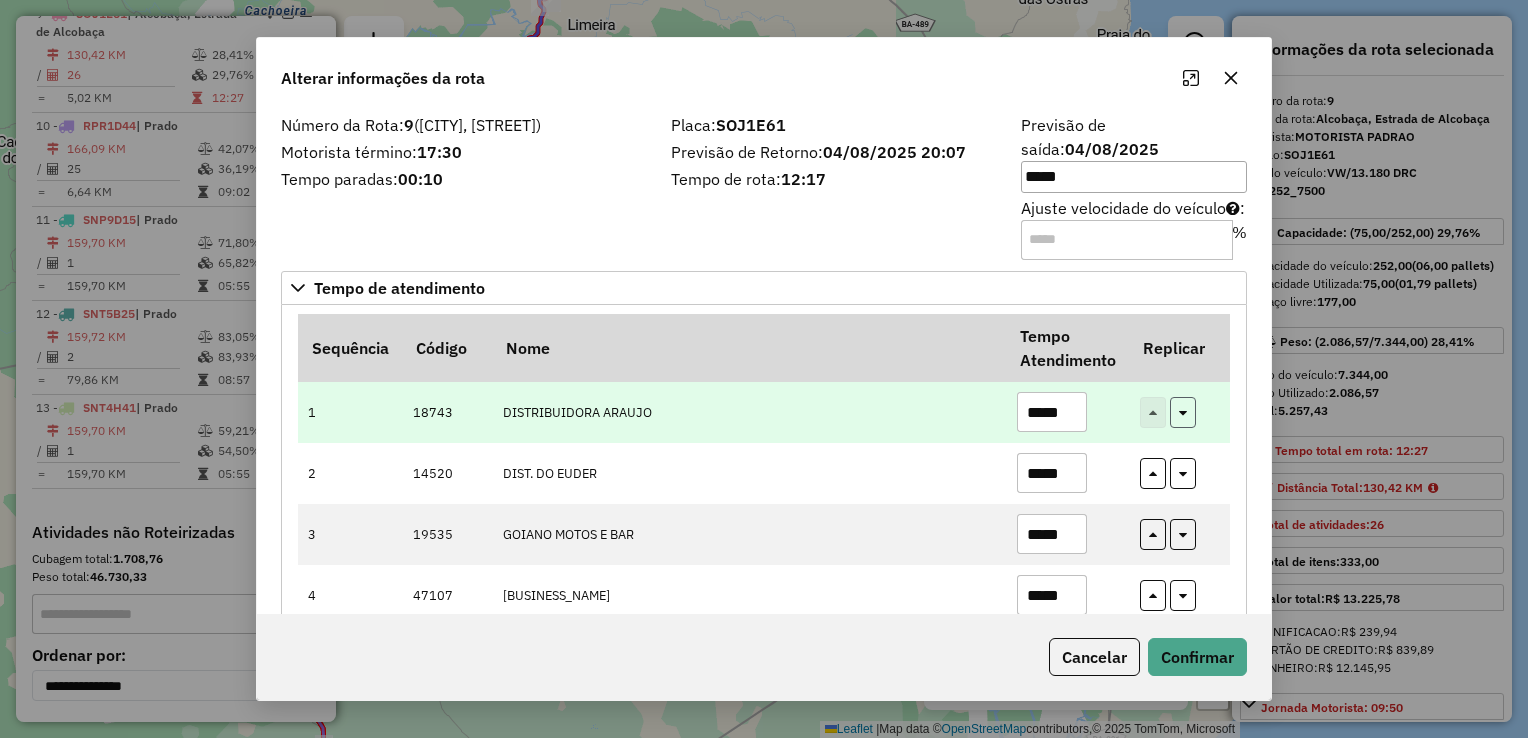 click at bounding box center [1183, 412] 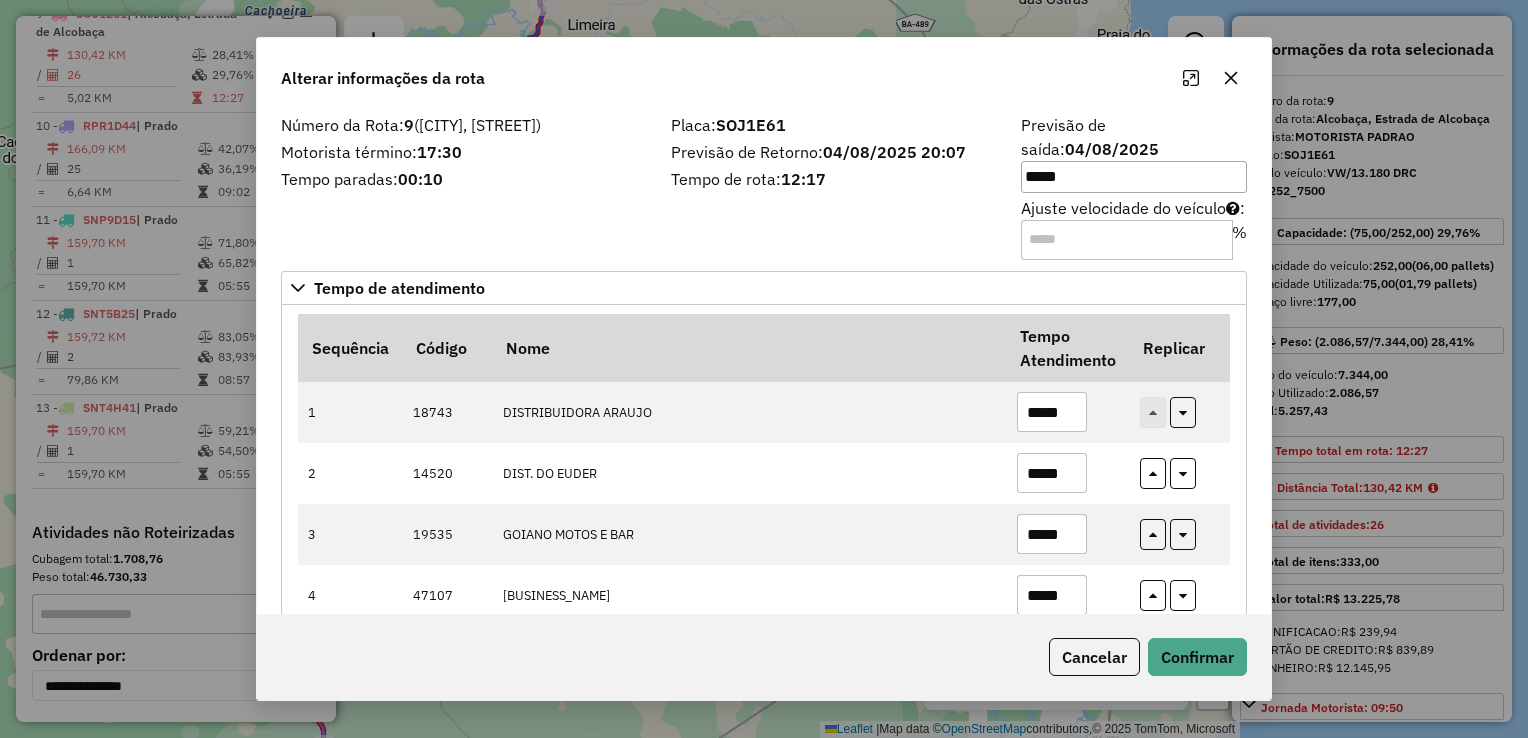 click on "Cancelar   Confirmar" 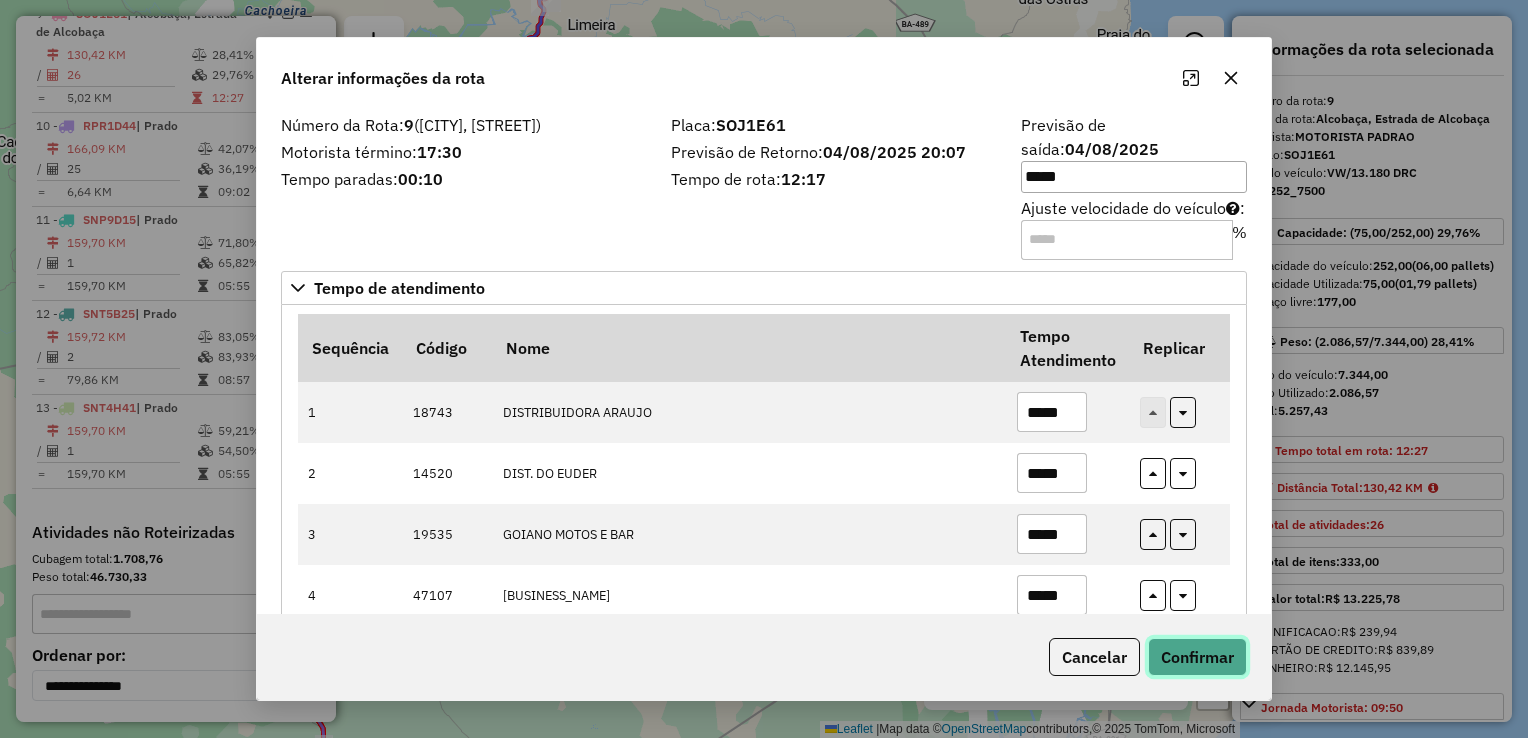 click on "Confirmar" 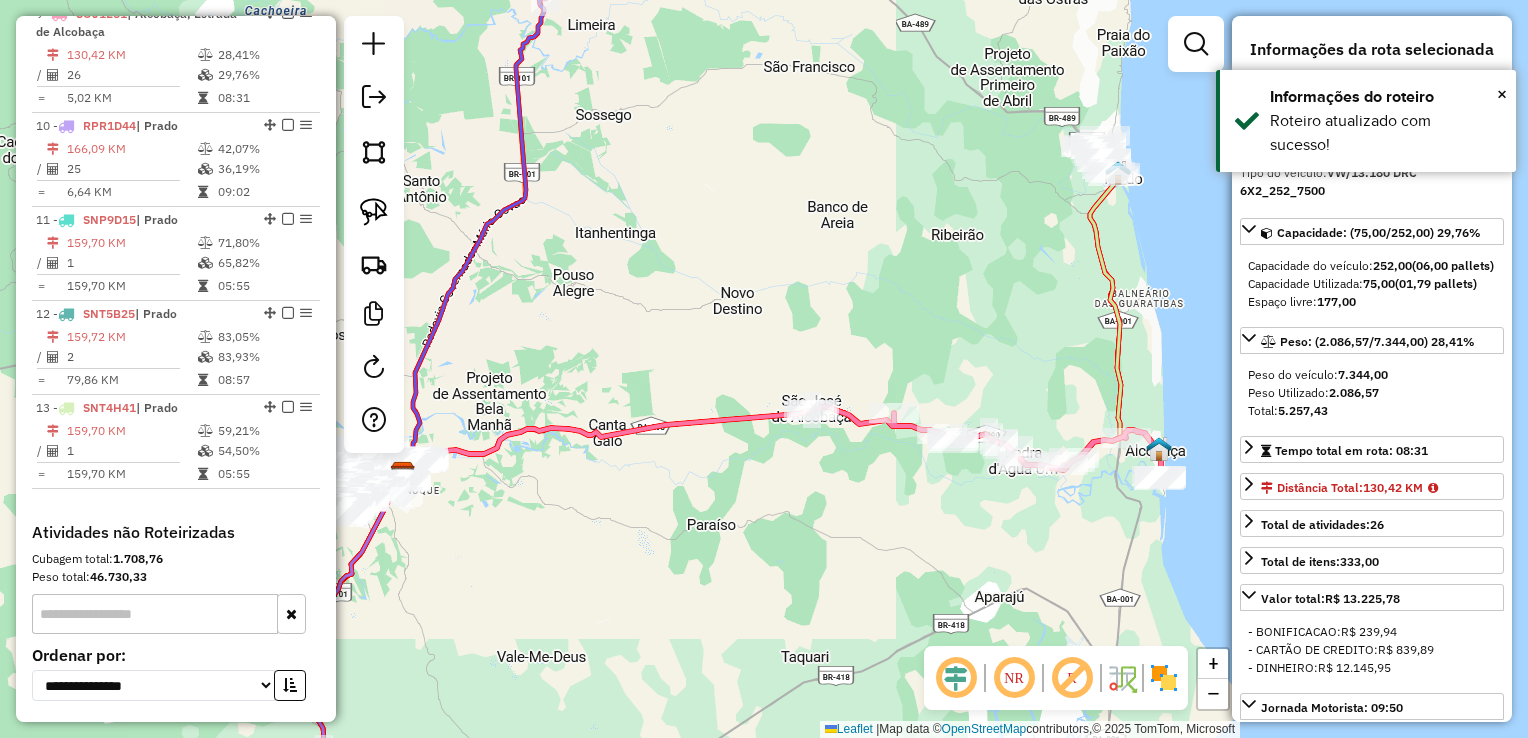 click 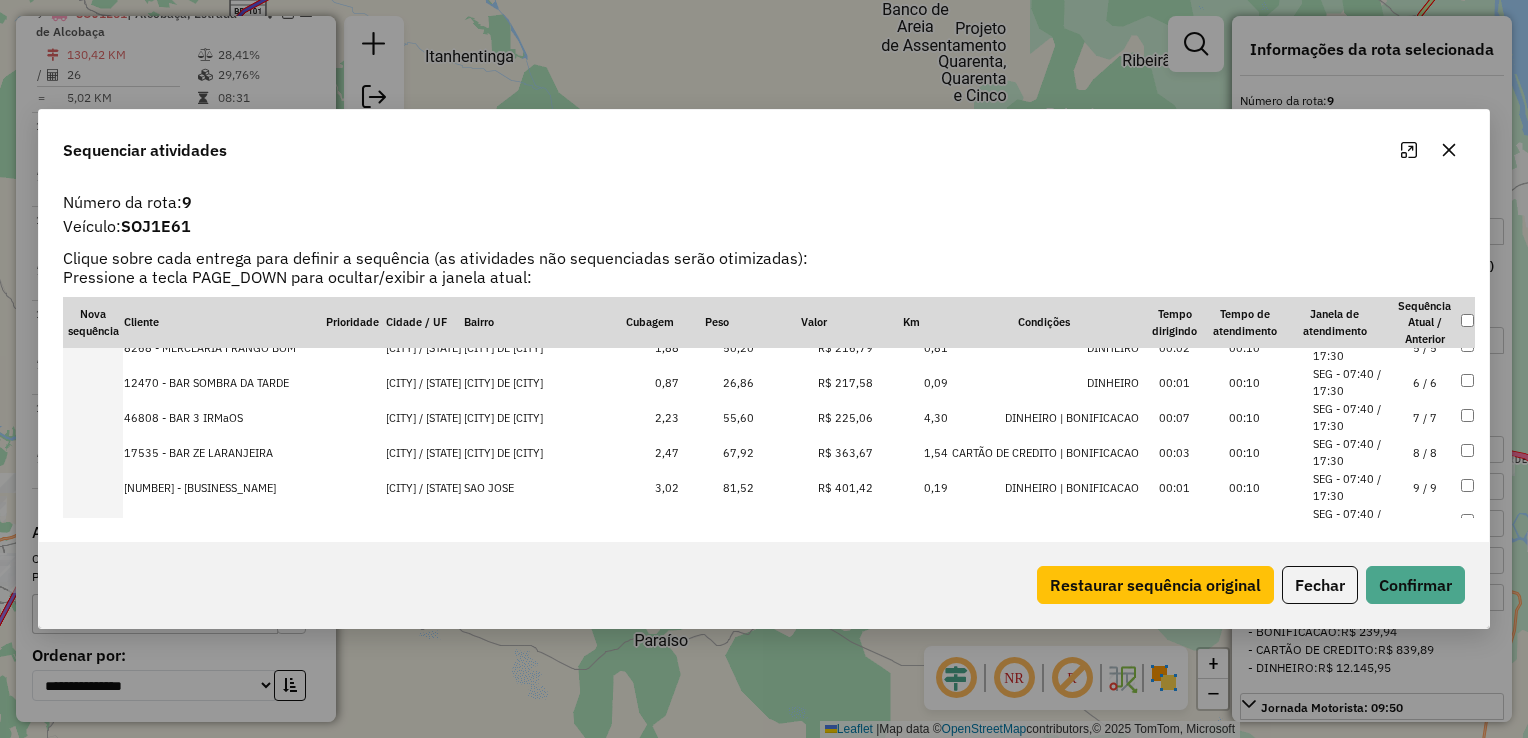 scroll, scrollTop: 0, scrollLeft: 0, axis: both 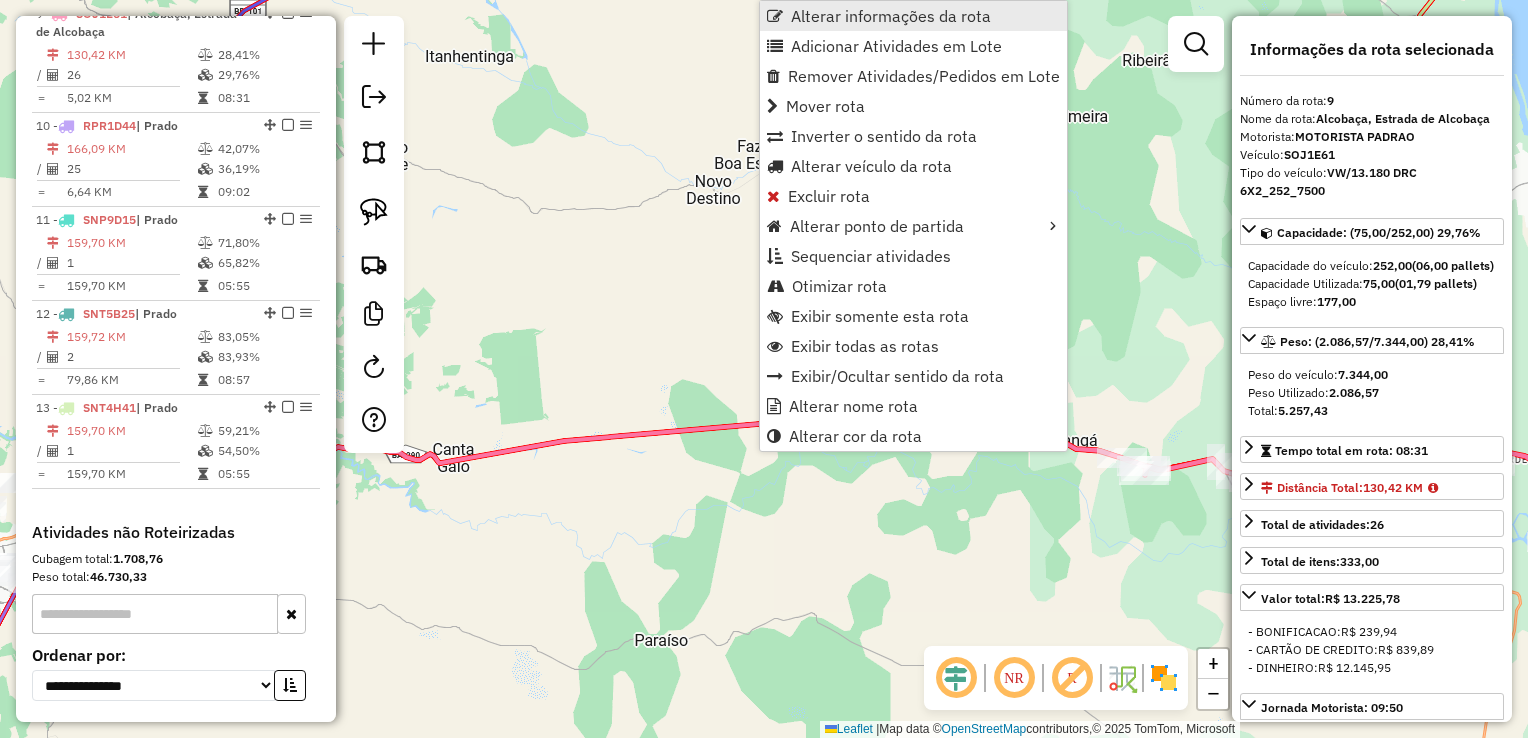 click on "Alterar informações da rota" at bounding box center [891, 16] 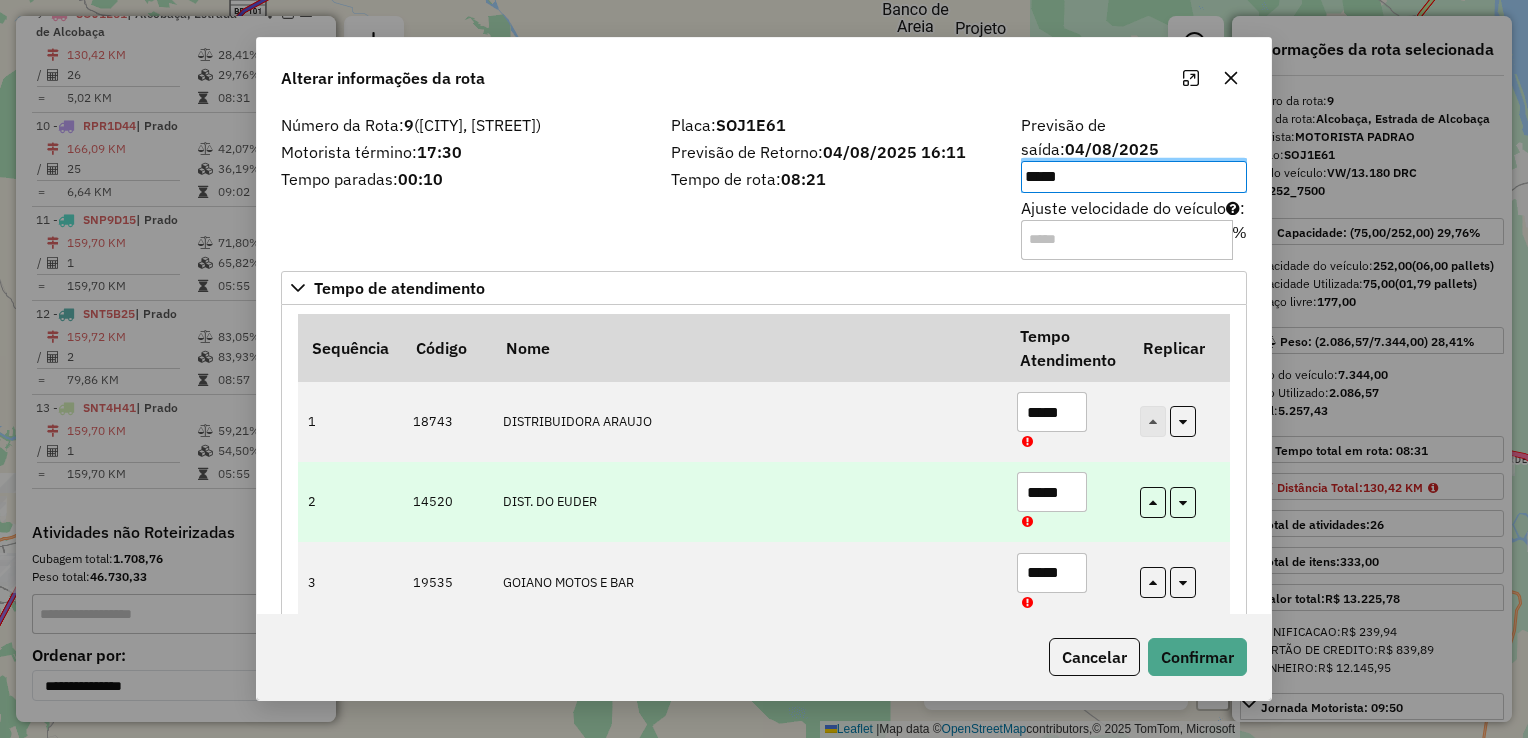 scroll, scrollTop: 100, scrollLeft: 0, axis: vertical 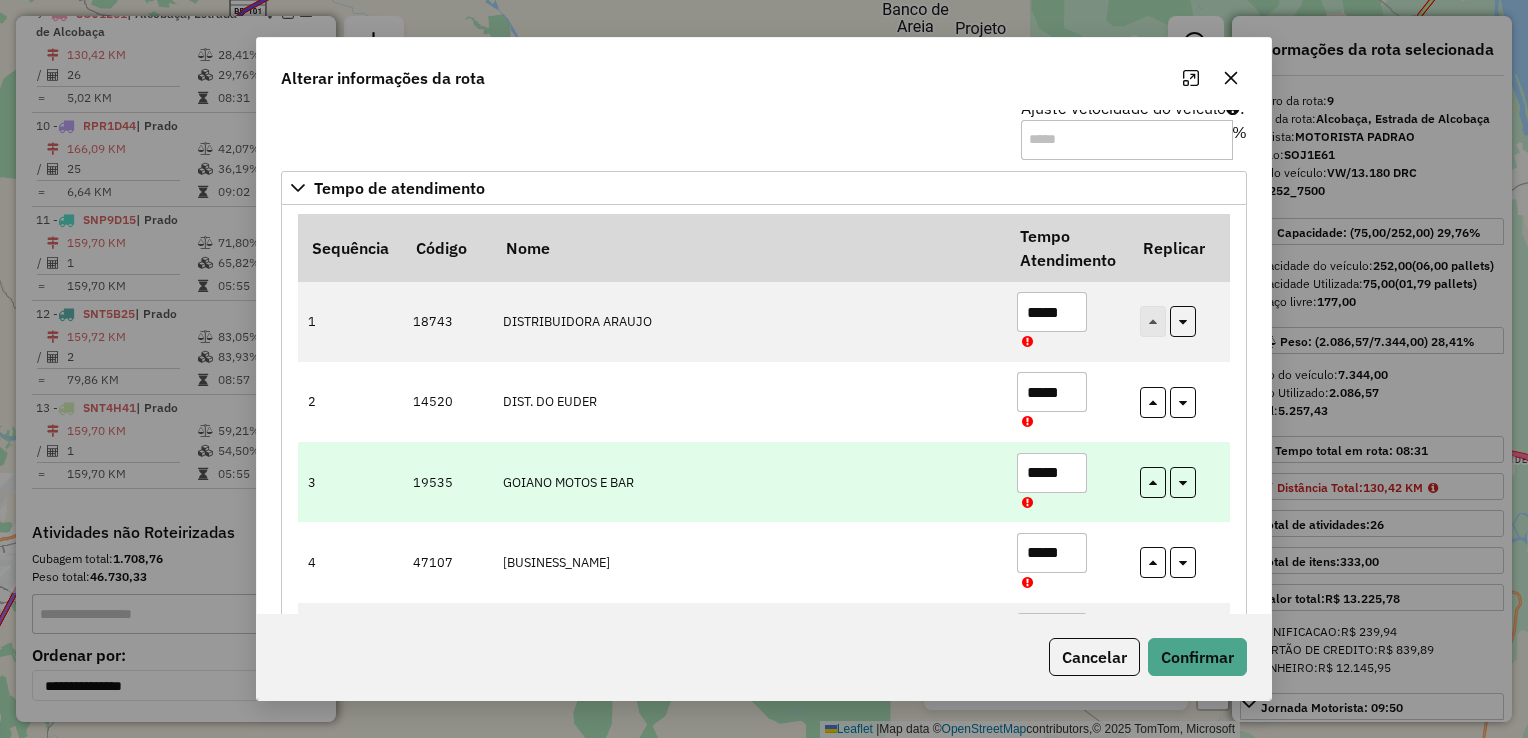 click on "*****" at bounding box center [1052, 473] 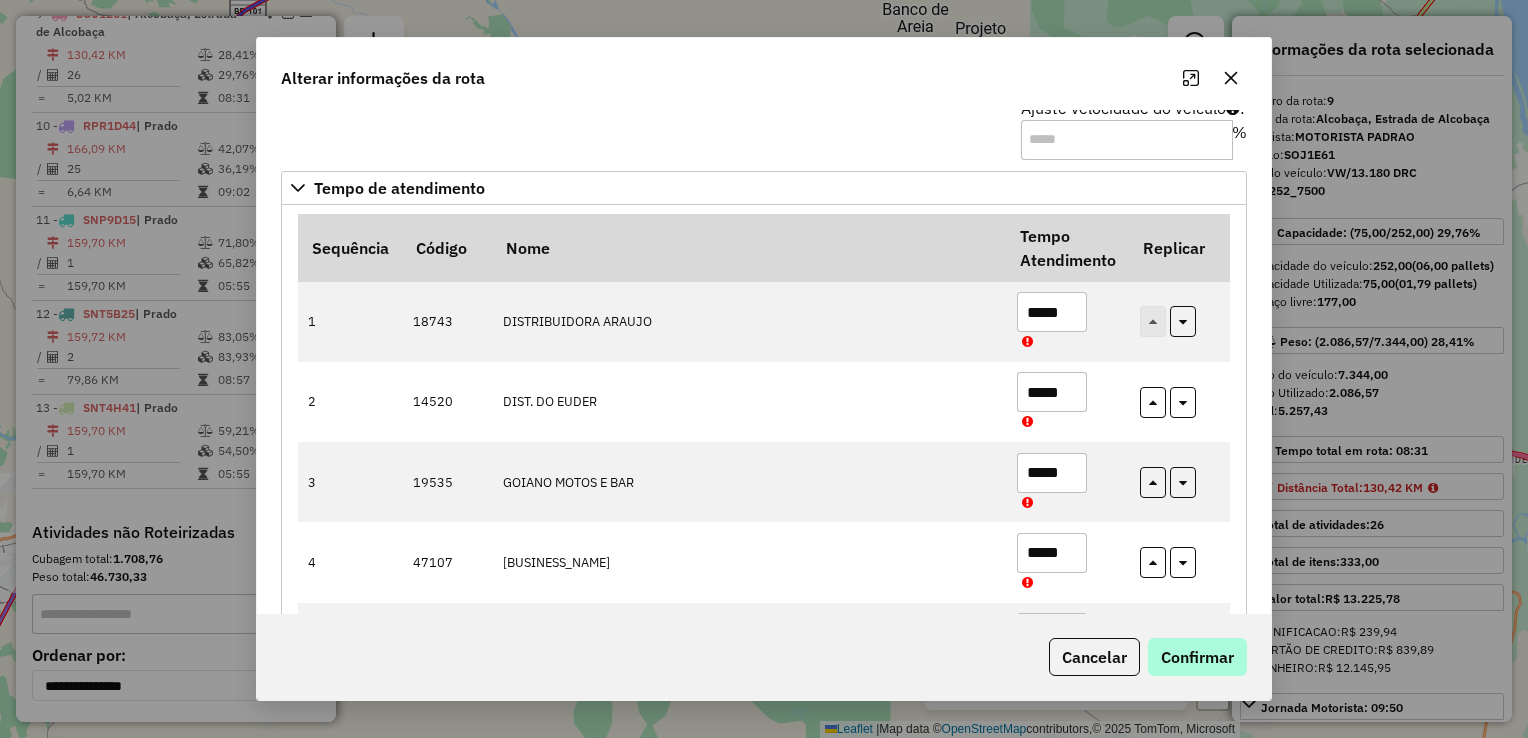 type on "*****" 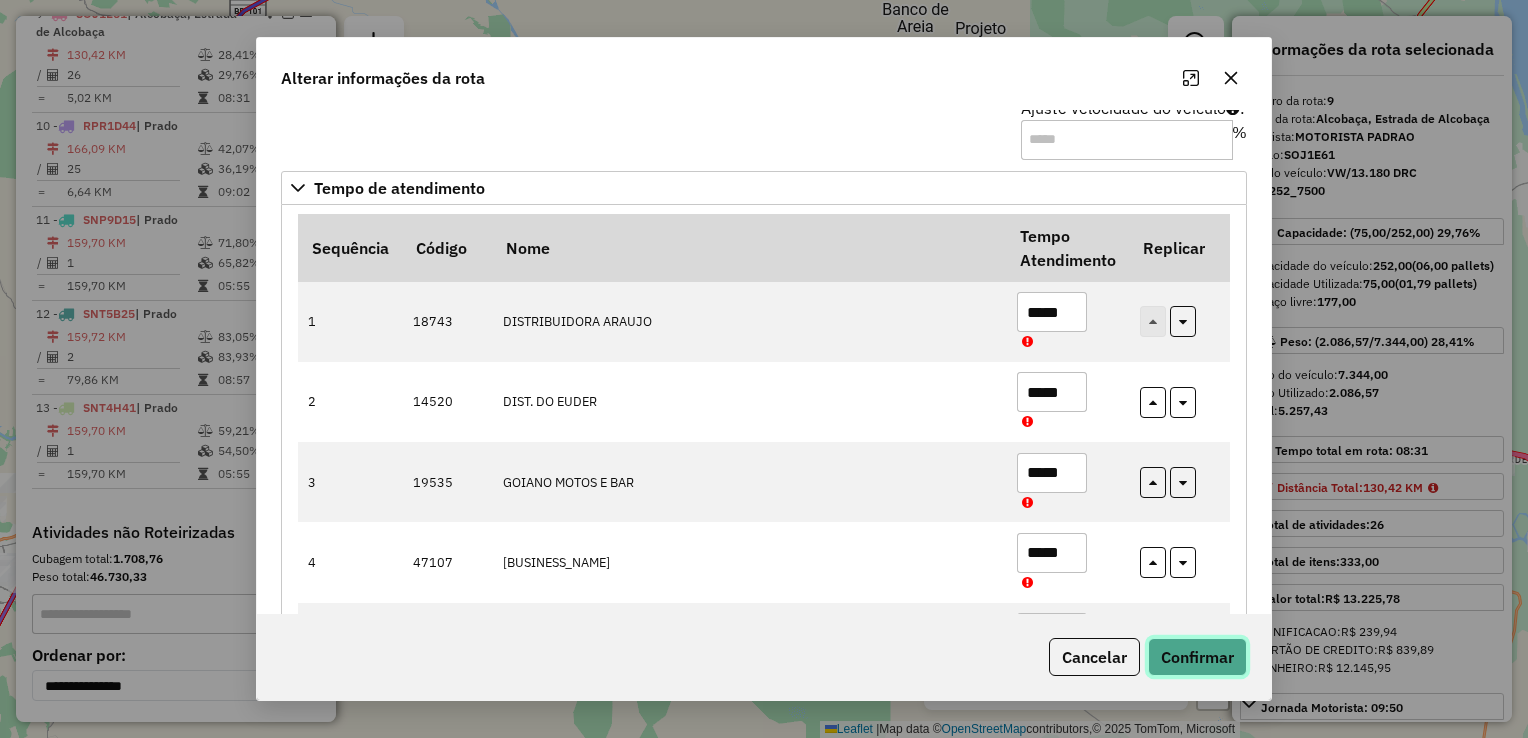 click on "Confirmar" 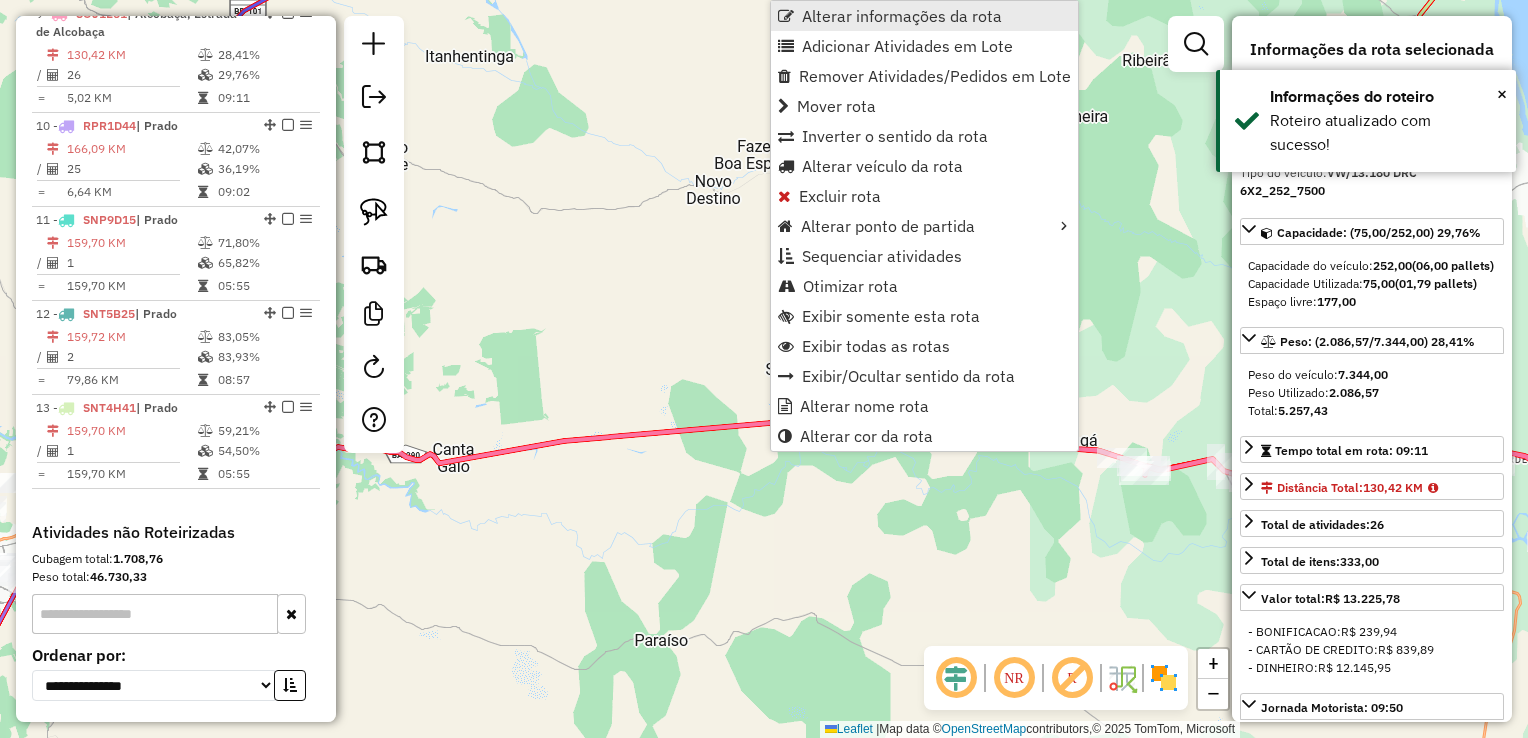 click on "Alterar informações da rota" at bounding box center [902, 16] 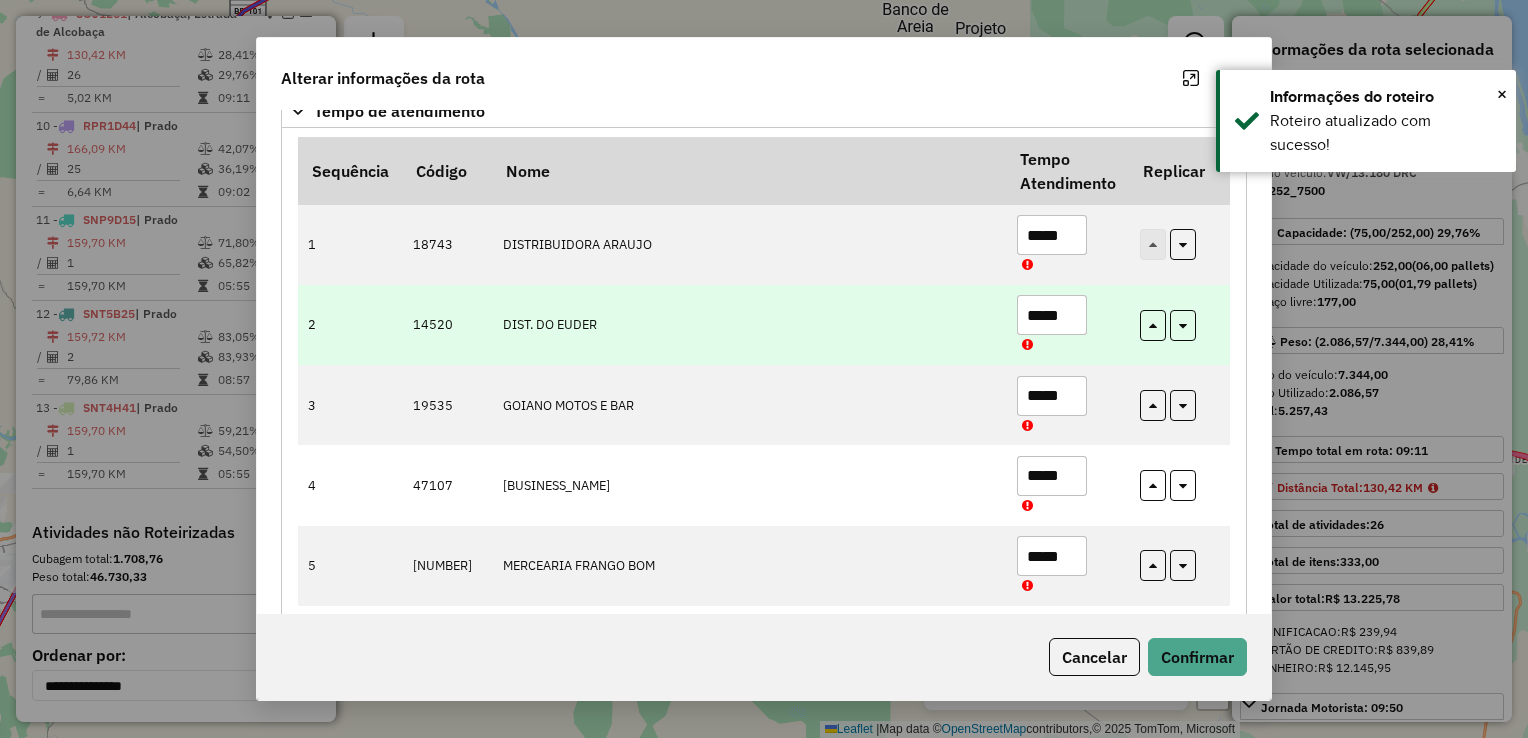 scroll, scrollTop: 200, scrollLeft: 0, axis: vertical 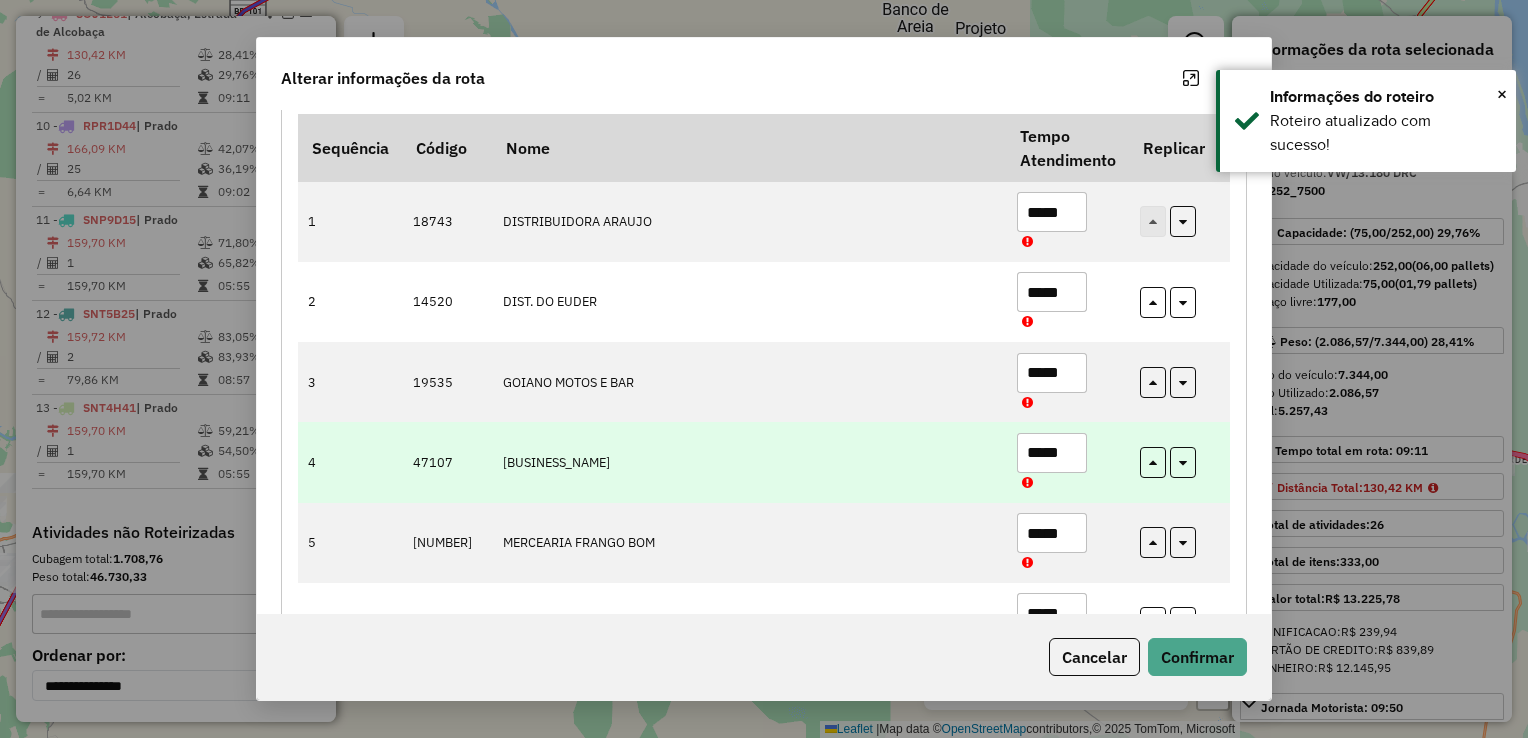 click on "*****" at bounding box center [1052, 453] 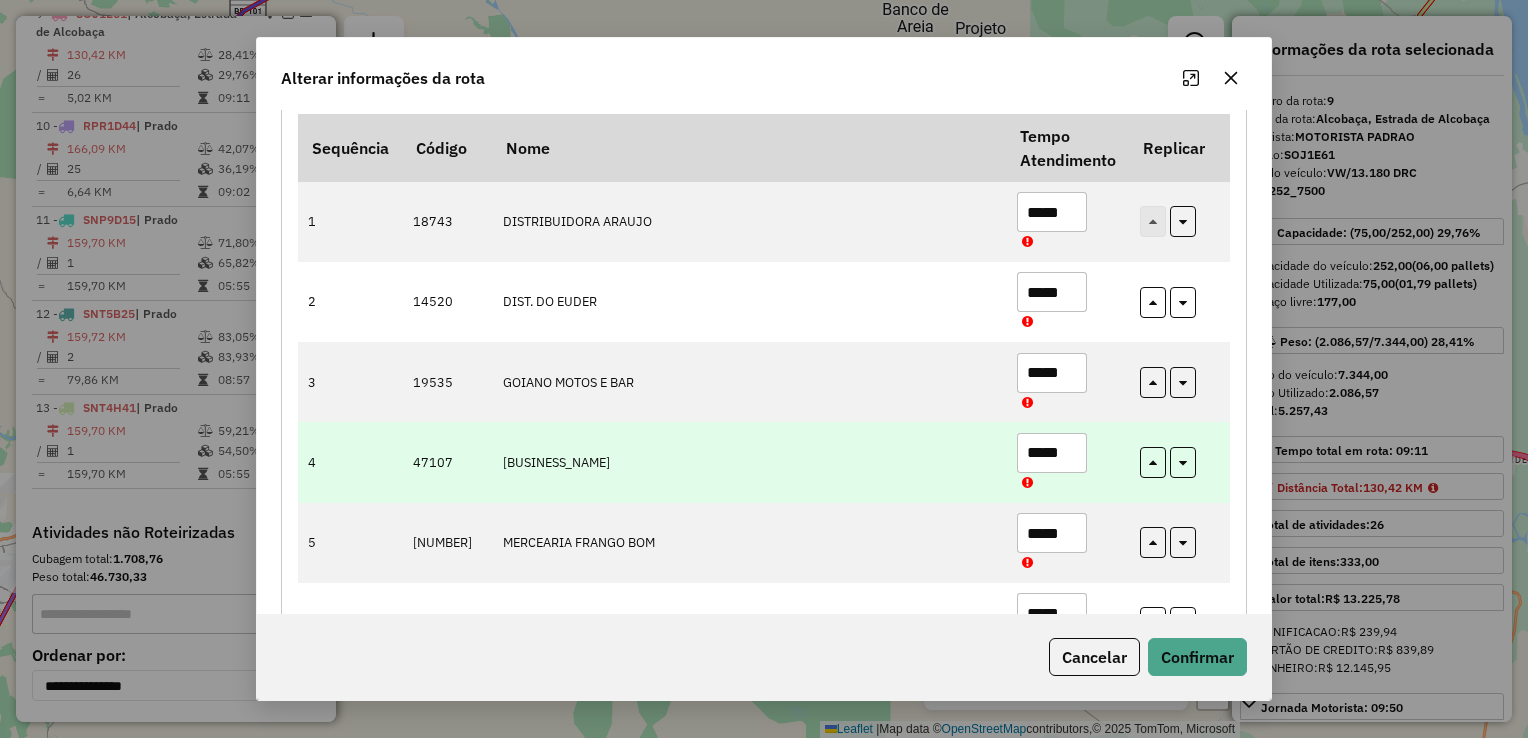 click on "*****" at bounding box center [1052, 453] 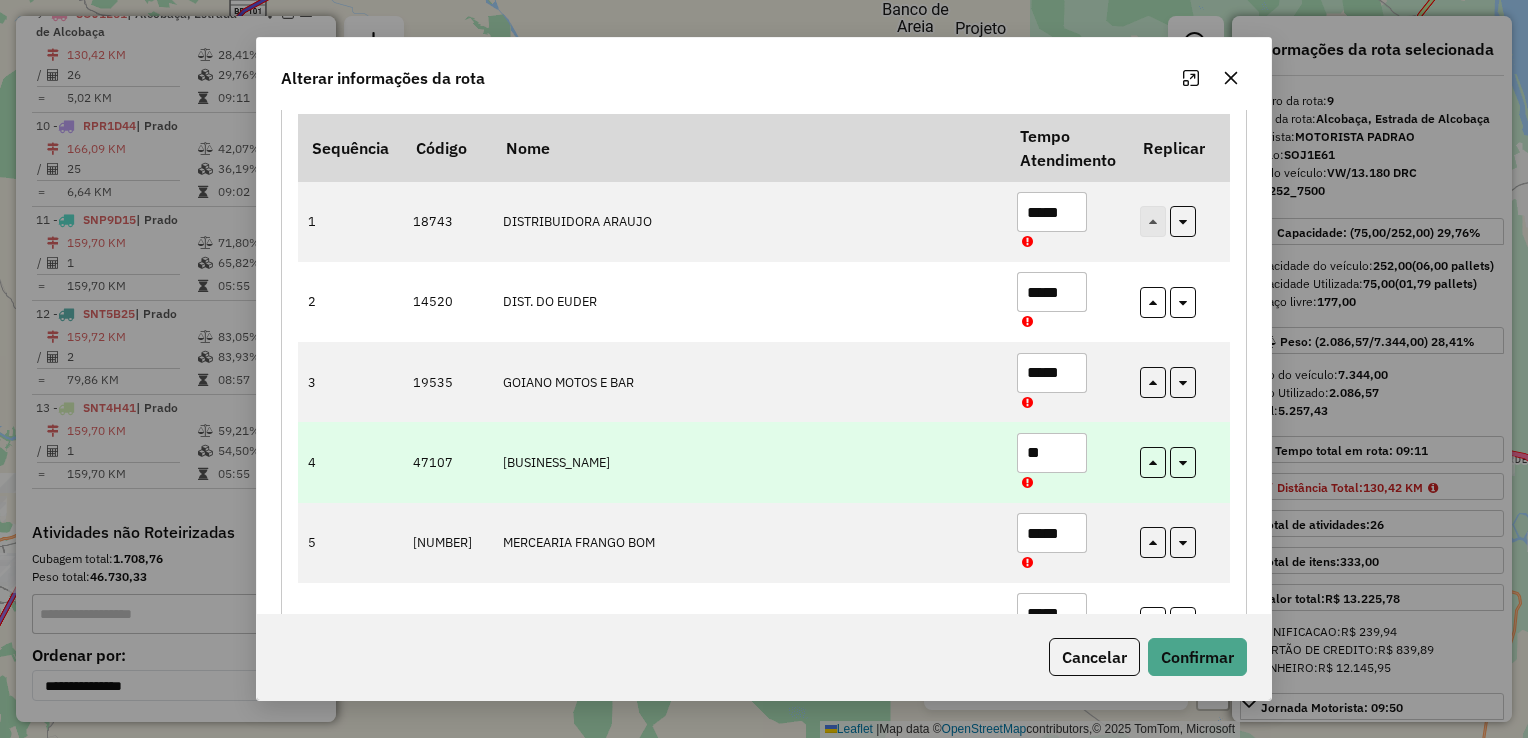 click on "**" at bounding box center [1052, 453] 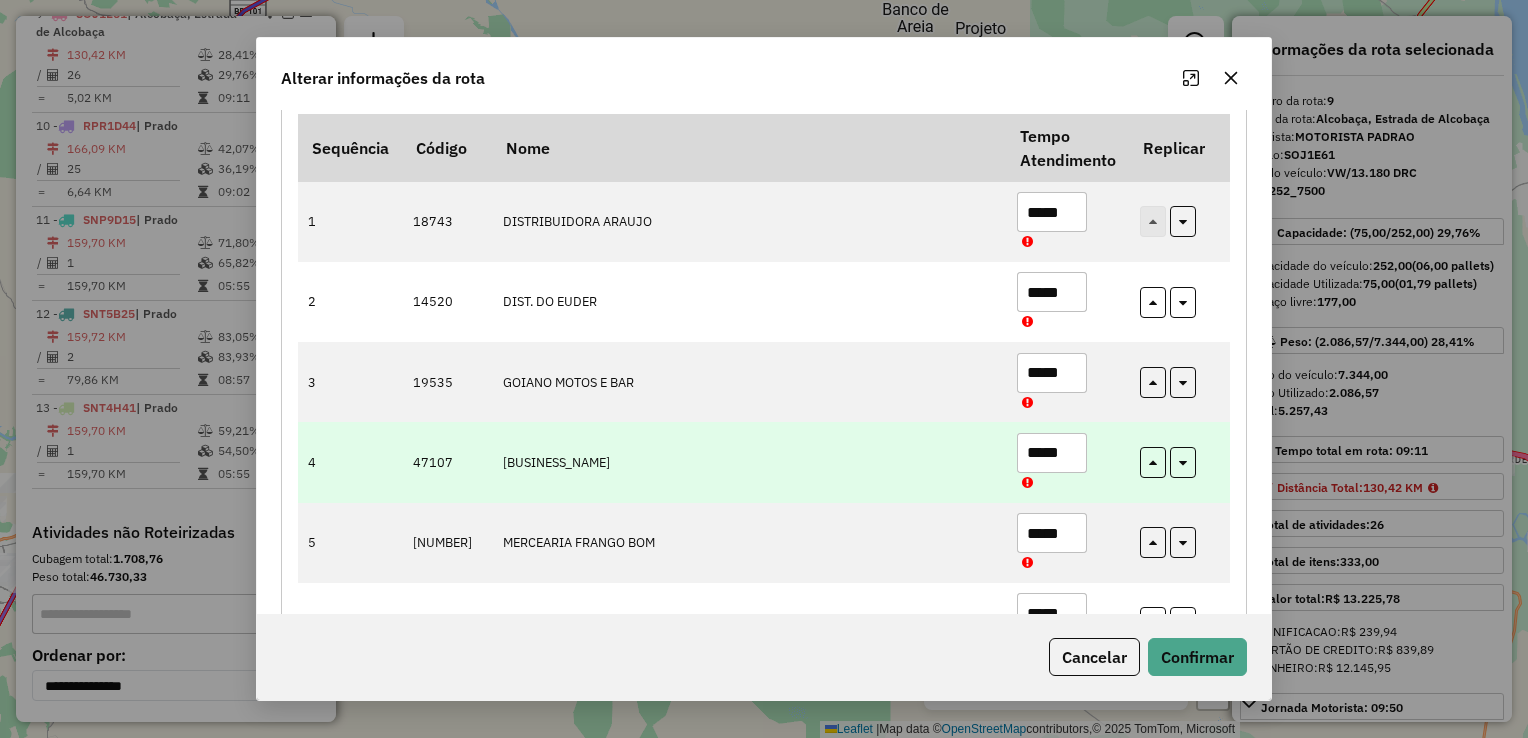 click on "*****" at bounding box center [1052, 453] 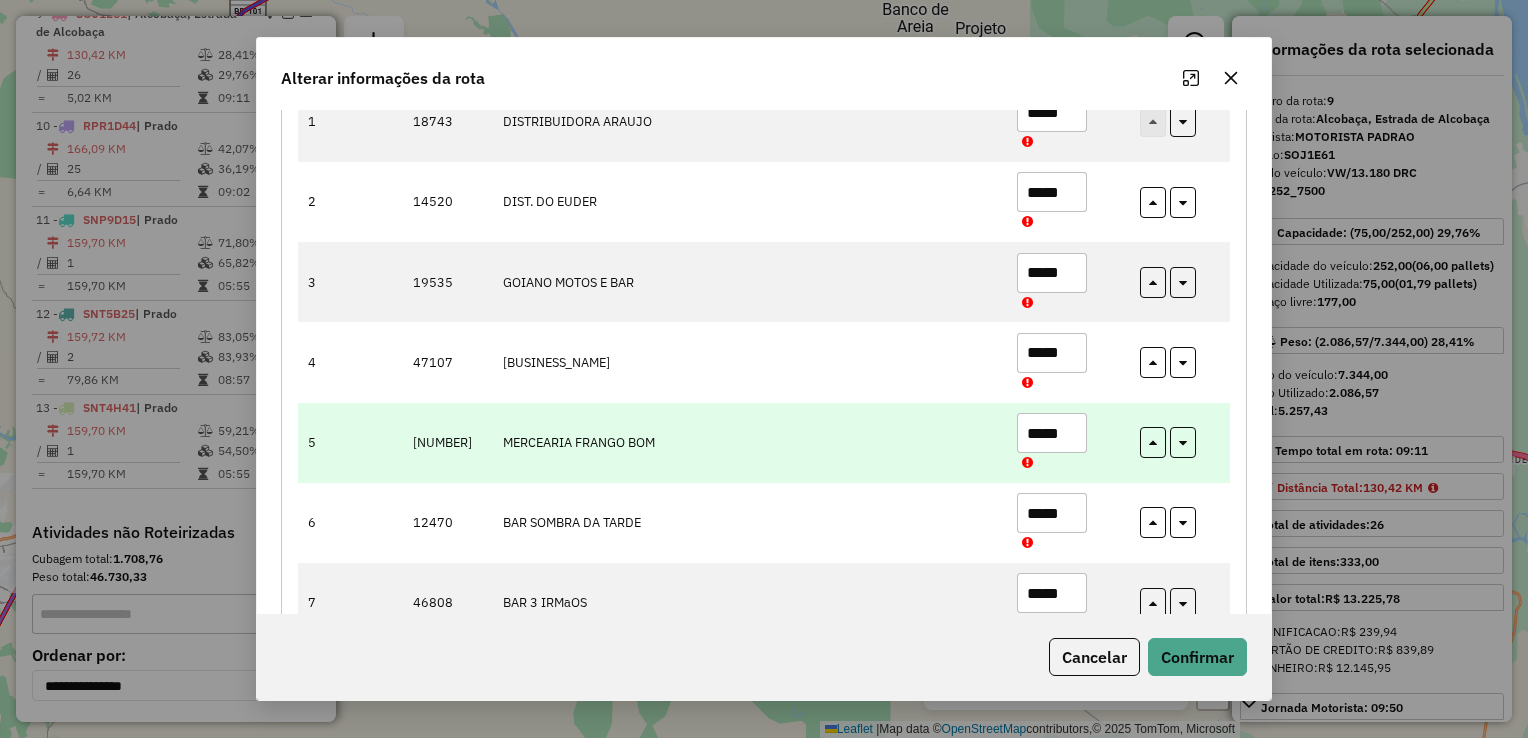type on "*****" 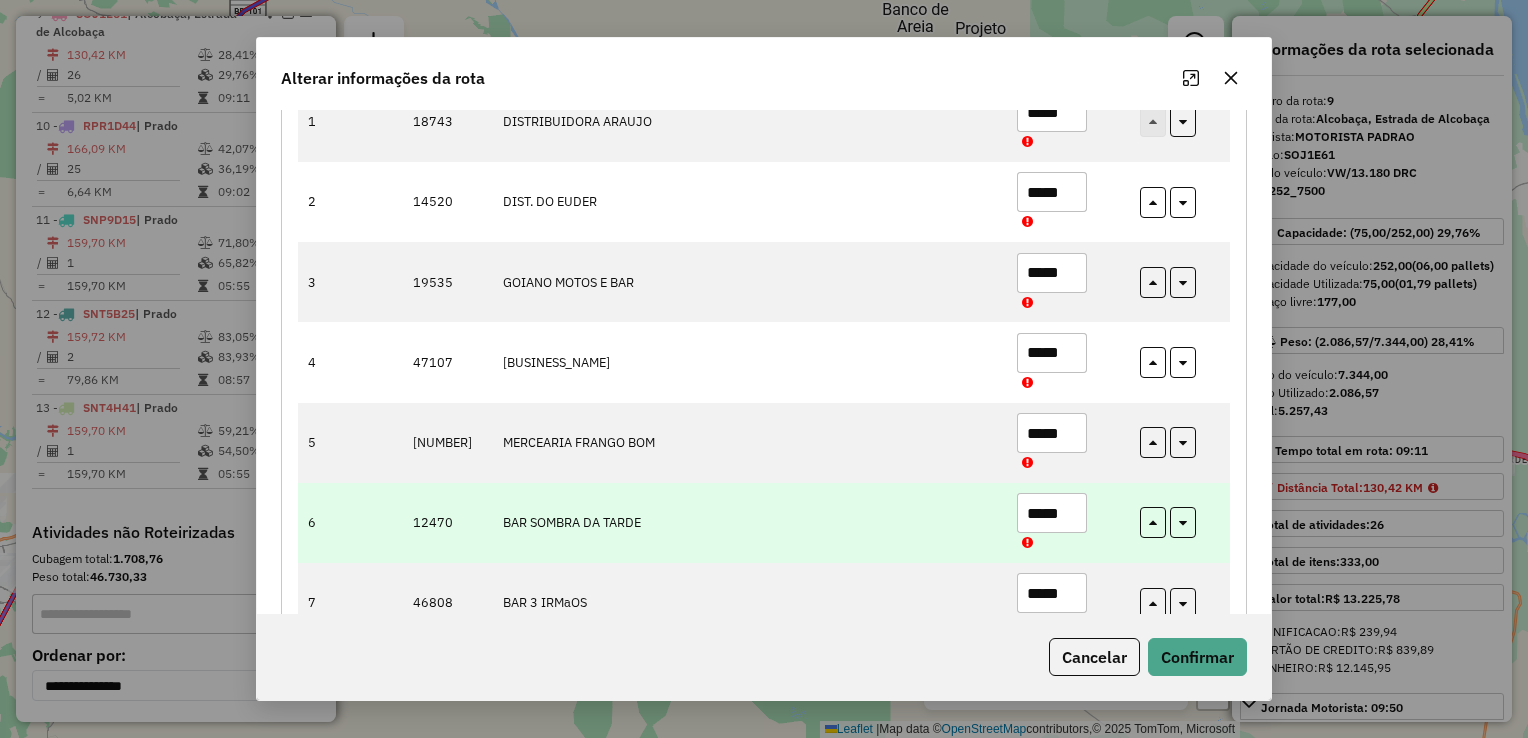 paste 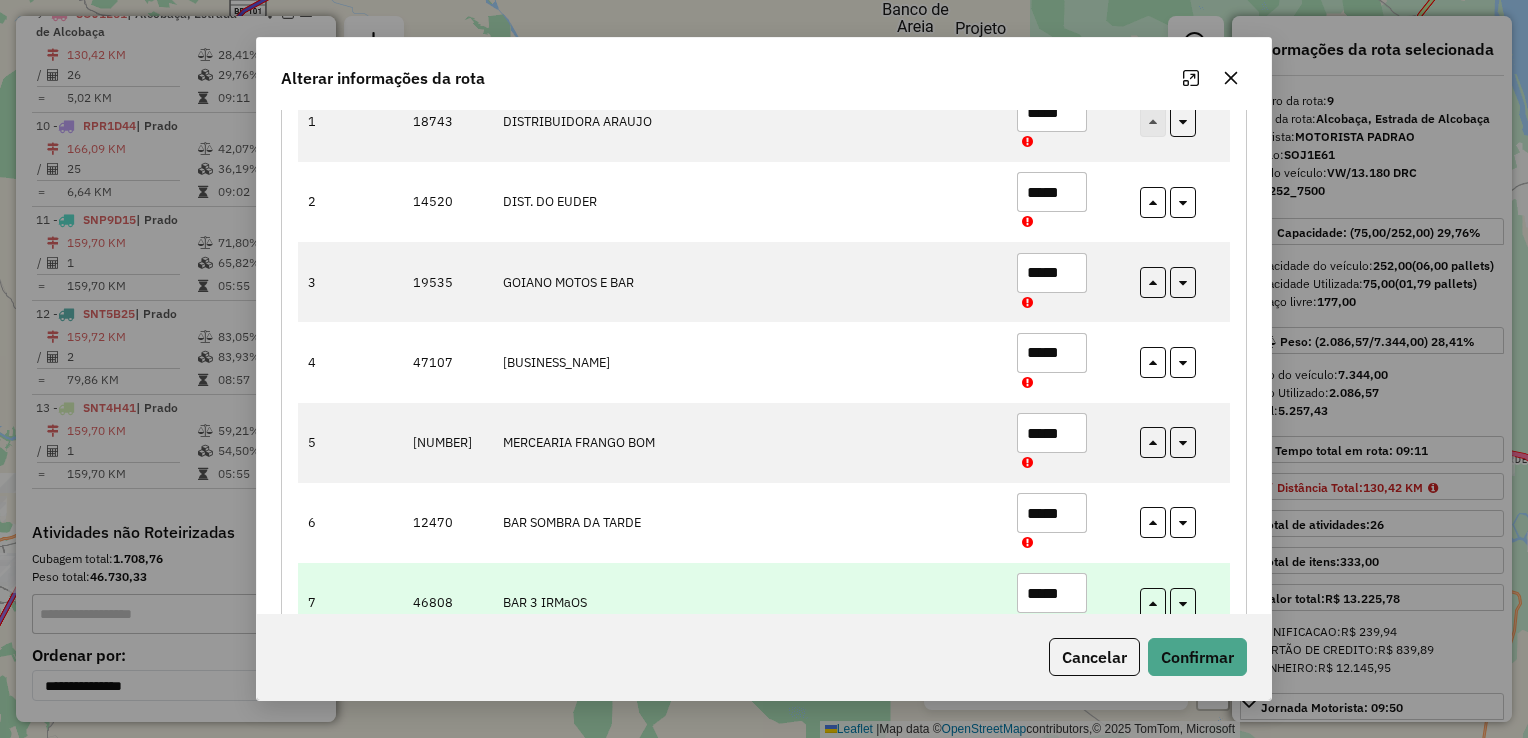 paste 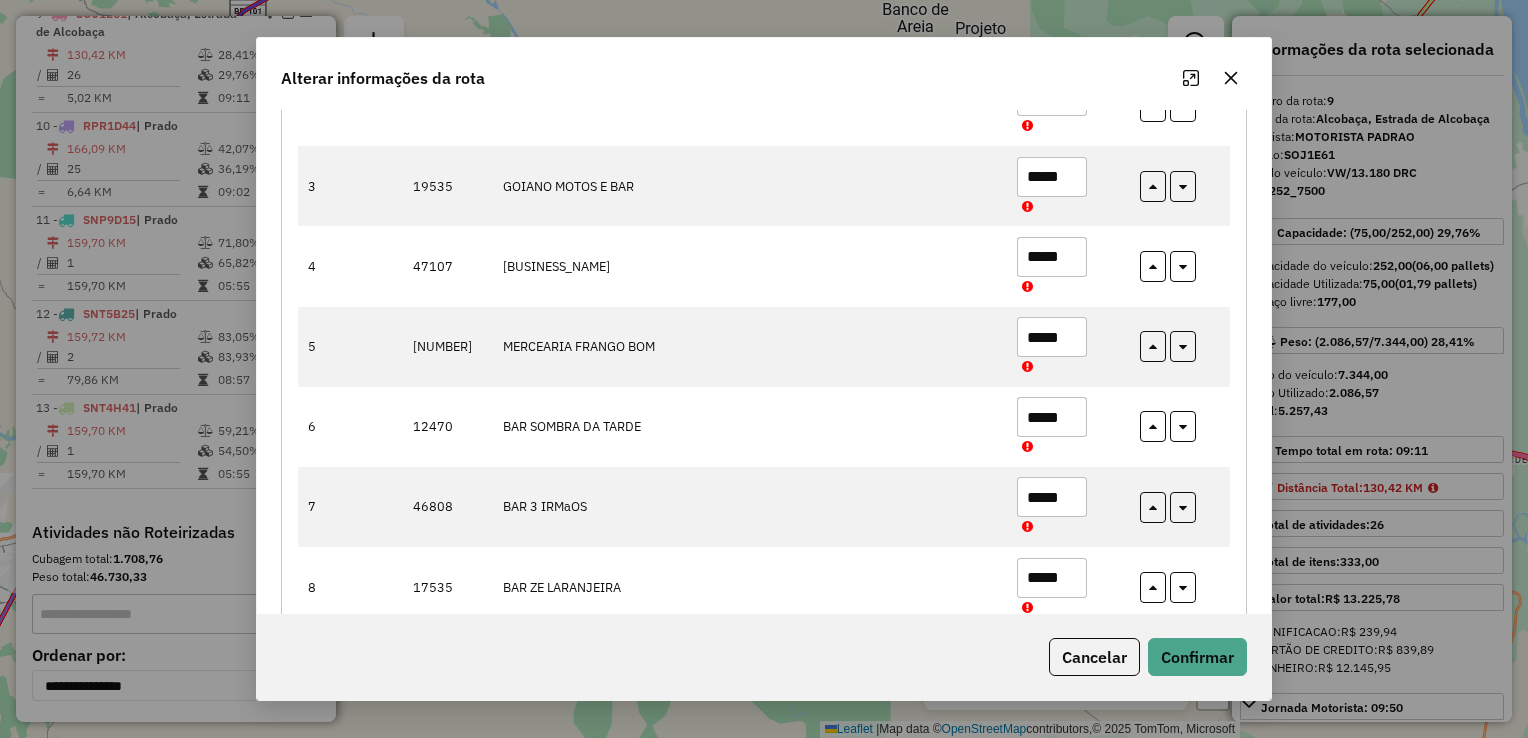 scroll, scrollTop: 500, scrollLeft: 0, axis: vertical 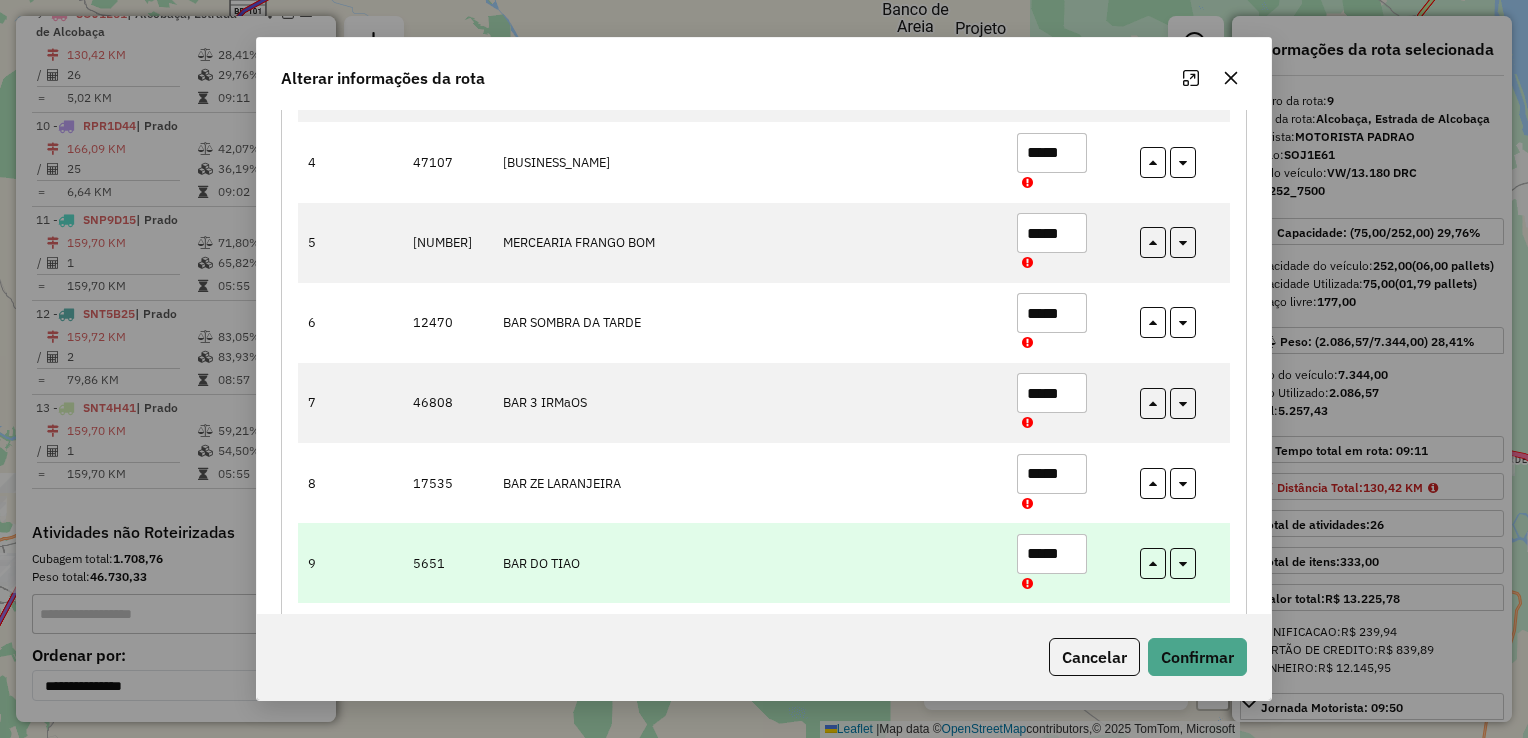 type on "*****" 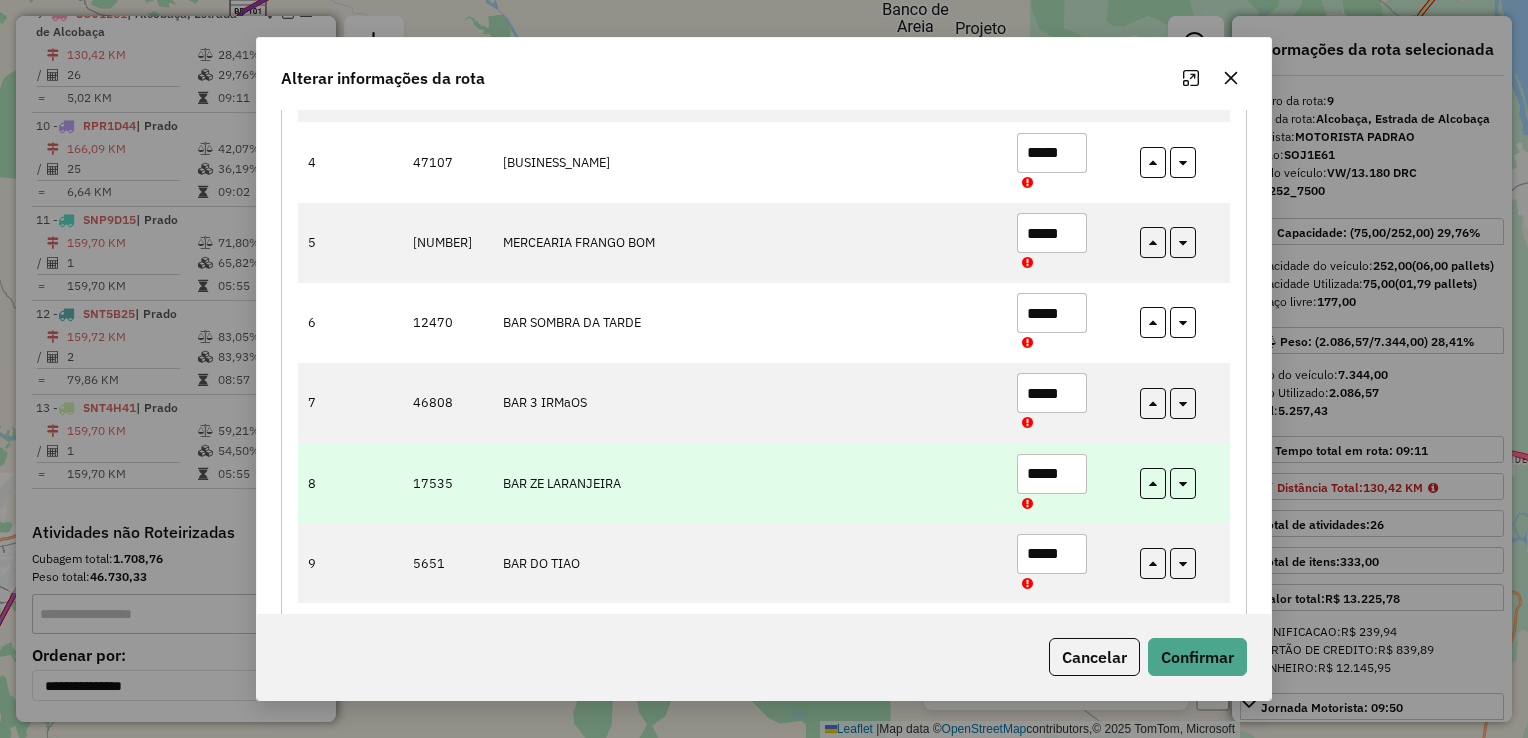 paste 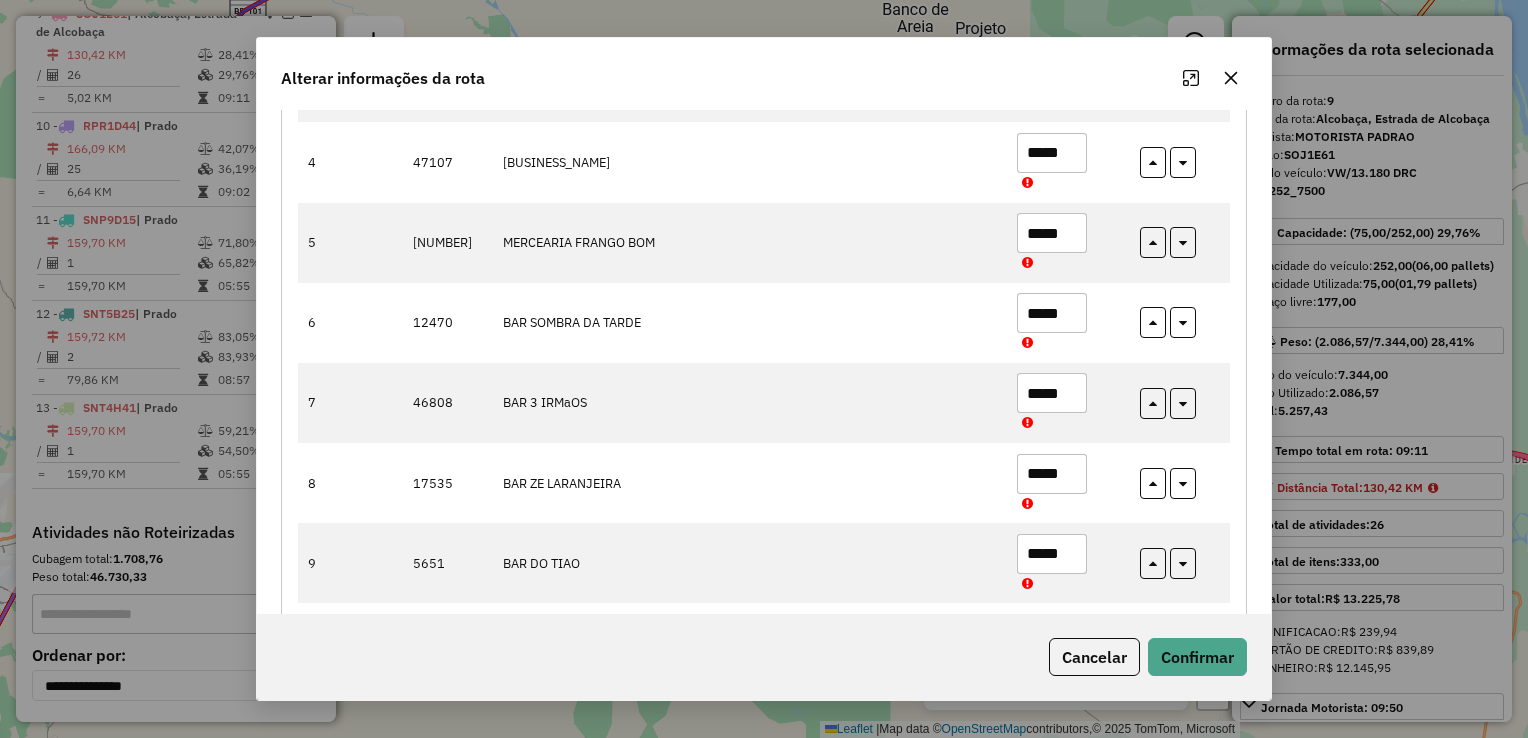 type on "*****" 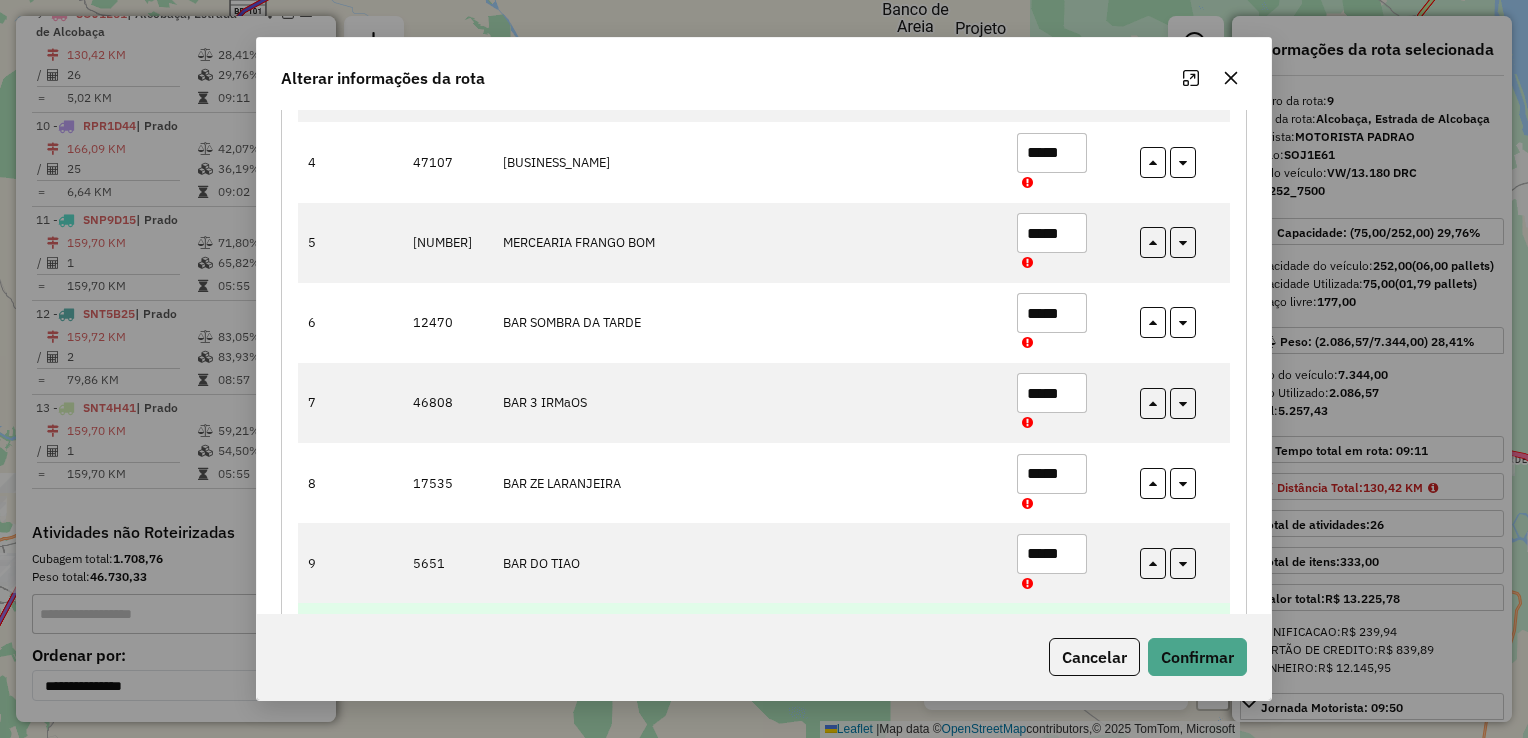 drag, startPoint x: 1197, startPoint y: 635, endPoint x: 1206, endPoint y: 606, distance: 30.364452 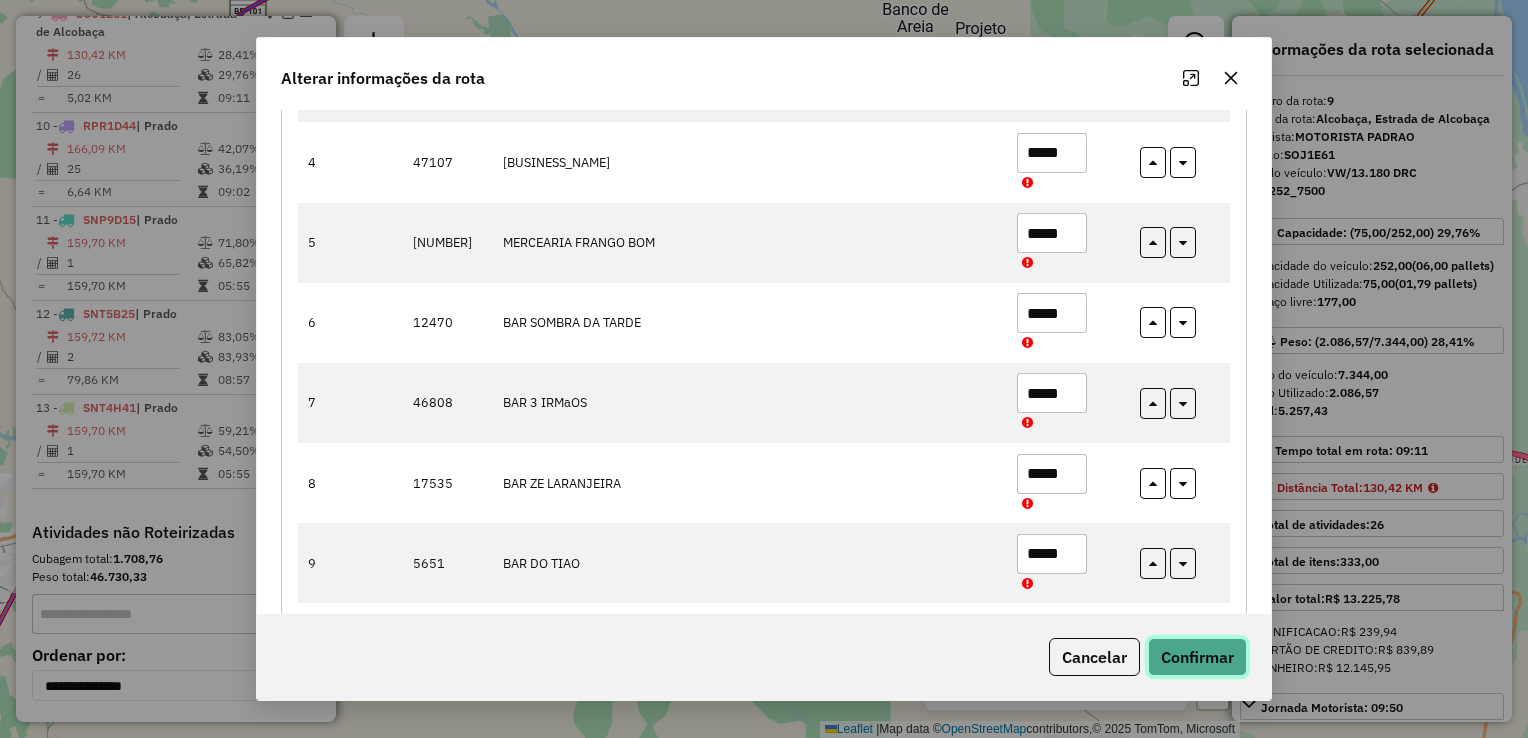 click on "Confirmar" 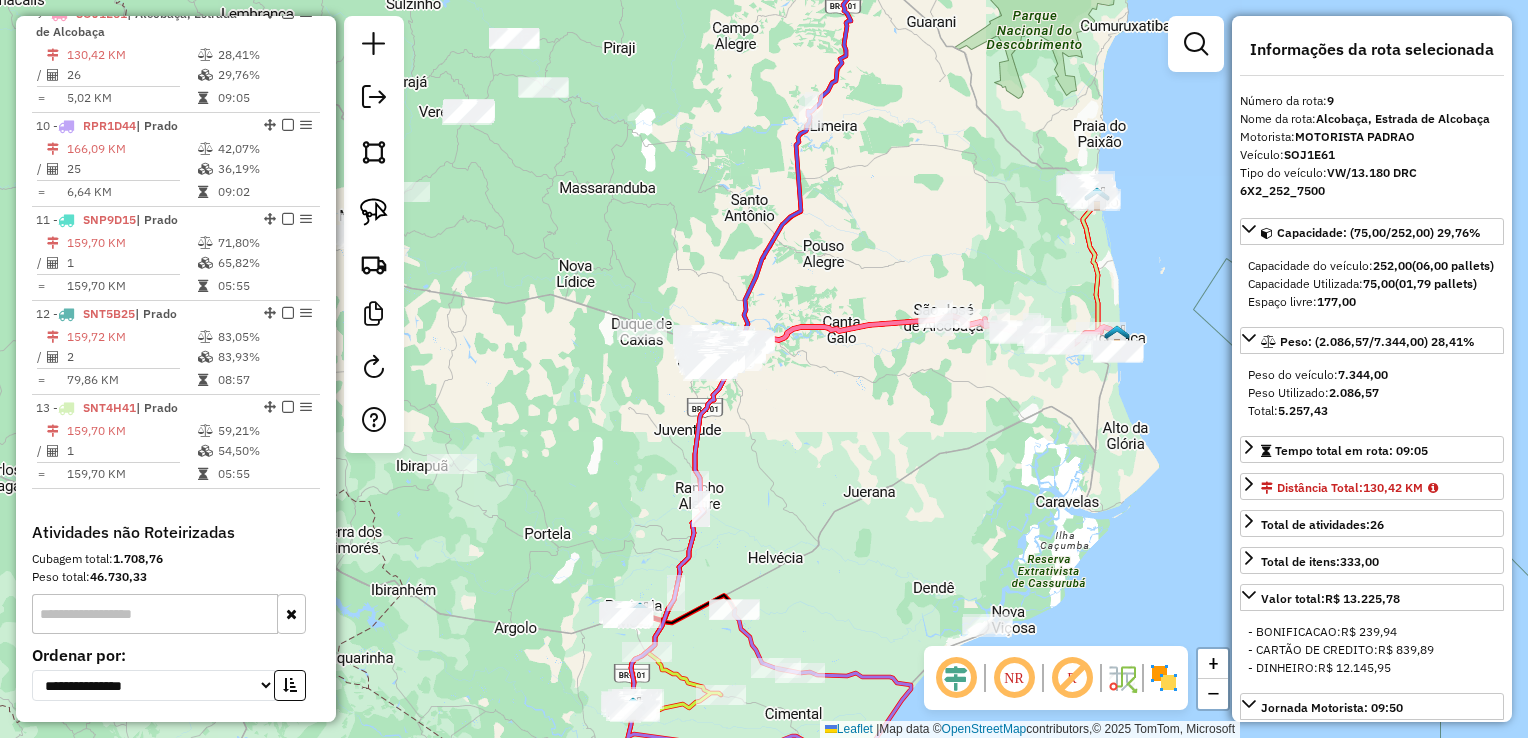 click 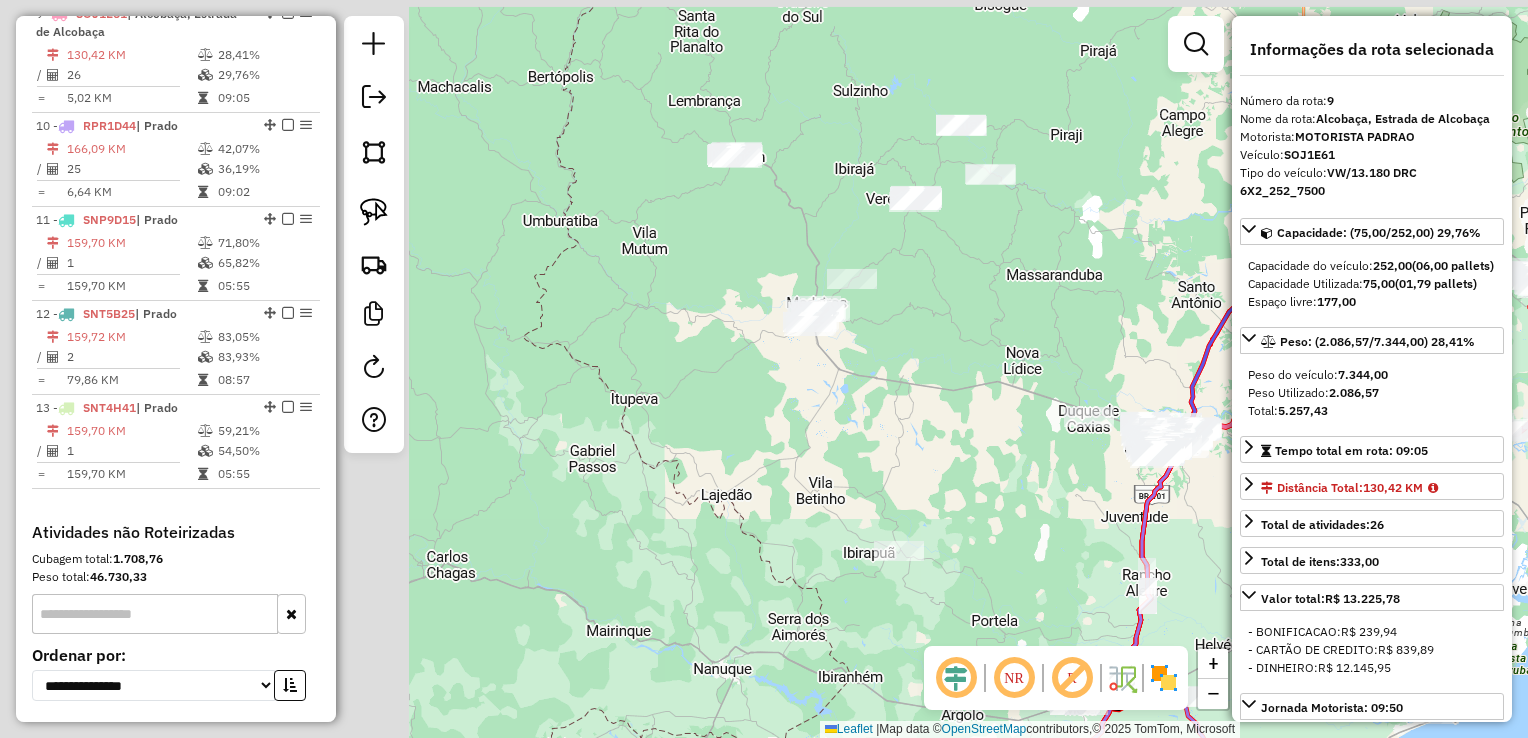 drag, startPoint x: 817, startPoint y: 288, endPoint x: 1059, endPoint y: 323, distance: 244.5179 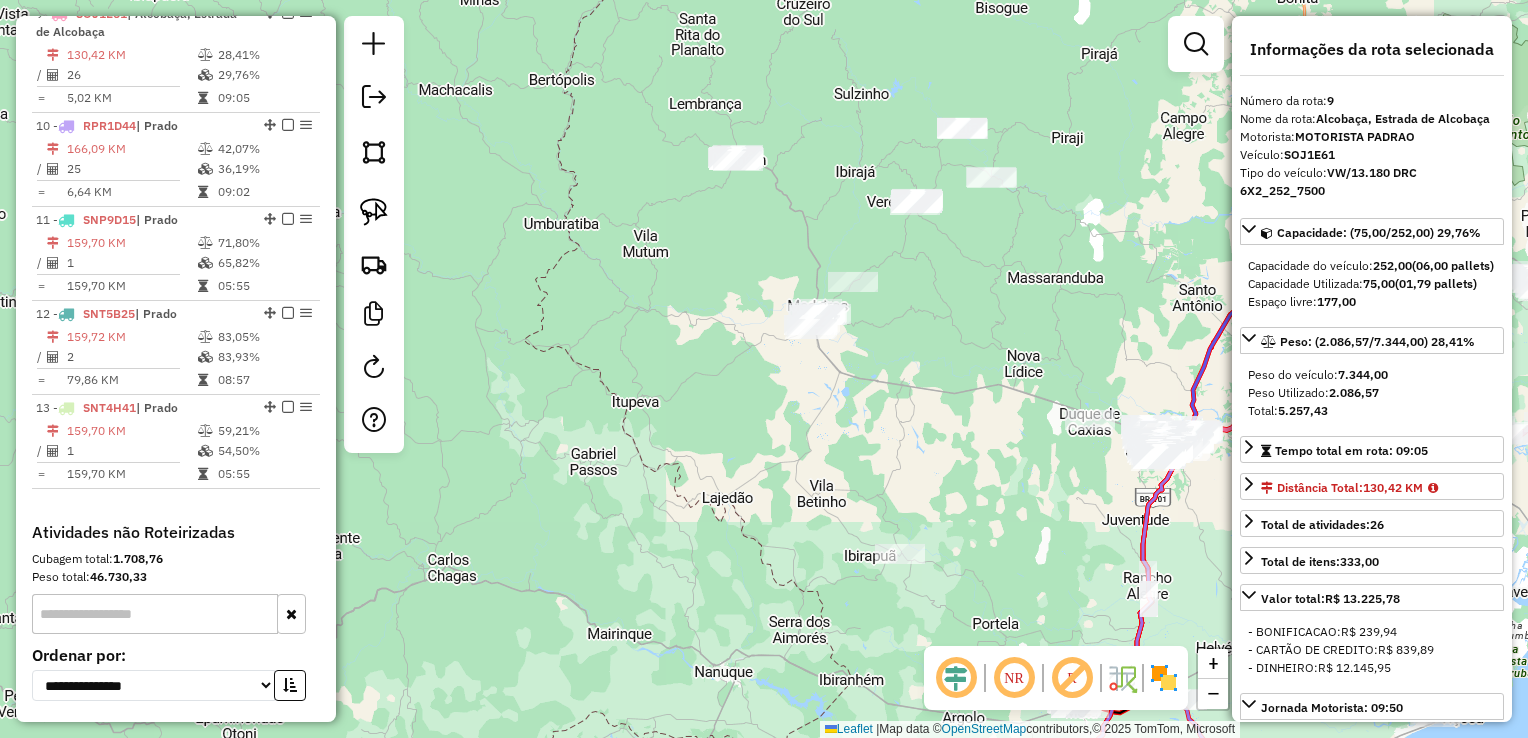 drag, startPoint x: 896, startPoint y: 340, endPoint x: 918, endPoint y: 374, distance: 40.496914 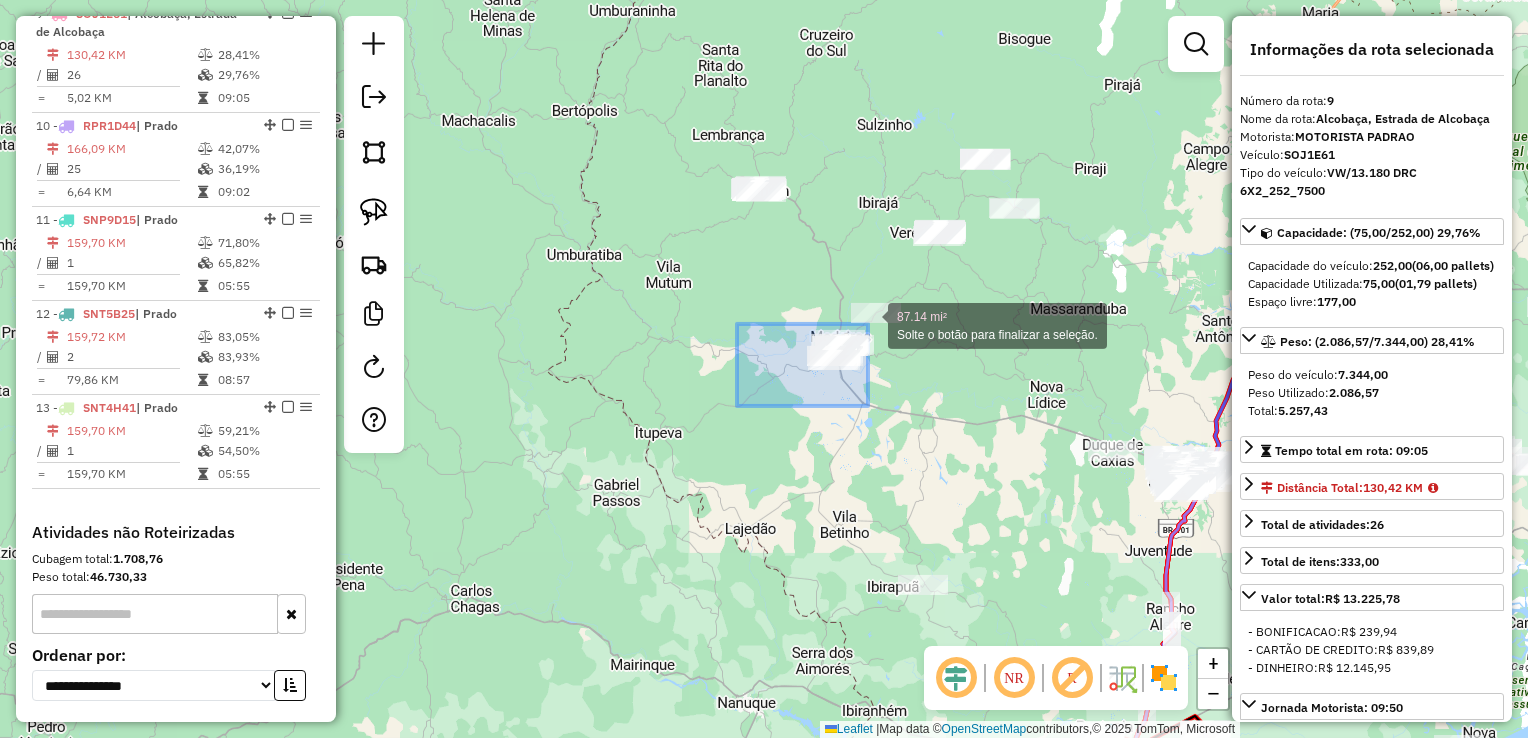 drag, startPoint x: 882, startPoint y: 334, endPoint x: 868, endPoint y: 324, distance: 17.20465 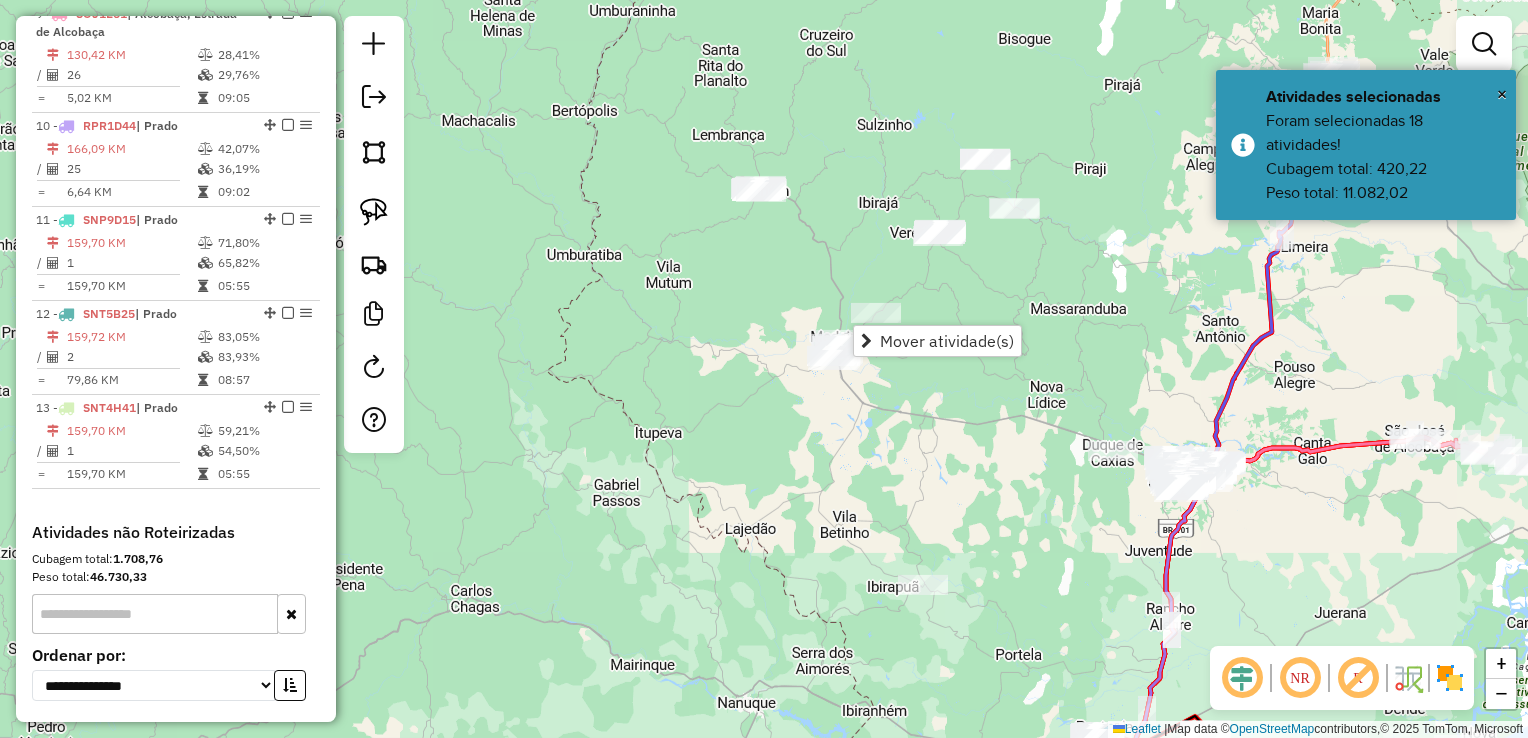 click on "Janela de atendimento Grade de atendimento Capacidade Transportadoras Veículos Cliente Pedidos  Rotas Selecione os dias de semana para filtrar as janelas de atendimento  Seg   Ter   Qua   Qui   Sex   Sáb   Dom  Informe o período da janela de atendimento: De: Até:  Filtrar exatamente a janela do cliente  Considerar janela de atendimento padrão  Selecione os dias de semana para filtrar as grades de atendimento  Seg   Ter   Qua   Qui   Sex   Sáb   Dom   Considerar clientes sem dia de atendimento cadastrado  Clientes fora do dia de atendimento selecionado Filtrar as atividades entre os valores definidos abaixo:  Peso mínimo:   Peso máximo:   Cubagem mínima:   Cubagem máxima:   De:   Até:  Filtrar as atividades entre o tempo de atendimento definido abaixo:  De:   Até:   Considerar capacidade total dos clientes não roteirizados Transportadora: Selecione um ou mais itens Tipo de veículo: Selecione um ou mais itens Veículo: Selecione um ou mais itens Motorista: Selecione um ou mais itens Nome: Rótulo:" 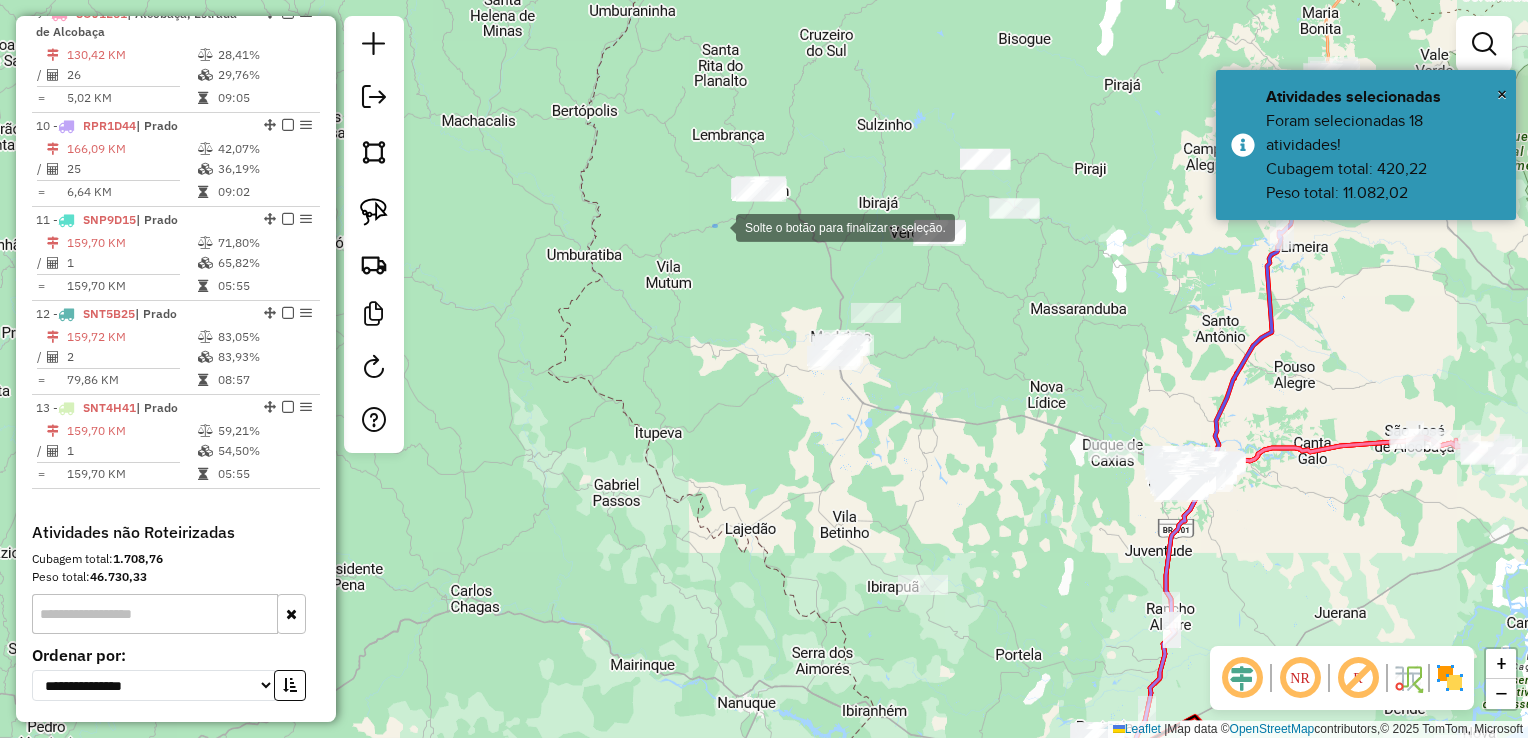 drag, startPoint x: 716, startPoint y: 226, endPoint x: 896, endPoint y: 80, distance: 231.76712 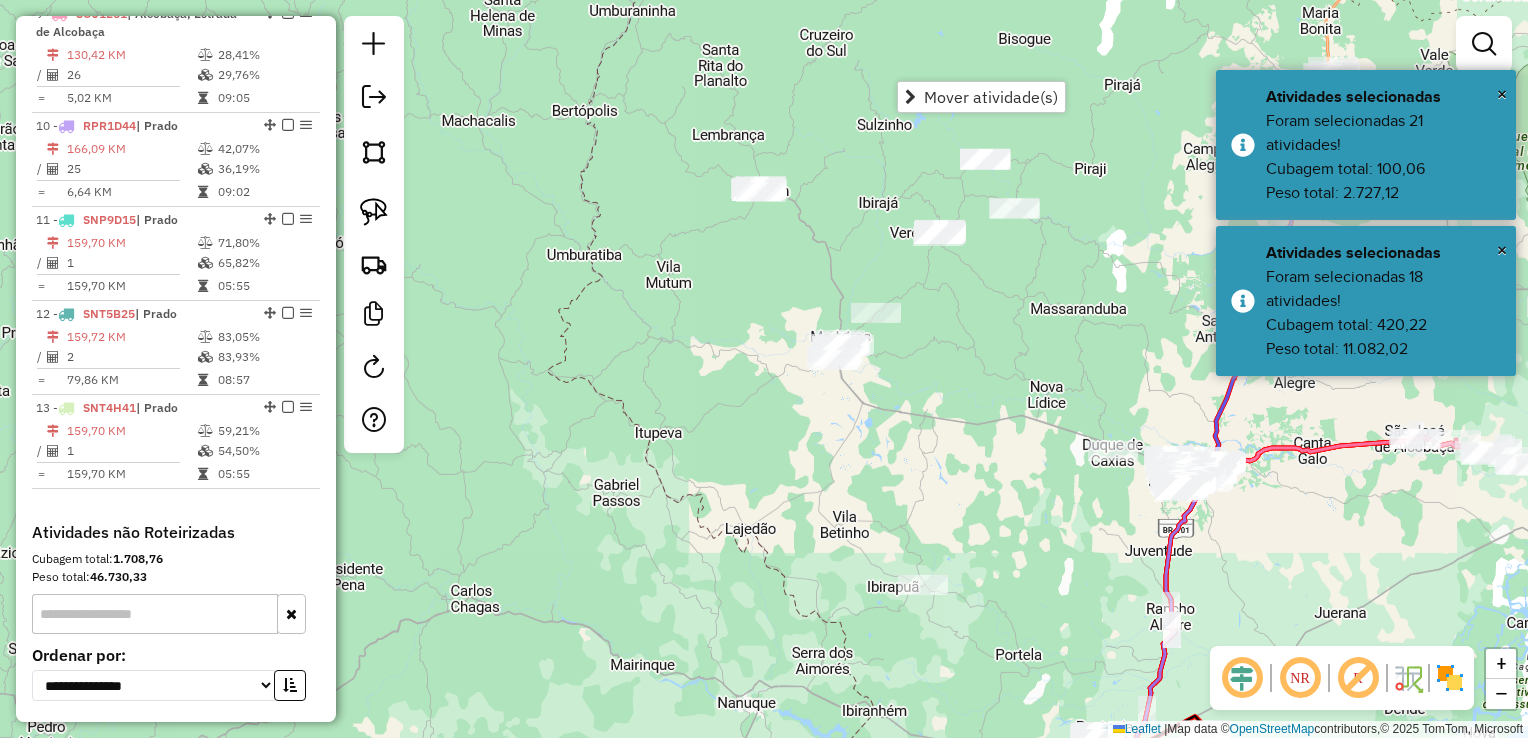 click on "Janela de atendimento Grade de atendimento Capacidade Transportadoras Veículos Cliente Pedidos  Rotas Selecione os dias de semana para filtrar as janelas de atendimento  Seg   Ter   Qua   Qui   Sex   Sáb   Dom  Informe o período da janela de atendimento: De: Até:  Filtrar exatamente a janela do cliente  Considerar janela de atendimento padrão  Selecione os dias de semana para filtrar as grades de atendimento  Seg   Ter   Qua   Qui   Sex   Sáb   Dom   Considerar clientes sem dia de atendimento cadastrado  Clientes fora do dia de atendimento selecionado Filtrar as atividades entre os valores definidos abaixo:  Peso mínimo:   Peso máximo:   Cubagem mínima:   Cubagem máxima:   De:   Até:  Filtrar as atividades entre o tempo de atendimento definido abaixo:  De:   Até:   Considerar capacidade total dos clientes não roteirizados Transportadora: Selecione um ou mais itens Tipo de veículo: Selecione um ou mais itens Veículo: Selecione um ou mais itens Motorista: Selecione um ou mais itens Nome: Rótulo:" 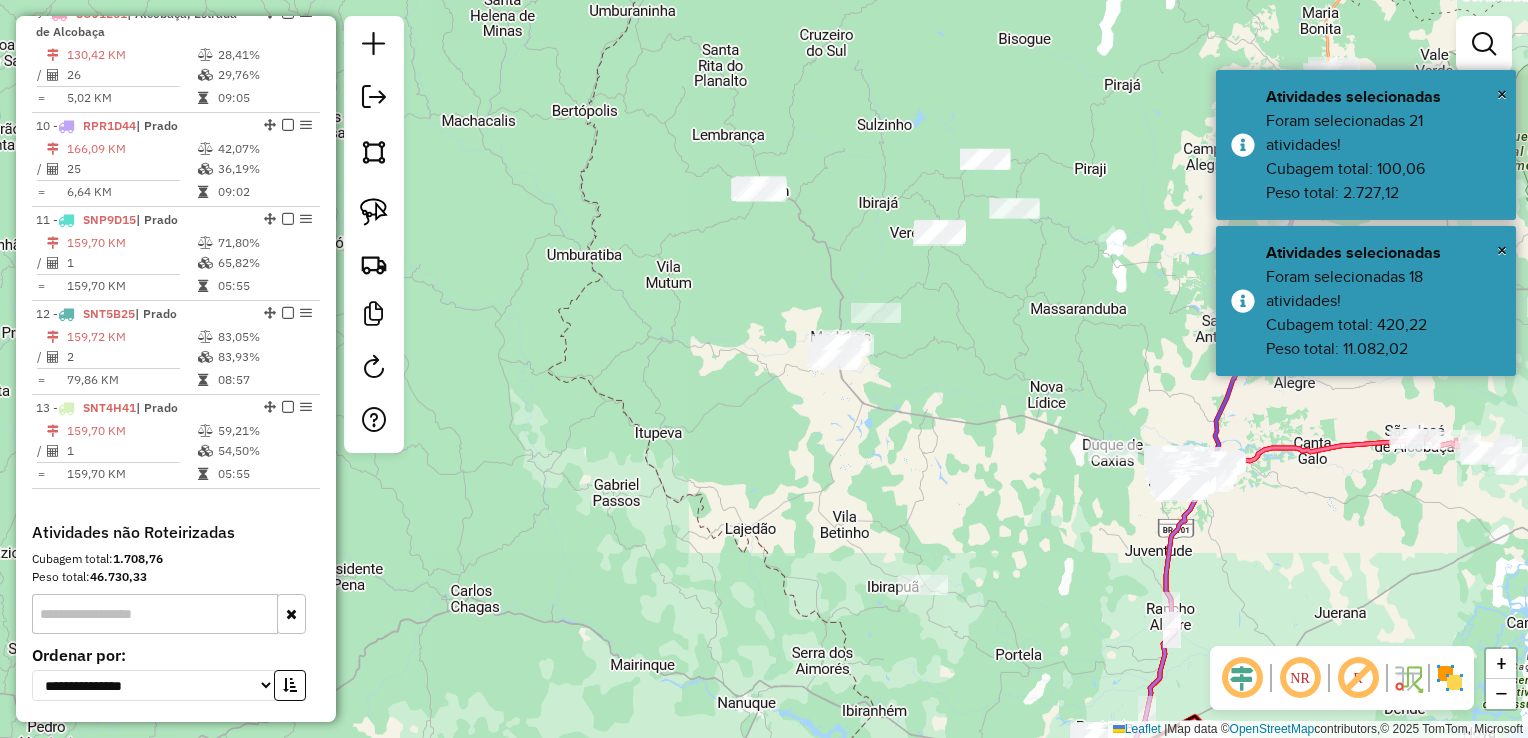 click on "Janela de atendimento Grade de atendimento Capacidade Transportadoras Veículos Cliente Pedidos  Rotas Selecione os dias de semana para filtrar as janelas de atendimento  Seg   Ter   Qua   Qui   Sex   Sáb   Dom  Informe o período da janela de atendimento: De: Até:  Filtrar exatamente a janela do cliente  Considerar janela de atendimento padrão  Selecione os dias de semana para filtrar as grades de atendimento  Seg   Ter   Qua   Qui   Sex   Sáb   Dom   Considerar clientes sem dia de atendimento cadastrado  Clientes fora do dia de atendimento selecionado Filtrar as atividades entre os valores definidos abaixo:  Peso mínimo:   Peso máximo:   Cubagem mínima:   Cubagem máxima:   De:   Até:  Filtrar as atividades entre o tempo de atendimento definido abaixo:  De:   Até:   Considerar capacidade total dos clientes não roteirizados Transportadora: Selecione um ou mais itens Tipo de veículo: Selecione um ou mais itens Veículo: Selecione um ou mais itens Motorista: Selecione um ou mais itens Nome: Rótulo:" 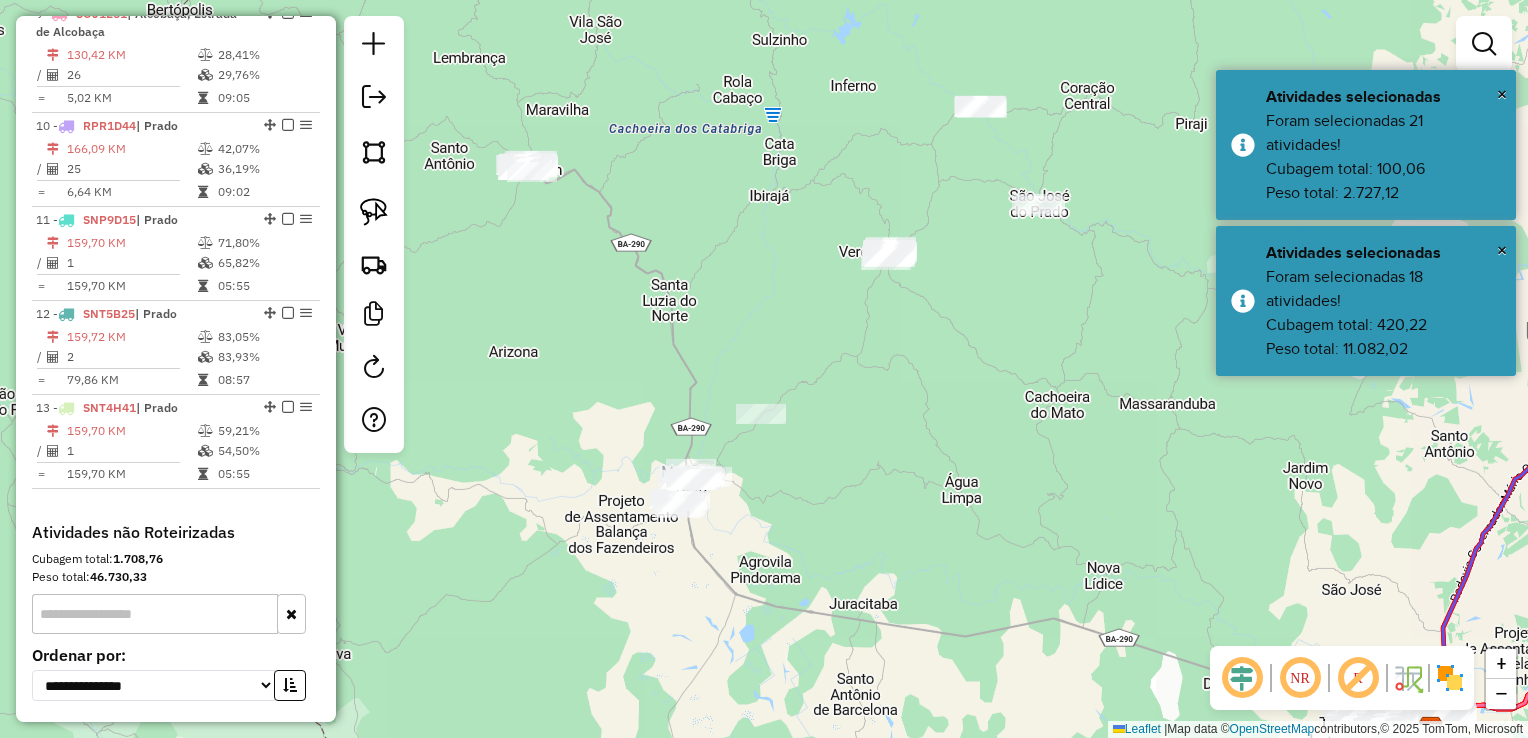 drag, startPoint x: 774, startPoint y: 338, endPoint x: 802, endPoint y: 371, distance: 43.27817 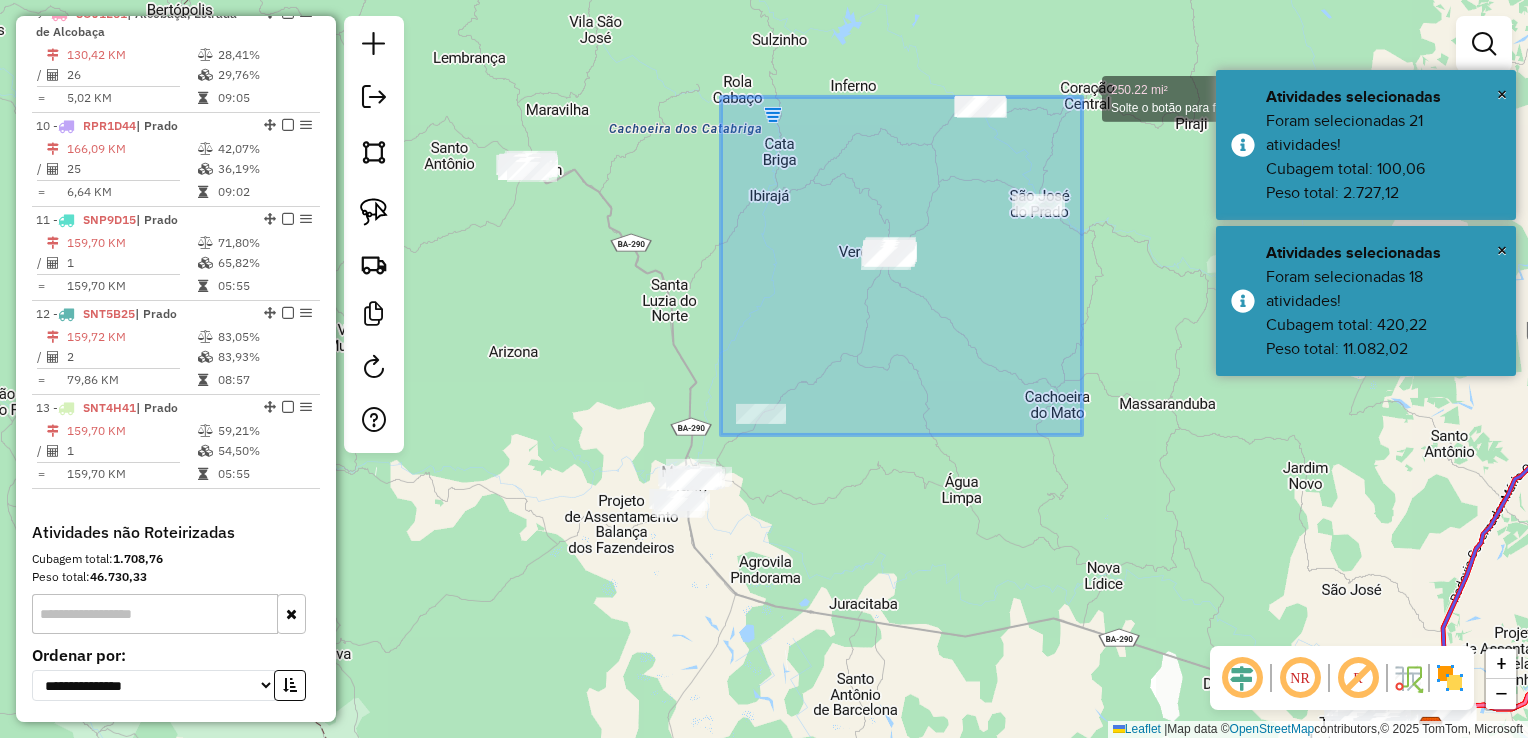 drag, startPoint x: 729, startPoint y: 431, endPoint x: 1082, endPoint y: 97, distance: 485.9681 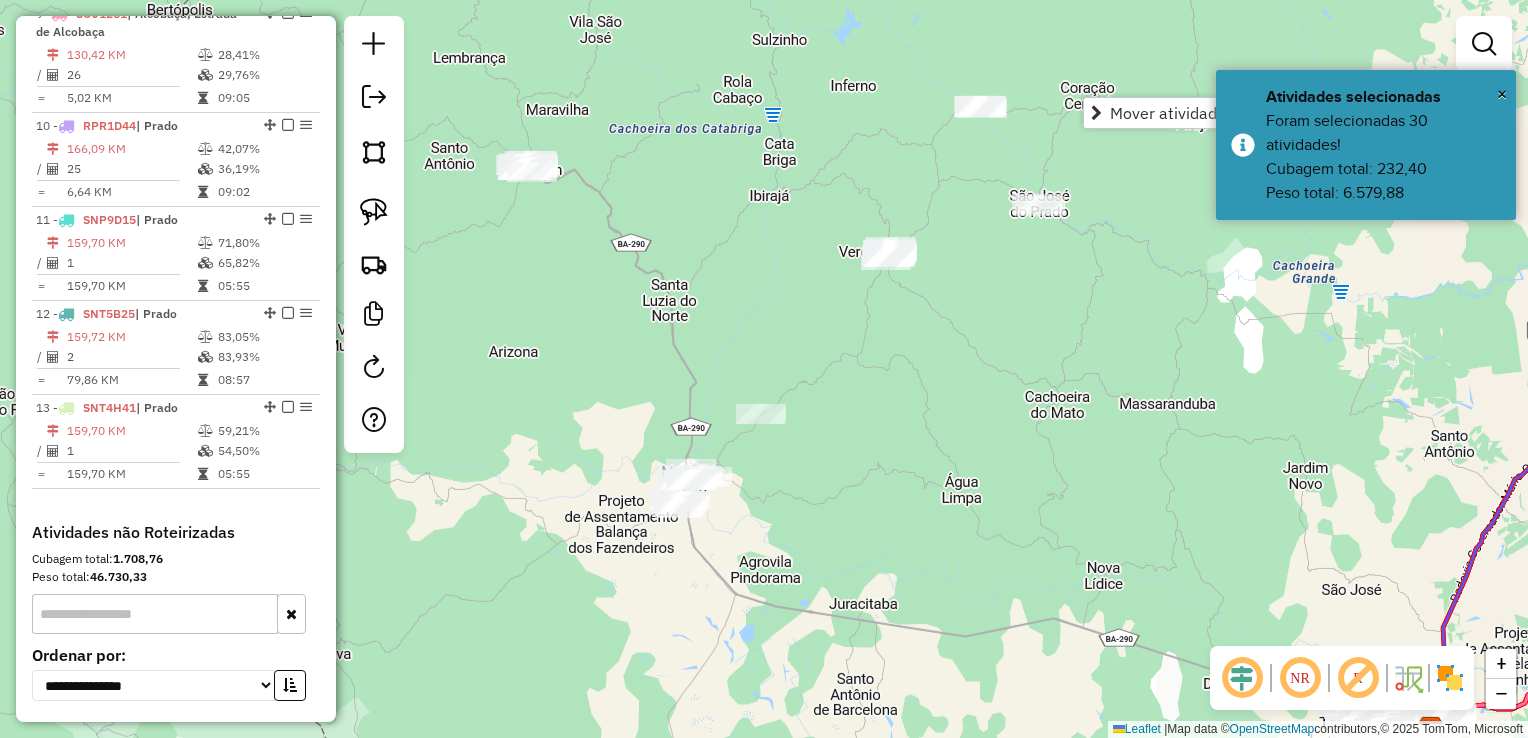 click on "Janela de atendimento Grade de atendimento Capacidade Transportadoras Veículos Cliente Pedidos  Rotas Selecione os dias de semana para filtrar as janelas de atendimento  Seg   Ter   Qua   Qui   Sex   Sáb   Dom  Informe o período da janela de atendimento: De: Até:  Filtrar exatamente a janela do cliente  Considerar janela de atendimento padrão  Selecione os dias de semana para filtrar as grades de atendimento  Seg   Ter   Qua   Qui   Sex   Sáb   Dom   Considerar clientes sem dia de atendimento cadastrado  Clientes fora do dia de atendimento selecionado Filtrar as atividades entre os valores definidos abaixo:  Peso mínimo:   Peso máximo:   Cubagem mínima:   Cubagem máxima:   De:   Até:  Filtrar as atividades entre o tempo de atendimento definido abaixo:  De:   Até:   Considerar capacidade total dos clientes não roteirizados Transportadora: Selecione um ou mais itens Tipo de veículo: Selecione um ou mais itens Veículo: Selecione um ou mais itens Motorista: Selecione um ou mais itens Nome: Rótulo:" 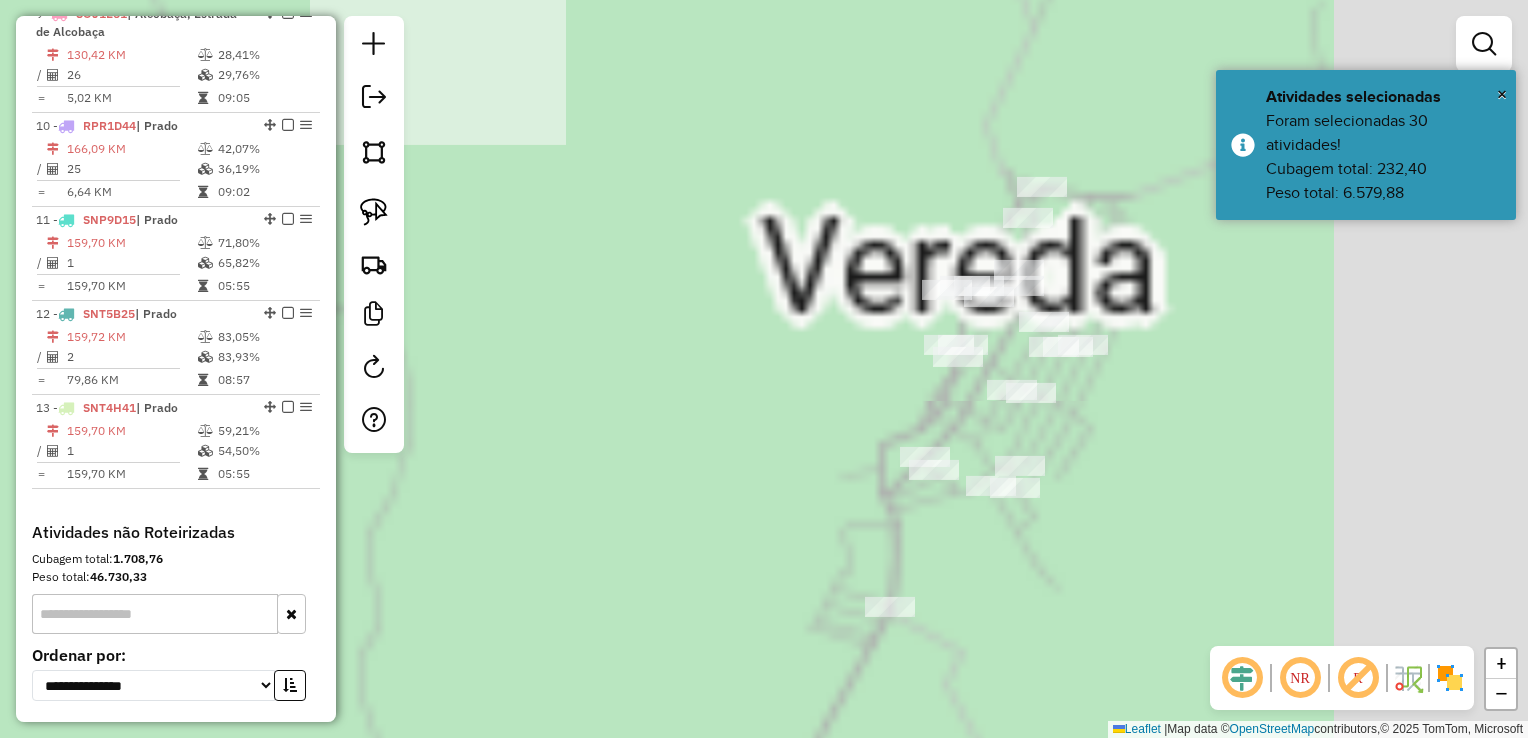 click on "Janela de atendimento Grade de atendimento Capacidade Transportadoras Veículos Cliente Pedidos  Rotas Selecione os dias de semana para filtrar as janelas de atendimento  Seg   Ter   Qua   Qui   Sex   Sáb   Dom  Informe o período da janela de atendimento: De: Até:  Filtrar exatamente a janela do cliente  Considerar janela de atendimento padrão  Selecione os dias de semana para filtrar as grades de atendimento  Seg   Ter   Qua   Qui   Sex   Sáb   Dom   Considerar clientes sem dia de atendimento cadastrado  Clientes fora do dia de atendimento selecionado Filtrar as atividades entre os valores definidos abaixo:  Peso mínimo:   Peso máximo:   Cubagem mínima:   Cubagem máxima:   De:   Até:  Filtrar as atividades entre o tempo de atendimento definido abaixo:  De:   Até:   Considerar capacidade total dos clientes não roteirizados Transportadora: Selecione um ou mais itens Tipo de veículo: Selecione um ou mais itens Veículo: Selecione um ou mais itens Motorista: Selecione um ou mais itens Nome: Rótulo:" 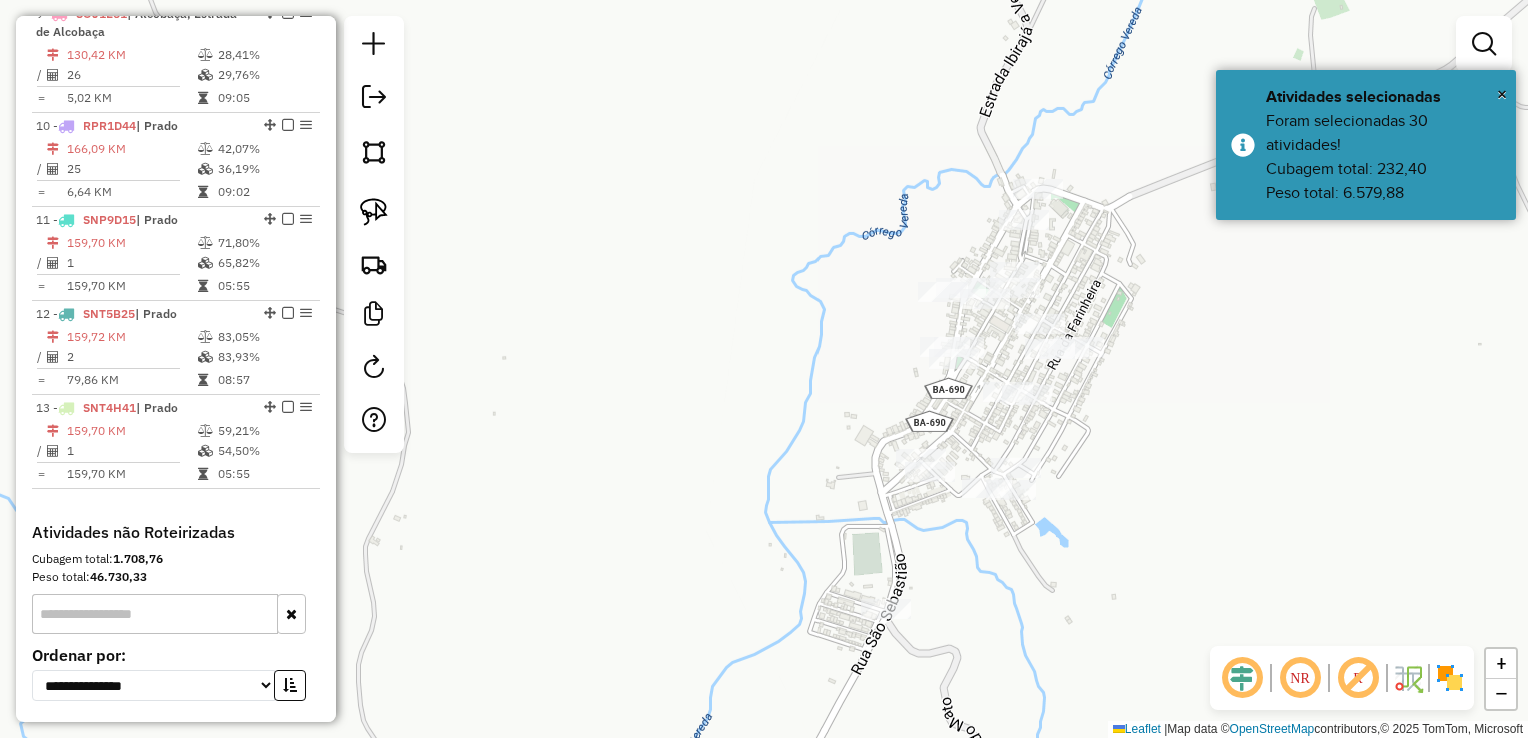 drag, startPoint x: 816, startPoint y: 310, endPoint x: 552, endPoint y: 406, distance: 280.9128 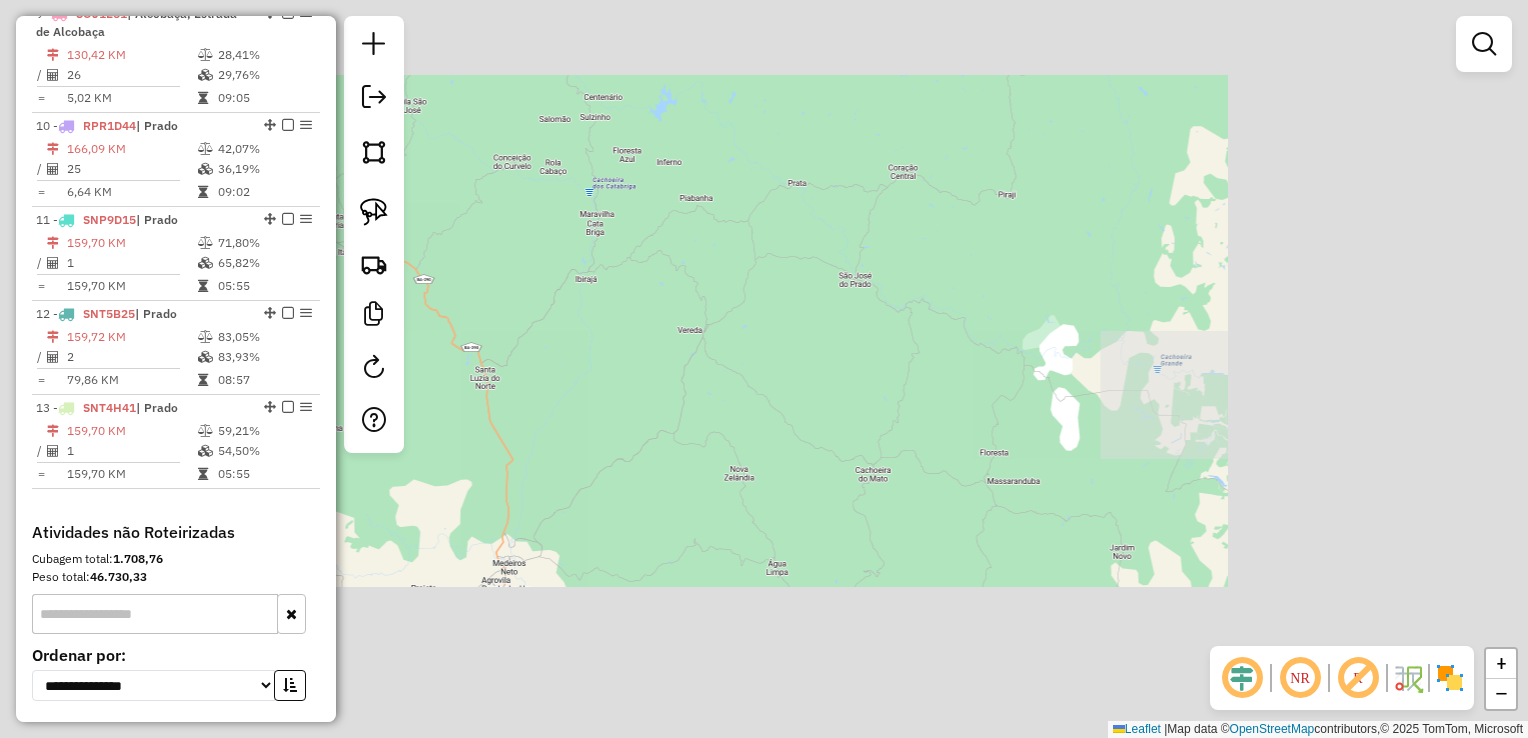 click on "Janela de atendimento Grade de atendimento Capacidade Transportadoras Veículos Cliente Pedidos  Rotas Selecione os dias de semana para filtrar as janelas de atendimento  Seg   Ter   Qua   Qui   Sex   Sáb   Dom  Informe o período da janela de atendimento: De: Até:  Filtrar exatamente a janela do cliente  Considerar janela de atendimento padrão  Selecione os dias de semana para filtrar as grades de atendimento  Seg   Ter   Qua   Qui   Sex   Sáb   Dom   Considerar clientes sem dia de atendimento cadastrado  Clientes fora do dia de atendimento selecionado Filtrar as atividades entre os valores definidos abaixo:  Peso mínimo:   Peso máximo:   Cubagem mínima:   Cubagem máxima:   De:   Até:  Filtrar as atividades entre o tempo de atendimento definido abaixo:  De:   Até:   Considerar capacidade total dos clientes não roteirizados Transportadora: Selecione um ou mais itens Tipo de veículo: Selecione um ou mais itens Veículo: Selecione um ou mais itens Motorista: Selecione um ou mais itens Nome: Rótulo:" 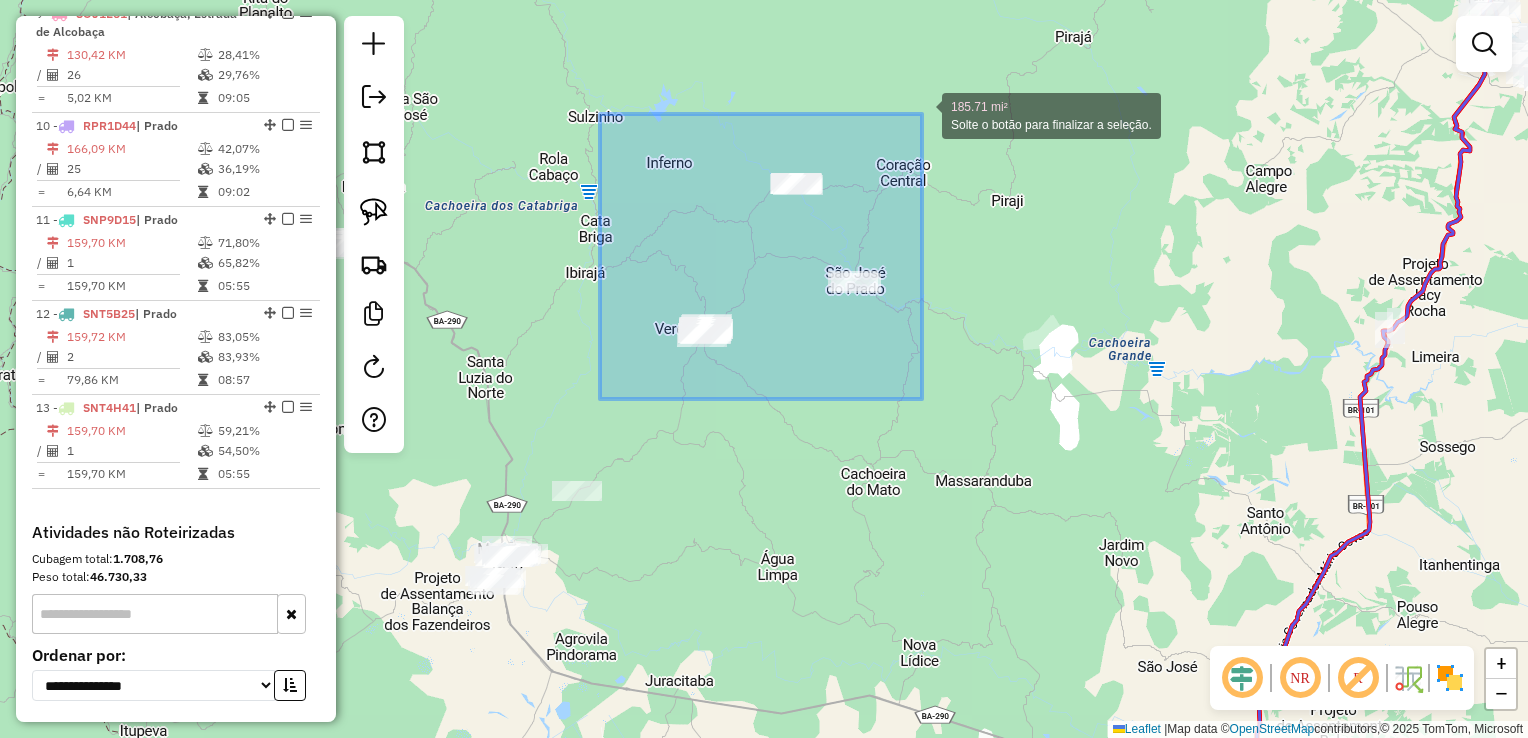 drag, startPoint x: 600, startPoint y: 399, endPoint x: 922, endPoint y: 114, distance: 430.01047 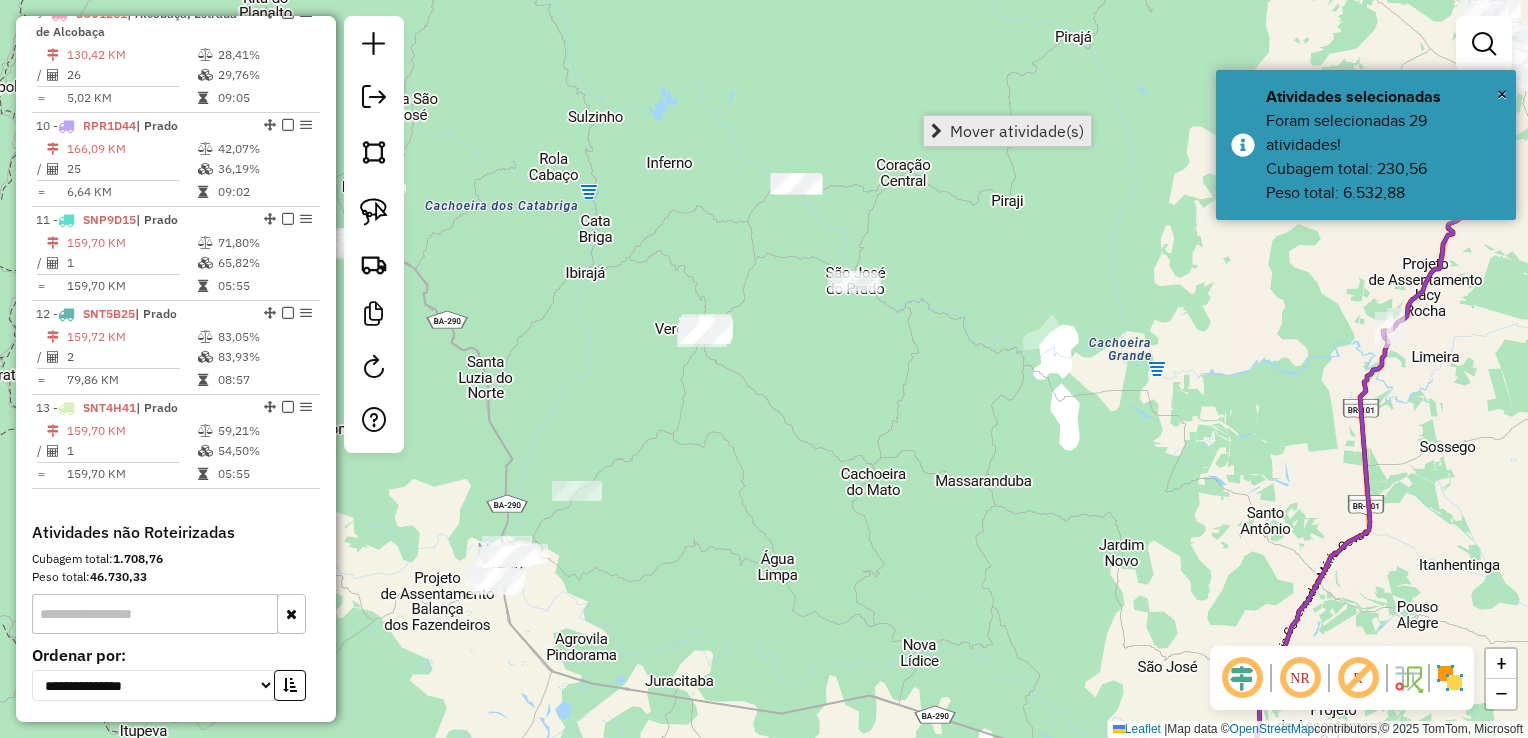 click on "Mover atividade(s)" at bounding box center (1017, 131) 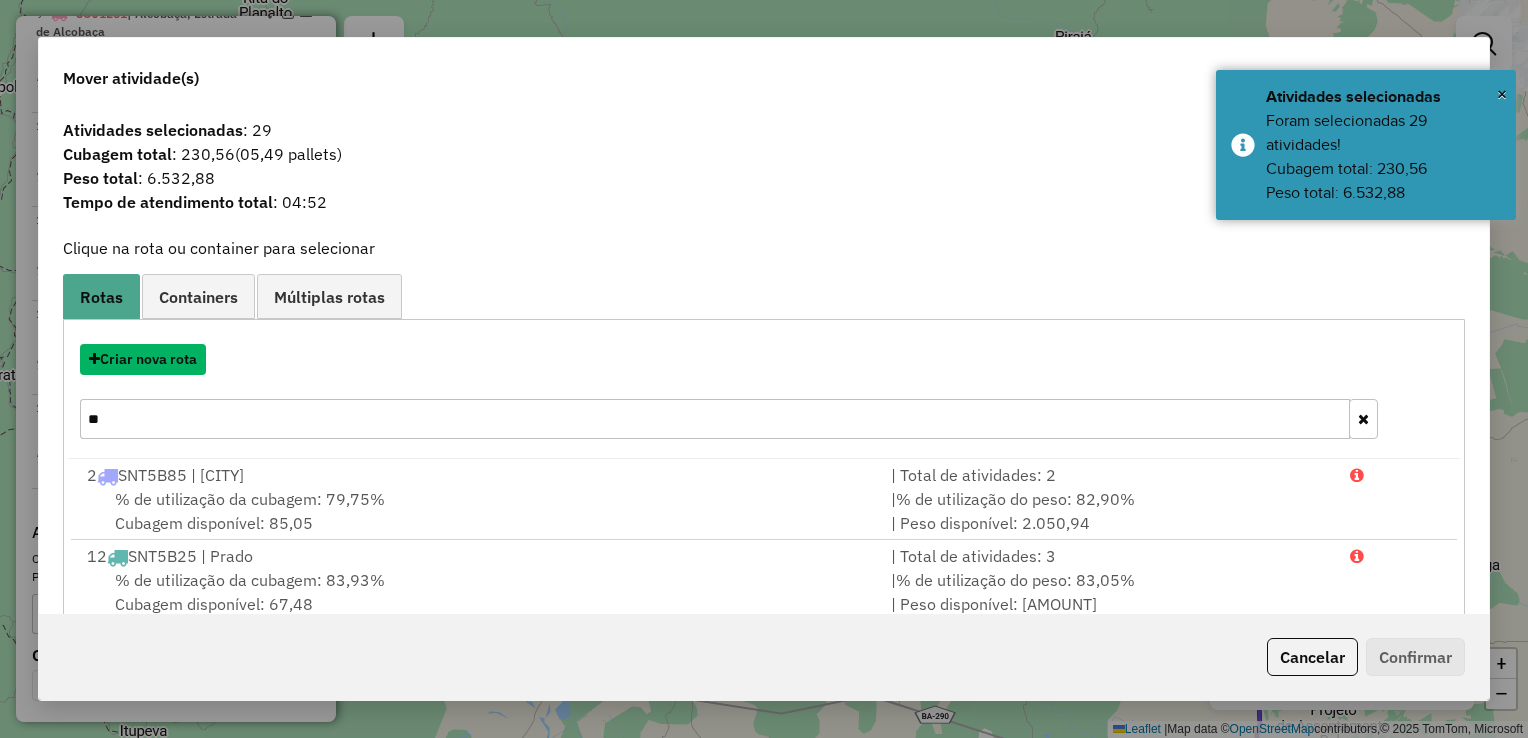 click on "Criar nova rota" at bounding box center (143, 359) 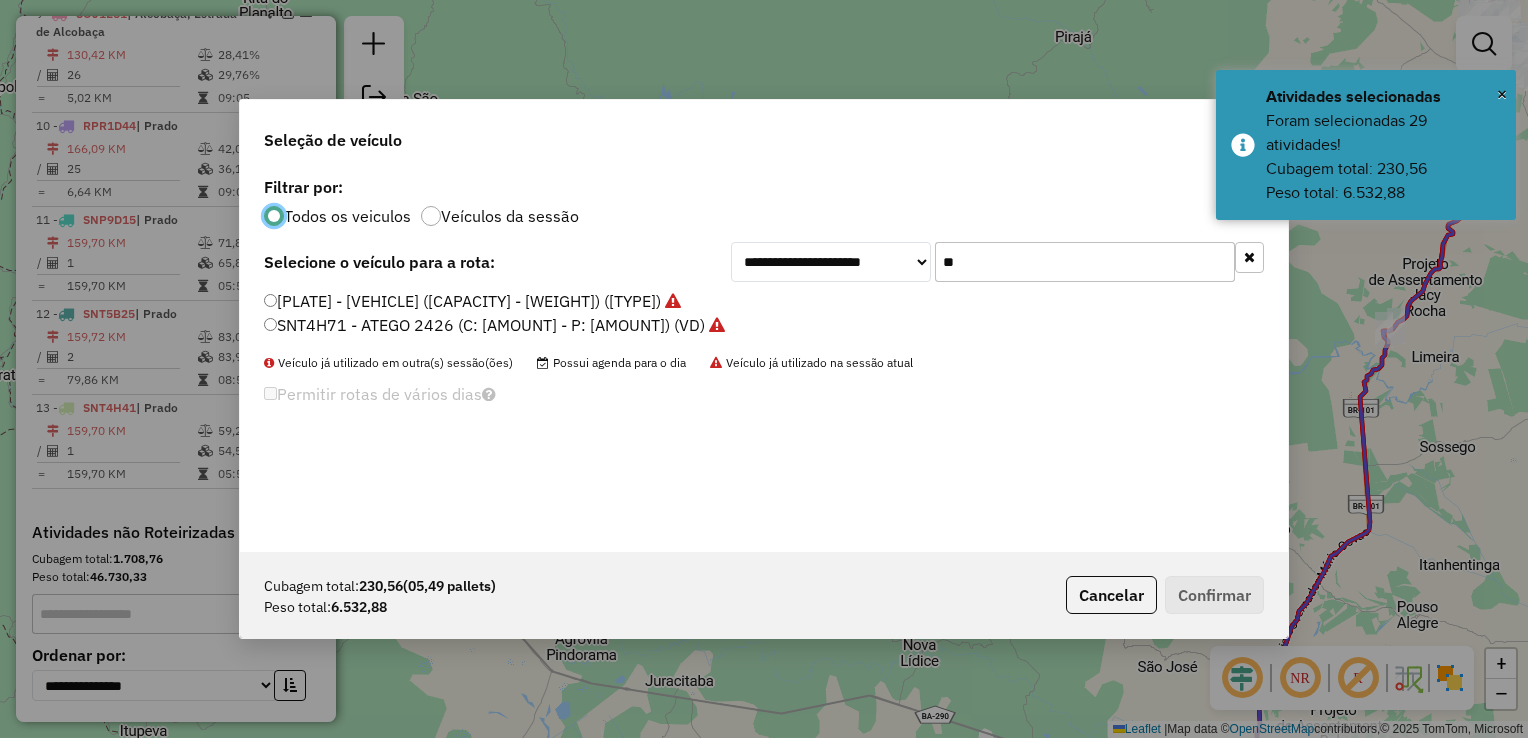 scroll, scrollTop: 10, scrollLeft: 6, axis: both 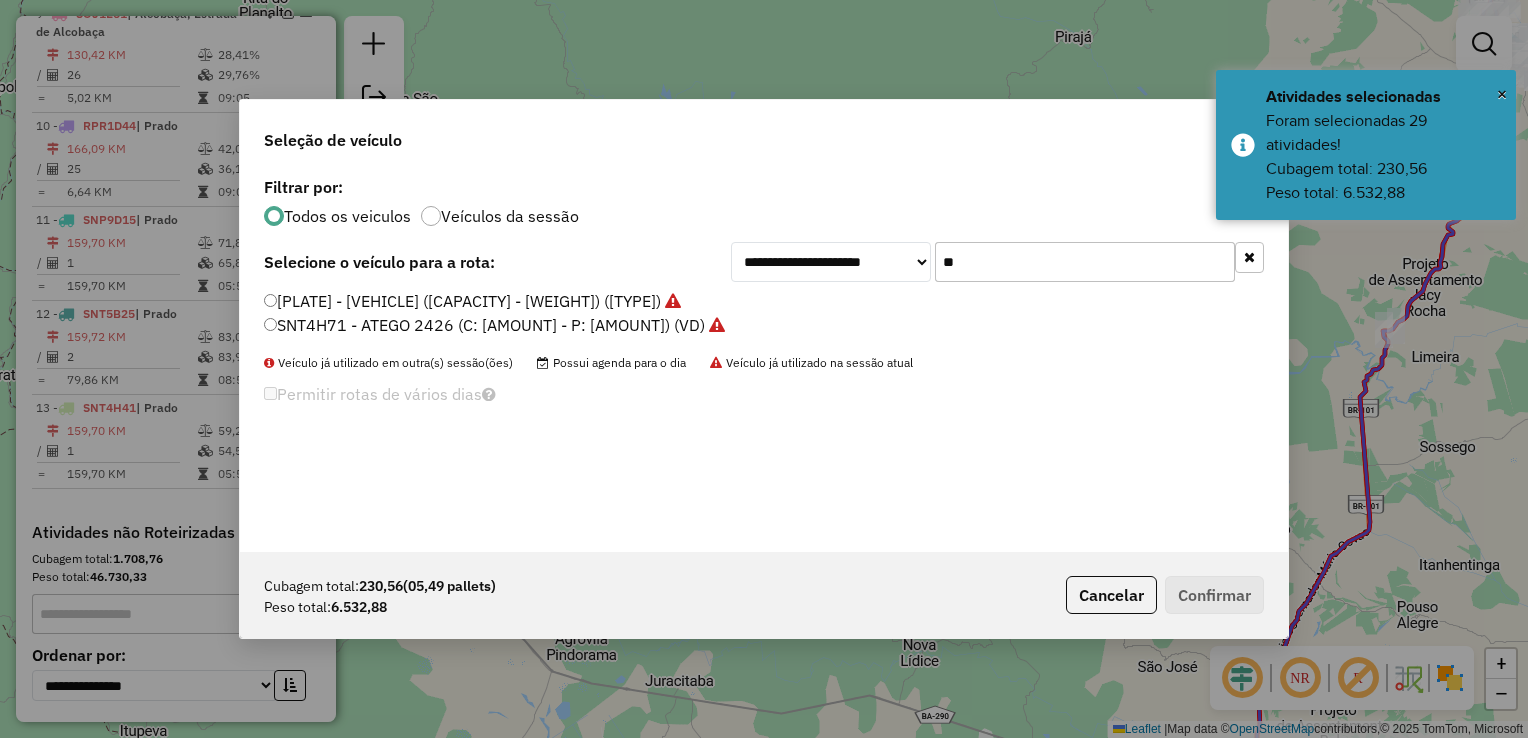 click on "**" 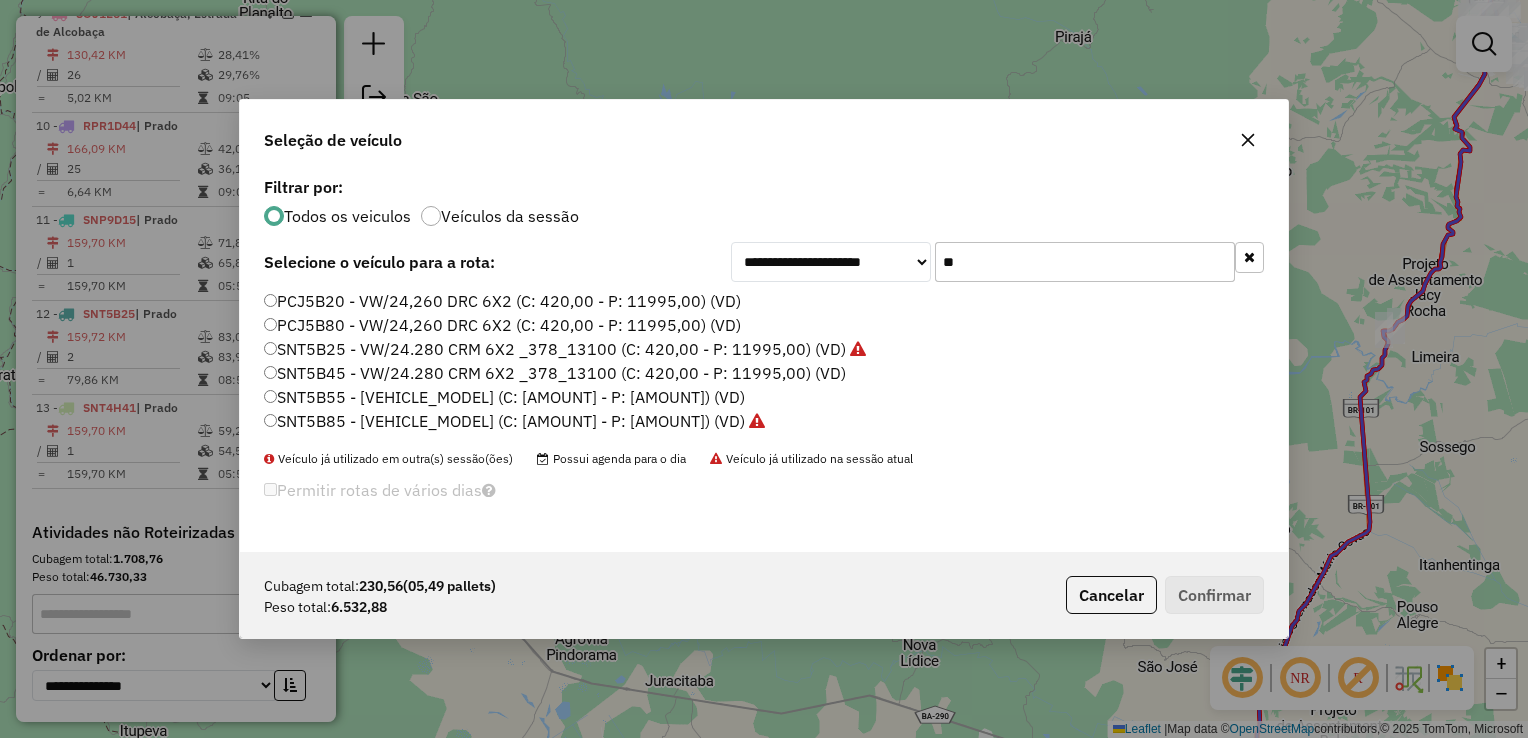 click on "**" 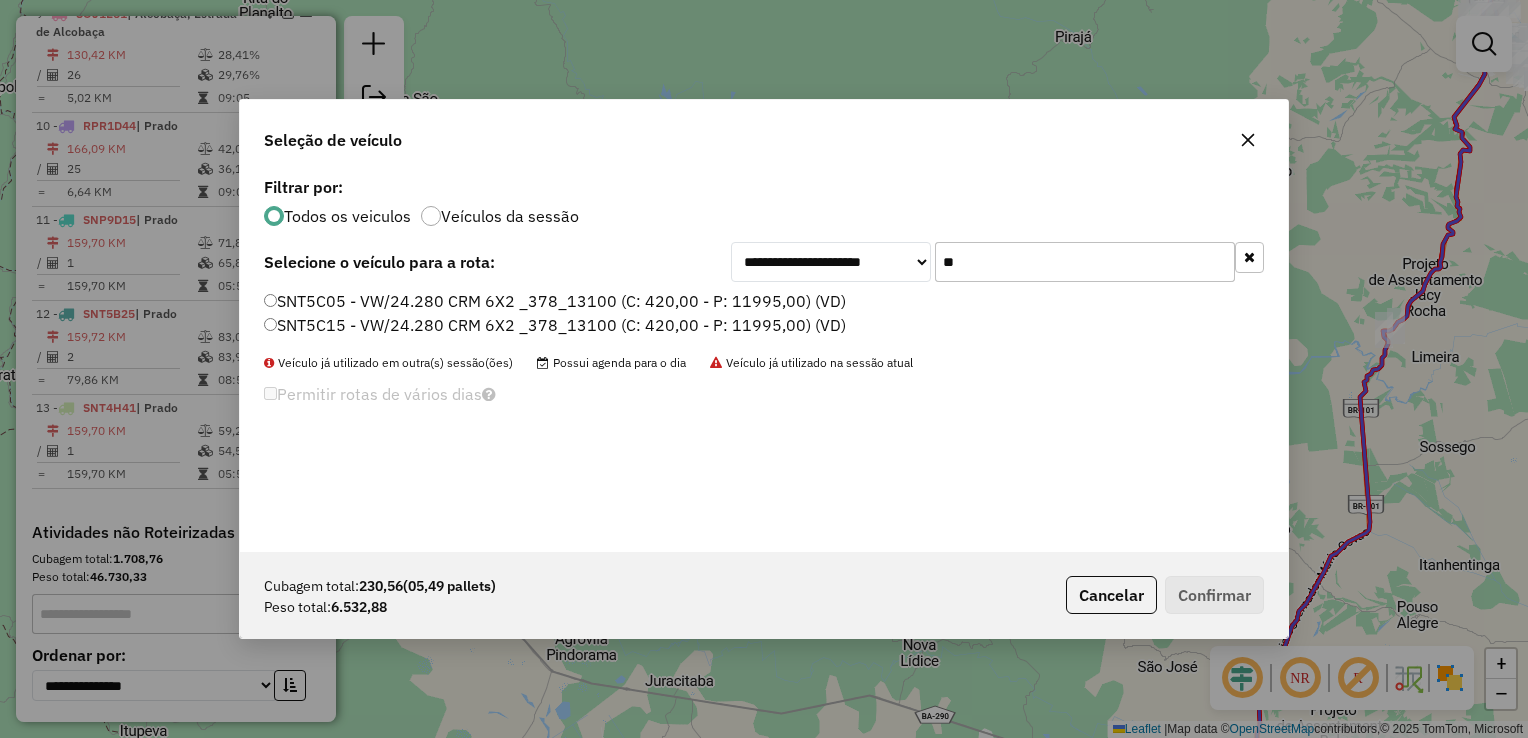 type on "**" 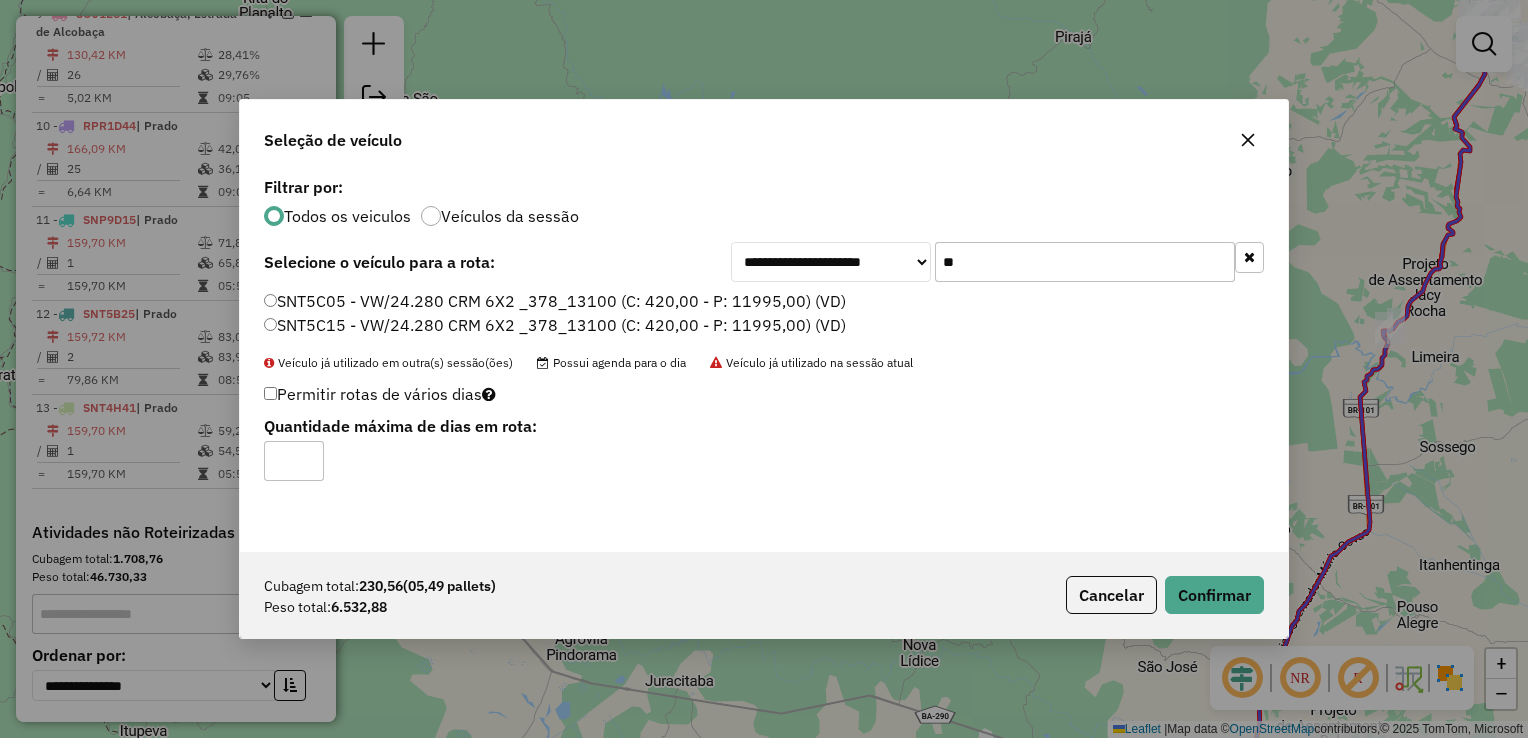 click on "SNT5C05 - VW/24.280 CRM 6X2 _378_13100 (C: 420,00 - P: 11995,00) (VD)" 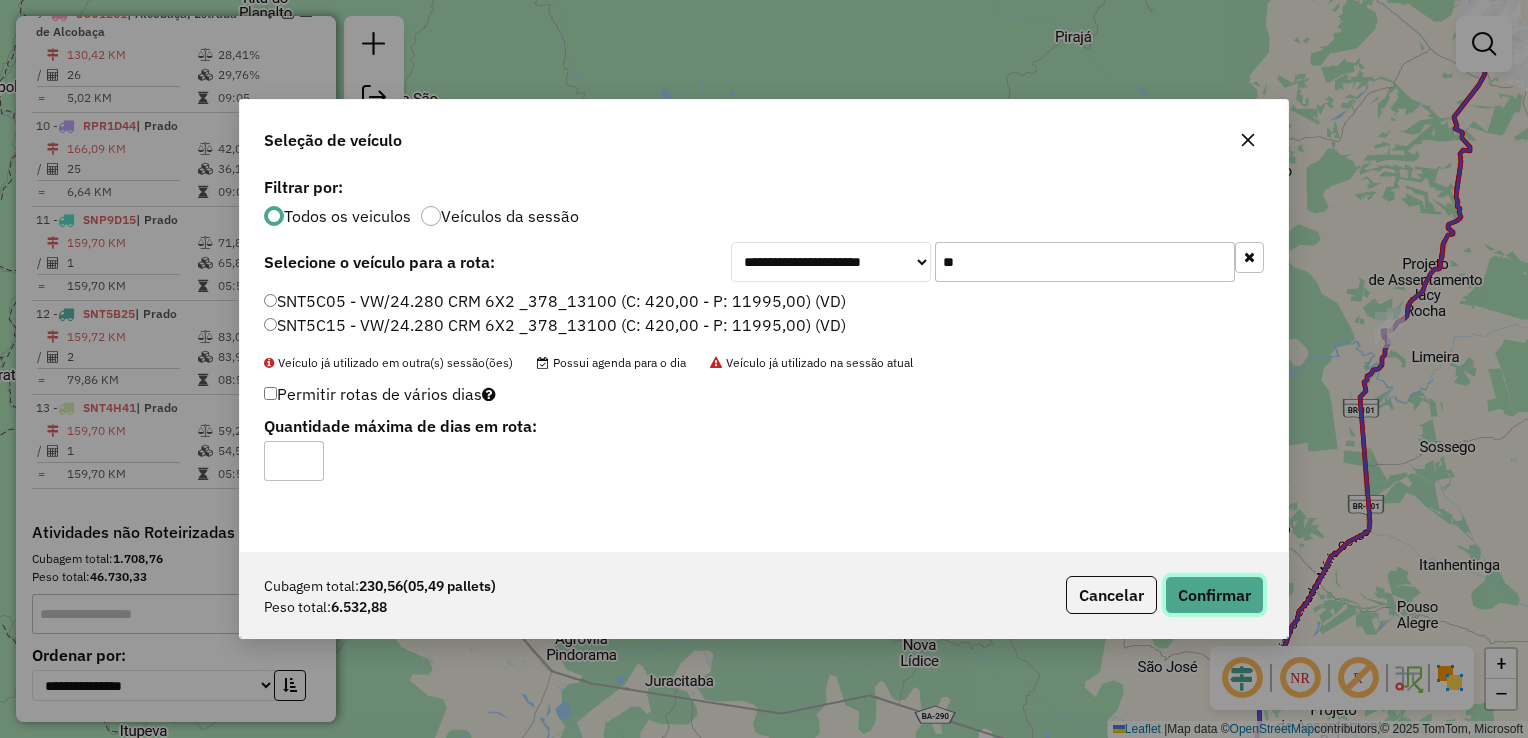 click on "Confirmar" 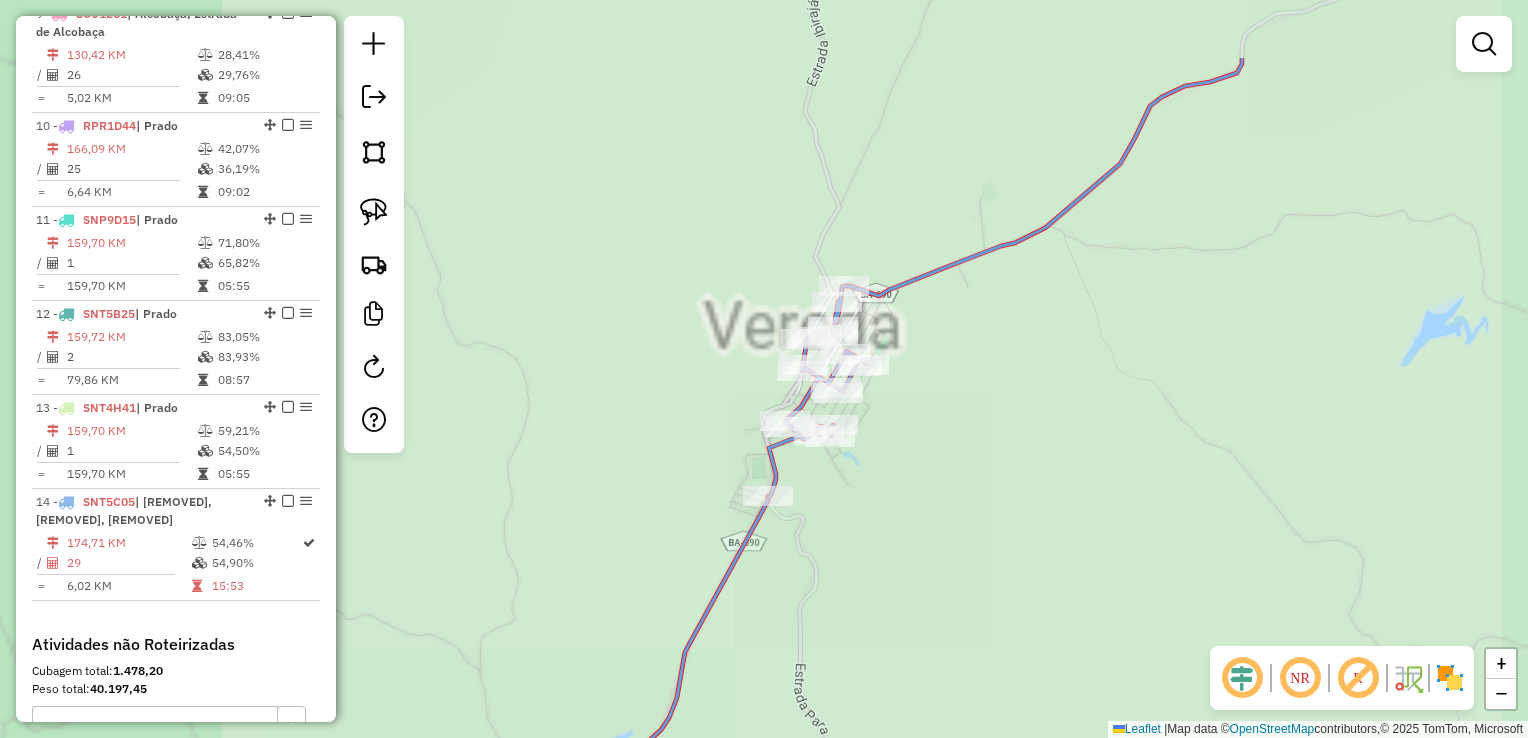 drag, startPoint x: 522, startPoint y: 298, endPoint x: 966, endPoint y: 438, distance: 465.54913 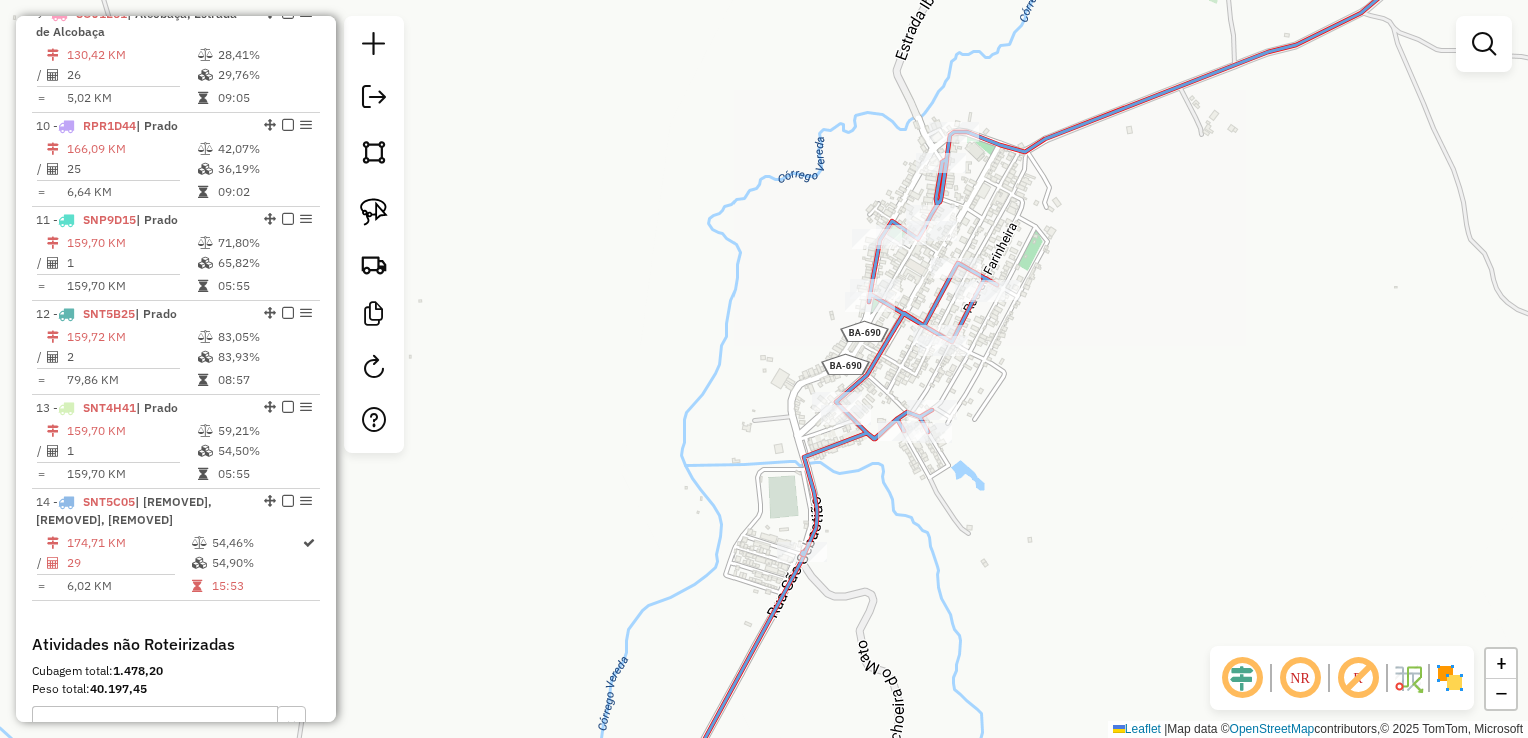 drag, startPoint x: 735, startPoint y: 318, endPoint x: 807, endPoint y: 352, distance: 79.624115 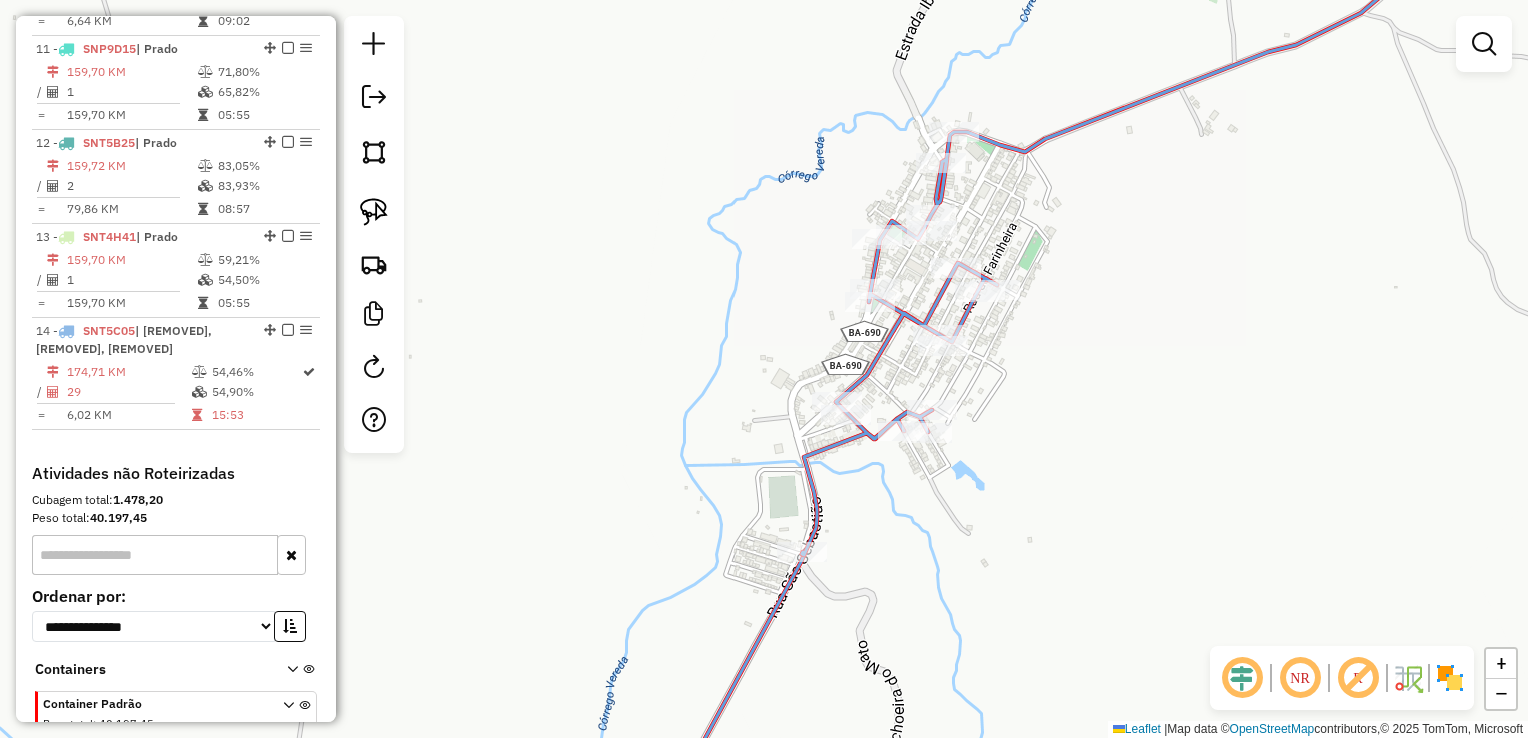 select on "*********" 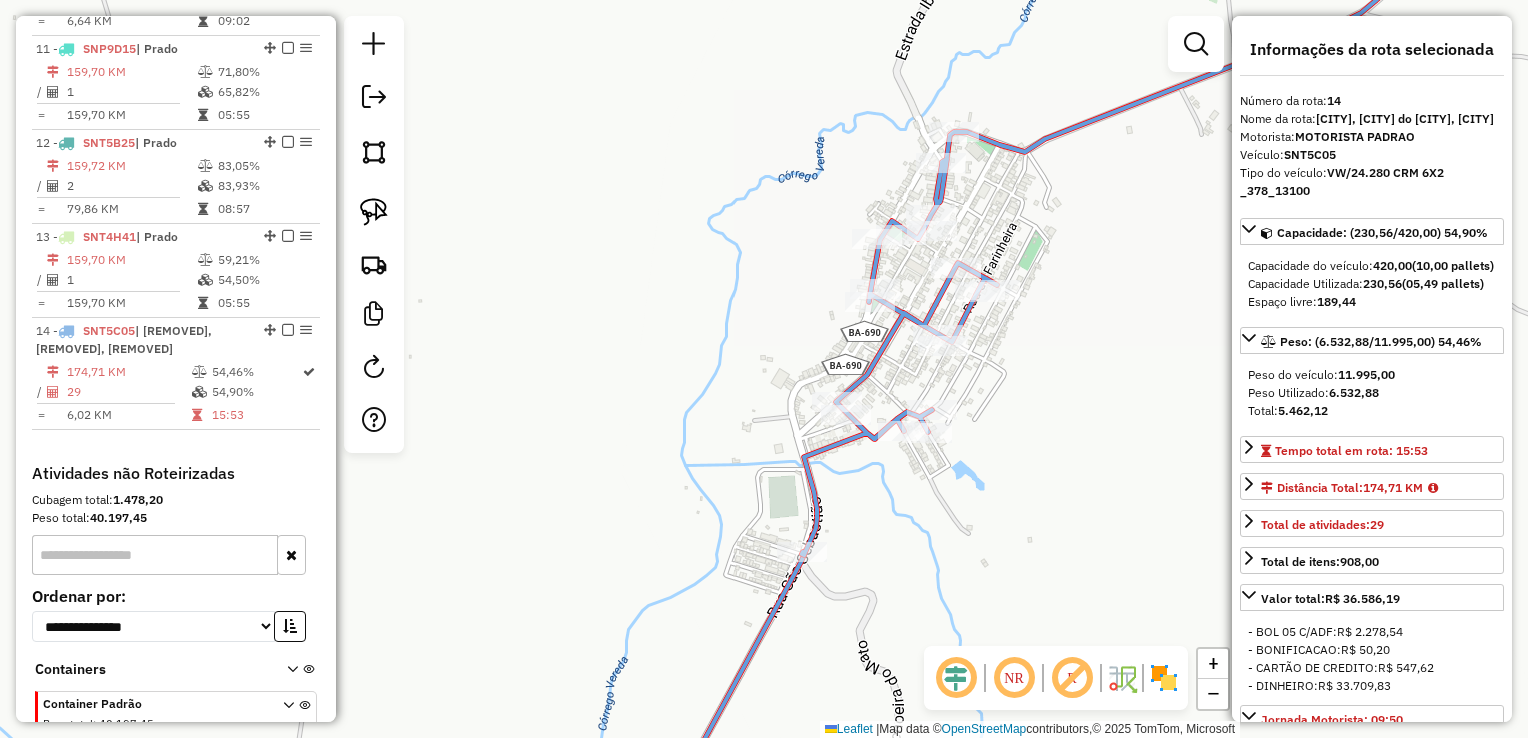 scroll, scrollTop: 1922, scrollLeft: 0, axis: vertical 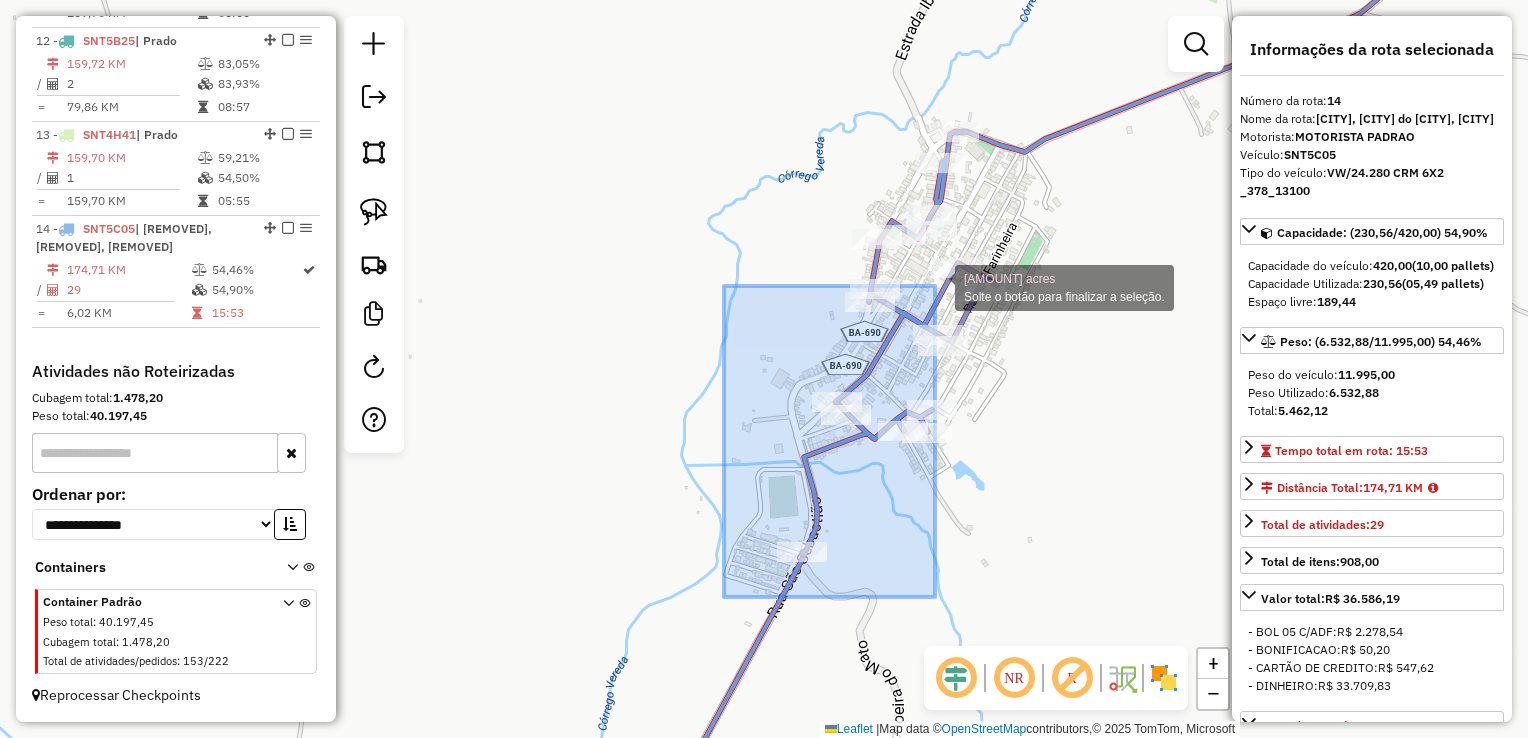drag, startPoint x: 726, startPoint y: 595, endPoint x: 935, endPoint y: 286, distance: 373.04422 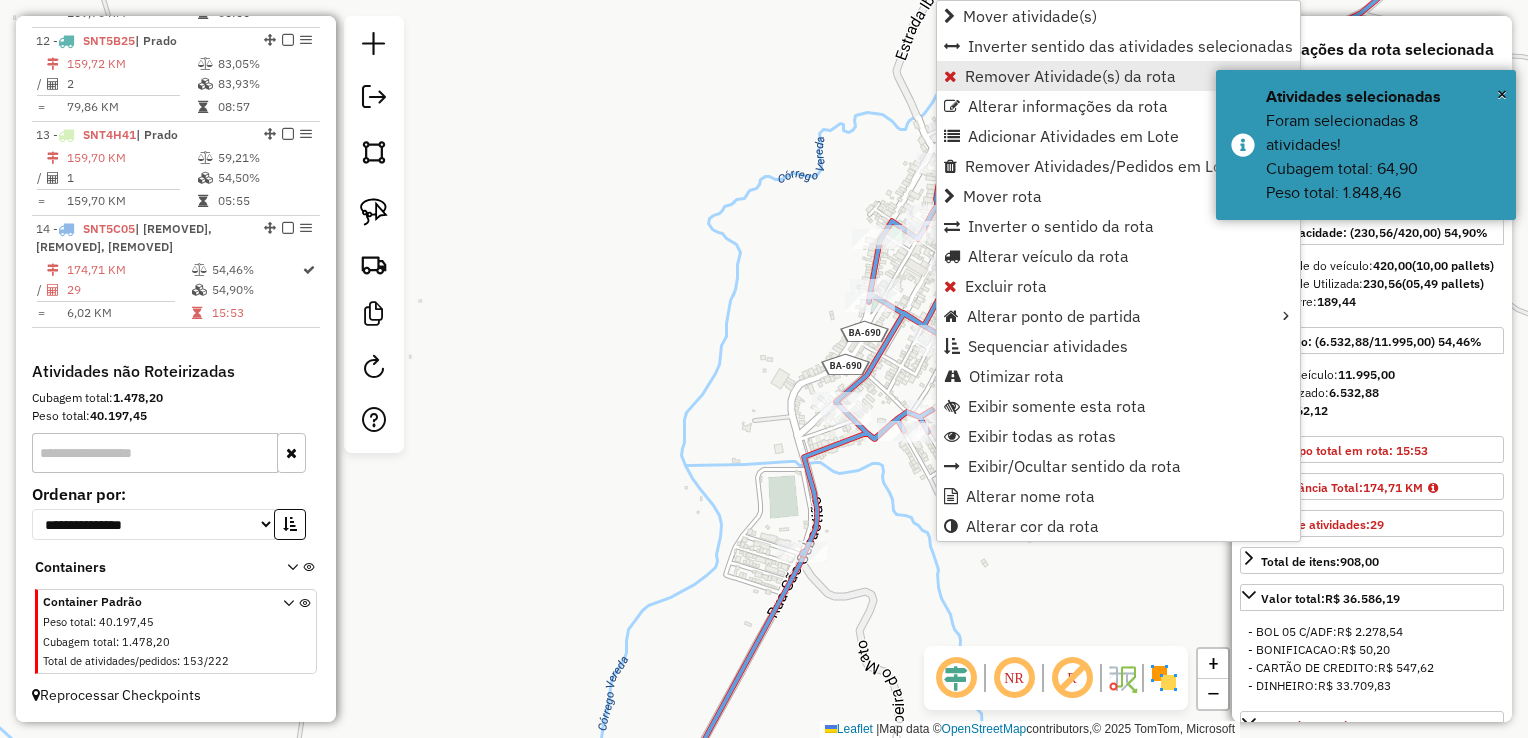 click on "Remover Atividade(s) da rota" at bounding box center (1070, 76) 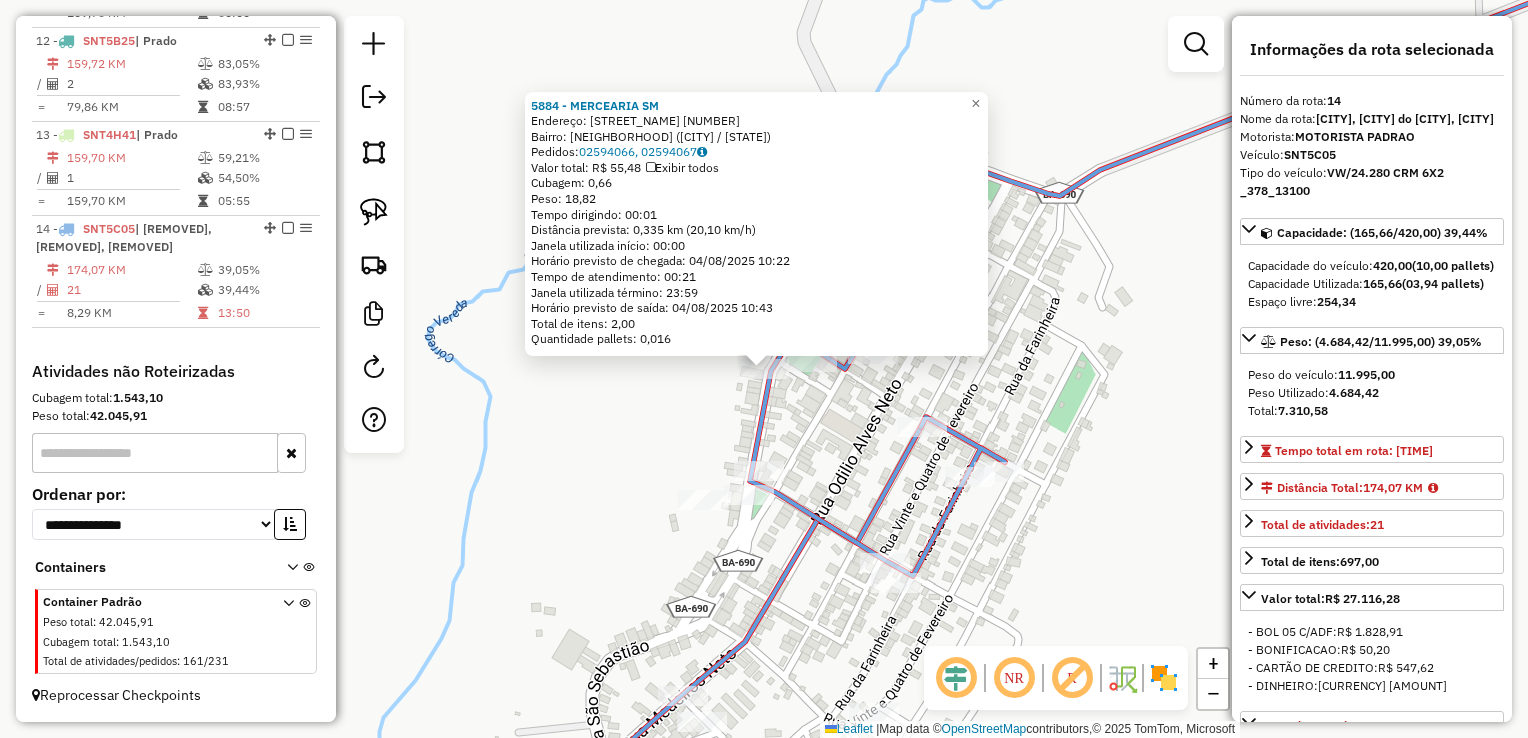 drag, startPoint x: 863, startPoint y: 444, endPoint x: 878, endPoint y: 491, distance: 49.335587 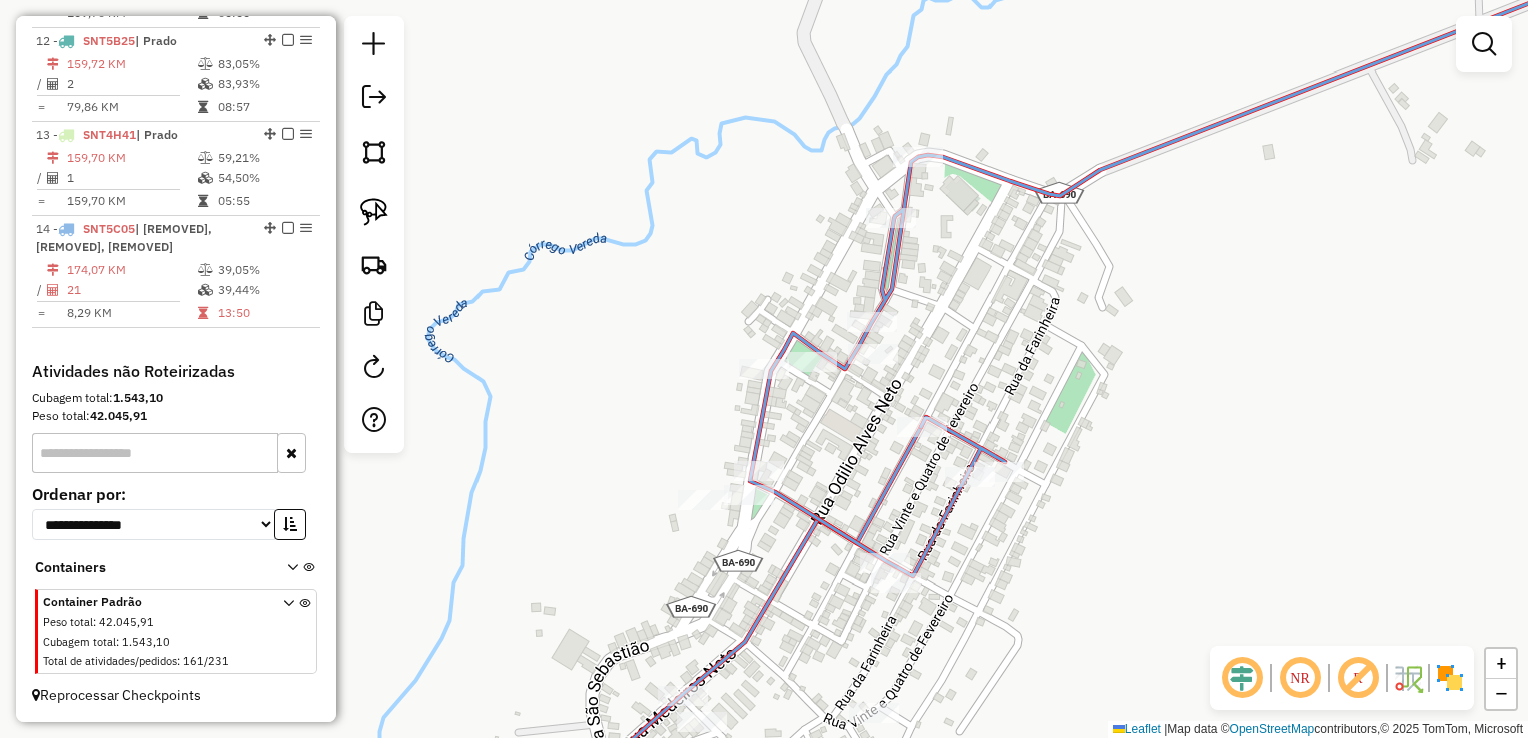 click 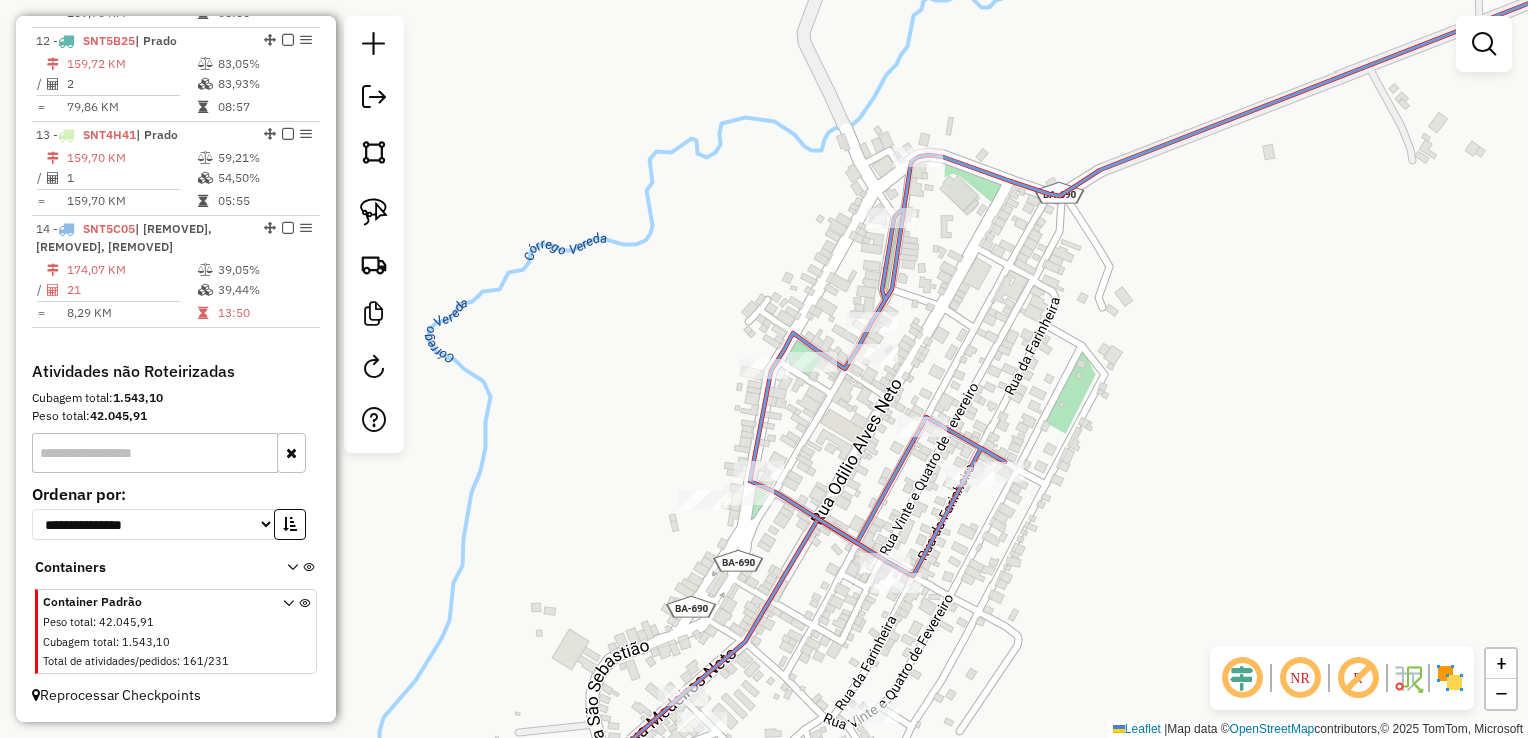 select on "*********" 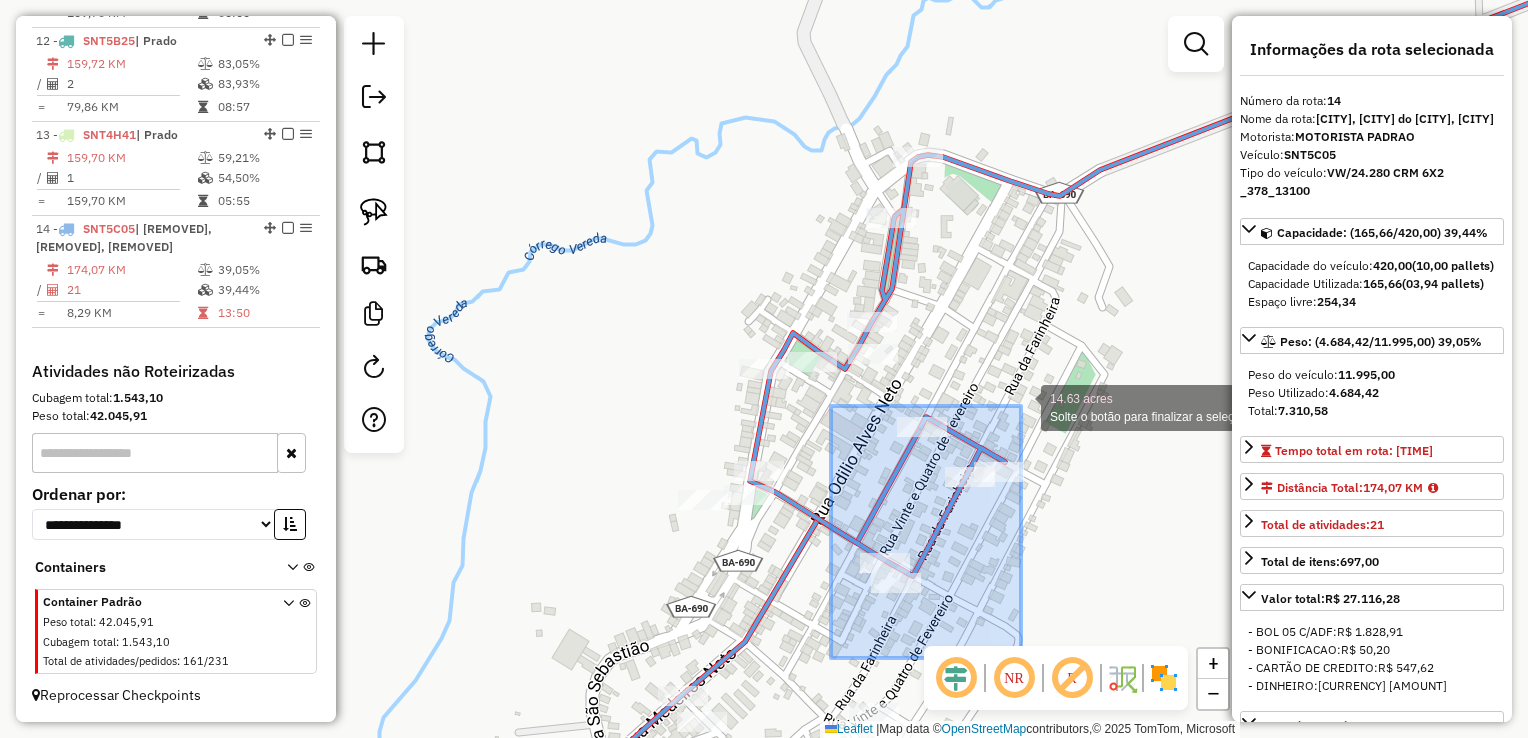 drag, startPoint x: 874, startPoint y: 614, endPoint x: 1024, endPoint y: 403, distance: 258.88416 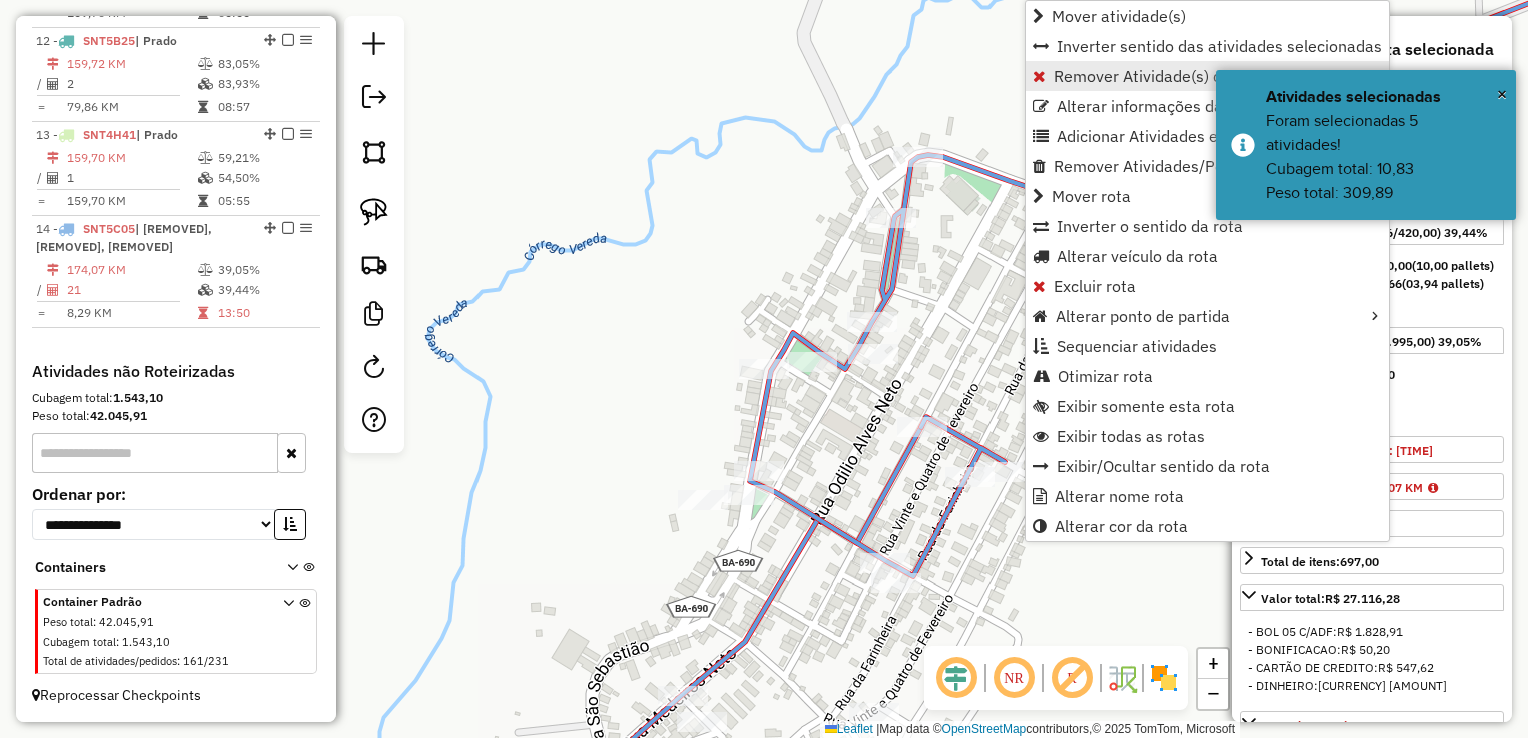 click on "Remover Atividade(s) da rota" at bounding box center (1207, 76) 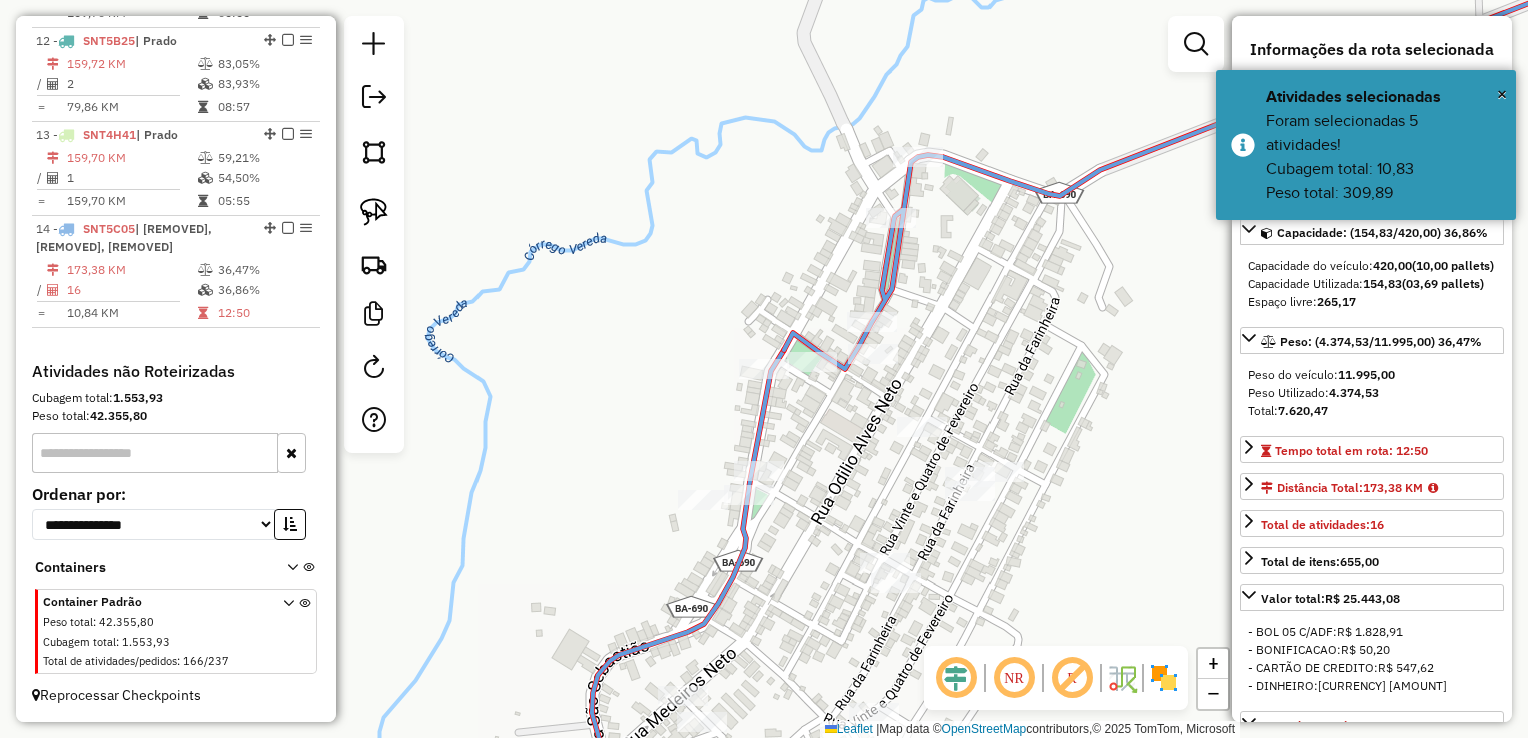 click 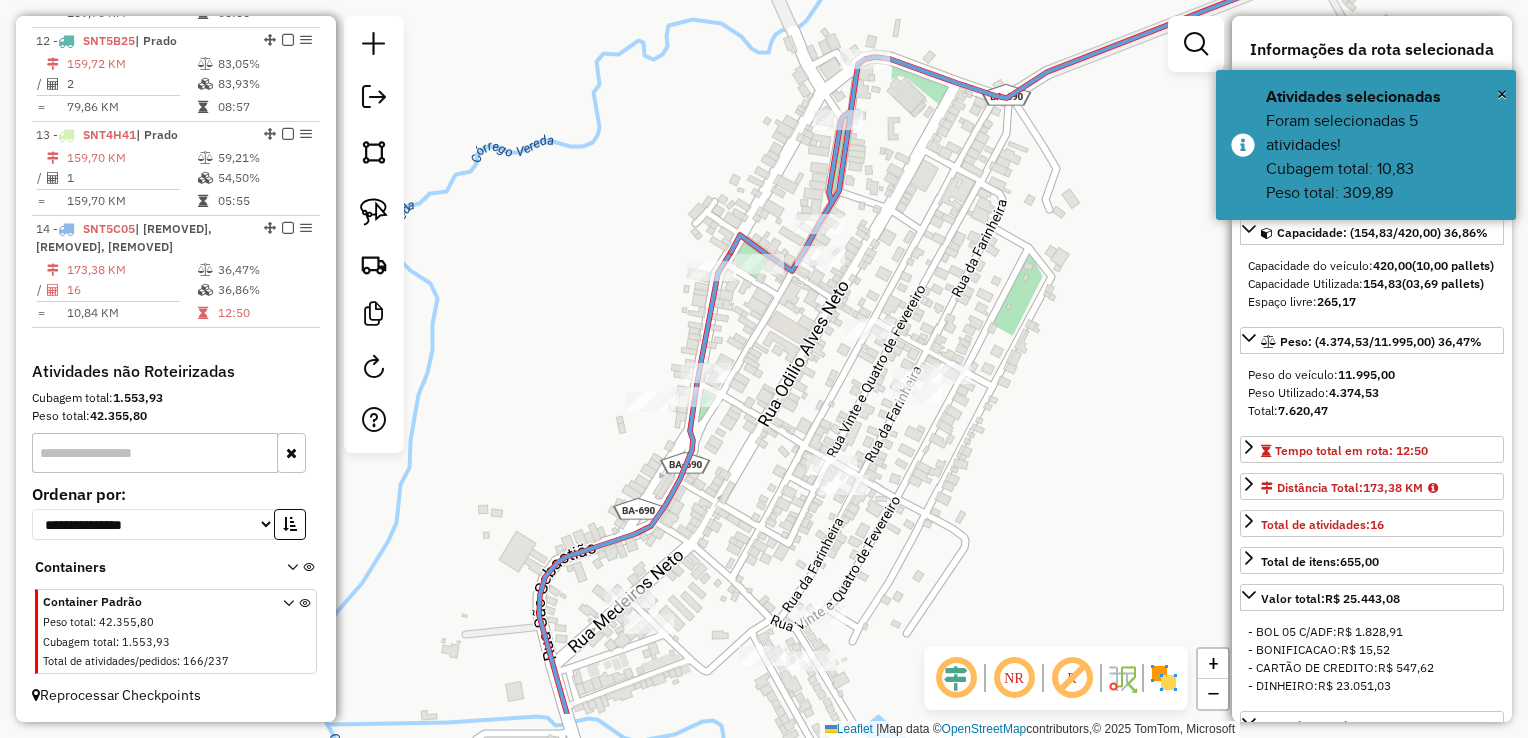 drag, startPoint x: 690, startPoint y: 451, endPoint x: 626, endPoint y: 326, distance: 140.43147 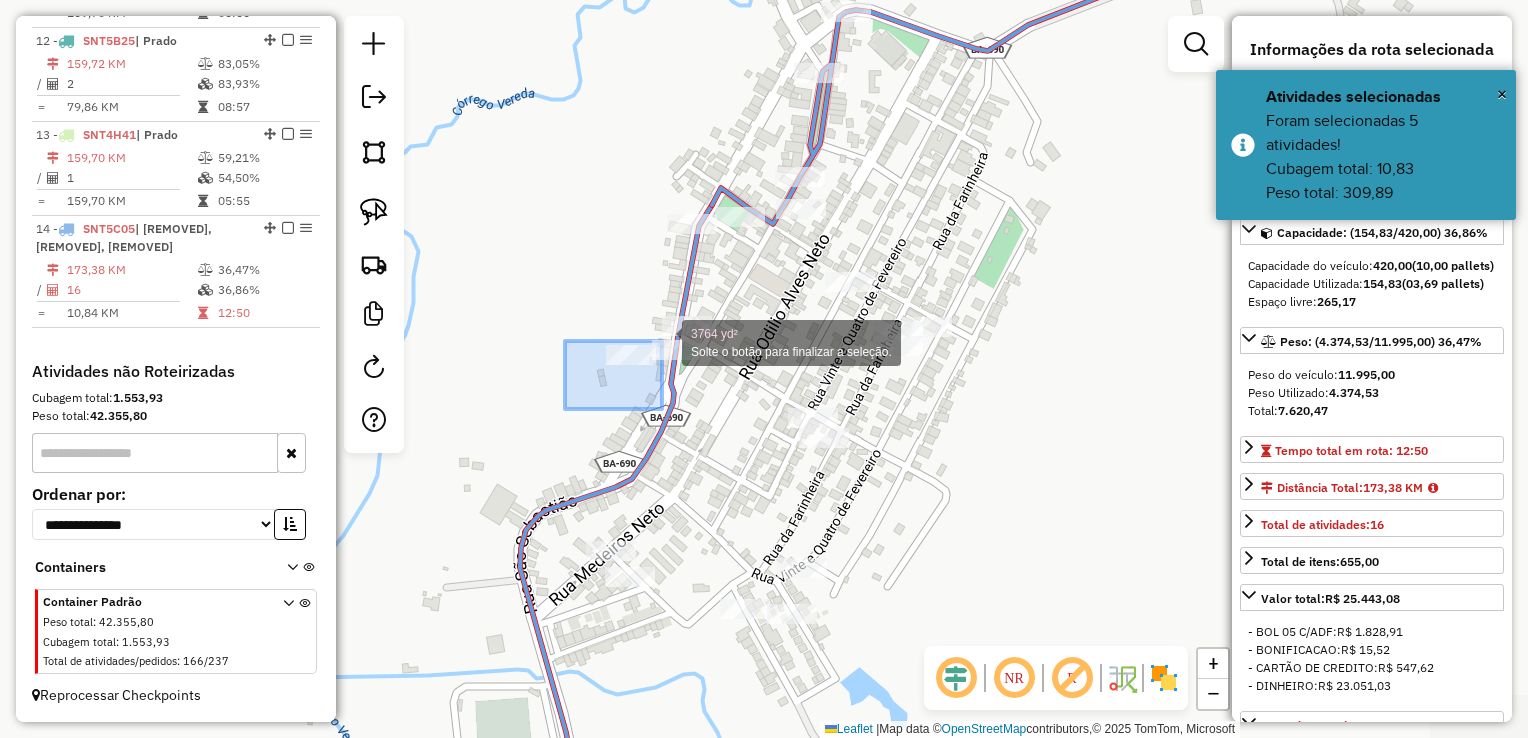 drag, startPoint x: 592, startPoint y: 385, endPoint x: 727, endPoint y: 299, distance: 160.06561 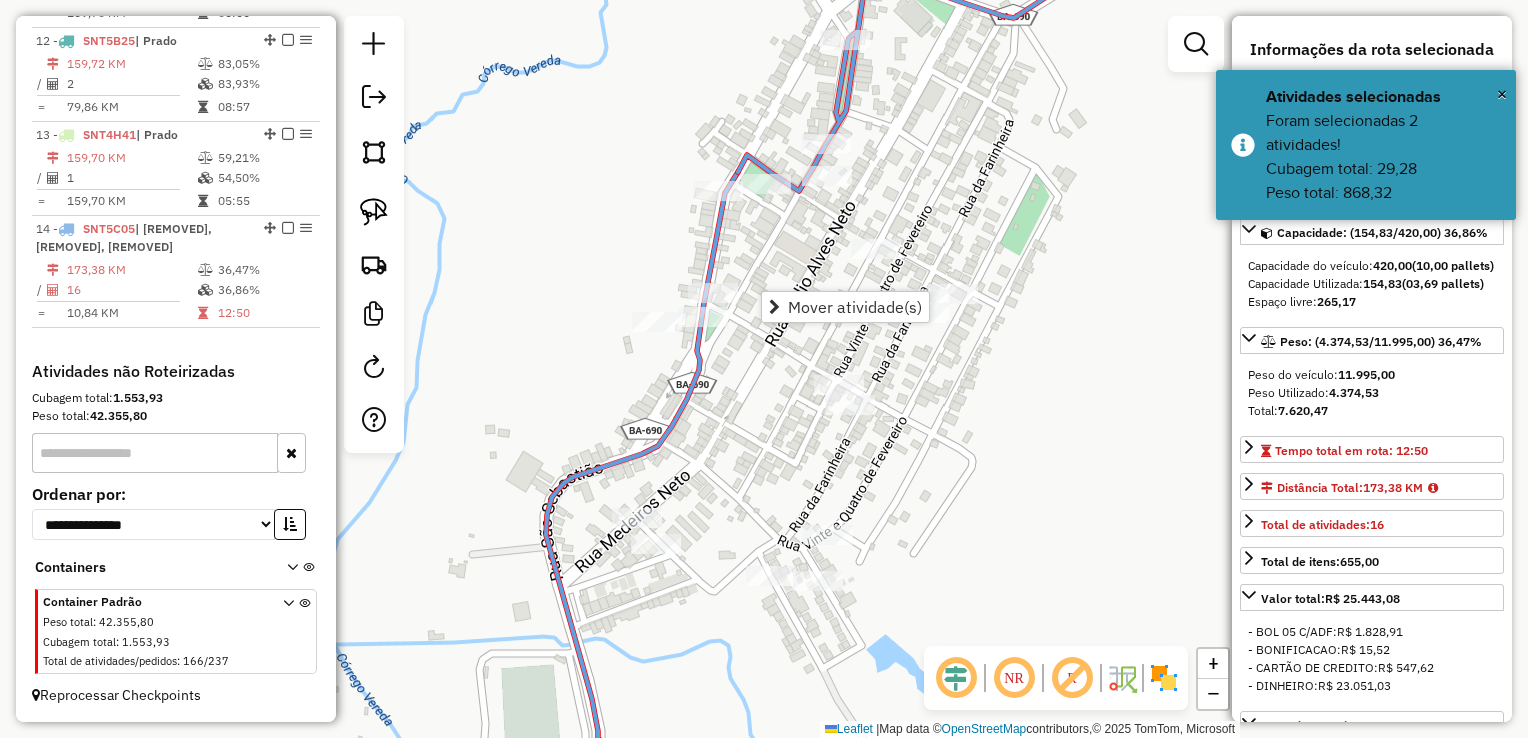 drag, startPoint x: 554, startPoint y: 346, endPoint x: 604, endPoint y: 310, distance: 61.611687 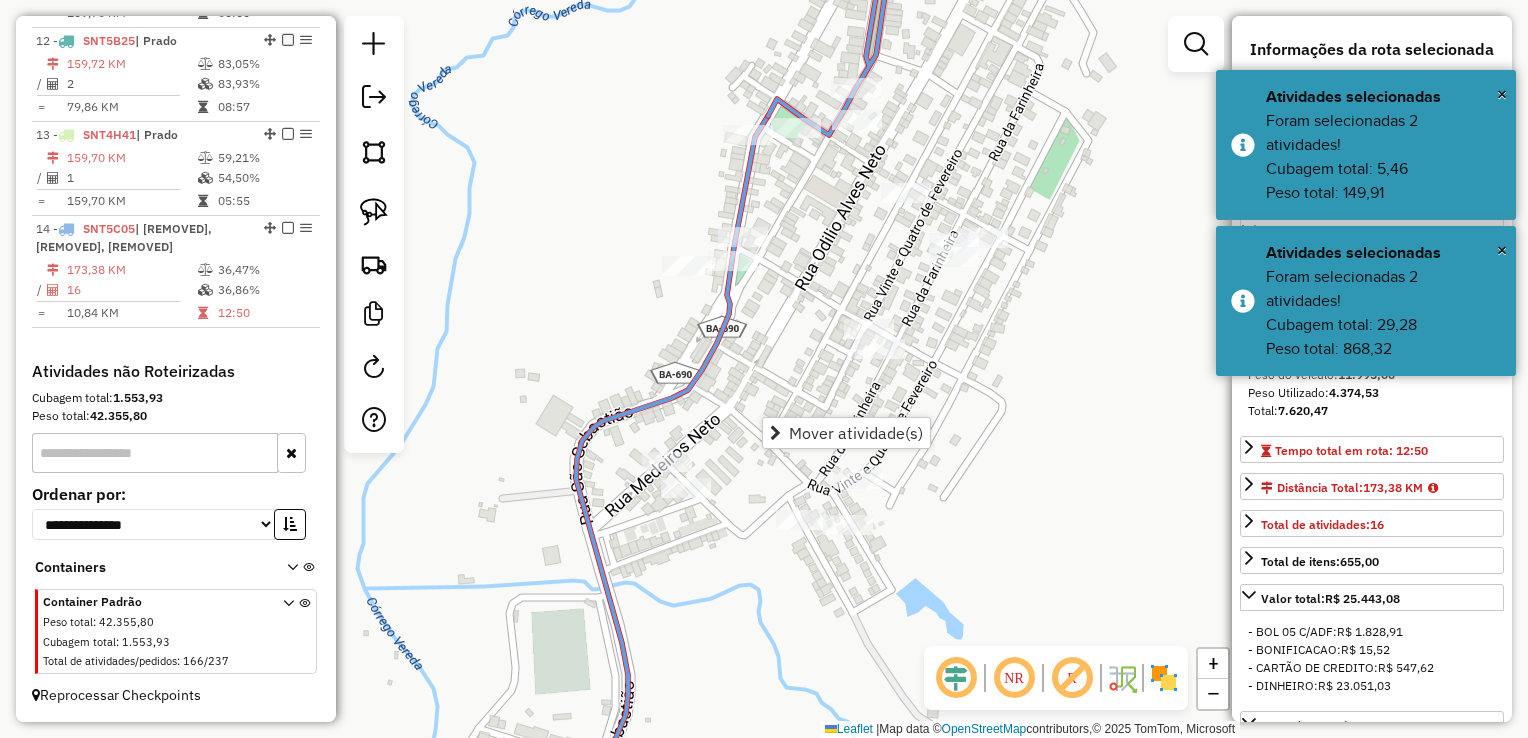 click on "Janela de atendimento Grade de atendimento Capacidade Transportadoras Veículos Cliente Pedidos  Rotas Selecione os dias de semana para filtrar as janelas de atendimento  Seg   Ter   Qua   Qui   Sex   Sáb   Dom  Informe o período da janela de atendimento: De: Até:  Filtrar exatamente a janela do cliente  Considerar janela de atendimento padrão  Selecione os dias de semana para filtrar as grades de atendimento  Seg   Ter   Qua   Qui   Sex   Sáb   Dom   Considerar clientes sem dia de atendimento cadastrado  Clientes fora do dia de atendimento selecionado Filtrar as atividades entre os valores definidos abaixo:  Peso mínimo:   Peso máximo:   Cubagem mínima:   Cubagem máxima:   De:   Até:  Filtrar as atividades entre o tempo de atendimento definido abaixo:  De:   Até:   Considerar capacidade total dos clientes não roteirizados Transportadora: Selecione um ou mais itens Tipo de veículo: Selecione um ou mais itens Veículo: Selecione um ou mais itens Motorista: Selecione um ou mais itens Nome: Rótulo:" 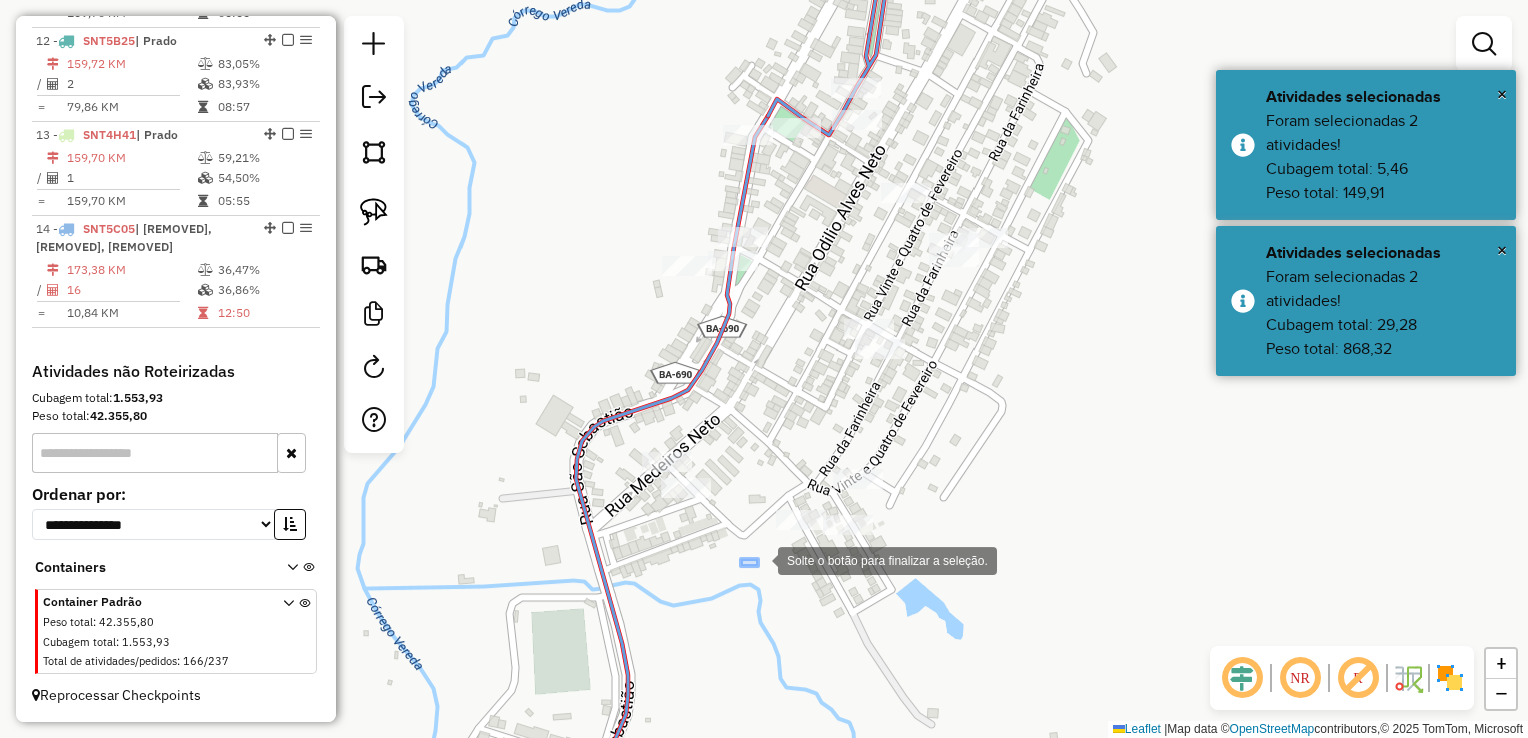 drag, startPoint x: 758, startPoint y: 559, endPoint x: 939, endPoint y: 439, distance: 217.16583 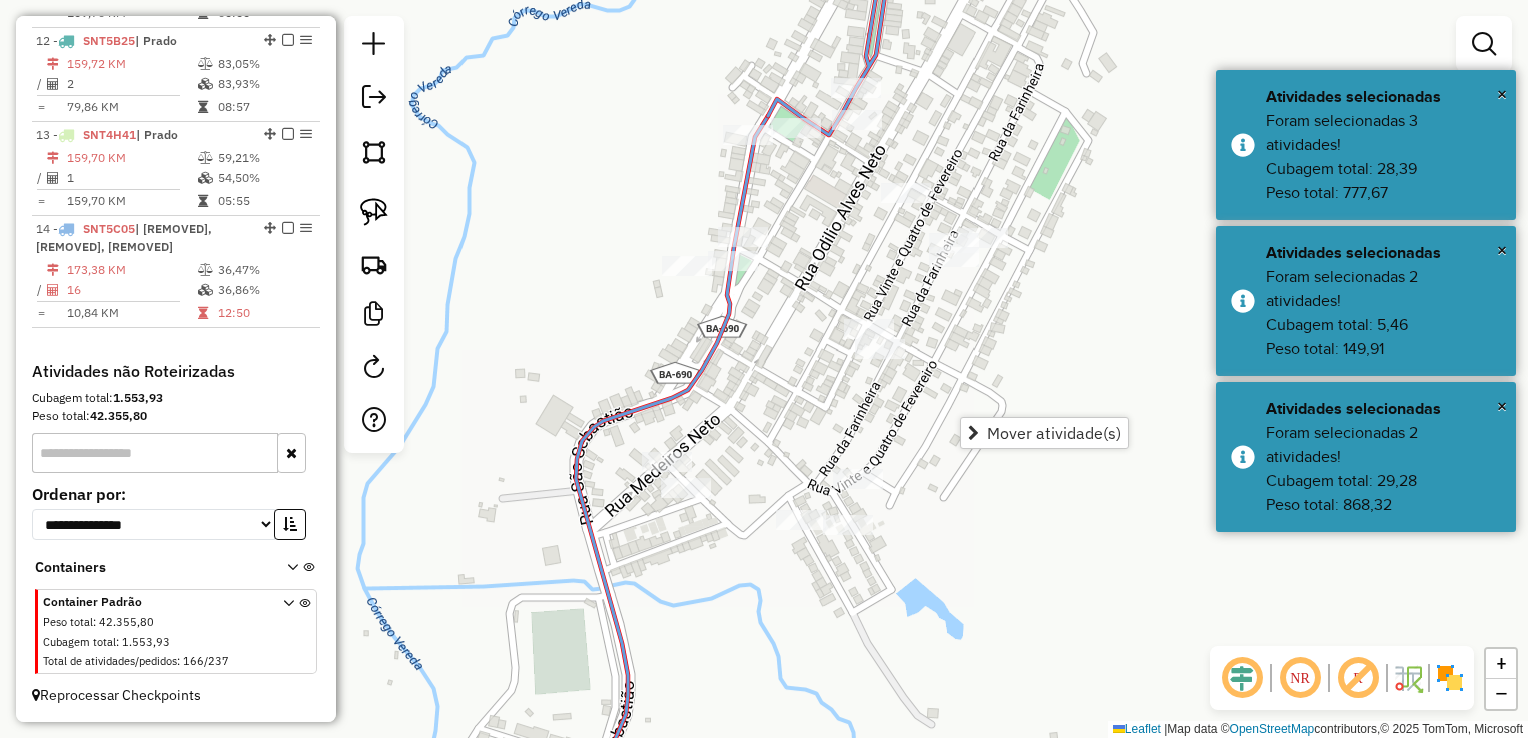 click on "Janela de atendimento Grade de atendimento Capacidade Transportadoras Veículos Cliente Pedidos  Rotas Selecione os dias de semana para filtrar as janelas de atendimento  Seg   Ter   Qua   Qui   Sex   Sáb   Dom  Informe o período da janela de atendimento: De: Até:  Filtrar exatamente a janela do cliente  Considerar janela de atendimento padrão  Selecione os dias de semana para filtrar as grades de atendimento  Seg   Ter   Qua   Qui   Sex   Sáb   Dom   Considerar clientes sem dia de atendimento cadastrado  Clientes fora do dia de atendimento selecionado Filtrar as atividades entre os valores definidos abaixo:  Peso mínimo:   Peso máximo:   Cubagem mínima:   Cubagem máxima:   De:   Até:  Filtrar as atividades entre o tempo de atendimento definido abaixo:  De:   Até:   Considerar capacidade total dos clientes não roteirizados Transportadora: Selecione um ou mais itens Tipo de veículo: Selecione um ou mais itens Veículo: Selecione um ou mais itens Motorista: Selecione um ou mais itens Nome: Rótulo:" 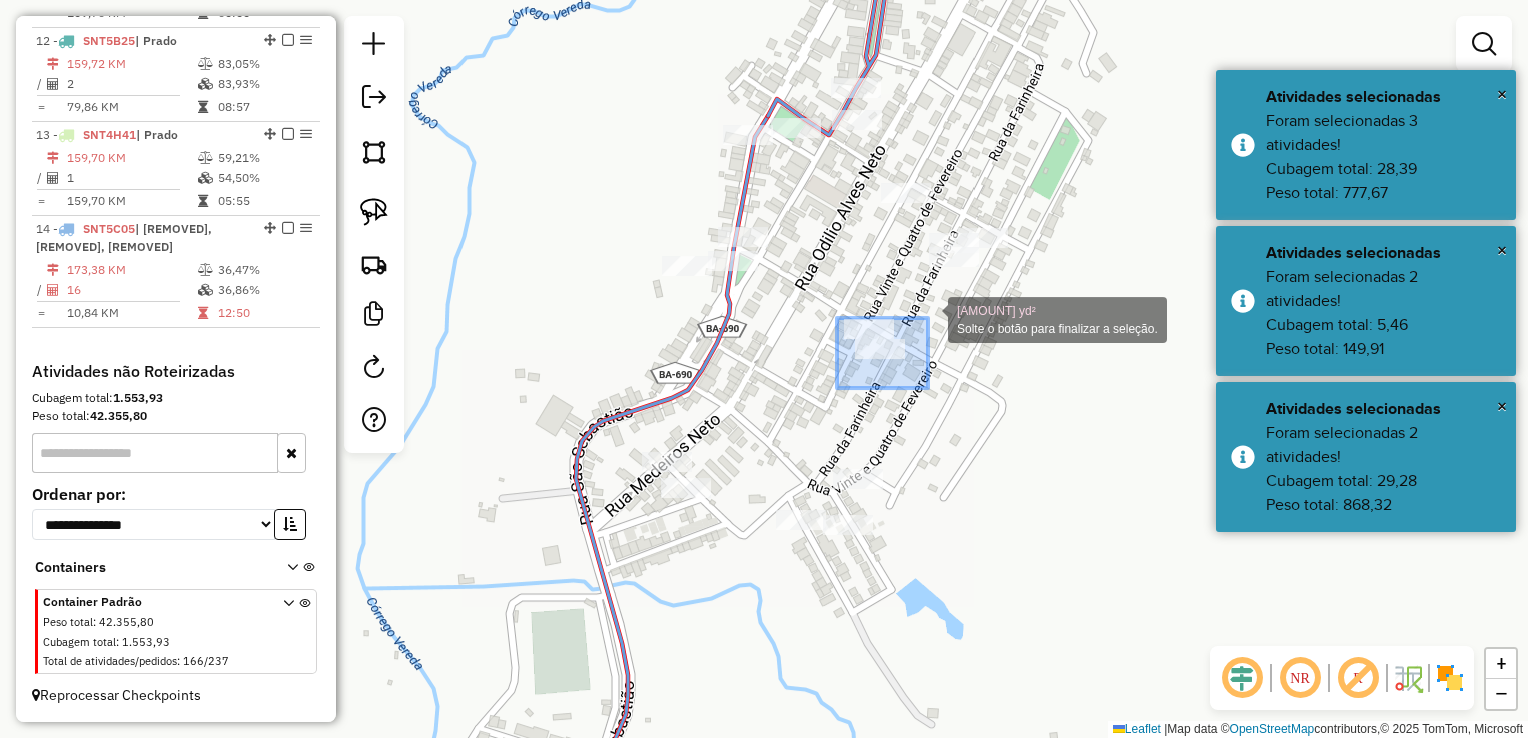 drag, startPoint x: 864, startPoint y: 374, endPoint x: 940, endPoint y: 293, distance: 111.07205 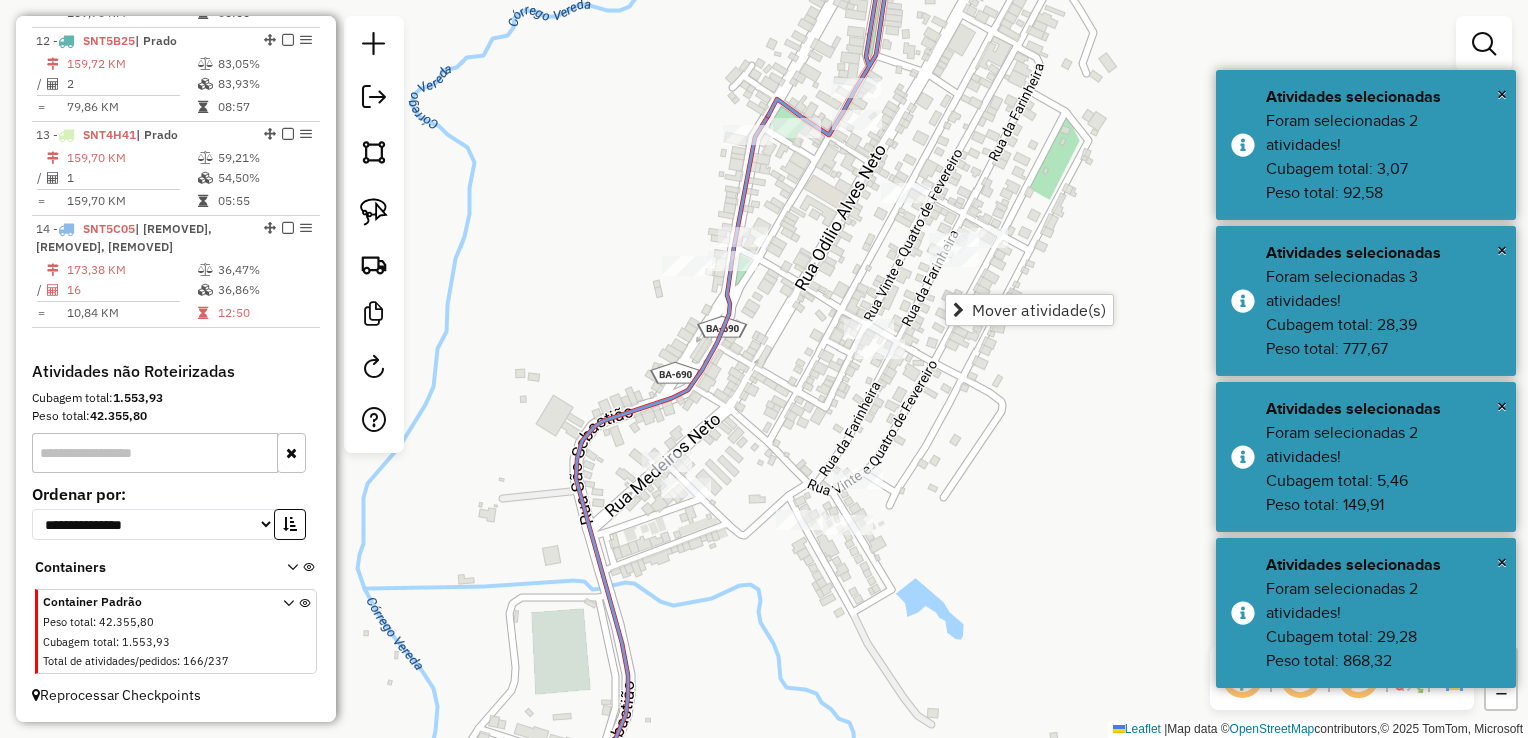 drag, startPoint x: 651, startPoint y: 354, endPoint x: 430, endPoint y: 254, distance: 242.57164 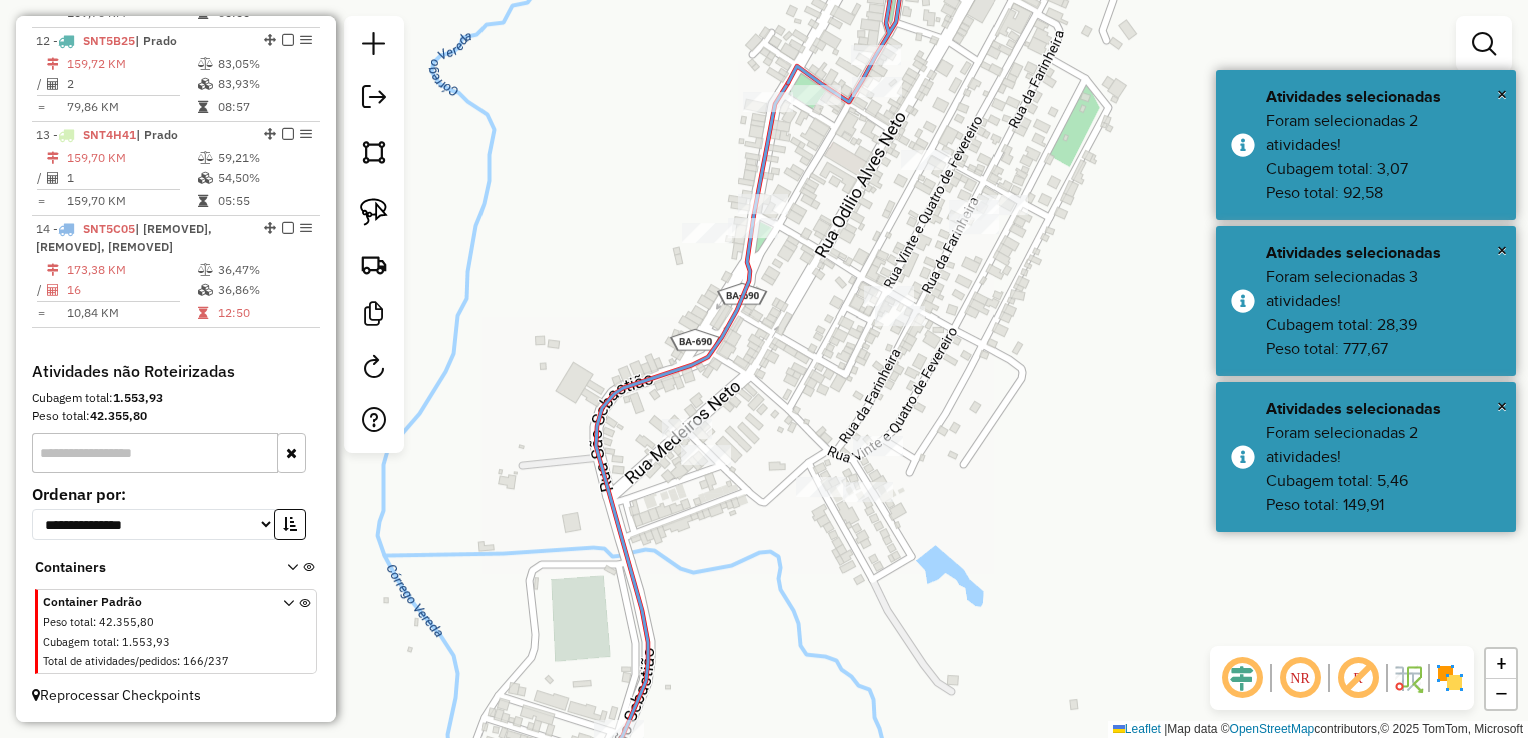 drag, startPoint x: 732, startPoint y: 304, endPoint x: 752, endPoint y: 273, distance: 36.891735 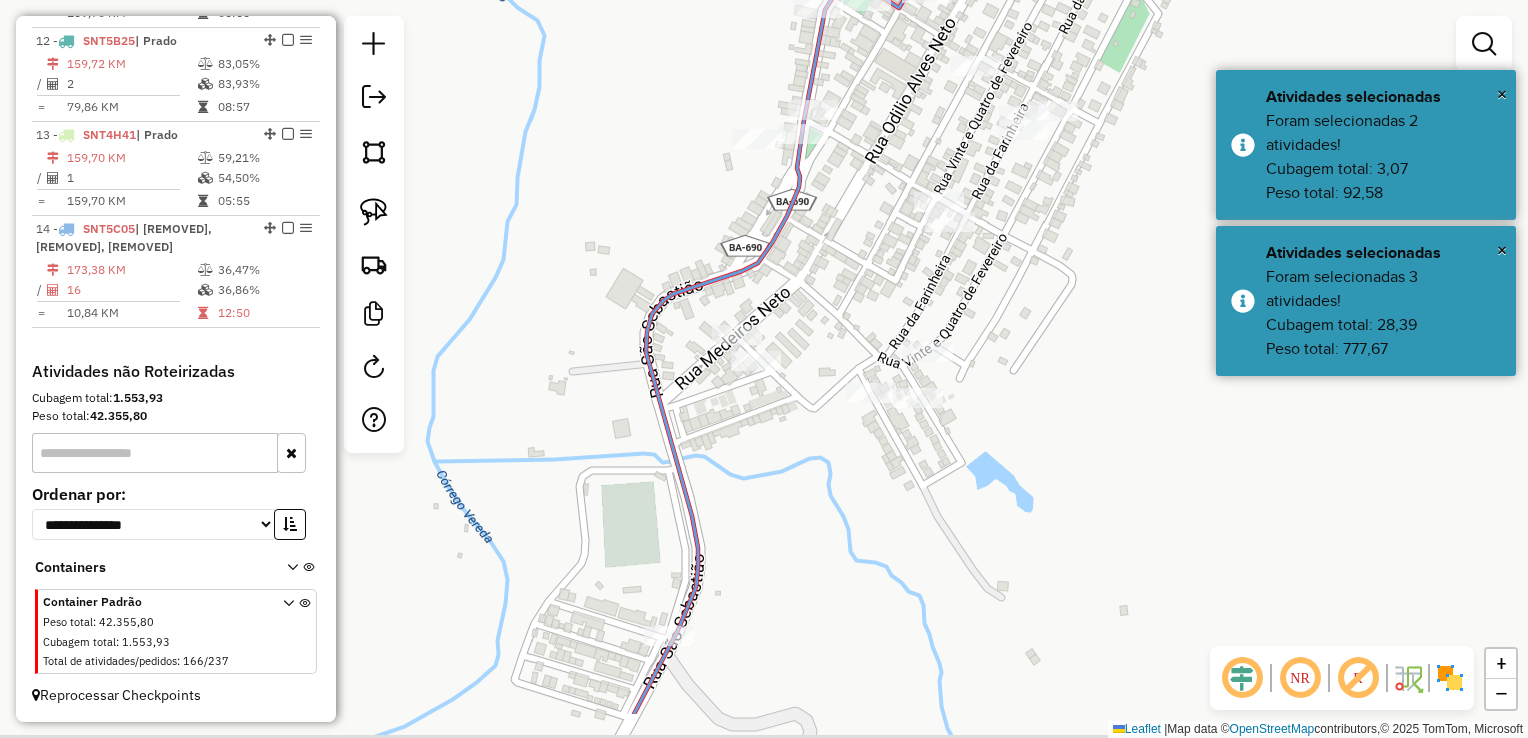 drag, startPoint x: 776, startPoint y: 305, endPoint x: 801, endPoint y: 207, distance: 101.13852 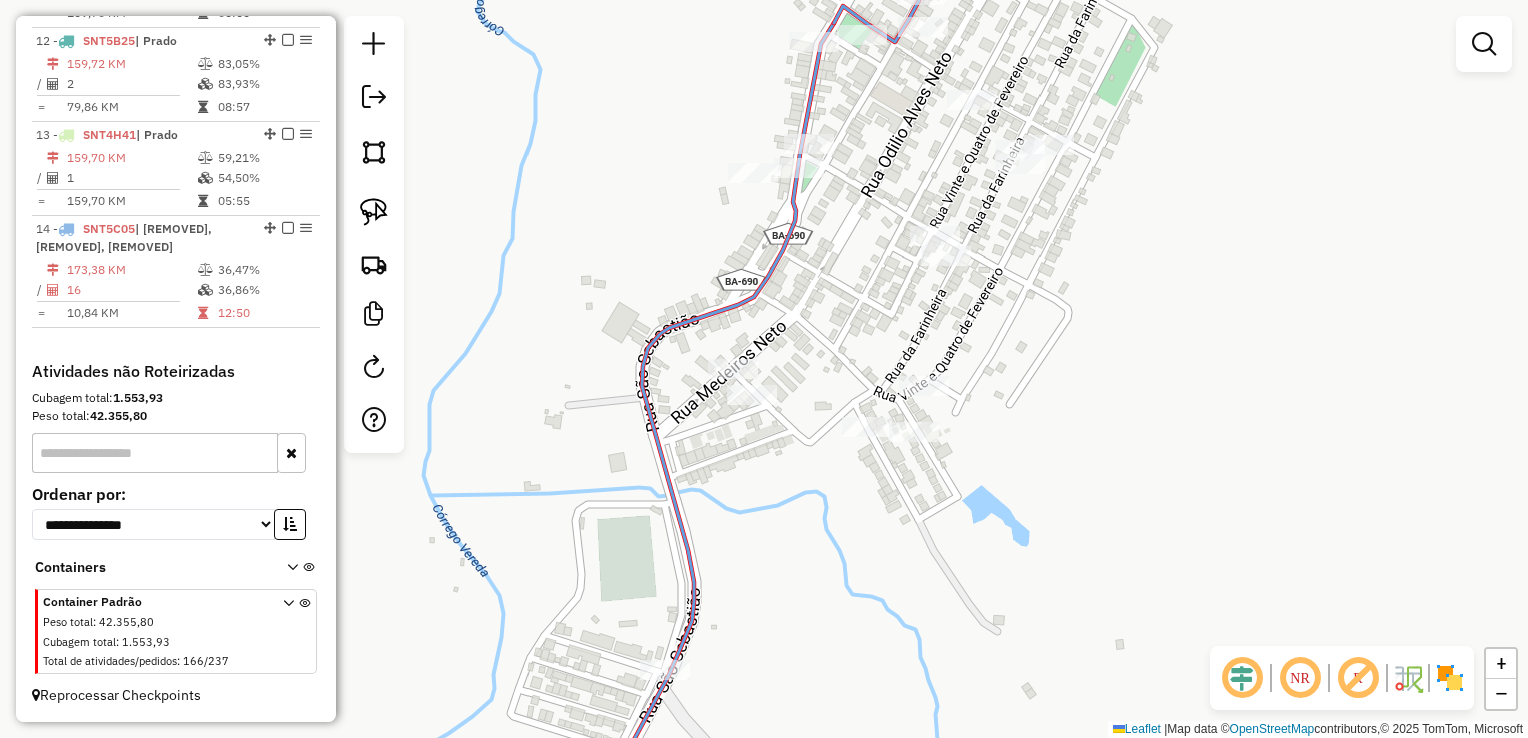drag, startPoint x: 613, startPoint y: 198, endPoint x: 627, endPoint y: 233, distance: 37.696156 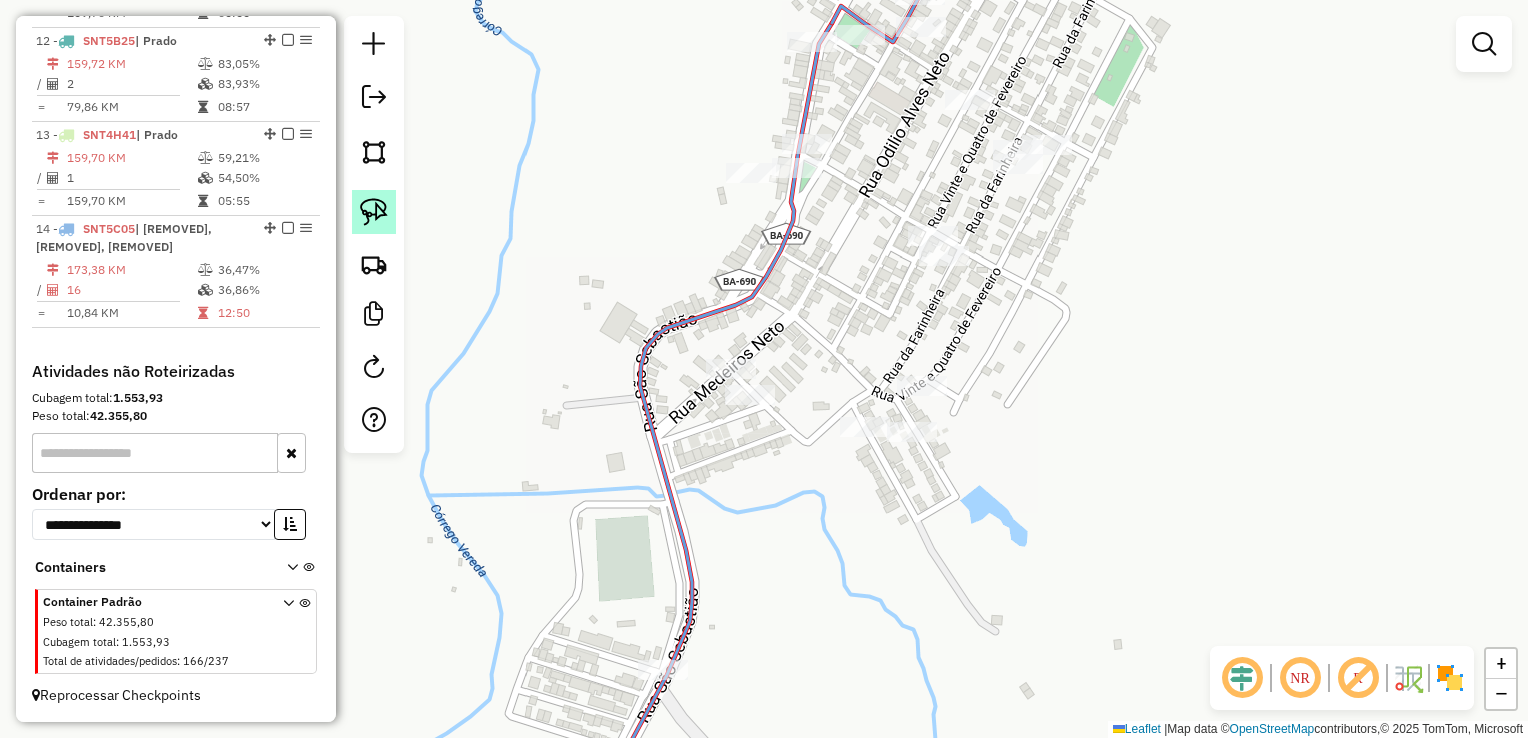 click 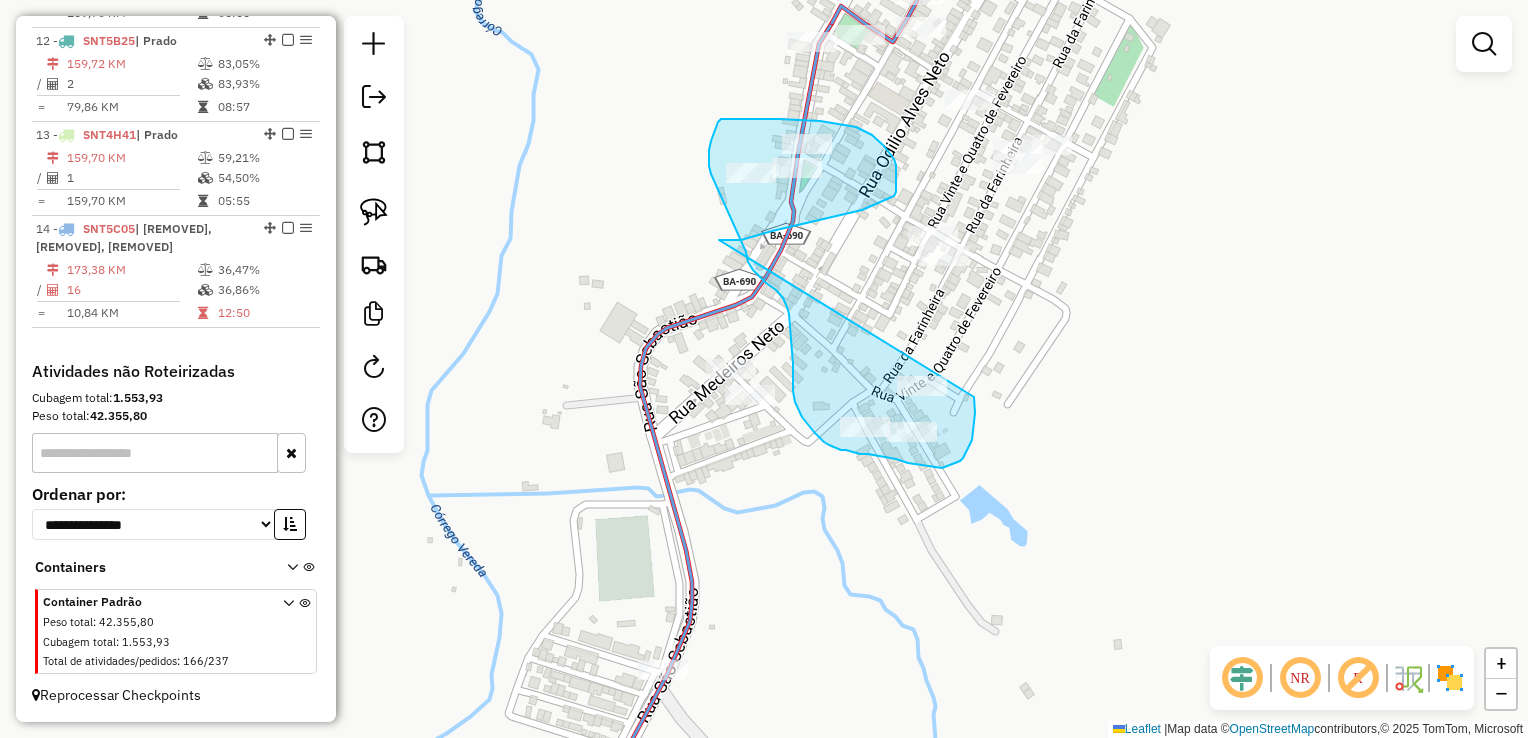 drag, startPoint x: 814, startPoint y: 222, endPoint x: 864, endPoint y: 362, distance: 148.66069 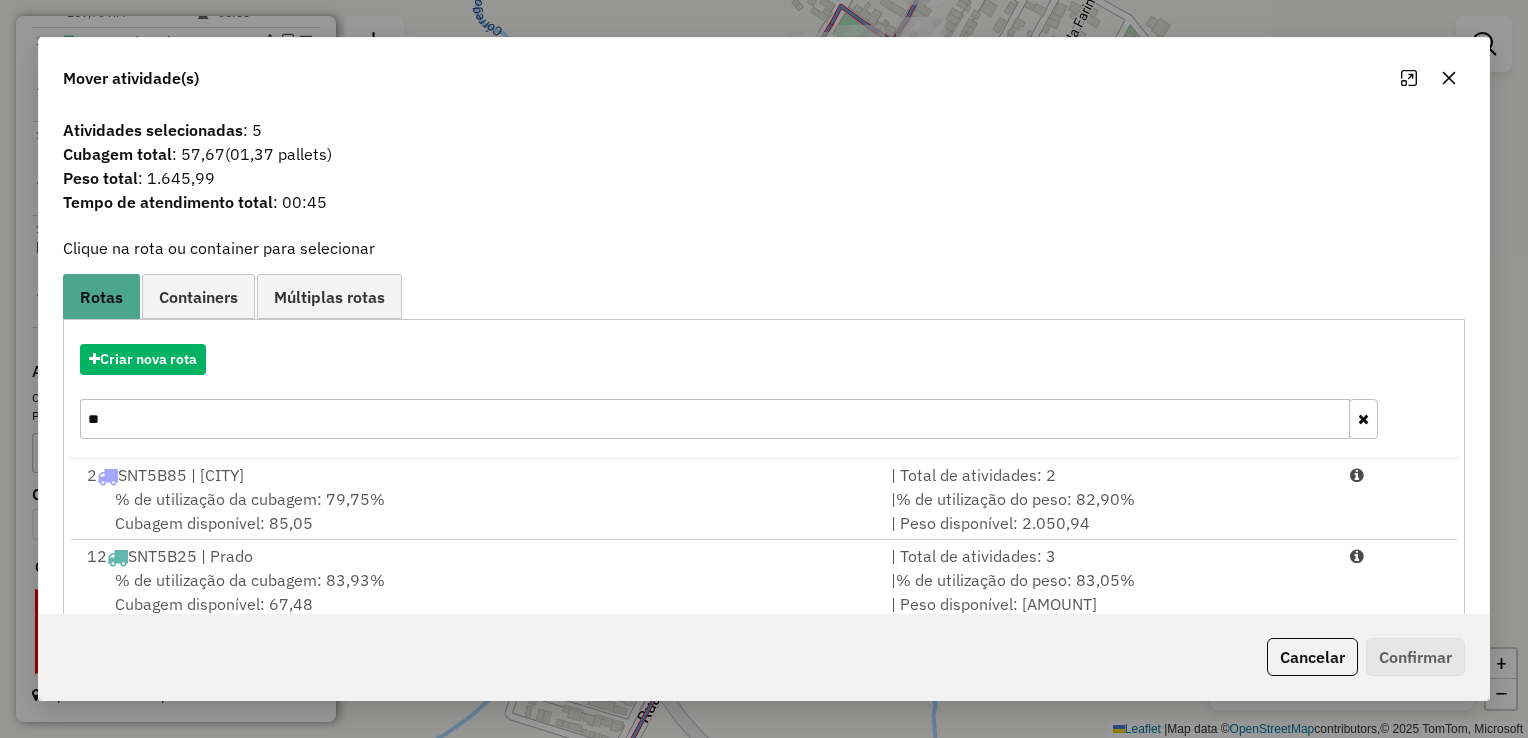 click on "**" at bounding box center [715, 419] 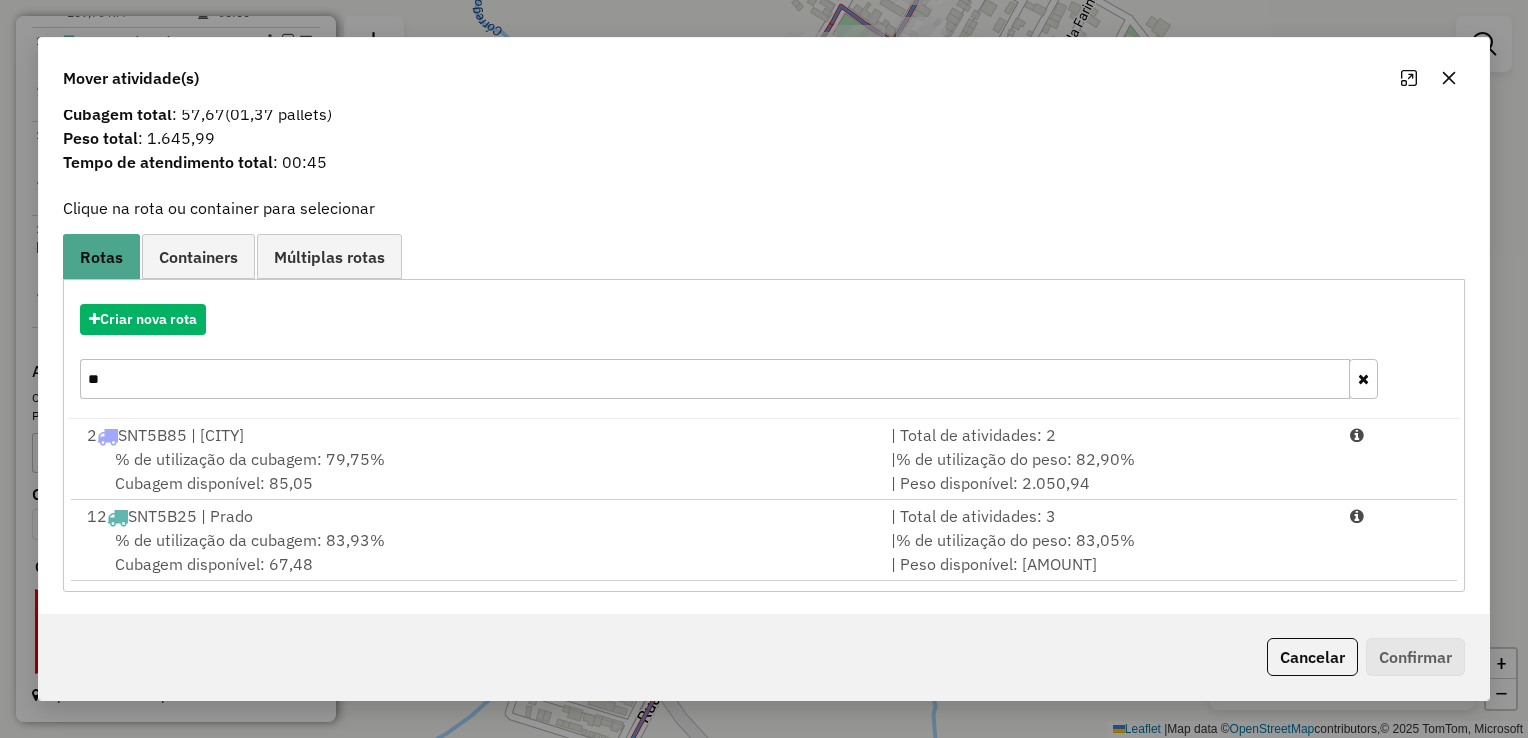 scroll, scrollTop: 0, scrollLeft: 0, axis: both 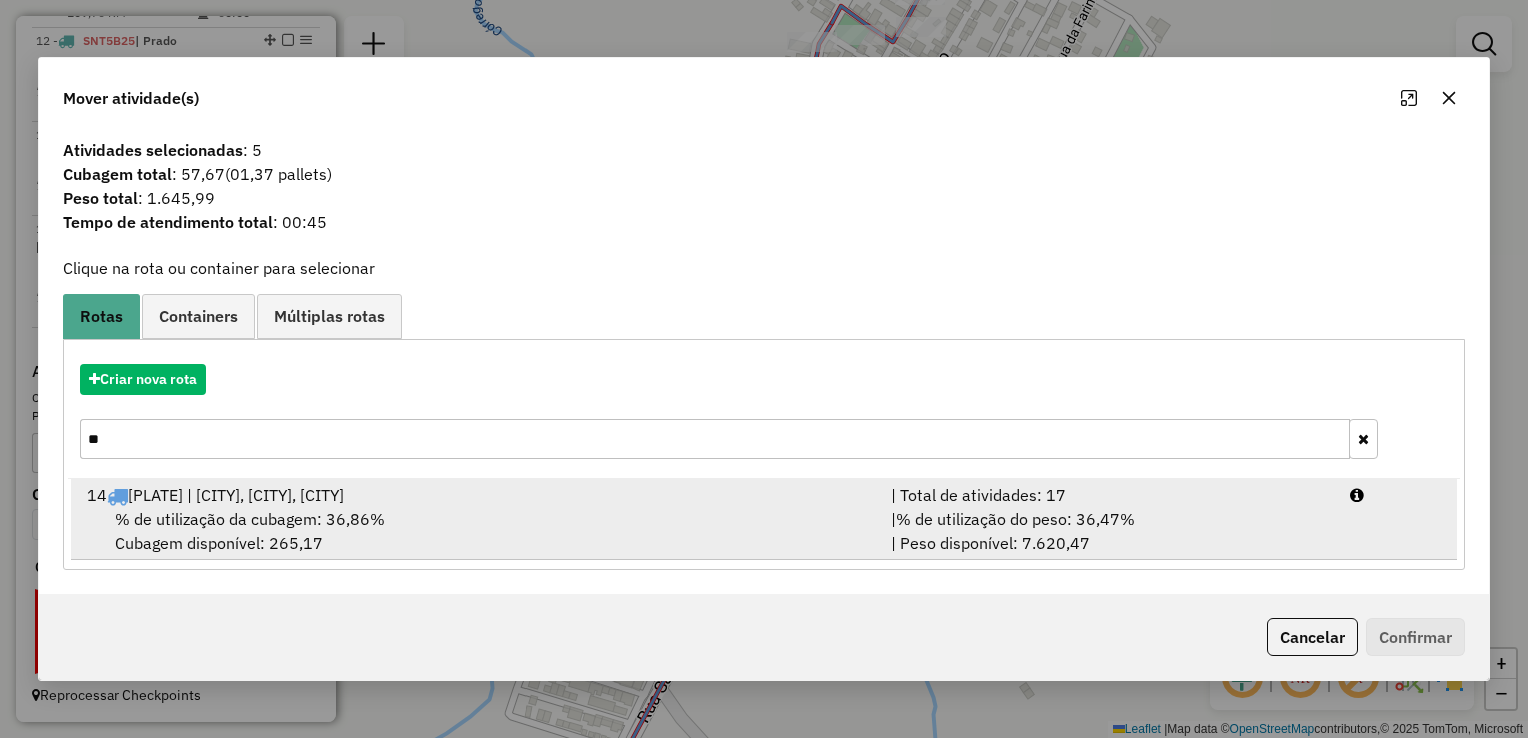 type on "**" 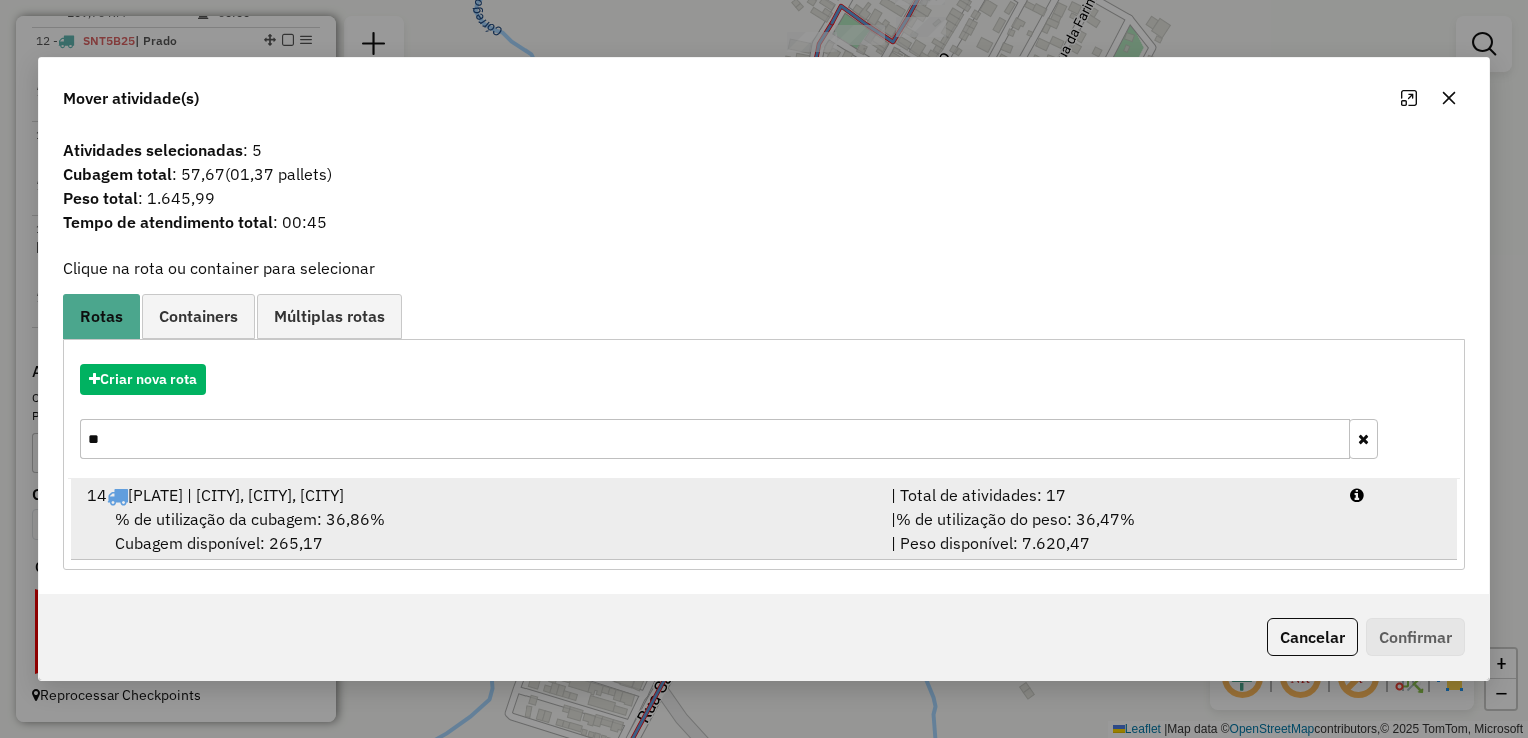 click on "% de utilização da cubagem: 36,86%" at bounding box center (250, 519) 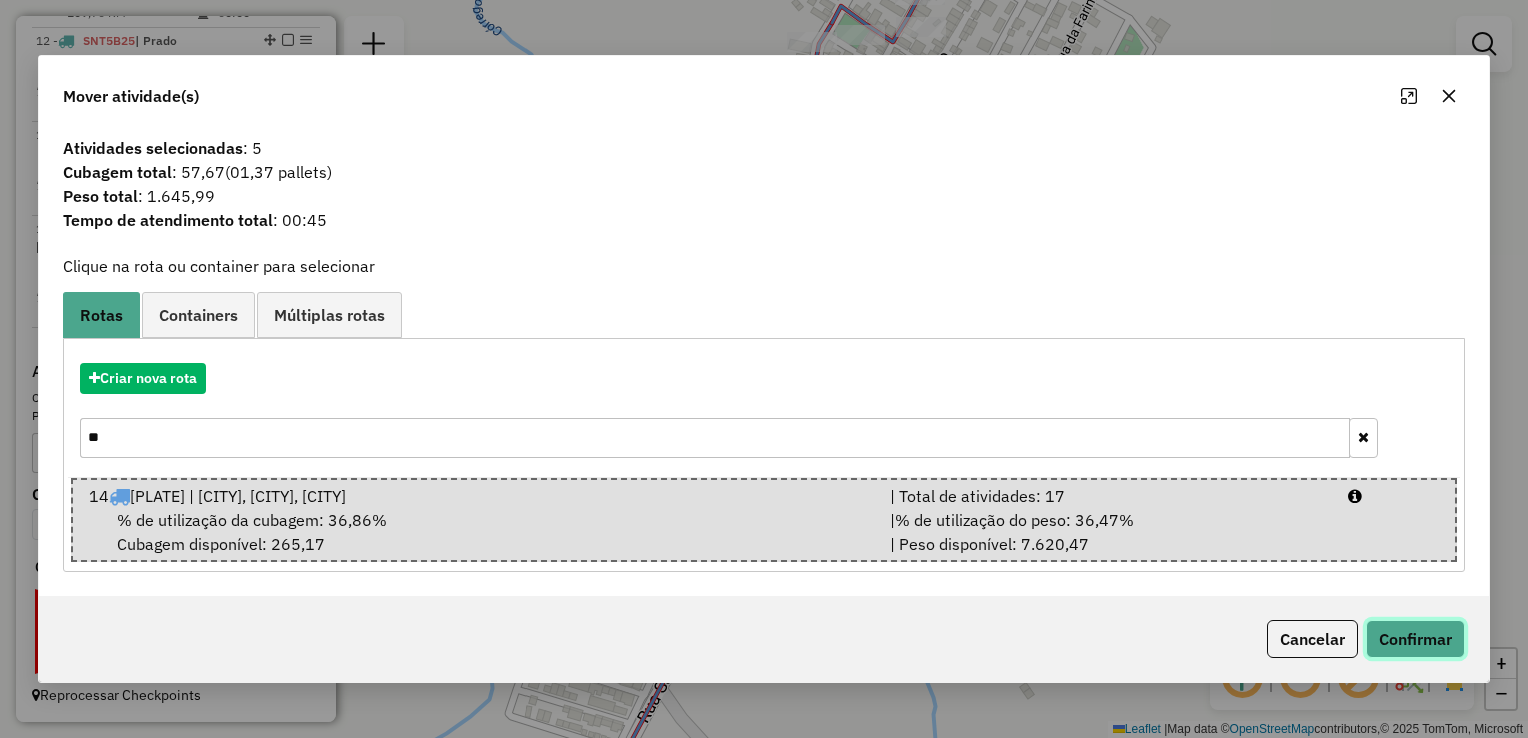 click on "Confirmar" 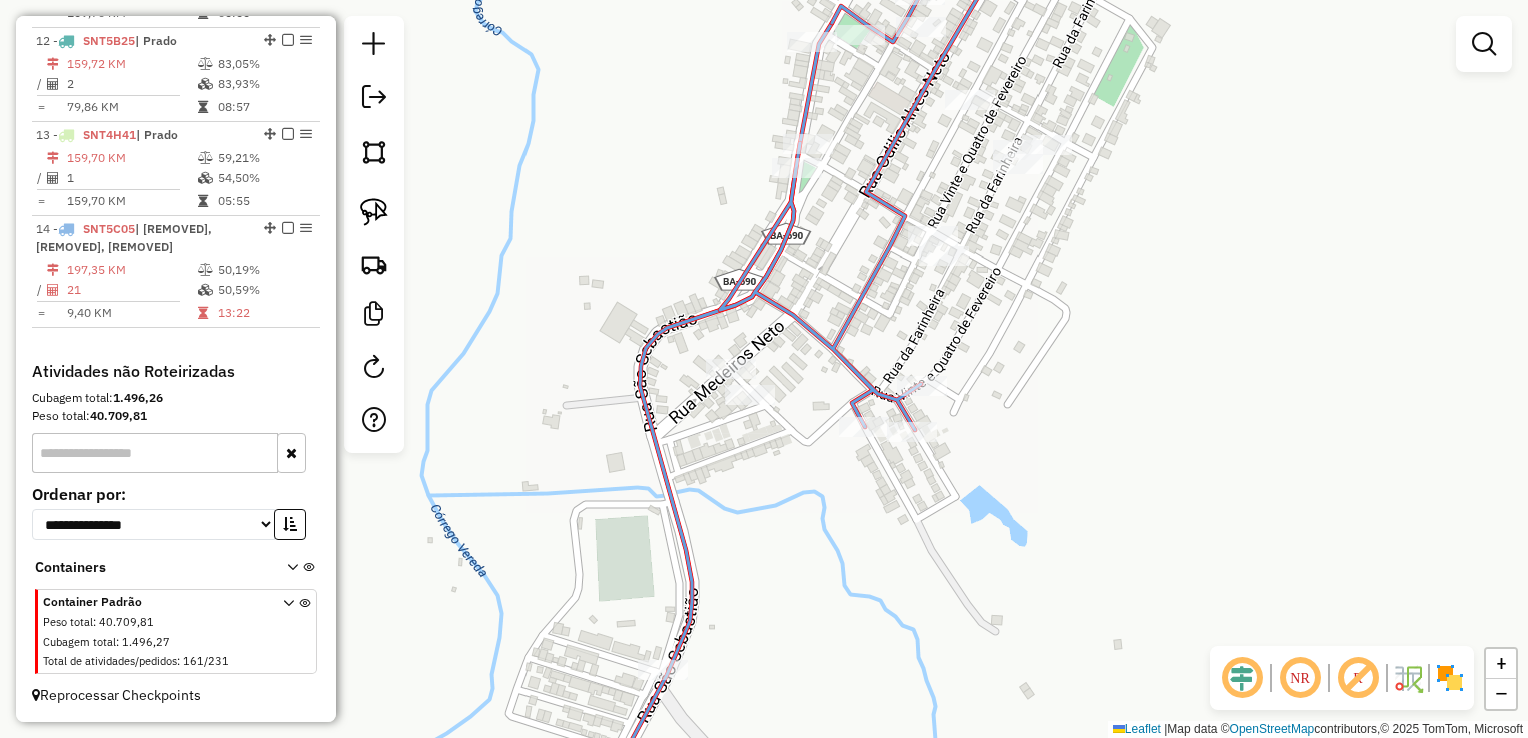 click 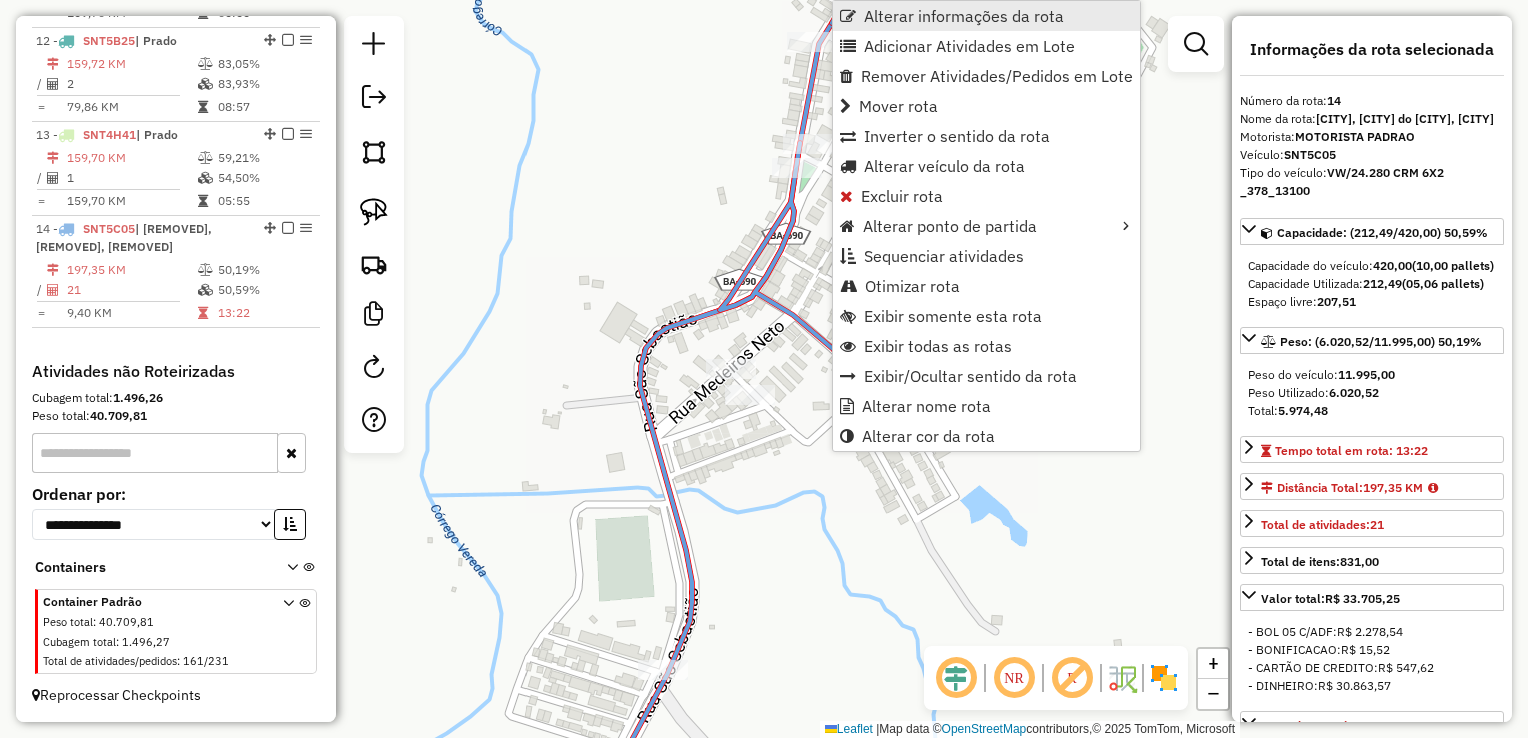 click on "Alterar informações da rota" at bounding box center (964, 16) 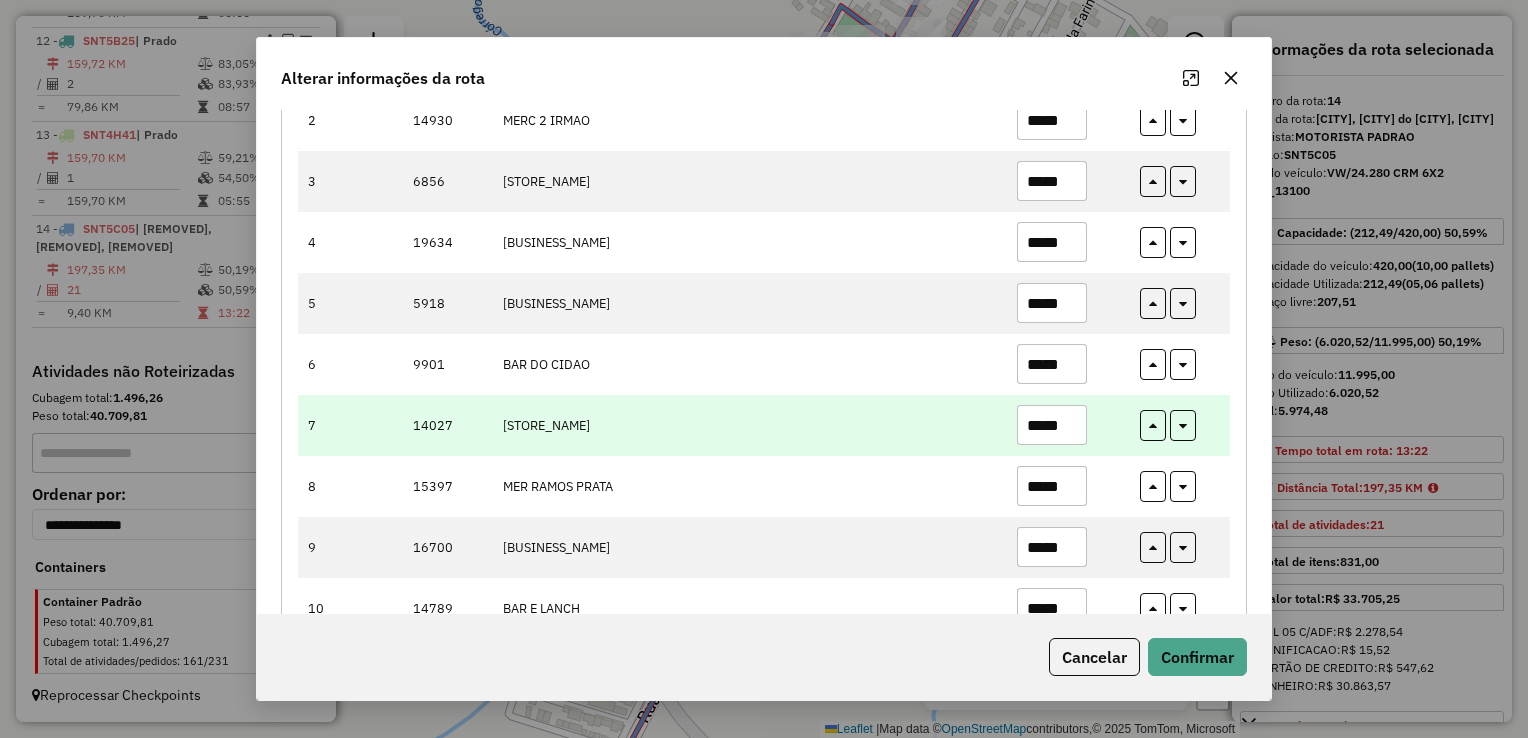 scroll, scrollTop: 400, scrollLeft: 0, axis: vertical 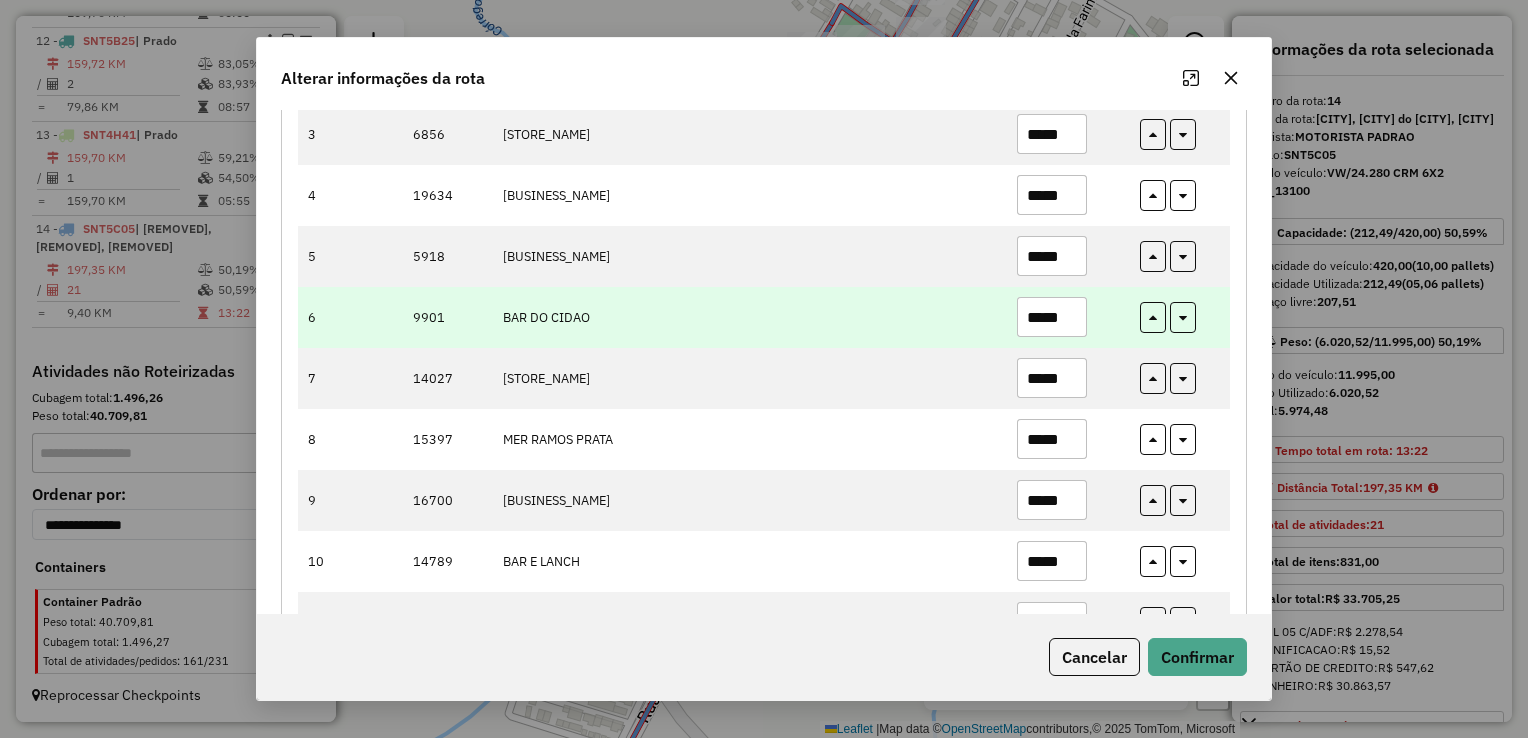 click on "*****" at bounding box center [1052, 317] 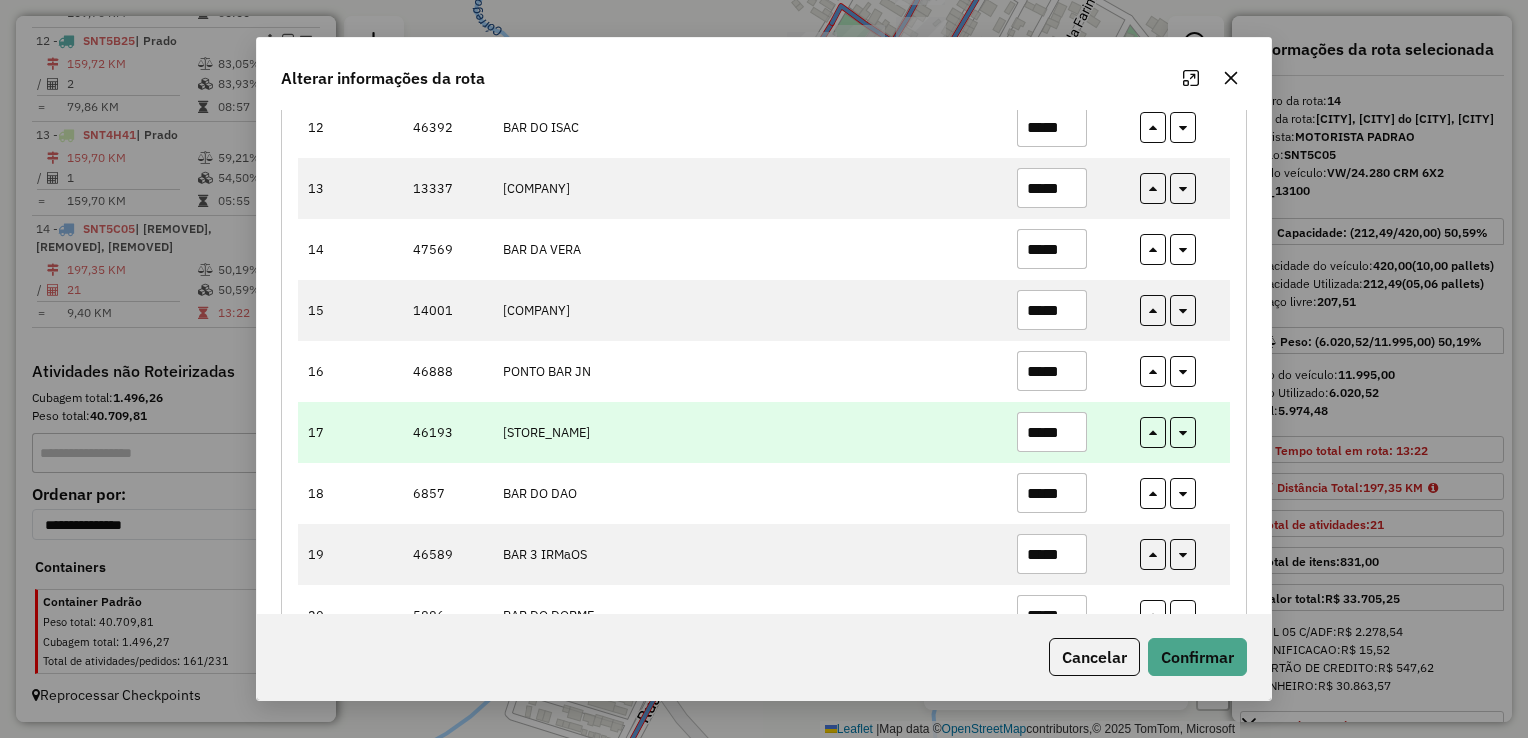 scroll, scrollTop: 1056, scrollLeft: 0, axis: vertical 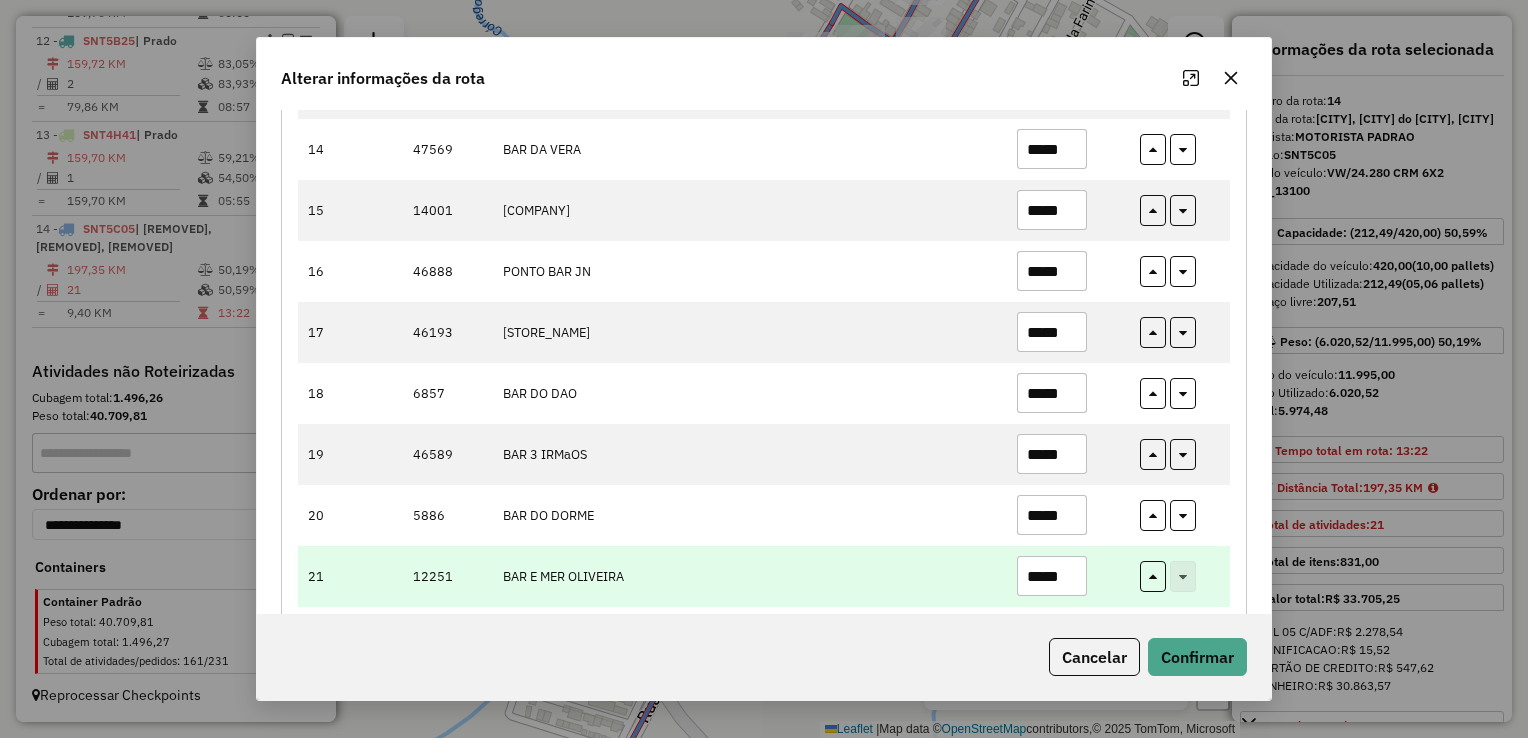 type on "*****" 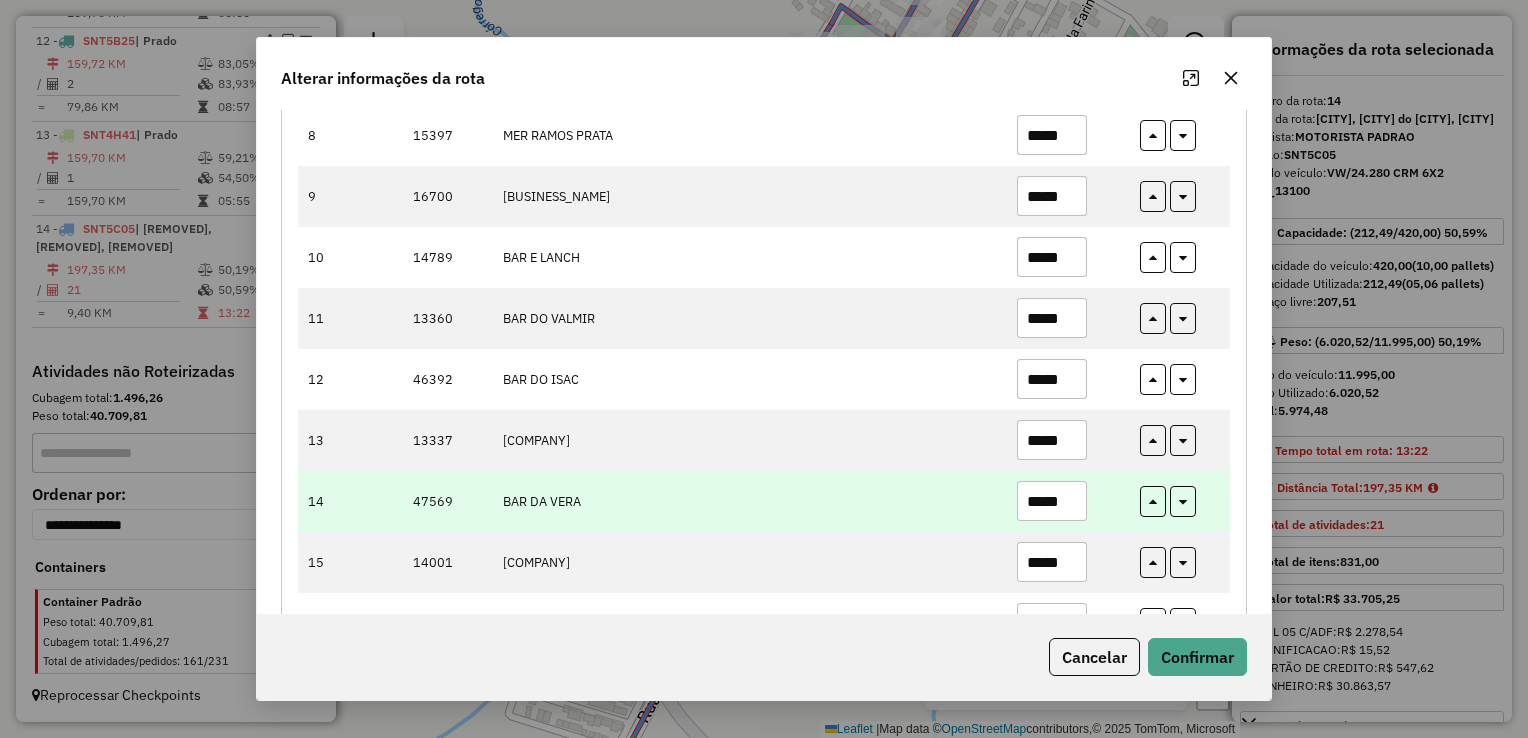 scroll, scrollTop: 656, scrollLeft: 0, axis: vertical 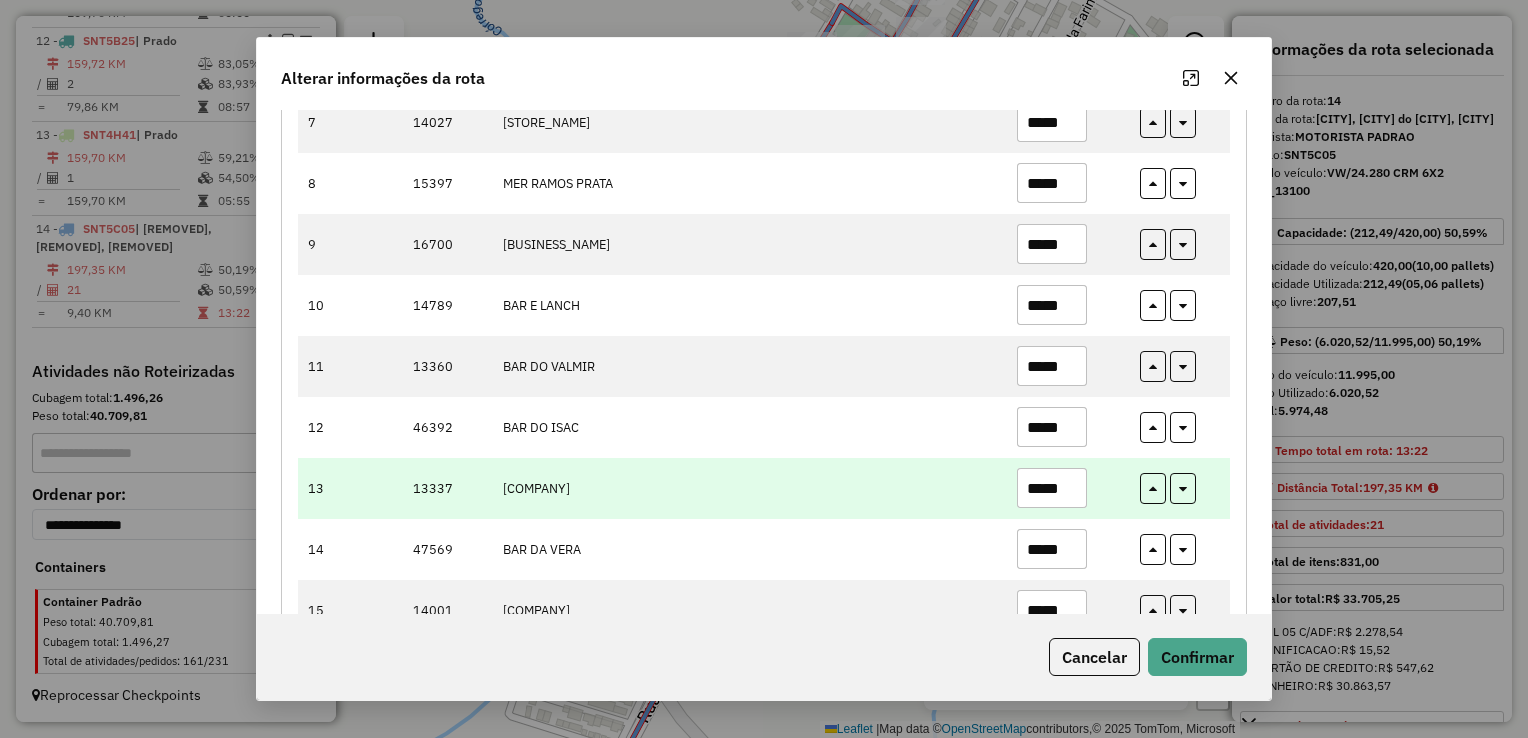 type on "*****" 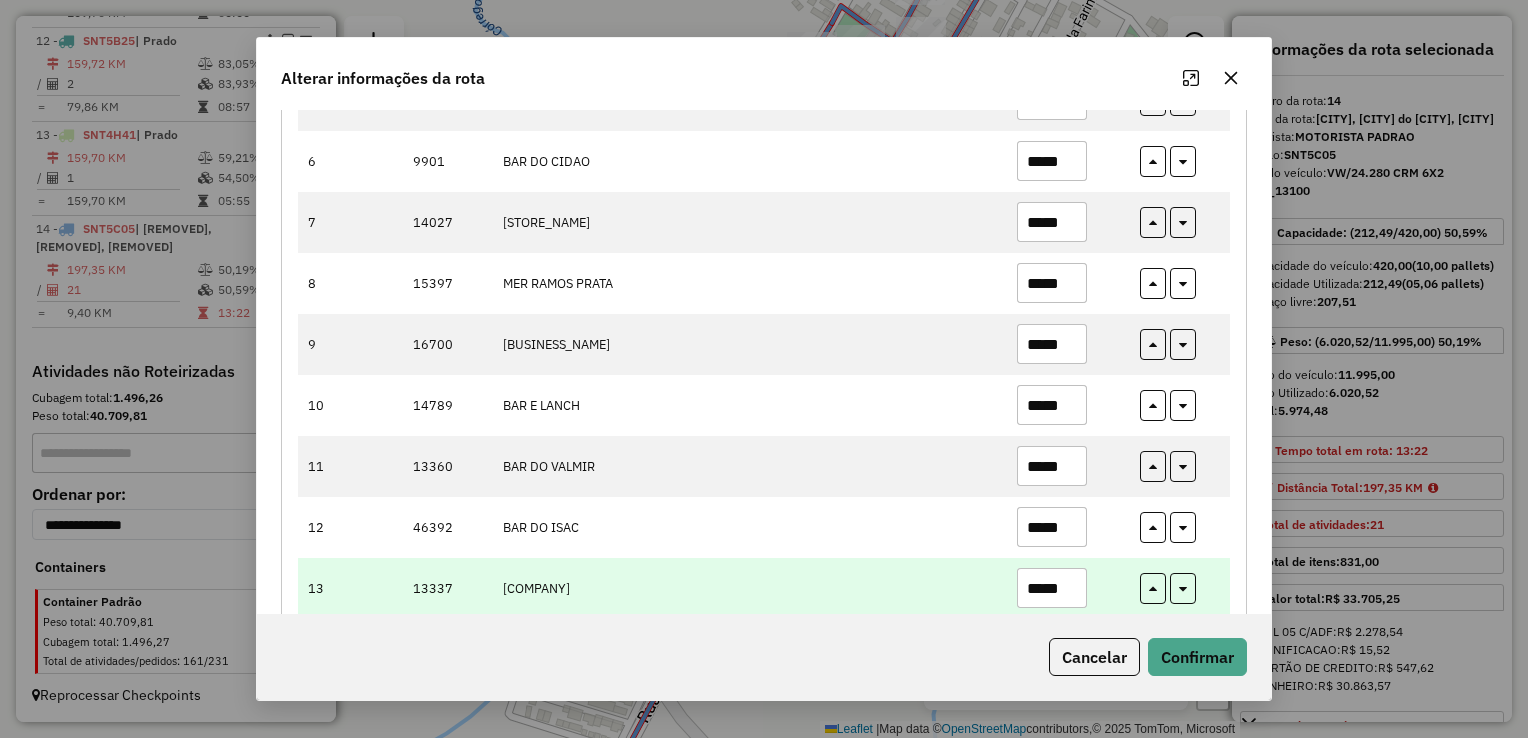 scroll, scrollTop: 456, scrollLeft: 0, axis: vertical 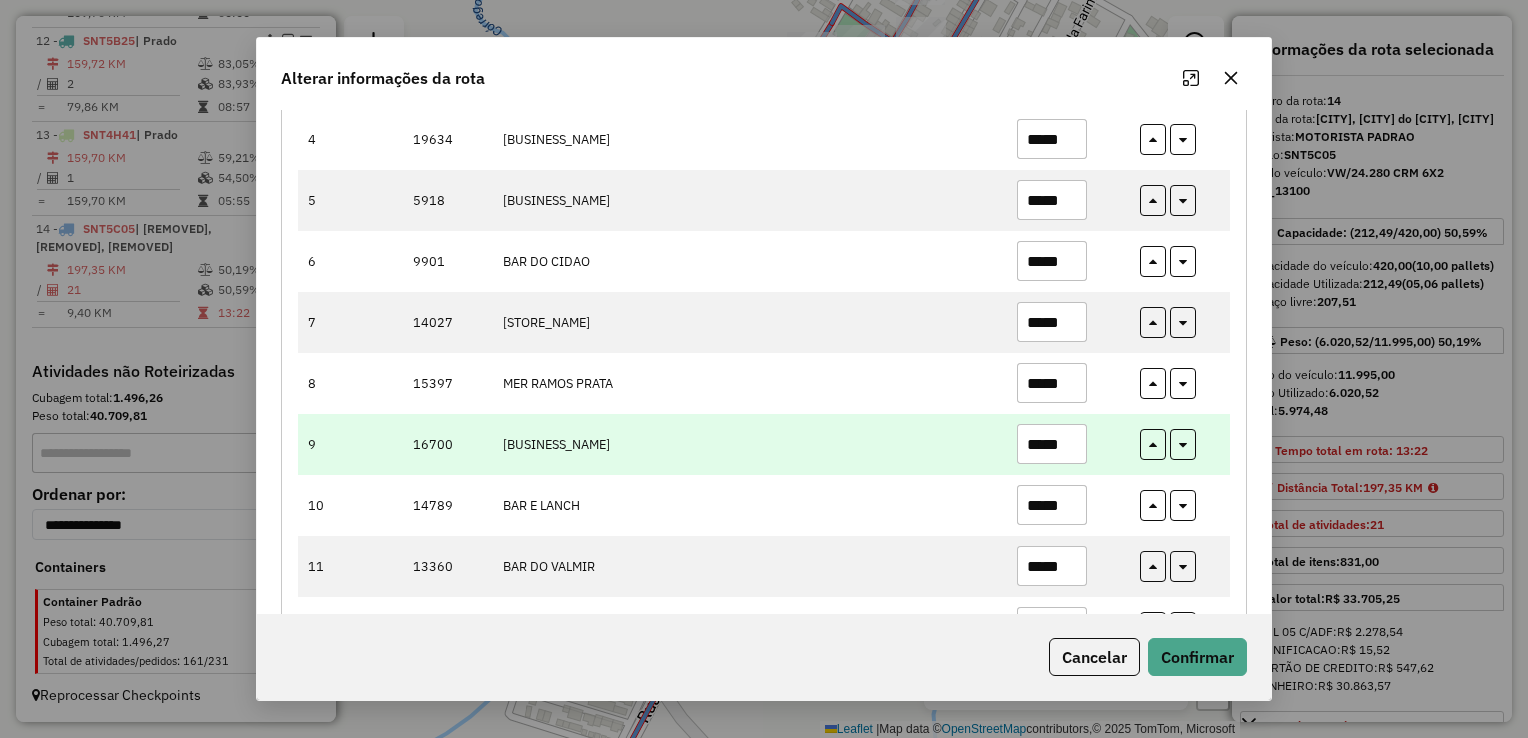type on "*****" 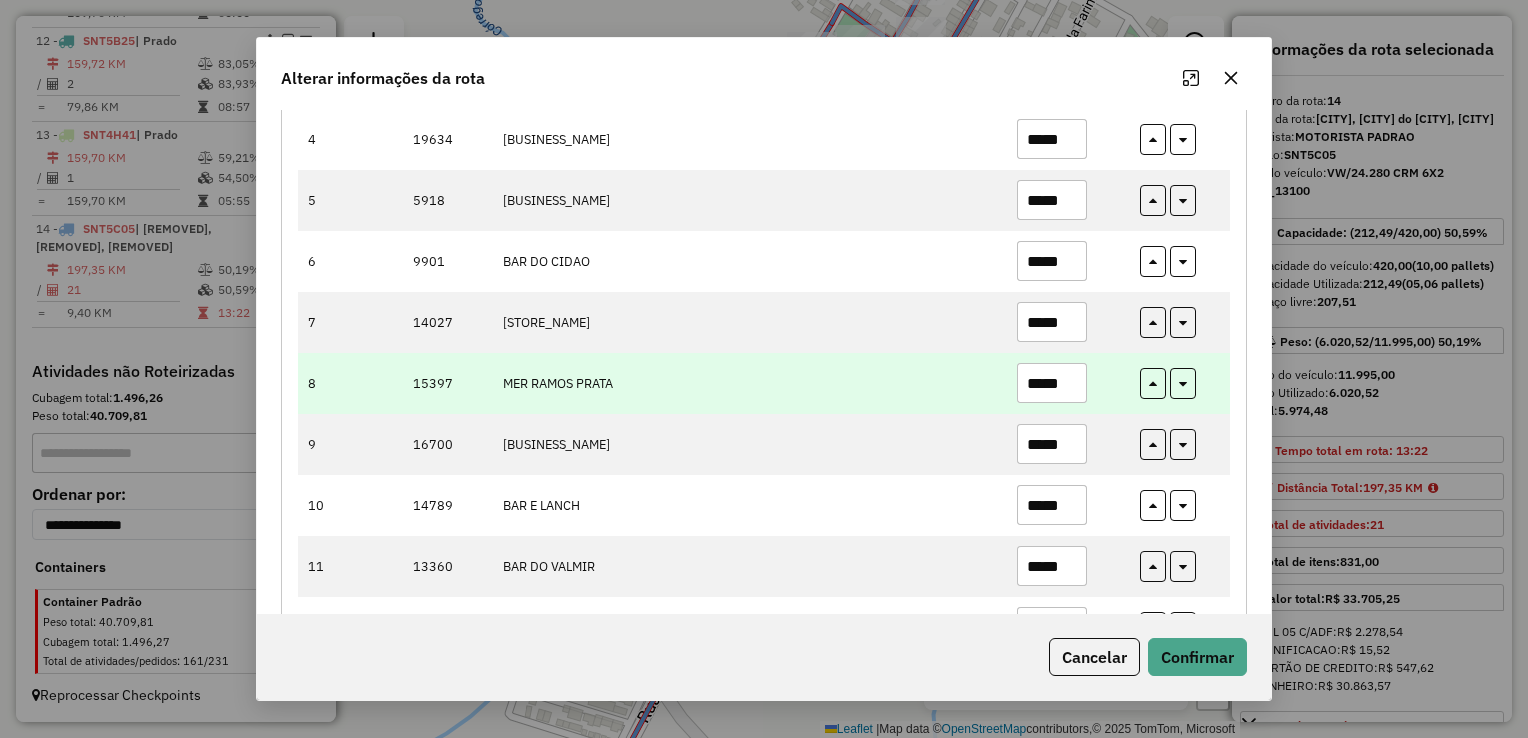 type on "*****" 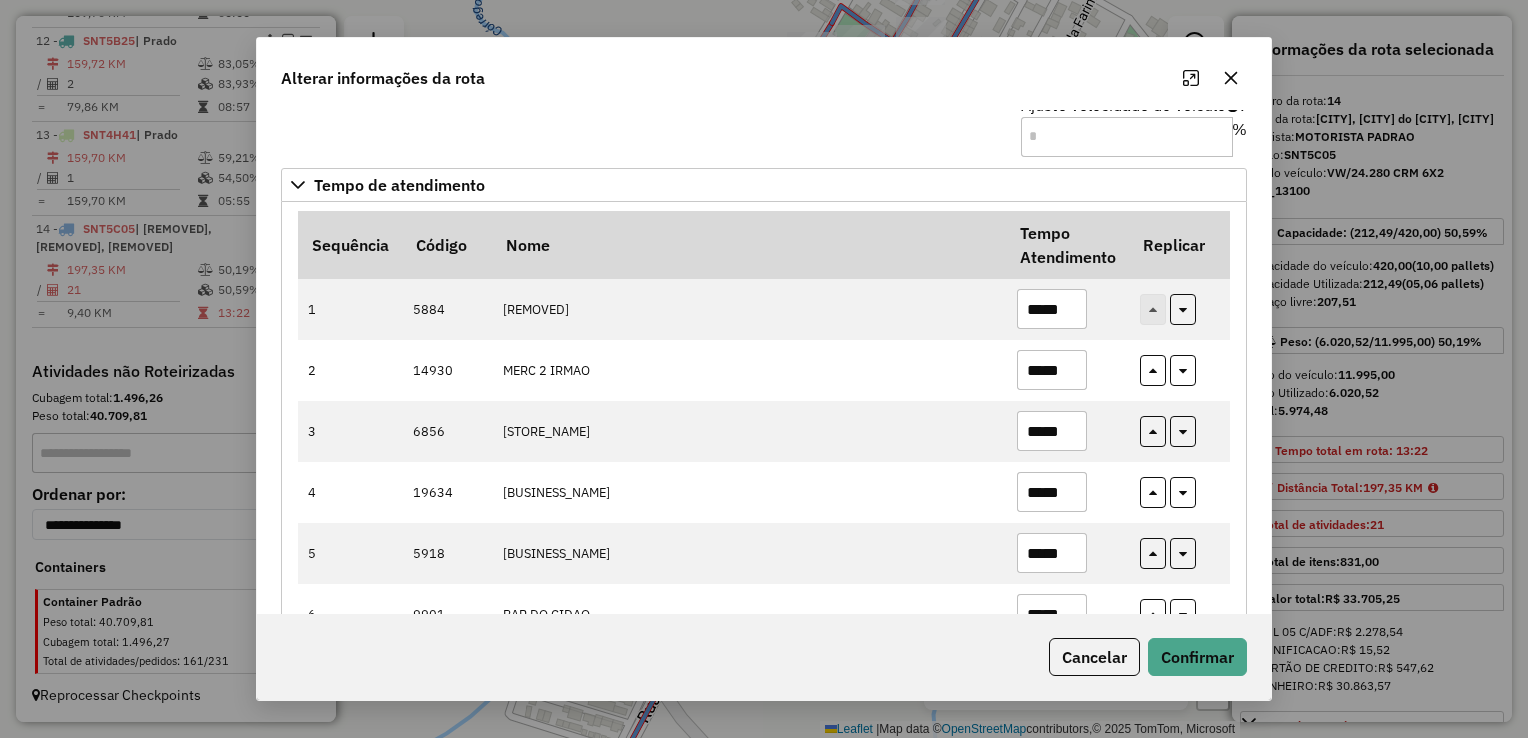 scroll, scrollTop: 56, scrollLeft: 0, axis: vertical 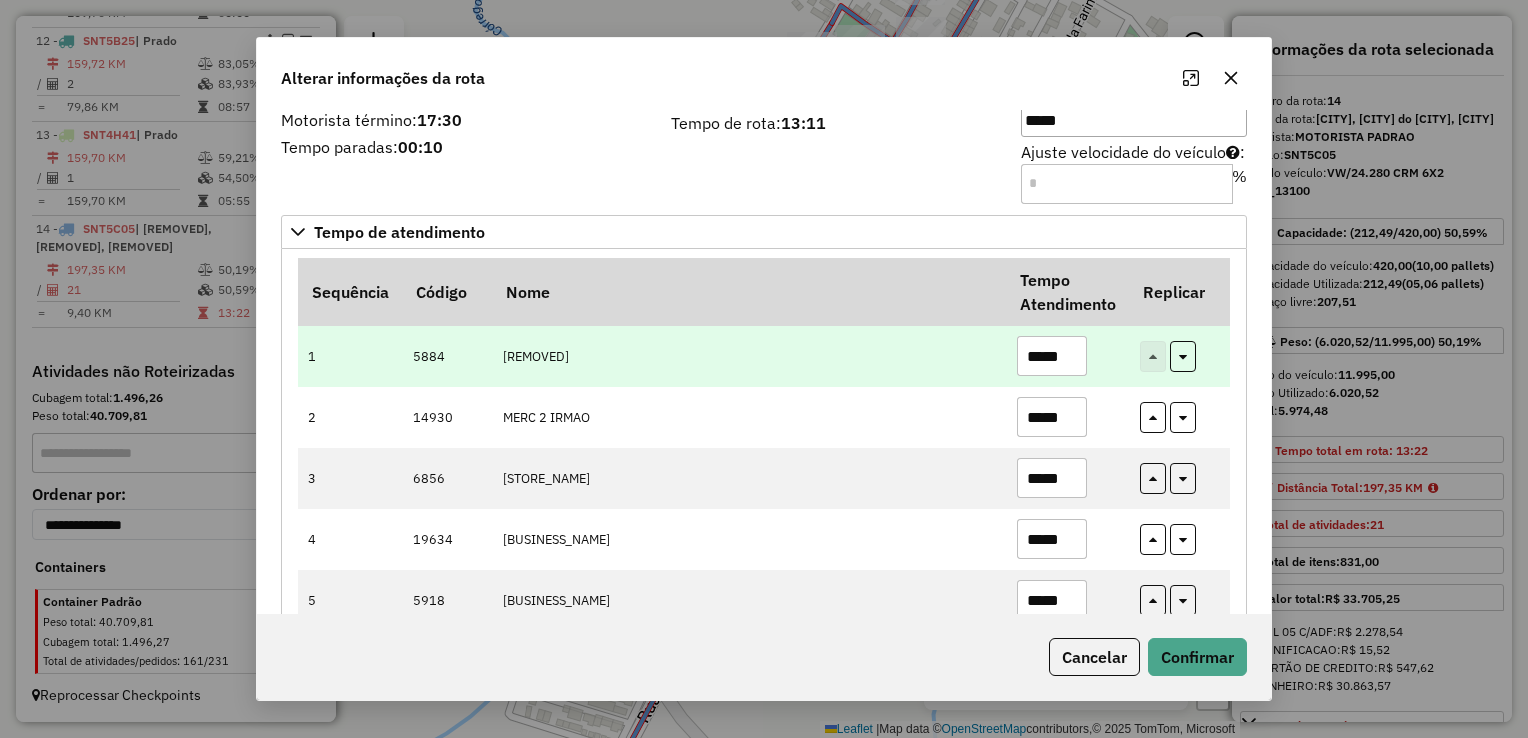 type on "*****" 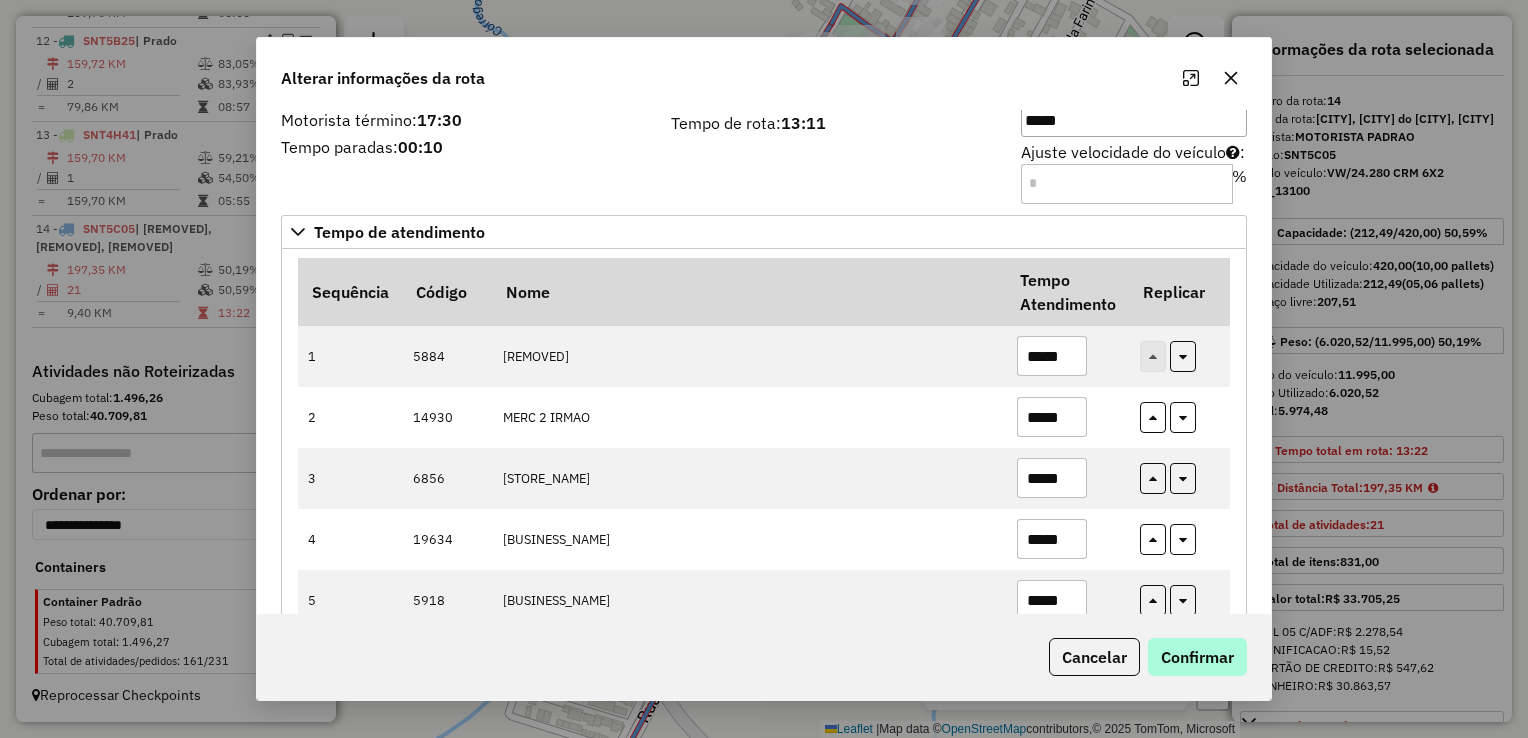 type on "*****" 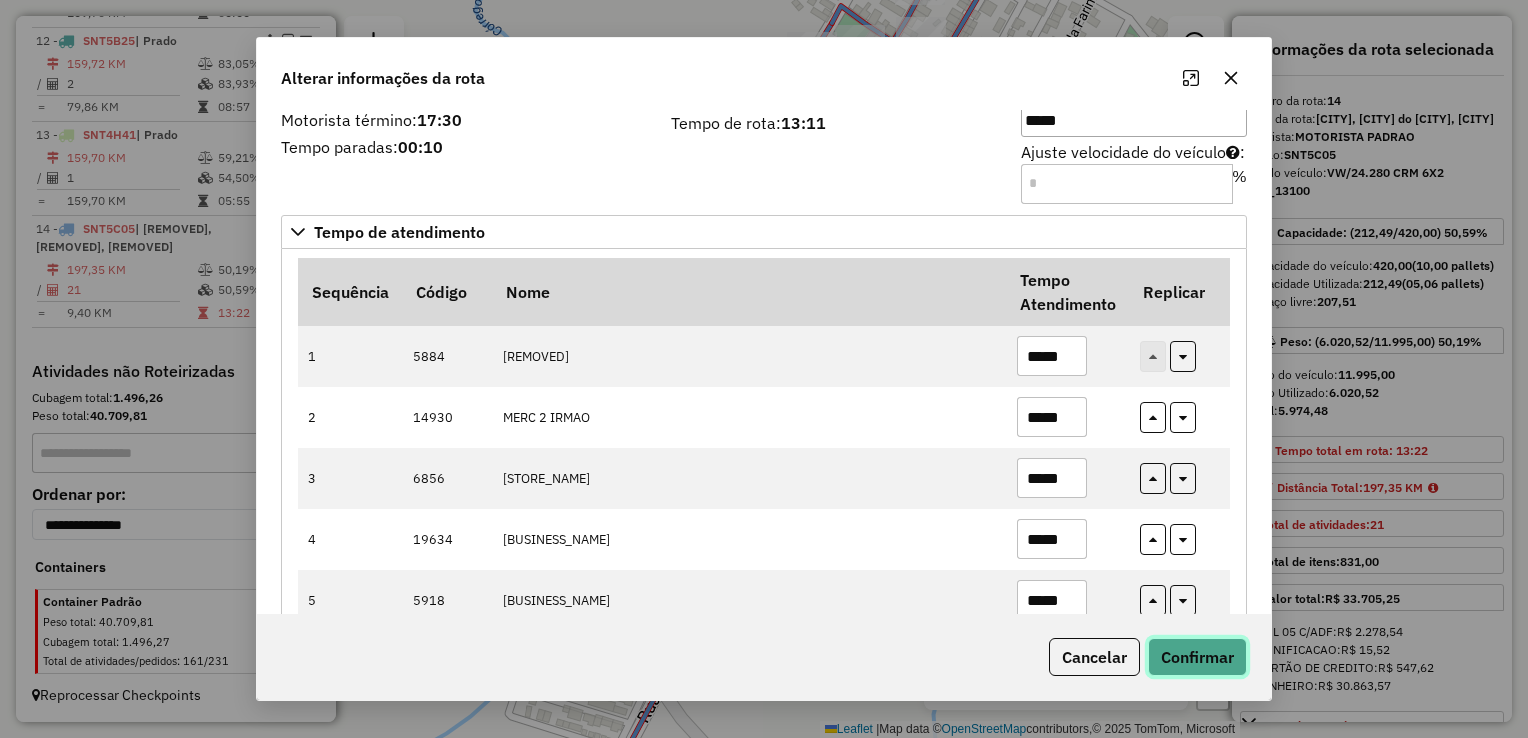 click on "Confirmar" 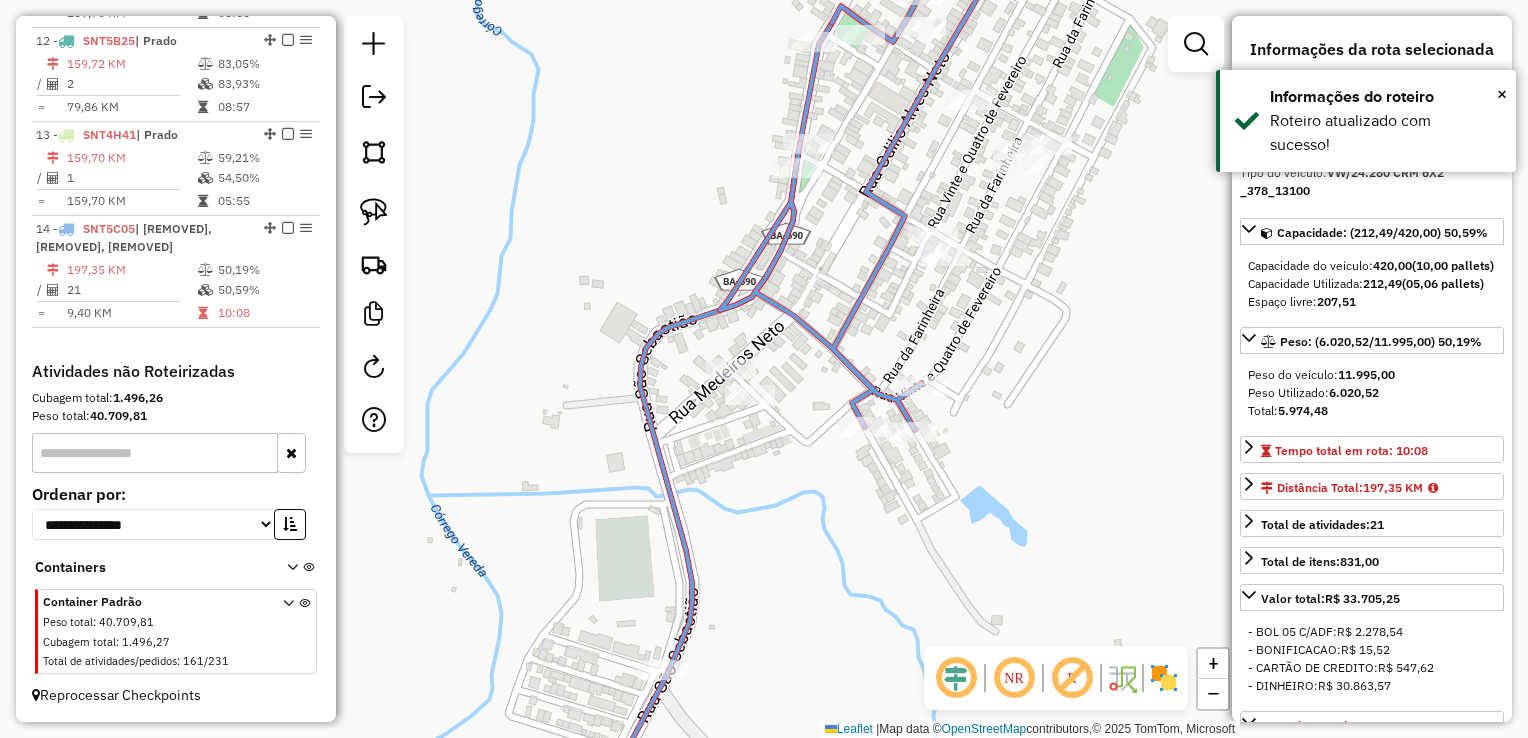 click 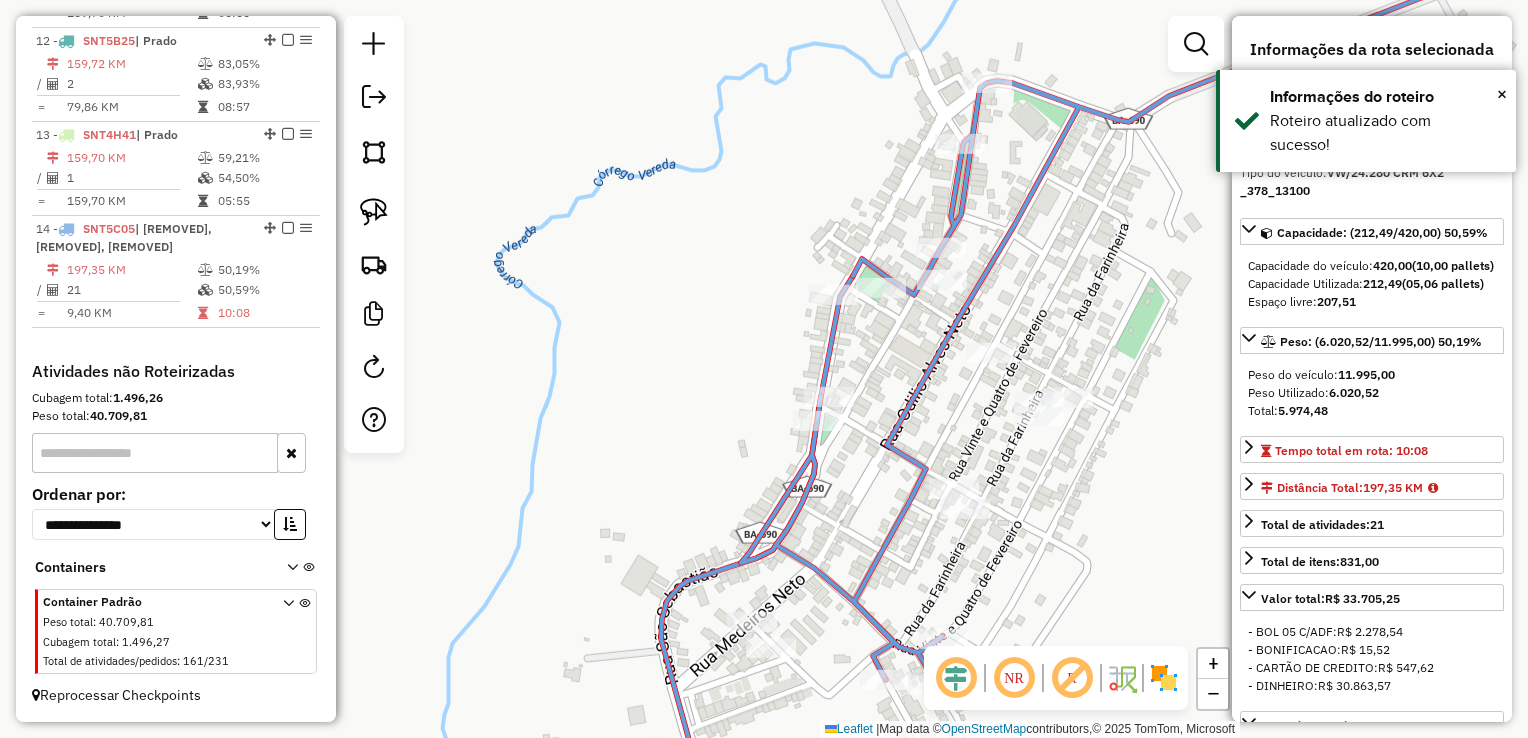 click 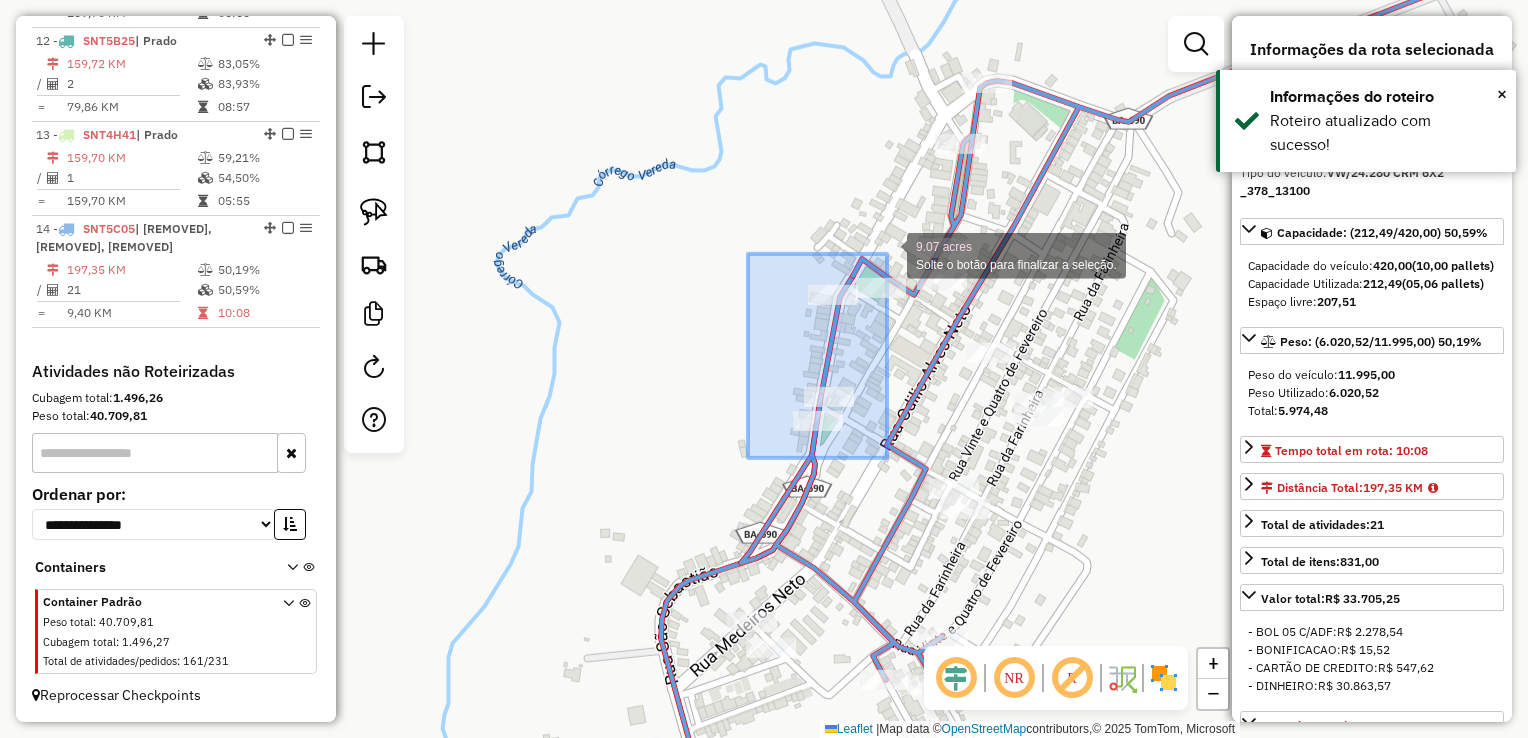 drag, startPoint x: 748, startPoint y: 458, endPoint x: 887, endPoint y: 254, distance: 246.8542 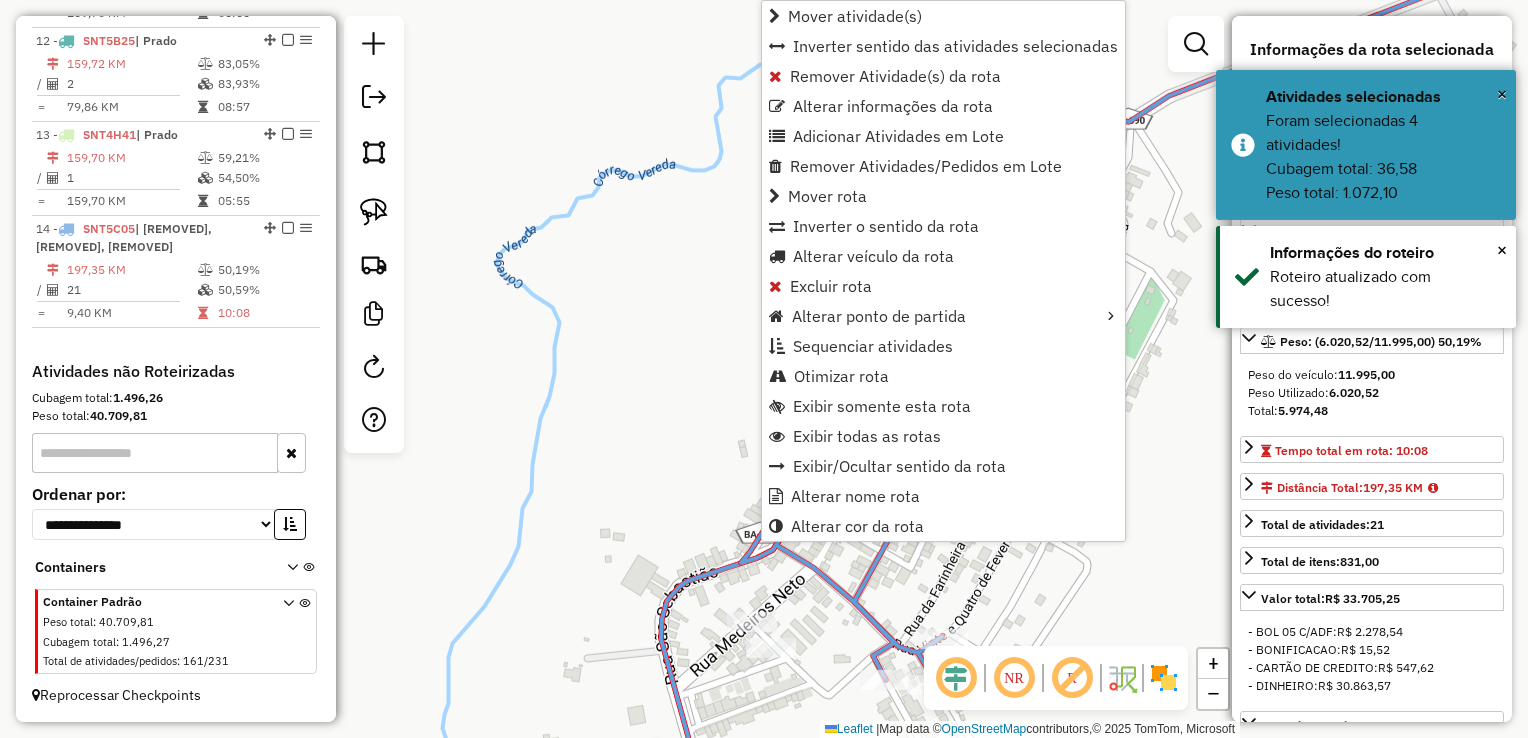 click on "Janela de atendimento Grade de atendimento Capacidade Transportadoras Veículos Cliente Pedidos  Rotas Selecione os dias de semana para filtrar as janelas de atendimento  Seg   Ter   Qua   Qui   Sex   Sáb   Dom  Informe o período da janela de atendimento: De: Até:  Filtrar exatamente a janela do cliente  Considerar janela de atendimento padrão  Selecione os dias de semana para filtrar as grades de atendimento  Seg   Ter   Qua   Qui   Sex   Sáb   Dom   Considerar clientes sem dia de atendimento cadastrado  Clientes fora do dia de atendimento selecionado Filtrar as atividades entre os valores definidos abaixo:  Peso mínimo:   Peso máximo:   Cubagem mínima:   Cubagem máxima:   De:   Até:  Filtrar as atividades entre o tempo de atendimento definido abaixo:  De:   Até:   Considerar capacidade total dos clientes não roteirizados Transportadora: Selecione um ou mais itens Tipo de veículo: Selecione um ou mais itens Veículo: Selecione um ou mais itens Motorista: Selecione um ou mais itens Nome: Rótulo:" 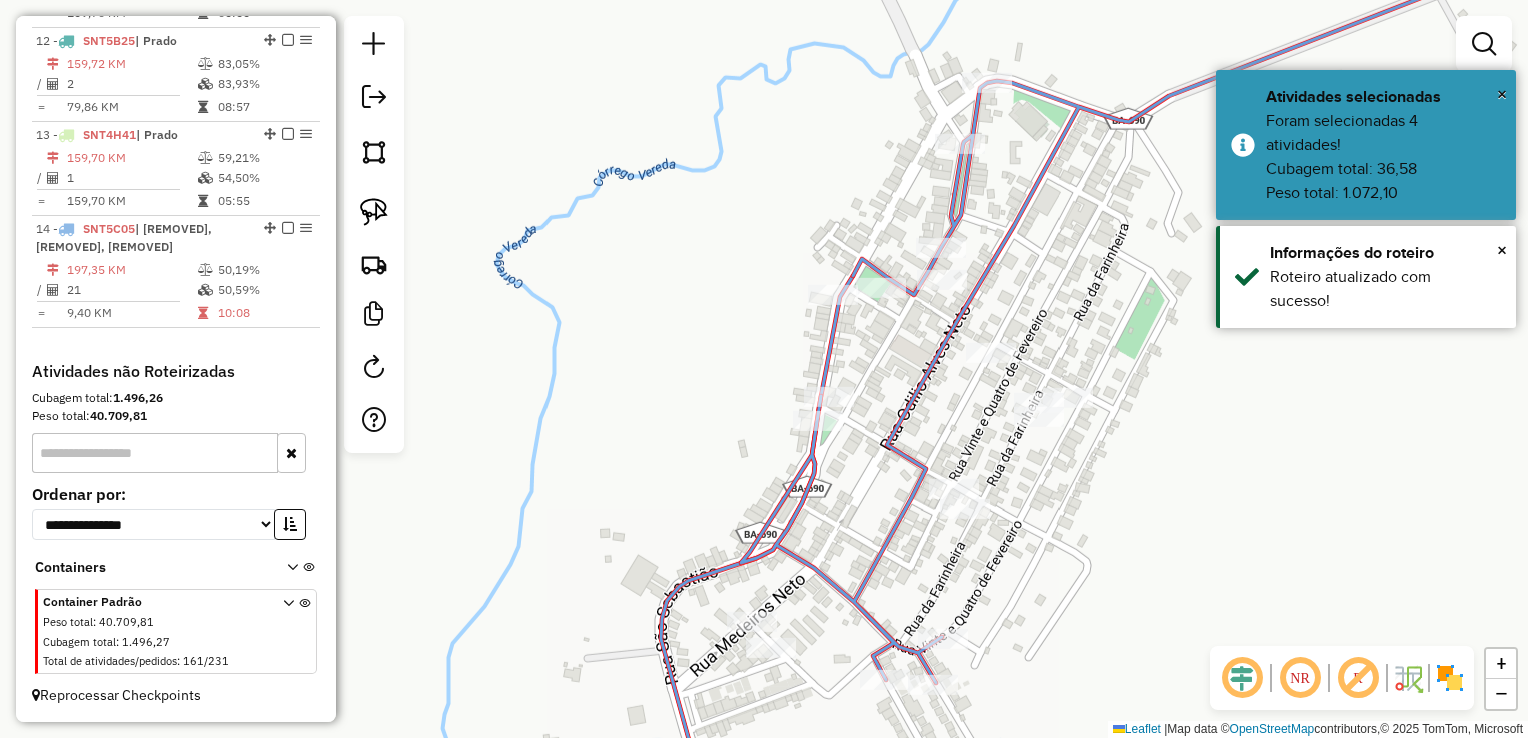 click 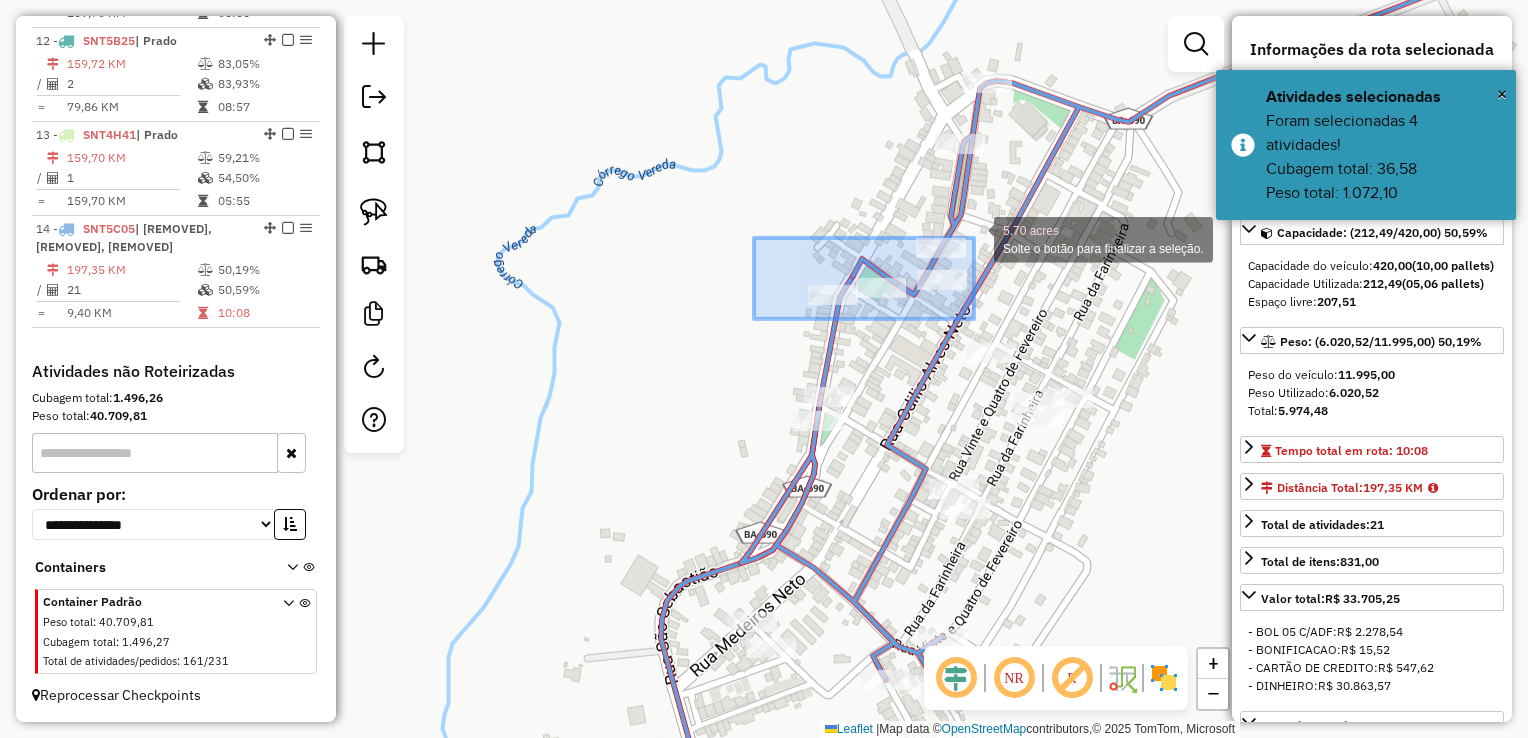 drag, startPoint x: 754, startPoint y: 319, endPoint x: 974, endPoint y: 238, distance: 234.43762 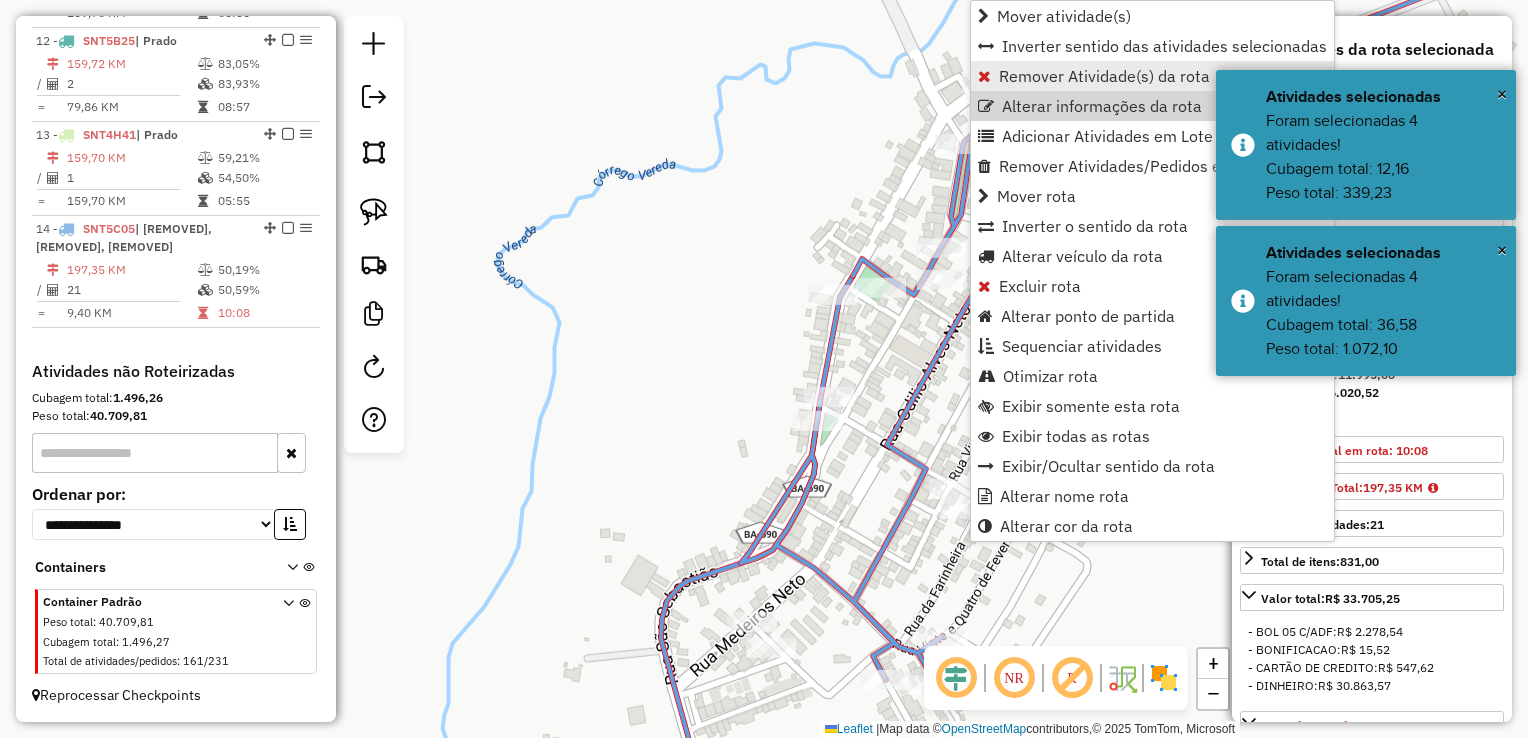click on "Remover Atividade(s) da rota" at bounding box center (1104, 76) 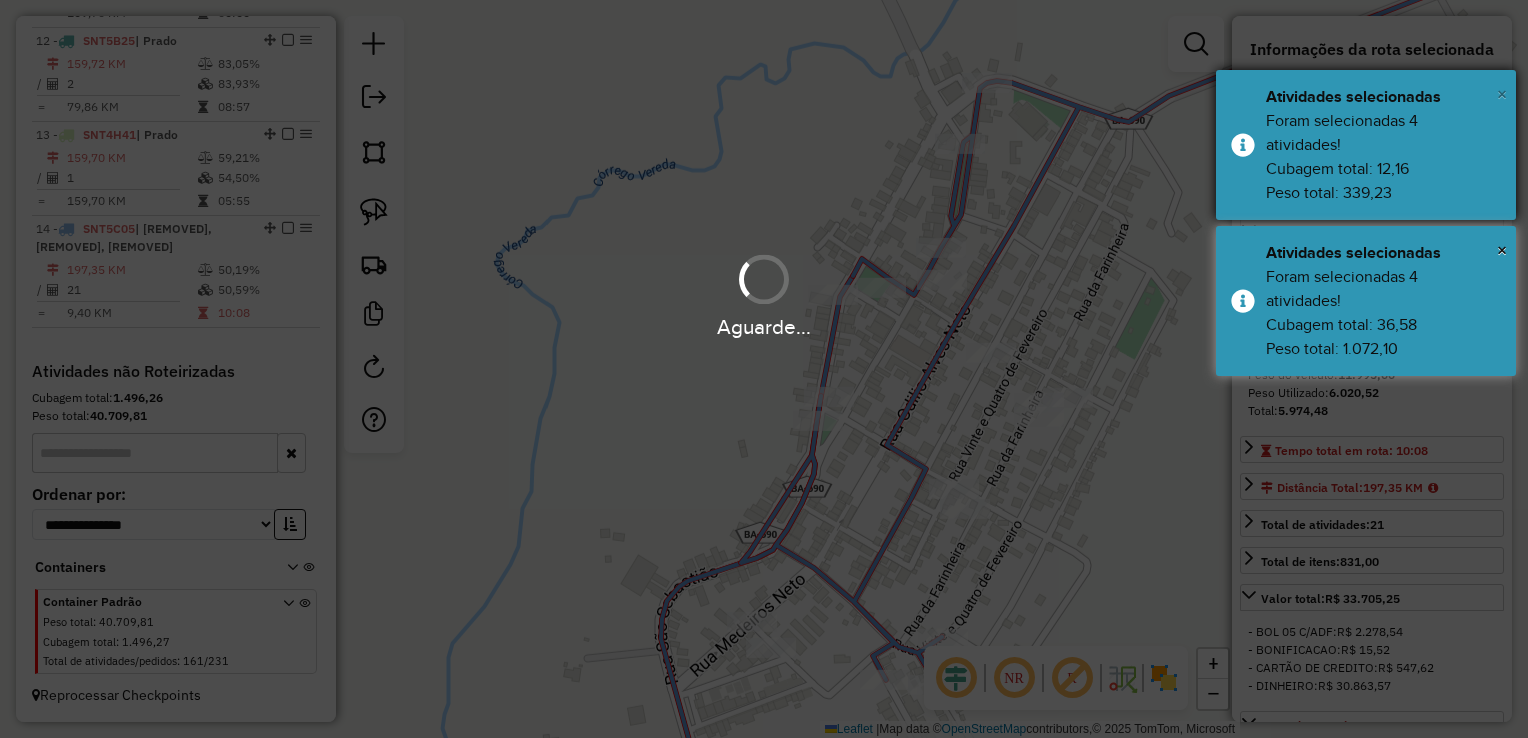 click on "×" at bounding box center [1502, 94] 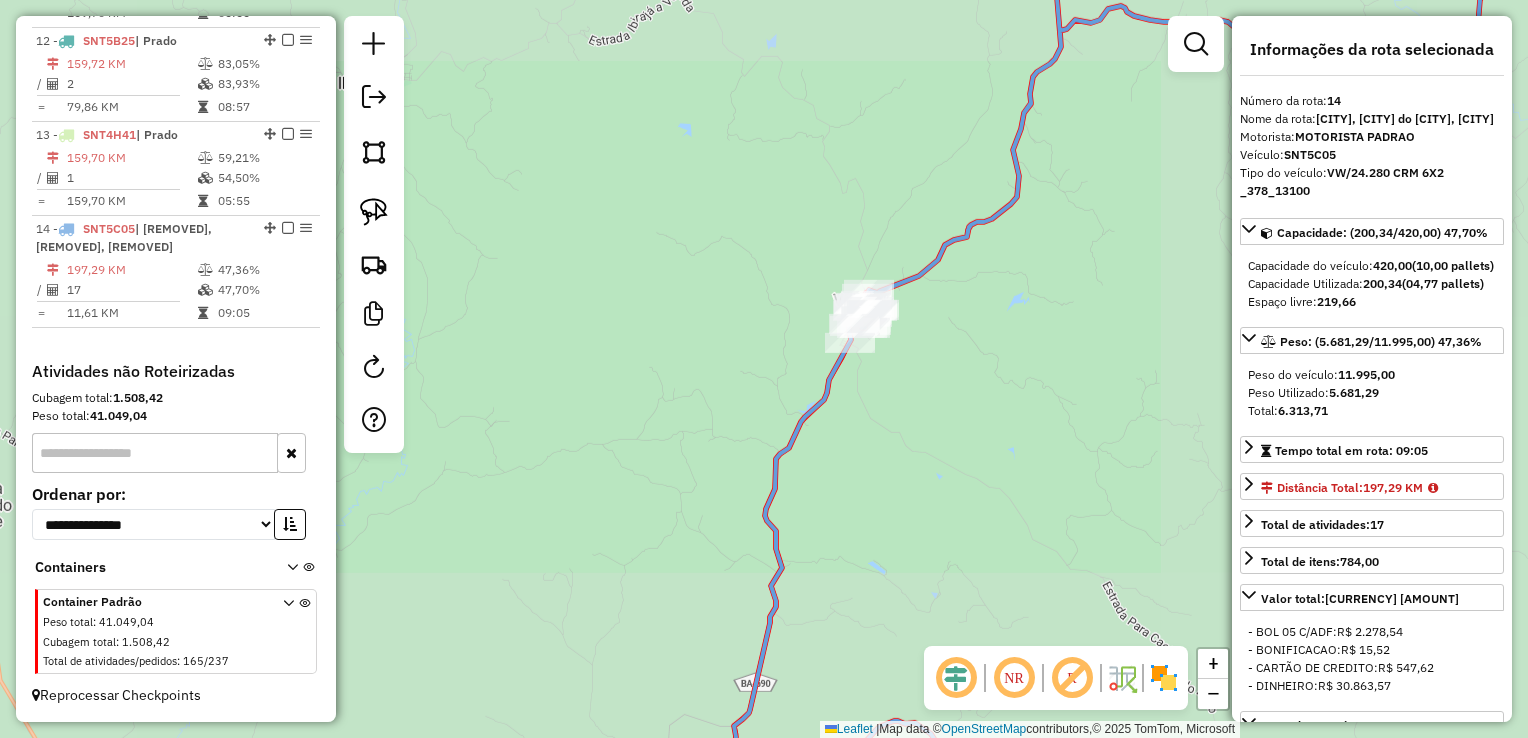 click on "Janela de atendimento Grade de atendimento Capacidade Transportadoras Veículos Cliente Pedidos  Rotas Selecione os dias de semana para filtrar as janelas de atendimento  Seg   Ter   Qua   Qui   Sex   Sáb   Dom  Informe o período da janela de atendimento: De: Até:  Filtrar exatamente a janela do cliente  Considerar janela de atendimento padrão  Selecione os dias de semana para filtrar as grades de atendimento  Seg   Ter   Qua   Qui   Sex   Sáb   Dom   Considerar clientes sem dia de atendimento cadastrado  Clientes fora do dia de atendimento selecionado Filtrar as atividades entre os valores definidos abaixo:  Peso mínimo:   Peso máximo:   Cubagem mínima:   Cubagem máxima:   De:   Até:  Filtrar as atividades entre o tempo de atendimento definido abaixo:  De:   Até:   Considerar capacidade total dos clientes não roteirizados Transportadora: Selecione um ou mais itens Tipo de veículo: Selecione um ou mais itens Veículo: Selecione um ou mais itens Motorista: Selecione um ou mais itens Nome: Rótulo:" 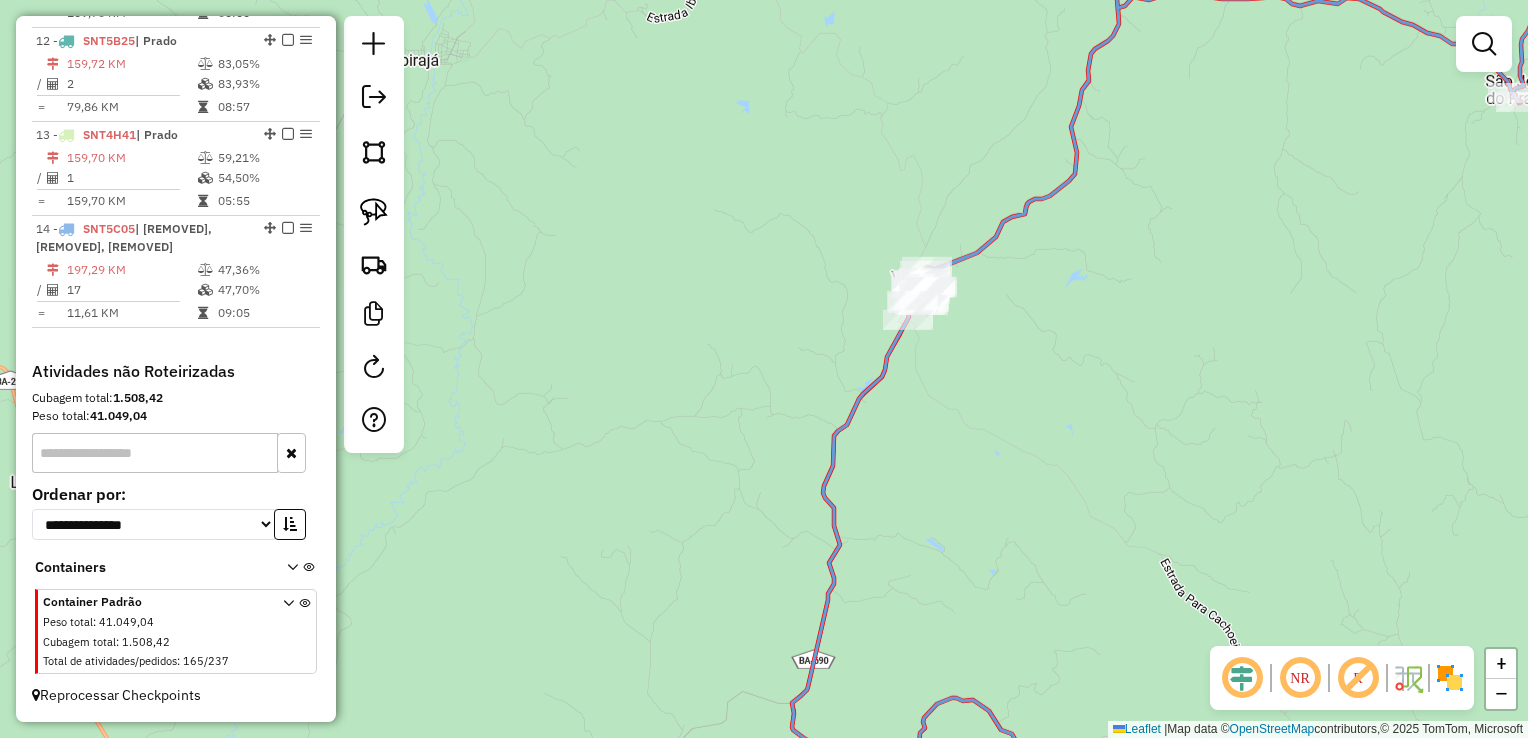 drag, startPoint x: 730, startPoint y: 472, endPoint x: 1024, endPoint y: 150, distance: 436.02753 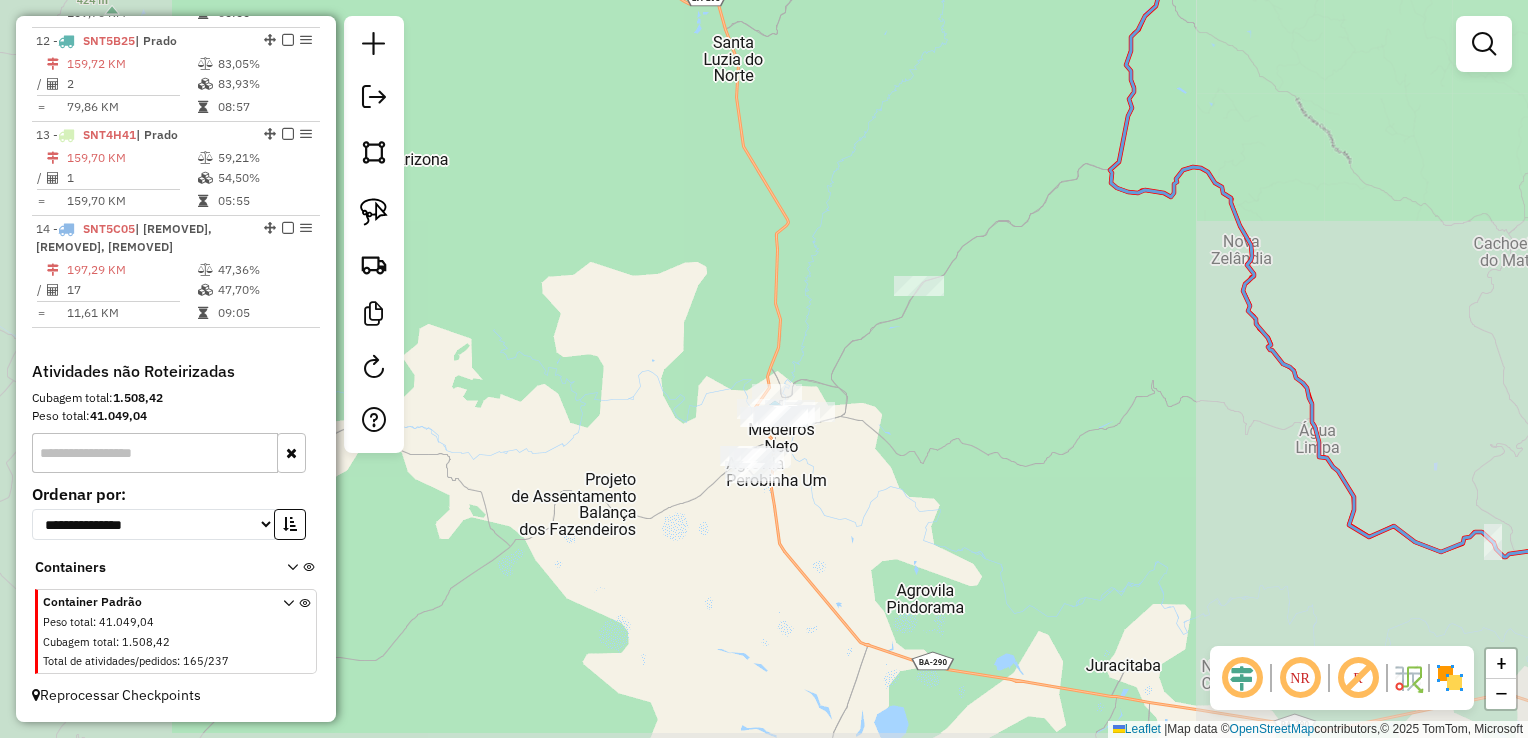 click on "Janela de atendimento Grade de atendimento Capacidade Transportadoras Veículos Cliente Pedidos  Rotas Selecione os dias de semana para filtrar as janelas de atendimento  Seg   Ter   Qua   Qui   Sex   Sáb   Dom  Informe o período da janela de atendimento: De: Até:  Filtrar exatamente a janela do cliente  Considerar janela de atendimento padrão  Selecione os dias de semana para filtrar as grades de atendimento  Seg   Ter   Qua   Qui   Sex   Sáb   Dom   Considerar clientes sem dia de atendimento cadastrado  Clientes fora do dia de atendimento selecionado Filtrar as atividades entre os valores definidos abaixo:  Peso mínimo:   Peso máximo:   Cubagem mínima:   Cubagem máxima:   De:   Até:  Filtrar as atividades entre o tempo de atendimento definido abaixo:  De:   Até:   Considerar capacidade total dos clientes não roteirizados Transportadora: Selecione um ou mais itens Tipo de veículo: Selecione um ou mais itens Veículo: Selecione um ou mais itens Motorista: Selecione um ou mais itens Nome: Rótulo:" 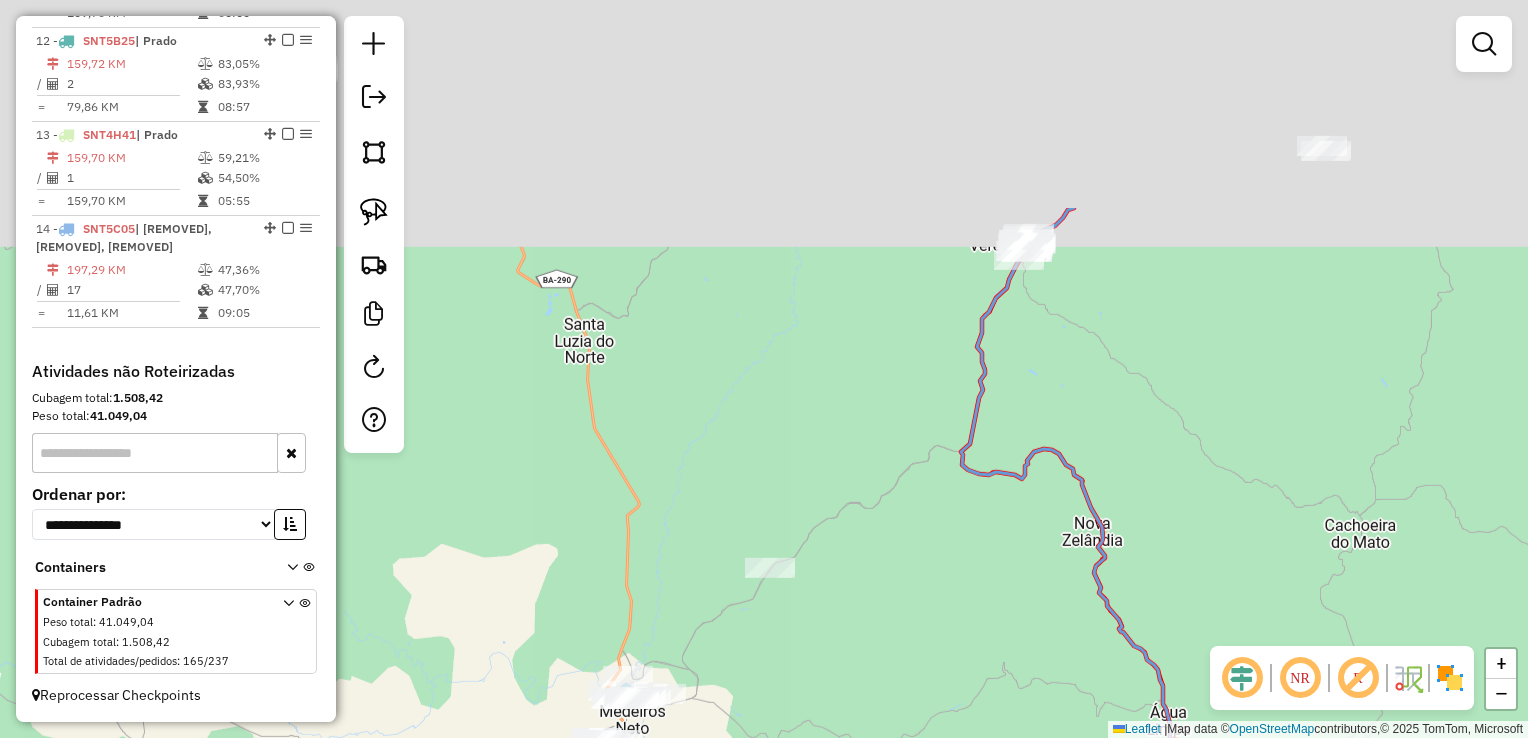 drag, startPoint x: 993, startPoint y: 245, endPoint x: 816, endPoint y: 556, distance: 357.84076 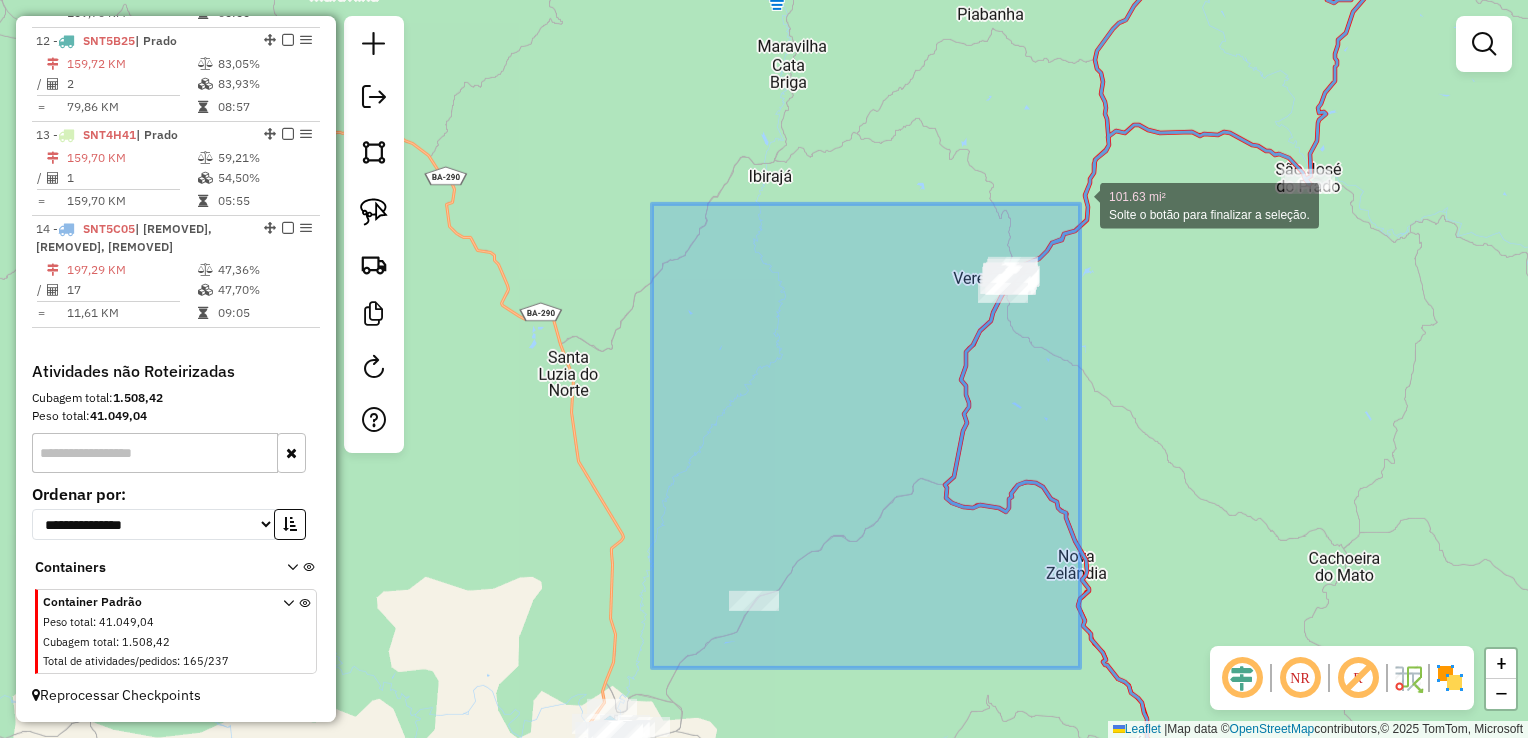 drag, startPoint x: 872, startPoint y: 467, endPoint x: 1080, endPoint y: 204, distance: 335.3103 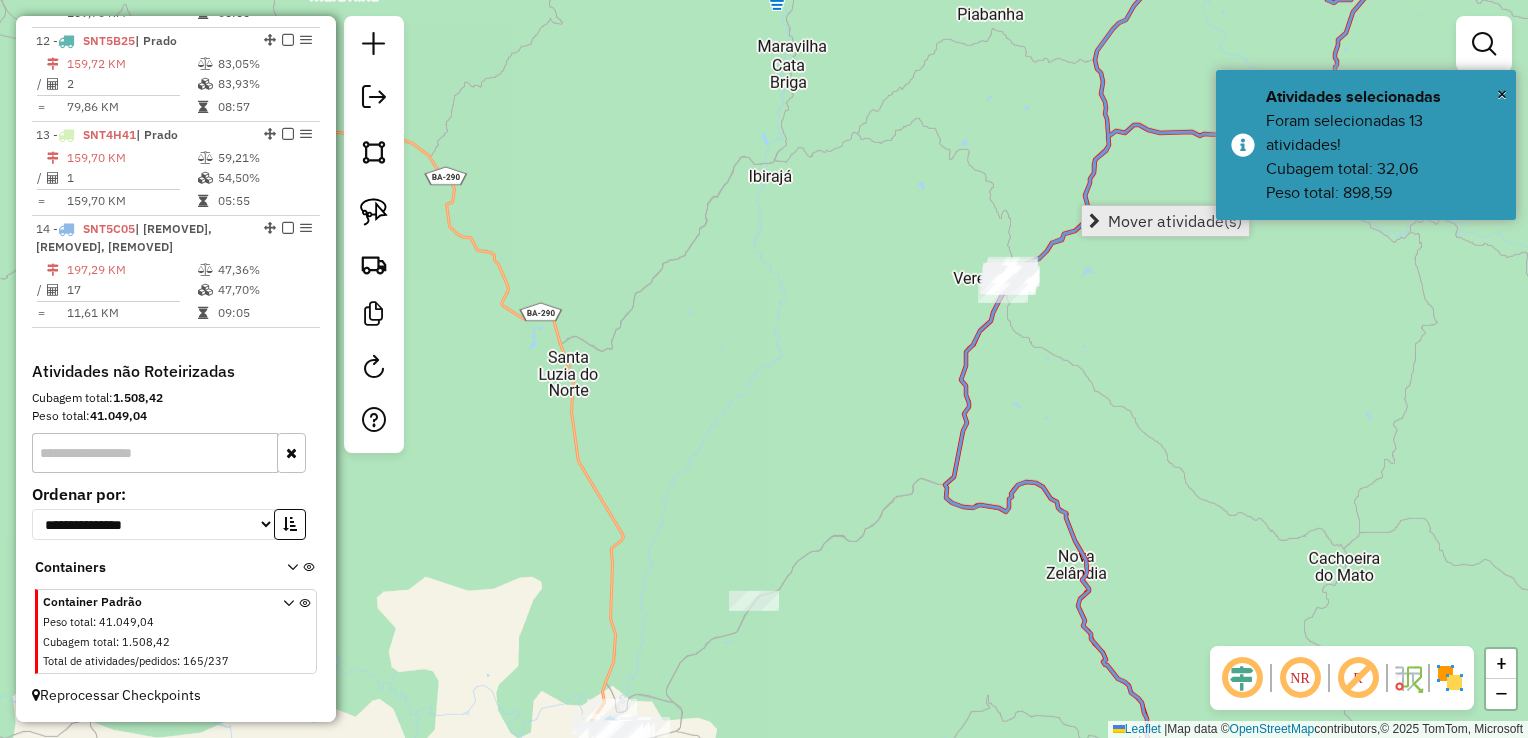 click on "Mover atividade(s)" at bounding box center [1175, 221] 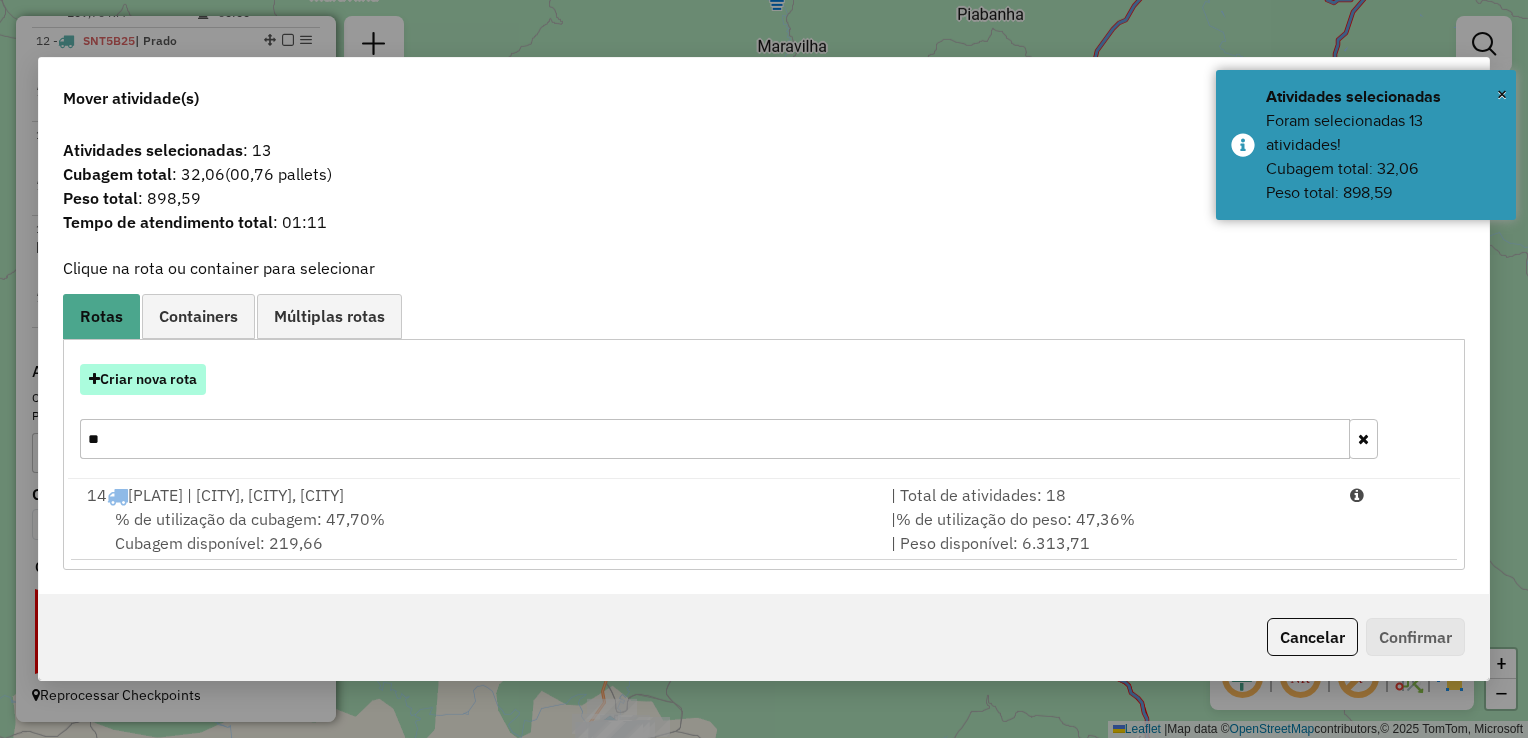click on "Criar nova rota" at bounding box center (143, 379) 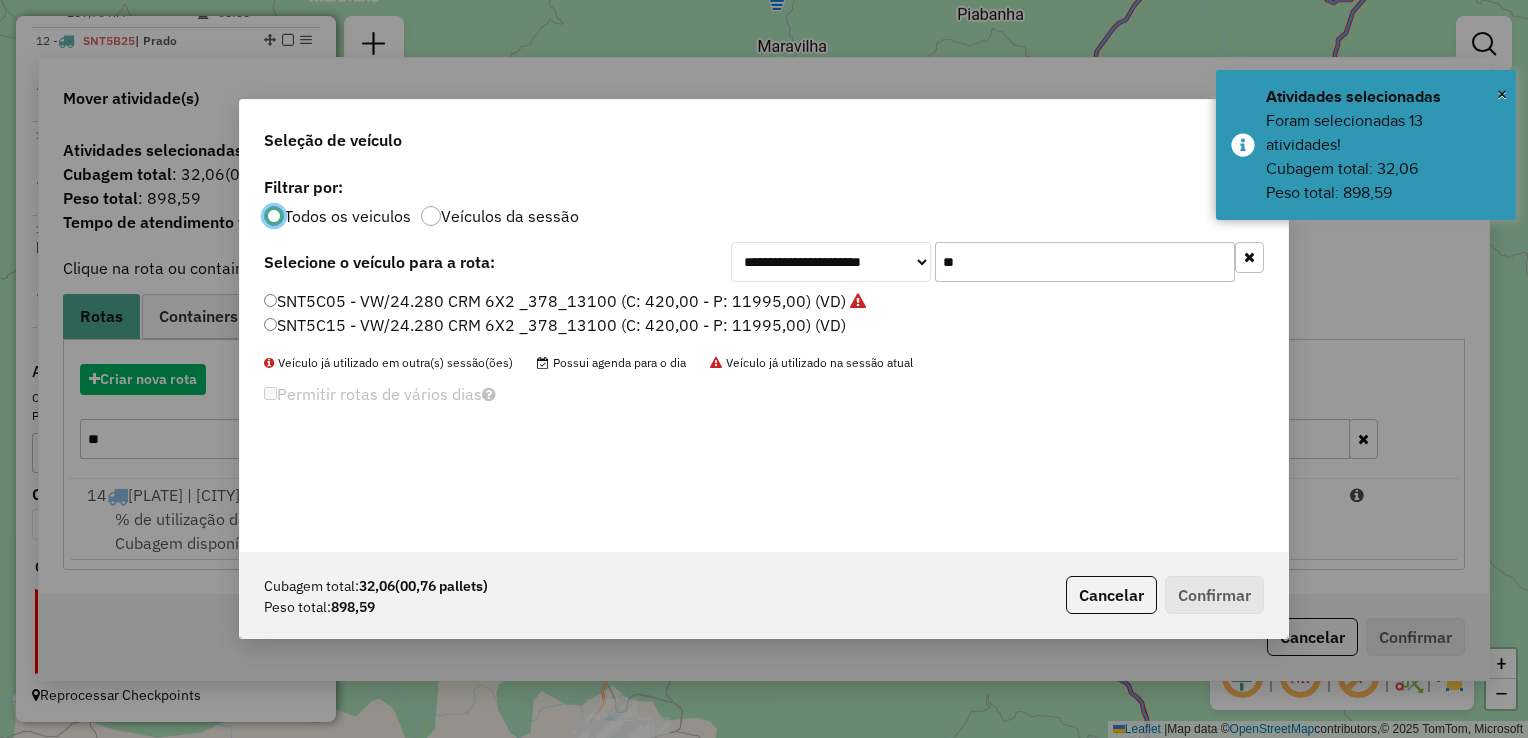 scroll, scrollTop: 10, scrollLeft: 6, axis: both 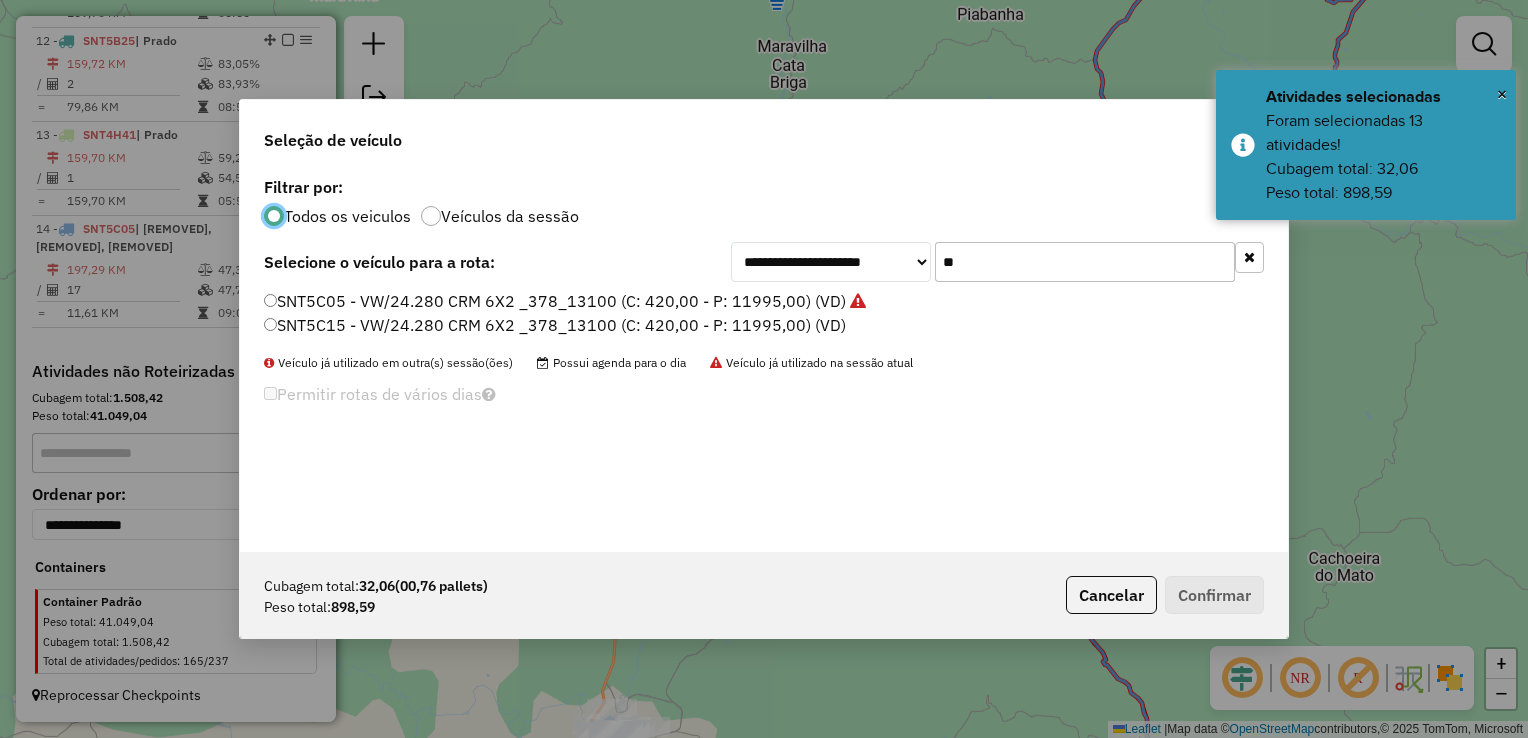 click on "**" 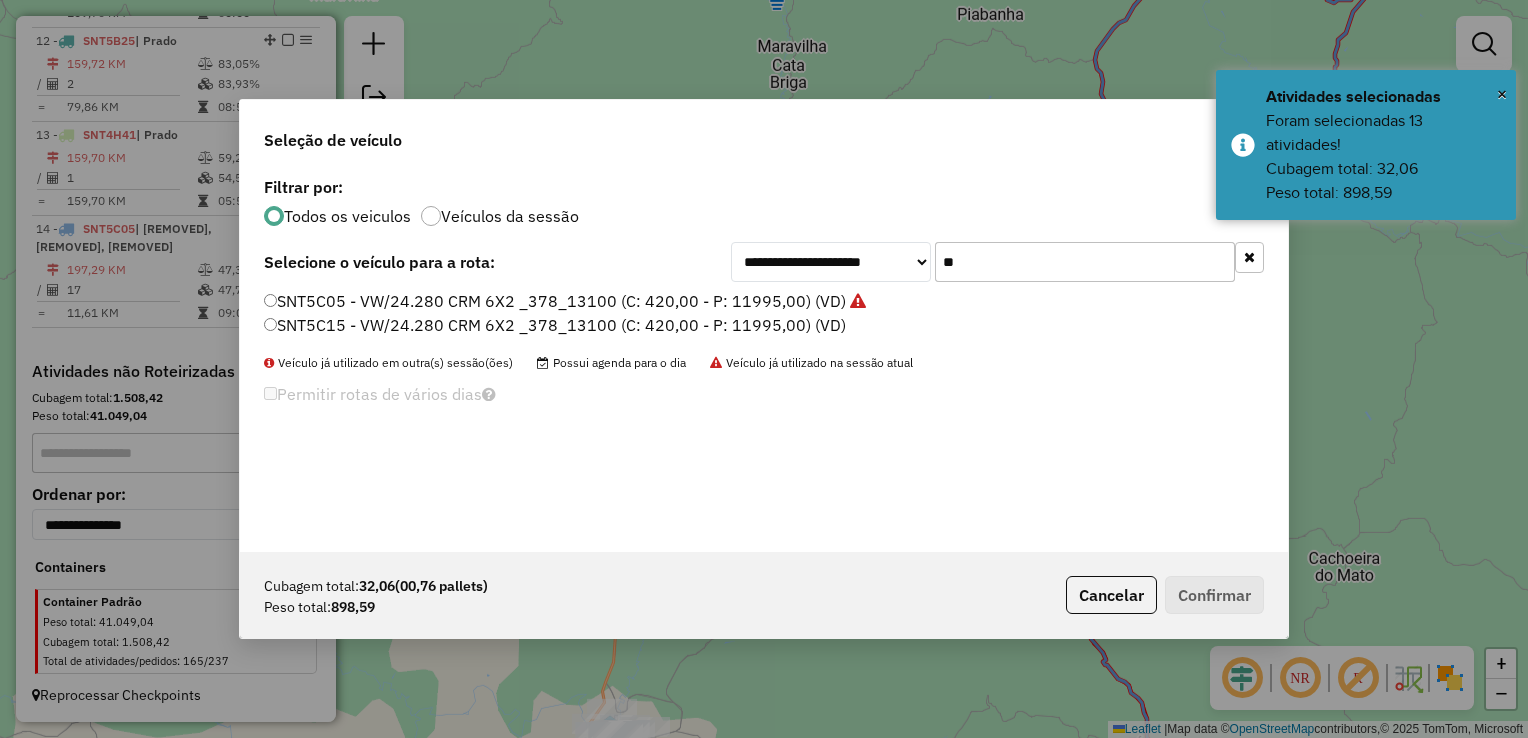 click on "**" 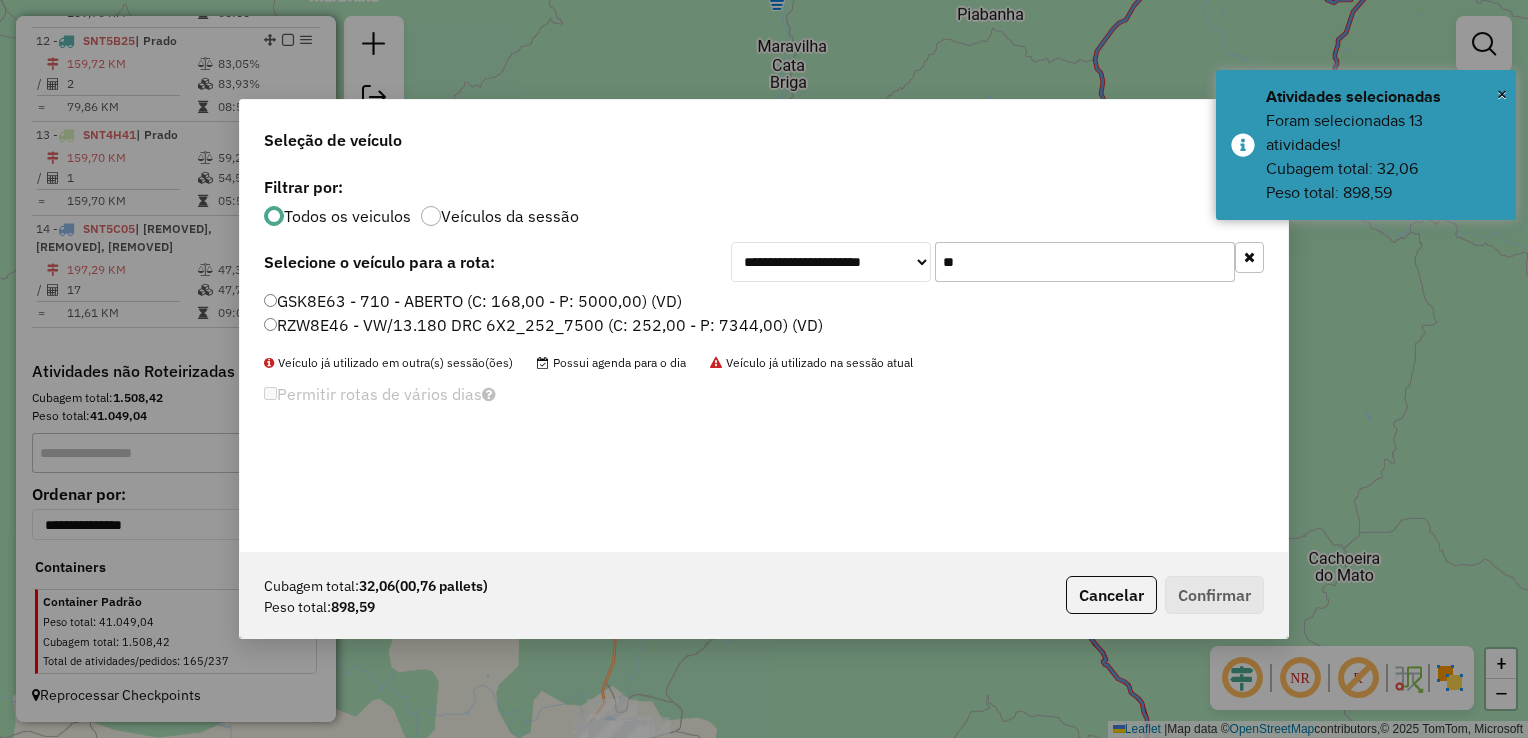 type on "**" 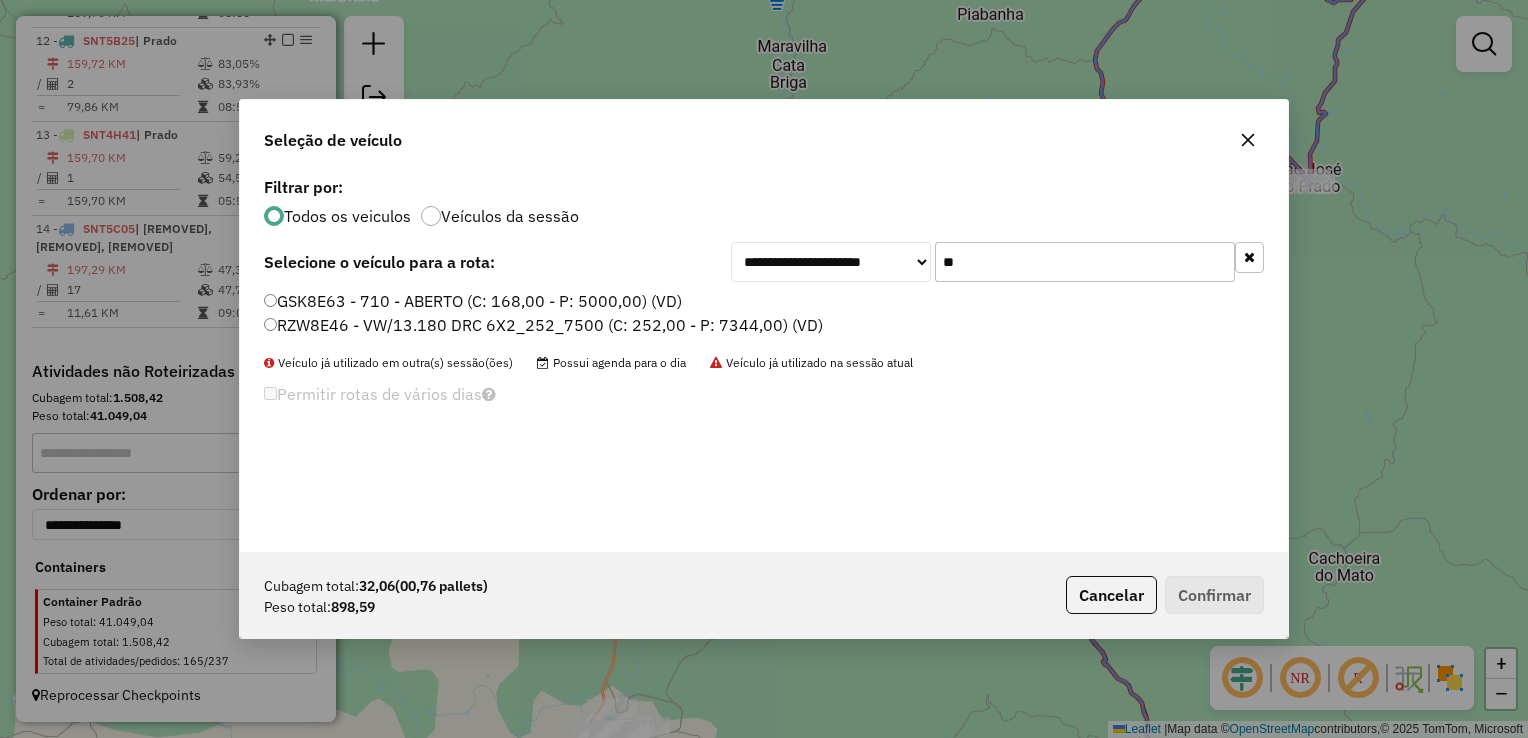 click on "RZW8E46 - VW/13.180 DRC 6X2_252_7500 (C: 252,00 - P: 7344,00) (VD)" 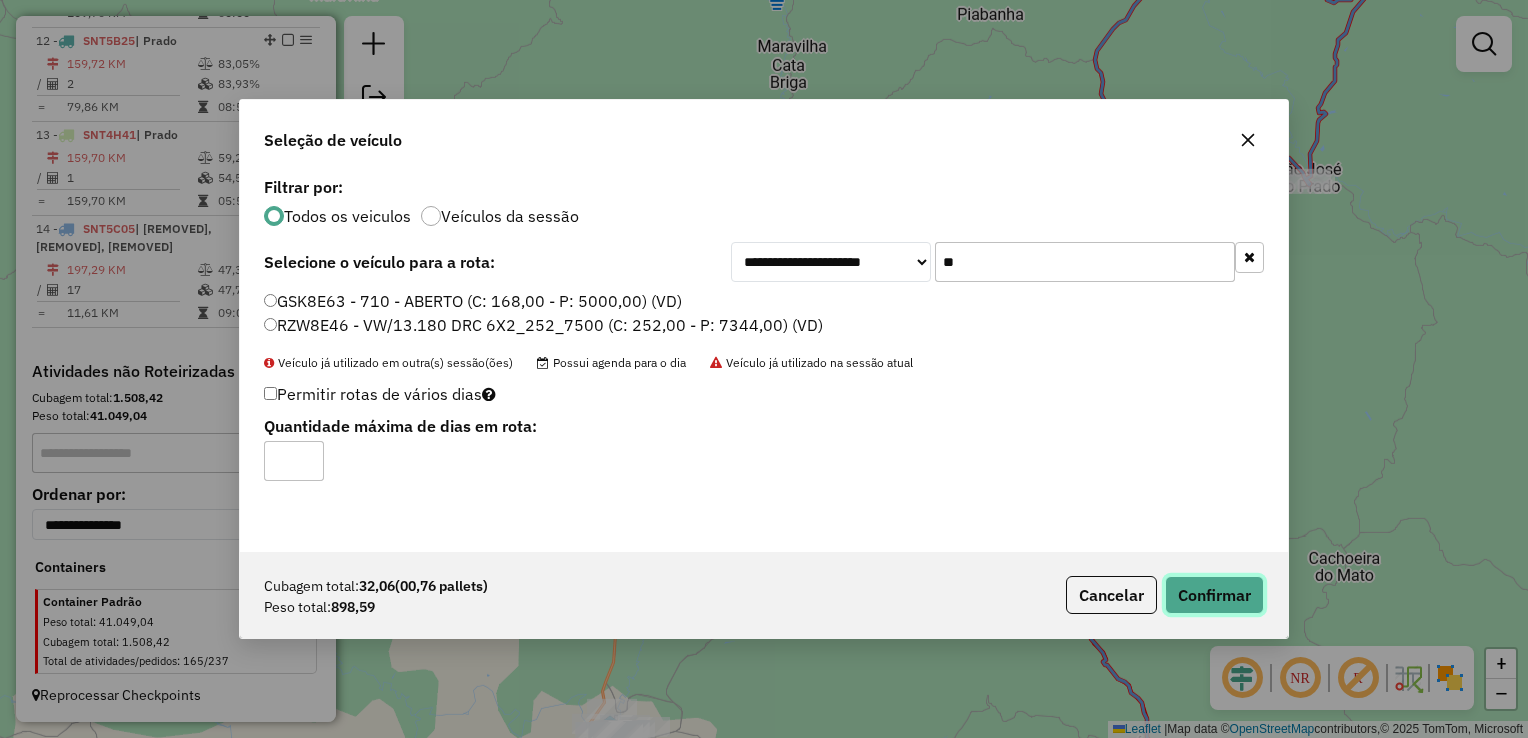click on "Confirmar" 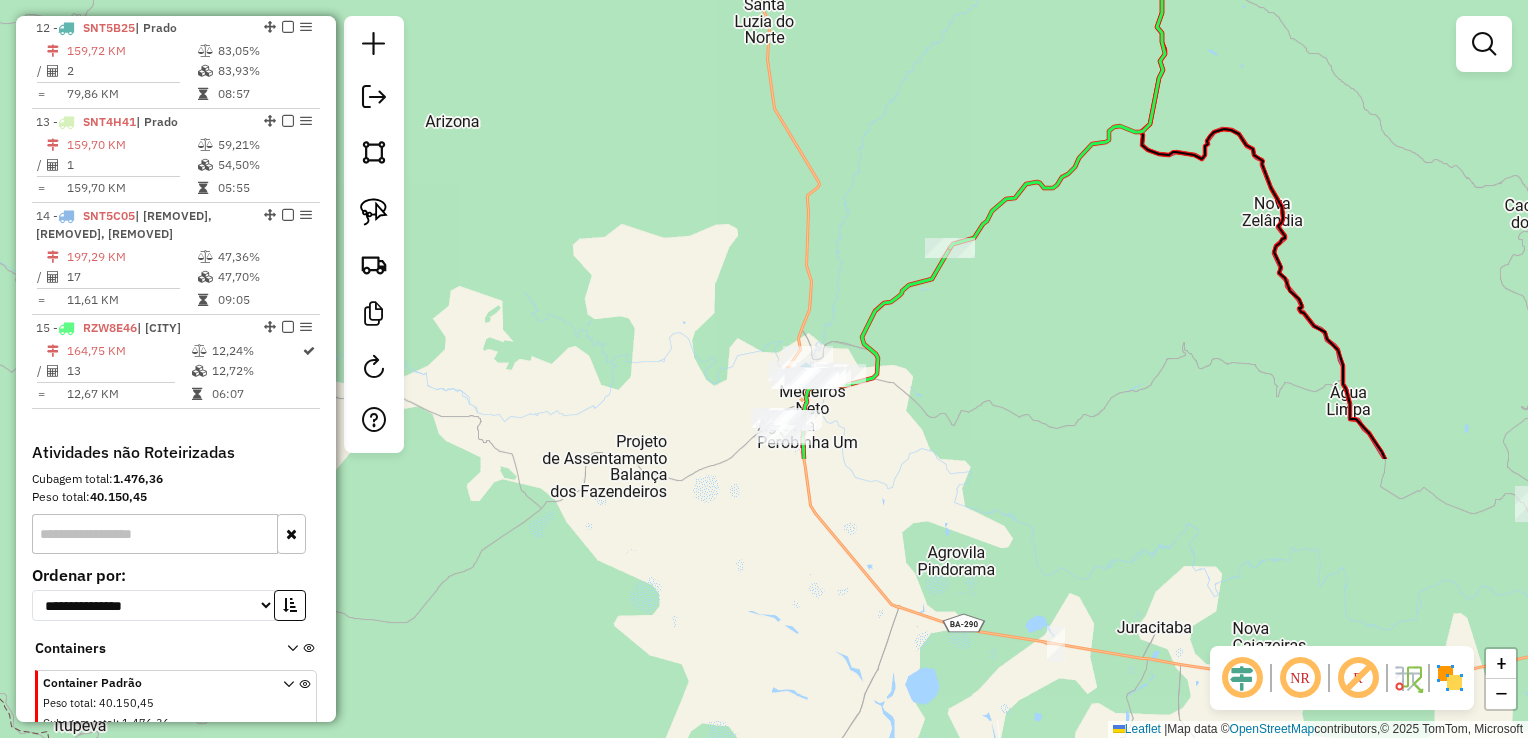 drag, startPoint x: 768, startPoint y: 550, endPoint x: 960, endPoint y: 201, distance: 398.32776 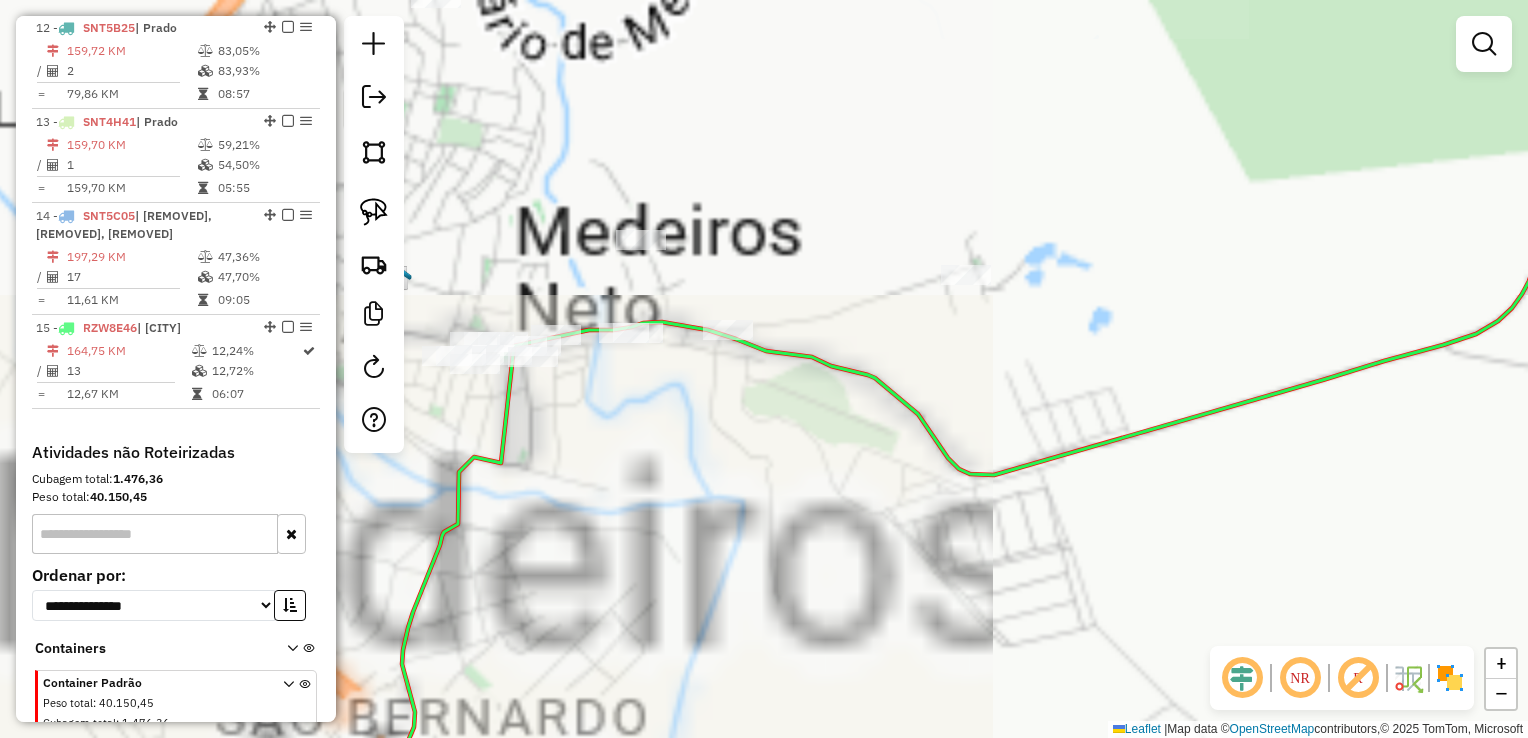 click on "Janela de atendimento Grade de atendimento Capacidade Transportadoras Veículos Cliente Pedidos  Rotas Selecione os dias de semana para filtrar as janelas de atendimento  Seg   Ter   Qua   Qui   Sex   Sáb   Dom  Informe o período da janela de atendimento: De: Até:  Filtrar exatamente a janela do cliente  Considerar janela de atendimento padrão  Selecione os dias de semana para filtrar as grades de atendimento  Seg   Ter   Qua   Qui   Sex   Sáb   Dom   Considerar clientes sem dia de atendimento cadastrado  Clientes fora do dia de atendimento selecionado Filtrar as atividades entre os valores definidos abaixo:  Peso mínimo:   Peso máximo:   Cubagem mínima:   Cubagem máxima:   De:   Até:  Filtrar as atividades entre o tempo de atendimento definido abaixo:  De:   Até:   Considerar capacidade total dos clientes não roteirizados Transportadora: Selecione um ou mais itens Tipo de veículo: Selecione um ou mais itens Veículo: Selecione um ou mais itens Motorista: Selecione um ou mais itens Nome: Rótulo:" 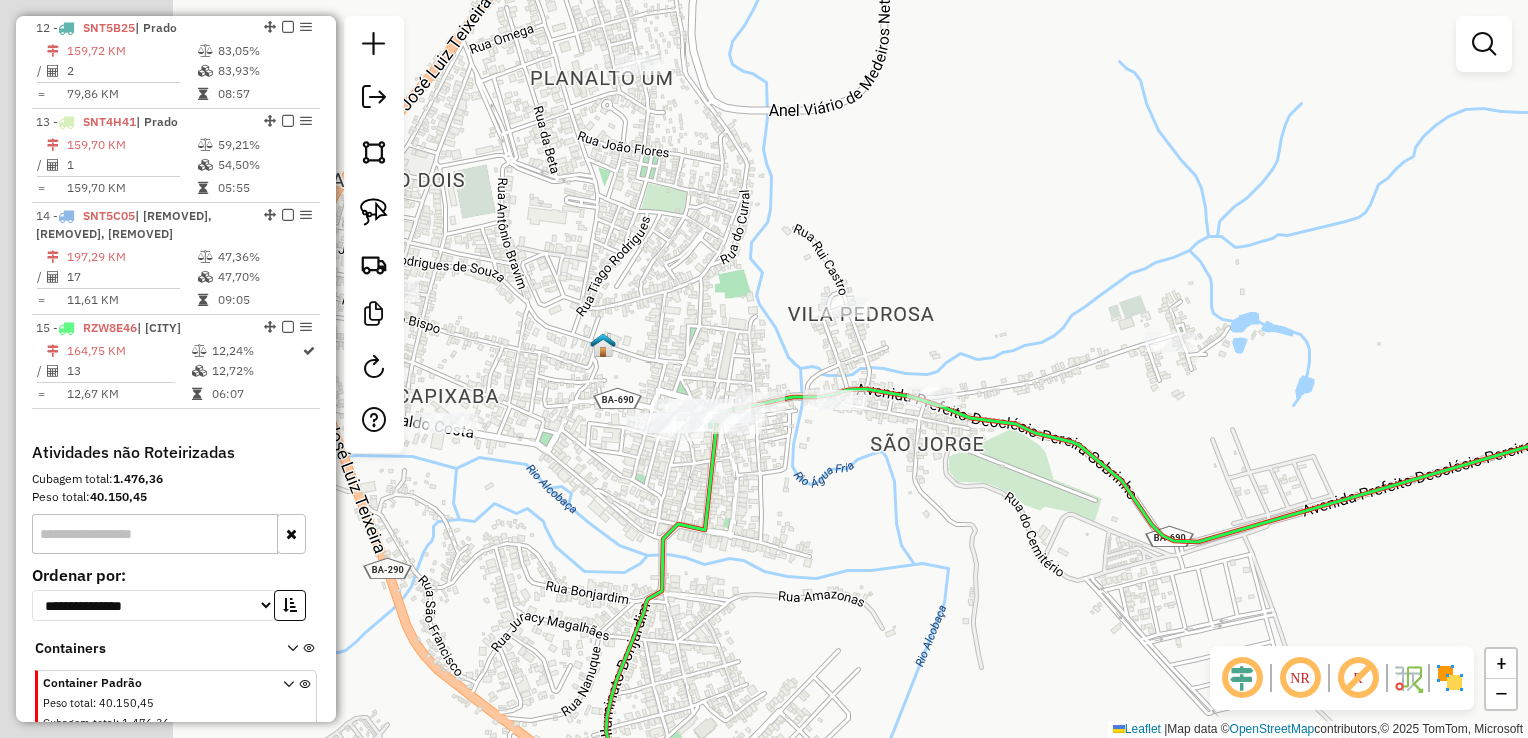 drag, startPoint x: 669, startPoint y: 399, endPoint x: 910, endPoint y: 466, distance: 250.13995 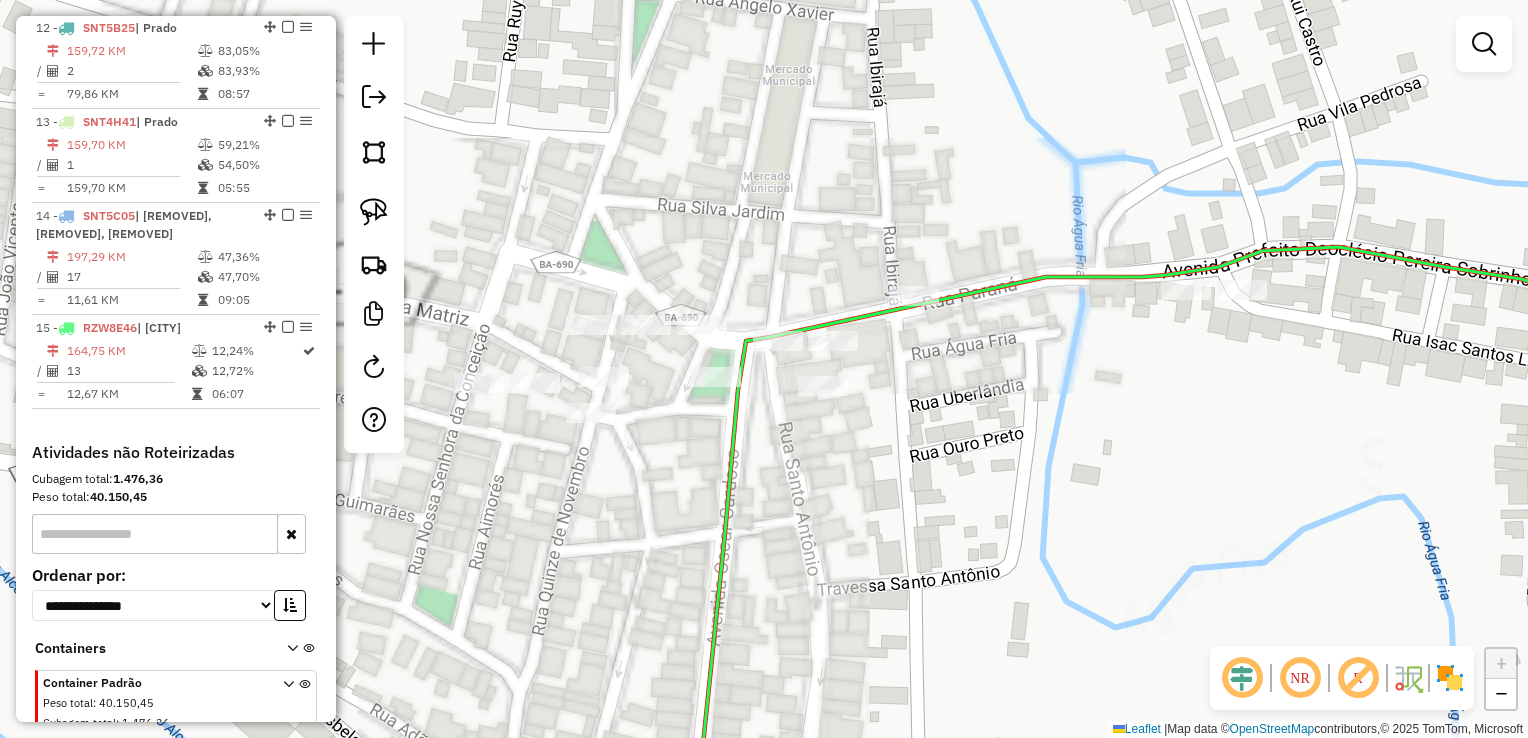 click on "Janela de atendimento Grade de atendimento Capacidade Transportadoras Veículos Cliente Pedidos  Rotas Selecione os dias de semana para filtrar as janelas de atendimento  Seg   Ter   Qua   Qui   Sex   Sáb   Dom  Informe o período da janela de atendimento: De: Até:  Filtrar exatamente a janela do cliente  Considerar janela de atendimento padrão  Selecione os dias de semana para filtrar as grades de atendimento  Seg   Ter   Qua   Qui   Sex   Sáb   Dom   Considerar clientes sem dia de atendimento cadastrado  Clientes fora do dia de atendimento selecionado Filtrar as atividades entre os valores definidos abaixo:  Peso mínimo:   Peso máximo:   Cubagem mínima:   Cubagem máxima:   De:   Até:  Filtrar as atividades entre o tempo de atendimento definido abaixo:  De:   Até:   Considerar capacidade total dos clientes não roteirizados Transportadora: Selecione um ou mais itens Tipo de veículo: Selecione um ou mais itens Veículo: Selecione um ou mais itens Motorista: Selecione um ou mais itens Nome: Rótulo:" 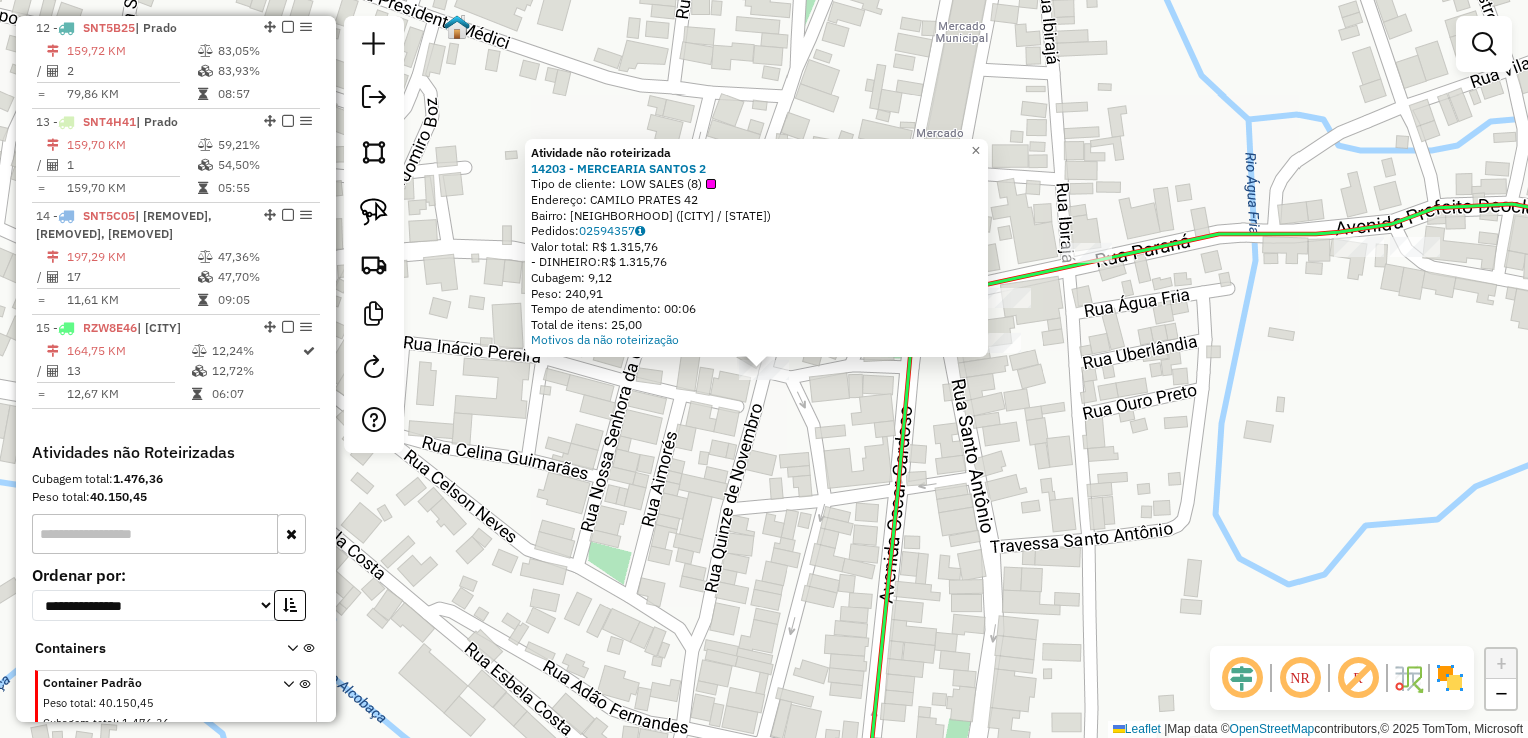 click on "Atividade não roteirizada 14203 - MERCEARIA SANTOS 2  Tipo de cliente:   LOW SALES	 (8)   Endereço:  CAMILO PRATES 42   Bairro: CENTRO (MEDEIROS NETO / BA)   Pedidos:  02594357   Valor total: R$ 1.315,76   - DINHEIRO:  R$ 1.315,76   Cubagem: 9,12   Peso: 240,91   Tempo de atendimento: 00:06   Total de itens: 25,00  Motivos da não roteirização × Janela de atendimento Grade de atendimento Capacidade Transportadoras Veículos Cliente Pedidos  Rotas Selecione os dias de semana para filtrar as janelas de atendimento  Seg   Ter   Qua   Qui   Sex   Sáb   Dom  Informe o período da janela de atendimento: De: Até:  Filtrar exatamente a janela do cliente  Considerar janela de atendimento padrão  Selecione os dias de semana para filtrar as grades de atendimento  Seg   Ter   Qua   Qui   Sex   Sáb   Dom   Considerar clientes sem dia de atendimento cadastrado  Clientes fora do dia de atendimento selecionado Filtrar as atividades entre os valores definidos abaixo:  Peso mínimo:   Peso máximo:   Cubagem mínima:" 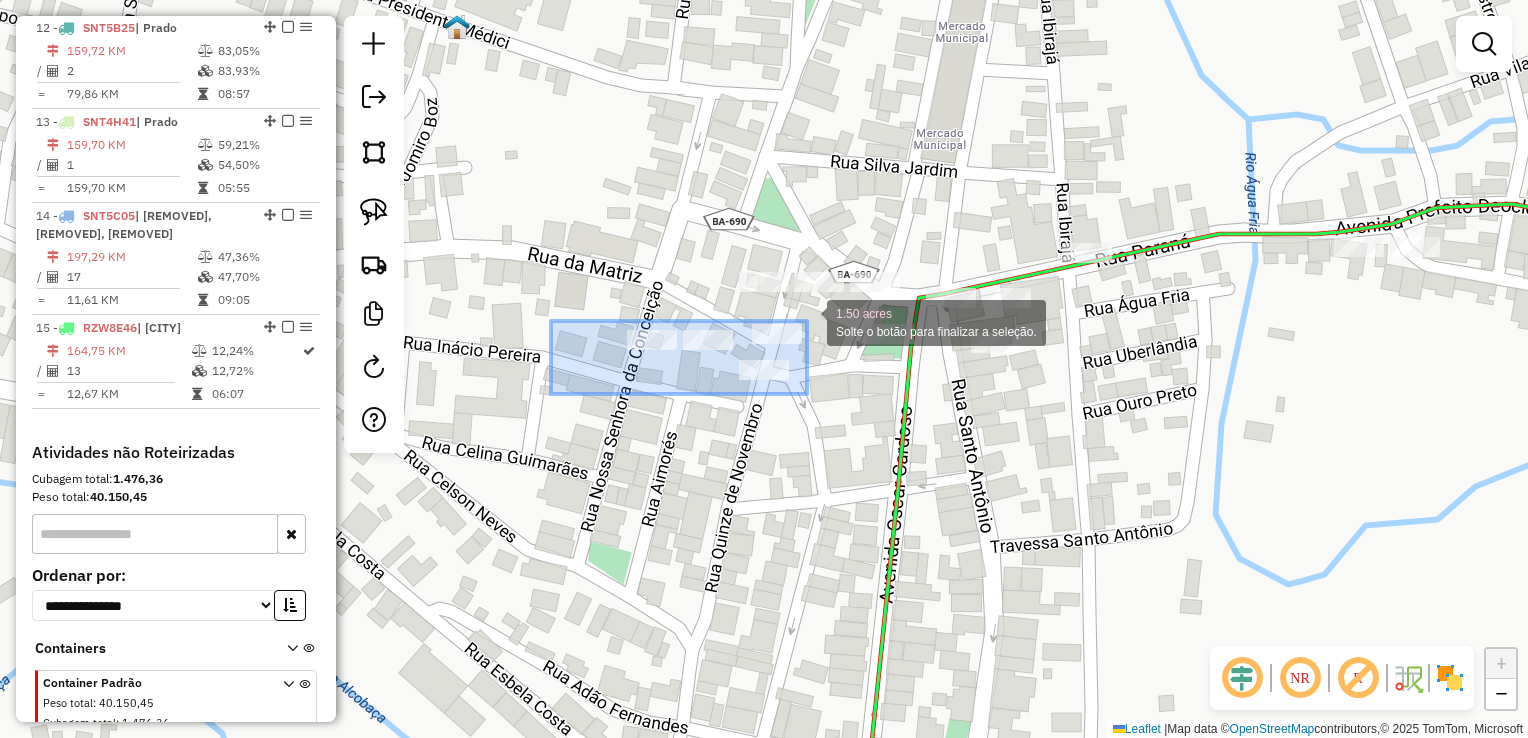 drag, startPoint x: 554, startPoint y: 394, endPoint x: 807, endPoint y: 321, distance: 263.3211 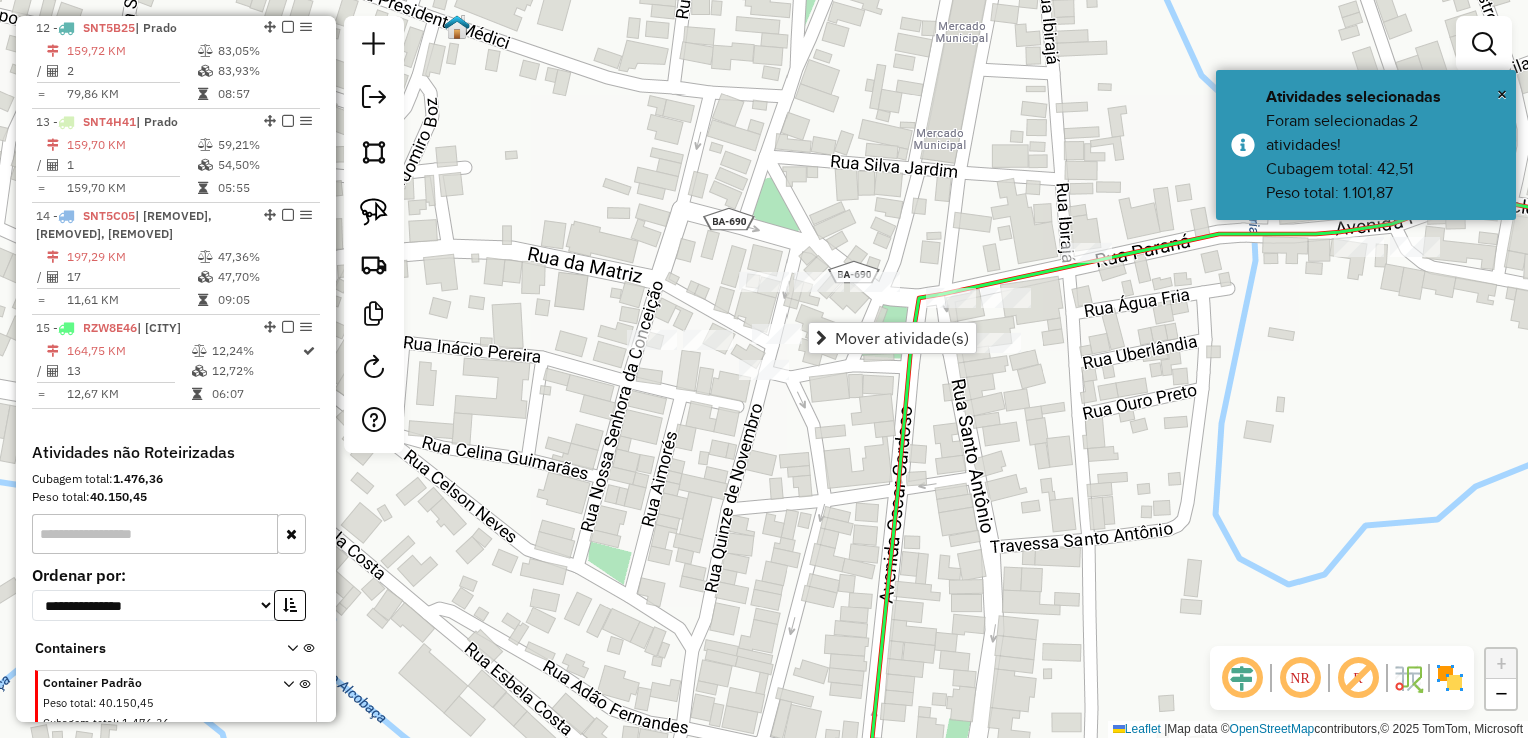 click on "Janela de atendimento Grade de atendimento Capacidade Transportadoras Veículos Cliente Pedidos  Rotas Selecione os dias de semana para filtrar as janelas de atendimento  Seg   Ter   Qua   Qui   Sex   Sáb   Dom  Informe o período da janela de atendimento: De: Até:  Filtrar exatamente a janela do cliente  Considerar janela de atendimento padrão  Selecione os dias de semana para filtrar as grades de atendimento  Seg   Ter   Qua   Qui   Sex   Sáb   Dom   Considerar clientes sem dia de atendimento cadastrado  Clientes fora do dia de atendimento selecionado Filtrar as atividades entre os valores definidos abaixo:  Peso mínimo:   Peso máximo:   Cubagem mínima:   Cubagem máxima:   De:   Até:  Filtrar as atividades entre o tempo de atendimento definido abaixo:  De:   Até:   Considerar capacidade total dos clientes não roteirizados Transportadora: Selecione um ou mais itens Tipo de veículo: Selecione um ou mais itens Veículo: Selecione um ou mais itens Motorista: Selecione um ou mais itens Nome: Rótulo:" 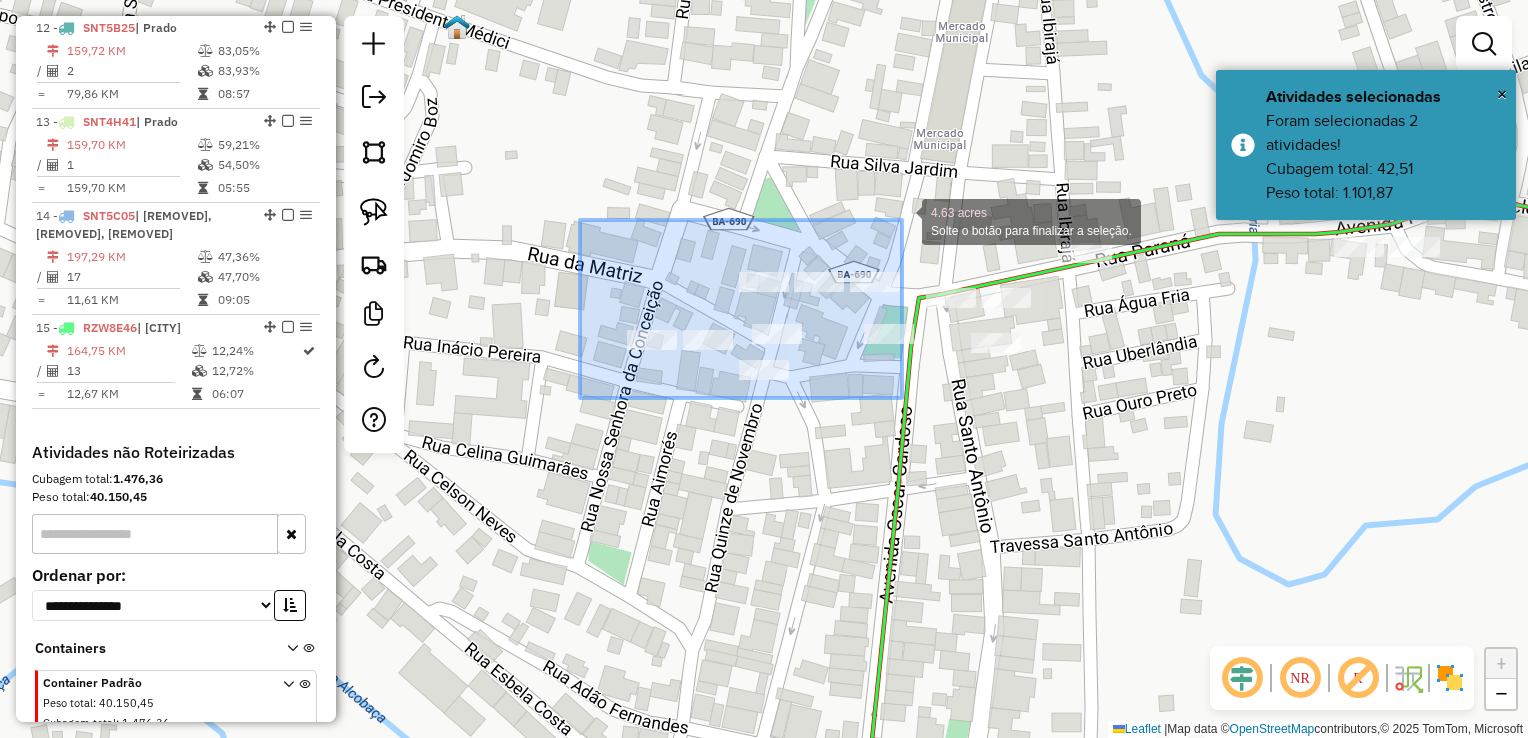 drag, startPoint x: 584, startPoint y: 398, endPoint x: 902, endPoint y: 220, distance: 364.4283 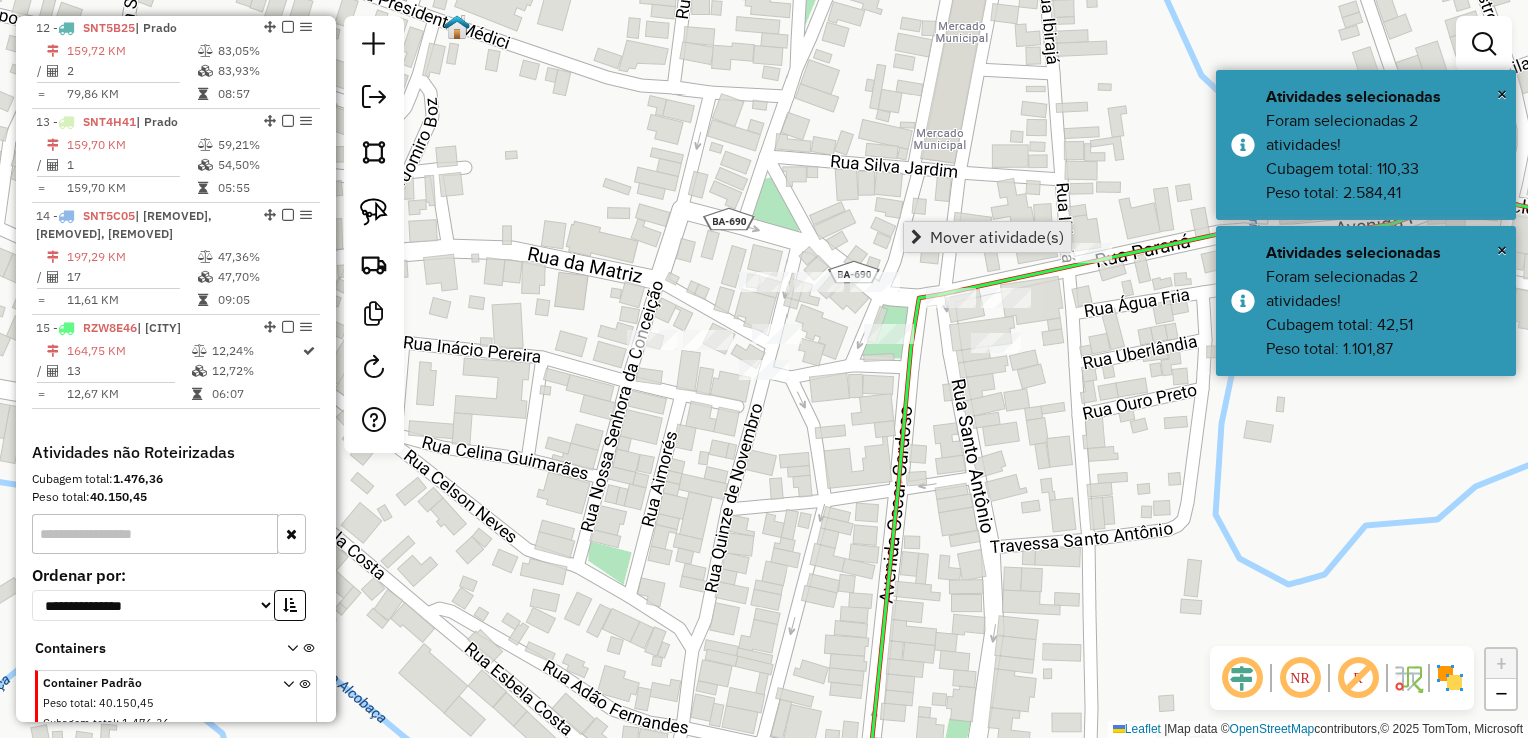 click on "Mover atividade(s)" at bounding box center (997, 237) 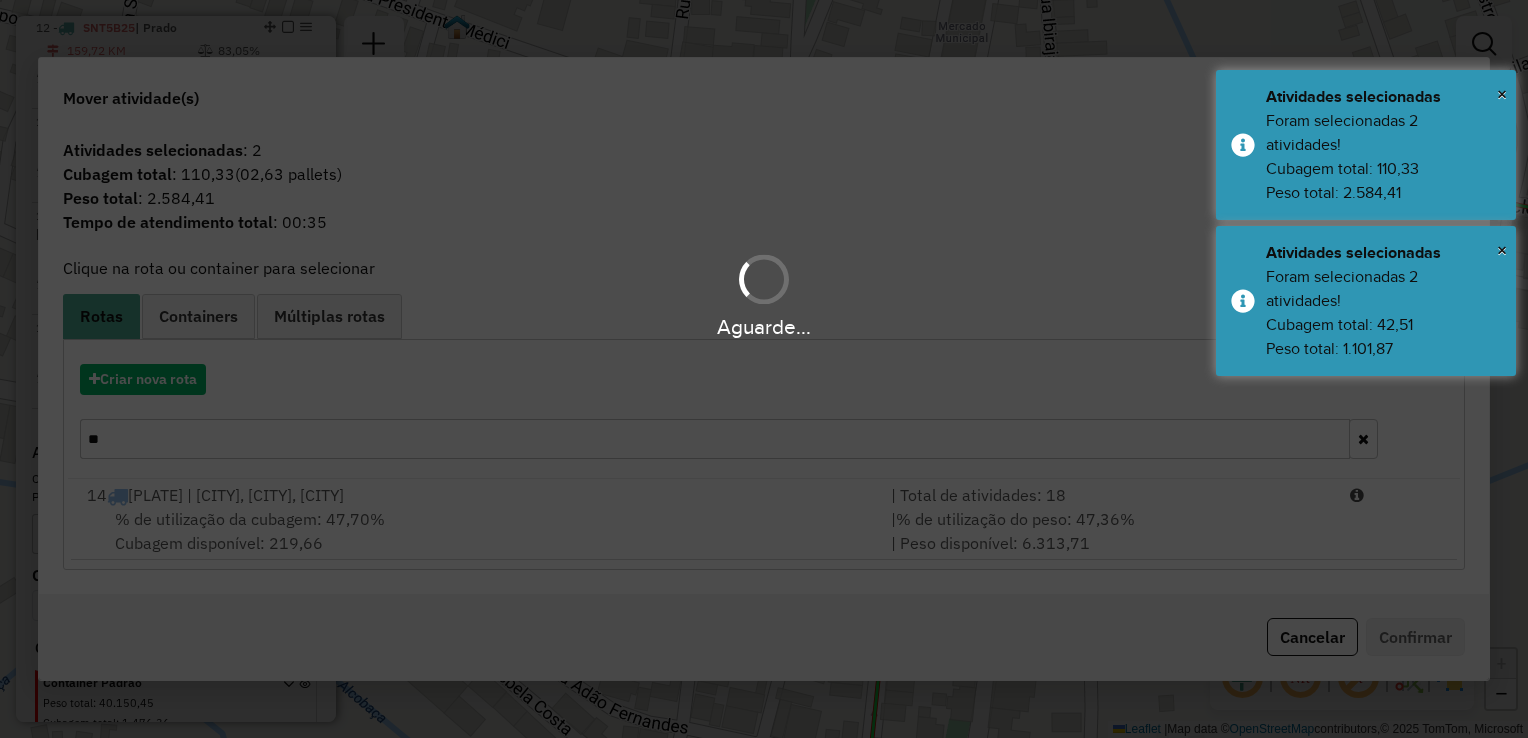 click on "Aguarde...  Pop-up bloqueado!  Seu navegador bloqueou automáticamente a abertura de uma nova janela.   Acesse as configurações e adicione o endereço do sistema a lista de permissão.   Fechar  Informações da Sessão 974458 - 04/08/2025     Criação: 02/08/2025 16:41   Depósito:  GP7 TEIXEIRA DE FREITAS  Total de rotas:  15  Distância Total:  2.474,82 km  Tempo total:  153:59  Valor total:  R$ 725.802,26  - Total roteirizado:  R$ 525.730,86  - Total não roteirizado:  R$ 200.071,40  Total de Atividades Roteirizadas:  190  Total de Pedidos Roteirizados:  302  Peso total roteirizado:  87.474,98  Cubagem total roteirizado:  3.046,04  Total de Atividades não Roteirizadas:  152  Total de Pedidos não Roteirizados:  221 Total de caixas por viagem:  3.046,04 /   15 =  203,07 Média de Atividades por viagem:  190 /   15 =  12,67 Ocupação média da frota:  58,49%   Rotas improdutivas:  4  Rotas vários dias:  1  Clientes Priorizados NR:  1 Rotas  Recargas: 1   Ver rotas   Ver veículos   1 -       76,27%" at bounding box center [764, 369] 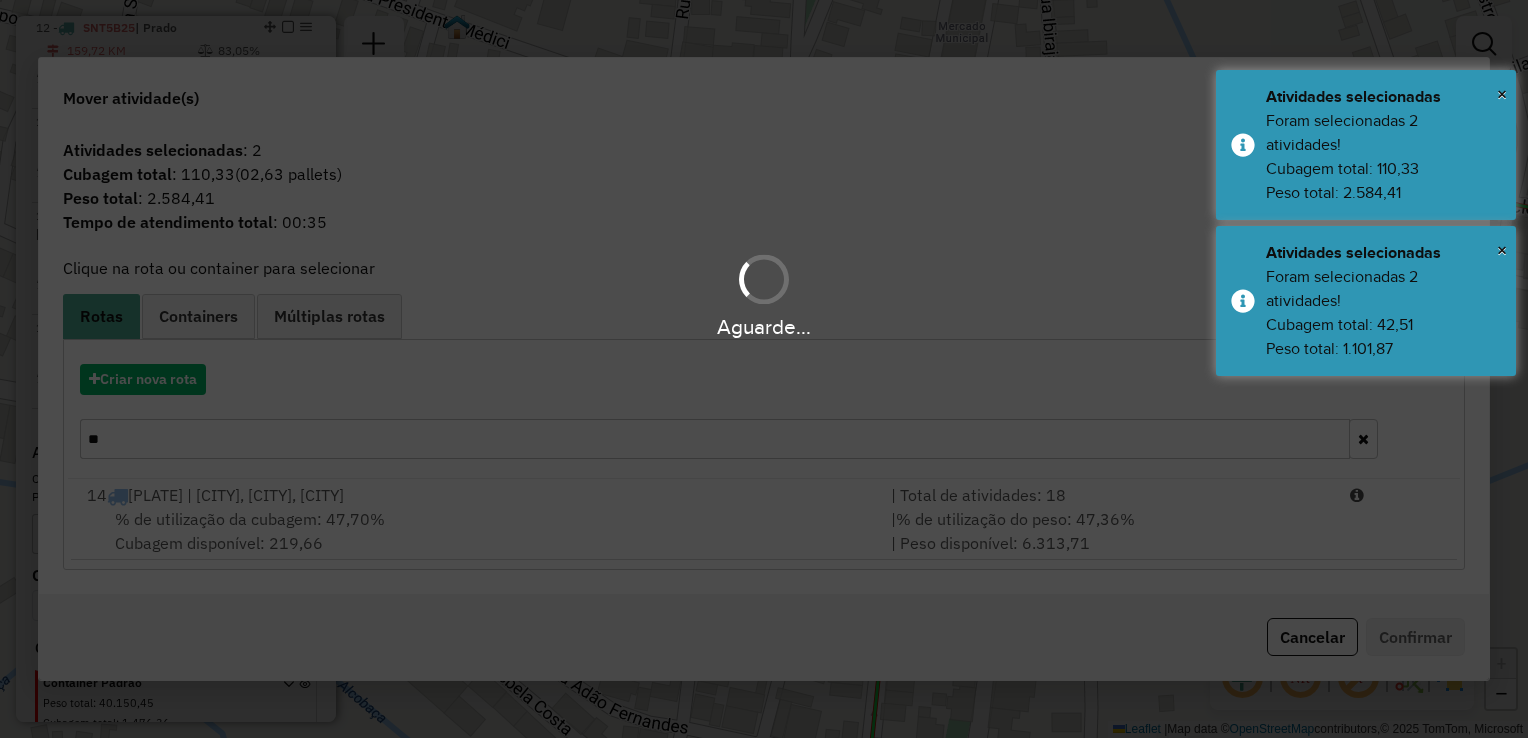 click on "**" at bounding box center [715, 439] 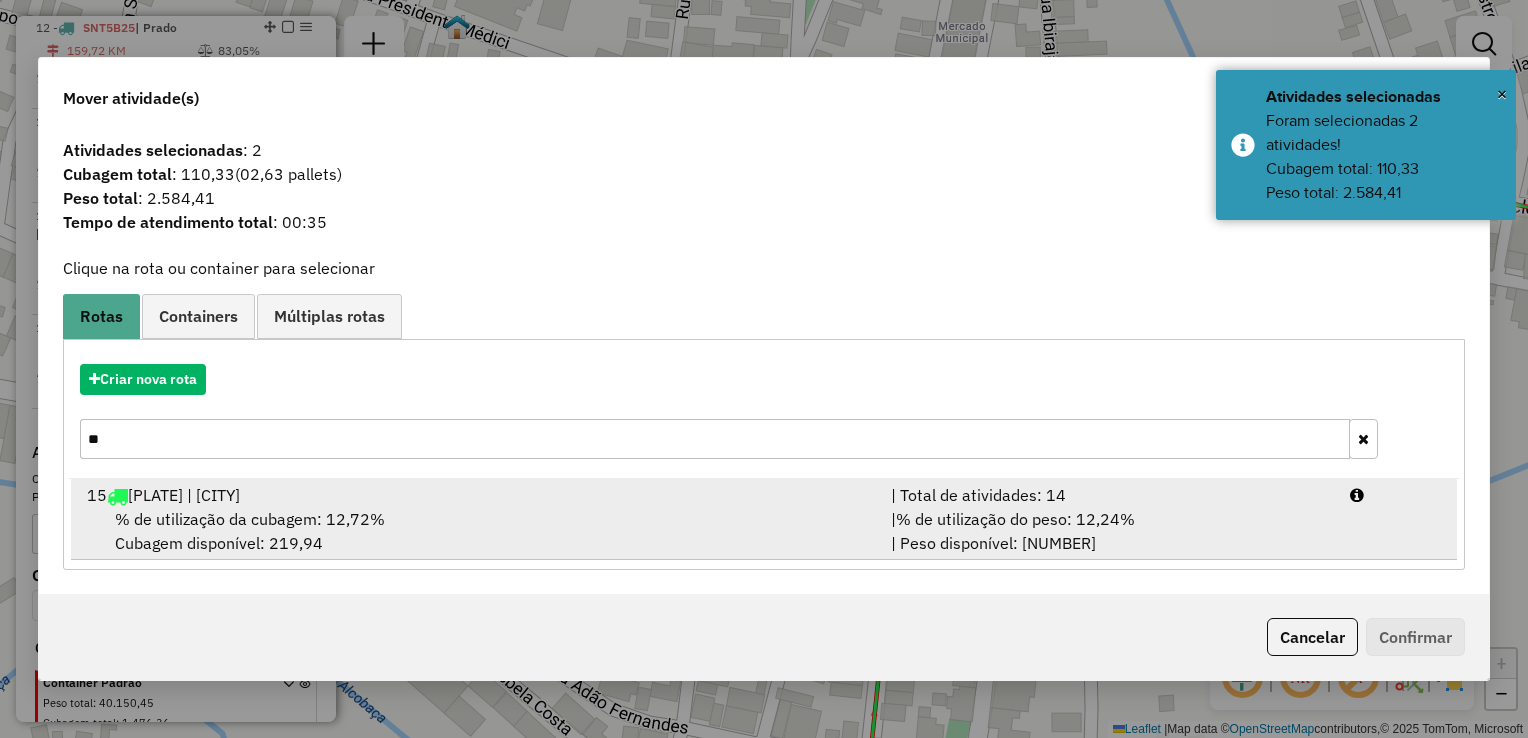 type on "**" 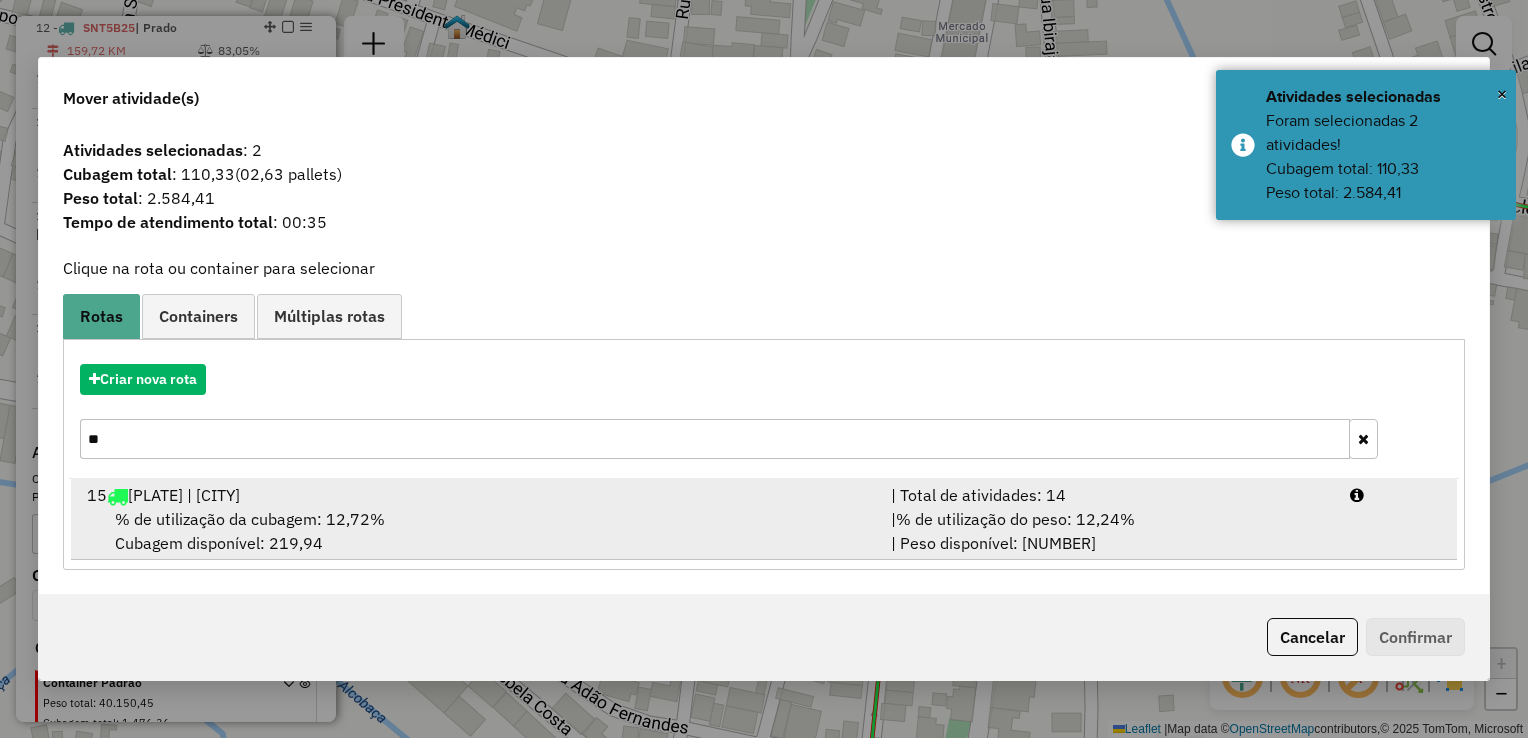 click on "% de utilização da cubagem: 12,72%  Cubagem disponível: 219,94" at bounding box center (477, 531) 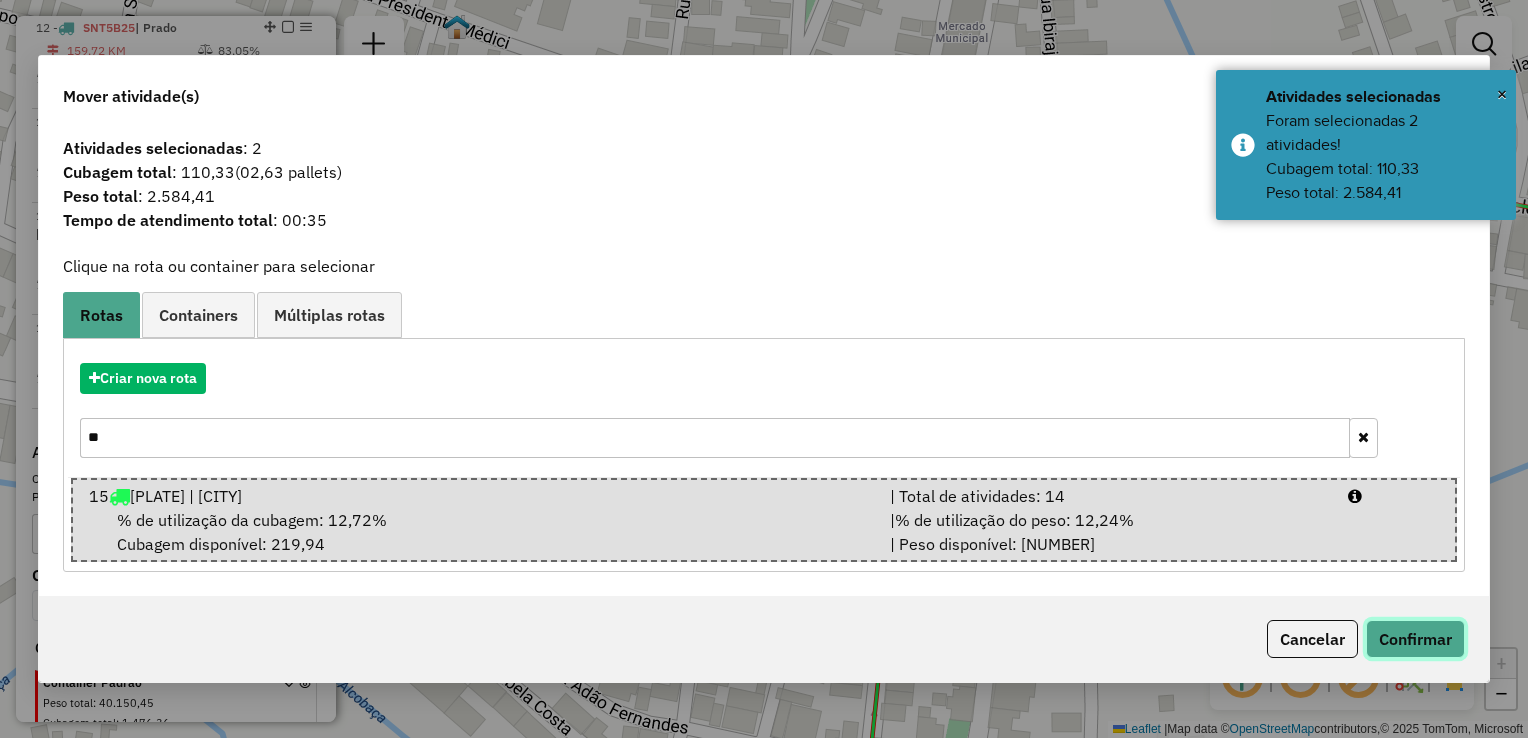 click on "Confirmar" 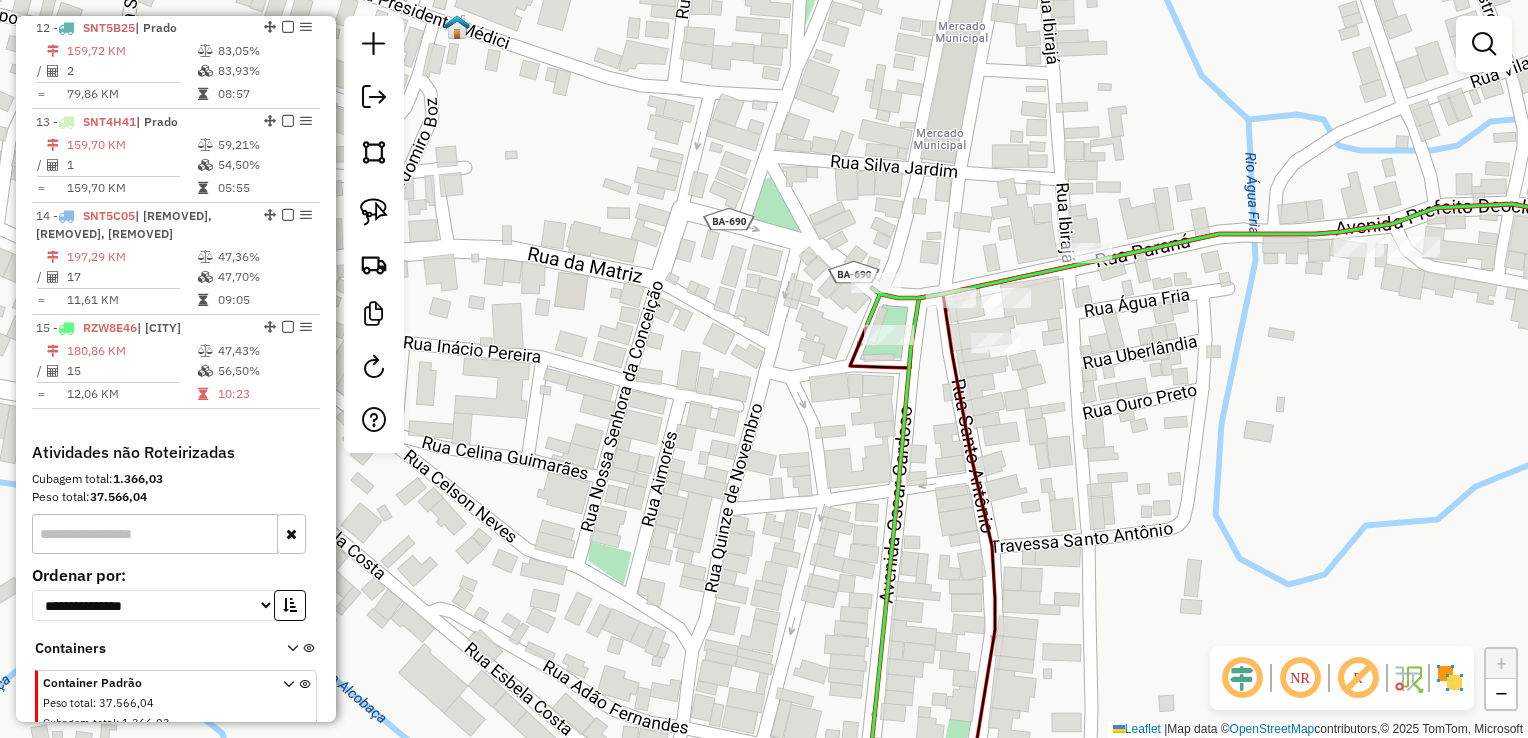 click 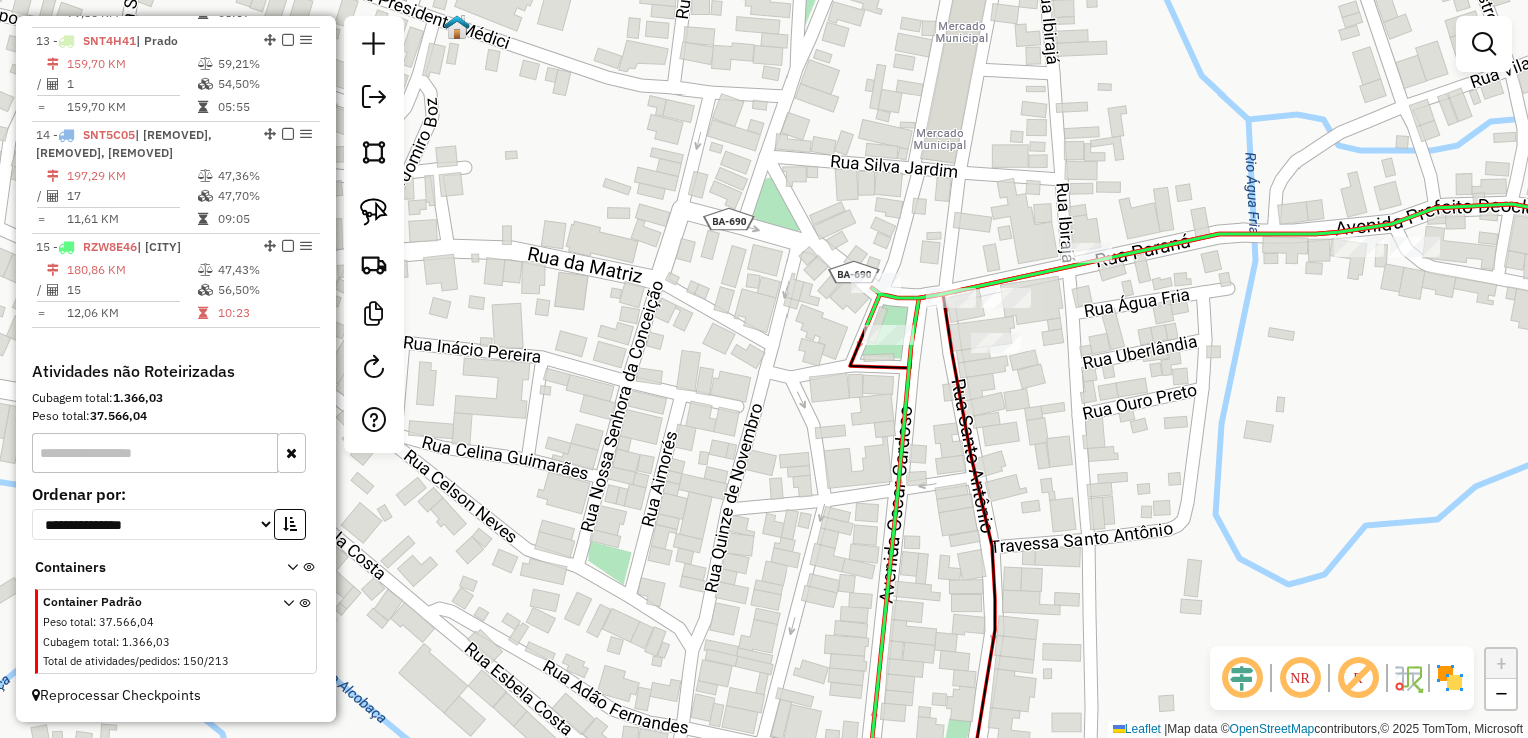 select on "*********" 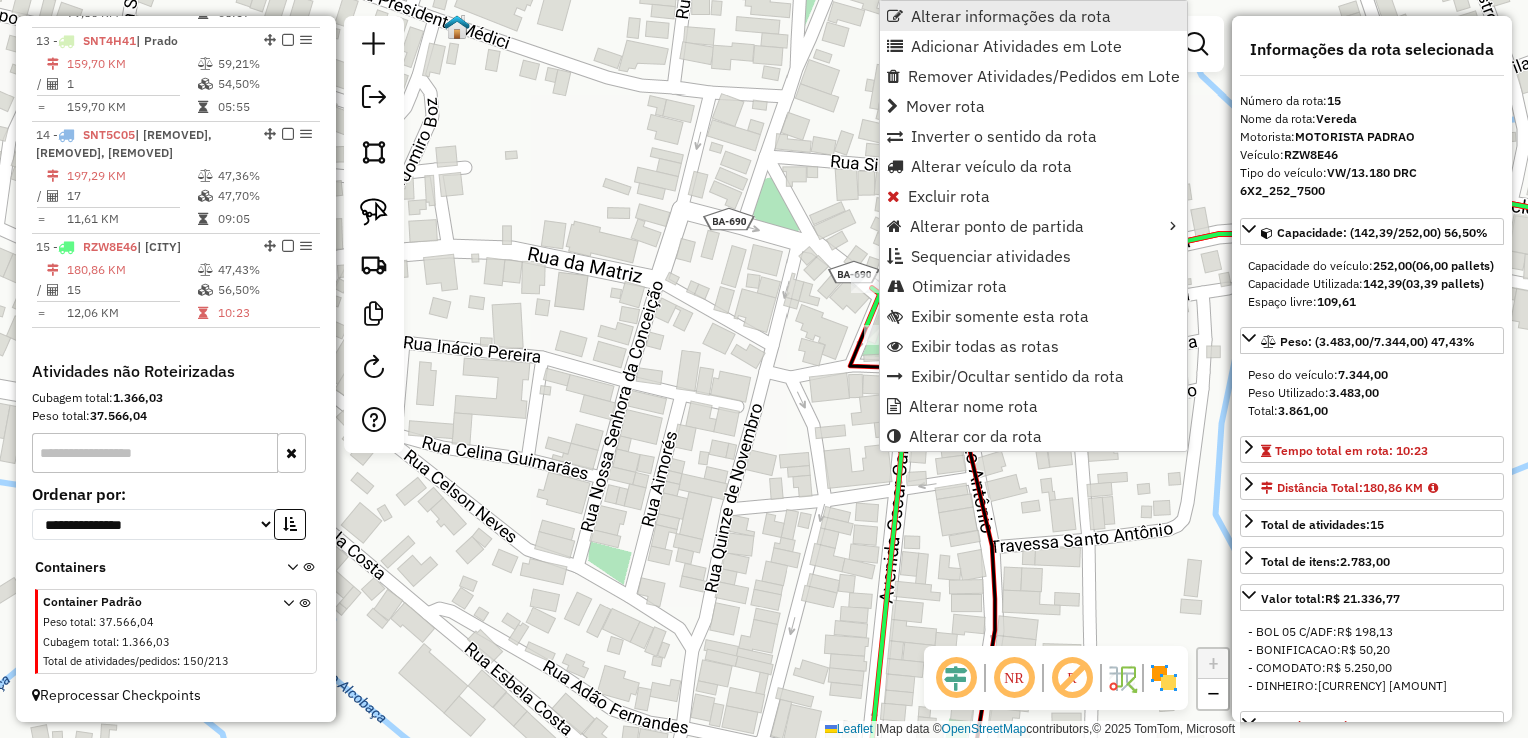 click on "Alterar informações da rota" at bounding box center [1011, 16] 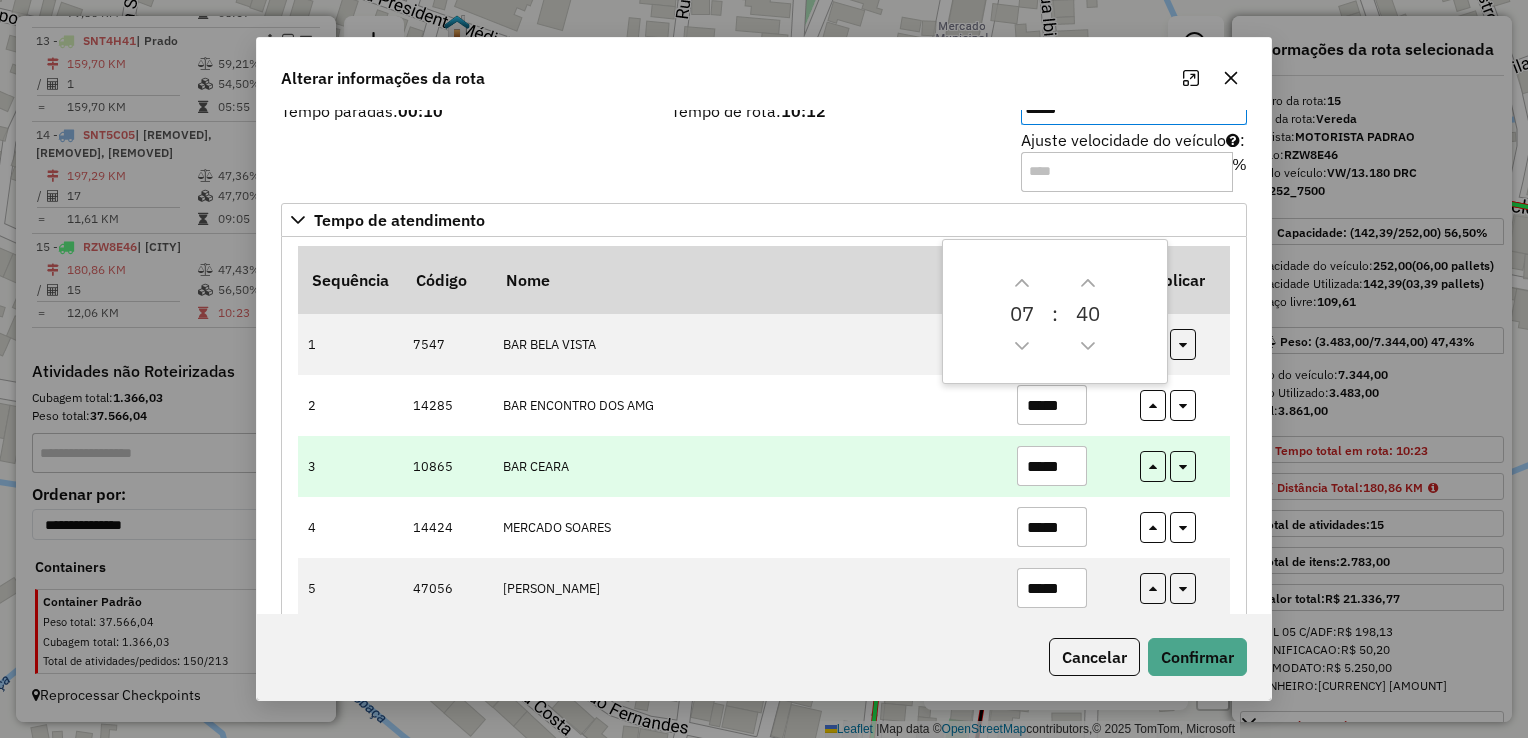 scroll, scrollTop: 100, scrollLeft: 0, axis: vertical 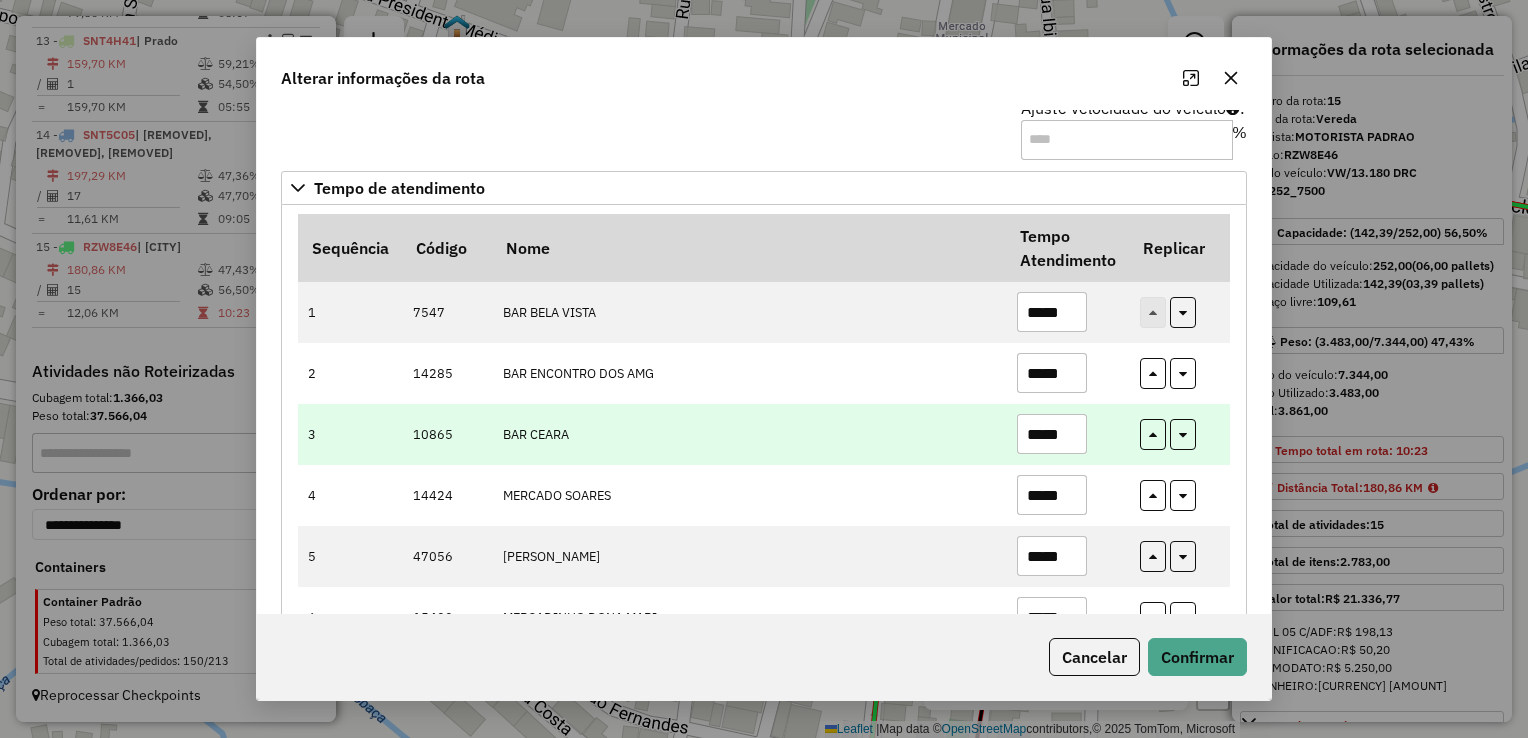 click on "*****" at bounding box center [1052, 434] 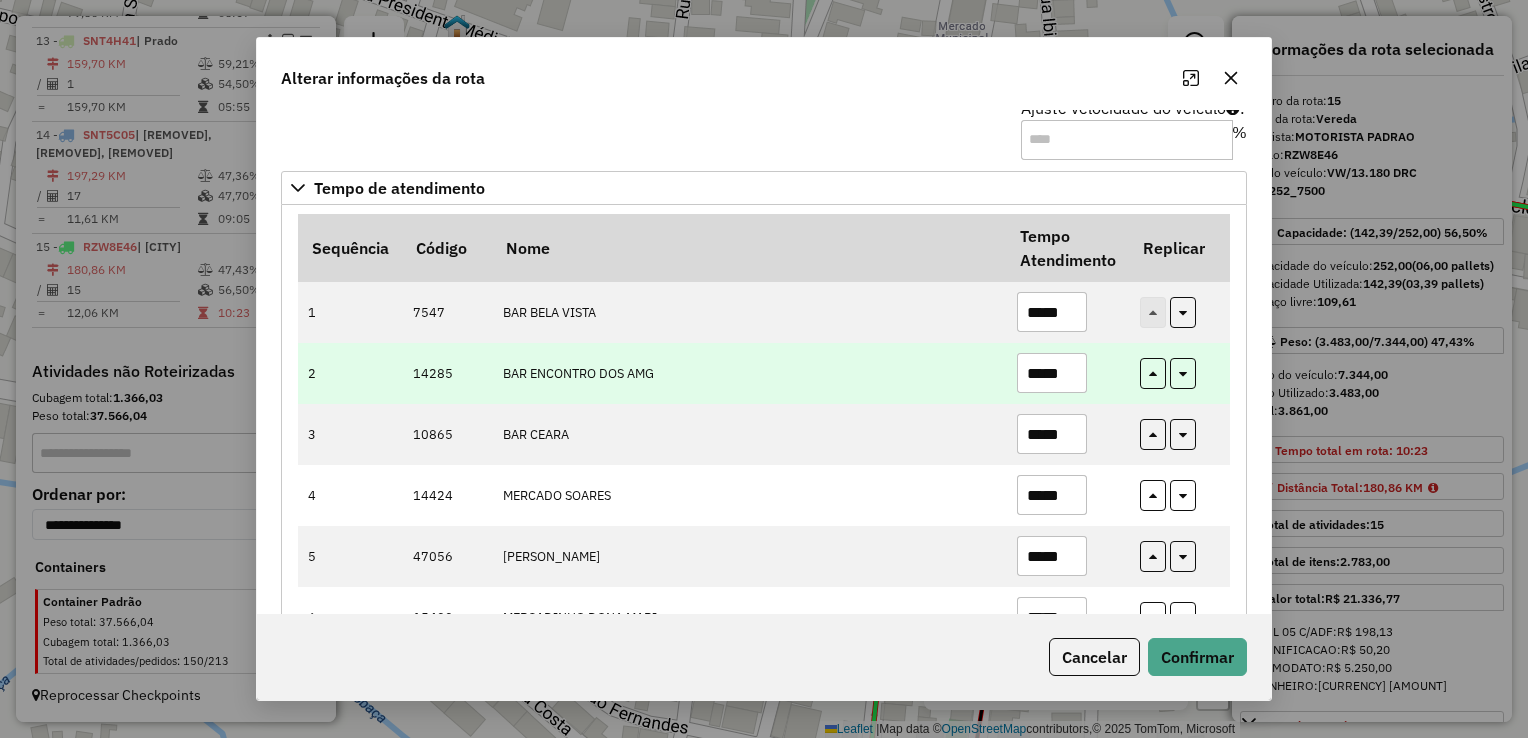 click on "*****" at bounding box center (1052, 373) 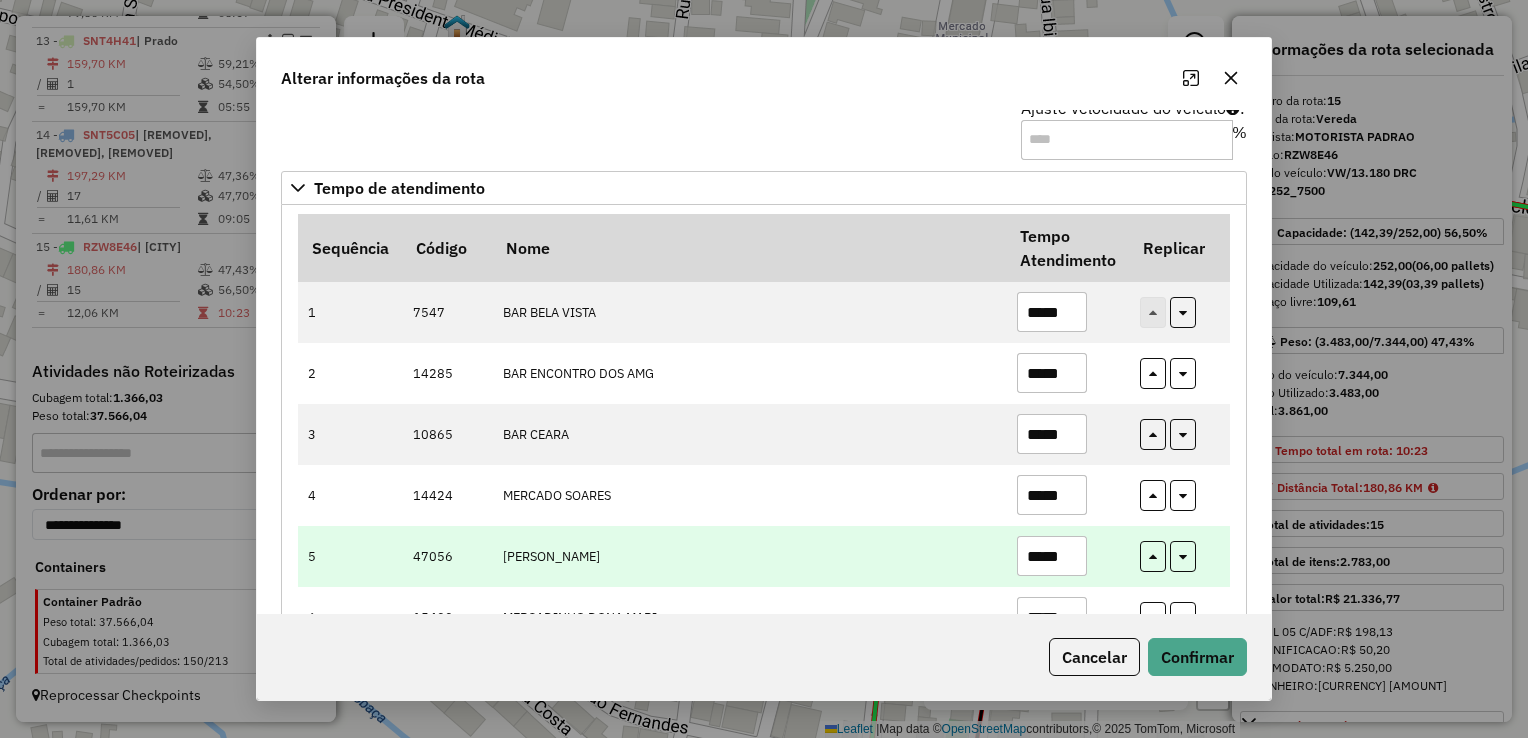type on "*****" 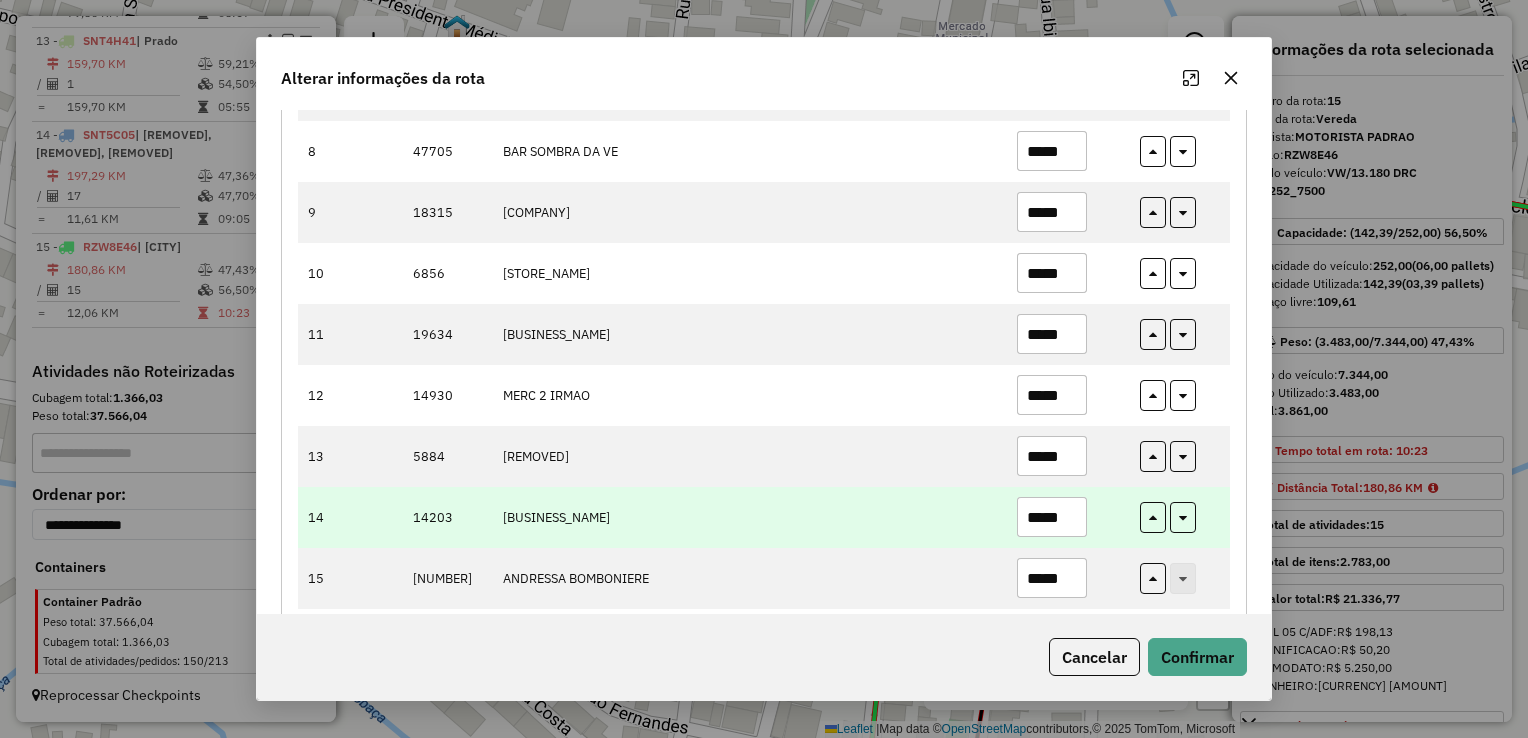 scroll, scrollTop: 691, scrollLeft: 0, axis: vertical 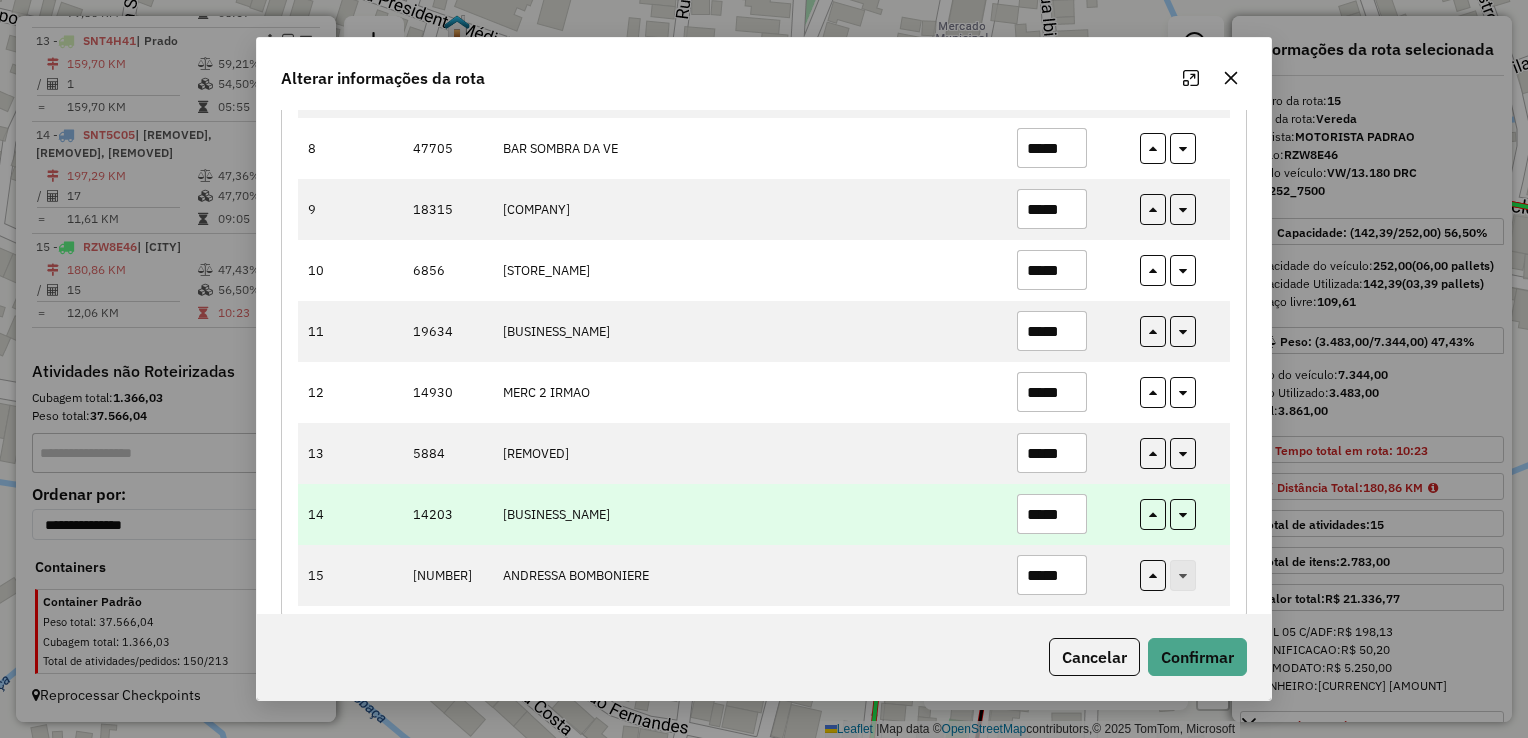 type on "*****" 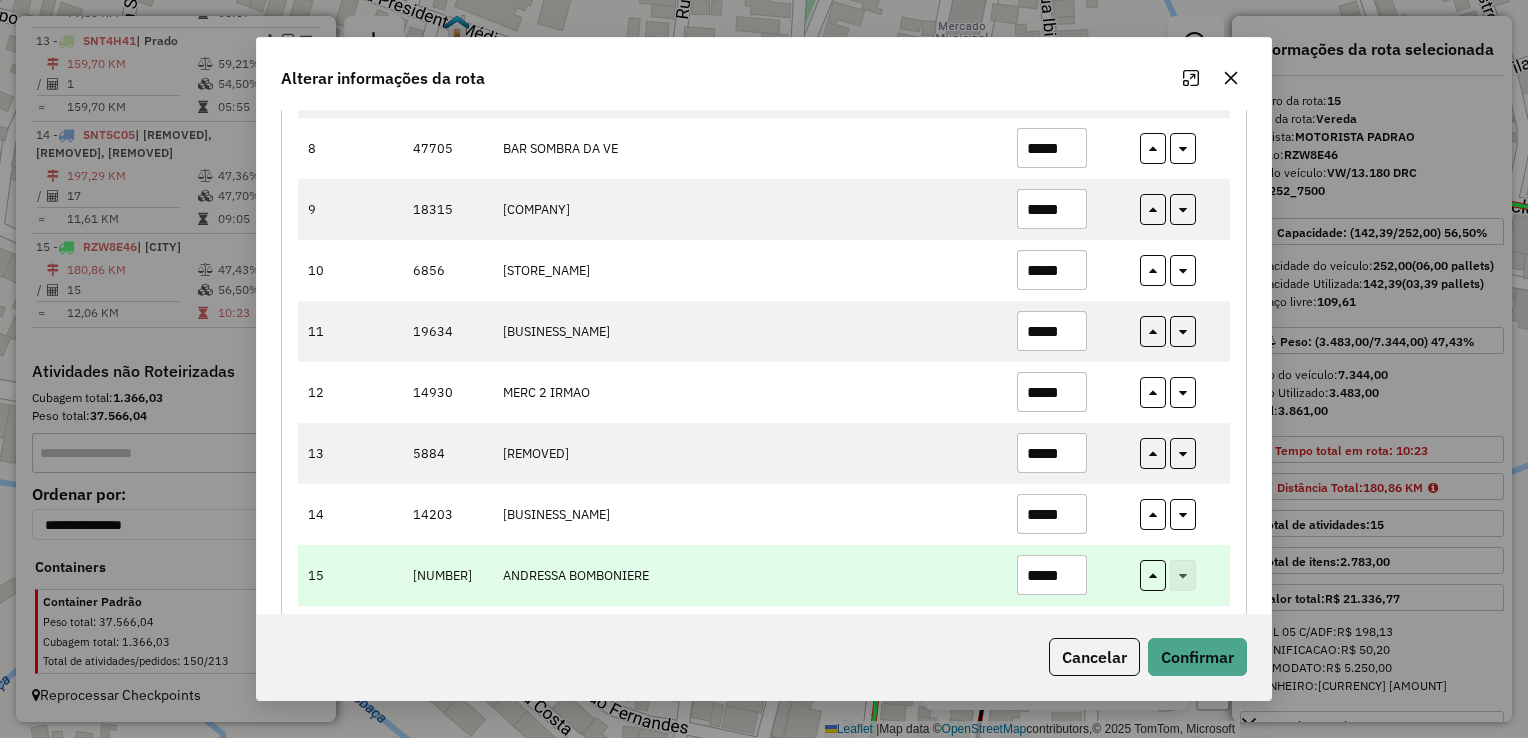 type on "*****" 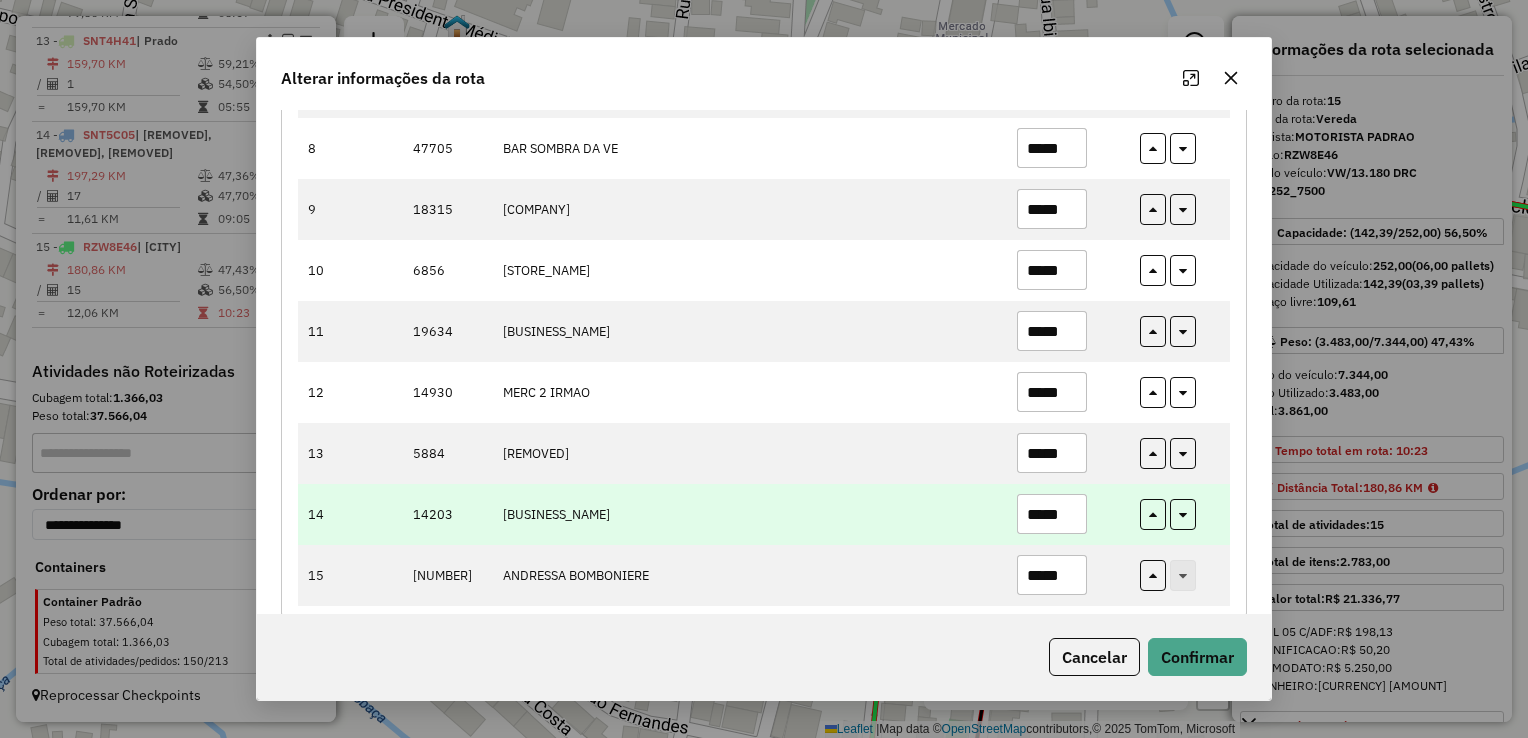 paste 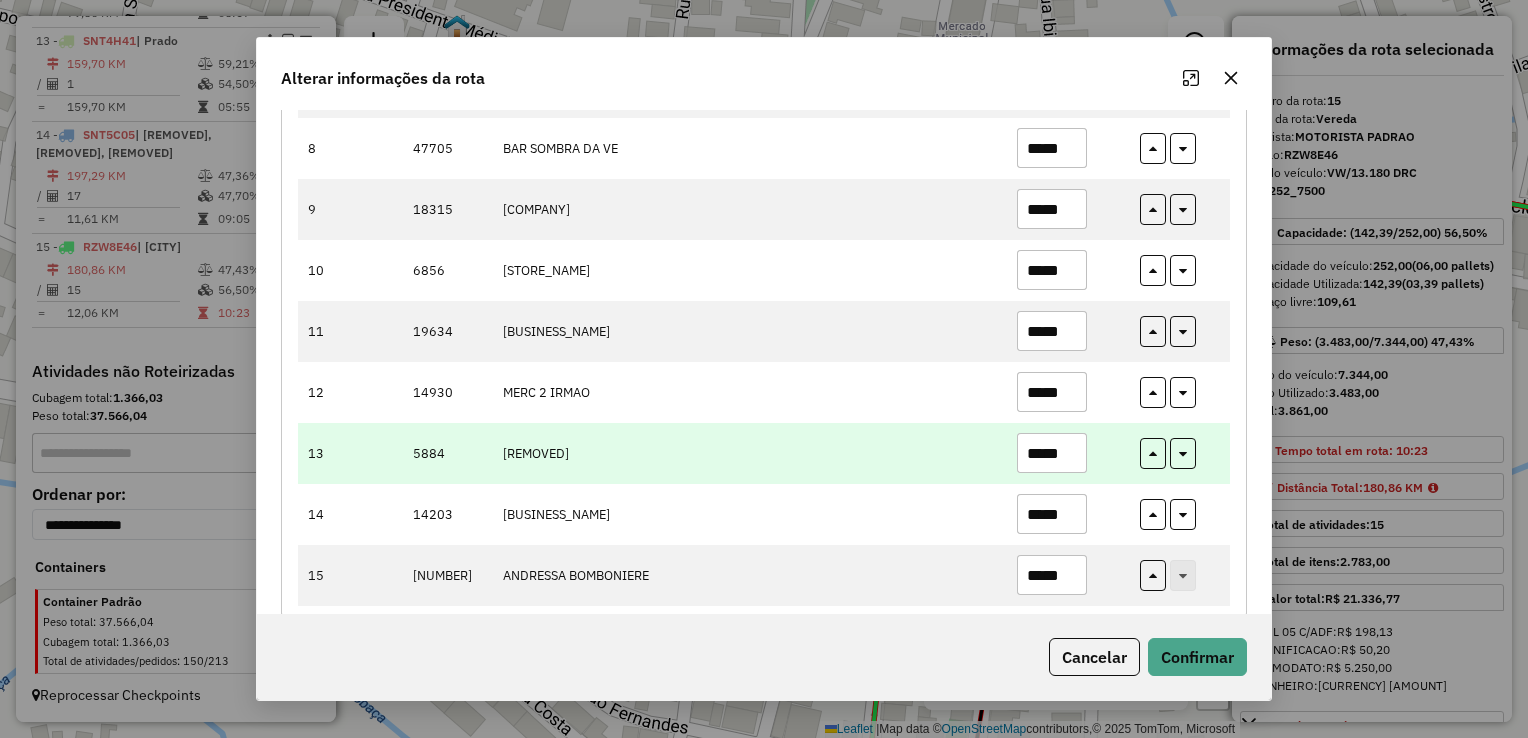 type on "*****" 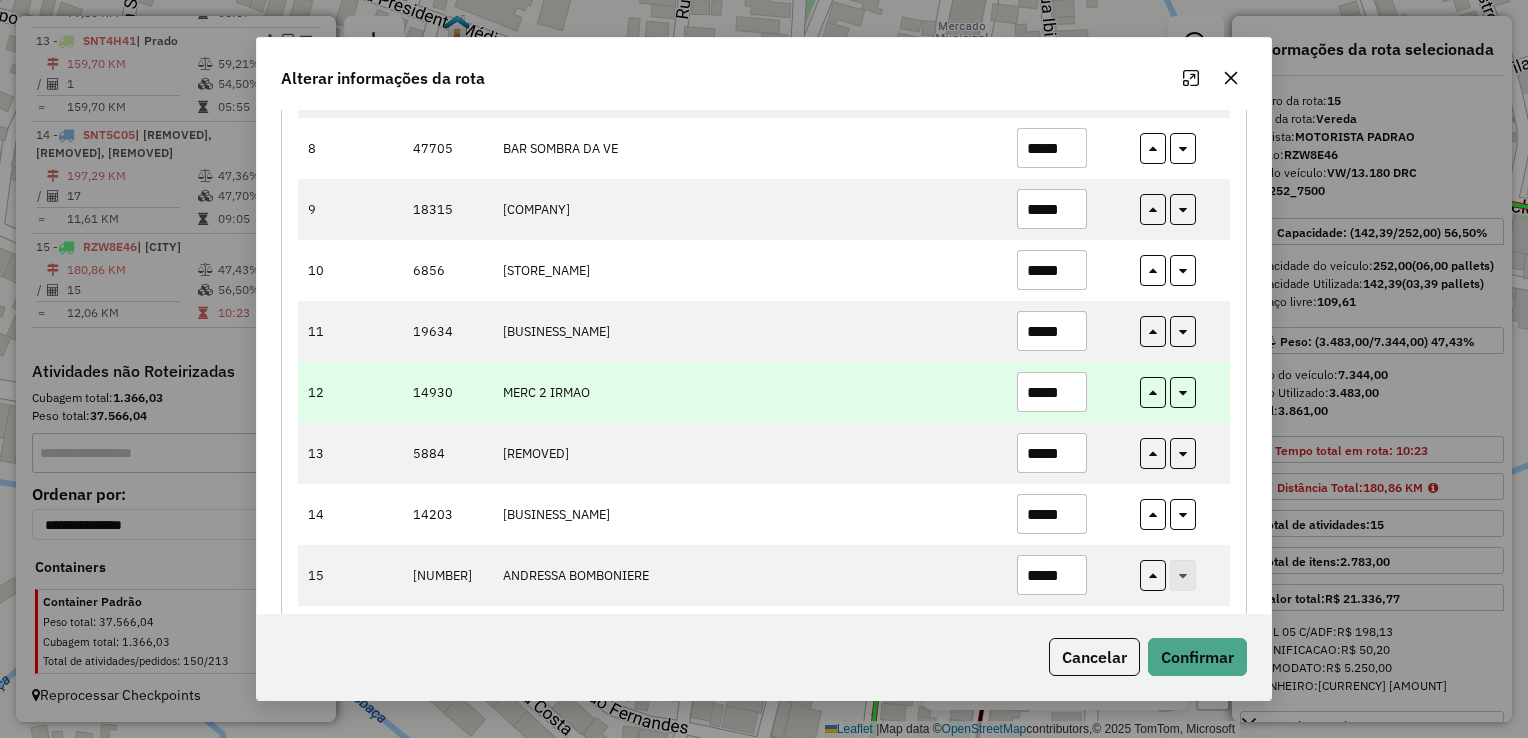 click on "*****" at bounding box center (1052, 392) 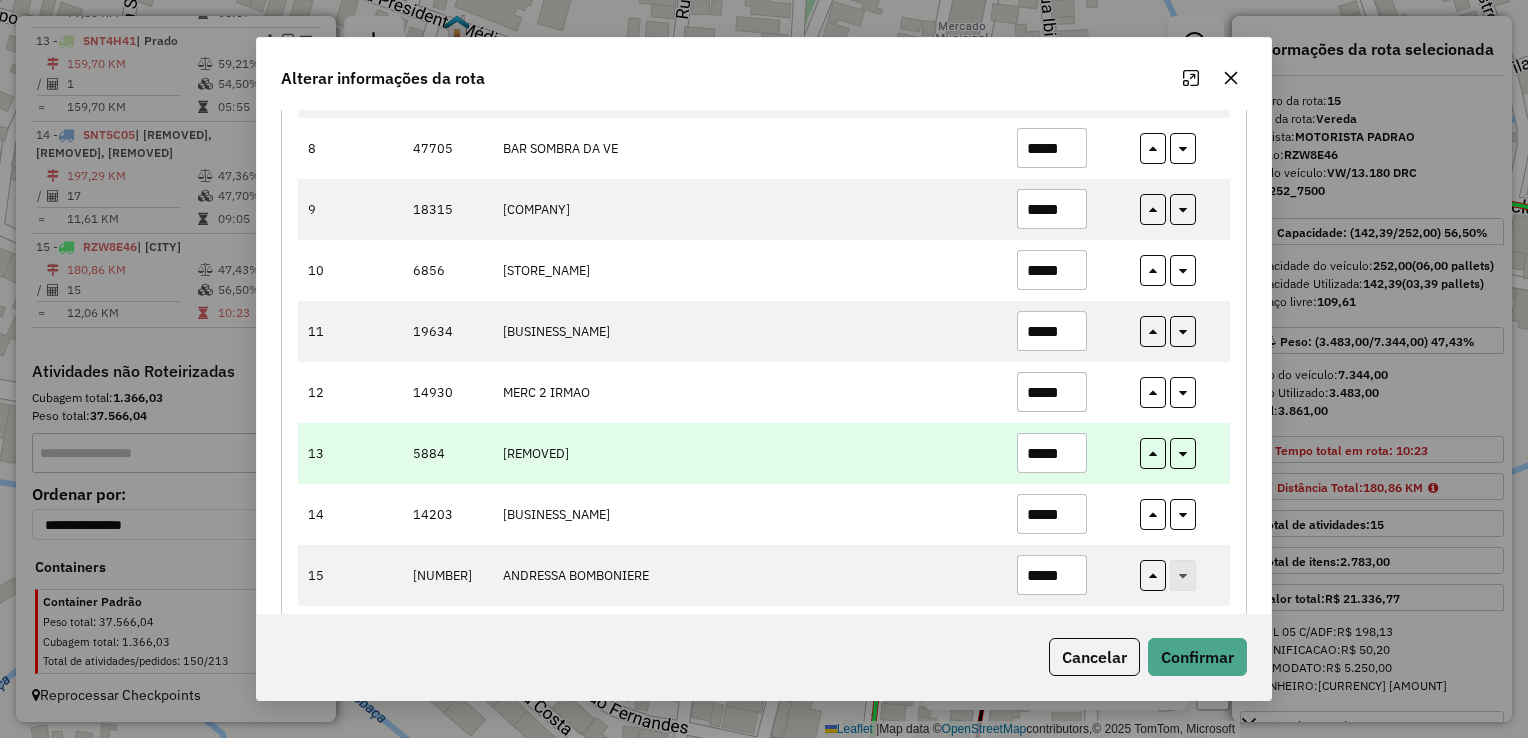 click on "*****" at bounding box center (1052, 453) 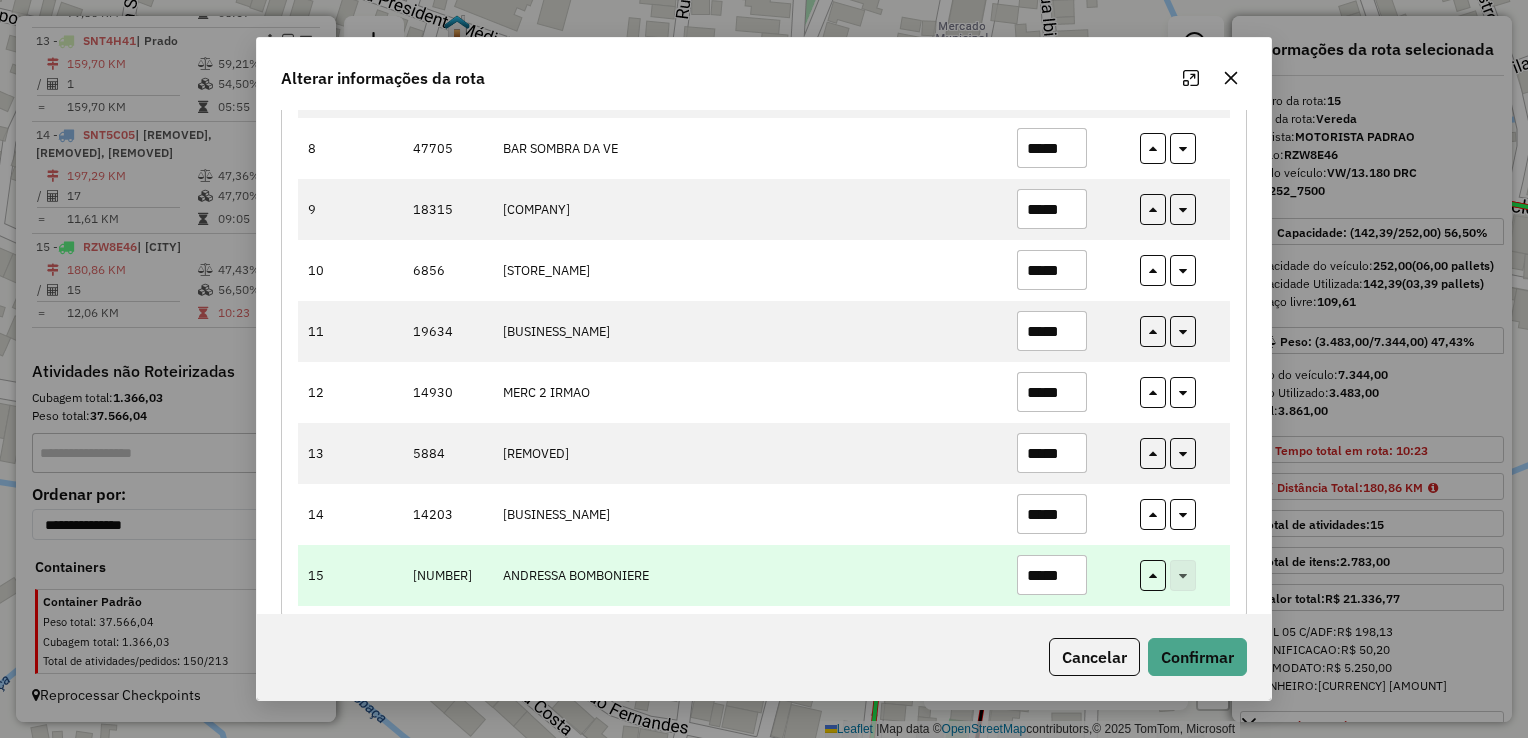 paste 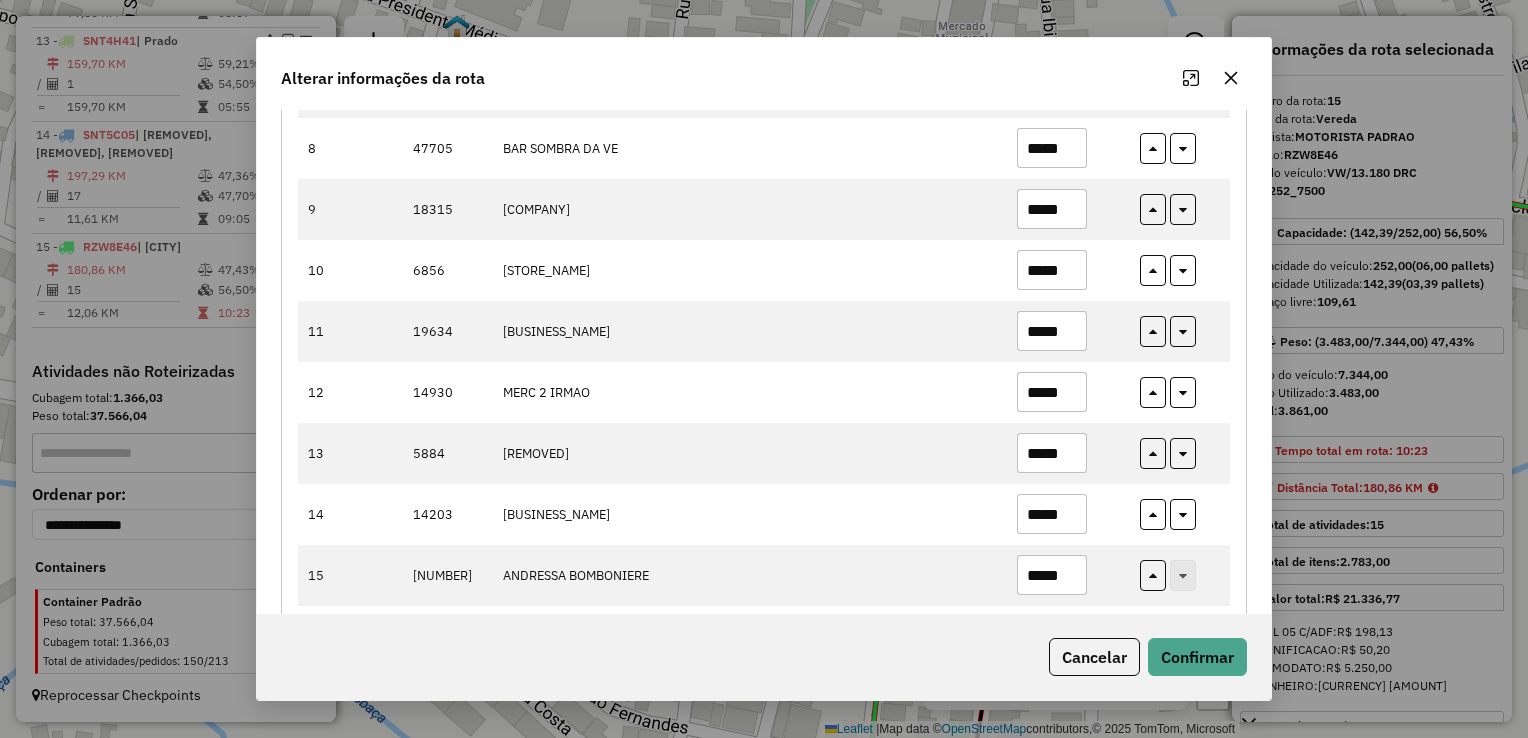 type on "*****" 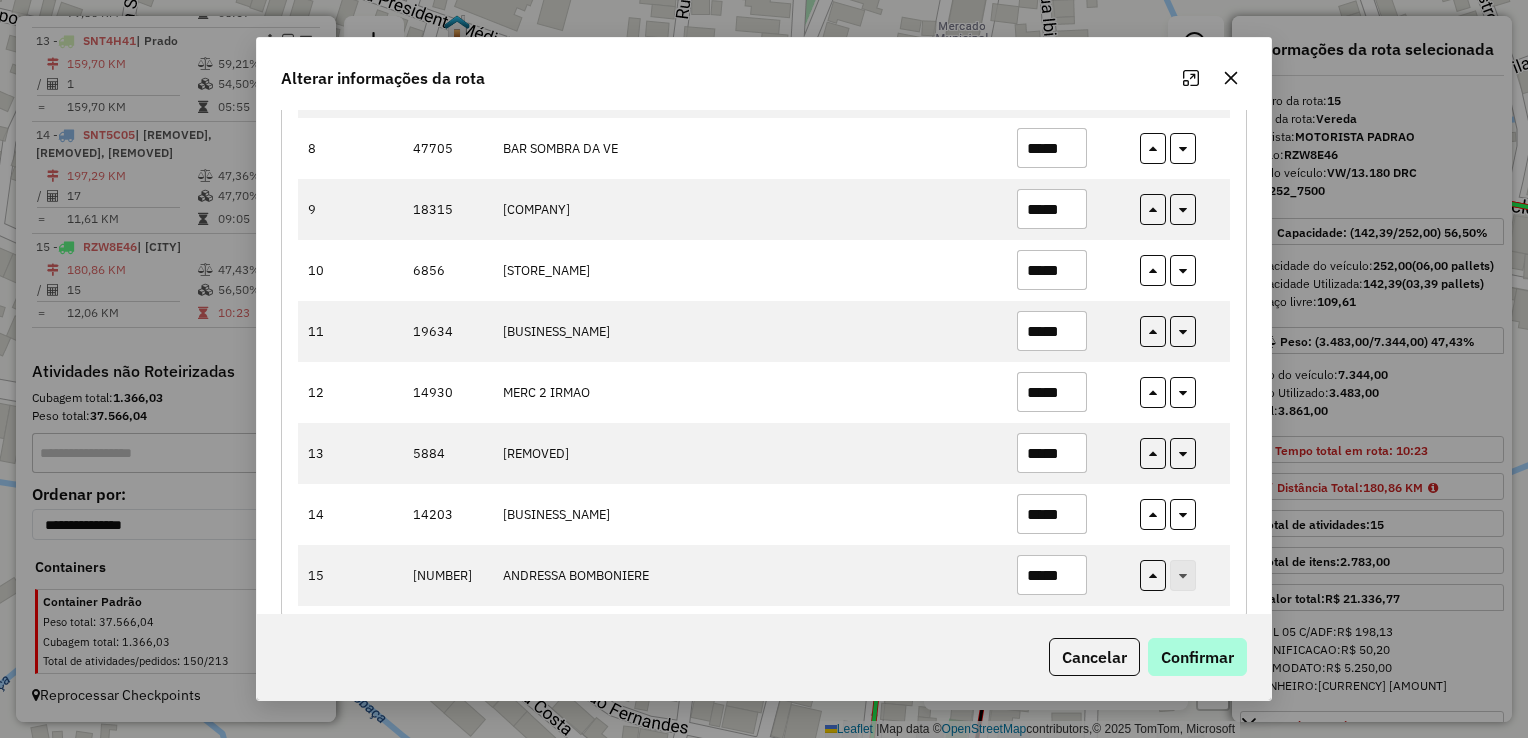 drag, startPoint x: 1172, startPoint y: 637, endPoint x: 1188, endPoint y: 666, distance: 33.12099 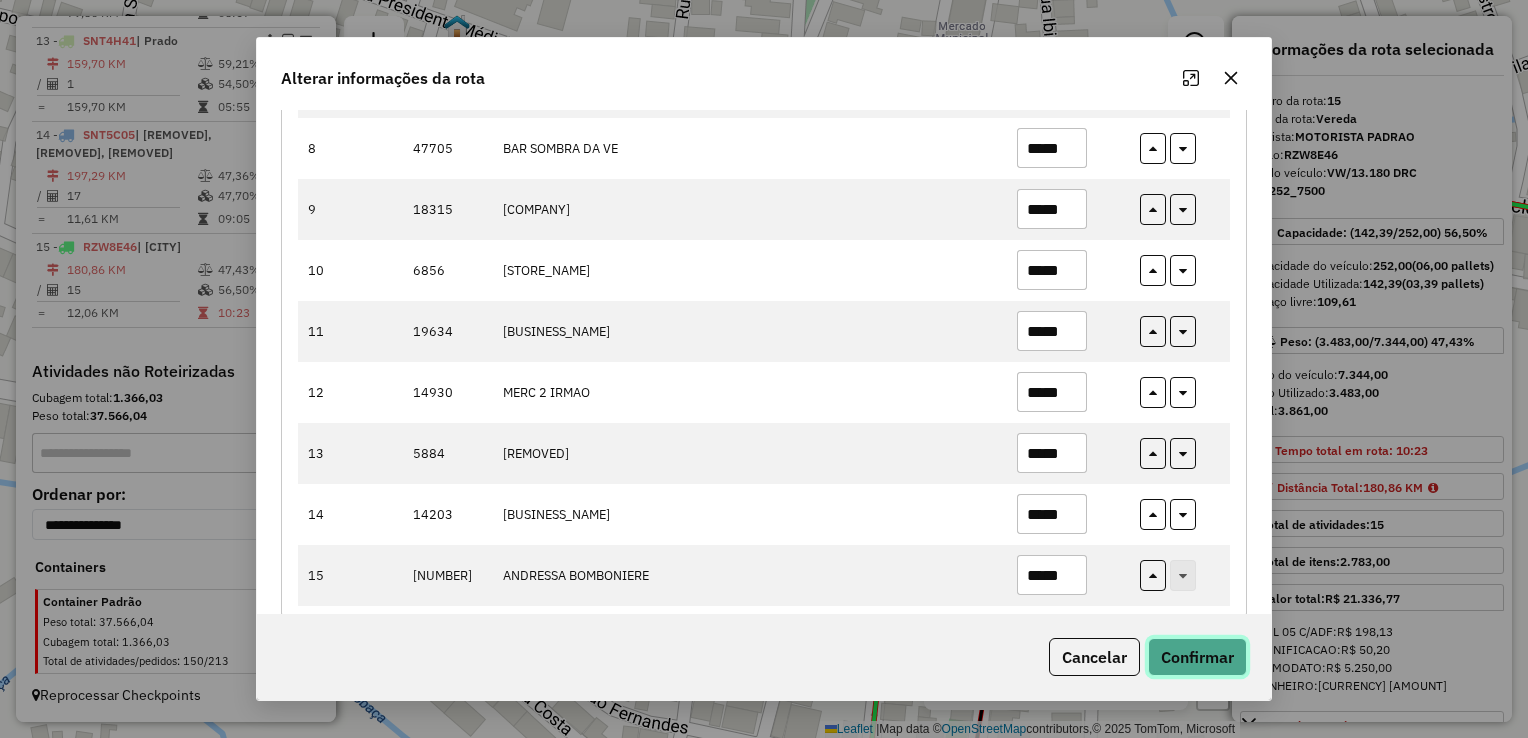 click on "Confirmar" 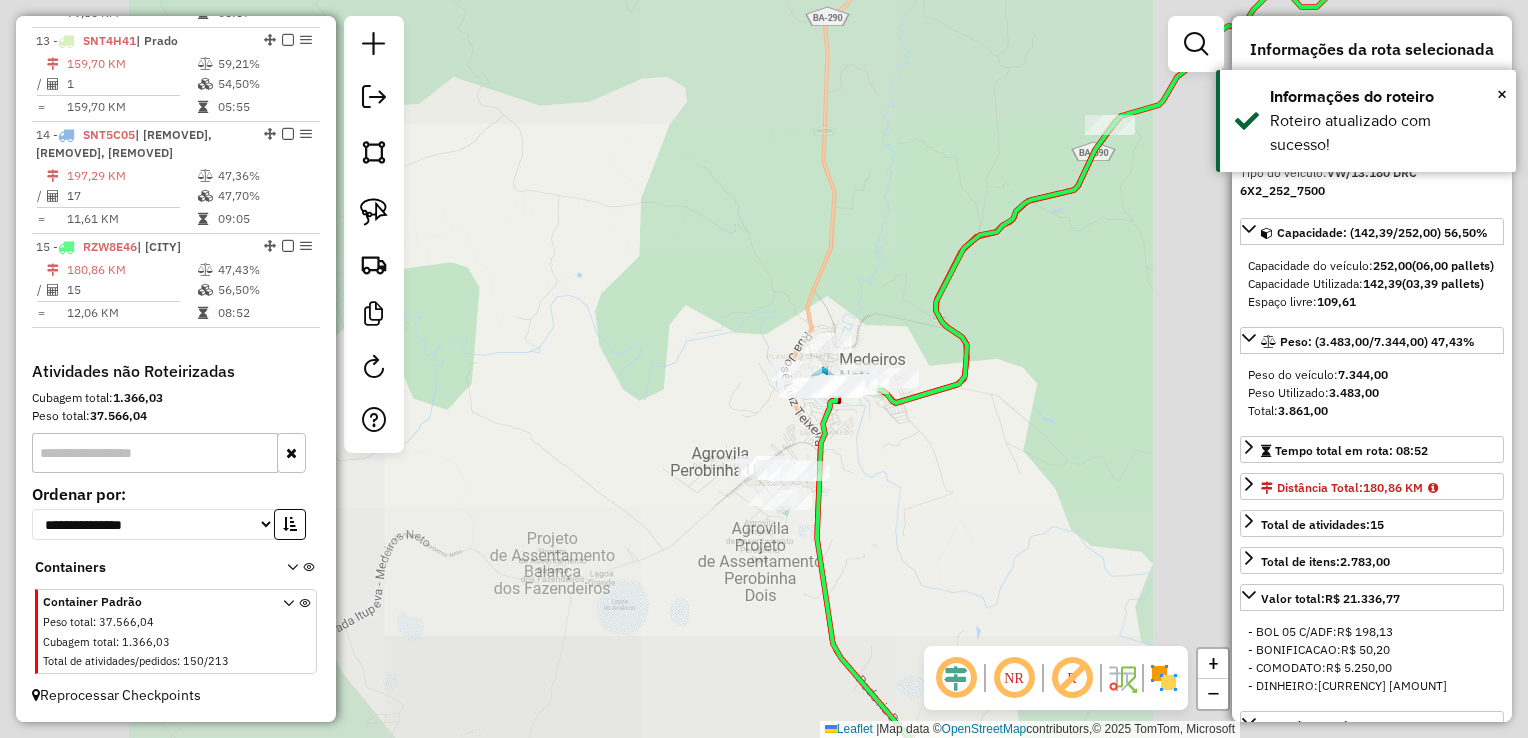 click on "Janela de atendimento Grade de atendimento Capacidade Transportadoras Veículos Cliente Pedidos  Rotas Selecione os dias de semana para filtrar as janelas de atendimento  Seg   Ter   Qua   Qui   Sex   Sáb   Dom  Informe o período da janela de atendimento: De: Até:  Filtrar exatamente a janela do cliente  Considerar janela de atendimento padrão  Selecione os dias de semana para filtrar as grades de atendimento  Seg   Ter   Qua   Qui   Sex   Sáb   Dom   Considerar clientes sem dia de atendimento cadastrado  Clientes fora do dia de atendimento selecionado Filtrar as atividades entre os valores definidos abaixo:  Peso mínimo:   Peso máximo:   Cubagem mínima:   Cubagem máxima:   De:   Até:  Filtrar as atividades entre o tempo de atendimento definido abaixo:  De:   Até:   Considerar capacidade total dos clientes não roteirizados Transportadora: Selecione um ou mais itens Tipo de veículo: Selecione um ou mais itens Veículo: Selecione um ou mais itens Motorista: Selecione um ou mais itens Nome: Rótulo:" 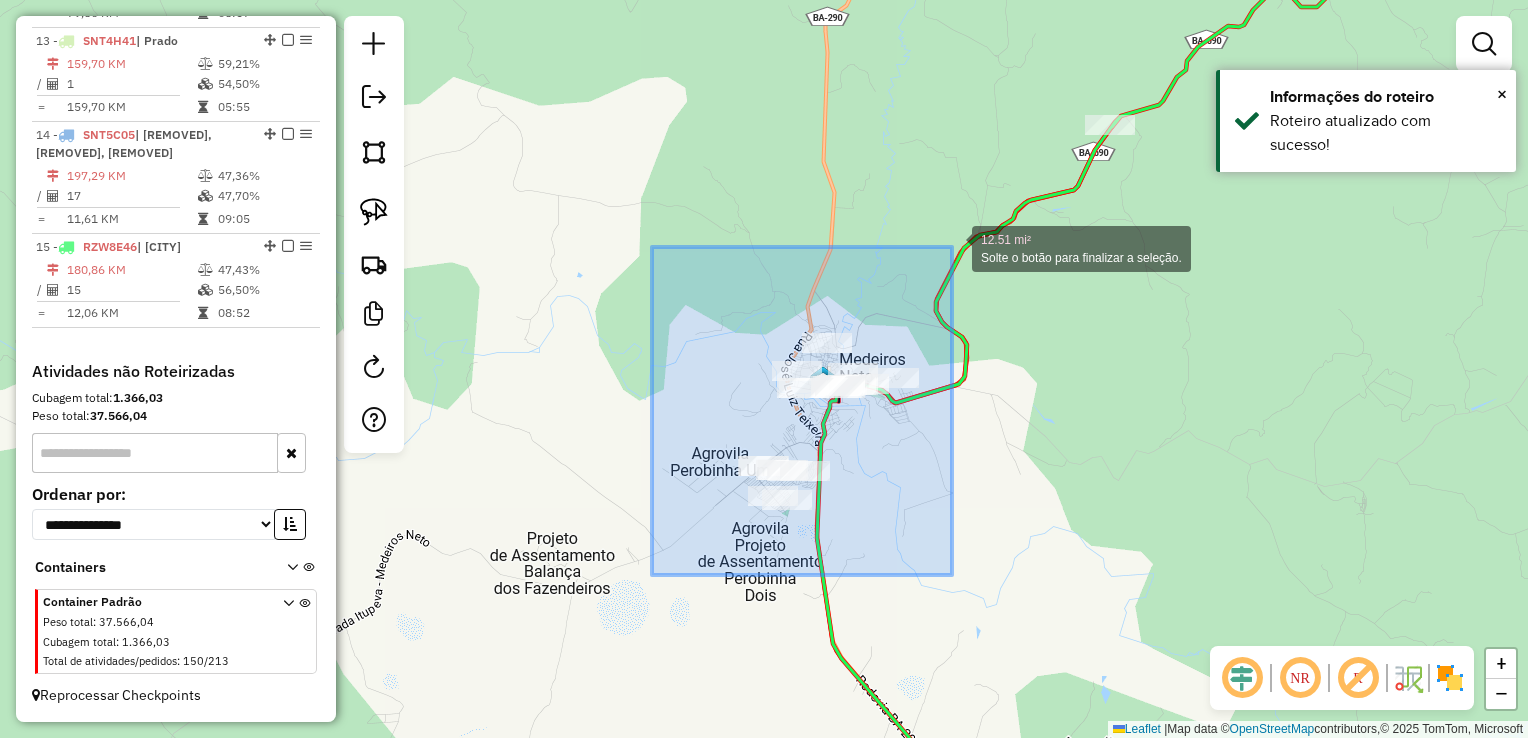 drag, startPoint x: 658, startPoint y: 574, endPoint x: 952, endPoint y: 247, distance: 439.73288 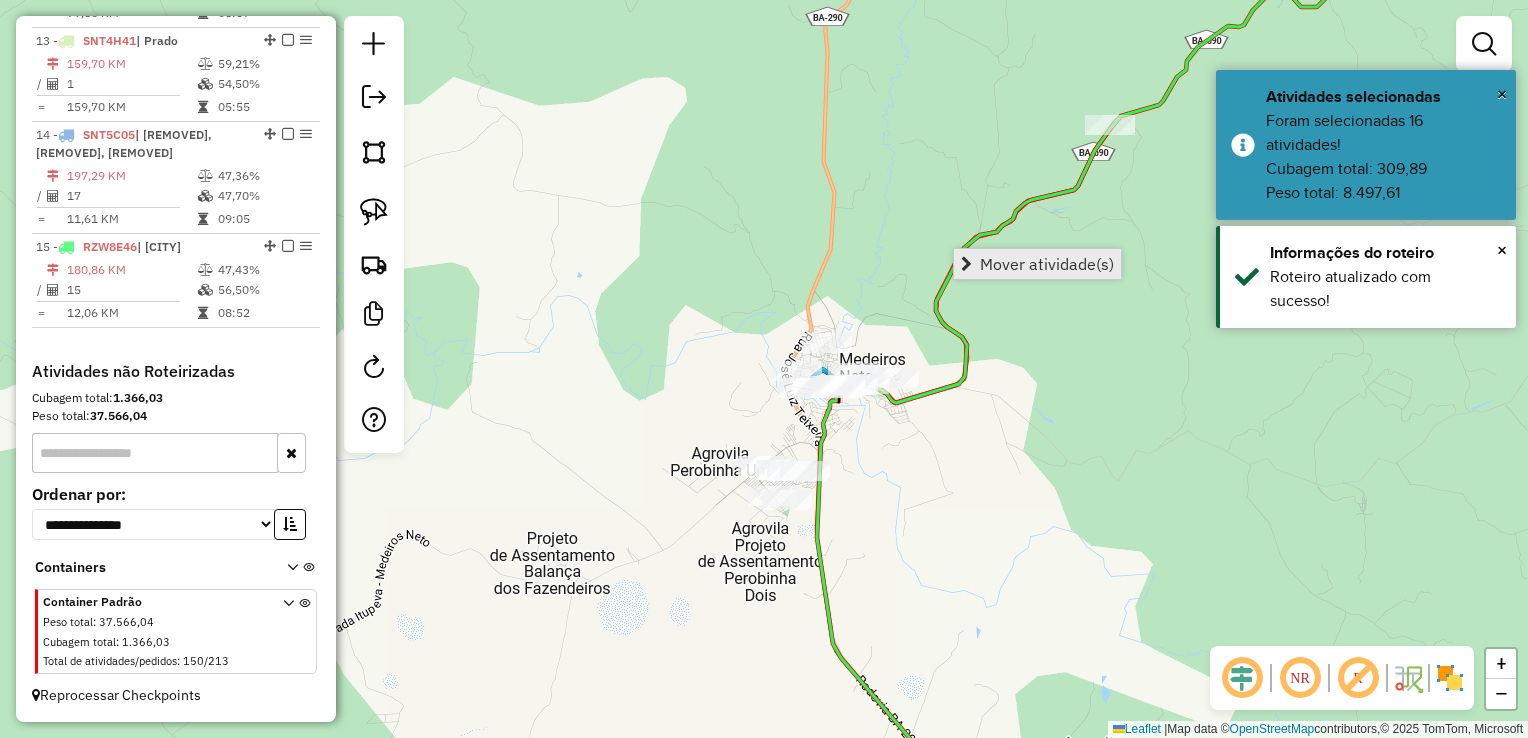 click on "Mover atividade(s)" at bounding box center [1047, 264] 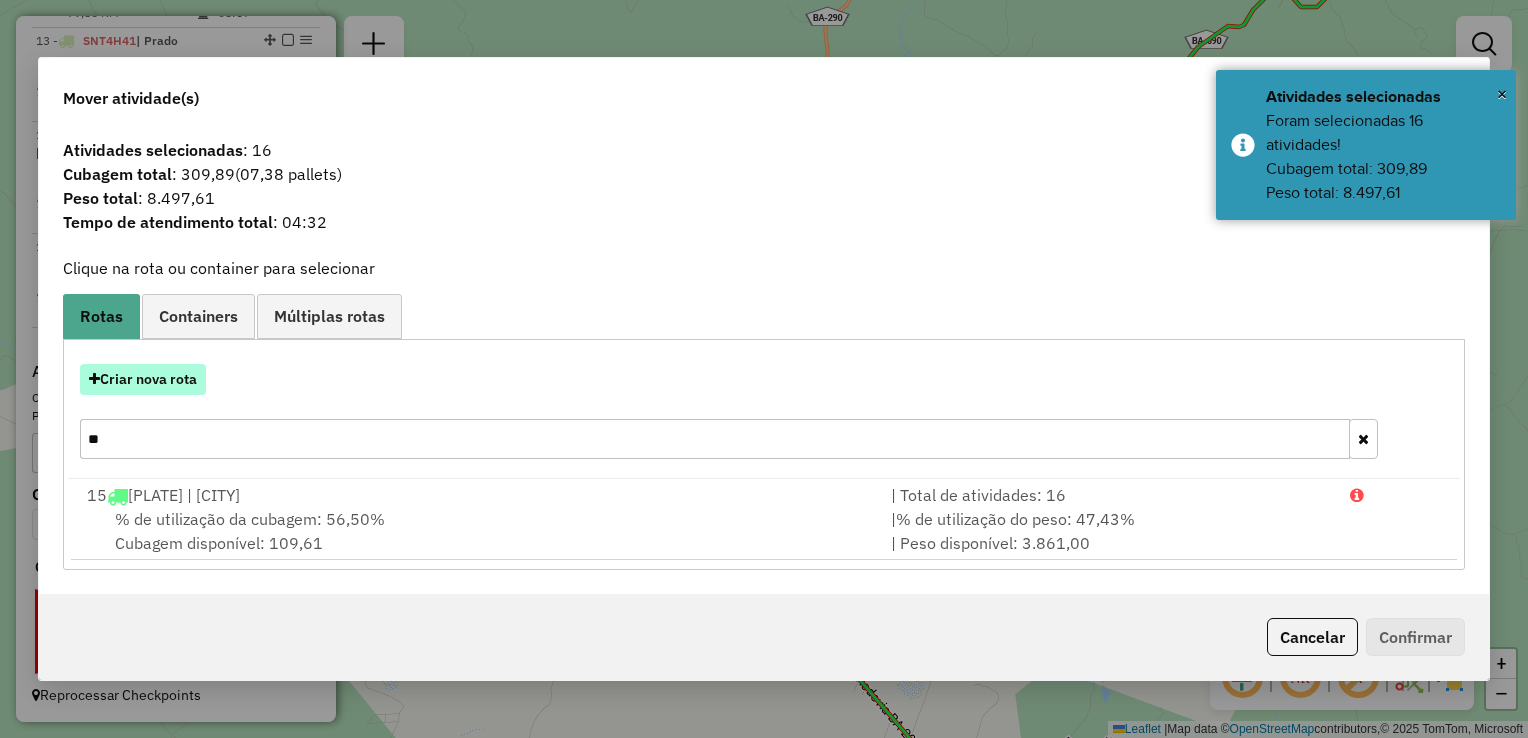 click on "Criar nova rota" at bounding box center (143, 379) 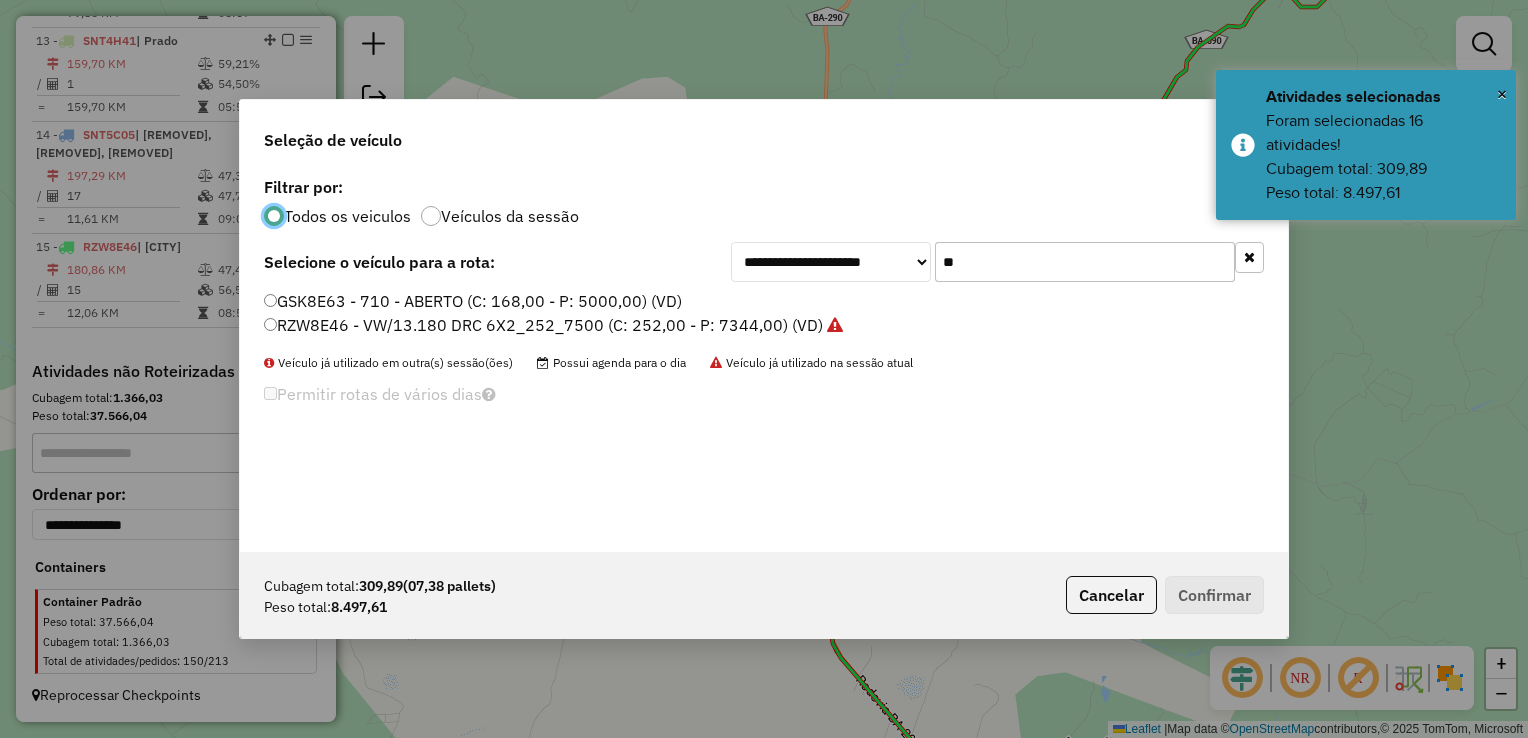 scroll, scrollTop: 10, scrollLeft: 6, axis: both 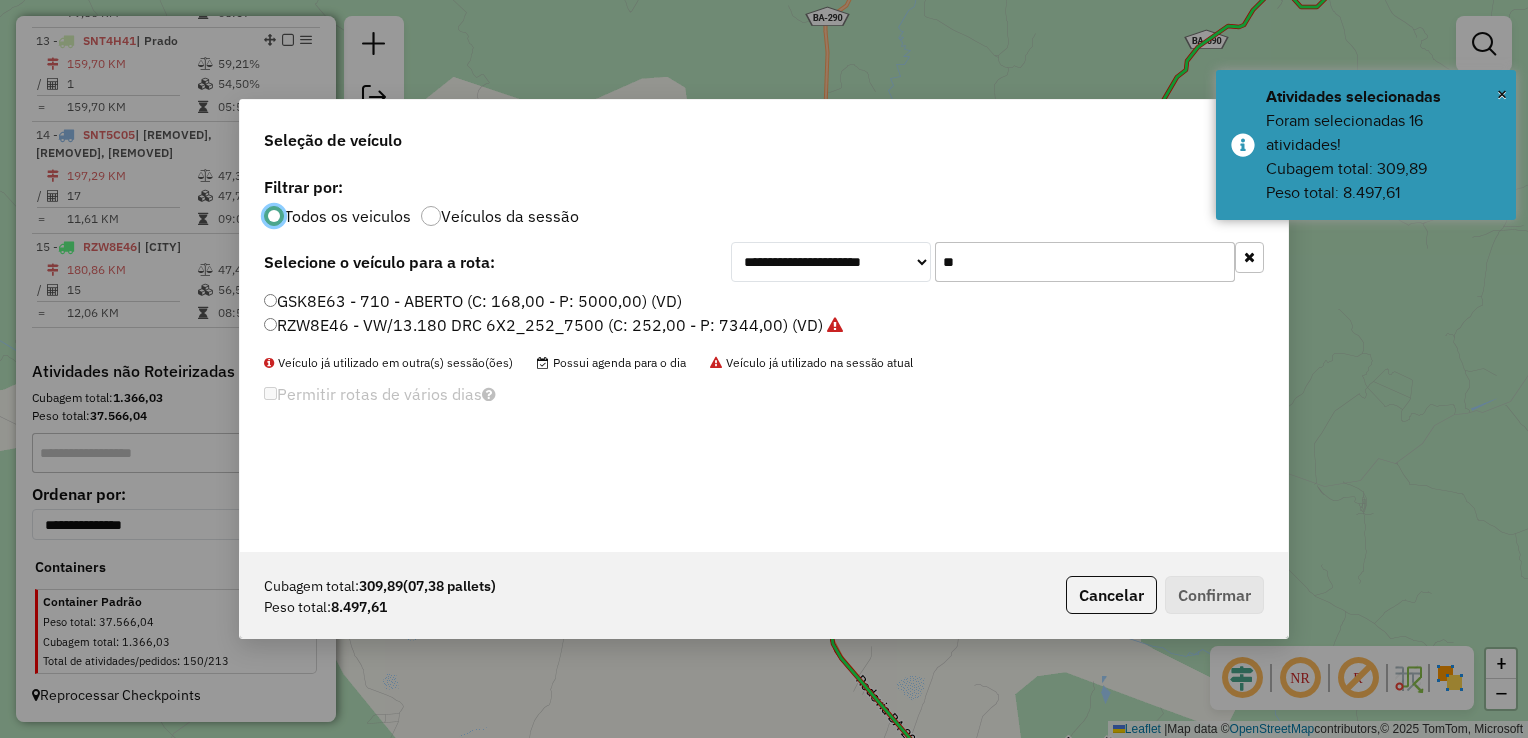 click on "**" 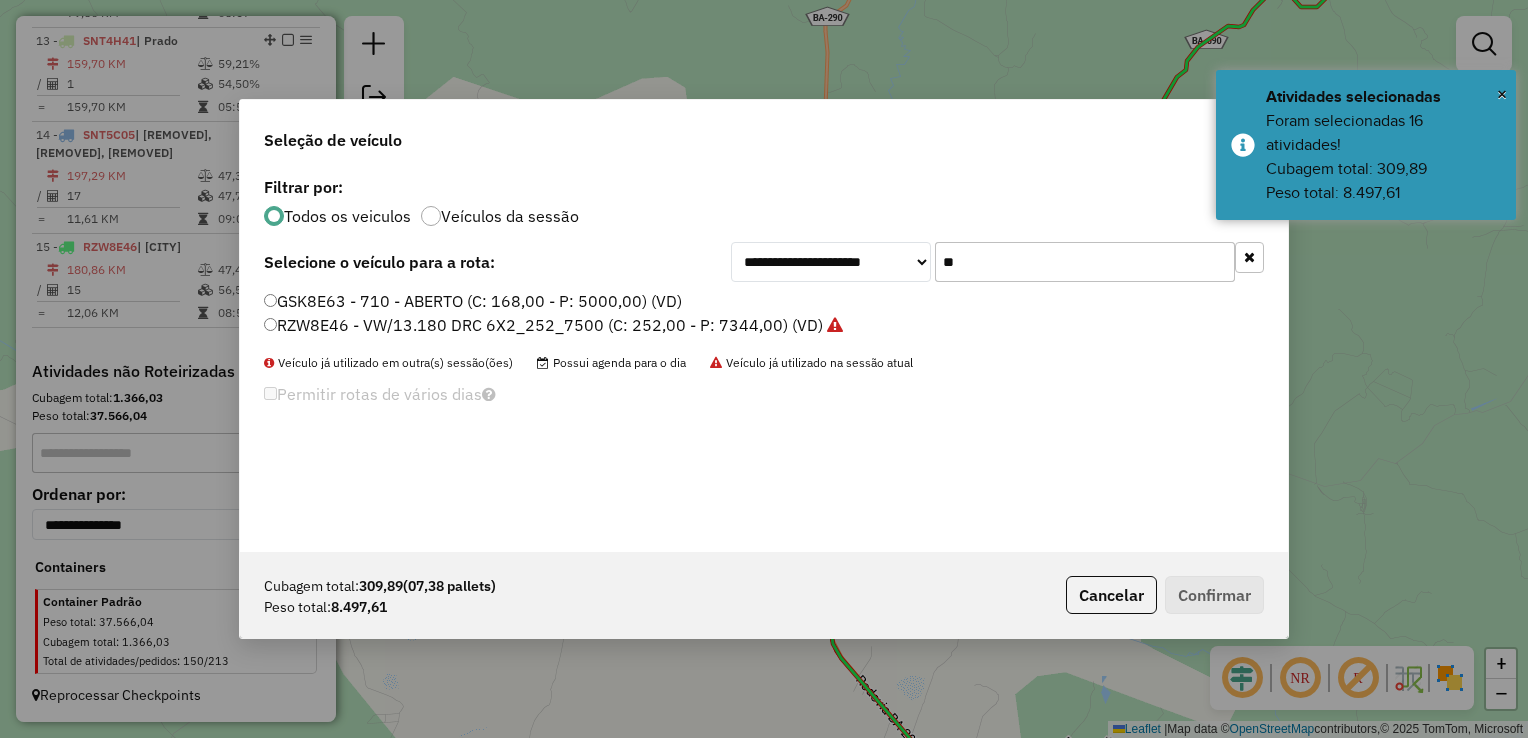 click on "**" 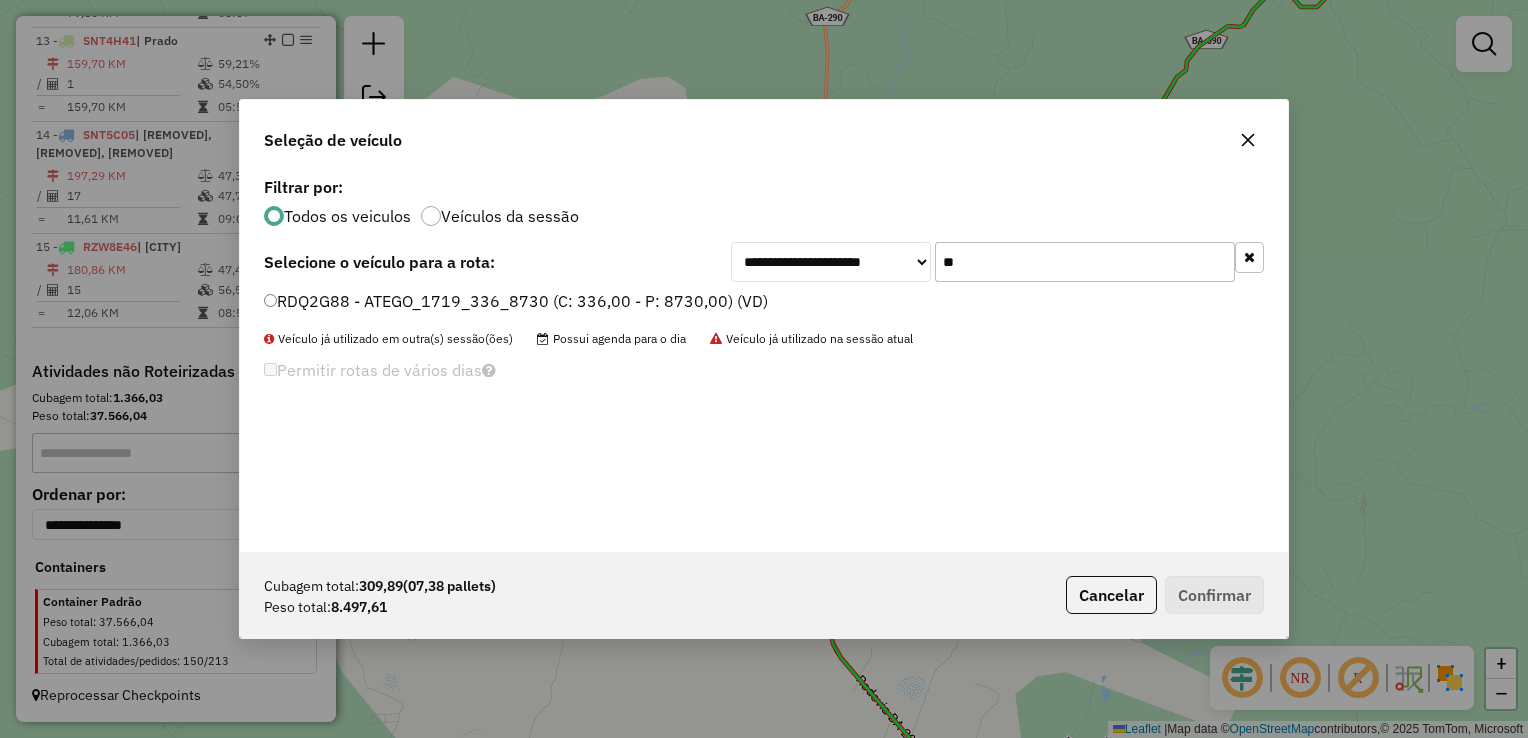 type on "**" 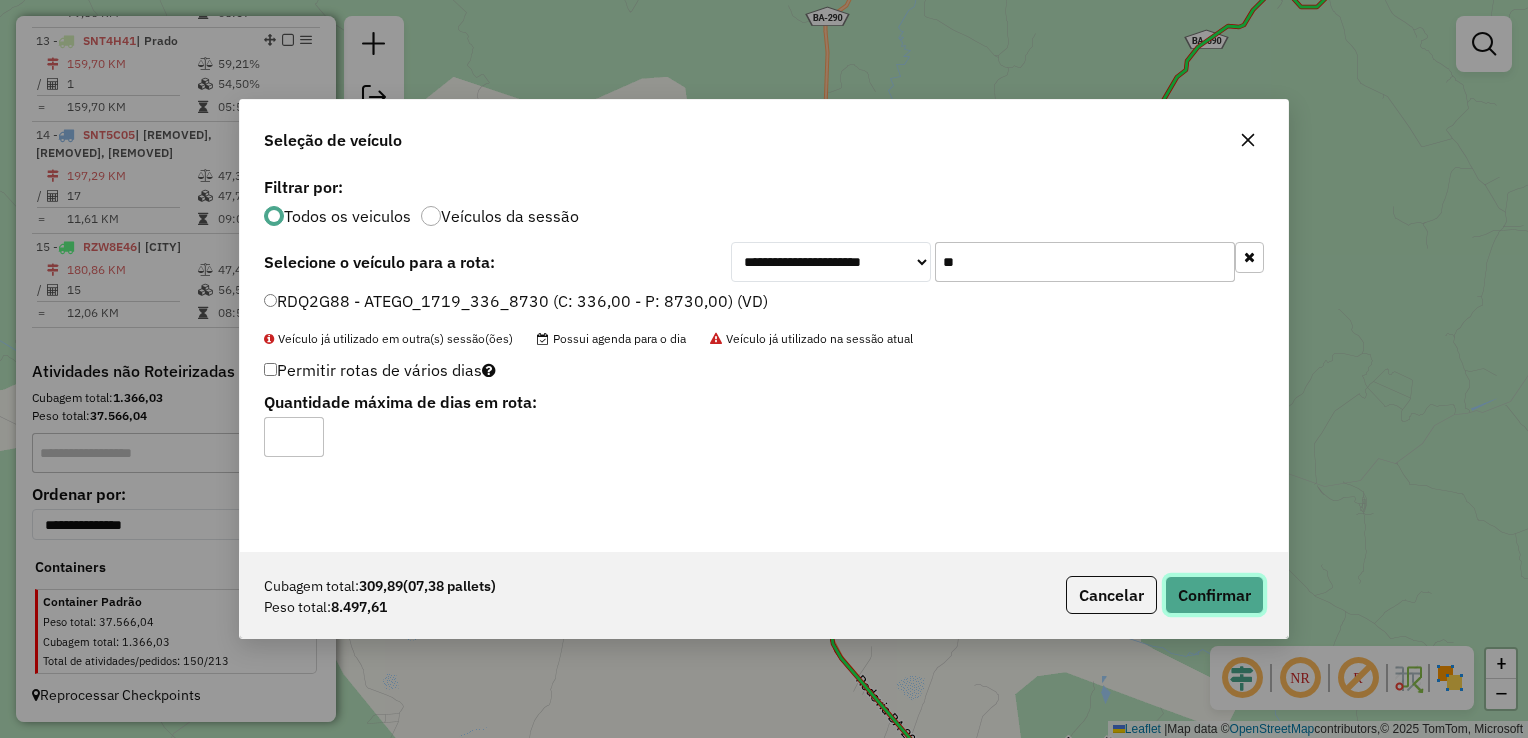 click on "Confirmar" 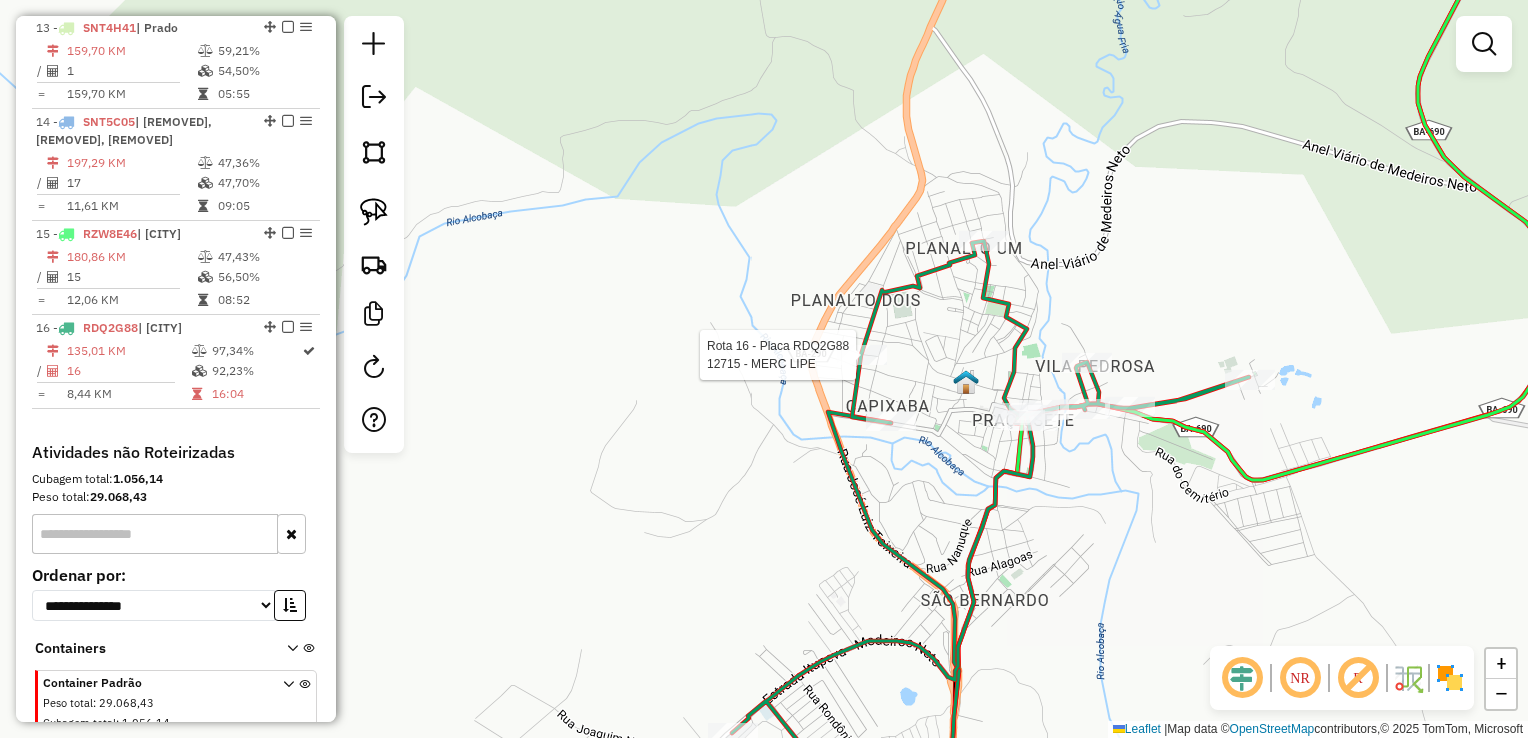 select on "*********" 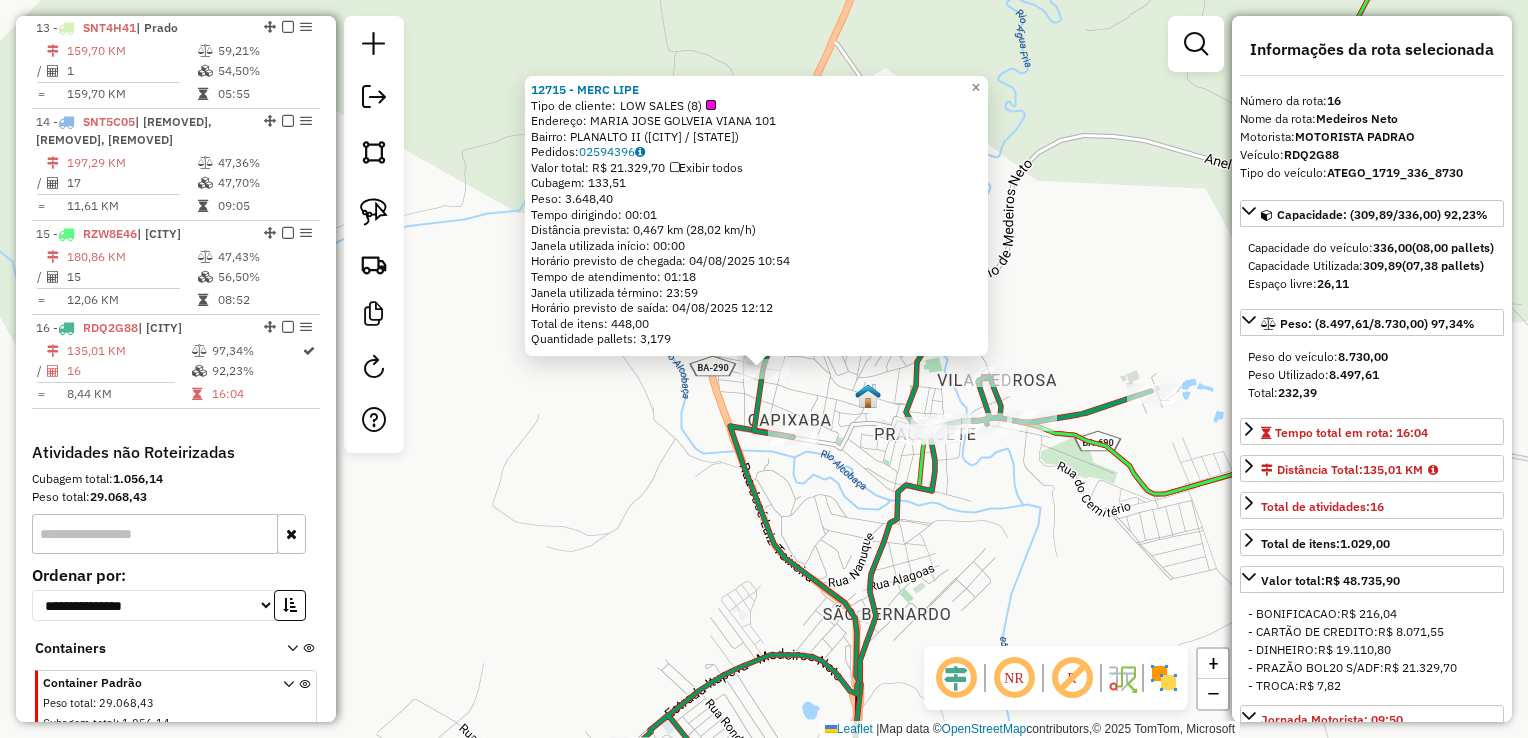 scroll, scrollTop: 2109, scrollLeft: 0, axis: vertical 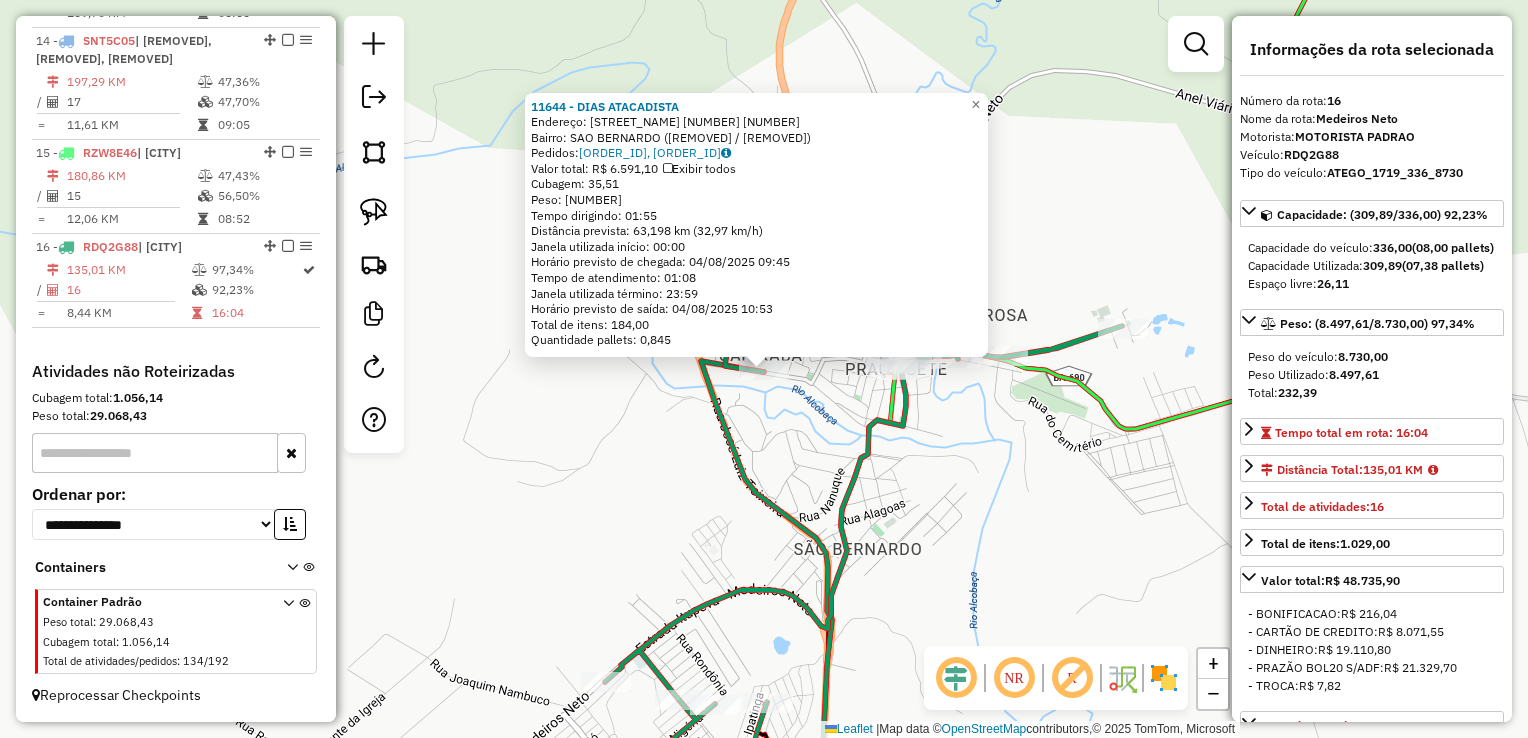 drag, startPoint x: 800, startPoint y: 462, endPoint x: 800, endPoint y: 442, distance: 20 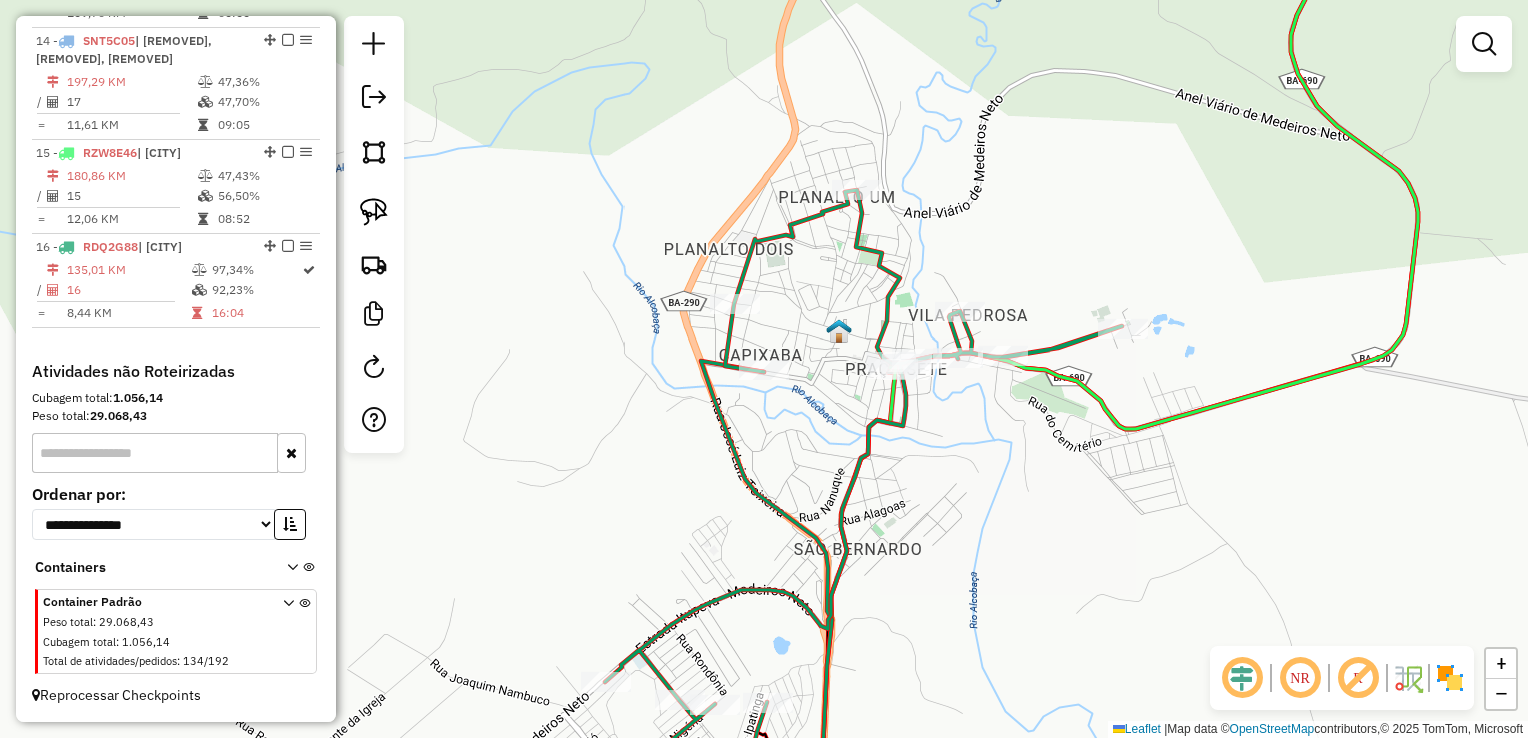 select on "*********" 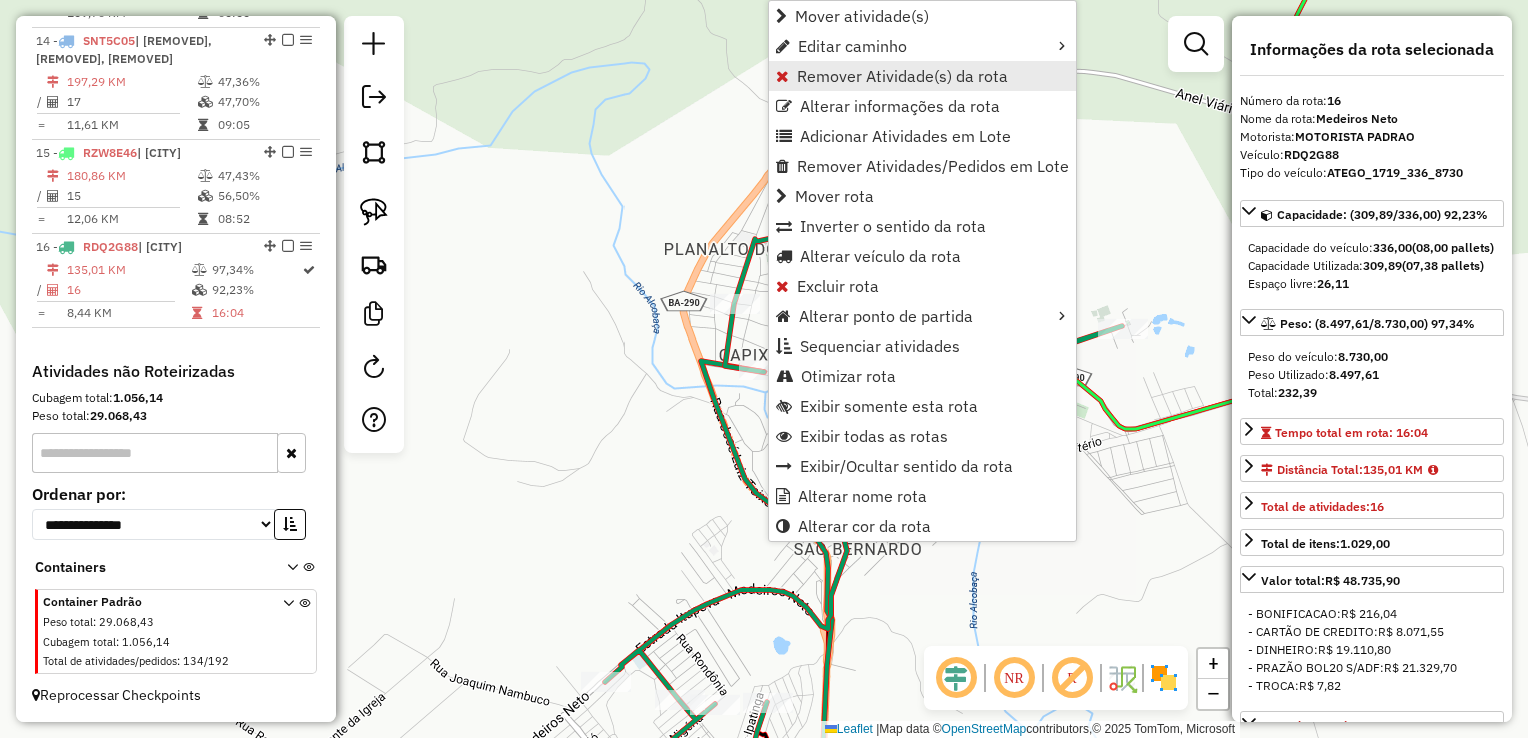 click on "Remover Atividade(s) da rota" at bounding box center (922, 76) 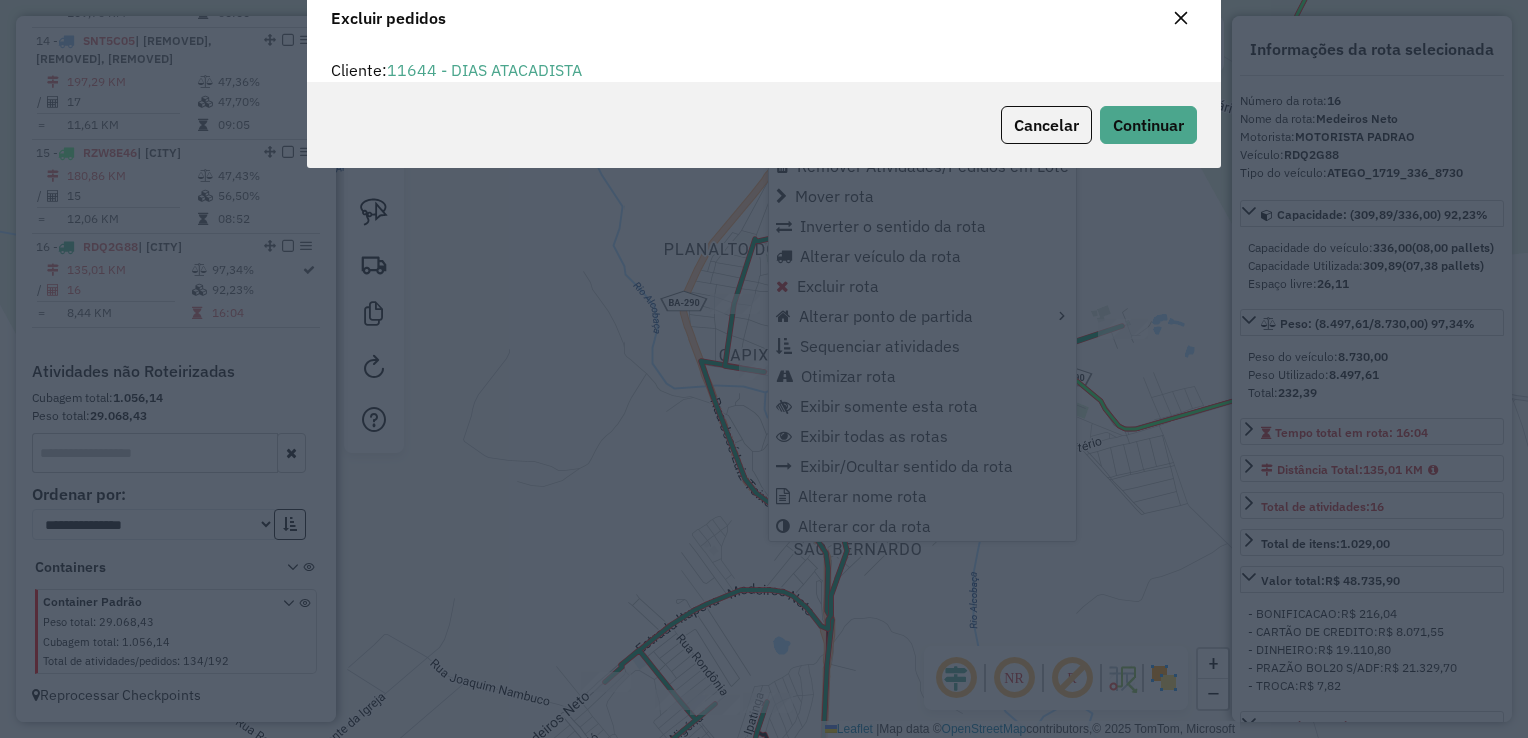 scroll, scrollTop: 69, scrollLeft: 0, axis: vertical 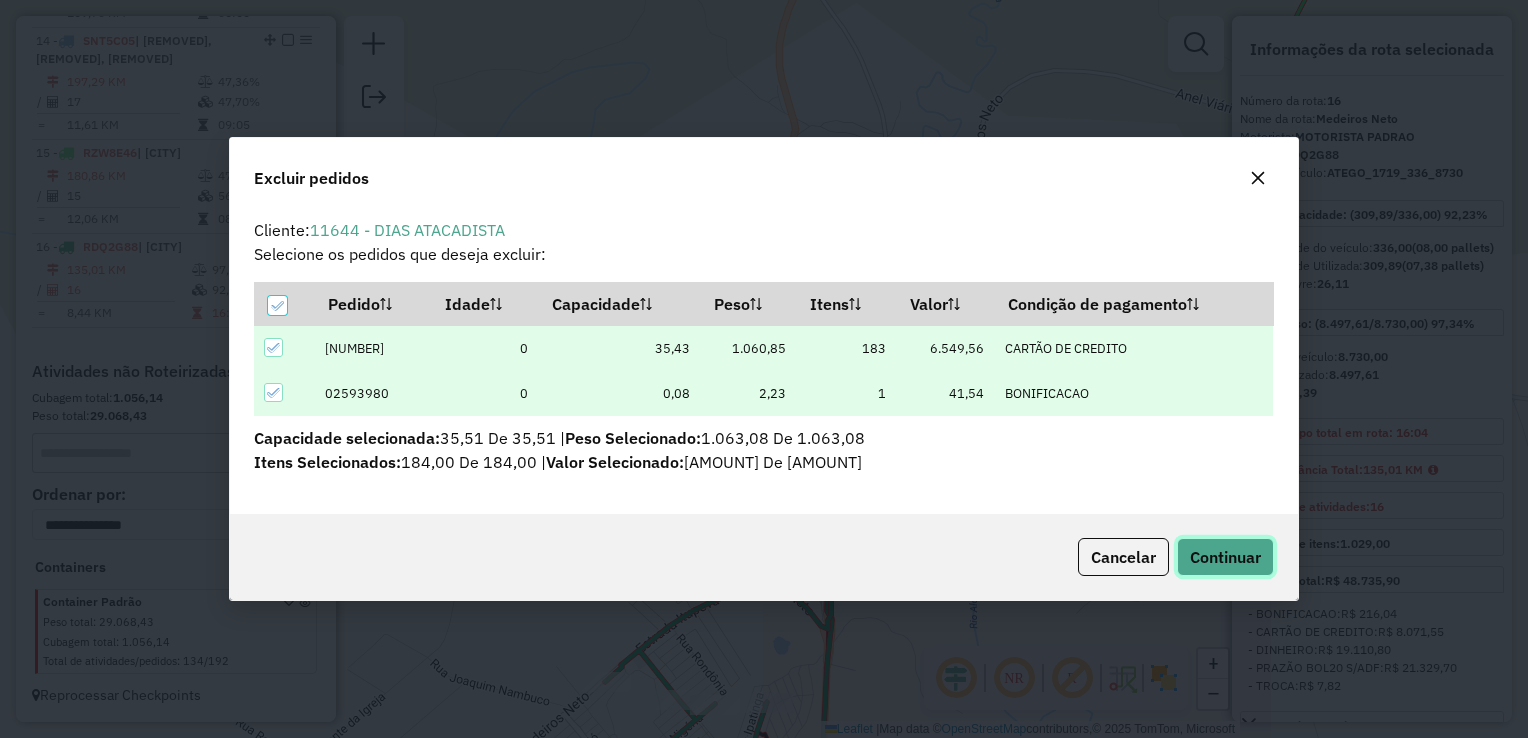 click on "Continuar" 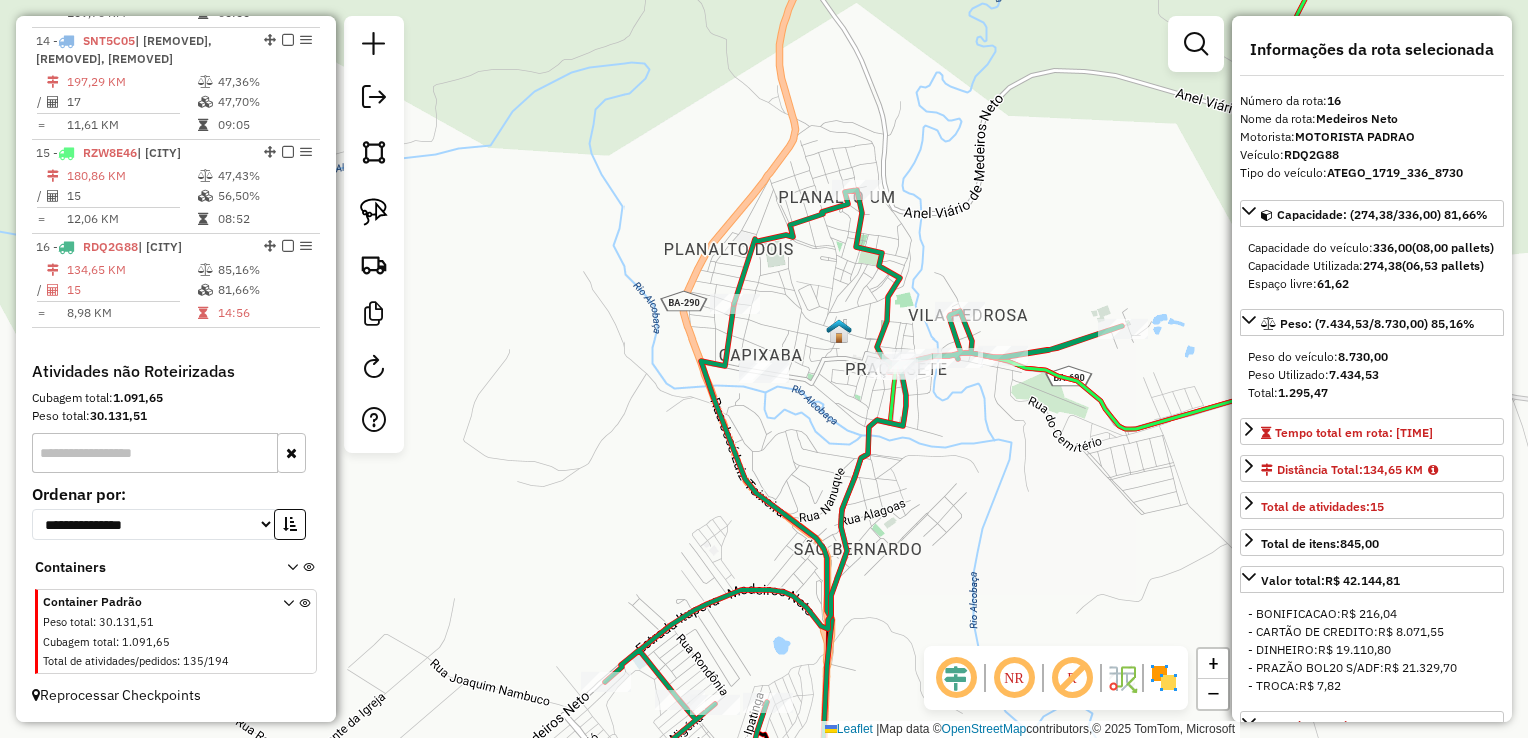 click on "Janela de atendimento Grade de atendimento Capacidade Transportadoras Veículos Cliente Pedidos  Rotas Selecione os dias de semana para filtrar as janelas de atendimento  Seg   Ter   Qua   Qui   Sex   Sáb   Dom  Informe o período da janela de atendimento: De: Até:  Filtrar exatamente a janela do cliente  Considerar janela de atendimento padrão  Selecione os dias de semana para filtrar as grades de atendimento  Seg   Ter   Qua   Qui   Sex   Sáb   Dom   Considerar clientes sem dia de atendimento cadastrado  Clientes fora do dia de atendimento selecionado Filtrar as atividades entre os valores definidos abaixo:  Peso mínimo:   Peso máximo:   Cubagem mínima:   Cubagem máxima:   De:   Até:  Filtrar as atividades entre o tempo de atendimento definido abaixo:  De:   Até:   Considerar capacidade total dos clientes não roteirizados Transportadora: Selecione um ou mais itens Tipo de veículo: Selecione um ou mais itens Veículo: Selecione um ou mais itens Motorista: Selecione um ou mais itens Nome: Rótulo:" 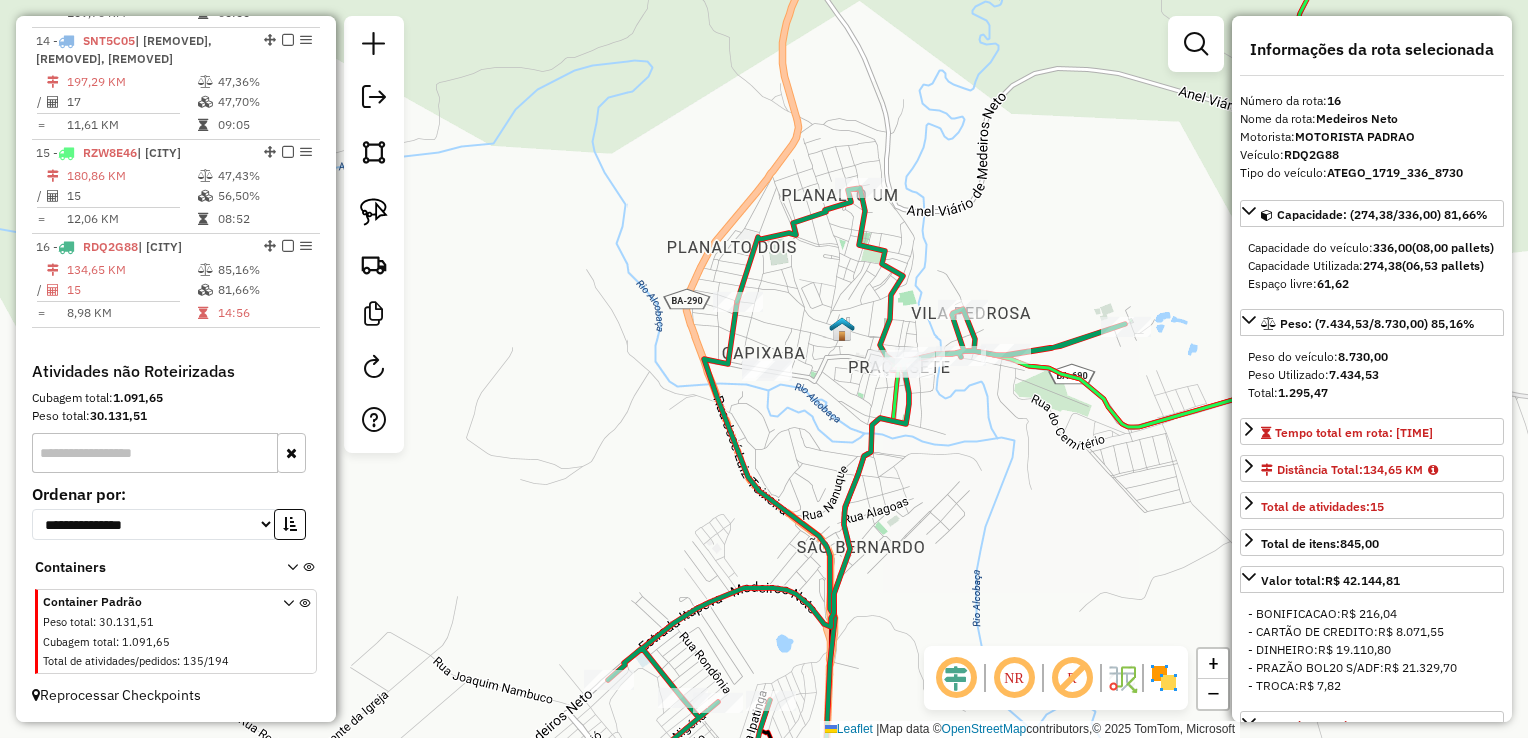 click on "Janela de atendimento Grade de atendimento Capacidade Transportadoras Veículos Cliente Pedidos  Rotas Selecione os dias de semana para filtrar as janelas de atendimento  Seg   Ter   Qua   Qui   Sex   Sáb   Dom  Informe o período da janela de atendimento: De: Até:  Filtrar exatamente a janela do cliente  Considerar janela de atendimento padrão  Selecione os dias de semana para filtrar as grades de atendimento  Seg   Ter   Qua   Qui   Sex   Sáb   Dom   Considerar clientes sem dia de atendimento cadastrado  Clientes fora do dia de atendimento selecionado Filtrar as atividades entre os valores definidos abaixo:  Peso mínimo:   Peso máximo:   Cubagem mínima:   Cubagem máxima:   De:   Até:  Filtrar as atividades entre o tempo de atendimento definido abaixo:  De:   Até:   Considerar capacidade total dos clientes não roteirizados Transportadora: Selecione um ou mais itens Tipo de veículo: Selecione um ou mais itens Veículo: Selecione um ou mais itens Motorista: Selecione um ou mais itens Nome: Rótulo:" 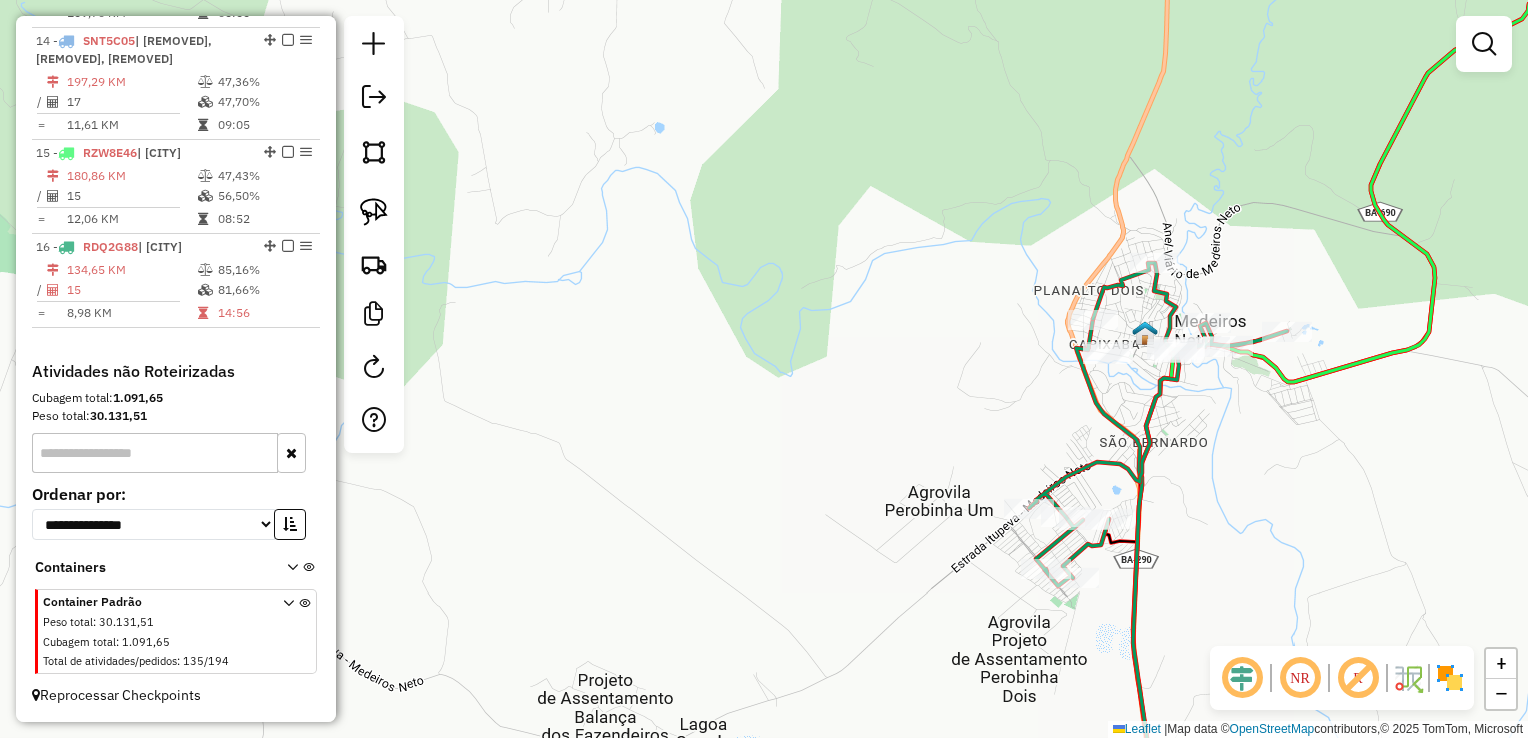 click 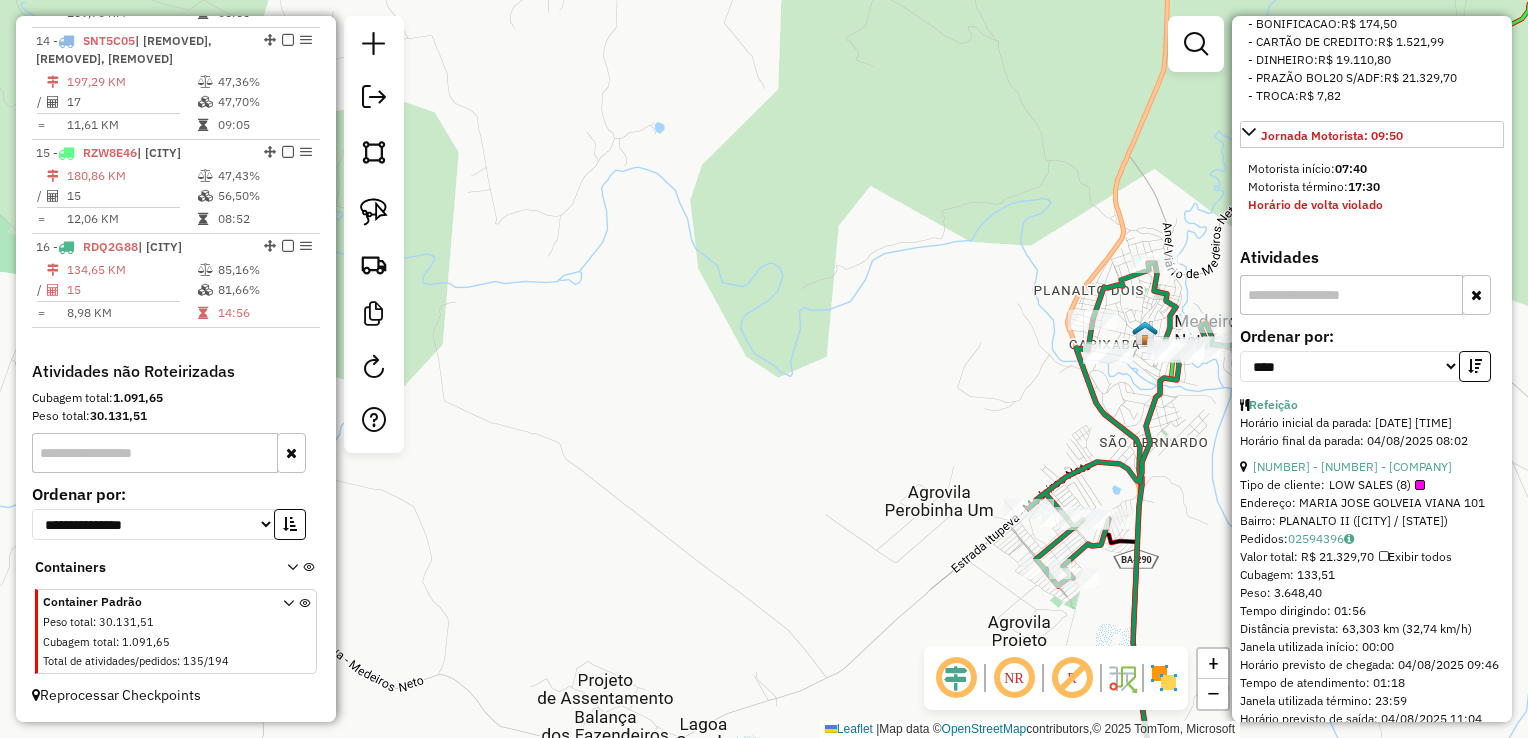 scroll, scrollTop: 700, scrollLeft: 0, axis: vertical 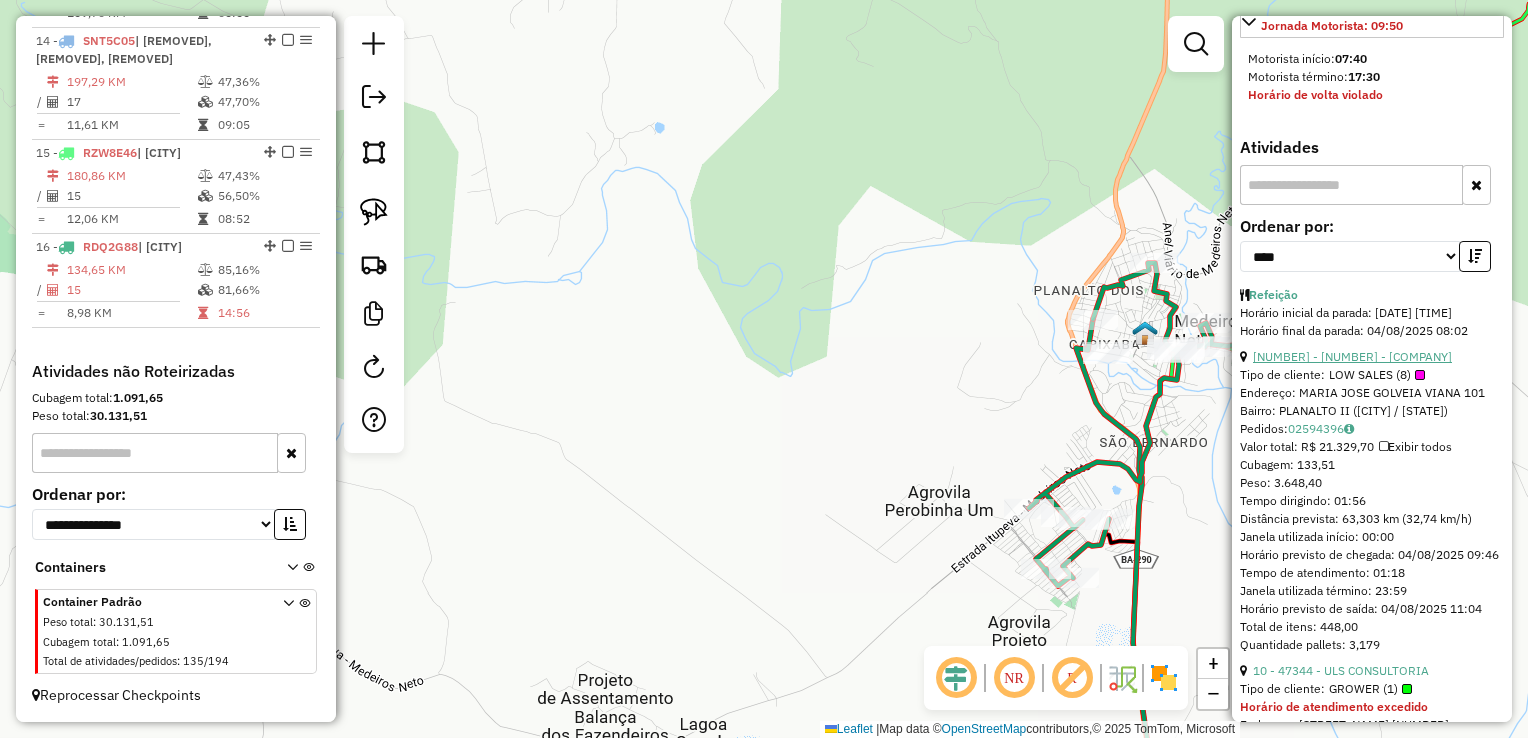 click on "1 - 12715 - MERC LIPE" at bounding box center [1352, 356] 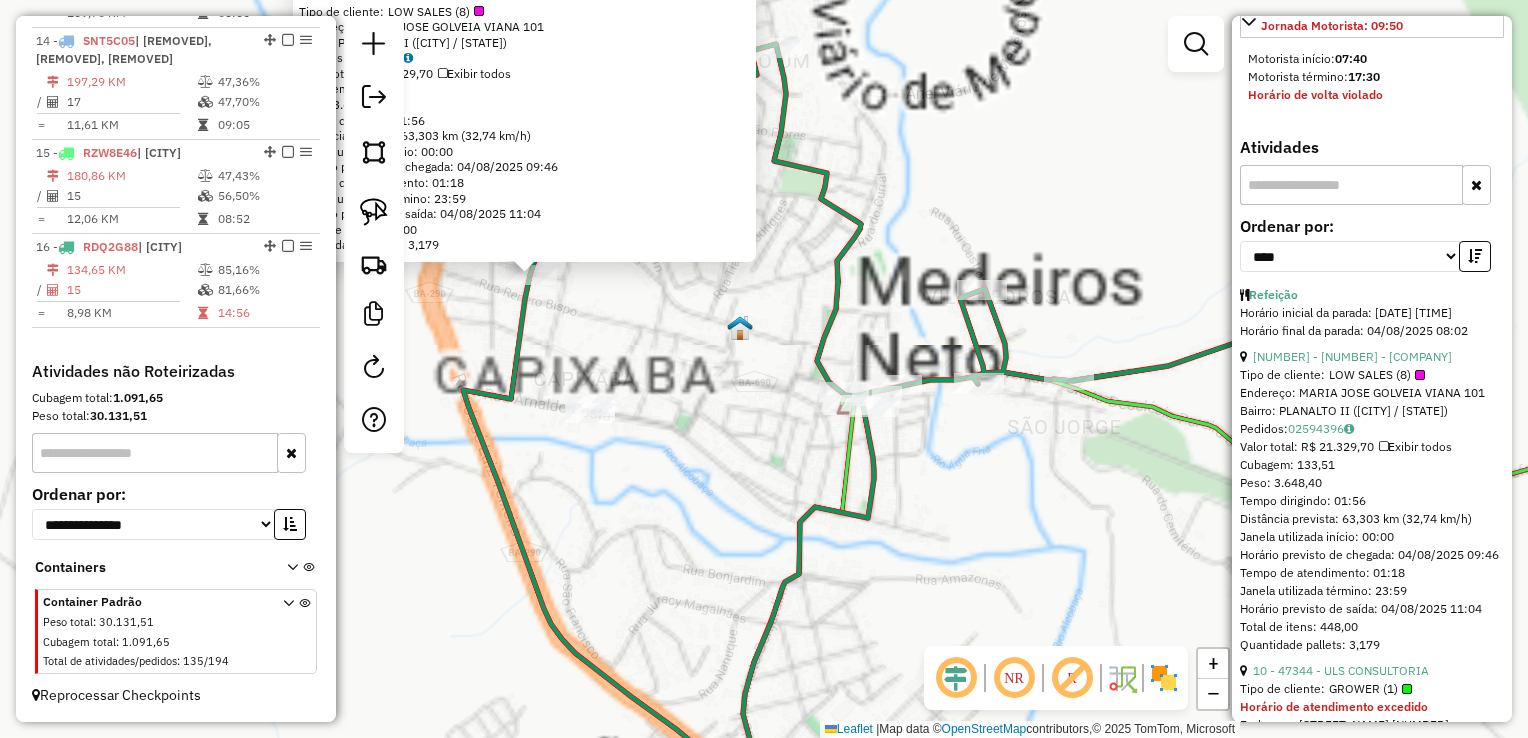 drag, startPoint x: 775, startPoint y: 385, endPoint x: 637, endPoint y: 399, distance: 138.70833 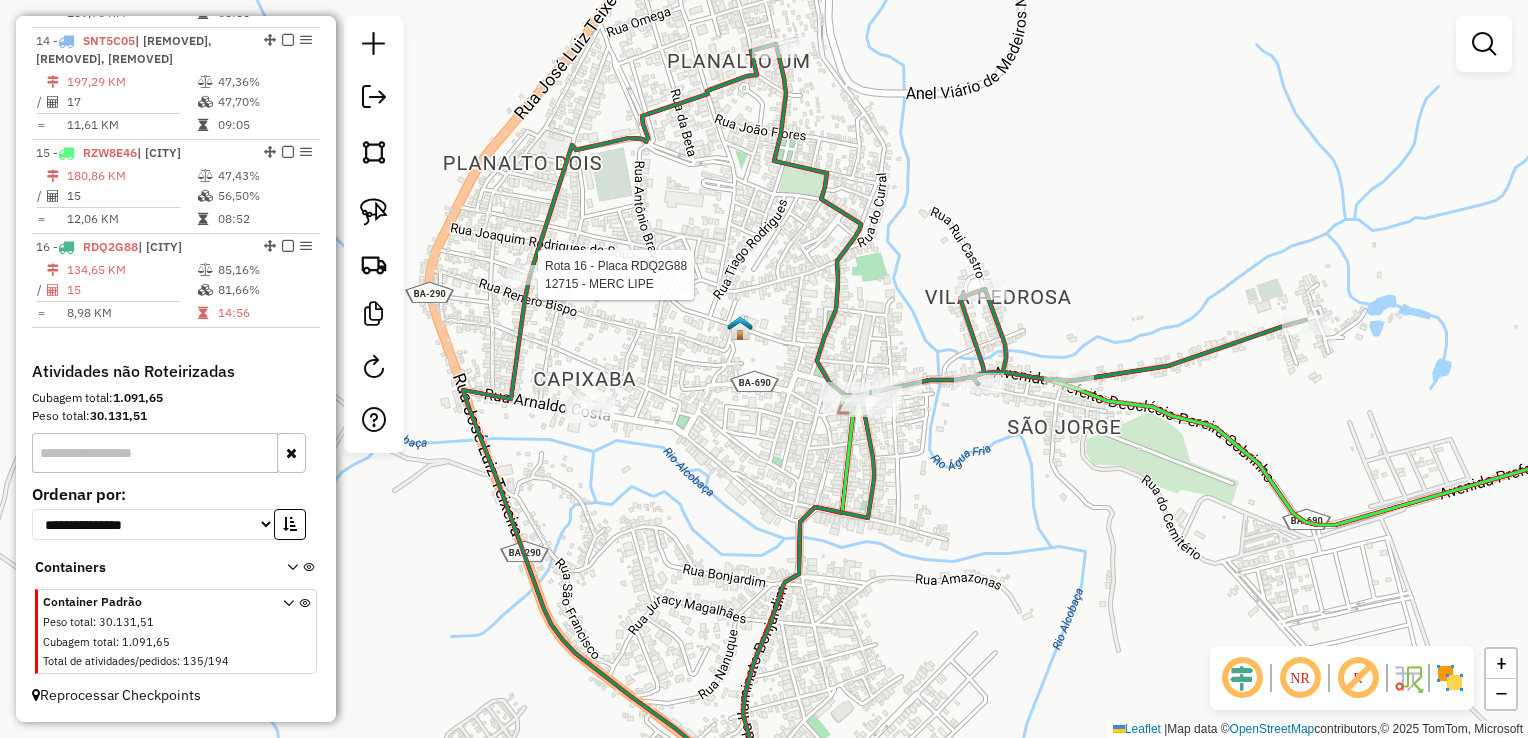 select on "*********" 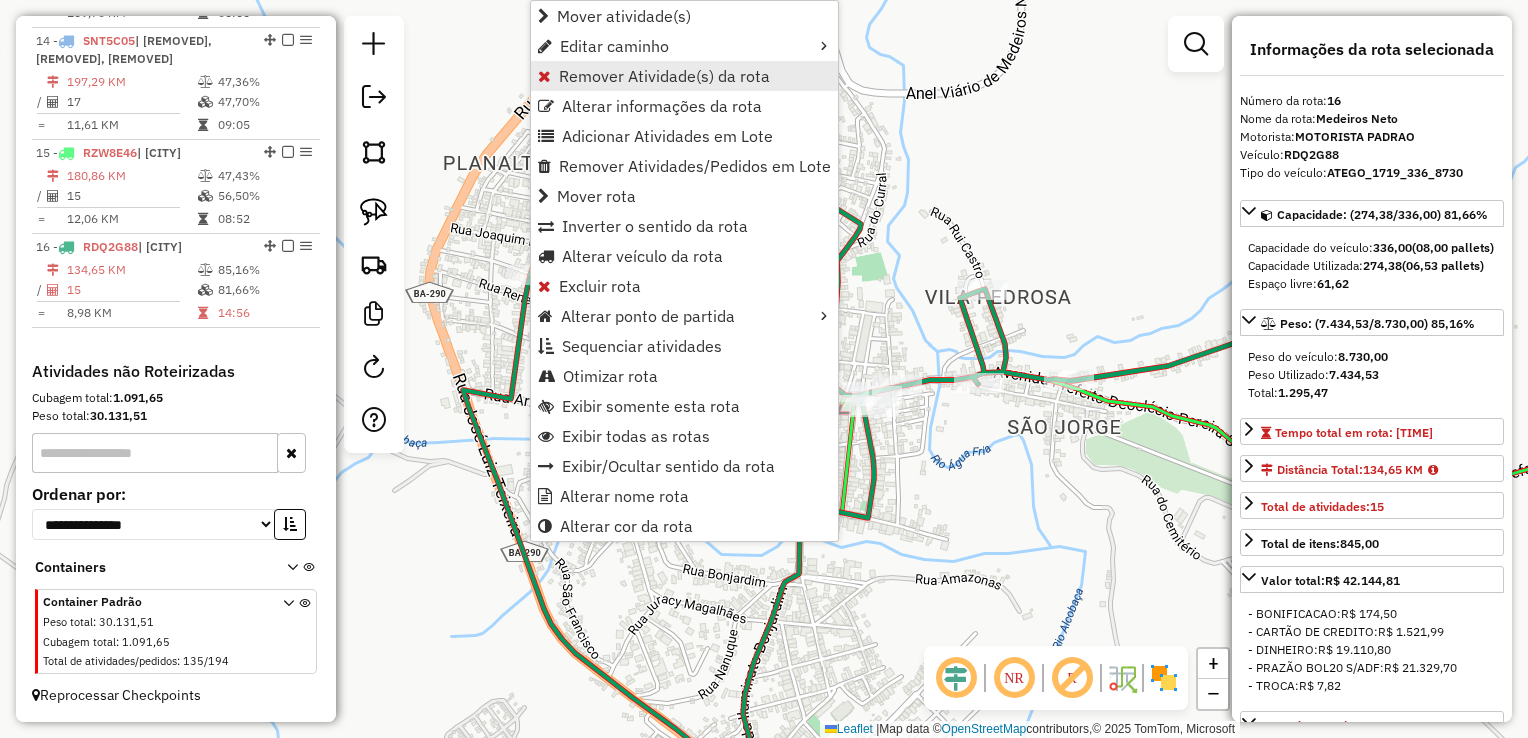 click on "Remover Atividade(s) da rota" at bounding box center [664, 76] 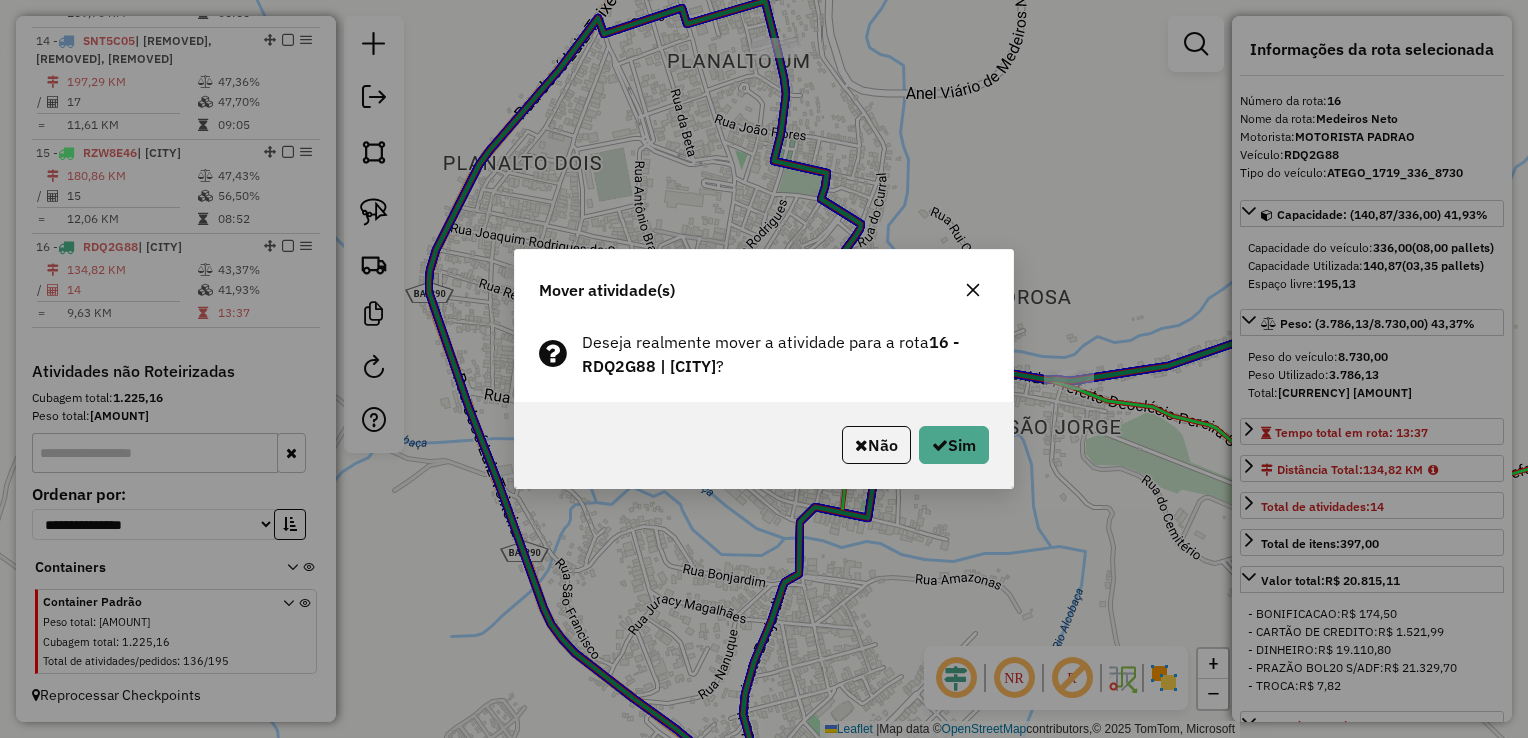 click on "Não   Sim" 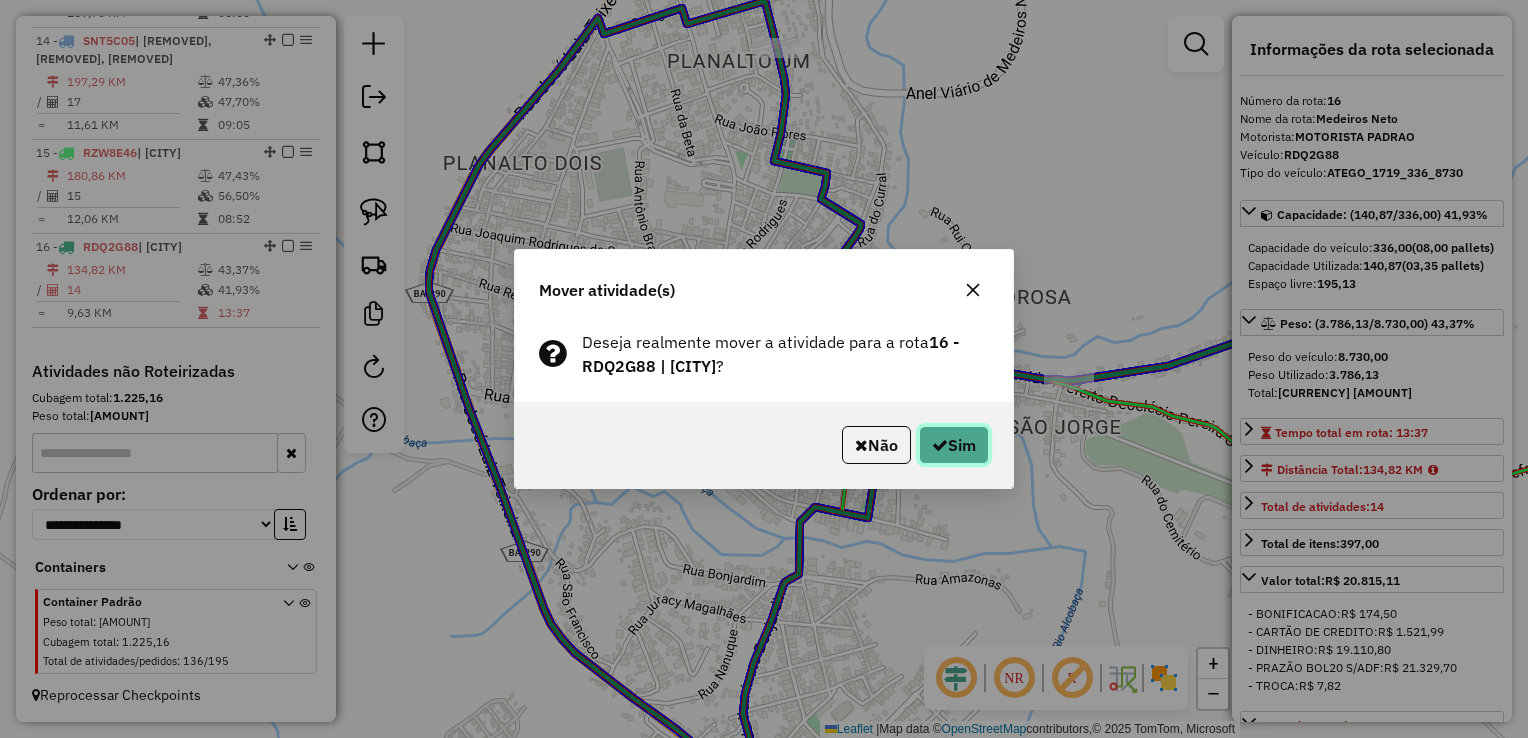 click on "Sim" 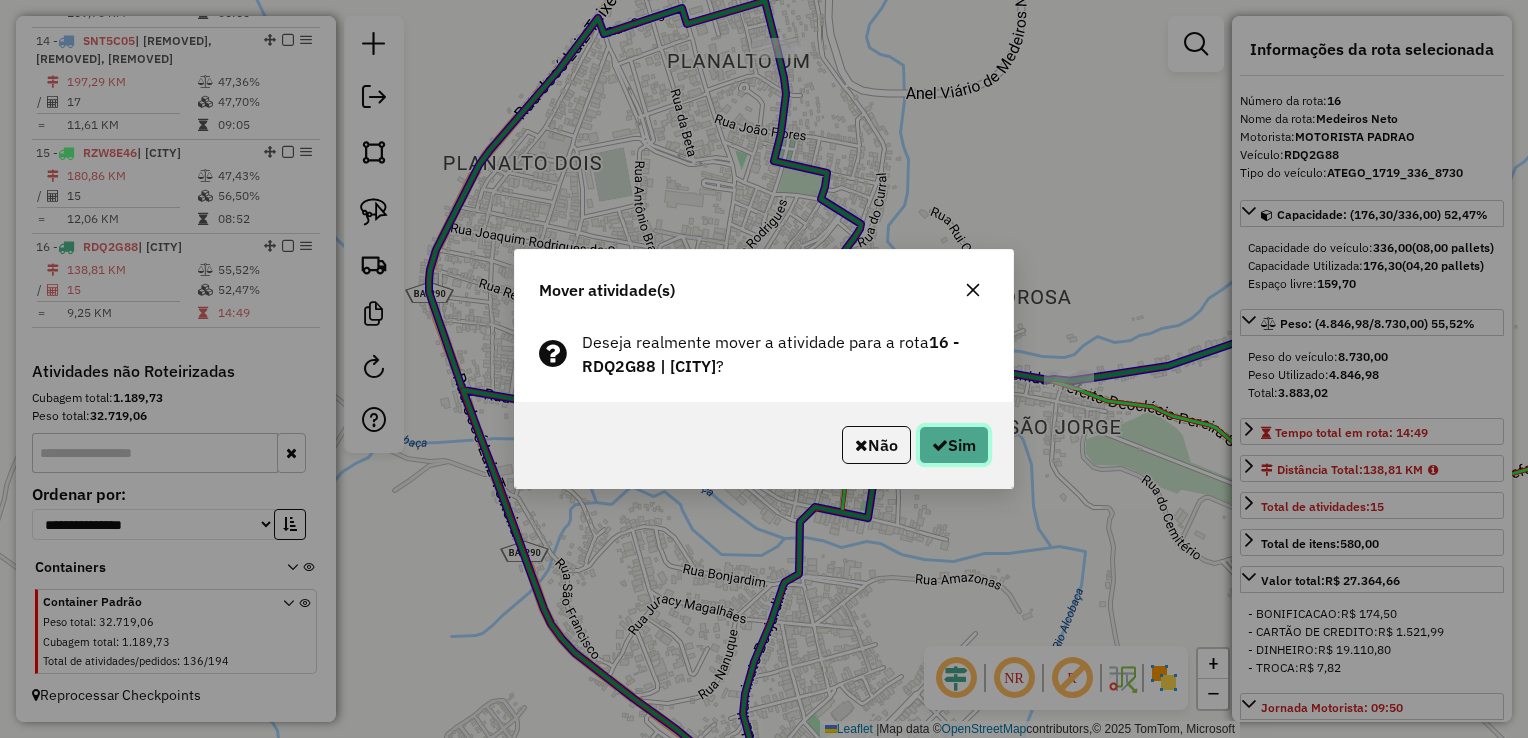 click on "Sim" 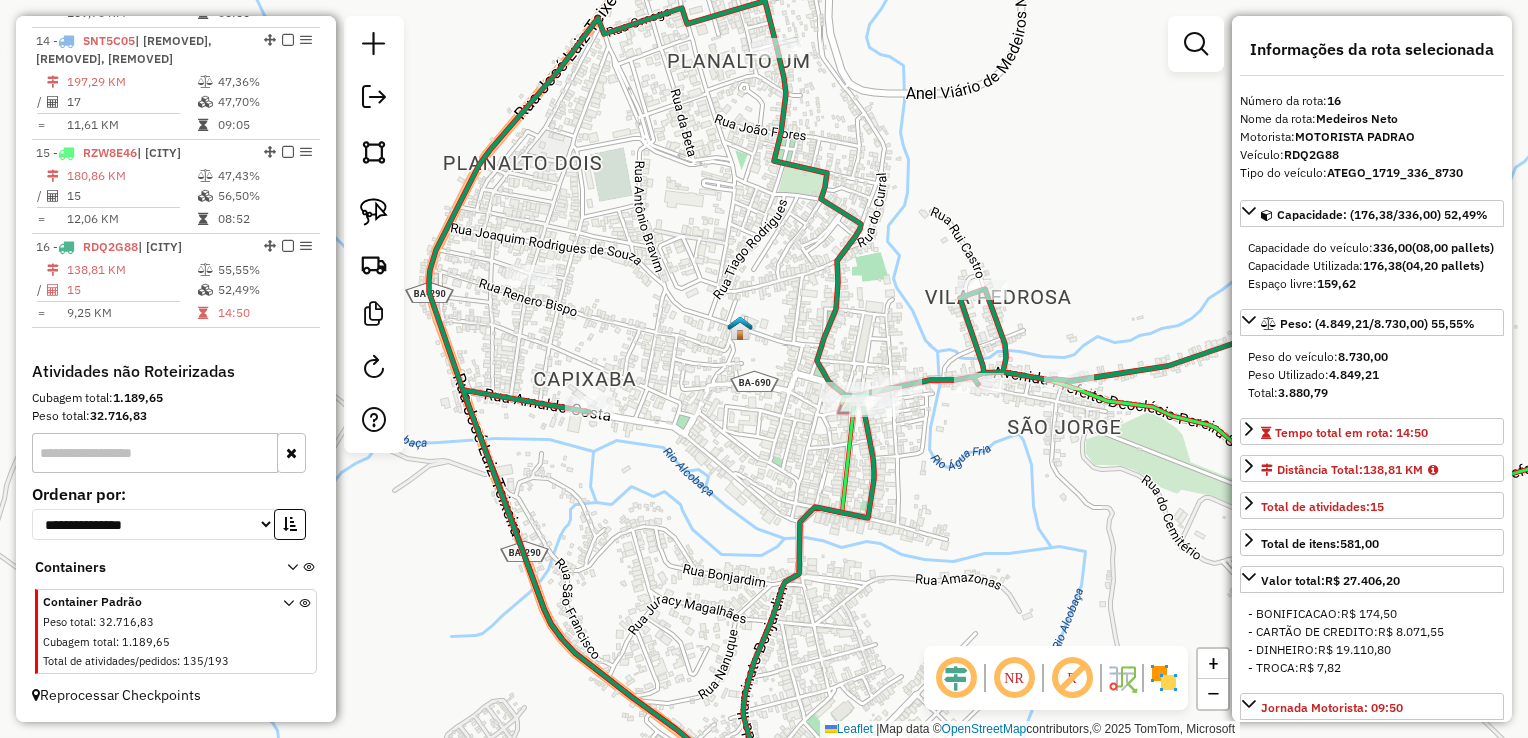 click 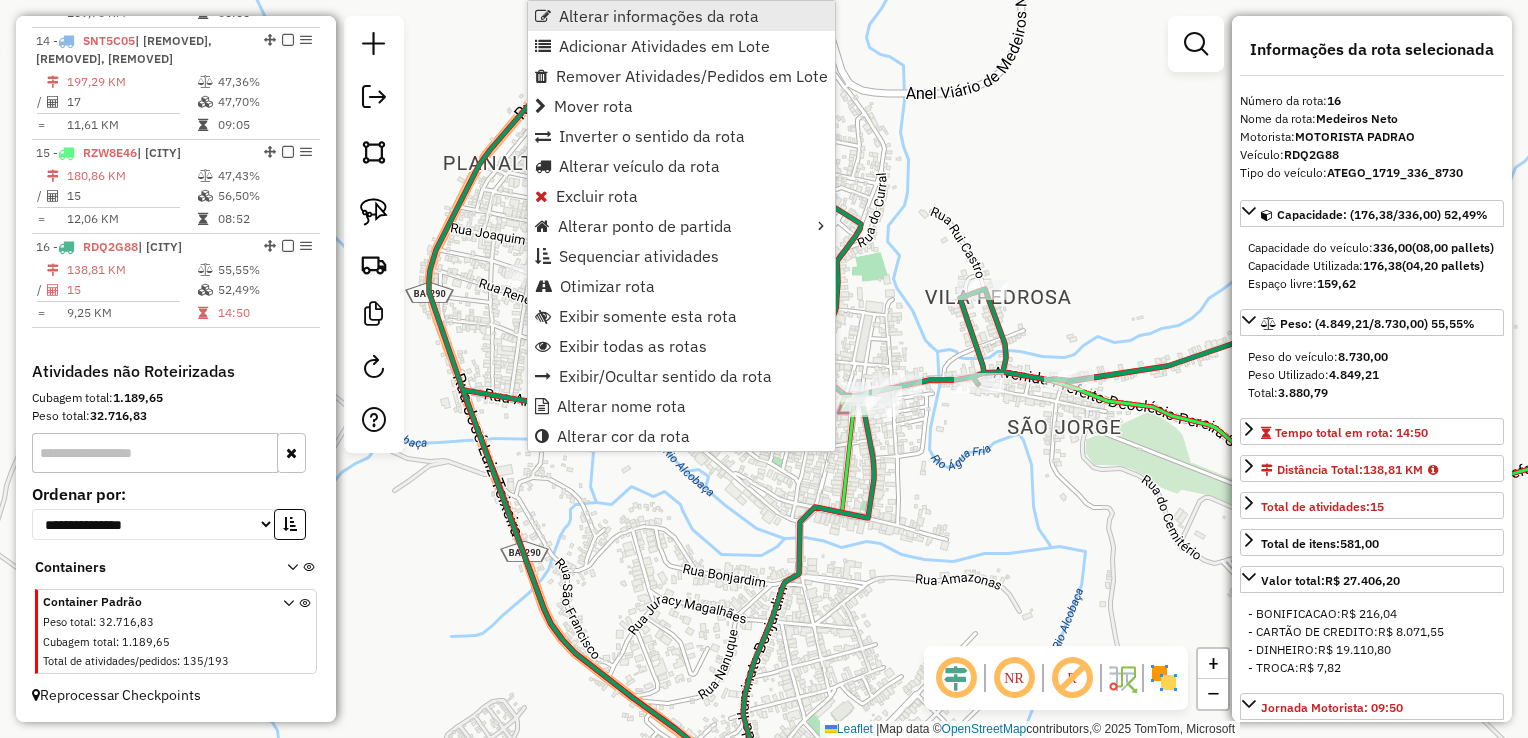 click on "Alterar informações da rota" at bounding box center [659, 16] 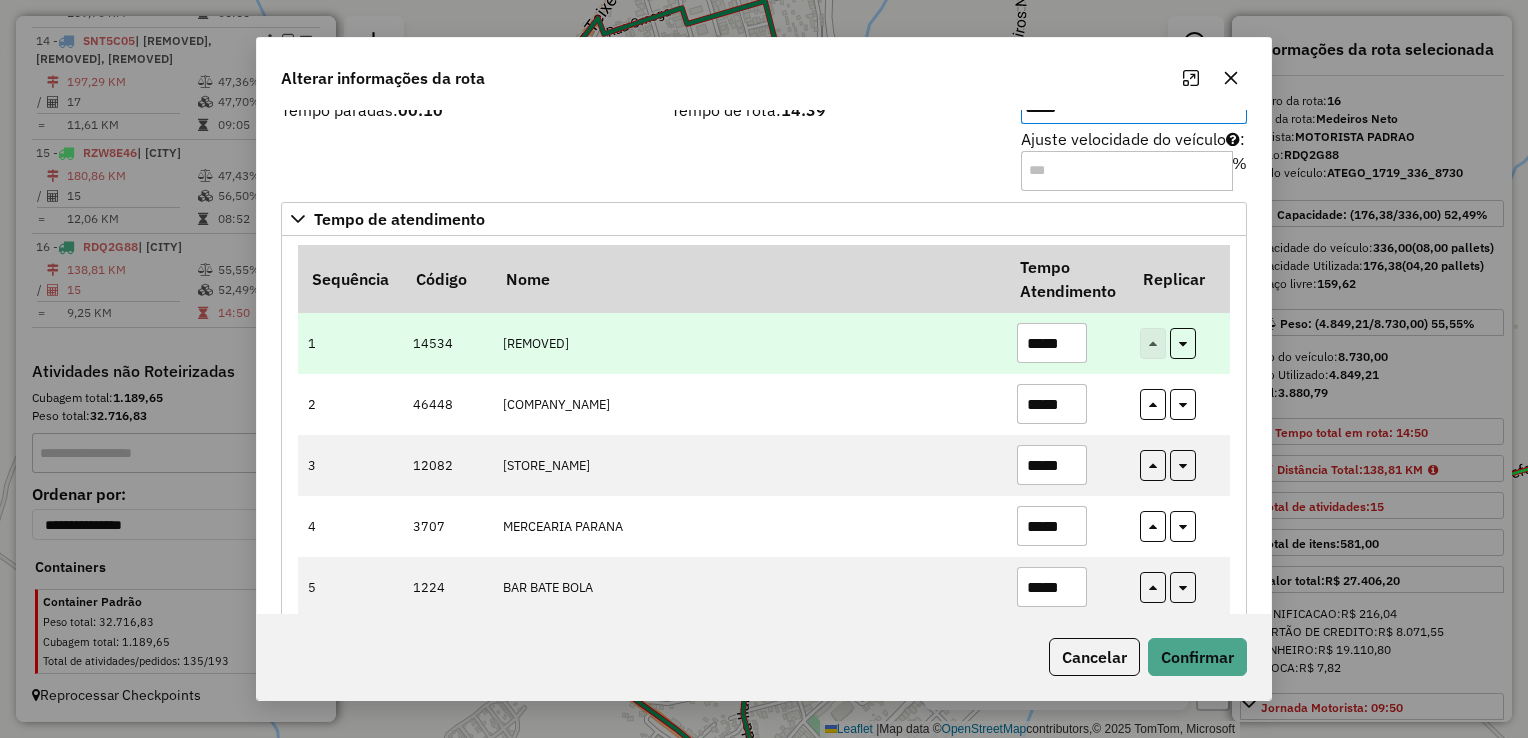 scroll, scrollTop: 100, scrollLeft: 0, axis: vertical 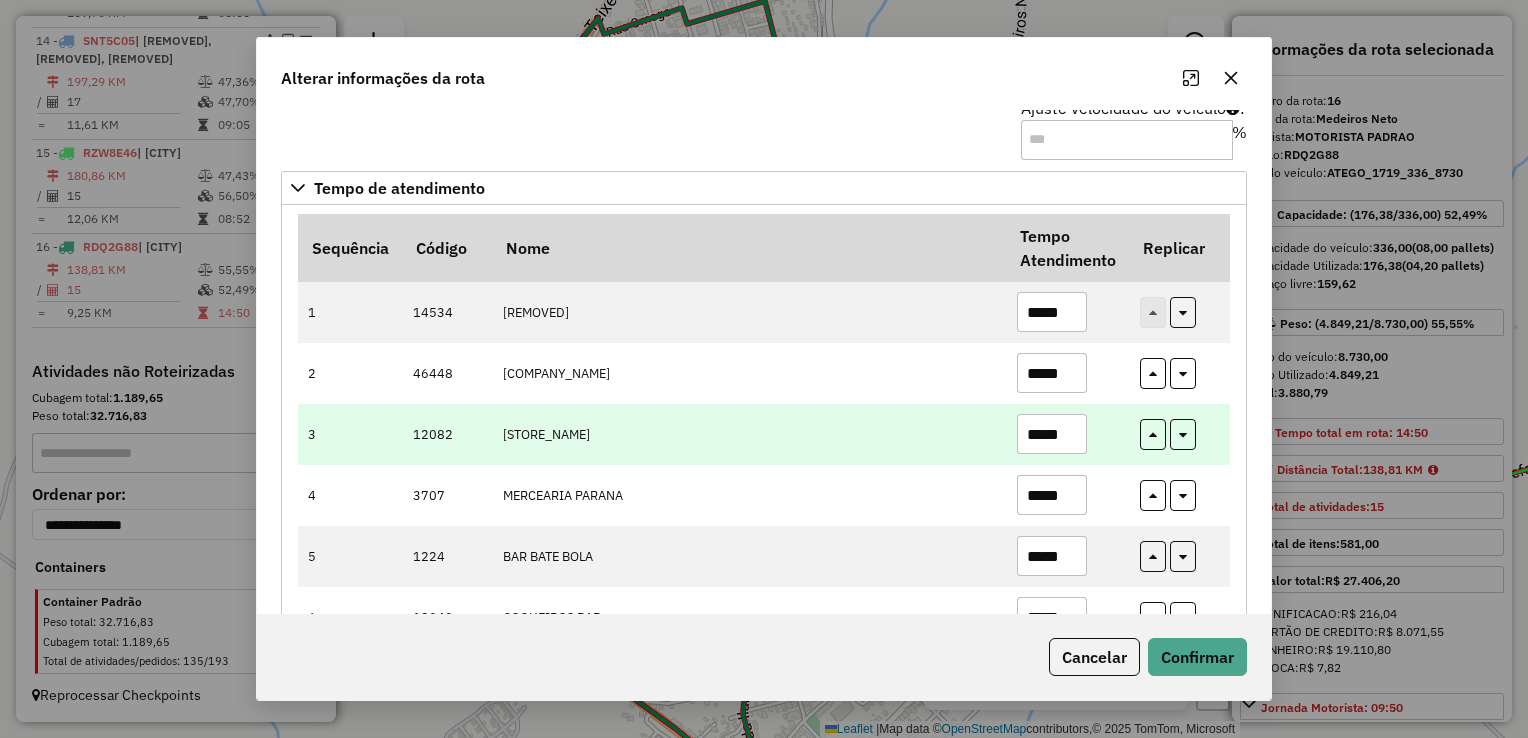 click on "*****" at bounding box center [1052, 434] 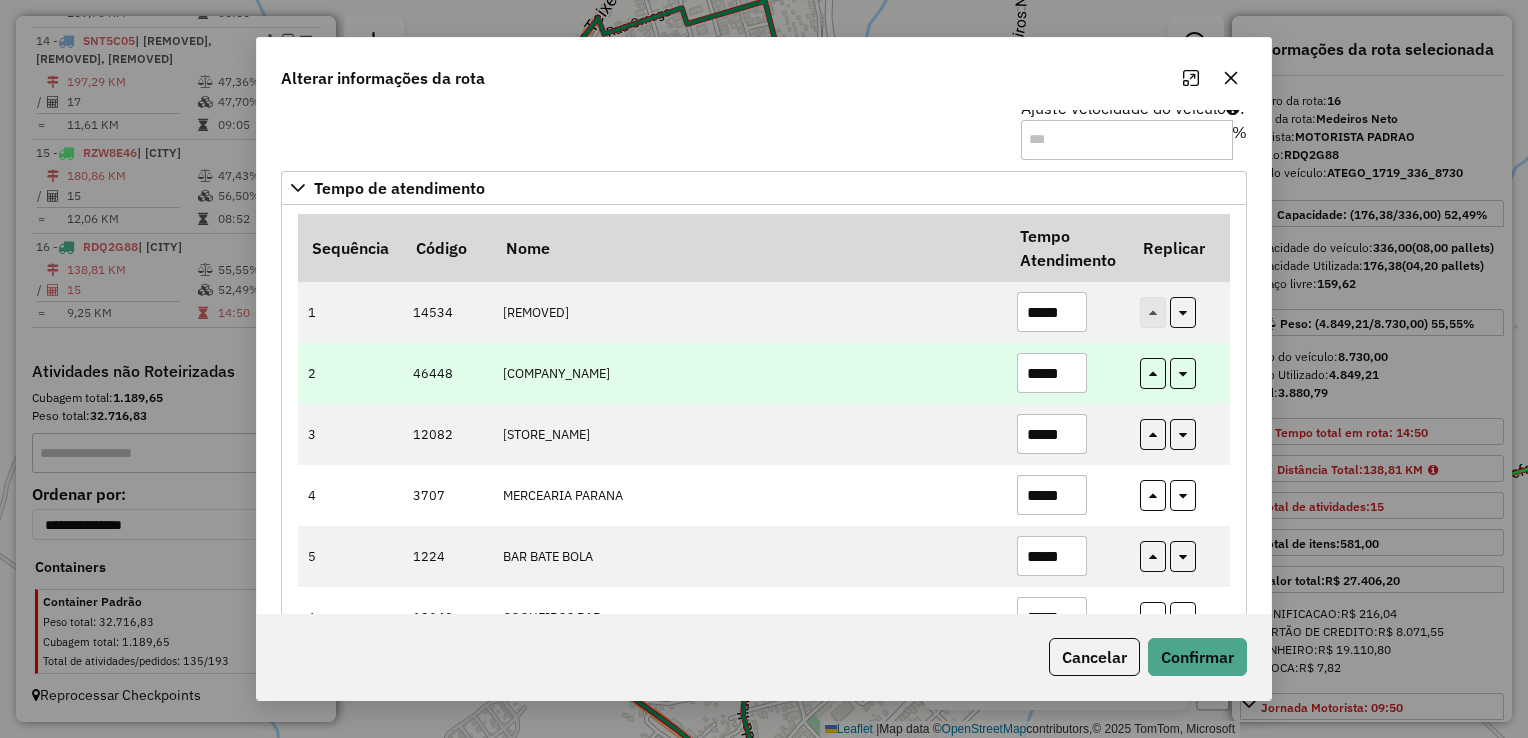 type on "*****" 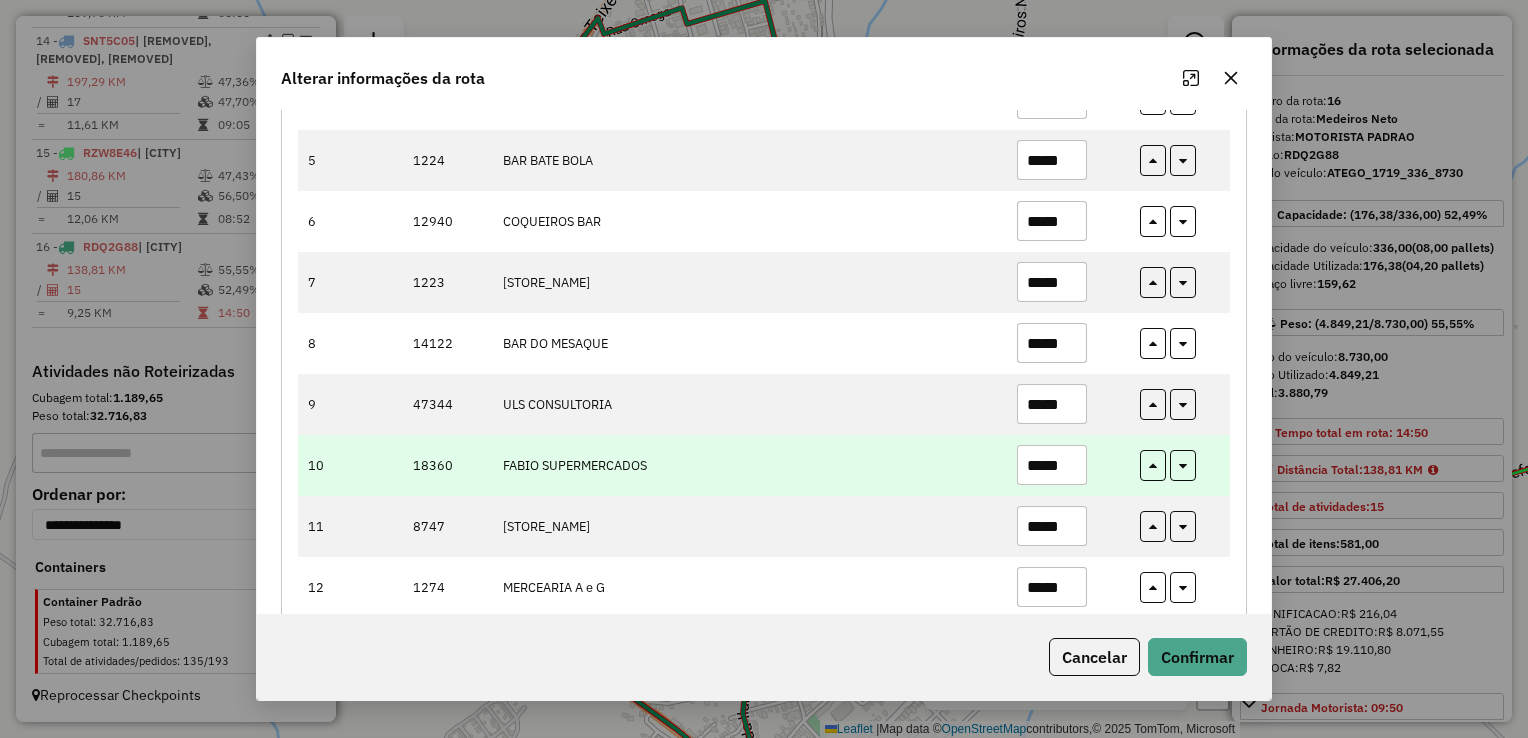scroll, scrollTop: 500, scrollLeft: 0, axis: vertical 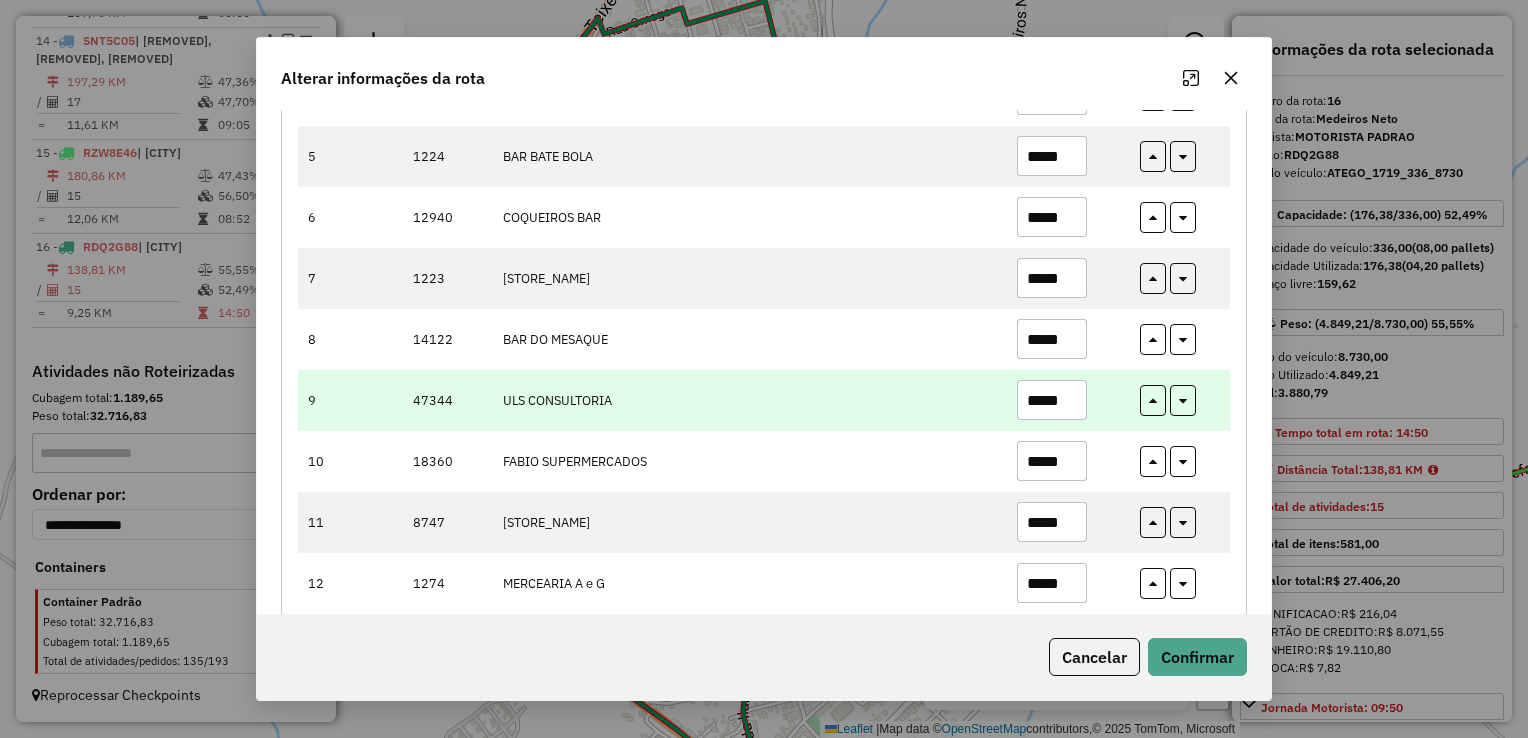 type on "*****" 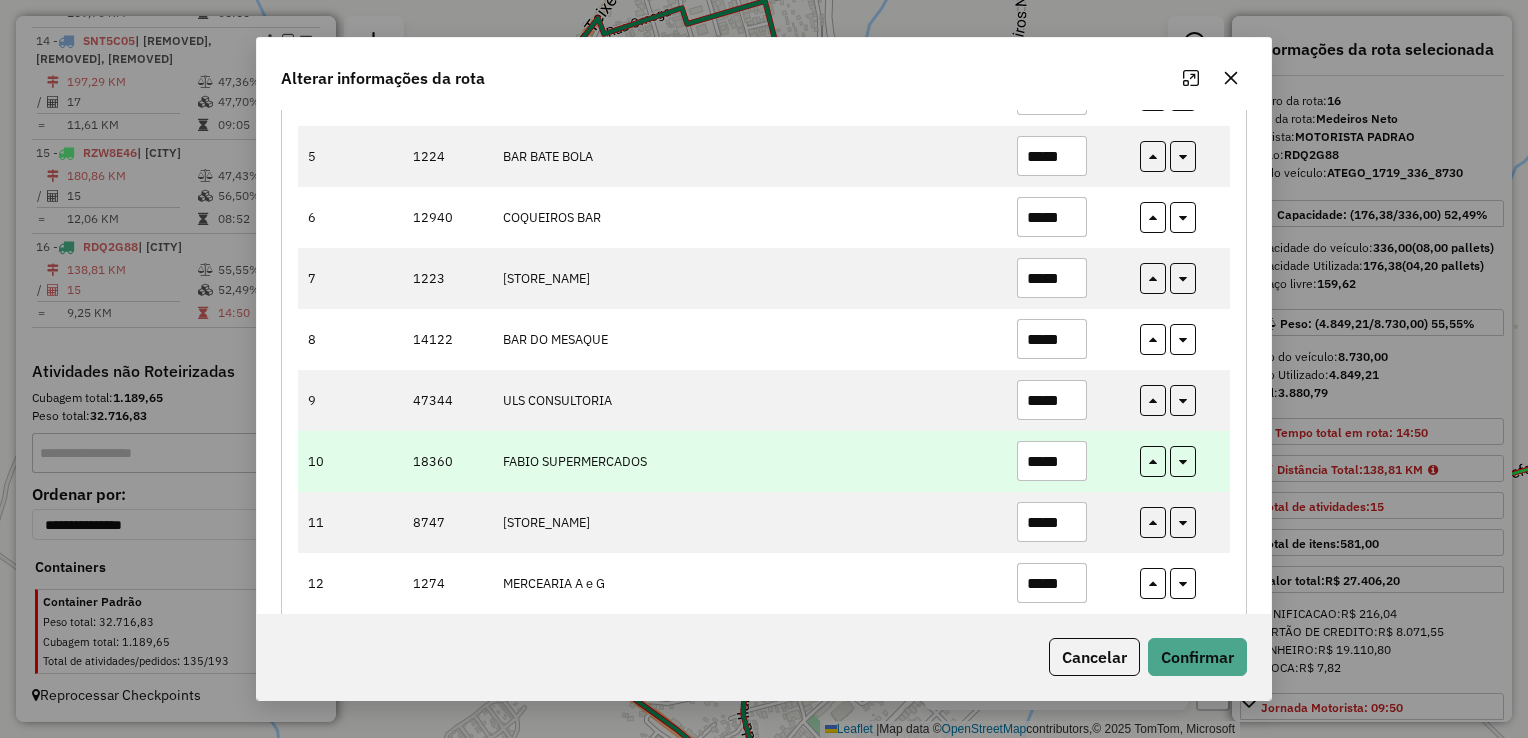 paste 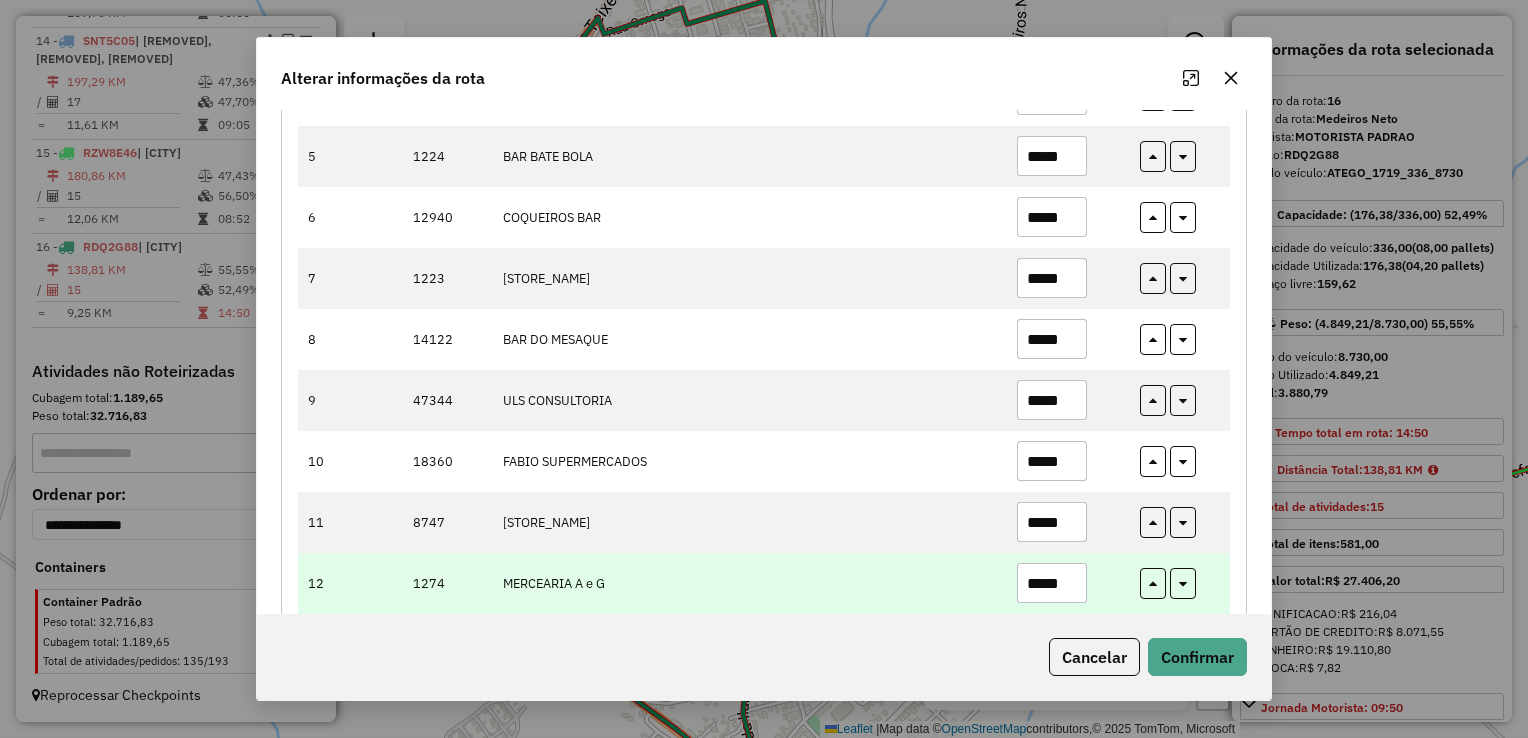 scroll, scrollTop: 600, scrollLeft: 0, axis: vertical 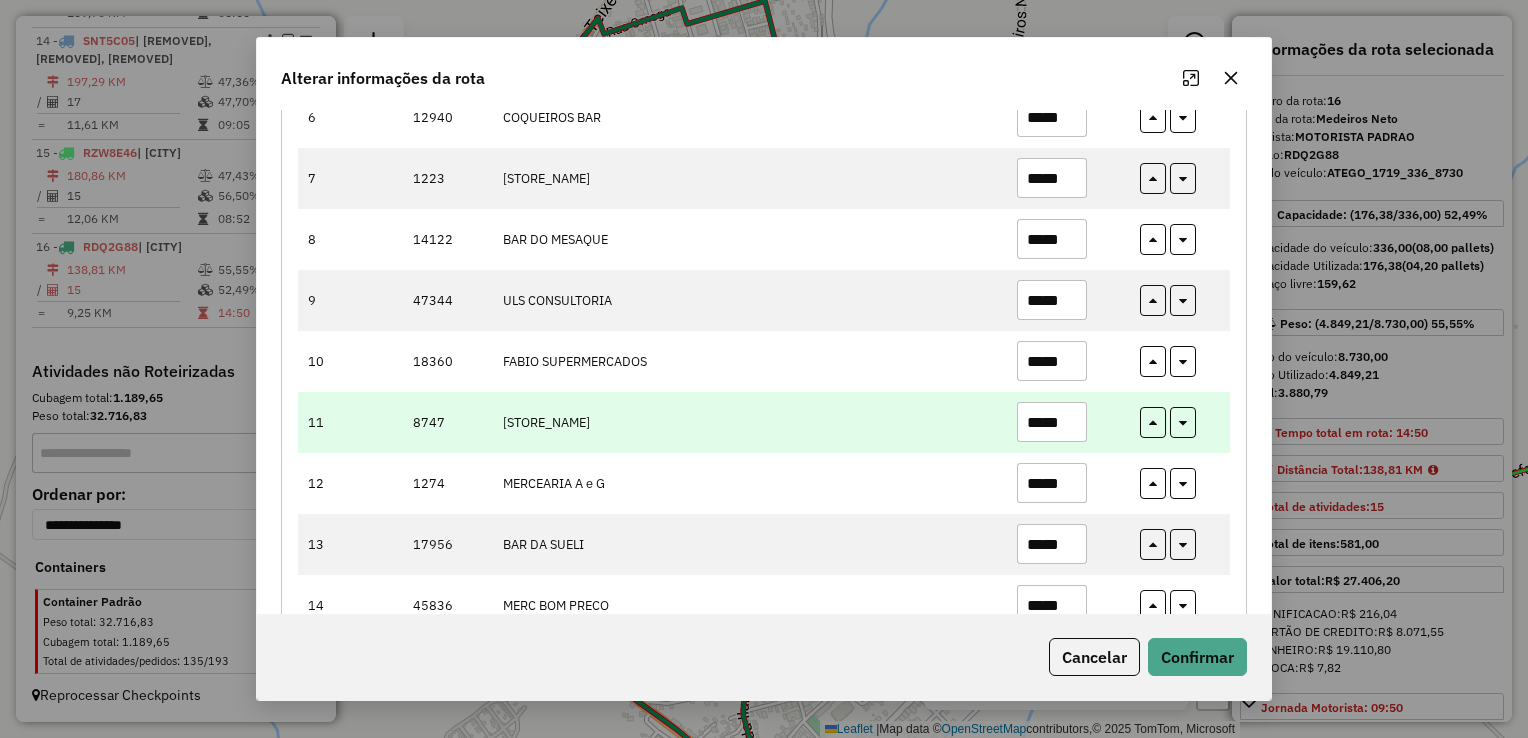 type on "*****" 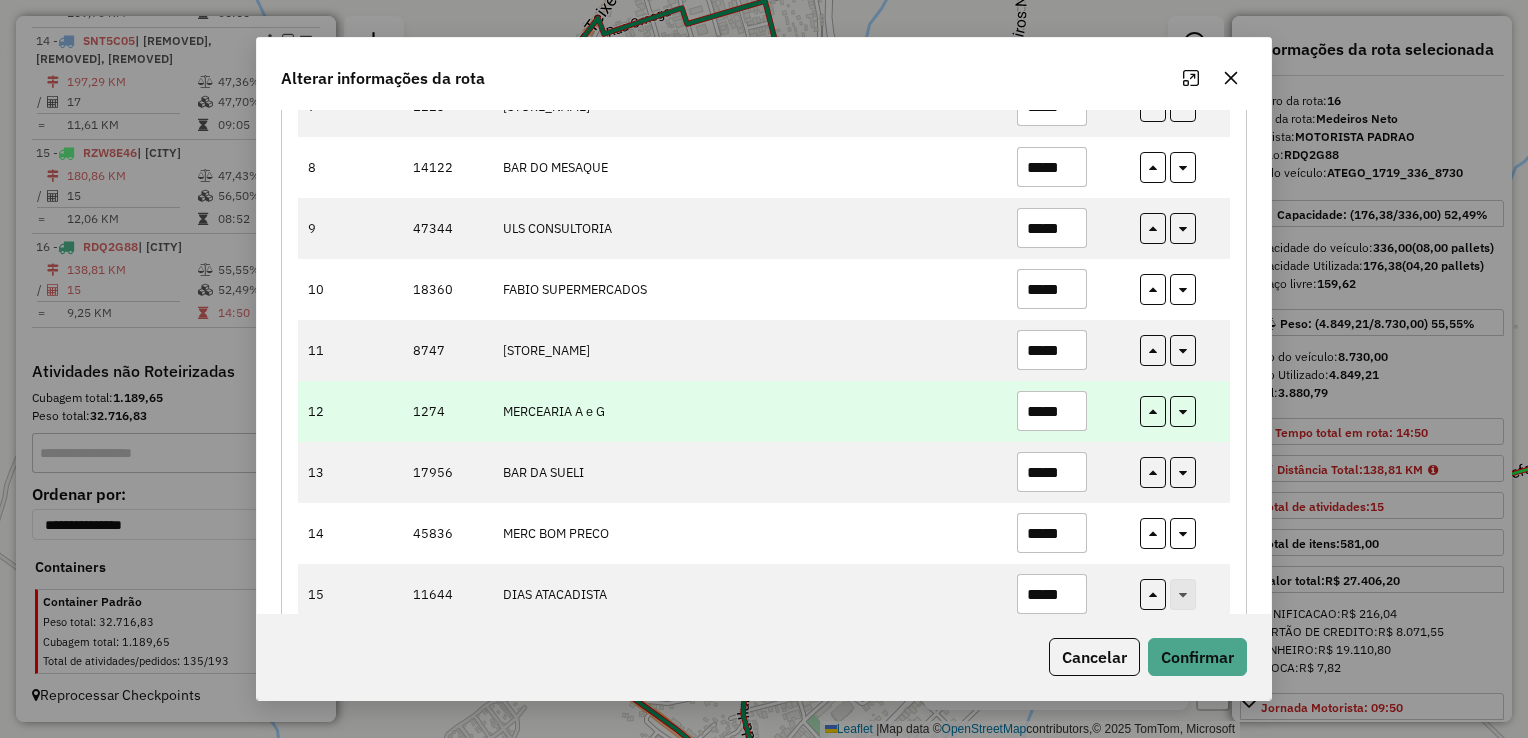 scroll, scrollTop: 691, scrollLeft: 0, axis: vertical 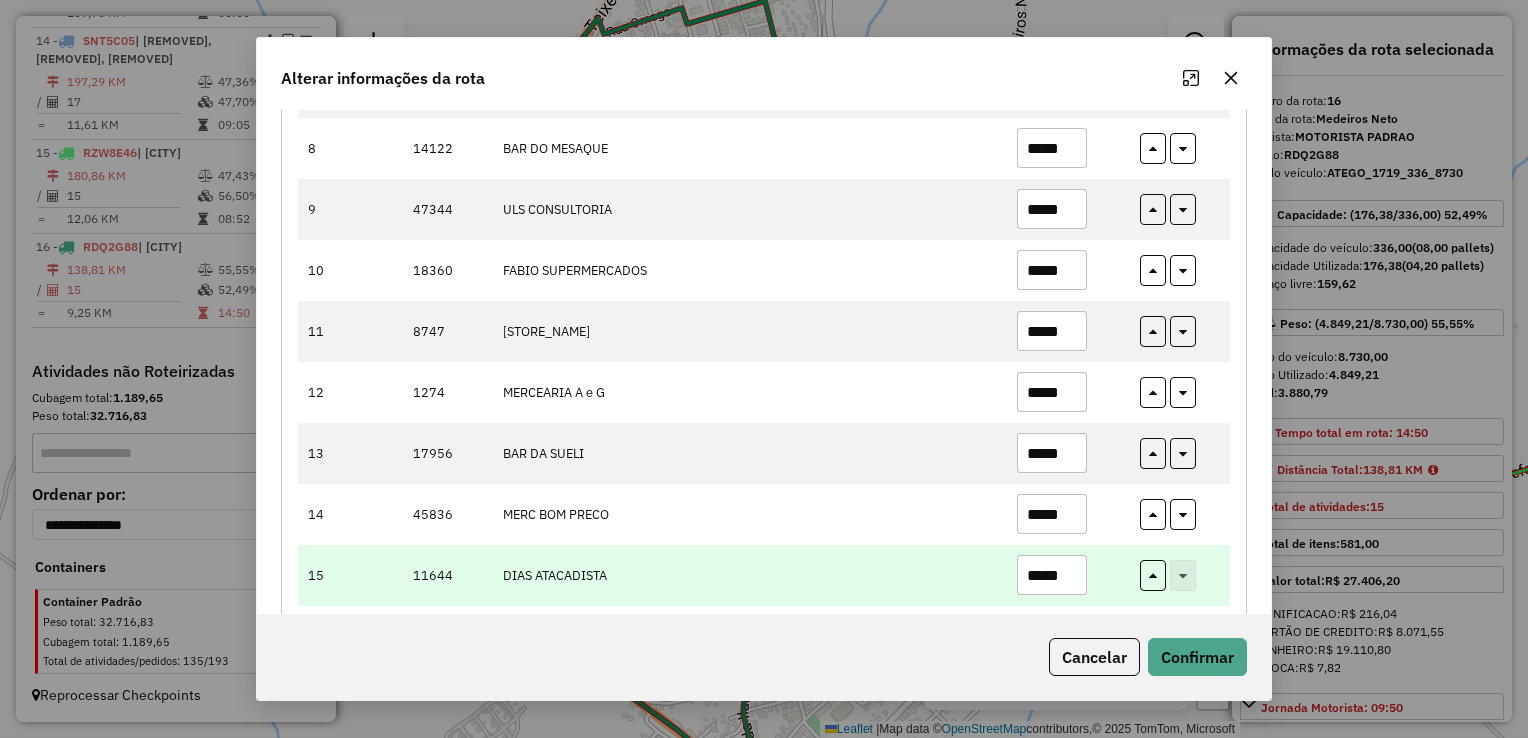 type on "*****" 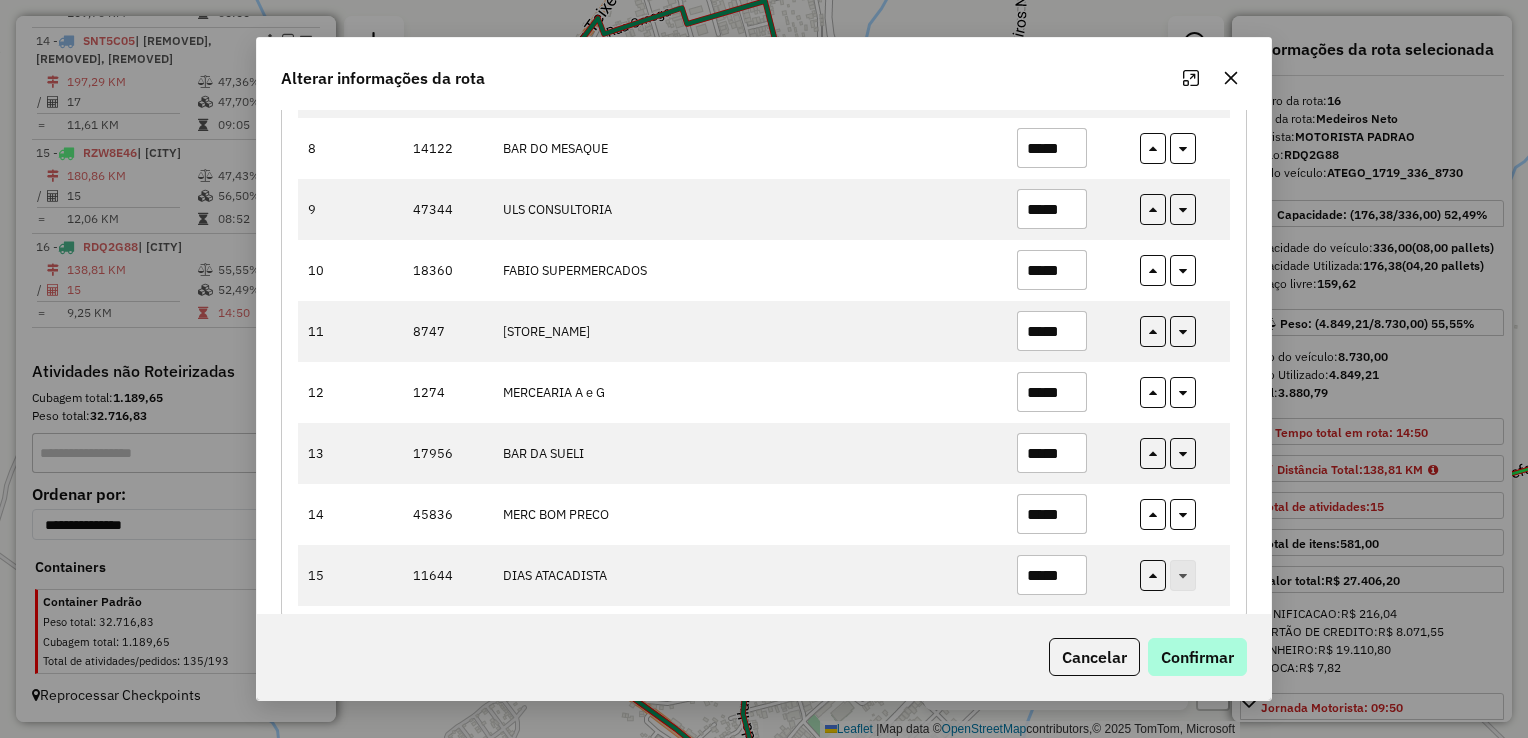 paste 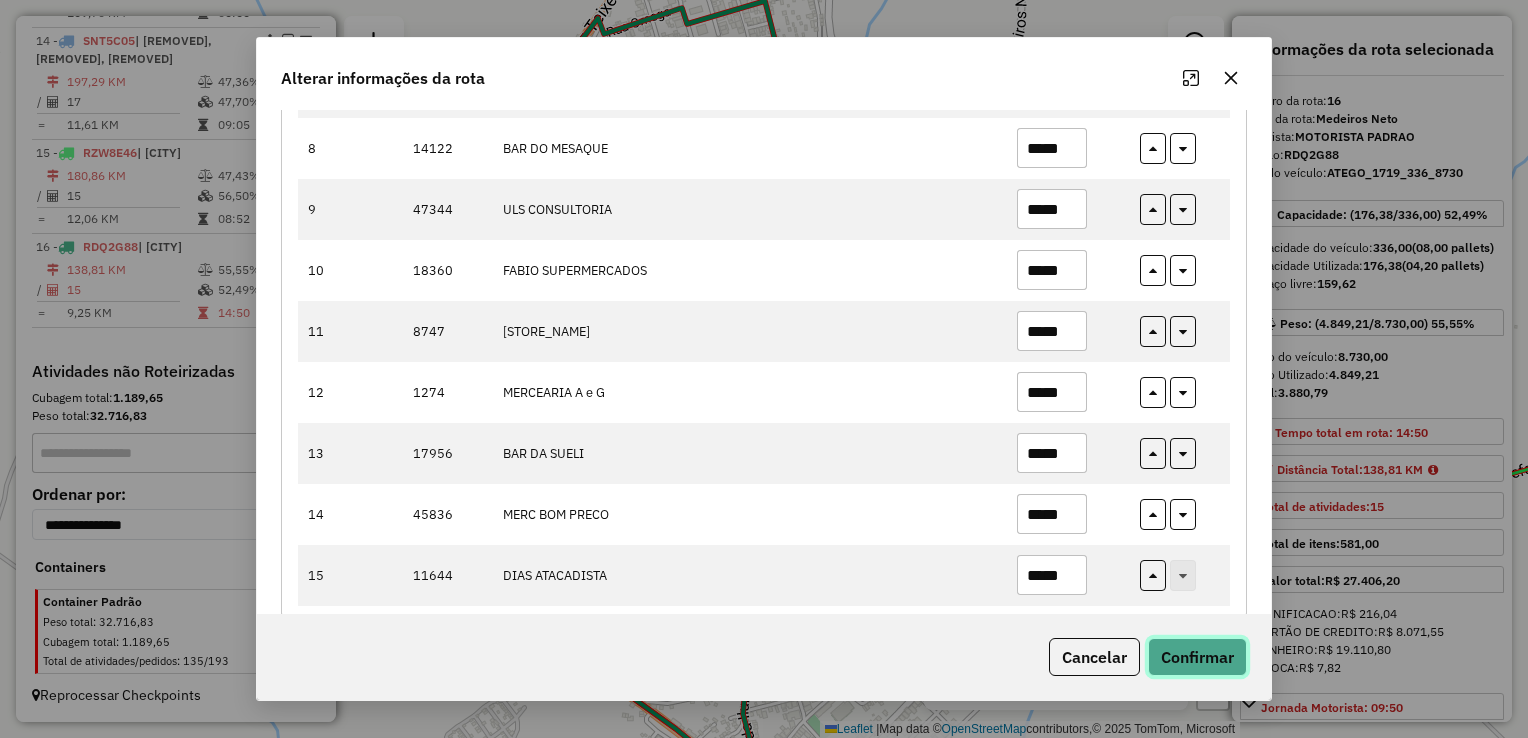 click on "Confirmar" 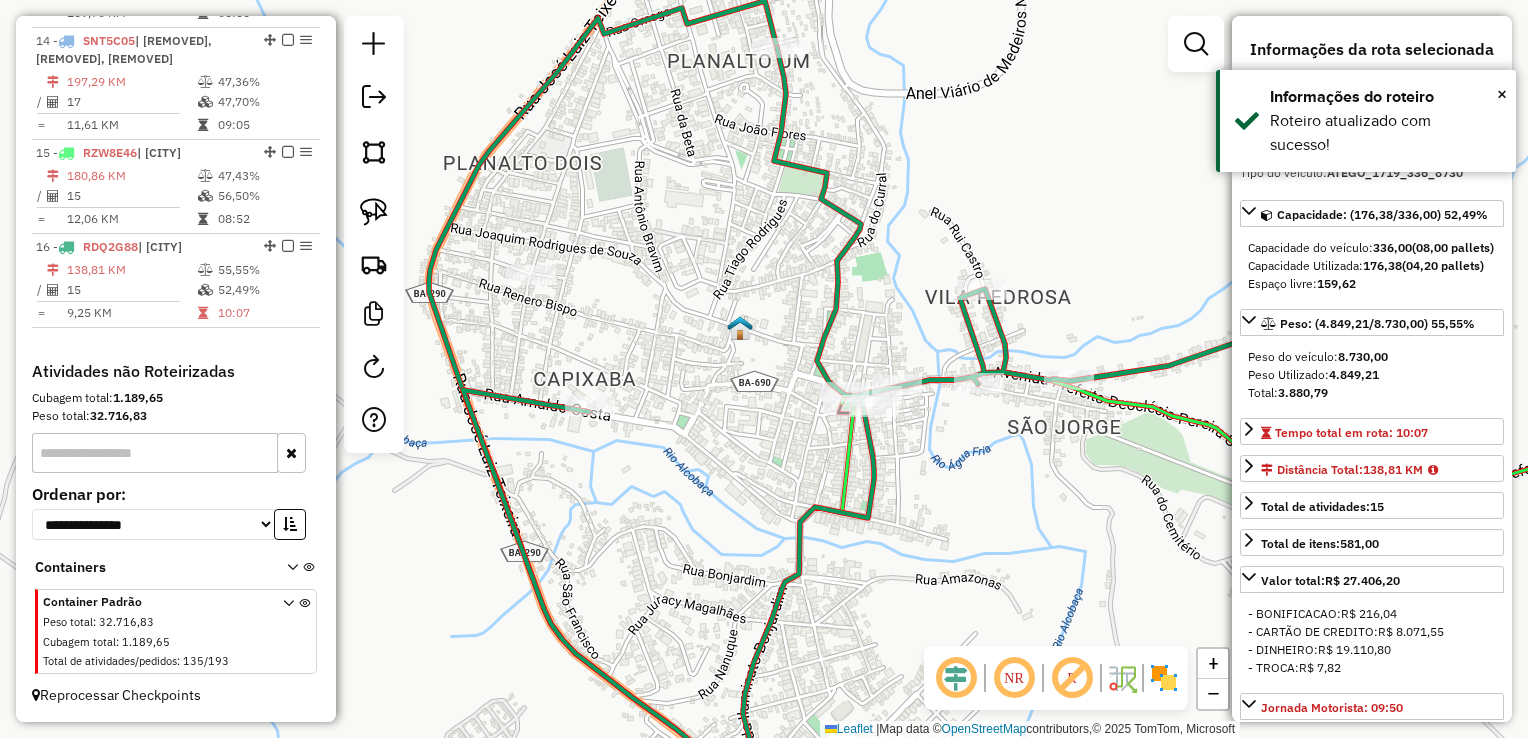 click 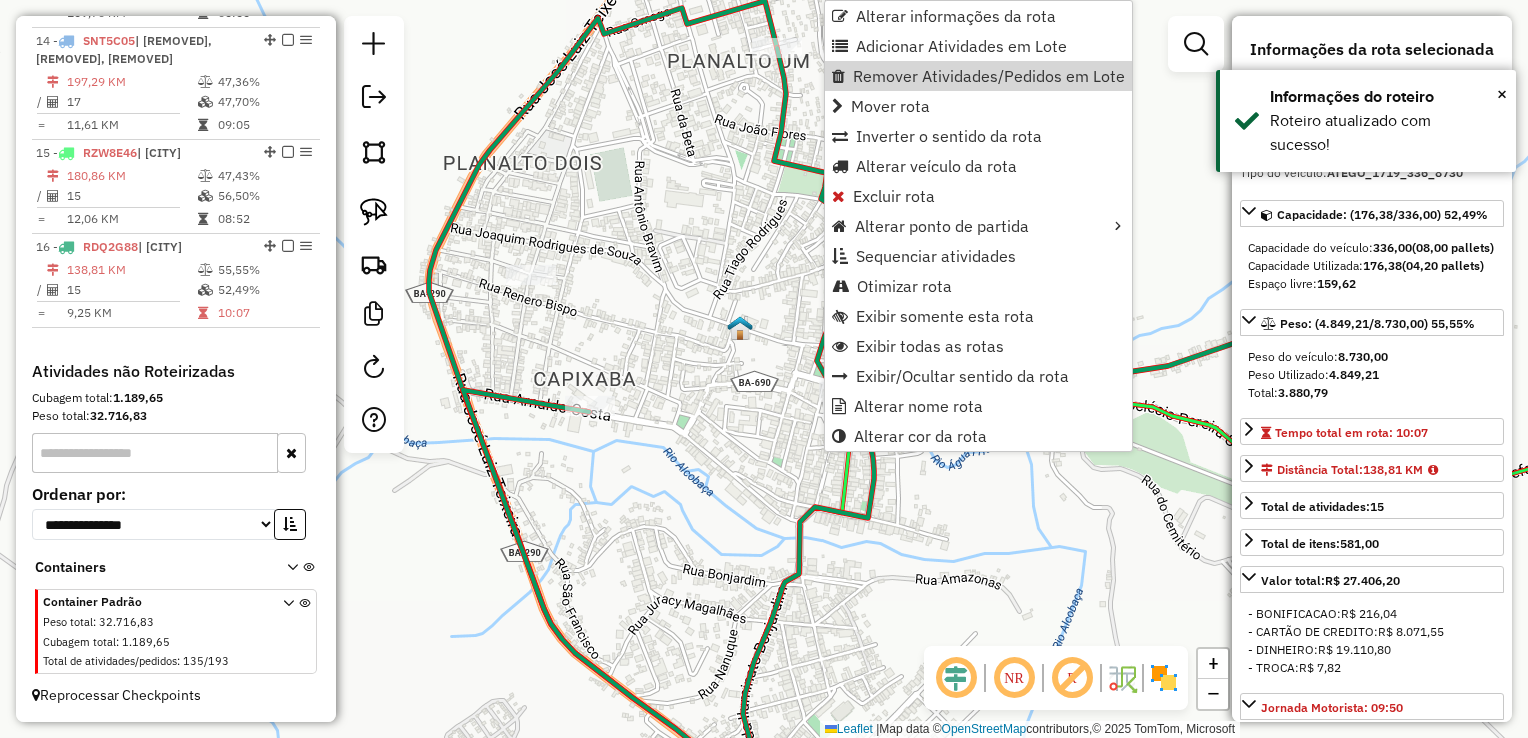 click 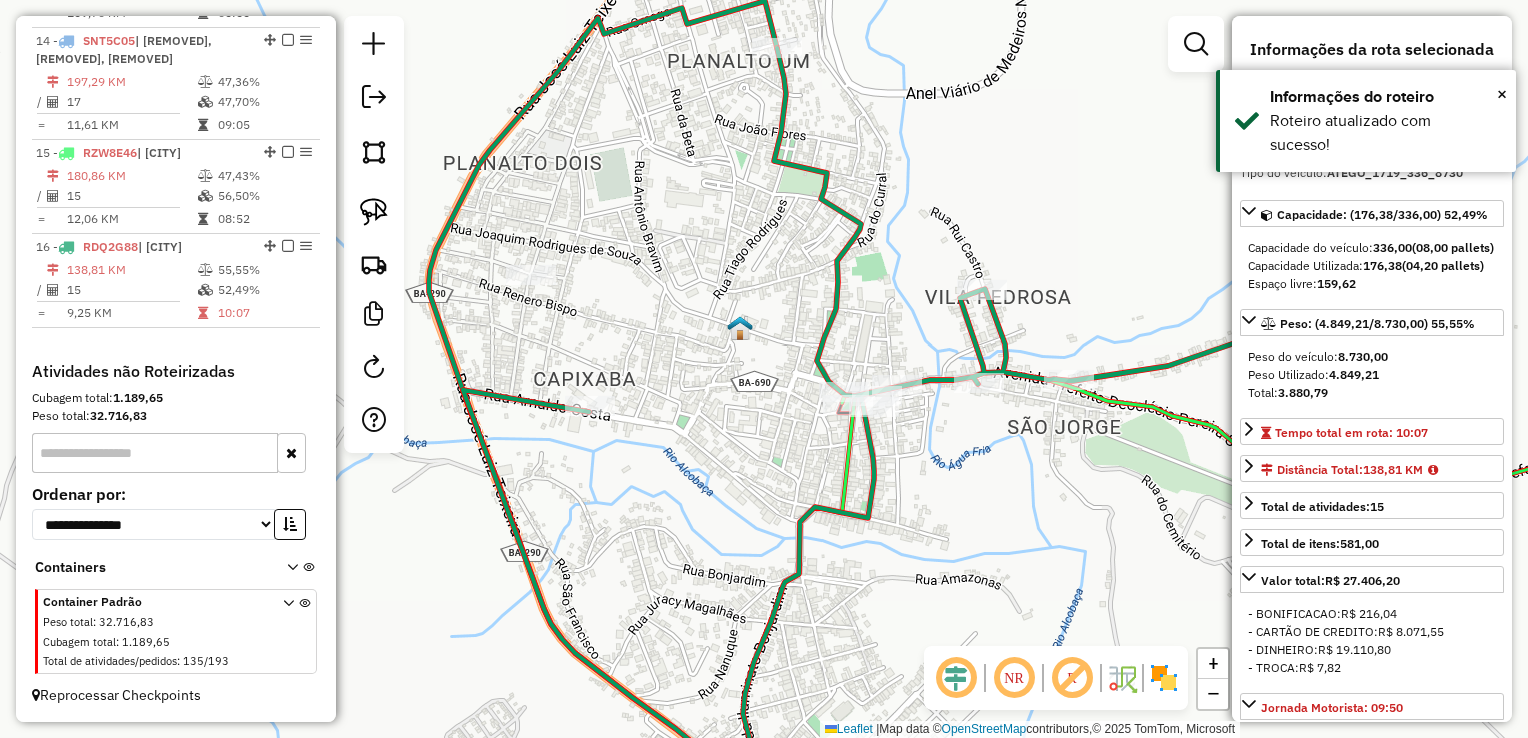 click 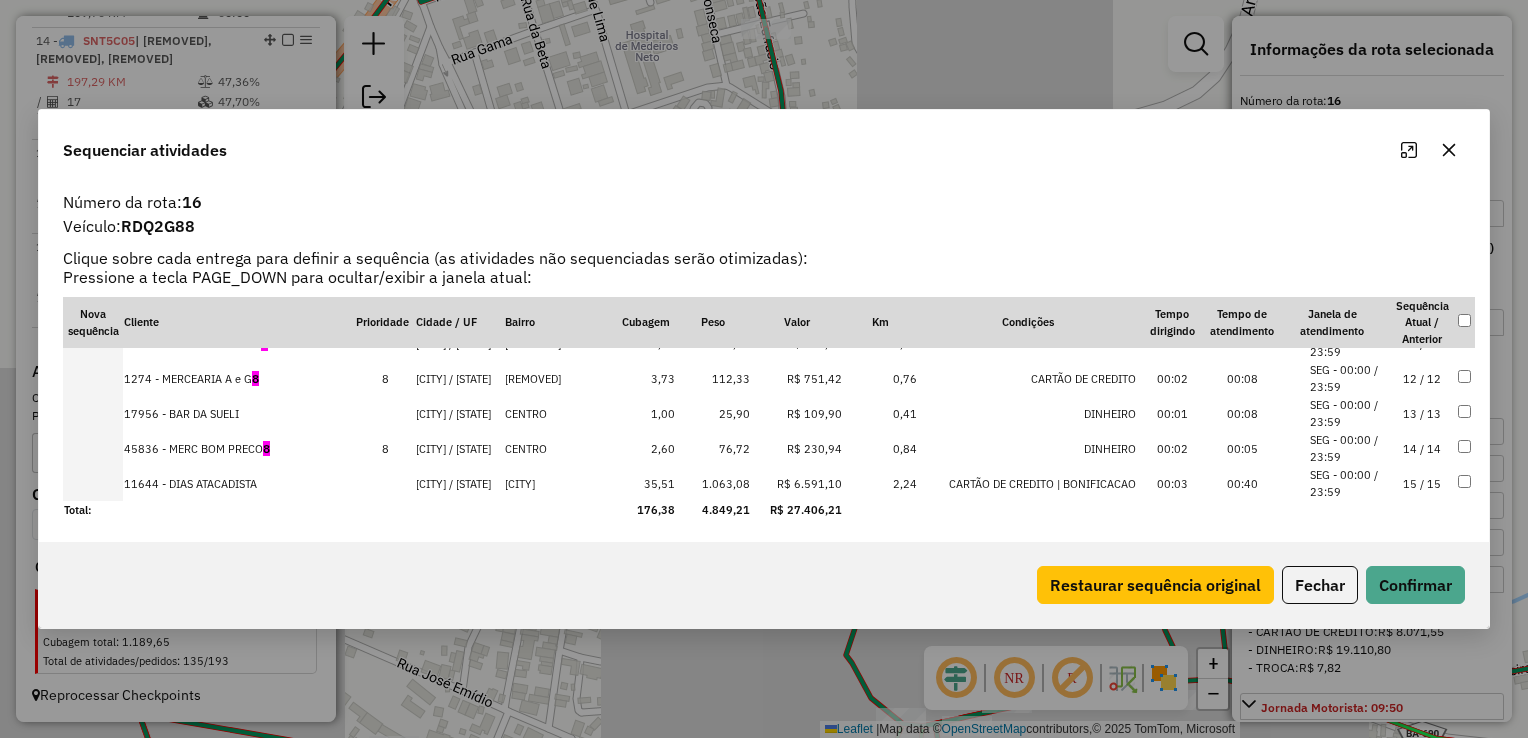 scroll, scrollTop: 373, scrollLeft: 0, axis: vertical 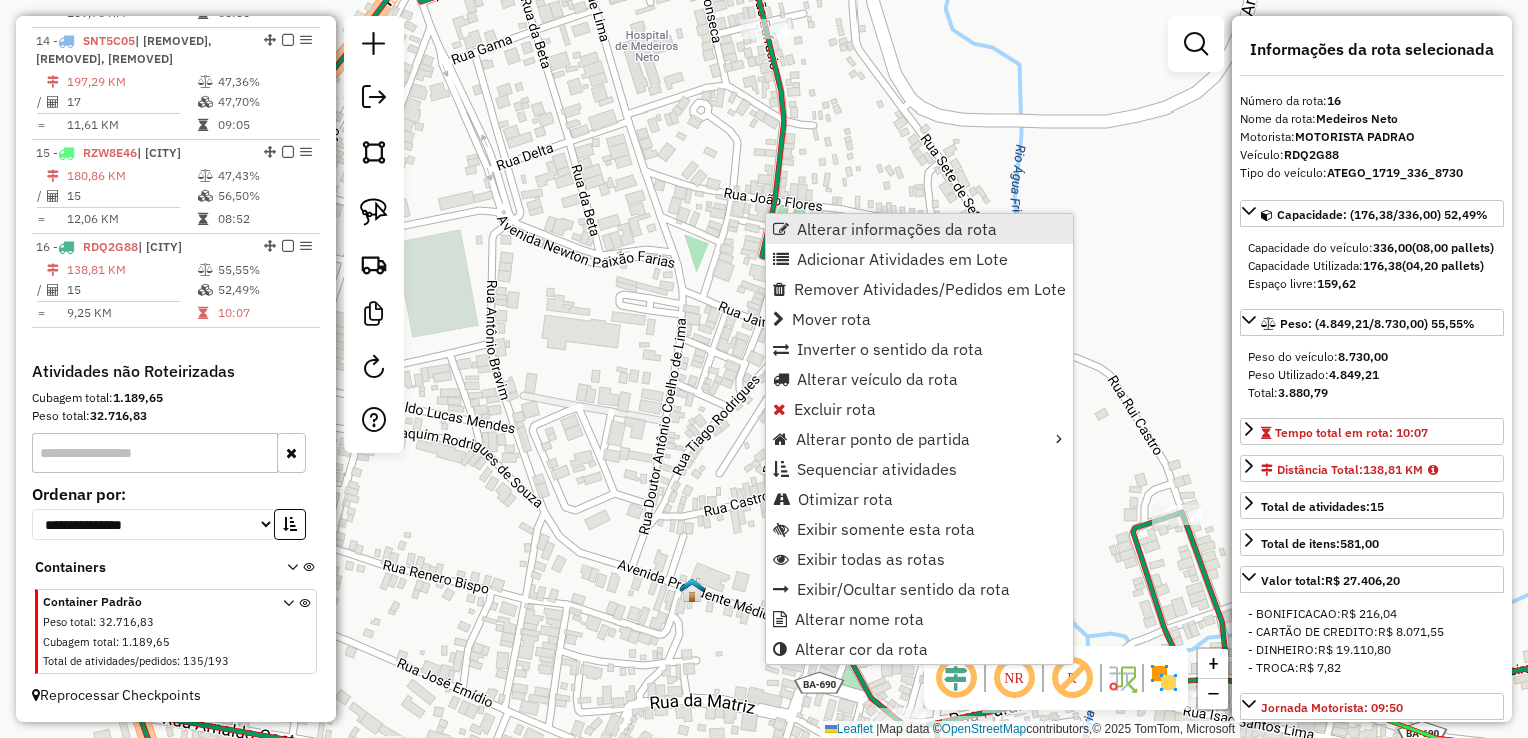 click on "Alterar informações da rota" at bounding box center (897, 229) 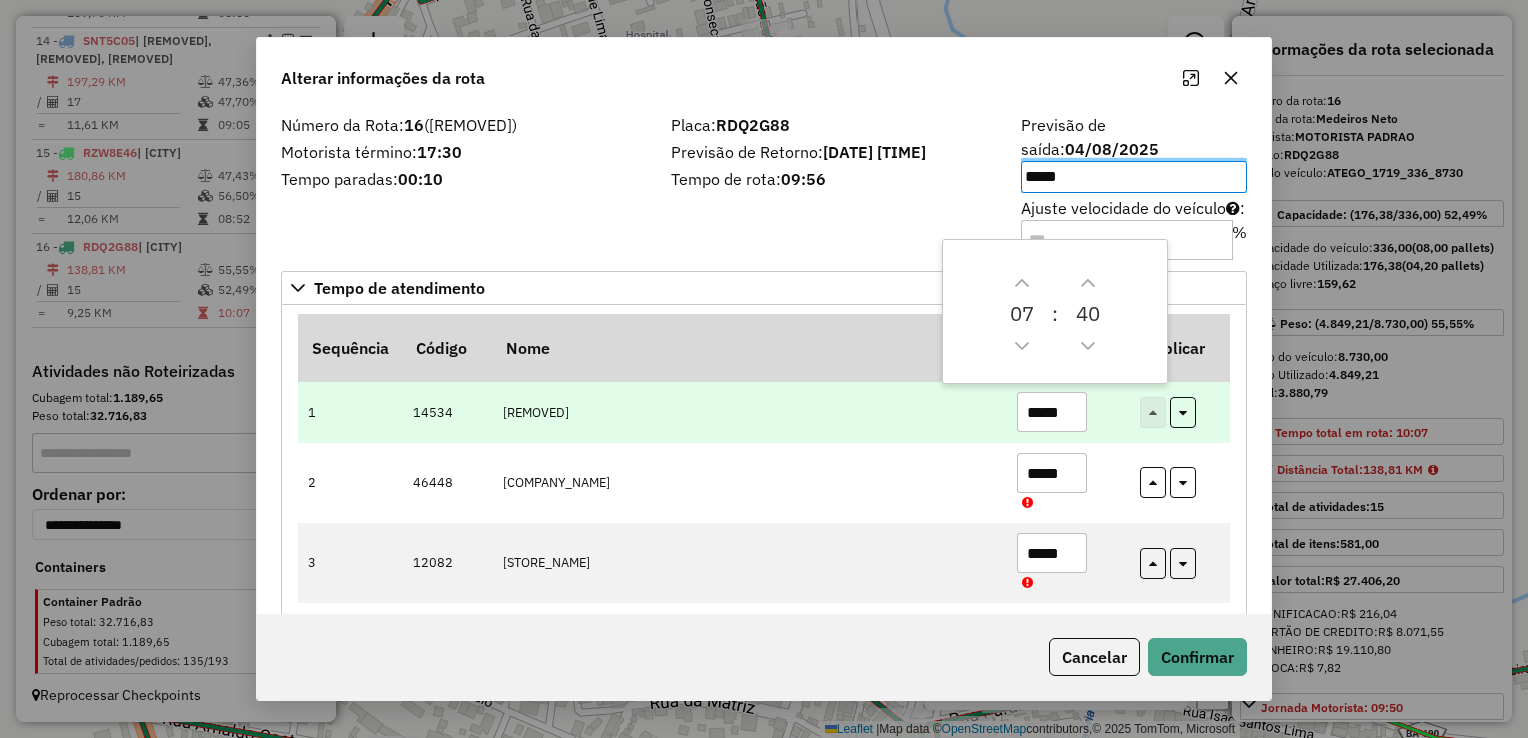 click on "*****" at bounding box center [1052, 412] 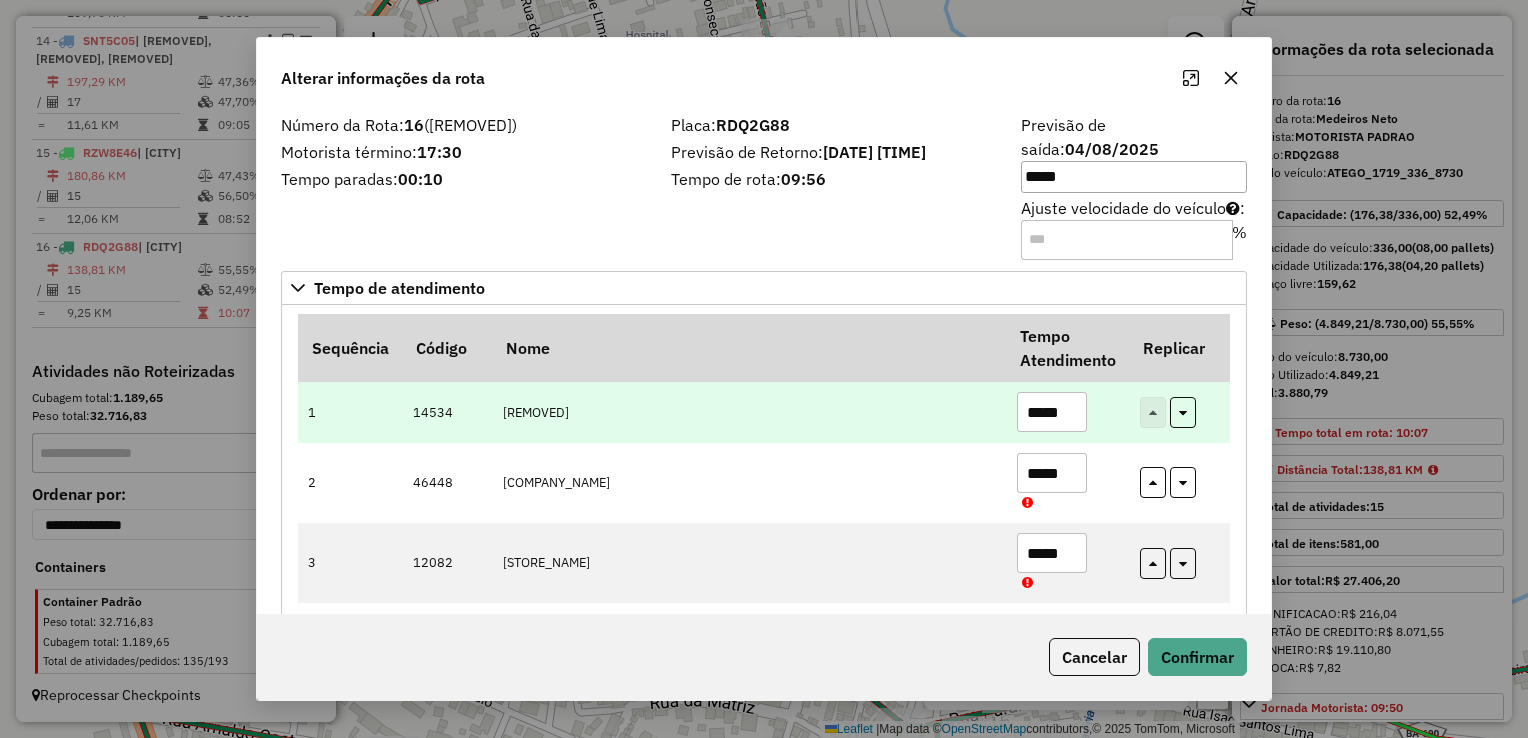 click on "*****" at bounding box center [1052, 412] 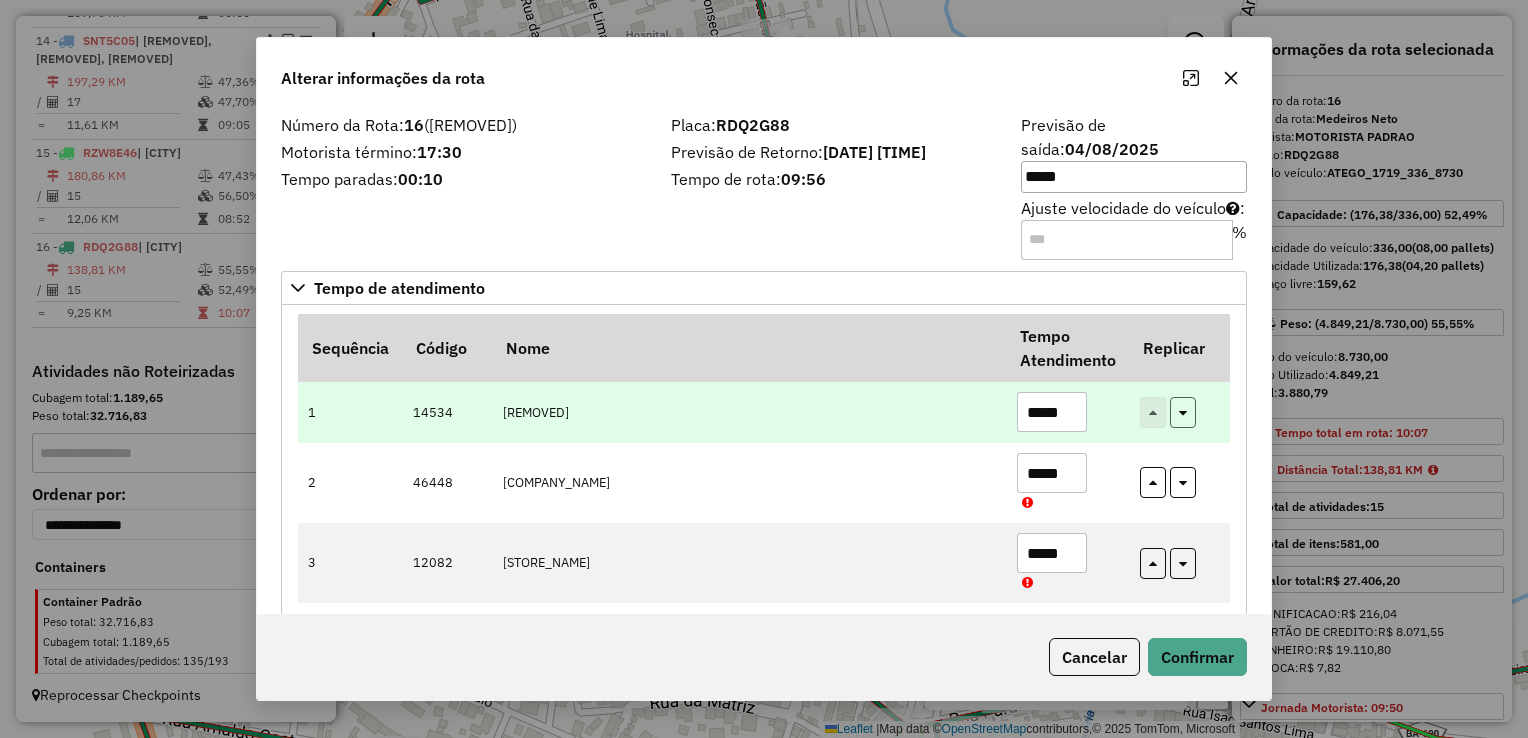 click at bounding box center [1183, 410] 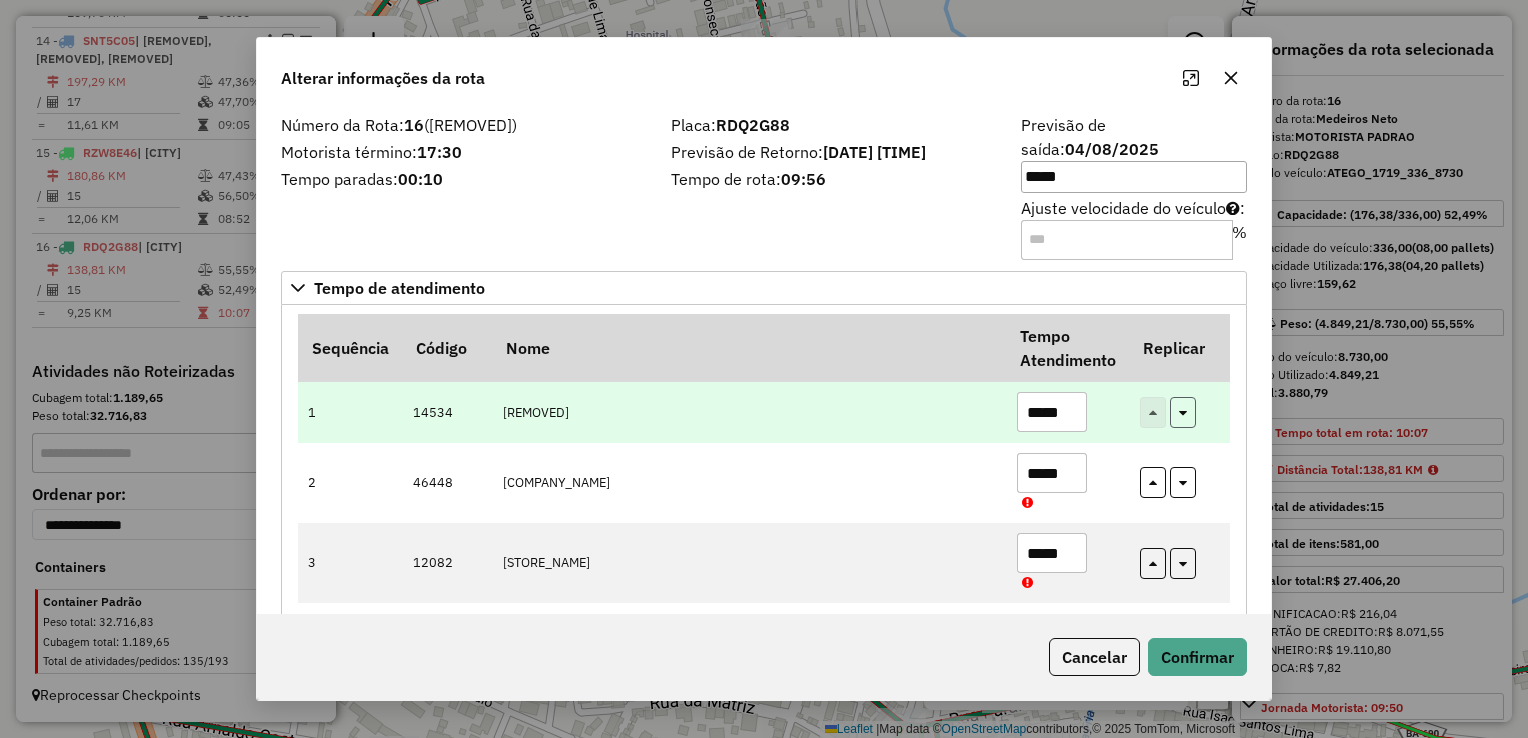 type on "*****" 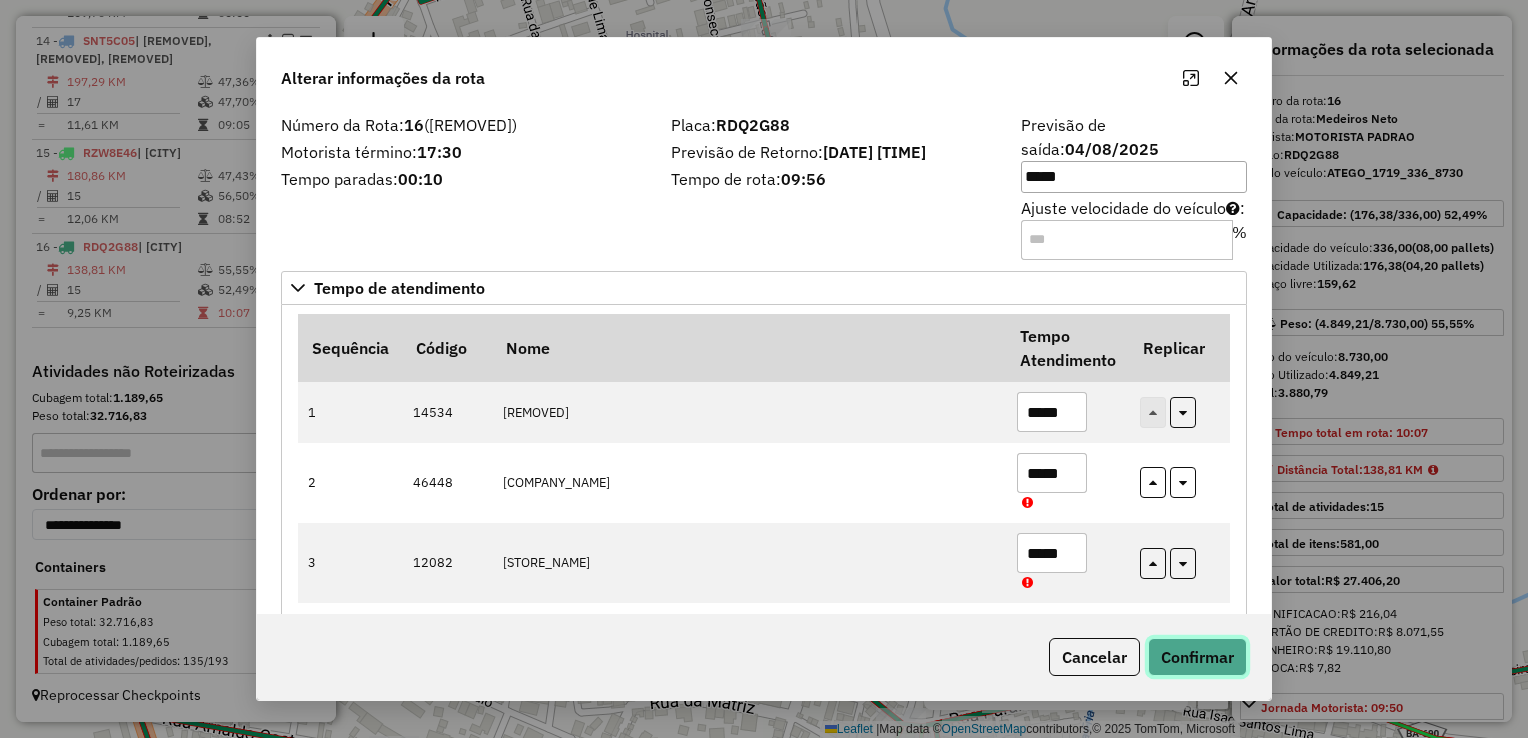 click on "Confirmar" 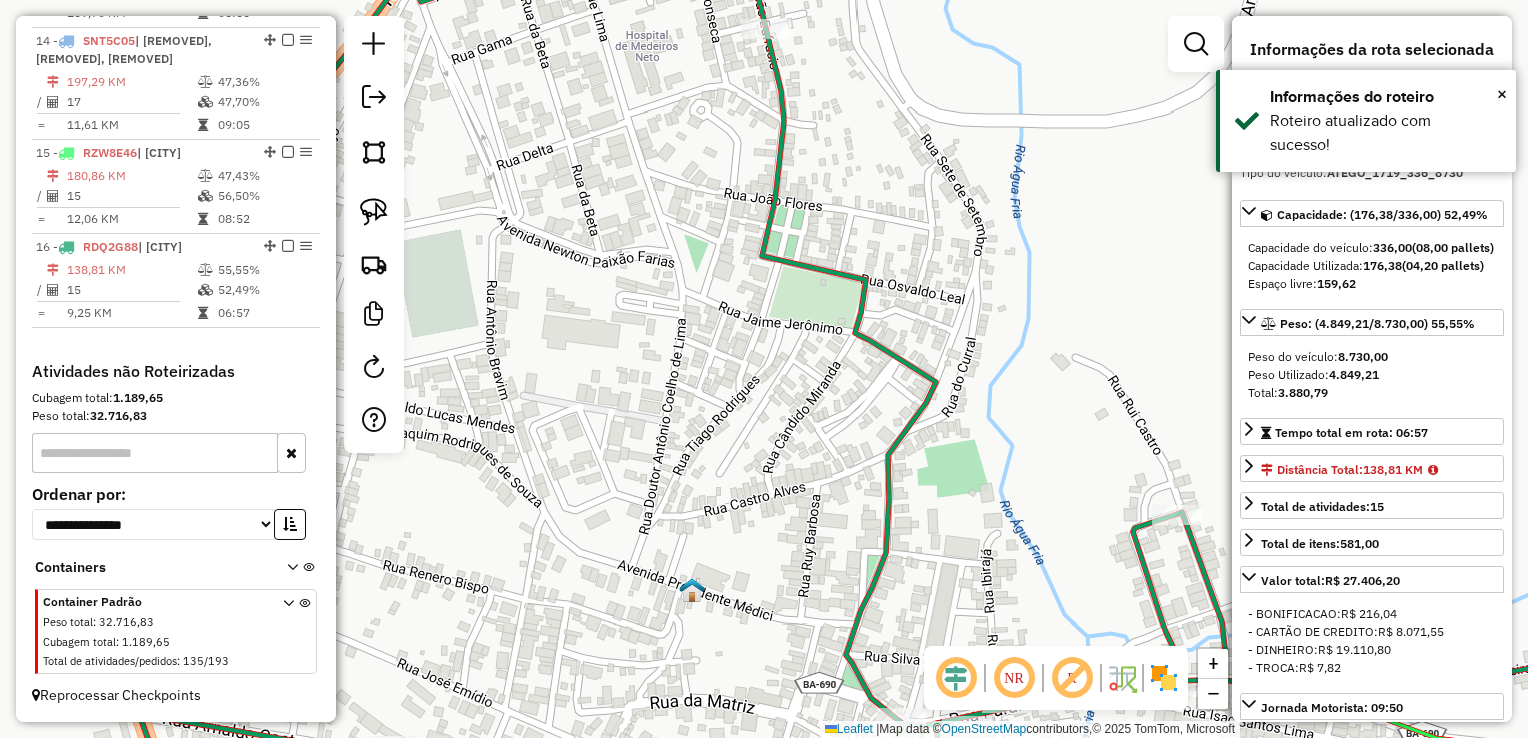 click 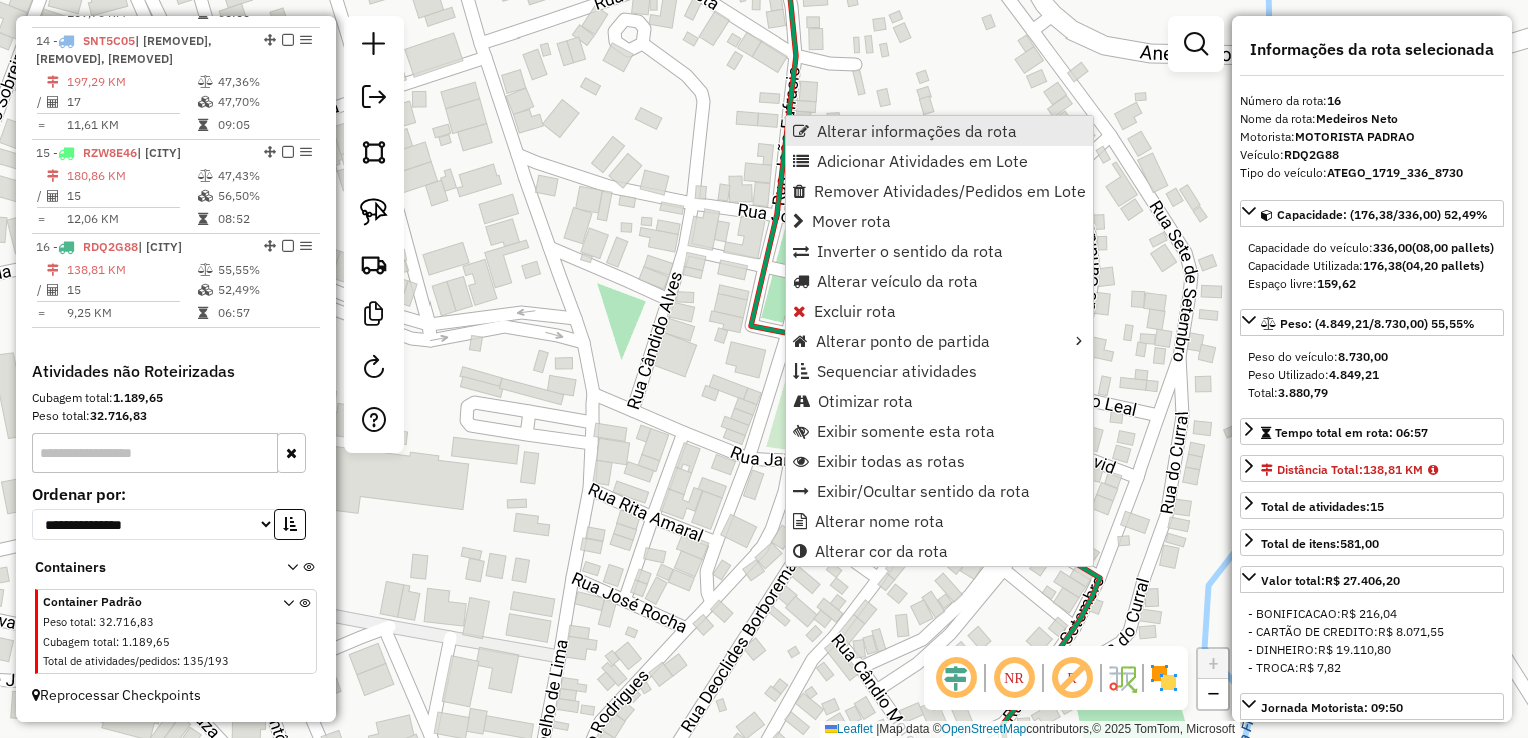 click on "Alterar informações da rota" at bounding box center (917, 131) 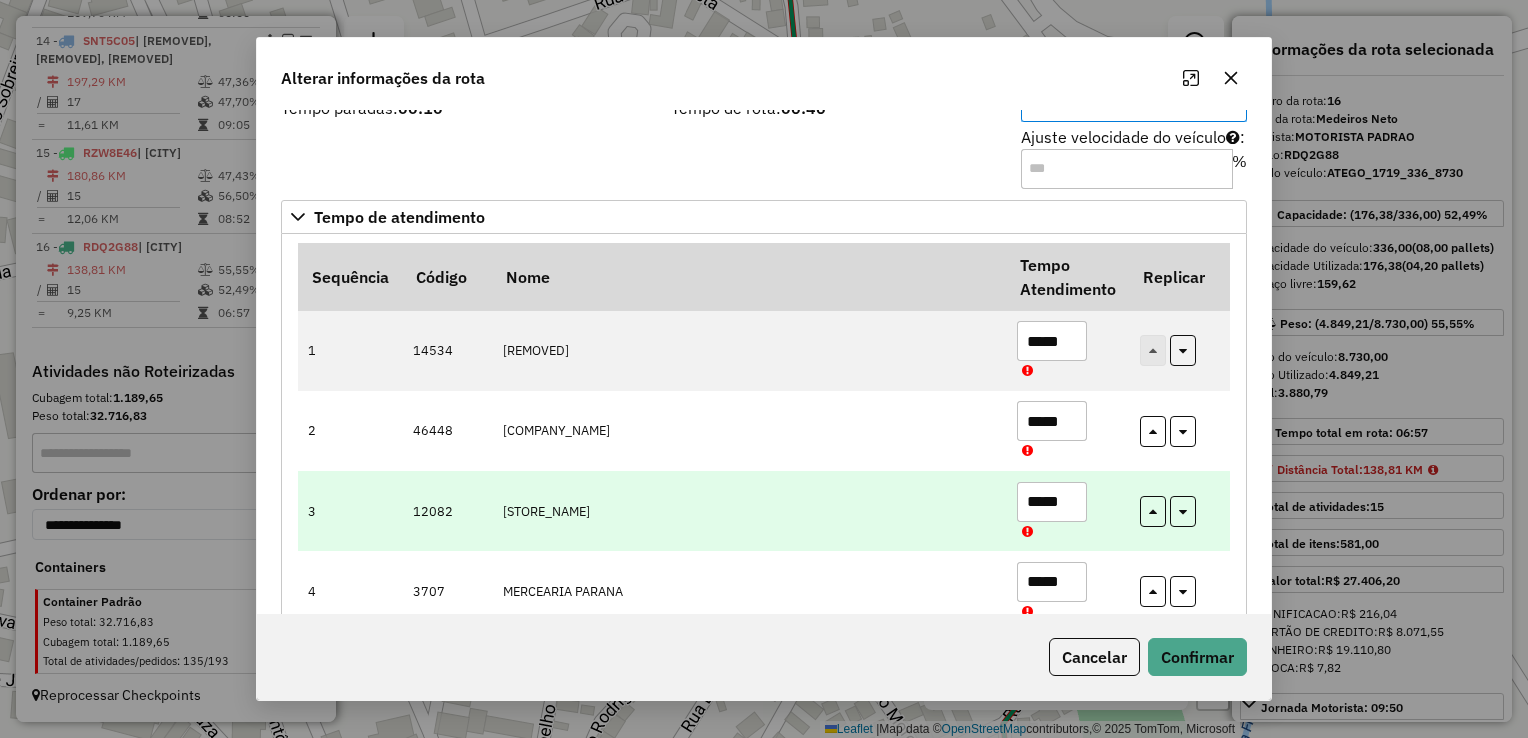 scroll, scrollTop: 100, scrollLeft: 0, axis: vertical 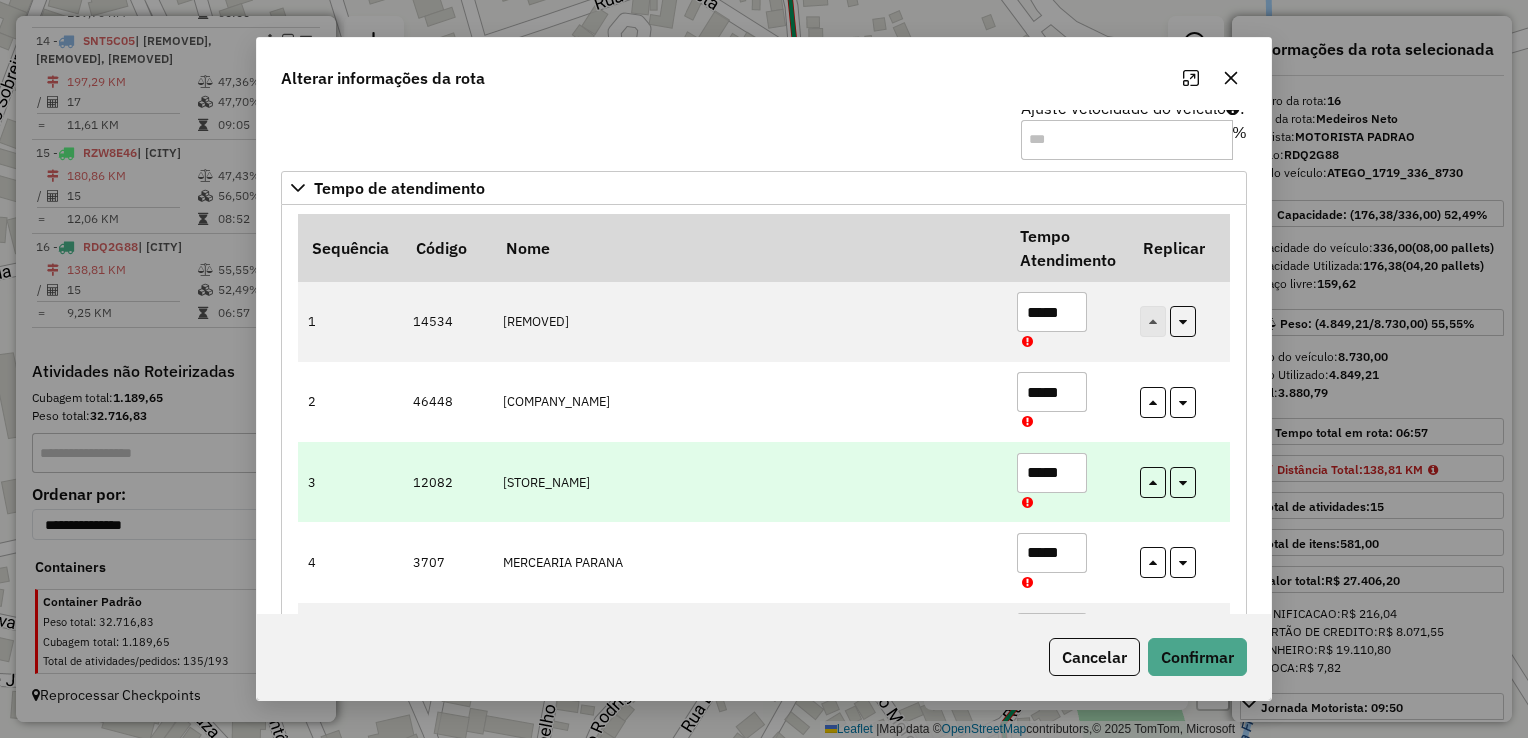 click on "*****" at bounding box center [1052, 473] 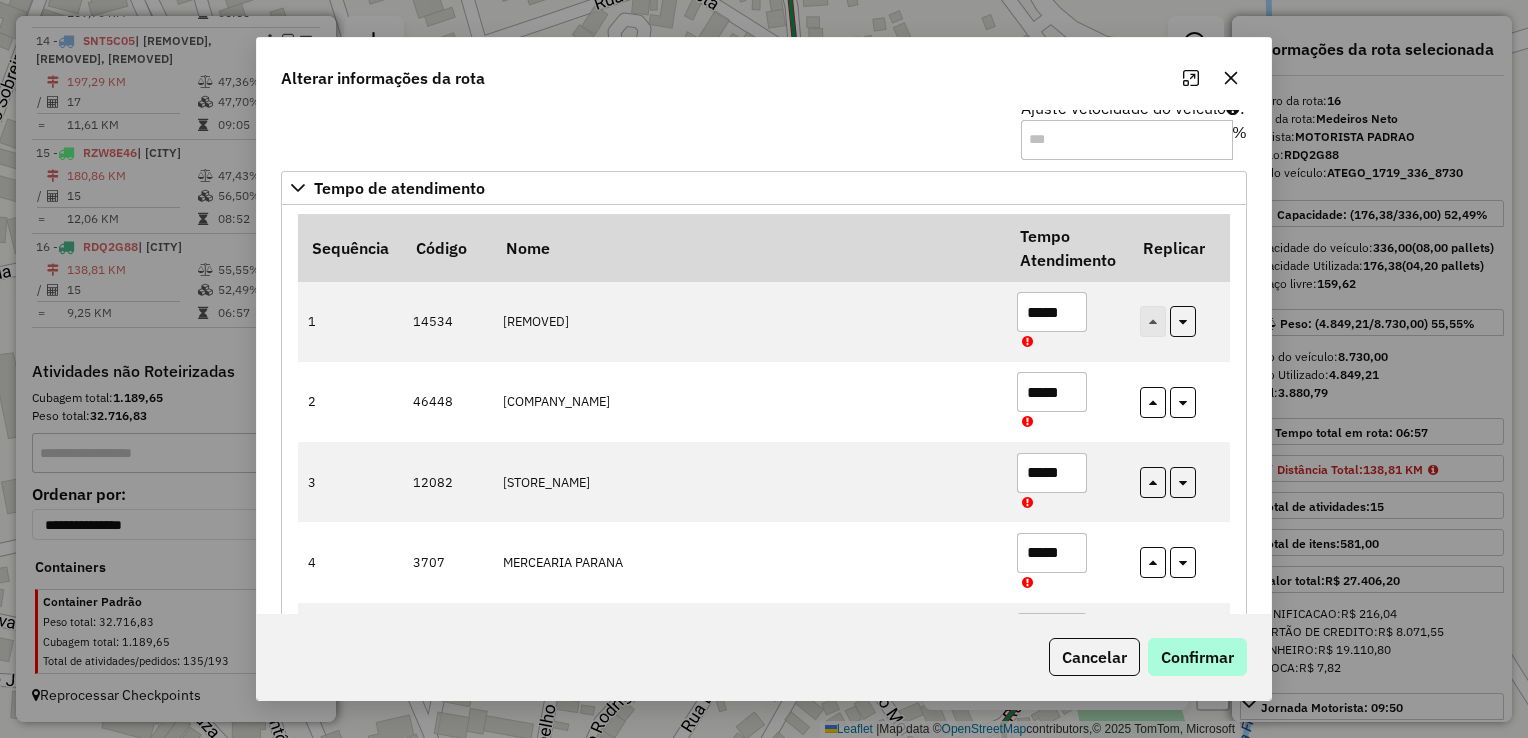 type on "*****" 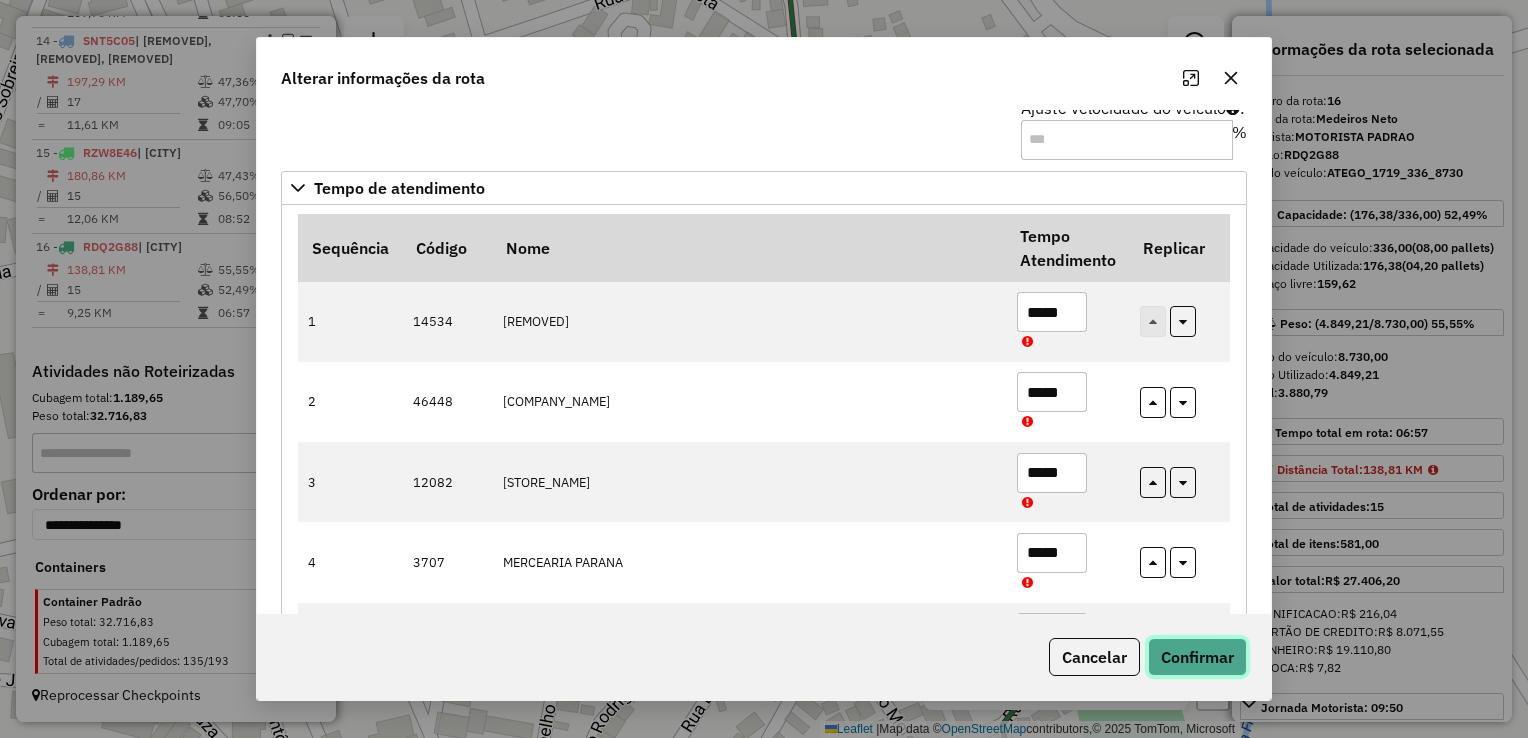 click on "Confirmar" 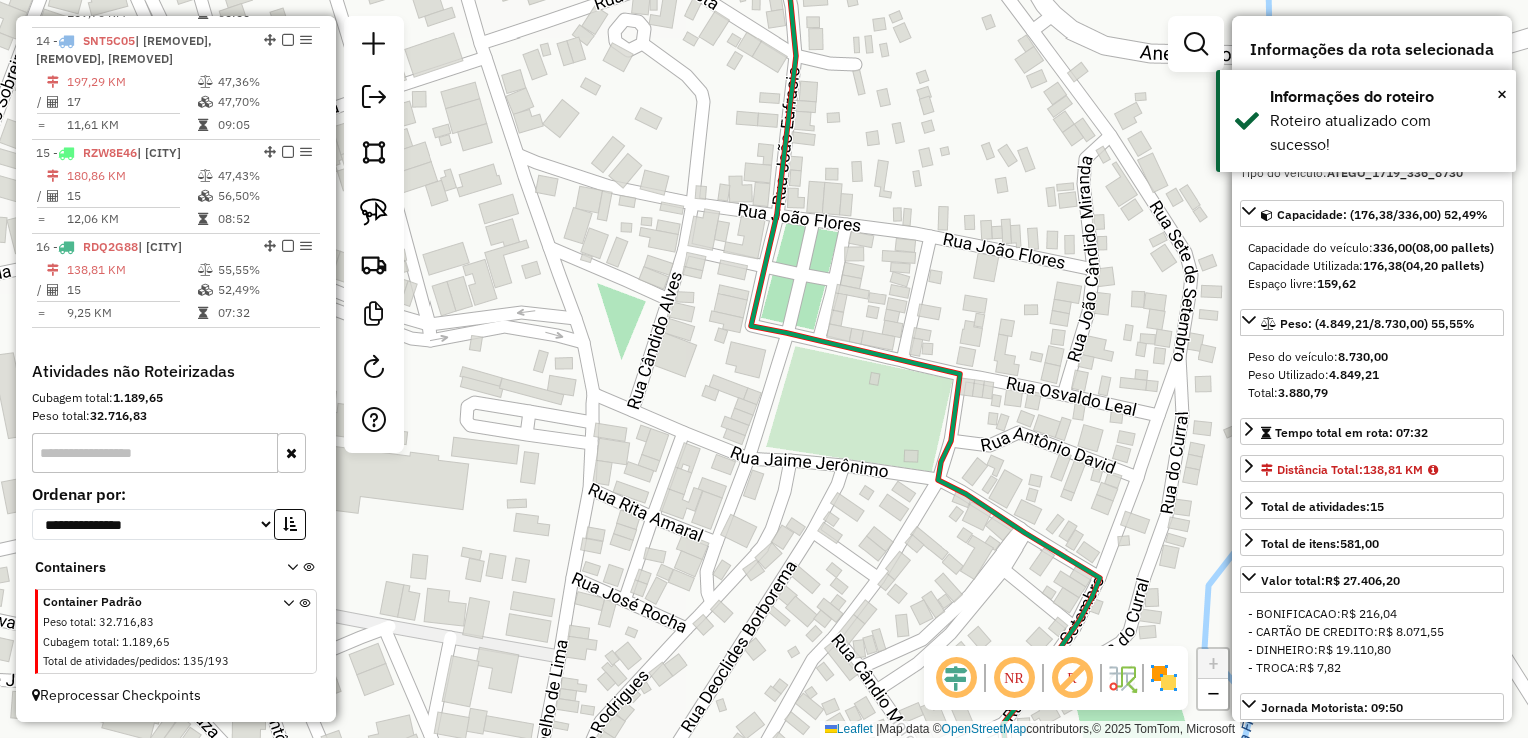 click 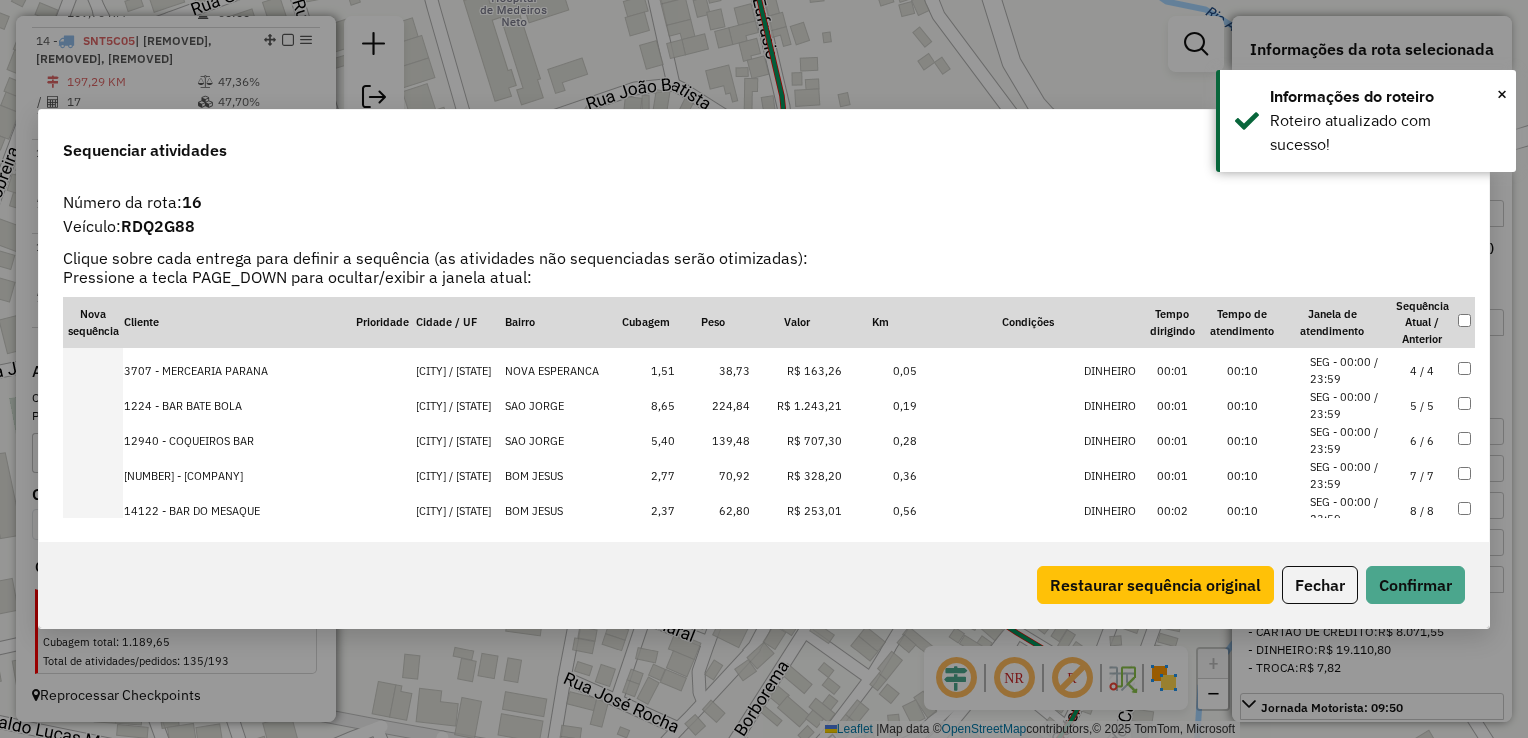 scroll, scrollTop: 0, scrollLeft: 0, axis: both 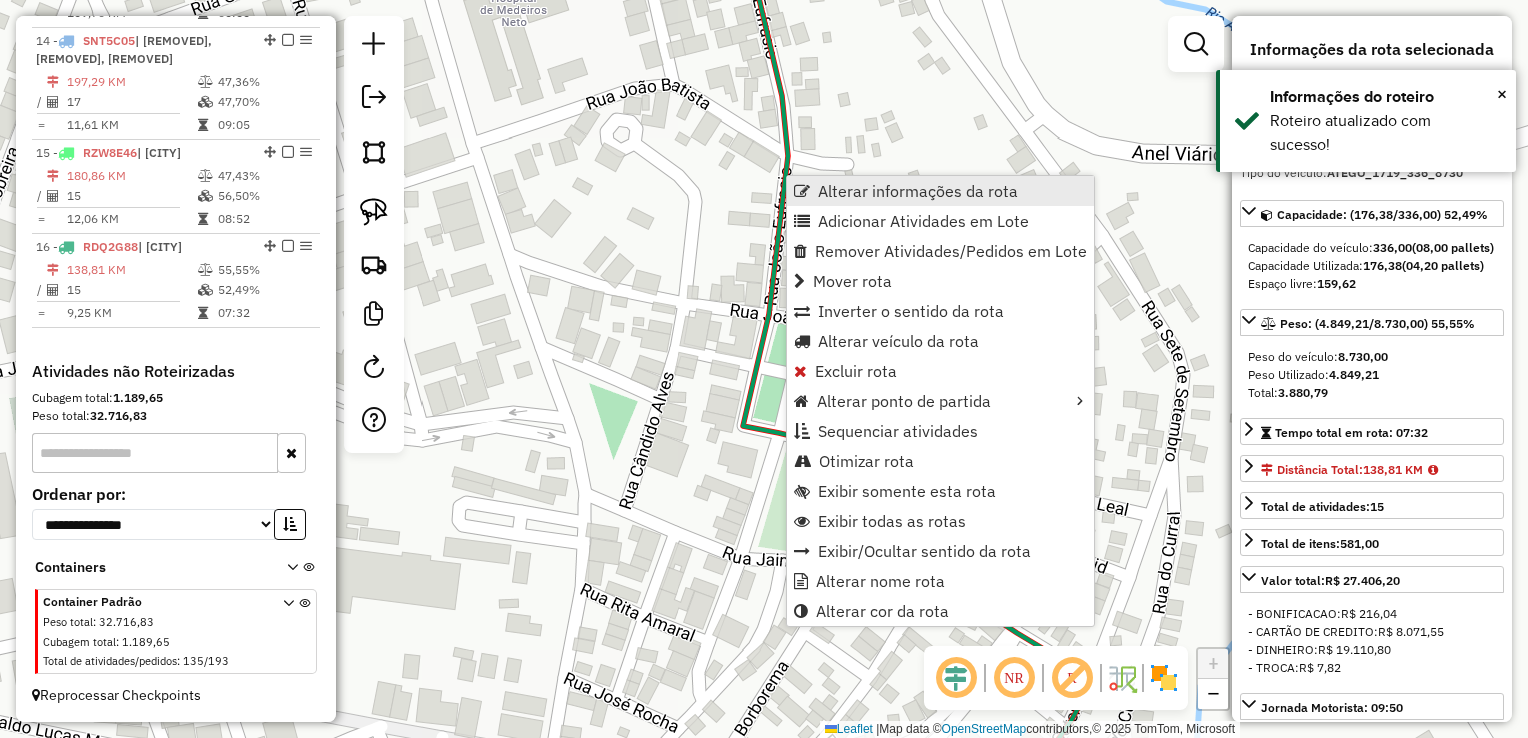 click on "Alterar informações da rota" at bounding box center (918, 191) 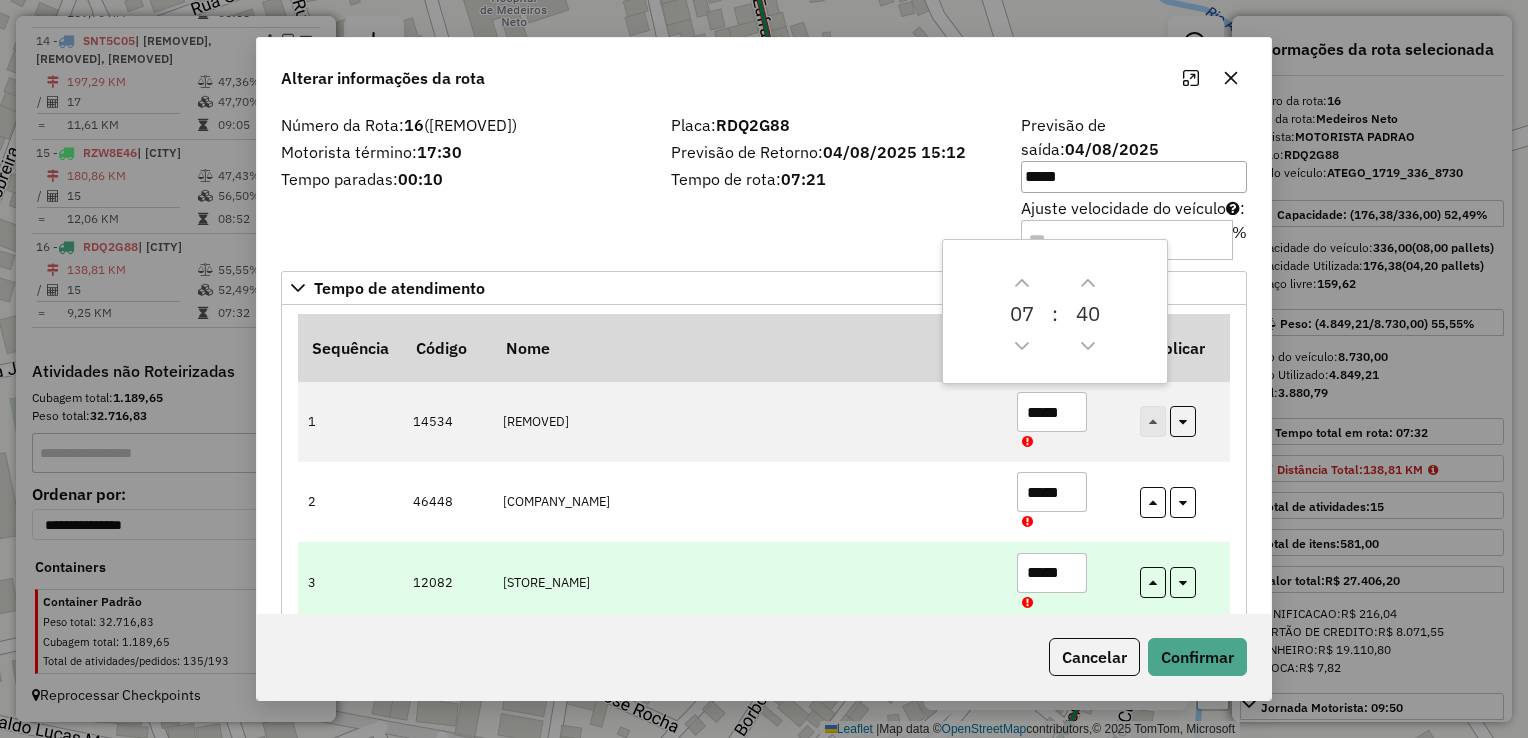 click on "*****" at bounding box center [1052, 573] 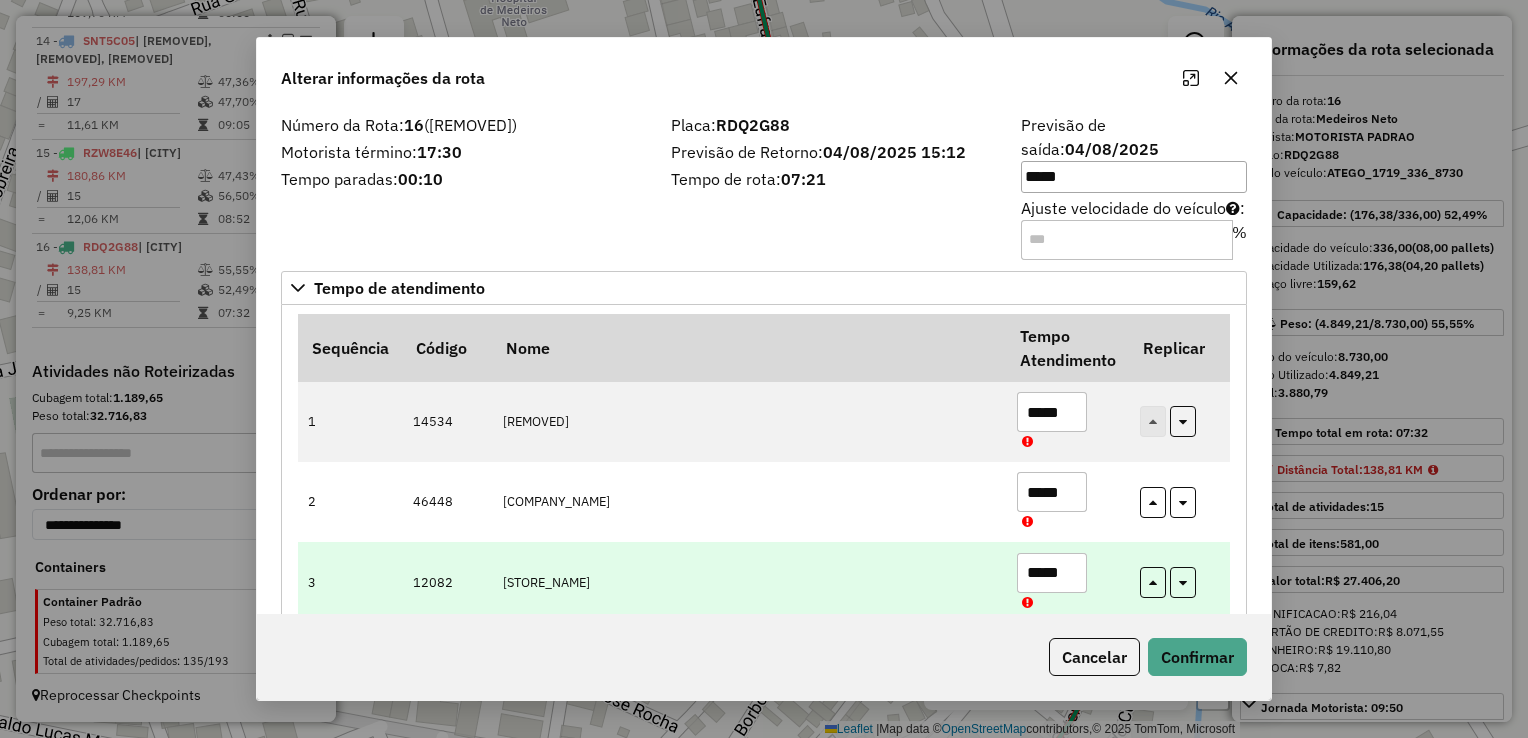 click on "*****" at bounding box center [1052, 573] 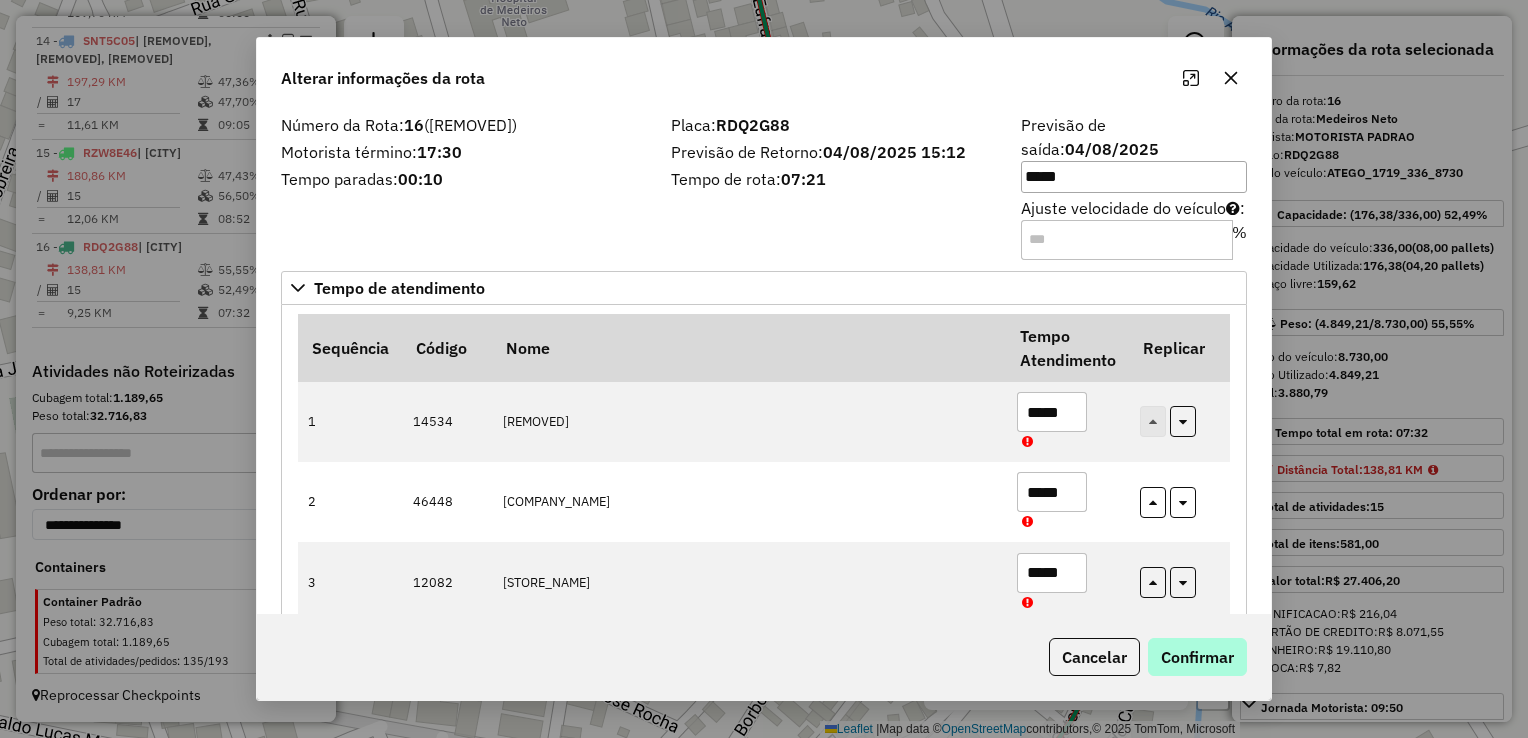 type on "*****" 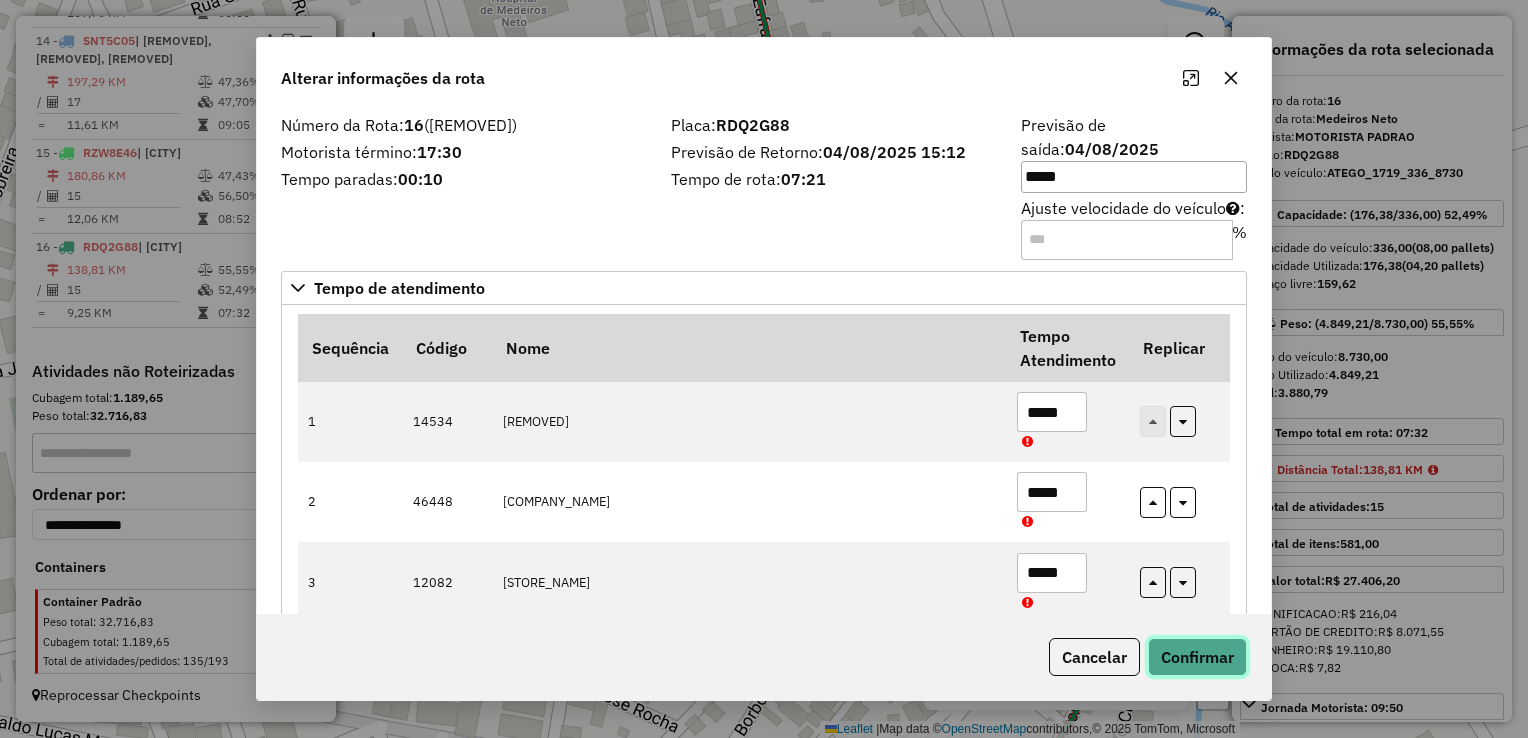 drag, startPoint x: 1188, startPoint y: 651, endPoint x: 1149, endPoint y: 636, distance: 41.785164 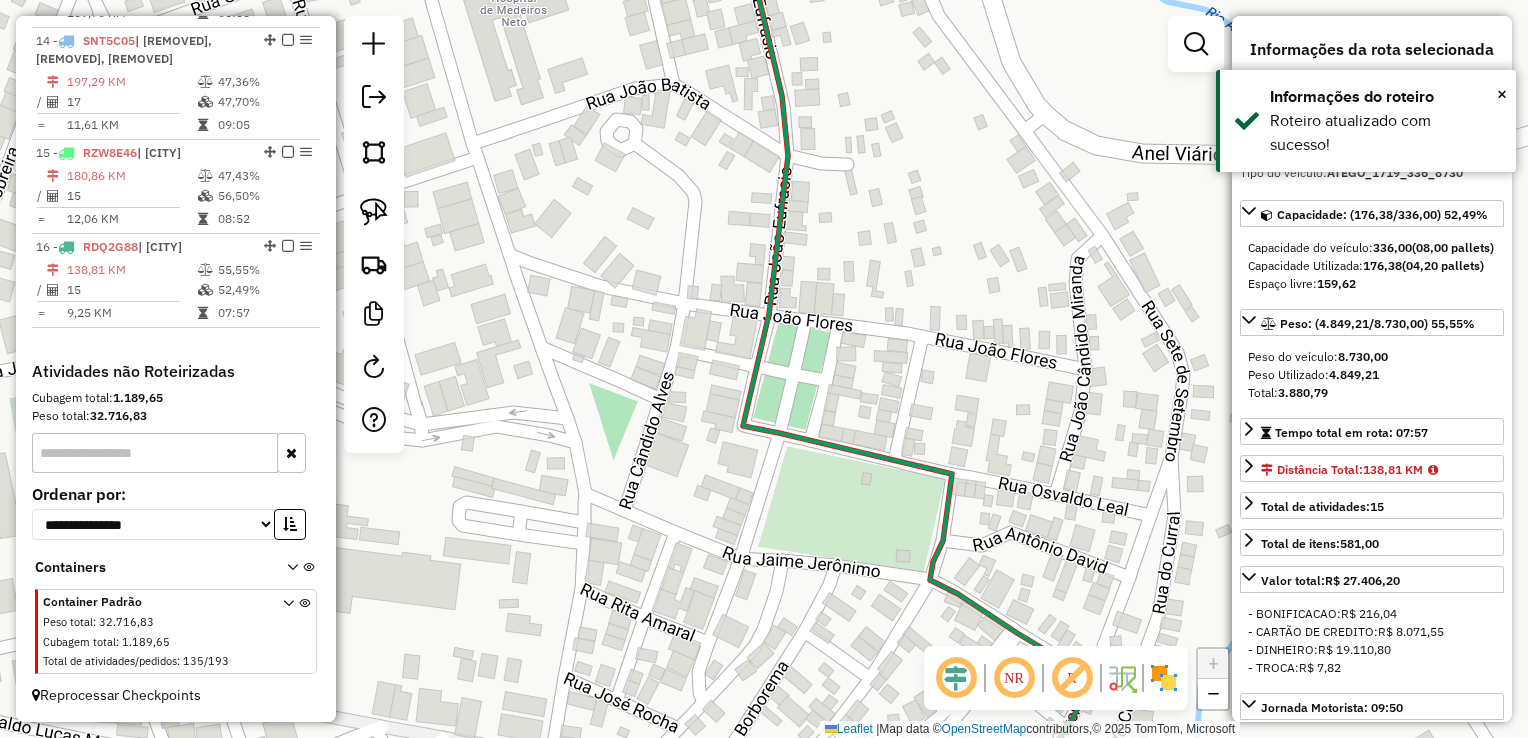 click 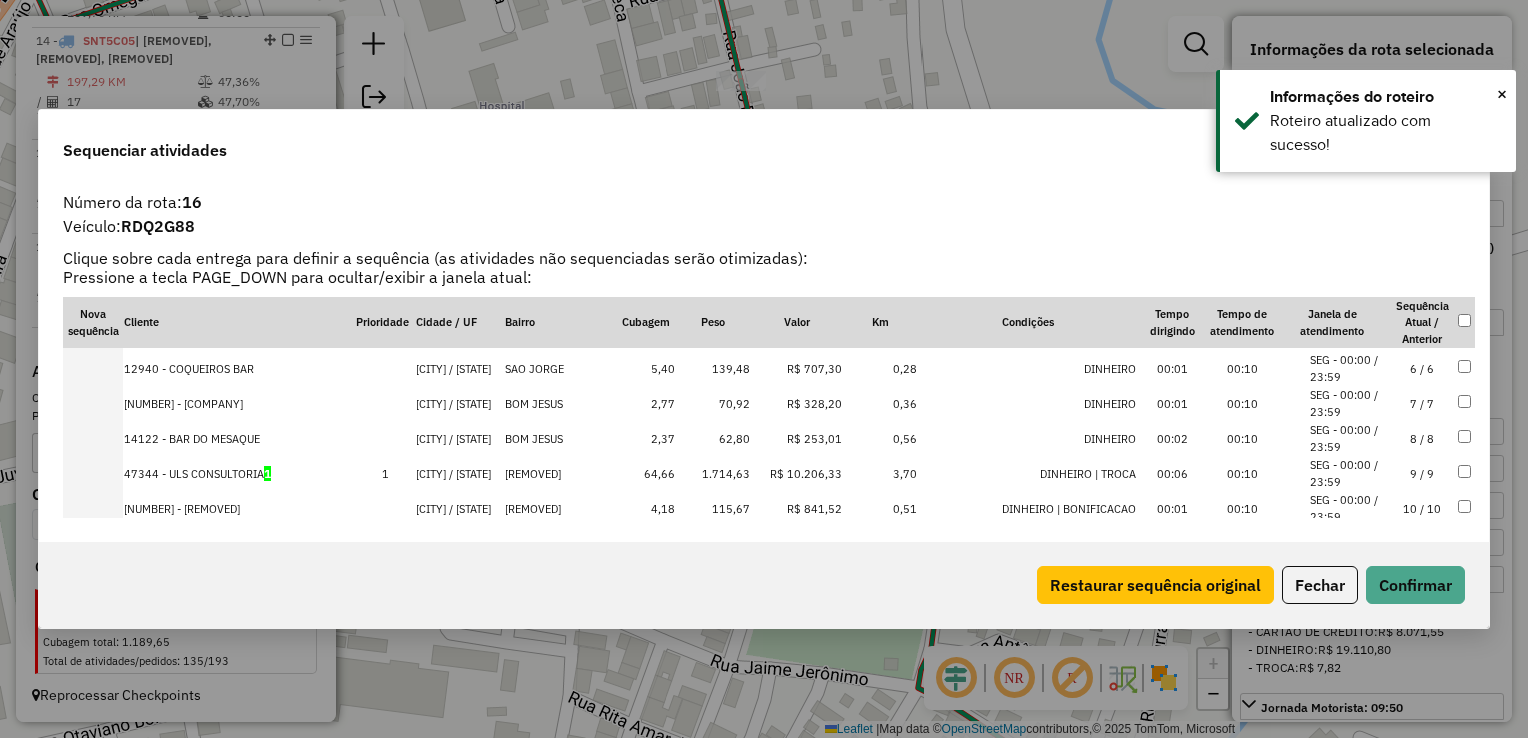 scroll, scrollTop: 200, scrollLeft: 0, axis: vertical 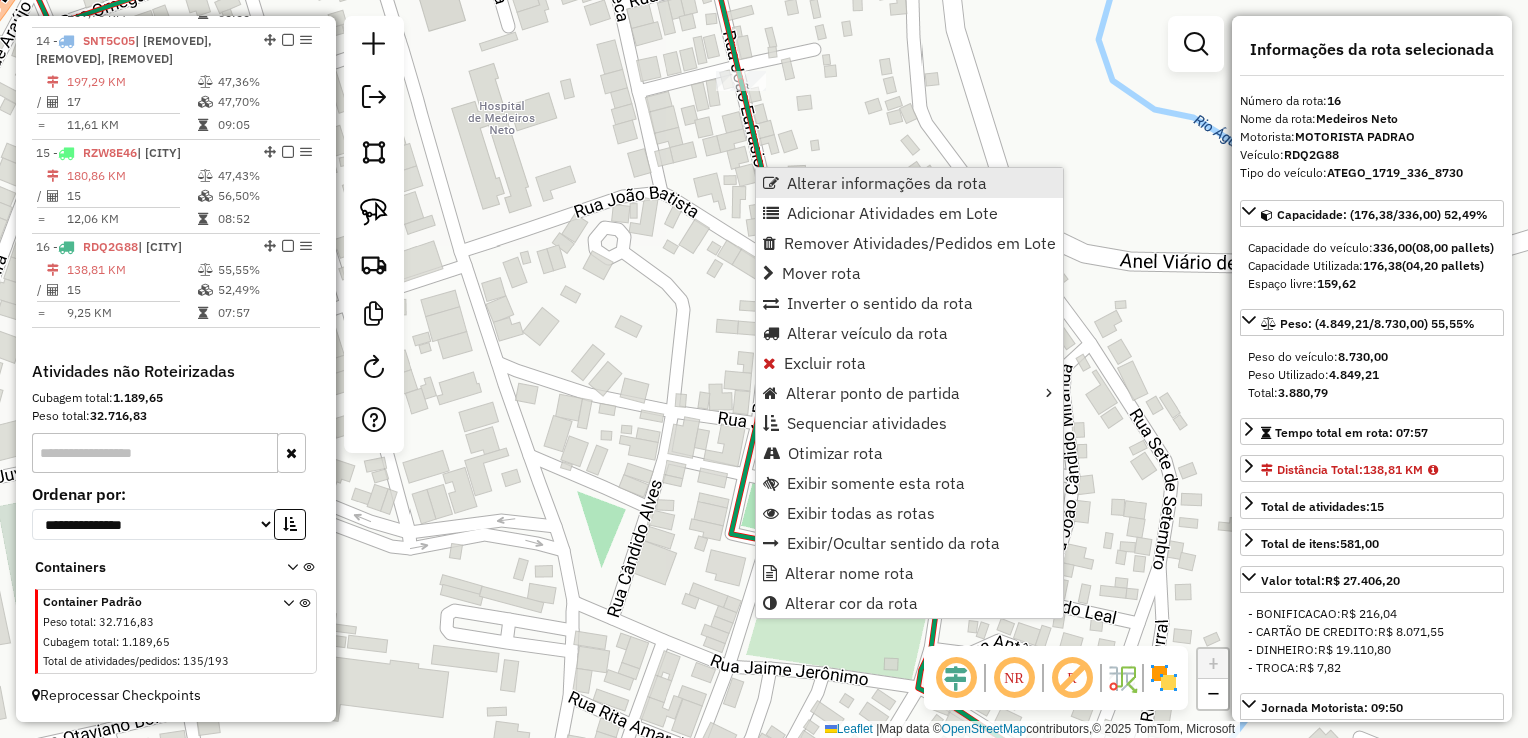 click on "Alterar informações da rota" at bounding box center (887, 183) 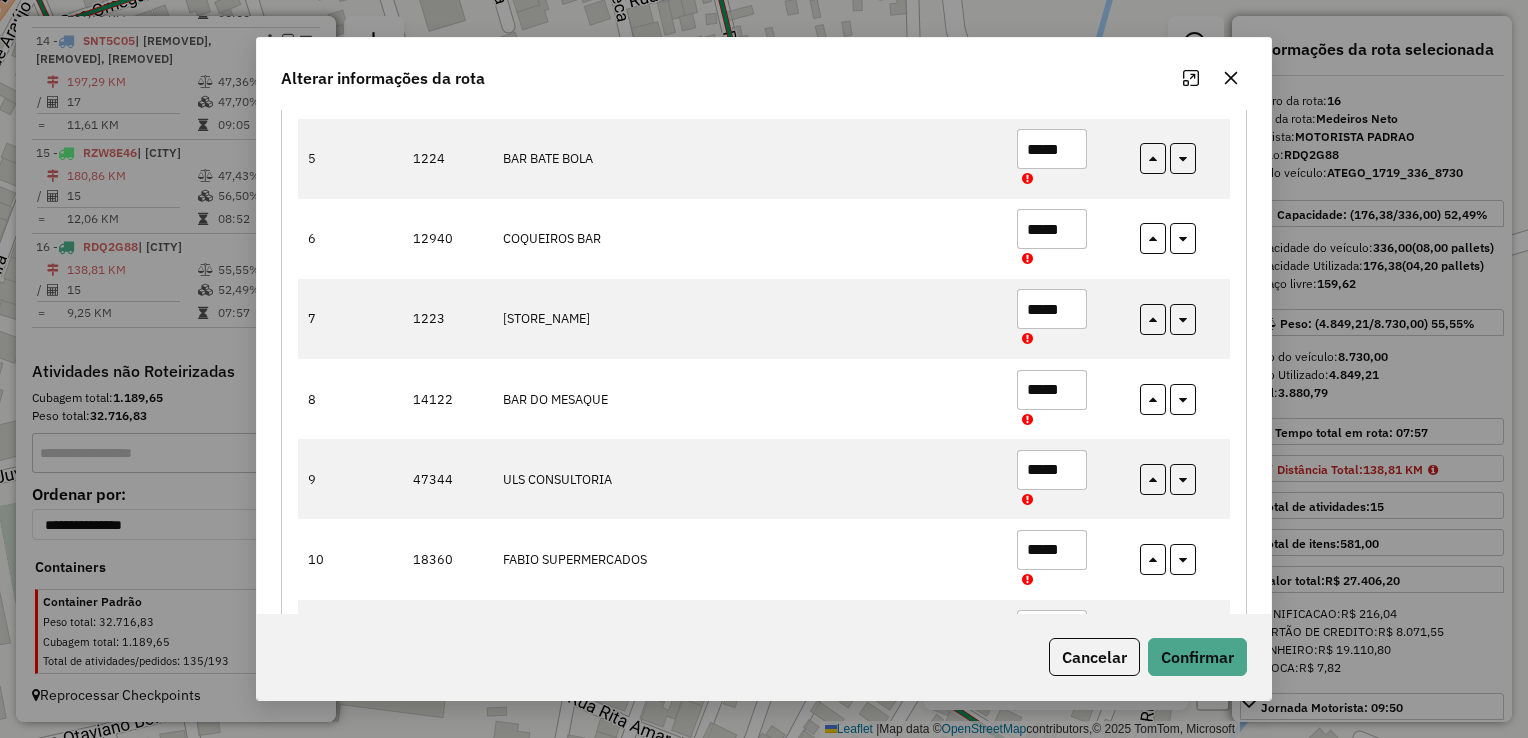 scroll, scrollTop: 600, scrollLeft: 0, axis: vertical 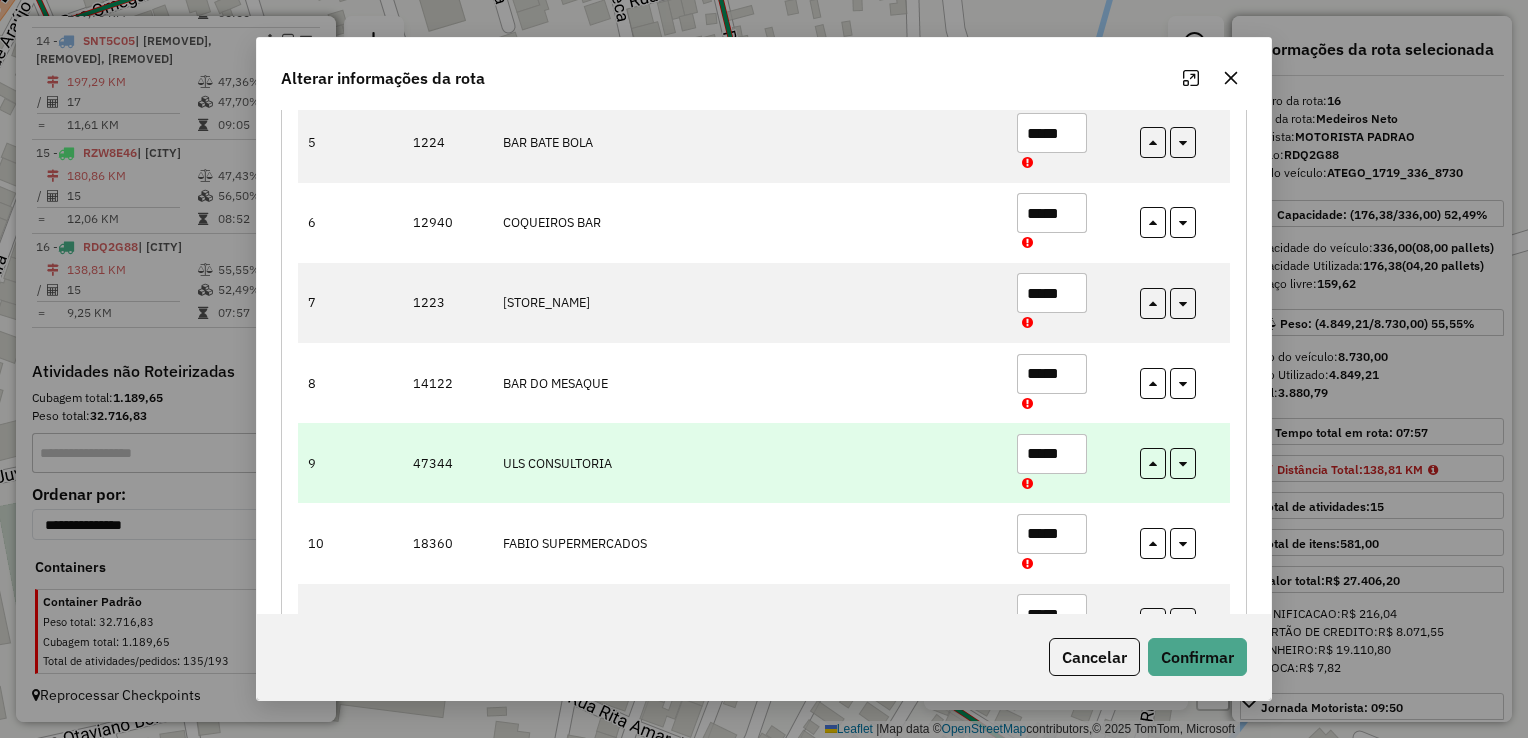 click on "*****" at bounding box center [1052, 454] 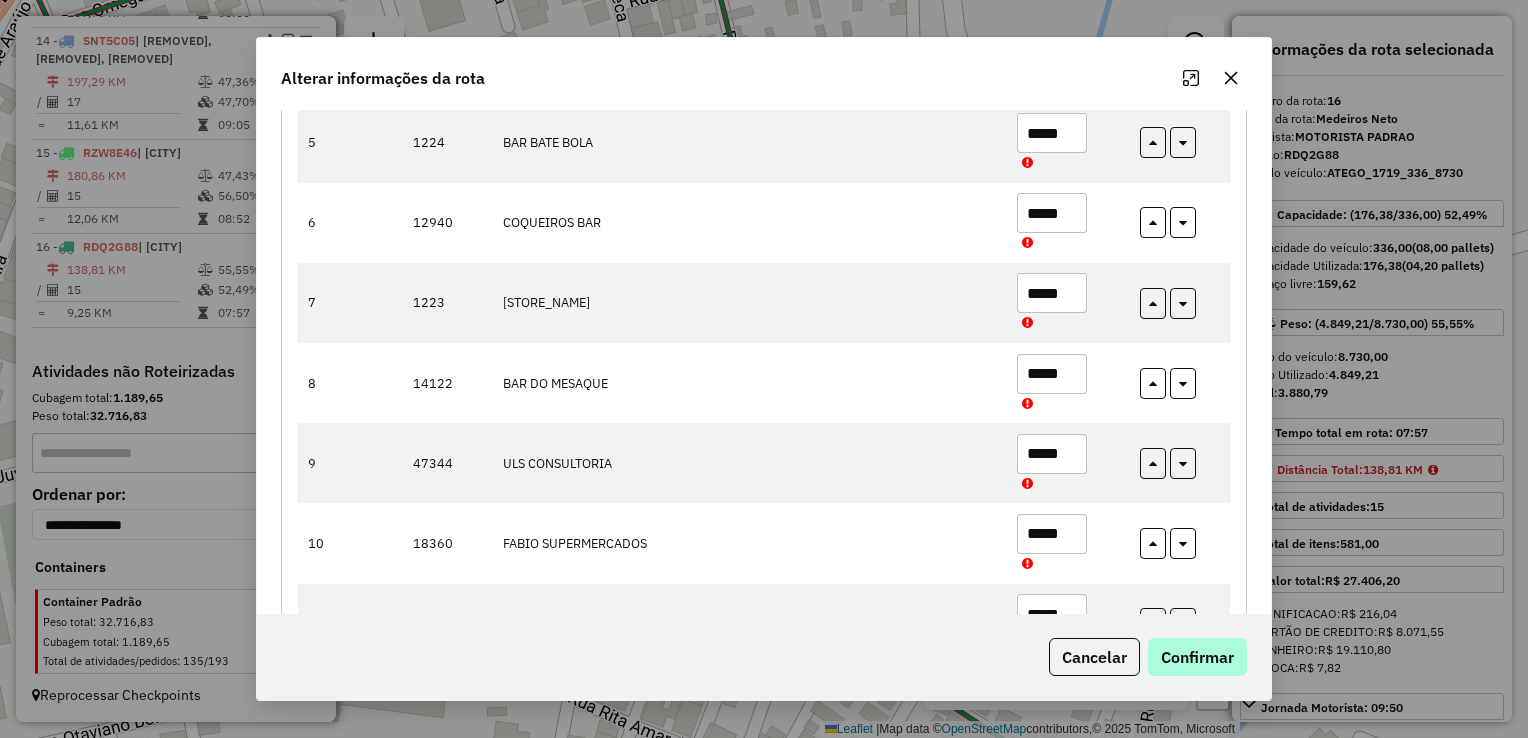 type on "*****" 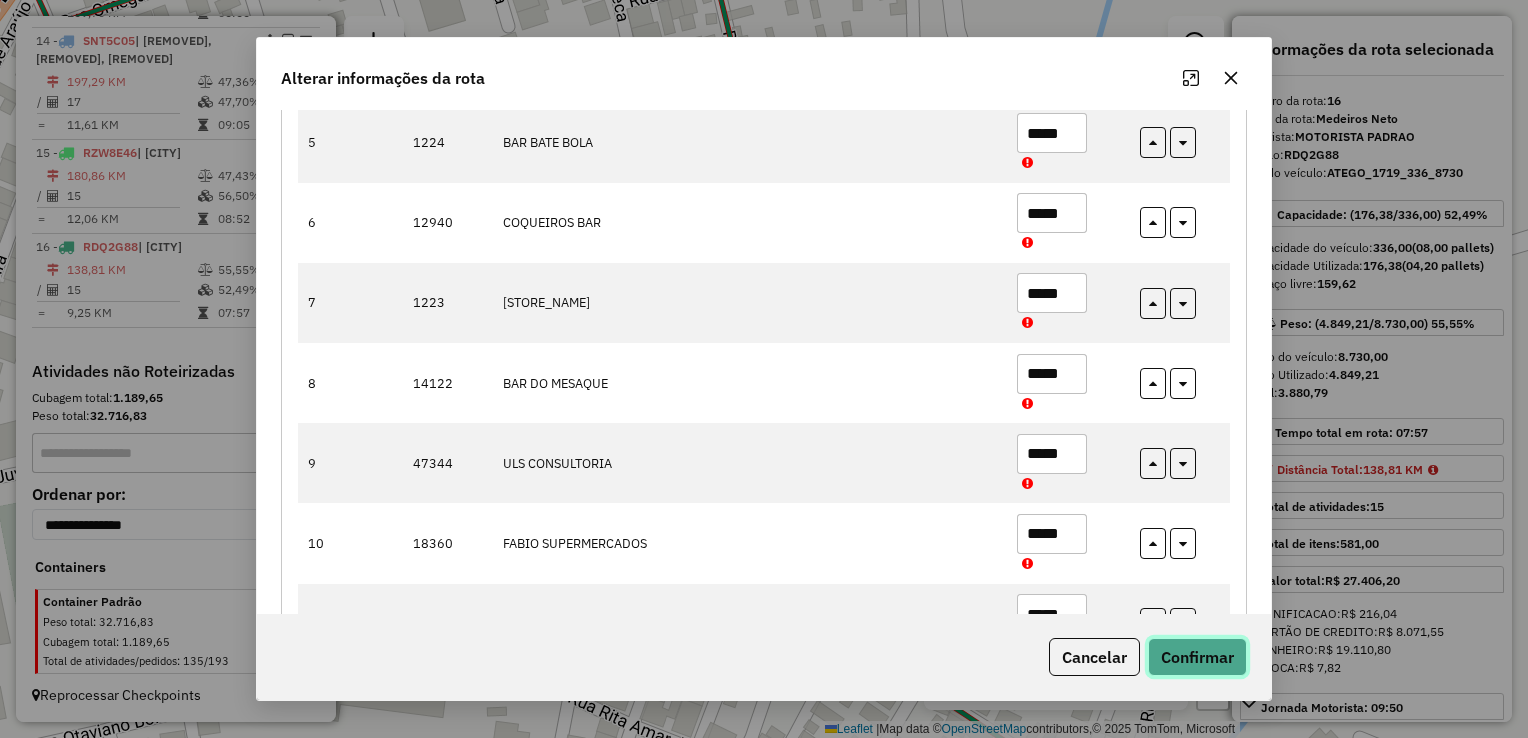 click on "Confirmar" 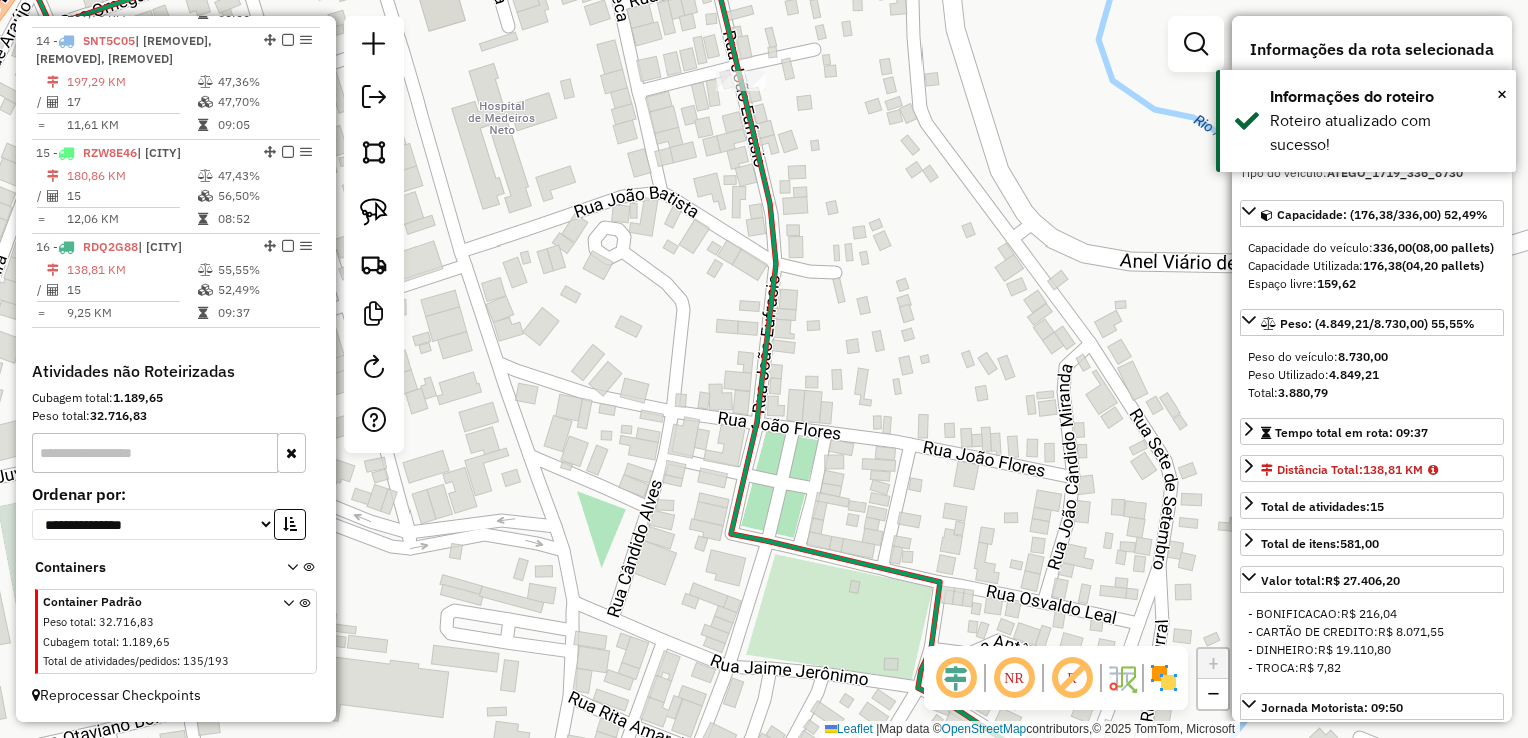 click 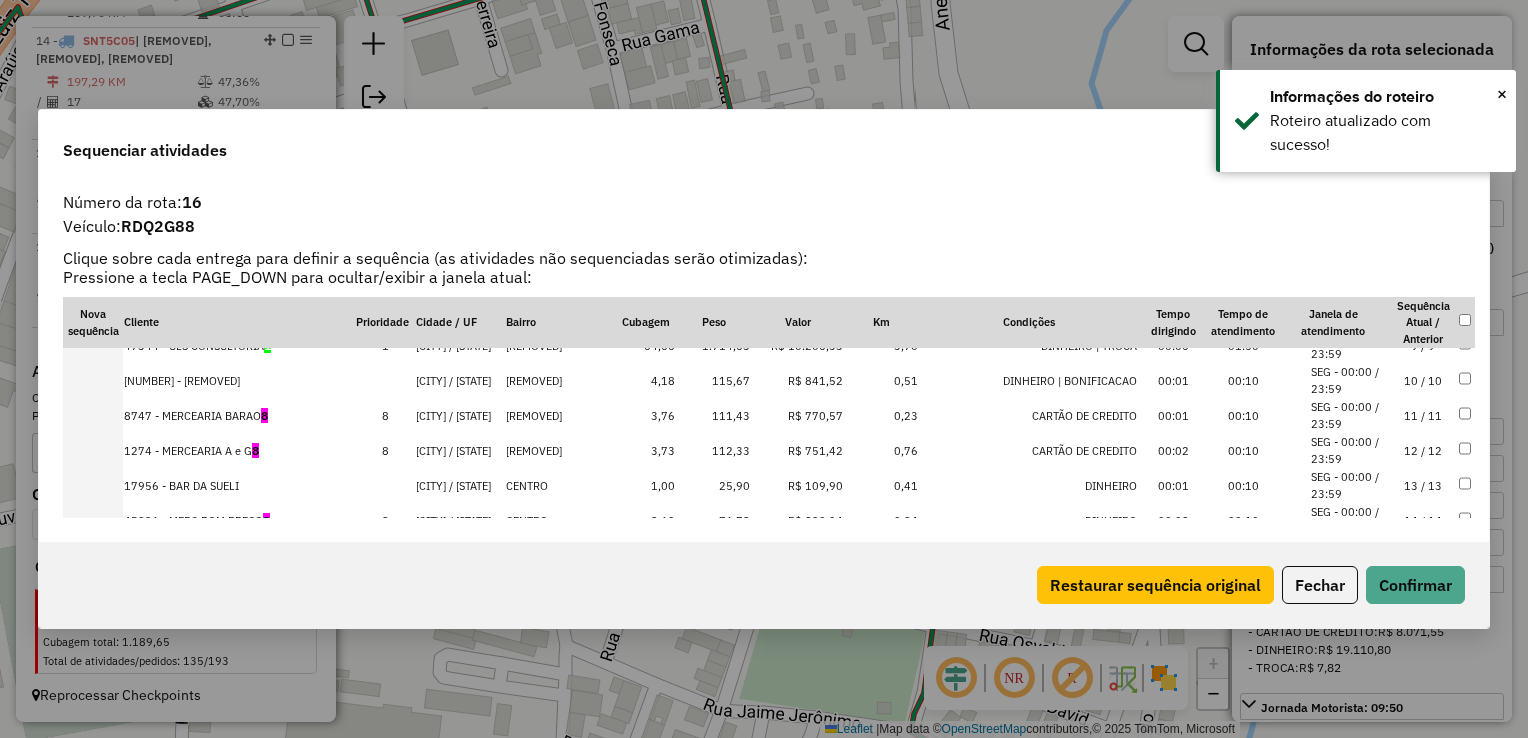 scroll, scrollTop: 373, scrollLeft: 0, axis: vertical 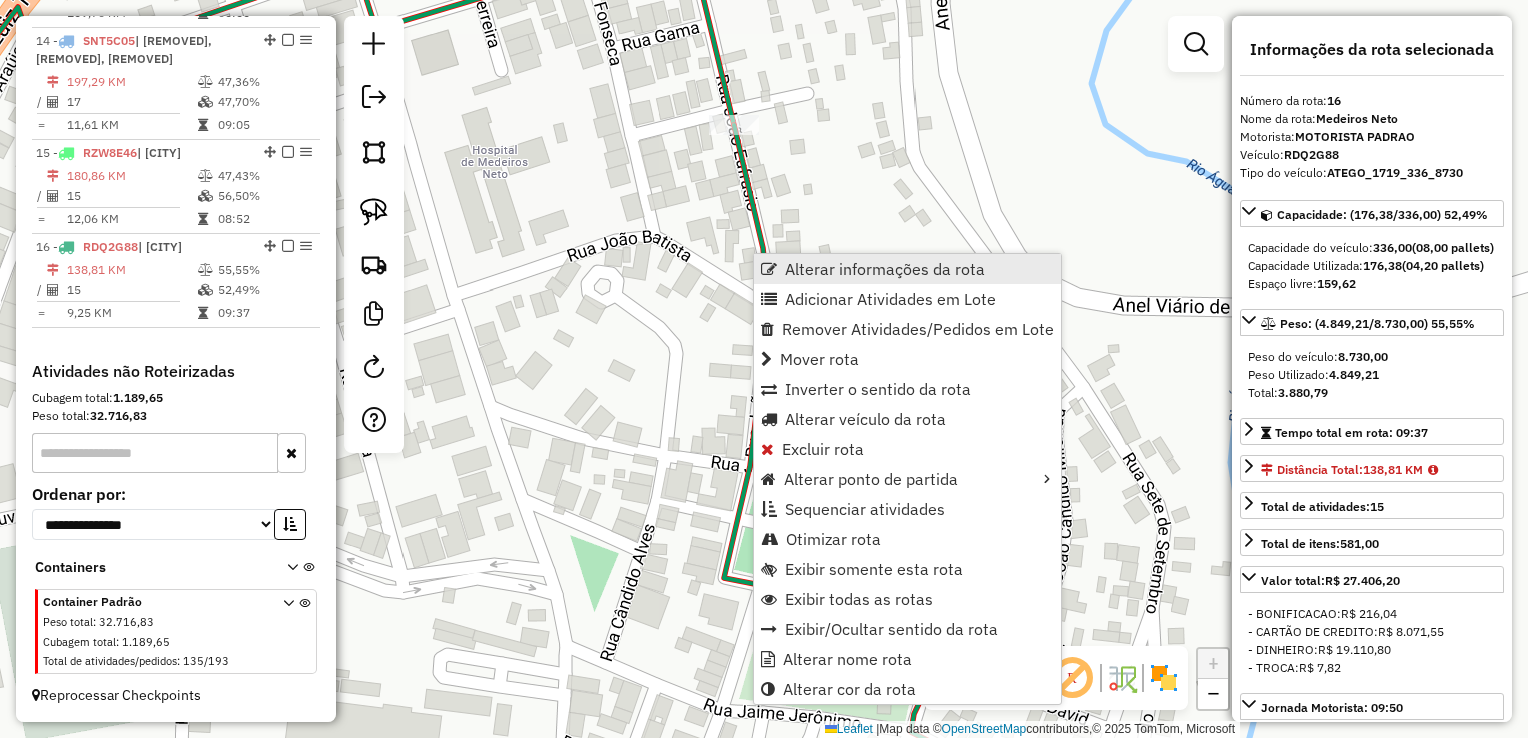 click on "Alterar informações da rota" at bounding box center (885, 269) 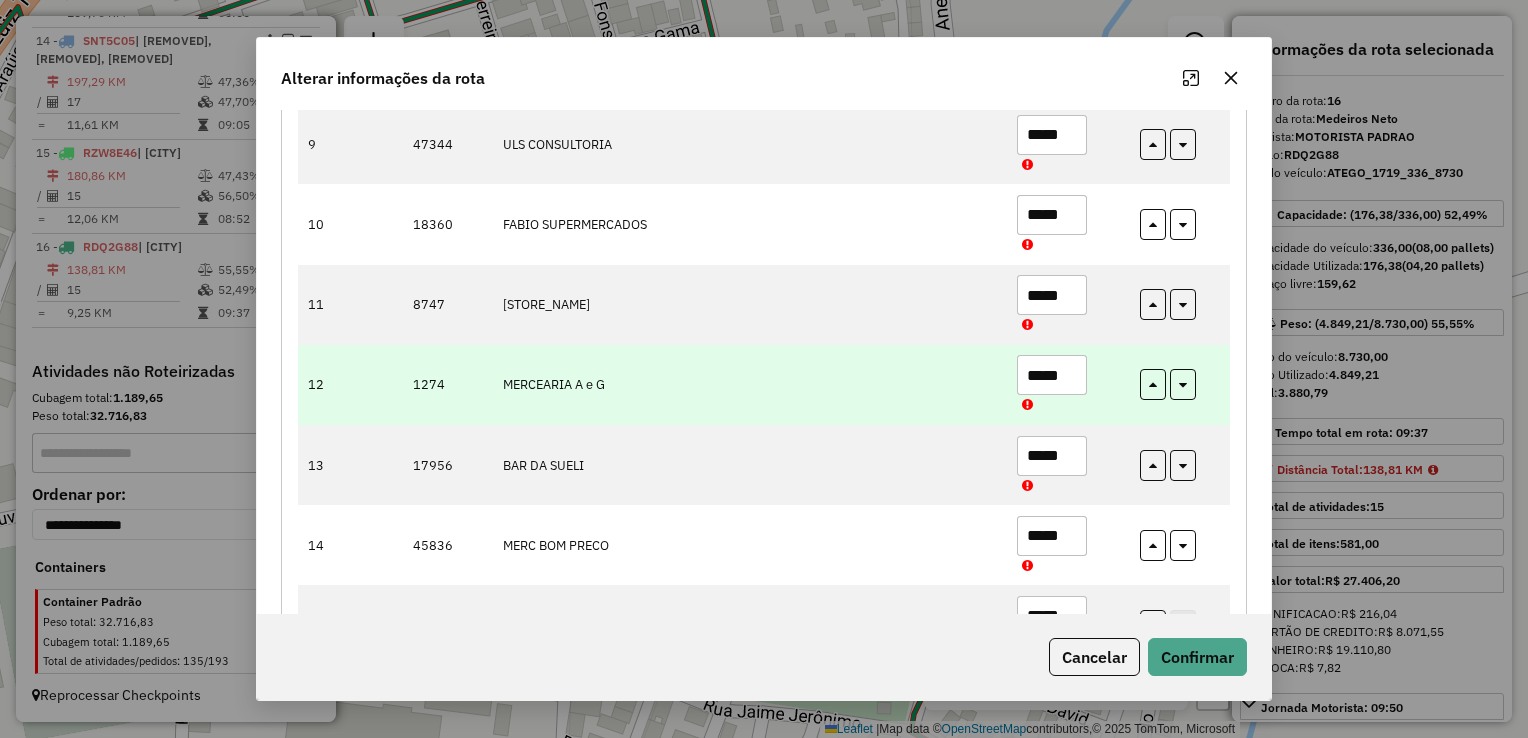 scroll, scrollTop: 979, scrollLeft: 0, axis: vertical 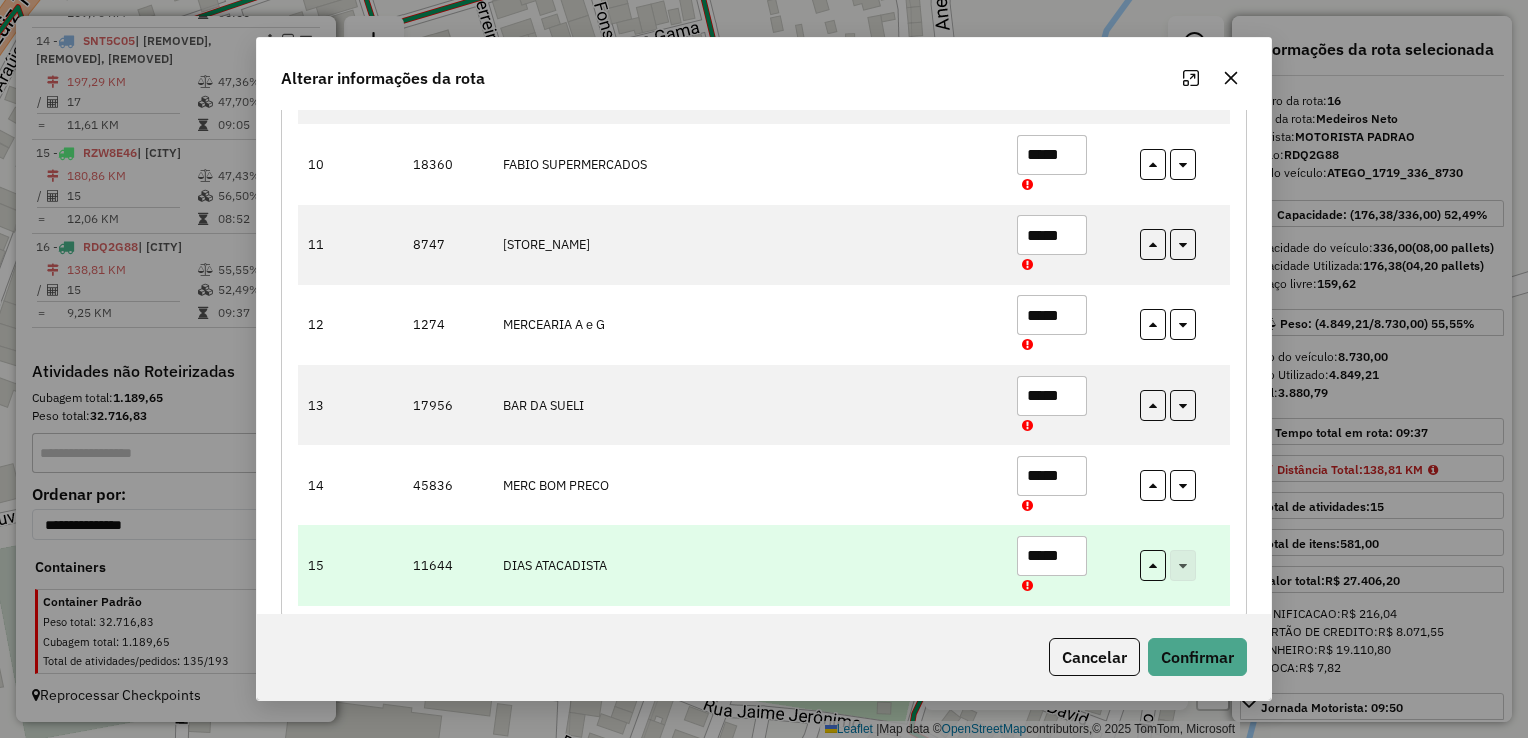 click on "*****" at bounding box center [1052, 556] 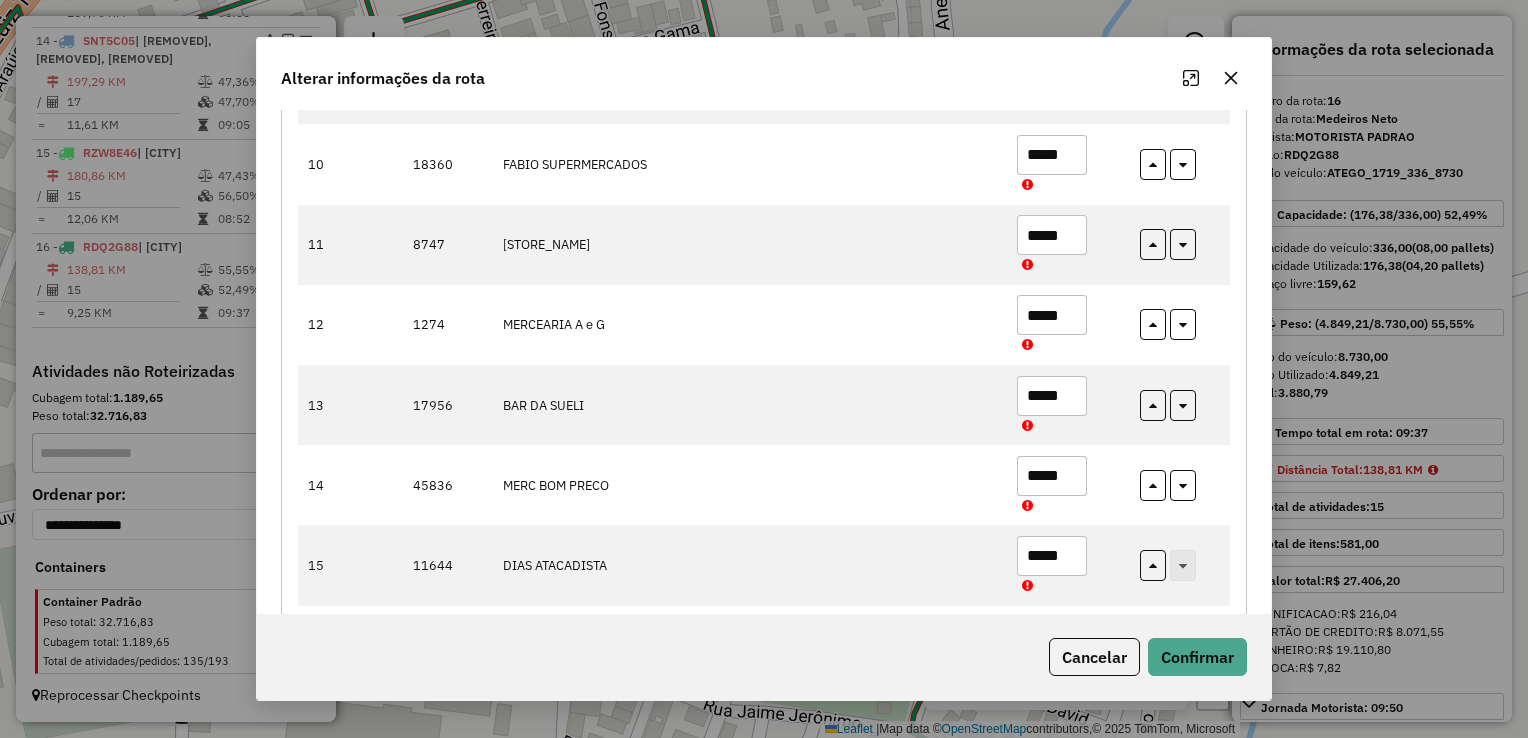type on "*****" 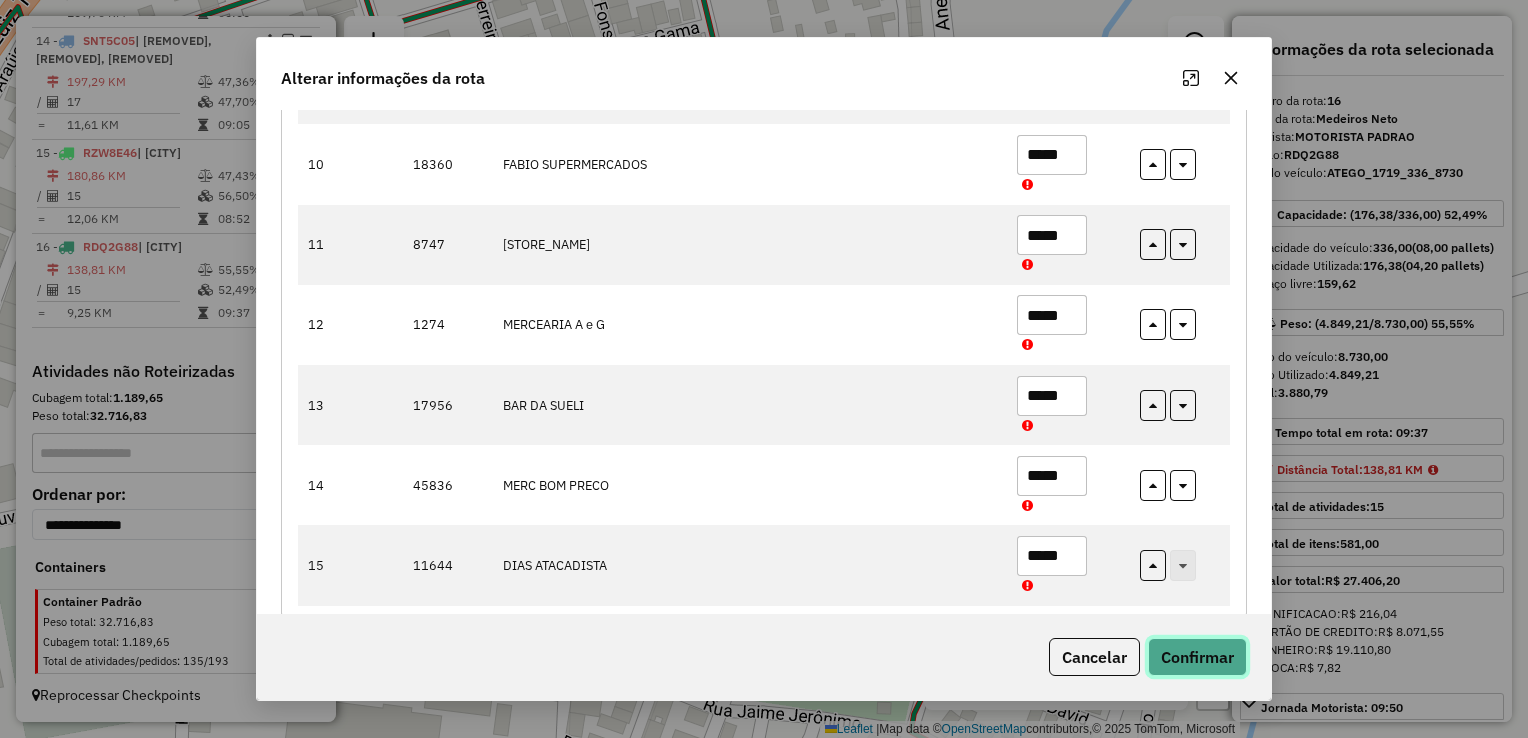 click on "Confirmar" 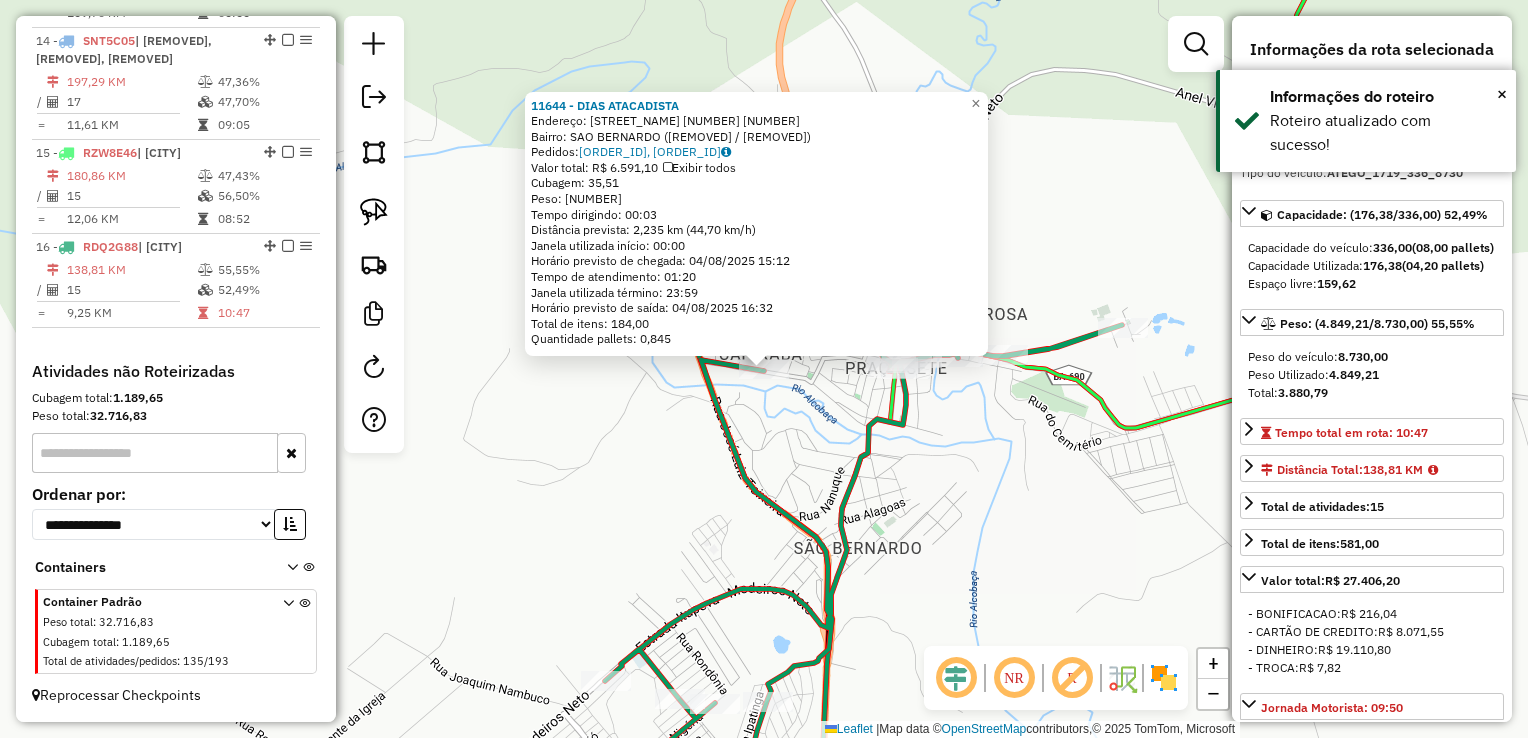 click on "11644 - DIAS ATACADISTA  Endereço:  NANUQUE 88 88   Bairro: SAO BERNARDO (MEDEIROS NETO / BA)   Pedidos:  02593970, 02593980   Valor total: R$ 6.591,10   Exibir todos   Cubagem: 35,51  Peso: 1.063,08  Tempo dirigindo: 00:03   Distância prevista: 2,235 km (44,70 km/h)   Janela utilizada início: 00:00   Horário previsto de chegada: 04/08/2025 15:12   Tempo de atendimento: 01:20   Janela utilizada término: 23:59   Horário previsto de saída: 04/08/2025 16:32   Total de itens: 184,00   Quantidade pallets: 0,845  × Janela de atendimento Grade de atendimento Capacidade Transportadoras Veículos Cliente Pedidos  Rotas Selecione os dias de semana para filtrar as janelas de atendimento  Seg   Ter   Qua   Qui   Sex   Sáb   Dom  Informe o período da janela de atendimento: De: Até:  Filtrar exatamente a janela do cliente  Considerar janela de atendimento padrão  Selecione os dias de semana para filtrar as grades de atendimento  Seg   Ter   Qua   Qui   Sex   Sáb   Dom   Peso mínimo:   Peso máximo:   De:  De:" 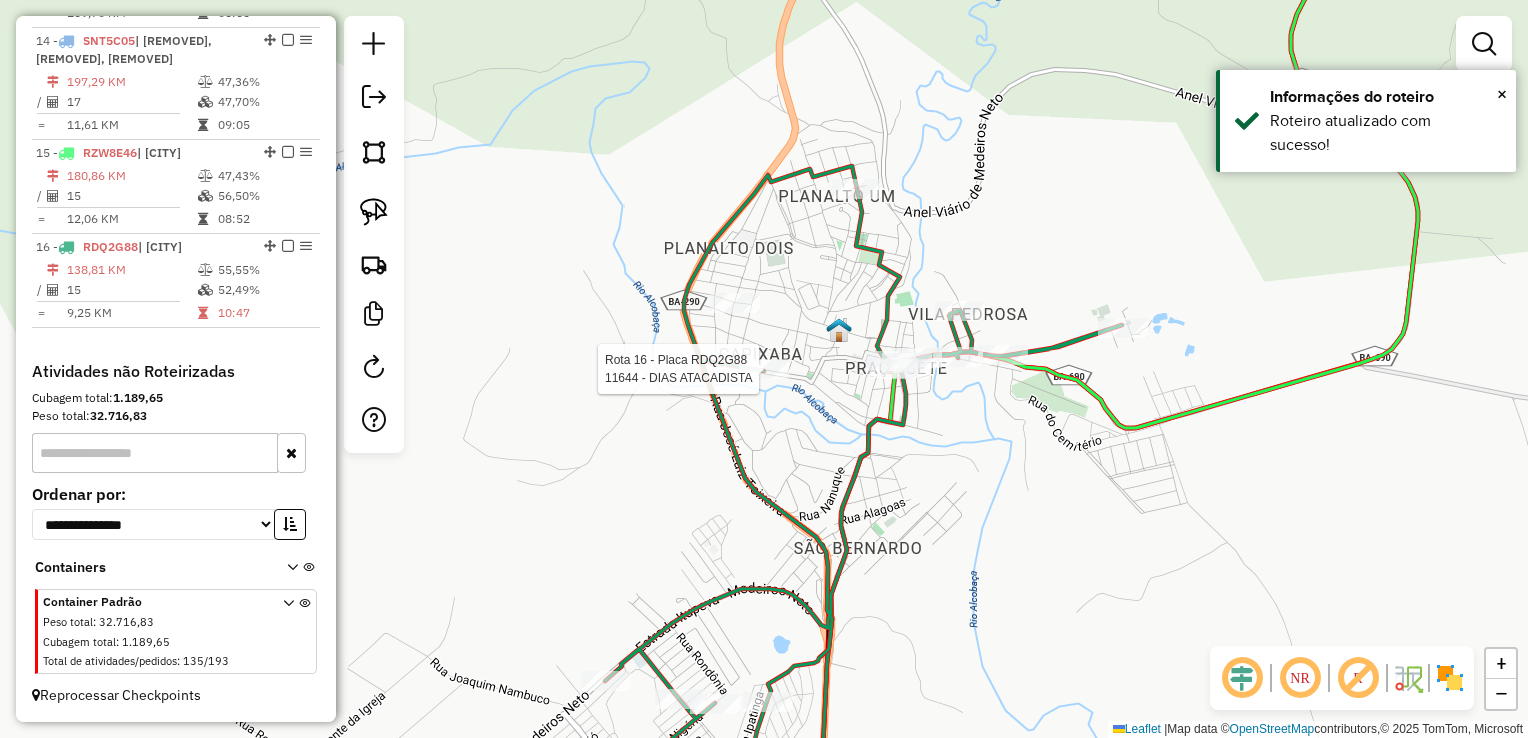 select on "*********" 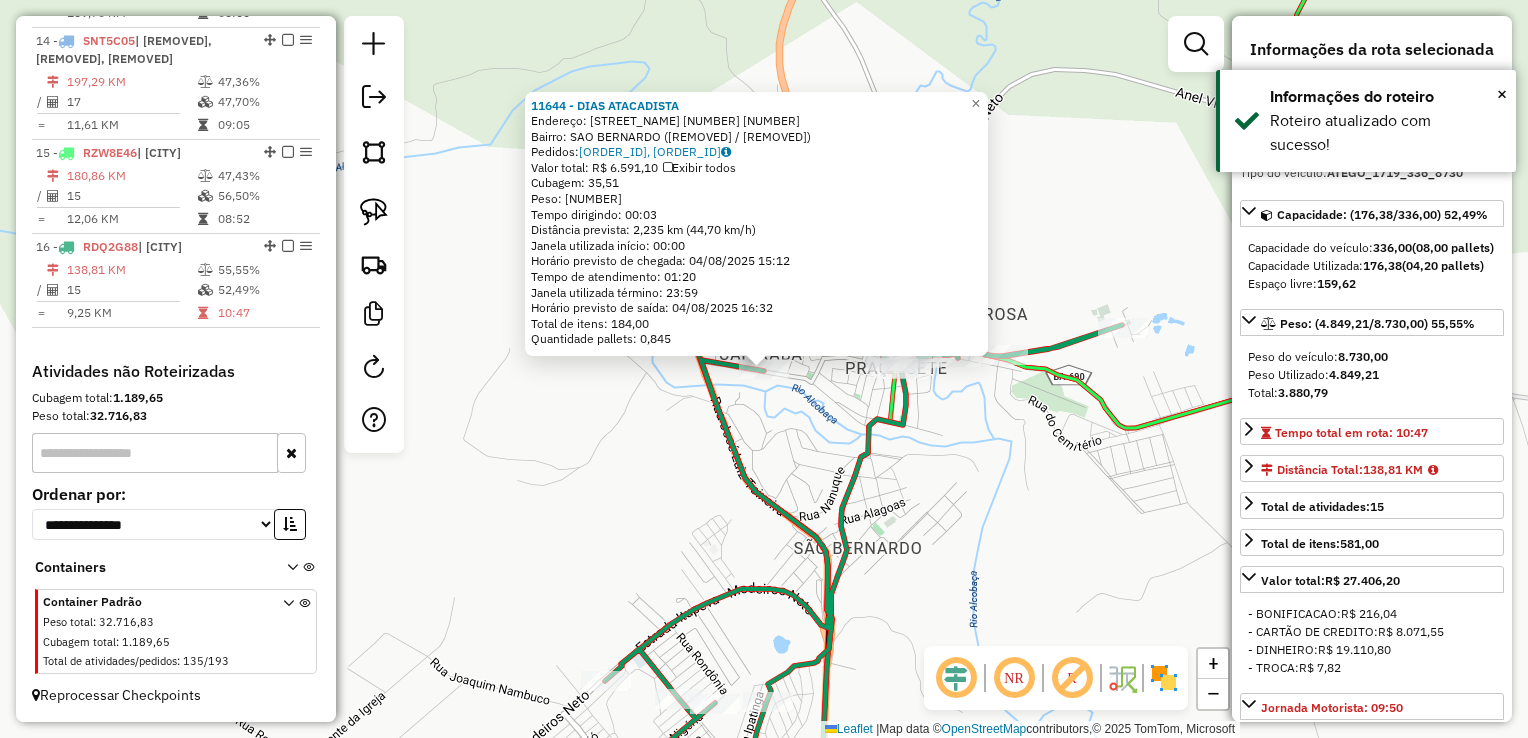 click on "11644 - DIAS ATACADISTA  Endereço:  NANUQUE 88 88   Bairro: SAO BERNARDO (MEDEIROS NETO / BA)   Pedidos:  02593970, 02593980   Valor total: R$ 6.591,10   Exibir todos   Cubagem: 35,51  Peso: 1.063,08  Tempo dirigindo: 00:03   Distância prevista: 2,235 km (44,70 km/h)   Janela utilizada início: 00:00   Horário previsto de chegada: 04/08/2025 15:12   Tempo de atendimento: 01:20   Janela utilizada término: 23:59   Horário previsto de saída: 04/08/2025 16:32   Total de itens: 184,00   Quantidade pallets: 0,845  × Janela de atendimento Grade de atendimento Capacidade Transportadoras Veículos Cliente Pedidos  Rotas Selecione os dias de semana para filtrar as janelas de atendimento  Seg   Ter   Qua   Qui   Sex   Sáb   Dom  Informe o período da janela de atendimento: De: Até:  Filtrar exatamente a janela do cliente  Considerar janela de atendimento padrão  Selecione os dias de semana para filtrar as grades de atendimento  Seg   Ter   Qua   Qui   Sex   Sáb   Dom   Peso mínimo:   Peso máximo:   De:  De:" 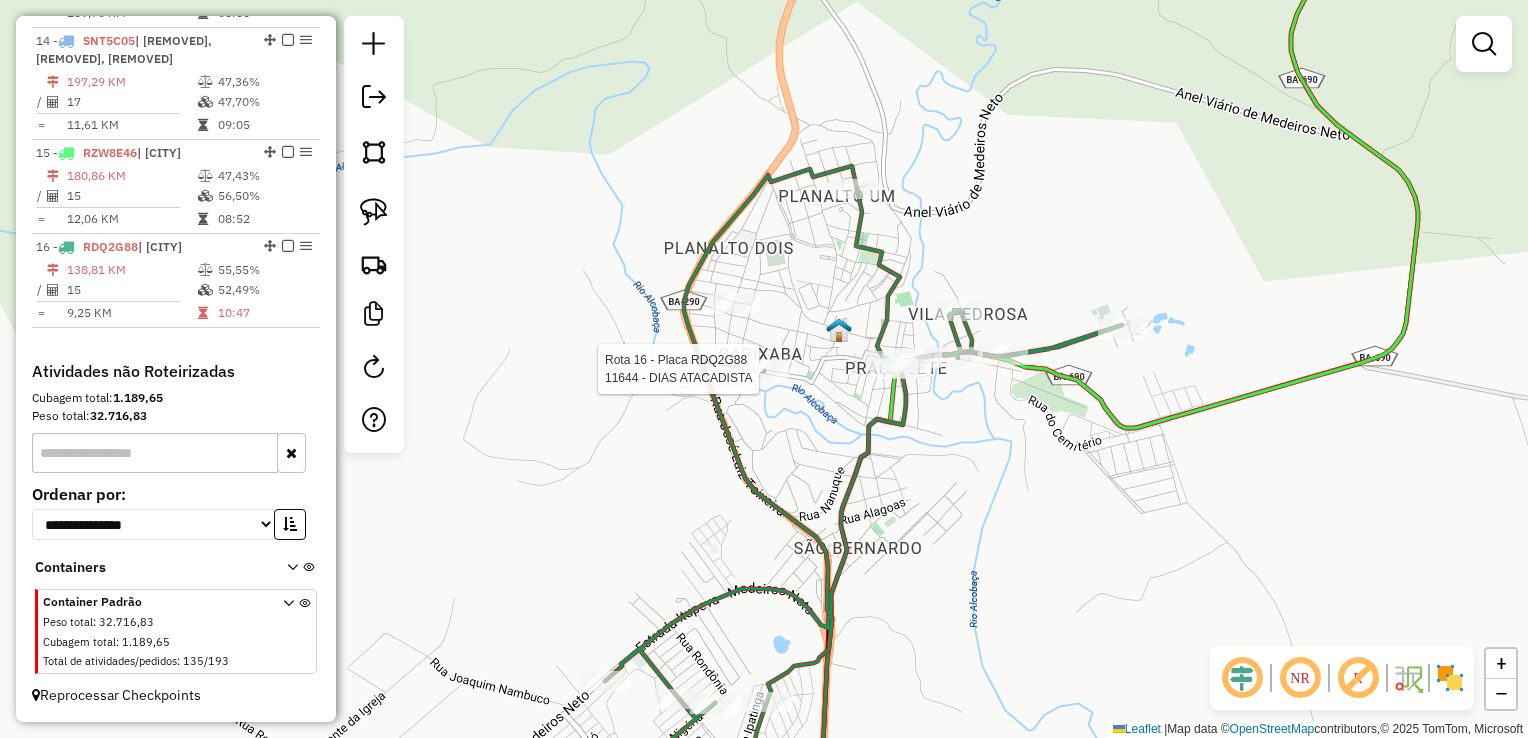 select on "*********" 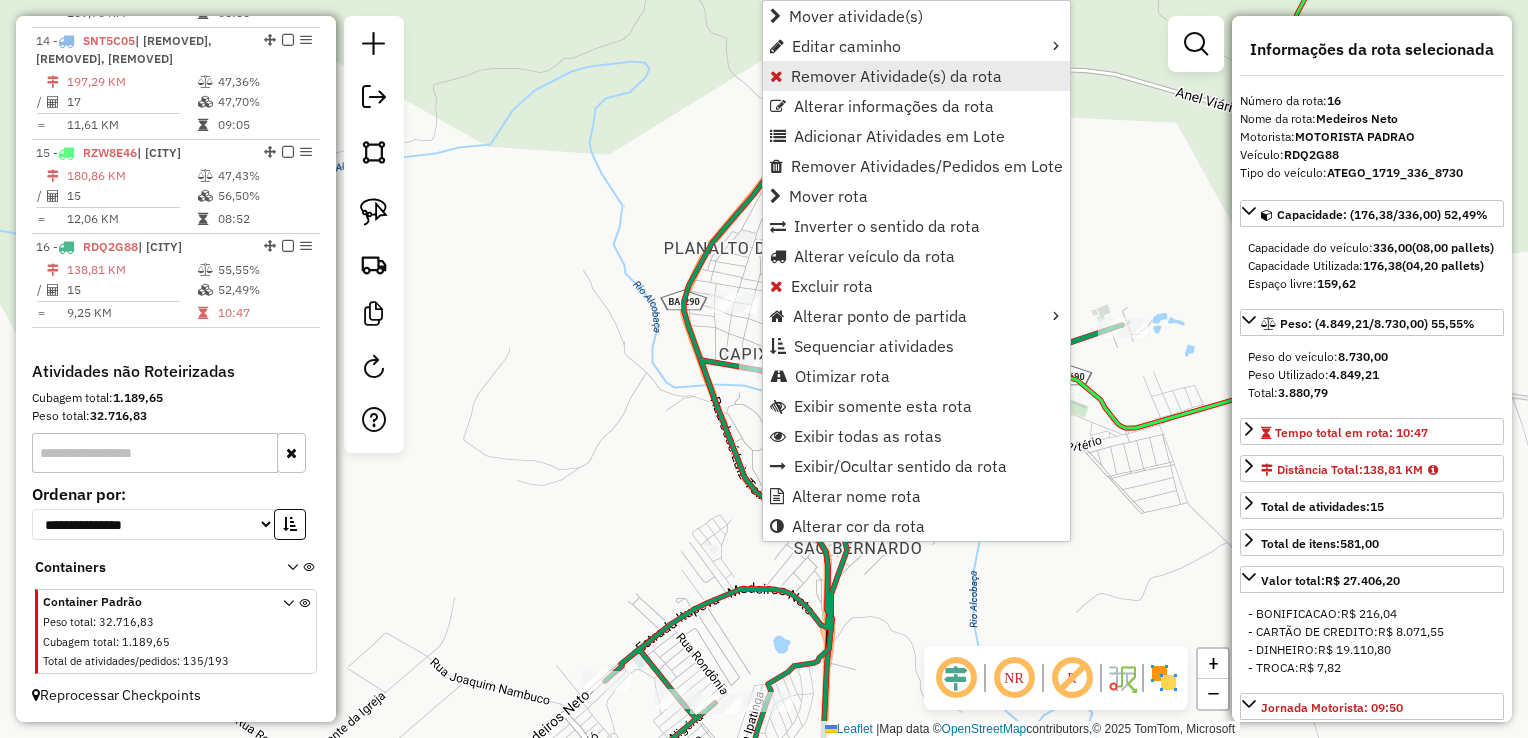 click on "Remover Atividade(s) da rota" at bounding box center [896, 76] 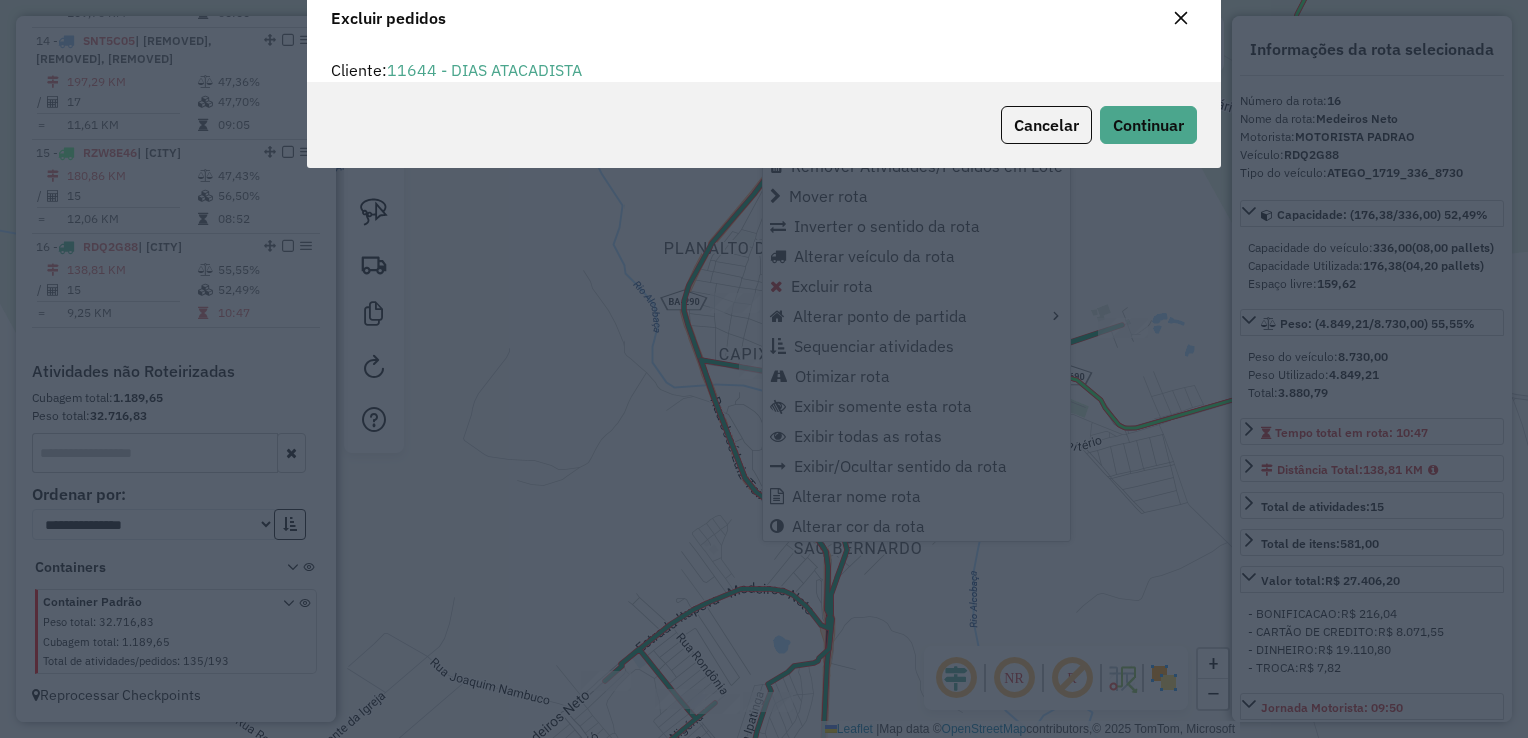 scroll, scrollTop: 69, scrollLeft: 0, axis: vertical 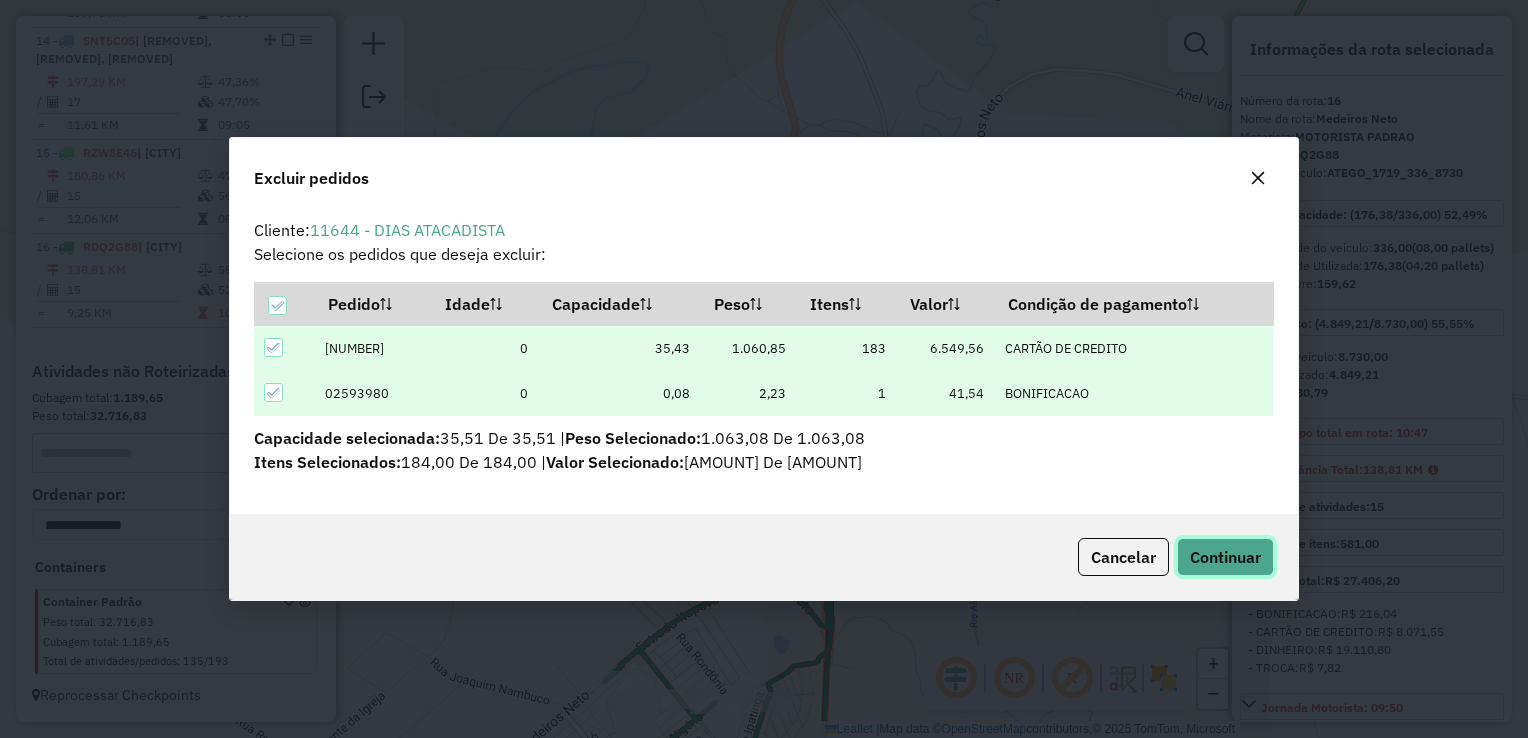 drag, startPoint x: 1204, startPoint y: 562, endPoint x: 1184, endPoint y: 562, distance: 20 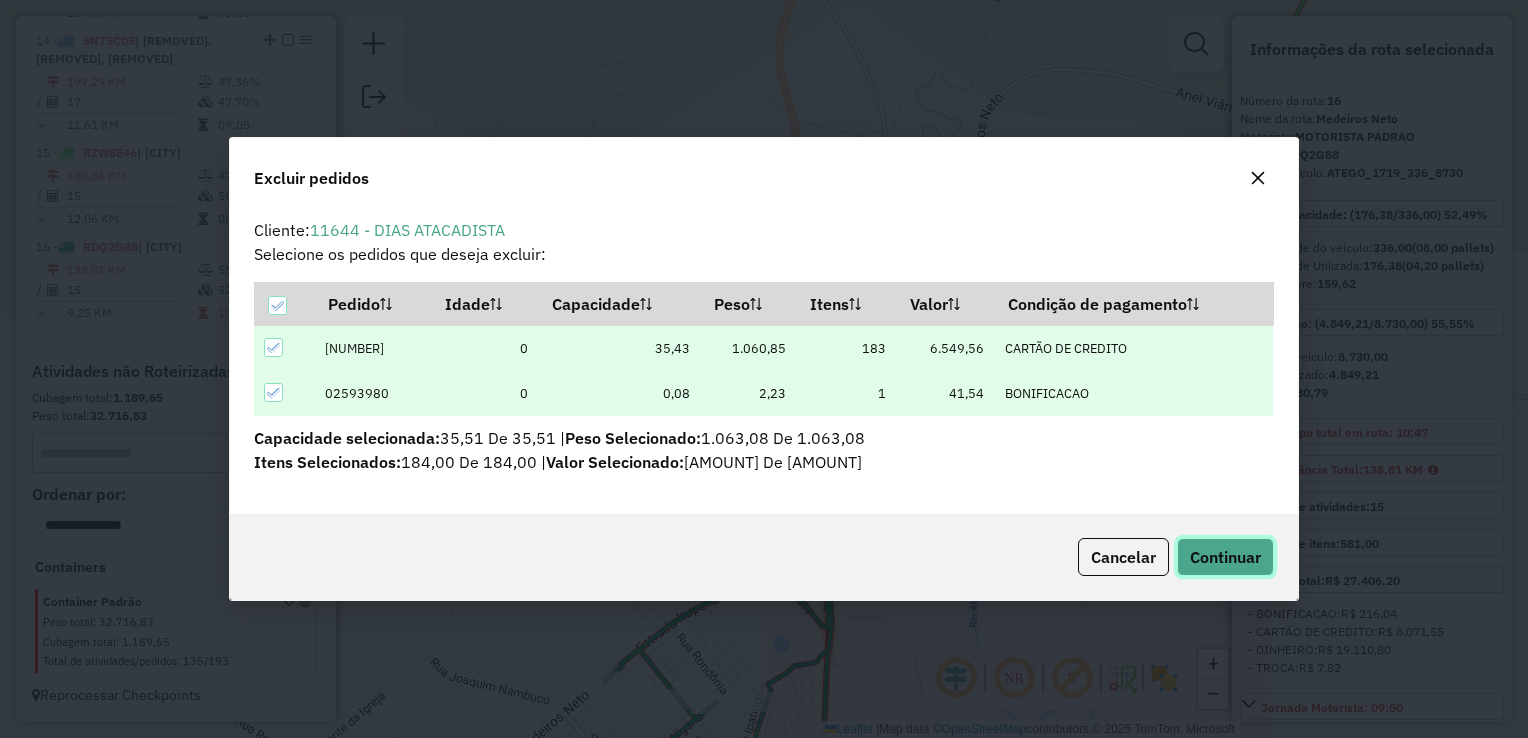 click on "Continuar" 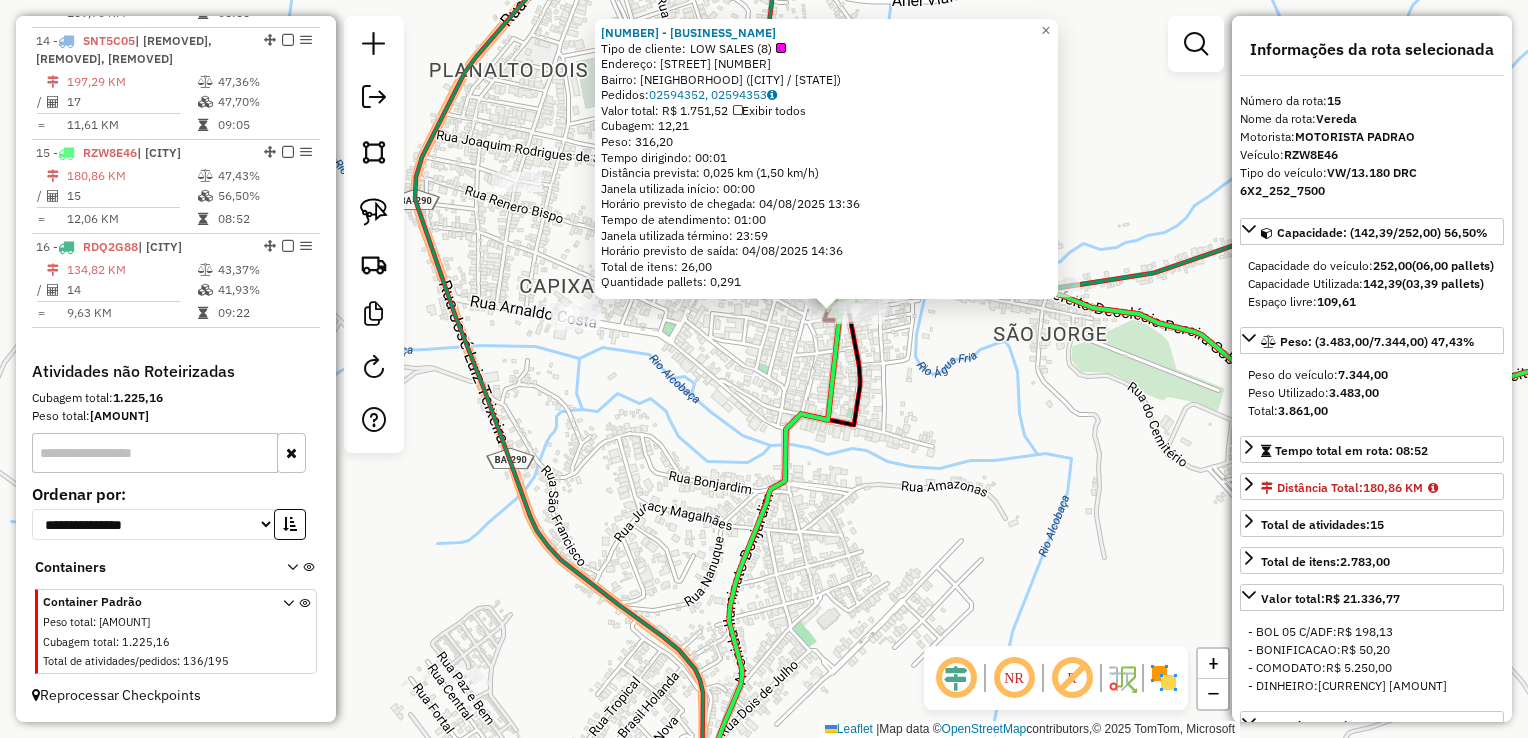 click on "11669 - ANDRESSA BOMBONIERE  Tipo de cliente:   LOW SALES	 (8)   Endereço:  CAMILO PRATES 19   Bairro: CENTRO (MEDEIROS NETO / BA)   Pedidos:  02594352, 02594353   Valor total: R$ 1.751,52   Exibir todos   Cubagem: 12,21  Peso: 316,20  Tempo dirigindo: 00:01   Distância prevista: 0,025 km (1,50 km/h)   Janela utilizada início: 00:00   Horário previsto de chegada: 04/08/2025 13:36   Tempo de atendimento: 01:00   Janela utilizada término: 23:59   Horário previsto de saída: 04/08/2025 14:36   Total de itens: 26,00   Quantidade pallets: 0,291  × Janela de atendimento Grade de atendimento Capacidade Transportadoras Veículos Cliente Pedidos  Rotas Selecione os dias de semana para filtrar as janelas de atendimento  Seg   Ter   Qua   Qui   Sex   Sáb   Dom  Informe o período da janela de atendimento: De: Até:  Filtrar exatamente a janela do cliente  Considerar janela de atendimento padrão  Selecione os dias de semana para filtrar as grades de atendimento  Seg   Ter   Qua   Qui   Sex   Sáb   Dom   De:  +" 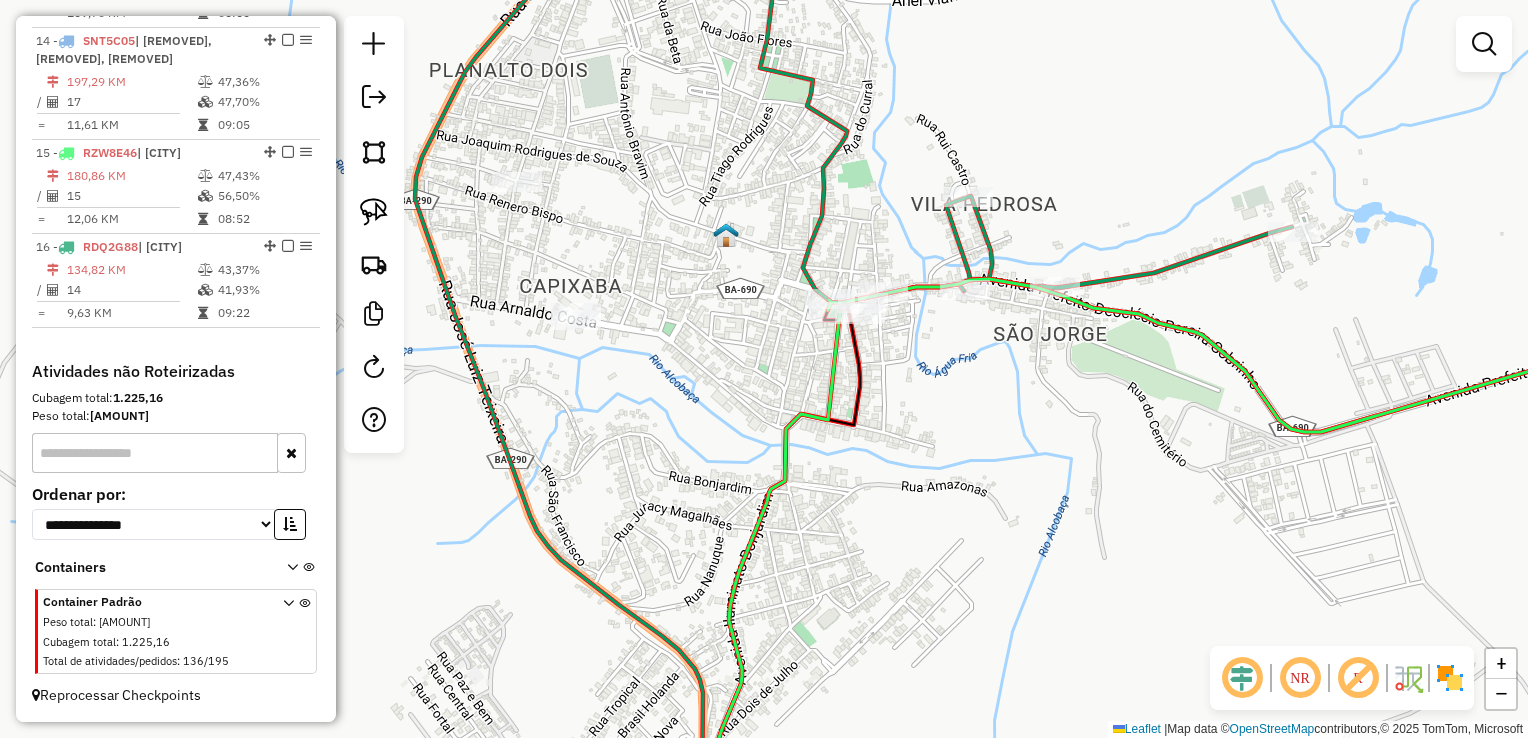 click 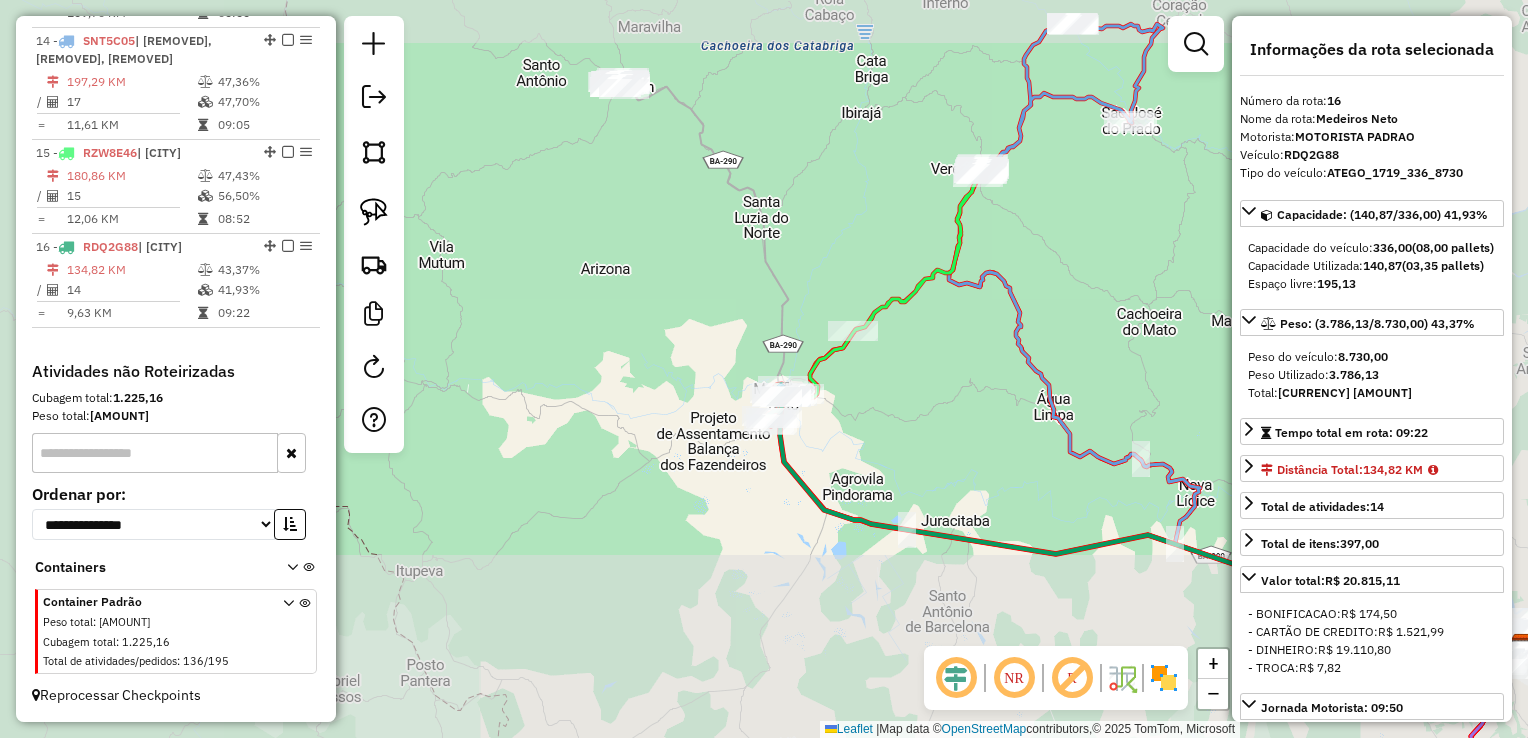 click on "Janela de atendimento Grade de atendimento Capacidade Transportadoras Veículos Cliente Pedidos  Rotas Selecione os dias de semana para filtrar as janelas de atendimento  Seg   Ter   Qua   Qui   Sex   Sáb   Dom  Informe o período da janela de atendimento: De: Até:  Filtrar exatamente a janela do cliente  Considerar janela de atendimento padrão  Selecione os dias de semana para filtrar as grades de atendimento  Seg   Ter   Qua   Qui   Sex   Sáb   Dom   Considerar clientes sem dia de atendimento cadastrado  Clientes fora do dia de atendimento selecionado Filtrar as atividades entre os valores definidos abaixo:  Peso mínimo:   Peso máximo:   Cubagem mínima:   Cubagem máxima:   De:   Até:  Filtrar as atividades entre o tempo de atendimento definido abaixo:  De:   Até:   Considerar capacidade total dos clientes não roteirizados Transportadora: Selecione um ou mais itens Tipo de veículo: Selecione um ou mais itens Veículo: Selecione um ou mais itens Motorista: Selecione um ou mais itens Nome: Rótulo:" 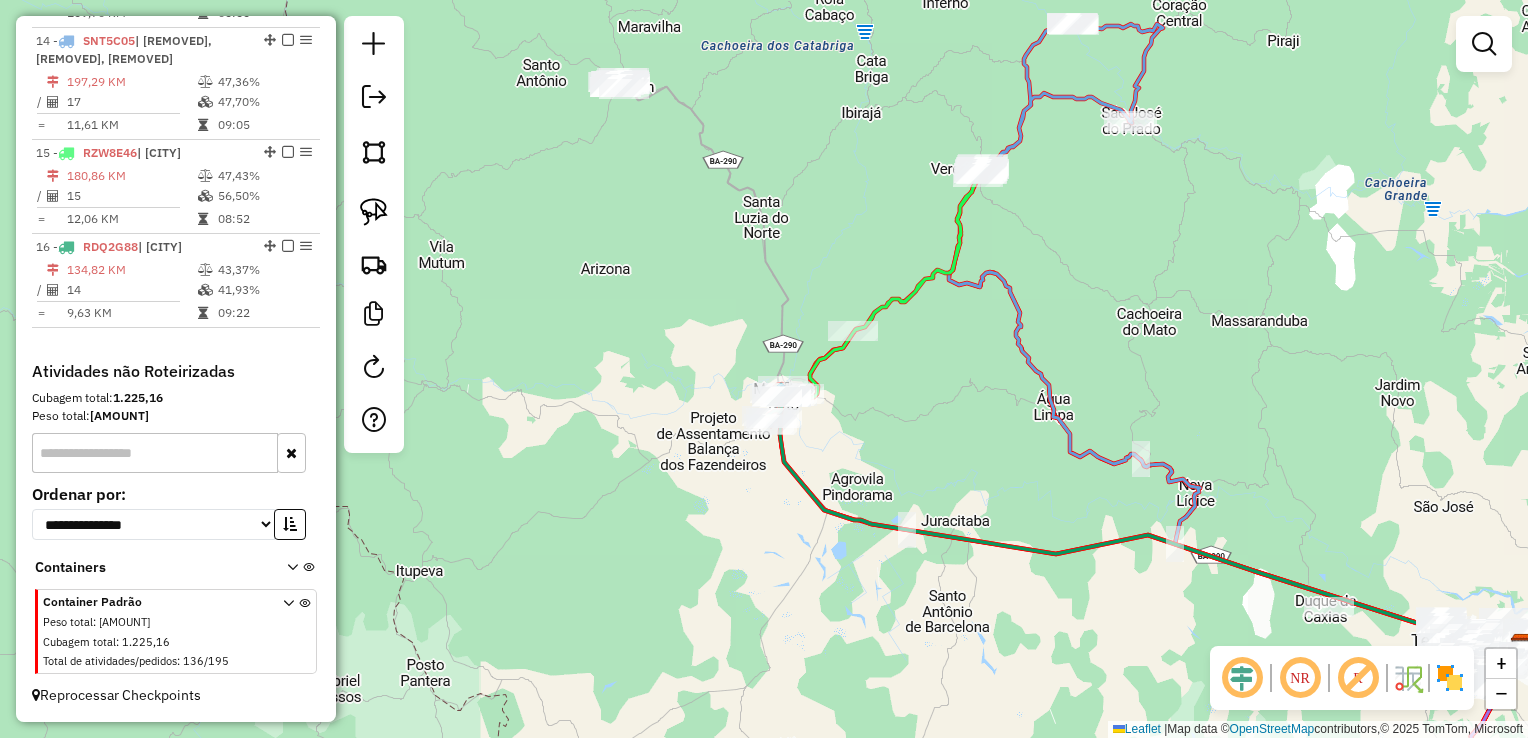 drag, startPoint x: 652, startPoint y: 299, endPoint x: 652, endPoint y: 267, distance: 32 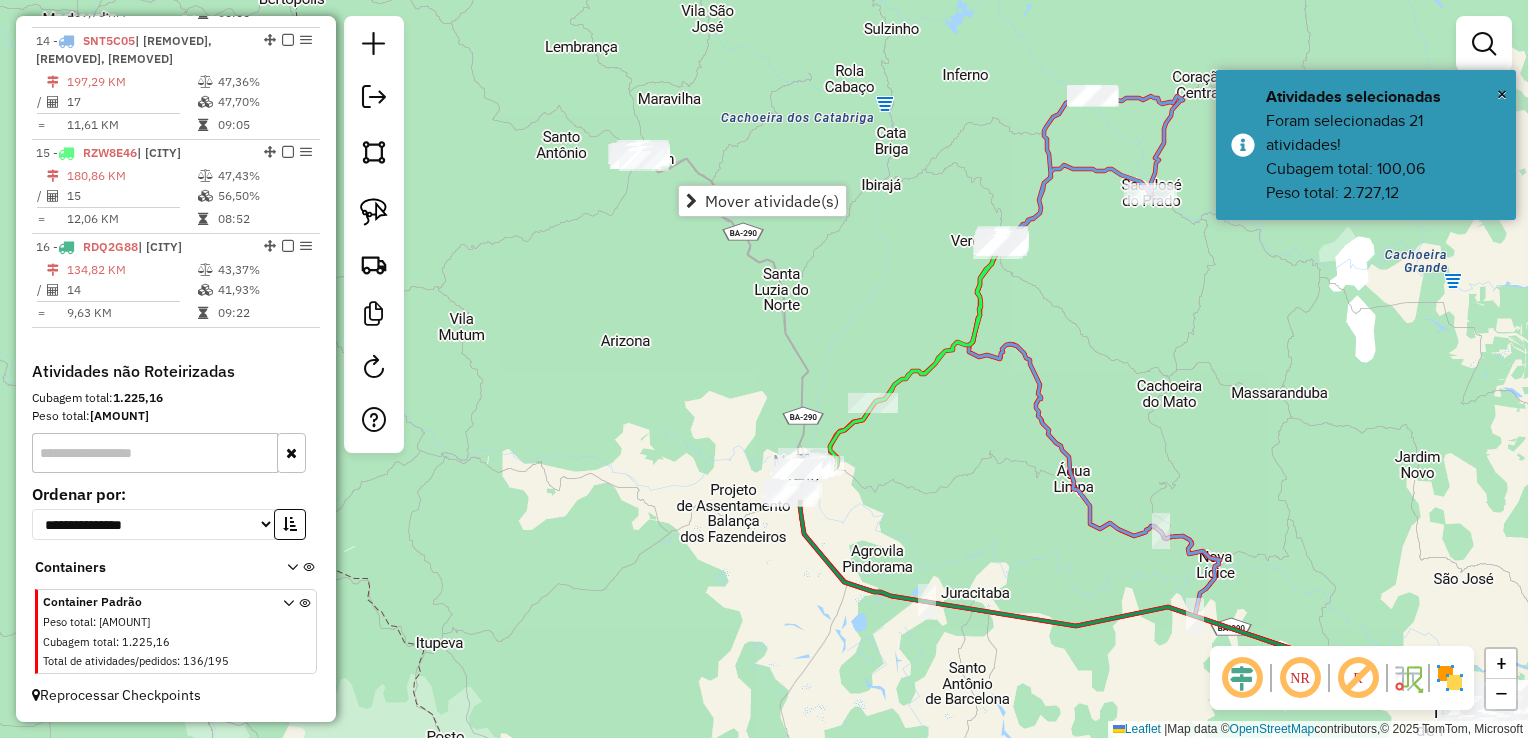 click on "Janela de atendimento Grade de atendimento Capacidade Transportadoras Veículos Cliente Pedidos  Rotas Selecione os dias de semana para filtrar as janelas de atendimento  Seg   Ter   Qua   Qui   Sex   Sáb   Dom  Informe o período da janela de atendimento: De: Até:  Filtrar exatamente a janela do cliente  Considerar janela de atendimento padrão  Selecione os dias de semana para filtrar as grades de atendimento  Seg   Ter   Qua   Qui   Sex   Sáb   Dom   Considerar clientes sem dia de atendimento cadastrado  Clientes fora do dia de atendimento selecionado Filtrar as atividades entre os valores definidos abaixo:  Peso mínimo:   Peso máximo:   Cubagem mínima:   Cubagem máxima:   De:   Até:  Filtrar as atividades entre o tempo de atendimento definido abaixo:  De:   Até:   Considerar capacidade total dos clientes não roteirizados Transportadora: Selecione um ou mais itens Tipo de veículo: Selecione um ou mais itens Veículo: Selecione um ou mais itens Motorista: Selecione um ou mais itens Nome: Rótulo:" 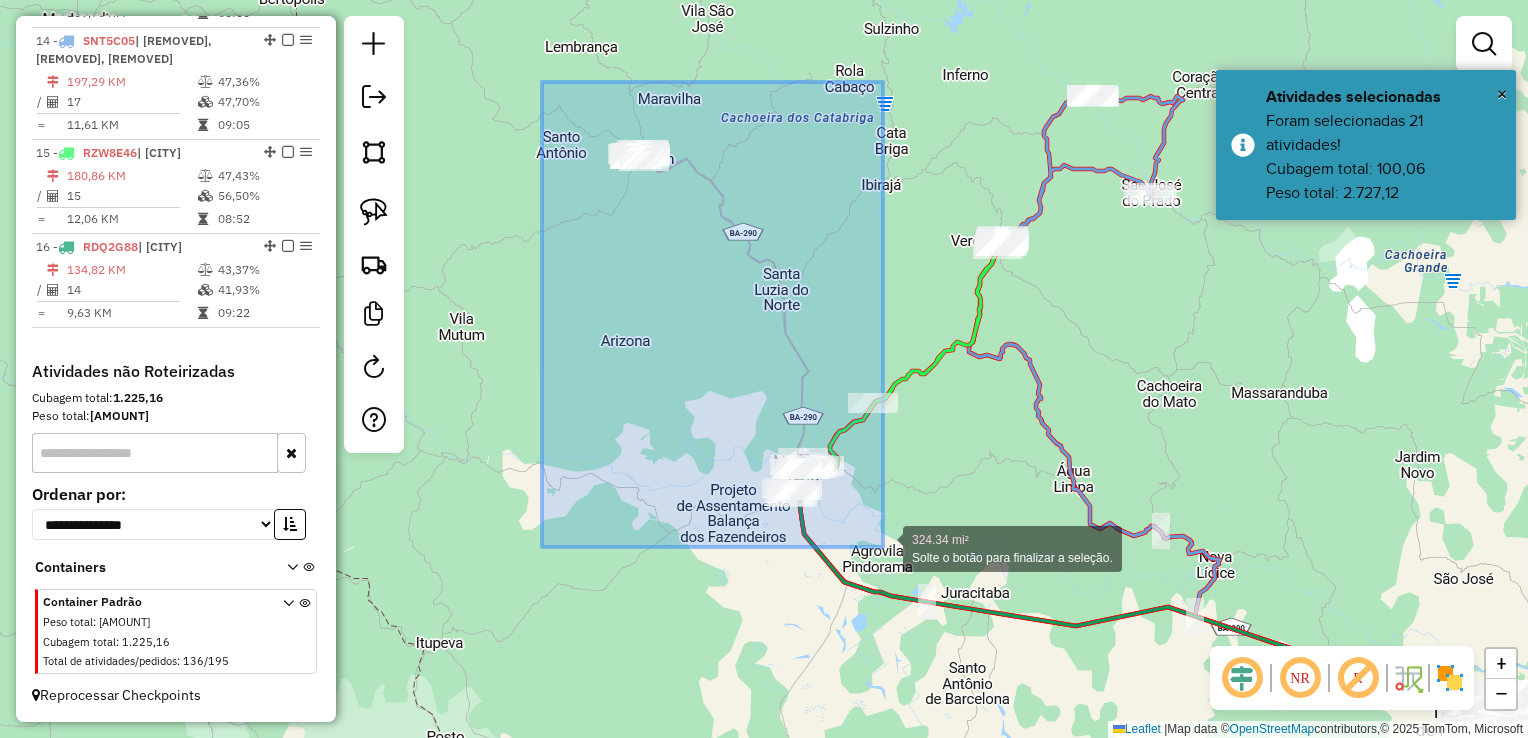 drag, startPoint x: 542, startPoint y: 82, endPoint x: 883, endPoint y: 547, distance: 576.63336 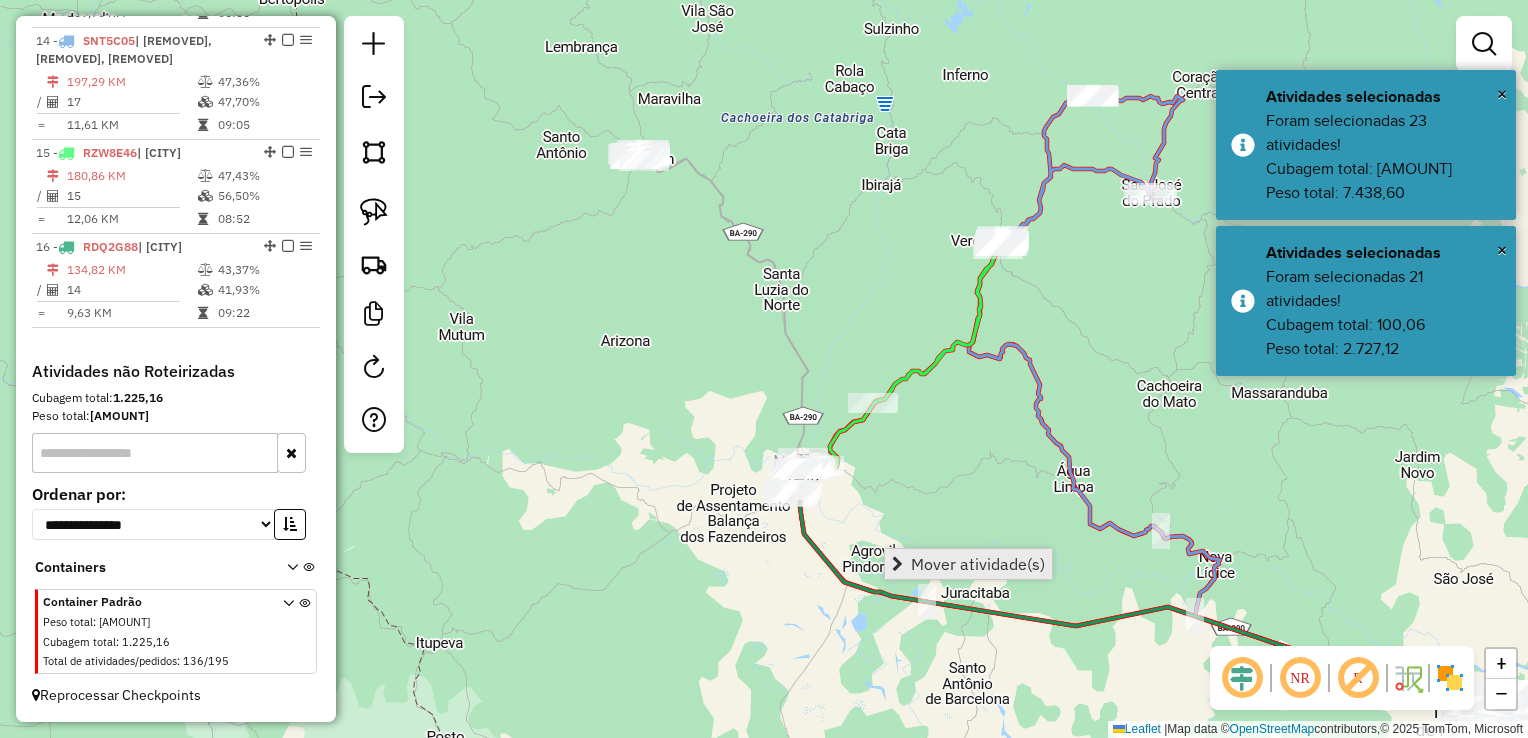 click on "Mover atividade(s)" at bounding box center [968, 564] 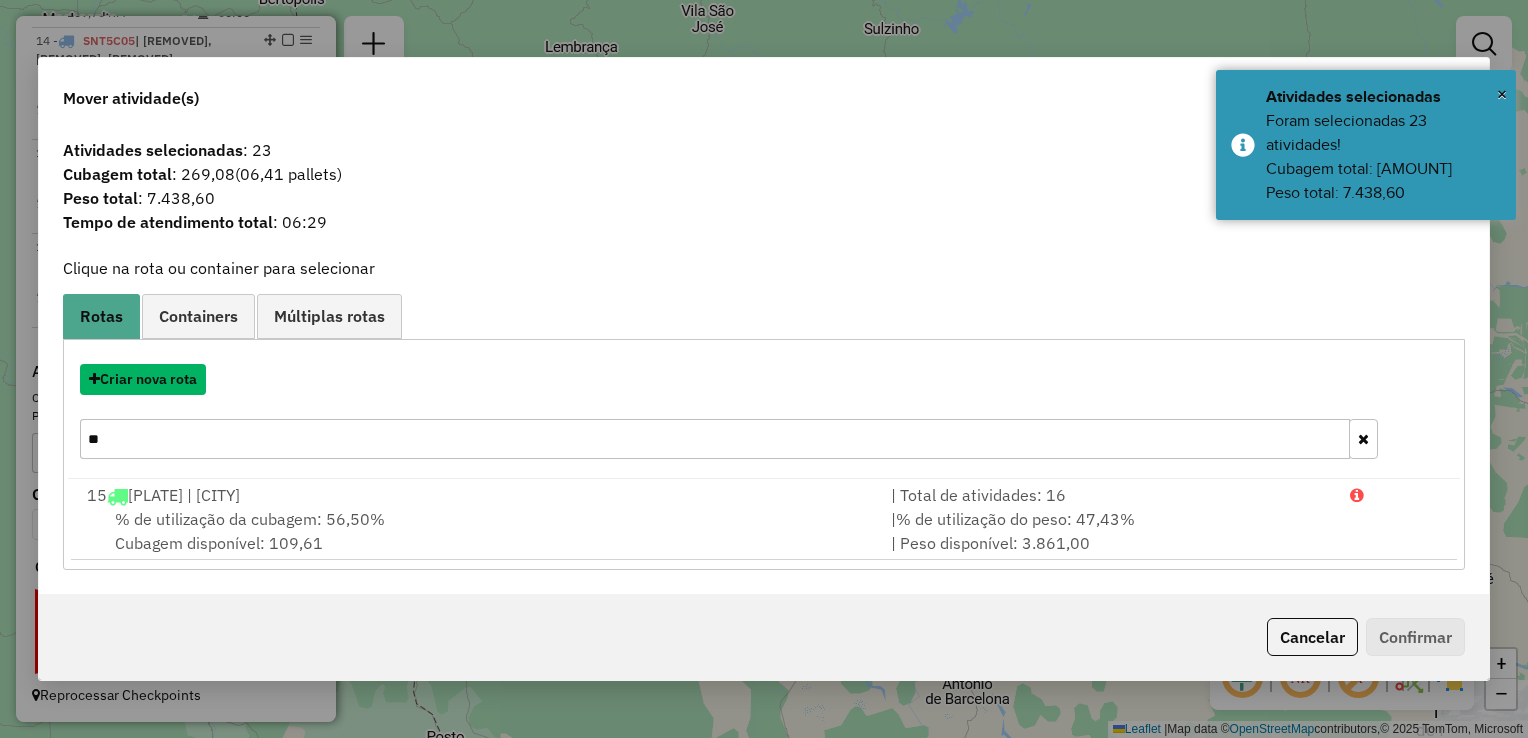 click on "Criar nova rota" at bounding box center (143, 379) 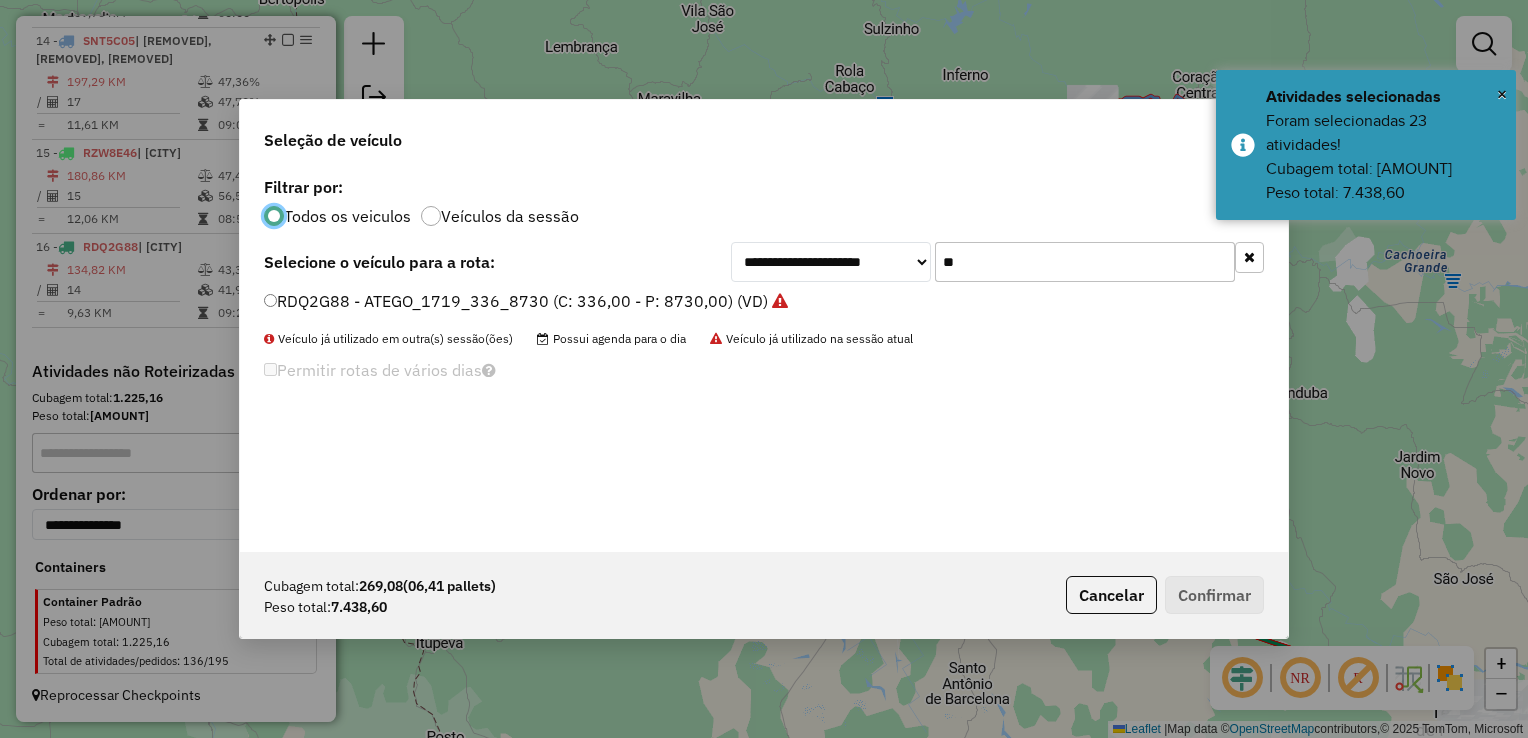 scroll, scrollTop: 10, scrollLeft: 6, axis: both 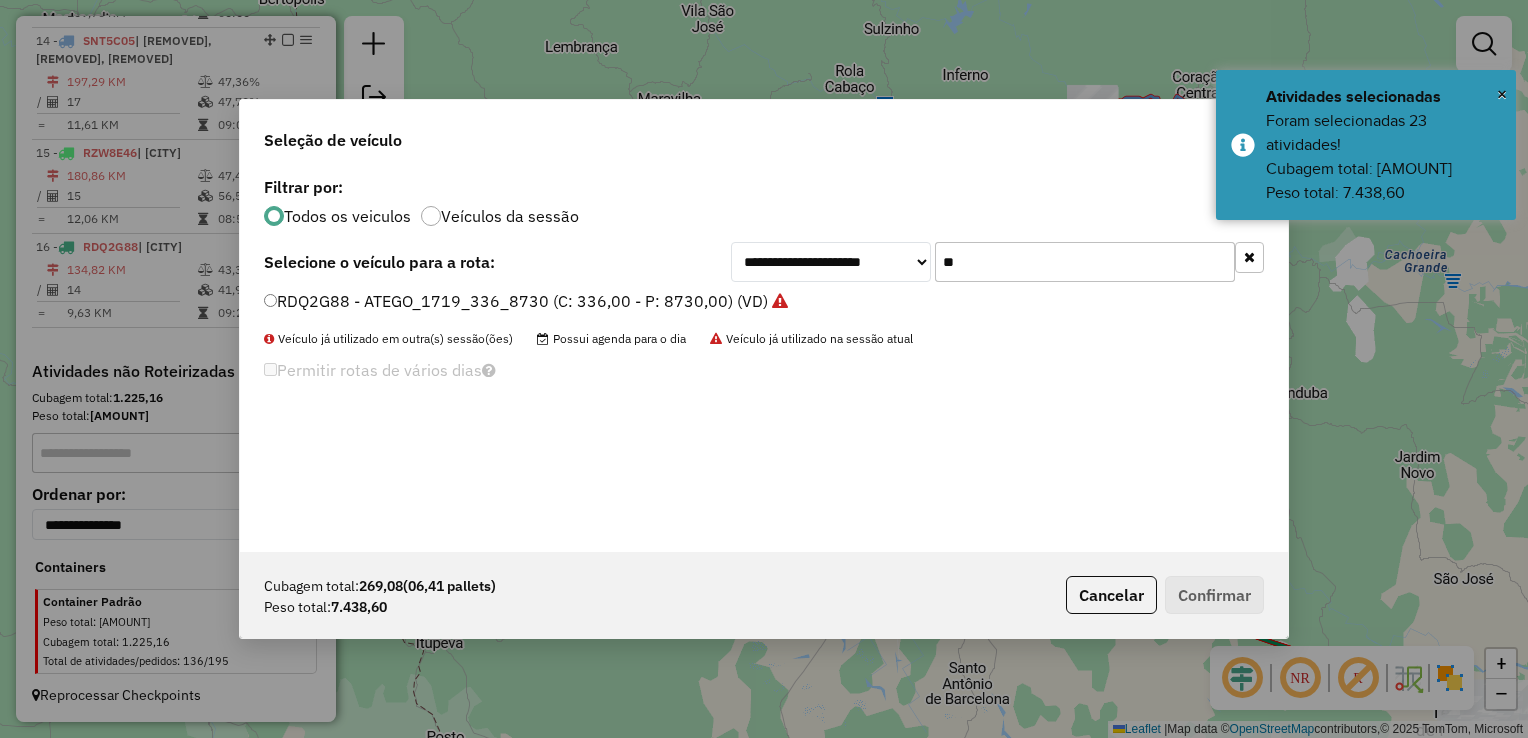 click on "**" 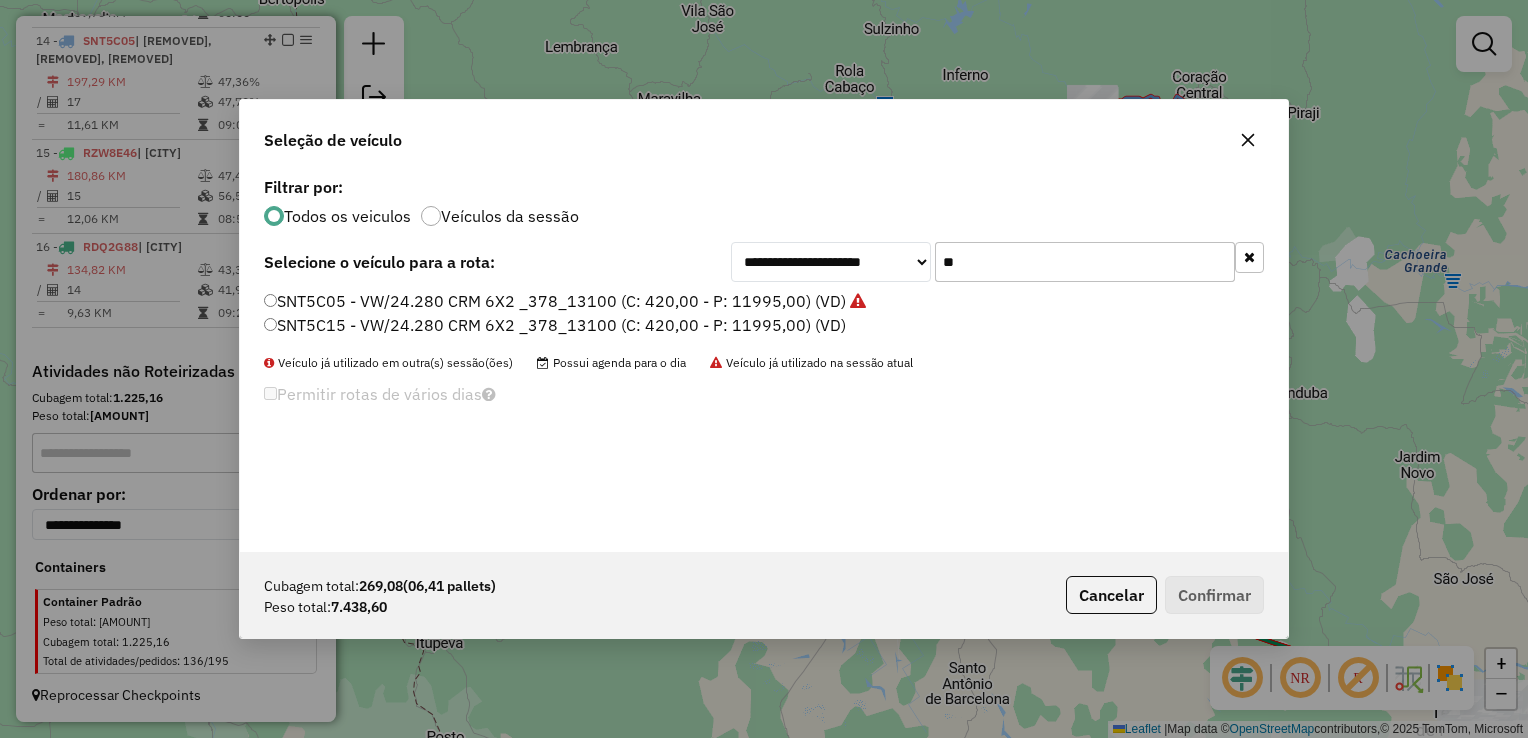 type on "**" 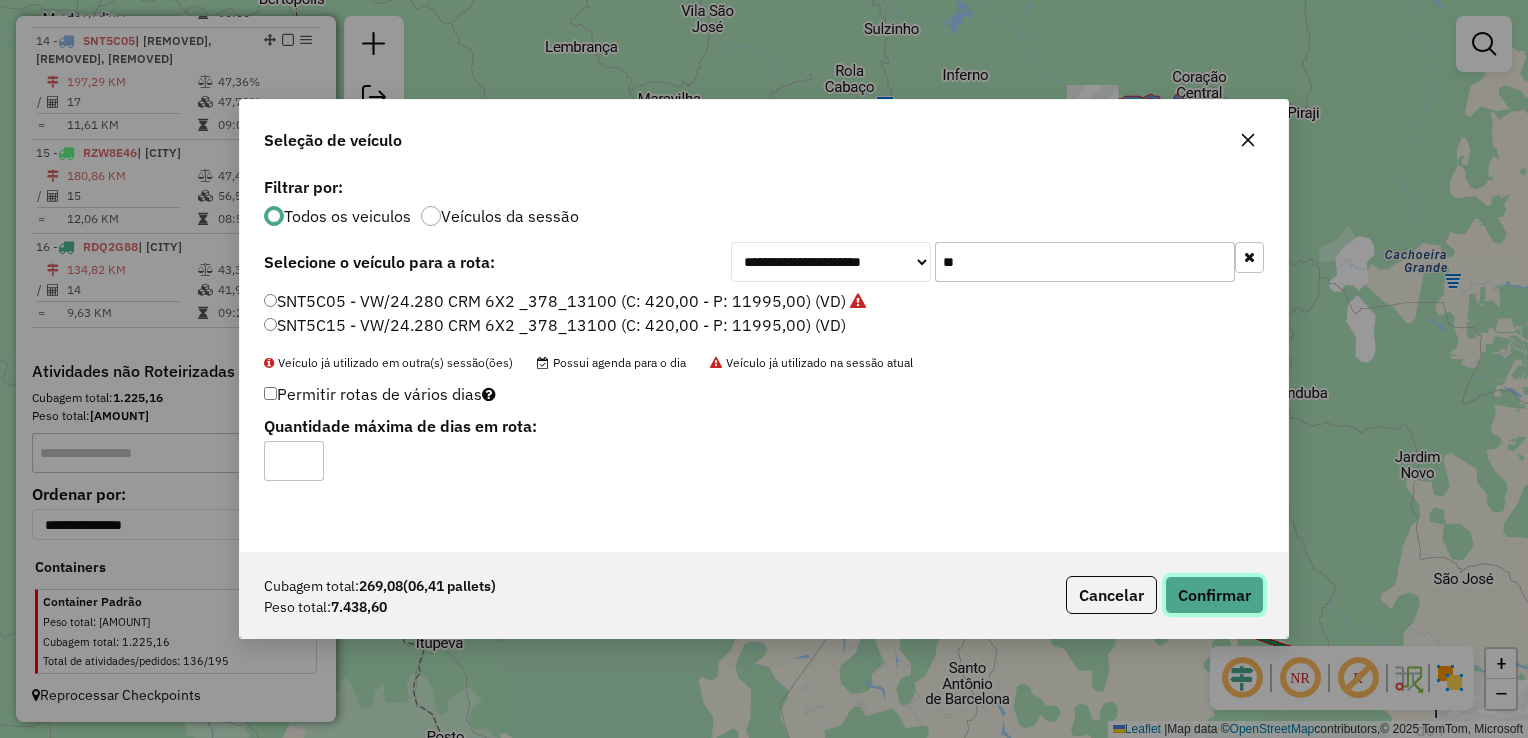 click on "Confirmar" 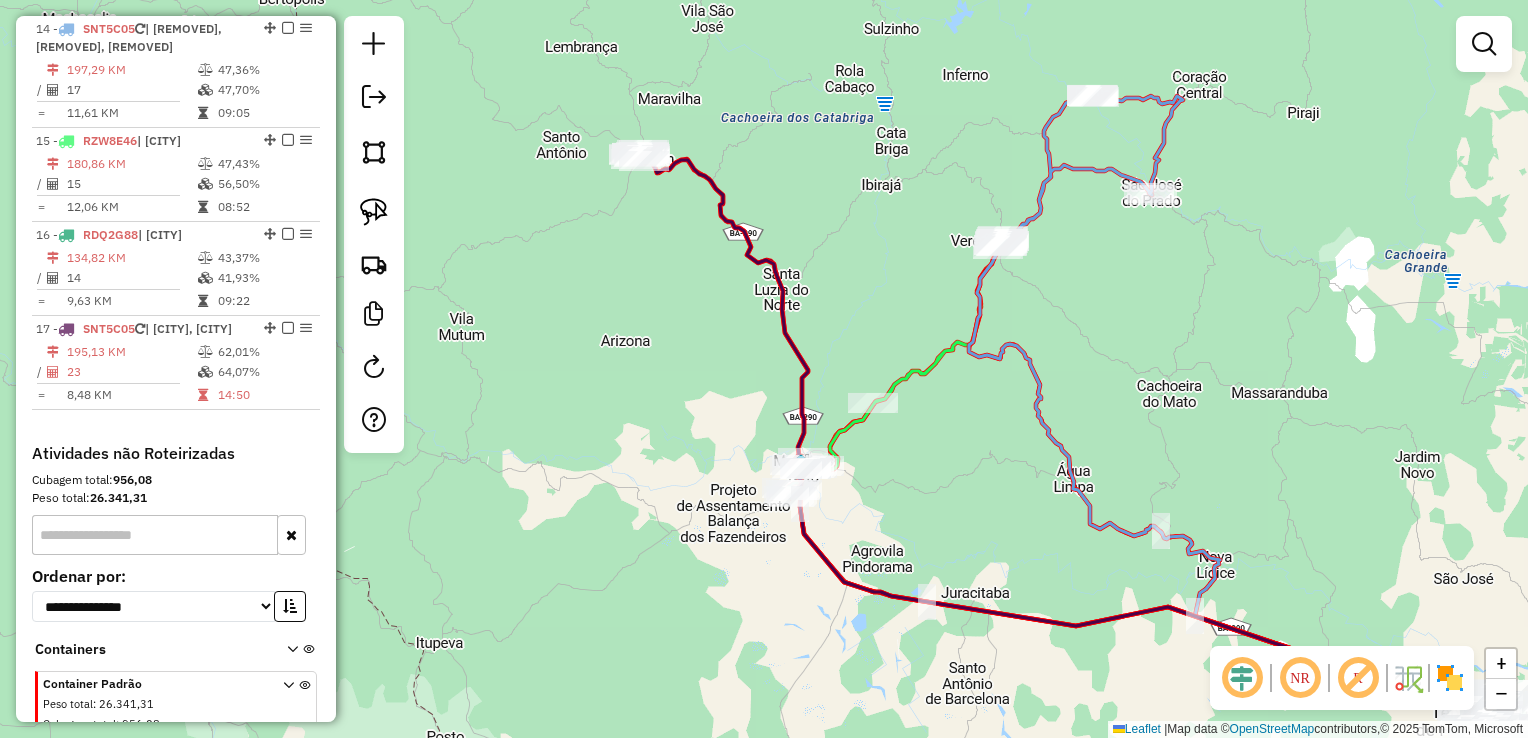 click 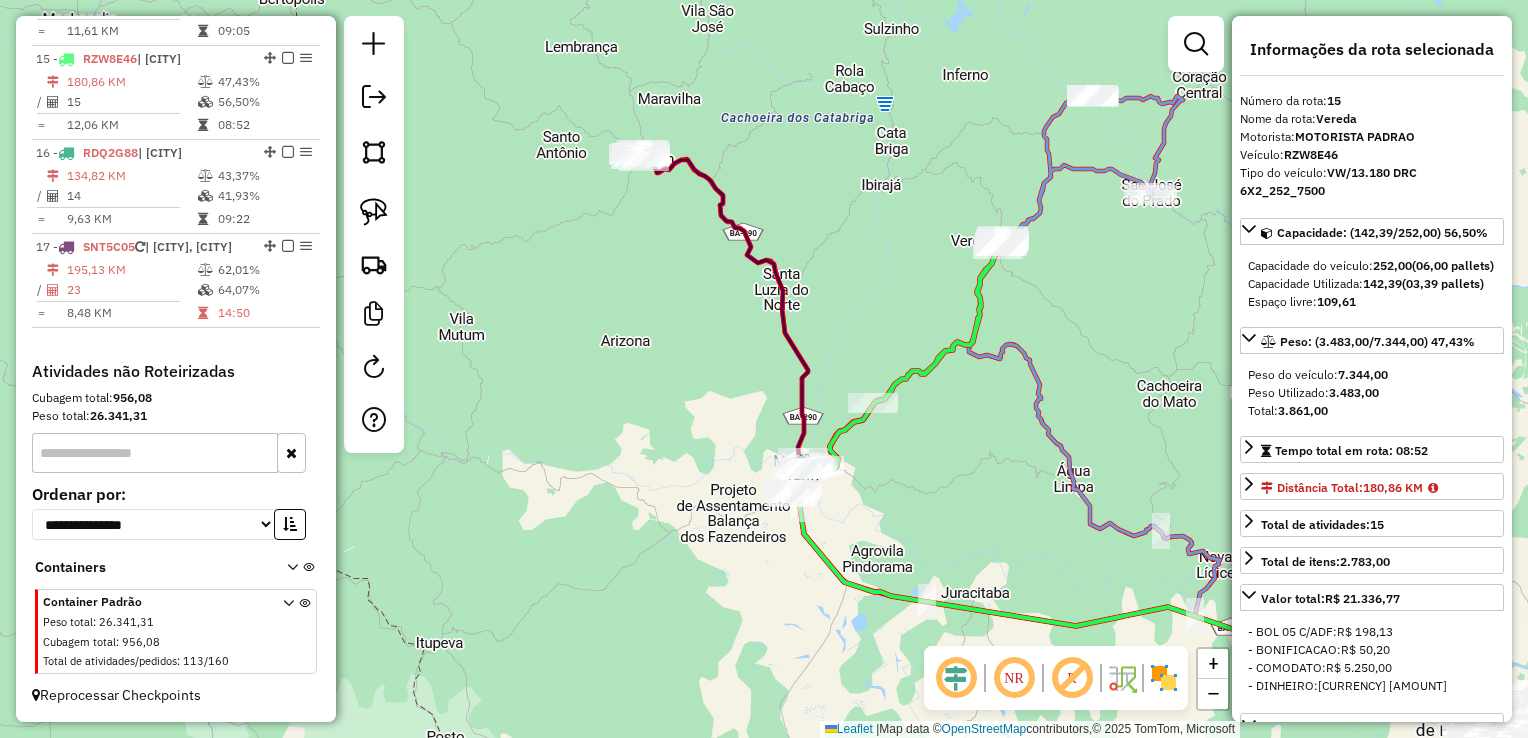 scroll, scrollTop: 2221, scrollLeft: 0, axis: vertical 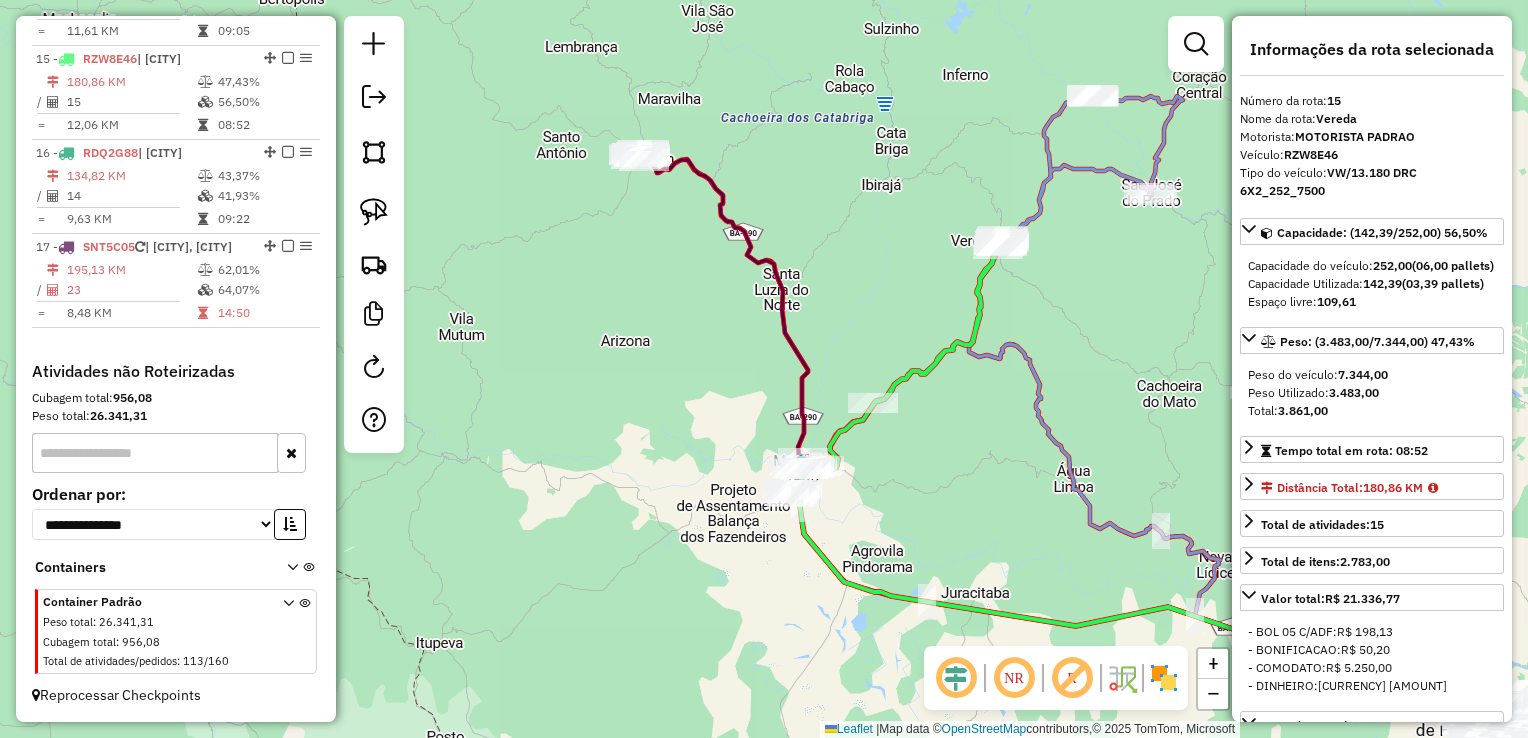 click 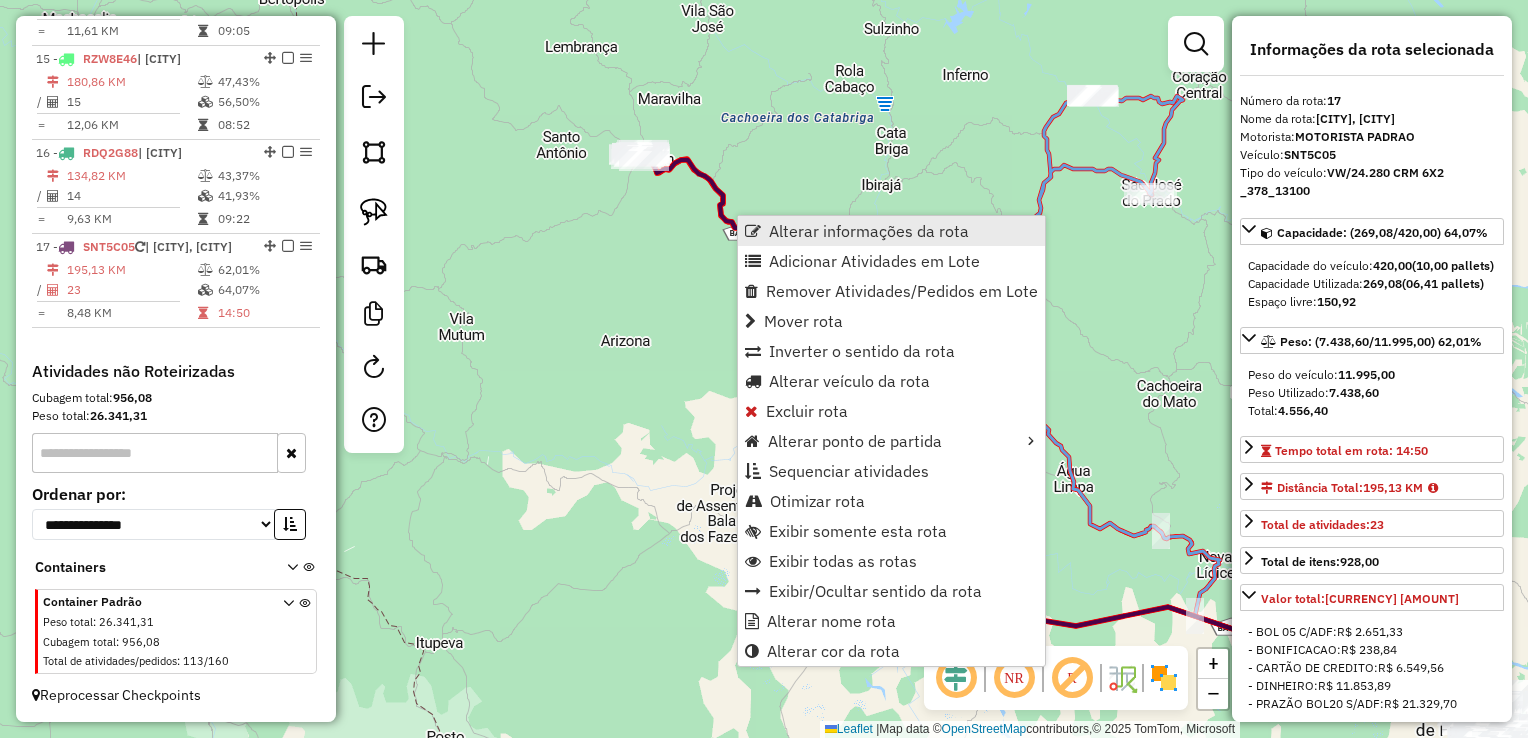 click on "Alterar informações da rota" at bounding box center (869, 231) 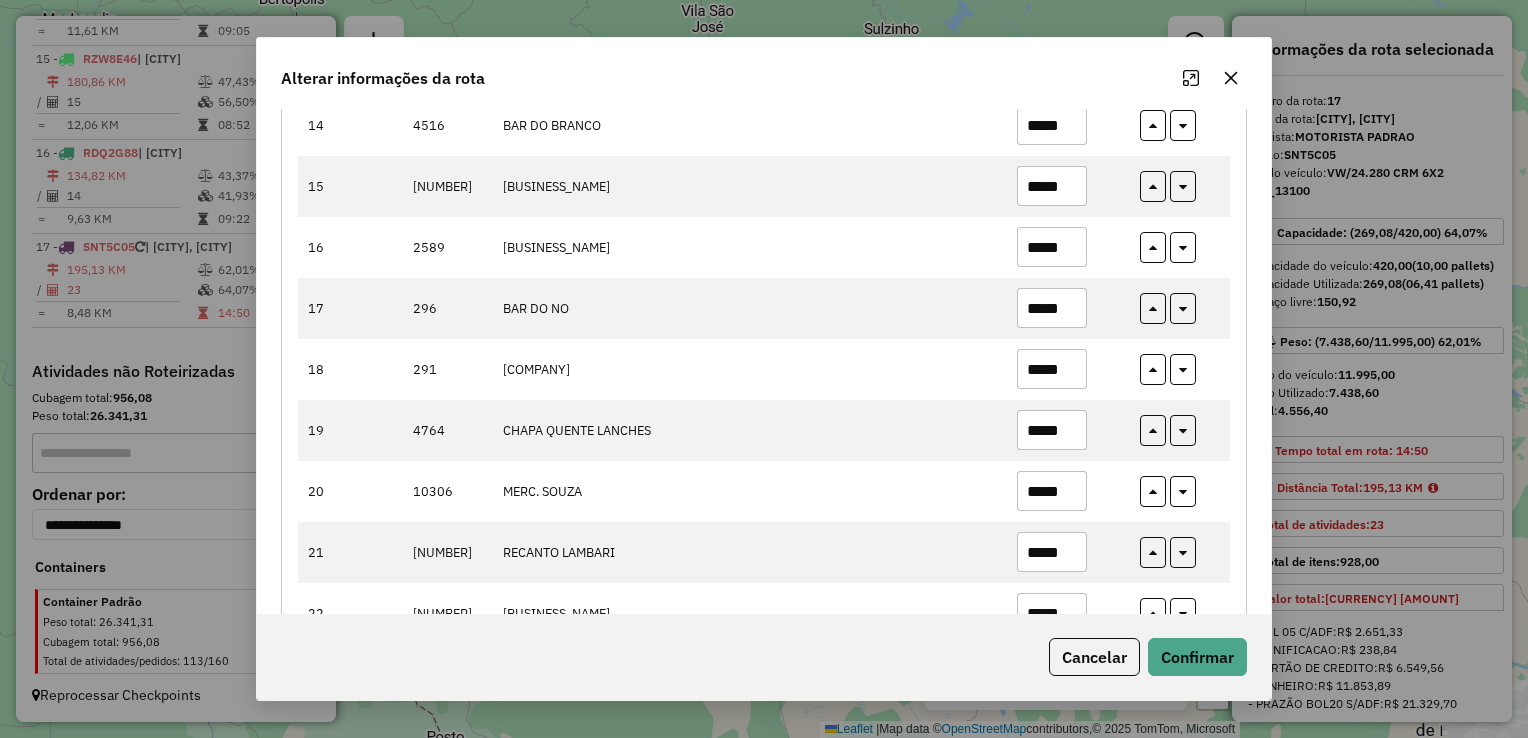 scroll, scrollTop: 1177, scrollLeft: 0, axis: vertical 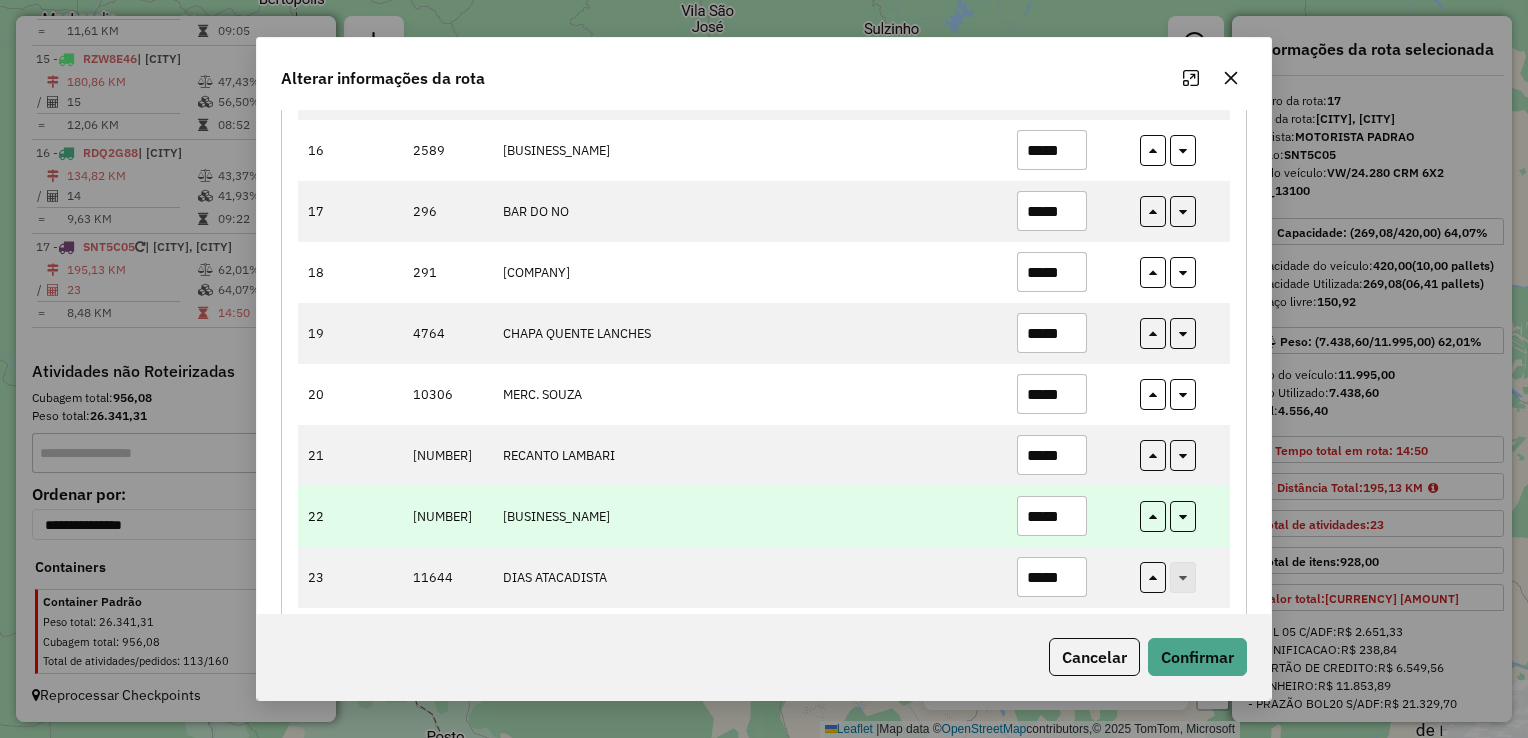 click on "*****" at bounding box center (1052, 516) 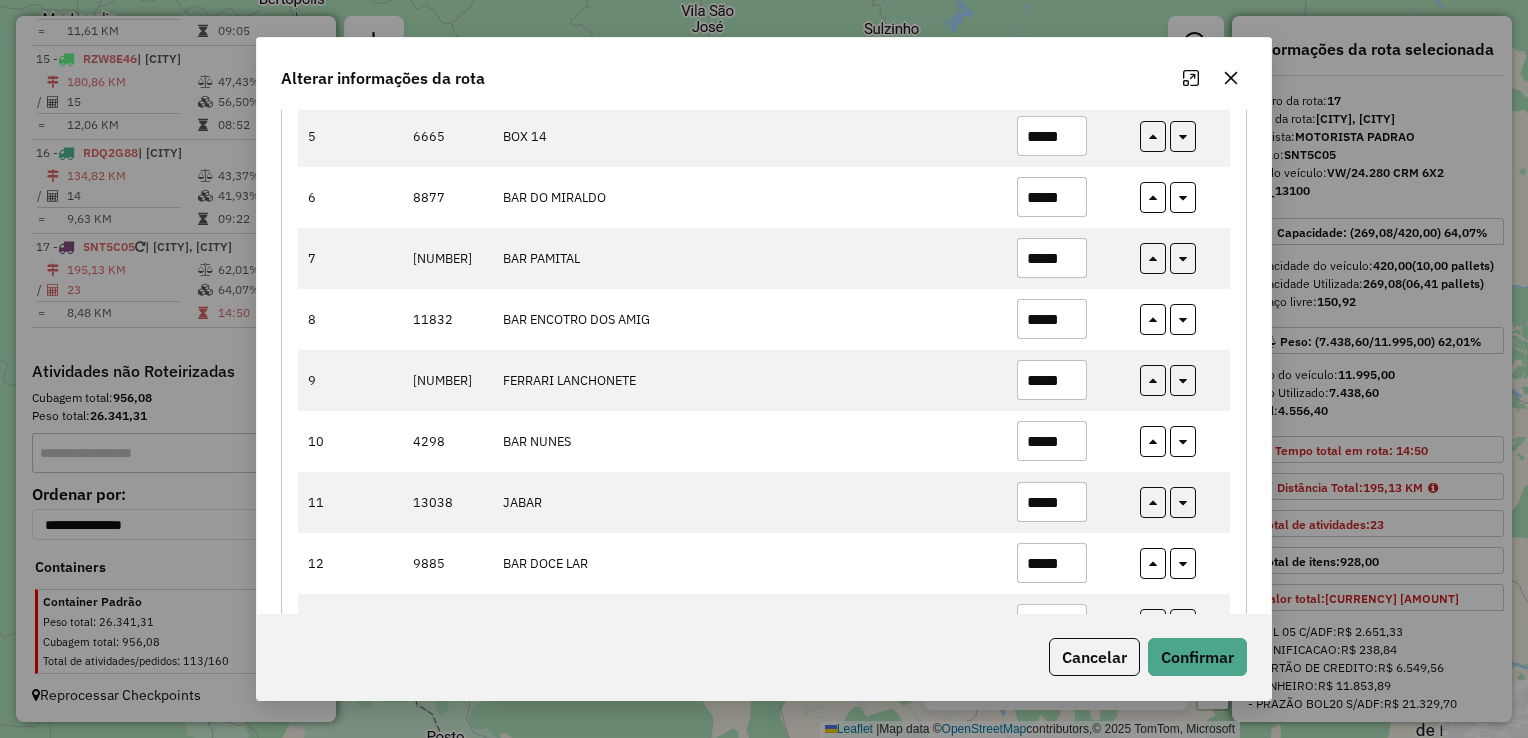 scroll, scrollTop: 477, scrollLeft: 0, axis: vertical 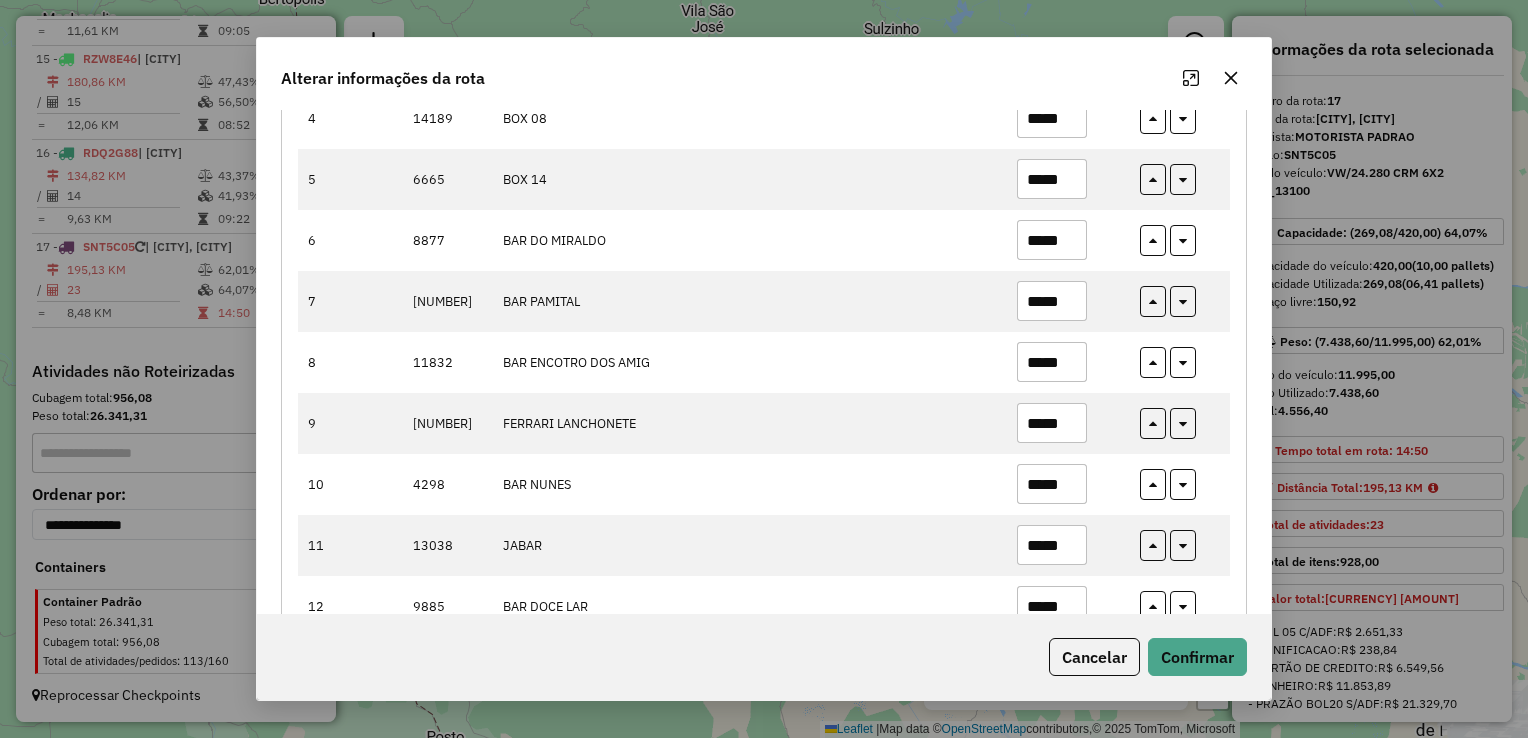 click on "*****" at bounding box center [1052, 484] 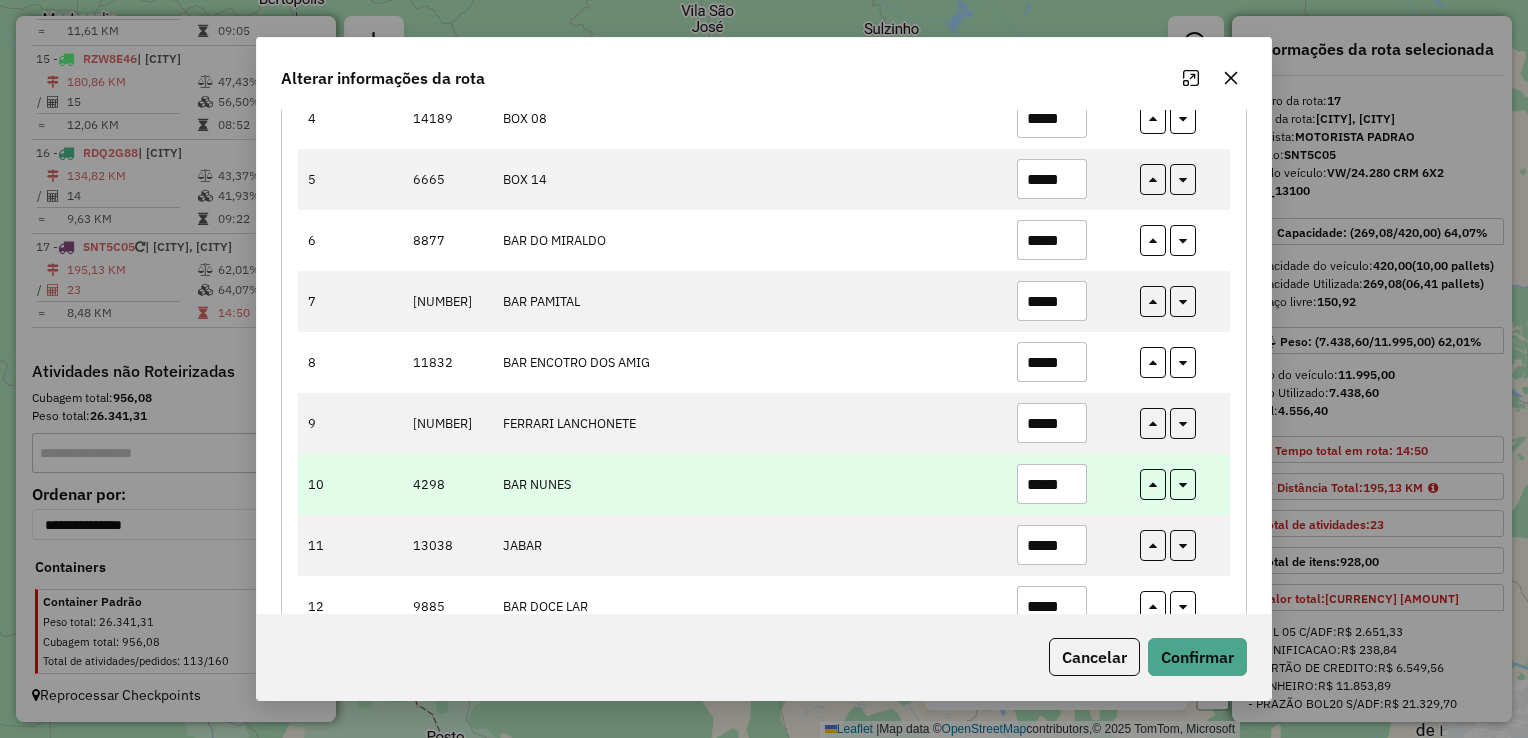 click on "*****" at bounding box center (1052, 484) 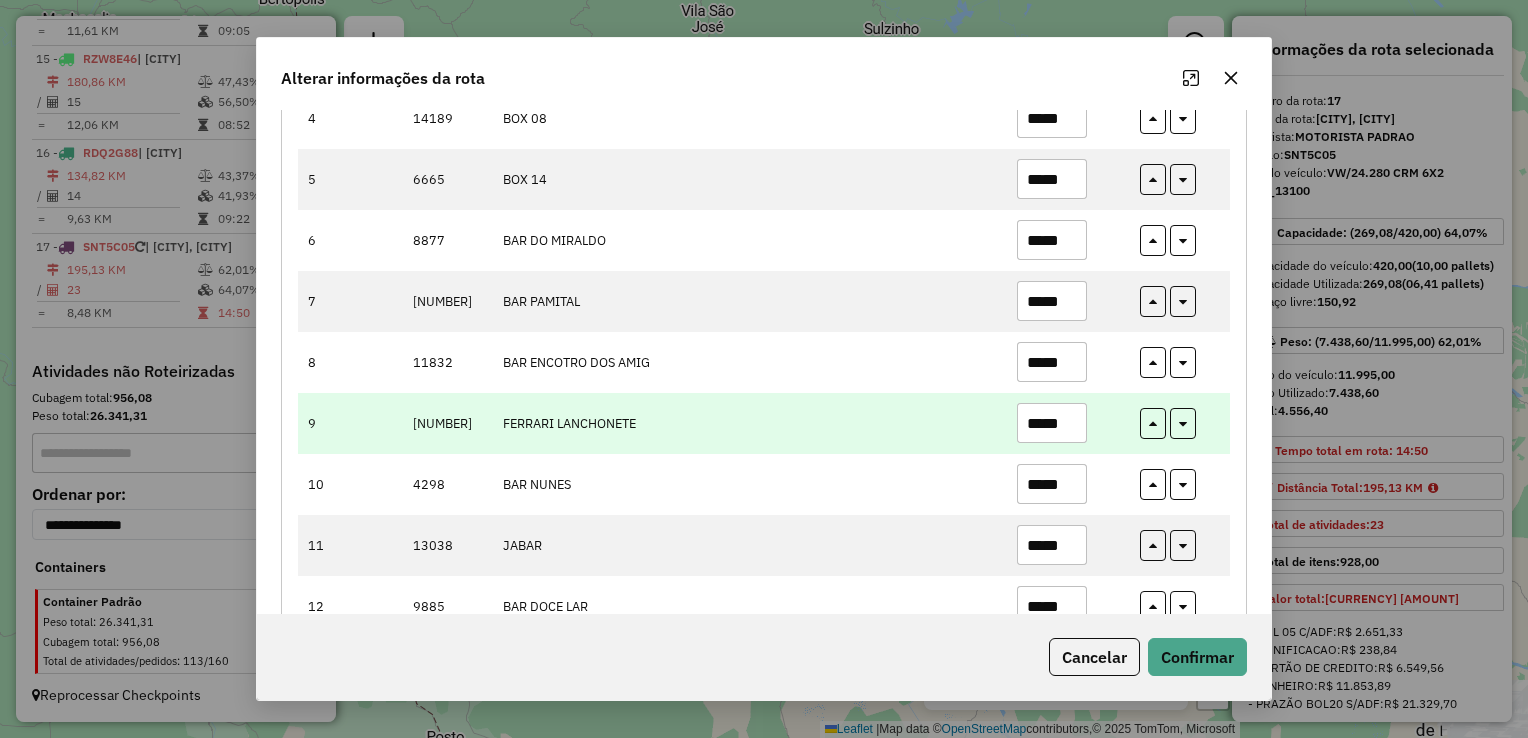 scroll, scrollTop: 377, scrollLeft: 0, axis: vertical 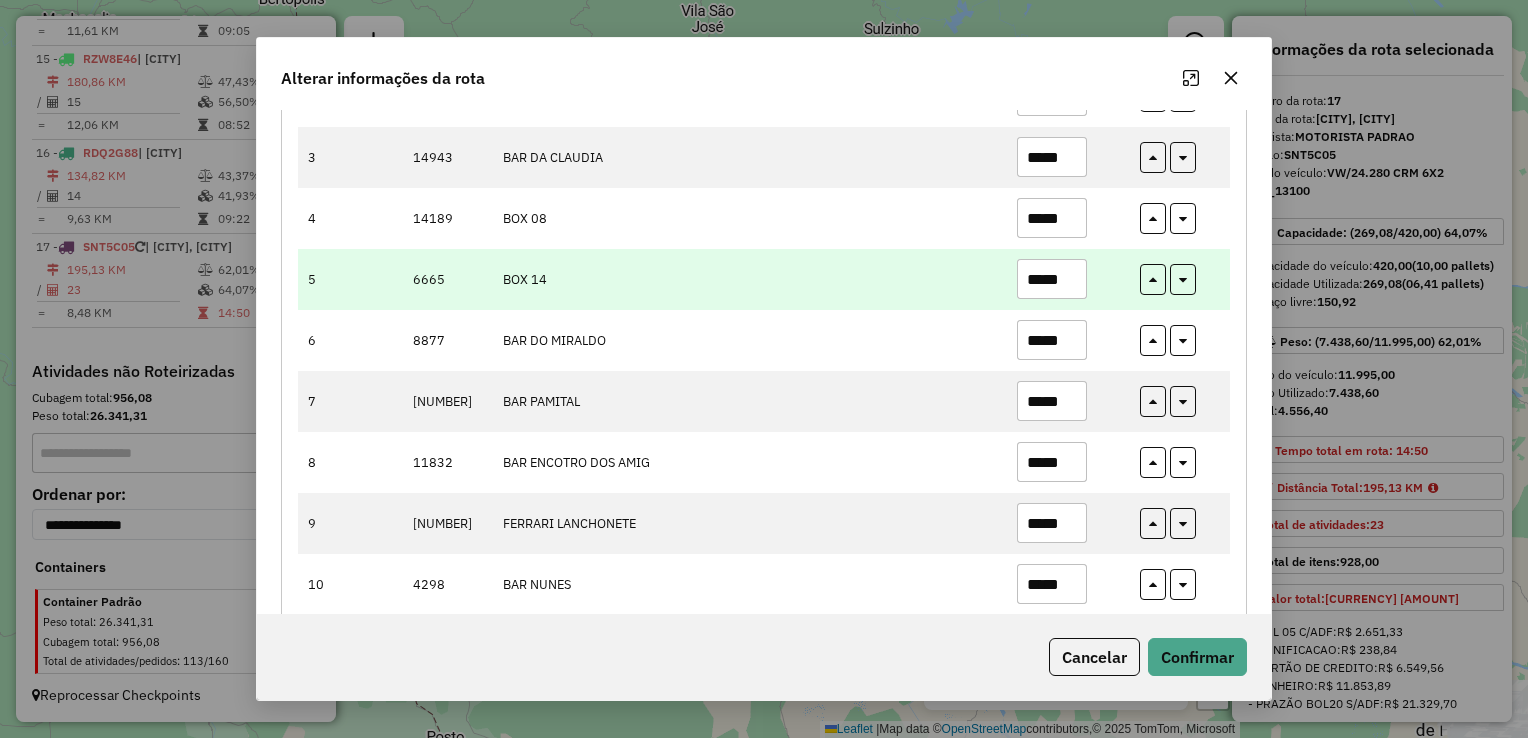 click on "*****" at bounding box center [1052, 279] 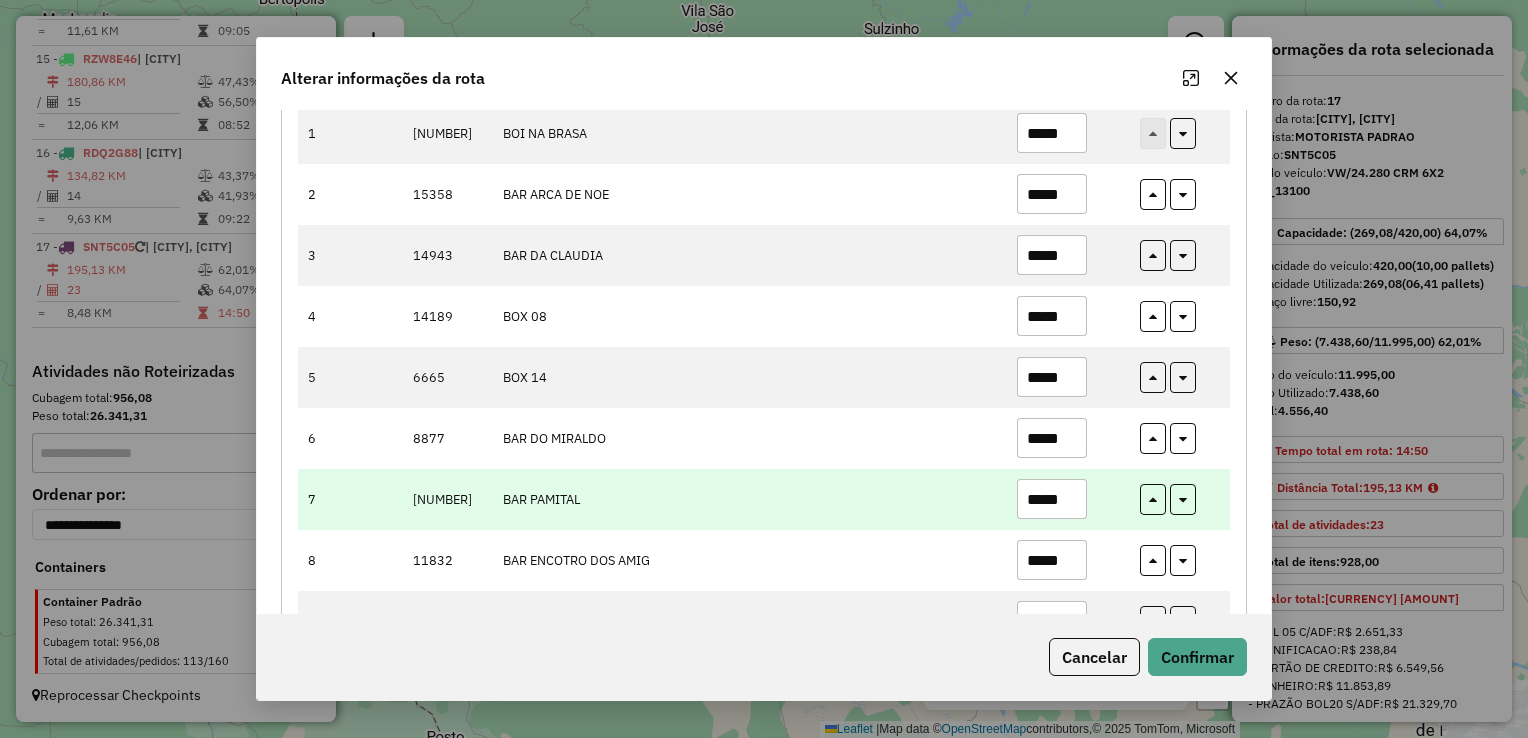 scroll, scrollTop: 177, scrollLeft: 0, axis: vertical 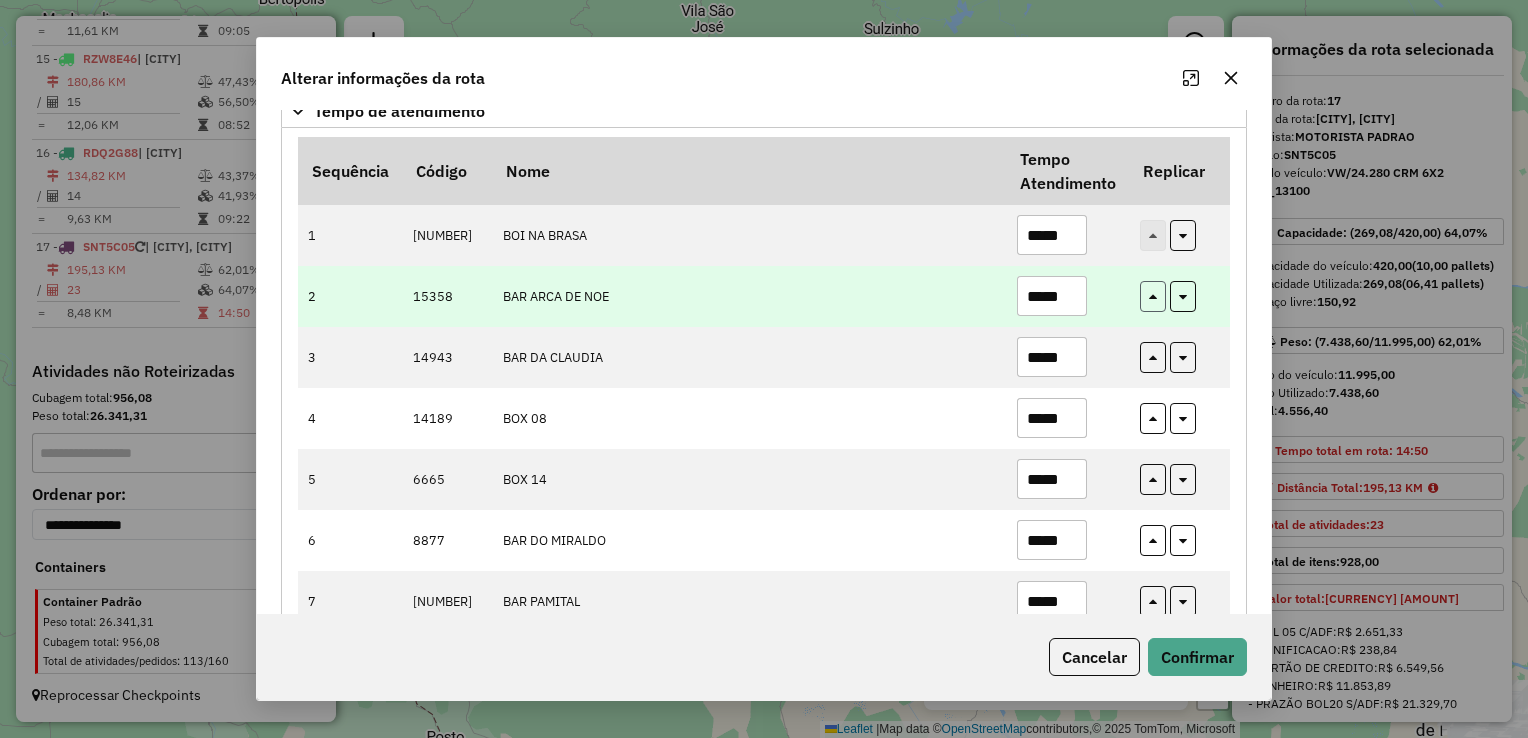 click at bounding box center [1153, 300] 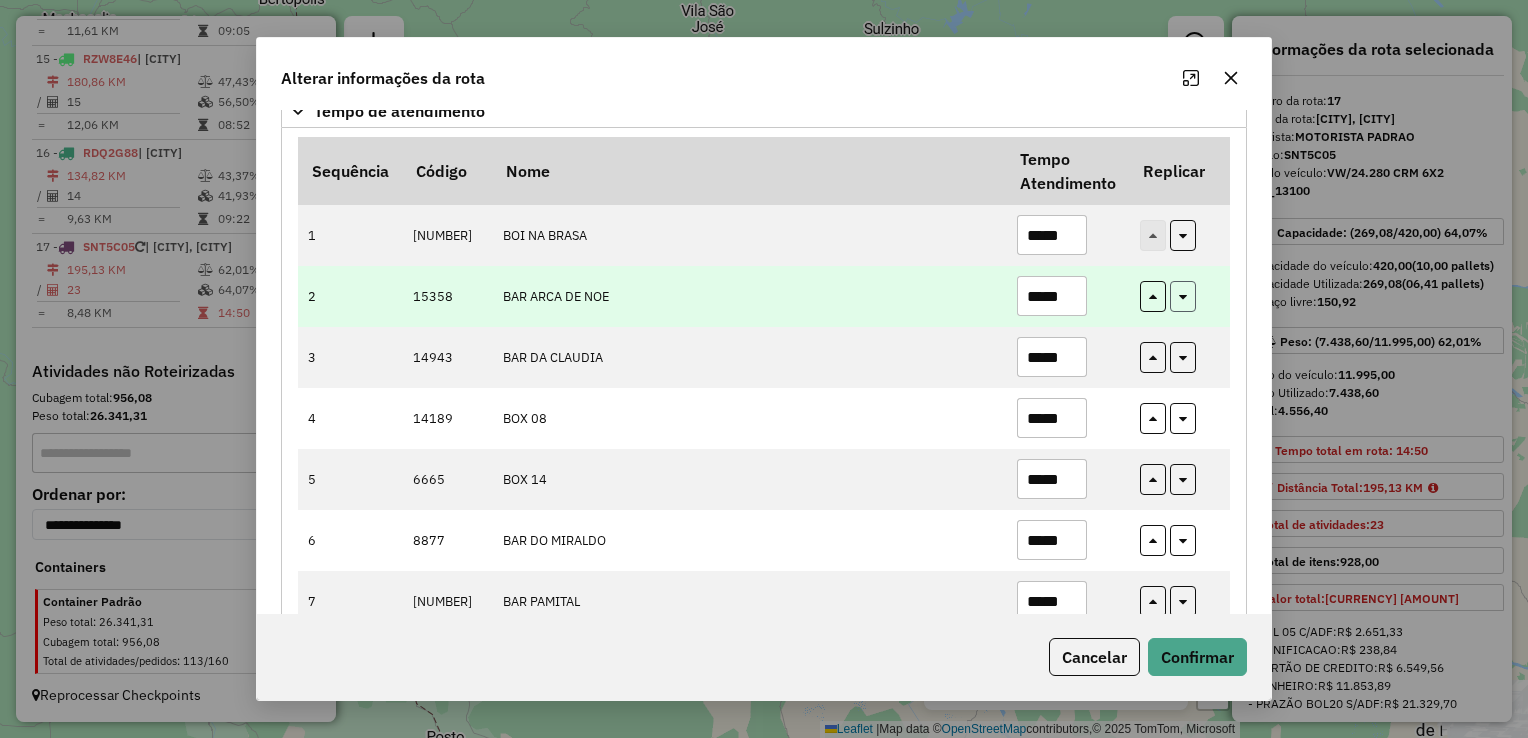 click at bounding box center [1183, 296] 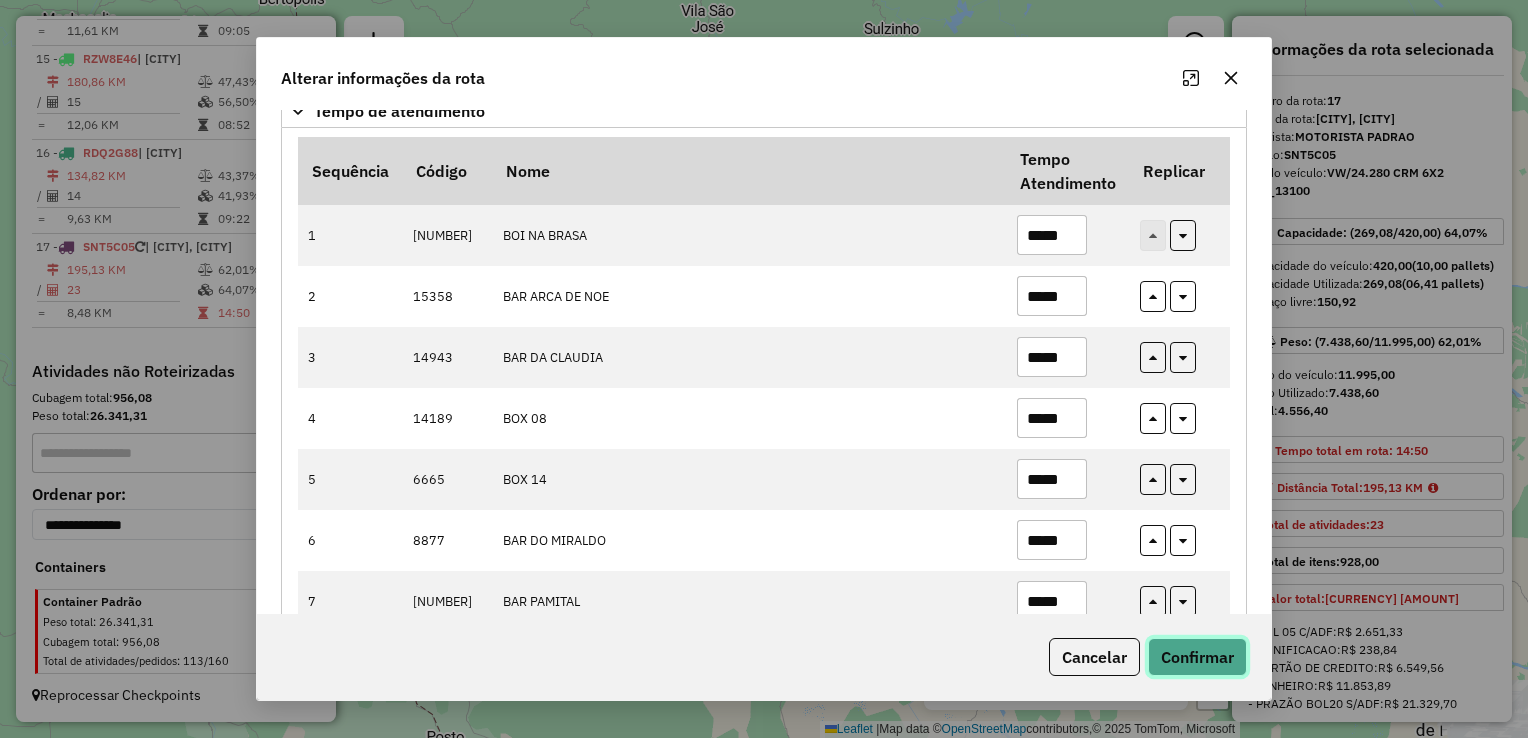 click on "Confirmar" 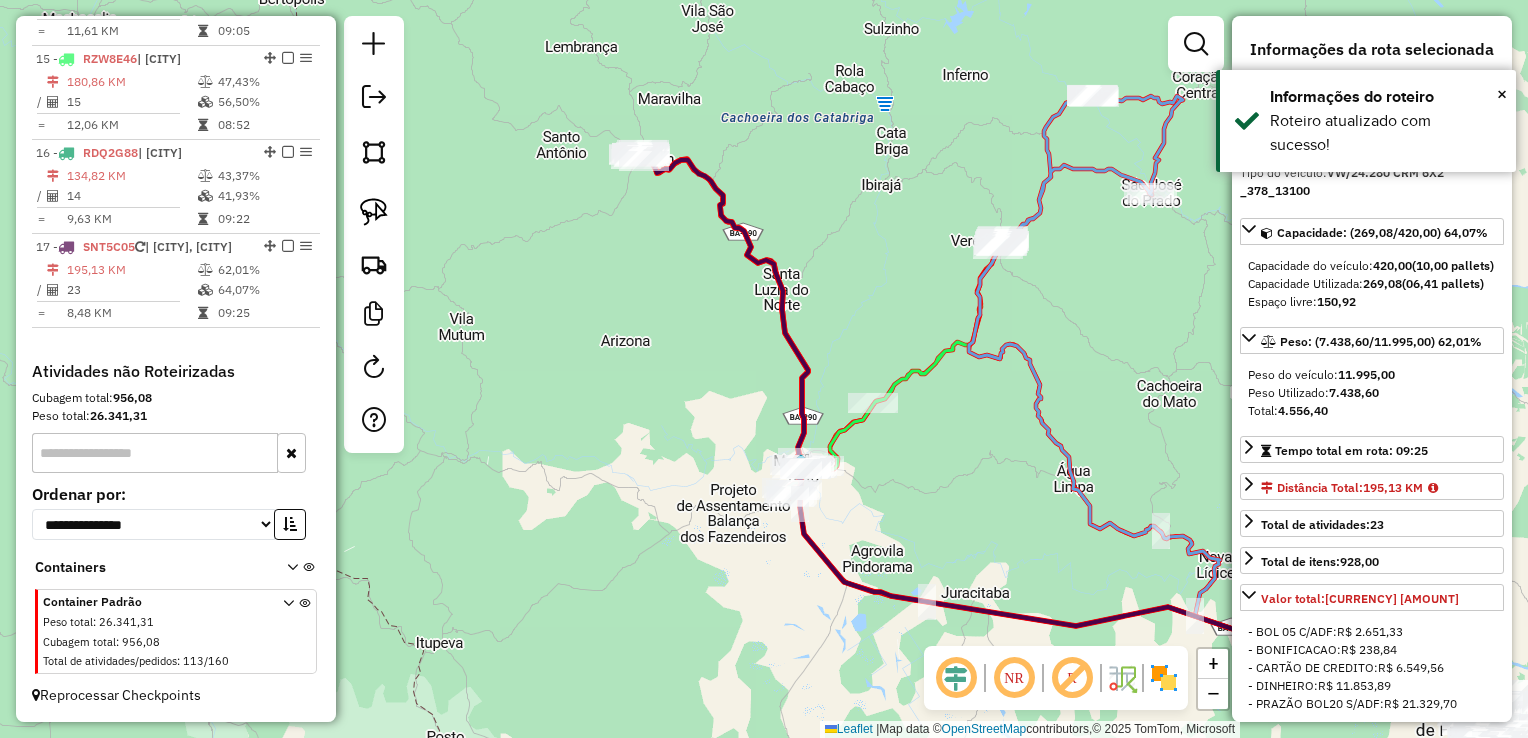 click 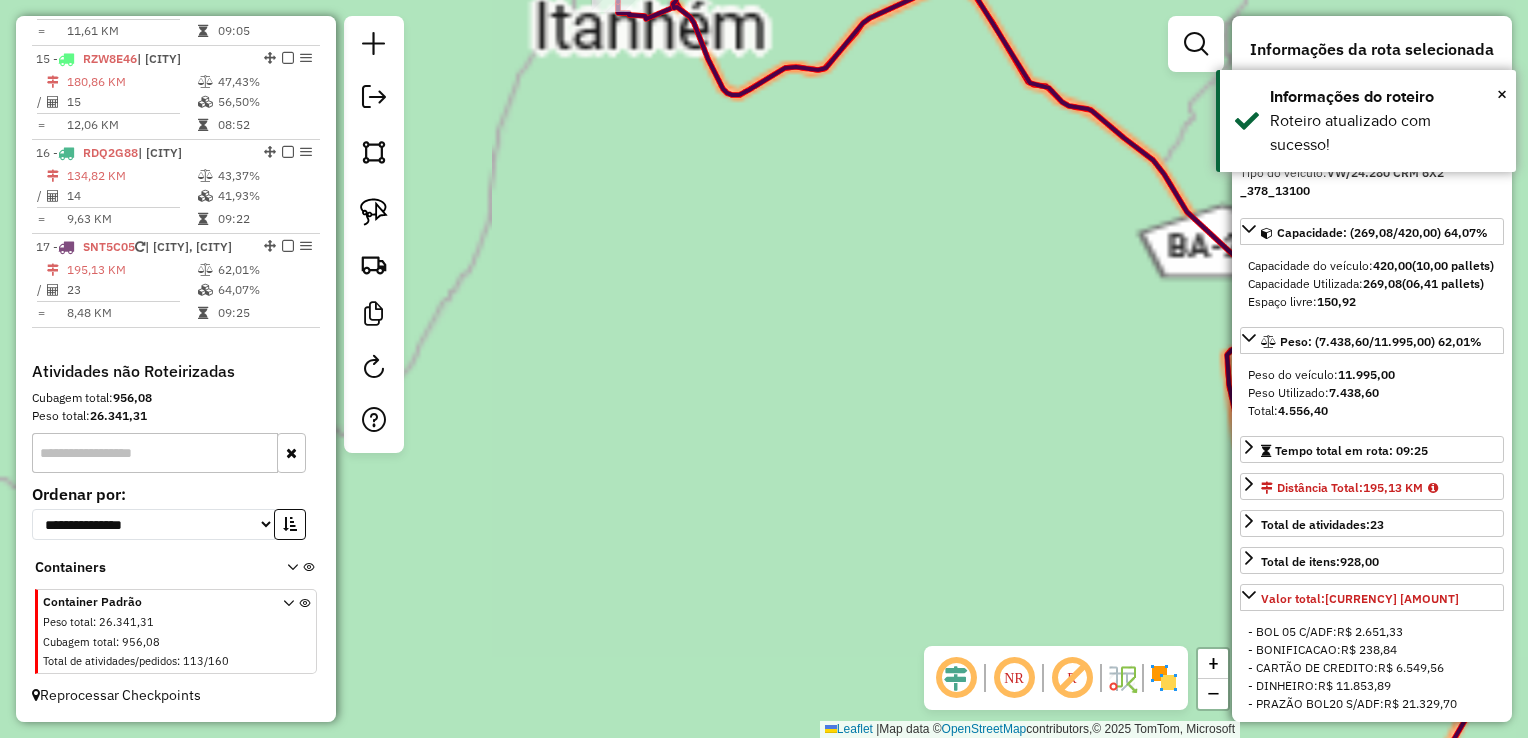 drag, startPoint x: 534, startPoint y: 63, endPoint x: 675, endPoint y: 469, distance: 429.78717 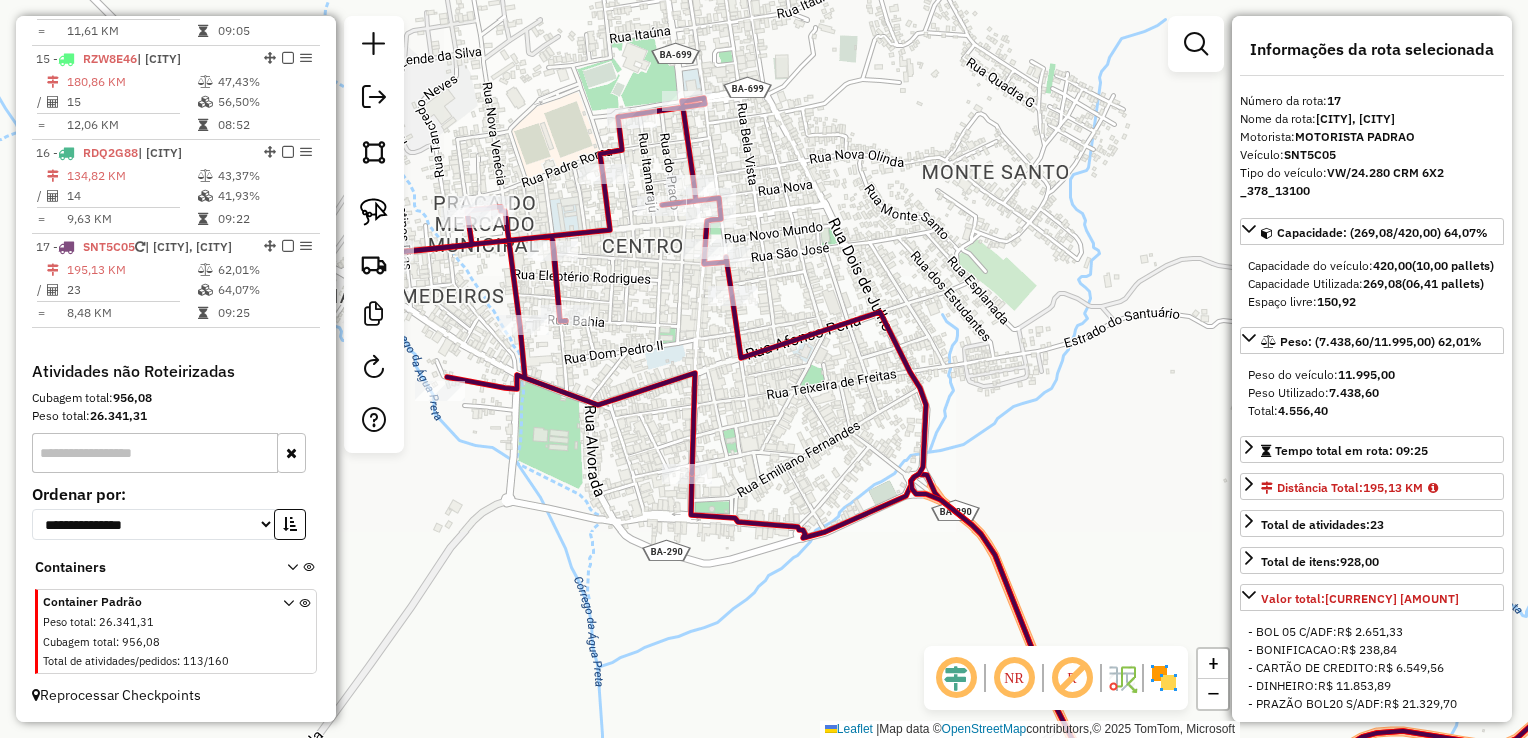 click 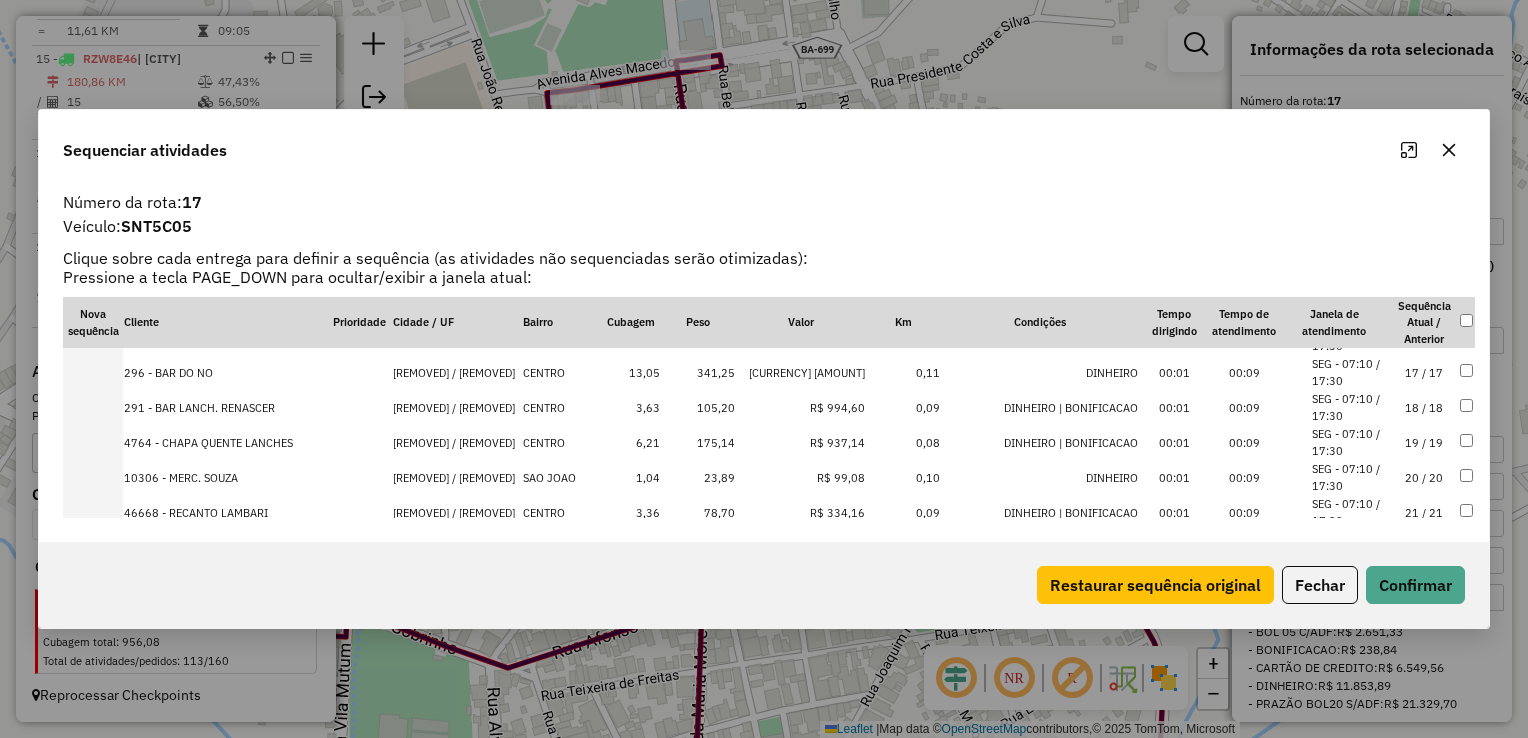 scroll, scrollTop: 653, scrollLeft: 0, axis: vertical 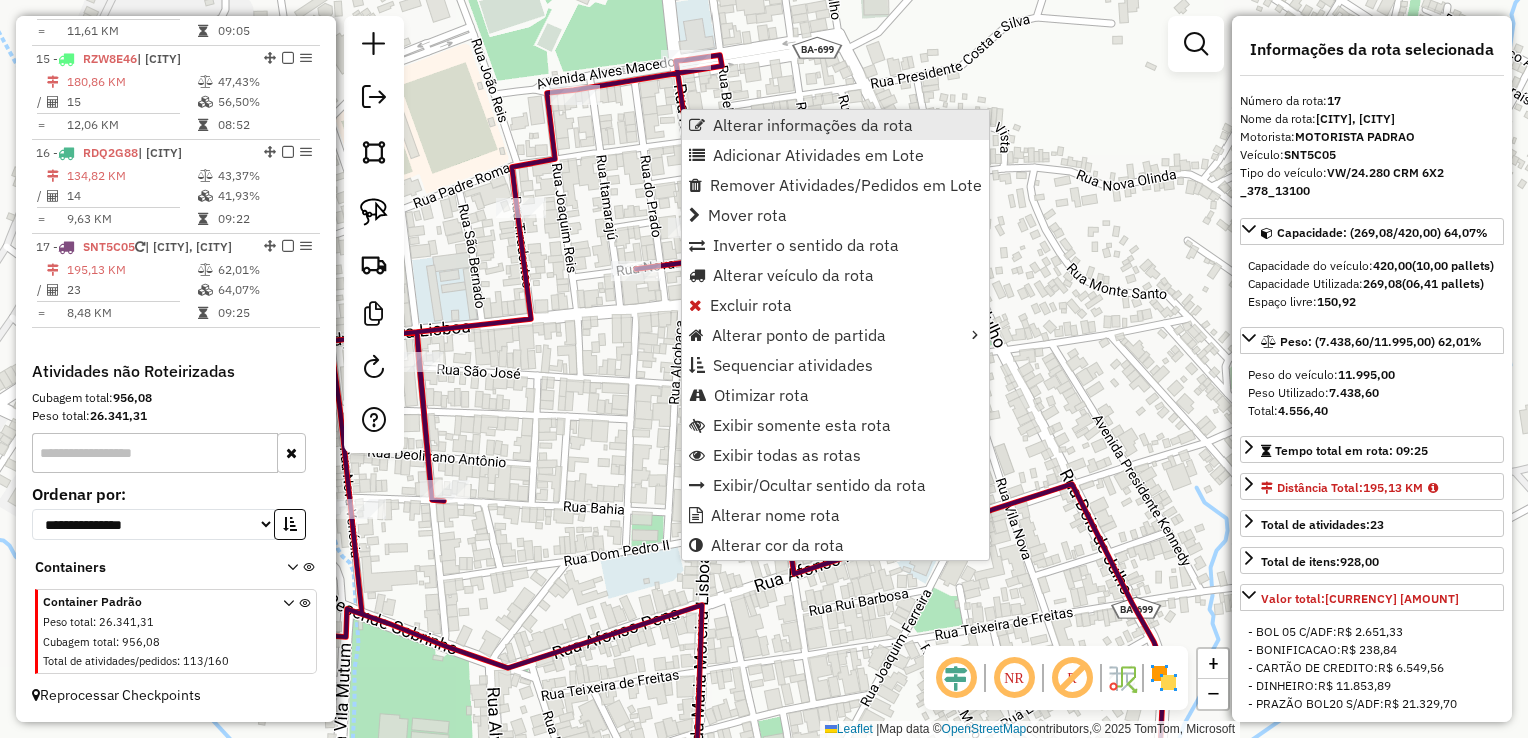 click on "Alterar informações da rota" at bounding box center [813, 125] 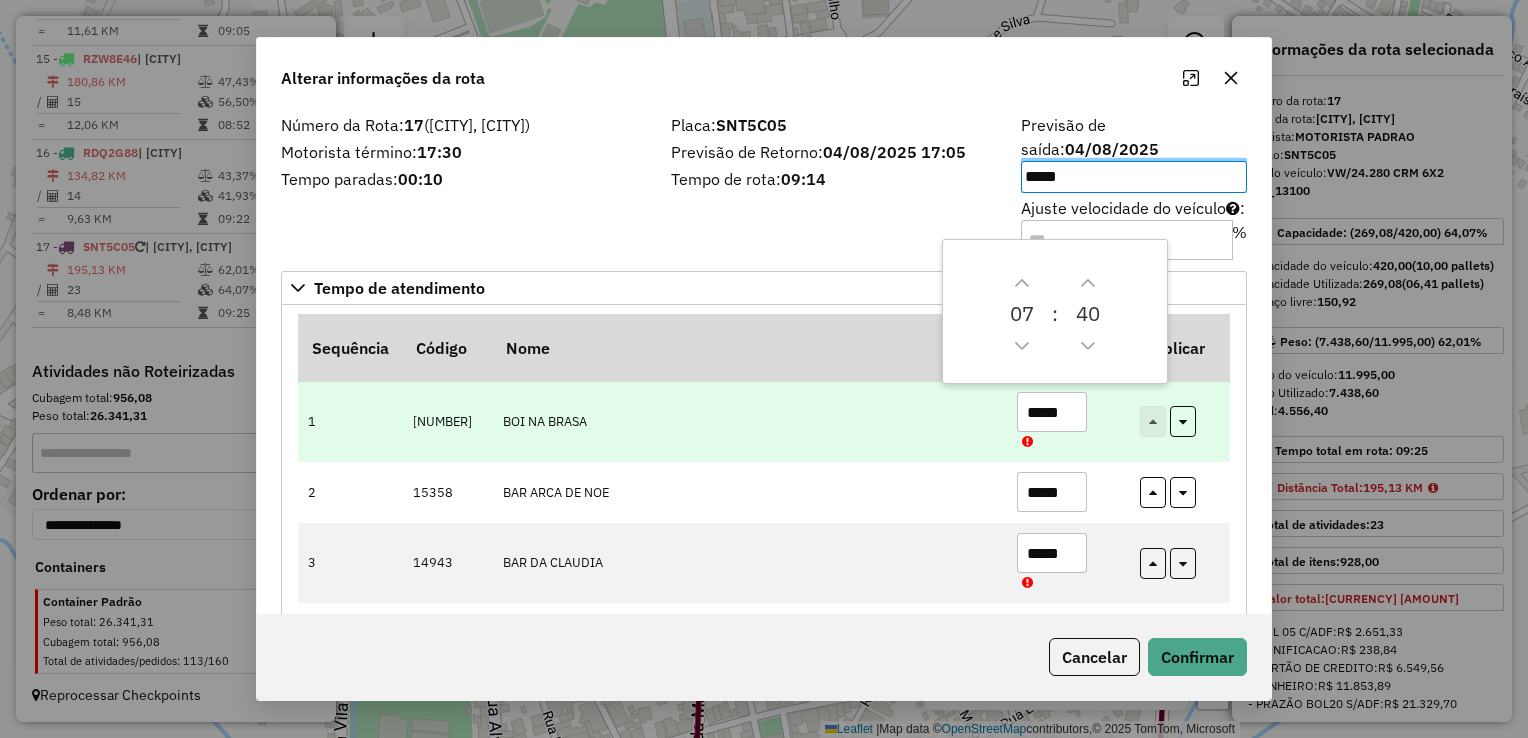 click on "*****" at bounding box center [1052, 412] 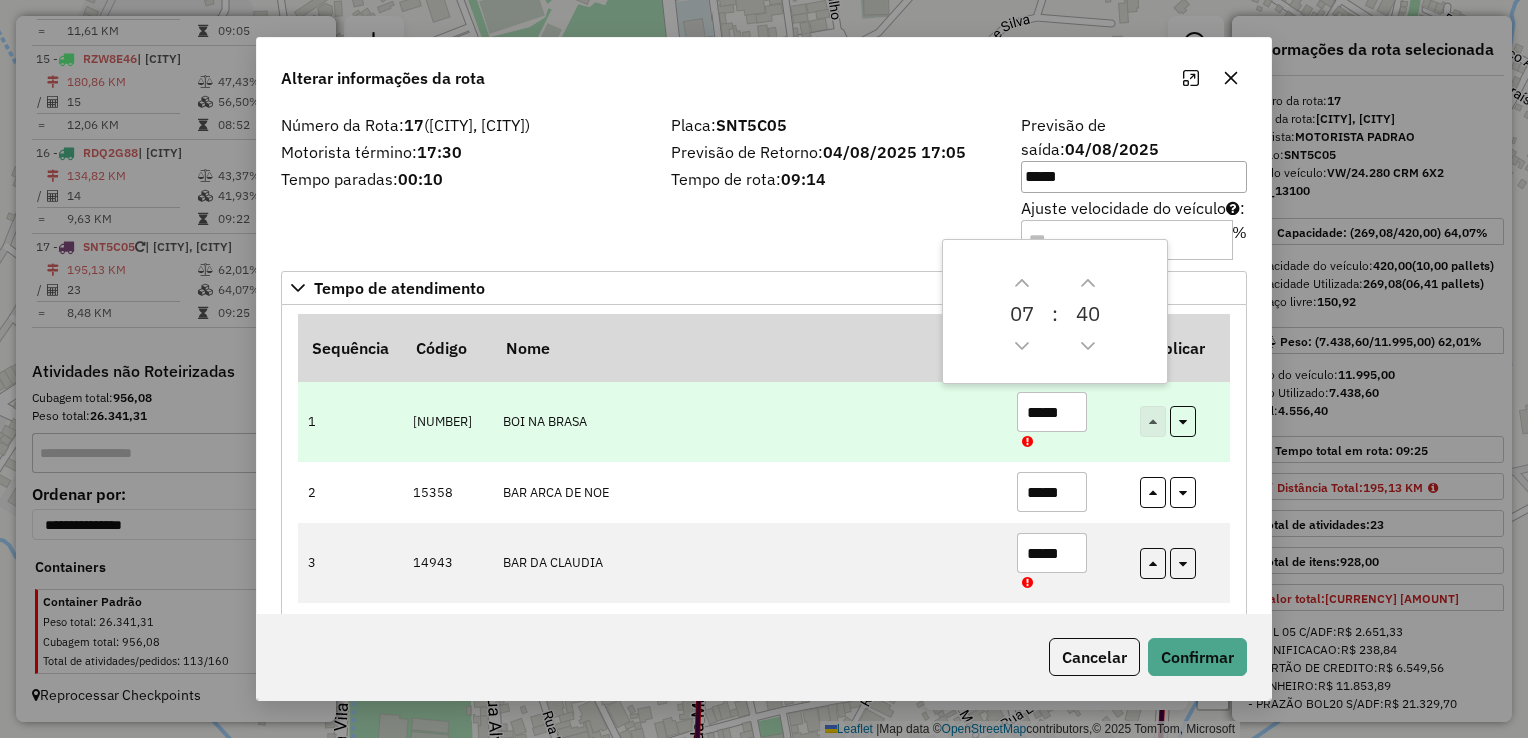 click on "*****" at bounding box center [1052, 412] 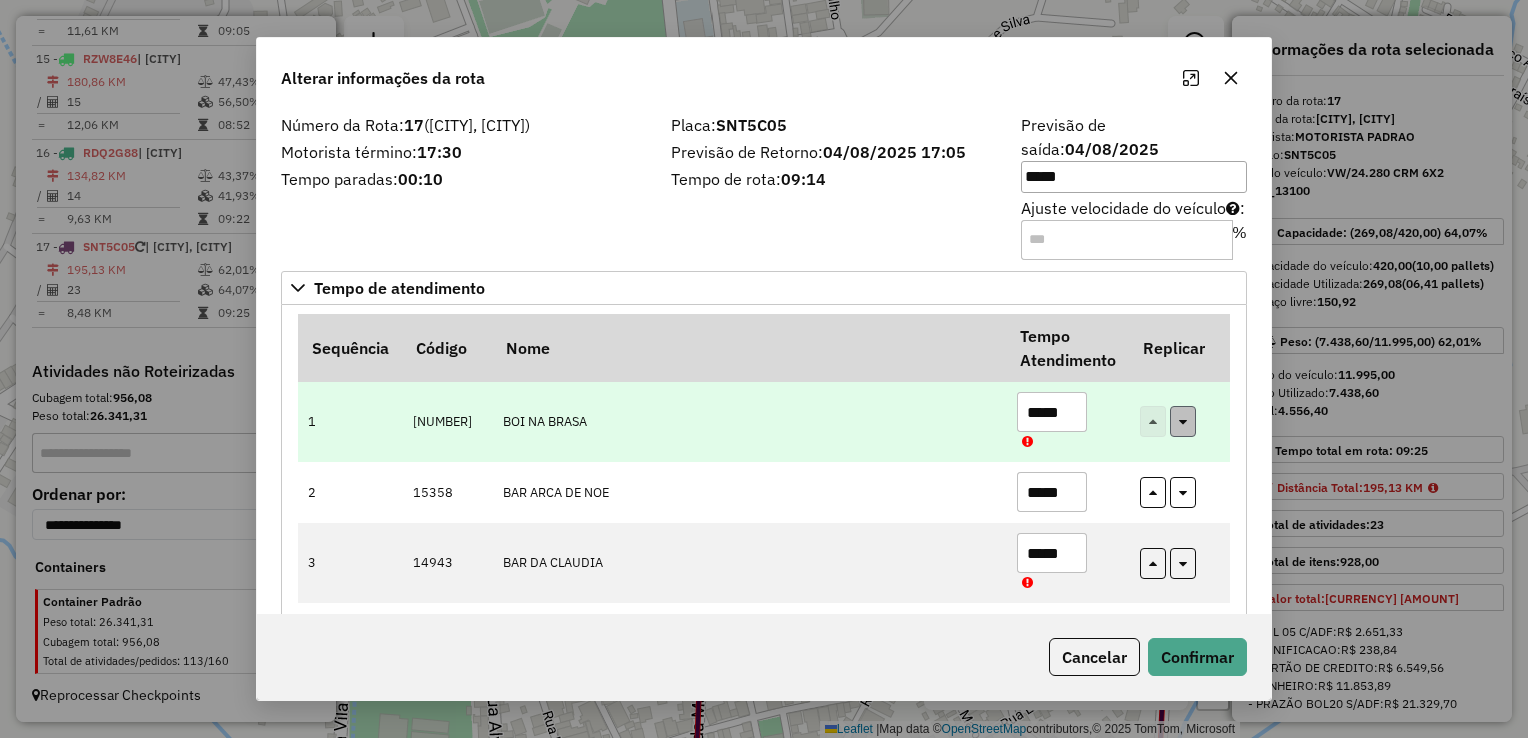 type on "*****" 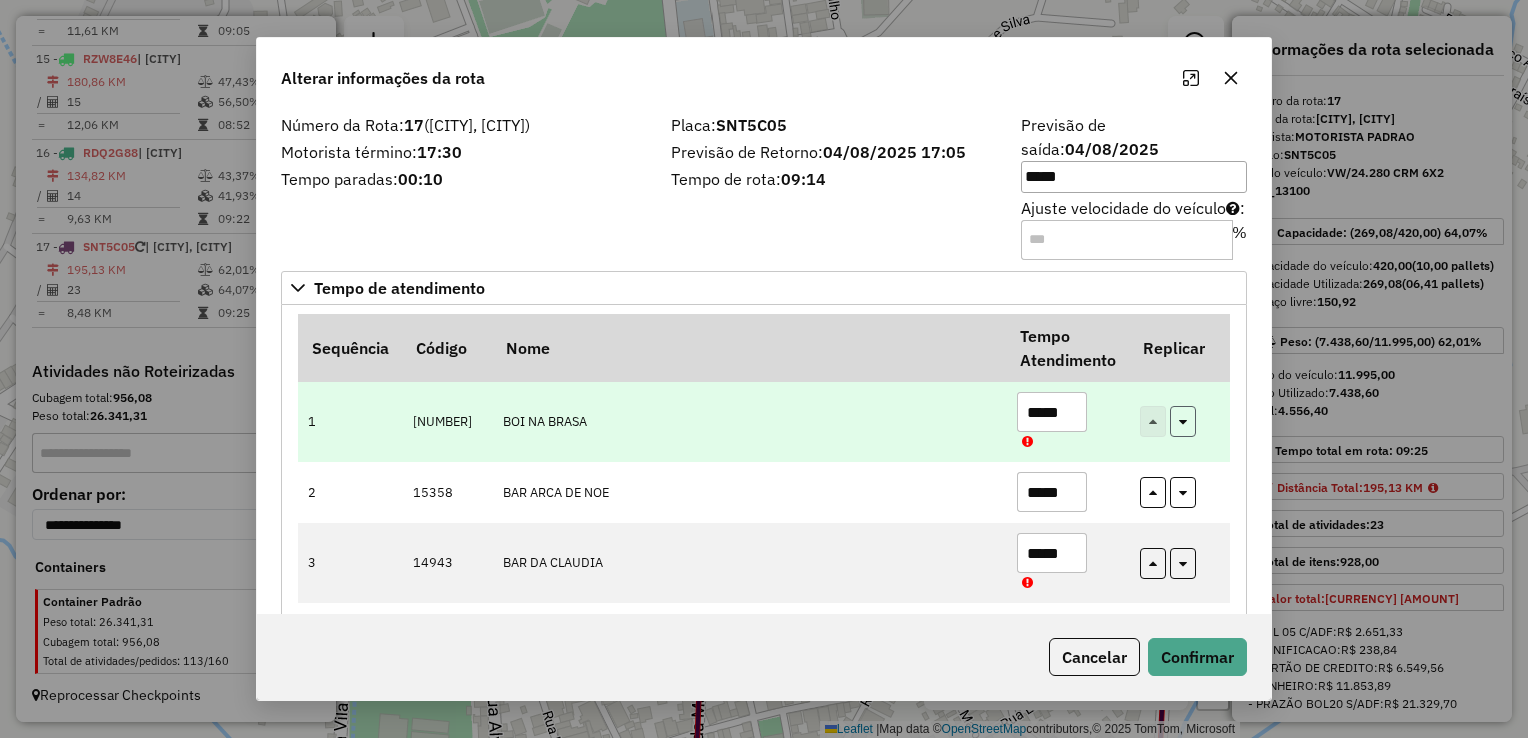 click at bounding box center (1183, 421) 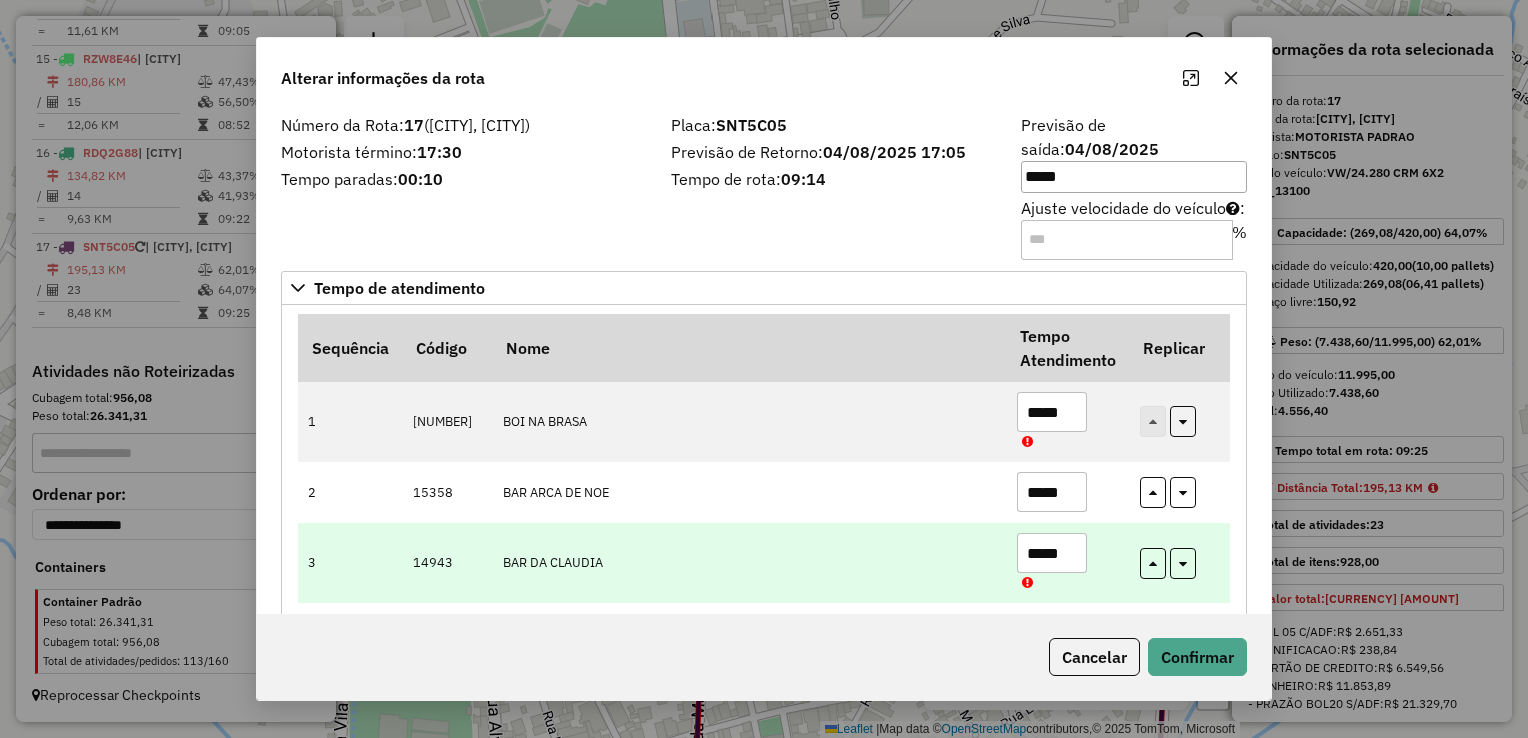 type on "*****" 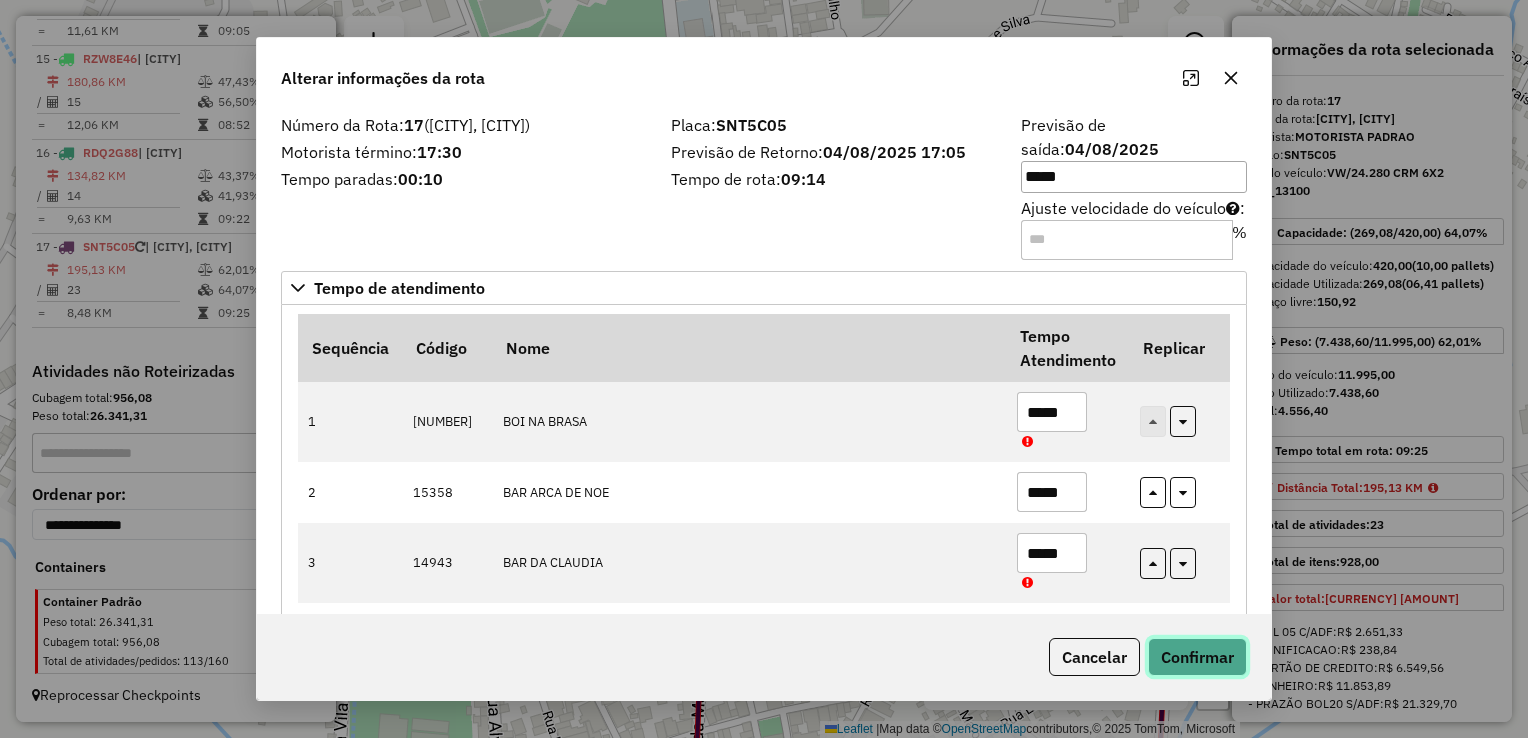 click on "Confirmar" 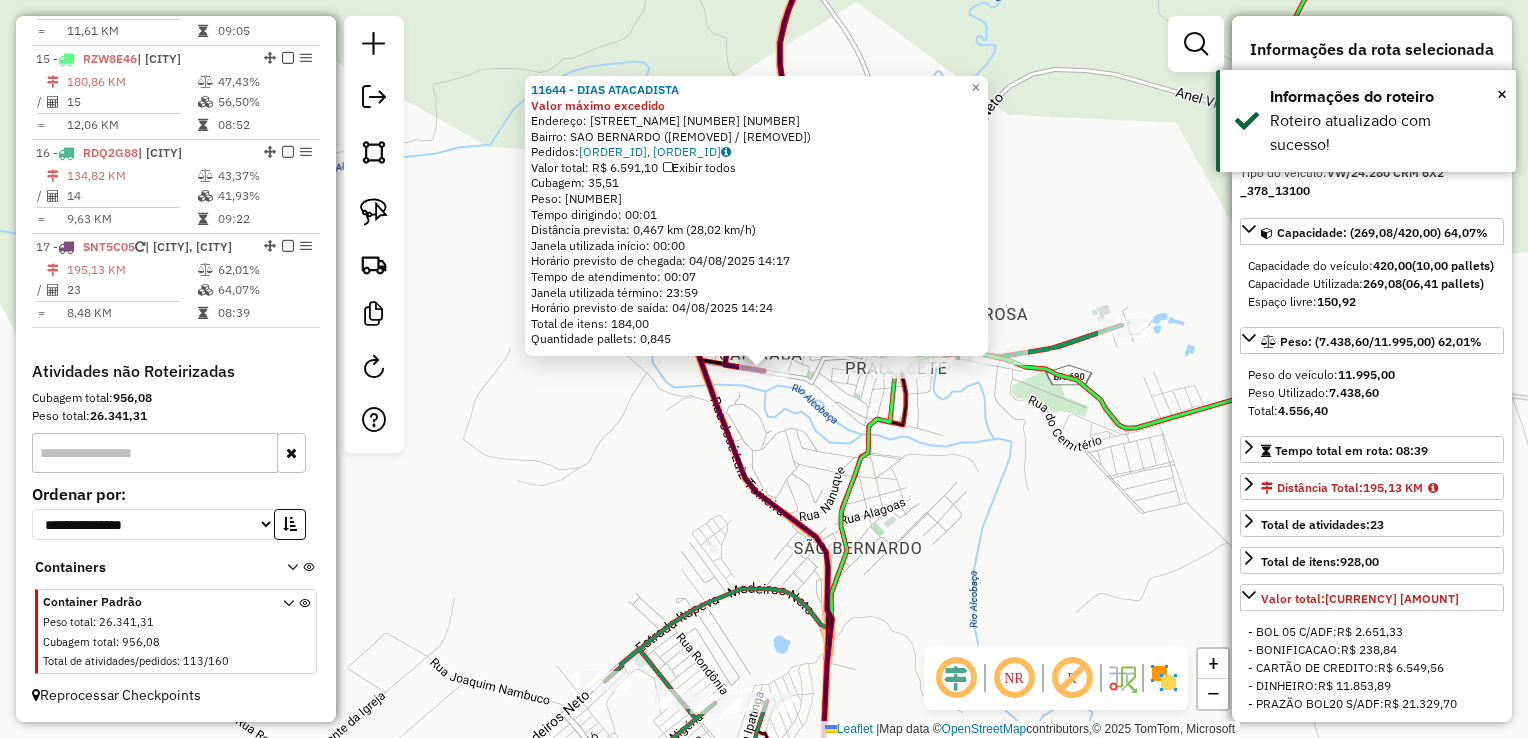 click on "11644 - DIAS ATACADISTA Valor máximo excedido  Endereço:  NANUQUE 88 88   Bairro: SAO BERNARDO (MEDEIROS NETO / BA)   Pedidos:  02593970, 02593980   Valor total: R$ 6.591,10   Exibir todos   Cubagem: 35,51  Peso: 1.063,08  Tempo dirigindo: 00:01   Distância prevista: 0,467 km (28,02 km/h)   Janela utilizada início: 00:00   Horário previsto de chegada: 04/08/2025 14:17   Tempo de atendimento: 00:07   Janela utilizada término: 23:59   Horário previsto de saída: 04/08/2025 14:24   Total de itens: 184,00   Quantidade pallets: 0,845  × Janela de atendimento Grade de atendimento Capacidade Transportadoras Veículos Cliente Pedidos  Rotas Selecione os dias de semana para filtrar as janelas de atendimento  Seg   Ter   Qua   Qui   Sex   Sáb   Dom  Informe o período da janela de atendimento: De: Até:  Filtrar exatamente a janela do cliente  Considerar janela de atendimento padrão  Selecione os dias de semana para filtrar as grades de atendimento  Seg   Ter   Qua   Qui   Sex   Sáb   Dom   Peso mínimo:  +" 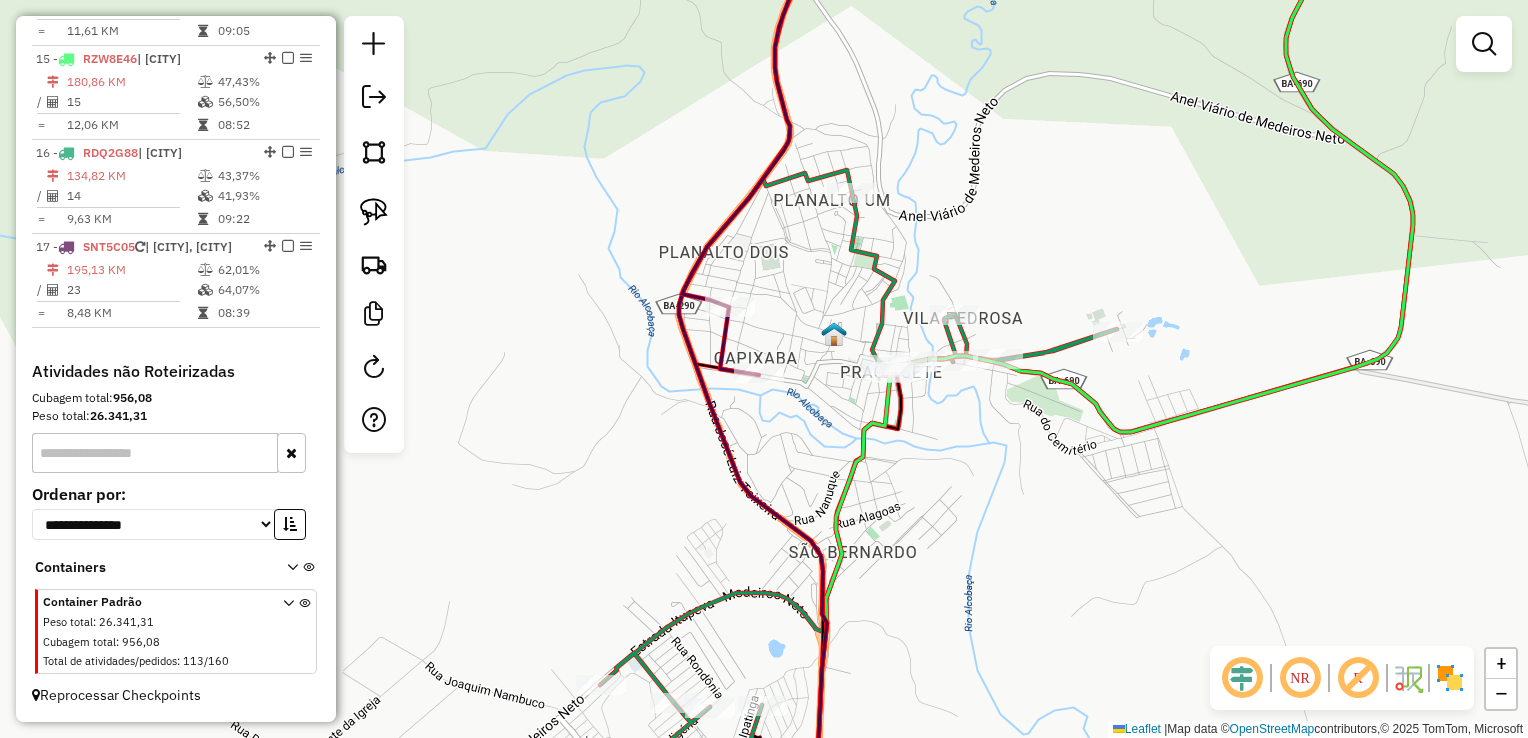 drag, startPoint x: 784, startPoint y: 449, endPoint x: 712, endPoint y: 468, distance: 74.46476 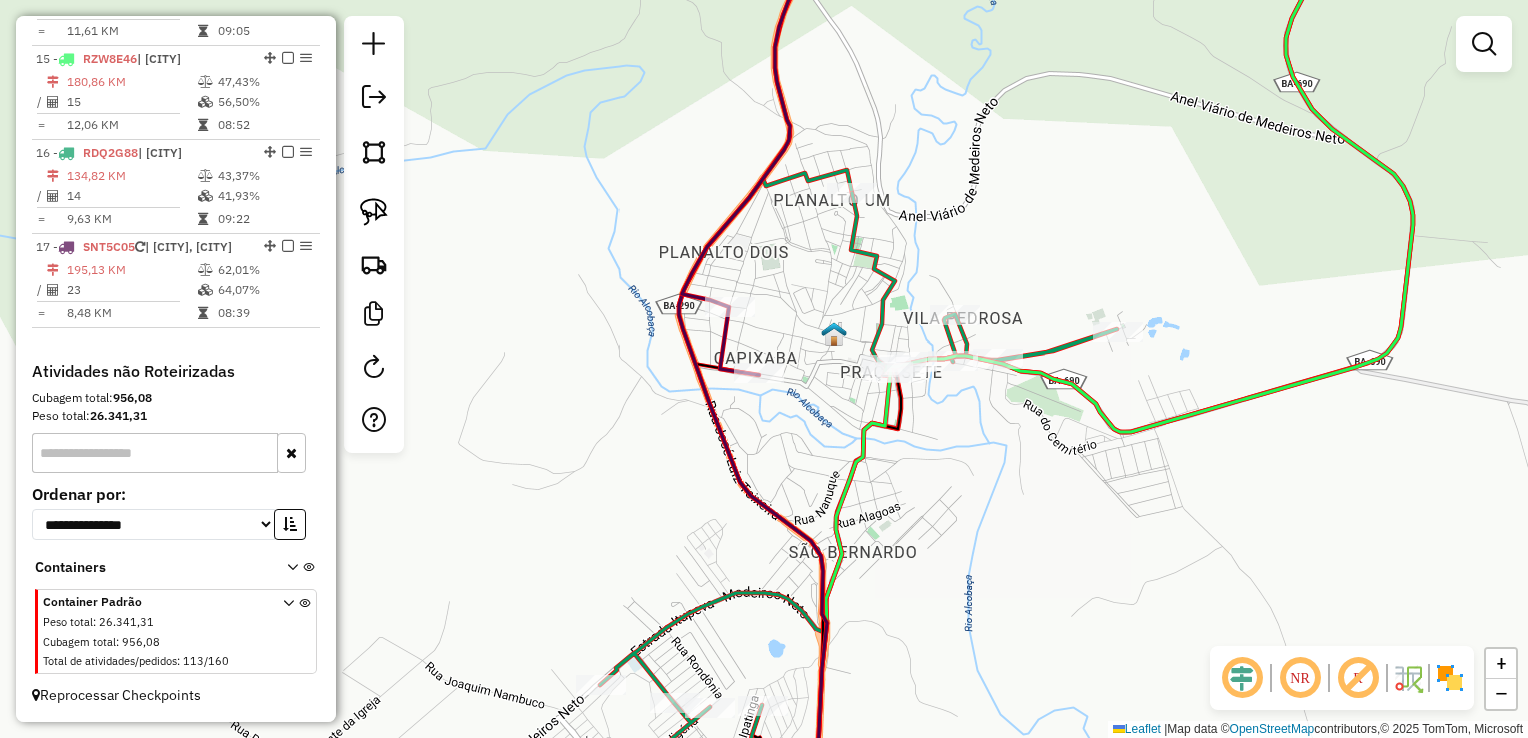 click on "Janela de atendimento Grade de atendimento Capacidade Transportadoras Veículos Cliente Pedidos  Rotas Selecione os dias de semana para filtrar as janelas de atendimento  Seg   Ter   Qua   Qui   Sex   Sáb   Dom  Informe o período da janela de atendimento: De: Até:  Filtrar exatamente a janela do cliente  Considerar janela de atendimento padrão  Selecione os dias de semana para filtrar as grades de atendimento  Seg   Ter   Qua   Qui   Sex   Sáb   Dom   Considerar clientes sem dia de atendimento cadastrado  Clientes fora do dia de atendimento selecionado Filtrar as atividades entre os valores definidos abaixo:  Peso mínimo:   Peso máximo:   Cubagem mínima:   Cubagem máxima:   De:   Até:  Filtrar as atividades entre o tempo de atendimento definido abaixo:  De:   Até:   Considerar capacidade total dos clientes não roteirizados Transportadora: Selecione um ou mais itens Tipo de veículo: Selecione um ou mais itens Veículo: Selecione um ou mais itens Motorista: Selecione um ou mais itens Nome: Rótulo:" 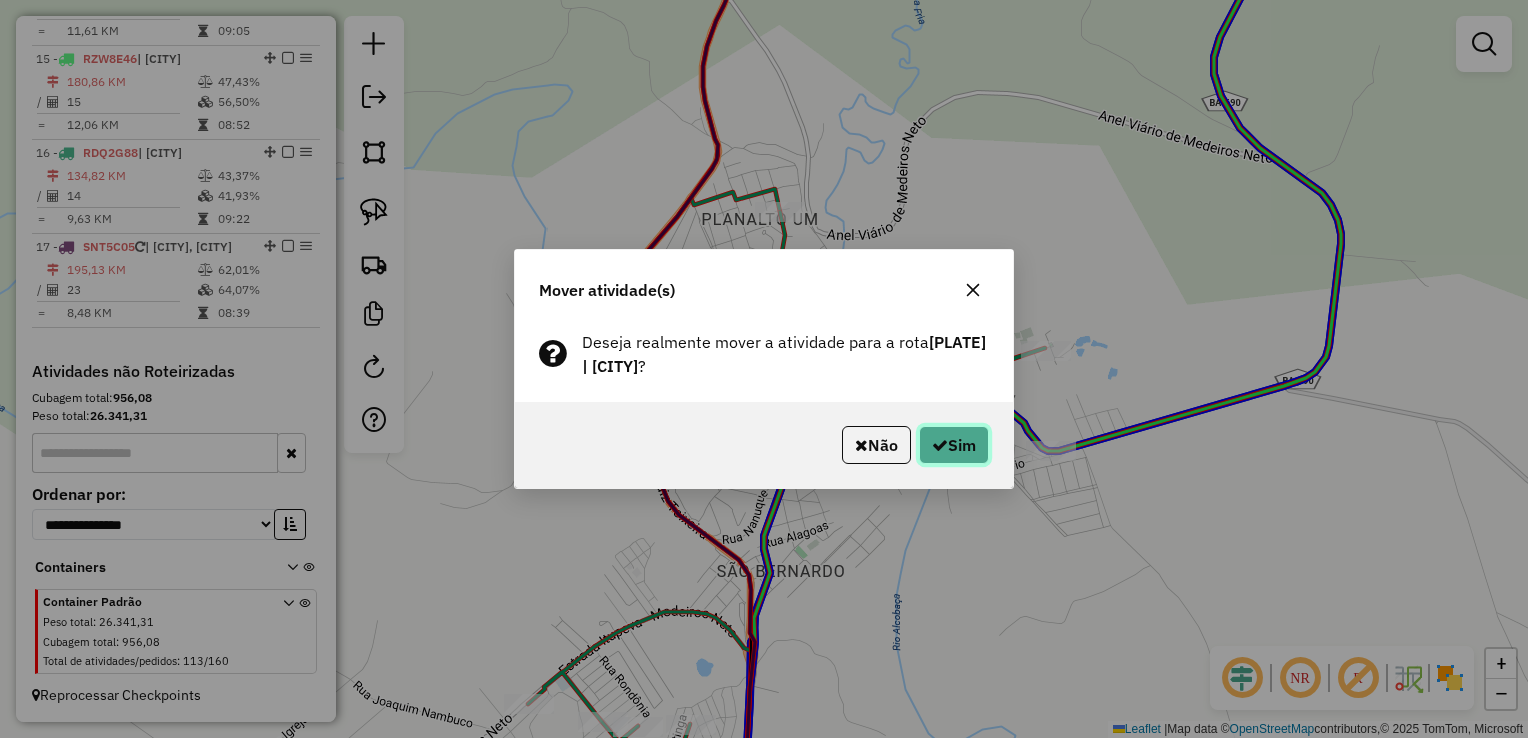 click on "Sim" 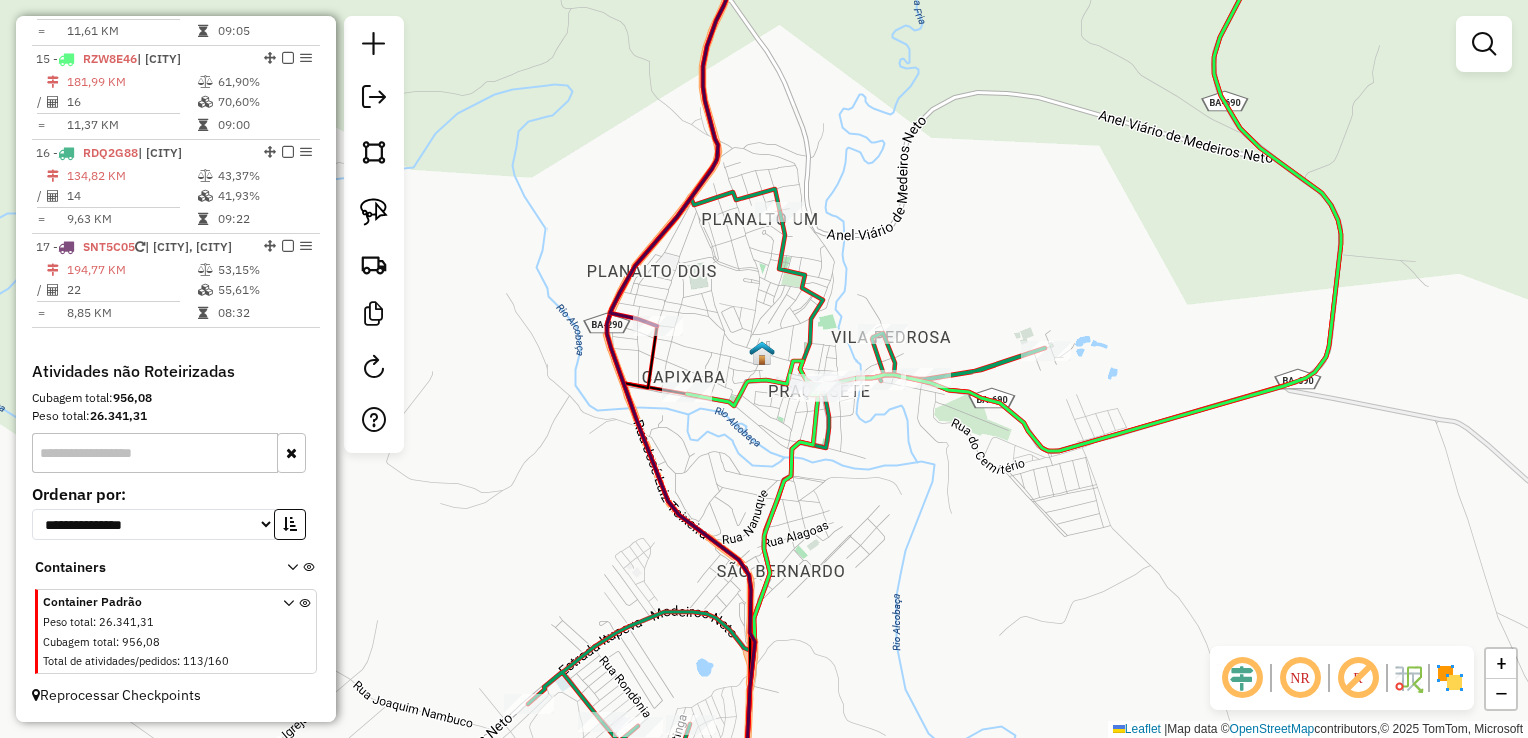 click 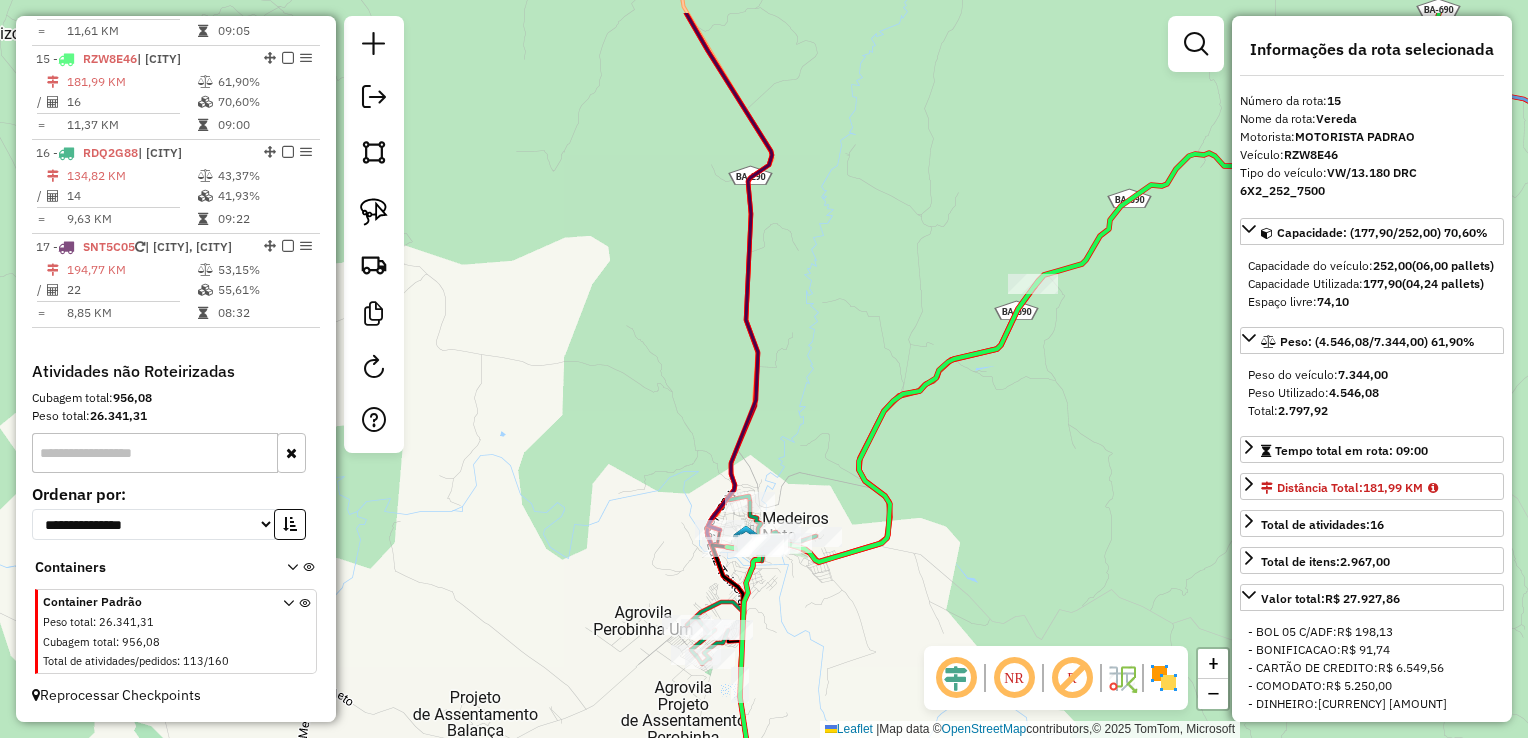 drag, startPoint x: 1034, startPoint y: 371, endPoint x: 503, endPoint y: 660, distance: 604.5511 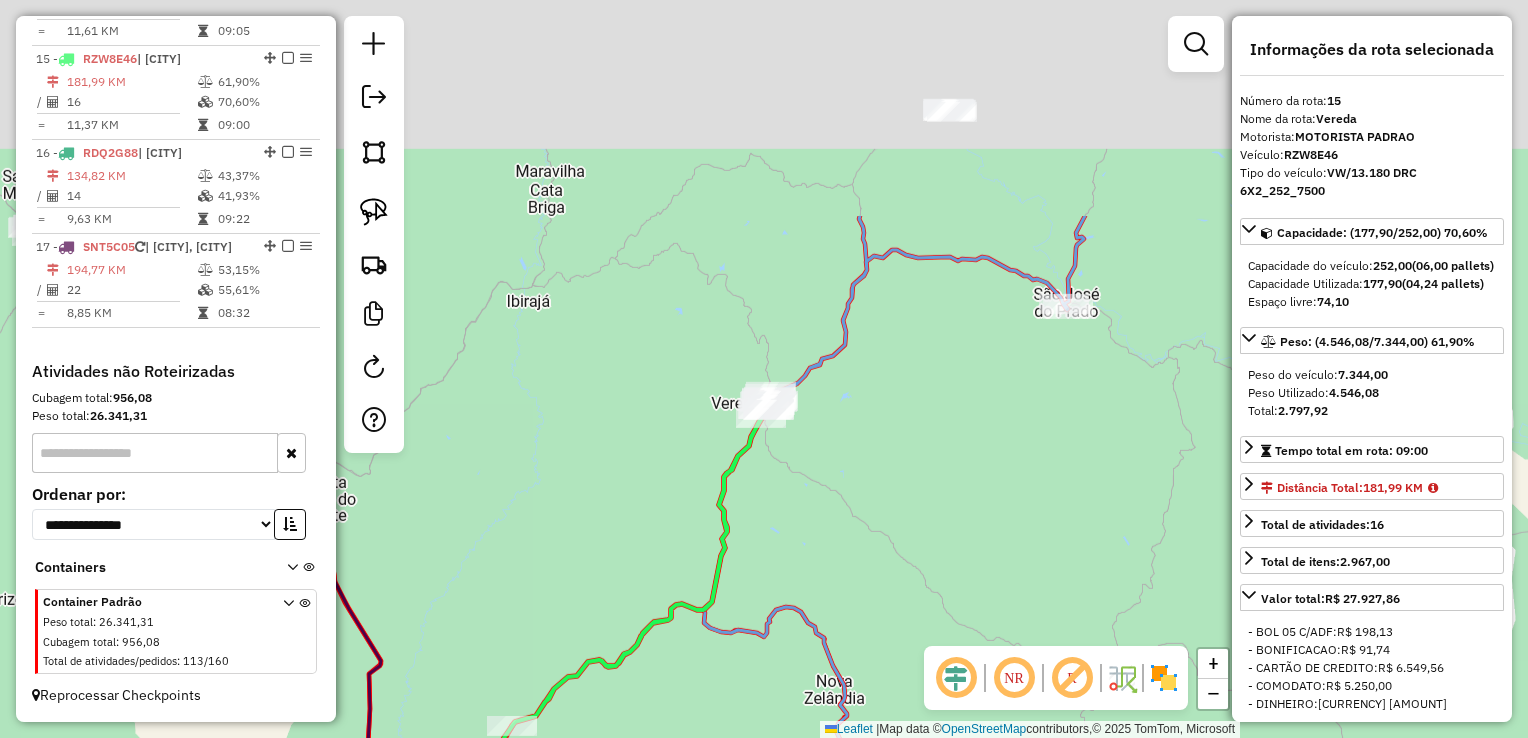 drag, startPoint x: 978, startPoint y: 358, endPoint x: 837, endPoint y: 528, distance: 220.86421 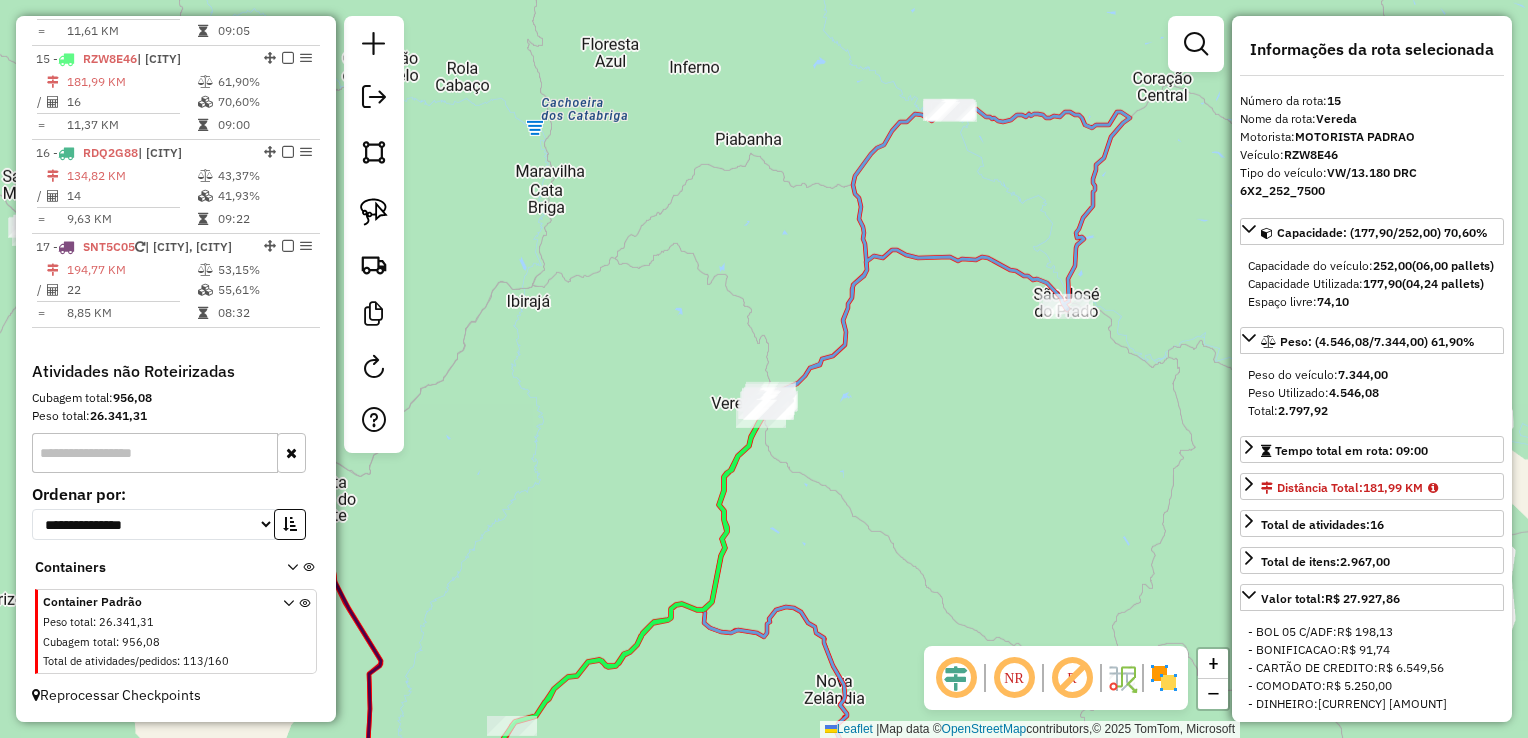 click 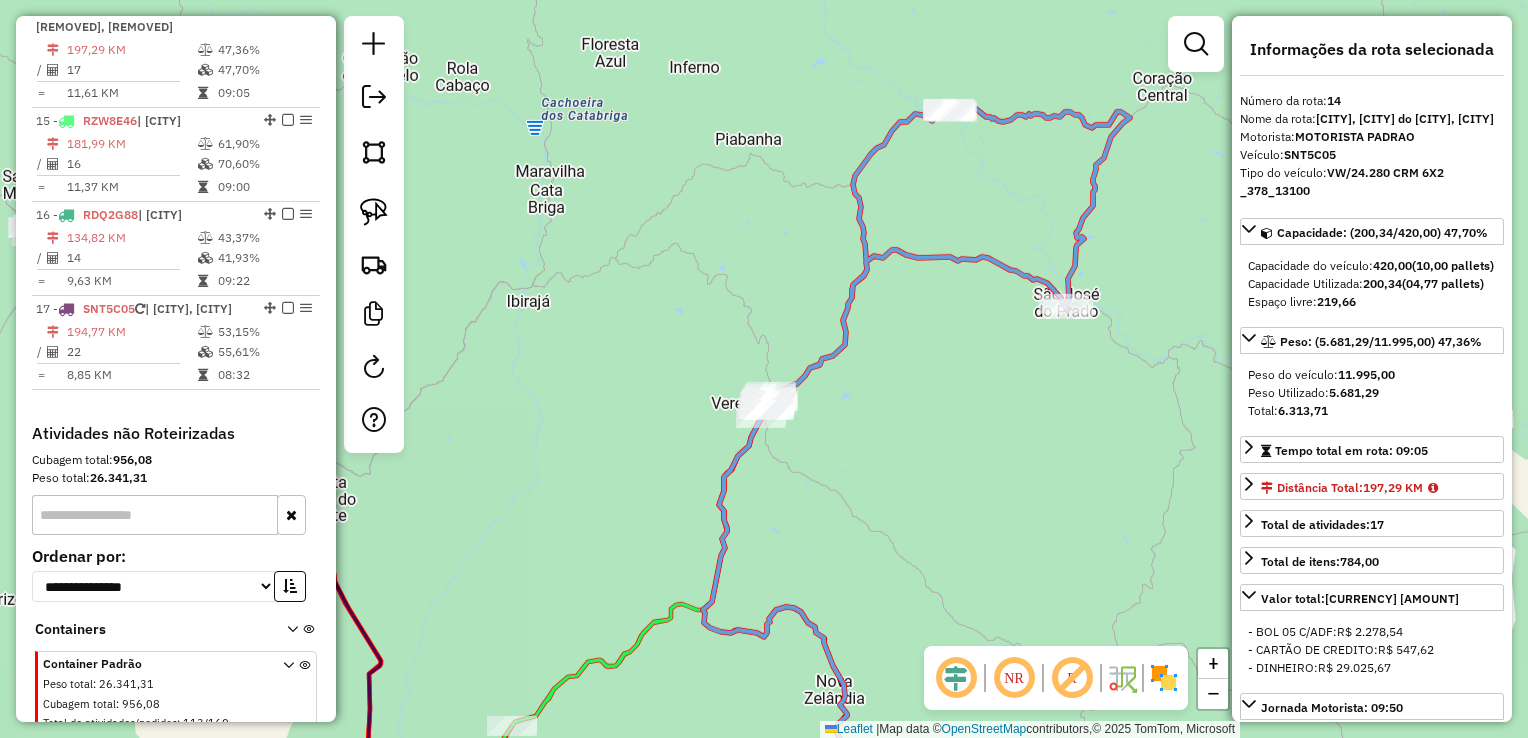 scroll, scrollTop: 2124, scrollLeft: 0, axis: vertical 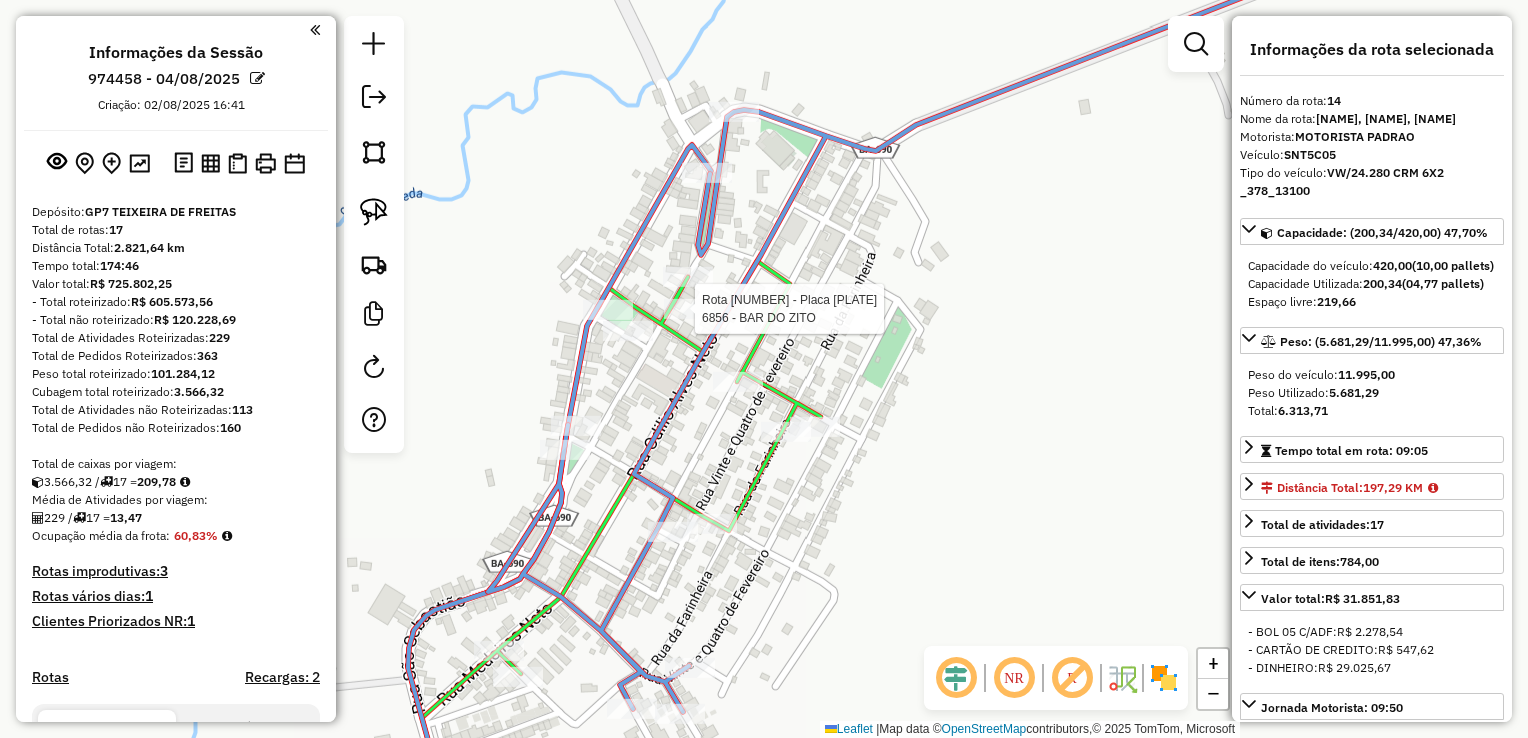 select on "*********" 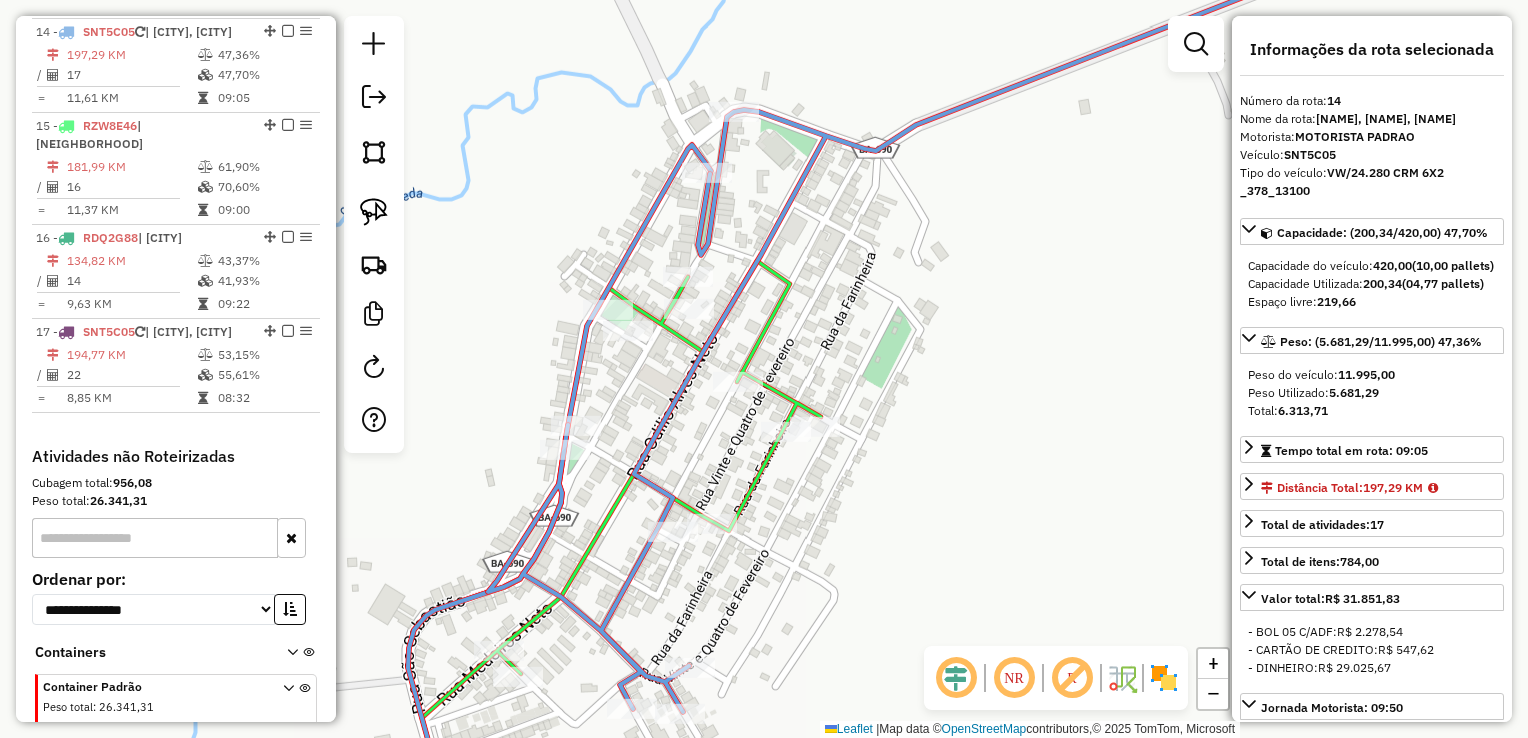 click 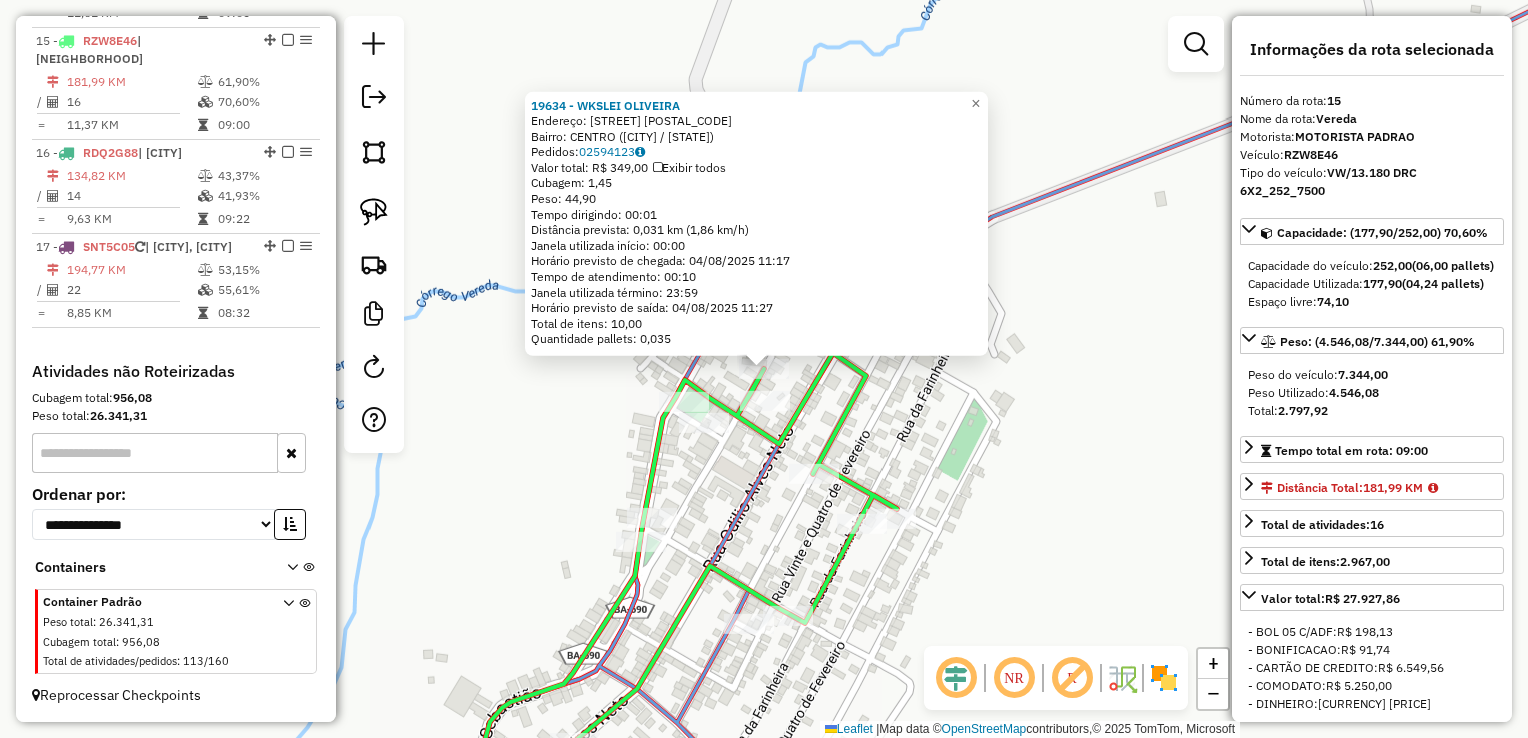 scroll, scrollTop: 2221, scrollLeft: 0, axis: vertical 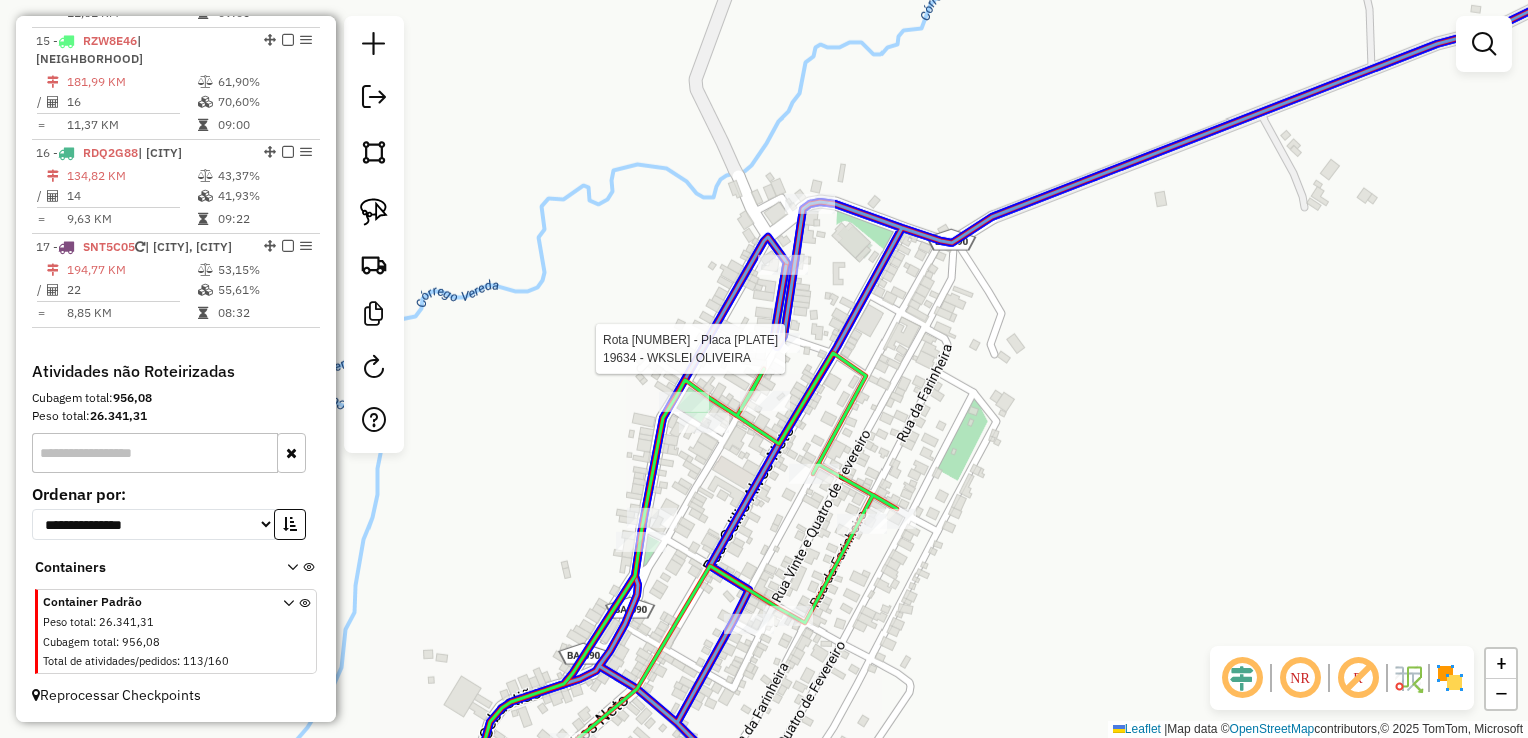 click 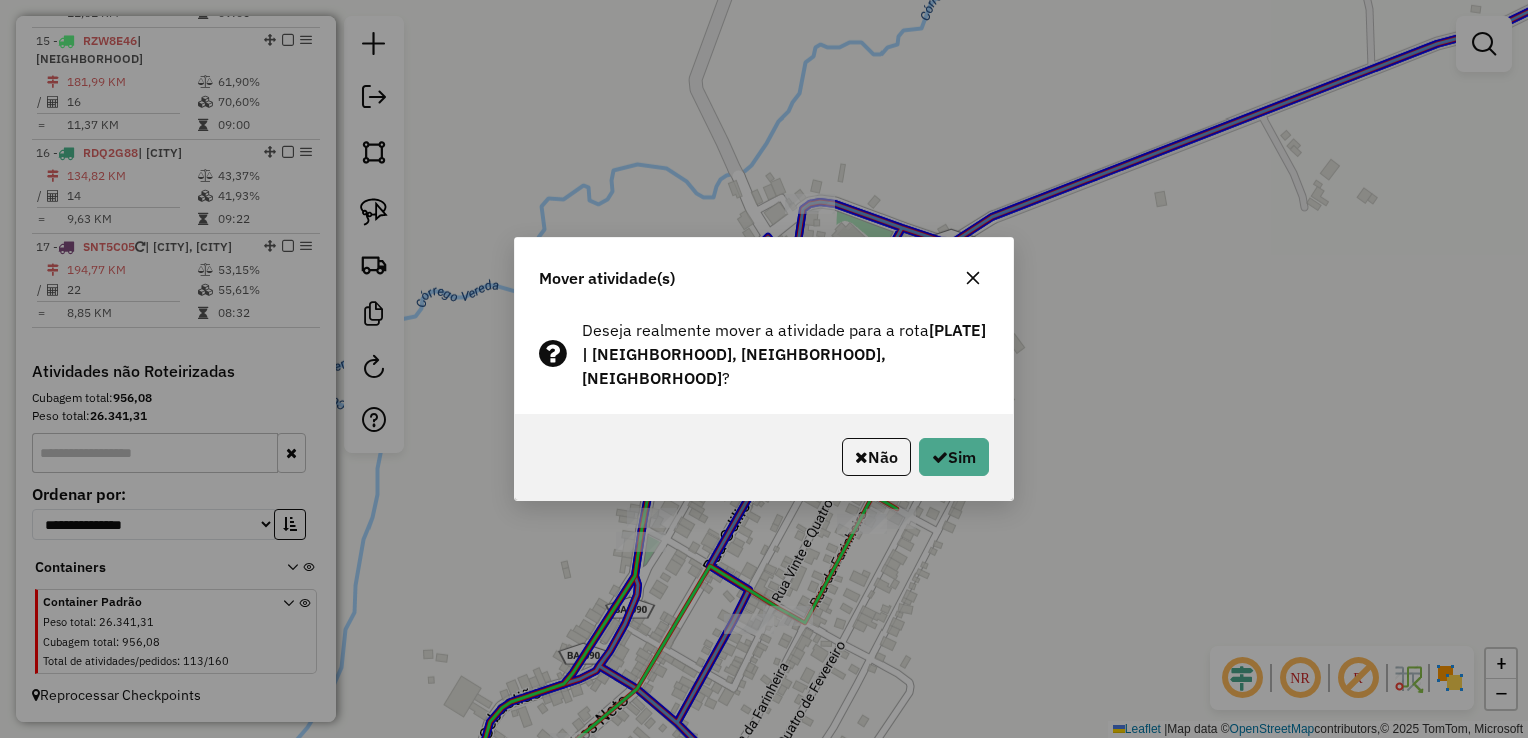 click on "Não   Sim" 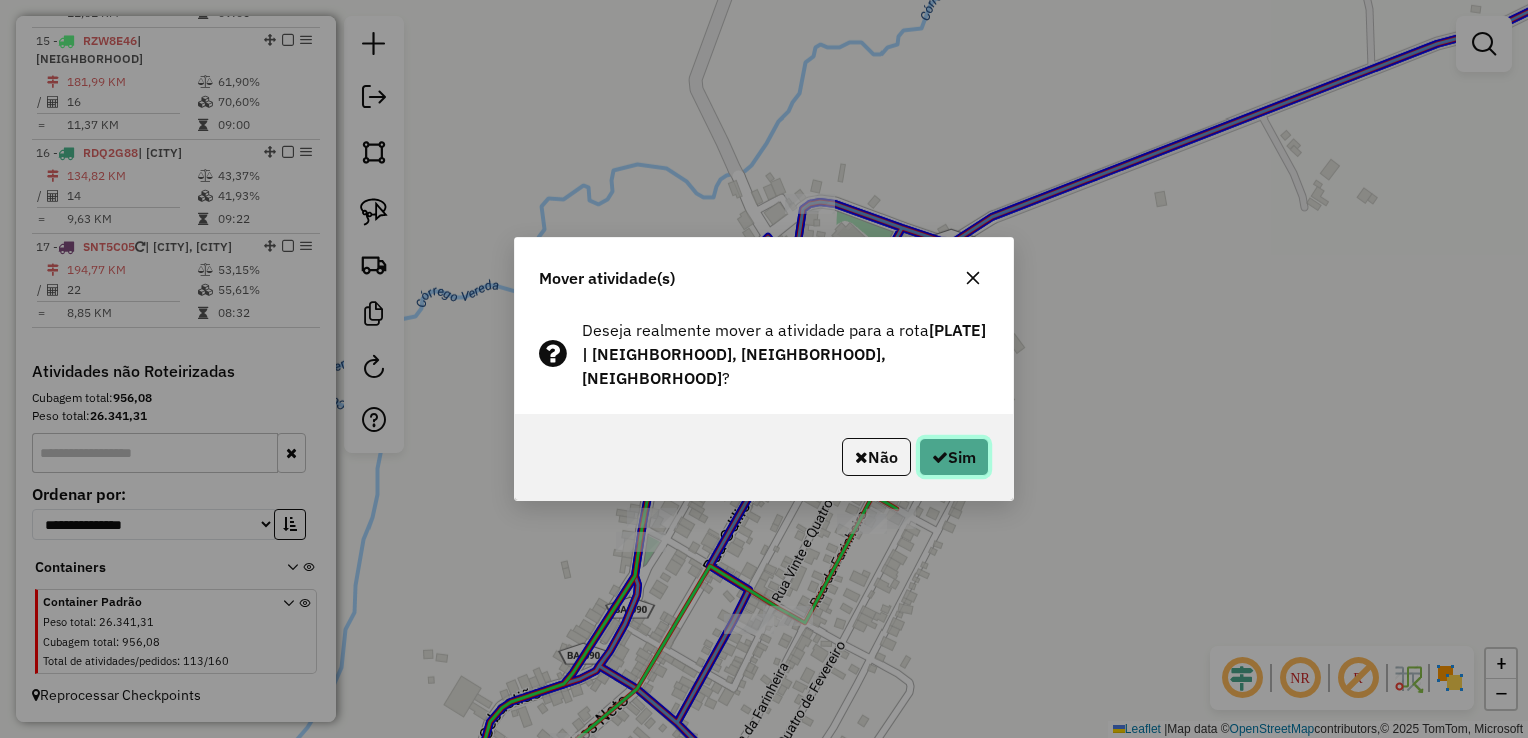 click on "Sim" 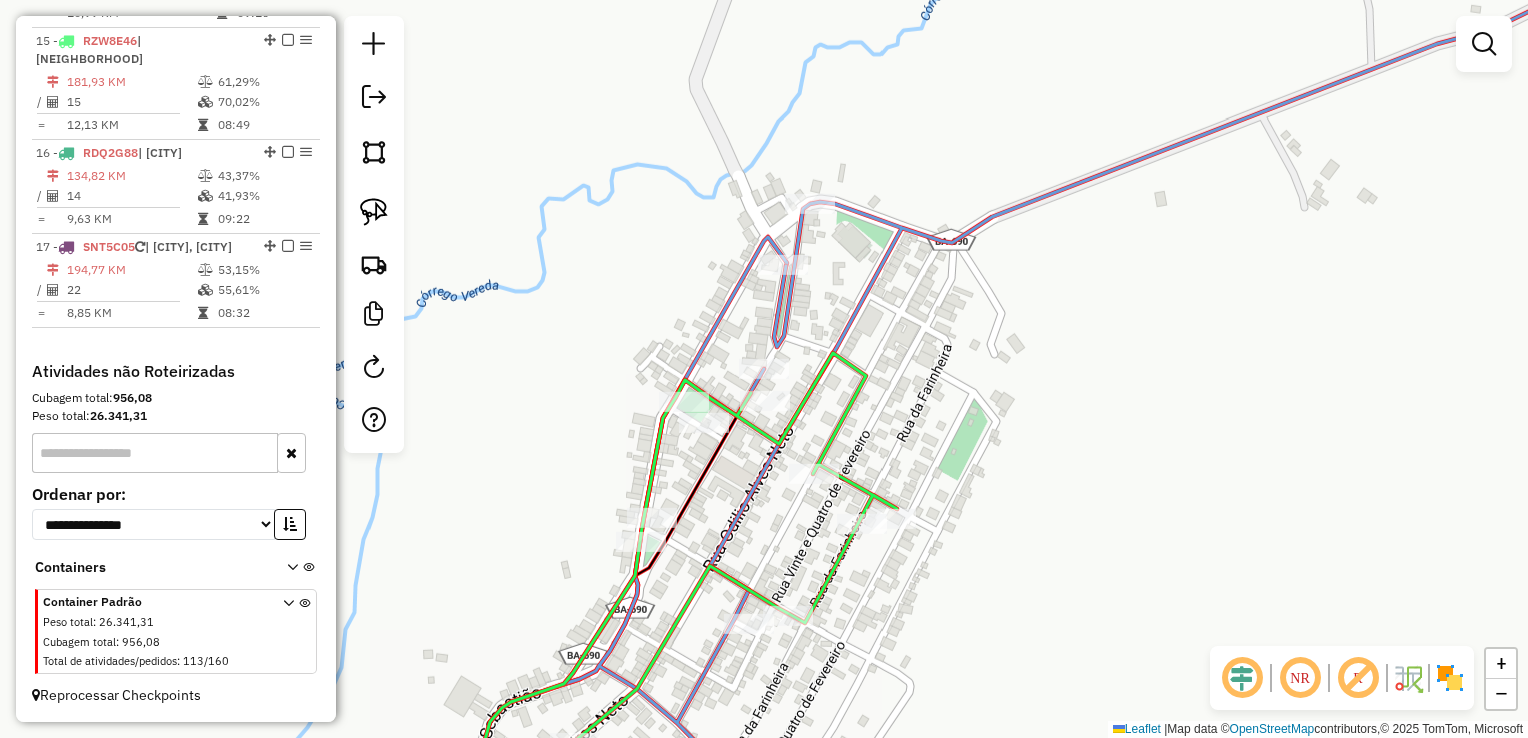 click 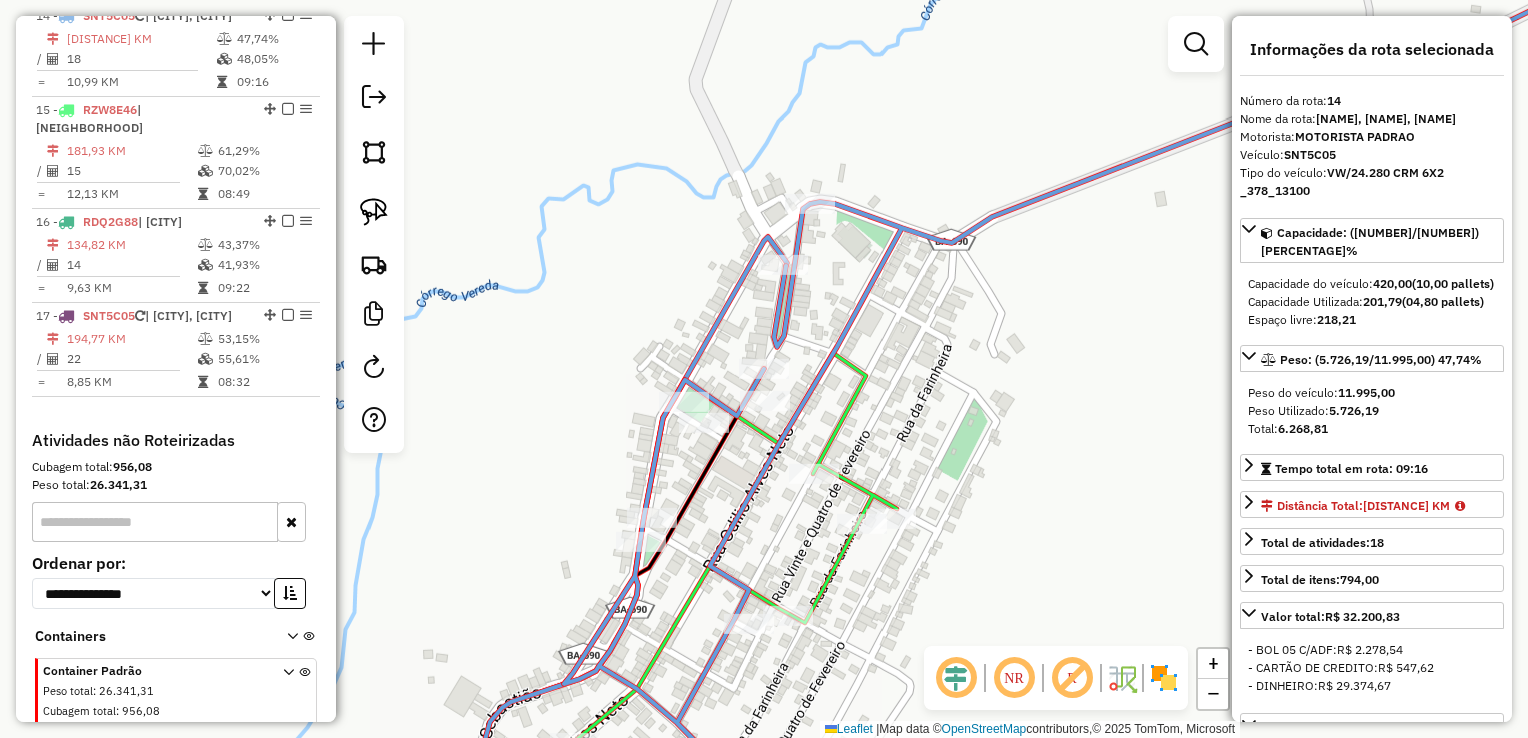 scroll, scrollTop: 2124, scrollLeft: 0, axis: vertical 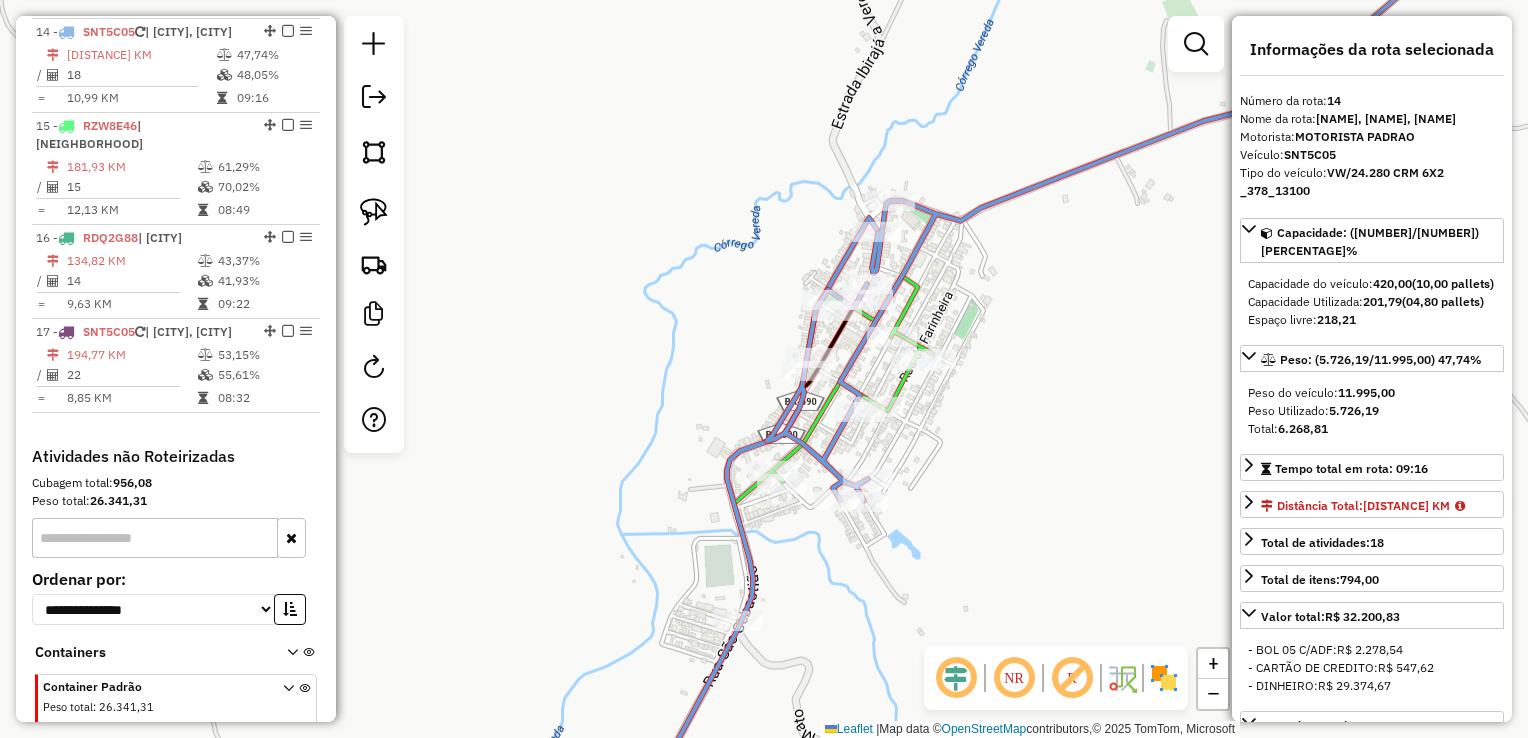click 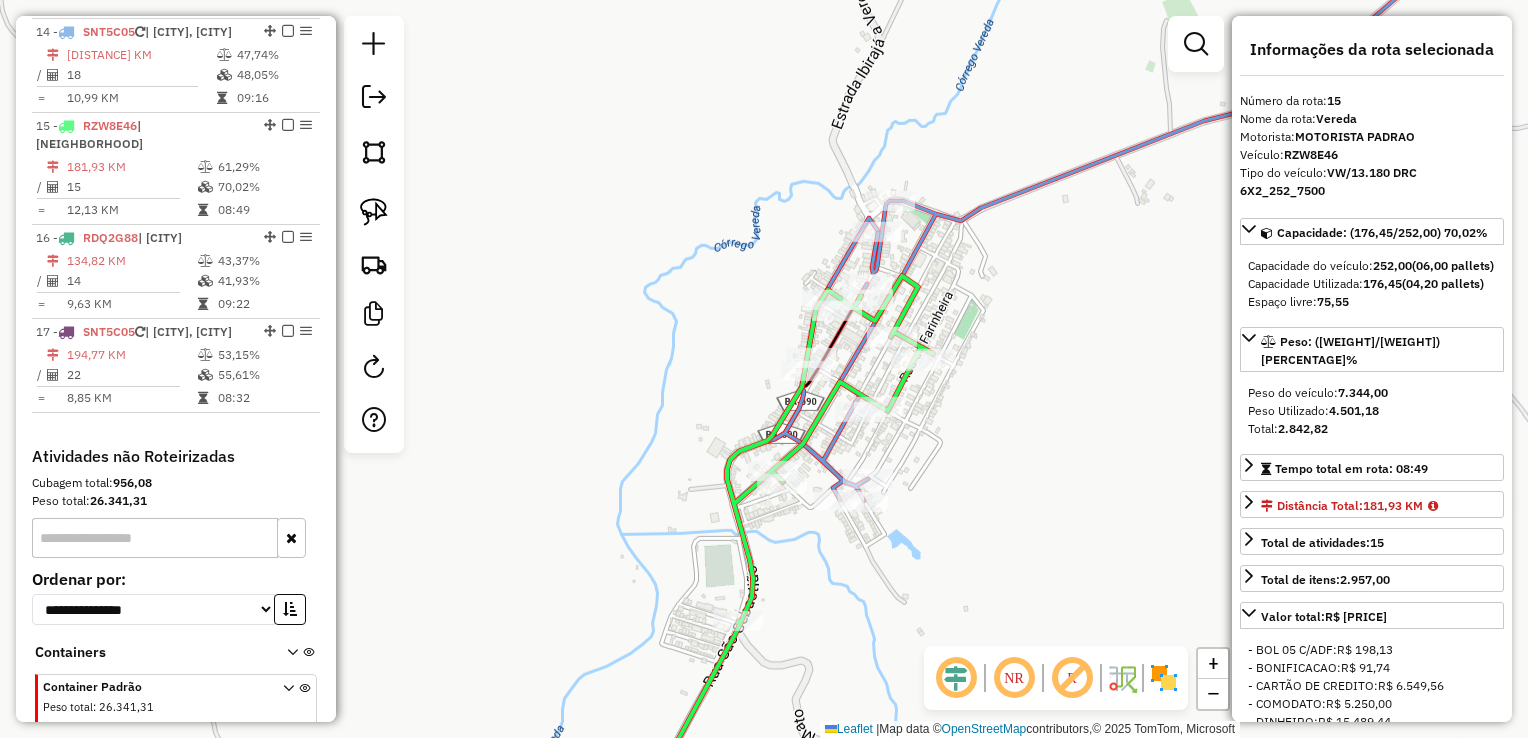 scroll, scrollTop: 2221, scrollLeft: 0, axis: vertical 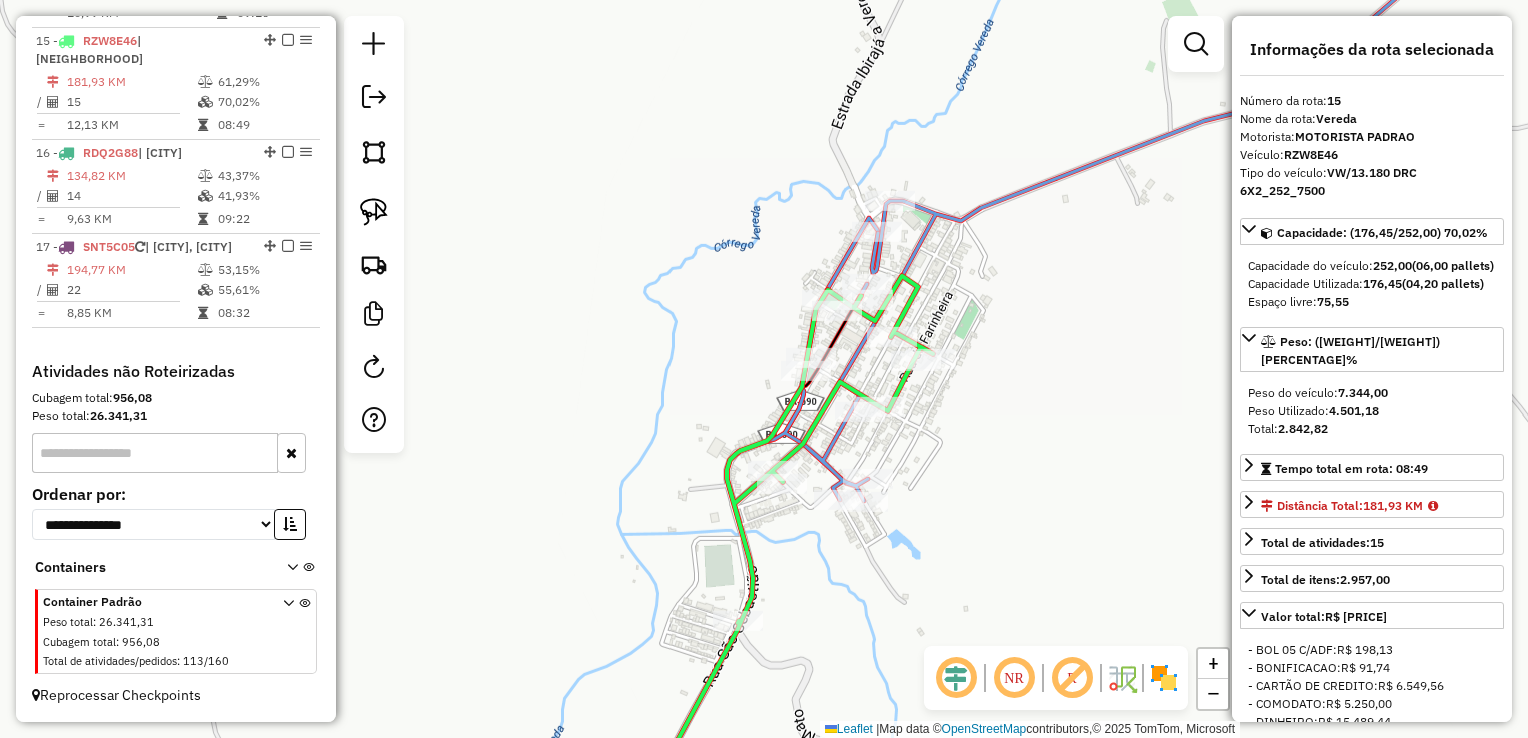 click 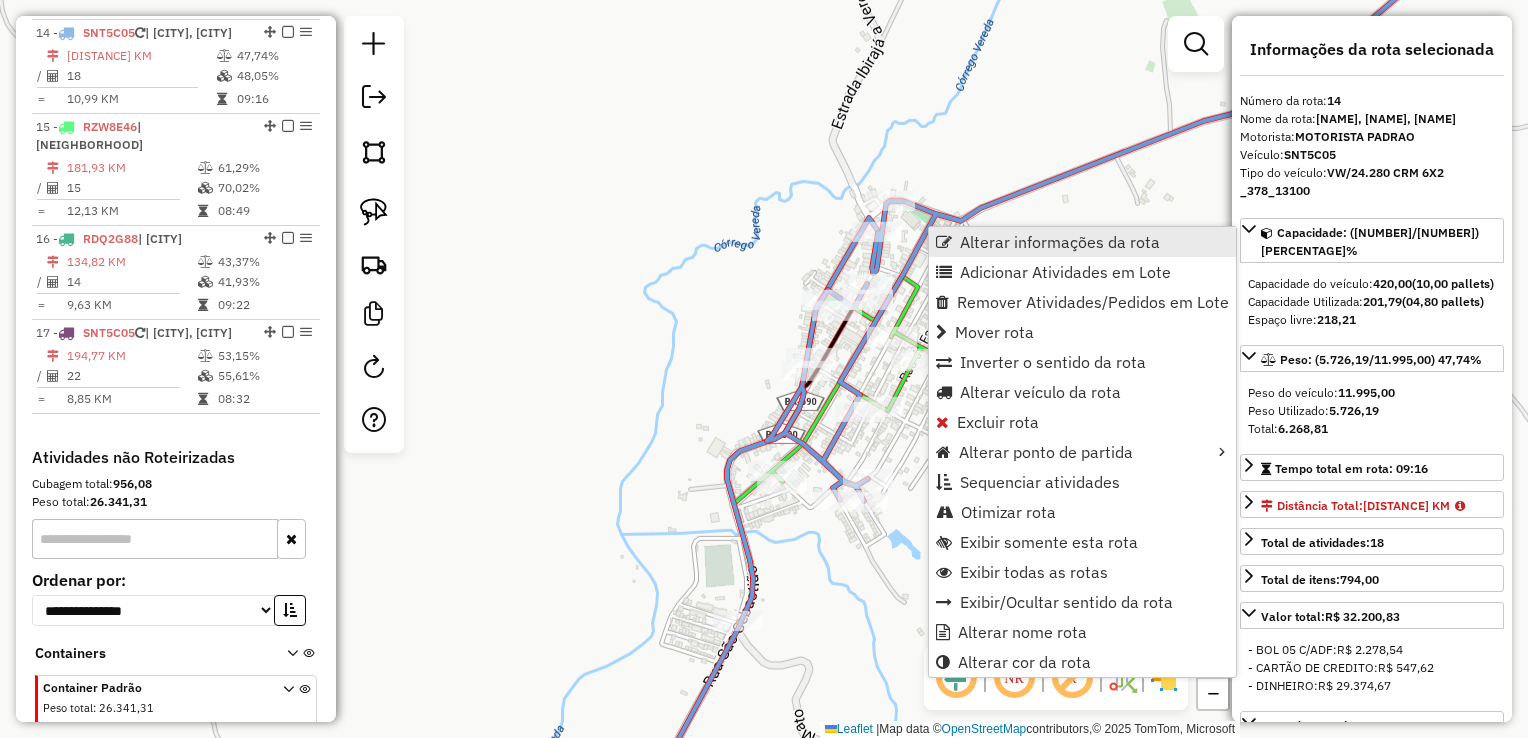 scroll, scrollTop: 2124, scrollLeft: 0, axis: vertical 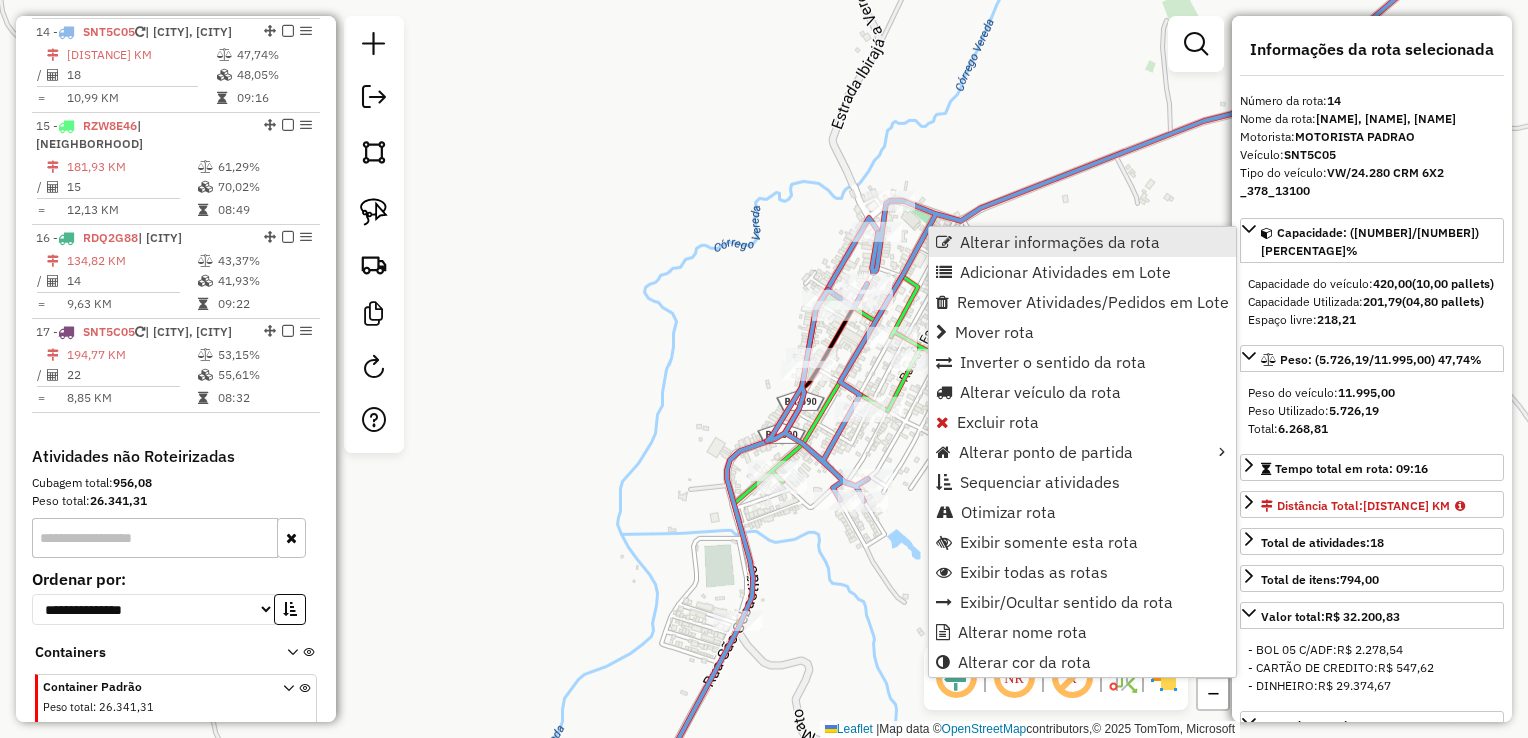 click on "Alterar informações da rota" at bounding box center [1060, 242] 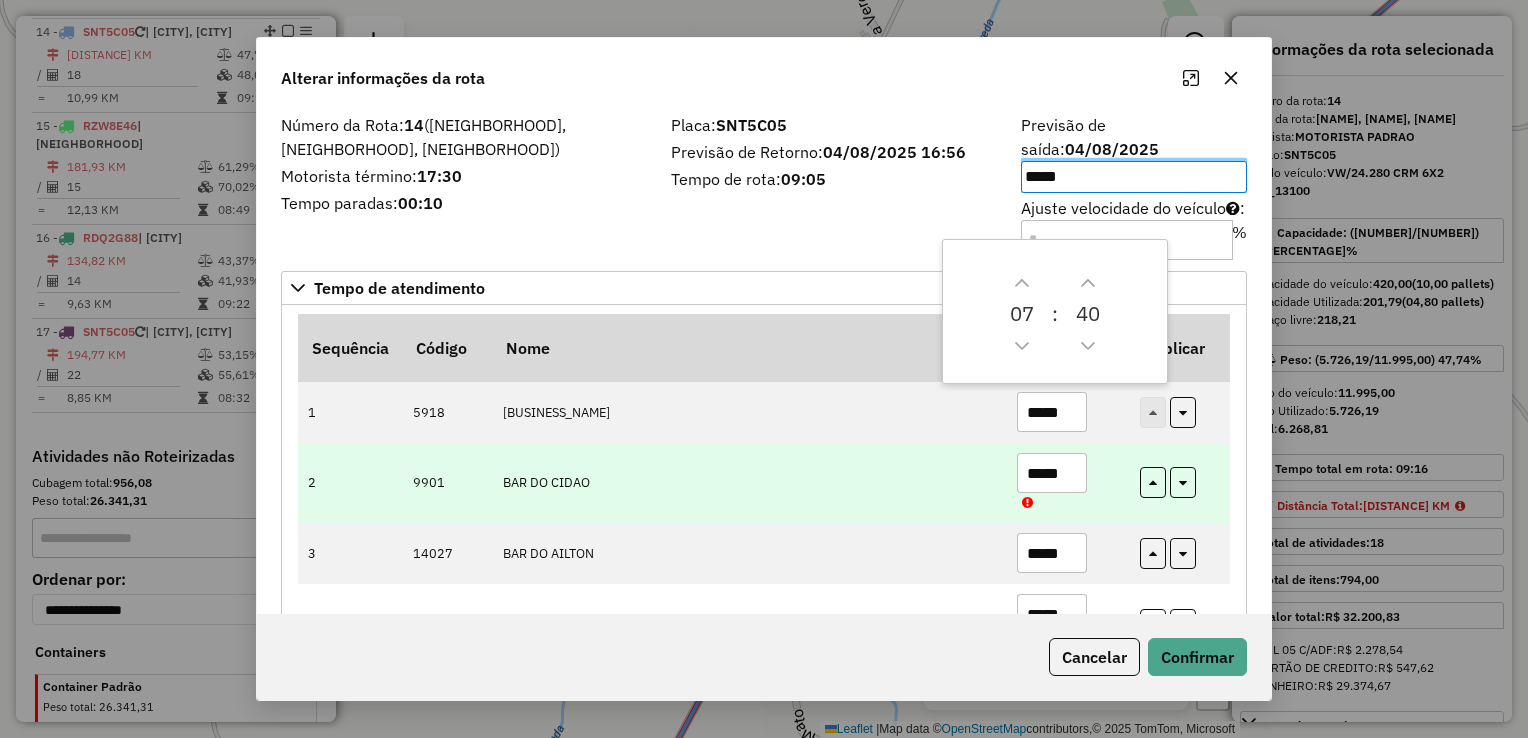 click on "*****" at bounding box center [1052, 473] 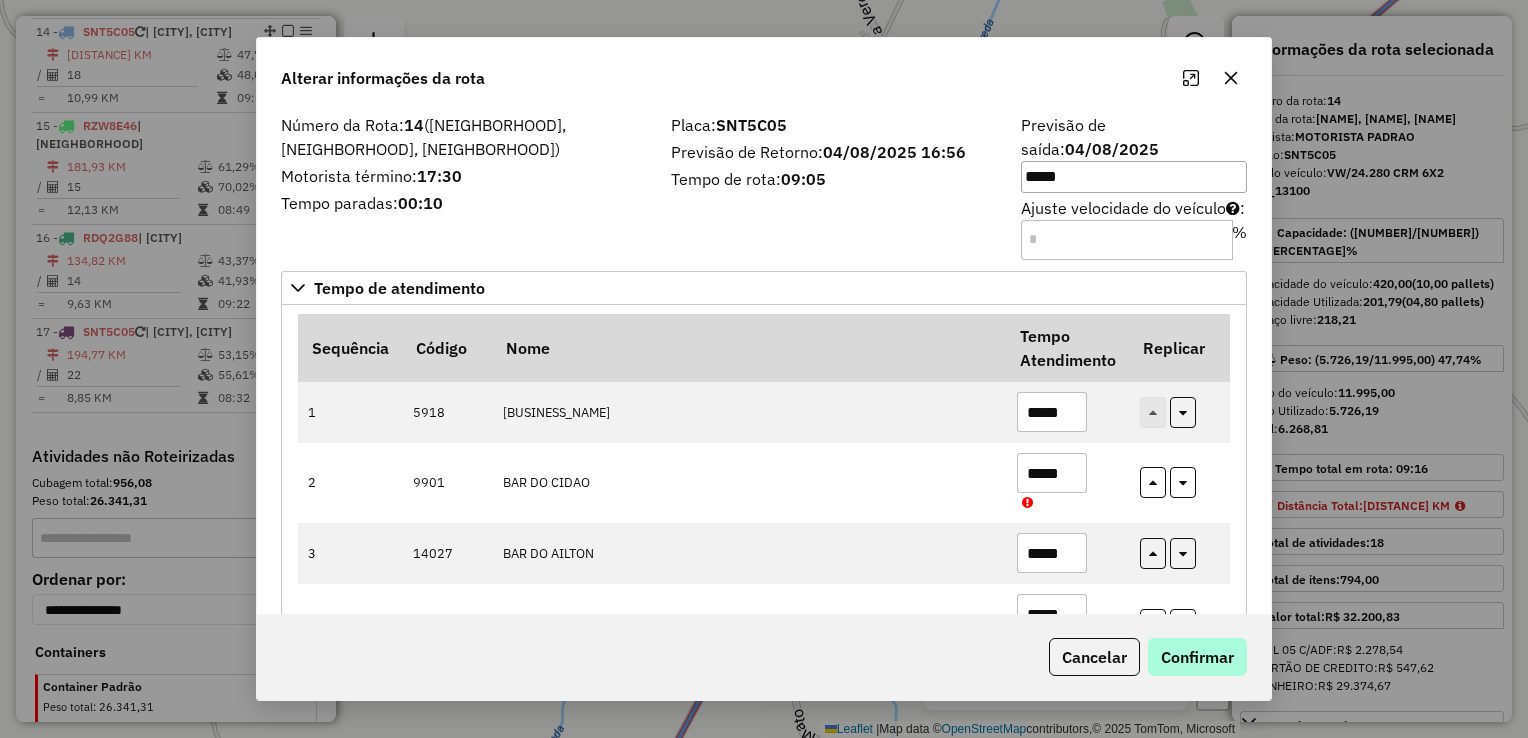 type on "*****" 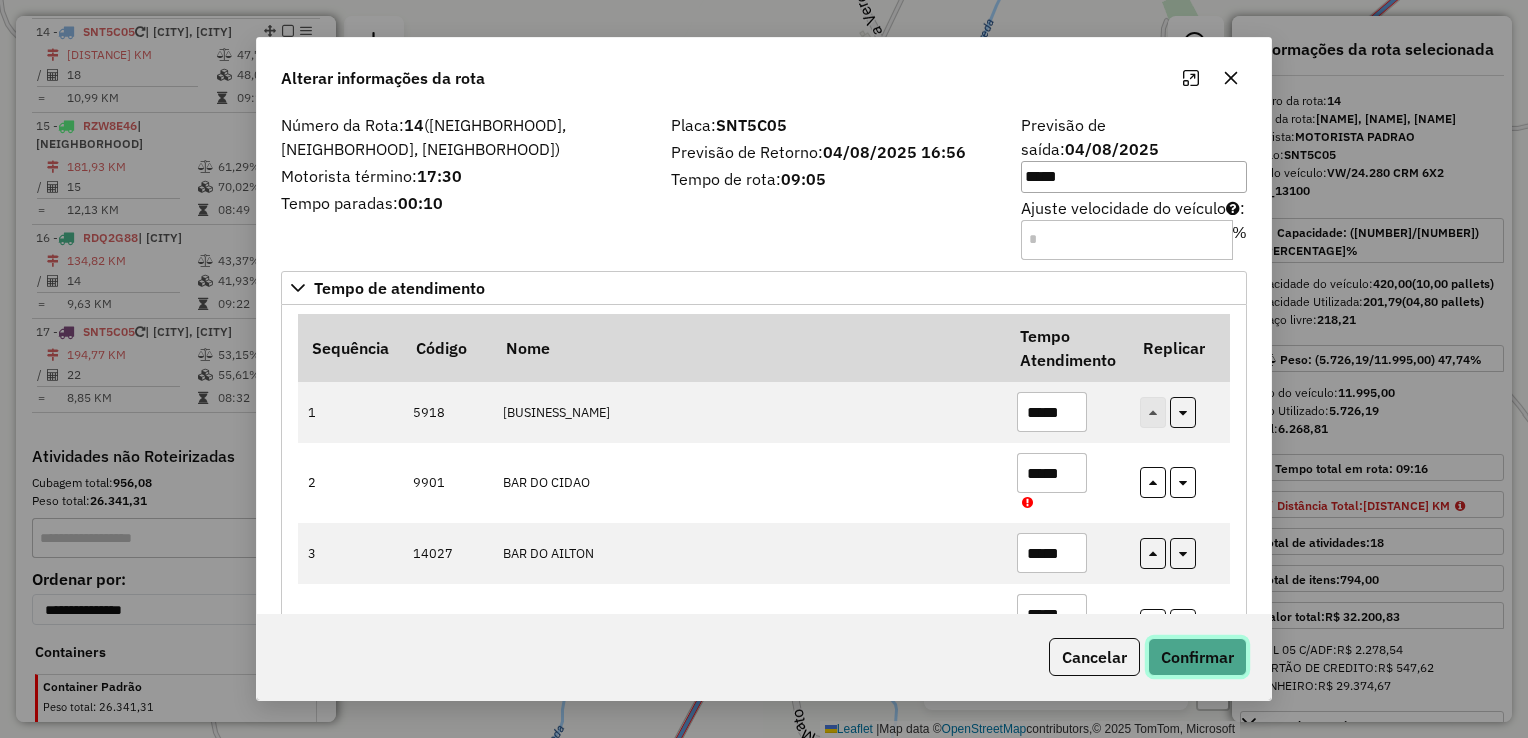 click on "Confirmar" 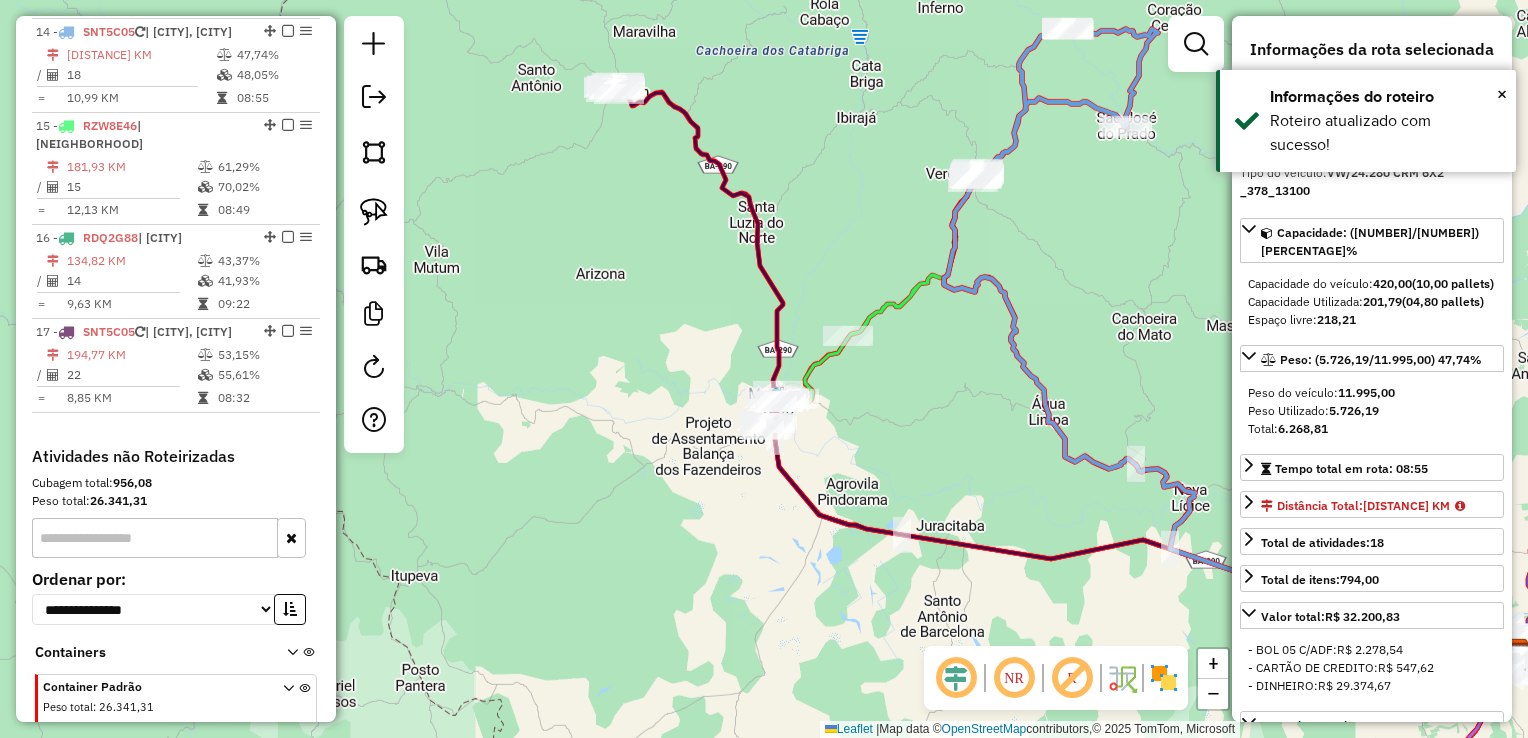 click 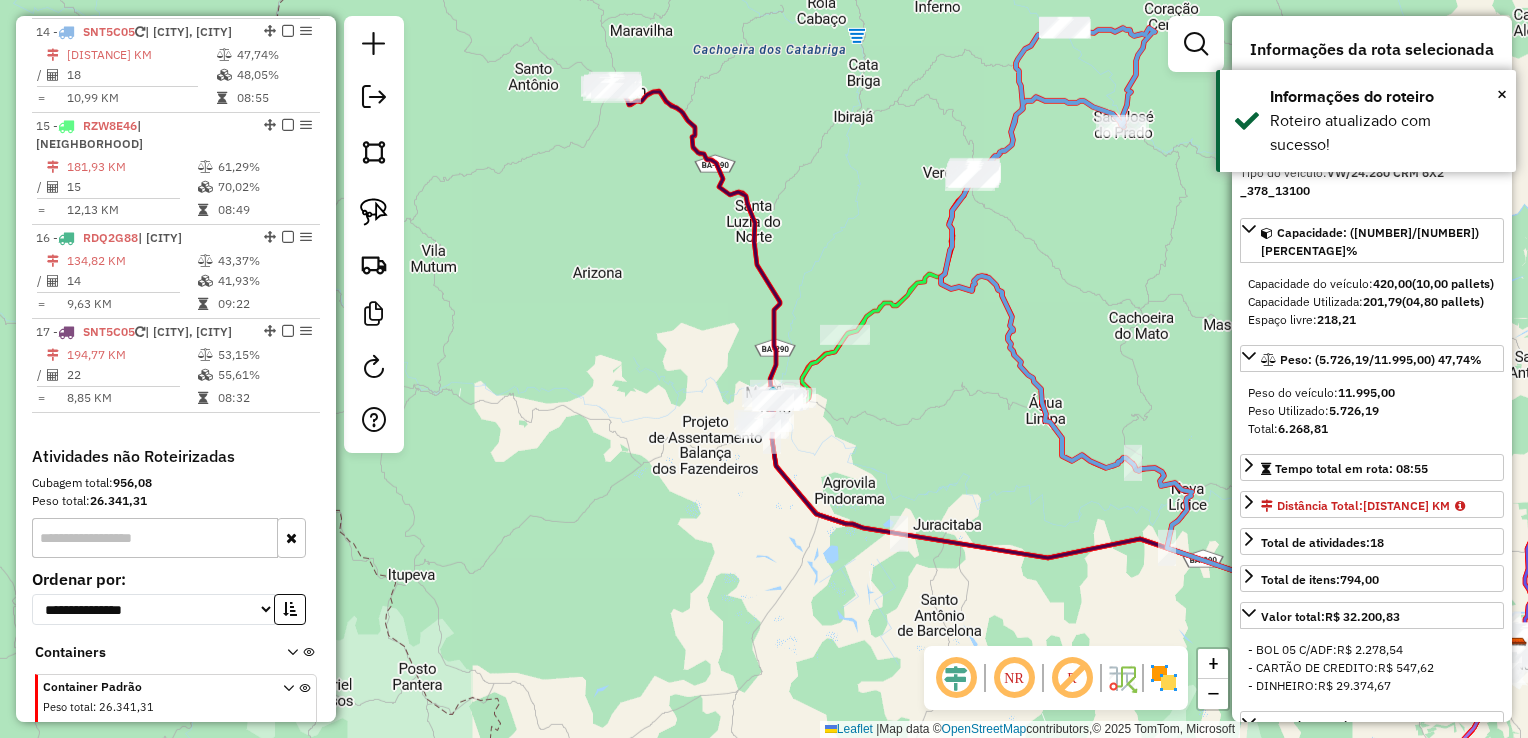 click on "Janela de atendimento Grade de atendimento Capacidade Transportadoras Veículos Cliente Pedidos  Rotas Selecione os dias de semana para filtrar as janelas de atendimento  Seg   Ter   Qua   Qui   Sex   Sáb   Dom  Informe o período da janela de atendimento: De: Até:  Filtrar exatamente a janela do cliente  Considerar janela de atendimento padrão  Selecione os dias de semana para filtrar as grades de atendimento  Seg   Ter   Qua   Qui   Sex   Sáb   Dom   Considerar clientes sem dia de atendimento cadastrado  Clientes fora do dia de atendimento selecionado Filtrar as atividades entre os valores definidos abaixo:  Peso mínimo:   Peso máximo:   Cubagem mínima:   Cubagem máxima:   De:   Até:  Filtrar as atividades entre o tempo de atendimento definido abaixo:  De:   Até:   Considerar capacidade total dos clientes não roteirizados Transportadora: Selecione um ou mais itens Tipo de veículo: Selecione um ou mais itens Veículo: Selecione um ou mais itens Motorista: Selecione um ou mais itens Nome: Rótulo:" 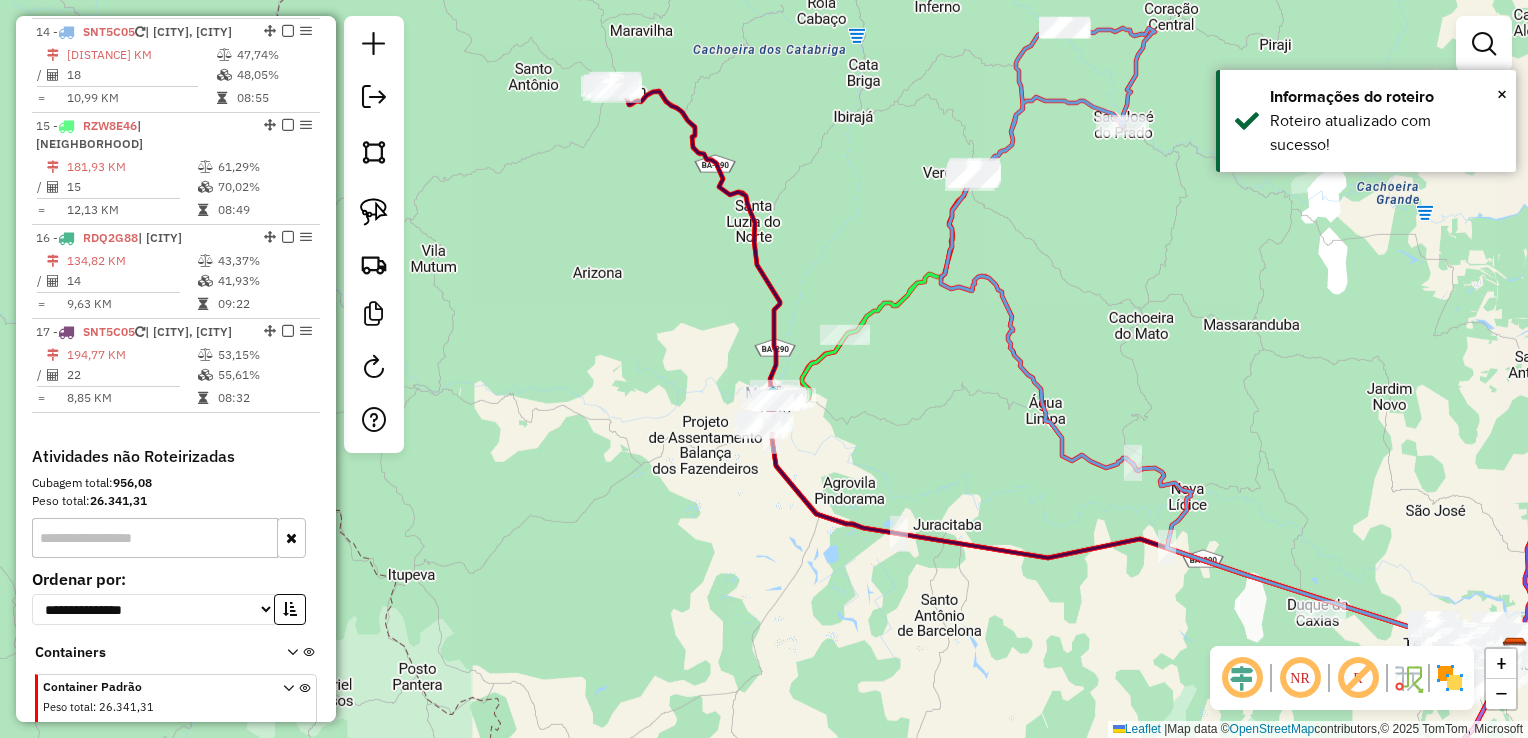 click 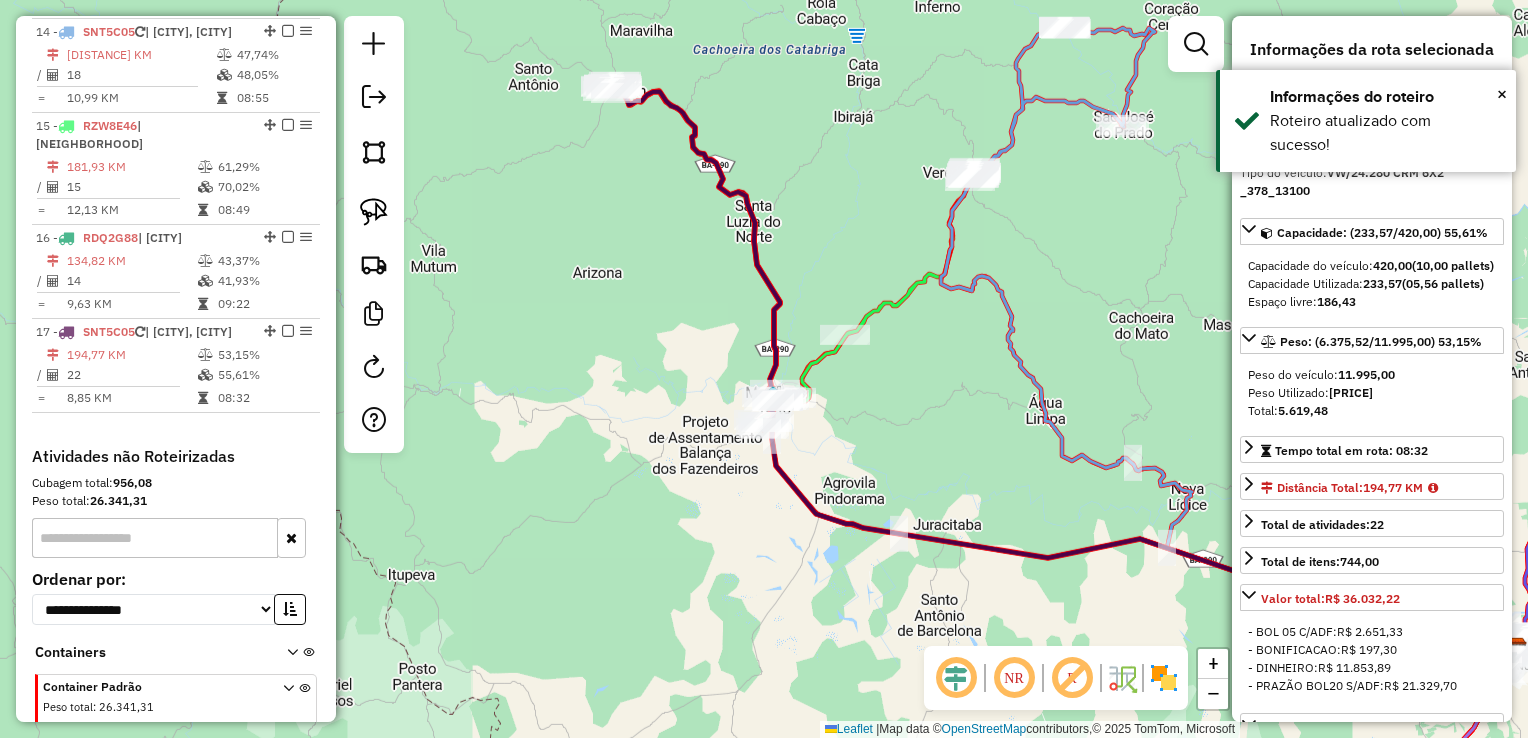 scroll, scrollTop: 2221, scrollLeft: 0, axis: vertical 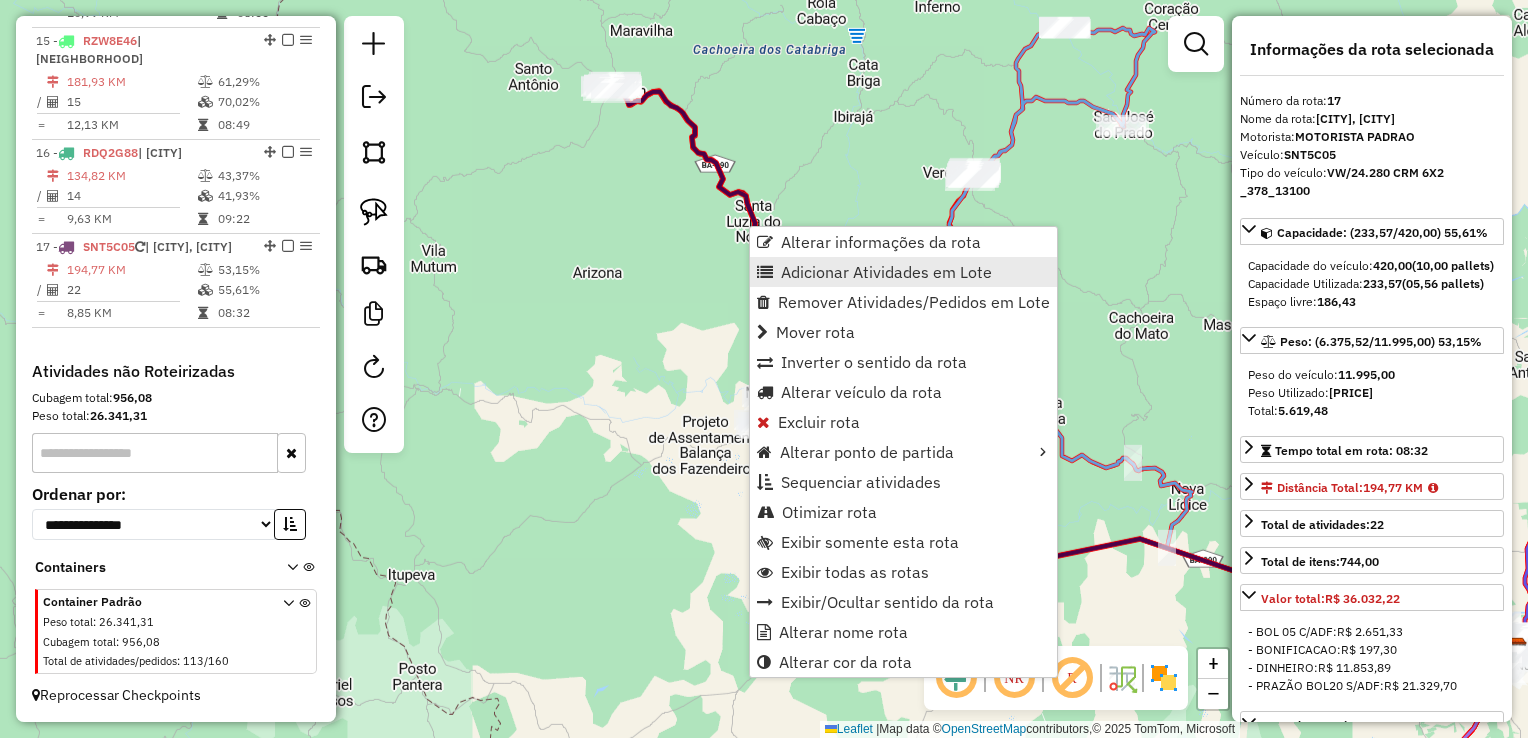 click on "Adicionar Atividades em Lote" at bounding box center (903, 272) 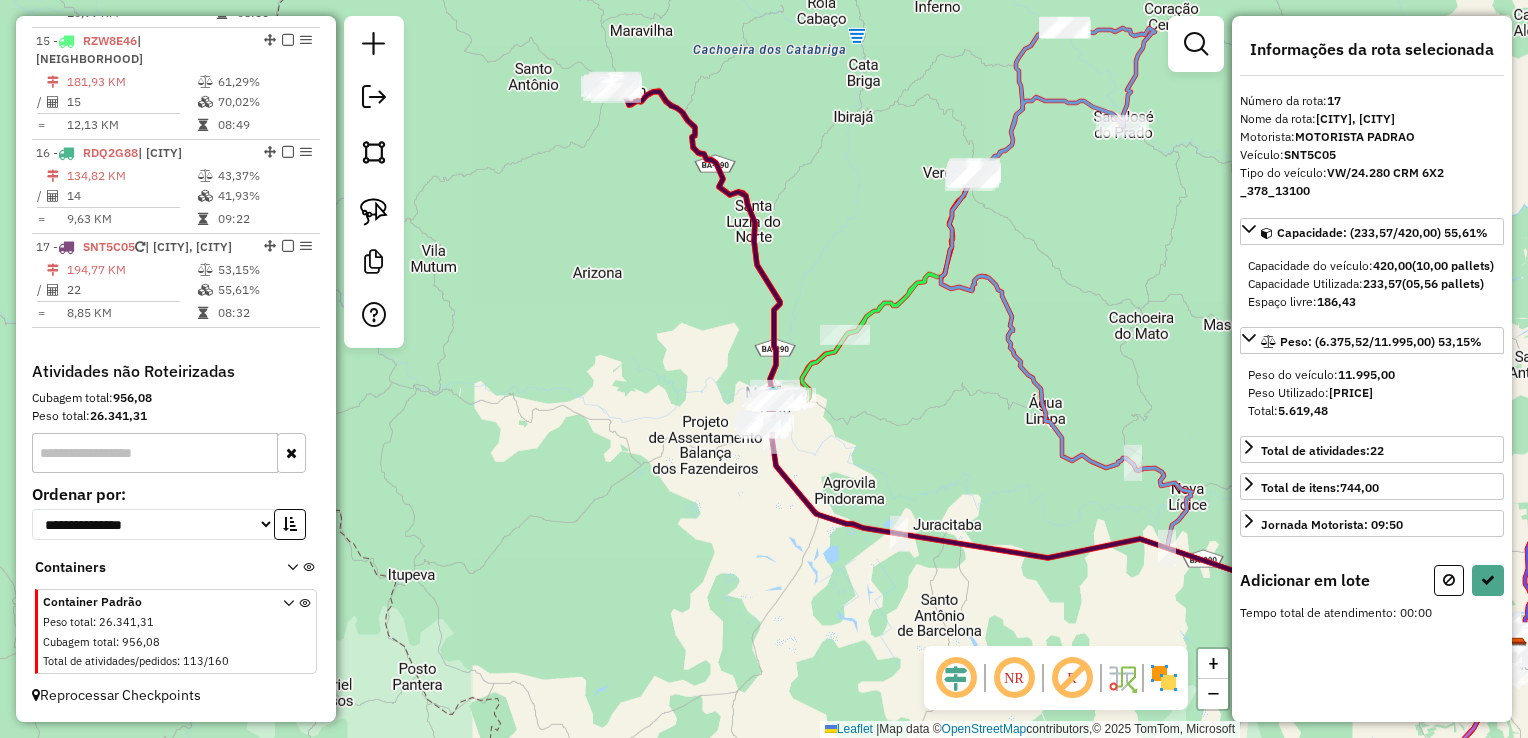 select on "*********" 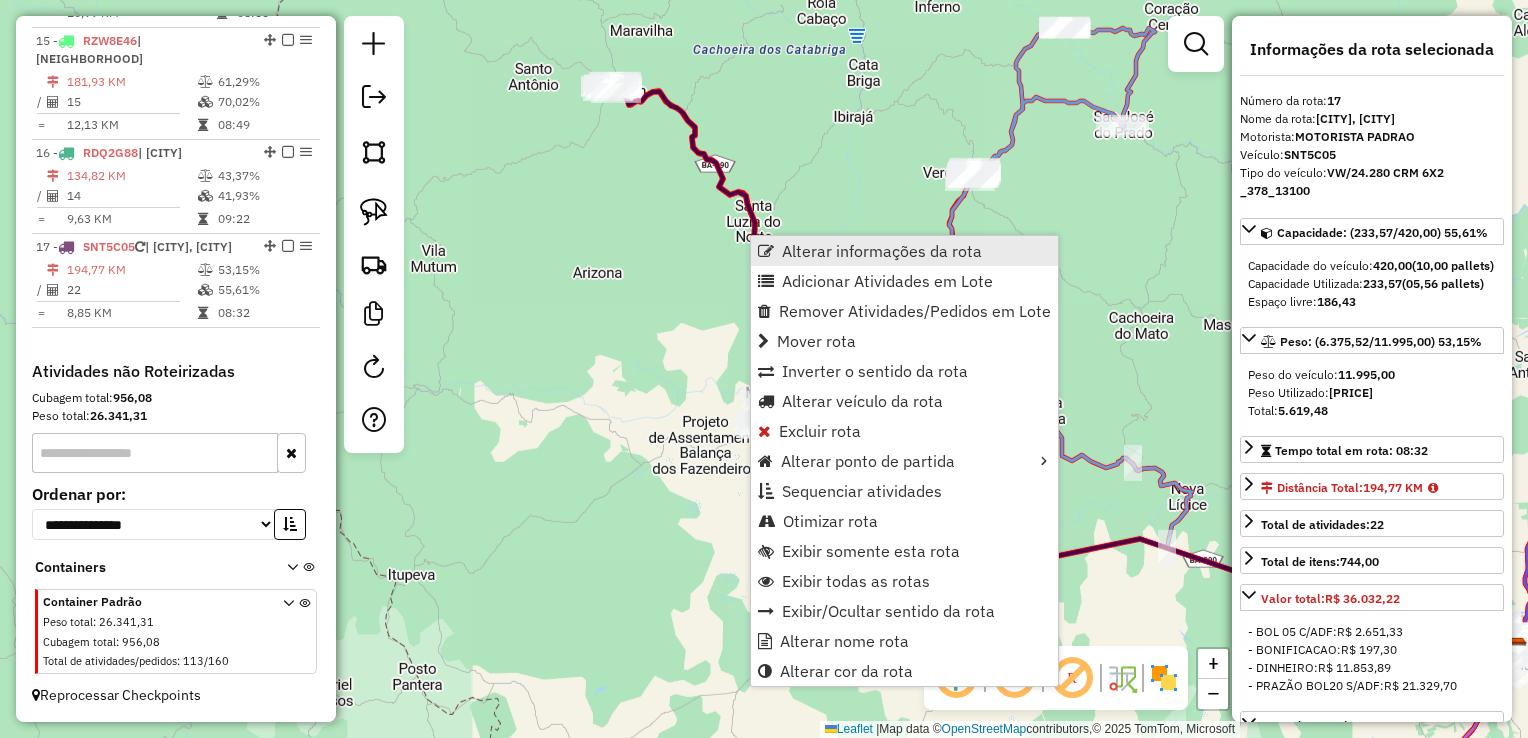click on "Alterar informações da rota" at bounding box center (904, 251) 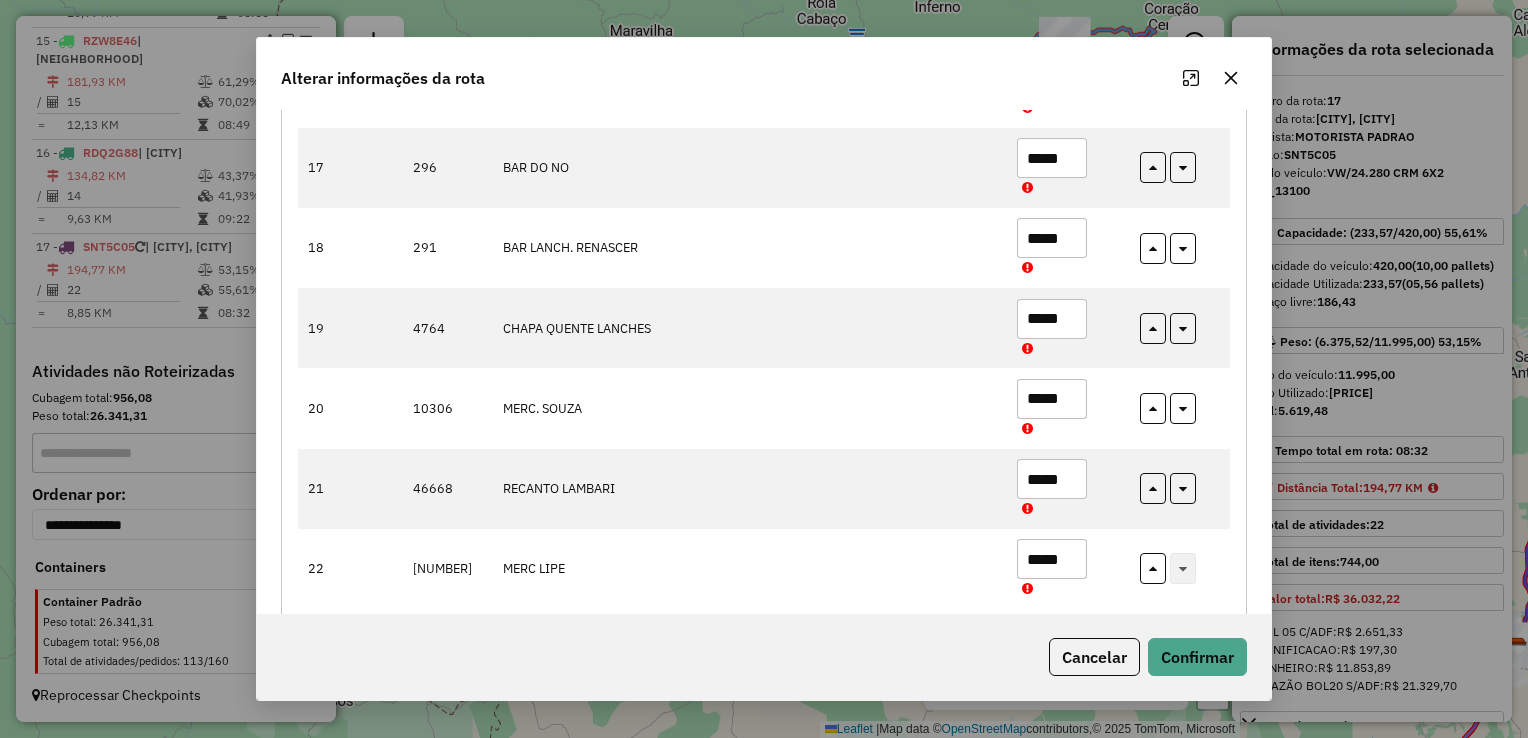 scroll, scrollTop: 1539, scrollLeft: 0, axis: vertical 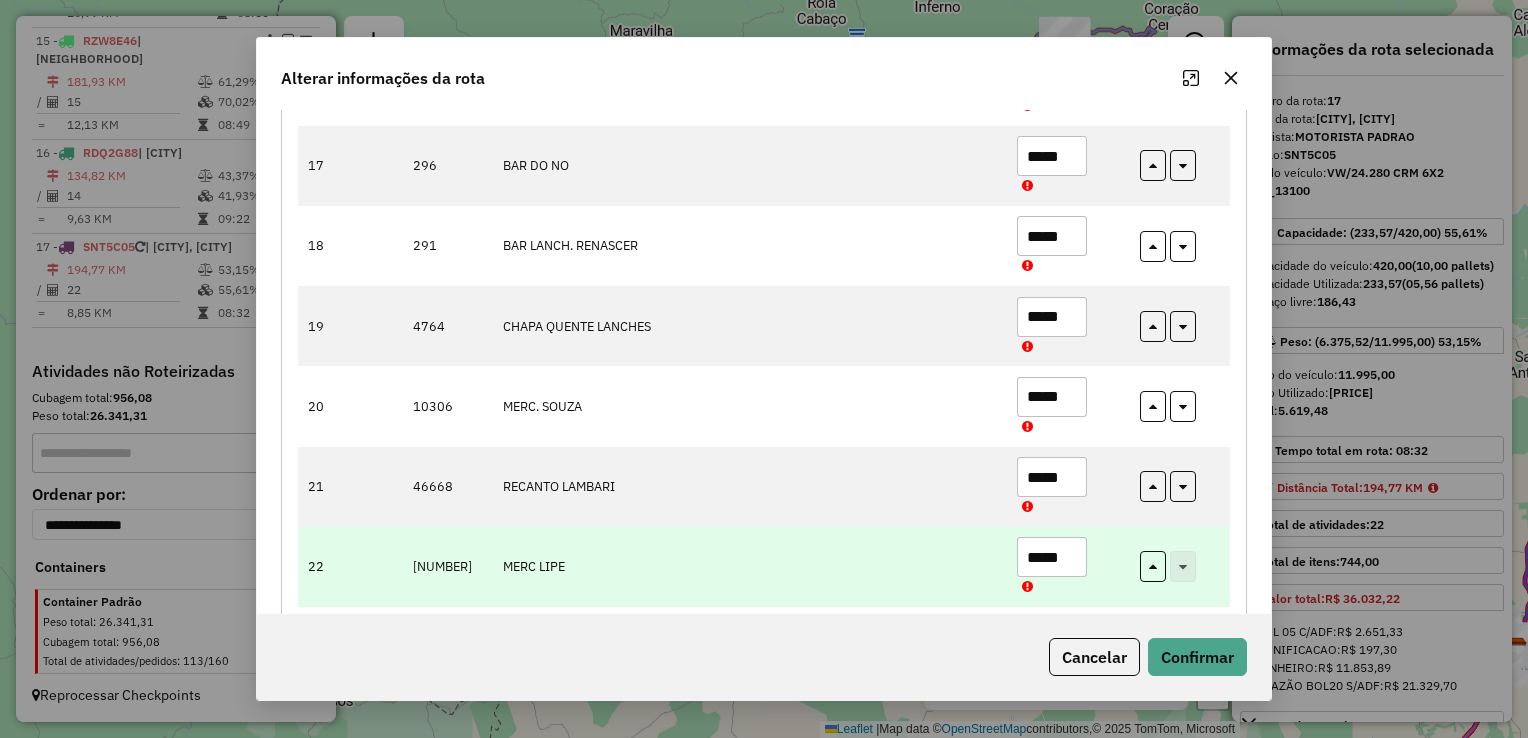 click on "*****" at bounding box center (1052, 557) 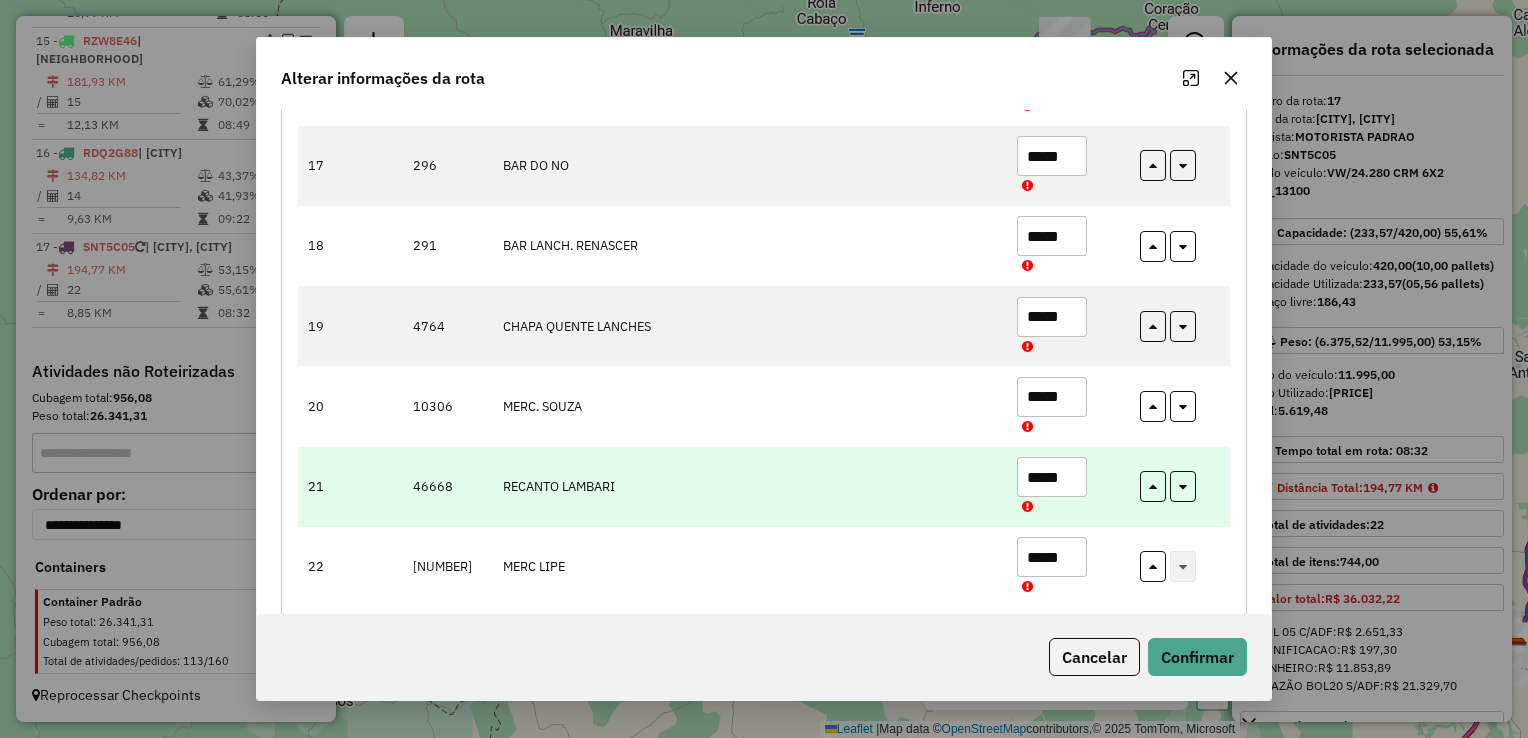 type on "*****" 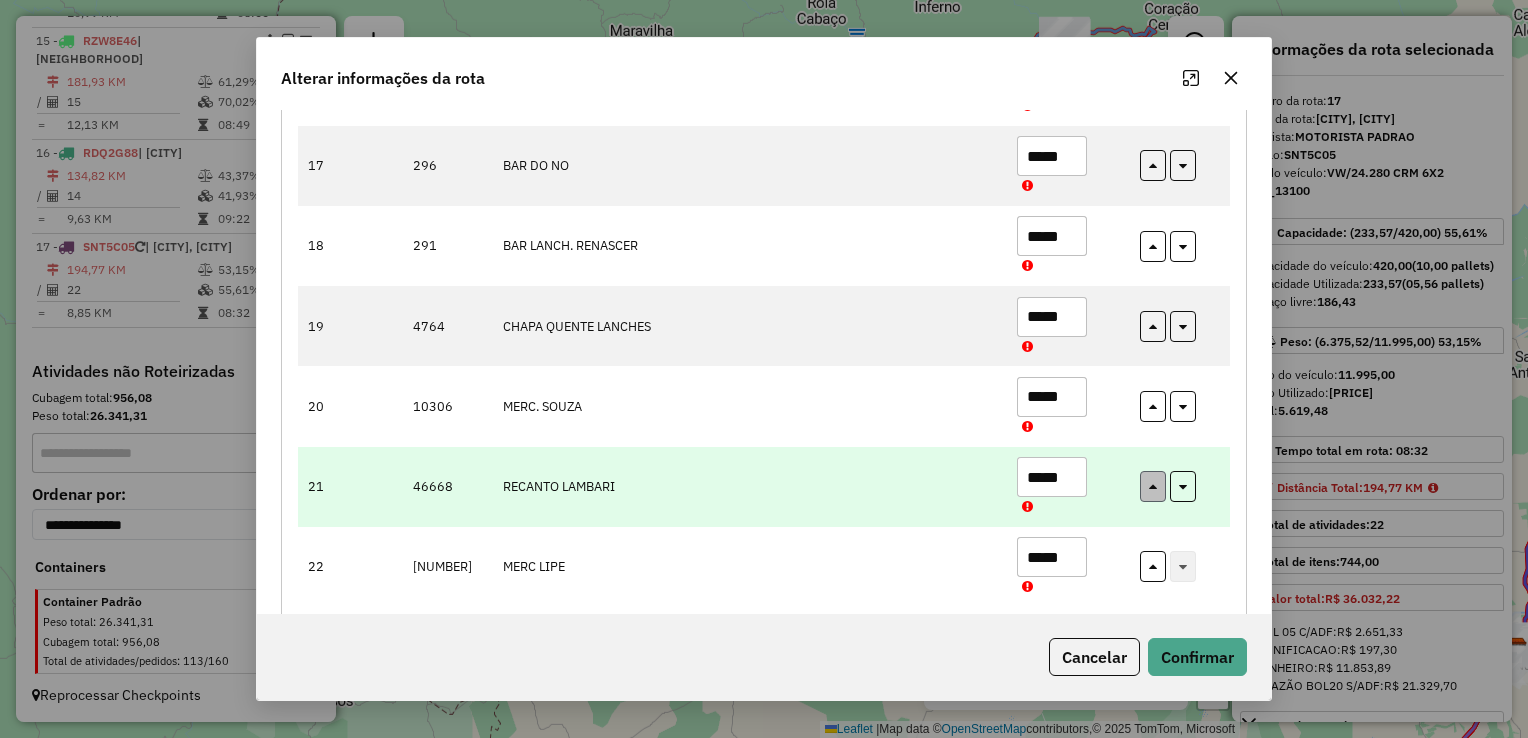 type on "*****" 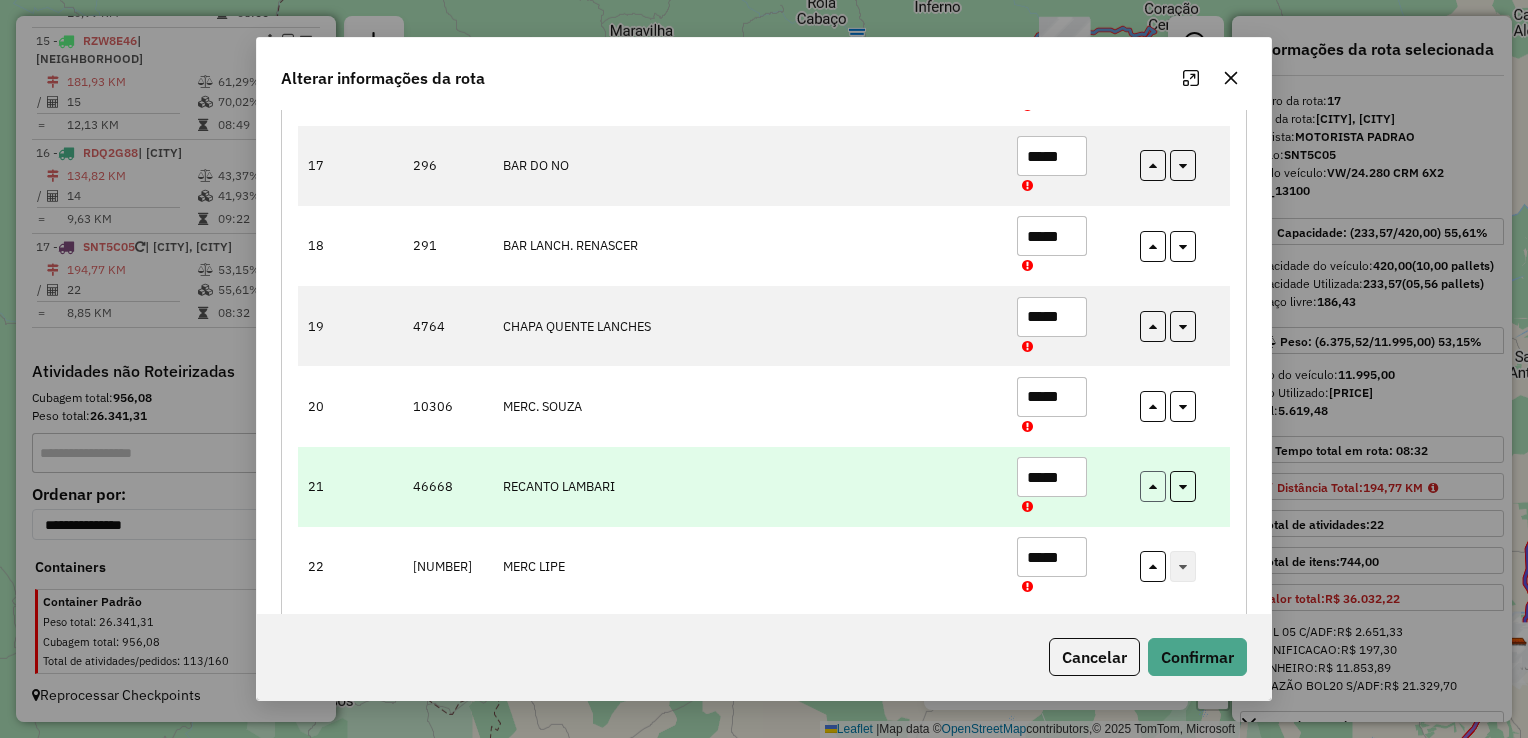 click at bounding box center (1153, 490) 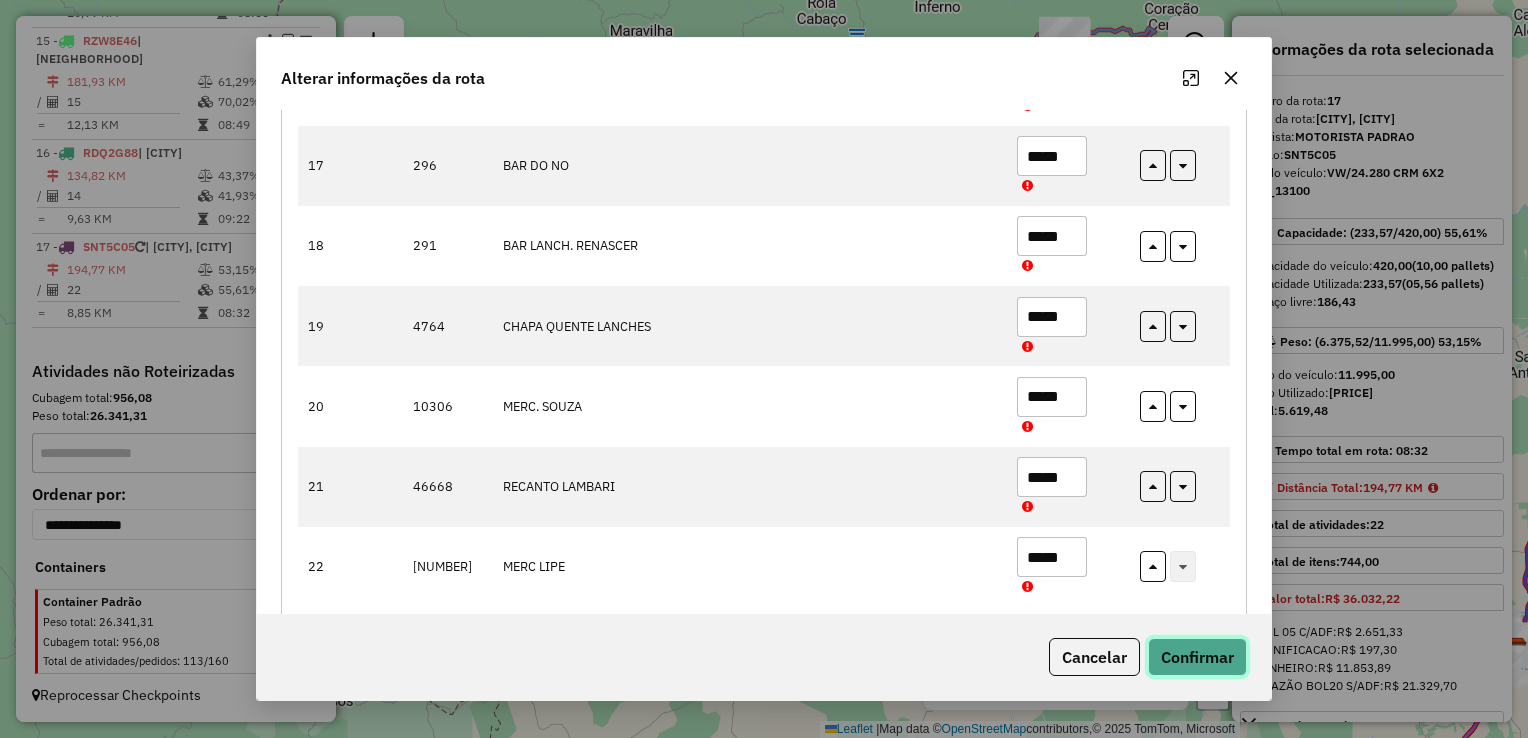 click on "Confirmar" 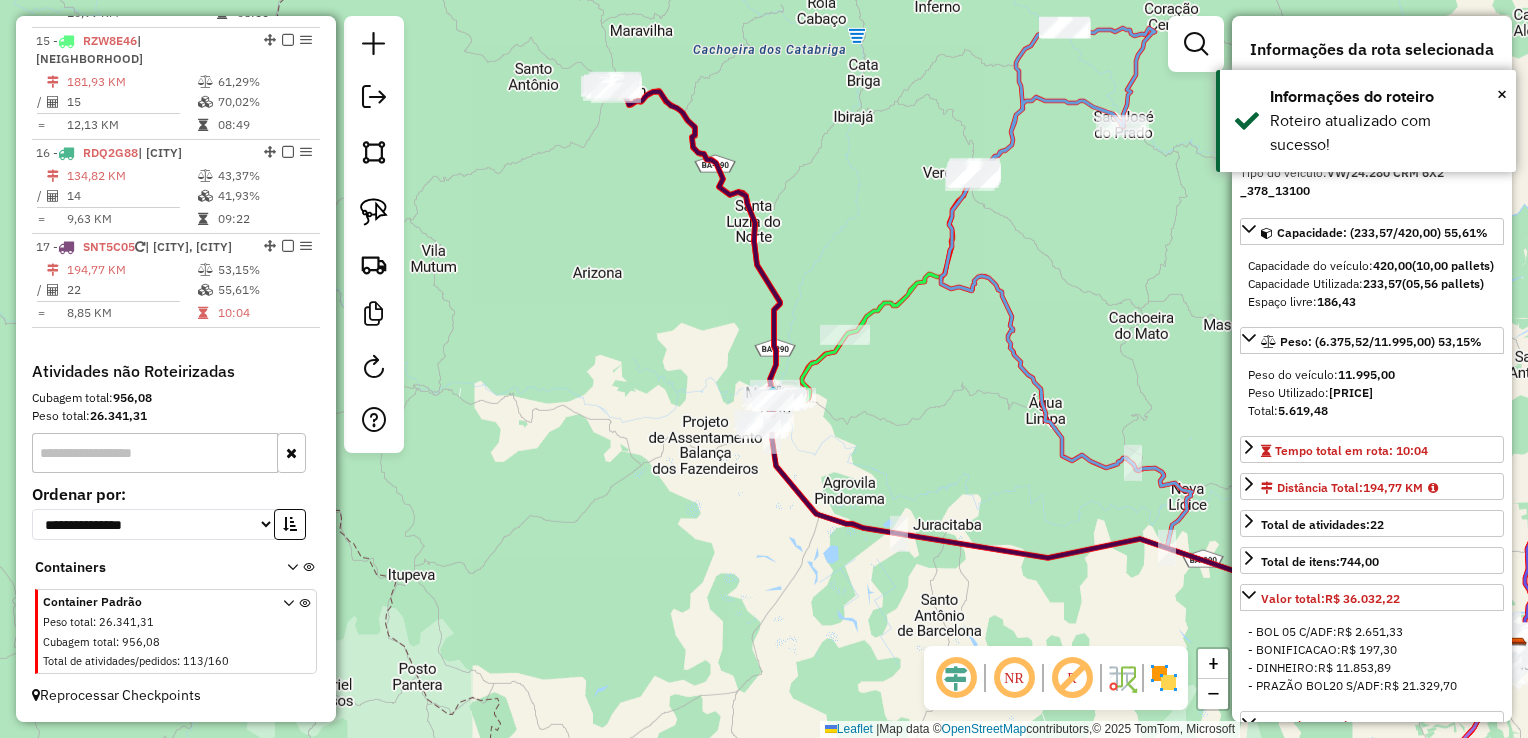 click 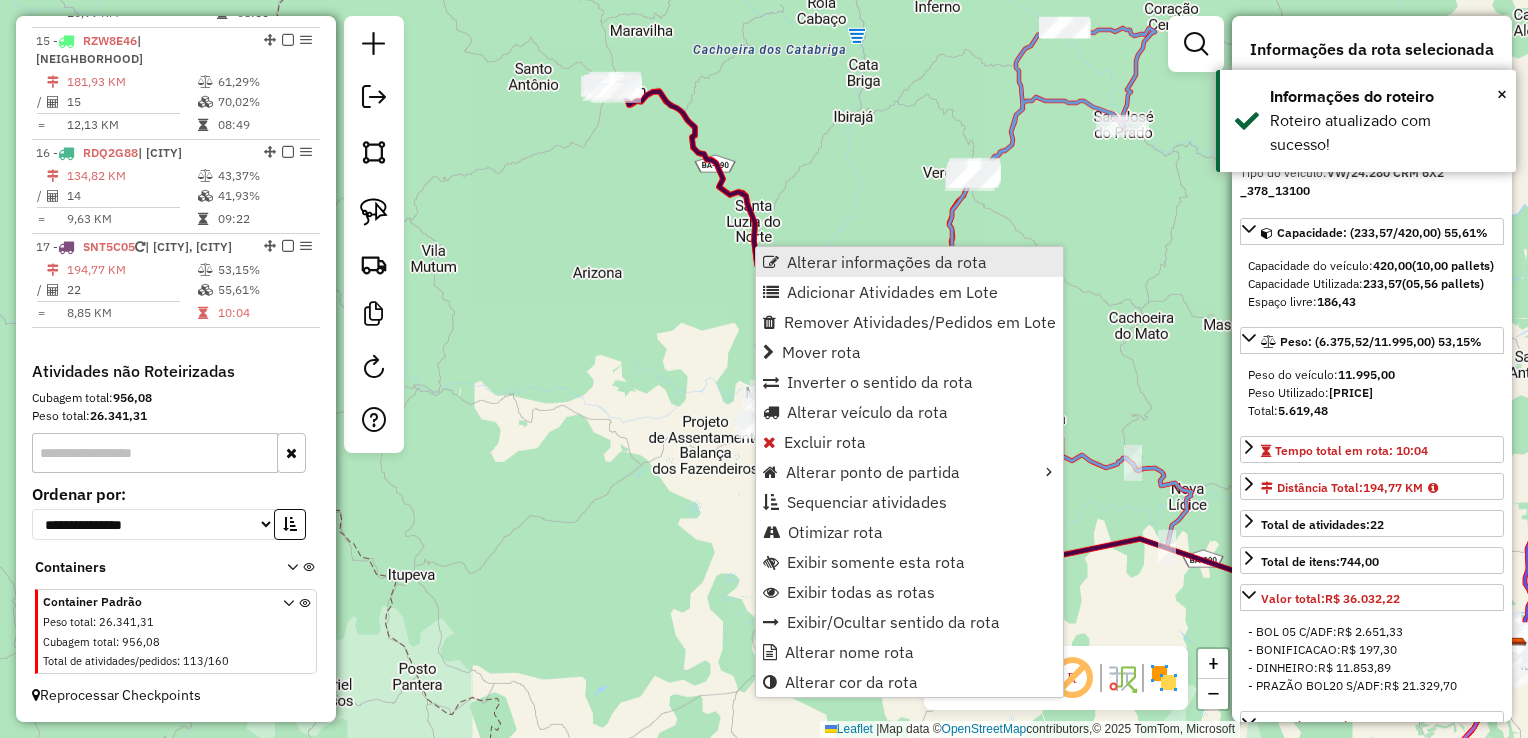 click on "Alterar informações da rota" at bounding box center [887, 262] 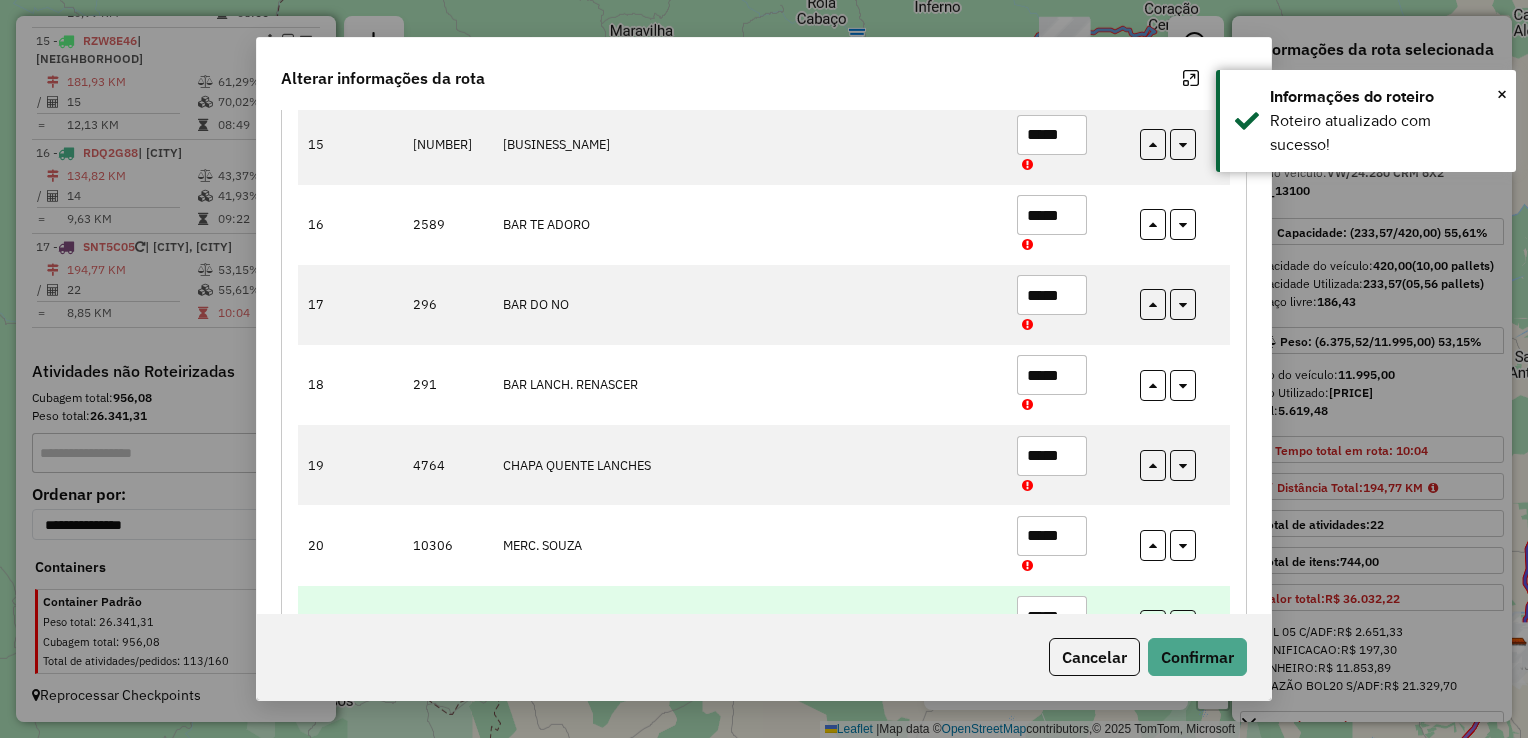scroll, scrollTop: 1539, scrollLeft: 0, axis: vertical 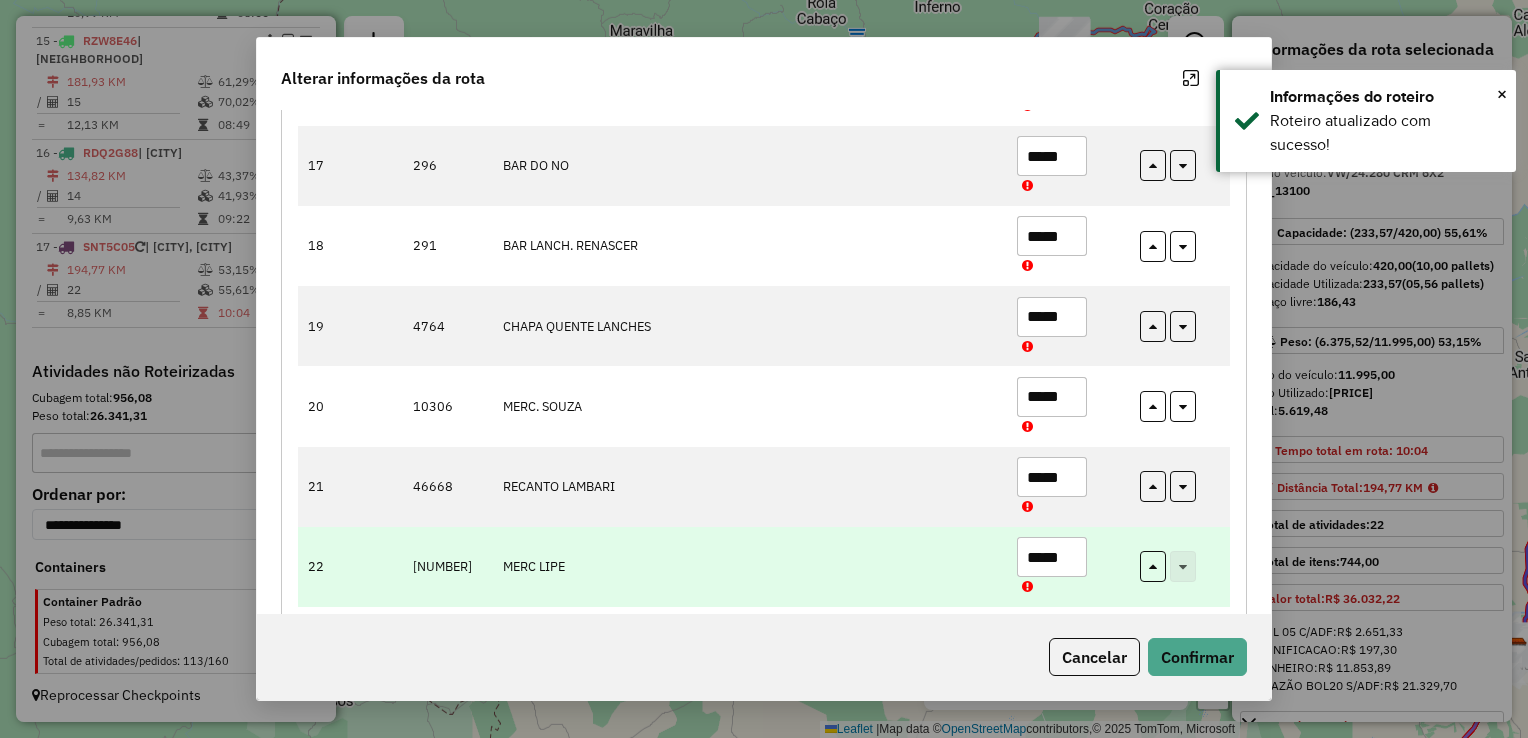 click on "*****" at bounding box center (1052, 557) 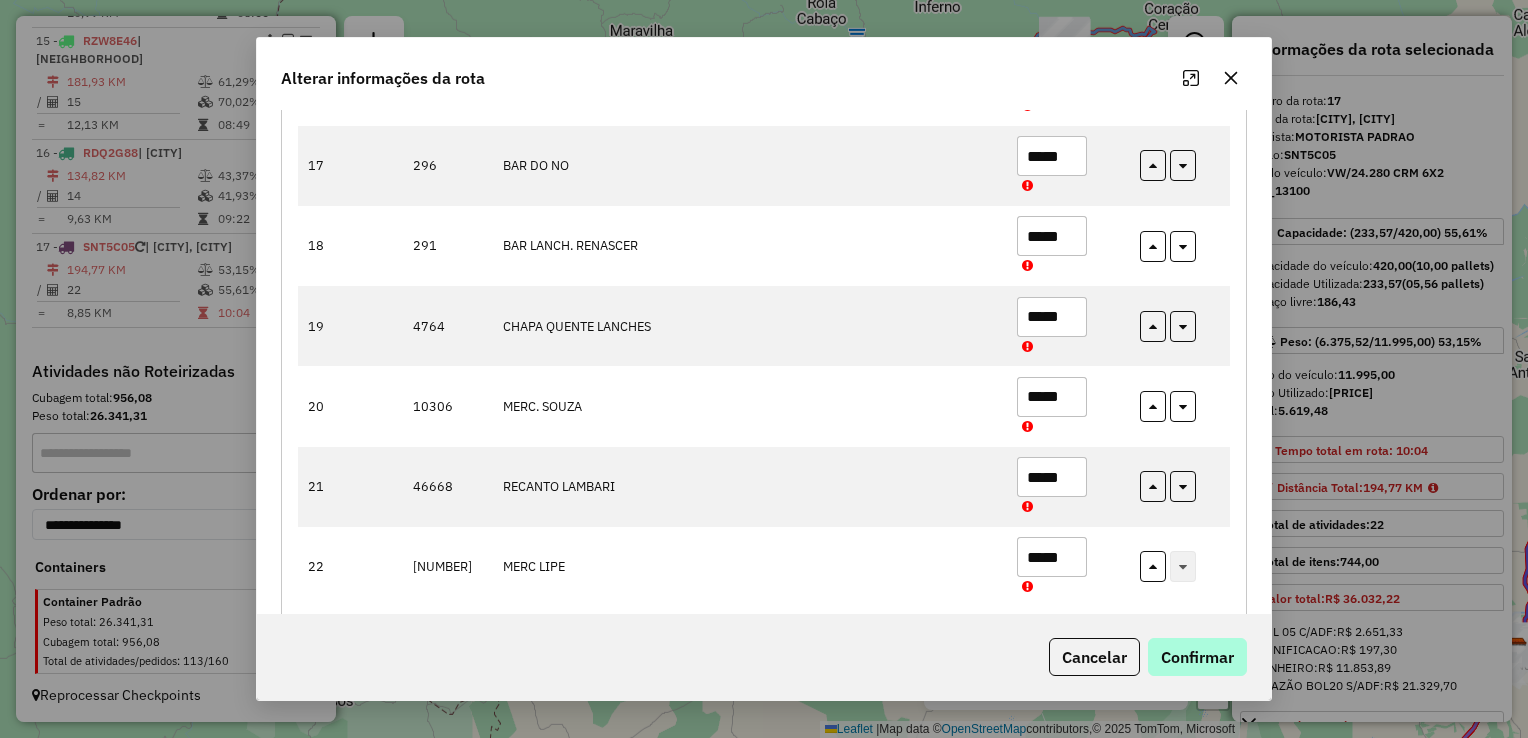 type on "*****" 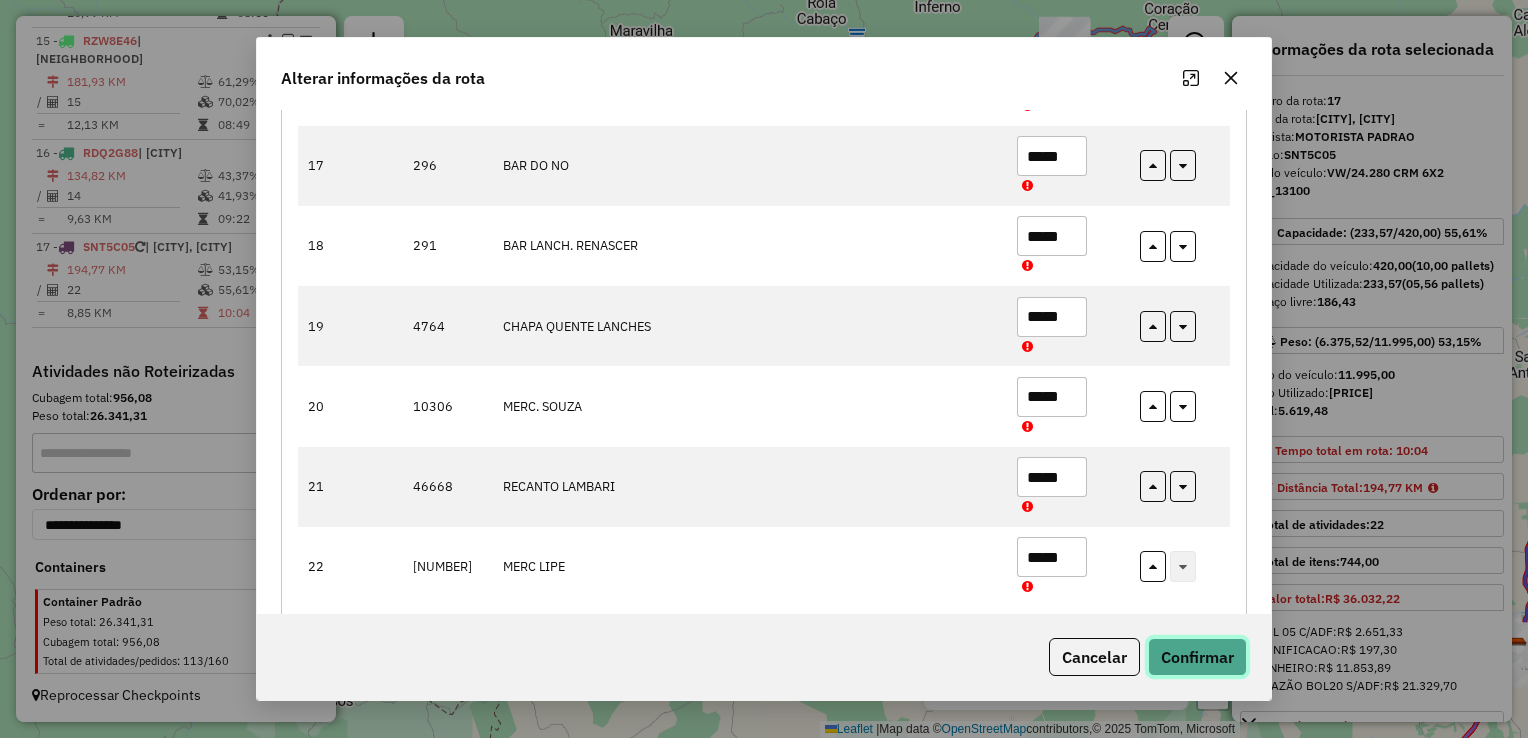 click on "Confirmar" 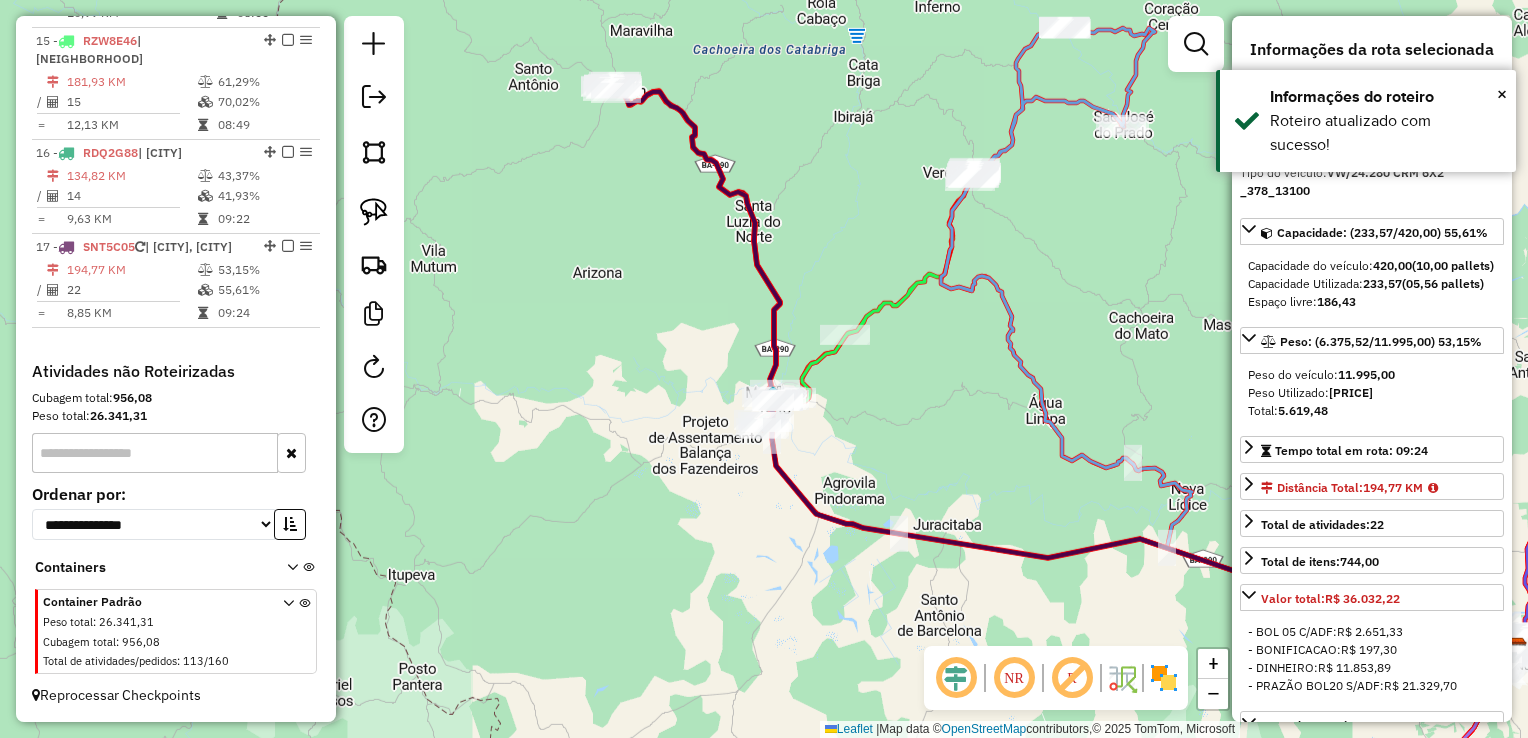 click 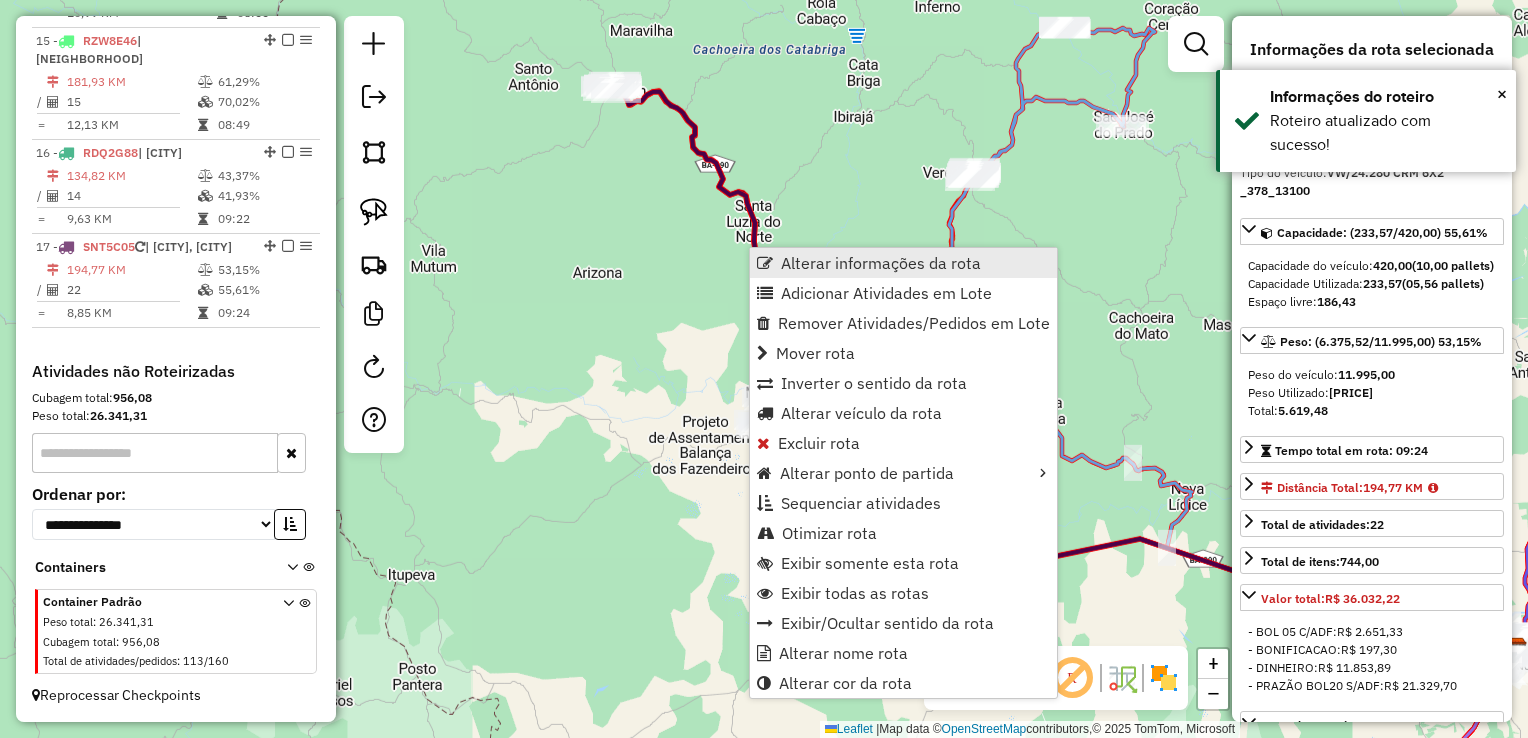 click on "Alterar informações da rota" at bounding box center (903, 263) 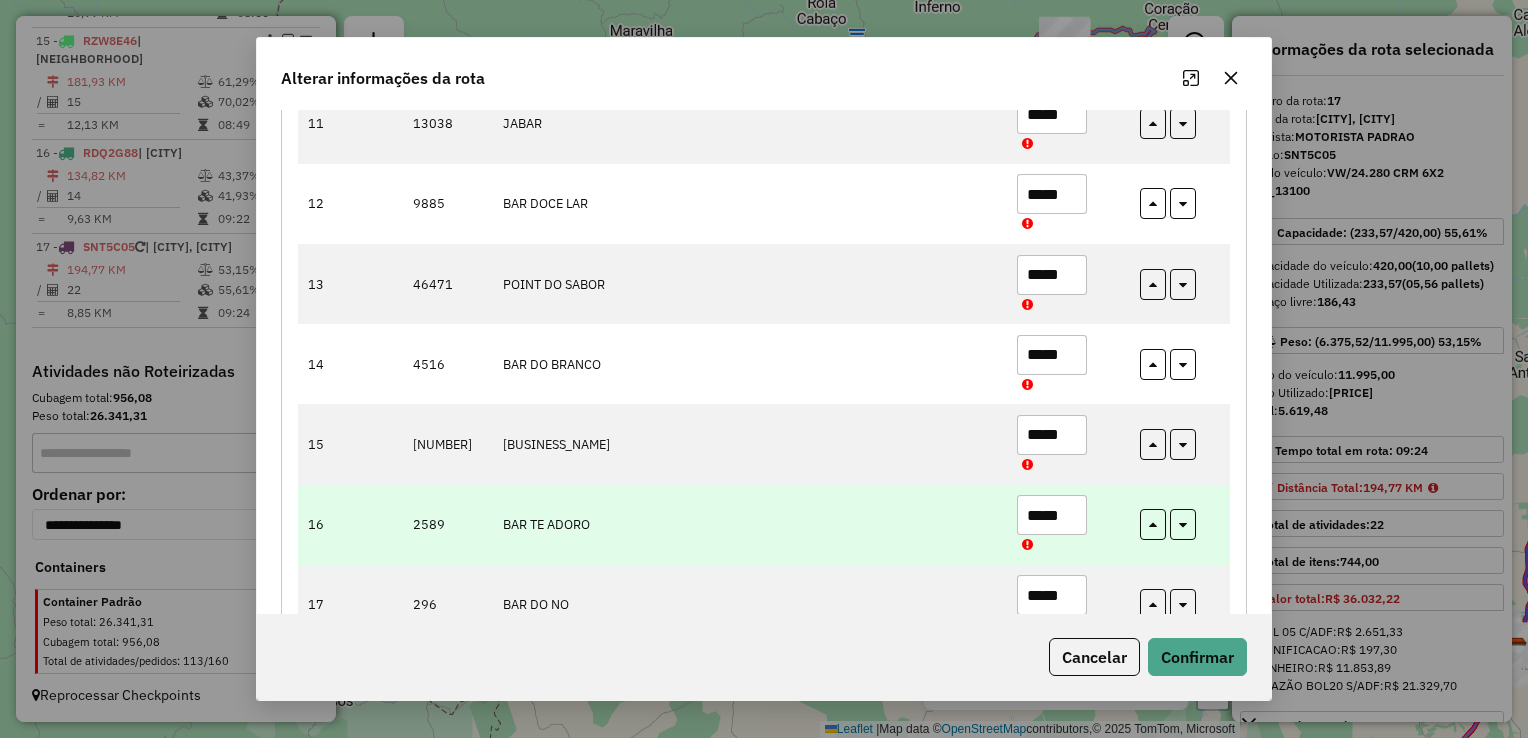 scroll, scrollTop: 1539, scrollLeft: 0, axis: vertical 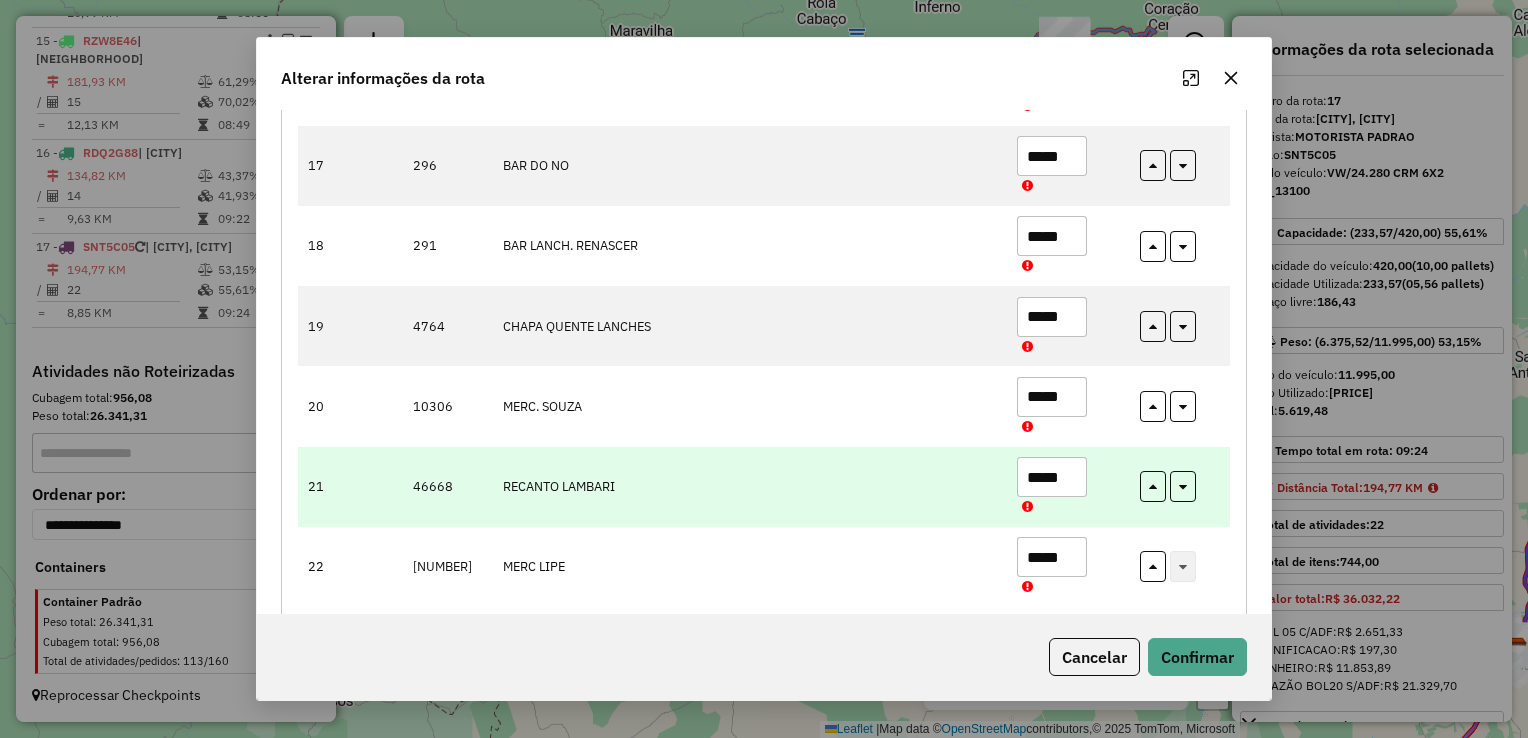 click on "*****" at bounding box center (1052, 477) 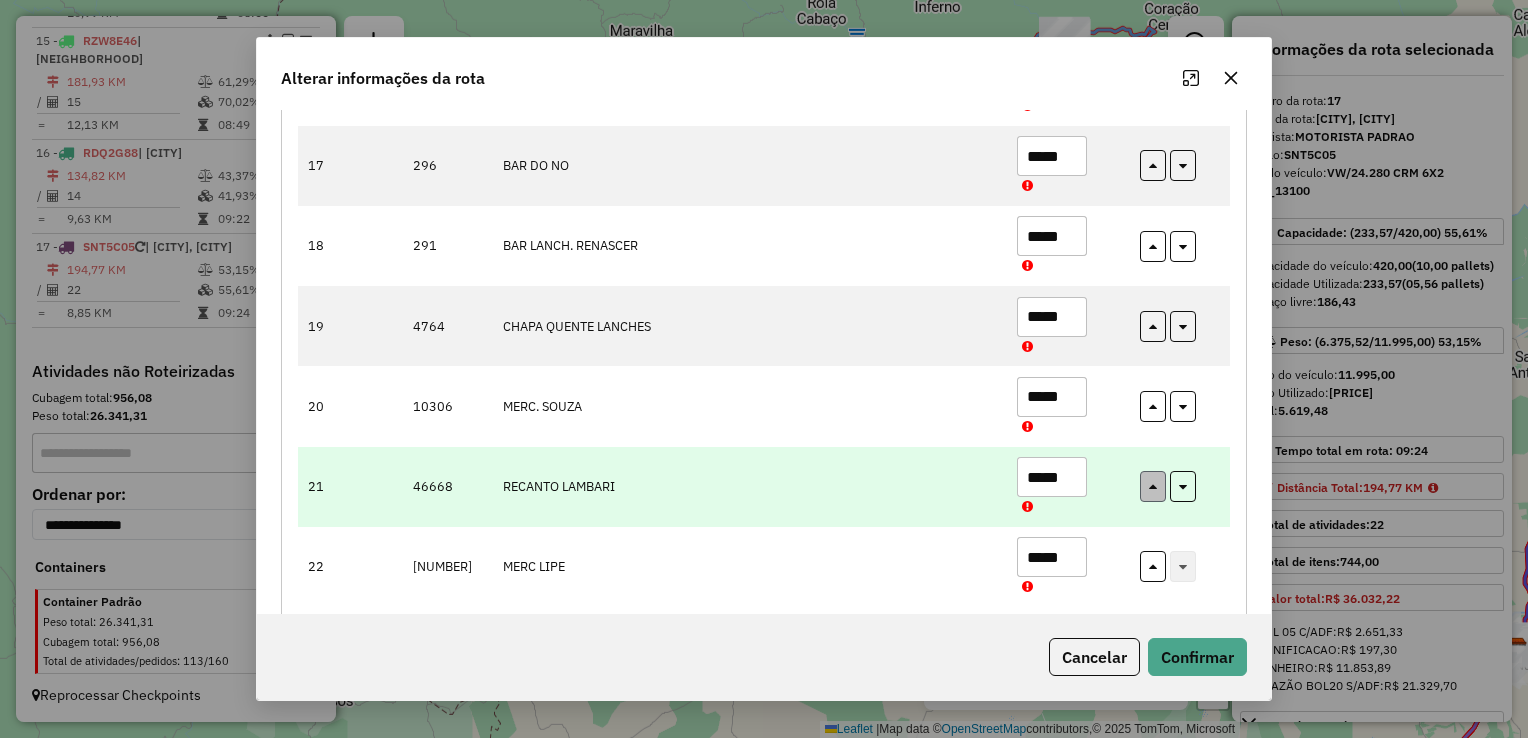 type on "*****" 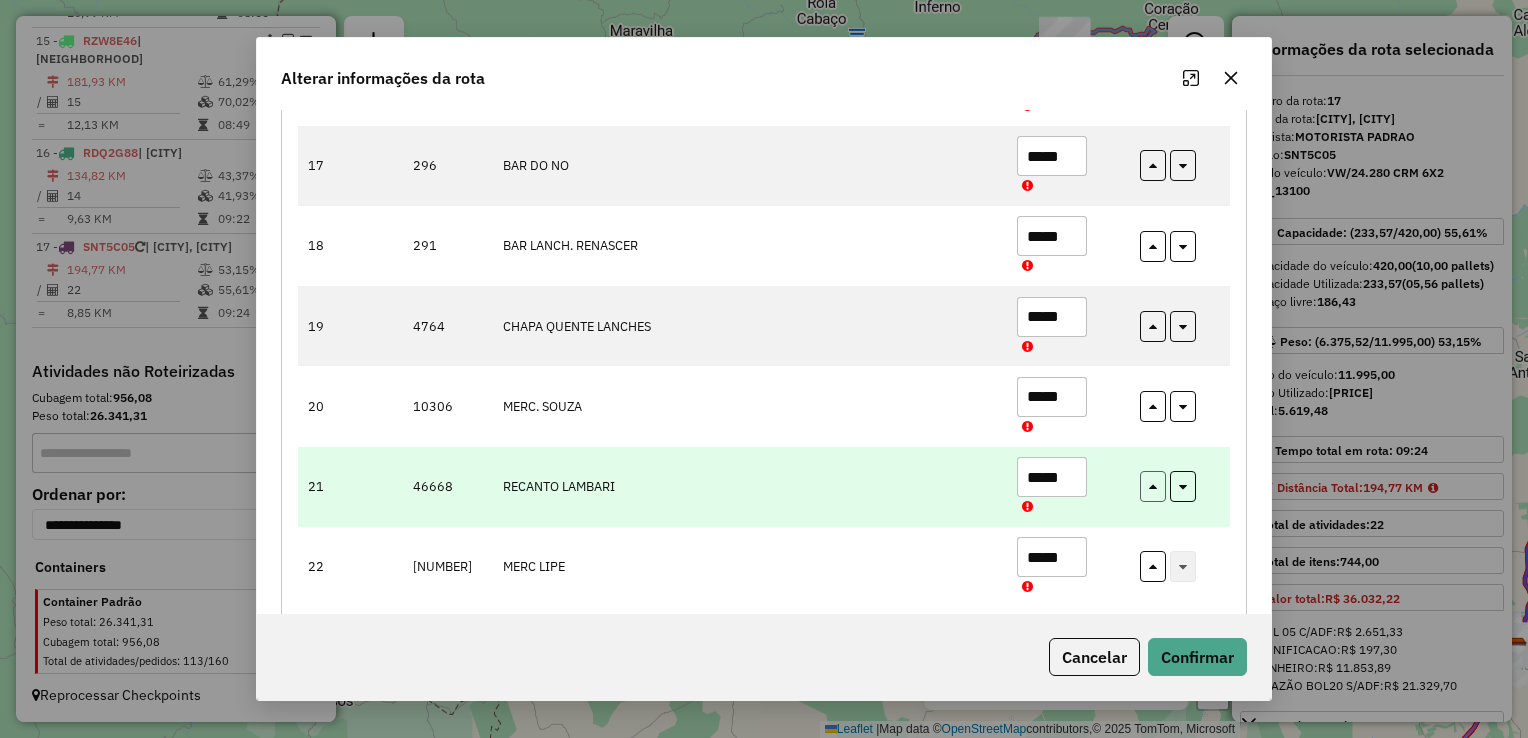 click at bounding box center (1153, 490) 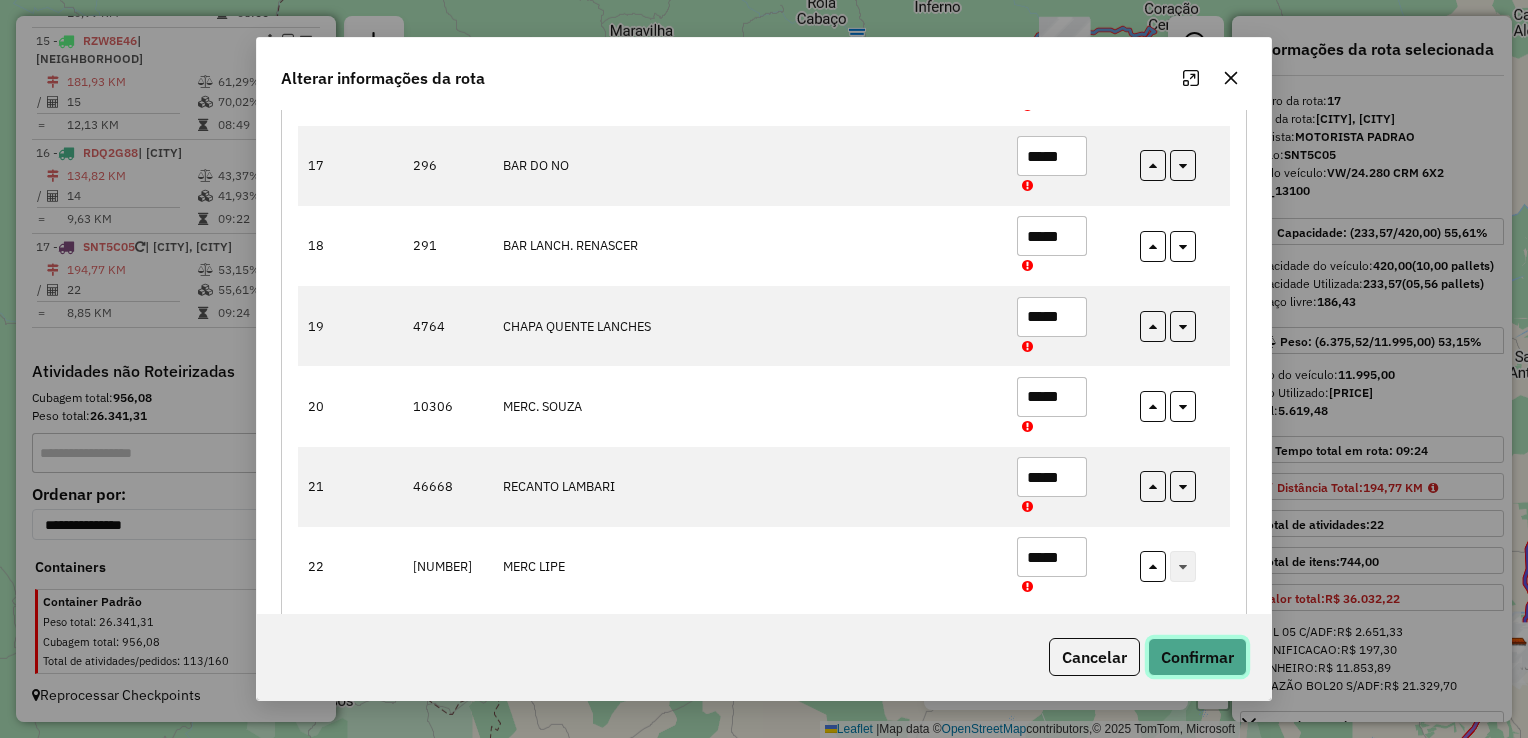 click on "Confirmar" 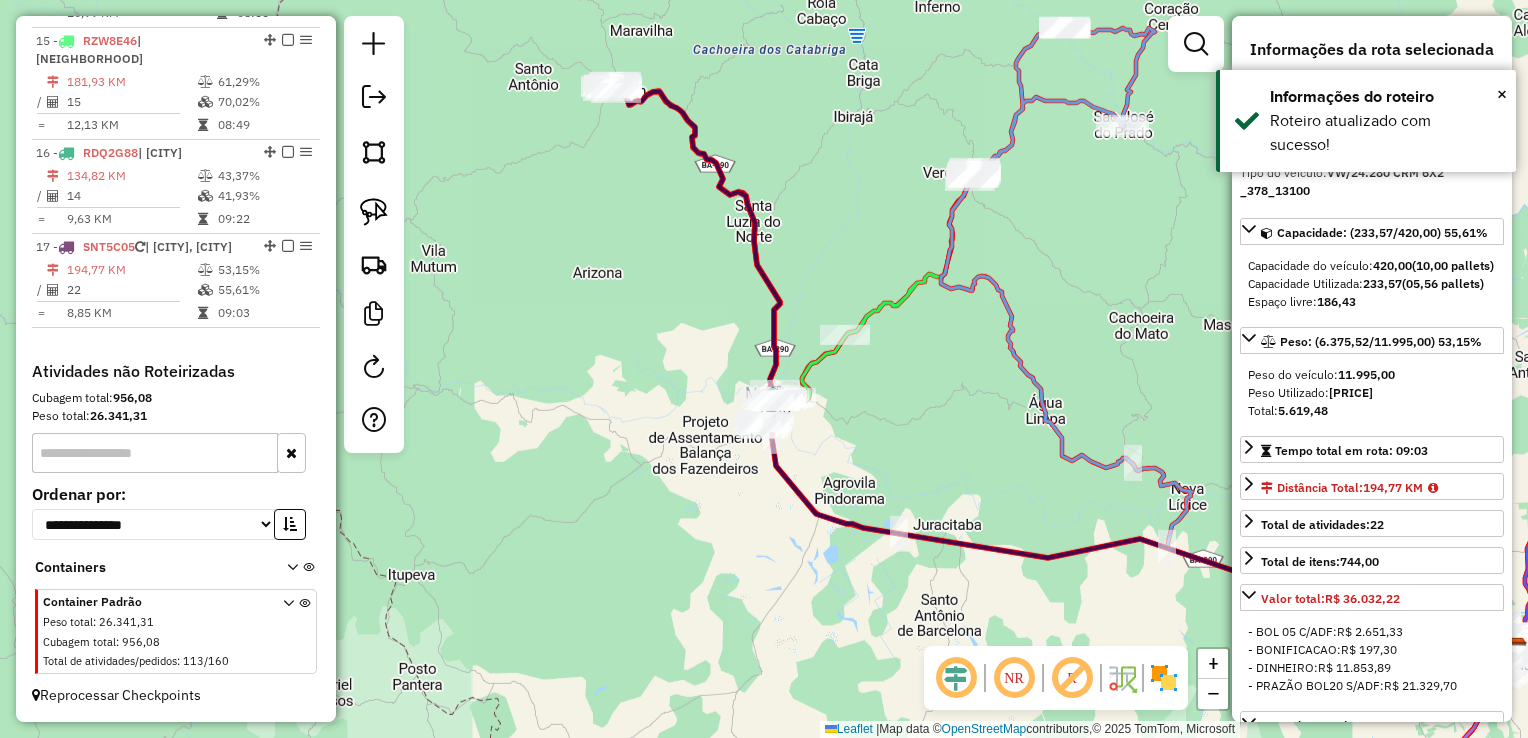 click 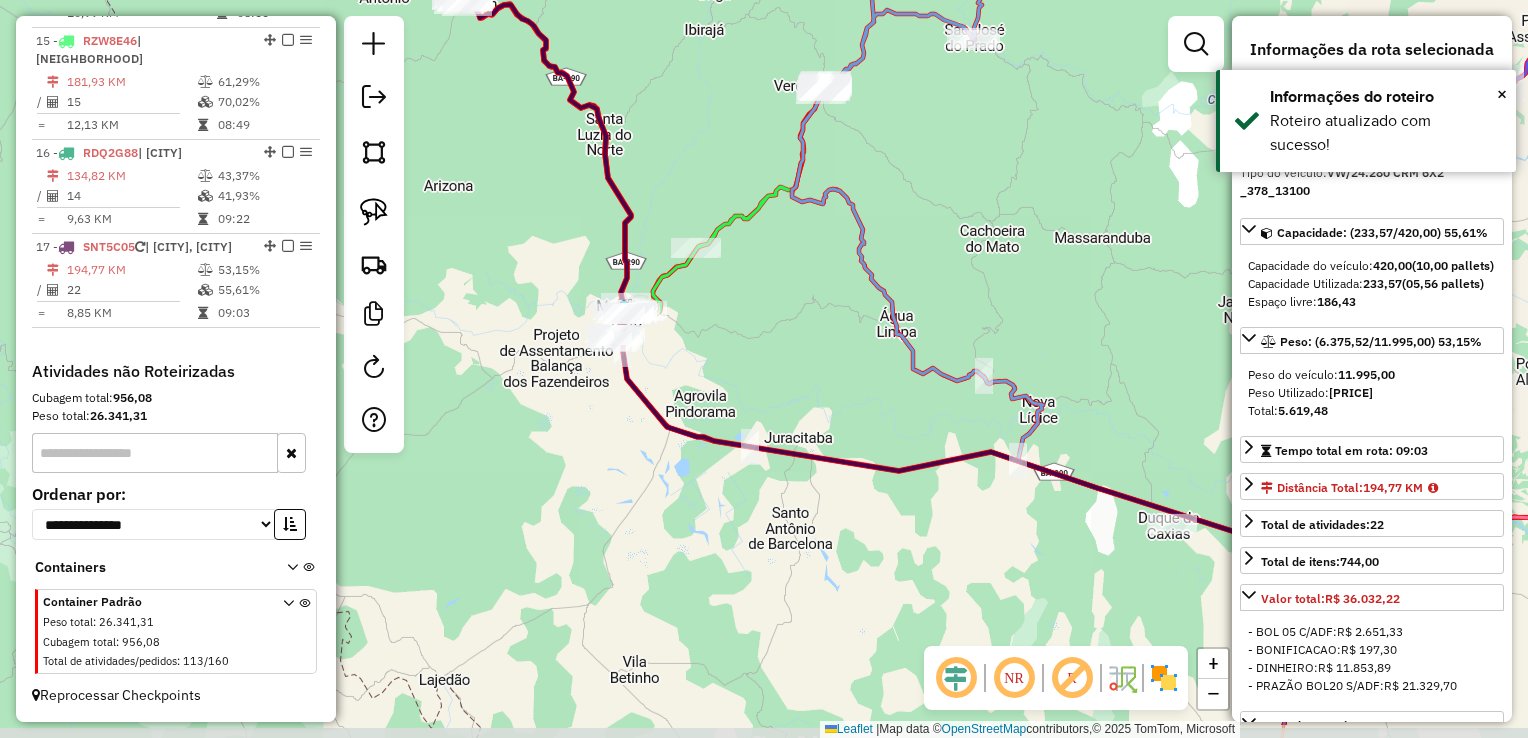 drag, startPoint x: 676, startPoint y: 362, endPoint x: 525, endPoint y: 274, distance: 174.77129 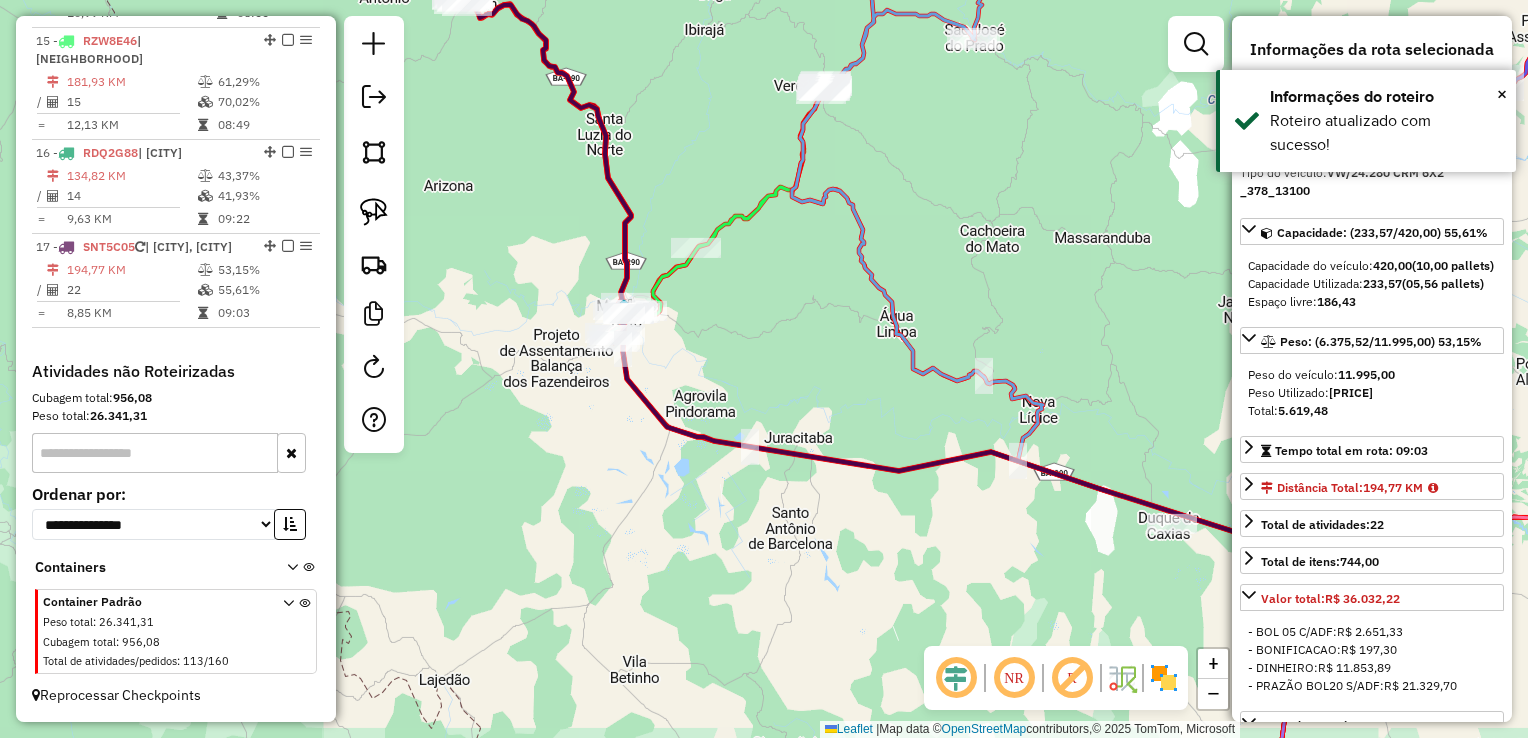 click 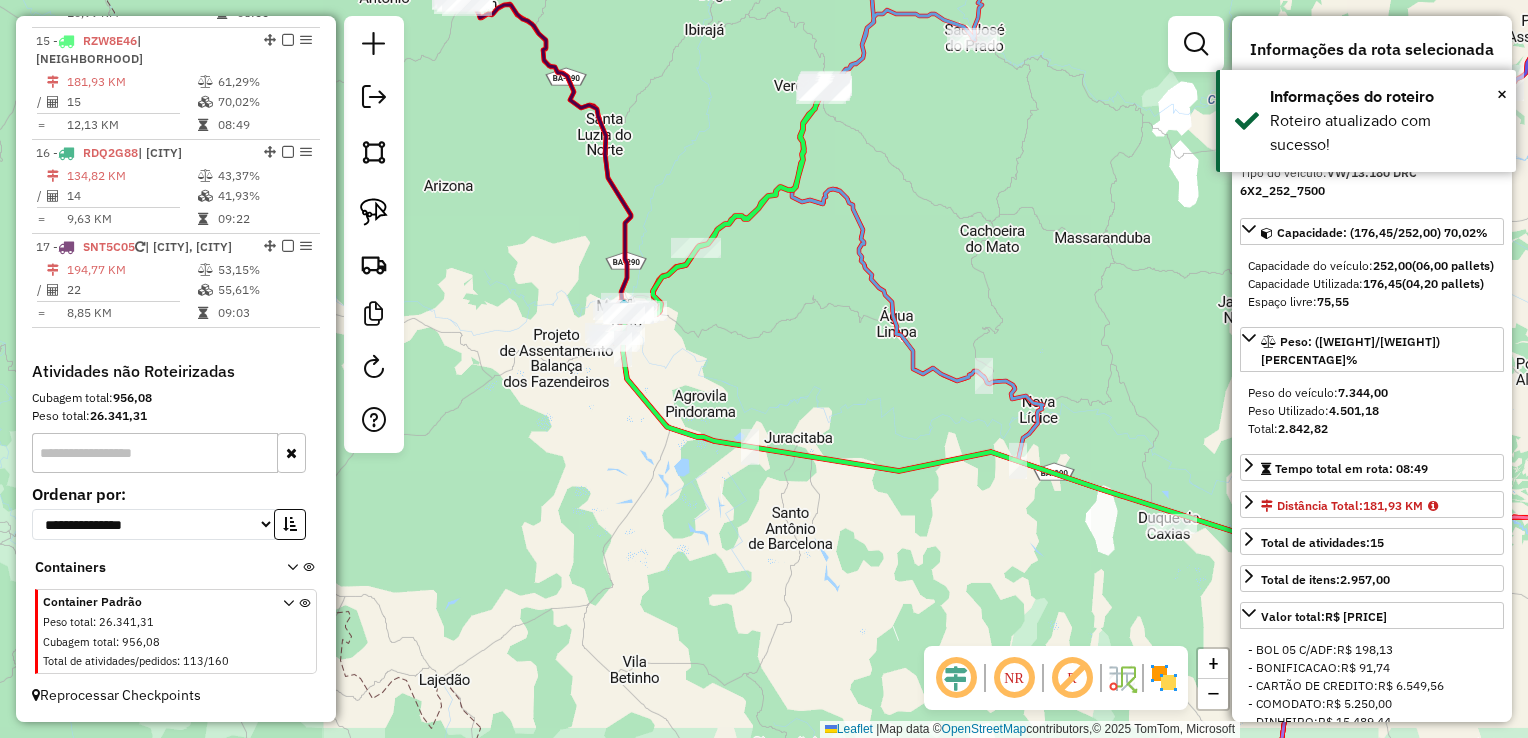 click 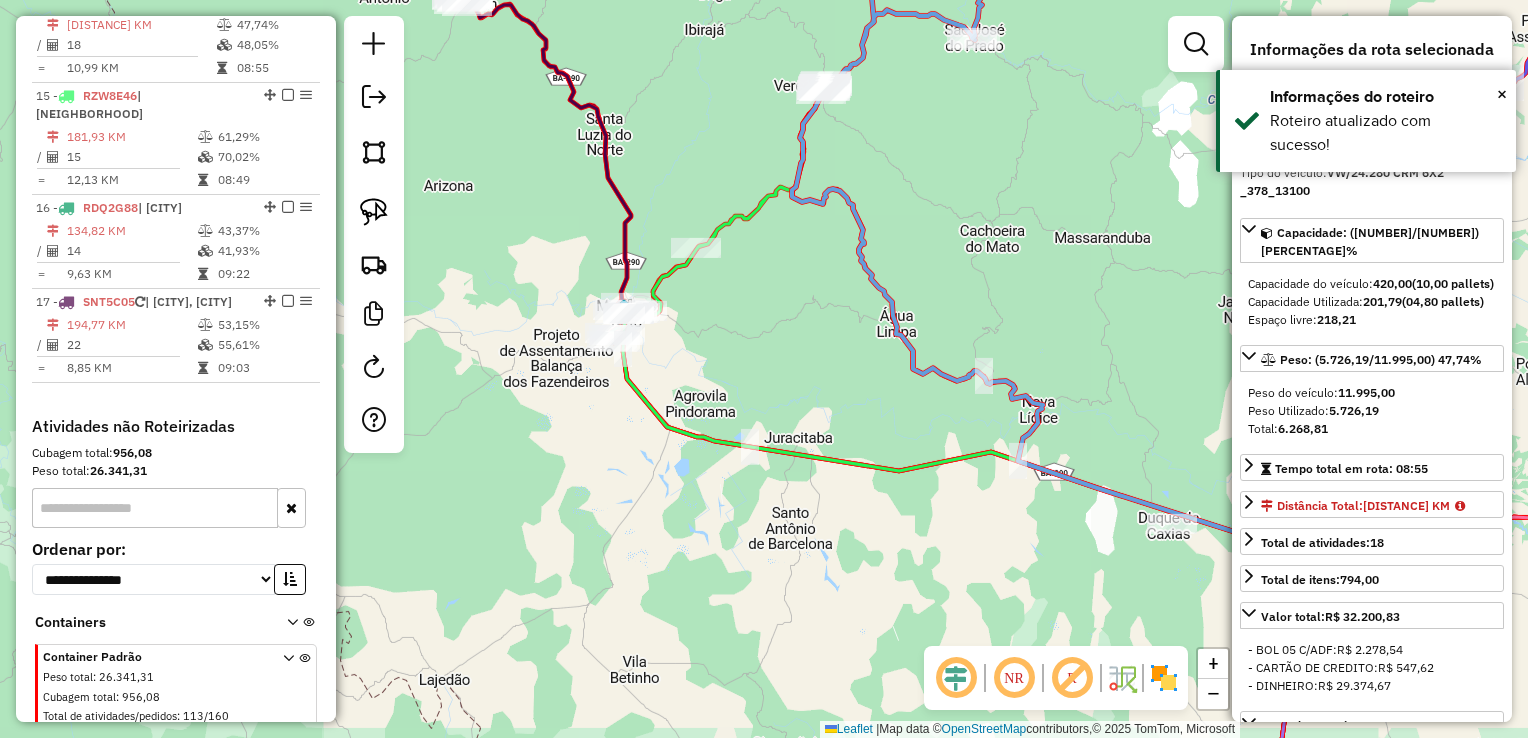 scroll, scrollTop: 2124, scrollLeft: 0, axis: vertical 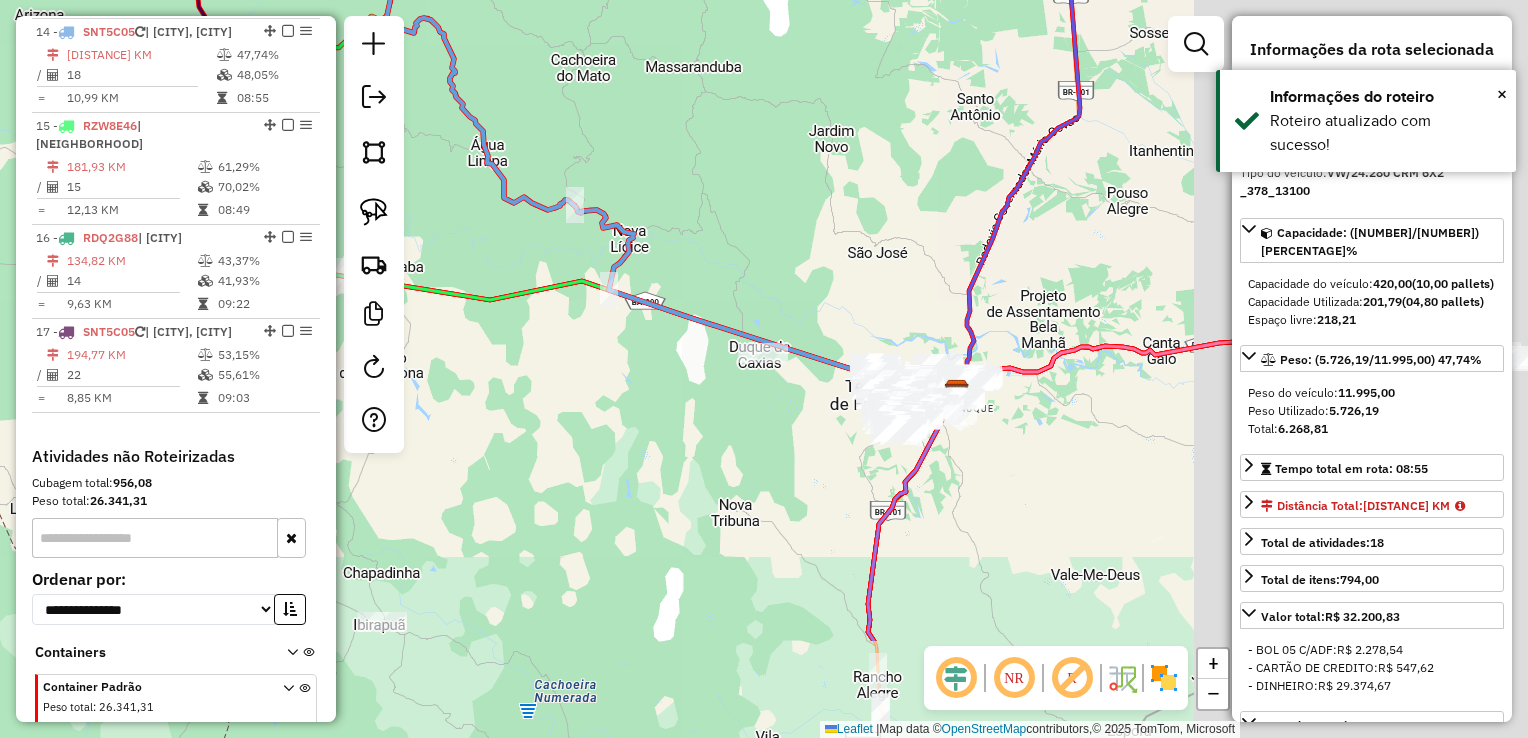 drag, startPoint x: 1035, startPoint y: 381, endPoint x: 637, endPoint y: 200, distance: 437.2242 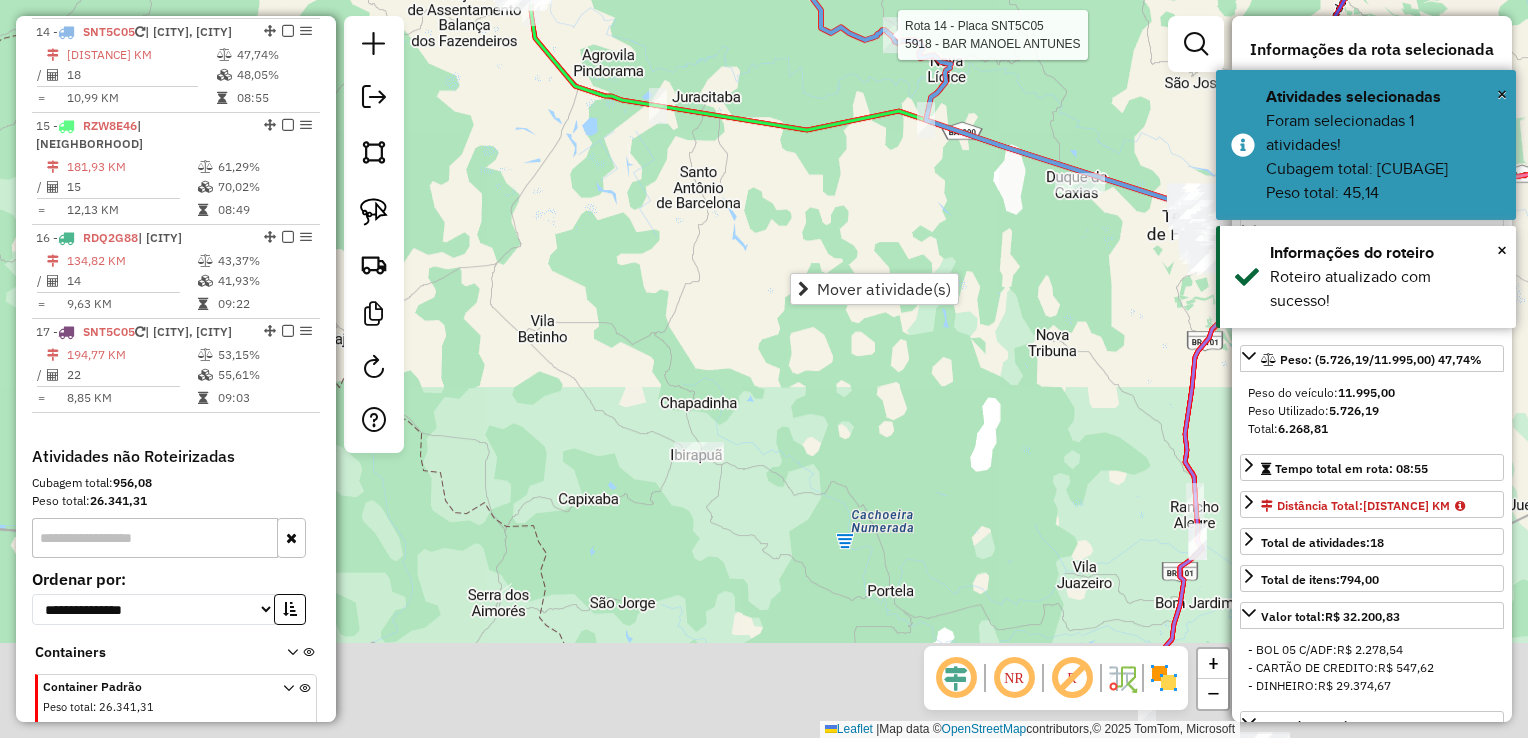 drag, startPoint x: 664, startPoint y: 558, endPoint x: 682, endPoint y: 543, distance: 23.43075 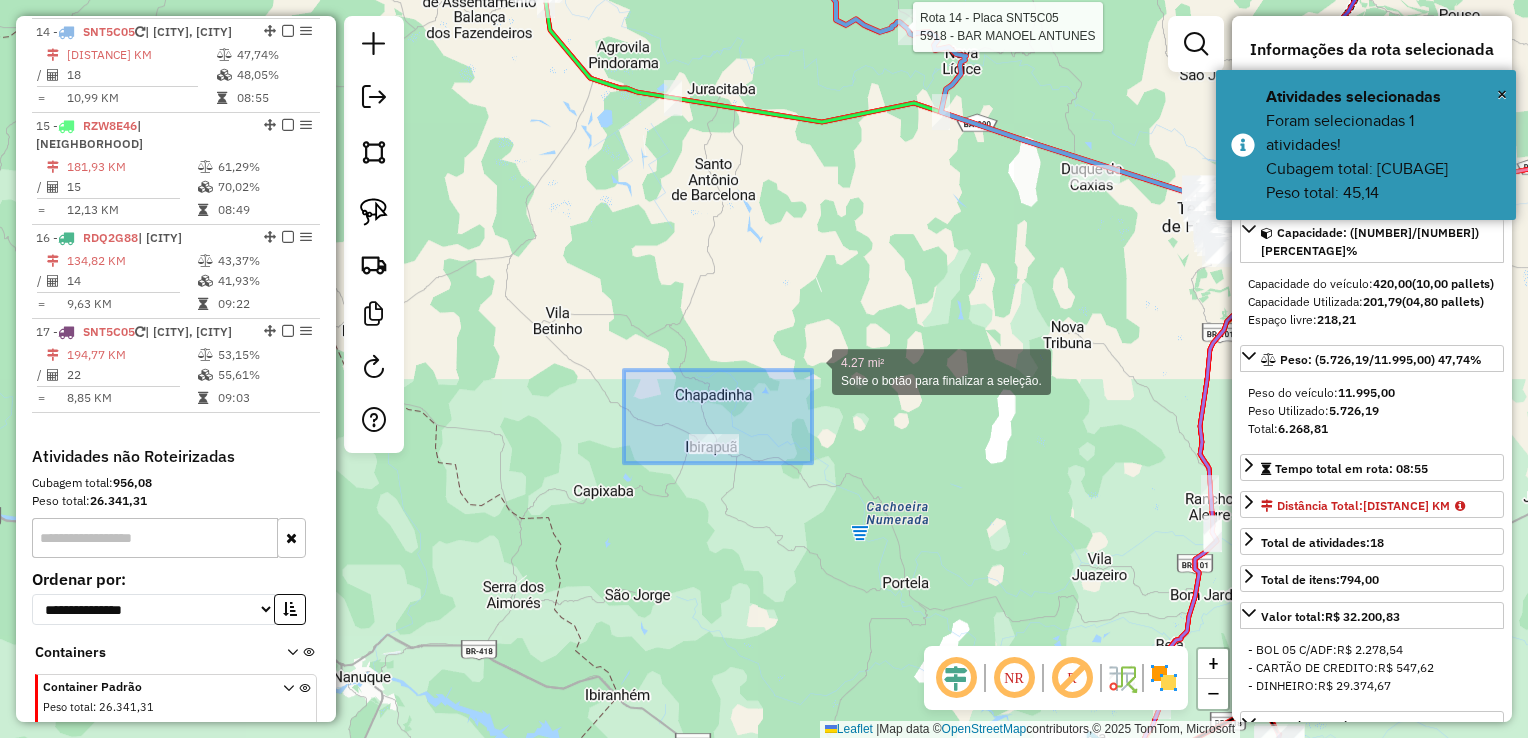 drag, startPoint x: 624, startPoint y: 463, endPoint x: 883, endPoint y: 322, distance: 294.8932 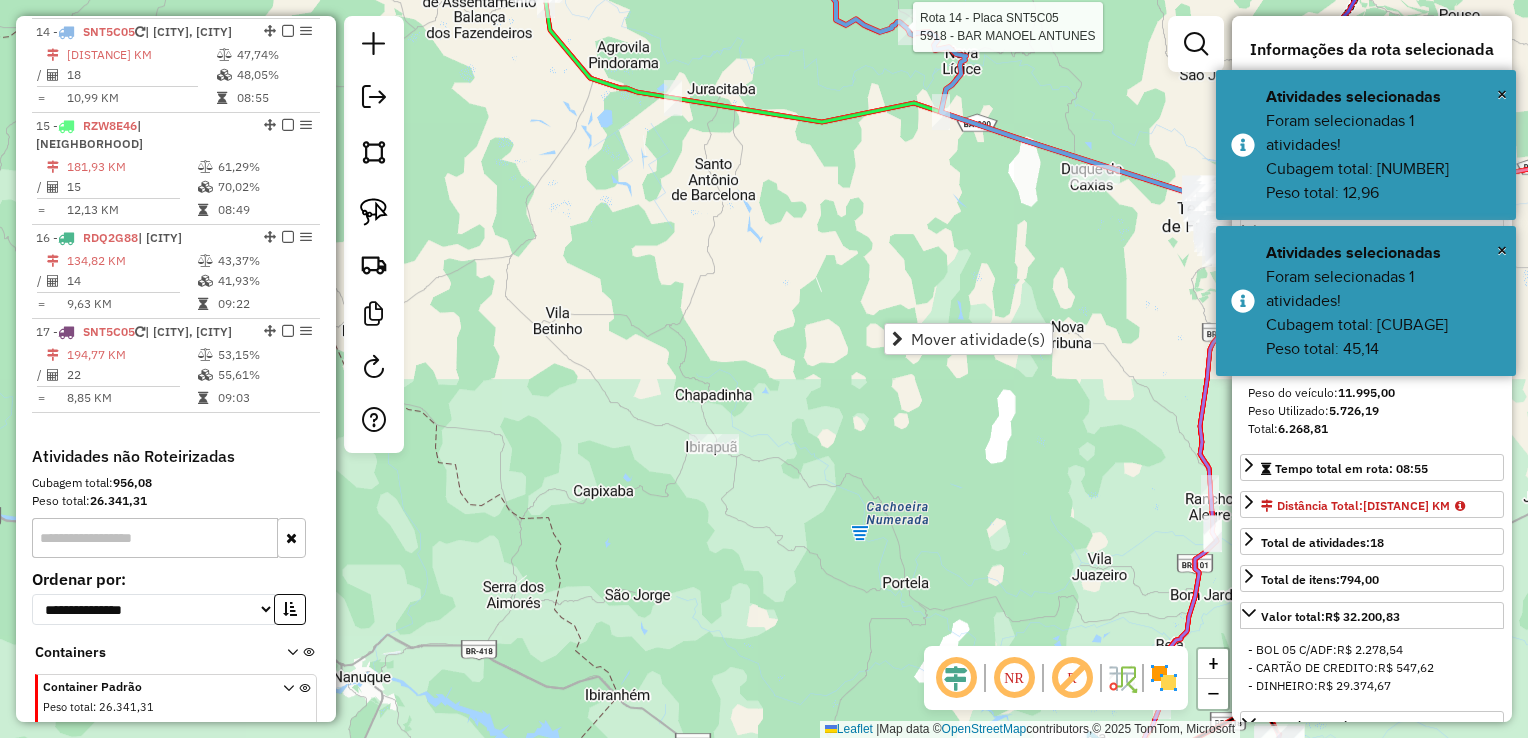click on "Rota 14 - Placa [PLATE]  [NUMBER] - [NAME] Janela de atendimento Grade de atendimento Capacidade Transportadoras Veículos Cliente Pedidos  Rotas Selecione os dias de semana para filtrar as janelas de atendimento  Seg   Ter   Qua   Qui   Sex   Sáb   Dom  Informe o período da janela de atendimento: De: Até:  Filtrar exatamente a janela do cliente  Considerar janela de atendimento padrão  Selecione os dias de semana para filtrar as grades de atendimento  Seg   Ter   Qua   Qui   Sex   Sáb   Dom   Considerar clientes sem dia de atendimento cadastrado  Clientes fora do dia de atendimento selecionado Filtrar as atividades entre os valores definidos abaixo:  Peso mínimo:   Peso máximo:   Cubagem mínima:   Cubagem máxima:   De:   Até:  Filtrar as atividades entre o tempo de atendimento definido abaixo:  De:   Até:   Considerar capacidade total dos clientes não roteirizados Transportadora: Selecione um ou mais itens Tipo de veículo: Selecione um ou mais itens Veículo: Selecione um ou mais itens +" 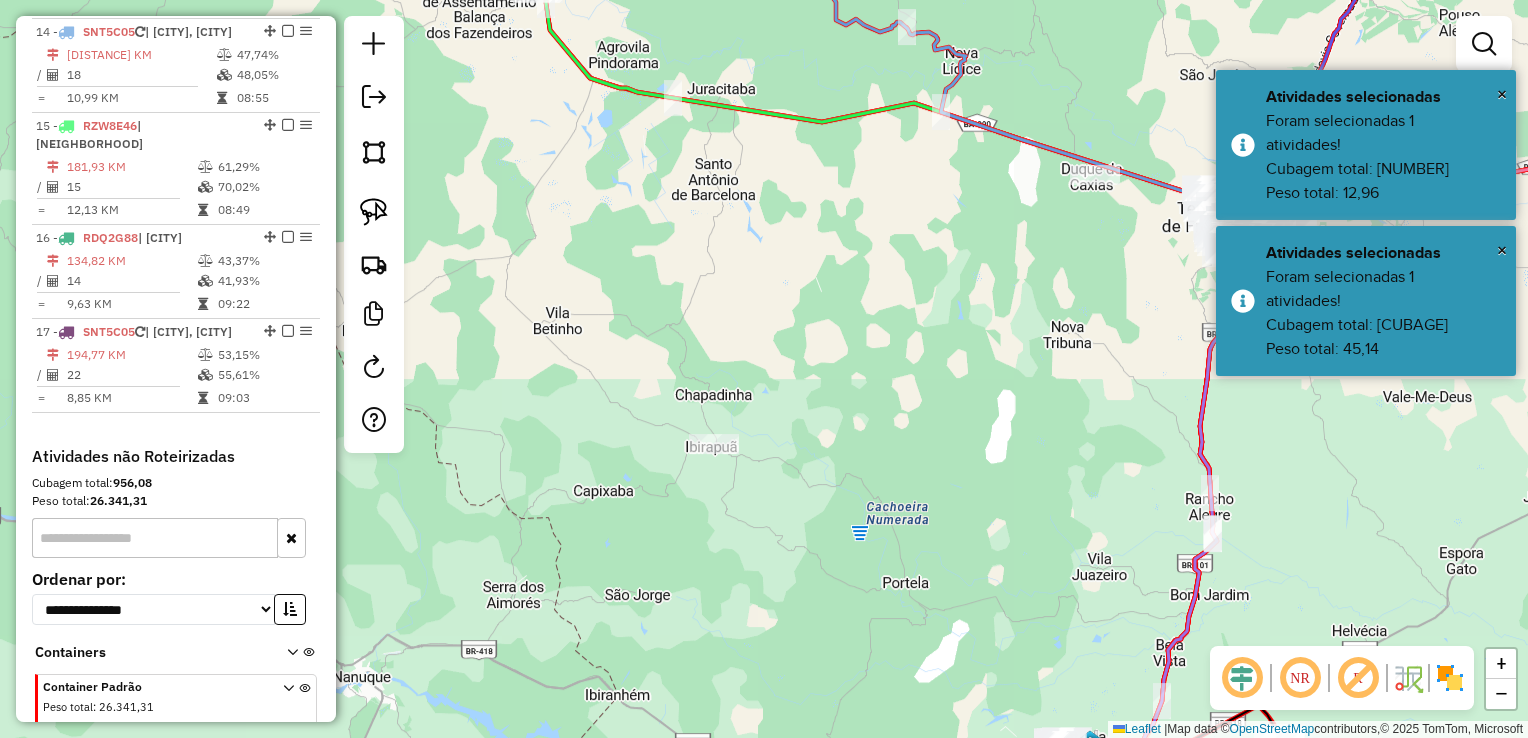 drag, startPoint x: 644, startPoint y: 394, endPoint x: 440, endPoint y: 413, distance: 204.88289 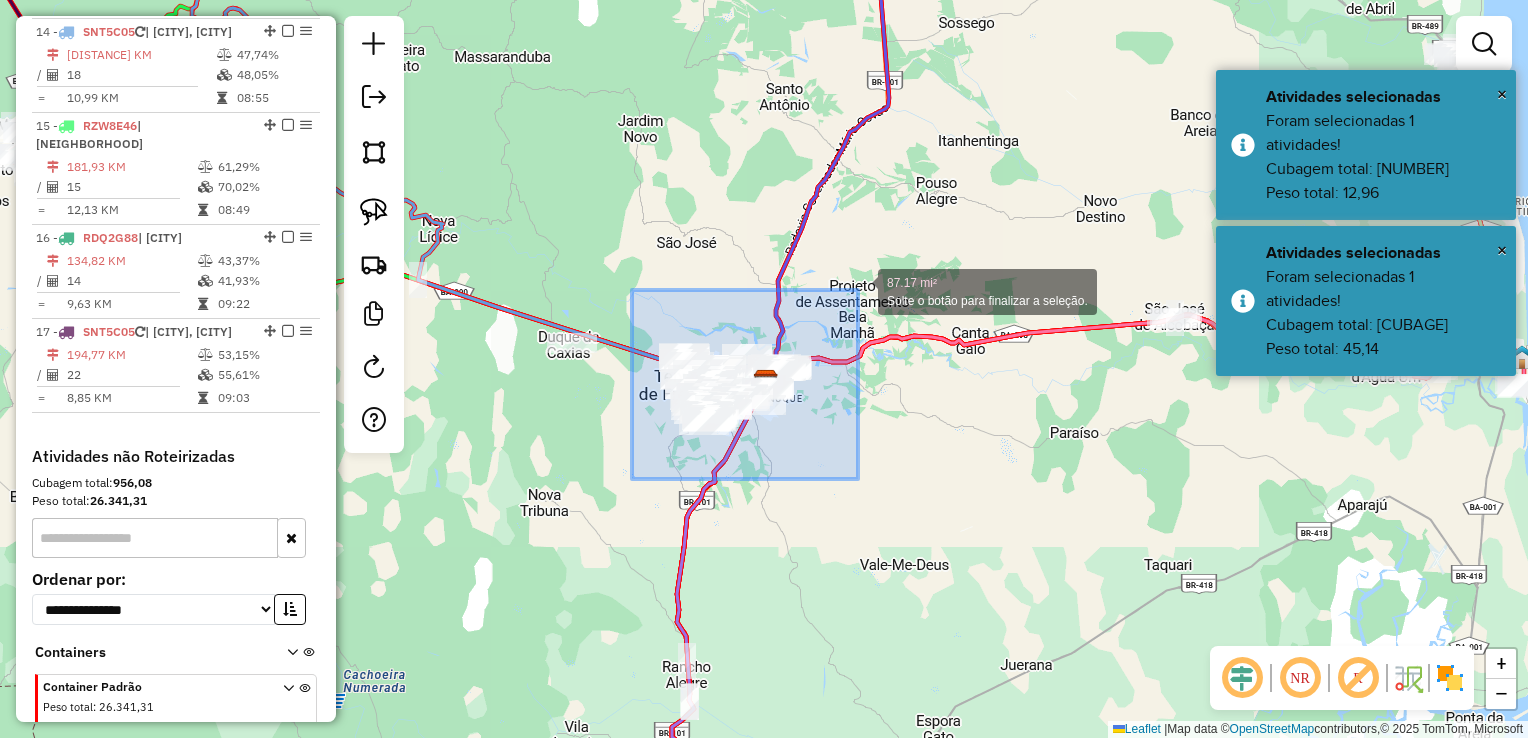 drag, startPoint x: 632, startPoint y: 479, endPoint x: 857, endPoint y: 290, distance: 293.8469 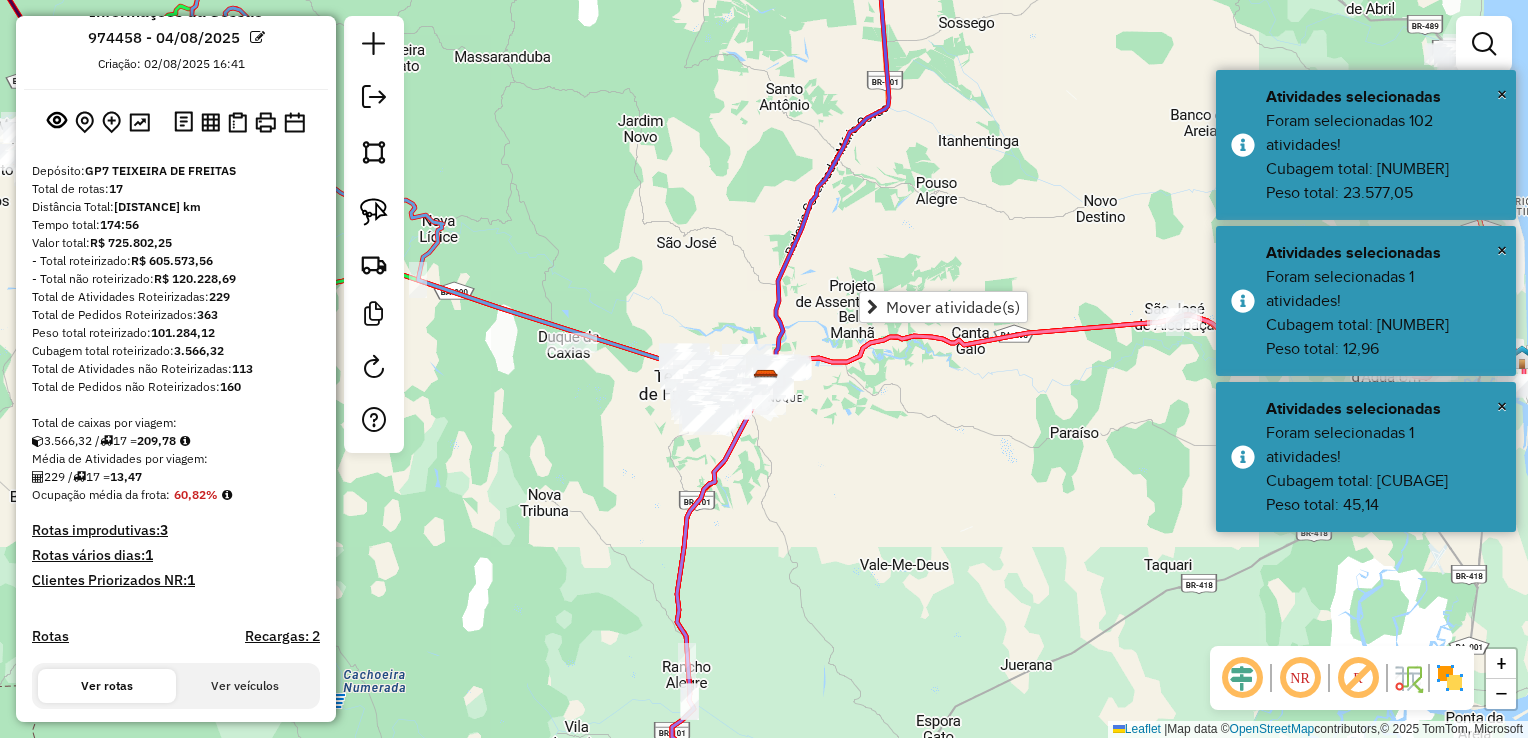 scroll, scrollTop: 0, scrollLeft: 0, axis: both 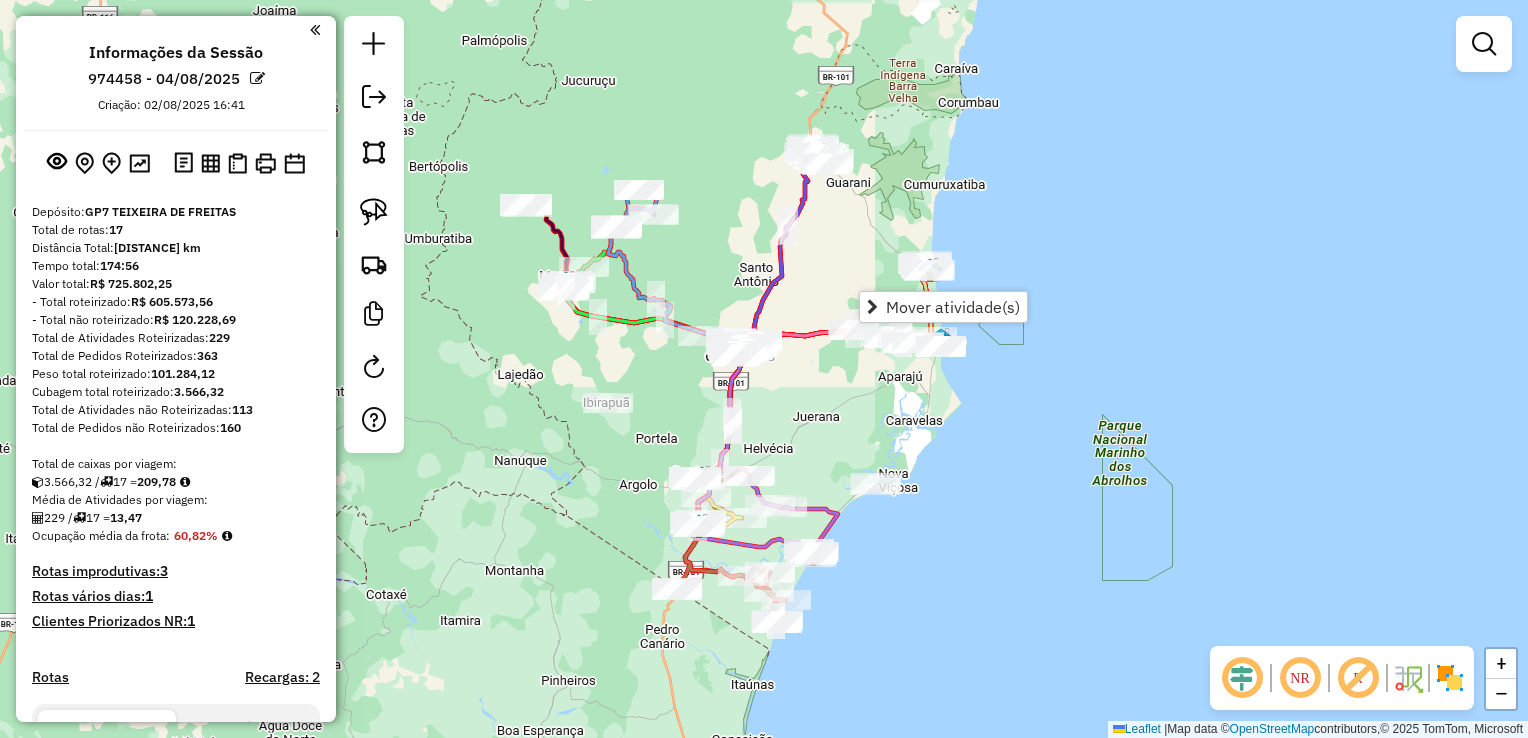 click on "Rota 4 - Placa [PLATE]  [NUMBER] - [NAME] Janela de atendimento Grade de atendimento Capacidade Transportadoras Veículos Cliente Pedidos  Rotas Selecione os dias de semana para filtrar as janelas de atendimento  Seg   Ter   Qua   Qui   Sex   Sáb   Dom  Informe o período da janela de atendimento: De: Até:  Filtrar exatamente a janela do cliente  Considerar janela de atendimento padrão  Selecione os dias de semana para filtrar as grades de atendimento  Seg   Ter   Qua   Qui   Sex   Sáb   Dom   Considerar clientes sem dia de atendimento cadastrado  Clientes fora do dia de atendimento selecionado Filtrar as atividades entre os valores definidos abaixo:  Peso mínimo:   Peso máximo:   Cubagem mínima:   Cubagem máxima:   De:   Até:  Filtrar as atividades entre o tempo de atendimento definido abaixo:  De:   Até:   Considerar capacidade total dos clientes não roteirizados Transportadora: Selecione um ou mais itens Tipo de veículo: Selecione um ou mais itens Veículo: Selecione um ou mais itens De:" 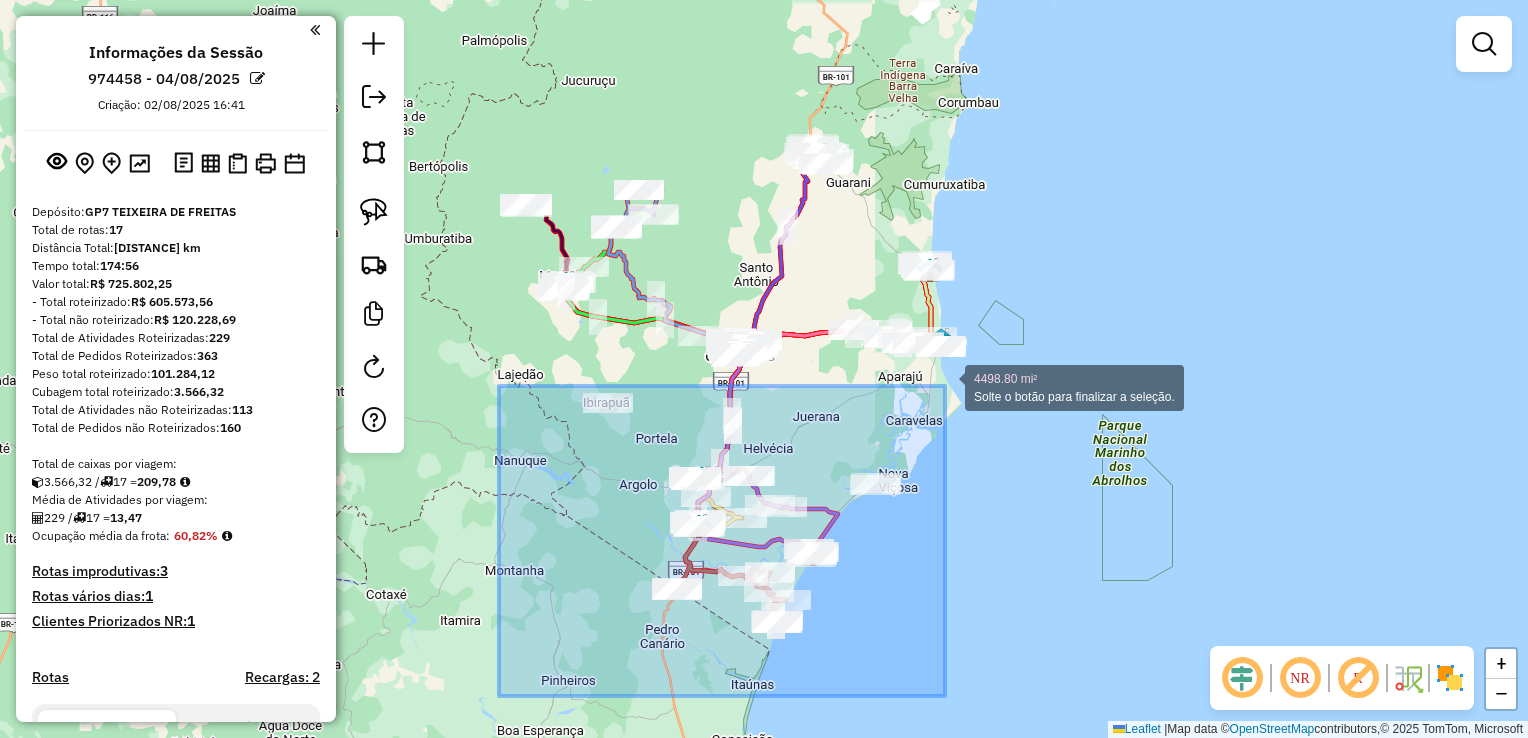 drag, startPoint x: 662, startPoint y: 615, endPoint x: 945, endPoint y: 386, distance: 364.0467 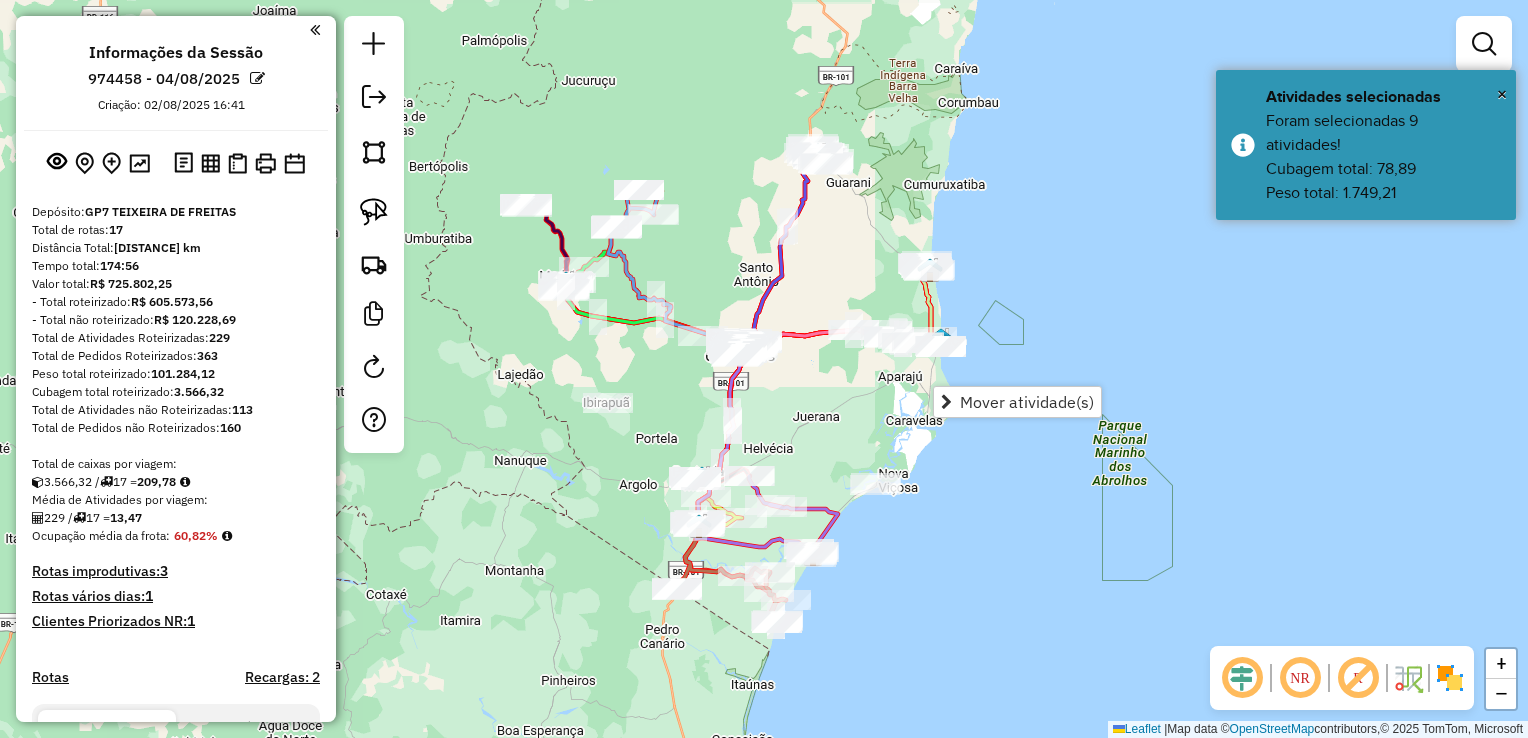 click on "Rota 8 - Placa [PLATE]  47791 - [NAME] Janela de atendimento Grade de atendimento Capacidade Transportadoras Veículos Cliente Pedidos  Rotas Selecione os dias de semana para filtrar as janelas de atendimento  Seg   Ter   Qua   Qui   Sex   Sáb   Dom  Informe o período da janela de atendimento: De: Até:  Filtrar exatamente a janela do cliente  Considerar janela de atendimento padrão  Selecione os dias de semana para filtrar as grades de atendimento  Seg   Ter   Qua   Qui   Sex   Sáb   Dom   Considerar clientes sem dia de atendimento cadastrado  Clientes fora do dia de atendimento selecionado Filtrar as atividades entre os valores definidos abaixo:  Peso mínimo:   Peso máximo:   Cubagem mínima:   Cubagem máxima:   De:   Até:  Filtrar as atividades entre o tempo de atendimento definido abaixo:  De:   Até:   Considerar capacidade total dos clientes não roteirizados Transportadora: Selecione um ou mais itens Tipo de veículo: Selecione um ou mais itens Veículo: Selecione um ou mais itens De:" 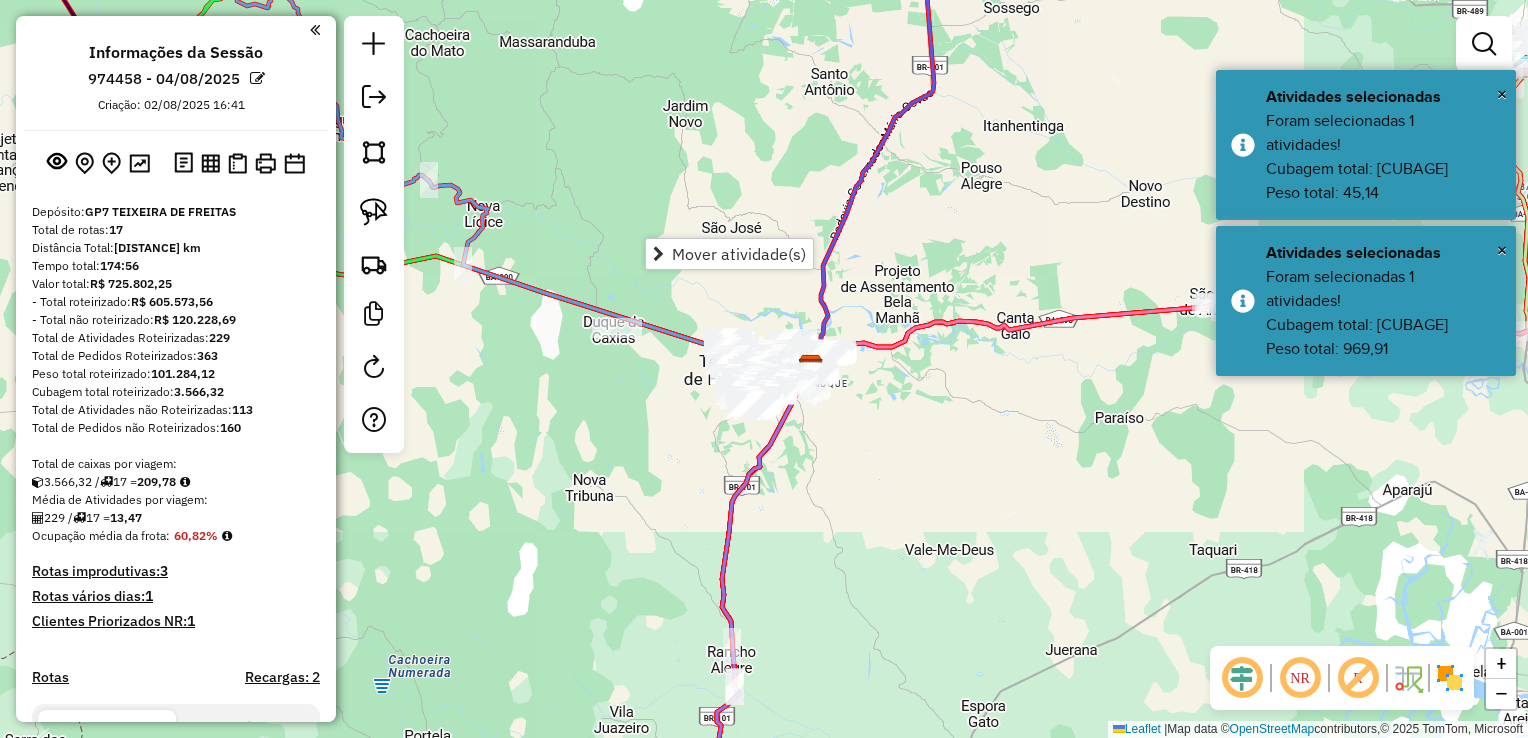 click on "Janela de atendimento Grade de atendimento Capacidade Transportadoras Veículos Cliente Pedidos  Rotas Selecione os dias de semana para filtrar as janelas de atendimento  Seg   Ter   Qua   Qui   Sex   Sáb   Dom  Informe o período da janela de atendimento: De: Até:  Filtrar exatamente a janela do cliente  Considerar janela de atendimento padrão  Selecione os dias de semana para filtrar as grades de atendimento  Seg   Ter   Qua   Qui   Sex   Sáb   Dom   Considerar clientes sem dia de atendimento cadastrado  Clientes fora do dia de atendimento selecionado Filtrar as atividades entre os valores definidos abaixo:  Peso mínimo:   Peso máximo:   Cubagem mínima:   Cubagem máxima:   De:   Até:  Filtrar as atividades entre o tempo de atendimento definido abaixo:  De:   Até:   Considerar capacidade total dos clientes não roteirizados Transportadora: Selecione um ou mais itens Tipo de veículo: Selecione um ou mais itens Veículo: Selecione um ou mais itens Motorista: Selecione um ou mais itens Nome: Rótulo:" 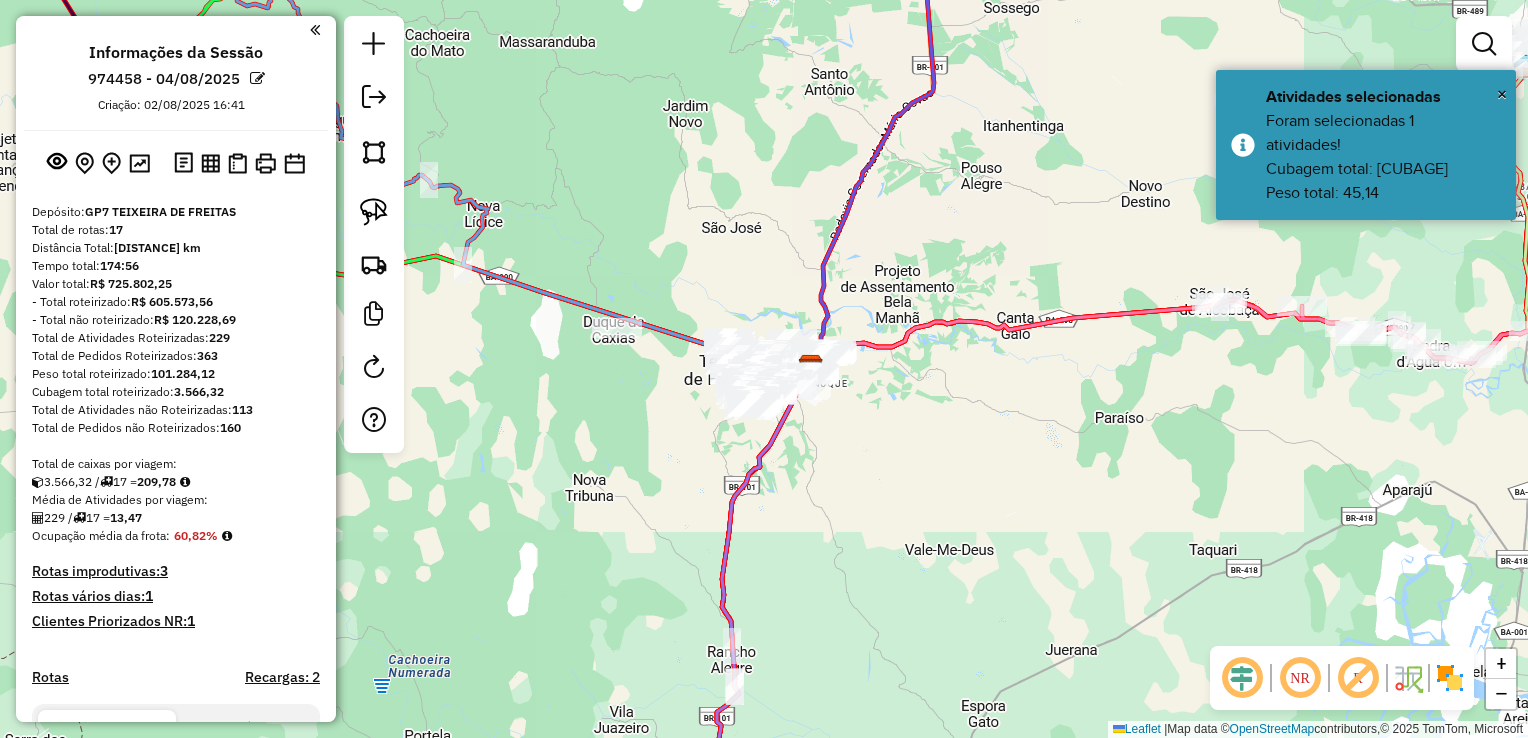 click on "Janela de atendimento Grade de atendimento Capacidade Transportadoras Veículos Cliente Pedidos  Rotas Selecione os dias de semana para filtrar as janelas de atendimento  Seg   Ter   Qua   Qui   Sex   Sáb   Dom  Informe o período da janela de atendimento: De: Até:  Filtrar exatamente a janela do cliente  Considerar janela de atendimento padrão  Selecione os dias de semana para filtrar as grades de atendimento  Seg   Ter   Qua   Qui   Sex   Sáb   Dom   Considerar clientes sem dia de atendimento cadastrado  Clientes fora do dia de atendimento selecionado Filtrar as atividades entre os valores definidos abaixo:  Peso mínimo:   Peso máximo:   Cubagem mínima:   Cubagem máxima:   De:   Até:  Filtrar as atividades entre o tempo de atendimento definido abaixo:  De:   Até:   Considerar capacidade total dos clientes não roteirizados Transportadora: Selecione um ou mais itens Tipo de veículo: Selecione um ou mais itens Veículo: Selecione um ou mais itens Motorista: Selecione um ou mais itens Nome: Rótulo:" 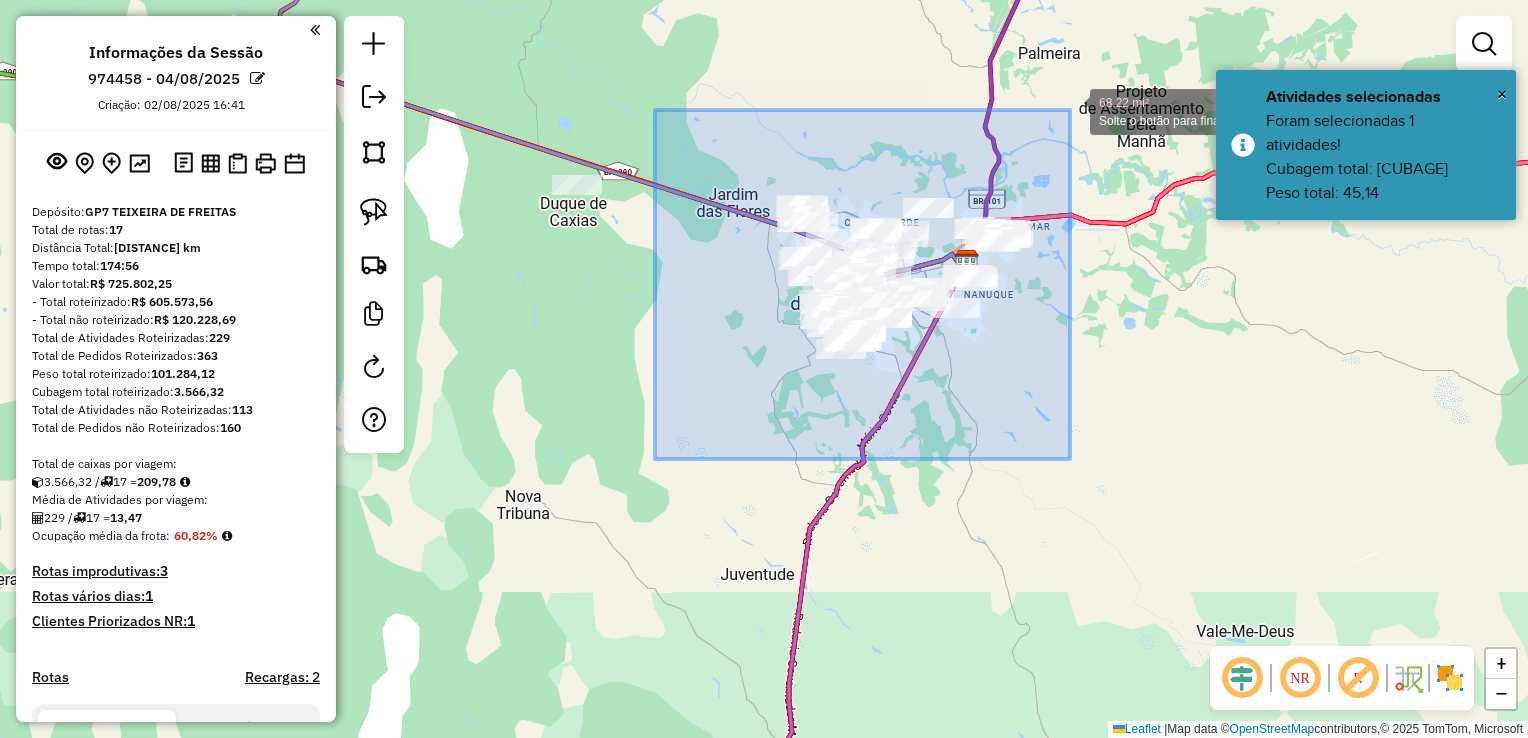 drag, startPoint x: 667, startPoint y: 454, endPoint x: 1088, endPoint y: 92, distance: 555.2342 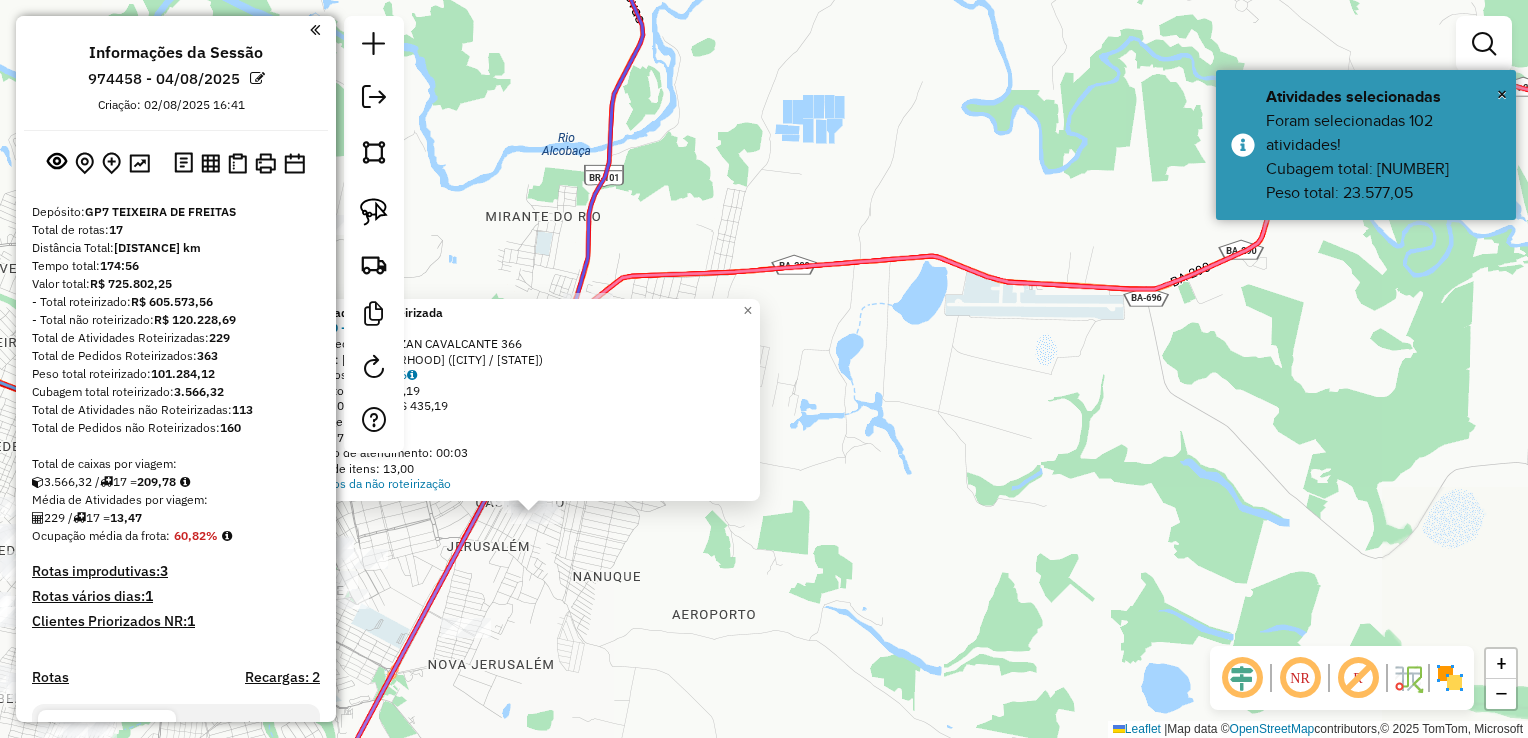 click on "Atividade não roteirizada [NUMBER] - [BRAND] Endereço: [STREET] [NUMBER] Bairro: [NAME] ([CITY] / [STATE]) Pedidos: [NUMBER] Valor total: R$ [PRICE] -BOL [NUMBER] C/ADF: R$ [PRICE] Cubagem: [NUMBER] Peso: [NUMBER] Tempo de atendimento: [TIME] Total de itens: [NUMBER] Motivos da não roteirização × Janela de atendimento Grade de atendimento Capacidade Transportadoras Veículos Cliente Pedidos Rotas Selecione os dias de semana para filtrar as janelas de atendimento Seg Ter Qua Qui Sex Sáb Dom Informe o período da janela de atendimento: De: Até: Filtrar exatamente a janela do cliente Considerar janela de atendimento padrão Selecione os dias de semana para filtrar as grades de atendimento Seg Ter Qua Qui Sex Sáb Dom Considerar clientes sem dia de atendimento cadastrado Clientes fora do dia de atendimento selecionado Filtrar as atividades entre os valores definidos abaixo: Peso mínimo: Peso máximo: Cubagem mínima: Cubagem máxima: De: De:" 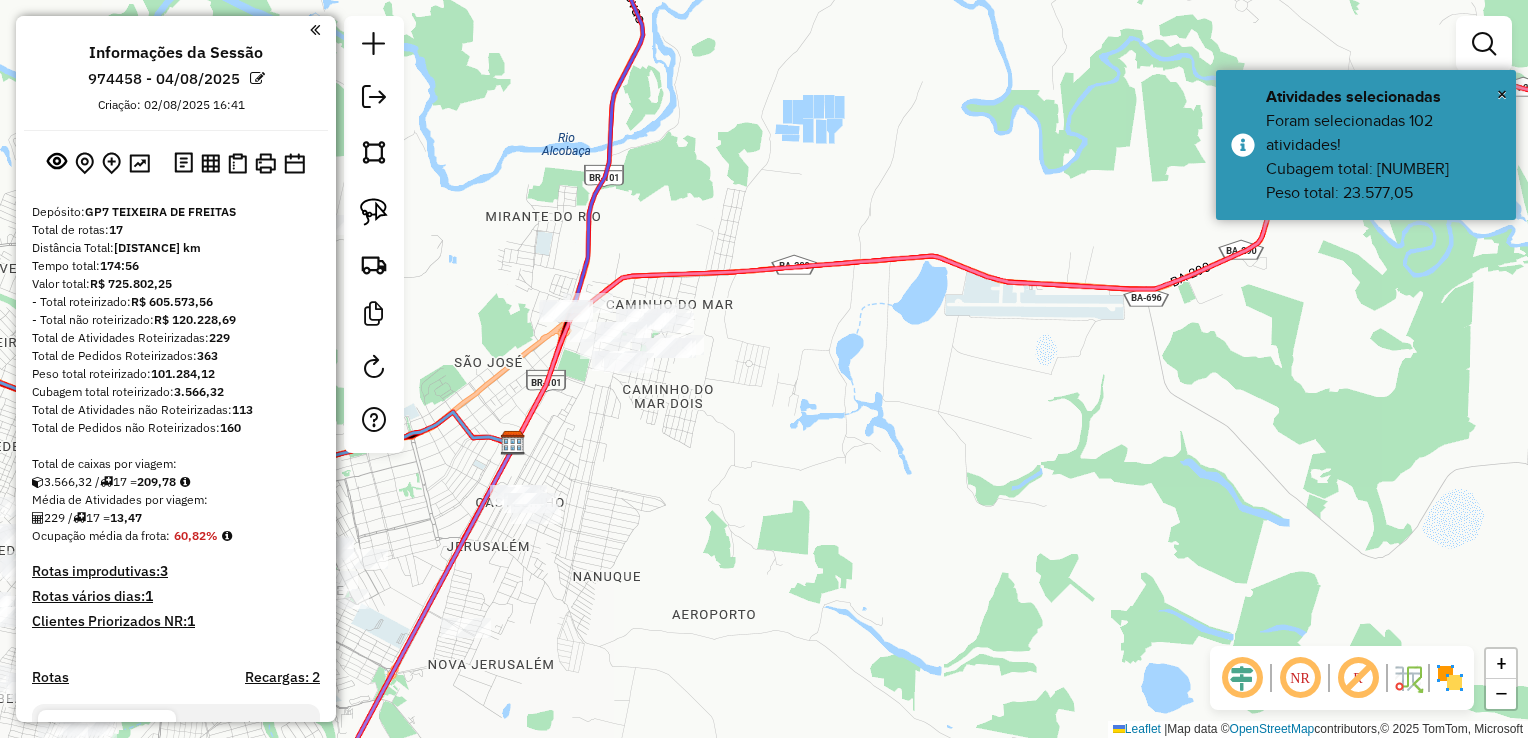 drag, startPoint x: 846, startPoint y: 526, endPoint x: 1120, endPoint y: 310, distance: 348.90112 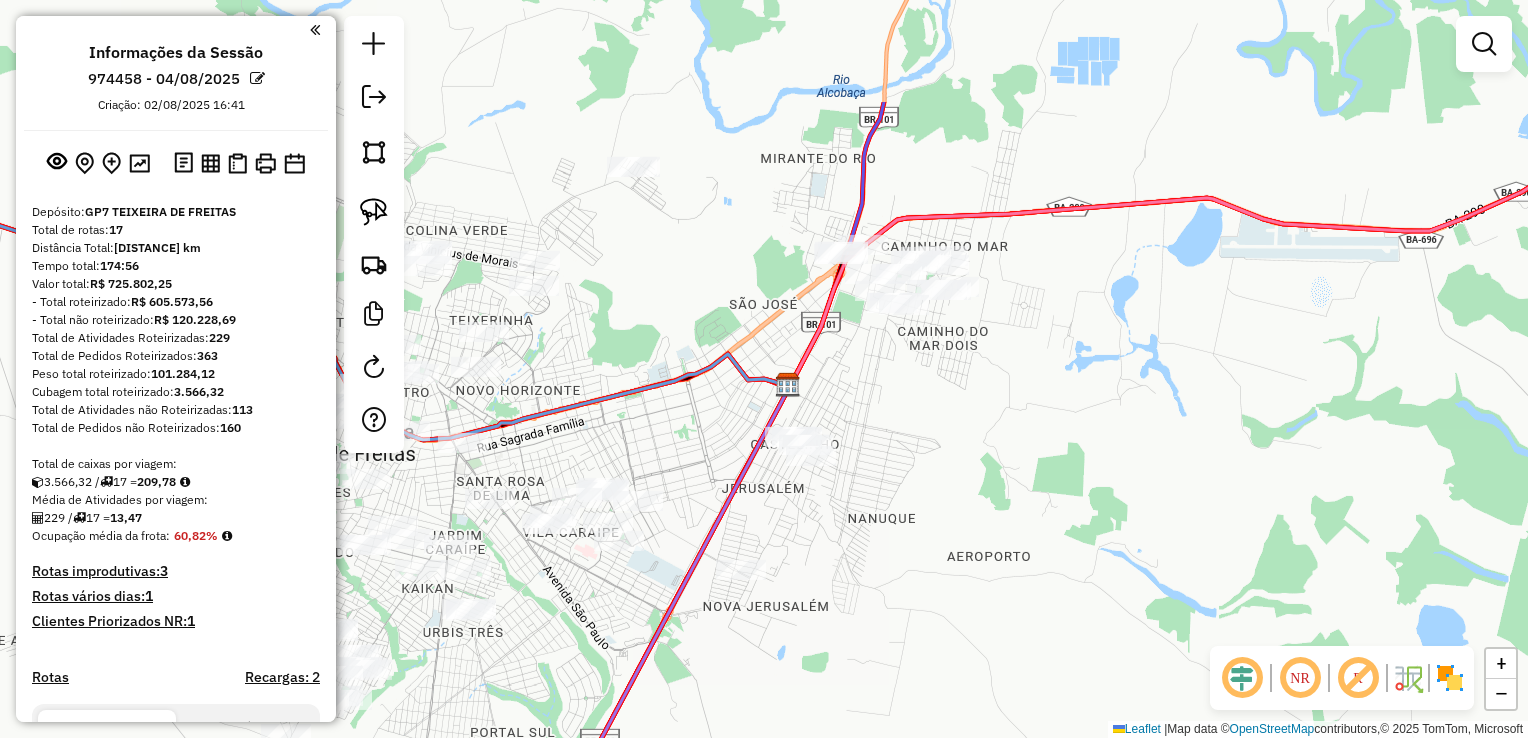 drag, startPoint x: 896, startPoint y: 506, endPoint x: 857, endPoint y: 534, distance: 48.010414 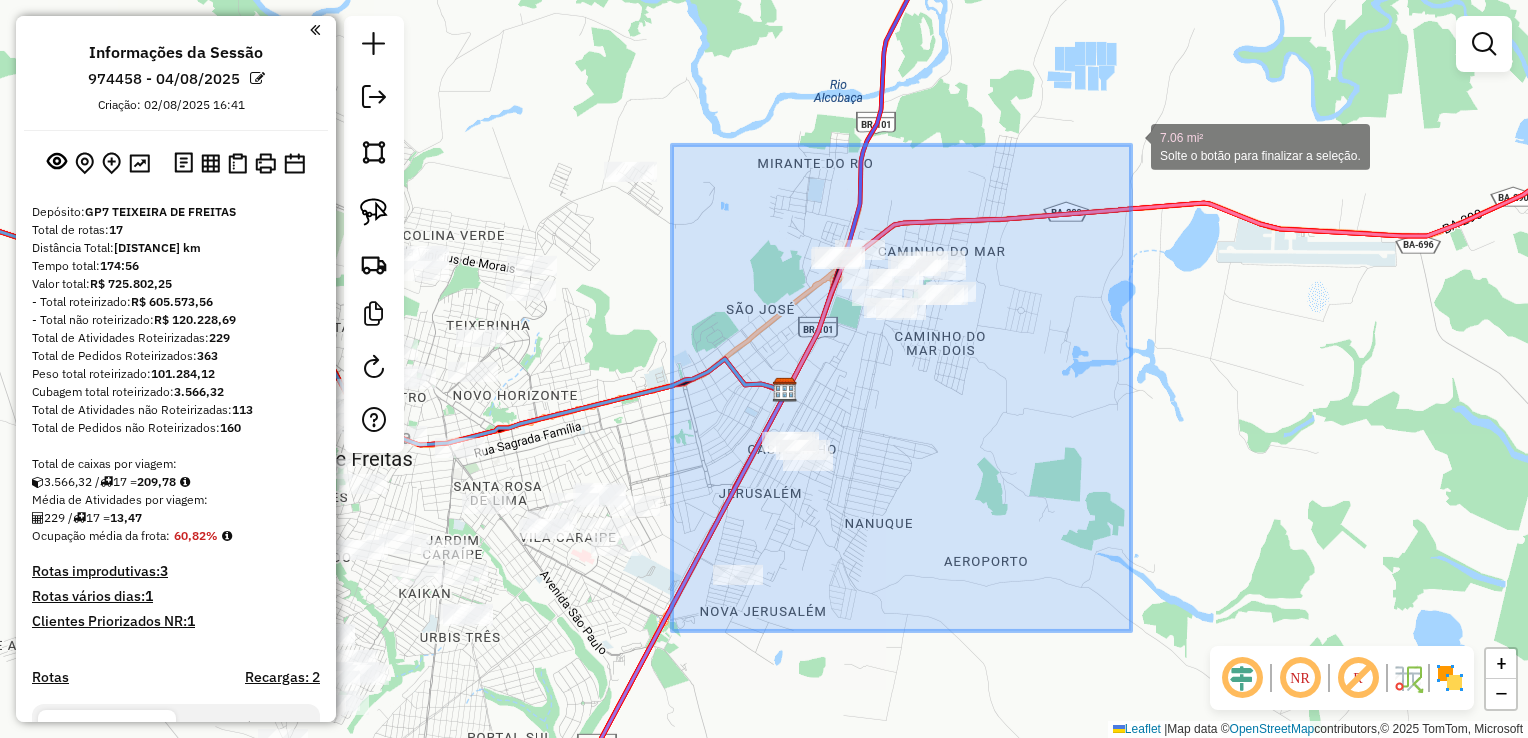 drag, startPoint x: 935, startPoint y: 448, endPoint x: 1132, endPoint y: 142, distance: 363.92993 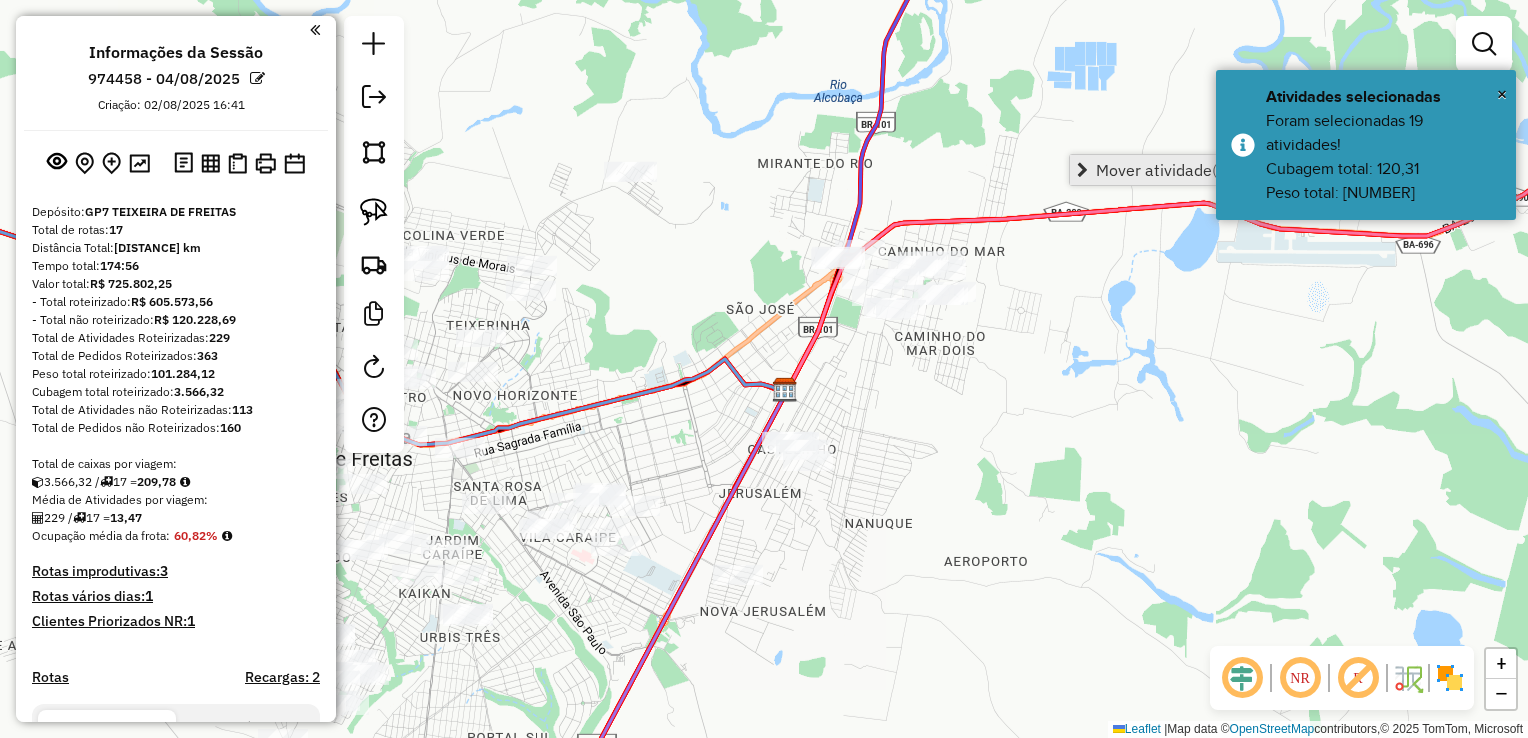 click on "Mover atividade(s)" at bounding box center (1163, 170) 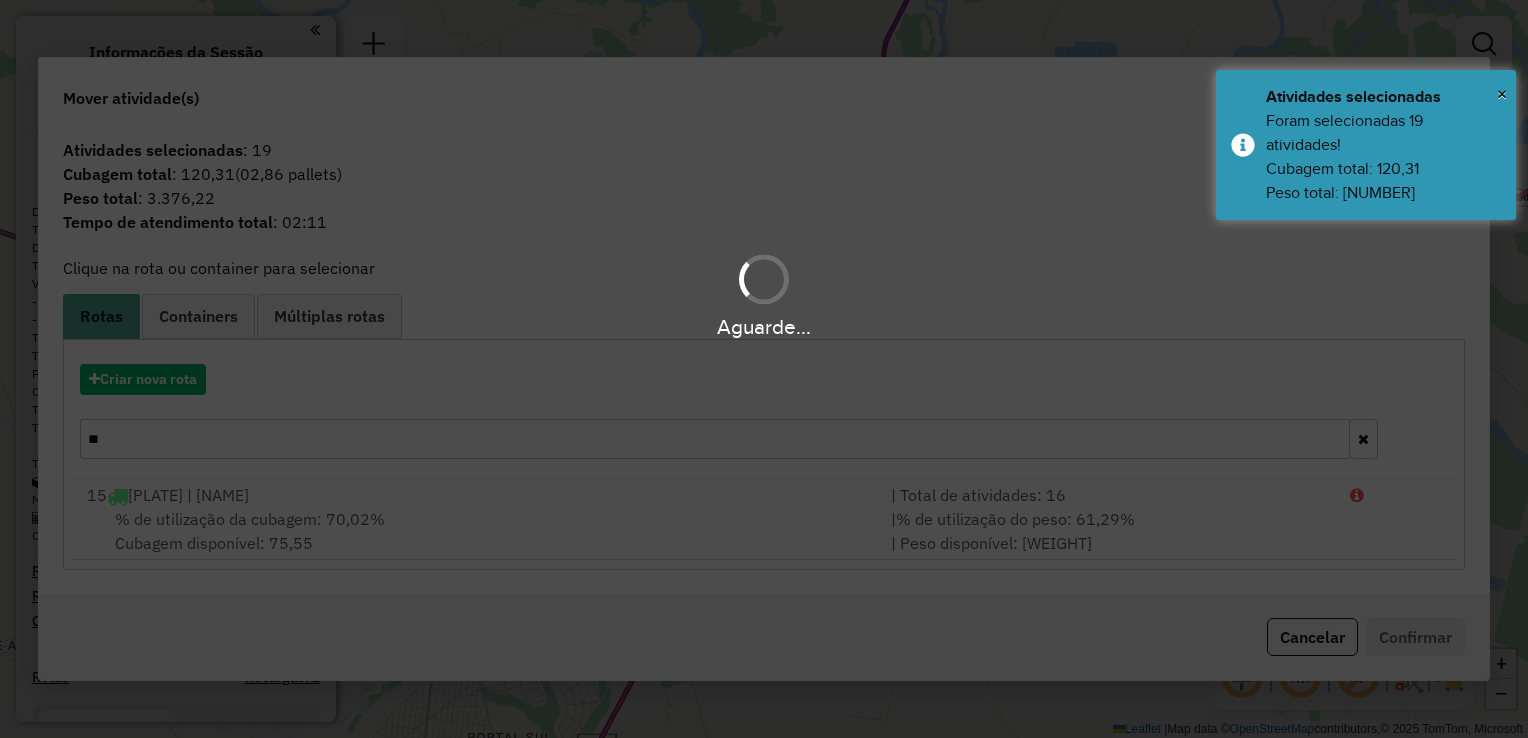 click on "Aguarde..." at bounding box center (764, 369) 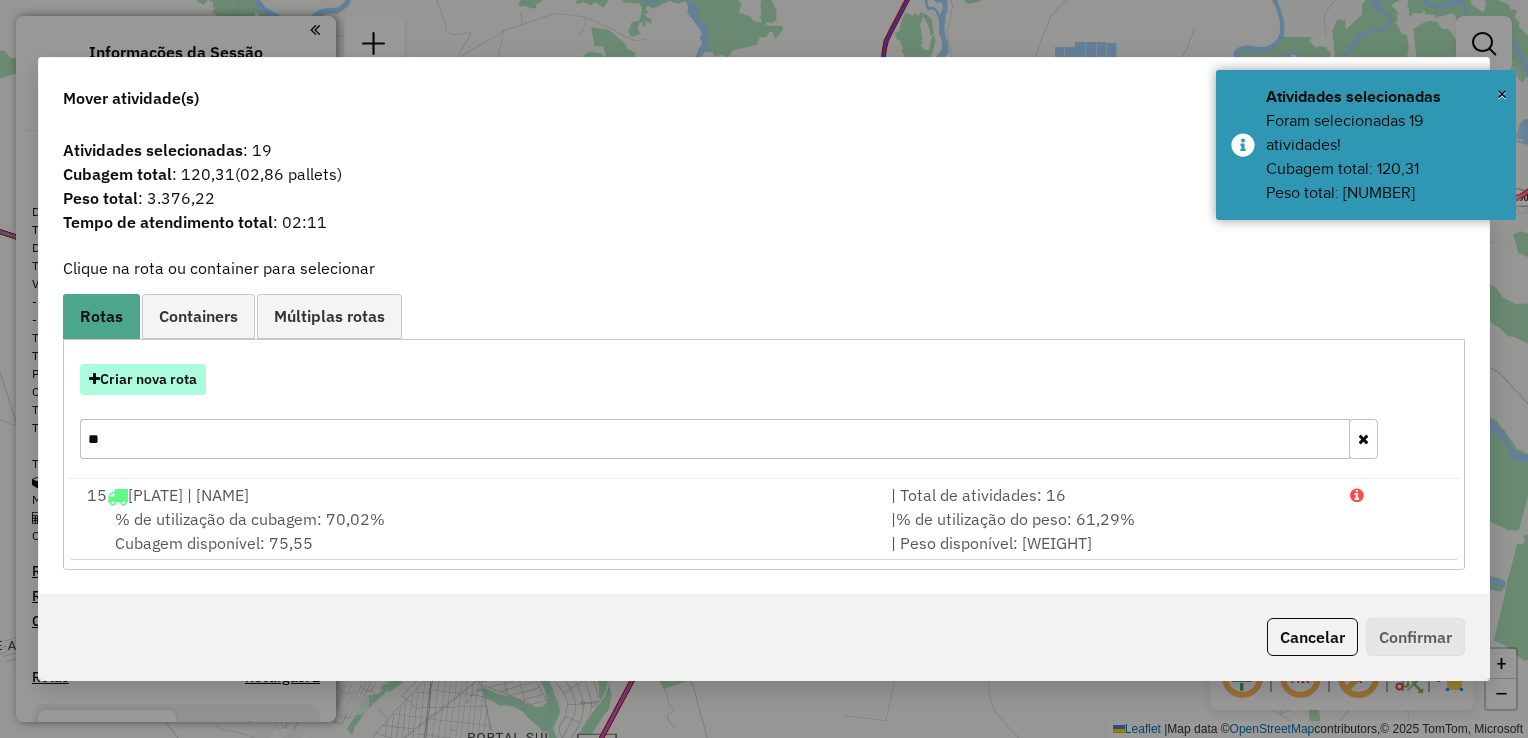 click on "Criar nova rota" at bounding box center (143, 379) 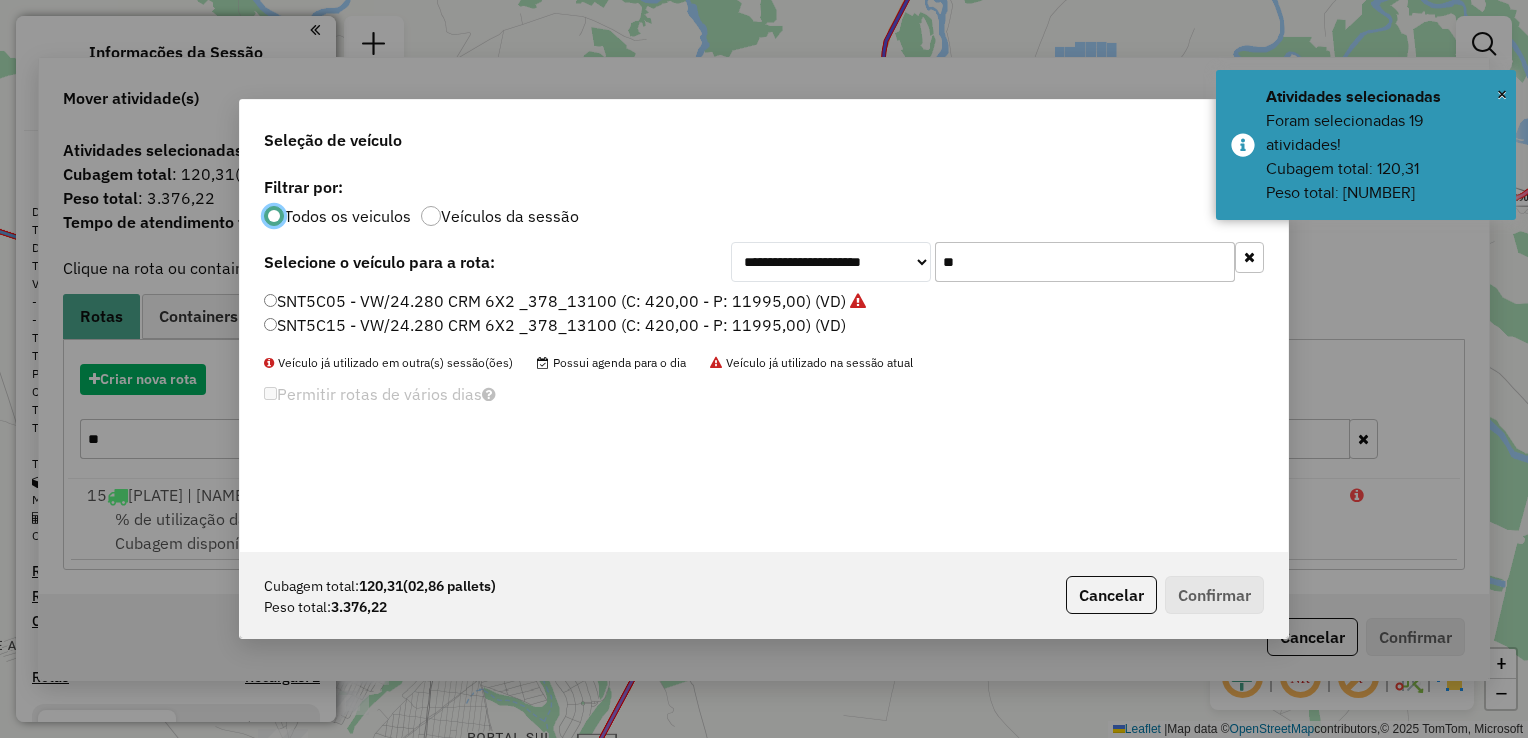 scroll, scrollTop: 10, scrollLeft: 6, axis: both 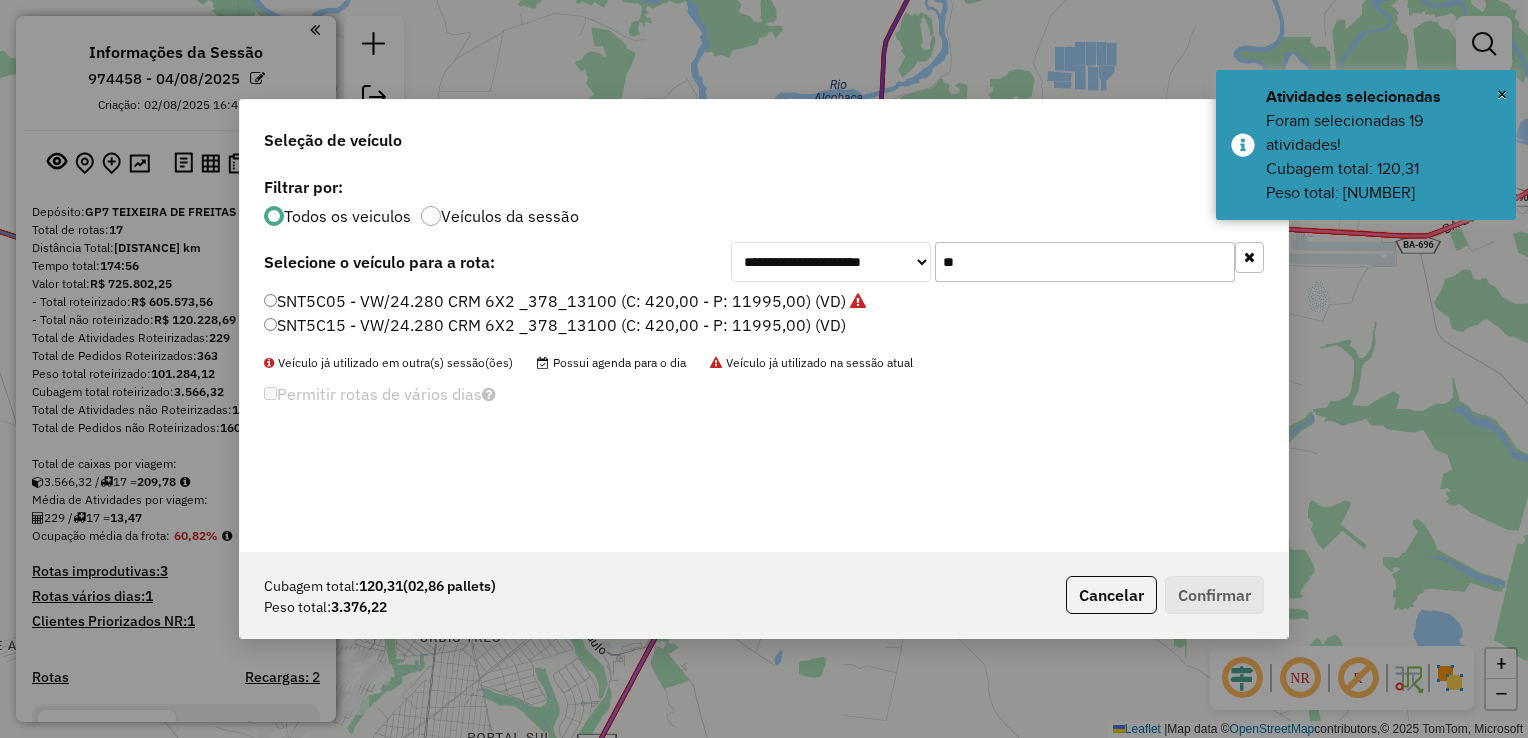 click on "**********" 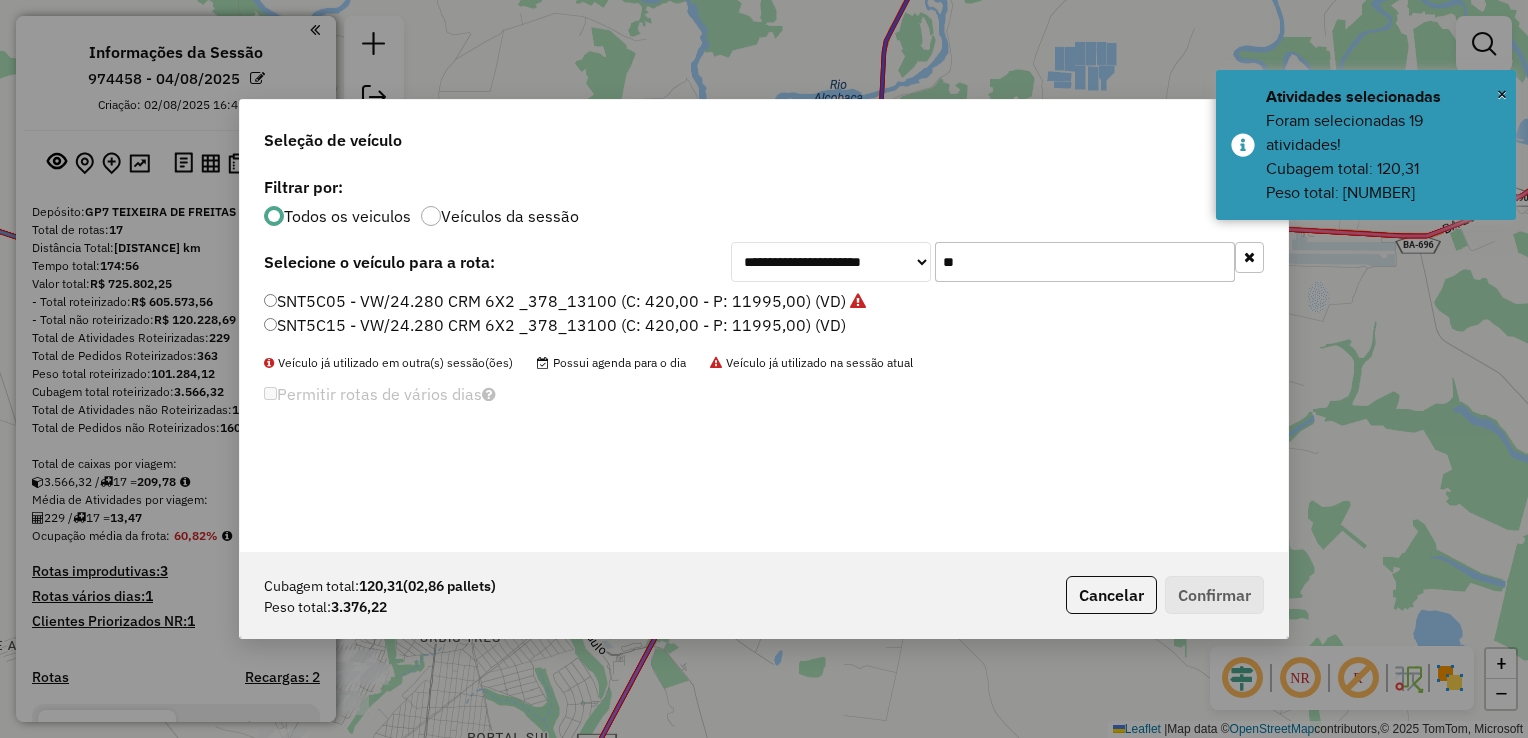 drag, startPoint x: 1064, startPoint y: 236, endPoint x: 1064, endPoint y: 258, distance: 22 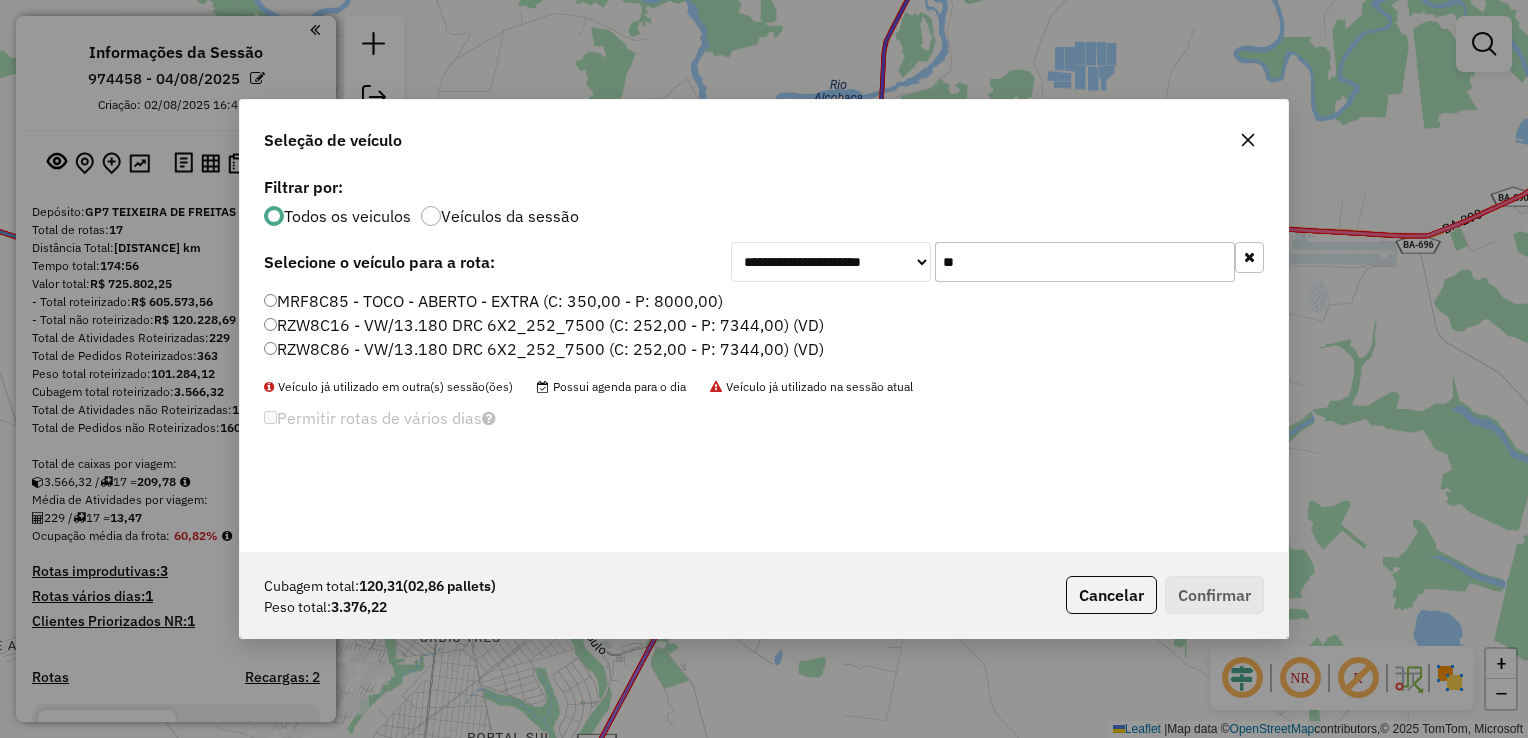 type on "**" 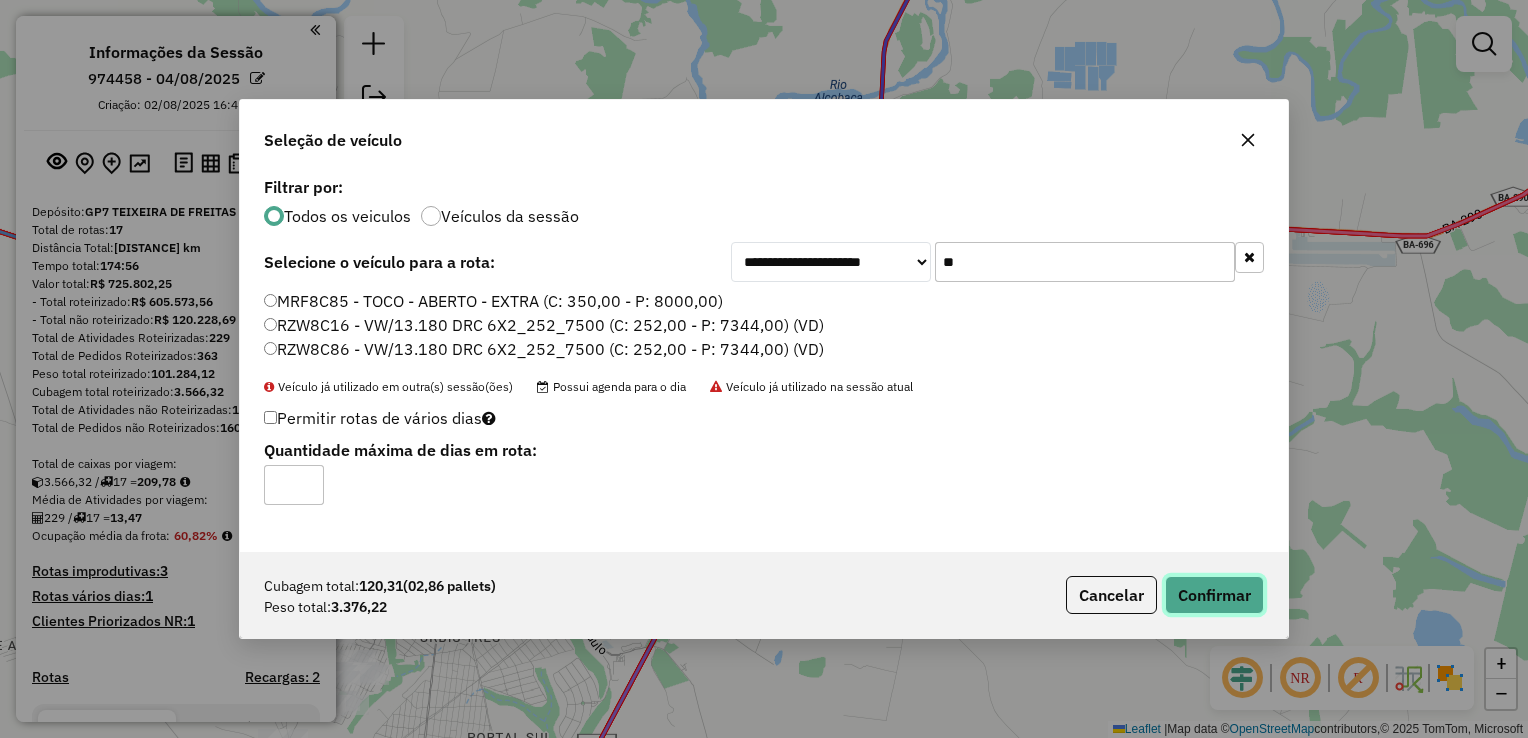 click on "Confirmar" 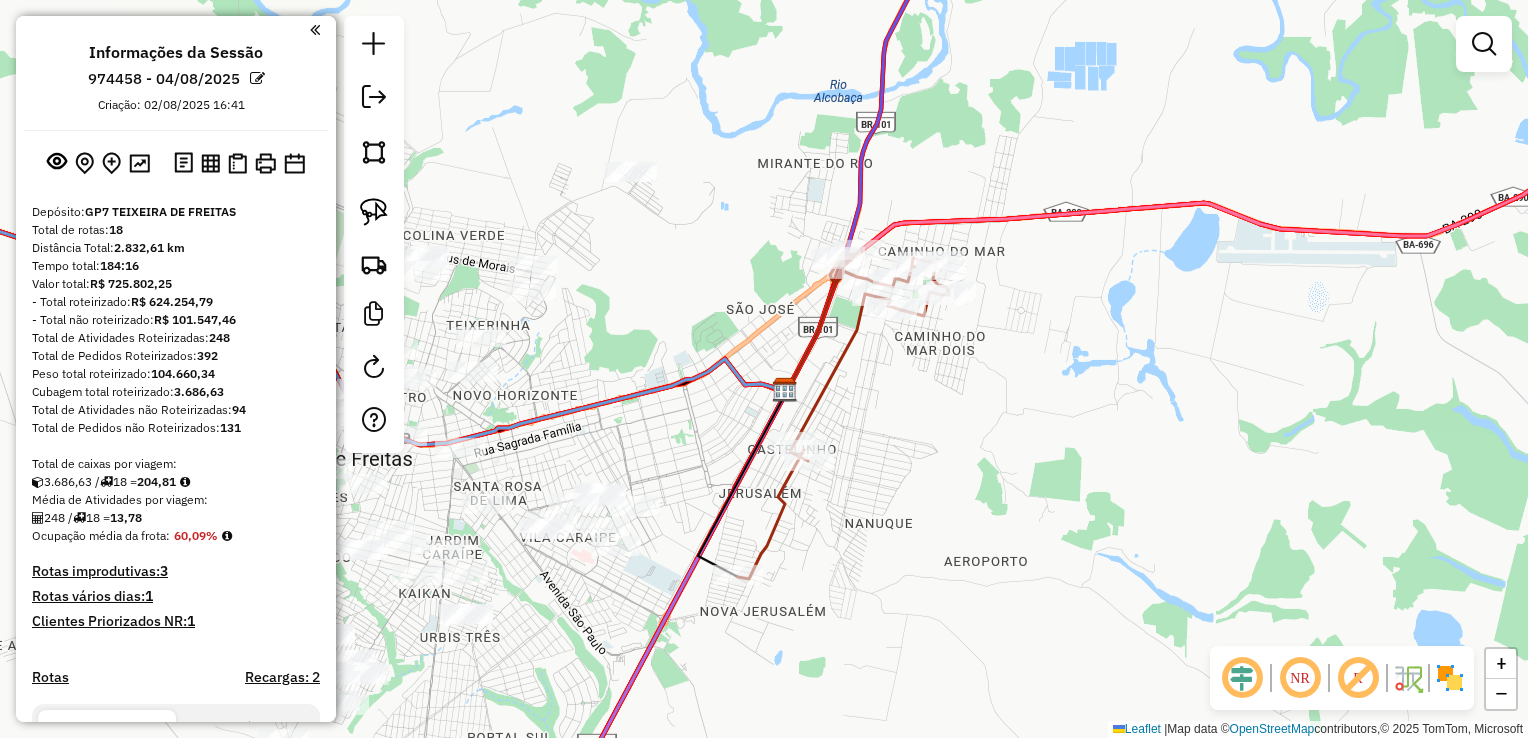 click 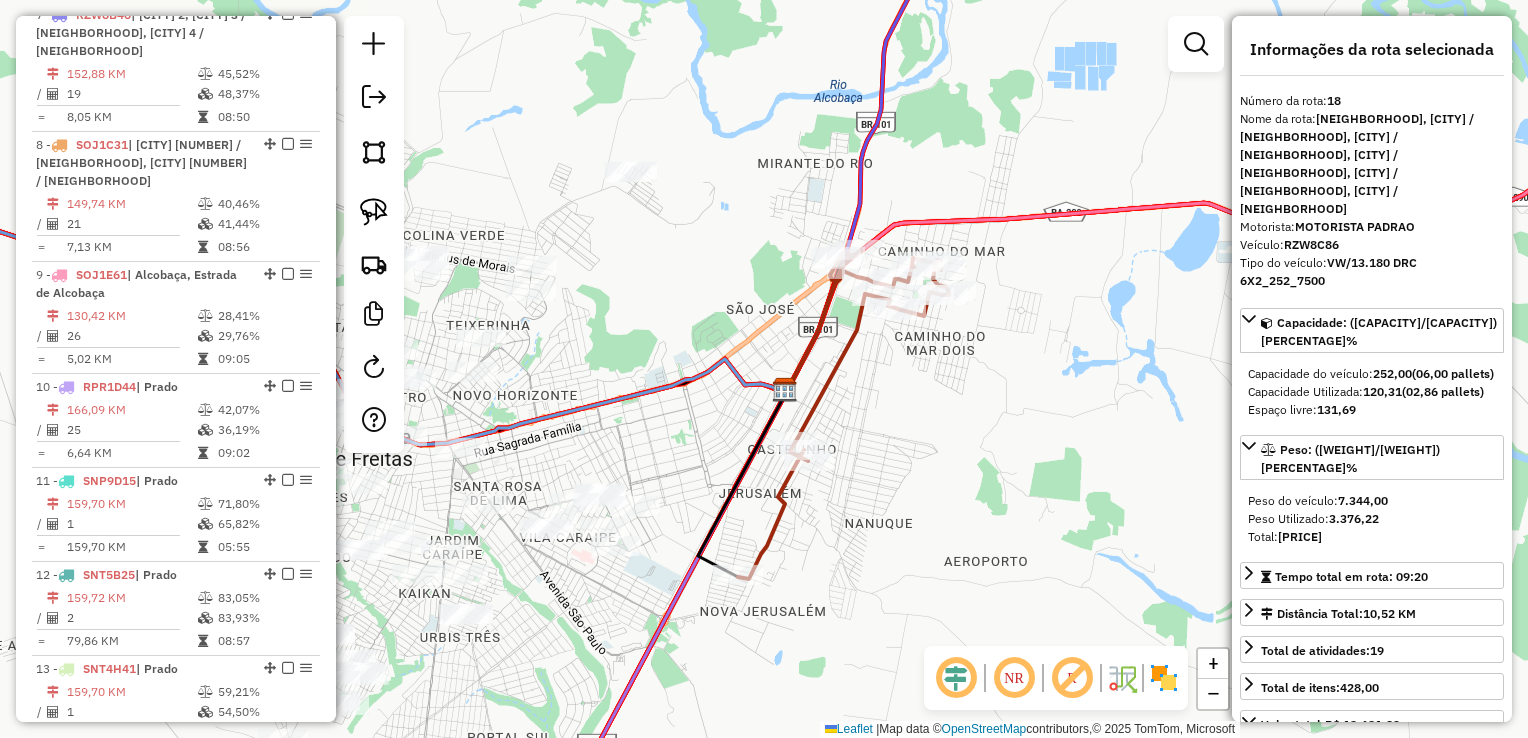 scroll, scrollTop: 2369, scrollLeft: 0, axis: vertical 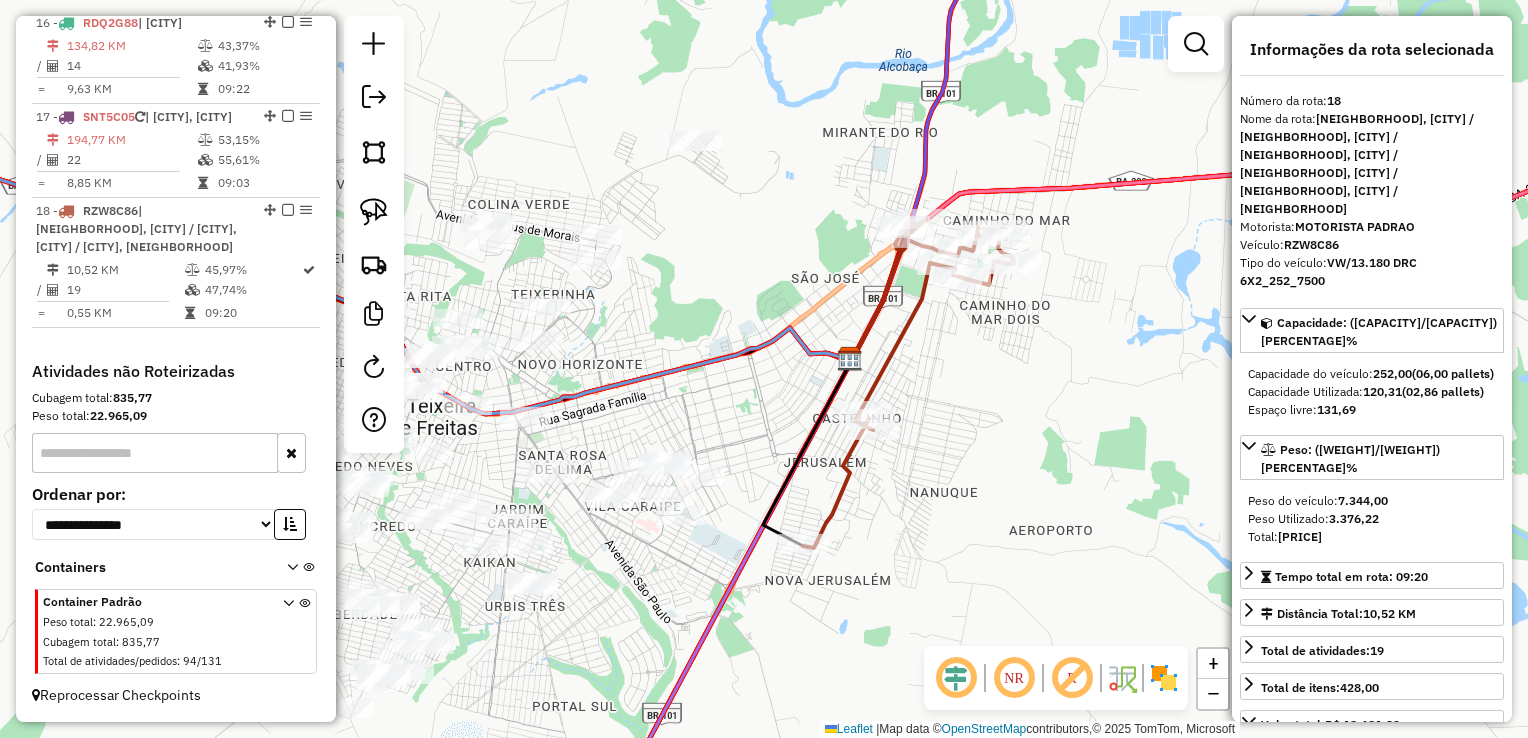 drag, startPoint x: 943, startPoint y: 526, endPoint x: 1089, endPoint y: 359, distance: 221.822 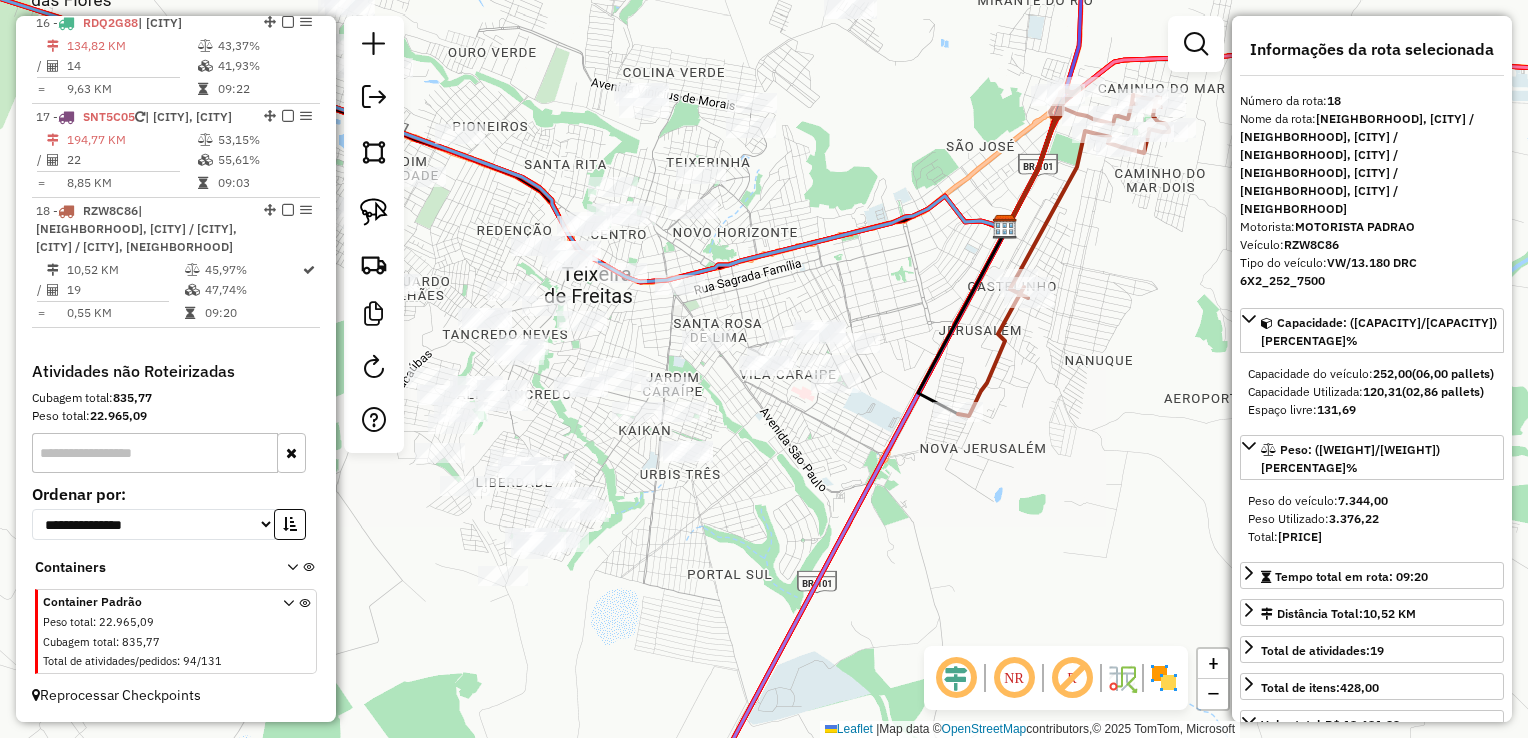 drag, startPoint x: 704, startPoint y: 442, endPoint x: 793, endPoint y: 444, distance: 89.02247 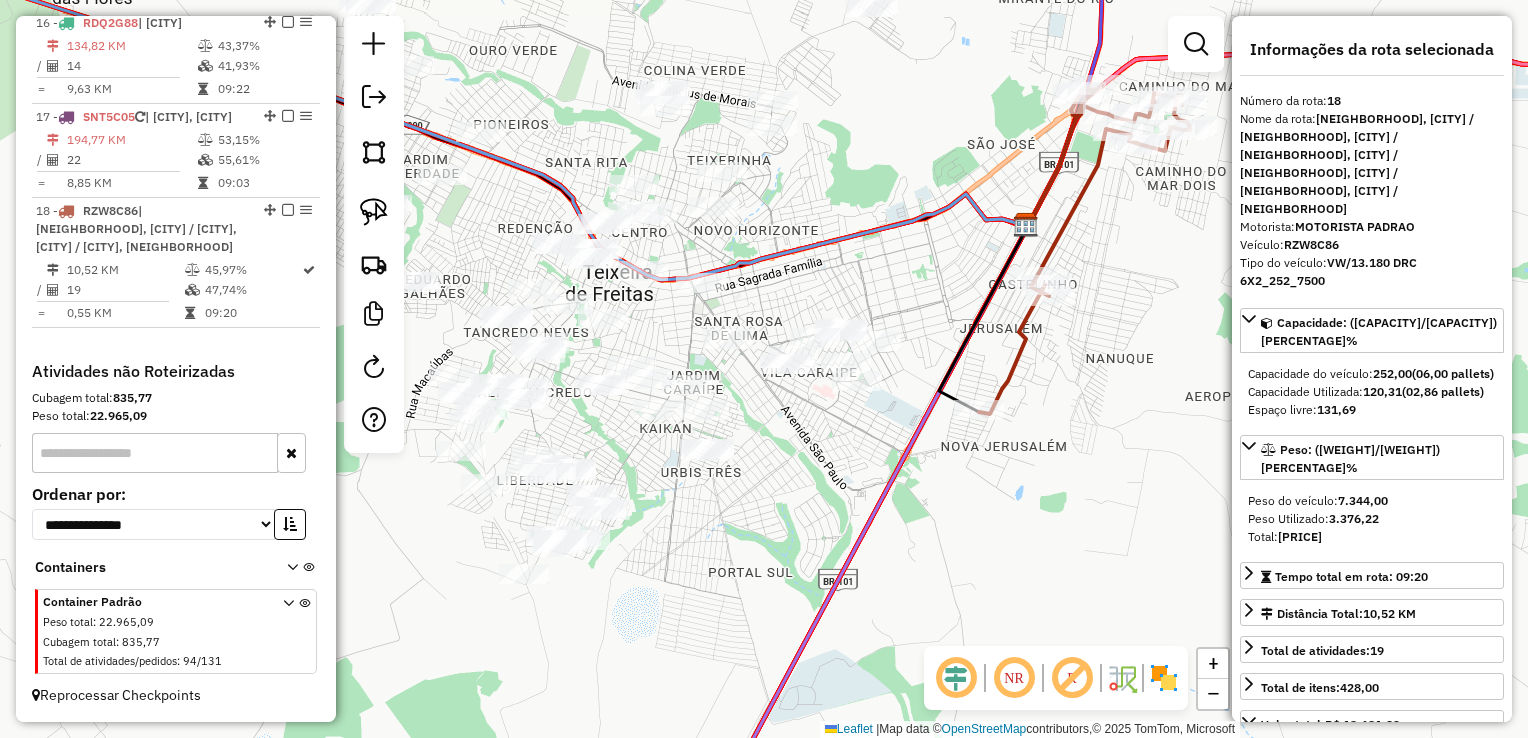 click on "Janela de atendimento Grade de atendimento Capacidade Transportadoras Veículos Cliente Pedidos  Rotas Selecione os dias de semana para filtrar as janelas de atendimento  Seg   Ter   Qua   Qui   Sex   Sáb   Dom  Informe o período da janela de atendimento: De: Até:  Filtrar exatamente a janela do cliente  Considerar janela de atendimento padrão  Selecione os dias de semana para filtrar as grades de atendimento  Seg   Ter   Qua   Qui   Sex   Sáb   Dom   Considerar clientes sem dia de atendimento cadastrado  Clientes fora do dia de atendimento selecionado Filtrar as atividades entre os valores definidos abaixo:  Peso mínimo:   Peso máximo:   Cubagem mínima:   Cubagem máxima:   De:   Até:  Filtrar as atividades entre o tempo de atendimento definido abaixo:  De:   Até:   Considerar capacidade total dos clientes não roteirizados Transportadora: Selecione um ou mais itens Tipo de veículo: Selecione um ou mais itens Veículo: Selecione um ou mais itens Motorista: Selecione um ou mais itens Nome: Rótulo:" 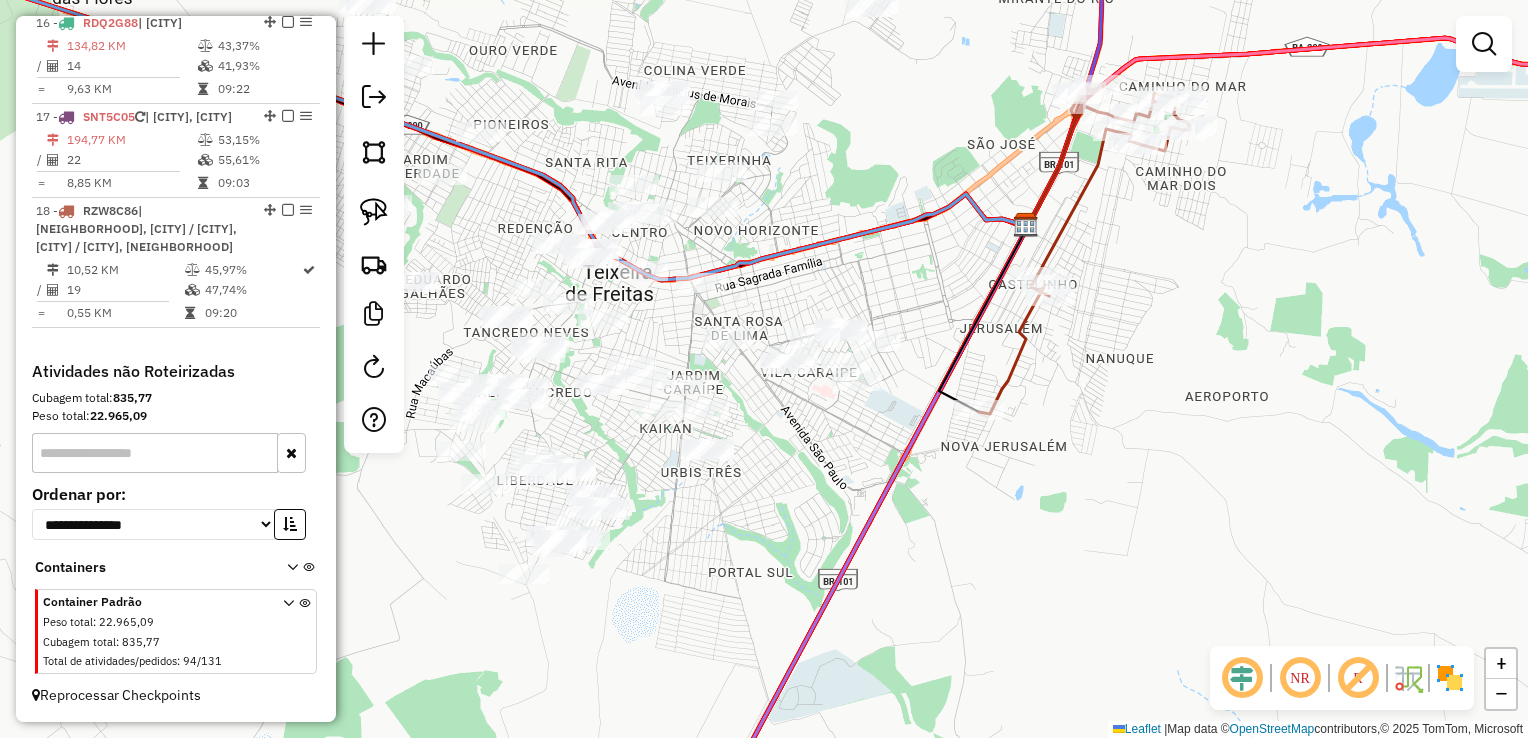 click 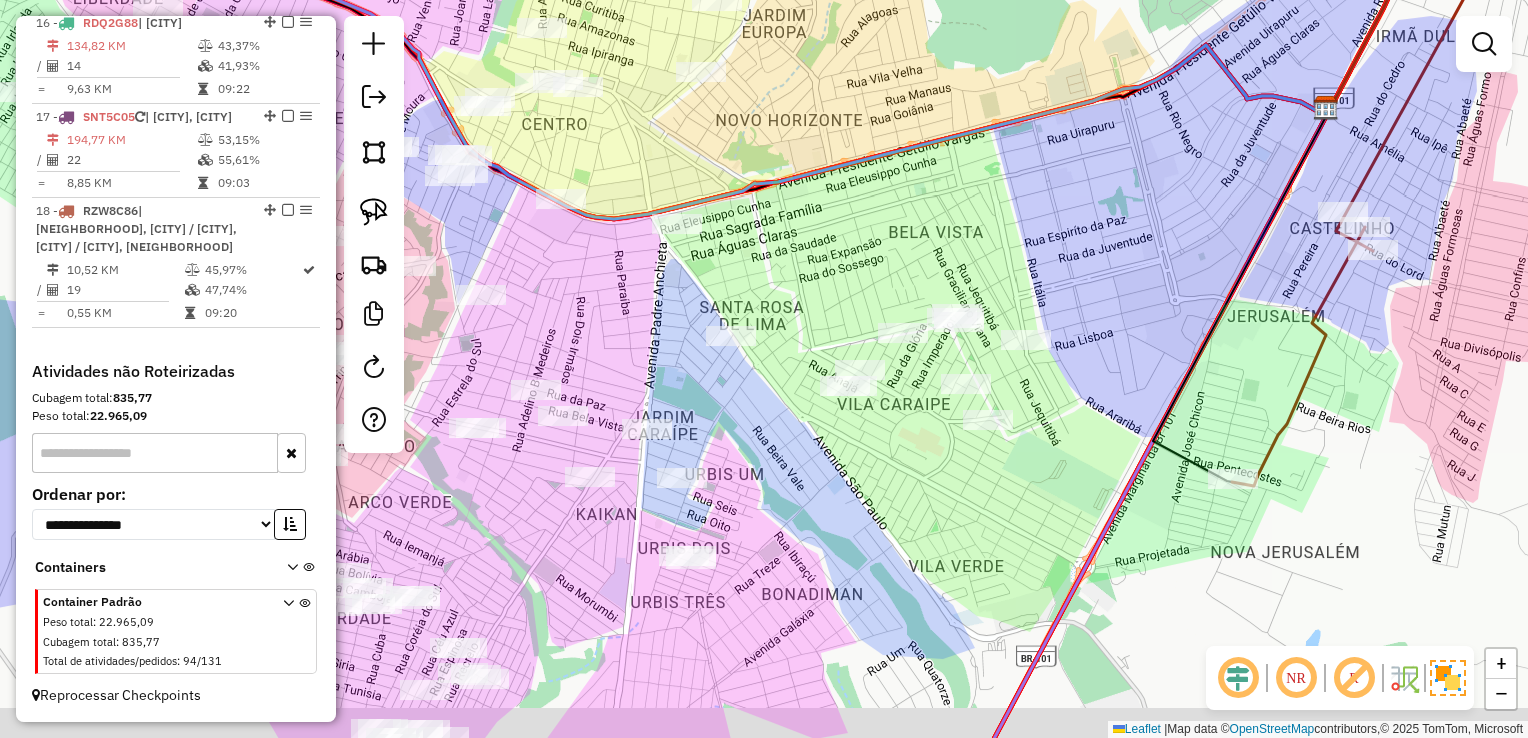 drag, startPoint x: 728, startPoint y: 325, endPoint x: 749, endPoint y: 221, distance: 106.09901 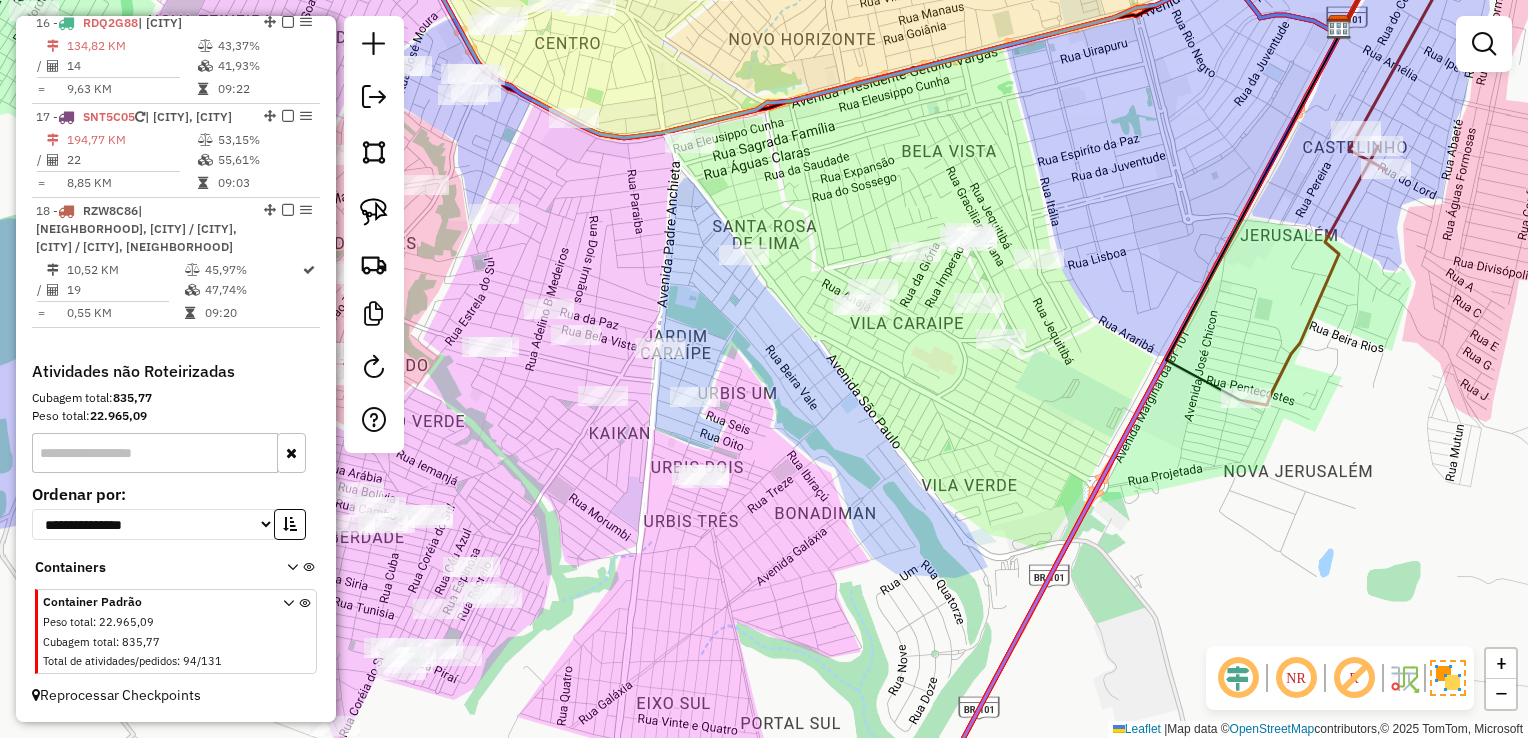 click on "Janela de atendimento Grade de atendimento Capacidade Transportadoras Veículos Cliente Pedidos  Rotas Selecione os dias de semana para filtrar as janelas de atendimento  Seg   Ter   Qua   Qui   Sex   Sáb   Dom  Informe o período da janela de atendimento: De: Até:  Filtrar exatamente a janela do cliente  Considerar janela de atendimento padrão  Selecione os dias de semana para filtrar as grades de atendimento  Seg   Ter   Qua   Qui   Sex   Sáb   Dom   Considerar clientes sem dia de atendimento cadastrado  Clientes fora do dia de atendimento selecionado Filtrar as atividades entre os valores definidos abaixo:  Peso mínimo:   Peso máximo:   Cubagem mínima:   Cubagem máxima:   De:   Até:  Filtrar as atividades entre o tempo de atendimento definido abaixo:  De:   Até:   Considerar capacidade total dos clientes não roteirizados Transportadora: Selecione um ou mais itens Tipo de veículo: Selecione um ou mais itens Veículo: Selecione um ou mais itens Motorista: Selecione um ou mais itens Nome: Rótulo:" 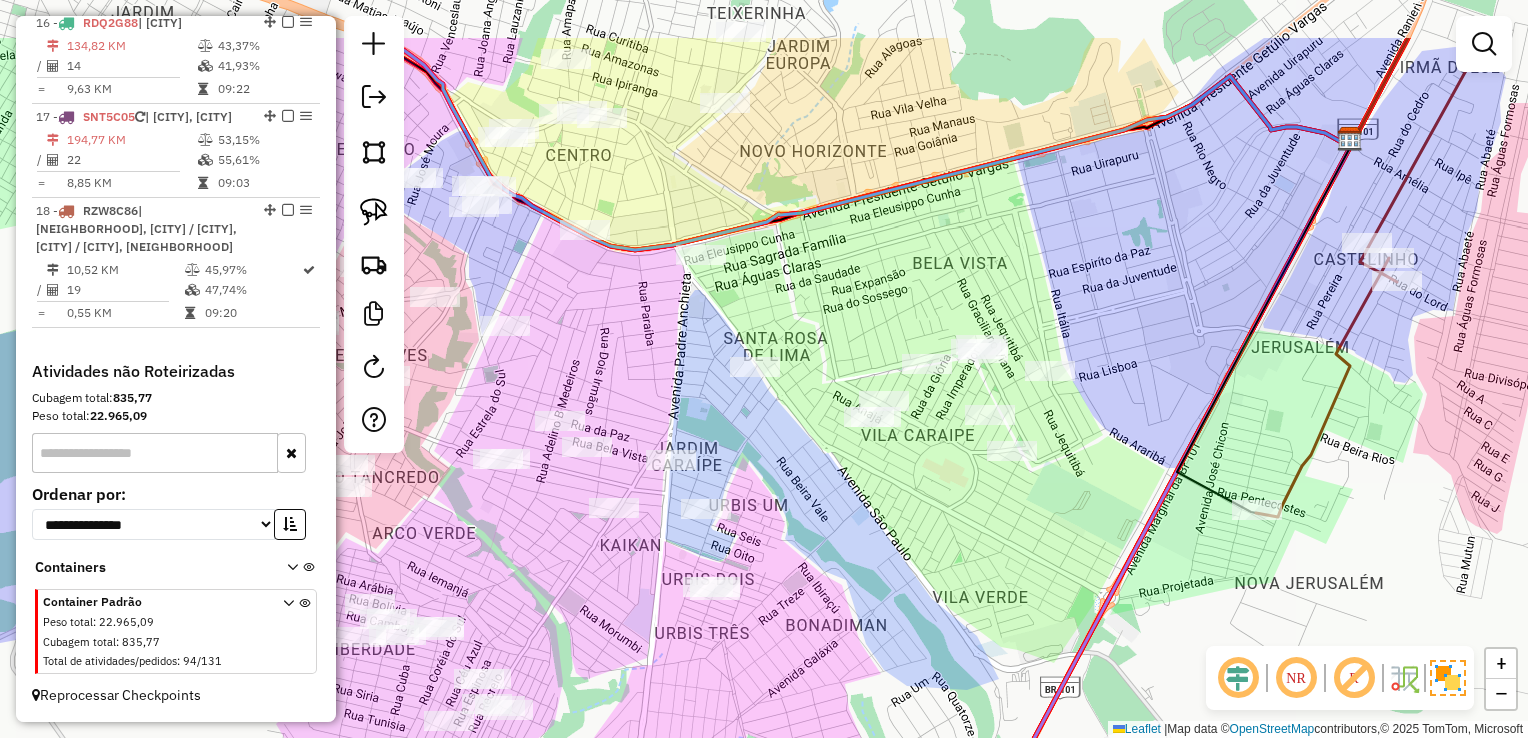 drag, startPoint x: 1004, startPoint y: 182, endPoint x: 1016, endPoint y: 294, distance: 112.64102 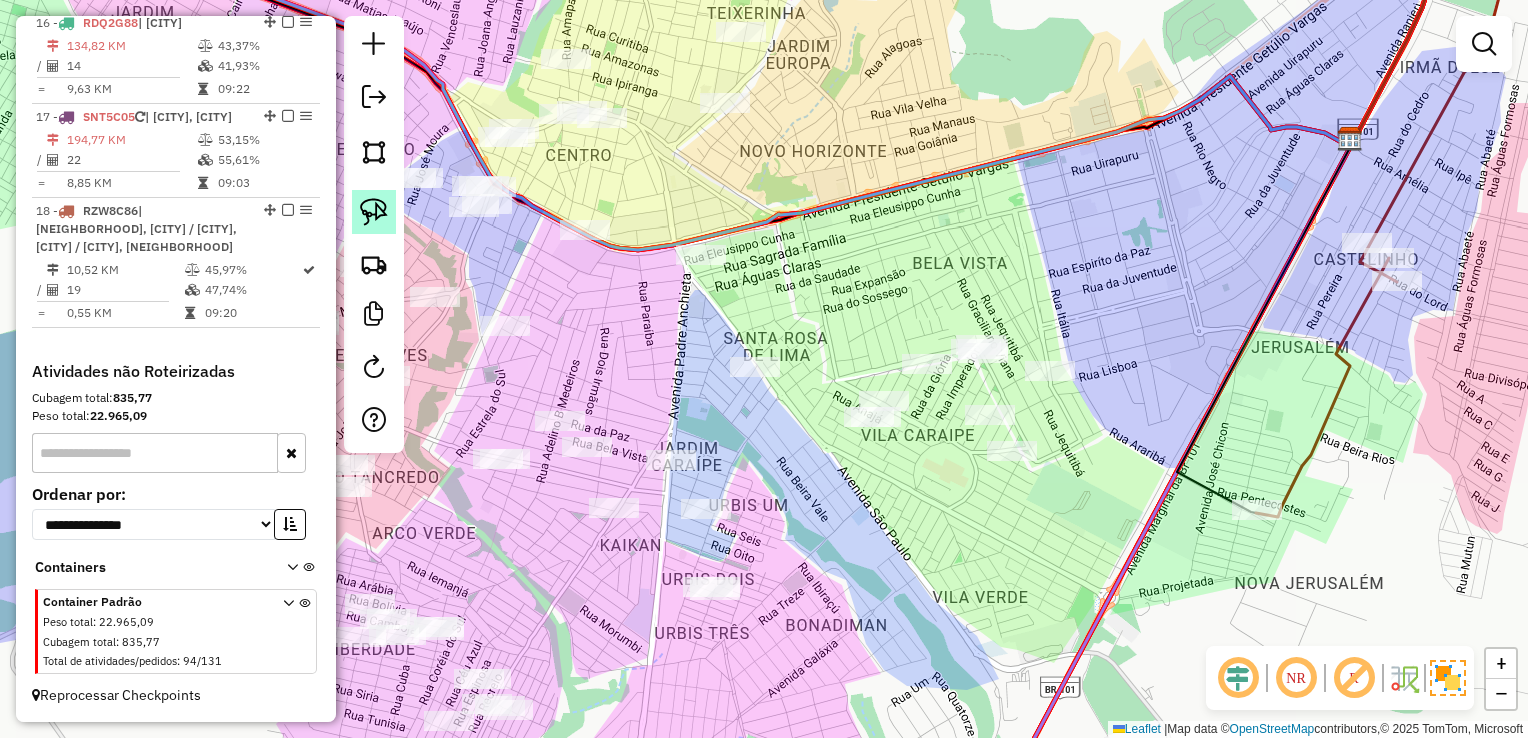 click 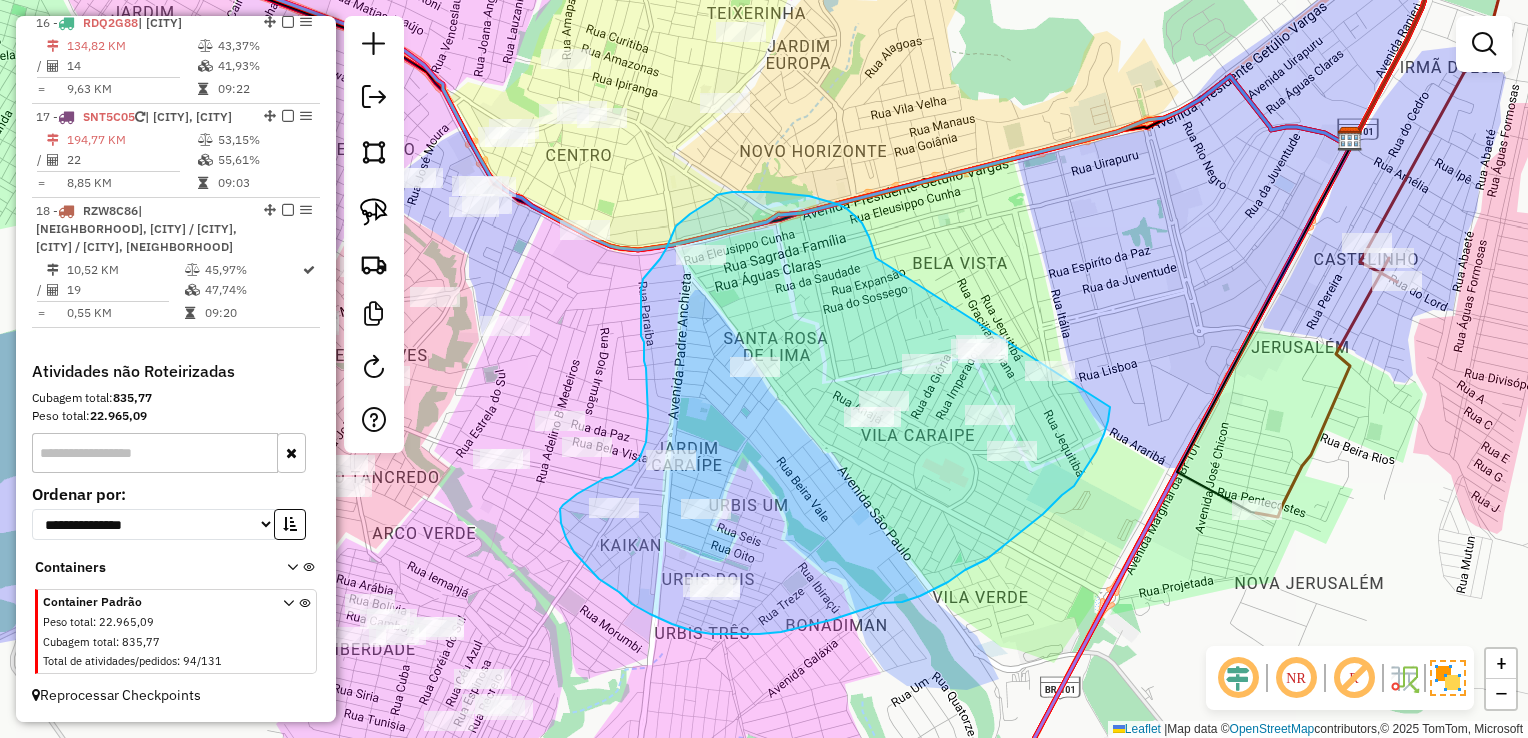drag, startPoint x: 876, startPoint y: 258, endPoint x: 970, endPoint y: 322, distance: 113.71895 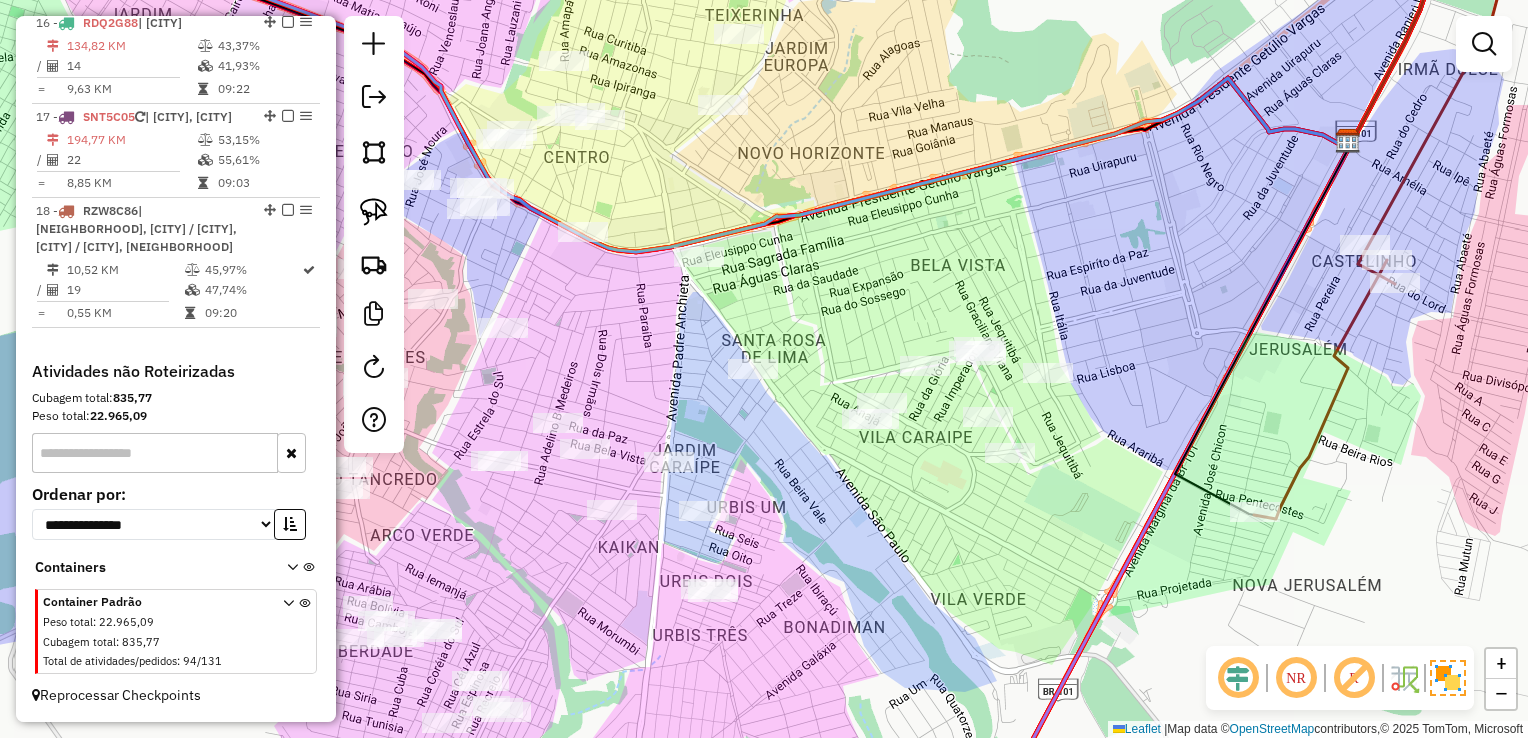 drag, startPoint x: 772, startPoint y: 224, endPoint x: 600, endPoint y: 302, distance: 188.85974 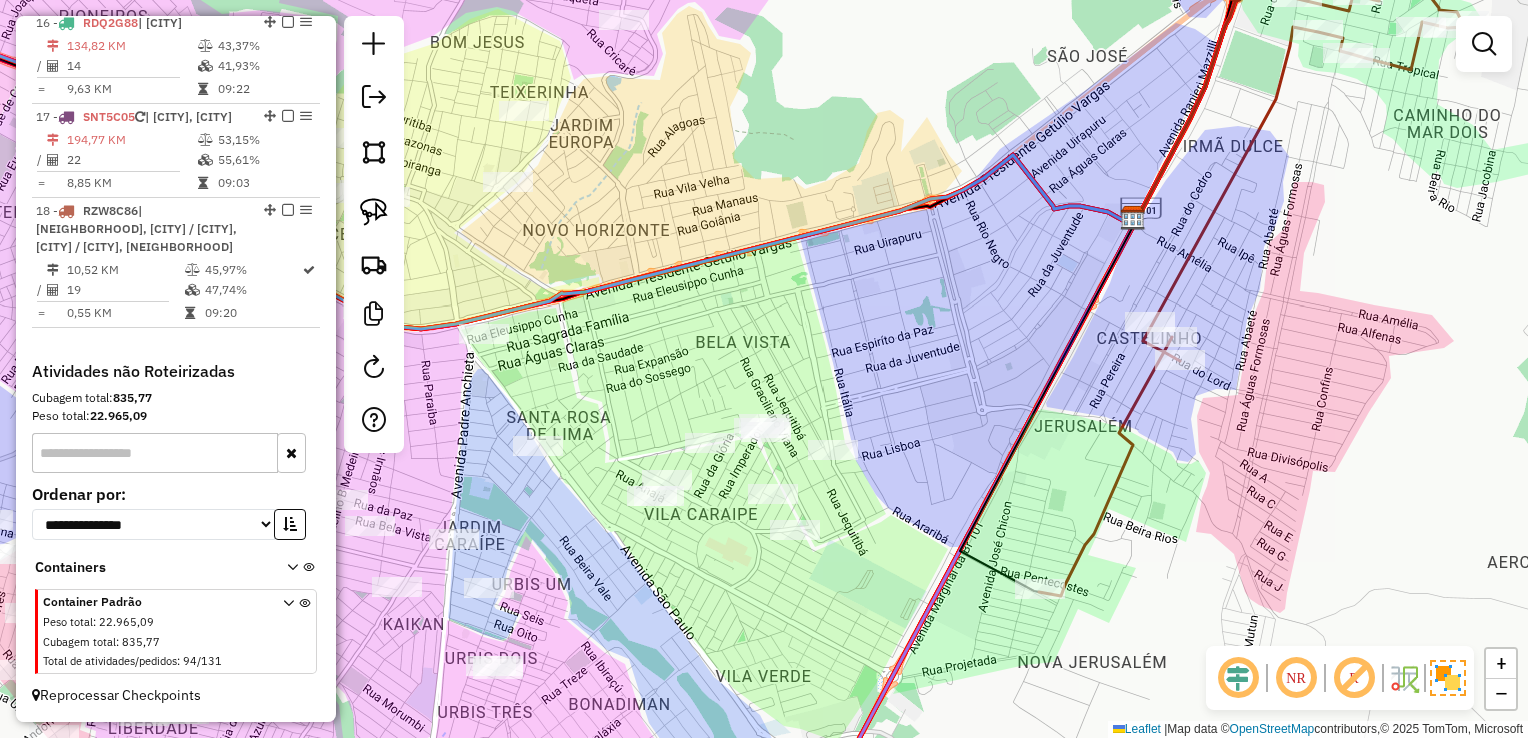 click 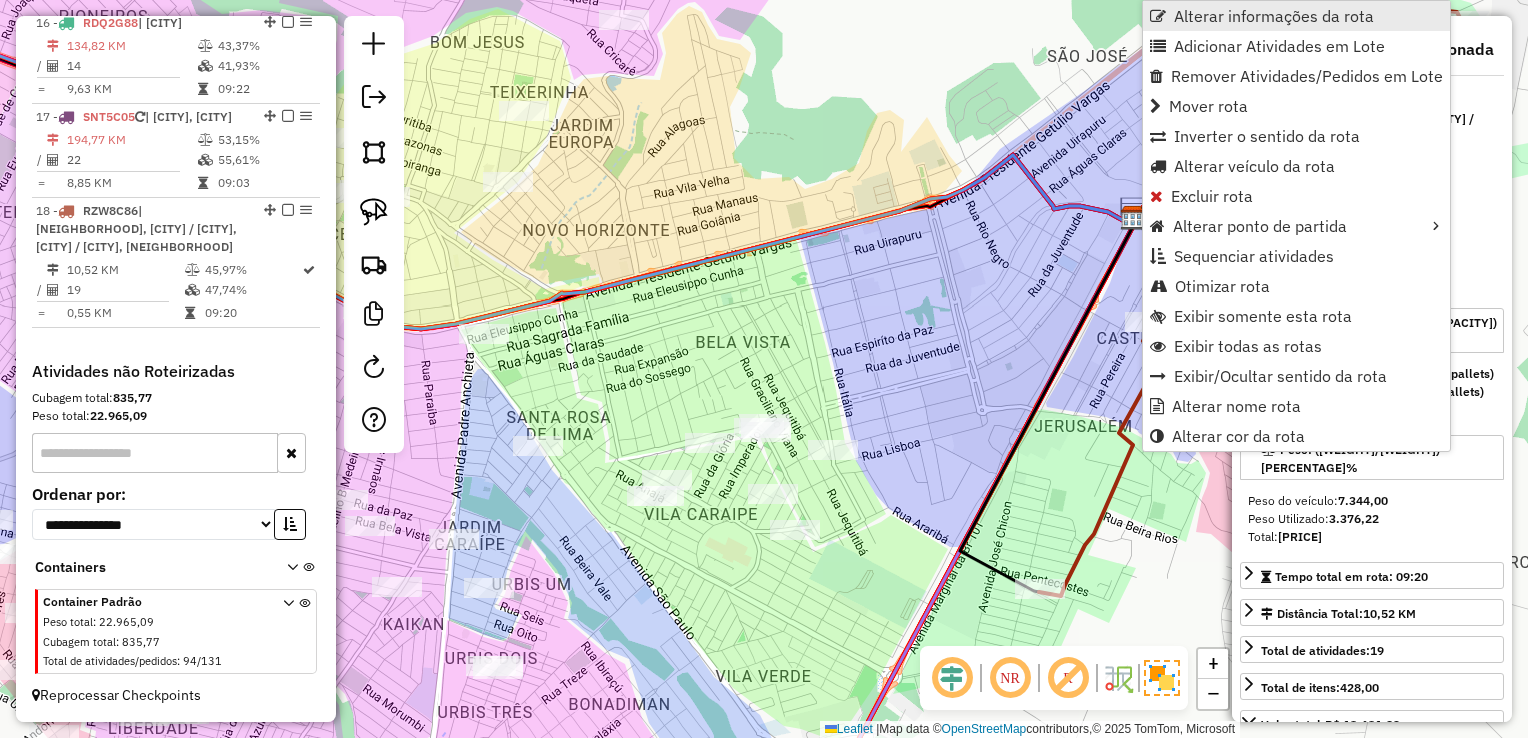 click on "Alterar informações da rota" at bounding box center [1274, 16] 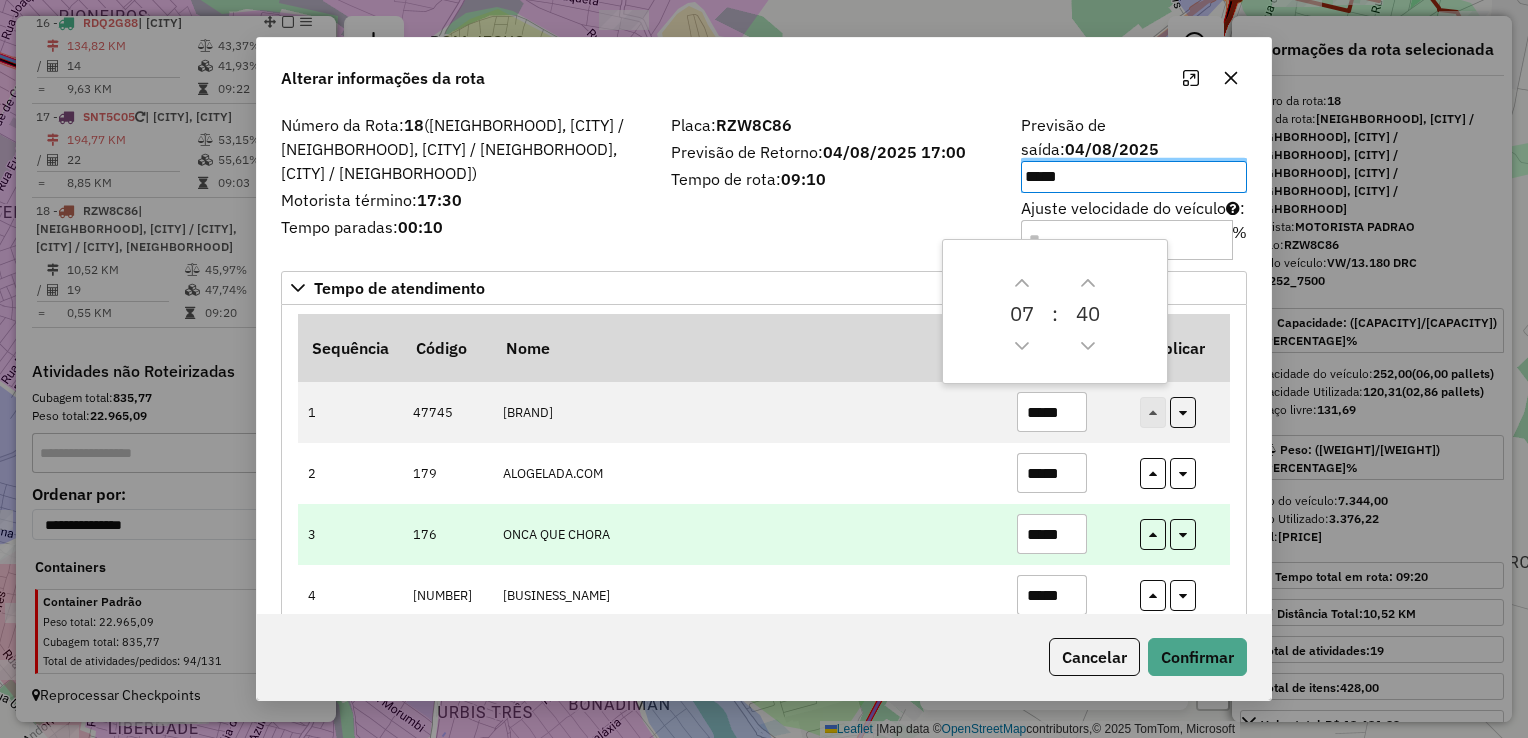 click on "*****" at bounding box center (1052, 534) 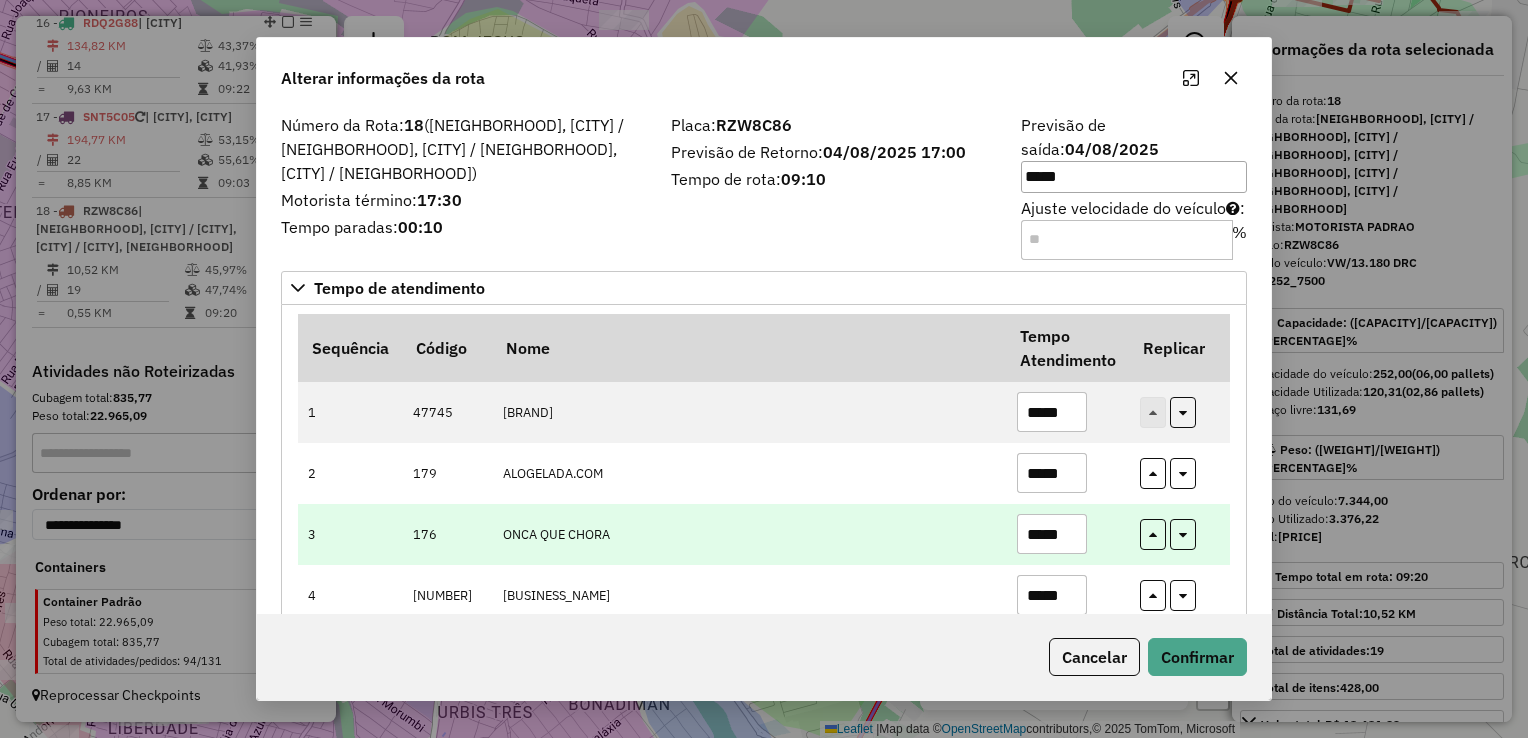 click on "*****" at bounding box center (1052, 534) 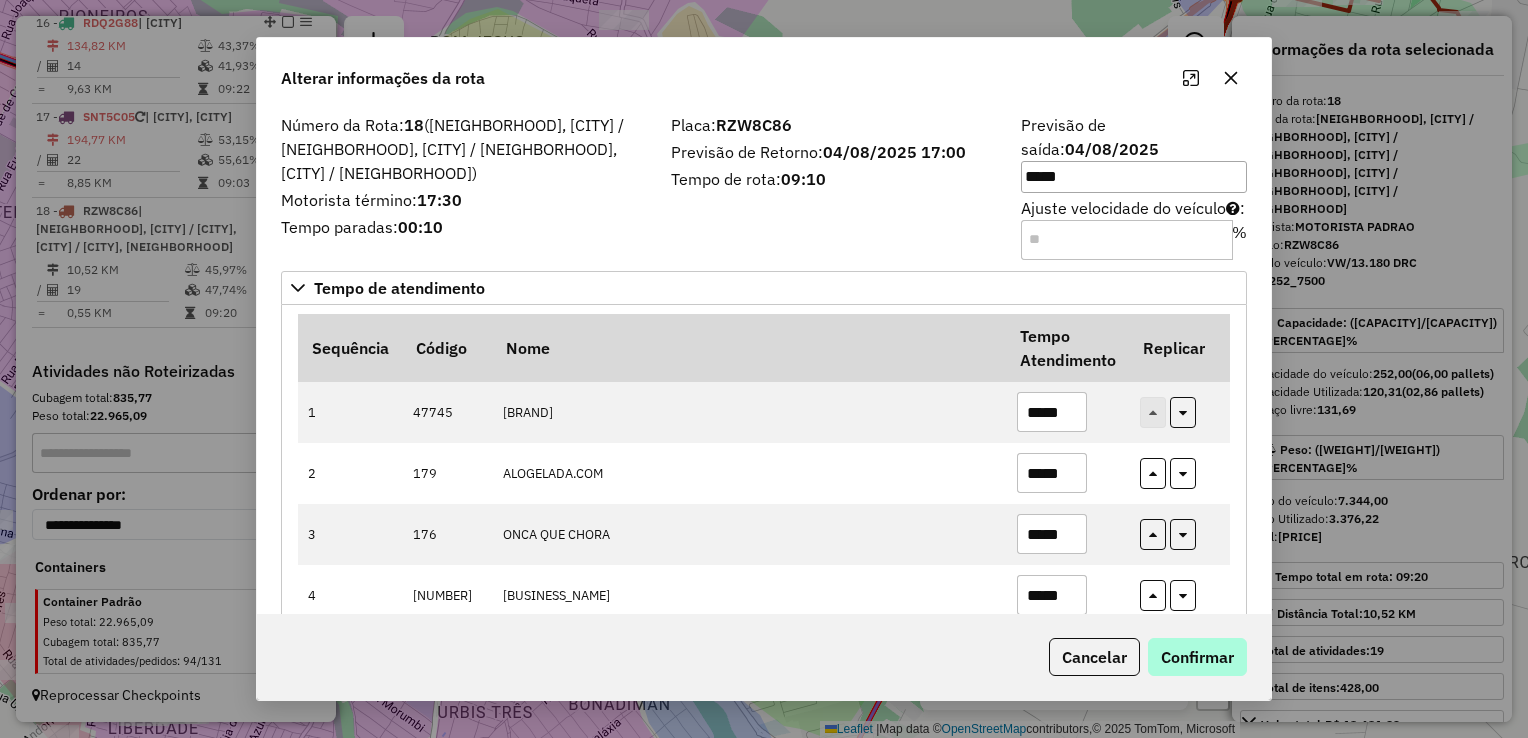 type on "*****" 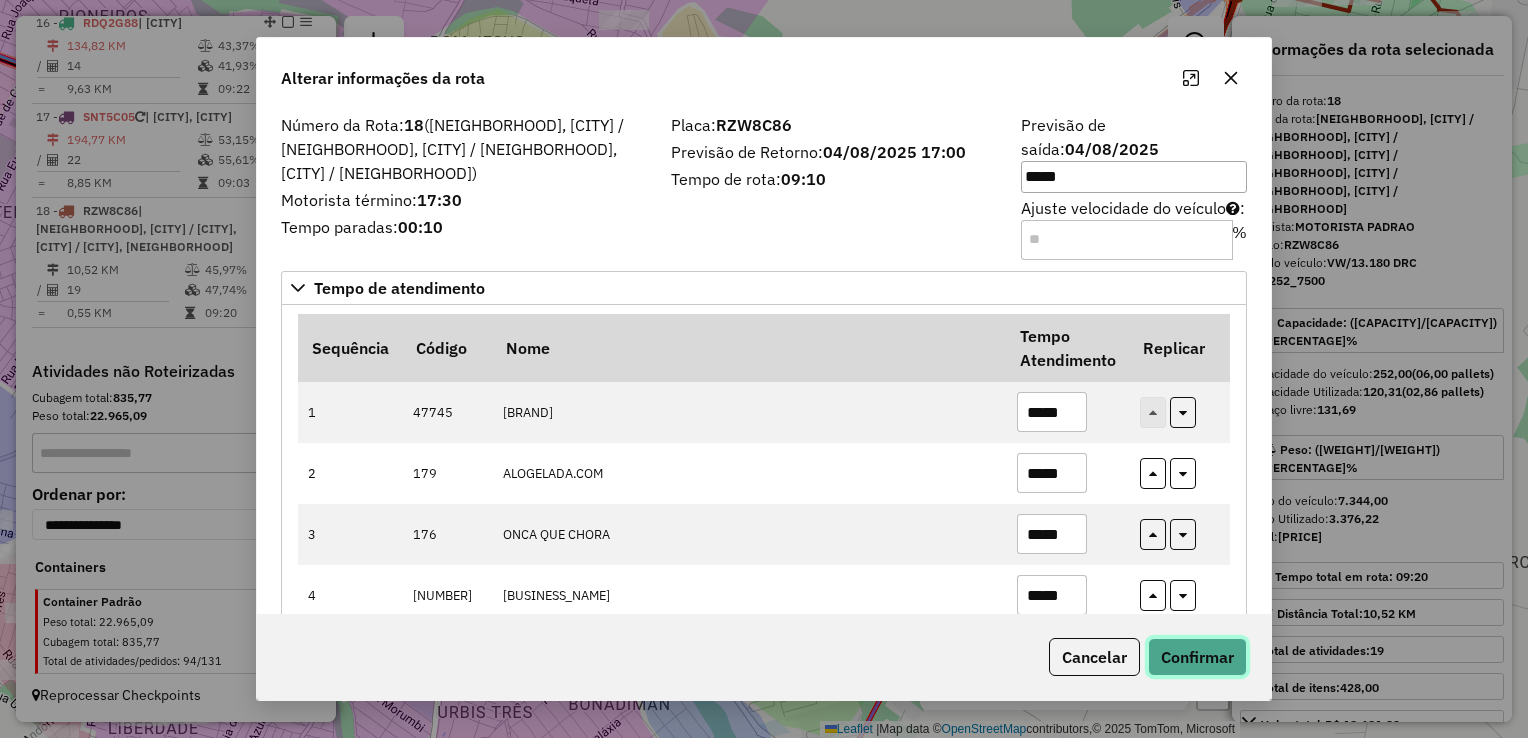 click on "Confirmar" 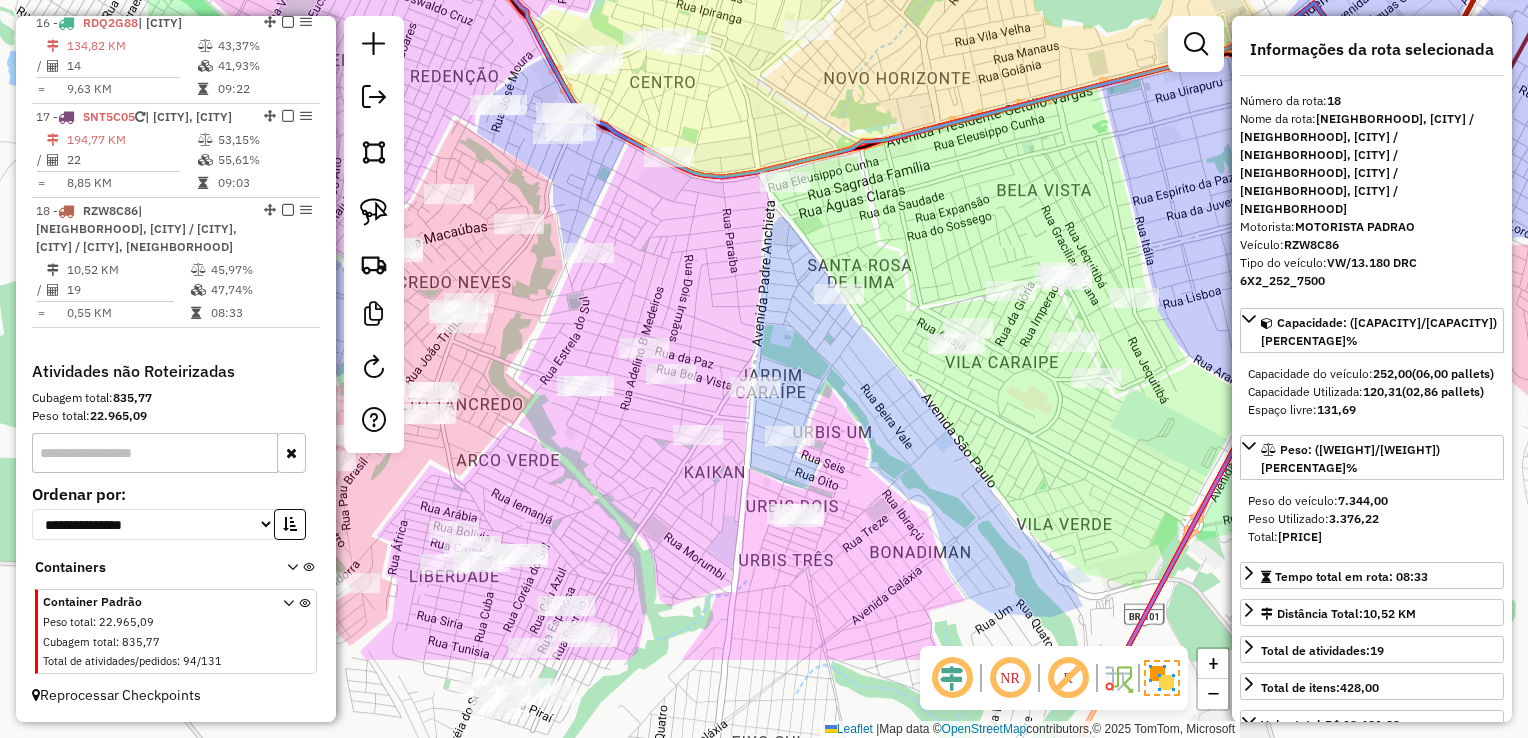 drag, startPoint x: 591, startPoint y: 310, endPoint x: 880, endPoint y: 154, distance: 328.4159 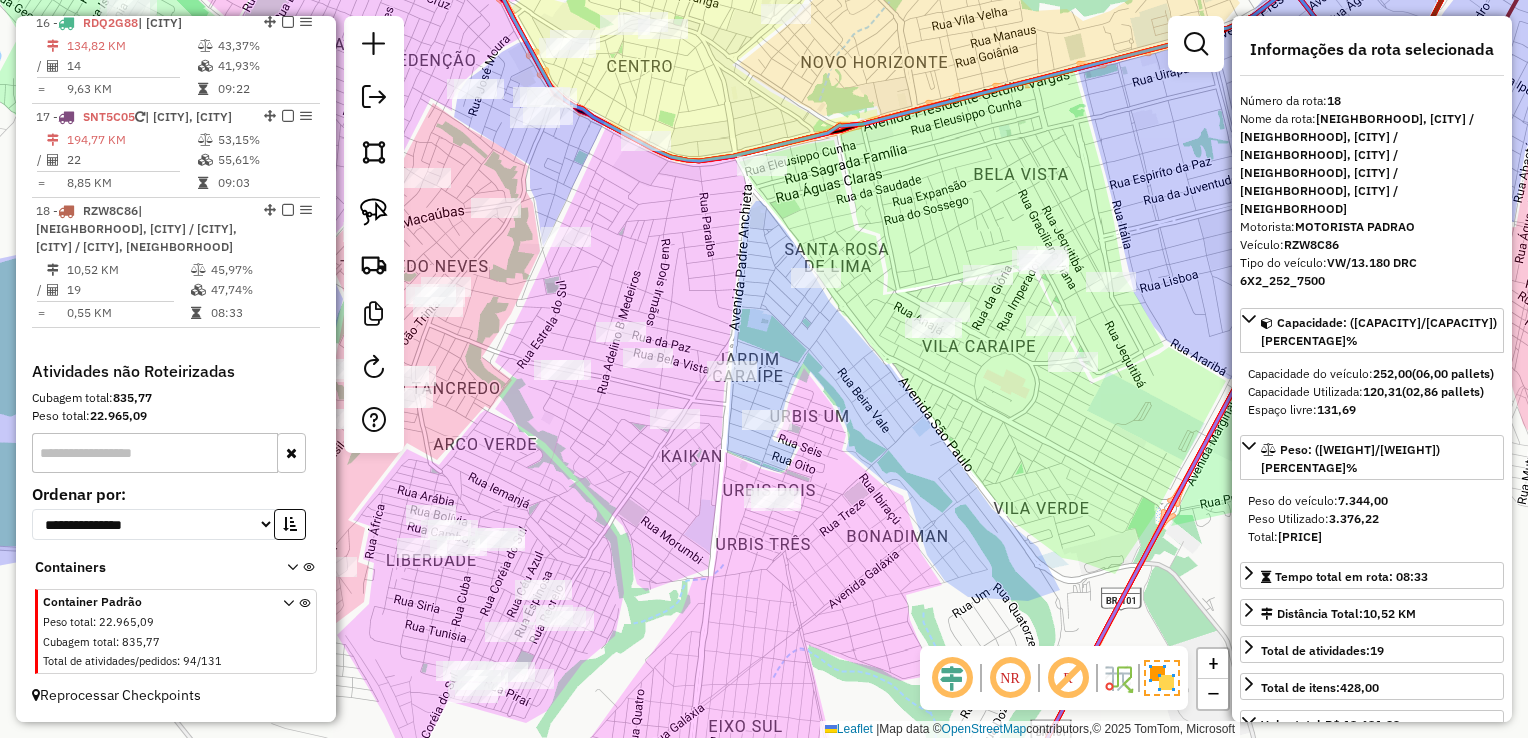 click on "Capacidade do veículo:  [NUMBER]  ([NUMBER] pallets)  Capacidade Utilizada:  [NUMBER]  ([NUMBER] pallets)  Espaço livre:   [NUMBER]" at bounding box center (1372, 392) 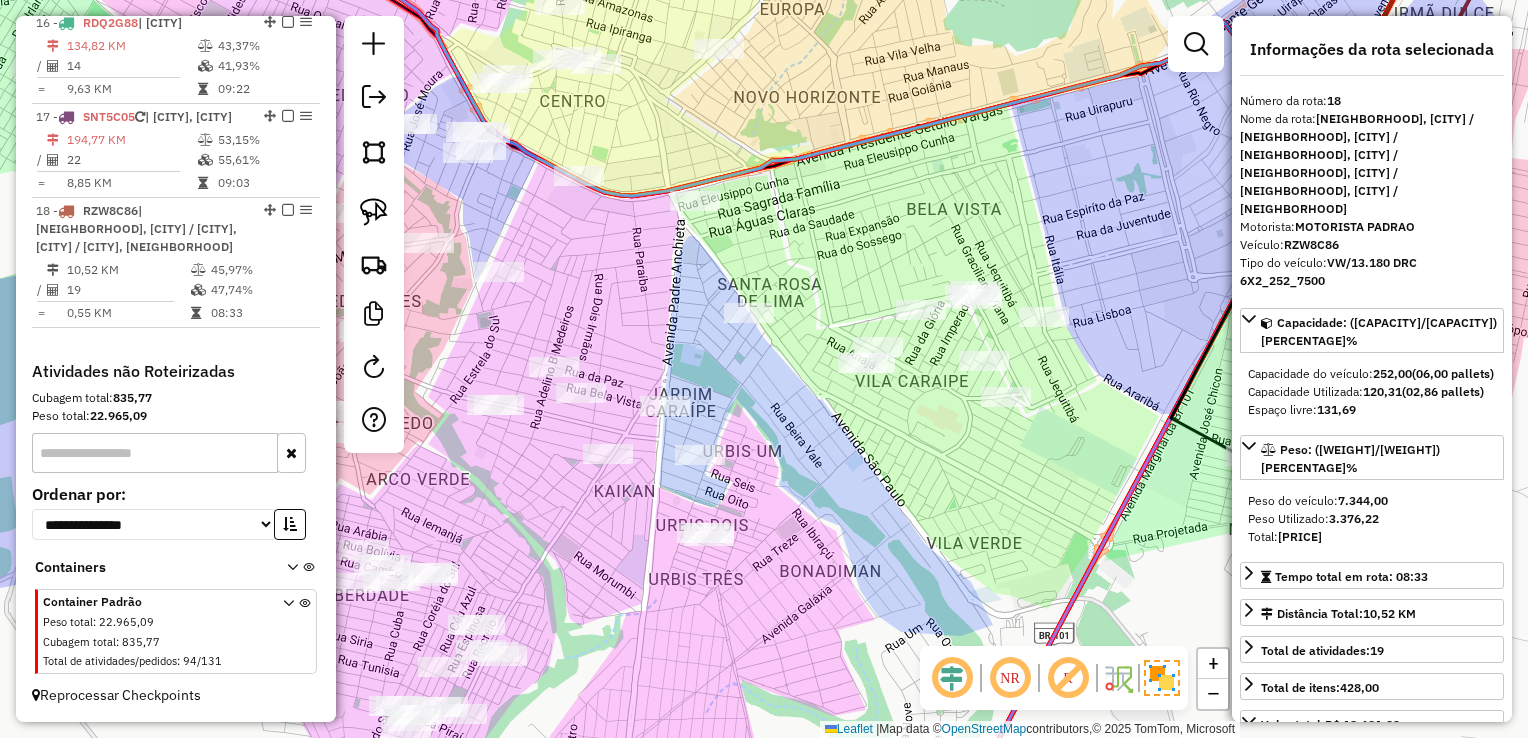 drag, startPoint x: 1101, startPoint y: 437, endPoint x: 610, endPoint y: 470, distance: 492.1077 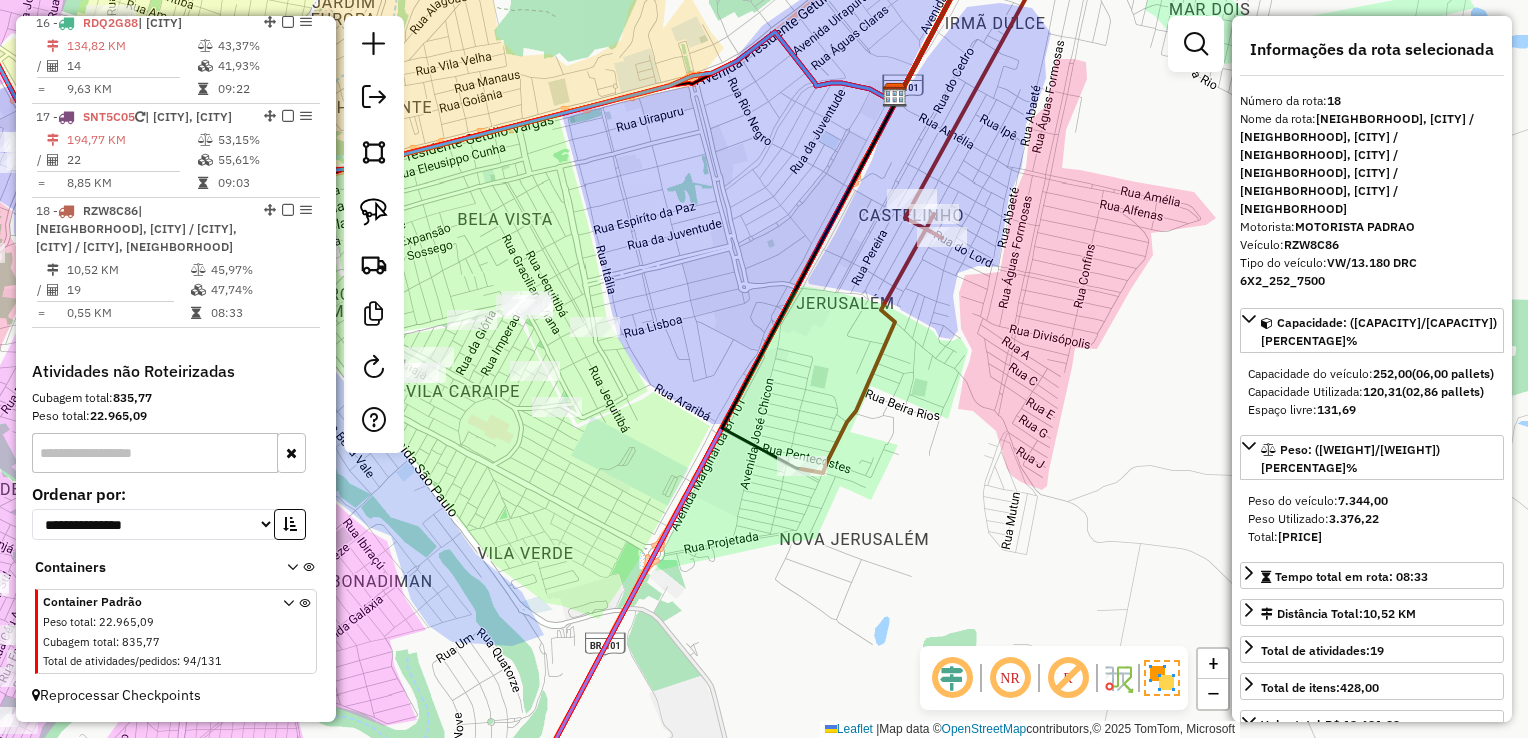 click 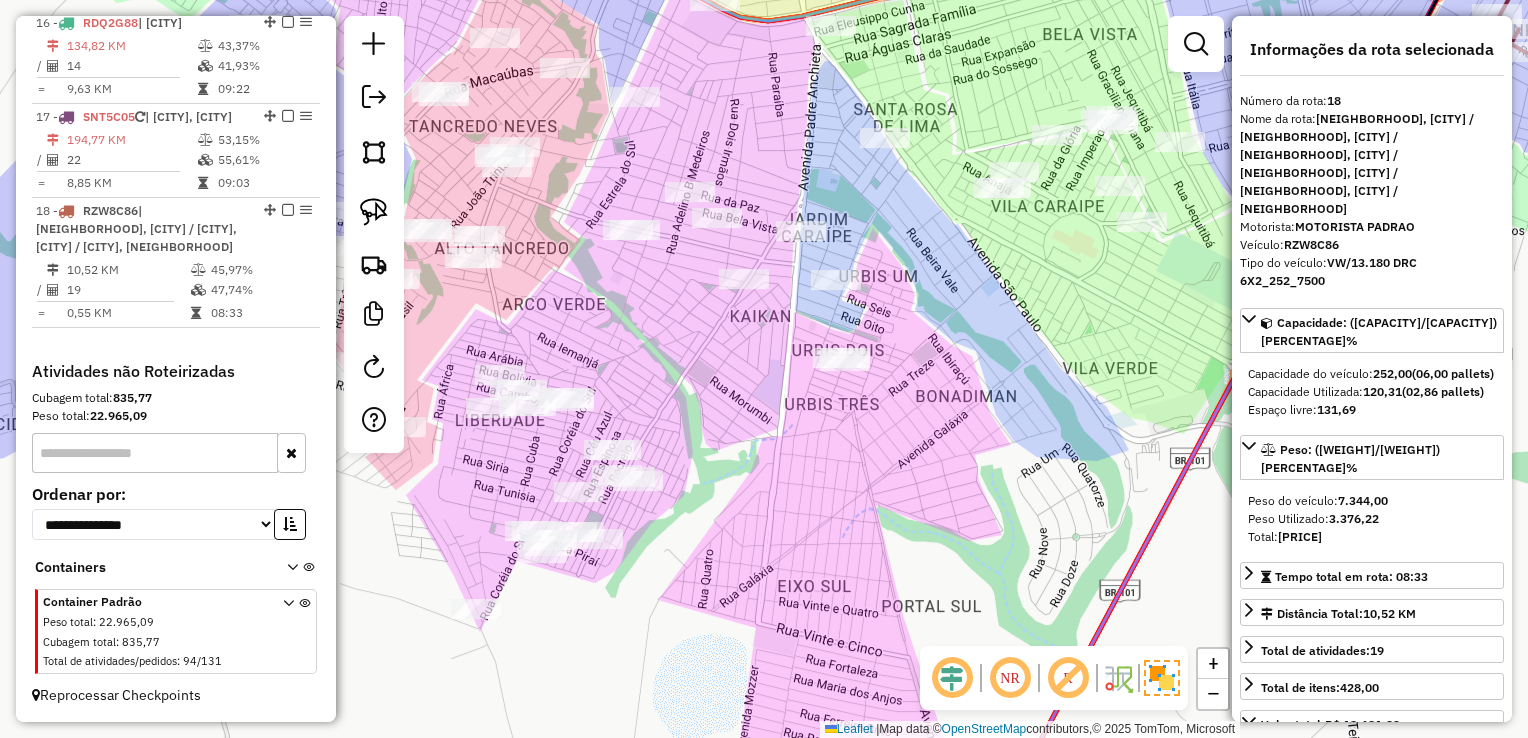 drag, startPoint x: 939, startPoint y: 400, endPoint x: 996, endPoint y: 386, distance: 58.694122 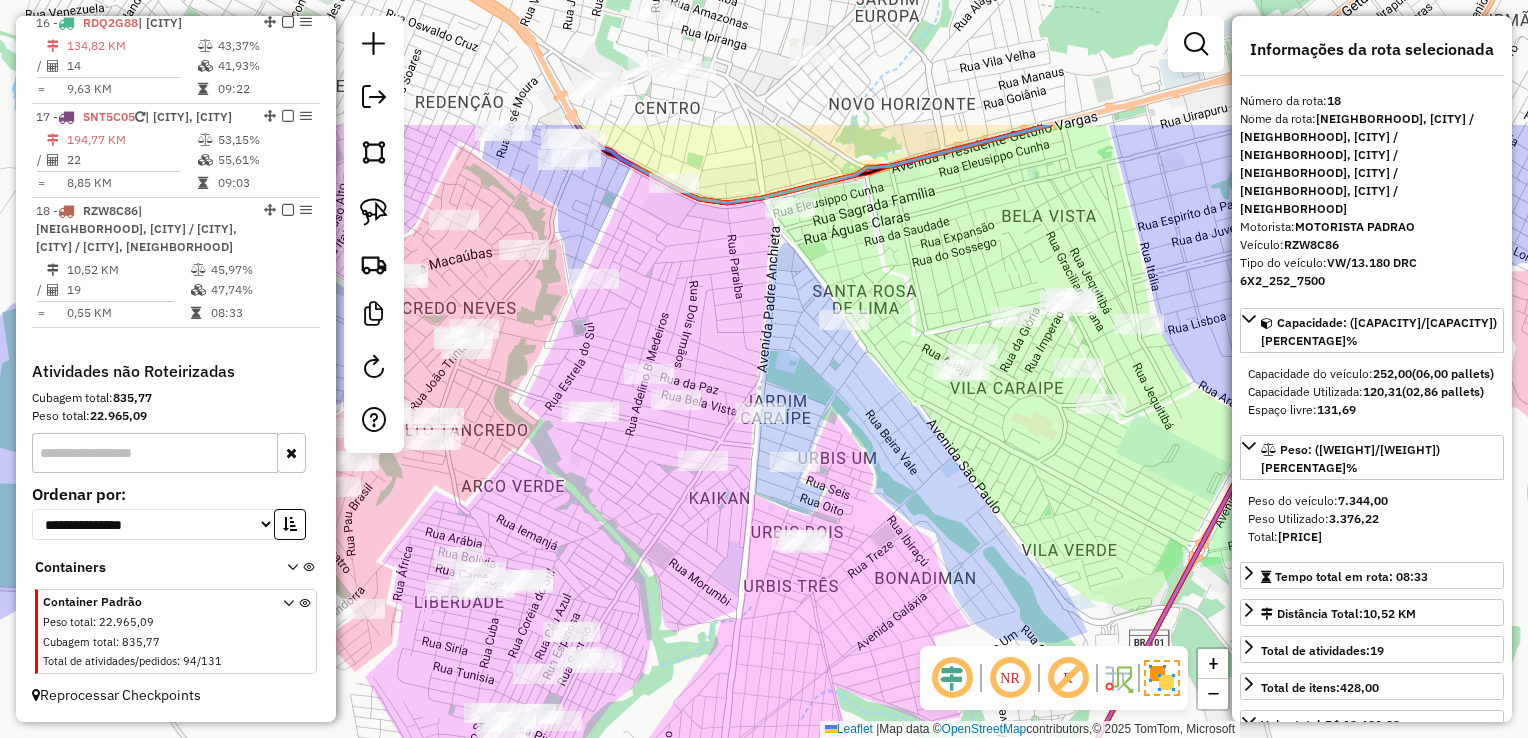 drag, startPoint x: 837, startPoint y: 179, endPoint x: 750, endPoint y: 301, distance: 149.84325 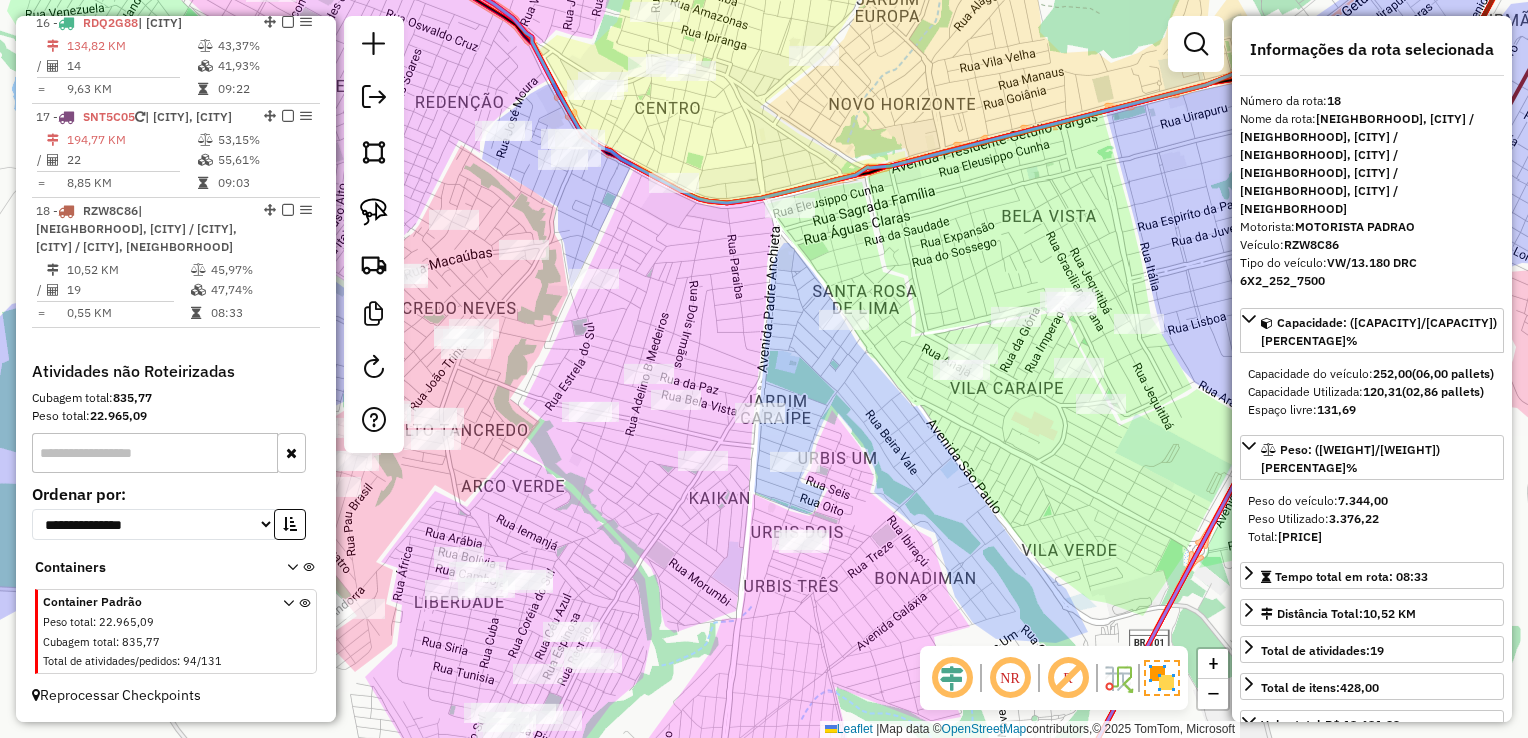 click on "Janela de atendimento Grade de atendimento Capacidade Transportadoras Veículos Cliente Pedidos  Rotas Selecione os dias de semana para filtrar as janelas de atendimento  Seg   Ter   Qua   Qui   Sex   Sáb   Dom  Informe o período da janela de atendimento: De: Até:  Filtrar exatamente a janela do cliente  Considerar janela de atendimento padrão  Selecione os dias de semana para filtrar as grades de atendimento  Seg   Ter   Qua   Qui   Sex   Sáb   Dom   Considerar clientes sem dia de atendimento cadastrado  Clientes fora do dia de atendimento selecionado Filtrar as atividades entre os valores definidos abaixo:  Peso mínimo:   Peso máximo:   Cubagem mínima:   Cubagem máxima:   De:   Até:  Filtrar as atividades entre o tempo de atendimento definido abaixo:  De:   Até:   Considerar capacidade total dos clientes não roteirizados Transportadora: Selecione um ou mais itens Tipo de veículo: Selecione um ou mais itens Veículo: Selecione um ou mais itens Motorista: Selecione um ou mais itens Nome: Rótulo:" 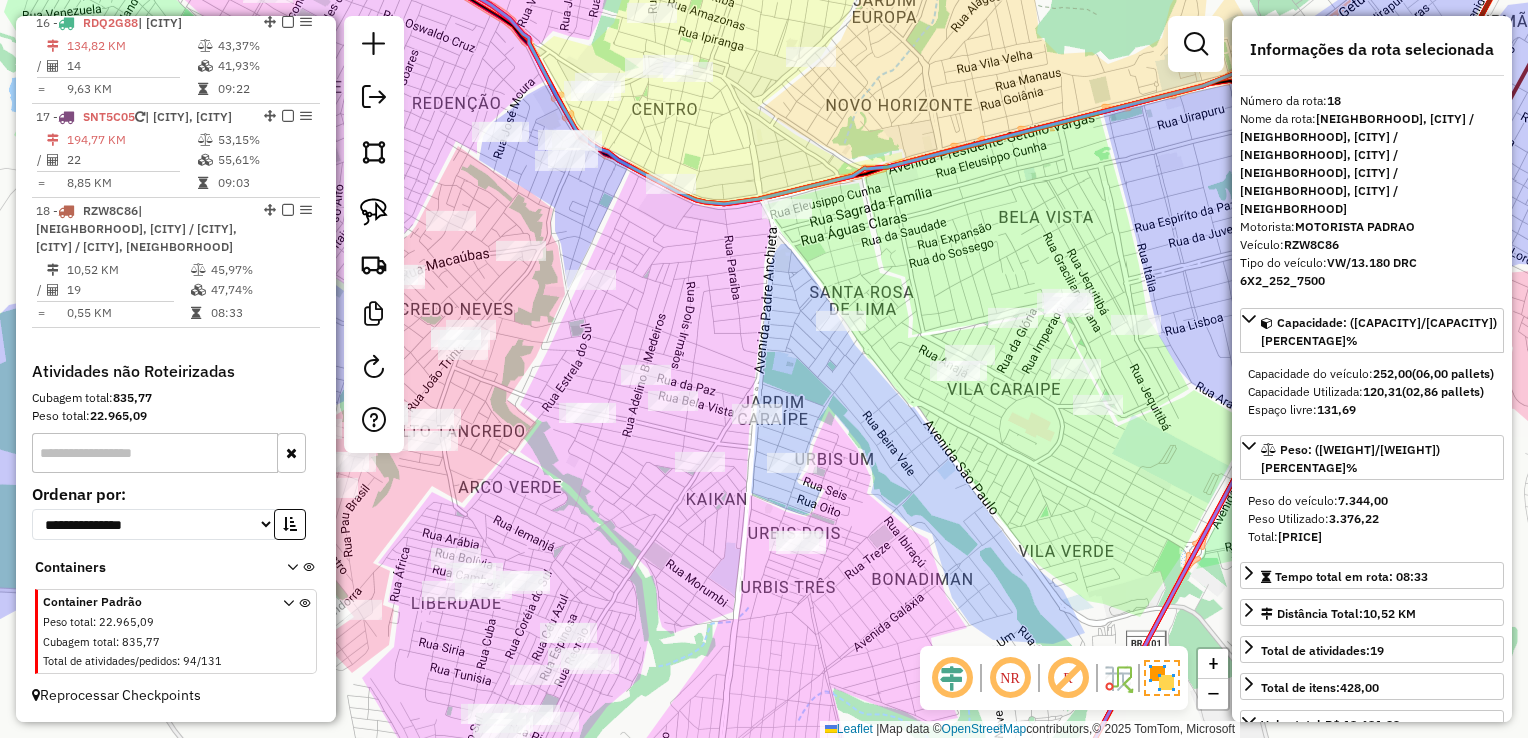 drag, startPoint x: 370, startPoint y: 202, endPoint x: 732, endPoint y: 204, distance: 362.00552 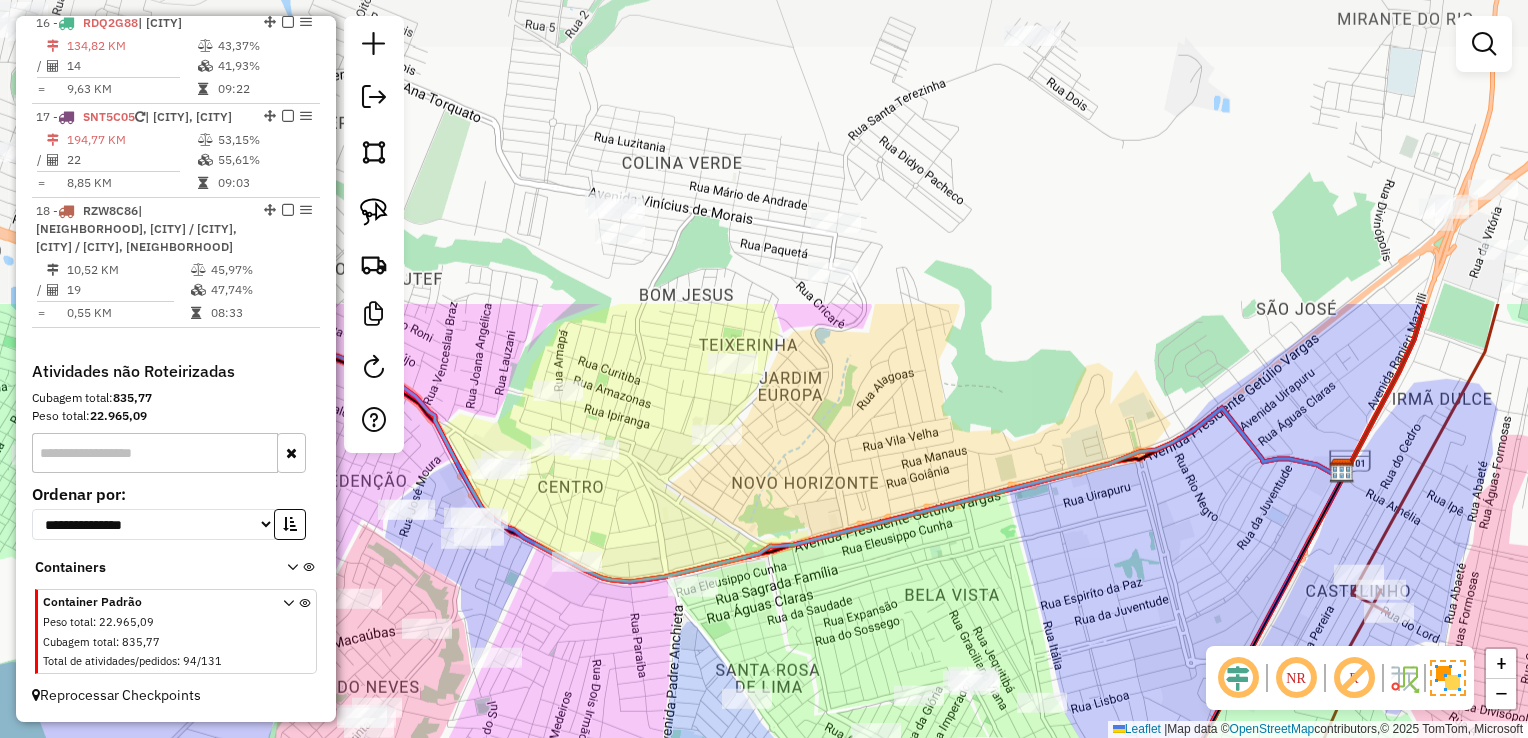 drag, startPoint x: 905, startPoint y: 144, endPoint x: 826, endPoint y: 515, distance: 379.3178 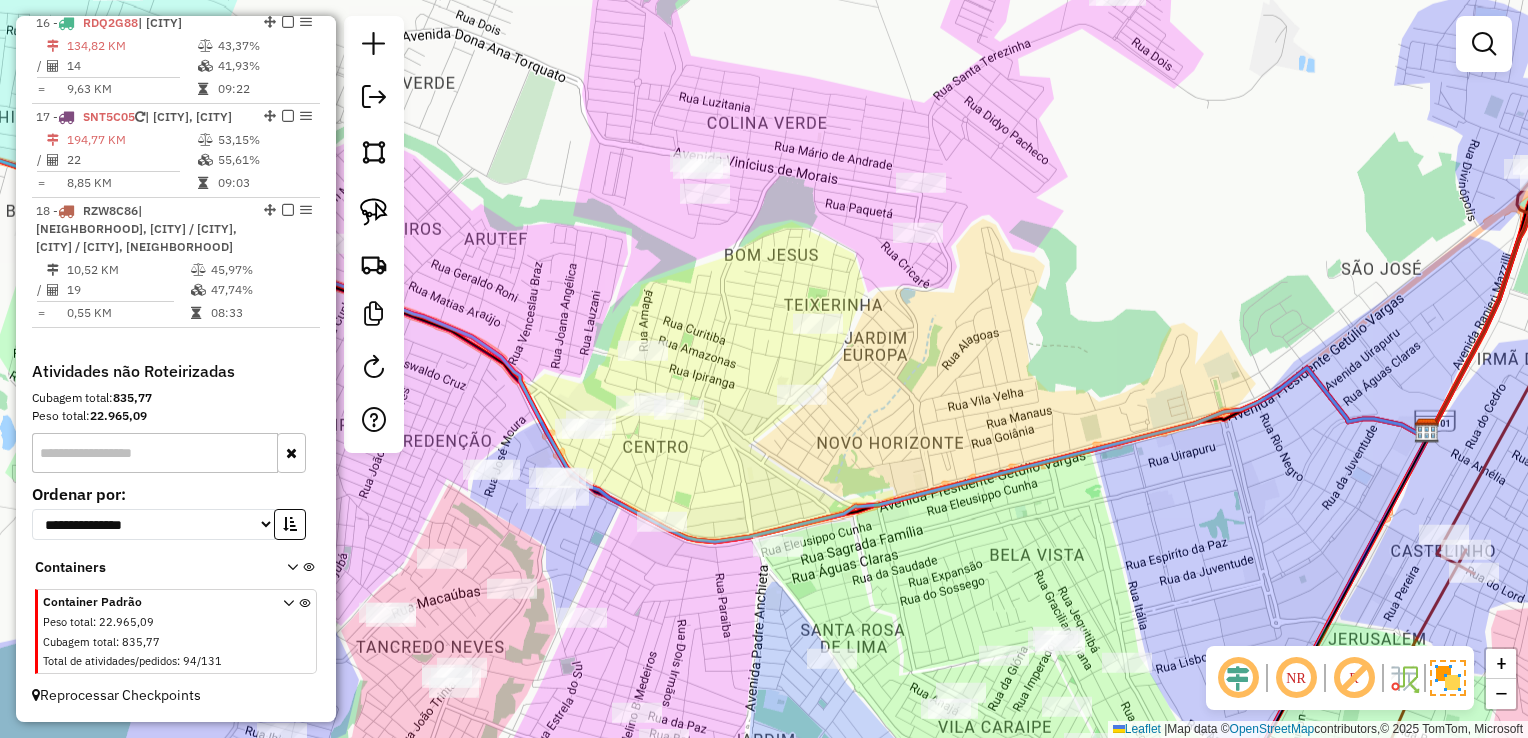 drag, startPoint x: 805, startPoint y: 514, endPoint x: 786, endPoint y: 432, distance: 84.17244 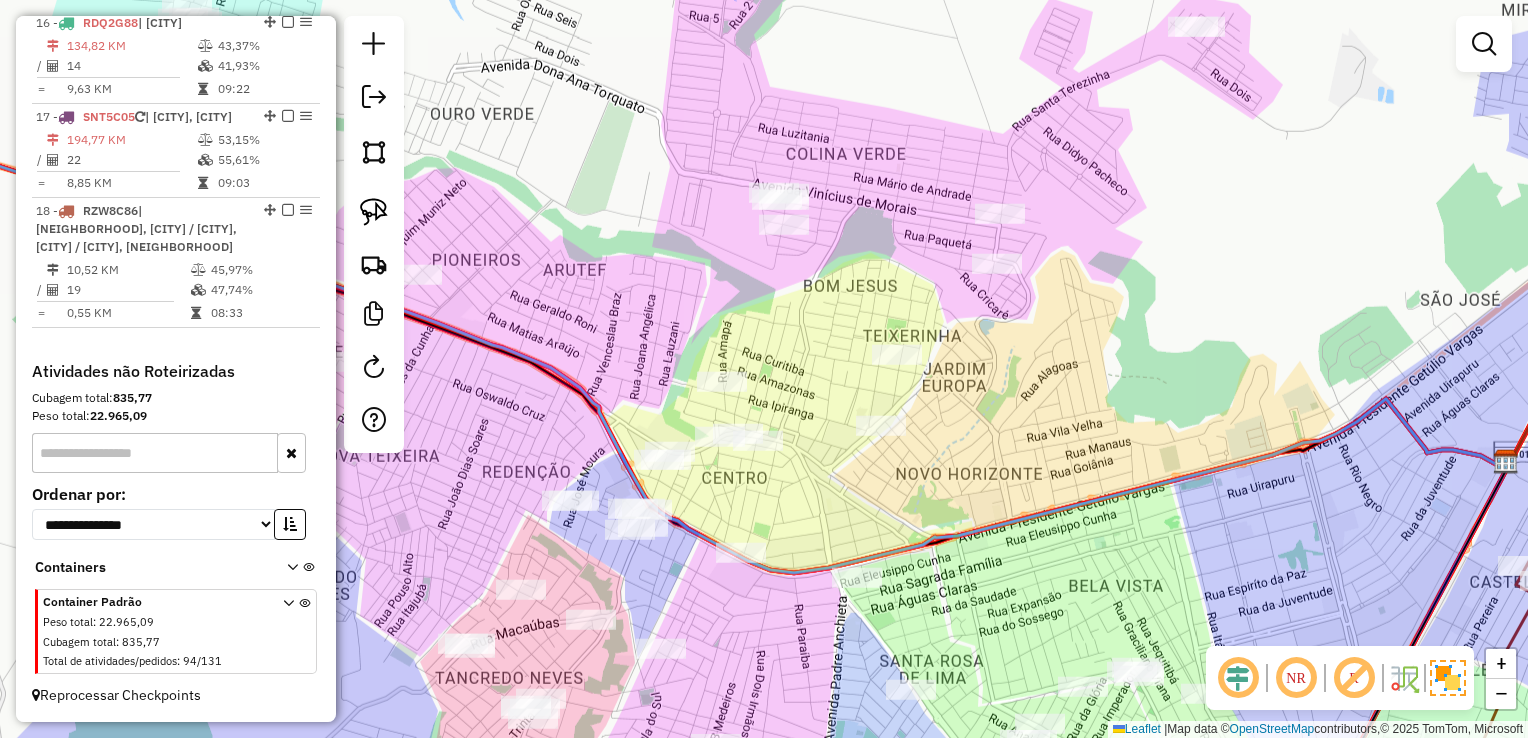 click on "Janela de atendimento Grade de atendimento Capacidade Transportadoras Veículos Cliente Pedidos  Rotas Selecione os dias de semana para filtrar as janelas de atendimento  Seg   Ter   Qua   Qui   Sex   Sáb   Dom  Informe o período da janela de atendimento: De: Até:  Filtrar exatamente a janela do cliente  Considerar janela de atendimento padrão  Selecione os dias de semana para filtrar as grades de atendimento  Seg   Ter   Qua   Qui   Sex   Sáb   Dom   Considerar clientes sem dia de atendimento cadastrado  Clientes fora do dia de atendimento selecionado Filtrar as atividades entre os valores definidos abaixo:  Peso mínimo:   Peso máximo:   Cubagem mínima:   Cubagem máxima:   De:   Até:  Filtrar as atividades entre o tempo de atendimento definido abaixo:  De:   Até:   Considerar capacidade total dos clientes não roteirizados Transportadora: Selecione um ou mais itens Tipo de veículo: Selecione um ou mais itens Veículo: Selecione um ou mais itens Motorista: Selecione um ou mais itens Nome: Rótulo:" 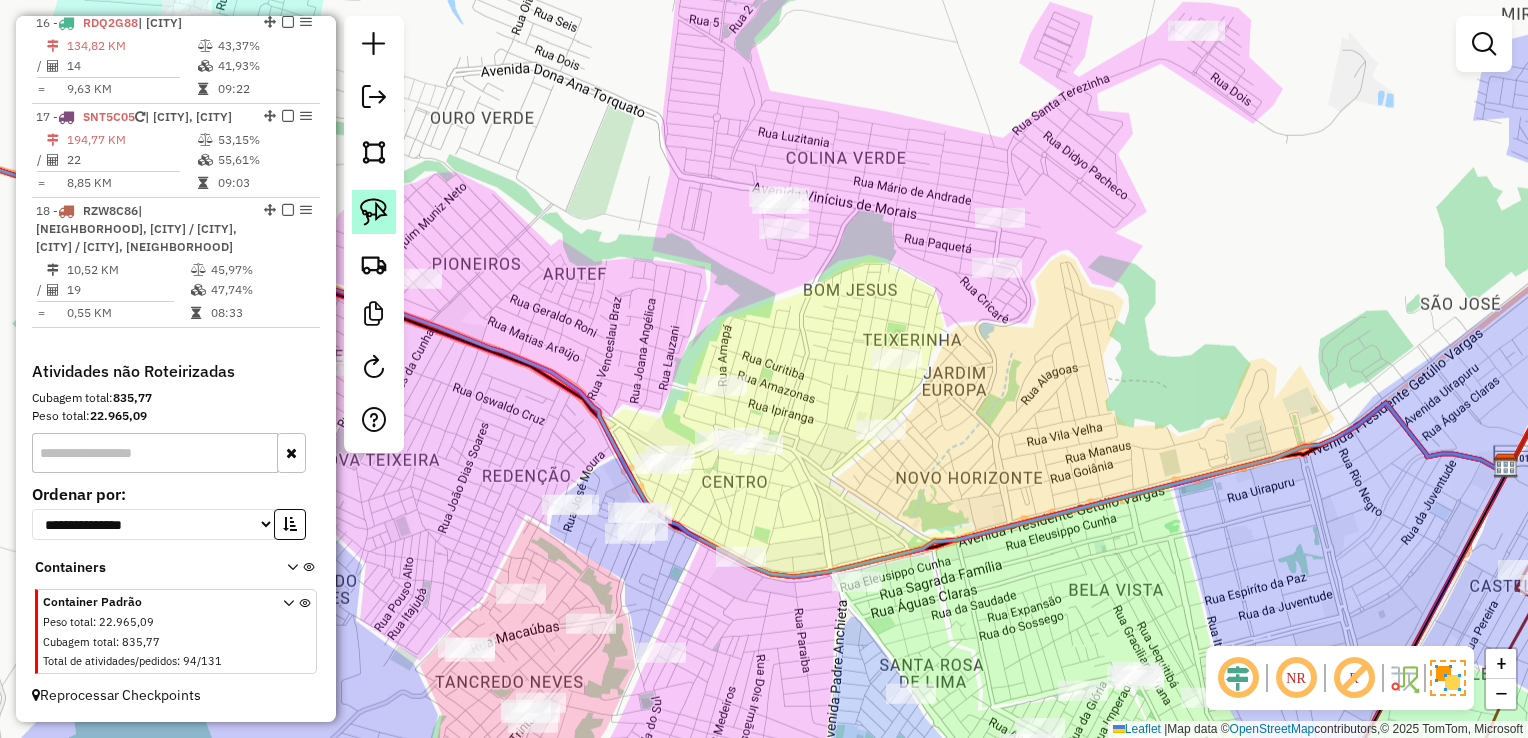 click 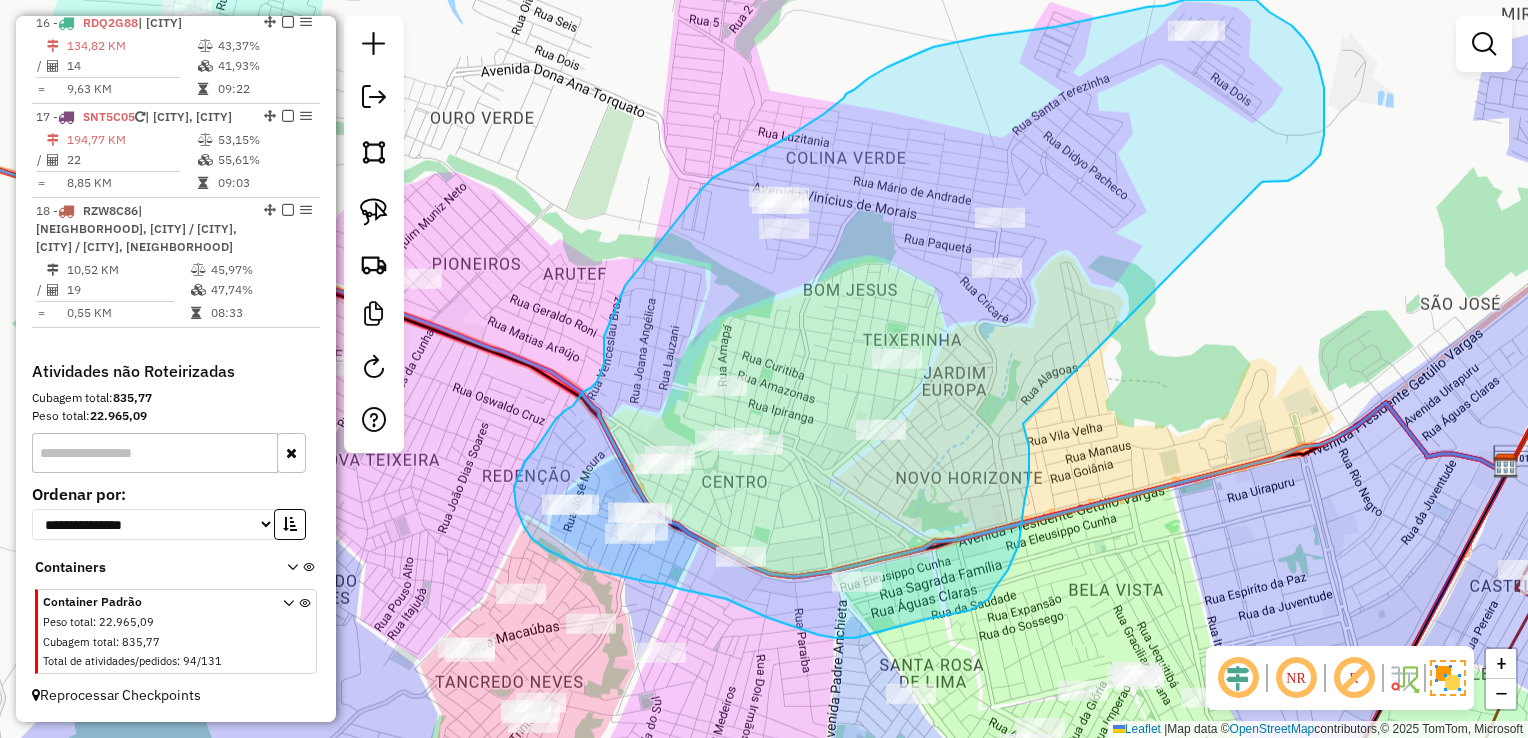 drag, startPoint x: 1324, startPoint y: 135, endPoint x: 1042, endPoint y: 418, distance: 399.51596 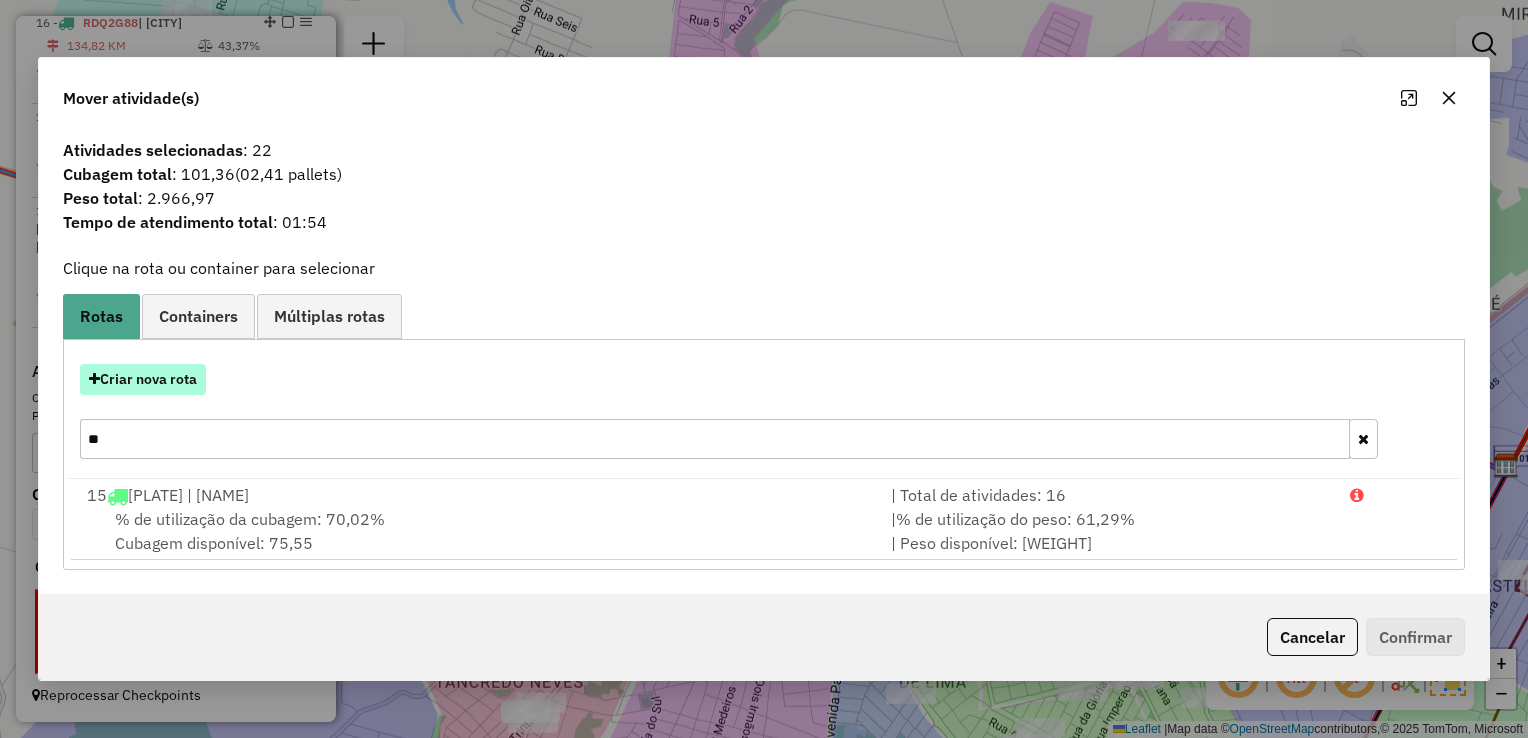click on "Criar nova rota" at bounding box center (143, 379) 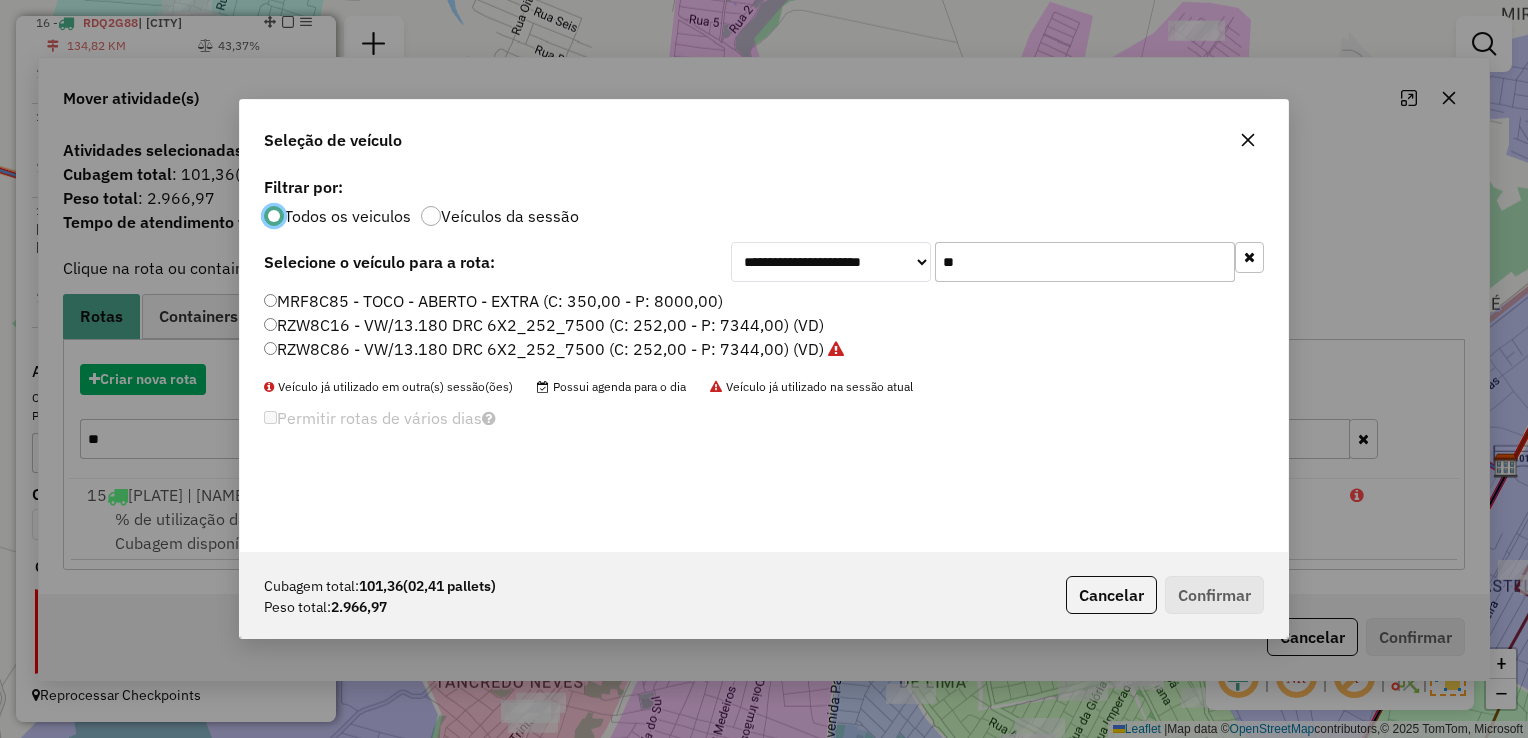 scroll, scrollTop: 10, scrollLeft: 6, axis: both 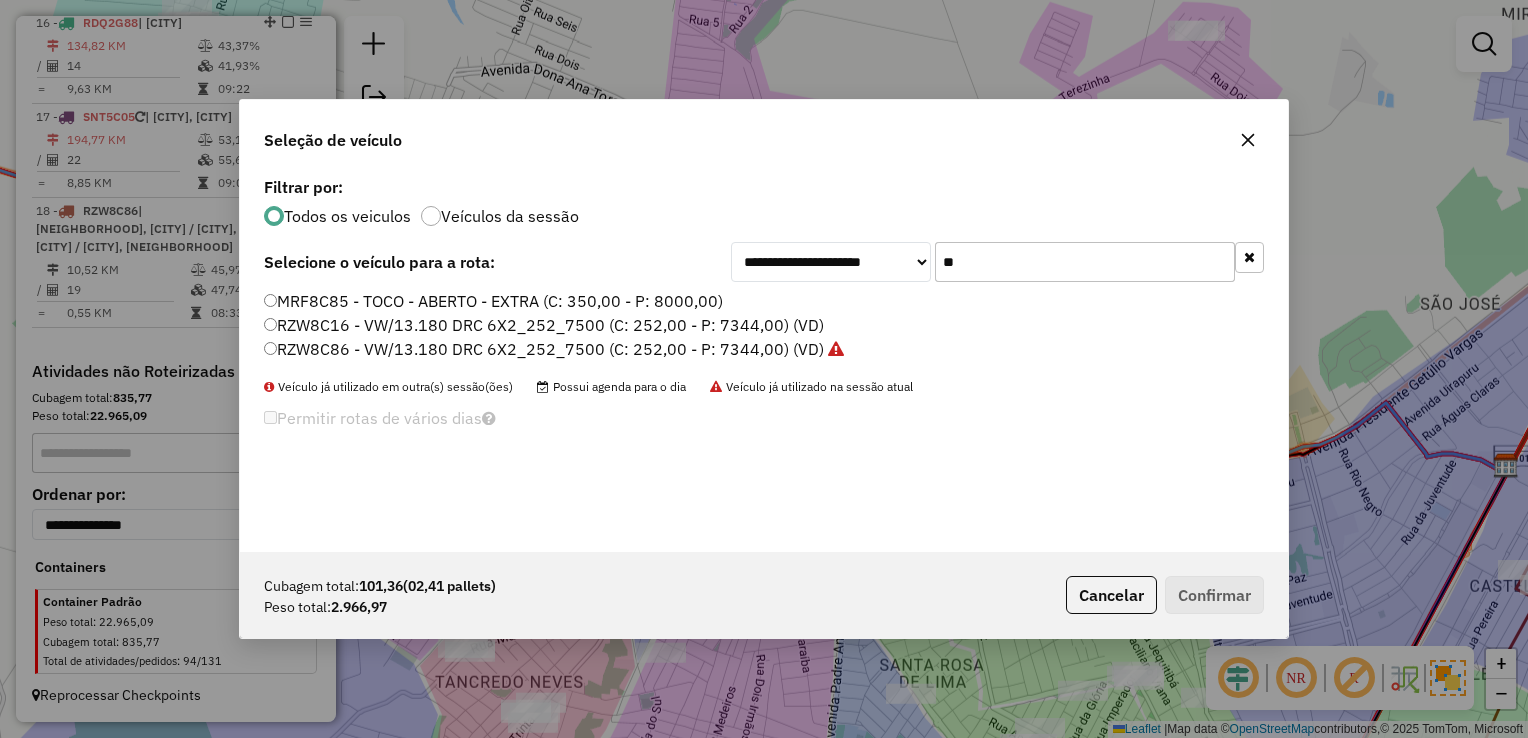 click on "**" 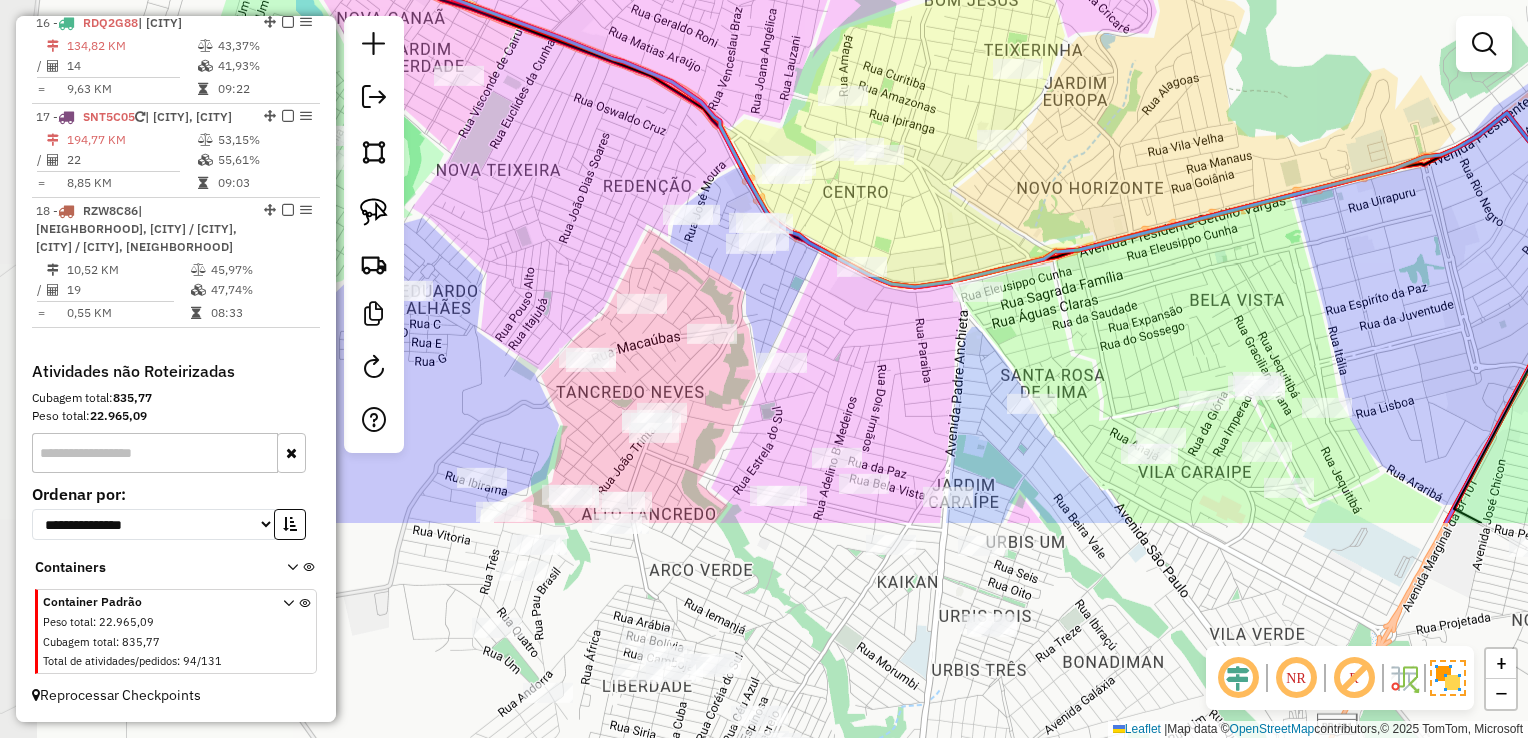 drag, startPoint x: 984, startPoint y: 522, endPoint x: 1137, endPoint y: 138, distance: 413.3582 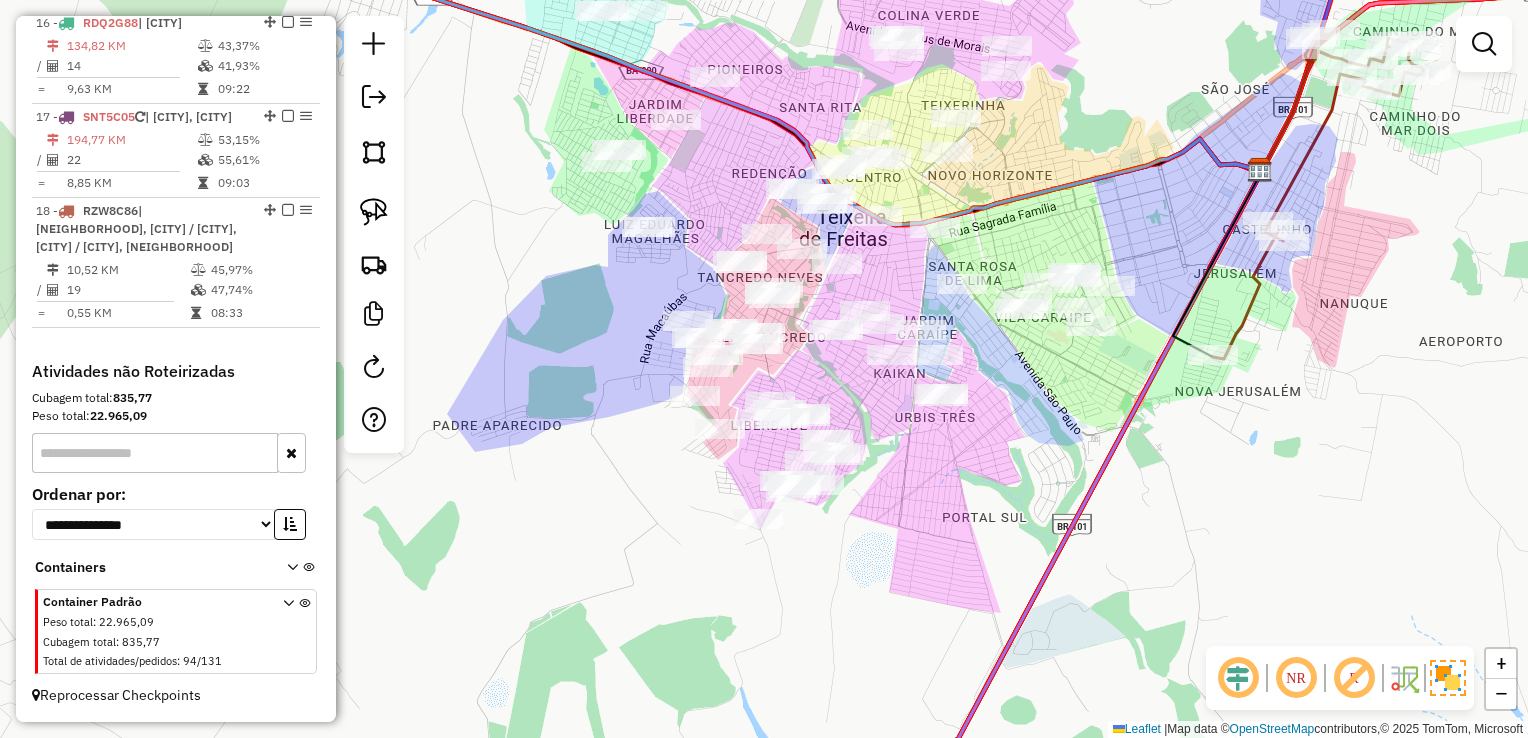 drag, startPoint x: 765, startPoint y: 146, endPoint x: 749, endPoint y: 146, distance: 16 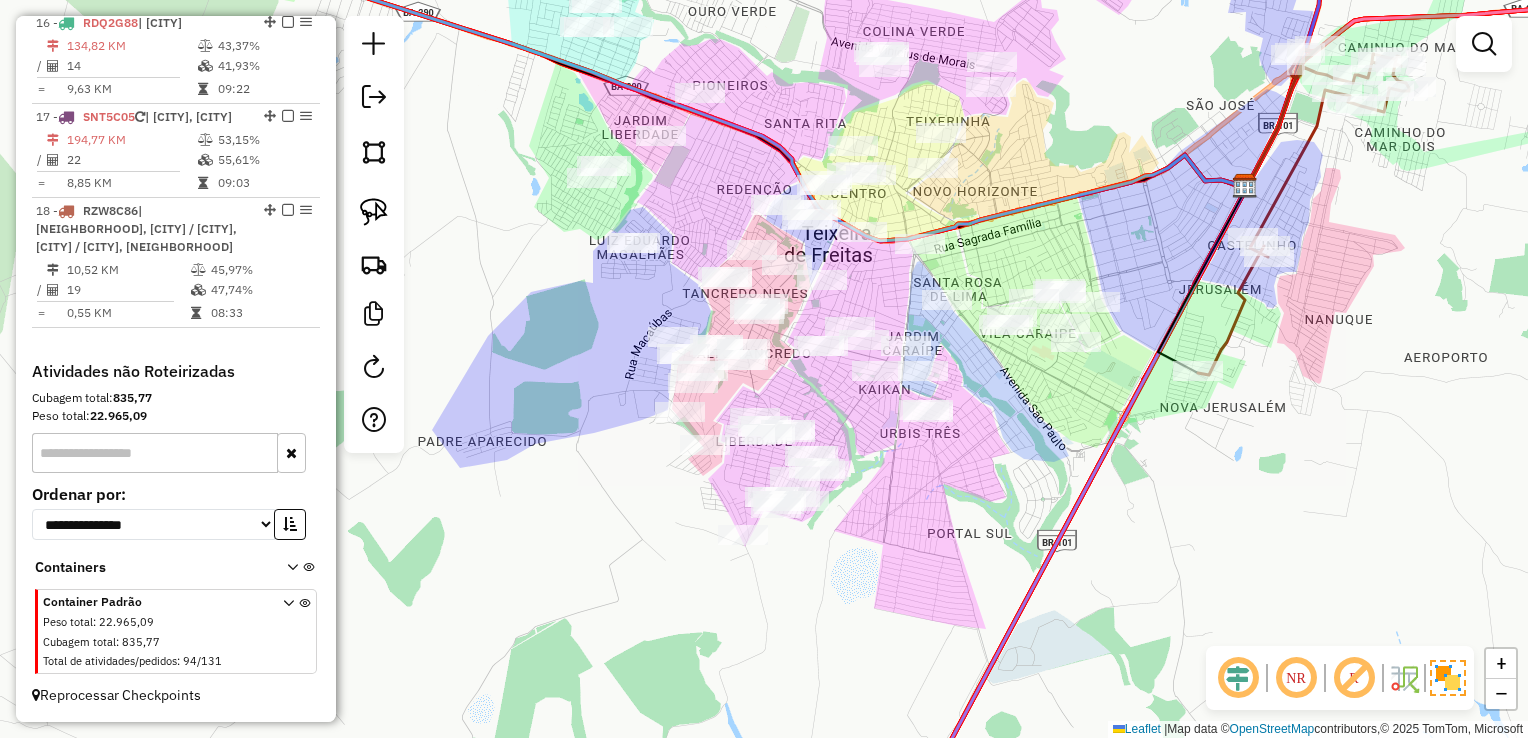 drag, startPoint x: 852, startPoint y: 466, endPoint x: 828, endPoint y: 471, distance: 24.5153 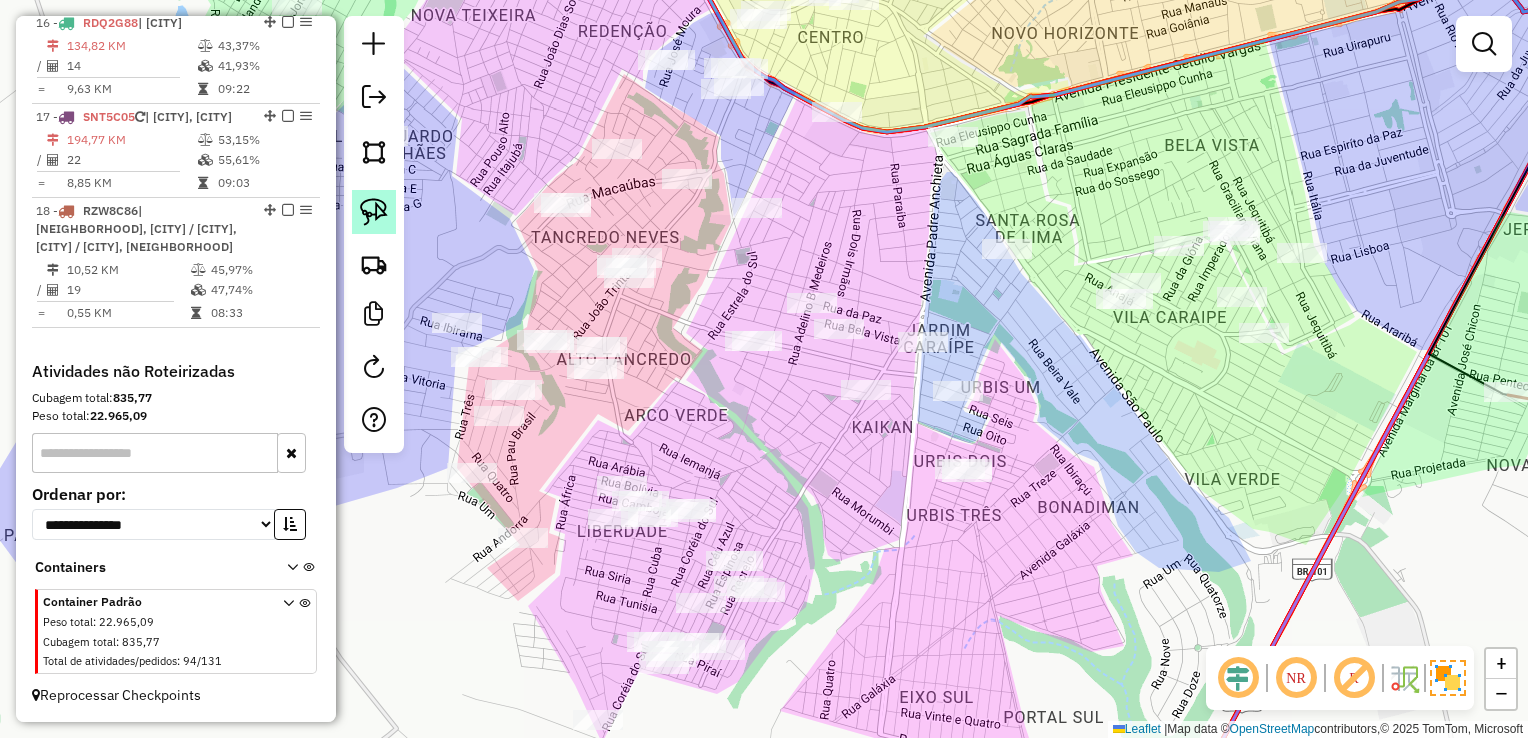 click 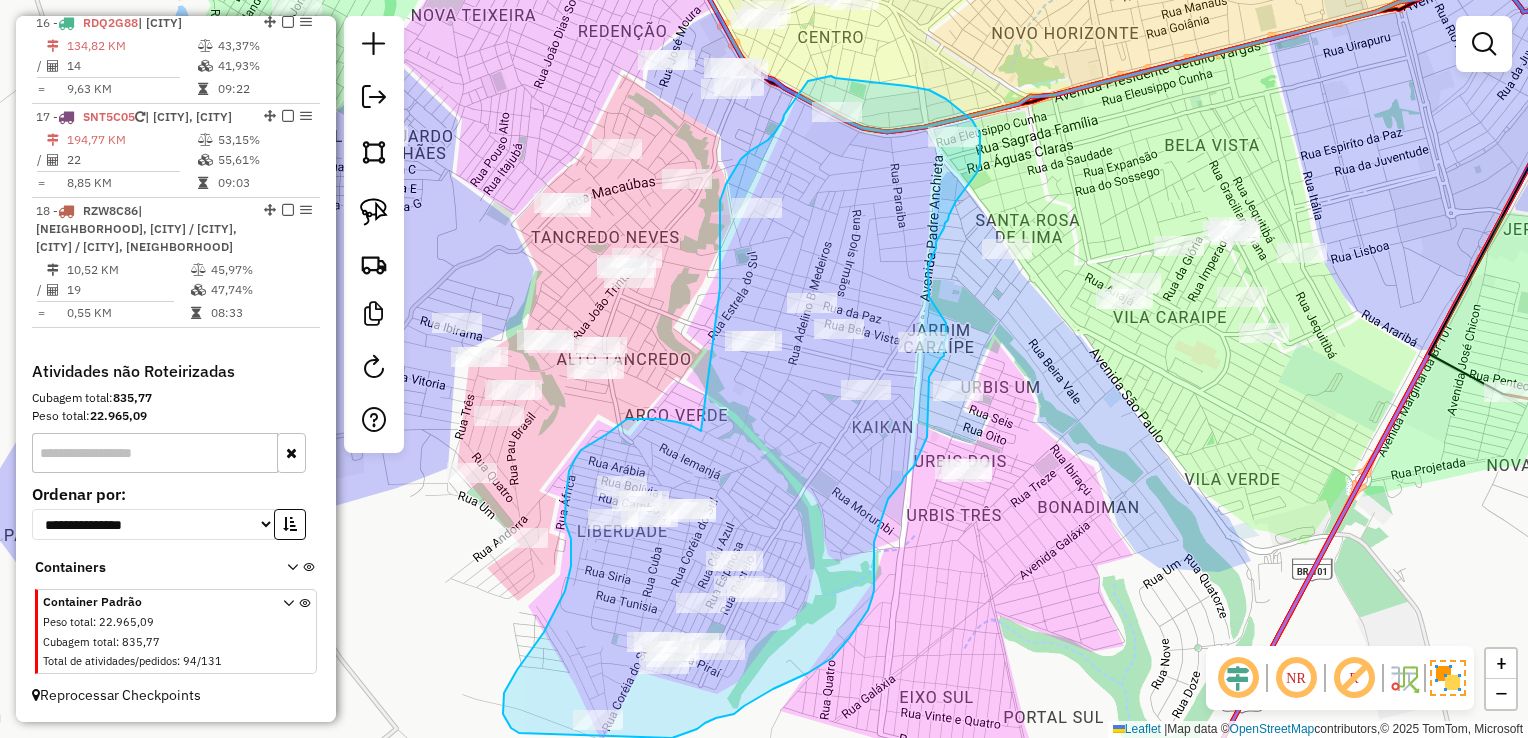 drag, startPoint x: 699, startPoint y: 429, endPoint x: 717, endPoint y: 327, distance: 103.57606 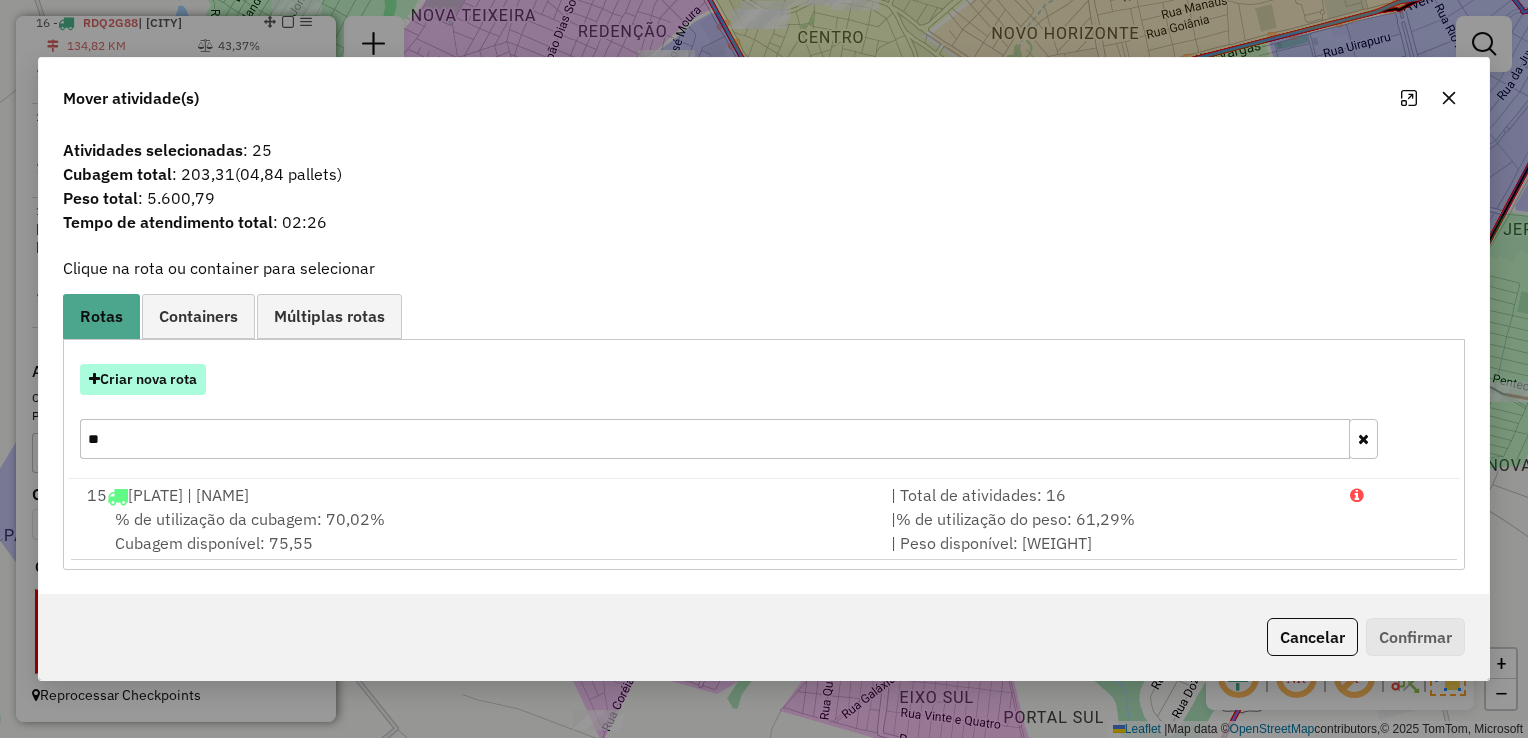 click on "Criar nova rota" at bounding box center [143, 379] 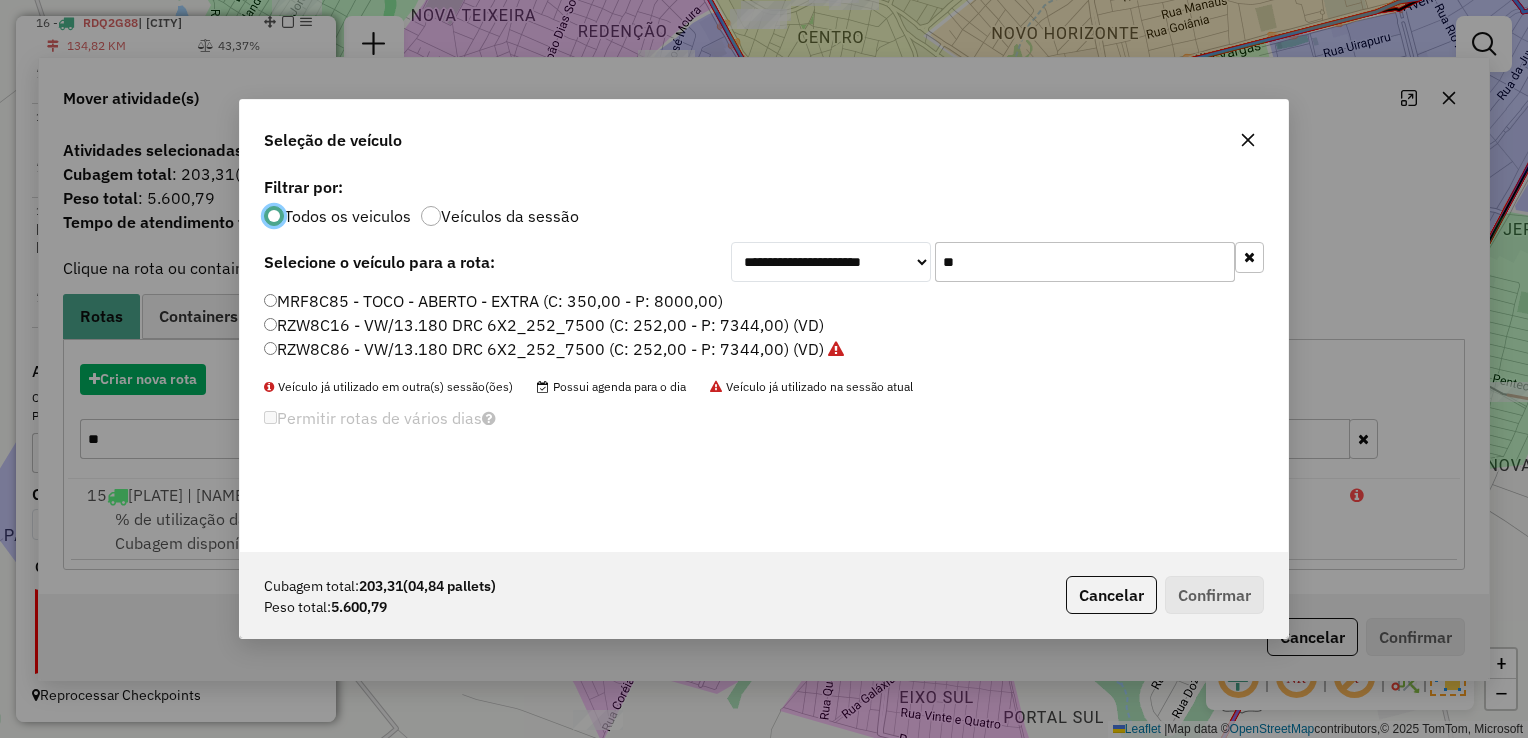 scroll, scrollTop: 10, scrollLeft: 6, axis: both 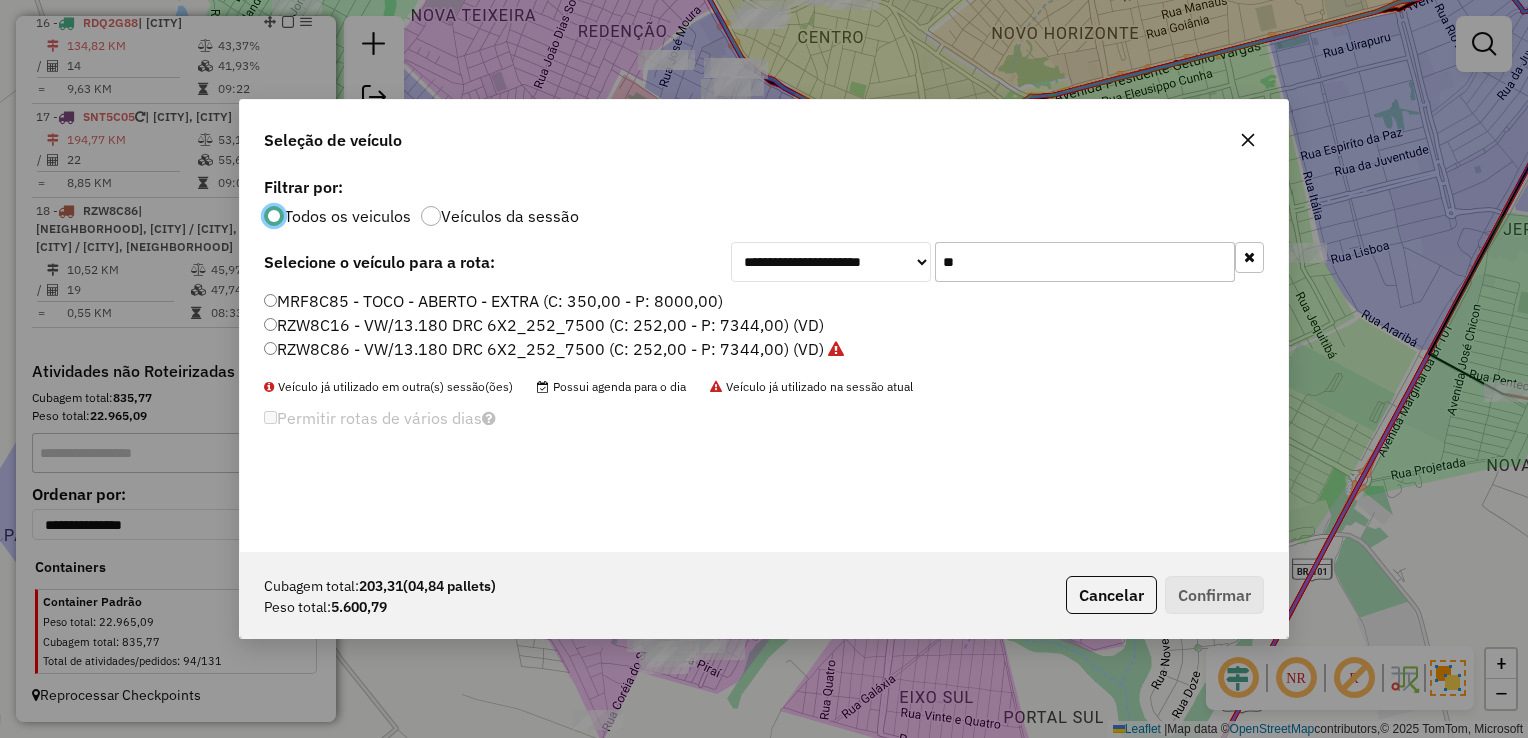 click on "**" 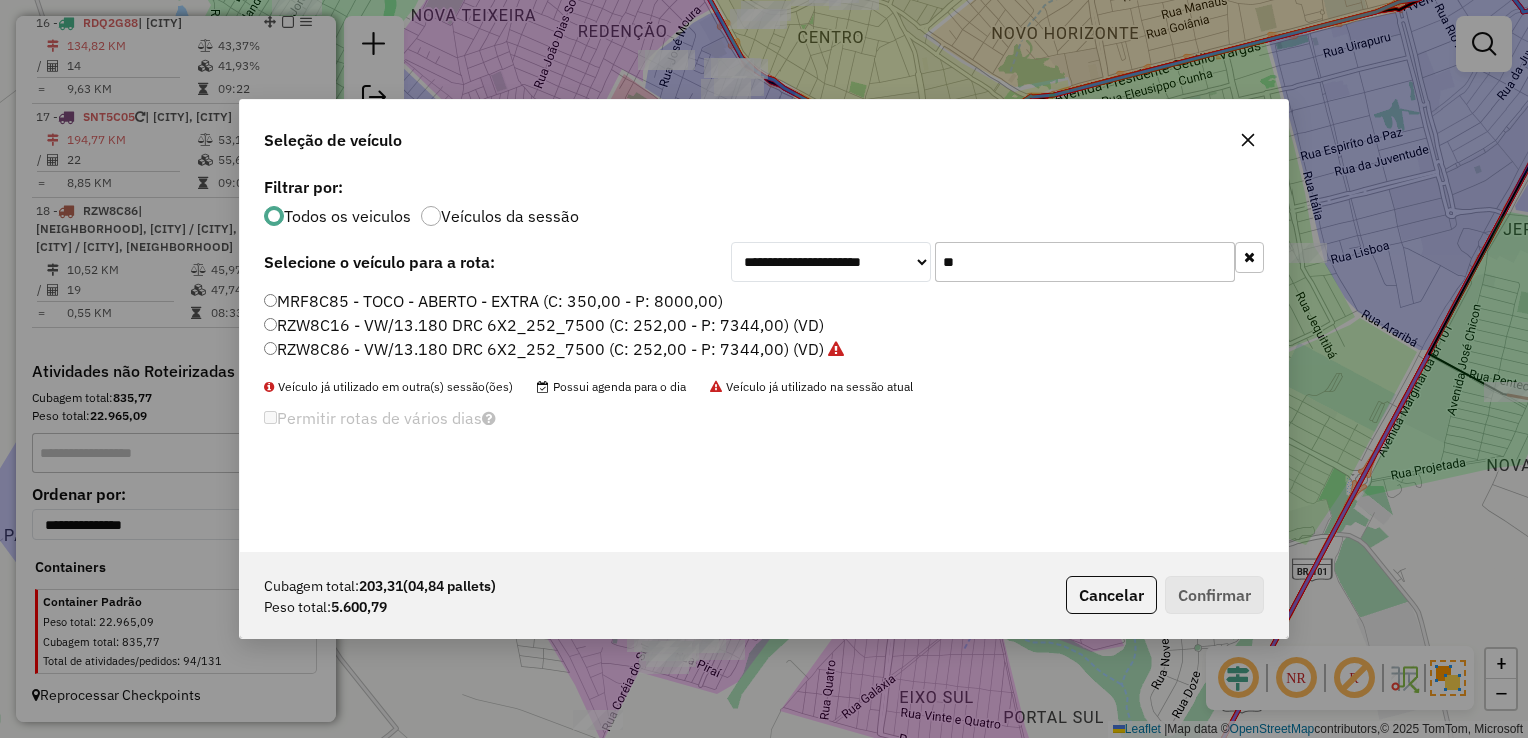 click on "**" 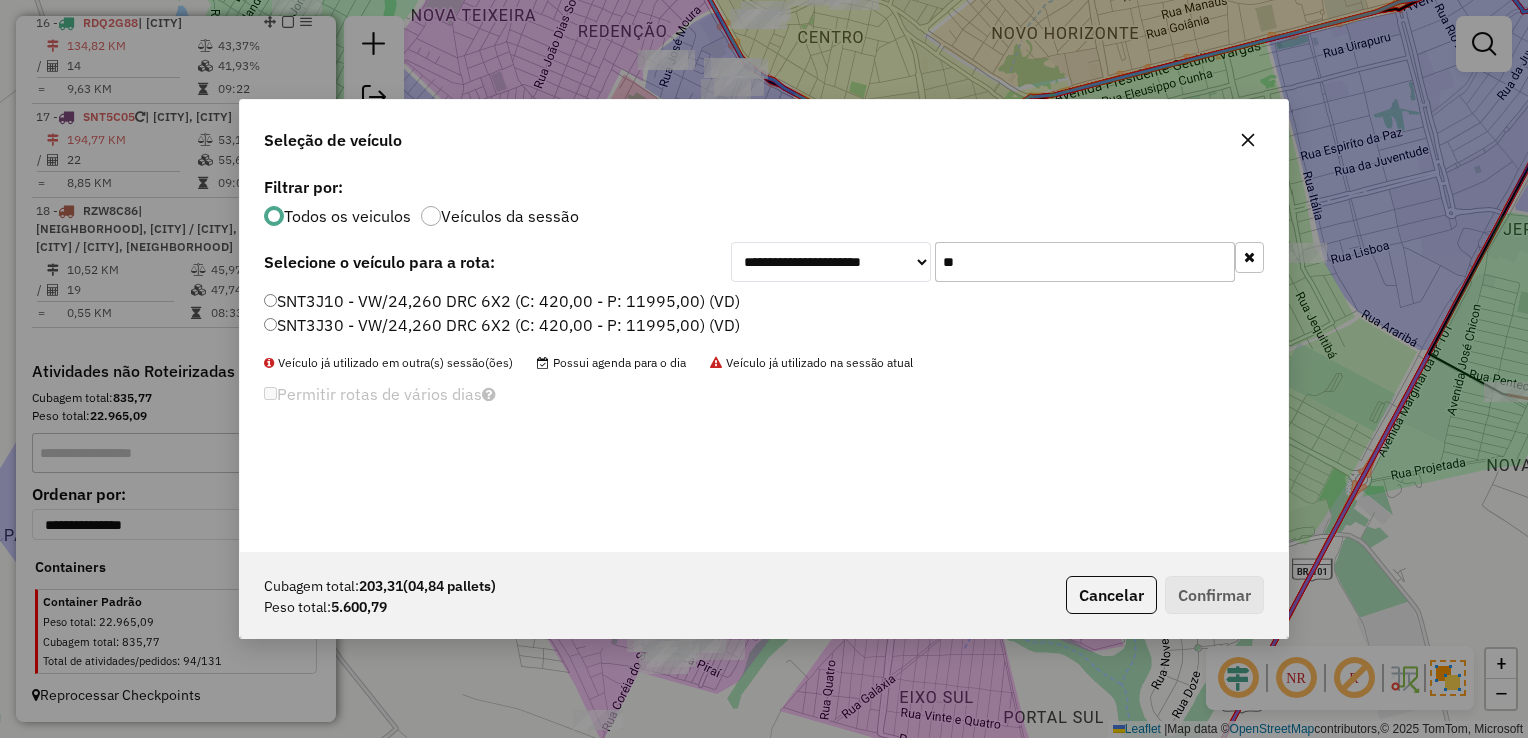 type on "**" 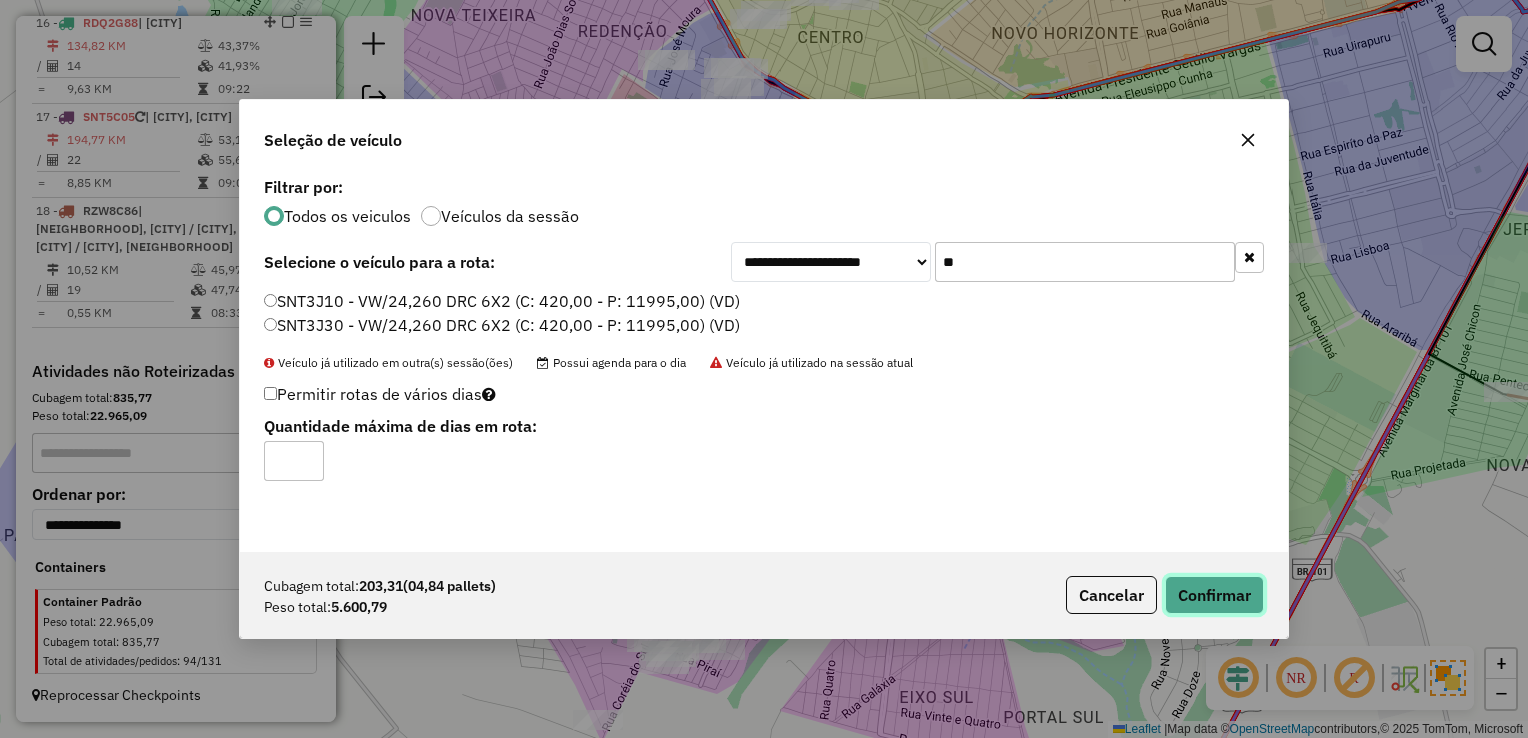 click on "Confirmar" 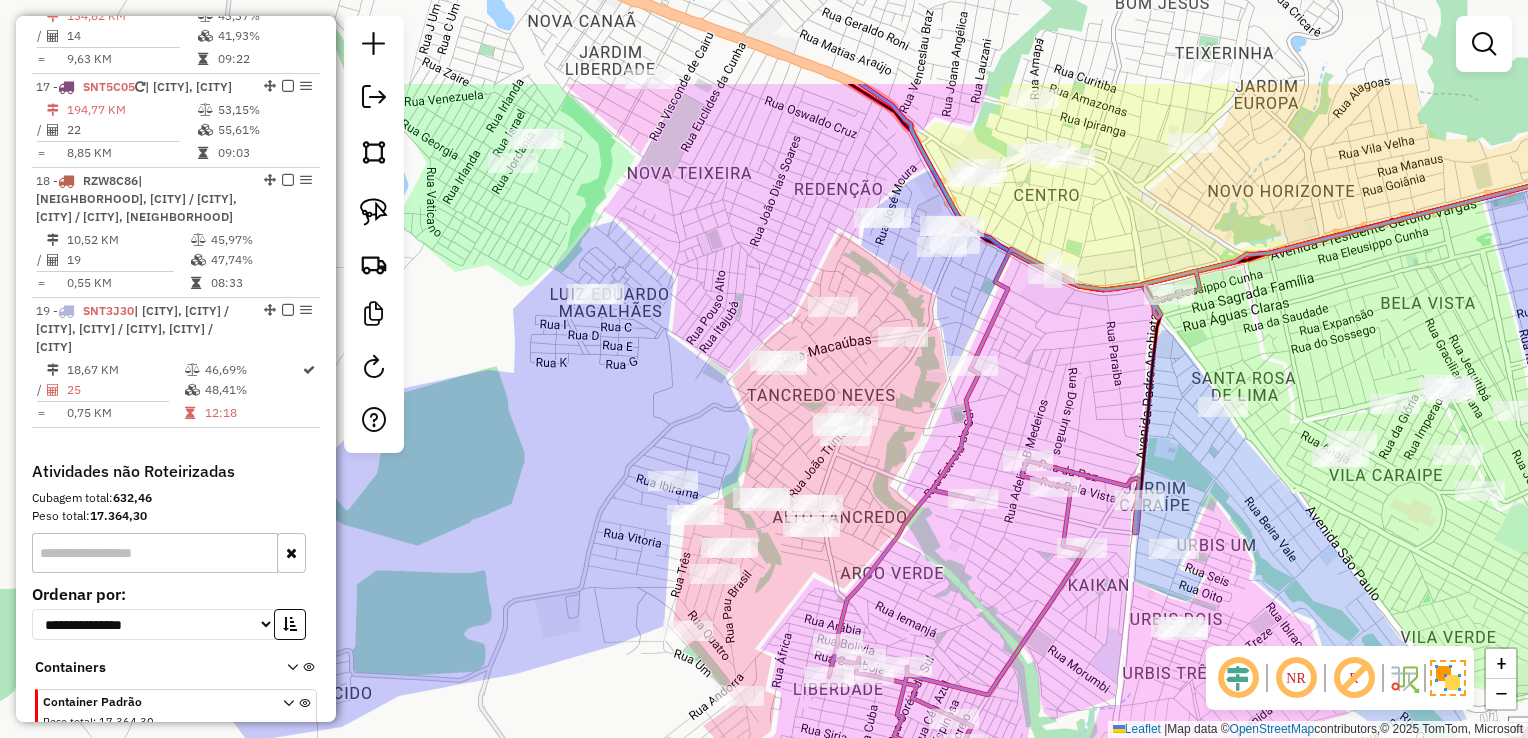 drag, startPoint x: 537, startPoint y: 169, endPoint x: 753, endPoint y: 325, distance: 266.44324 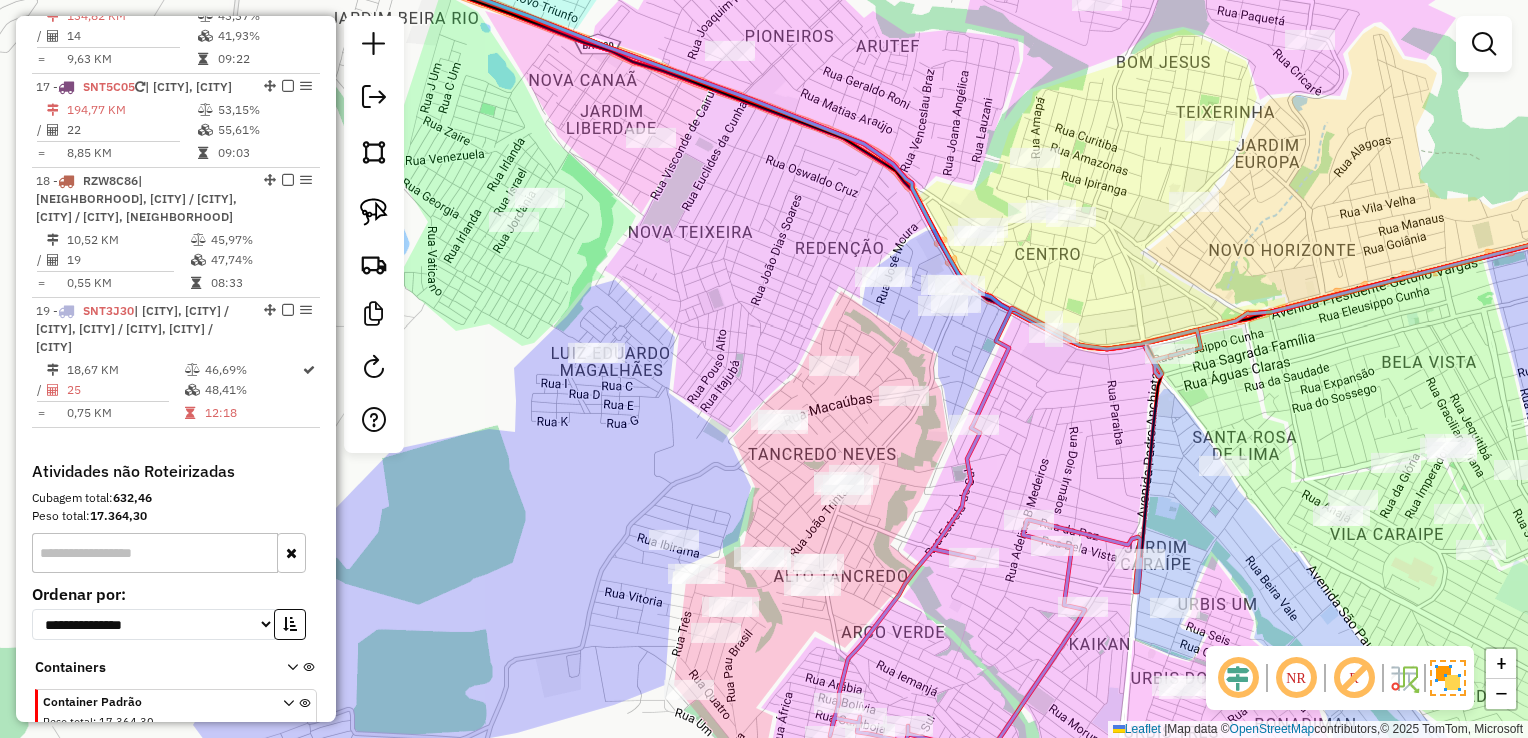 drag, startPoint x: 728, startPoint y: 291, endPoint x: 720, endPoint y: 347, distance: 56.568542 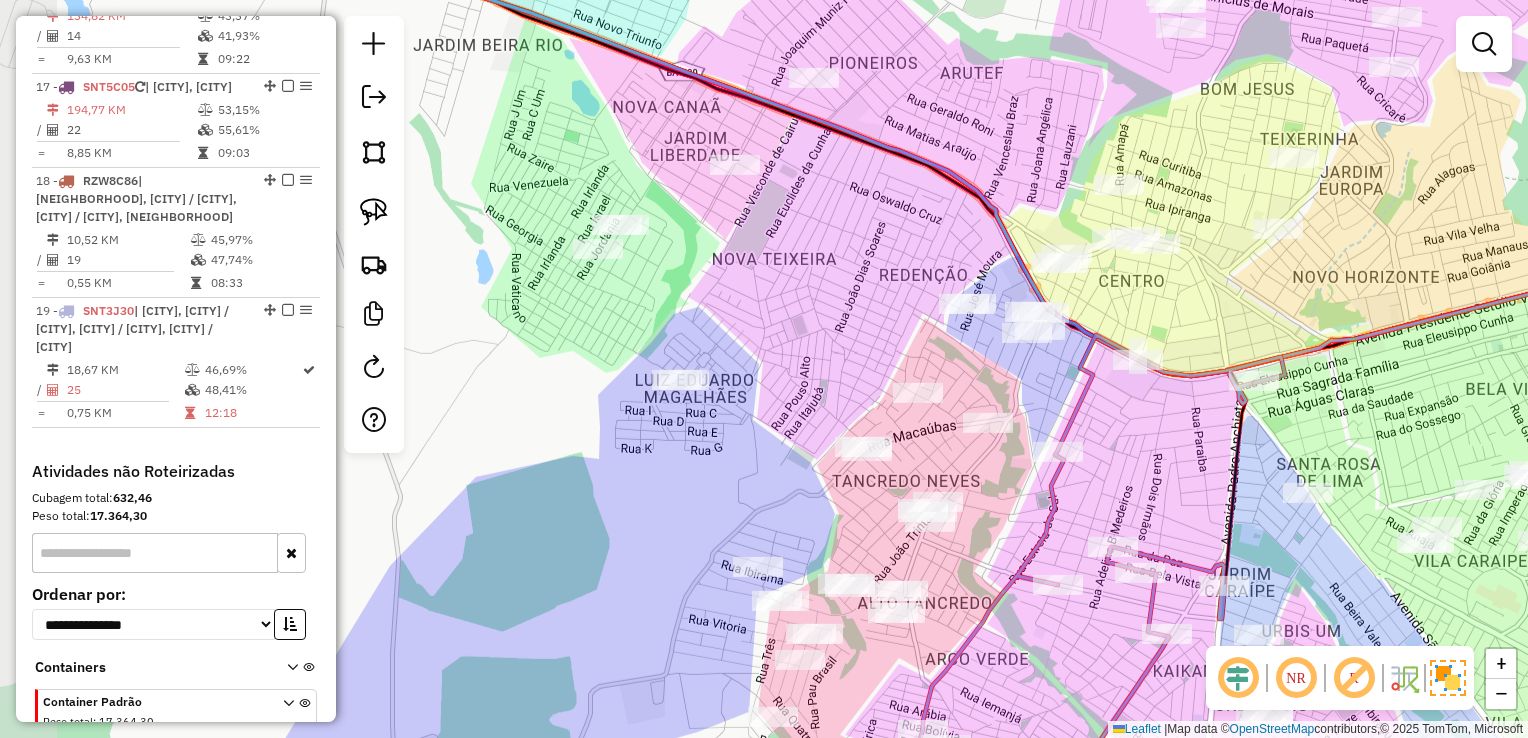 drag, startPoint x: 809, startPoint y: 64, endPoint x: 892, endPoint y: 93, distance: 87.92042 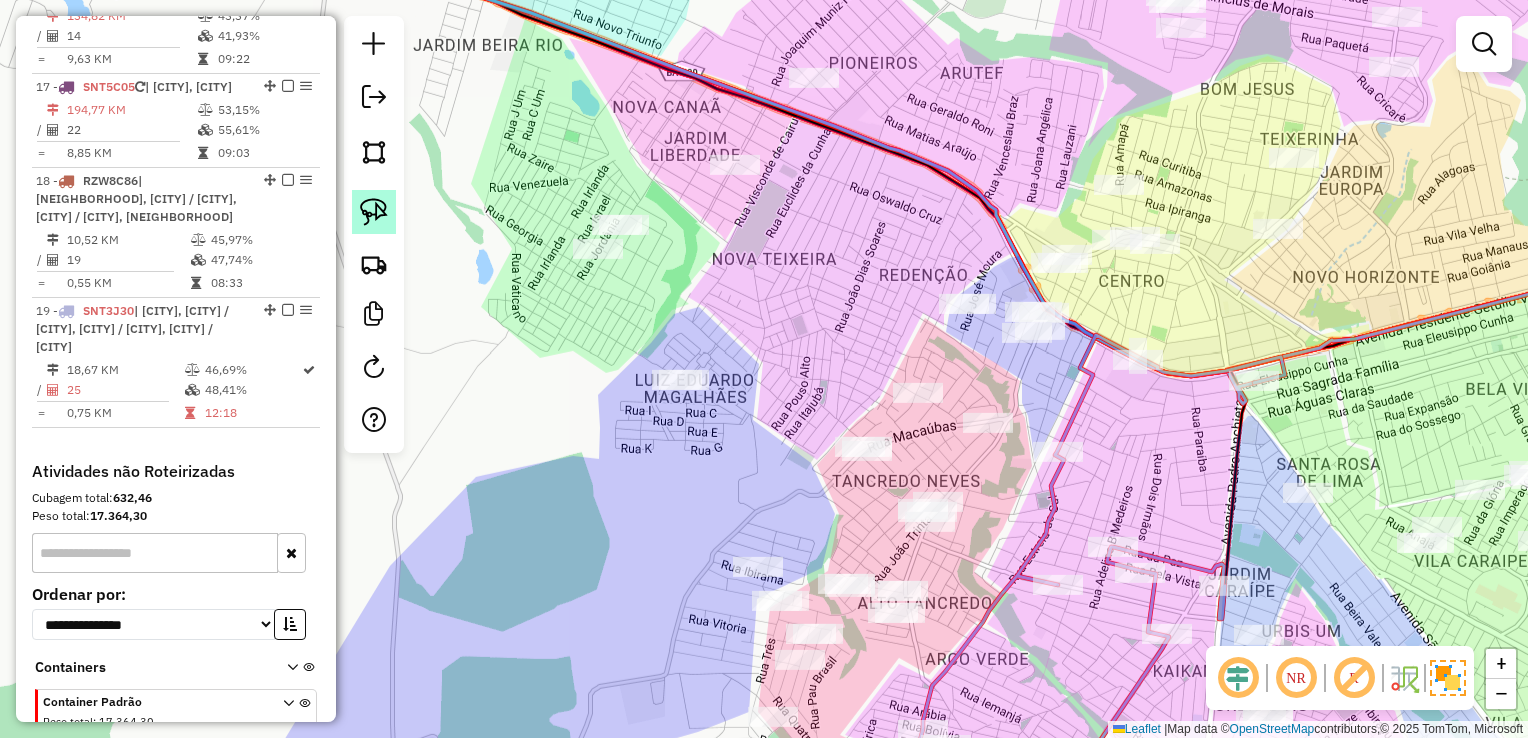 click 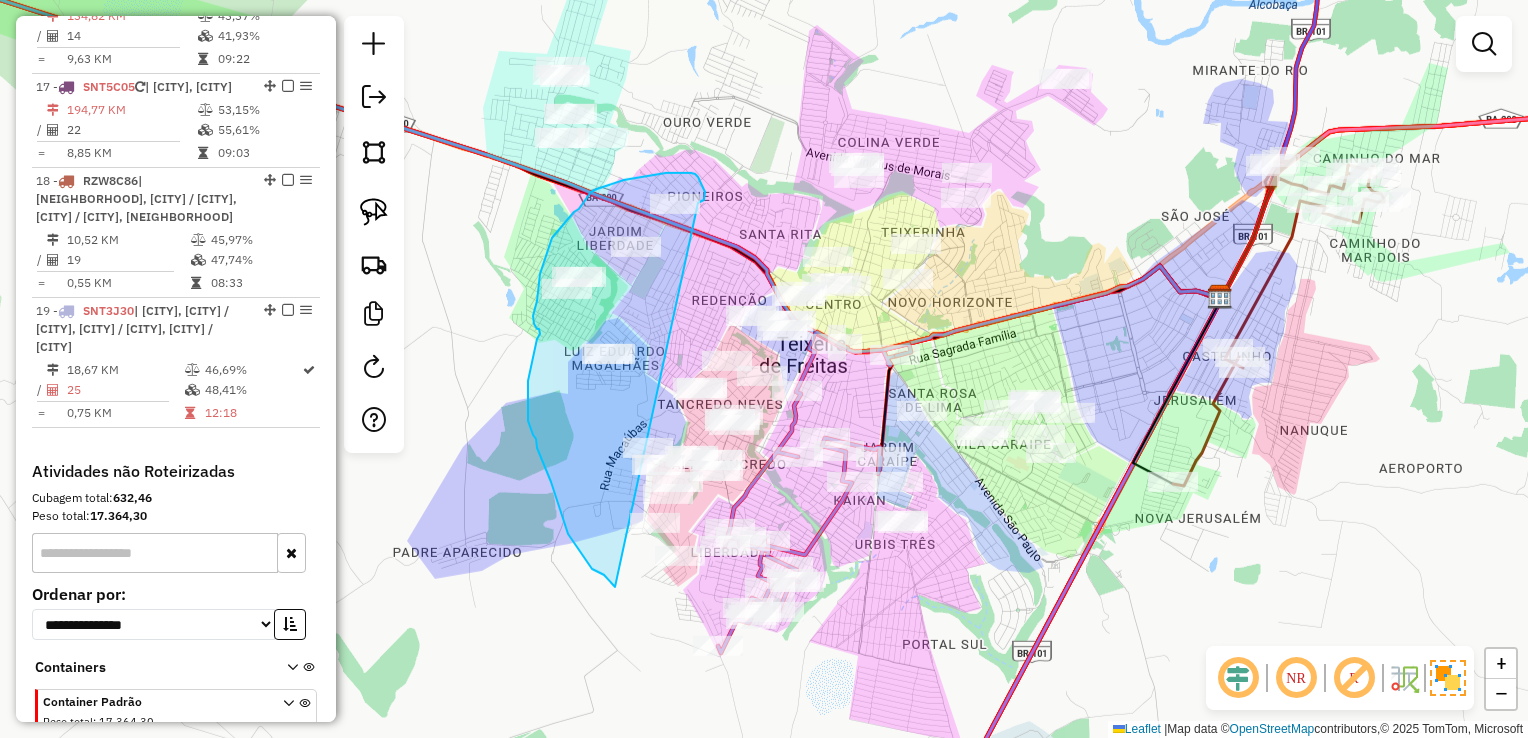 drag, startPoint x: 868, startPoint y: 72, endPoint x: 615, endPoint y: 587, distance: 573.7892 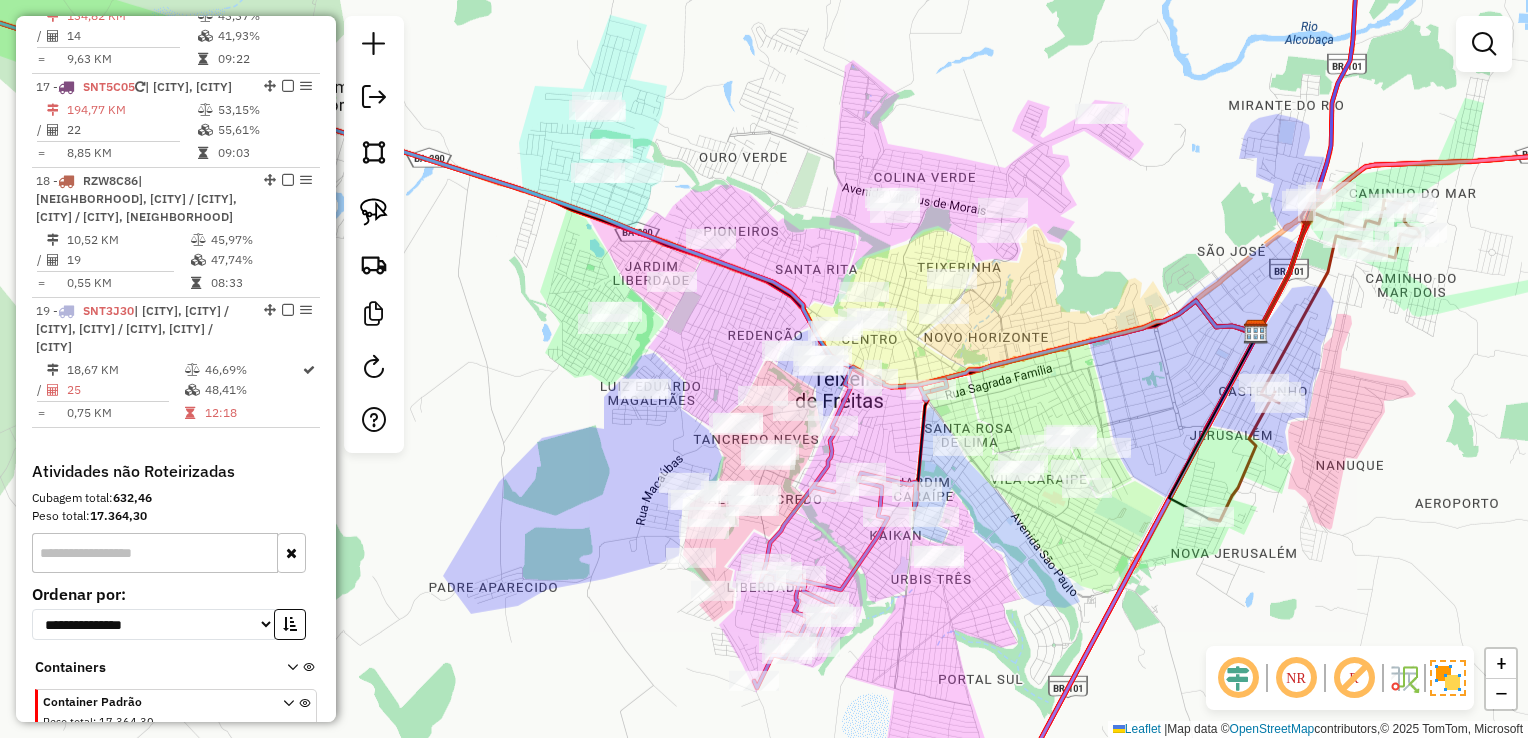 drag, startPoint x: 710, startPoint y: 149, endPoint x: 728, endPoint y: 163, distance: 22.803509 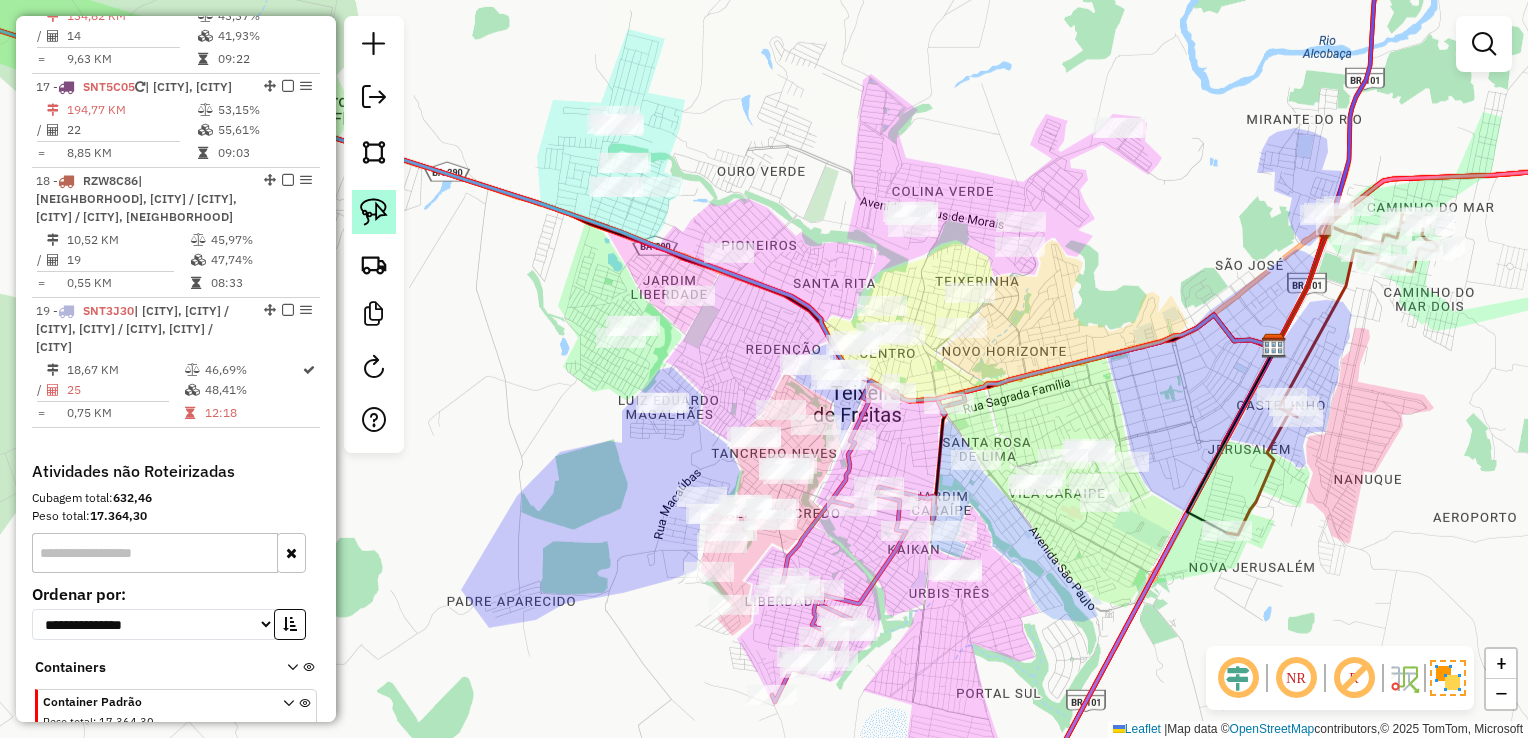 click 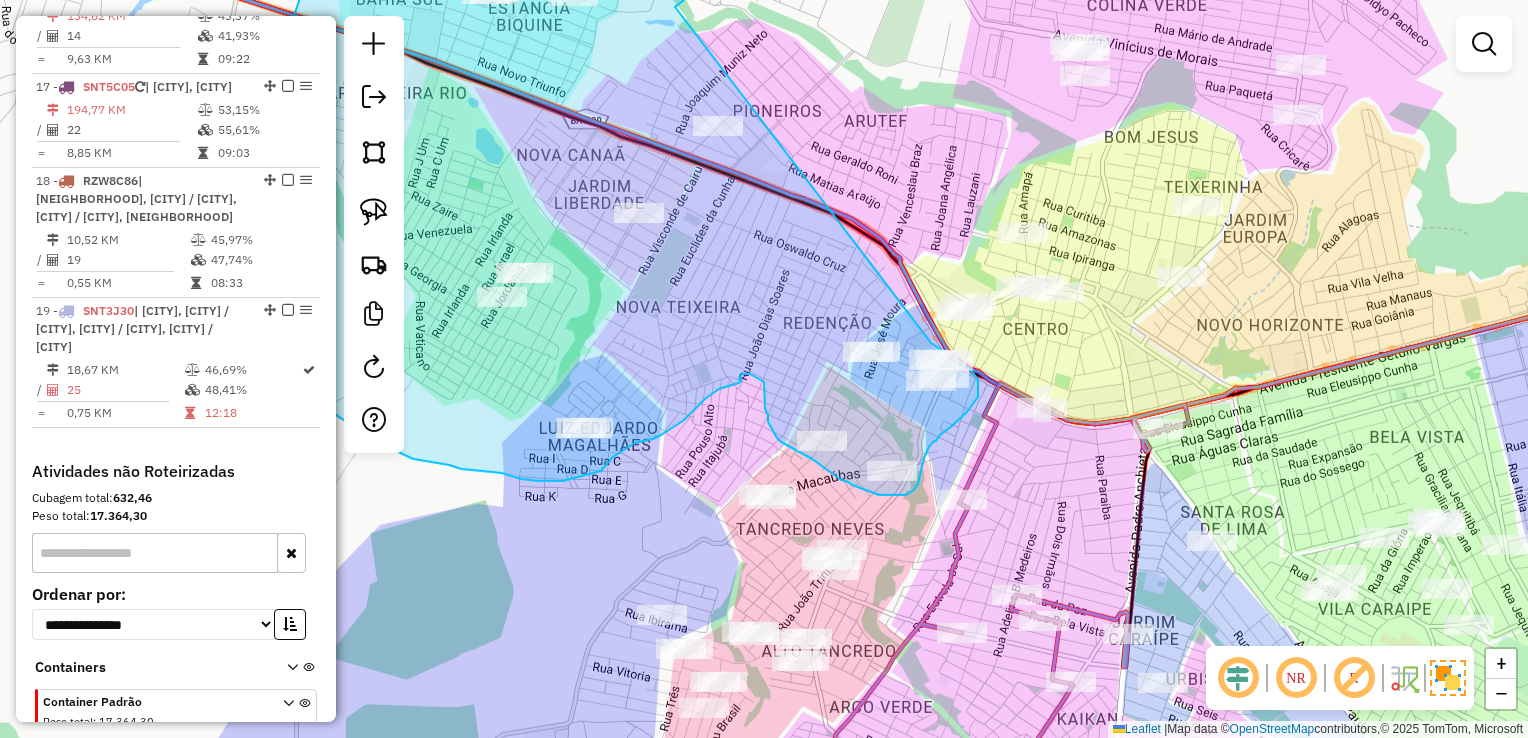 drag, startPoint x: 738, startPoint y: 113, endPoint x: 900, endPoint y: 310, distance: 255.0549 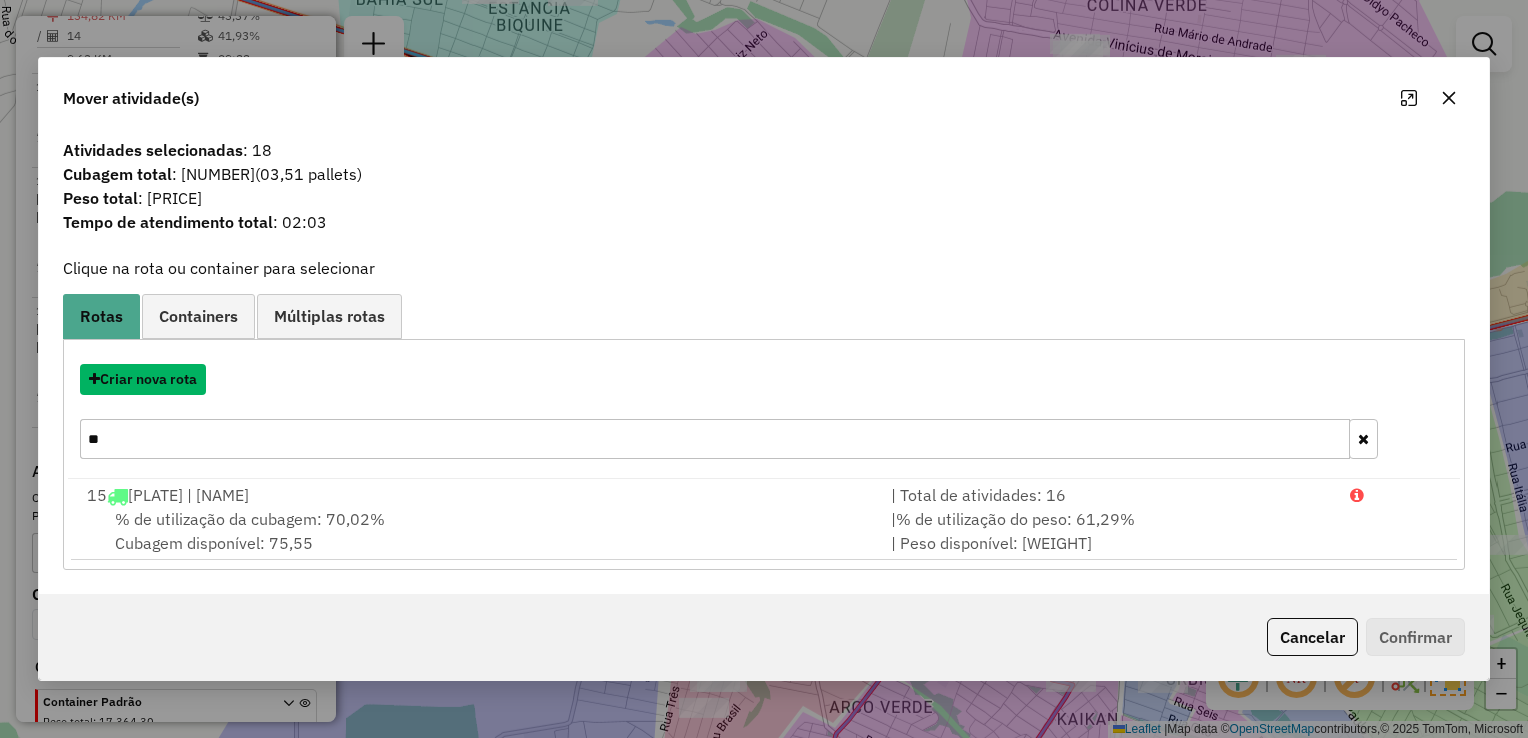 click on "Criar nova rota" at bounding box center (143, 379) 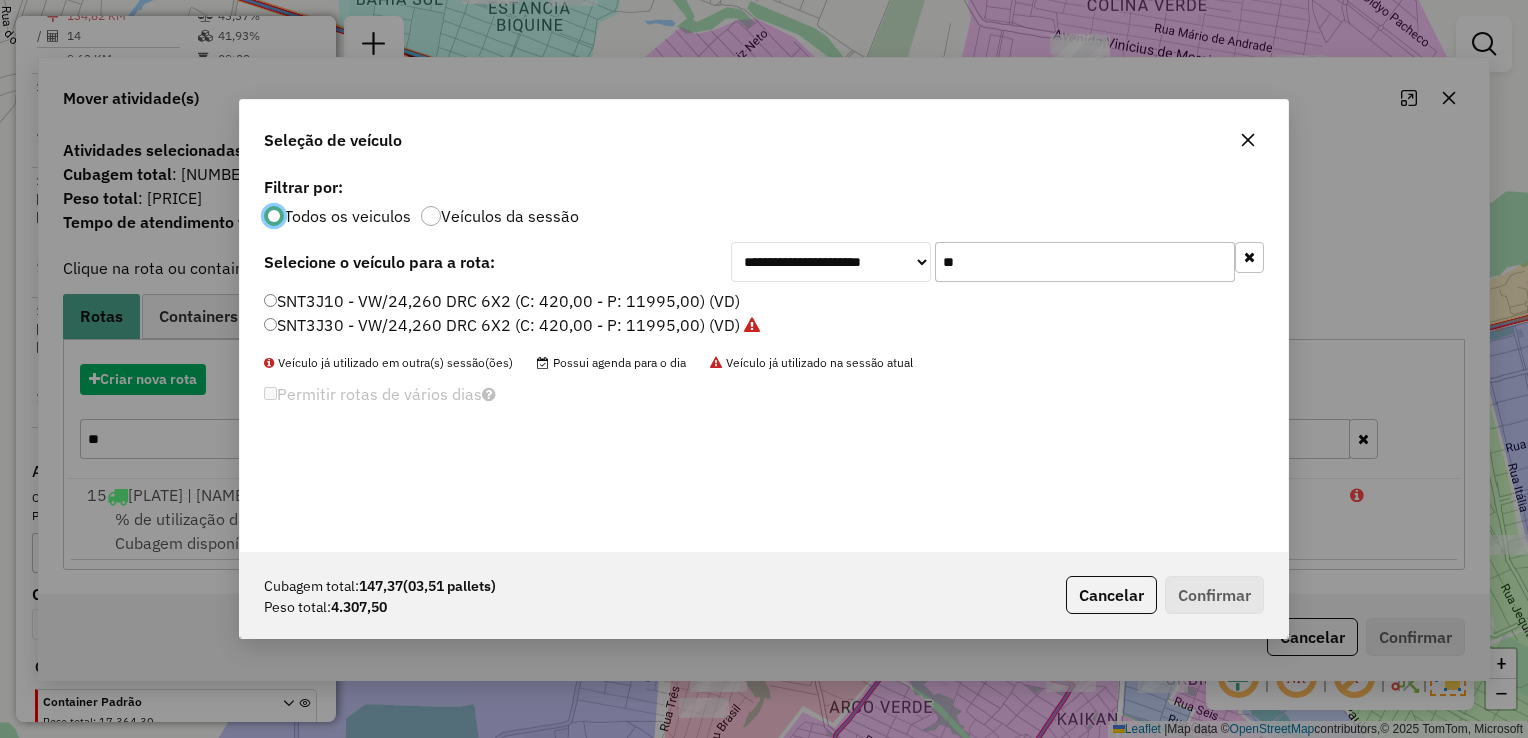 scroll, scrollTop: 10, scrollLeft: 6, axis: both 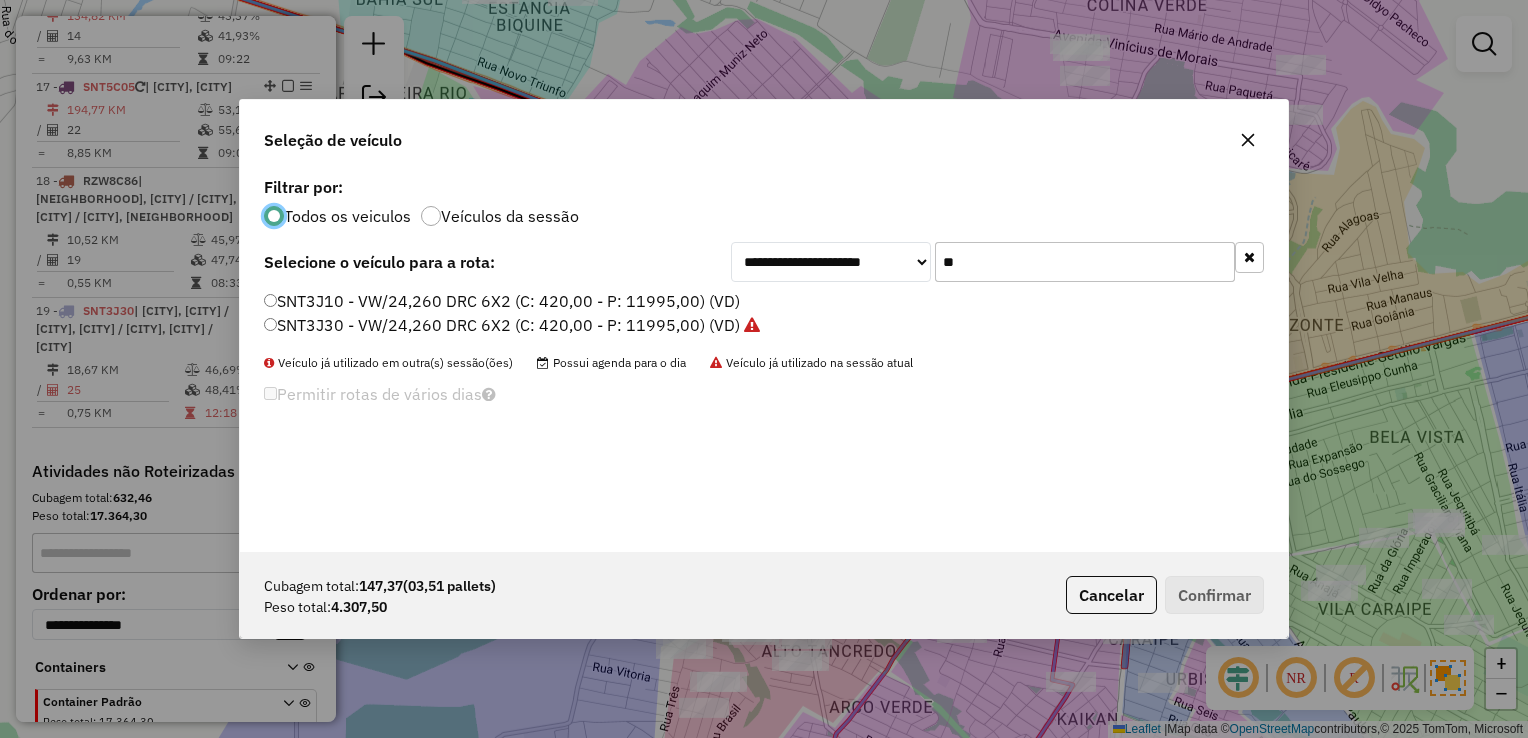 click on "**" 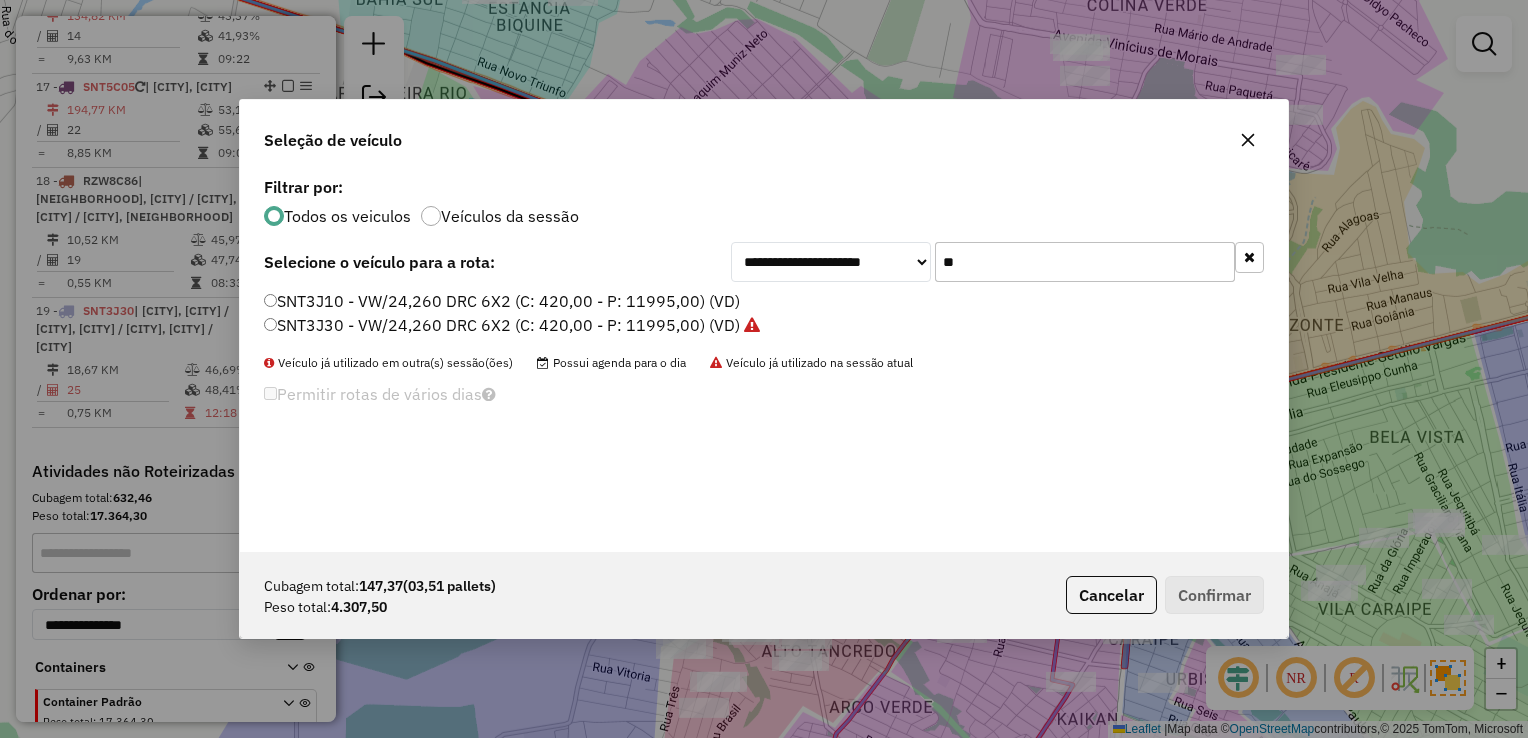 click on "**" 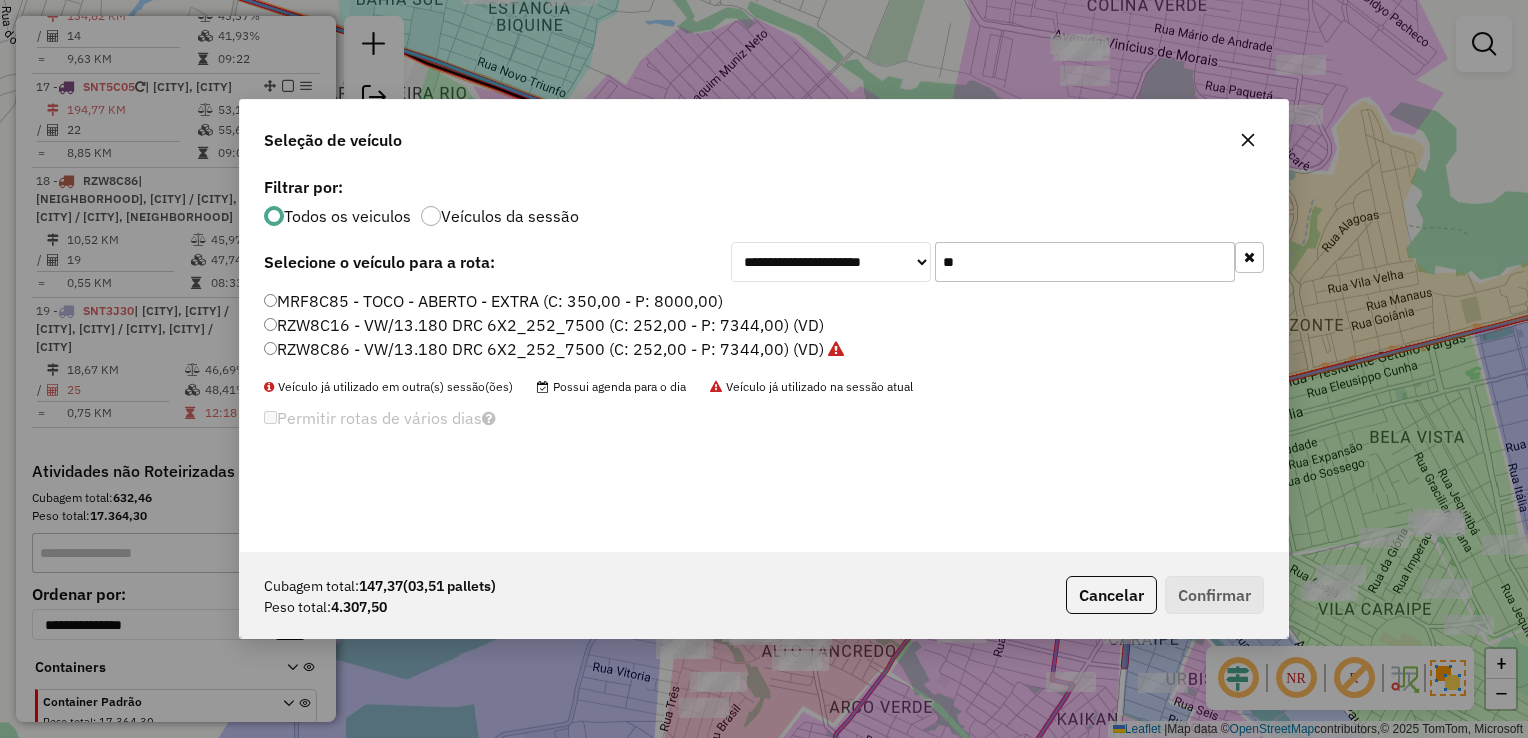 type on "**" 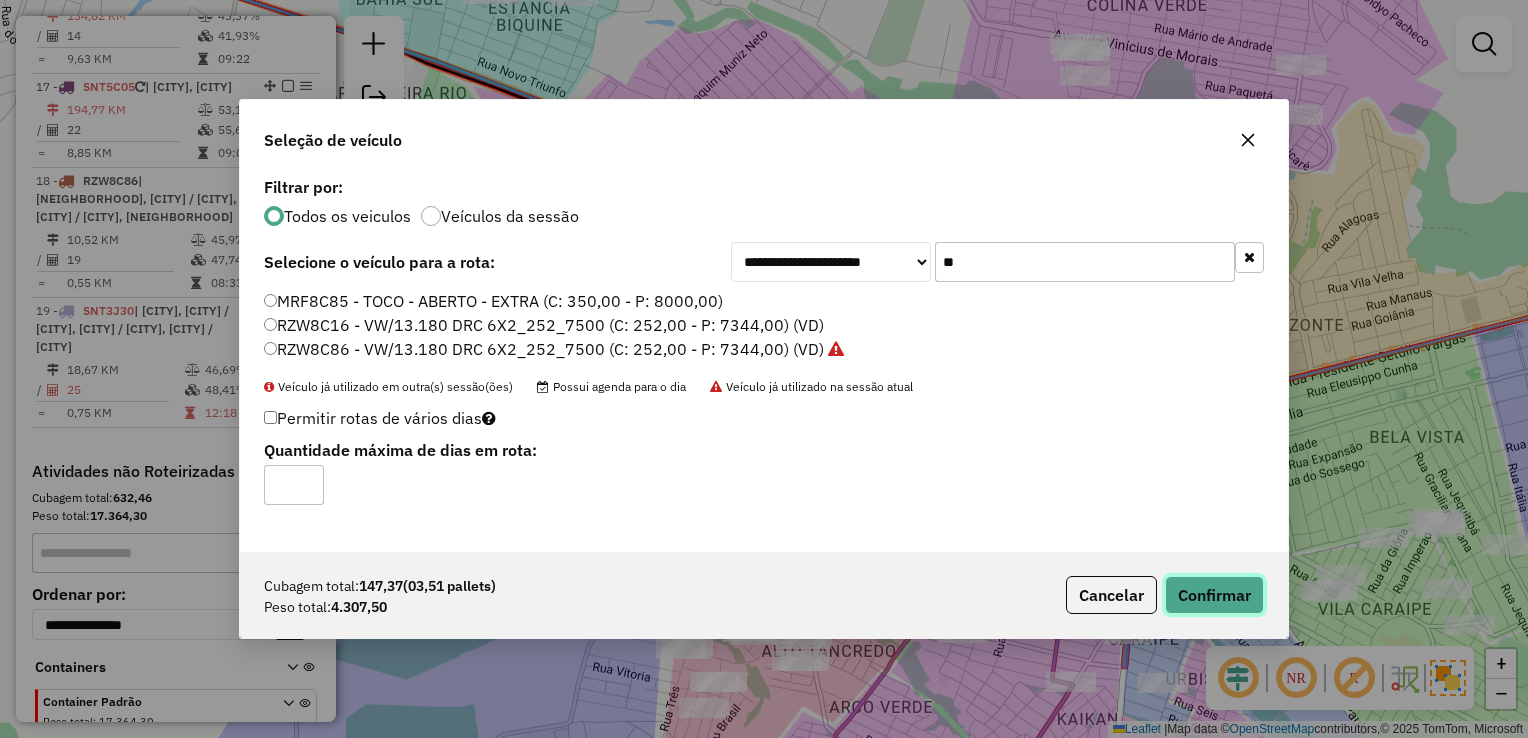 click on "Confirmar" 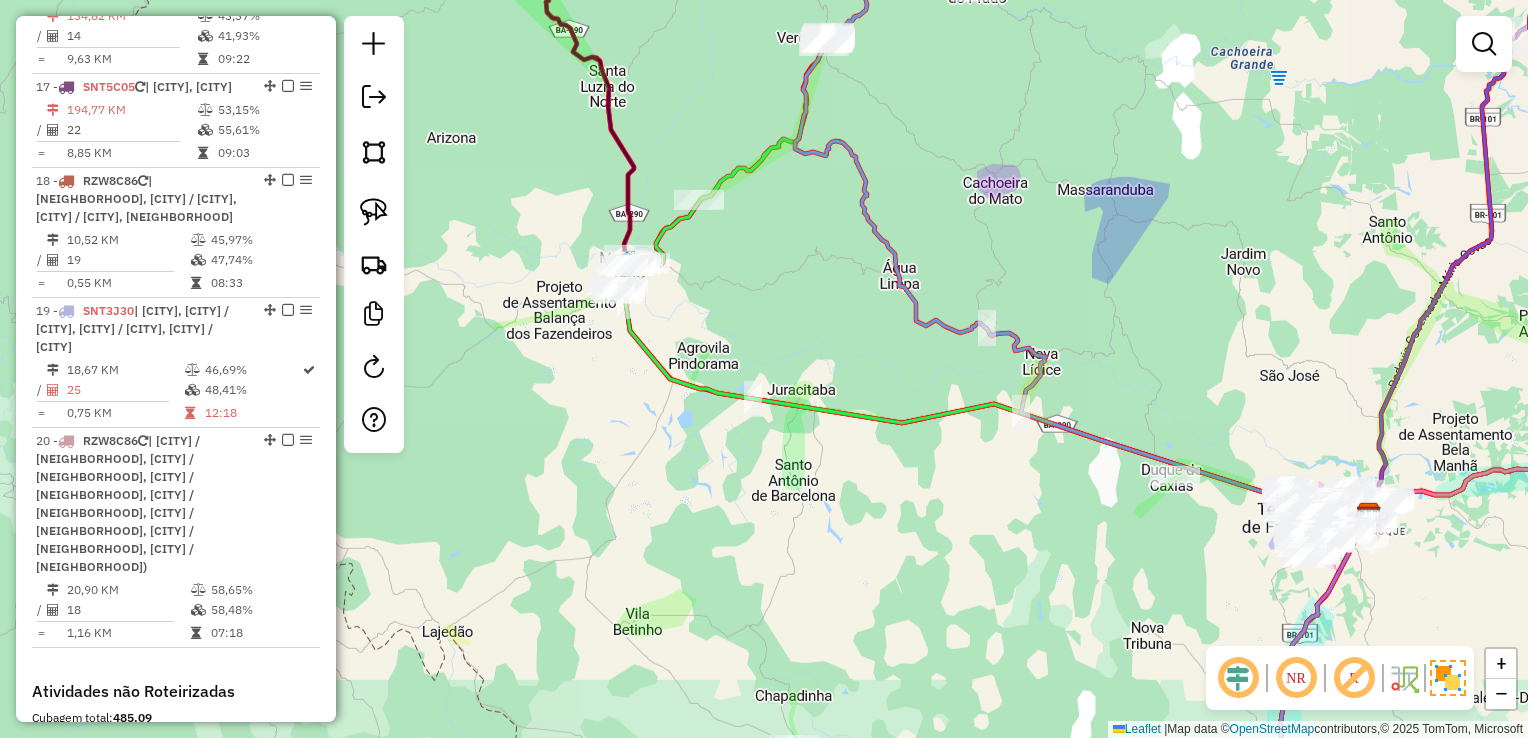 drag, startPoint x: 935, startPoint y: 317, endPoint x: 990, endPoint y: 358, distance: 68.60029 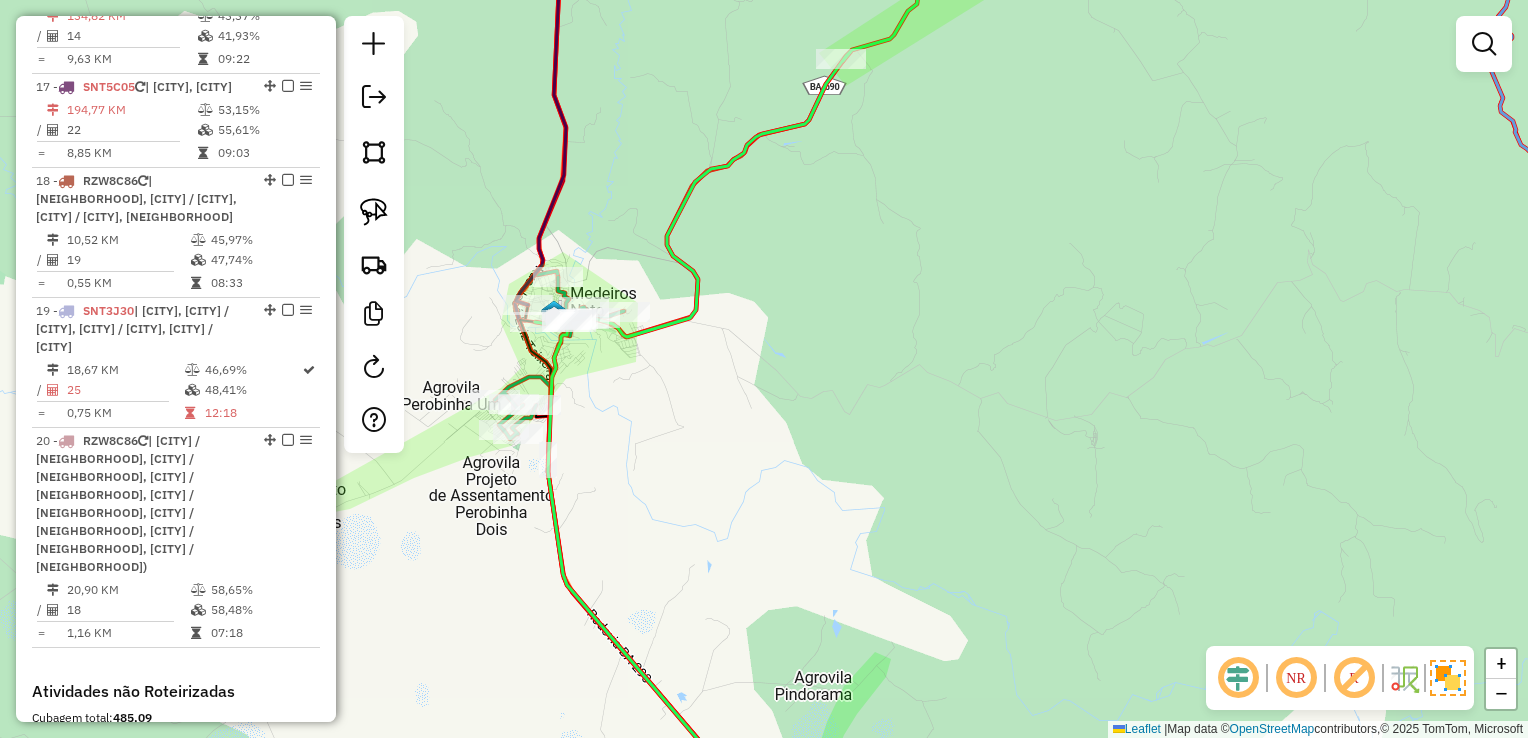 click 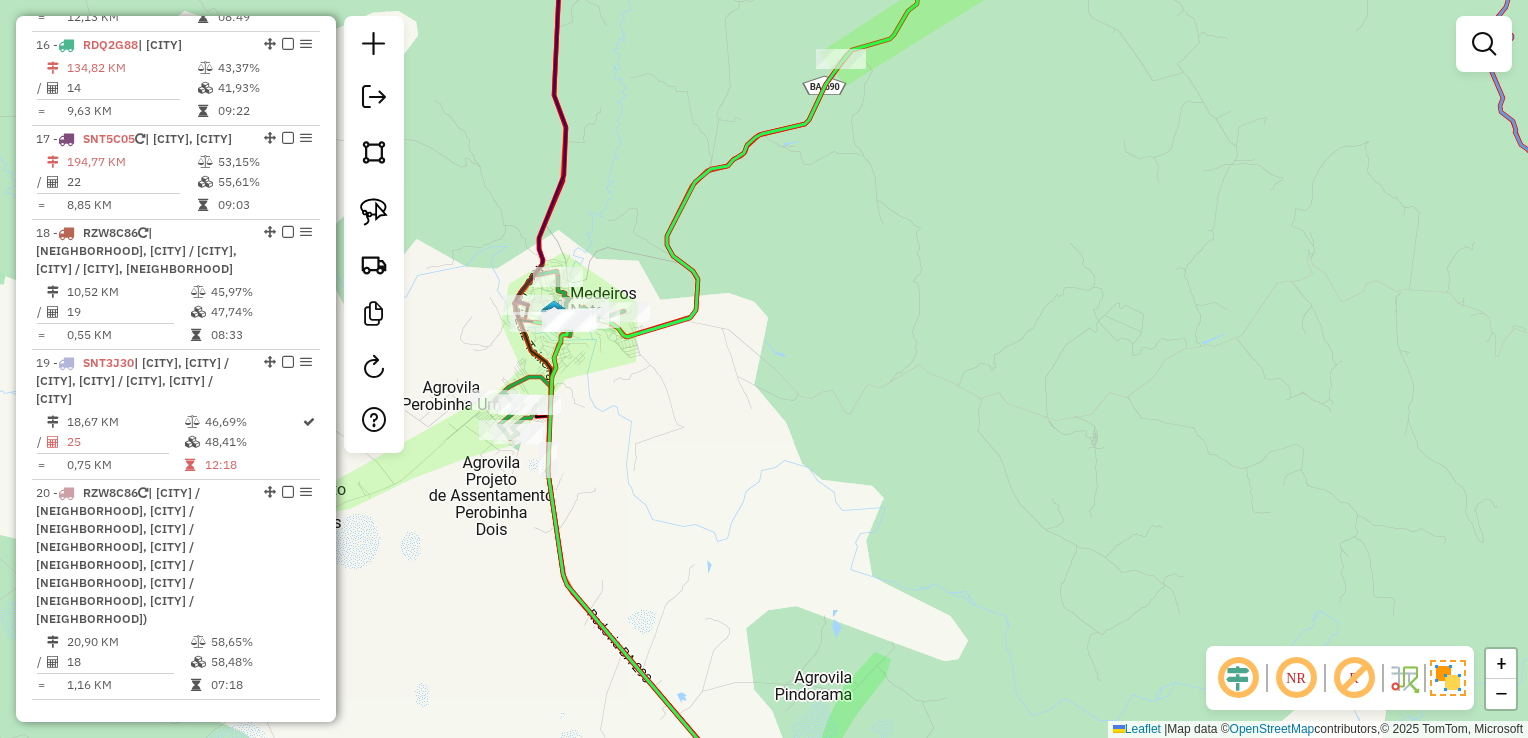 select on "*********" 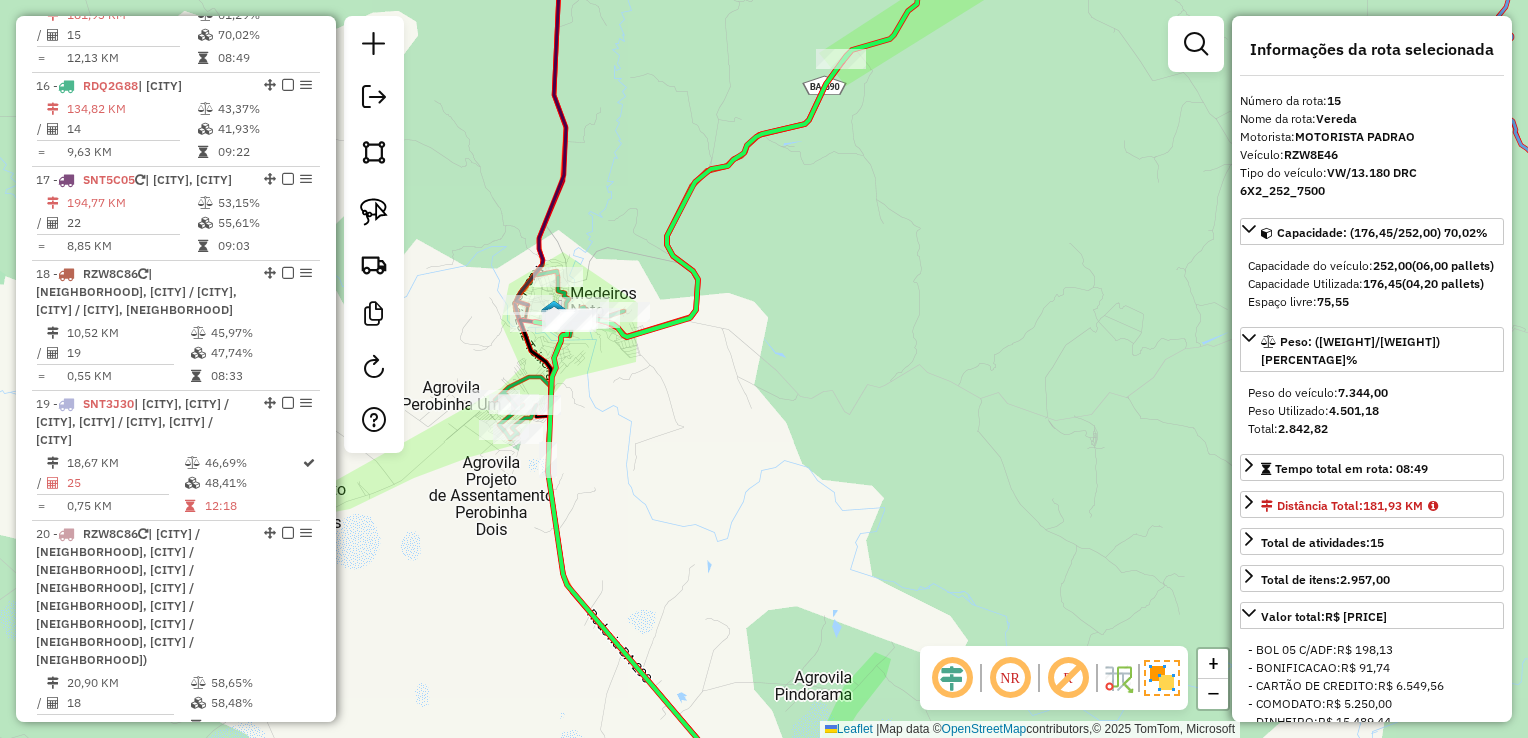scroll, scrollTop: 2236, scrollLeft: 0, axis: vertical 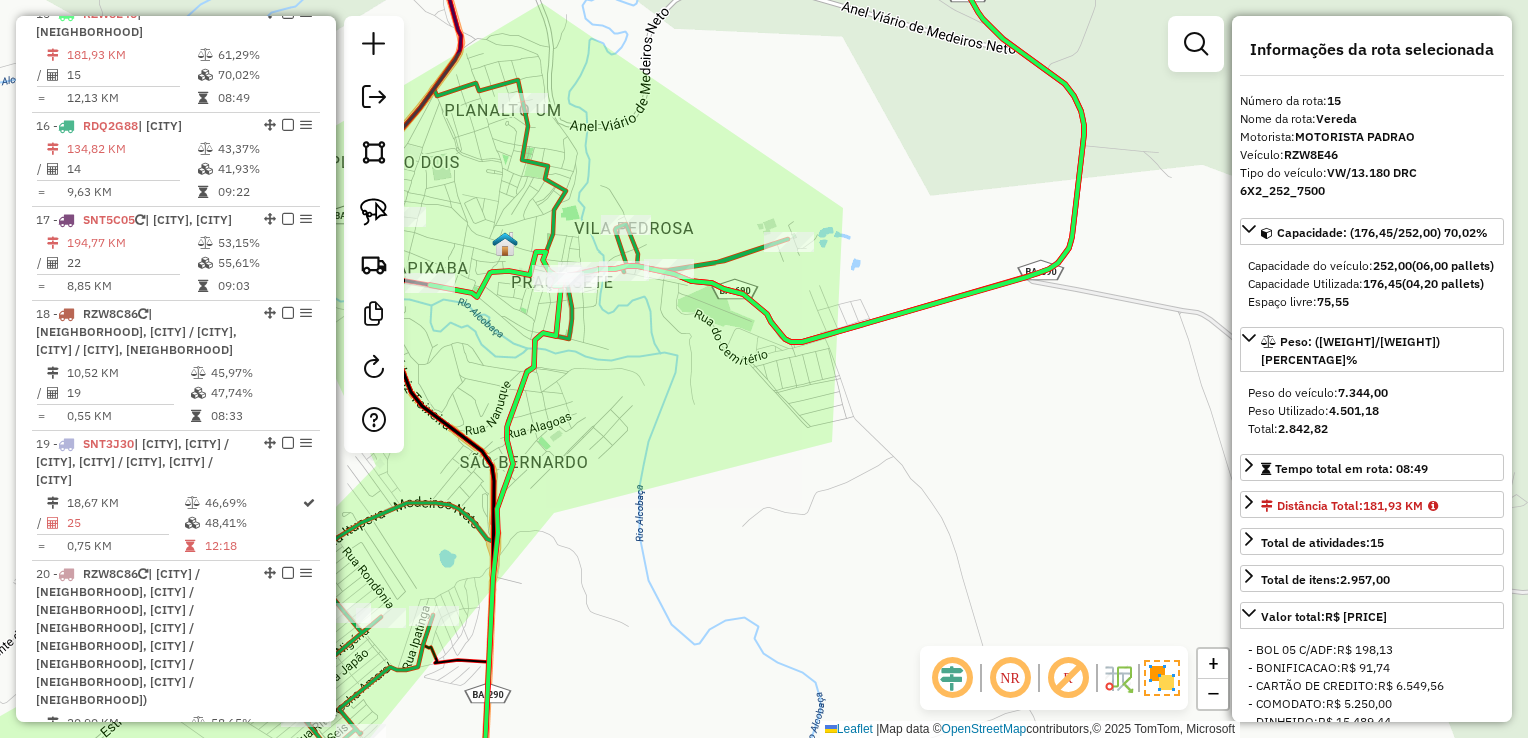 click 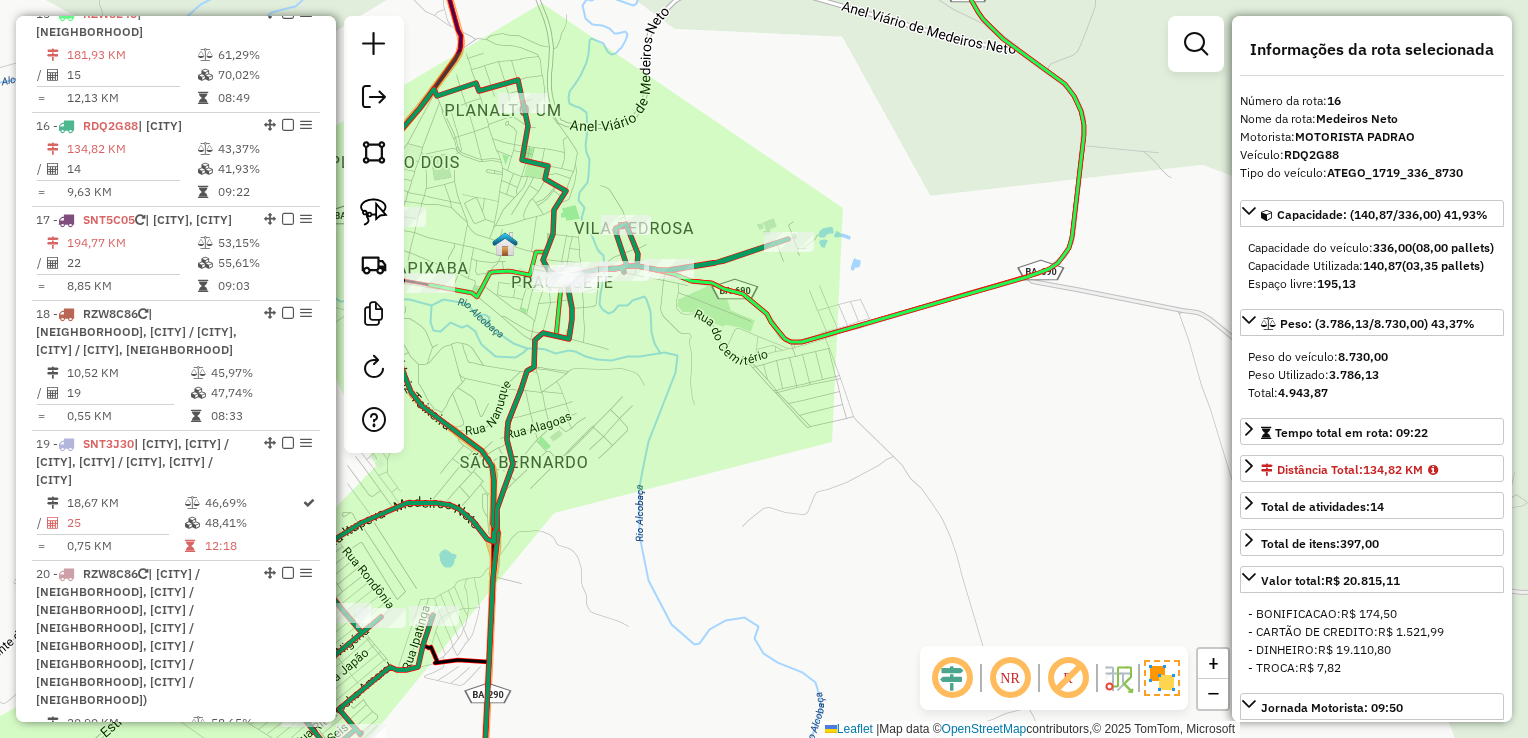 scroll, scrollTop: 2330, scrollLeft: 0, axis: vertical 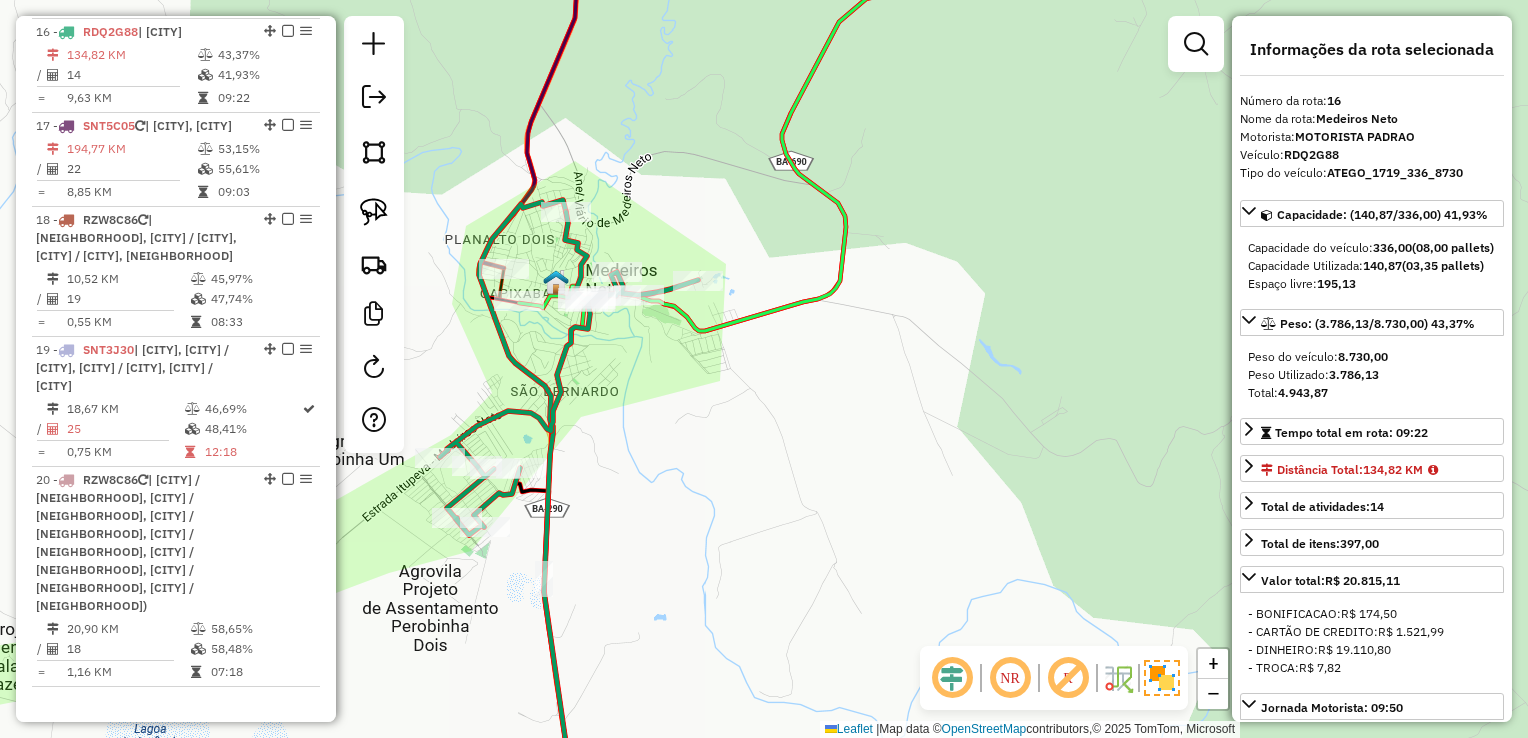 click 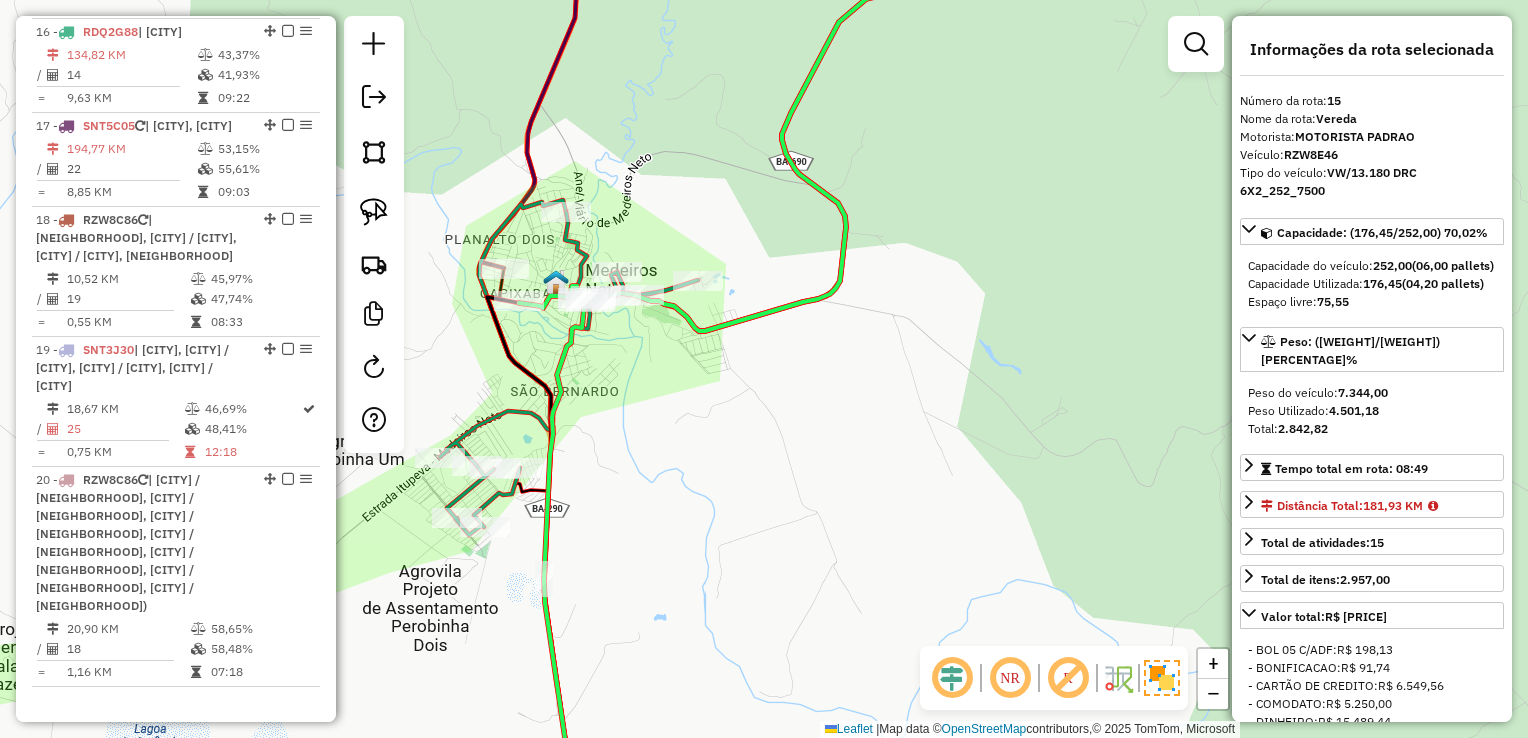 scroll, scrollTop: 2236, scrollLeft: 0, axis: vertical 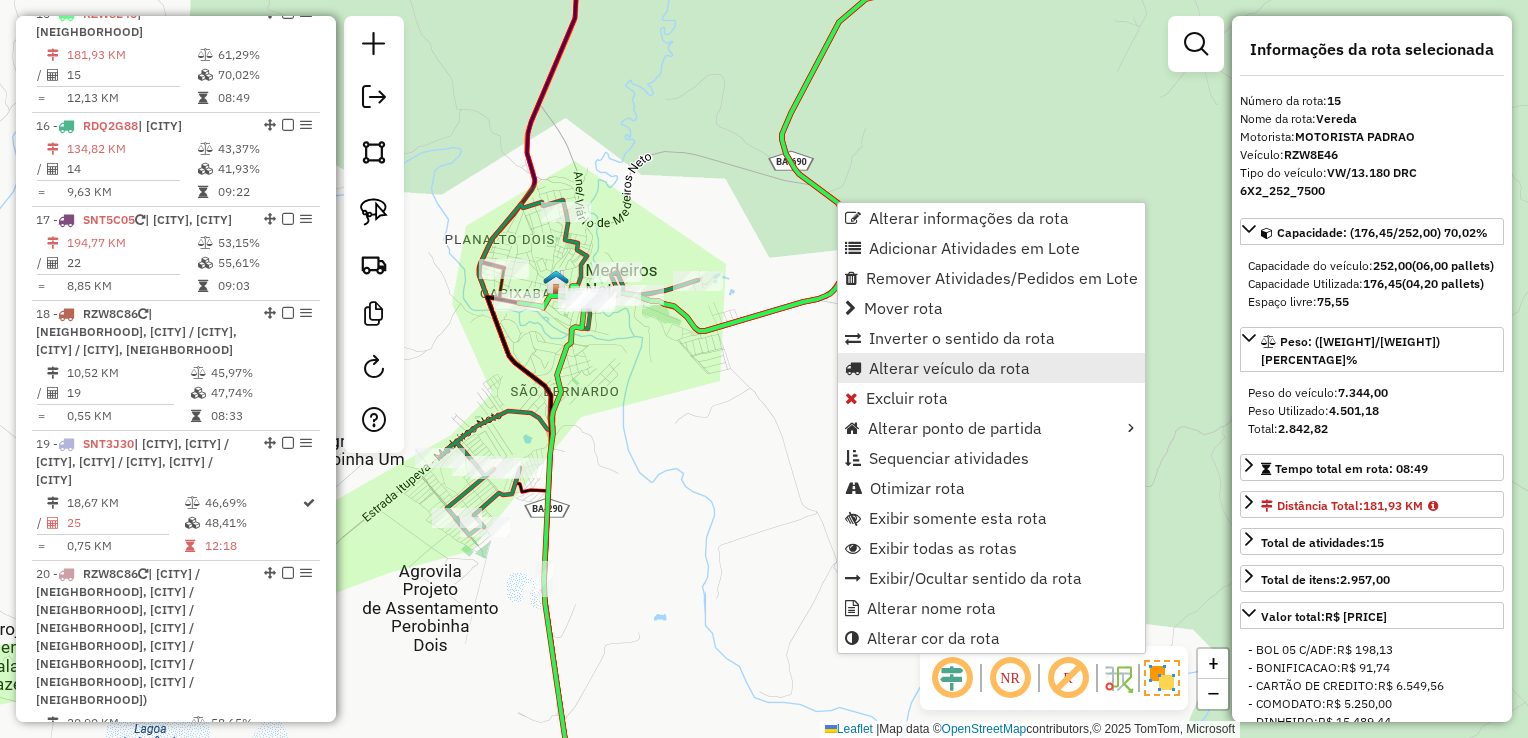 click on "Alterar veículo da rota" at bounding box center (949, 368) 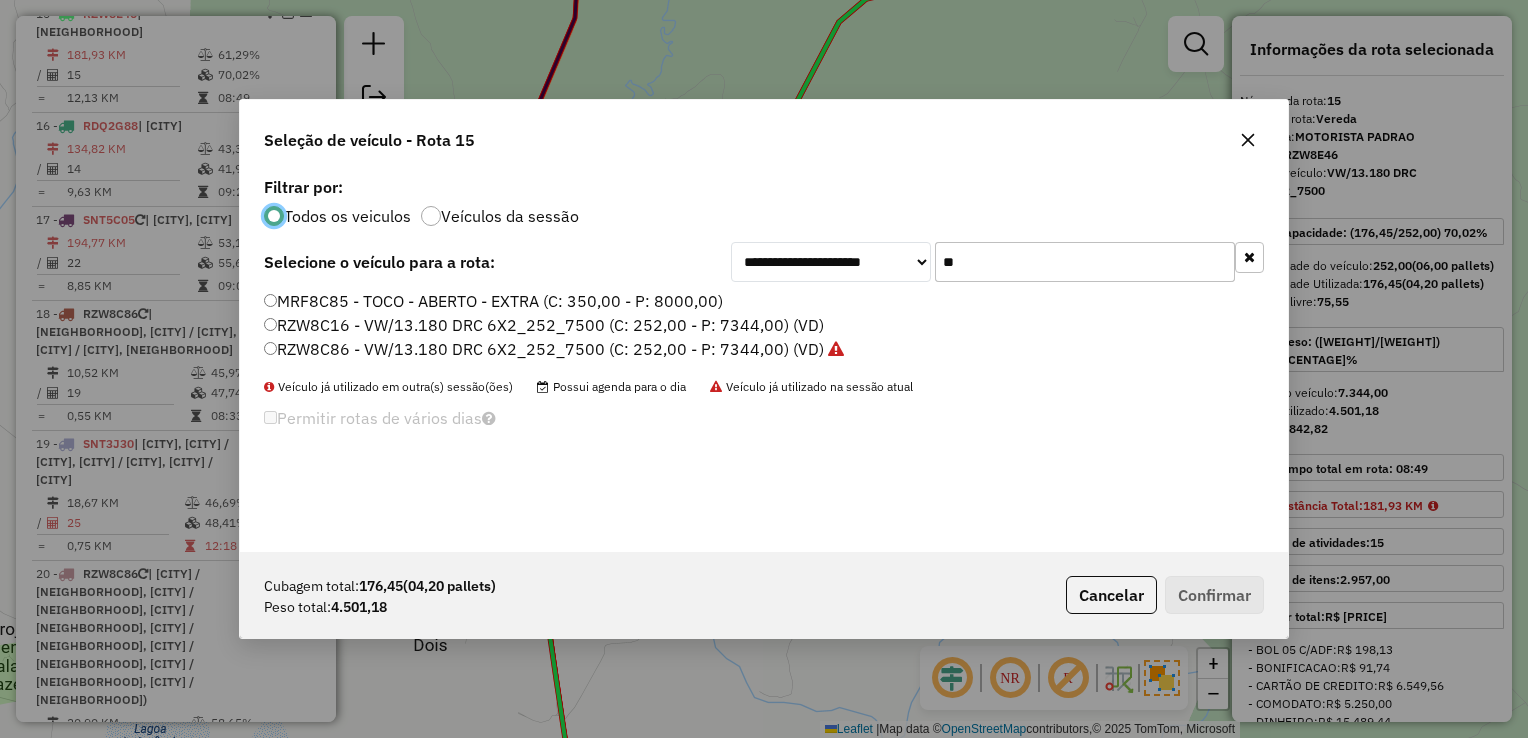 scroll, scrollTop: 10, scrollLeft: 6, axis: both 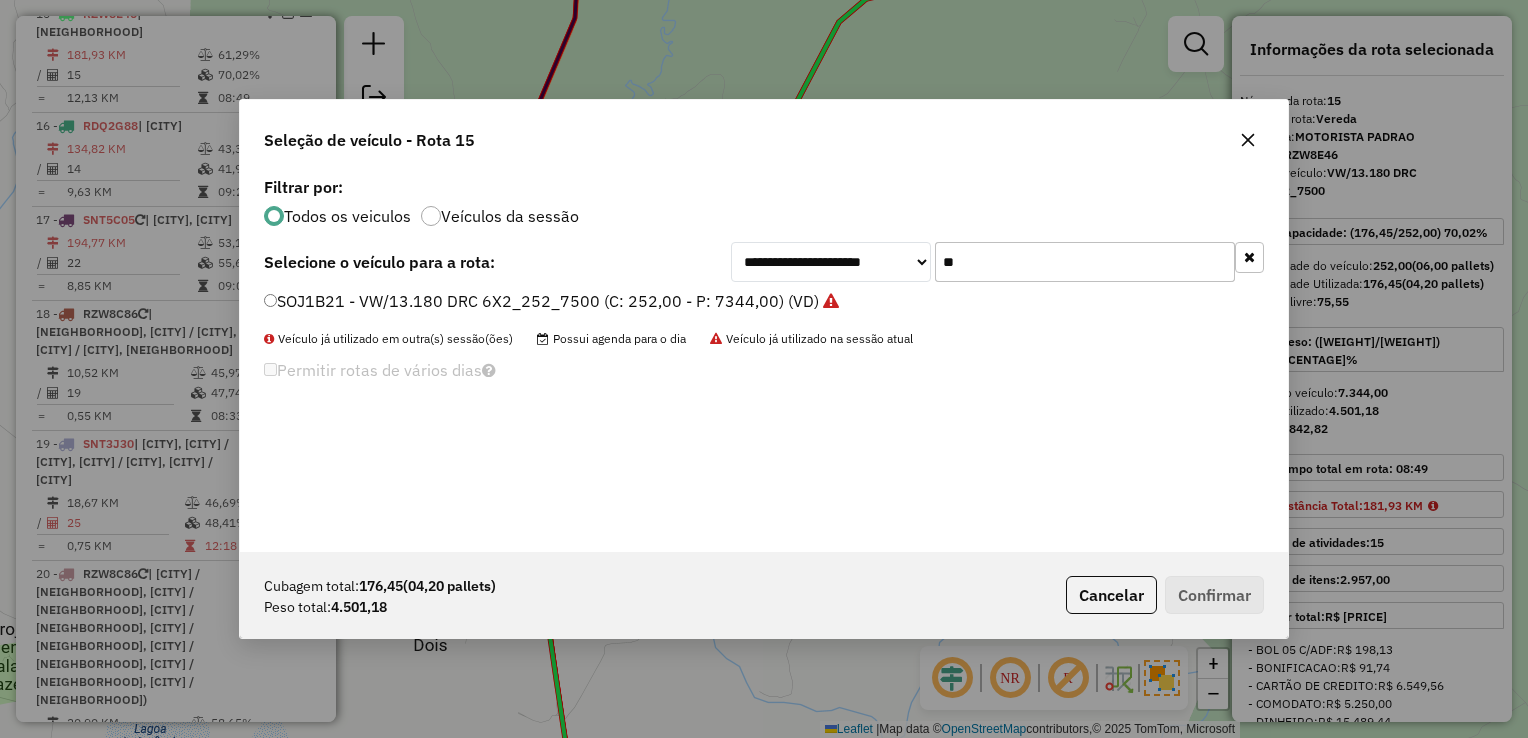 type on "**" 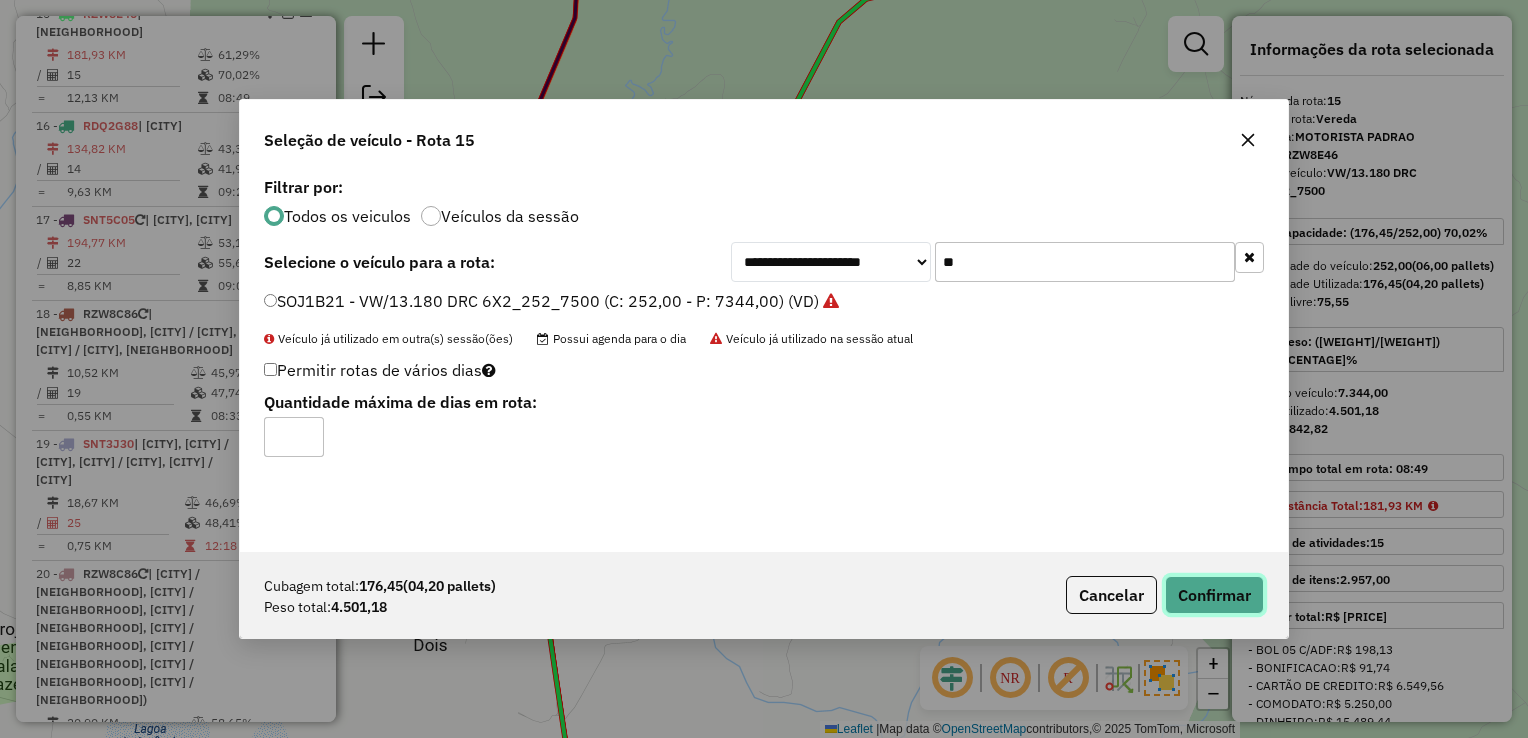 click on "Confirmar" 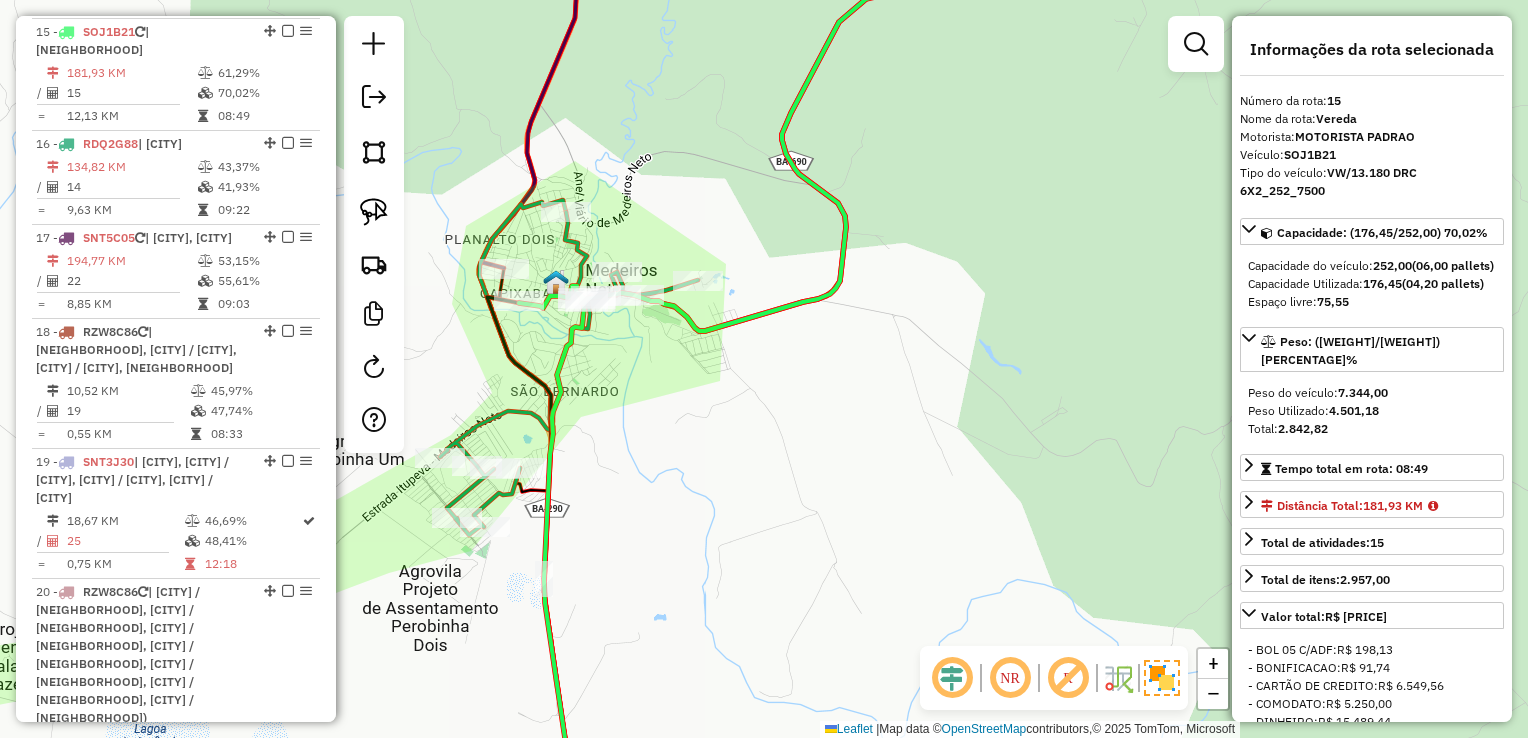 drag, startPoint x: 888, startPoint y: 486, endPoint x: 859, endPoint y: 418, distance: 73.92564 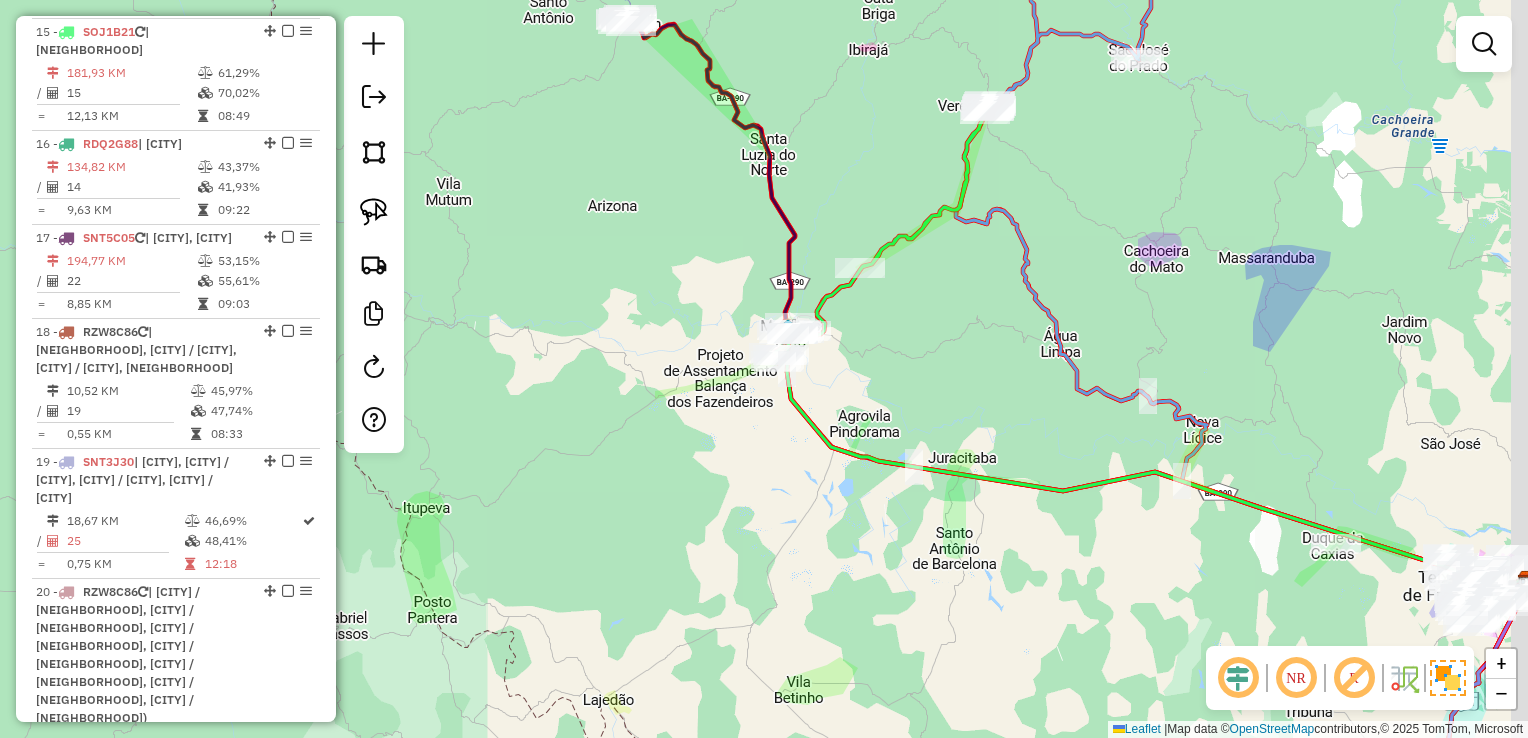 drag, startPoint x: 1170, startPoint y: 409, endPoint x: 657, endPoint y: 240, distance: 540.12036 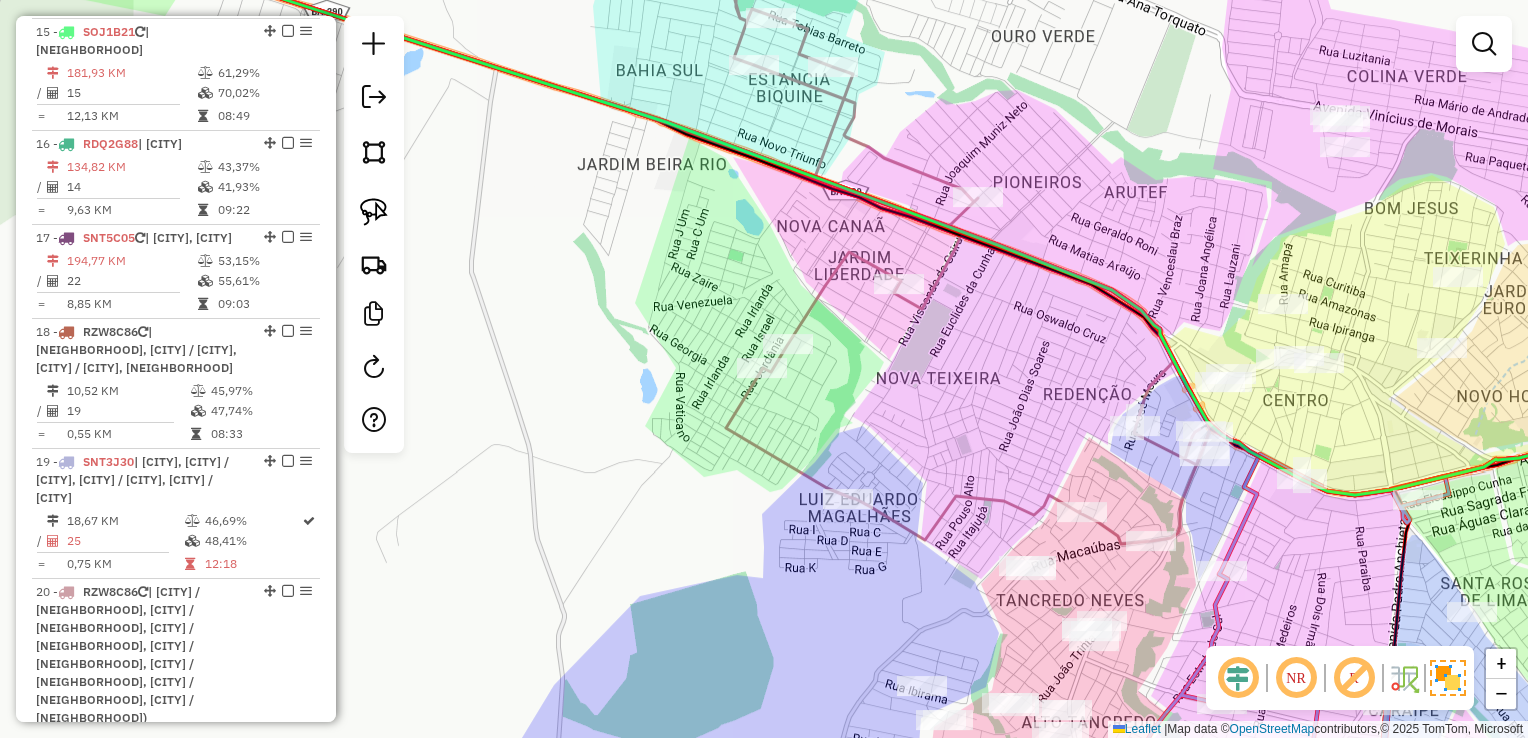 click 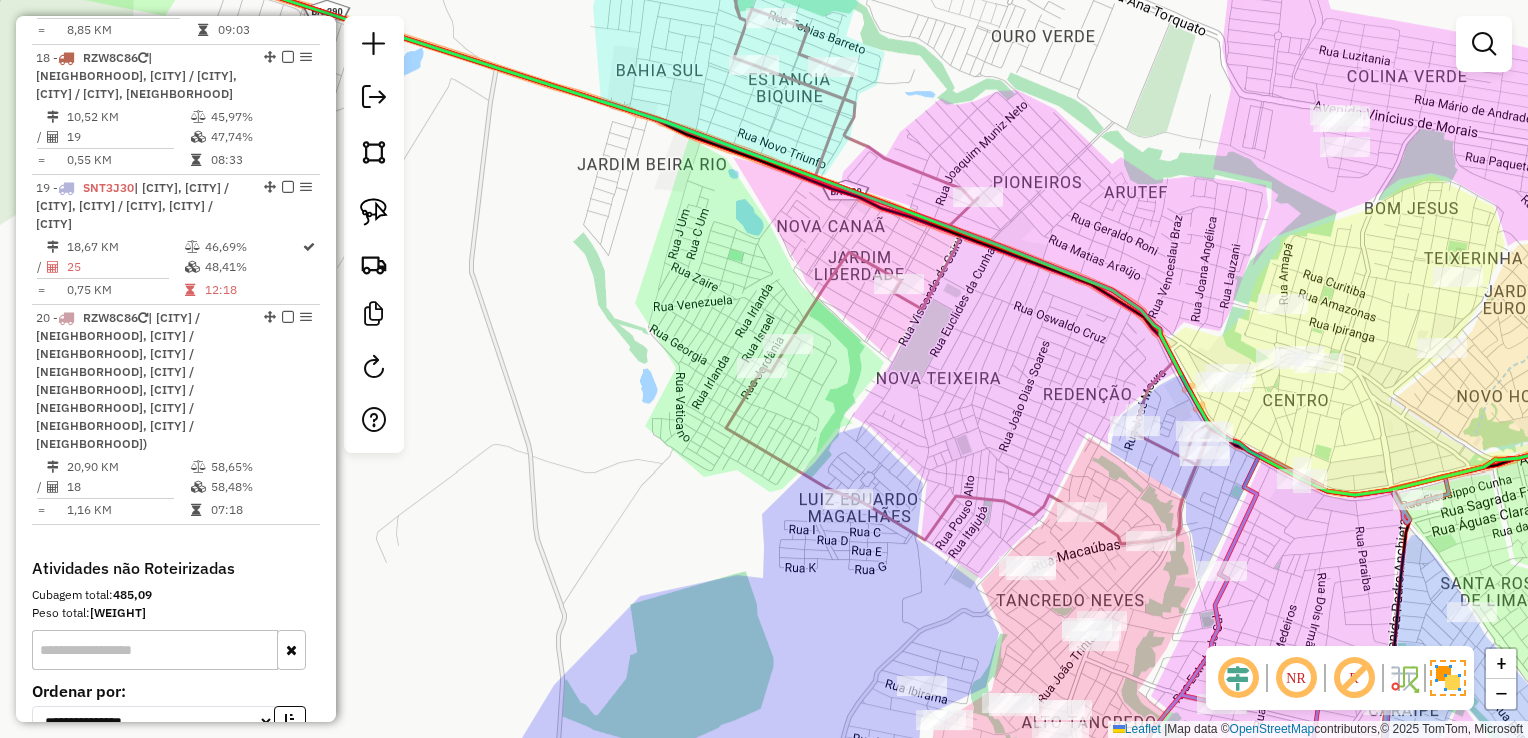 select on "*********" 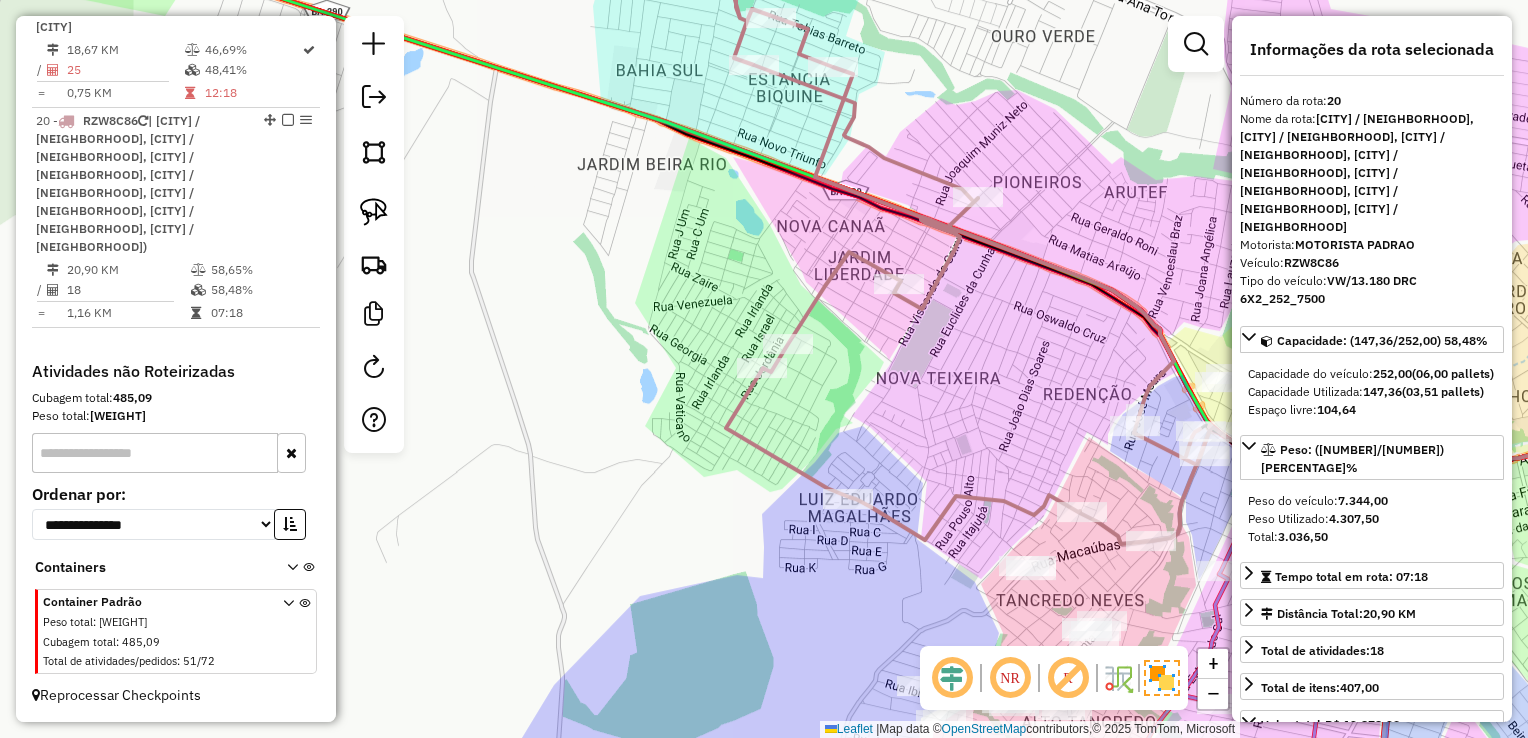 scroll, scrollTop: 2719, scrollLeft: 0, axis: vertical 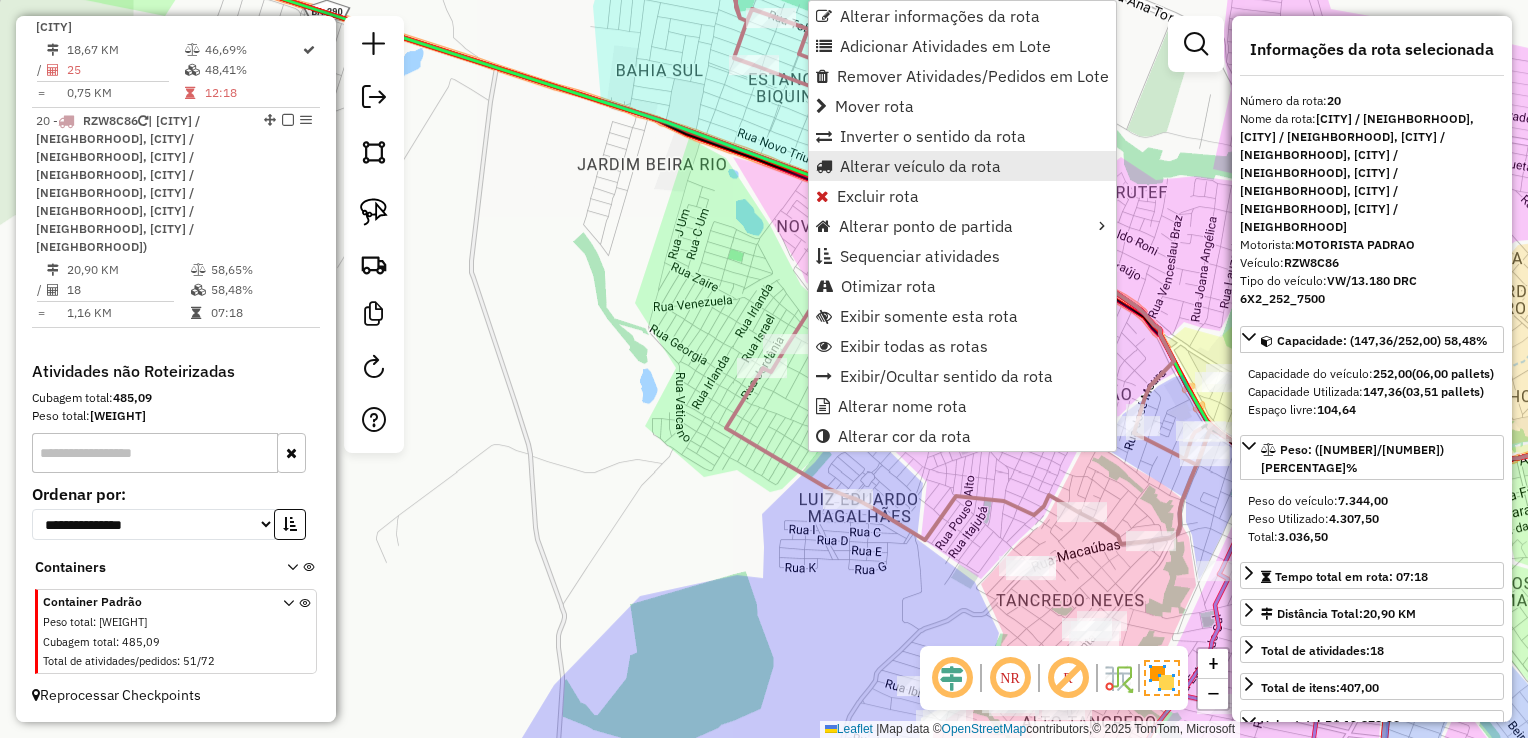 click on "Alterar veículo da rota" at bounding box center (920, 166) 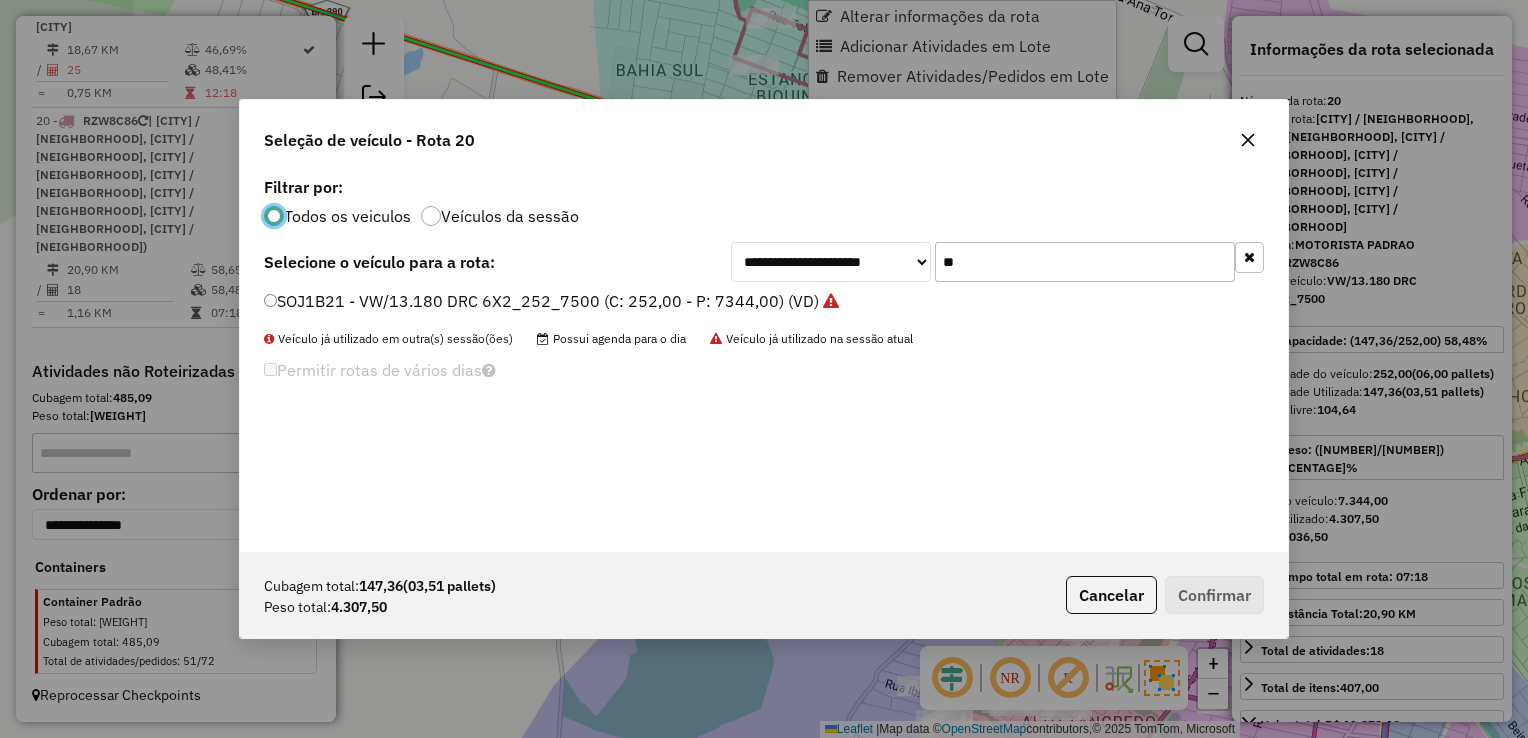 scroll, scrollTop: 10, scrollLeft: 6, axis: both 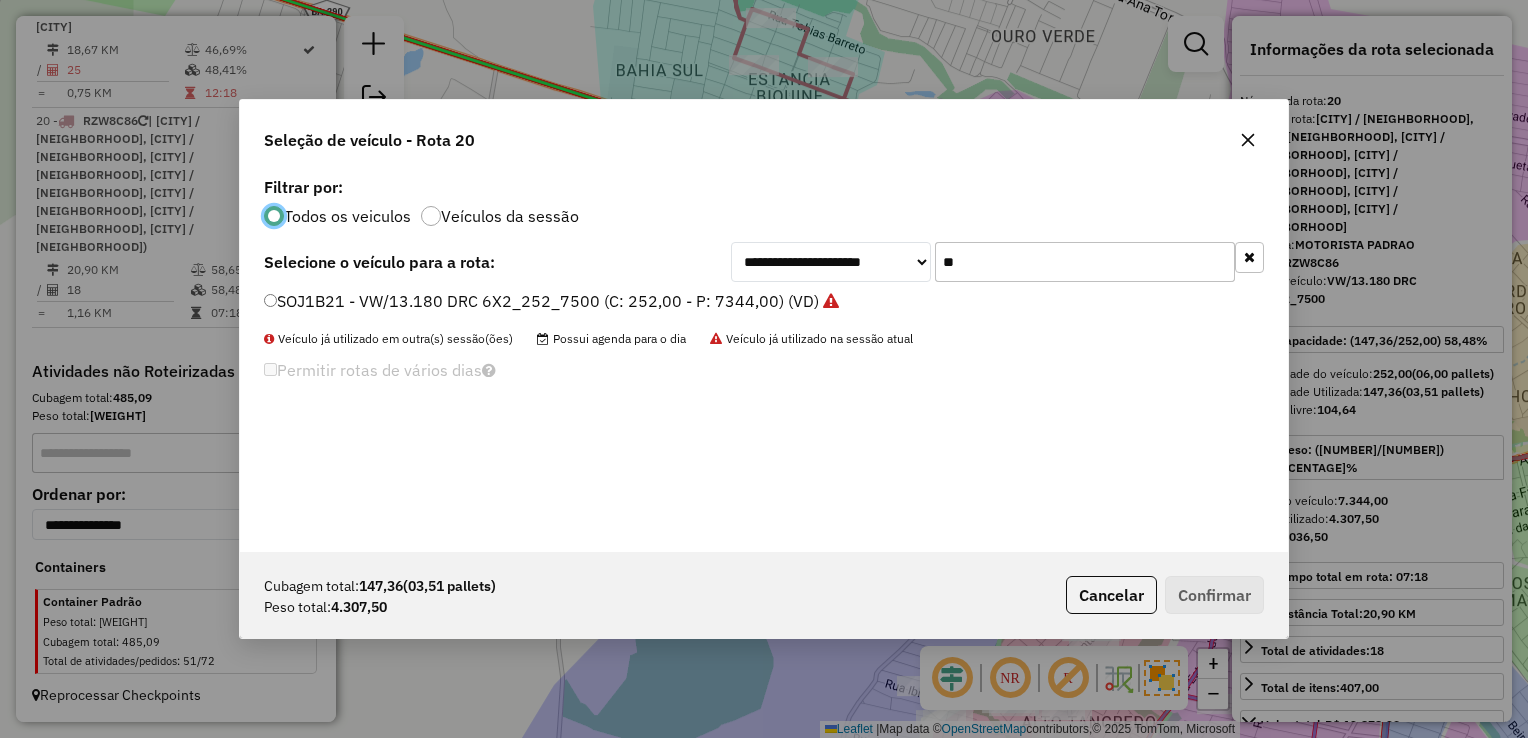 click on "**" 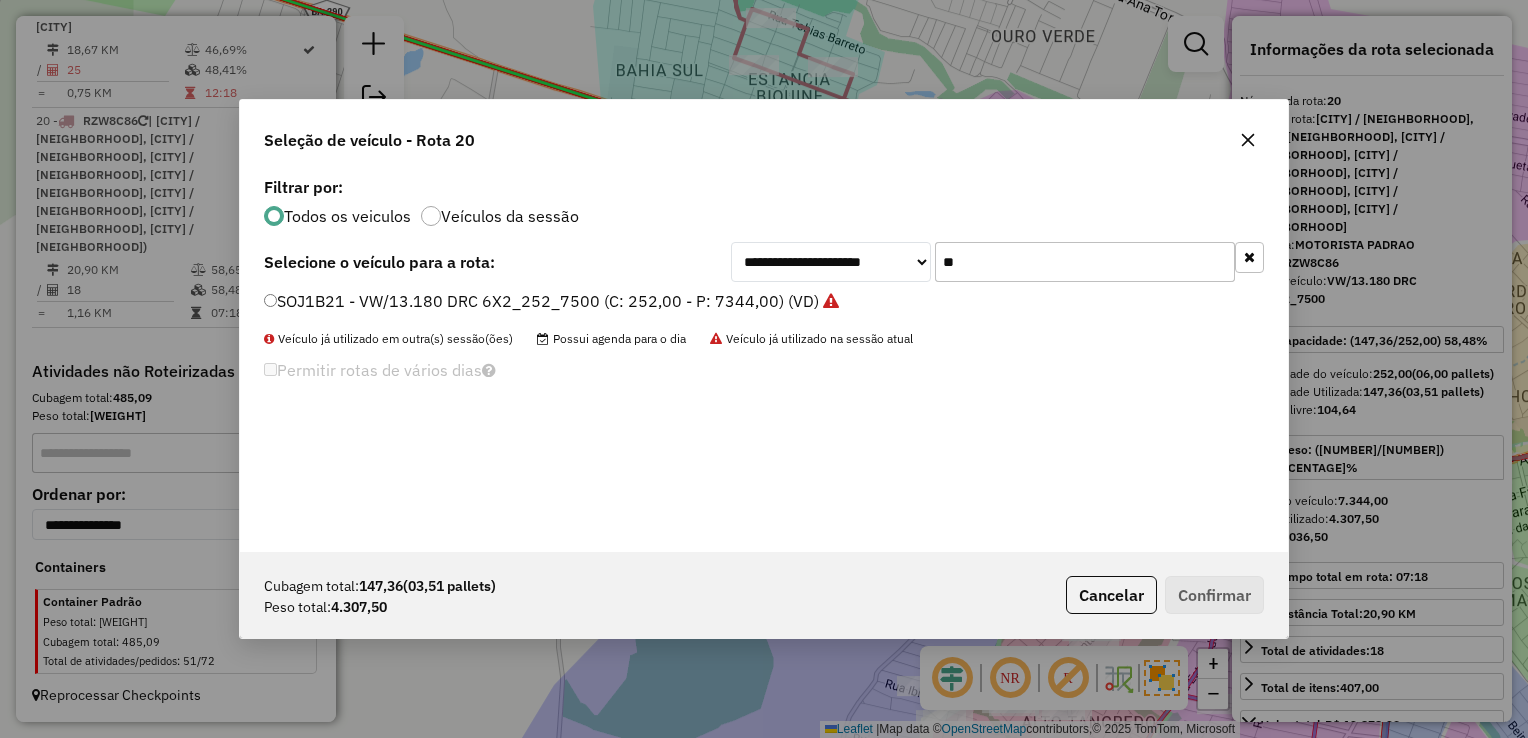 click on "**" 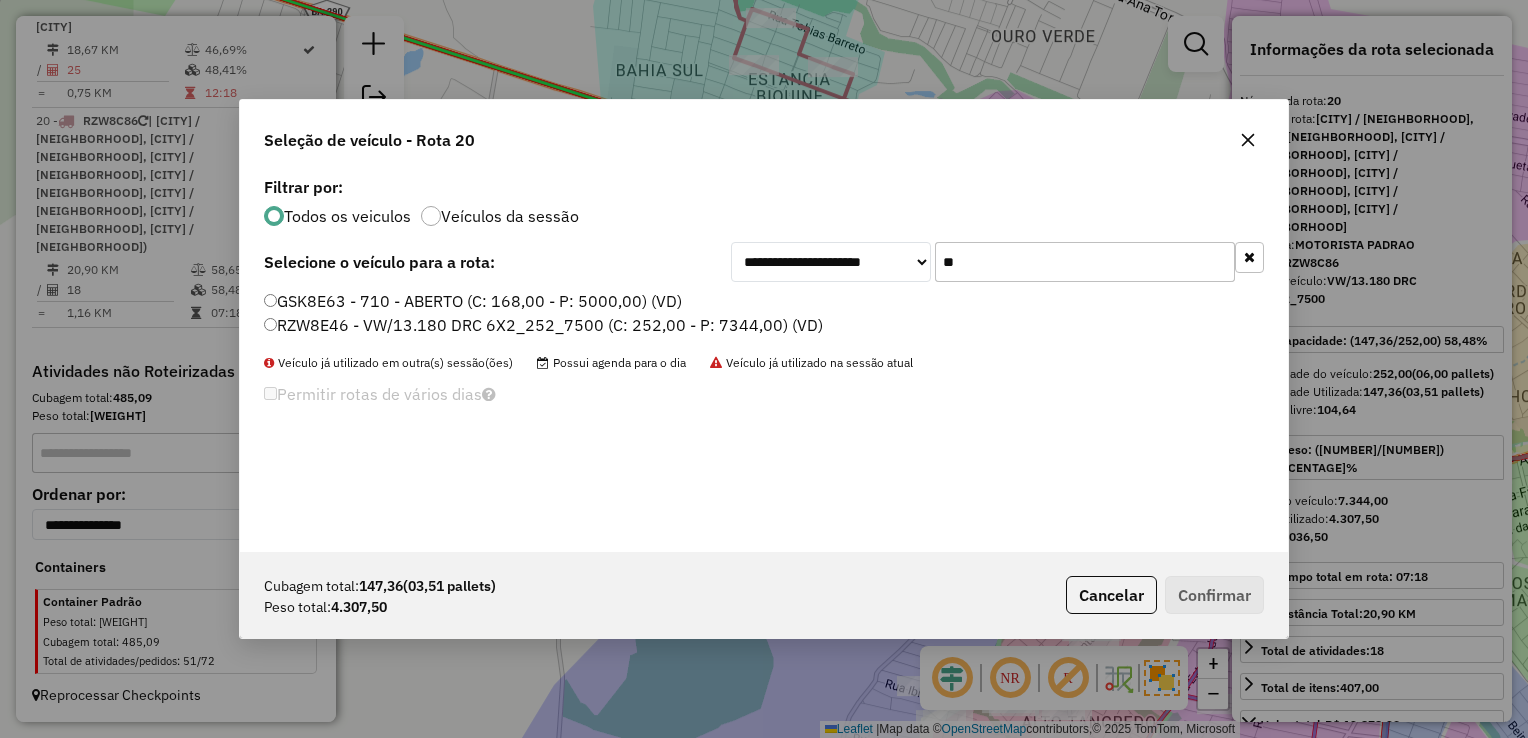 type on "**" 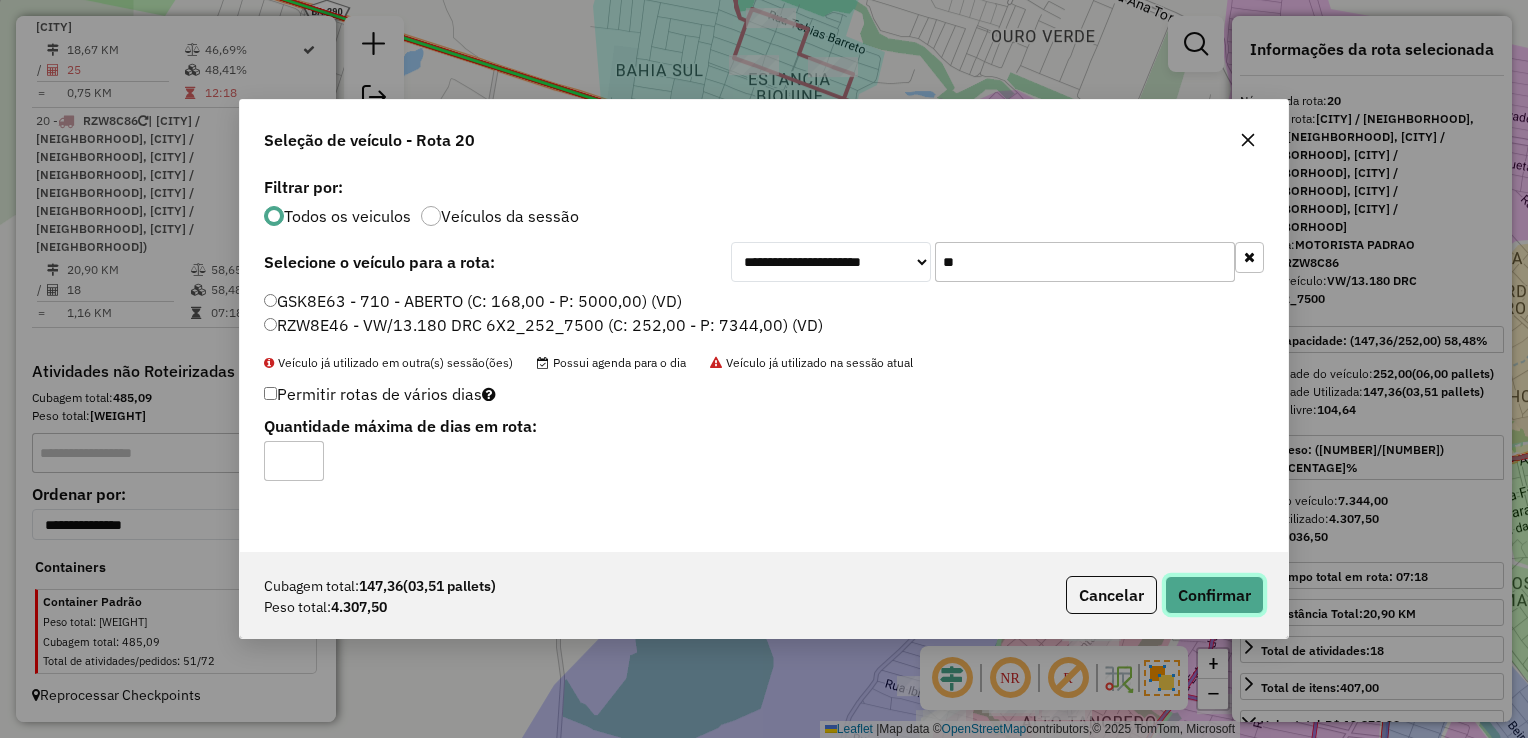 click on "Confirmar" 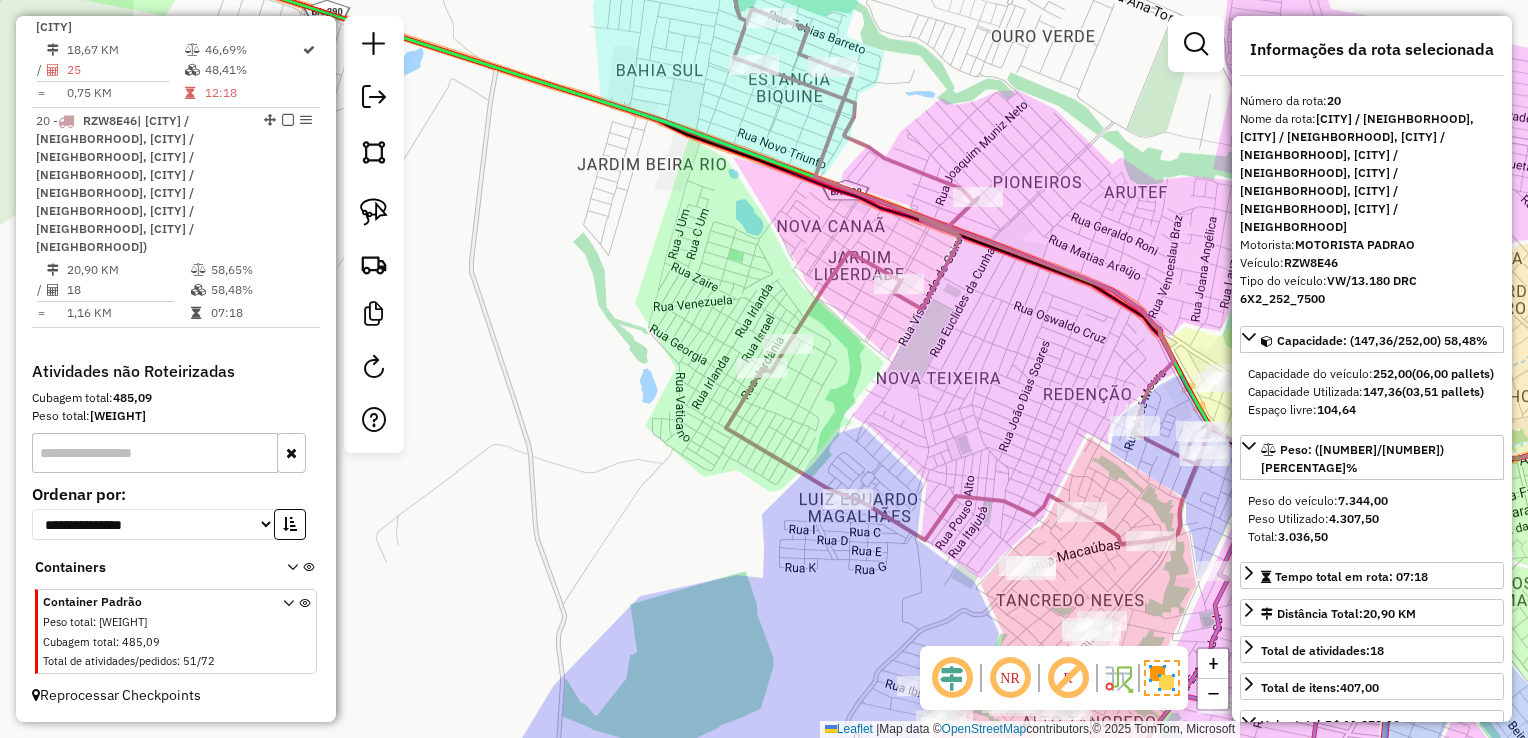 click 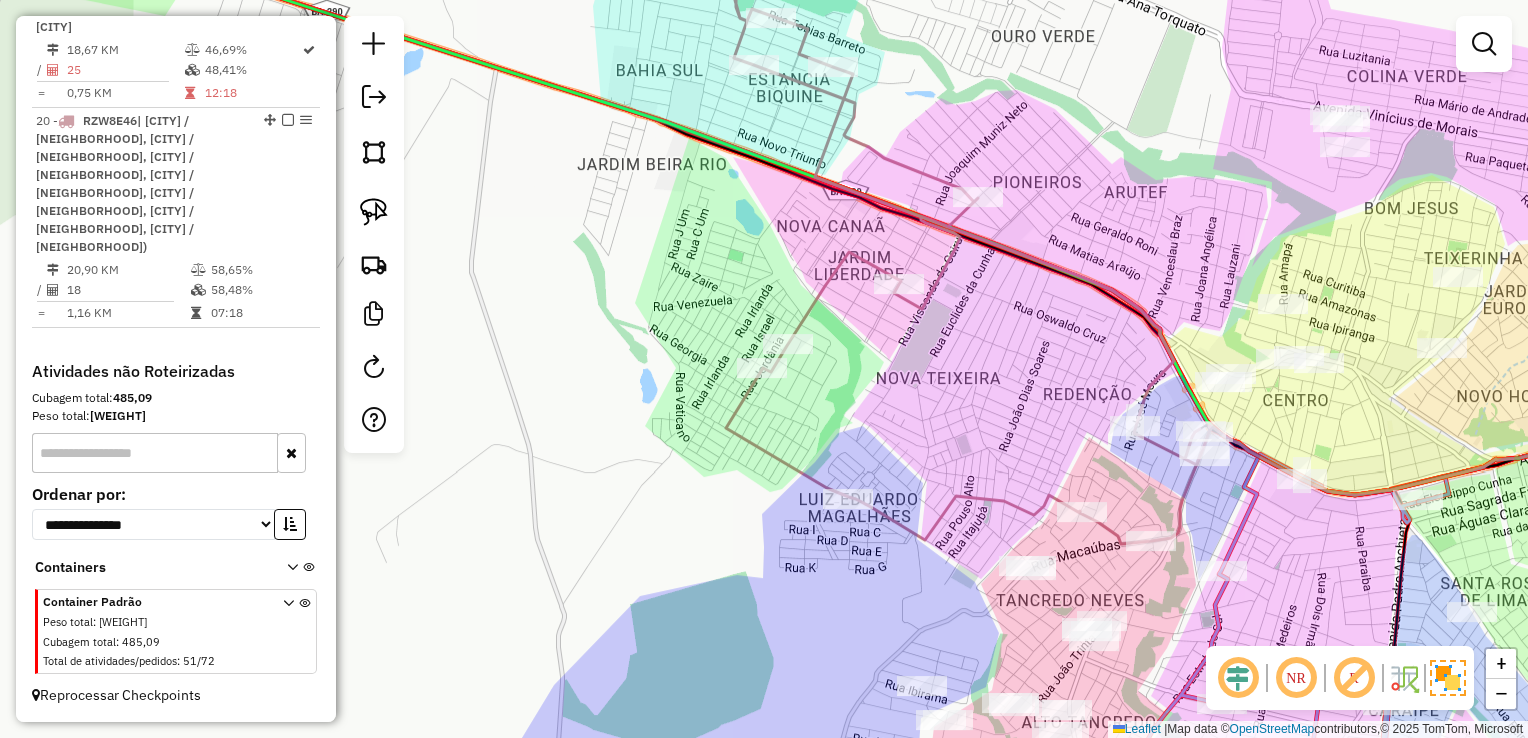 click on "Janela de atendimento Grade de atendimento Capacidade Transportadoras Veículos Cliente Pedidos  Rotas Selecione os dias de semana para filtrar as janelas de atendimento  Seg   Ter   Qua   Qui   Sex   Sáb   Dom  Informe o período da janela de atendimento: De: Até:  Filtrar exatamente a janela do cliente  Considerar janela de atendimento padrão  Selecione os dias de semana para filtrar as grades de atendimento  Seg   Ter   Qua   Qui   Sex   Sáb   Dom   Considerar clientes sem dia de atendimento cadastrado  Clientes fora do dia de atendimento selecionado Filtrar as atividades entre os valores definidos abaixo:  Peso mínimo:   Peso máximo:   Cubagem mínima:   Cubagem máxima:   De:   Até:  Filtrar as atividades entre o tempo de atendimento definido abaixo:  De:   Até:   Considerar capacidade total dos clientes não roteirizados Transportadora: Selecione um ou mais itens Tipo de veículo: Selecione um ou mais itens Veículo: Selecione um ou mais itens Motorista: Selecione um ou mais itens Nome: Rótulo:" 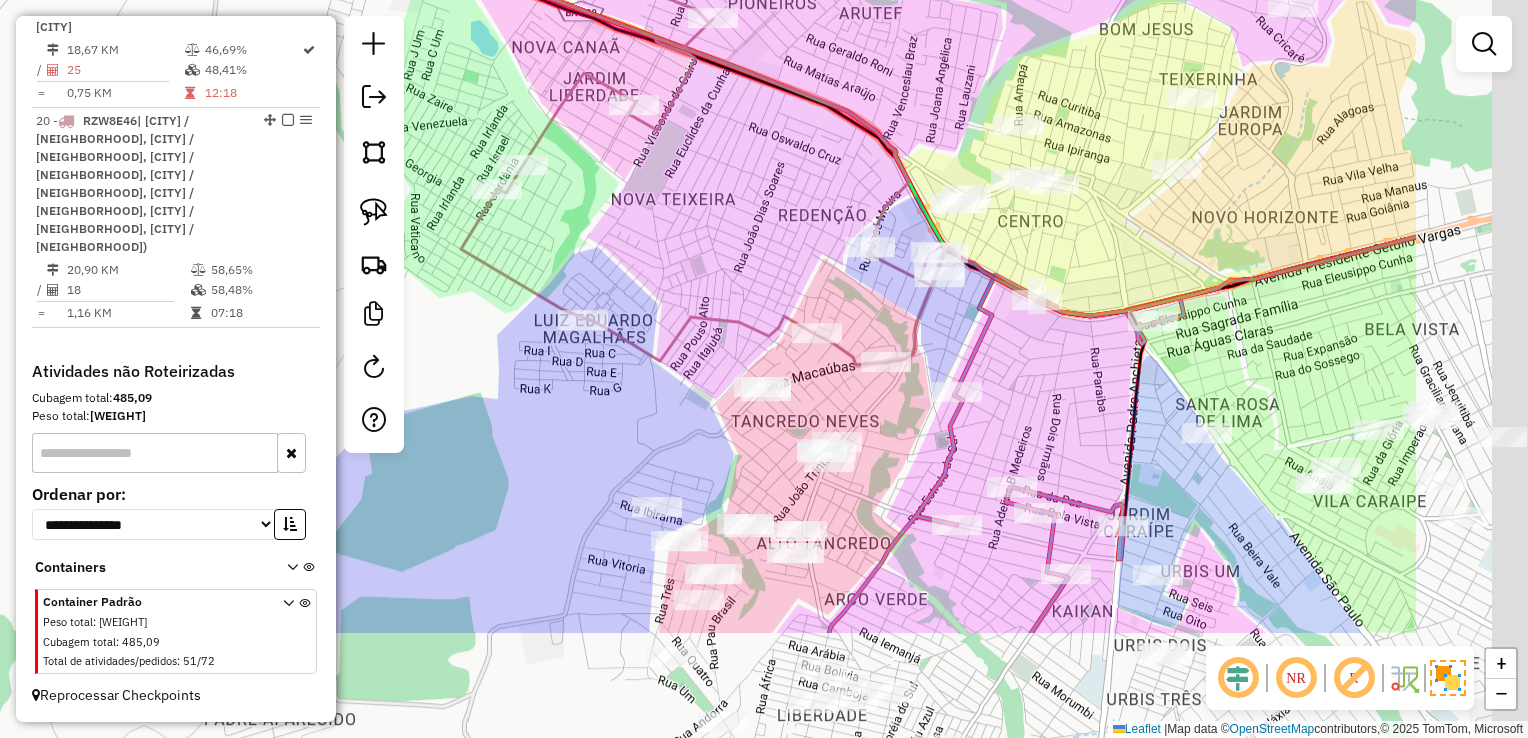 drag, startPoint x: 972, startPoint y: 411, endPoint x: 707, endPoint y: 232, distance: 319.79056 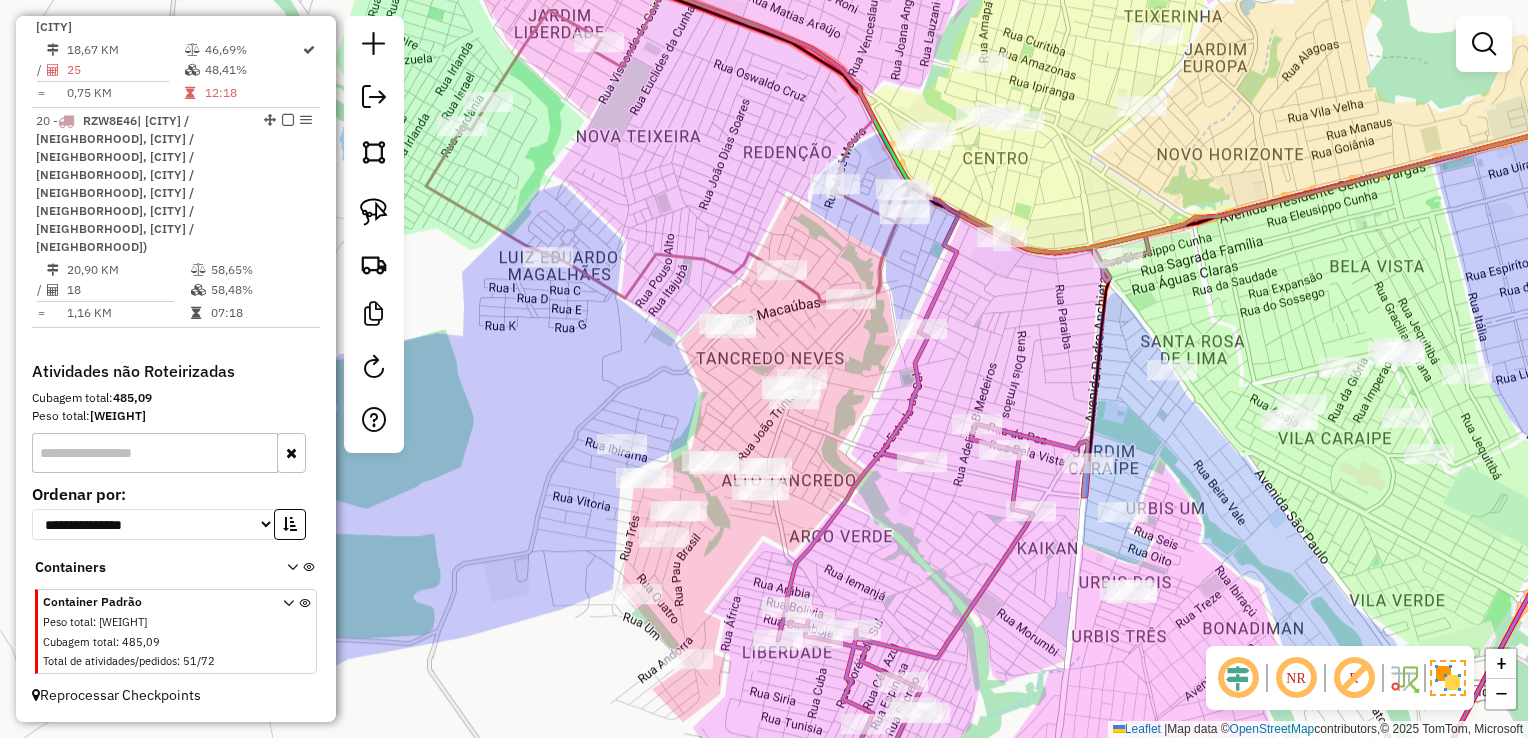 drag, startPoint x: 746, startPoint y: 471, endPoint x: 712, endPoint y: 408, distance: 71.5891 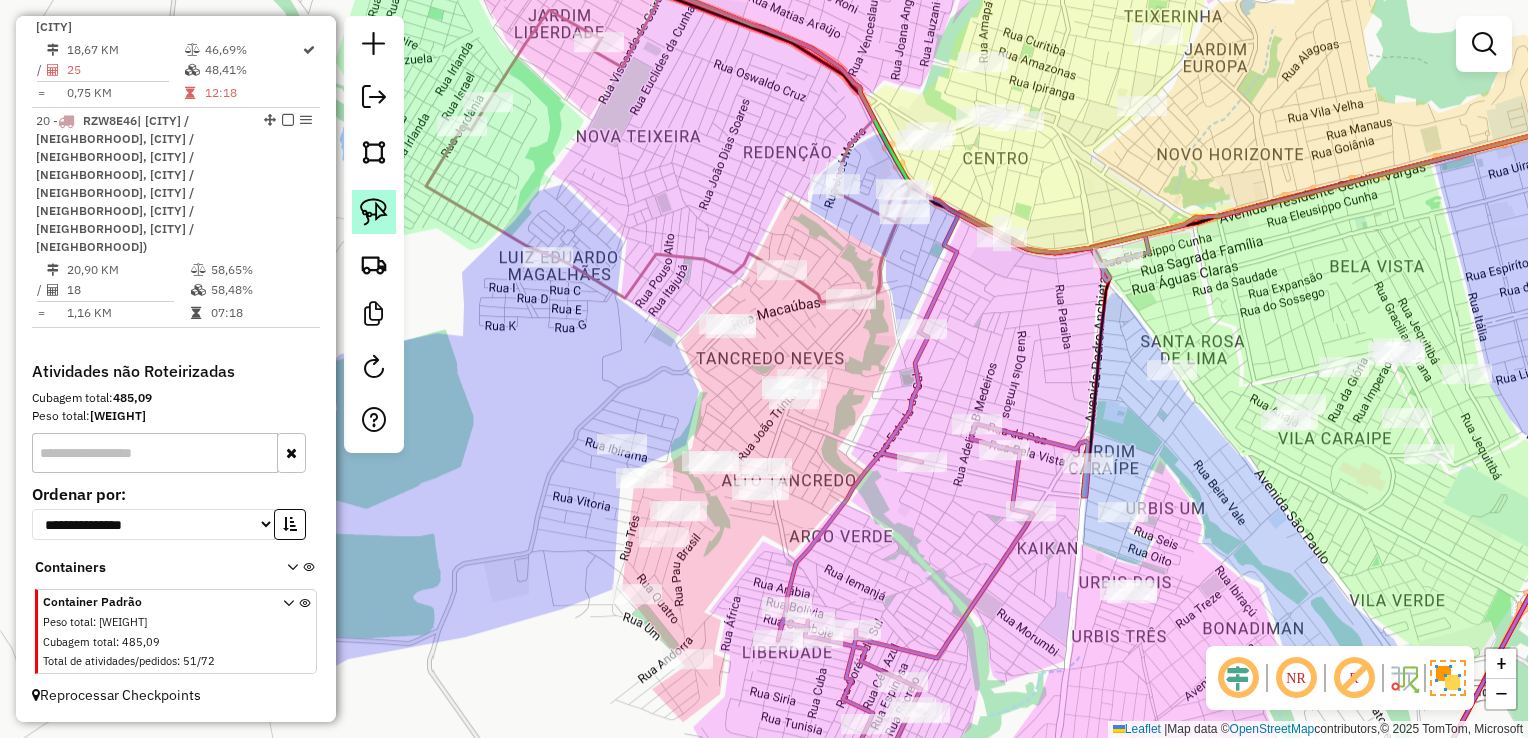 click 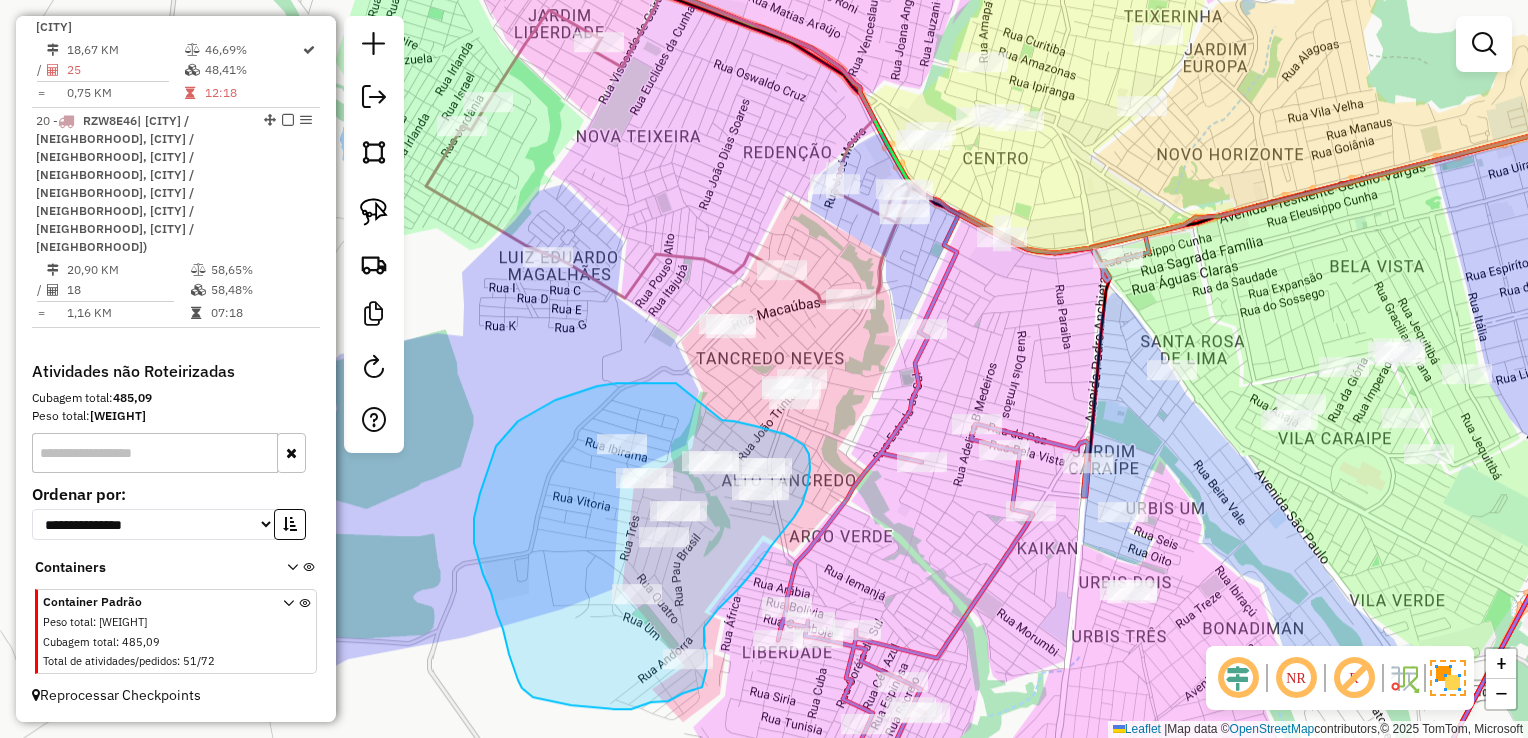 drag, startPoint x: 668, startPoint y: 383, endPoint x: 708, endPoint y: 420, distance: 54.48853 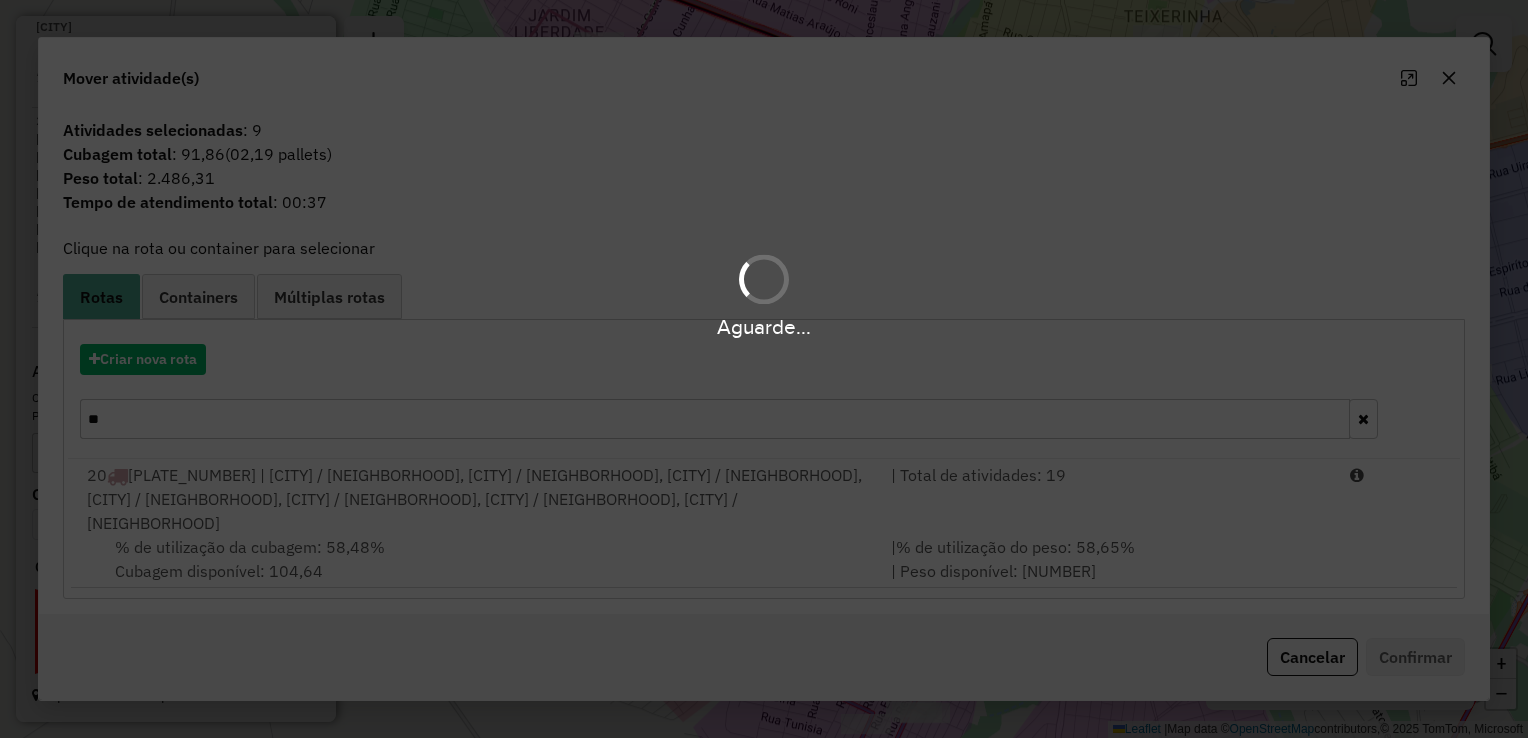 click on "Aguarde..." at bounding box center [764, 369] 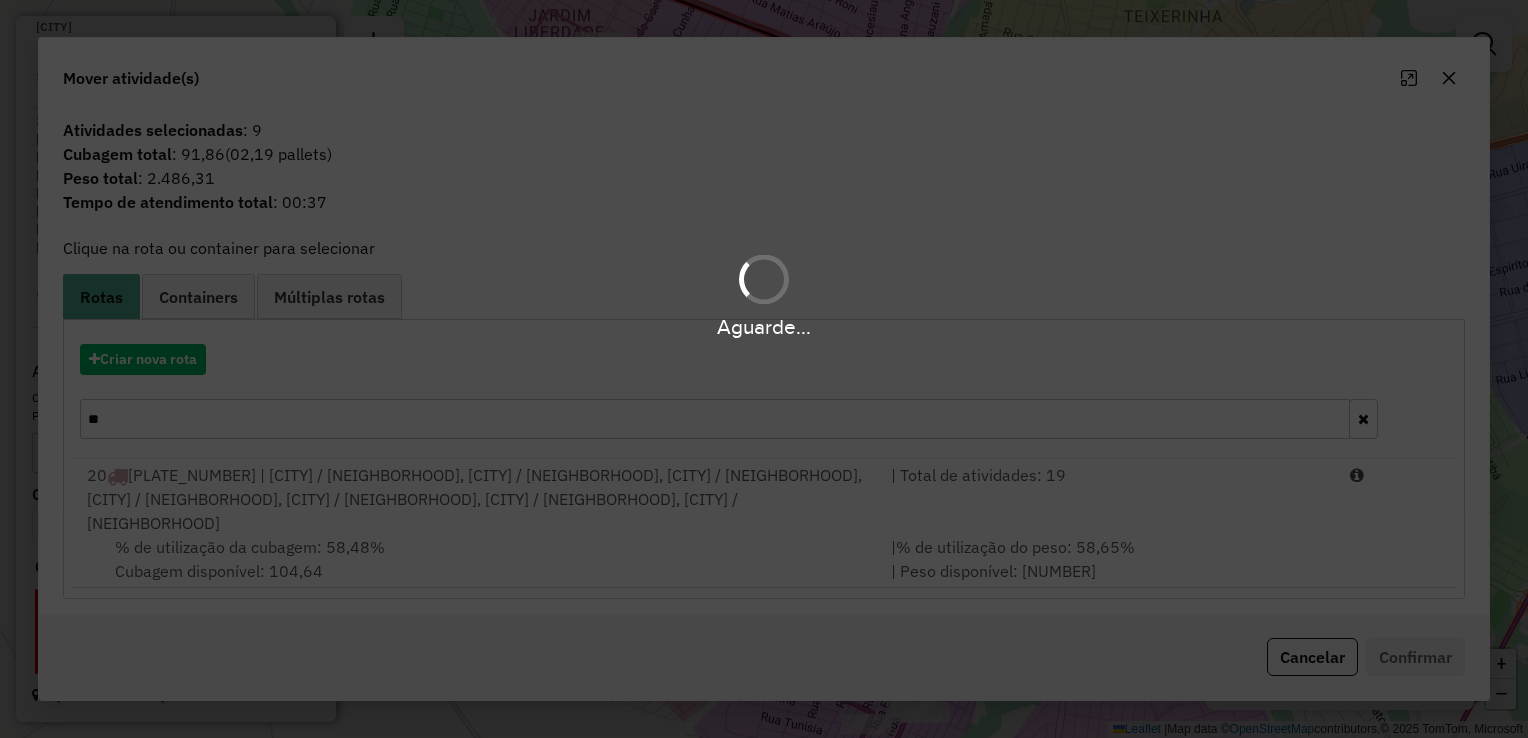 click on "**" at bounding box center (715, 419) 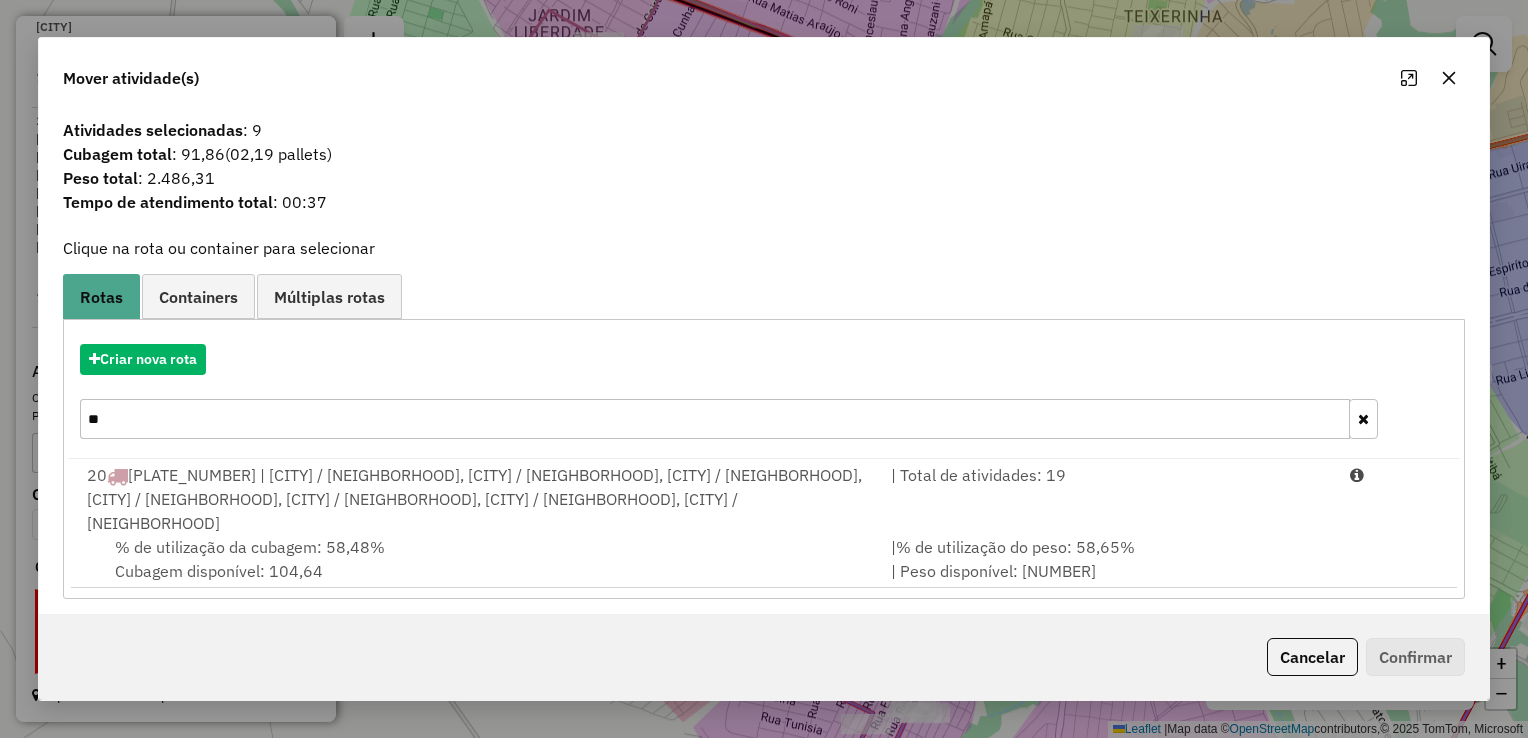 click on "**" at bounding box center [715, 419] 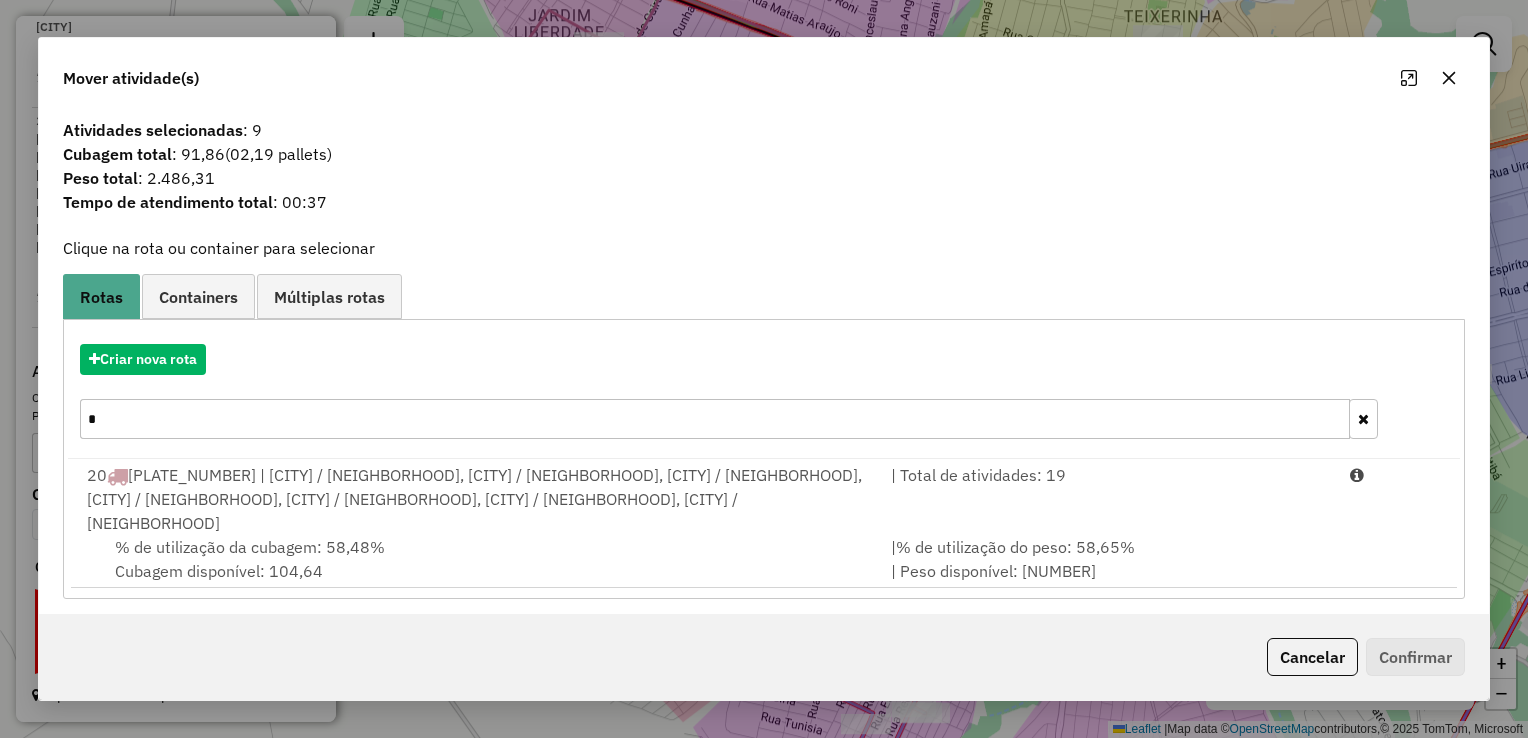 type on "**" 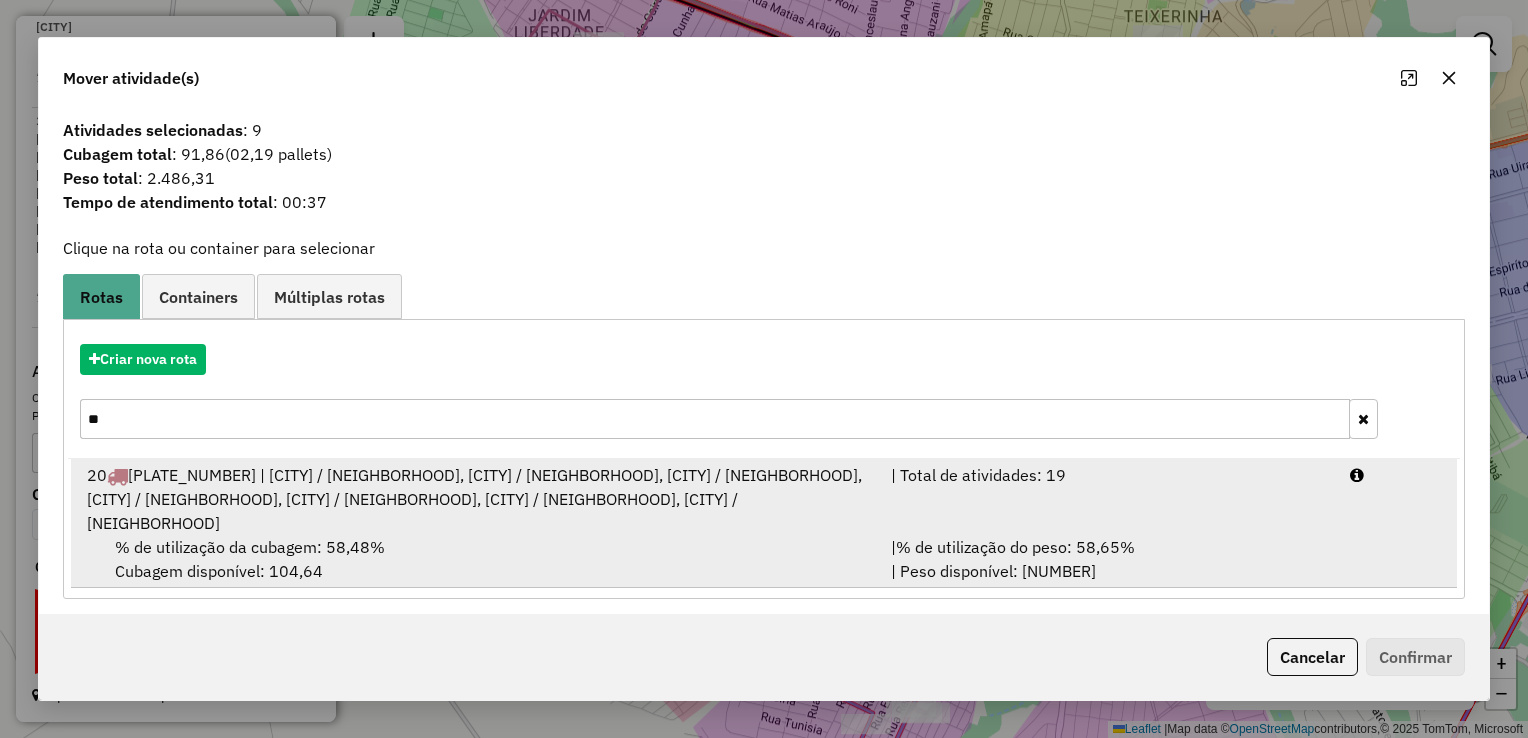 click on "% de utilização da cubagem: 58,48%" at bounding box center [250, 547] 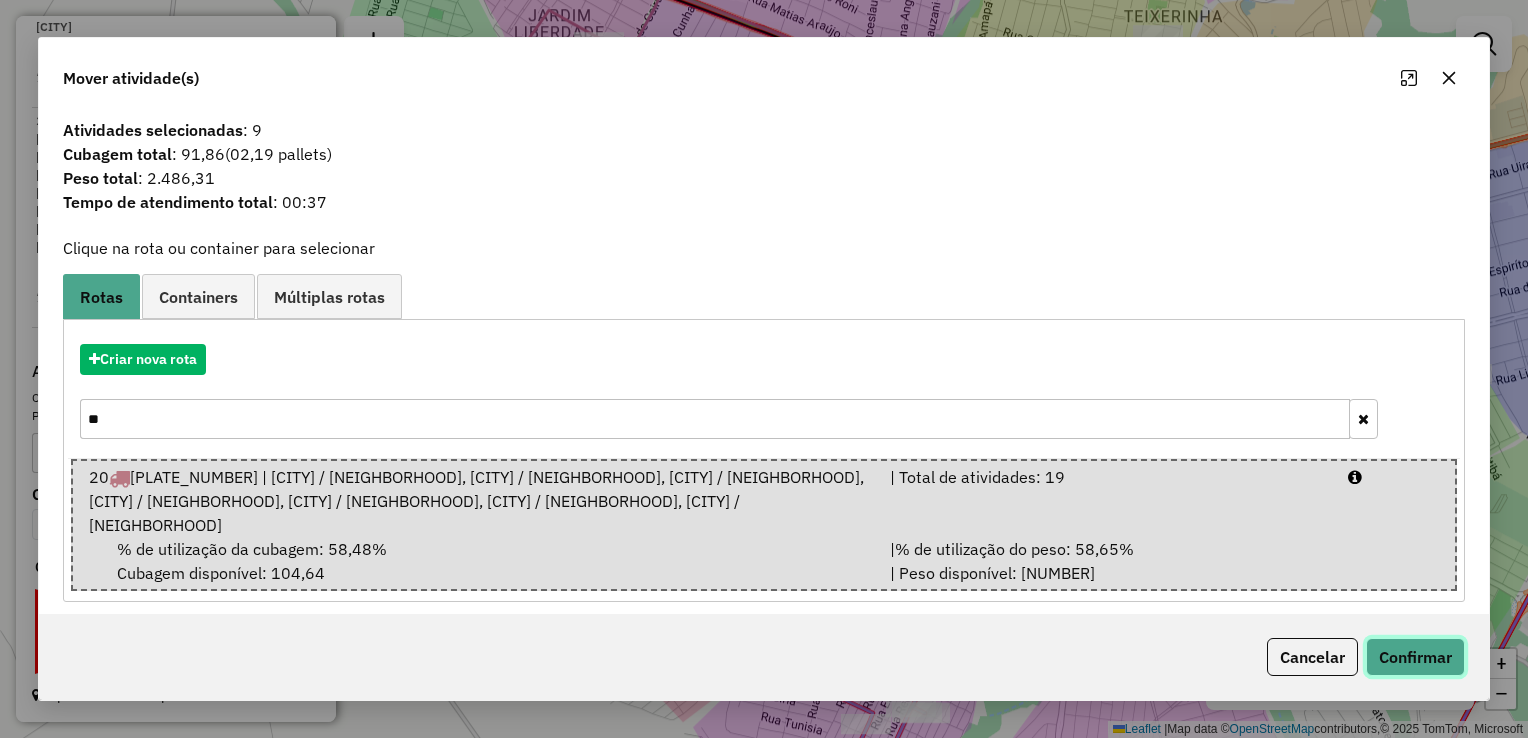 click on "Confirmar" 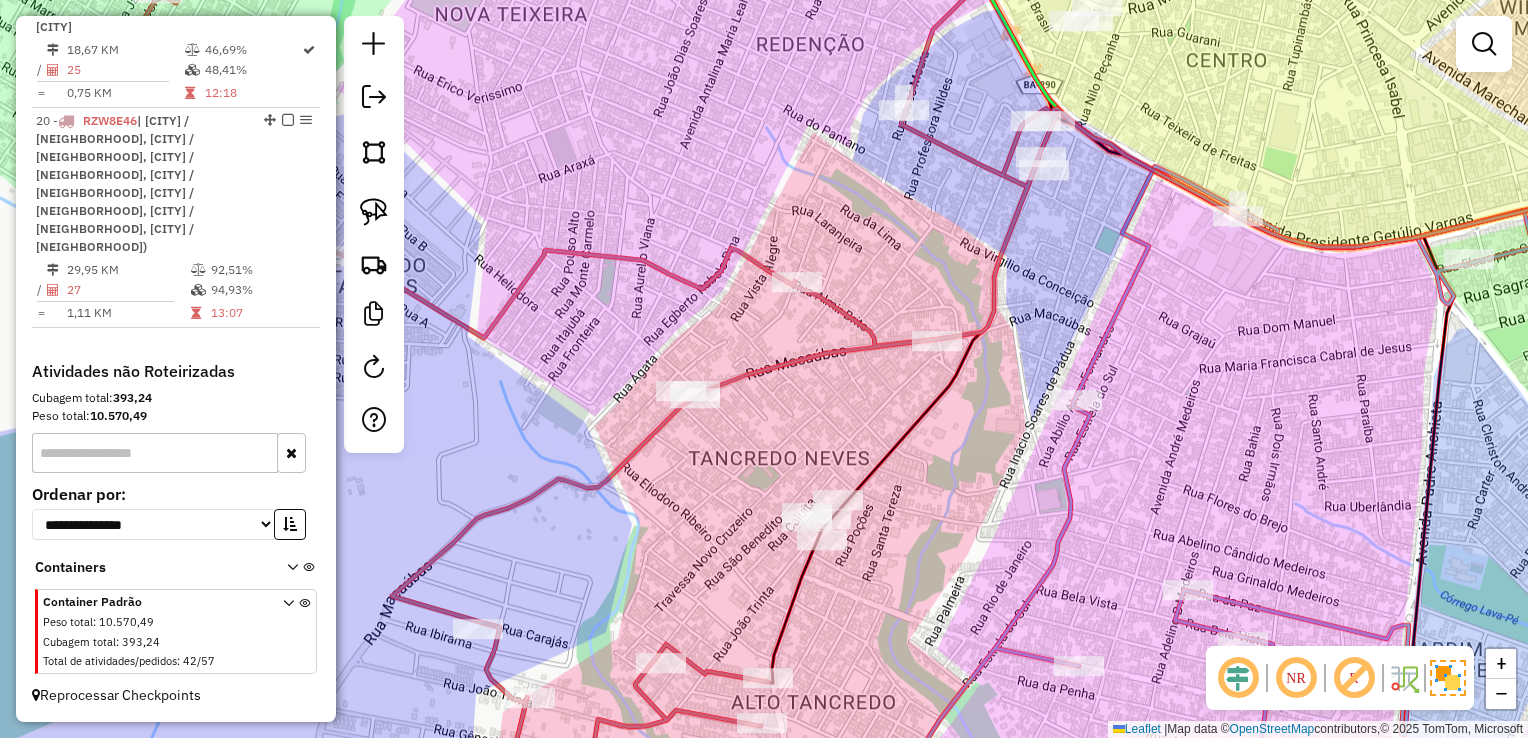 click 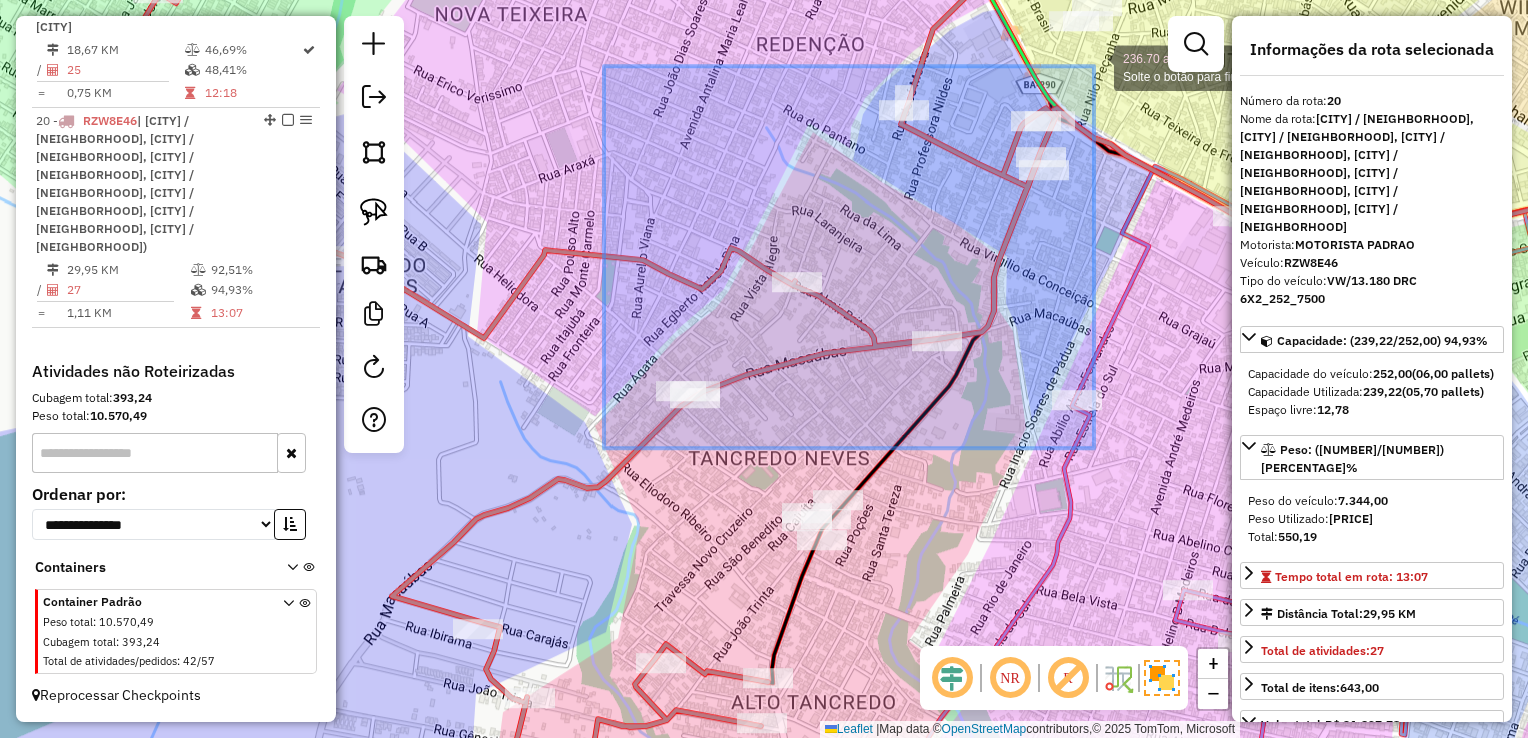 drag, startPoint x: 608, startPoint y: 448, endPoint x: 1051, endPoint y: 66, distance: 584.95557 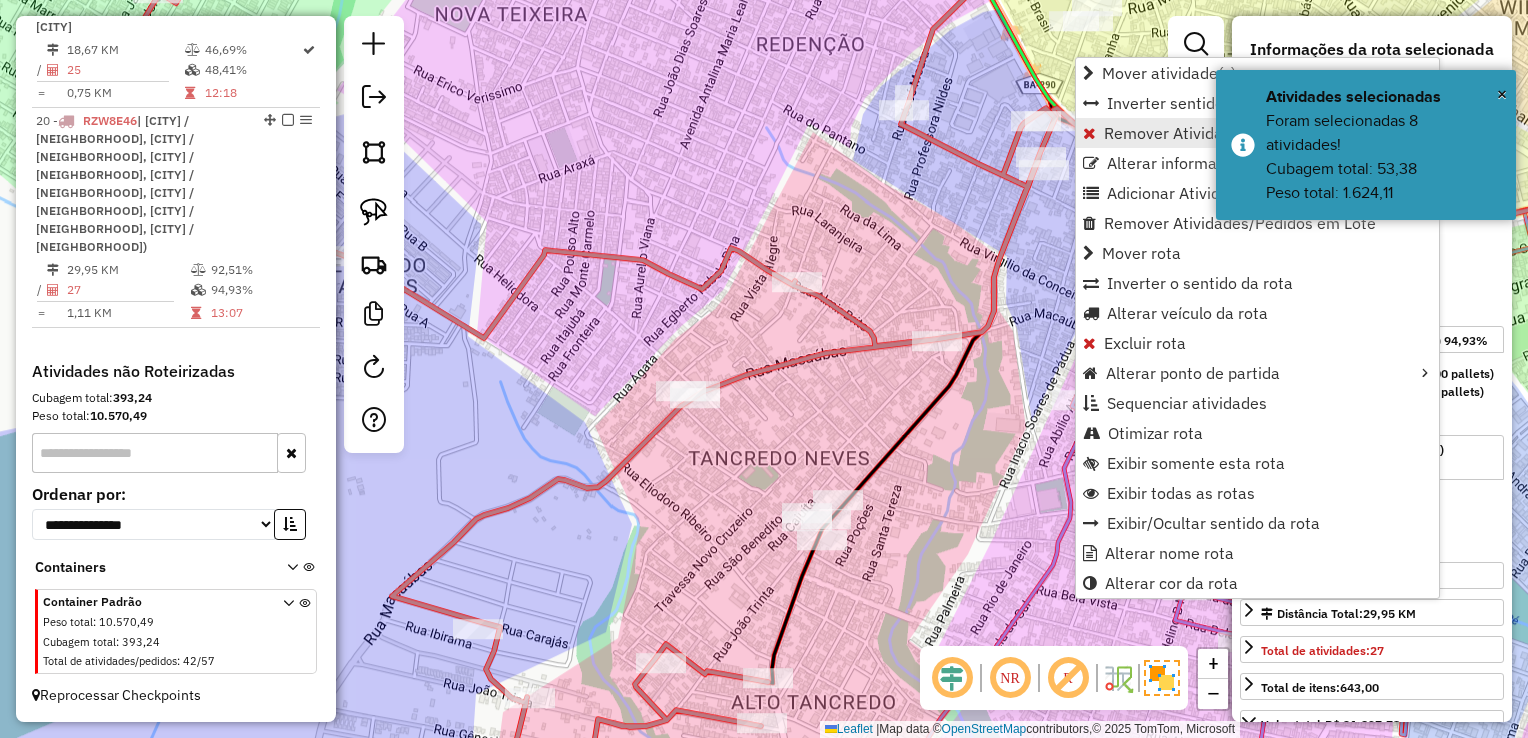 click on "Remover Atividade(s) da rota" at bounding box center (1209, 133) 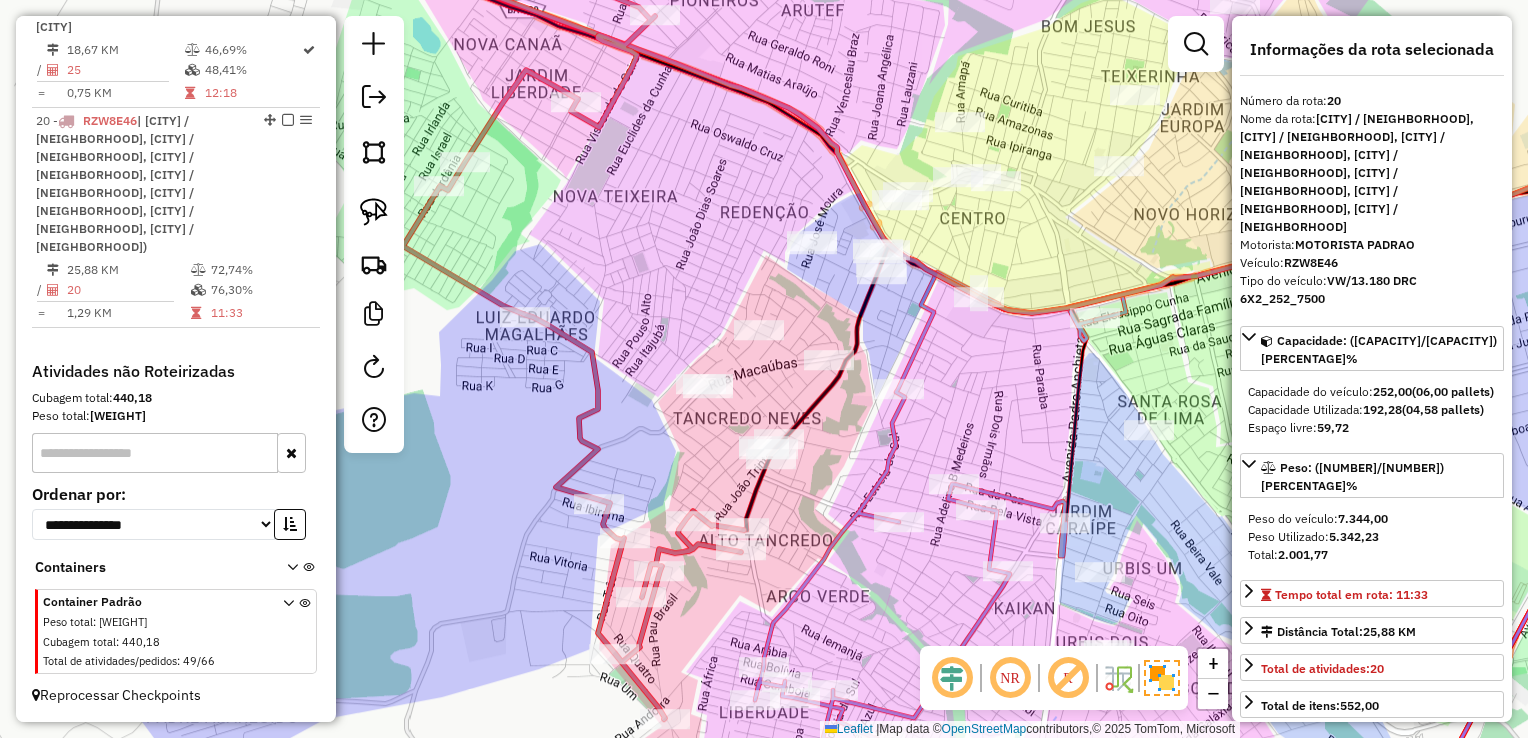 click 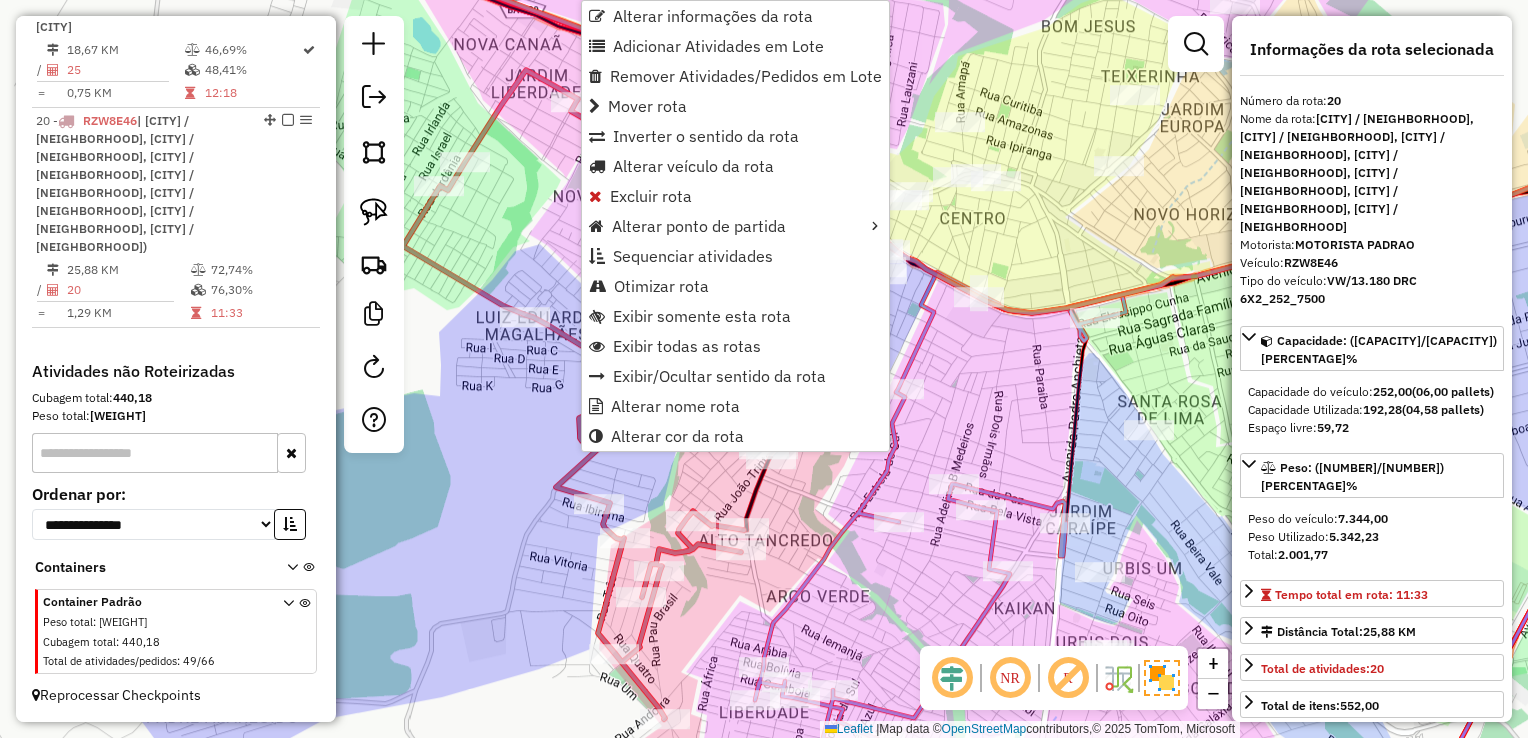 click 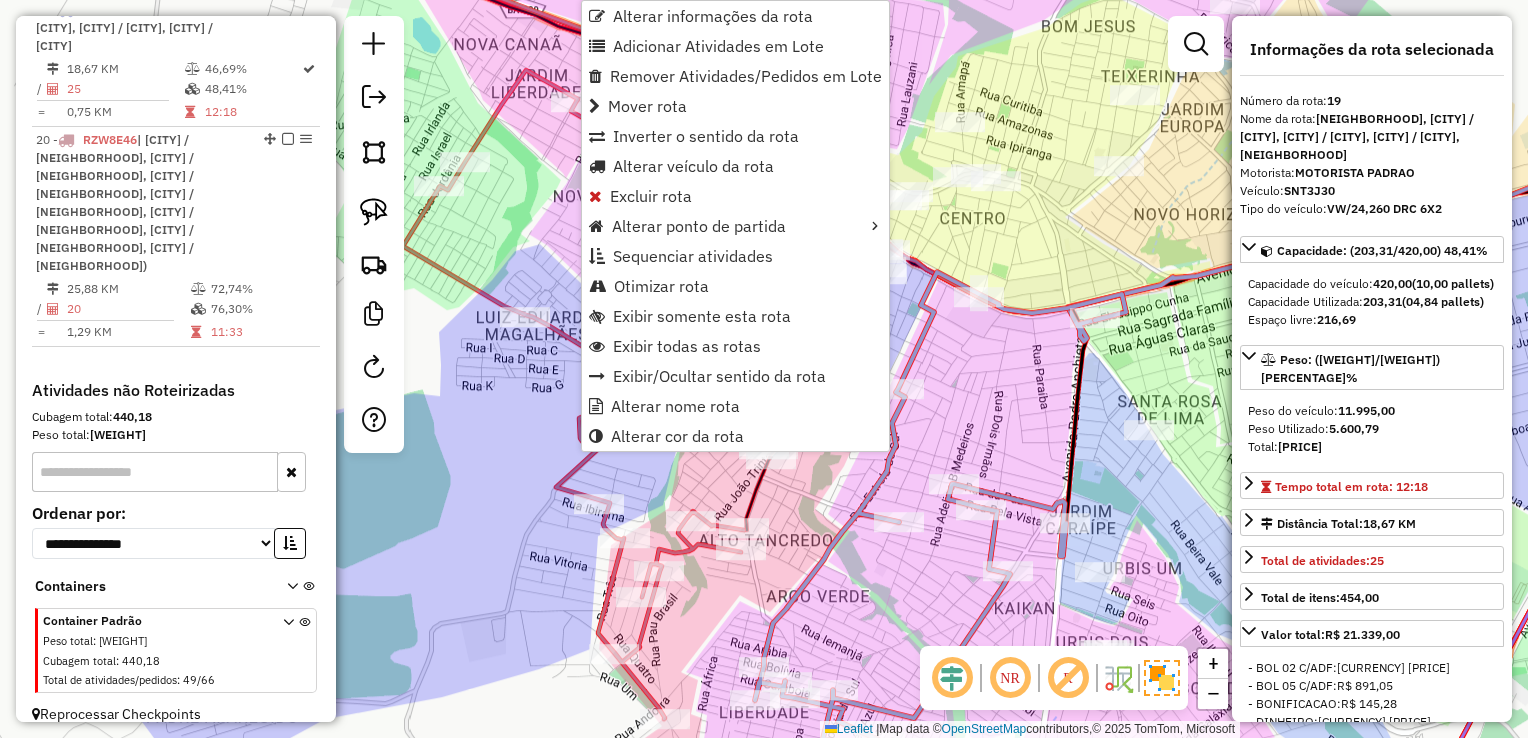 scroll, scrollTop: 2683, scrollLeft: 0, axis: vertical 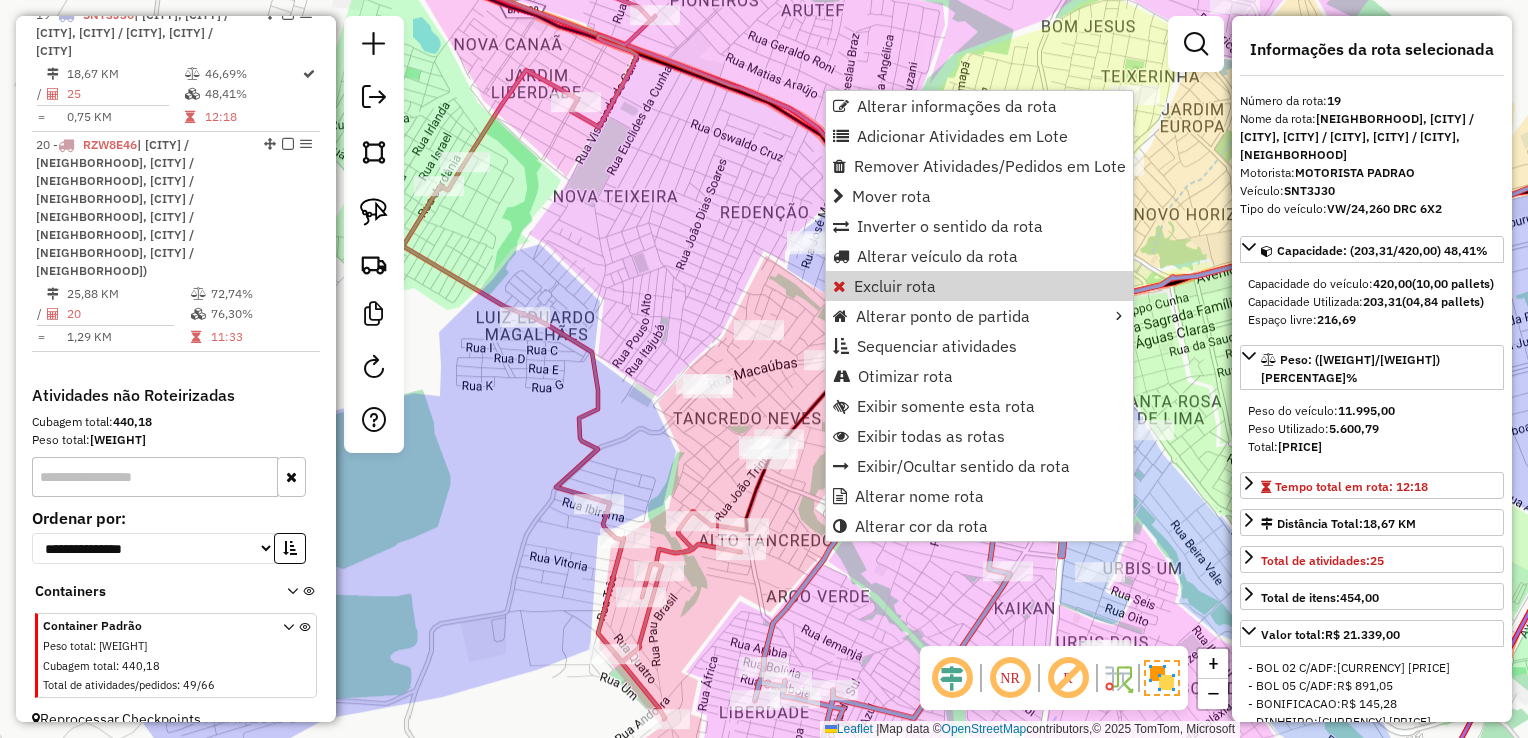 click on "Janela de atendimento Grade de atendimento Capacidade Transportadoras Veículos Cliente Pedidos  Rotas Selecione os dias de semana para filtrar as janelas de atendimento  Seg   Ter   Qua   Qui   Sex   Sáb   Dom  Informe o período da janela de atendimento: De: Até:  Filtrar exatamente a janela do cliente  Considerar janela de atendimento padrão  Selecione os dias de semana para filtrar as grades de atendimento  Seg   Ter   Qua   Qui   Sex   Sáb   Dom   Considerar clientes sem dia de atendimento cadastrado  Clientes fora do dia de atendimento selecionado Filtrar as atividades entre os valores definidos abaixo:  Peso mínimo:   Peso máximo:   Cubagem mínima:   Cubagem máxima:   De:   Até:  Filtrar as atividades entre o tempo de atendimento definido abaixo:  De:   Até:   Considerar capacidade total dos clientes não roteirizados Transportadora: Selecione um ou mais itens Tipo de veículo: Selecione um ou mais itens Veículo: Selecione um ou mais itens Motorista: Selecione um ou mais itens Nome: Rótulo:" 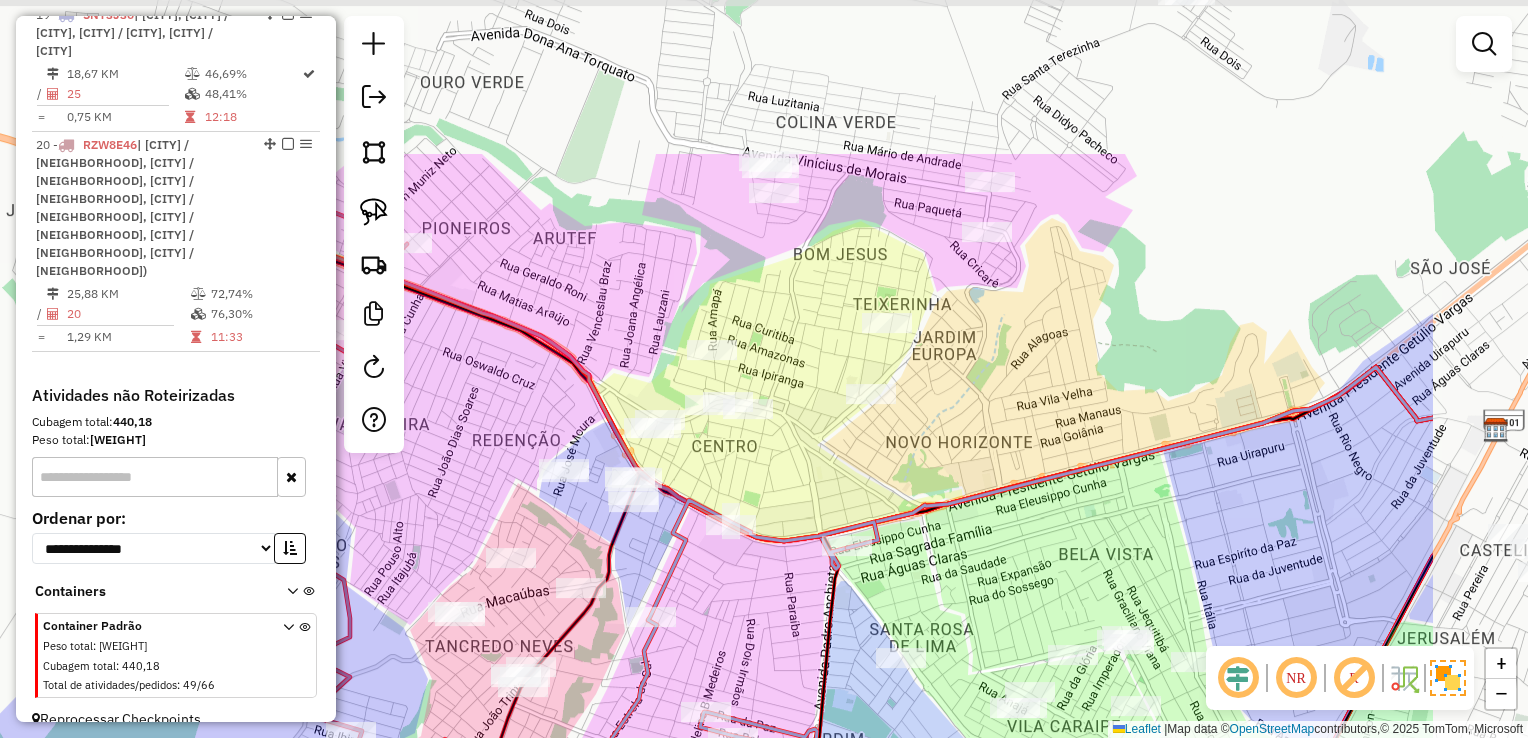 drag, startPoint x: 1003, startPoint y: 243, endPoint x: 754, endPoint y: 453, distance: 325.73148 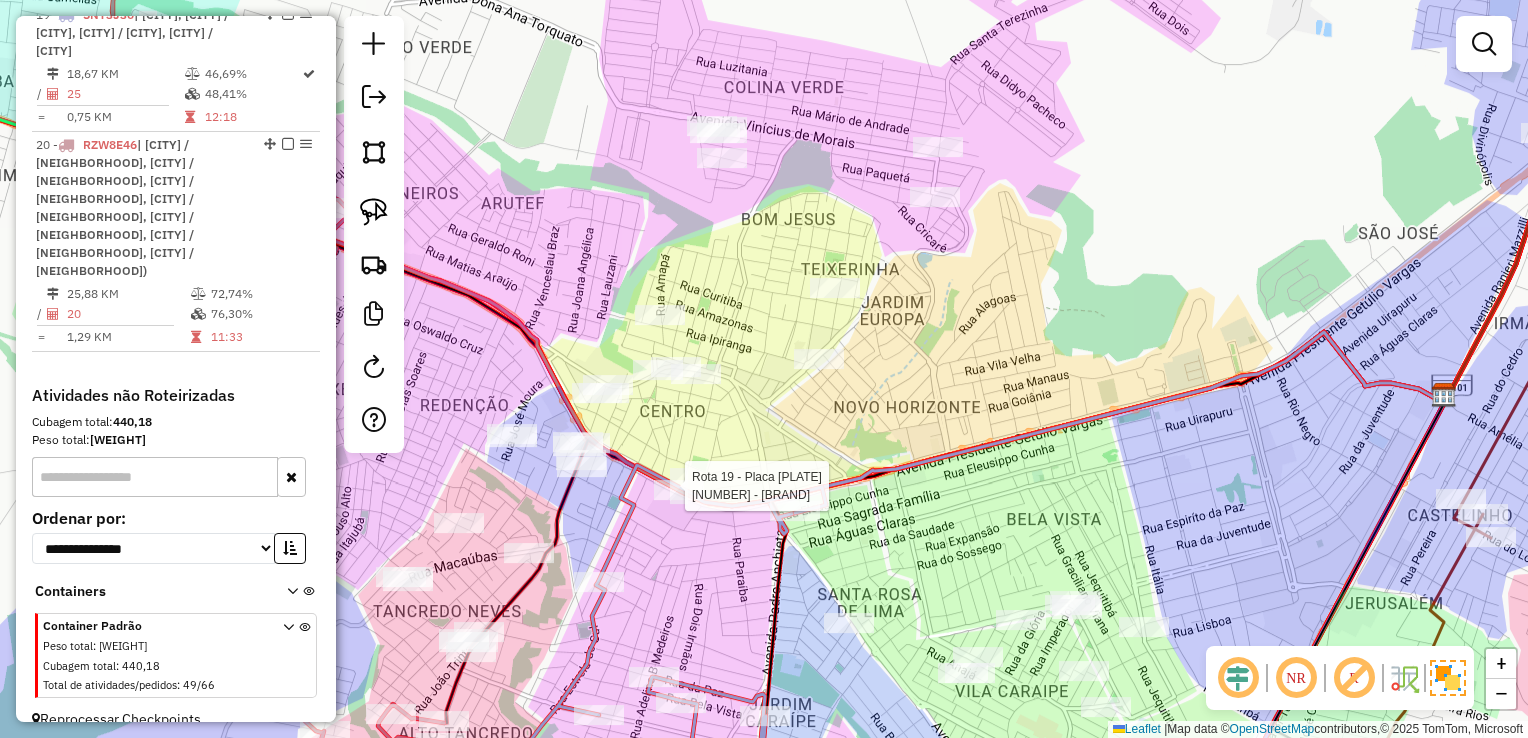 click on "Rota 19 - Placa [PLATE]  12826 - NOSSO BAR Janela de atendimento Grade de atendimento Capacidade Transportadoras Veículos Cliente Pedidos  Rotas Selecione os dias de semana para filtrar as janelas de atendimento  Seg   Ter   Qua   Qui   Sex   Sáb   Dom  Informe o período da janela de atendimento: De: [TIME] Até: [TIME]  Filtrar exatamente a janela do cliente  Considerar janela de atendimento padrão  Selecione os dias de semana para filtrar as grades de atendimento  Seg   Ter   Qua   Qui   Sex   Sáb   Dom   Considerar clientes sem dia de atendimento cadastrado  Clientes fora do dia de atendimento selecionado Filtrar as atividades entre os valores definidos abaixo:  Peso mínimo:   Peso máximo:   Cubagem mínima:   Cubagem máxima:   De: [WEIGHT]   Até: [WEIGHT]  Filtrar as atividades entre o tempo de atendimento definido abaixo:  De: [TIME]   Até: [TIME]   Considerar capacidade total dos clientes não roteirizados Transportadora: Selecione um ou mais itens Tipo de veículo: Selecione um ou mais itens Veículo: Selecione um ou mais itens Nome: De:" 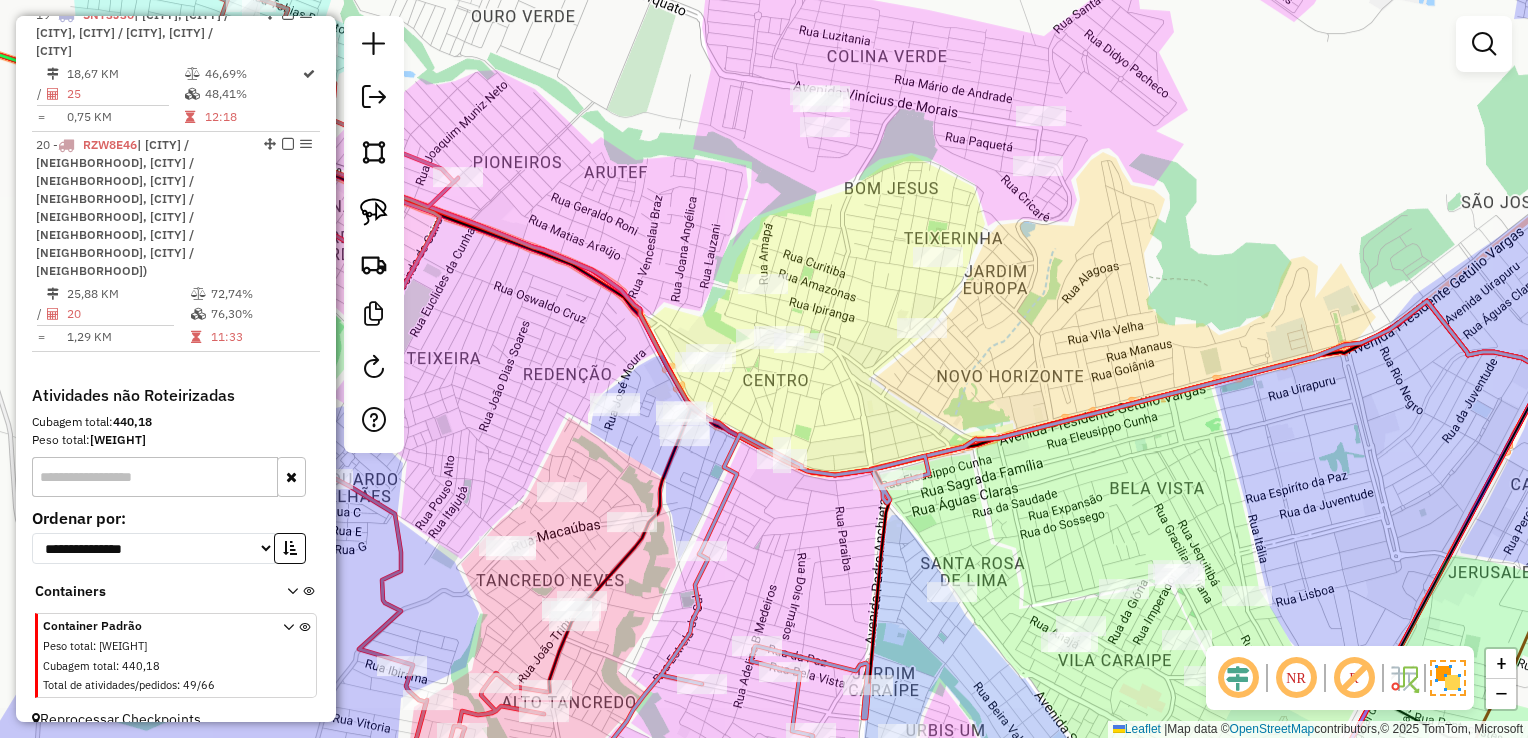 drag, startPoint x: 933, startPoint y: 441, endPoint x: 964, endPoint y: 425, distance: 34.88553 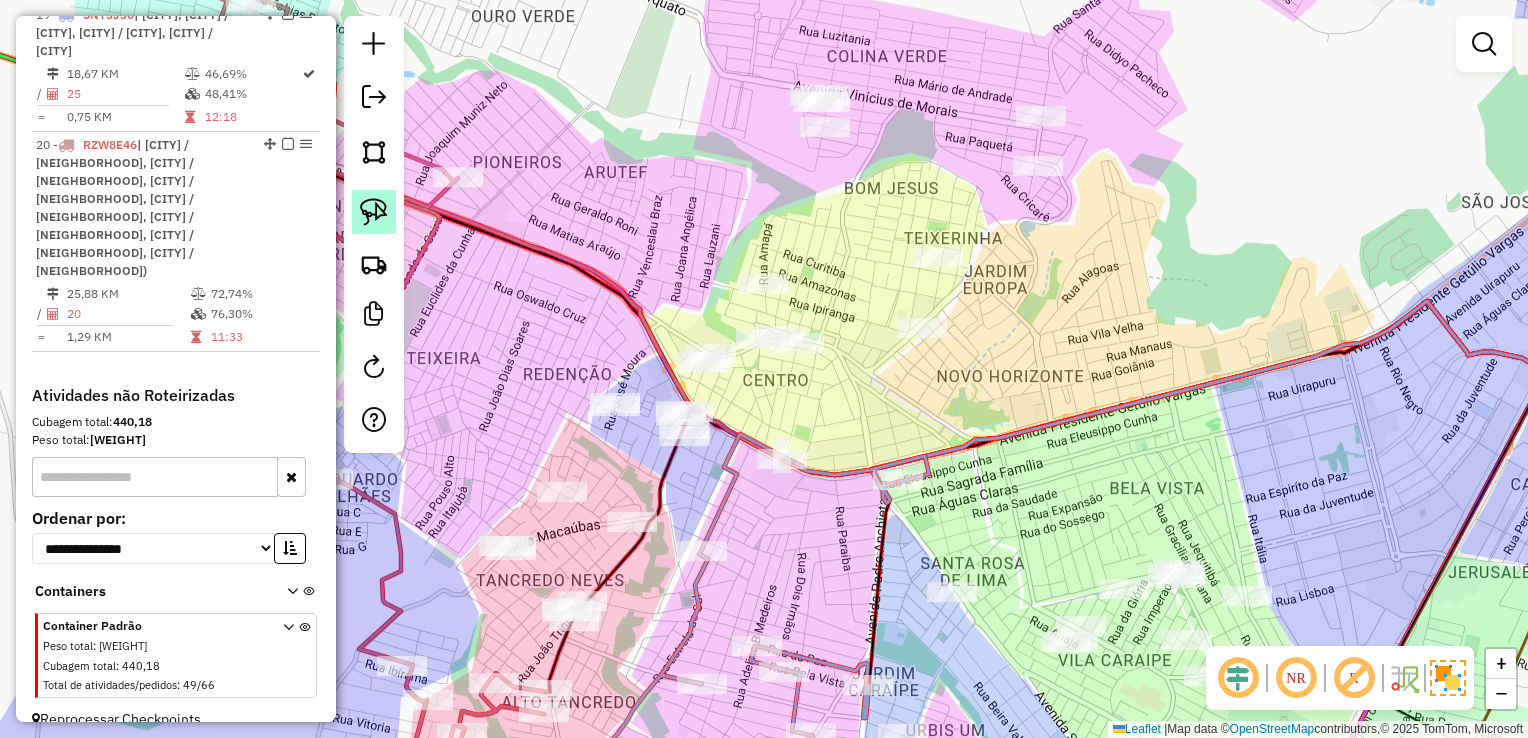 click 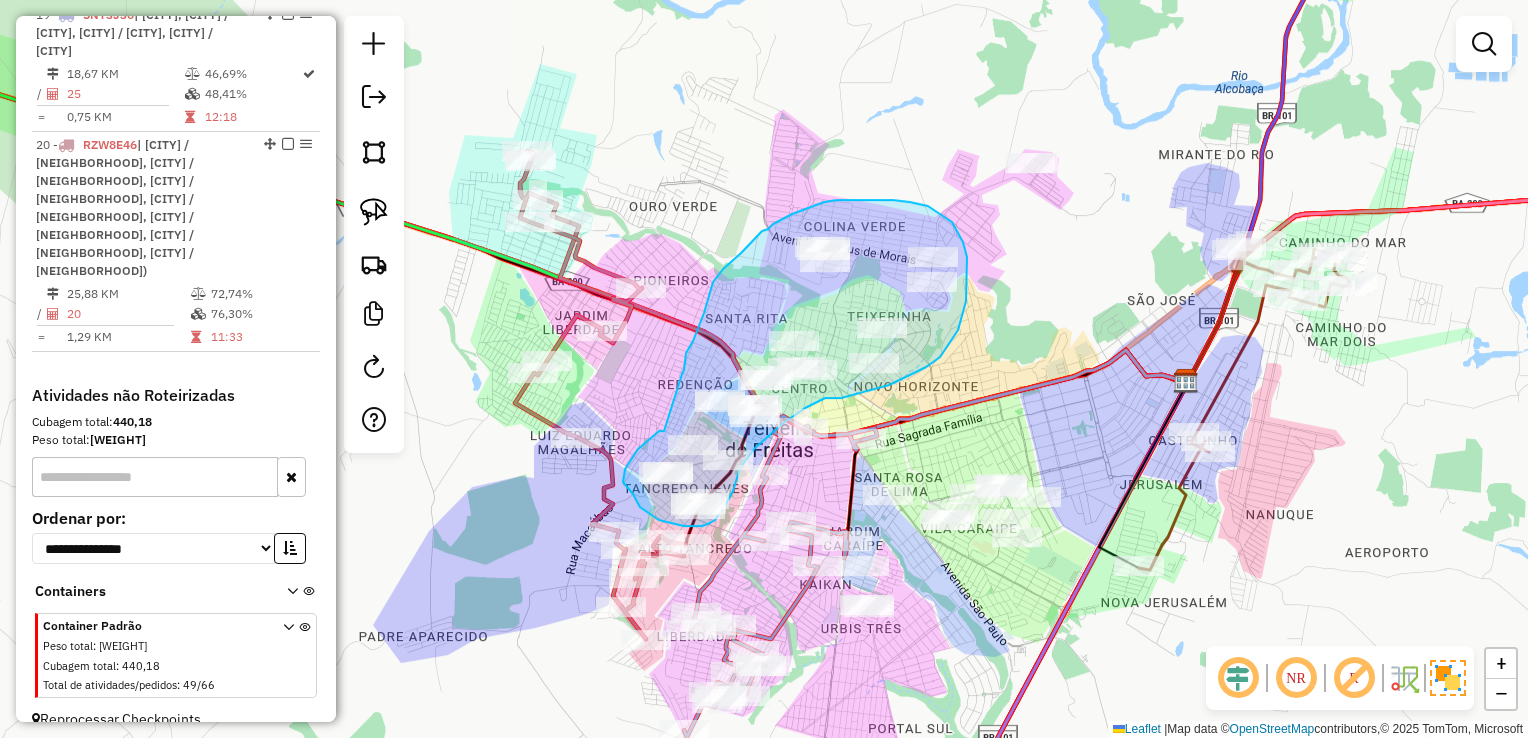 drag, startPoint x: 502, startPoint y: 464, endPoint x: 681, endPoint y: 374, distance: 200.35219 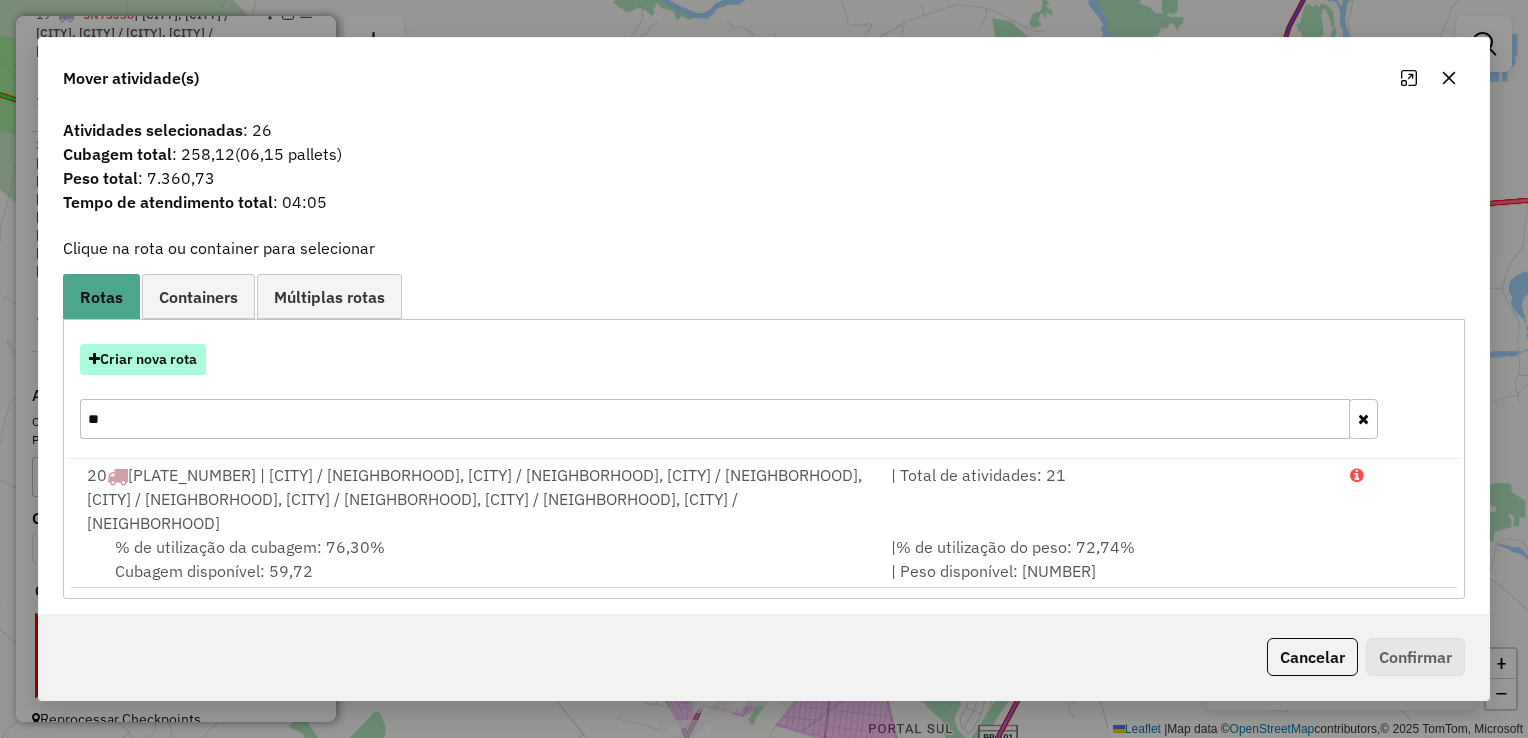 click on "Criar nova rota" at bounding box center (143, 359) 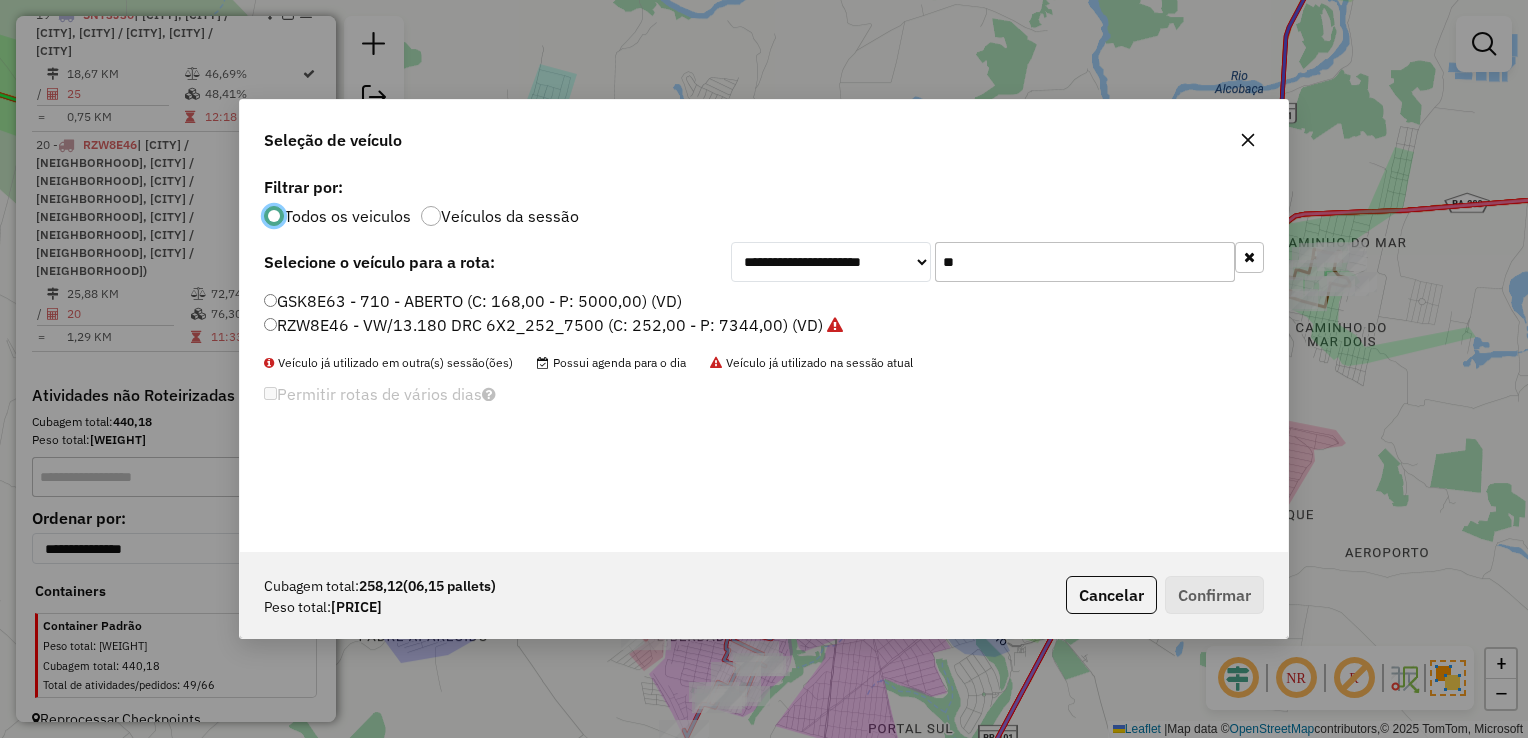 scroll, scrollTop: 10, scrollLeft: 6, axis: both 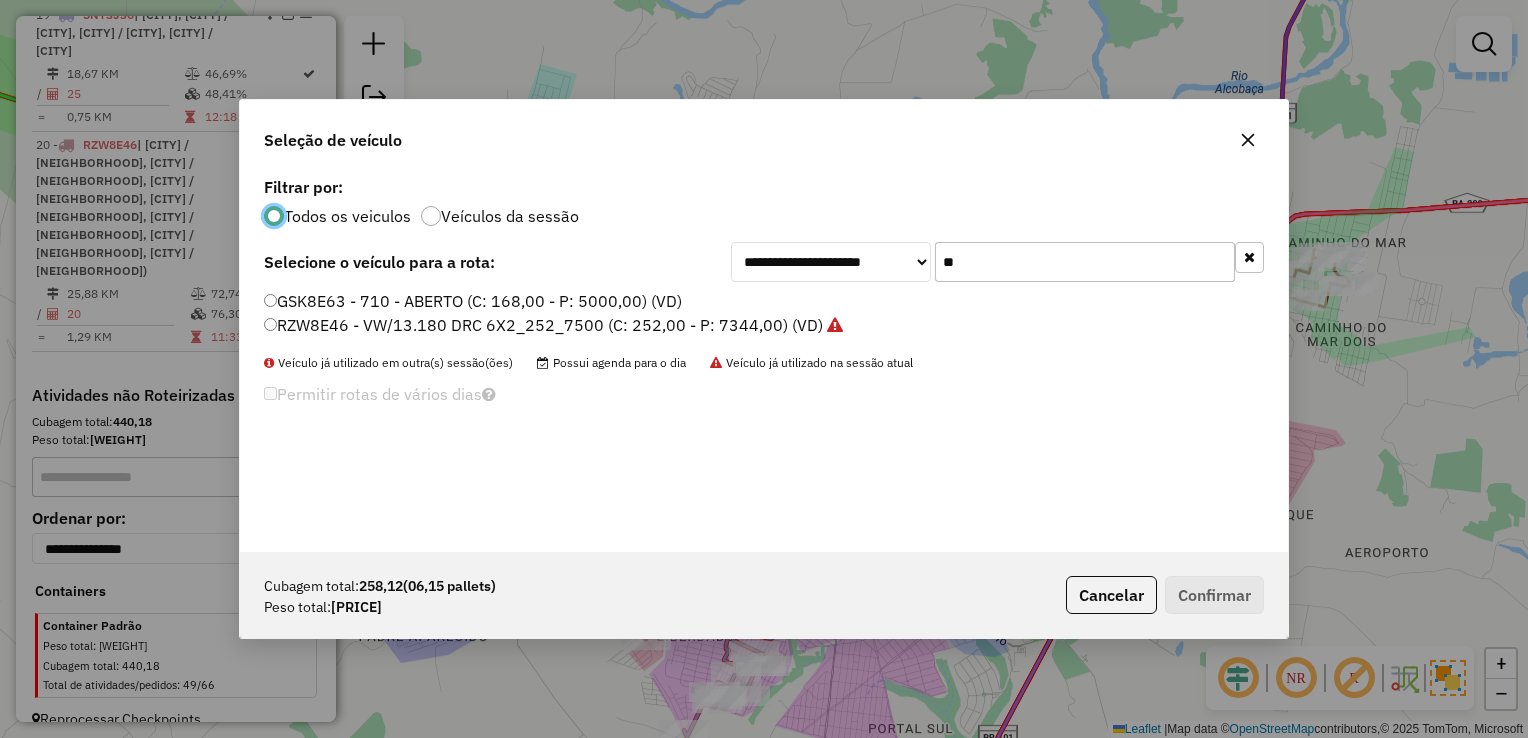 click on "**" 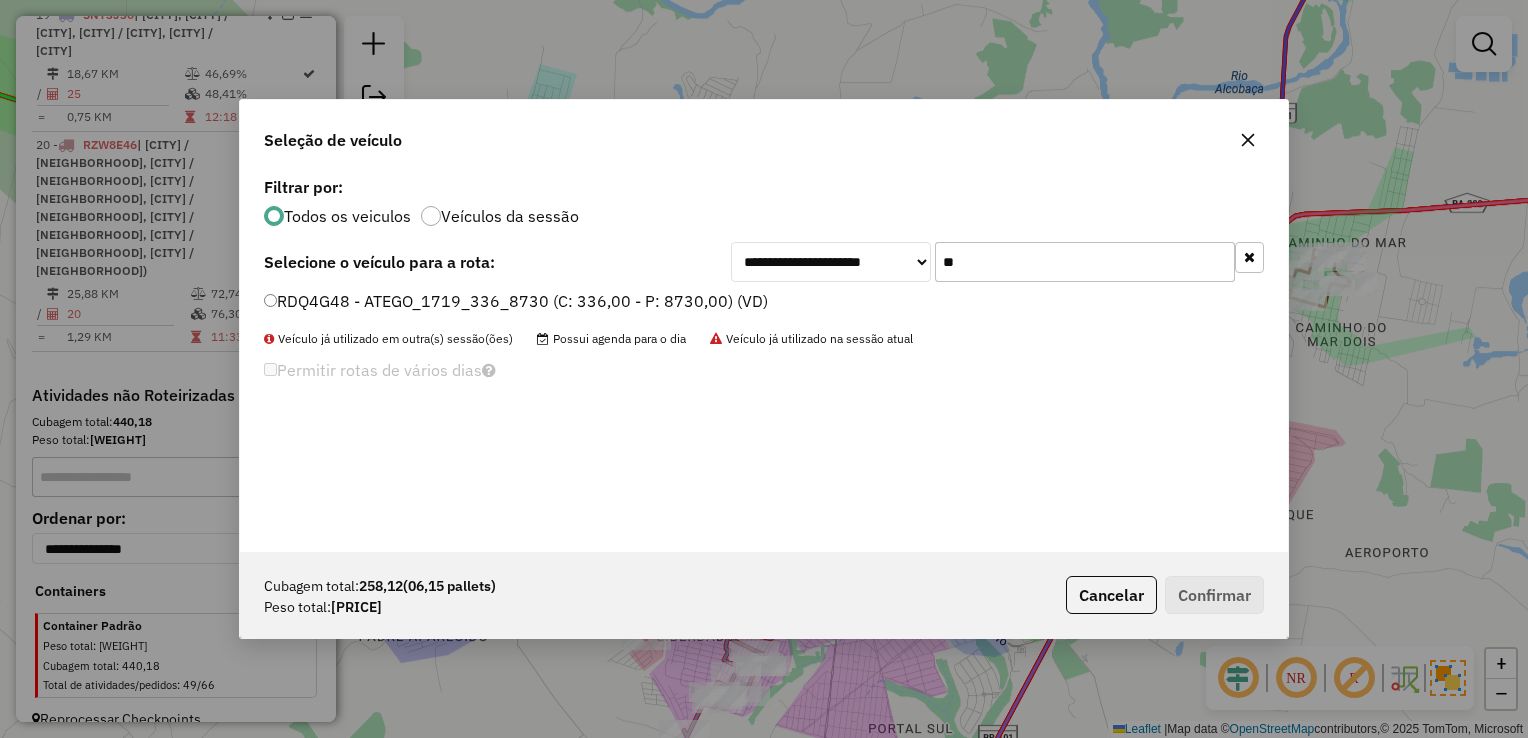type on "**" 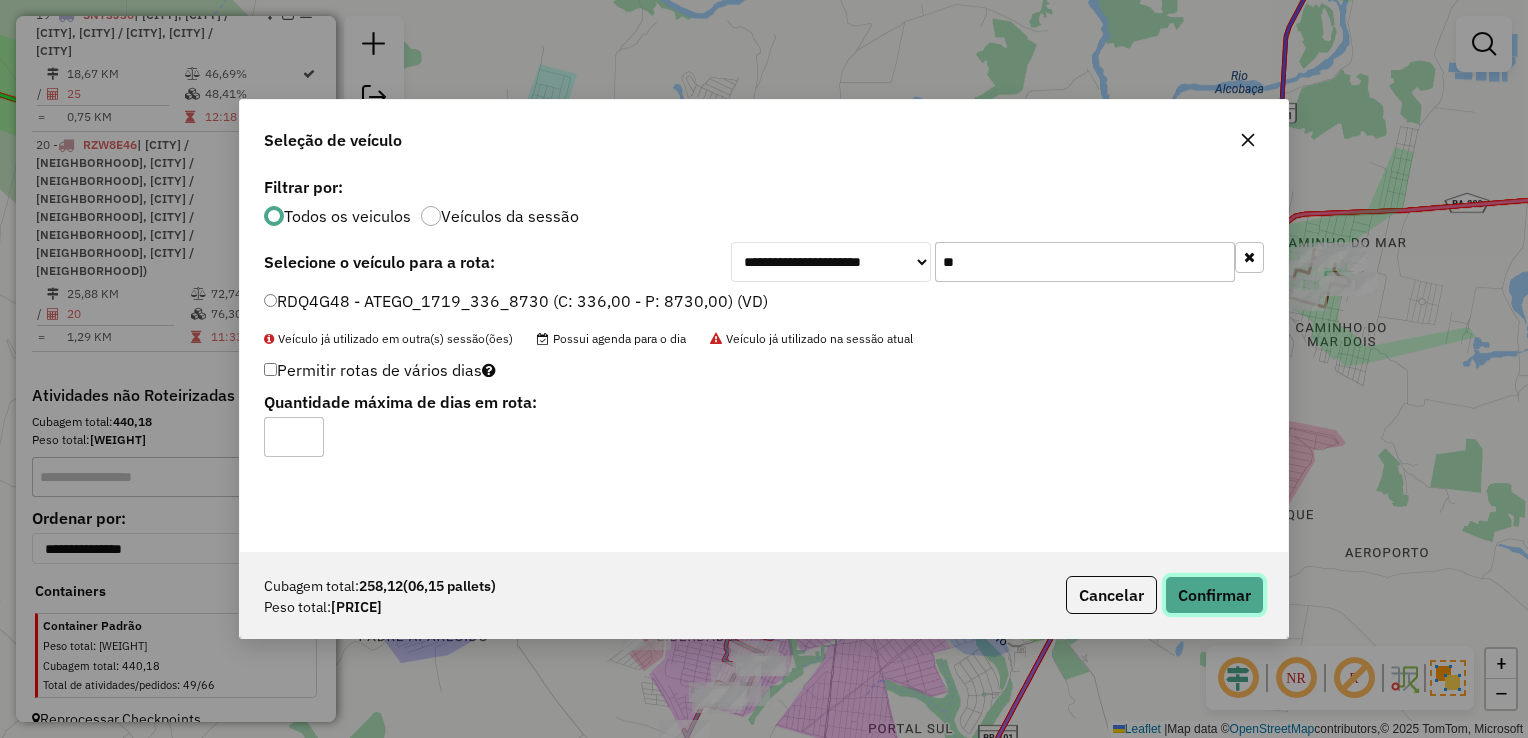 click on "Confirmar" 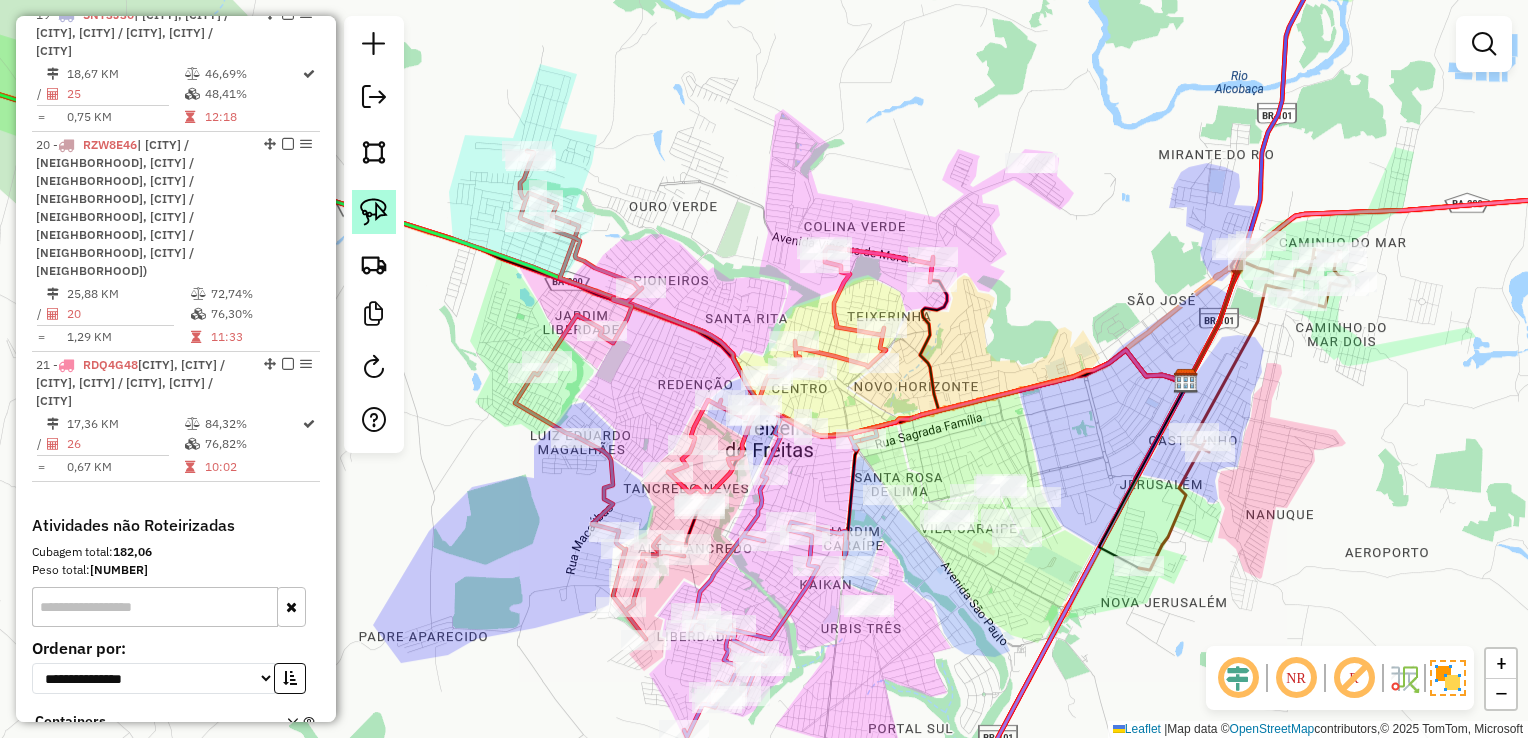 click 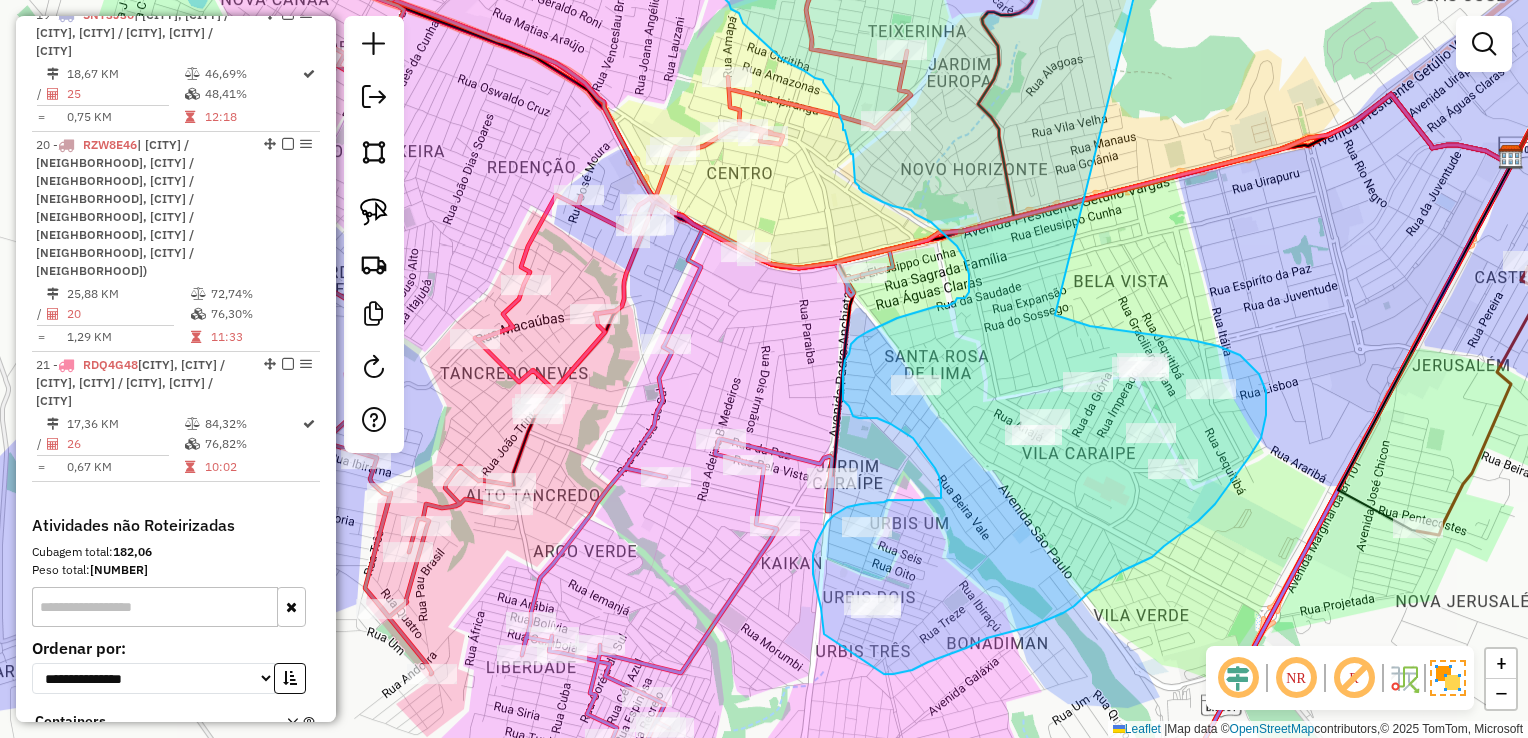 drag, startPoint x: 1099, startPoint y: 178, endPoint x: 1031, endPoint y: 305, distance: 144.05902 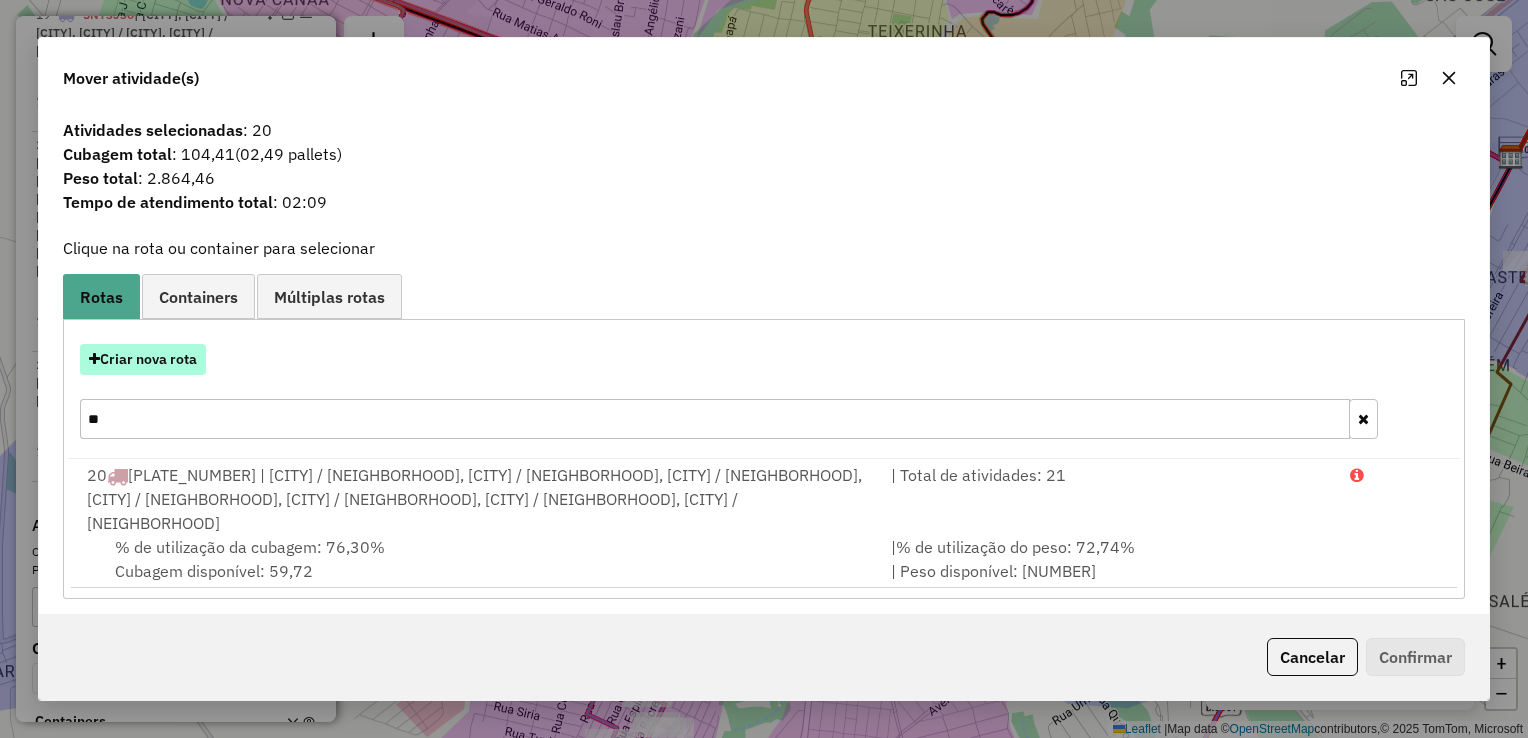 click on "Criar nova rota" at bounding box center (143, 359) 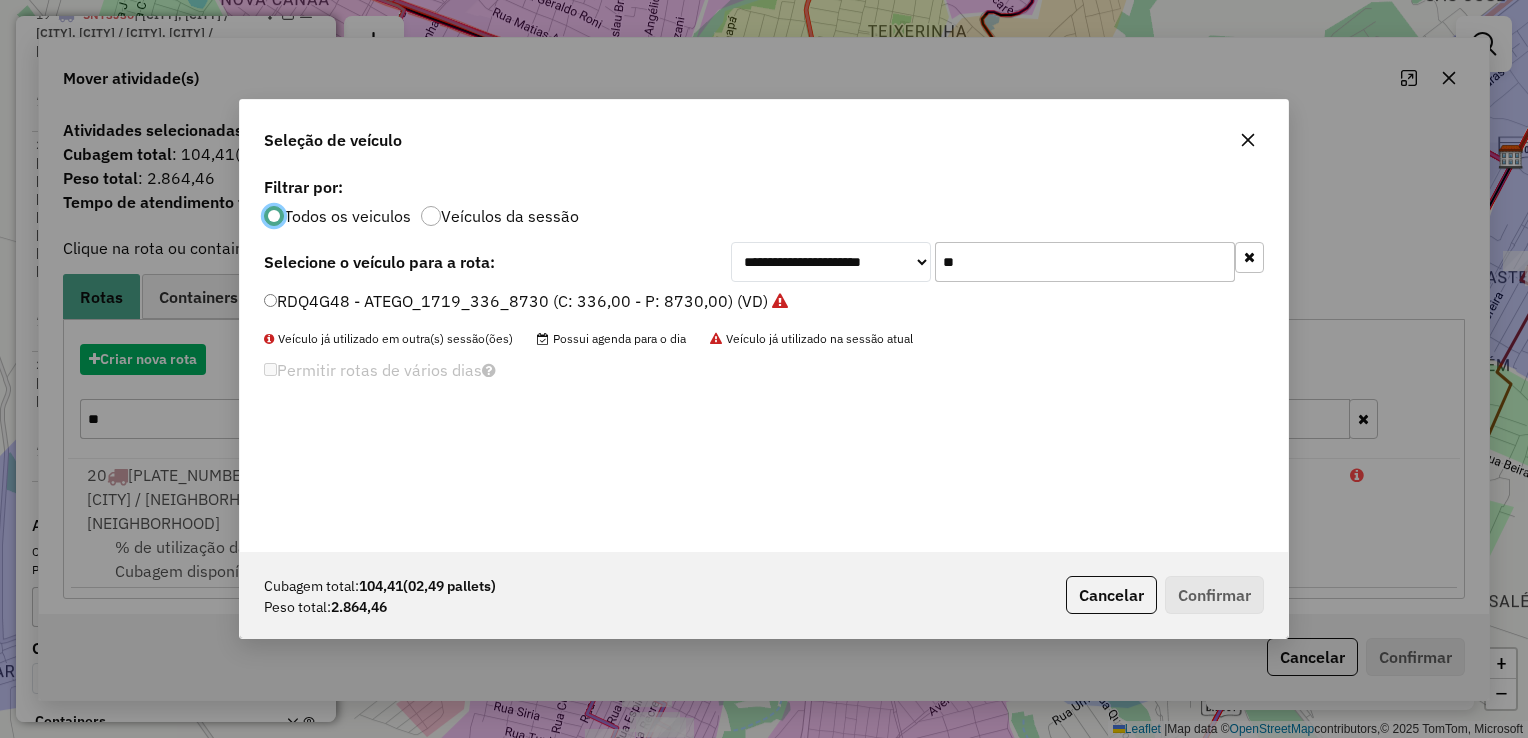 scroll, scrollTop: 10, scrollLeft: 6, axis: both 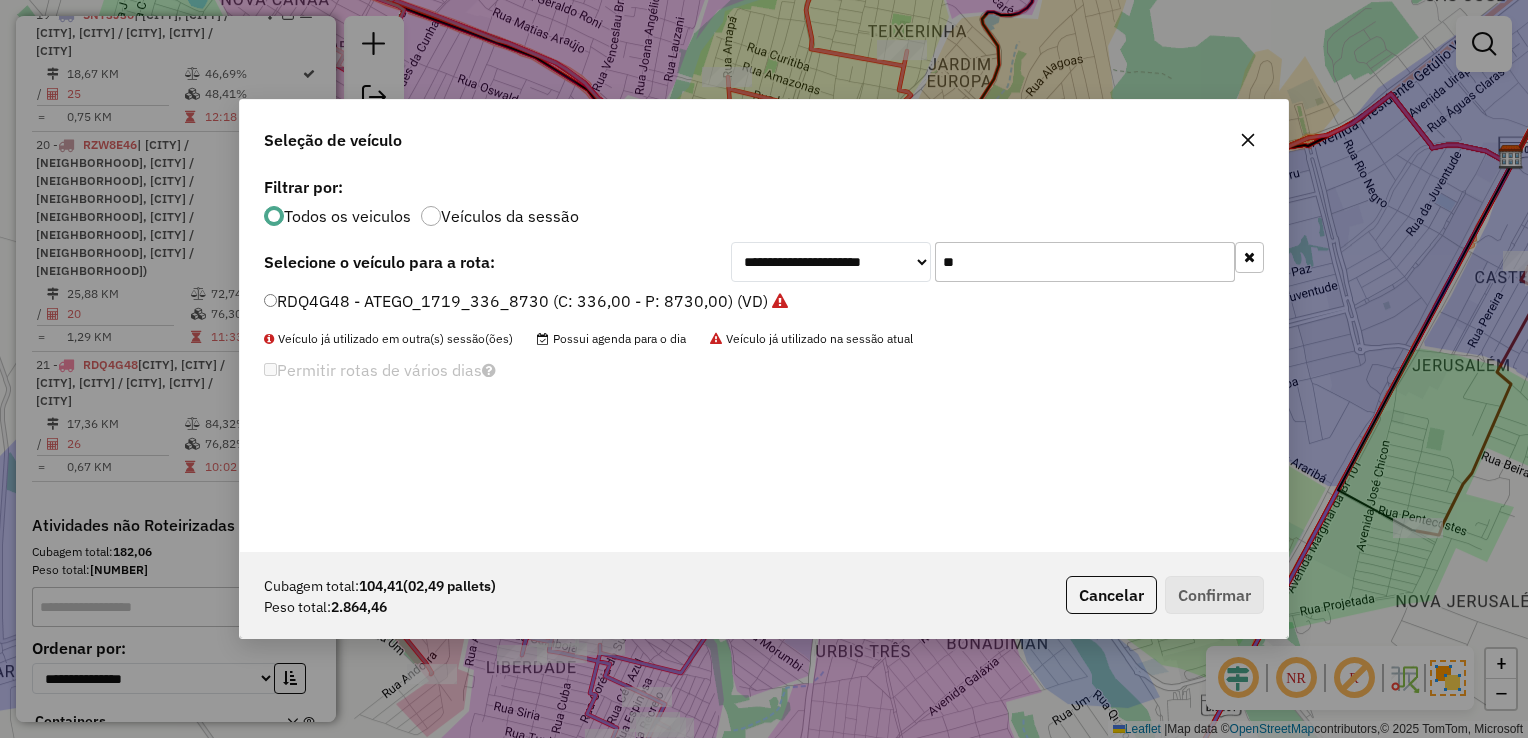 click on "**" 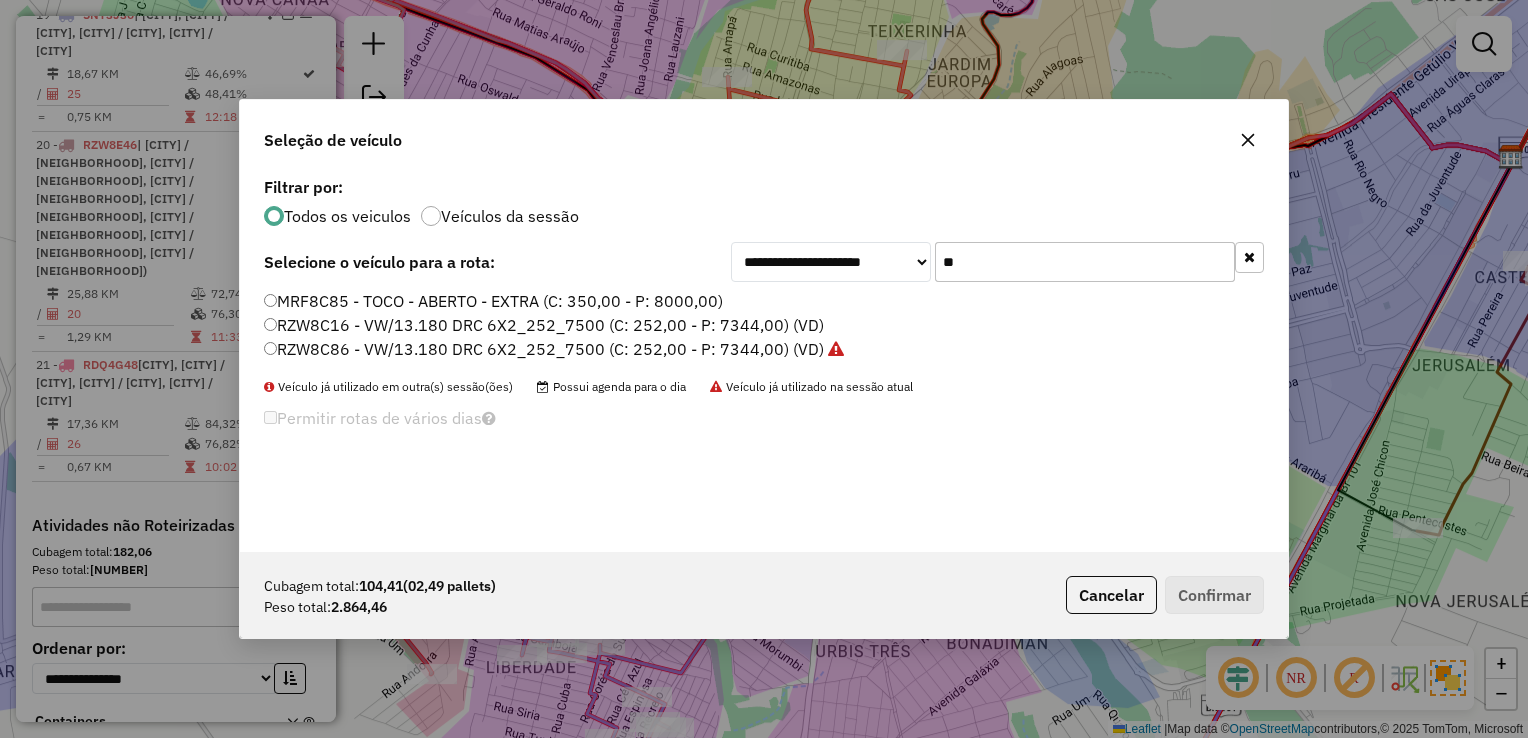 type on "**" 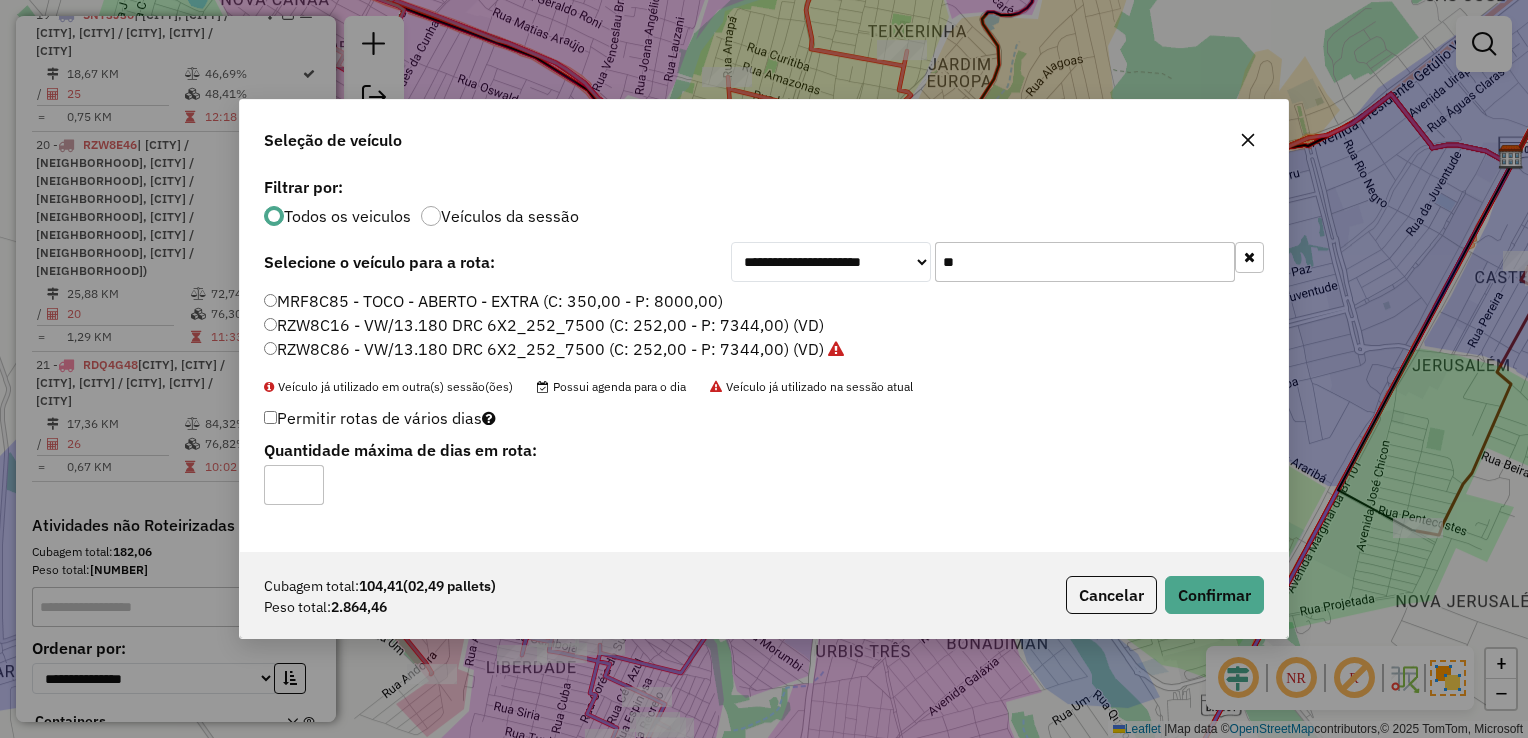click on "Cubagem total:  [CUBAGE]   ([PALLETS] pallets)  Peso total: [WEIGHT]  Cancelar   Confirmar" 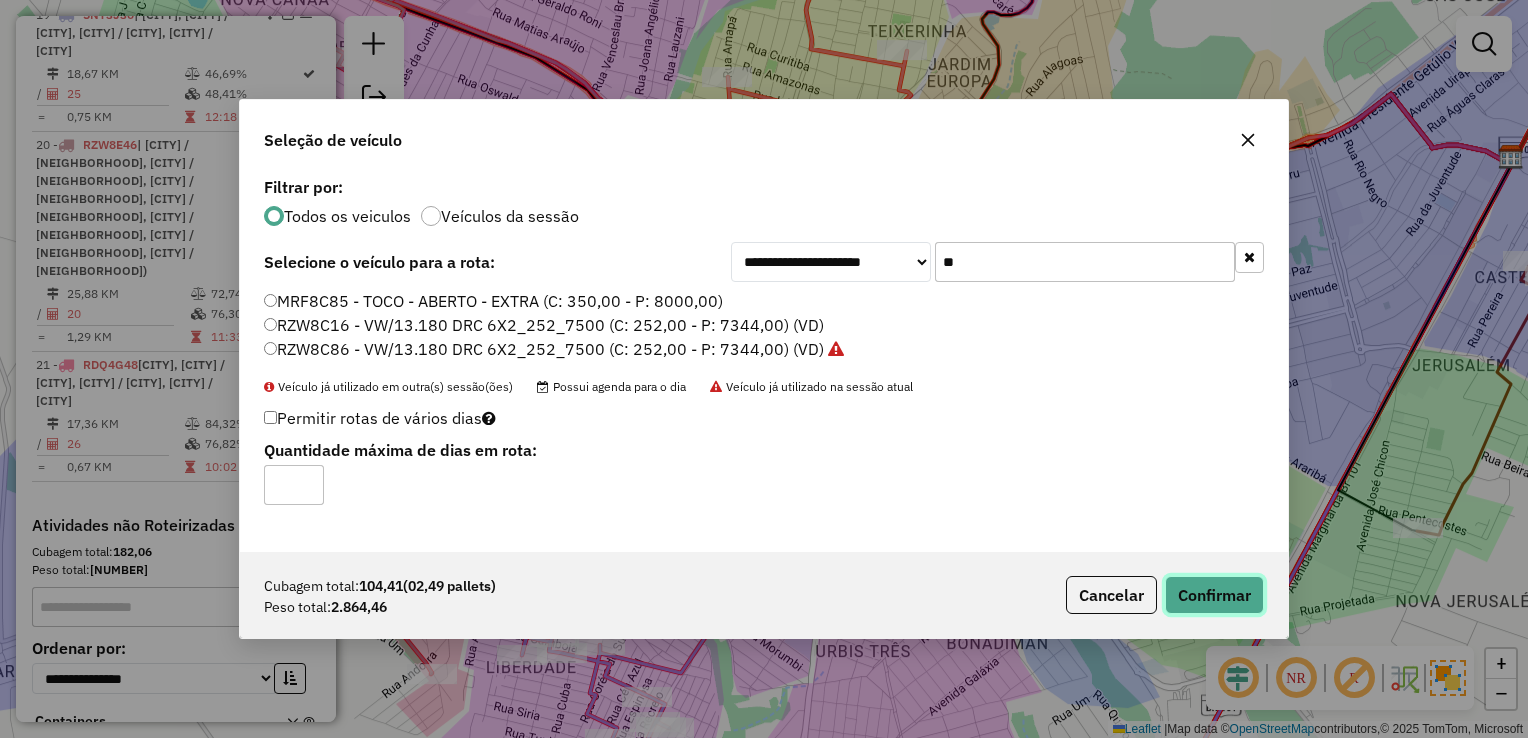 drag, startPoint x: 1216, startPoint y: 593, endPoint x: 1216, endPoint y: 572, distance: 21 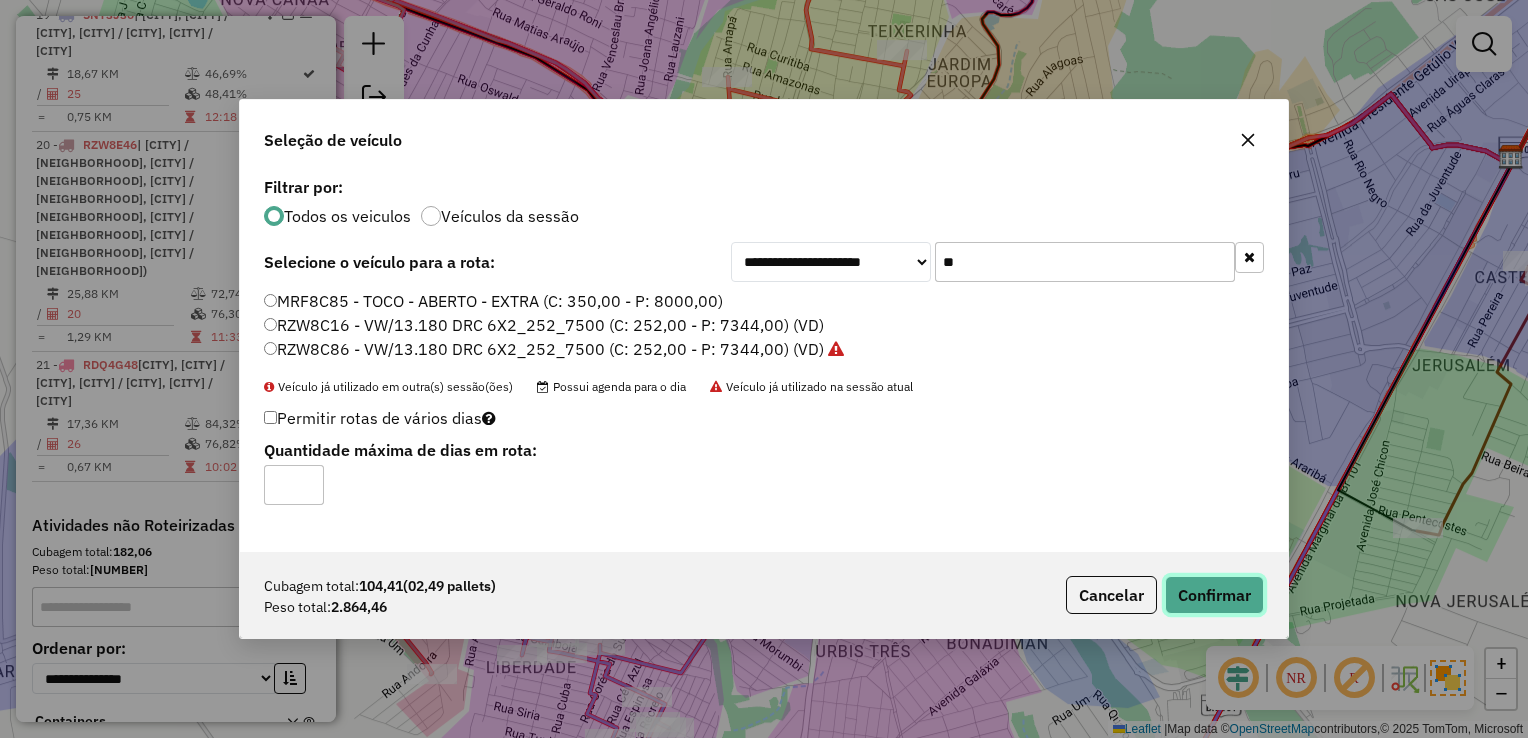 click on "Confirmar" 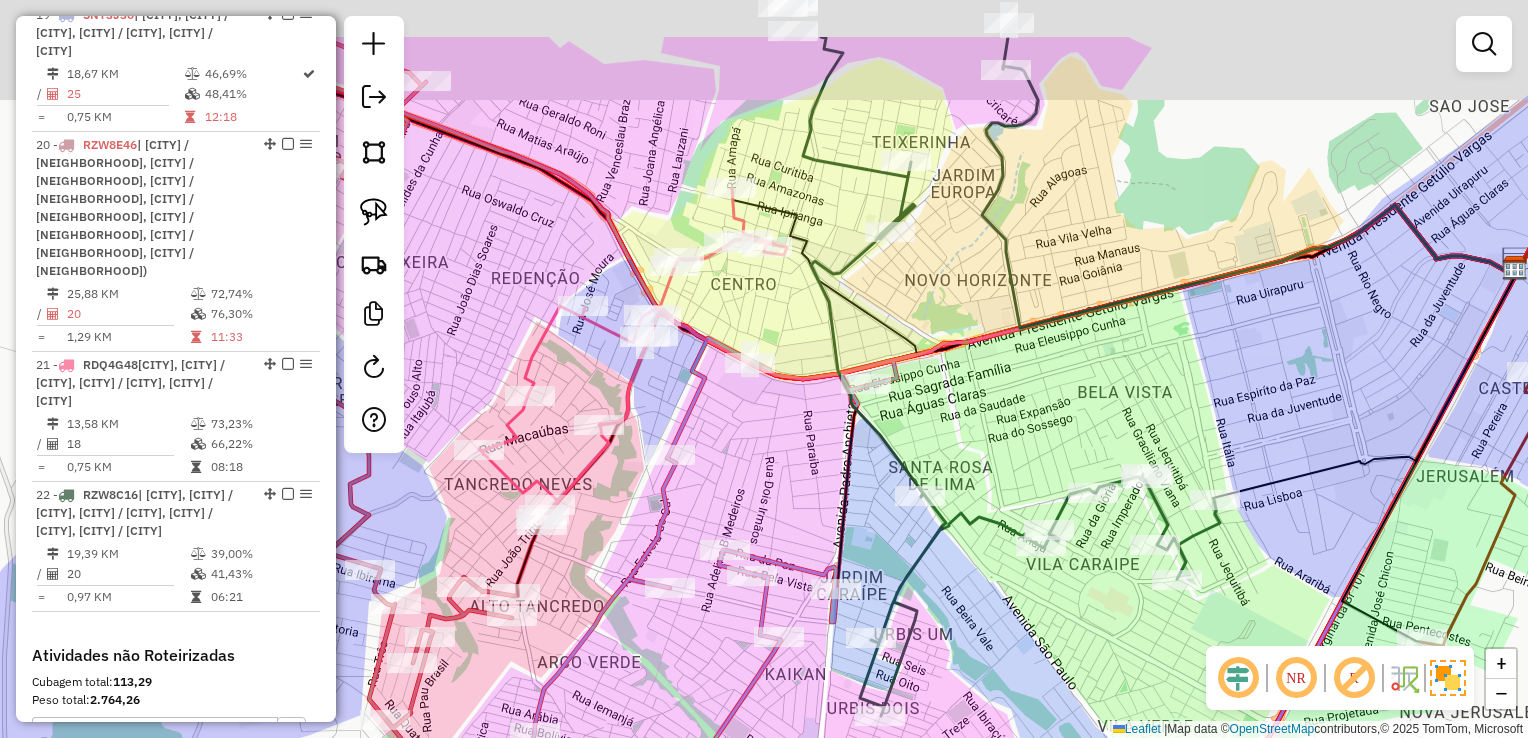 drag, startPoint x: 848, startPoint y: 235, endPoint x: 848, endPoint y: 282, distance: 47 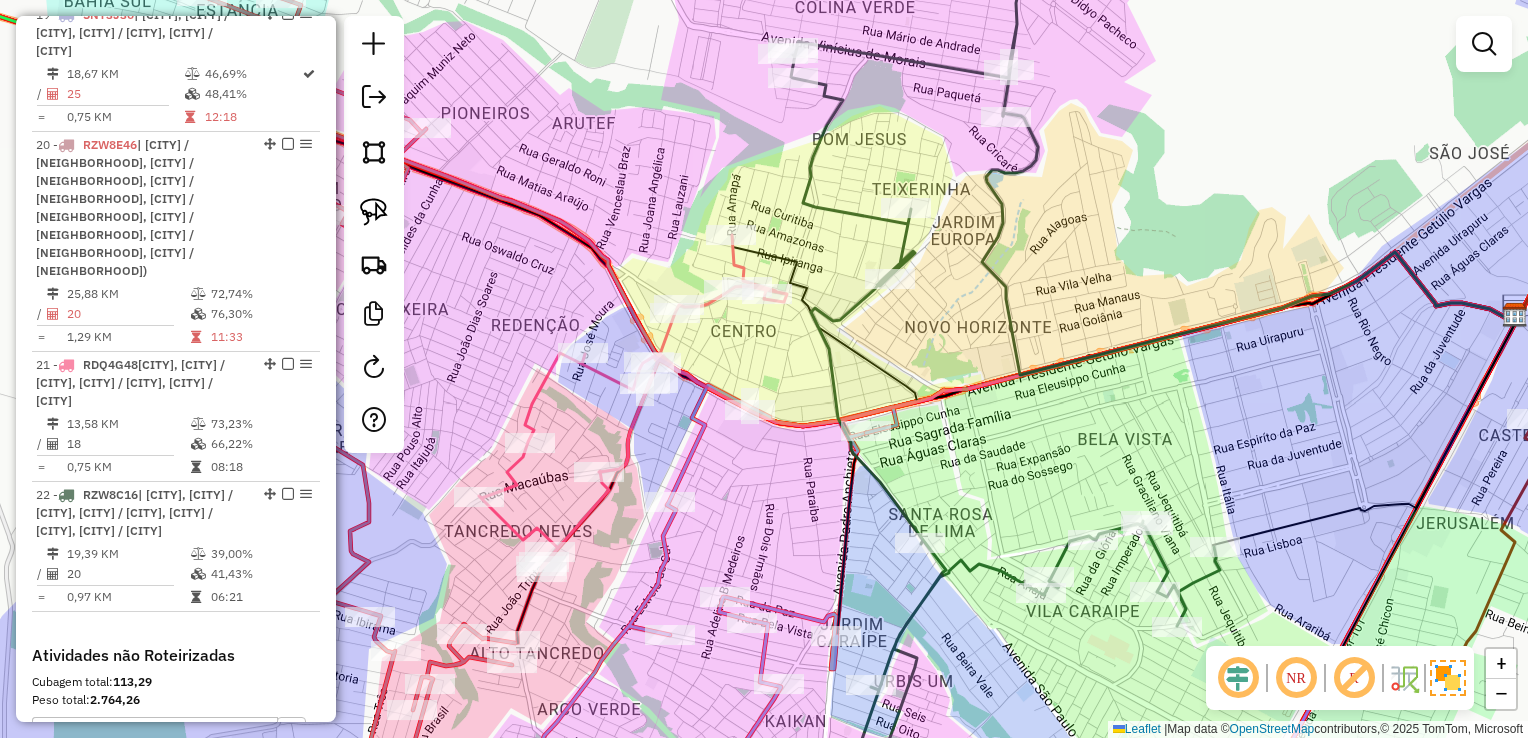 click 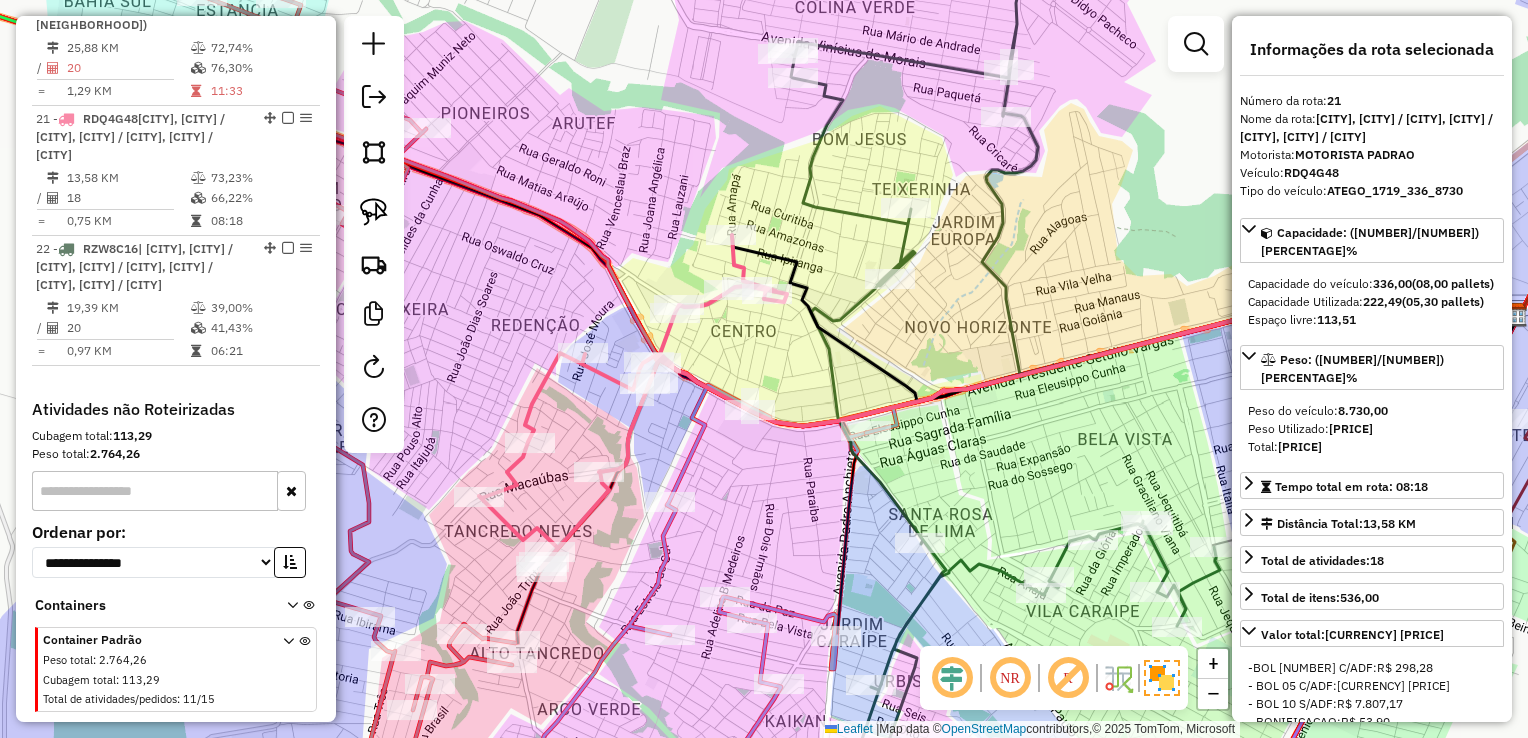 scroll, scrollTop: 3032, scrollLeft: 0, axis: vertical 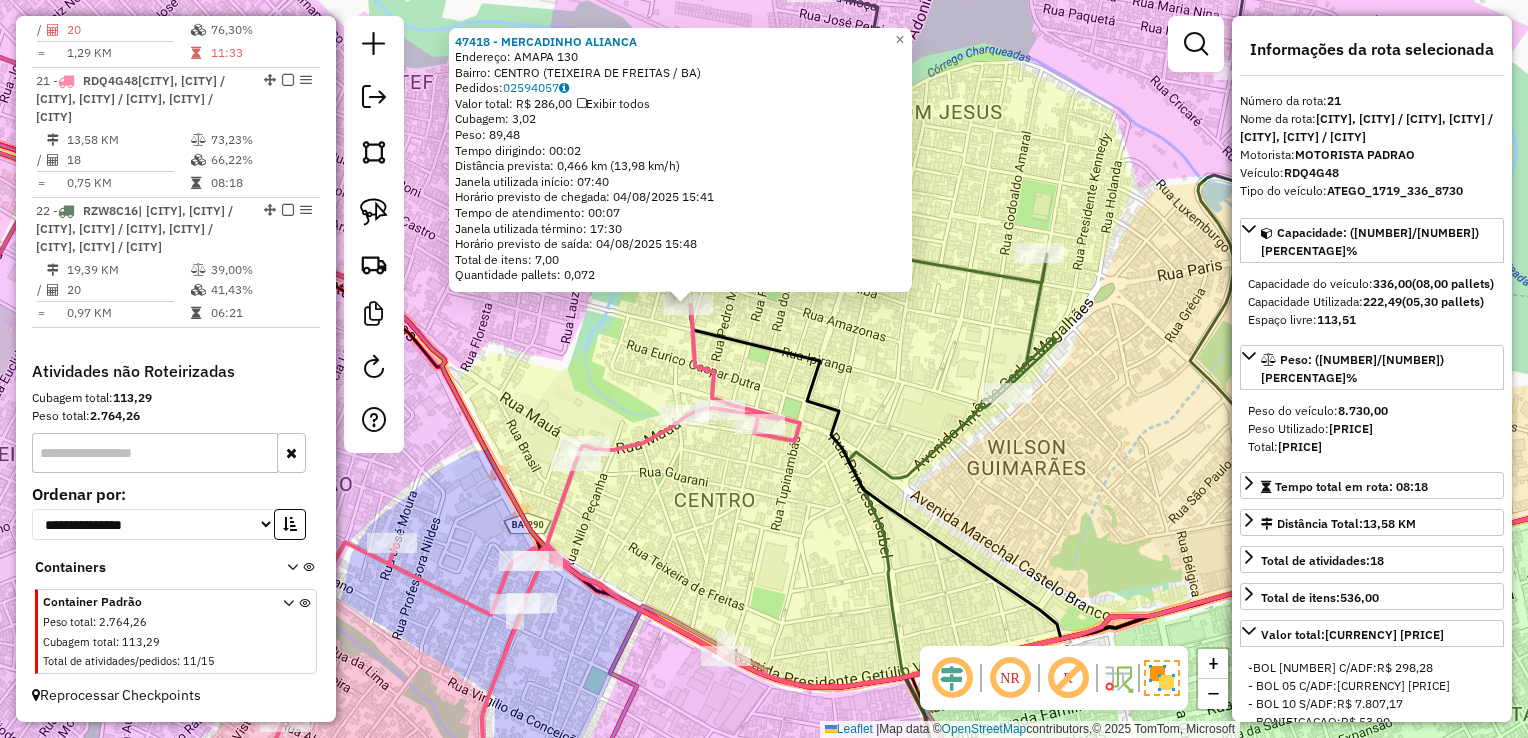 click 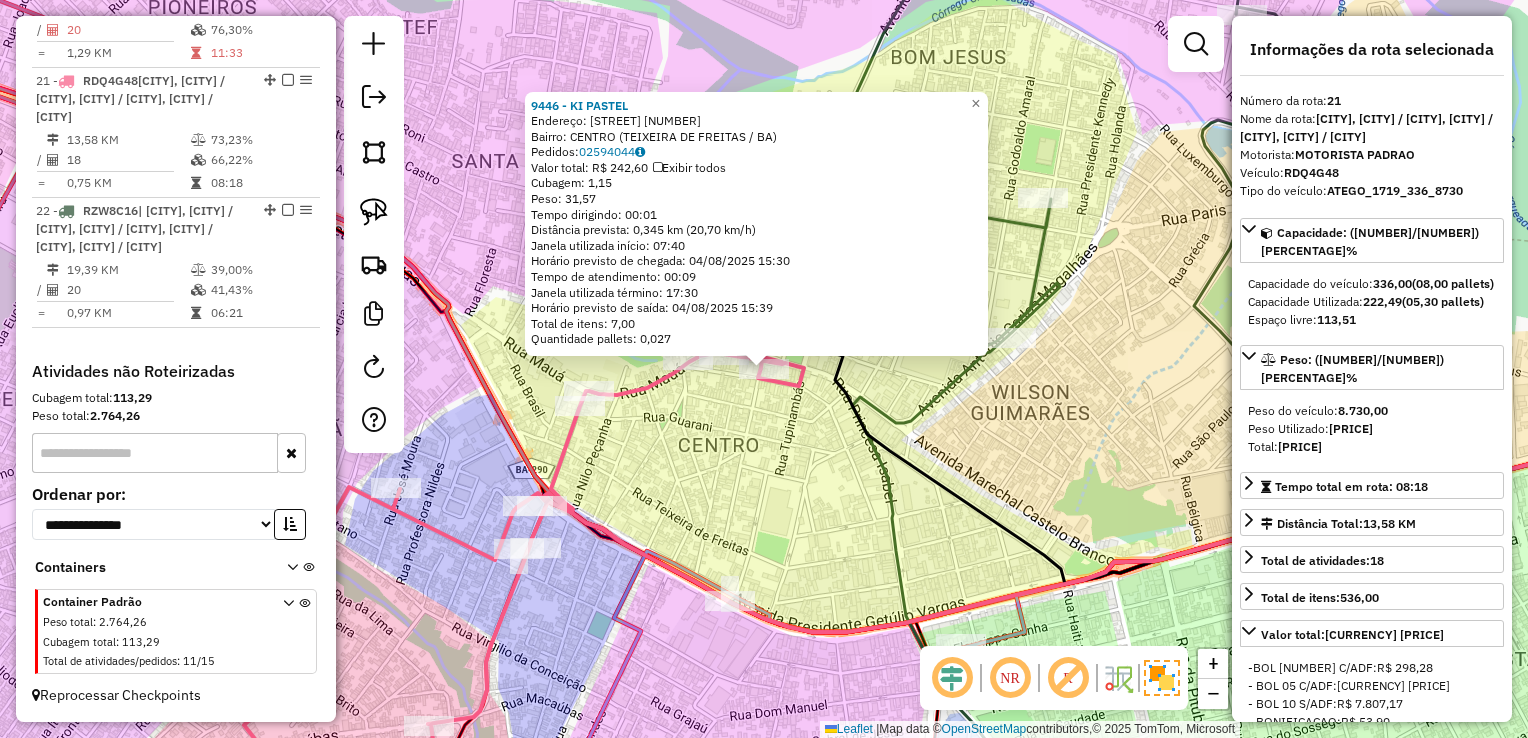 click on "9446 - KI PASTEL  Endereço:  [STREET] [NUMBER]   Bairro: [NEIGHBORHOOD] ([CITY] / [STATE])   Pedidos:  [ORDER_ID]   Valor total: [CURRENCY] [PRICE]   Exibir todos   Cubagem: [CUBAGE]  Peso: [WEIGHT]  Tempo dirigindo: [TIME]   Distância prevista: [DISTANCE] km ([SPEED] km/h)   Janela utilizada início: [TIME]   Horário previsto de chegada: [DATE] [TIME]   Tempo de atendimento: [TIME]   Janela utilizada término: [TIME]   Horário previsto de saída: [DATE] [TIME]   Total de itens: [ITEMS]   Quantidade pallets: [PALLETS]  × Janela de atendimento Grade de atendimento Capacidade Transportadoras Veículos Cliente Pedidos  Rotas Selecione os dias de semana para filtrar as janelas de atendimento  Seg   Ter   Qua   Qui   Sex   Sáb   Dom  Informe o período da janela de atendimento: De: [TIME] Até: [TIME]  Filtrar exatamente a janela do cliente  Considerar janela de atendimento padrão  Selecione os dias de semana para filtrar as grades de atendimento  Seg   Ter   Qua   Qui   Sex   Sáb   Dom   Considerar clientes sem dia de atendimento cadastrado  De: [WEIGHT]  +" 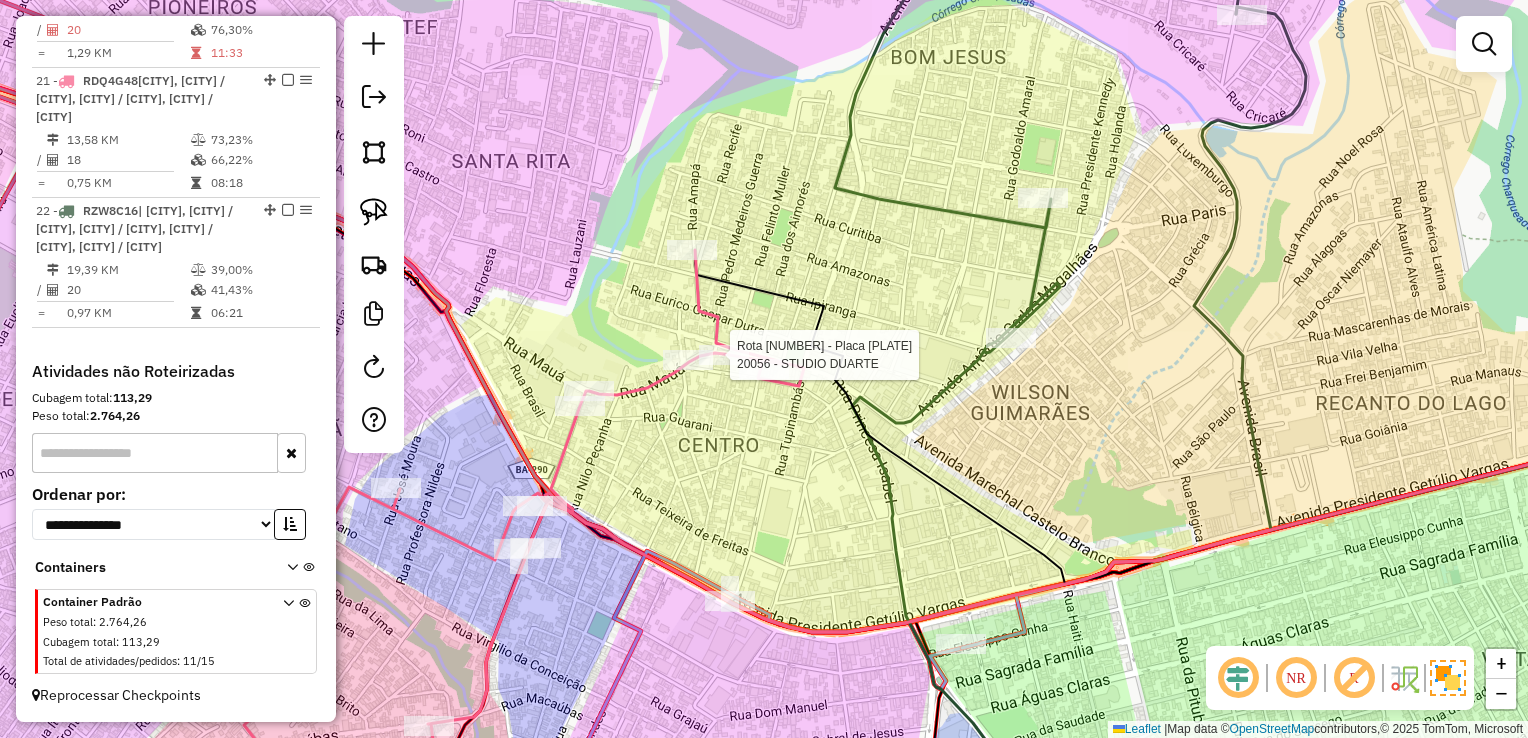 select on "*********" 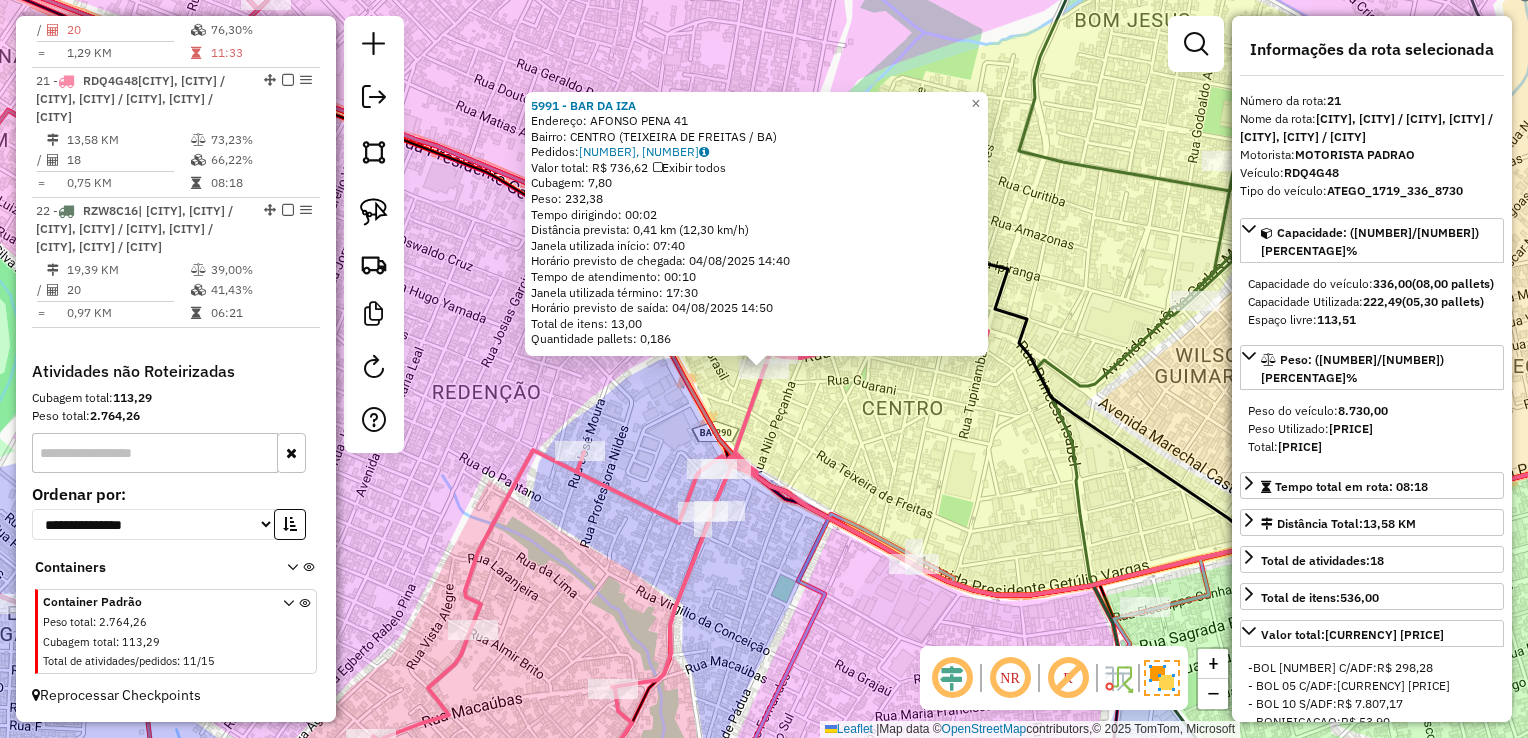 click on "[BRAND] Endereço: [STREET] [NUMBER] Bairro: [NAME] ([CITY] / [STATE]) Pedidos: [NUMBER], [NUMBER] Valor total: R$ [PRICE] Exibir todos Cubagem: [NUMBER] Peso: [NUMBER] Tempo dirigindo: [TIME] Distância prevista: [DISTANCE] ([SPEED]) Janela utilizada início: [TIME] Horário previsto de chegada: [DATE] [TIME] Tempo de atendimento: [TIME] Janela utilizada término: [TIME] Horário previsto de saída: [DATE] [TIME] Total de itens: [NUMBER] Quantidade pallets: [NUMBER] × Janela de atendimento Grade de atendimento Capacidade Transportadoras Veículos Cliente Pedidos Rotas Selecione os dias de semana para filtrar as janelas de atendimento Seg Ter Qua Qui Sex Sáb Dom Informe o período da janela de atendimento: De: Até: Filtrar exatamente a janela do cliente Considerar janela de atendimento padrão Selecione os dias de semana para filtrar as grades de atendimento Seg Ter Qua Qui Sex Sáb Dom Clientes fora do dia de atendimento selecionado De:" 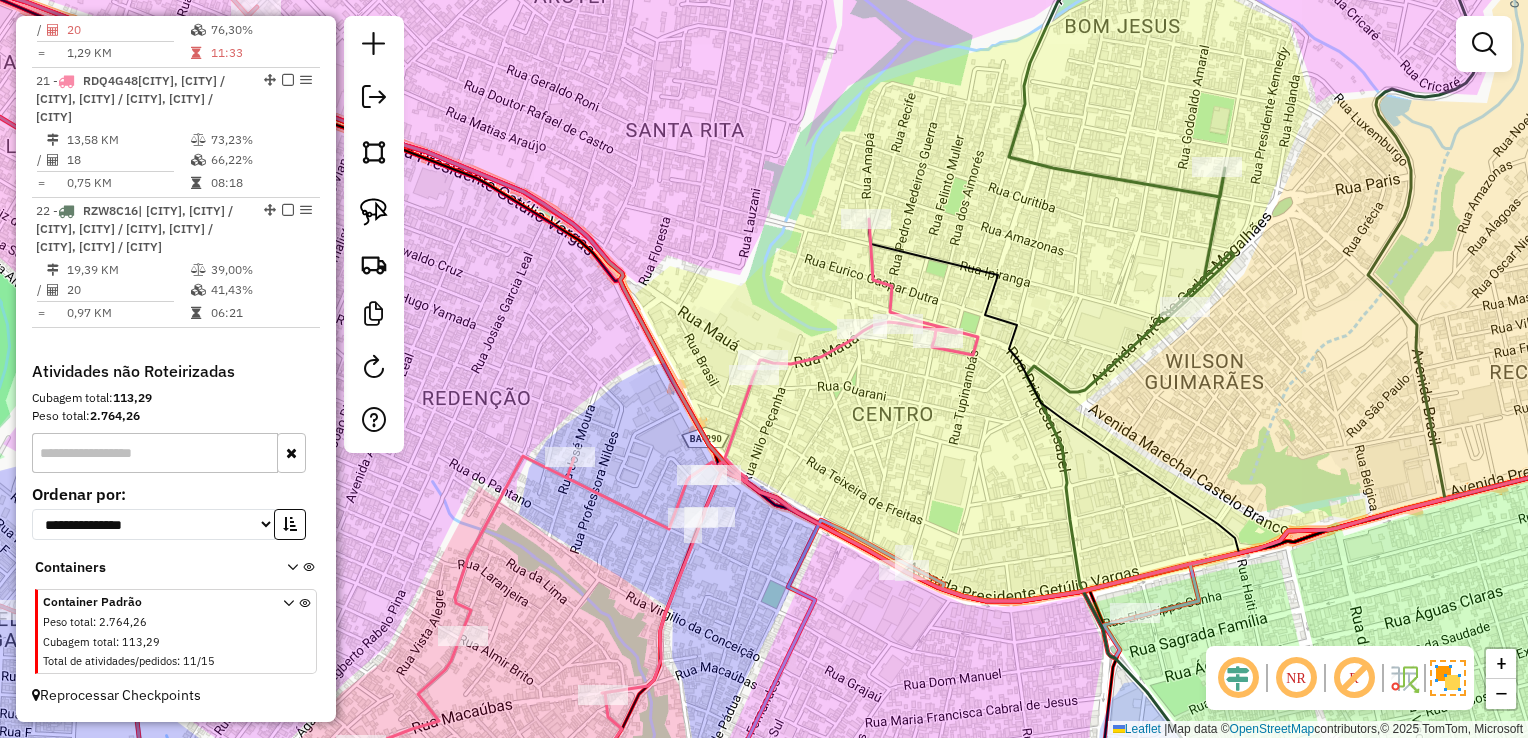drag, startPoint x: 894, startPoint y: 406, endPoint x: 832, endPoint y: 434, distance: 68.0294 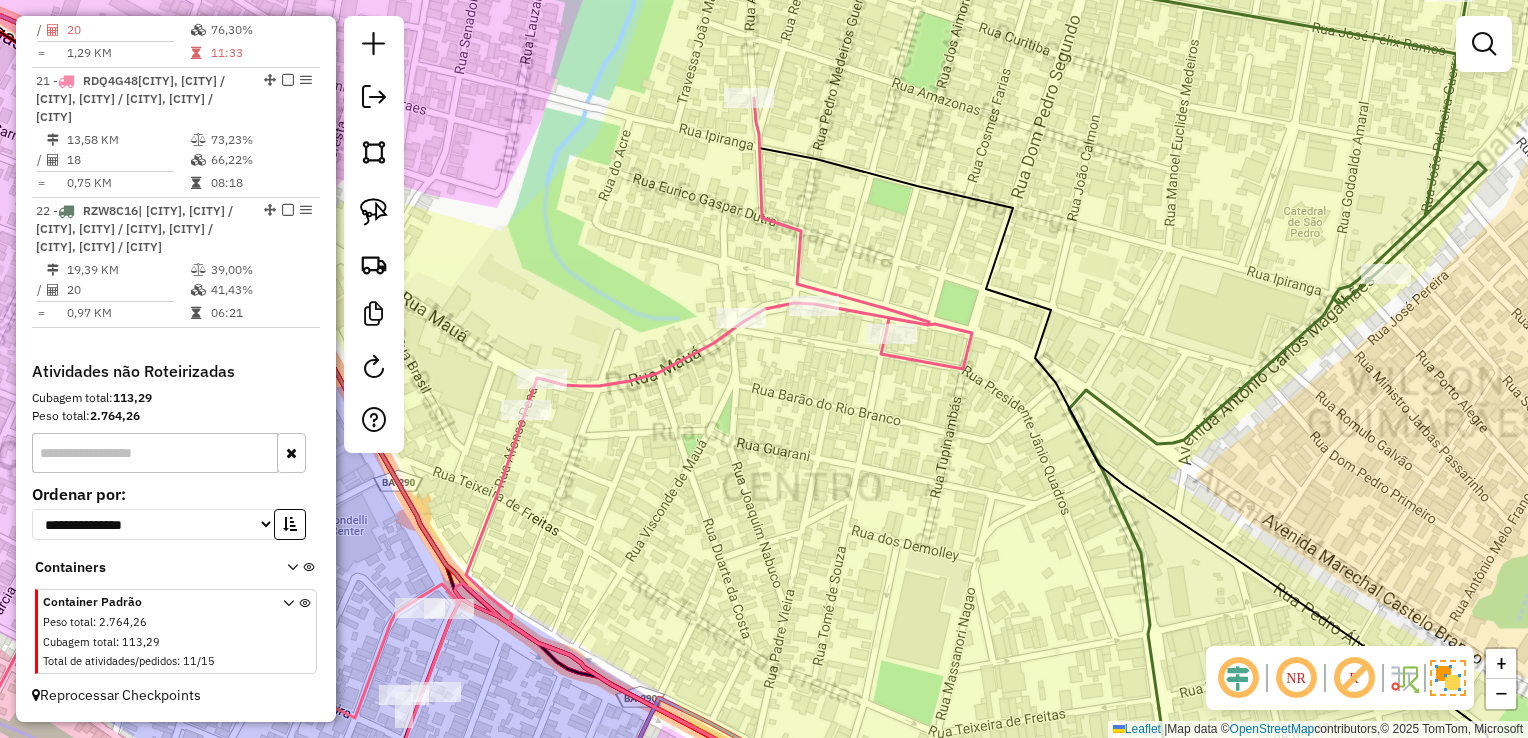 click 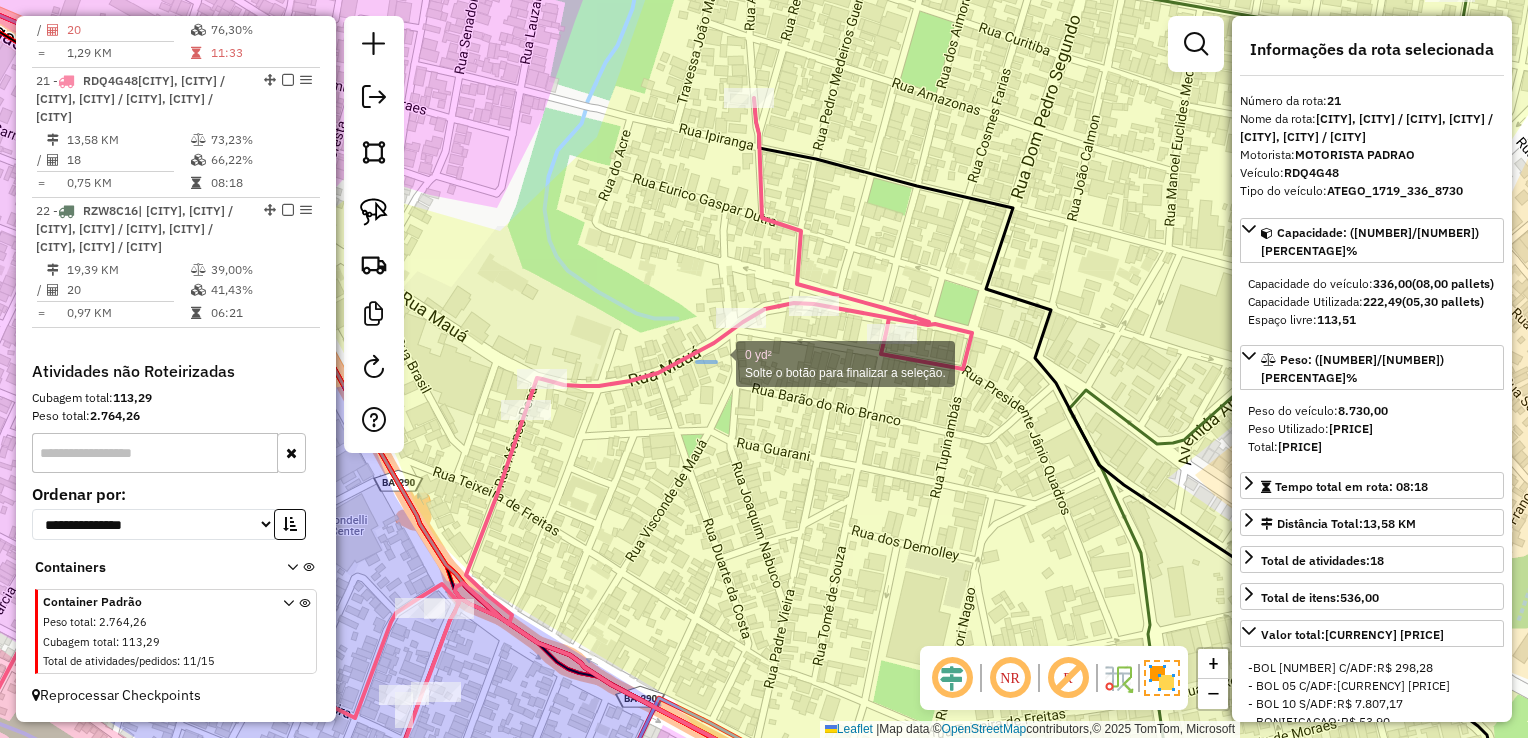 drag, startPoint x: 716, startPoint y: 362, endPoint x: 1080, endPoint y: 251, distance: 380.54828 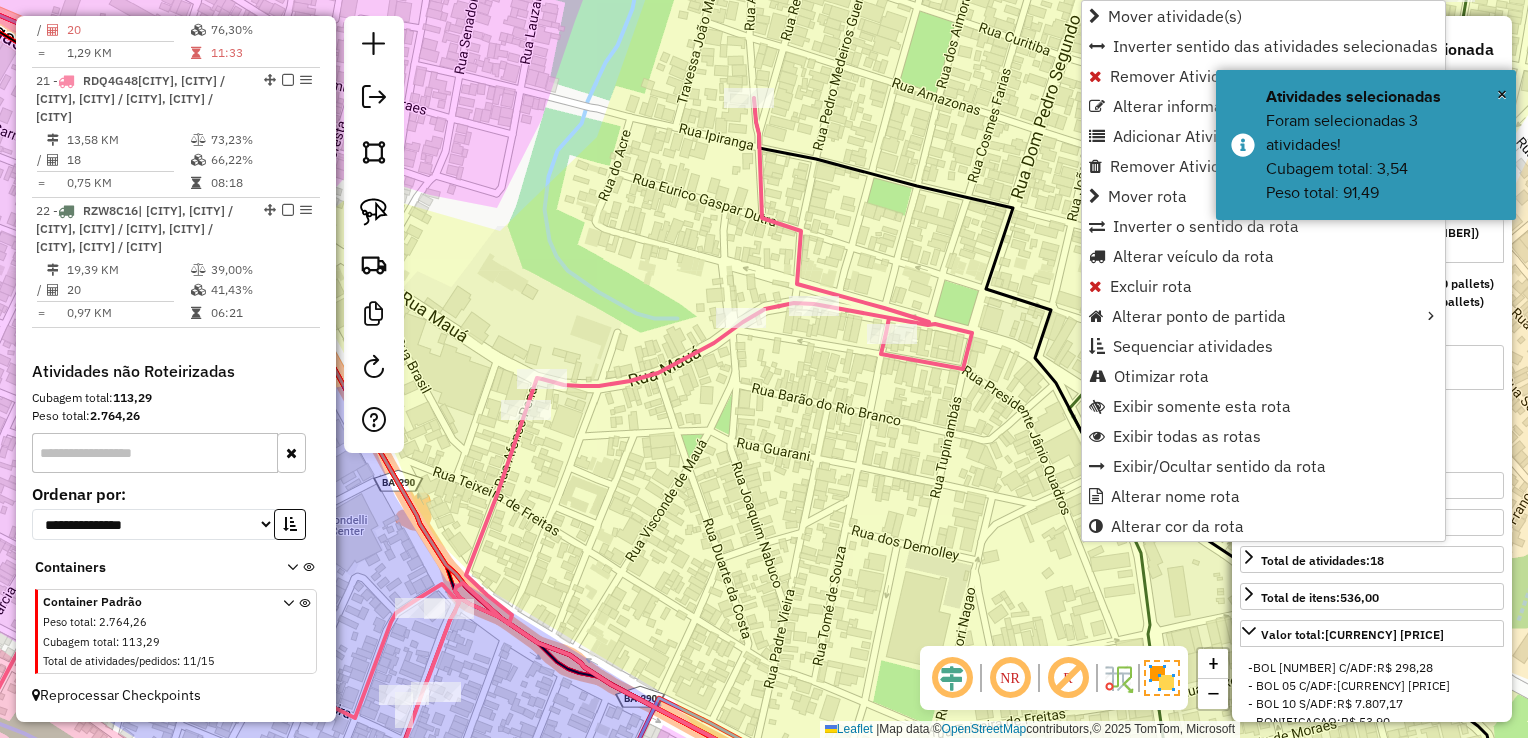 click on "Janela de atendimento Grade de atendimento Capacidade Transportadoras Veículos Cliente Pedidos  Rotas Selecione os dias de semana para filtrar as janelas de atendimento  Seg   Ter   Qua   Qui   Sex   Sáb   Dom  Informe o período da janela de atendimento: De: Até:  Filtrar exatamente a janela do cliente  Considerar janela de atendimento padrão  Selecione os dias de semana para filtrar as grades de atendimento  Seg   Ter   Qua   Qui   Sex   Sáb   Dom   Considerar clientes sem dia de atendimento cadastrado  Clientes fora do dia de atendimento selecionado Filtrar as atividades entre os valores definidos abaixo:  Peso mínimo:   Peso máximo:   Cubagem mínima:   Cubagem máxima:   De:   Até:  Filtrar as atividades entre o tempo de atendimento definido abaixo:  De:   Até:   Considerar capacidade total dos clientes não roteirizados Transportadora: Selecione um ou mais itens Tipo de veículo: Selecione um ou mais itens Veículo: Selecione um ou mais itens Motorista: Selecione um ou mais itens Nome: Rótulo:" 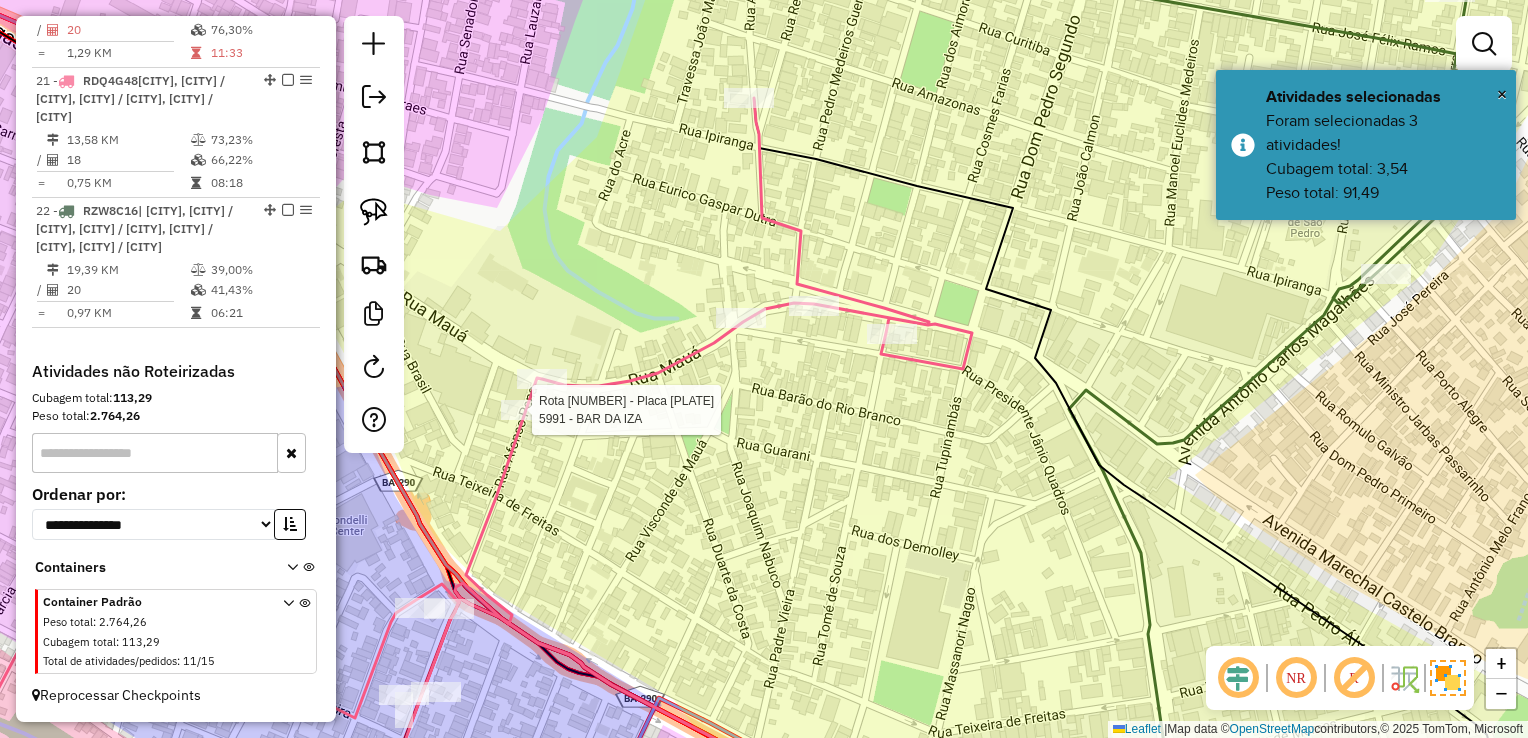 select on "*********" 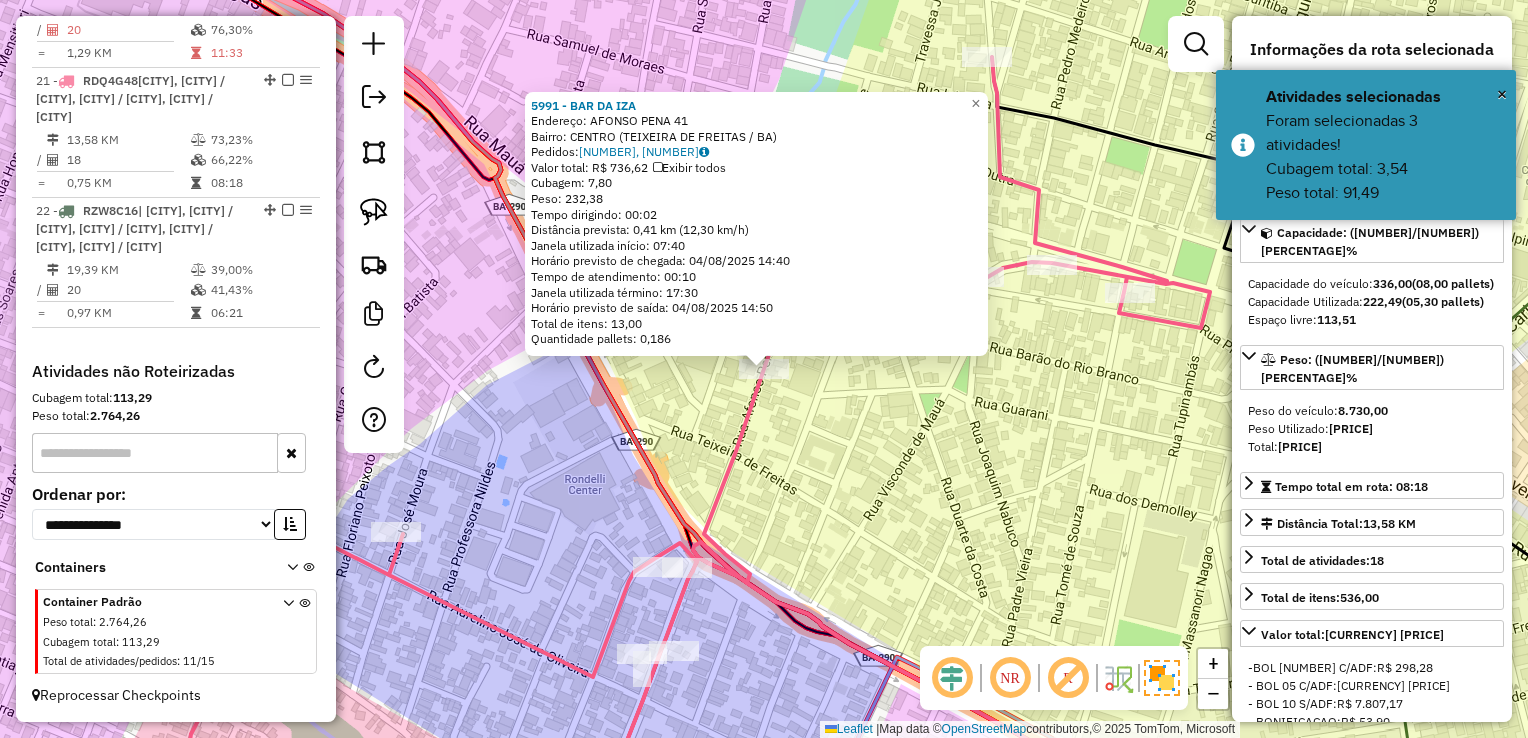 click on "[BRAND] Endereço: [STREET] [NUMBER] Bairro: [NAME] ([CITY] / [STATE]) Pedidos: [NUMBER], [NUMBER] Valor total: R$ [PRICE] Exibir todos Cubagem: [NUMBER] Peso: [NUMBER] Tempo dirigindo: [TIME] Distância prevista: [DISTANCE] ([SPEED]) Janela utilizada início: [TIME] Horário previsto de chegada: [DATE] [TIME] Tempo de atendimento: [TIME] Janela utilizada término: [TIME] Horário previsto de saída: [DATE] [TIME] Total de itens: [NUMBER] Quantidade pallets: [NUMBER] × Janela de atendimento Grade de atendimento Capacidade Transportadoras Veículos Cliente Pedidos Rotas Selecione os dias de semana para filtrar as janelas de atendimento Seg Ter Qua Qui Sex Sáb Dom Informe o período da janela de atendimento: De: Até: Filtrar exatamente a janela do cliente Considerar janela de atendimento padrão Selecione os dias de semana para filtrar as grades de atendimento Seg Ter Qua Qui Sex Sáb Dom Clientes fora do dia de atendimento selecionado De:" 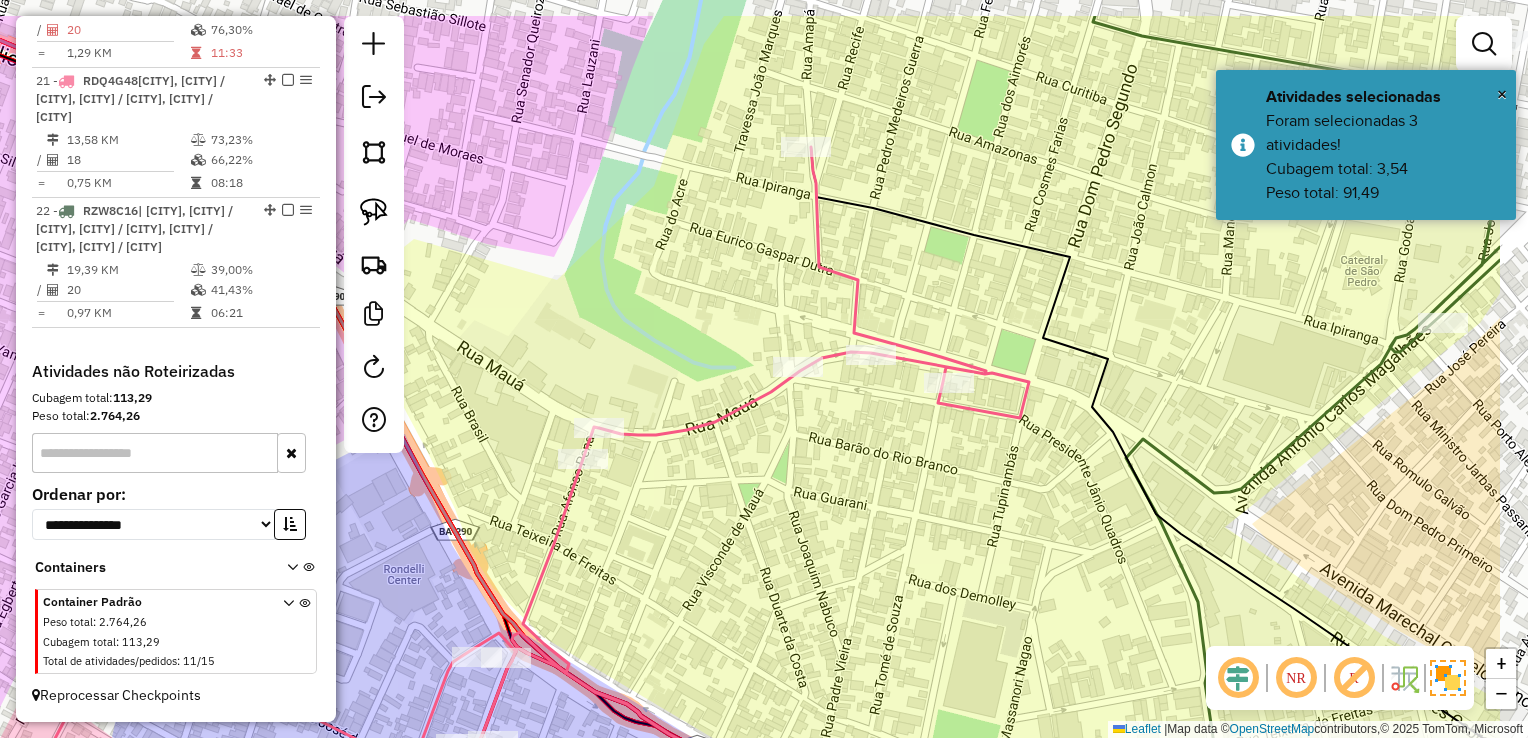 drag, startPoint x: 955, startPoint y: 414, endPoint x: 774, endPoint y: 504, distance: 202.14104 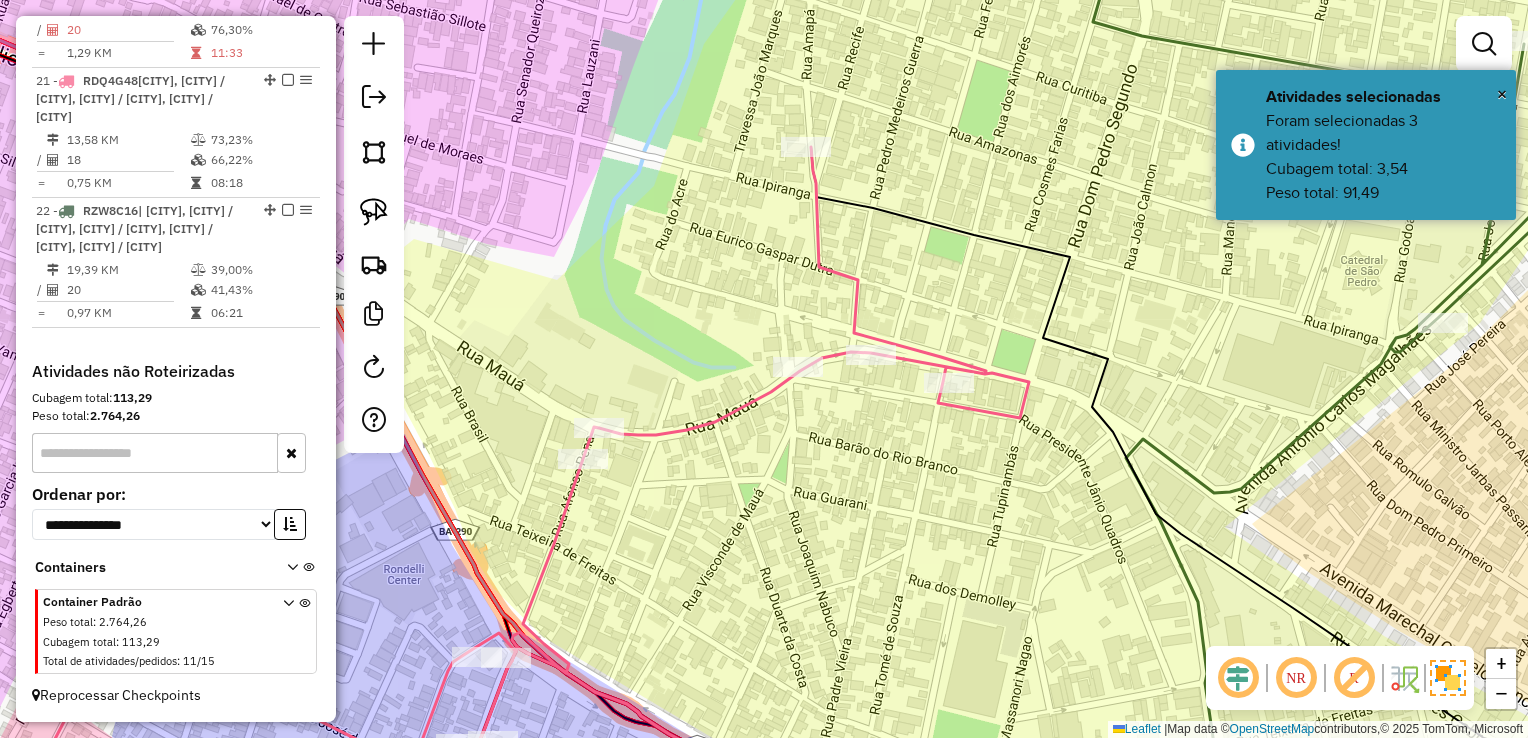 select on "*********" 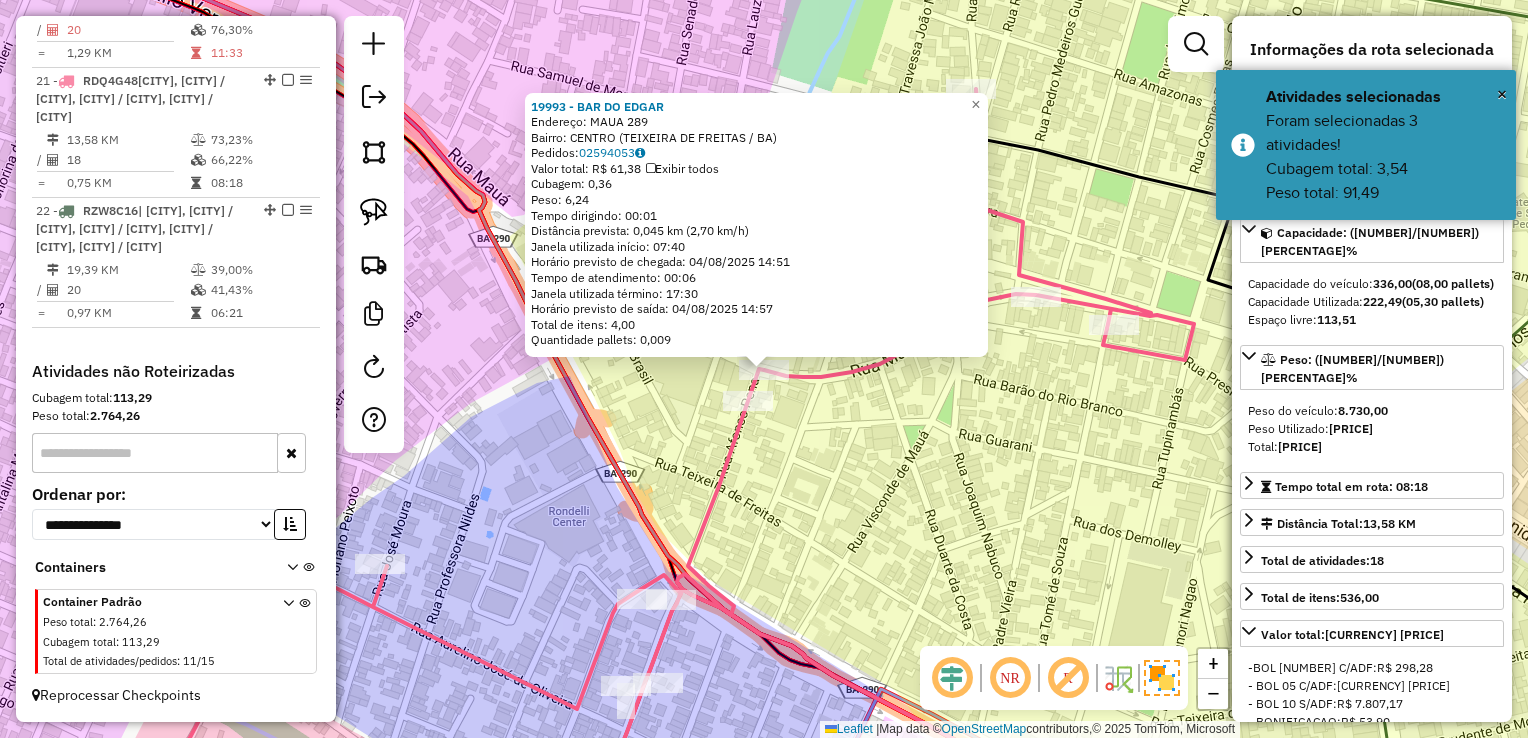 click on "19993 - [BUSINESS_NAME]  Endereço:  [STREET_NAME] [NUMBER]   Bairro: [NEIGHBORHOOD] ([CITY] / [STATE])   Pedidos:  02594053   Valor total: R$ 61,38   Exibir todos   Cubagem: 0,36  Peso: 6,24  Tempo dirigindo: 00:01   Distância prevista: 0,045 km (2,70 km/h)   Janela utilizada início: 07:40   Horário previsto de chegada: 04/08/2025 14:51   Tempo de atendimento: 00:06   Janela utilizada término: 17:30   Horário previsto de saída: 04/08/2025 14:57   Total de itens: 4,00   Quantidade pallets: 0,009  × Janela de atendimento Grade de atendimento Capacidade Transportadoras Veículos Cliente Pedidos  Rotas Selecione os dias de semana para filtrar as janelas de atendimento  Seg   Ter   Qua   Qui   Sex   Sáb   Dom  Informe o período da janela de atendimento: De: Até:  Filtrar exatamente a janela do cliente  Considerar janela de atendimento padrão  Selecione os dias de semana para filtrar as grades de atendimento  Seg   Ter   Qua   Qui   Sex   Sáb   Dom   Considerar clientes sem dia de atendimento cadastrado  Peso mínimo:" 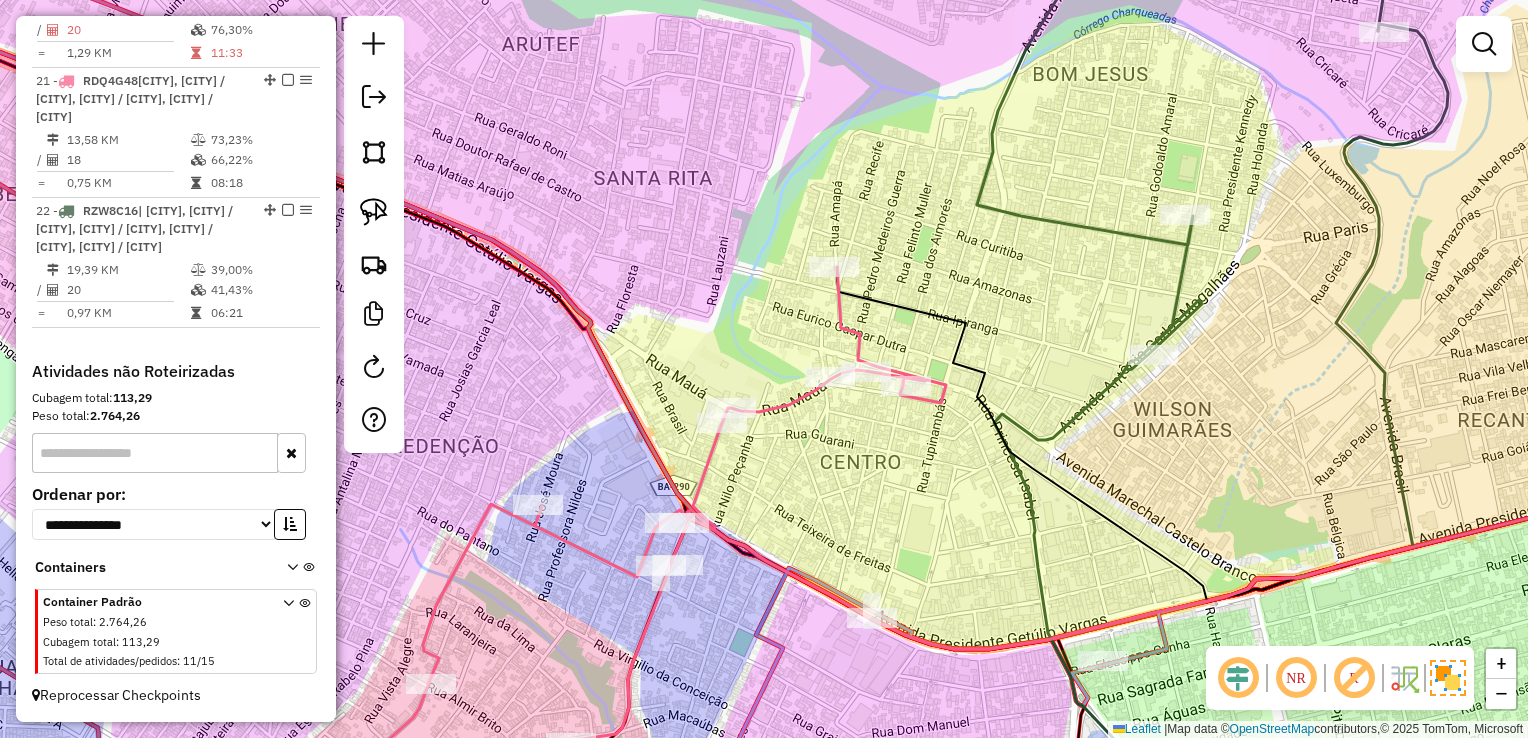click 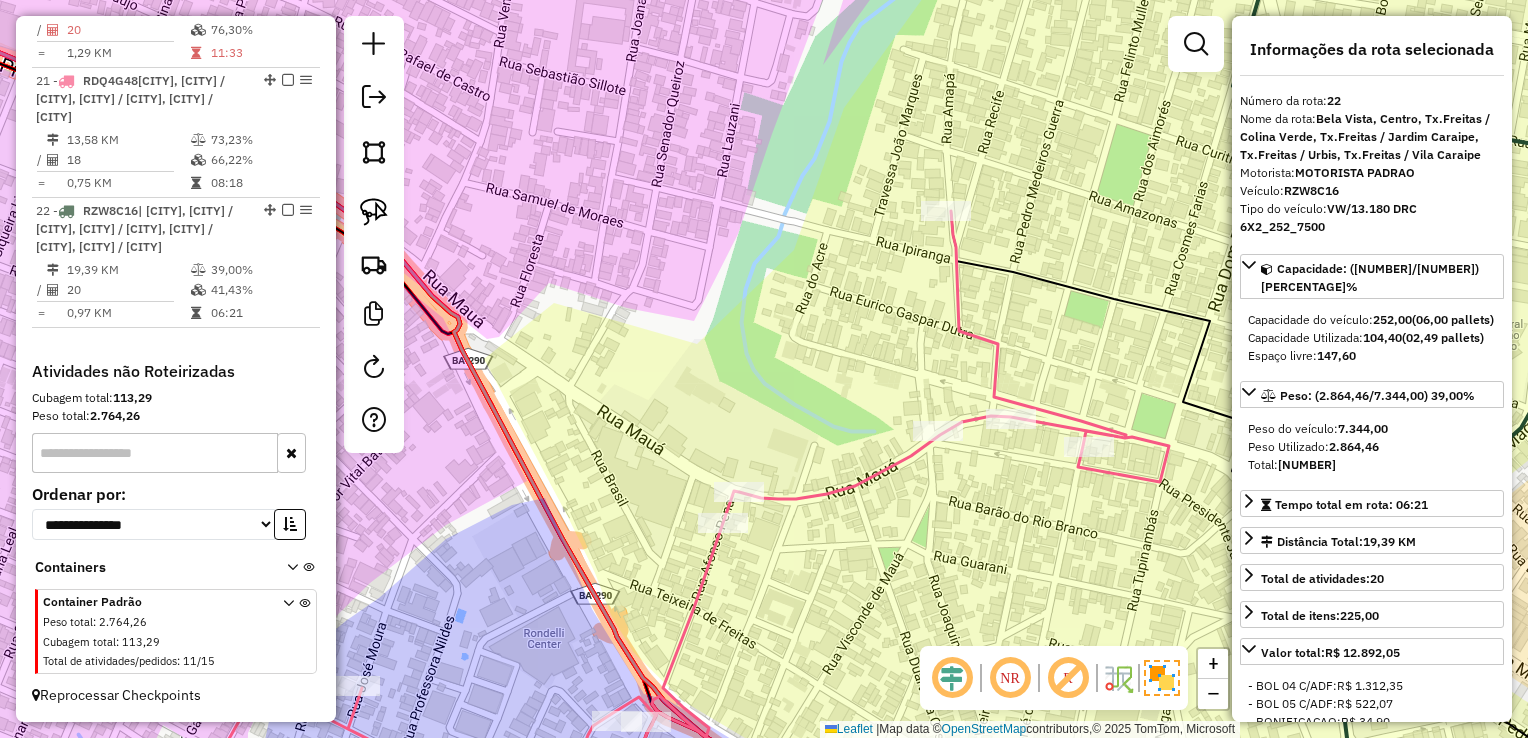 click 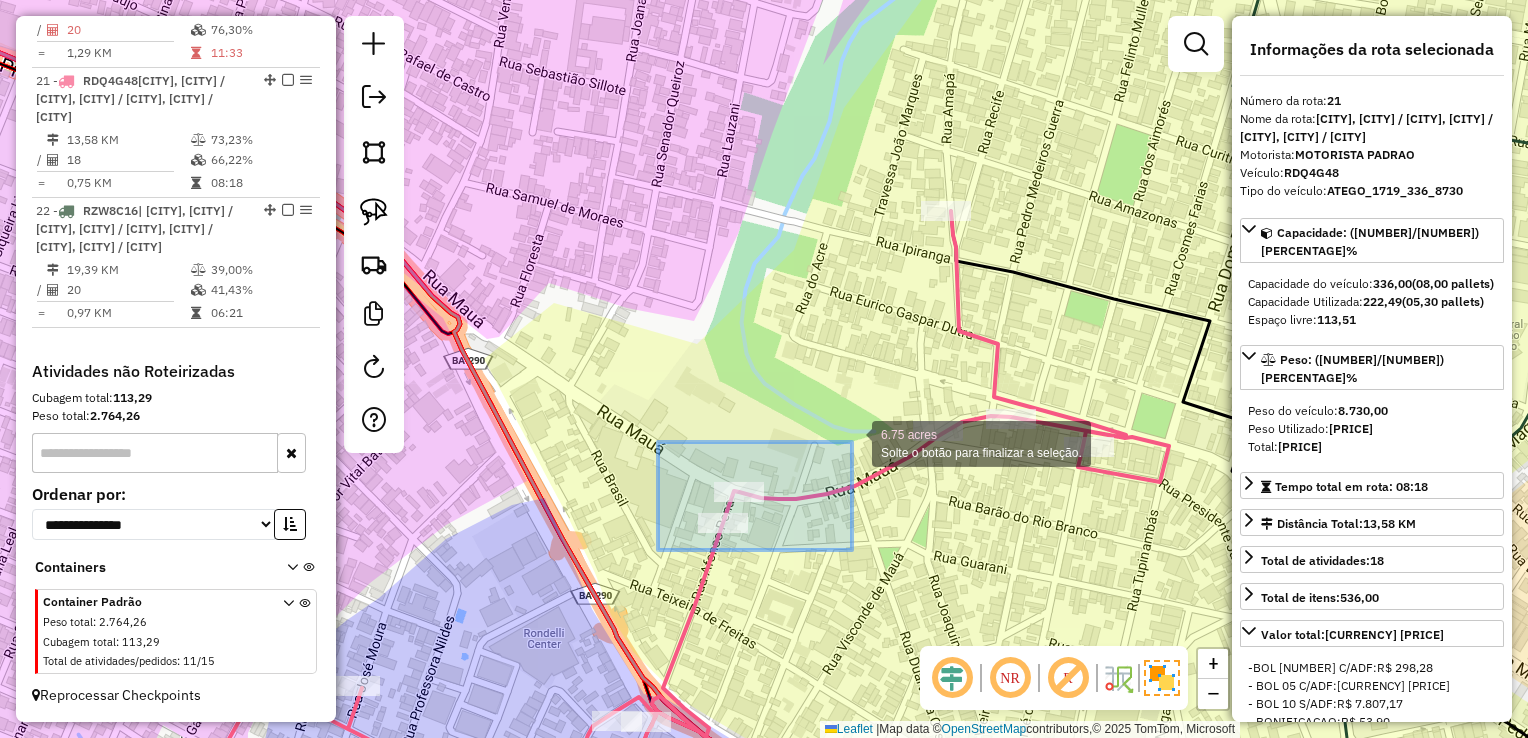 drag, startPoint x: 661, startPoint y: 548, endPoint x: 852, endPoint y: 442, distance: 218.44221 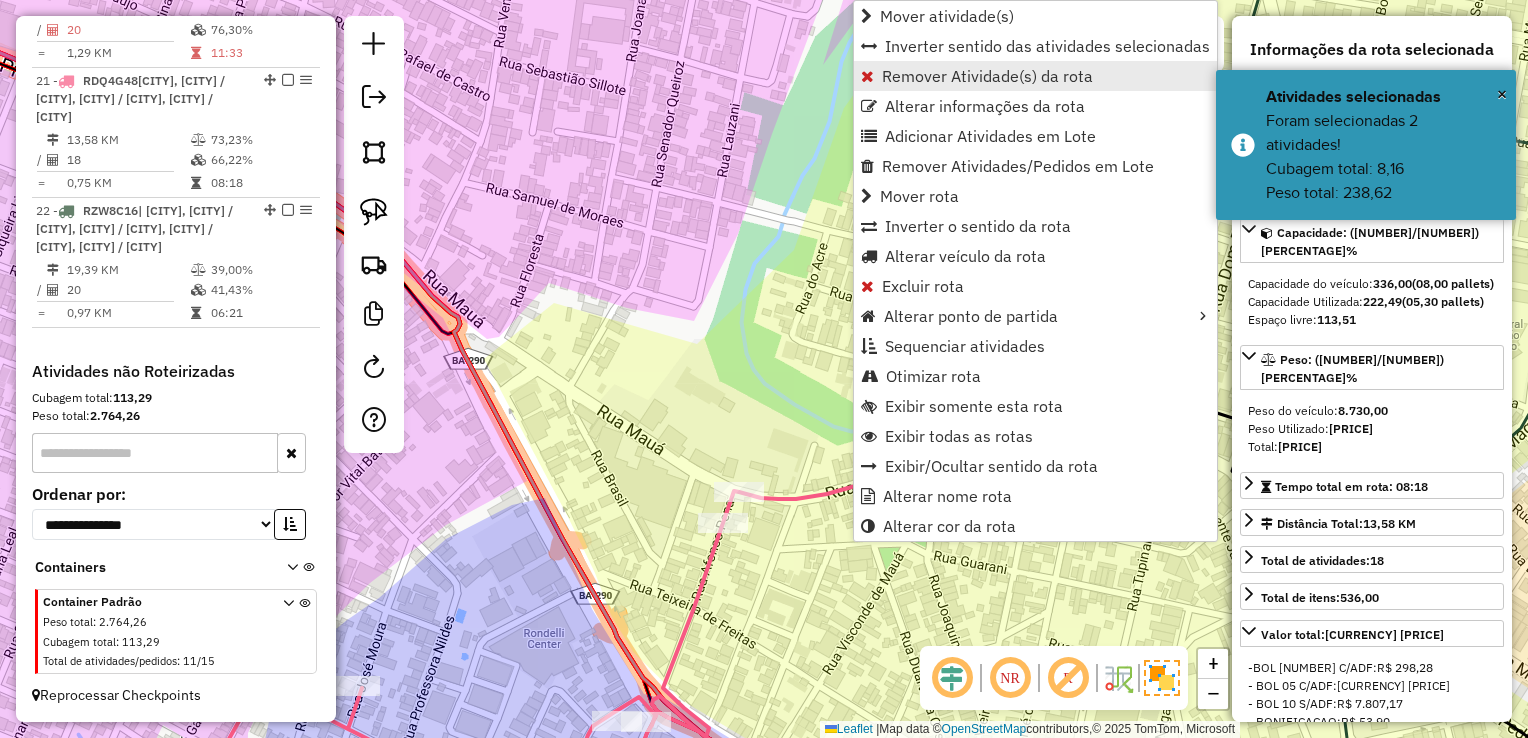 click on "Remover Atividade(s) da rota" at bounding box center [987, 76] 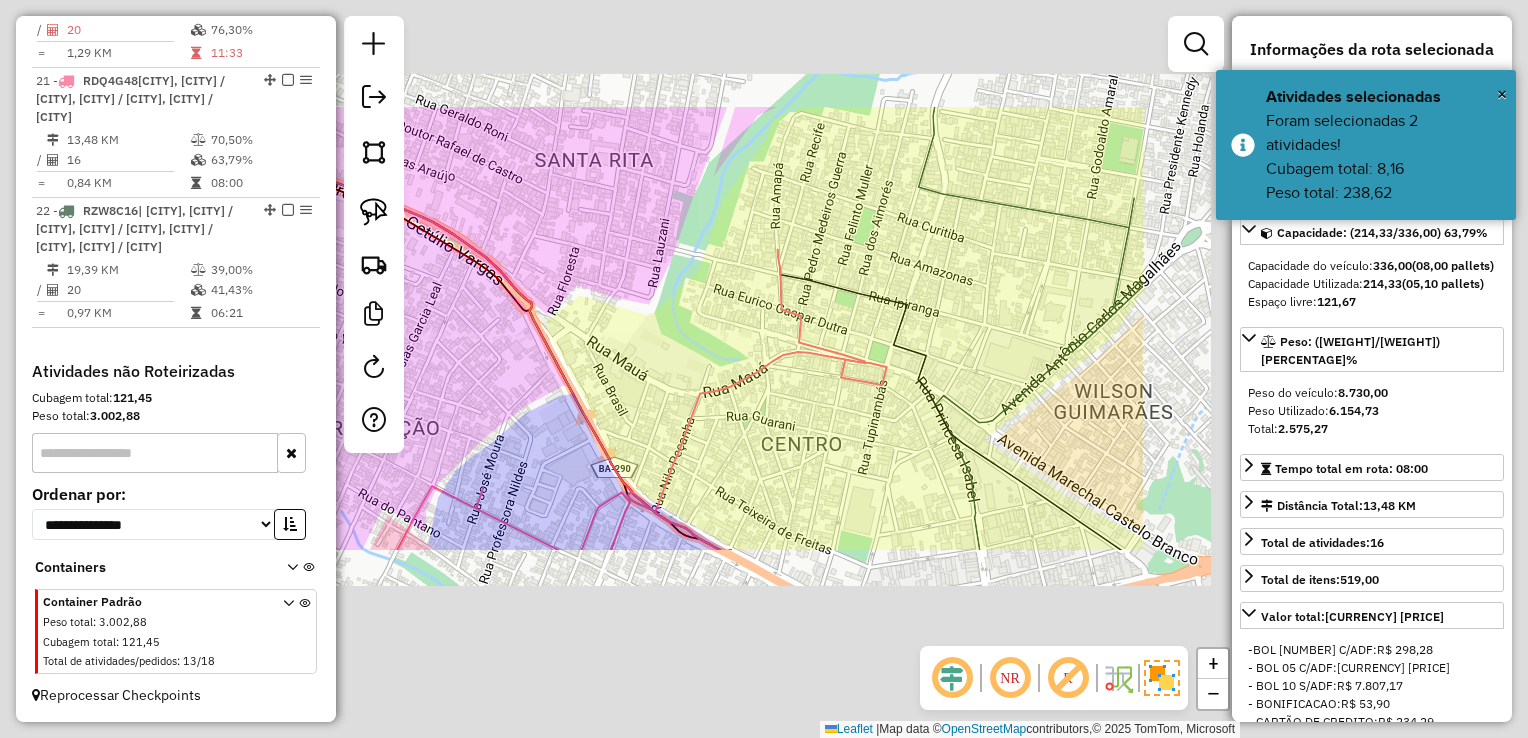 click on "Janela de atendimento Grade de atendimento Capacidade Transportadoras Veículos Cliente Pedidos  Rotas Selecione os dias de semana para filtrar as janelas de atendimento  Seg   Ter   Qua   Qui   Sex   Sáb   Dom  Informe o período da janela de atendimento: De: Até:  Filtrar exatamente a janela do cliente  Considerar janela de atendimento padrão  Selecione os dias de semana para filtrar as grades de atendimento  Seg   Ter   Qua   Qui   Sex   Sáb   Dom   Considerar clientes sem dia de atendimento cadastrado  Clientes fora do dia de atendimento selecionado Filtrar as atividades entre os valores definidos abaixo:  Peso mínimo:   Peso máximo:   Cubagem mínima:   Cubagem máxima:   De:   Até:  Filtrar as atividades entre o tempo de atendimento definido abaixo:  De:   Até:   Considerar capacidade total dos clientes não roteirizados Transportadora: Selecione um ou mais itens Tipo de veículo: Selecione um ou mais itens Veículo: Selecione um ou mais itens Motorista: Selecione um ou mais itens Nome: Rótulo:" 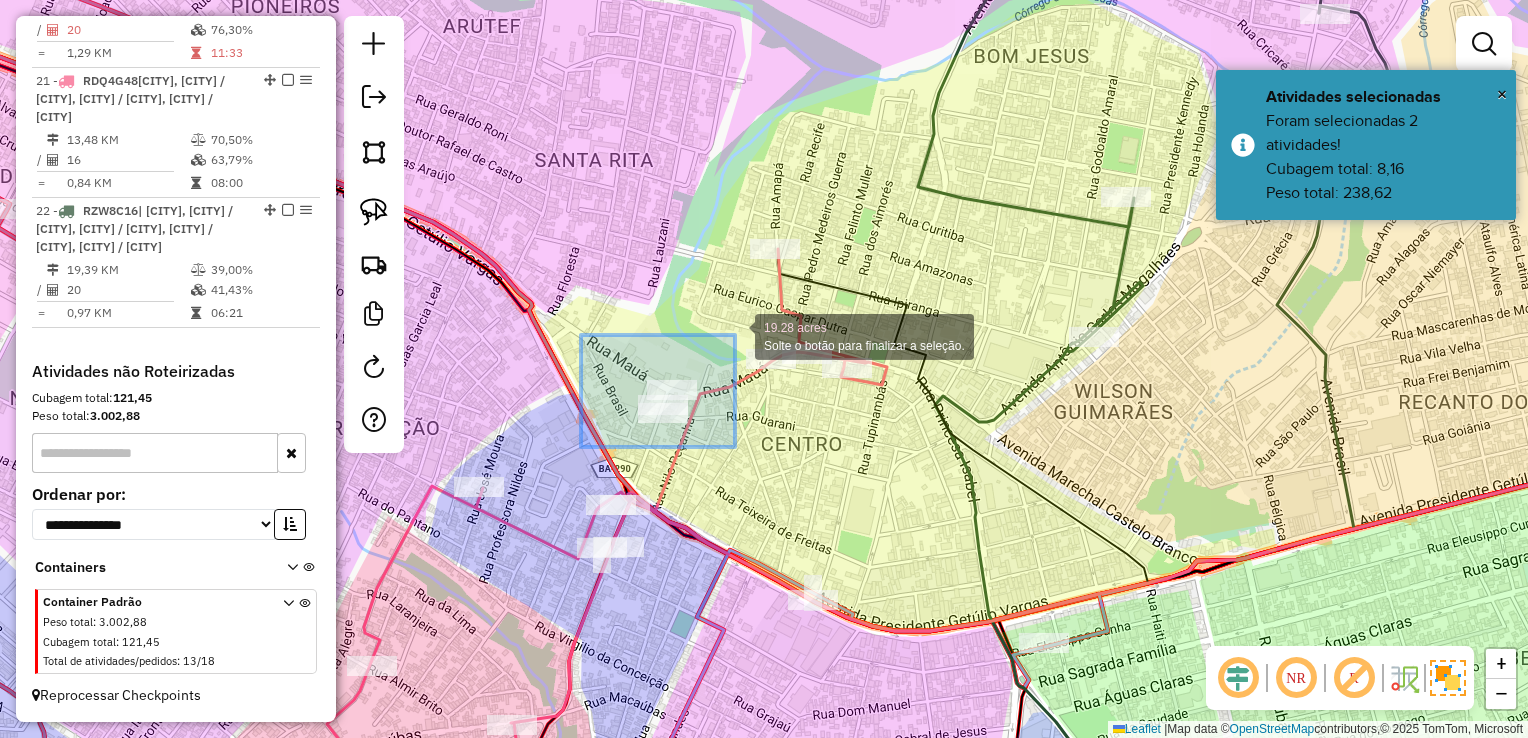 drag, startPoint x: 735, startPoint y: 335, endPoint x: 713, endPoint y: 334, distance: 22.022715 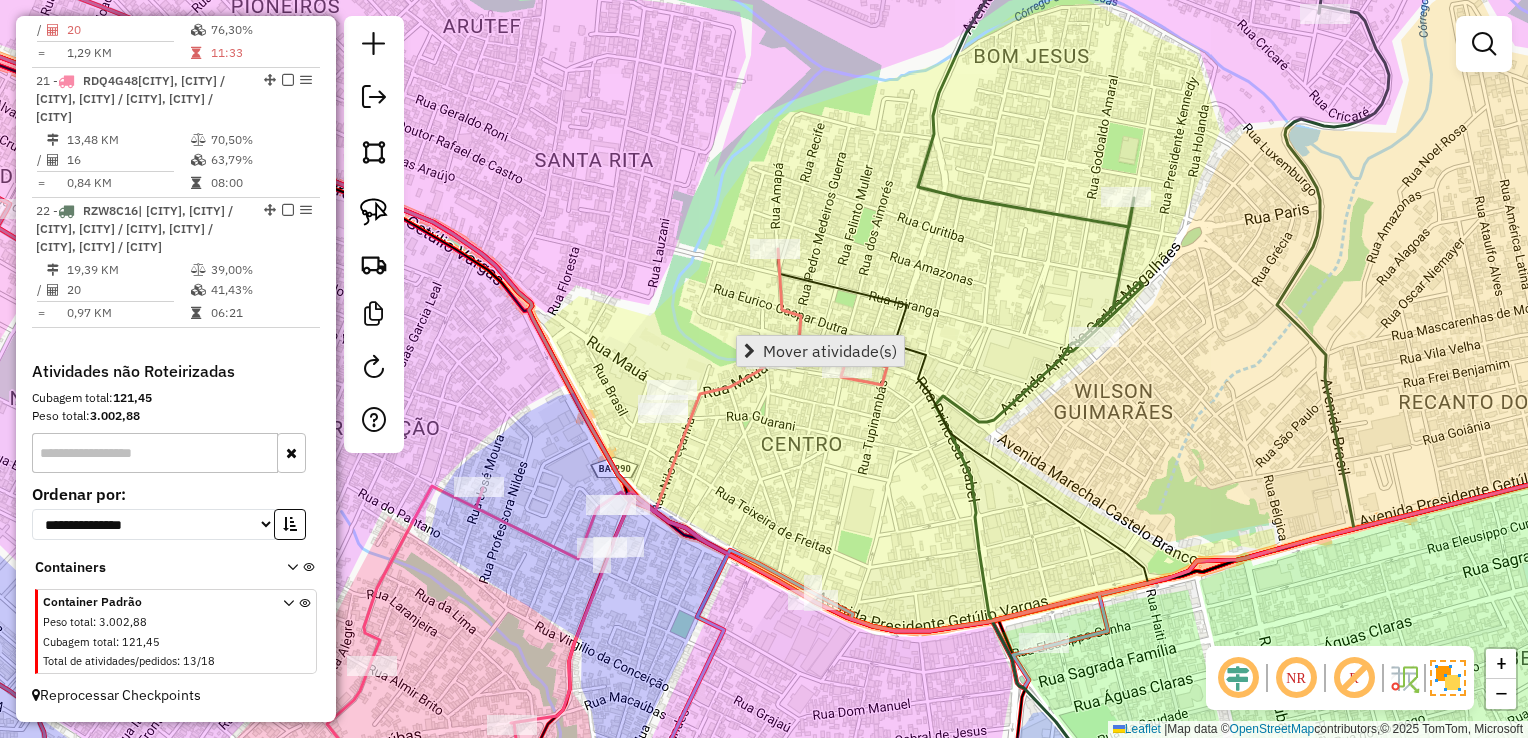 click on "Mover atividade(s)" at bounding box center [820, 351] 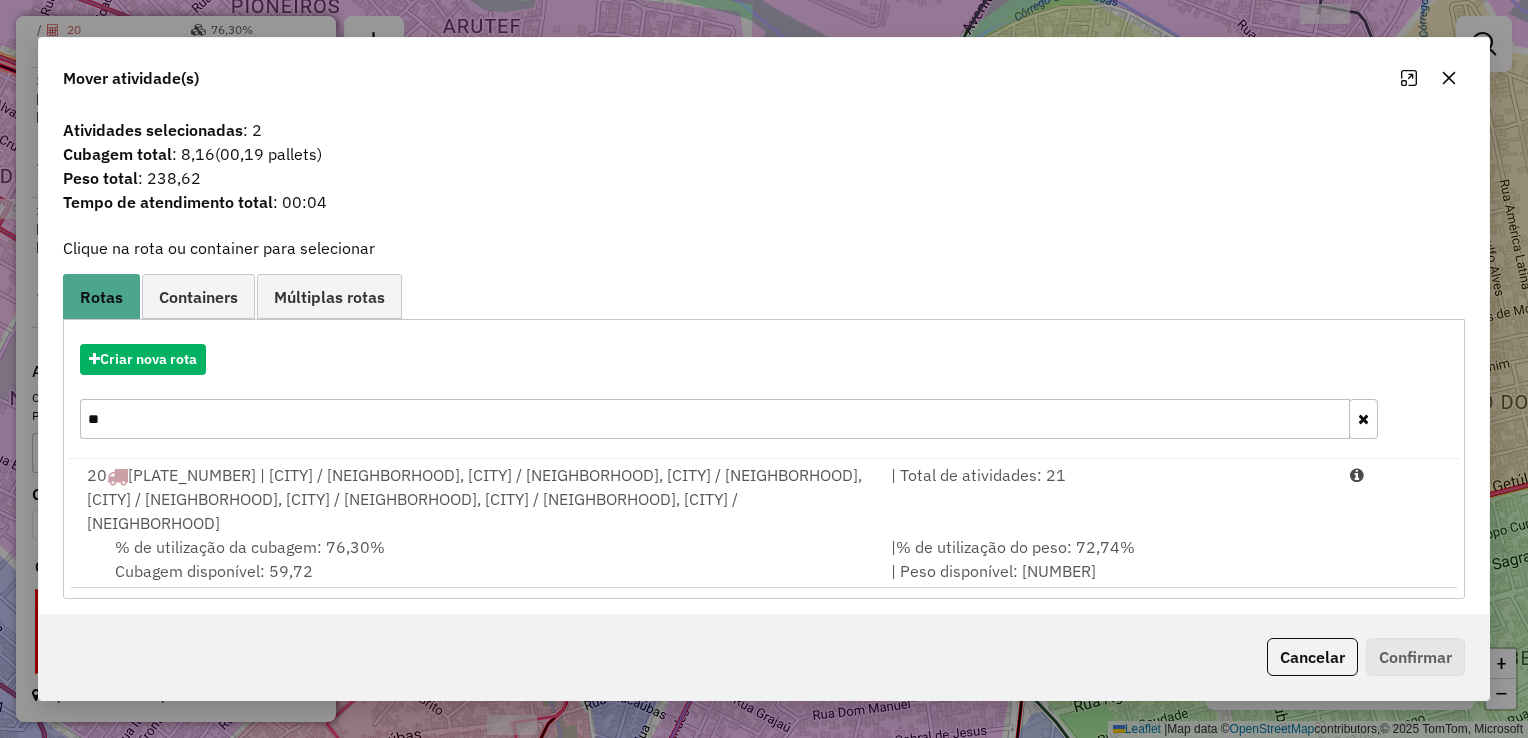 click on "**" at bounding box center [715, 419] 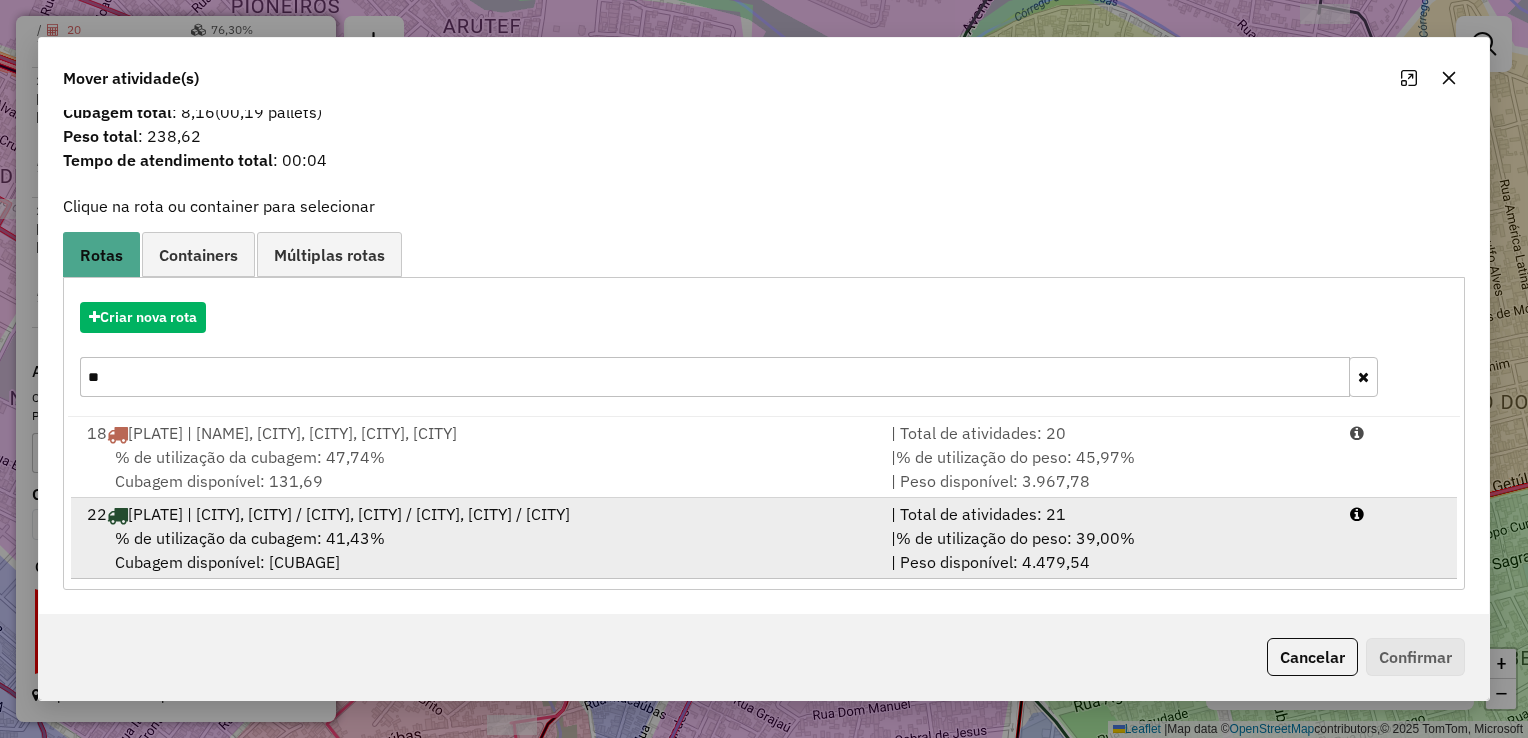 scroll, scrollTop: 88, scrollLeft: 0, axis: vertical 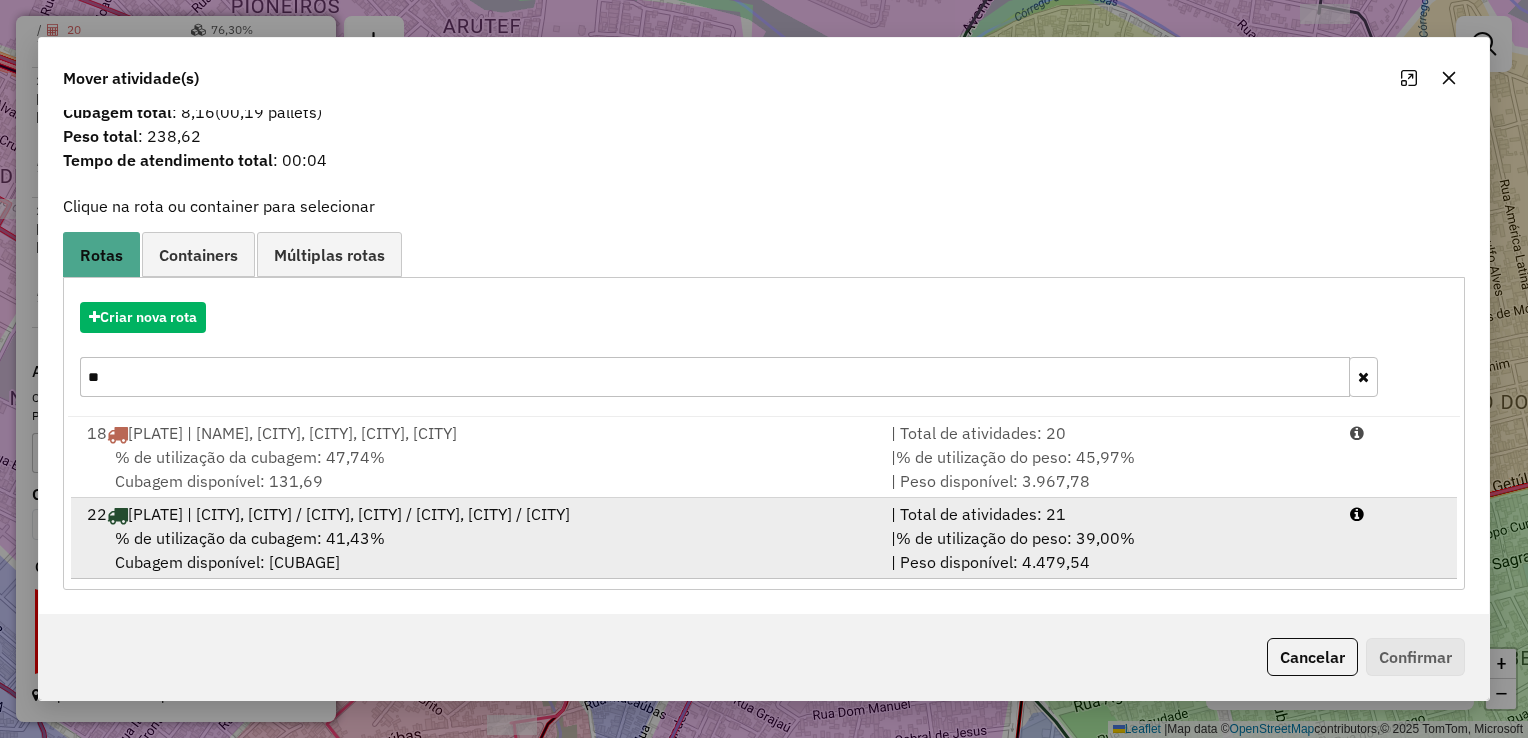 click on "22 [PLATE] | [NEIGHBORHOOD], [NEIGHBORHOOD], [CITY] / [NEIGHBORHOOD], [CITY] / [NEIGHBORHOOD], [CITY] / [NEIGHBORHOOD], [CITY] / [NEIGHBORHOOD]" at bounding box center [477, 514] 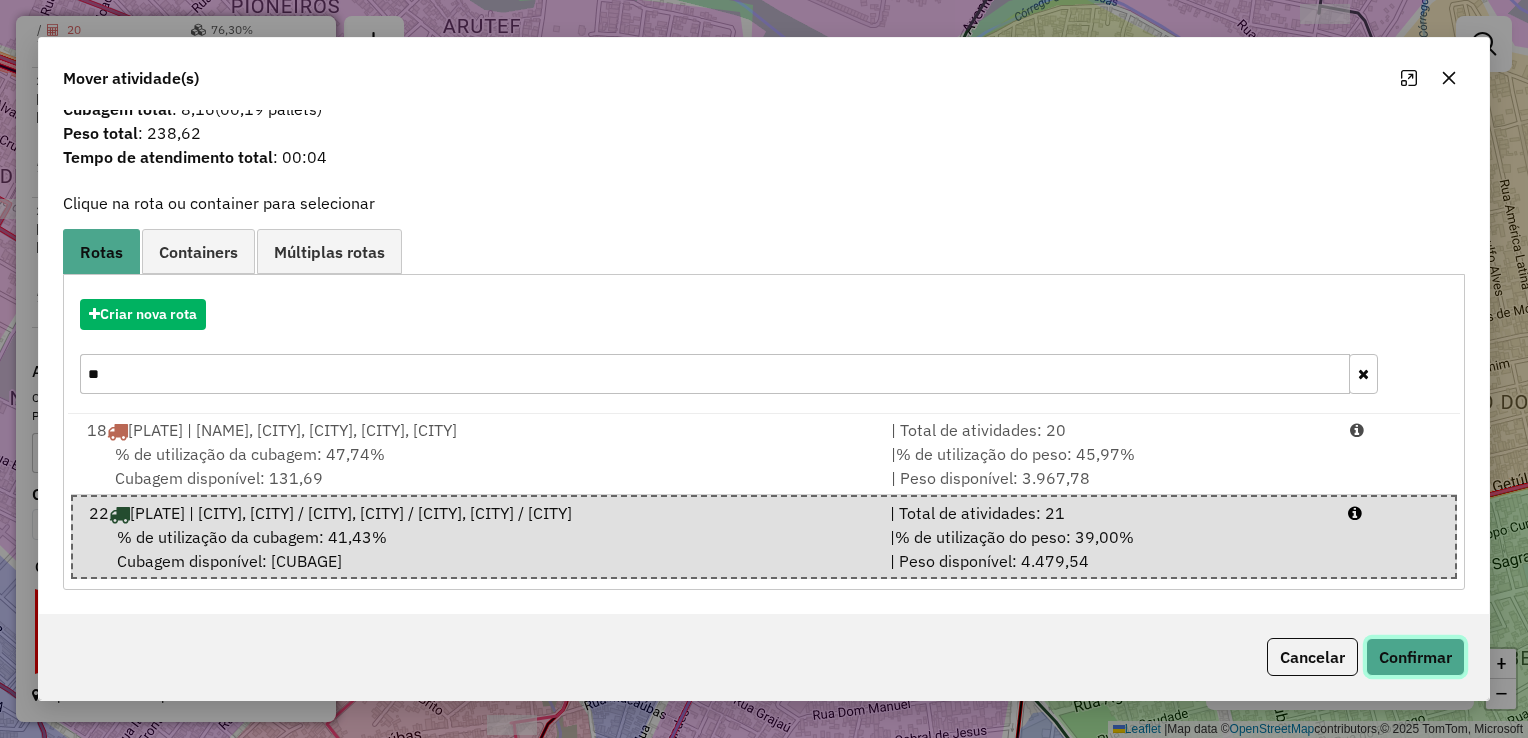 click on "Confirmar" 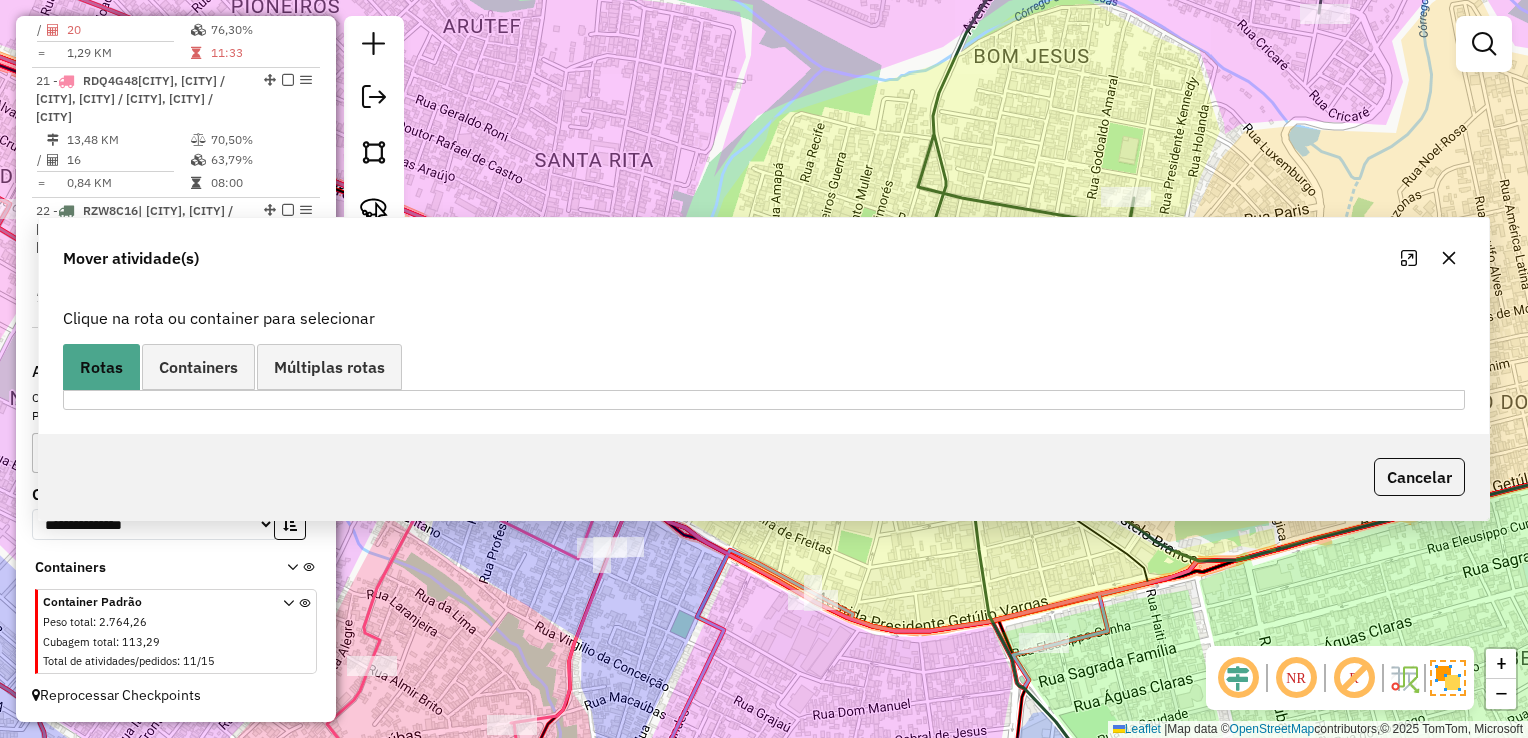 scroll, scrollTop: 0, scrollLeft: 0, axis: both 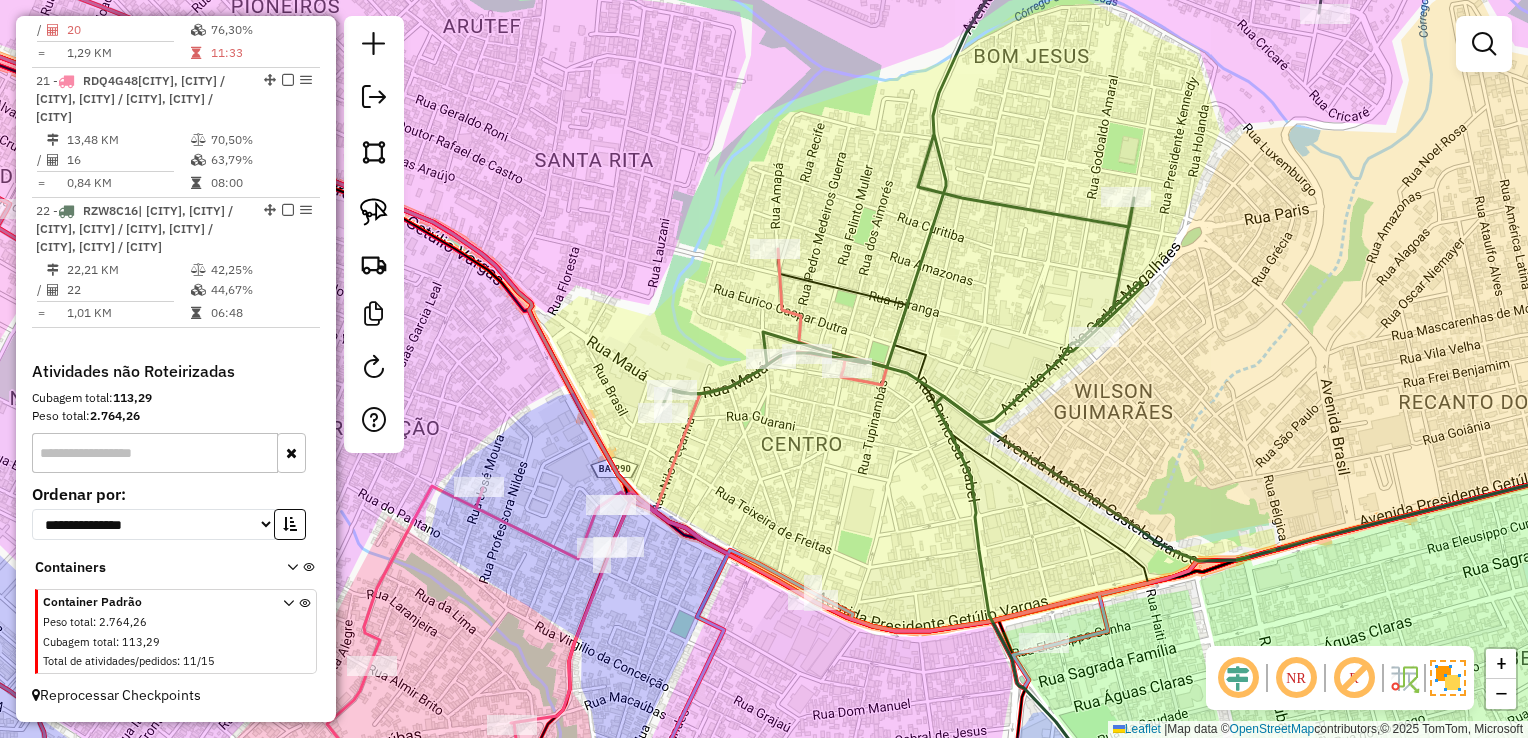 click 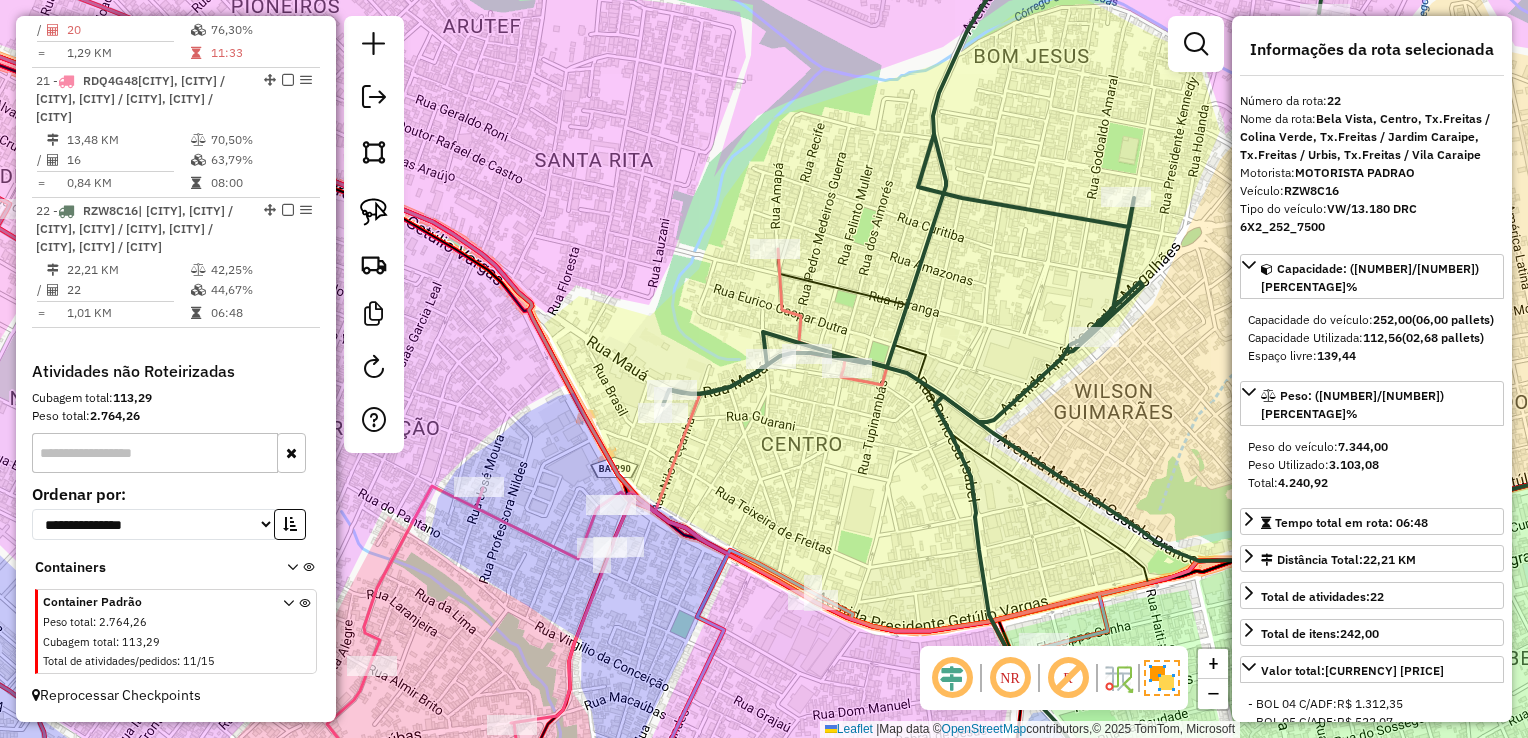 drag, startPoint x: 885, startPoint y: 274, endPoint x: 1041, endPoint y: 78, distance: 250.5035 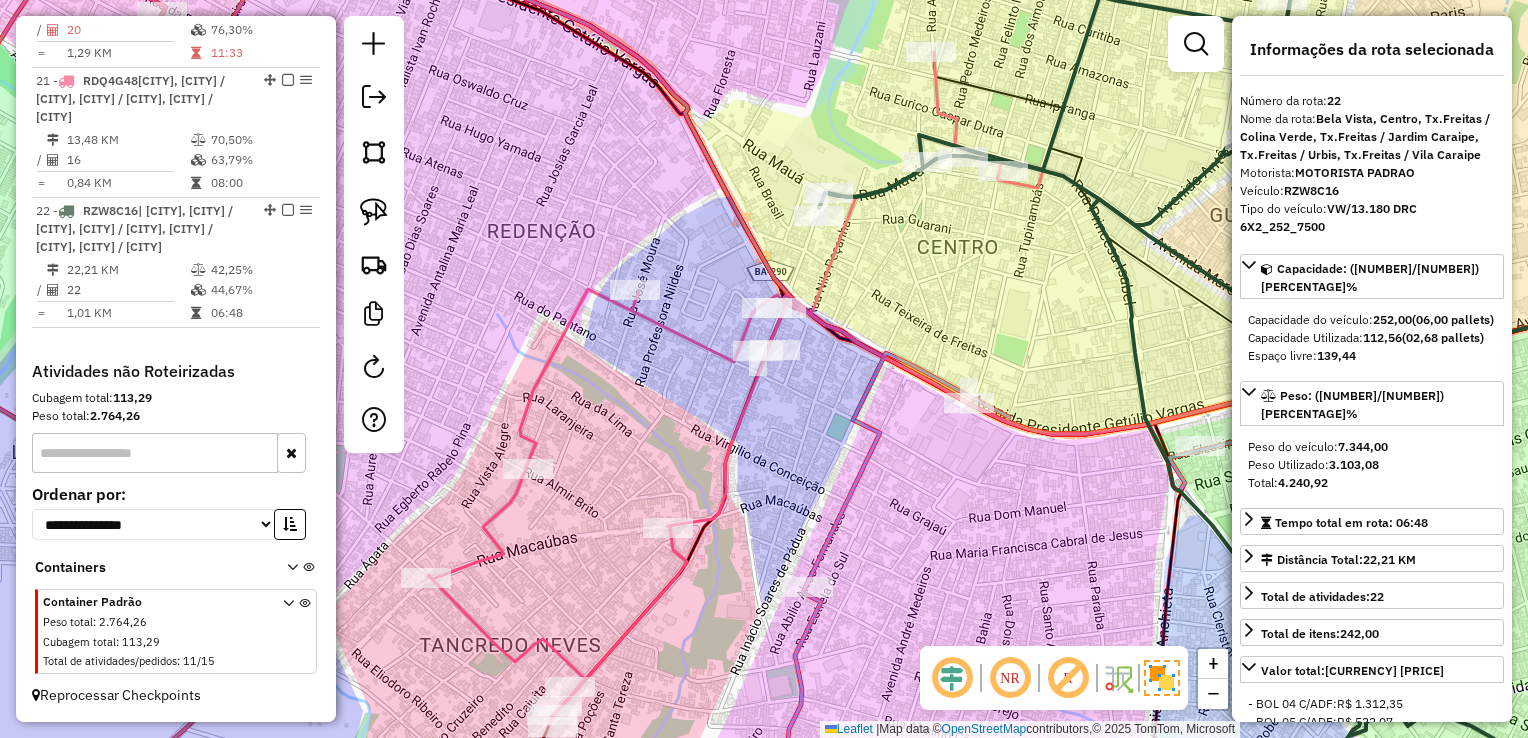 click 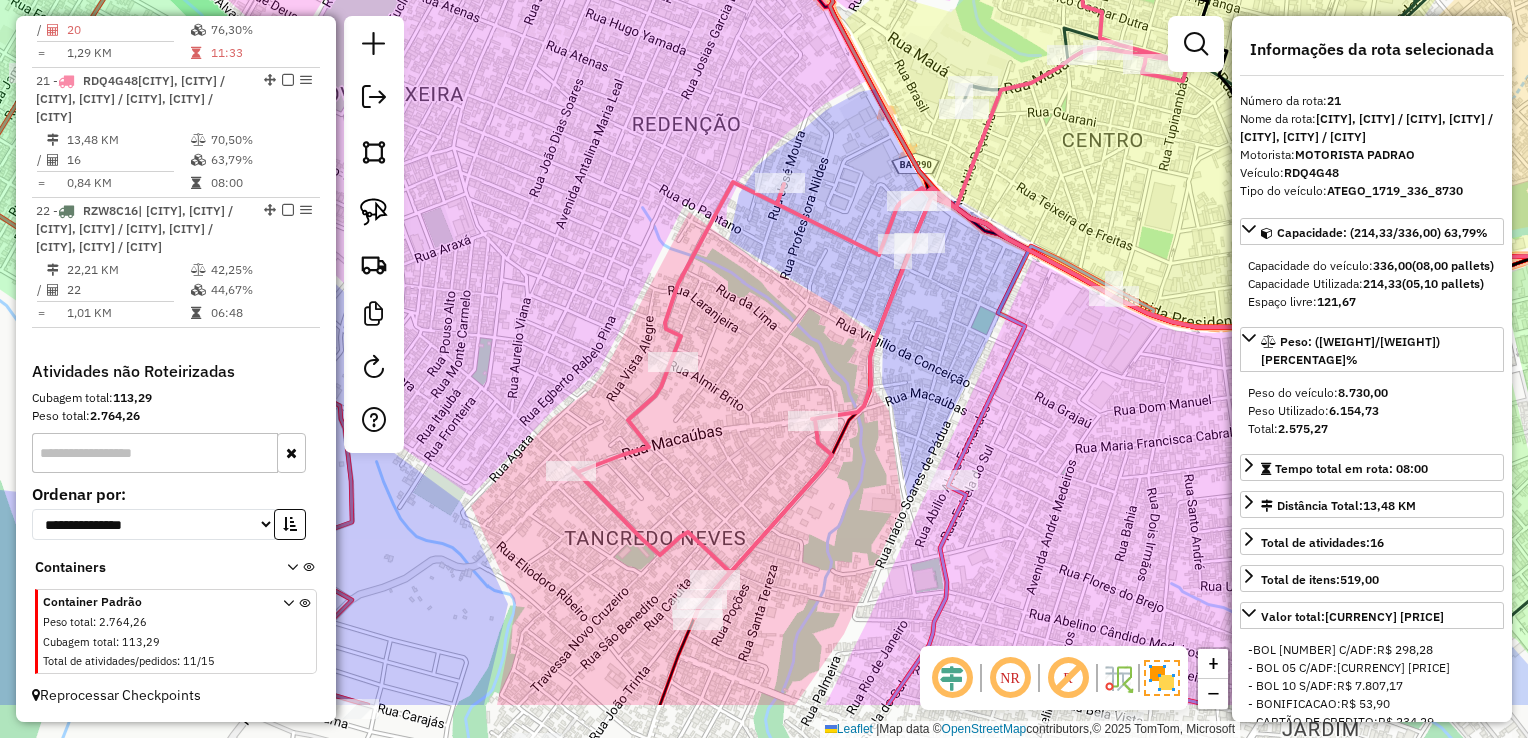 drag, startPoint x: 799, startPoint y: 322, endPoint x: 819, endPoint y: 273, distance: 52.924473 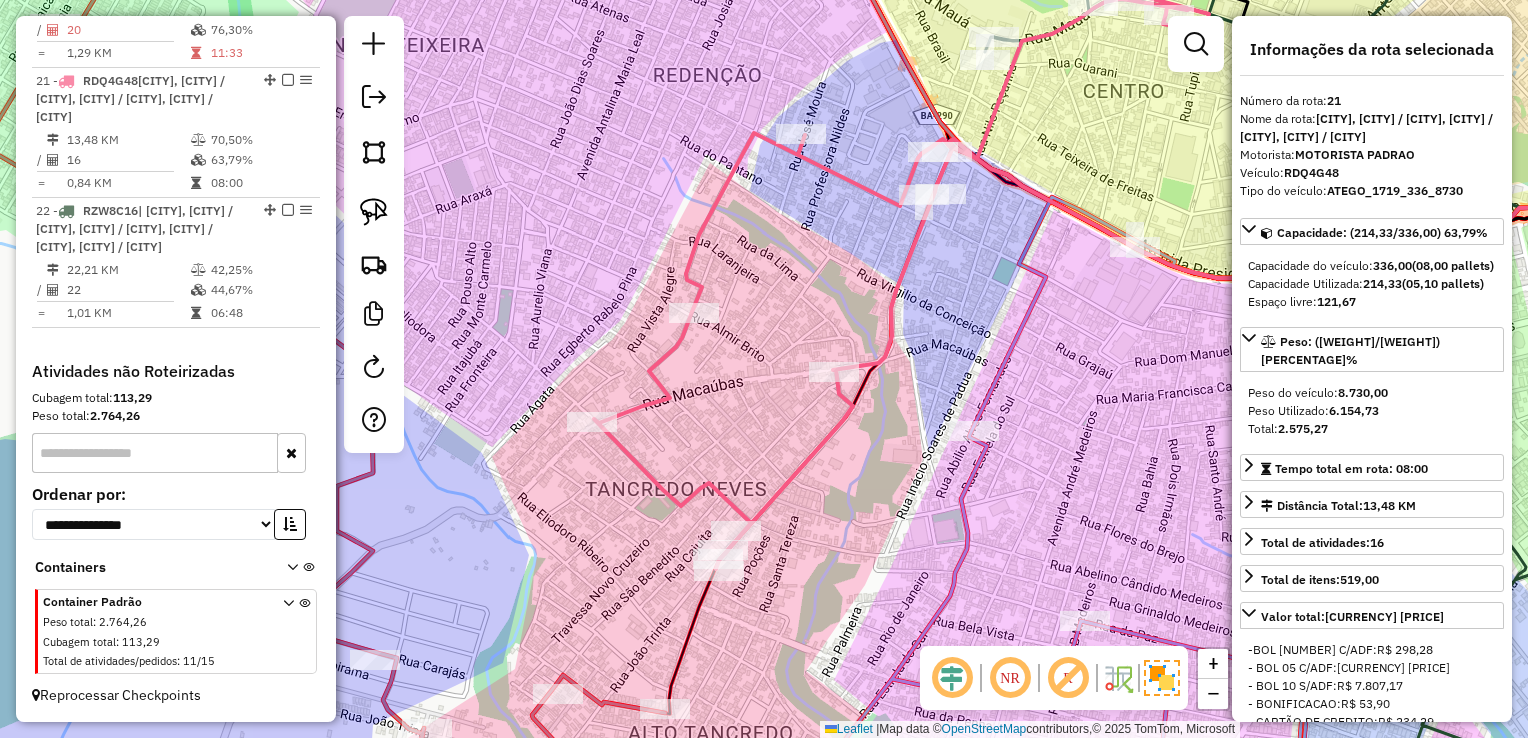 click 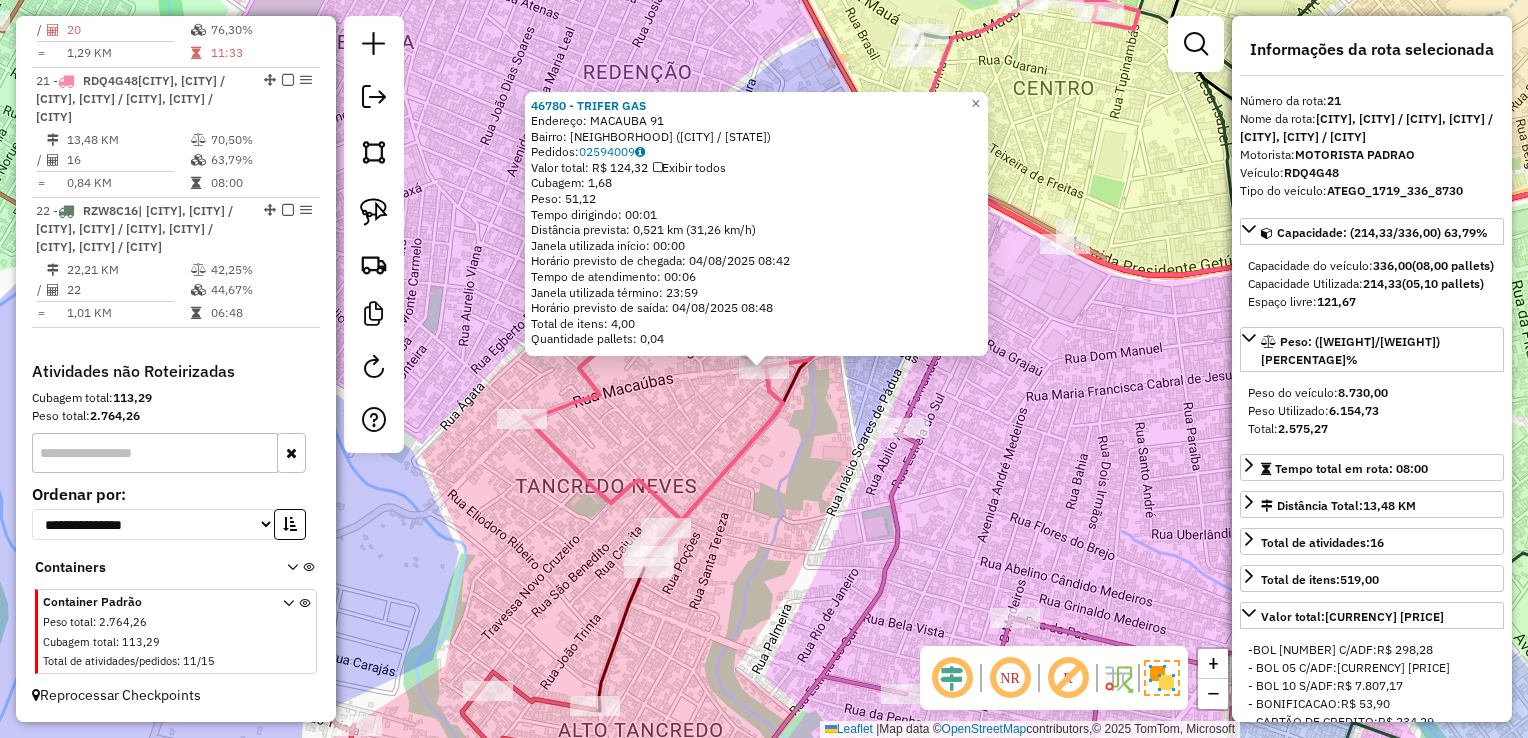 drag, startPoint x: 788, startPoint y: 441, endPoint x: 871, endPoint y: 344, distance: 127.66362 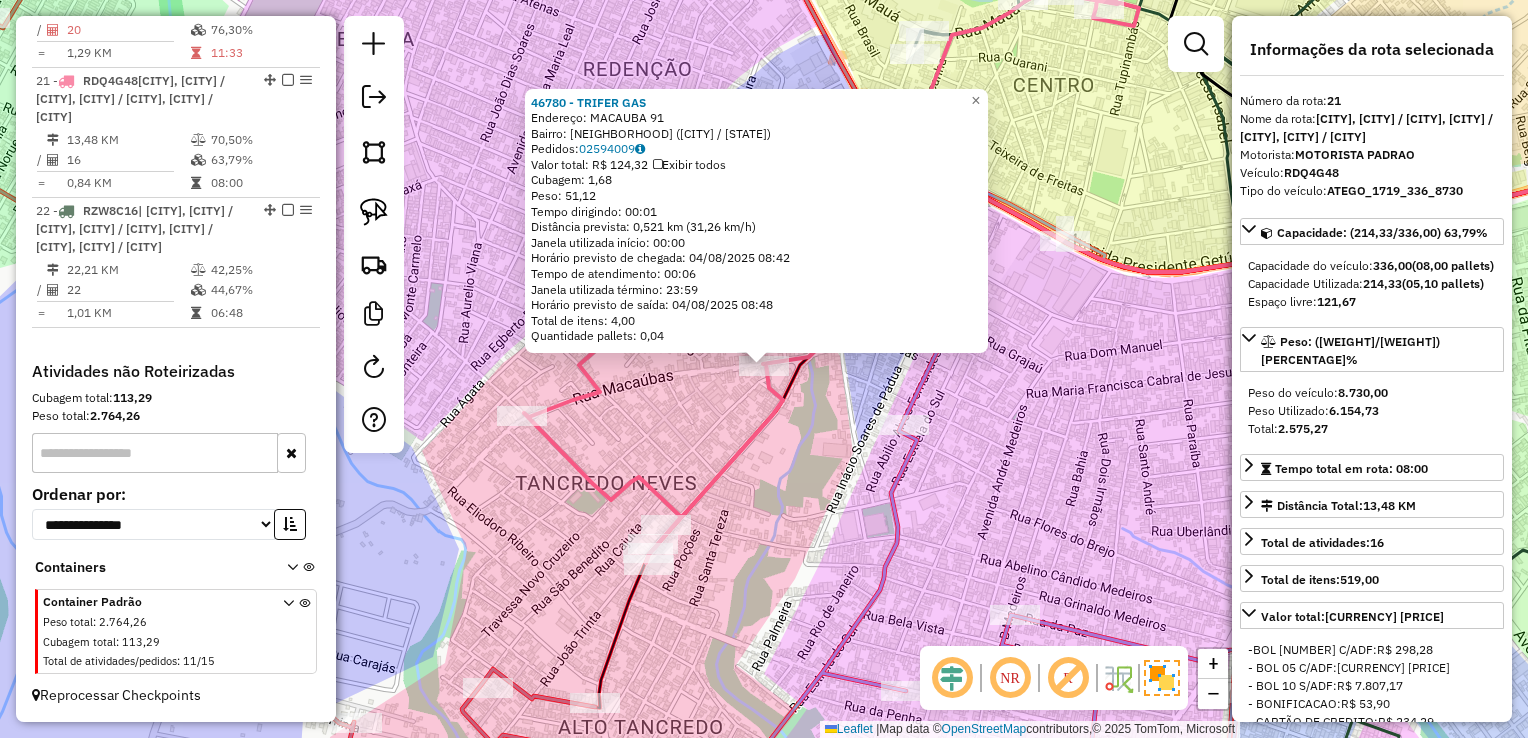 drag, startPoint x: 804, startPoint y: 506, endPoint x: 903, endPoint y: 323, distance: 208.06248 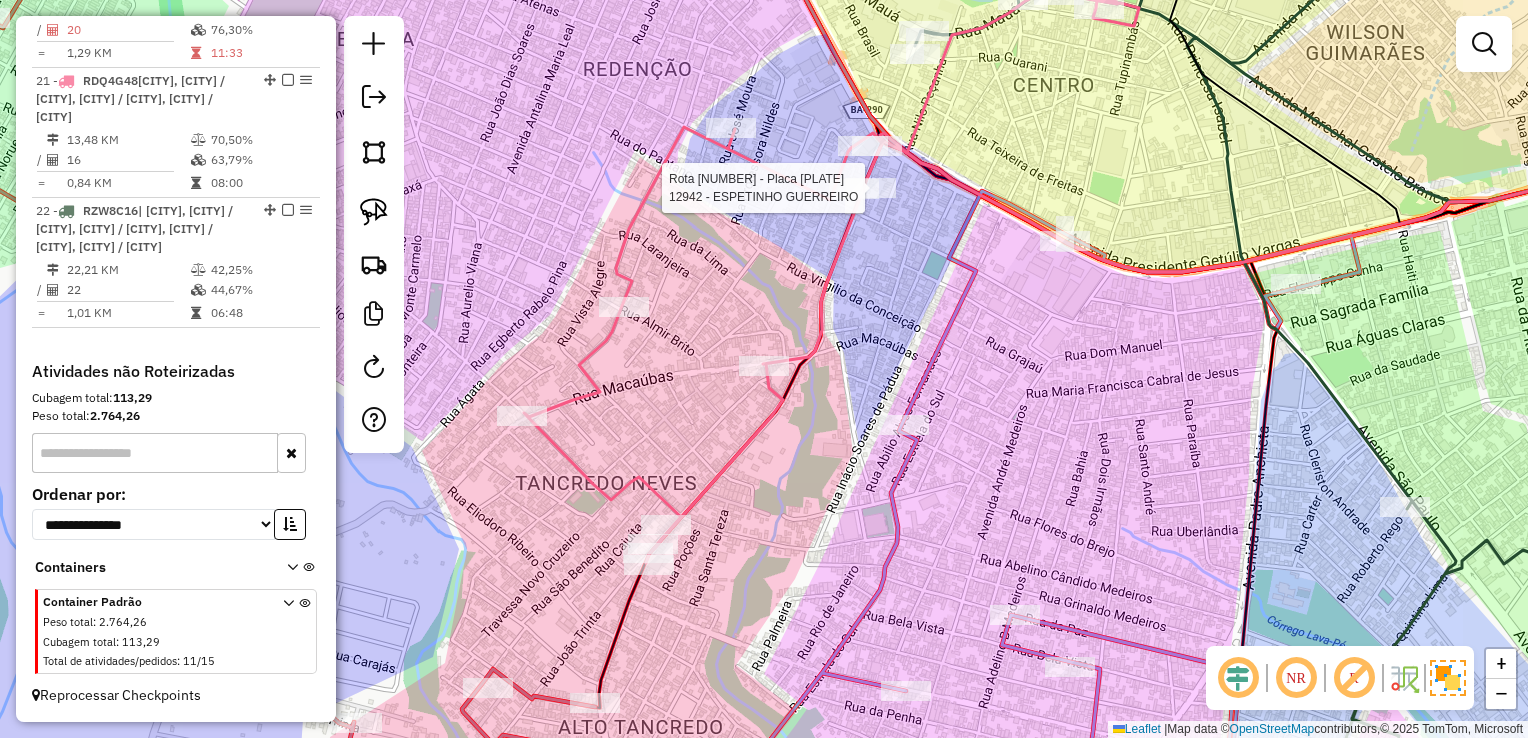 select on "*********" 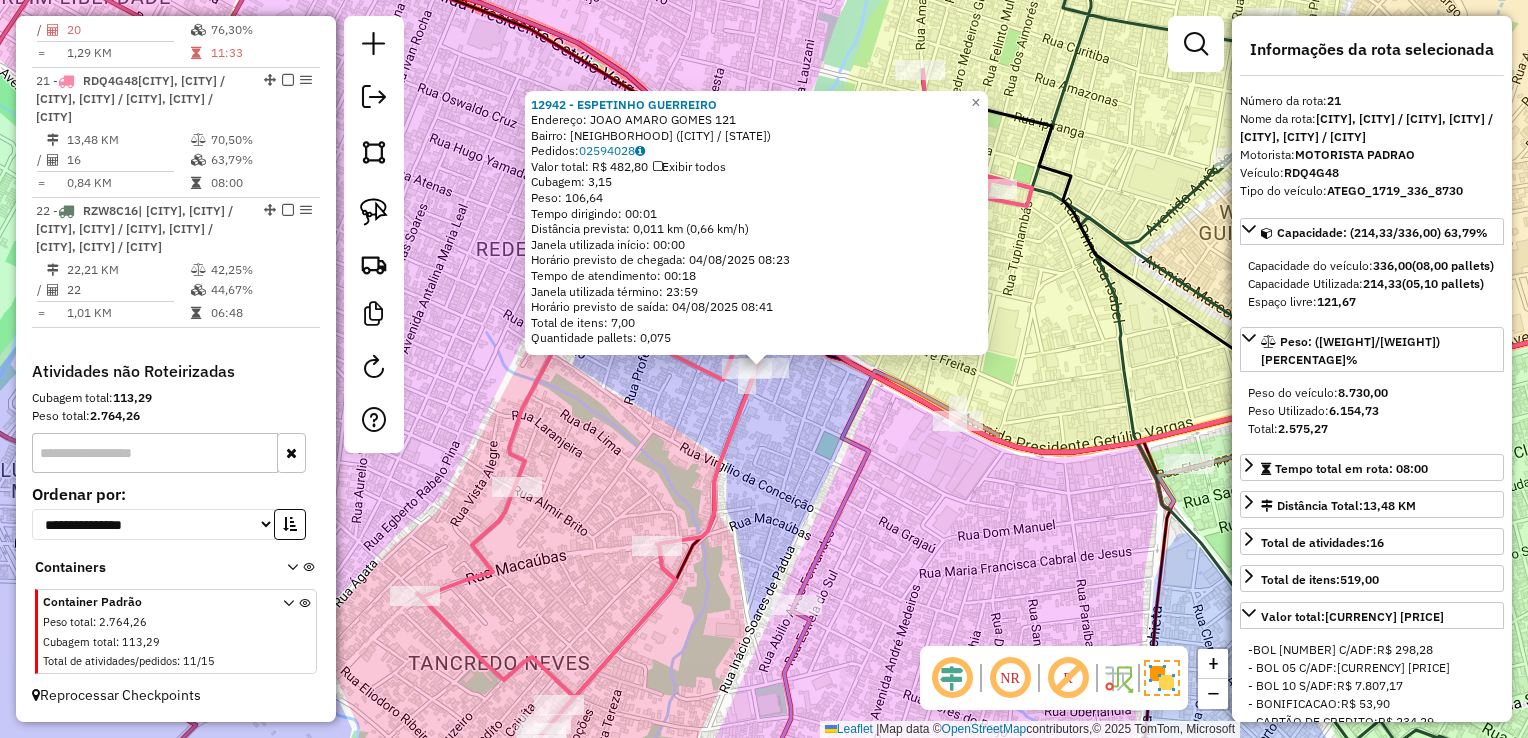 click 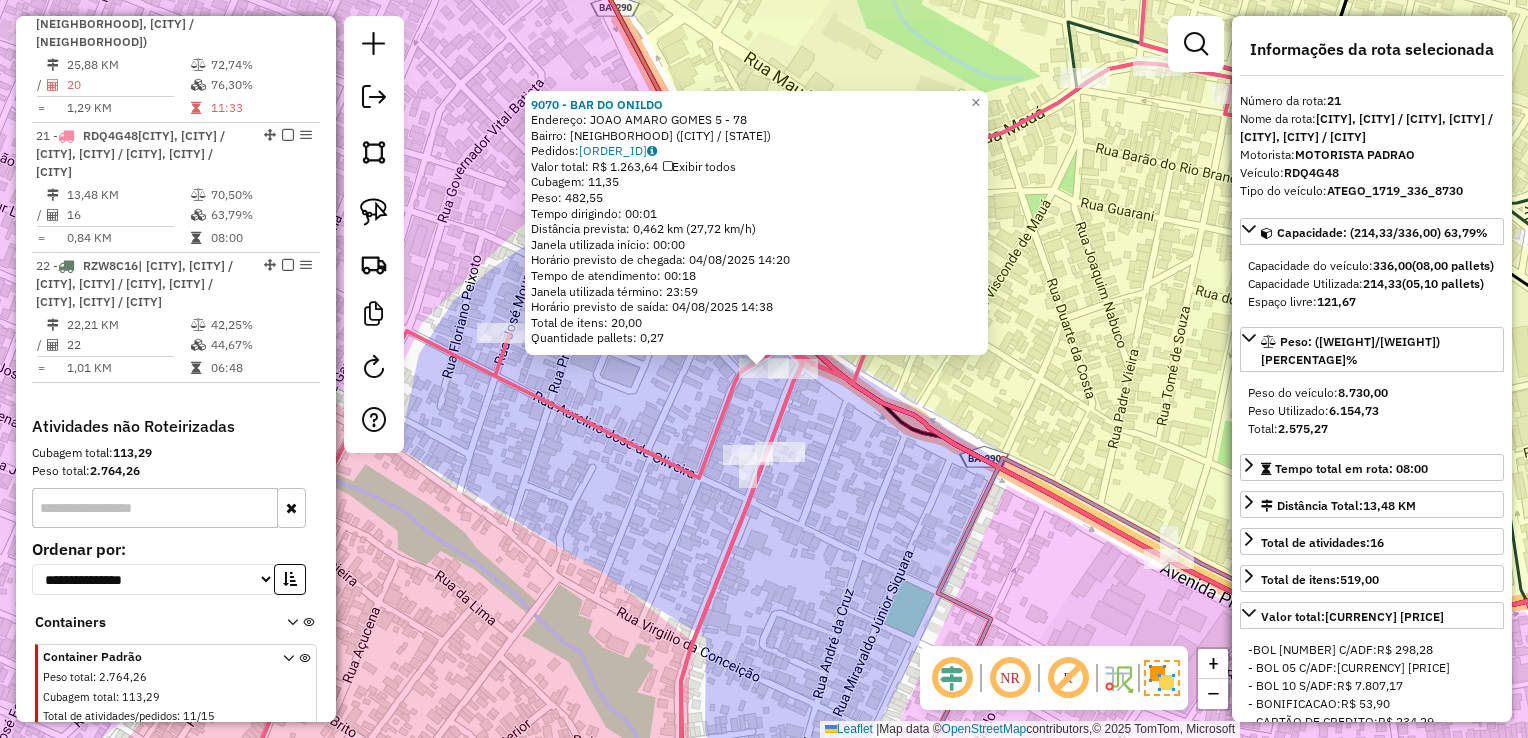 scroll, scrollTop: 3032, scrollLeft: 0, axis: vertical 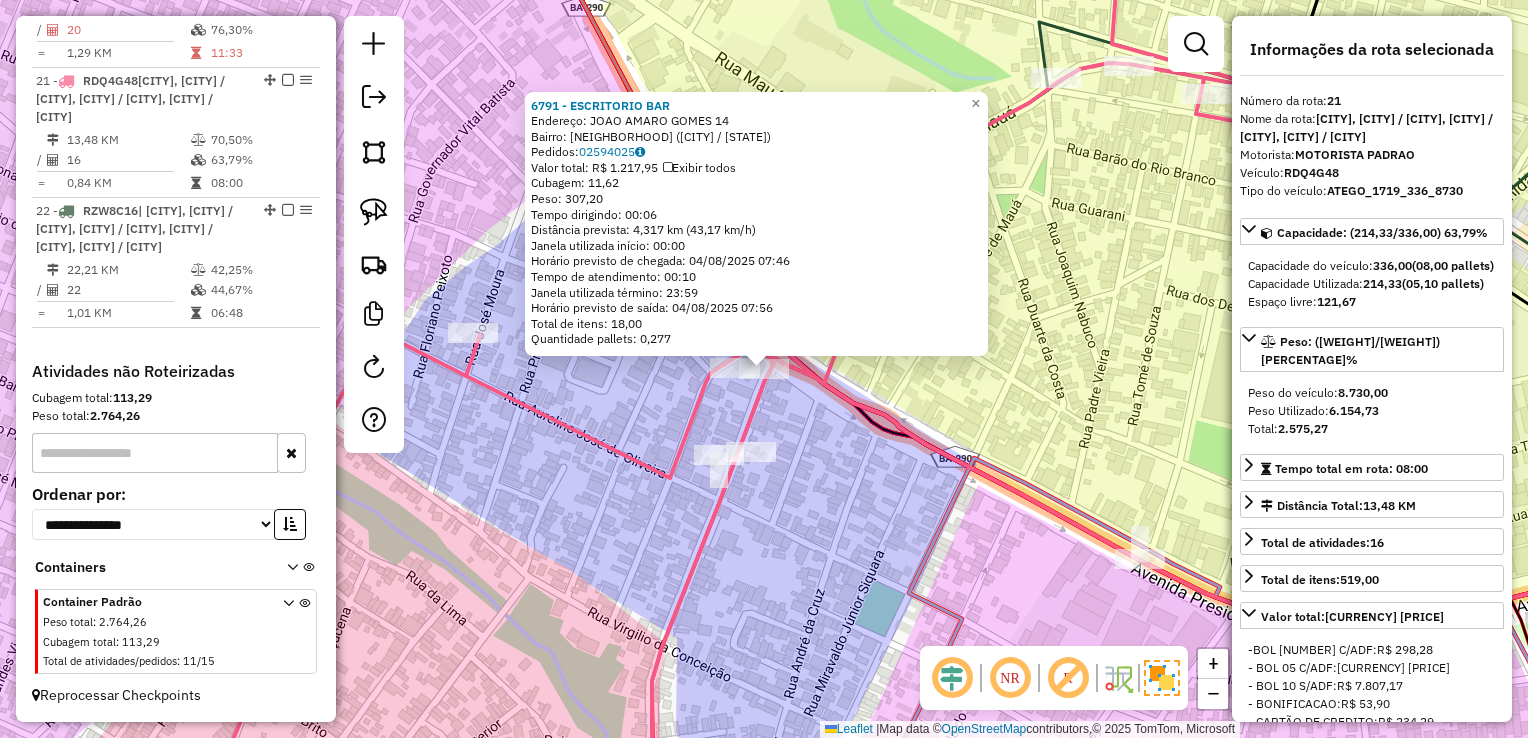 click on "6791 - [BUSINESS_NAME]  Endereço:  [STREET_NAME] [NUMBER]   Bairro: [NEIGHBORHOOD] ([CITY] / [STATE])   Pedidos:  02594025   Valor total: R$ 1.217,95   Exibir todos   Cubagem: 11,62  Peso: 307,20  Tempo dirigindo: 00:06   Distância prevista: 4,317 km (43,17 km/h)   Janela utilizada início: 00:00   Horário previsto de chegada: 04/08/2025 07:46   Tempo de atendimento: 00:10   Janela utilizada término: 23:59   Horário previsto de saída: 04/08/2025 07:56   Total de itens: 18,00   Quantidade pallets: 0,277  × Janela de atendimento Grade de atendimento Capacidade Transportadoras Veículos Cliente Pedidos  Rotas Selecione os dias de semana para filtrar as janelas de atendimento  Seg   Ter   Qua   Qui   Sex   Sáb   Dom  Informe o período da janela de atendimento: De: Até:  Filtrar exatamente a janela do cliente  Considerar janela de atendimento padrão  Selecione os dias de semana para filtrar as grades de atendimento  Seg   Ter   Qua   Qui   Sex   Sáb   Dom   Peso mínimo:   Peso máximo:   De:  De:" 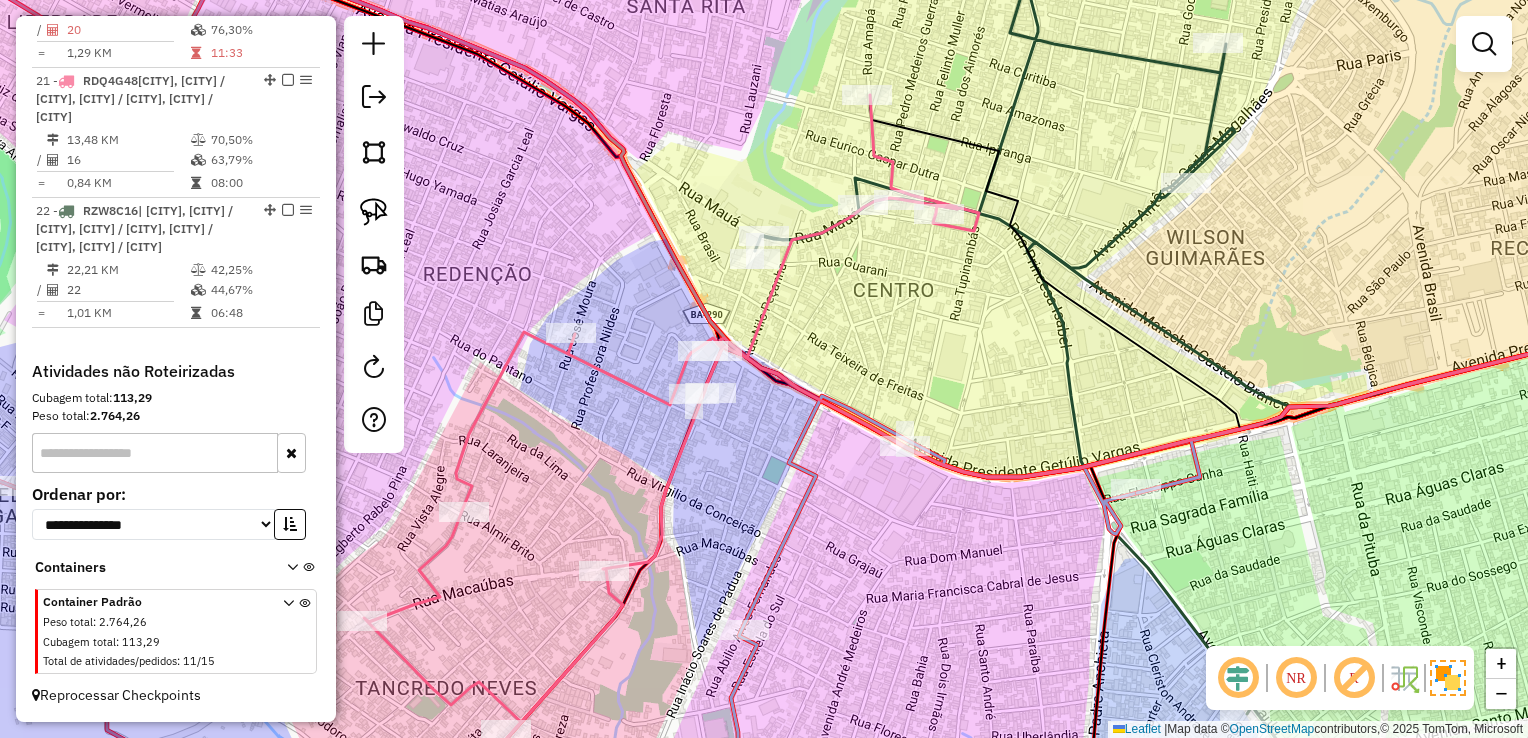 click 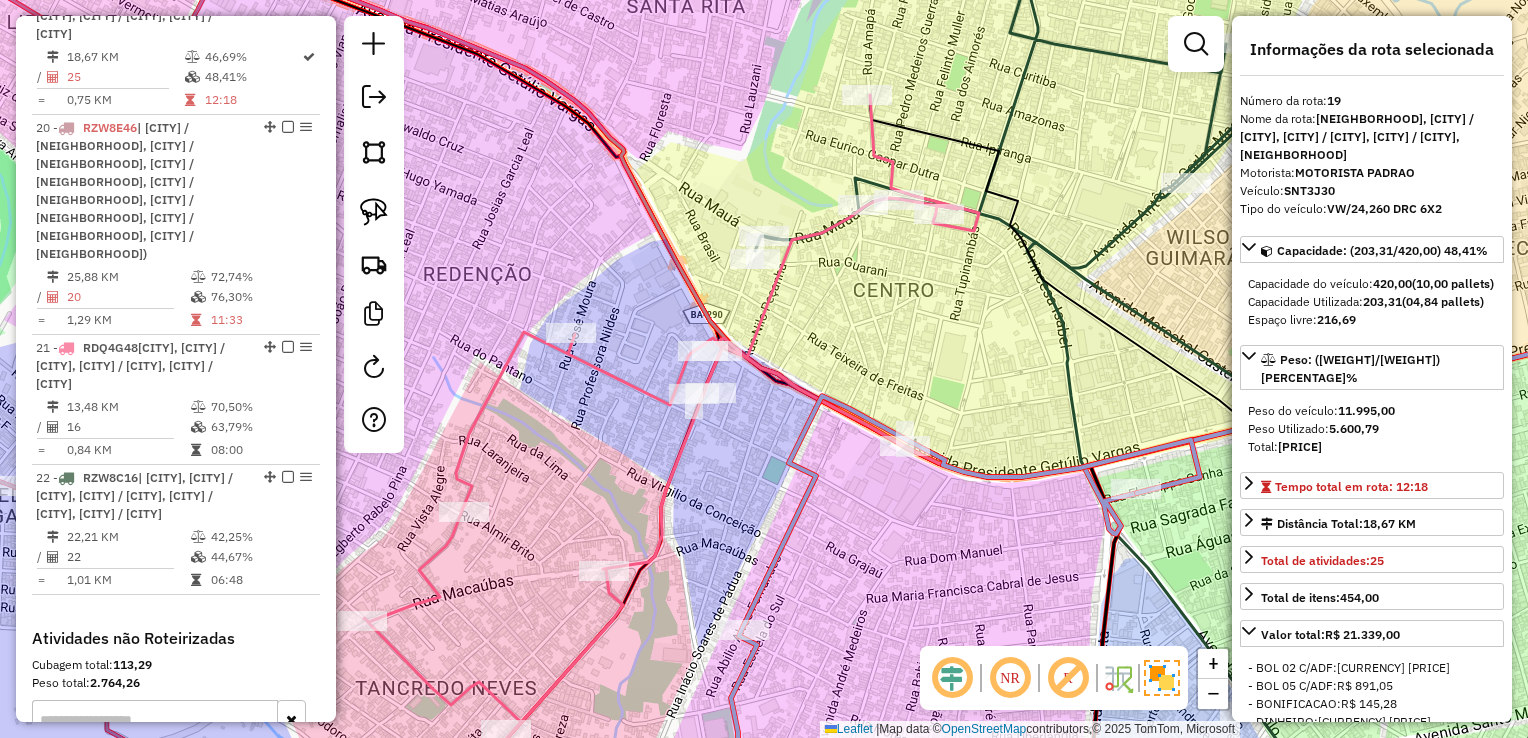 scroll, scrollTop: 2683, scrollLeft: 0, axis: vertical 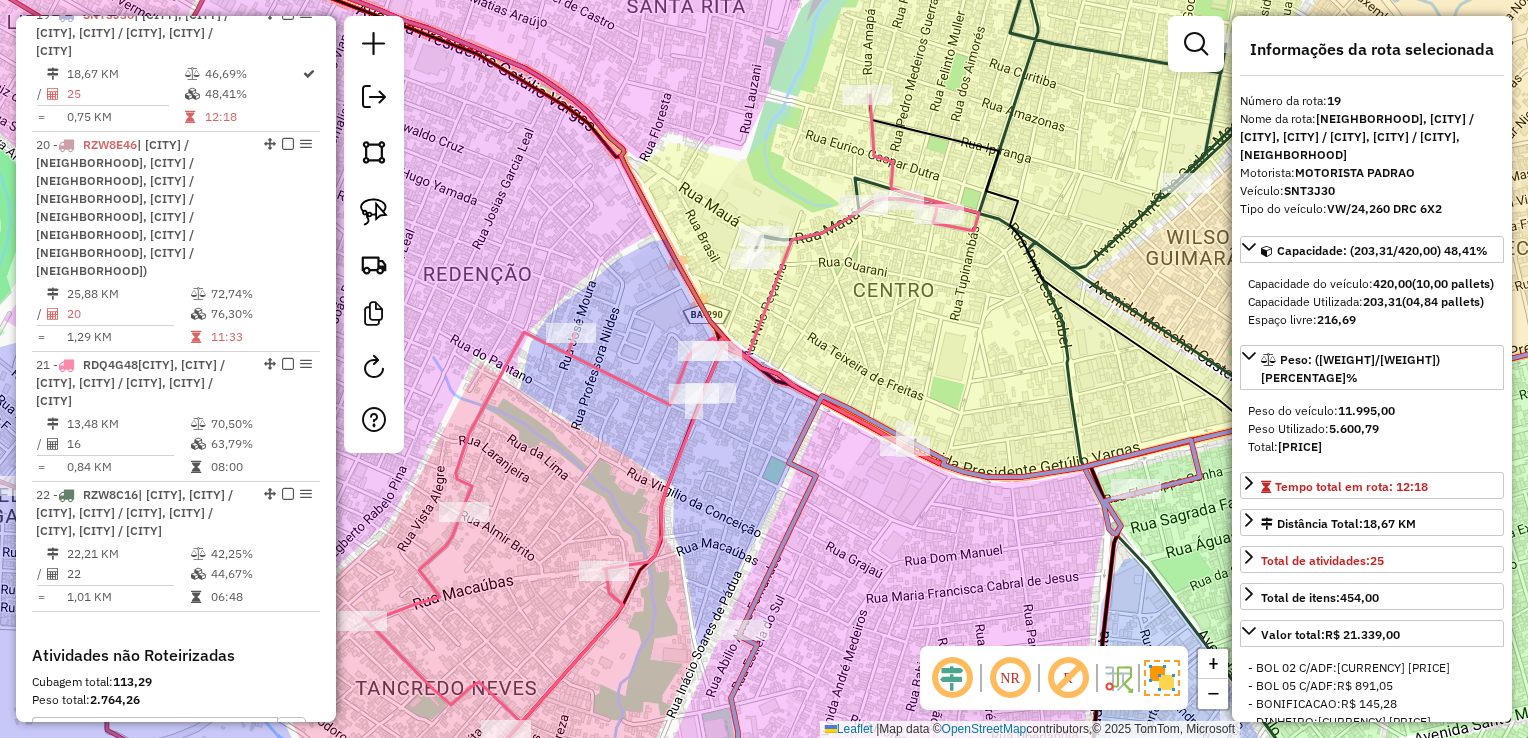 drag, startPoint x: 832, startPoint y: 371, endPoint x: 870, endPoint y: 250, distance: 126.82665 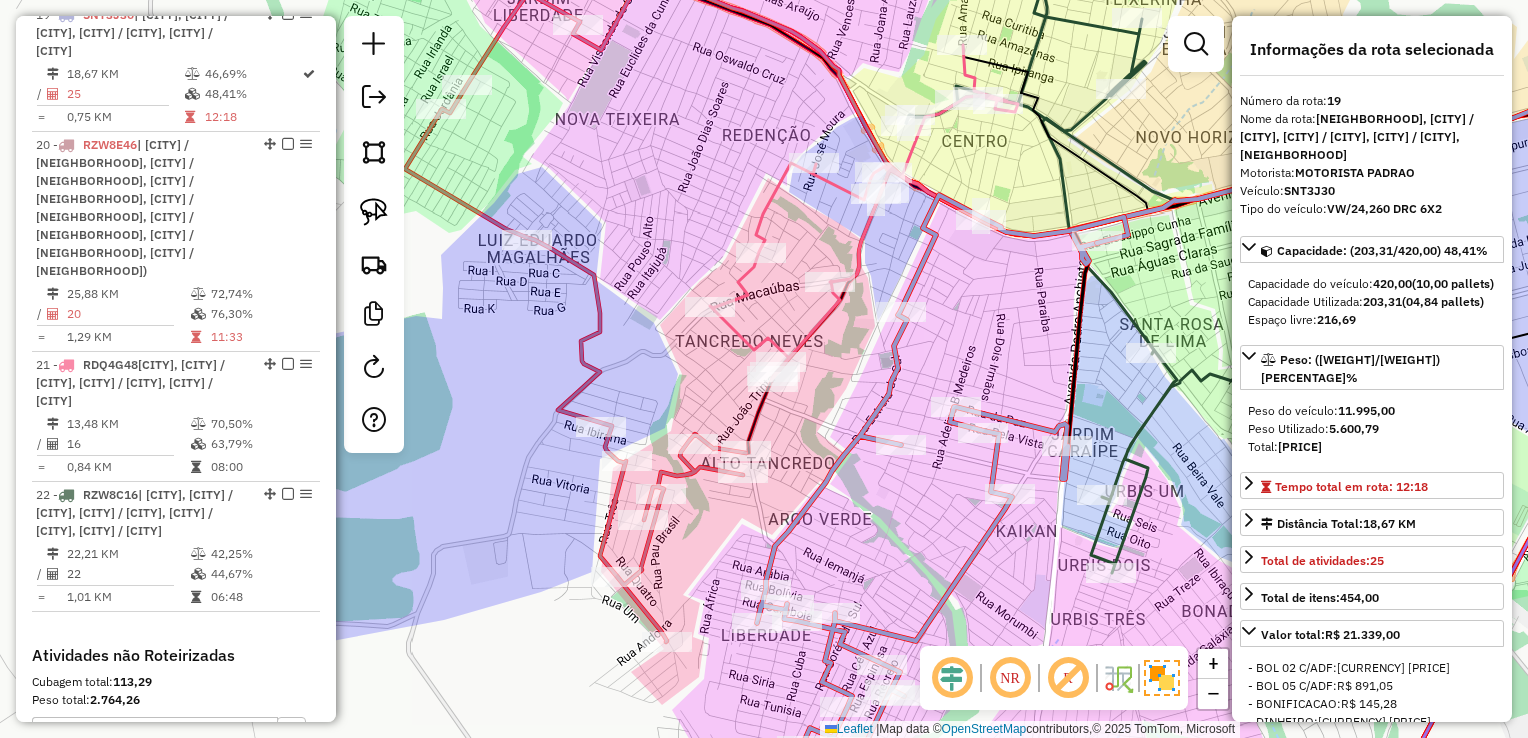 click 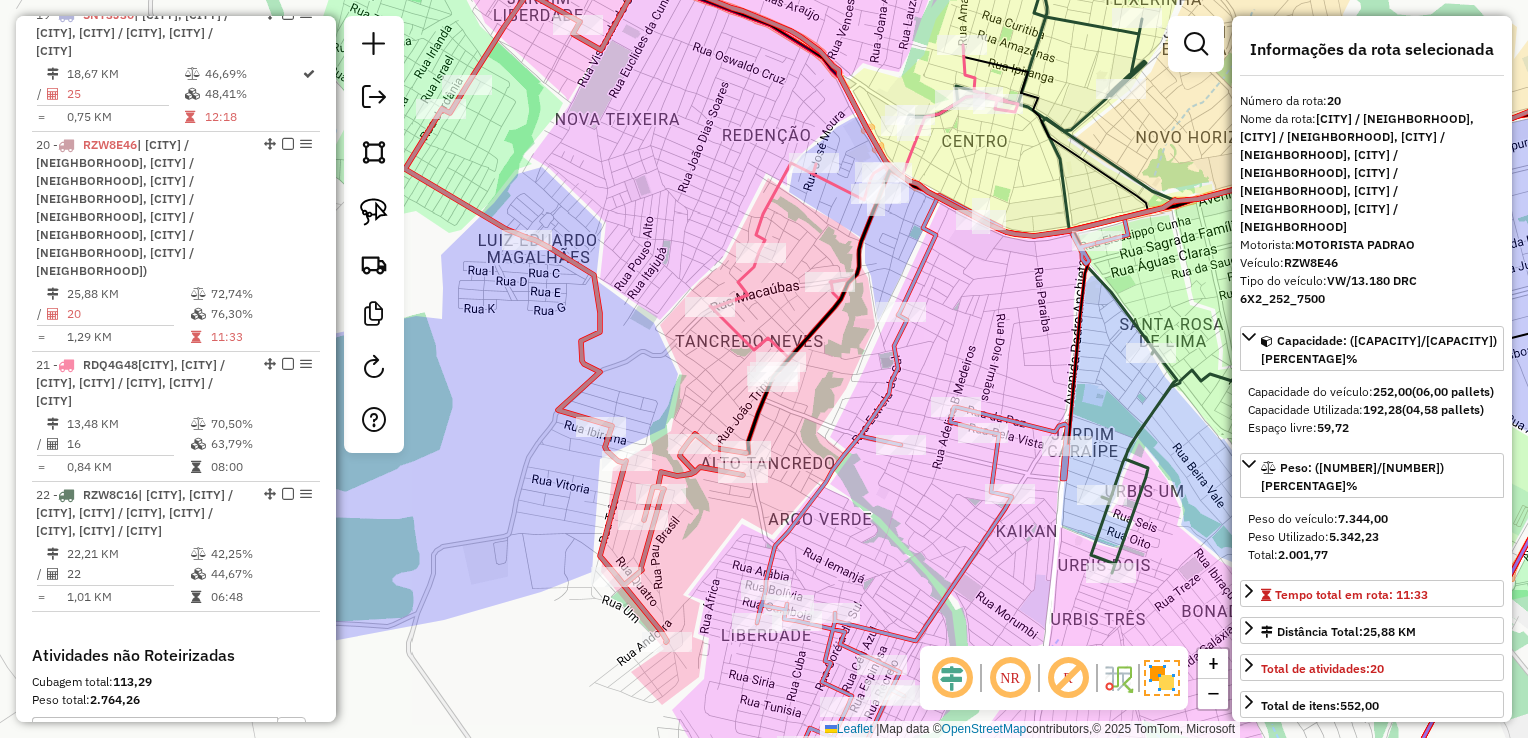 scroll, scrollTop: 2848, scrollLeft: 0, axis: vertical 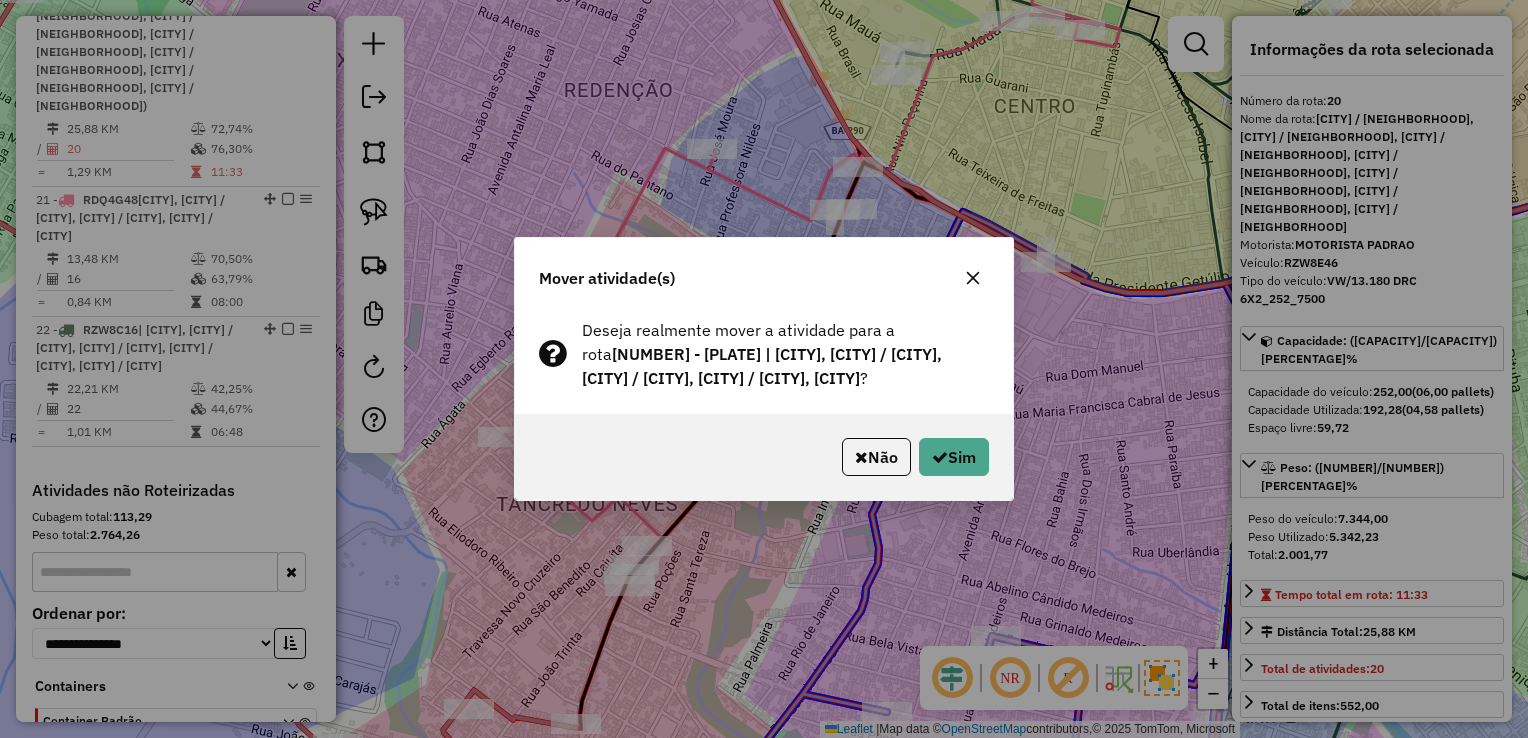 click on "Não   Sim" 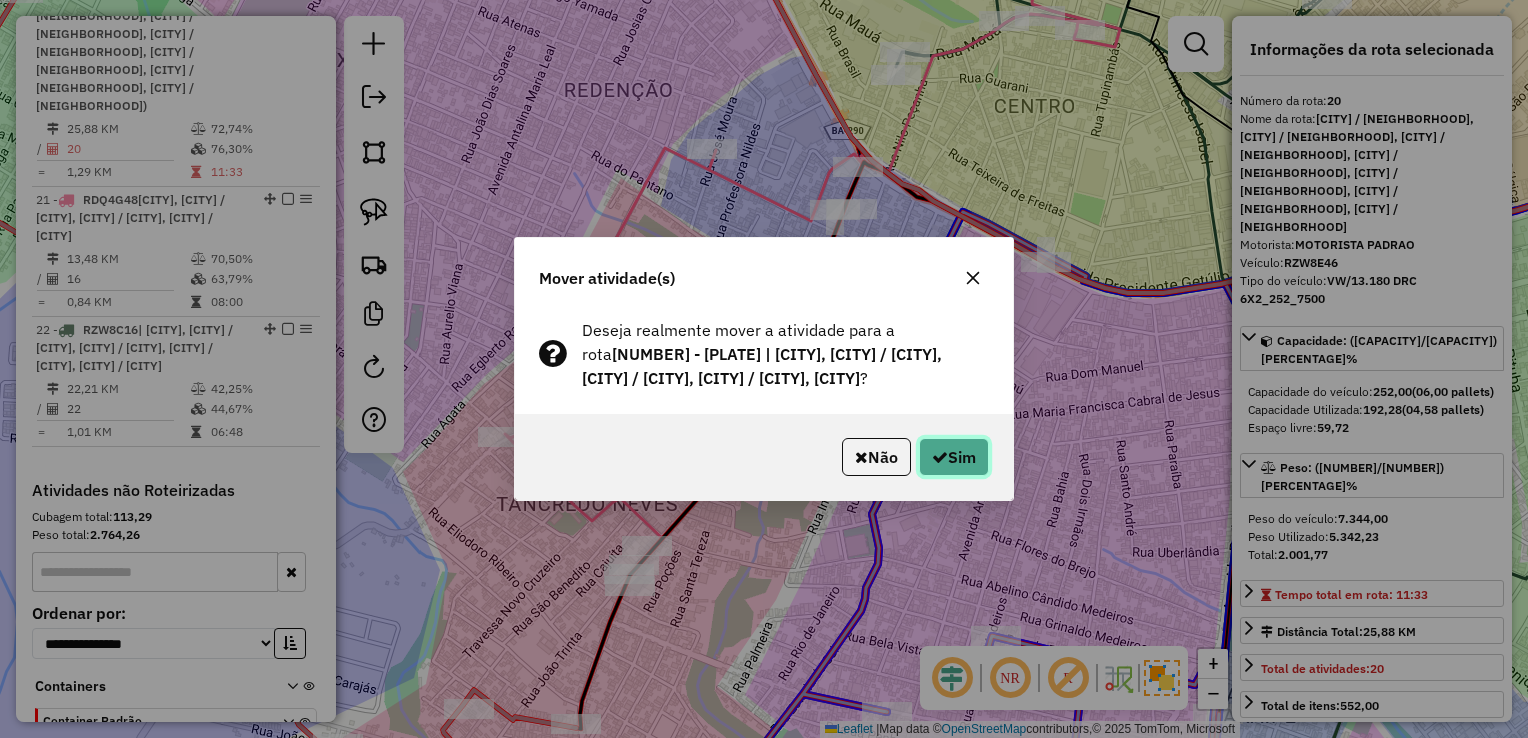 drag, startPoint x: 962, startPoint y: 489, endPoint x: 959, endPoint y: 471, distance: 18.248287 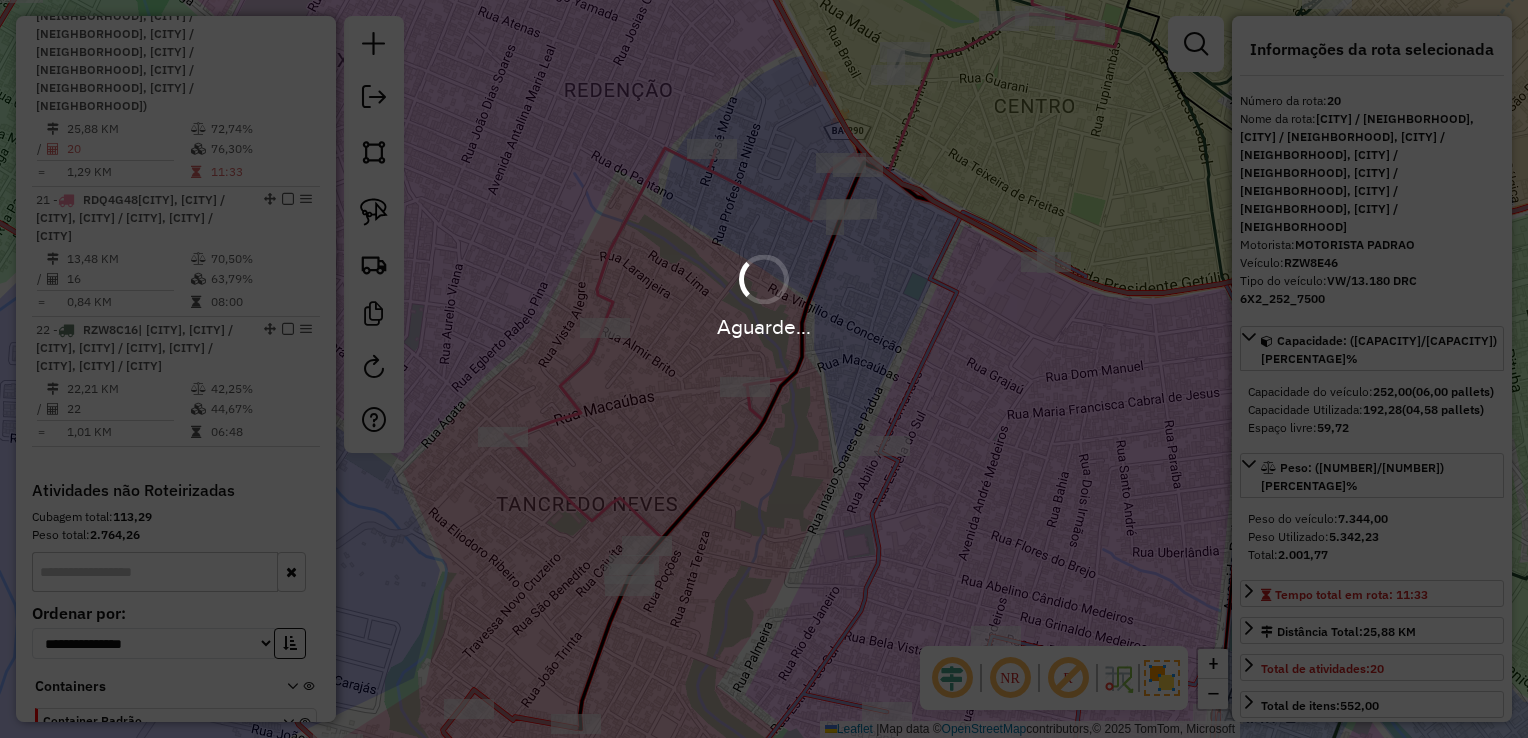 drag, startPoint x: 958, startPoint y: 460, endPoint x: 948, endPoint y: 444, distance: 18.867962 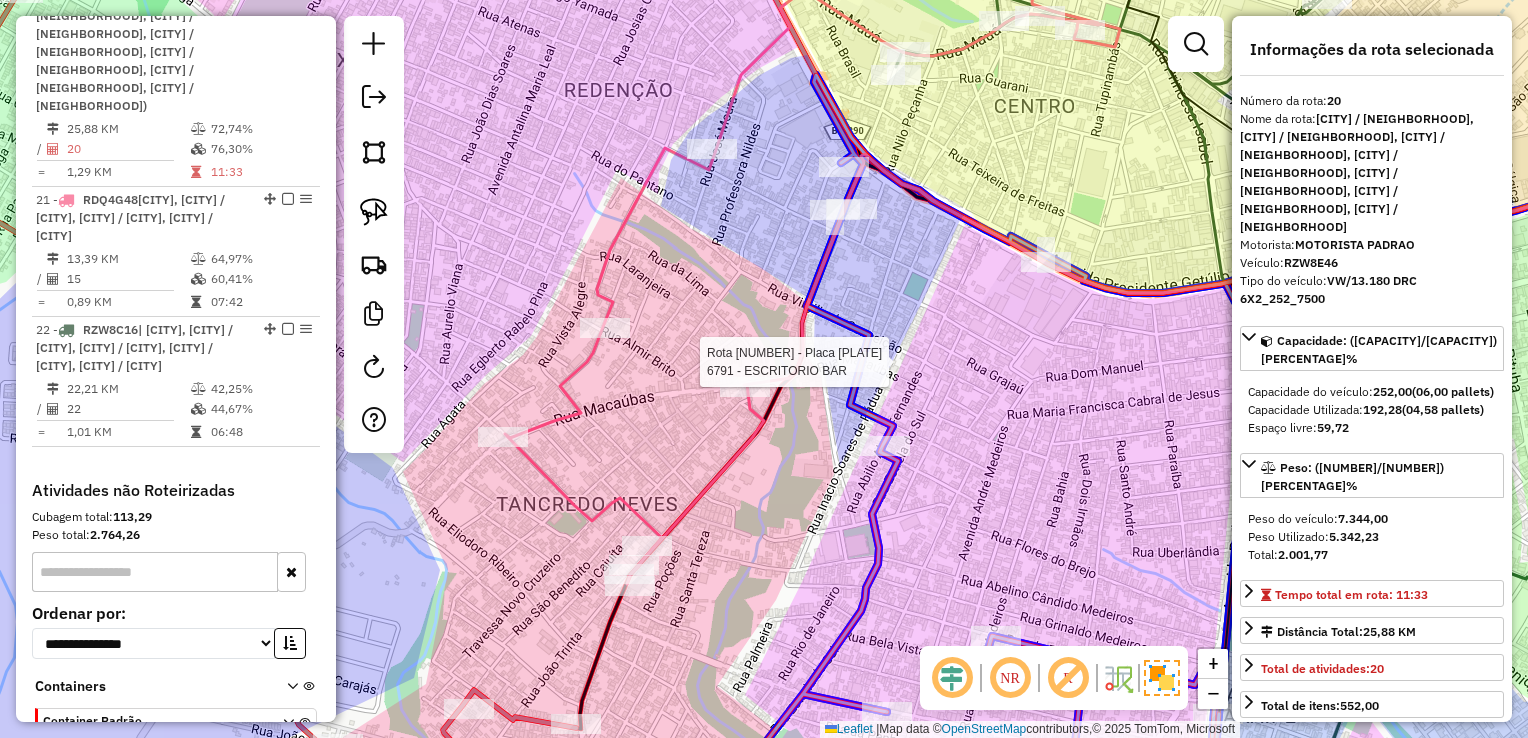 click 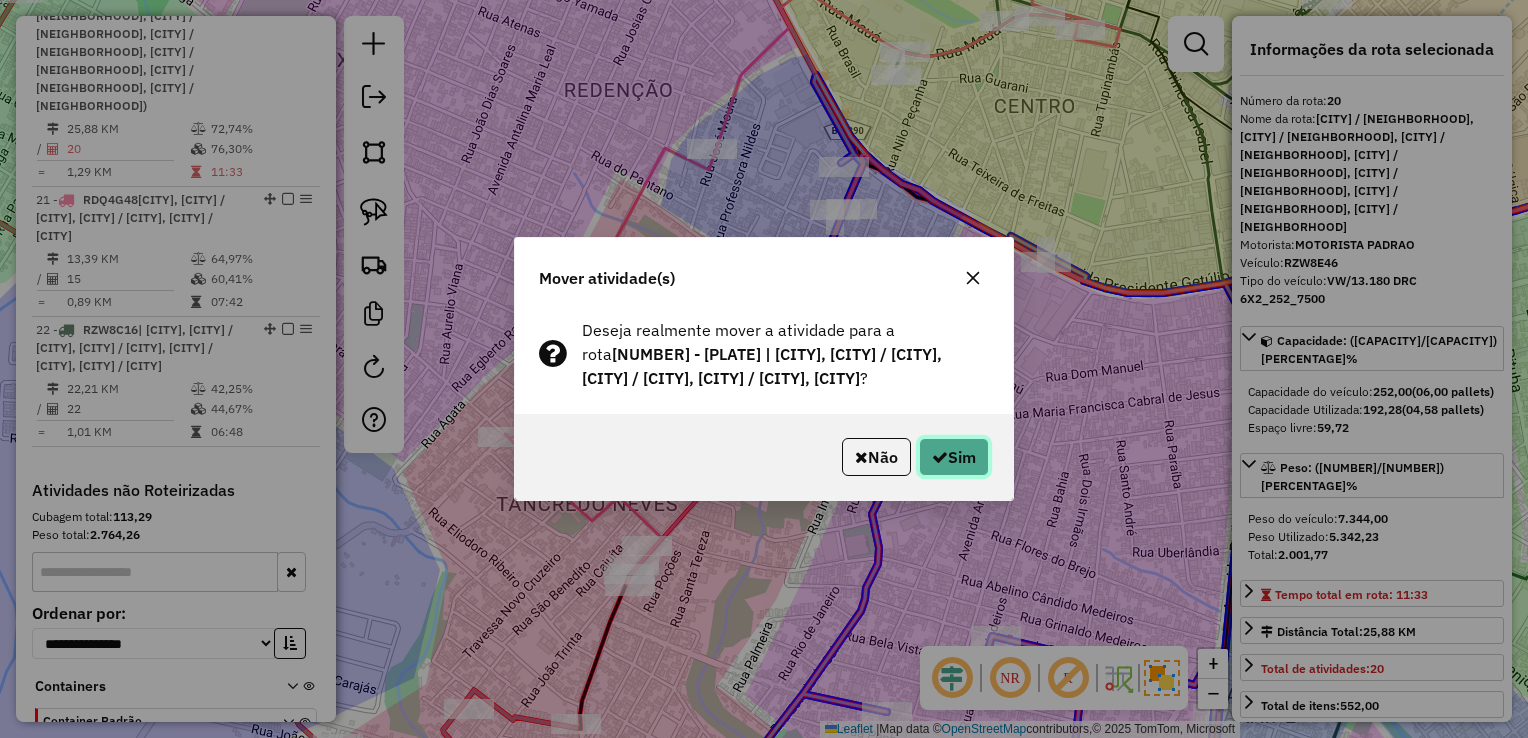 drag, startPoint x: 981, startPoint y: 450, endPoint x: 968, endPoint y: 458, distance: 15.264338 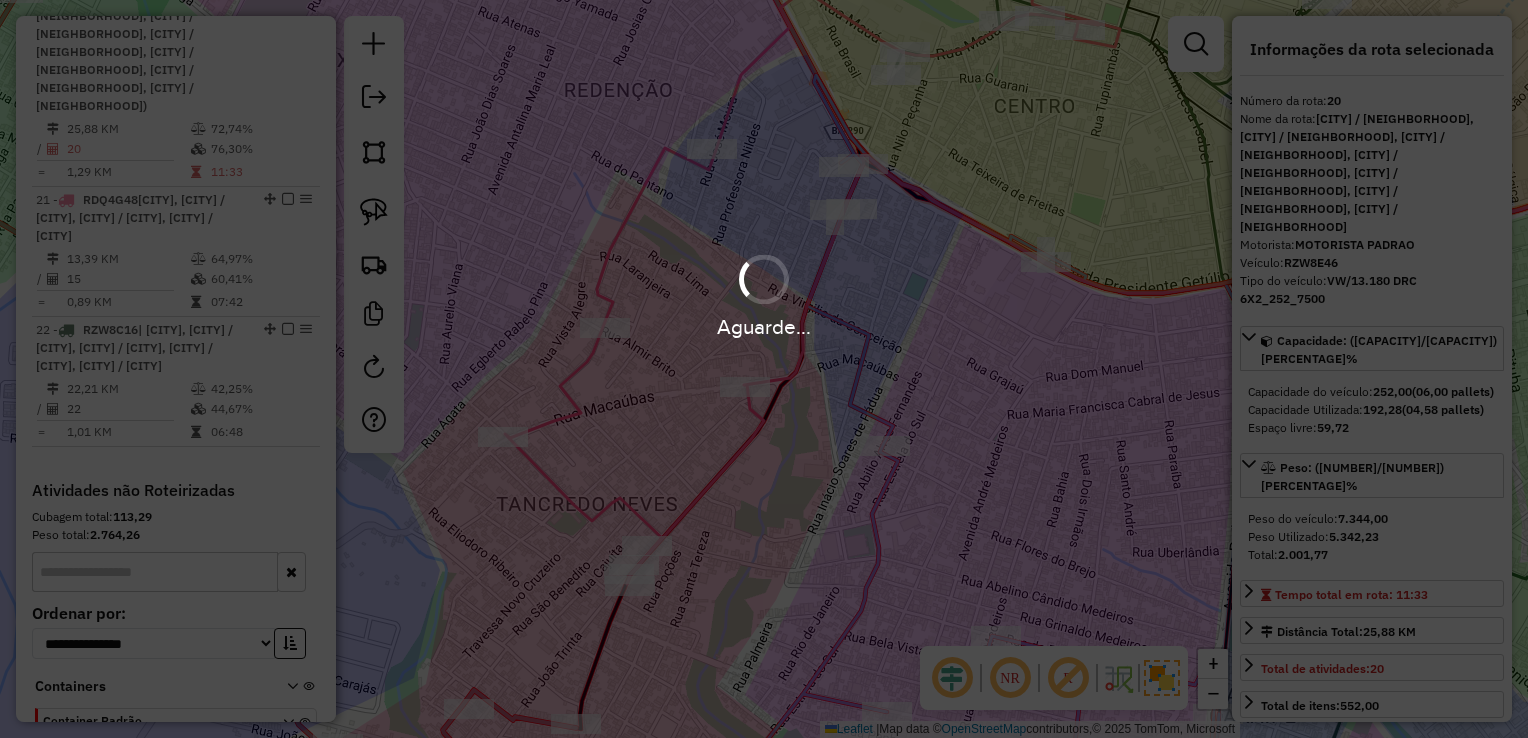 click on "Aguarde..." at bounding box center [764, 369] 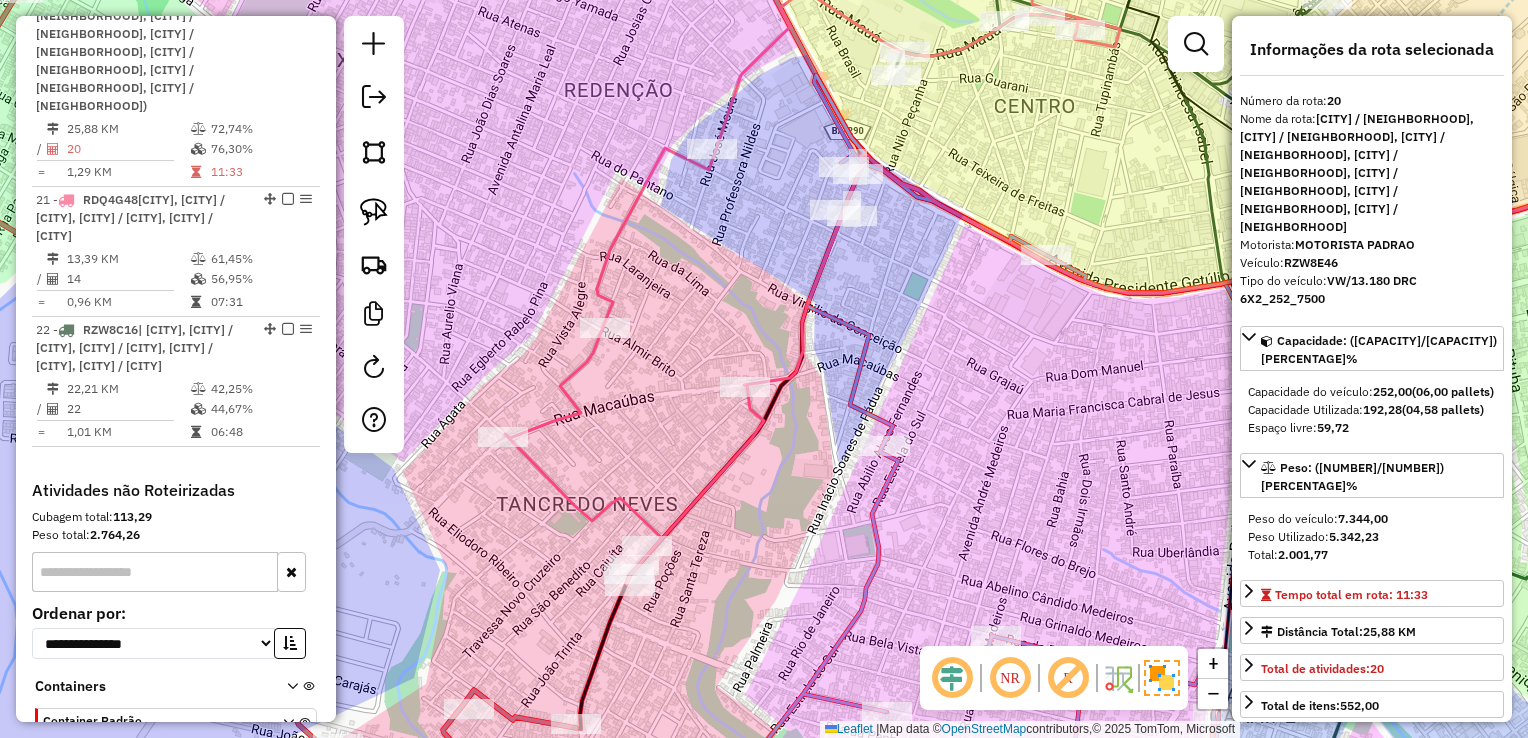 click 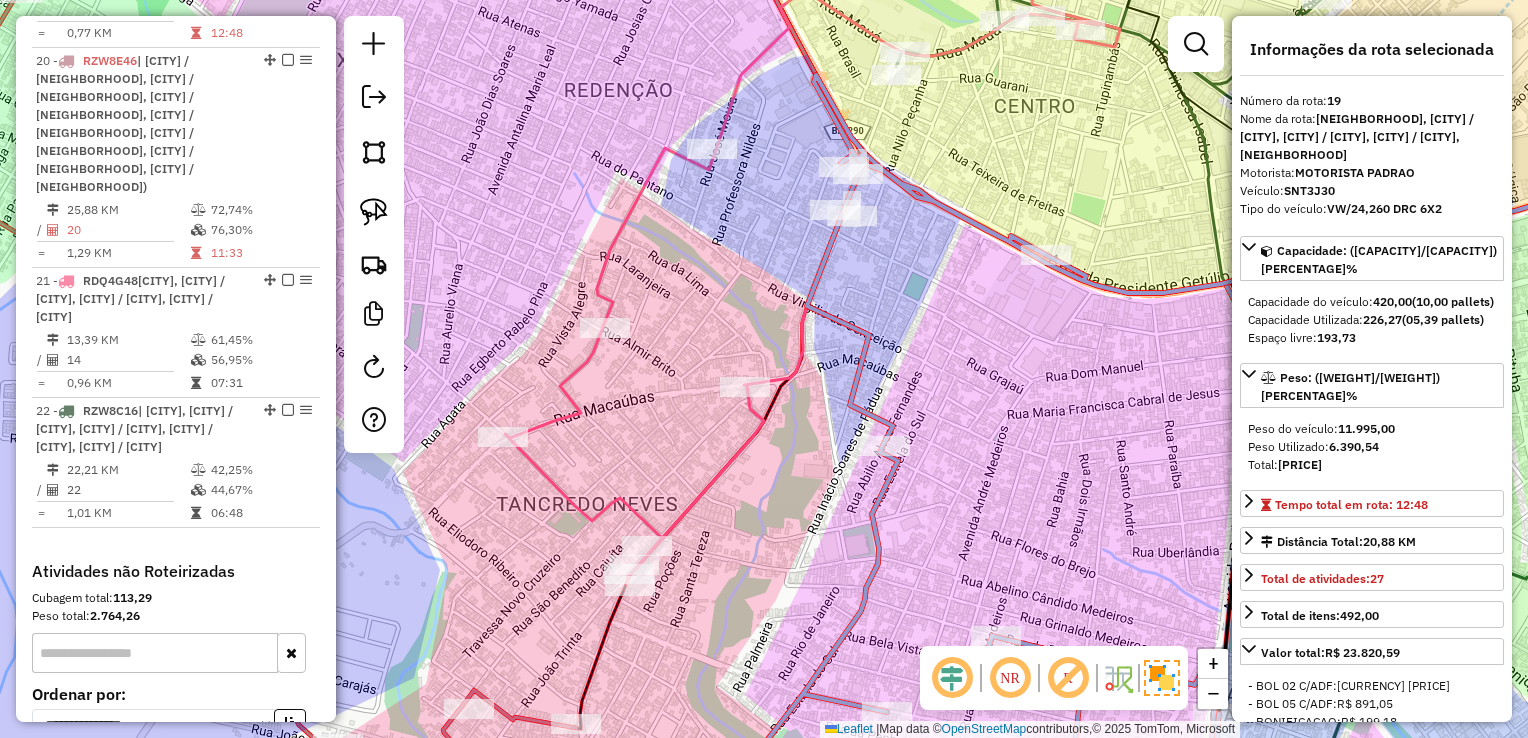 scroll, scrollTop: 2683, scrollLeft: 0, axis: vertical 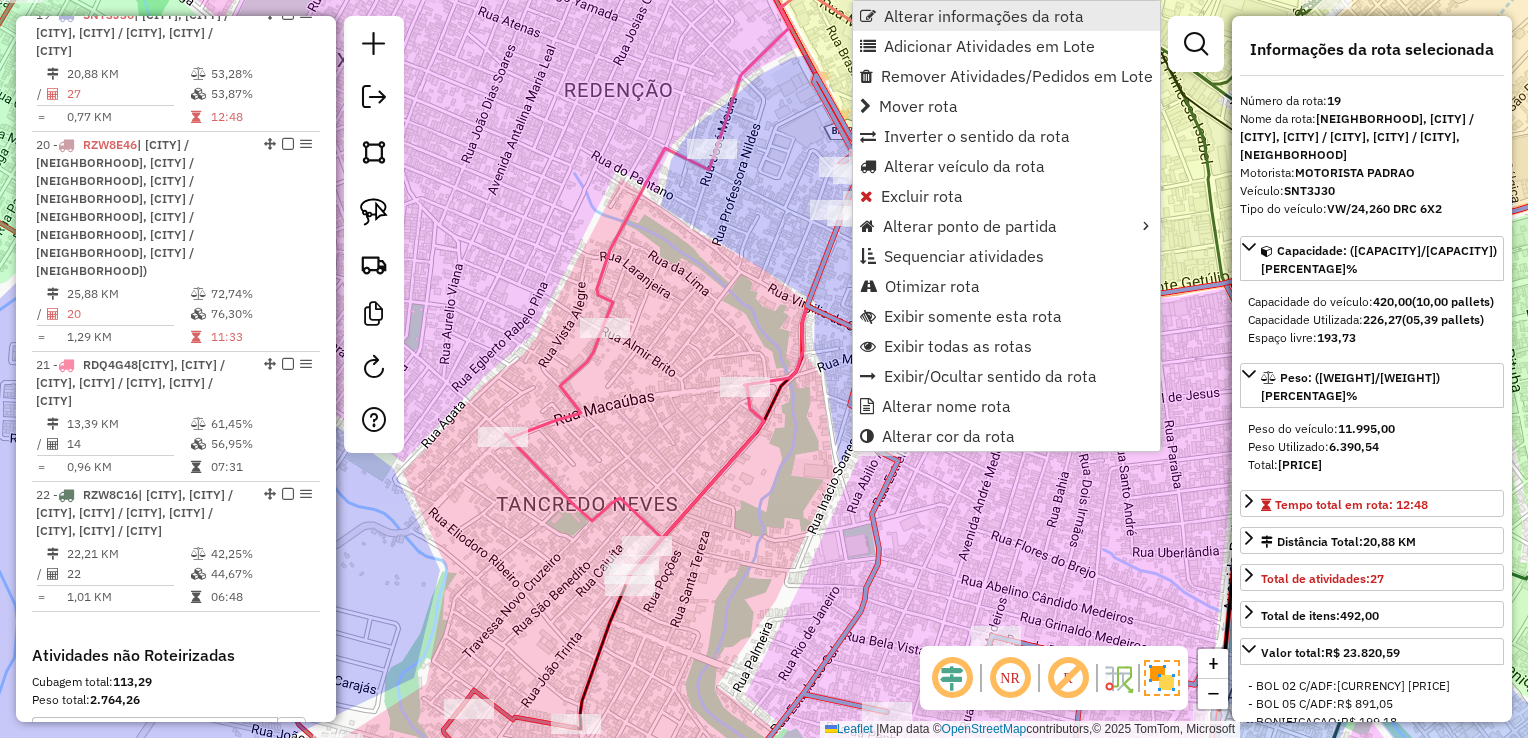 click on "Alterar informações da rota" at bounding box center (984, 16) 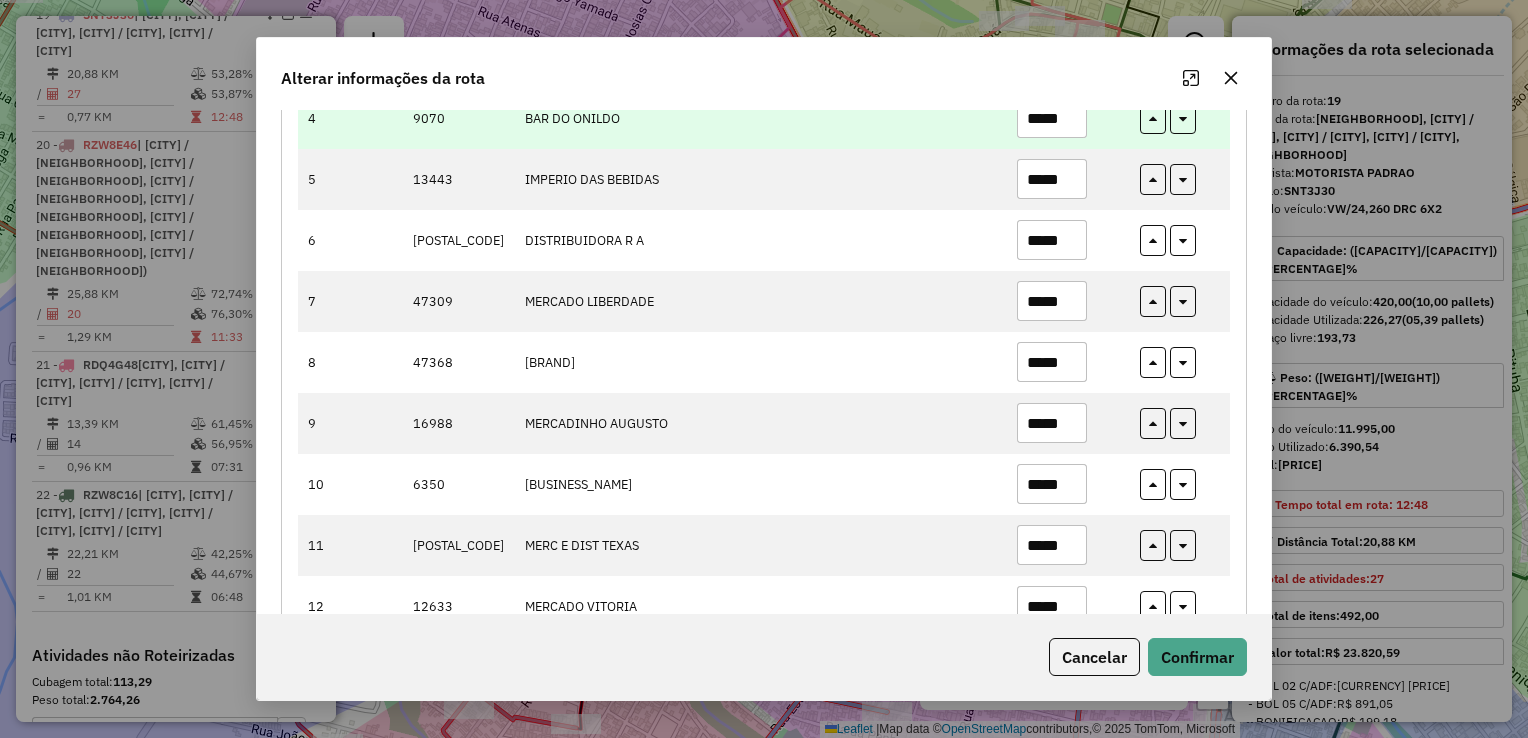 scroll, scrollTop: 500, scrollLeft: 0, axis: vertical 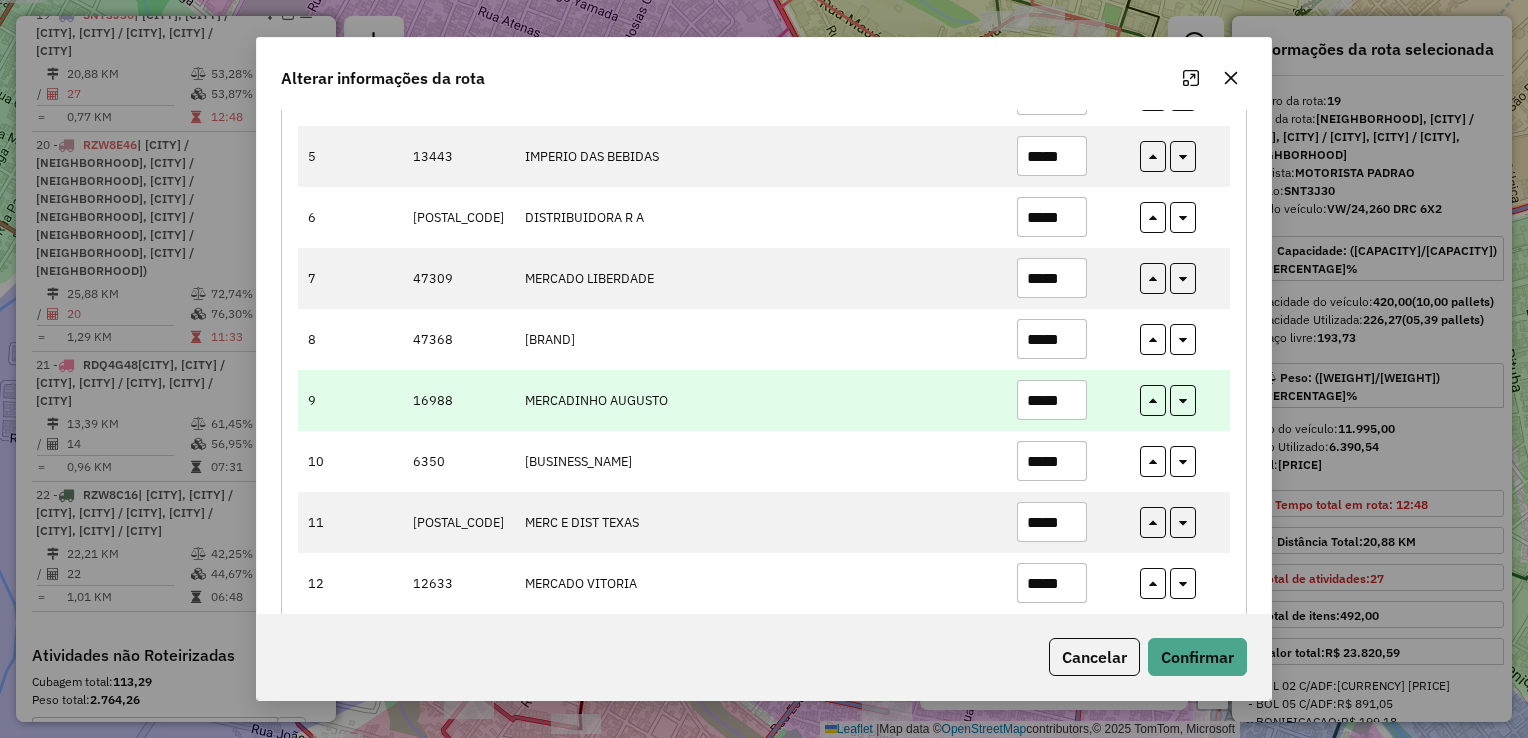 click on "*****" at bounding box center [1052, 400] 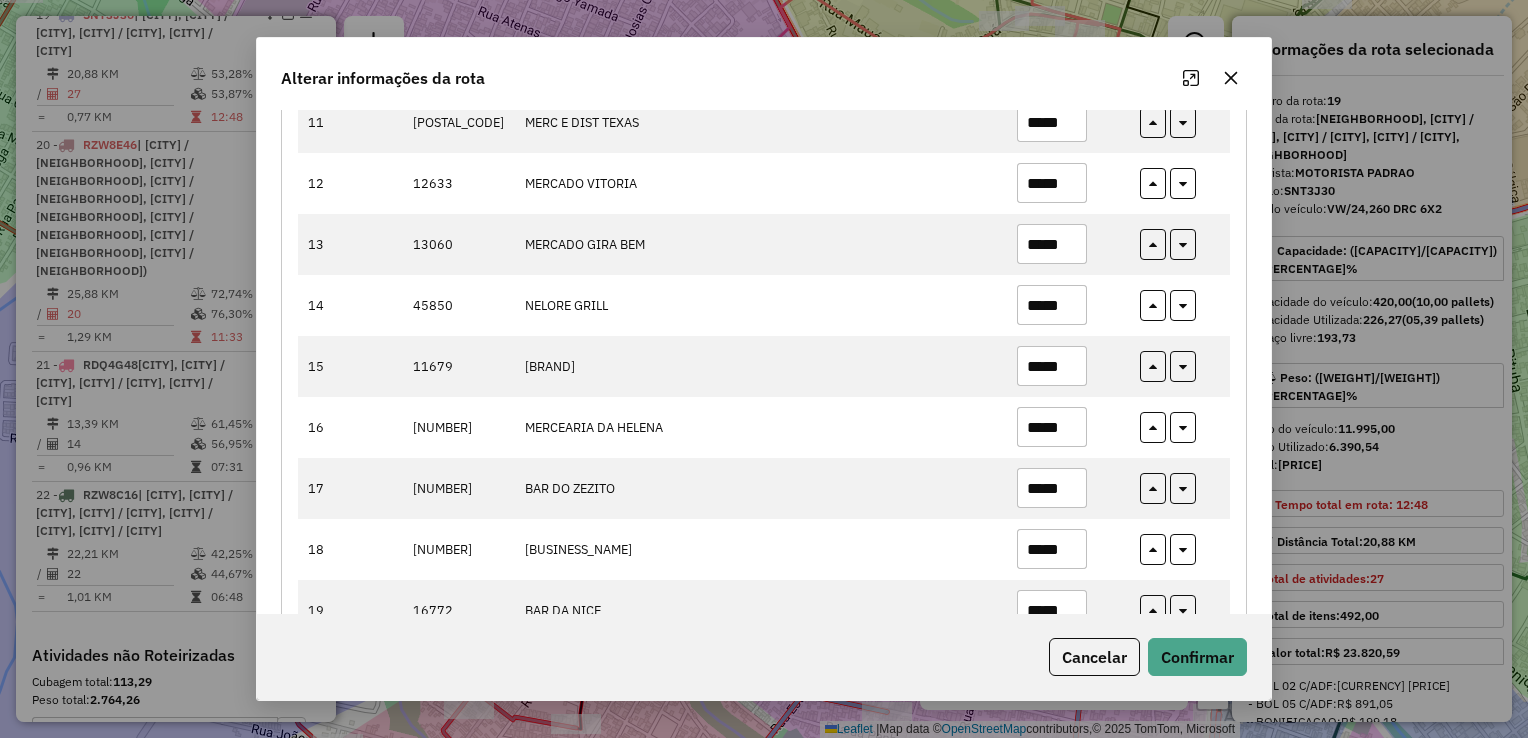 scroll, scrollTop: 1000, scrollLeft: 0, axis: vertical 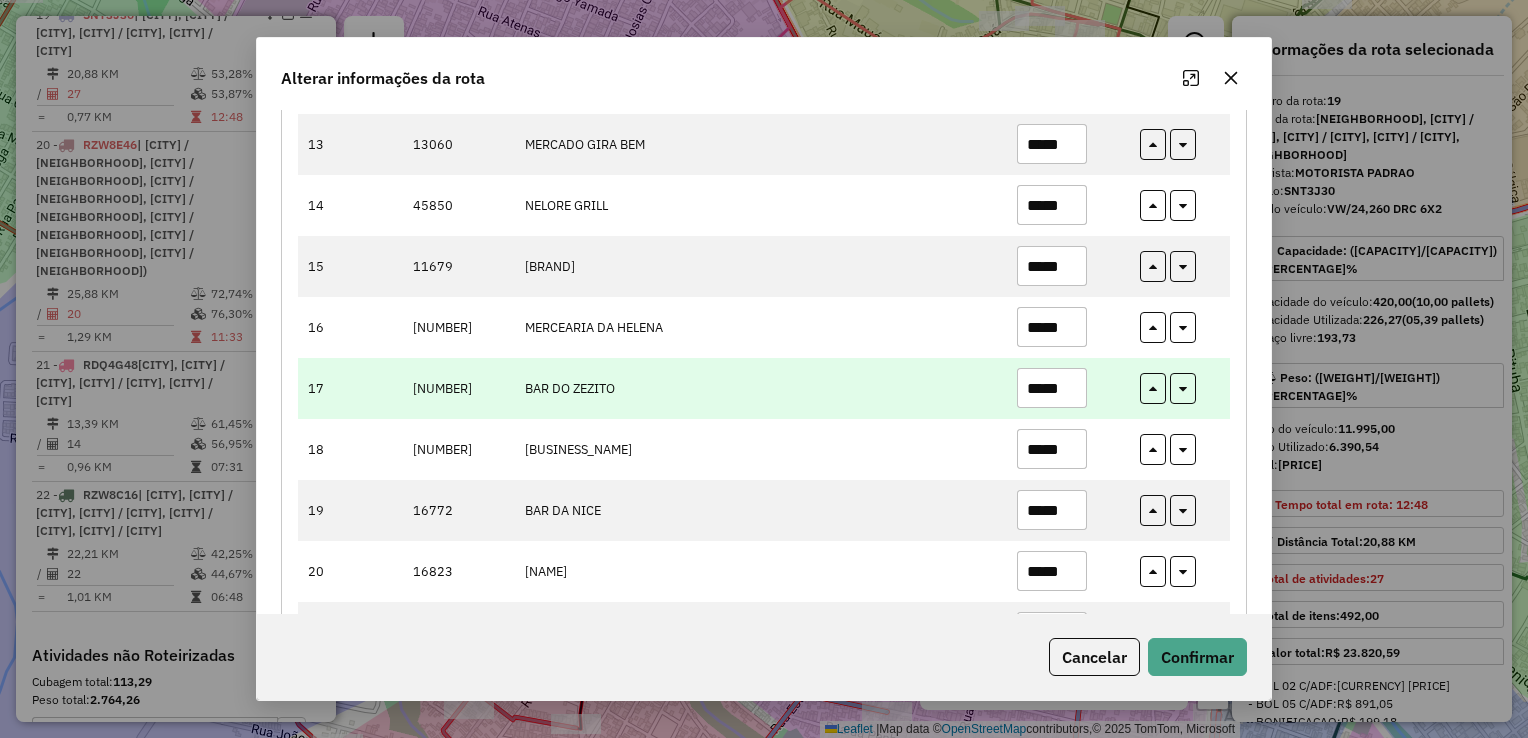 click on "*****" at bounding box center (1052, 388) 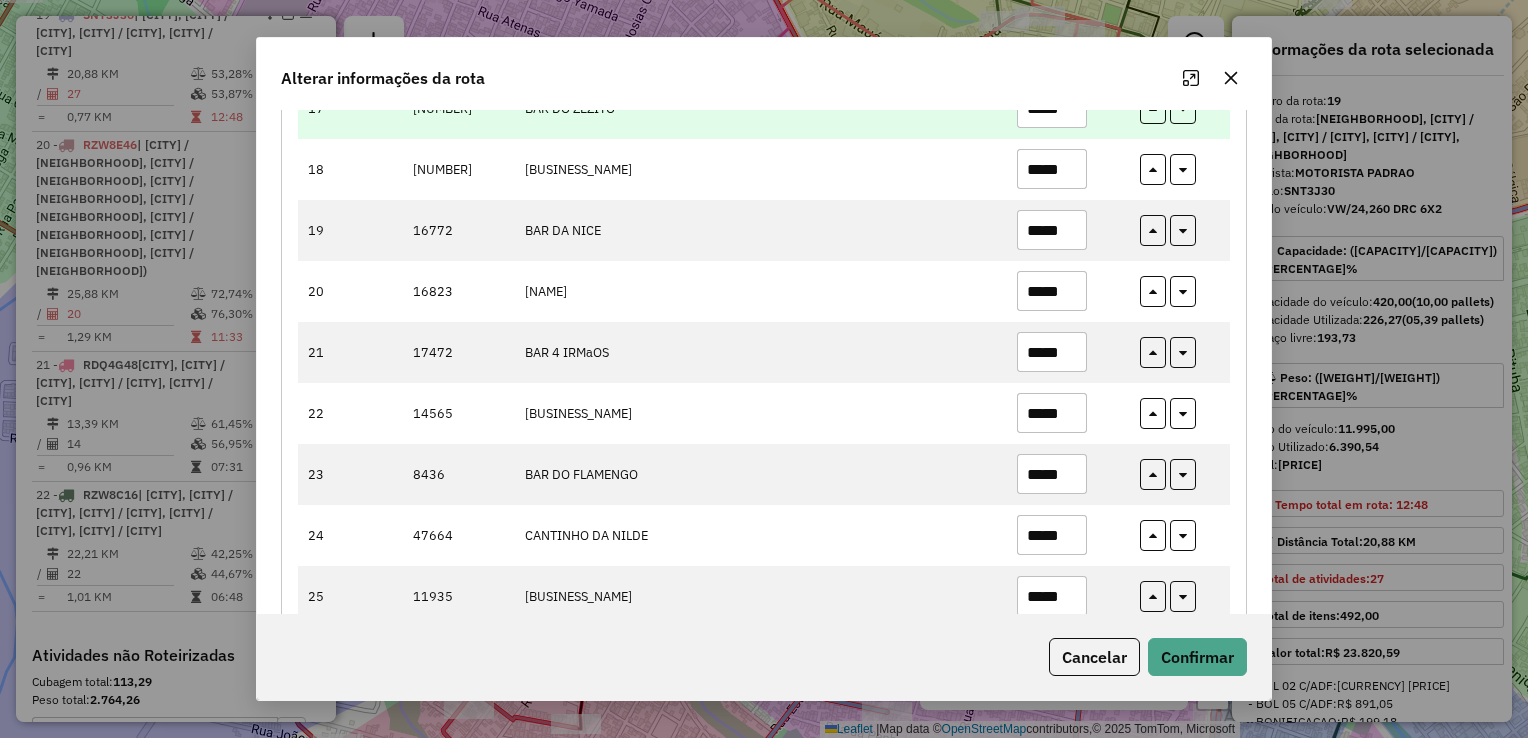scroll, scrollTop: 1300, scrollLeft: 0, axis: vertical 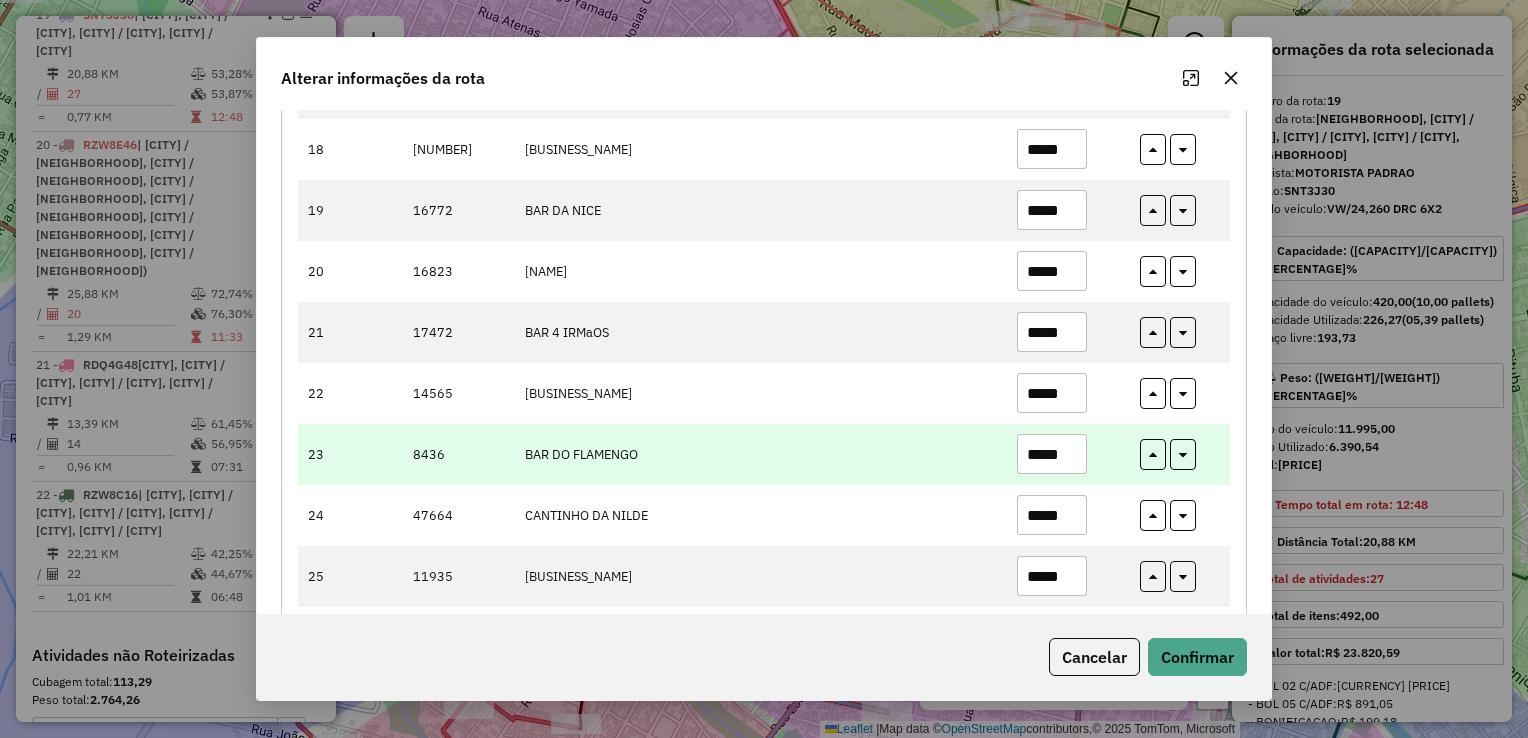type on "*****" 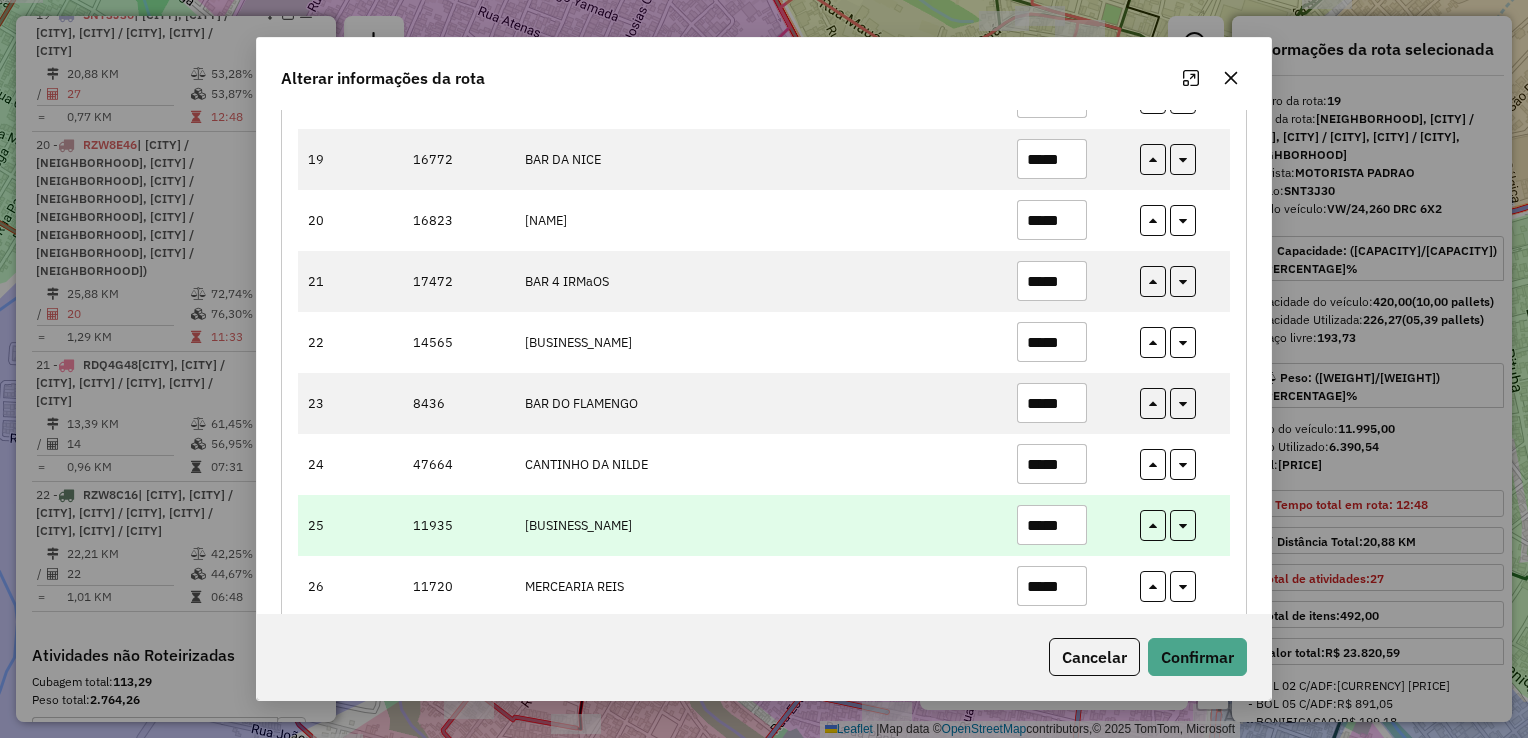 scroll, scrollTop: 1400, scrollLeft: 0, axis: vertical 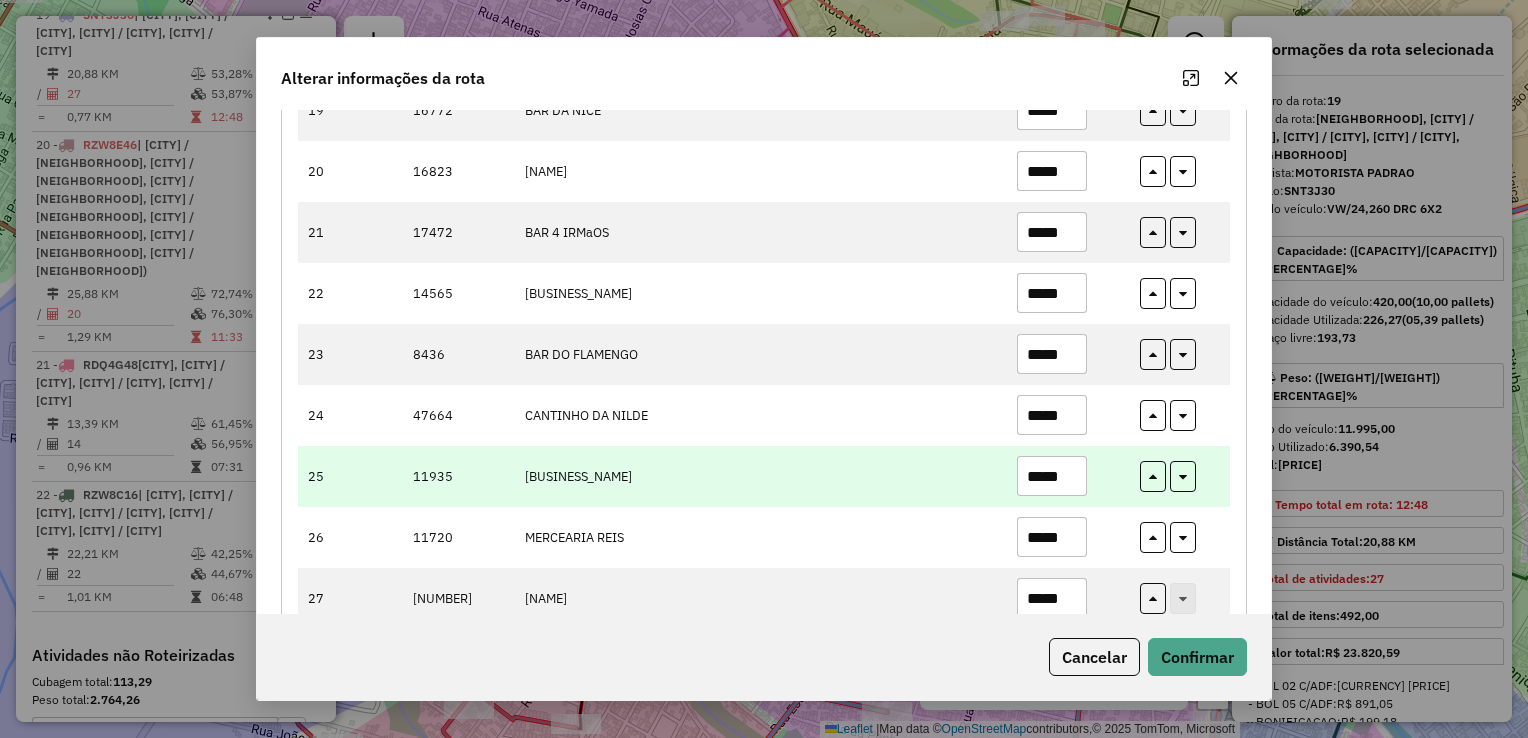 type on "*****" 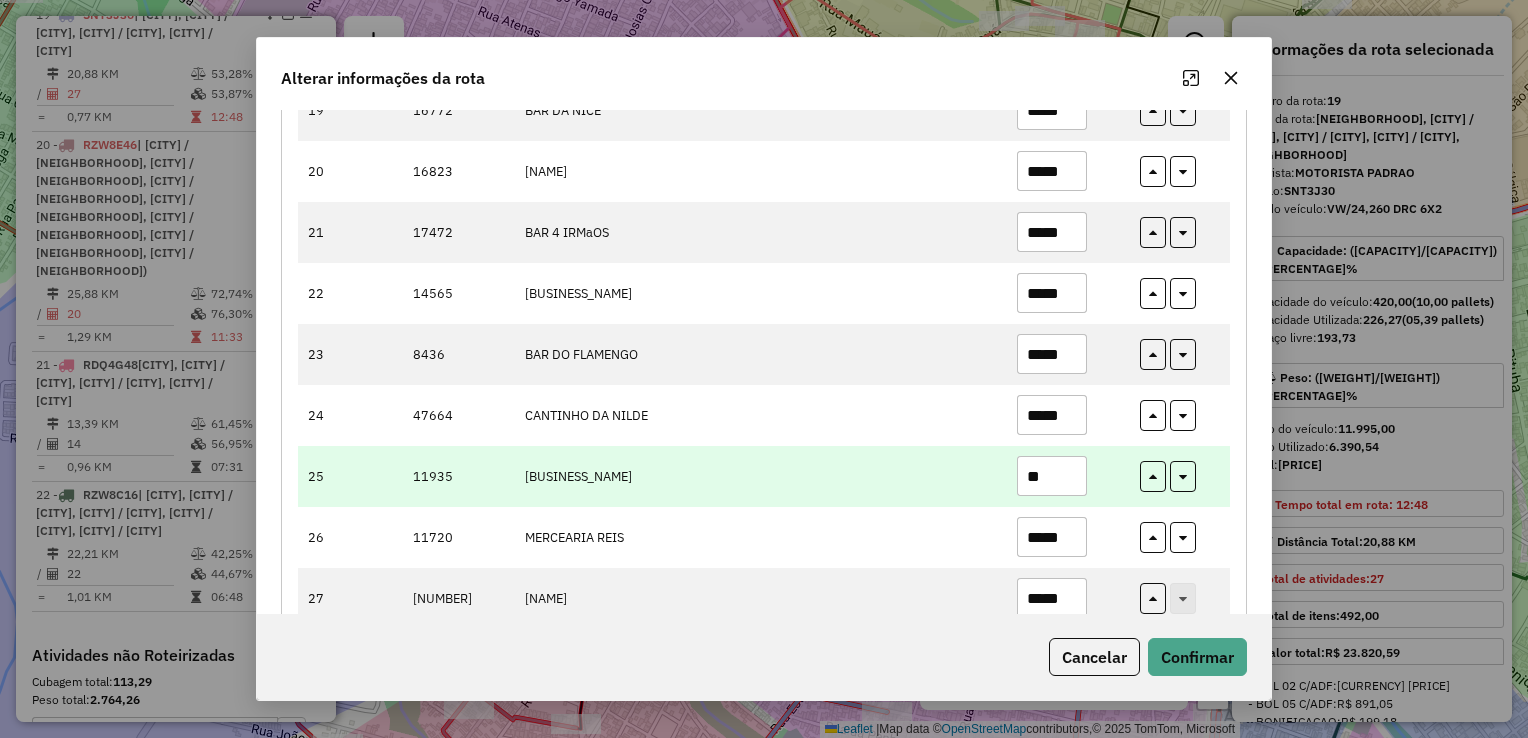 click on "**" at bounding box center (1052, 476) 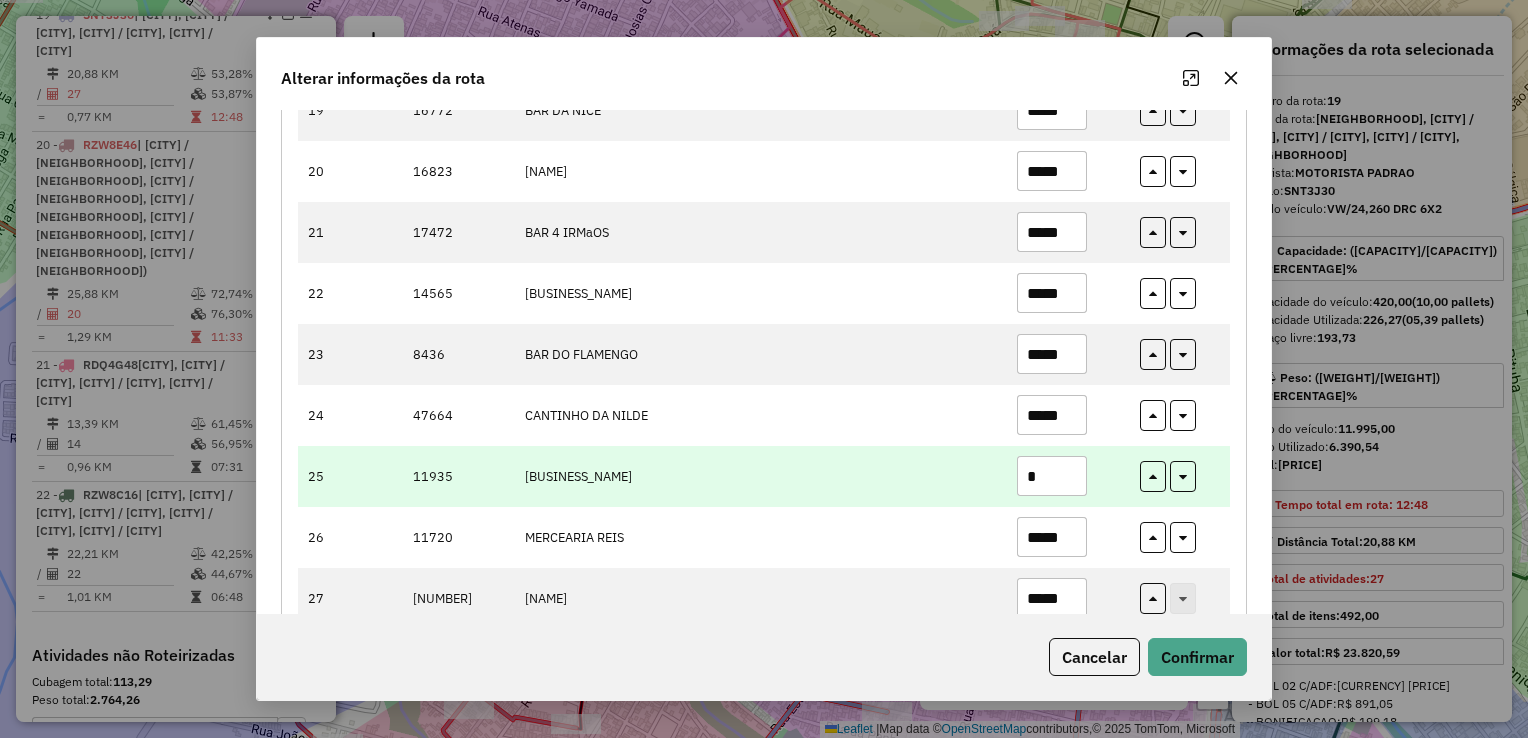click on "*" at bounding box center [1052, 476] 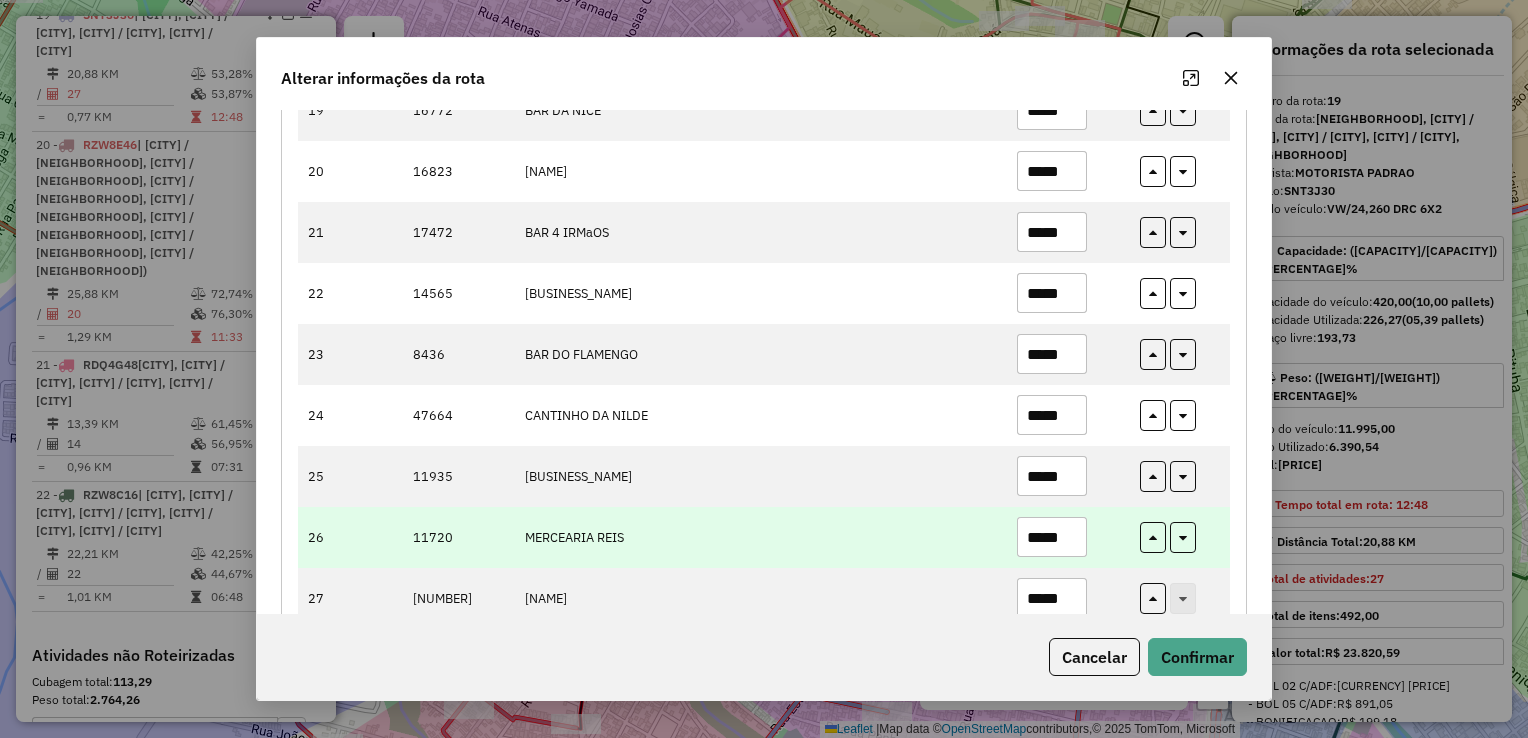 type on "*****" 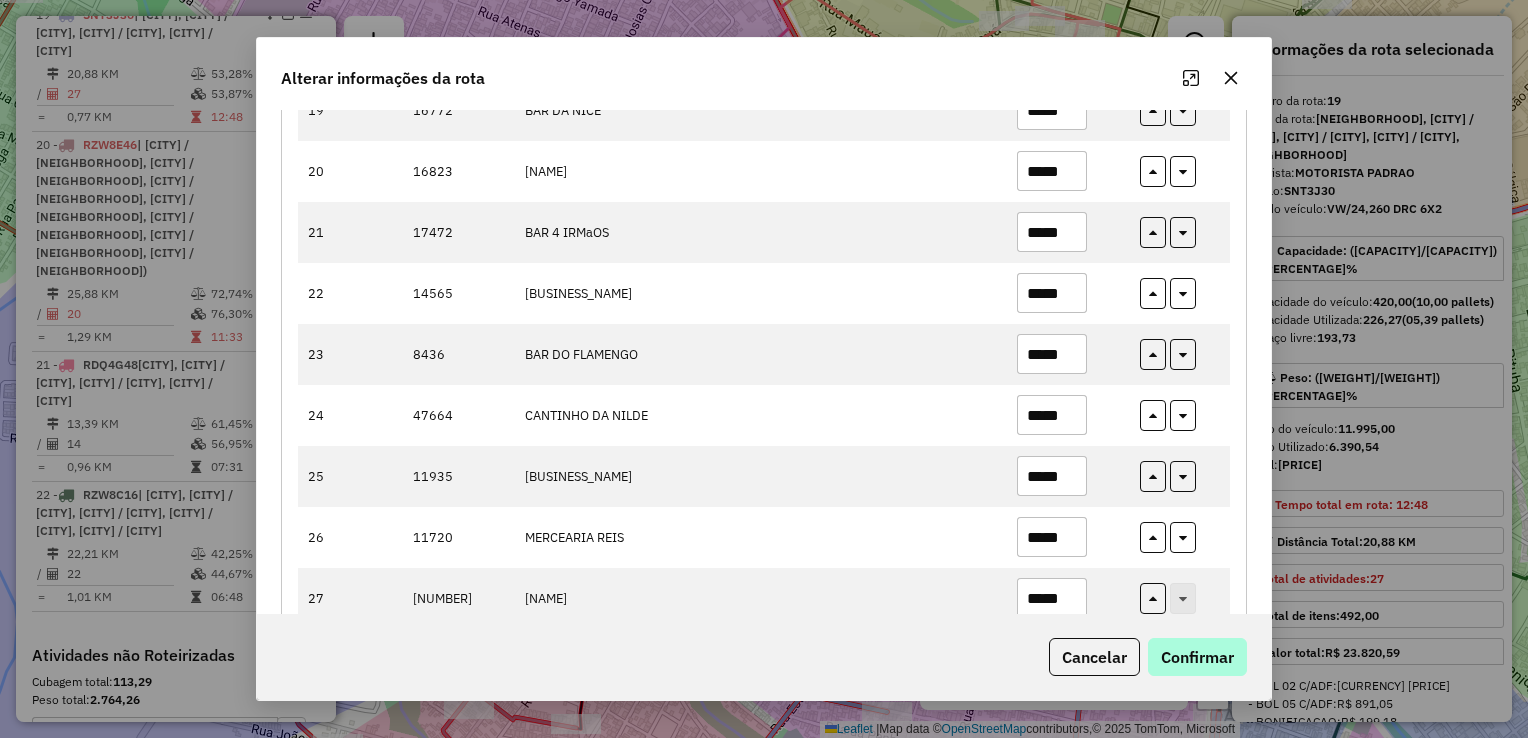 type on "*****" 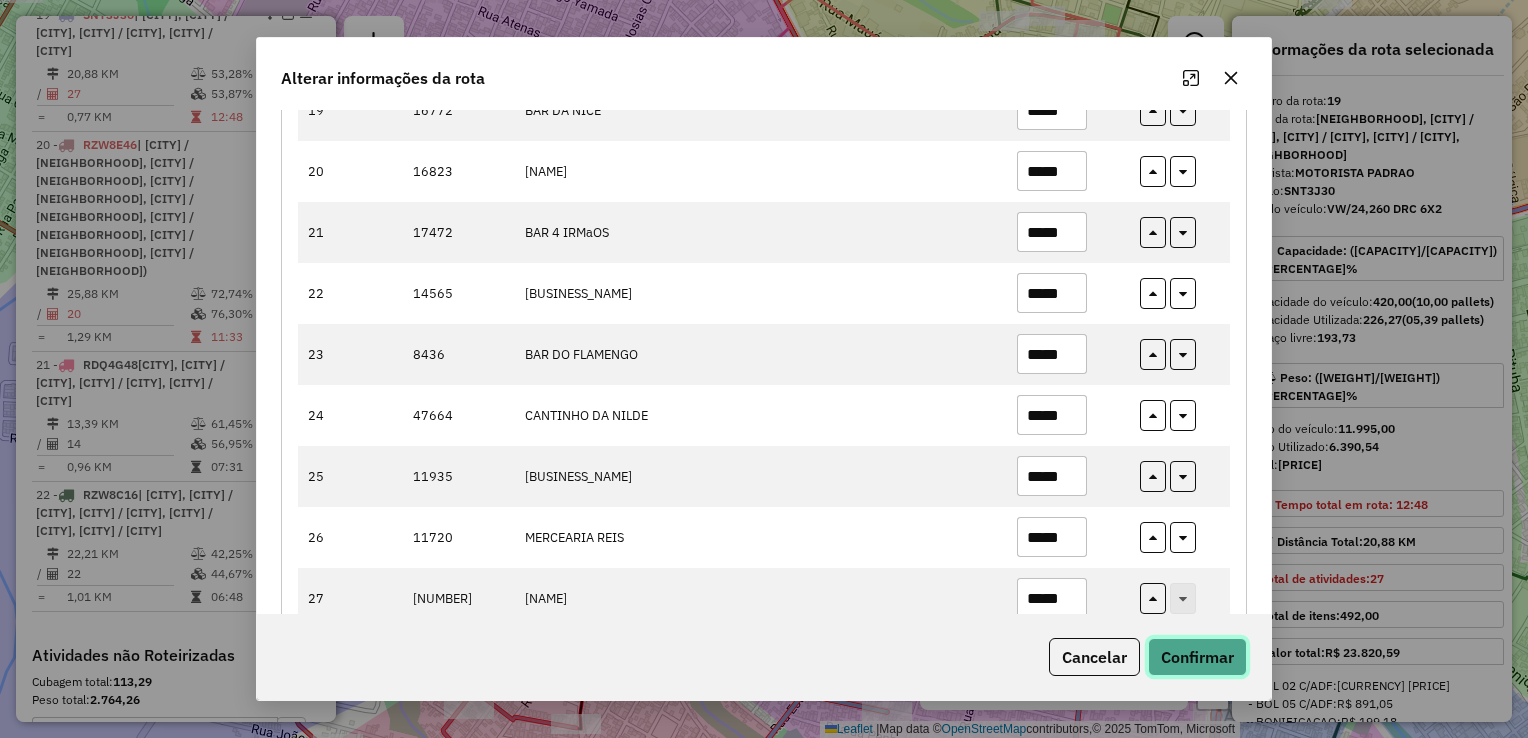 click on "Confirmar" 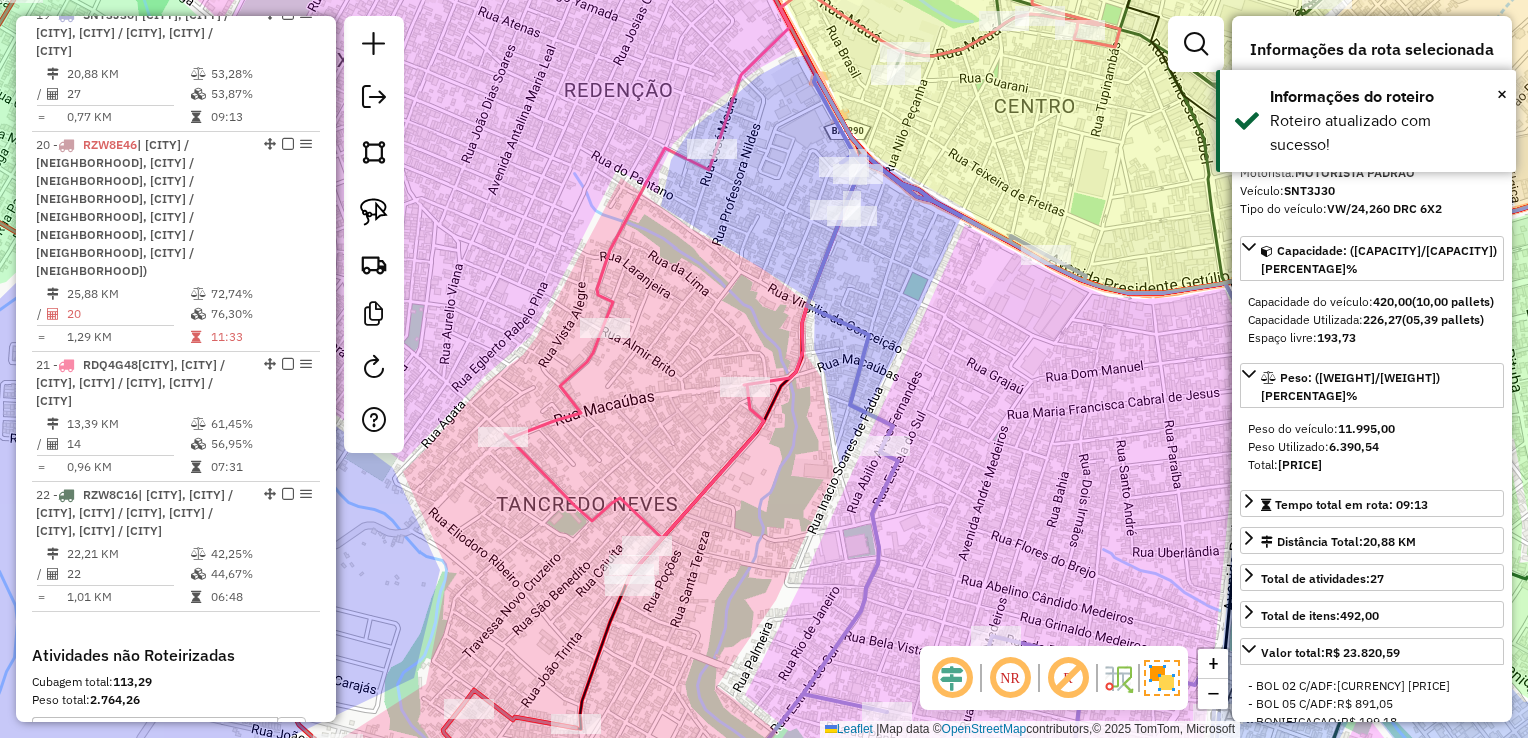 click 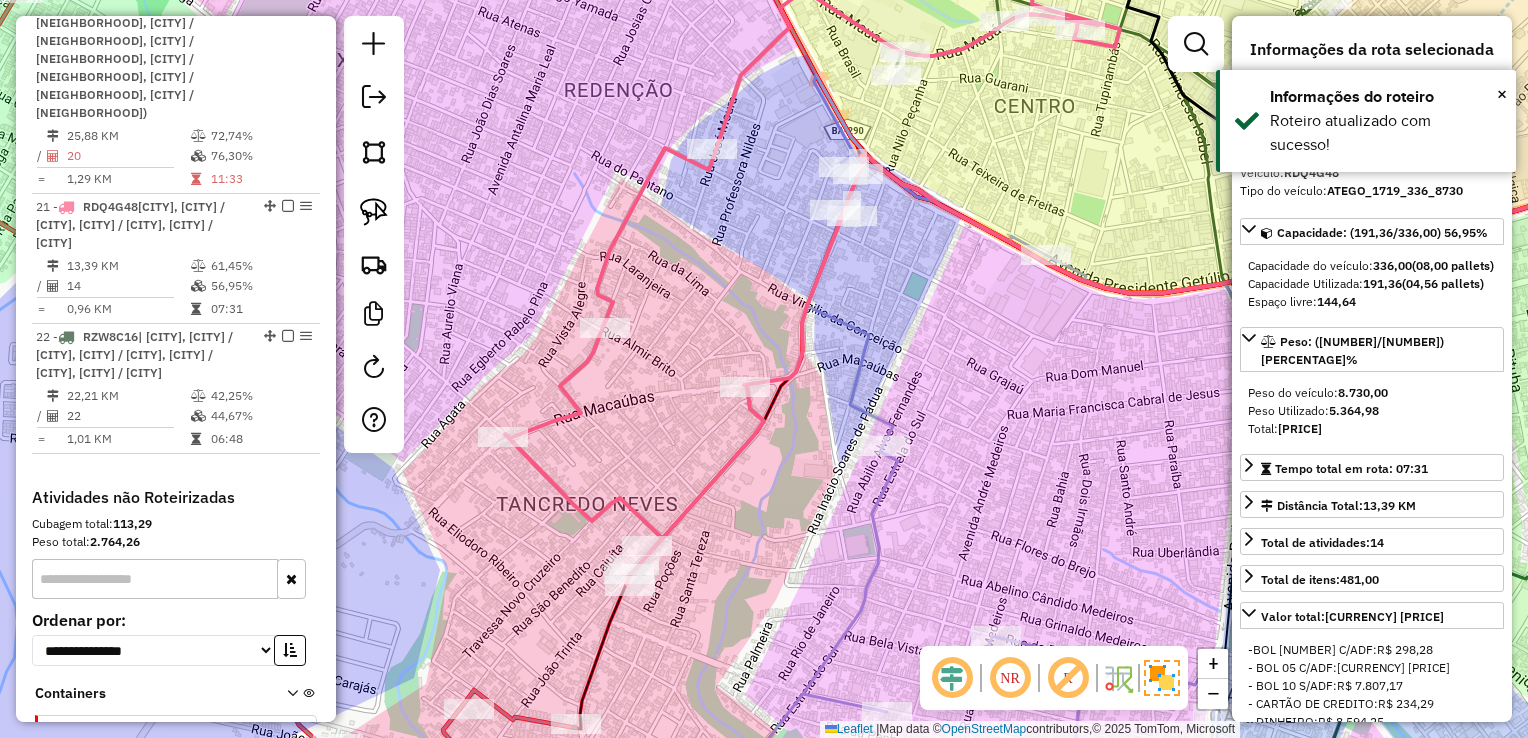 scroll, scrollTop: 3032, scrollLeft: 0, axis: vertical 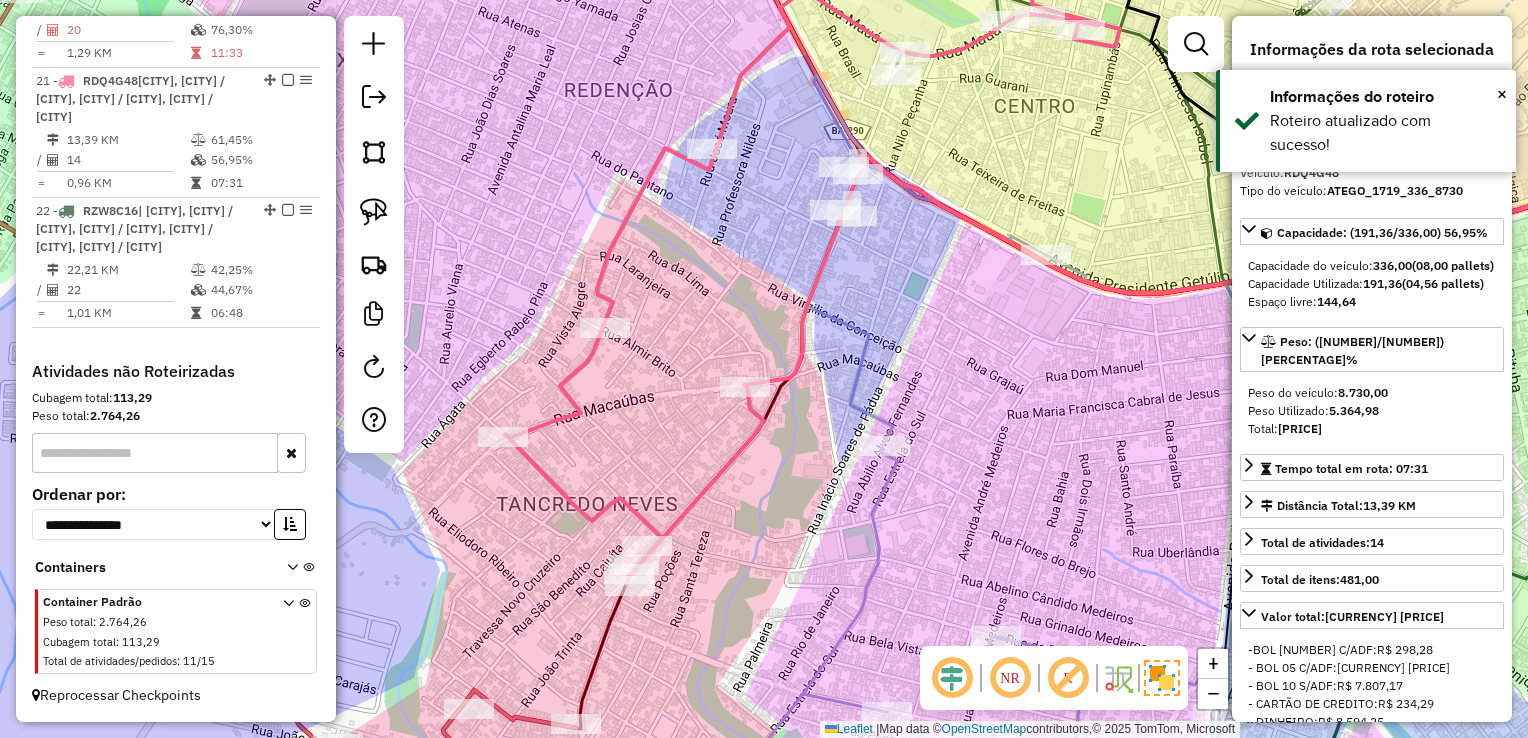 click 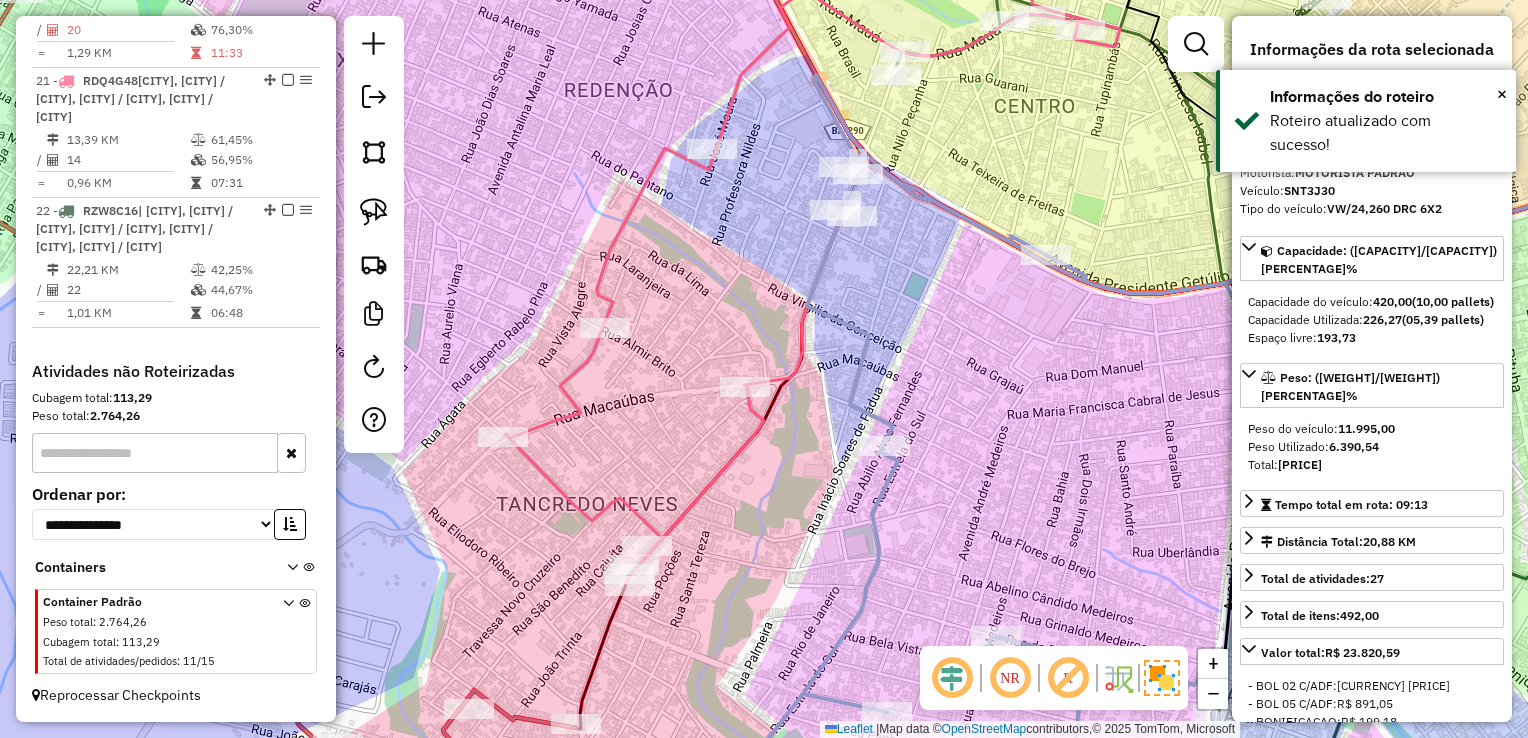 scroll, scrollTop: 2683, scrollLeft: 0, axis: vertical 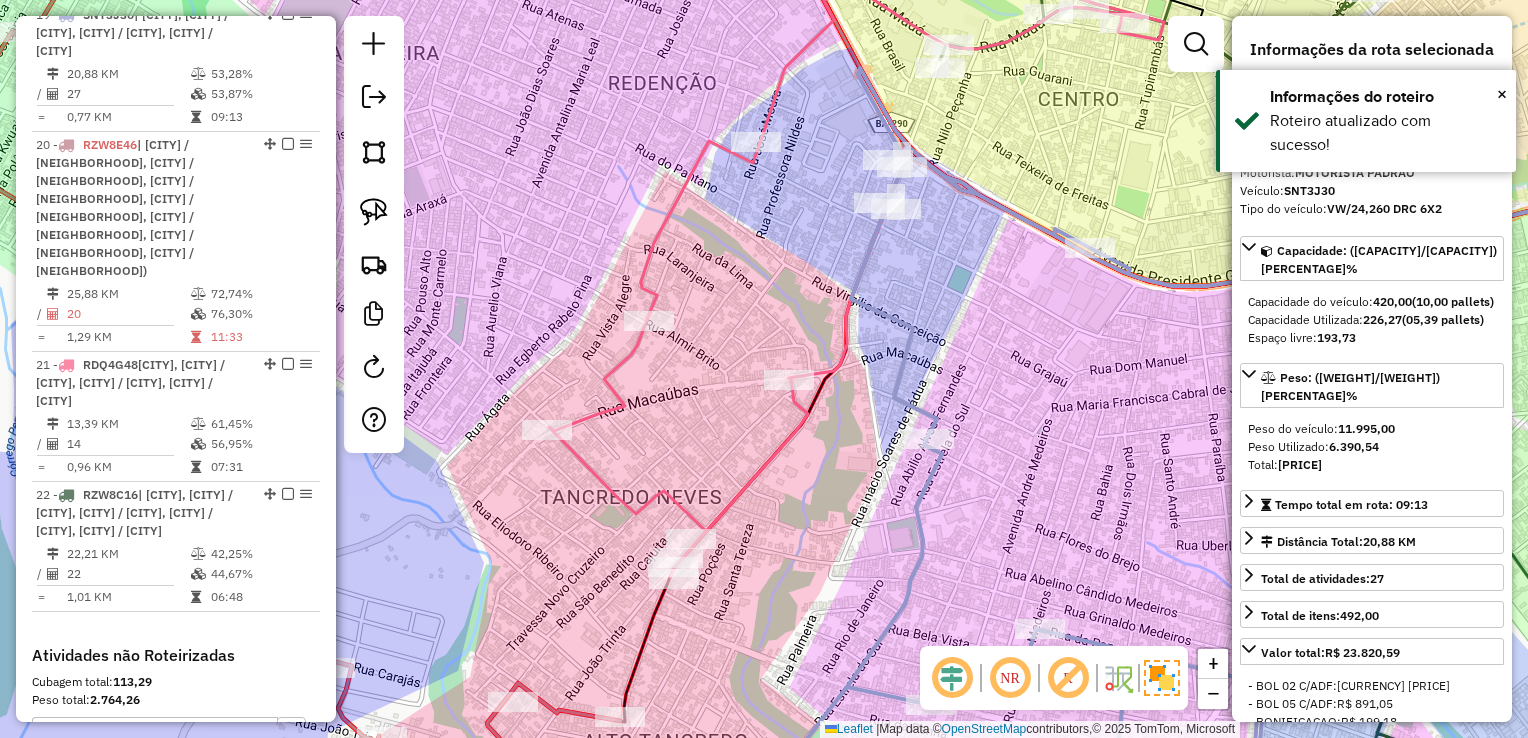 drag, startPoint x: 755, startPoint y: 514, endPoint x: 1051, endPoint y: 359, distance: 334.12723 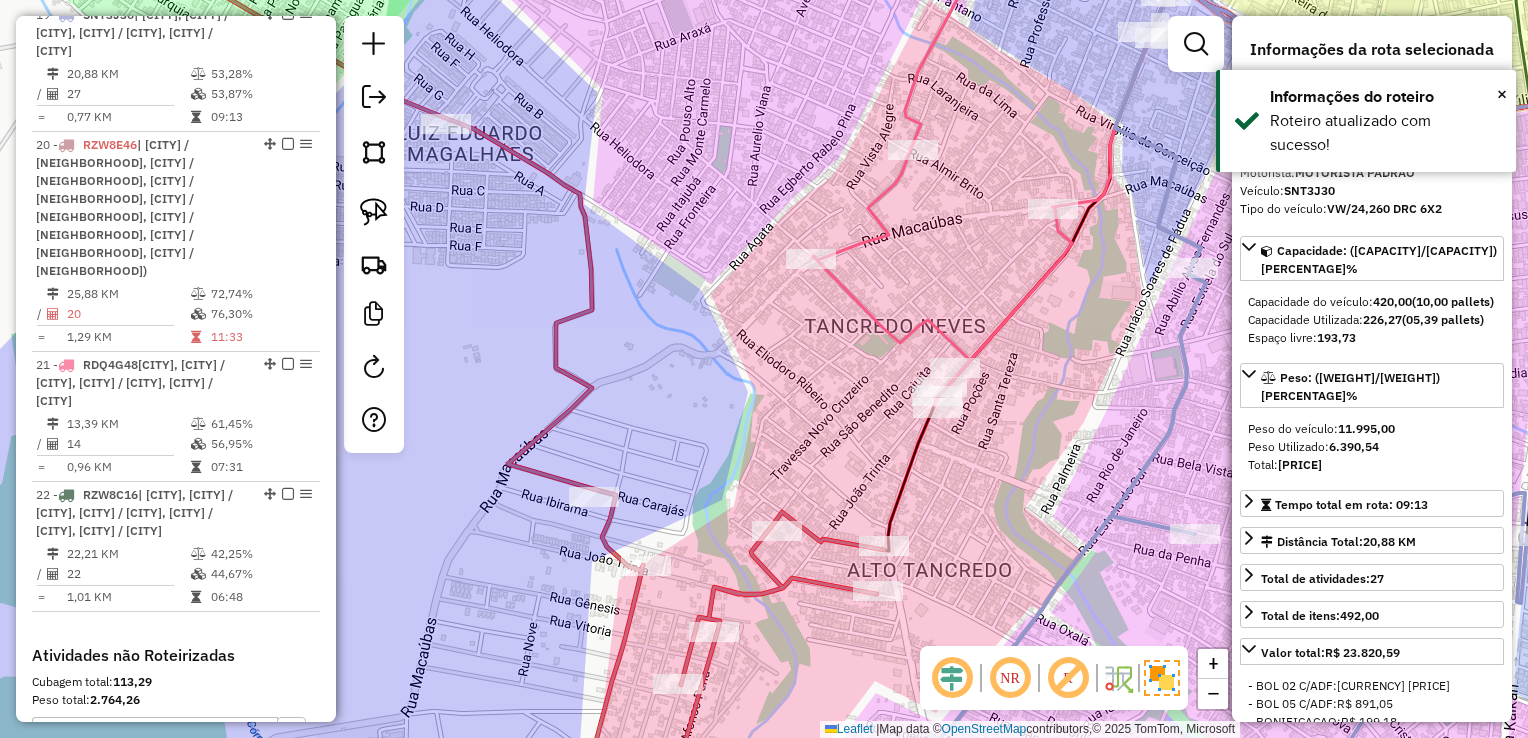 click 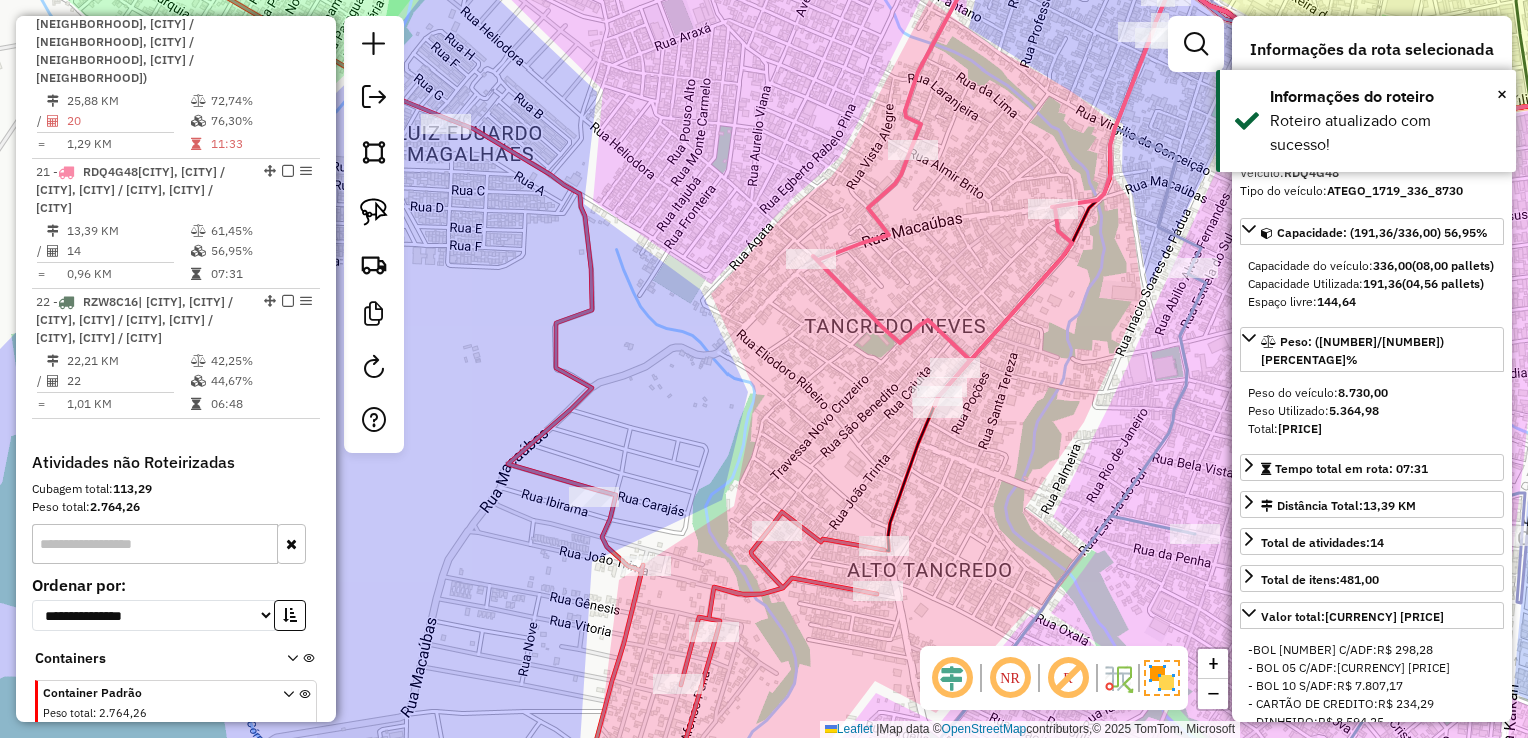 scroll, scrollTop: 3032, scrollLeft: 0, axis: vertical 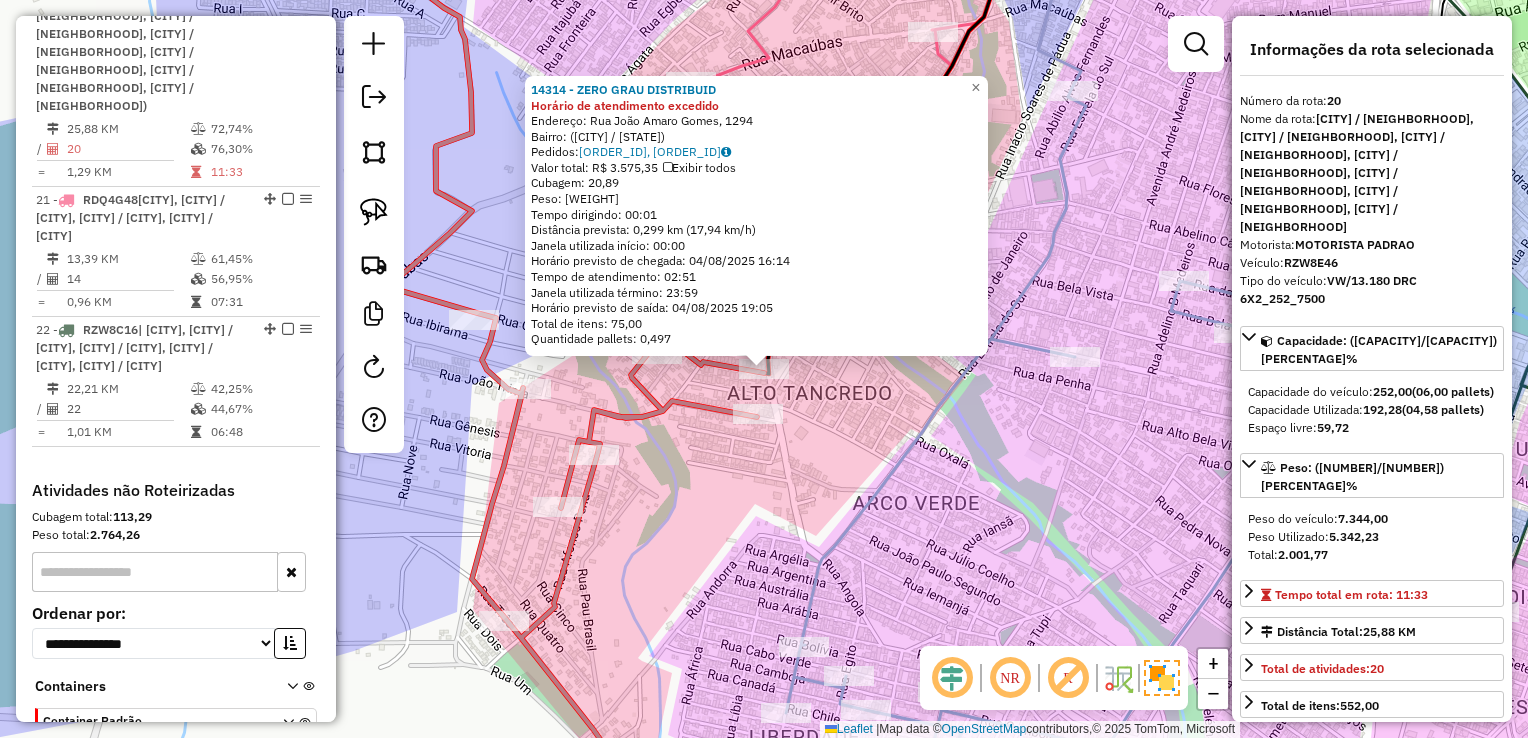 click on "[CODE] - [NAME] Horário de atendimento excedido  Endereço: [STREET_NAME], [NUMBER]   Bairro:  ([CITY] / [STATE])   Pedidos:  [ORDER_ID], [ORDER_ID]   Valor total: R$ 3.575,35   Exibir todos   Cubagem: 20,89  Peso: 598,67  Tempo dirigindo: 00:01   Distância prevista: 0,299 km (17,94 km/h)   Janela utilizada início: 00:00   Horário previsto de chegada: 04/08/2025 16:14   Tempo de atendimento: 02:51   Janela utilizada término: 23:59   Horário previsto de saída: 04/08/2025 19:05   Total de itens: 75,00   Quantidade pallets: 0,497  × Janela de atendimento Grade de atendimento Capacidade Transportadoras Veículos Cliente Pedidos  Rotas Selecione os dias de semana para filtrar as janelas de atendimento  Seg   Ter   Qua   Qui   Sex   Sáb   Dom  Informe o período da janela de atendimento: De: Até:  Filtrar exatamente a janela do cliente  Considerar janela de atendimento padrão  Selecione os dias de semana para filtrar as grades de atendimento  Seg   Ter   Qua   Qui   Sex   Sáb   Dom" 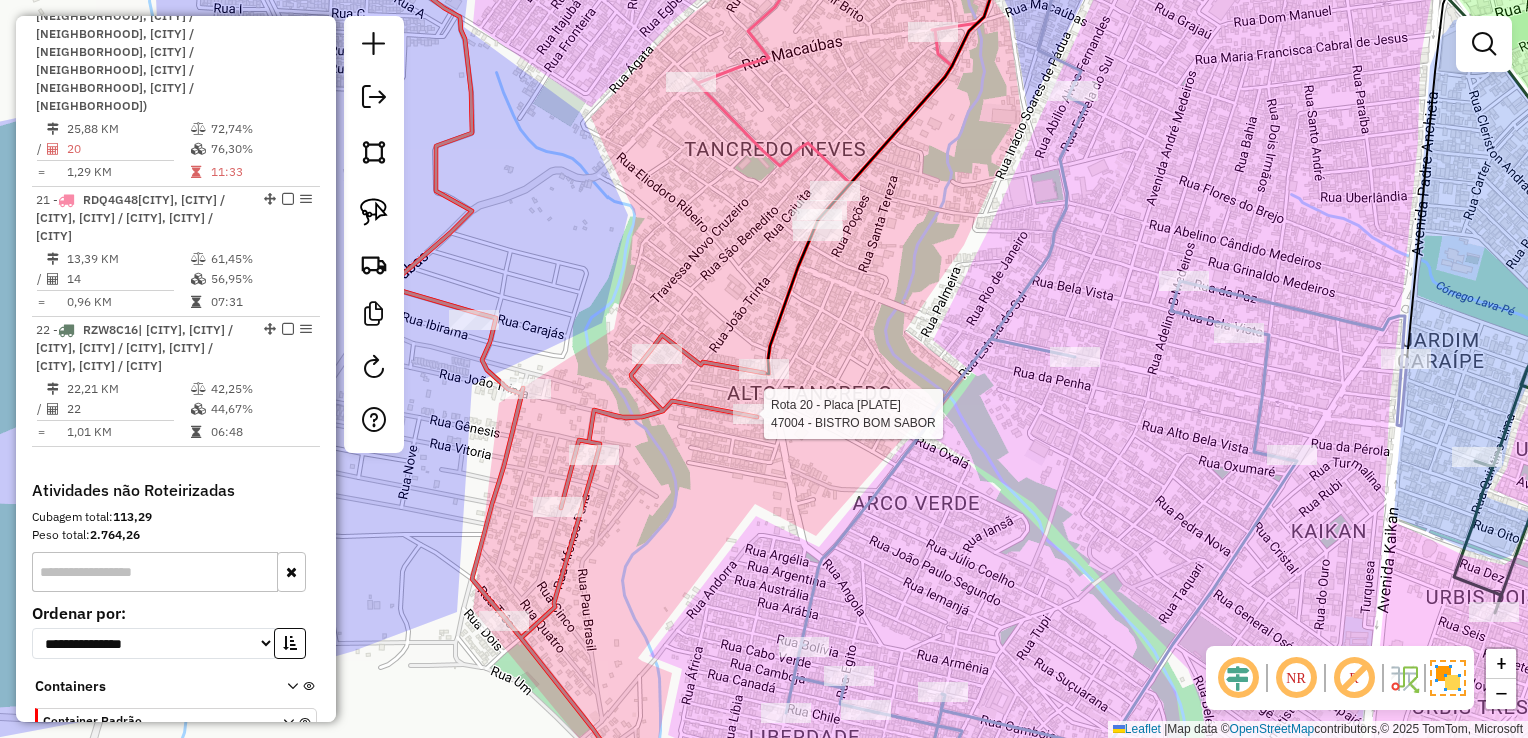 select on "*********" 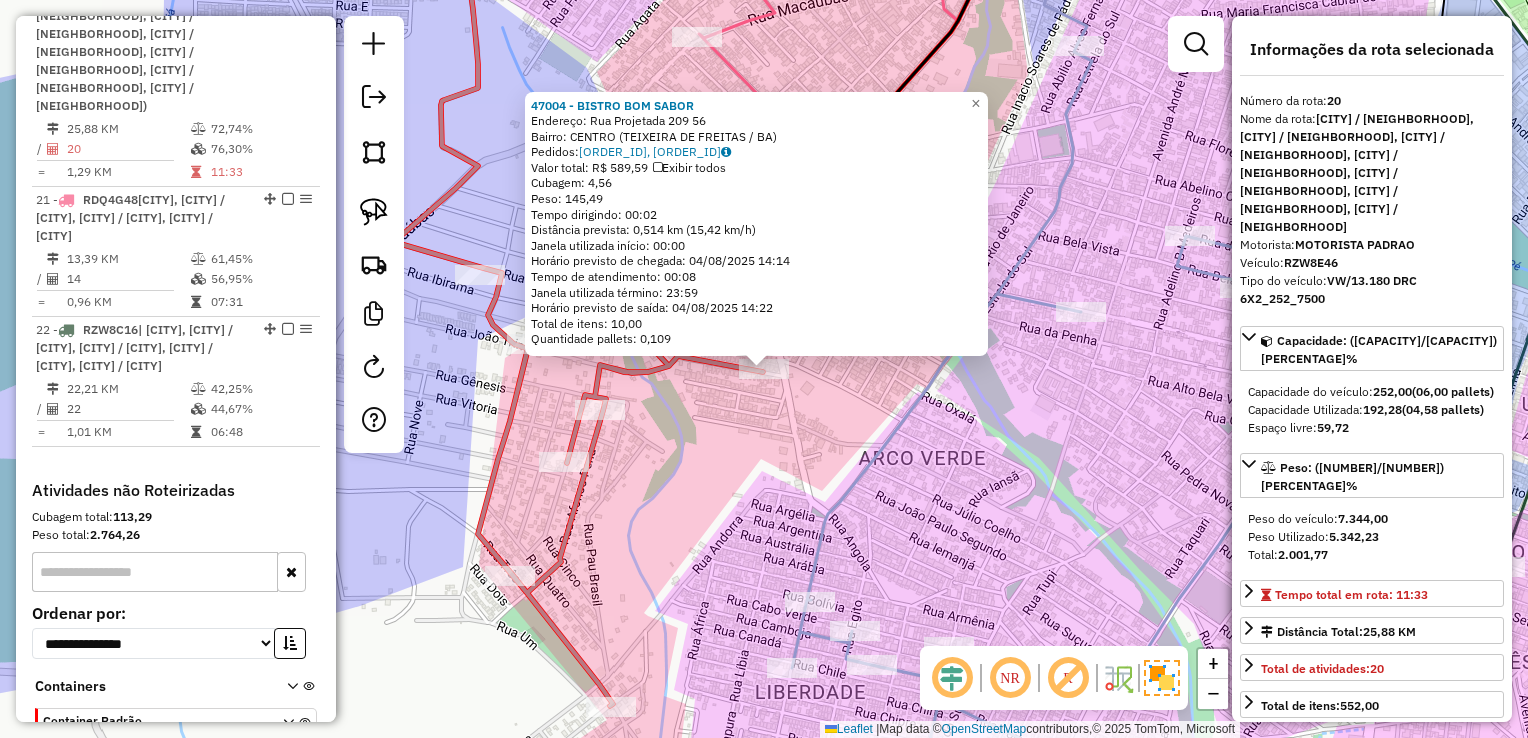 click on "[NUMBER] - [BRAND] Endereço: [STREET] [NUMBER] Bairro: [NAME] ([CITY] / [STATE]) Pedidos: [NUMBER], [NUMBER] Valor total: R$ [PRICE] Exibir todos Cubagem: [NUMBER] Peso: [NUMBER] Tempo dirigindo: [TIME] Distância prevista: [DISTANCE] ([SPEED]) Janela utilizada início: [TIME] Horário previsto de chegada: [DATE] [TIME] Tempo de atendimento: [TIME] Janela utilizada término: [TIME] Horário previsto de saída: [DATE] [TIME] Total de itens: [NUMBER] Quantidade pallets: [NUMBER] × Janela de atendimento Grade de atendimento Capacidade Transportadoras Veículos Cliente Pedidos Rotas Selecione os dias de semana para filtrar as janelas de atendimento Seg Ter Qua Qui Sex Sáb Dom Informe o período da janela de atendimento: De: Até: Filtrar exatamente a janela do cliente Considerar janela de atendimento padrão Selecione os dias de semana para filtrar as grades de atendimento Seg Ter Qua Qui Sex Sáb Dom Peso mínimo: Peso máximo: De: +" 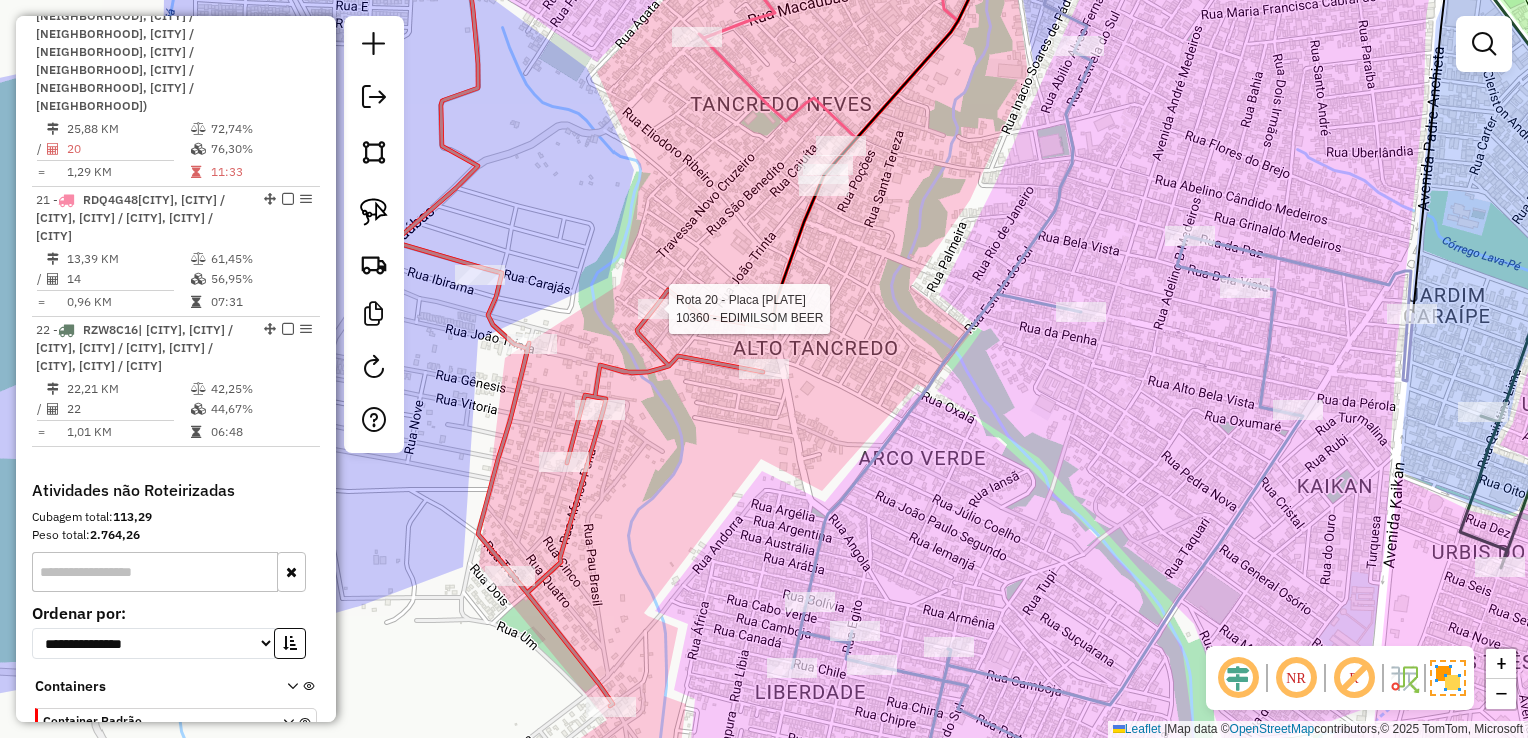 select on "*********" 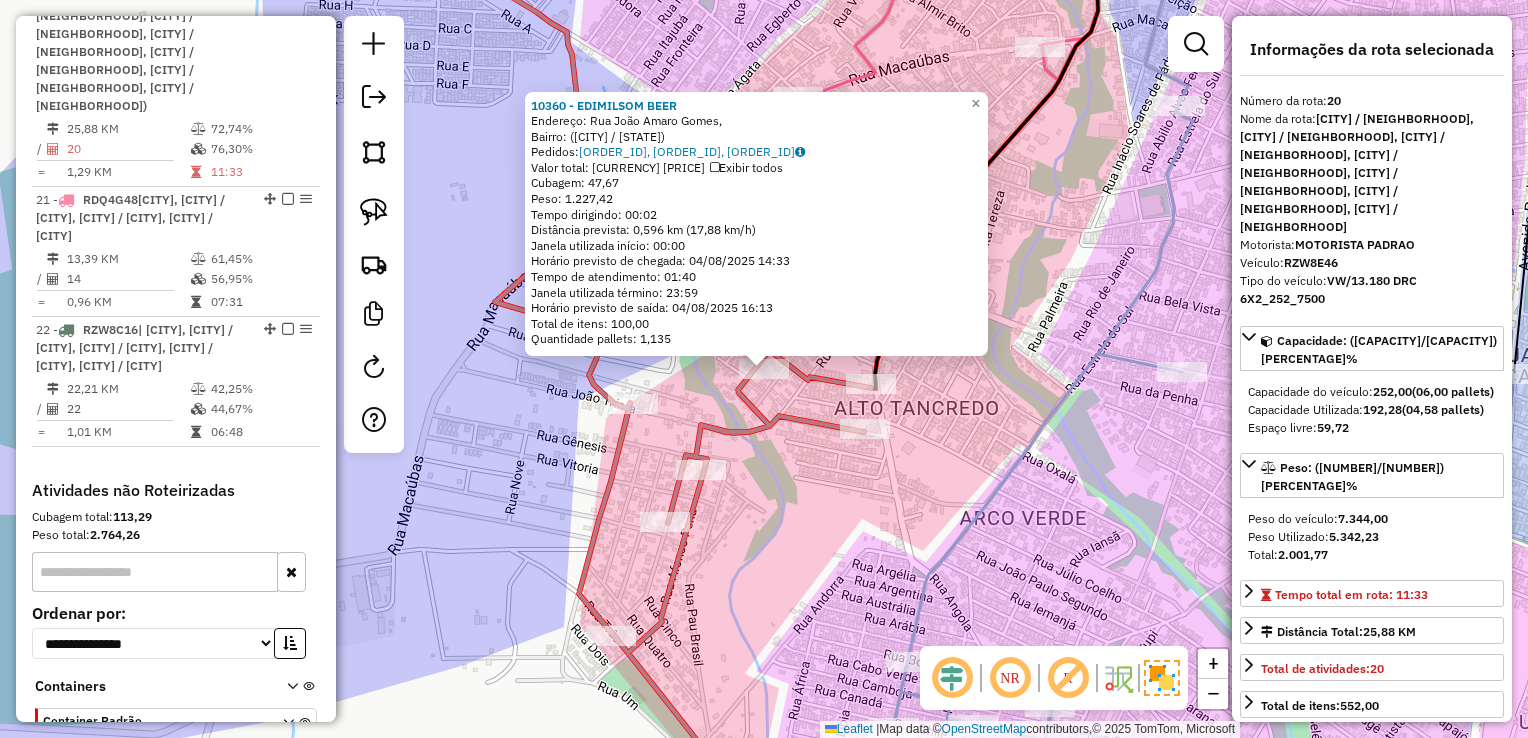 drag, startPoint x: 691, startPoint y: 398, endPoint x: 829, endPoint y: 408, distance: 138.36185 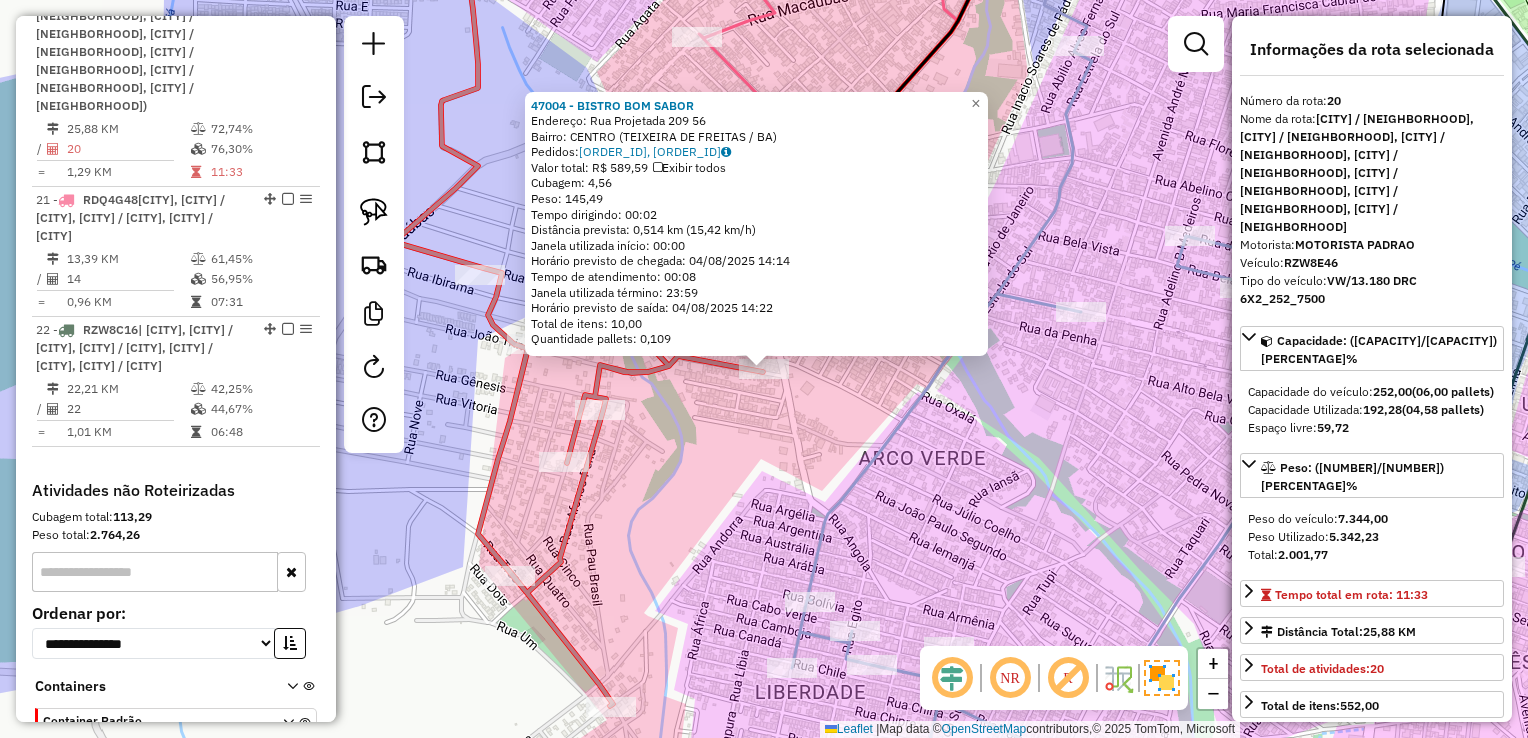 drag, startPoint x: 873, startPoint y: 436, endPoint x: 814, endPoint y: 403, distance: 67.601776 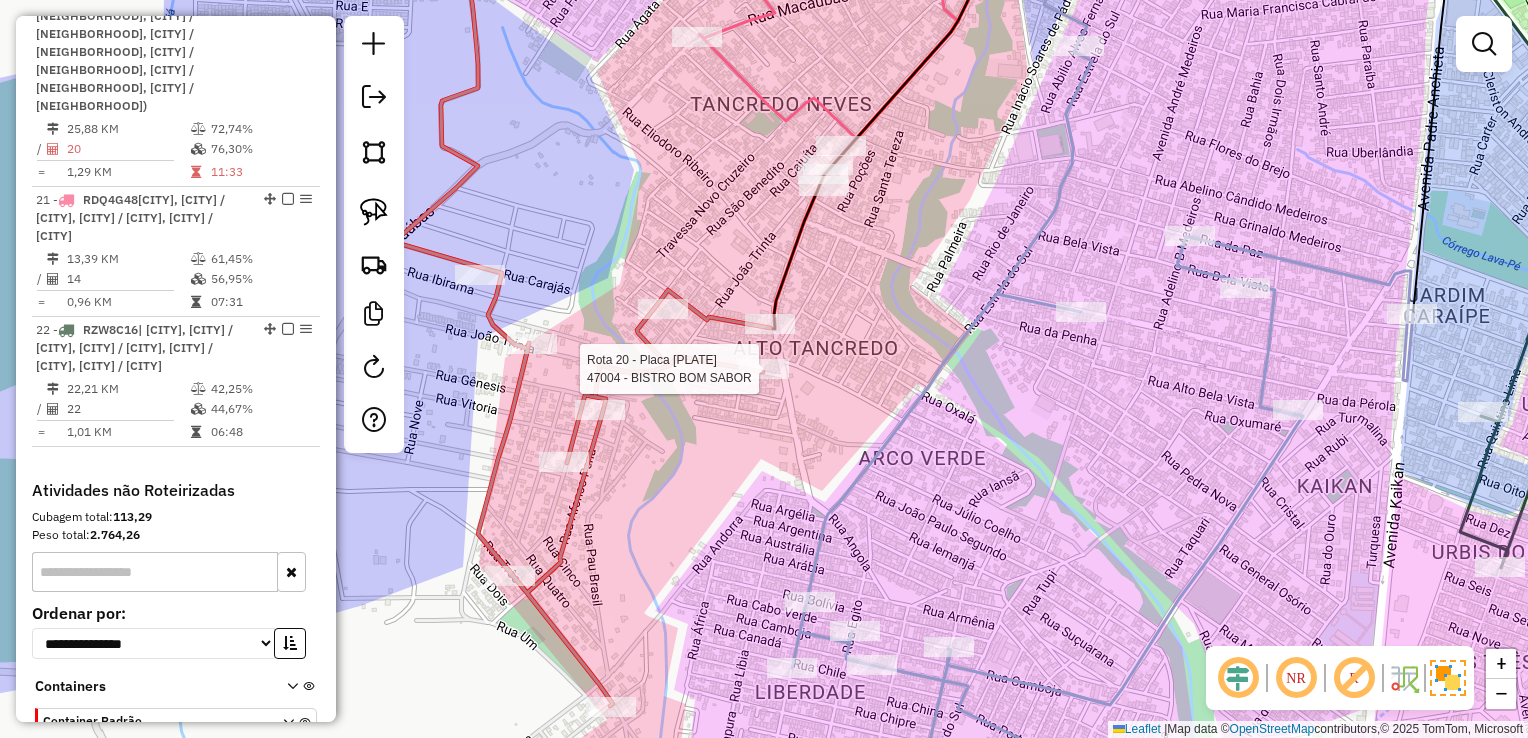 select on "*********" 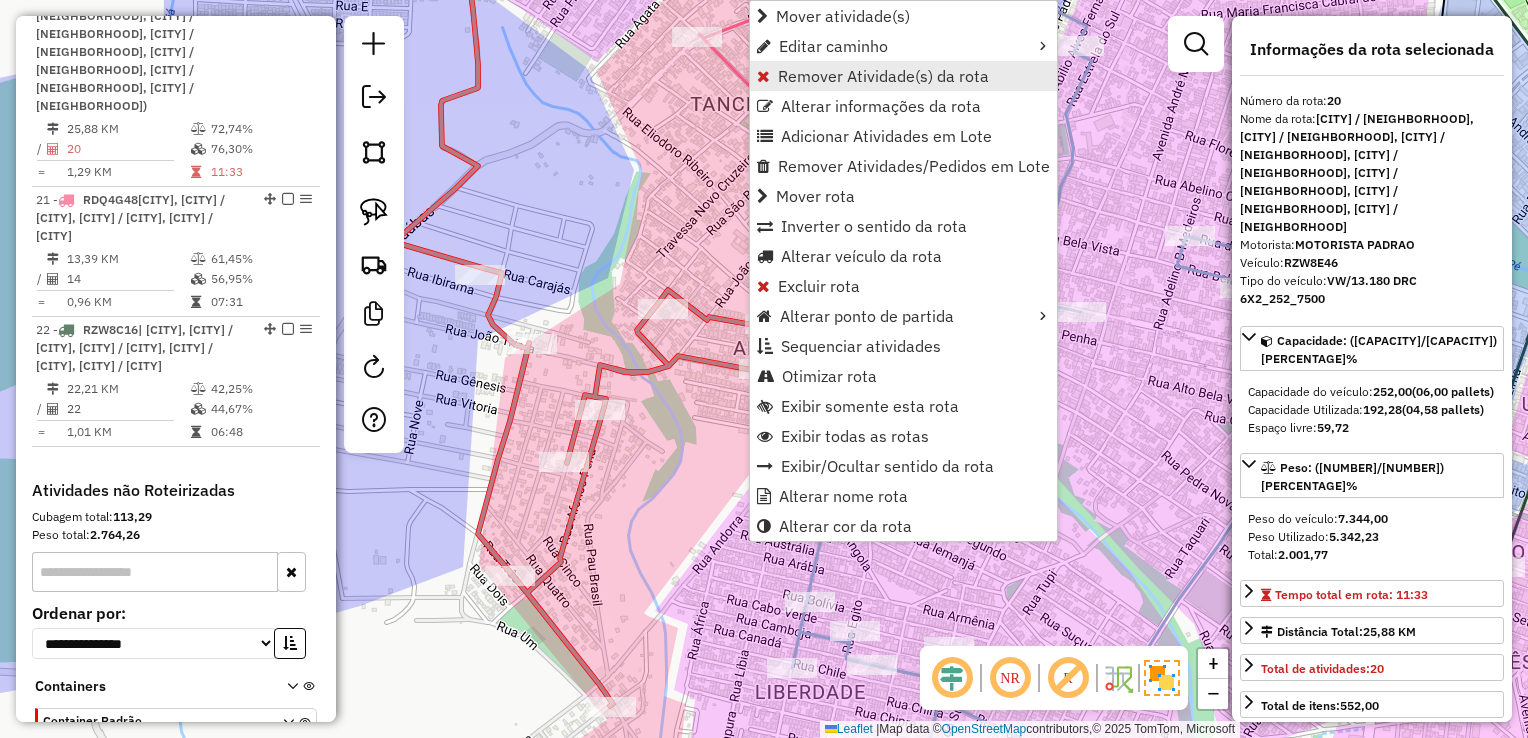 click on "Remover Atividade(s) da rota" at bounding box center [883, 76] 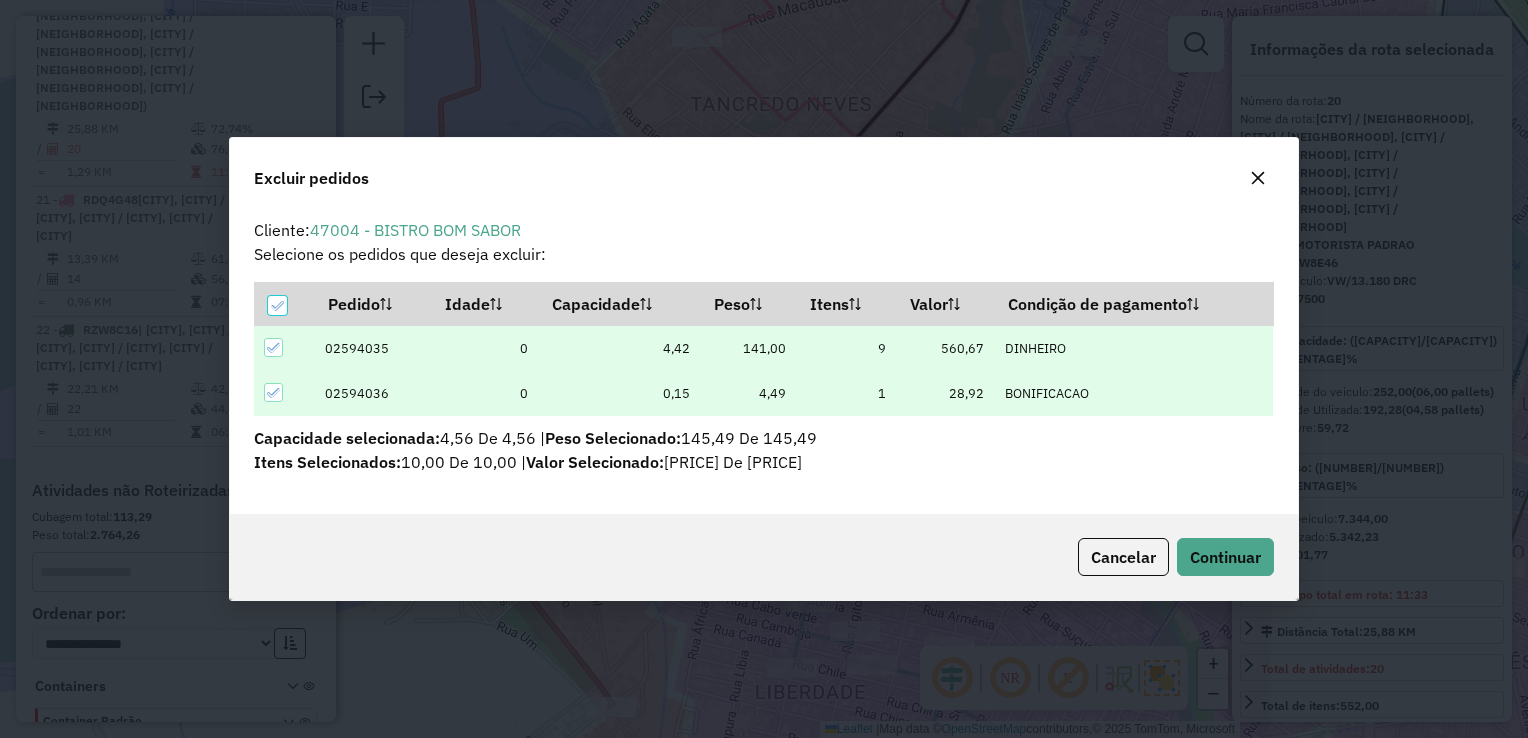 scroll, scrollTop: 69, scrollLeft: 0, axis: vertical 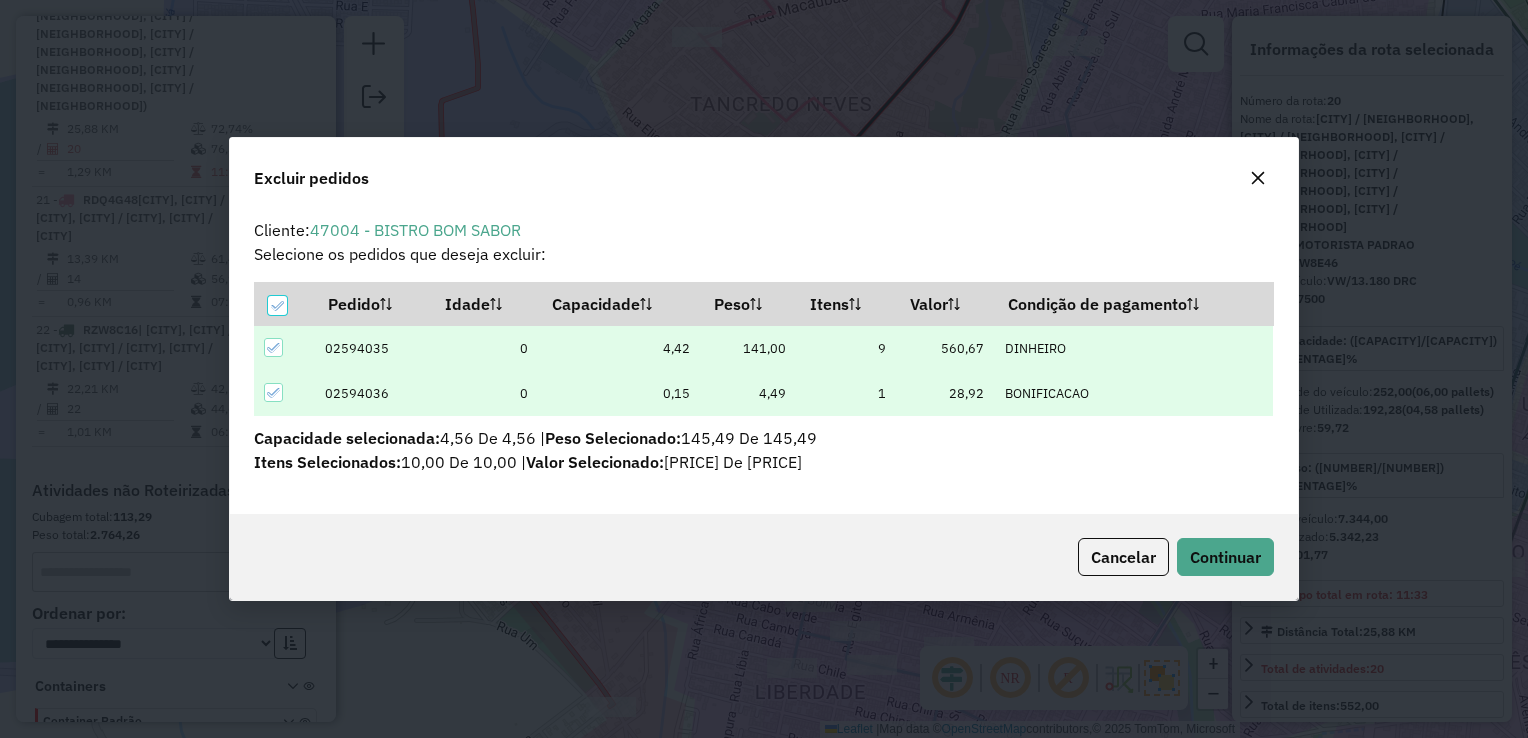 click on "Cancelar  Continuar" 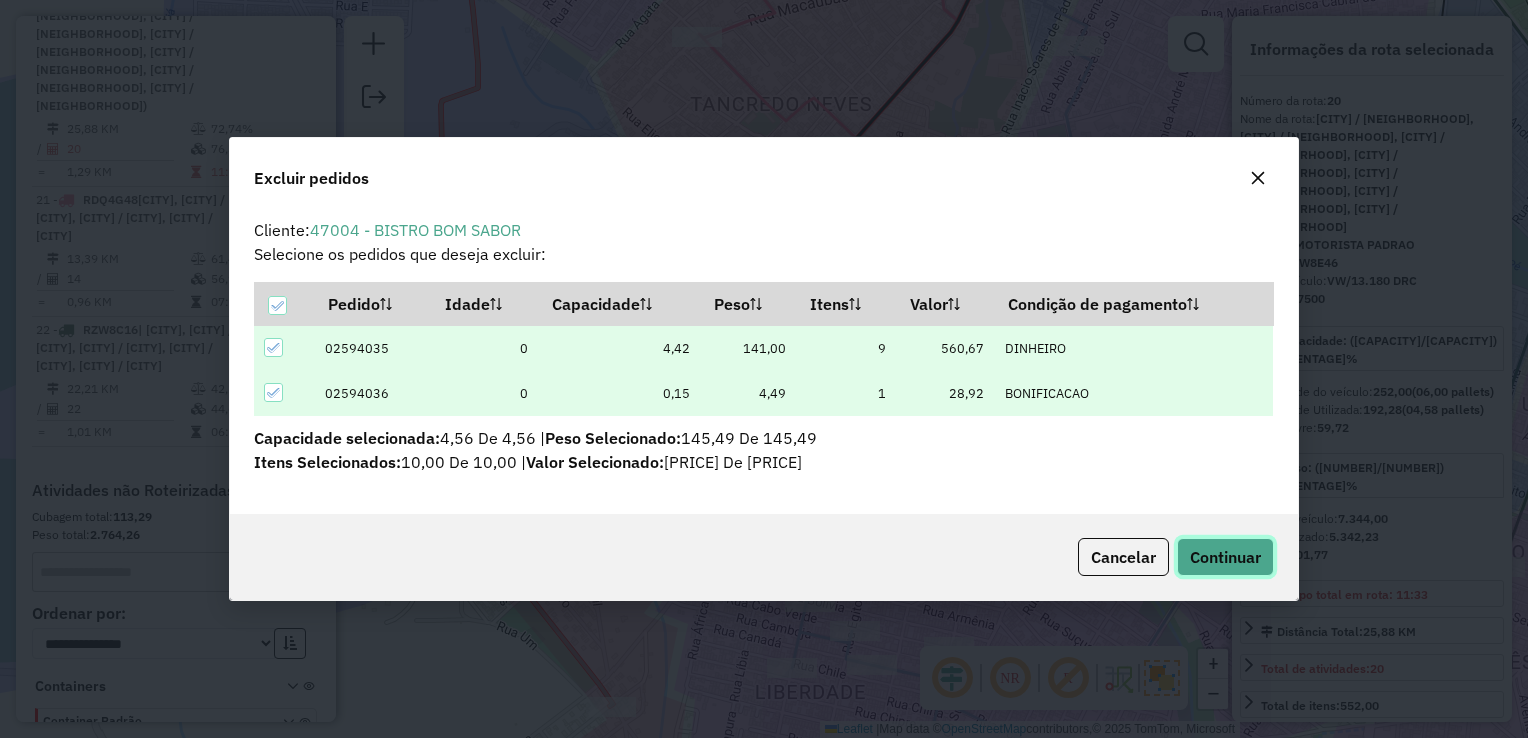 drag, startPoint x: 1229, startPoint y: 561, endPoint x: 1192, endPoint y: 564, distance: 37.12142 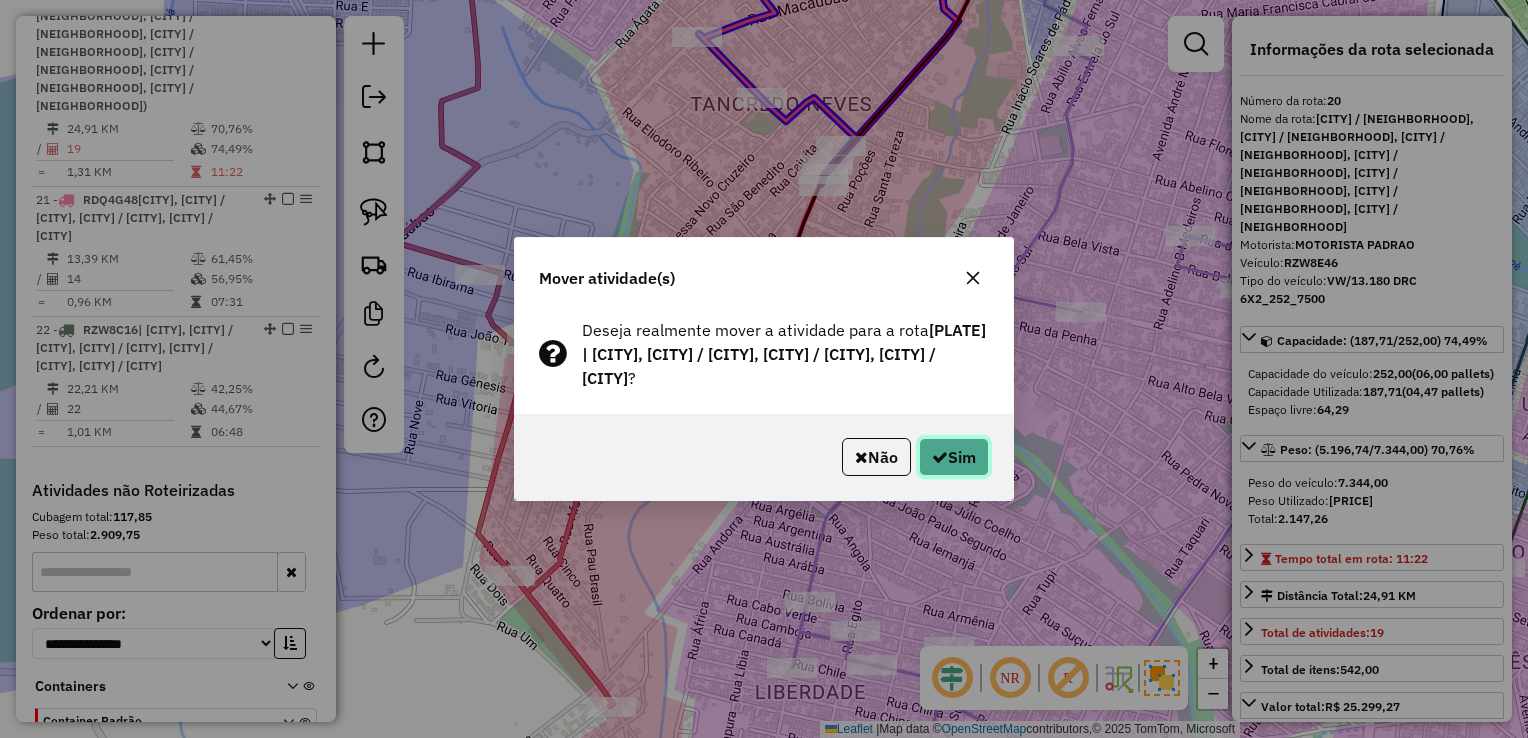 click on "Sim" 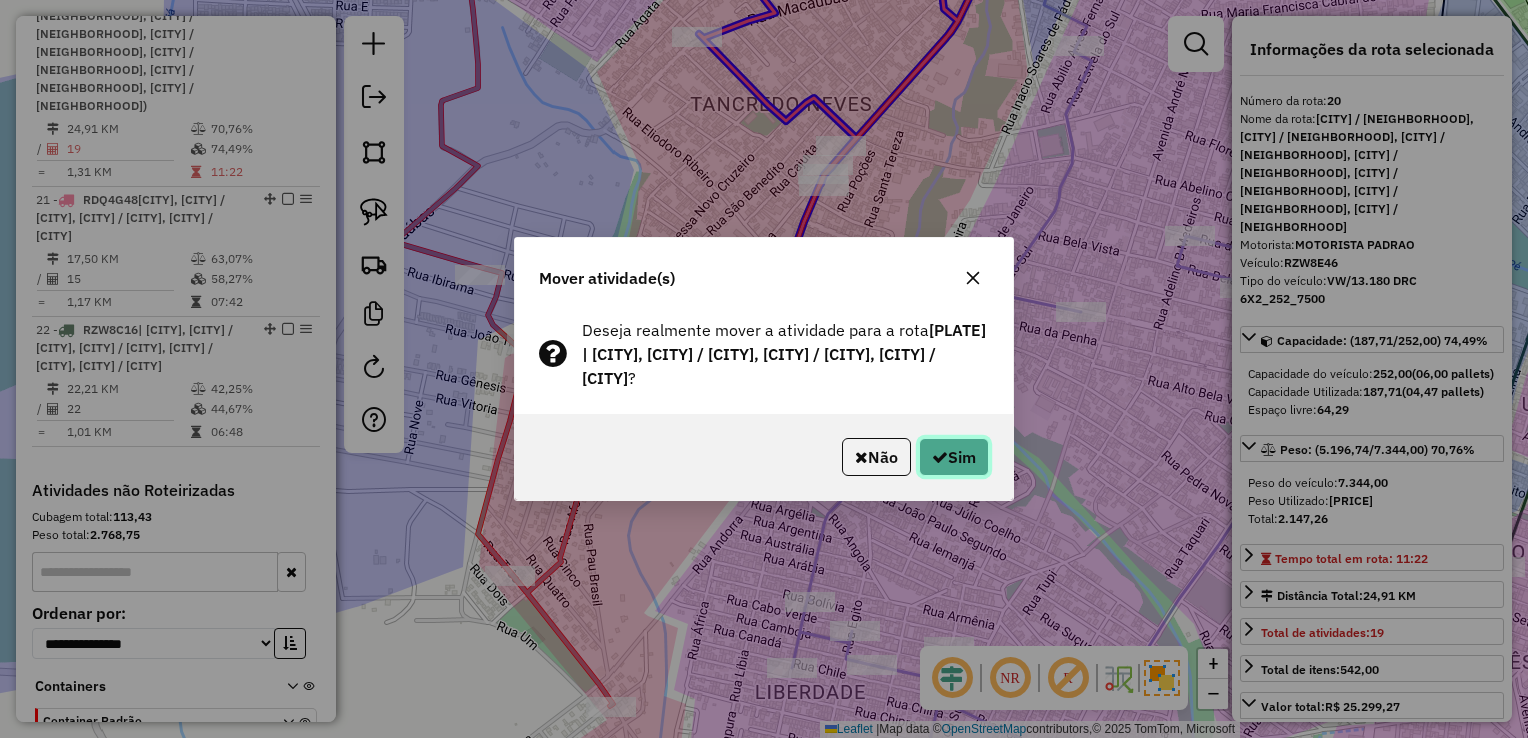 click on "Sim" 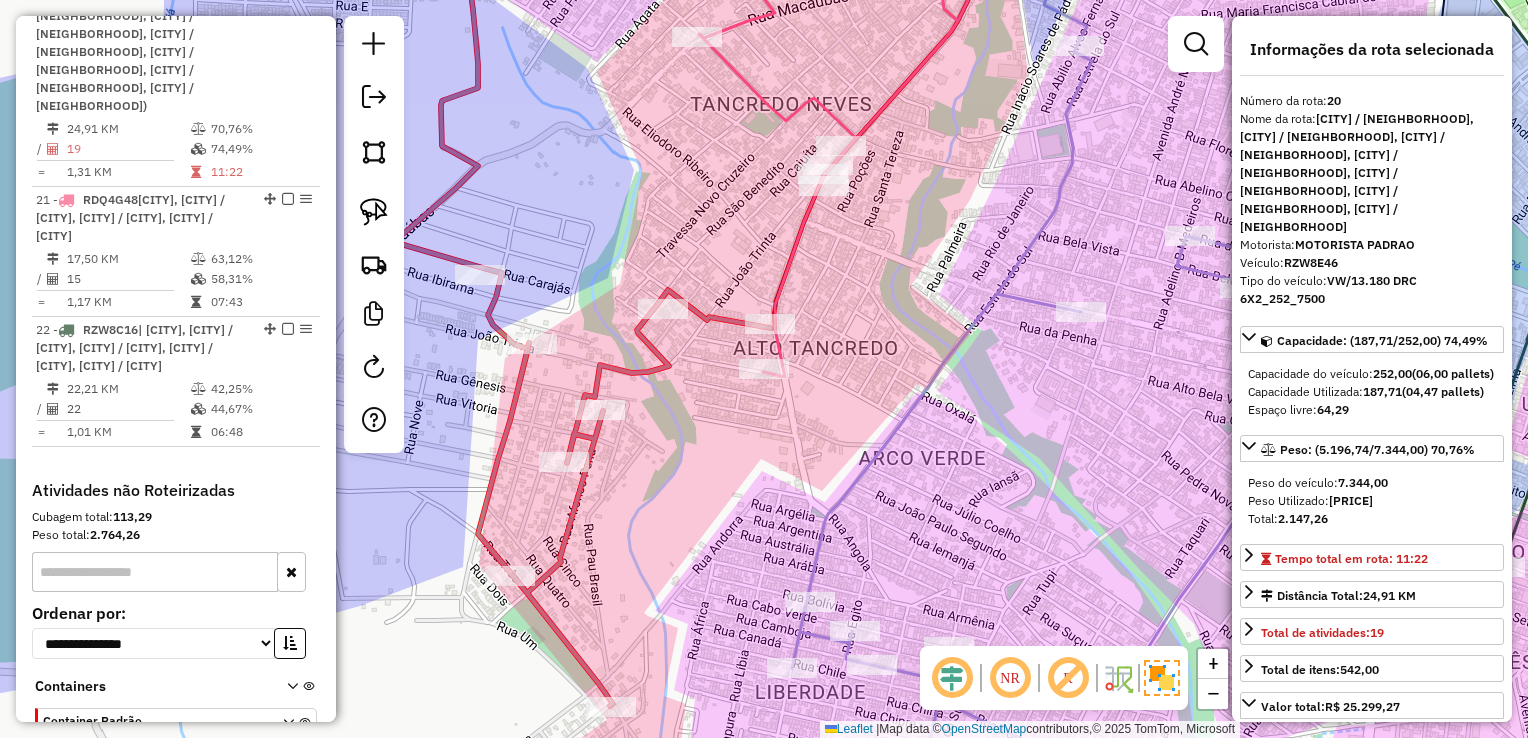 click 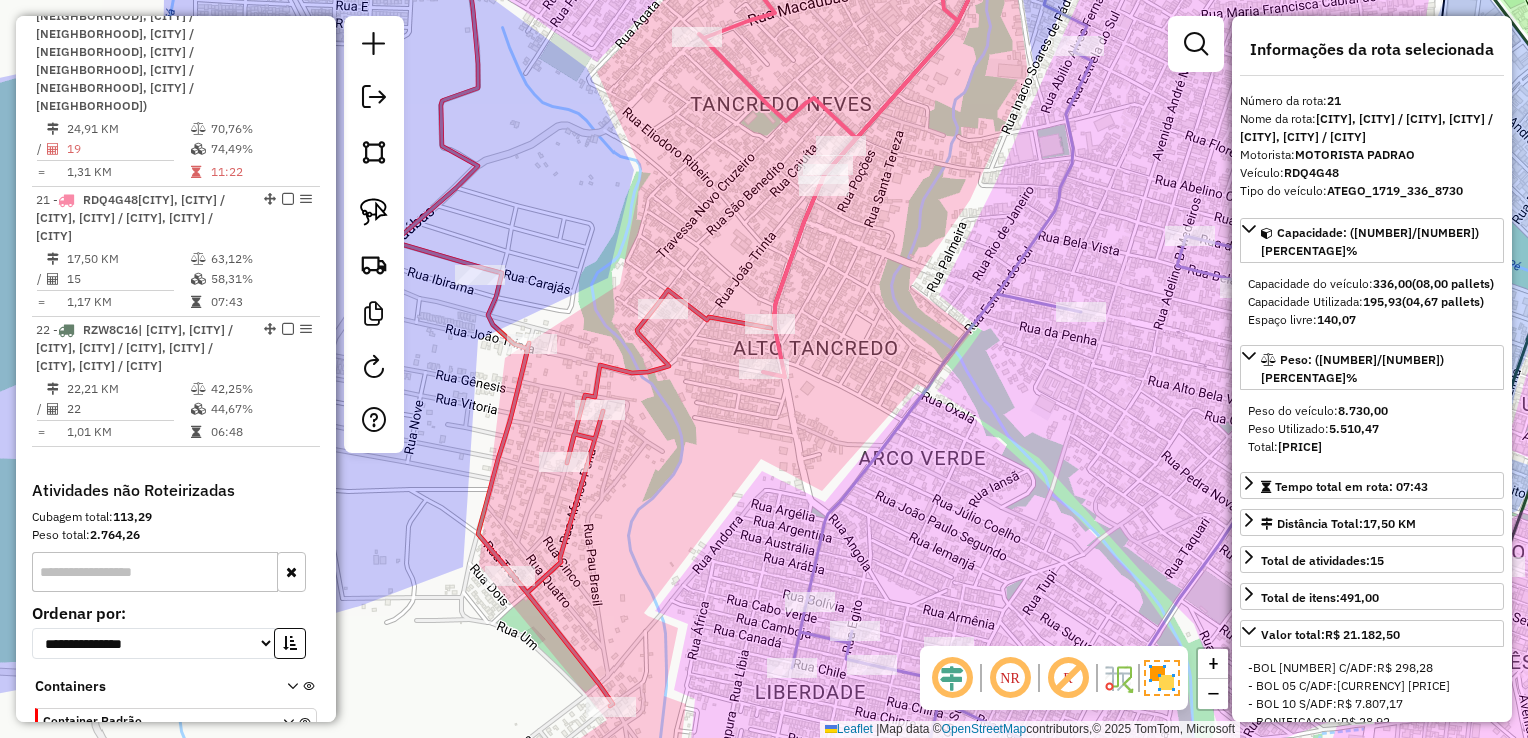 scroll, scrollTop: 3032, scrollLeft: 0, axis: vertical 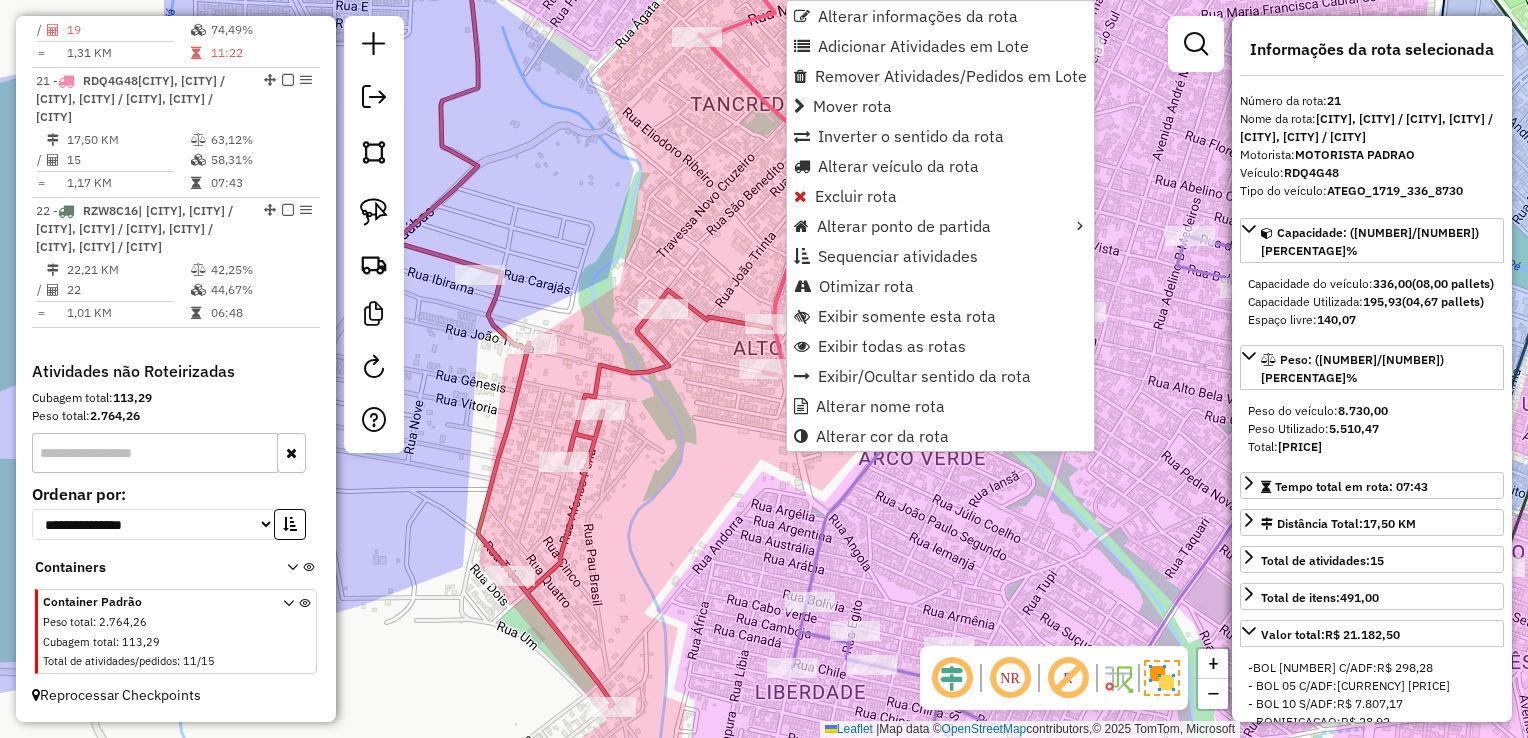 click on "Janela de atendimento Grade de atendimento Capacidade Transportadoras Veículos Cliente Pedidos  Rotas Selecione os dias de semana para filtrar as janelas de atendimento  Seg   Ter   Qua   Qui   Sex   Sáb   Dom  Informe o período da janela de atendimento: De: Até:  Filtrar exatamente a janela do cliente  Considerar janela de atendimento padrão  Selecione os dias de semana para filtrar as grades de atendimento  Seg   Ter   Qua   Qui   Sex   Sáb   Dom   Considerar clientes sem dia de atendimento cadastrado  Clientes fora do dia de atendimento selecionado Filtrar as atividades entre os valores definidos abaixo:  Peso mínimo:   Peso máximo:   Cubagem mínima:   Cubagem máxima:   De:   Até:  Filtrar as atividades entre o tempo de atendimento definido abaixo:  De:   Até:   Considerar capacidade total dos clientes não roteirizados Transportadora: Selecione um ou mais itens Tipo de veículo: Selecione um ou mais itens Veículo: Selecione um ou mais itens Motorista: Selecione um ou mais itens Nome: Rótulo:" 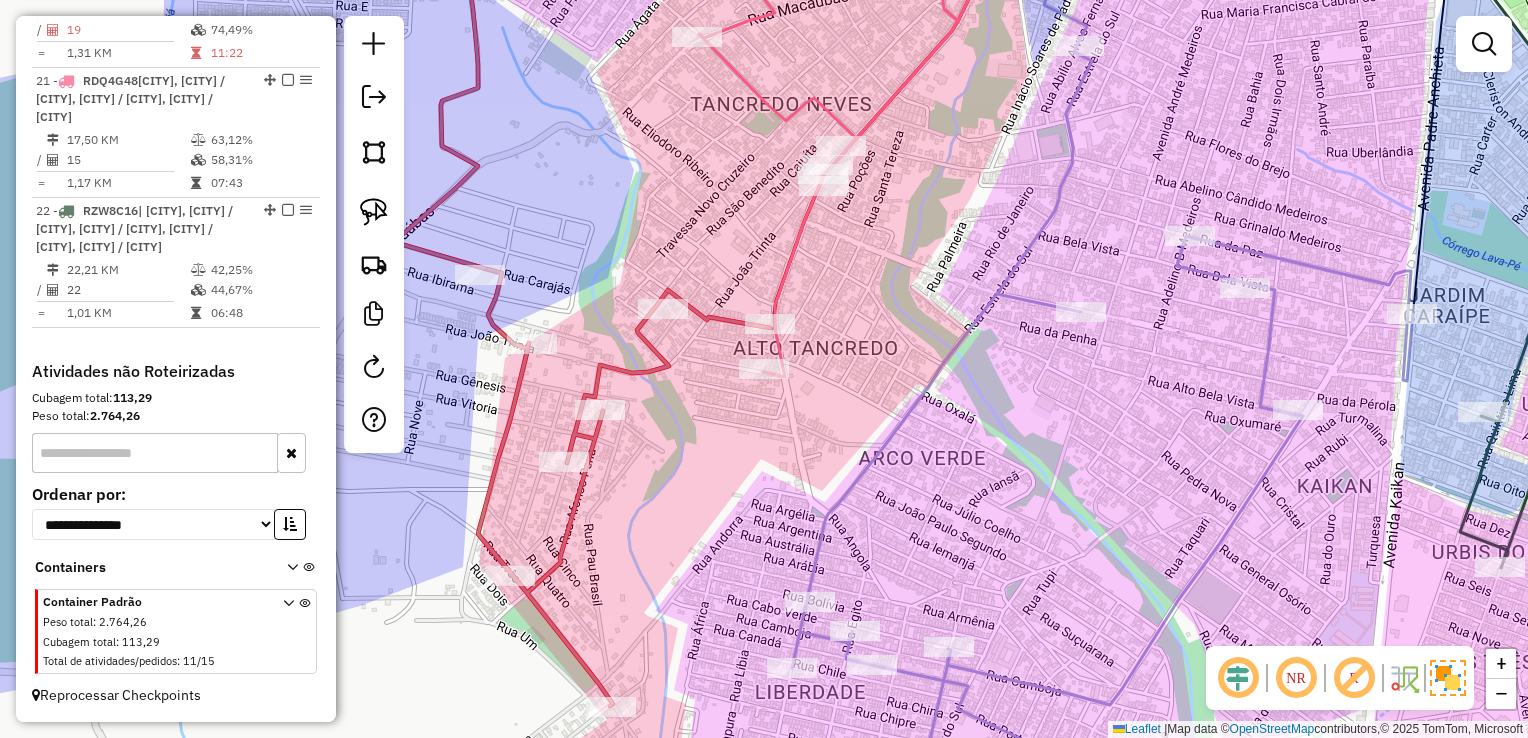 click 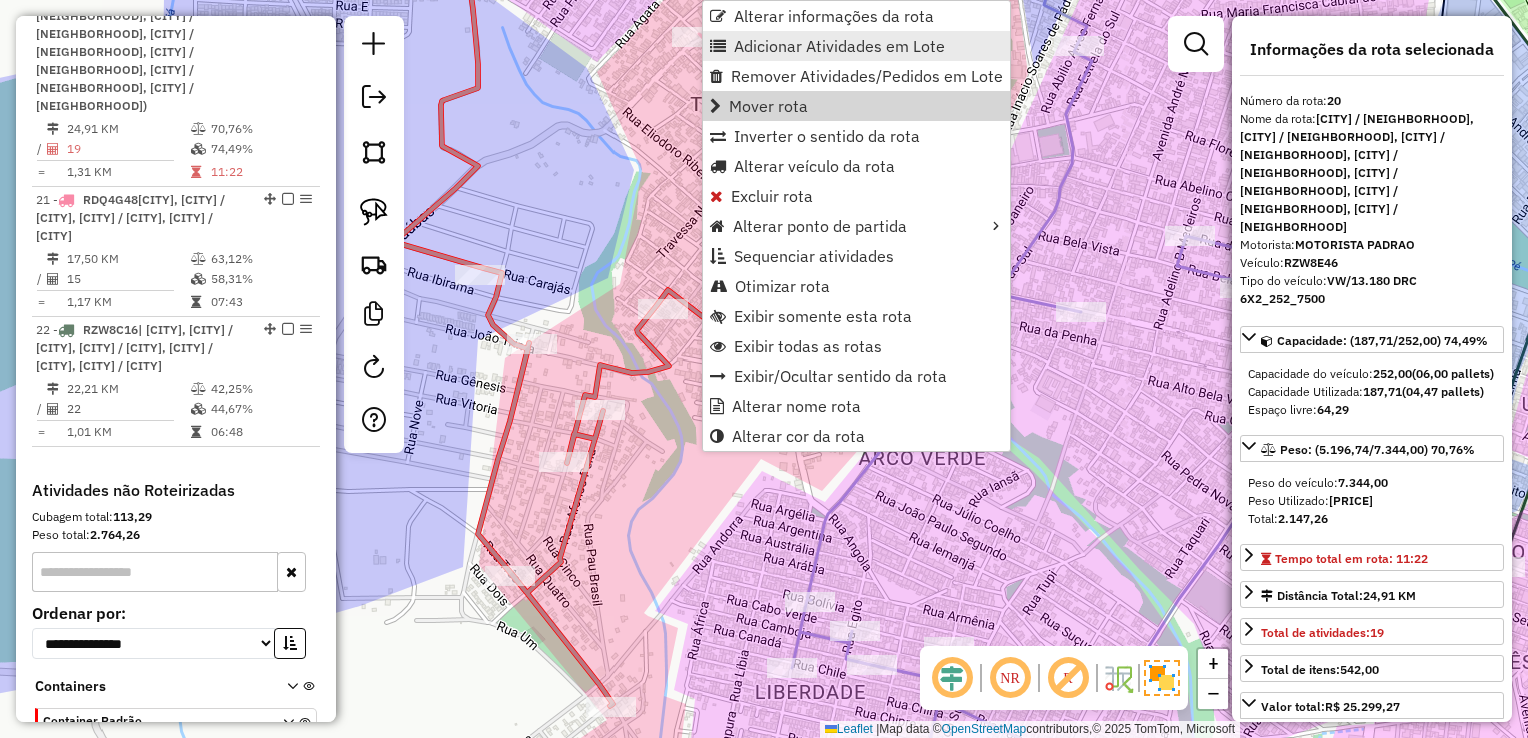 scroll, scrollTop: 2848, scrollLeft: 0, axis: vertical 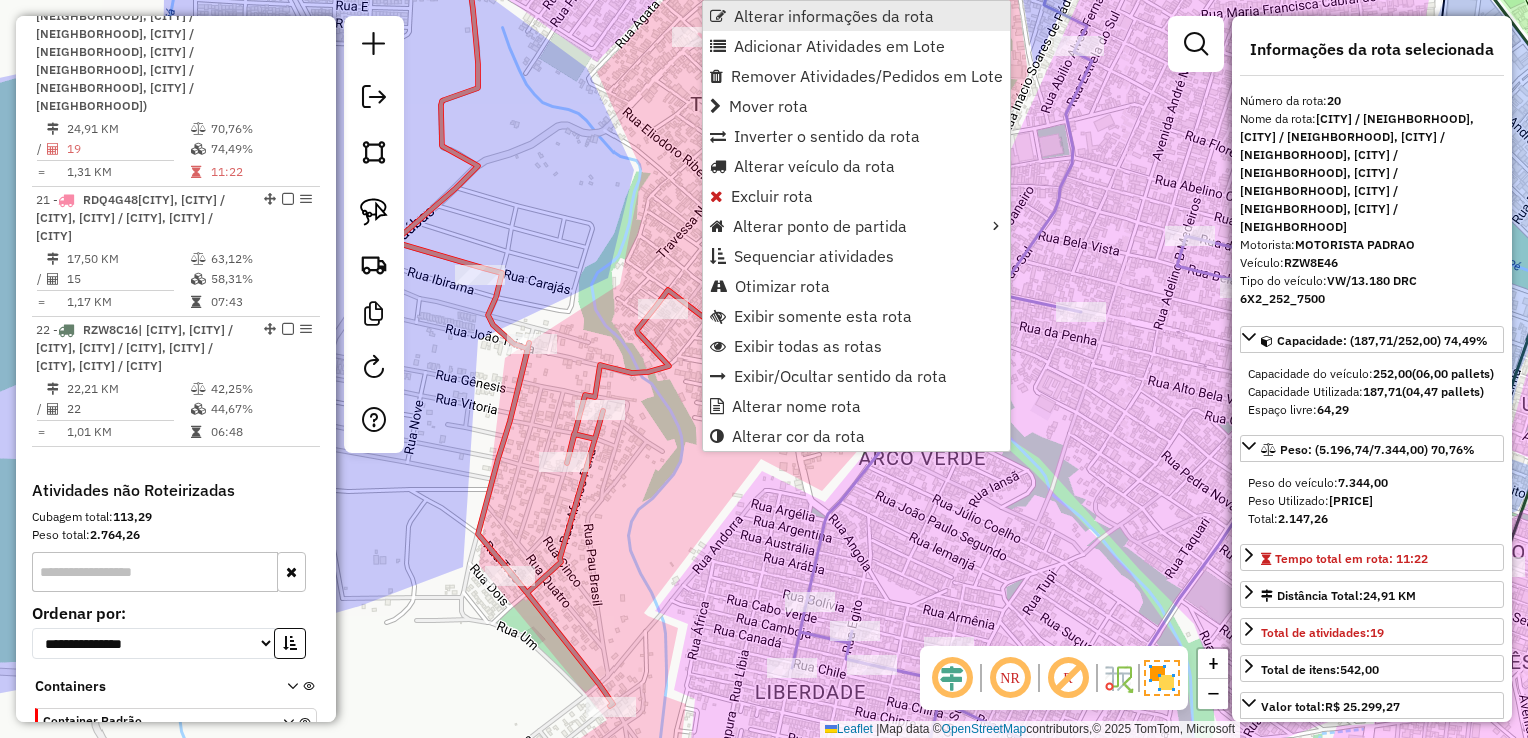 click on "Alterar informações da rota" at bounding box center (834, 16) 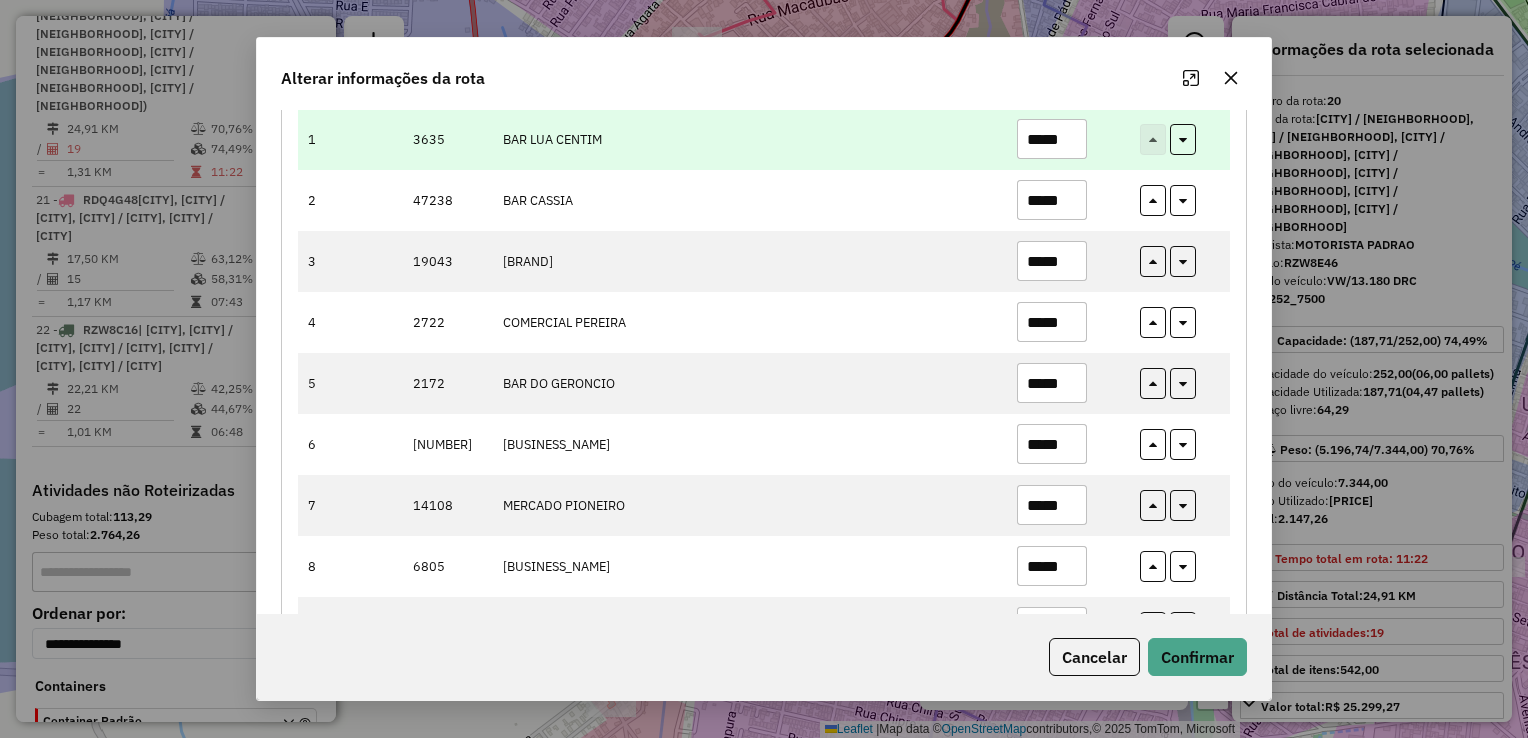 scroll, scrollTop: 400, scrollLeft: 0, axis: vertical 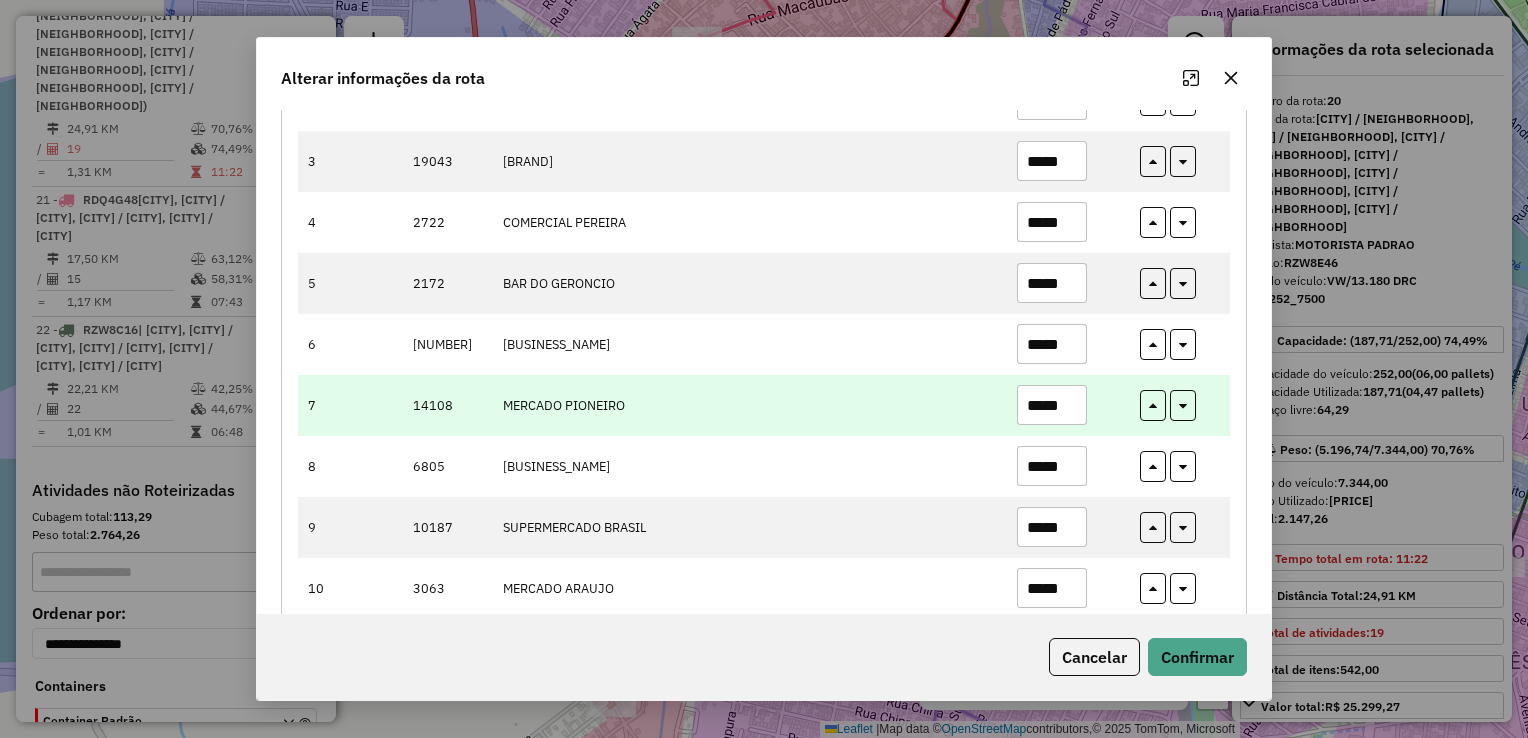 click on "*****" at bounding box center (1052, 405) 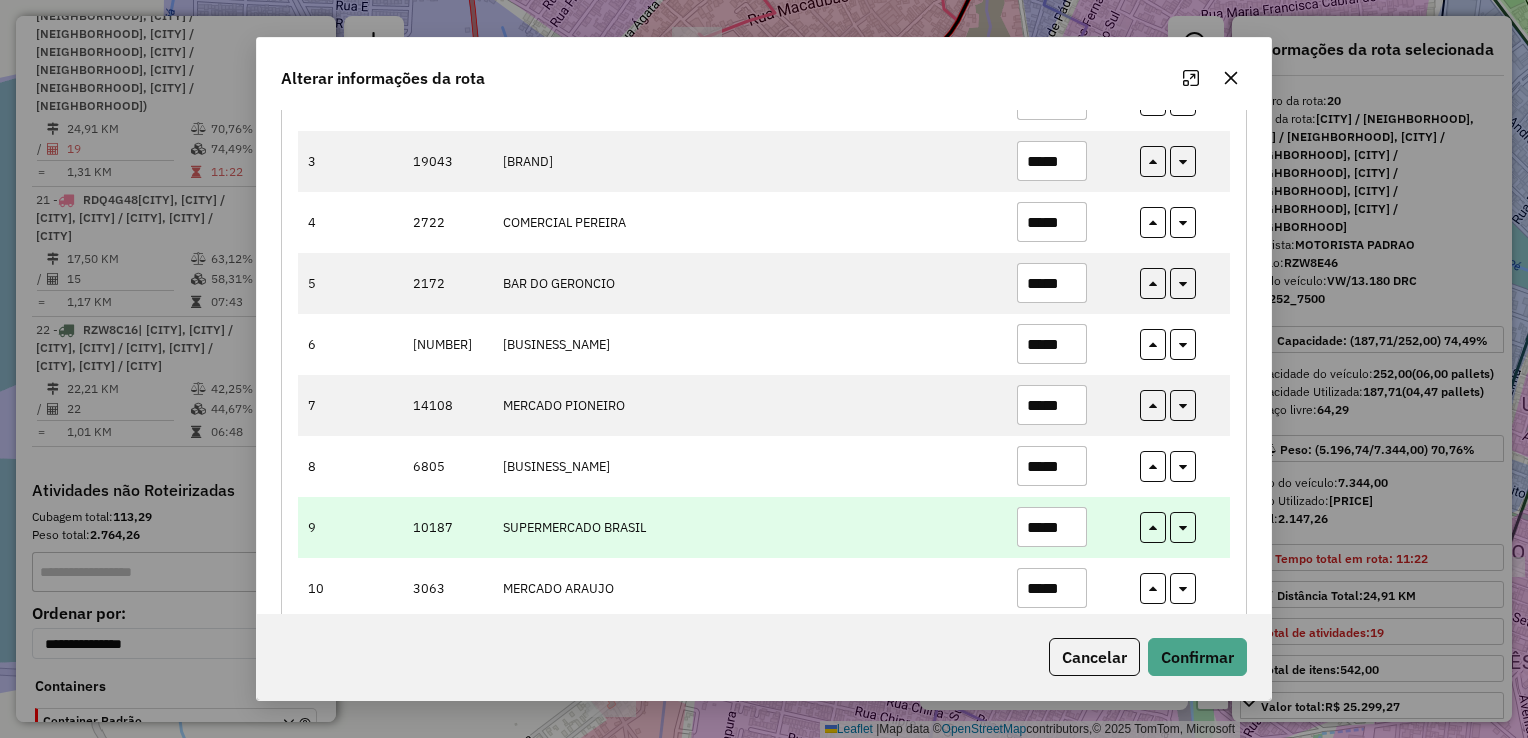 click on "*****" at bounding box center [1052, 527] 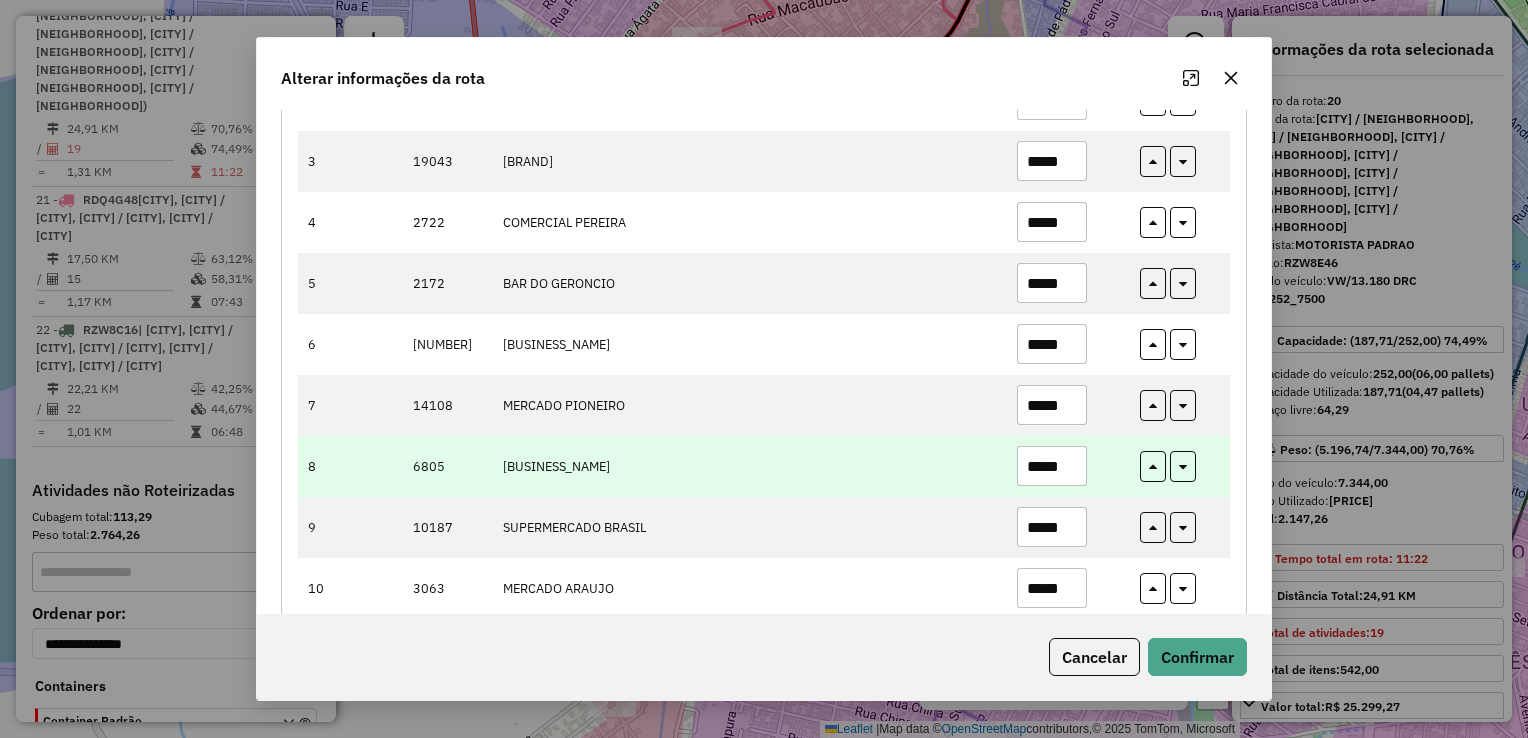 click on "*****" at bounding box center (1052, 466) 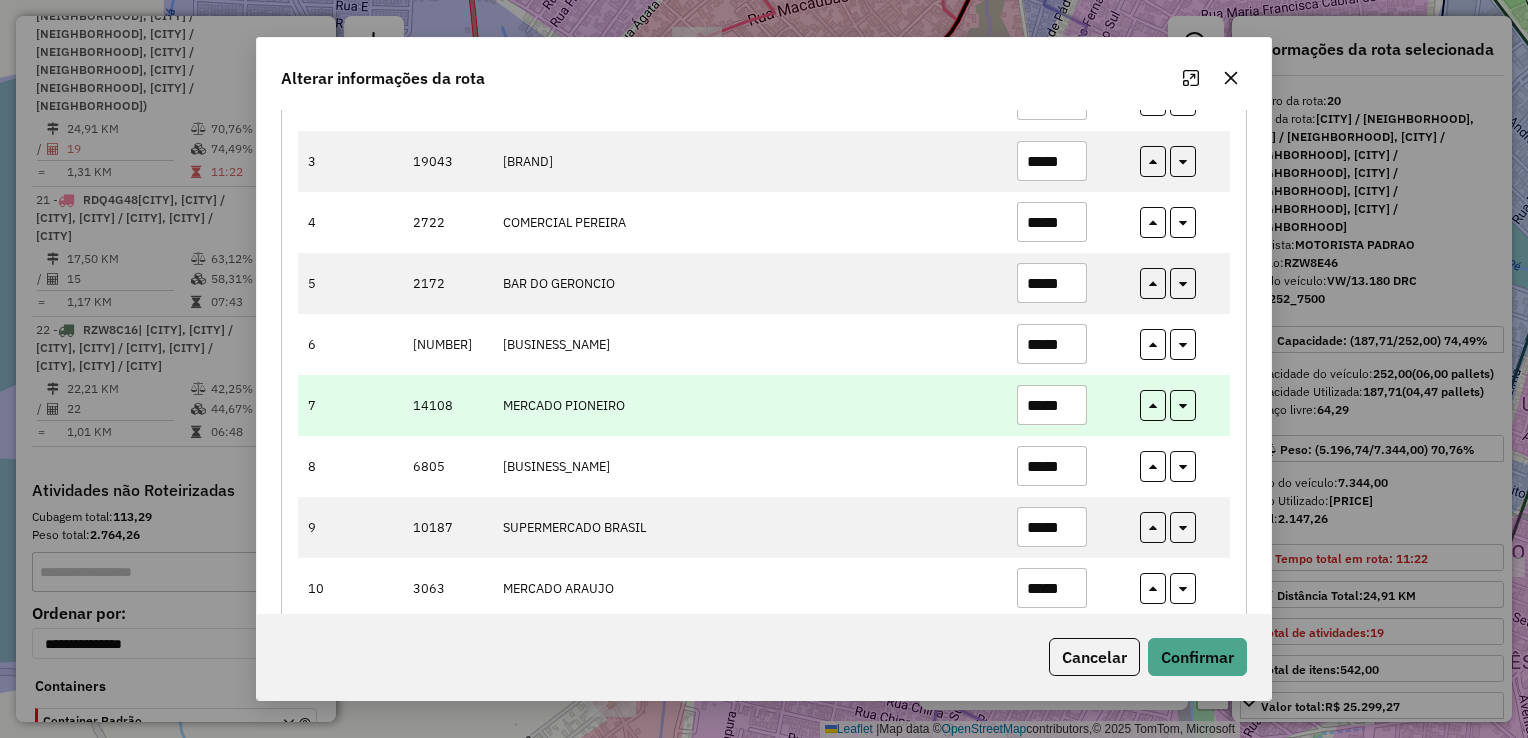 click on "*****" at bounding box center (1052, 405) 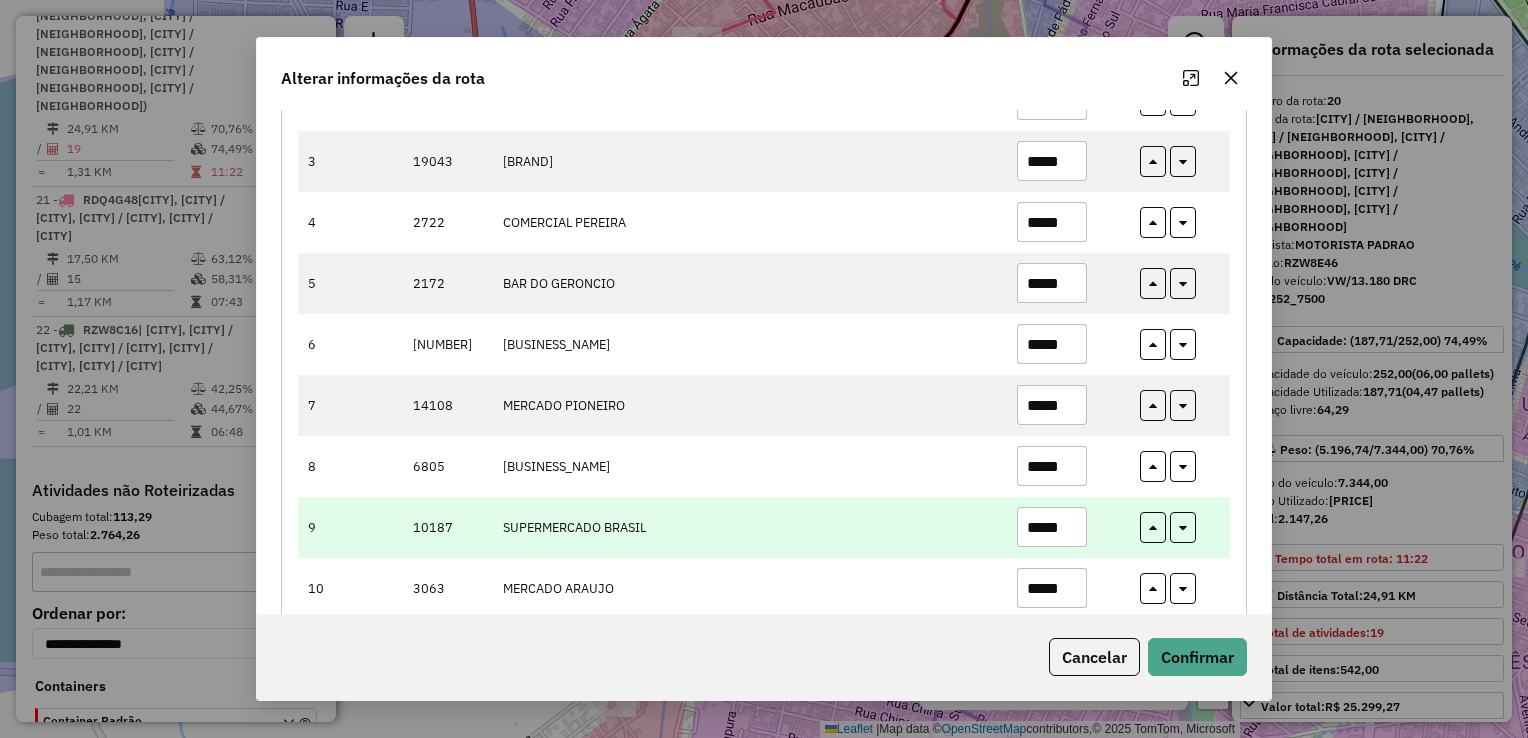 paste 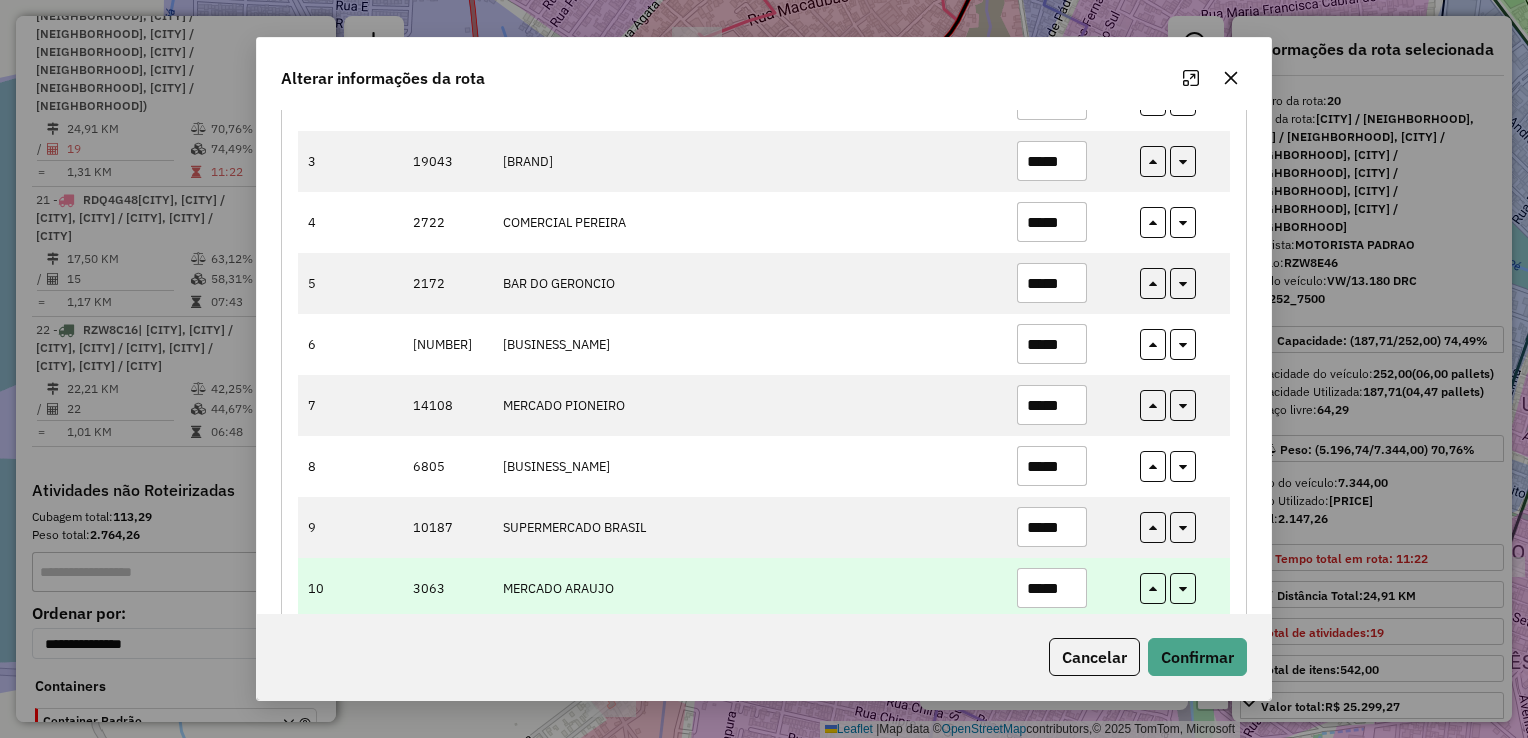 type on "*****" 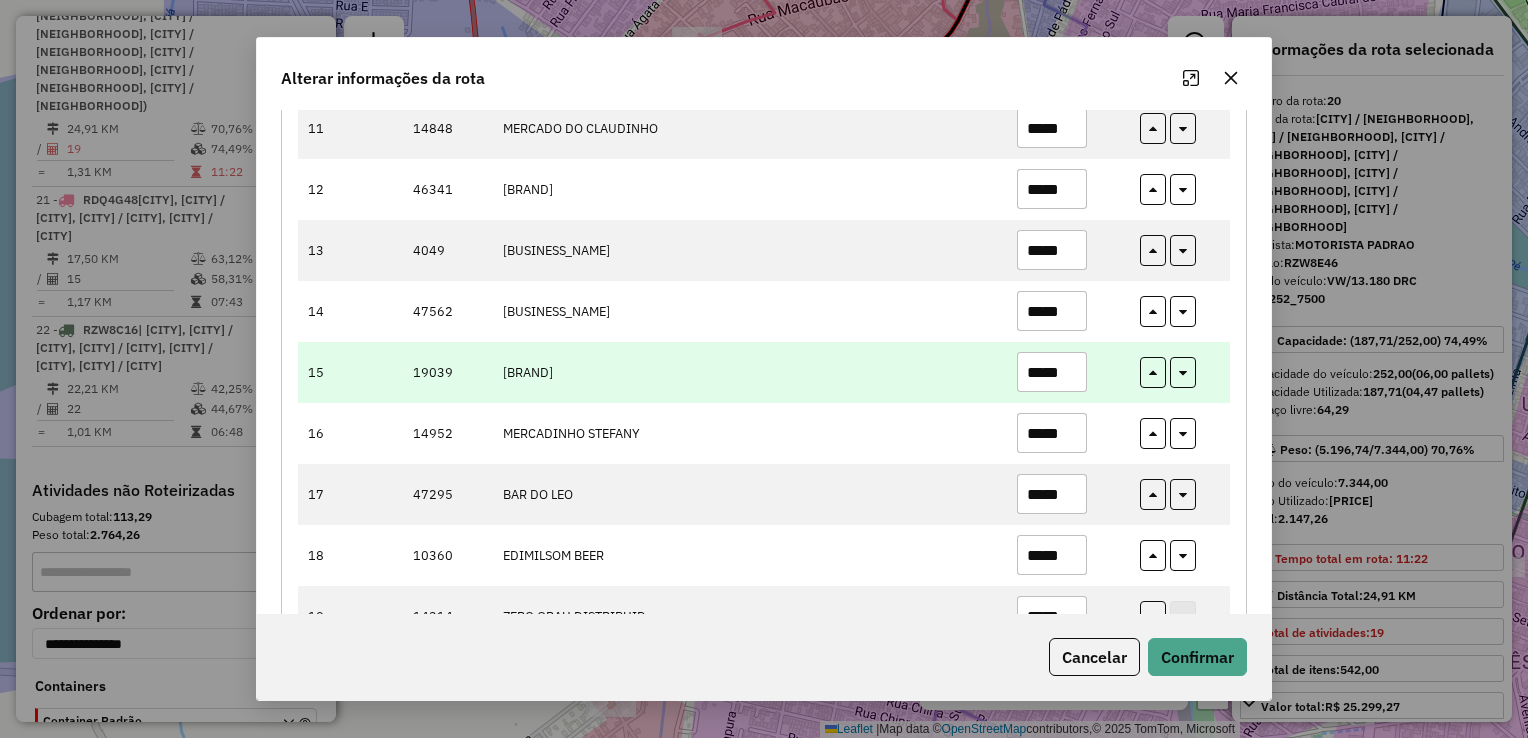 scroll, scrollTop: 985, scrollLeft: 0, axis: vertical 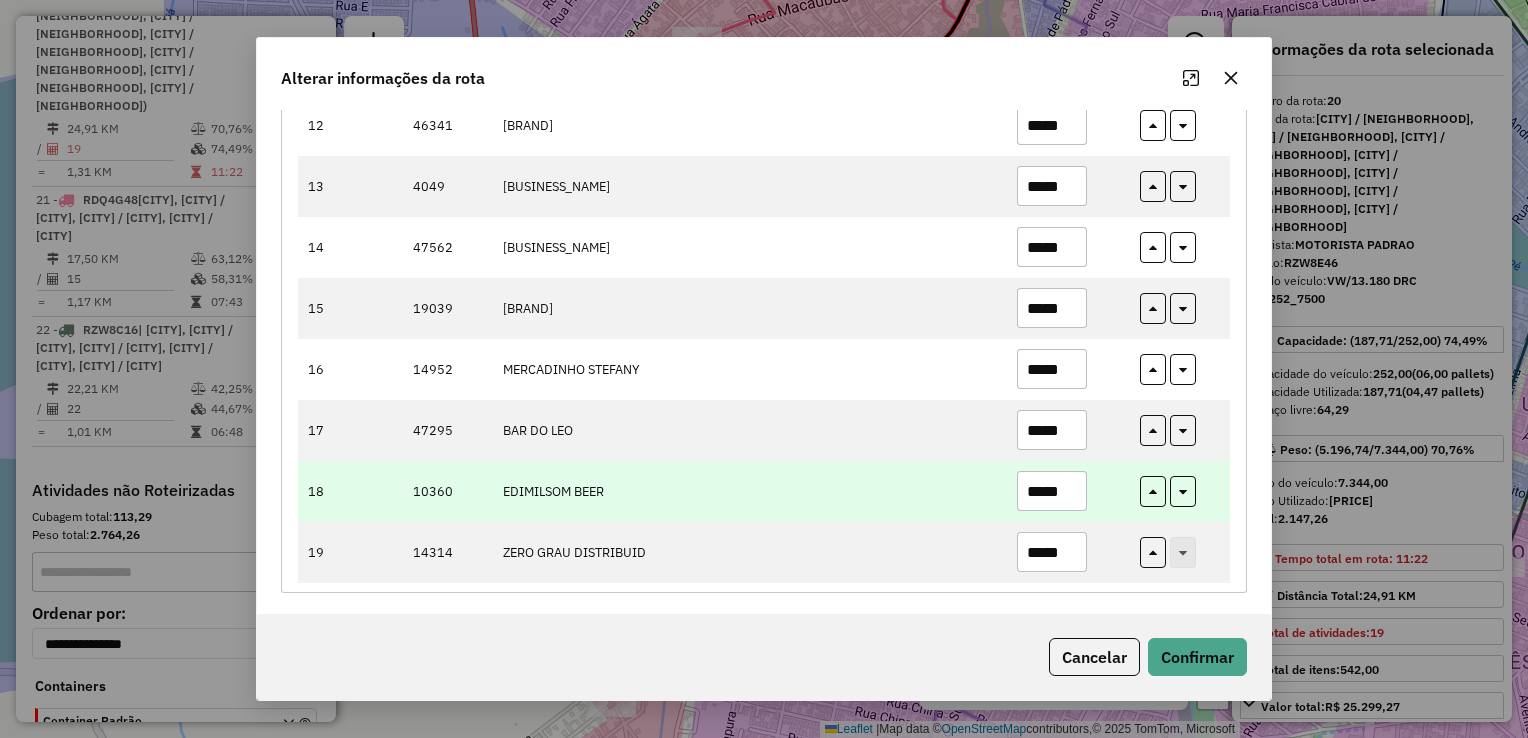 type on "*****" 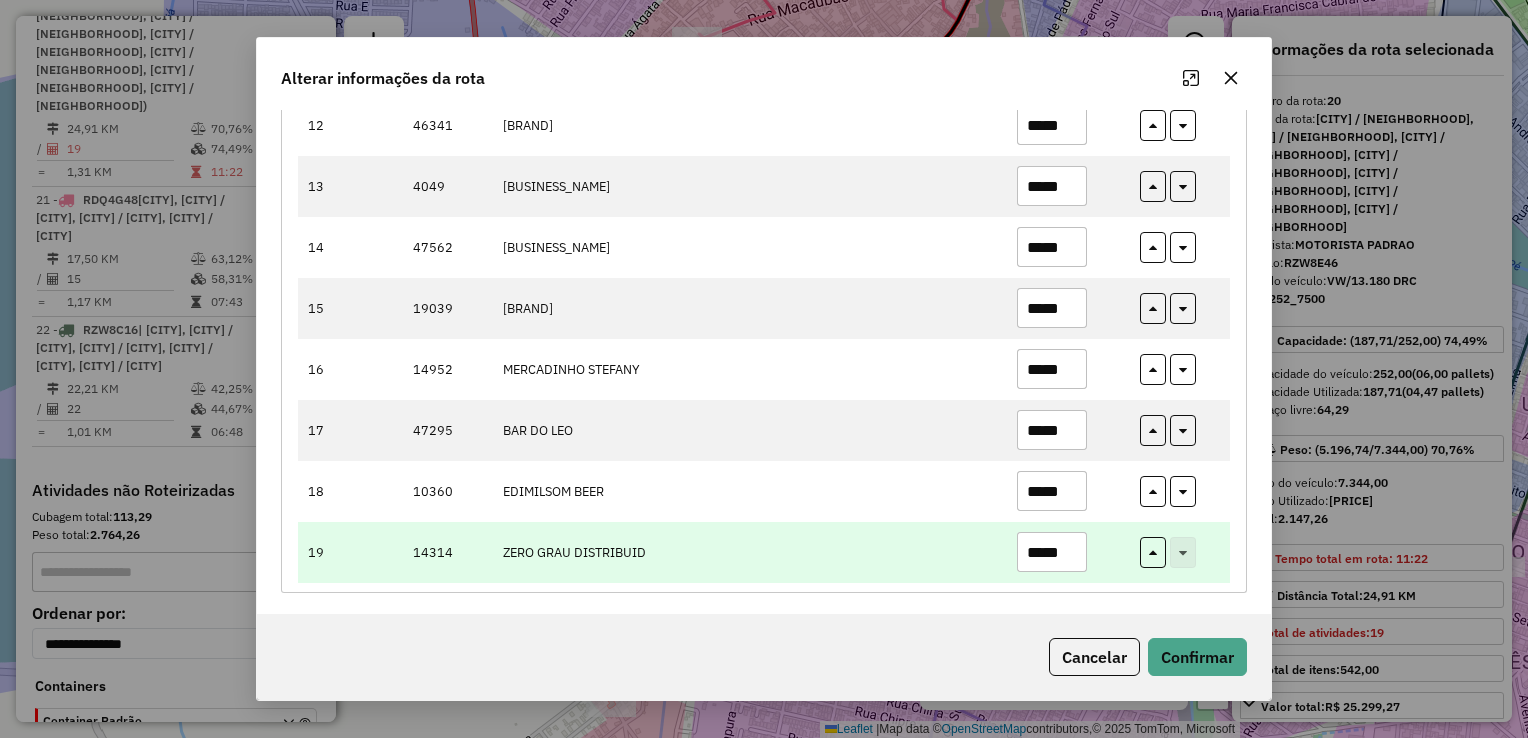 paste 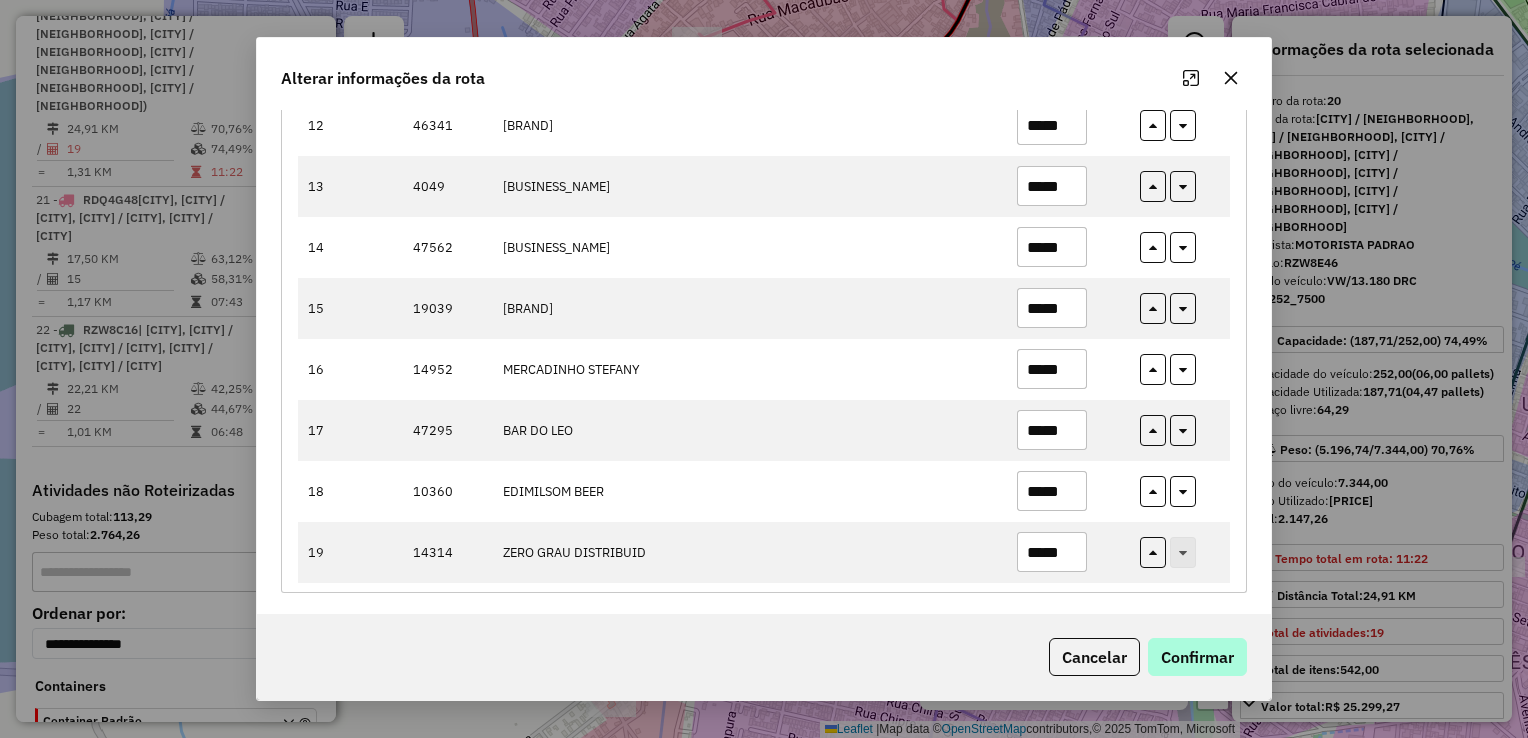 type on "*****" 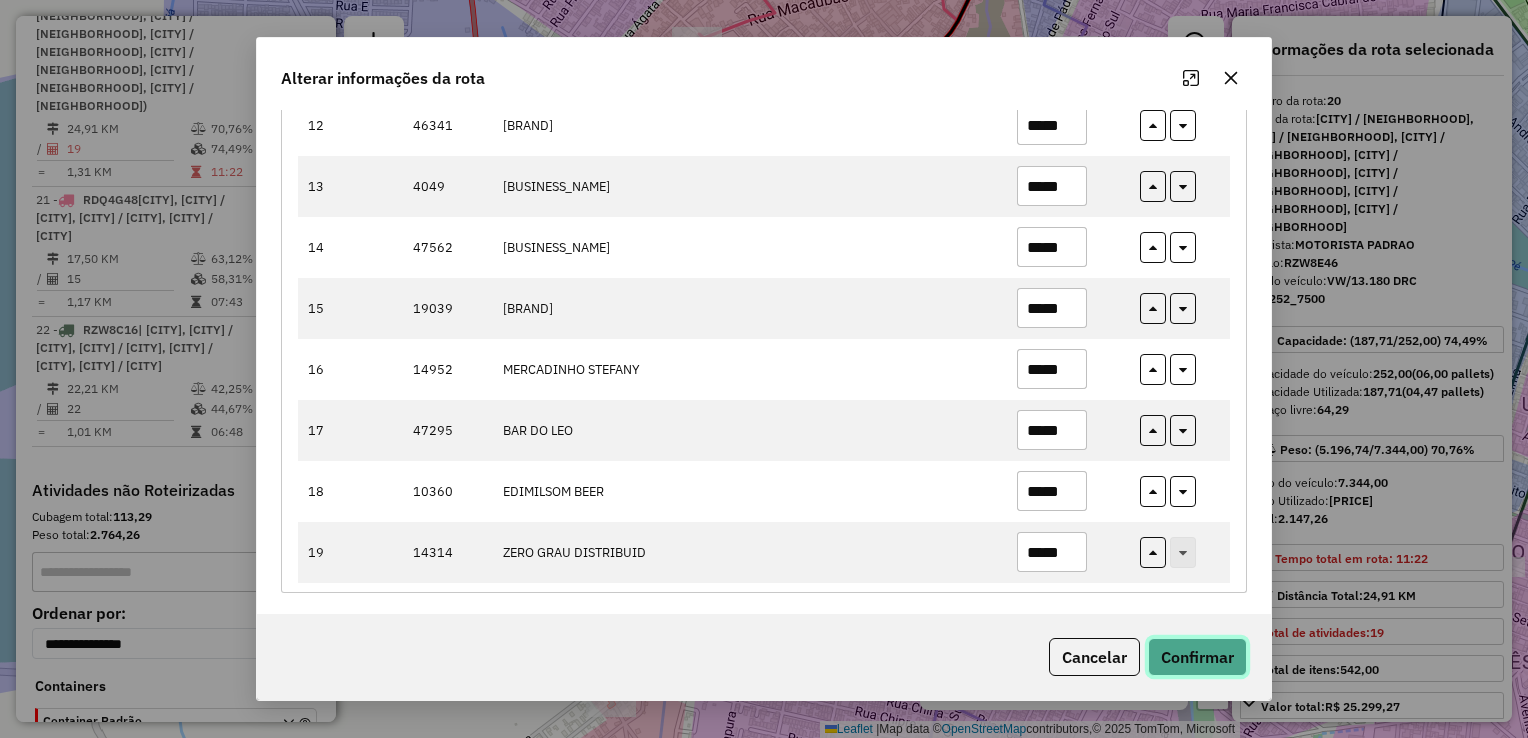 click on "Confirmar" 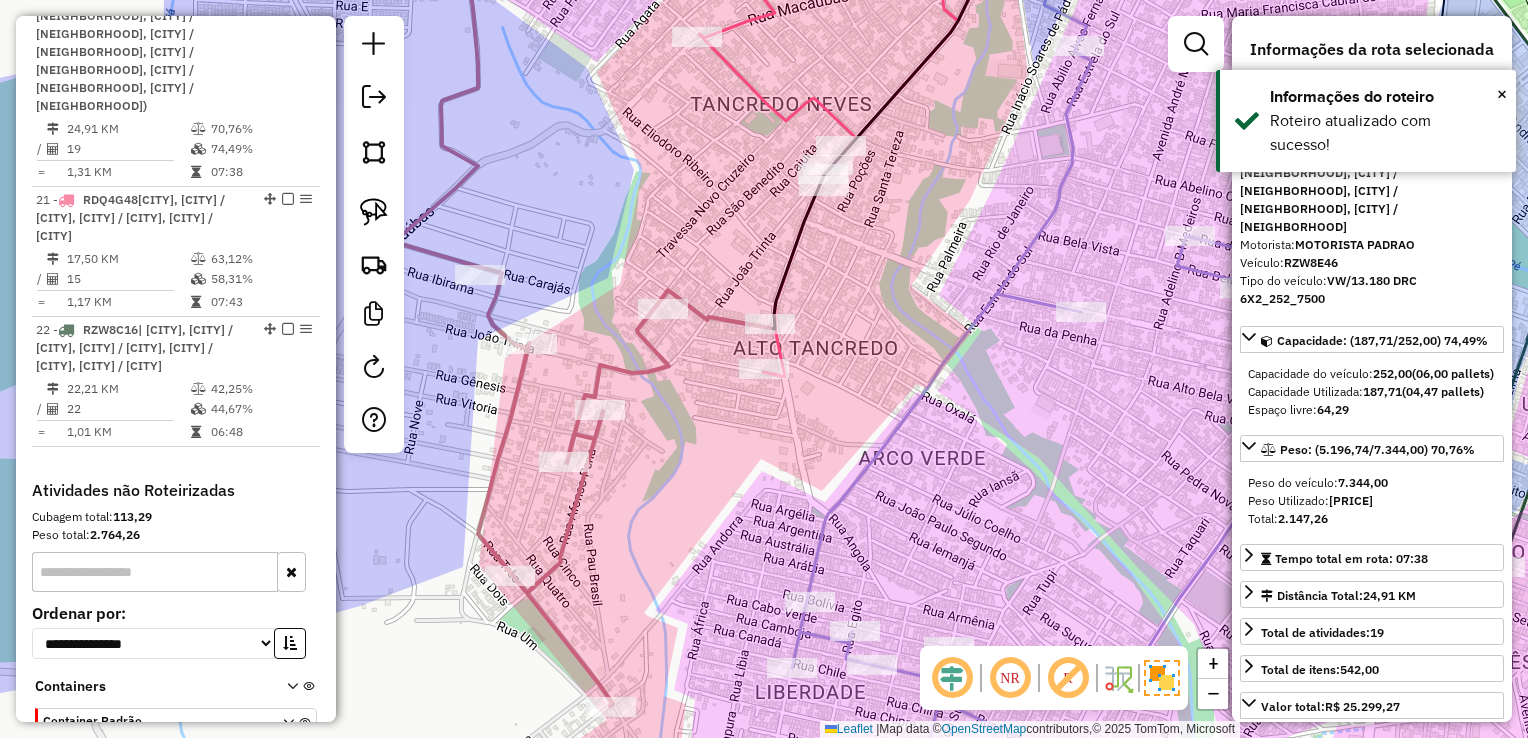 click 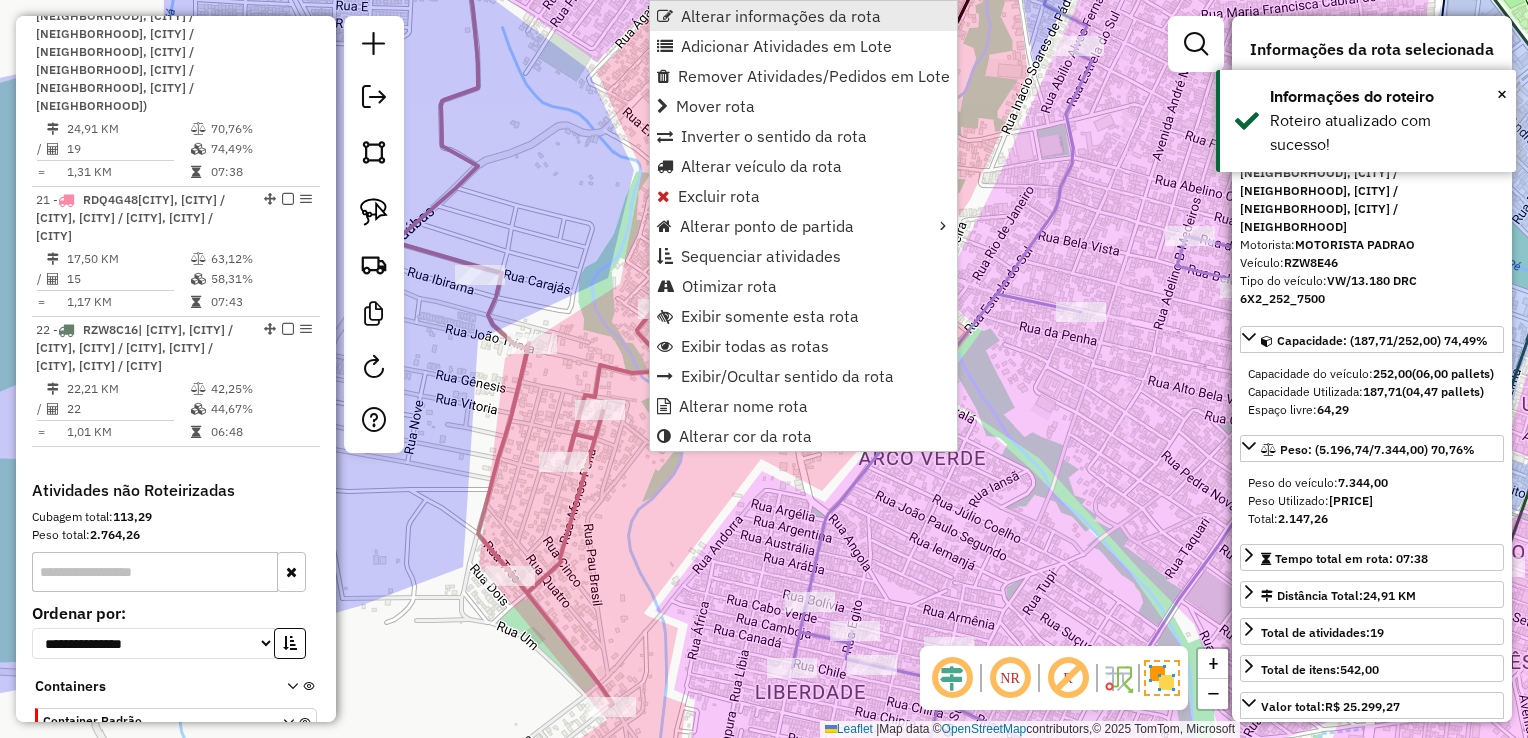 click on "Alterar informações da rota" at bounding box center (803, 16) 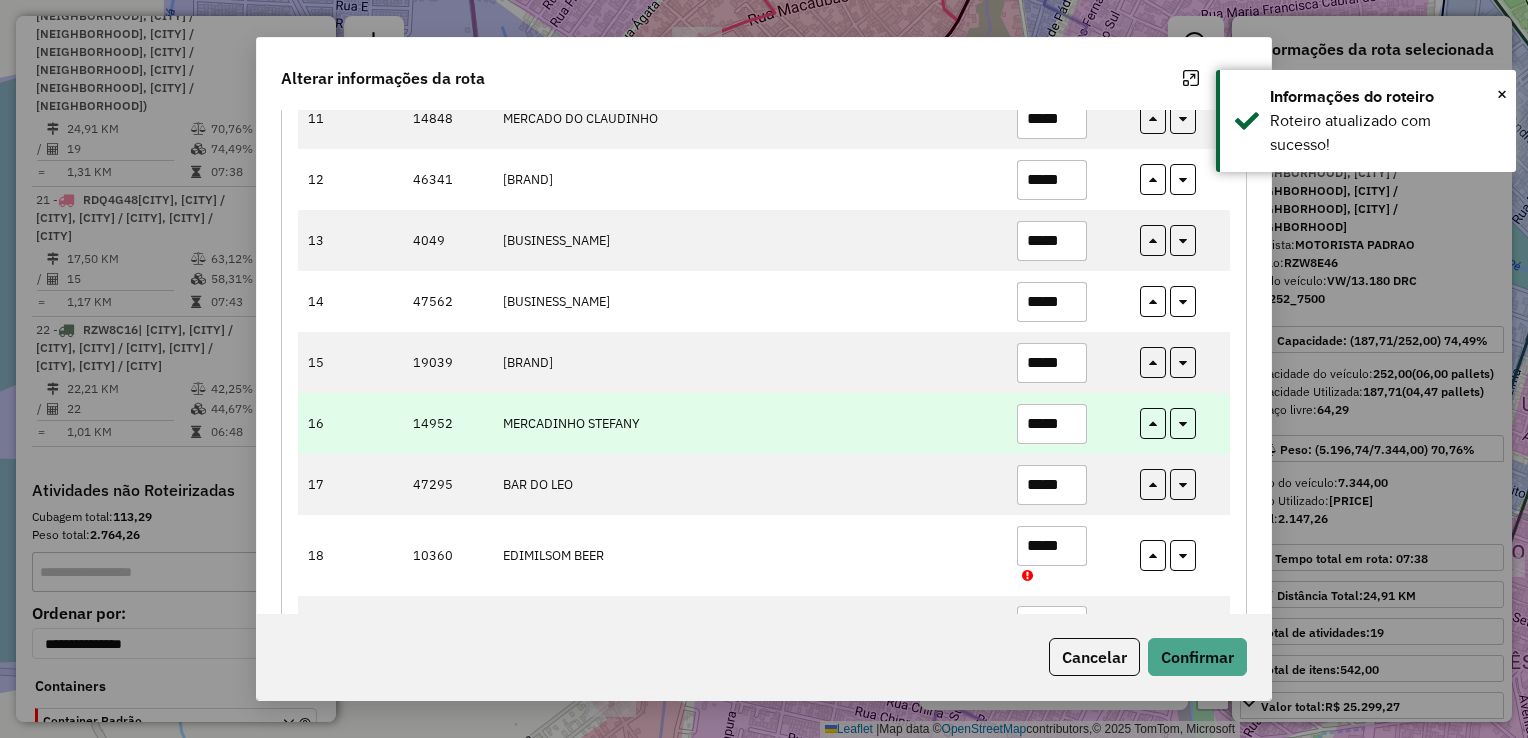 scroll, scrollTop: 1081, scrollLeft: 0, axis: vertical 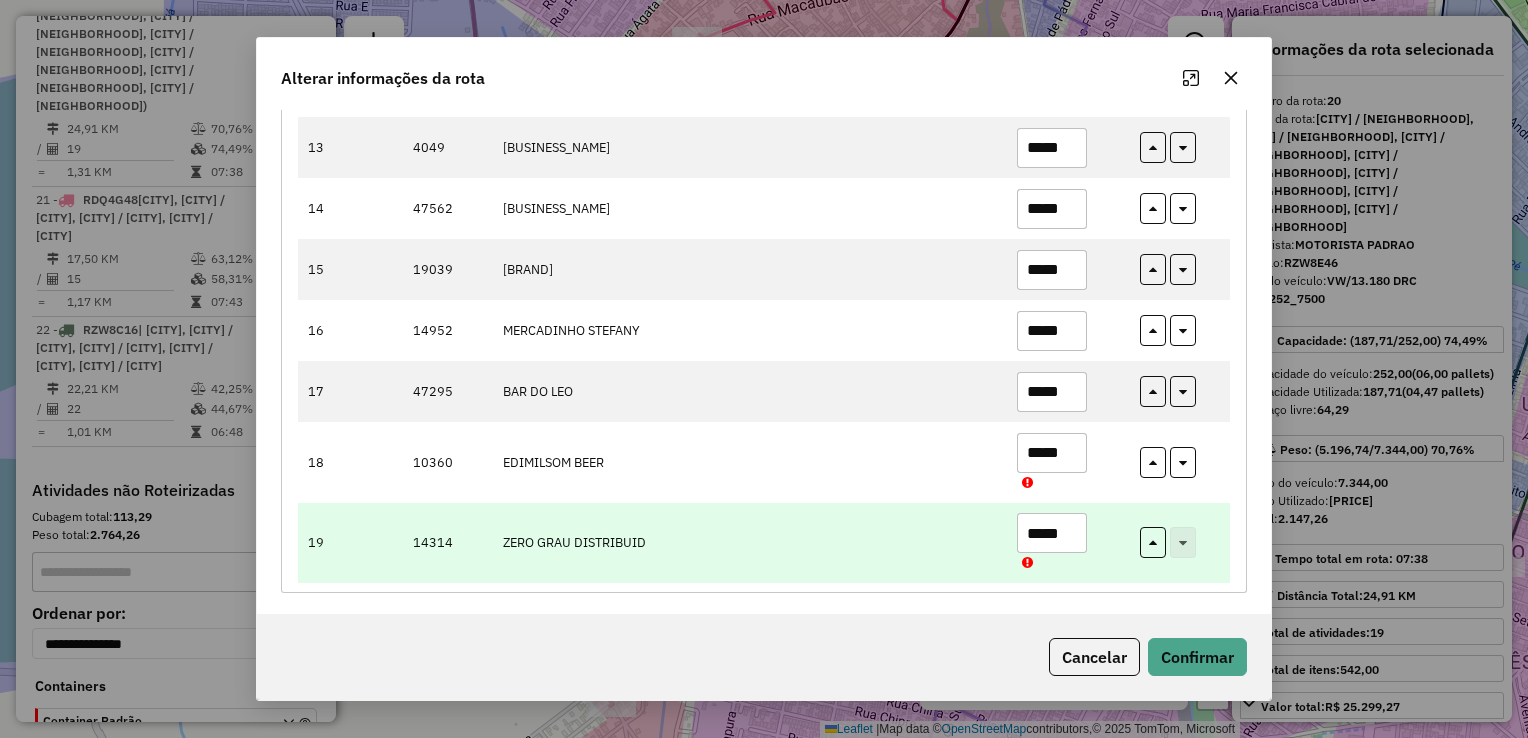 click on "*****" at bounding box center (1052, 533) 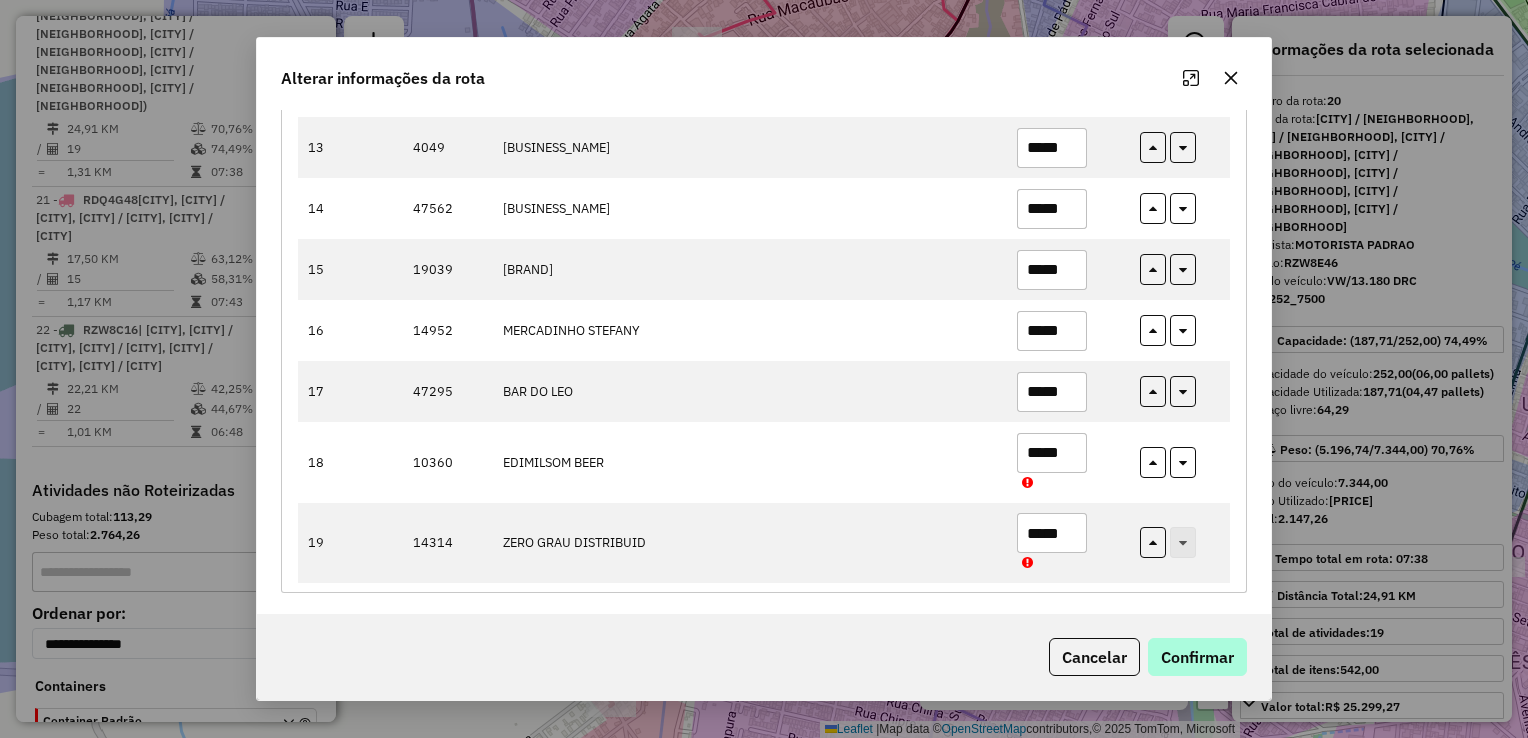 type on "*****" 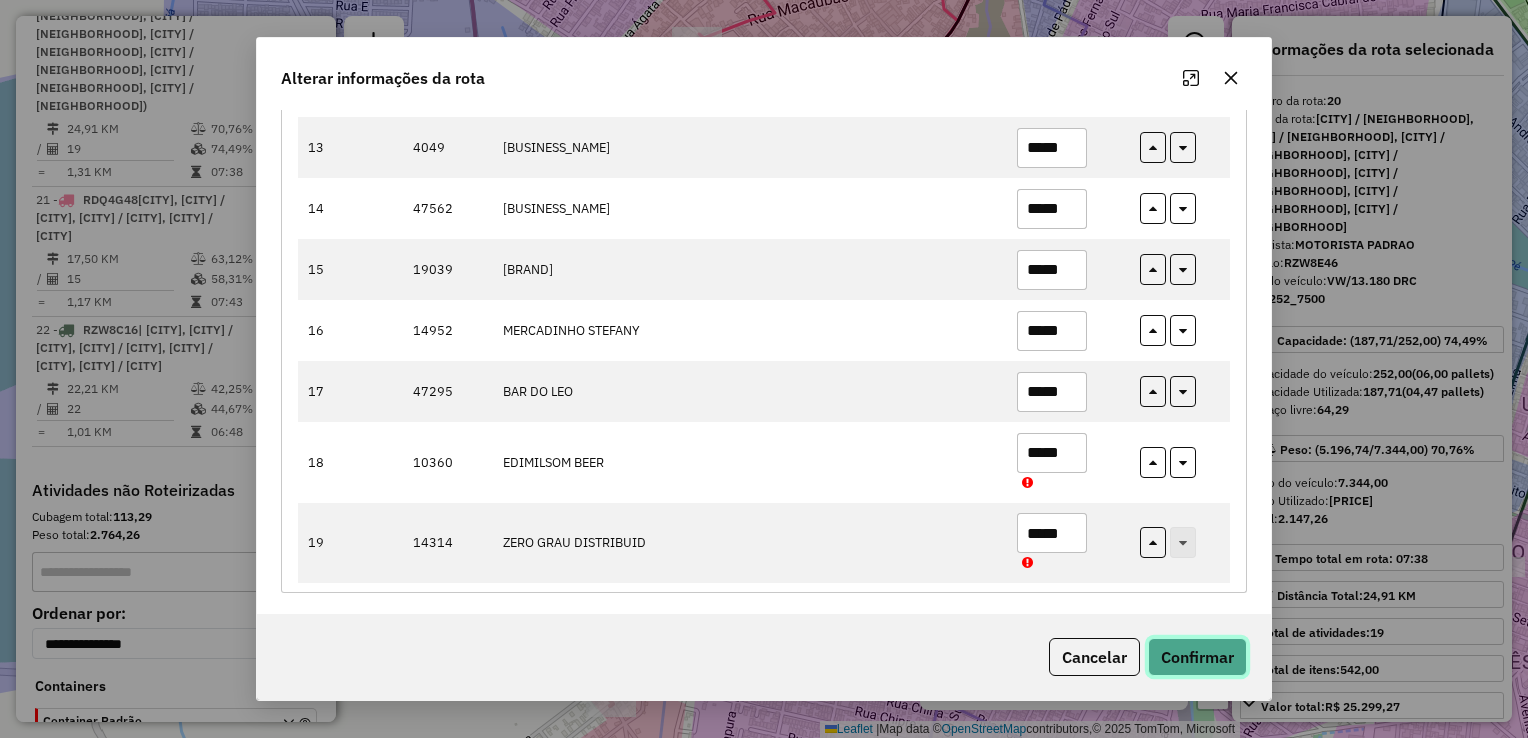click on "Confirmar" 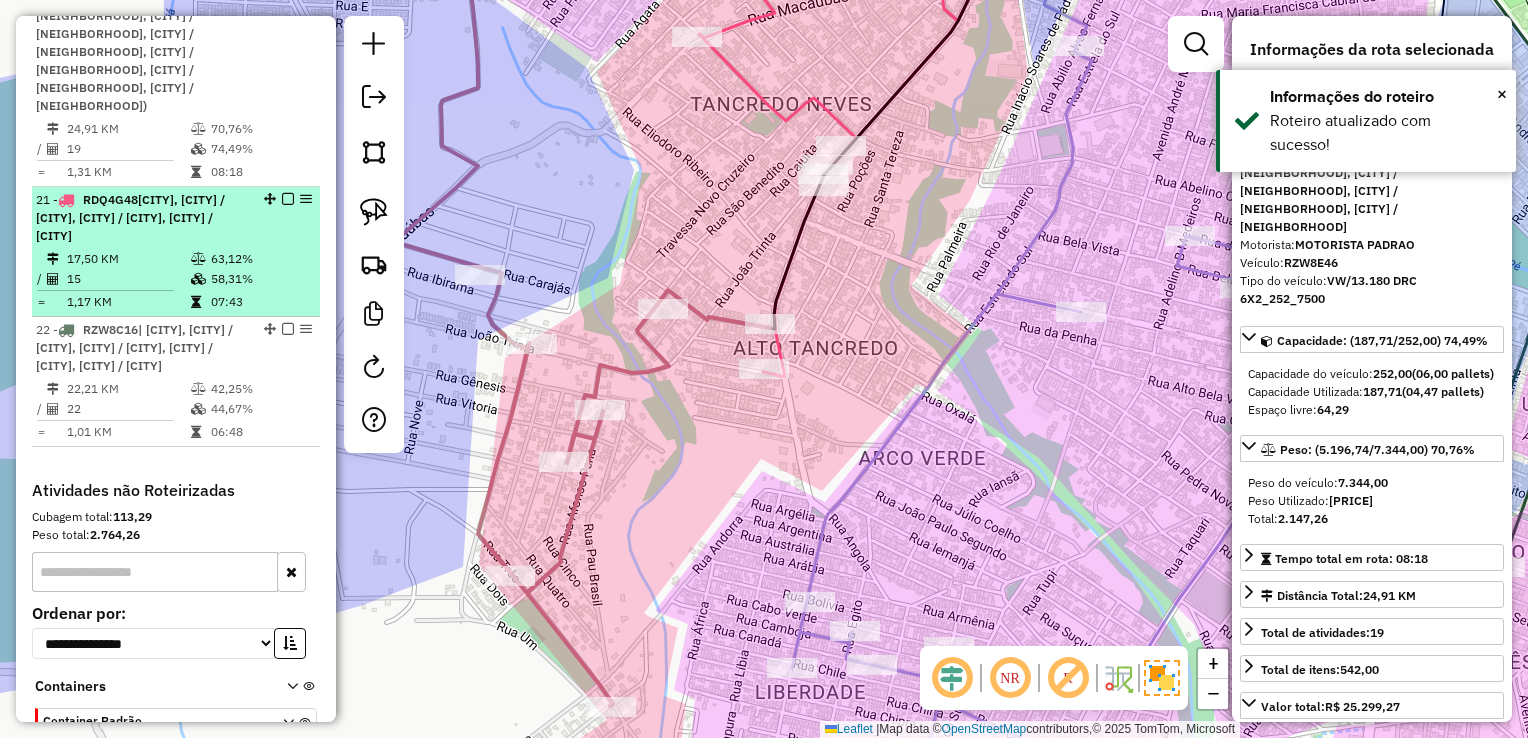 click on "17,50 KM" at bounding box center (128, 259) 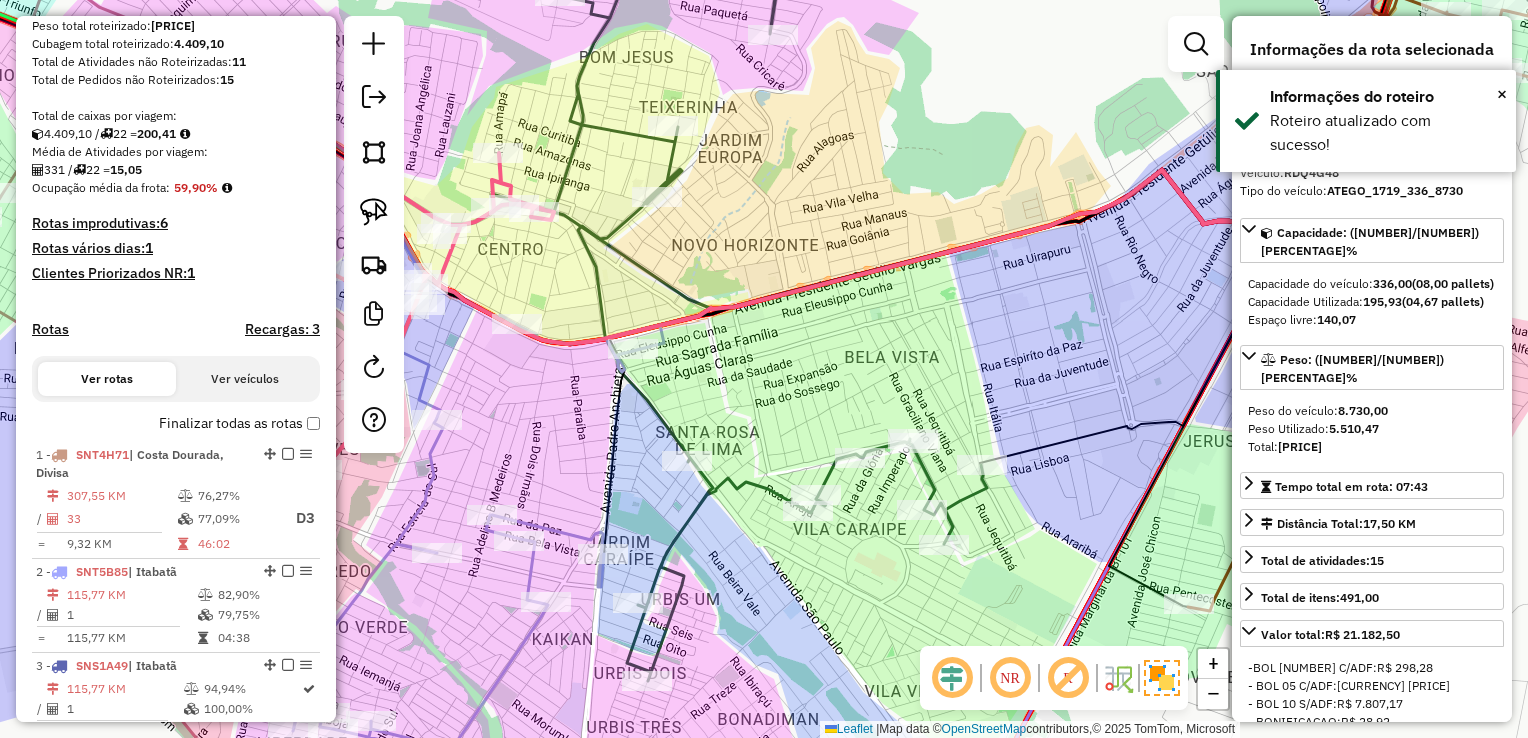 scroll, scrollTop: 0, scrollLeft: 0, axis: both 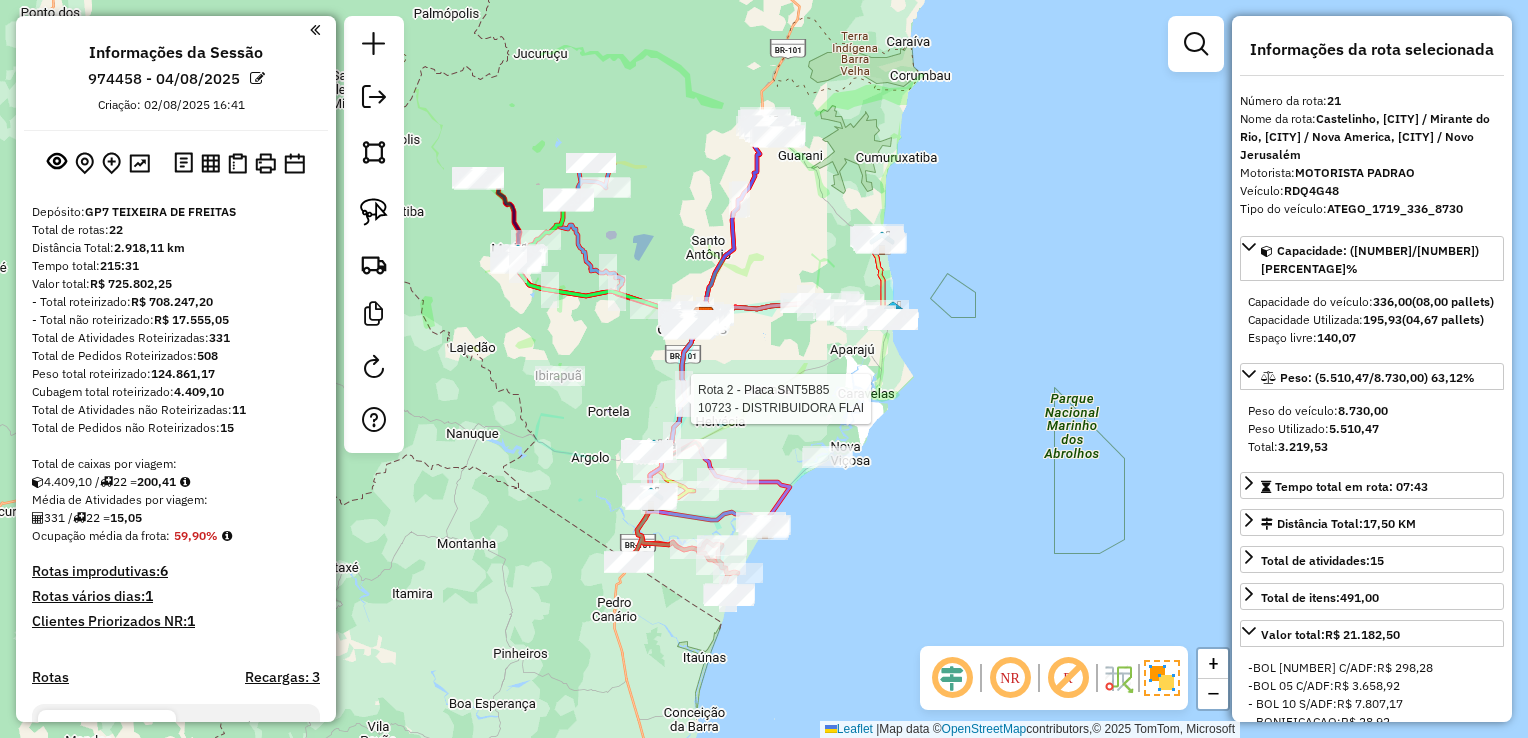 select on "*********" 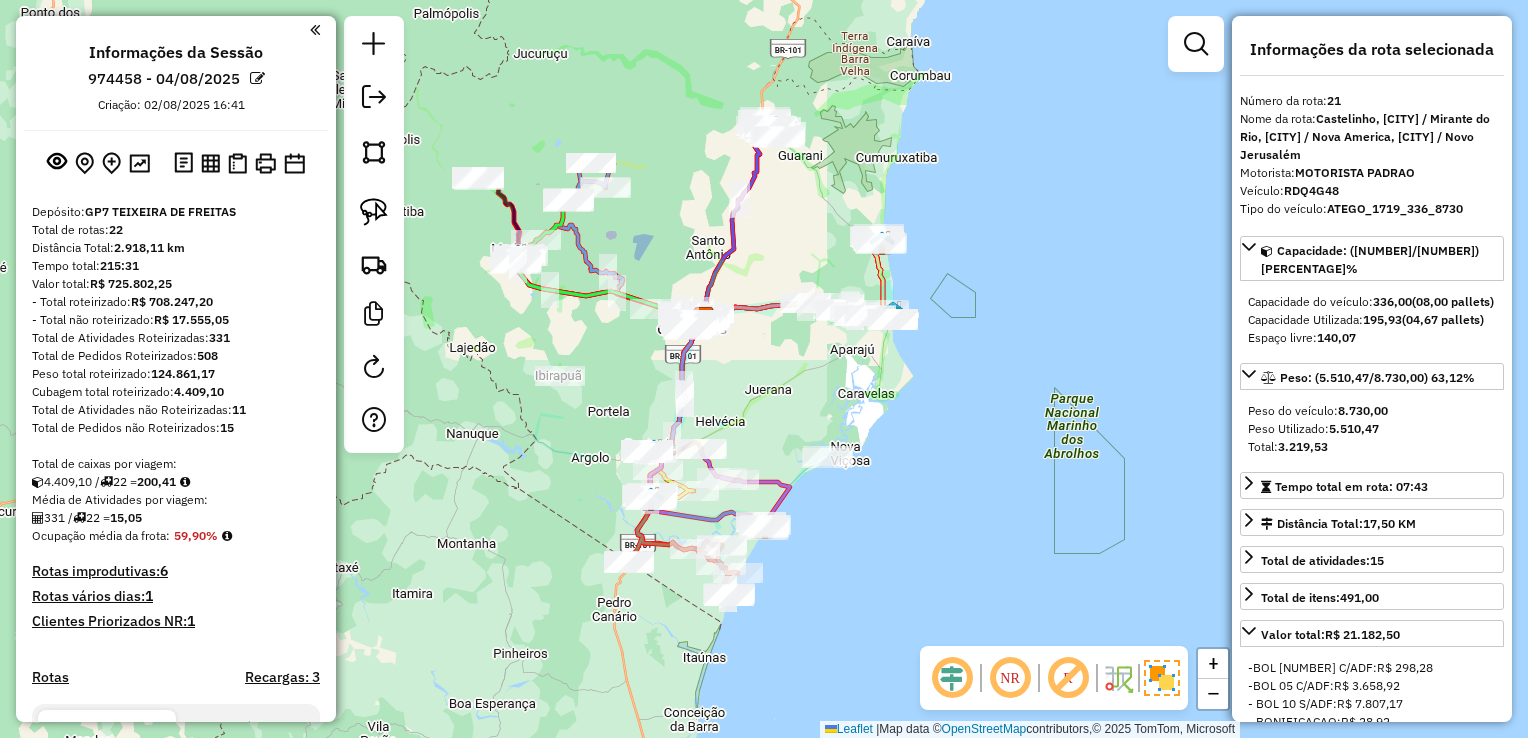 click on "Janela de atendimento Grade de atendimento Capacidade Transportadoras Veículos Cliente Pedidos  Rotas Selecione os dias de semana para filtrar as janelas de atendimento  Seg   Ter   Qua   Qui   Sex   Sáb   Dom  Informe o período da janela de atendimento: De: Até:  Filtrar exatamente a janela do cliente  Considerar janela de atendimento padrão  Selecione os dias de semana para filtrar as grades de atendimento  Seg   Ter   Qua   Qui   Sex   Sáb   Dom   Considerar clientes sem dia de atendimento cadastrado  Clientes fora do dia de atendimento selecionado Filtrar as atividades entre os valores definidos abaixo:  Peso mínimo:   Peso máximo:   Cubagem mínima:   Cubagem máxima:   De:   Até:  Filtrar as atividades entre o tempo de atendimento definido abaixo:  De:   Até:   Considerar capacidade total dos clientes não roteirizados Transportadora: Selecione um ou mais itens Tipo de veículo: Selecione um ou mais itens Veículo: Selecione um ou mais itens Motorista: Selecione um ou mais itens Nome: Rótulo:" 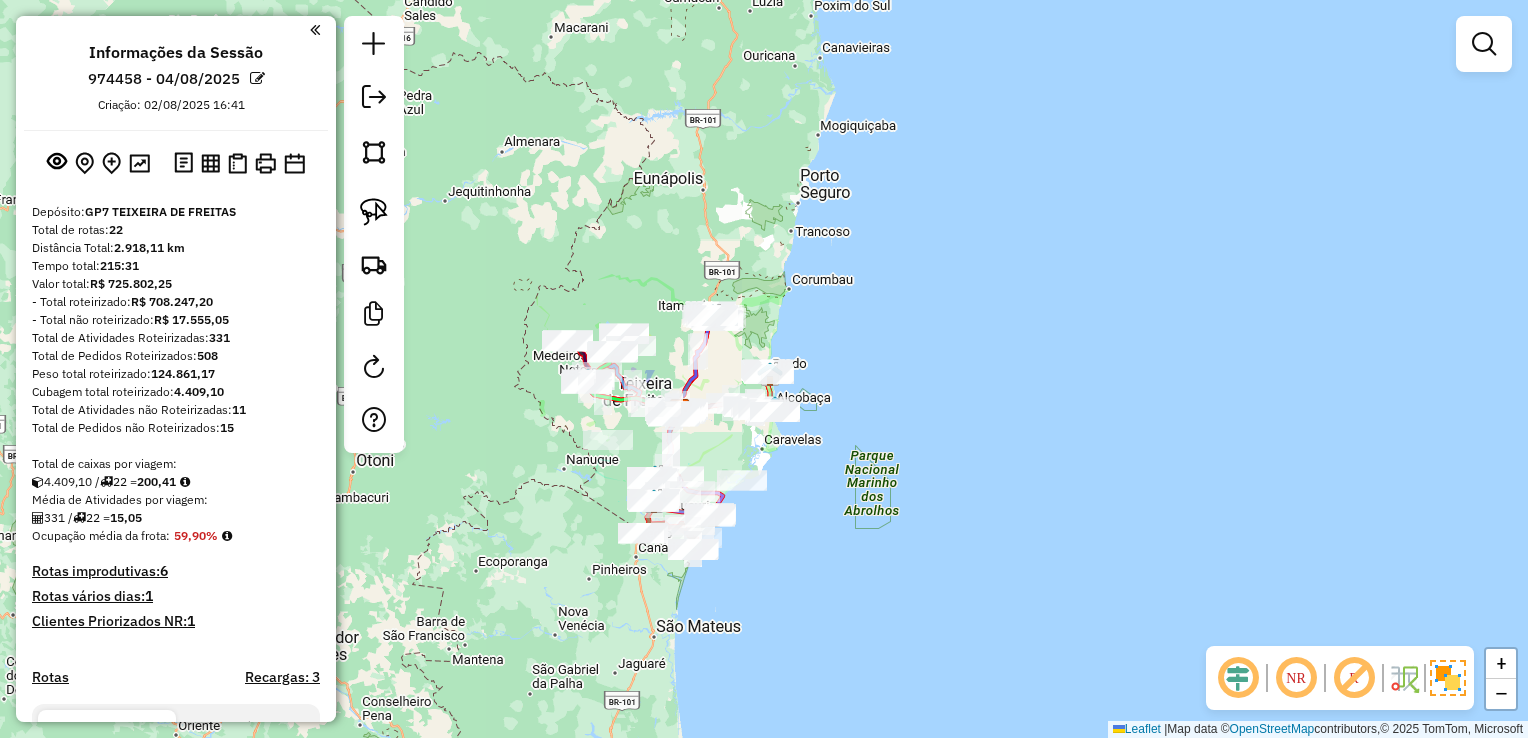 click on "Janela de atendimento Grade de atendimento Capacidade Transportadoras Veículos Cliente Pedidos  Rotas Selecione os dias de semana para filtrar as janelas de atendimento  Seg   Ter   Qua   Qui   Sex   Sáb   Dom  Informe o período da janela de atendimento: De: Até:  Filtrar exatamente a janela do cliente  Considerar janela de atendimento padrão  Selecione os dias de semana para filtrar as grades de atendimento  Seg   Ter   Qua   Qui   Sex   Sáb   Dom   Considerar clientes sem dia de atendimento cadastrado  Clientes fora do dia de atendimento selecionado Filtrar as atividades entre os valores definidos abaixo:  Peso mínimo:   Peso máximo:   Cubagem mínima:   Cubagem máxima:   De:   Até:  Filtrar as atividades entre o tempo de atendimento definido abaixo:  De:   Até:   Considerar capacidade total dos clientes não roteirizados Transportadora: Selecione um ou mais itens Tipo de veículo: Selecione um ou mais itens Veículo: Selecione um ou mais itens Motorista: Selecione um ou mais itens Nome: Rótulo:" 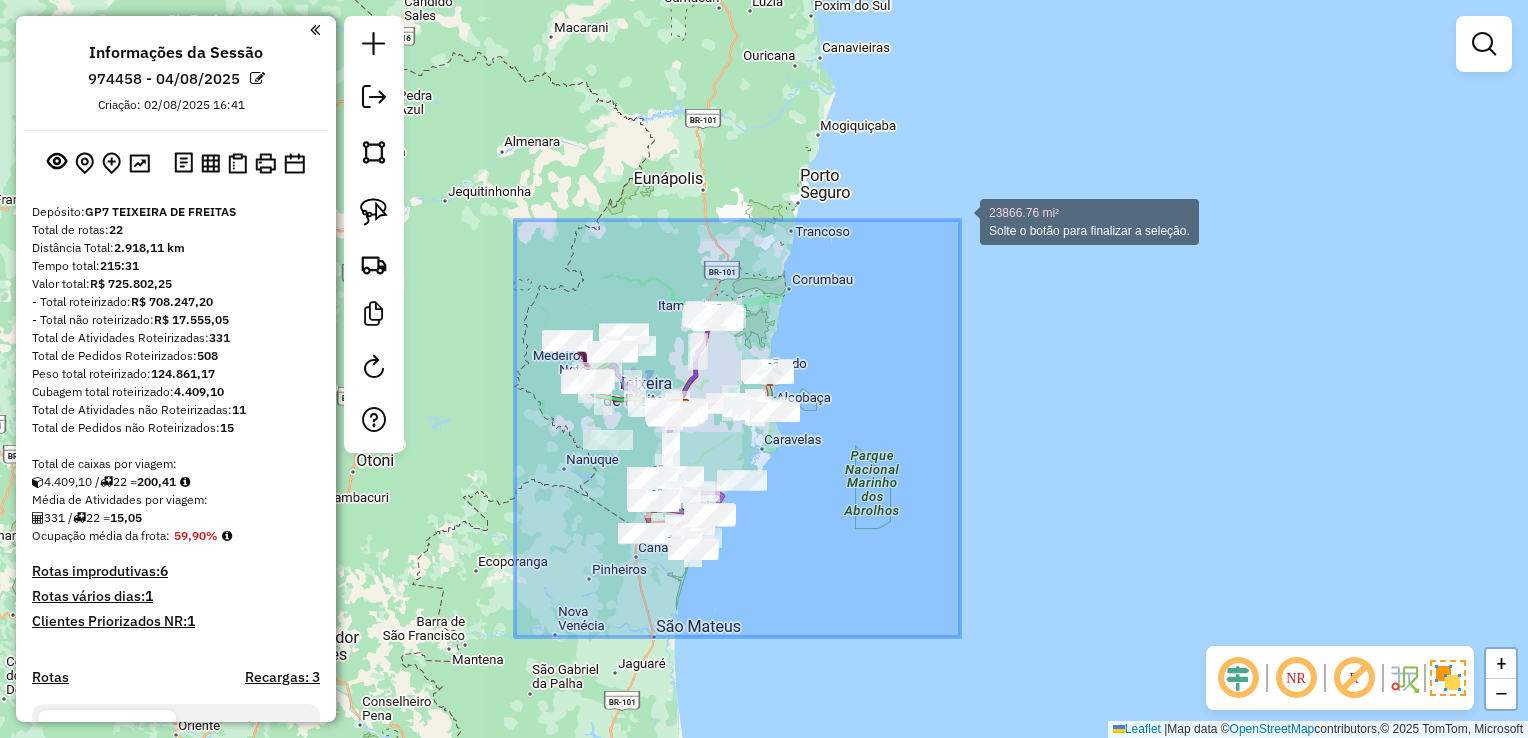 drag, startPoint x: 527, startPoint y: 630, endPoint x: 960, endPoint y: 220, distance: 596.31287 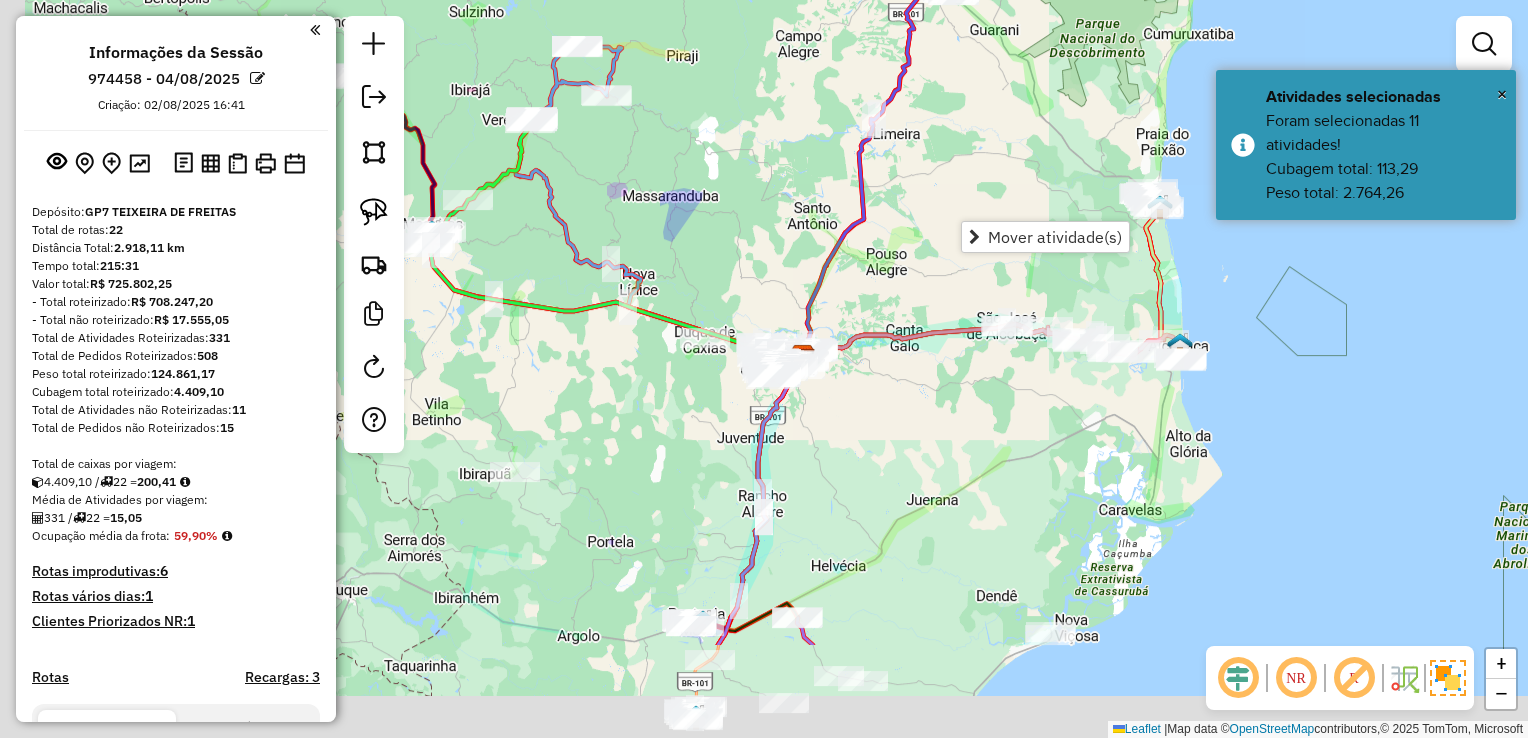 drag, startPoint x: 647, startPoint y: 318, endPoint x: 760, endPoint y: 102, distance: 243.77243 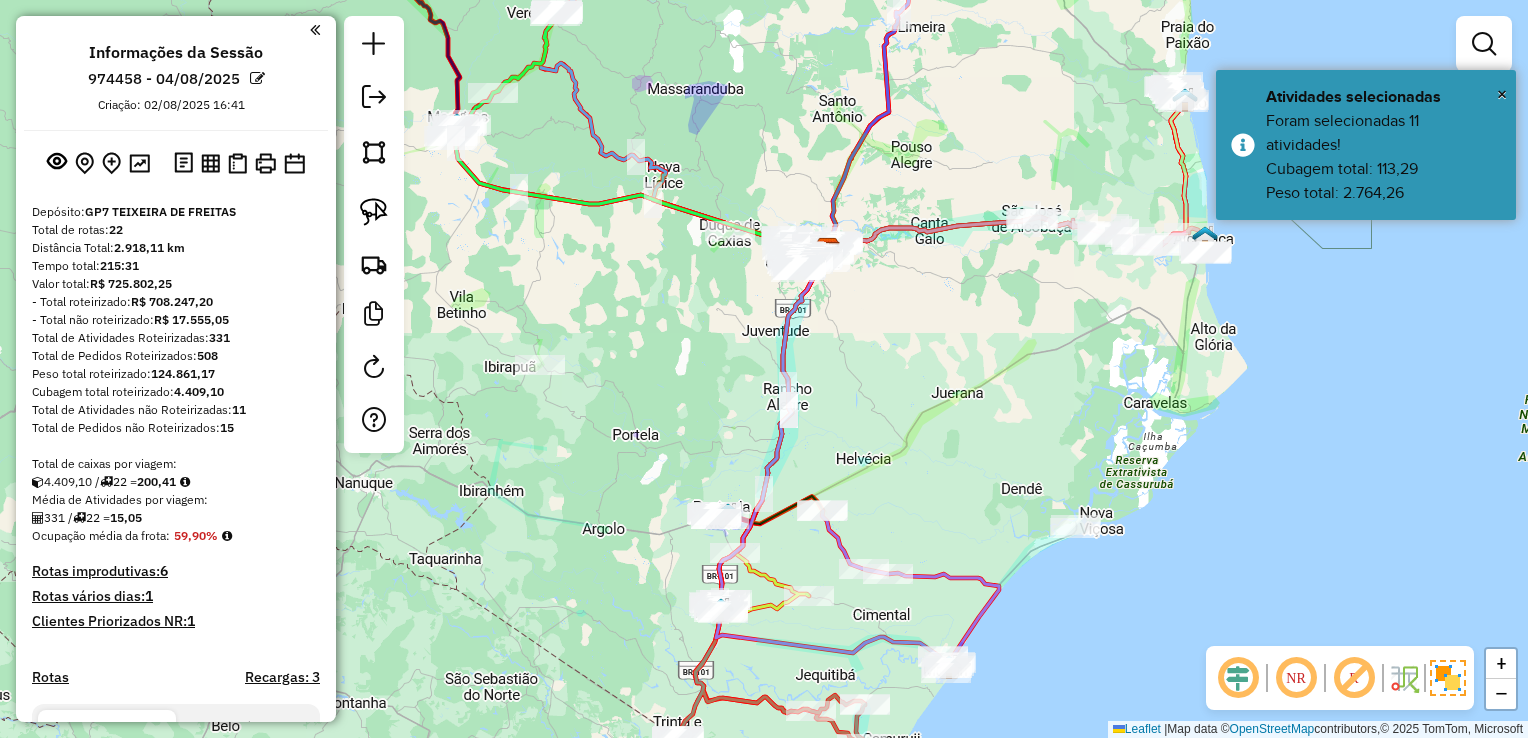 drag, startPoint x: 920, startPoint y: 311, endPoint x: 908, endPoint y: 260, distance: 52.392746 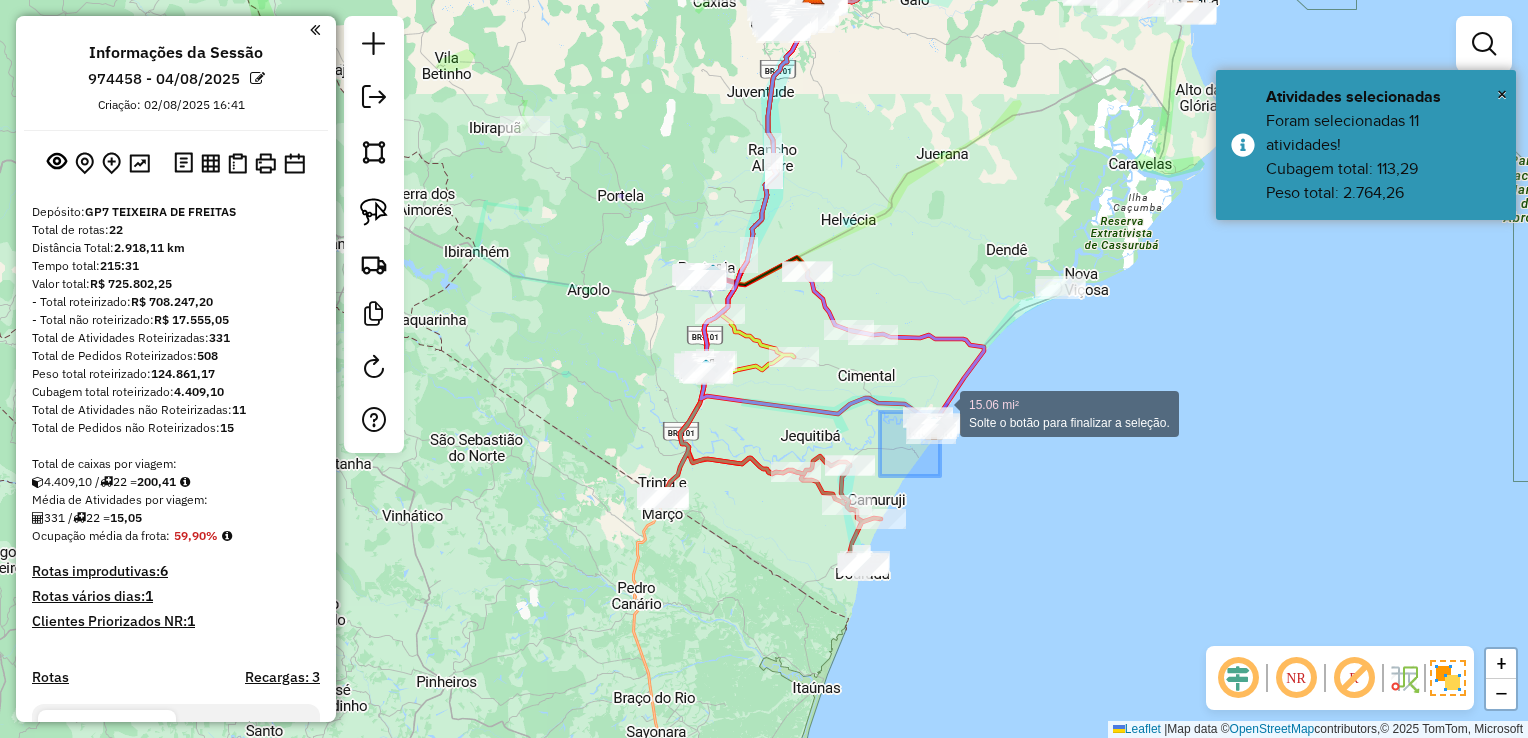 drag, startPoint x: 910, startPoint y: 450, endPoint x: 990, endPoint y: 369, distance: 113.84639 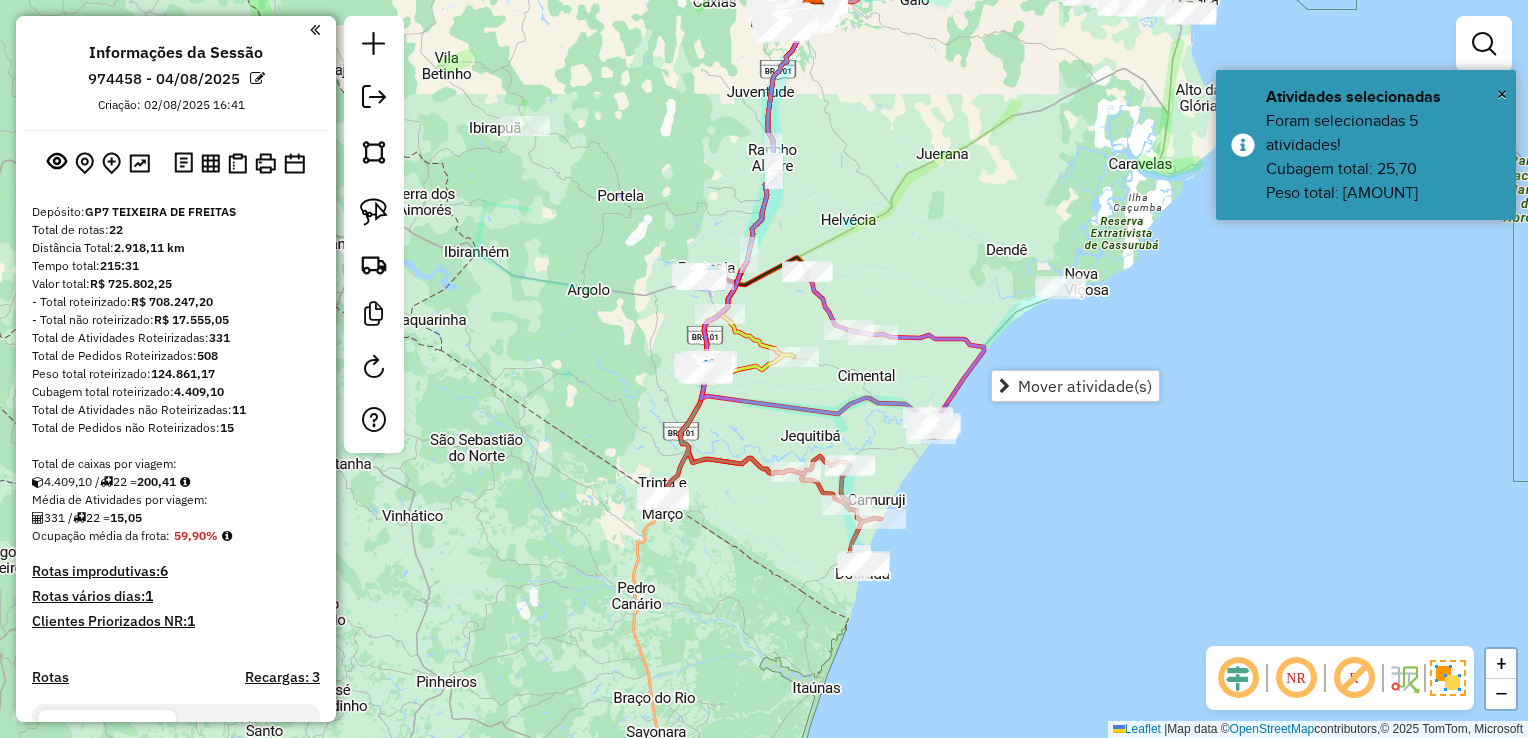 click on "Janela de atendimento Grade de atendimento Capacidade Transportadoras Veículos Cliente Pedidos  Rotas Selecione os dias de semana para filtrar as janelas de atendimento  Seg   Ter   Qua   Qui   Sex   Sáb   Dom  Informe o período da janela de atendimento: De: Até:  Filtrar exatamente a janela do cliente  Considerar janela de atendimento padrão  Selecione os dias de semana para filtrar as grades de atendimento  Seg   Ter   Qua   Qui   Sex   Sáb   Dom   Considerar clientes sem dia de atendimento cadastrado  Clientes fora do dia de atendimento selecionado Filtrar as atividades entre os valores definidos abaixo:  Peso mínimo:   Peso máximo:   Cubagem mínima:   Cubagem máxima:   De:   Até:  Filtrar as atividades entre o tempo de atendimento definido abaixo:  De:   Até:   Considerar capacidade total dos clientes não roteirizados Transportadora: Selecione um ou mais itens Tipo de veículo: Selecione um ou mais itens Veículo: Selecione um ou mais itens Motorista: Selecione um ou mais itens Nome: Rótulo:" 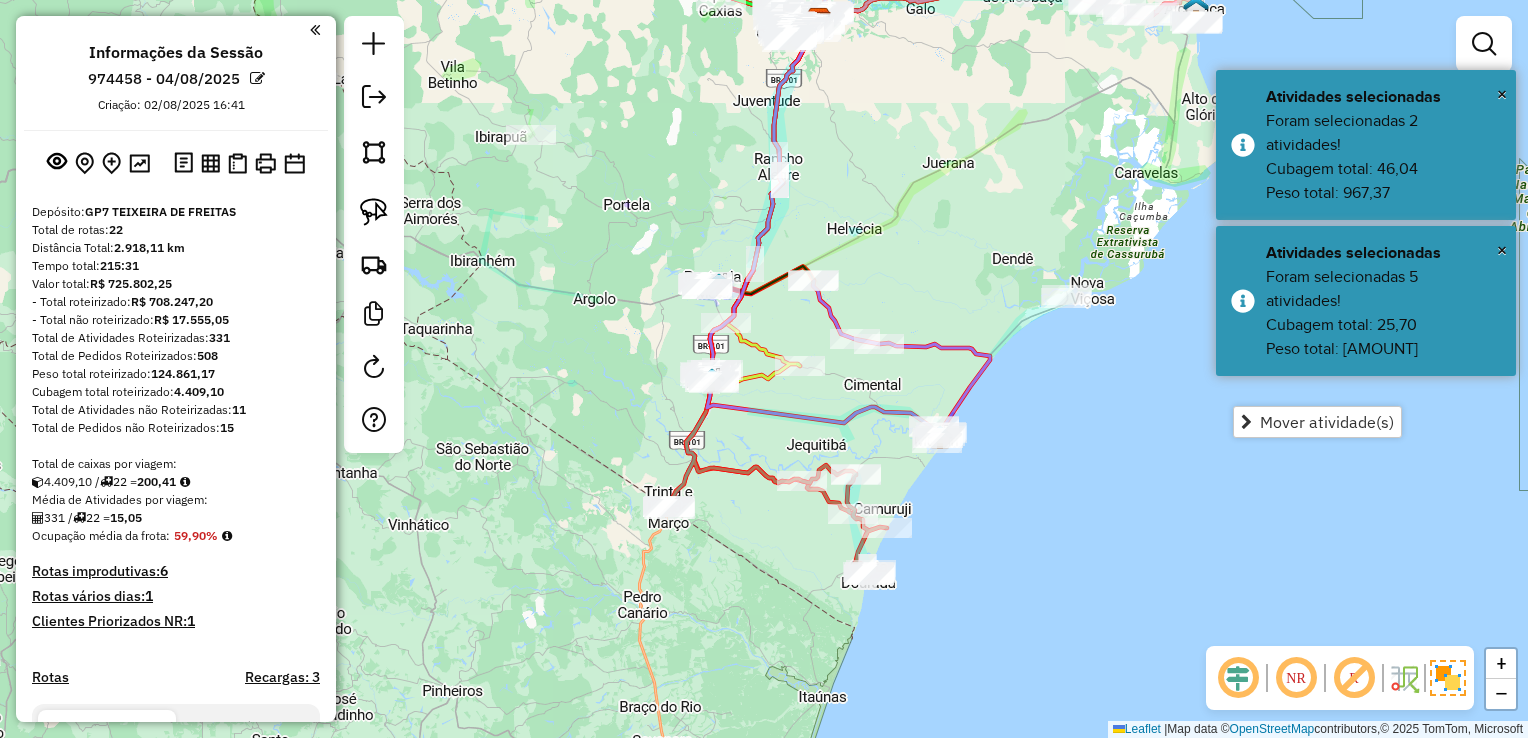 click on "Janela de atendimento Grade de atendimento Capacidade Transportadoras Veículos Cliente Pedidos  Rotas Selecione os dias de semana para filtrar as janelas de atendimento  Seg   Ter   Qua   Qui   Sex   Sáb   Dom  Informe o período da janela de atendimento: De: Até:  Filtrar exatamente a janela do cliente  Considerar janela de atendimento padrão  Selecione os dias de semana para filtrar as grades de atendimento  Seg   Ter   Qua   Qui   Sex   Sáb   Dom   Considerar clientes sem dia de atendimento cadastrado  Clientes fora do dia de atendimento selecionado Filtrar as atividades entre os valores definidos abaixo:  Peso mínimo:   Peso máximo:   Cubagem mínima:   Cubagem máxima:   De:   Até:  Filtrar as atividades entre o tempo de atendimento definido abaixo:  De:   Até:   Considerar capacidade total dos clientes não roteirizados Transportadora: Selecione um ou mais itens Tipo de veículo: Selecione um ou mais itens Veículo: Selecione um ou mais itens Motorista: Selecione um ou mais itens Nome: Rótulo:" 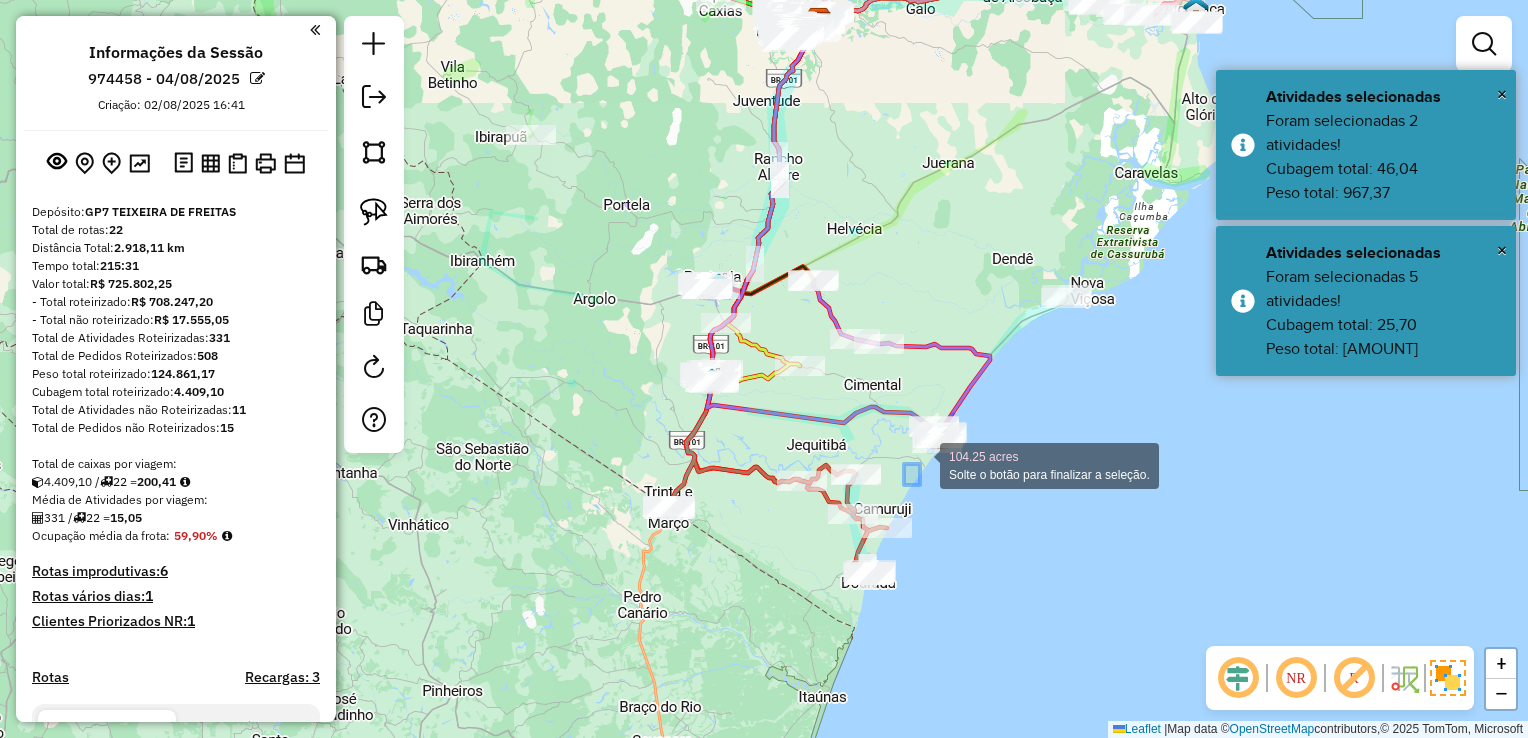 drag, startPoint x: 904, startPoint y: 485, endPoint x: 1012, endPoint y: 388, distance: 145.16542 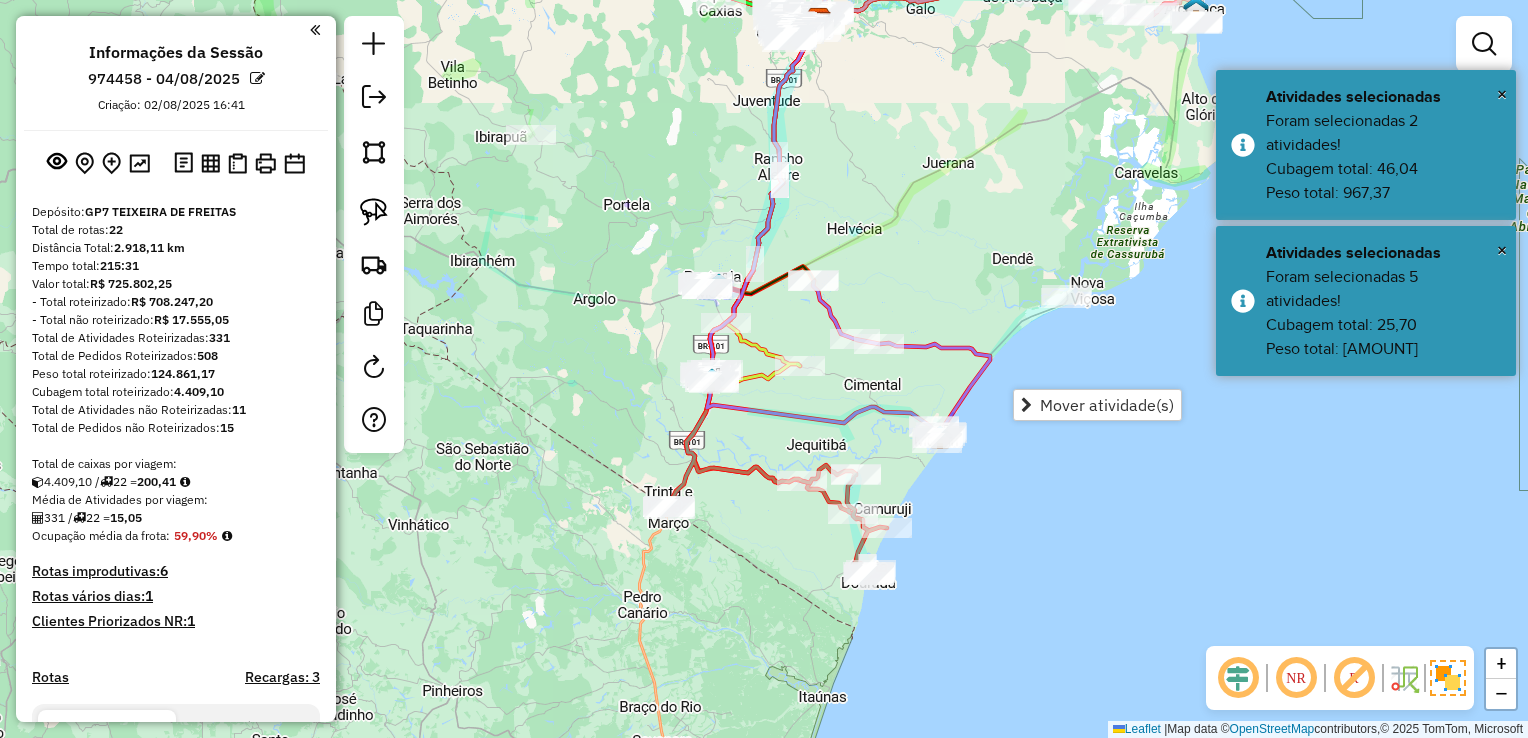 click on "Janela de atendimento Grade de atendimento Capacidade Transportadoras Veículos Cliente Pedidos  Rotas Selecione os dias de semana para filtrar as janelas de atendimento  Seg   Ter   Qua   Qui   Sex   Sáb   Dom  Informe o período da janela de atendimento: De: Até:  Filtrar exatamente a janela do cliente  Considerar janela de atendimento padrão  Selecione os dias de semana para filtrar as grades de atendimento  Seg   Ter   Qua   Qui   Sex   Sáb   Dom   Considerar clientes sem dia de atendimento cadastrado  Clientes fora do dia de atendimento selecionado Filtrar as atividades entre os valores definidos abaixo:  Peso mínimo:   Peso máximo:   Cubagem mínima:   Cubagem máxima:   De:   Até:  Filtrar as atividades entre o tempo de atendimento definido abaixo:  De:   Até:   Considerar capacidade total dos clientes não roteirizados Transportadora: Selecione um ou mais itens Tipo de veículo: Selecione um ou mais itens Veículo: Selecione um ou mais itens Motorista: Selecione um ou mais itens Nome: Rótulo:" 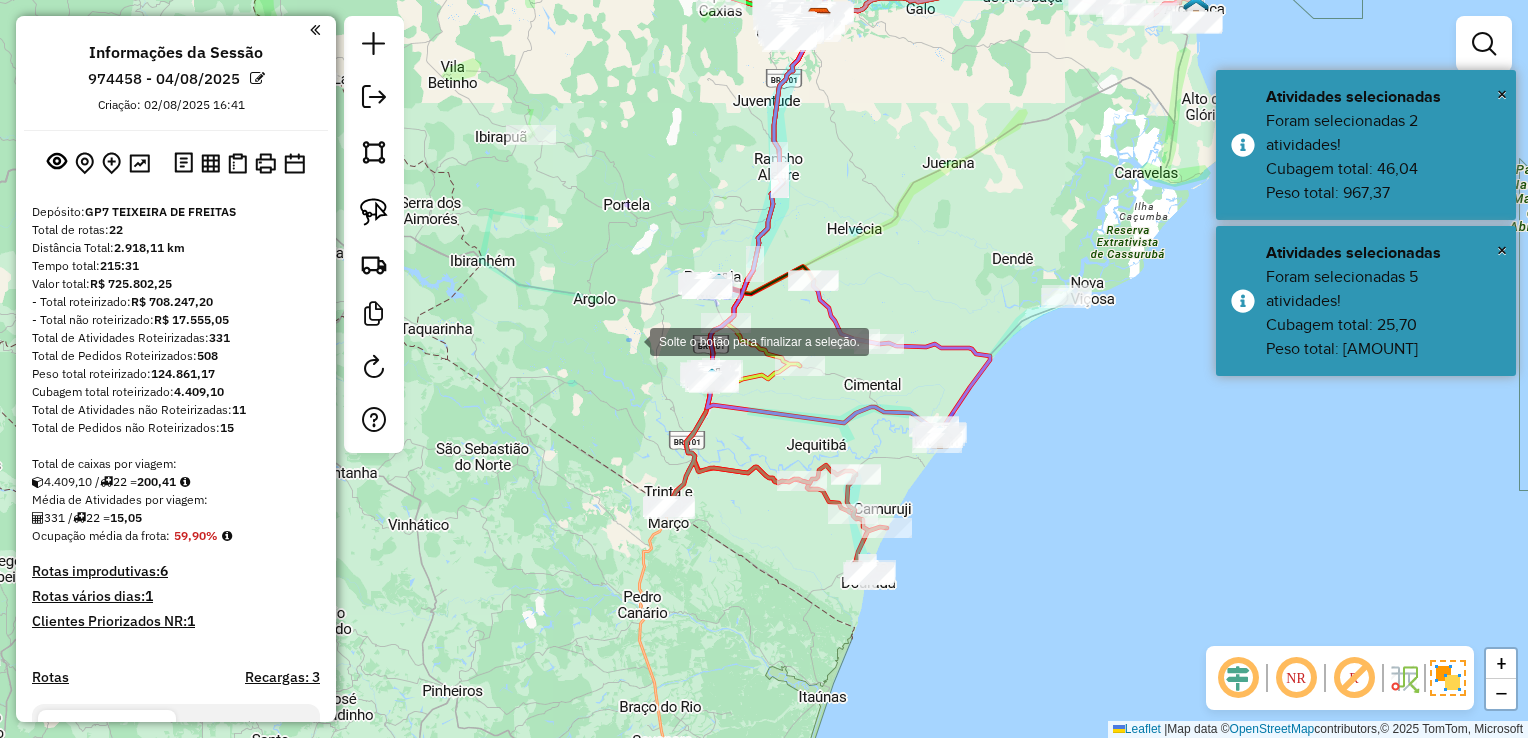 drag, startPoint x: 630, startPoint y: 340, endPoint x: 783, endPoint y: 224, distance: 192.00261 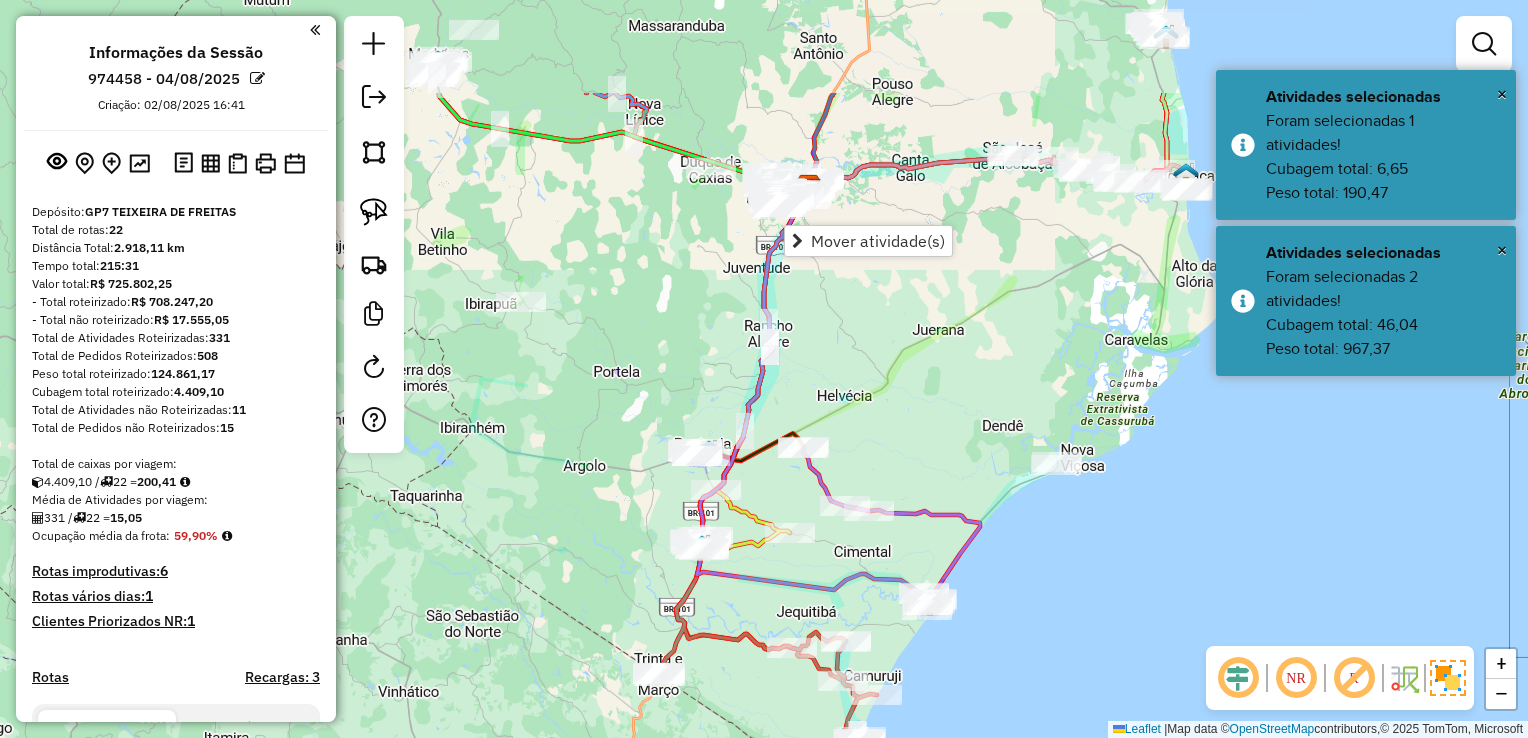 drag, startPoint x: 639, startPoint y: 170, endPoint x: 621, endPoint y: 330, distance: 161.00932 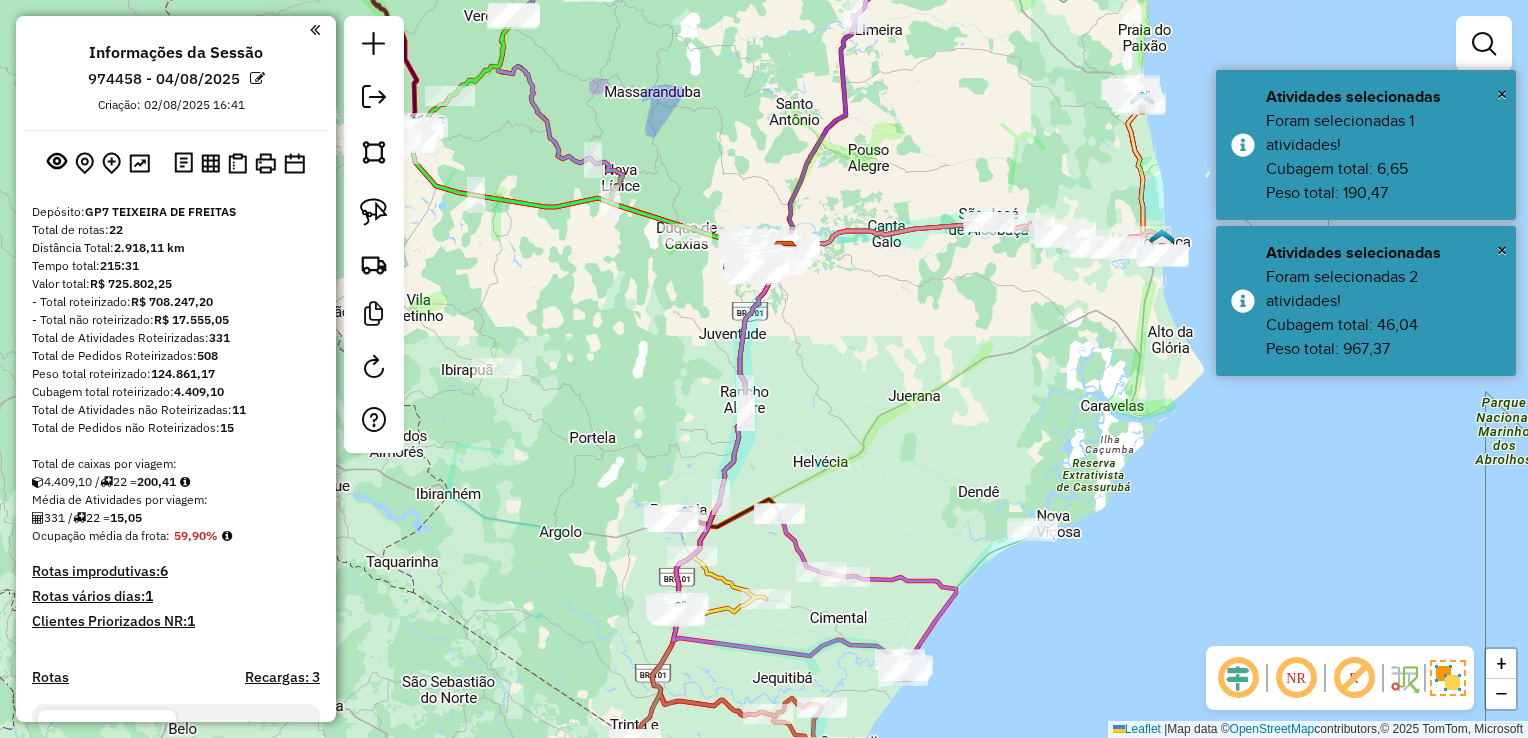 drag, startPoint x: 784, startPoint y: 128, endPoint x: 716, endPoint y: 330, distance: 213.13846 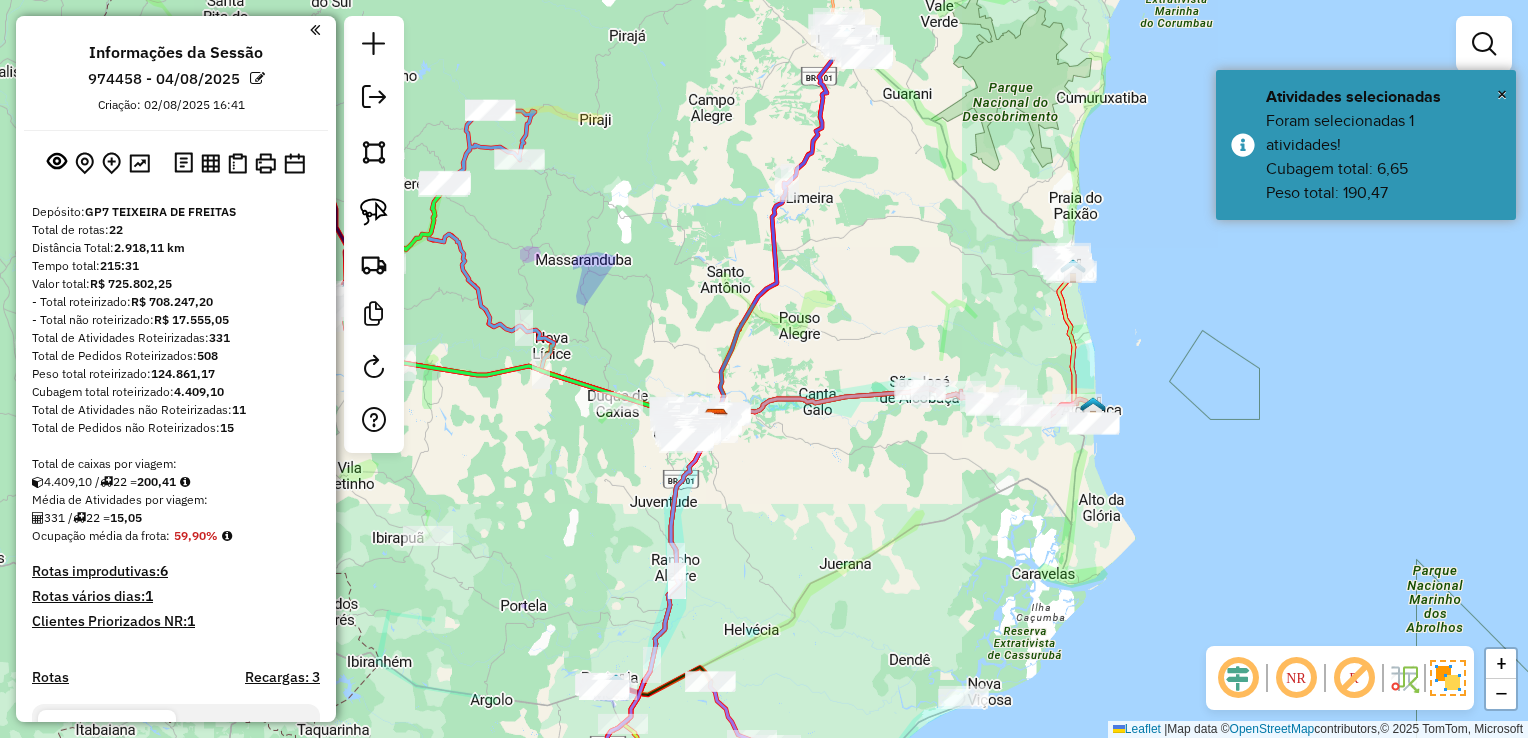 drag, startPoint x: 673, startPoint y: 259, endPoint x: 743, endPoint y: 262, distance: 70.064255 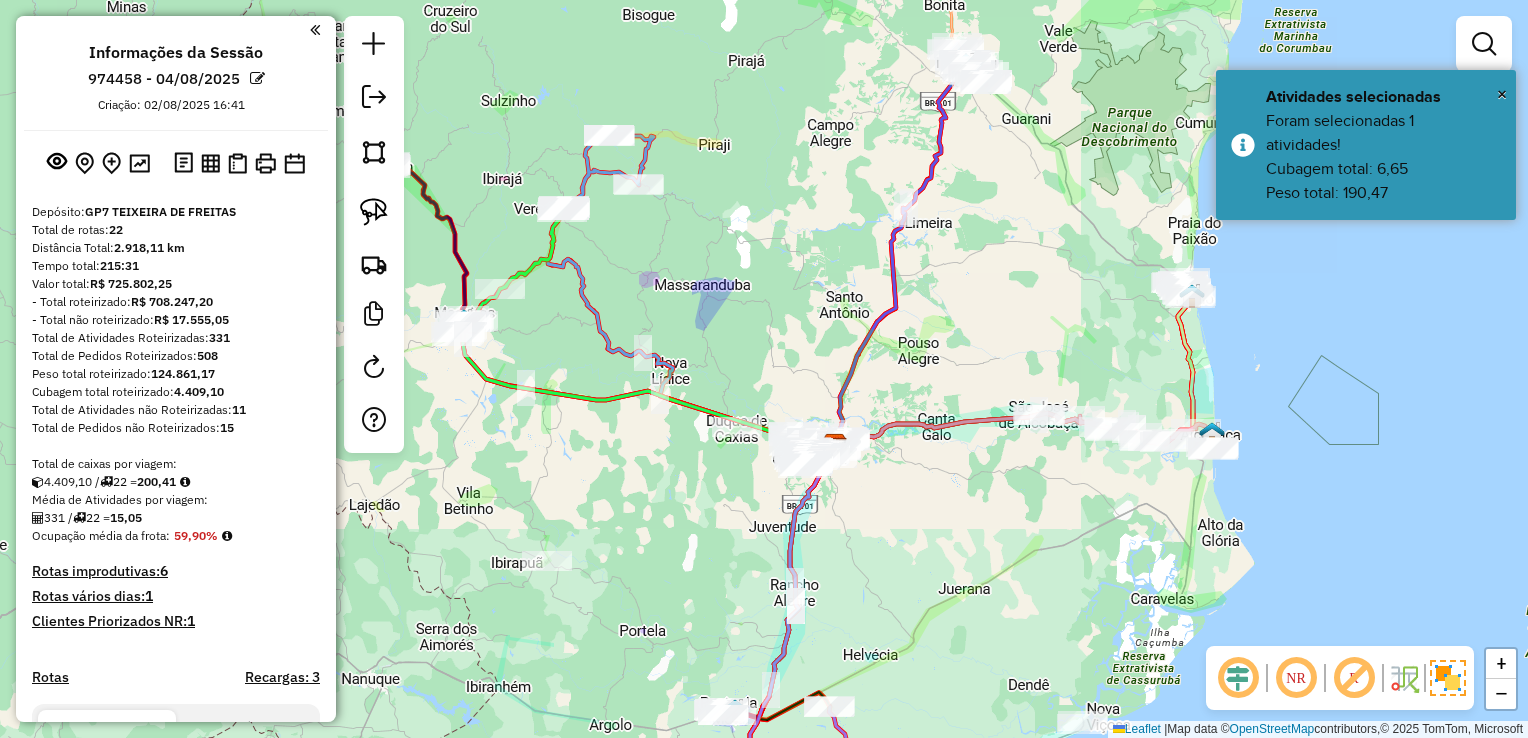 drag, startPoint x: 580, startPoint y: 346, endPoint x: 702, endPoint y: 358, distance: 122.588745 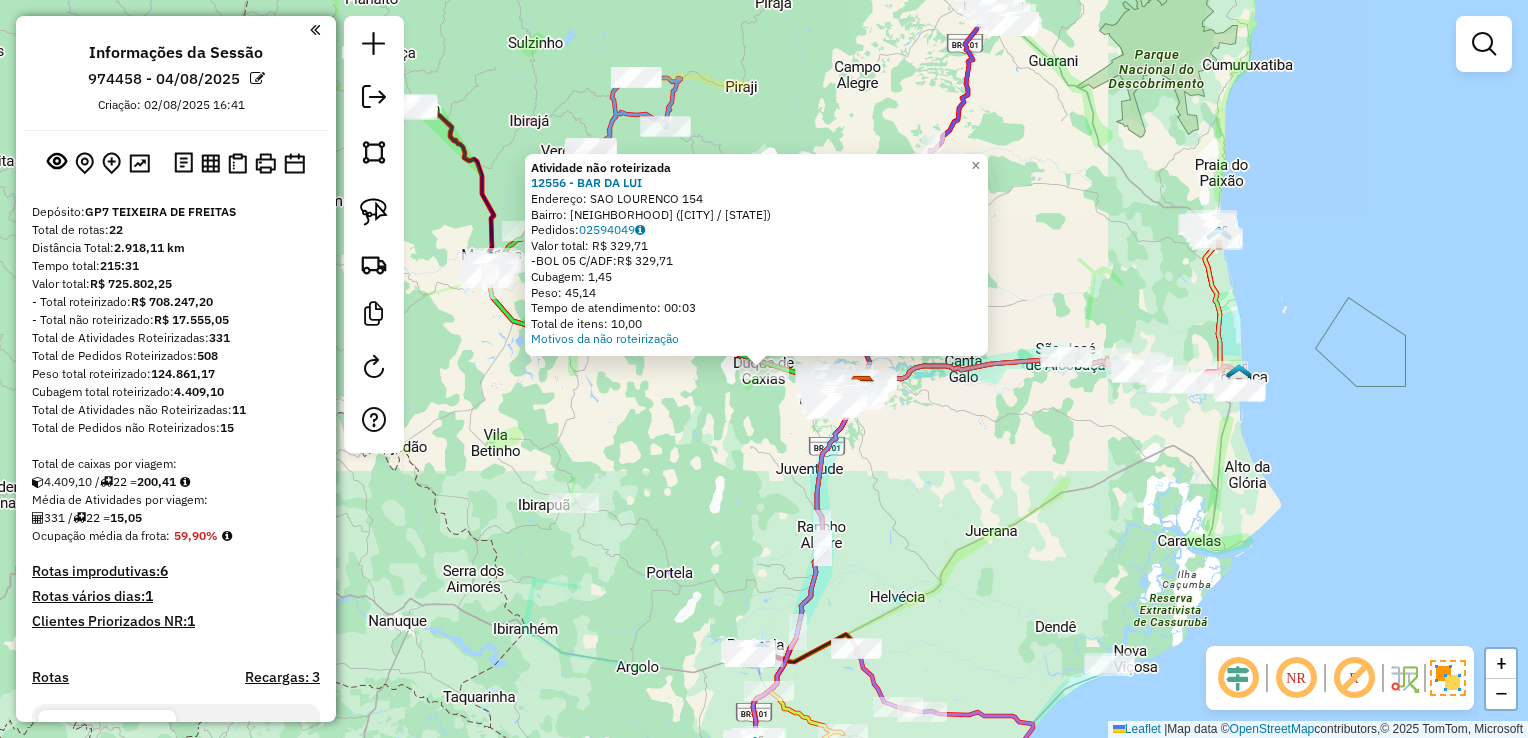 click on "Atividade não roteirizada [NUMBER] - [NAME] Endereço: [STREET] [NUMBER] Bairro: [NAME] ([CITY] / [STATE]) Pedidos: [NUMBER] Valor total: [CURRENCY] [AMOUNT] -BOL [NUMBER] C/ADF: [CURRENCY] [AMOUNT] Cubagem: [AMOUNT] Peso: [AMOUNT] Tempo de atendimento: [TIME] Total de itens: [NUMBER] Motivos da não roteirização × Janela de atendimento Grade de atendimento Capacidade Transportadoras Veículos Cliente Pedidos Rotas Selecione os dias de semana para filtrar as janelas de atendimento Seg Ter Qua Qui Sex Sáb Dom Informe o período da janela de atendimento: De: Até: Filtrar exatamente a janela do cliente Considerar janela de atendimento padrão Selecione os dias de semana para filtrar as grades de atendimento Seg Ter Qua Qui Sex Sáb Dom Considerar clientes sem dia de atendimento cadastrado Clientes fora do dia de atendimento selecionado Filtrar as atividades entre os valores definidos abaixo: Peso mínimo: Peso máximo: Cubagem mínima: Cubagem máxima: De: De:" 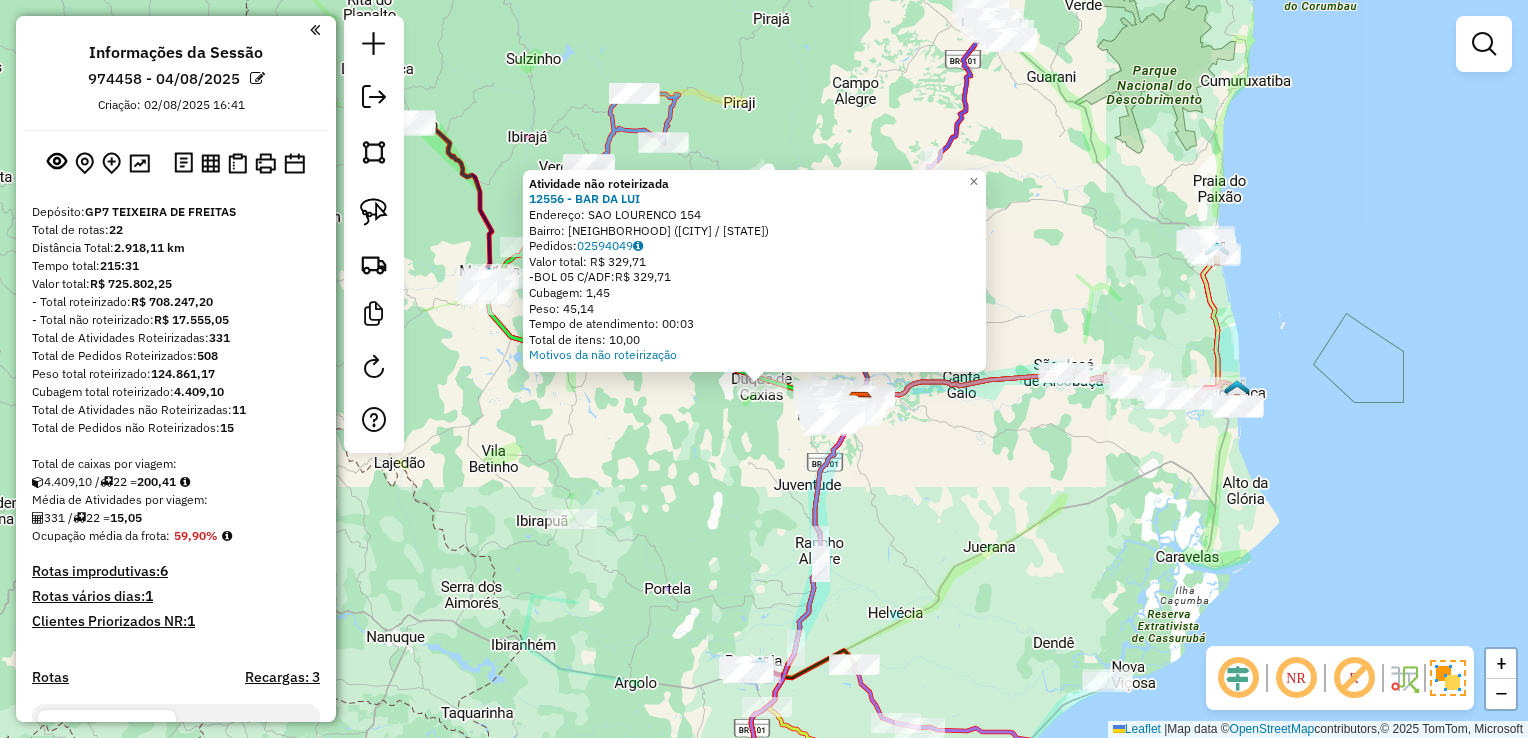 drag, startPoint x: 680, startPoint y: 437, endPoint x: 679, endPoint y: 485, distance: 48.010414 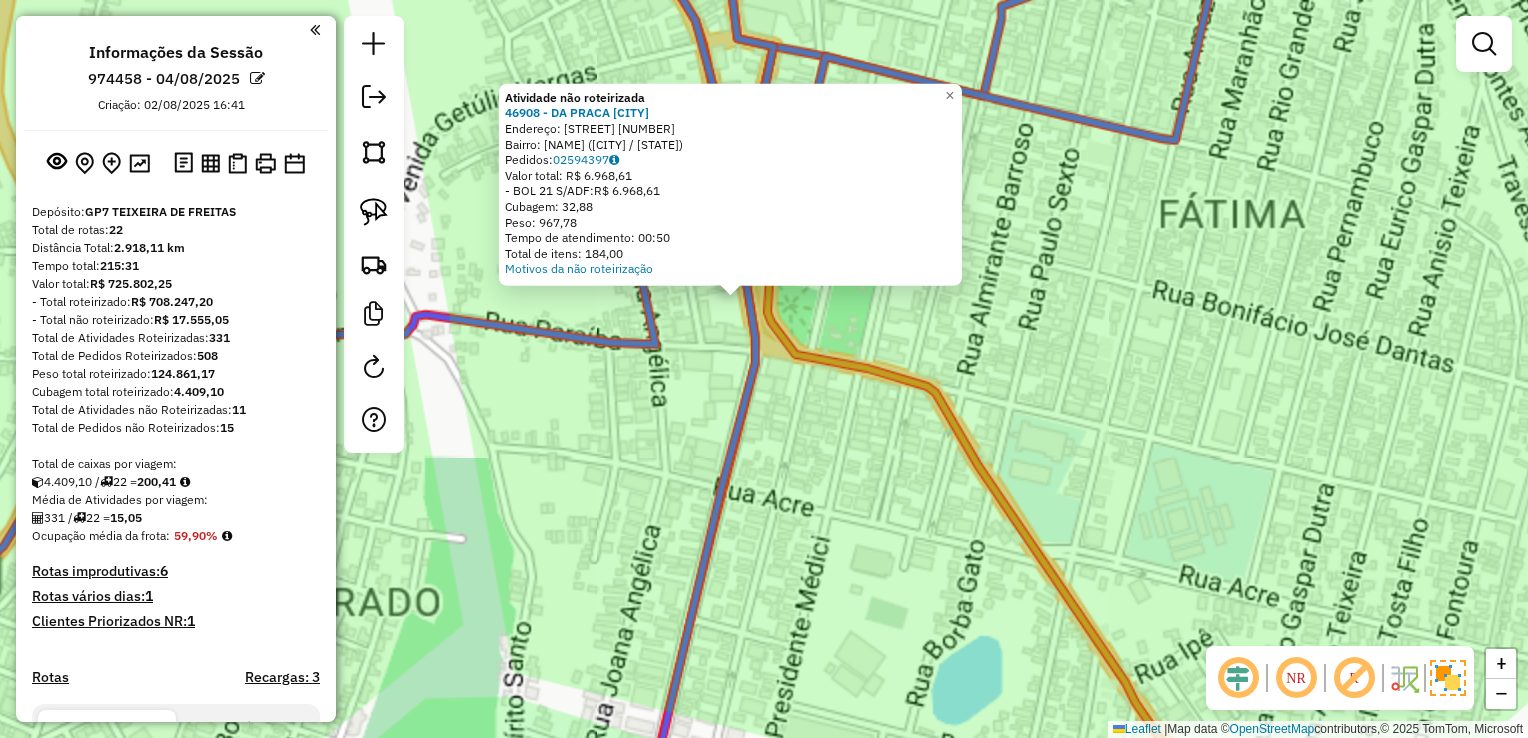 click 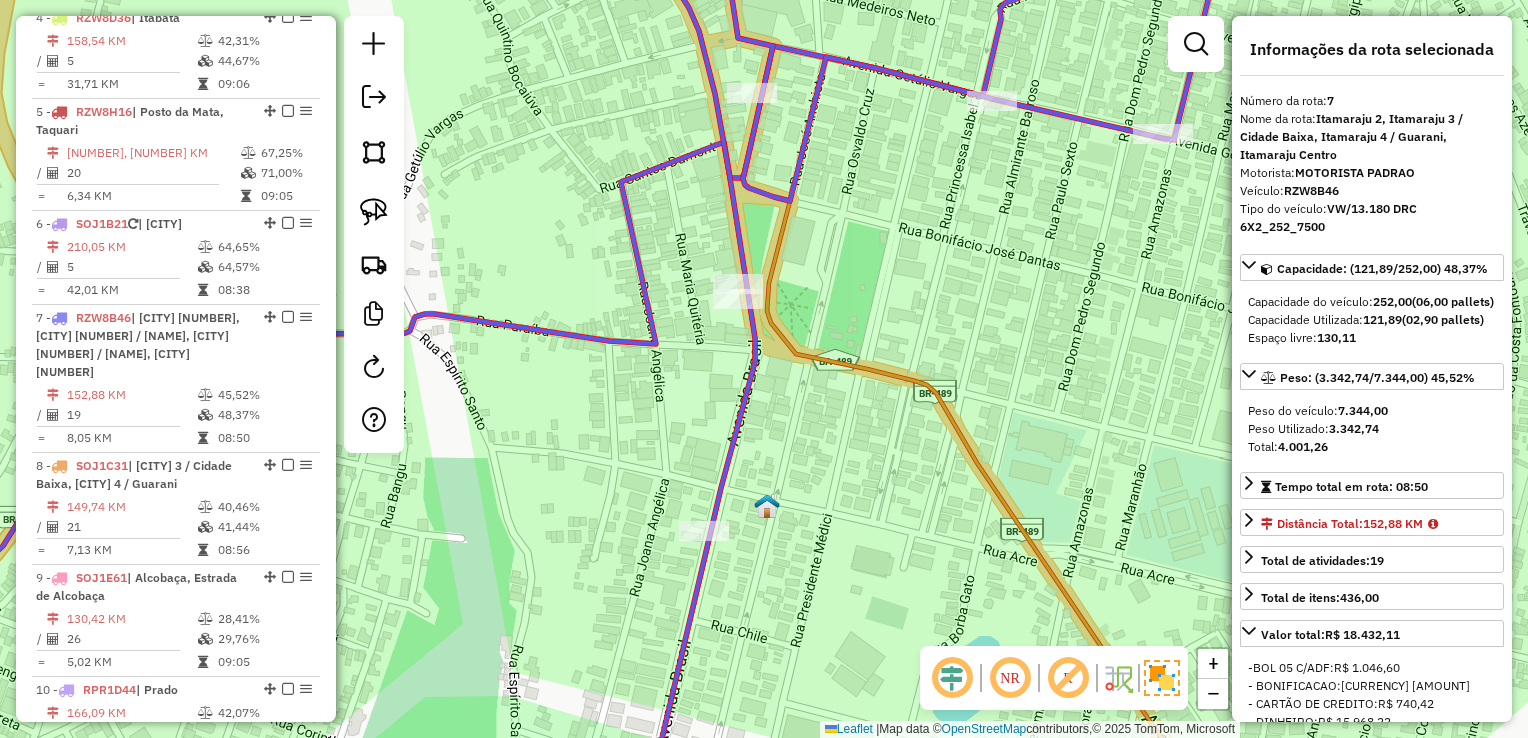 click on "Janela de atendimento Grade de atendimento Capacidade Transportadoras Veículos Cliente Pedidos  Rotas Selecione os dias de semana para filtrar as janelas de atendimento  Seg   Ter   Qua   Qui   Sex   Sáb   Dom  Informe o período da janela de atendimento: De: Até:  Filtrar exatamente a janela do cliente  Considerar janela de atendimento padrão  Selecione os dias de semana para filtrar as grades de atendimento  Seg   Ter   Qua   Qui   Sex   Sáb   Dom   Considerar clientes sem dia de atendimento cadastrado  Clientes fora do dia de atendimento selecionado Filtrar as atividades entre os valores definidos abaixo:  Peso mínimo:   Peso máximo:   Cubagem mínima:   Cubagem máxima:   De:   Até:  Filtrar as atividades entre o tempo de atendimento definido abaixo:  De:   Até:   Considerar capacidade total dos clientes não roteirizados Transportadora: Selecione um ou mais itens Tipo de veículo: Selecione um ou mais itens Veículo: Selecione um ou mais itens Motorista: Selecione um ou mais itens Nome: Rótulo:" 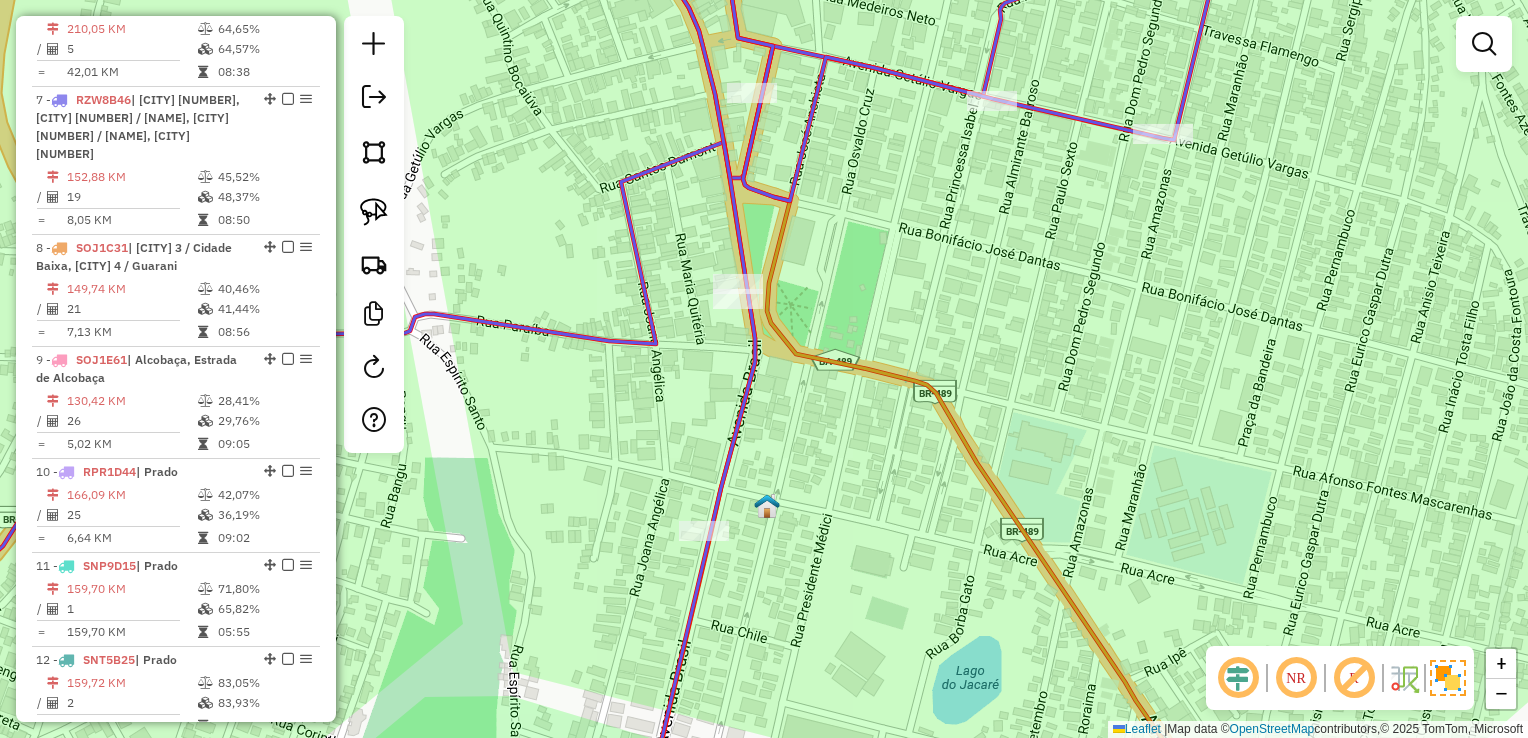 scroll, scrollTop: 1376, scrollLeft: 0, axis: vertical 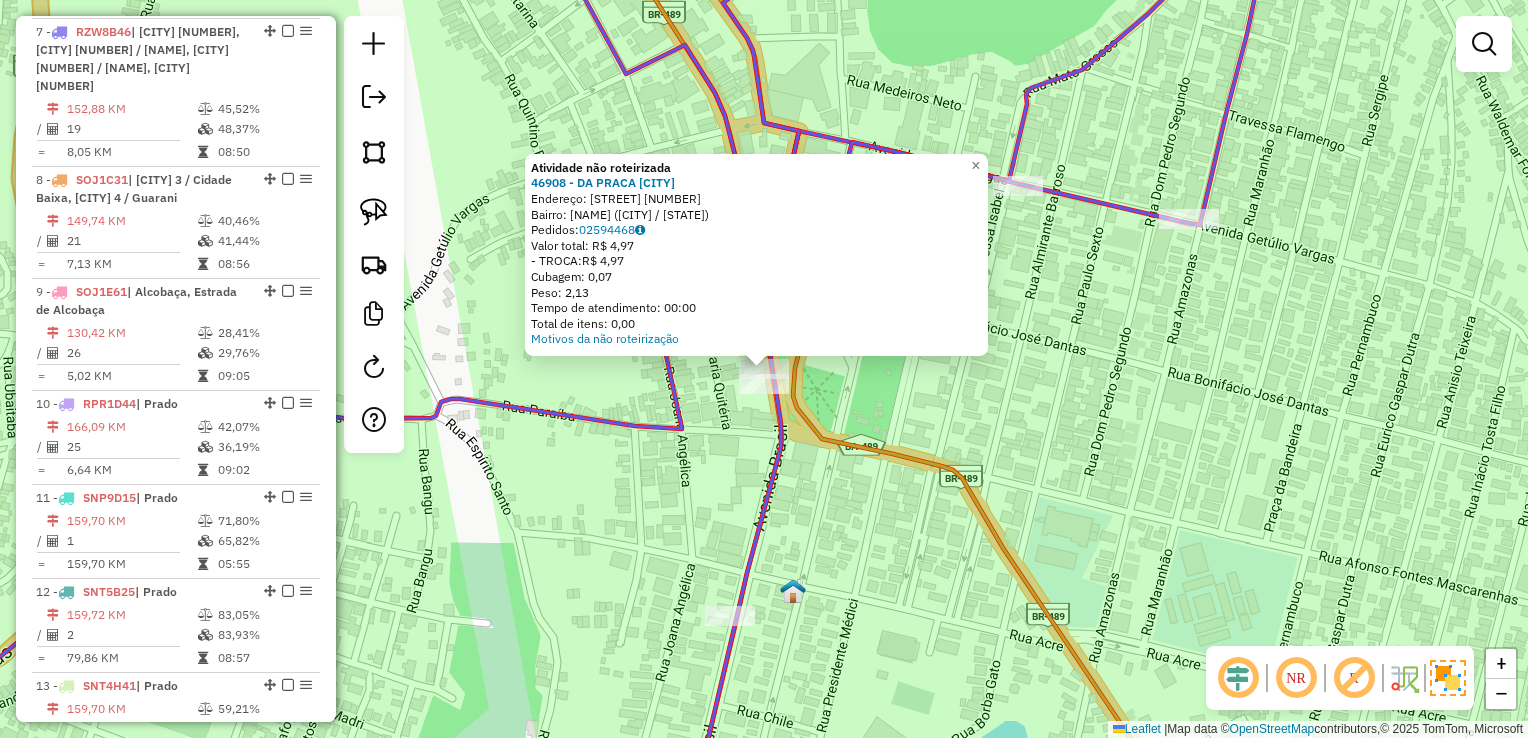 click on "Atividade não roteirizada 46908 - DA PRACA ITAMARAJU  Endereço:  Praca Castelo Branco 746   Bairro: CENTRO (ITAMARAJU / BA)   Pedidos:  02594468   Valor total: R$ 4,97   - TROCA:  R$ 4,97   Cubagem: 0,07   Peso: 2,13   Tempo de atendimento: 00:00   Total de itens: 0,00  Motivos da não roteirização × Janela de atendimento Grade de atendimento Capacidade Transportadoras Veículos Cliente Pedidos  Rotas Selecione os dias de semana para filtrar as janelas de atendimento  Seg   Ter   Qua   Qui   Sex   Sáb   Dom  Informe o período da janela de atendimento: De: Até:  Filtrar exatamente a janela do cliente  Considerar janela de atendimento padrão  Selecione os dias de semana para filtrar as grades de atendimento  Seg   Ter   Qua   Qui   Sex   Sáb   Dom   Considerar clientes sem dia de atendimento cadastrado  Clientes fora do dia de atendimento selecionado Filtrar as atividades entre os valores definidos abaixo:  Peso mínimo:   Peso máximo:   Cubagem mínima:   Cubagem máxima:   De:   Até:   De:  Nome:" 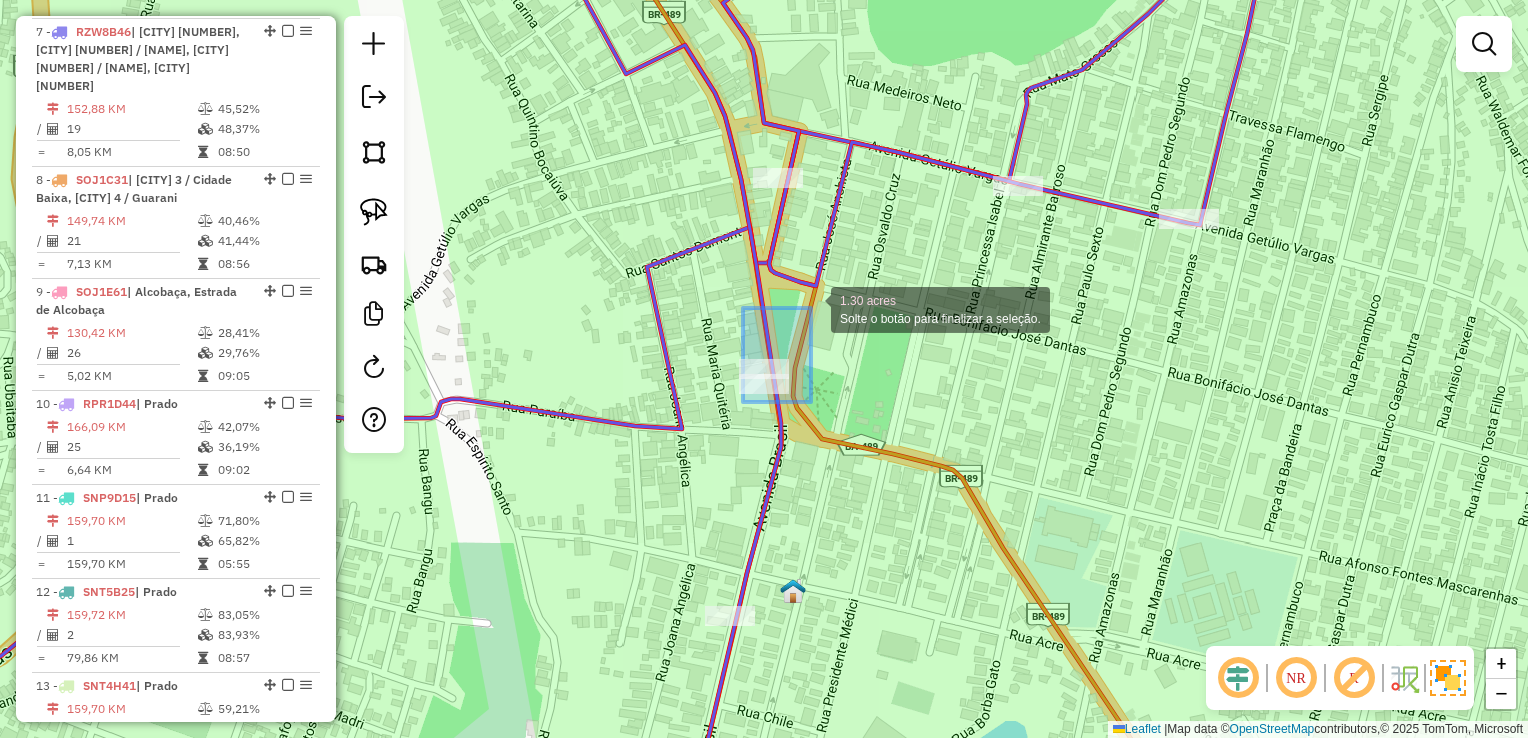 drag, startPoint x: 743, startPoint y: 402, endPoint x: 821, endPoint y: 294, distance: 133.22162 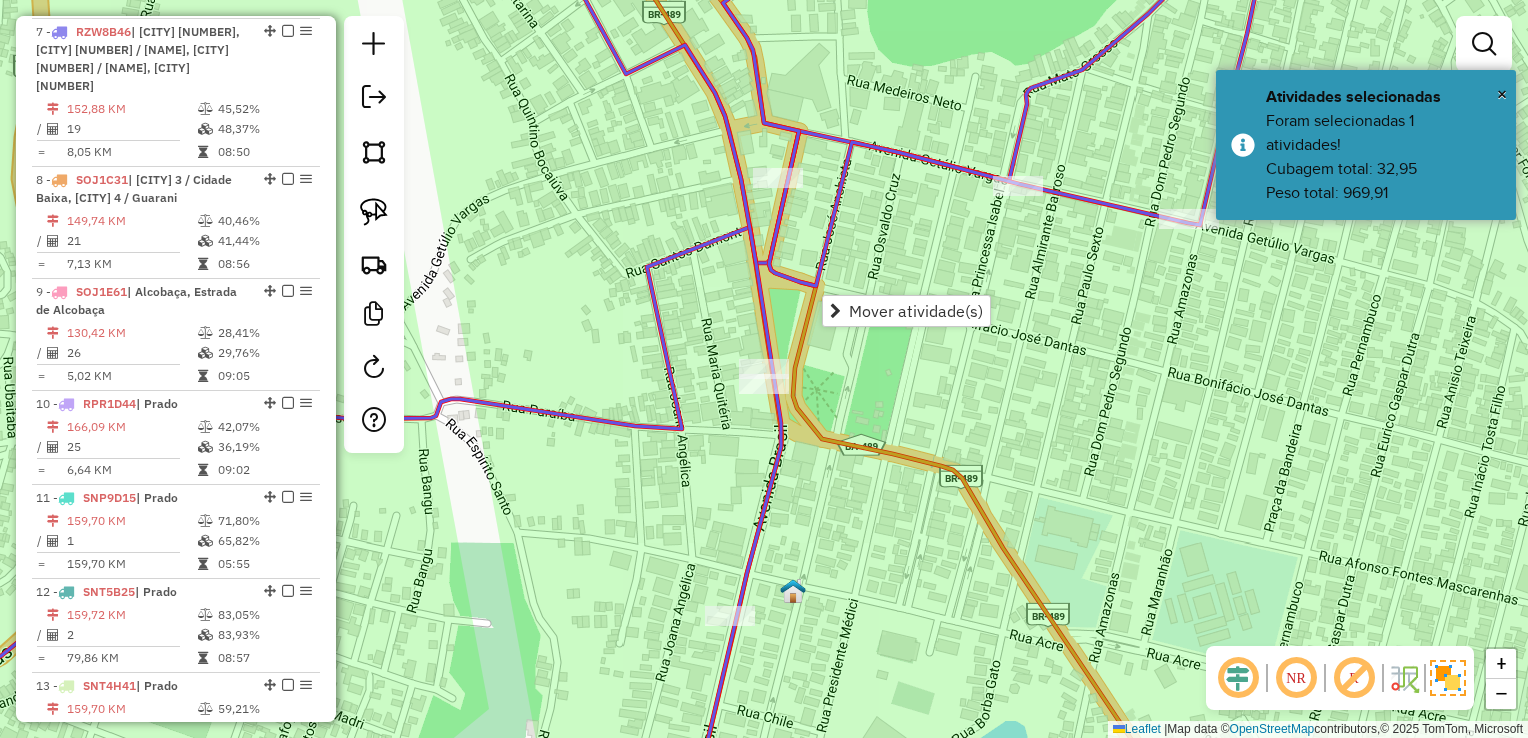 click 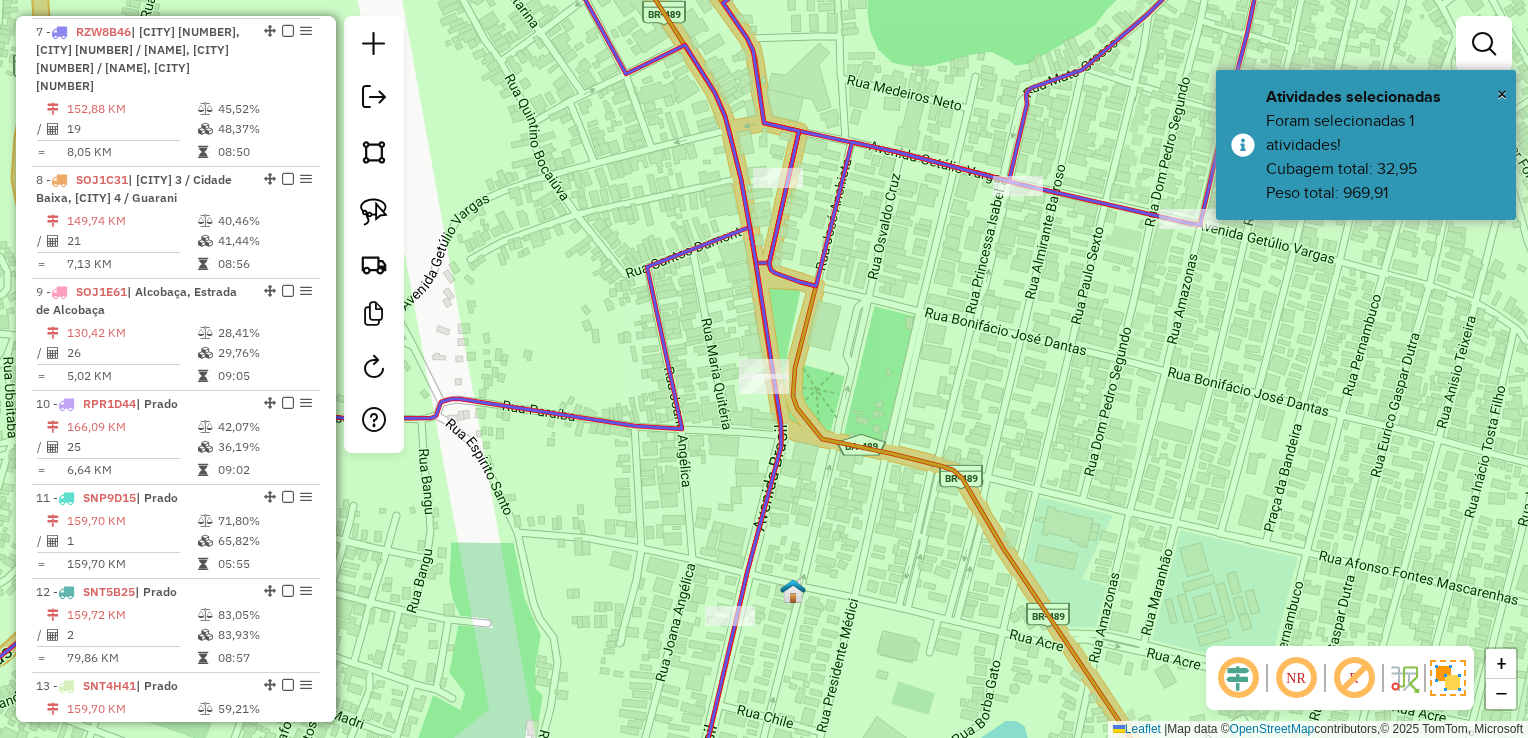 select on "*********" 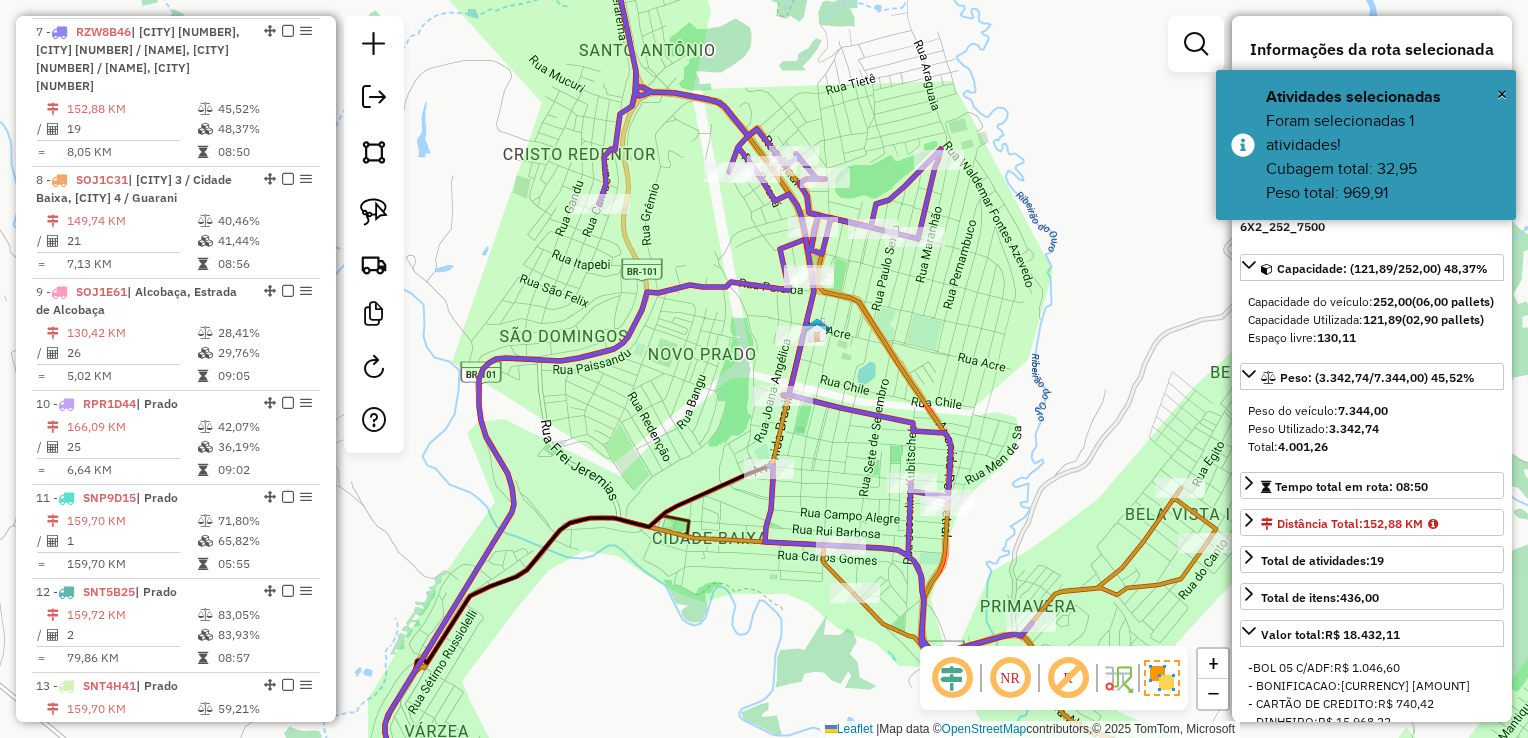click 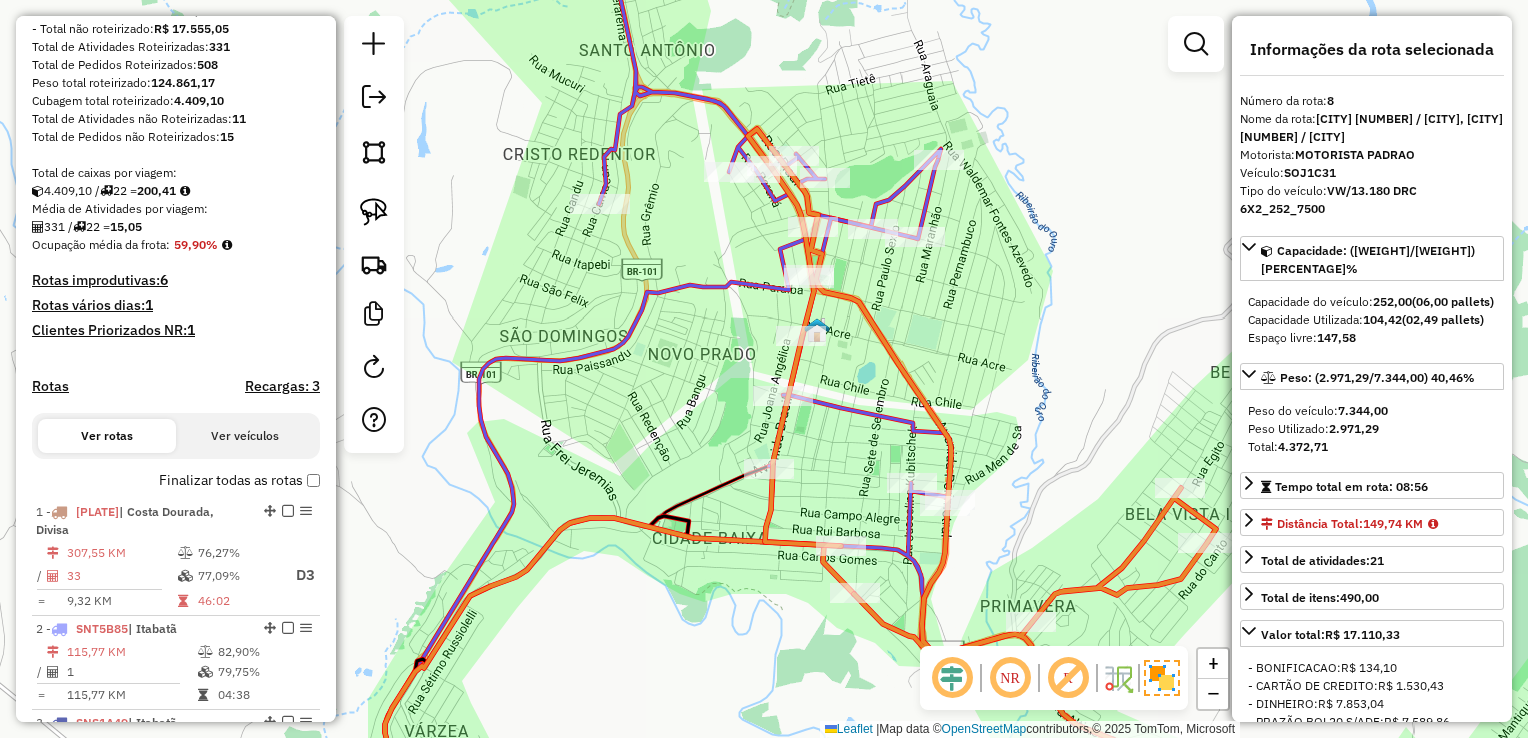scroll, scrollTop: 300, scrollLeft: 0, axis: vertical 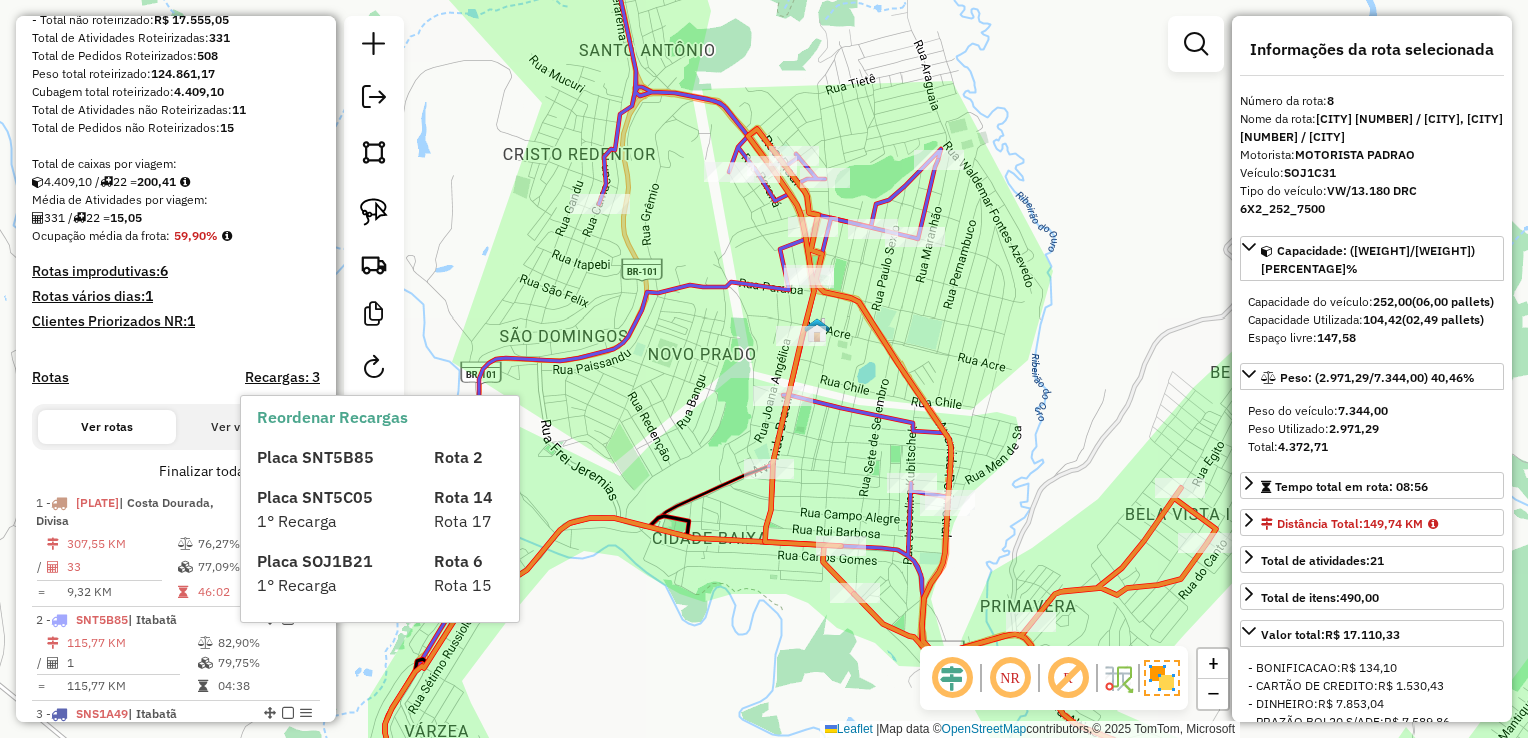 click on "Placa [PLATE] Rota [NUMBER] Placa [PLATE] Rota [NUMBER] 1° Recarga Rota [NUMBER] Placa [PLATE] Rota [NUMBER] 1° Recarga Rota [NUMBER]" at bounding box center [397, 513] 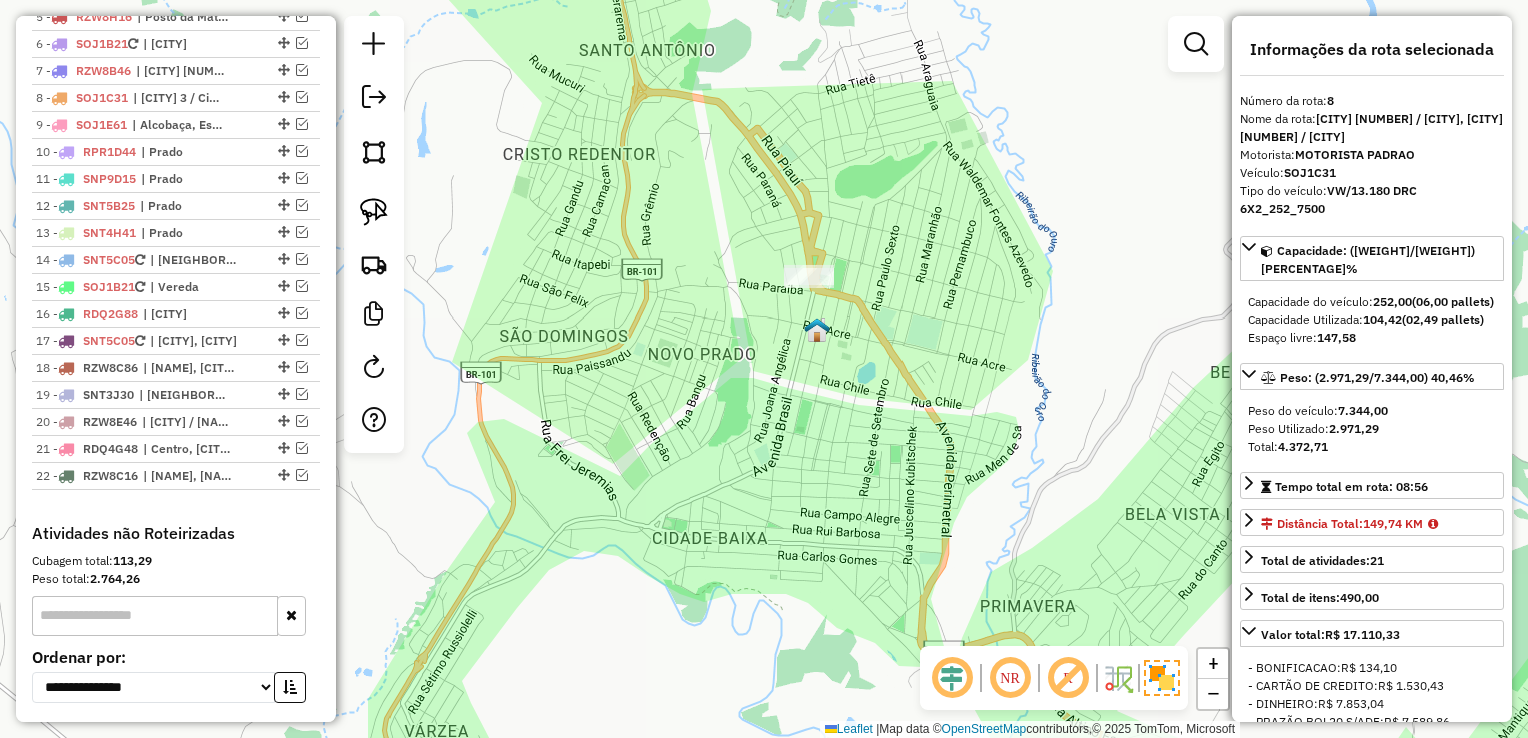 scroll, scrollTop: 900, scrollLeft: 0, axis: vertical 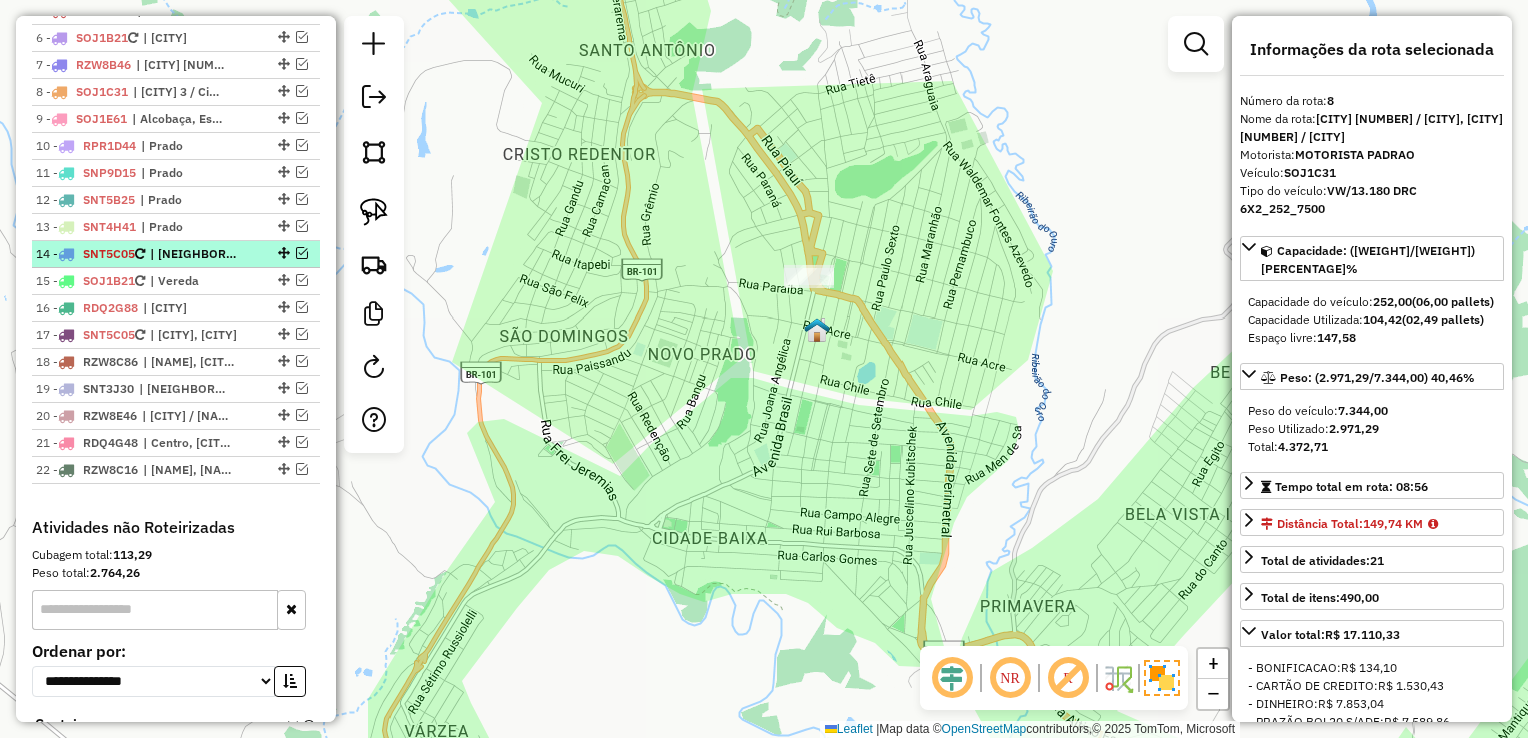 click on "| [NEIGHBORHOOD], [NEIGHBORHOOD], [NEIGHBORHOOD]" at bounding box center (196, 254) 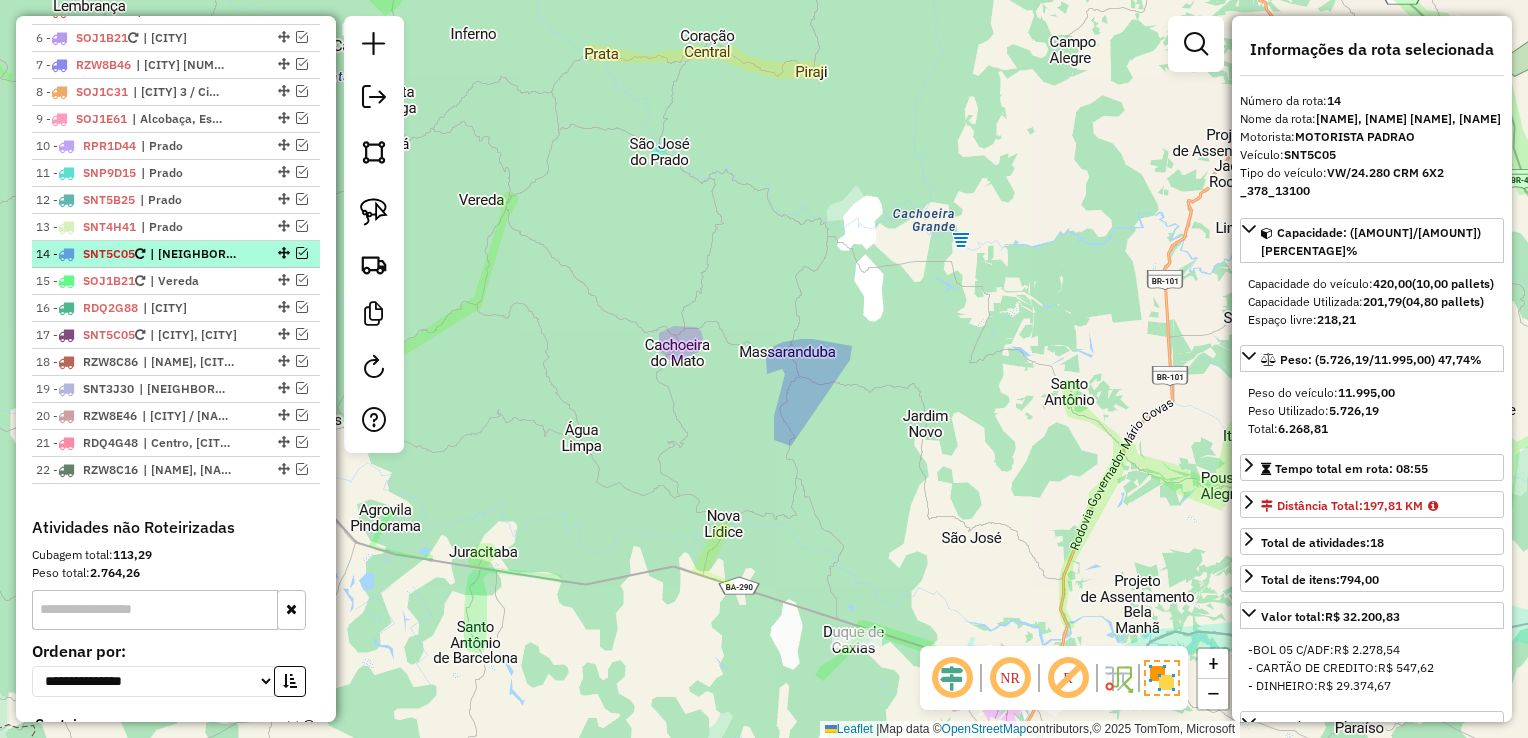 click at bounding box center (302, 253) 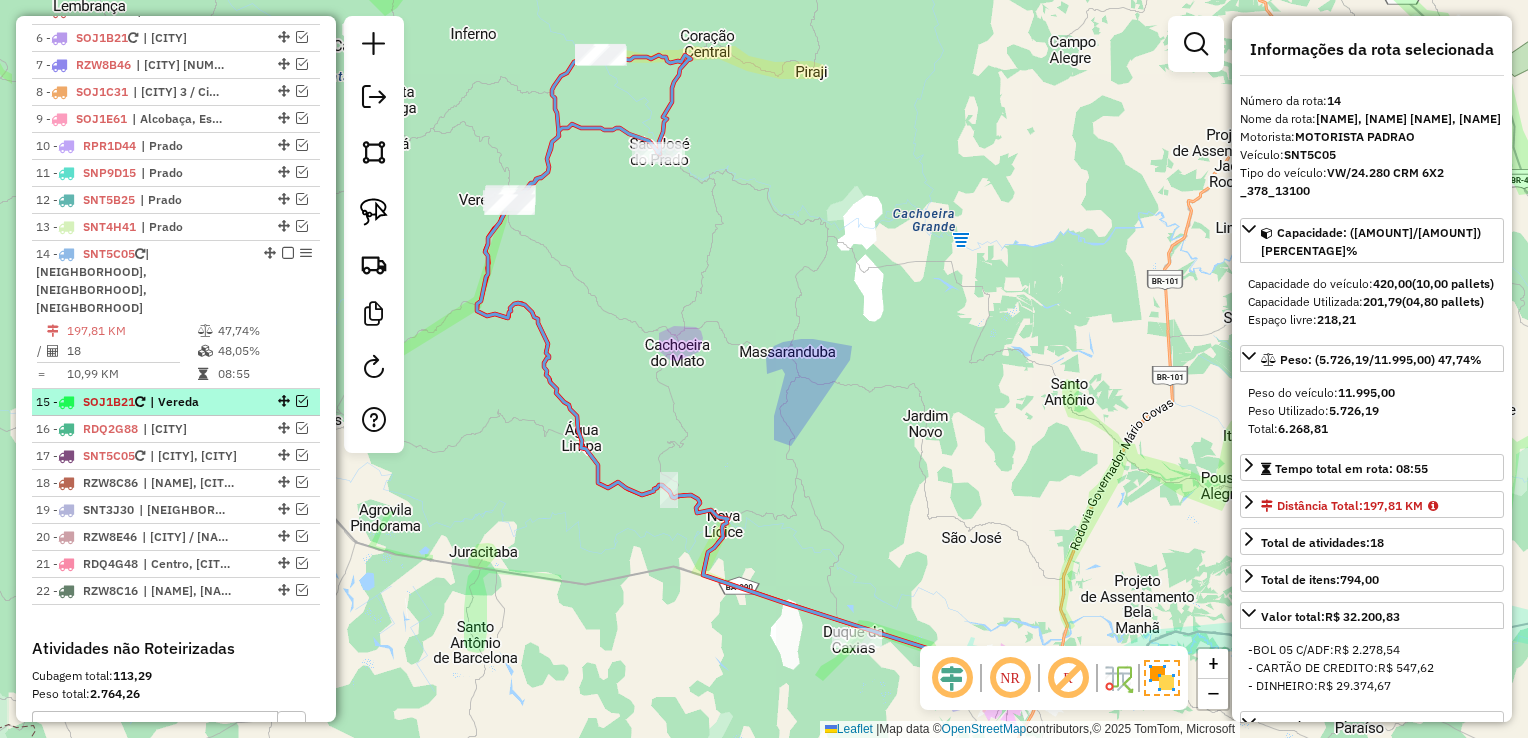 click at bounding box center [302, 401] 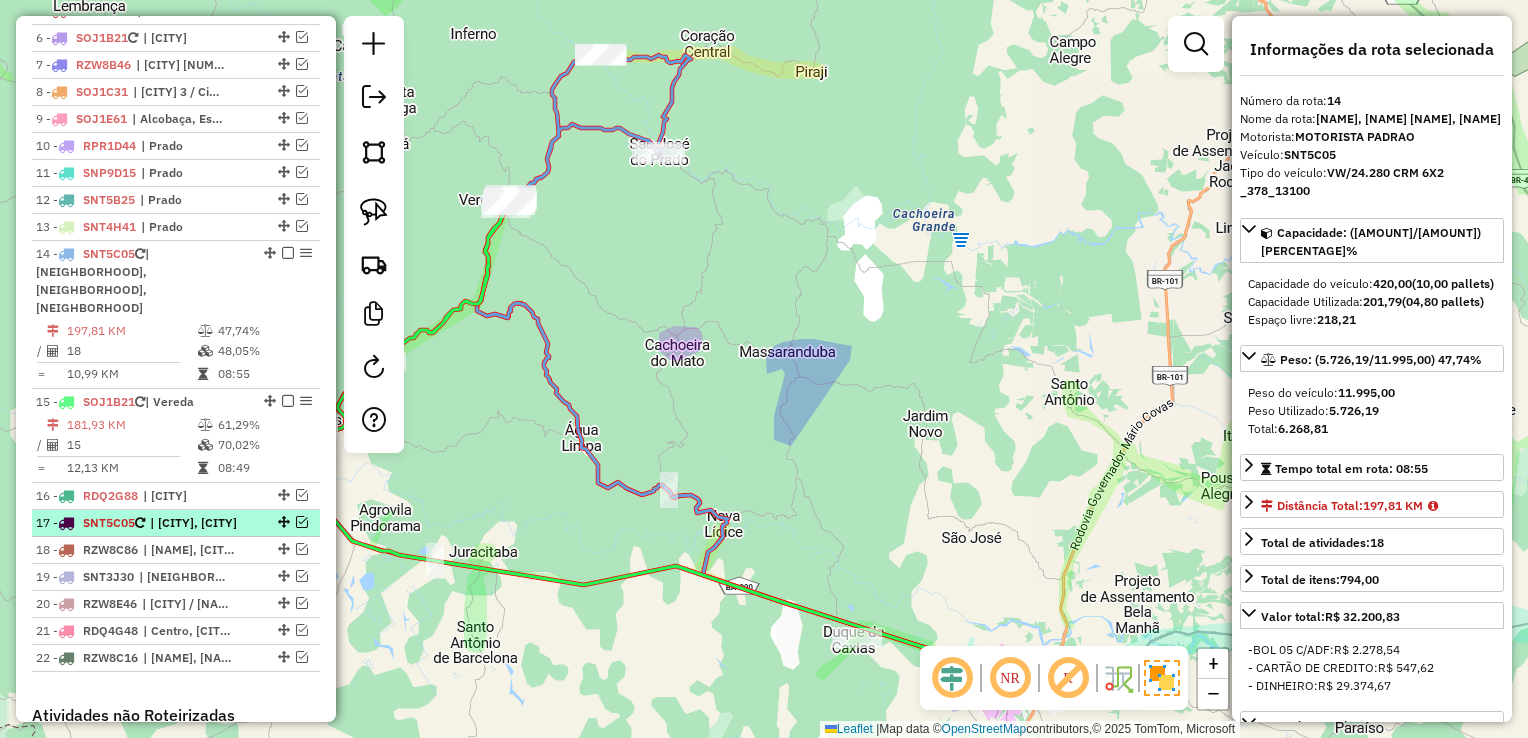 click at bounding box center (302, 522) 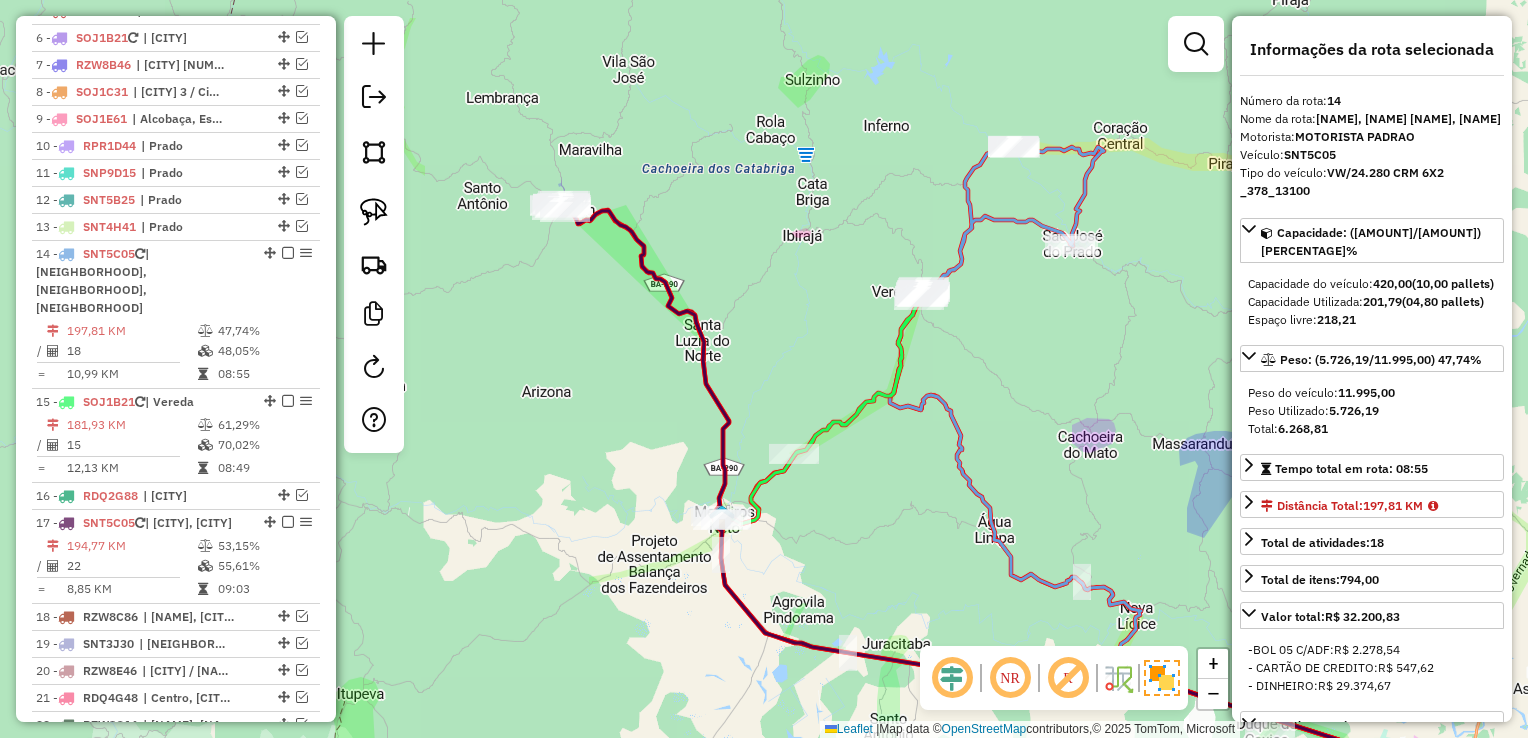 drag, startPoint x: 606, startPoint y: 496, endPoint x: 976, endPoint y: 593, distance: 382.5036 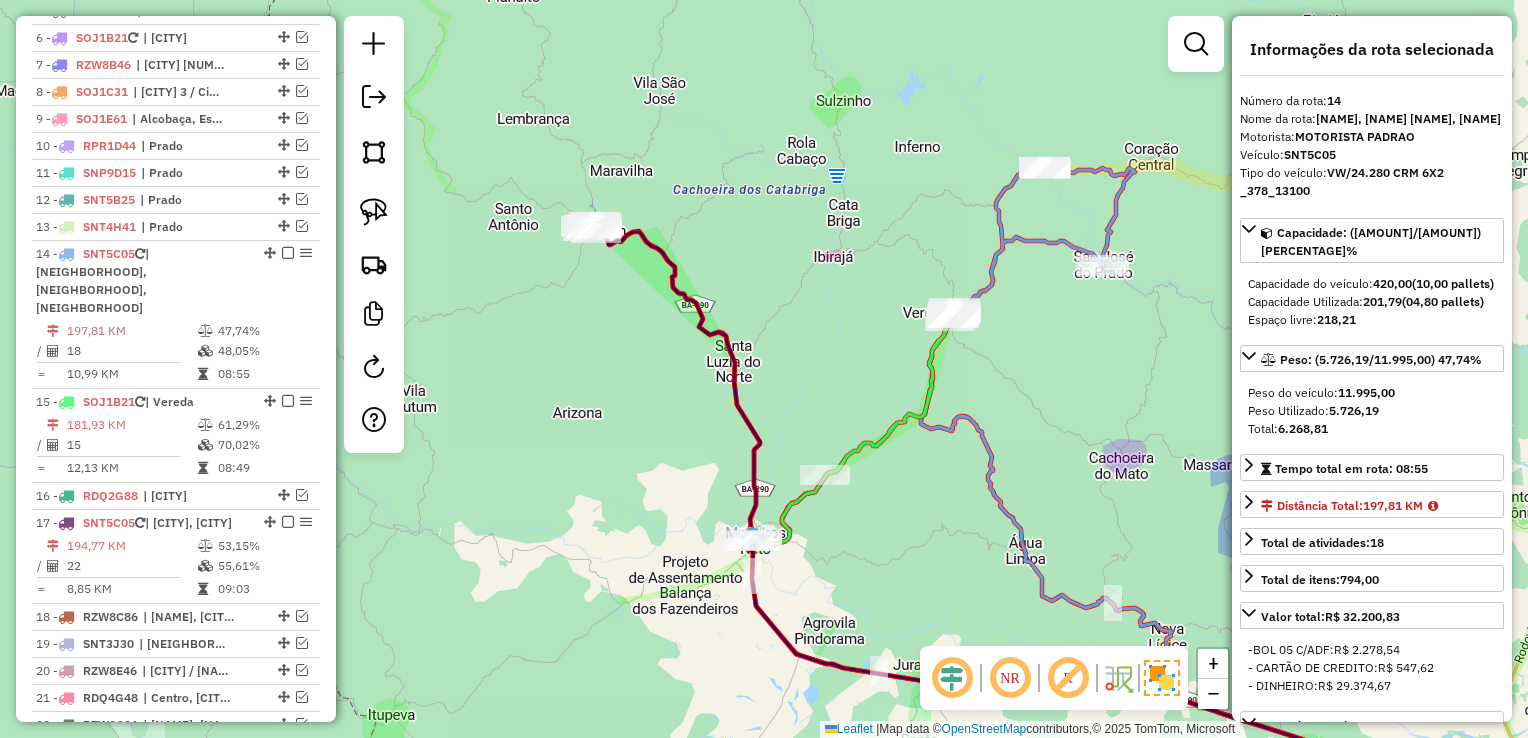 click 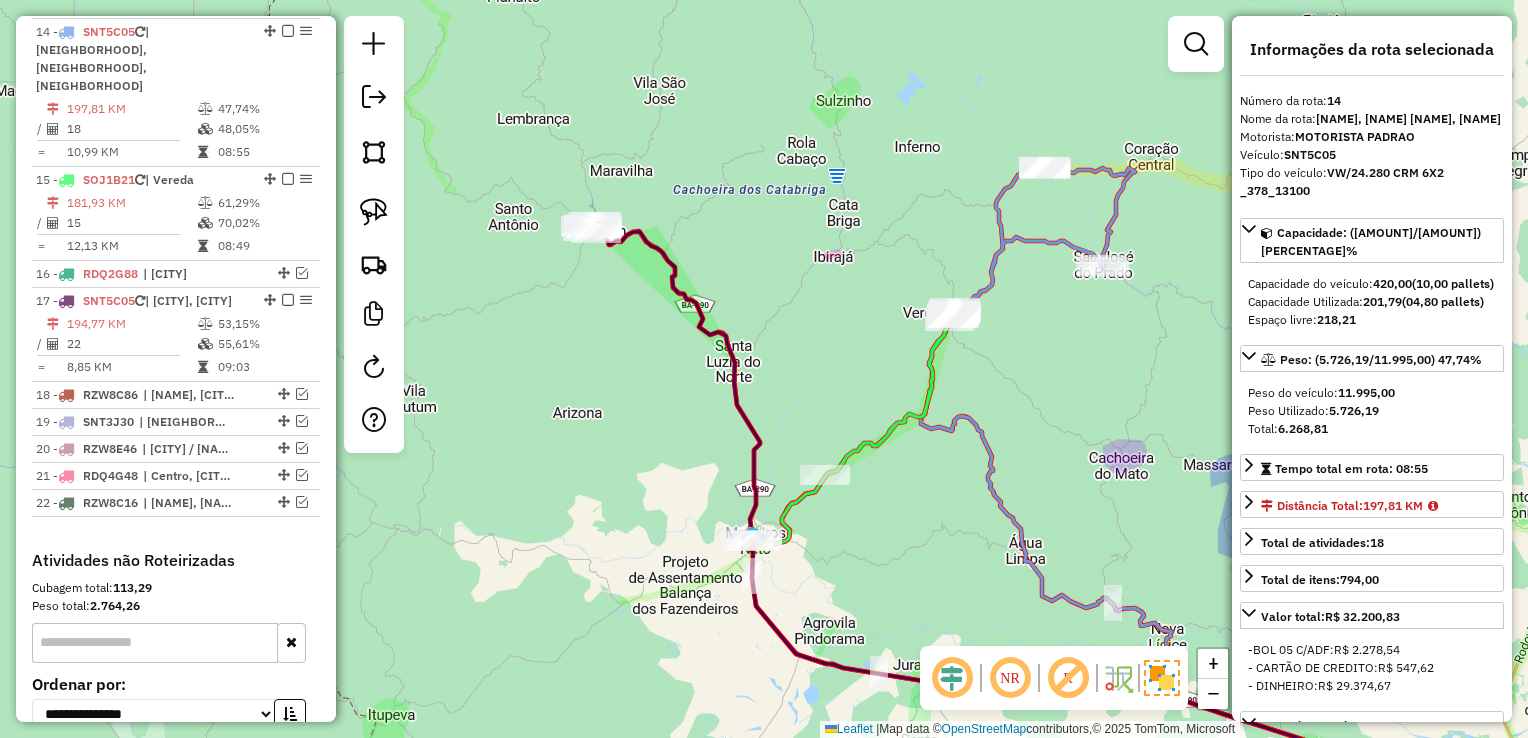 click 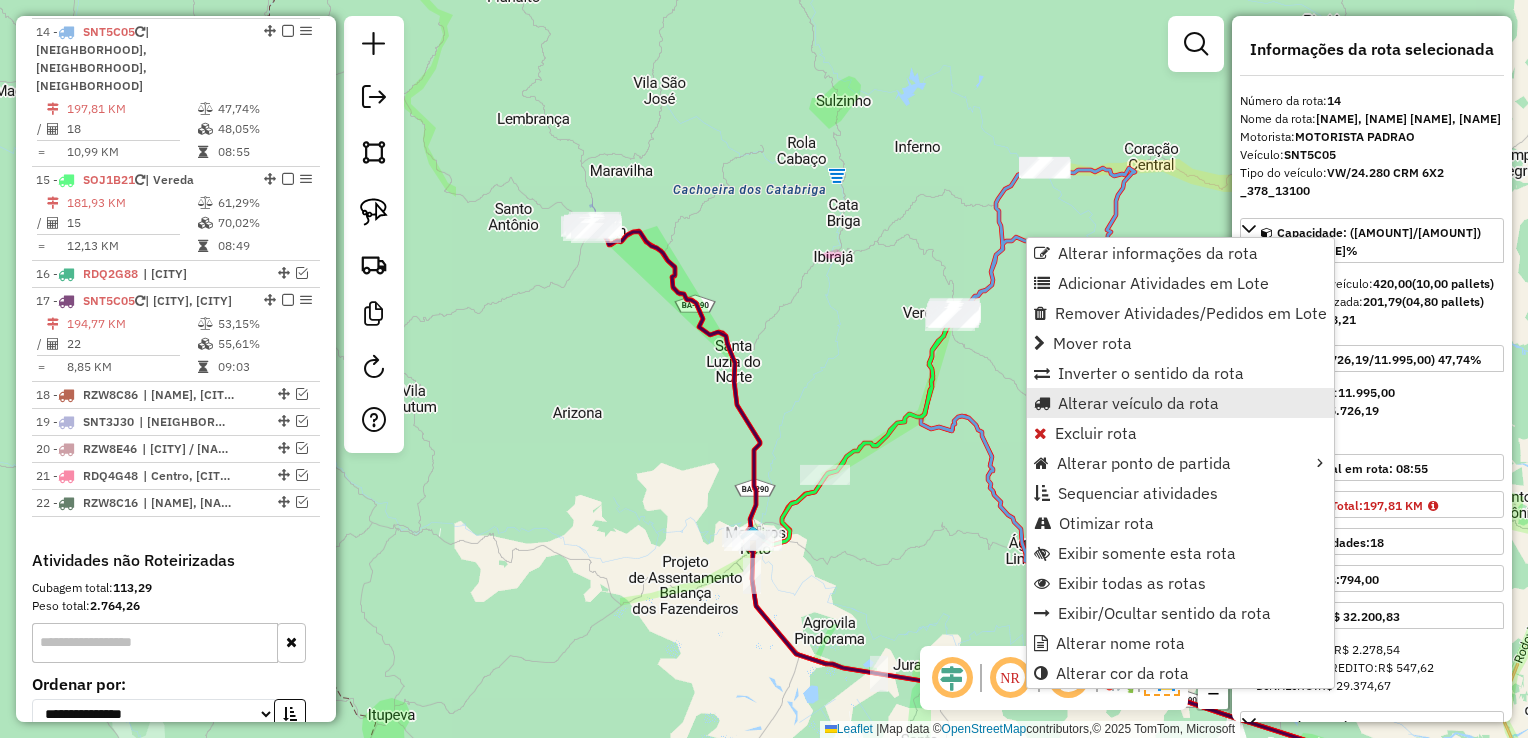 click on "Alterar veículo da rota" at bounding box center [1138, 403] 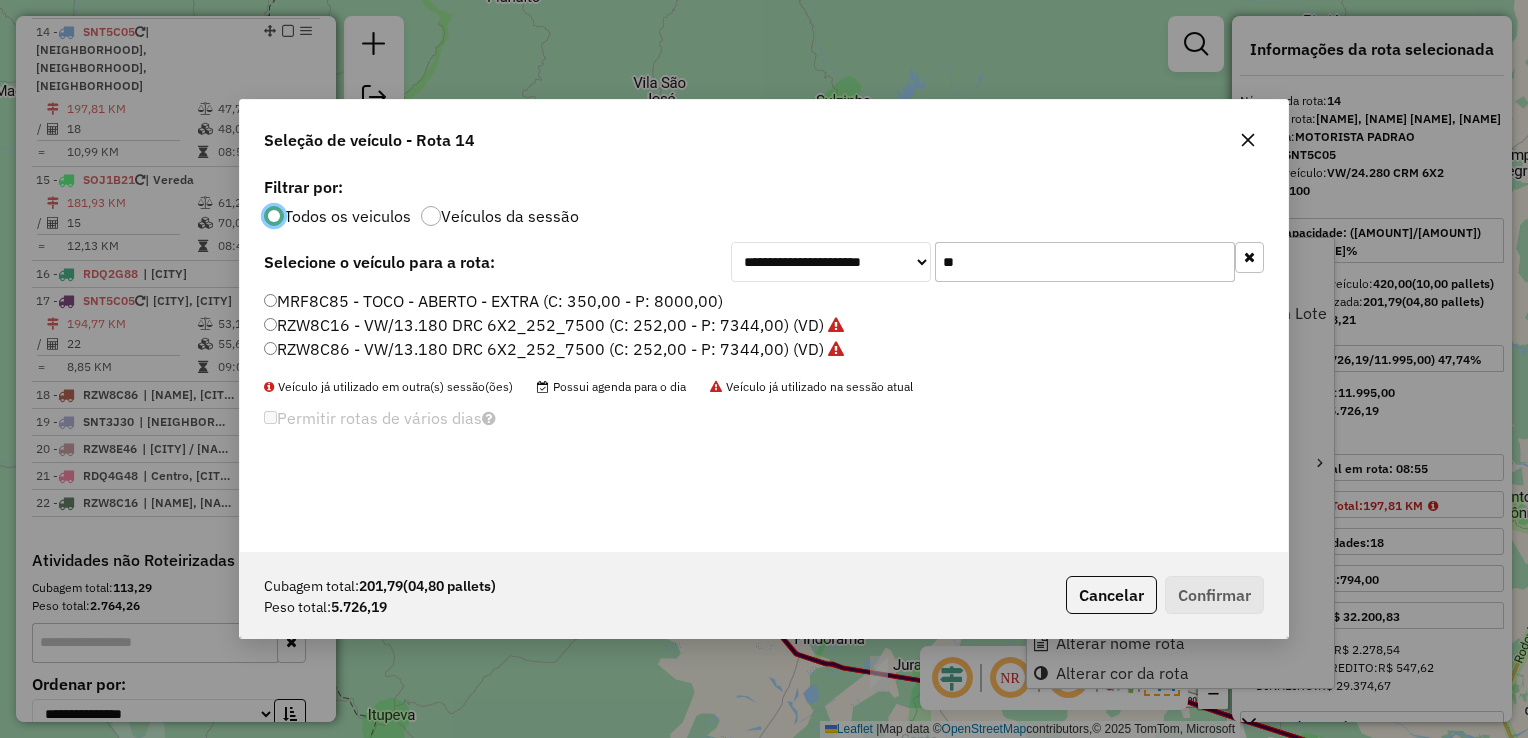 scroll, scrollTop: 10, scrollLeft: 6, axis: both 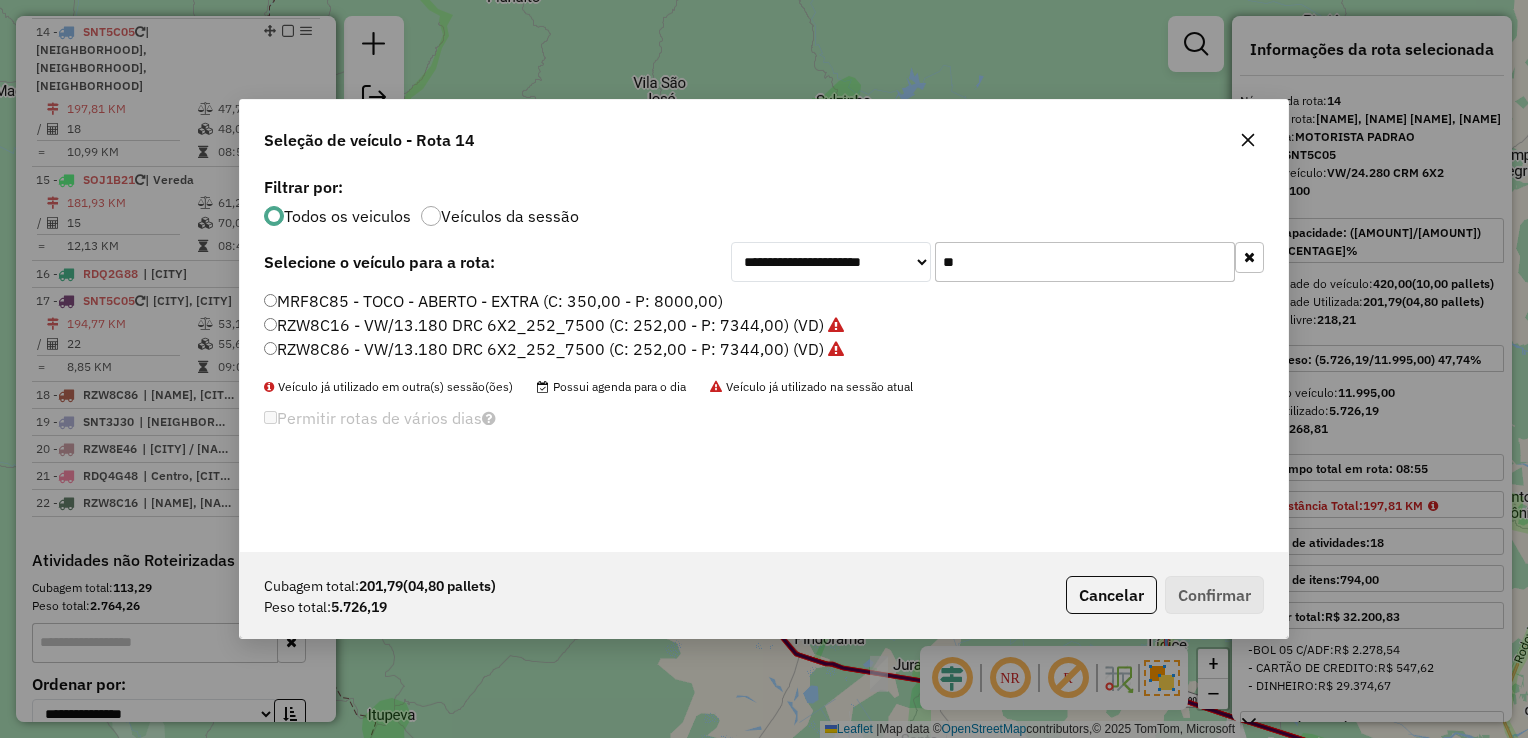 click on "**" 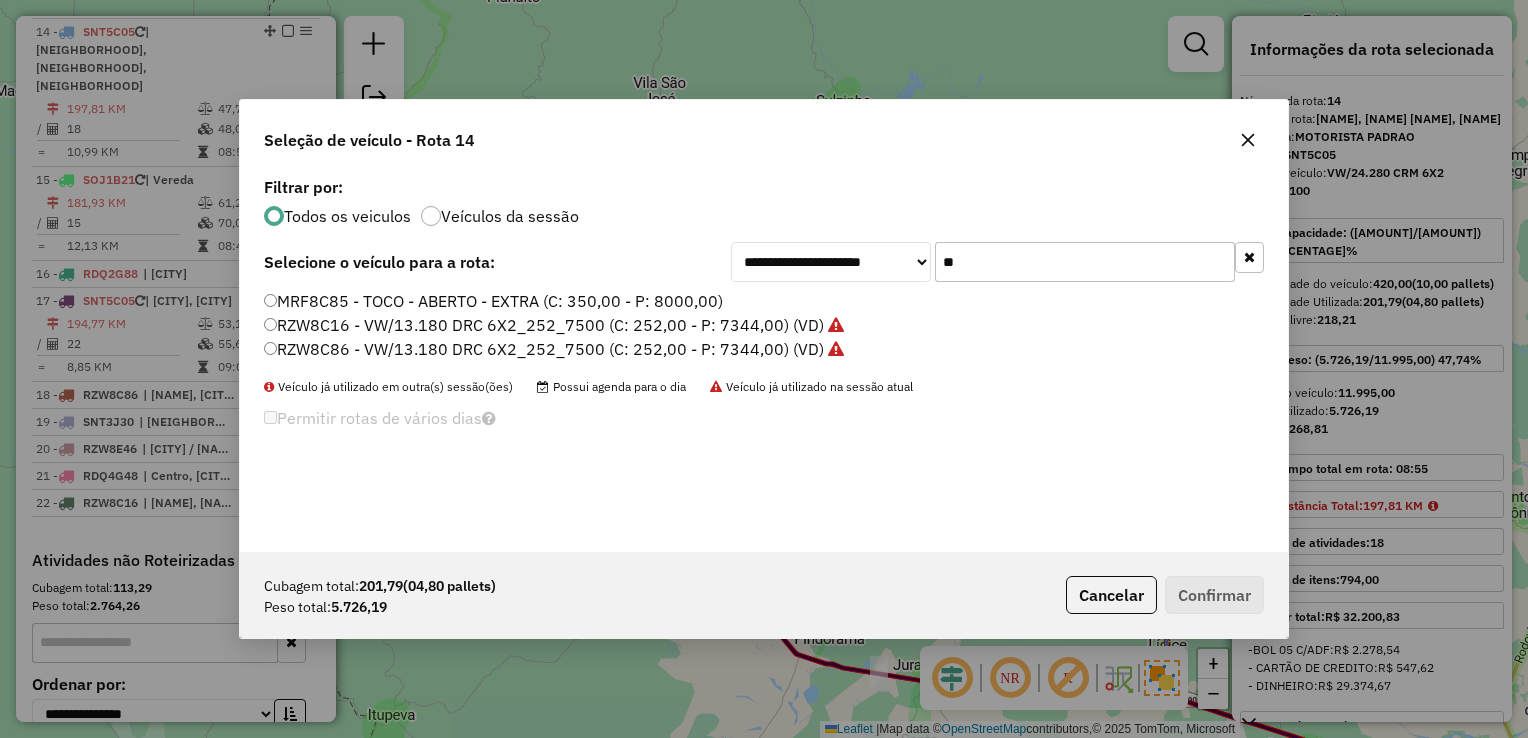 click on "**" 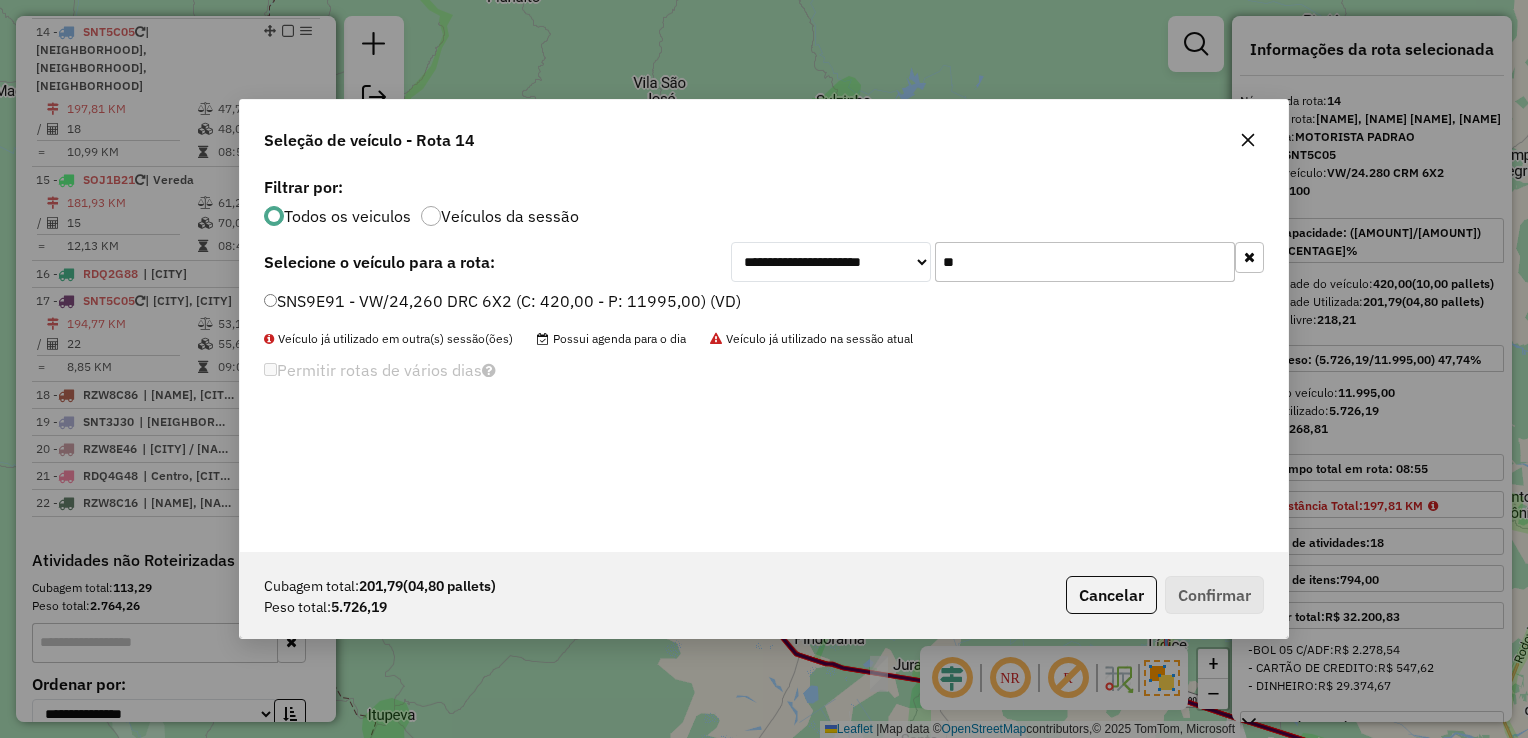 type on "**" 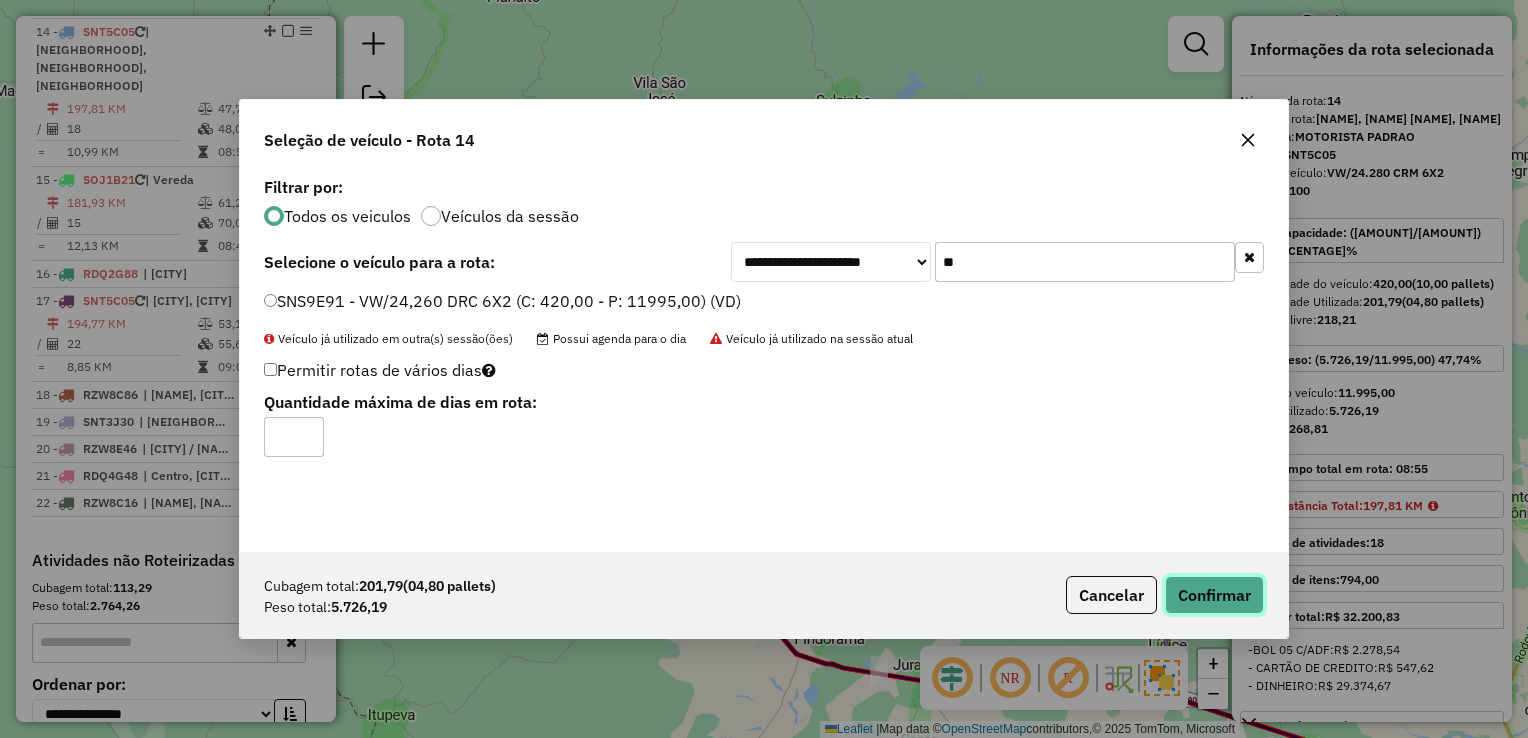 click on "Confirmar" 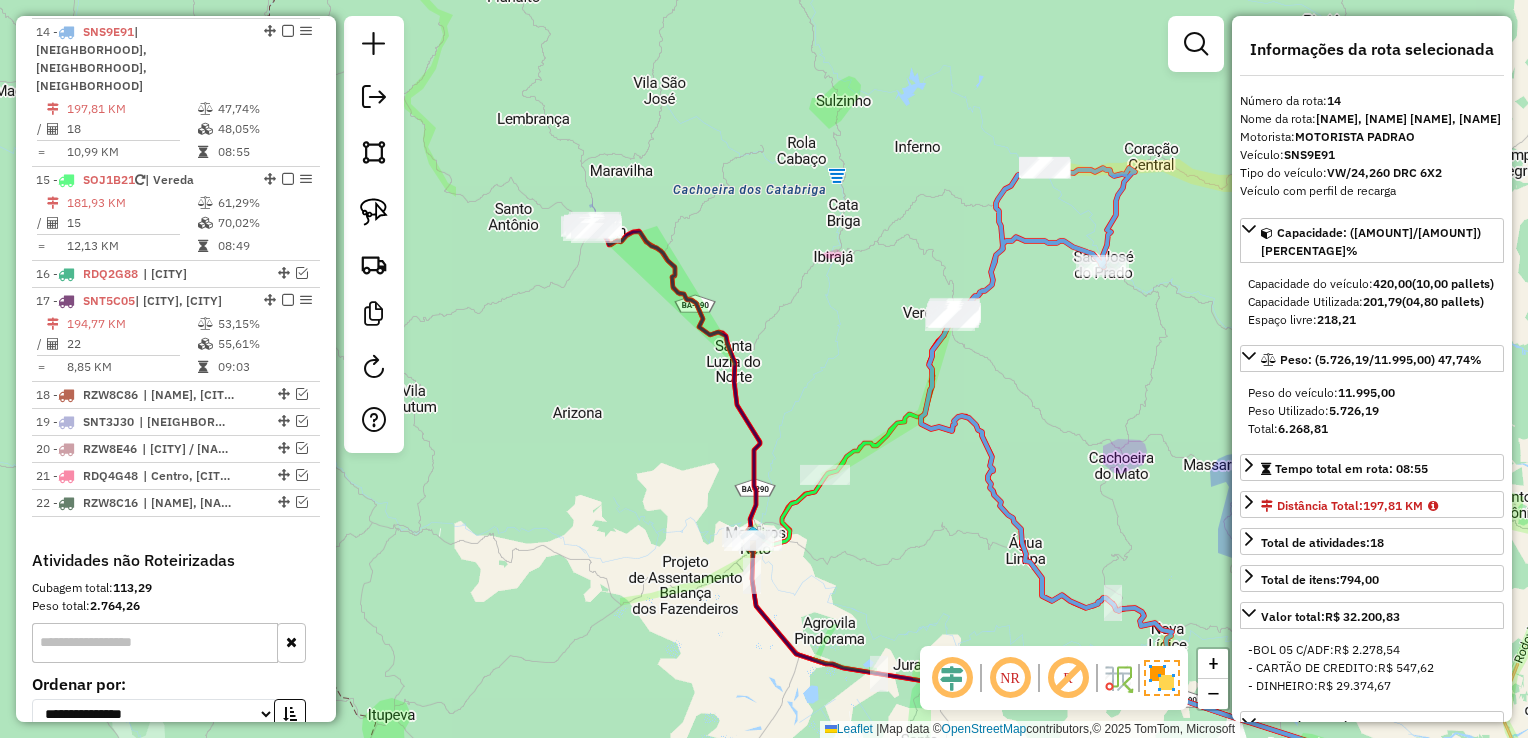 click 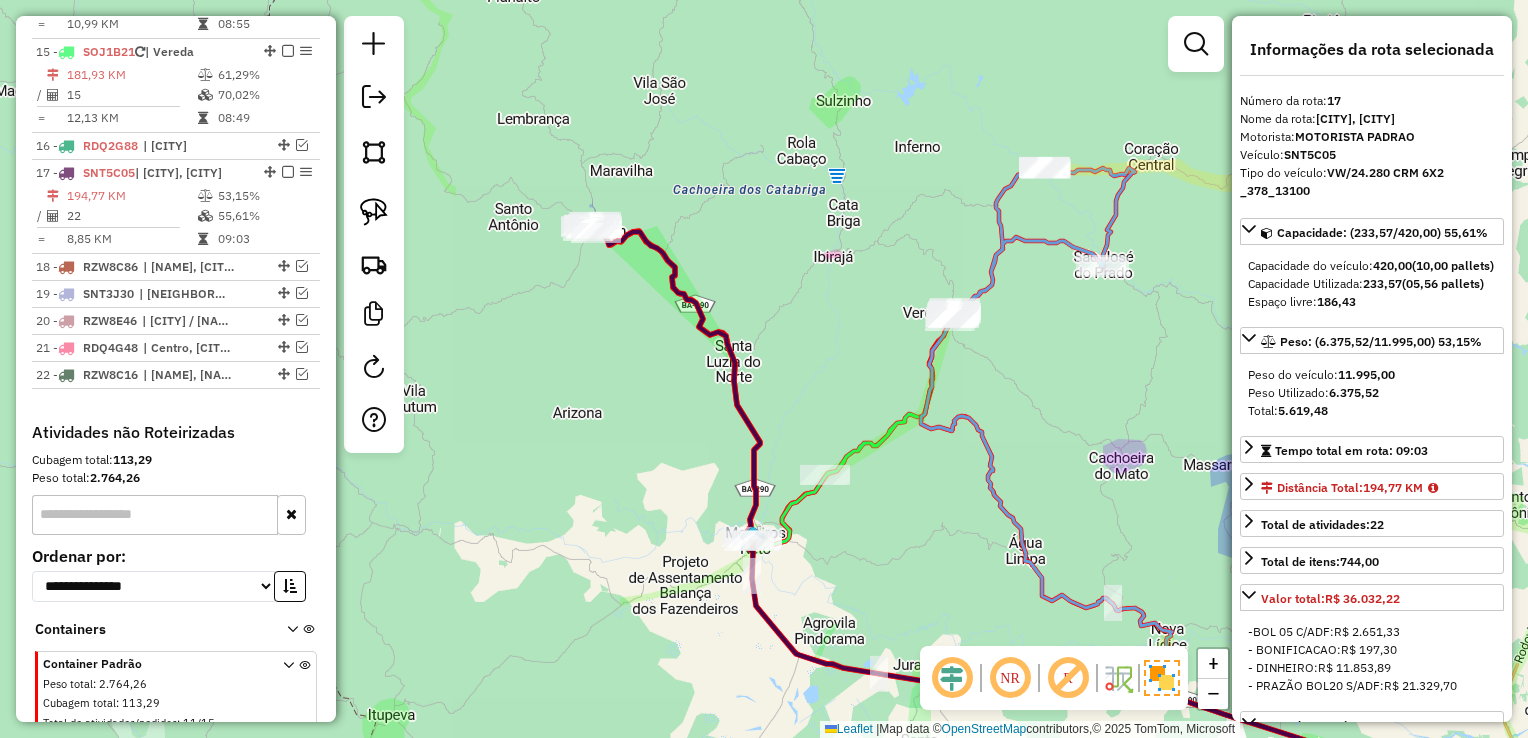 scroll, scrollTop: 1287, scrollLeft: 0, axis: vertical 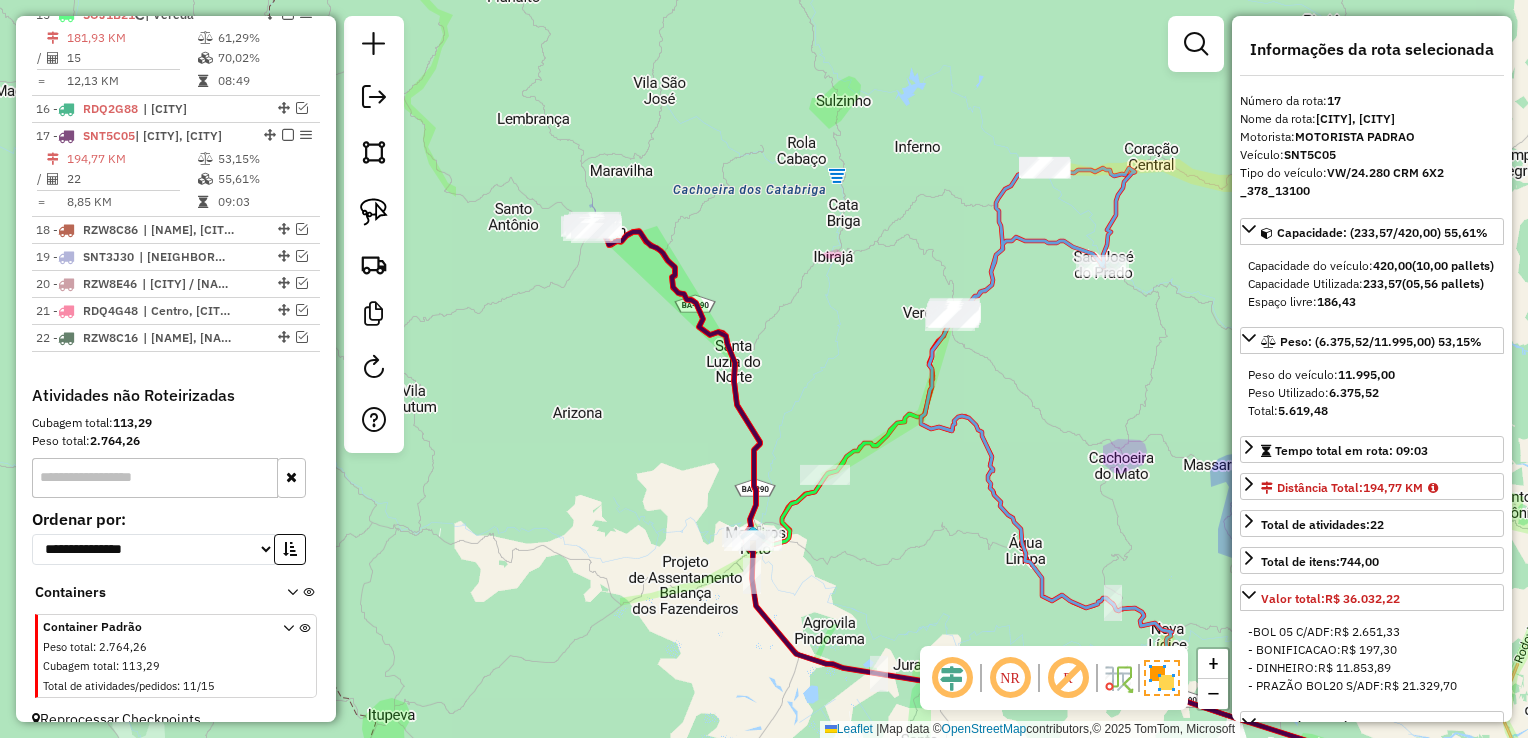 click 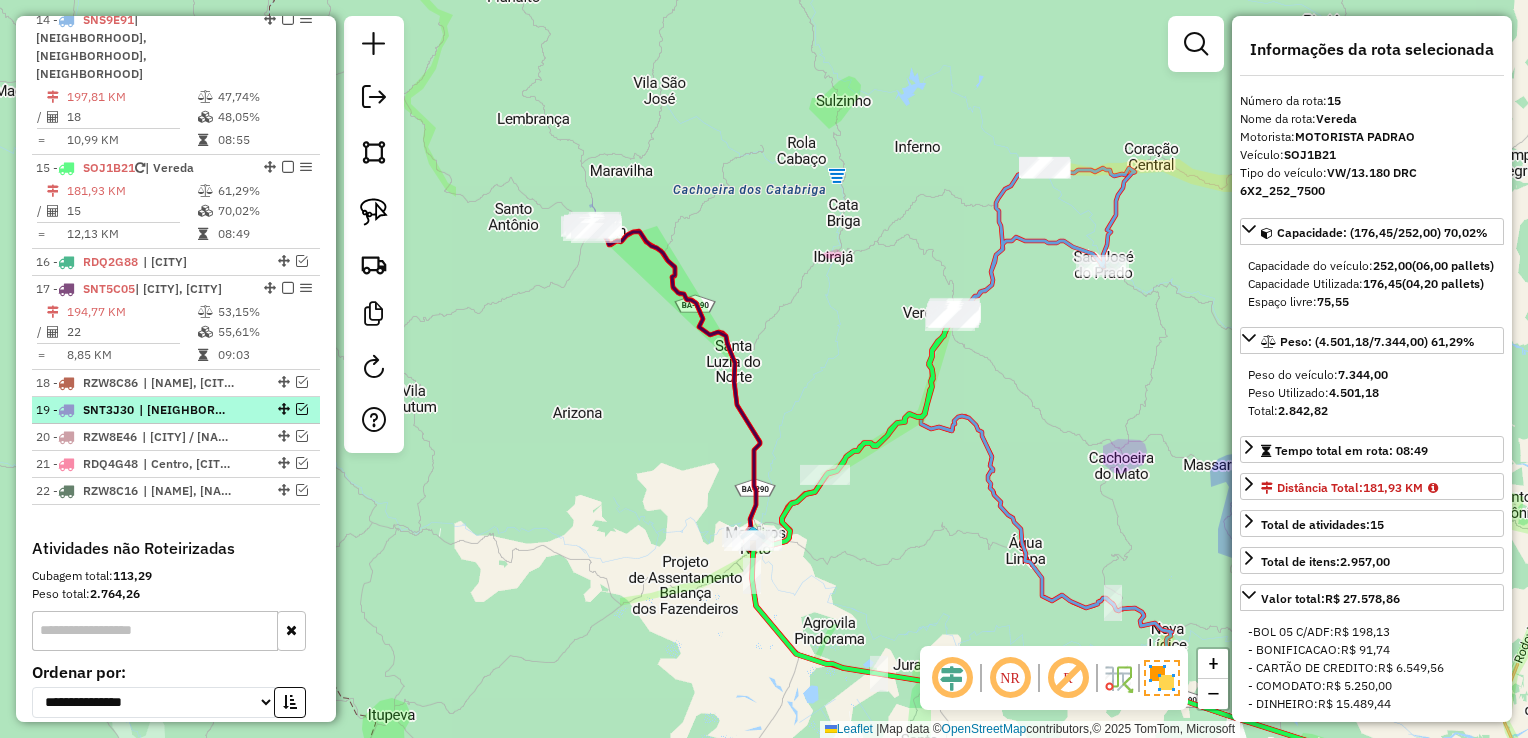 scroll, scrollTop: 1034, scrollLeft: 0, axis: vertical 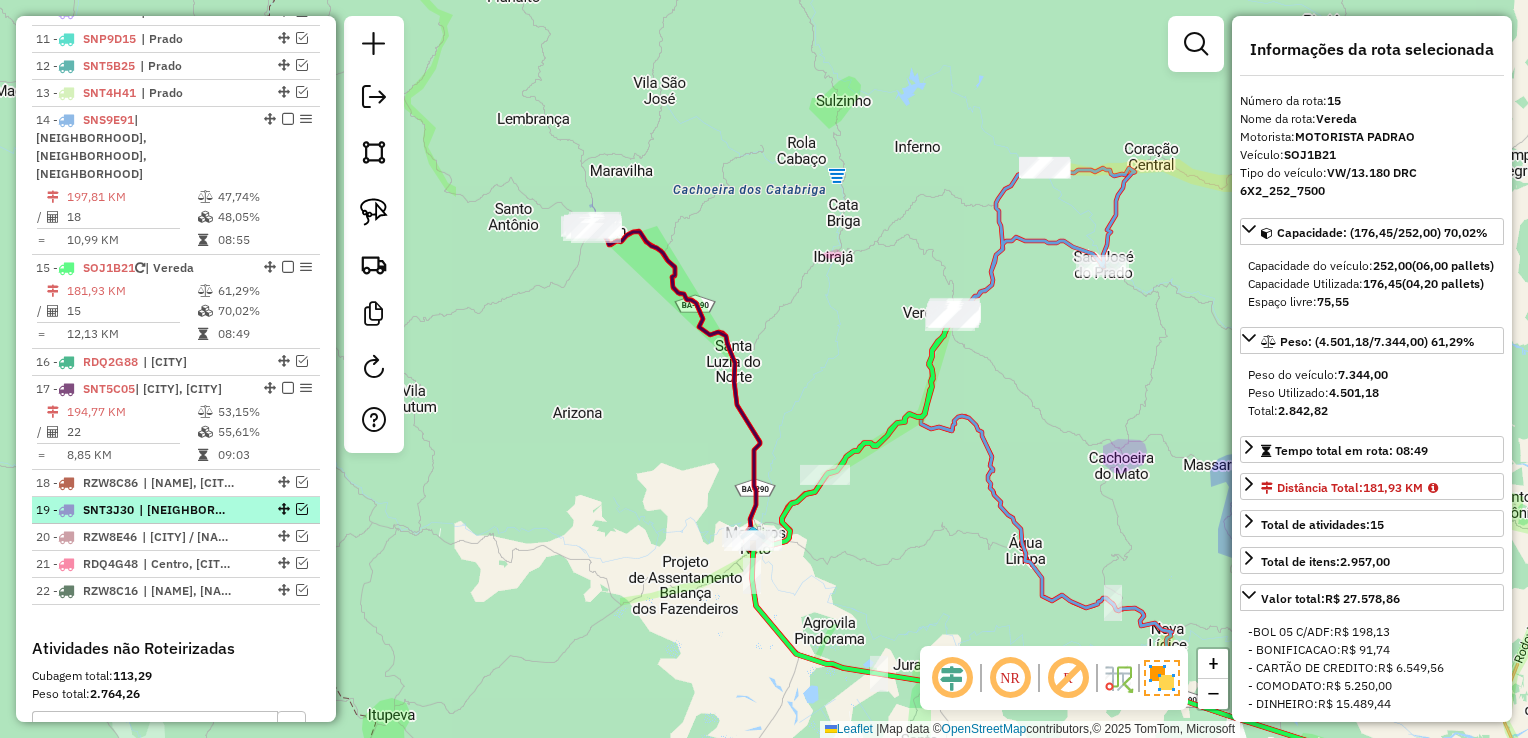 click at bounding box center [116, 322] 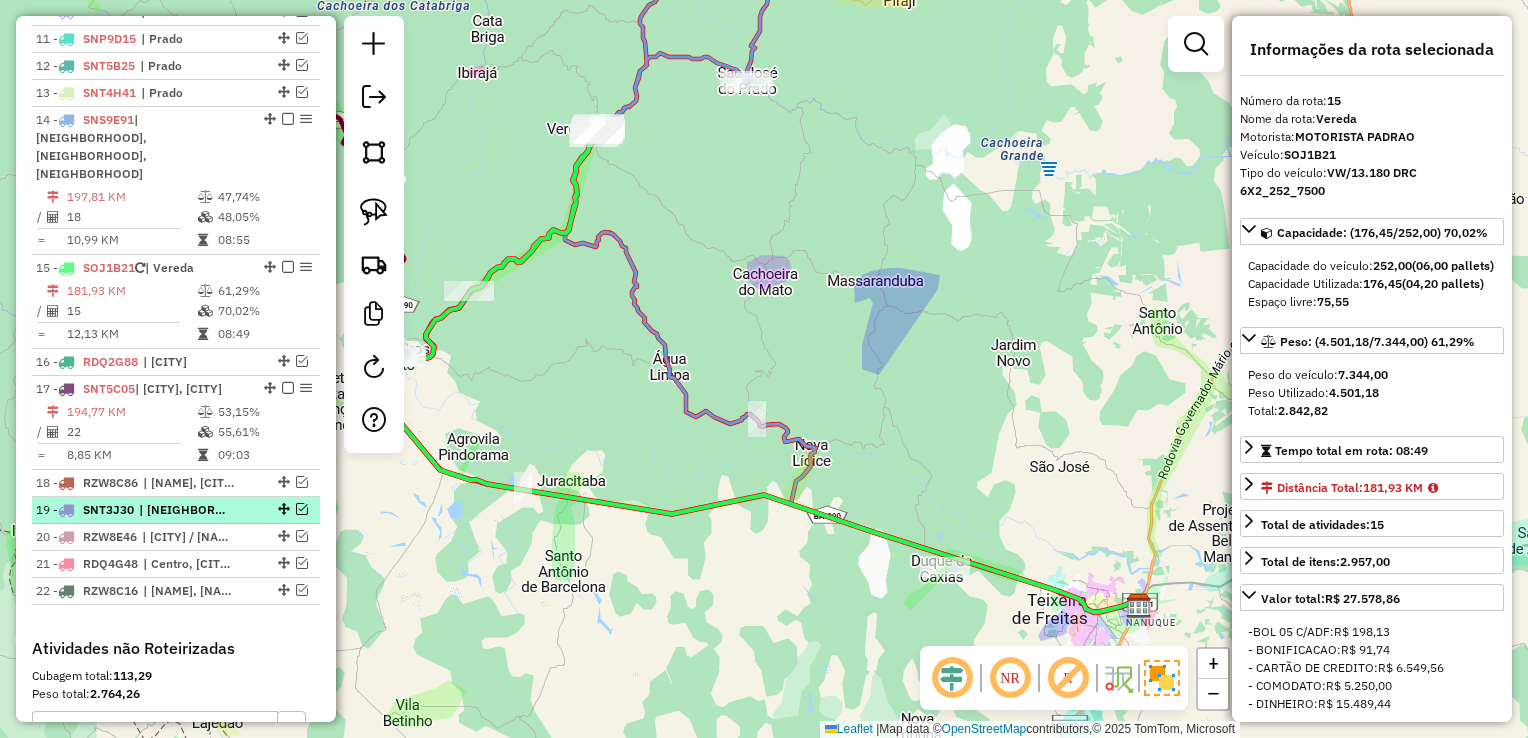 click at bounding box center [116, 322] 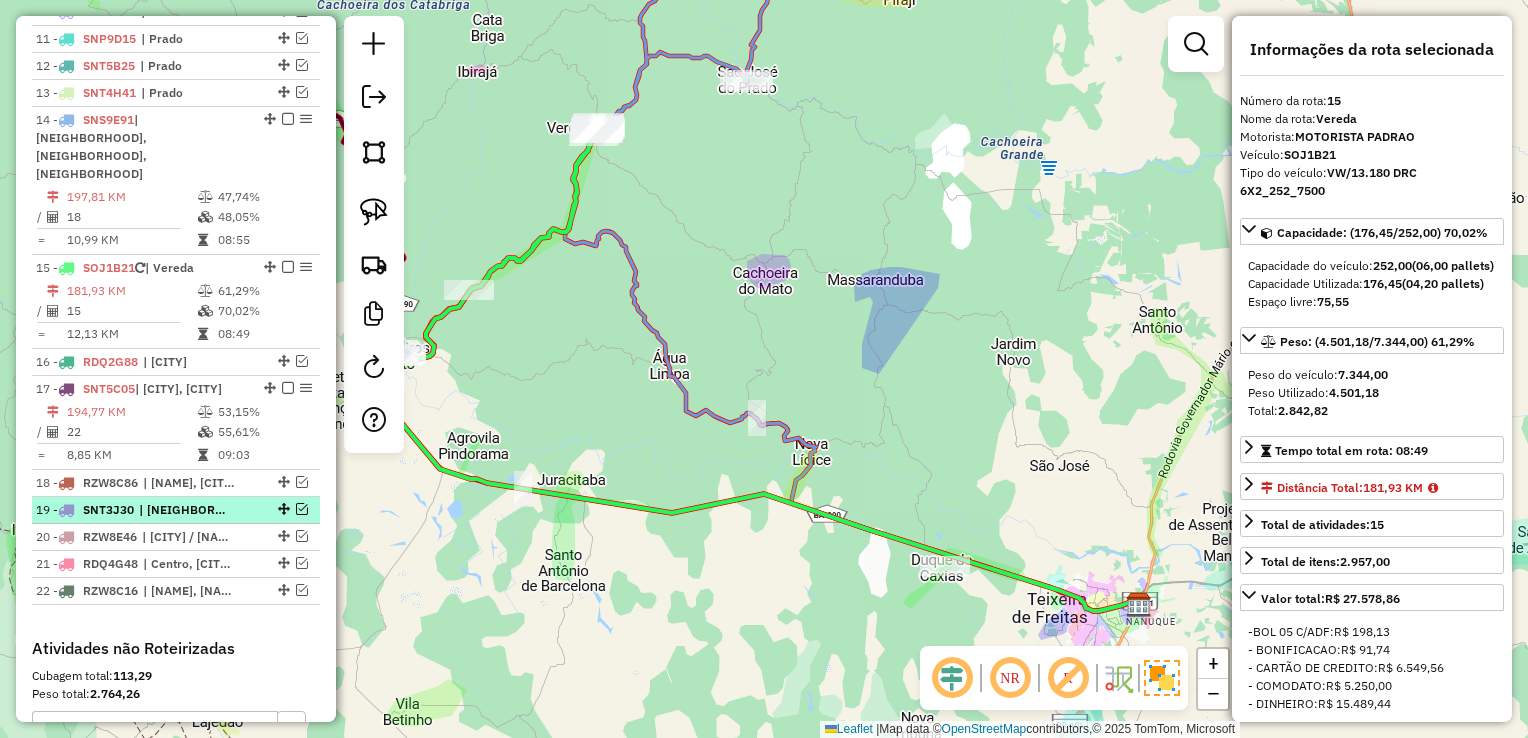 scroll, scrollTop: 934, scrollLeft: 0, axis: vertical 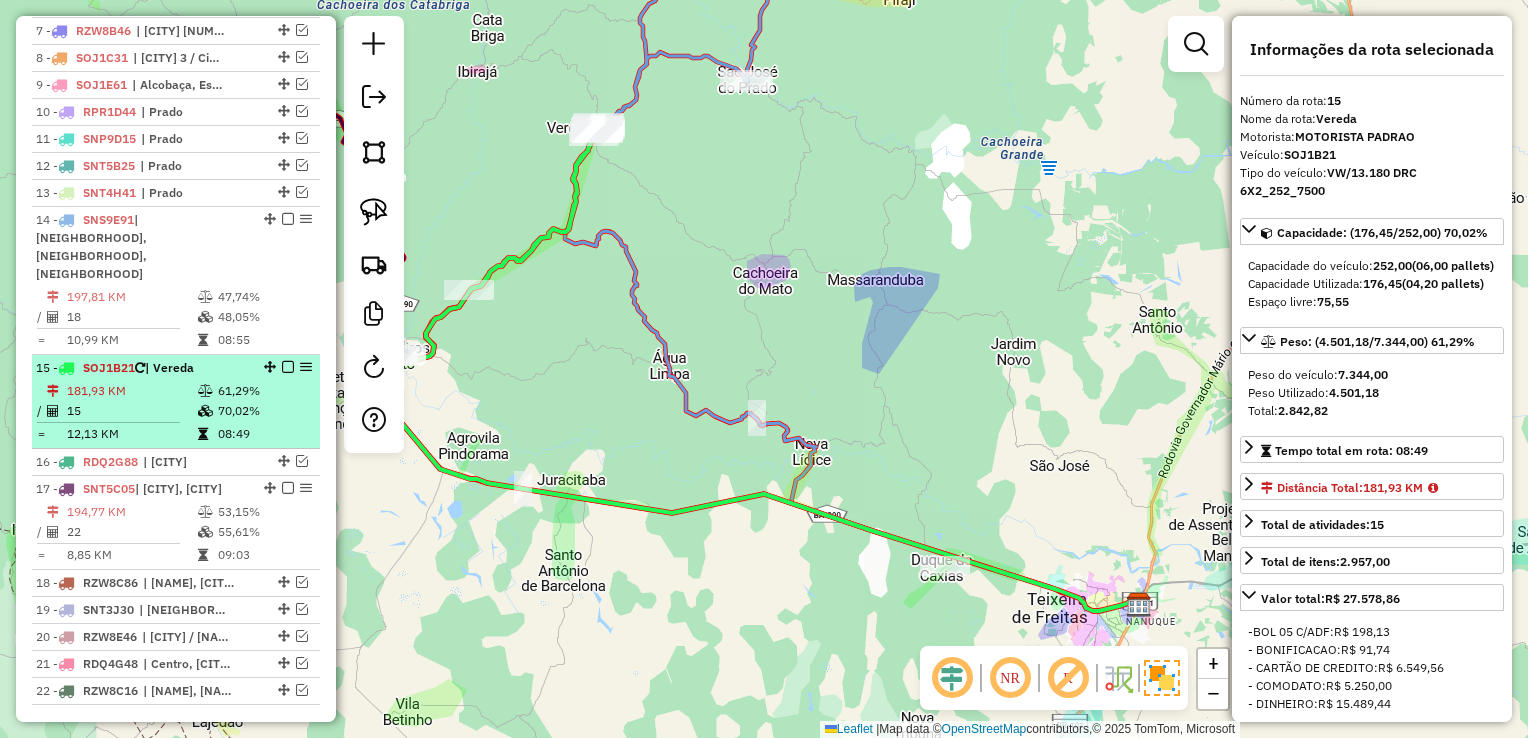 click on "181,93 KM" at bounding box center [131, 391] 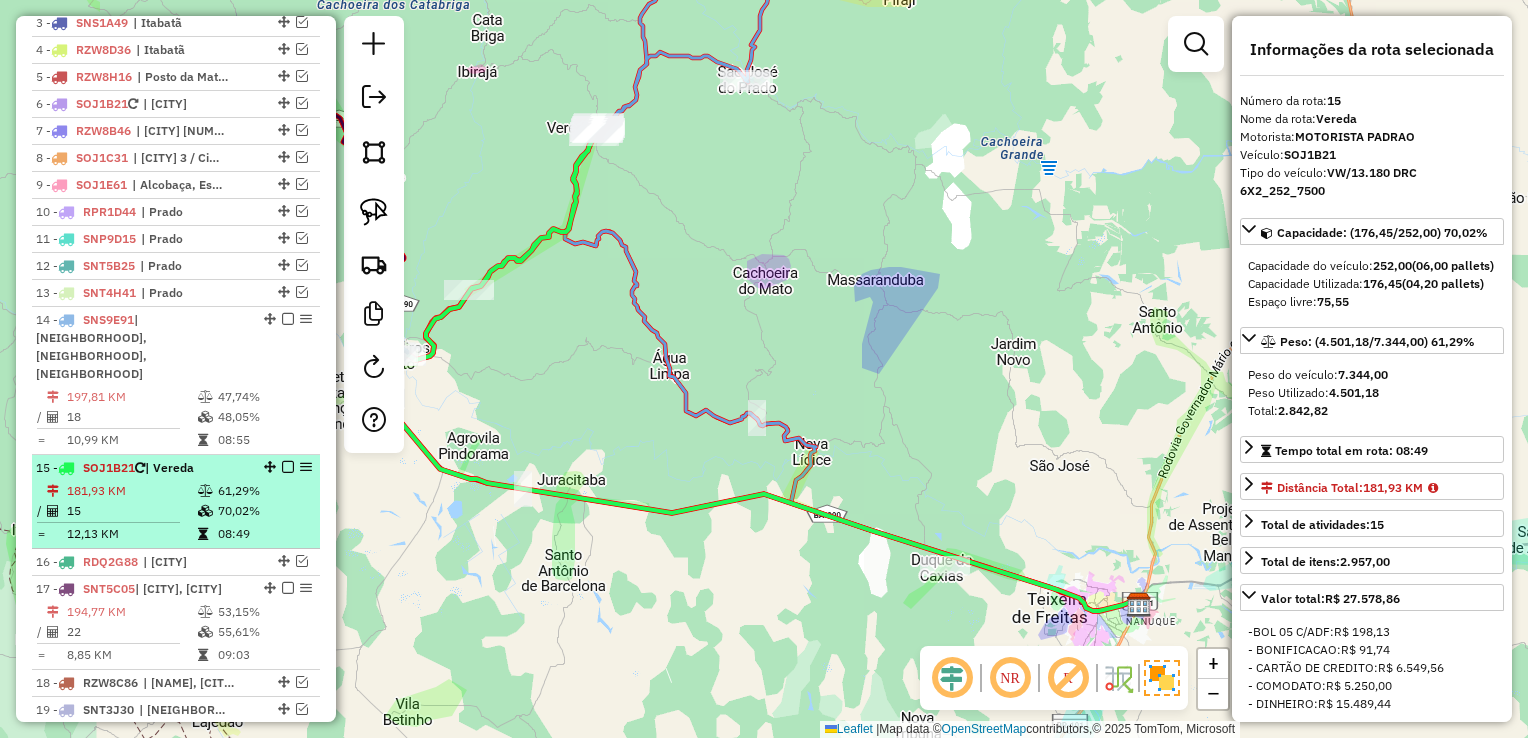 scroll, scrollTop: 734, scrollLeft: 0, axis: vertical 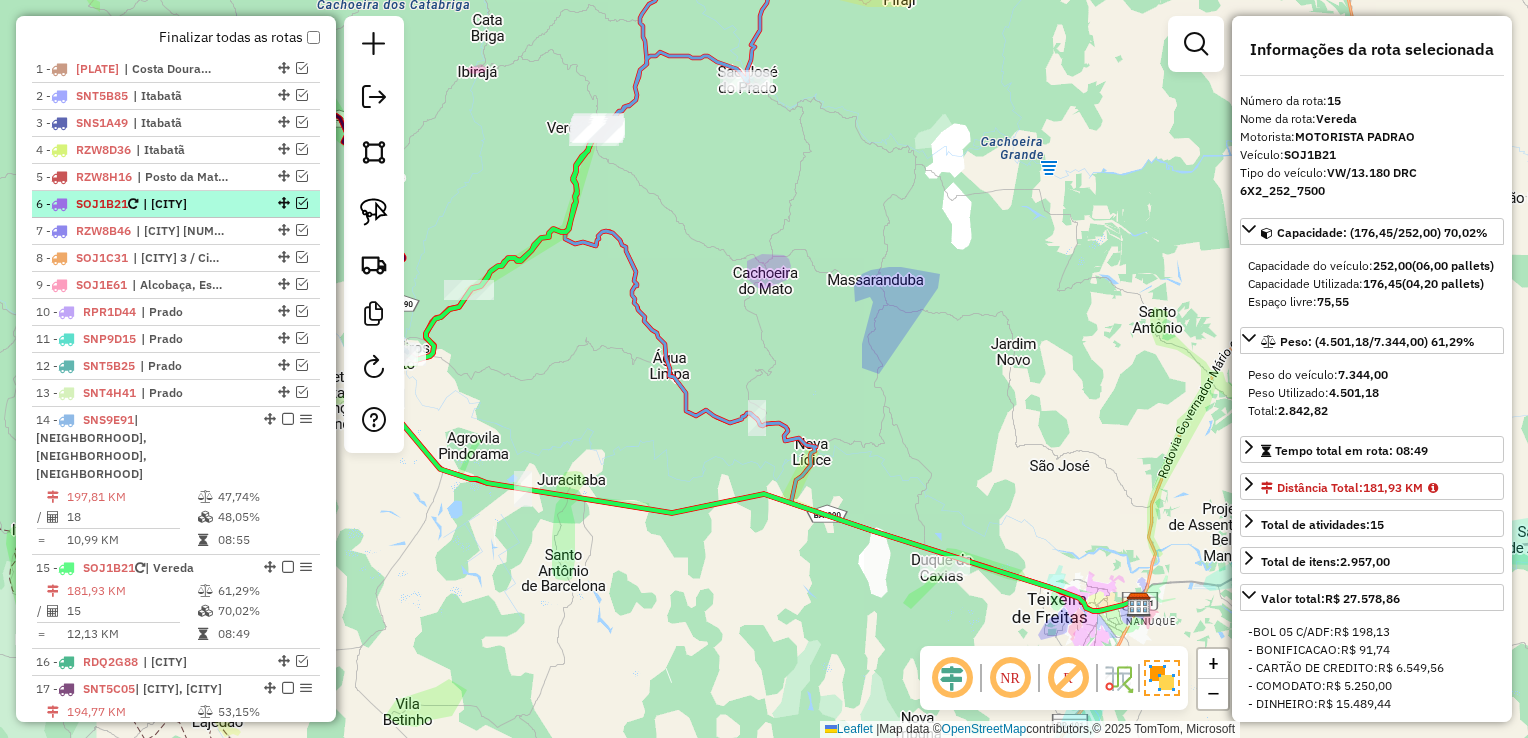 click on "| [CITY]" at bounding box center [189, 204] 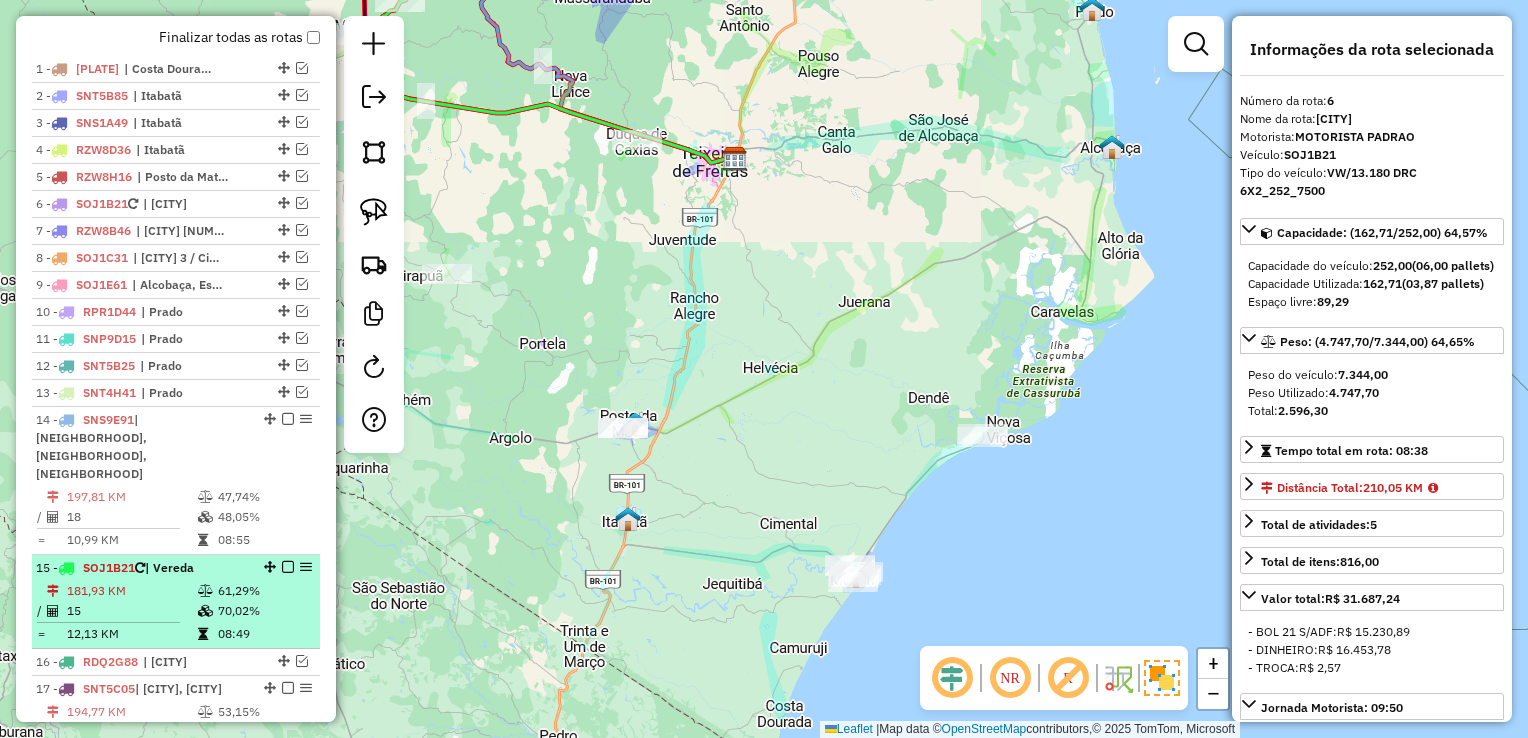 click on "15 -    SOJ1B21 | Vereda 181,93 KM 61,29% / 15 70,02% = 12,13 KM 08:49" at bounding box center (176, 602) 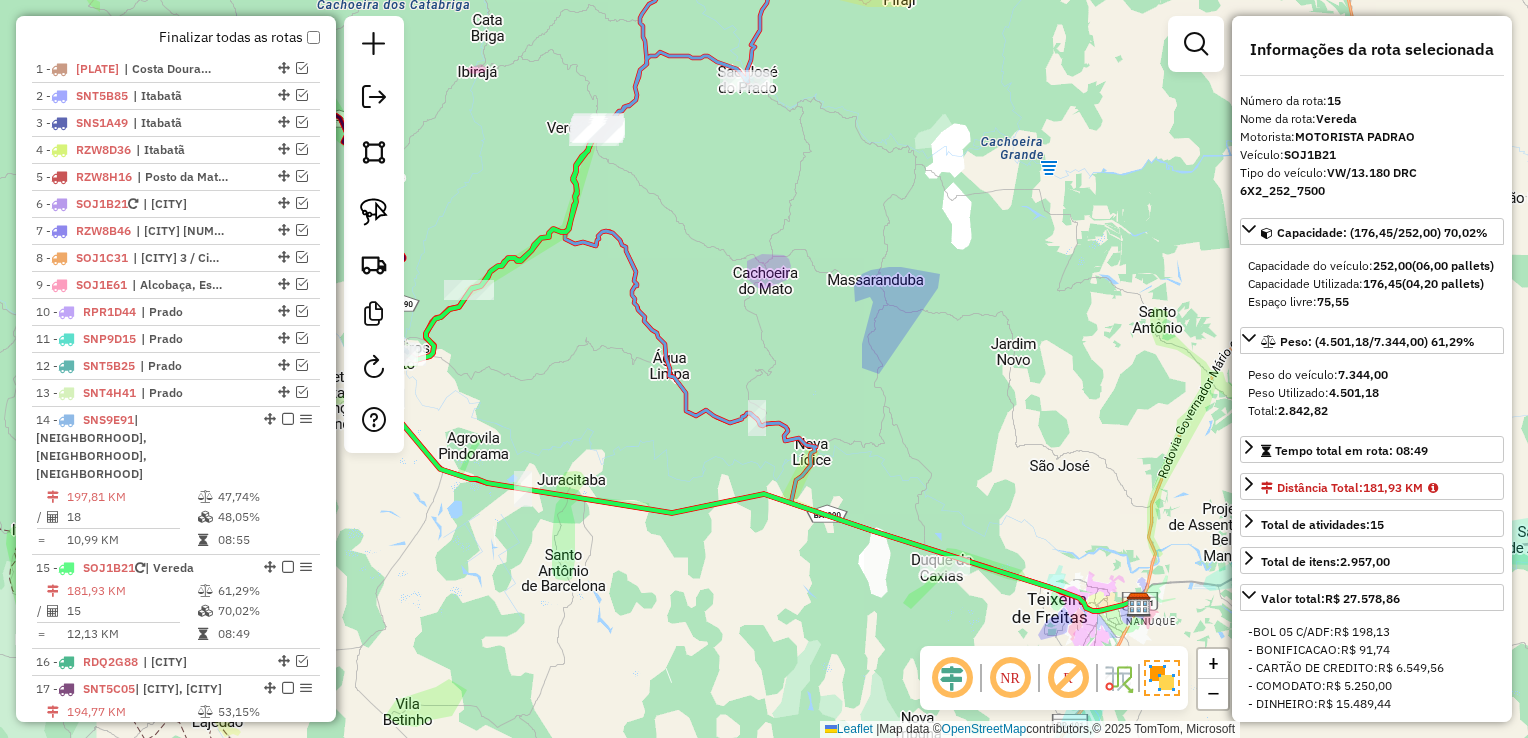 click 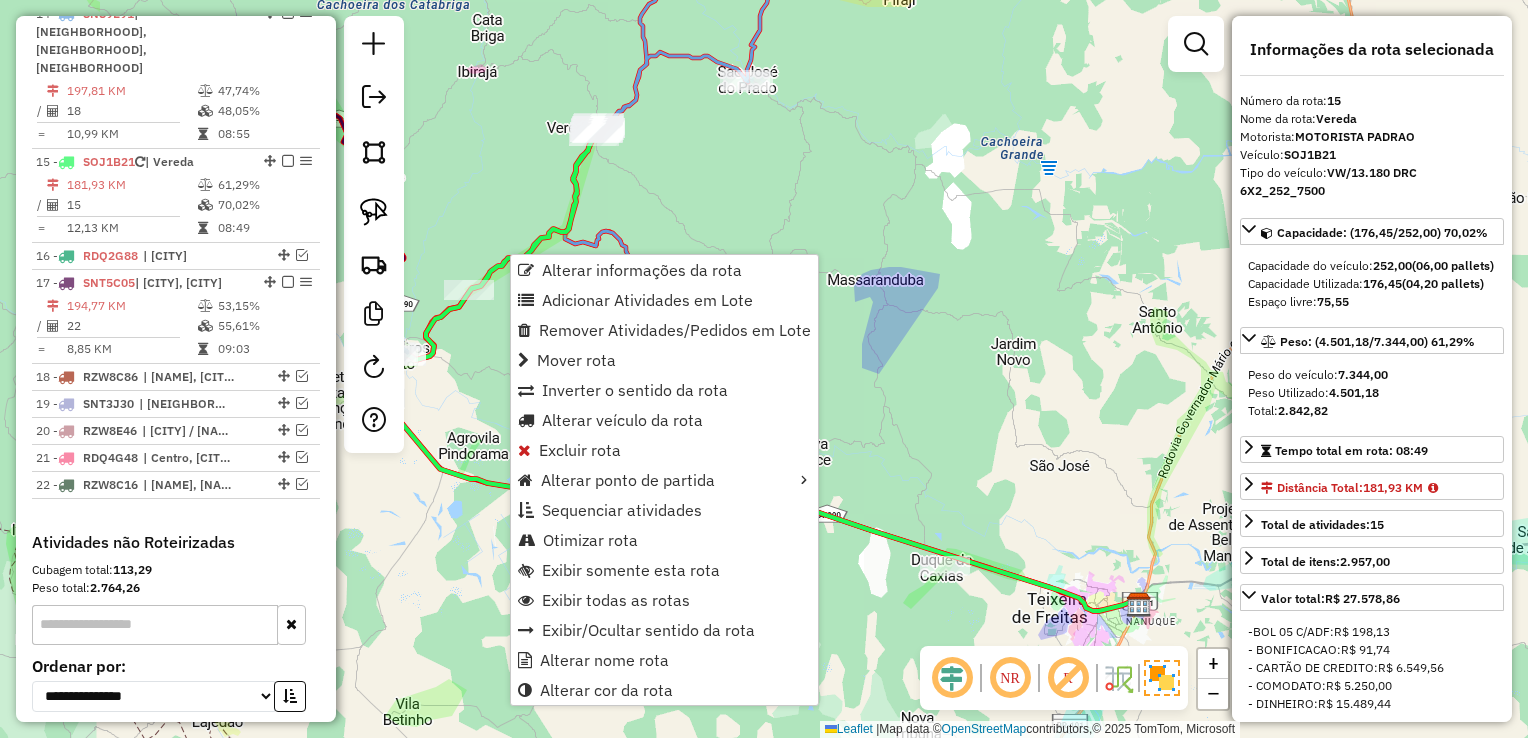 scroll, scrollTop: 1234, scrollLeft: 0, axis: vertical 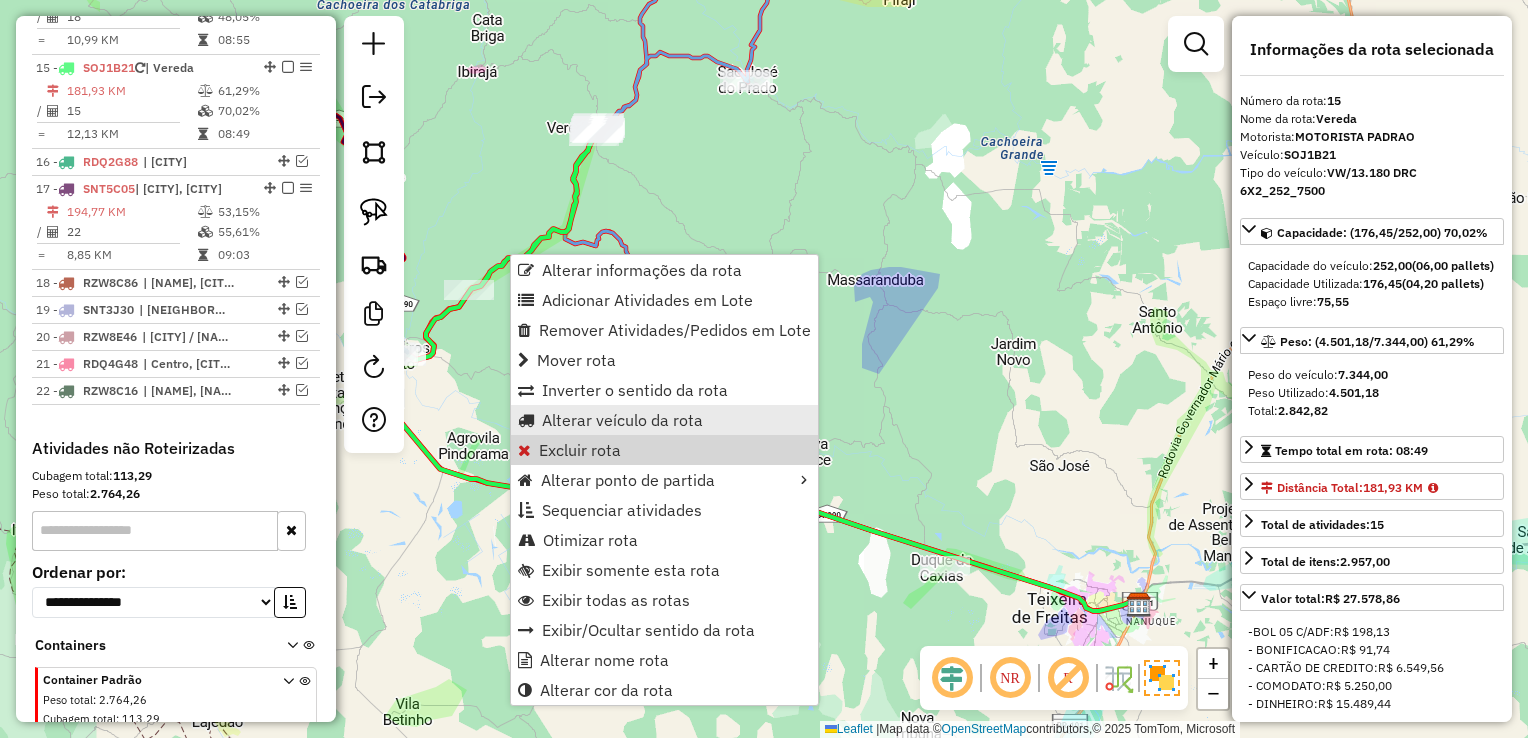 click on "Alterar veículo da rota" at bounding box center (622, 420) 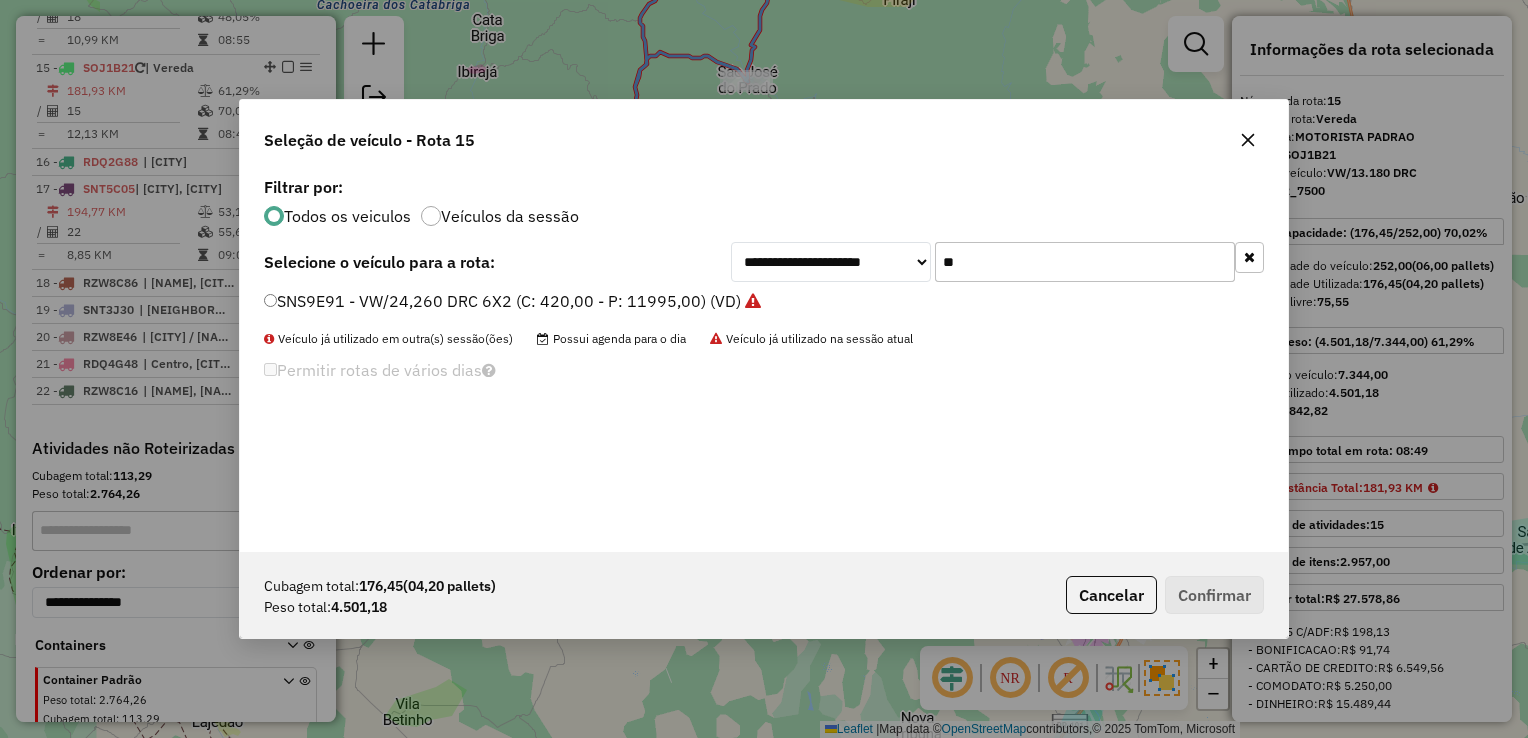 scroll, scrollTop: 10, scrollLeft: 6, axis: both 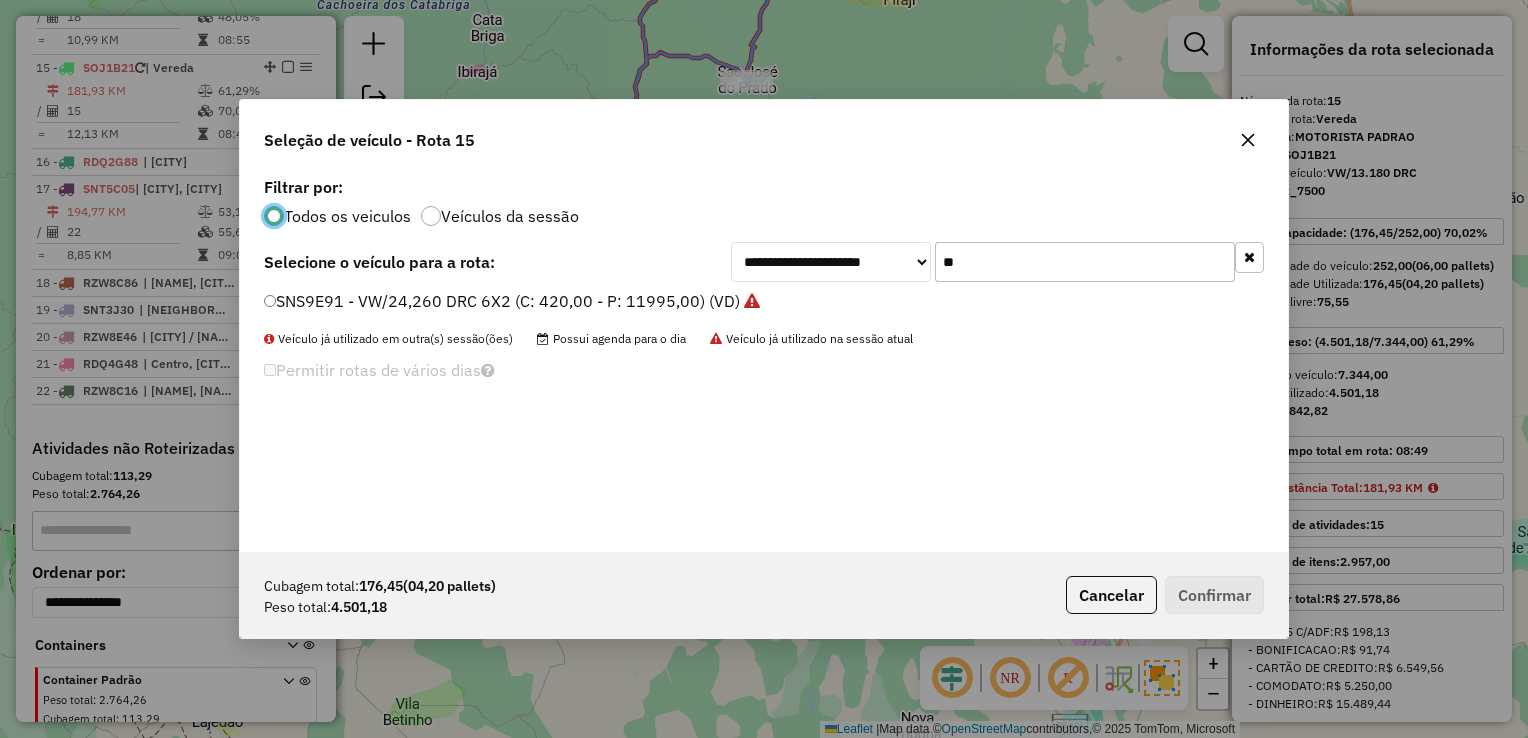 click on "**" 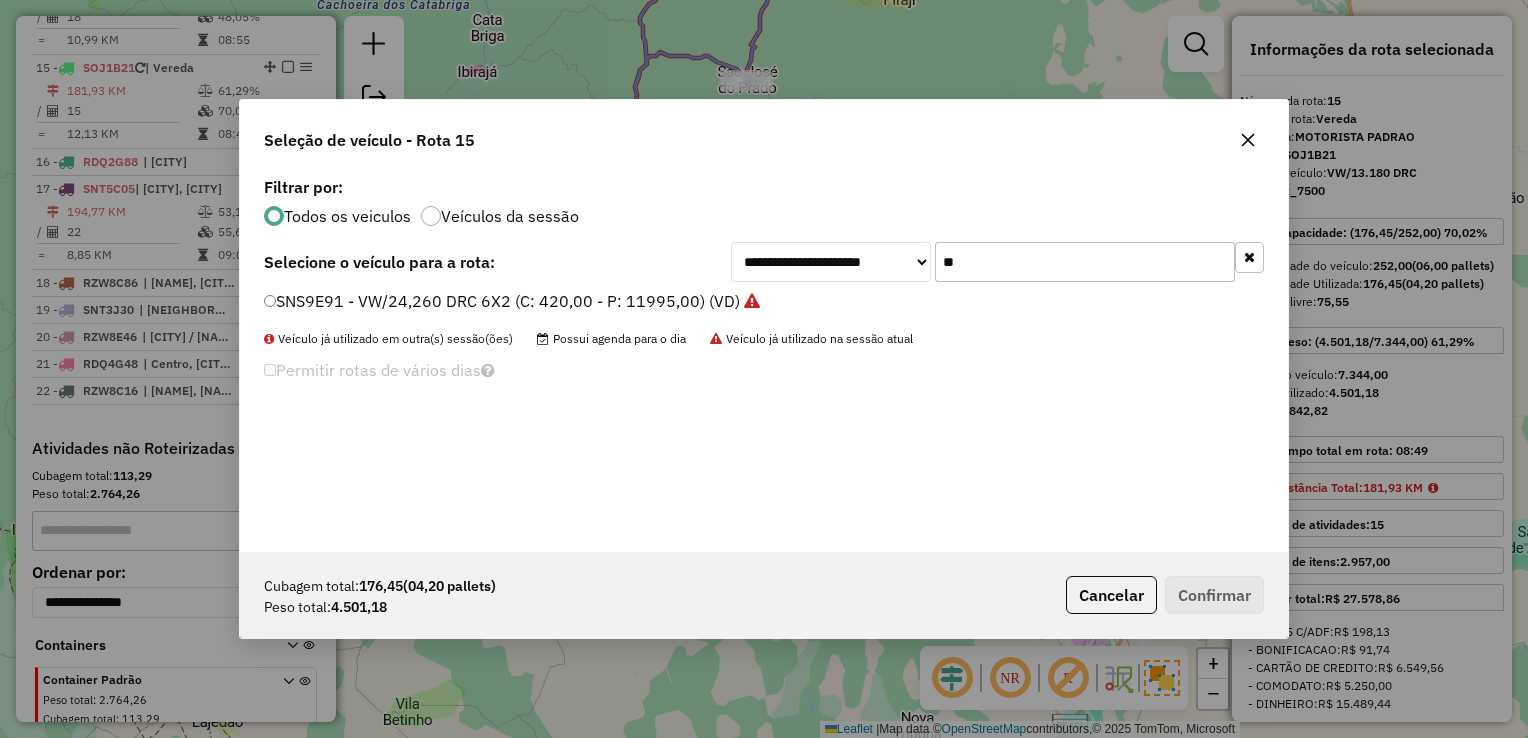 click on "**" 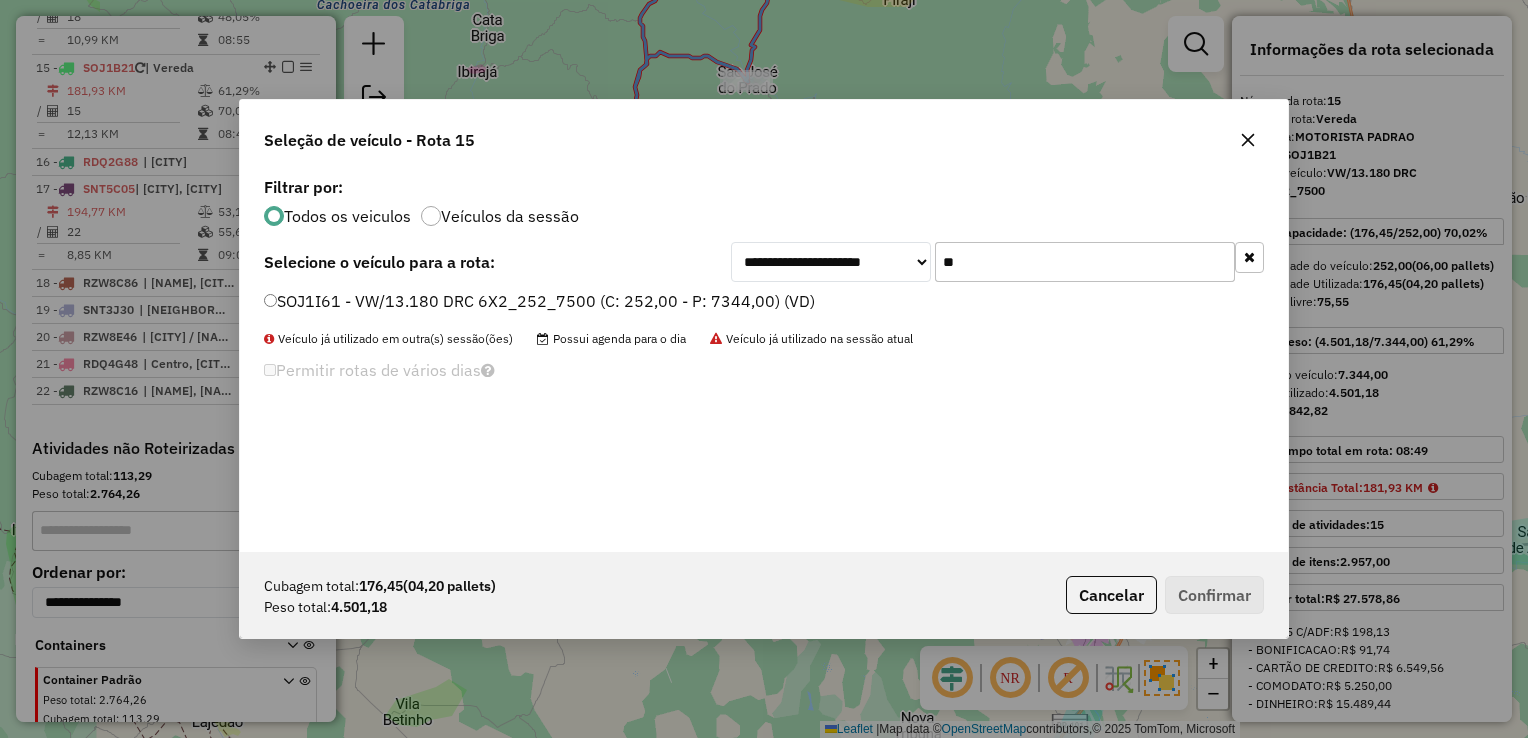 type on "**" 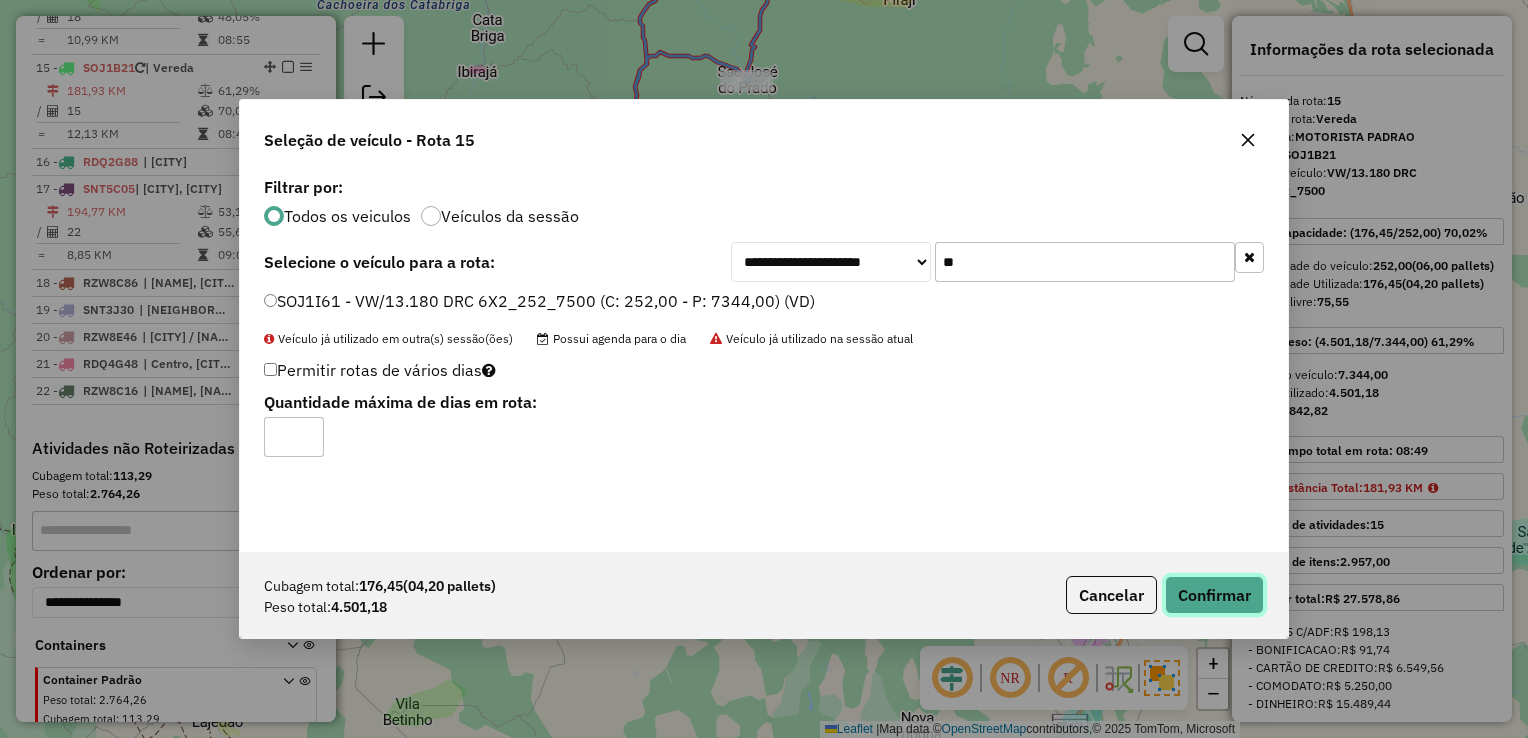 click on "Confirmar" 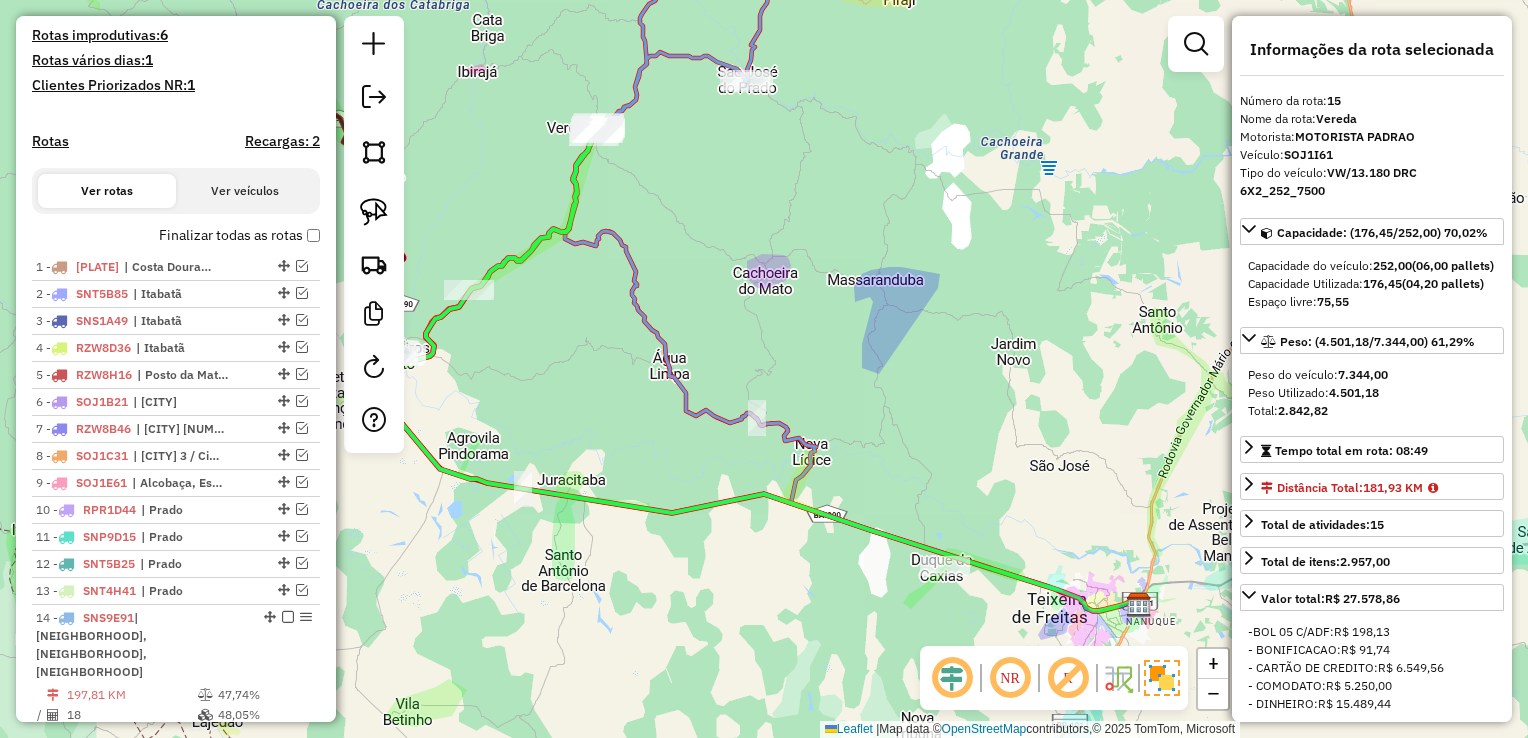 scroll, scrollTop: 534, scrollLeft: 0, axis: vertical 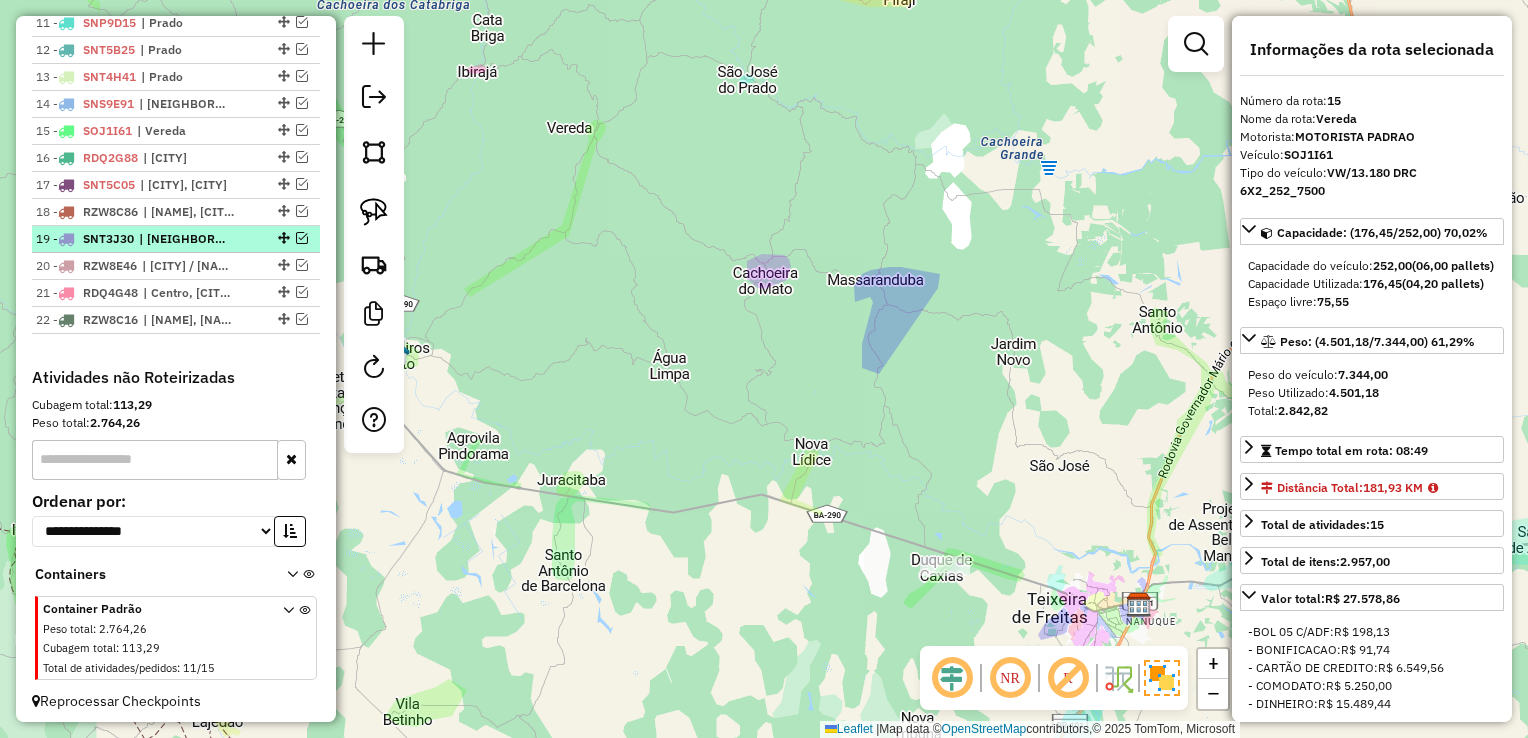 click on "| [NEIGHBORHOOD], [NEIGHBORHOOD], [NEIGHBORHOOD], [NEIGHBORHOOD], [NEIGHBORHOOD]" at bounding box center (185, 239) 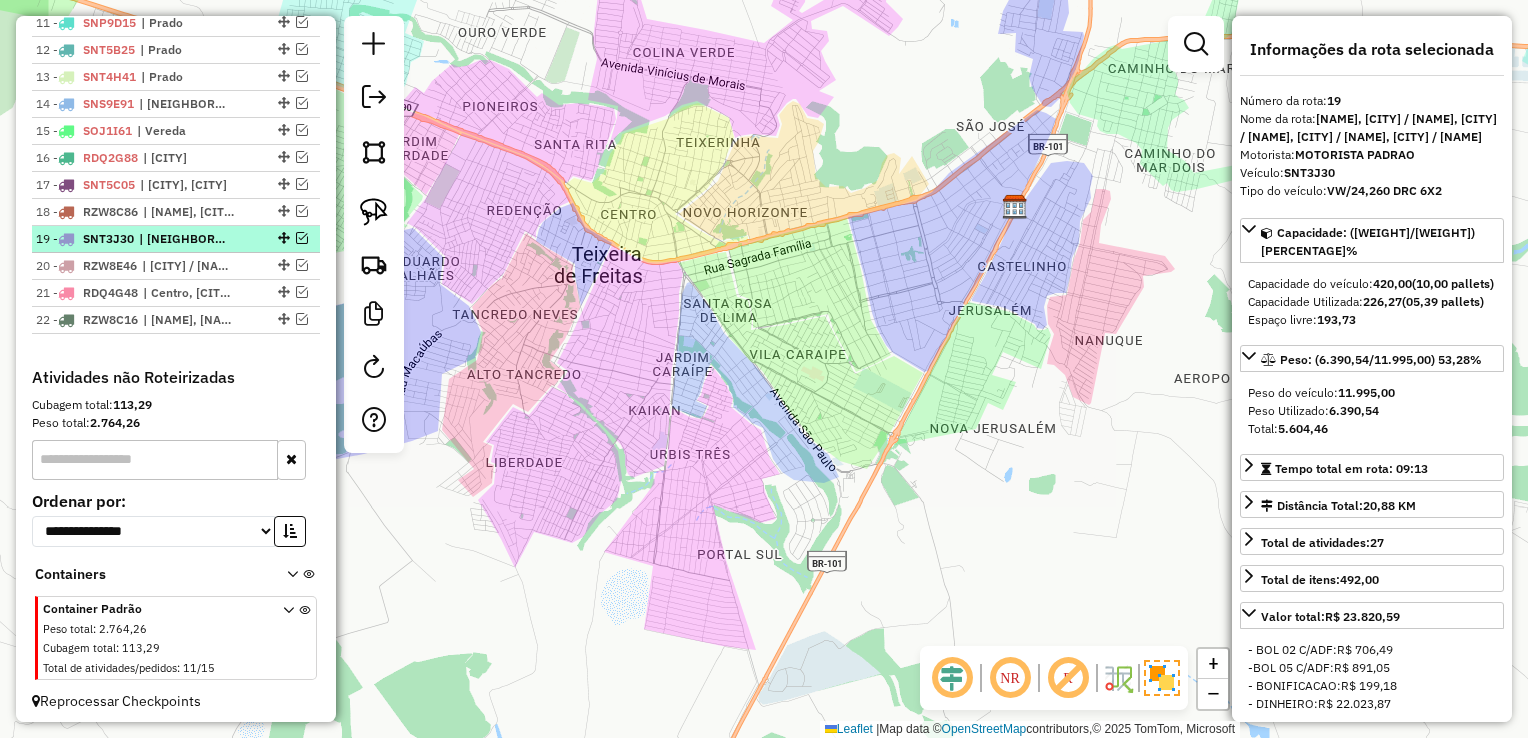 click at bounding box center (302, 238) 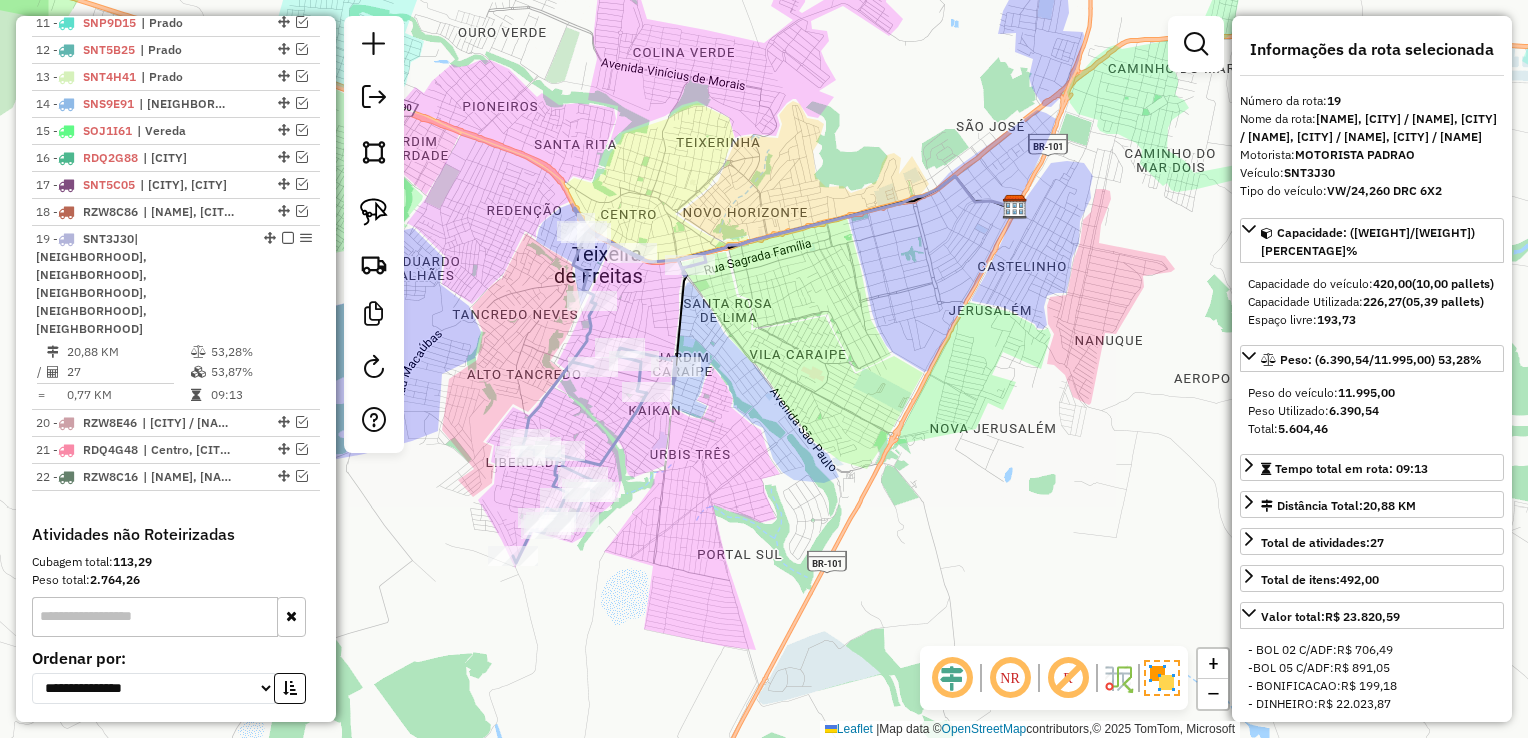 click 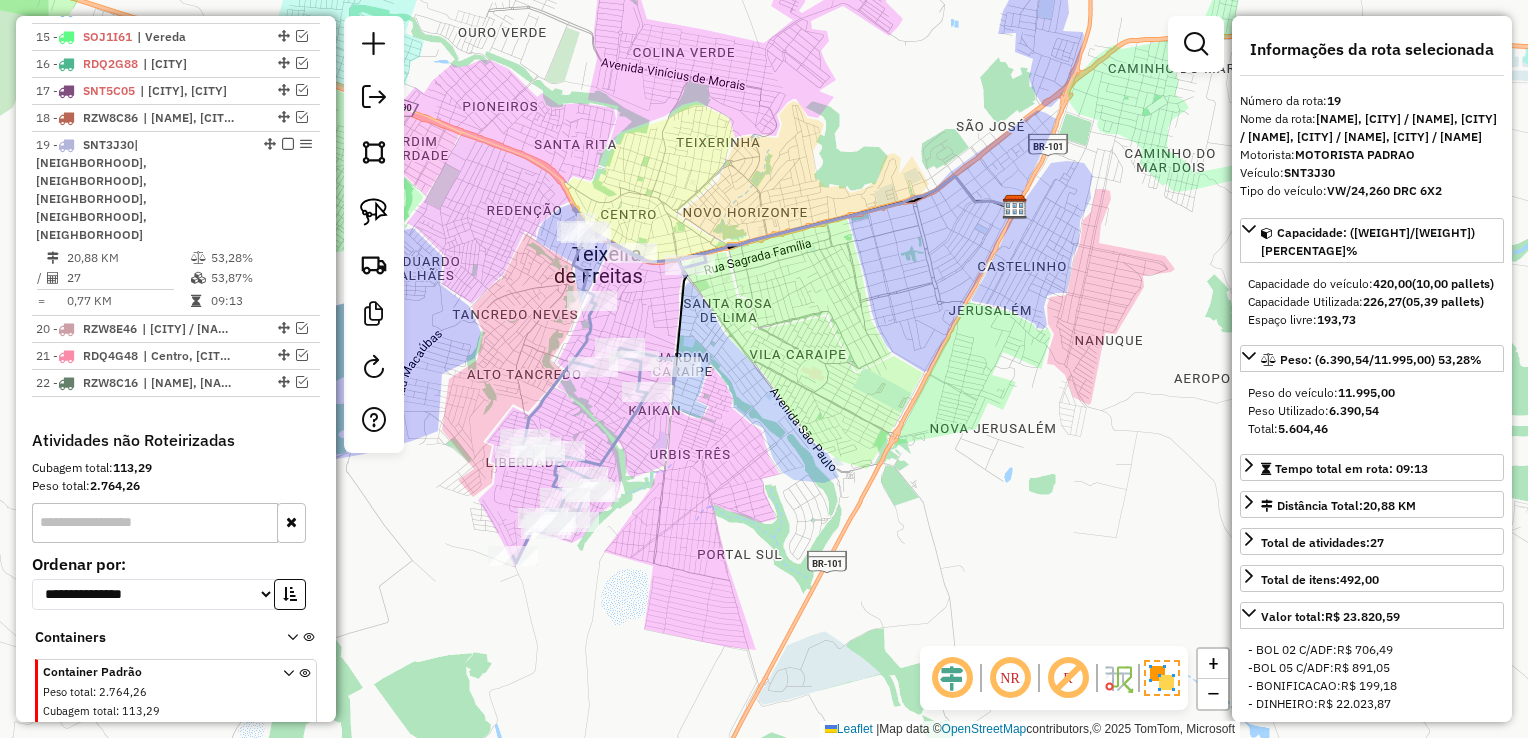 scroll, scrollTop: 1188, scrollLeft: 0, axis: vertical 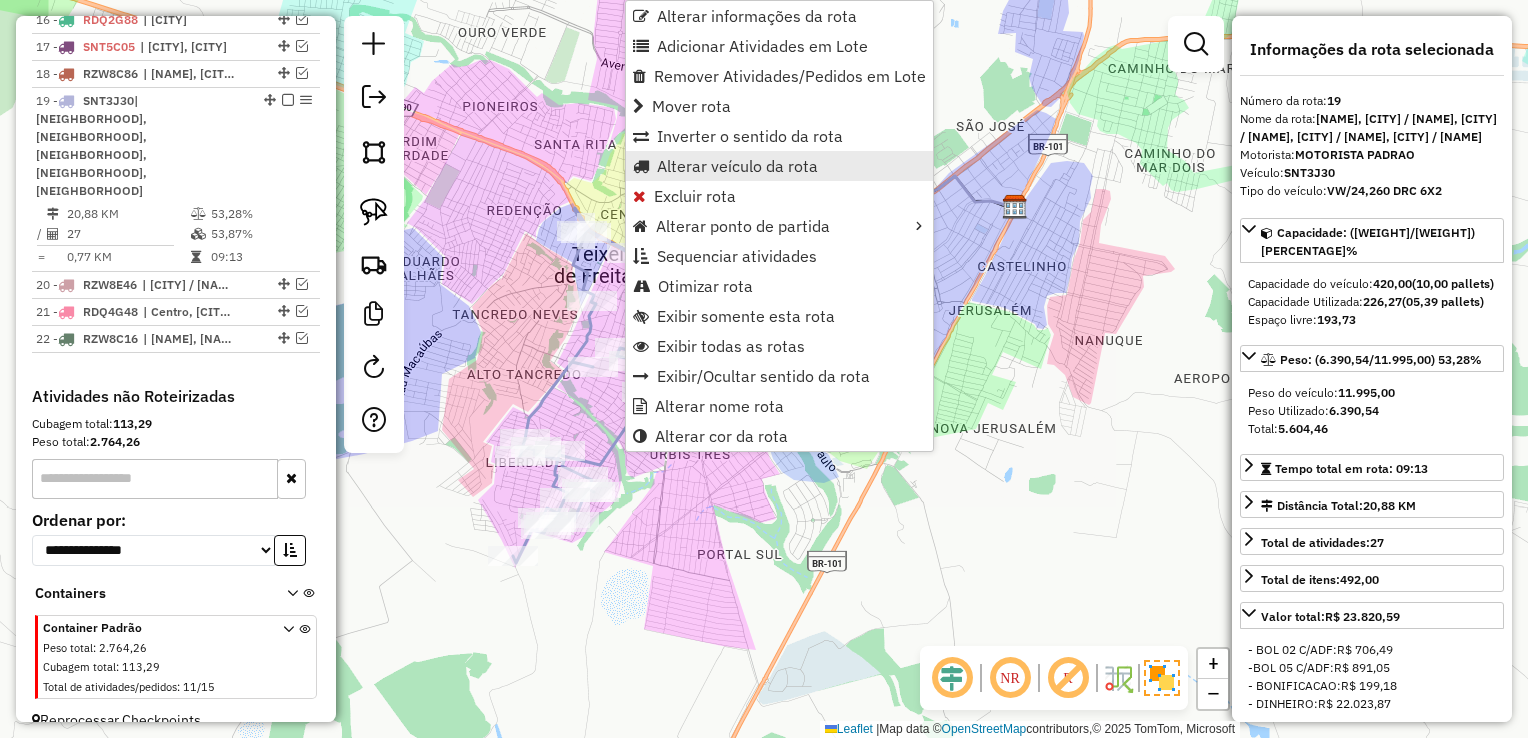 click on "Alterar veículo da rota" at bounding box center (737, 166) 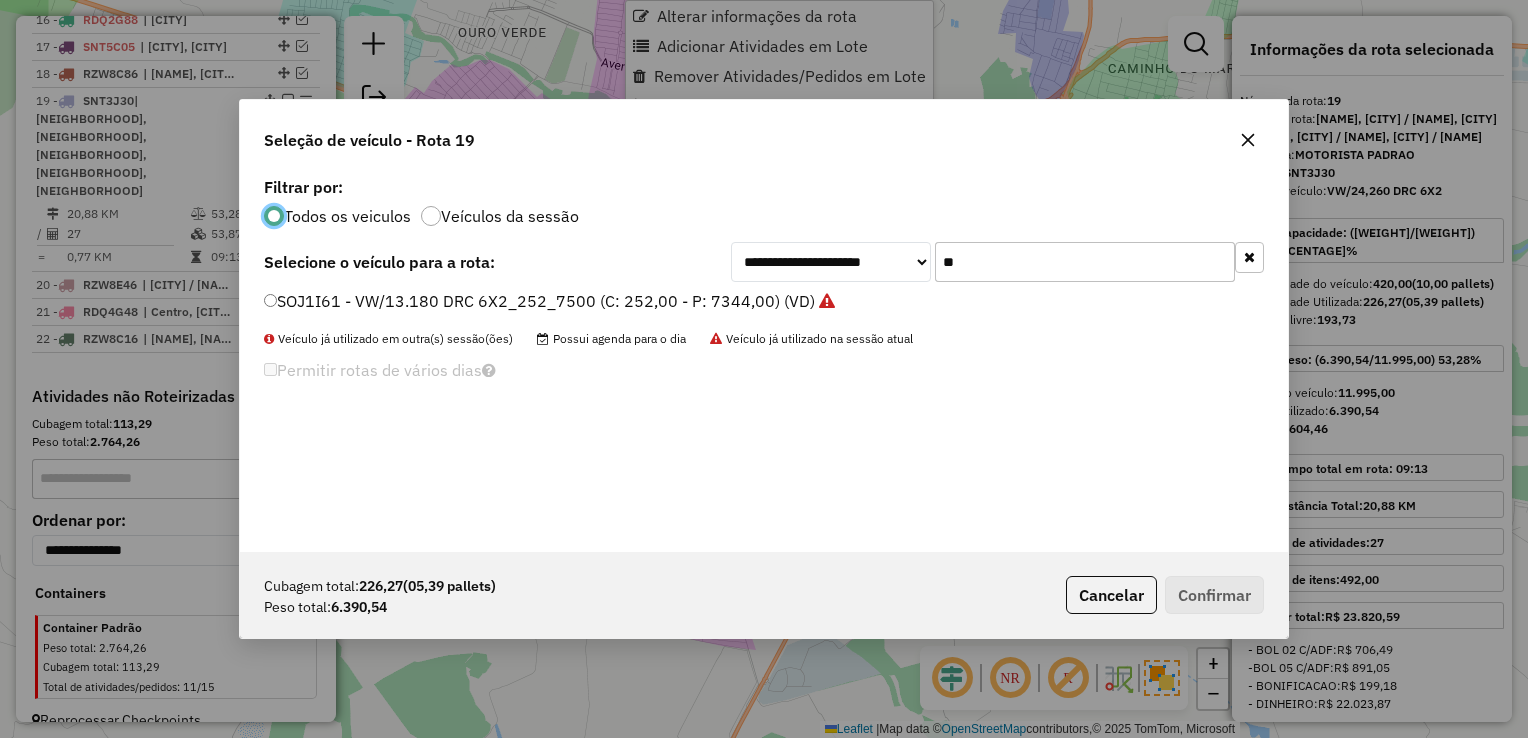 scroll, scrollTop: 10, scrollLeft: 6, axis: both 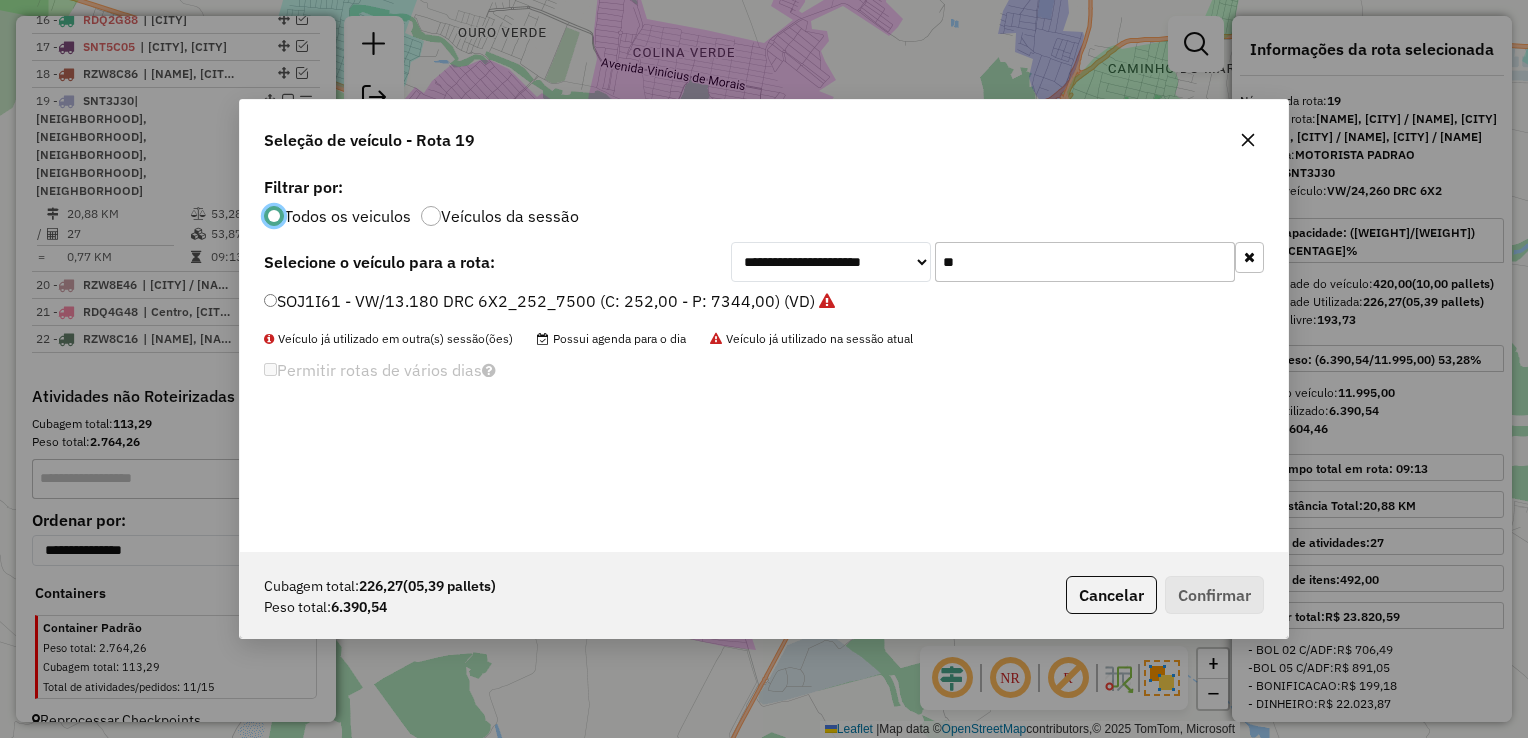 click on "**" 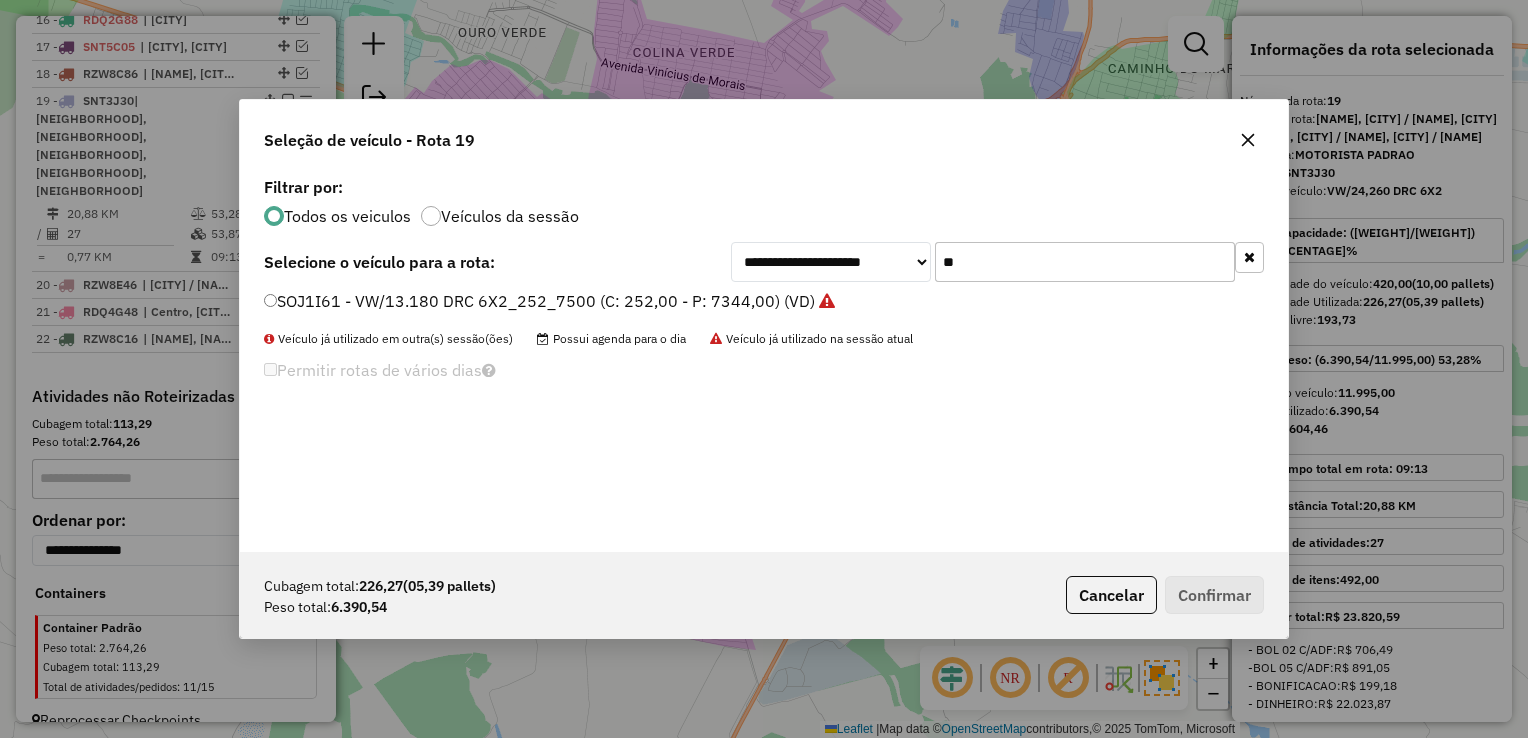 click on "**" 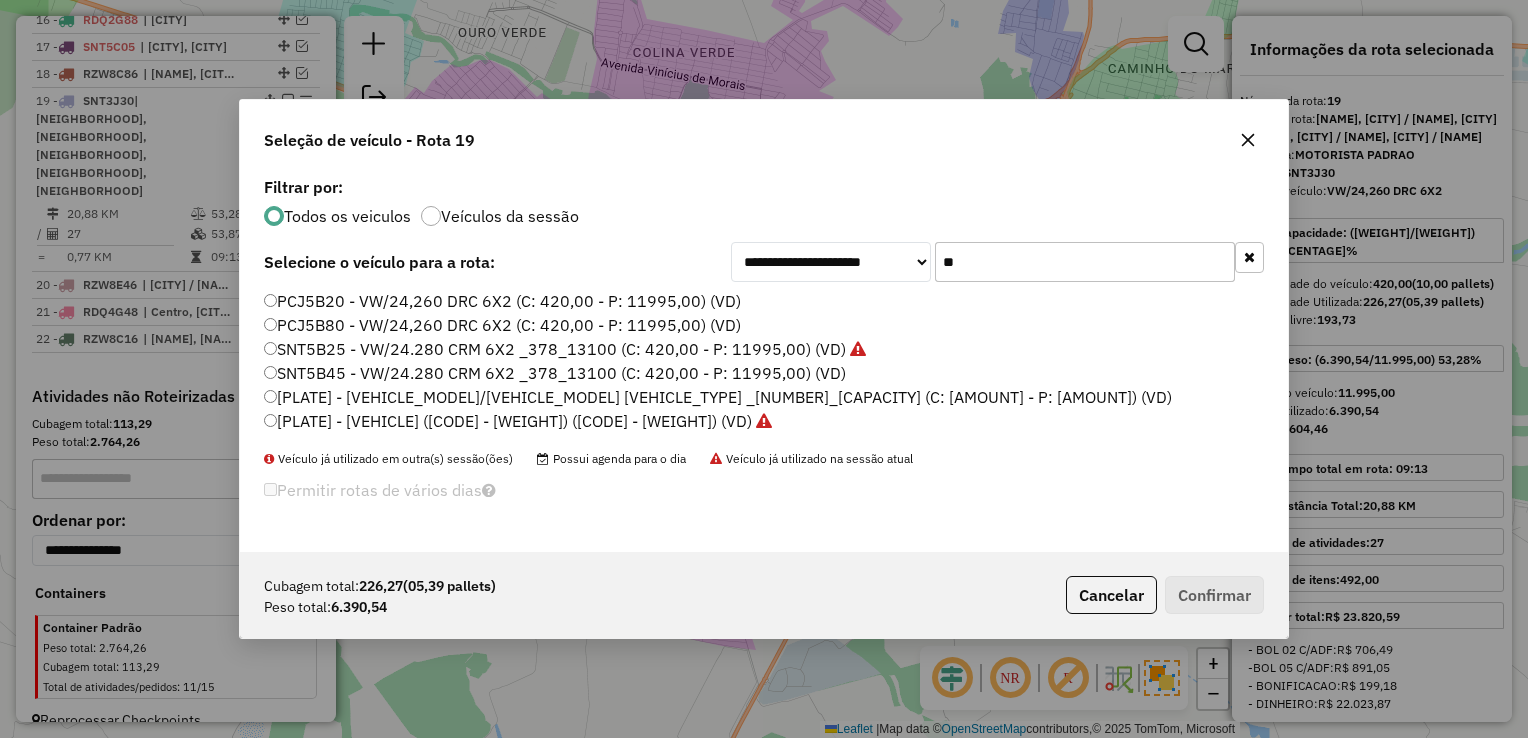 type on "**" 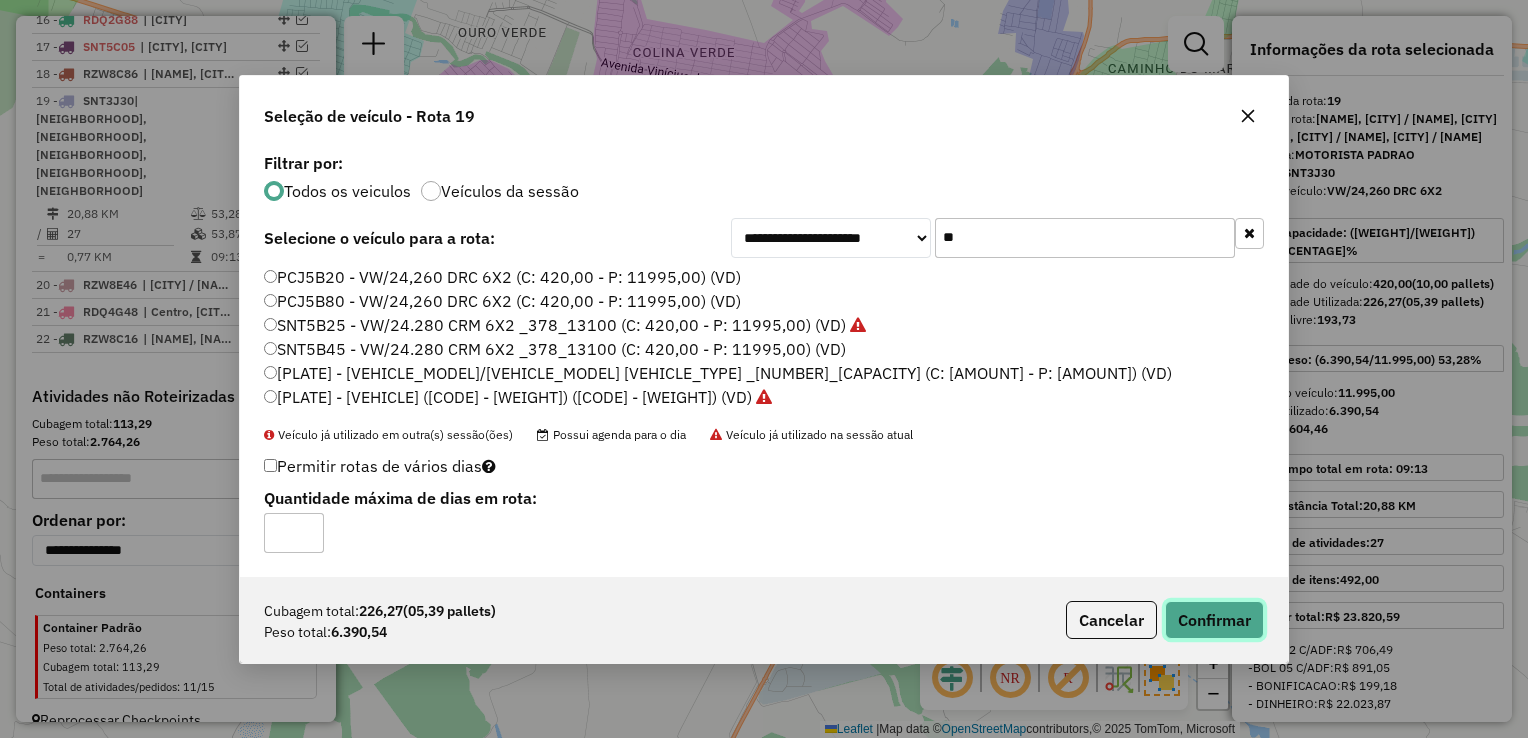 click on "Confirmar" 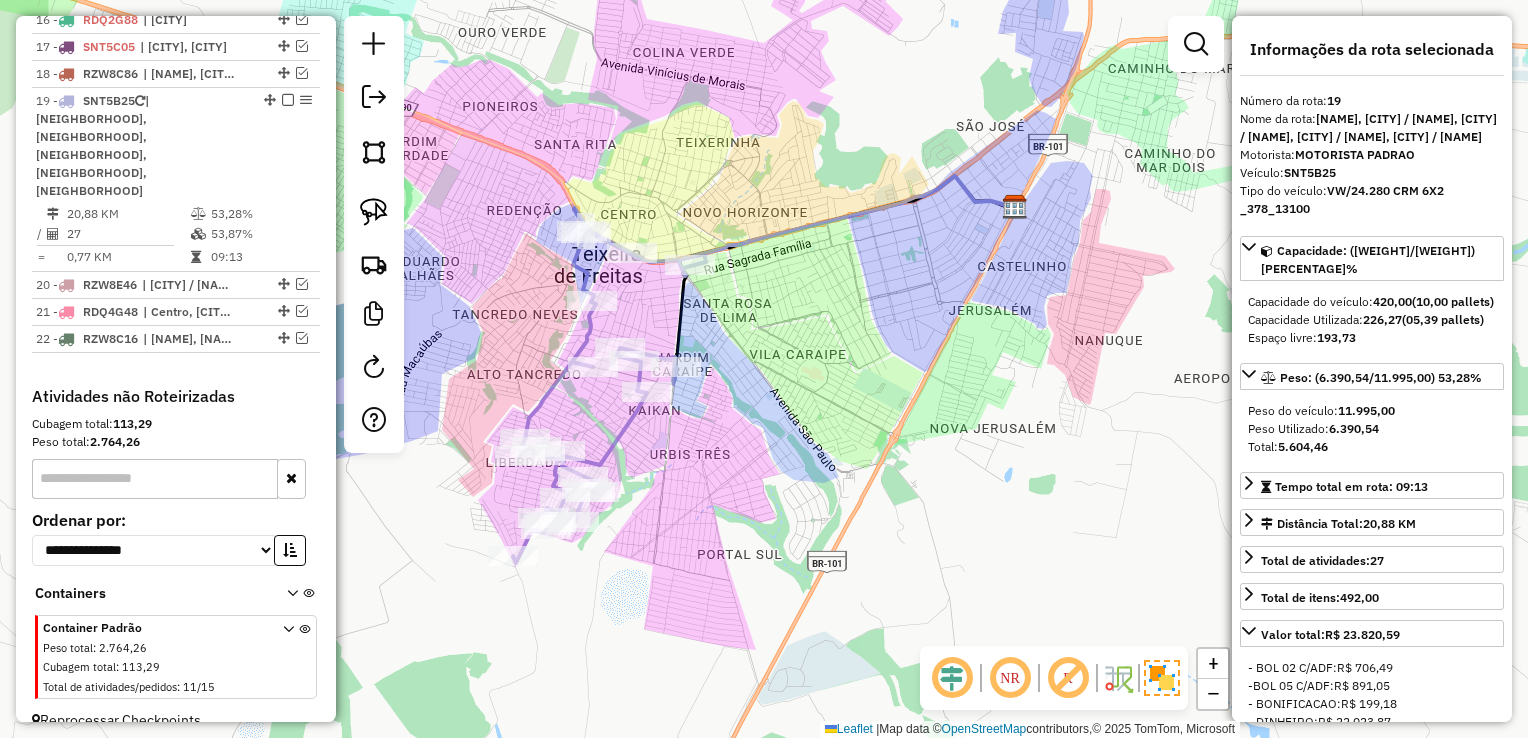 click on "[PLATE] - [VEHICLE] ([CODE], [WEIGHT]) ([CODE], [WEIGHT]) (VD)" at bounding box center [142, 146] 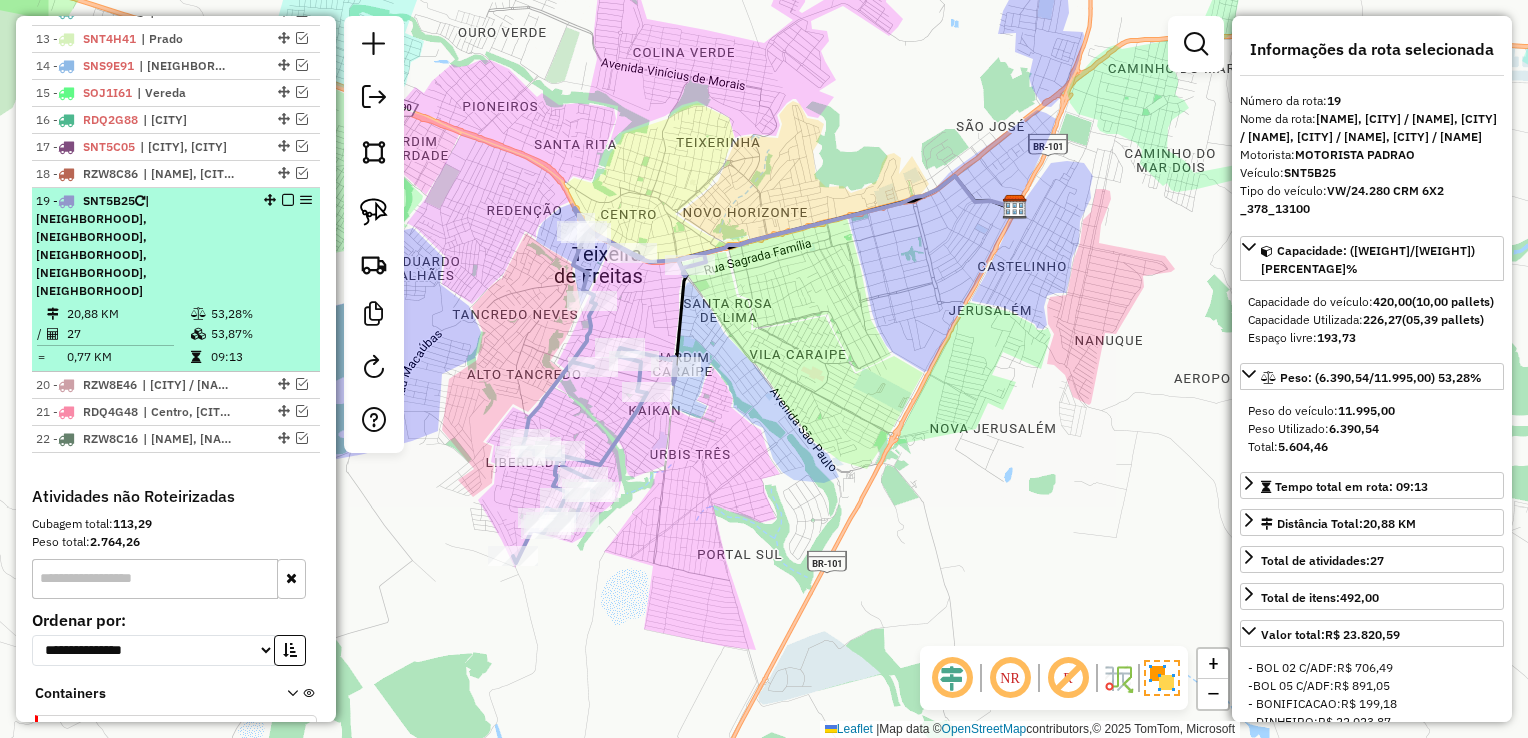 click at bounding box center (288, 200) 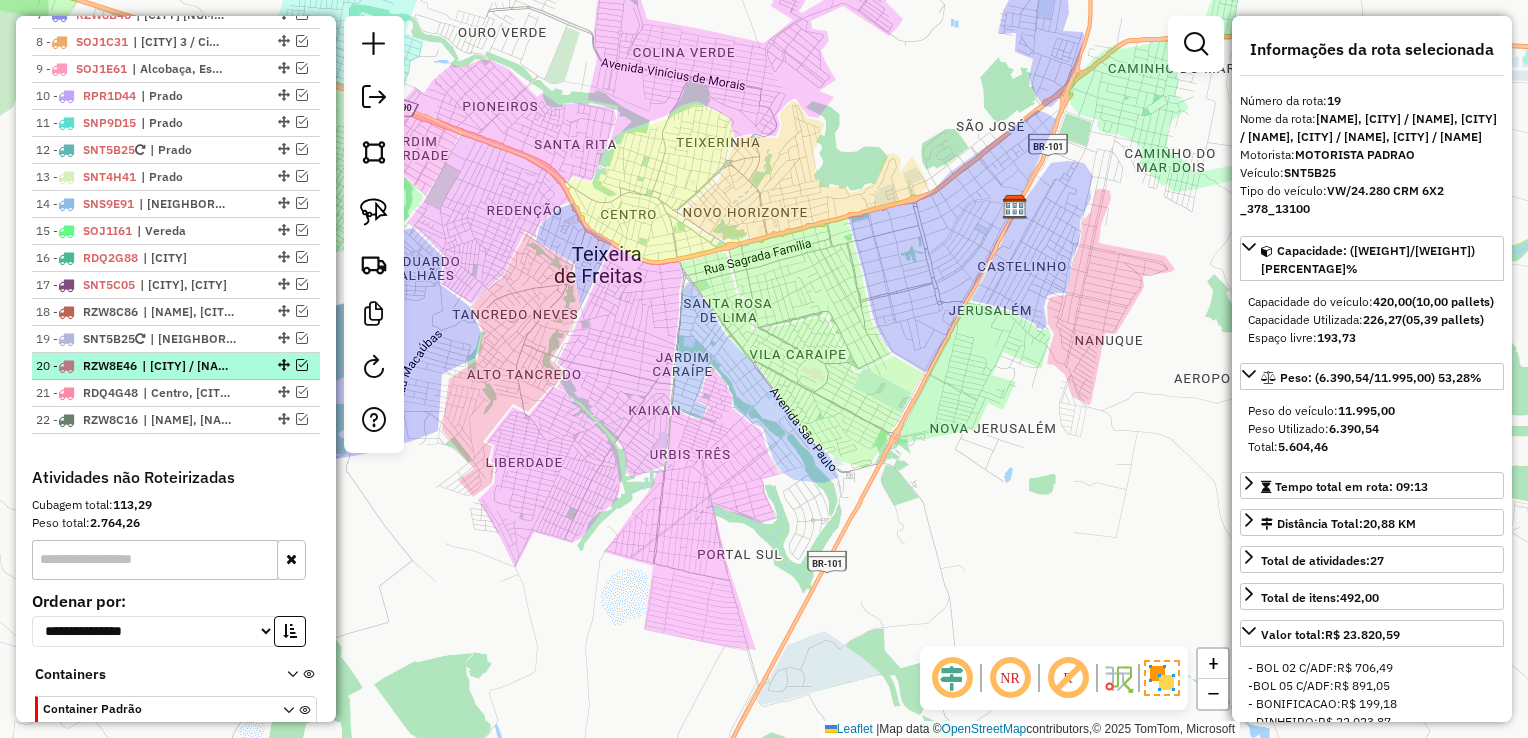 scroll, scrollTop: 850, scrollLeft: 0, axis: vertical 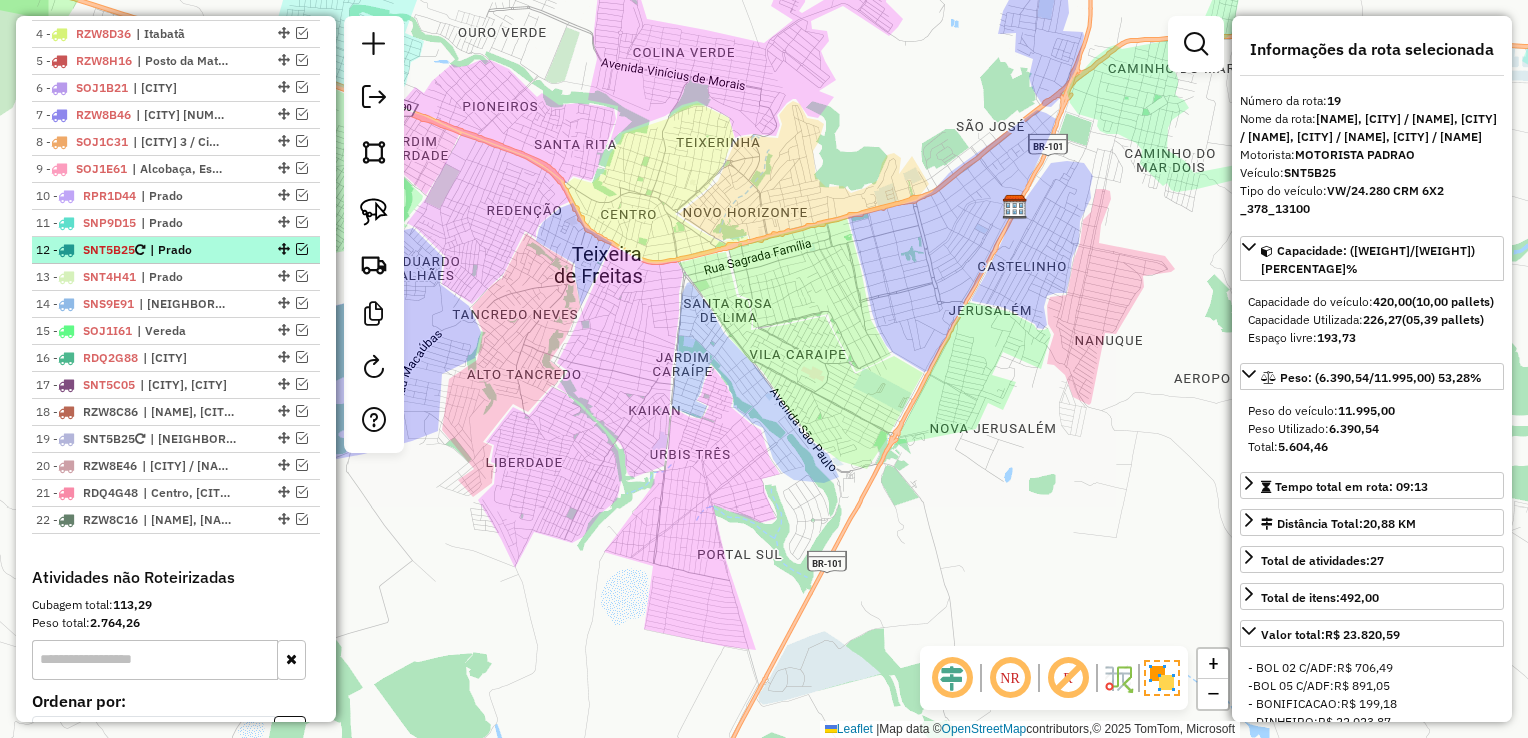 click on "| Prado" at bounding box center [196, 250] 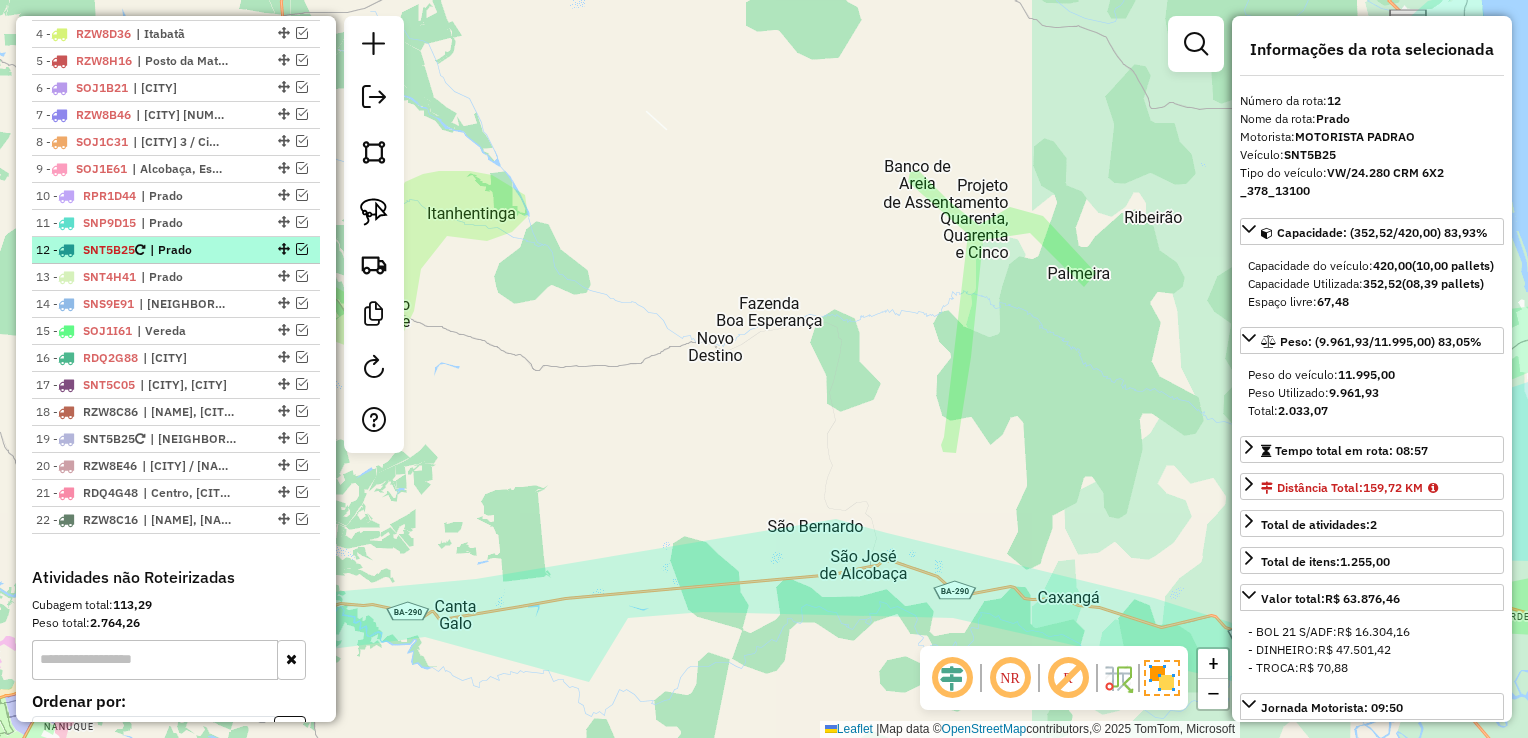 click at bounding box center [302, 249] 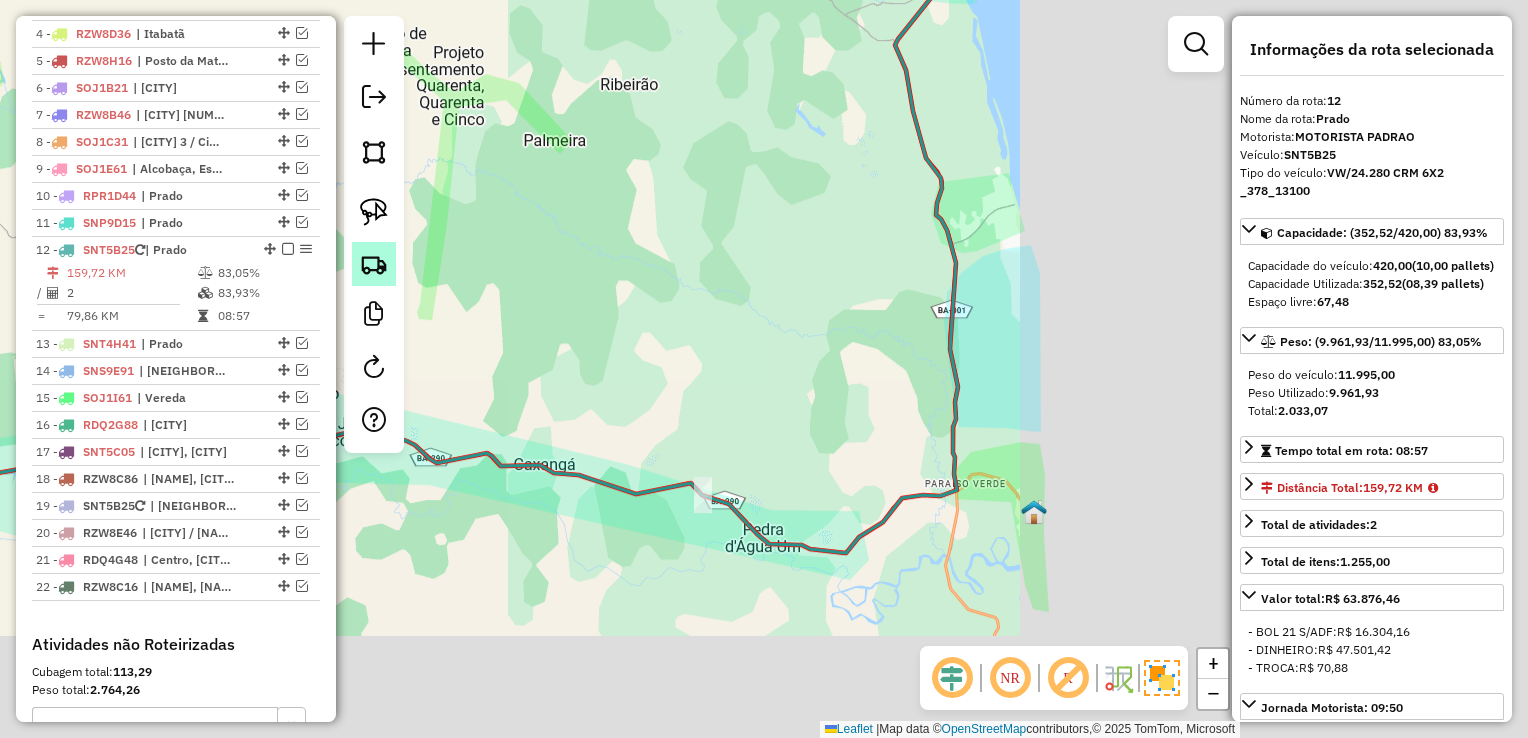 drag, startPoint x: 831, startPoint y: 388, endPoint x: 384, endPoint y: 265, distance: 463.61407 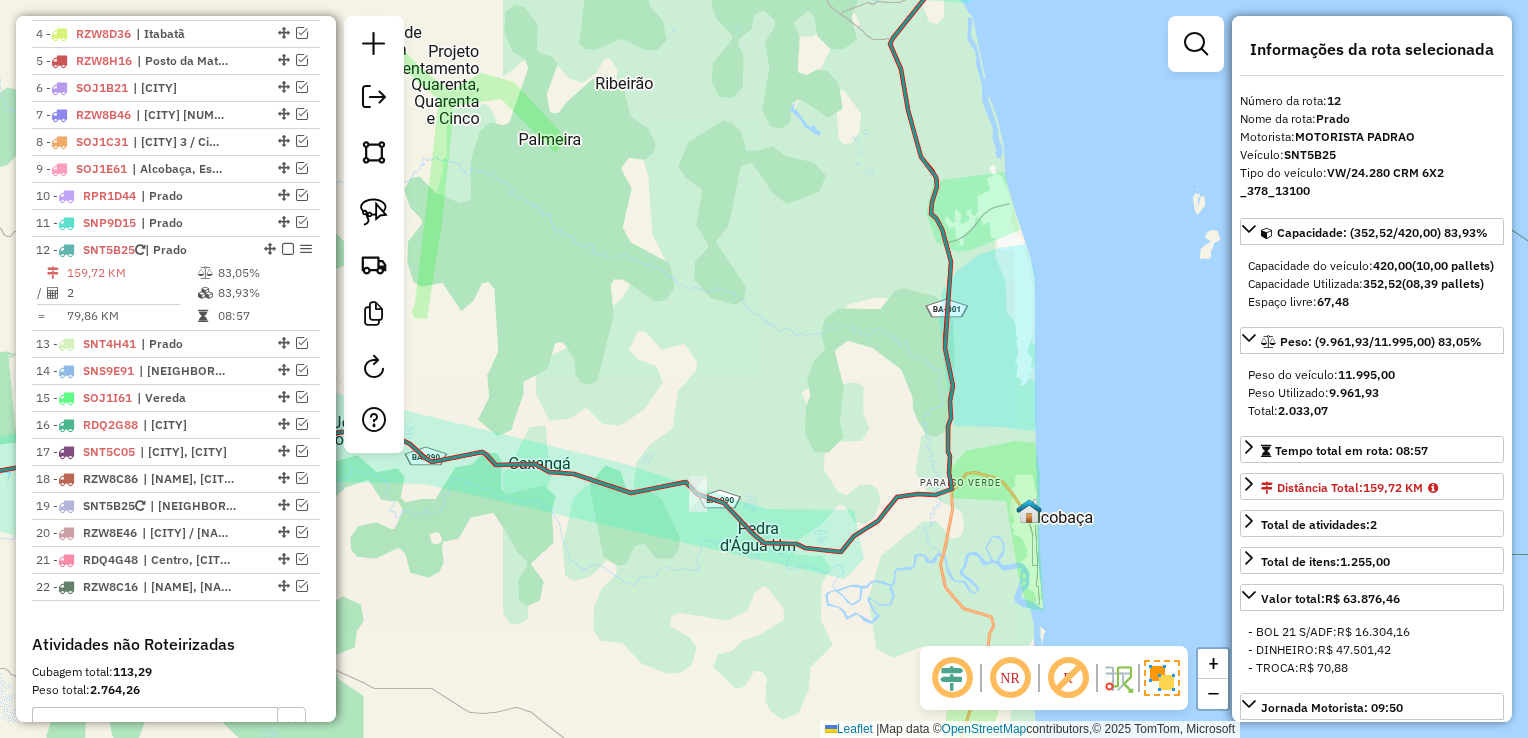 click 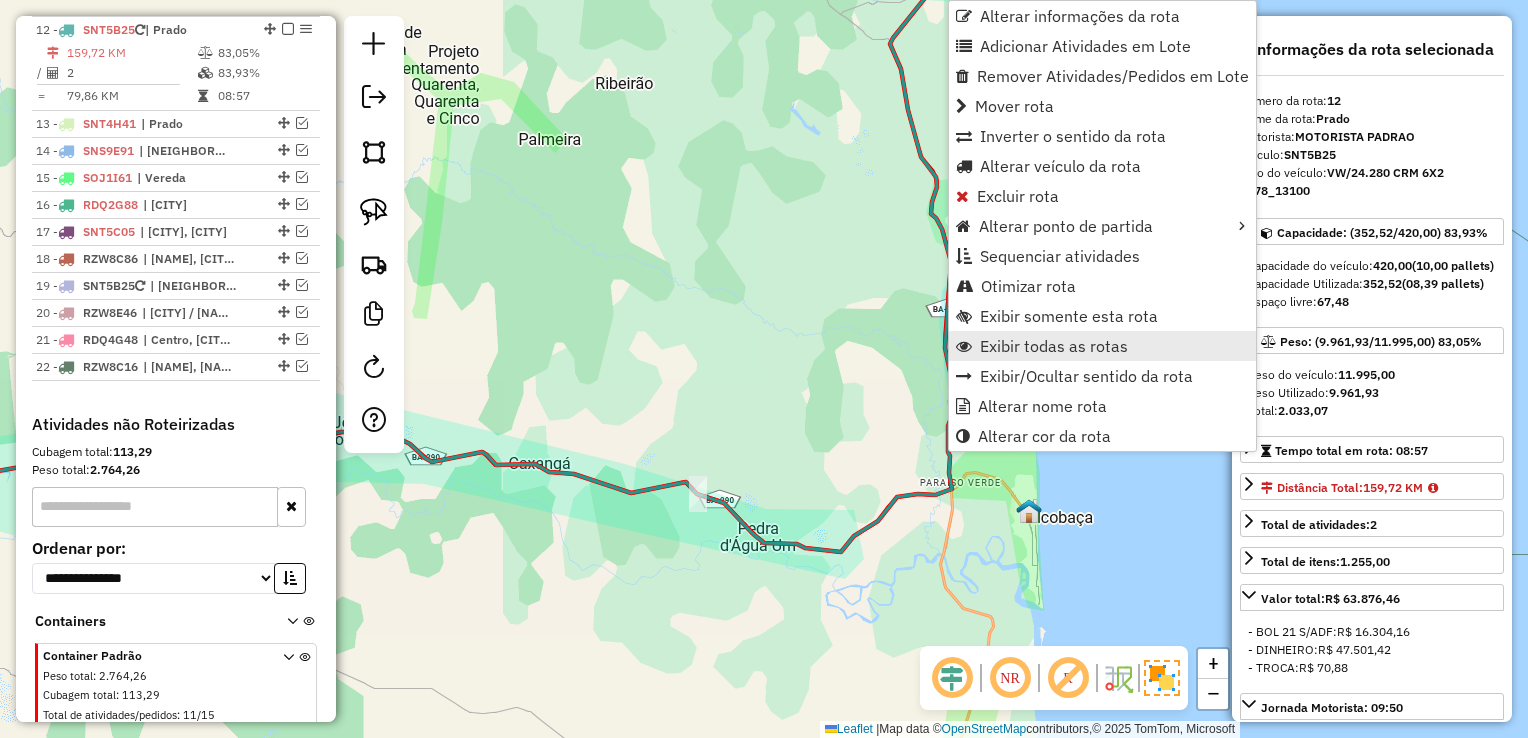 scroll, scrollTop: 1068, scrollLeft: 0, axis: vertical 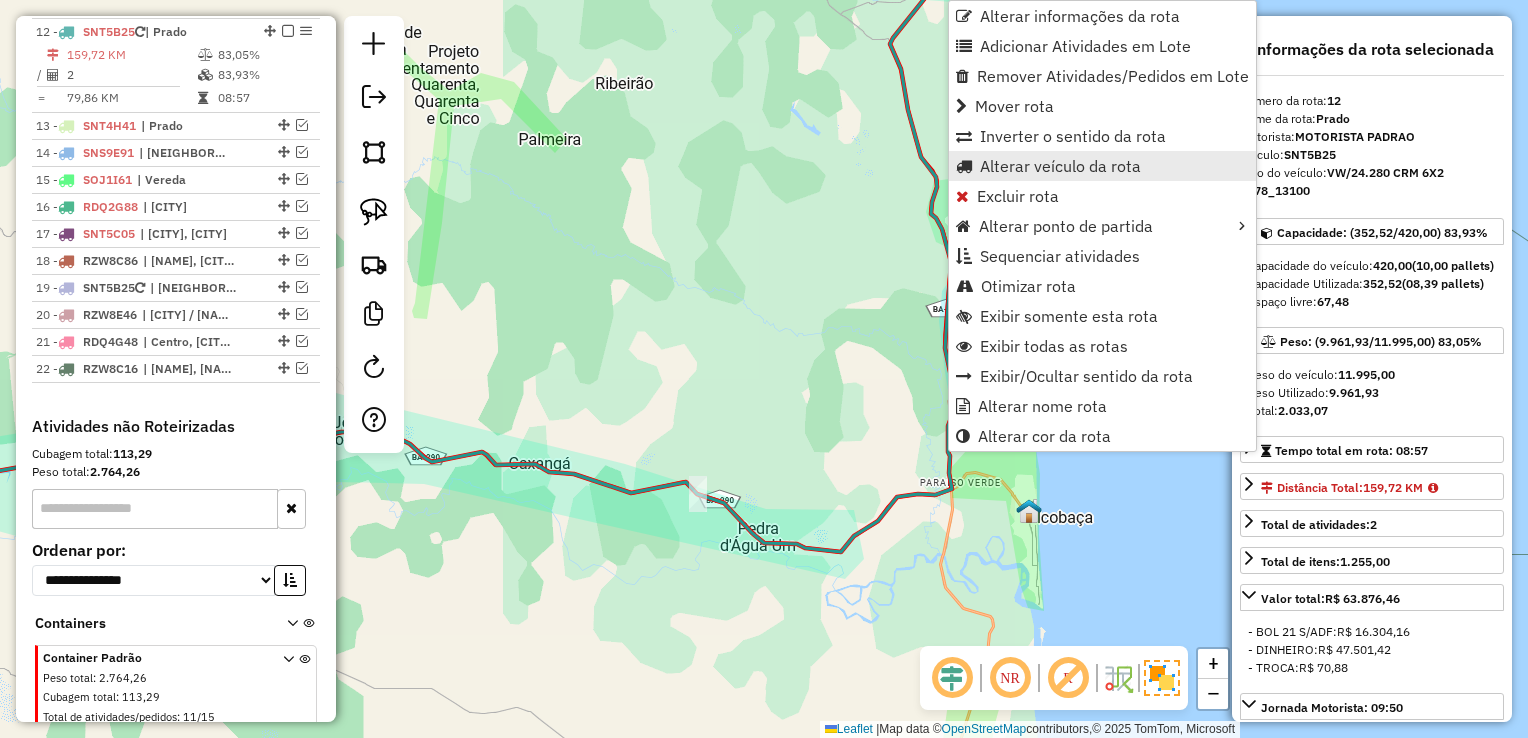 click on "Alterar veículo da rota" at bounding box center (1060, 166) 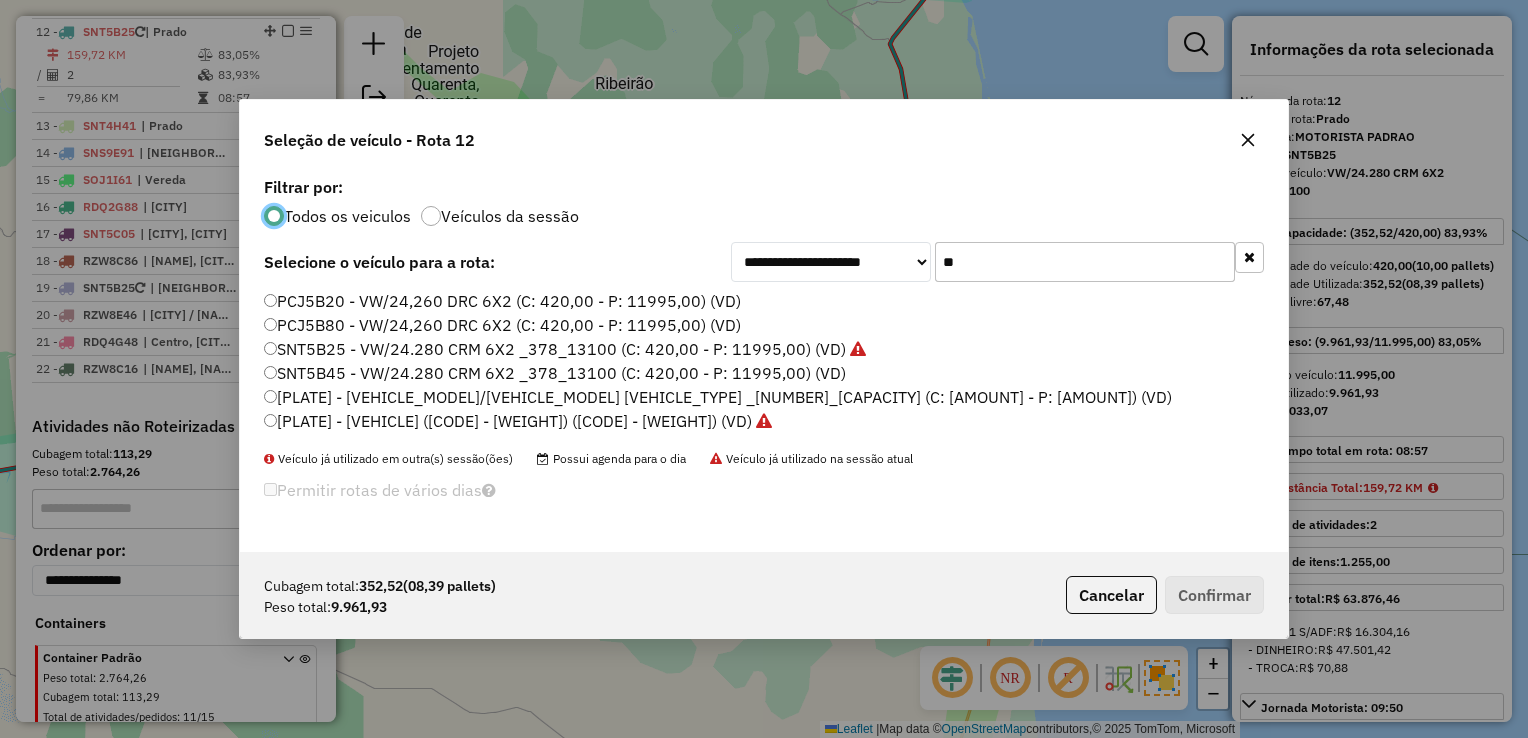scroll, scrollTop: 10, scrollLeft: 6, axis: both 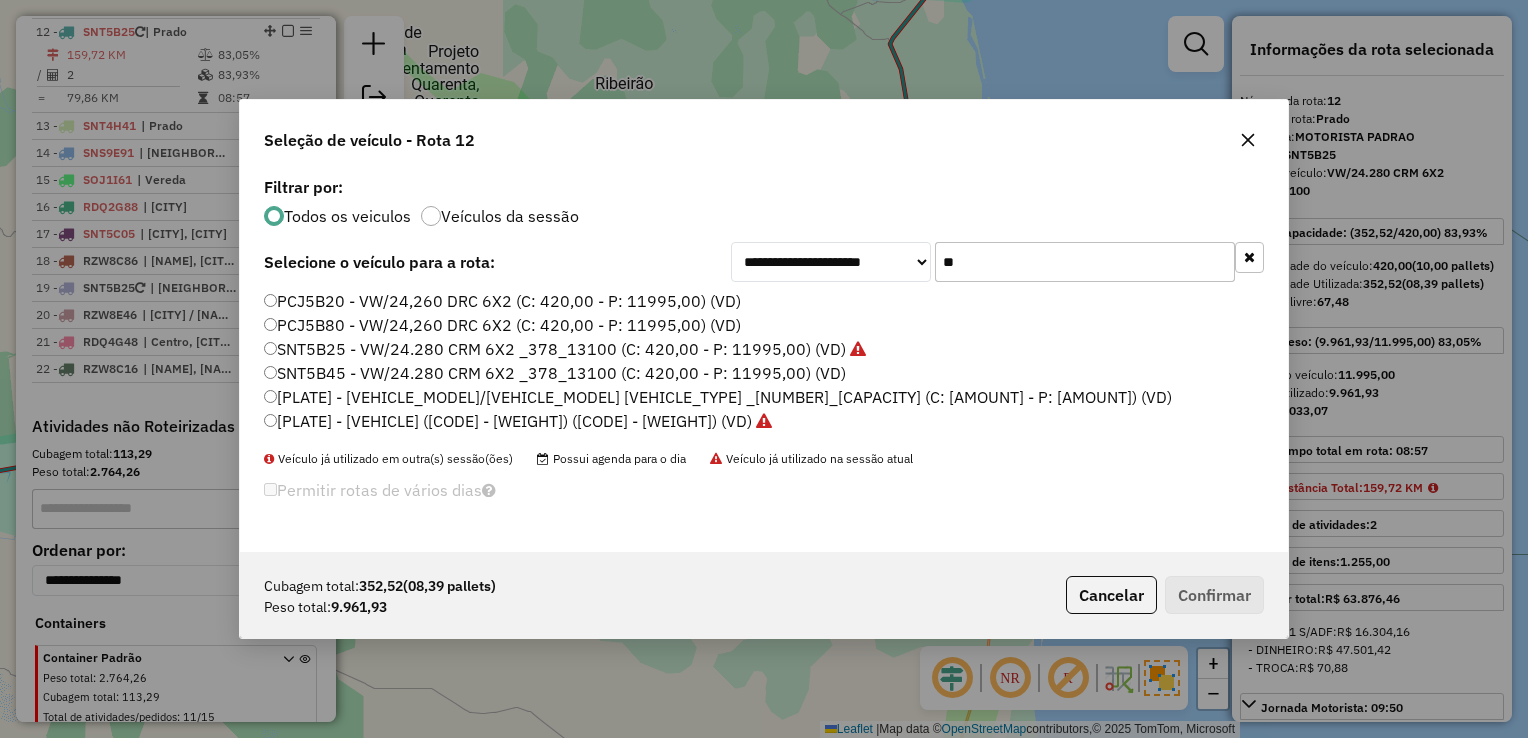click on "**" 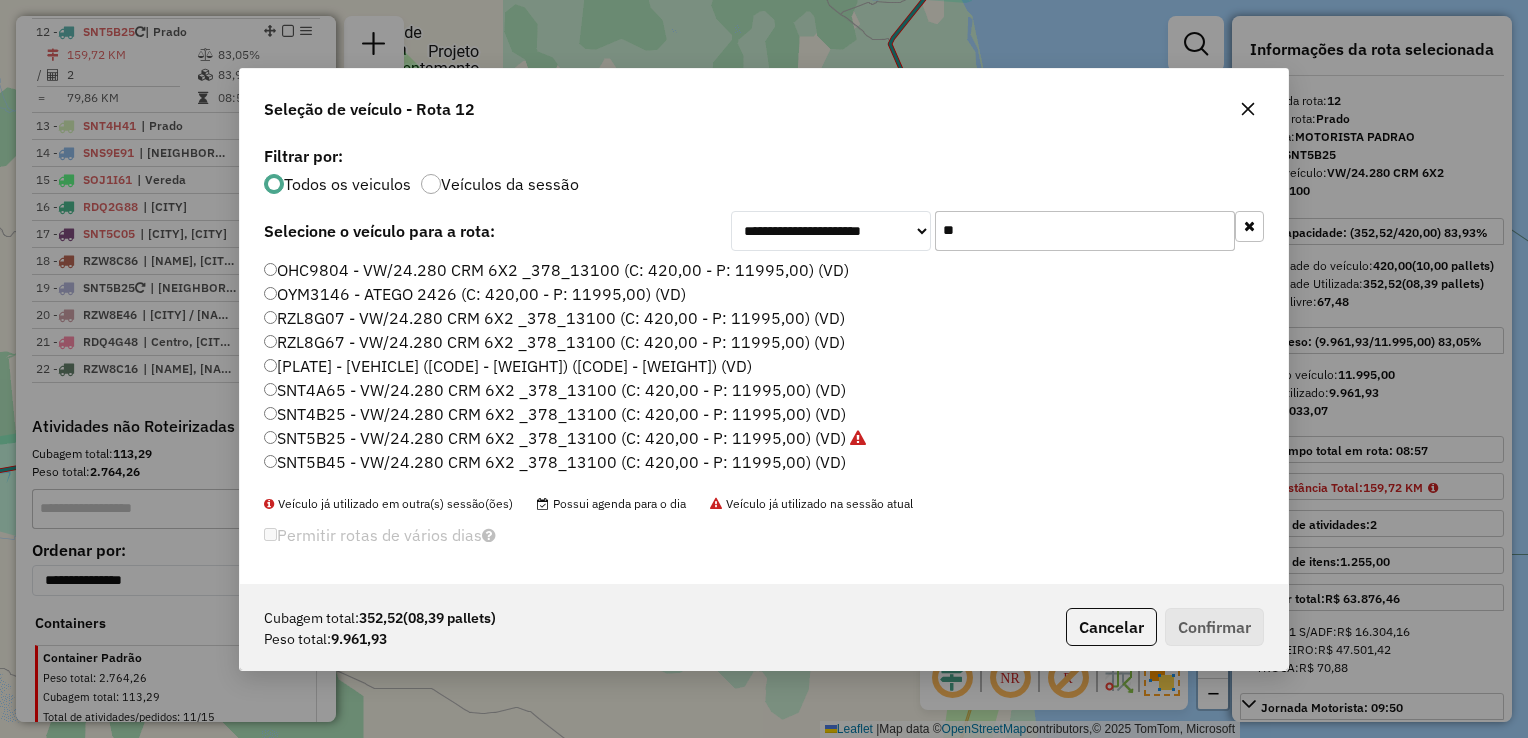 type on "**" 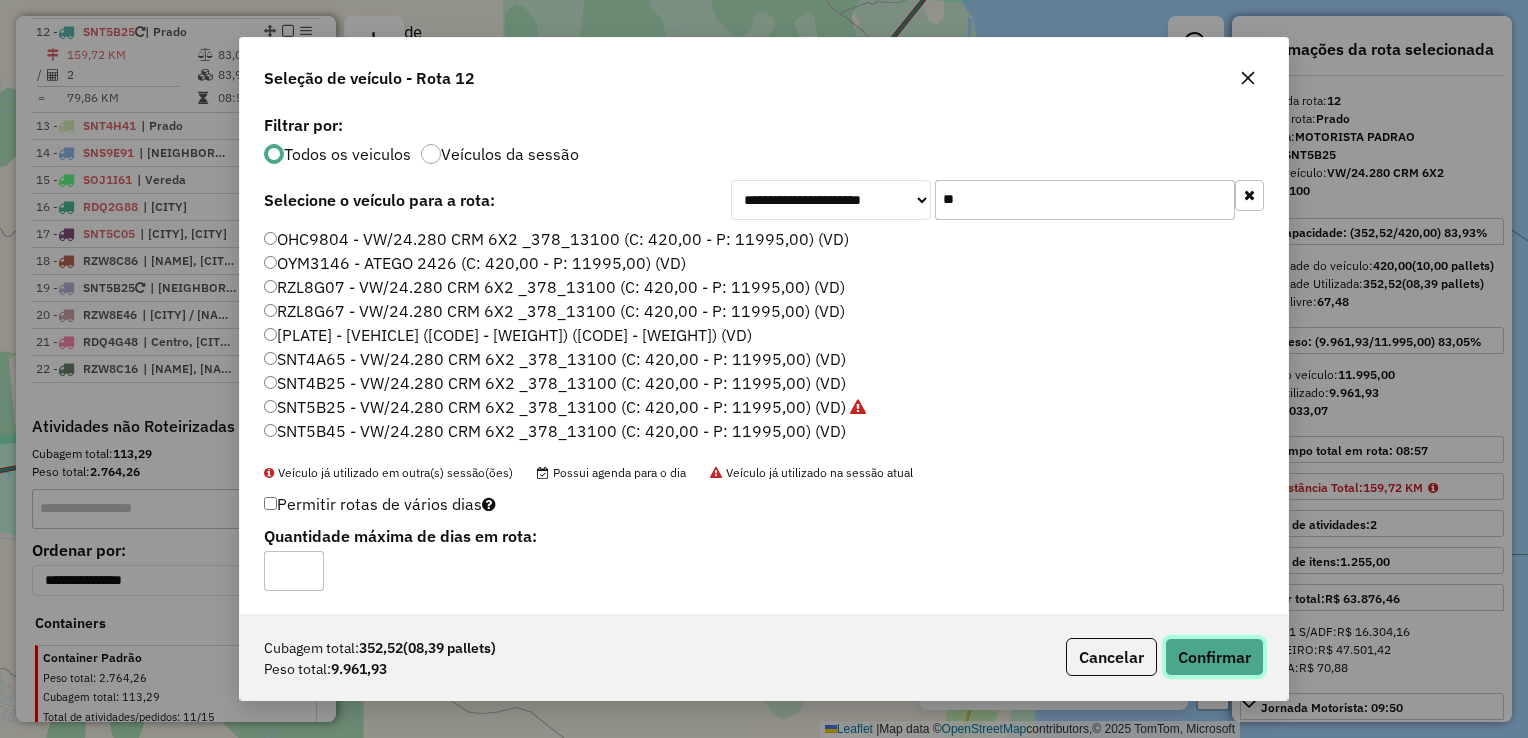 click on "Confirmar" 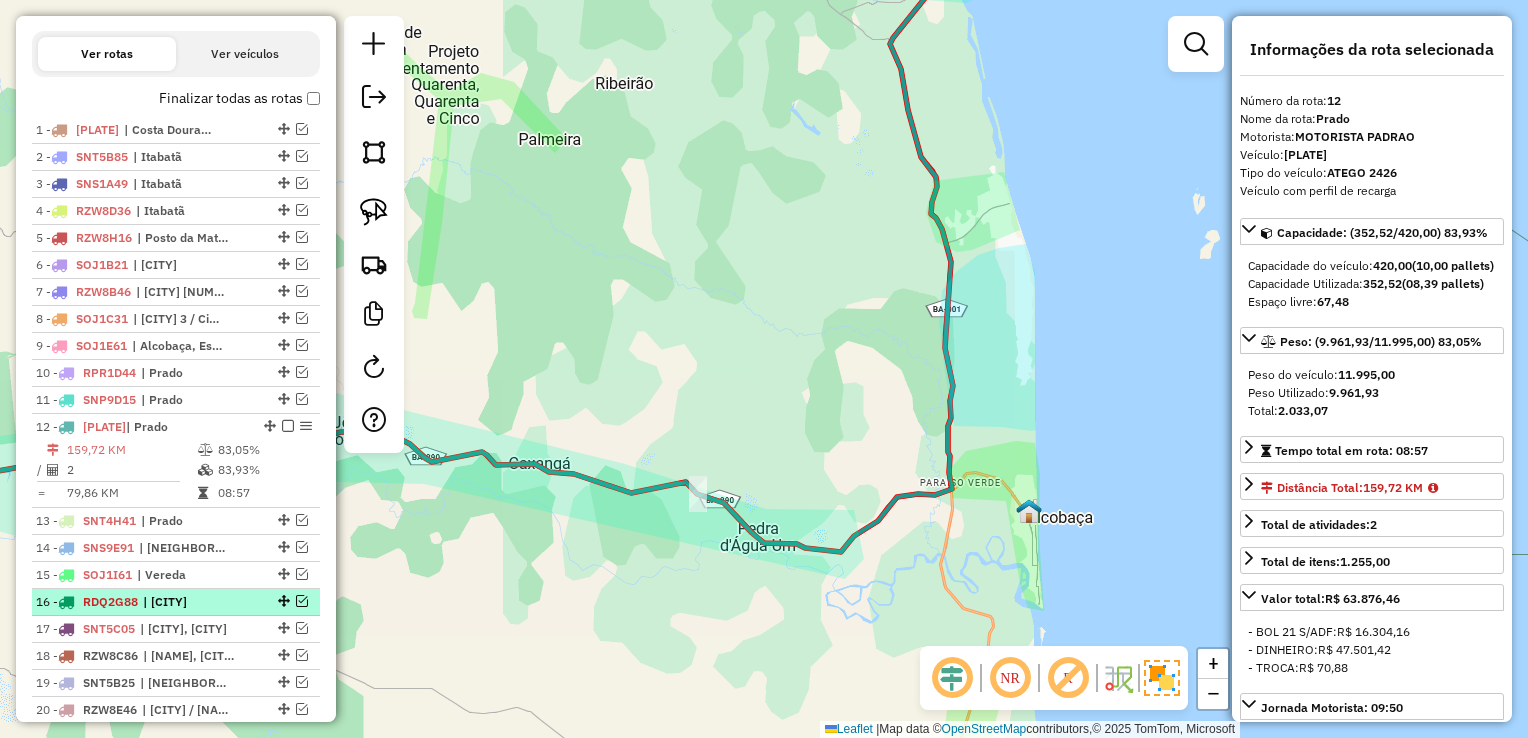 scroll, scrollTop: 668, scrollLeft: 0, axis: vertical 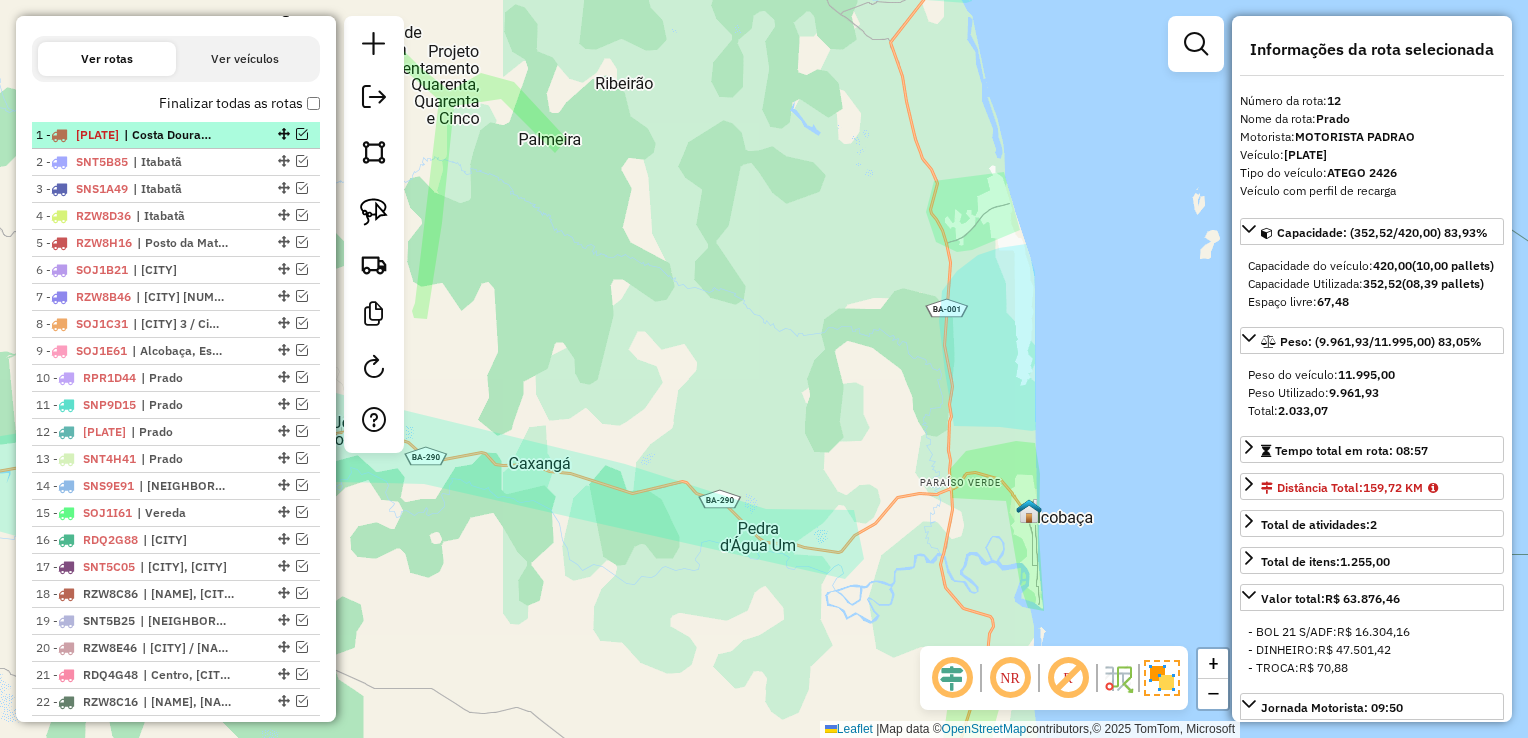 click on "[PLATE]" at bounding box center [97, 134] 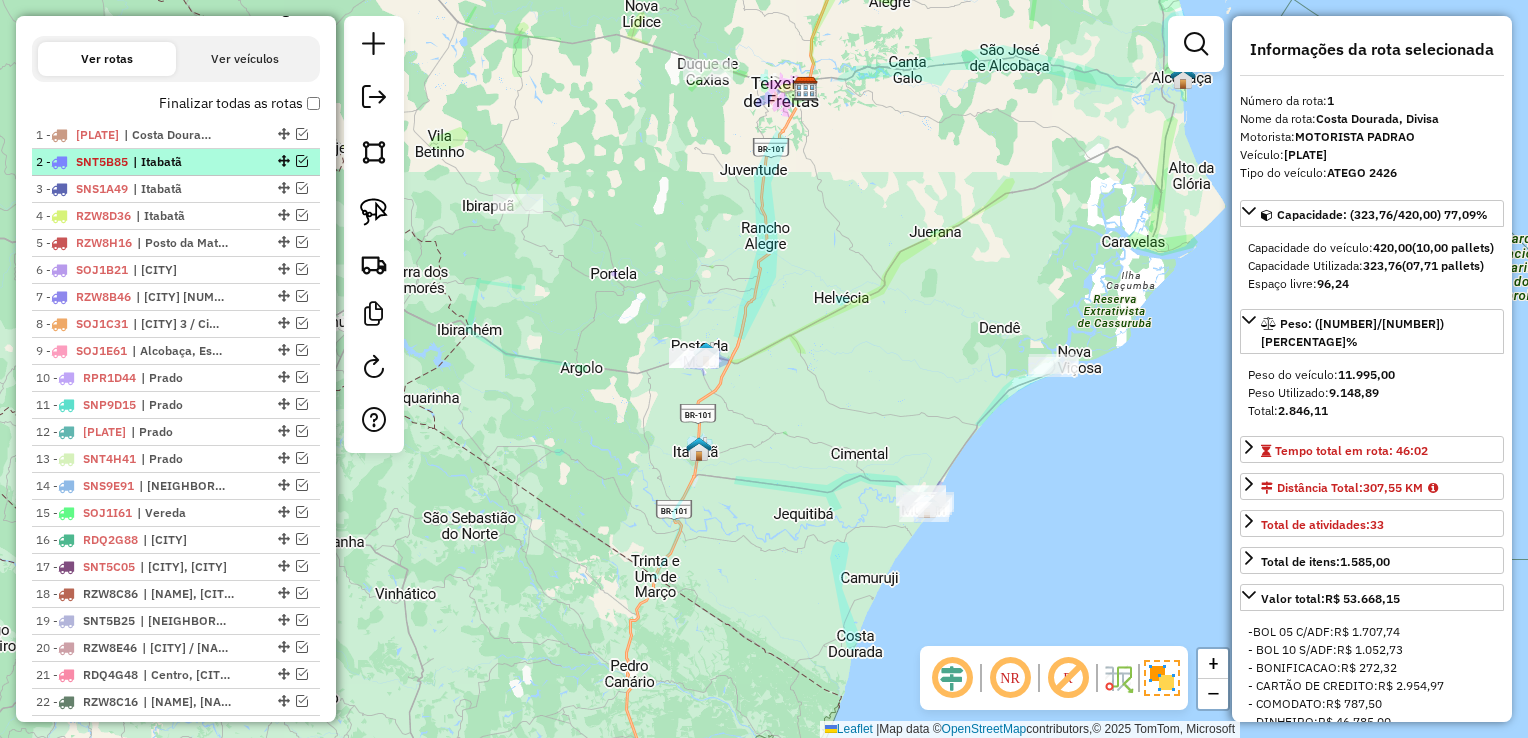 click on "SNT5B85" at bounding box center (102, 161) 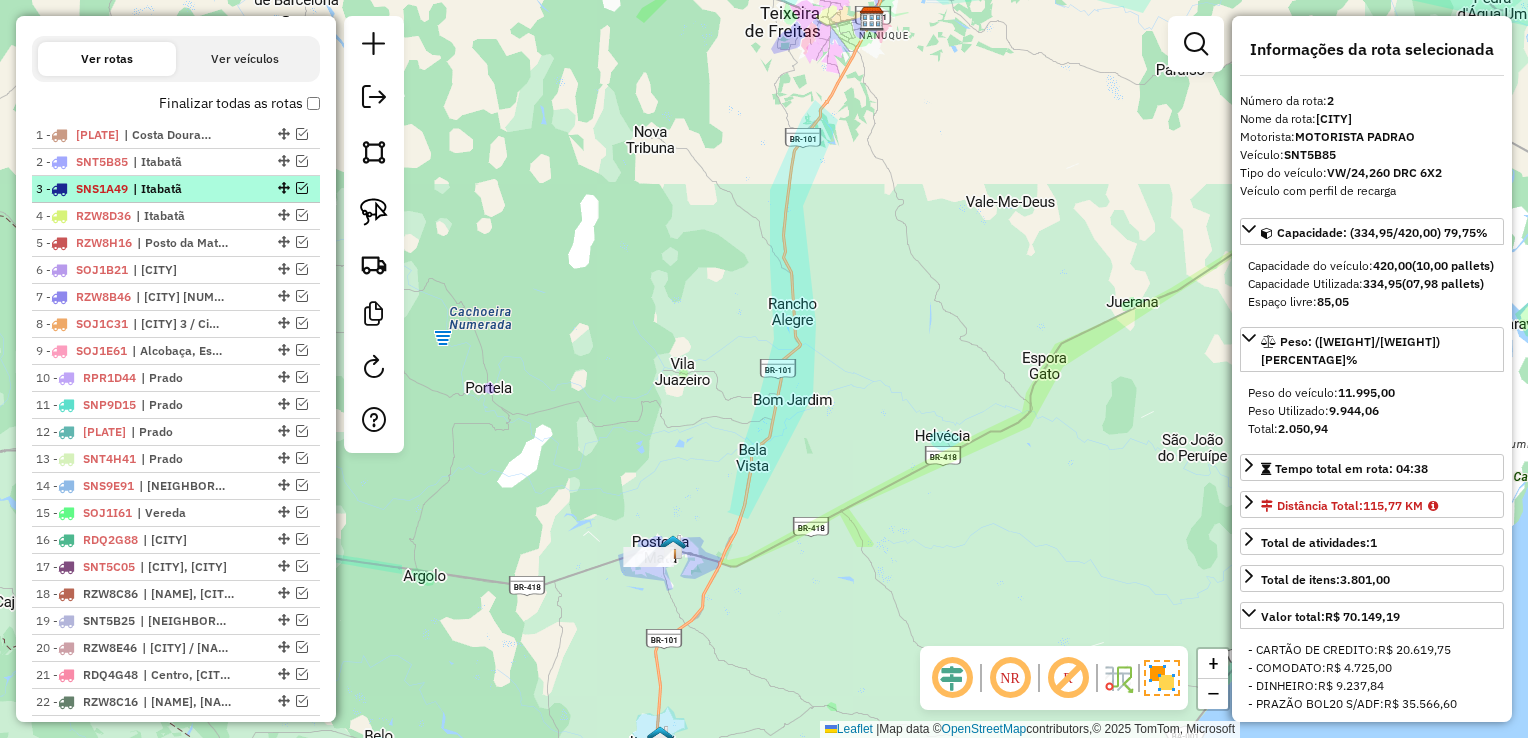 click on "SNS1A49" at bounding box center [102, 188] 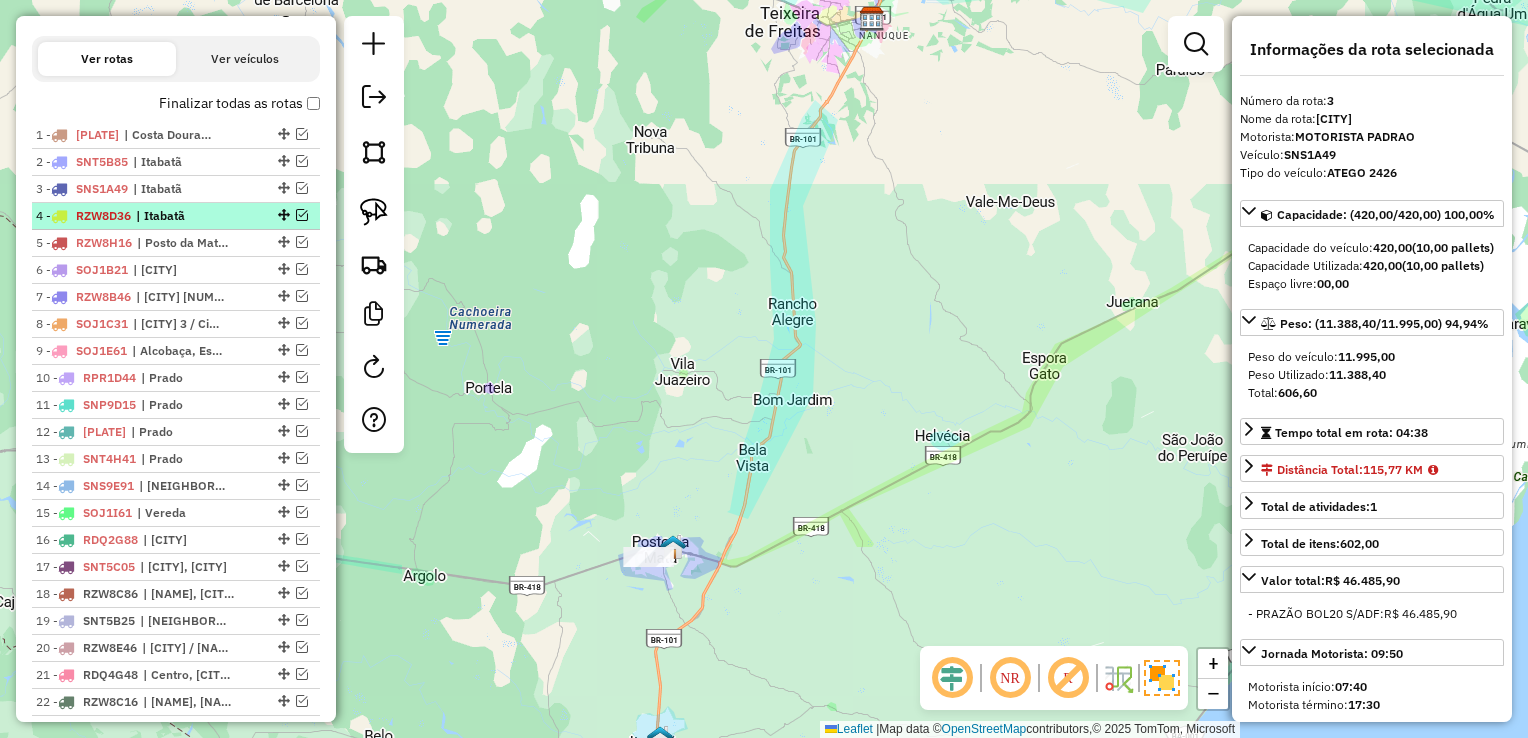 click on "RZW8D36" at bounding box center (103, 215) 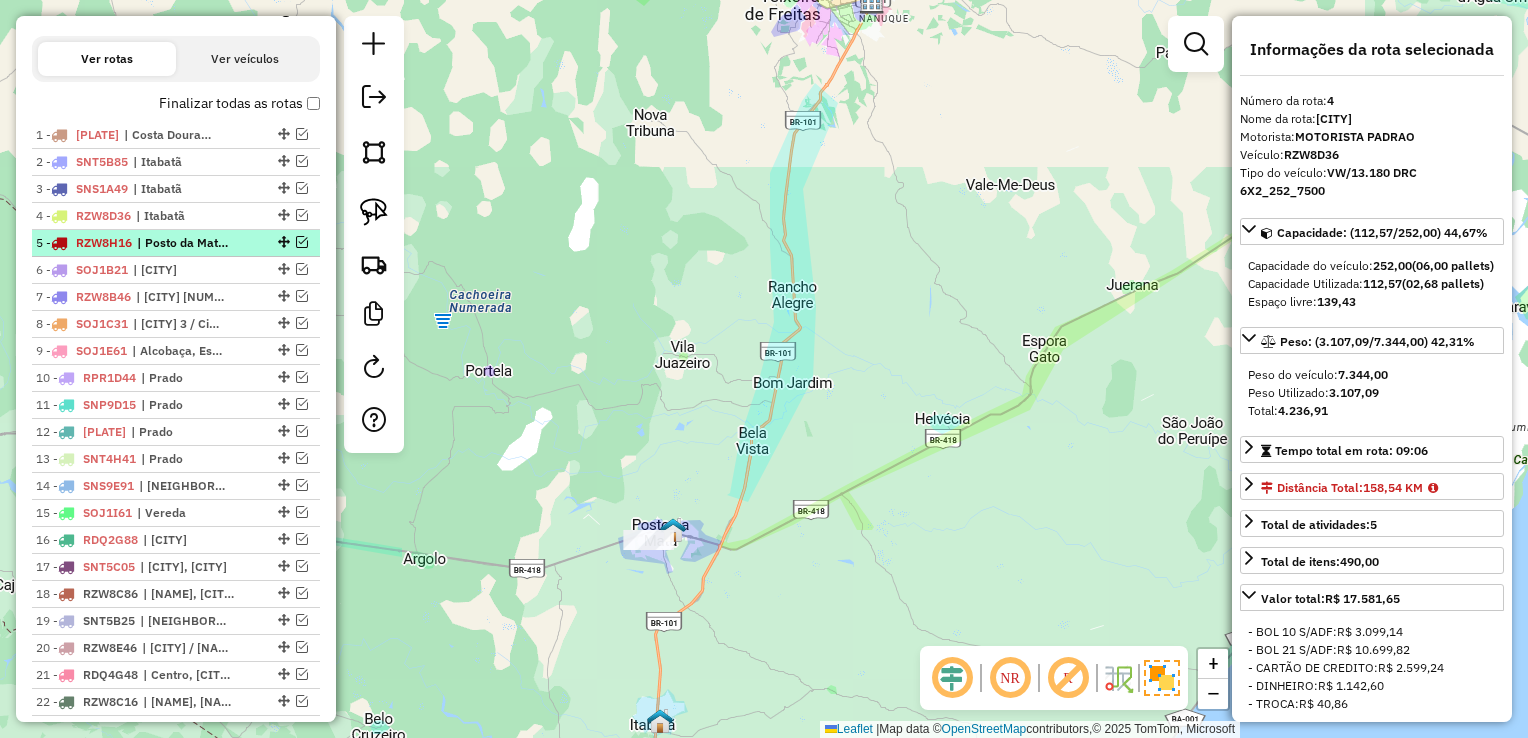 click on "RZW8H16" at bounding box center [104, 242] 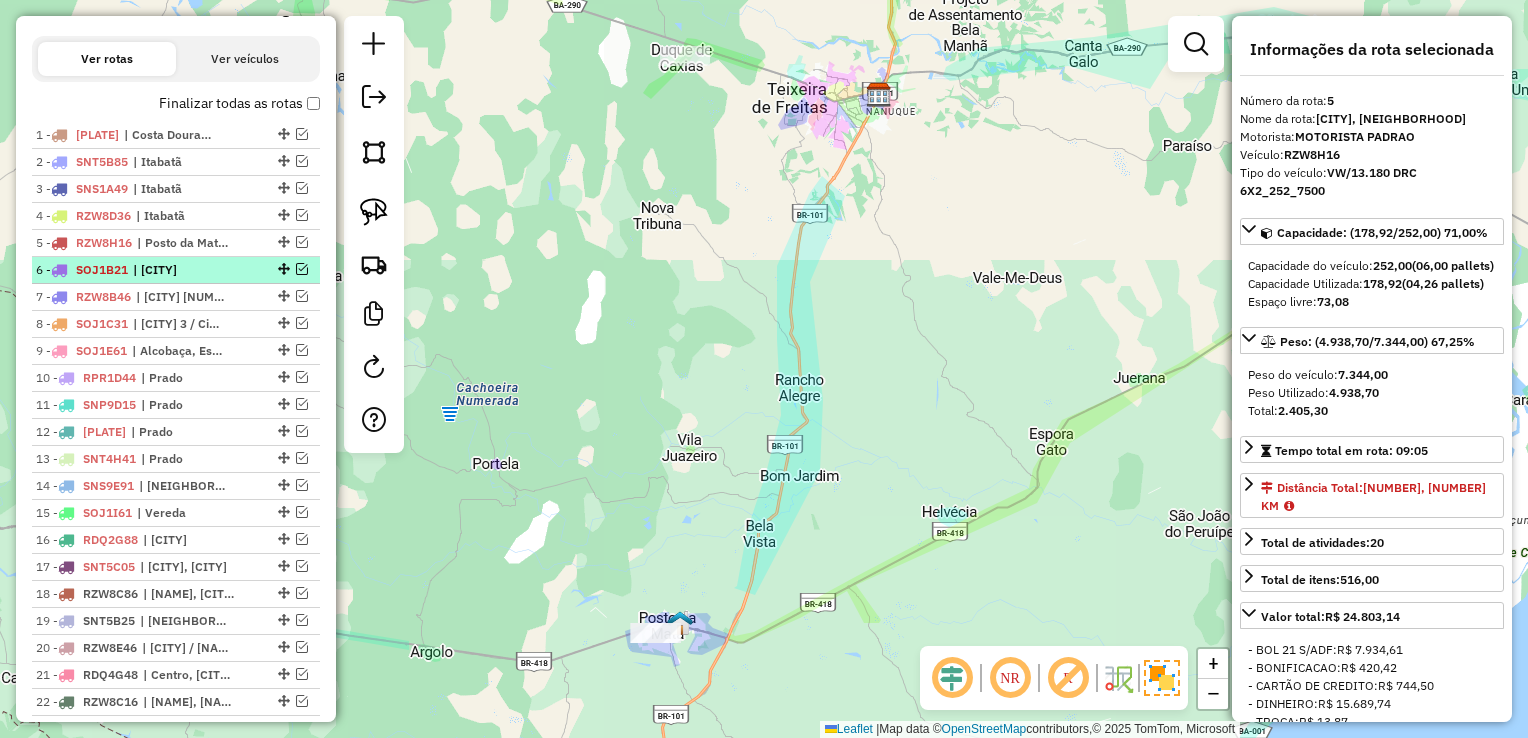click on "SOJ1B21" at bounding box center (102, 269) 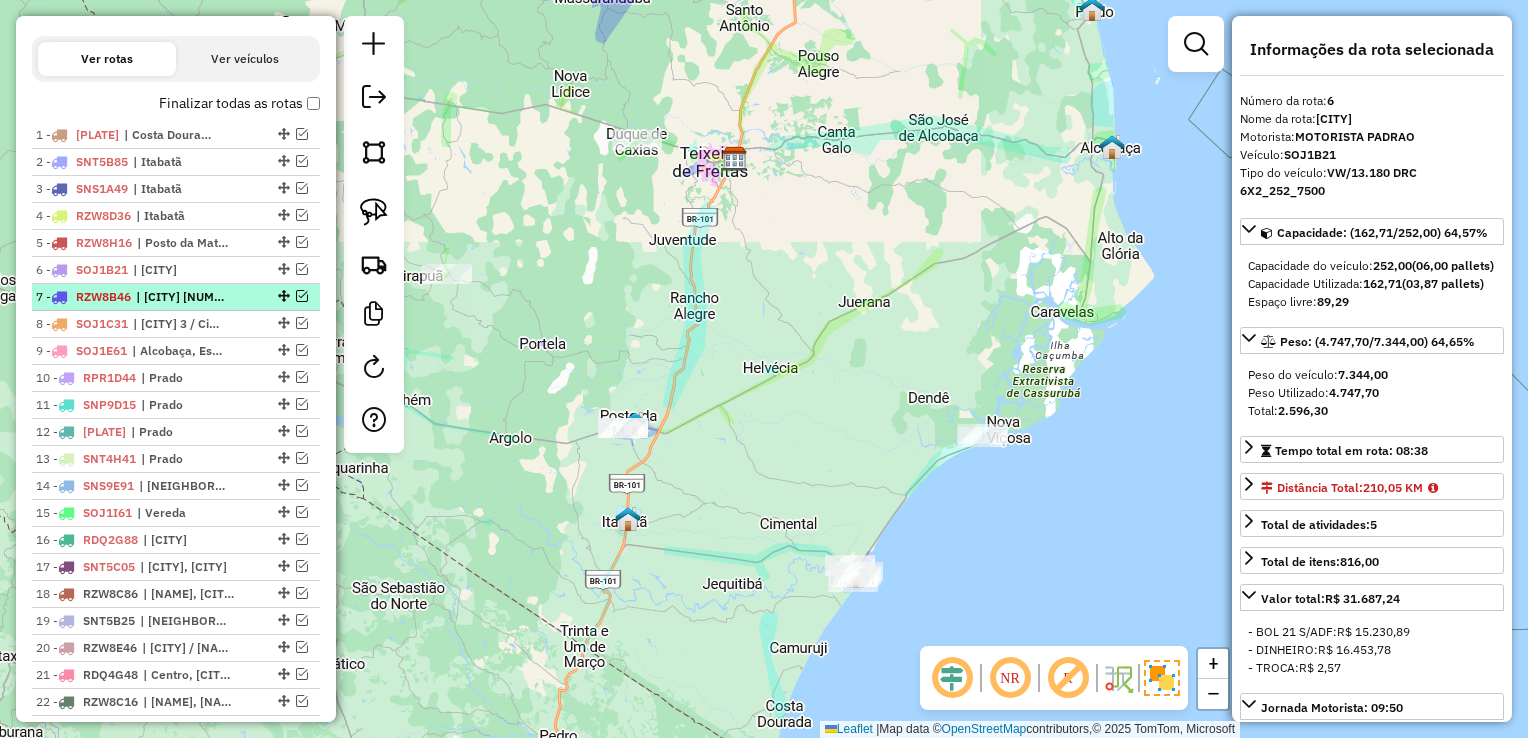 click on "RZW8B46" at bounding box center (103, 296) 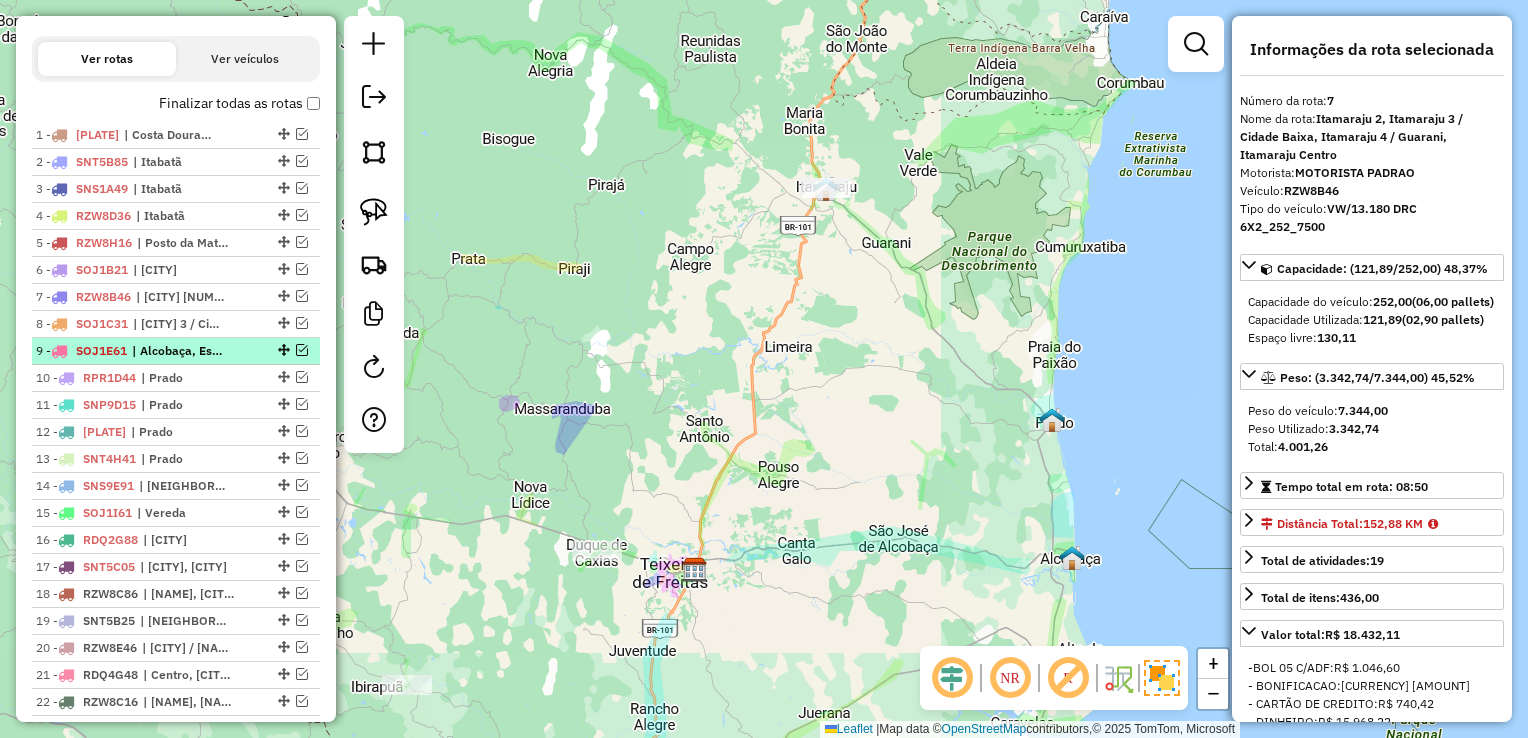click on "SOJ1E61" at bounding box center [101, 350] 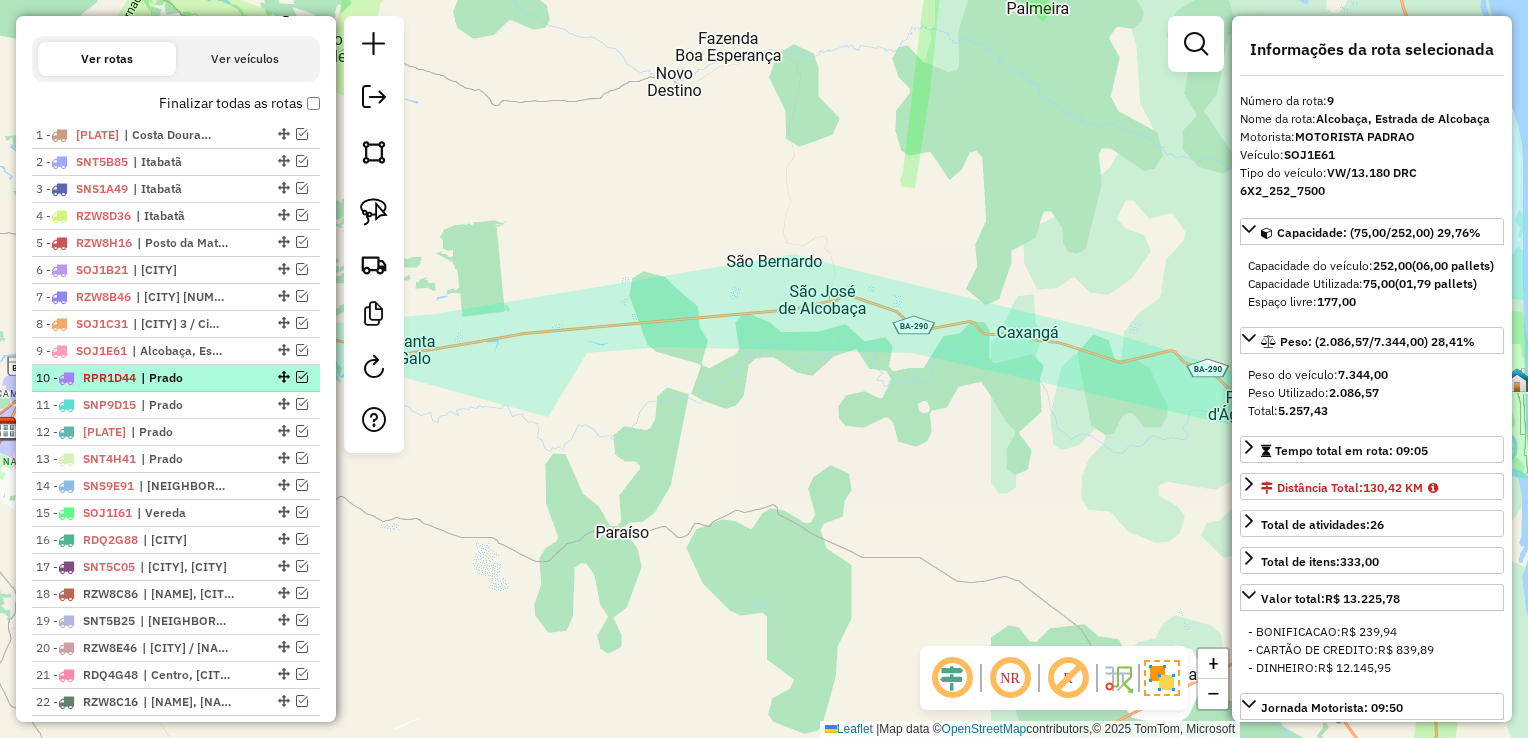 click on "RPR1D44" at bounding box center (109, 377) 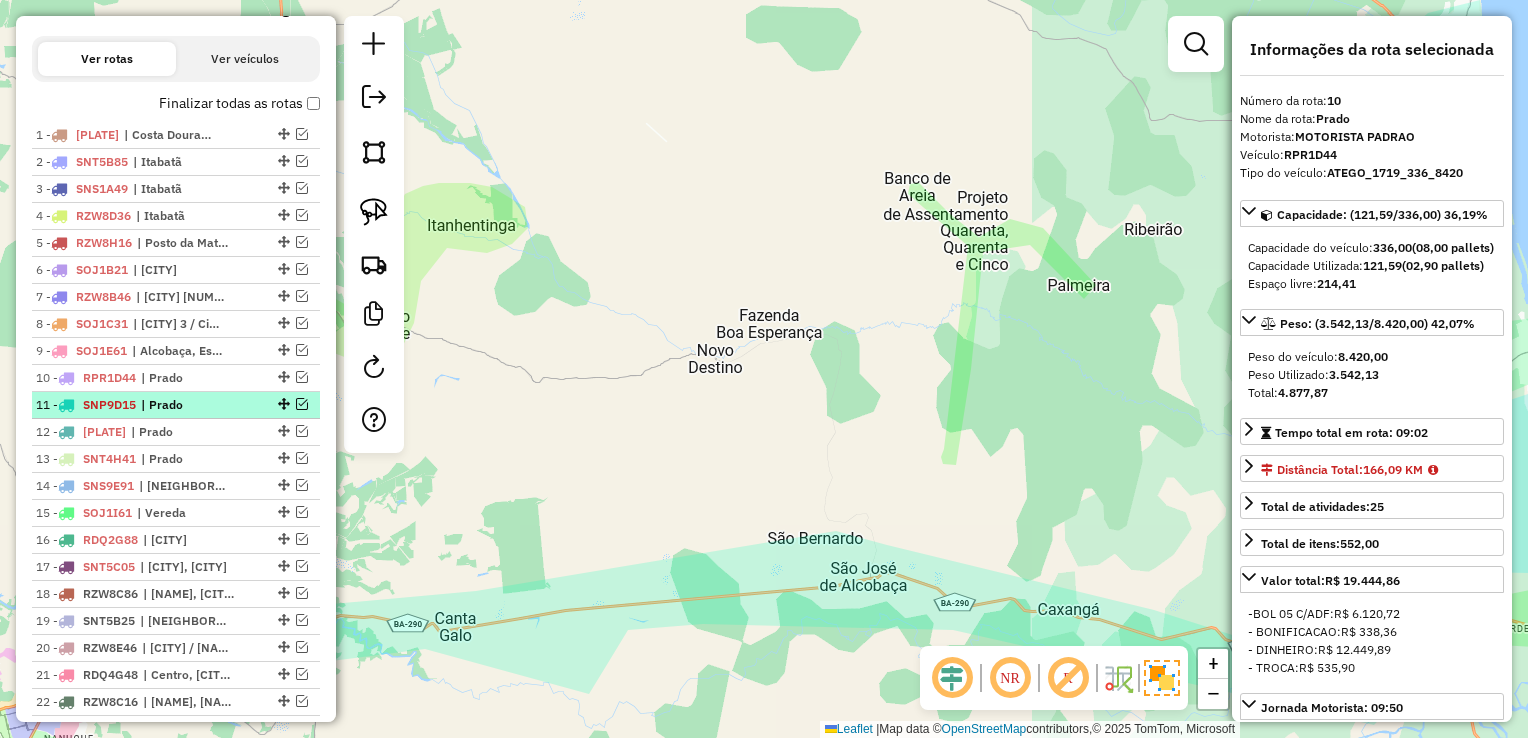 click on "SNP9D15" at bounding box center [109, 404] 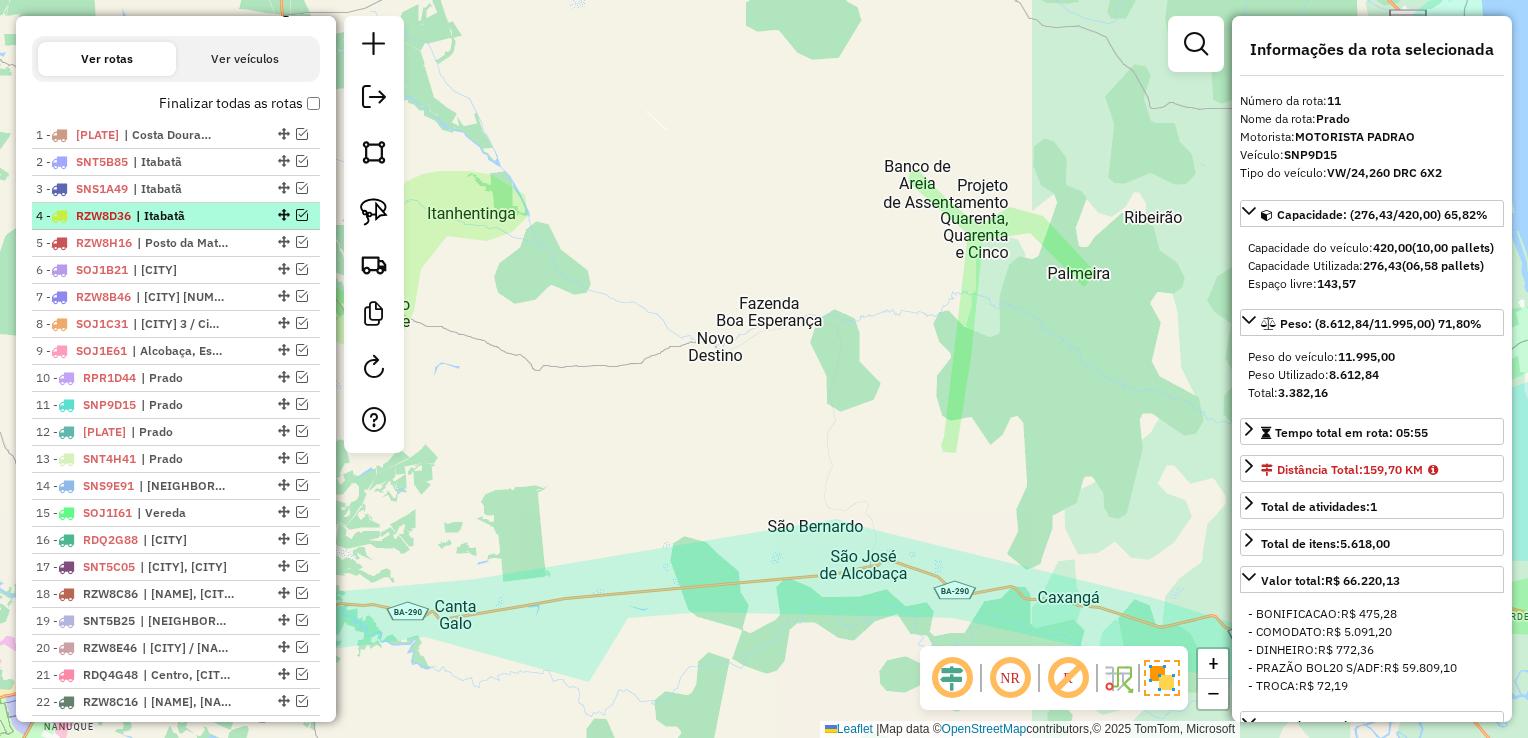 click on "4 - RZW8D36 | [CITY]" at bounding box center (176, 216) 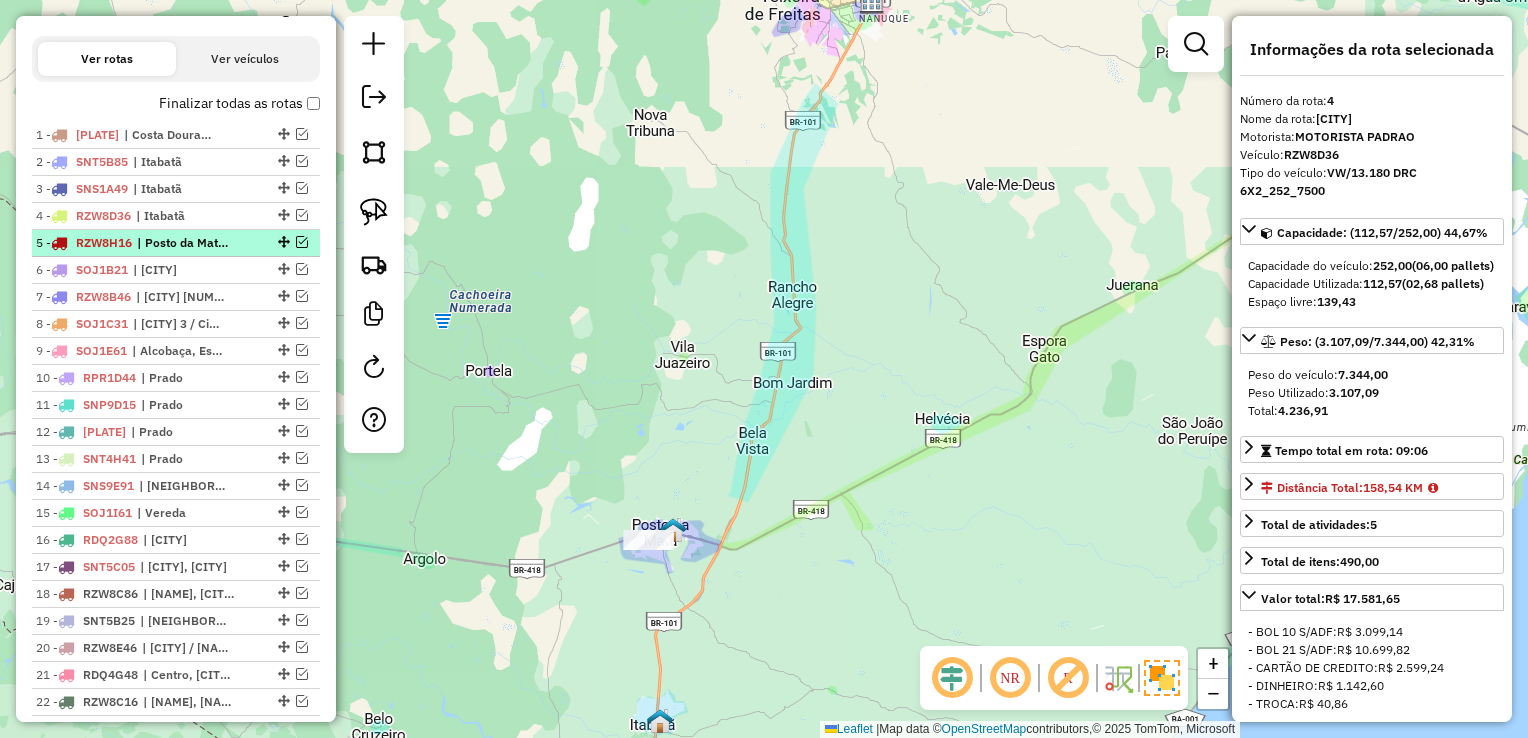 click on "5 -       [PLATE]   | [CITY], [CITY]" at bounding box center [142, 243] 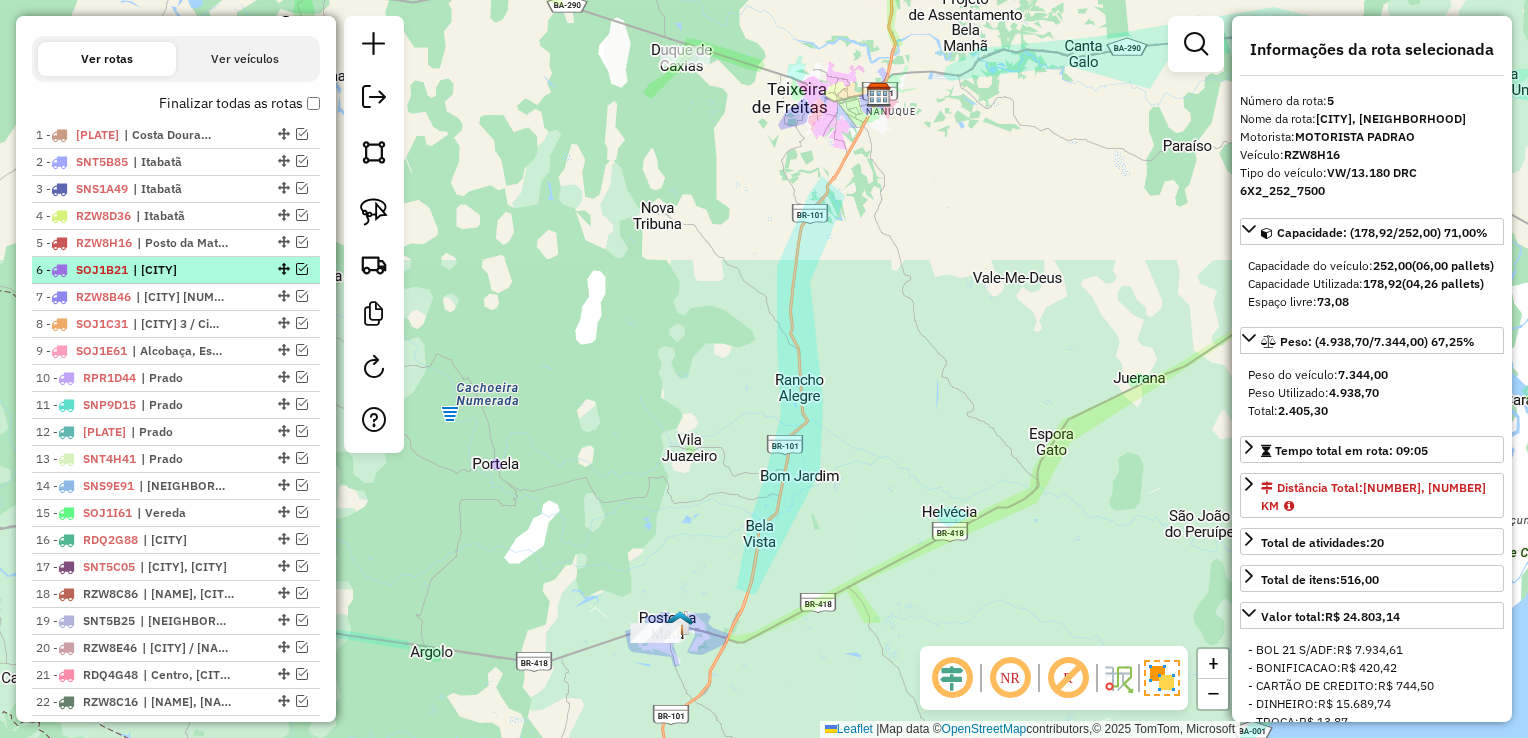 click on "SOJ1B21" at bounding box center (102, 269) 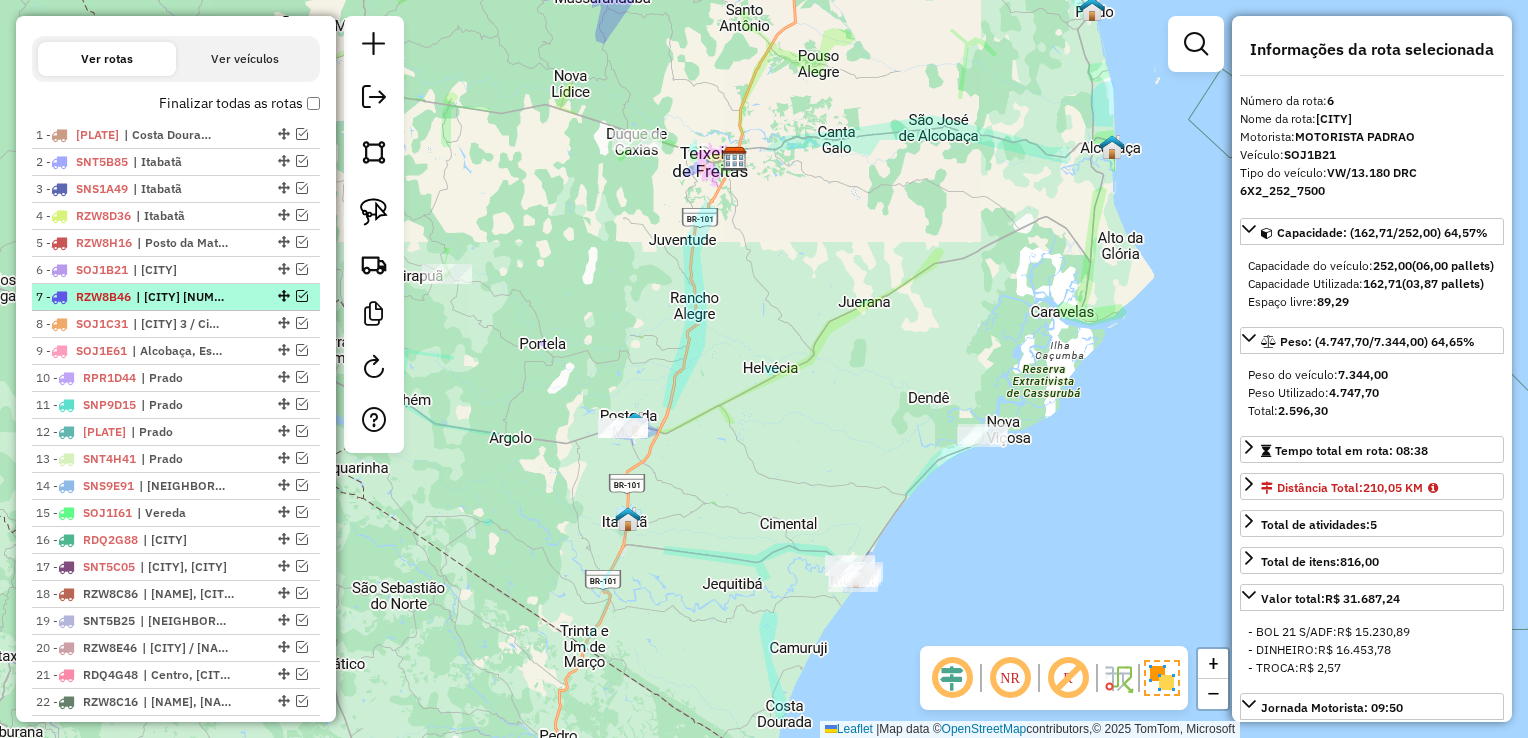 click on "7 -       [PLATE]   | [CITY] [NUMBER], [CITY] [NUMBER] / [CITY], [CITY] [NUMBER] / [CITY]" at bounding box center [176, 297] 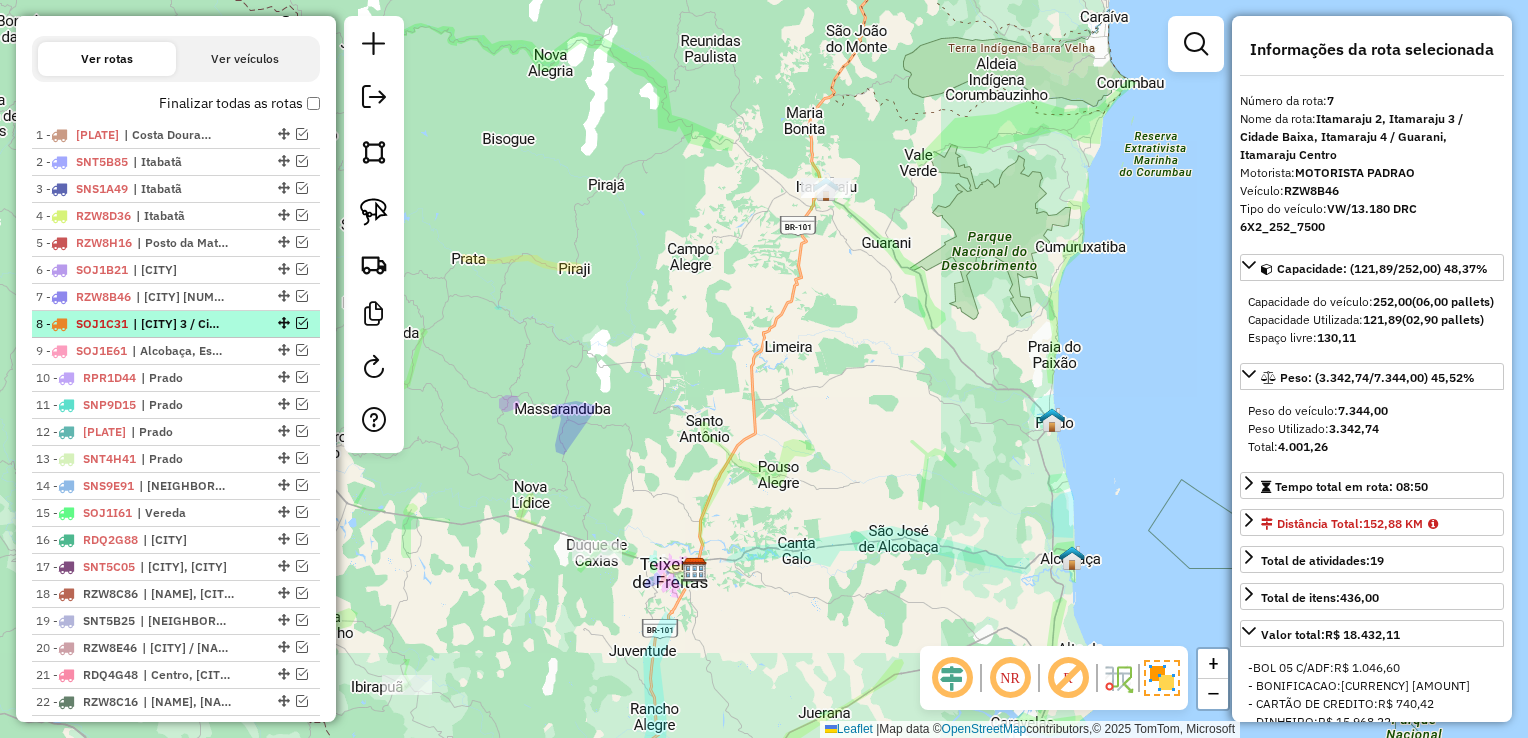 click on "9 - SOJ1C31 | [CITY] 3 / Cidade Baixa, [CITY] 4 / Guarani" at bounding box center (142, 324) 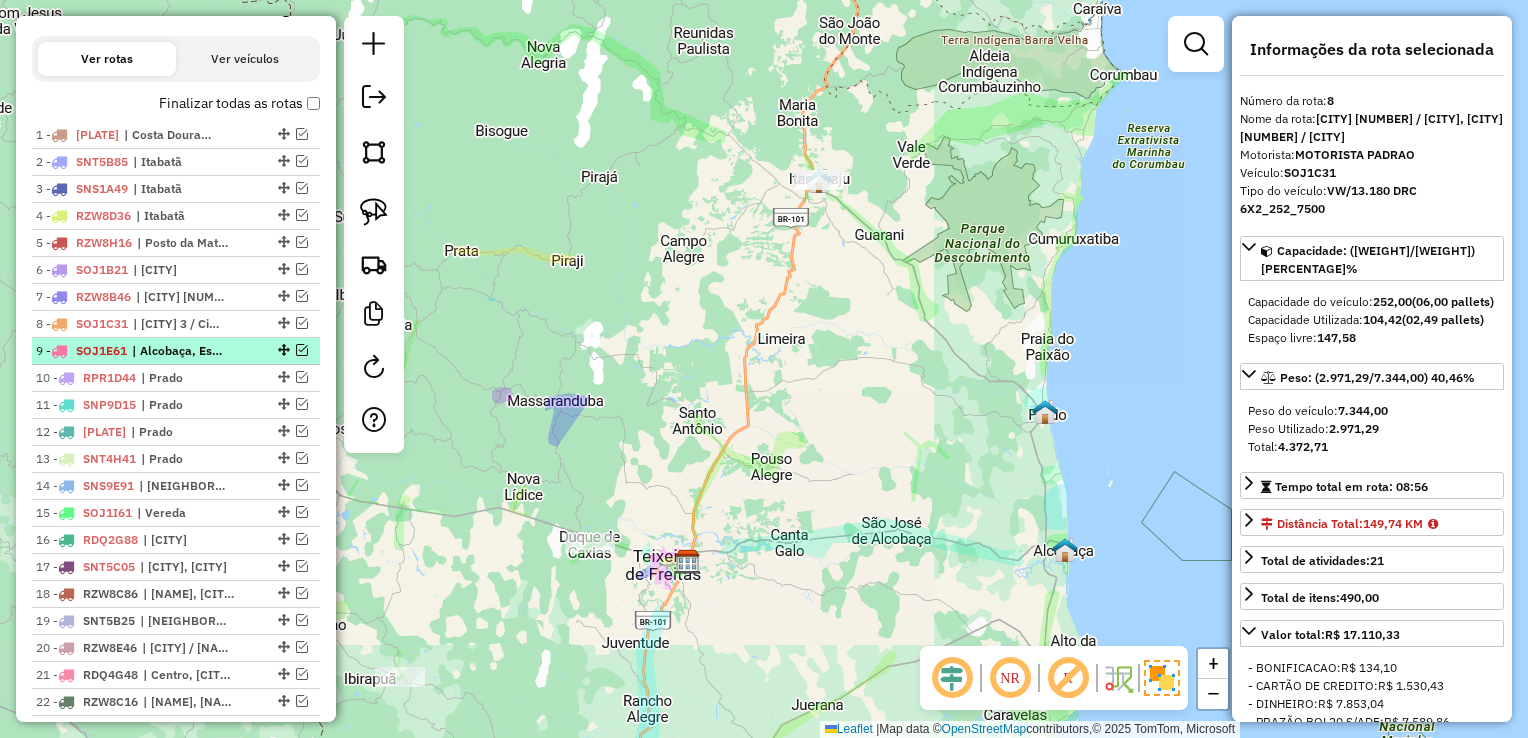 click on "SOJ1E61" at bounding box center (101, 350) 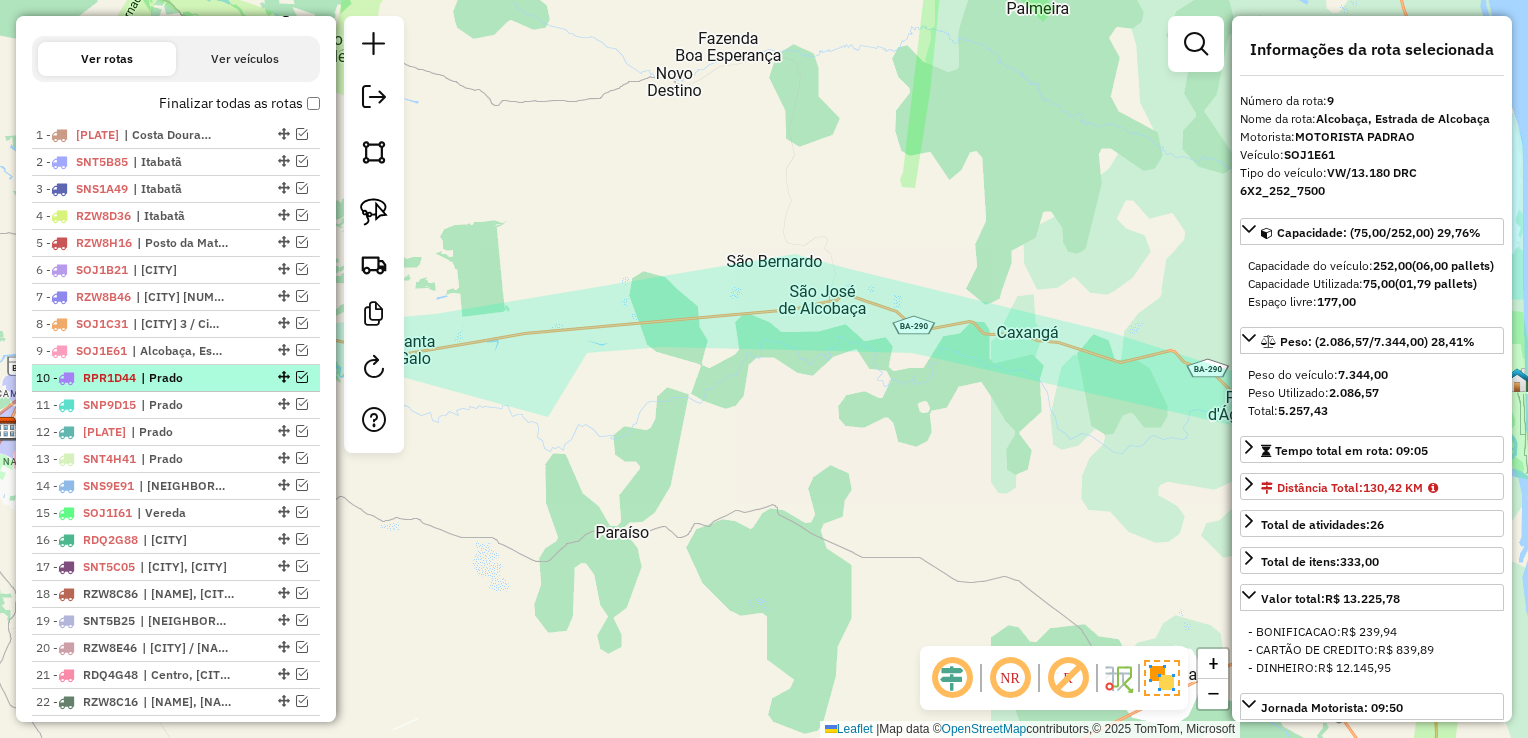 click on "RPR1D44" at bounding box center [109, 377] 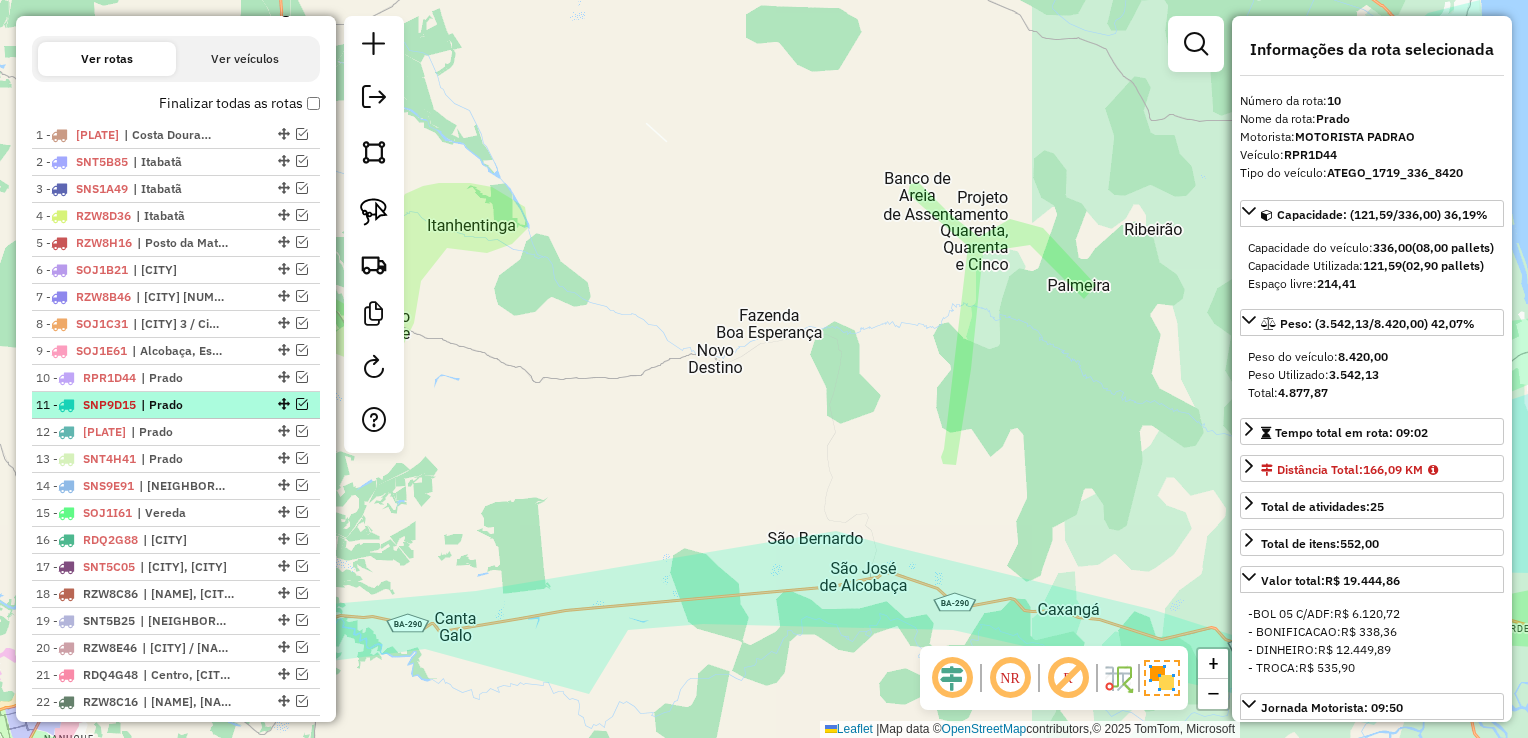click on "SNP9D15" at bounding box center (109, 404) 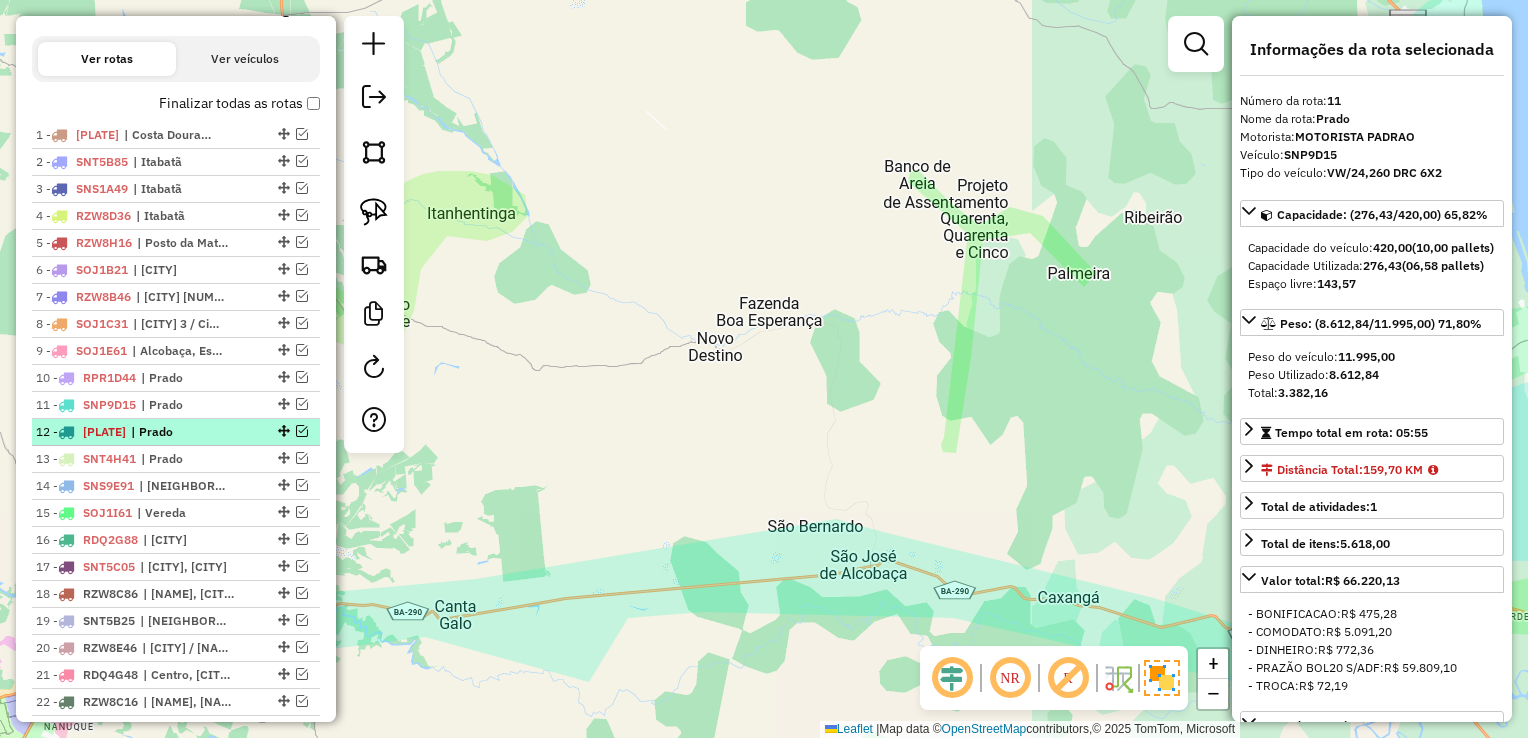 click on "[PLATE]" at bounding box center (104, 431) 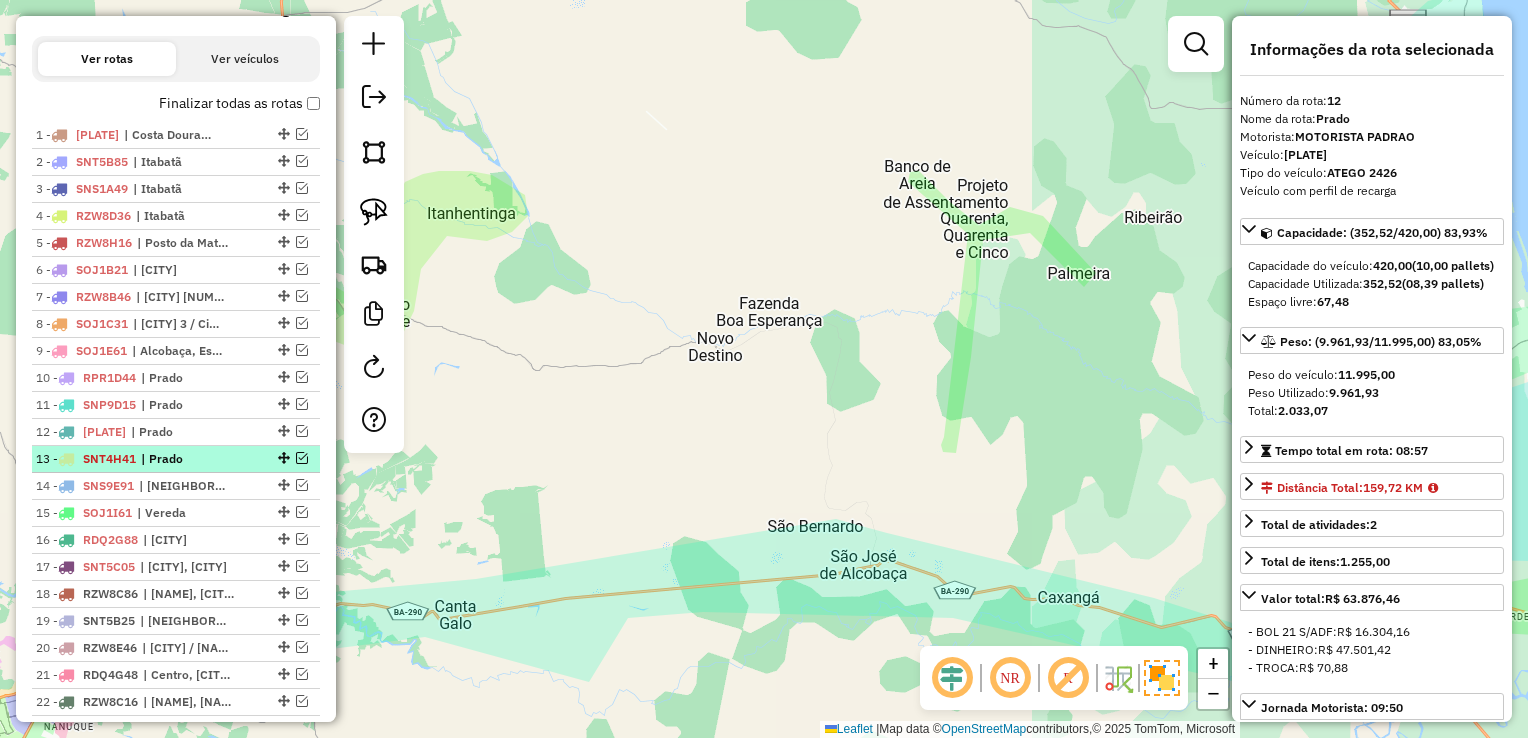 click on "SNT4H41" at bounding box center (109, 458) 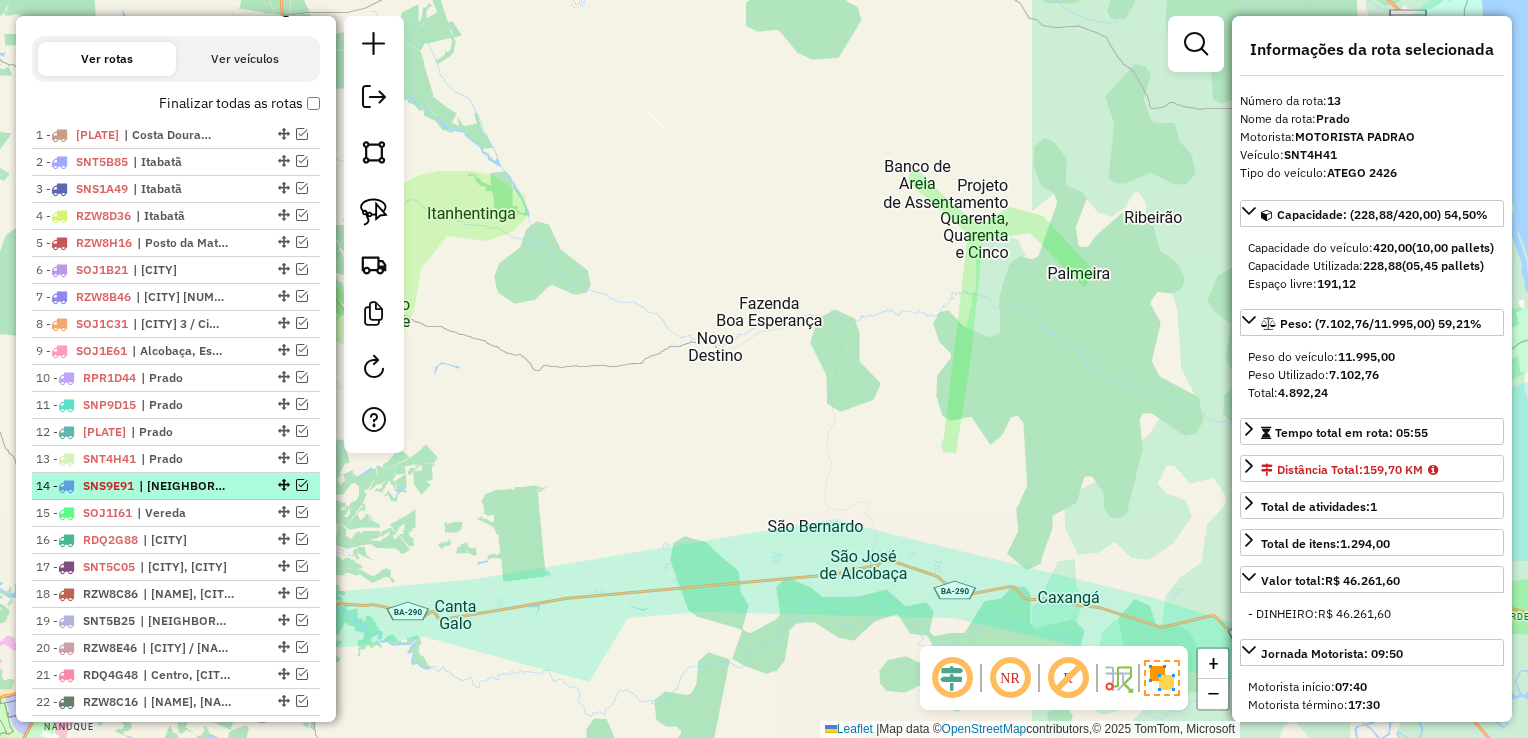 click on "SNS9E91" at bounding box center (108, 485) 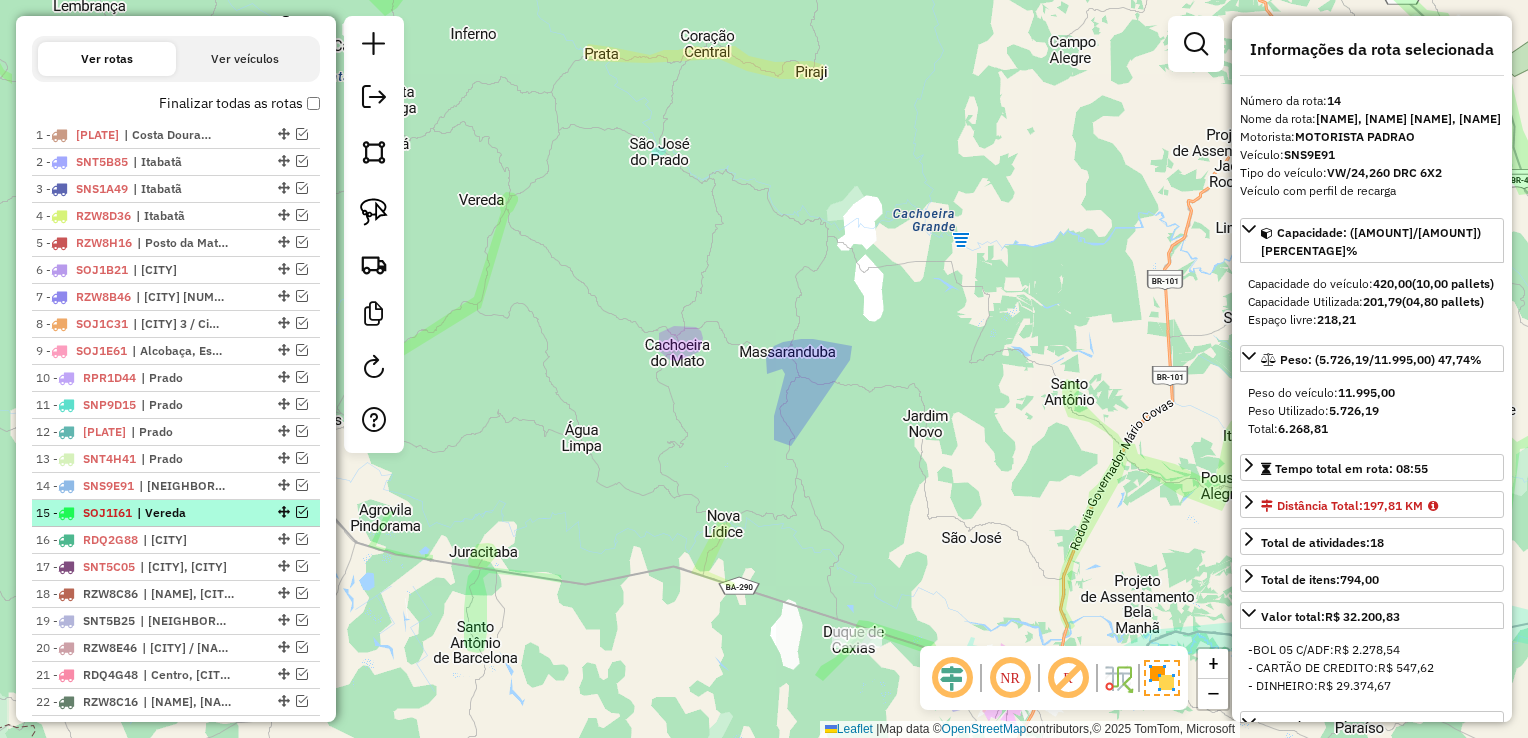 click on "15 -       [PLATE]   | [CITY], [CITY]" at bounding box center [176, 513] 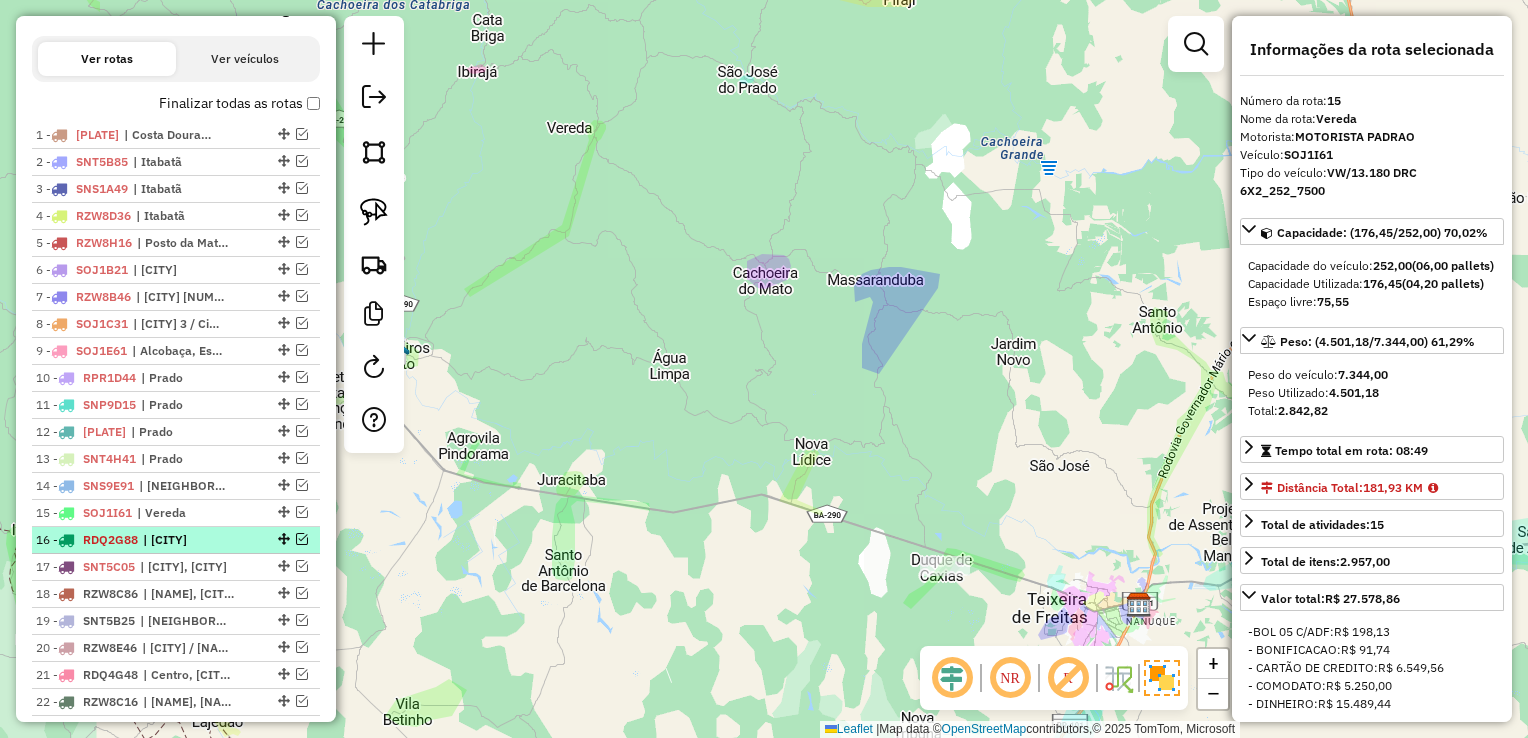 click on "RDQ2G88" at bounding box center [110, 539] 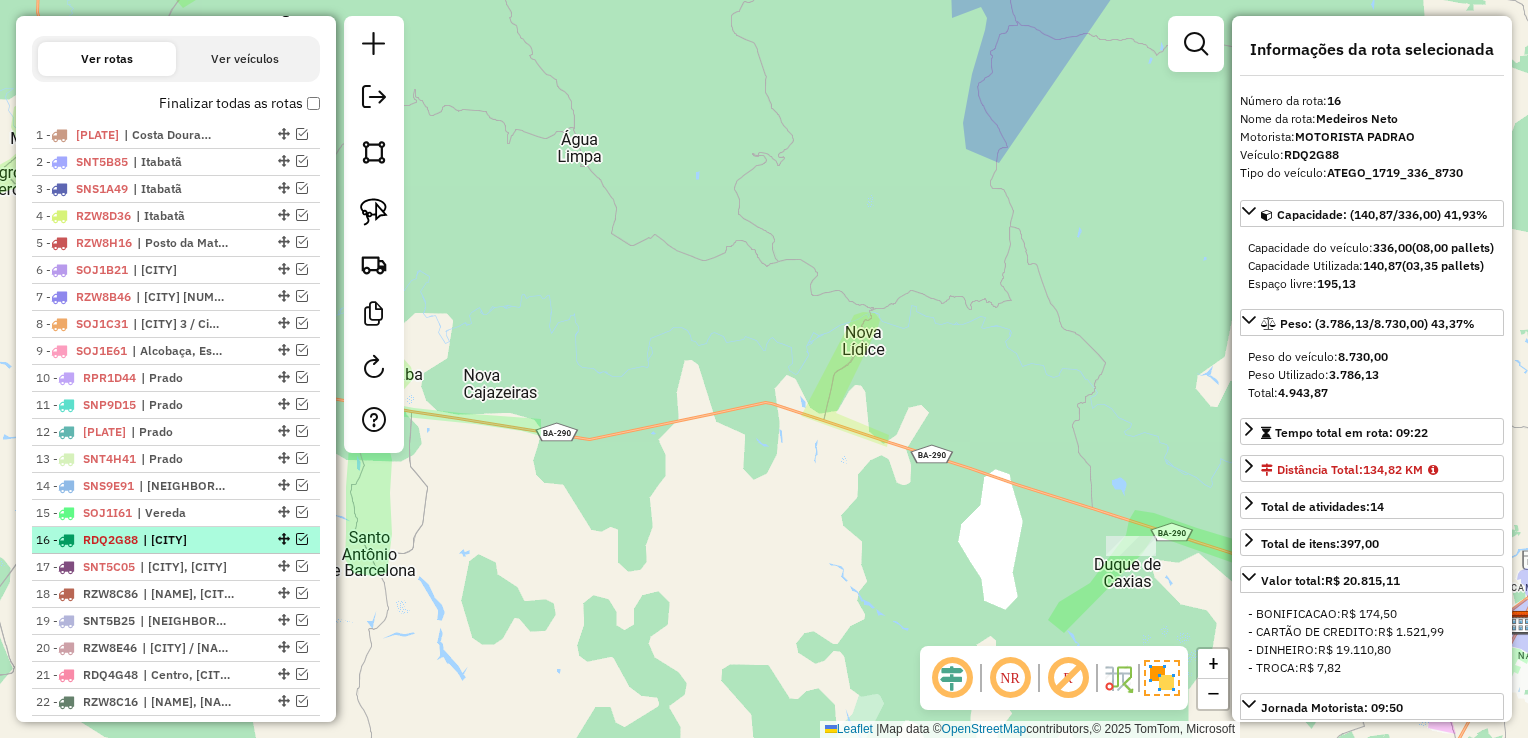 click on "[NUMBER] -       [PLATE]   | [CITY]" at bounding box center (176, 540) 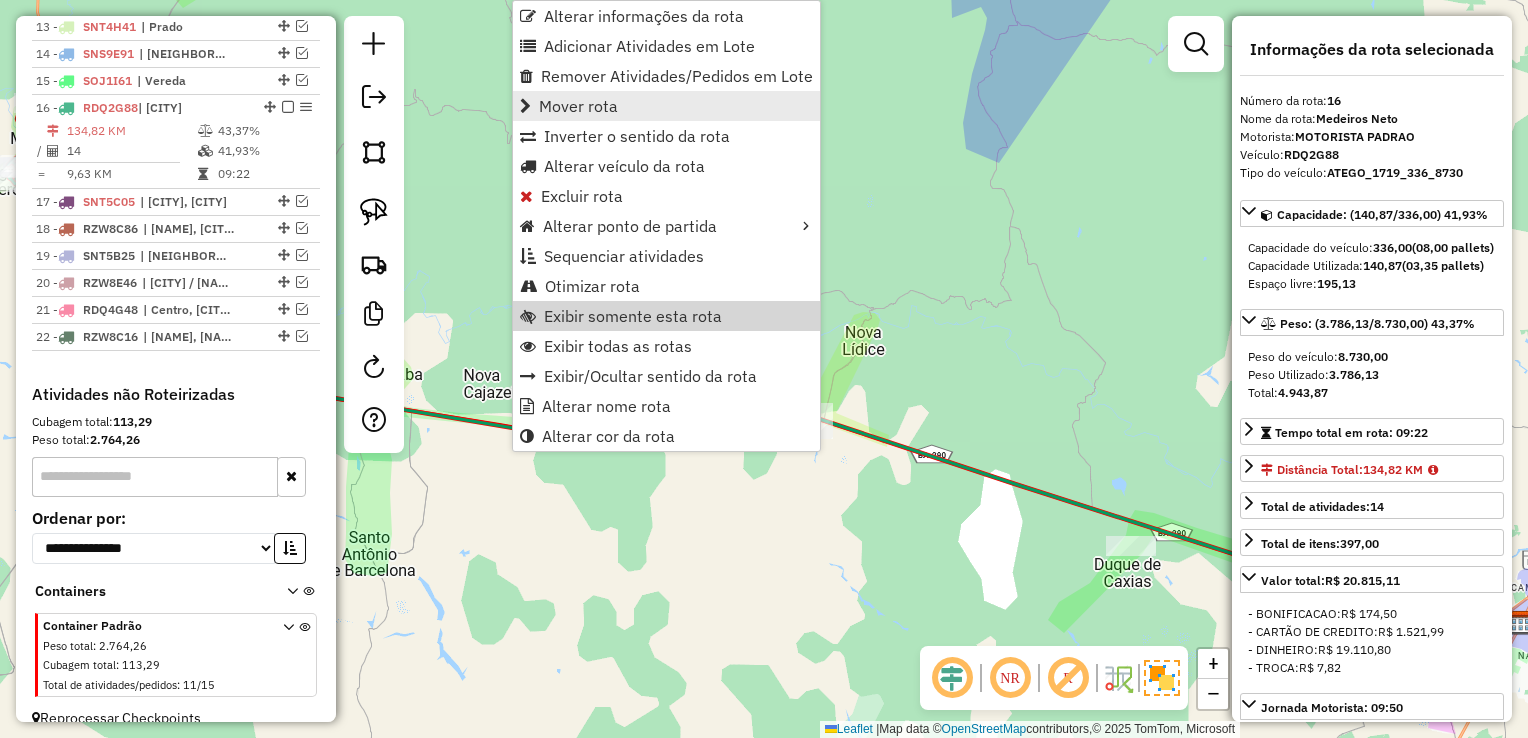 scroll, scrollTop: 1116, scrollLeft: 0, axis: vertical 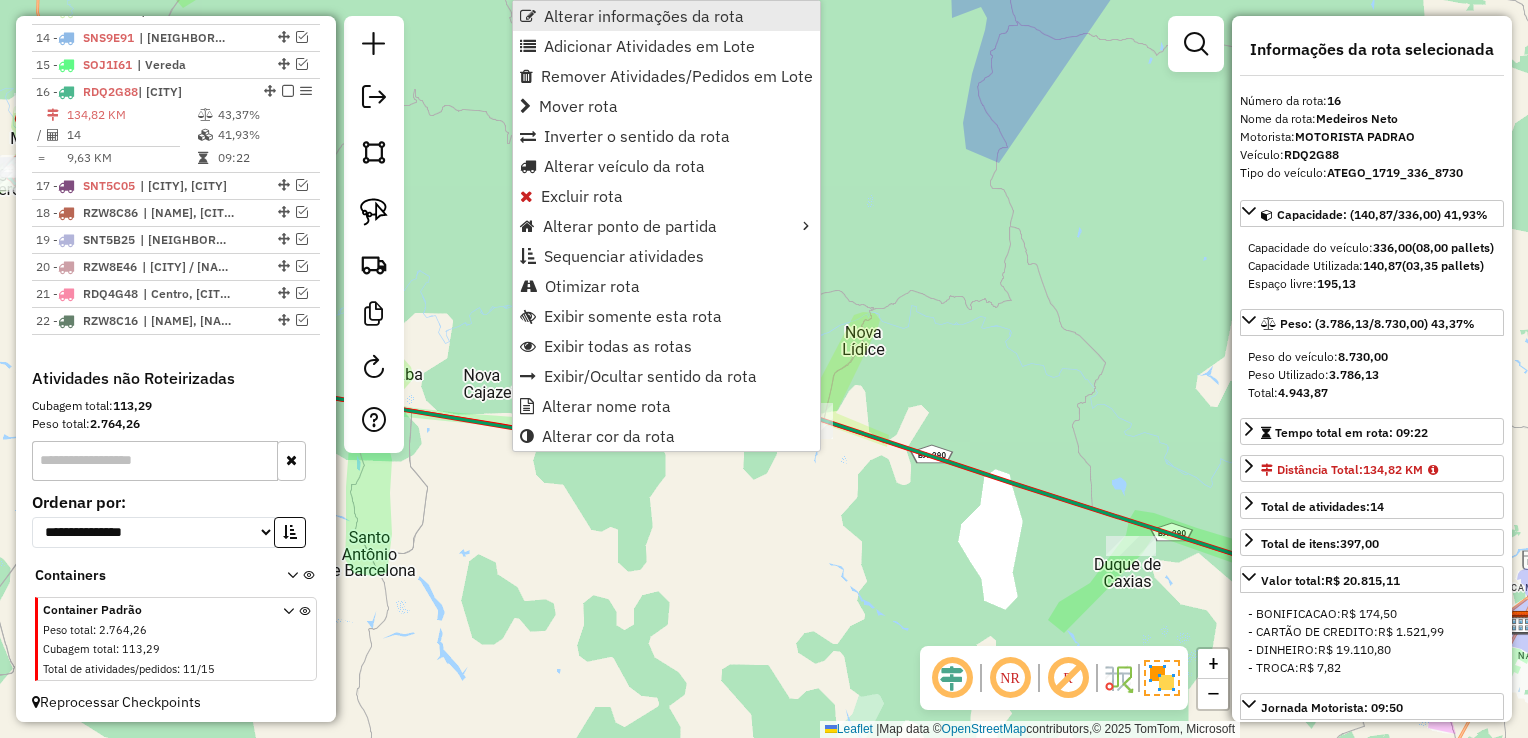 click on "Alterar informações da rota" at bounding box center (644, 16) 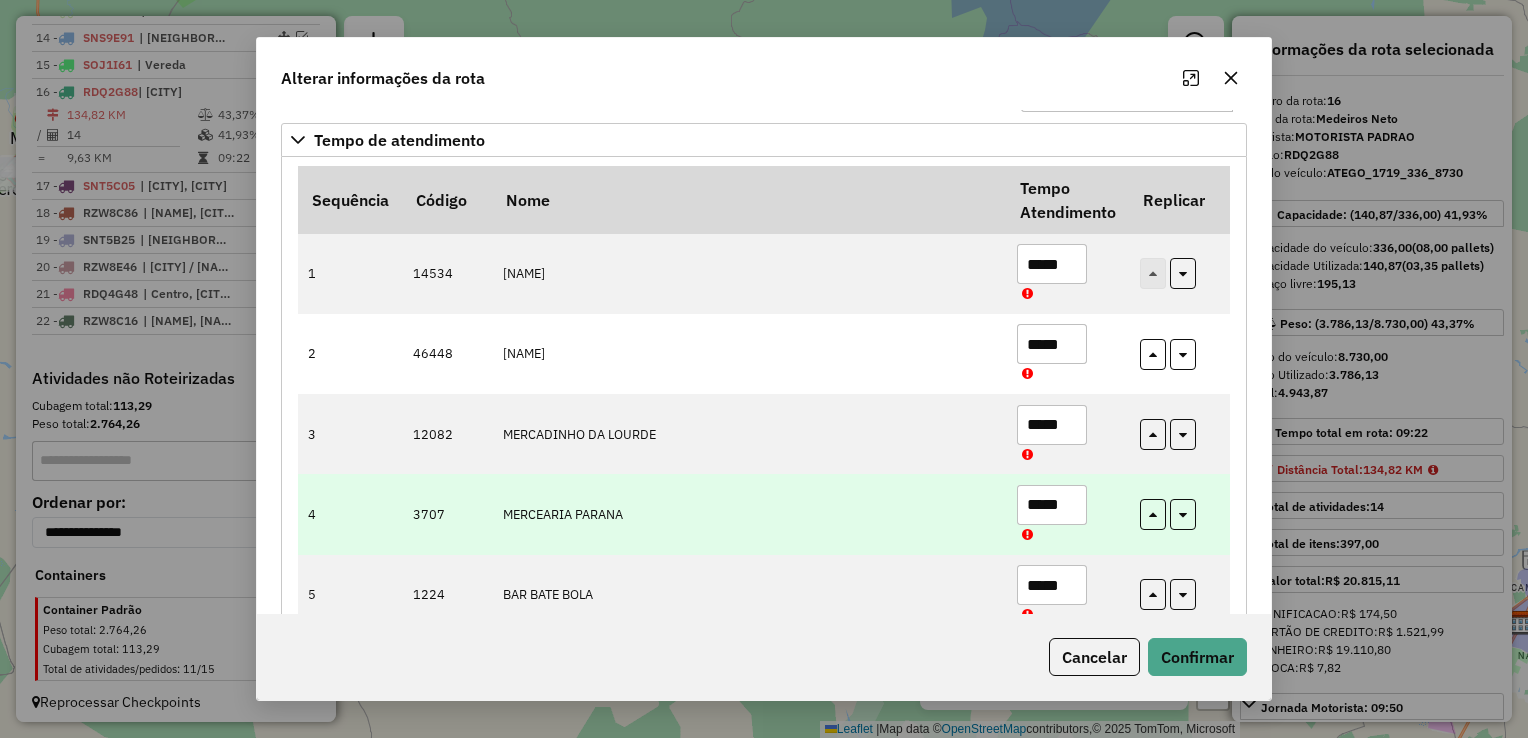 scroll, scrollTop: 200, scrollLeft: 0, axis: vertical 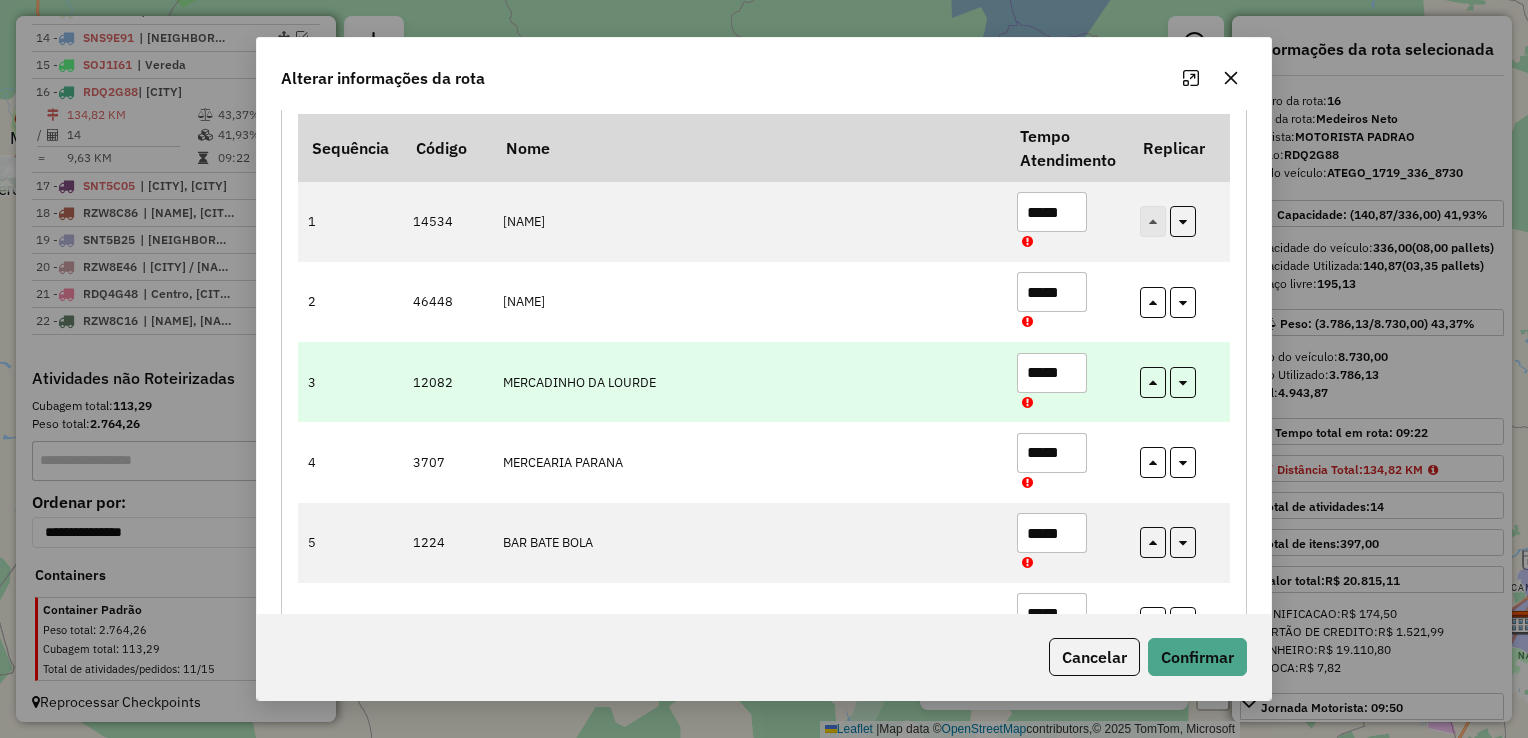 click on "*****" at bounding box center [1067, 382] 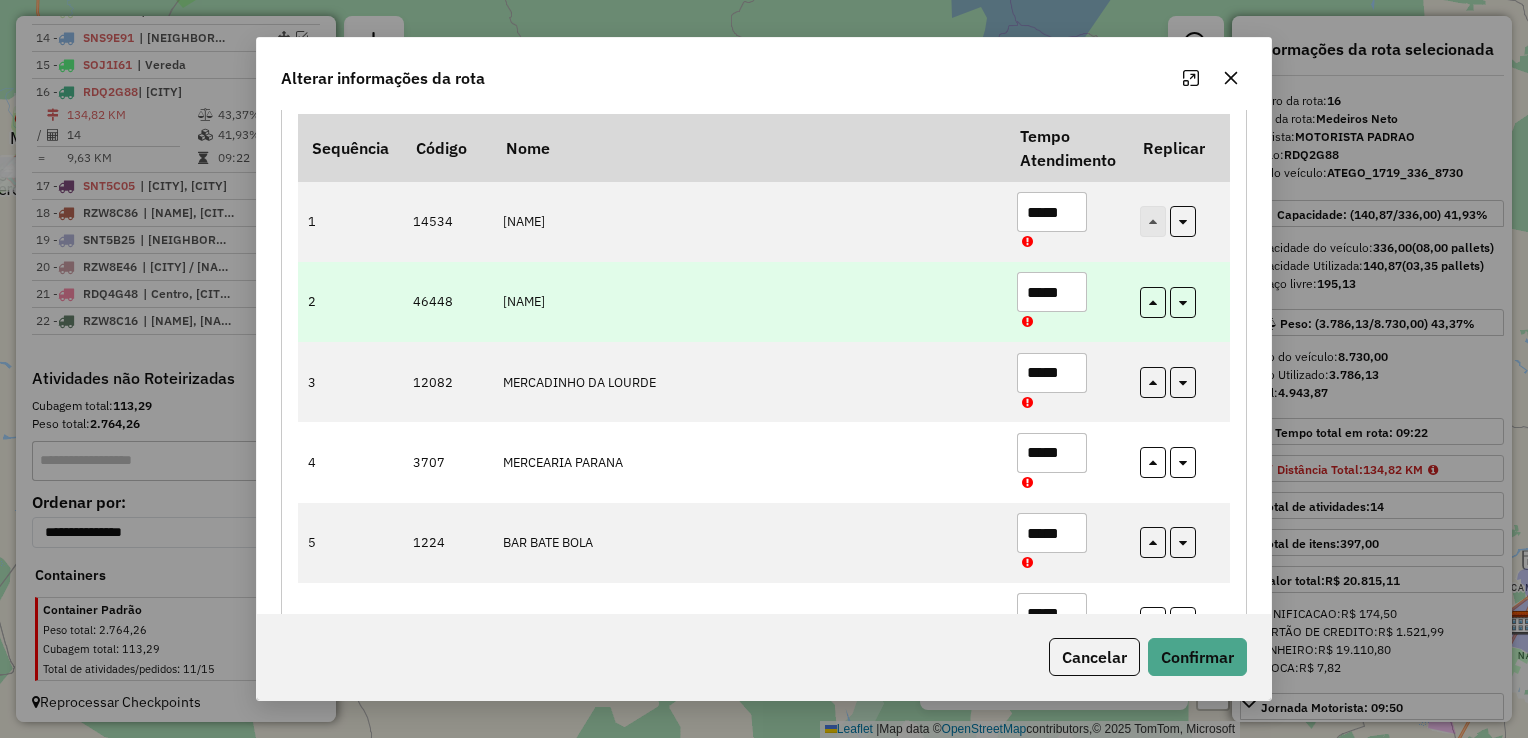 click on "*****" at bounding box center (1052, 292) 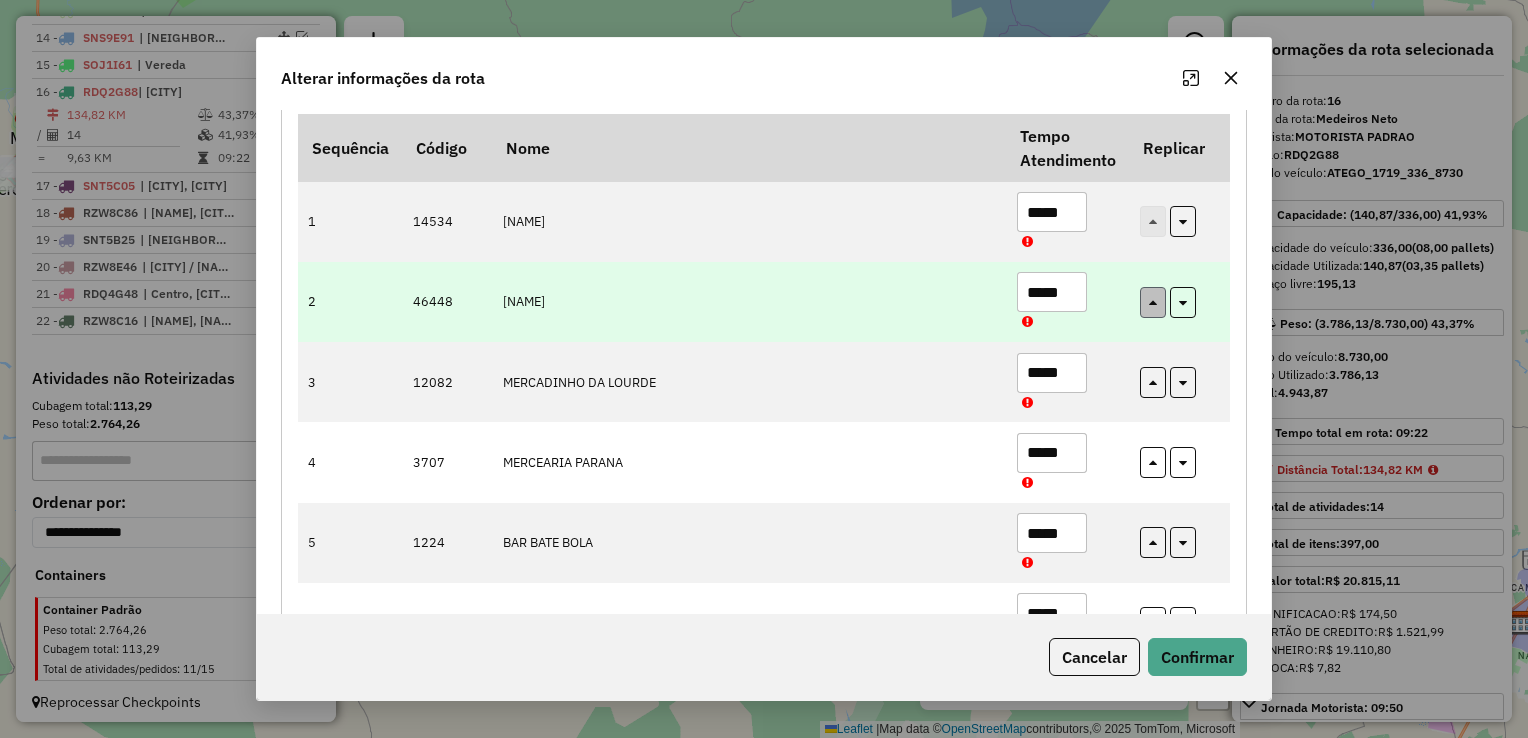 type on "*****" 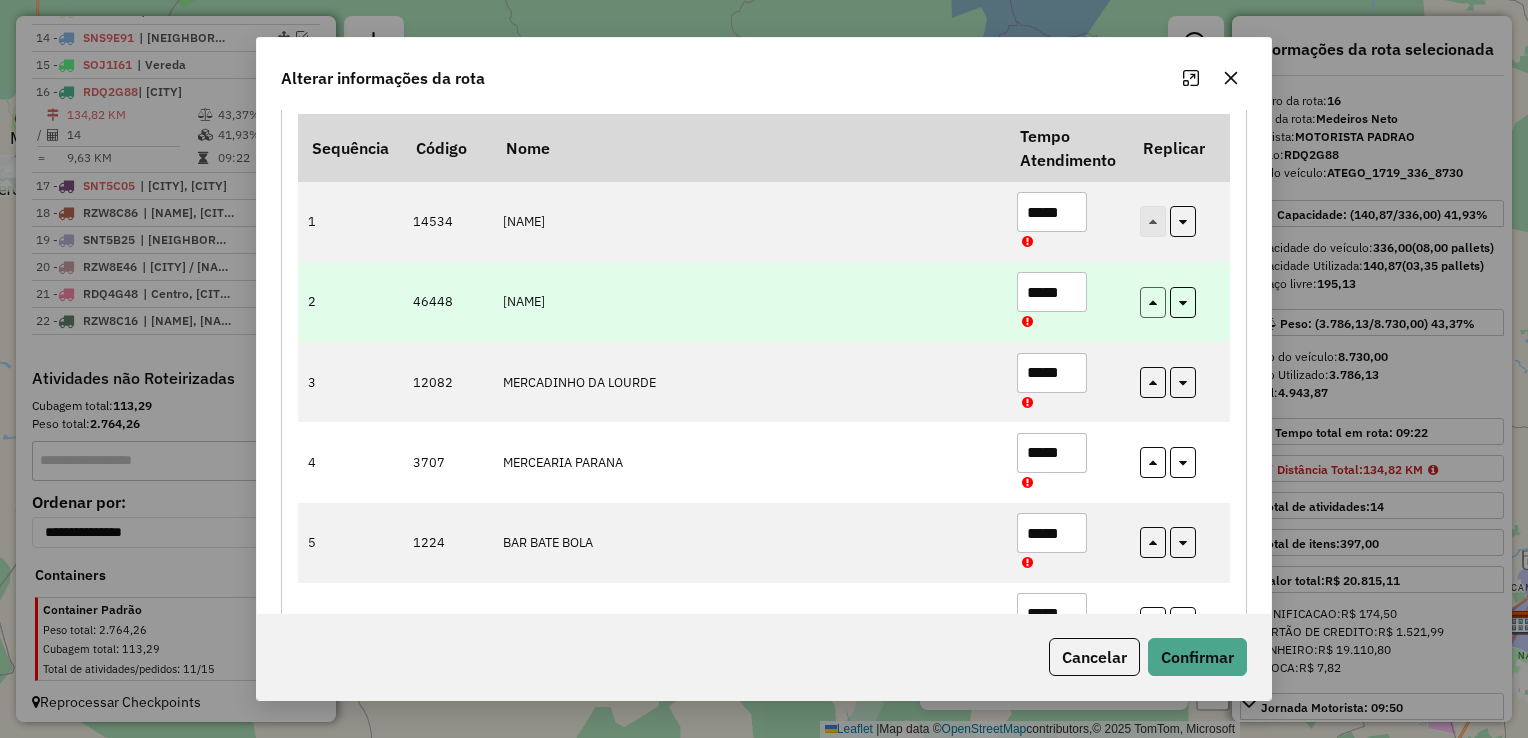 click at bounding box center (1153, 302) 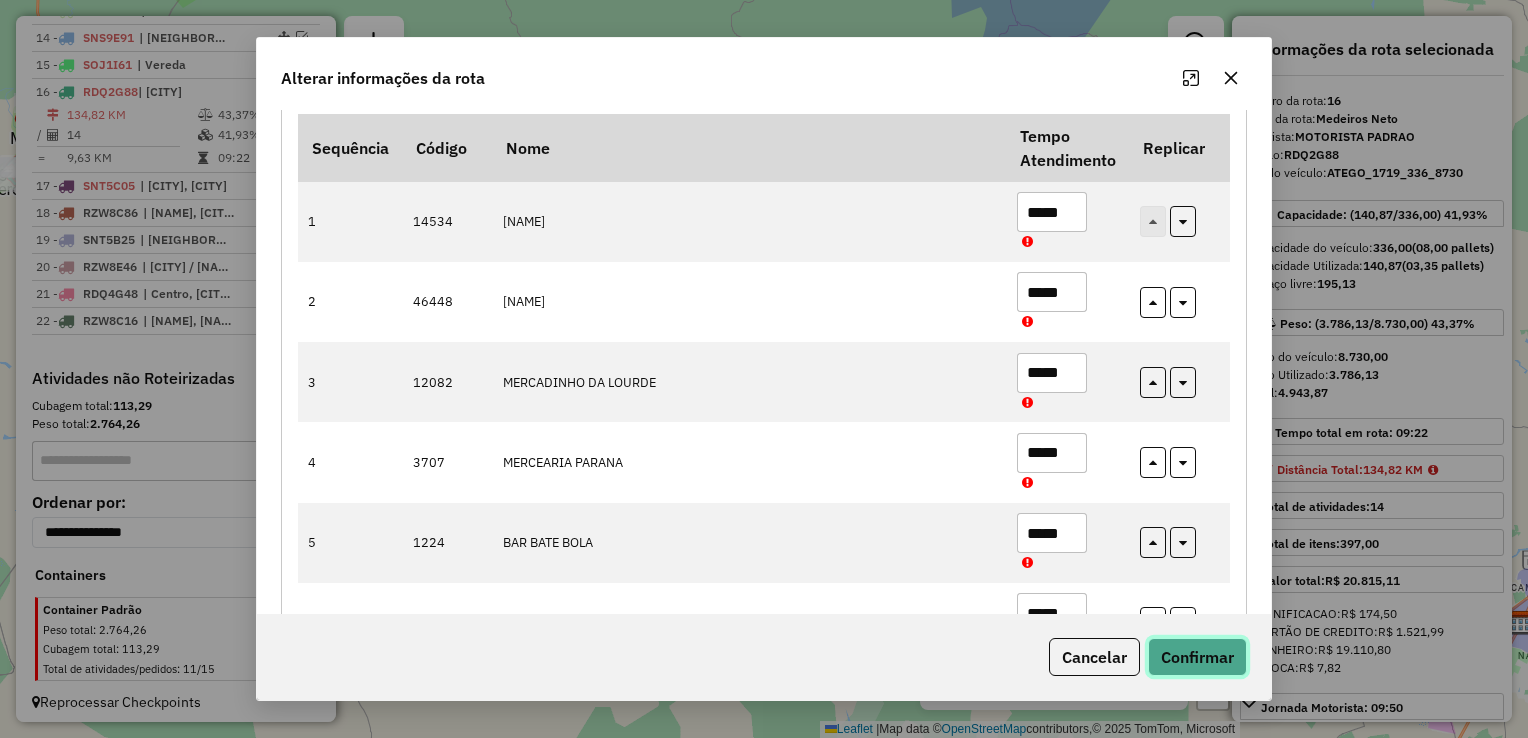 click on "Confirmar" 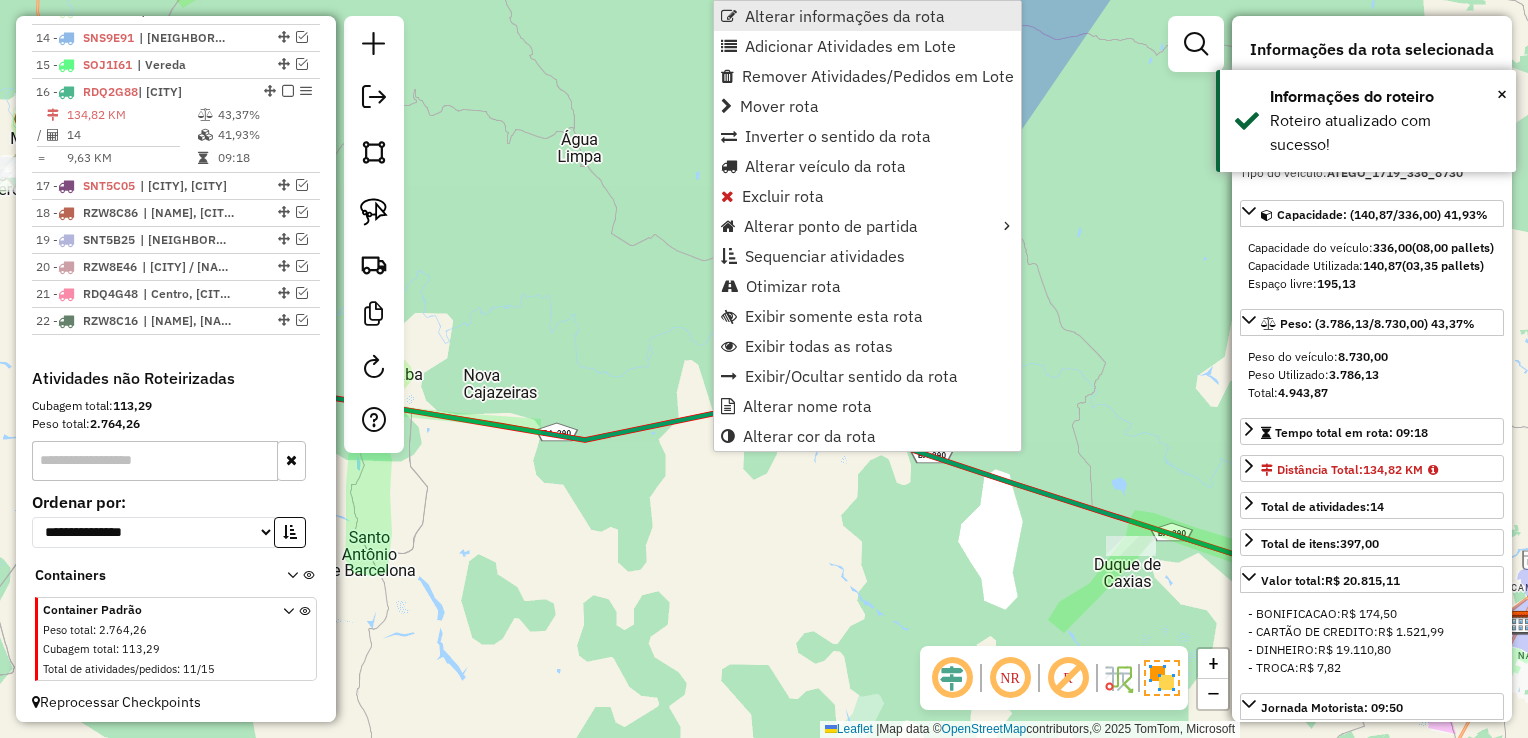 click on "Alterar informações da rota" at bounding box center [845, 16] 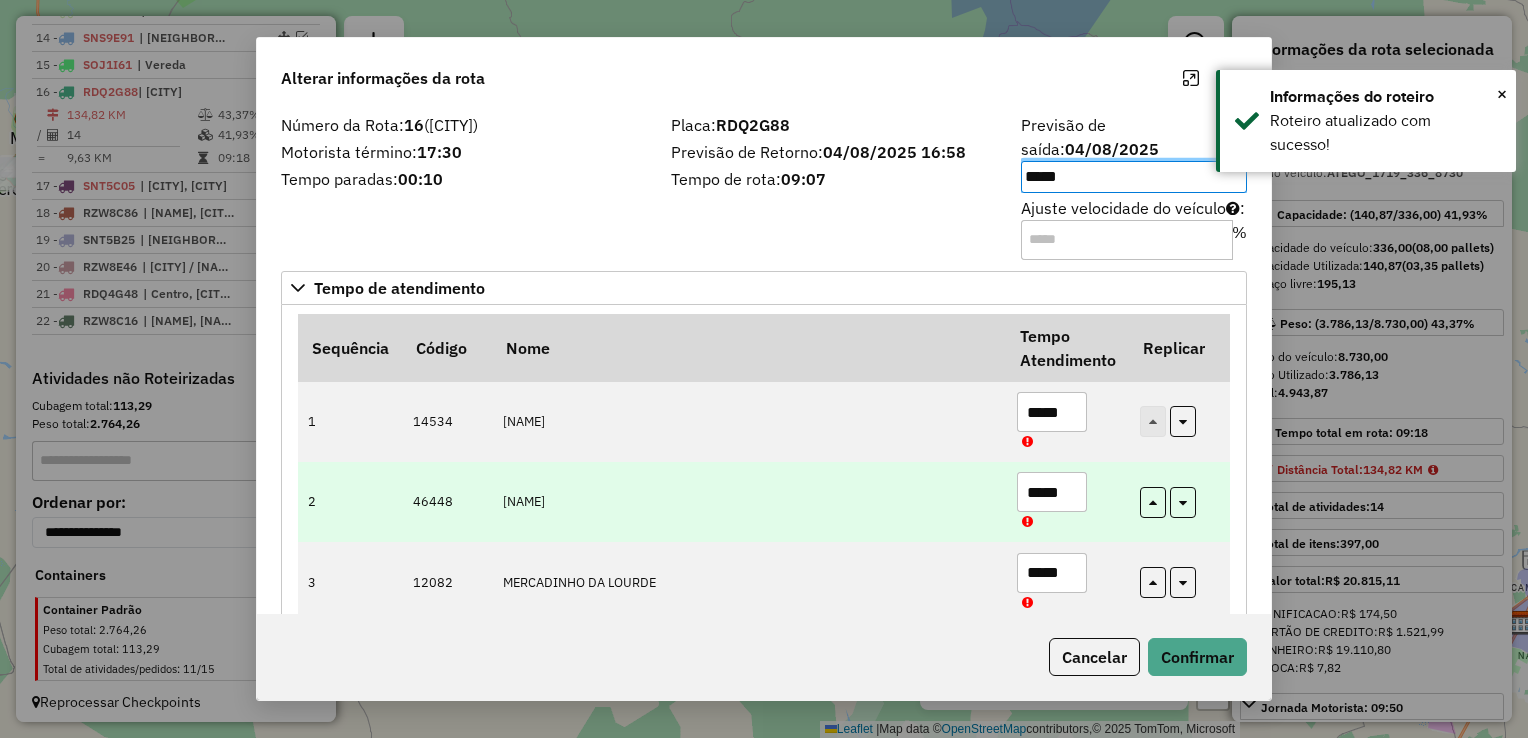 click on "*****" at bounding box center (1052, 492) 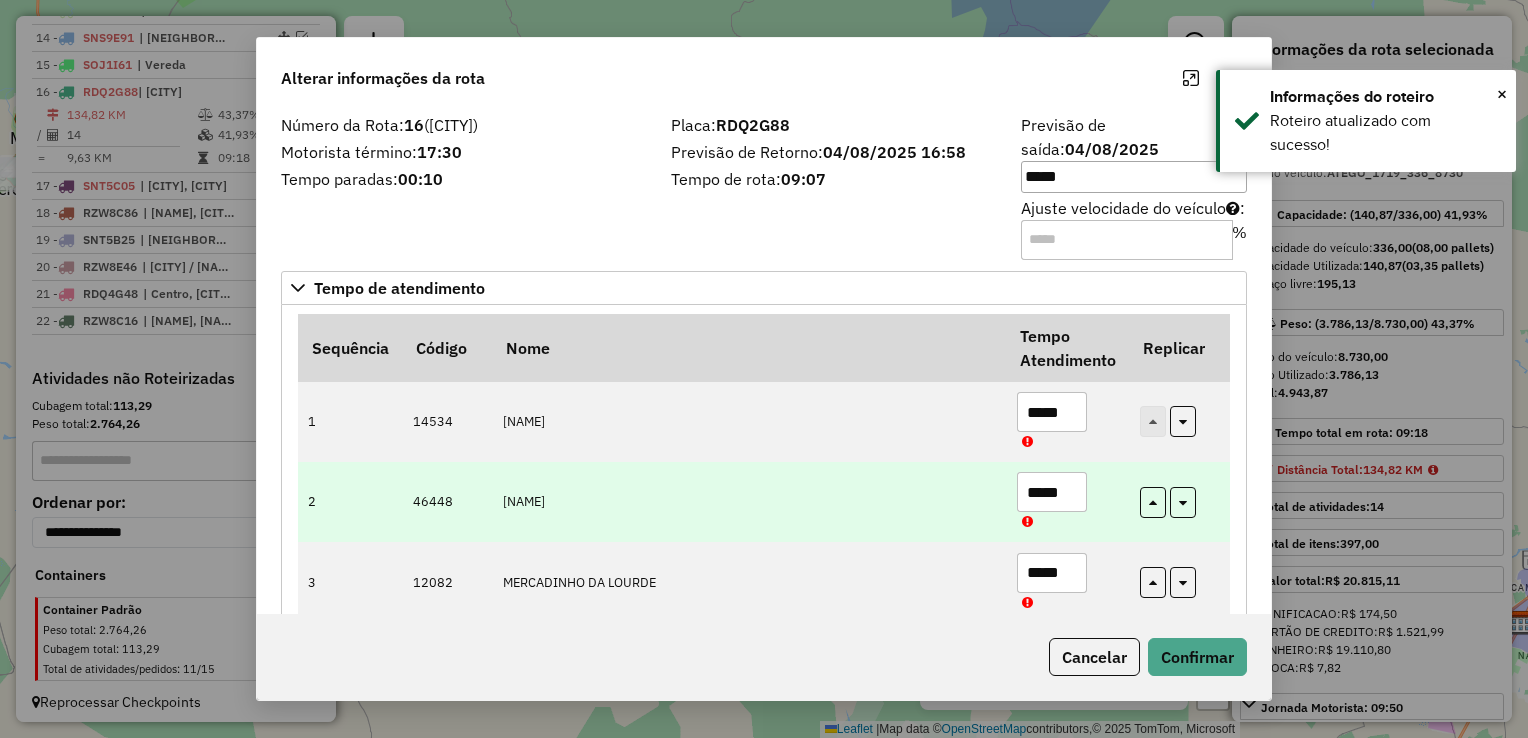 click on "*****" at bounding box center [1052, 492] 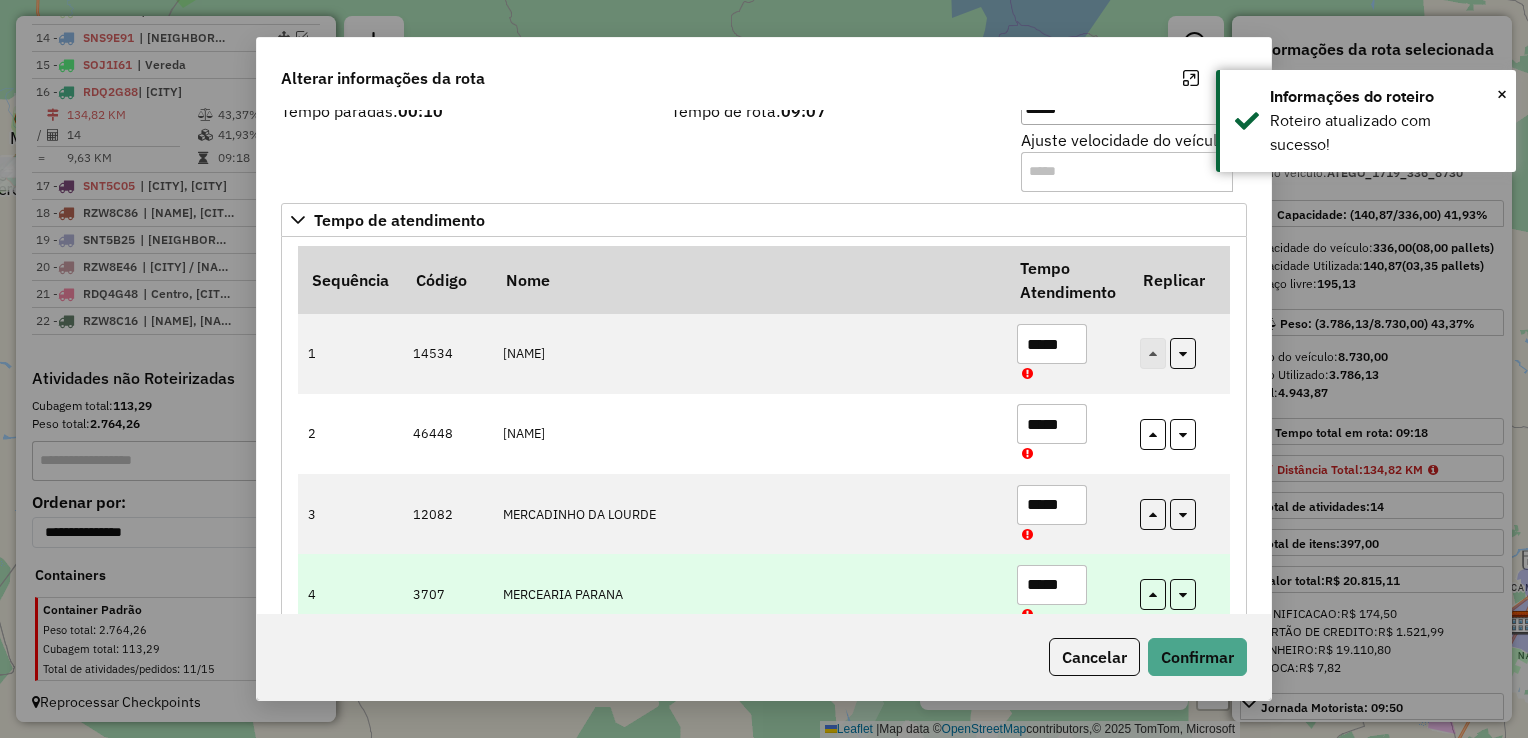 scroll, scrollTop: 200, scrollLeft: 0, axis: vertical 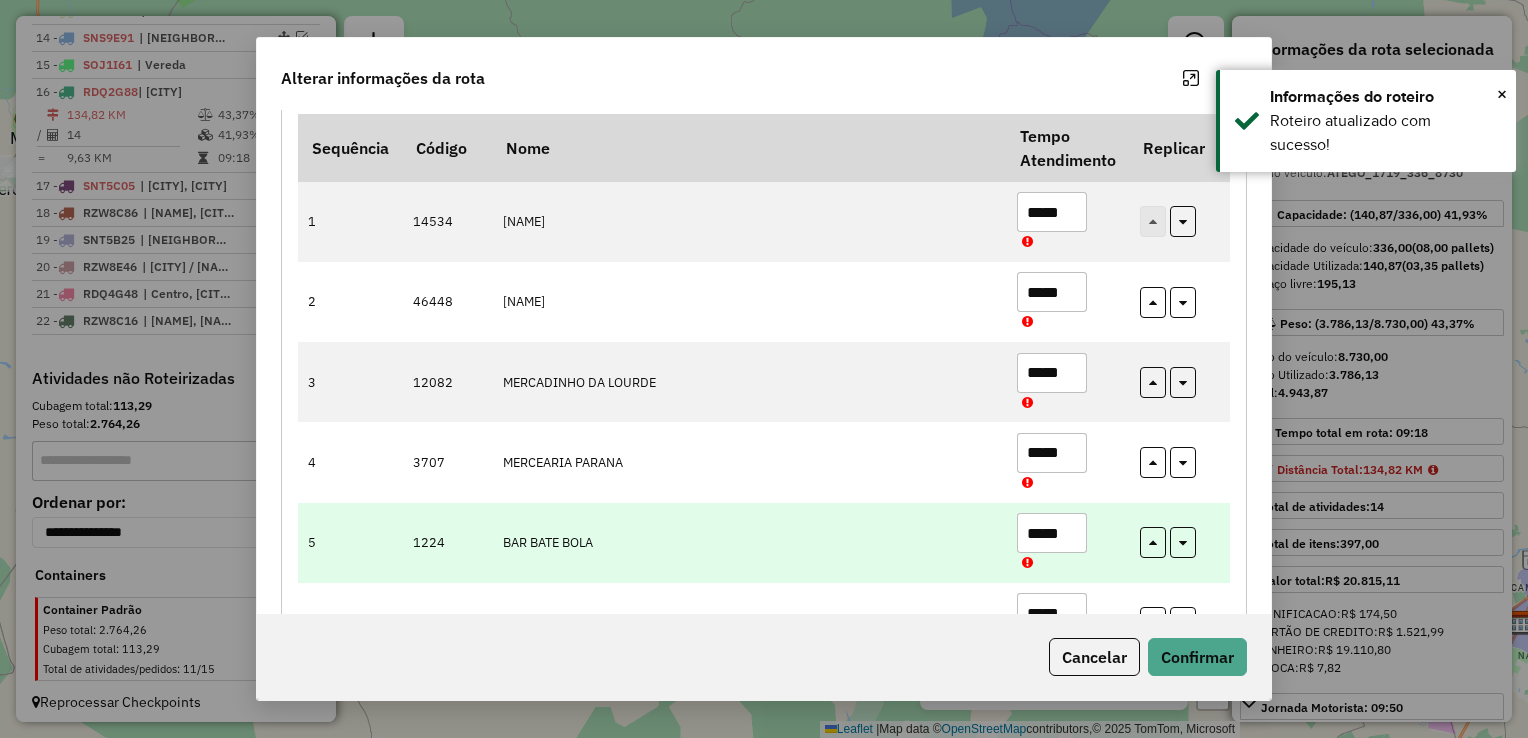 click on "*****" at bounding box center [1052, 533] 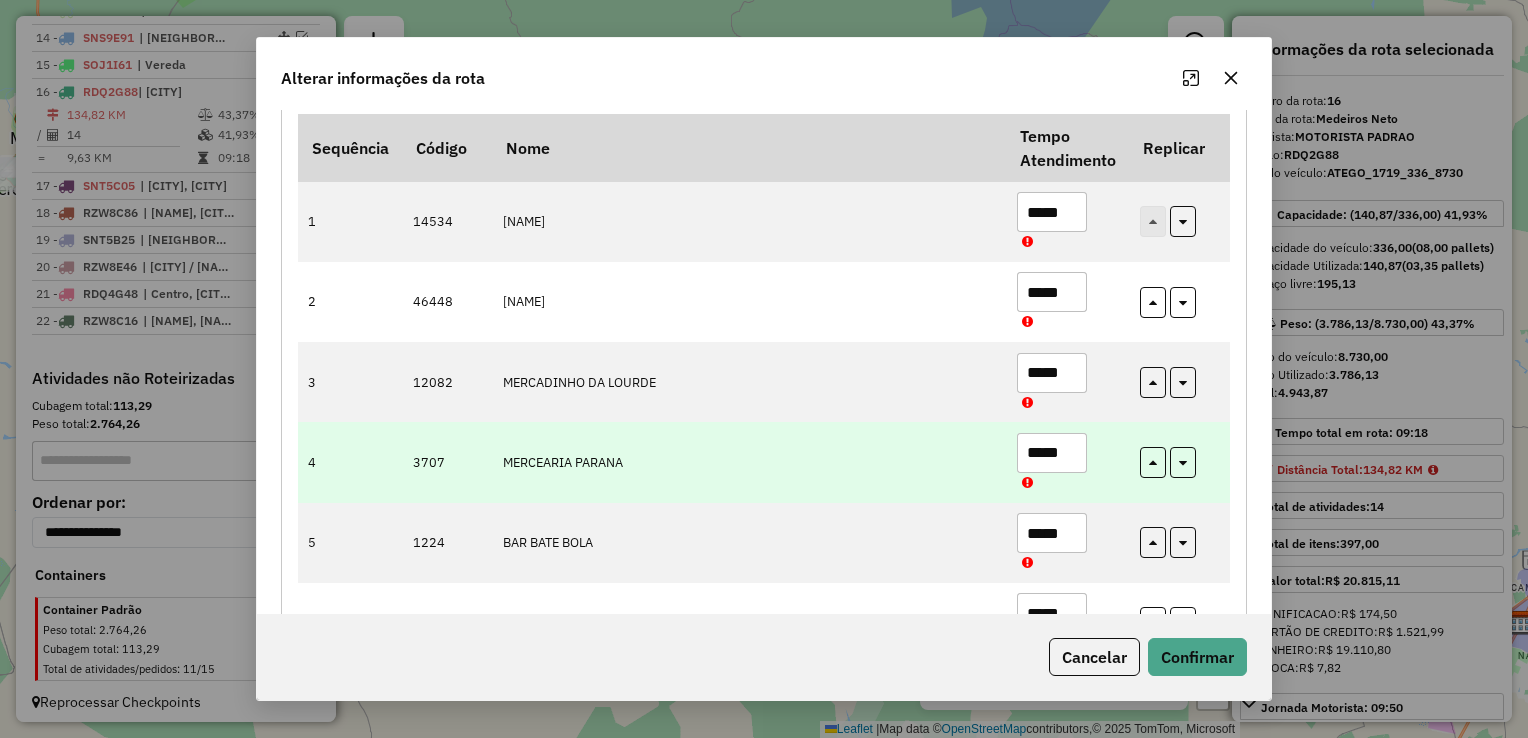 paste 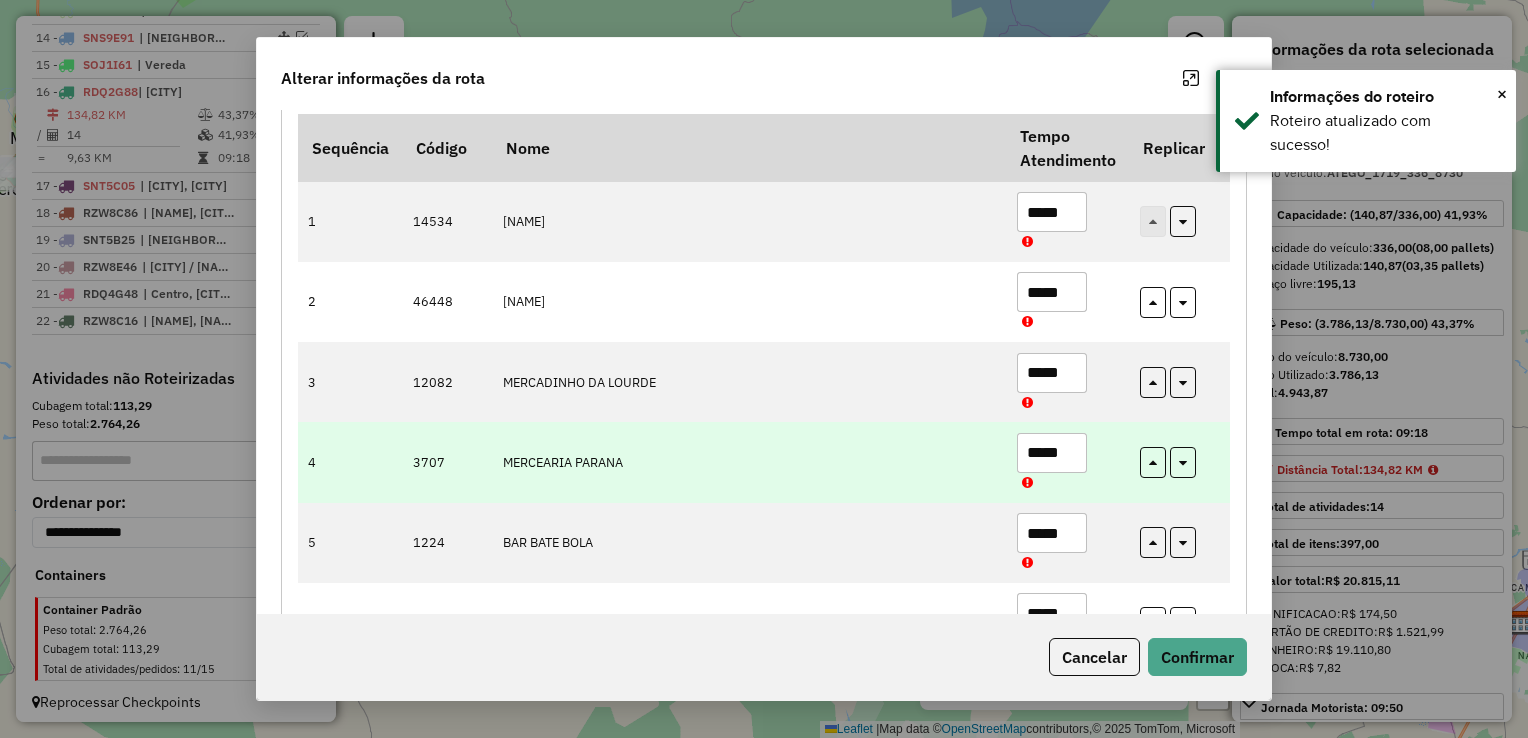 type on "*****" 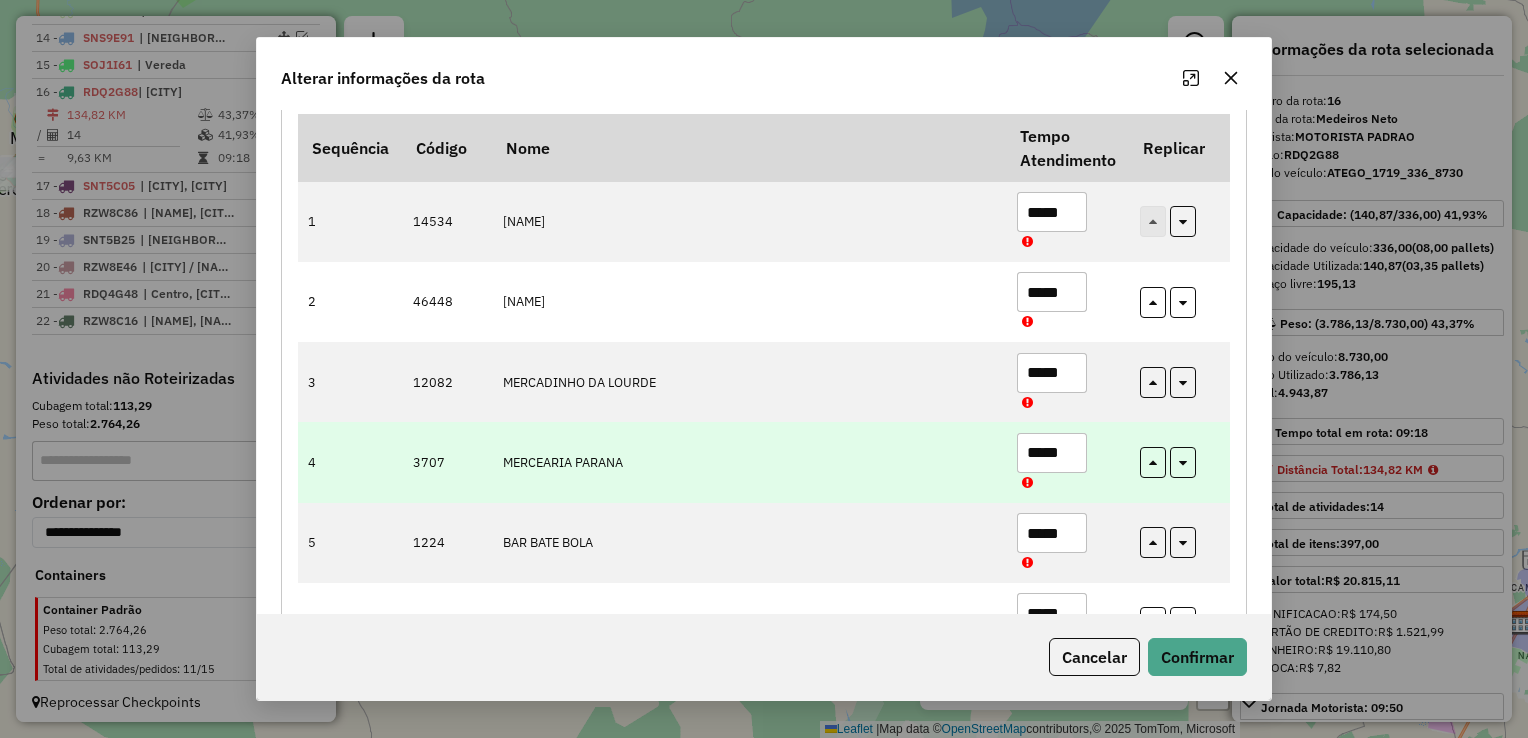 click on "*****" at bounding box center (1052, 453) 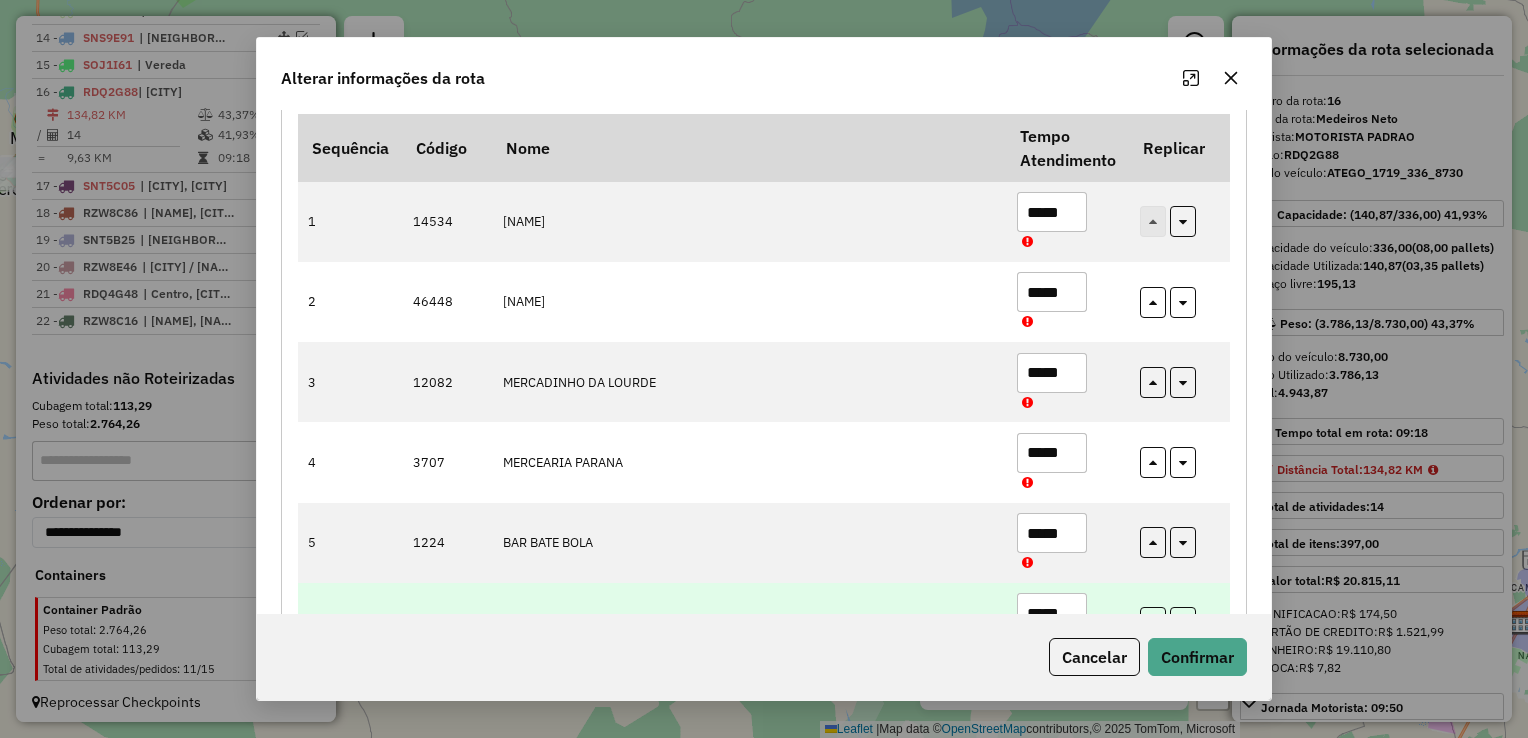 type on "*****" 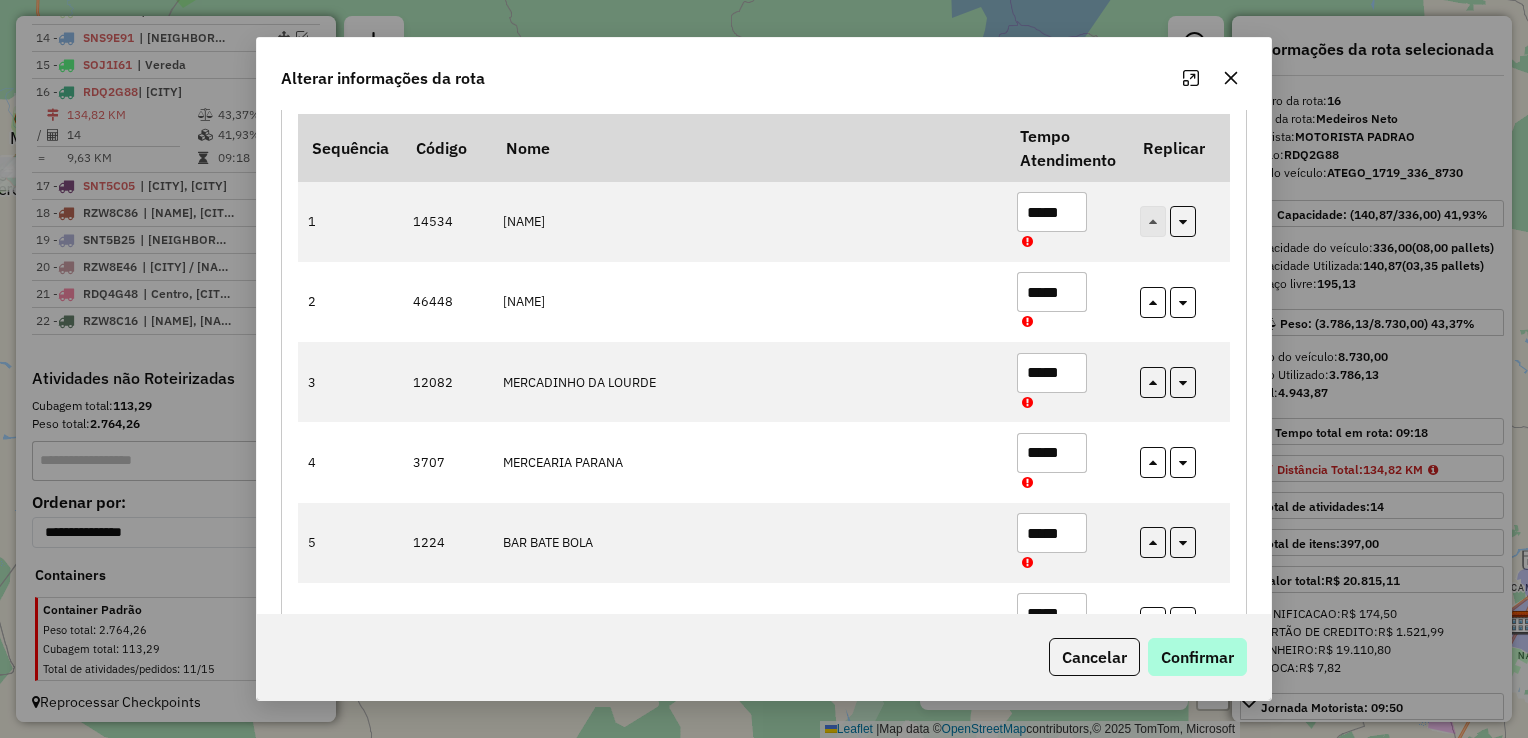 type on "*****" 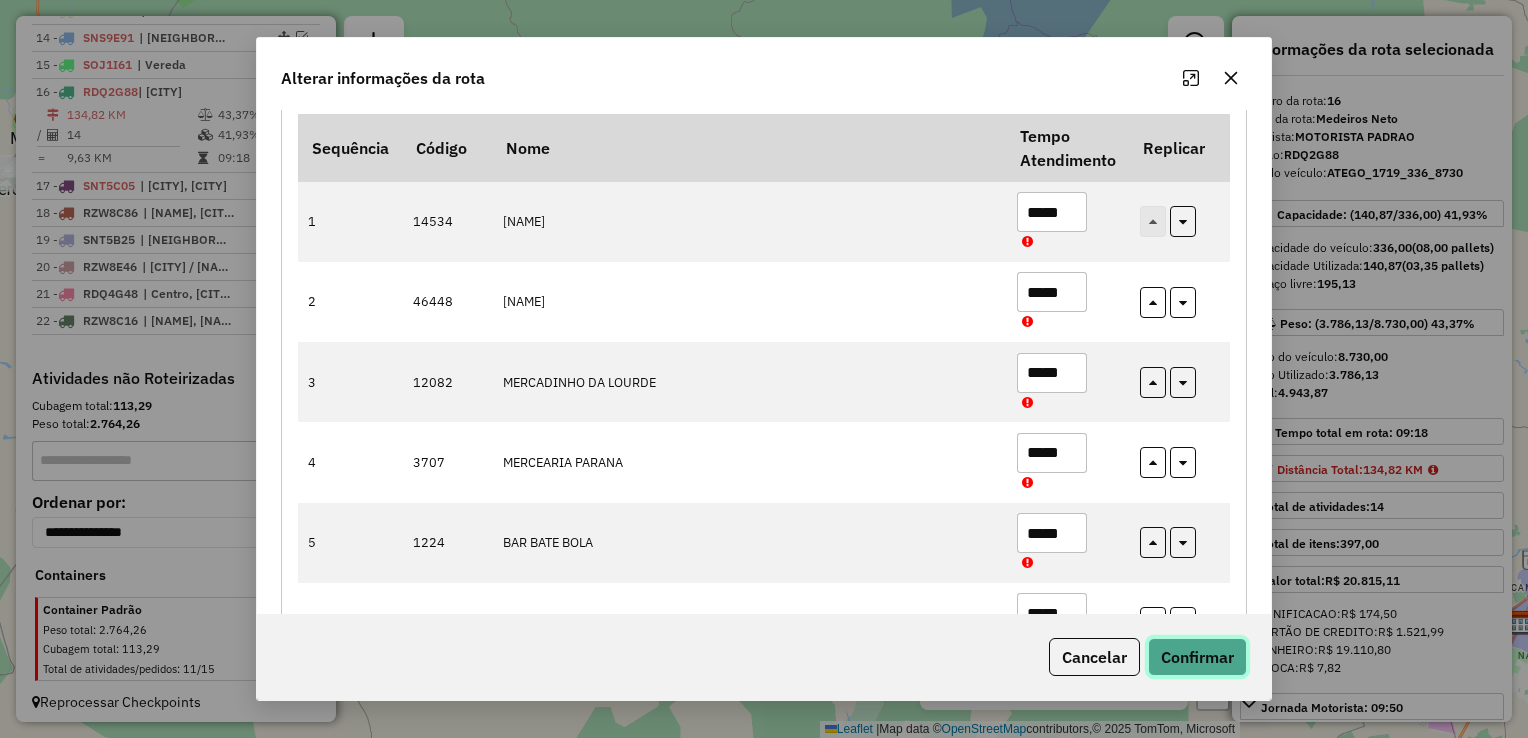 click on "Confirmar" 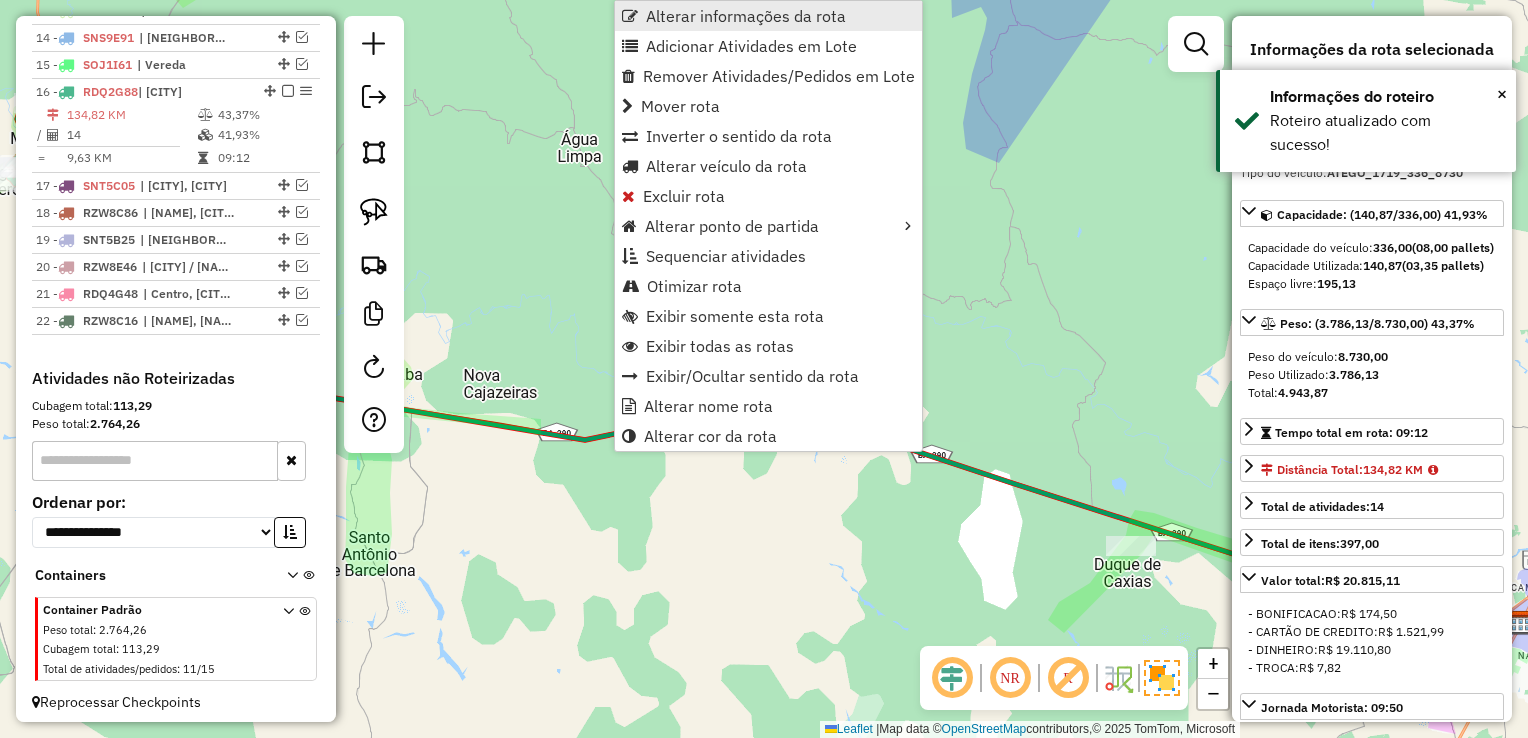 click on "Alterar informações da rota" at bounding box center (746, 16) 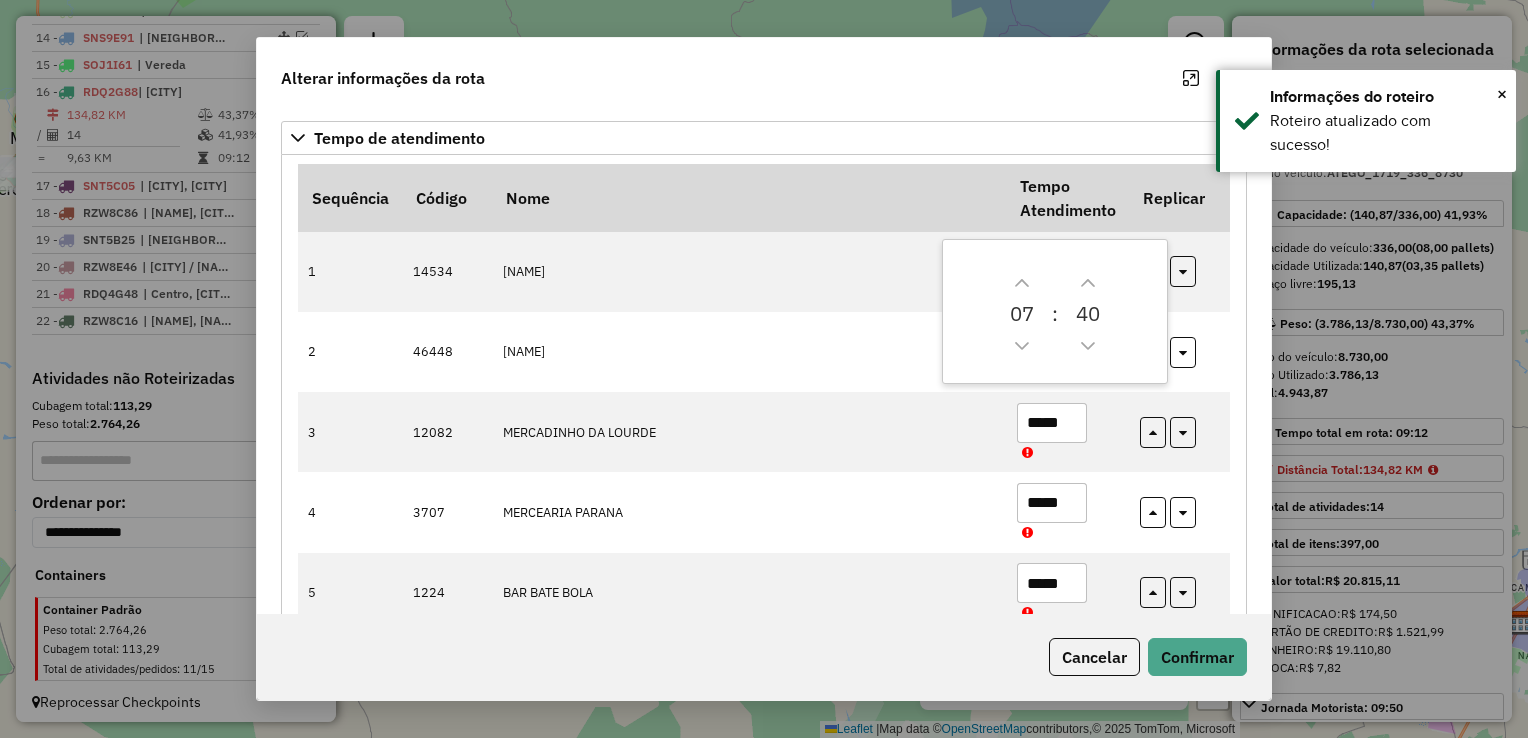scroll, scrollTop: 400, scrollLeft: 0, axis: vertical 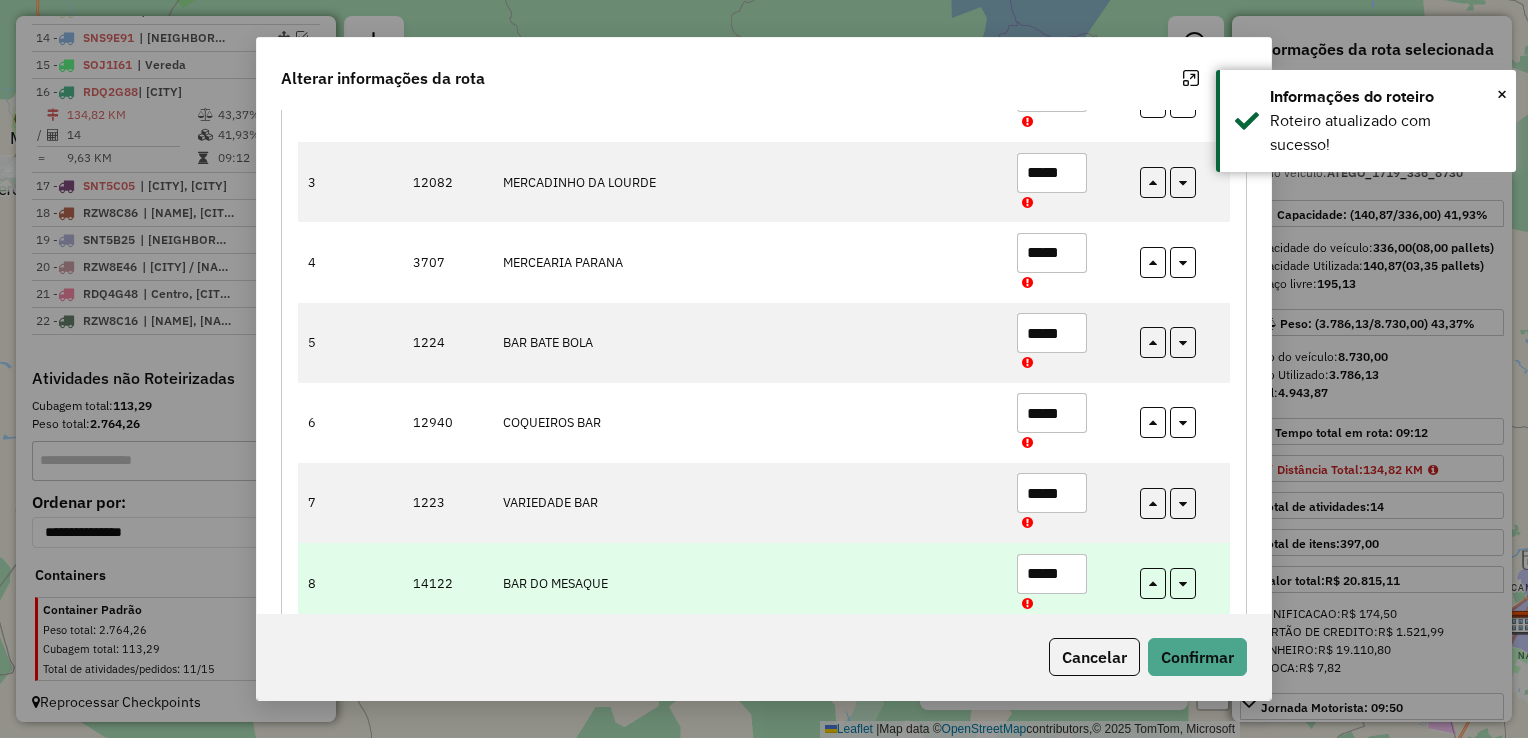 click on "*****" at bounding box center (1052, 574) 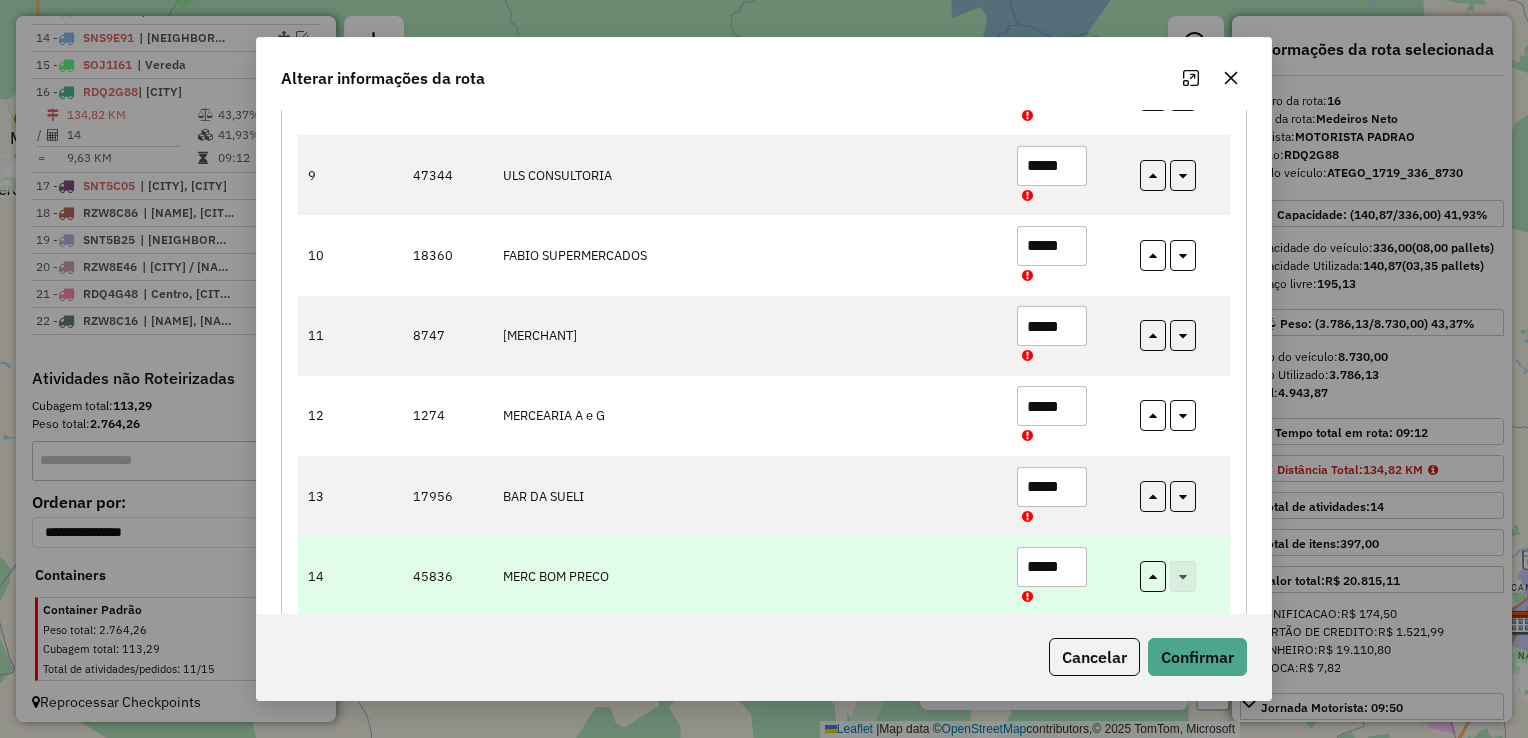 scroll, scrollTop: 899, scrollLeft: 0, axis: vertical 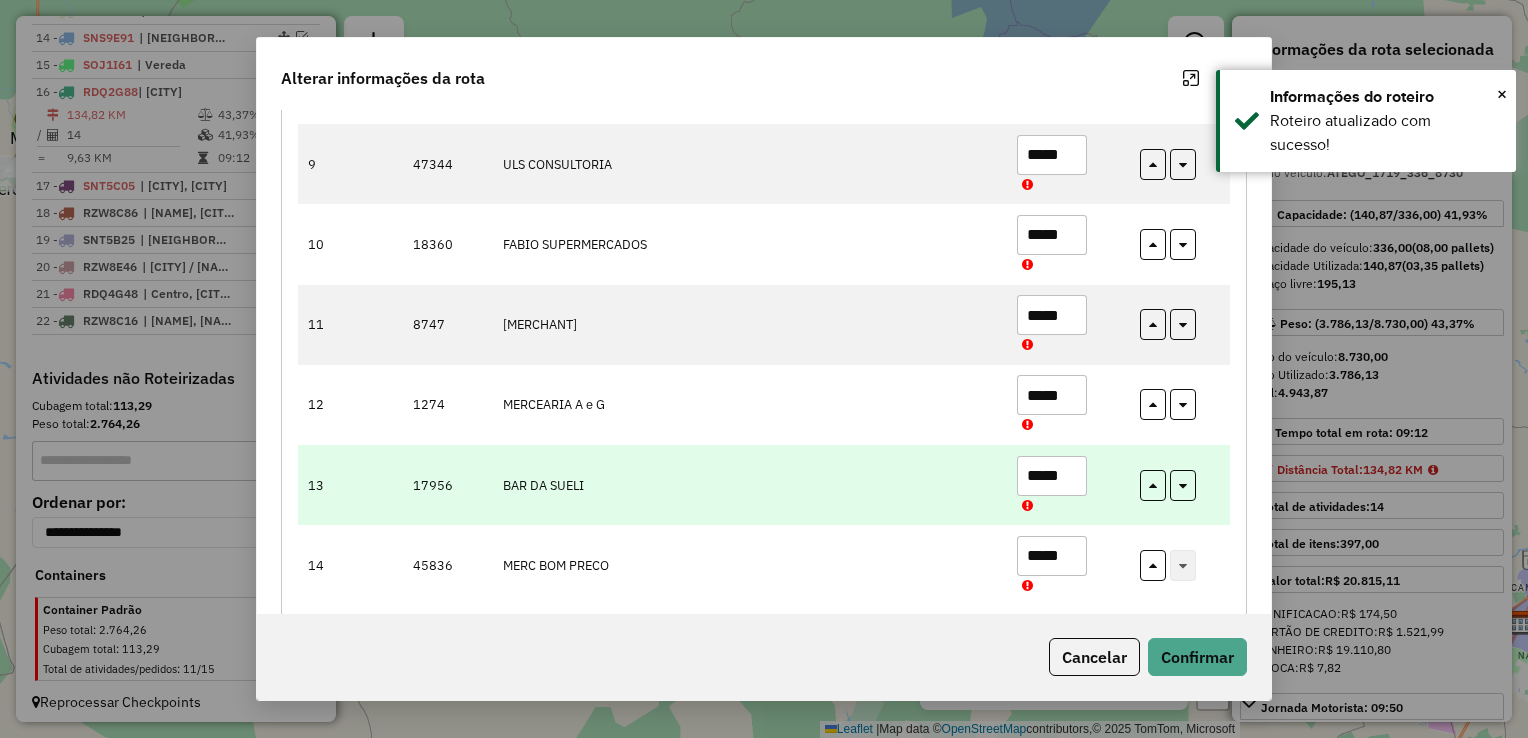 type on "*****" 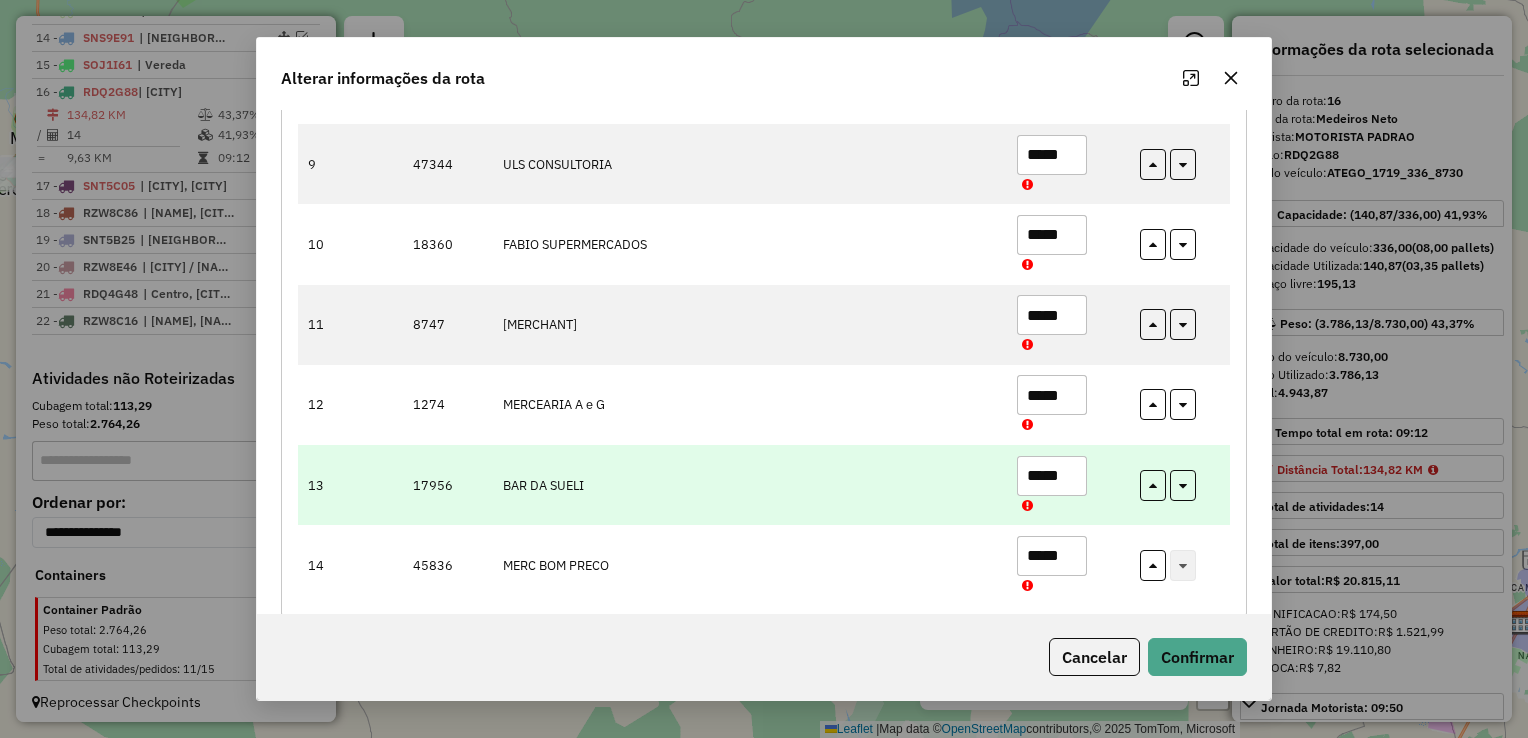 click on "*****" at bounding box center [1052, 476] 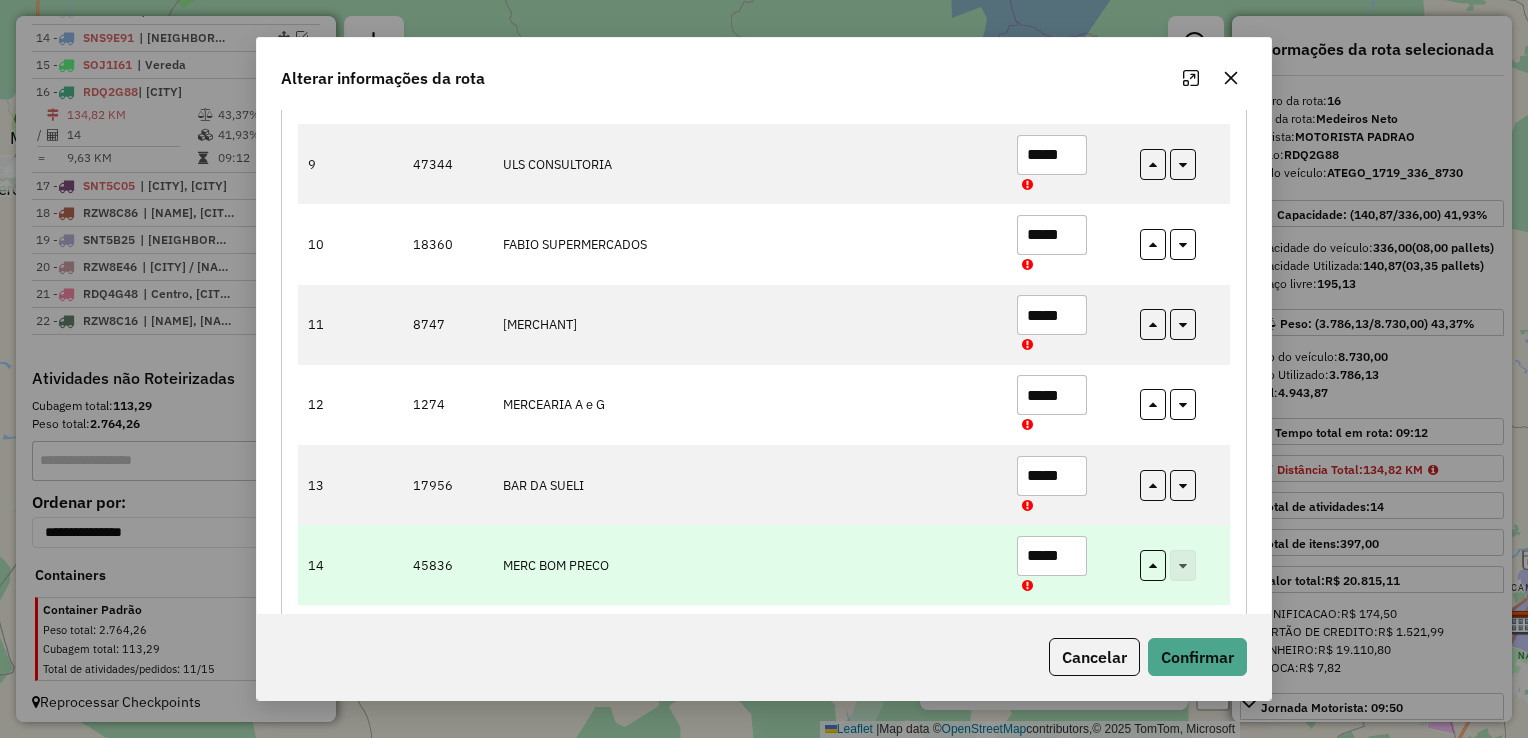 paste 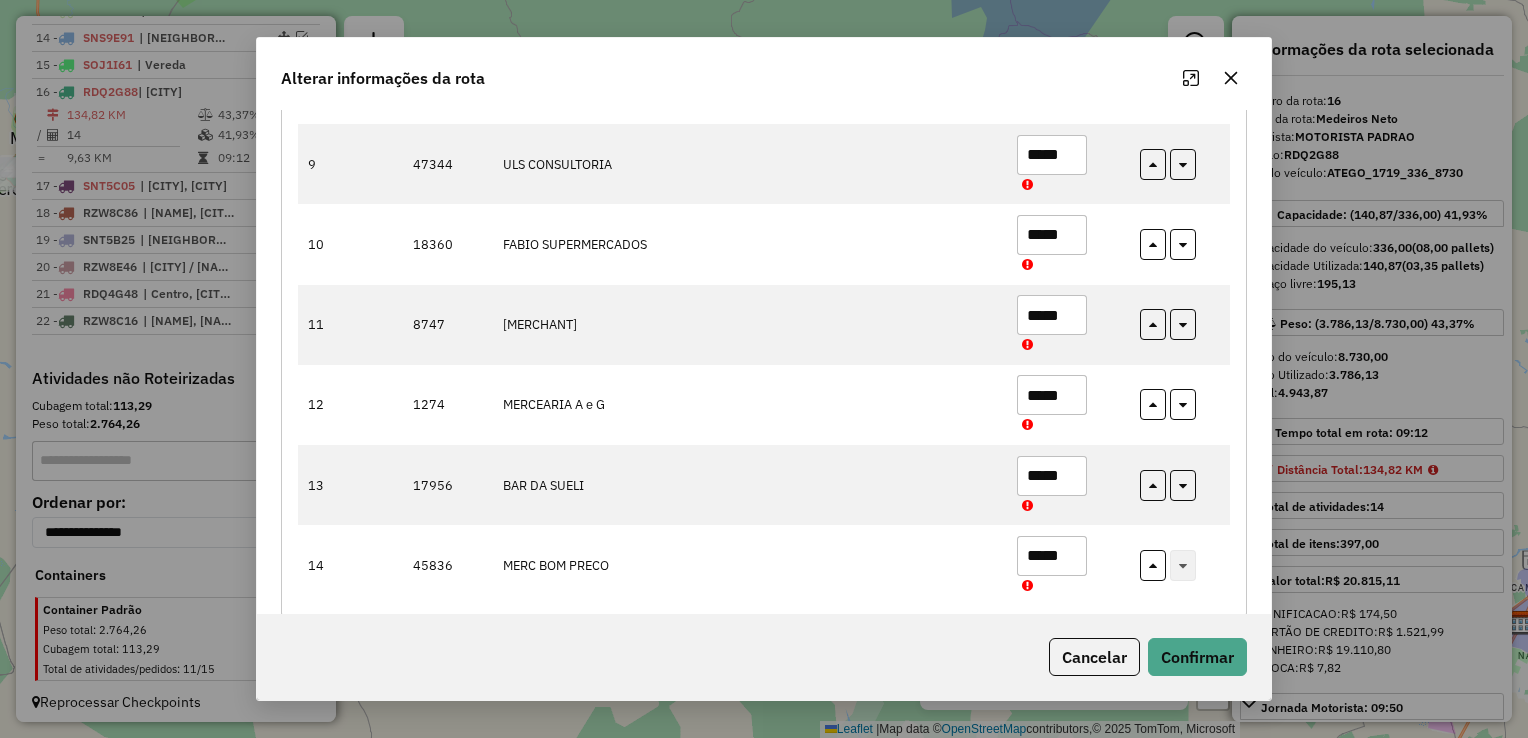 paste 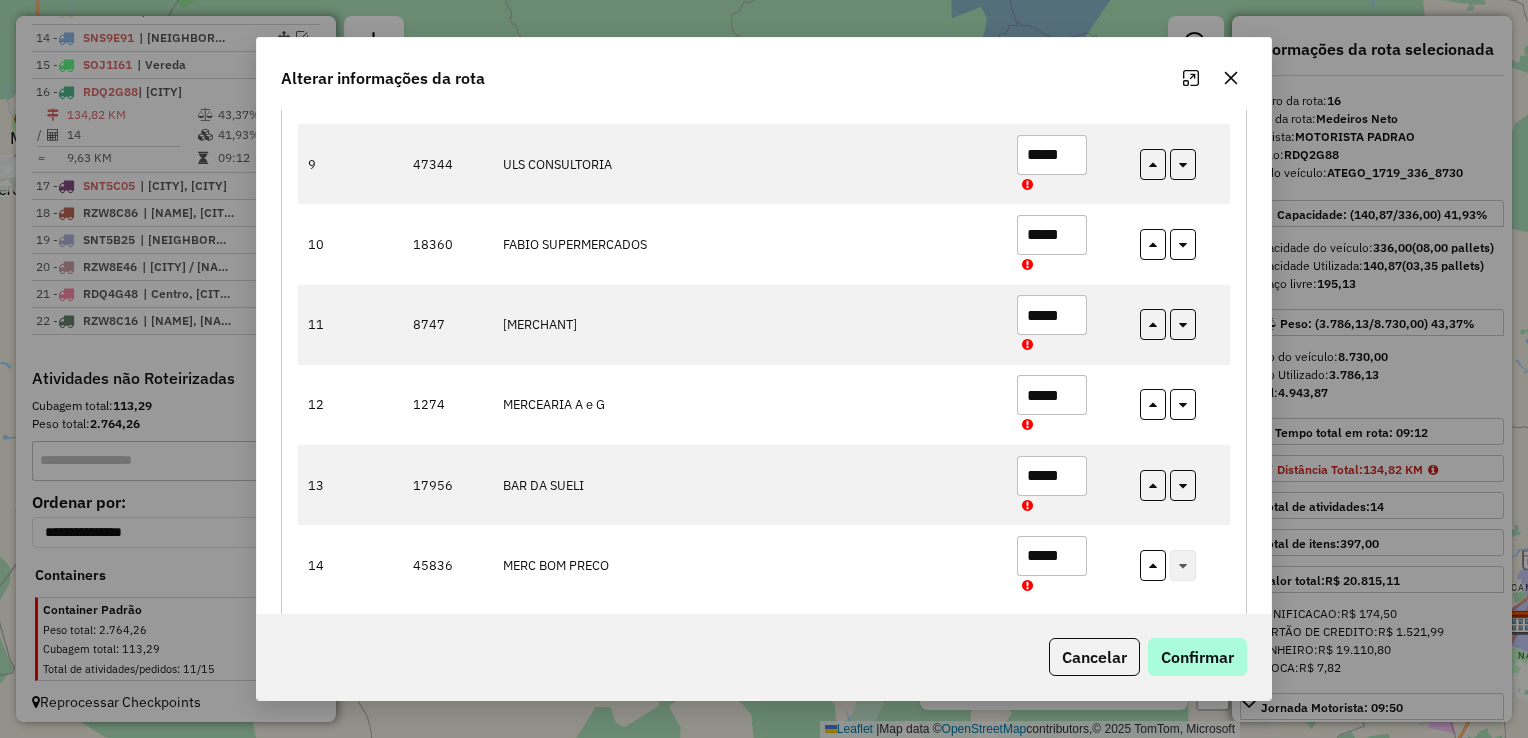 type on "*****" 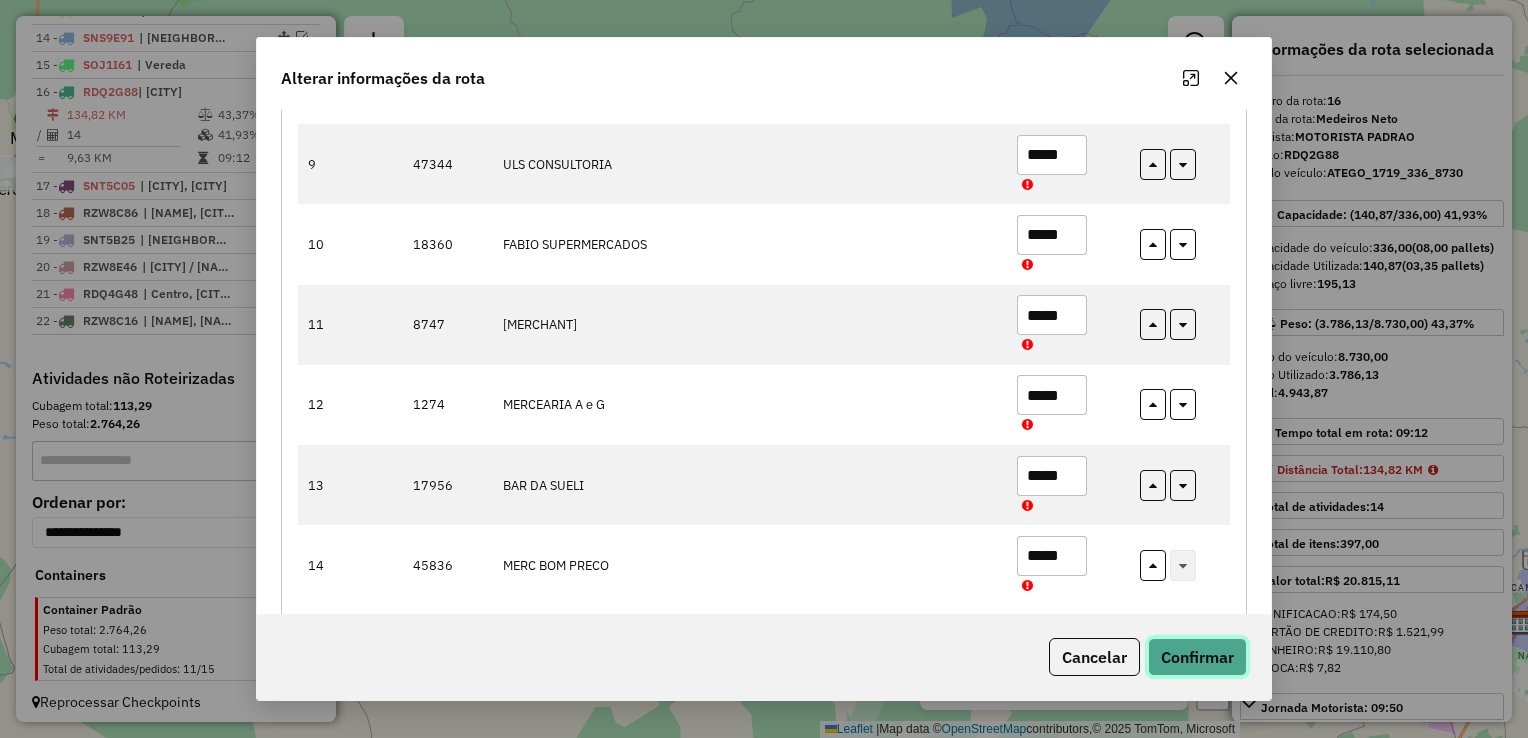 click on "Confirmar" 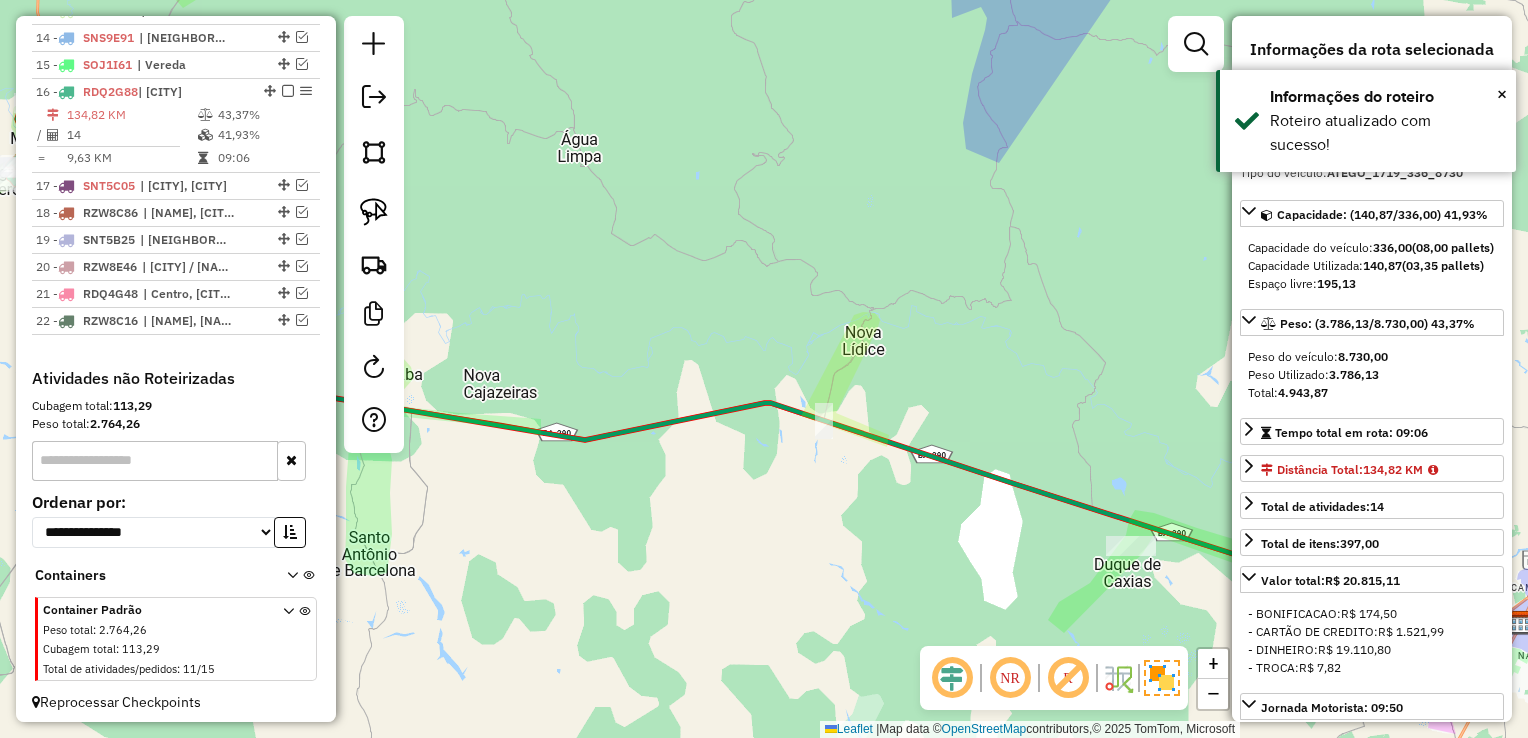click on "134,82 KM" at bounding box center [131, 115] 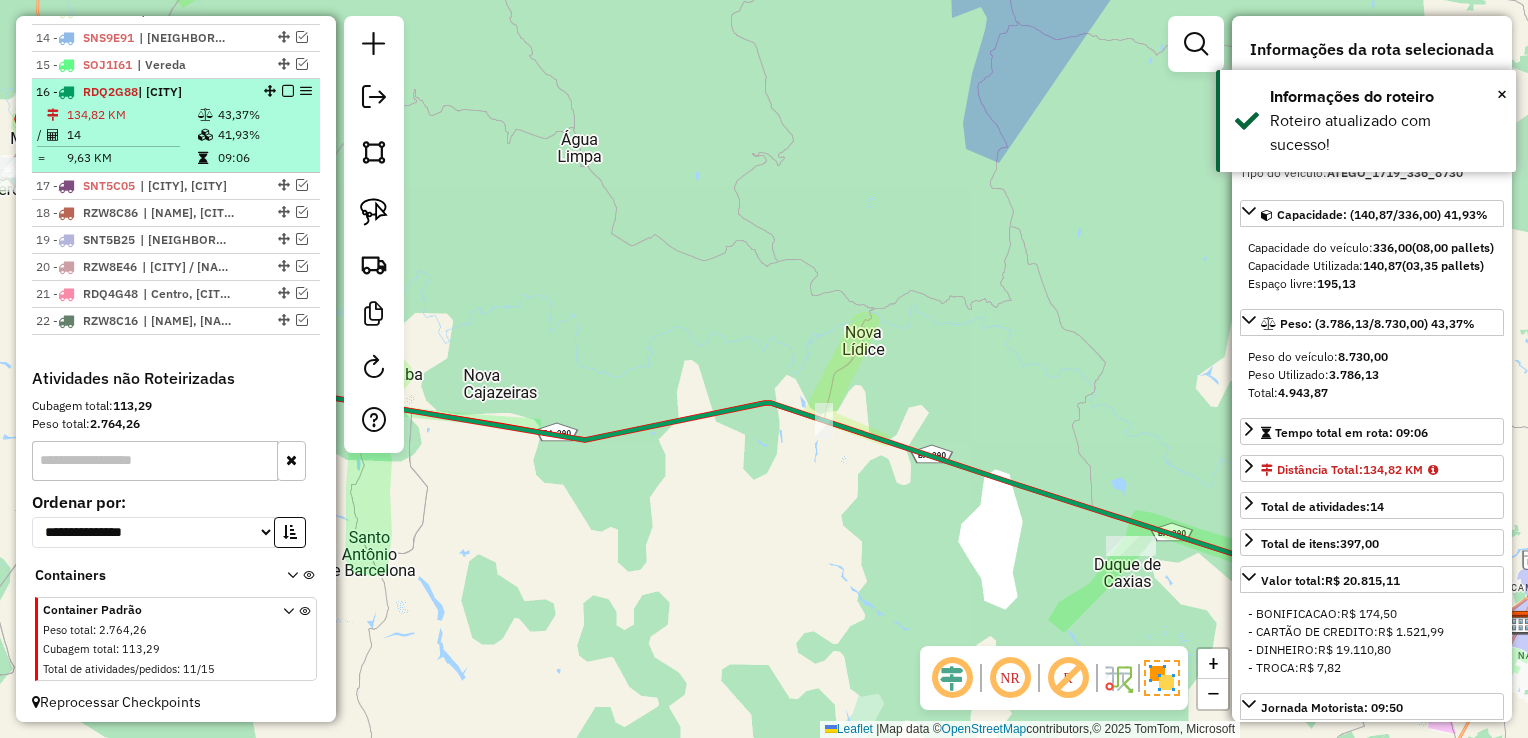 click on "14" at bounding box center [131, 135] 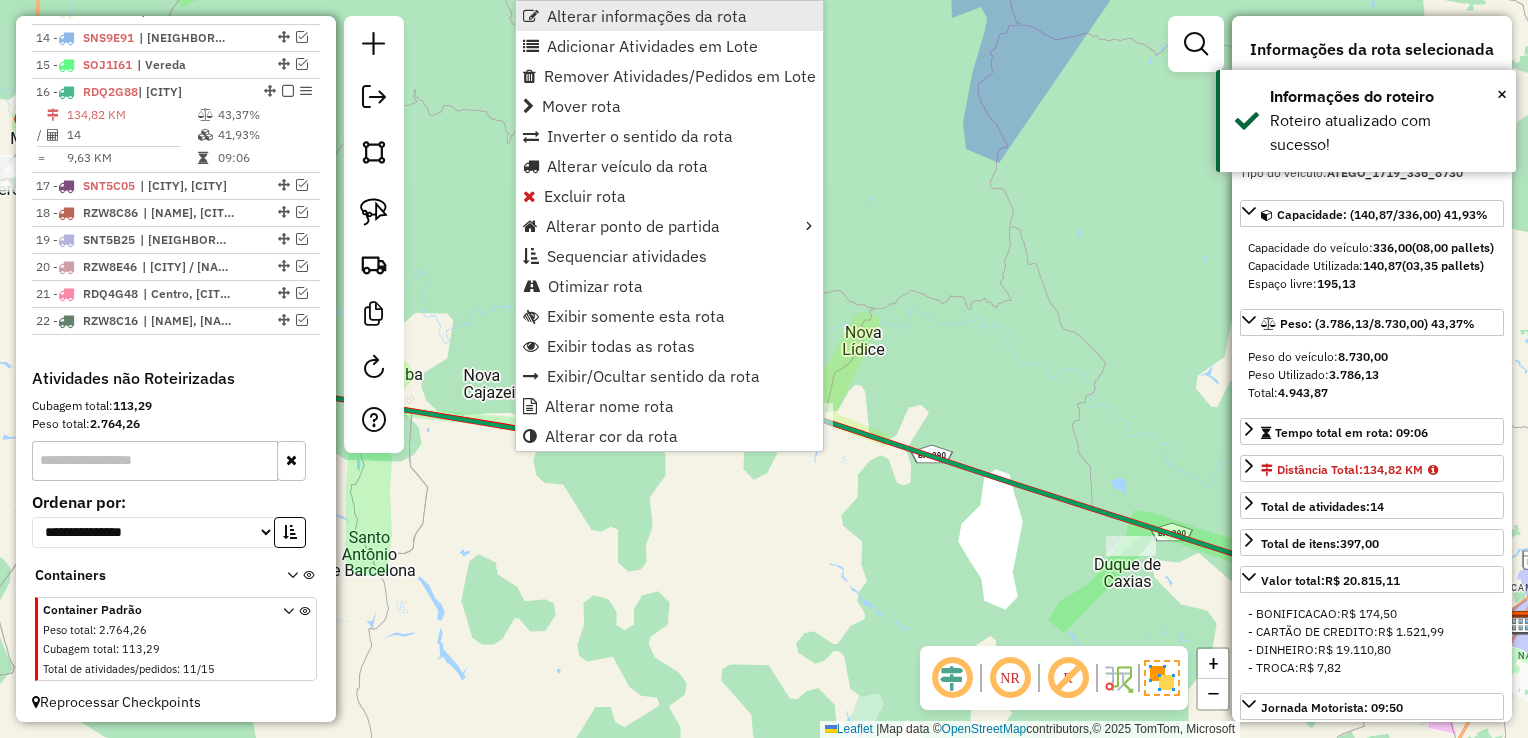 click on "Alterar informações da rota" at bounding box center (647, 16) 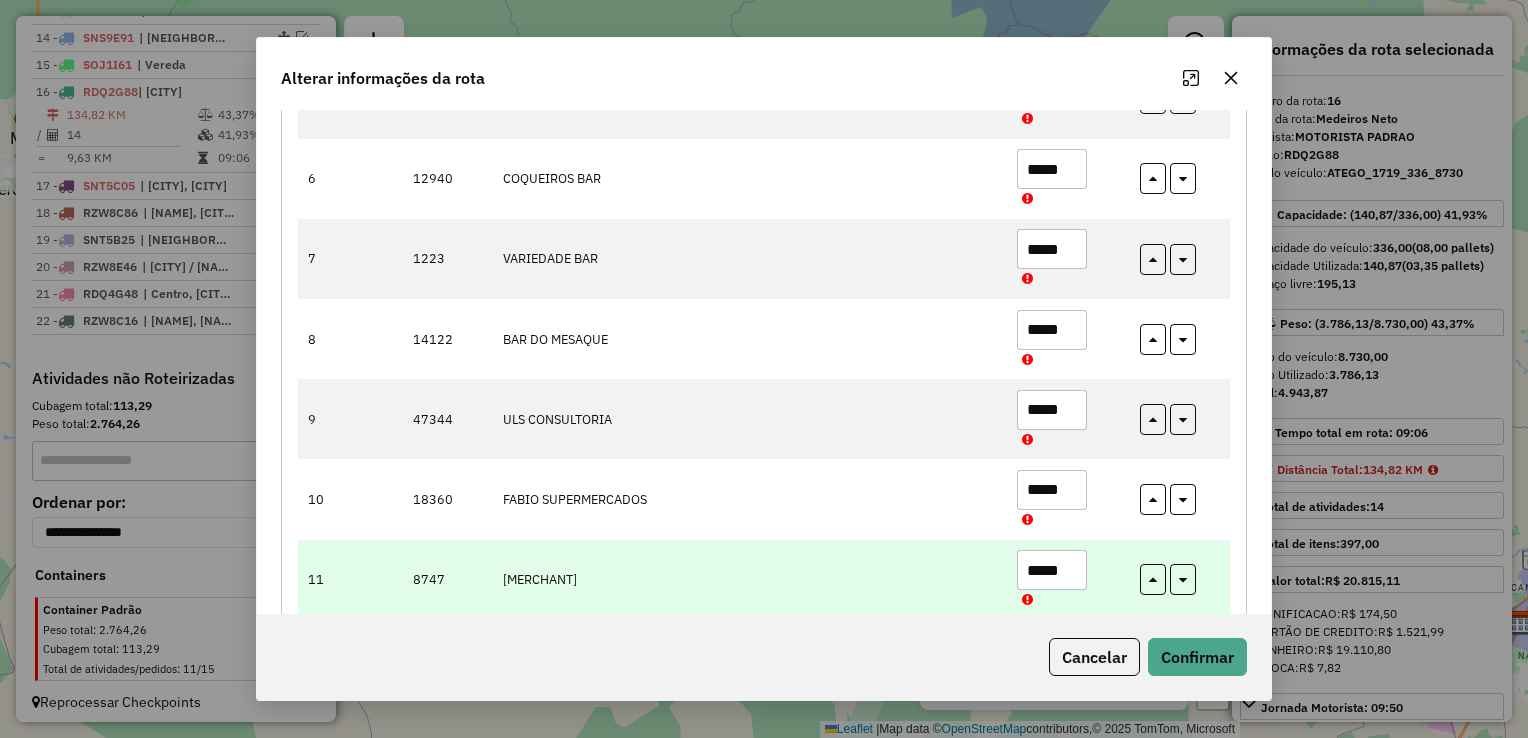 scroll, scrollTop: 700, scrollLeft: 0, axis: vertical 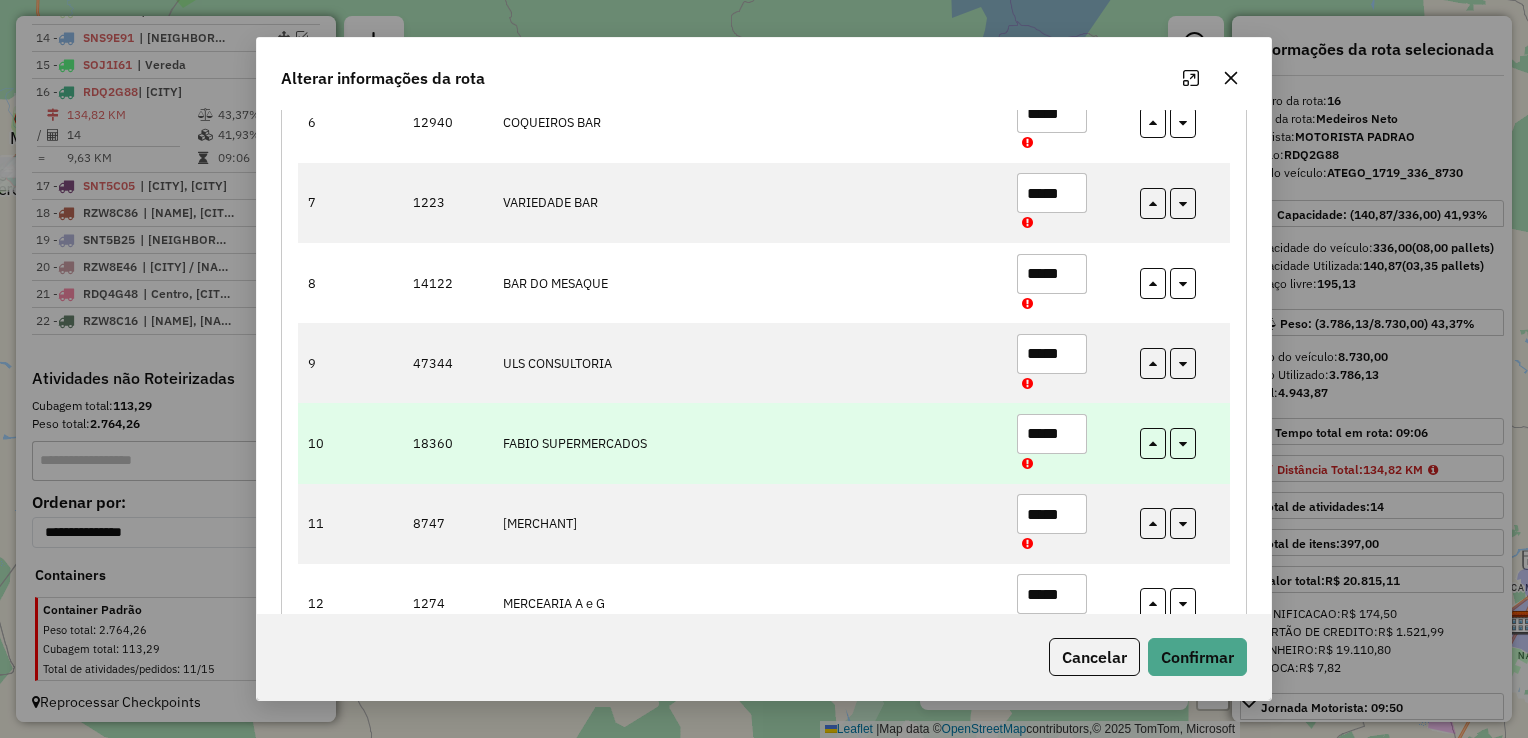 click on "*****" at bounding box center (1052, 434) 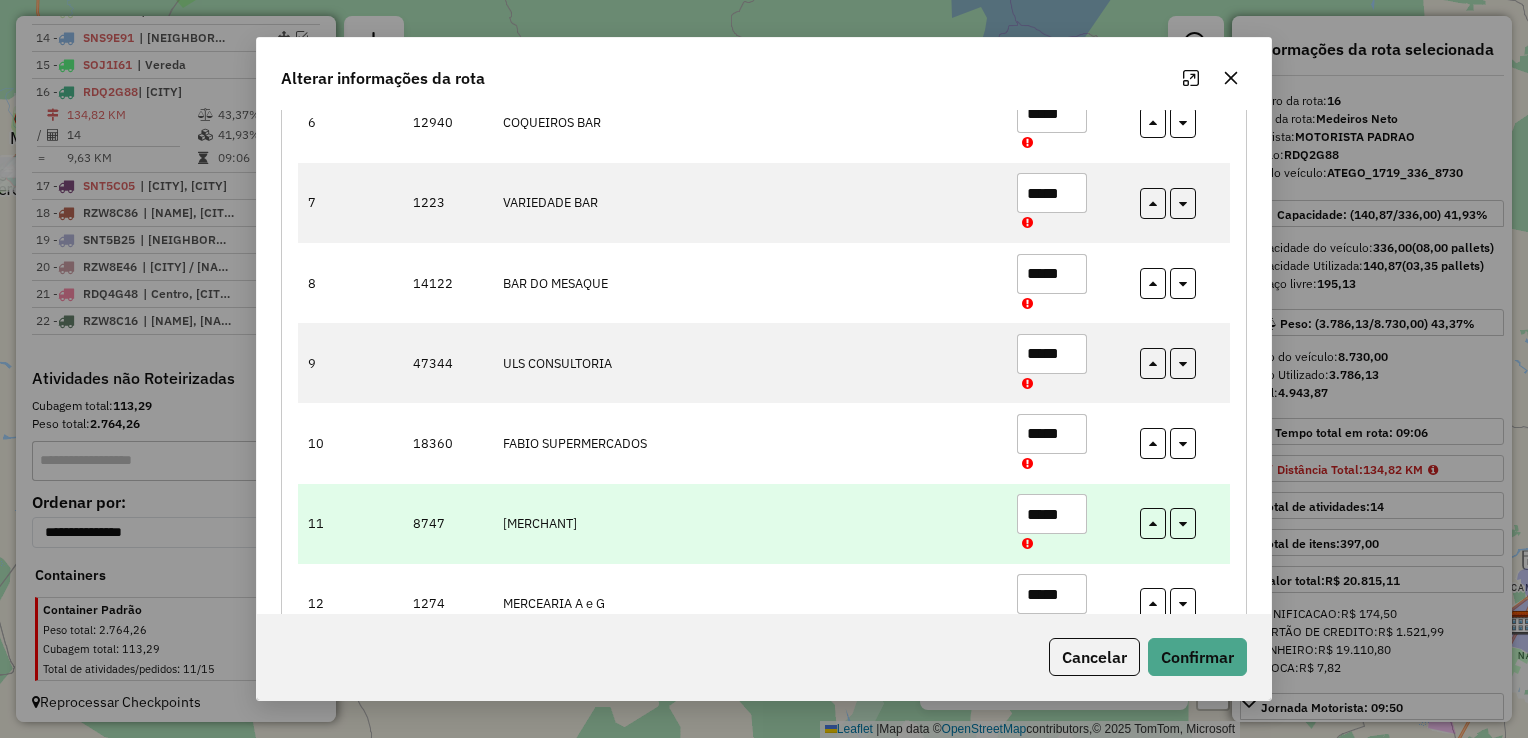 paste 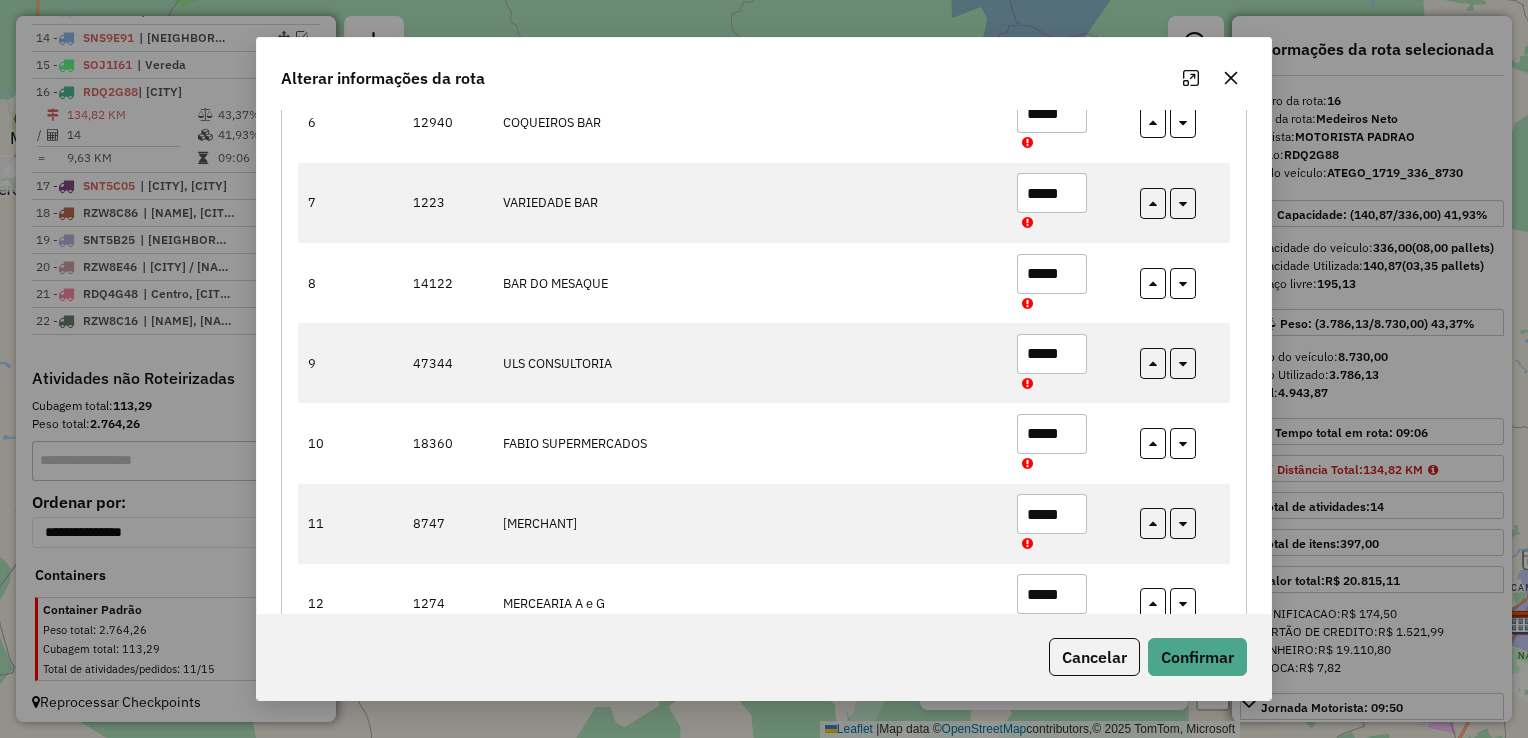 paste 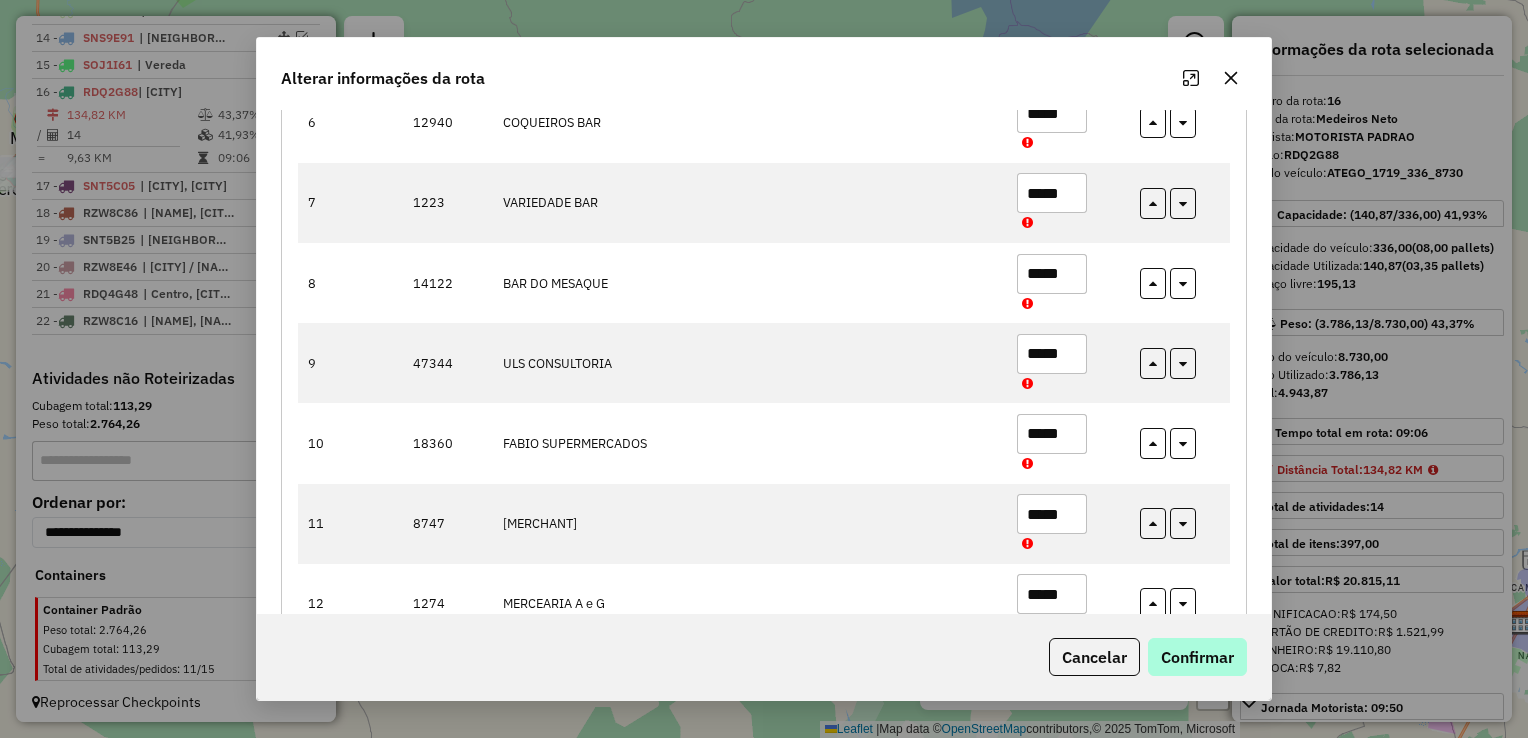 type on "*****" 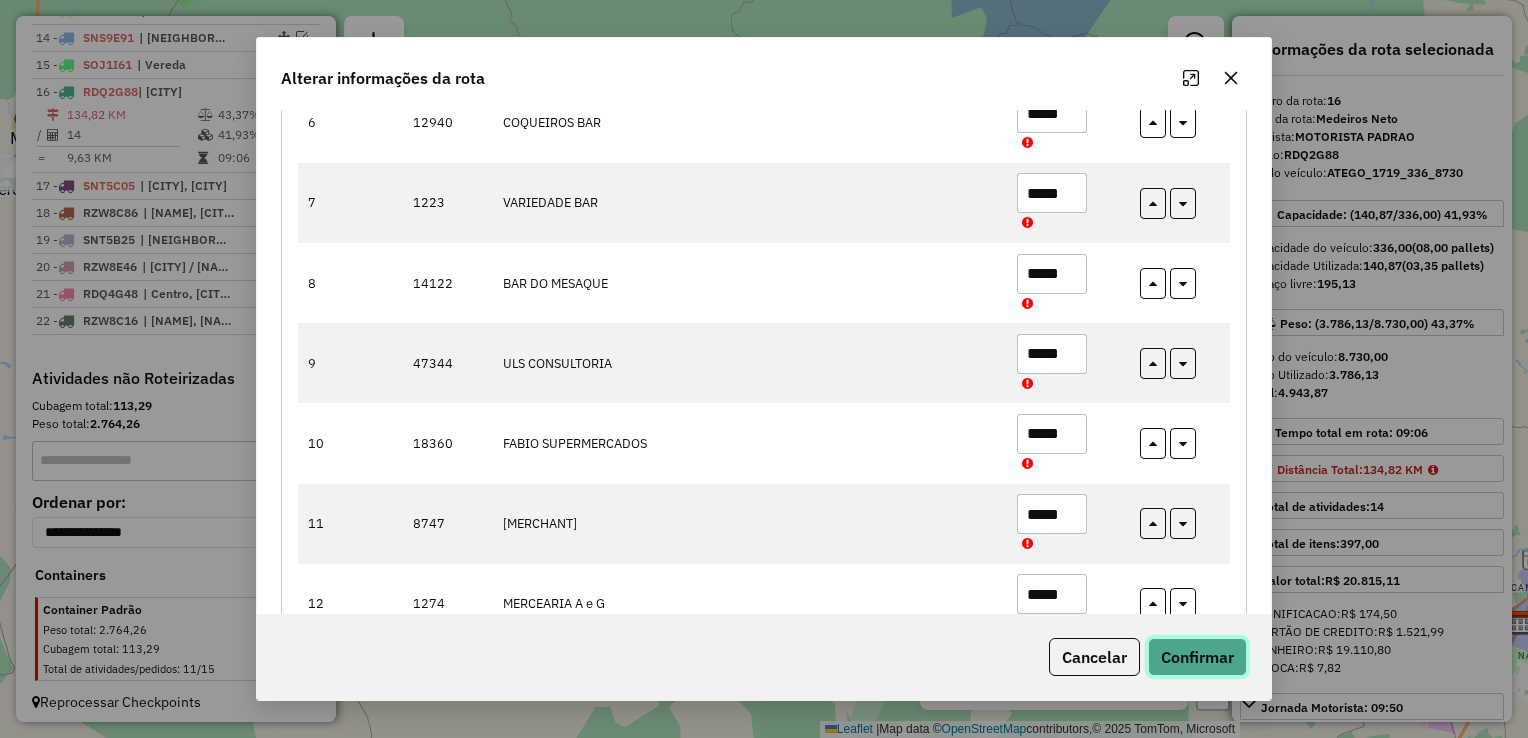 click on "Confirmar" 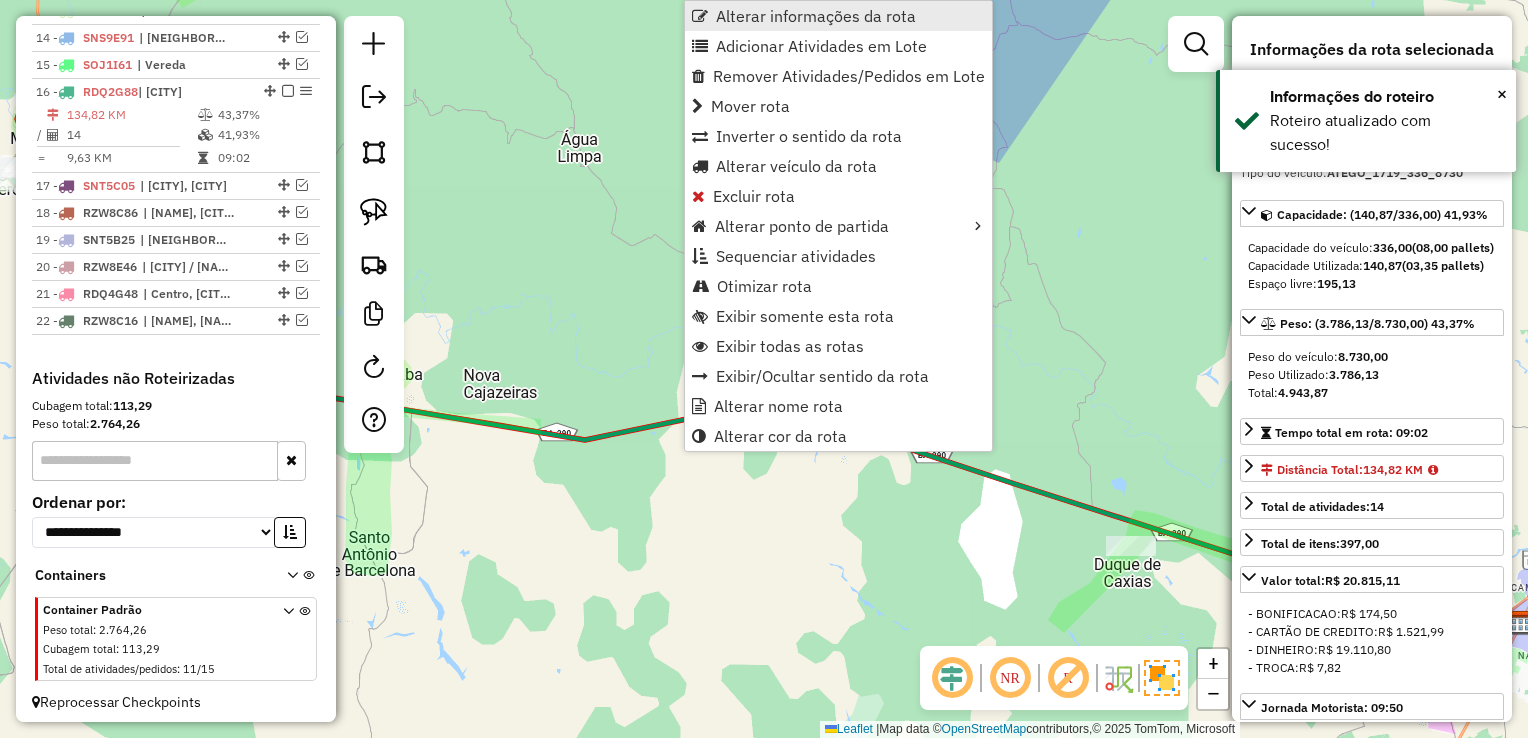 click on "Alterar informações da rota" at bounding box center (816, 16) 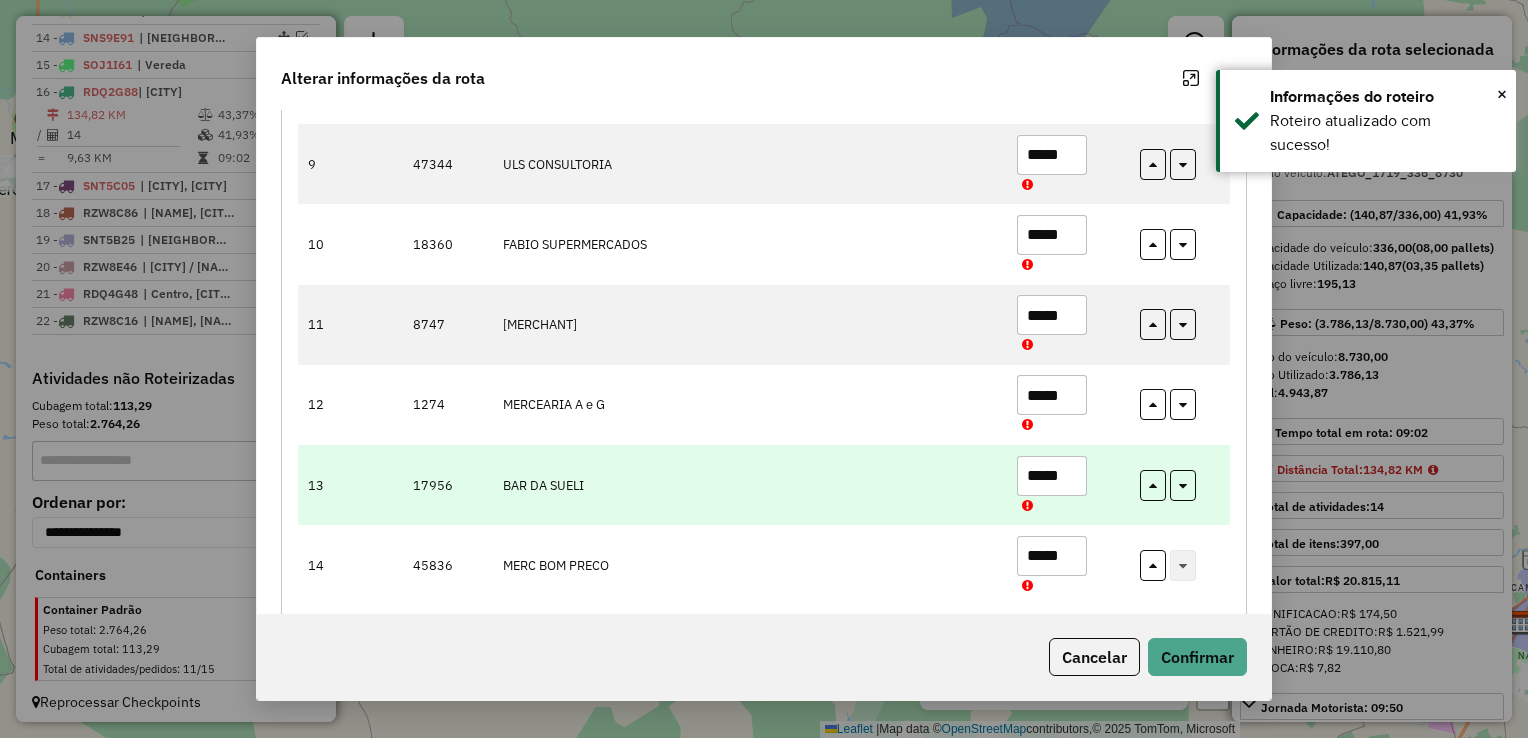 scroll, scrollTop: 799, scrollLeft: 0, axis: vertical 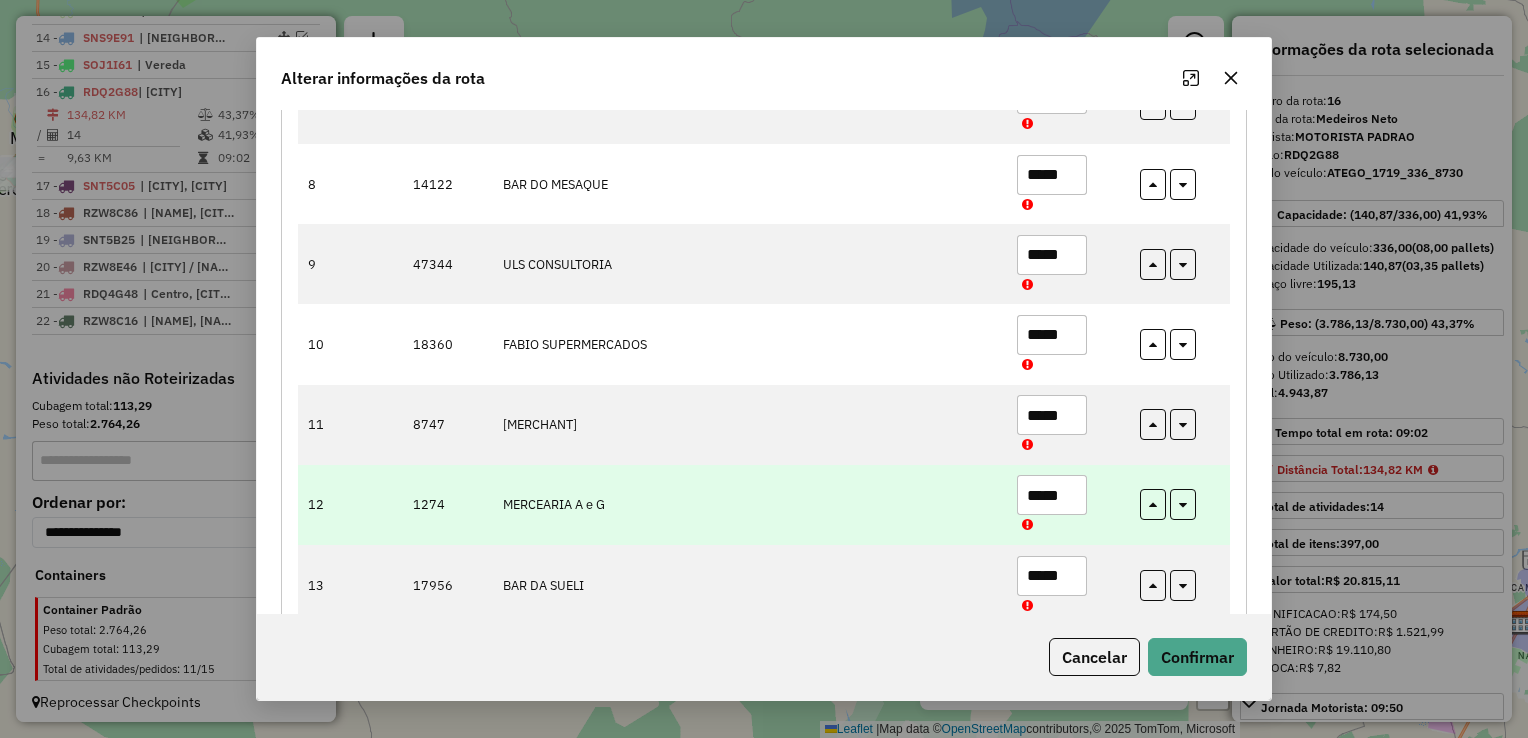 click on "*****" at bounding box center (1052, 495) 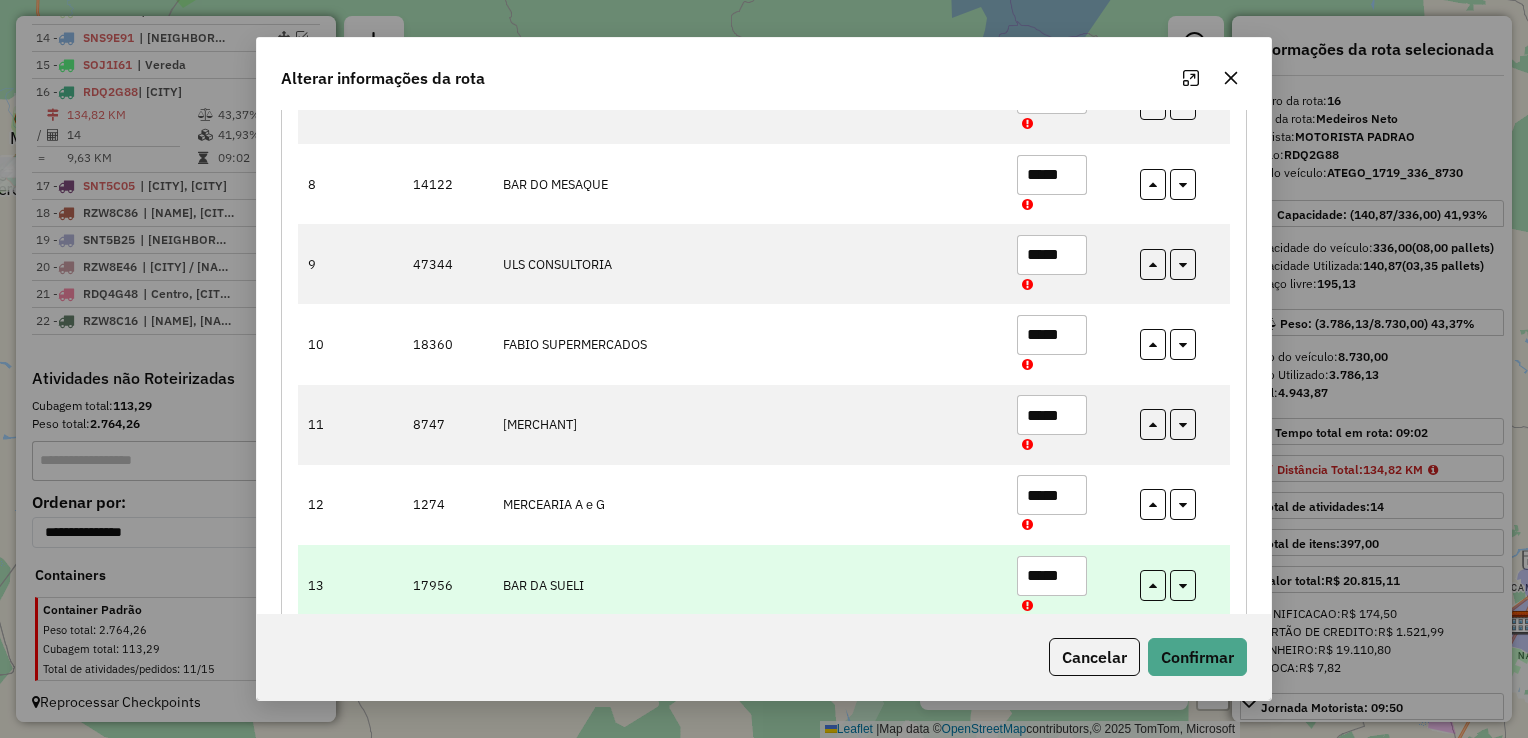 paste 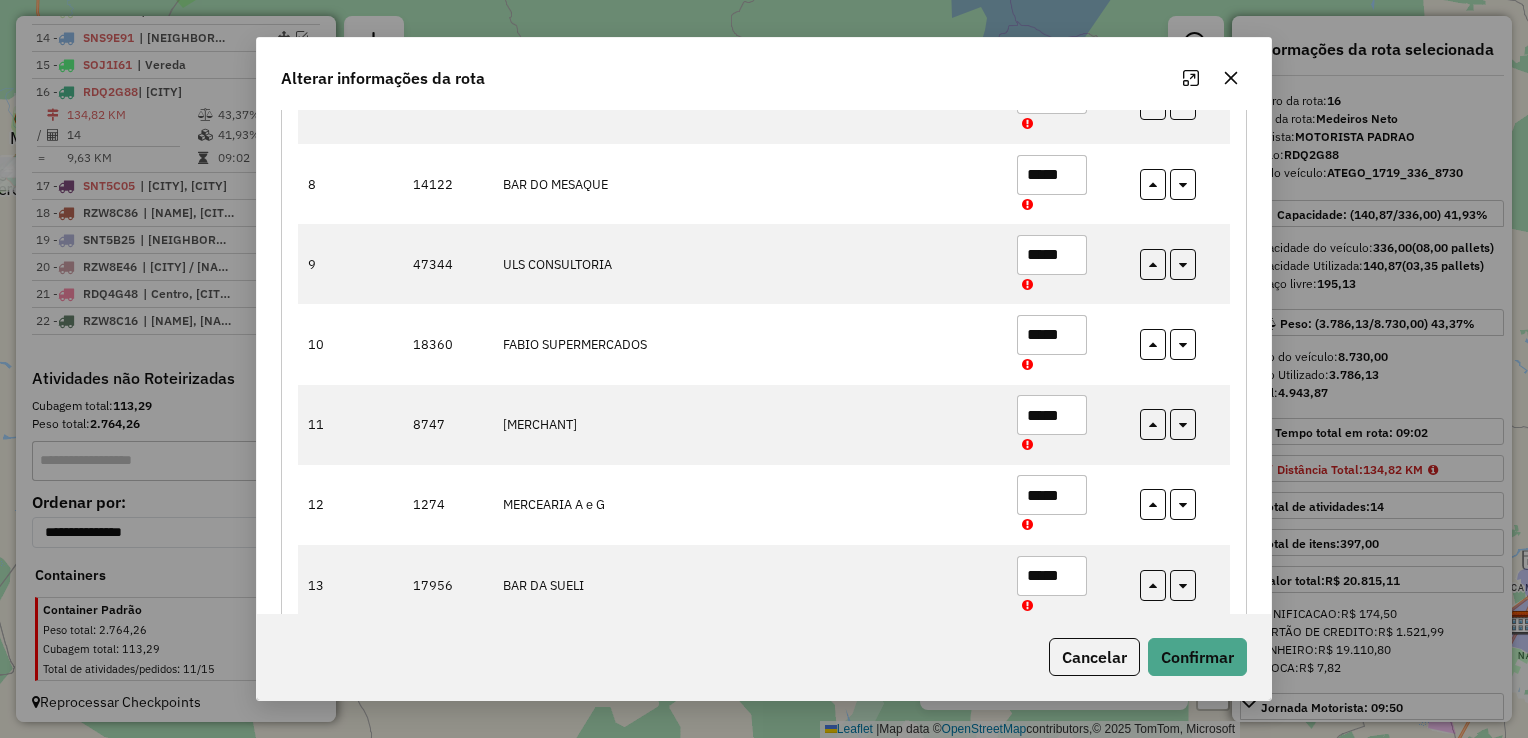 type on "*****" 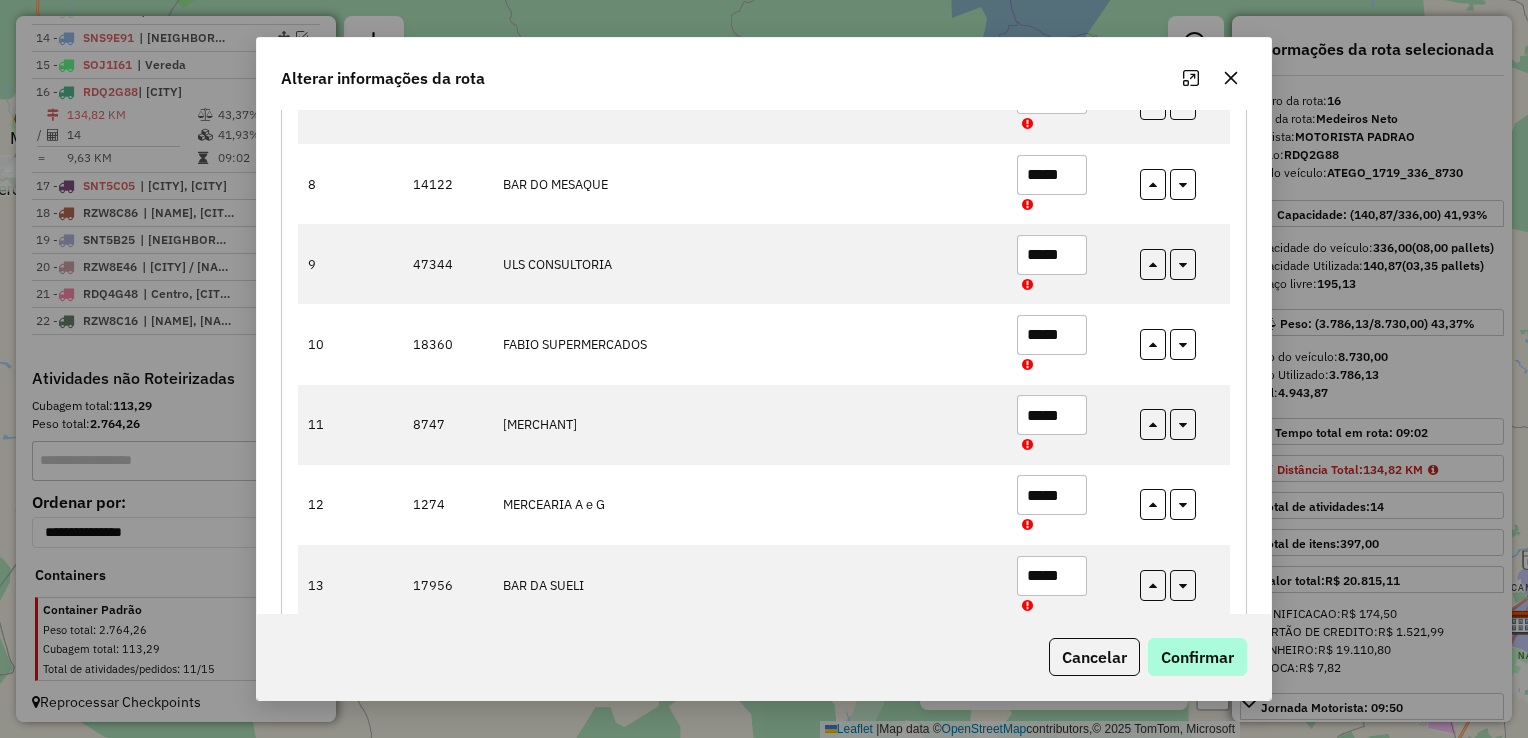 click on "Cancelar   Confirmar" 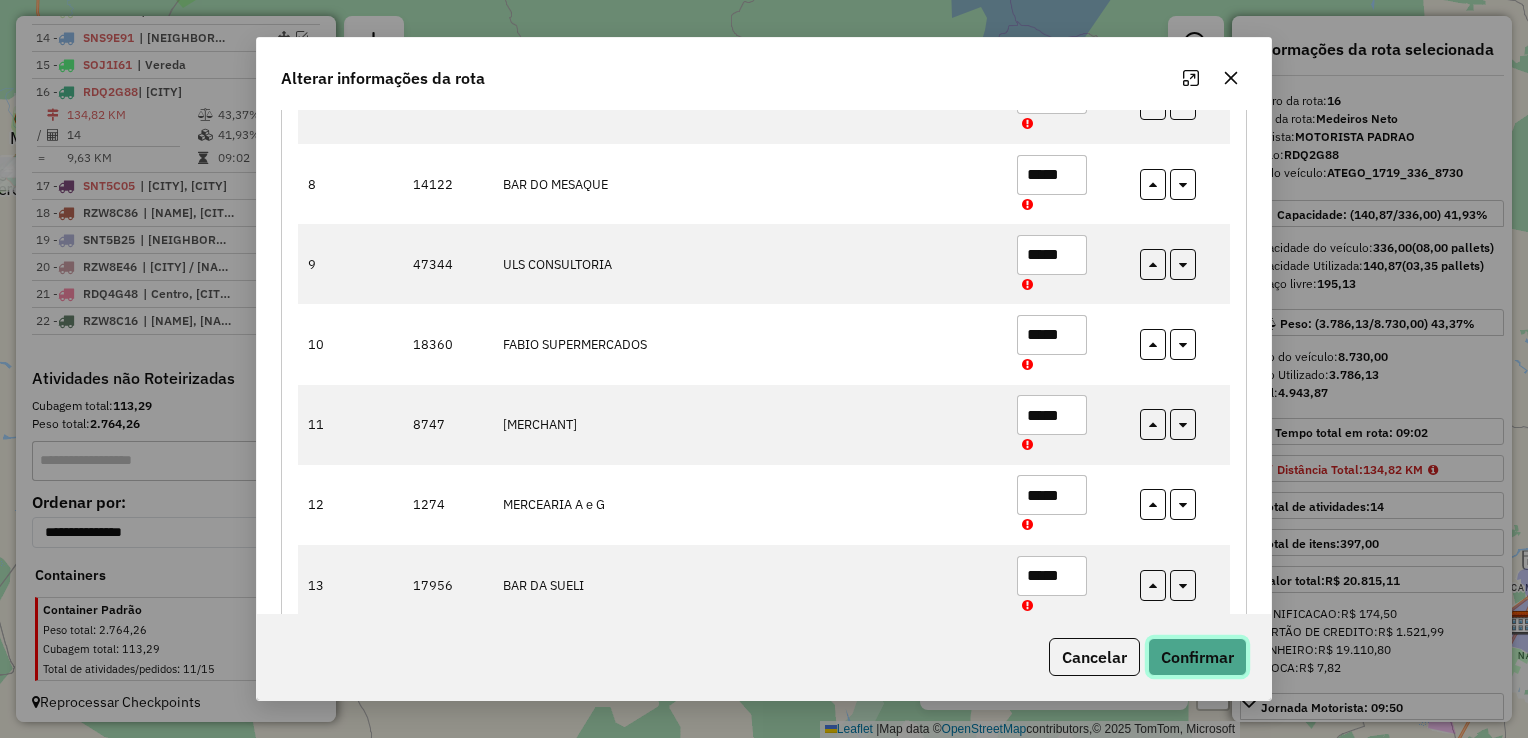 click on "Confirmar" 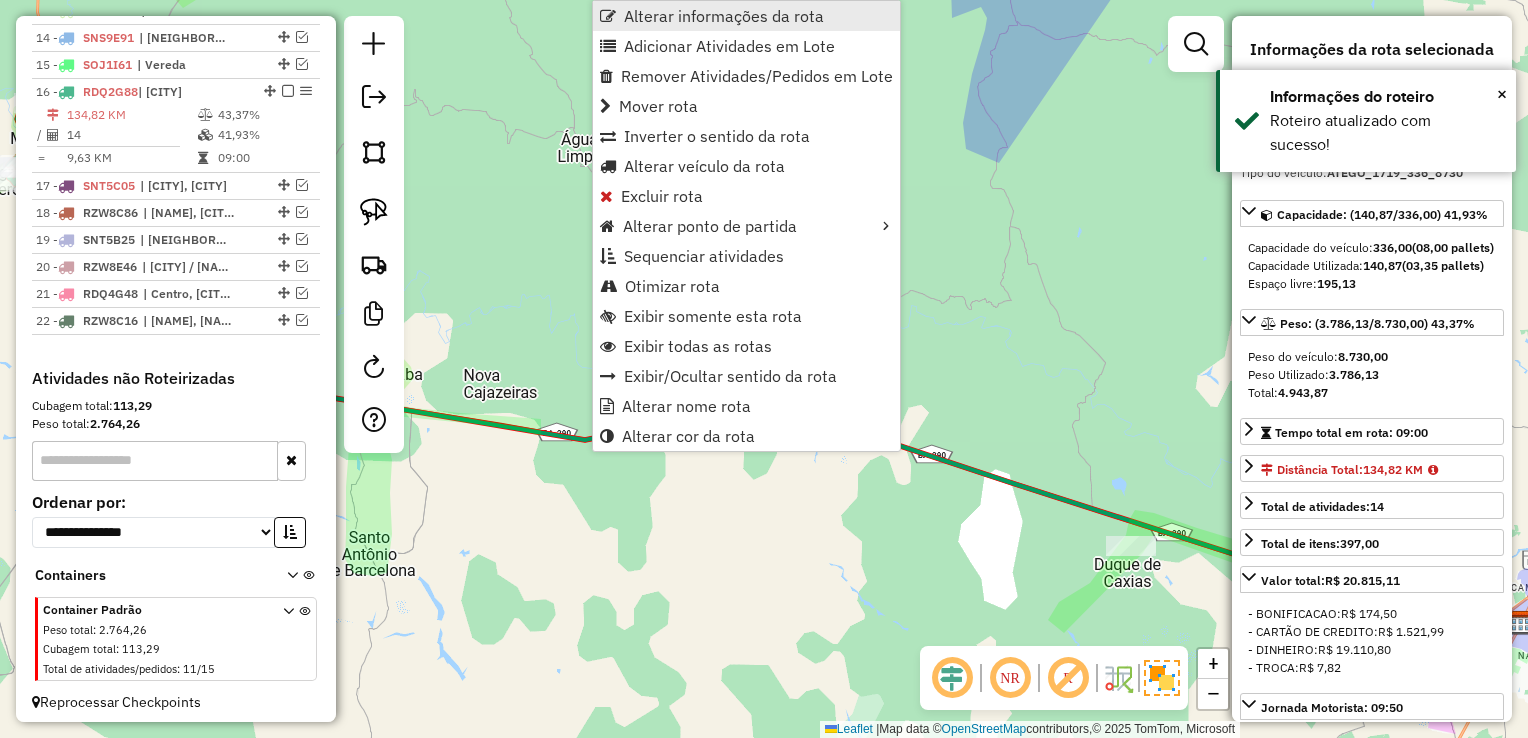 click on "Alterar informações da rota" at bounding box center [746, 16] 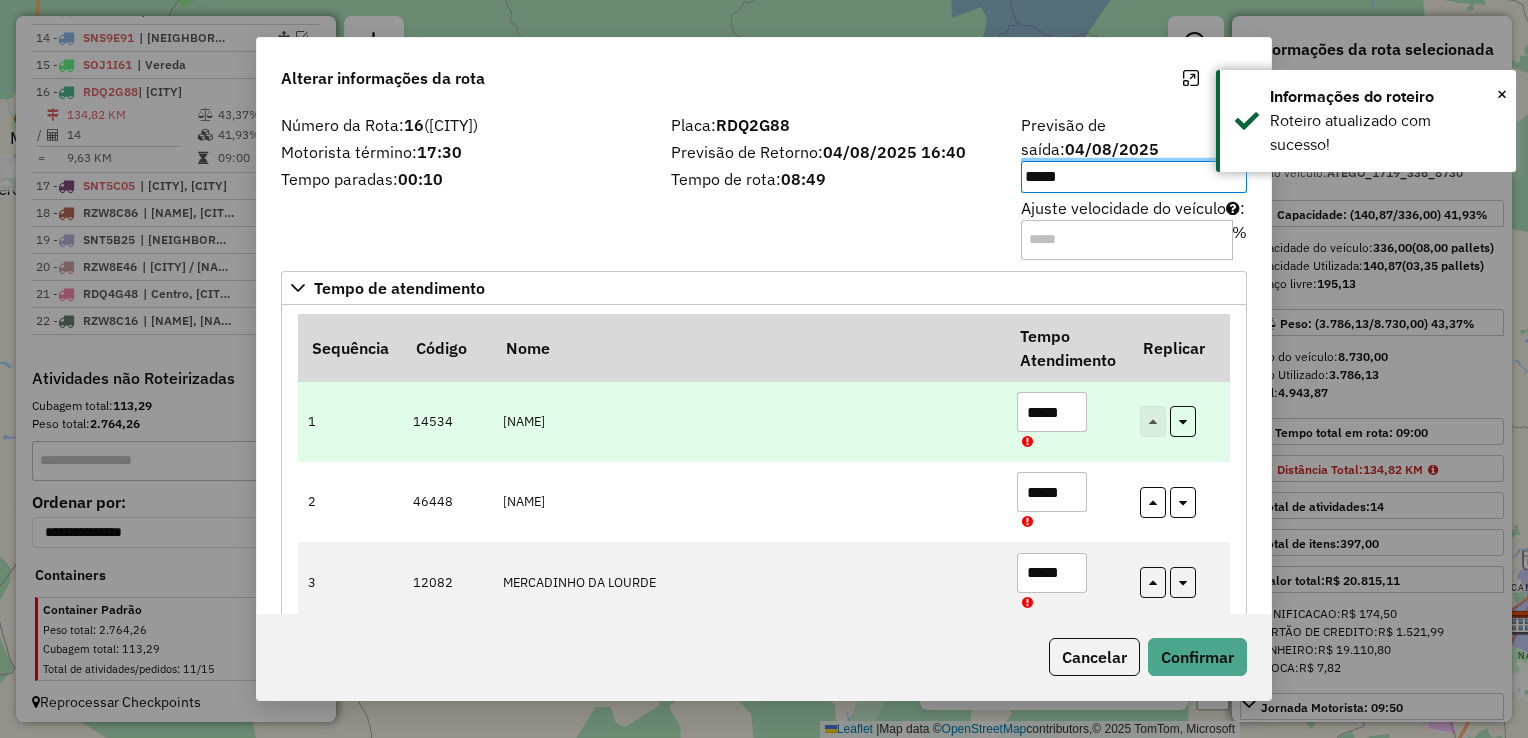 click on "*****" at bounding box center [1052, 412] 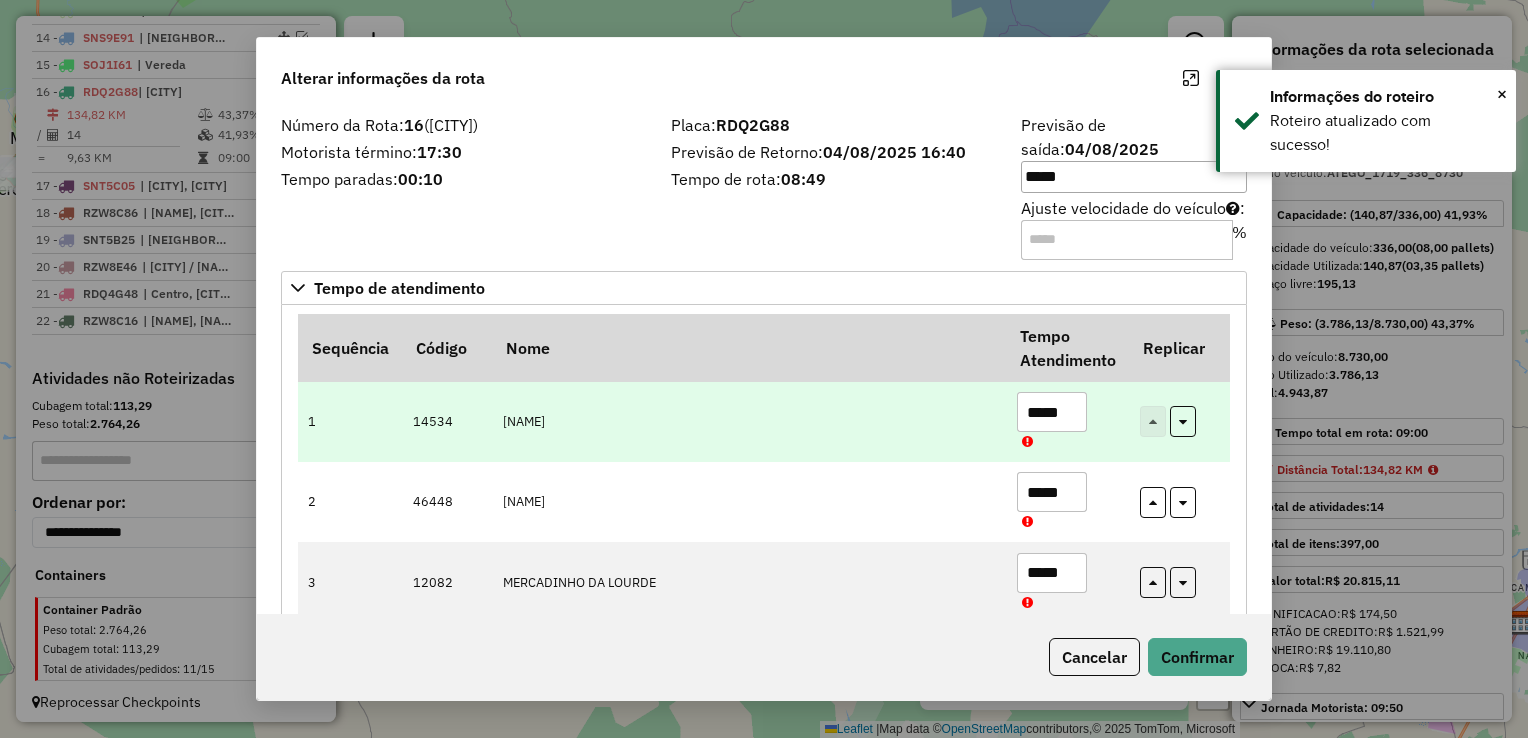 click on "*****" at bounding box center (1052, 412) 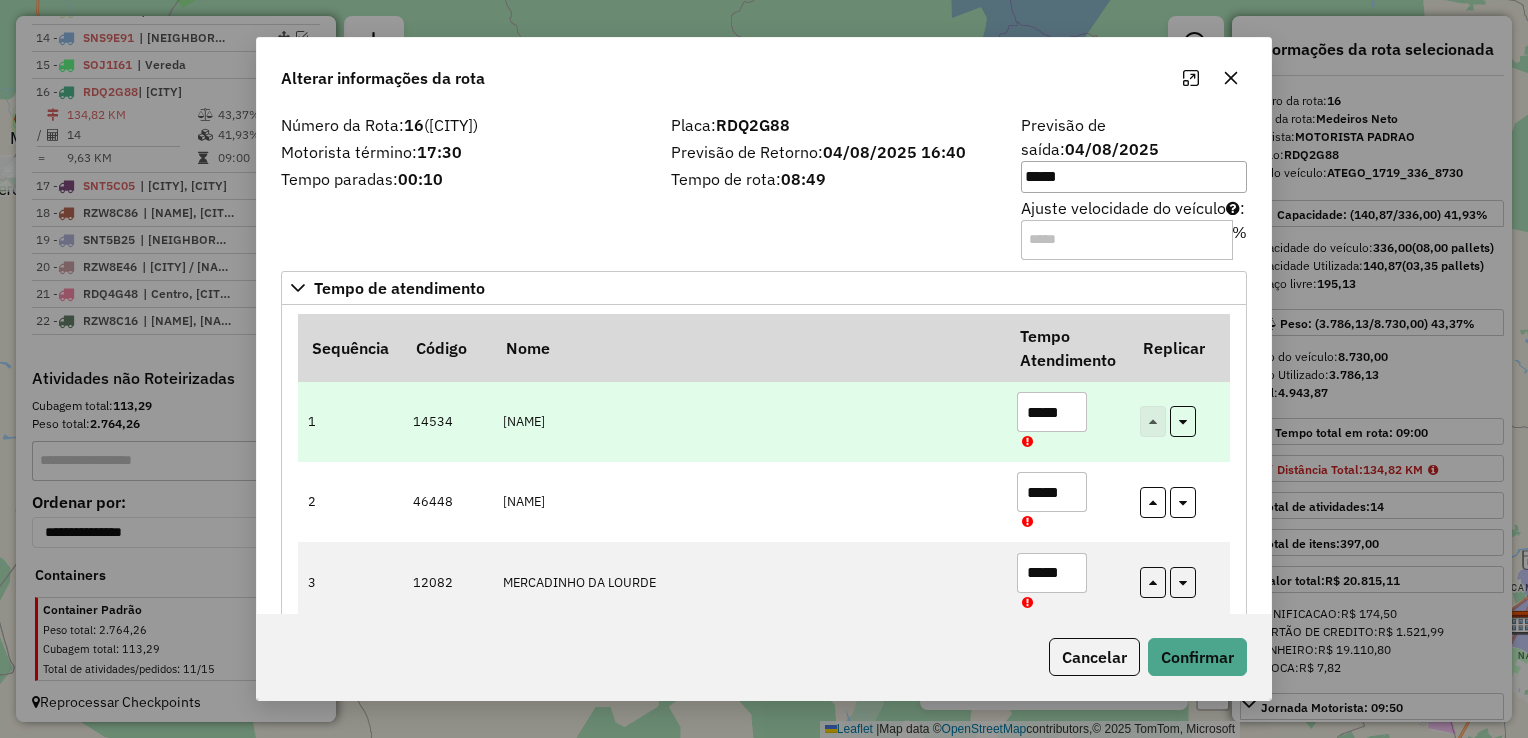 click on "*****" at bounding box center [1052, 412] 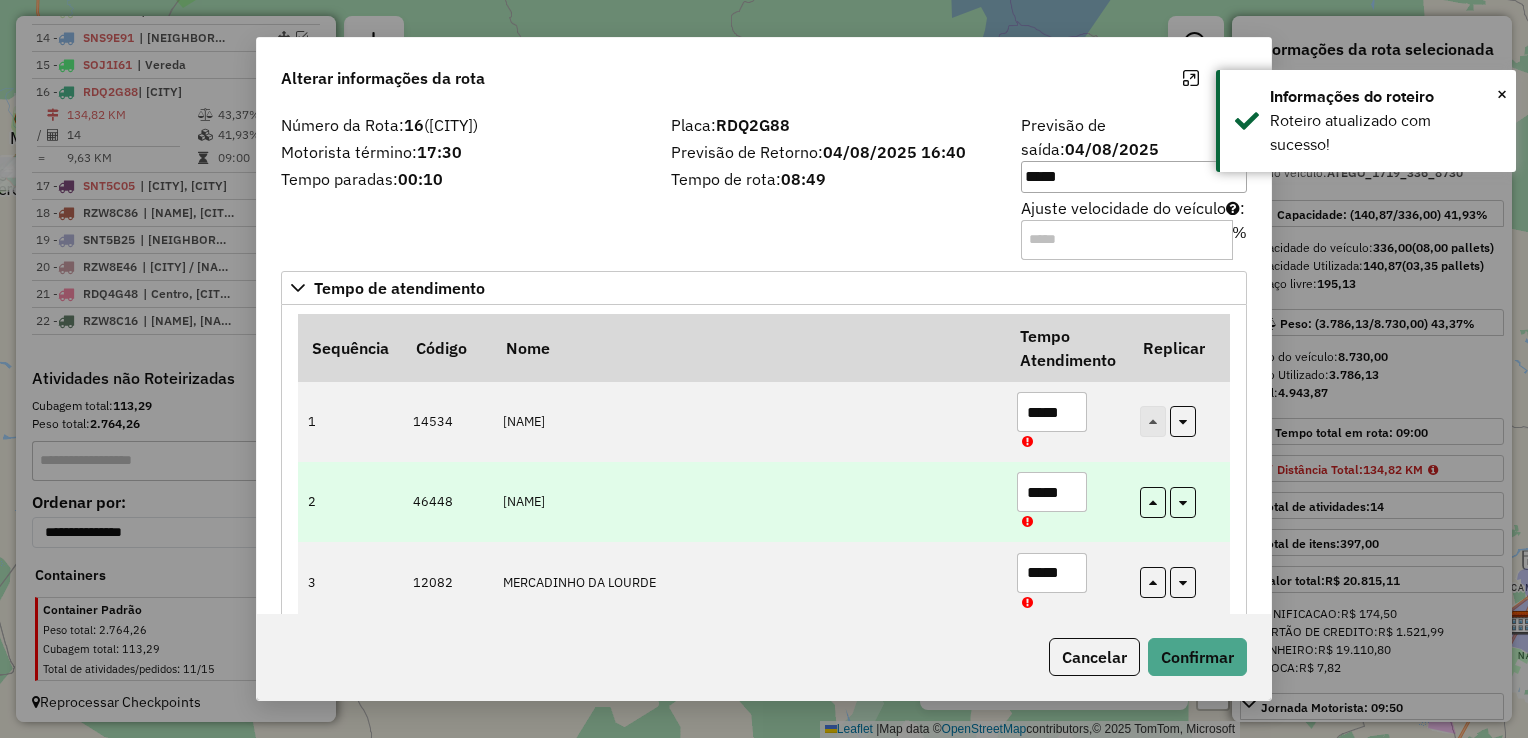 type on "*****" 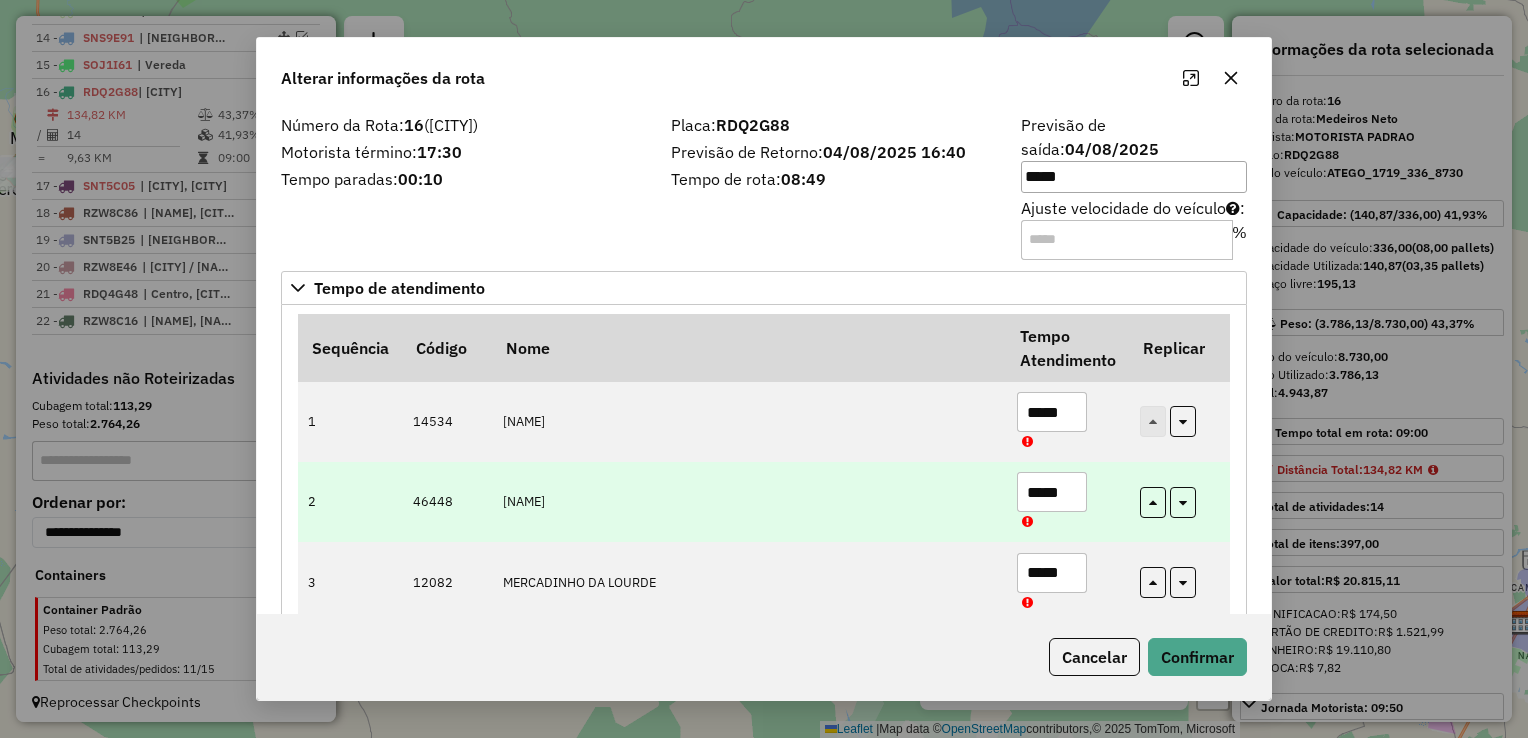 click on "*****" at bounding box center [1052, 492] 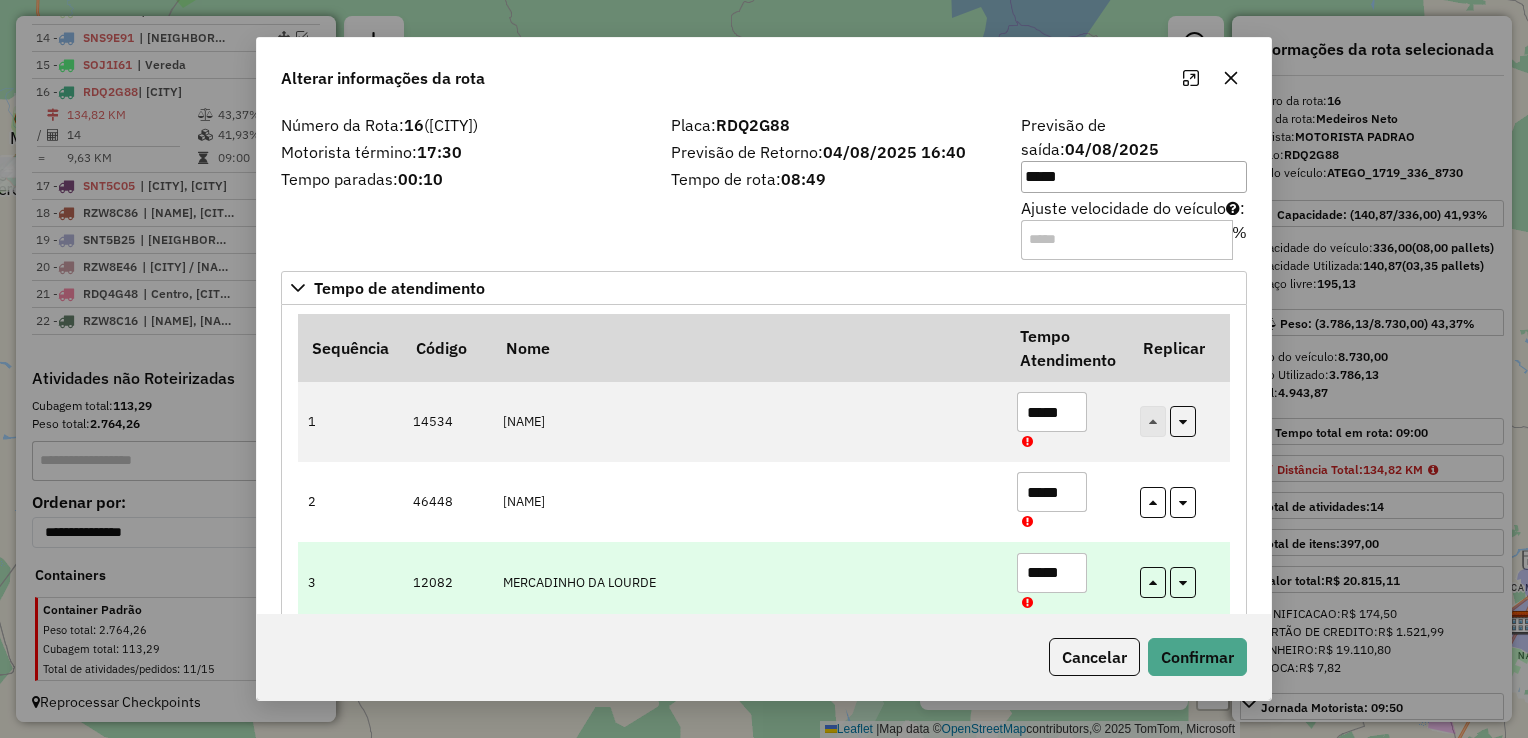 paste 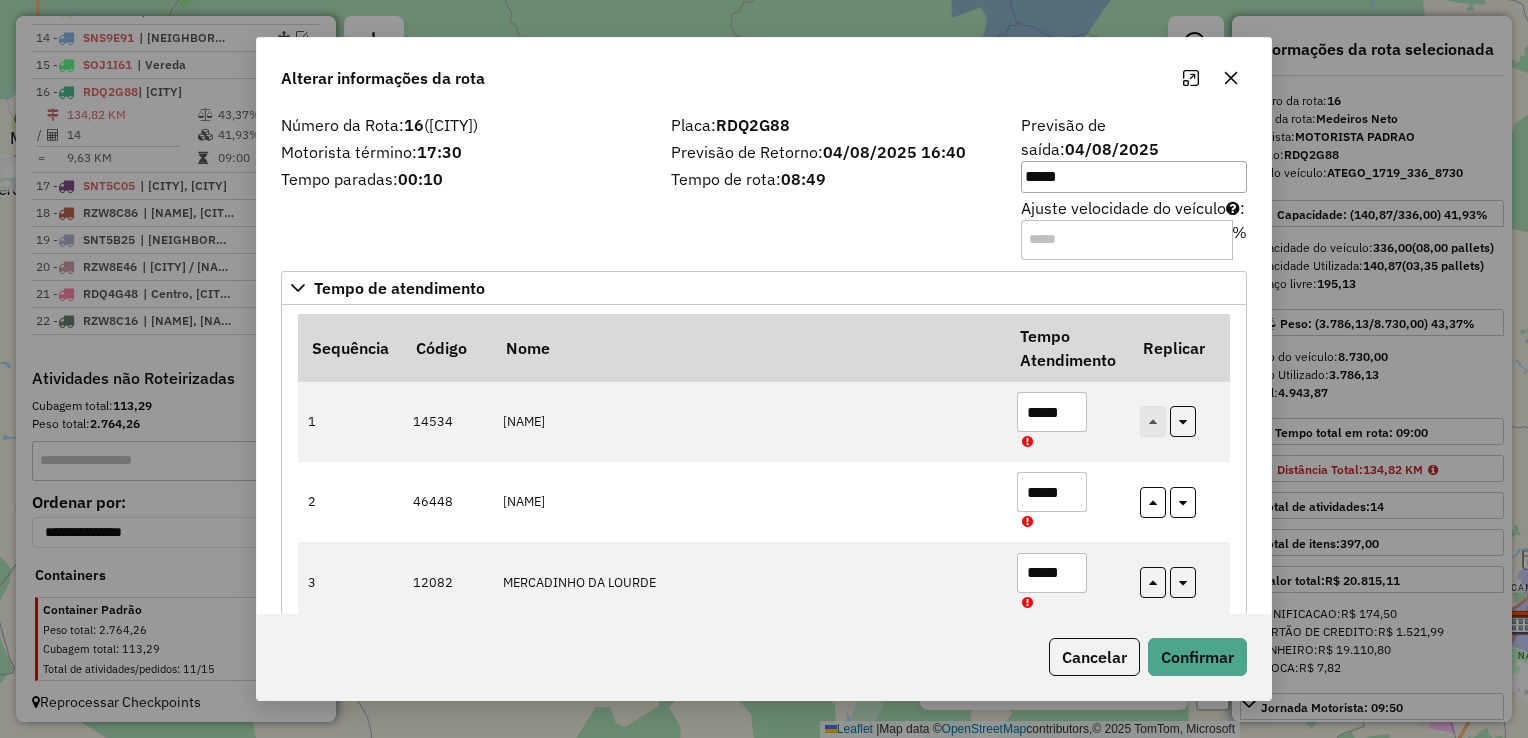 type on "*****" 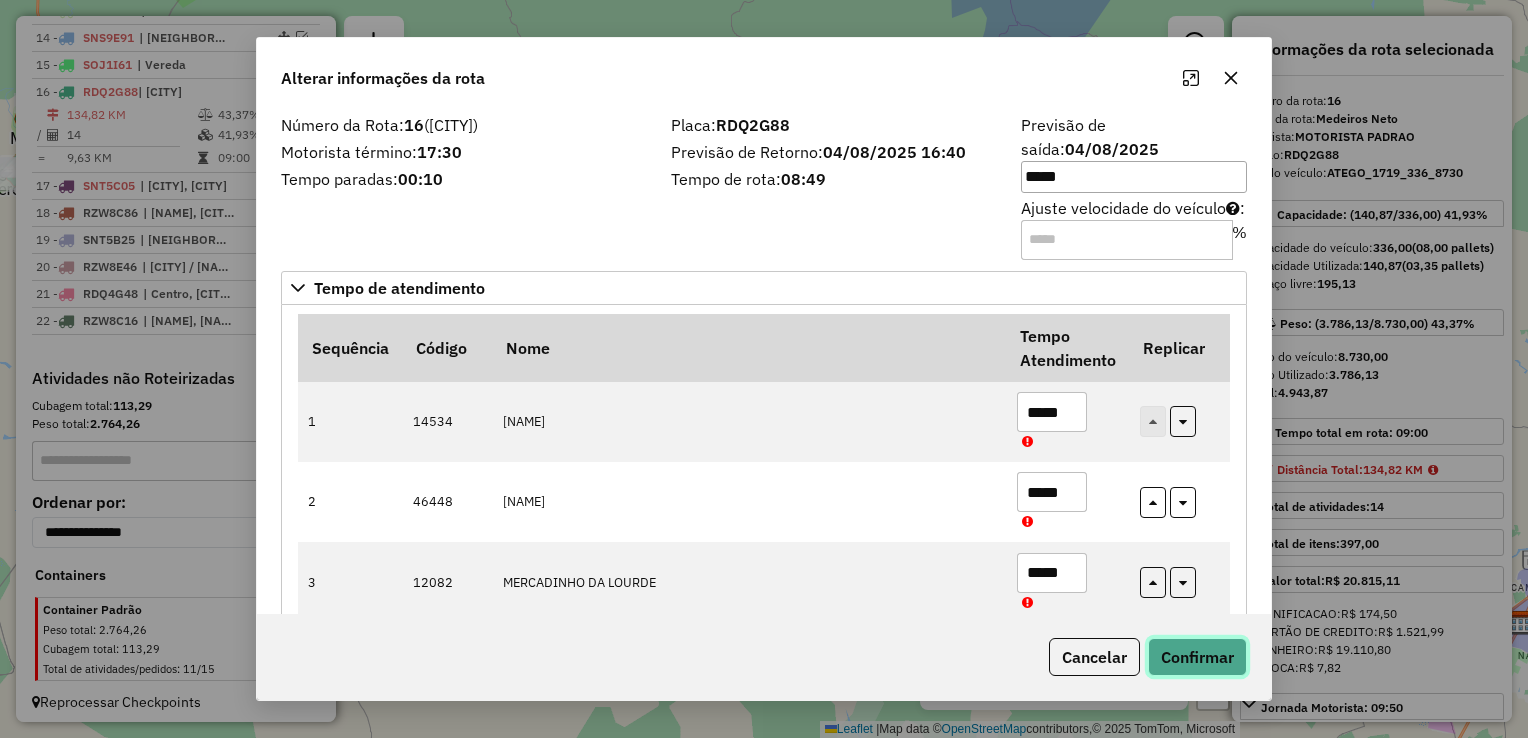 click on "Confirmar" 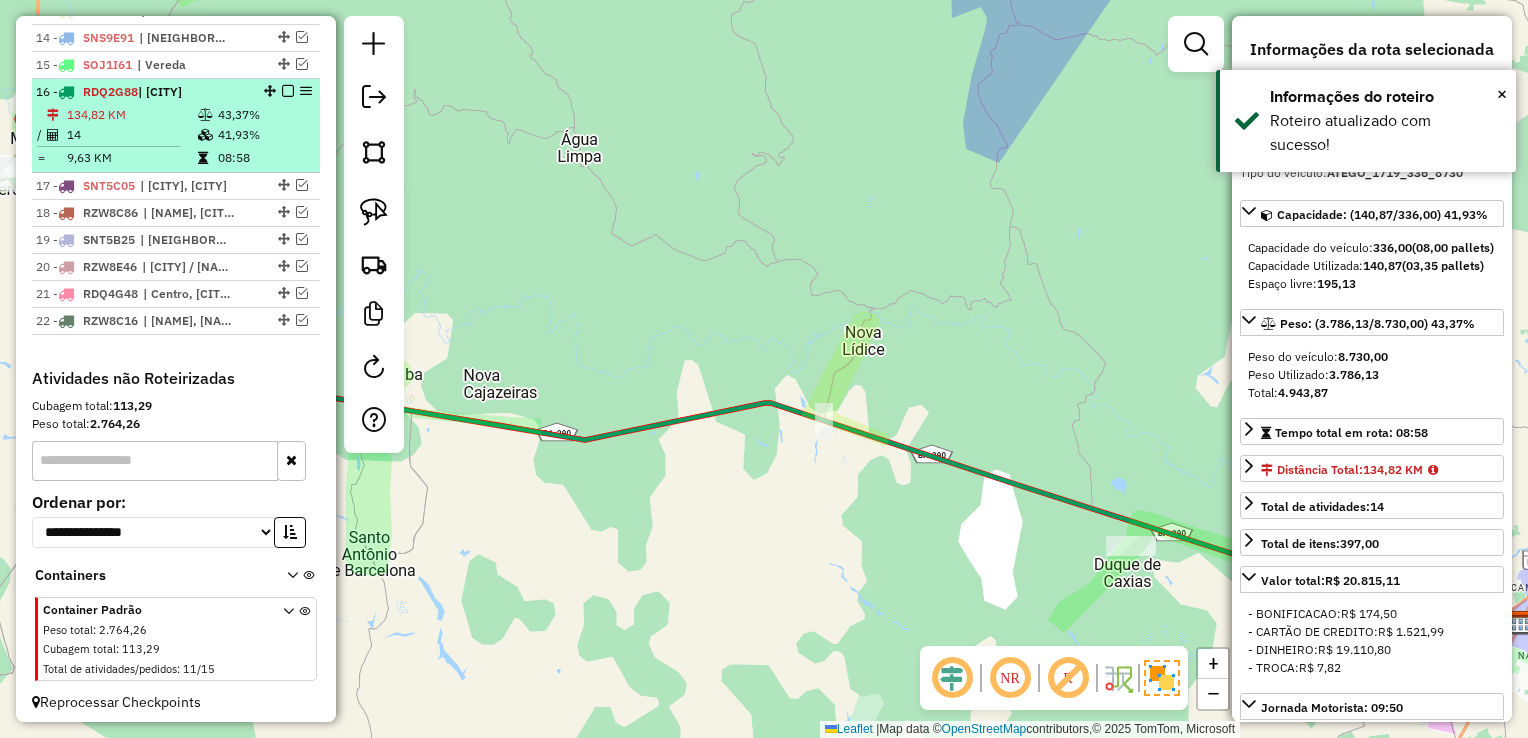 click on "14" at bounding box center [131, 135] 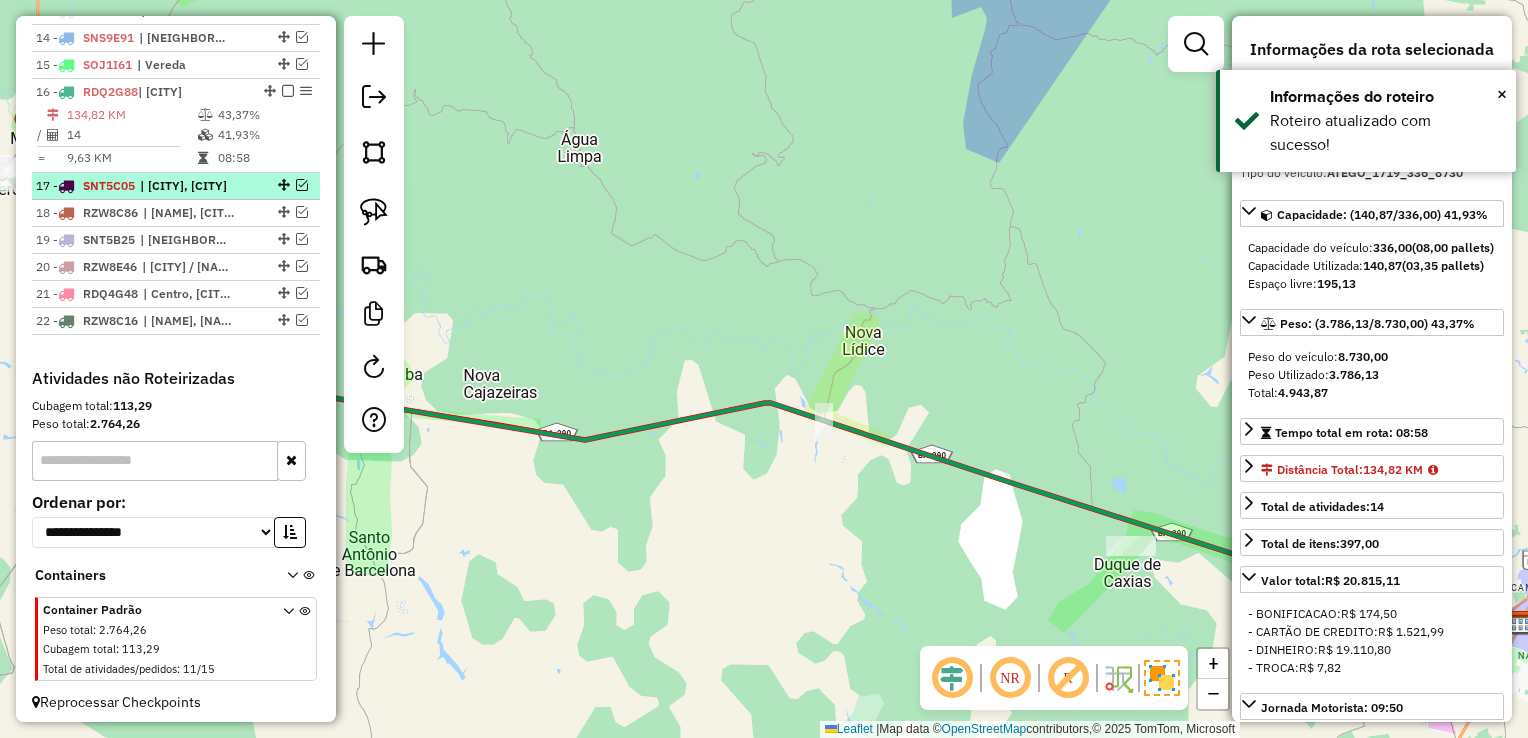 click on "| [CITY], [CITY]" at bounding box center (186, 186) 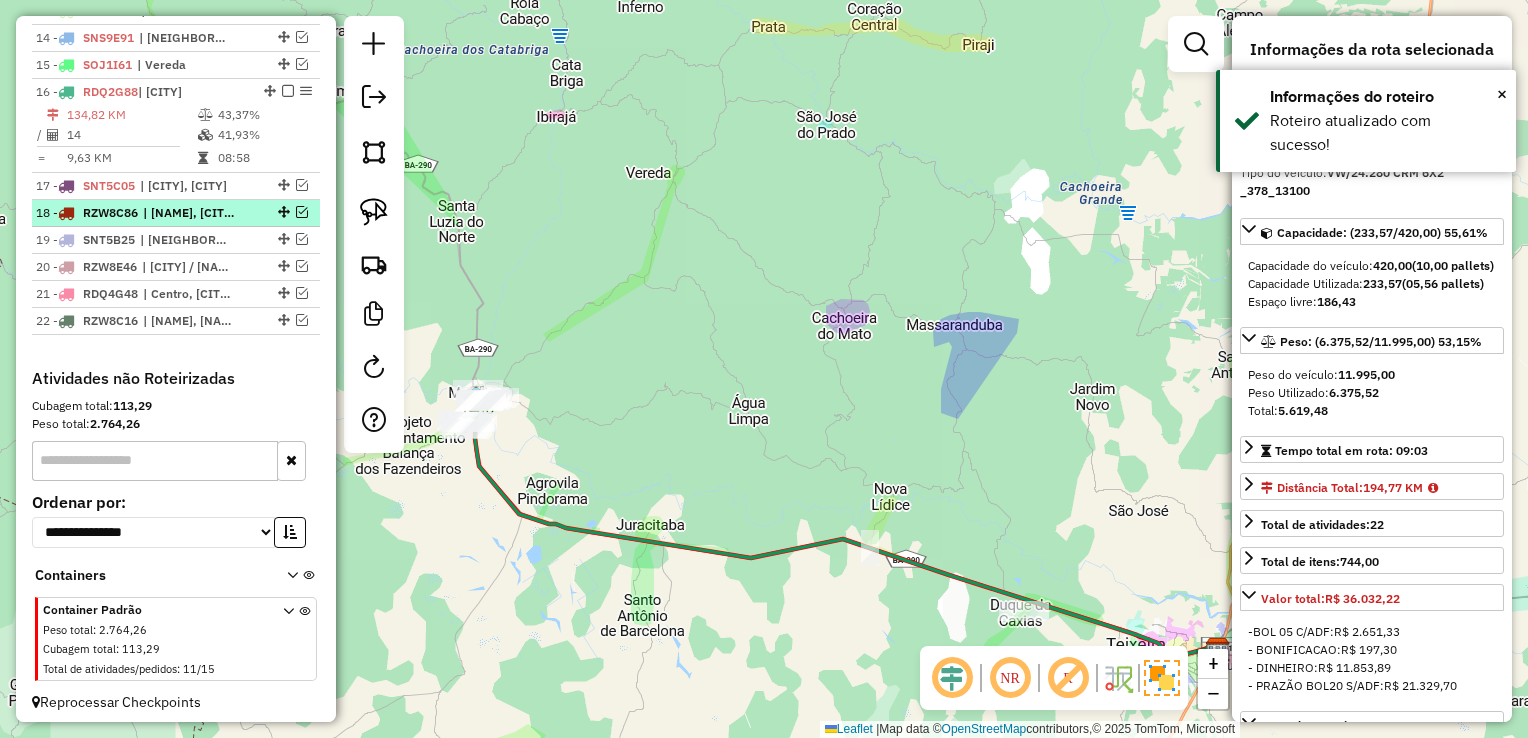 click on "| [NAME], [CITY] / [NAME], [CITY] / [NAME], [CITY] / [NAME], [CITY]" at bounding box center [189, 213] 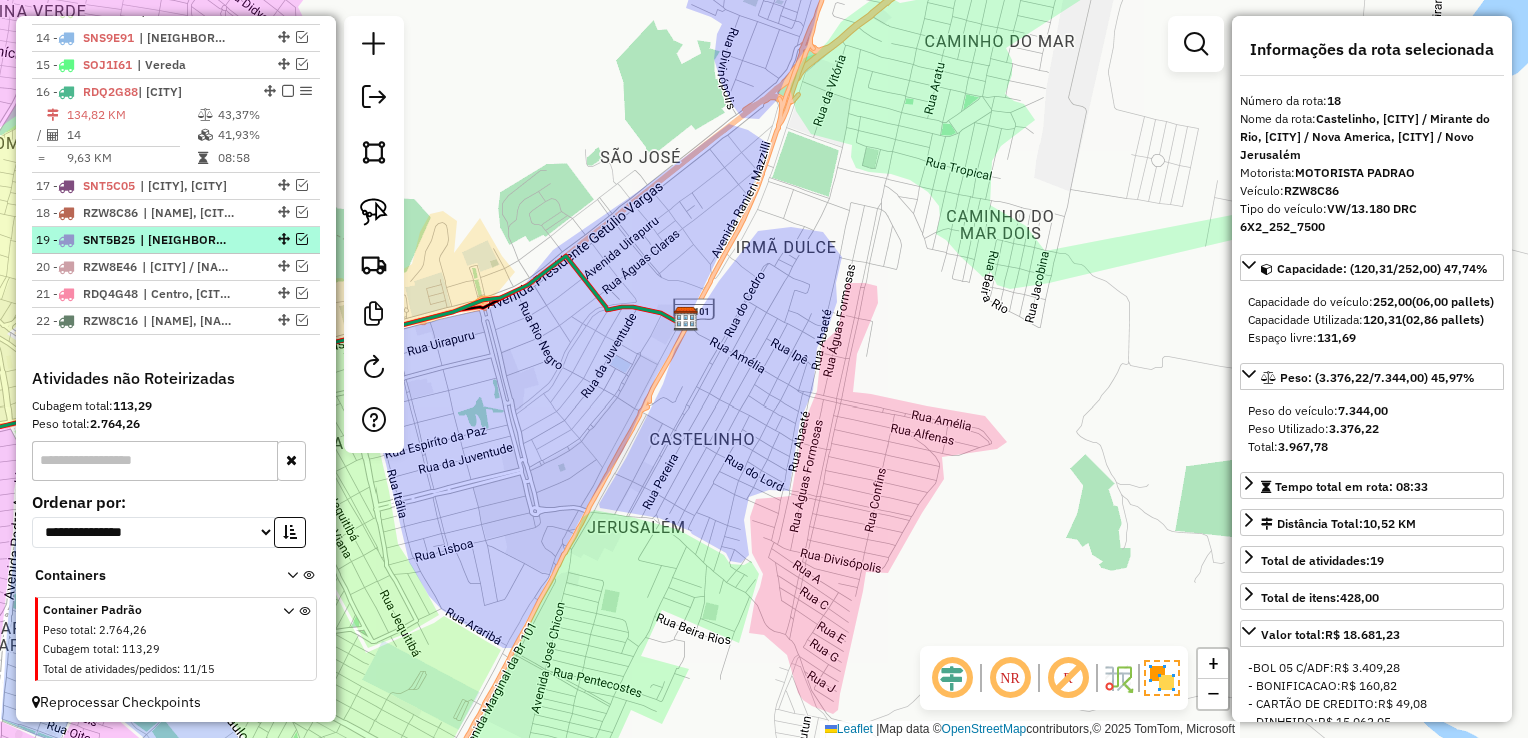click on "| [NEIGHBORHOOD], [NEIGHBORHOOD], [NEIGHBORHOOD], [NEIGHBORHOOD], [NEIGHBORHOOD]" at bounding box center [186, 240] 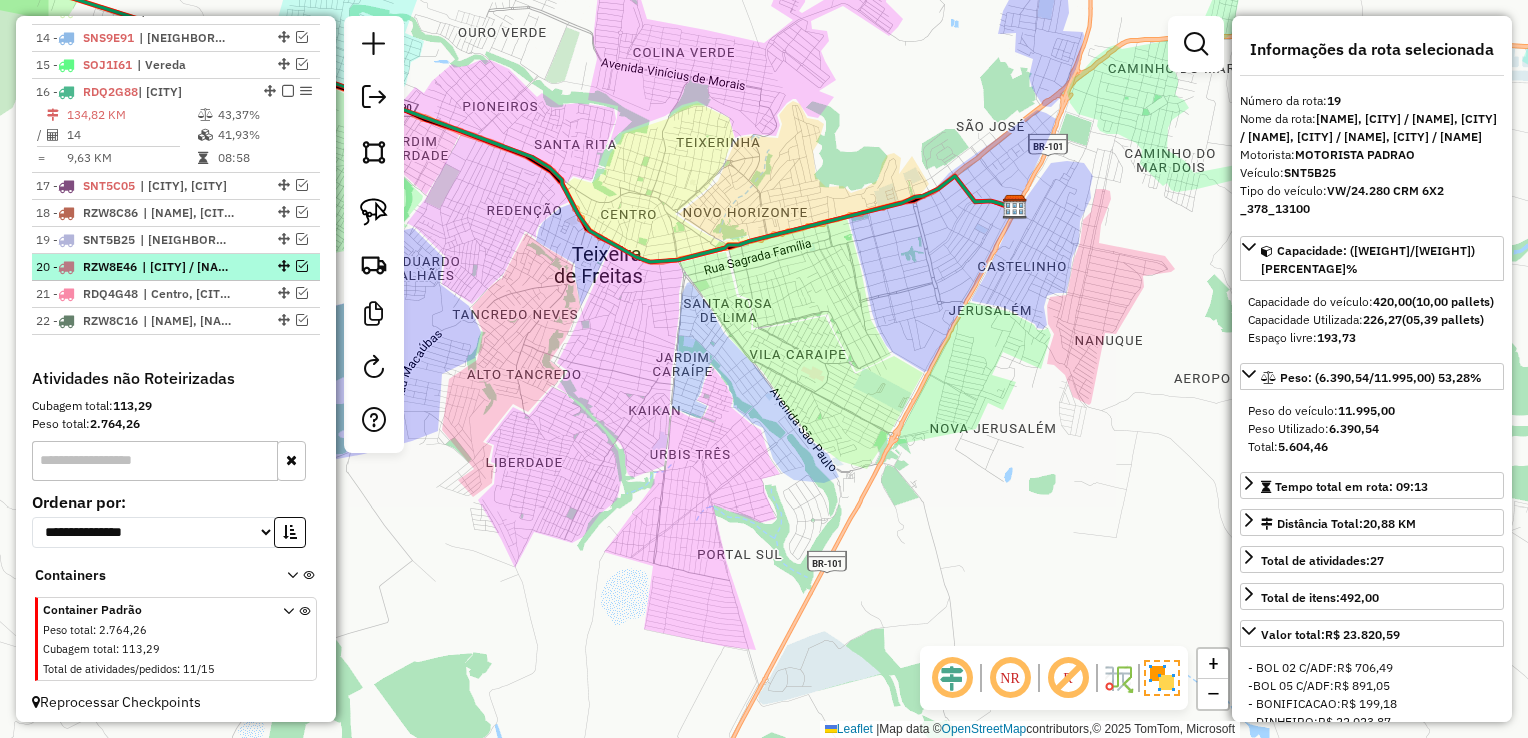 click on "| [CITY] / [NAME], [CITY] / [NAME], [CITY] / [CITY], [CITY] / [CITY], [CITY] / [CITY], [CITY] / [CITY], [CITY] / [CITY]" at bounding box center [188, 267] 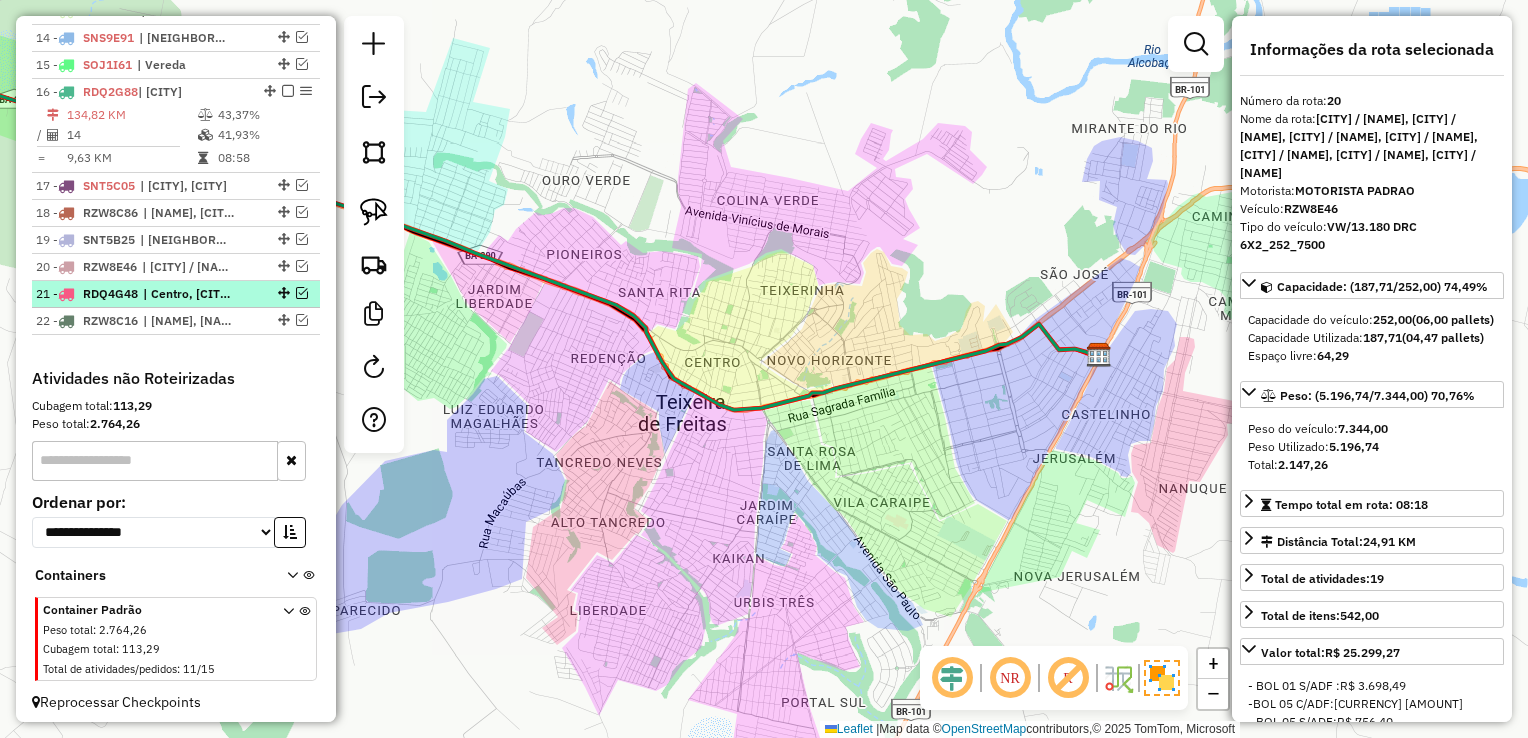 click on "| Centro, [CITY] / Colina Verde, [CITY] / Tancredo Neves, [CITY] / Vila Vargas" at bounding box center [189, 294] 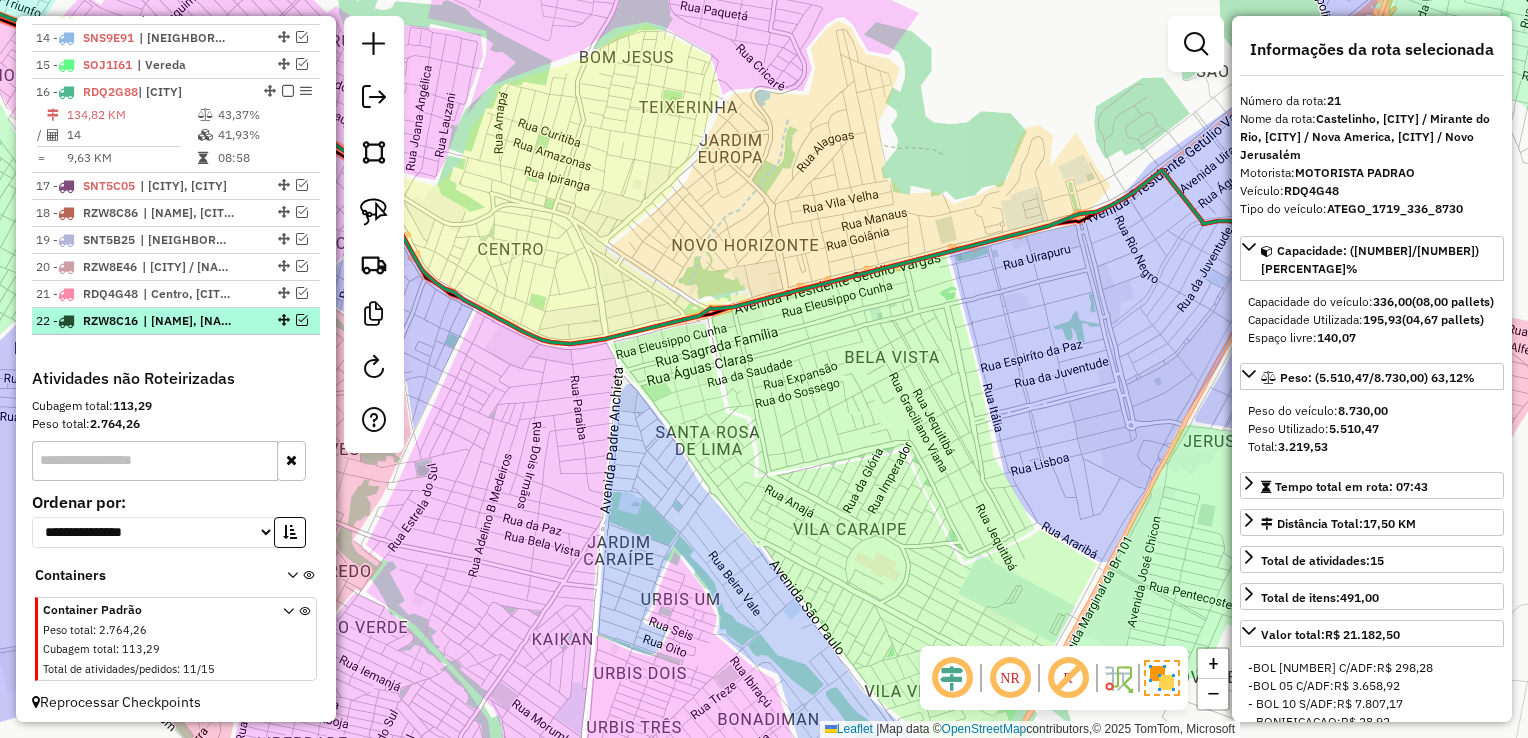 click on "| [NAME], [NAME], [CITY] / [NAME], [CITY] / [NAME], [CITY] / [NAME], [CITY] / [NAME]" at bounding box center (189, 321) 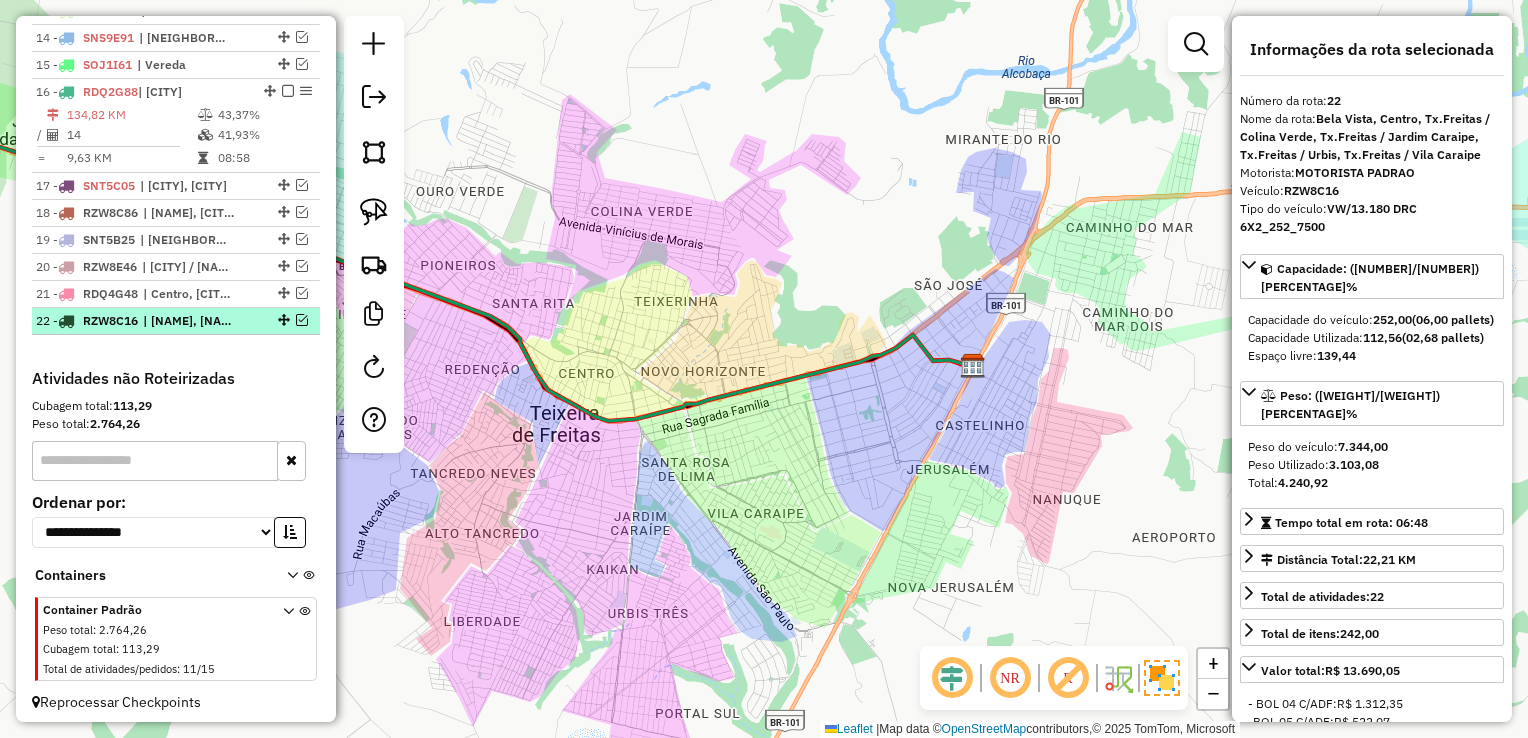 click at bounding box center (302, 320) 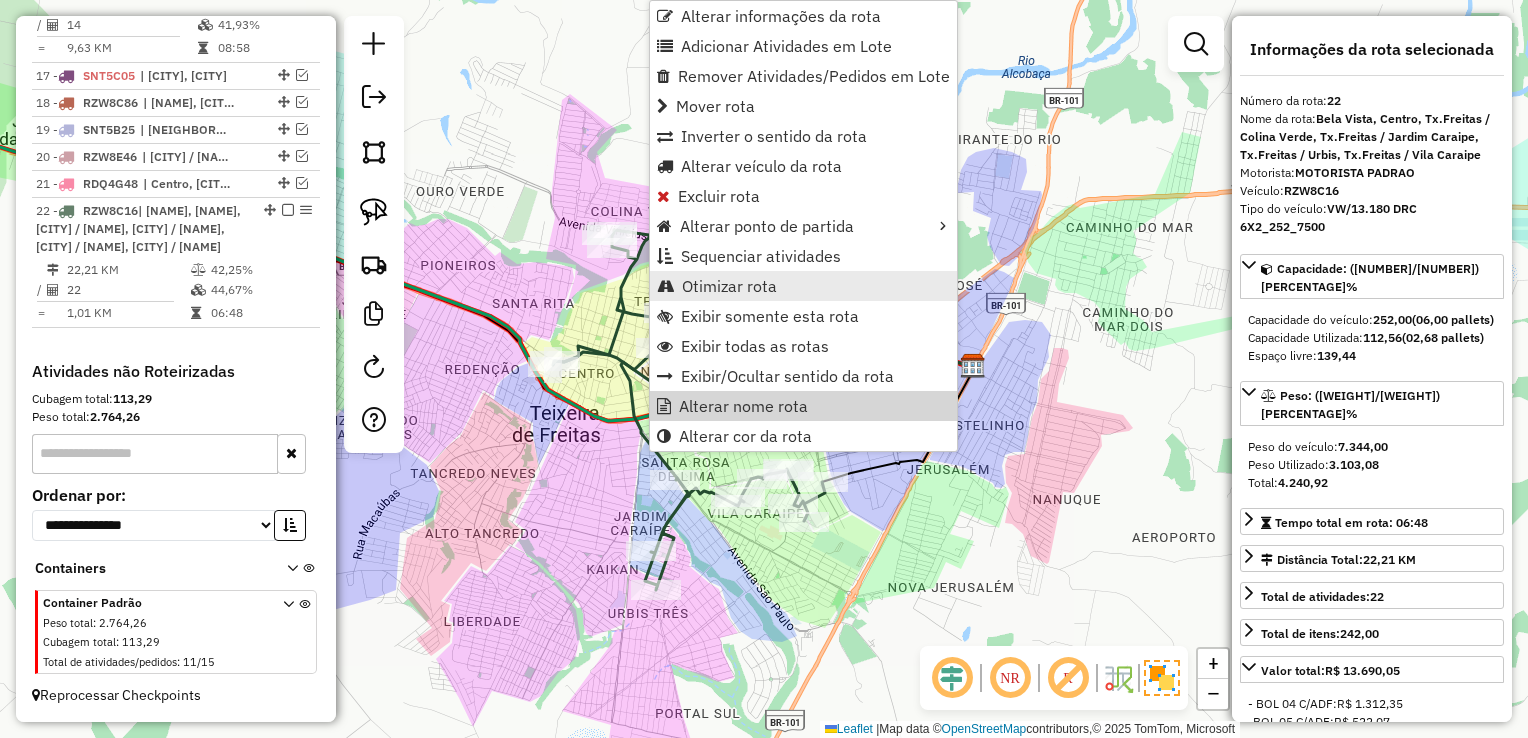 scroll, scrollTop: 1256, scrollLeft: 0, axis: vertical 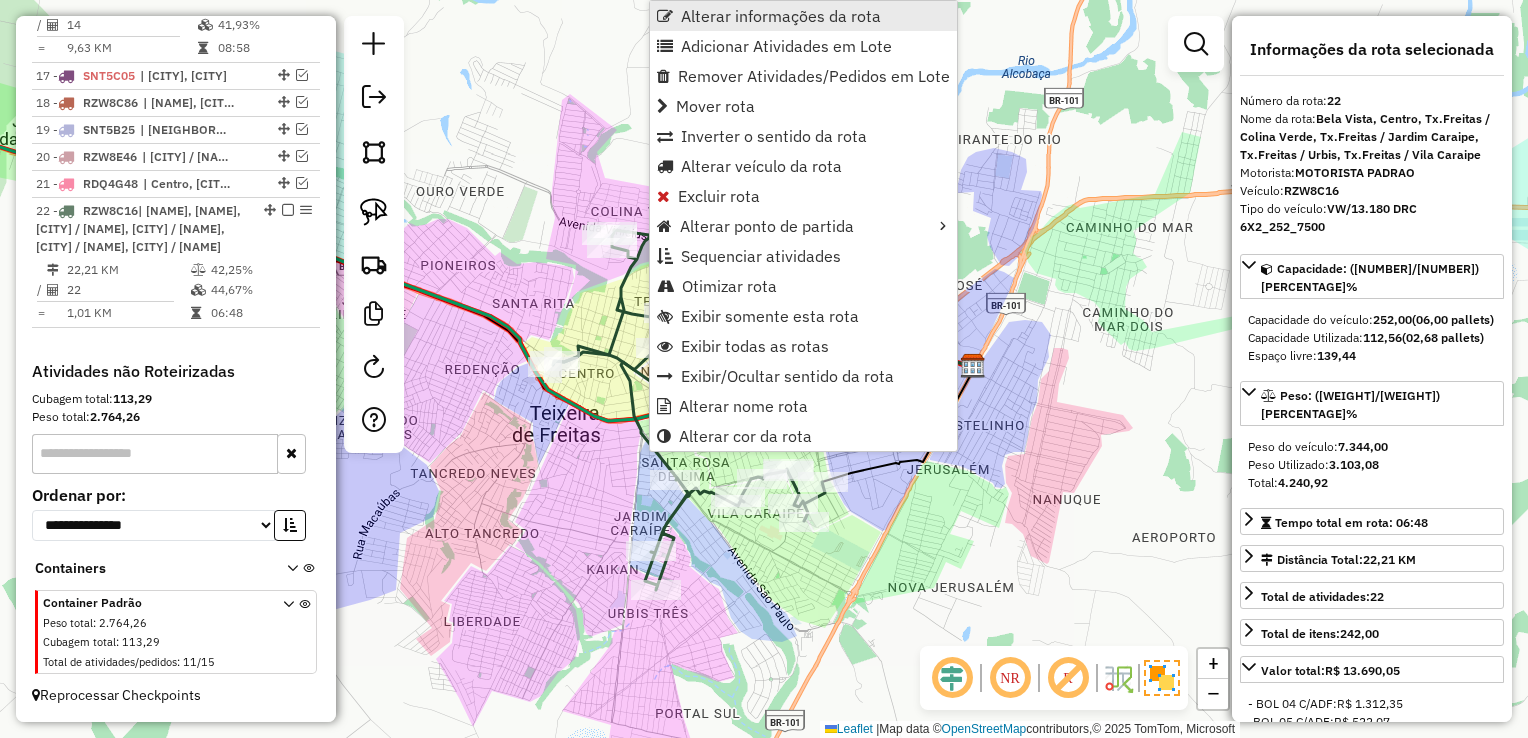 click on "Alterar informações da rota" at bounding box center [781, 16] 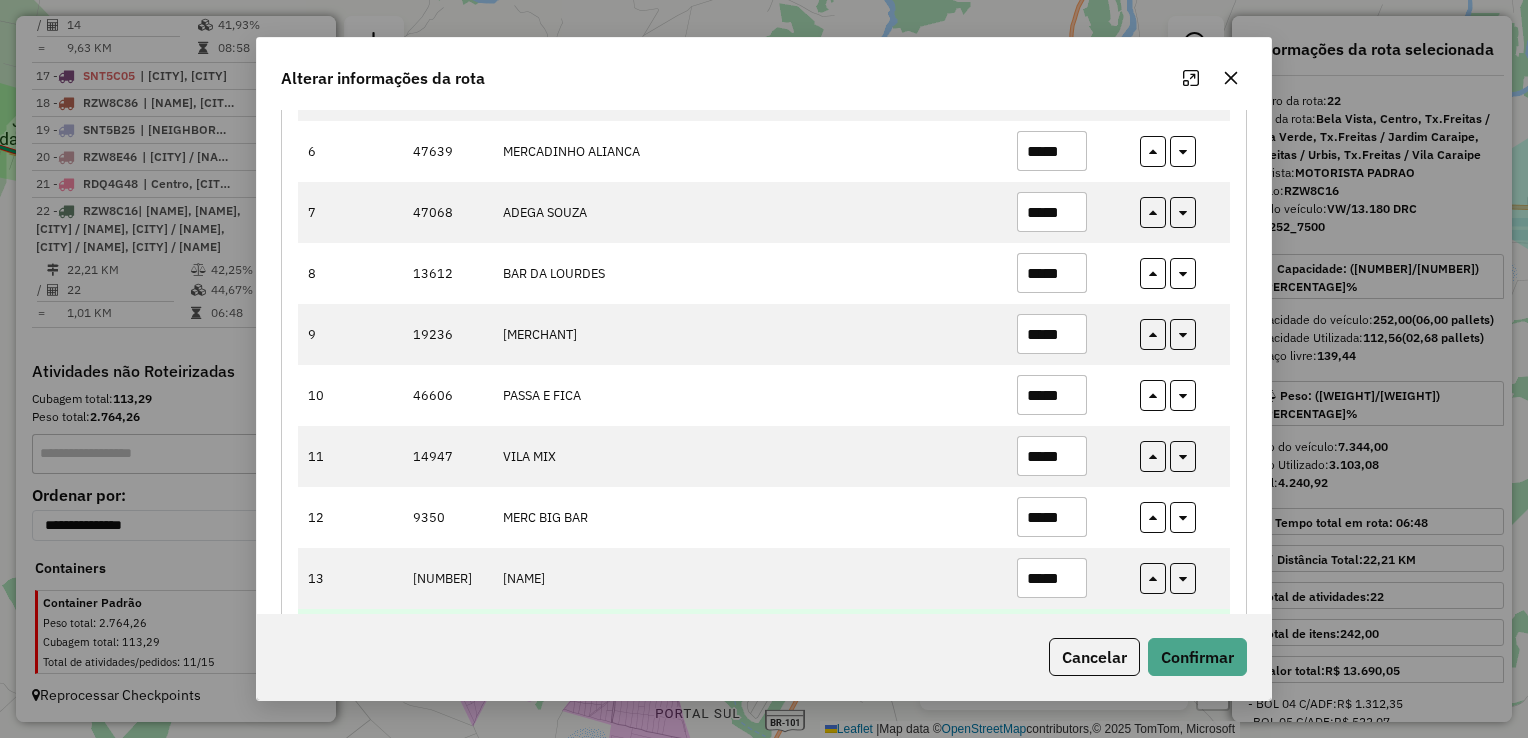scroll, scrollTop: 700, scrollLeft: 0, axis: vertical 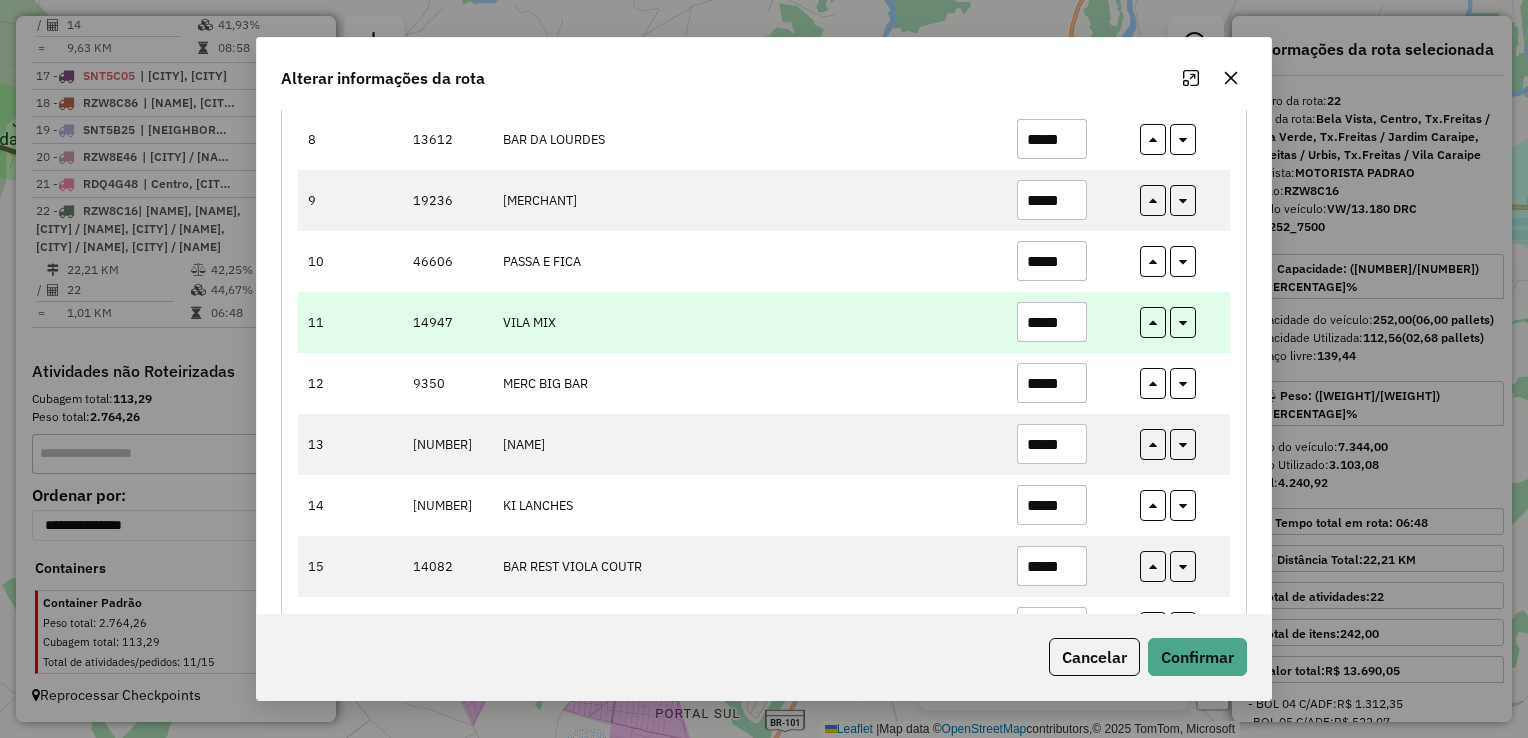 click at bounding box center [1180, 322] 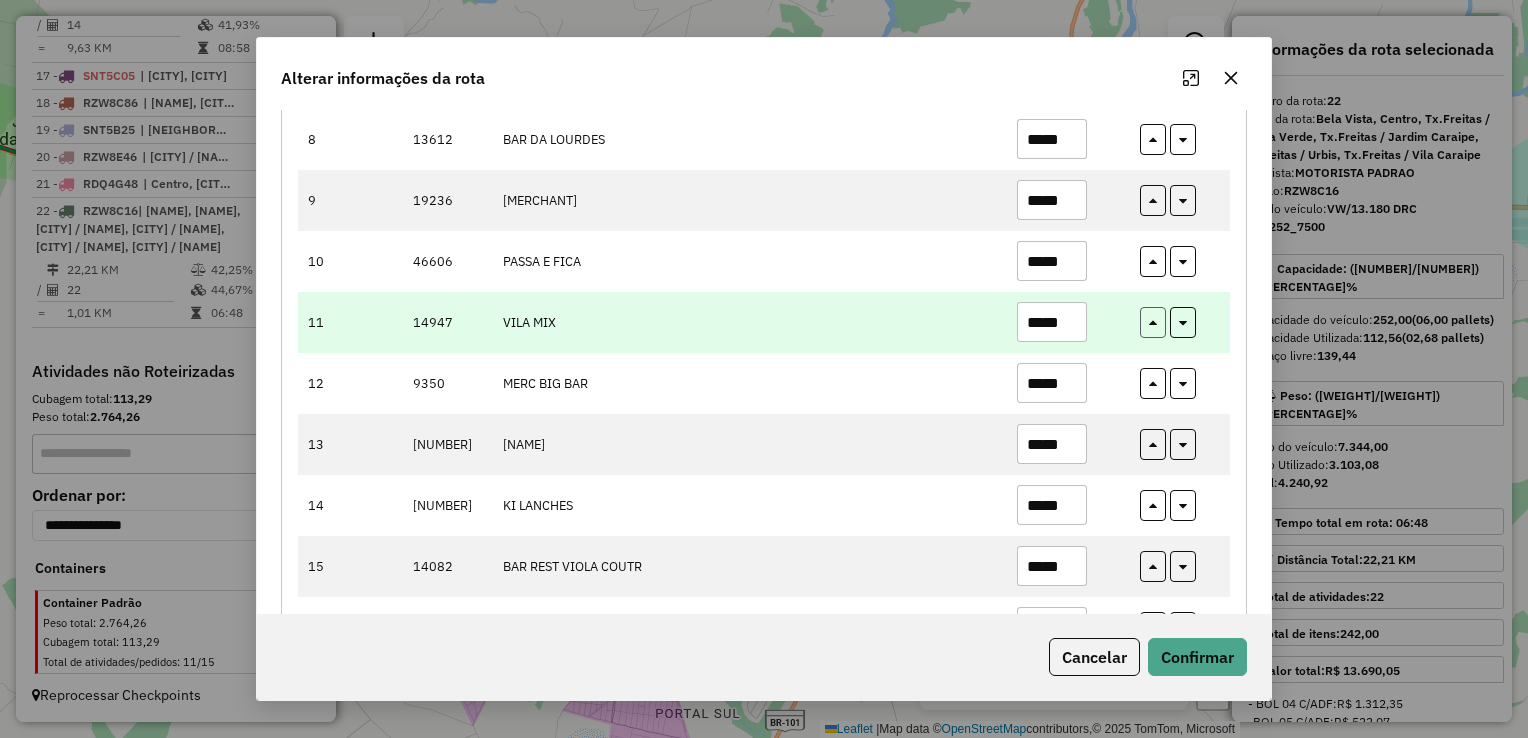 click at bounding box center (1153, 322) 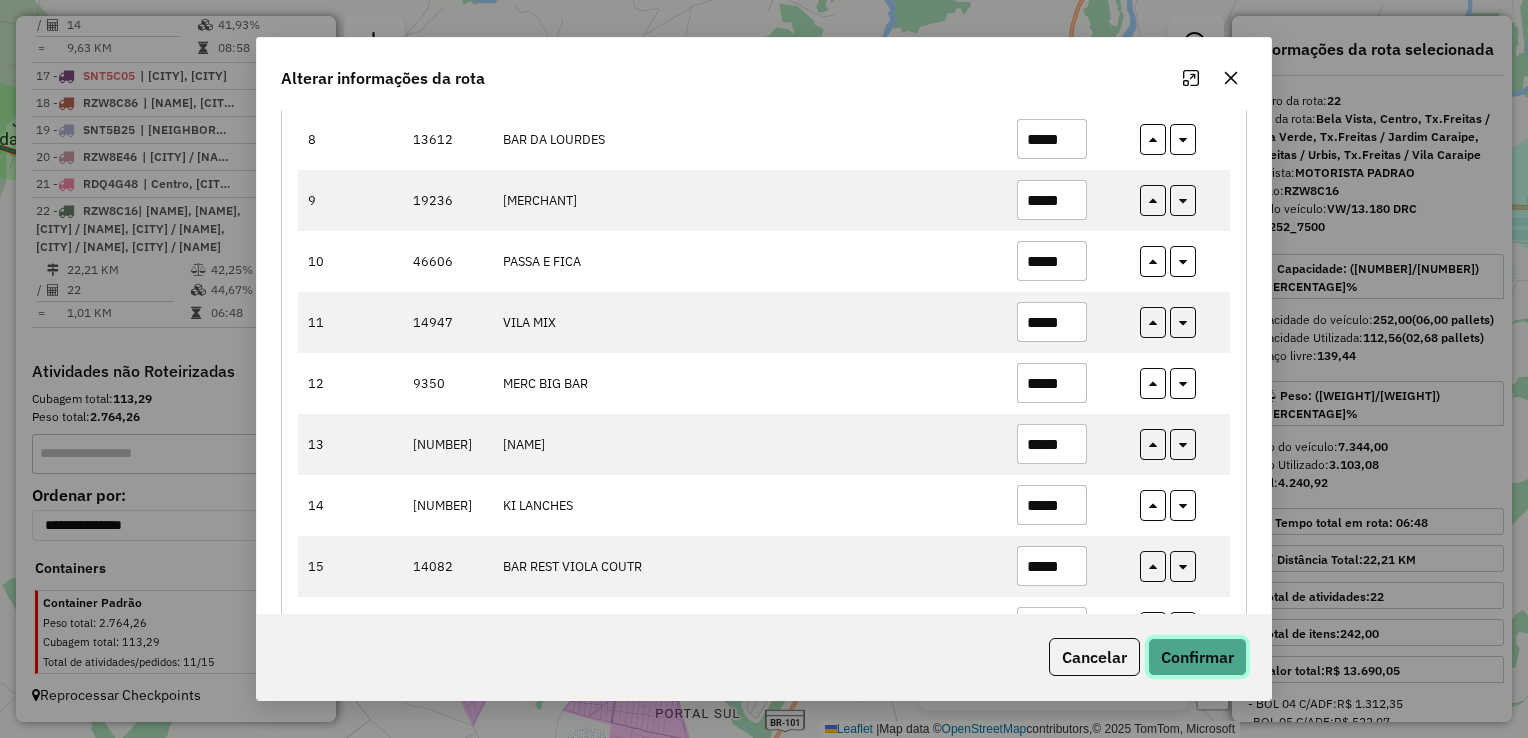 click on "Confirmar" 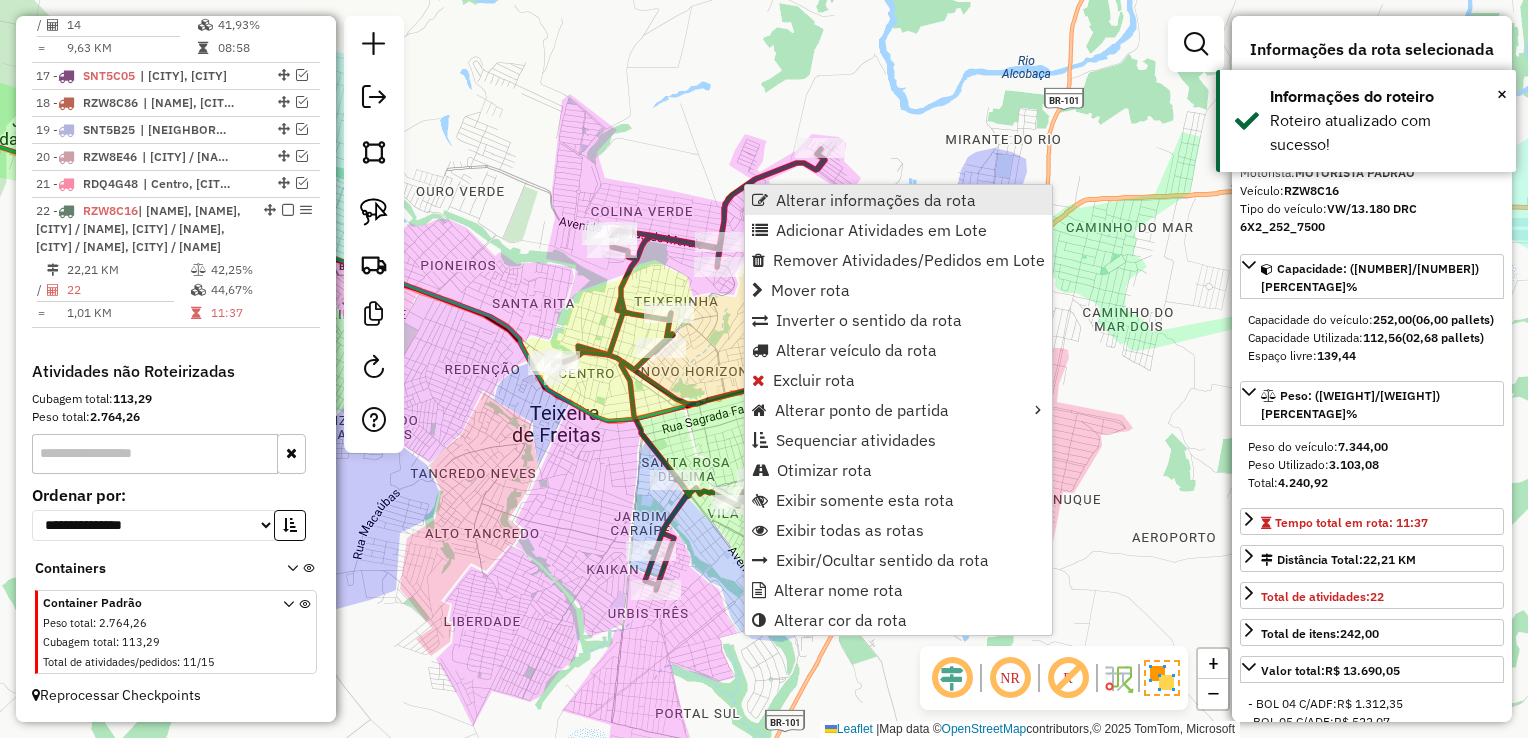 click on "Alterar informações da rota" at bounding box center (876, 200) 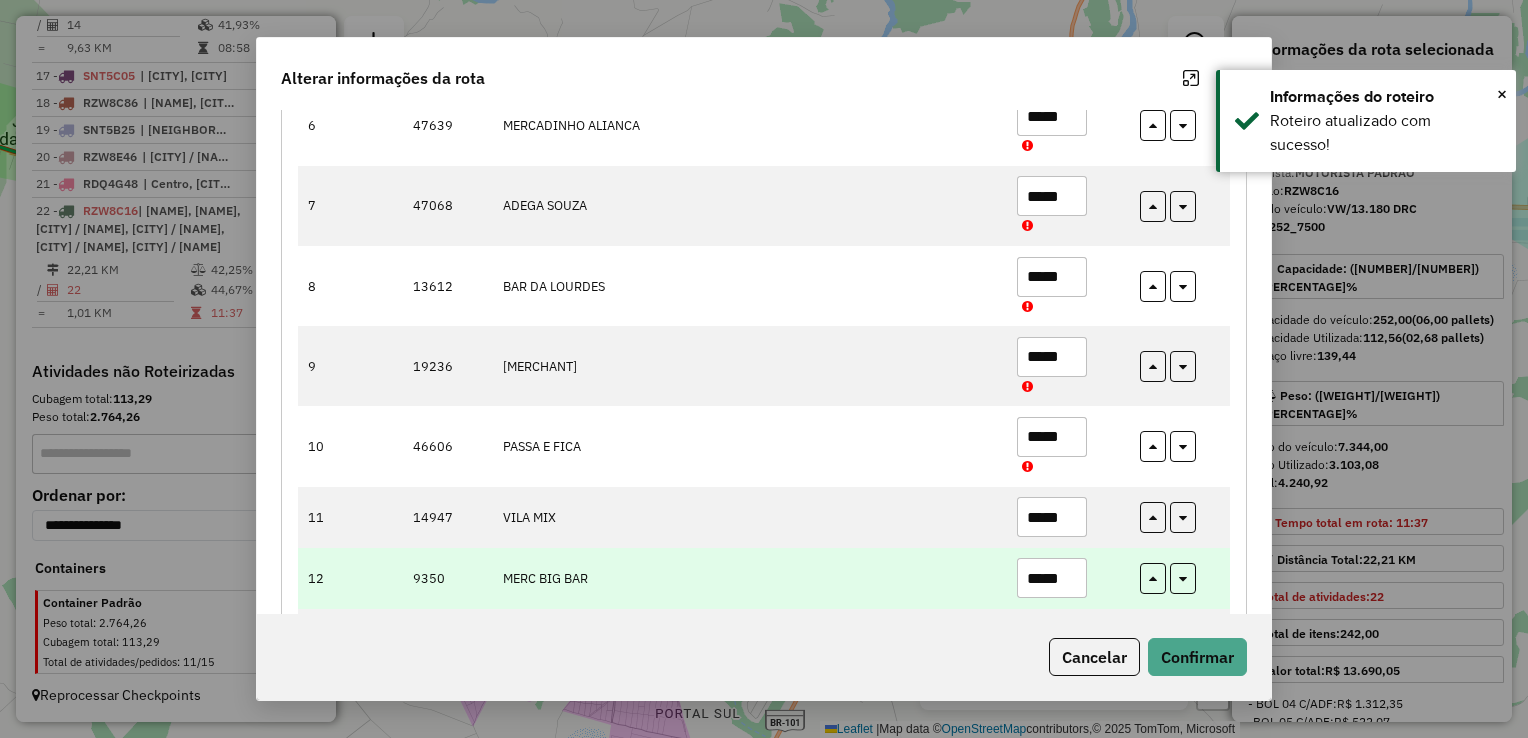scroll, scrollTop: 700, scrollLeft: 0, axis: vertical 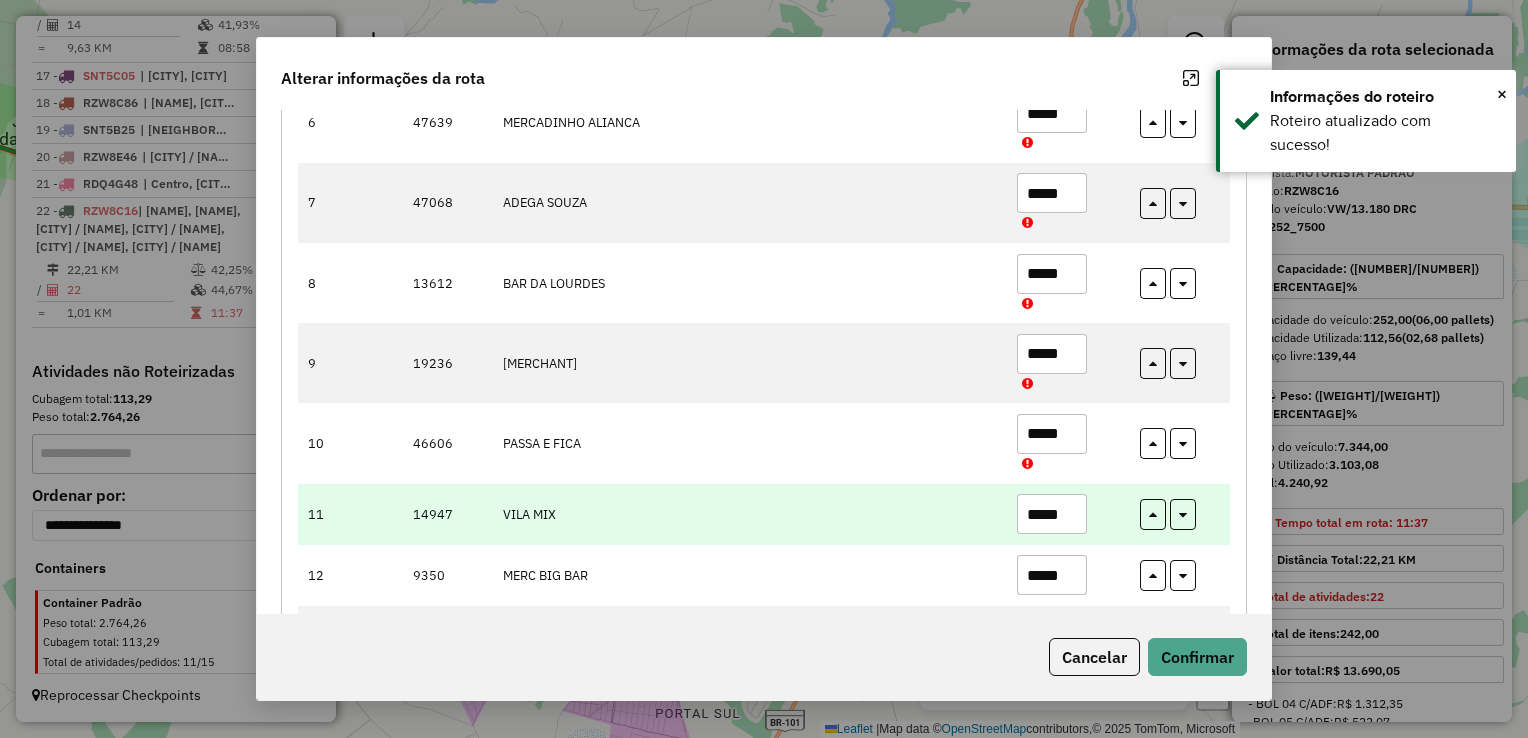 click on "*****" at bounding box center (1052, 514) 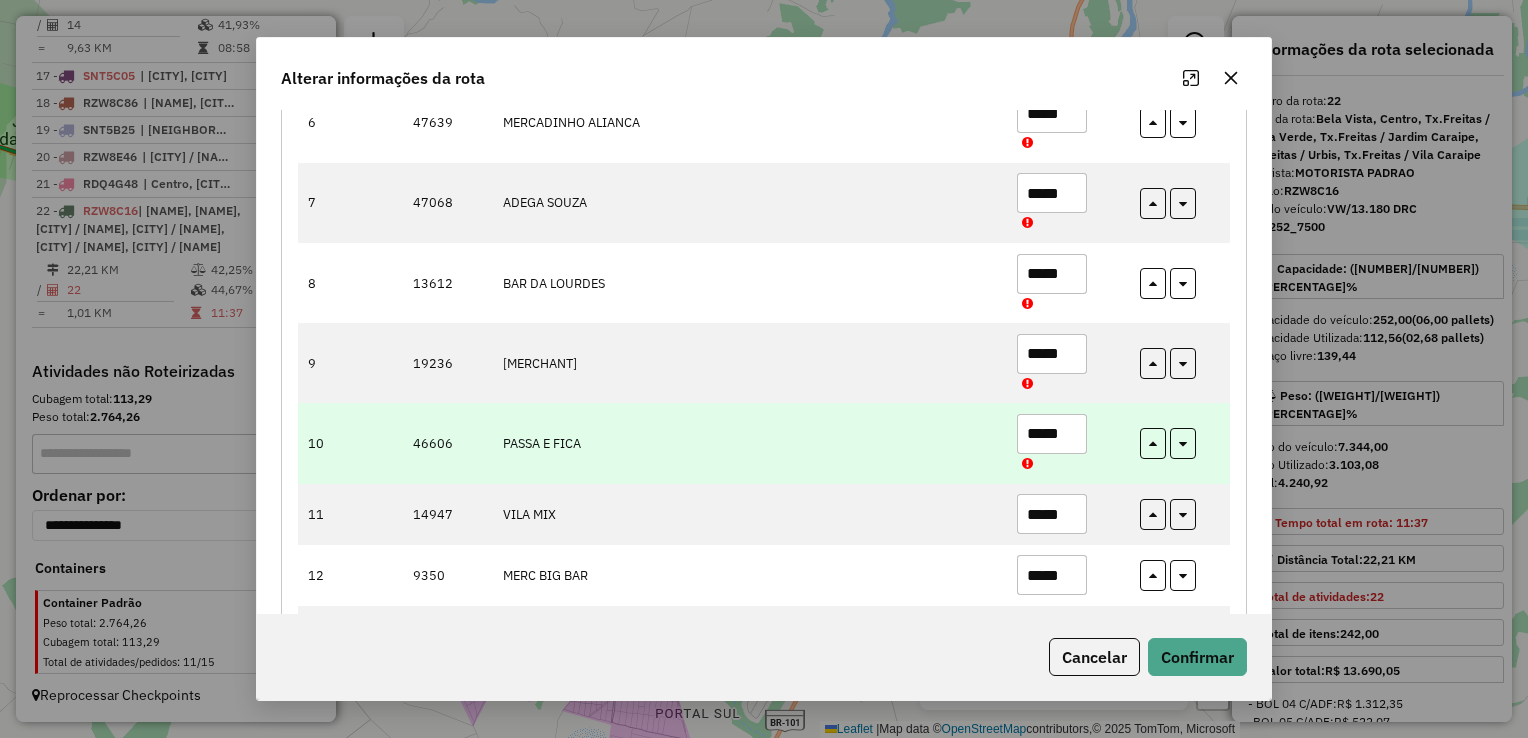 click on "*****" at bounding box center [1052, 434] 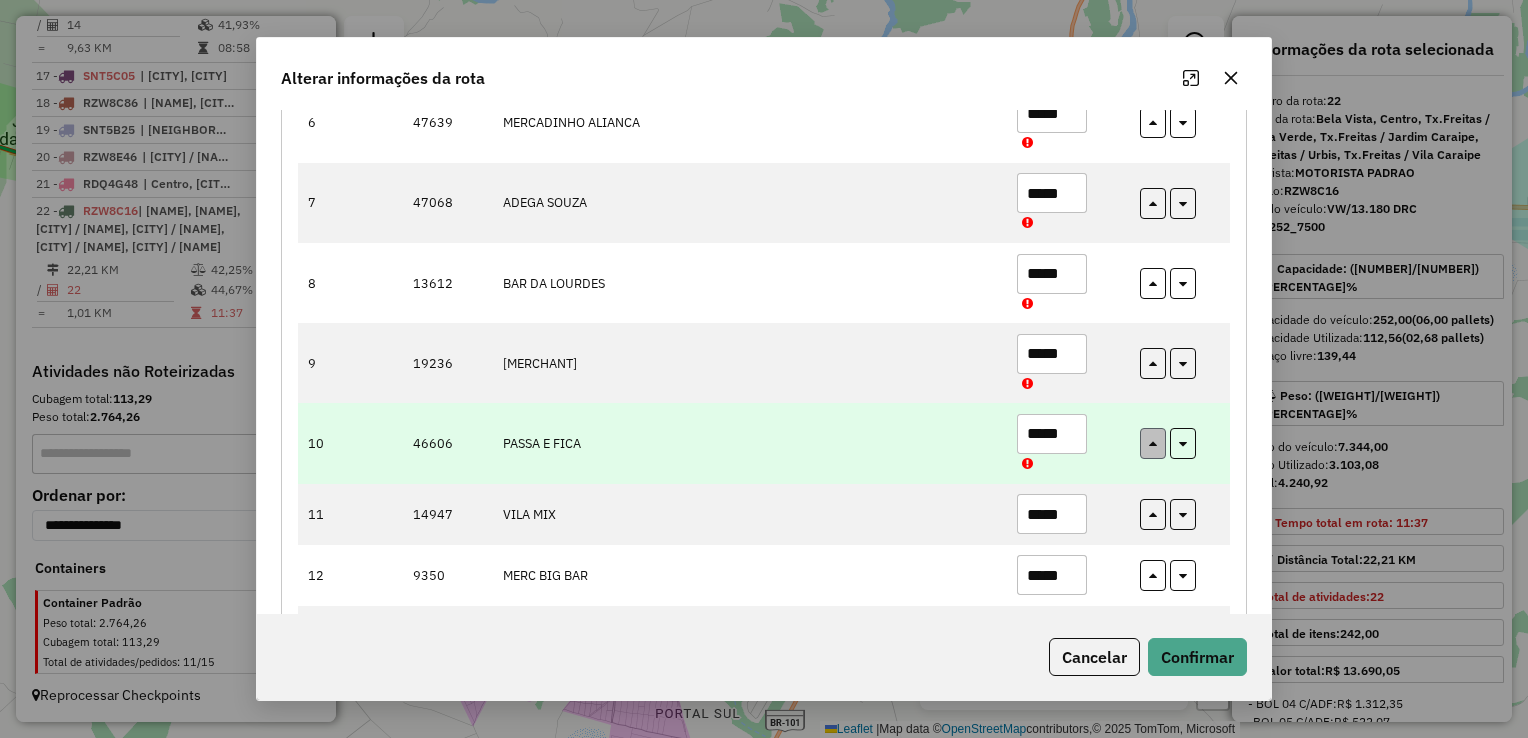 type on "*****" 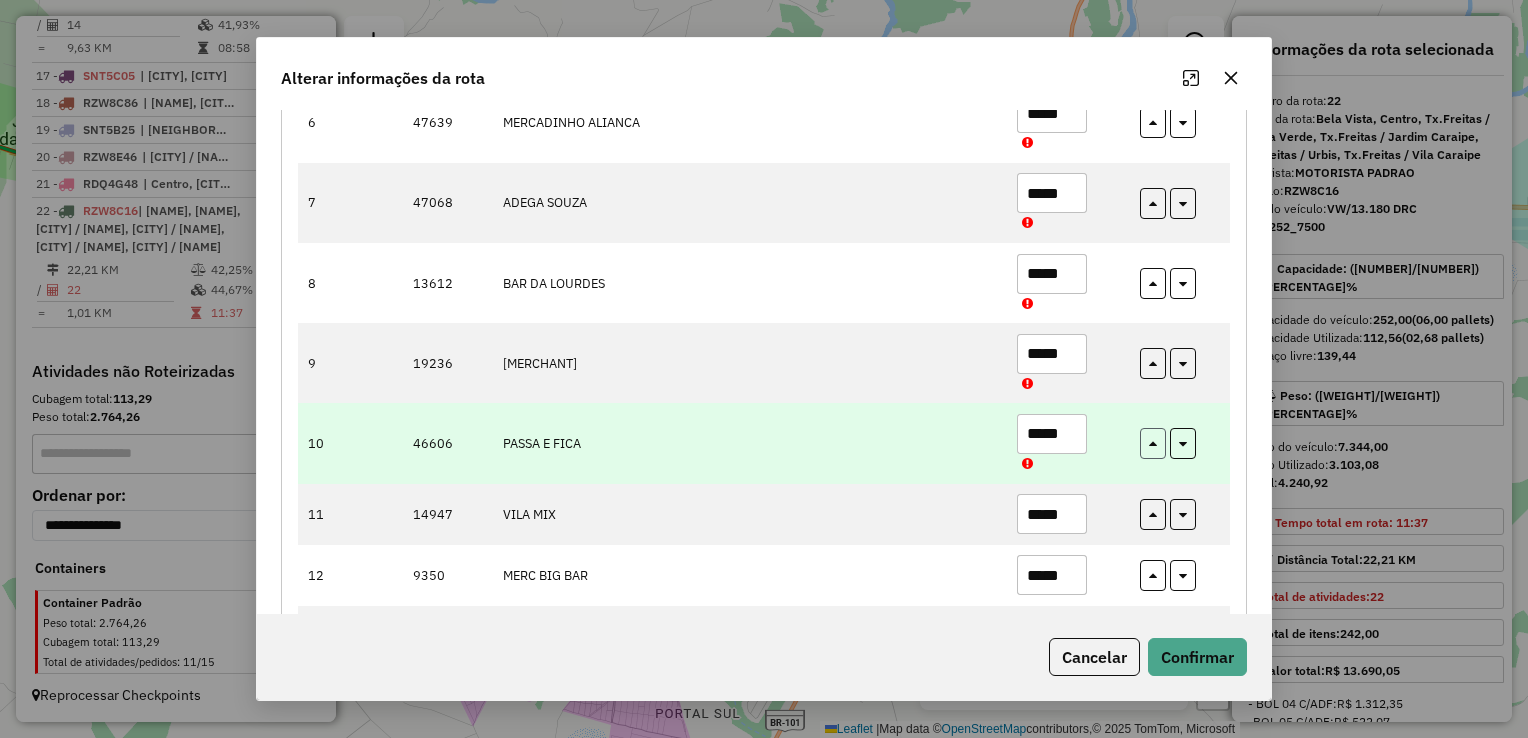 click at bounding box center [1153, 447] 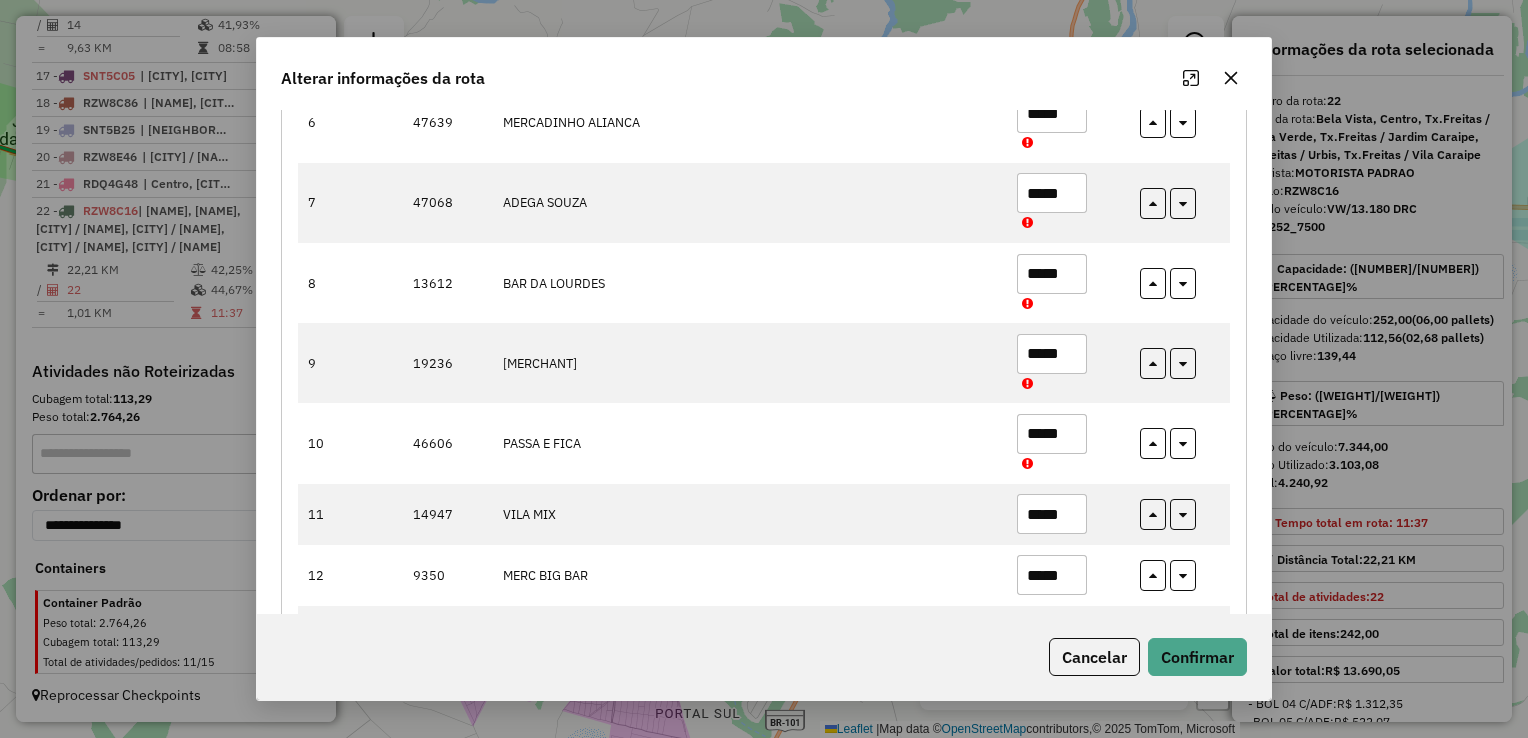 click on "Cancelar   Confirmar" 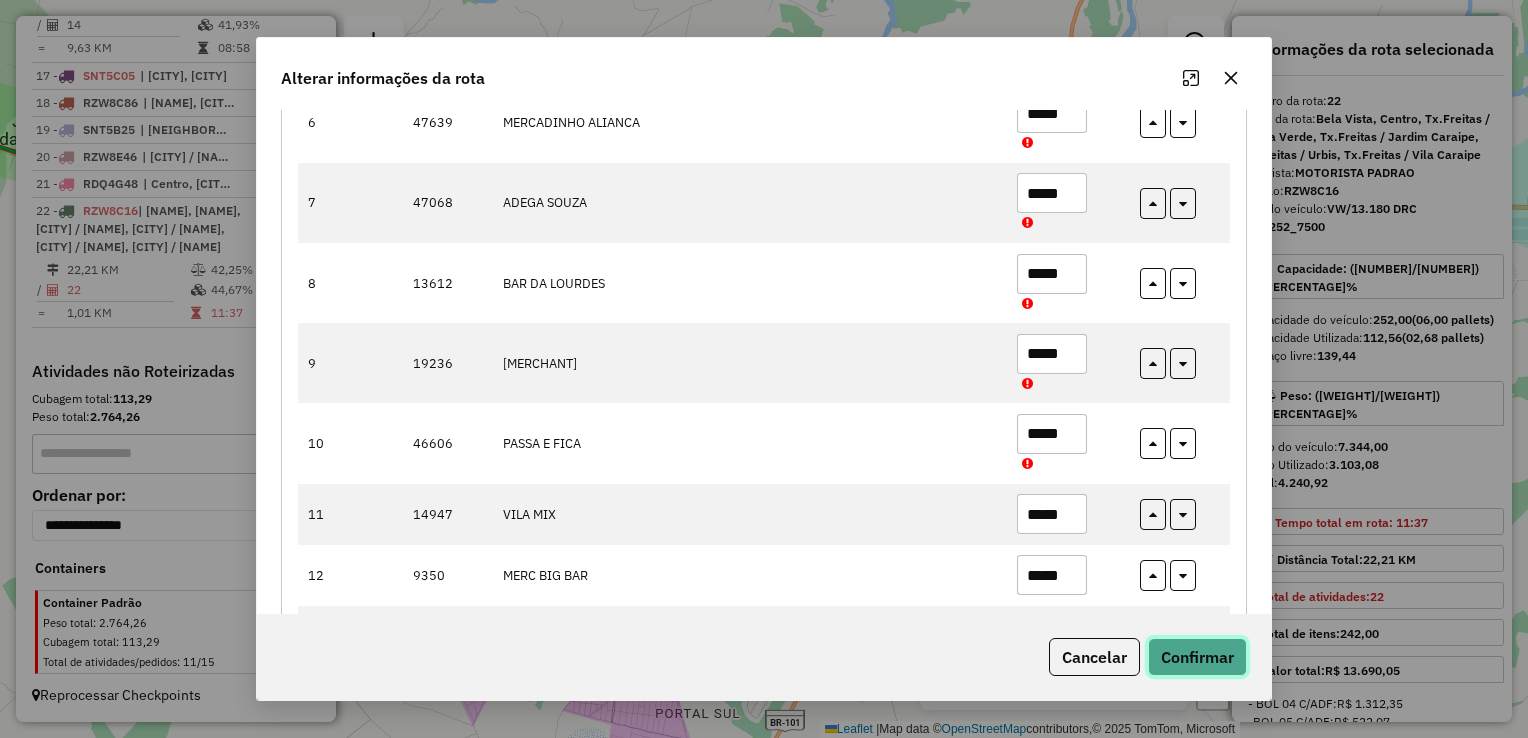 click on "Confirmar" 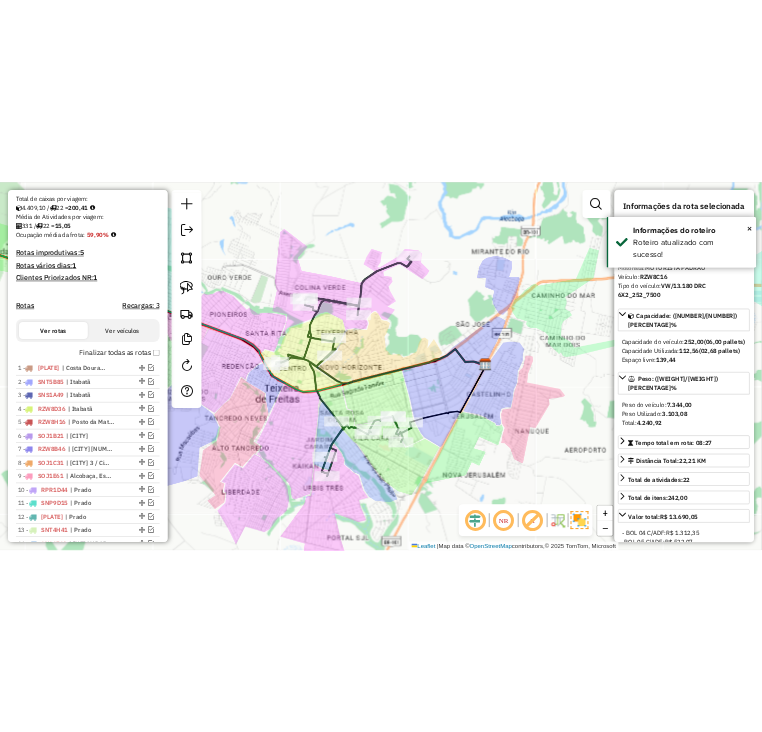scroll, scrollTop: 256, scrollLeft: 0, axis: vertical 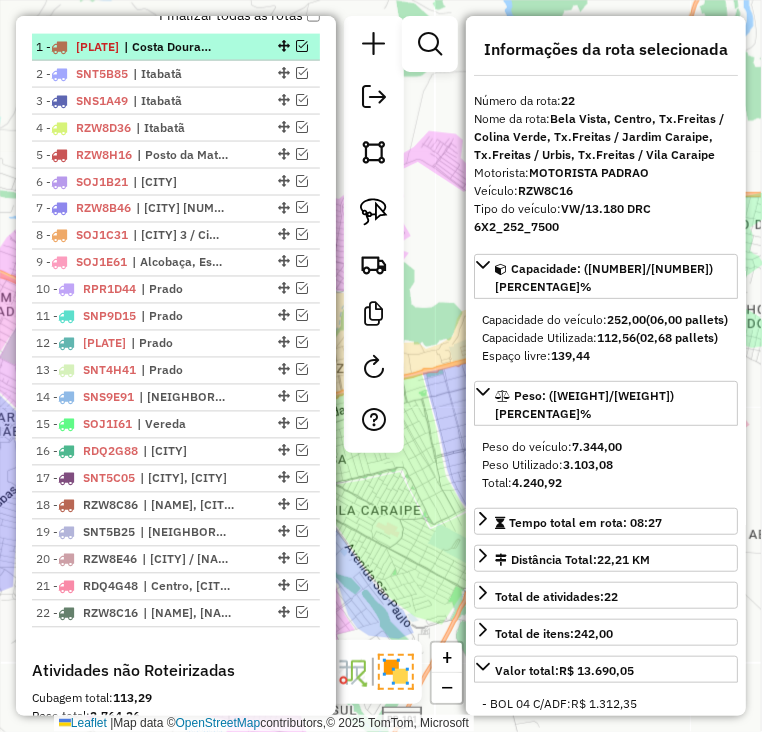 click on "1 -       [PLATE]   | [CITY], [CITY]" at bounding box center [176, 47] 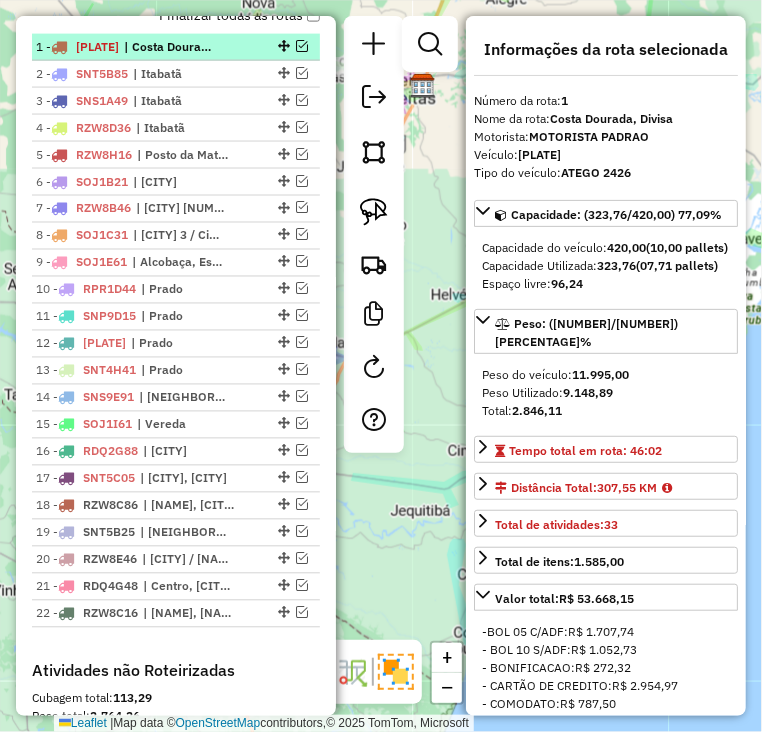 click on "| Costa Dourada, Divisa" at bounding box center [170, 47] 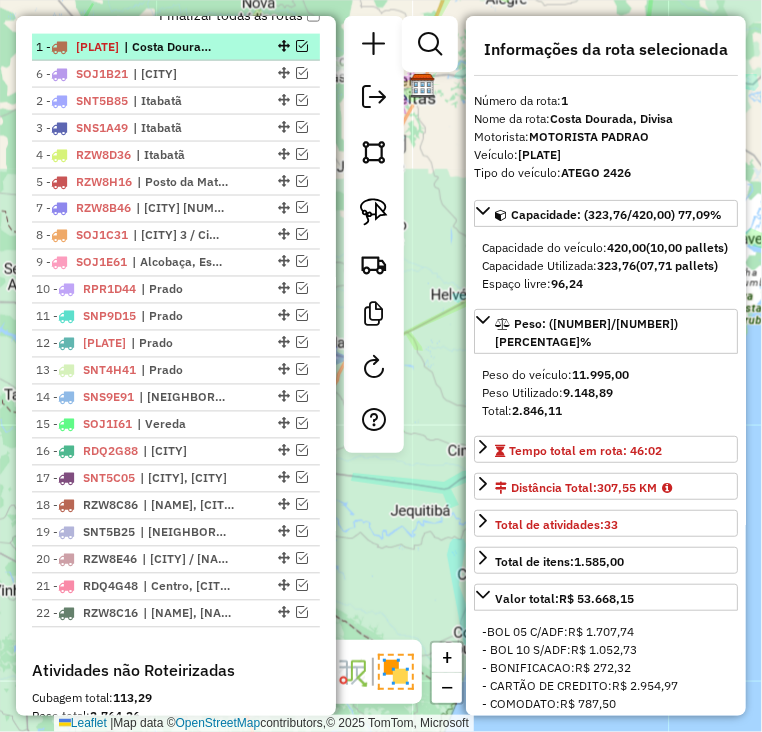 drag, startPoint x: 276, startPoint y: 178, endPoint x: 239, endPoint y: 59, distance: 124.61942 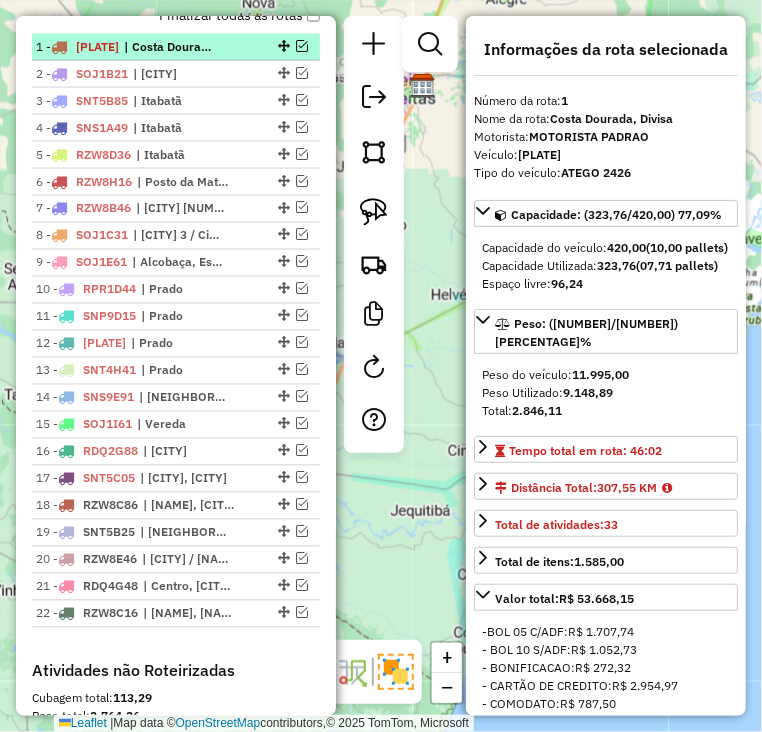 click on "1 -       [PLATE]   | [CITY], [CITY]" at bounding box center (142, 47) 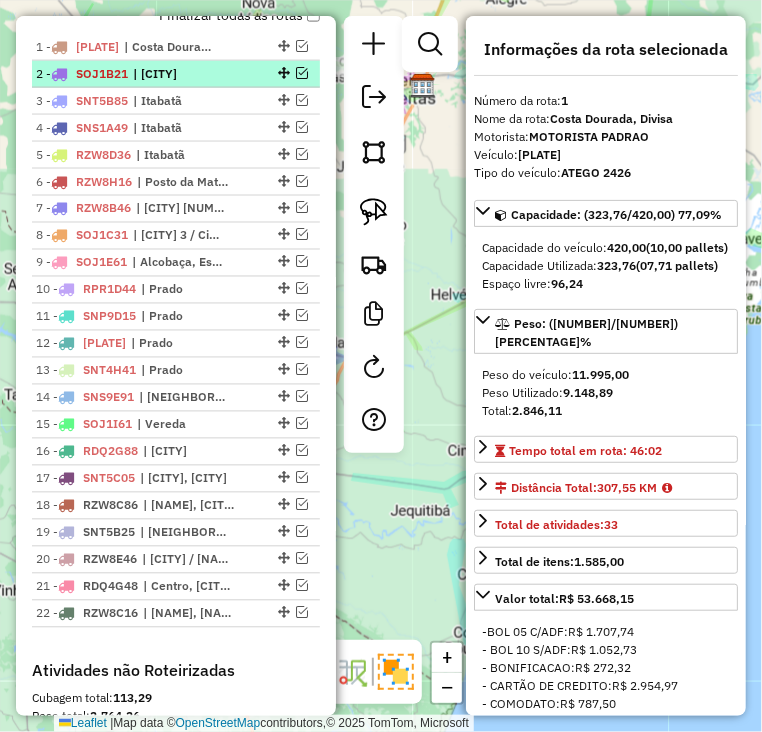 click on "SOJ1B21" at bounding box center [102, 73] 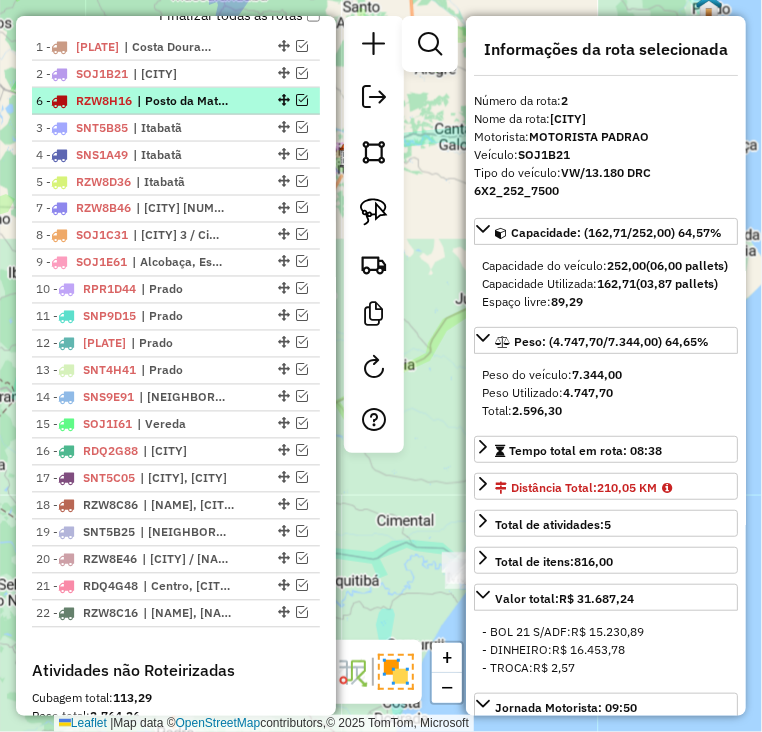 drag, startPoint x: 279, startPoint y: 182, endPoint x: 222, endPoint y: 96, distance: 103.17461 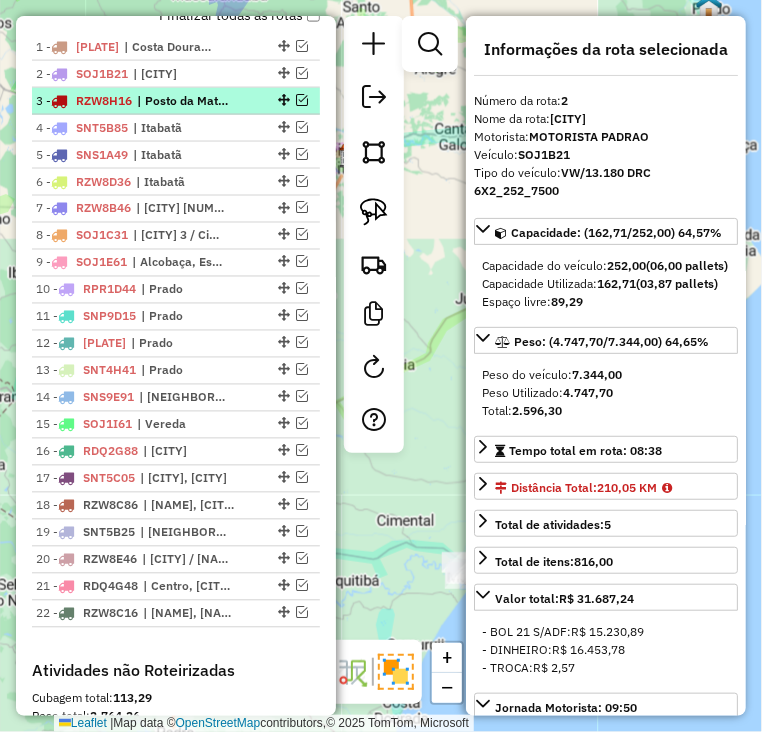 click on "[NUMBER] - [PLATE] | [NAME], [NAME]" at bounding box center (142, 101) 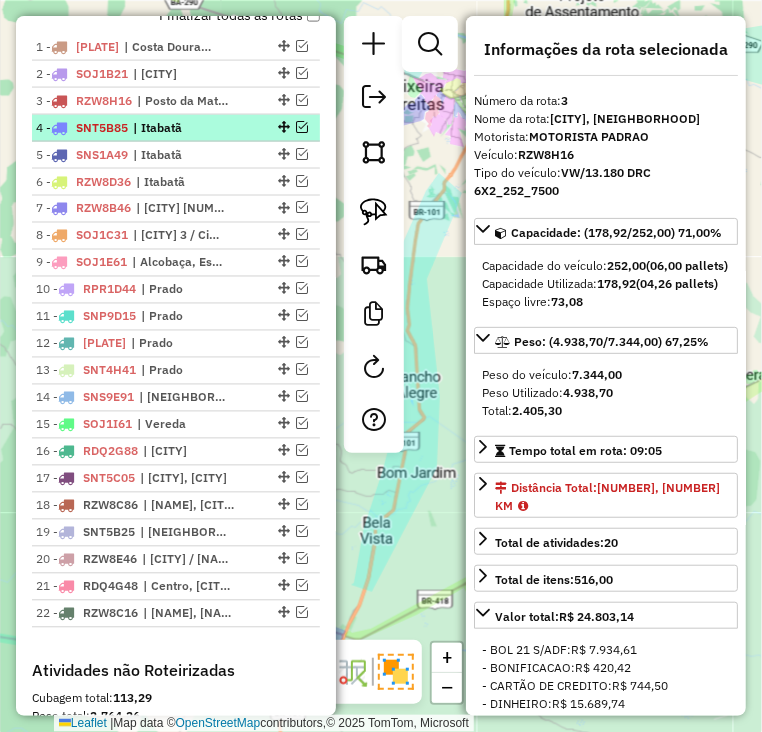 click on "| Itabatã" at bounding box center (179, 128) 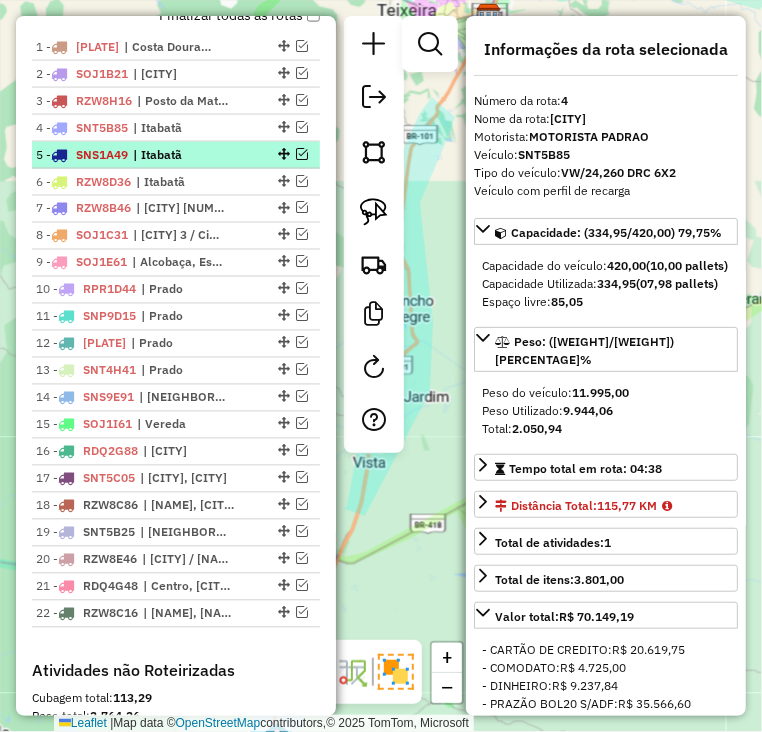 click on "| Itabatã" at bounding box center [179, 155] 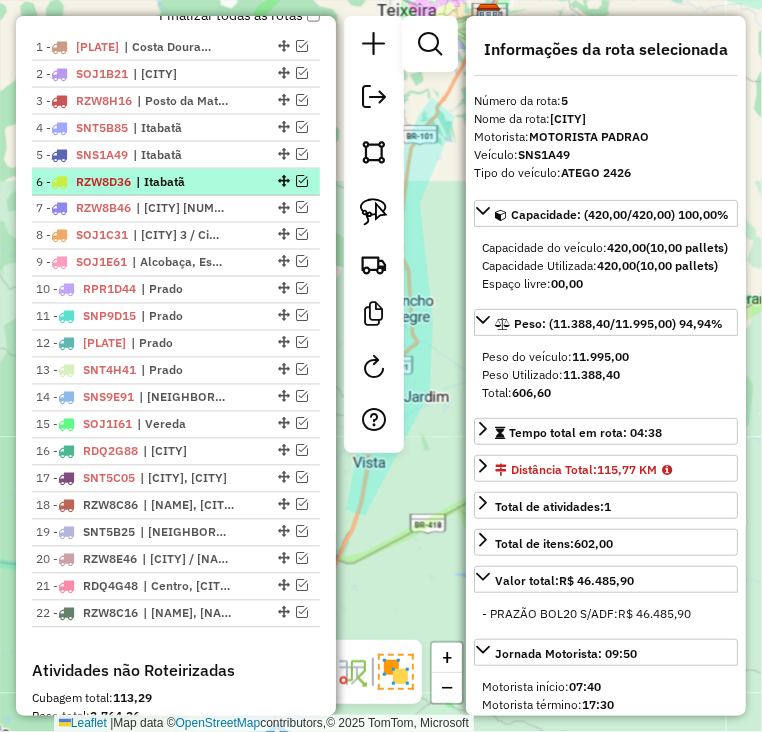 click on "| Itabatã" at bounding box center (182, 182) 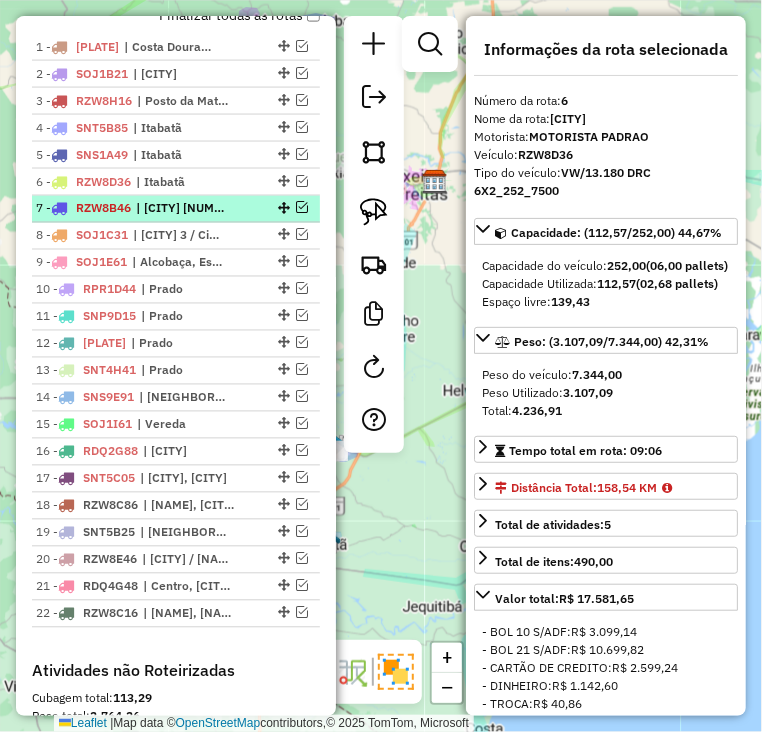click on "| [CITY] [NUMBER], [CITY] [NUMBER] / [NAME], [CITY] [NUMBER] / [NAME], [CITY] [NUMBER]" at bounding box center (182, 209) 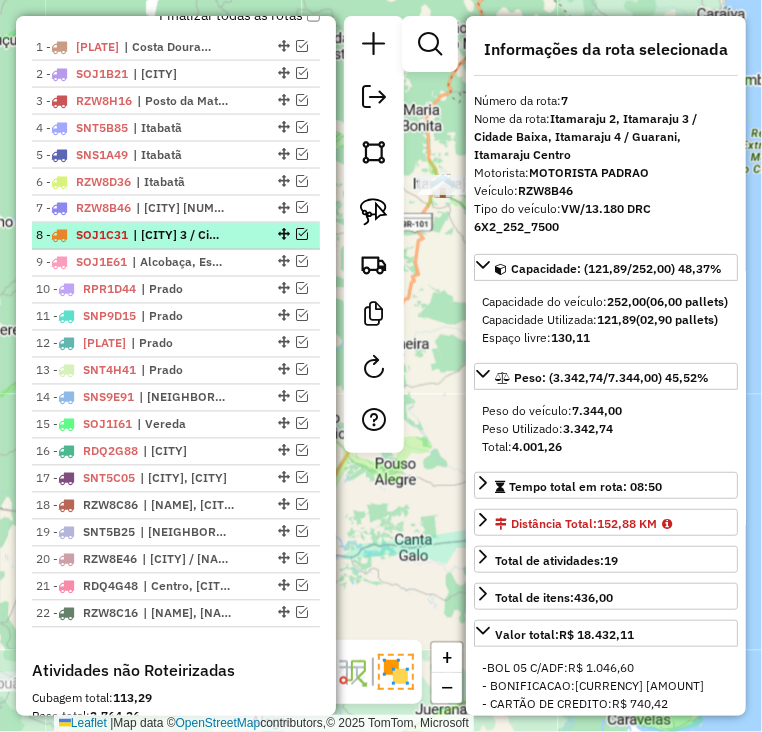click on "| [CITY] 3 / Cidade Baixa, [CITY] 4 / Guarani" at bounding box center (179, 236) 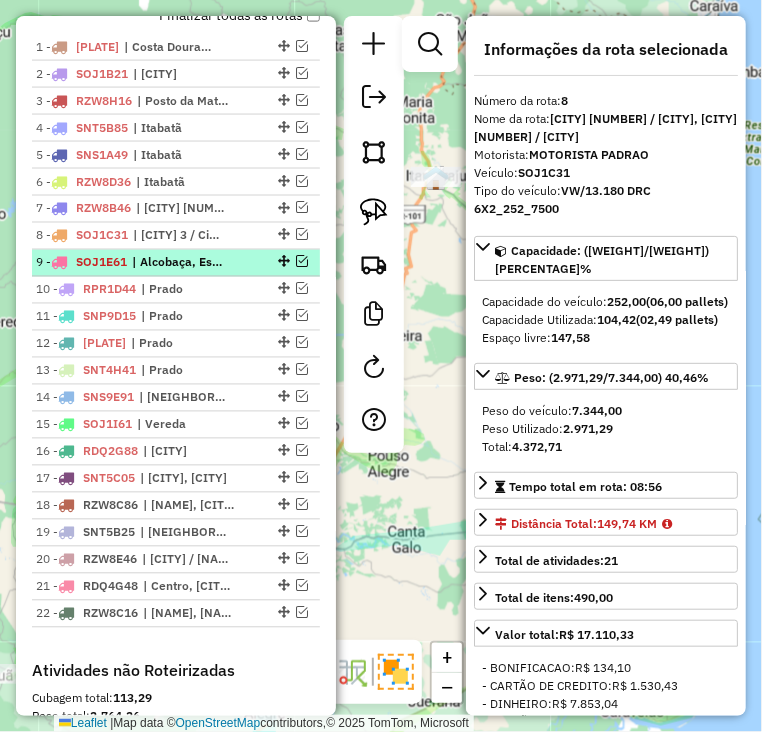 click on "| Alcobaça, Estrada de Alcobaça" at bounding box center [178, 263] 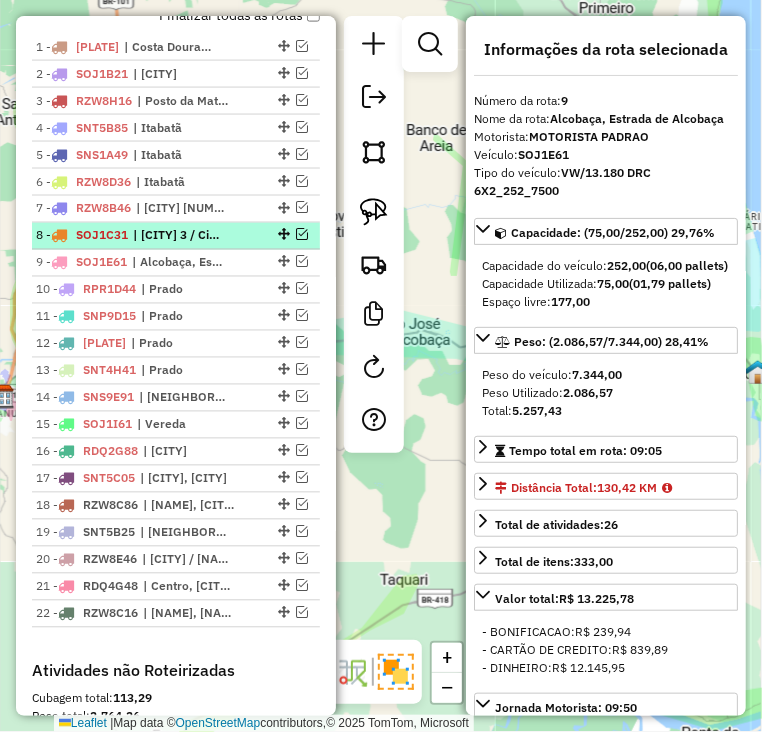 click on "| [CITY] 3 / Cidade Baixa, [CITY] 4 / Guarani" at bounding box center (179, 236) 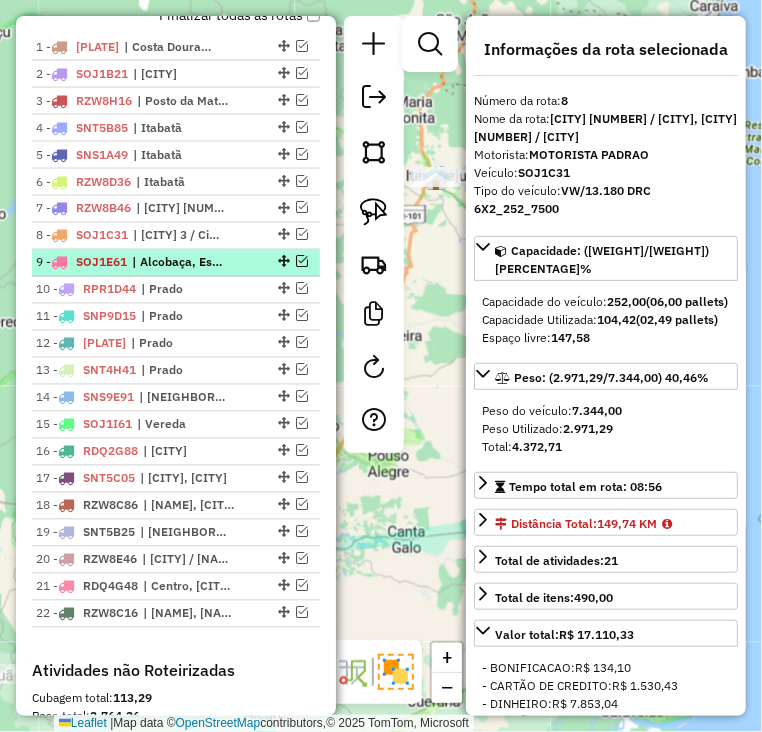 click on "6 - 47639 - MERCADINHO ALIANCA" at bounding box center (142, 263) 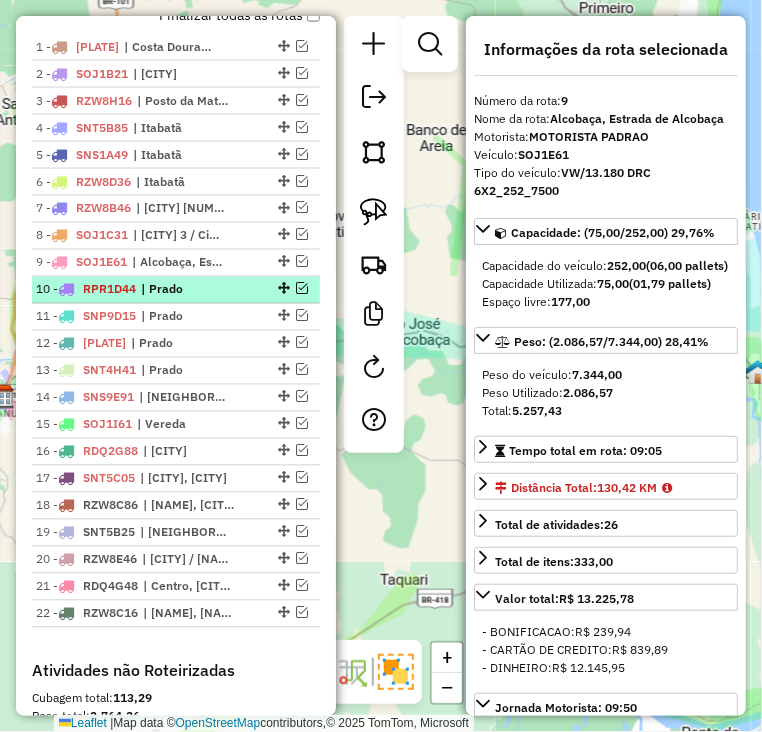 click on "RPR1D44" at bounding box center (109, 289) 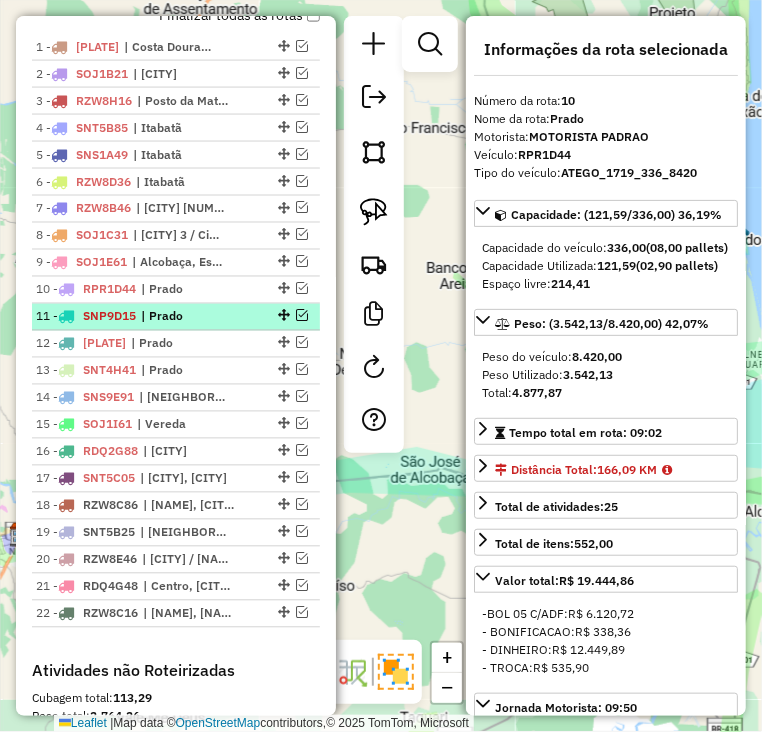 click on "SNP9D15" at bounding box center (109, 316) 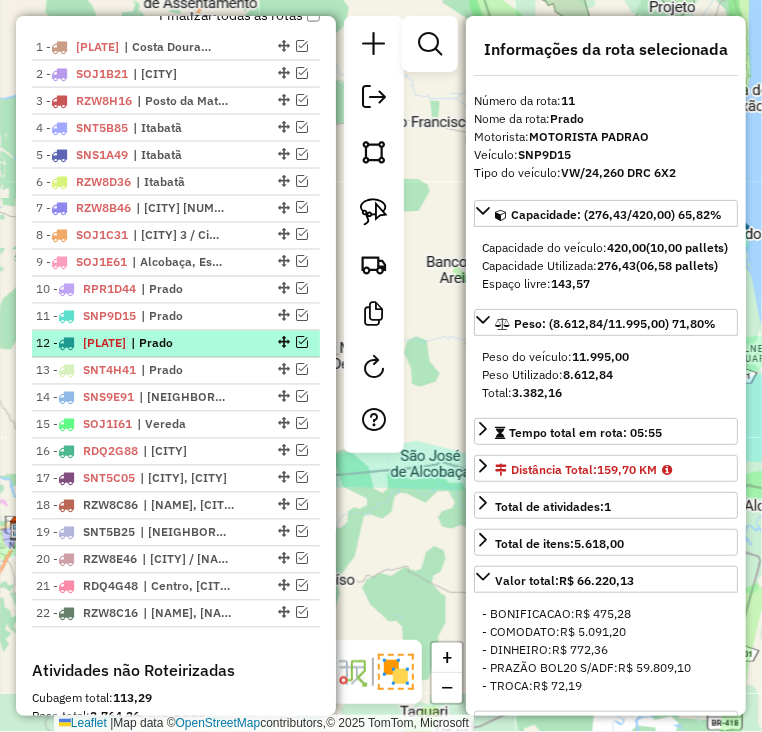 click on "[PLATE]" at bounding box center [104, 343] 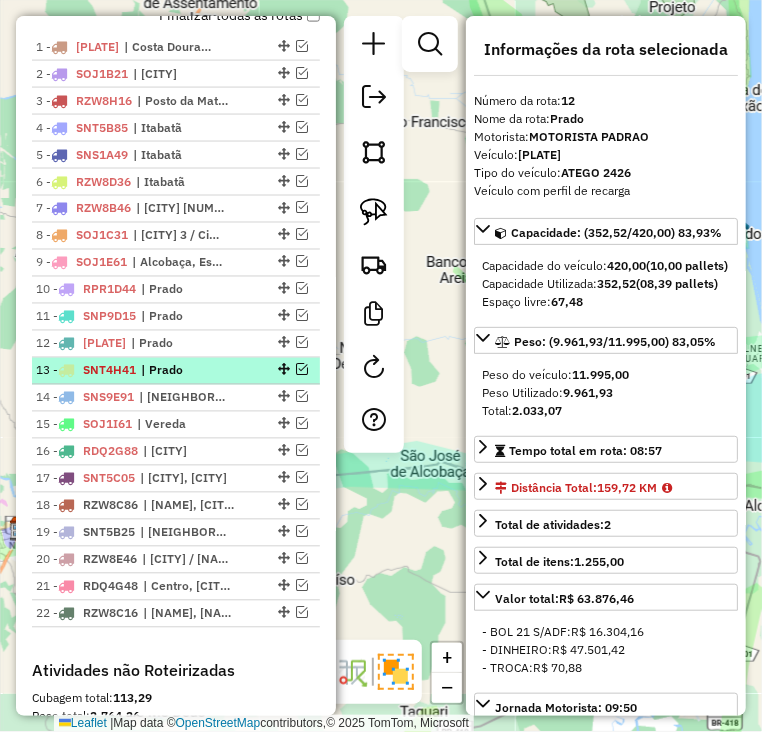 click on "SNT4H41" at bounding box center (109, 370) 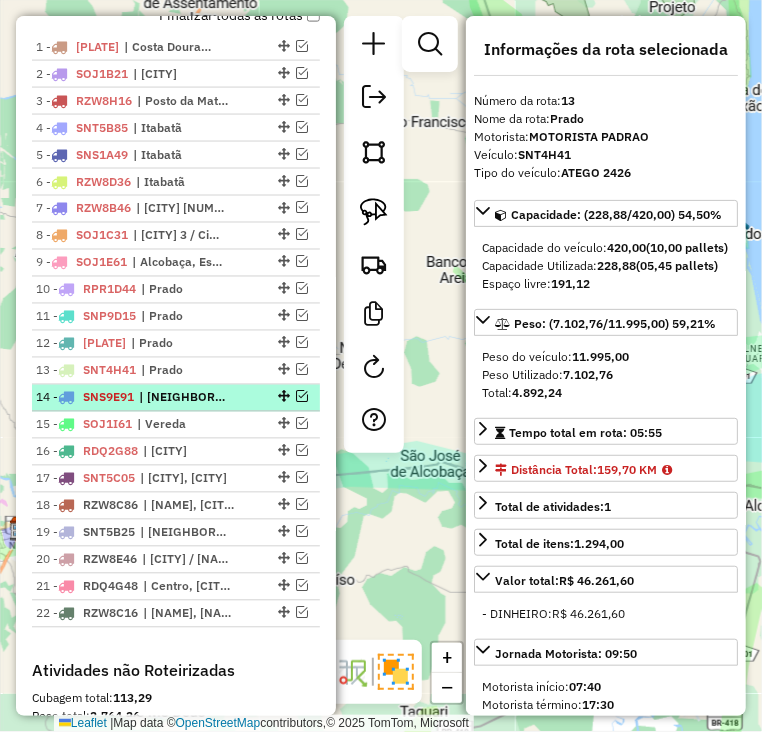 click on "| [NAME], [NAME] [NAME], [NAME]" at bounding box center (142, 398) 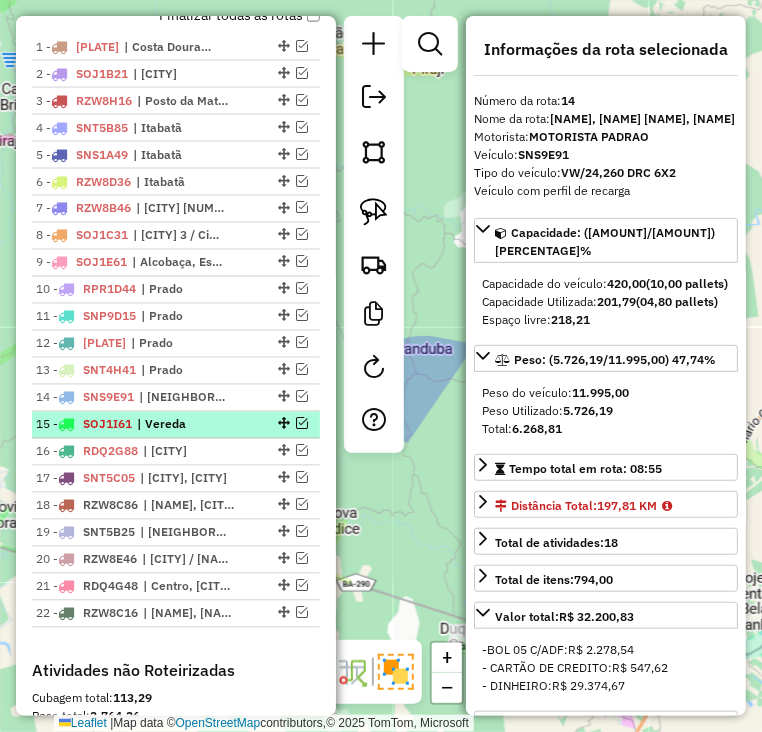 click on "| Vereda" at bounding box center [183, 425] 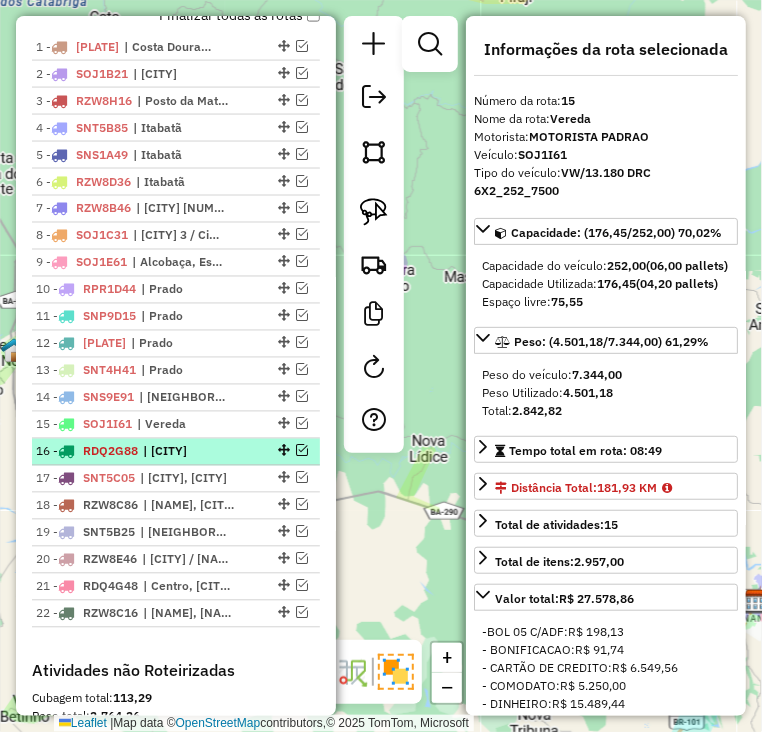 click on "[NUMBER] -       [PLATE]   | [CITY]" at bounding box center (142, 452) 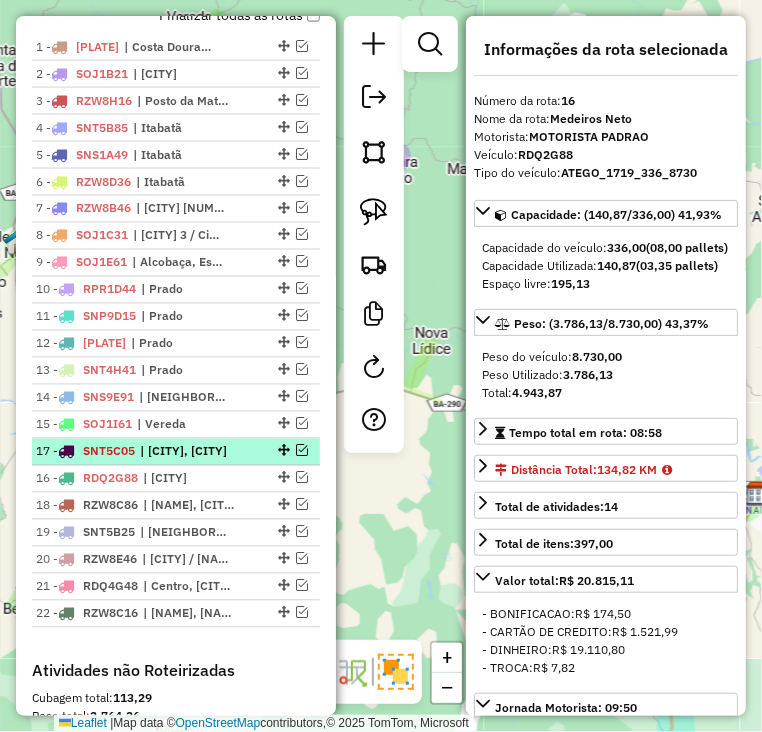 drag, startPoint x: 272, startPoint y: 466, endPoint x: 260, endPoint y: 439, distance: 29.546574 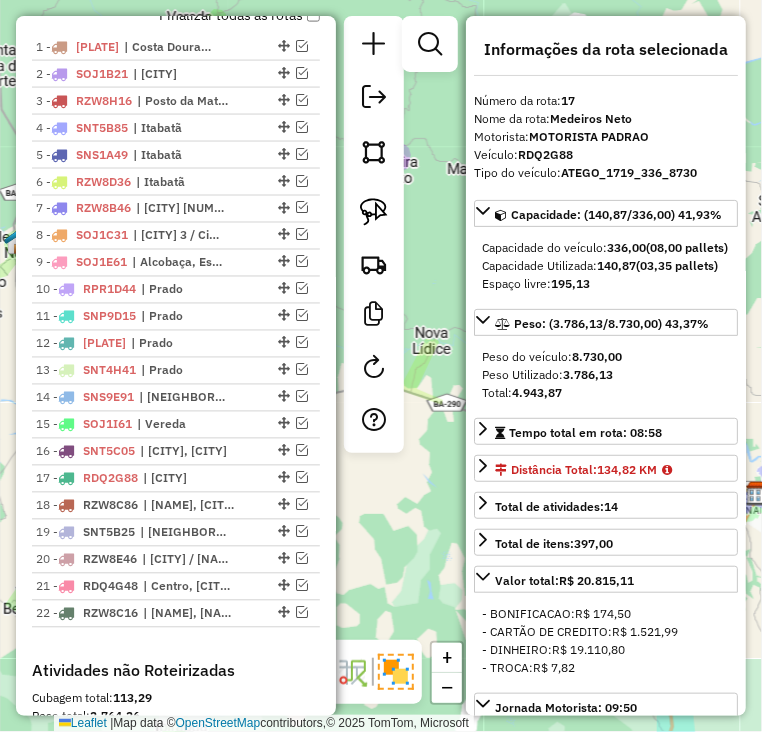 click on "| [CITY], [CITY]" at bounding box center [186, 452] 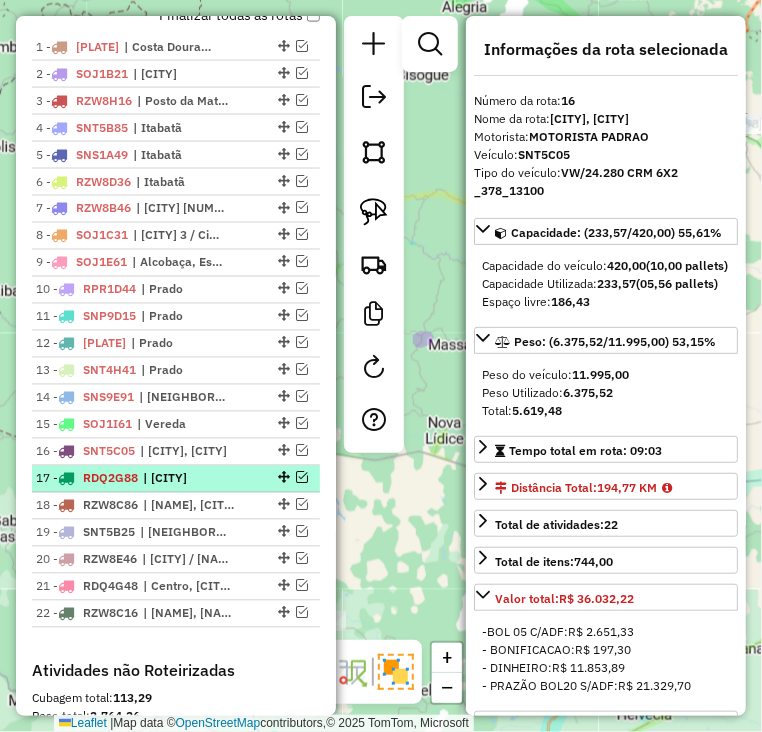 click on "| [CITY]" at bounding box center (189, 479) 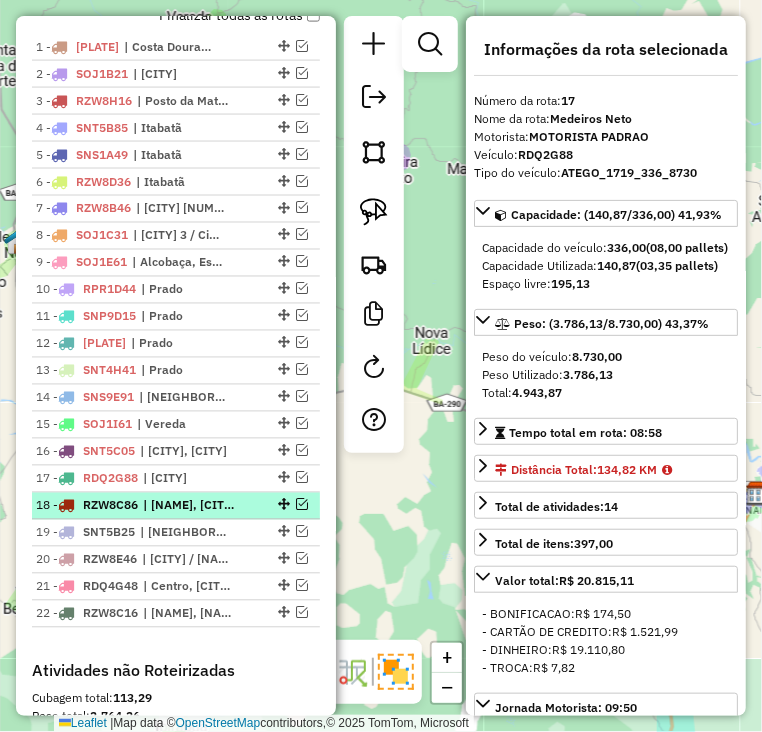 click on "| [NAME], [CITY] / [NAME], [CITY] / [NAME], [CITY] / [NAME], [CITY]" at bounding box center [189, 506] 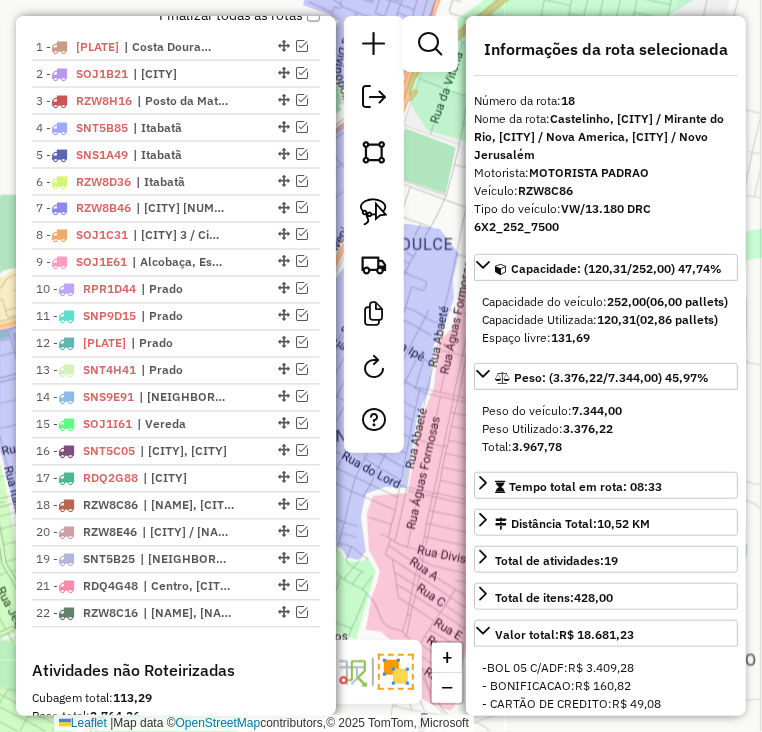 drag, startPoint x: 278, startPoint y: 553, endPoint x: 264, endPoint y: 521, distance: 34.928497 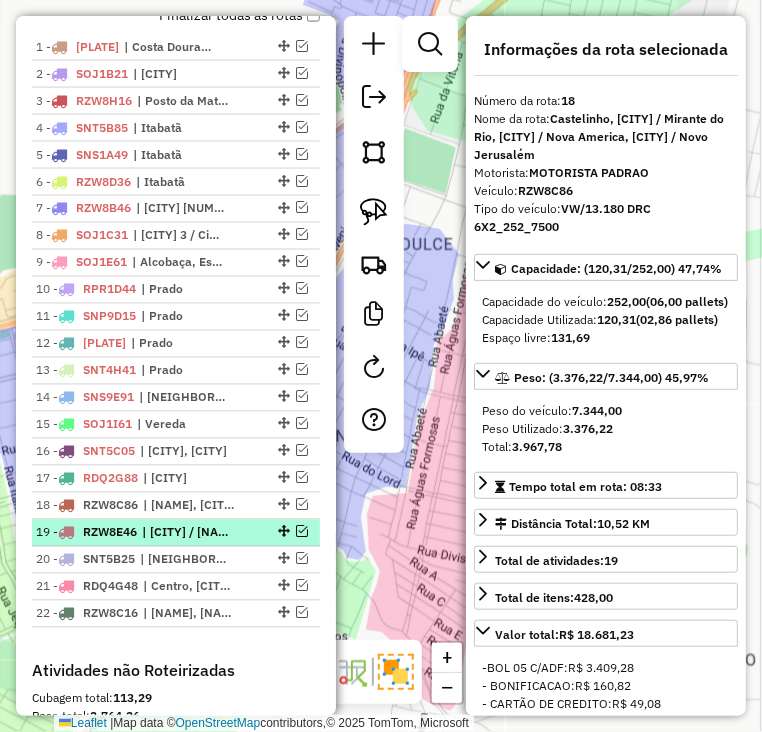 click on "| [CITY] / [NAME], [CITY] / [NAME], [CITY] / [CITY], [CITY] / [CITY], [CITY] / [CITY], [CITY] / [CITY], [CITY] / [CITY]" at bounding box center [188, 533] 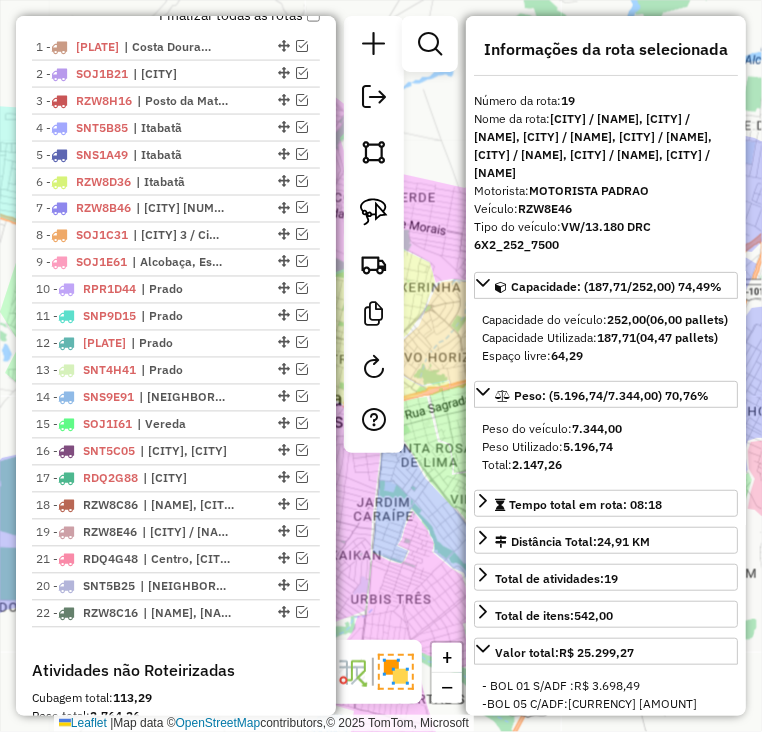 drag, startPoint x: 273, startPoint y: 575, endPoint x: 260, endPoint y: 555, distance: 23.853722 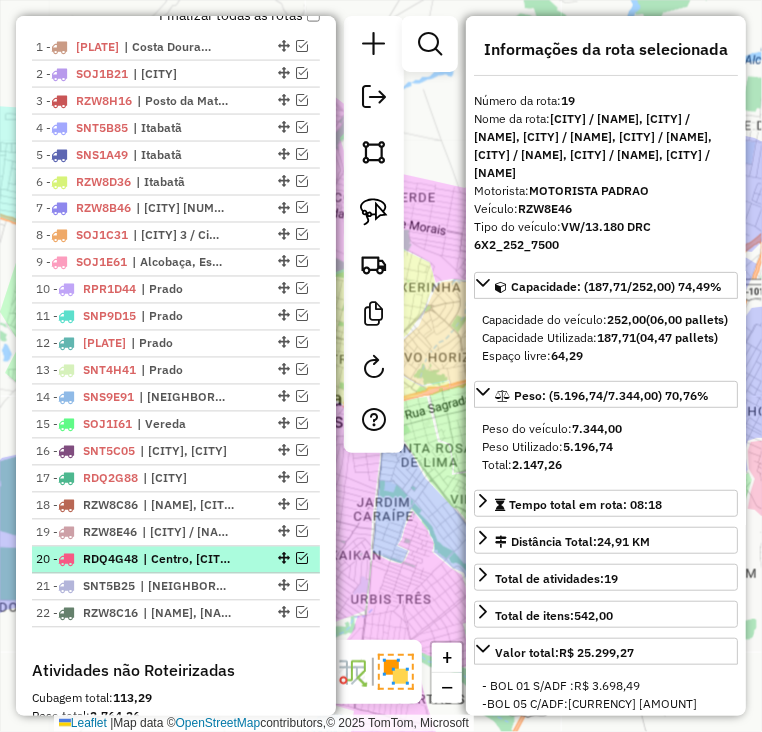 click on "| Centro, [CITY] / Colina Verde, [CITY] / Tancredo Neves, [CITY] / Vila Vargas" at bounding box center [189, 560] 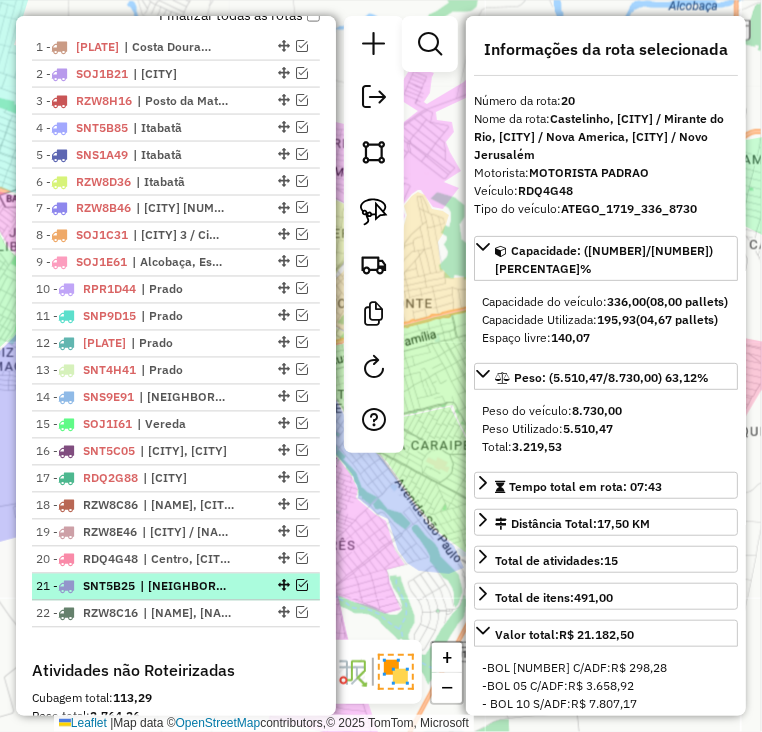click on "| [NEIGHBORHOOD], [NEIGHBORHOOD], [NEIGHBORHOOD], [NEIGHBORHOOD], [NEIGHBORHOOD]" at bounding box center (186, 587) 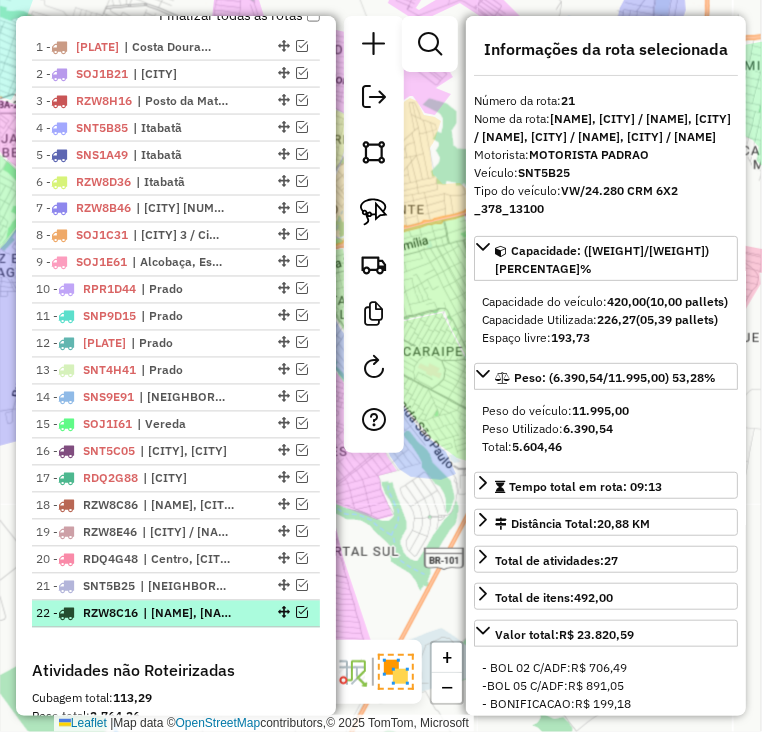 click on "| [NAME], [NAME], [CITY] / [NAME], [CITY] / [NAME], [CITY] / [NAME], [CITY] / [NAME]" at bounding box center [189, 614] 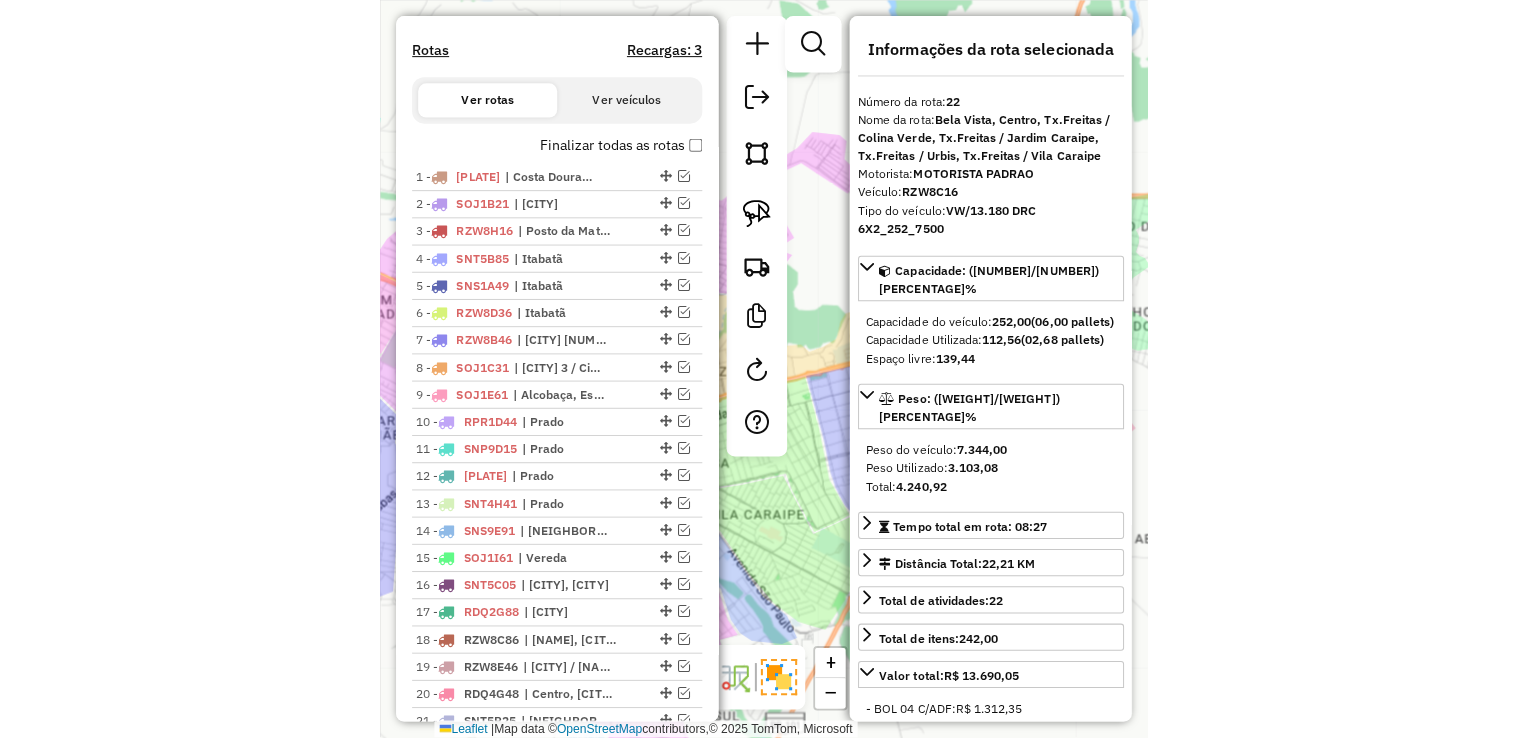 scroll, scrollTop: 556, scrollLeft: 0, axis: vertical 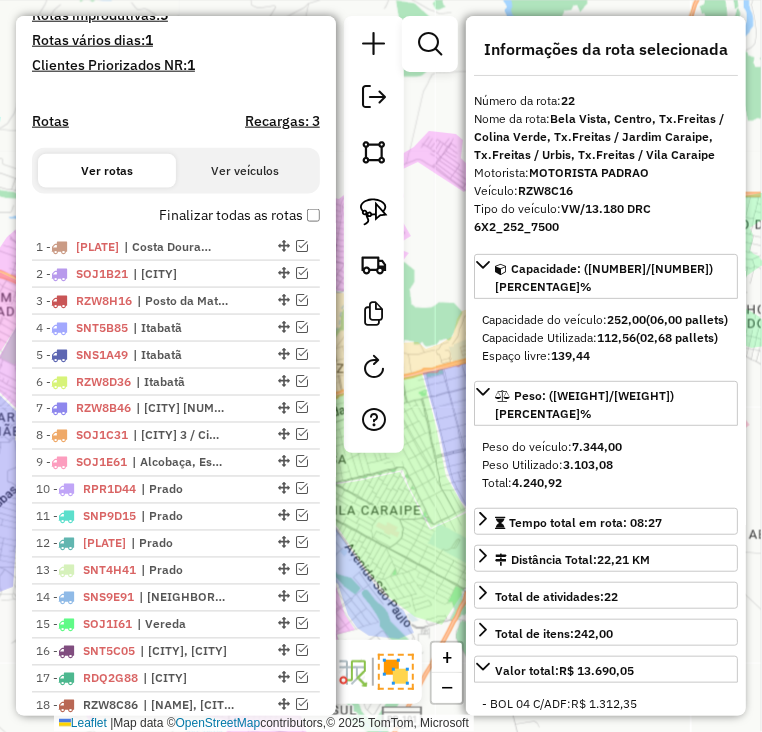 click 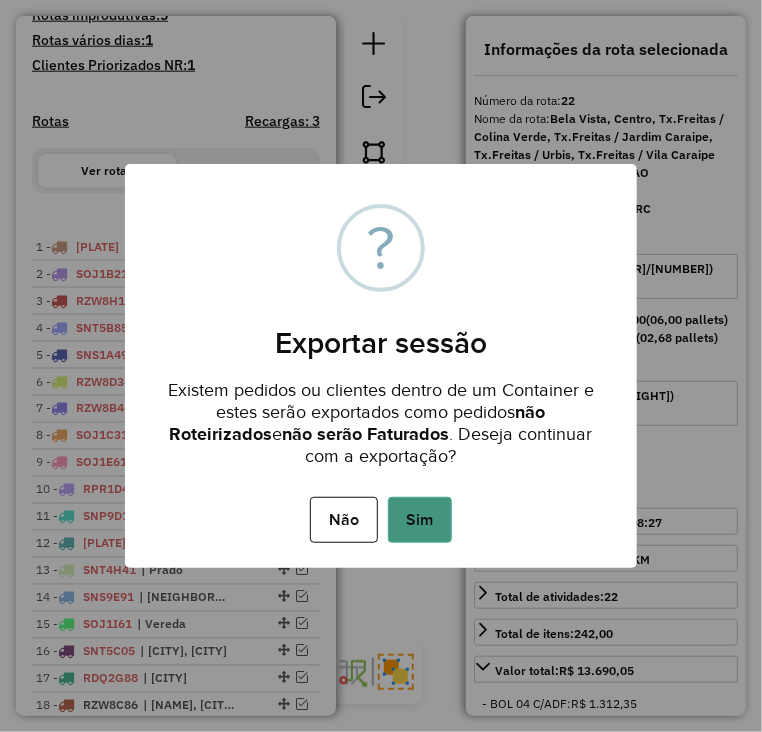 click on "Sim" at bounding box center [420, 520] 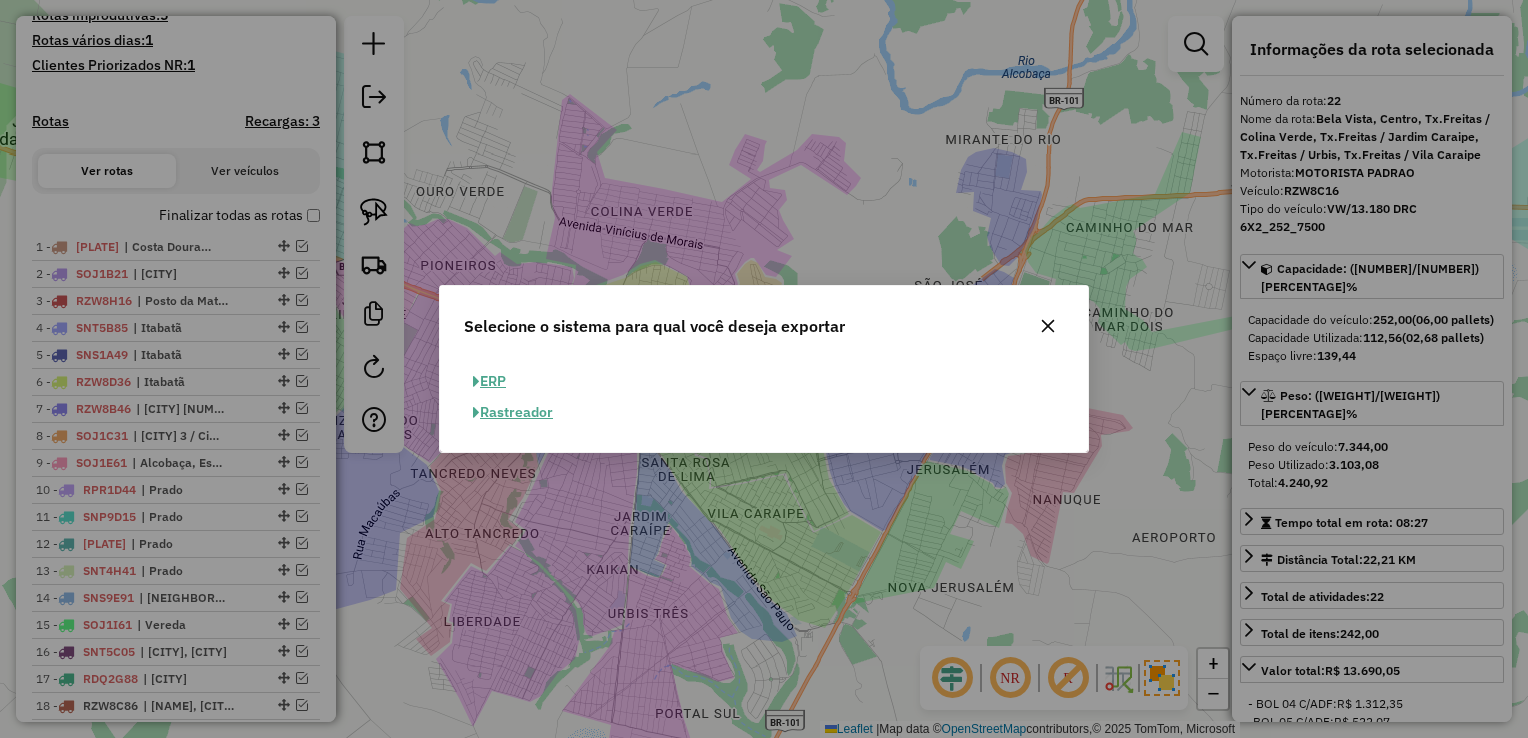 click on "ERP" 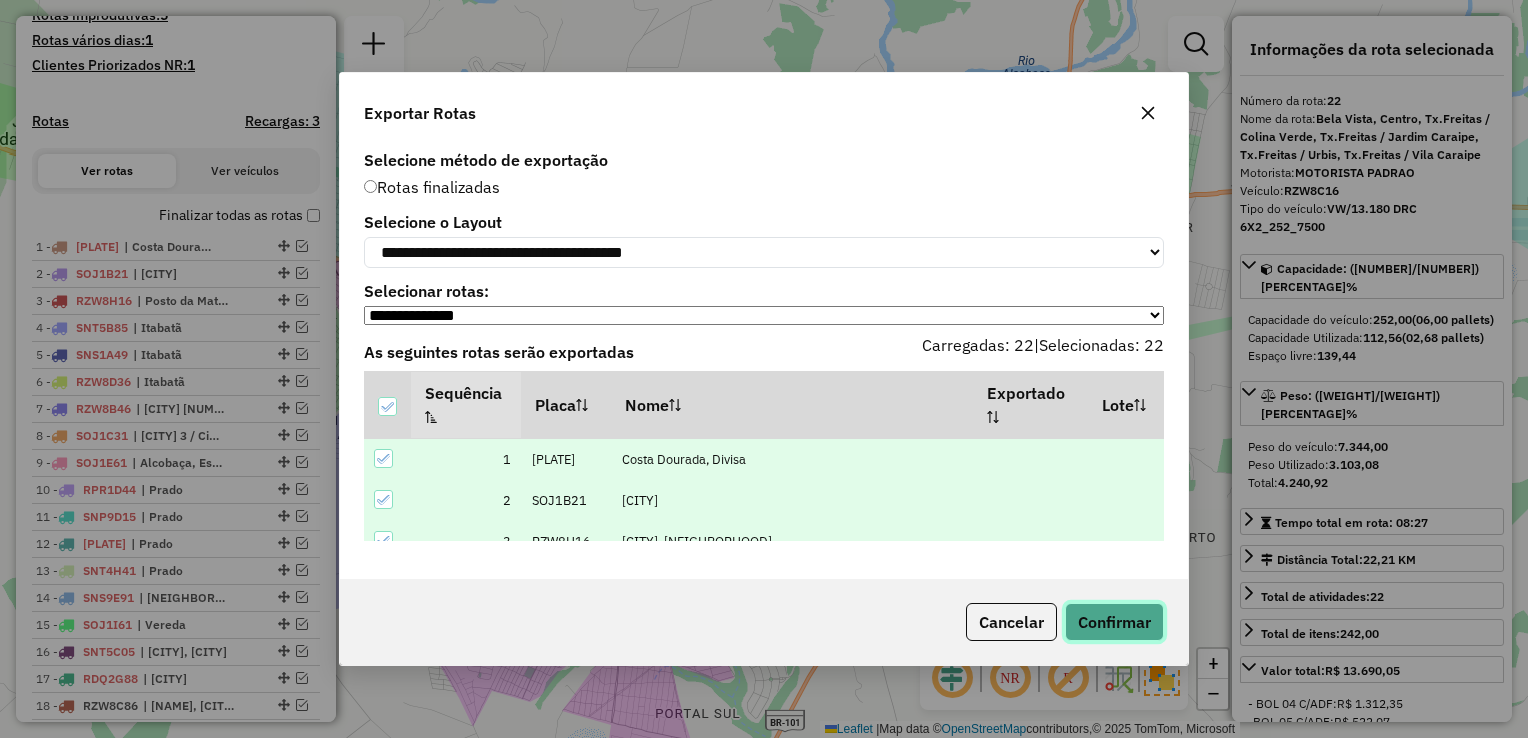 click on "Confirmar" 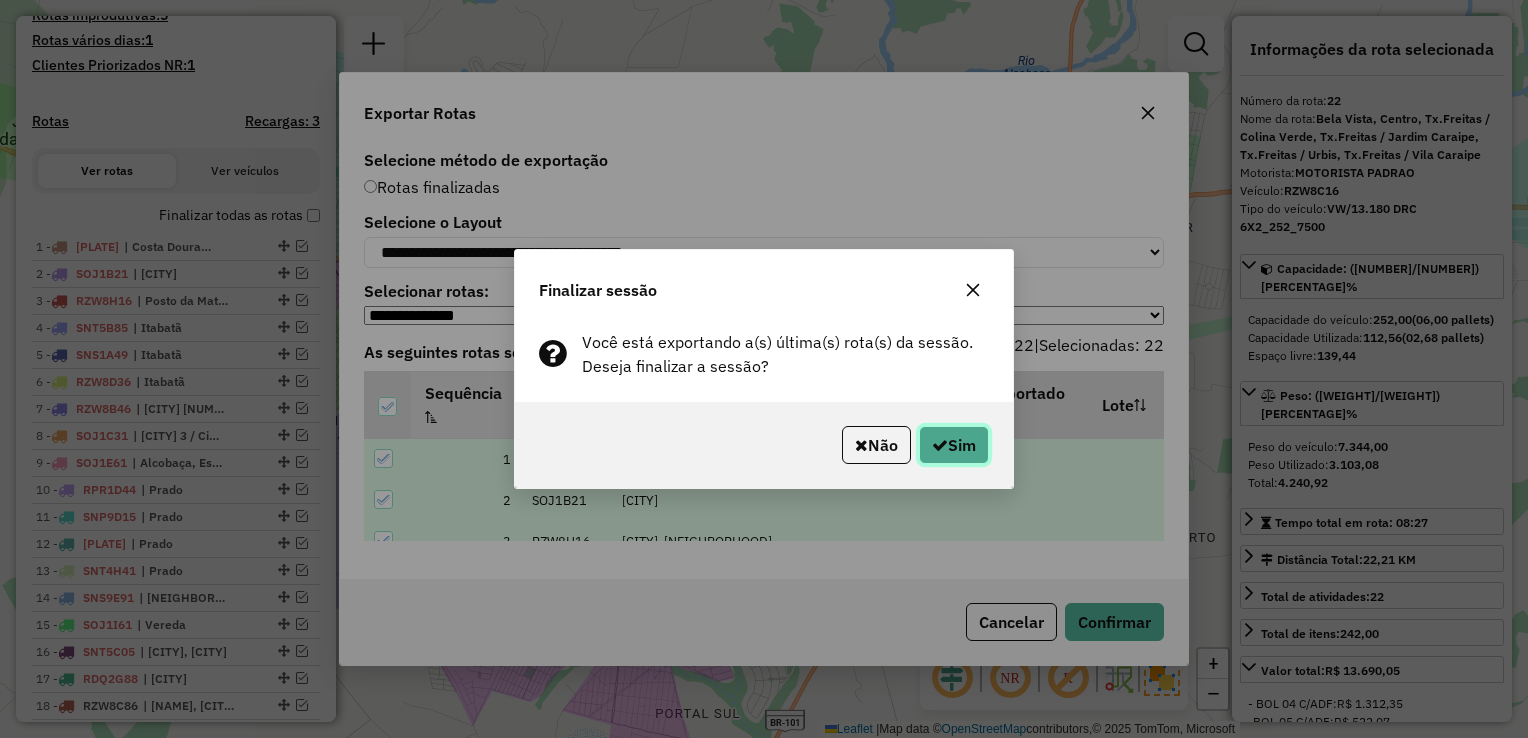 click on "Sim" 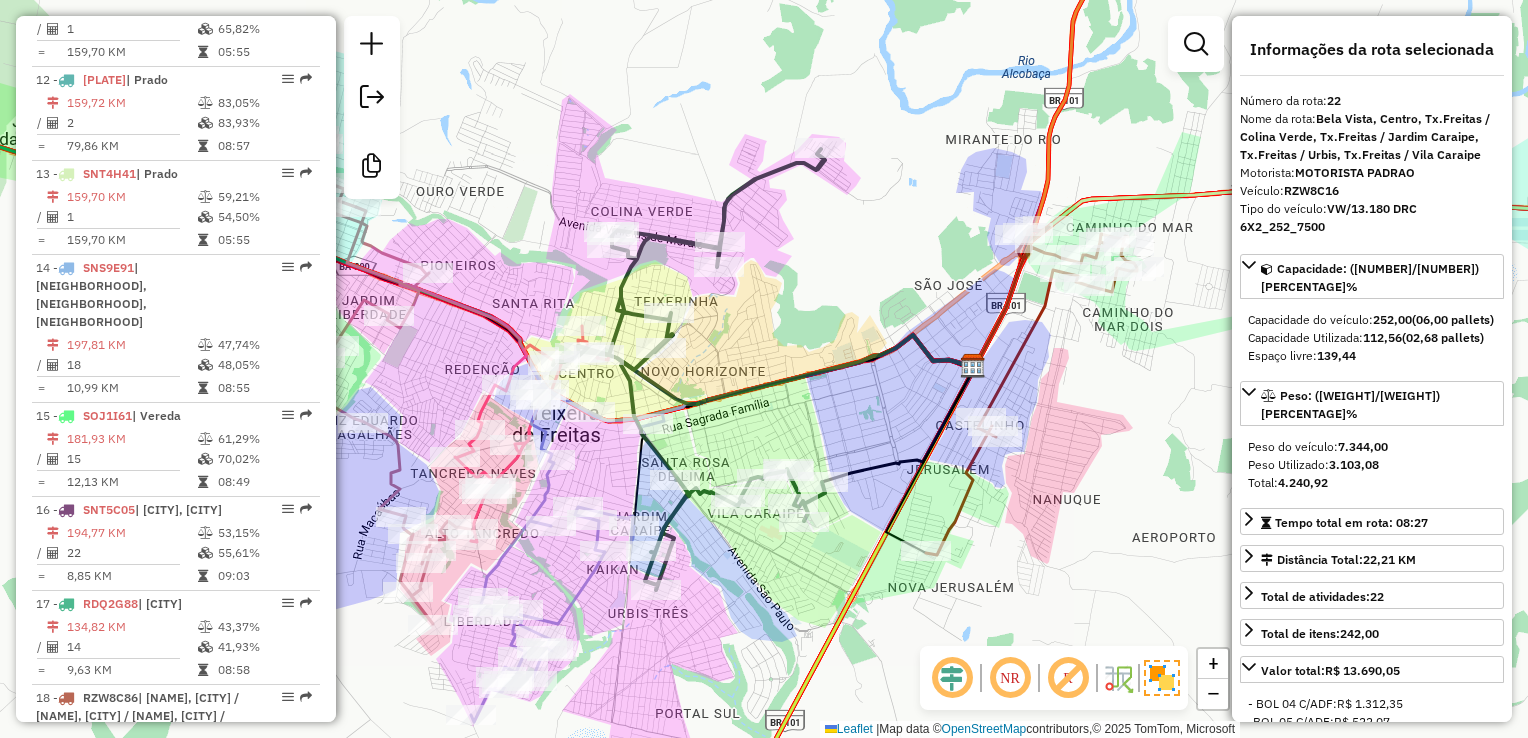scroll, scrollTop: 3001, scrollLeft: 0, axis: vertical 